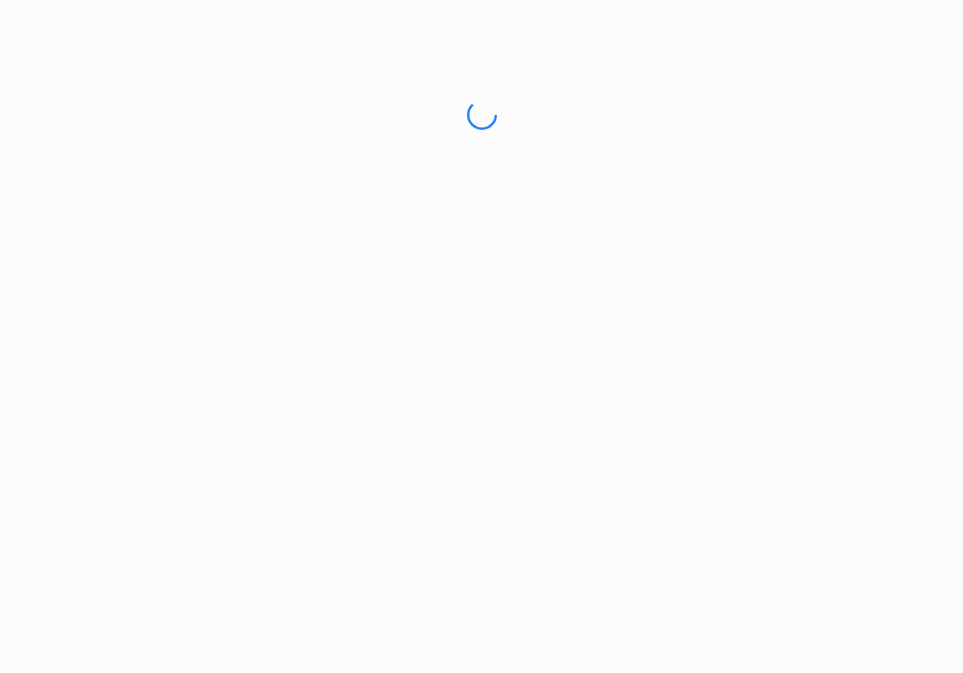 scroll, scrollTop: 0, scrollLeft: 0, axis: both 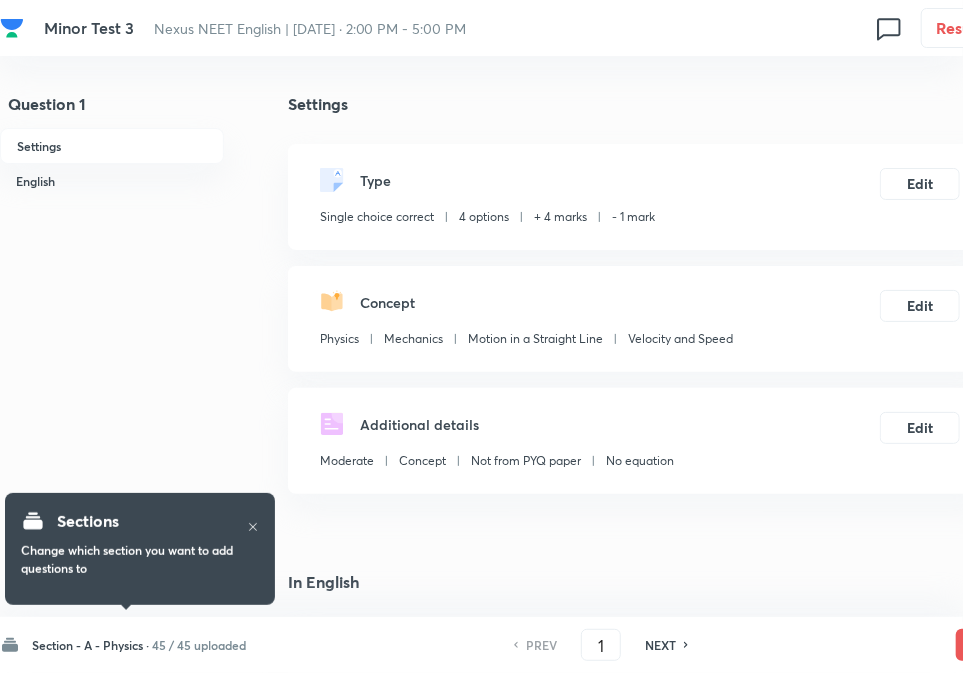 checkbox on "true" 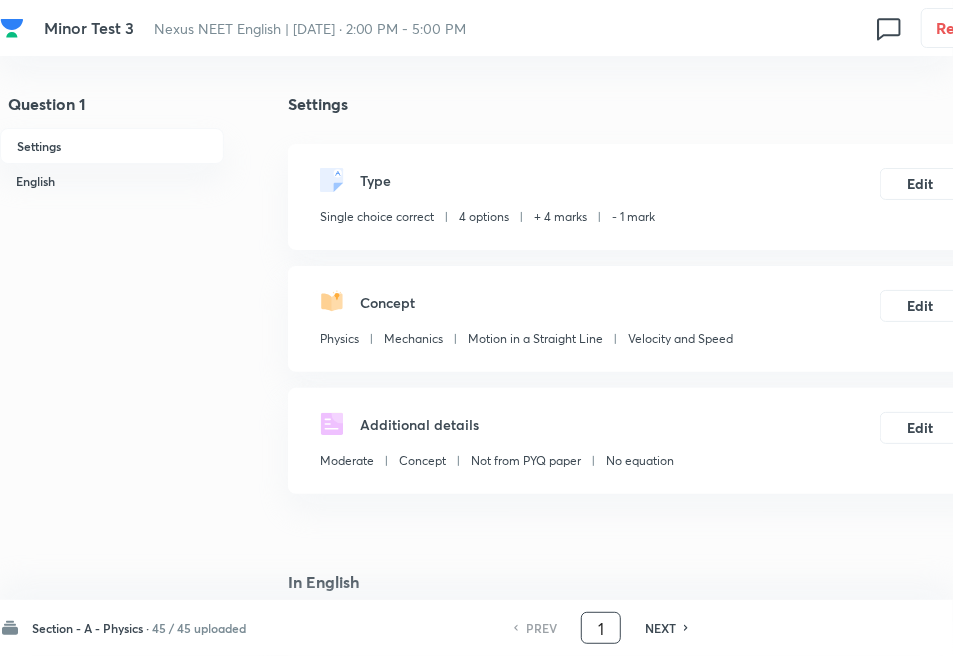 click on "1" at bounding box center [601, 628] 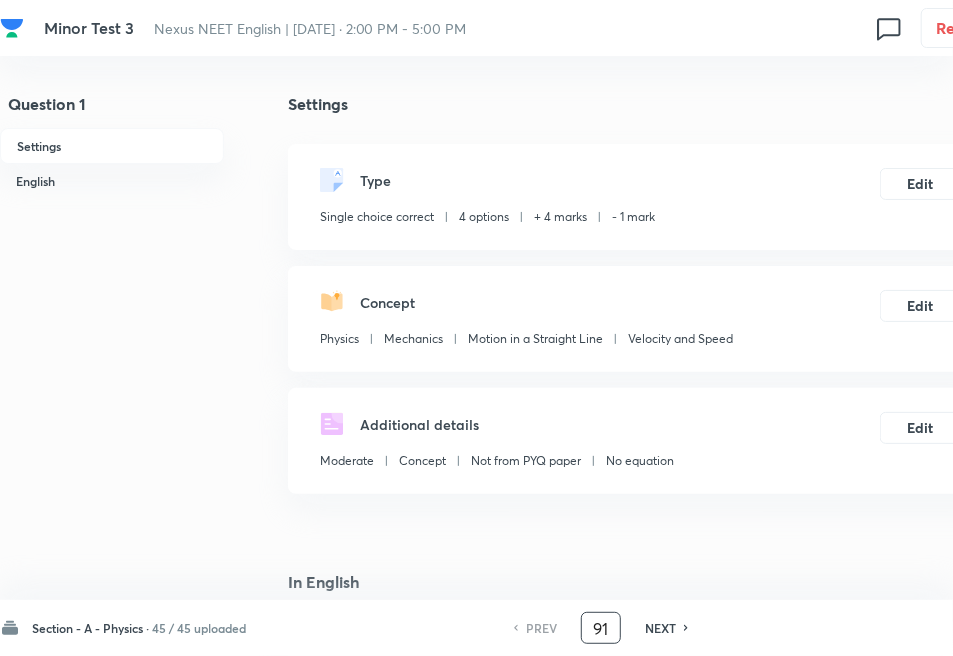 type on "91" 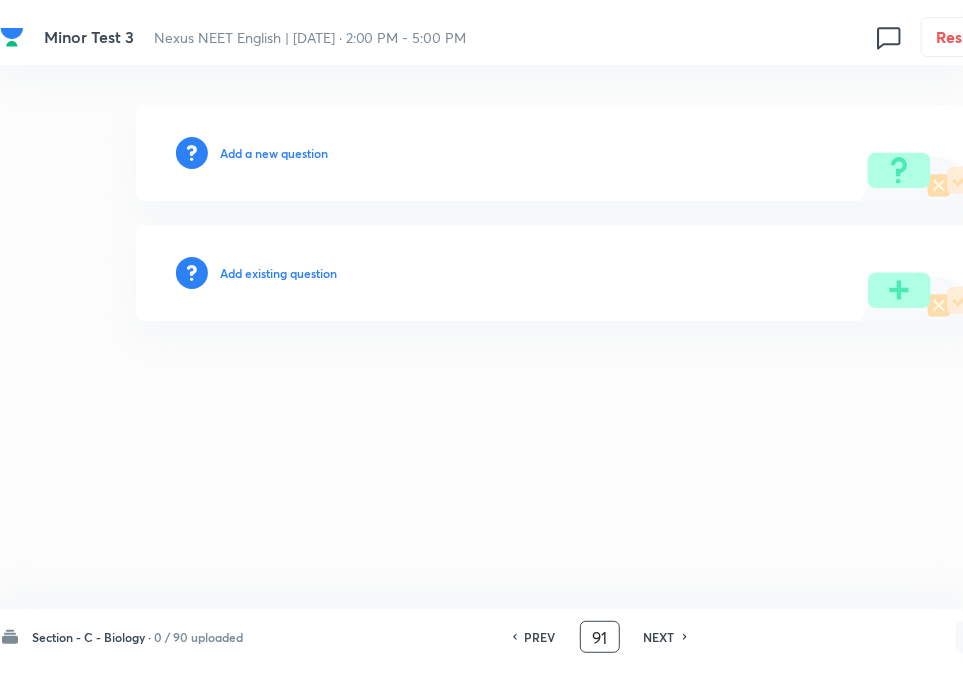 scroll, scrollTop: 0, scrollLeft: 172, axis: horizontal 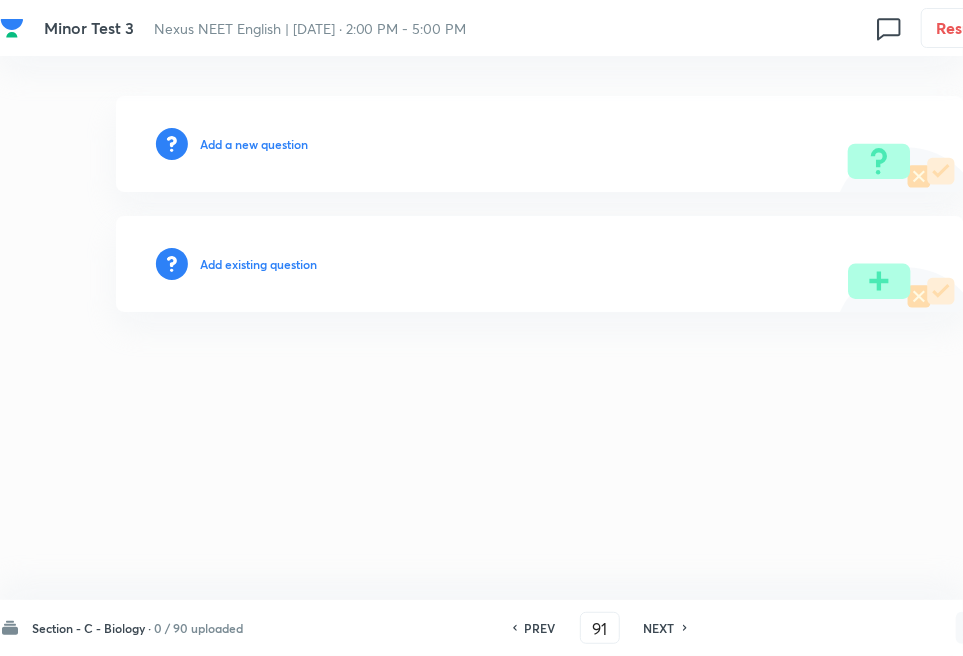 click on "Add existing question" at bounding box center (258, 264) 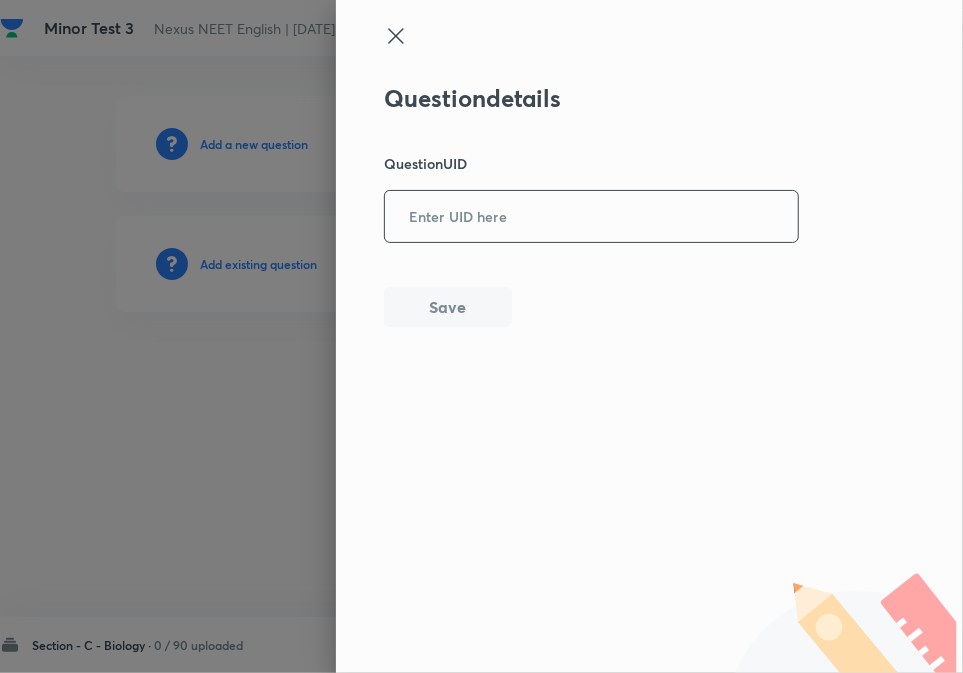 click at bounding box center [591, 216] 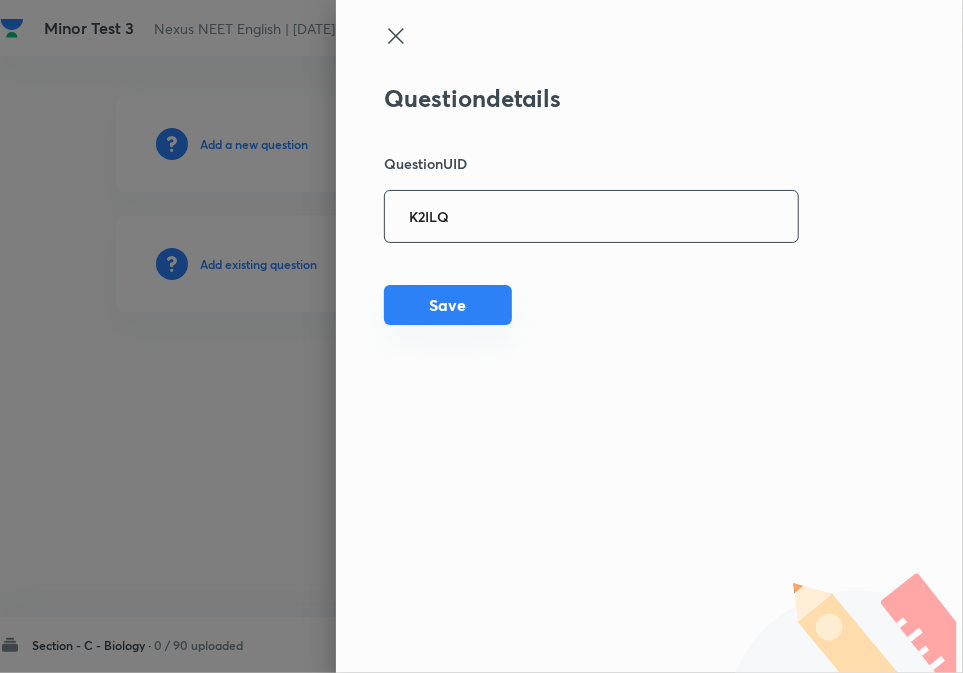type on "K2ILQ" 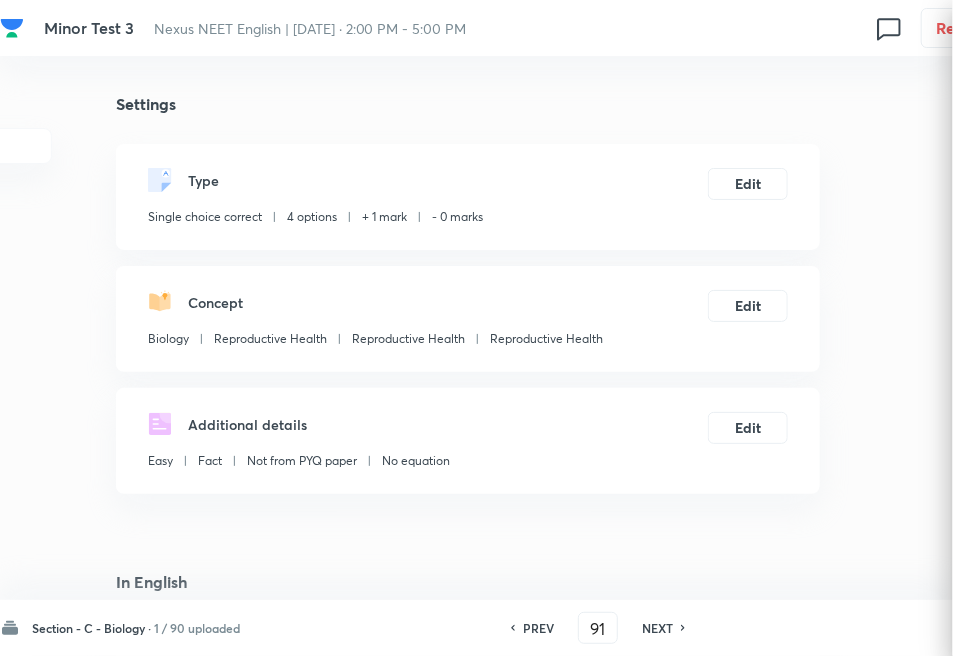 checkbox on "true" 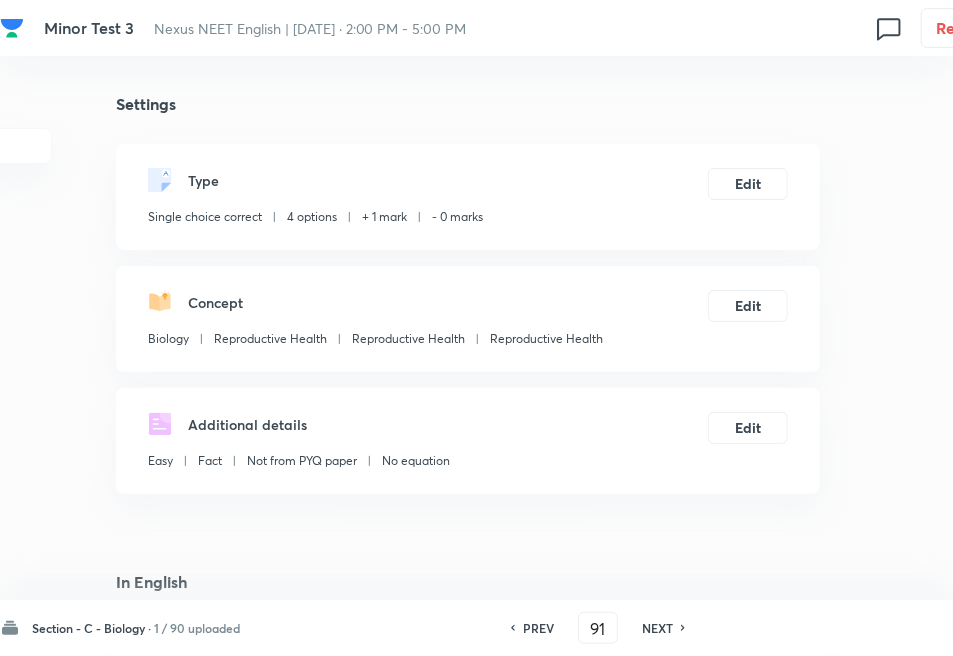 drag, startPoint x: 673, startPoint y: 628, endPoint x: 616, endPoint y: 572, distance: 79.9062 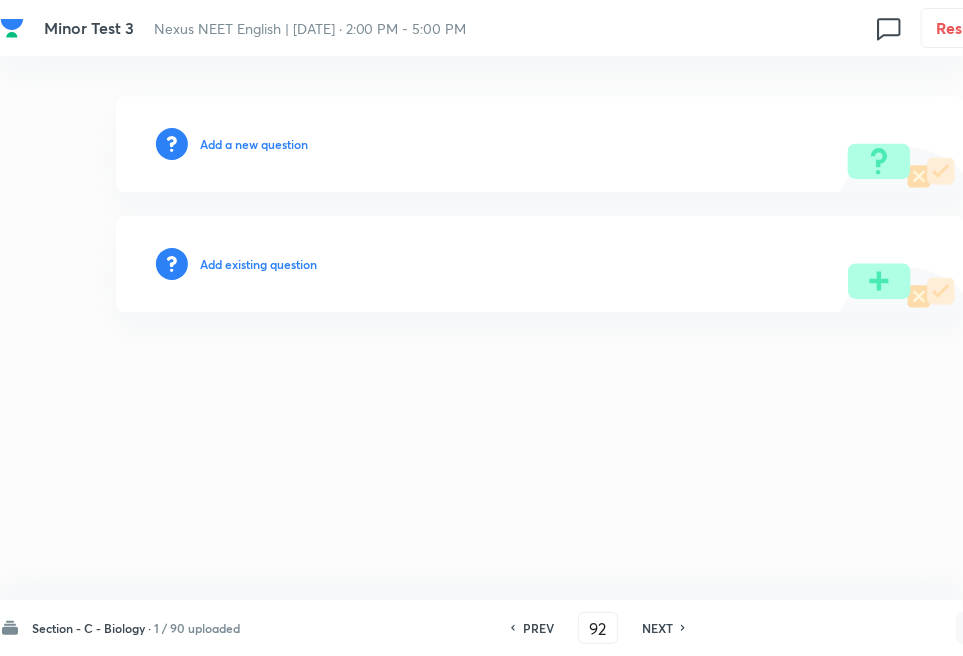click on "Add existing question" at bounding box center (258, 264) 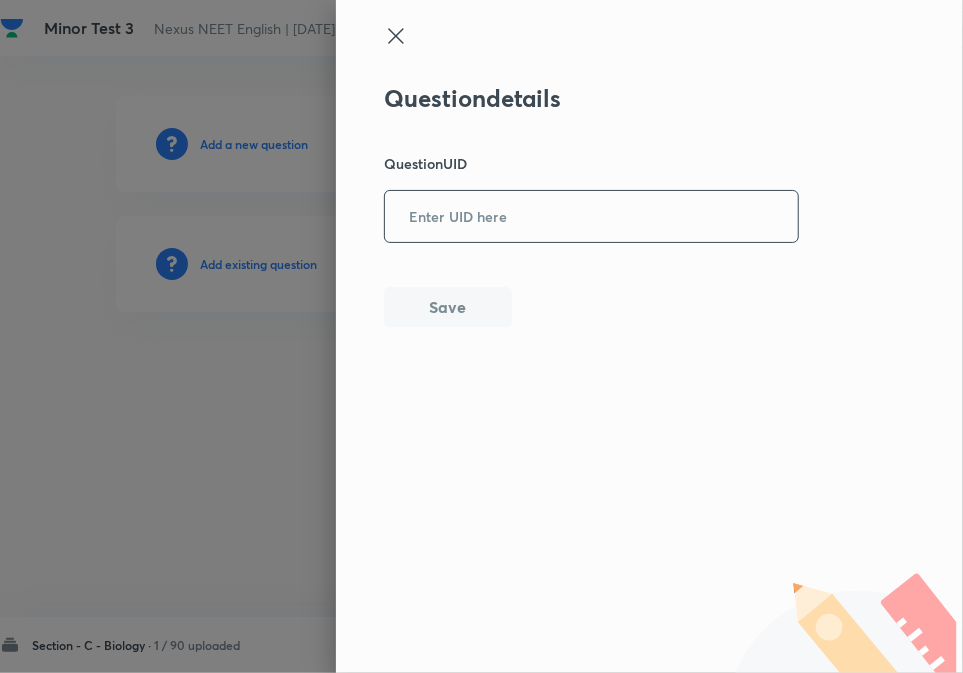 click at bounding box center [591, 216] 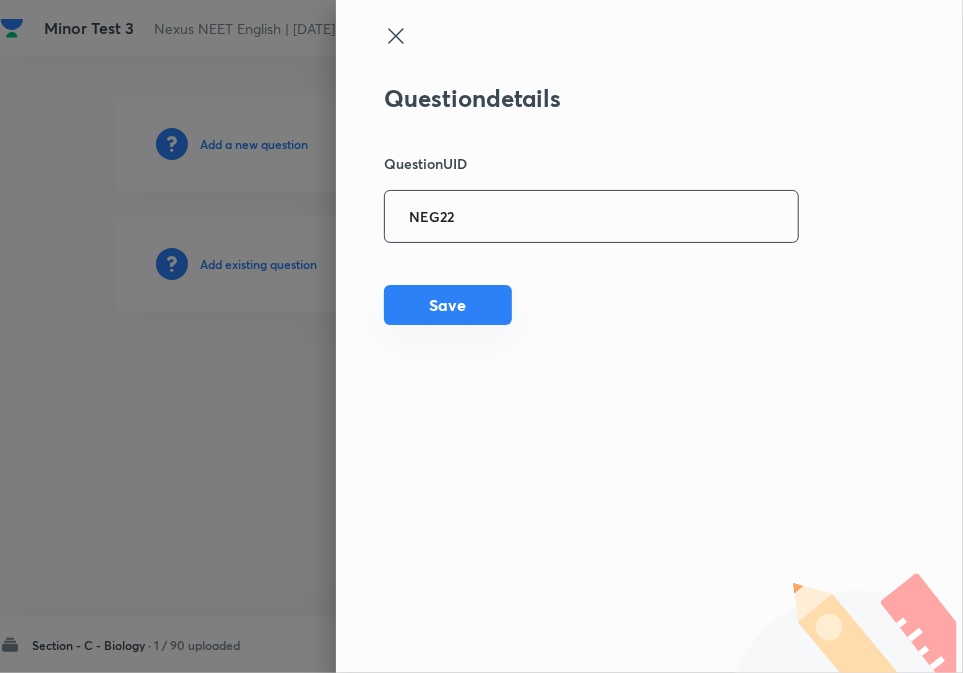 type on "NEG22" 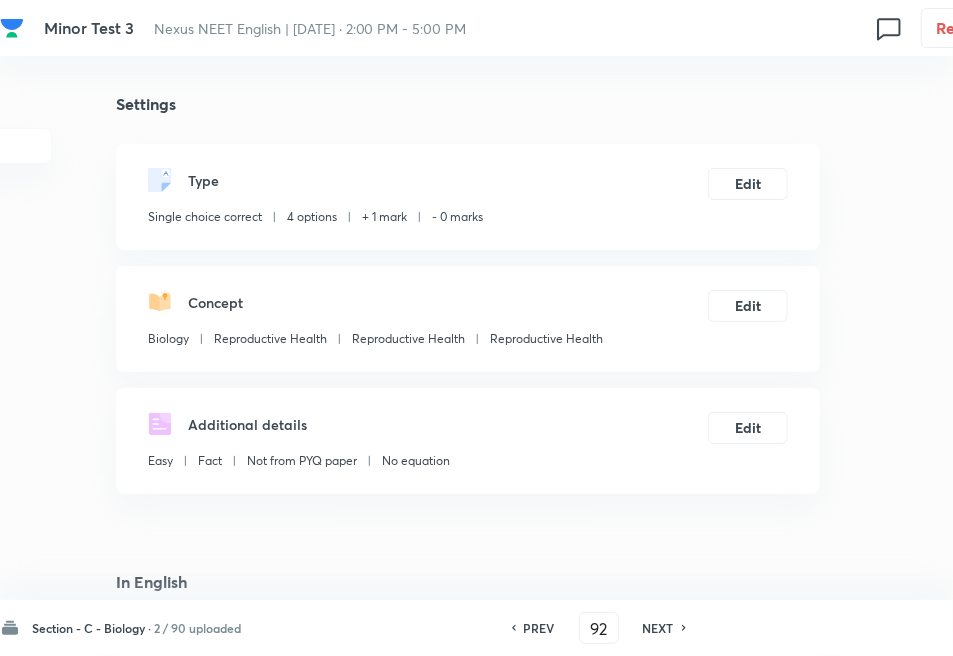 checkbox on "true" 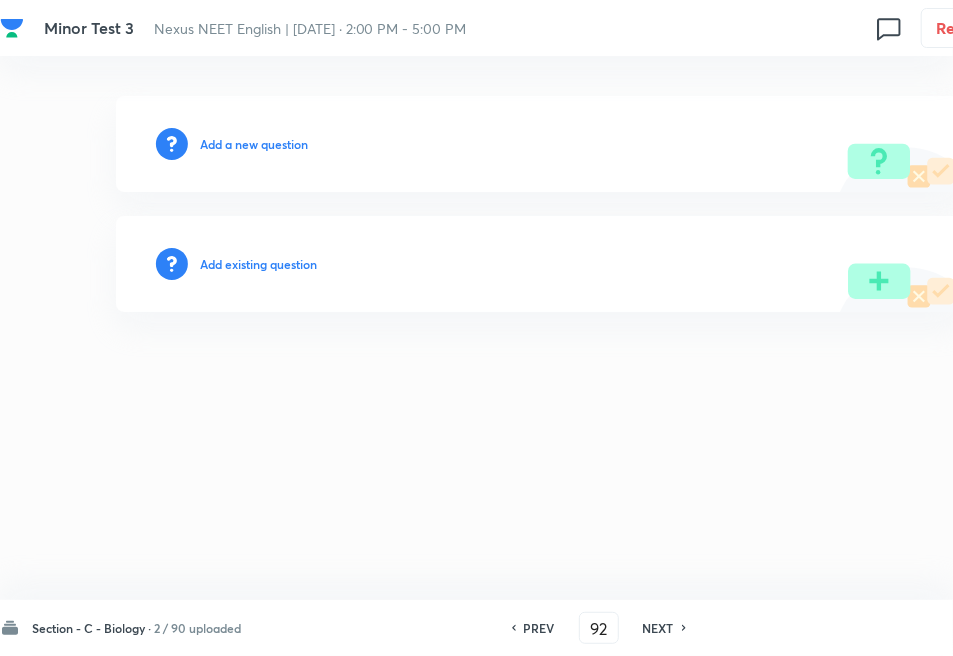 type on "93" 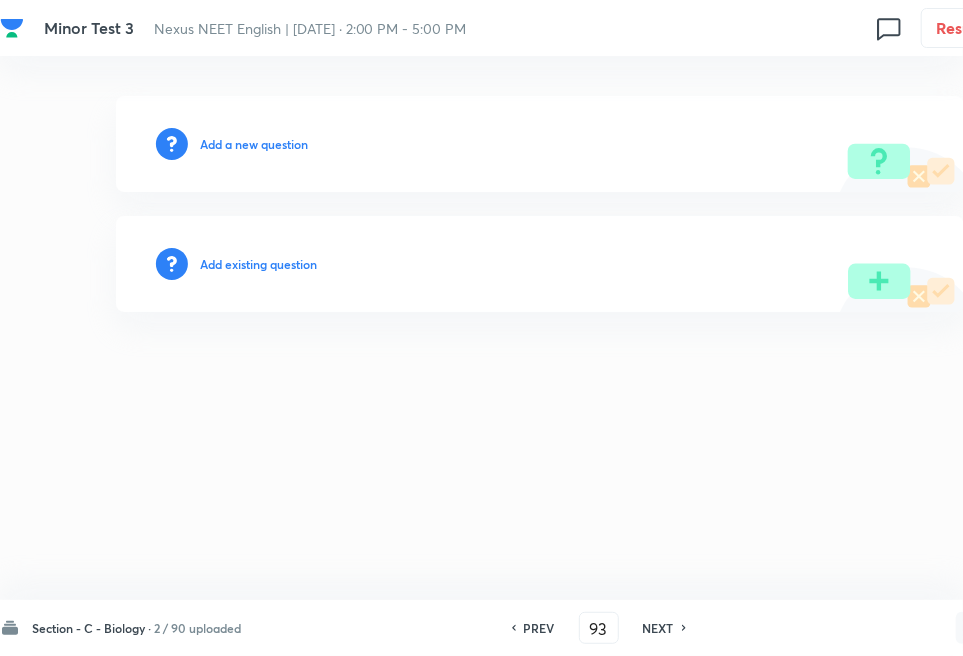 click on "Add existing question" at bounding box center [258, 264] 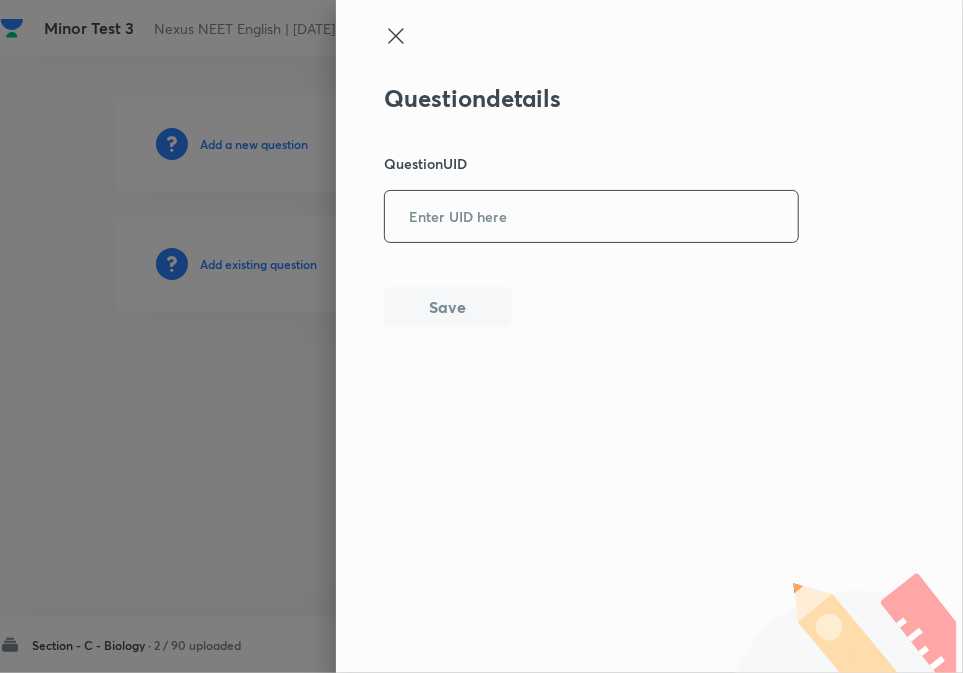 click at bounding box center [591, 216] 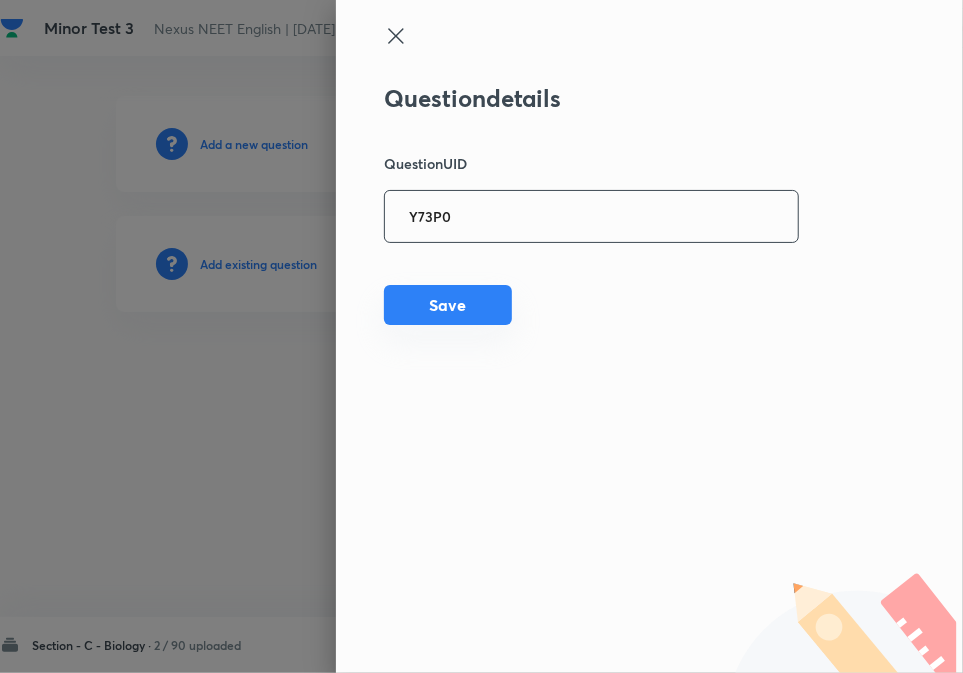 type on "Y73P0" 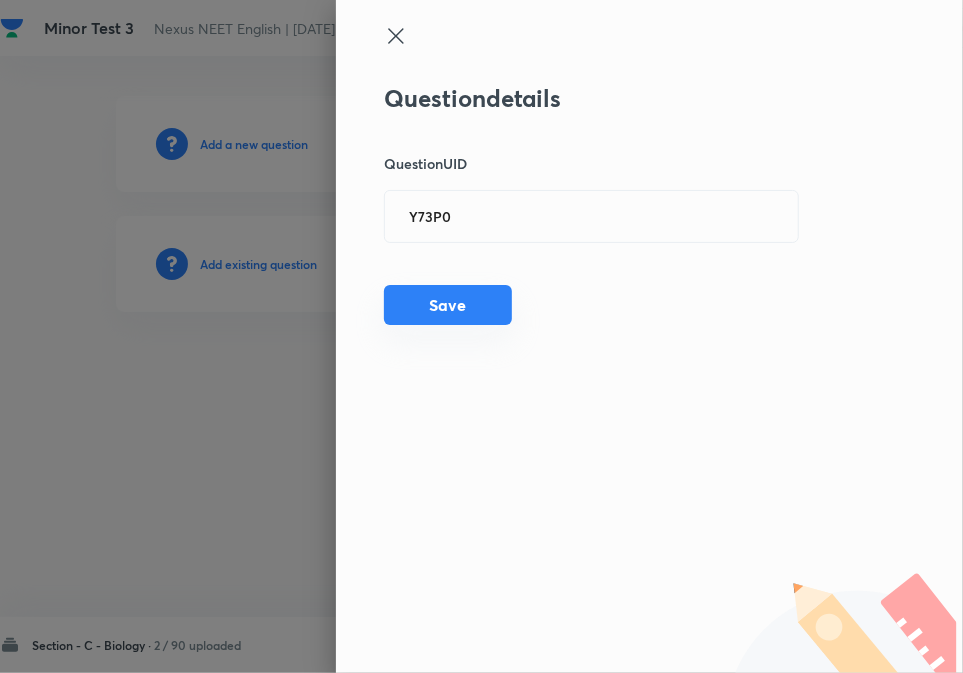 click on "Save" at bounding box center [448, 305] 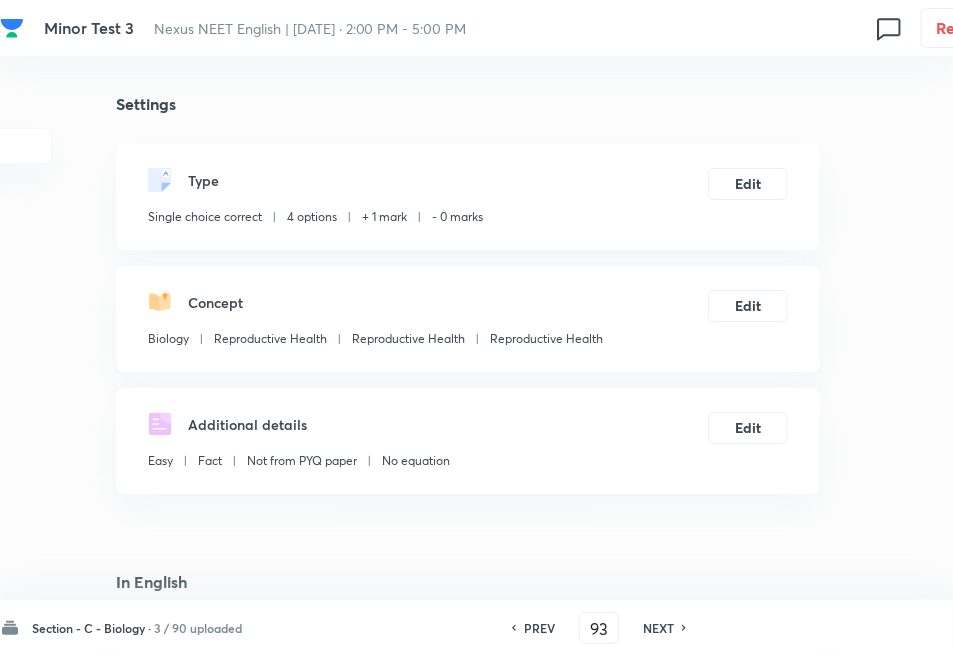 checkbox on "true" 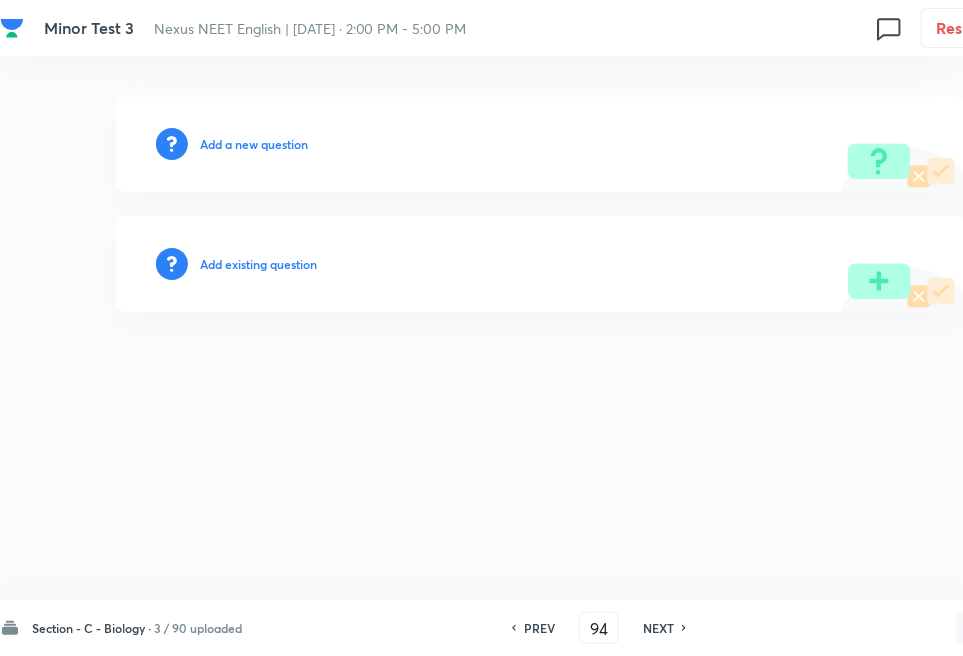 click on "Add existing question" at bounding box center (258, 264) 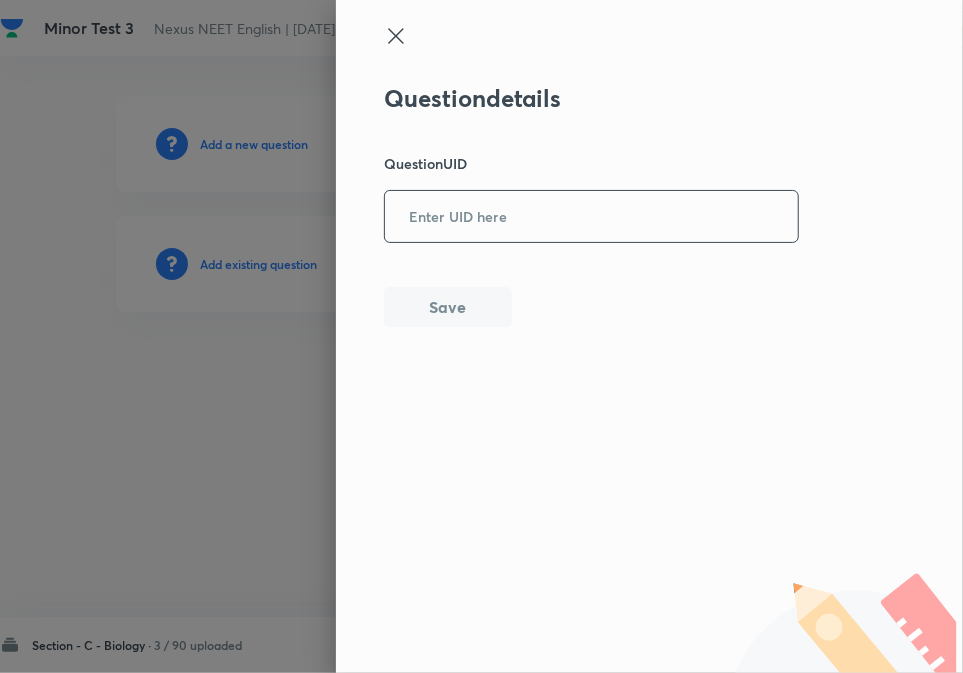 click at bounding box center [591, 216] 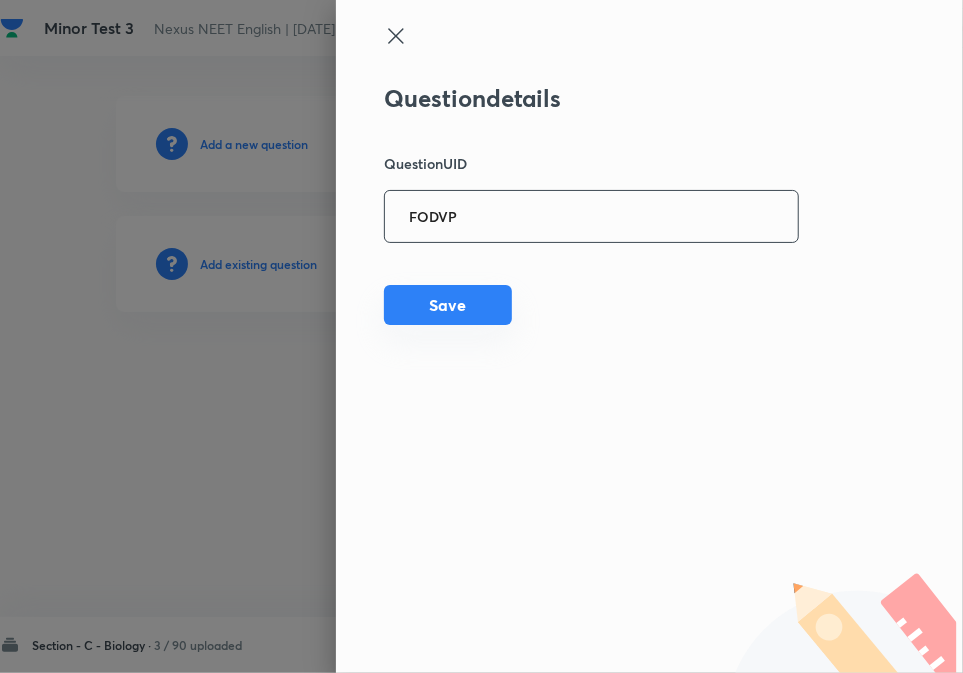 type on "FODVP" 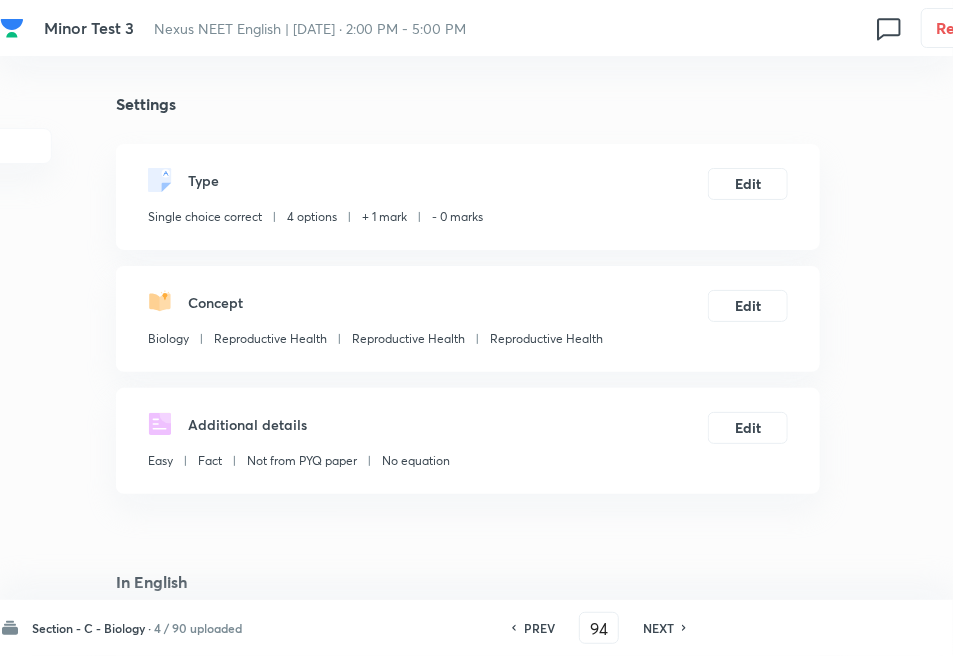 checkbox on "true" 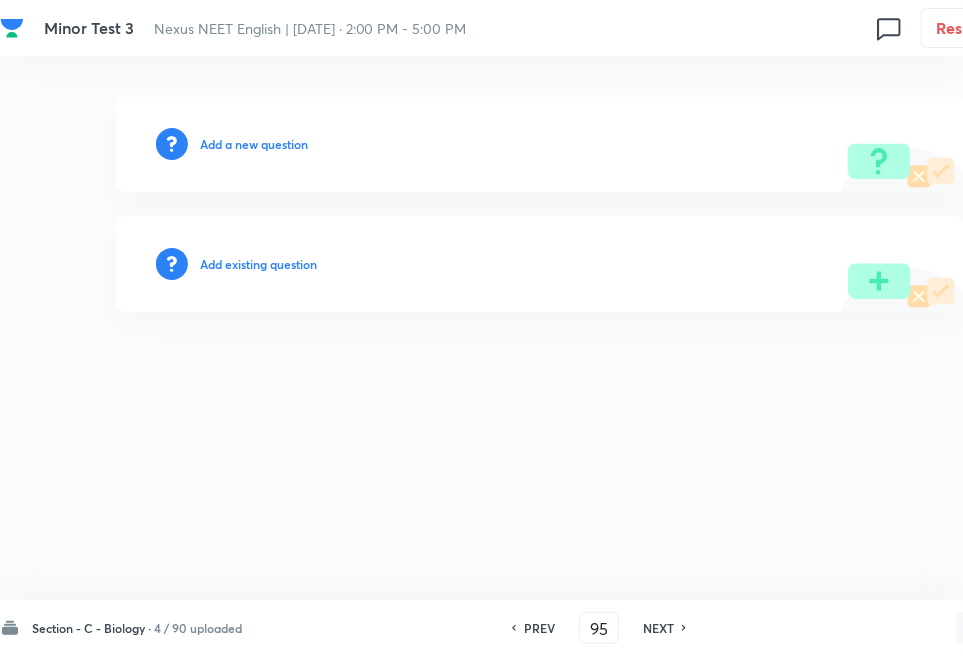 click on "Add existing question" at bounding box center (540, 264) 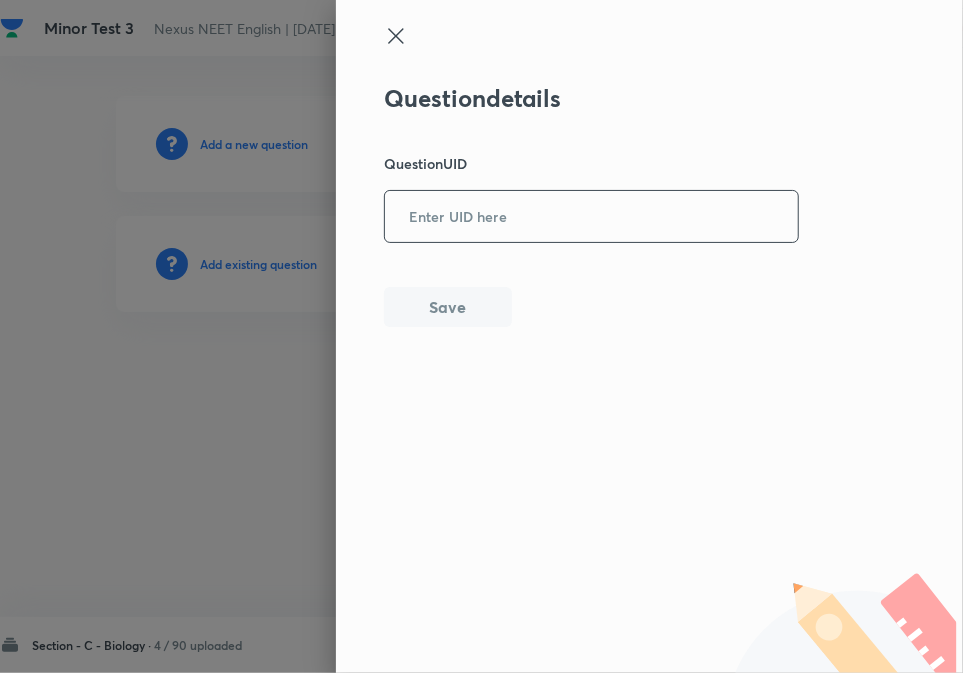 click at bounding box center (591, 216) 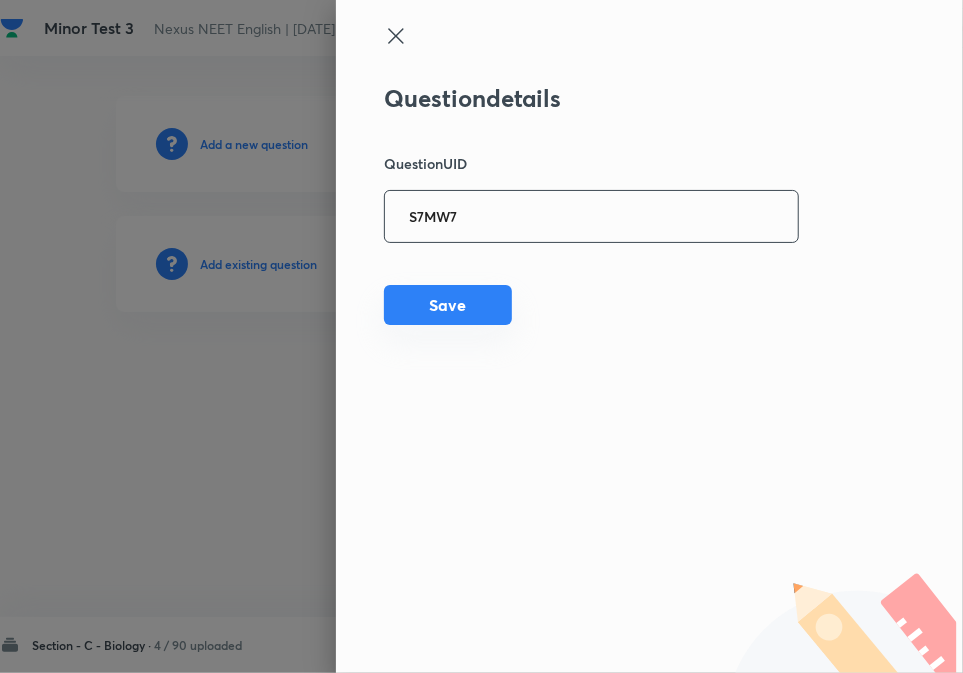 type on "S7MW7" 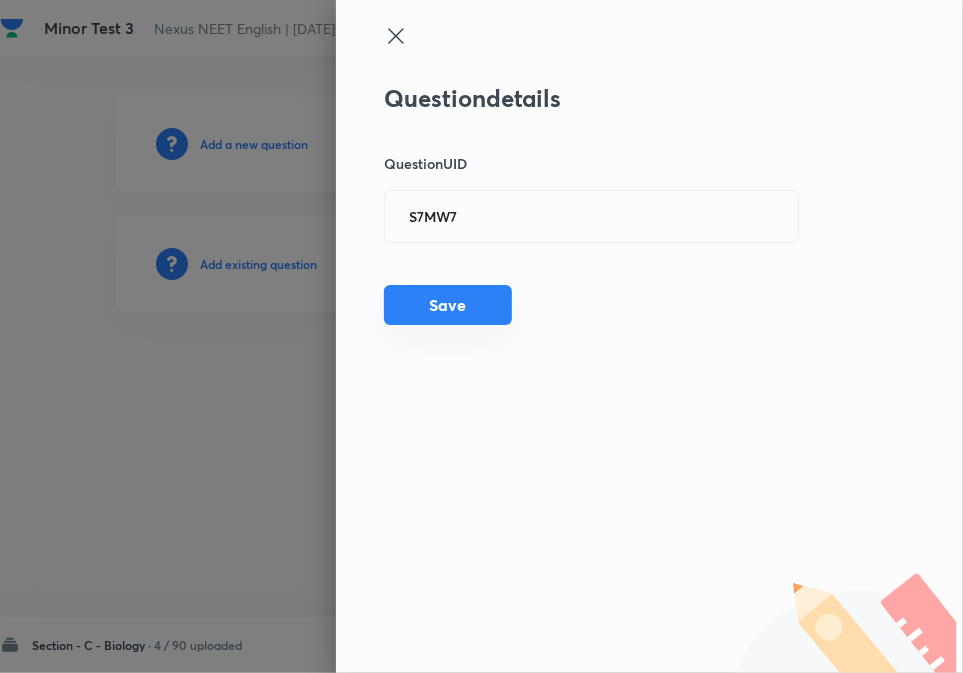 click on "Save" at bounding box center [448, 305] 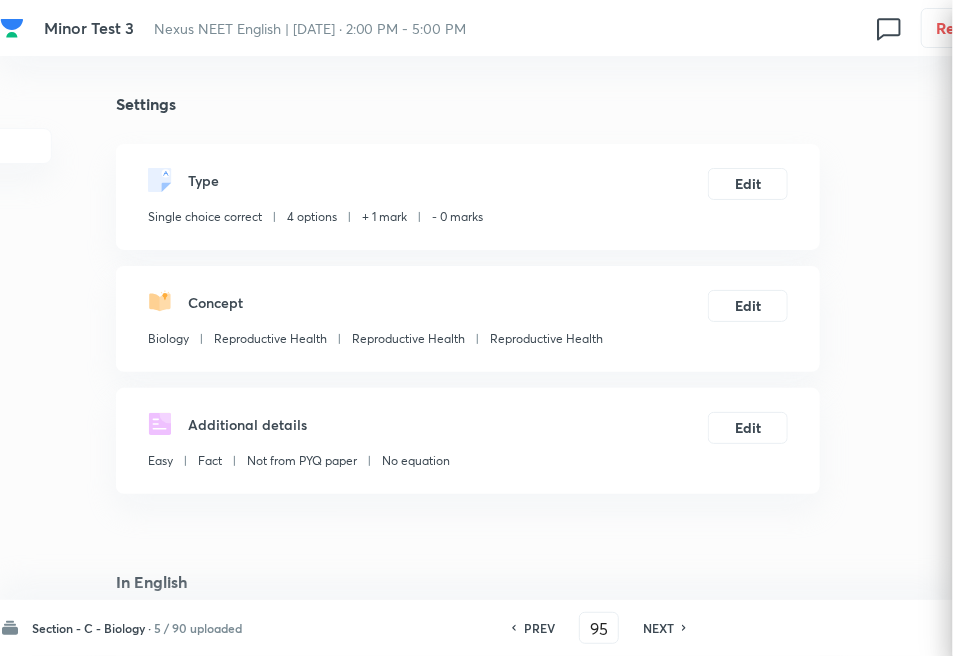 checkbox on "true" 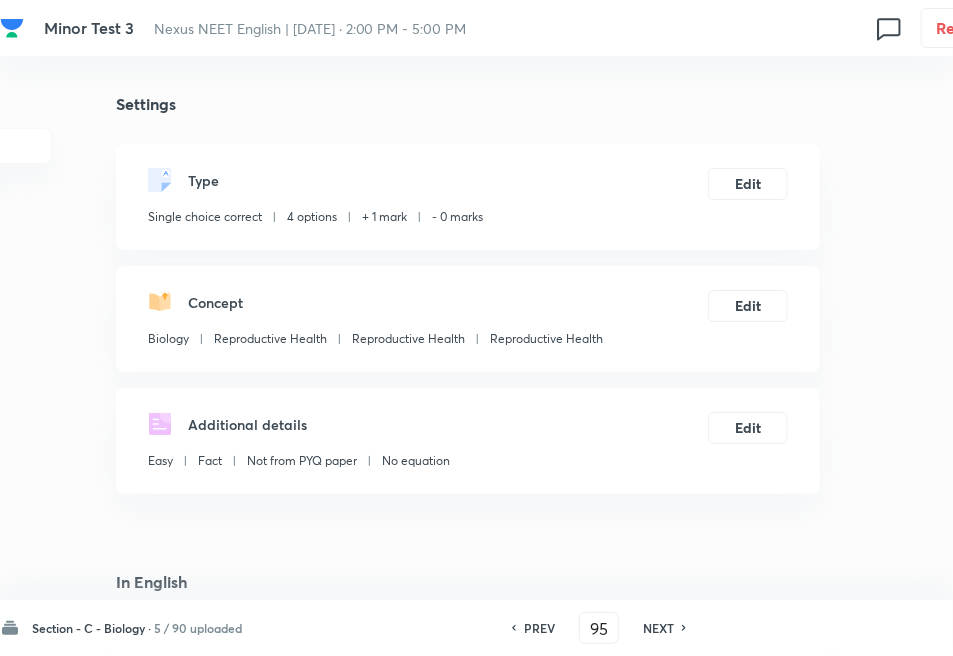 drag, startPoint x: 673, startPoint y: 630, endPoint x: 613, endPoint y: 586, distance: 74.404305 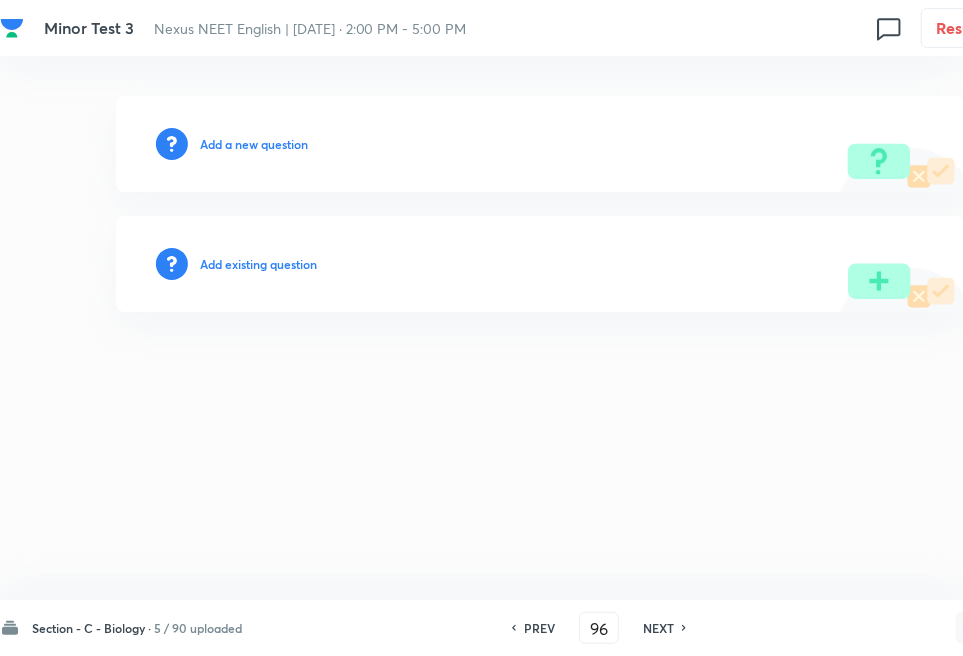 click on "Add existing question" at bounding box center (258, 264) 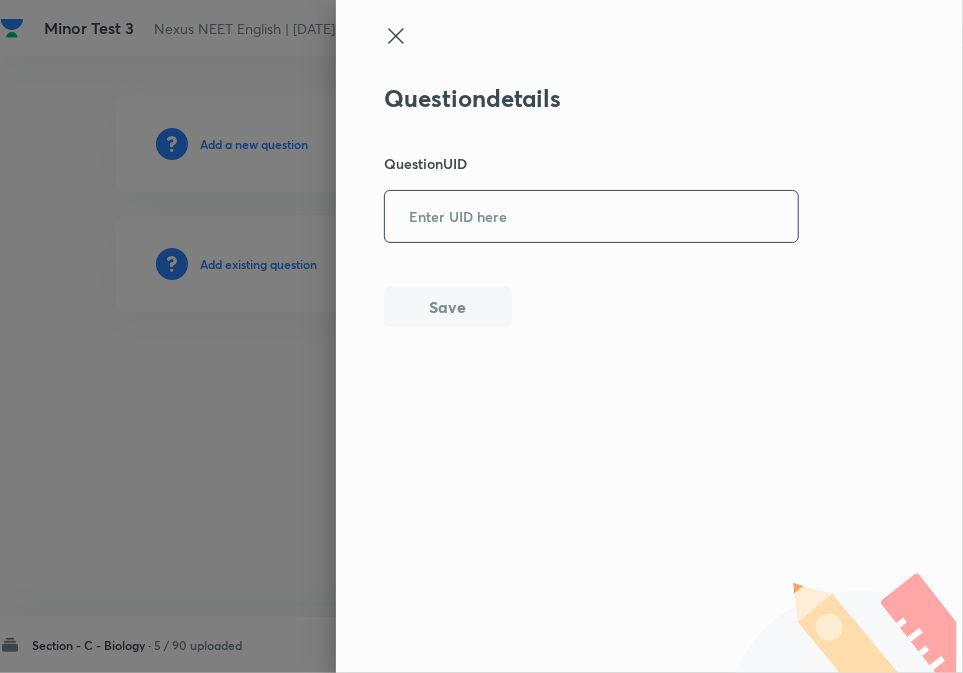 click at bounding box center [591, 216] 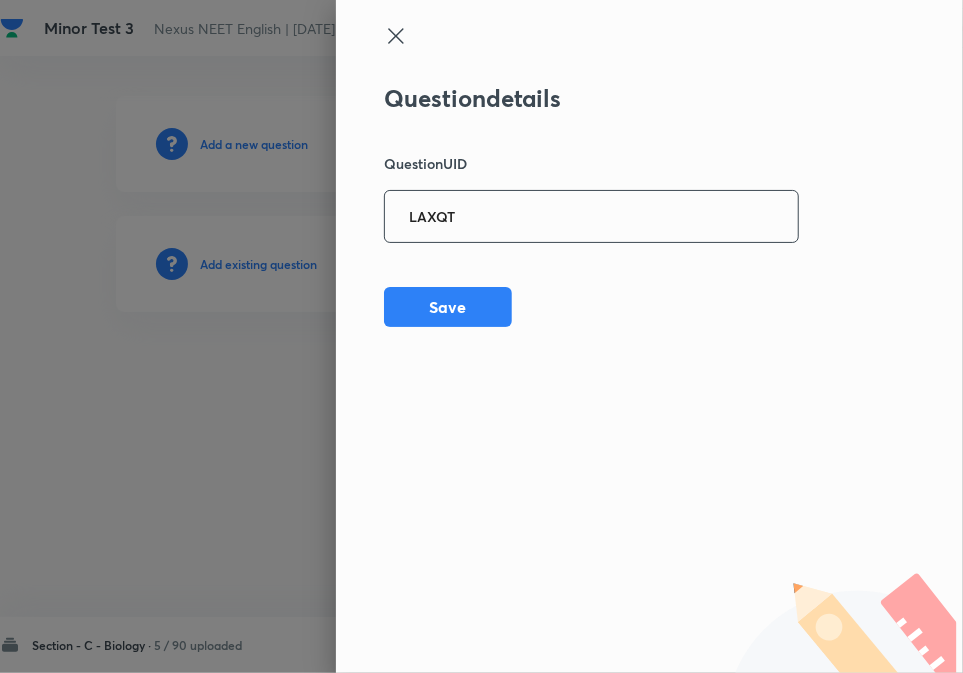 type on "LAXQT" 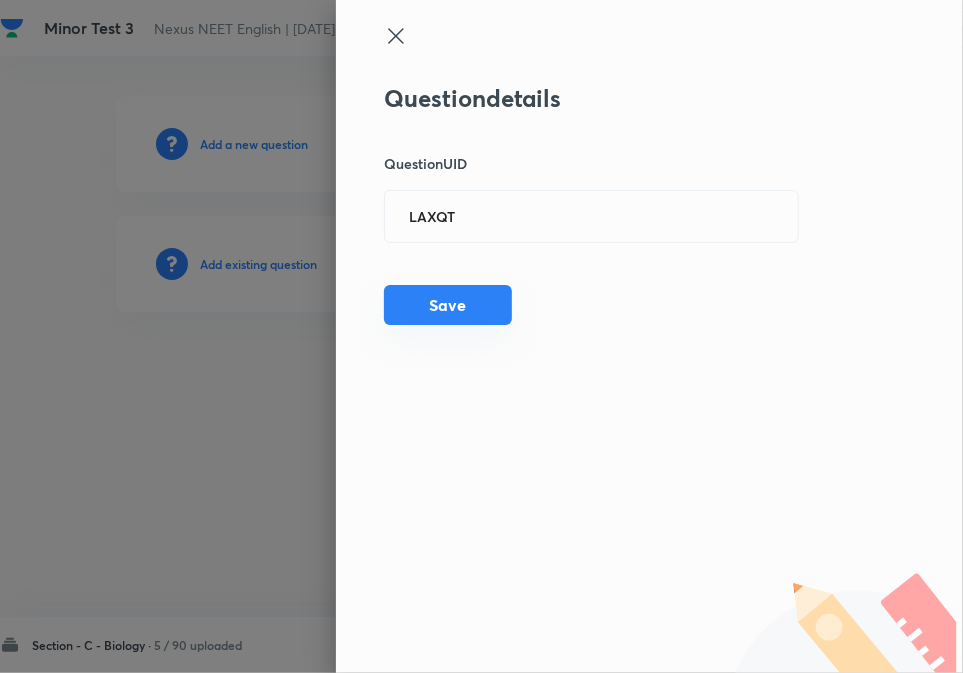 click on "Save" at bounding box center [448, 305] 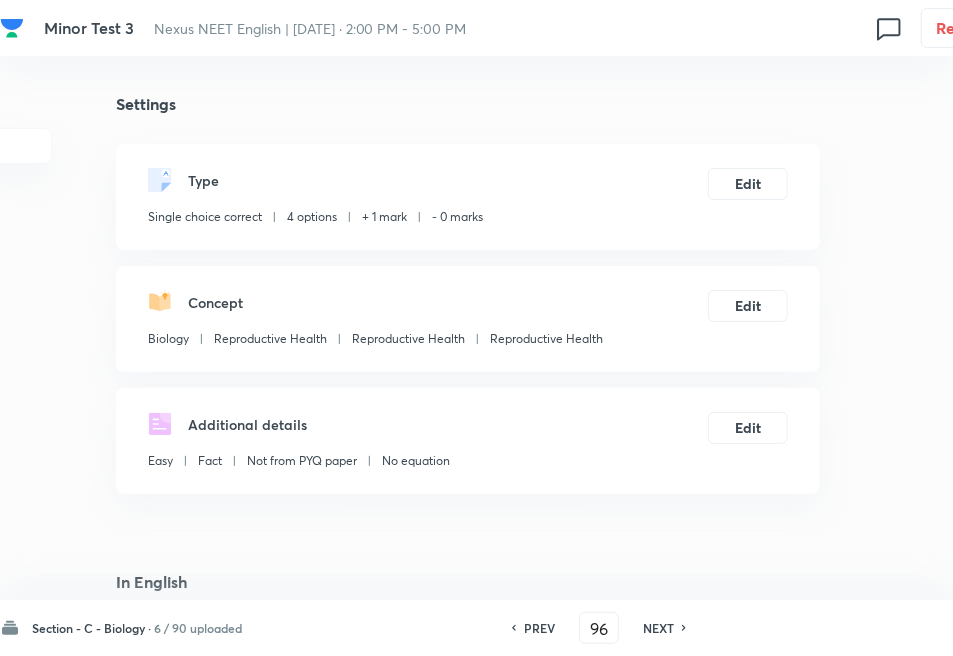 checkbox on "true" 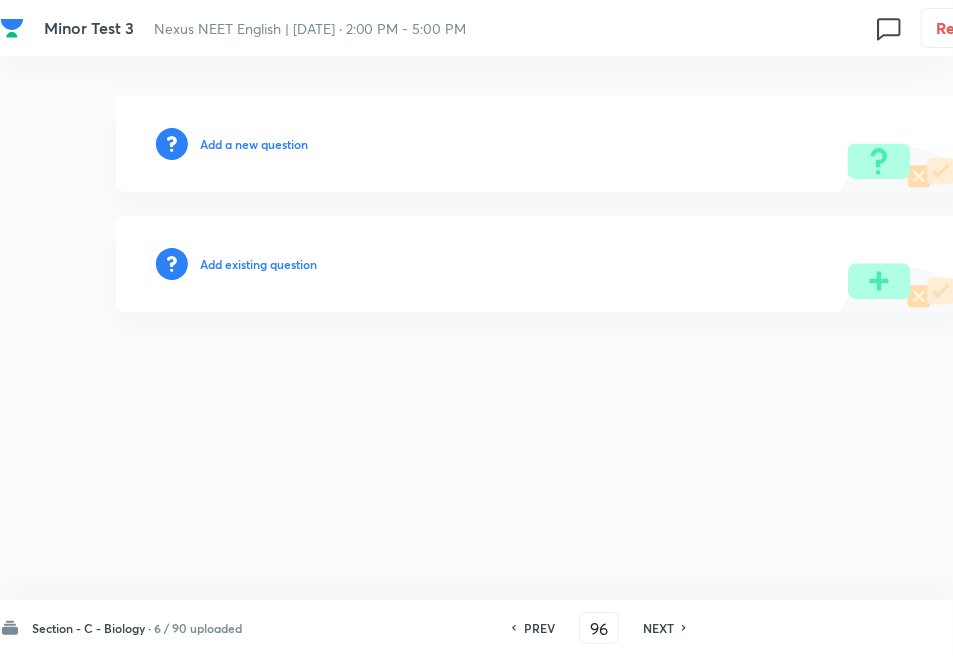type on "97" 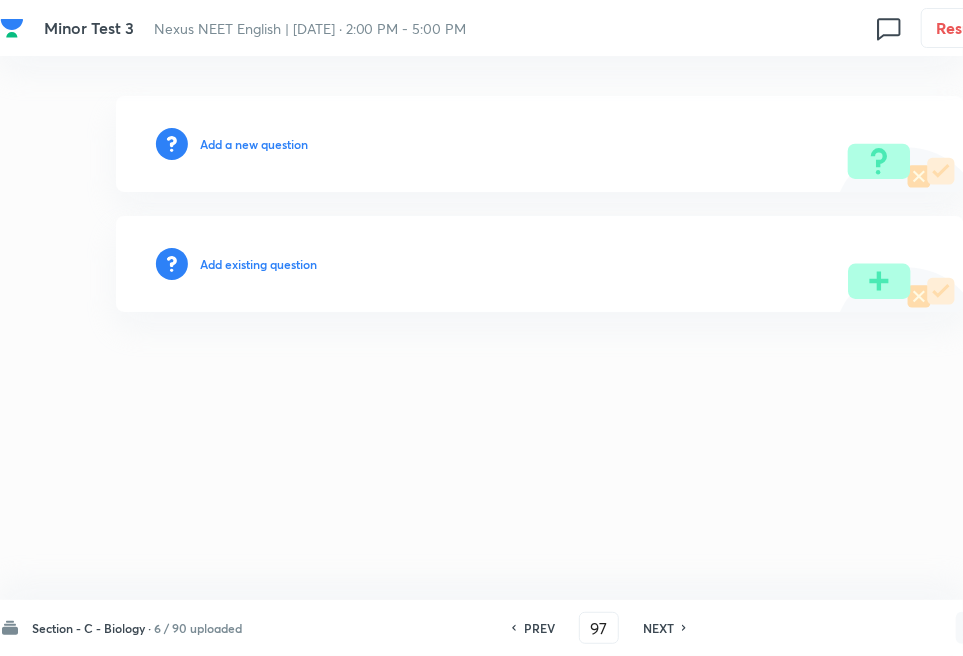click on "Add existing question" at bounding box center (258, 264) 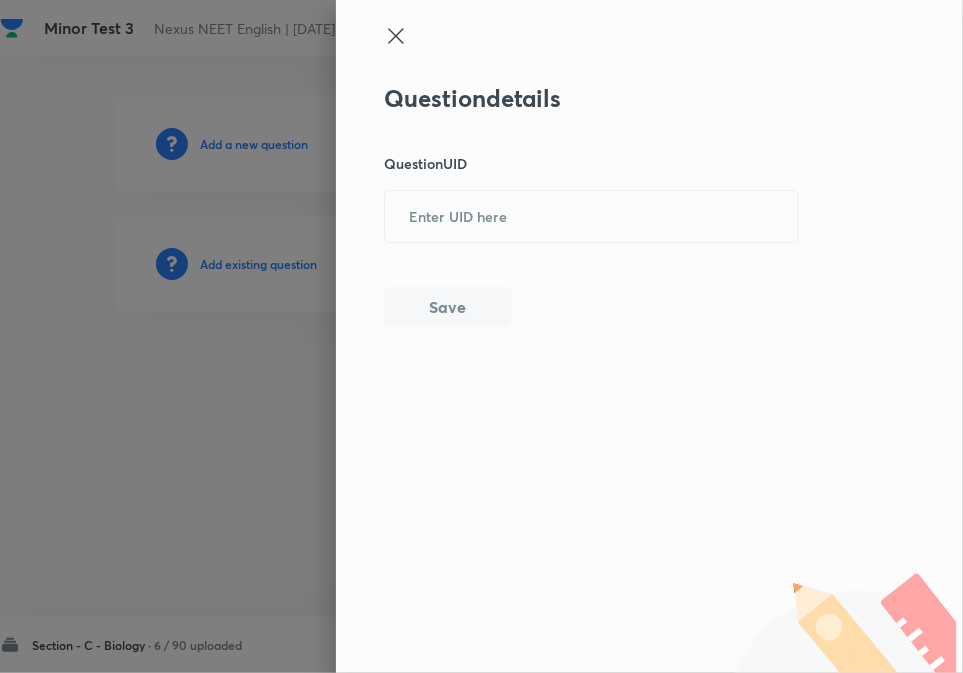 click on "Question  details Question  UID ​ Save" at bounding box center [649, 336] 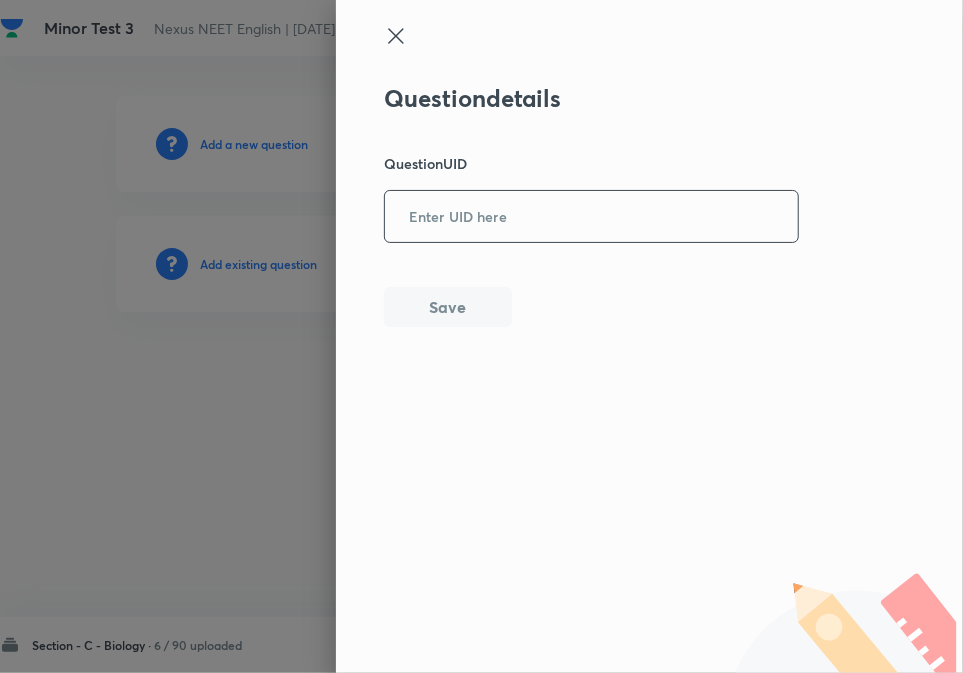 click at bounding box center (591, 216) 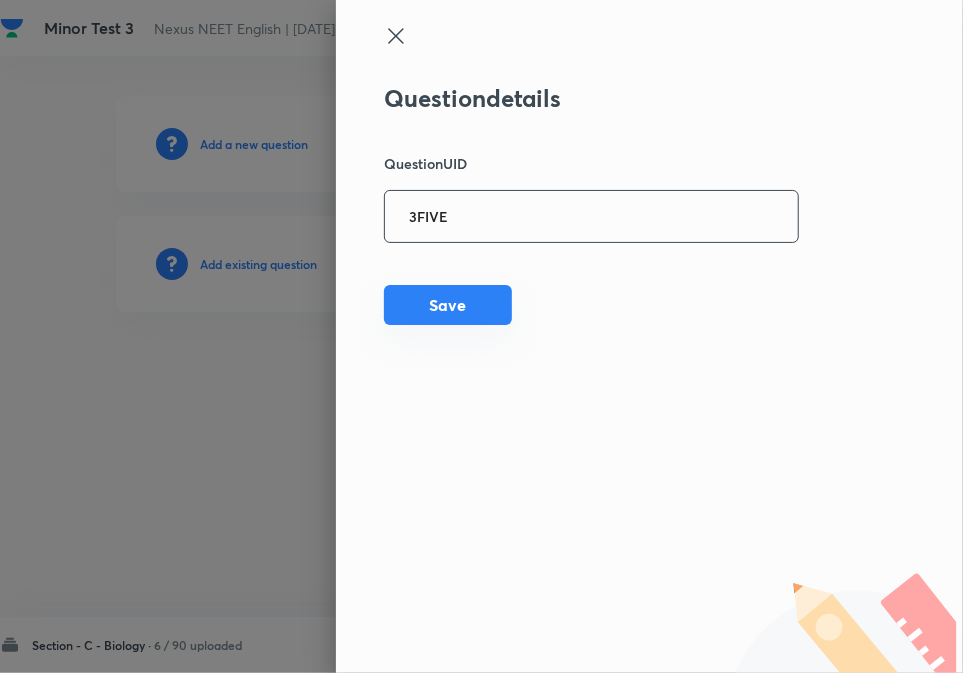type on "3FIVE" 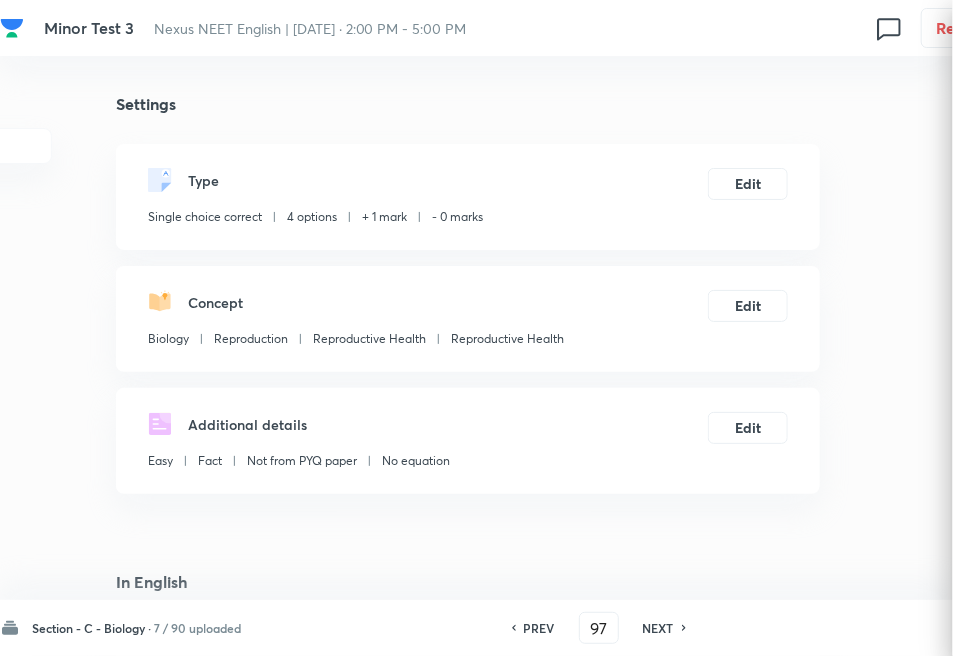 checkbox on "true" 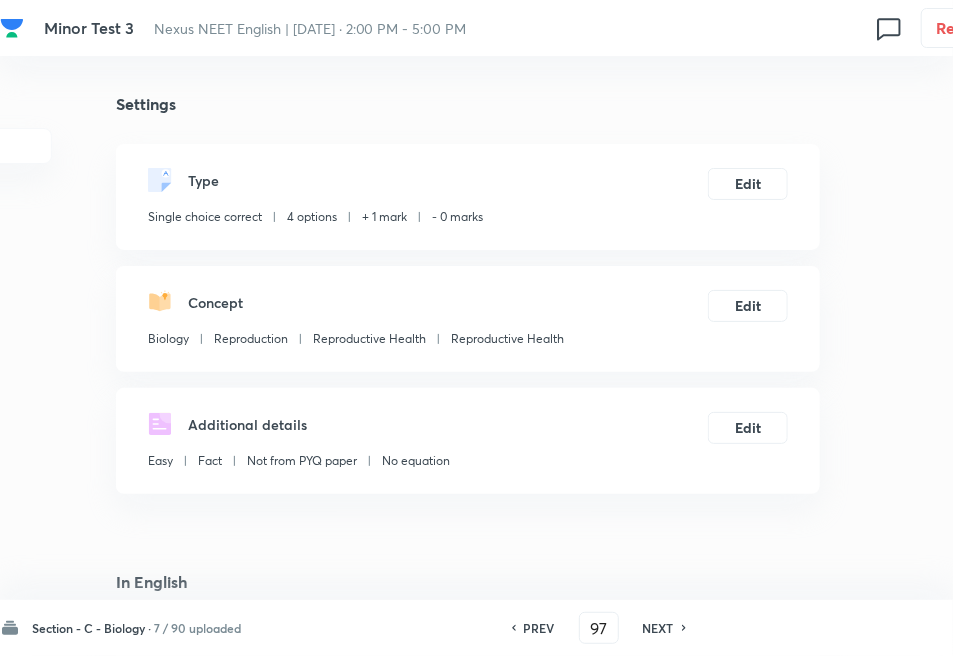 click on "NEXT" at bounding box center (658, 628) 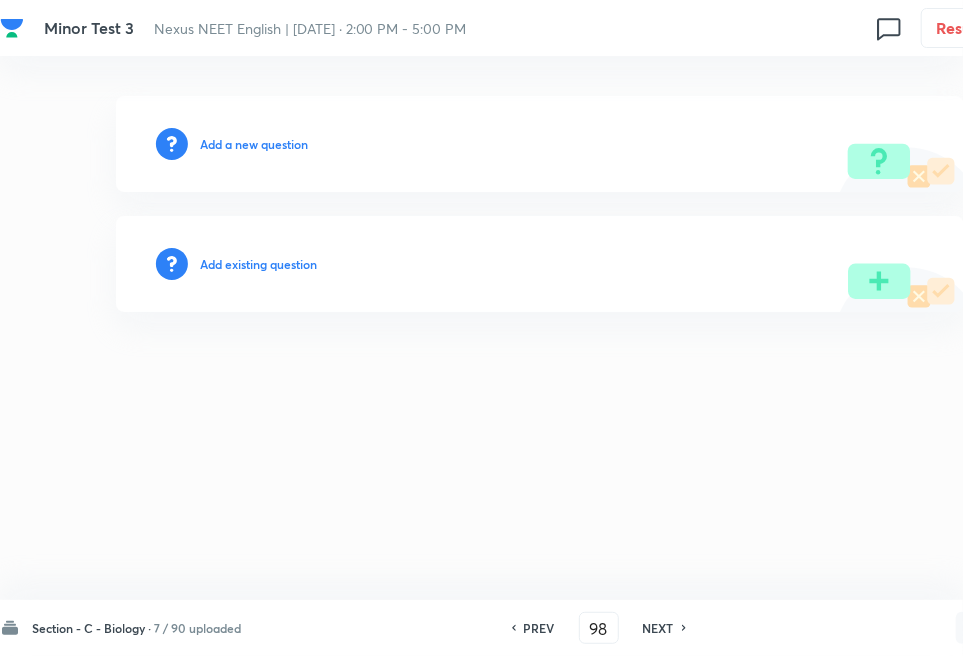 click on "Add existing question" at bounding box center [258, 264] 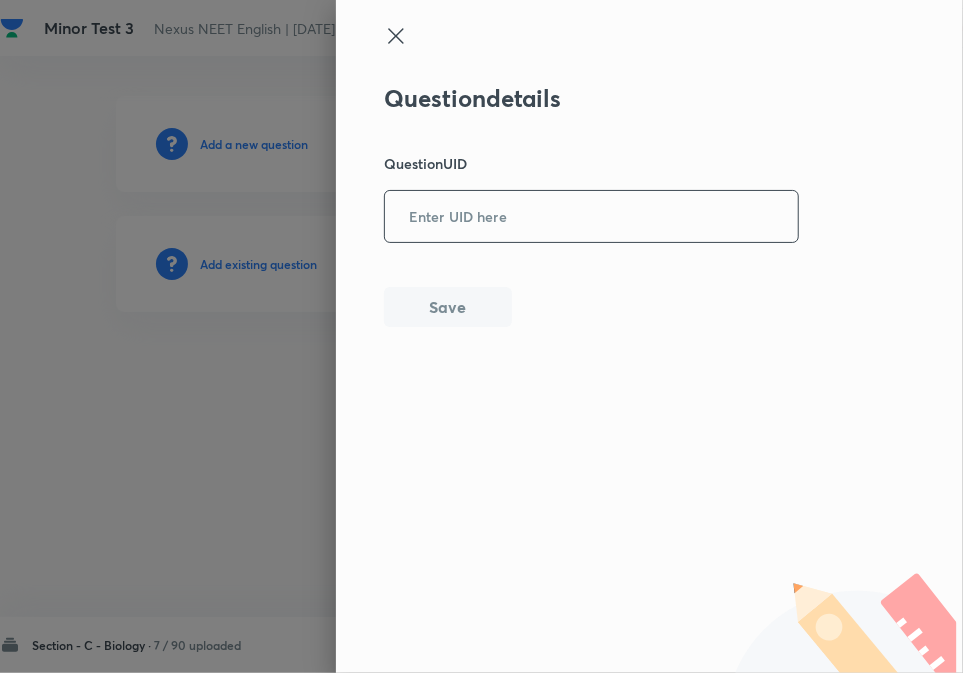 drag, startPoint x: 466, startPoint y: 193, endPoint x: 471, endPoint y: 218, distance: 25.495098 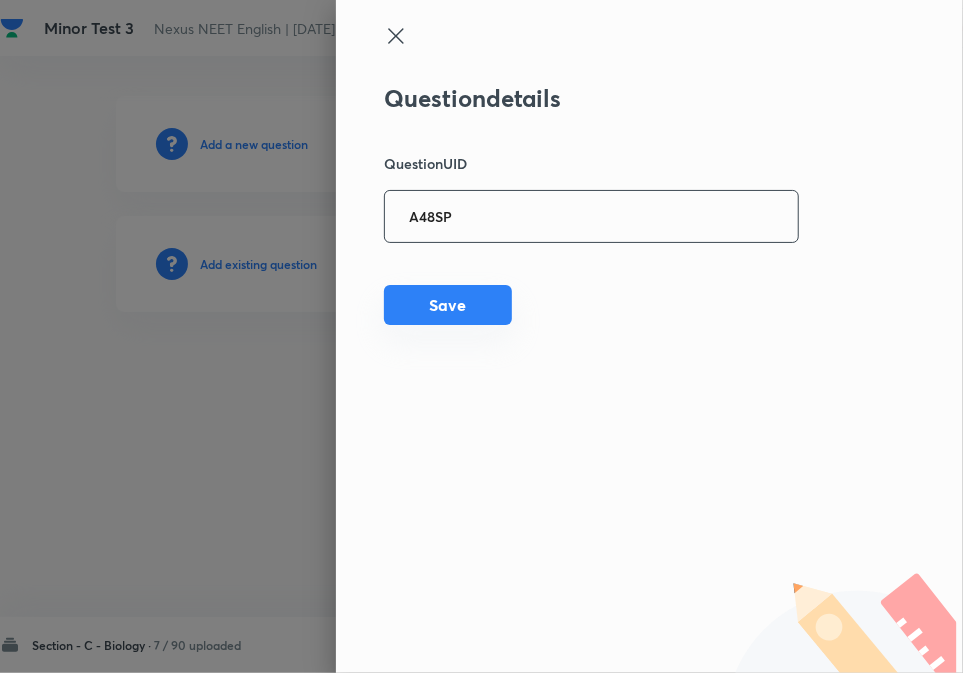 type on "A48SP" 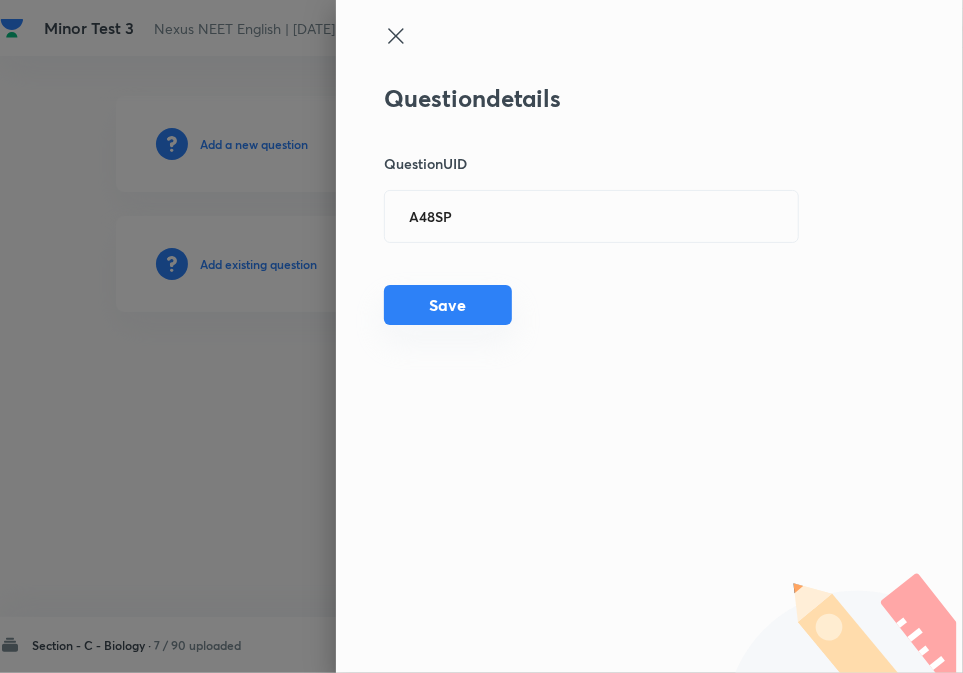 drag, startPoint x: 448, startPoint y: 306, endPoint x: 242, endPoint y: 306, distance: 206 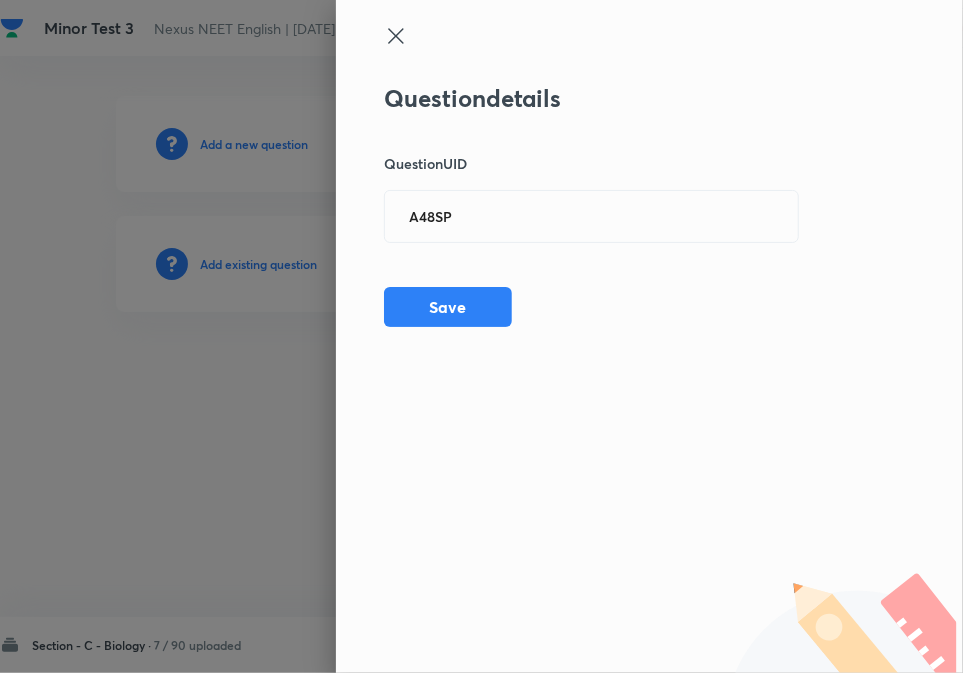 click on "Save" at bounding box center (448, 307) 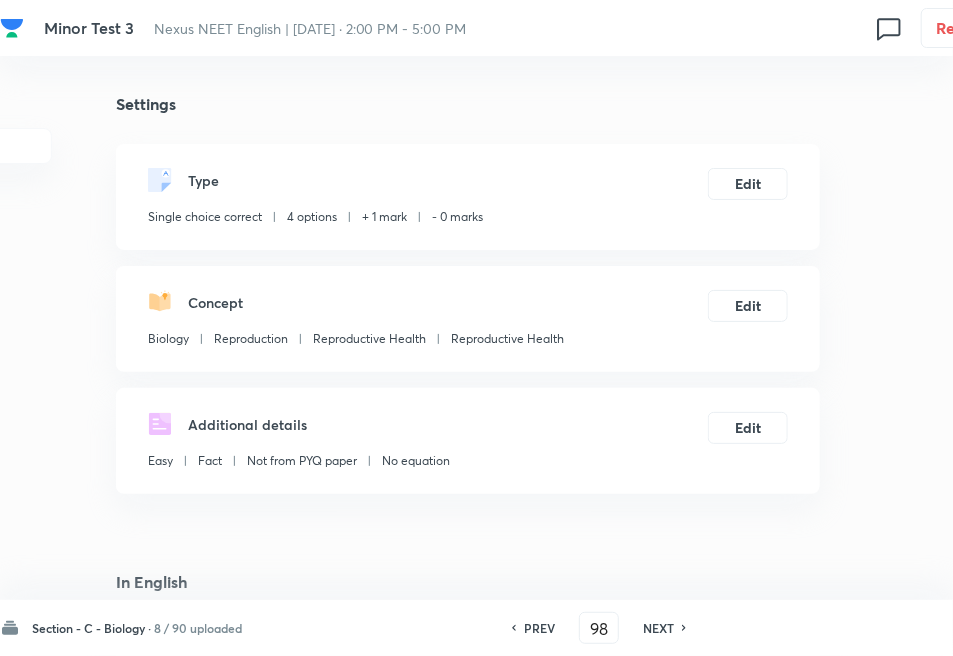 checkbox on "true" 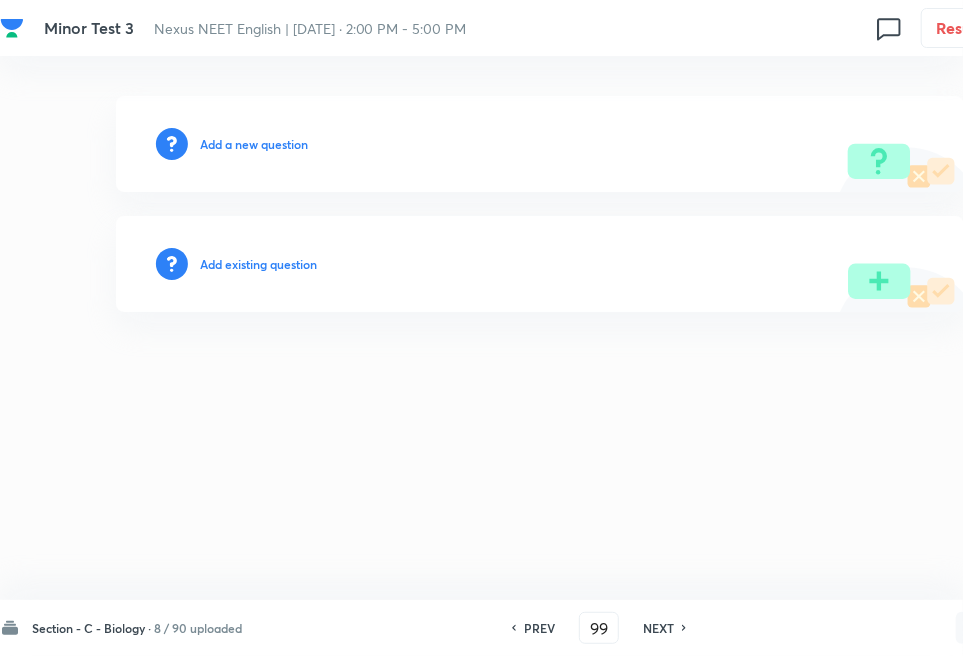 click on "Add existing question" at bounding box center [258, 264] 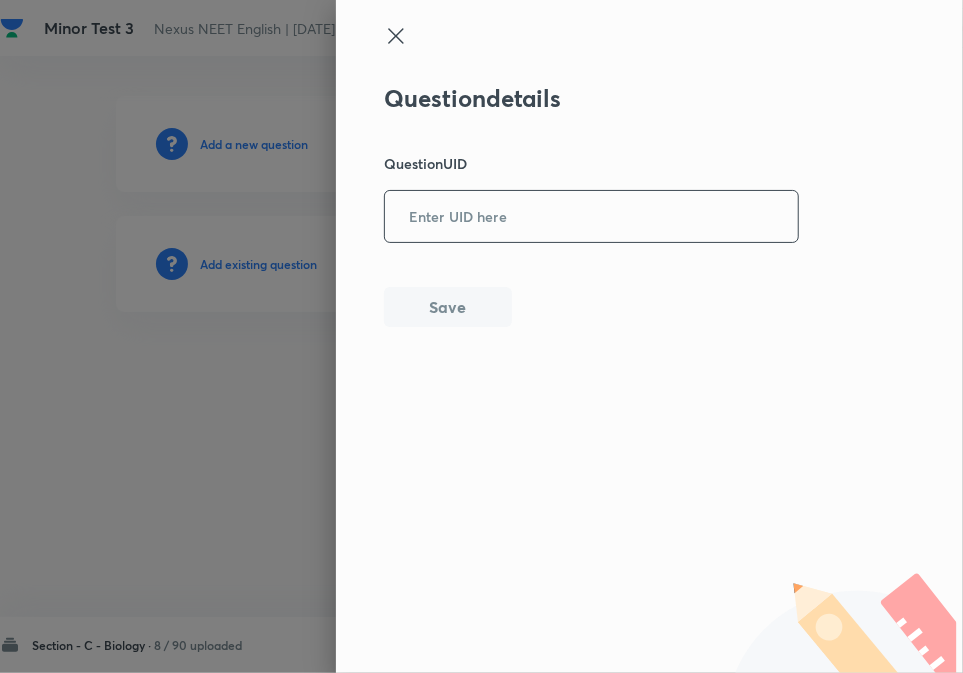 click at bounding box center (591, 216) 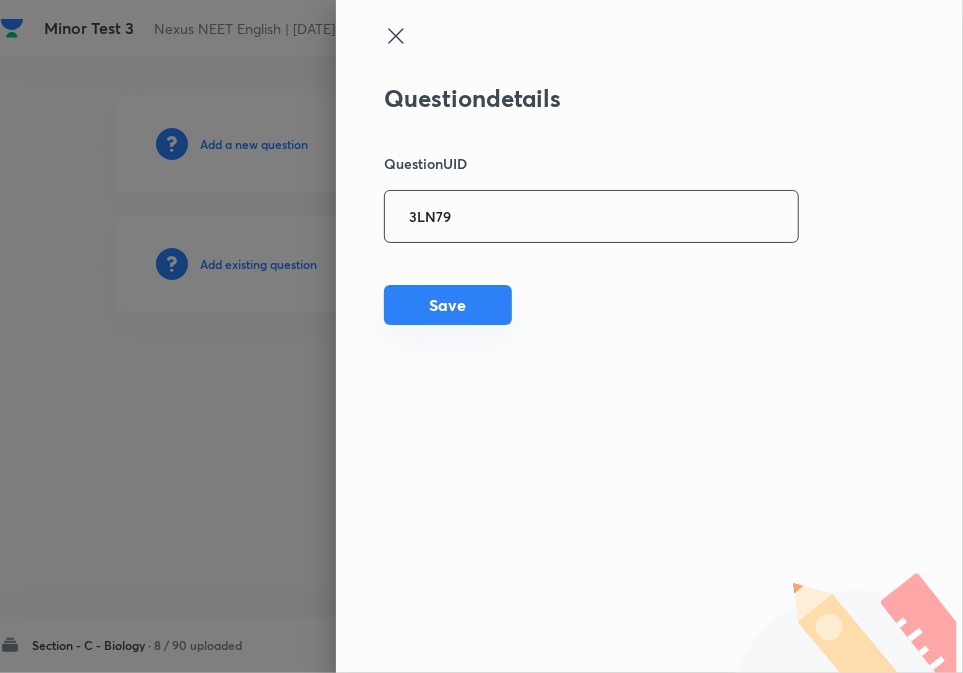 type on "3LN79" 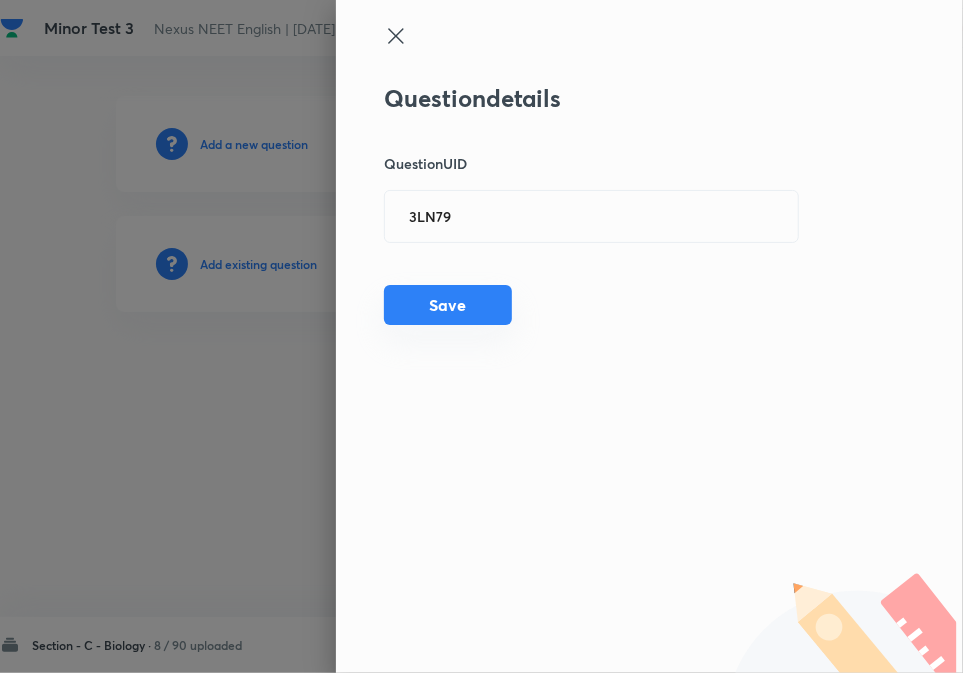 click on "Save" at bounding box center [448, 305] 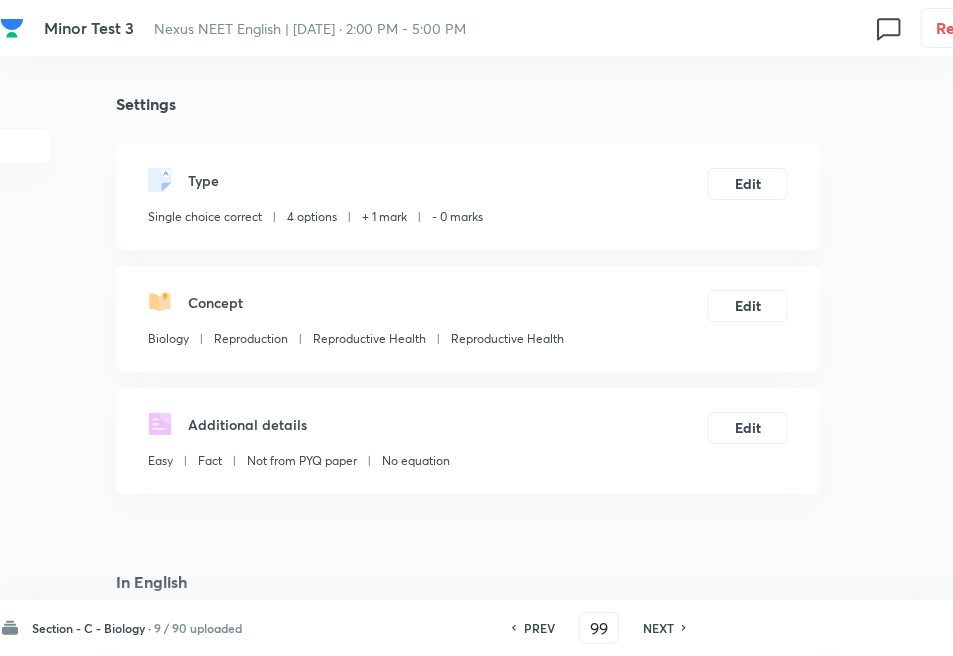 checkbox on "true" 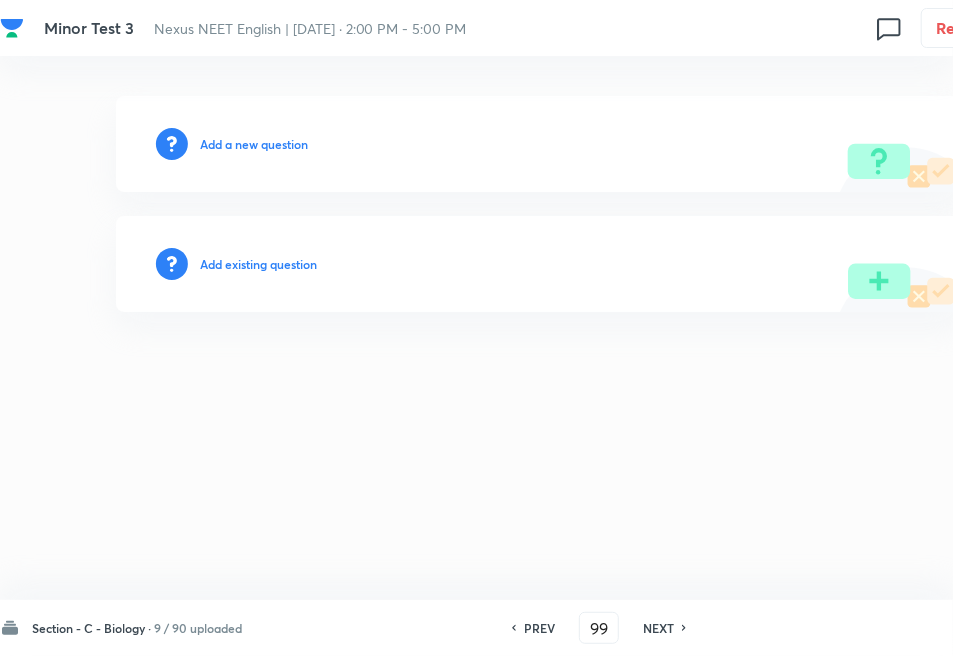 type on "100" 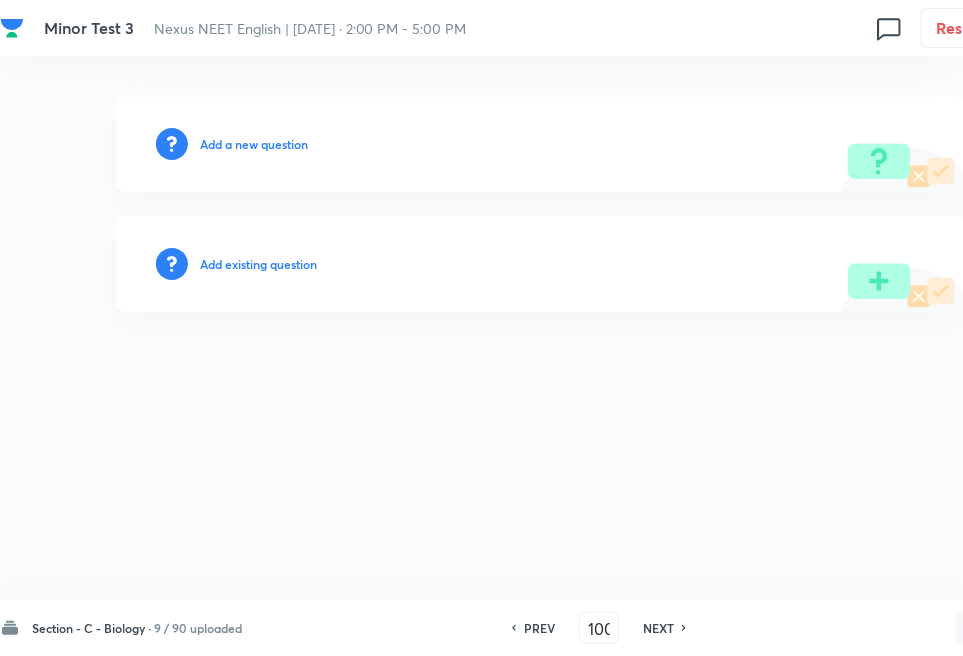 click on "Add existing question" at bounding box center [258, 264] 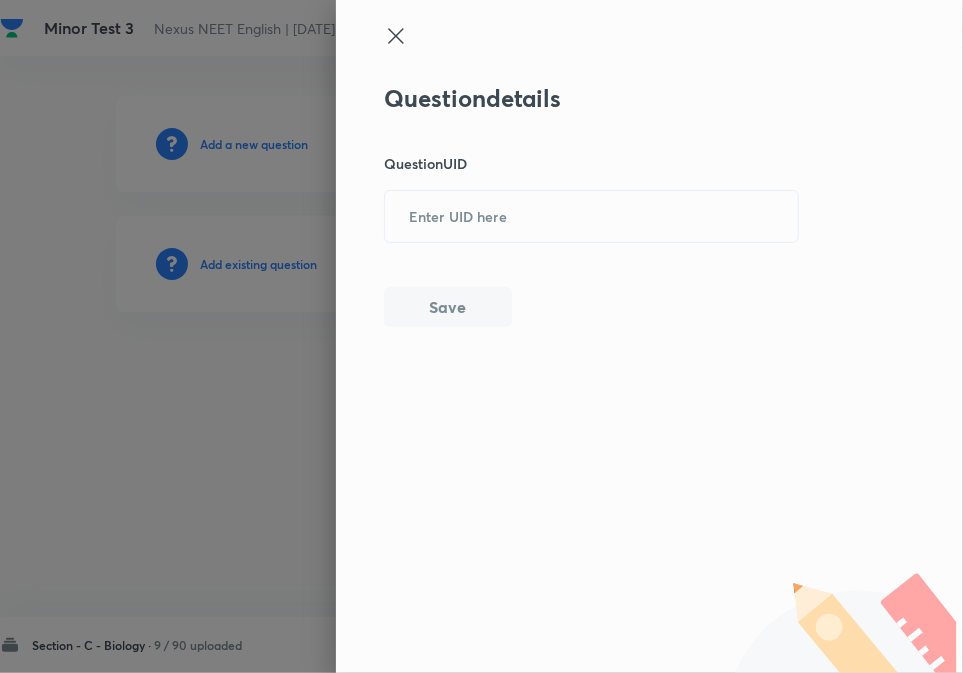drag, startPoint x: 464, startPoint y: 230, endPoint x: 461, endPoint y: 246, distance: 16.27882 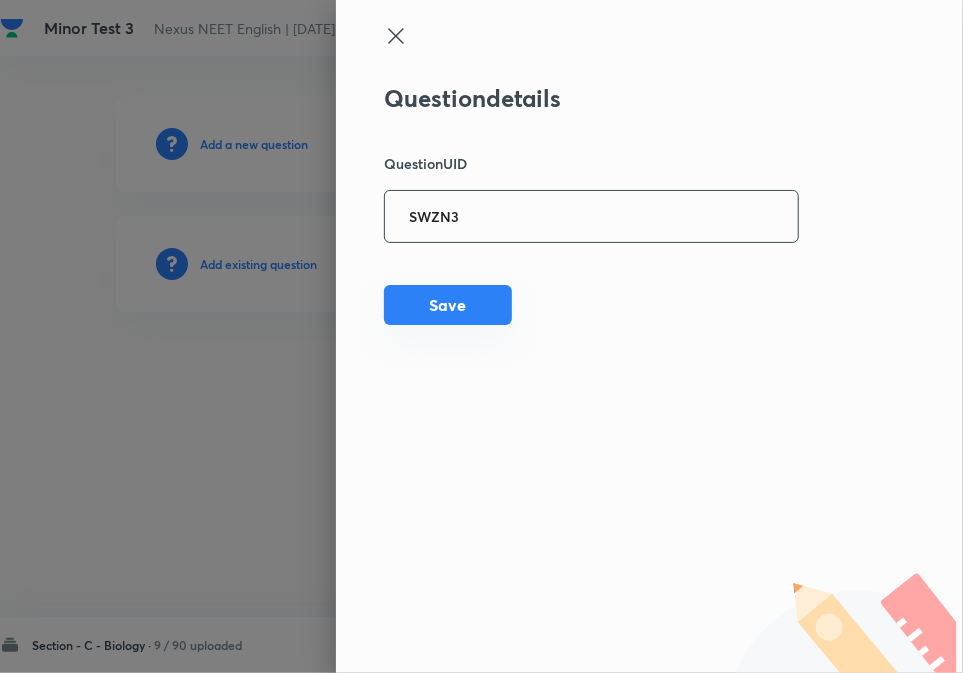 type on "SWZN3" 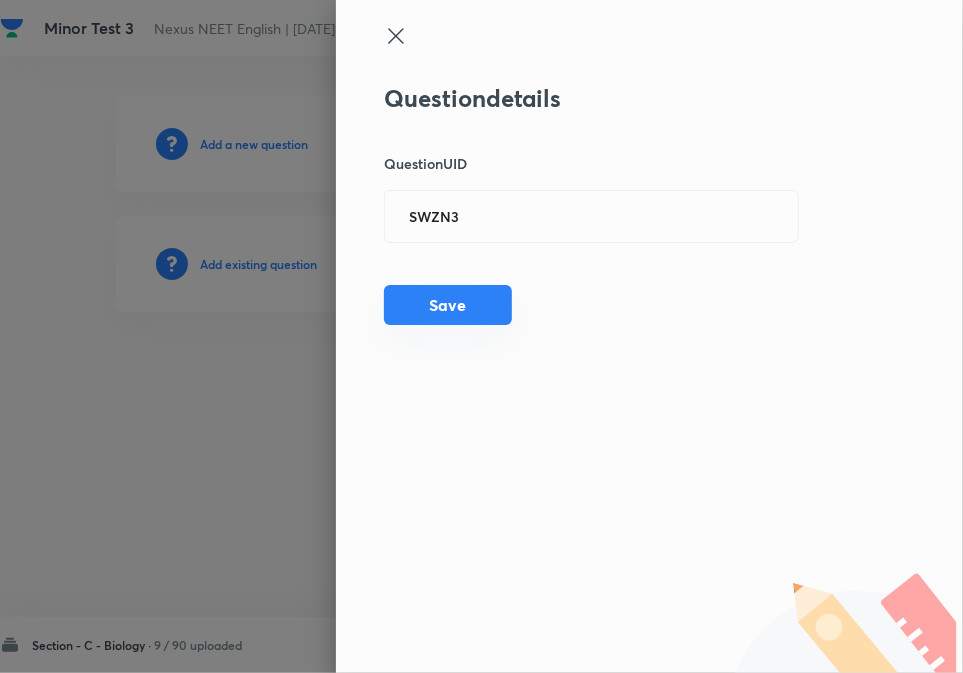 click on "Save" at bounding box center (448, 305) 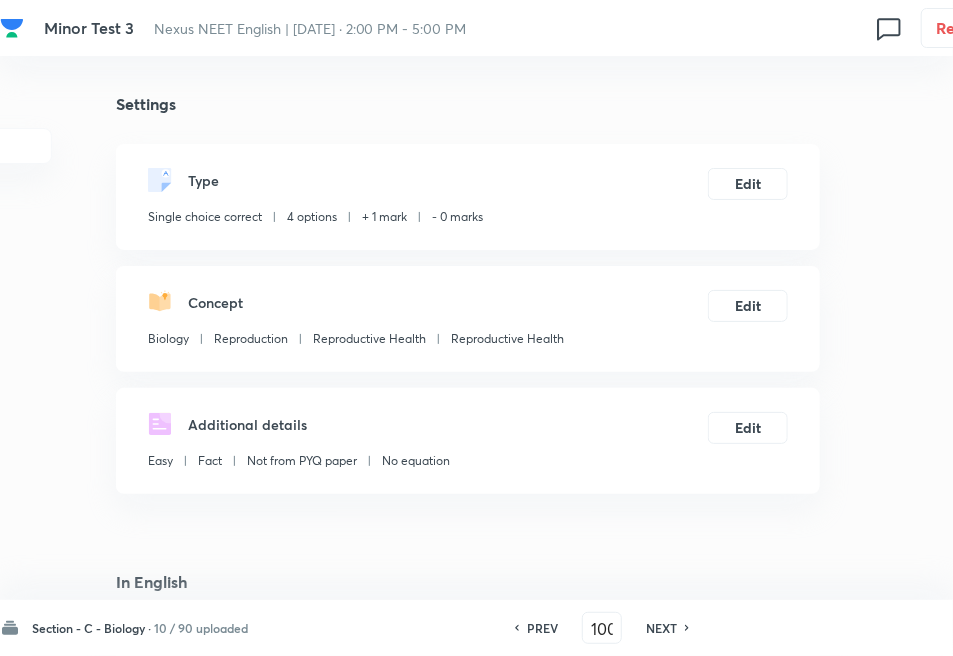 checkbox on "true" 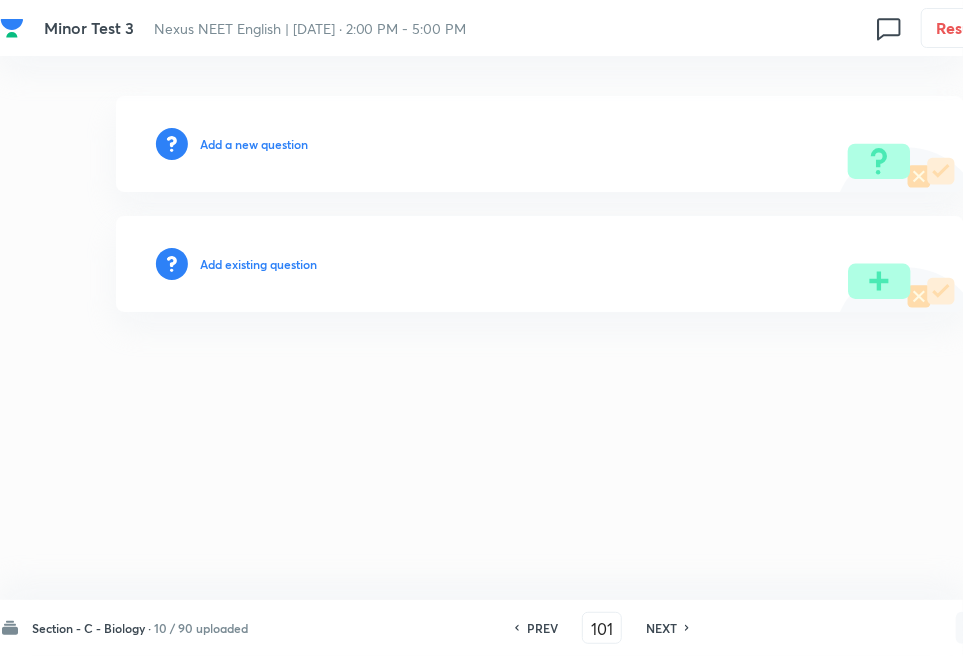 click on "Add existing question" at bounding box center [258, 264] 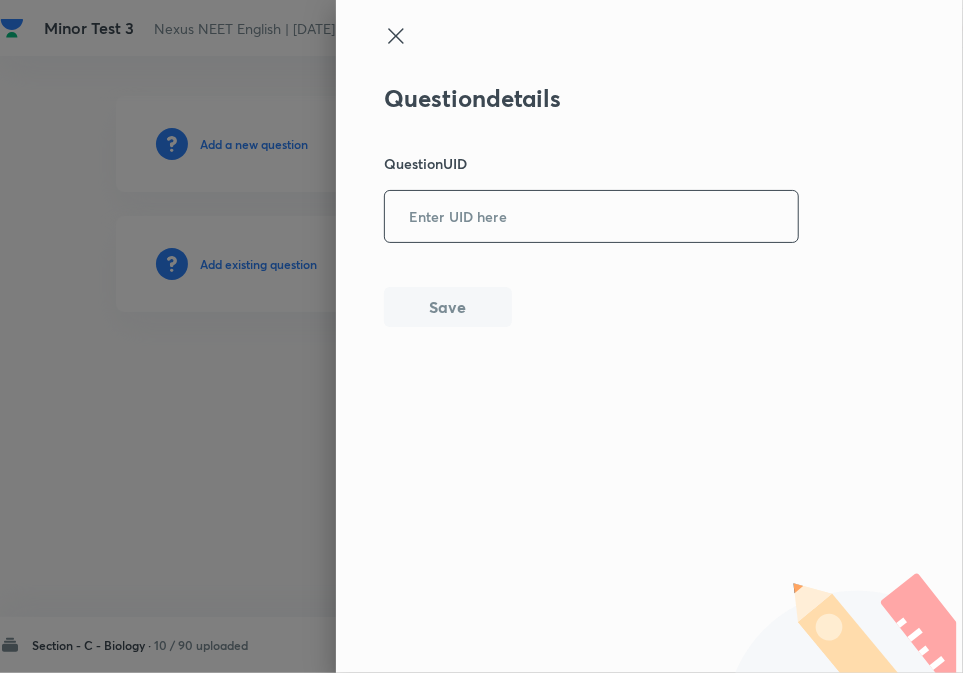 click at bounding box center [591, 216] 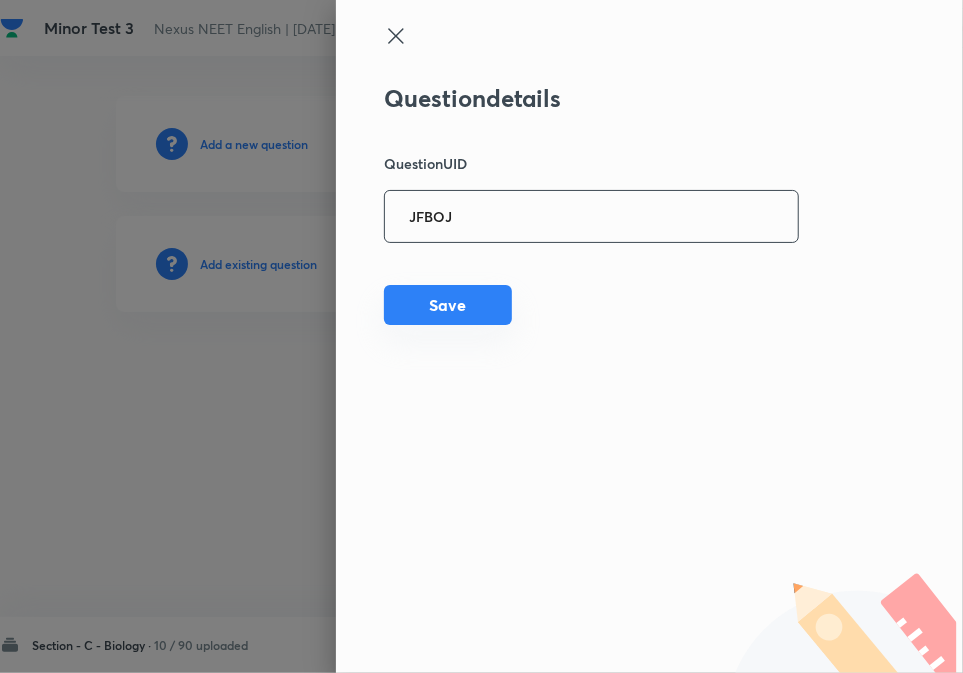 type on "JFBOJ" 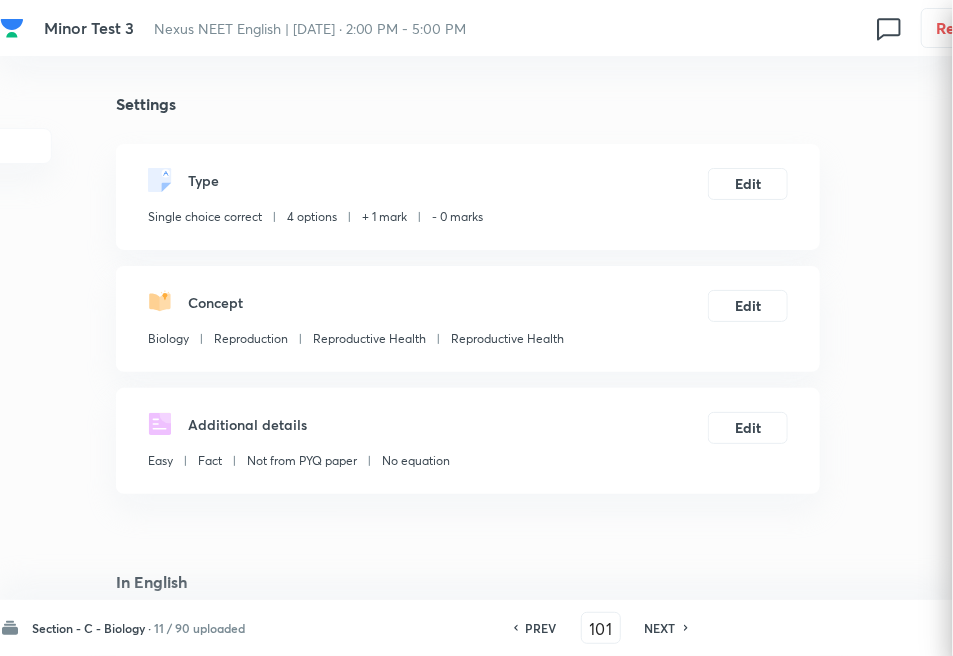 checkbox on "true" 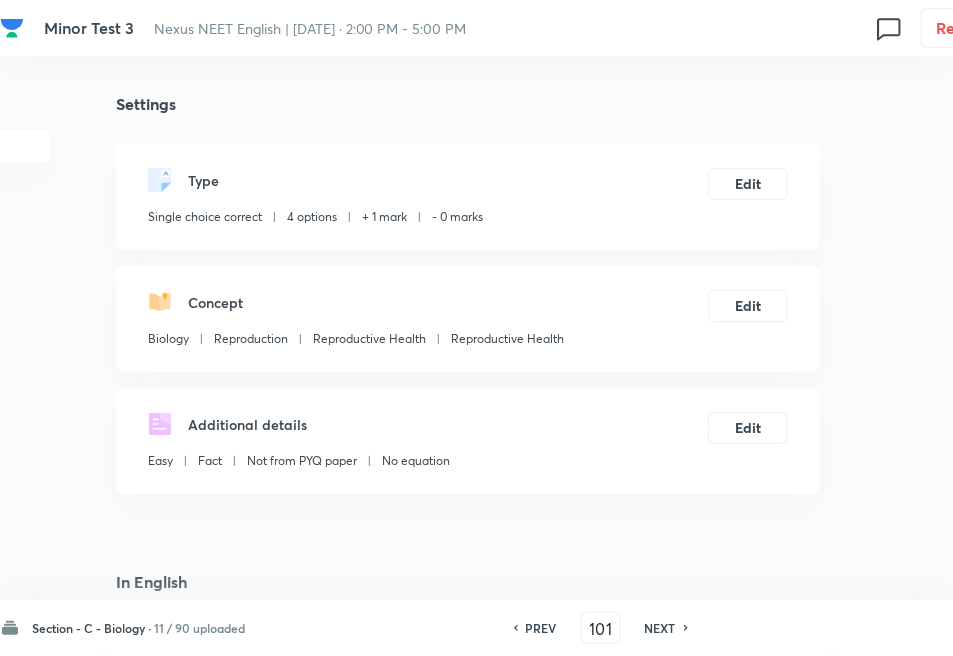 click 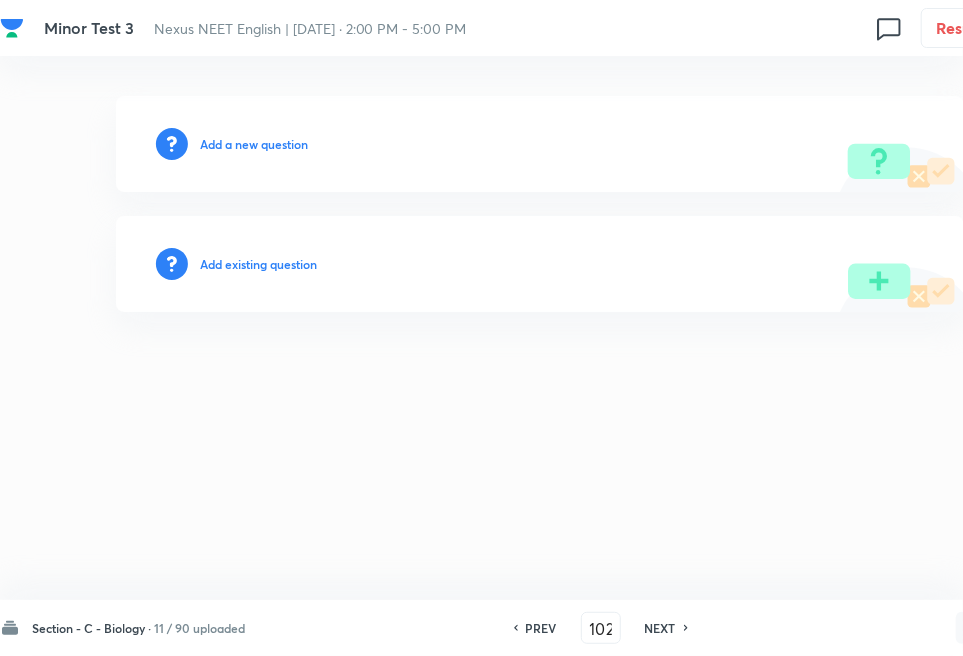 click on "Add existing question" at bounding box center [258, 264] 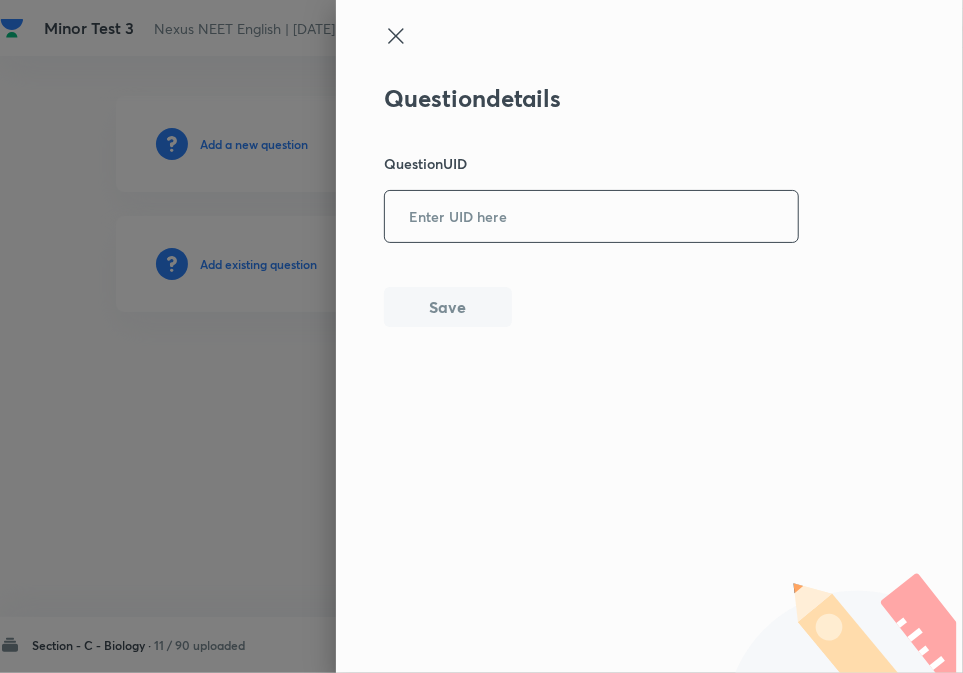 click at bounding box center [591, 216] 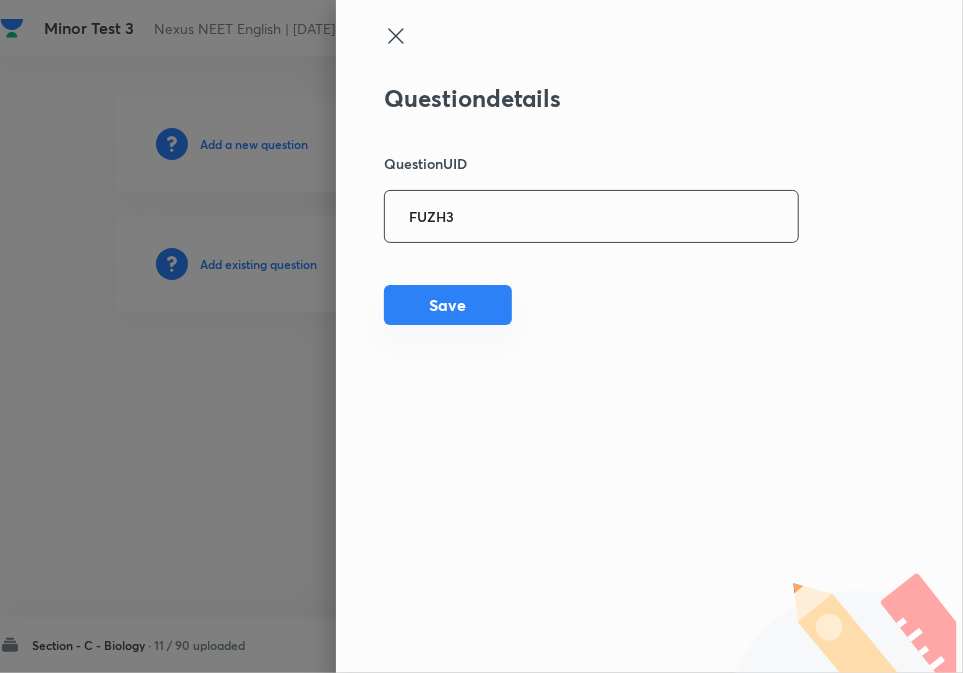 type on "FUZH3" 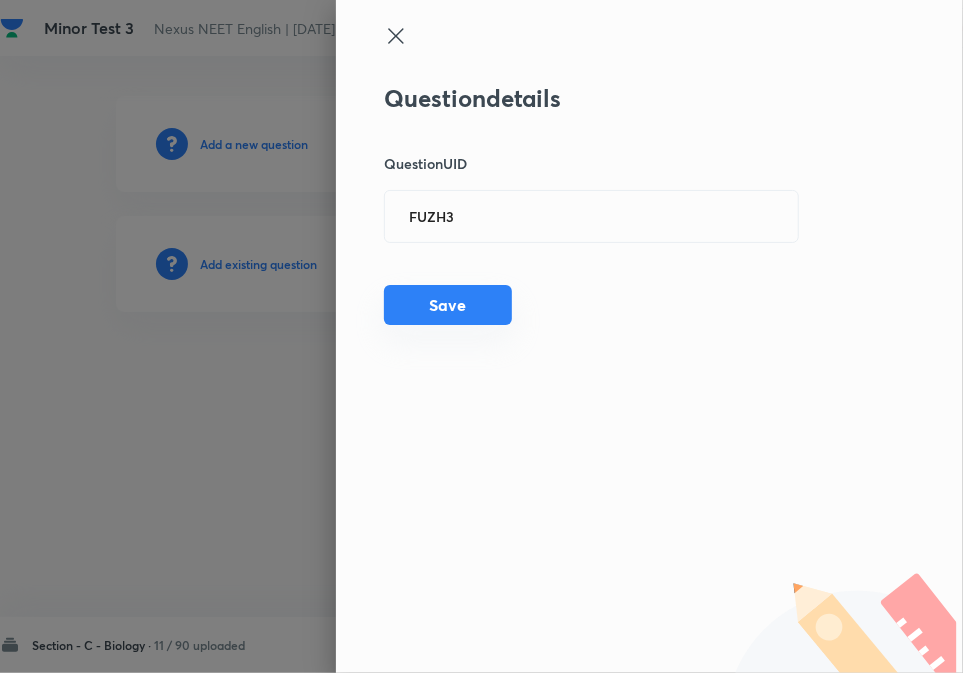 click on "Save" at bounding box center (448, 305) 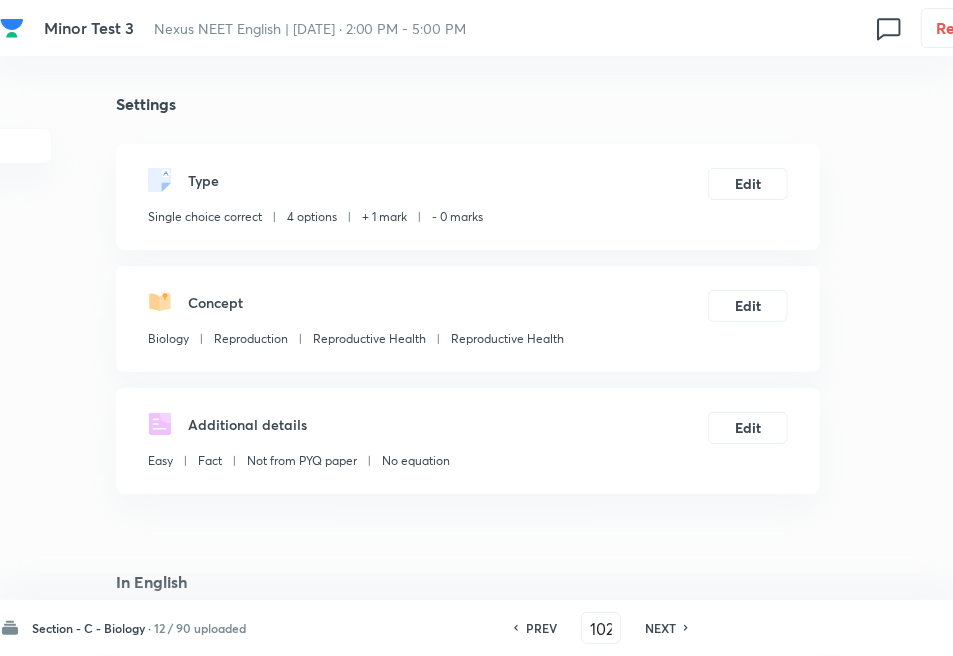 checkbox on "true" 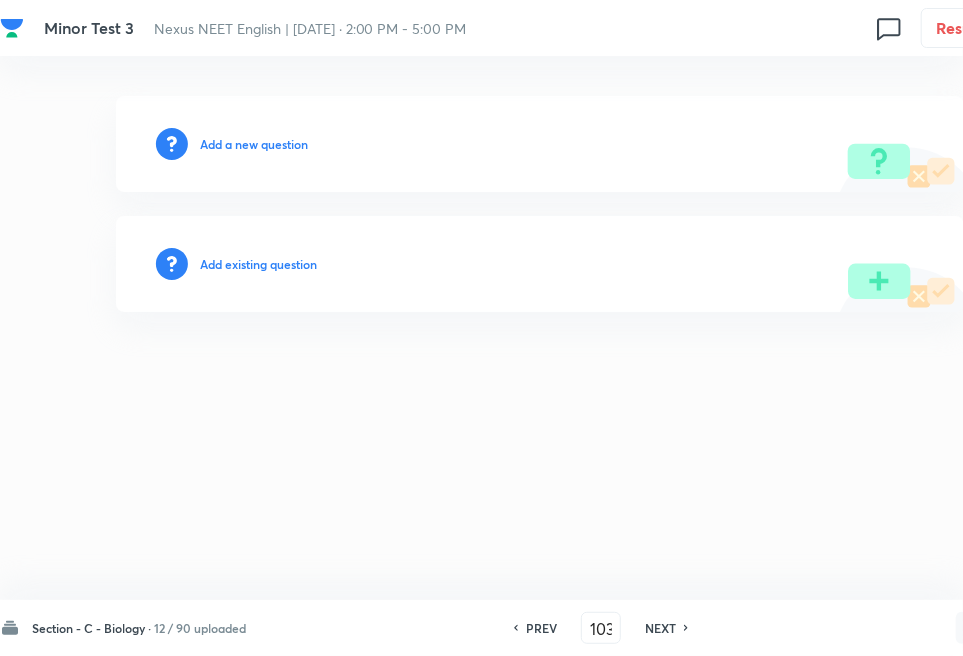 click on "Add existing question" at bounding box center (258, 264) 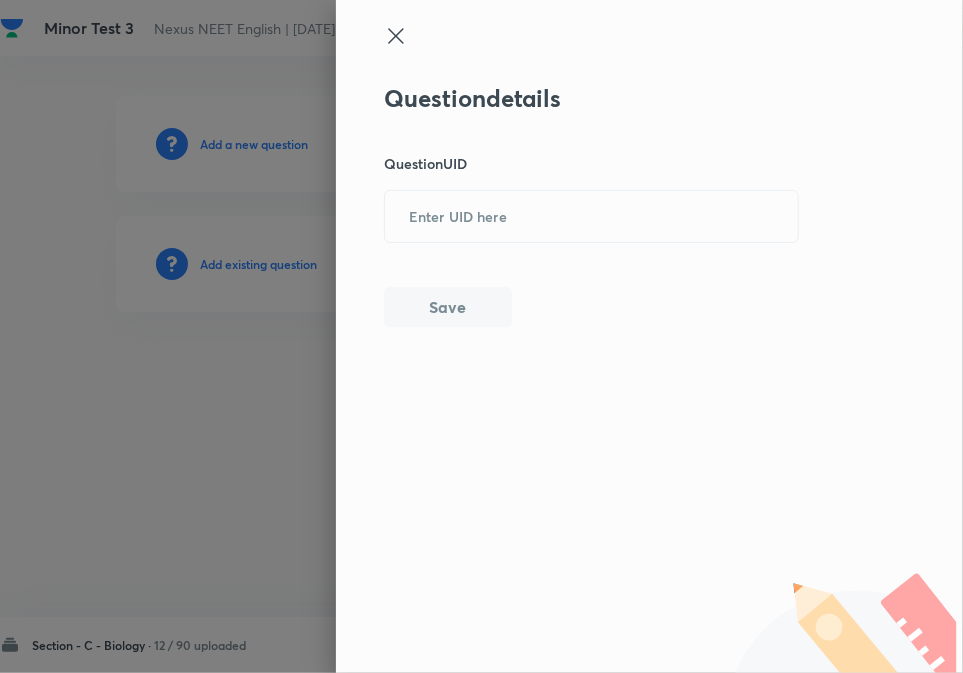 click at bounding box center [481, 336] 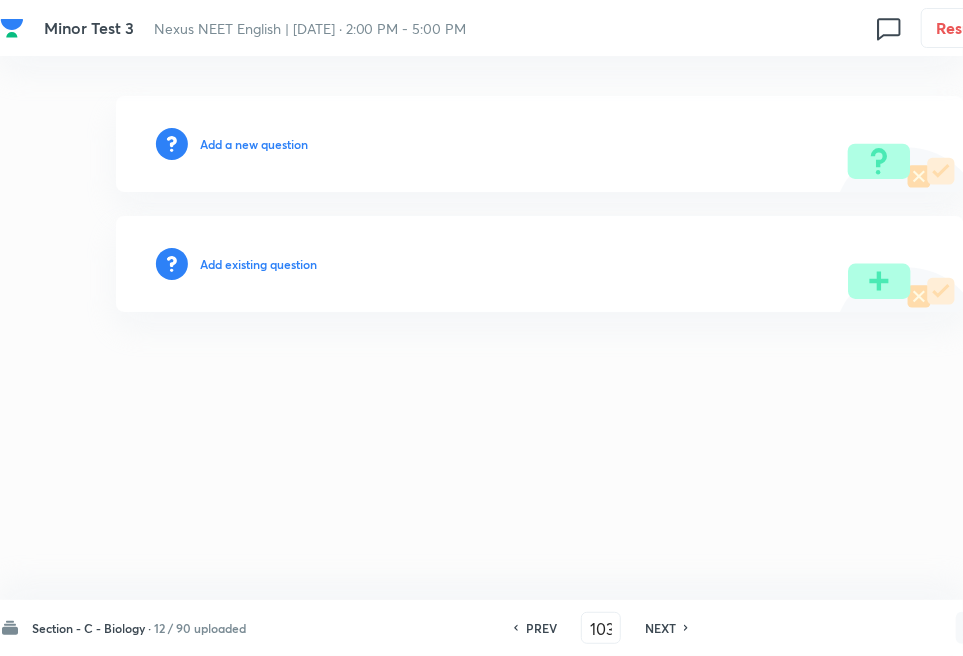 click on "Add existing question" at bounding box center (258, 264) 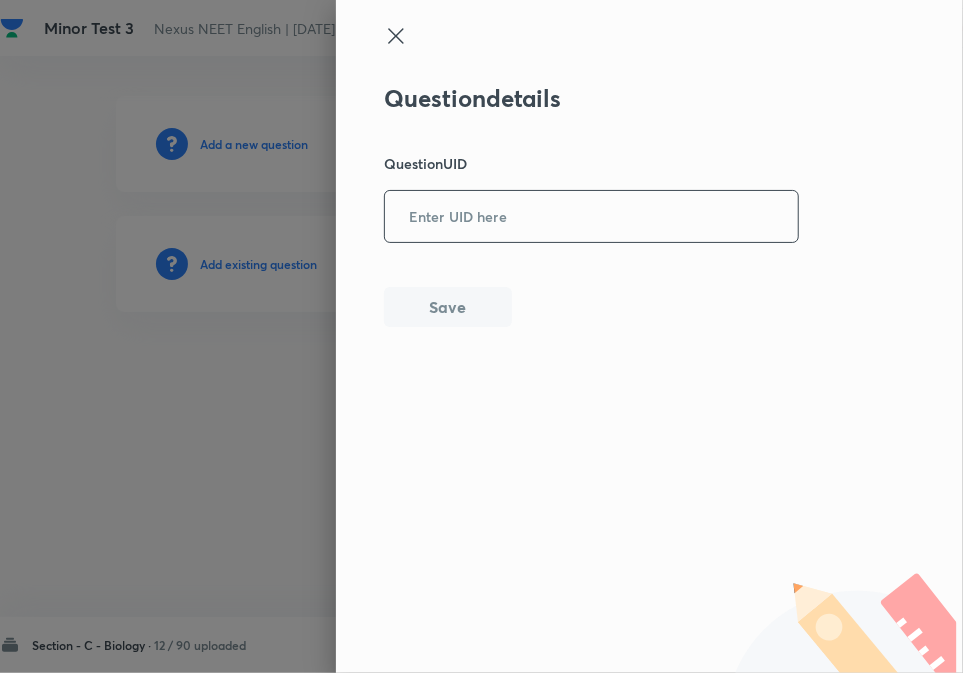 drag, startPoint x: 463, startPoint y: 221, endPoint x: 466, endPoint y: 236, distance: 15.297058 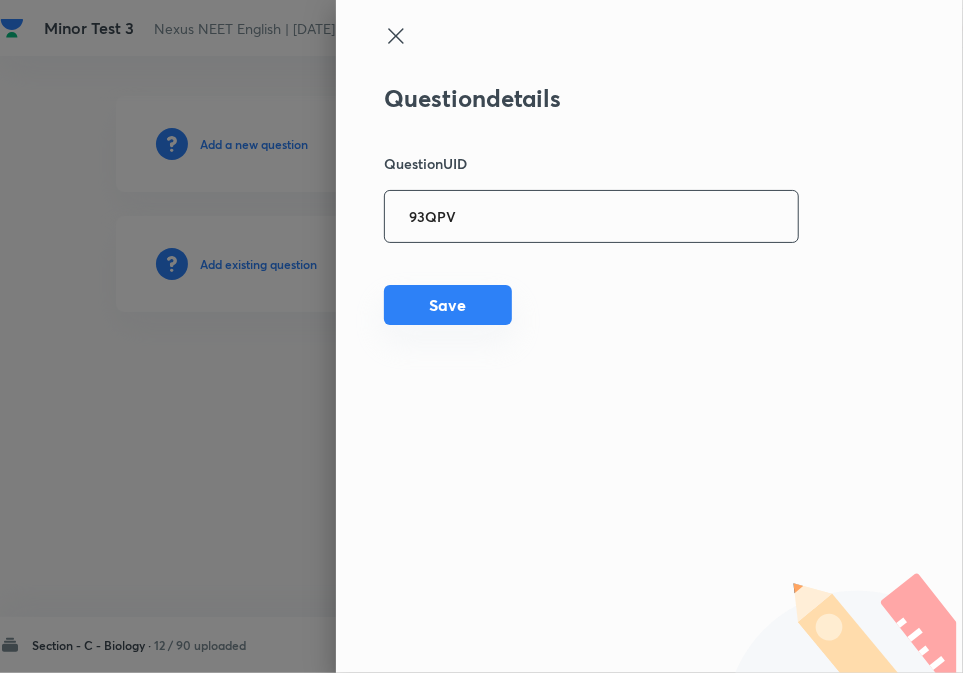 type on "93QPV" 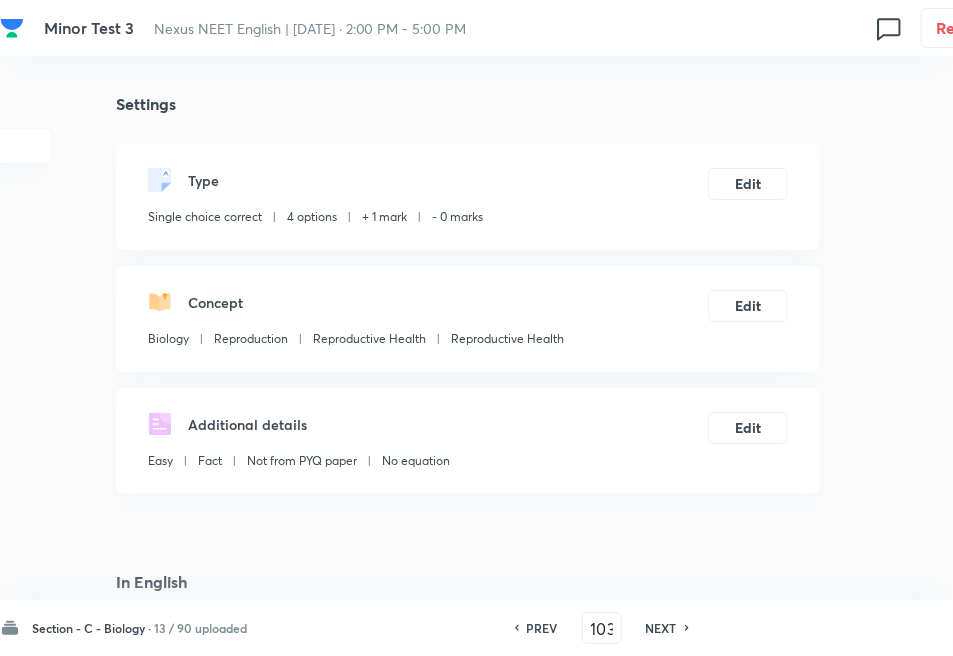 checkbox on "true" 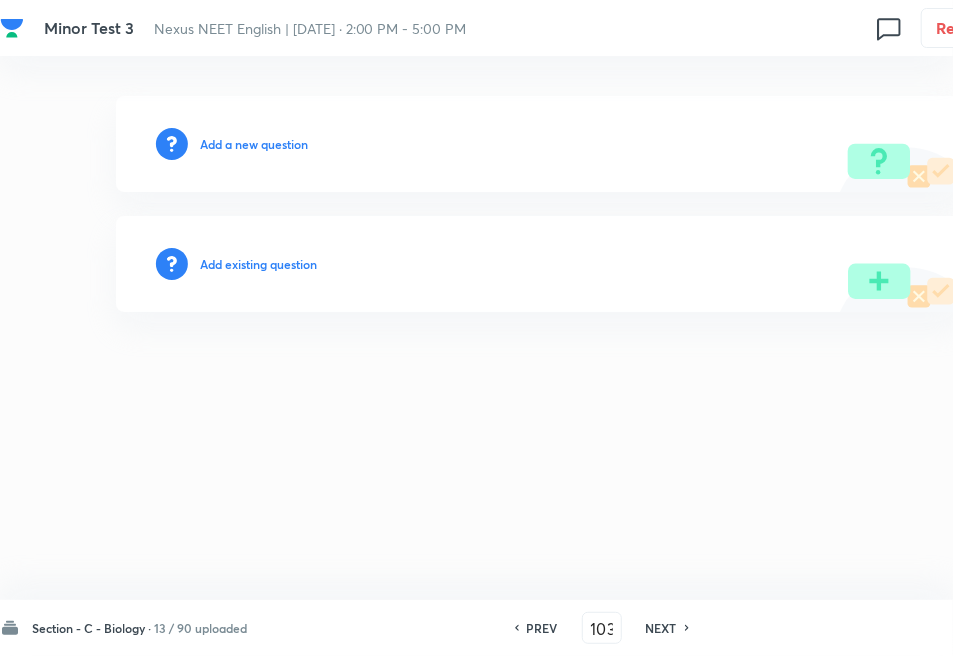 type on "104" 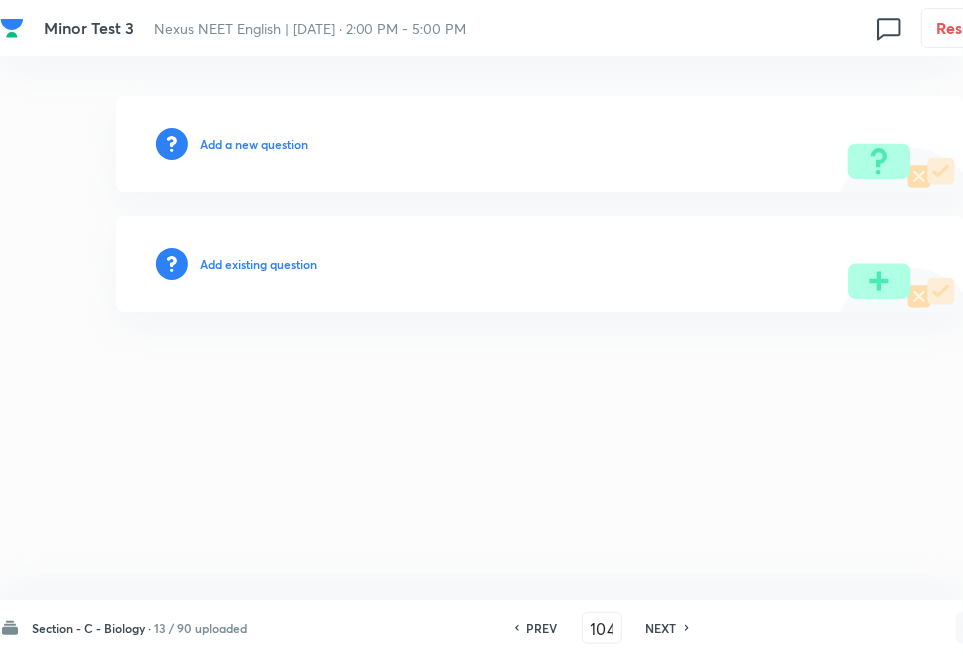 click on "Add existing question" at bounding box center [258, 264] 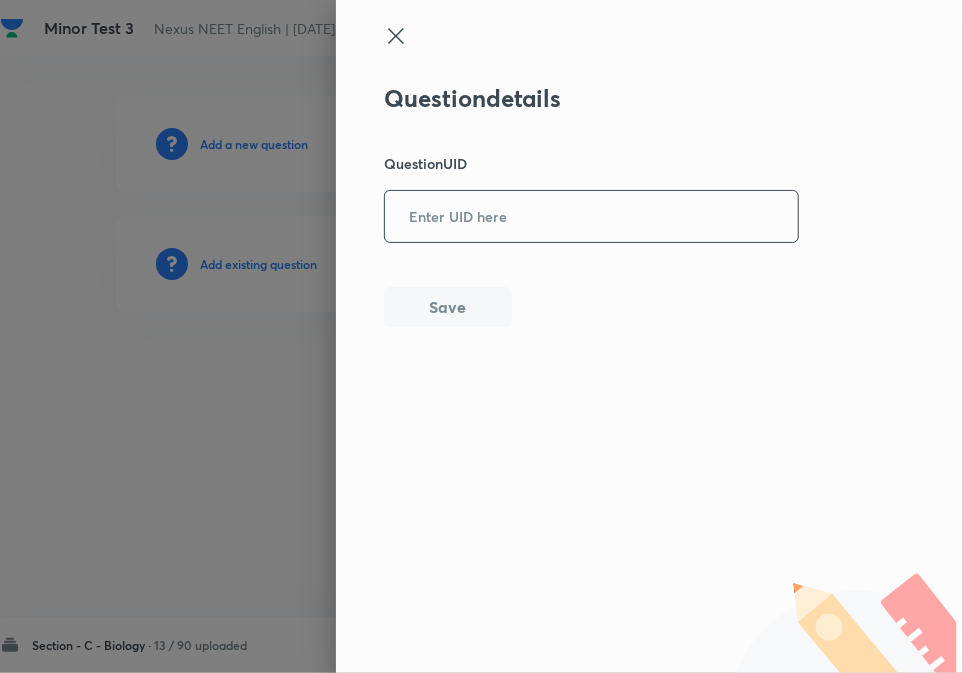 click at bounding box center [591, 216] 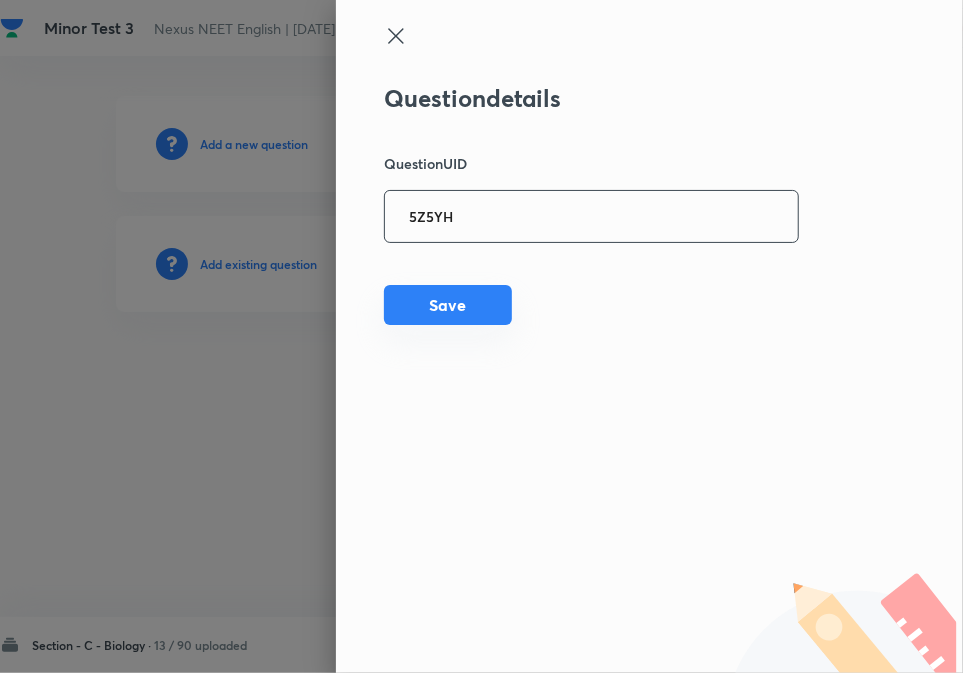 type on "5Z5YH" 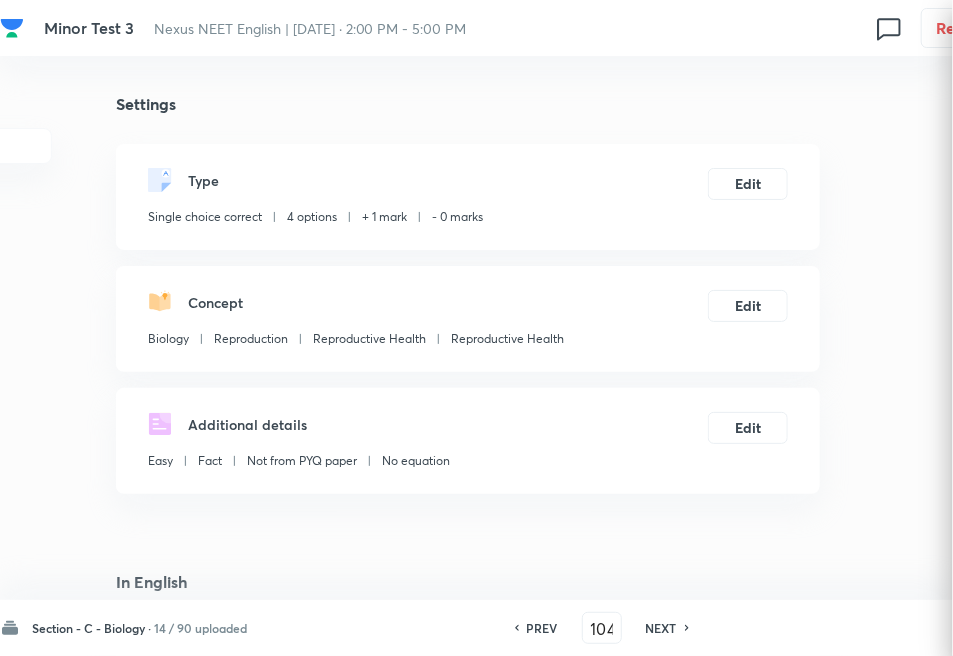 checkbox on "true" 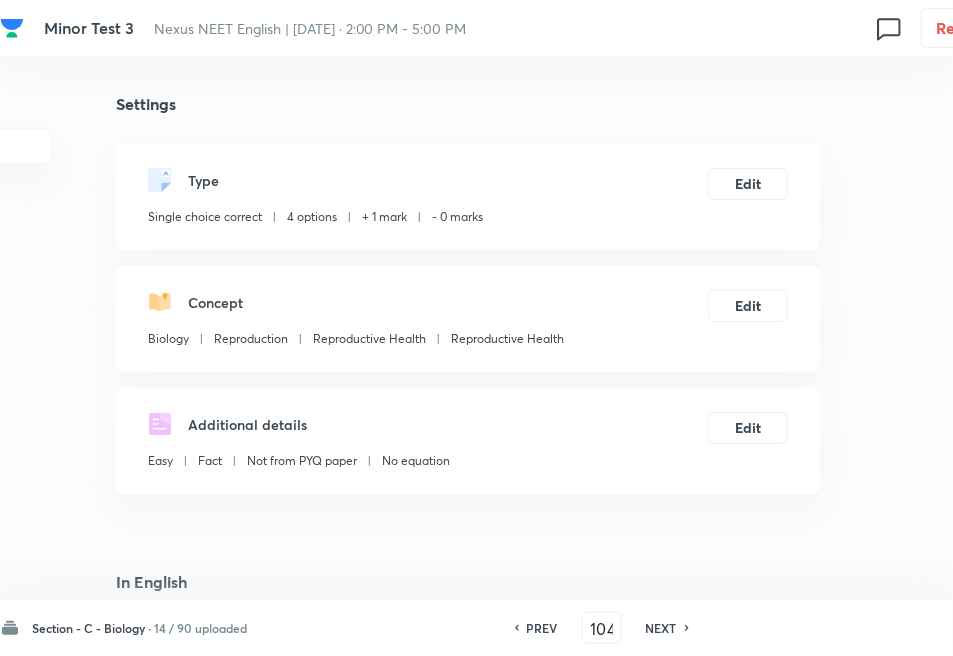 drag, startPoint x: 667, startPoint y: 631, endPoint x: 576, endPoint y: 526, distance: 138.94603 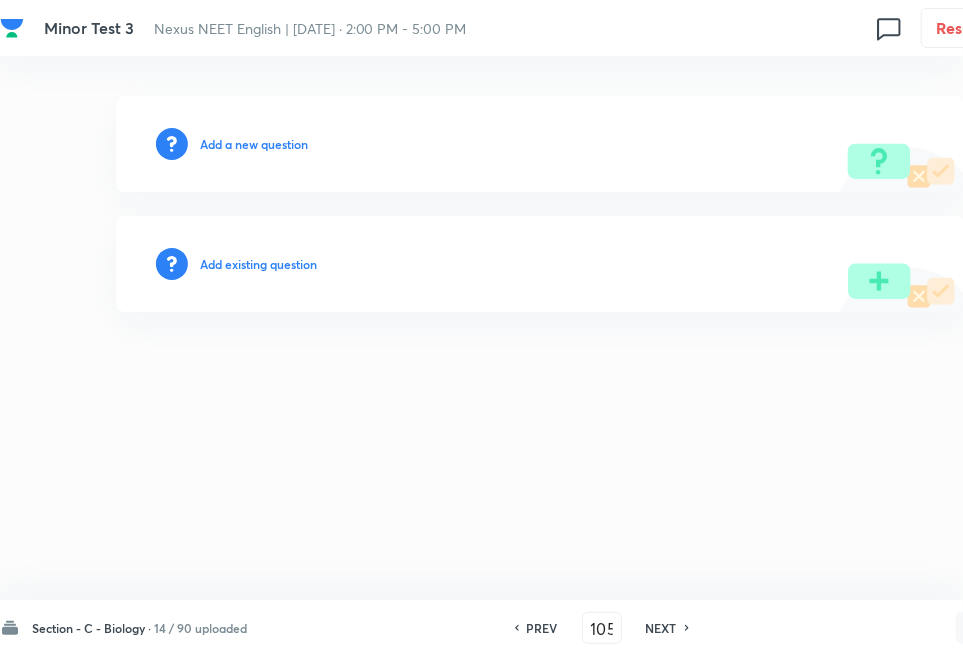 click on "Add existing question" at bounding box center (258, 264) 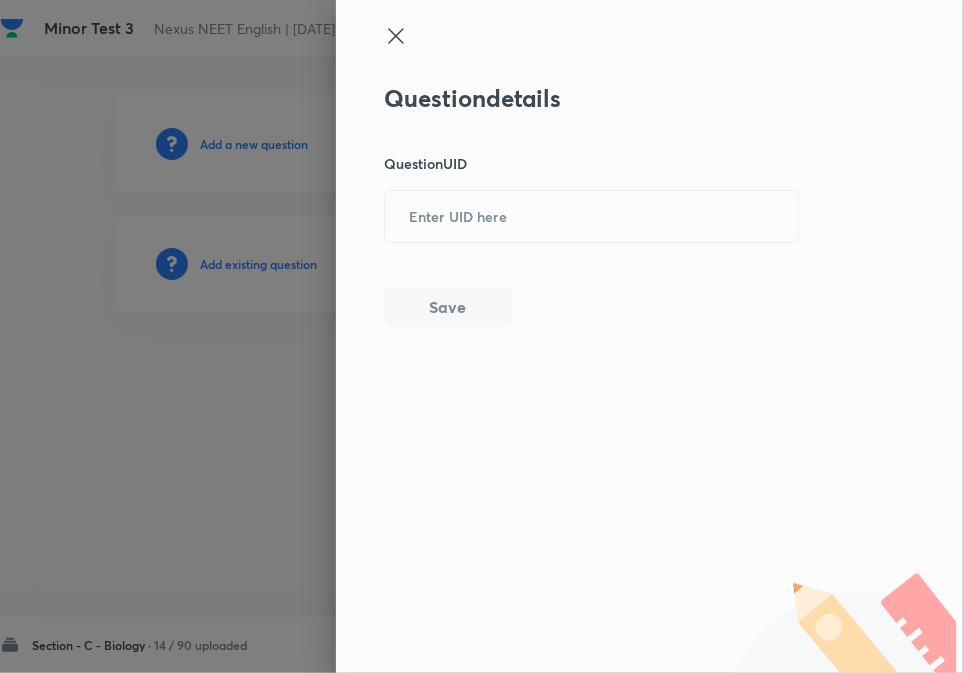 click on "Question  details Question  UID ​ Save" at bounding box center [649, 336] 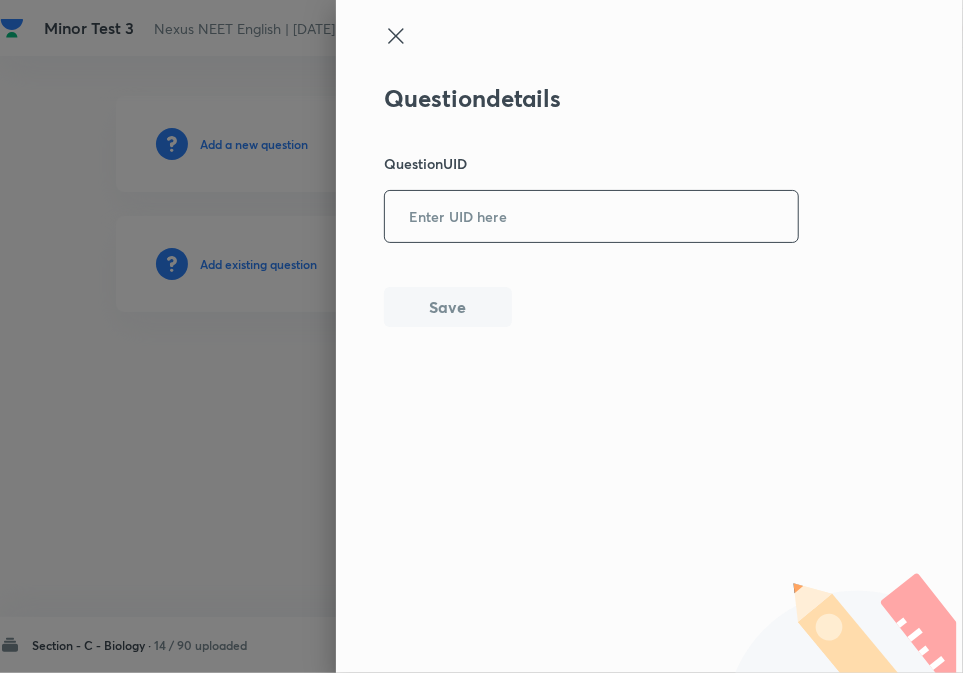 click at bounding box center (591, 216) 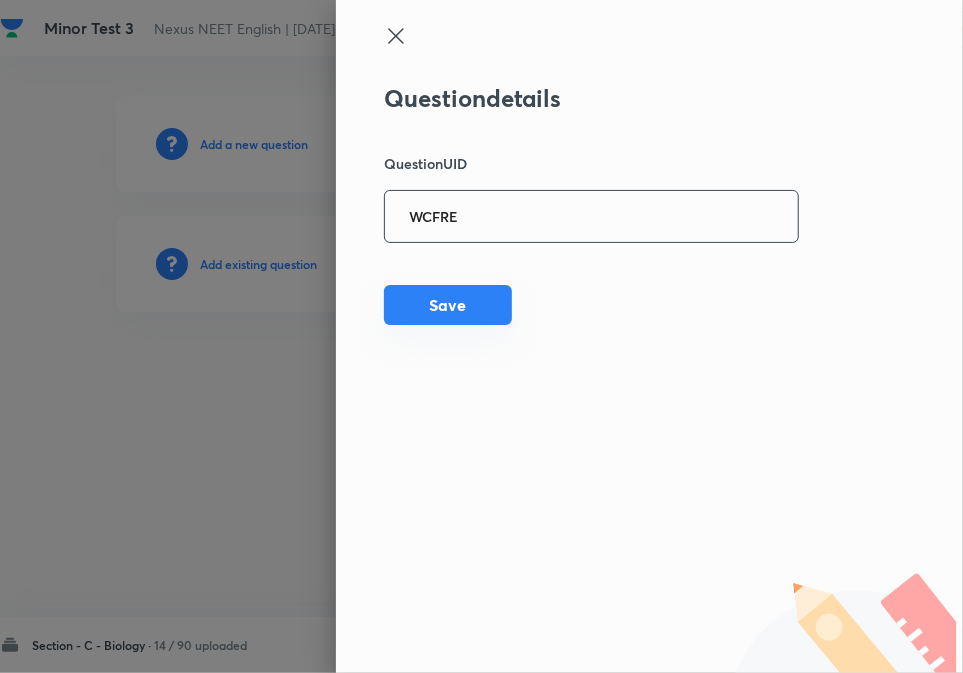 type on "WCFRE" 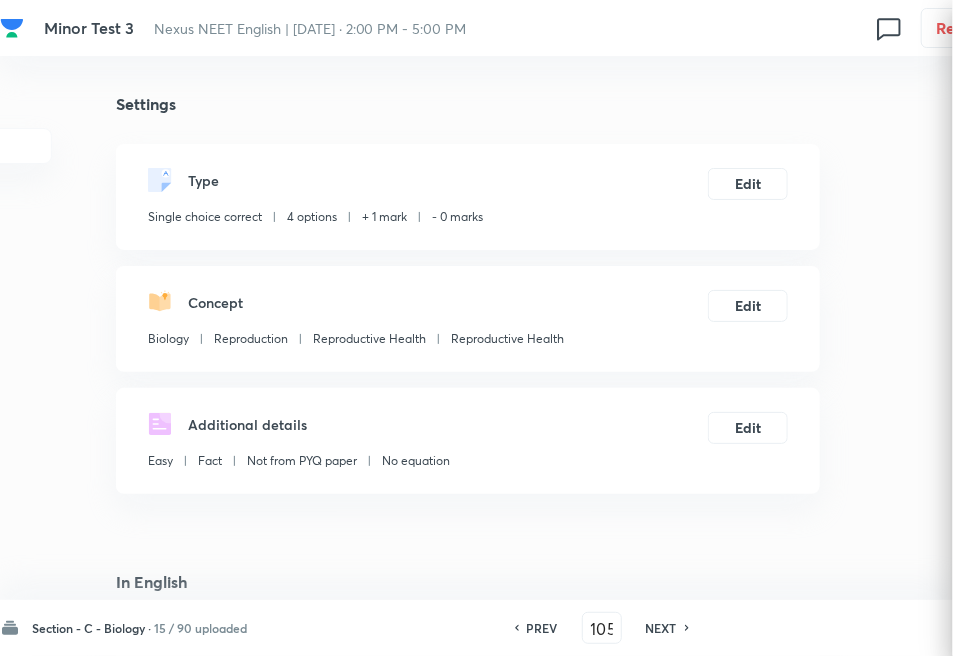 checkbox on "true" 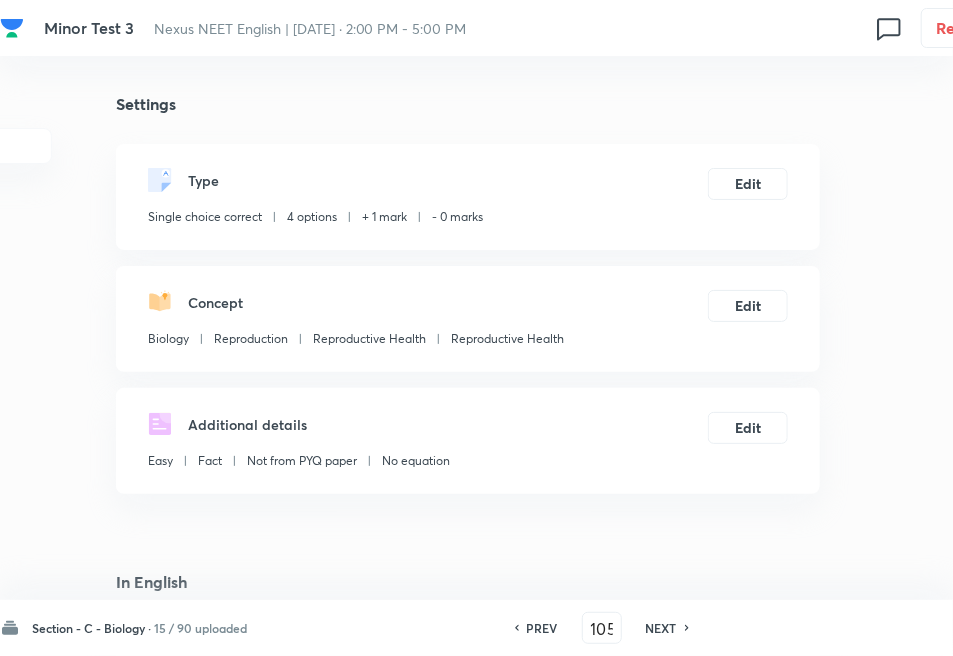 click on "NEXT" at bounding box center [664, 628] 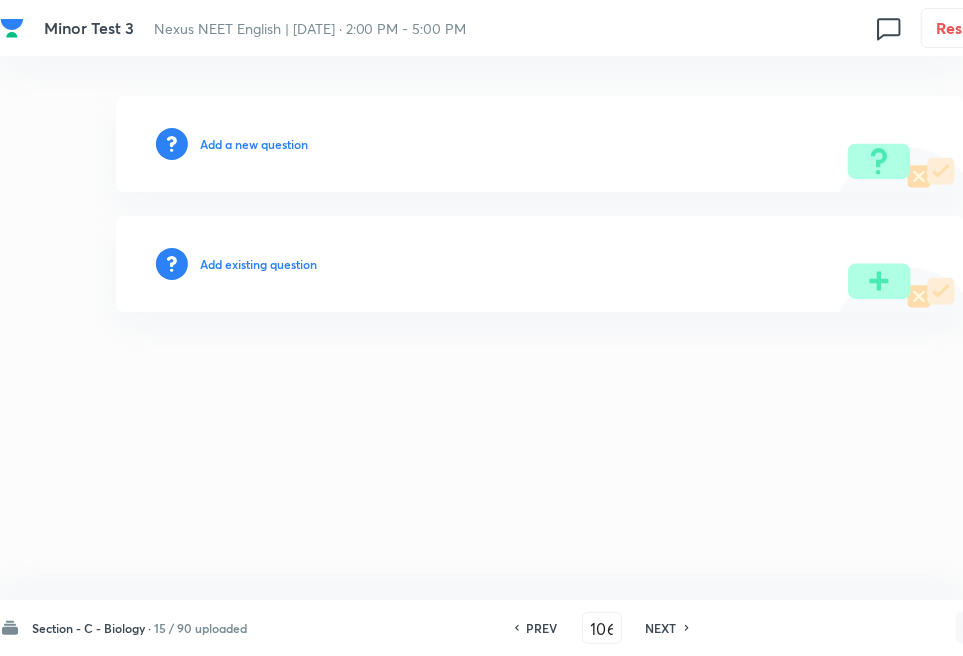 click on "Add existing question" at bounding box center (258, 264) 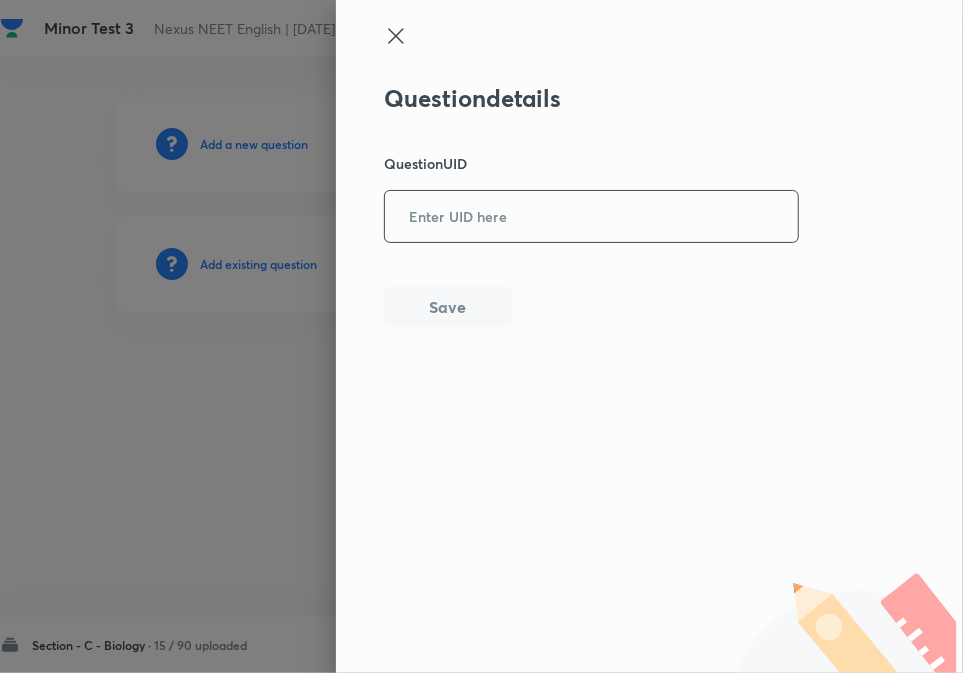 click at bounding box center [591, 216] 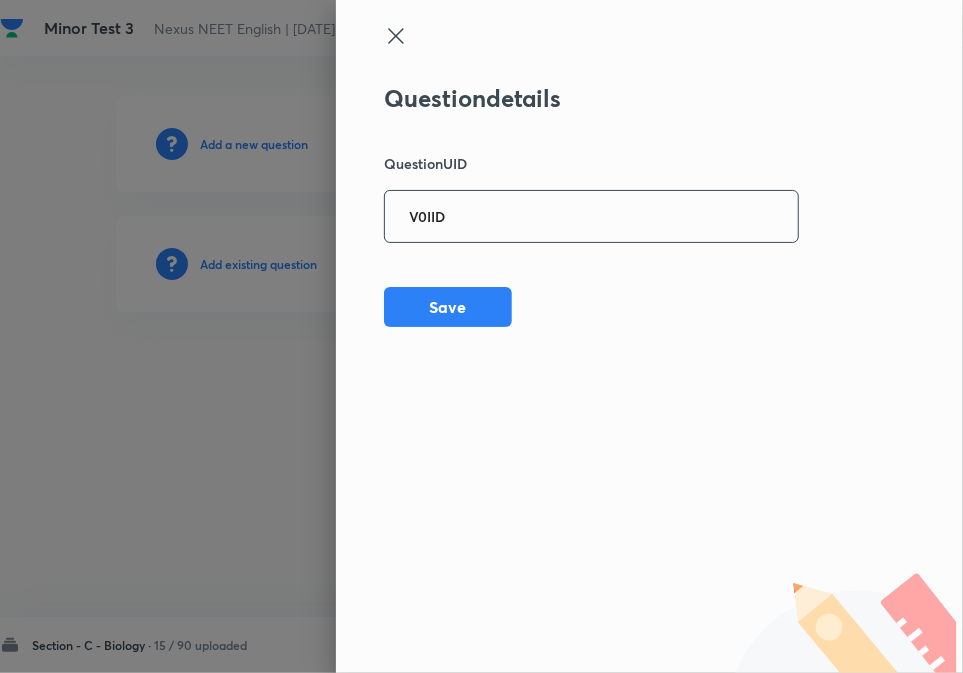 type on "V0IID" 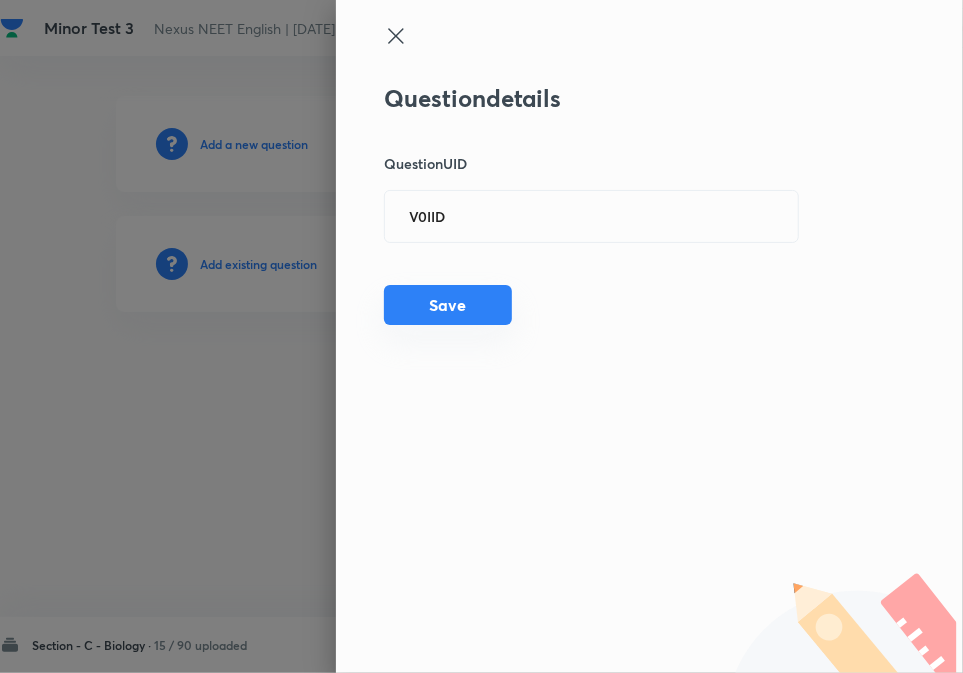 click on "Save" at bounding box center (448, 305) 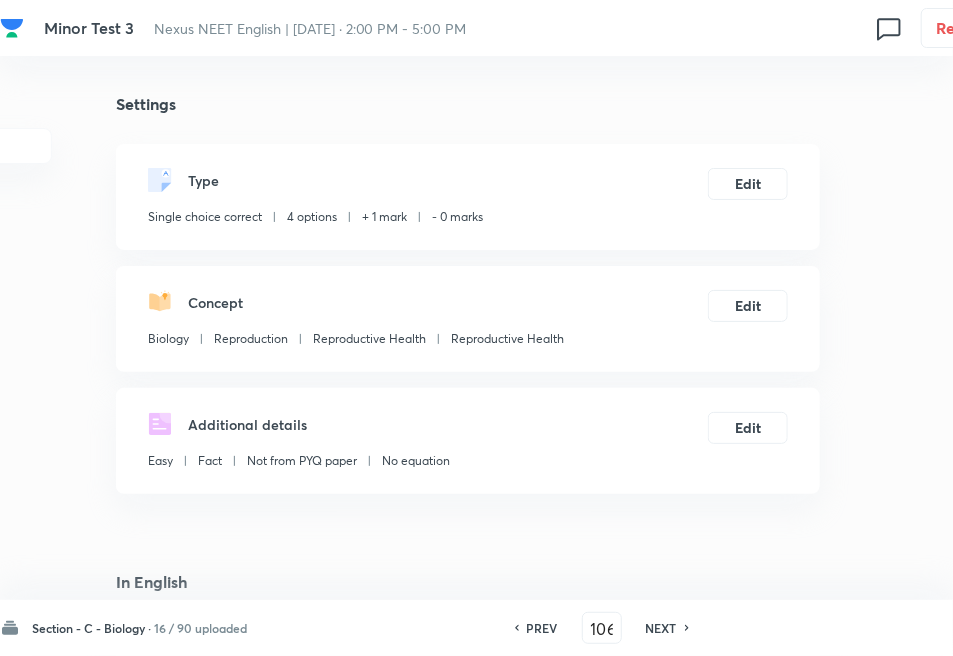 checkbox on "true" 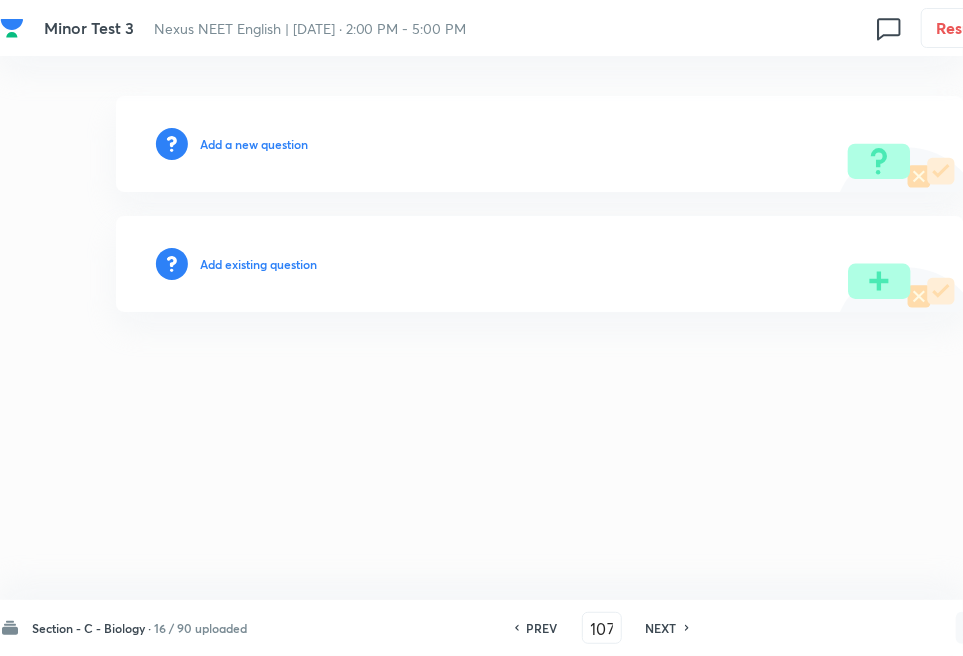 click on "Add existing question" at bounding box center (258, 264) 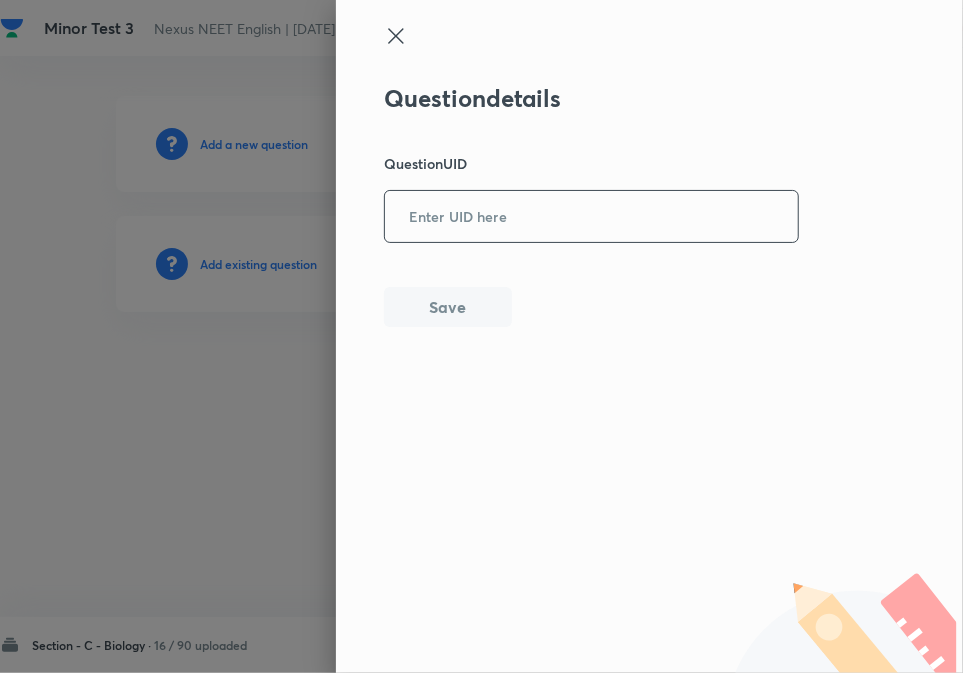 click at bounding box center (591, 216) 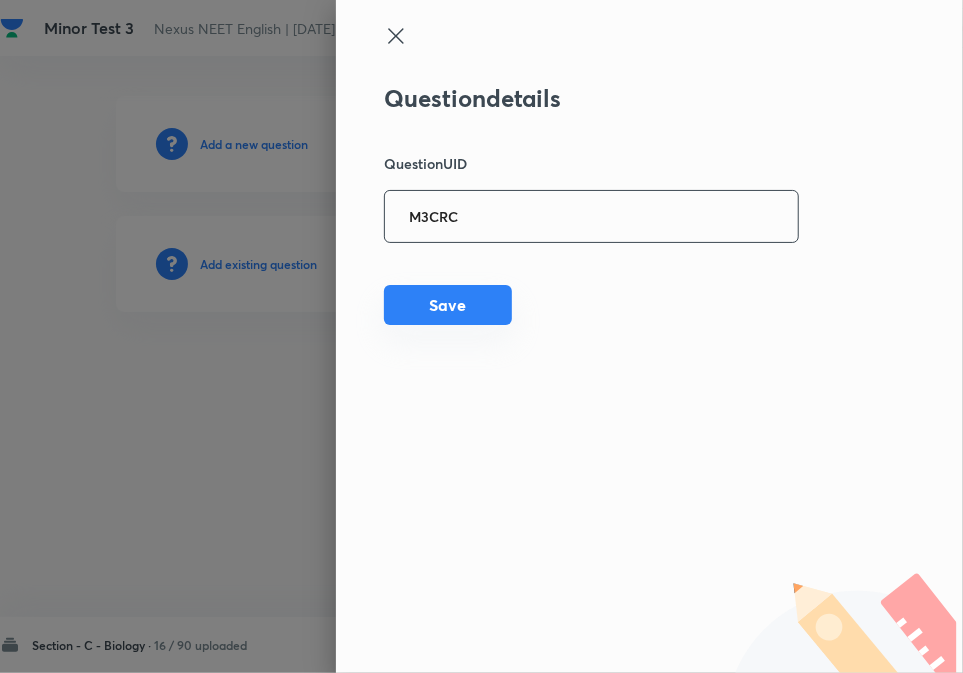 type on "M3CRC" 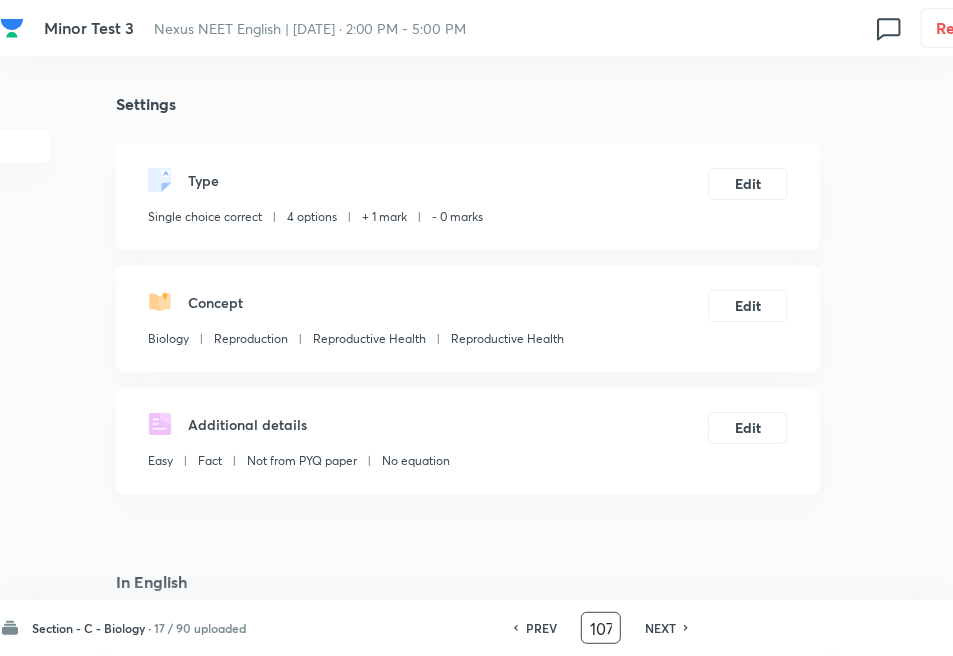 checkbox on "true" 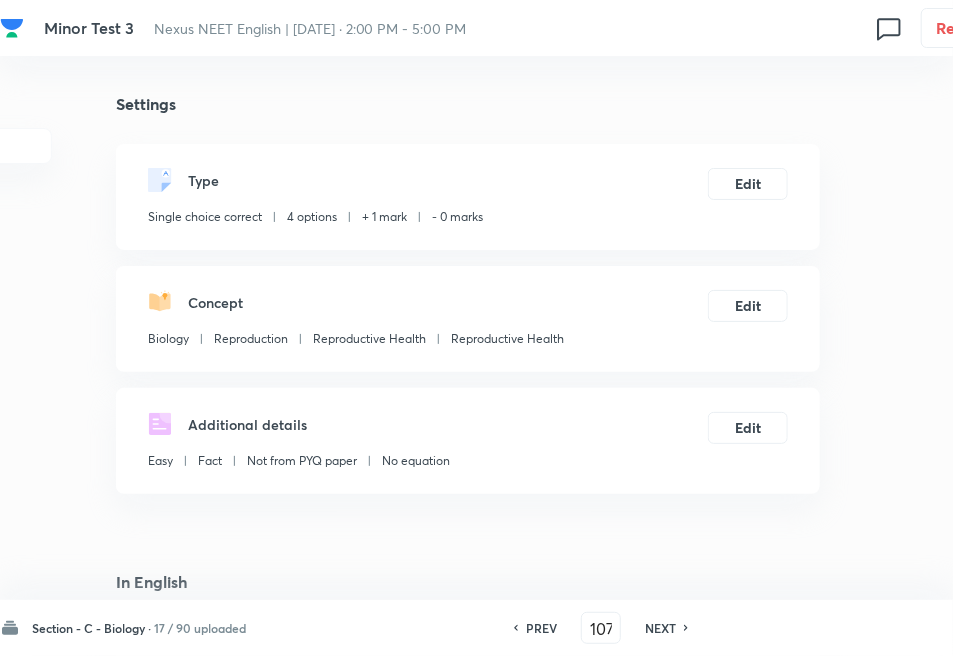 click on "NEXT" at bounding box center [660, 628] 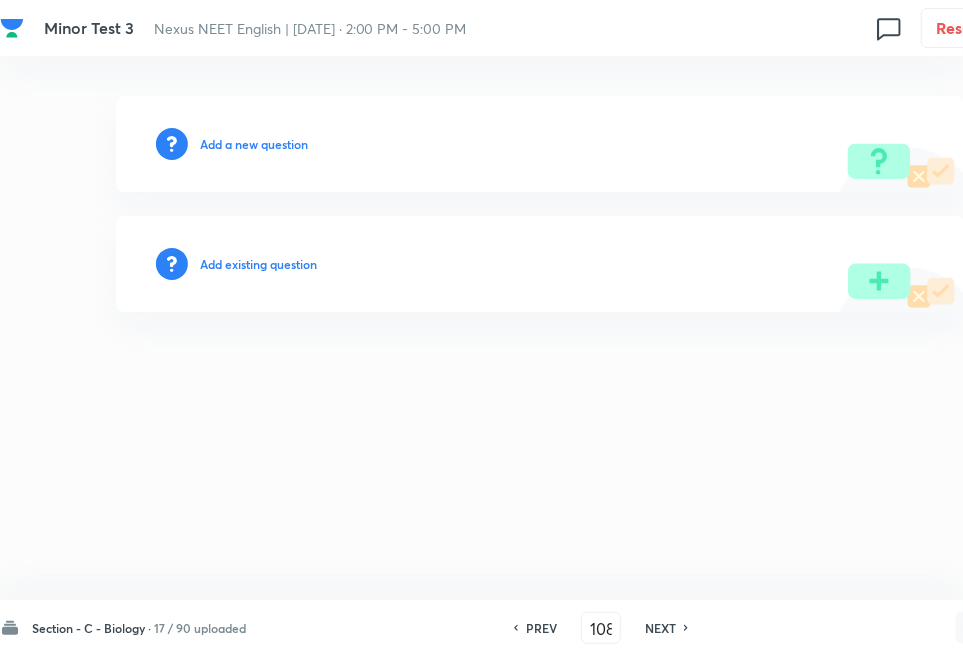 click on "Add existing question" at bounding box center [258, 264] 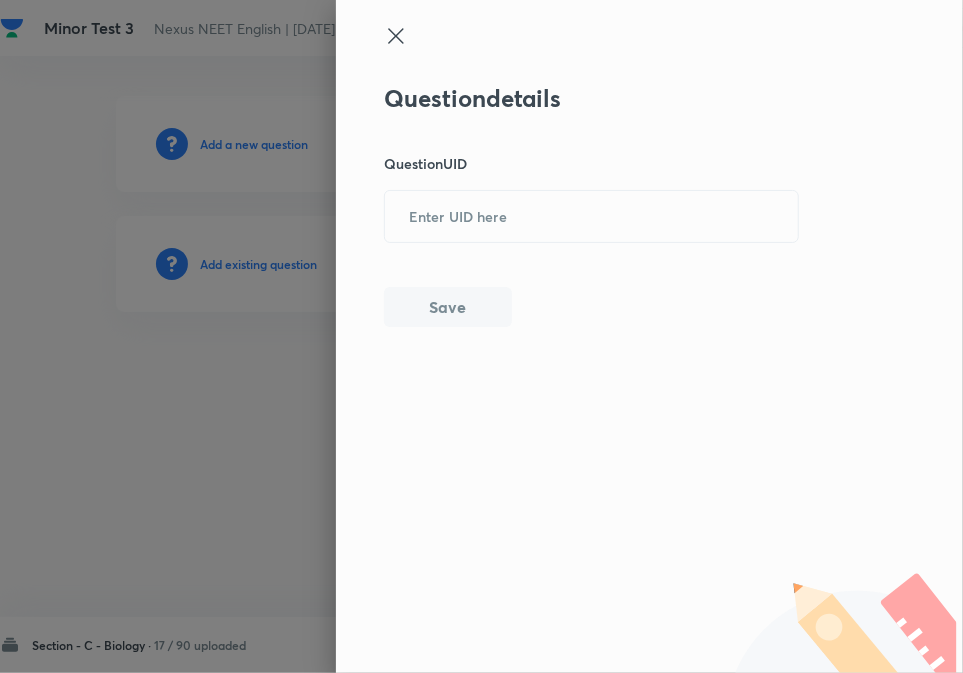click on "Question  details Question  UID ​ Save" at bounding box center [649, 336] 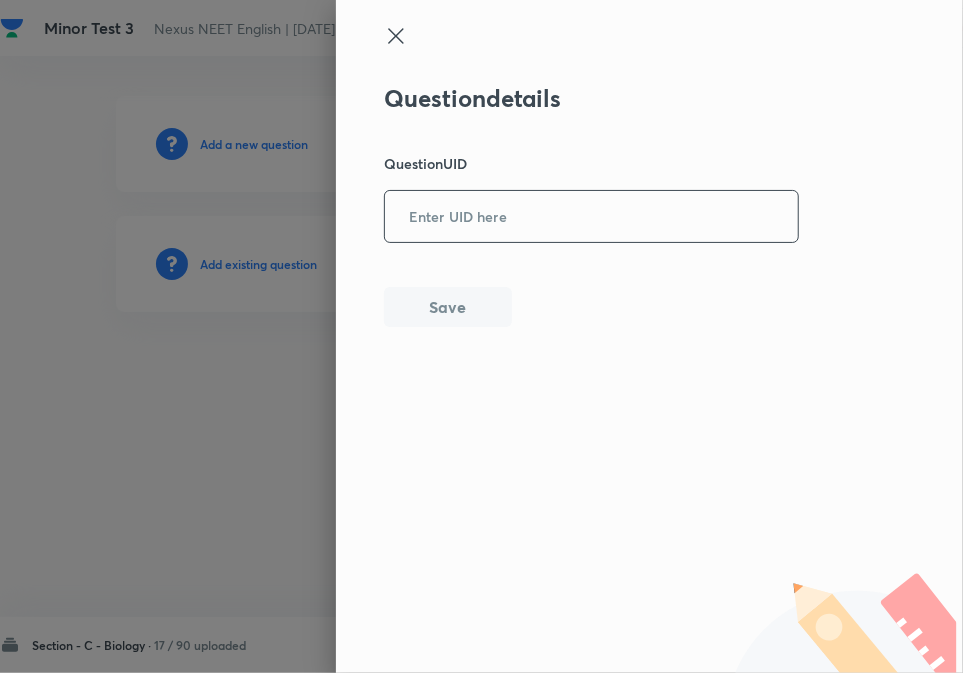drag, startPoint x: 420, startPoint y: 231, endPoint x: 425, endPoint y: 265, distance: 34.36568 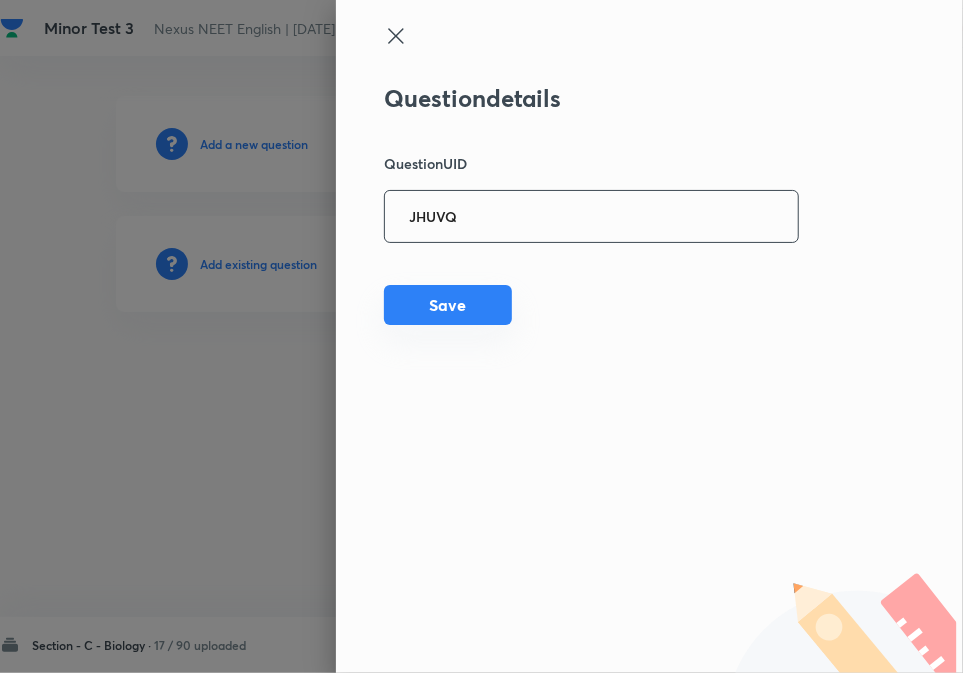 type on "JHUVQ" 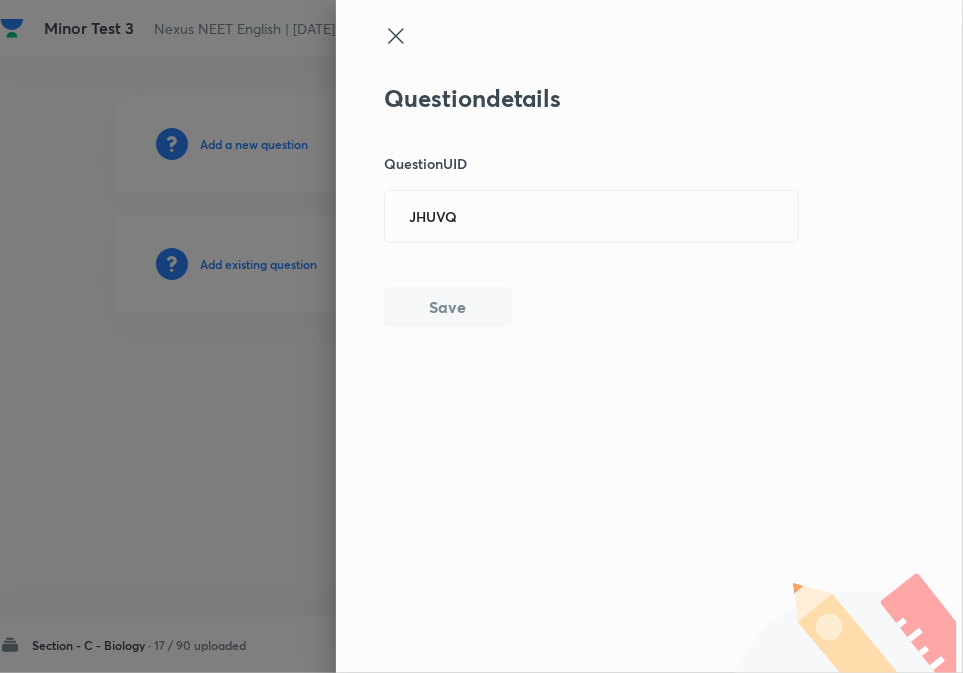 type 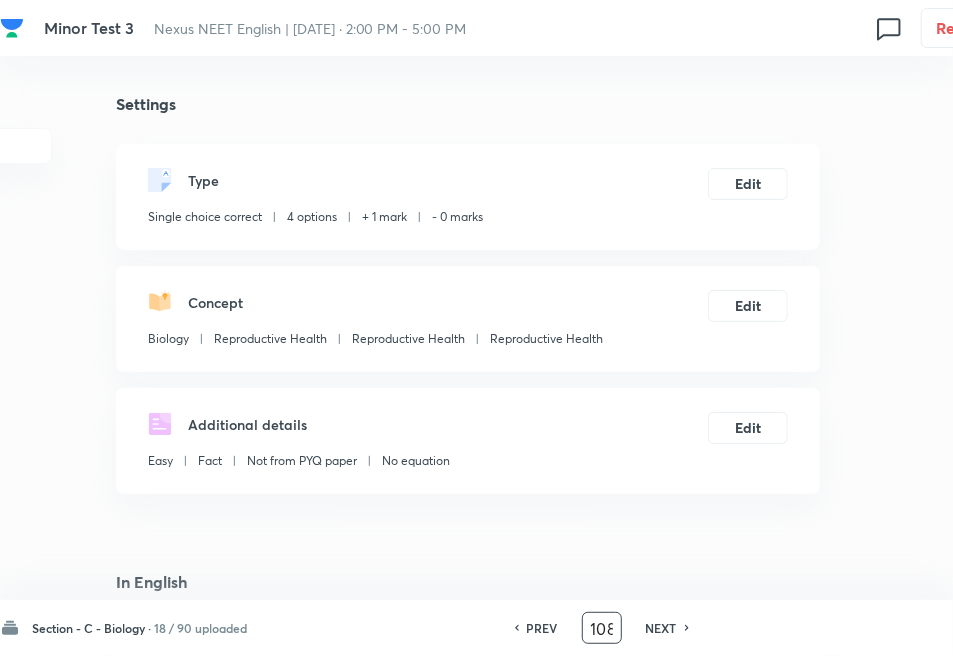 checkbox on "true" 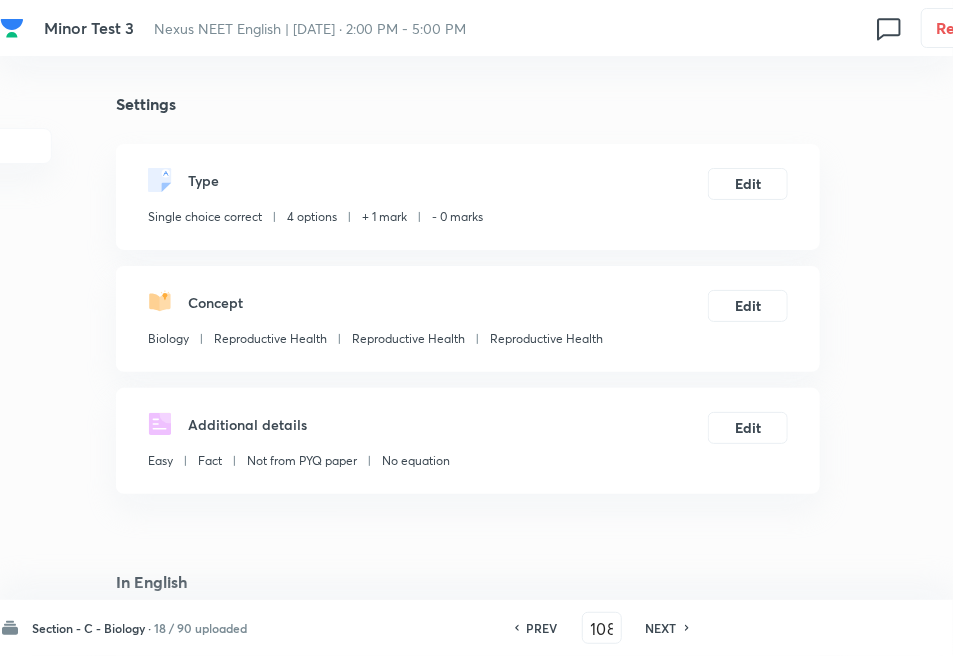 drag, startPoint x: 658, startPoint y: 622, endPoint x: 644, endPoint y: 601, distance: 25.23886 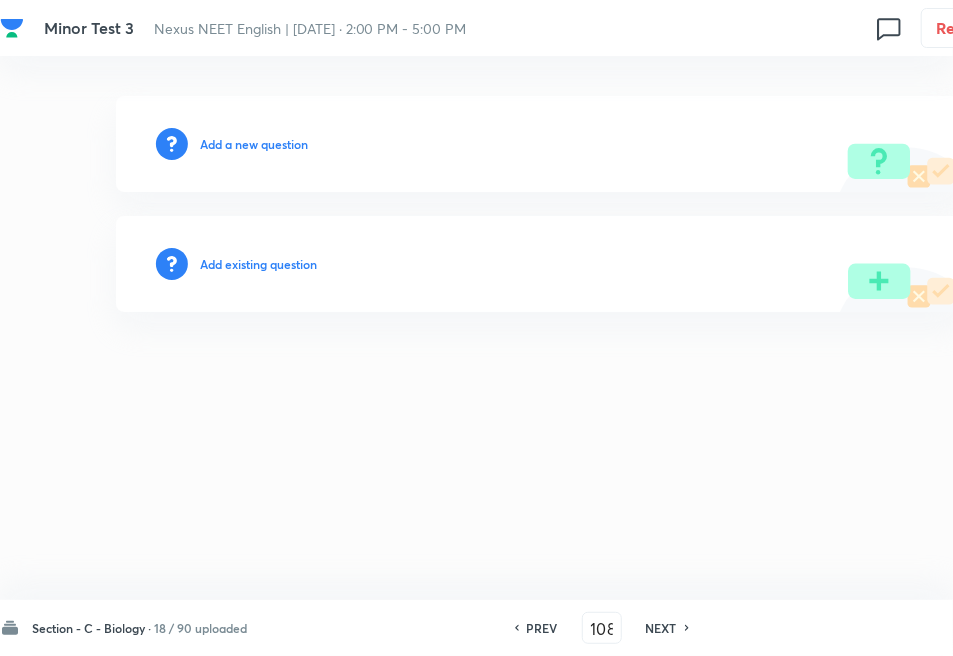 type on "109" 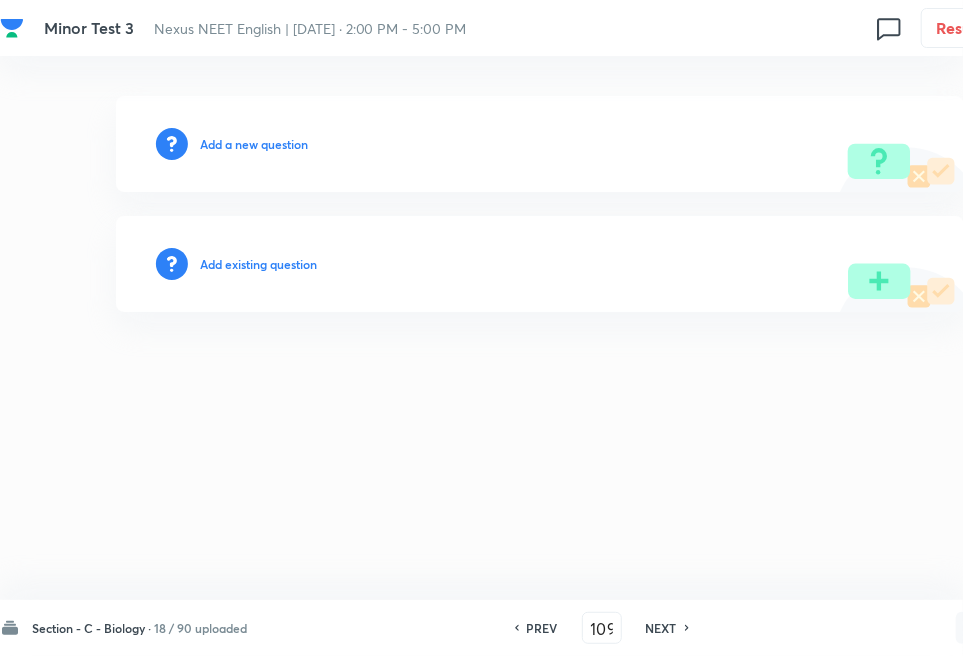 click on "Add existing question" at bounding box center [258, 264] 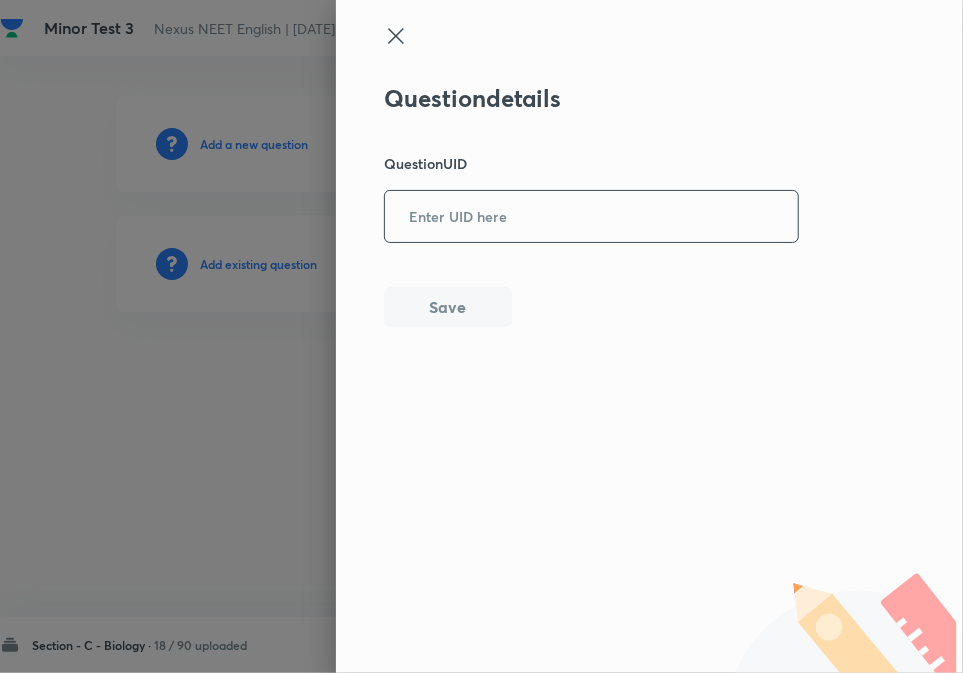 click at bounding box center [591, 216] 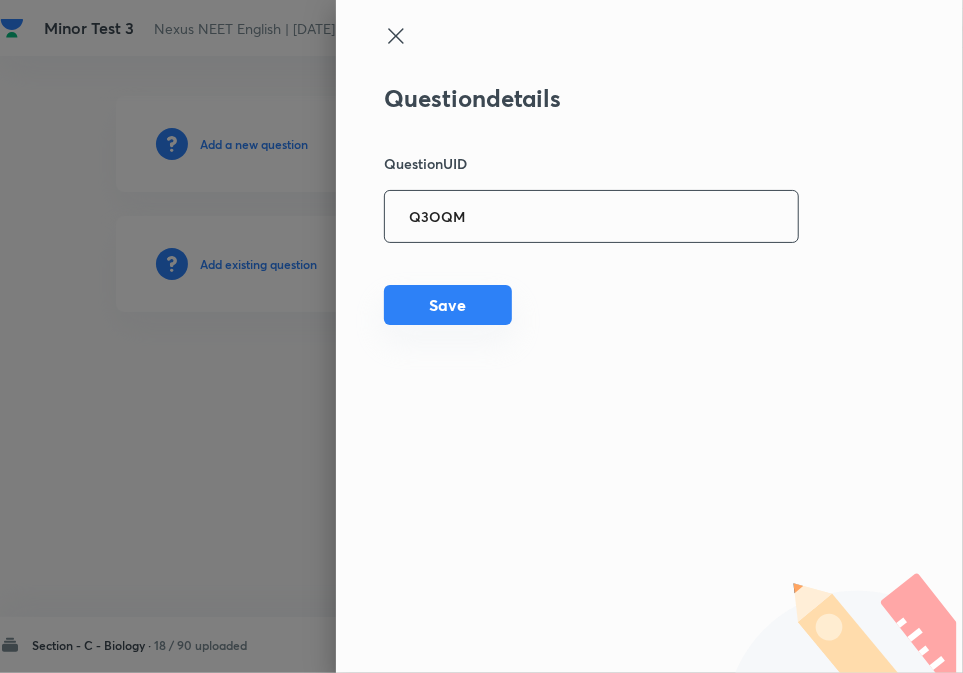 type on "Q3OQM" 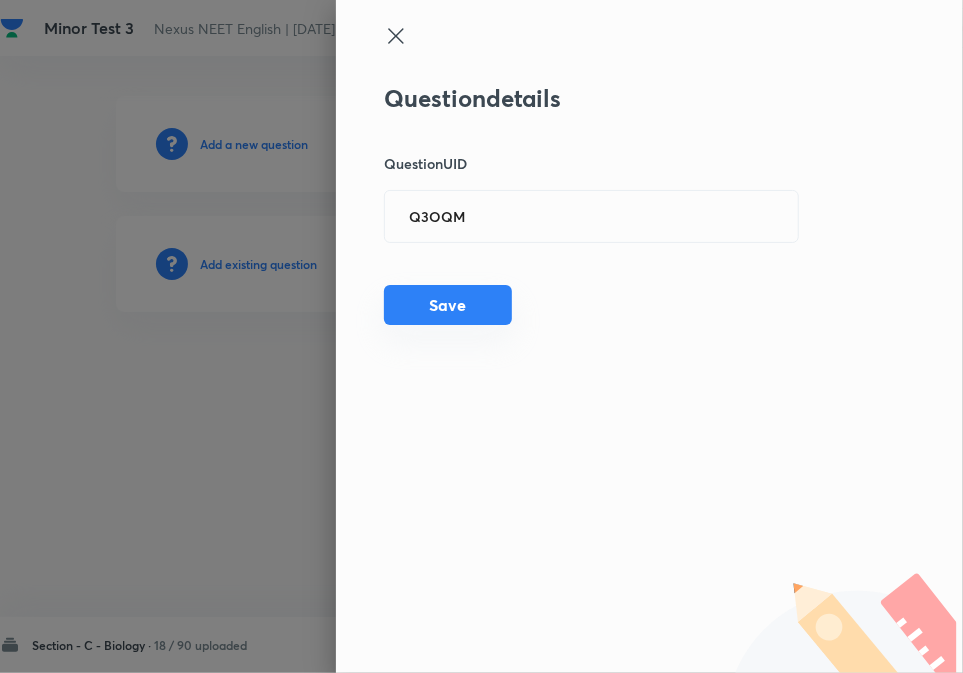 click on "Save" at bounding box center [448, 305] 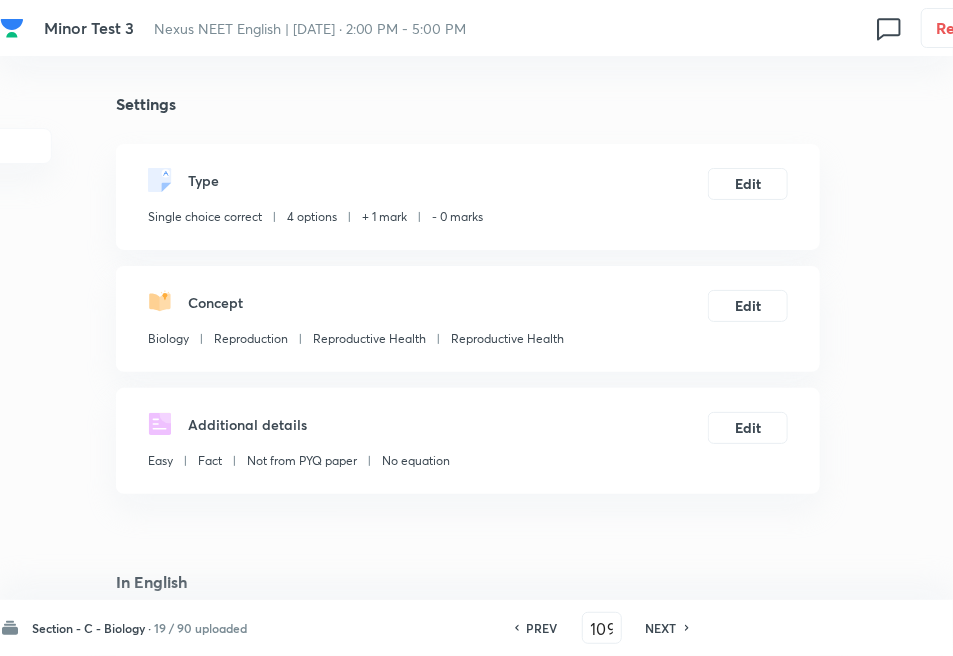 checkbox on "true" 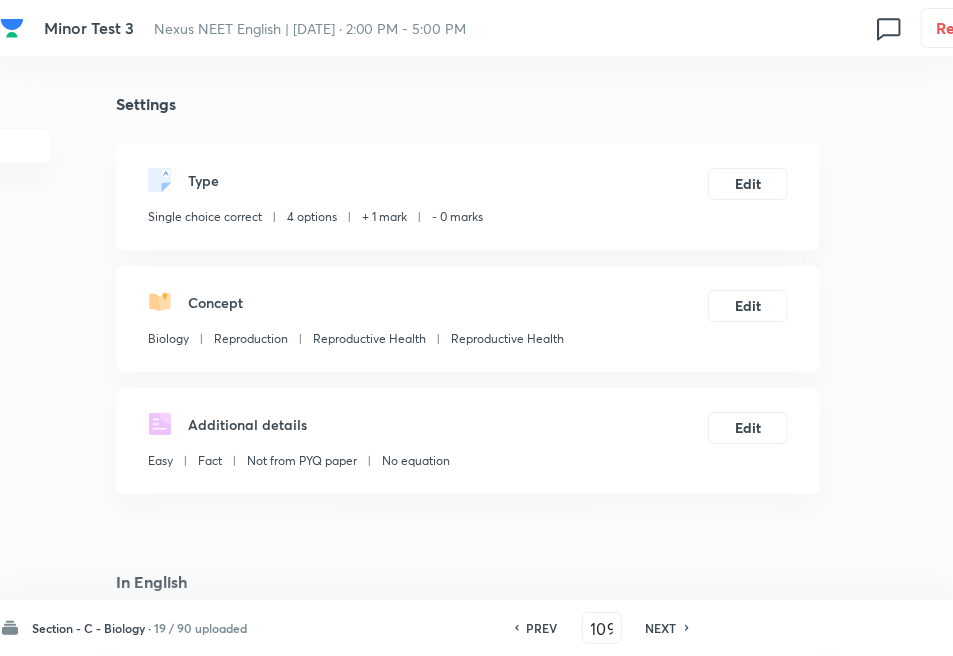 drag, startPoint x: 674, startPoint y: 632, endPoint x: 644, endPoint y: 603, distance: 41.725292 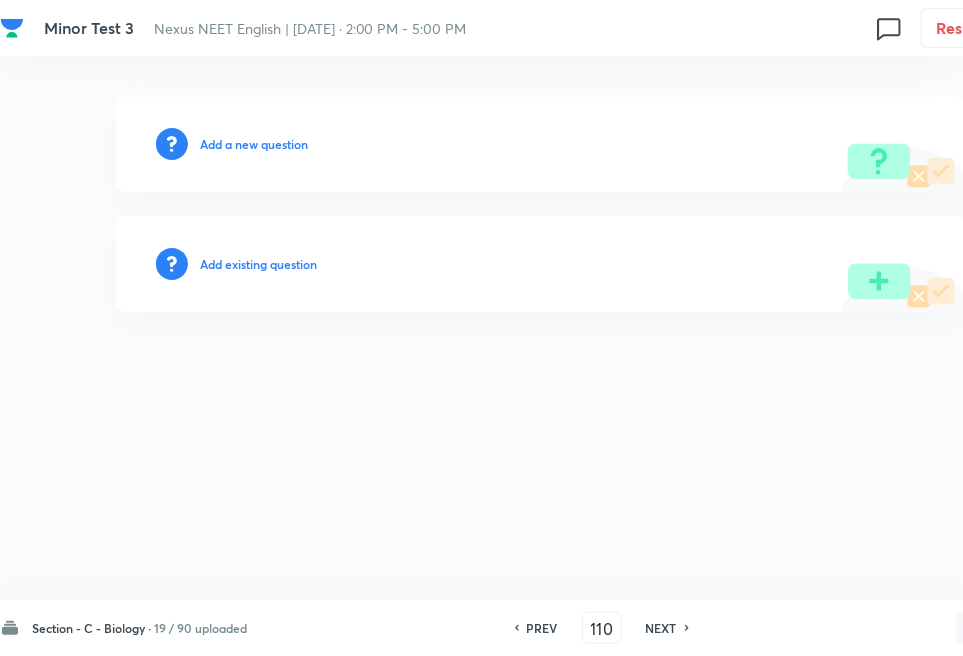 click on "Add existing question" at bounding box center (258, 264) 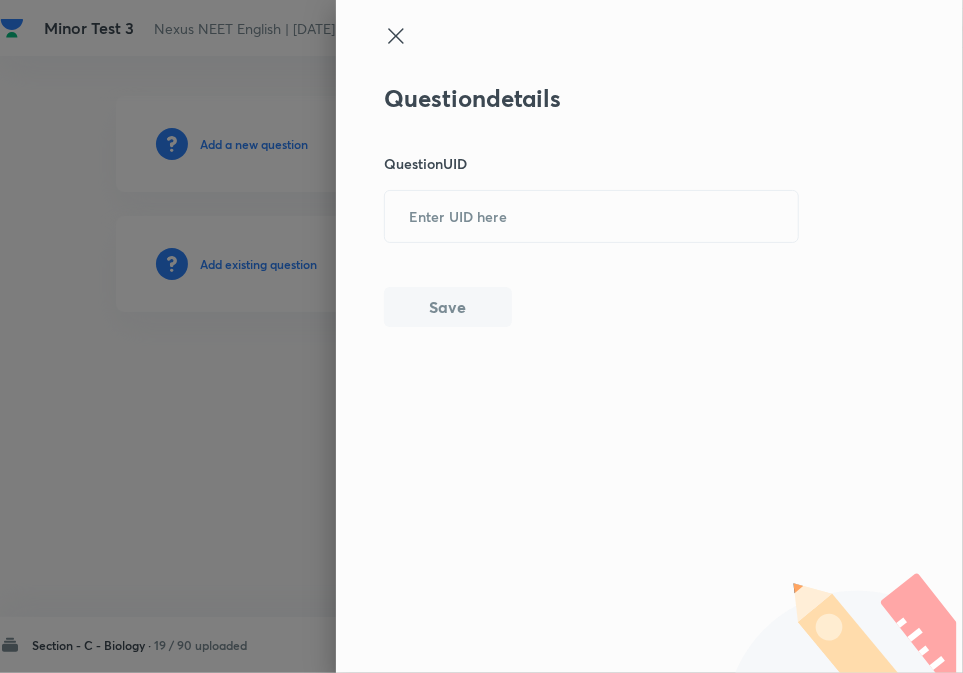 click on "Question  details Question  UID ​ Save" at bounding box center (592, 205) 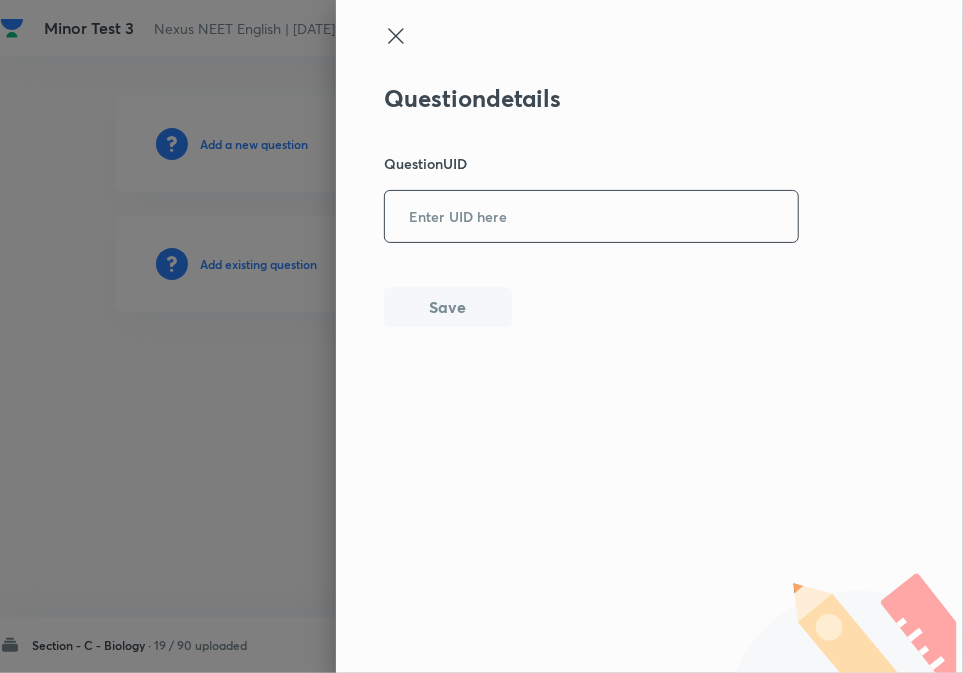 click at bounding box center (591, 216) 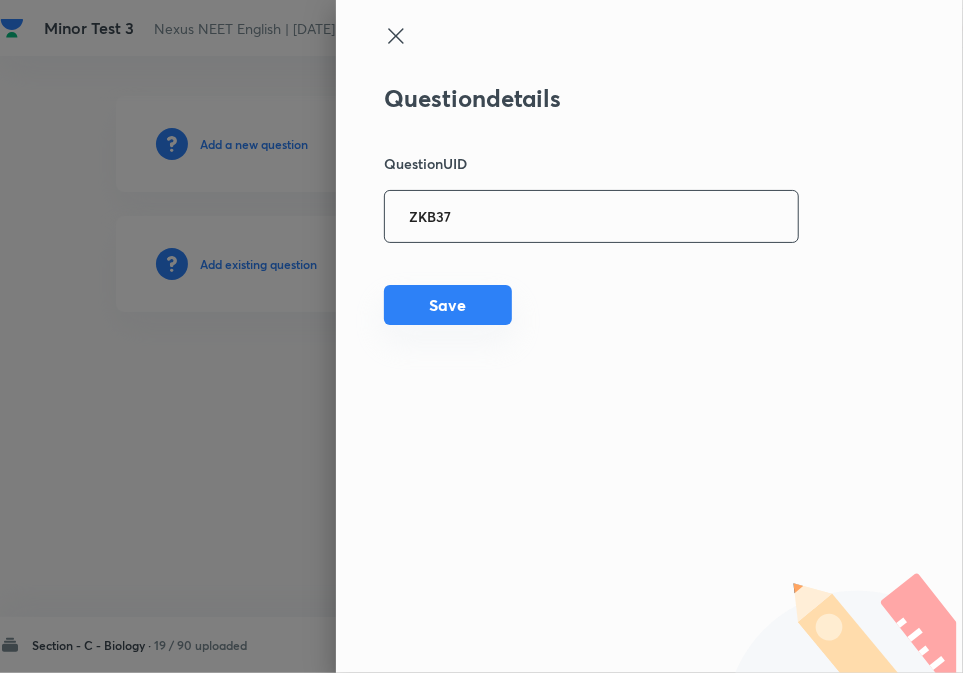 type on "ZKB37" 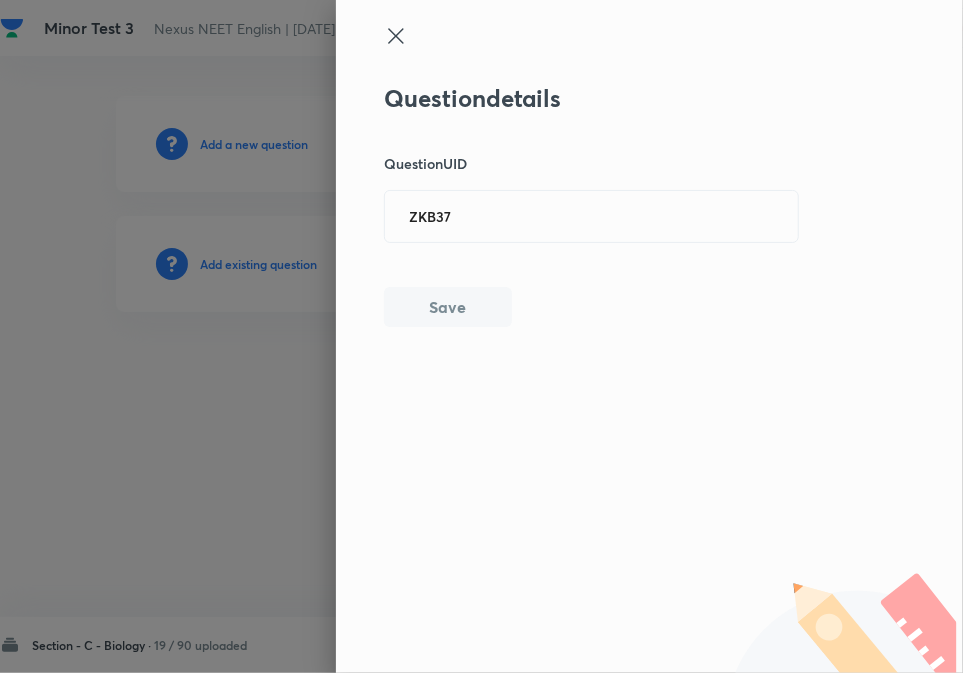 type 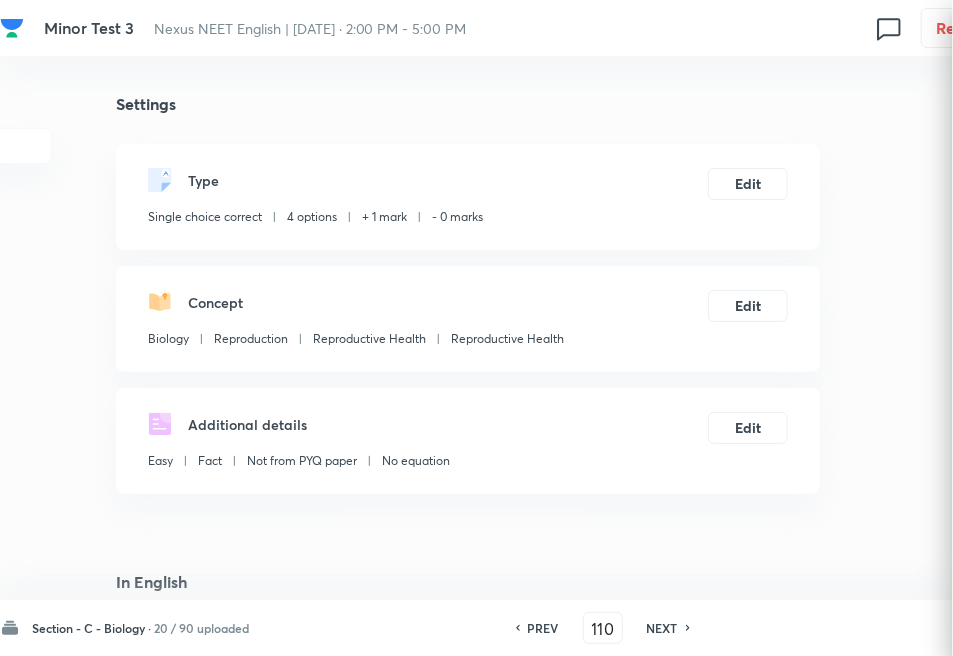 checkbox on "true" 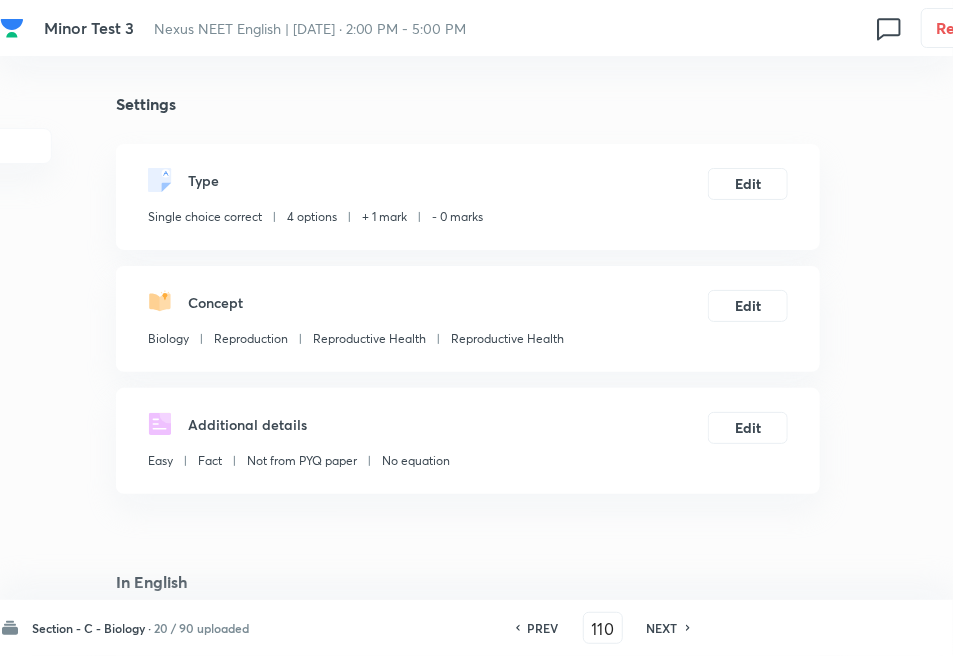 click on "NEXT" at bounding box center [662, 628] 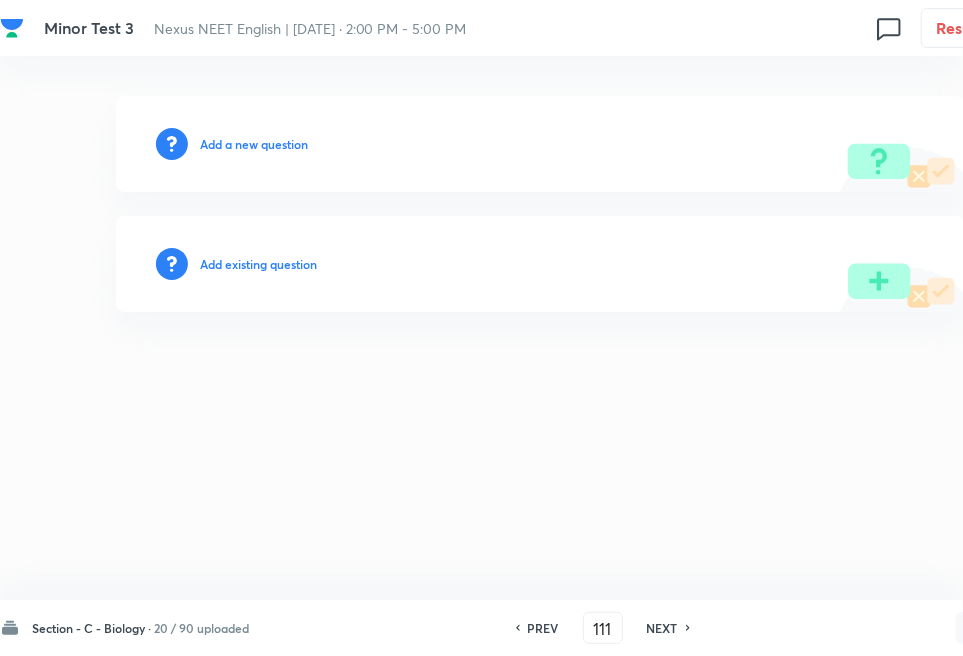 click on "Add existing question" at bounding box center [258, 264] 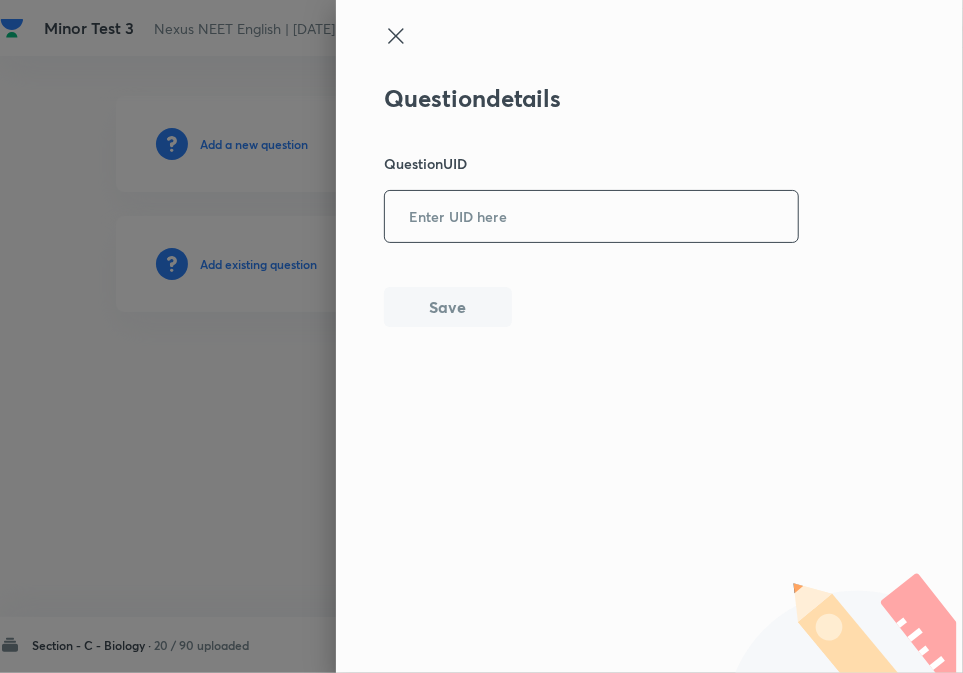 click at bounding box center (591, 216) 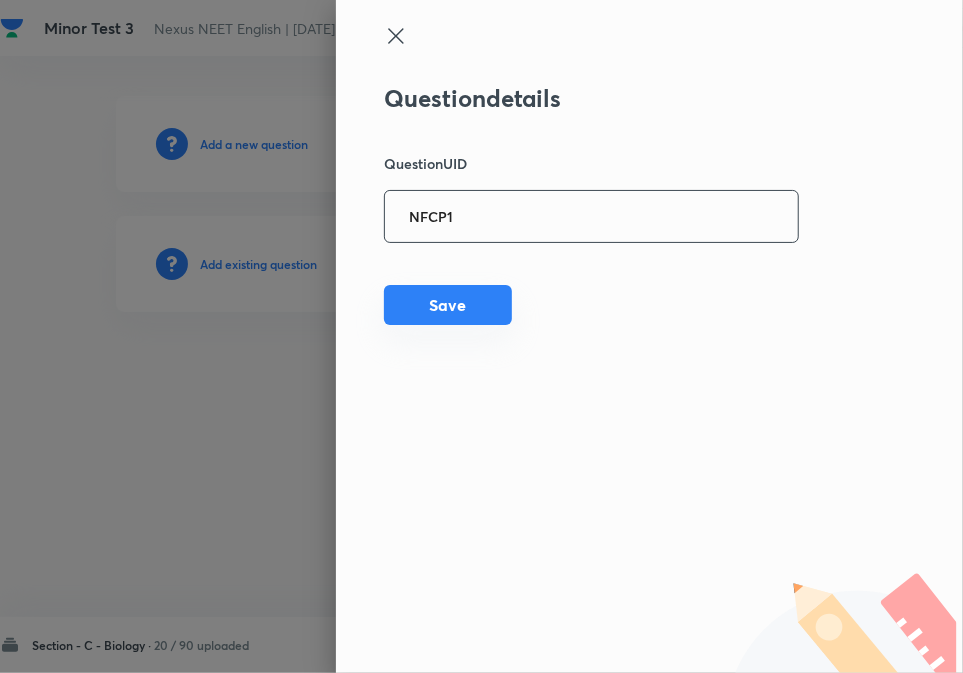 type on "NFCP1" 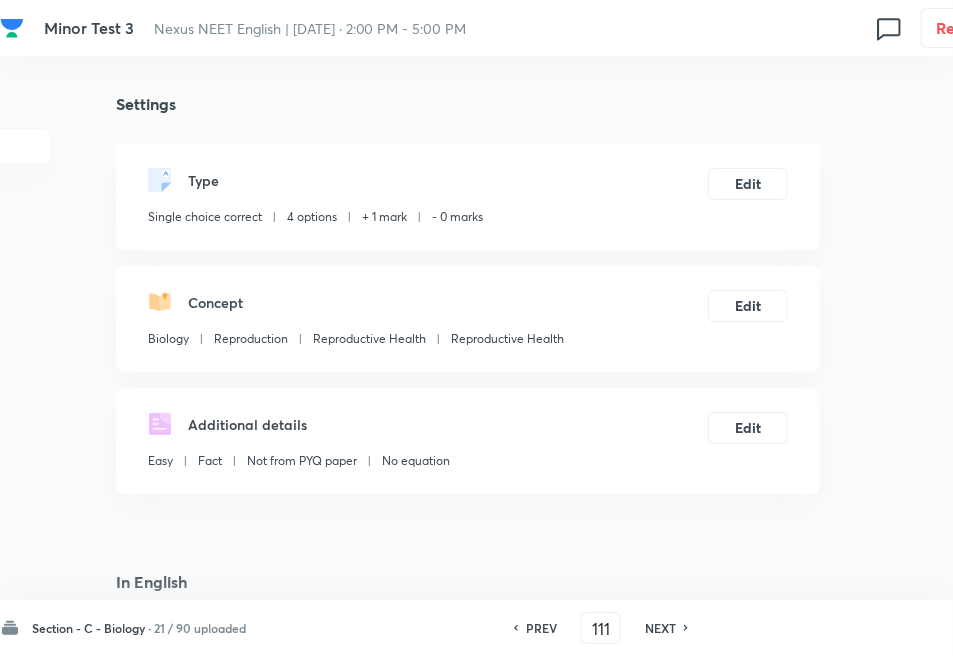checkbox on "true" 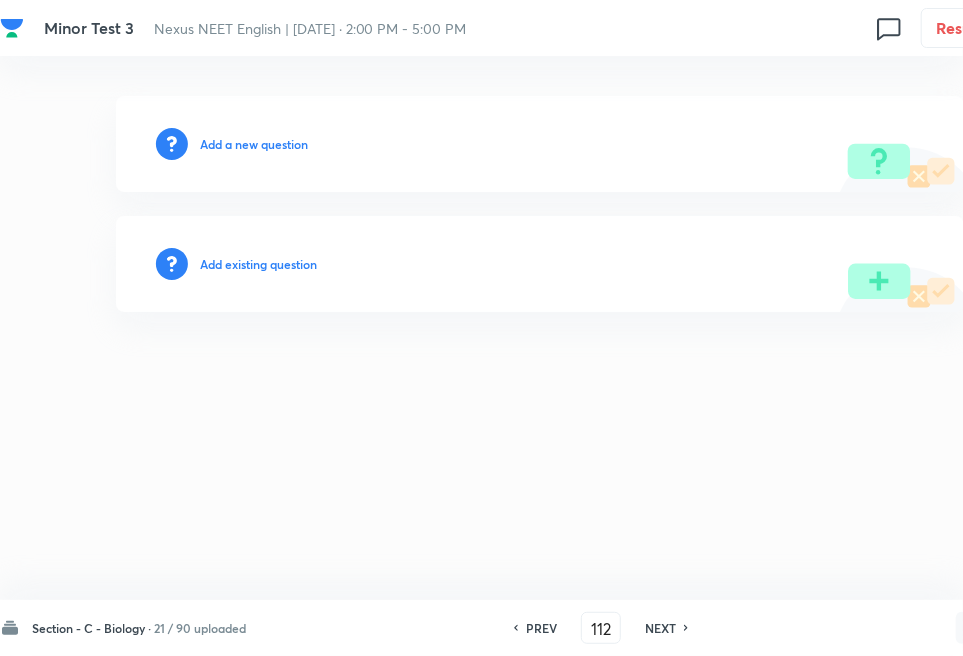 click on "Add existing question" at bounding box center (258, 264) 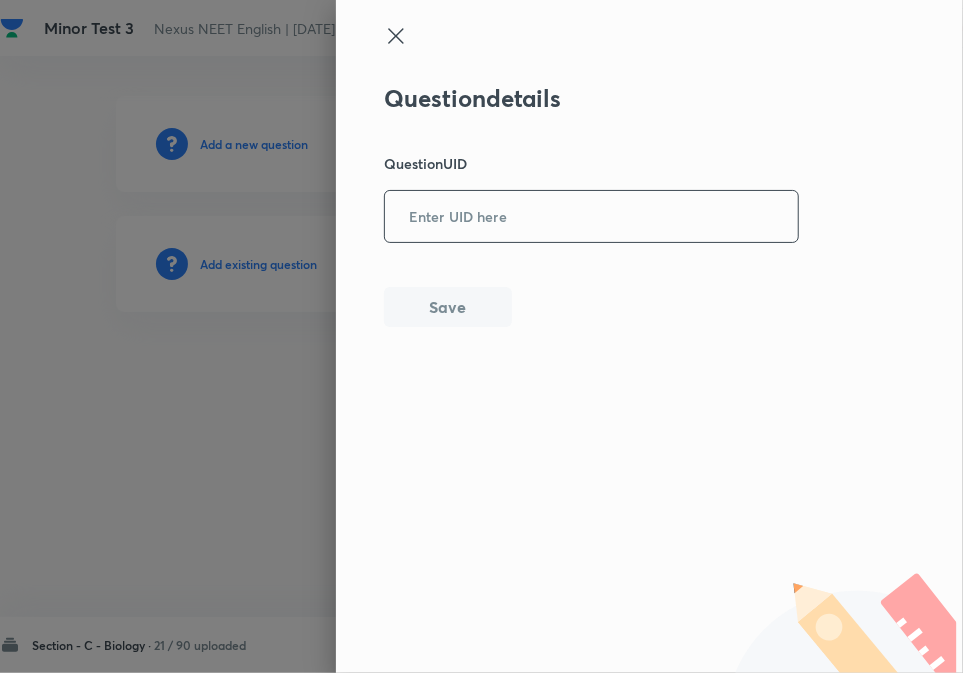 click at bounding box center [591, 216] 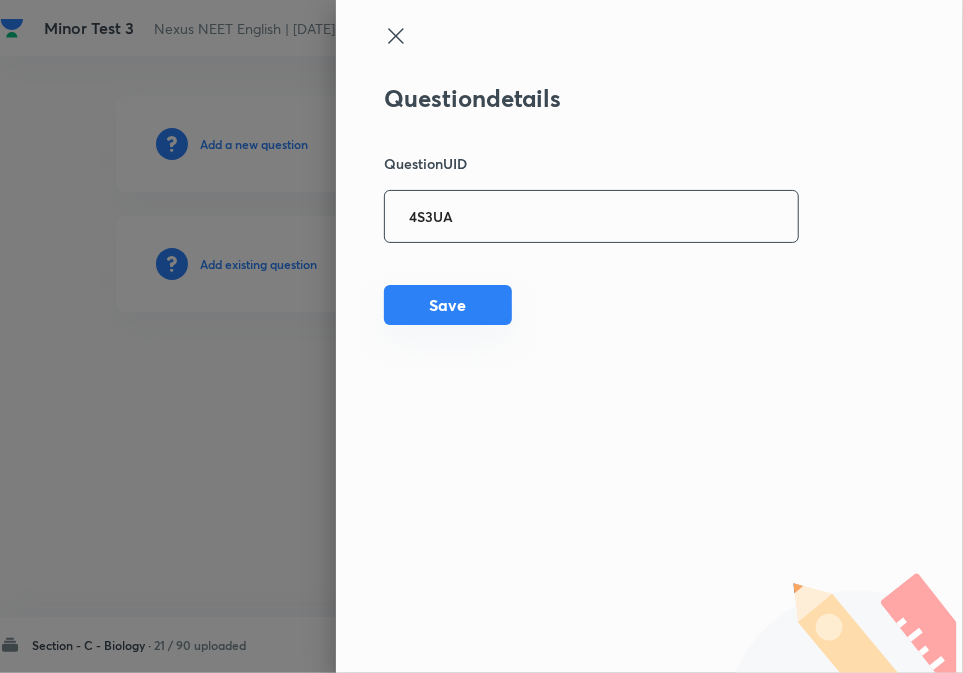 type on "4S3UA" 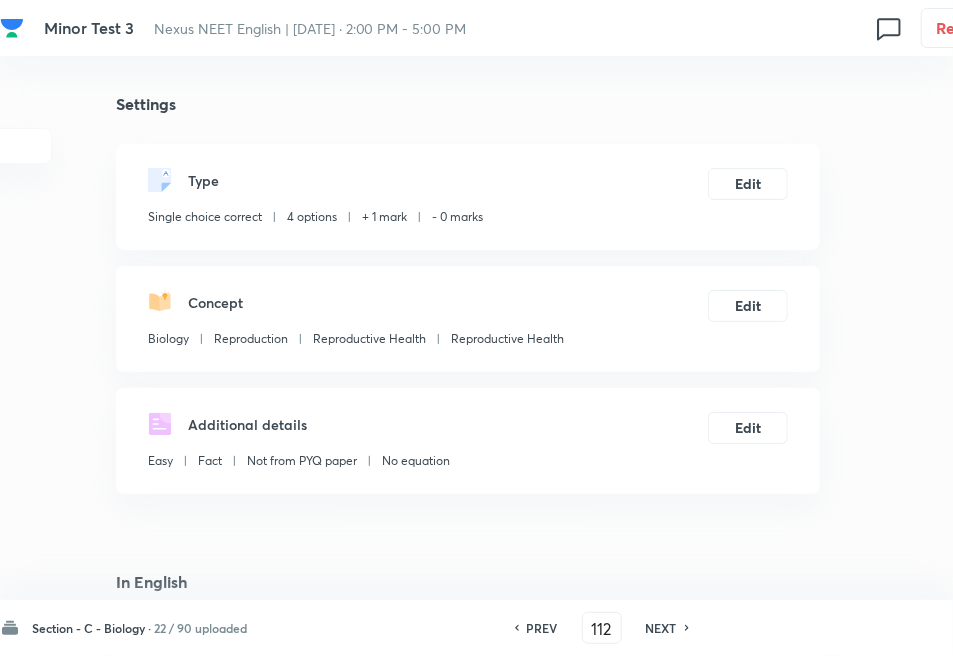 checkbox on "true" 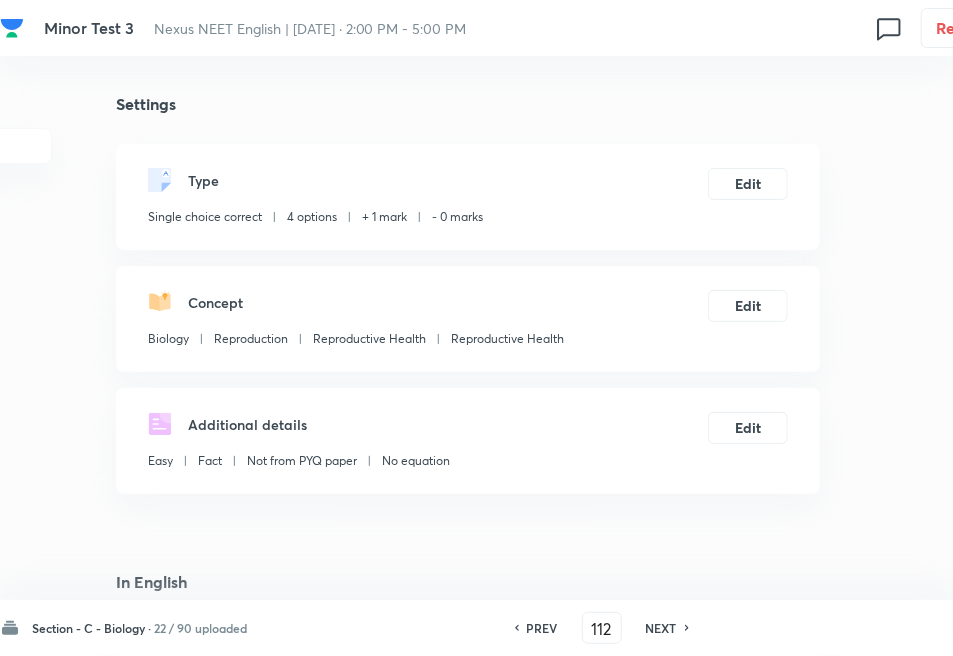 click on "NEXT" at bounding box center (661, 628) 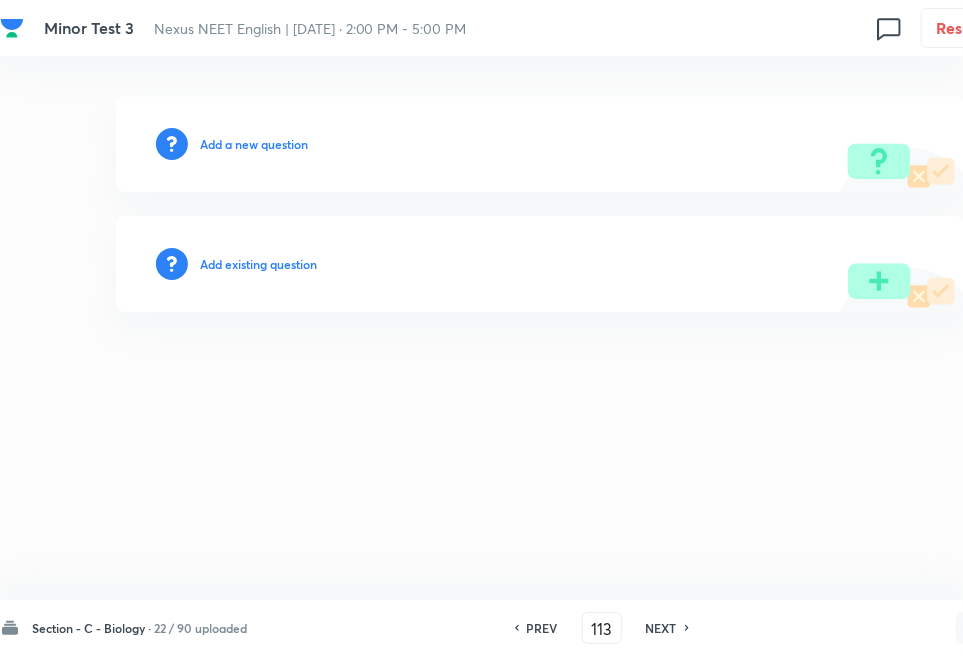 click on "Add existing question" at bounding box center (258, 264) 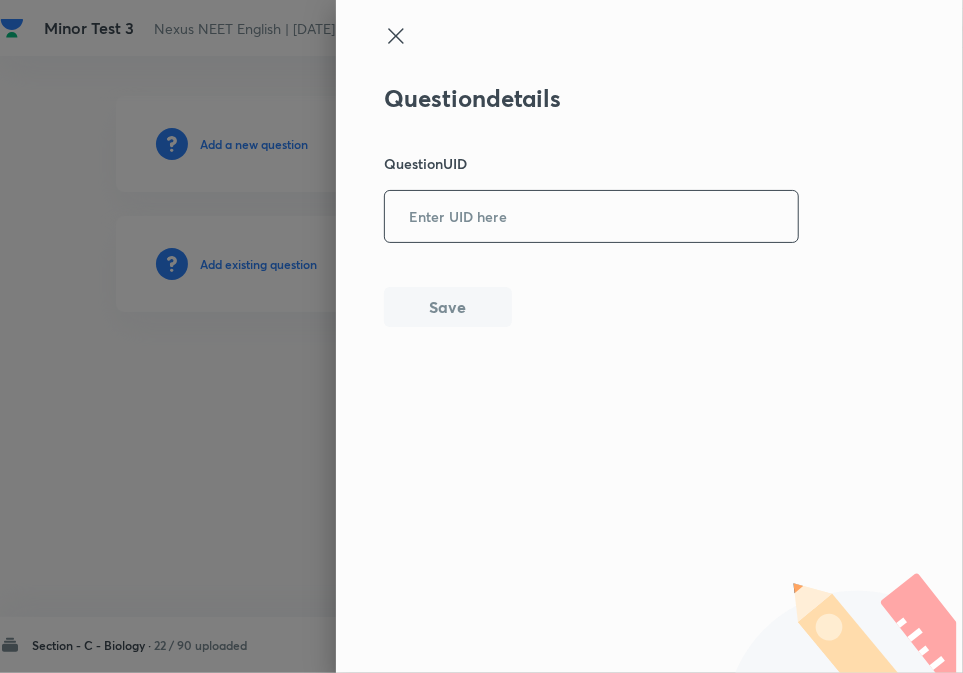 click at bounding box center [591, 216] 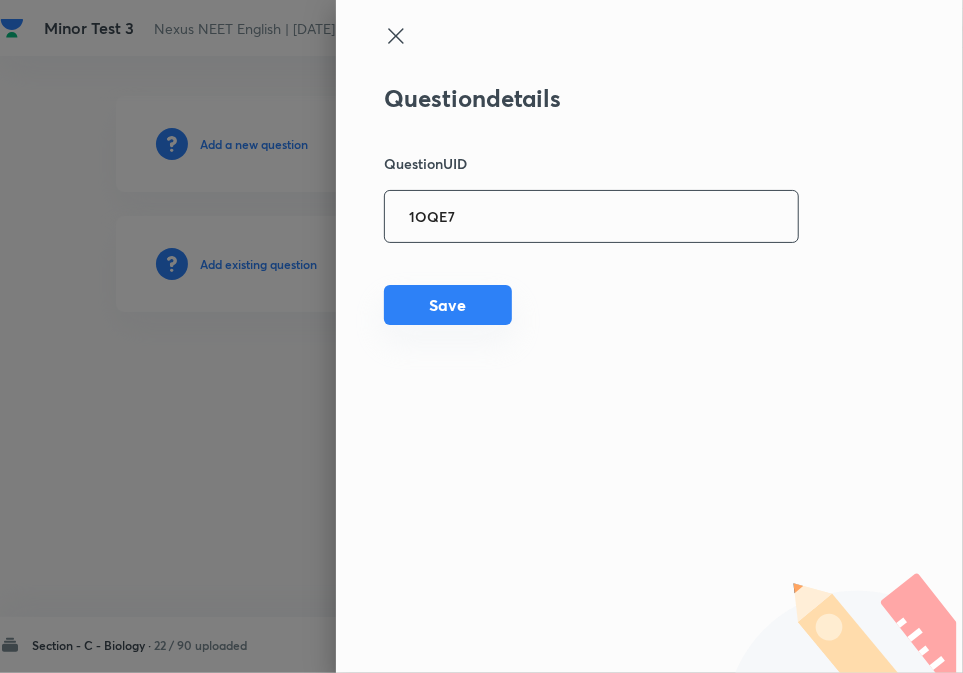 type on "1OQE7" 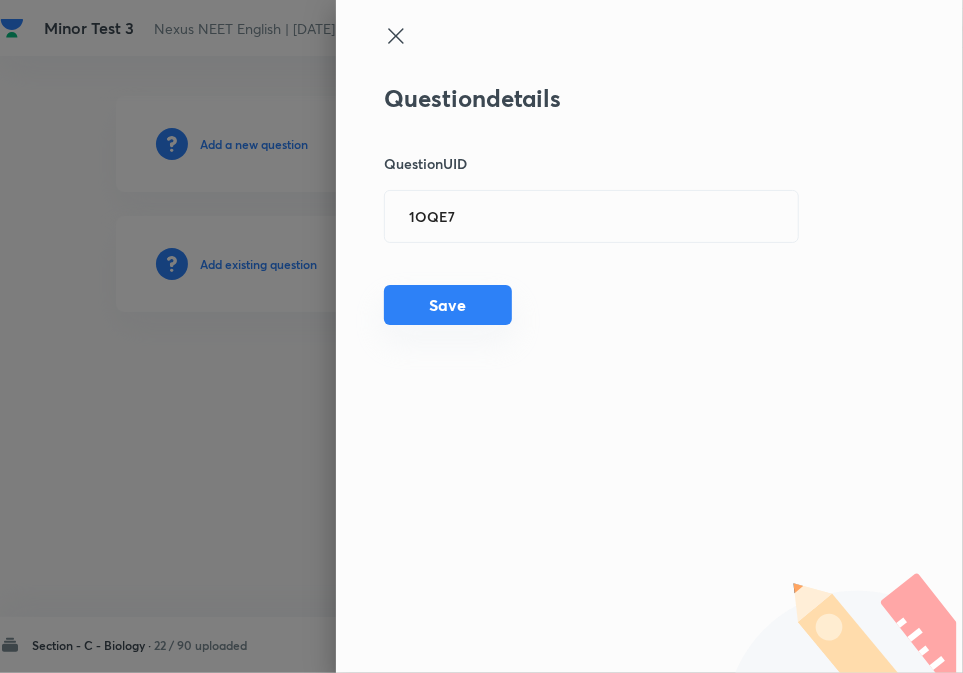 click on "Save" at bounding box center (448, 305) 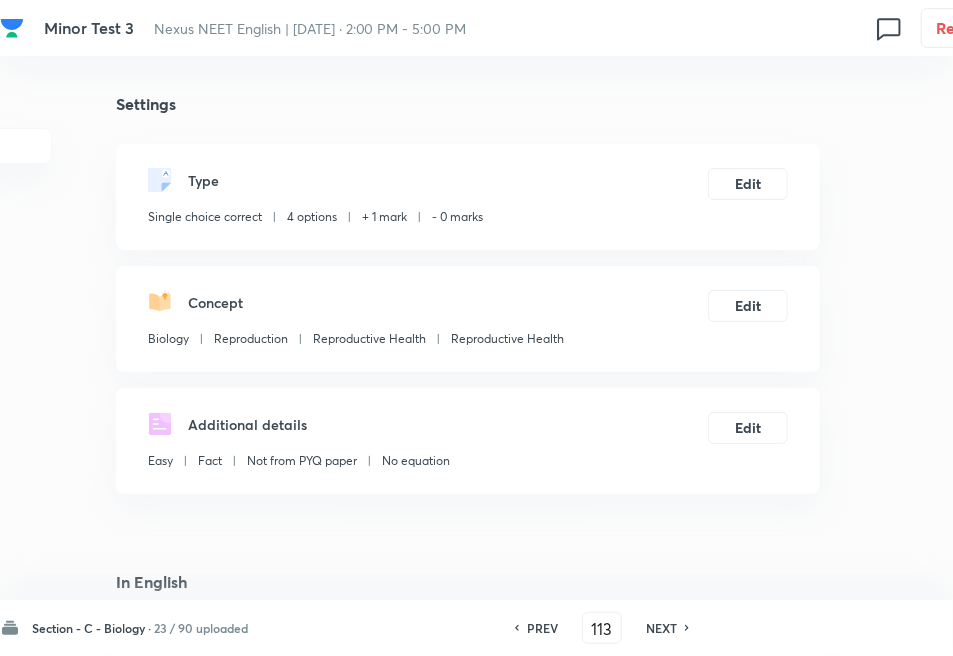 checkbox on "true" 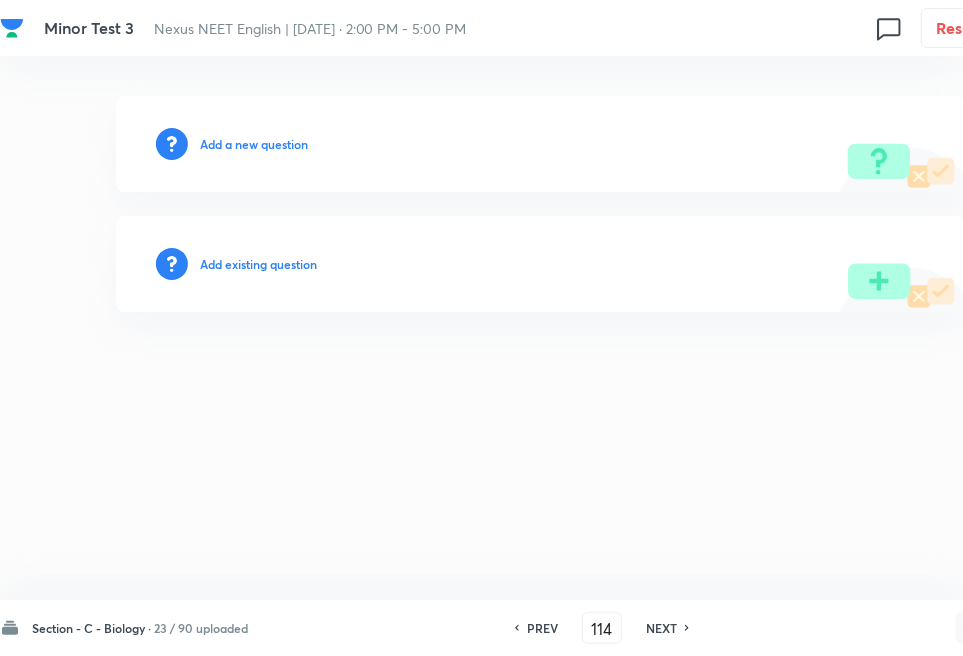 click on "Add existing question" at bounding box center (258, 264) 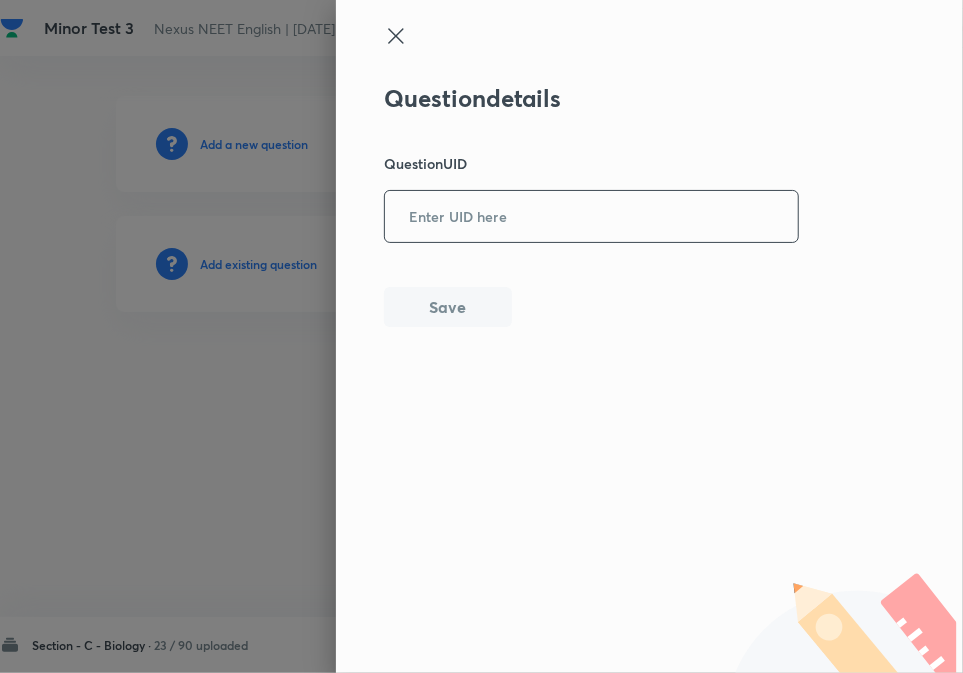 click at bounding box center (591, 216) 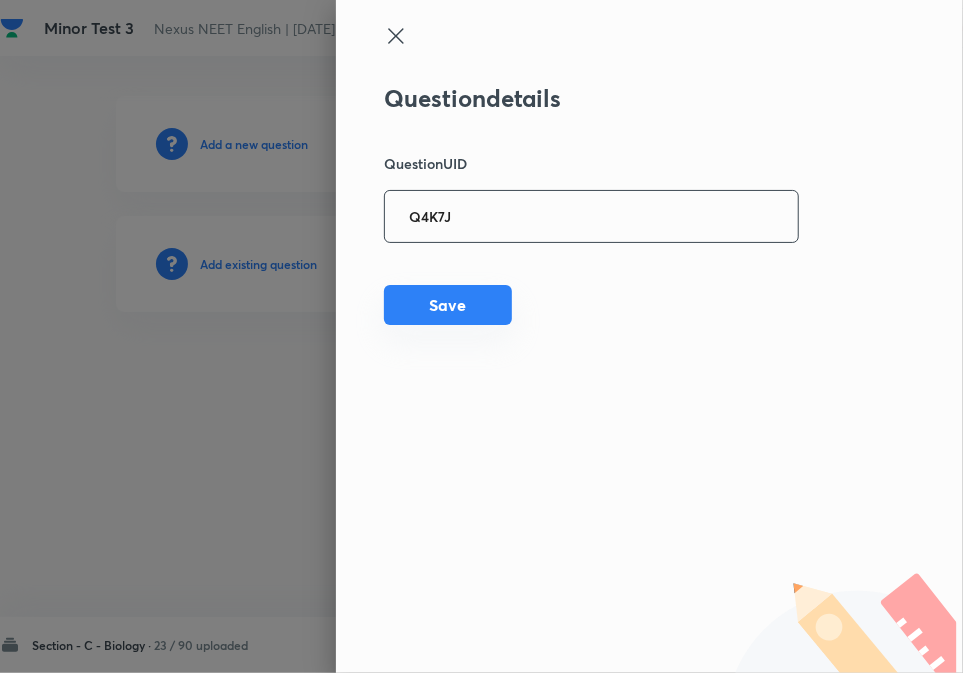 type on "Q4K7J" 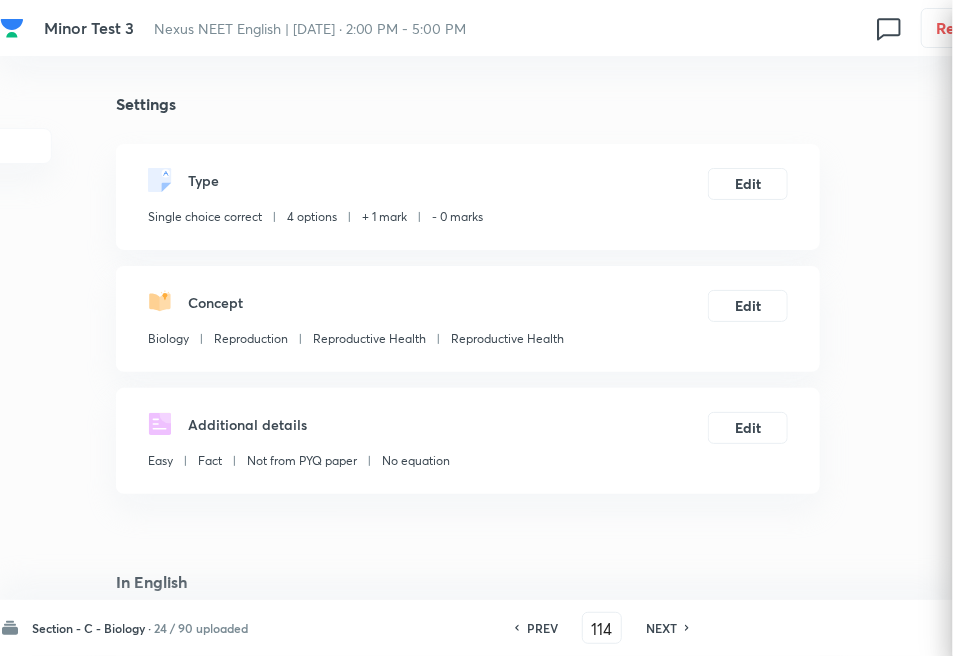 checkbox on "true" 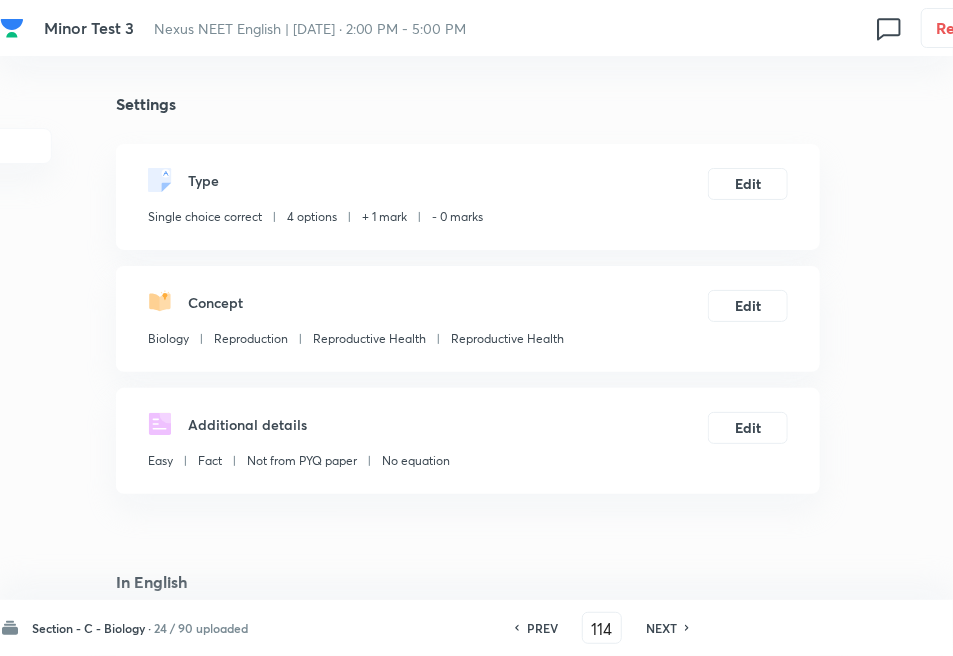 click on "NEXT" at bounding box center (661, 628) 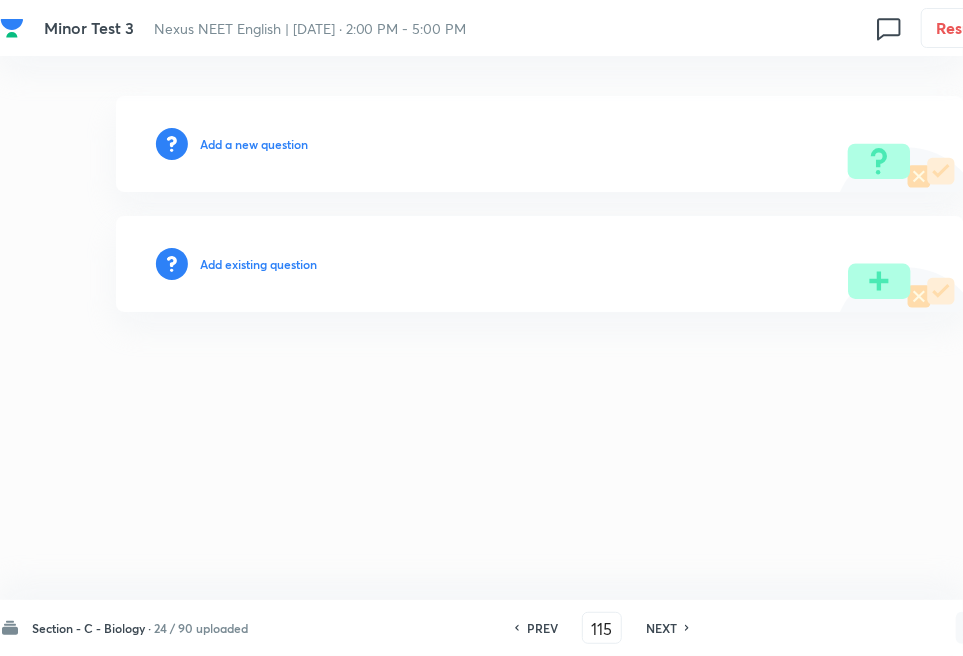 click on "Add existing question" at bounding box center [540, 264] 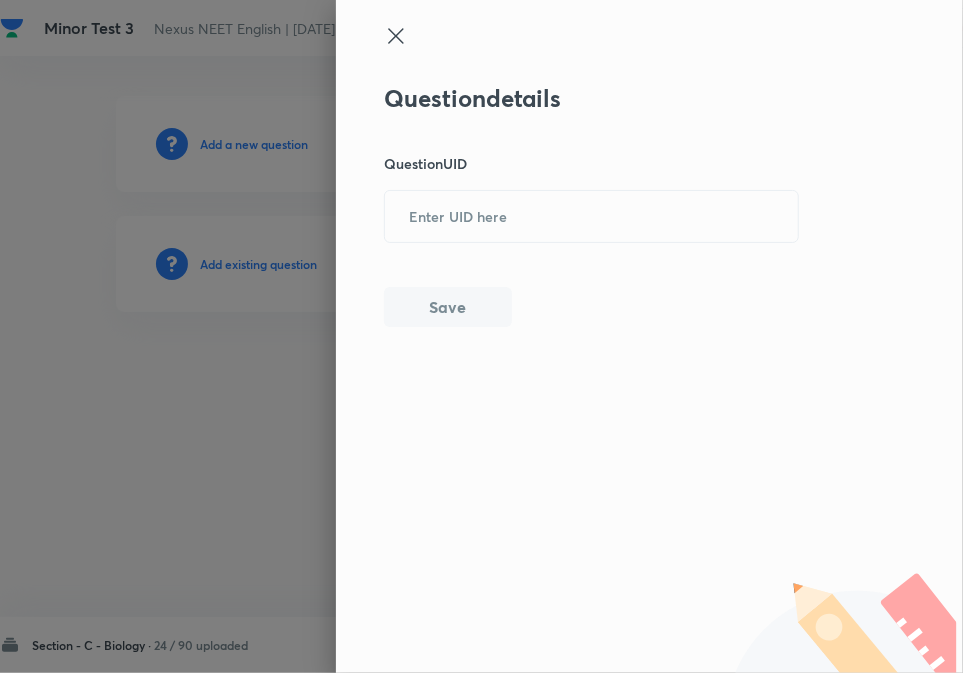 click on "Question  details Question  UID ​ Save" at bounding box center [649, 336] 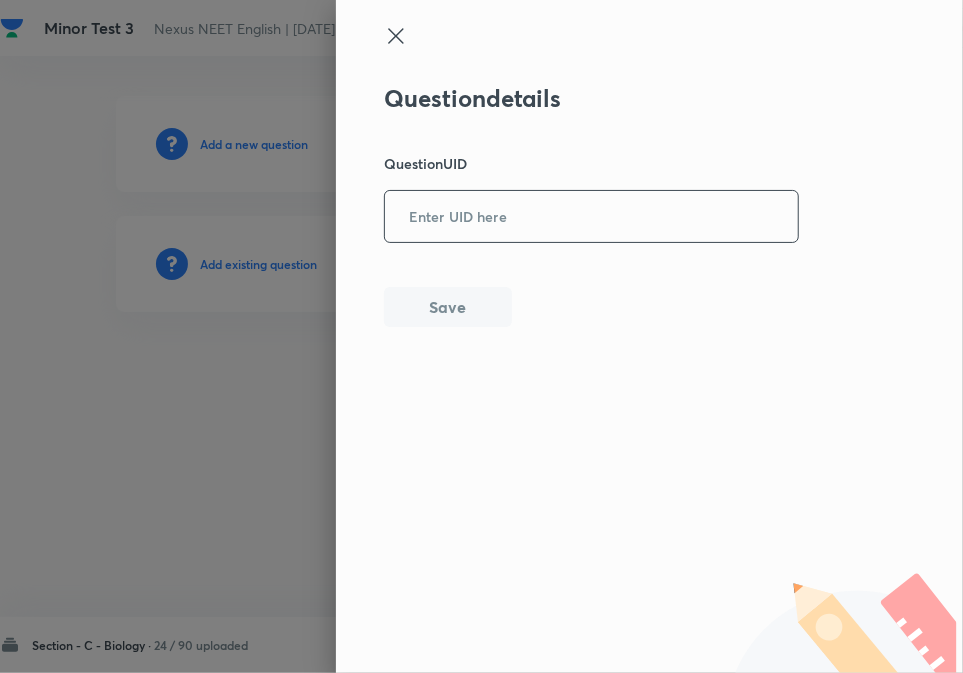 click at bounding box center (591, 216) 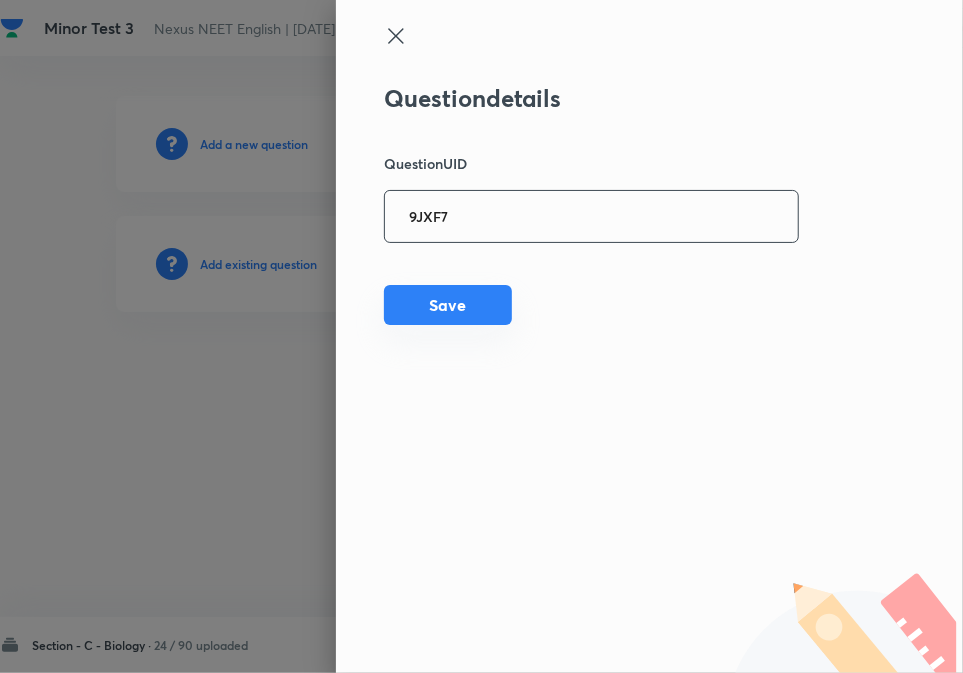 type on "9JXF7" 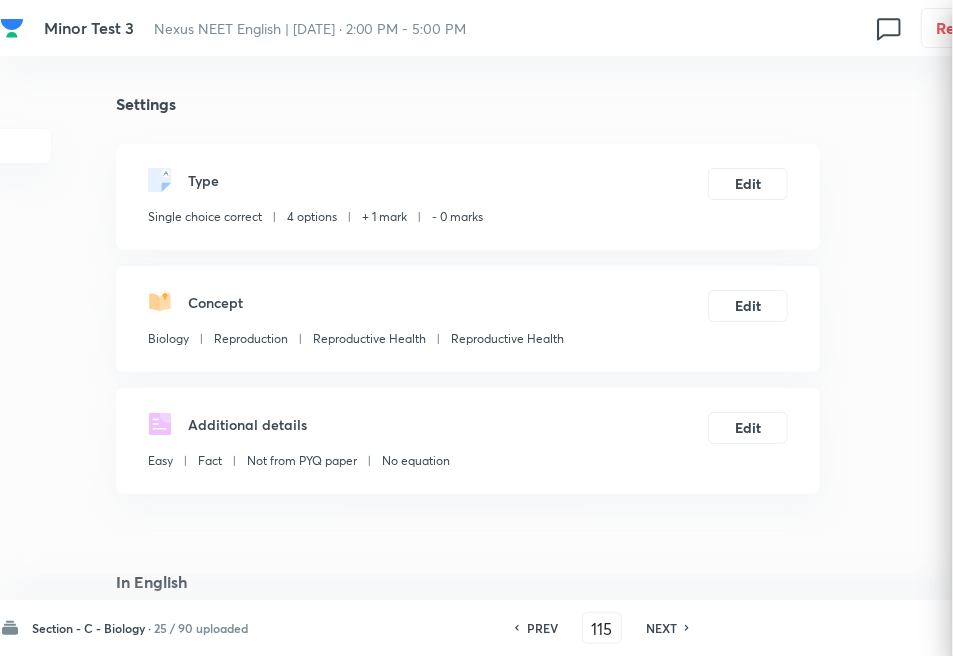 checkbox on "true" 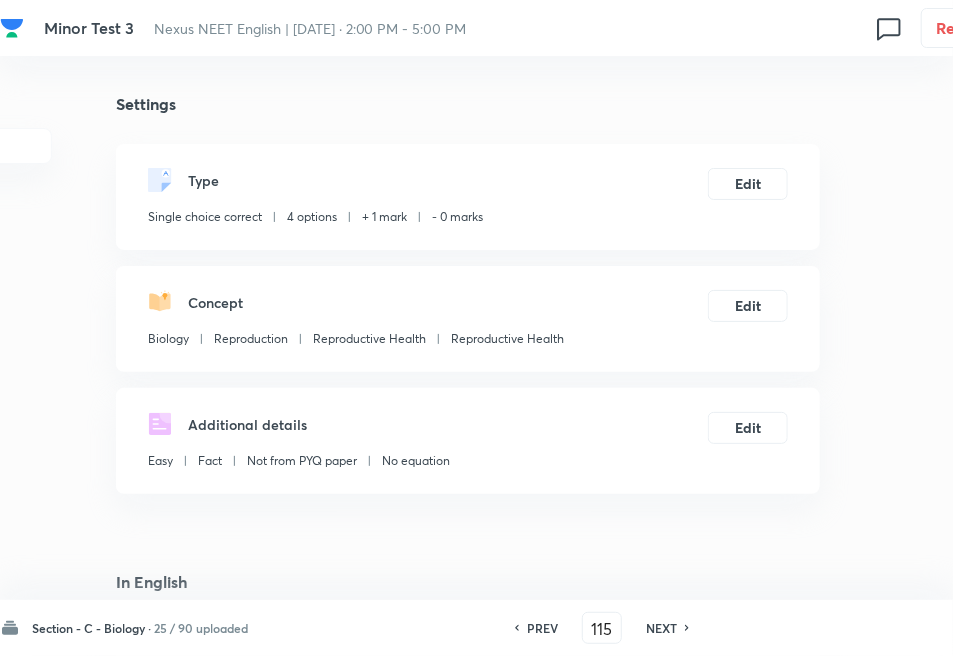 click on "NEXT" at bounding box center (661, 628) 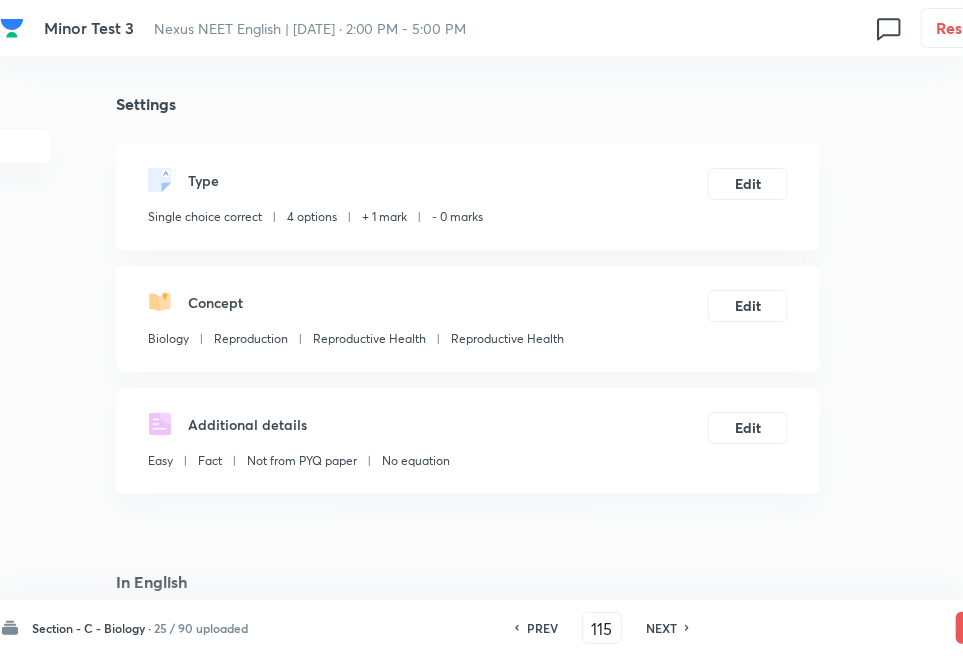 type on "116" 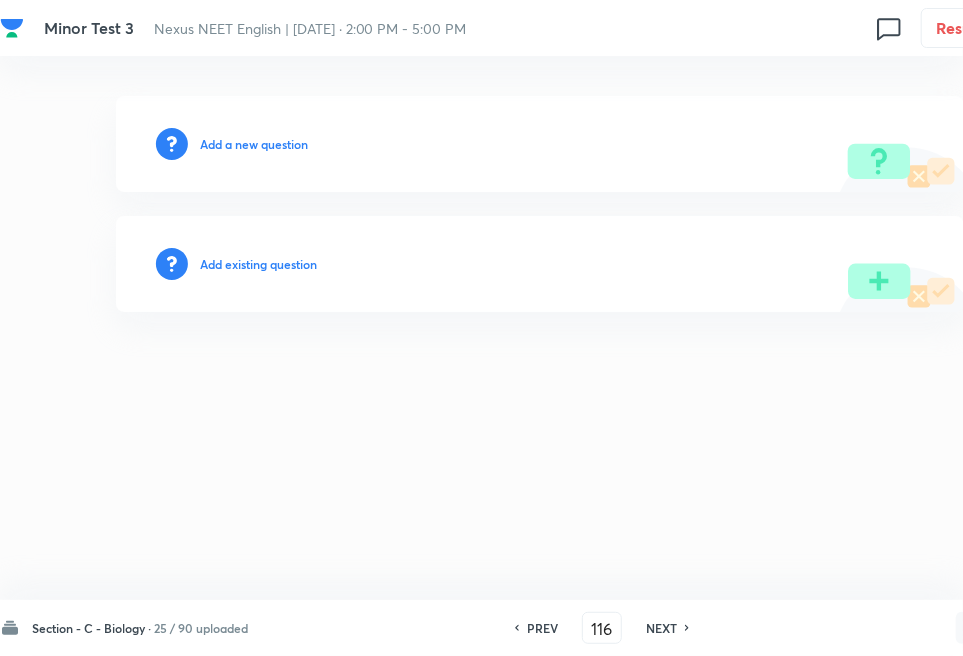 click on "Add existing question" at bounding box center (258, 264) 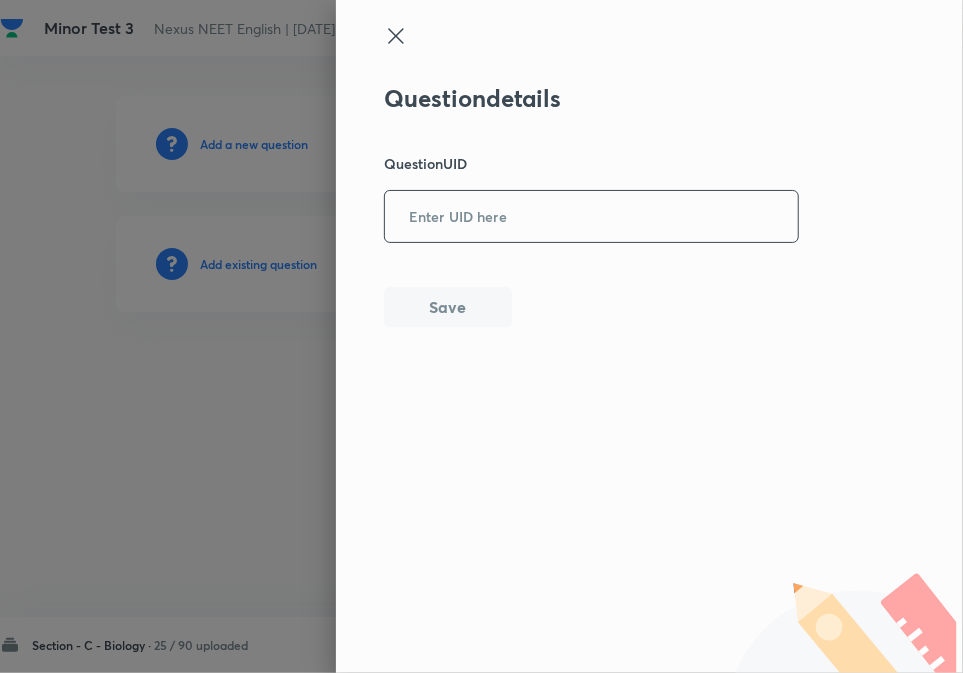 paste on "J2JQH" 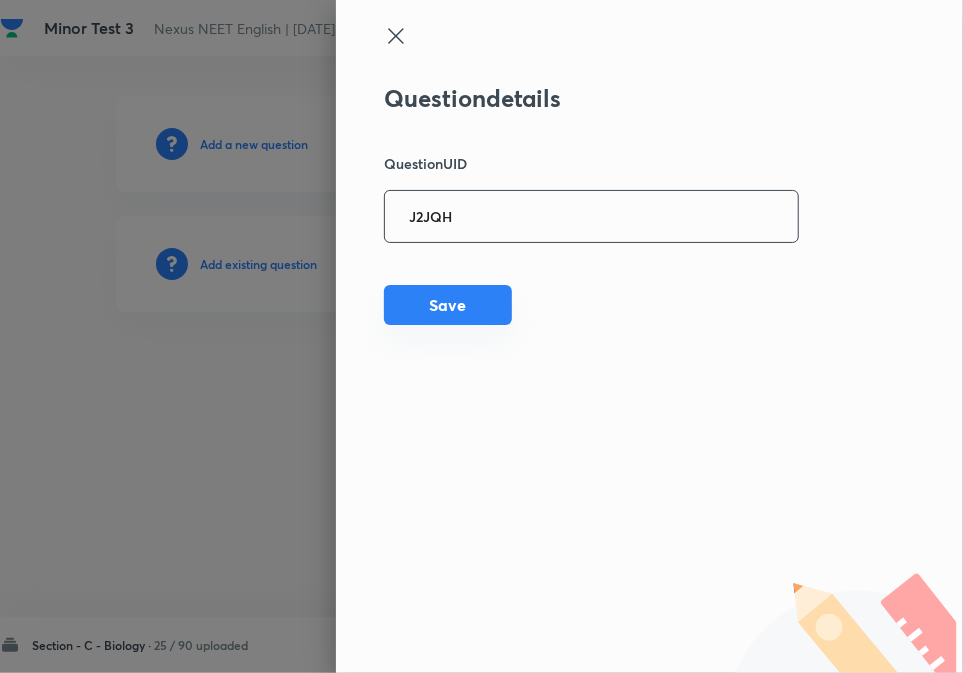 type on "J2JQH" 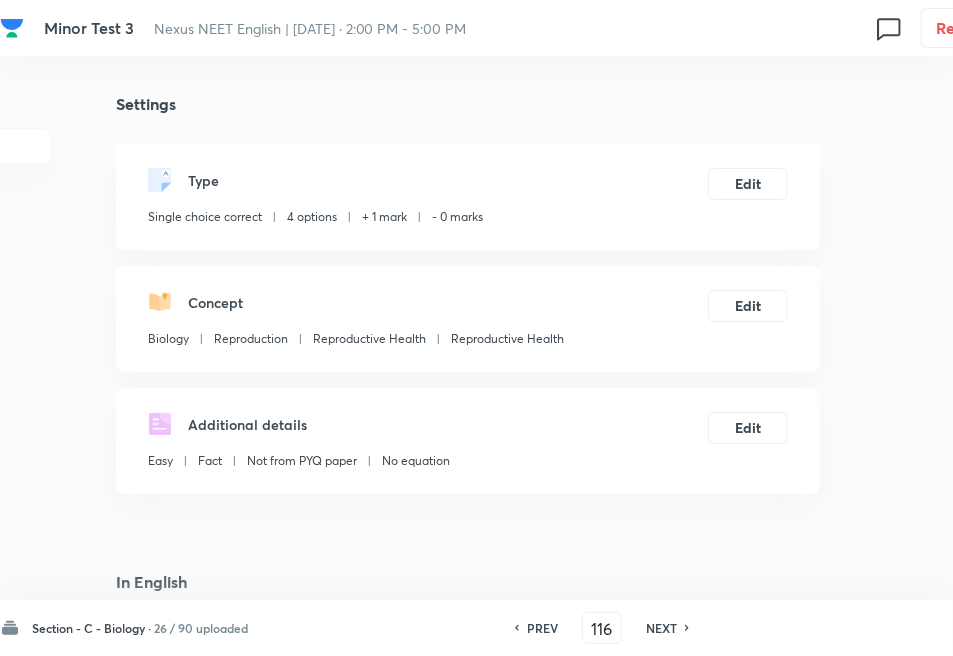 checkbox on "true" 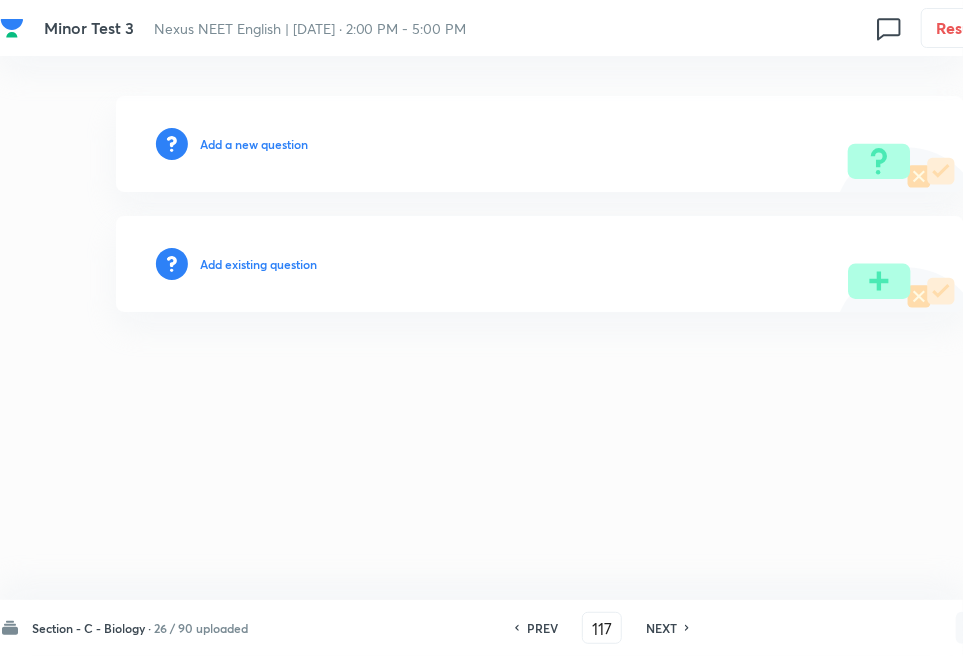 click on "Add existing question" at bounding box center (258, 264) 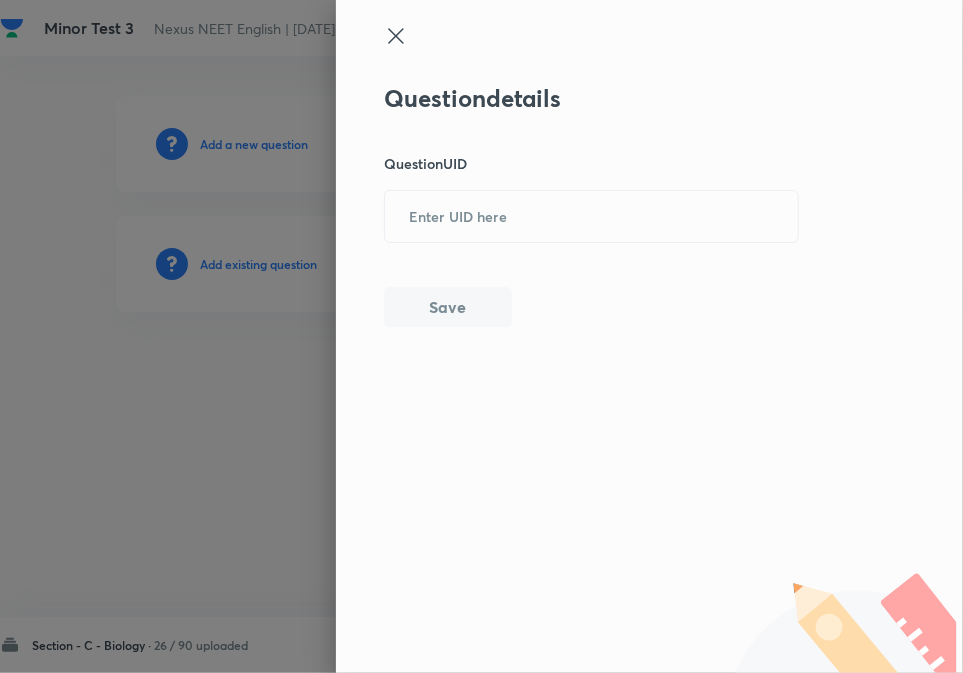 click on "Question  details Question  UID ​ Save" at bounding box center (592, 205) 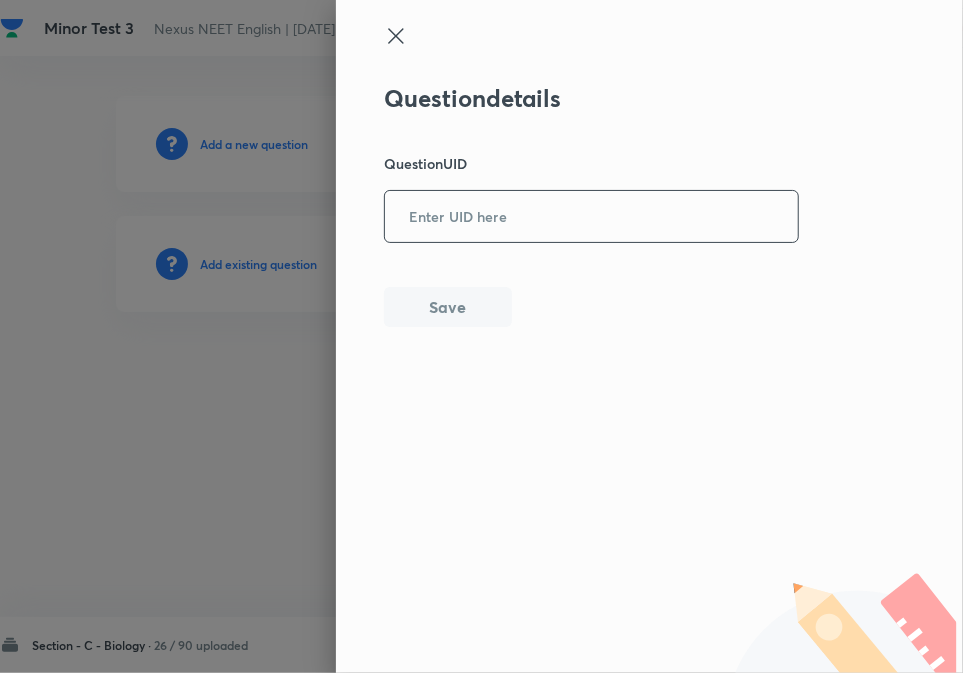 click at bounding box center [591, 216] 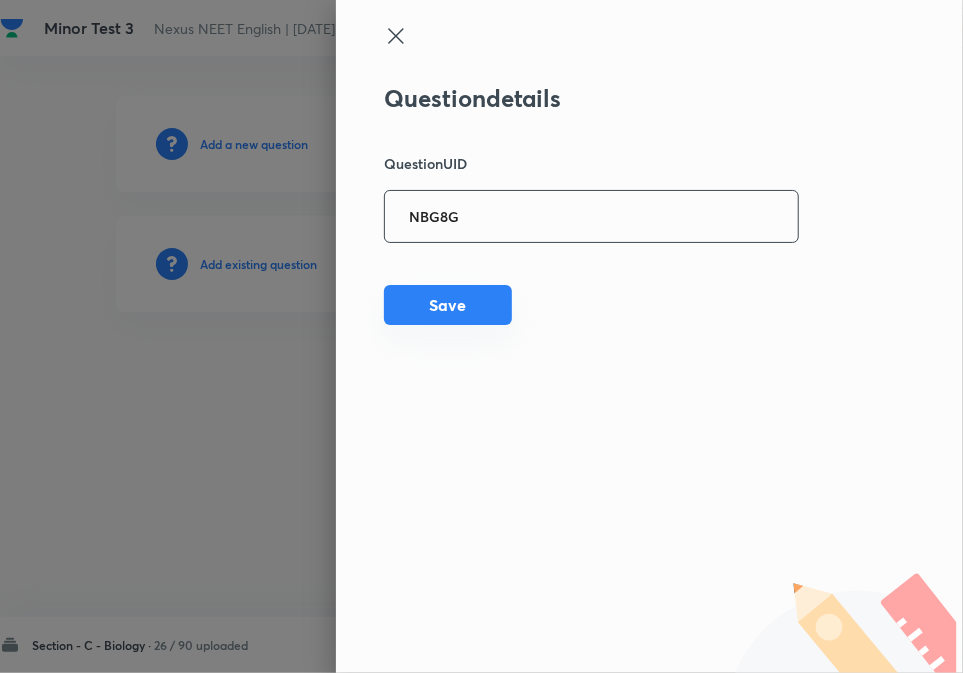 type on "NBG8G" 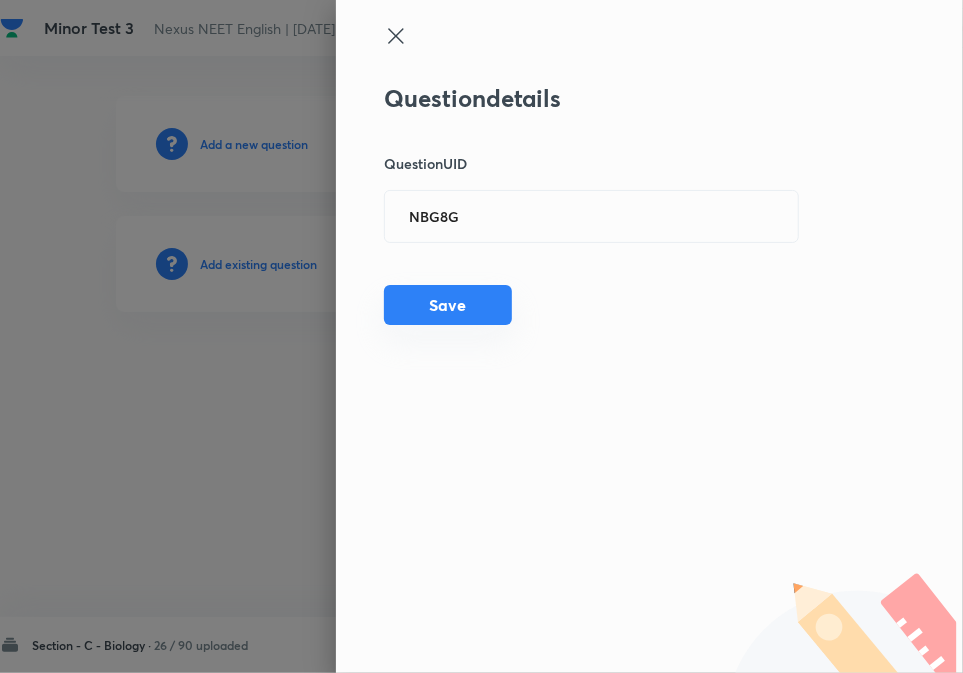 click on "Save" at bounding box center (448, 305) 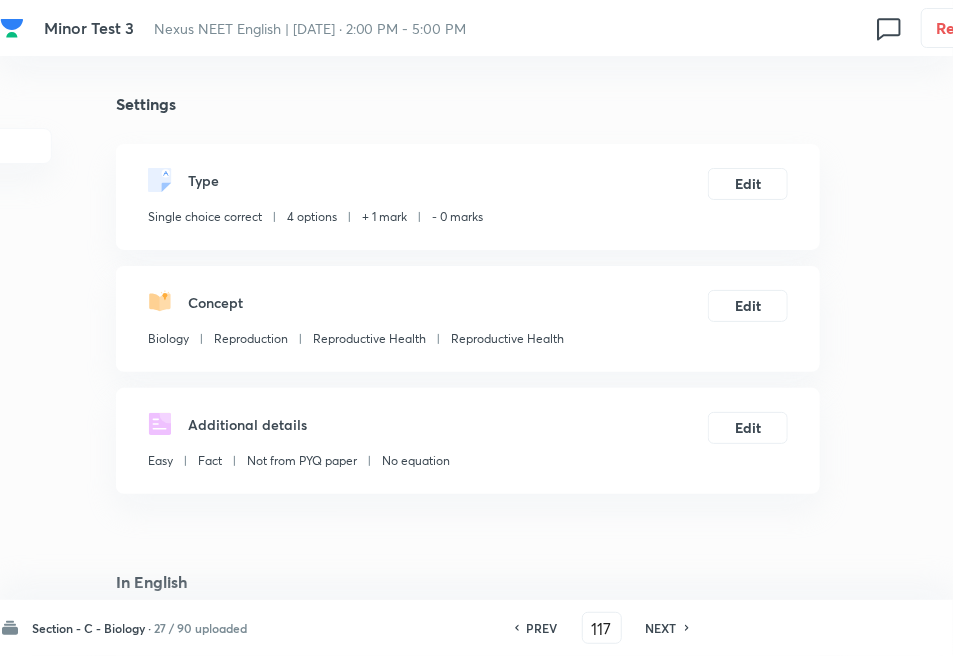 checkbox on "true" 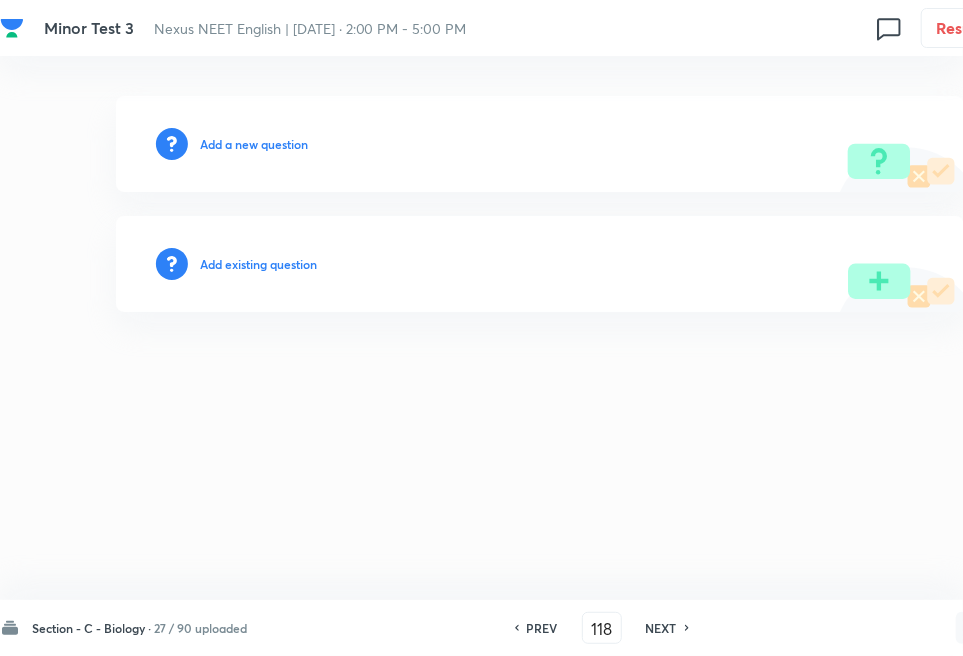 click on "Add existing question" at bounding box center (258, 264) 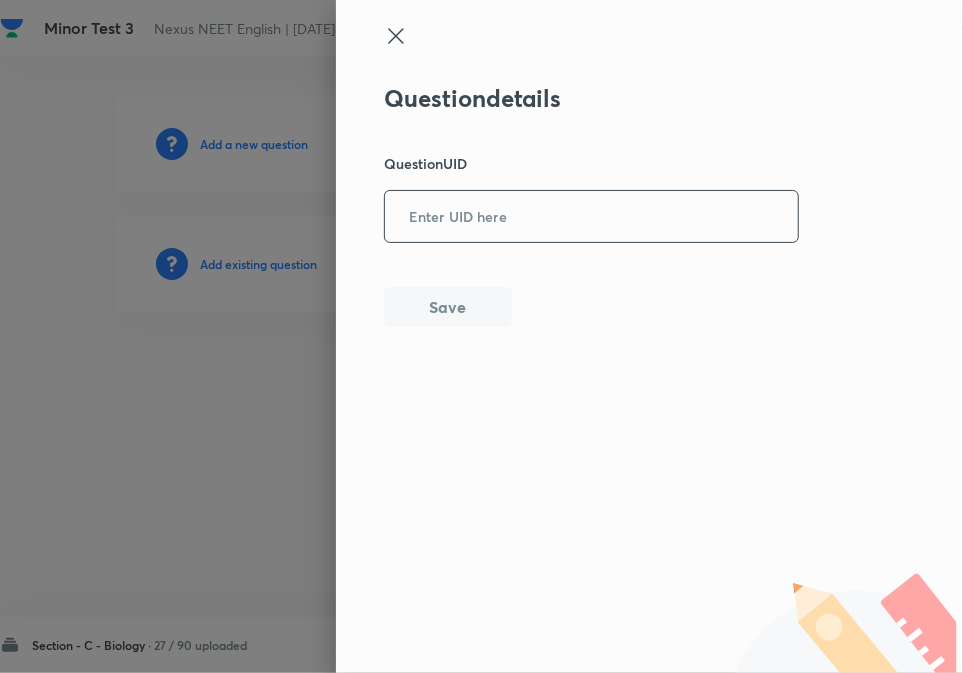 drag, startPoint x: 455, startPoint y: 215, endPoint x: 467, endPoint y: 235, distance: 23.323807 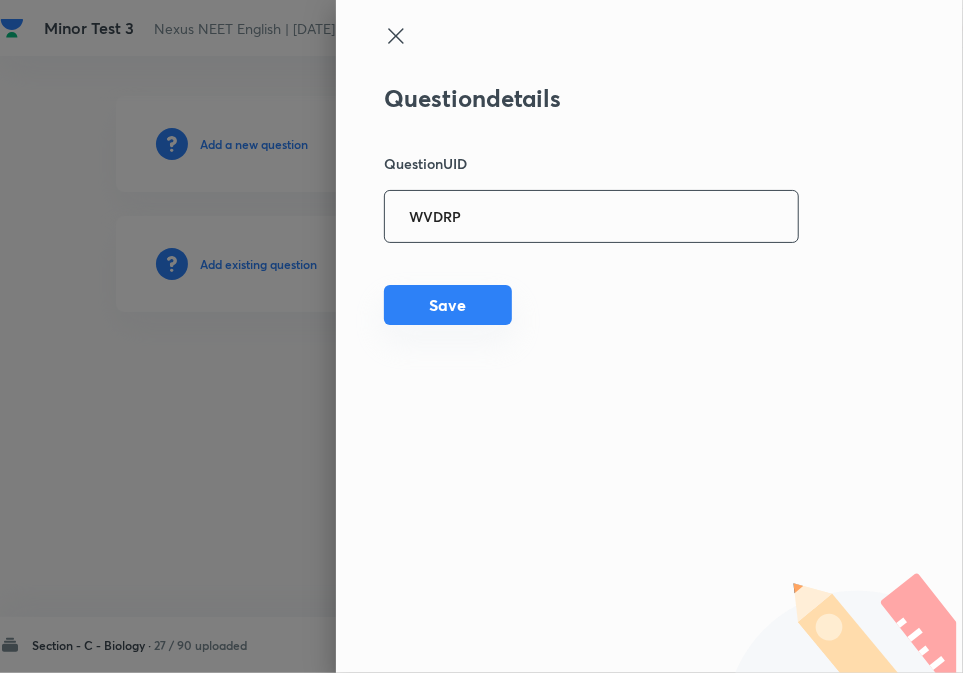 type on "WVDRP" 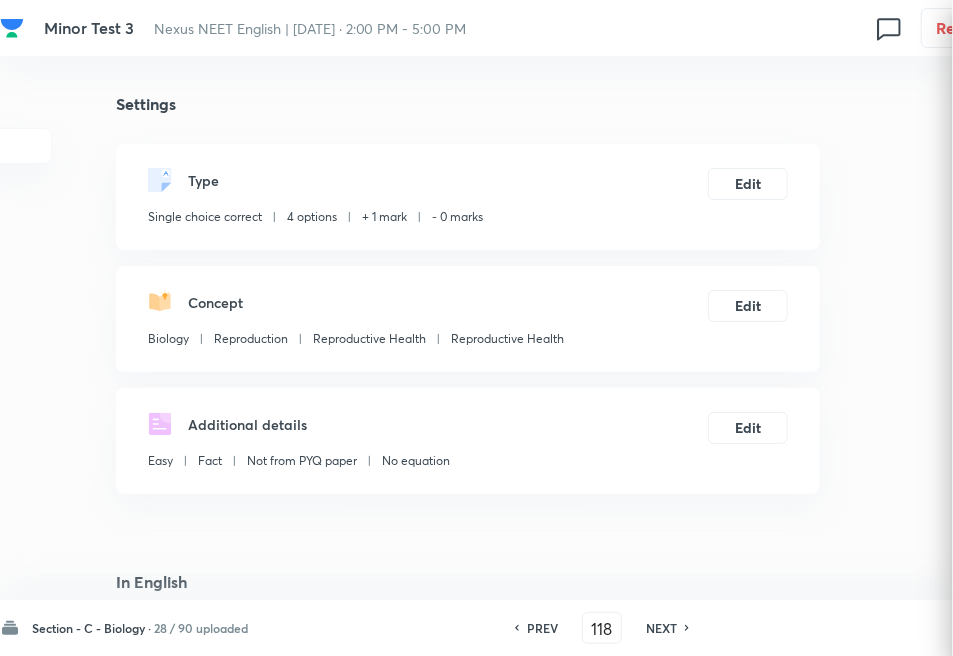 checkbox on "true" 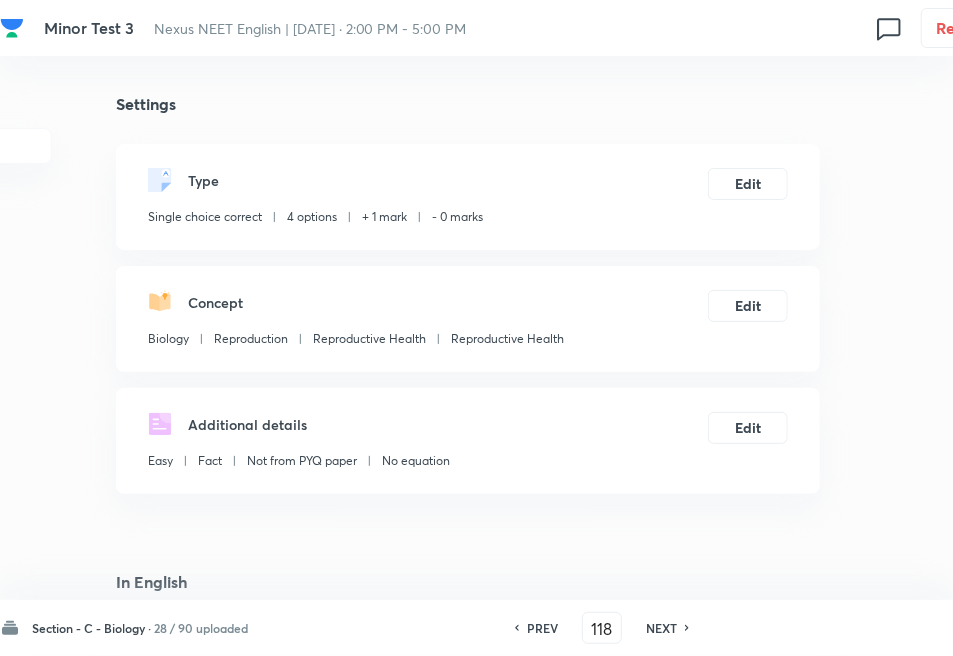drag, startPoint x: 671, startPoint y: 635, endPoint x: 631, endPoint y: 603, distance: 51.224995 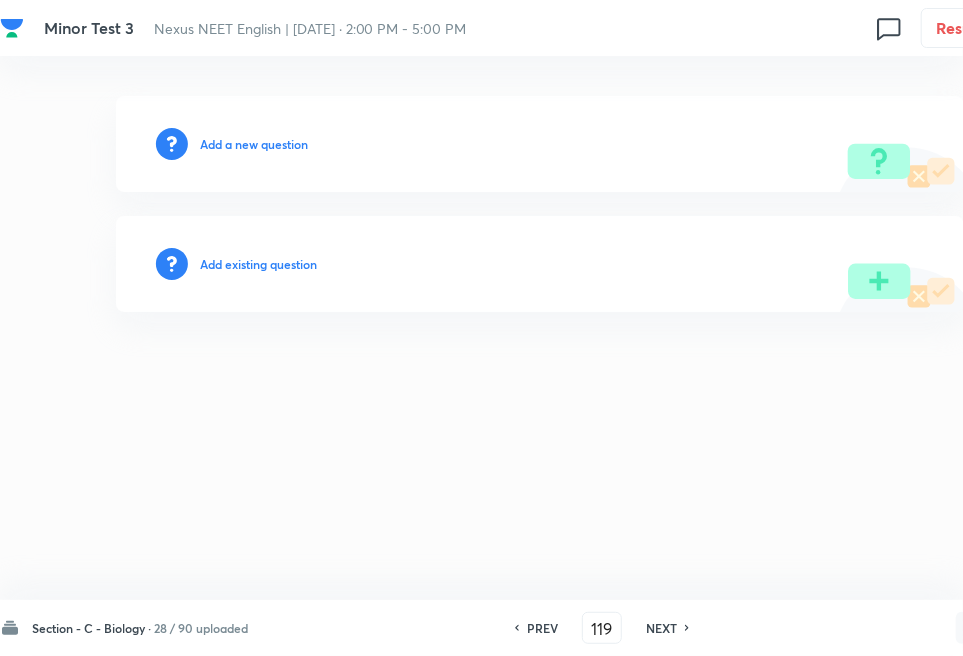 click on "Add existing question" at bounding box center (258, 264) 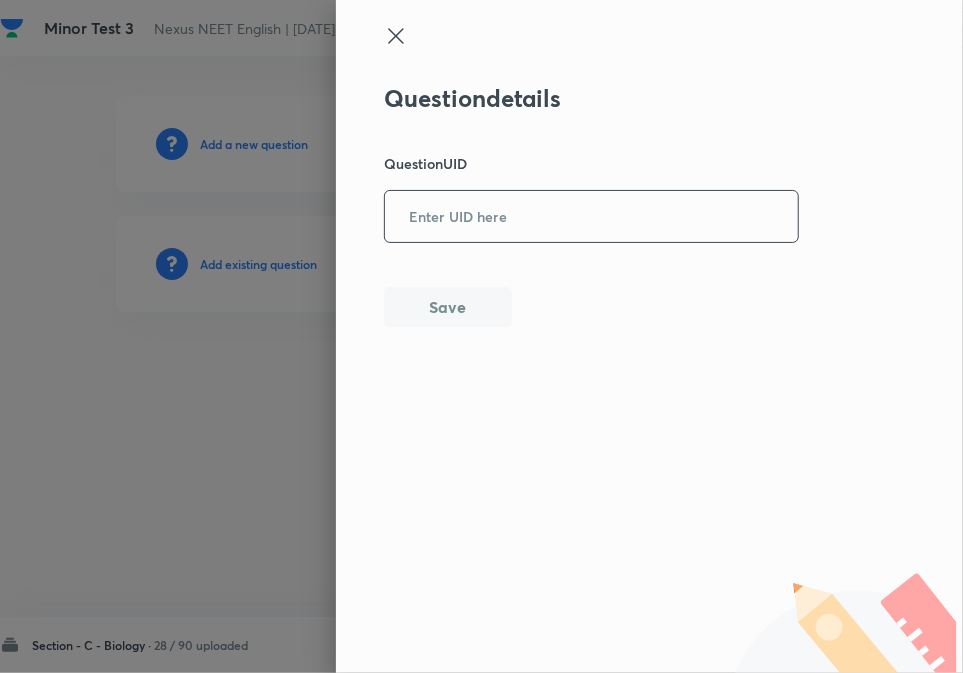 click at bounding box center [591, 216] 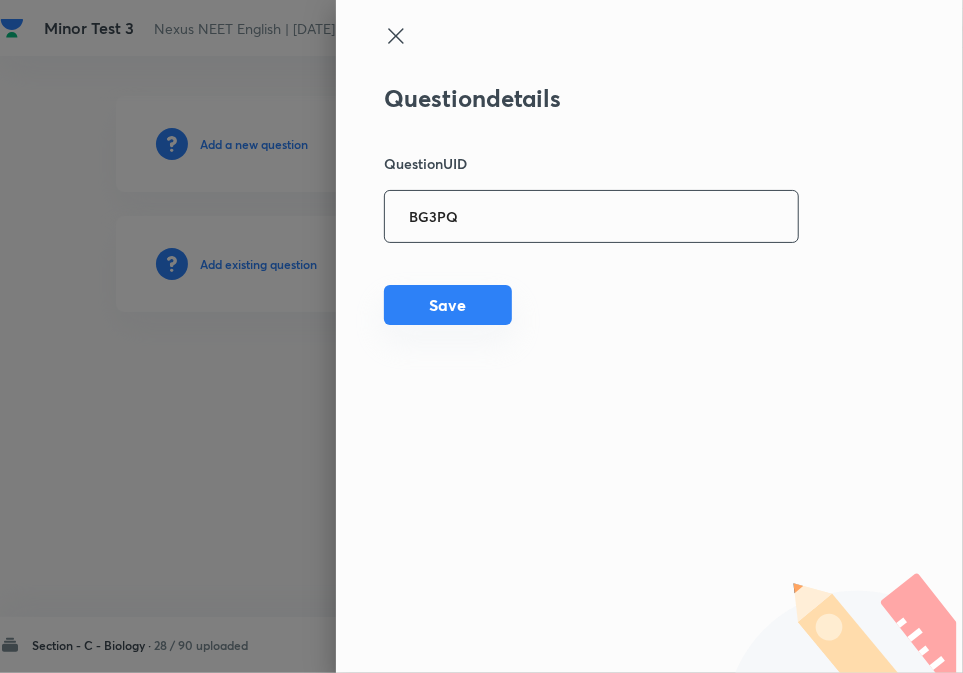 type on "BG3PQ" 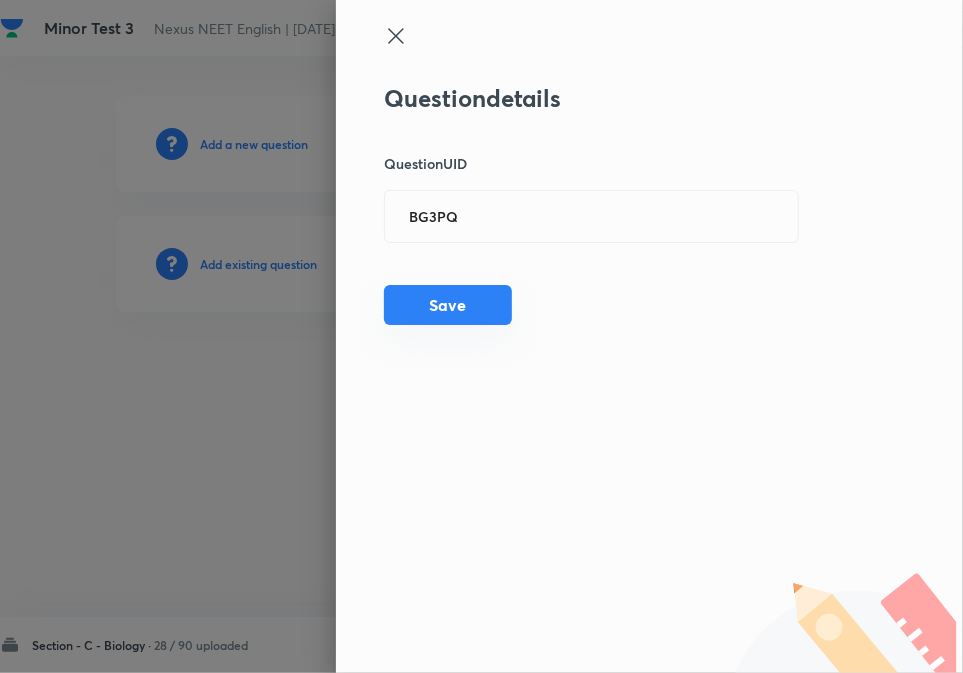 click on "Save" at bounding box center [448, 305] 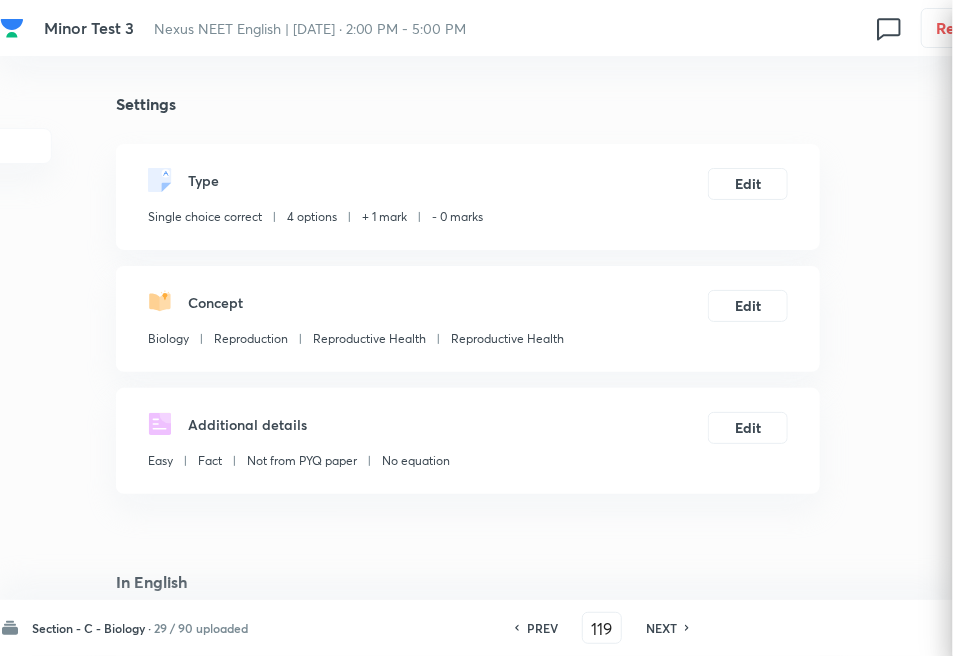 checkbox on "true" 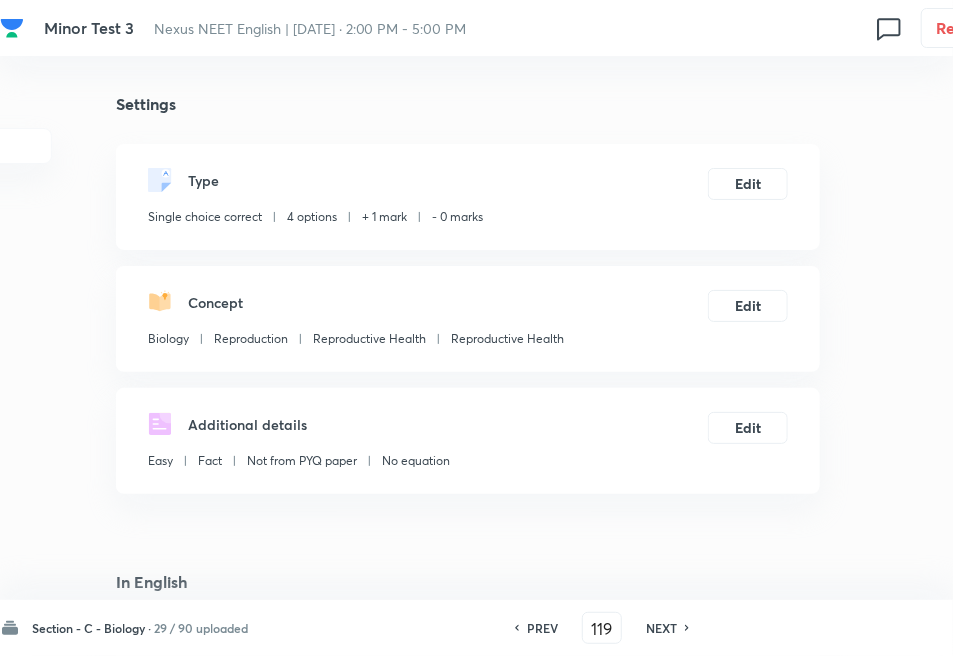drag, startPoint x: 662, startPoint y: 631, endPoint x: 587, endPoint y: 513, distance: 139.81773 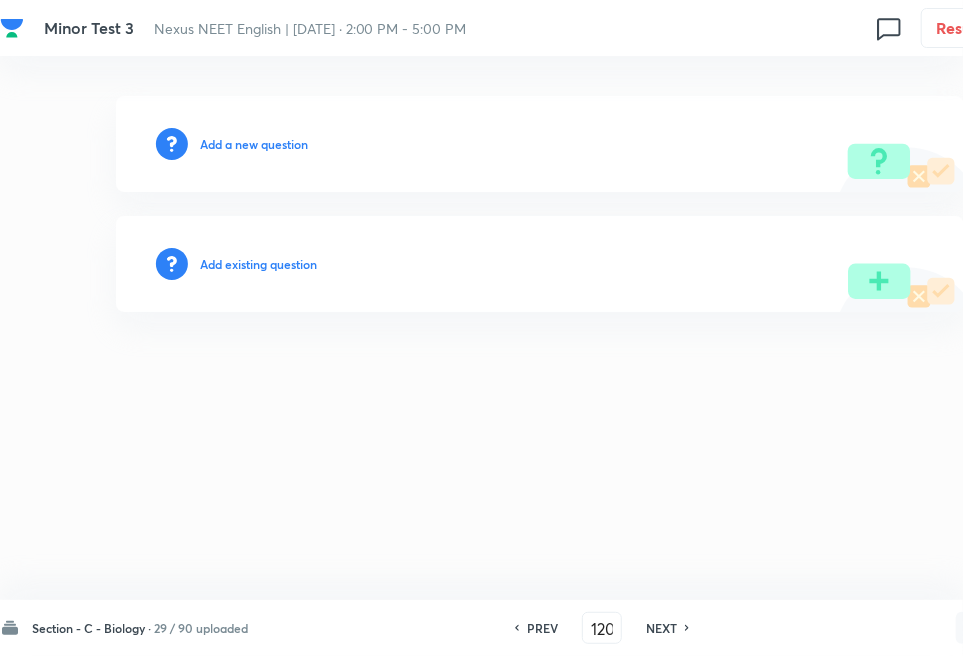 click on "Add existing question" at bounding box center (258, 264) 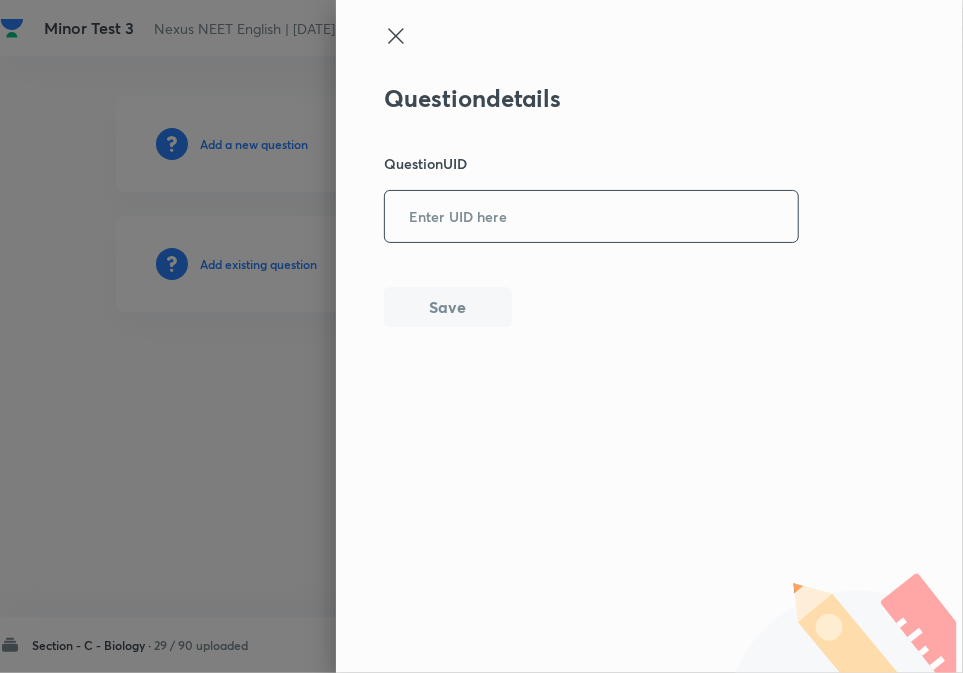 click at bounding box center (591, 216) 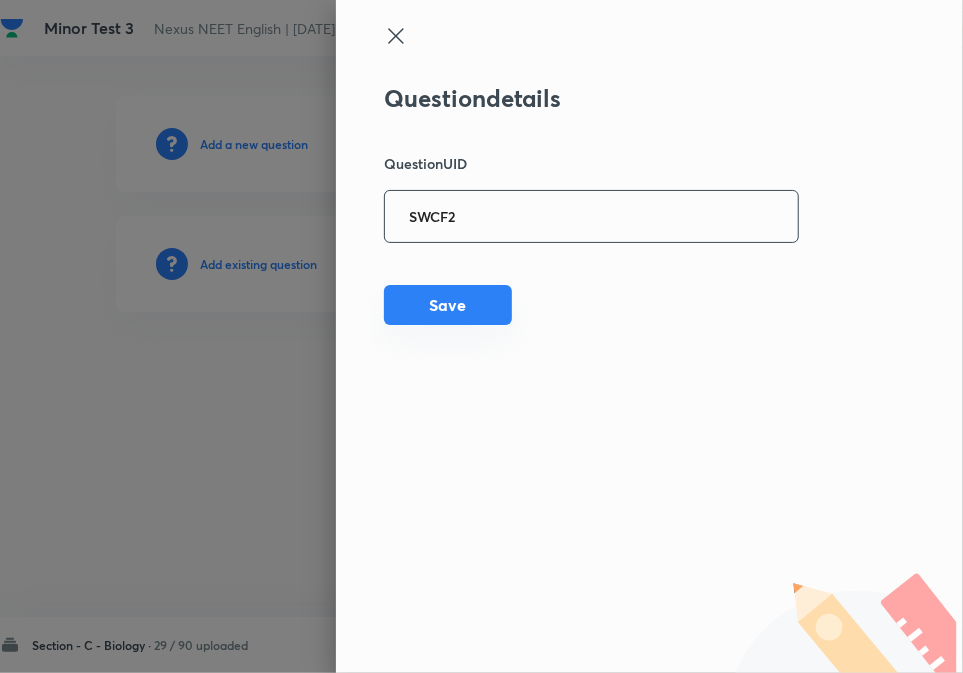 type on "SWCF2" 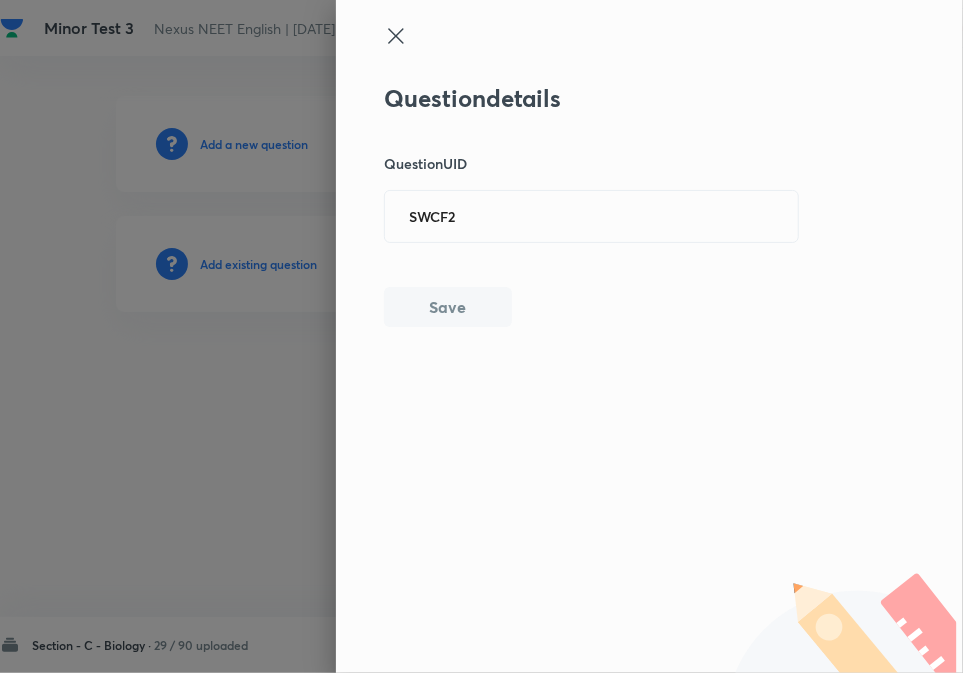 type 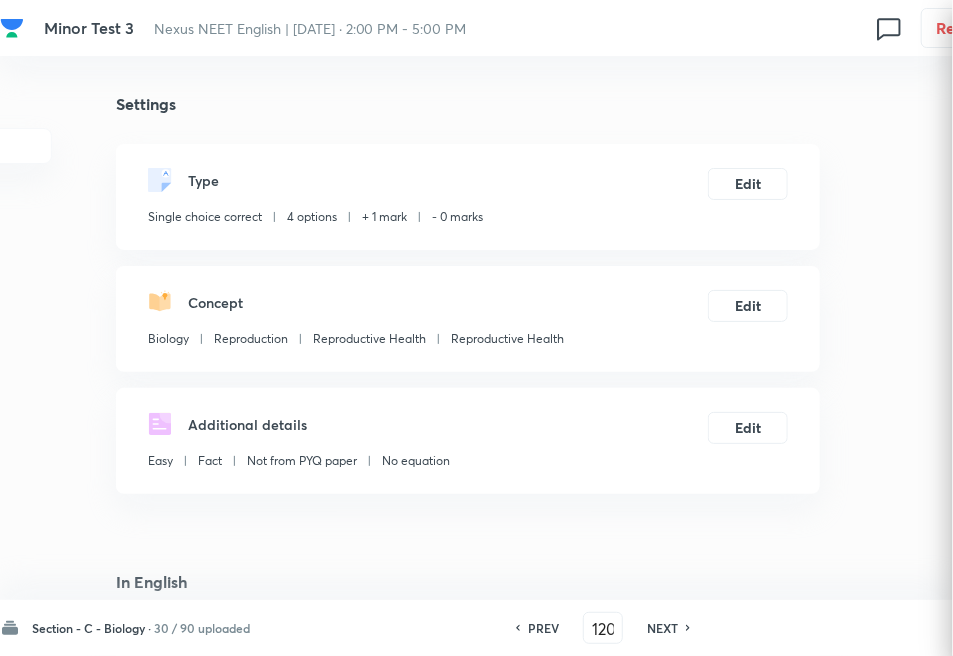 checkbox on "true" 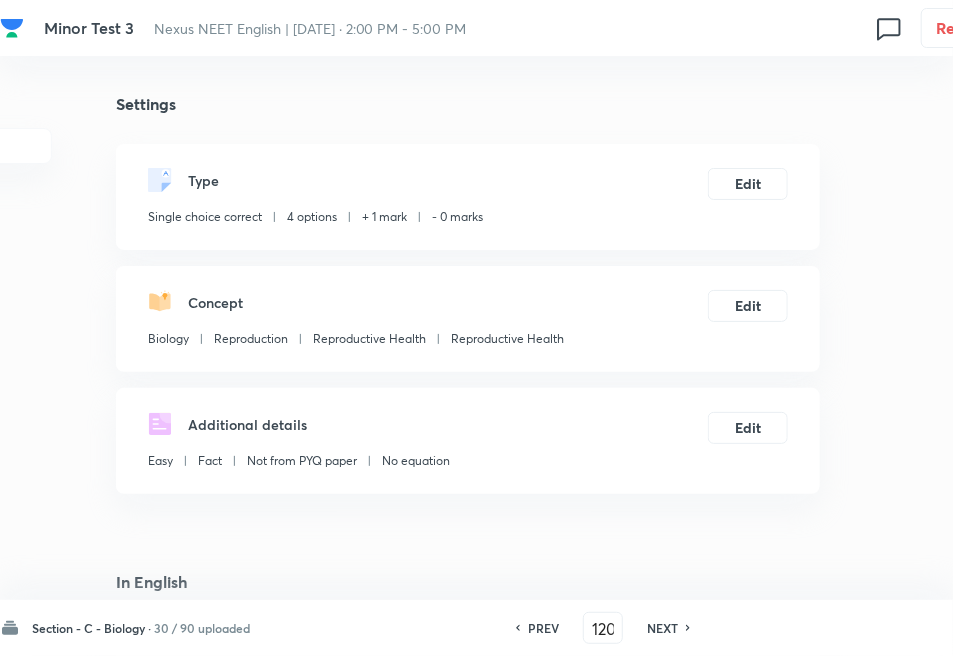 click on "NEXT" at bounding box center (662, 628) 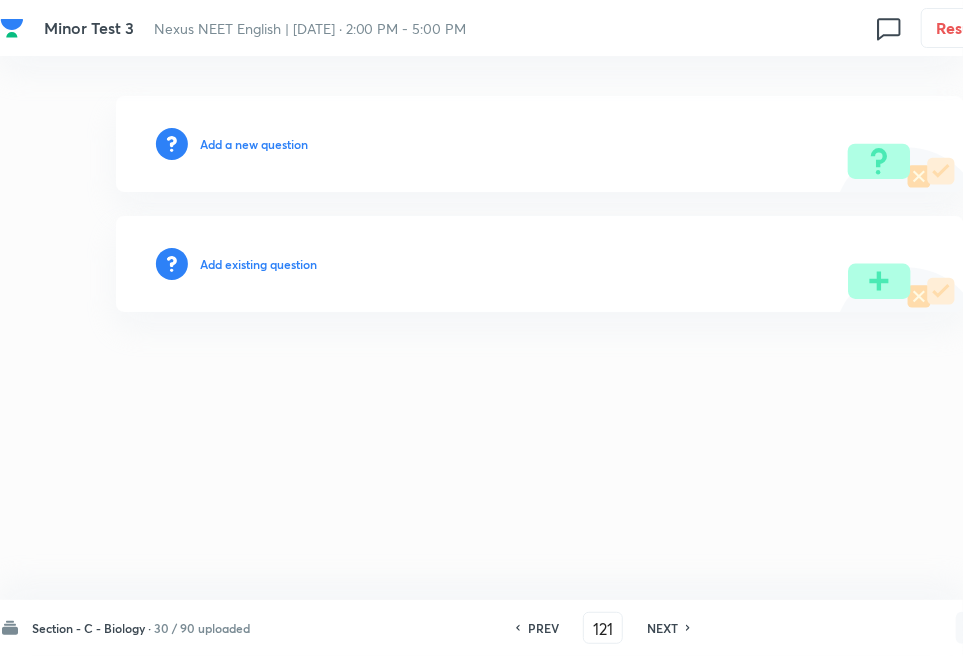 click on "Add existing question" at bounding box center [258, 264] 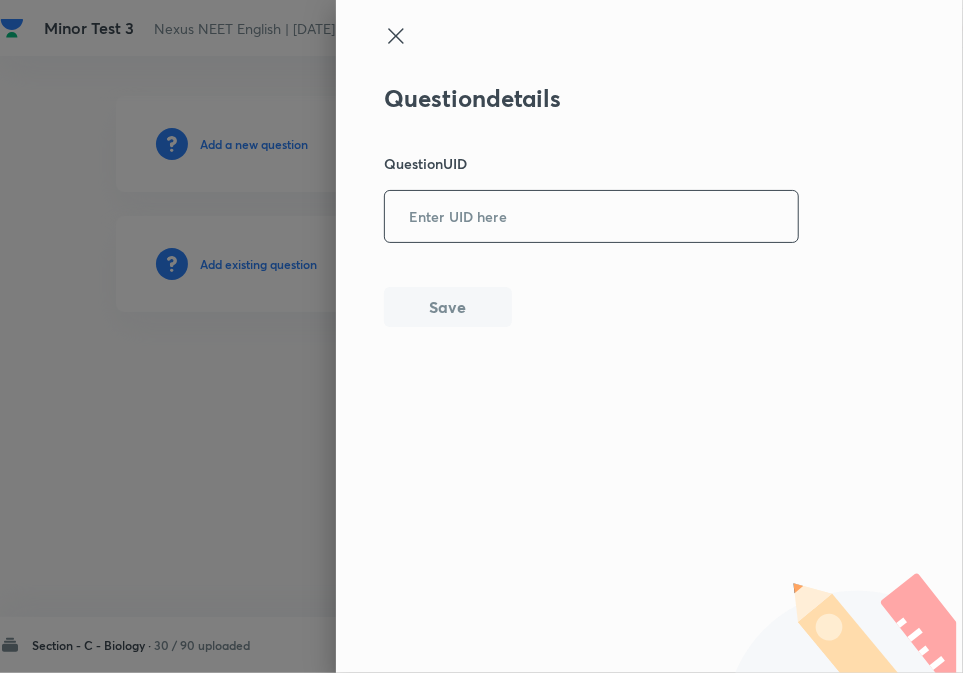 click at bounding box center [591, 216] 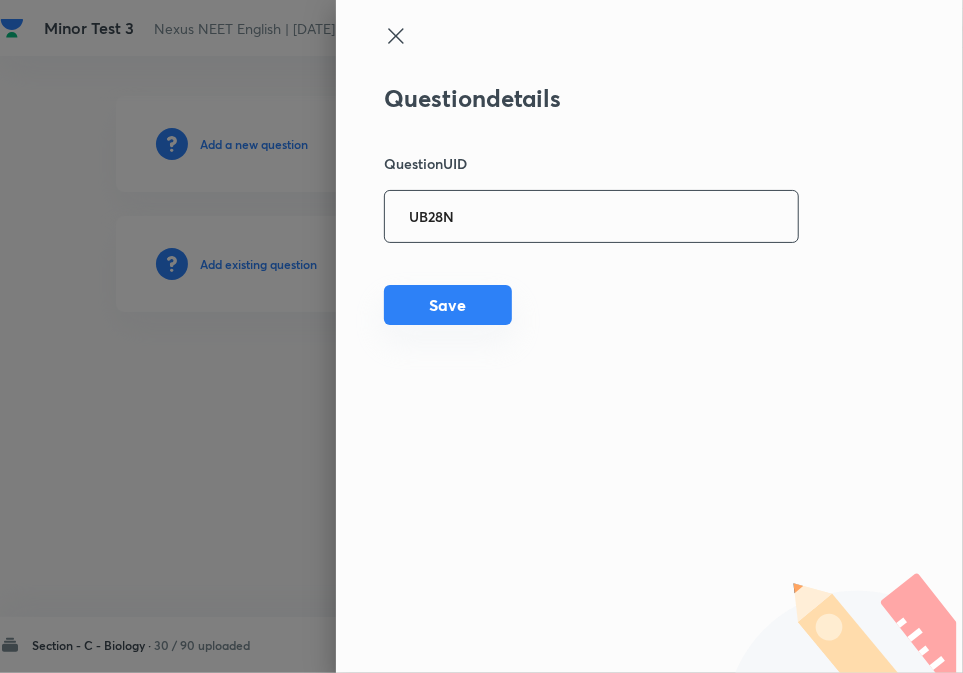 type on "UB28N" 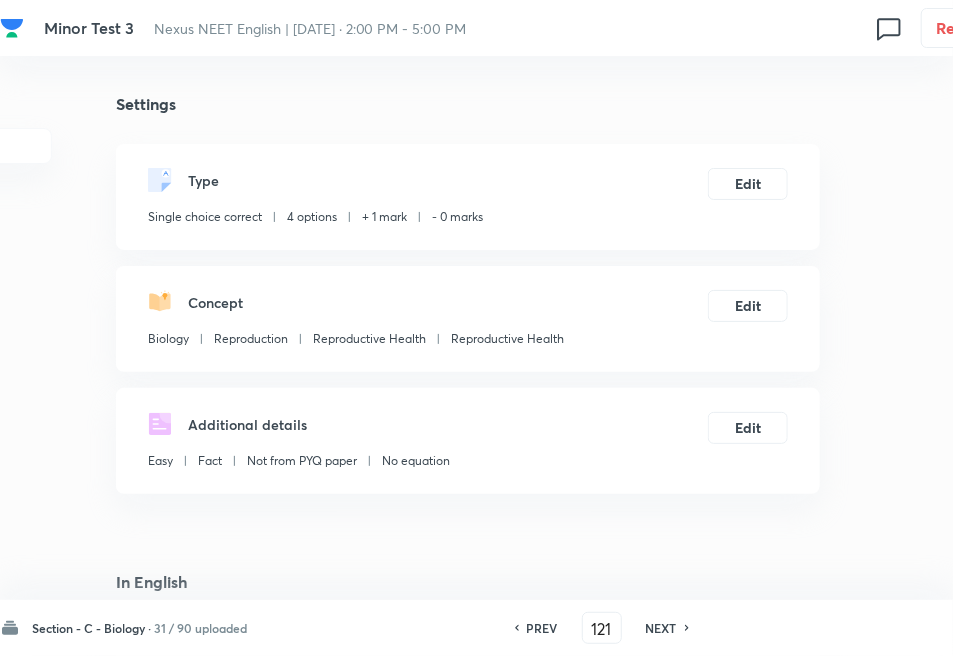 checkbox on "true" 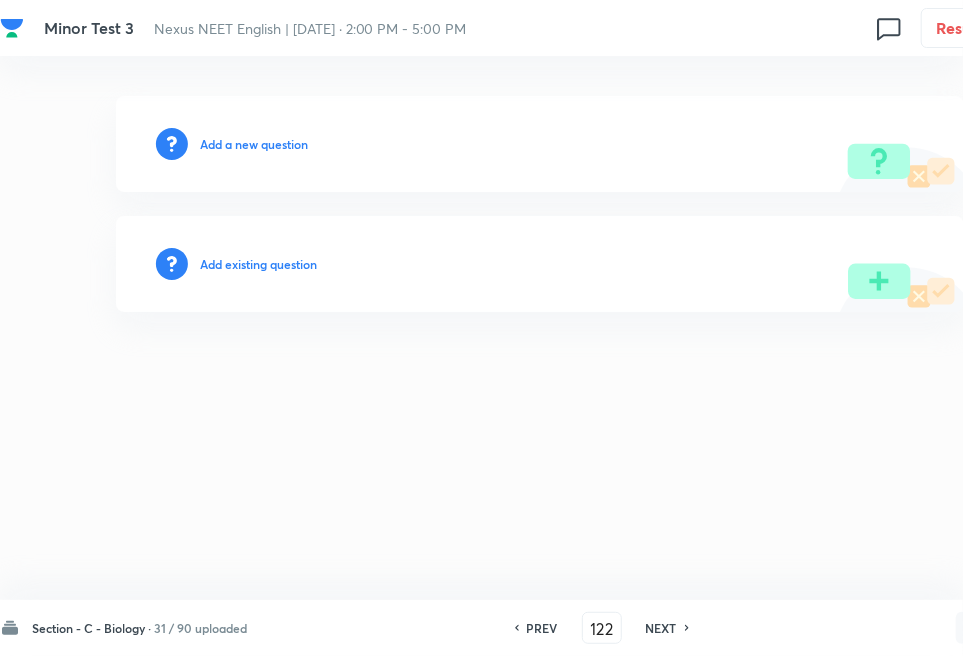 click on "Add existing question" at bounding box center [258, 264] 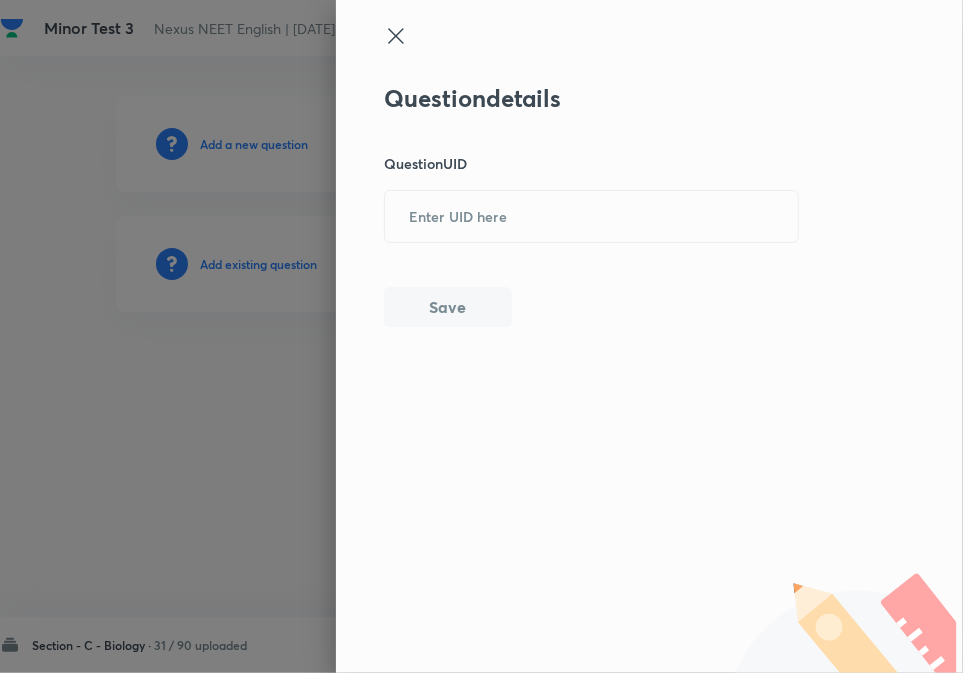 click on "Question  details Question  UID ​ Save" at bounding box center (592, 205) 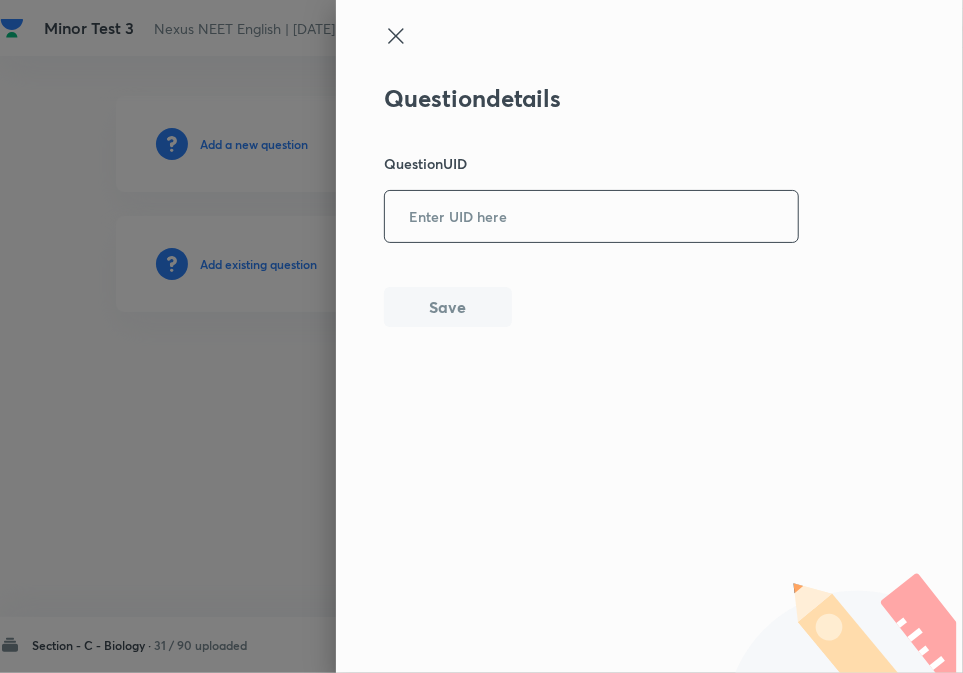 click at bounding box center [591, 216] 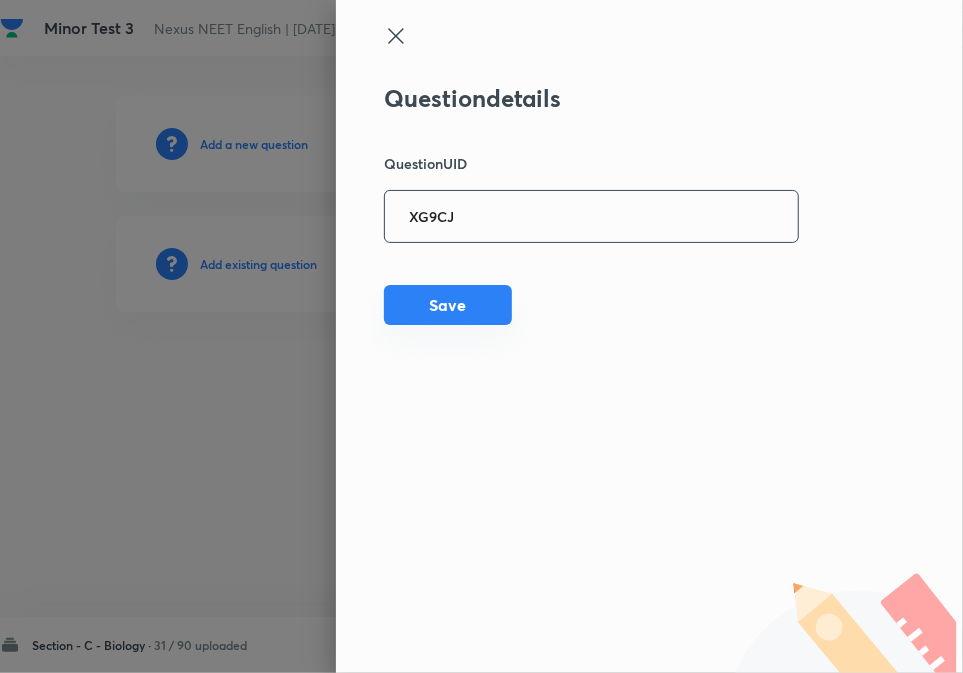 type on "XG9CJ" 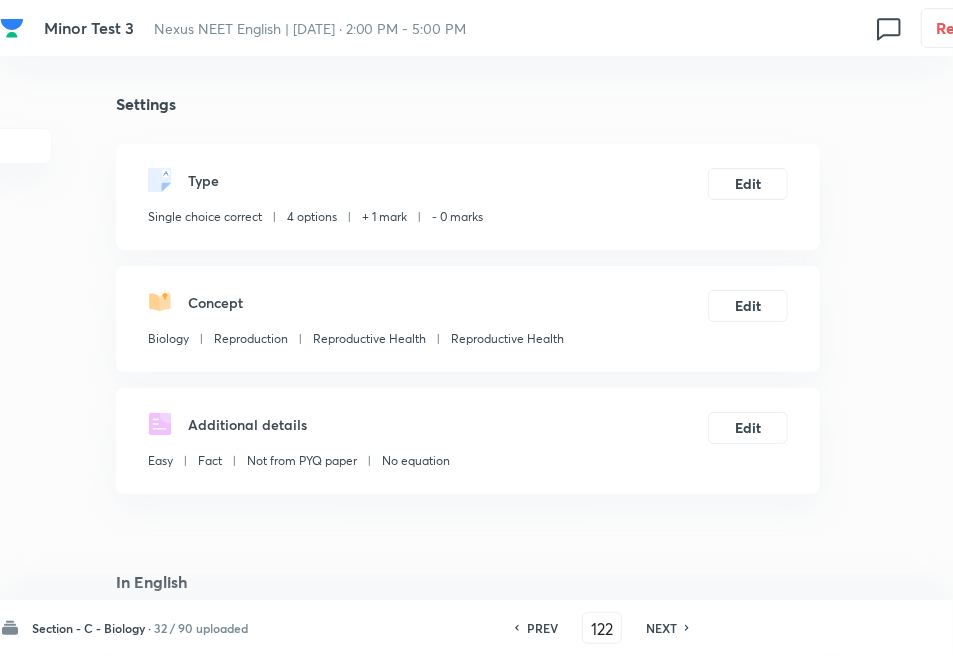 checkbox on "true" 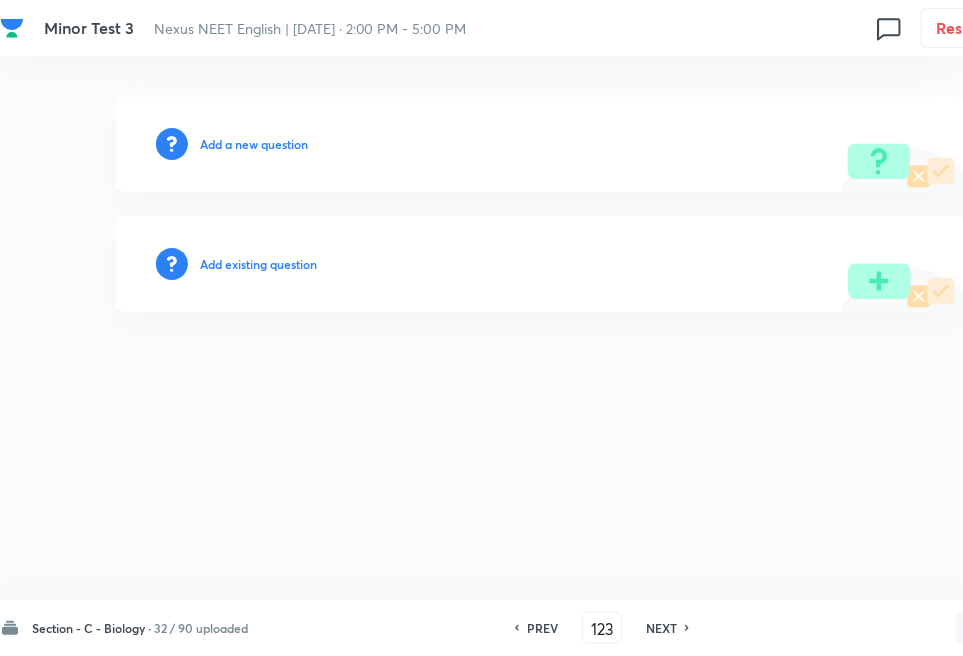 click on "Add existing question" at bounding box center (258, 264) 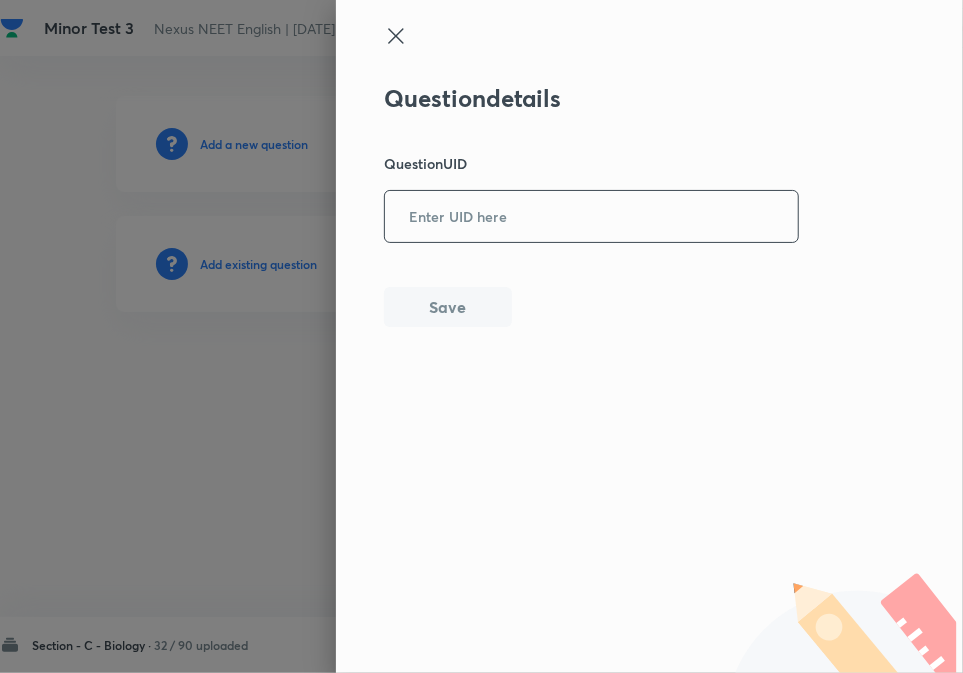 click at bounding box center (591, 216) 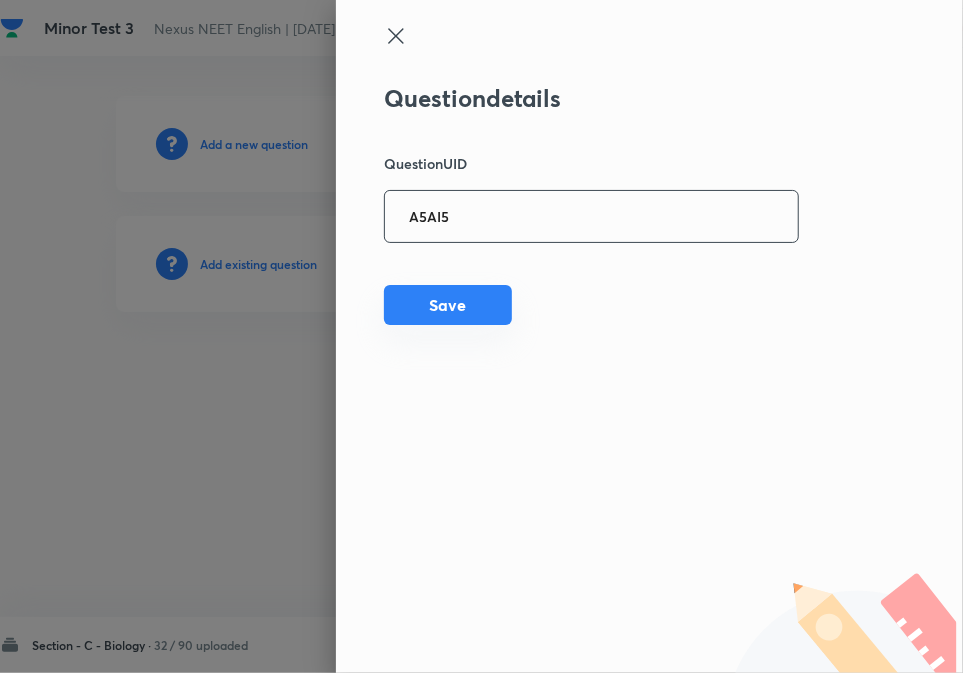 type on "A5AI5" 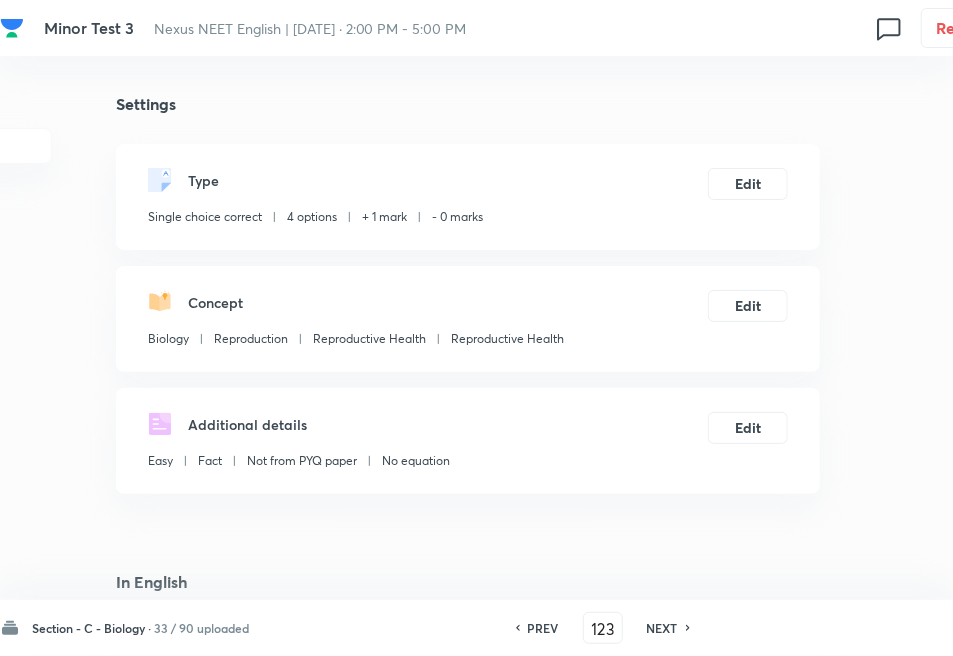 checkbox on "true" 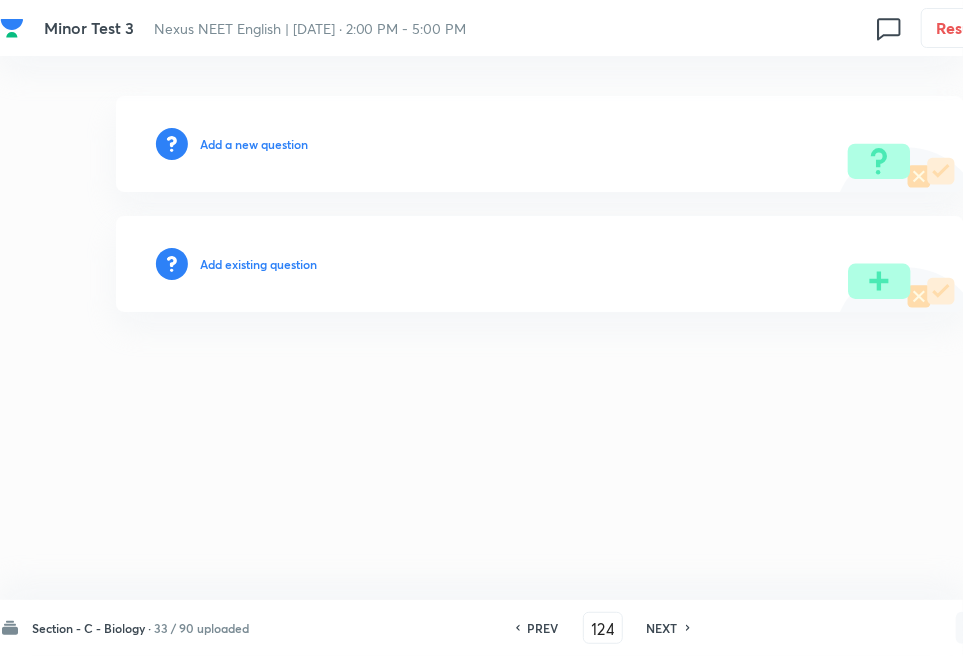 click on "Add existing question" at bounding box center (258, 264) 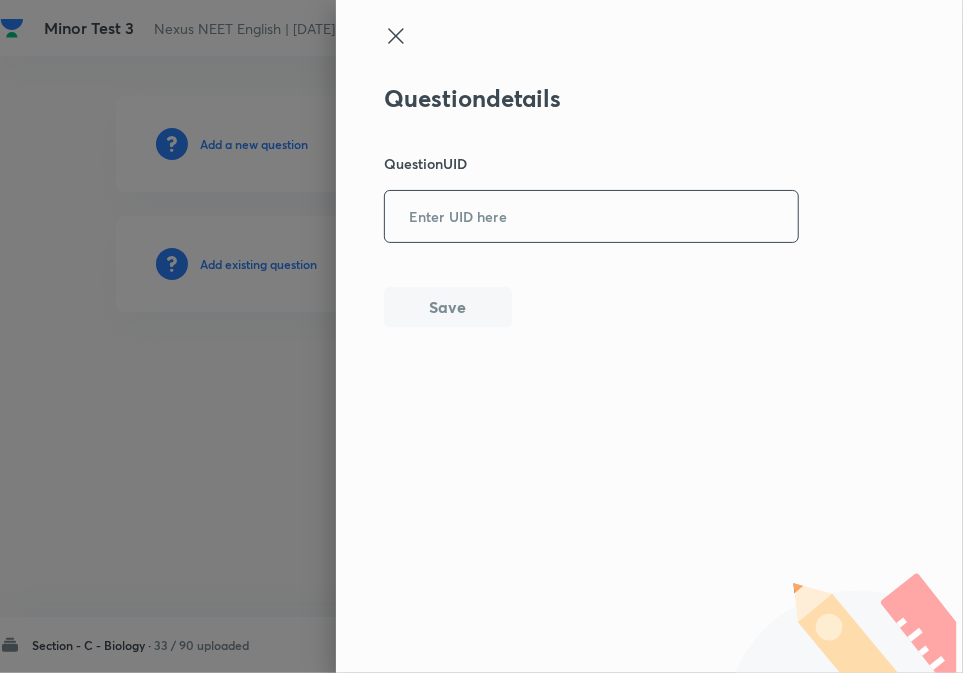 click at bounding box center [591, 216] 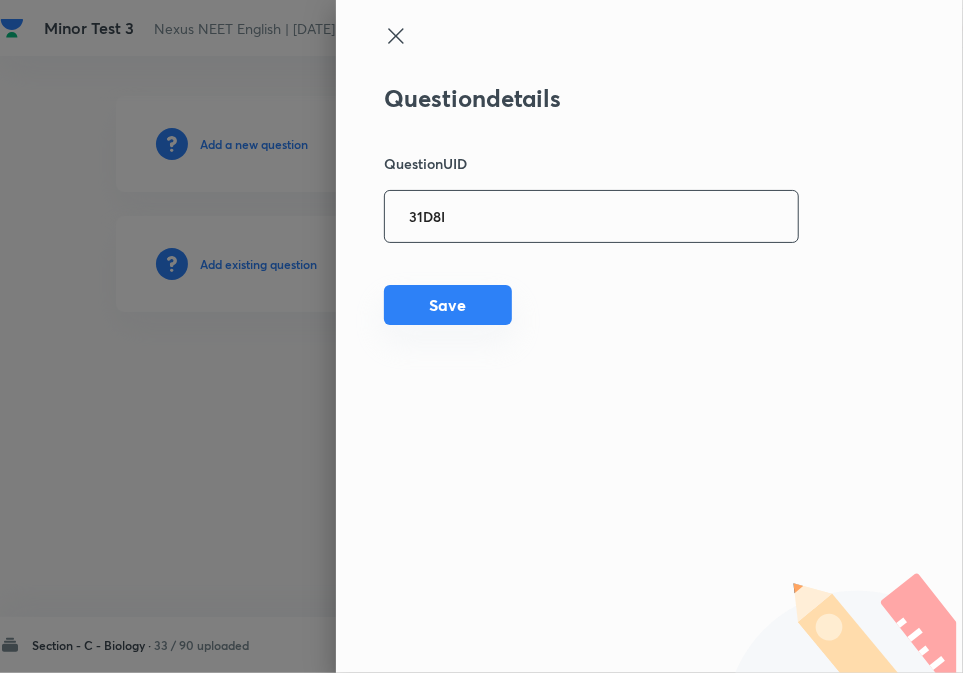 type on "31D8I" 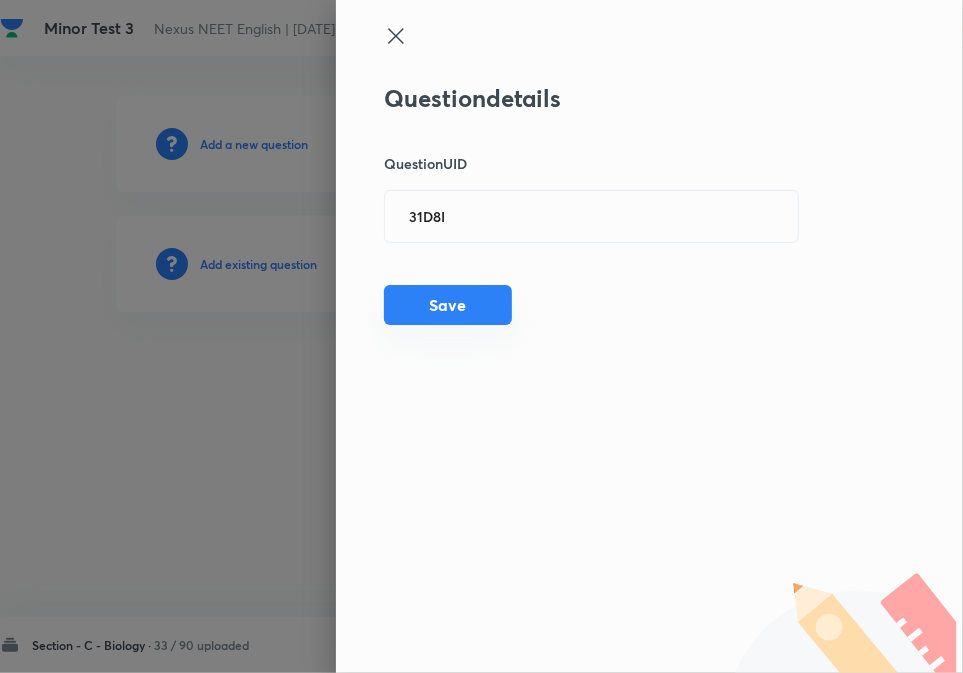 click on "Save" at bounding box center [448, 305] 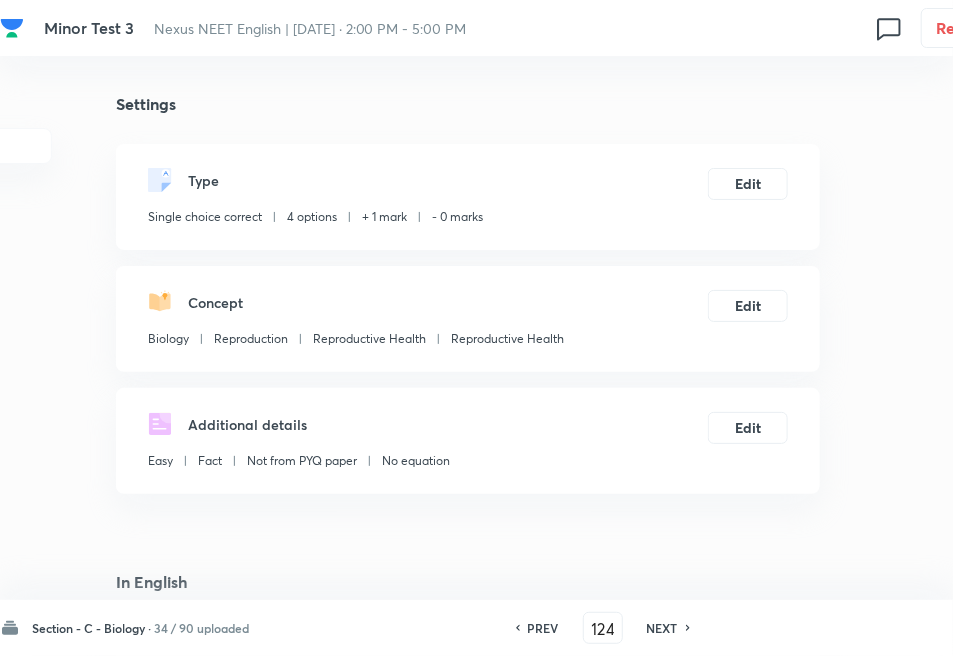 checkbox on "true" 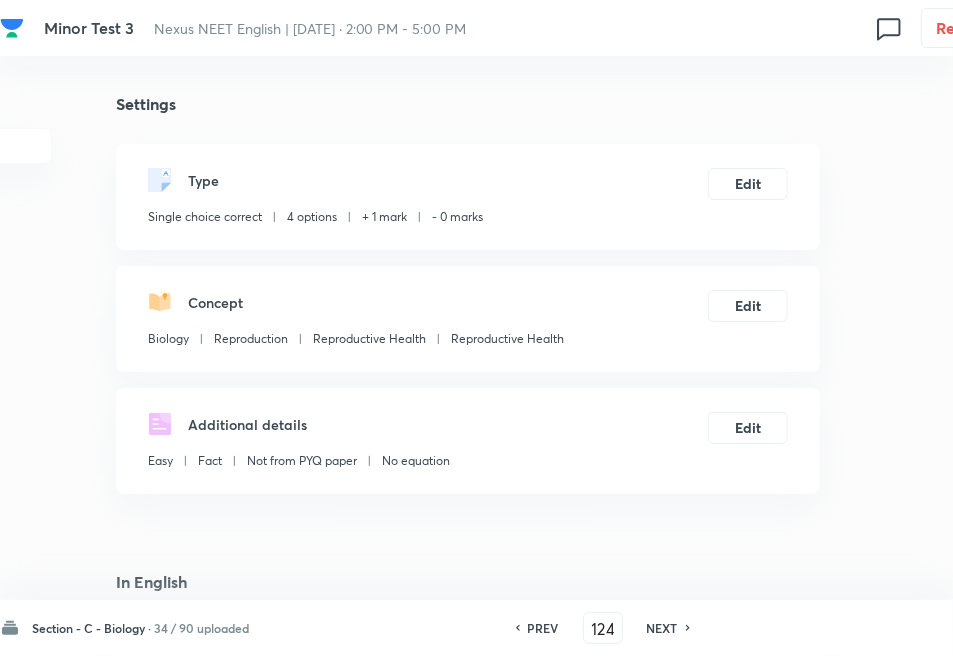 drag, startPoint x: 675, startPoint y: 626, endPoint x: 523, endPoint y: 466, distance: 220.68983 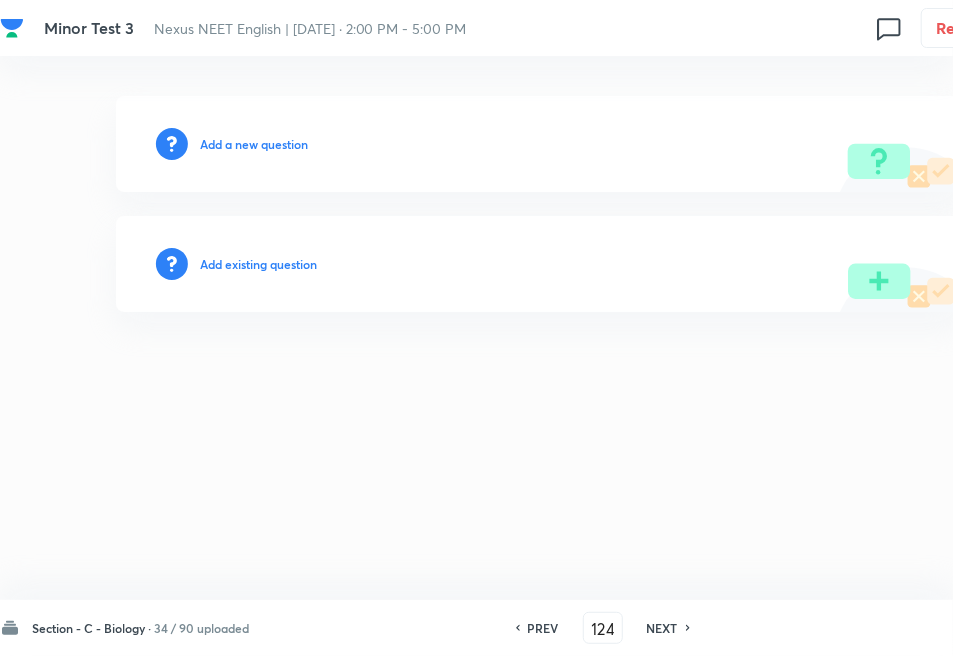 type on "125" 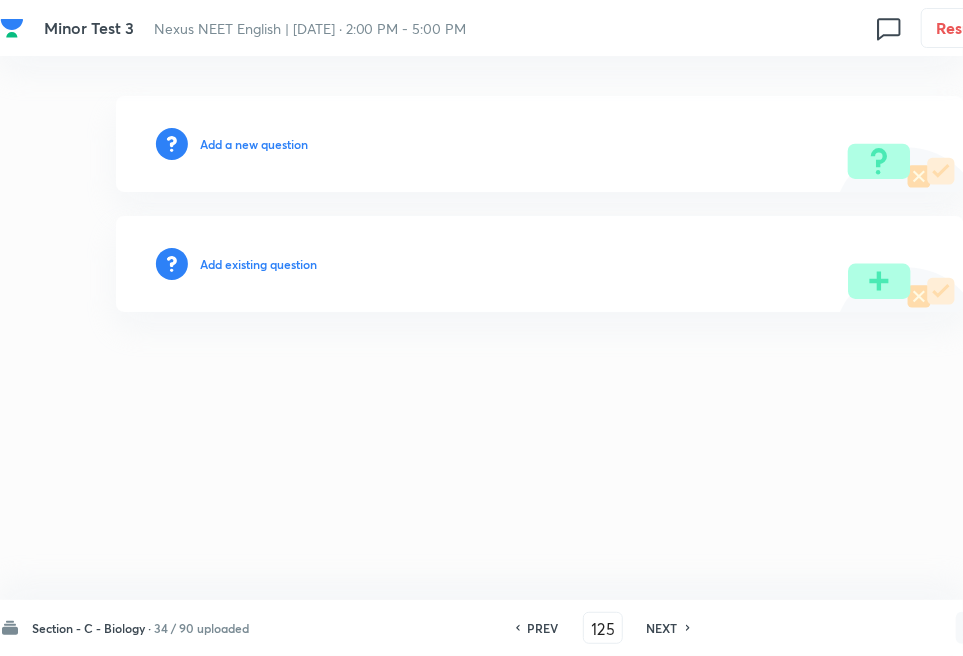 click on "Add existing question" at bounding box center [258, 264] 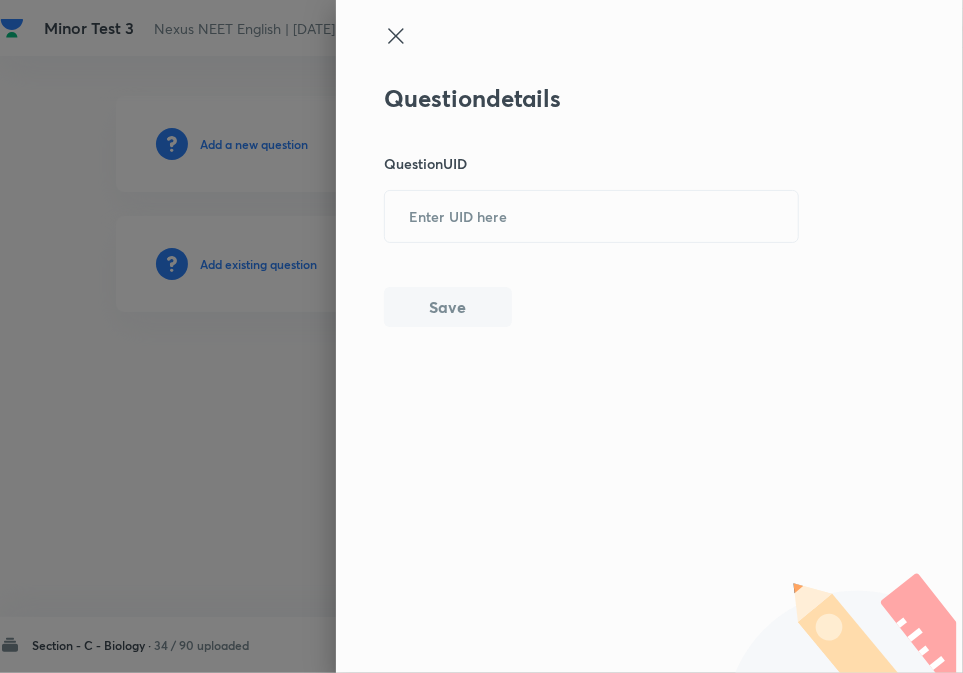 drag, startPoint x: 472, startPoint y: 230, endPoint x: 476, endPoint y: 247, distance: 17.464249 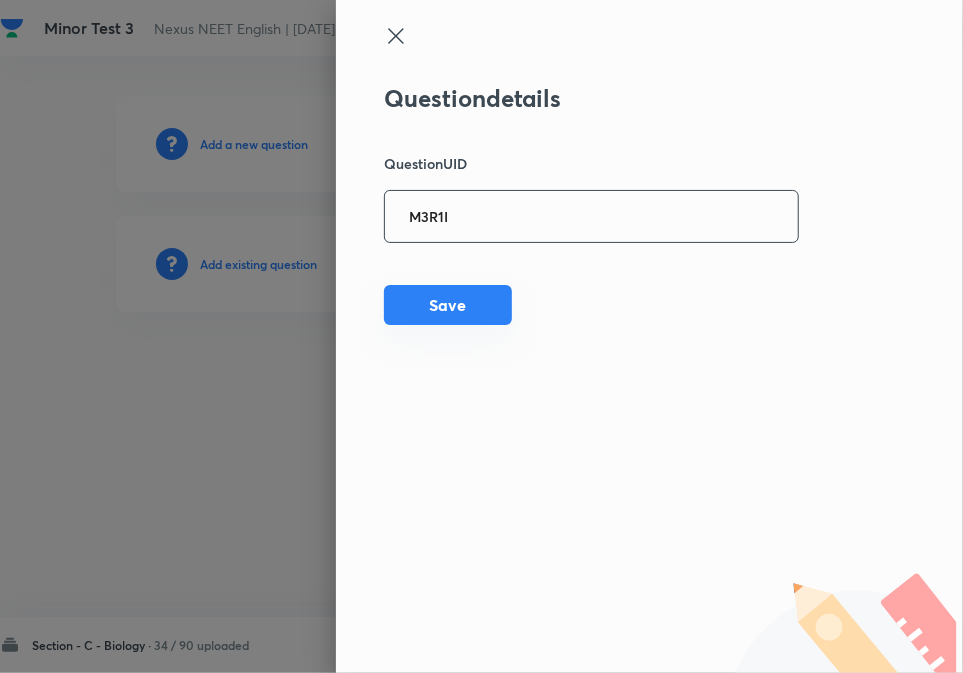 type on "M3R1I" 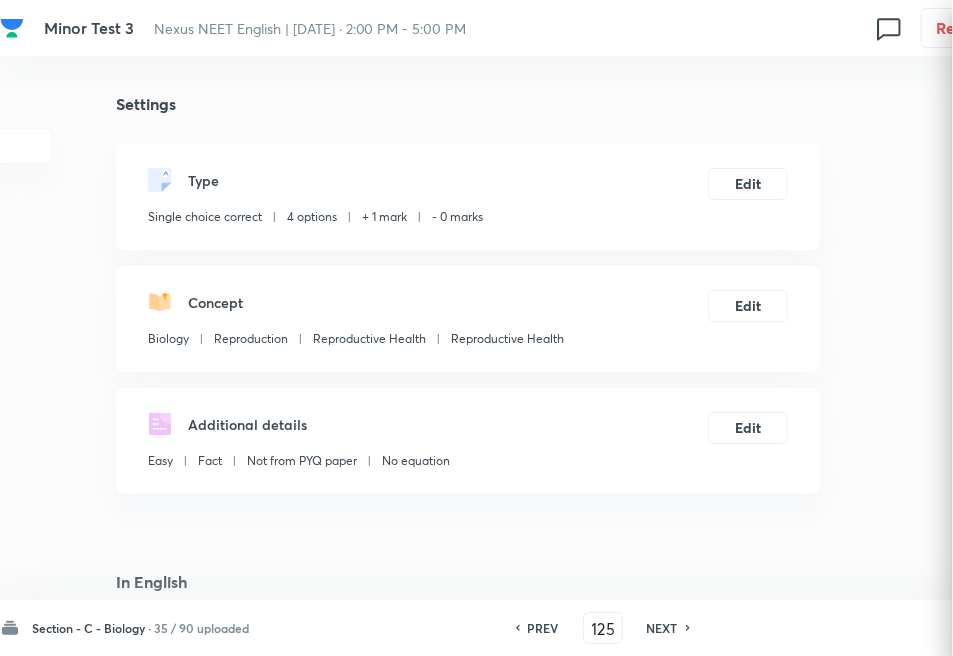 checkbox on "true" 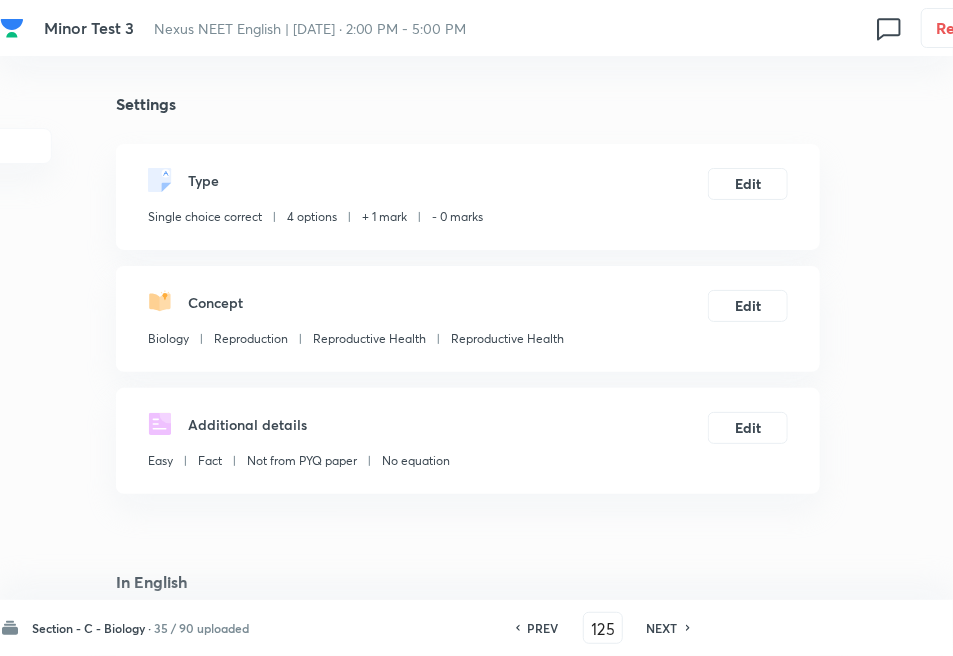 click on "NEXT" at bounding box center (662, 628) 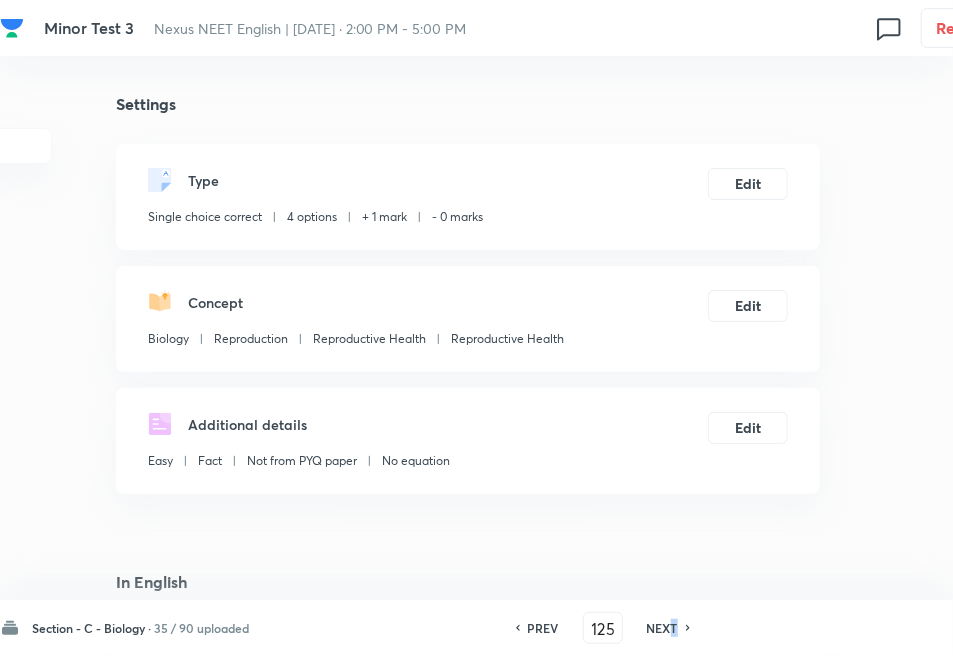 type on "126" 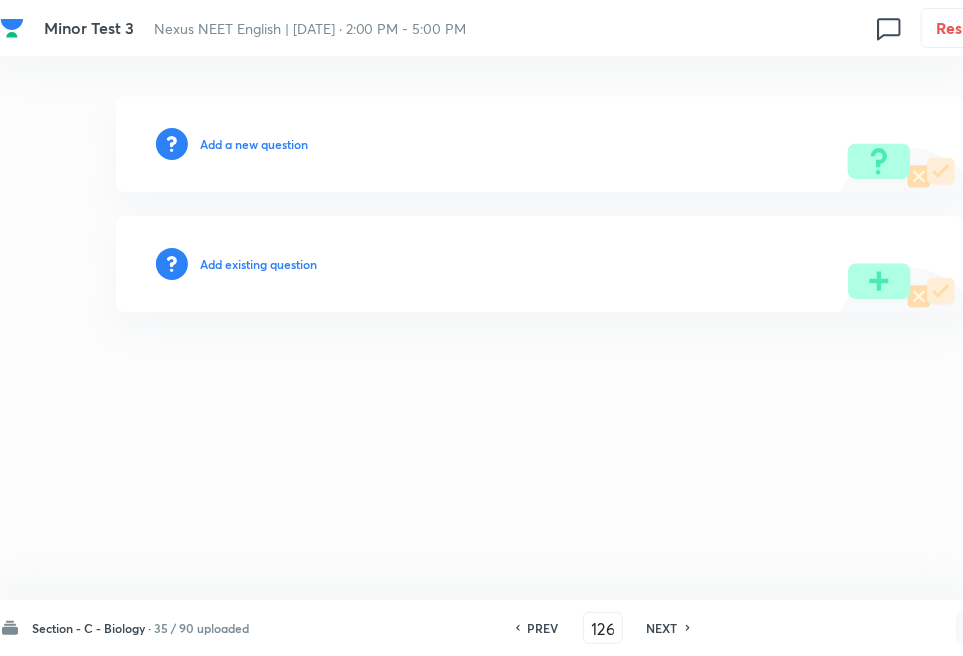 click on "Add existing question" at bounding box center (540, 264) 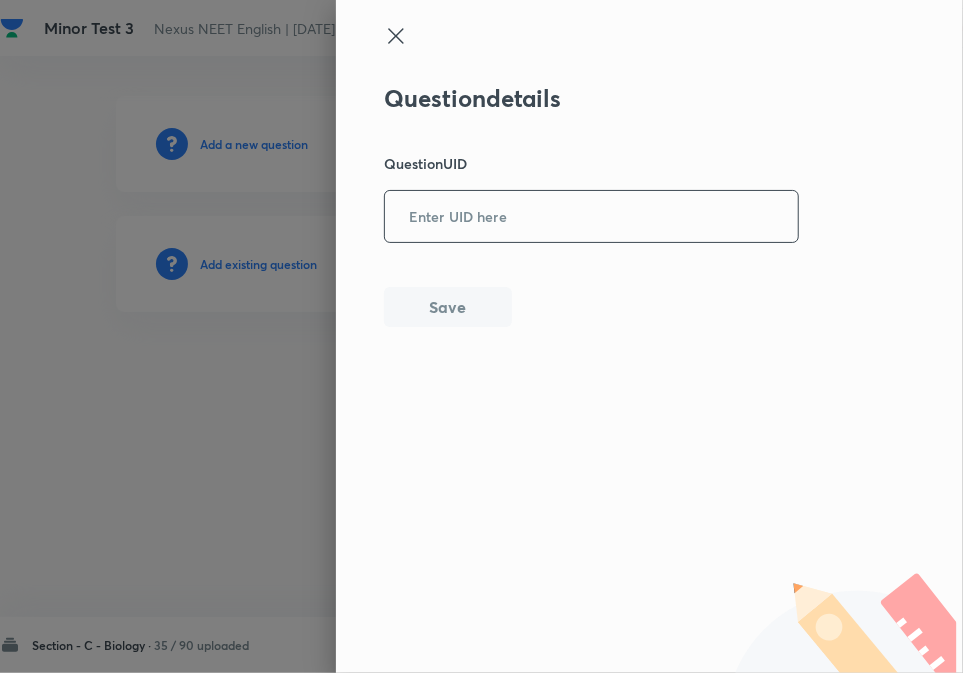 click at bounding box center [591, 216] 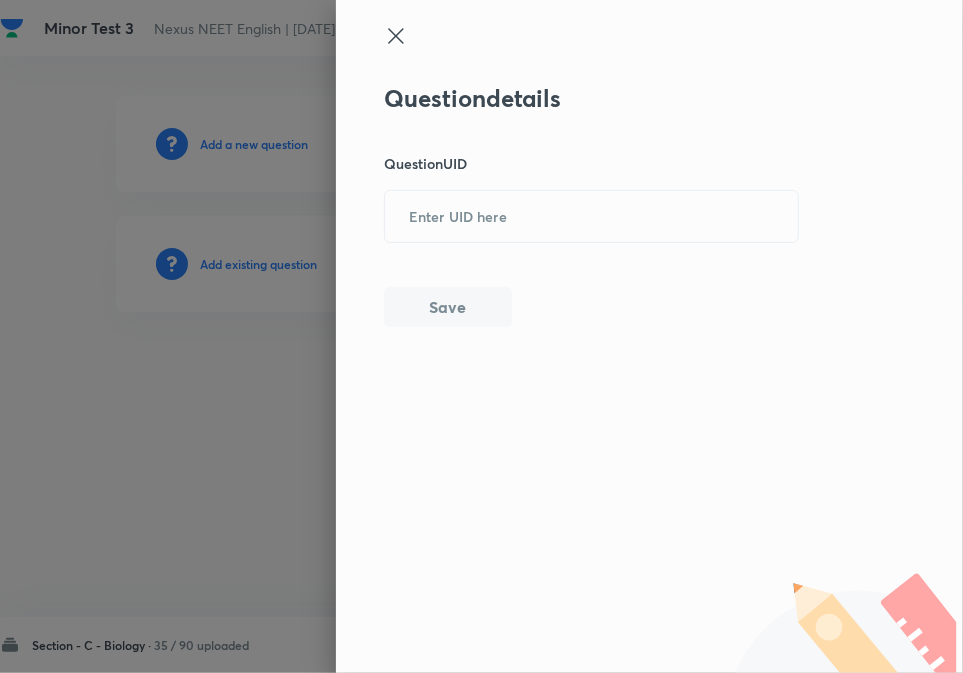 paste on "PXHSR" 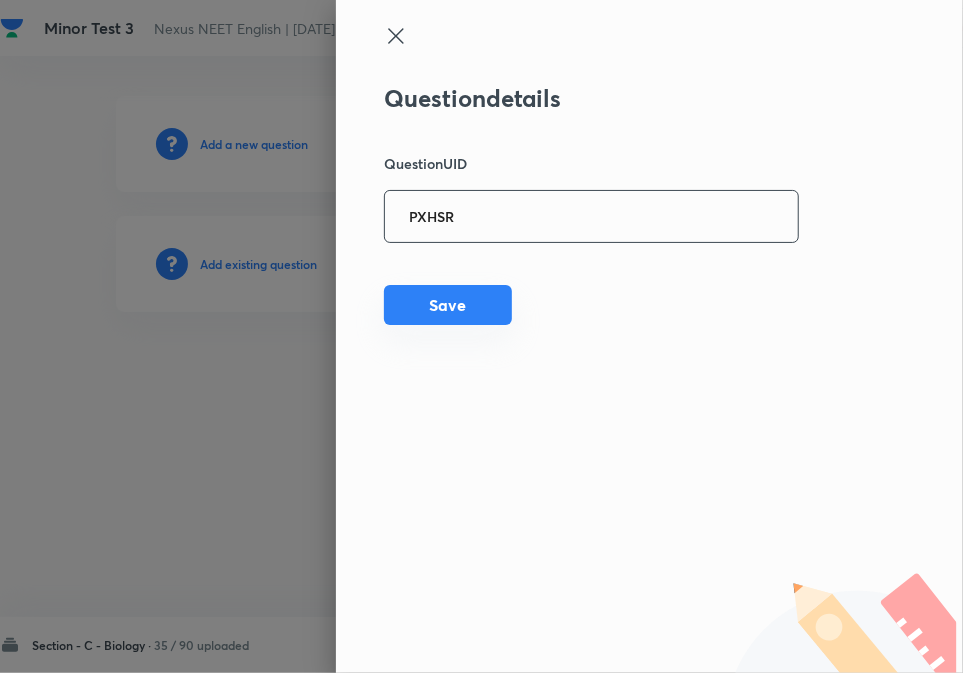 type on "PXHSR" 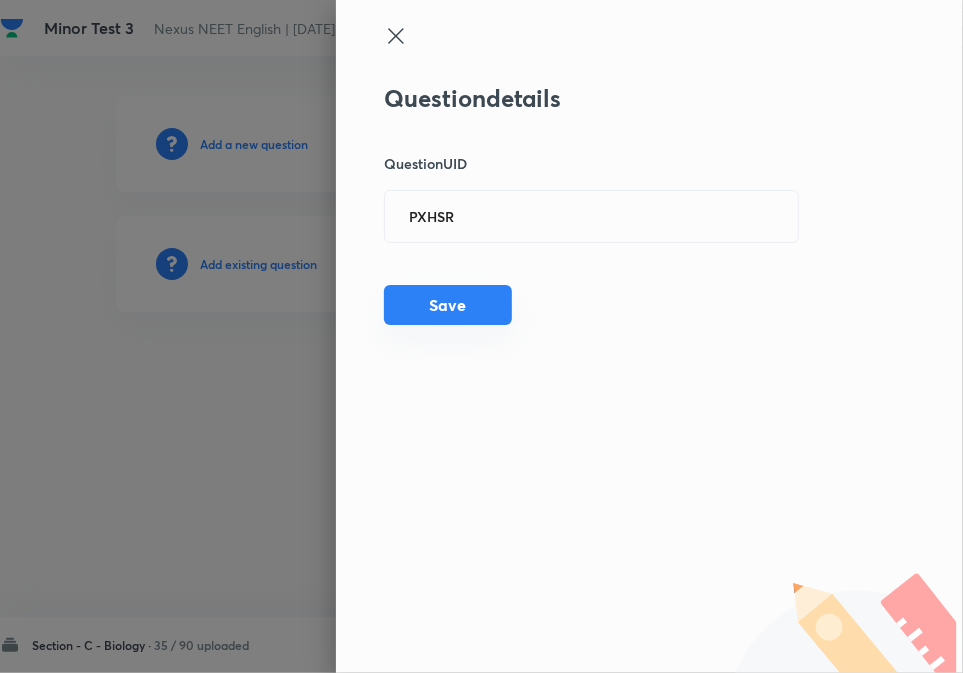 click on "Save" at bounding box center (448, 305) 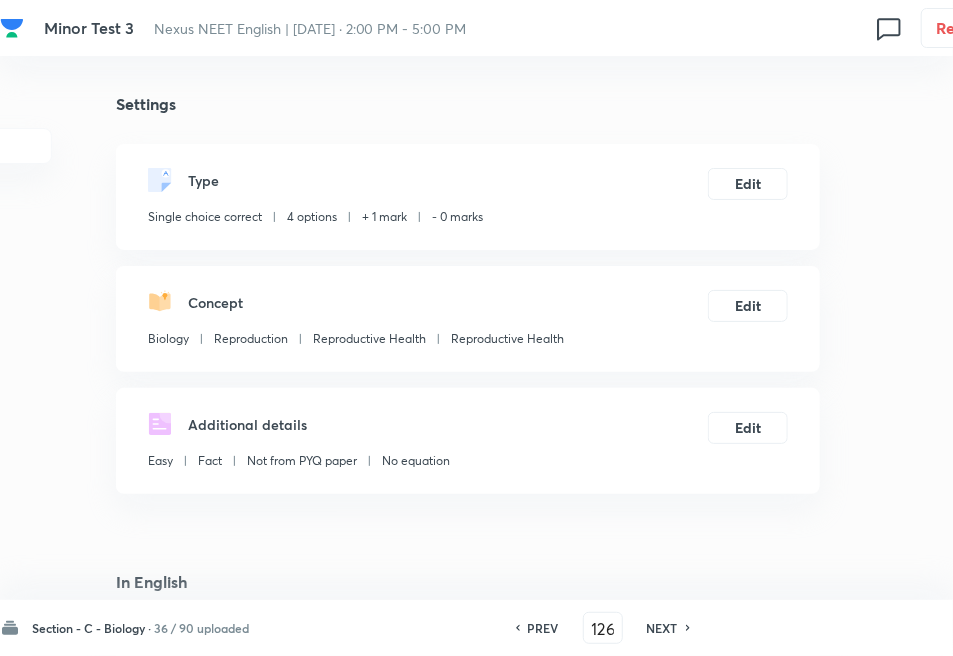 checkbox on "true" 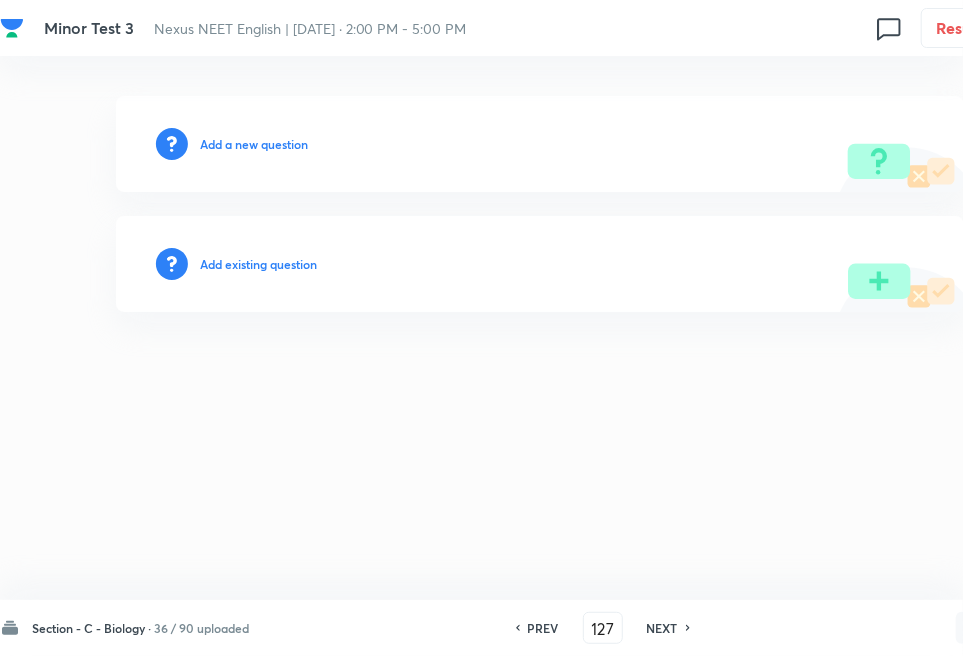 click on "Add existing question" at bounding box center [258, 264] 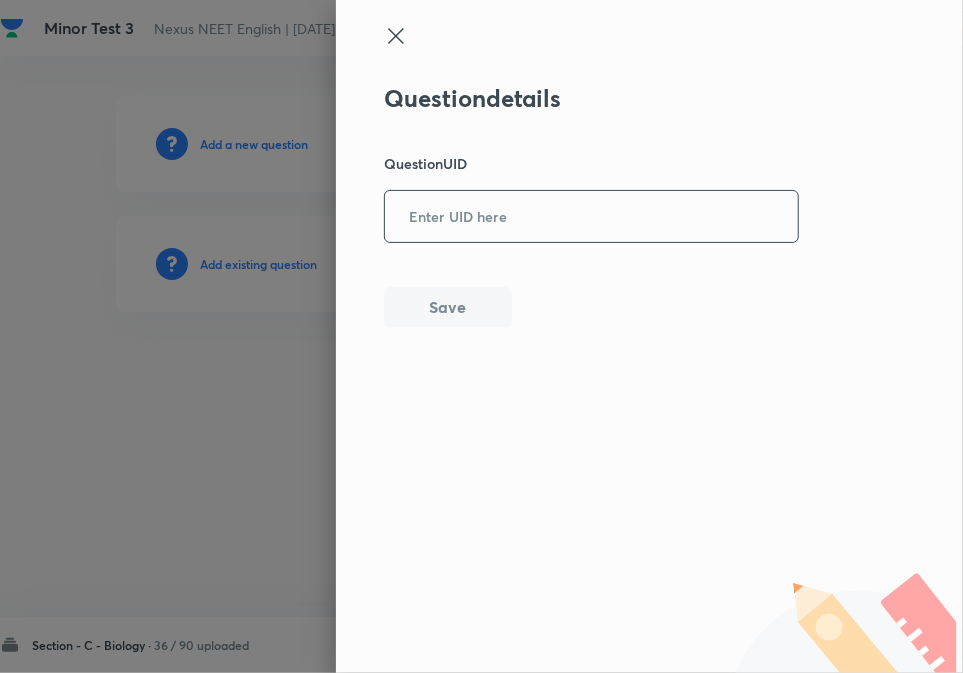 drag, startPoint x: 492, startPoint y: 220, endPoint x: 478, endPoint y: 254, distance: 36.769554 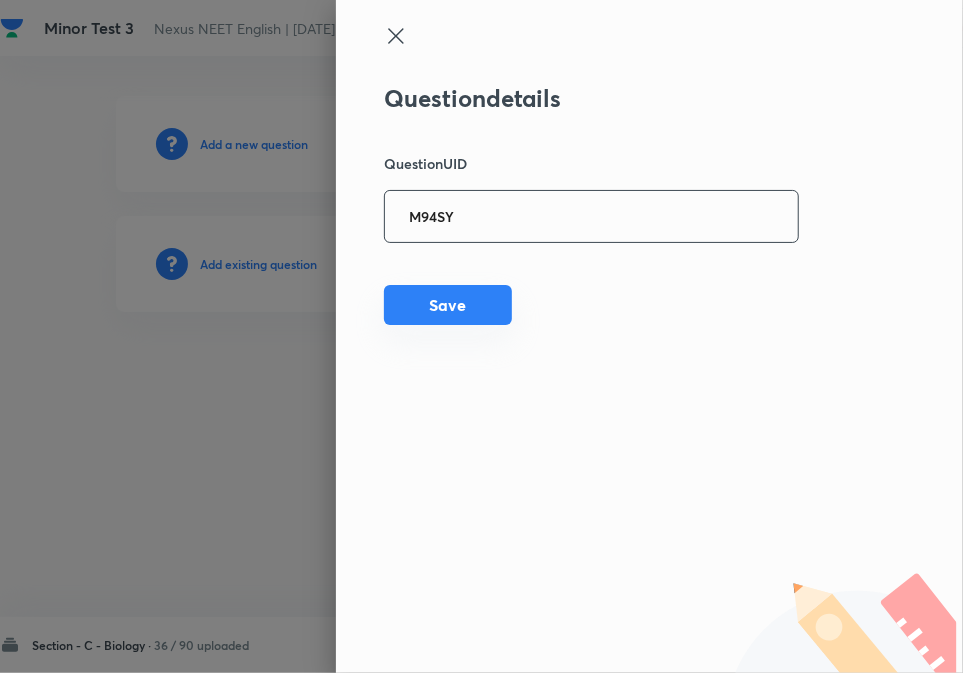 type on "M94SY" 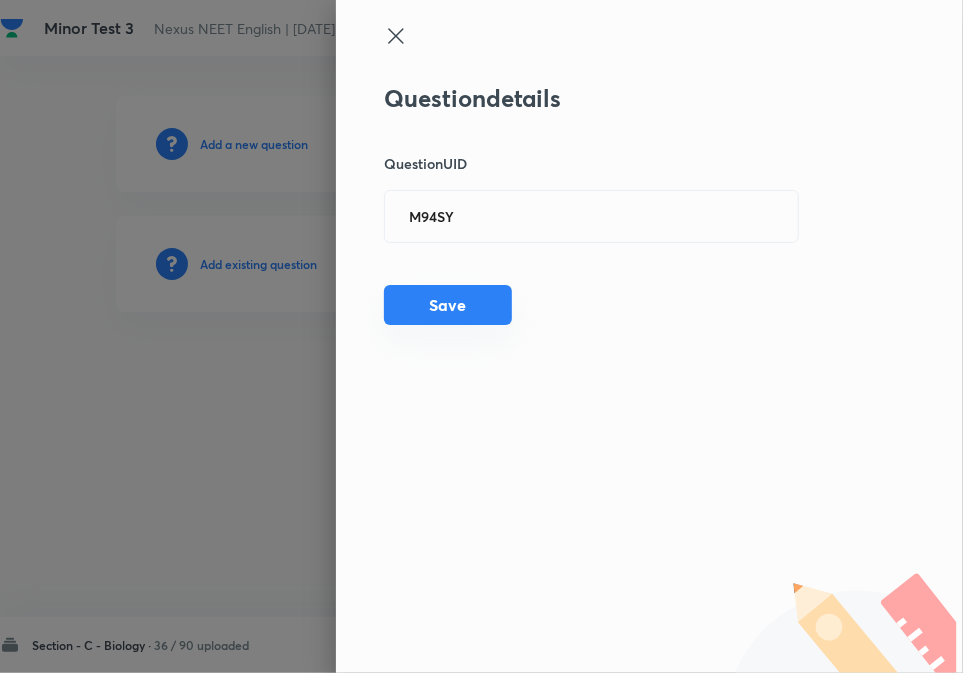 click on "Save" at bounding box center [448, 305] 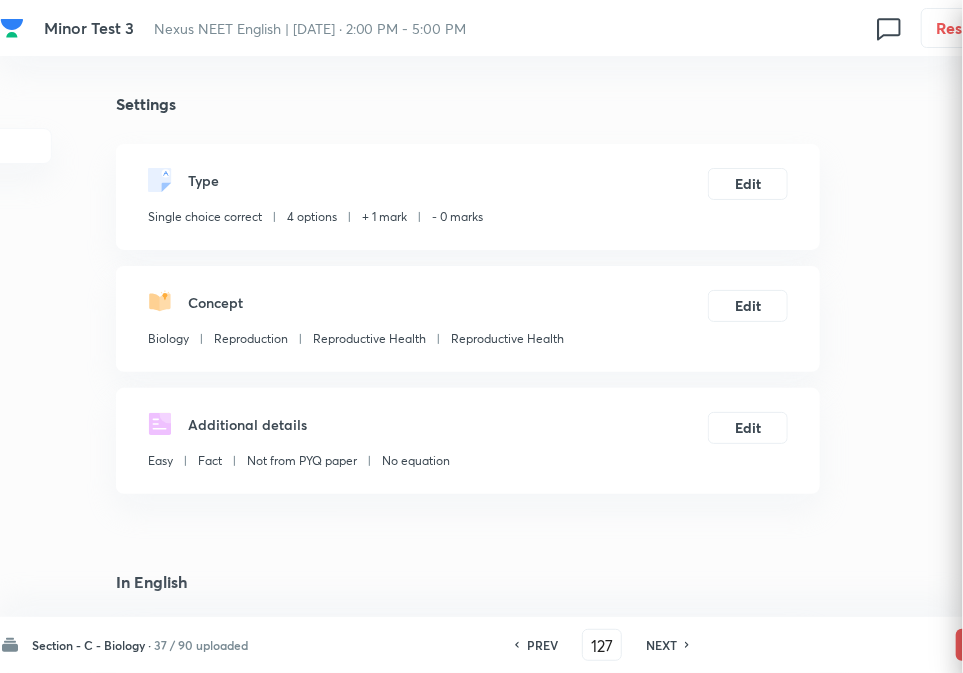 checkbox on "true" 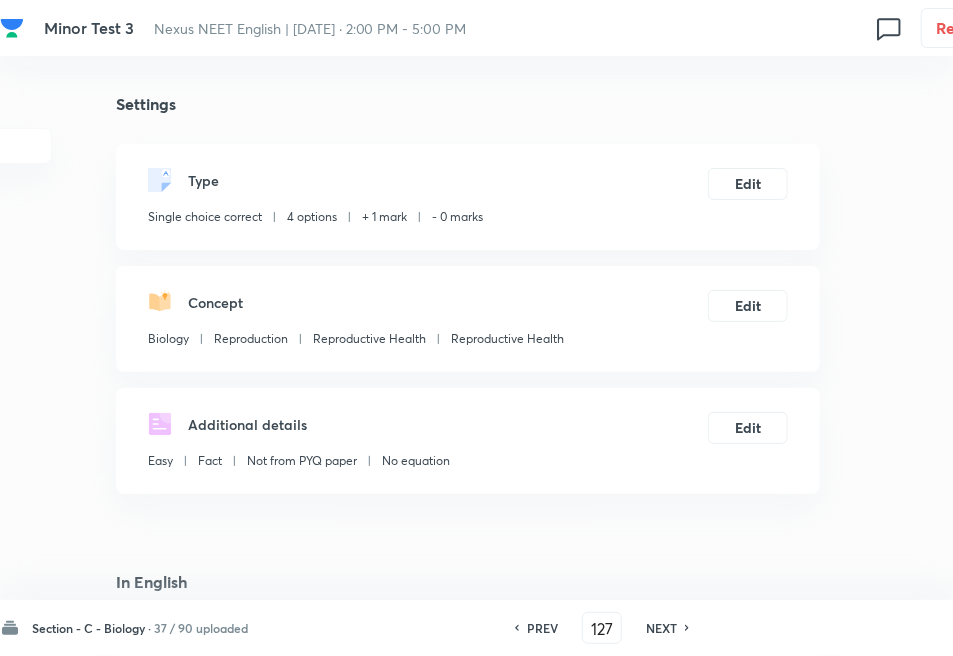 click on "NEXT" at bounding box center [661, 628] 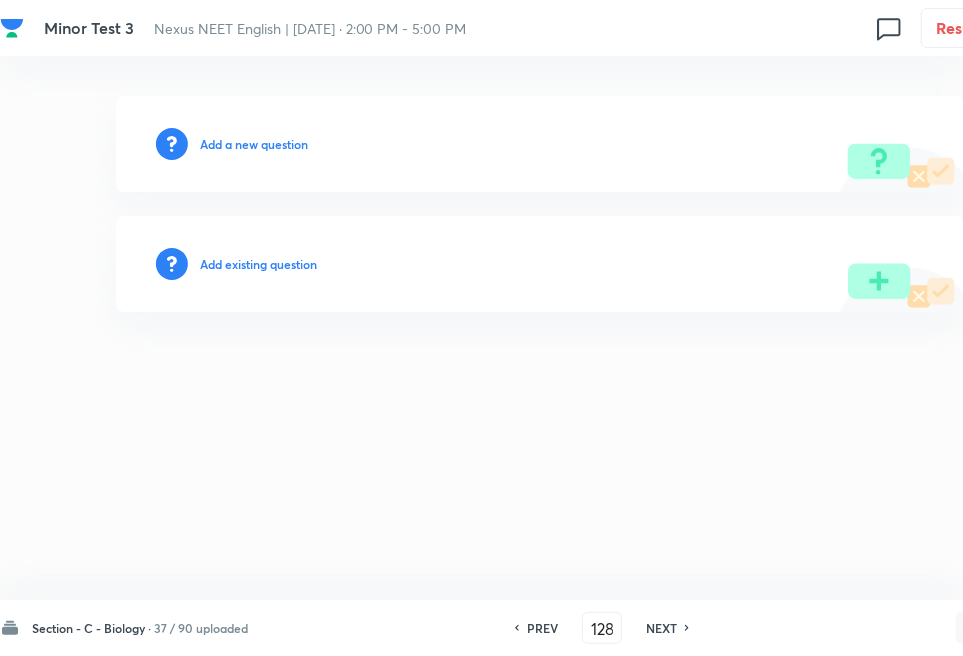 click on "Add existing question" at bounding box center (258, 264) 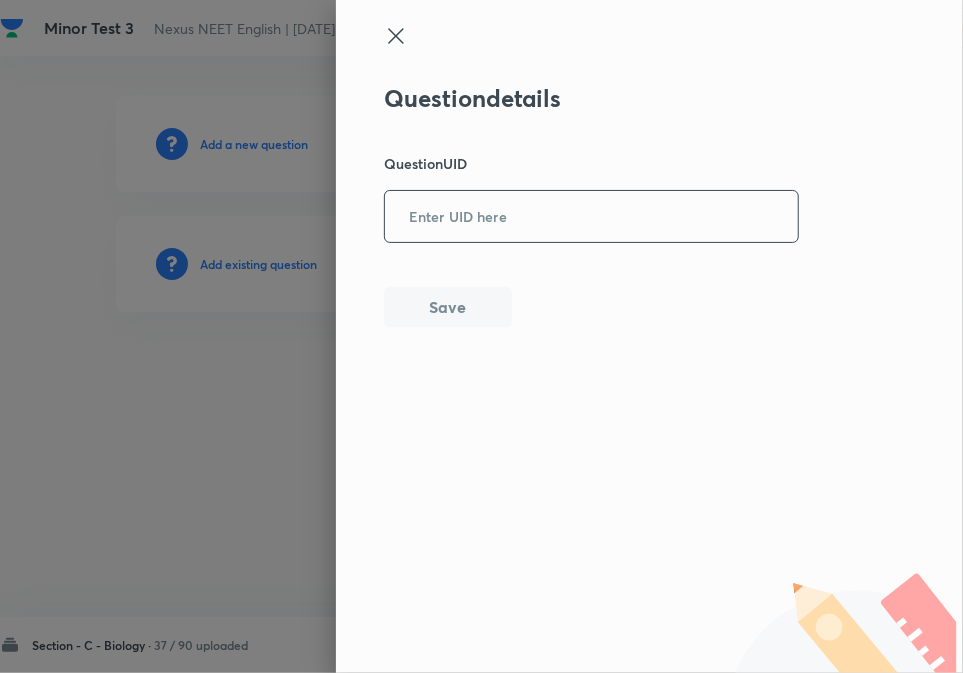 click at bounding box center [591, 216] 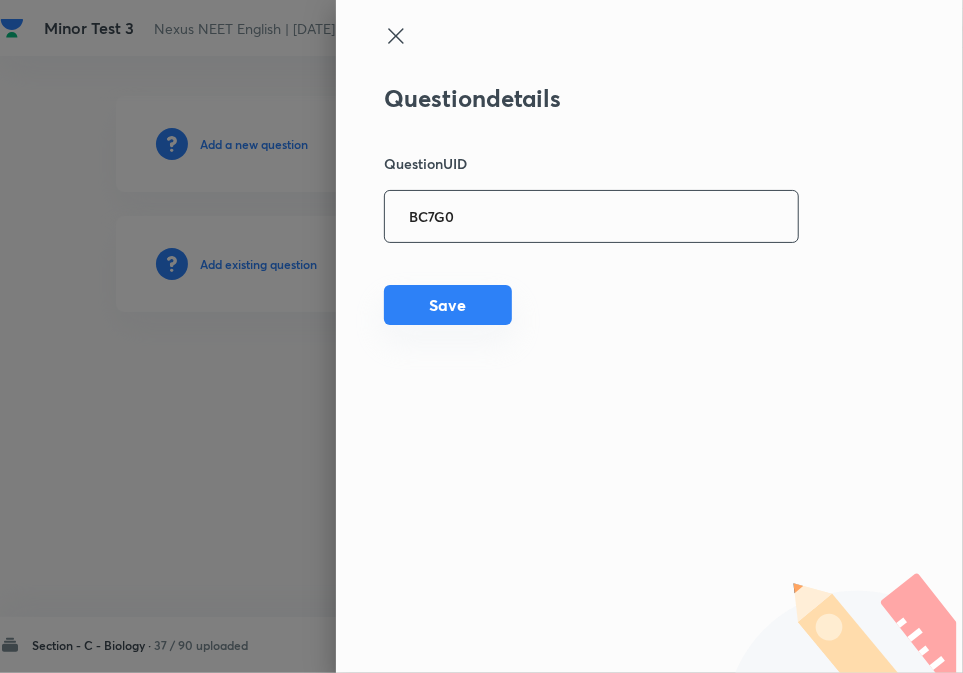 type on "BC7G0" 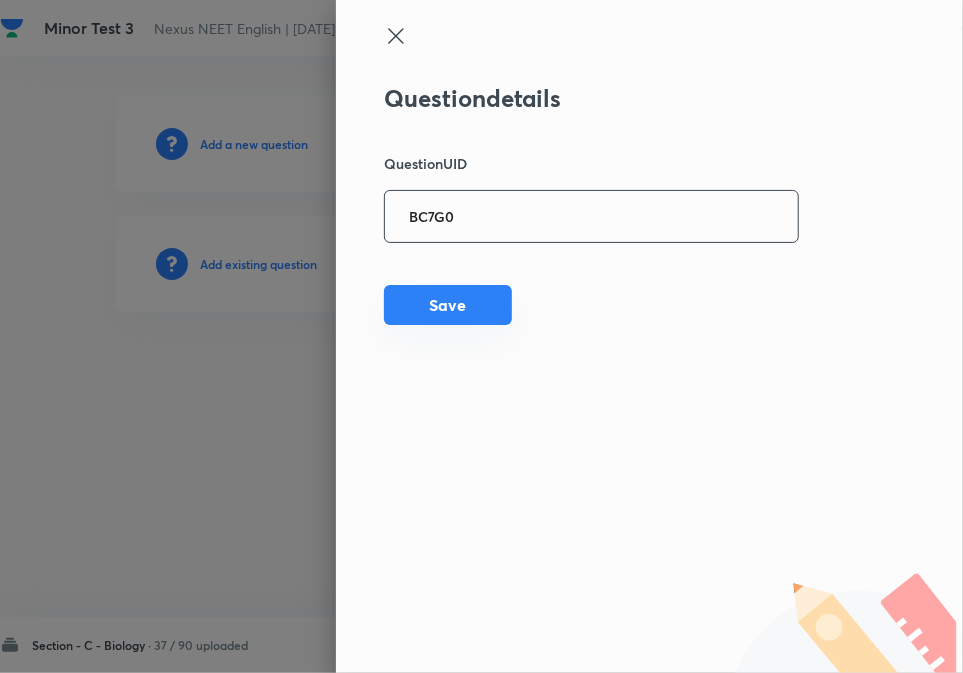 click on "Save" at bounding box center (448, 305) 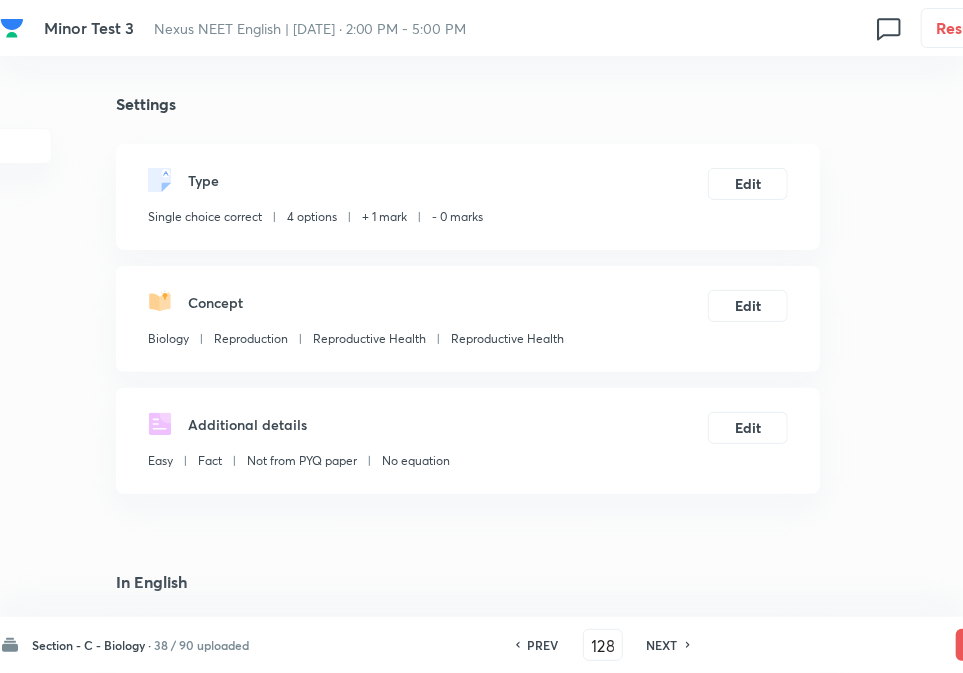 checkbox on "true" 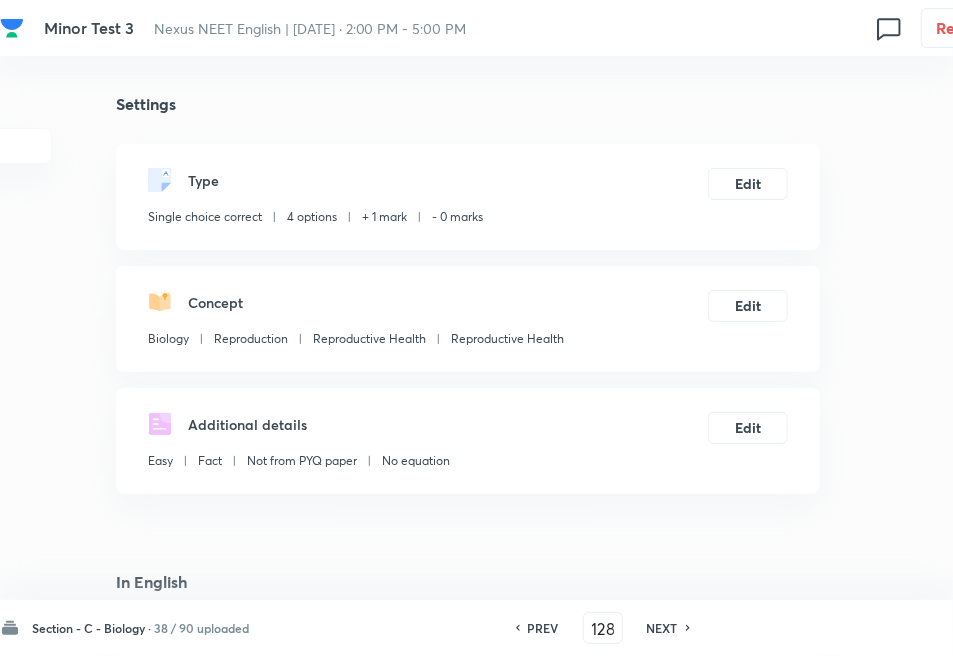 drag, startPoint x: 661, startPoint y: 625, endPoint x: 615, endPoint y: 574, distance: 68.68042 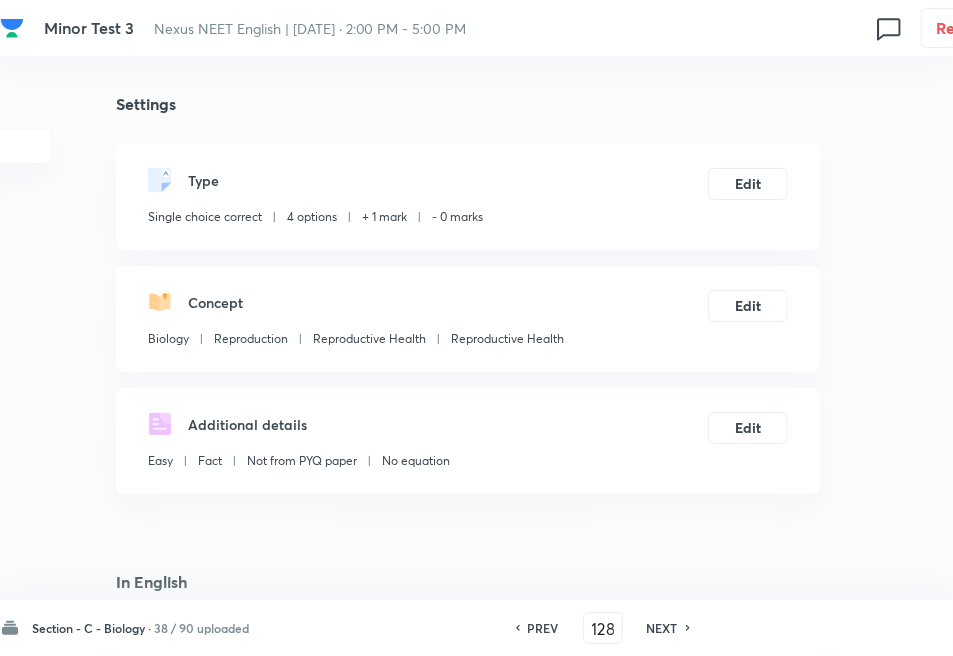 click on "NEXT" at bounding box center (662, 628) 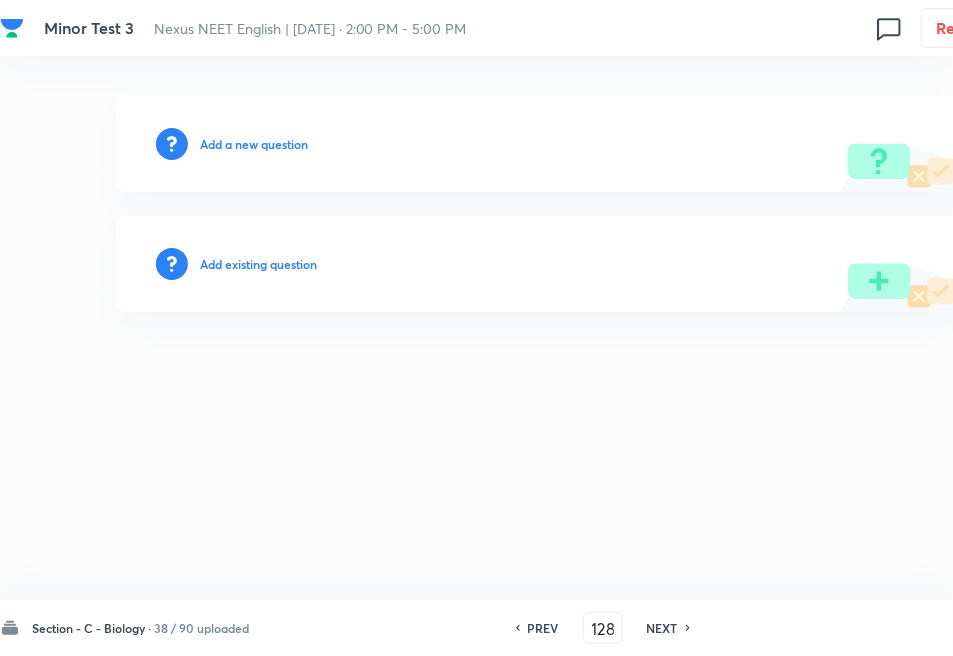 type on "129" 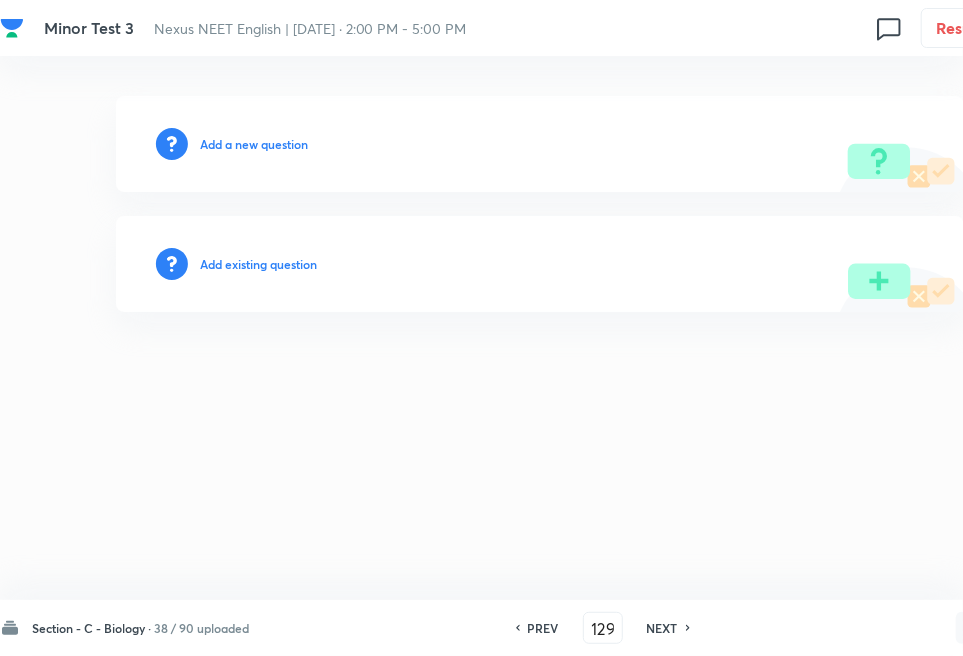 click on "Add existing question" at bounding box center (258, 264) 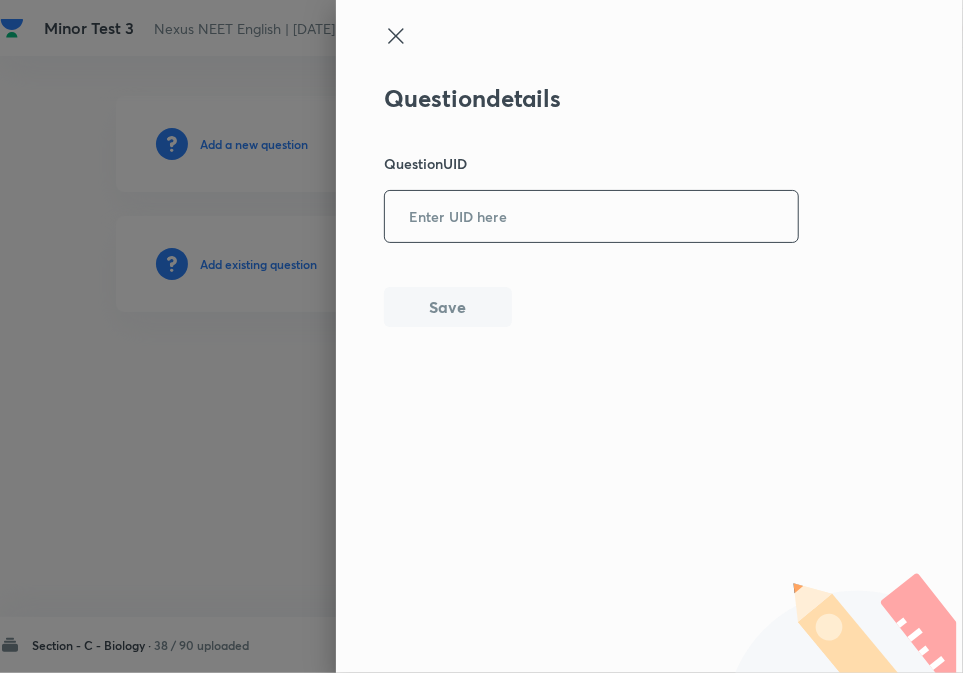 click at bounding box center (591, 216) 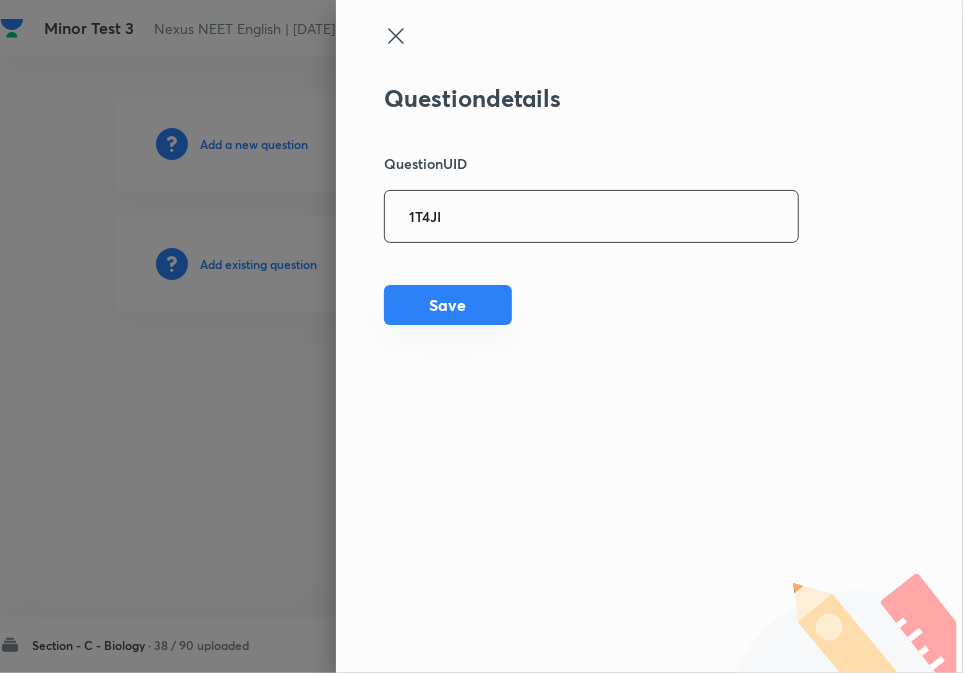 type on "1T4JI" 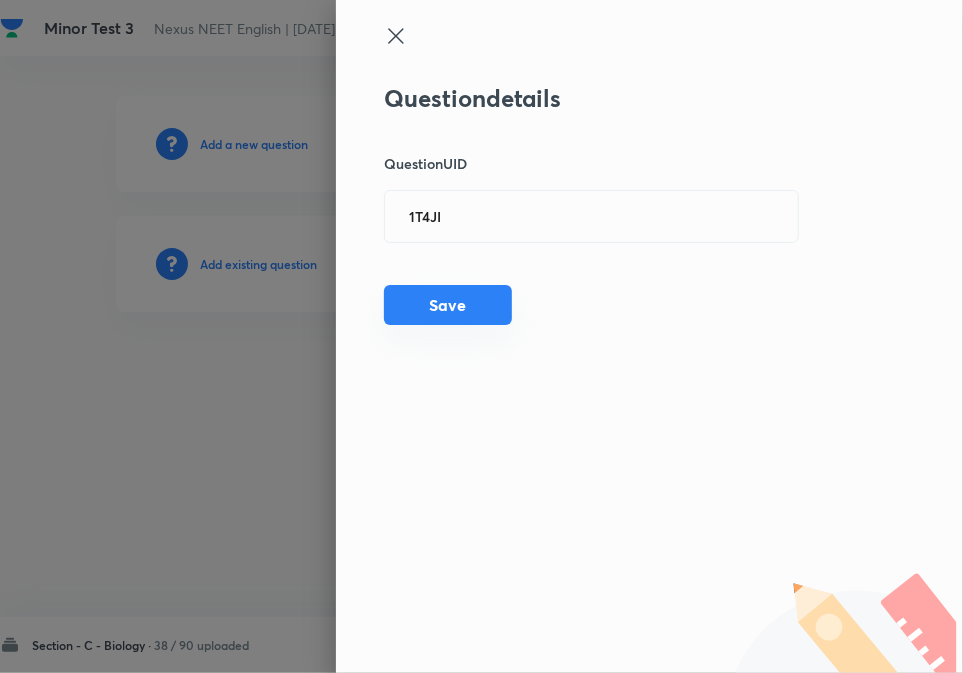 click on "Save" at bounding box center [448, 305] 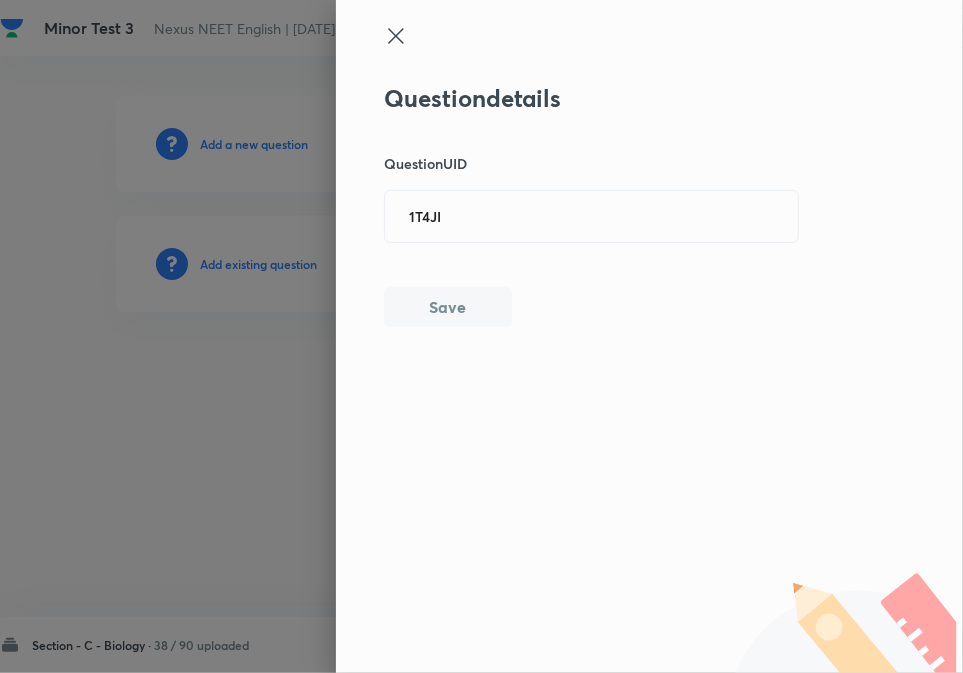 type 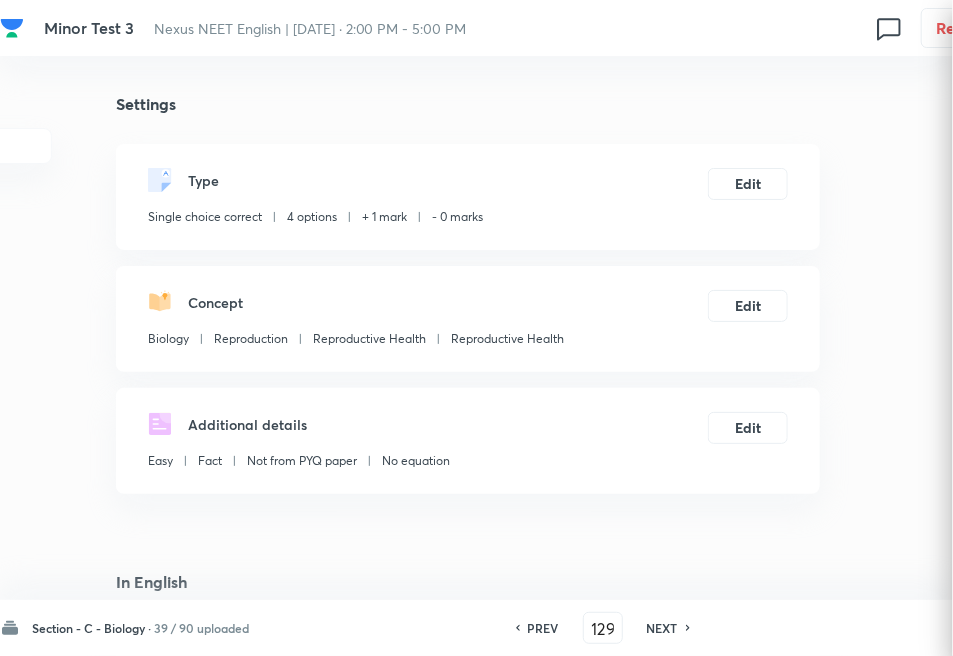 checkbox on "true" 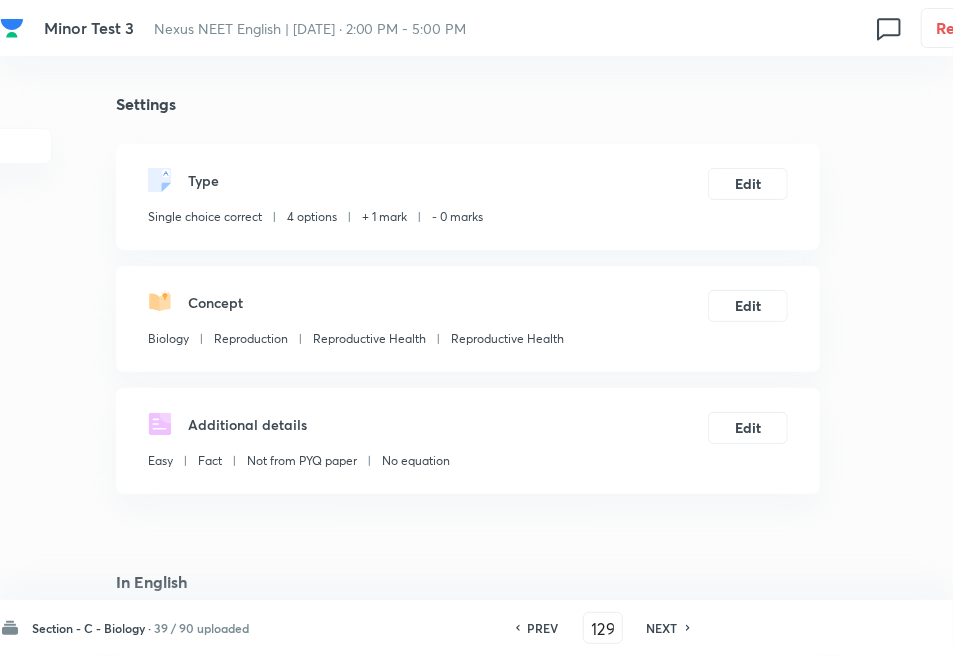 click on "NEXT" at bounding box center (662, 628) 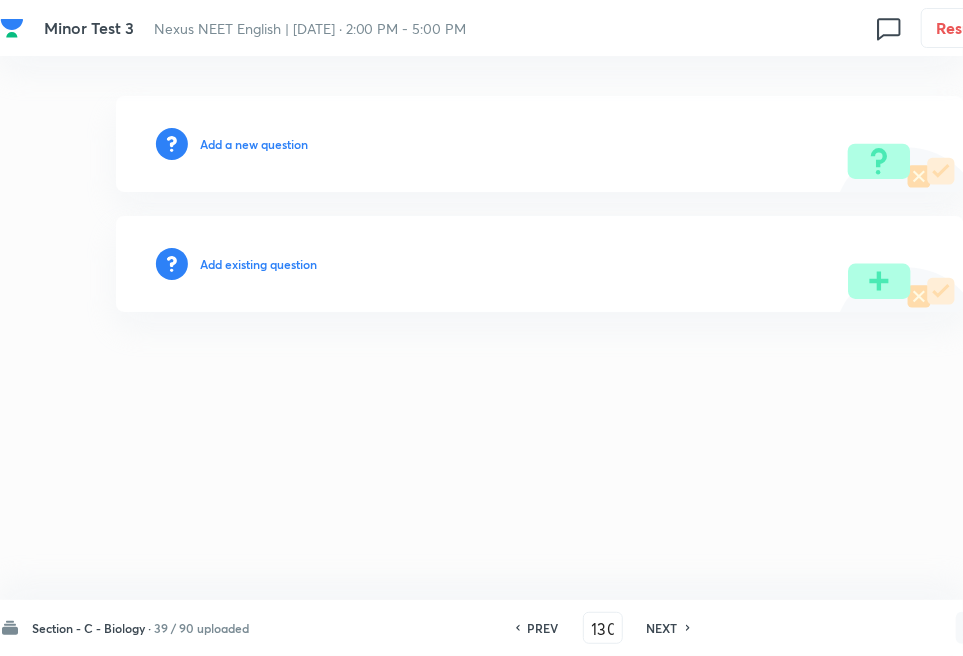 click on "Add existing question" at bounding box center (258, 264) 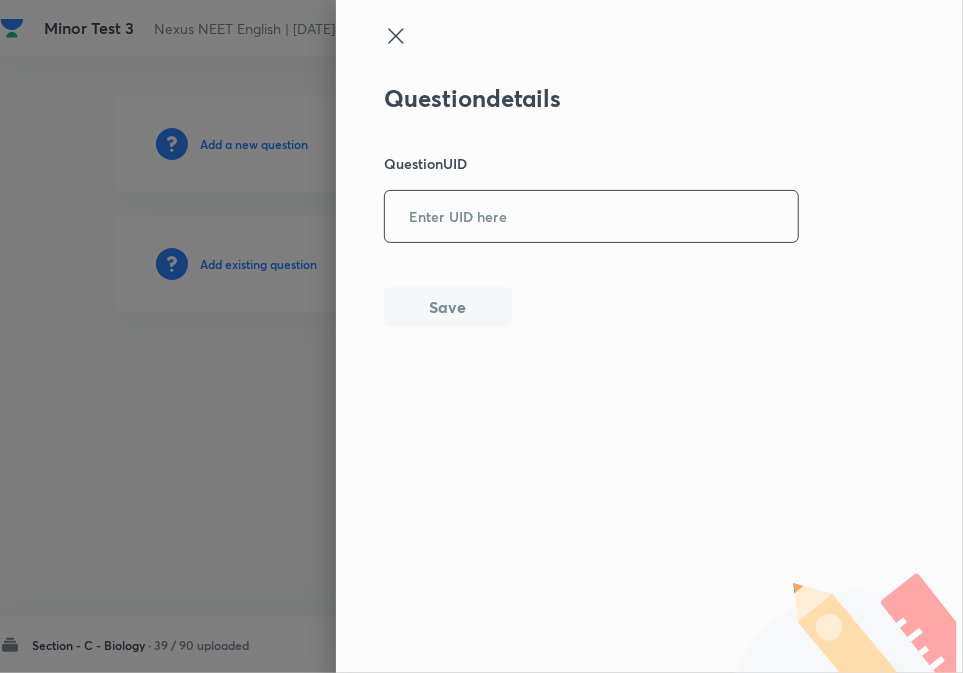 drag, startPoint x: 507, startPoint y: 226, endPoint x: 494, endPoint y: 274, distance: 49.729267 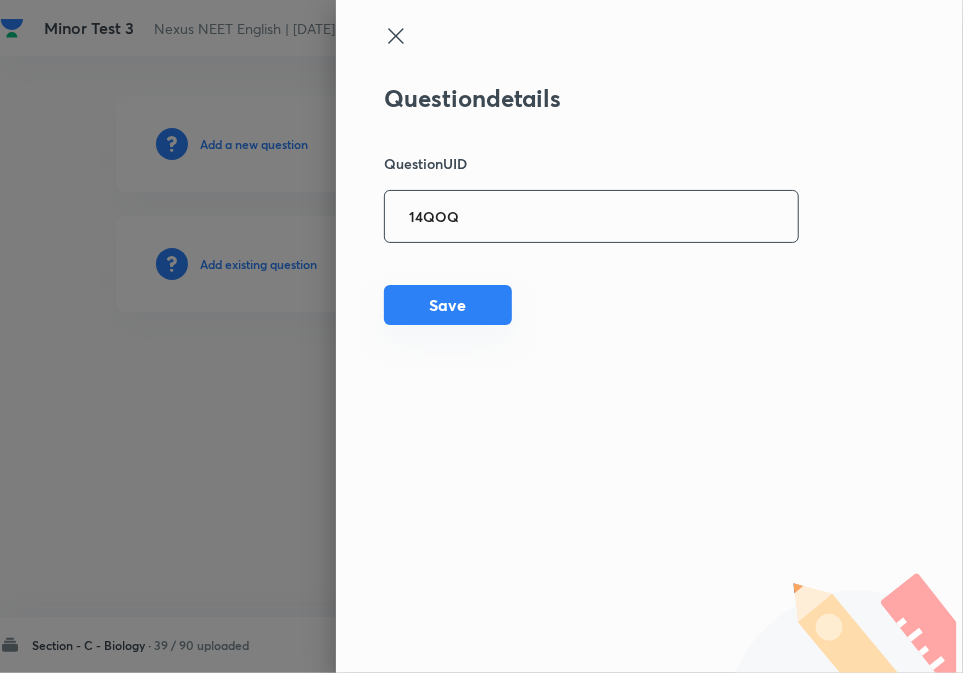 type on "14QOQ" 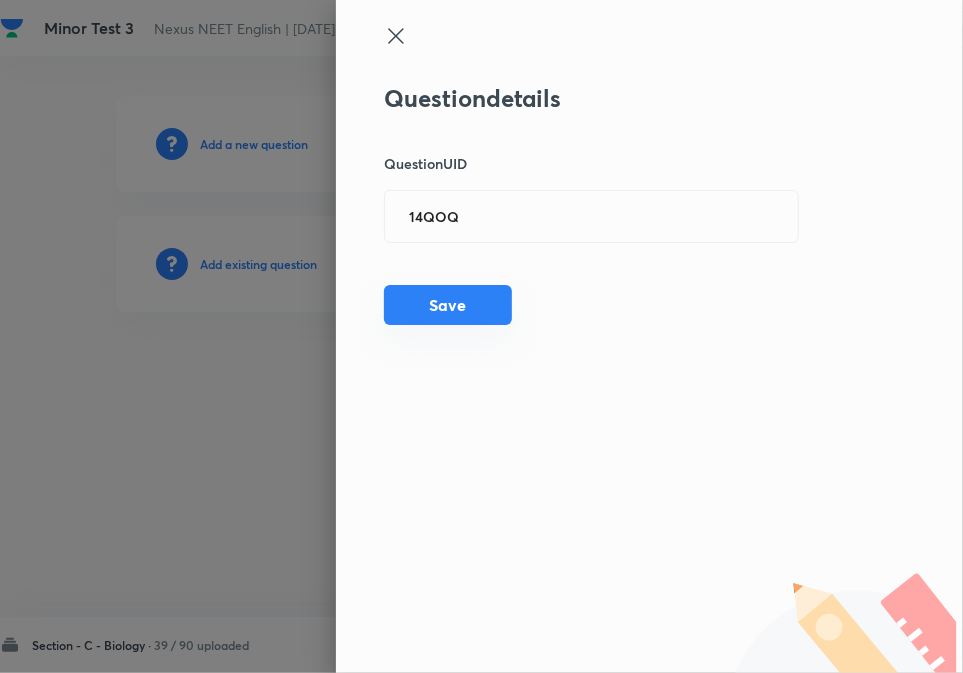 click on "Save" at bounding box center [448, 305] 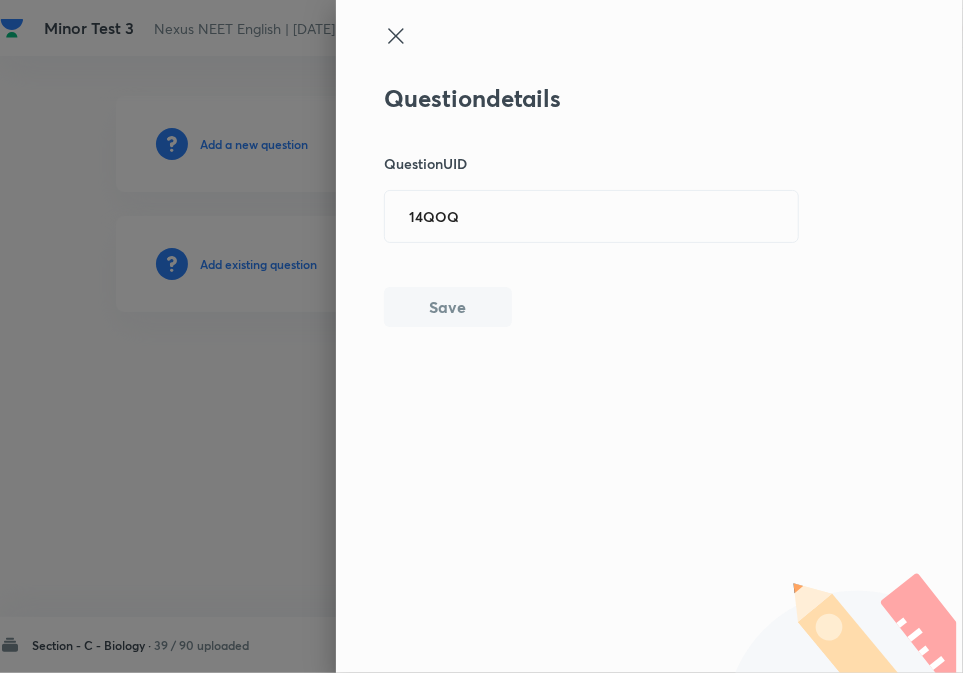 type 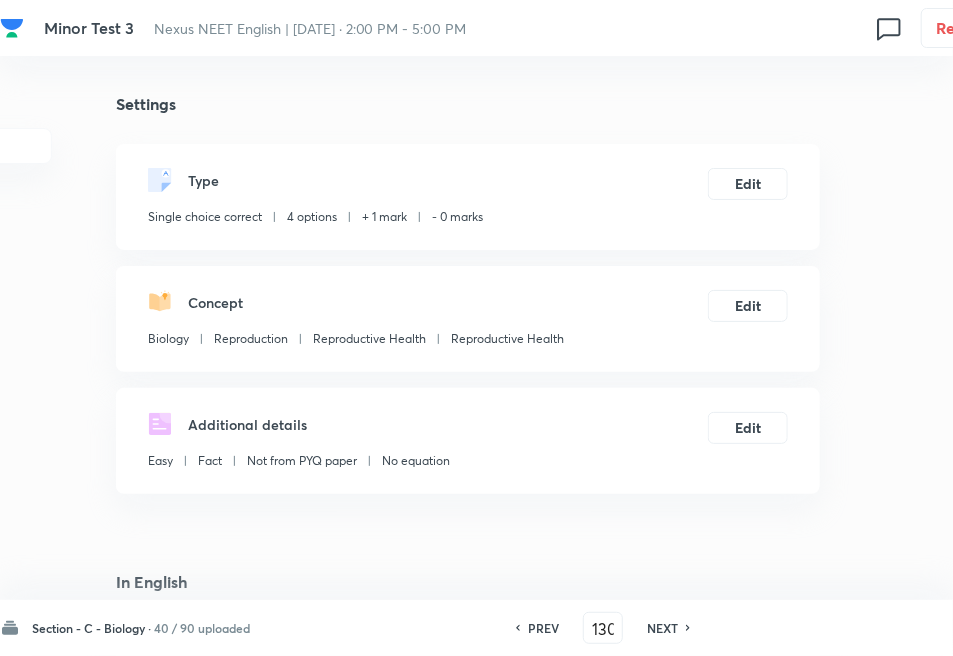 checkbox on "true" 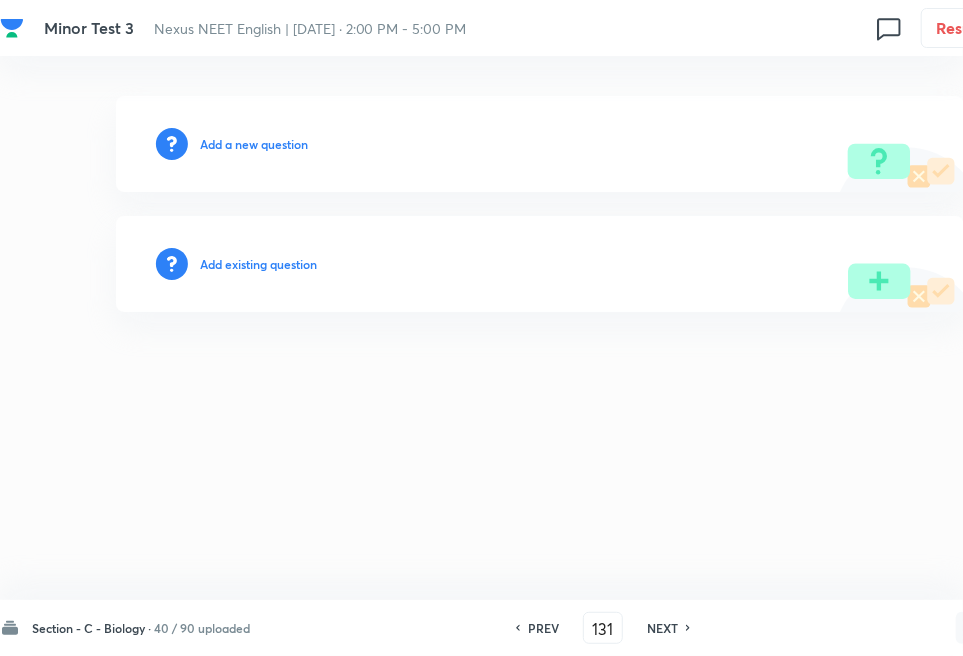 click on "Add existing question" at bounding box center (258, 264) 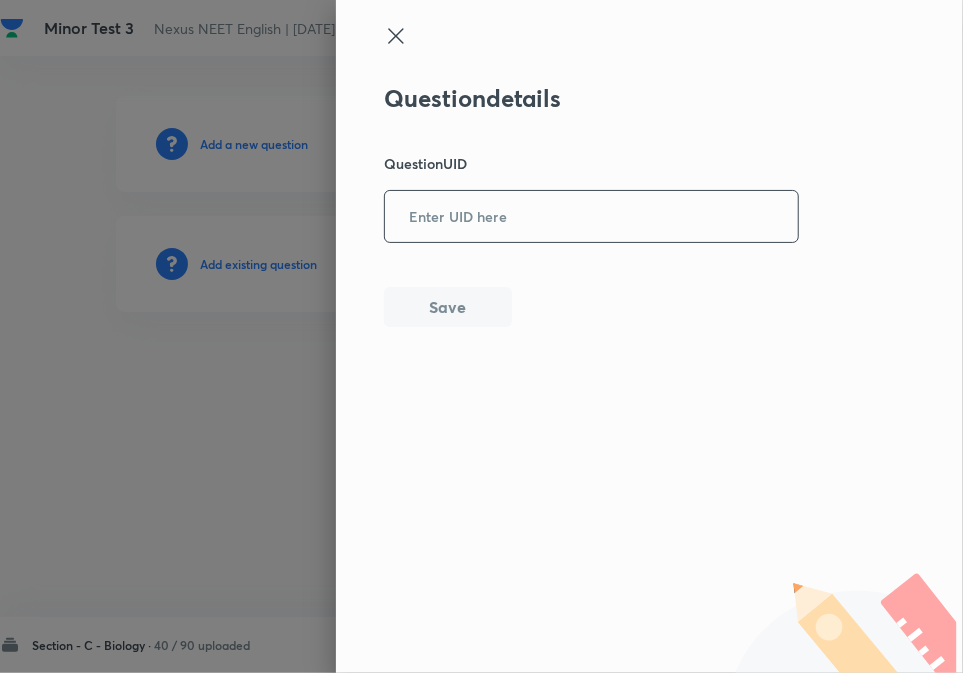 click at bounding box center (591, 216) 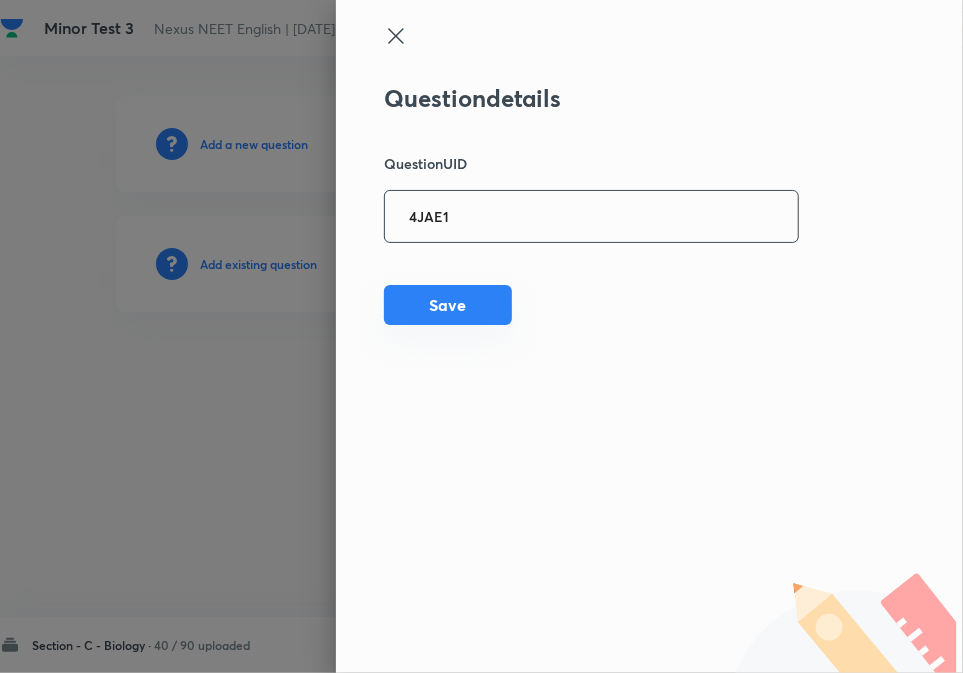 type on "4JAE1" 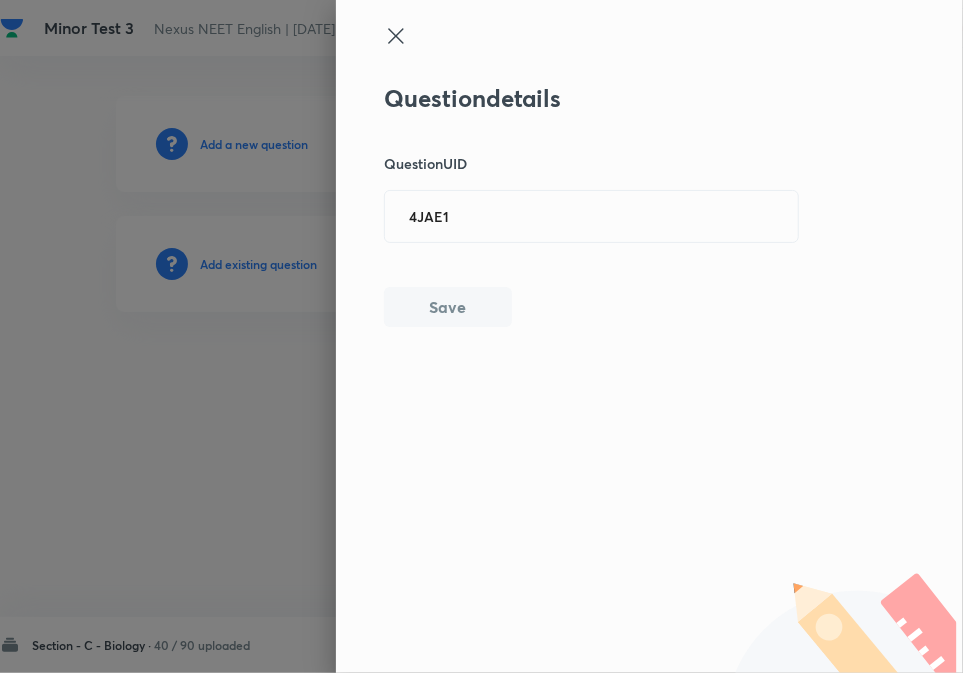 type 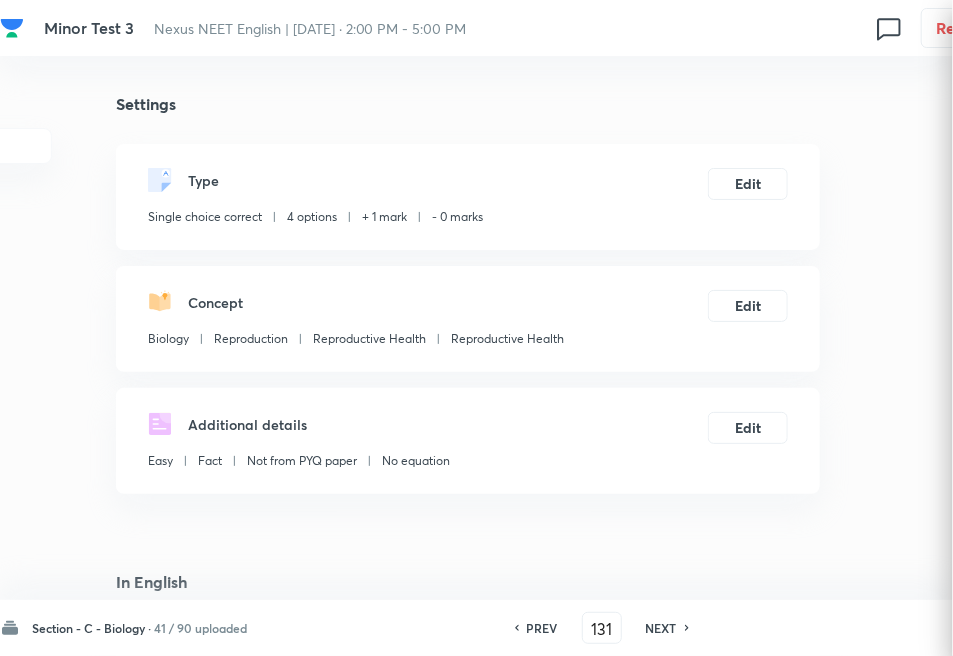 checkbox on "true" 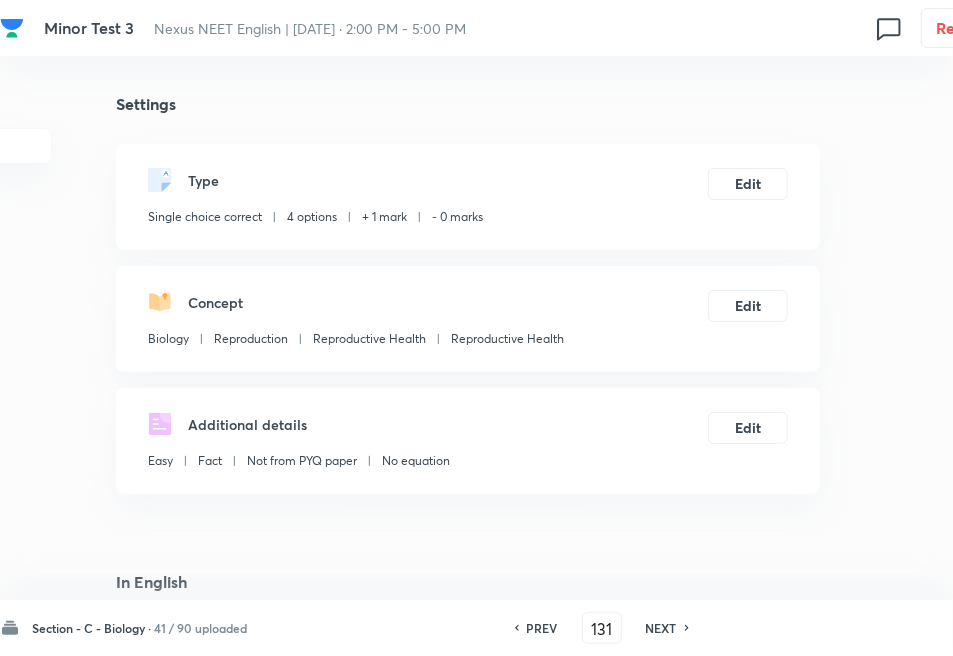 drag, startPoint x: 671, startPoint y: 632, endPoint x: 655, endPoint y: 613, distance: 24.839485 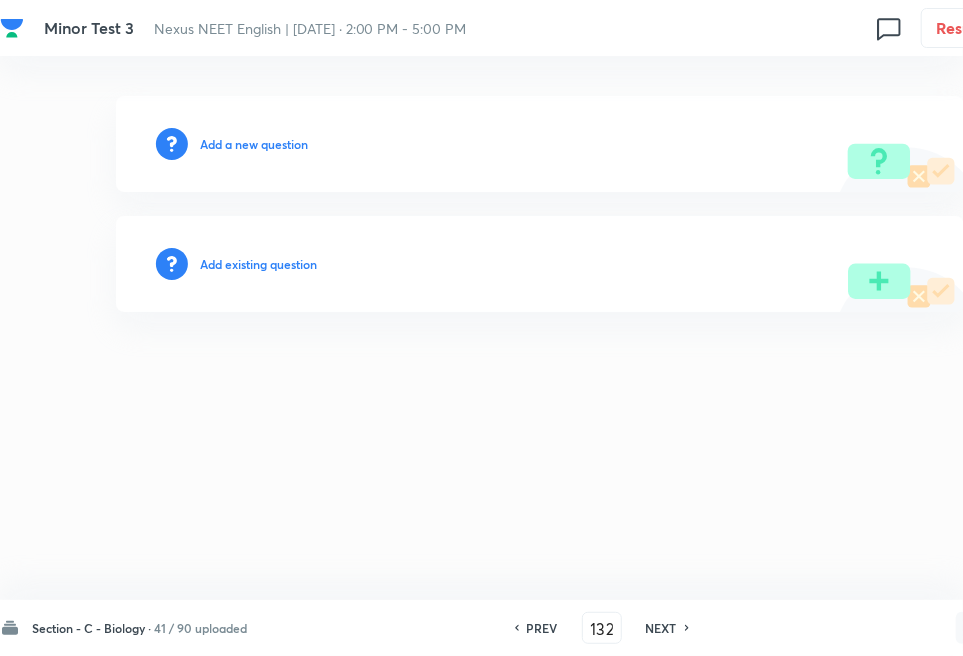 click on "Add existing question" at bounding box center (258, 264) 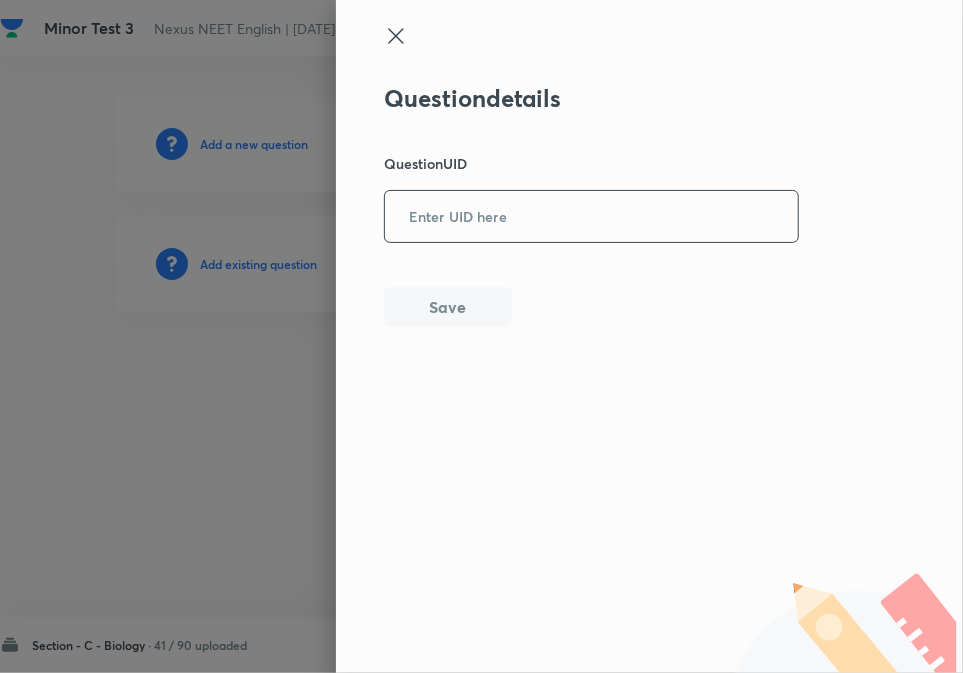 click at bounding box center [591, 216] 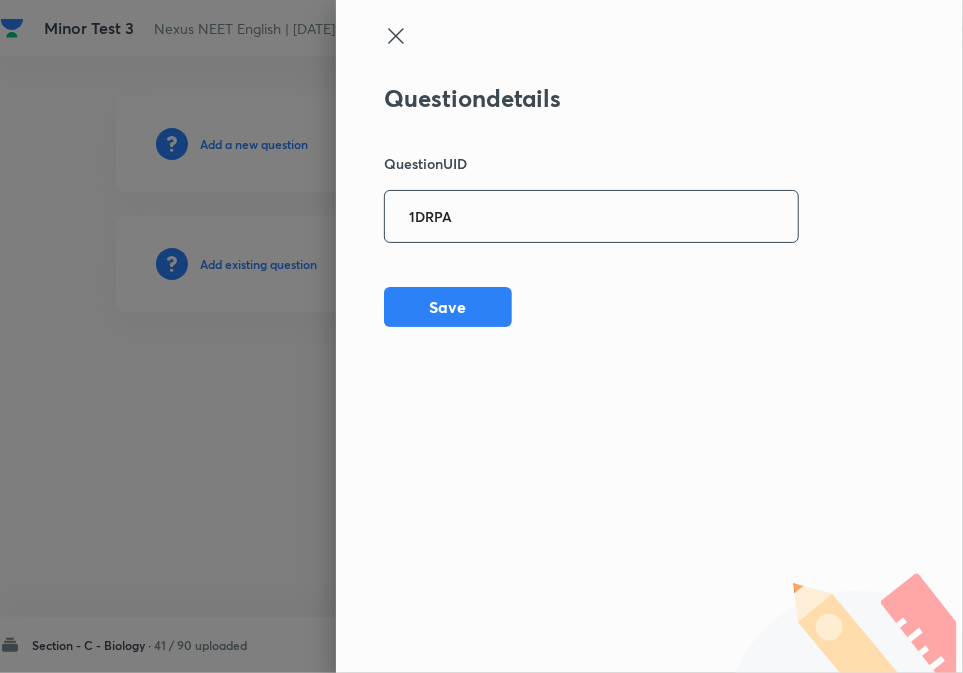 type on "1DRPA" 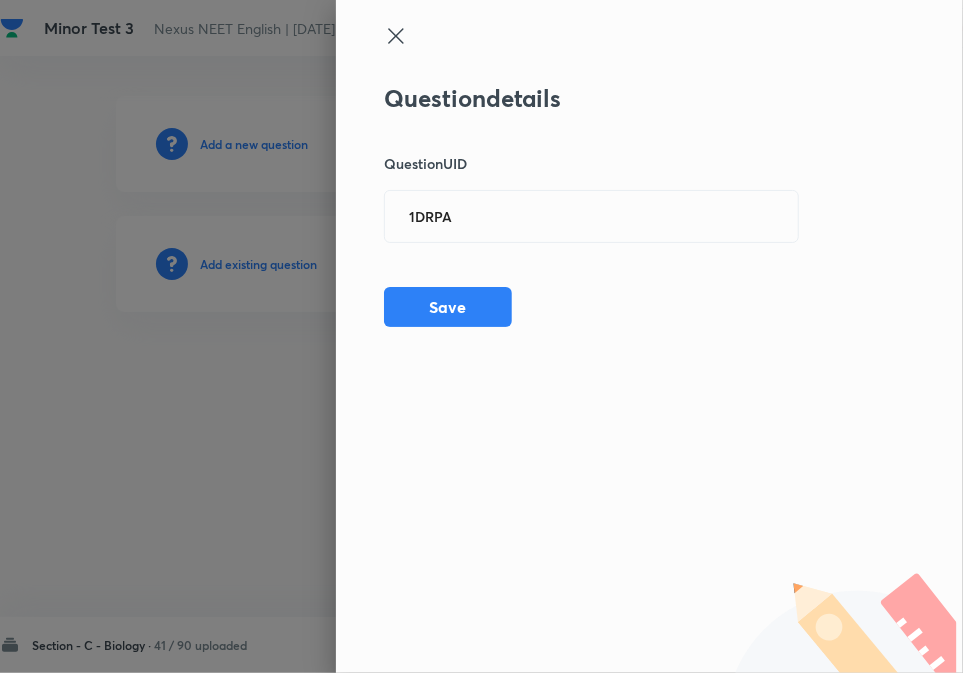 click on "Question  details Question  UID 1DRPA ​ Save" at bounding box center [649, 336] 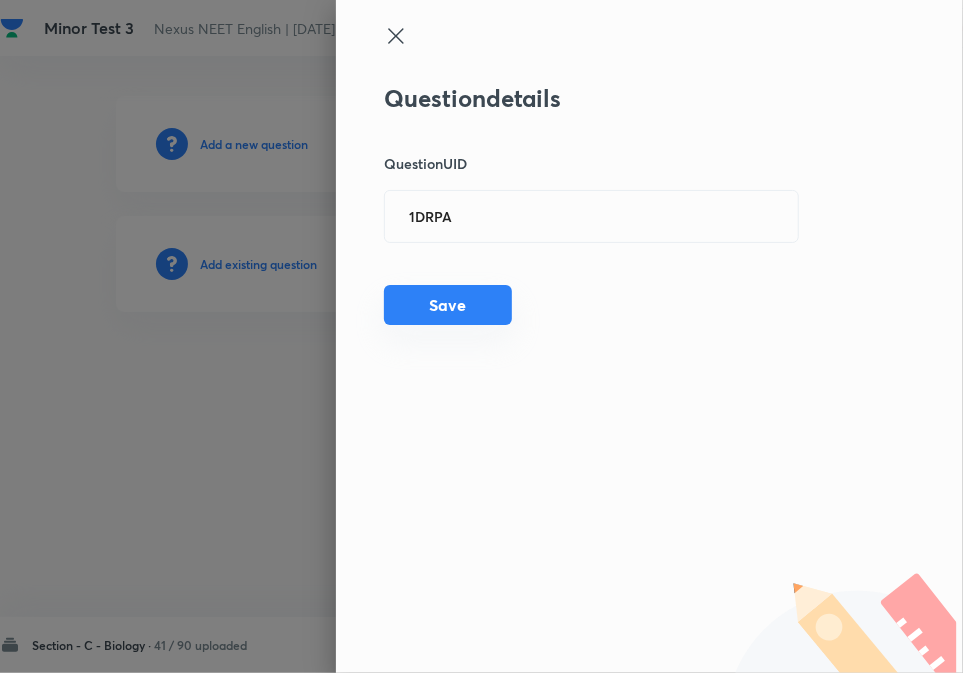 click on "Save" at bounding box center [448, 305] 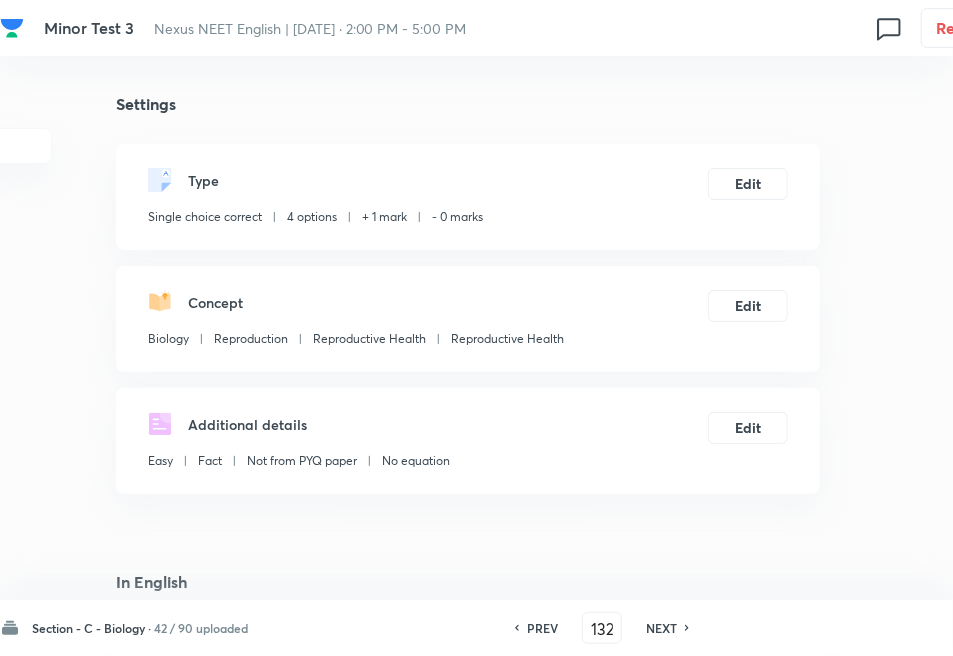 checkbox on "true" 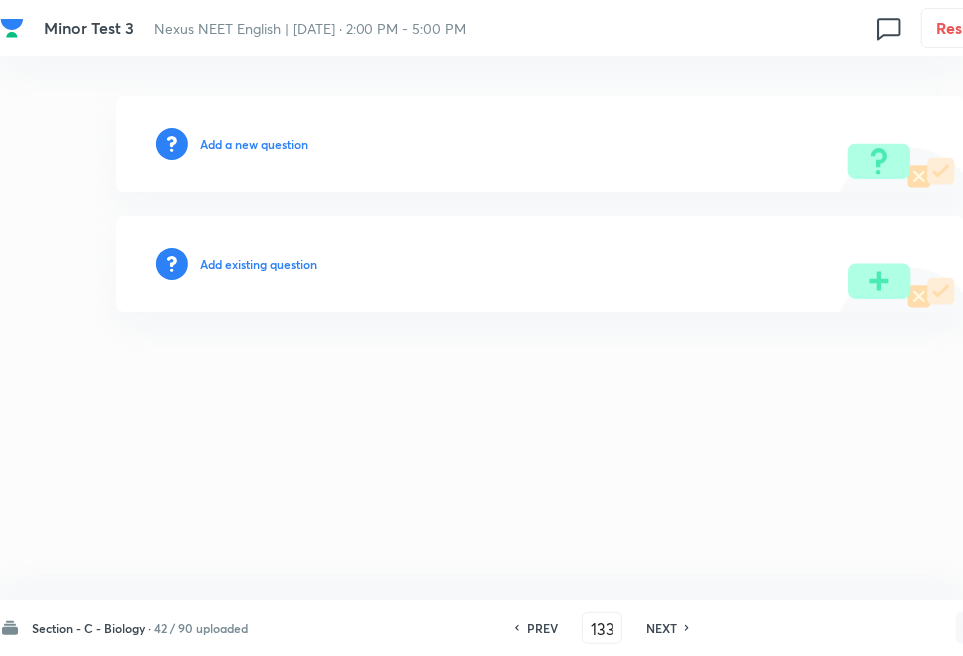 click on "Add existing question" at bounding box center (540, 264) 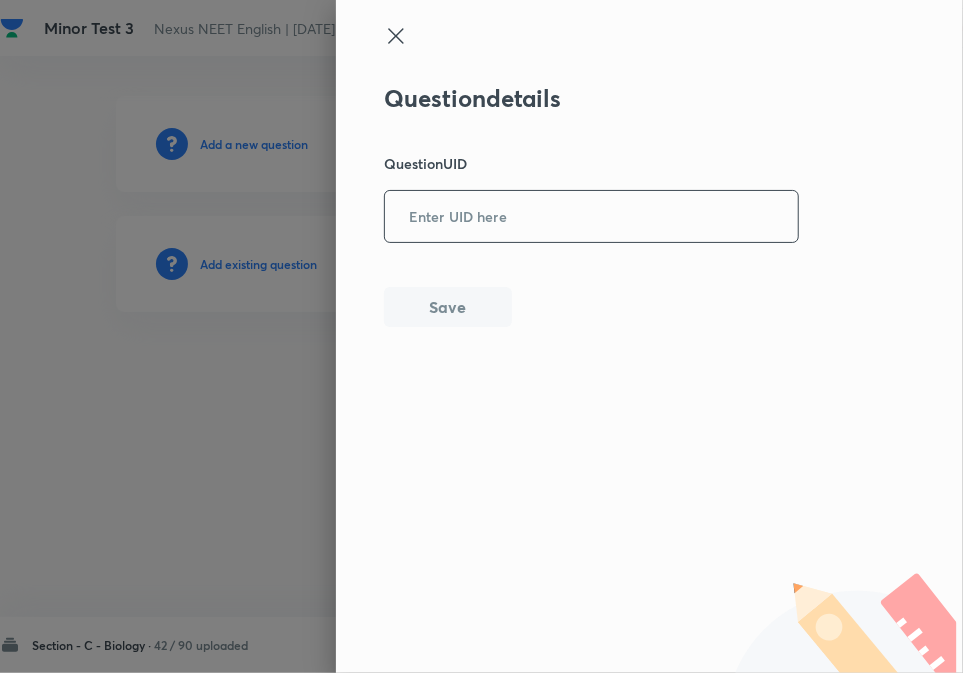 click at bounding box center [591, 216] 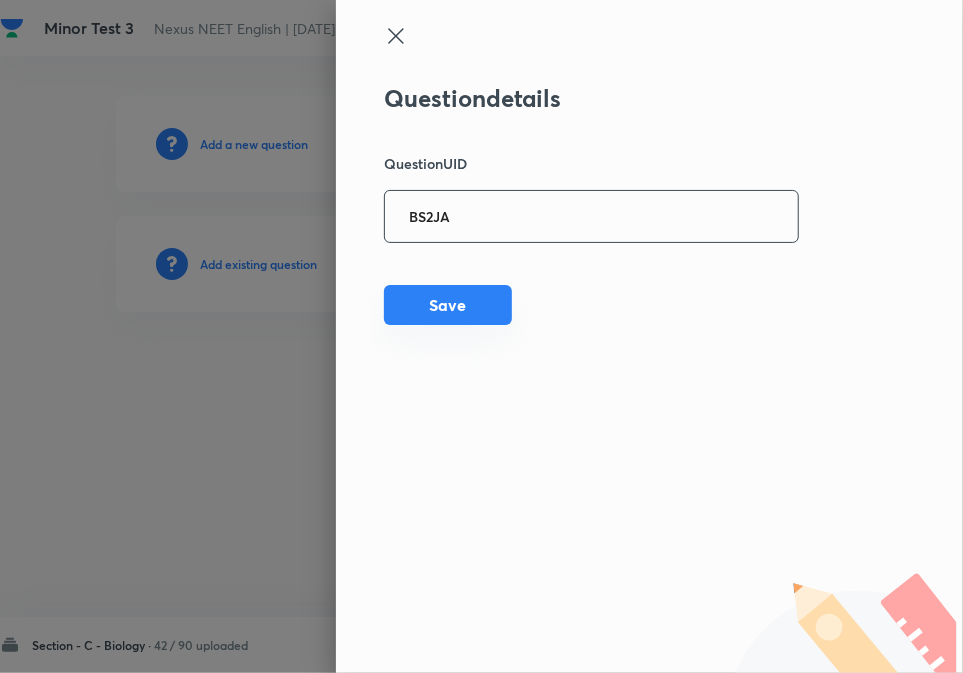 type on "BS2JA" 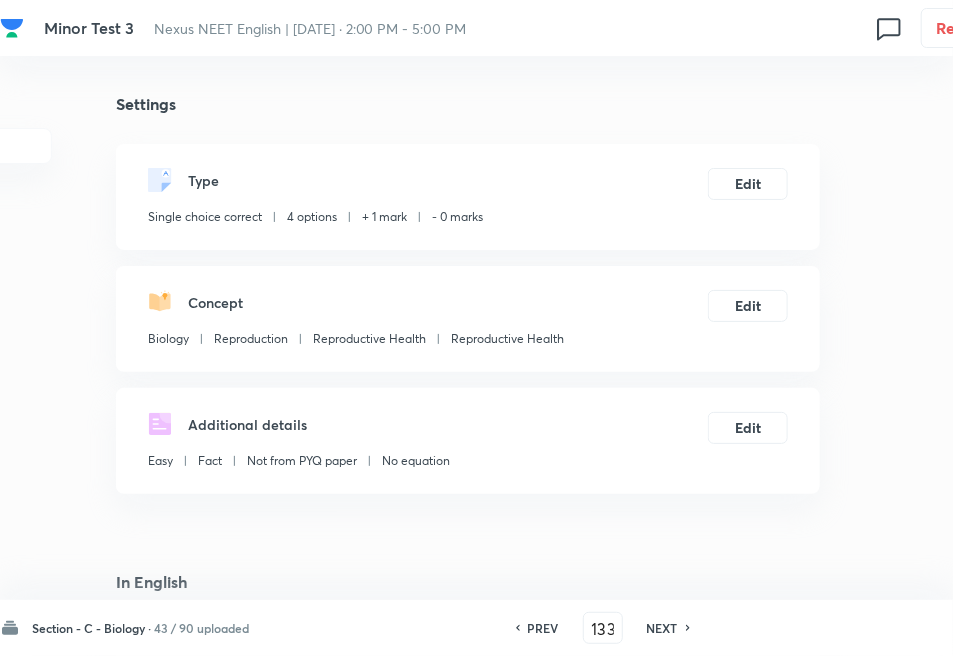 checkbox on "true" 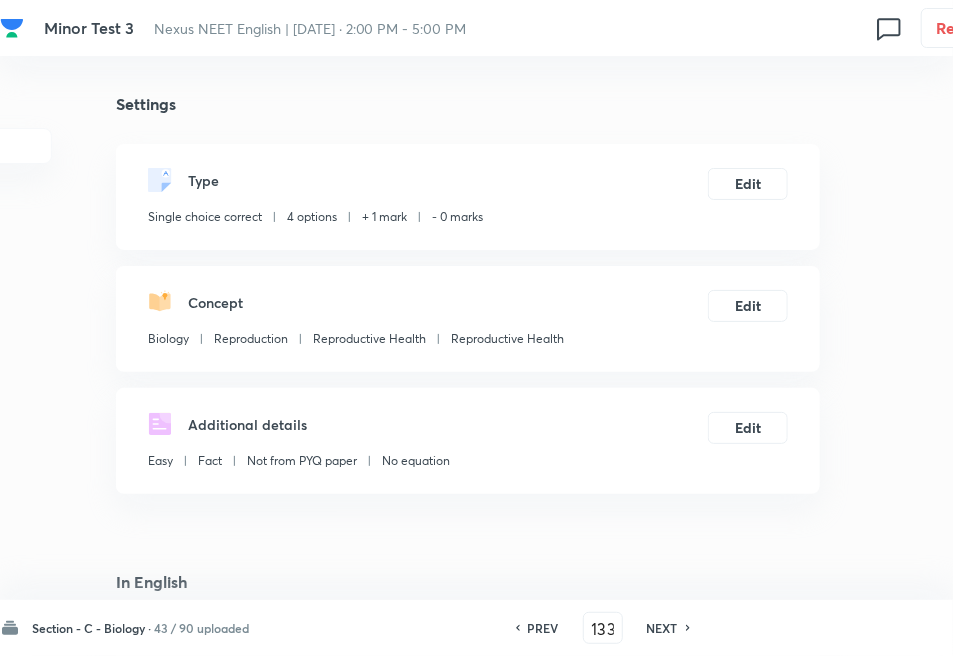 click on "NEXT" at bounding box center [665, 628] 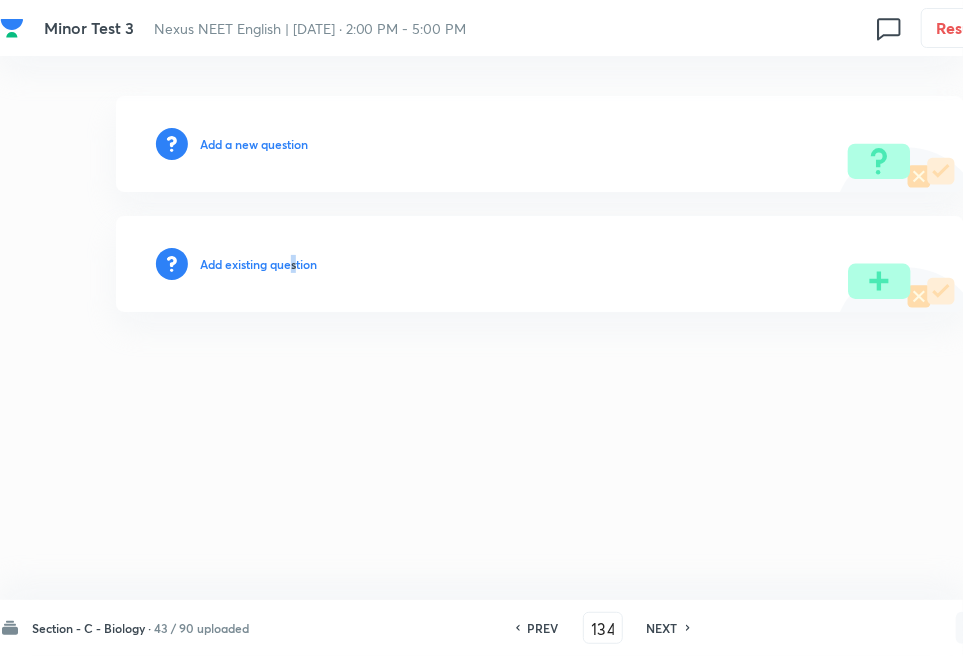 click on "Add existing question" at bounding box center (258, 264) 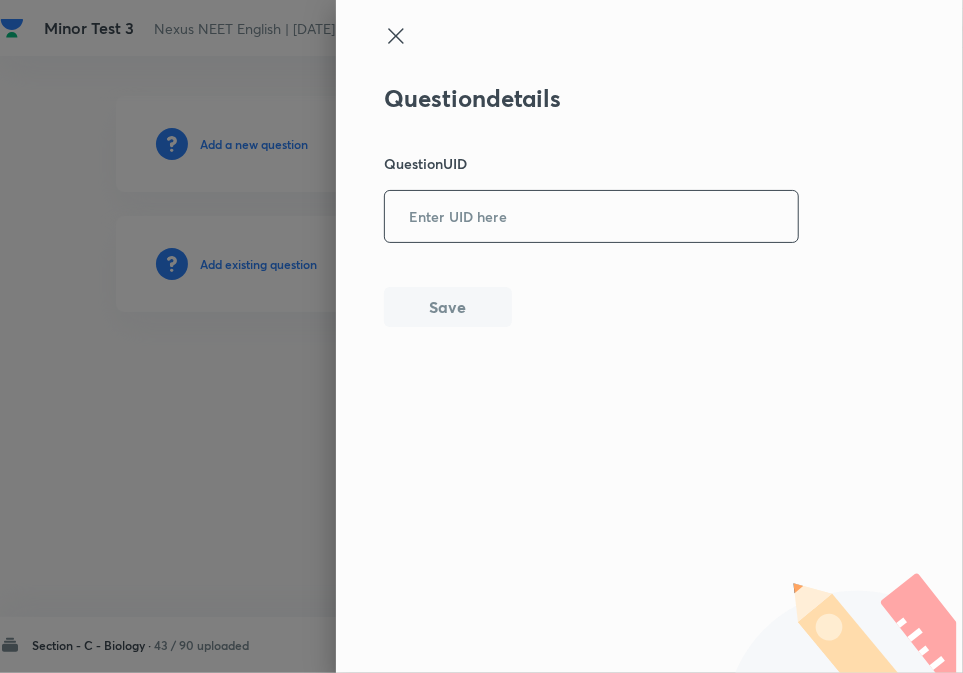 click at bounding box center (591, 216) 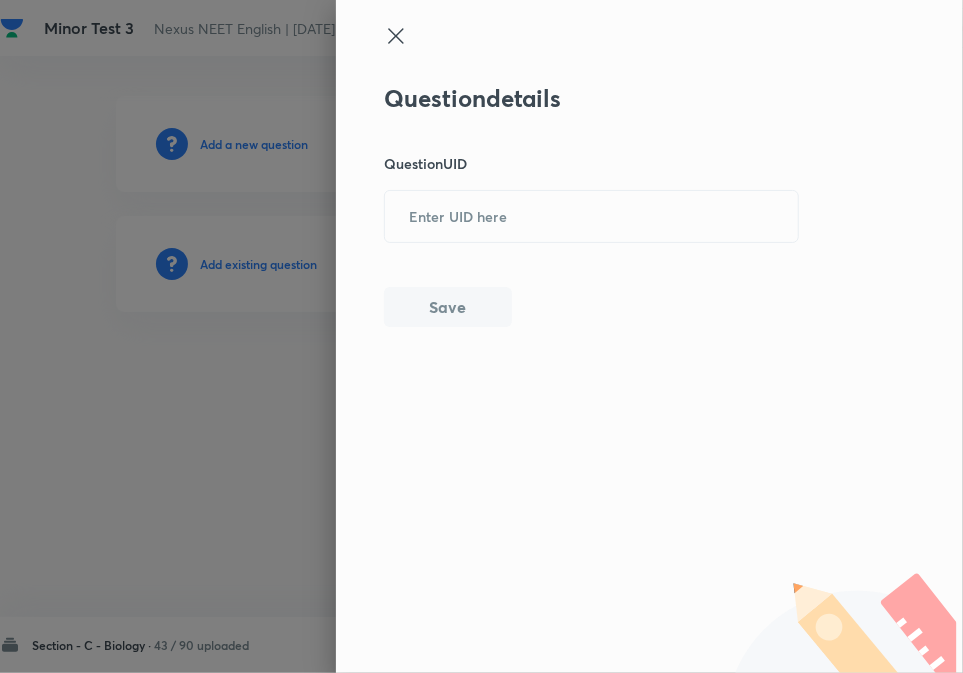 paste on "EQUNE" 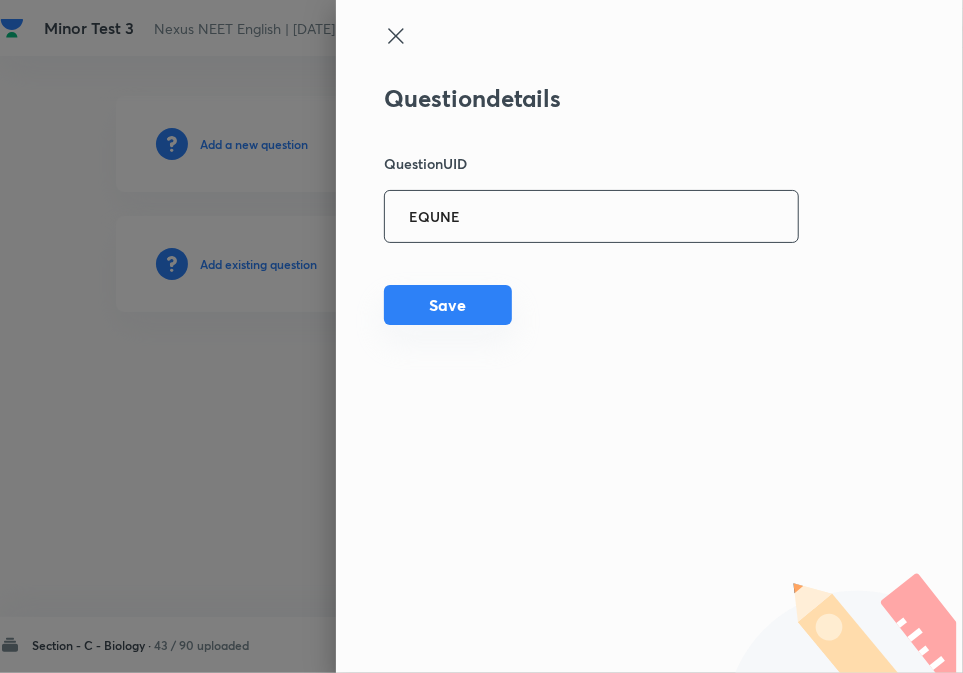 type on "EQUNE" 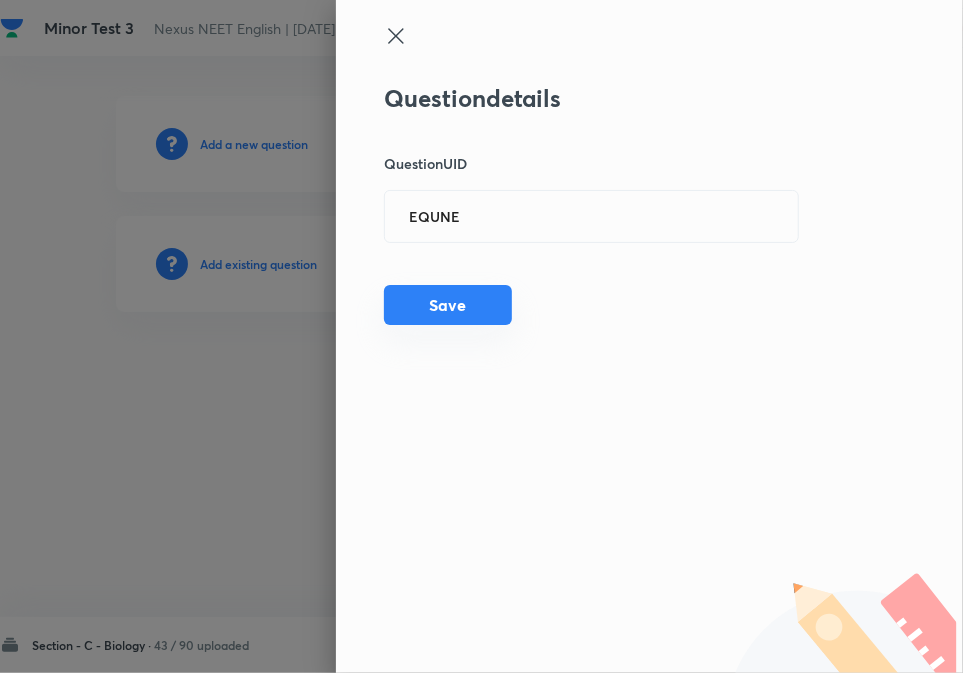 click on "Save" at bounding box center (448, 305) 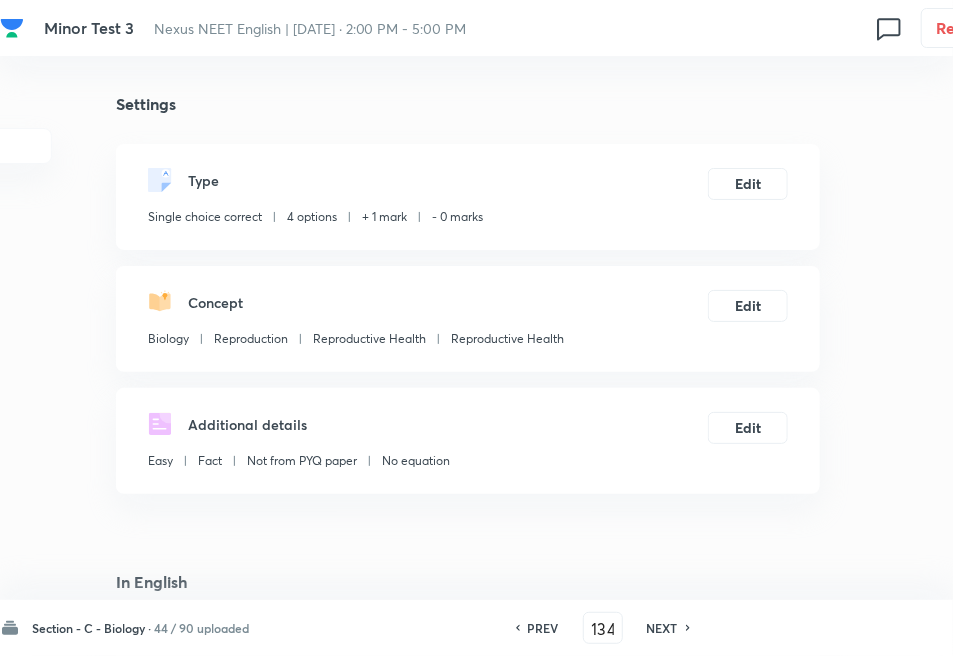 checkbox on "true" 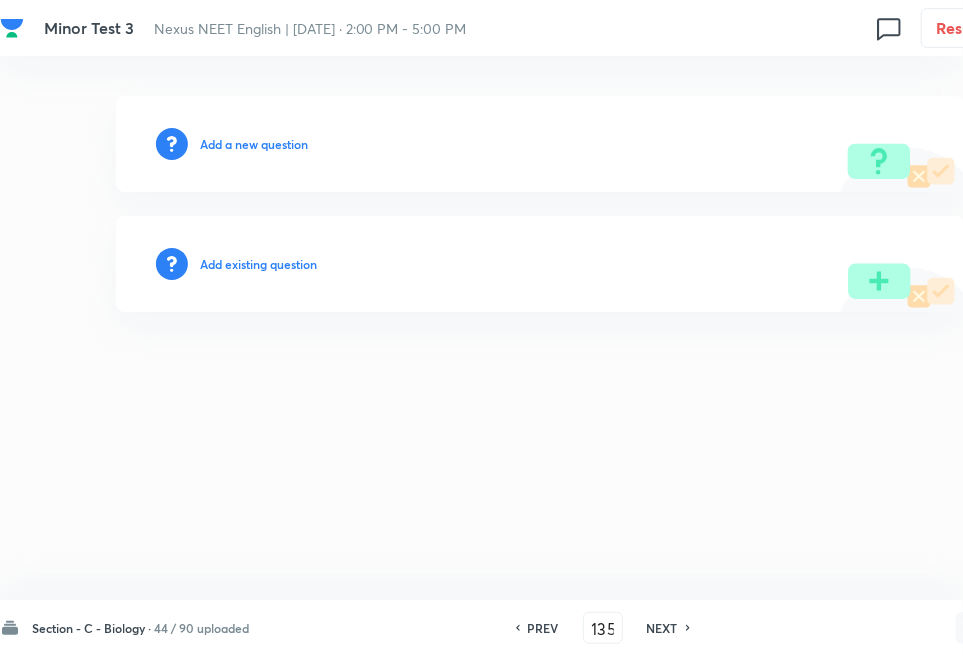 click on "Add existing question" at bounding box center [258, 264] 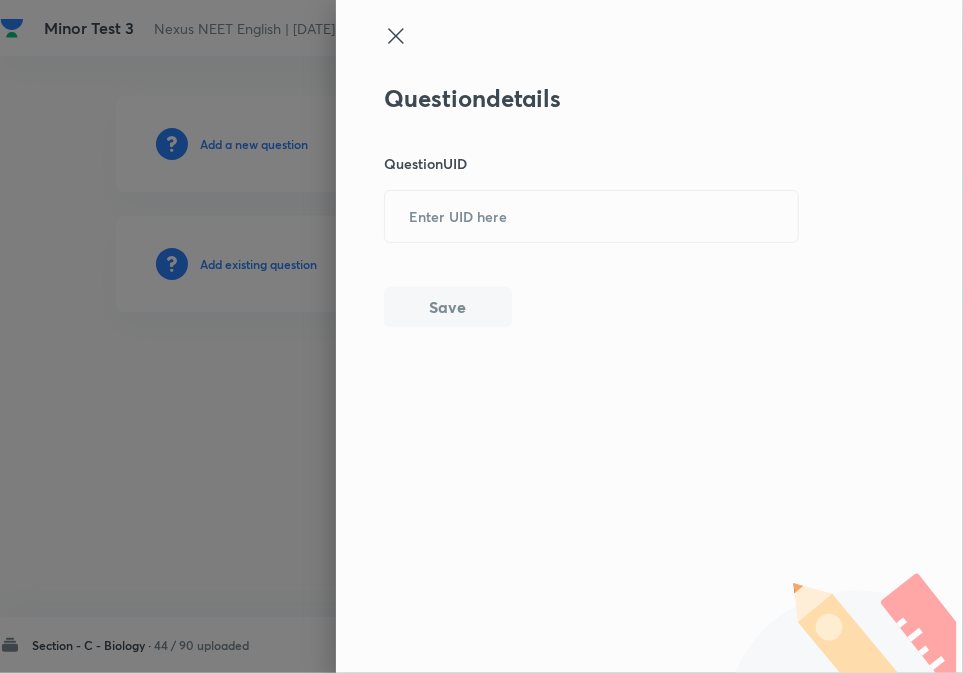 click on "​" at bounding box center (591, 216) 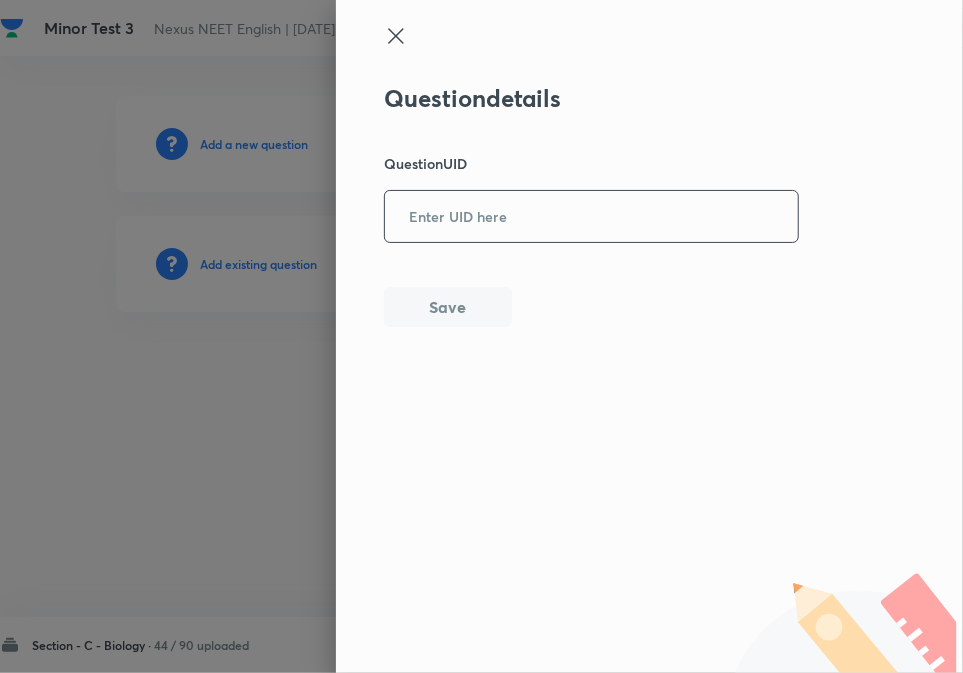paste on "JX10F" 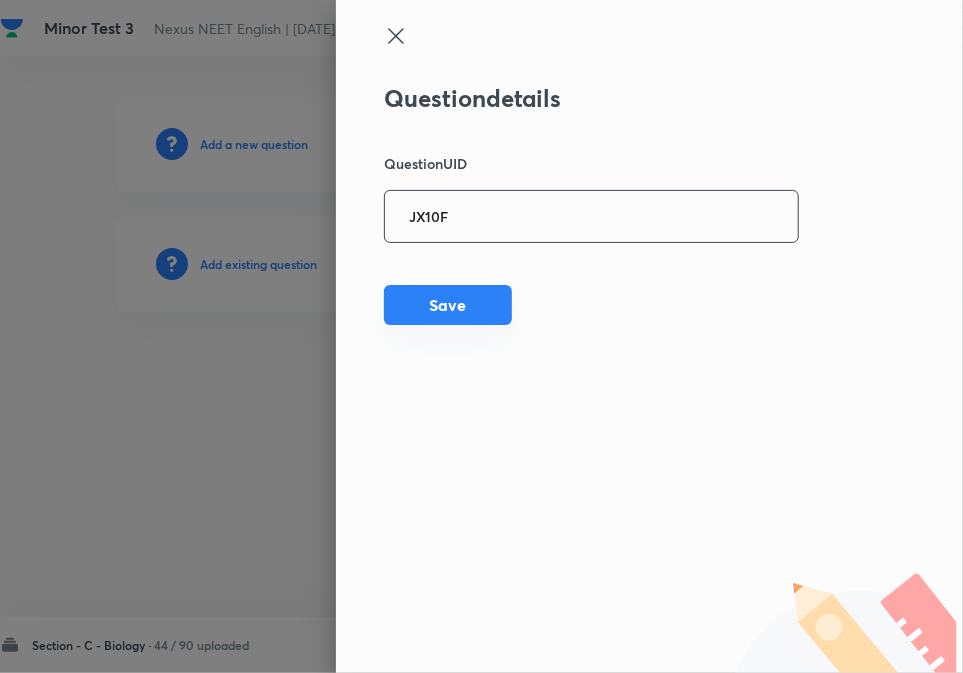 type on "JX10F" 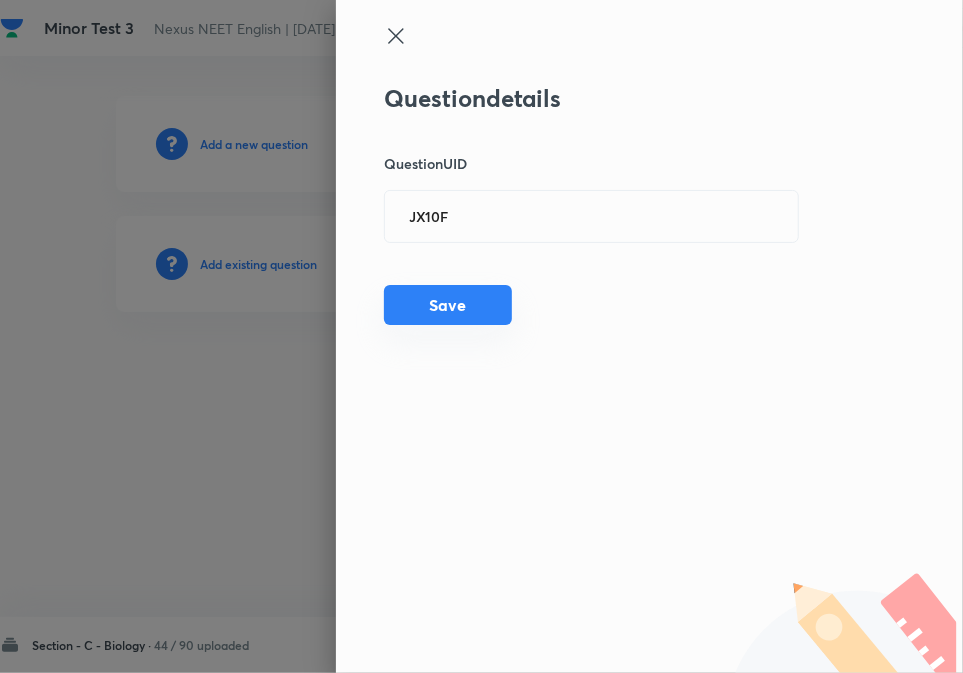 click on "Save" at bounding box center (448, 305) 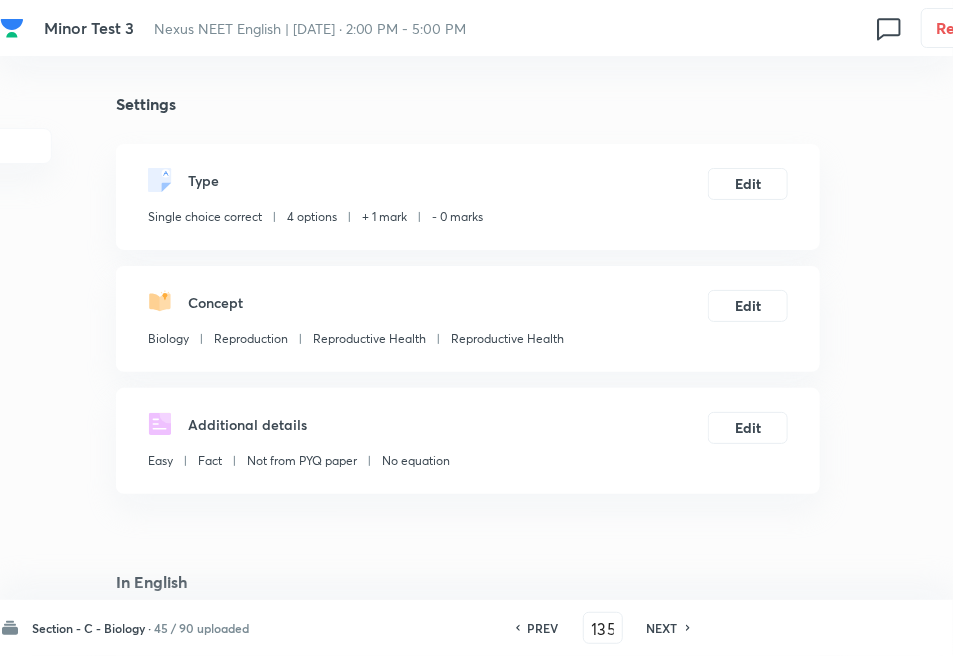checkbox on "true" 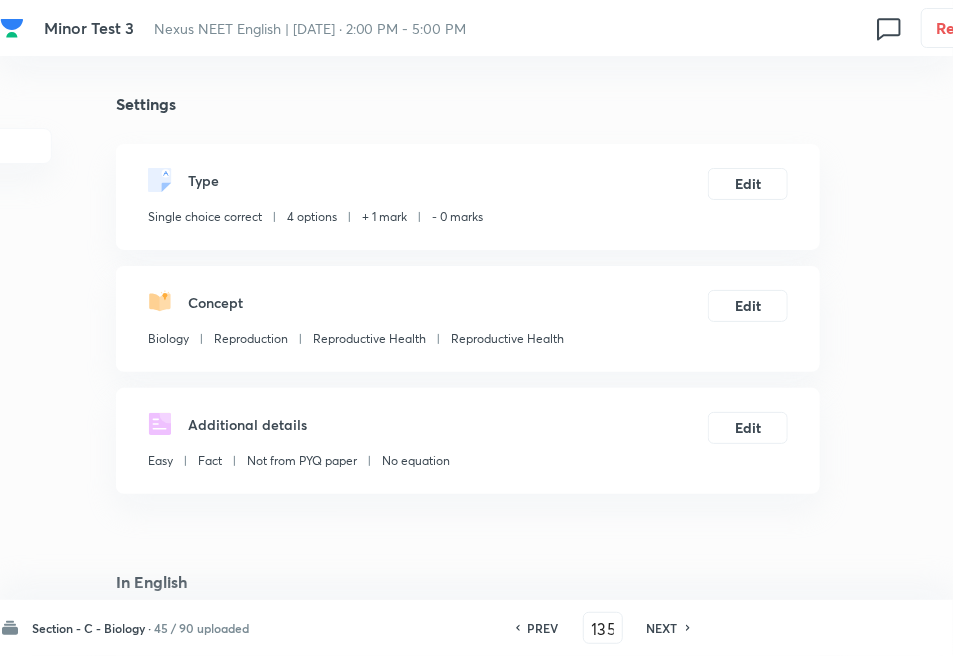 click on "NEXT" at bounding box center [662, 628] 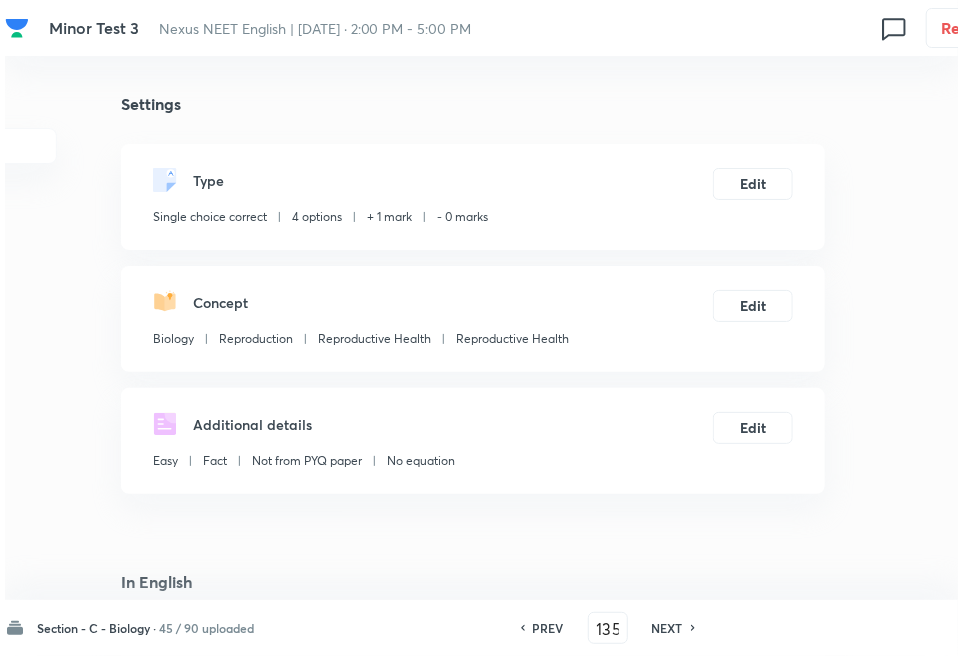 type on "136" 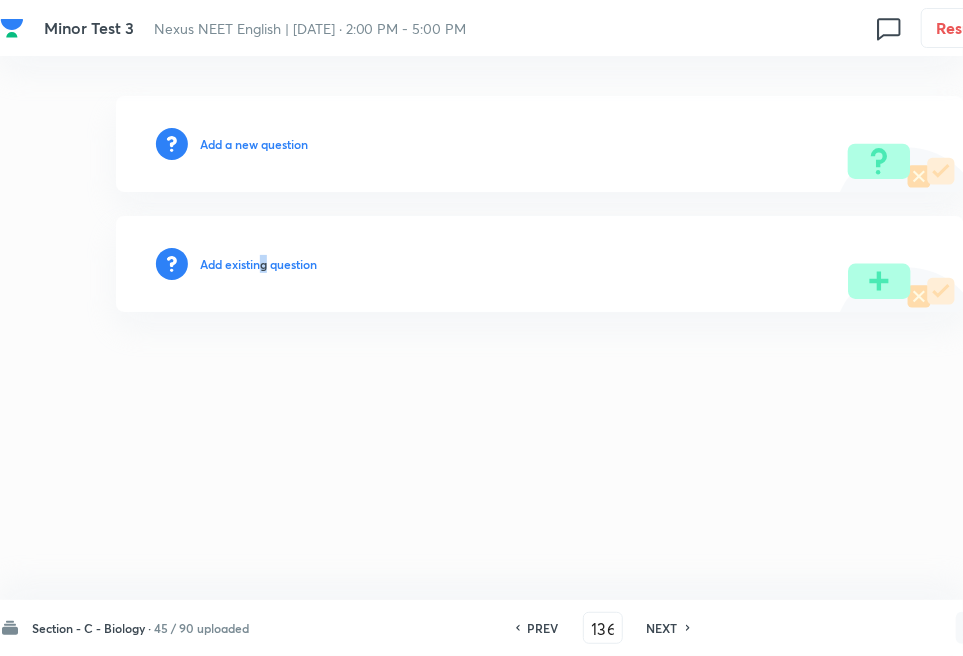 click on "Add existing question" at bounding box center (258, 264) 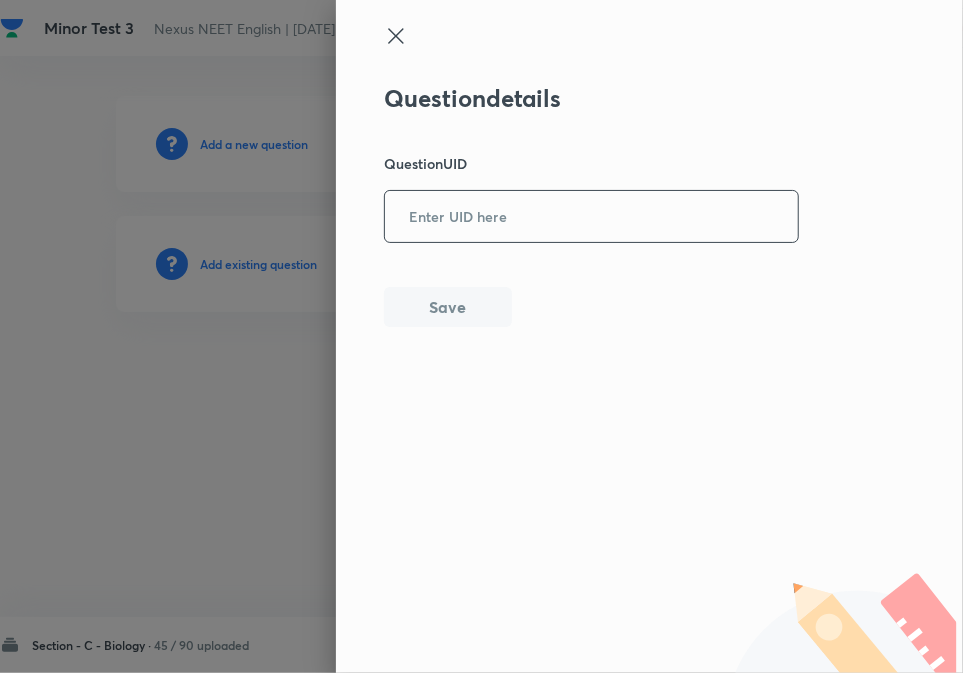 click at bounding box center (591, 216) 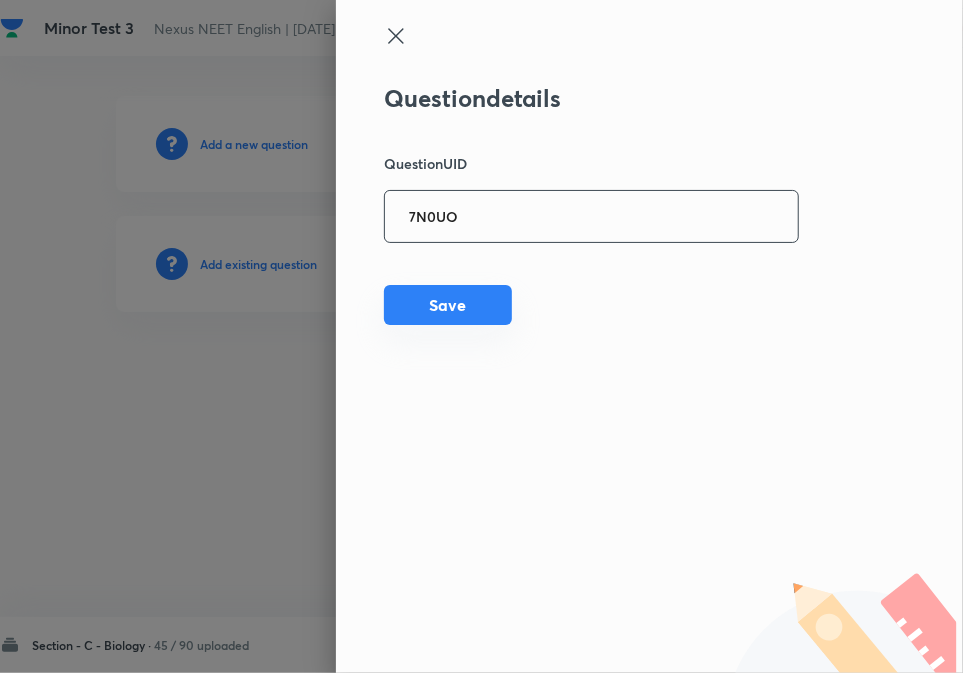type on "7N0UO" 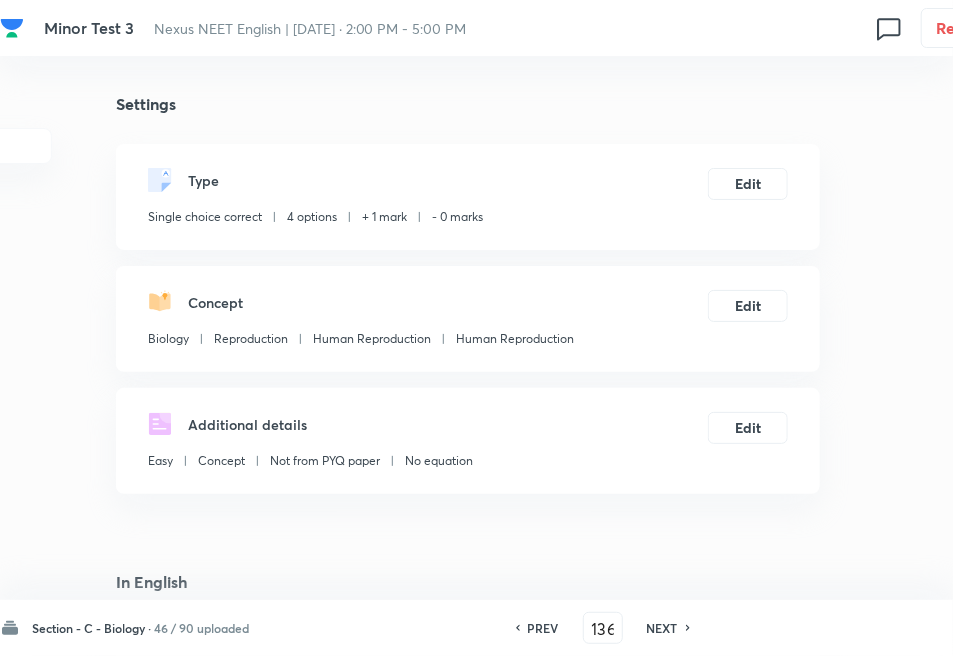 checkbox on "true" 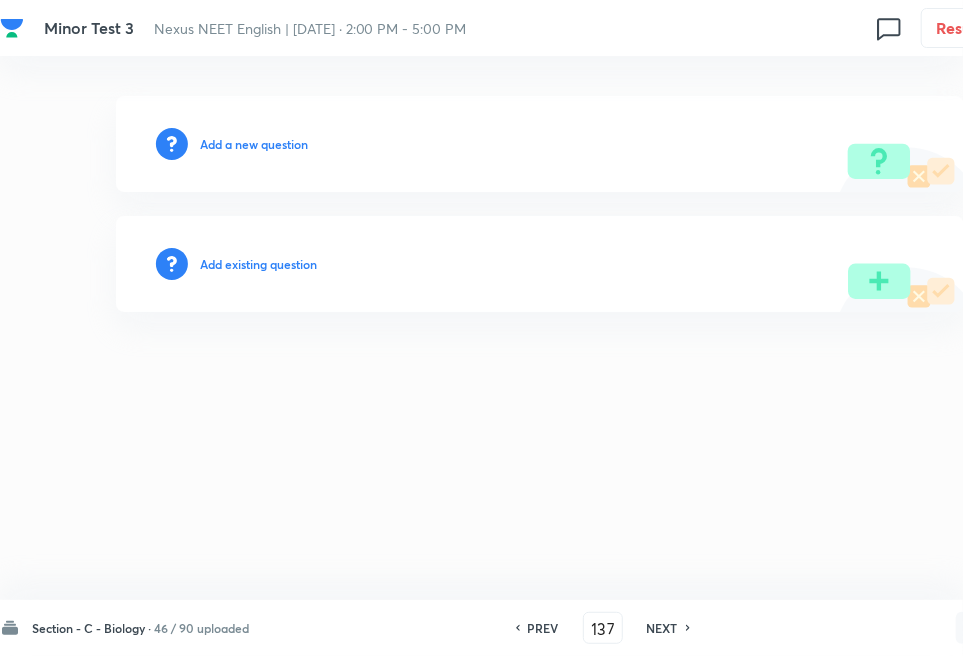 click on "Add existing question" at bounding box center (258, 264) 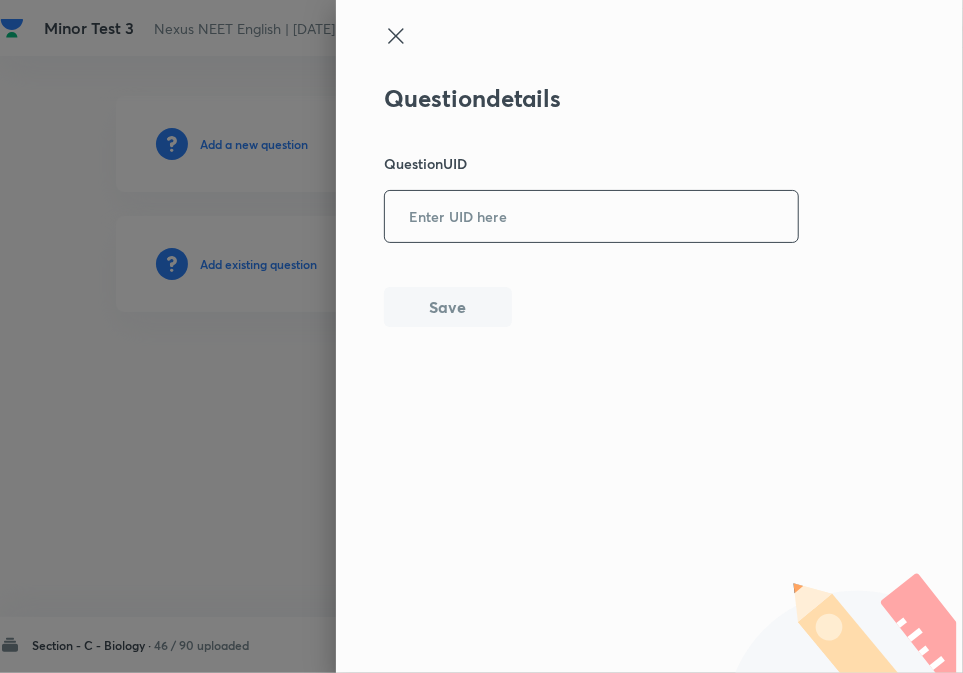 click at bounding box center (591, 216) 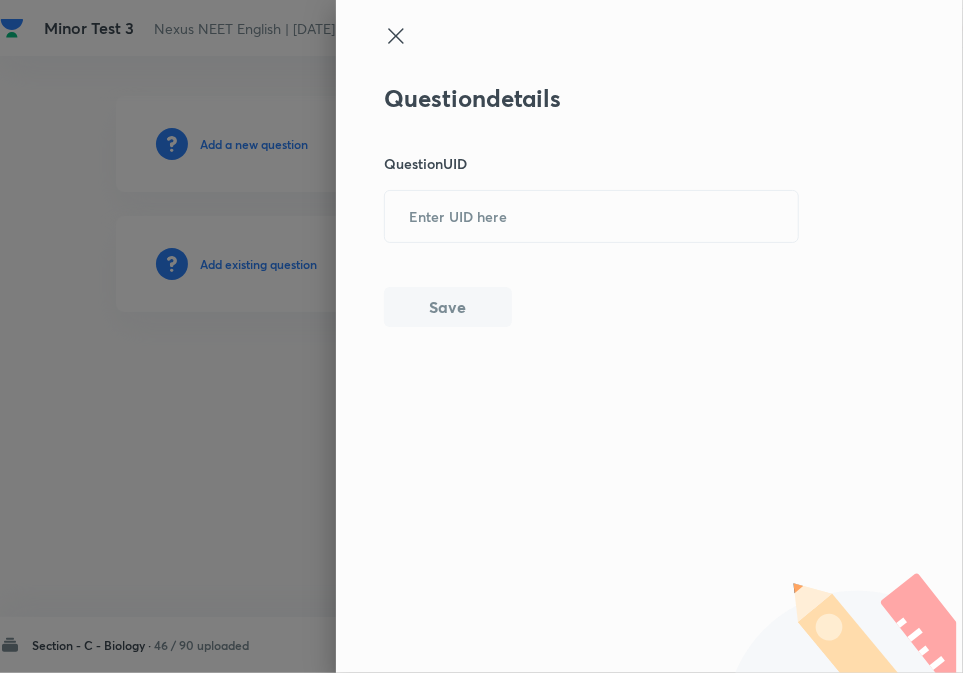 paste on "8T1O1" 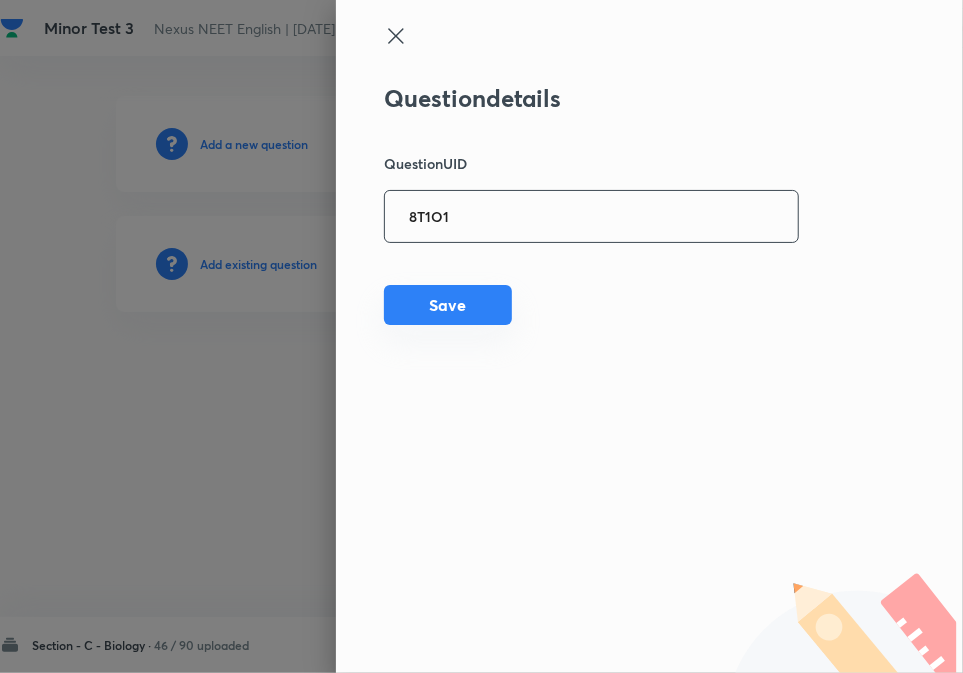 type on "8T1O1" 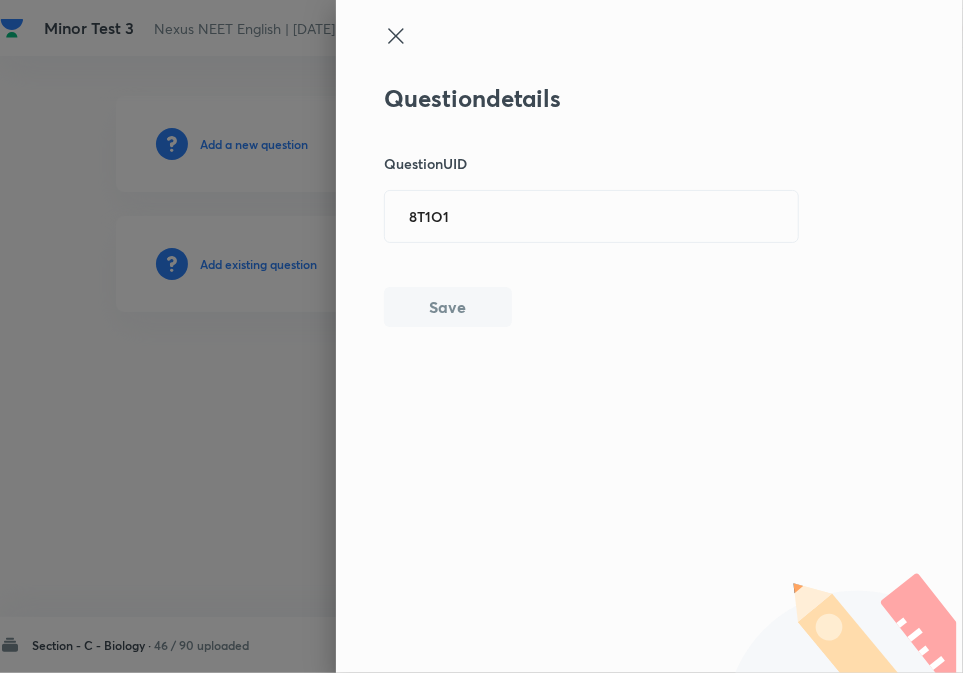 click on "Save" at bounding box center [448, 307] 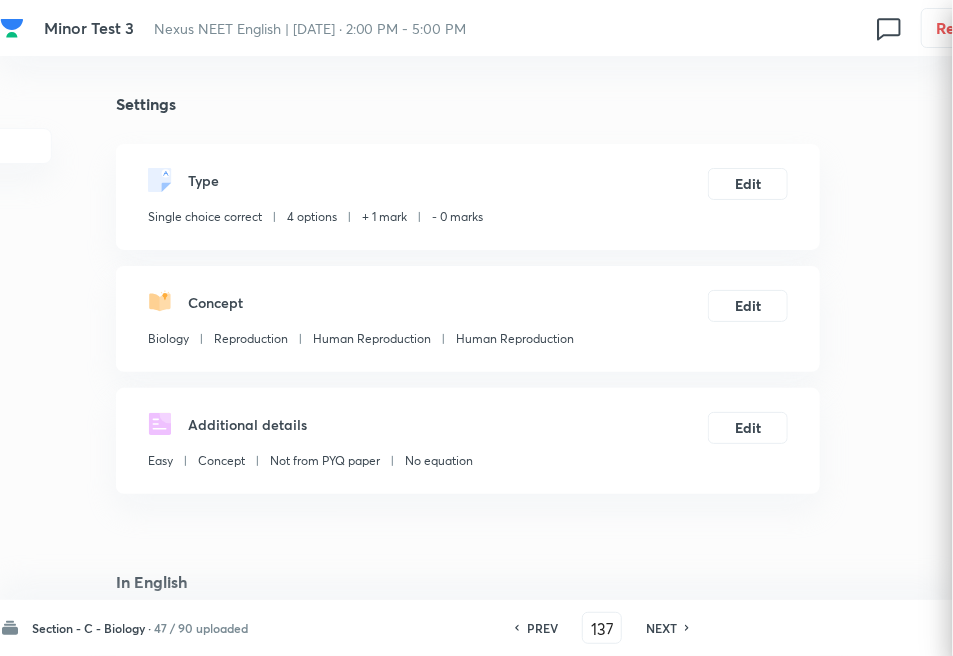 checkbox on "true" 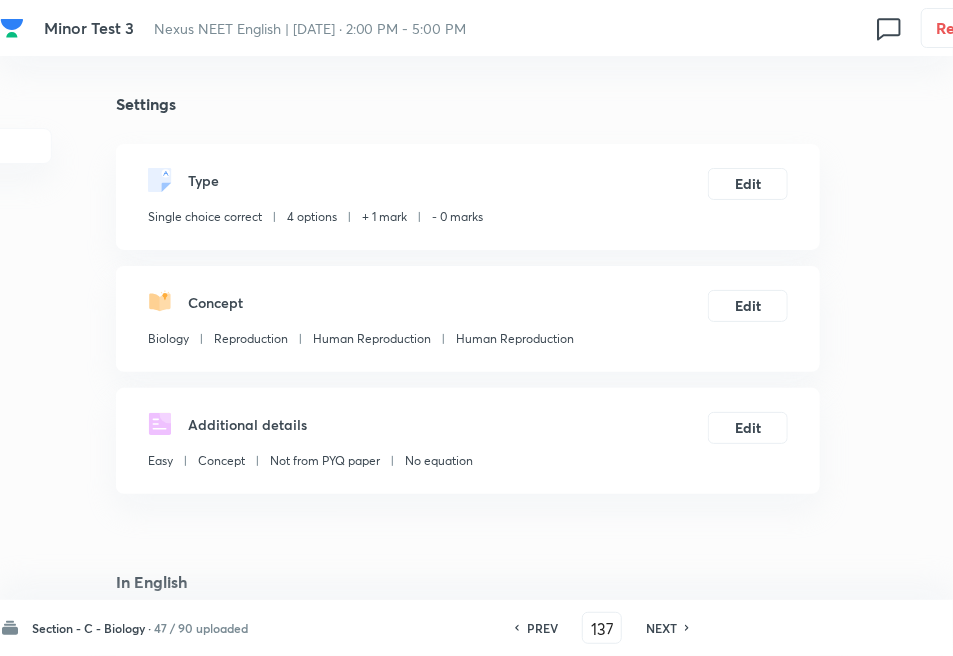 click on "NEXT" at bounding box center (661, 628) 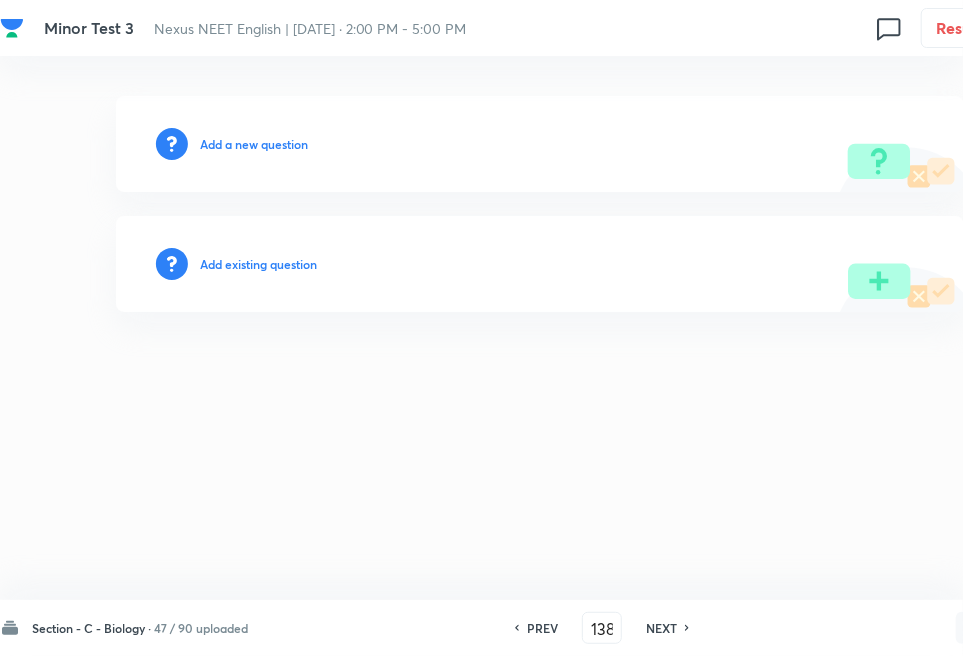 click on "Add existing question" at bounding box center [258, 264] 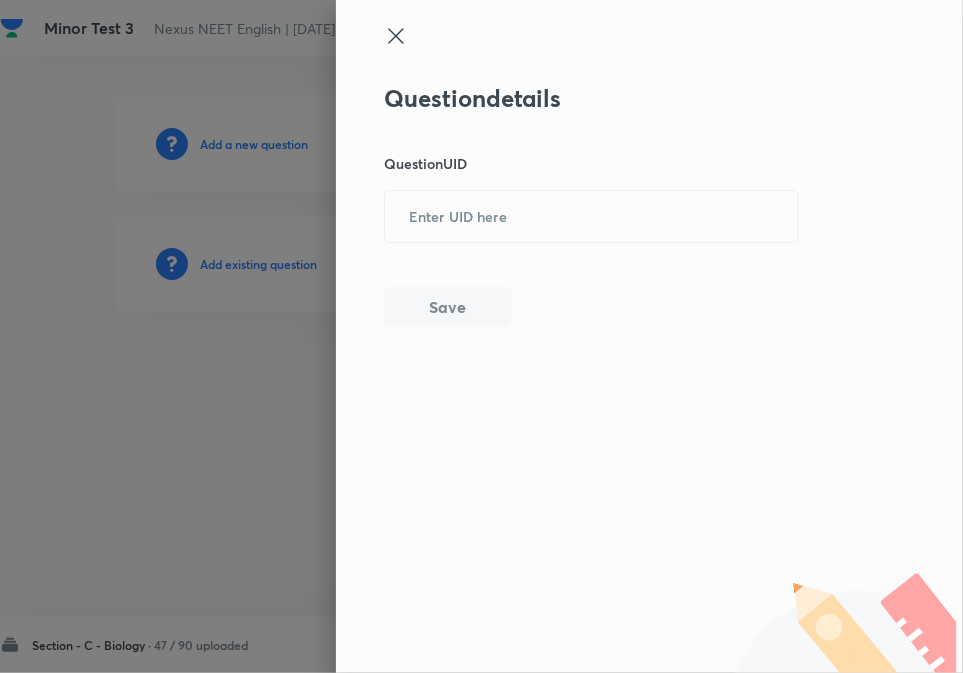 click on "Question  details Question  UID ​ Save" at bounding box center (592, 205) 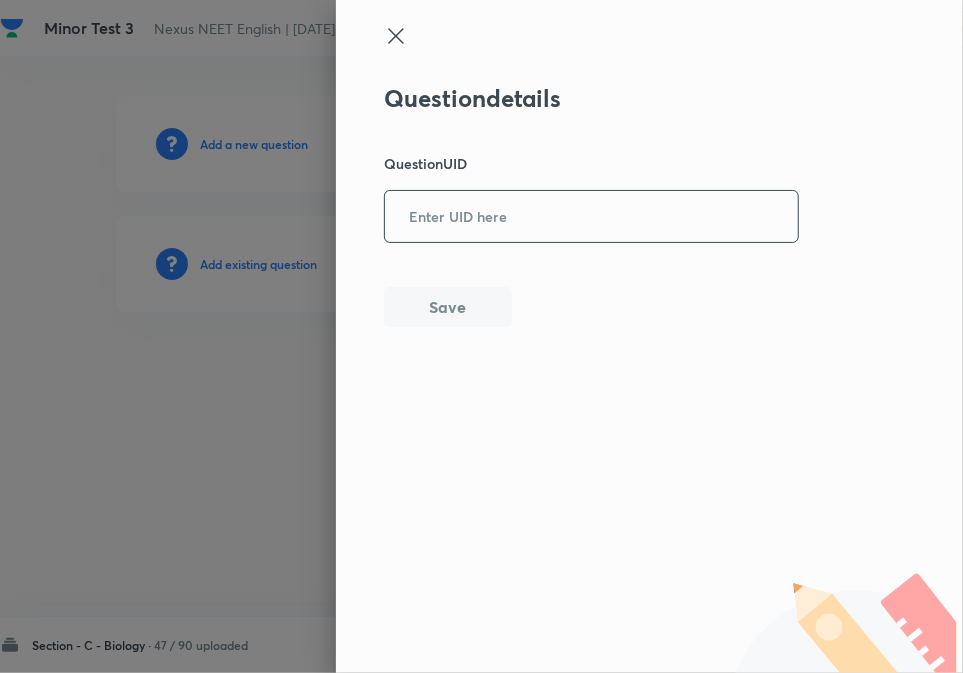 click at bounding box center [591, 216] 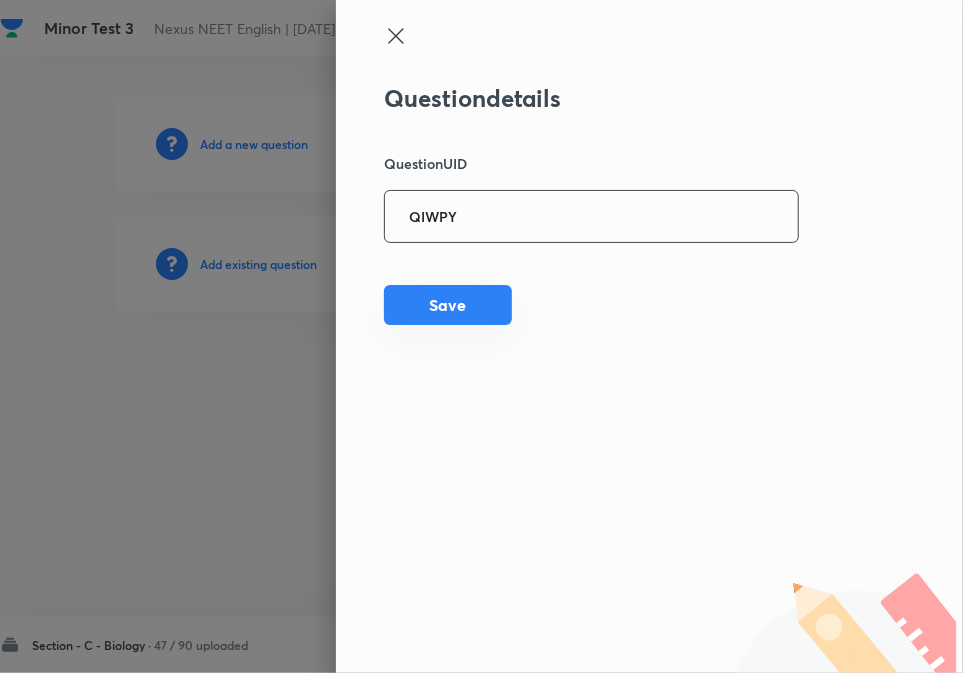 type on "QIWPY" 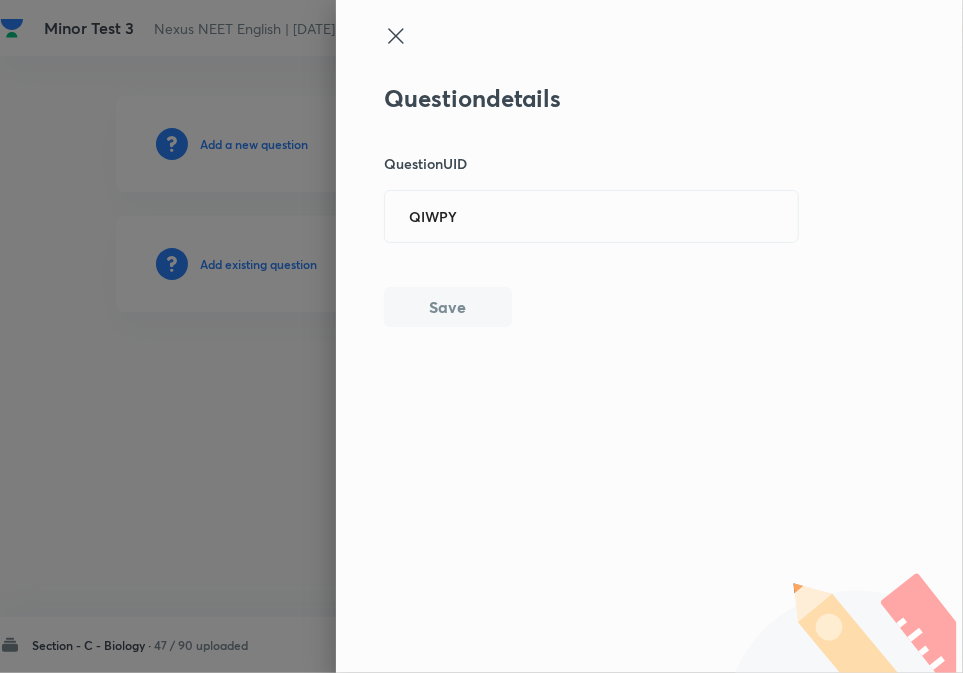 type 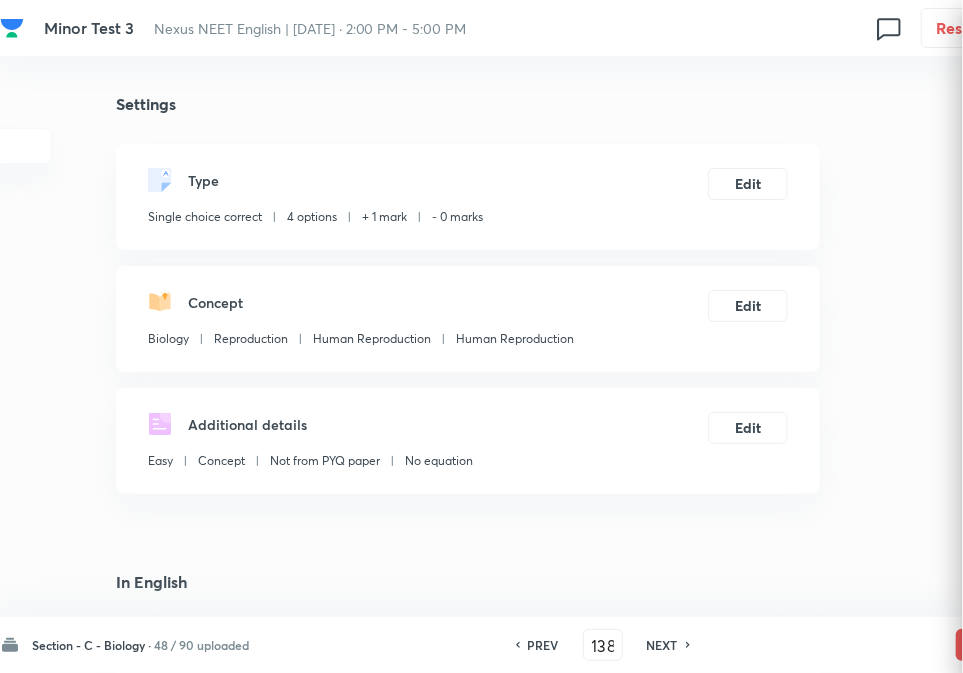 checkbox on "true" 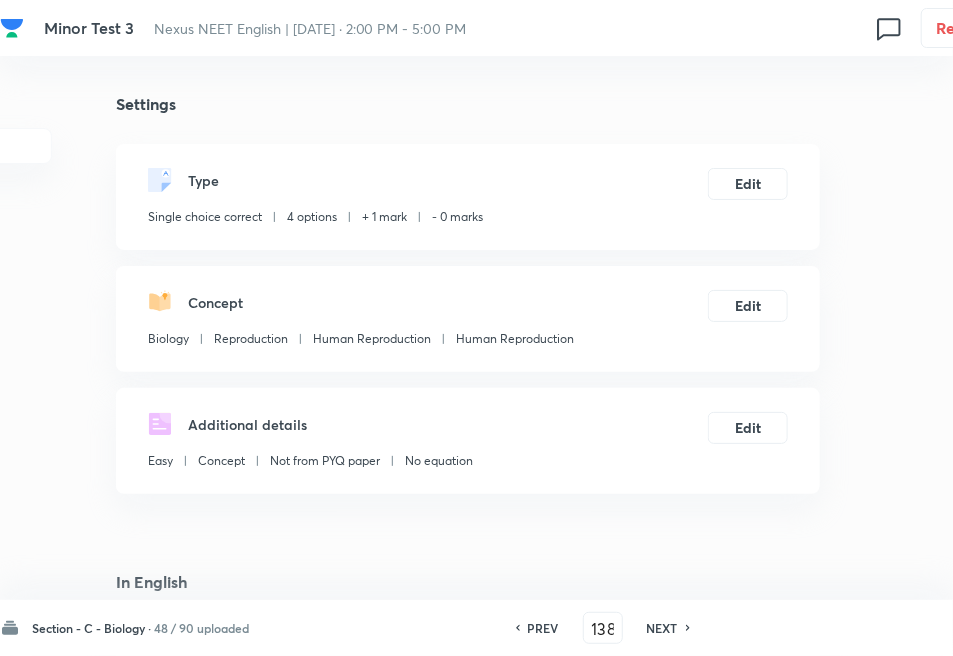 drag, startPoint x: 671, startPoint y: 627, endPoint x: 646, endPoint y: 600, distance: 36.796738 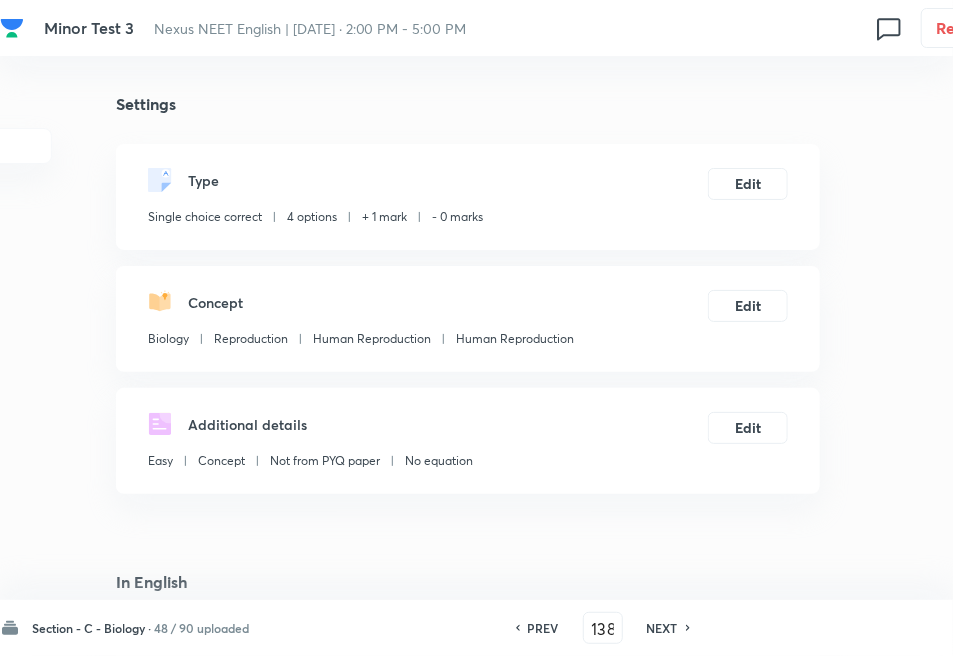 click on "NEXT" at bounding box center [662, 628] 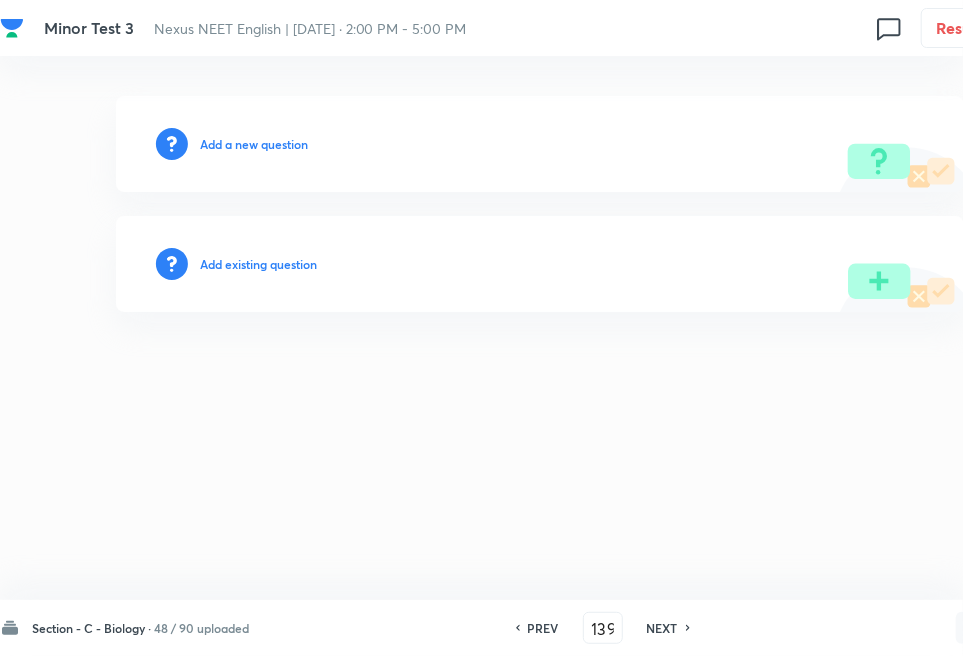 click on "Add existing question" at bounding box center [258, 264] 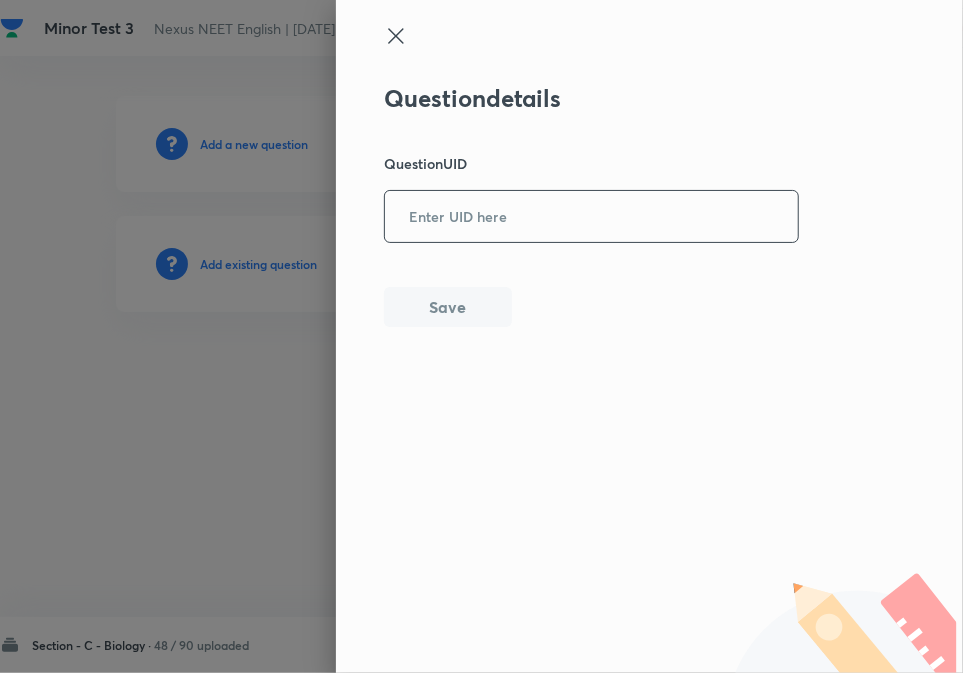 drag, startPoint x: 275, startPoint y: 261, endPoint x: 526, endPoint y: 214, distance: 255.36249 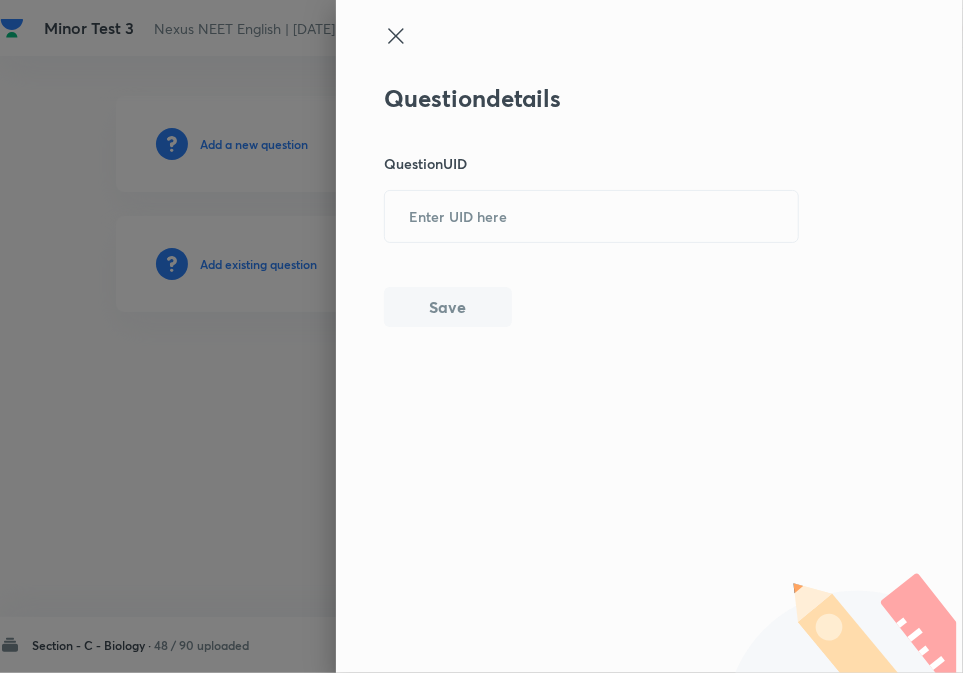 paste on "5I9LA" 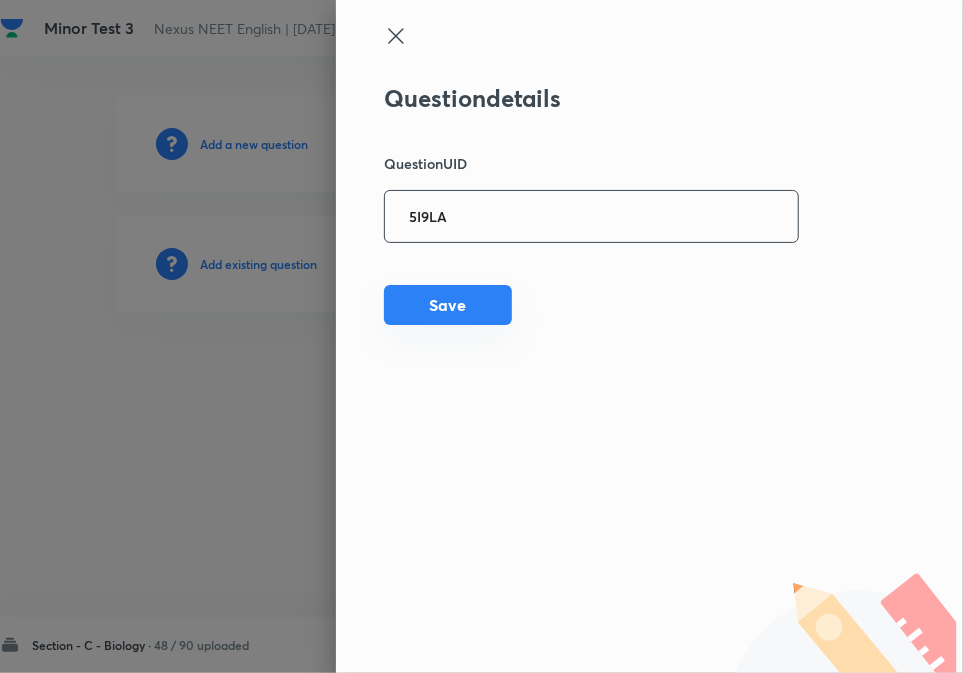 type on "5I9LA" 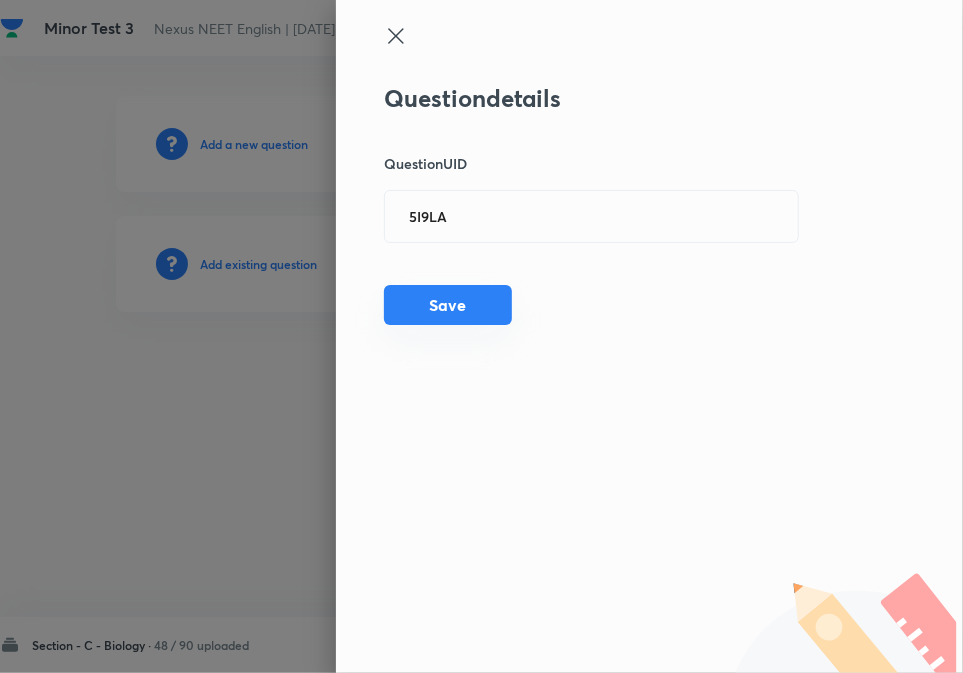 click on "Save" at bounding box center [448, 305] 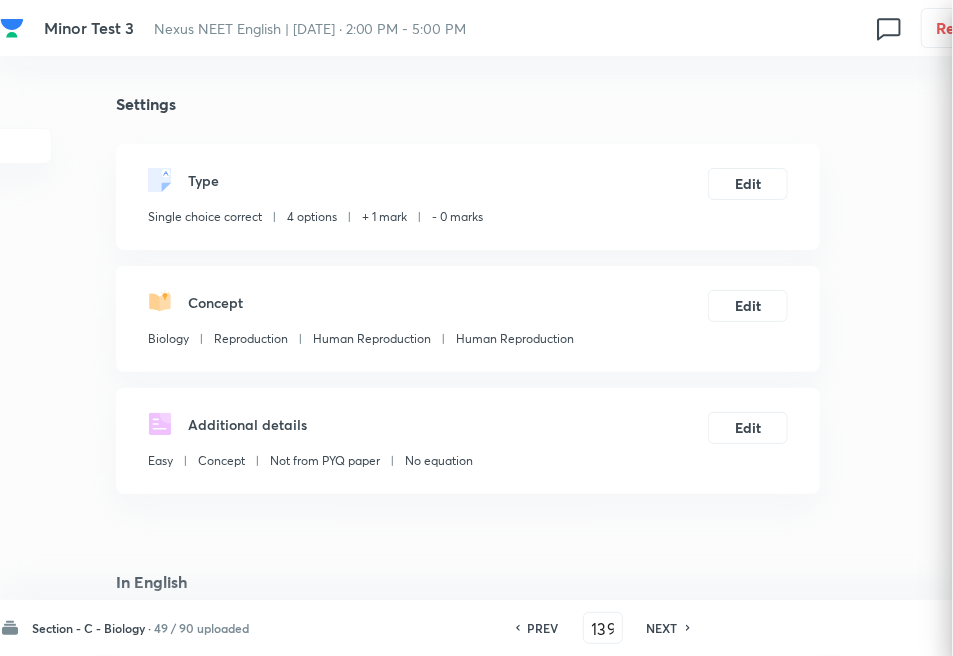 checkbox on "true" 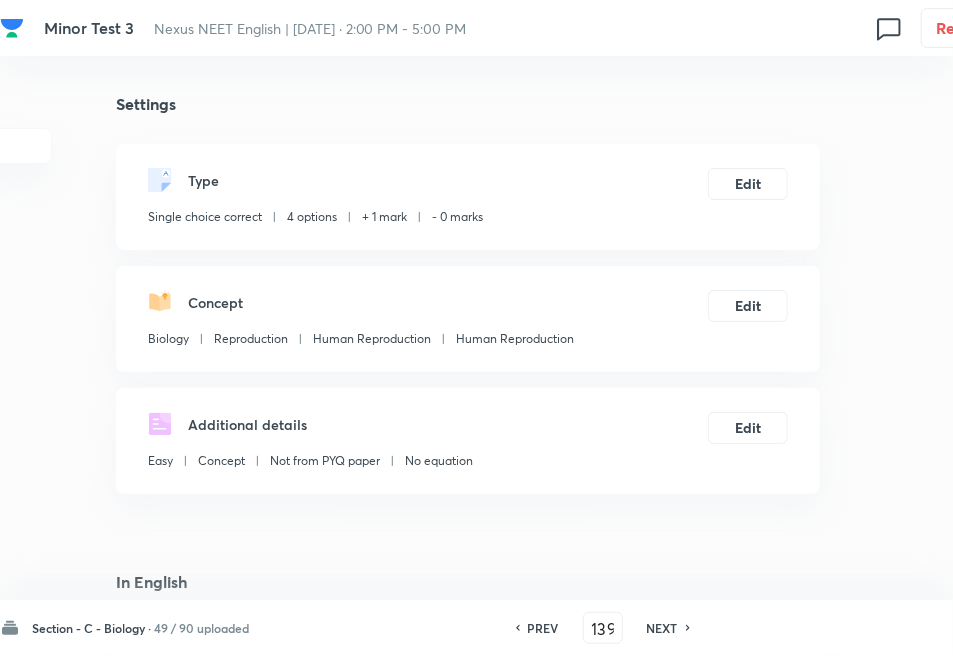 click on "NEXT" at bounding box center (662, 628) 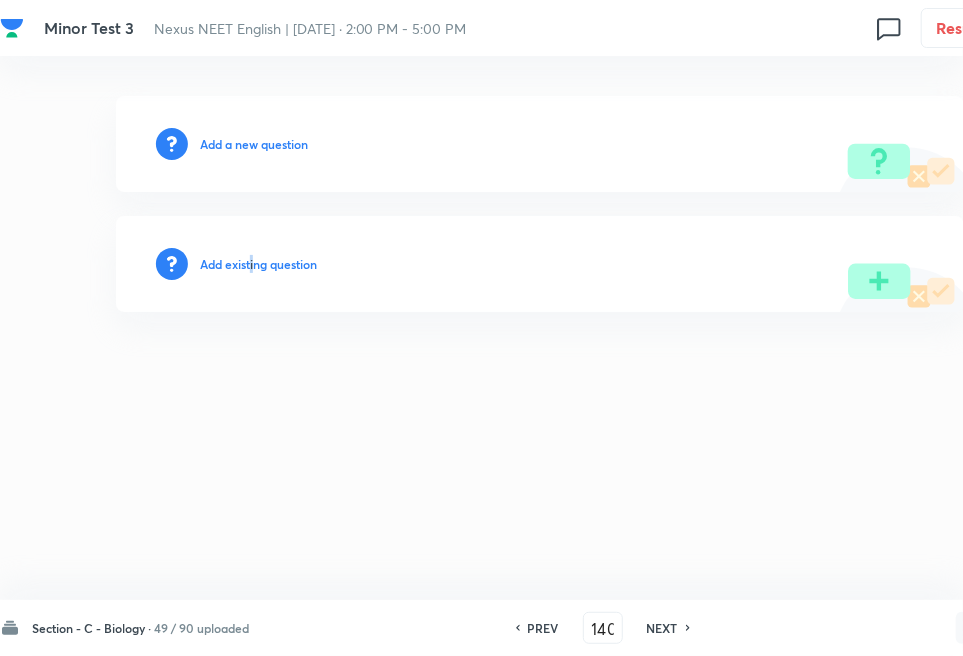 click on "Add existing question" at bounding box center (258, 264) 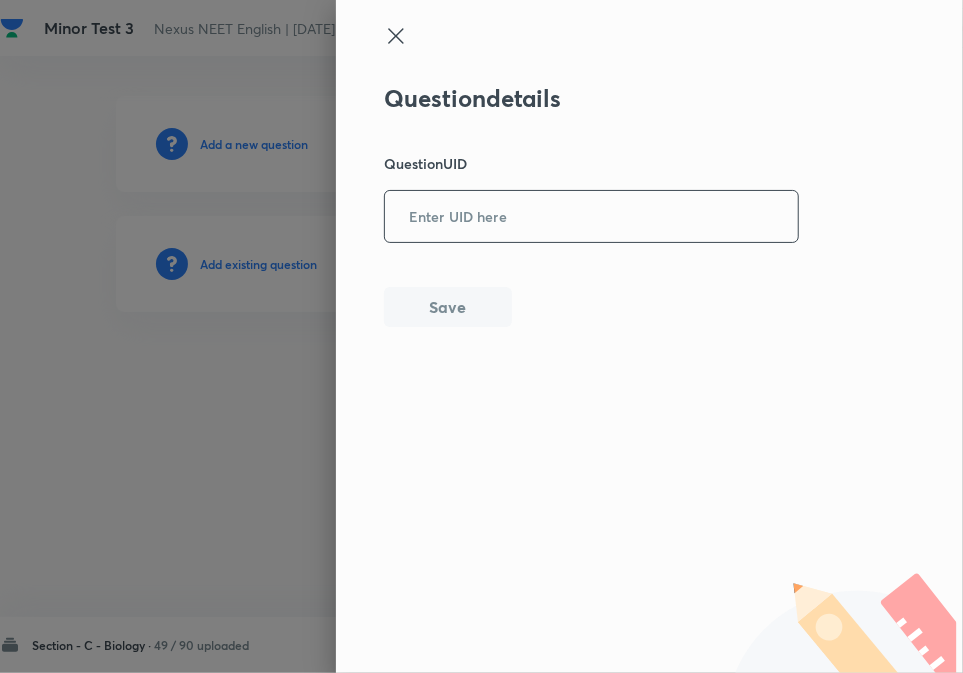 click on "​" at bounding box center [591, 216] 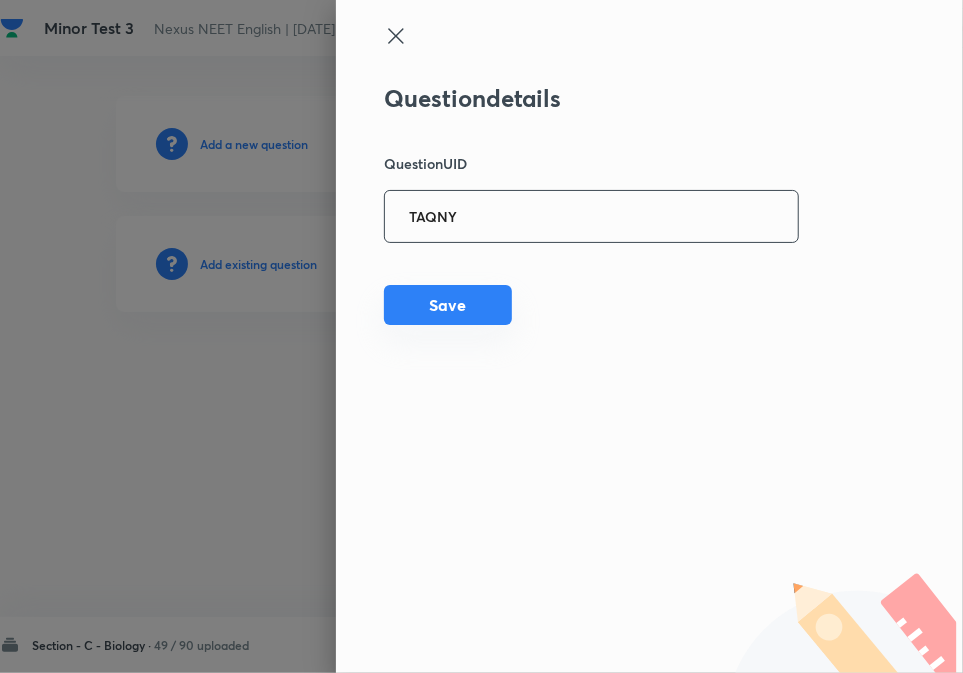 type on "TAQNY" 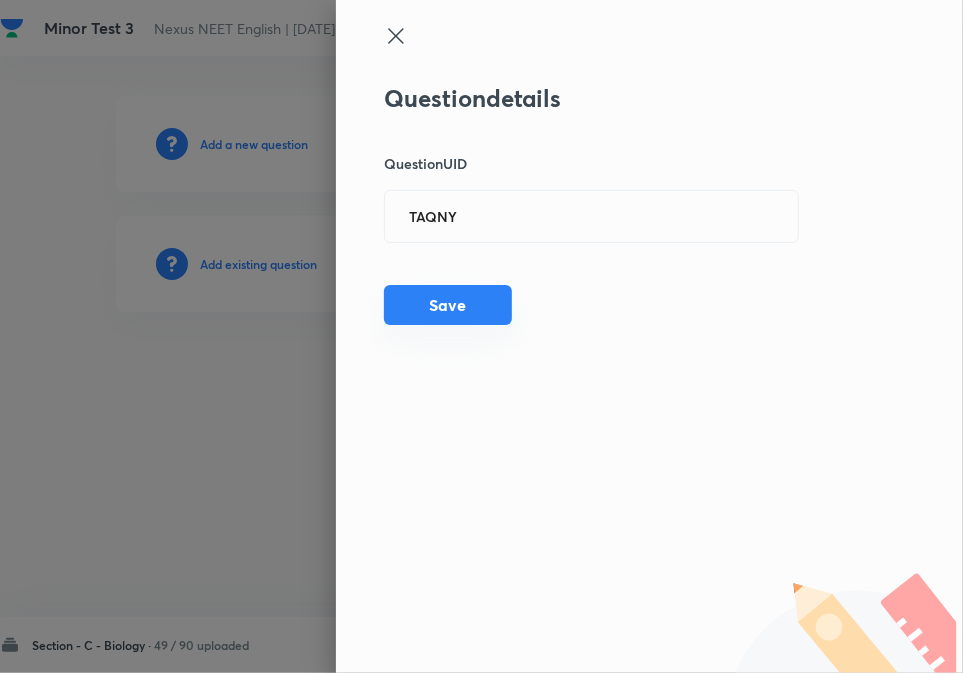 click on "Save" at bounding box center (448, 305) 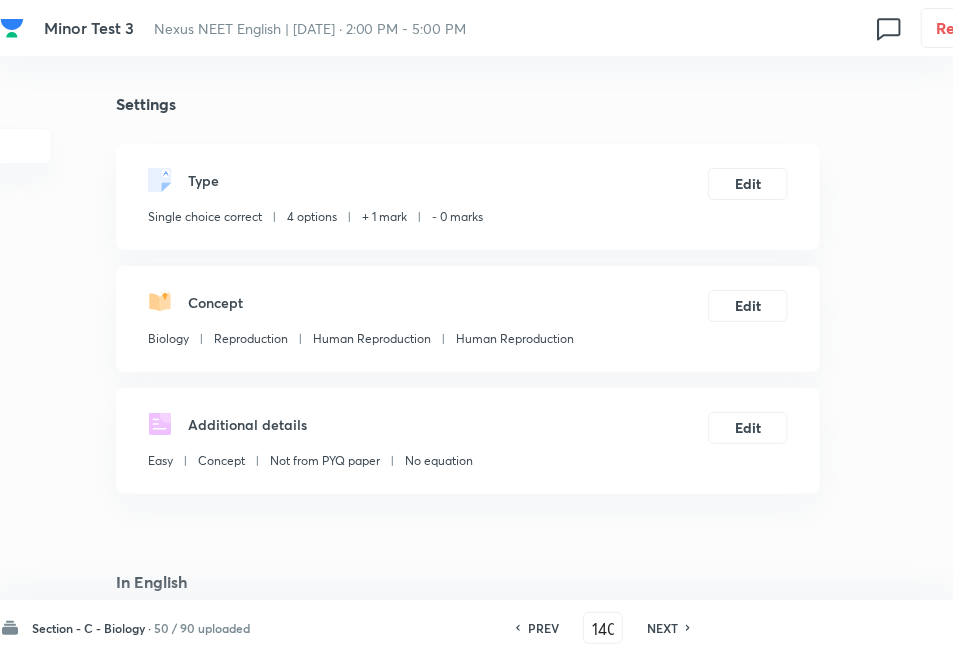 checkbox on "true" 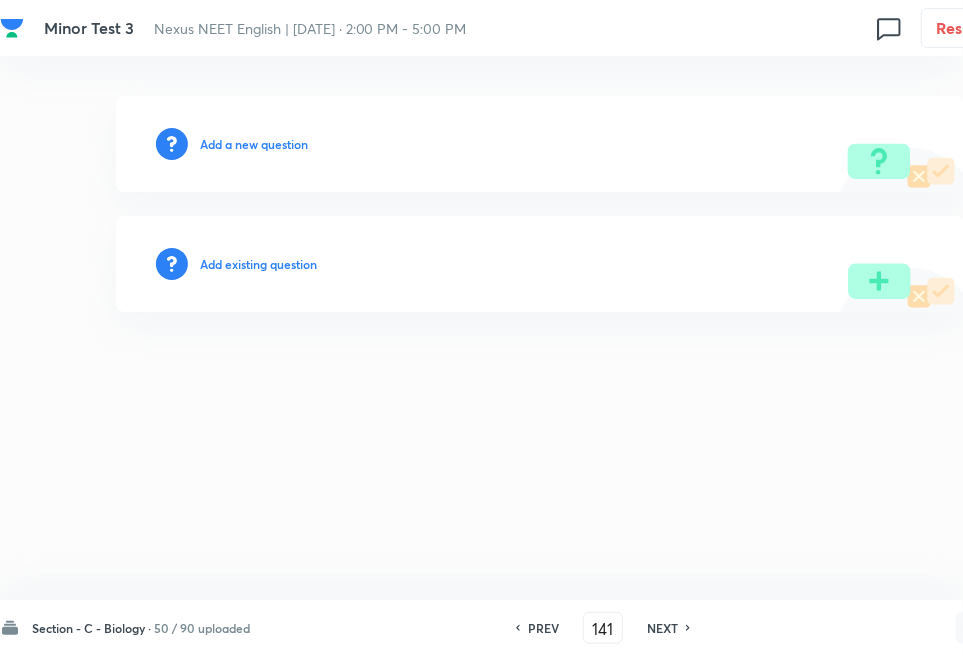 click on "Add existing question" at bounding box center (258, 264) 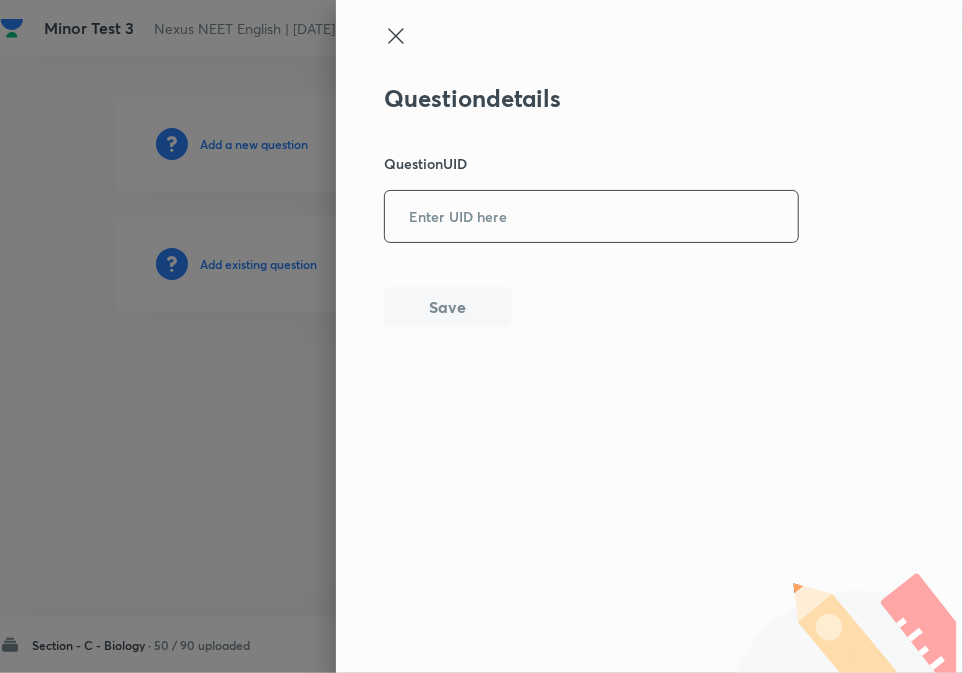 click at bounding box center [591, 216] 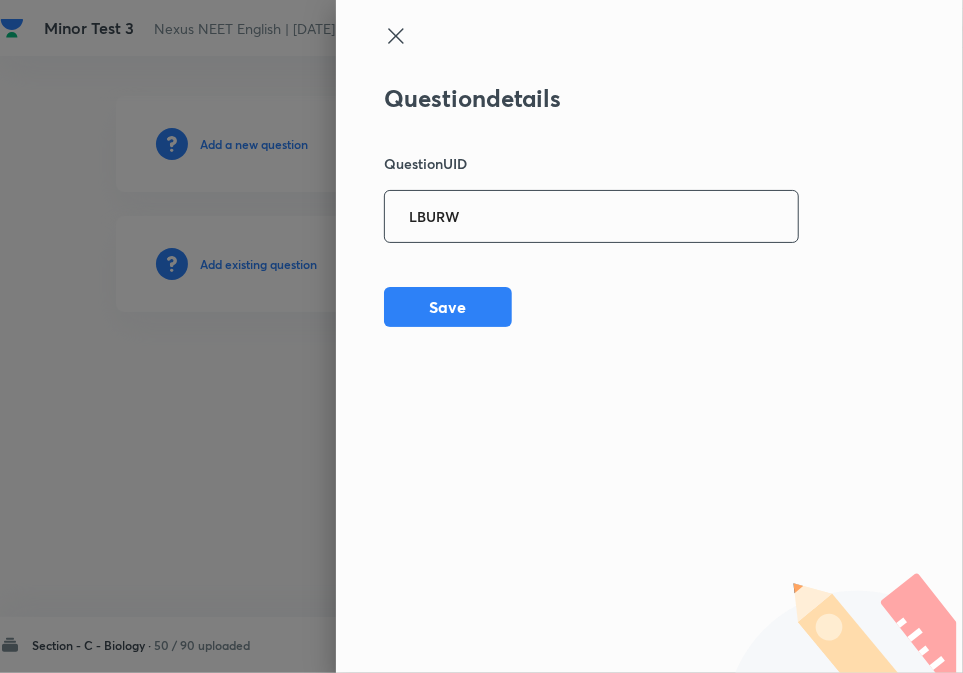 type on "LBURW" 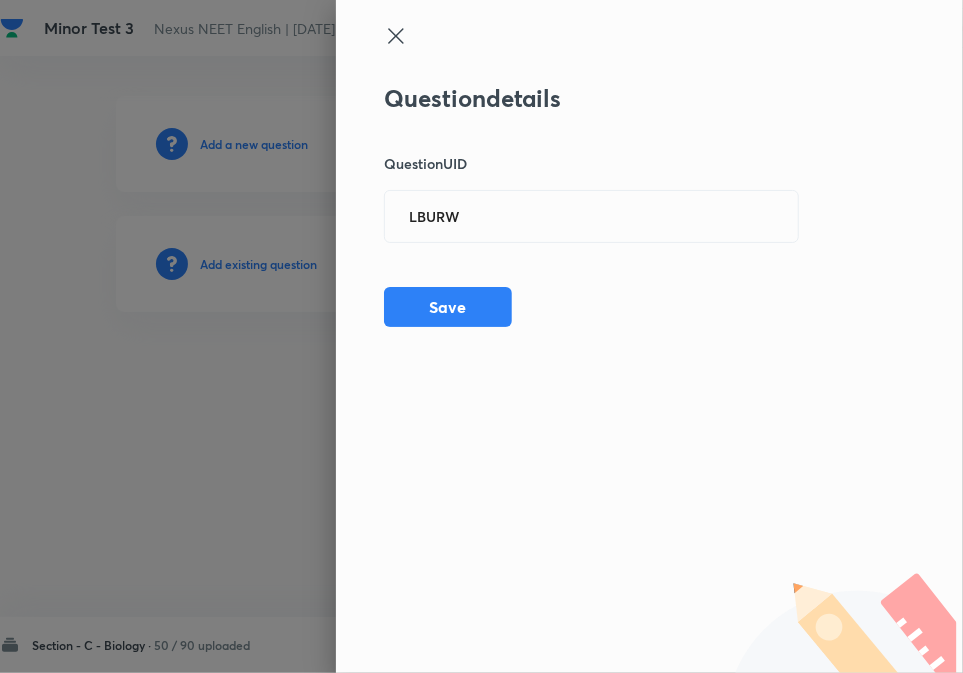 click on "Question  details Question  UID LBURW ​ Save" at bounding box center (592, 205) 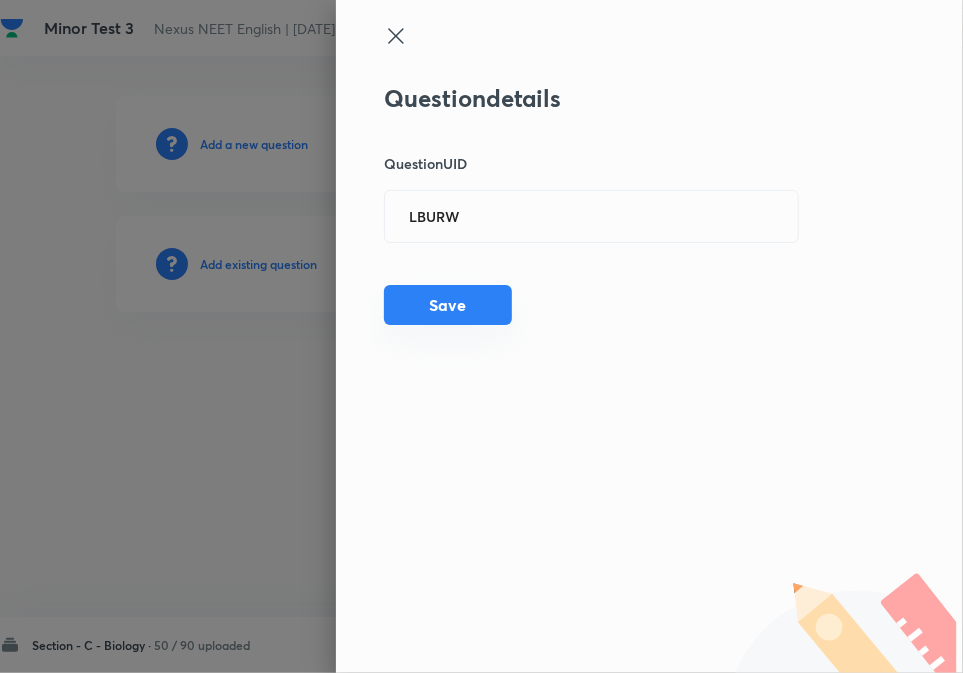 click on "Save" at bounding box center (448, 305) 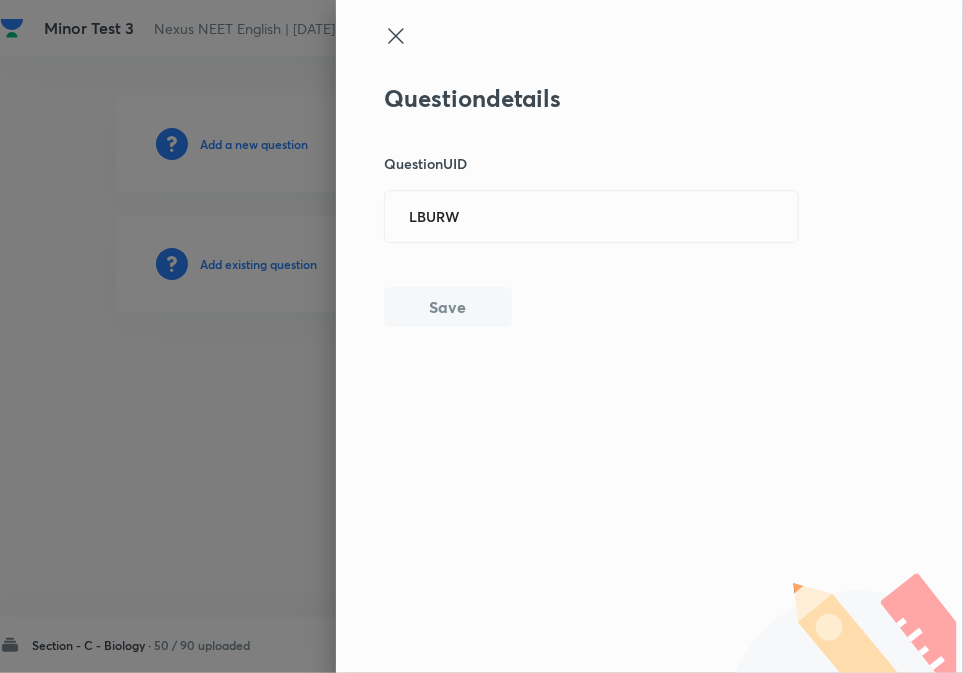 type 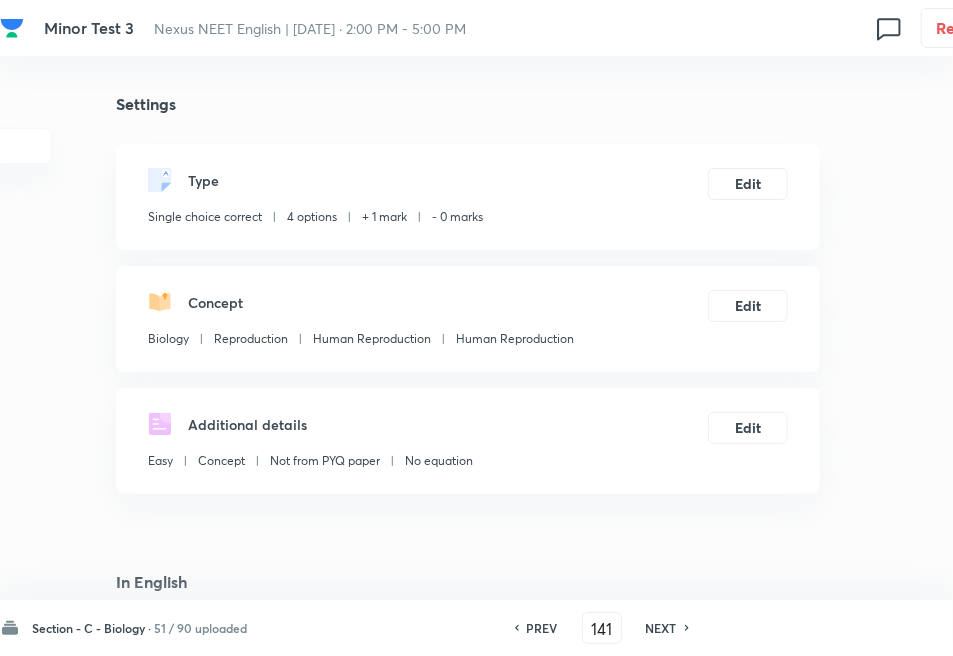 click on "NEXT" at bounding box center (661, 628) 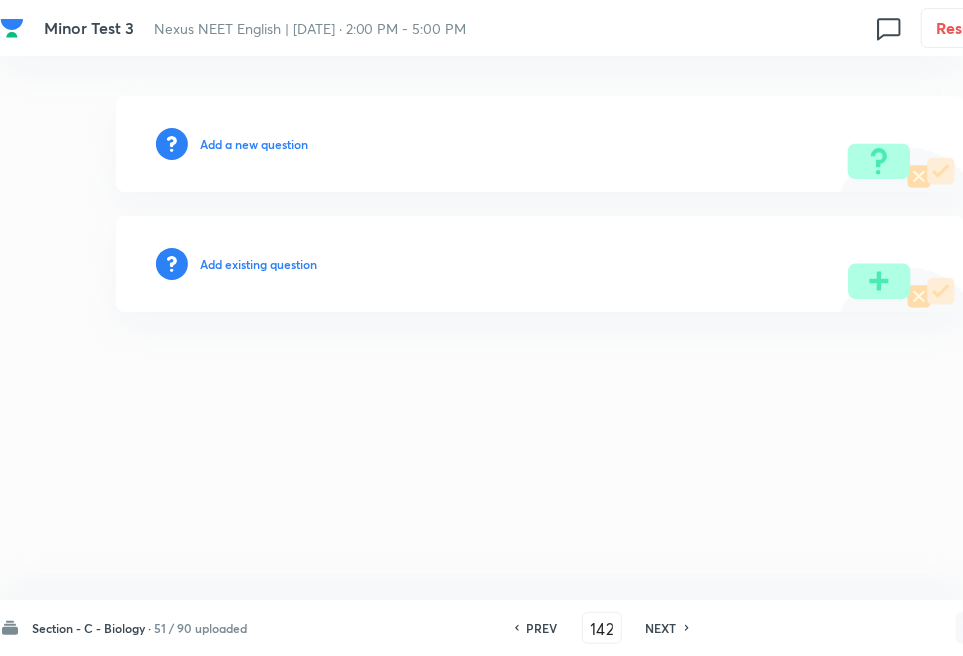 click on "Add existing question" at bounding box center (258, 264) 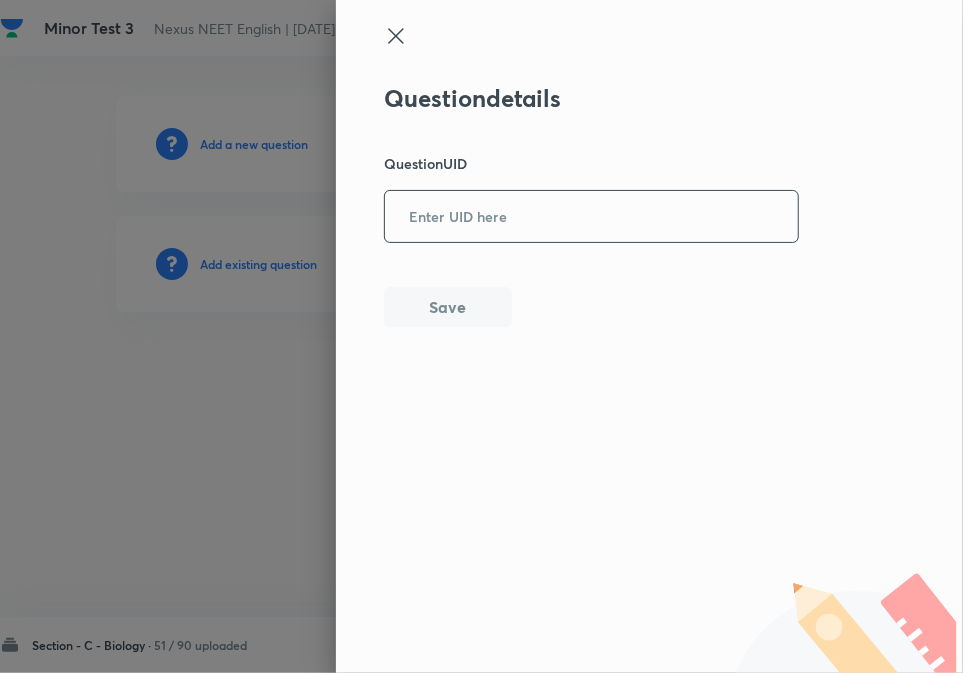 click at bounding box center (591, 216) 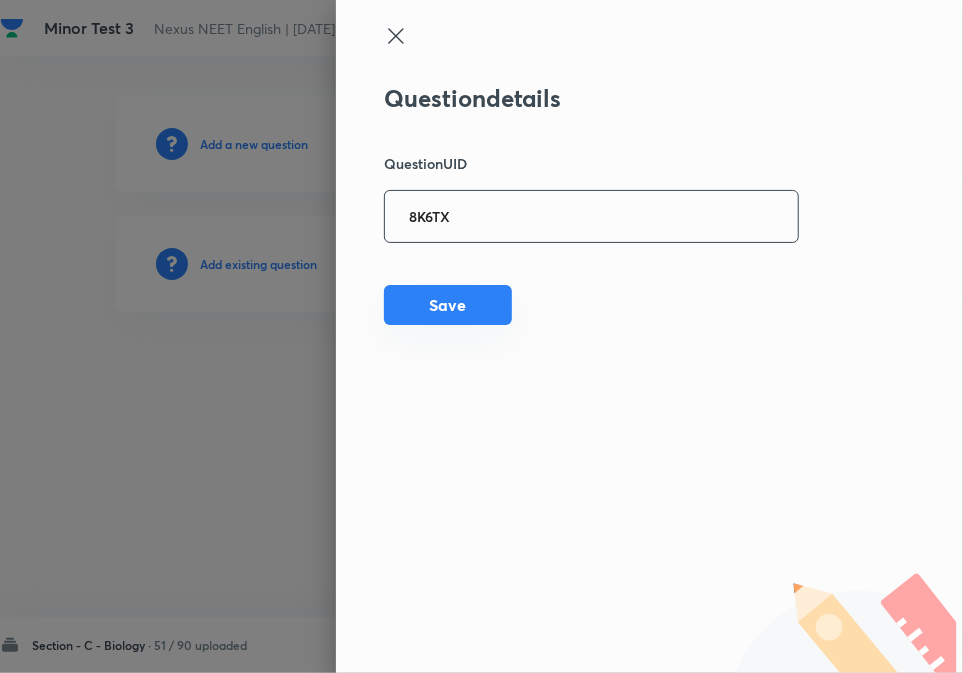 type on "8K6TX" 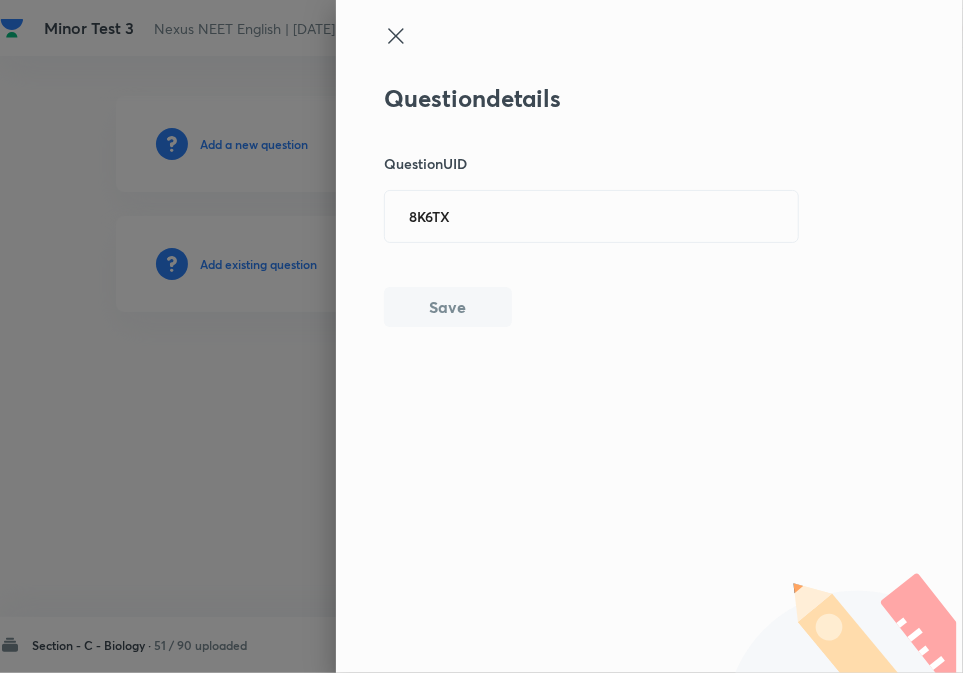 type 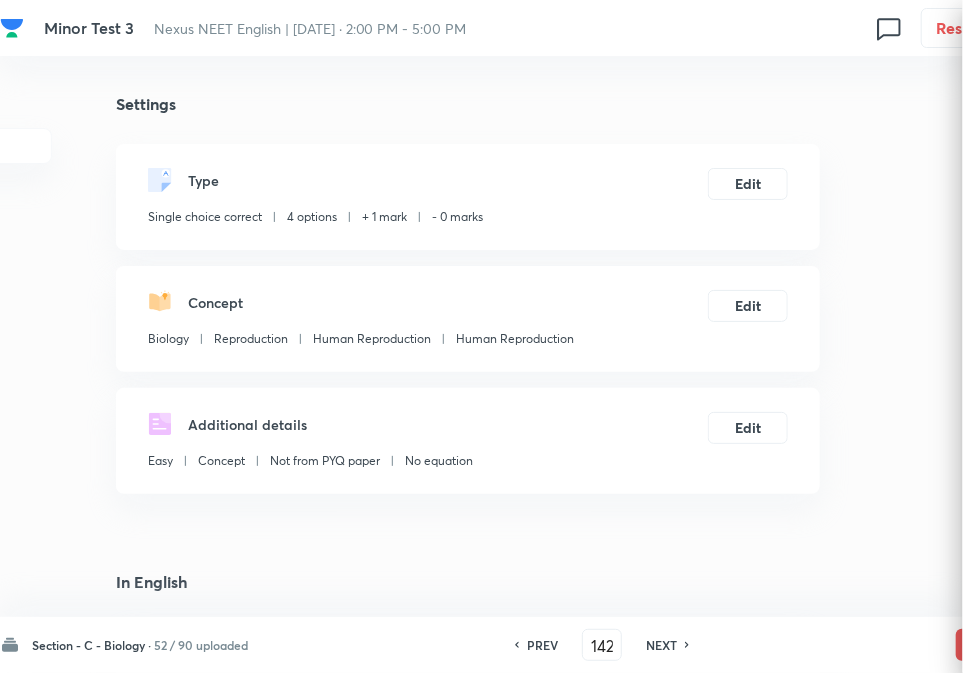 checkbox on "true" 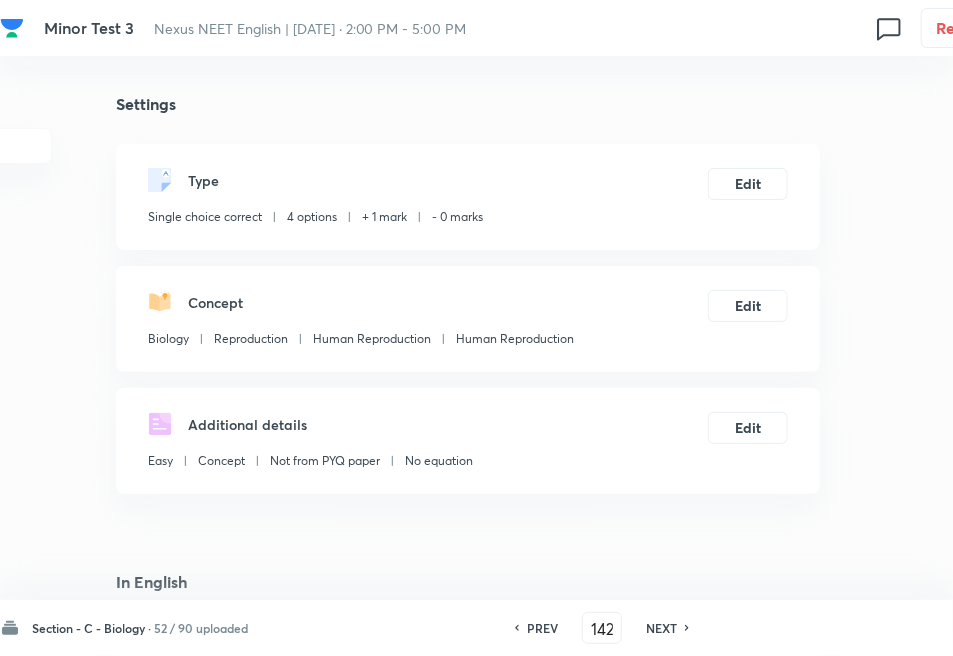 click on "NEXT" at bounding box center [661, 628] 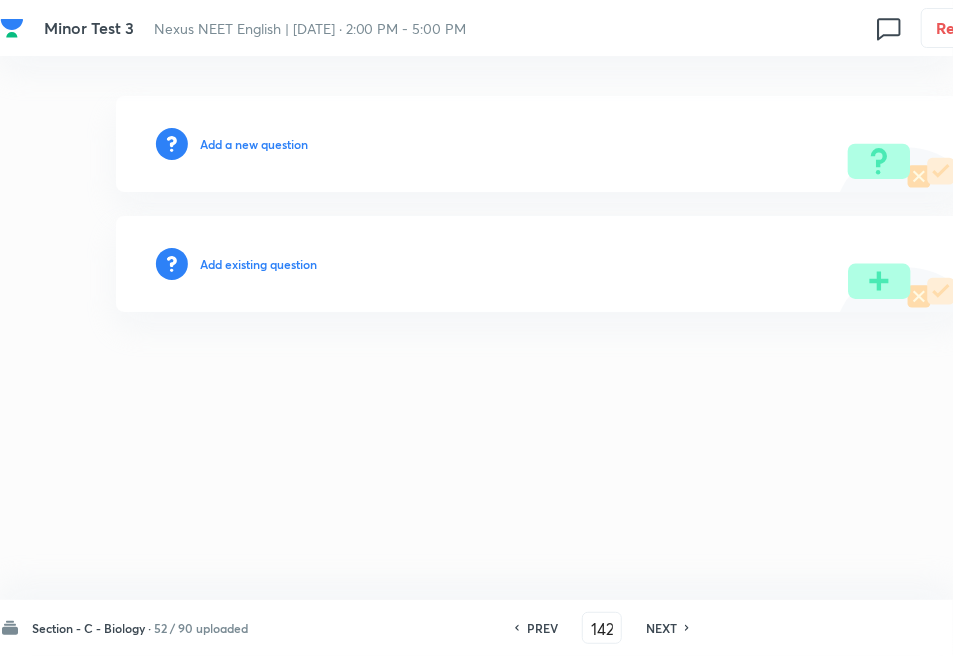 type on "143" 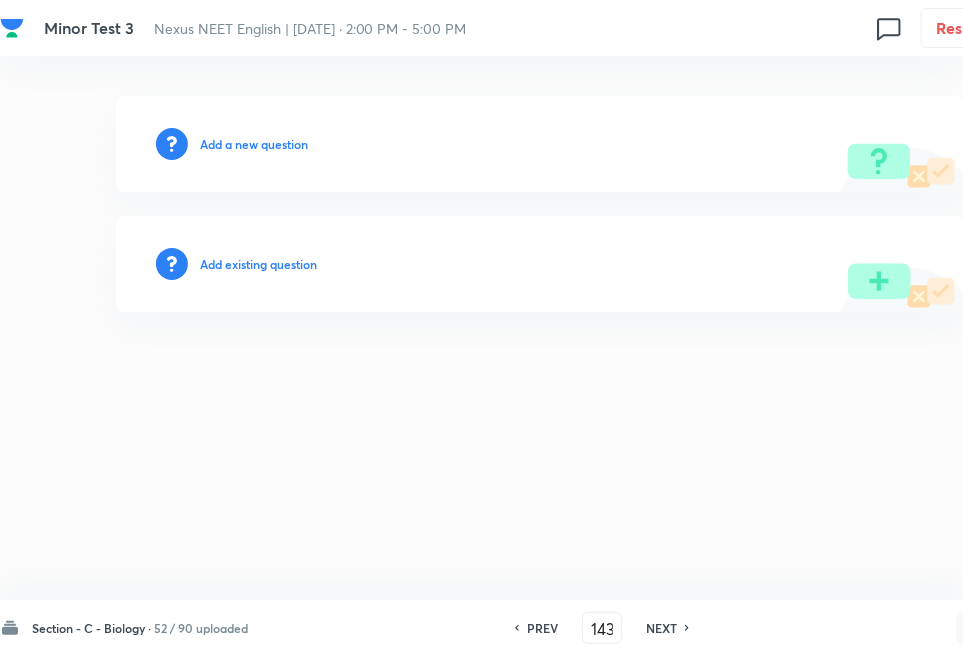 click on "Add existing question" at bounding box center [258, 264] 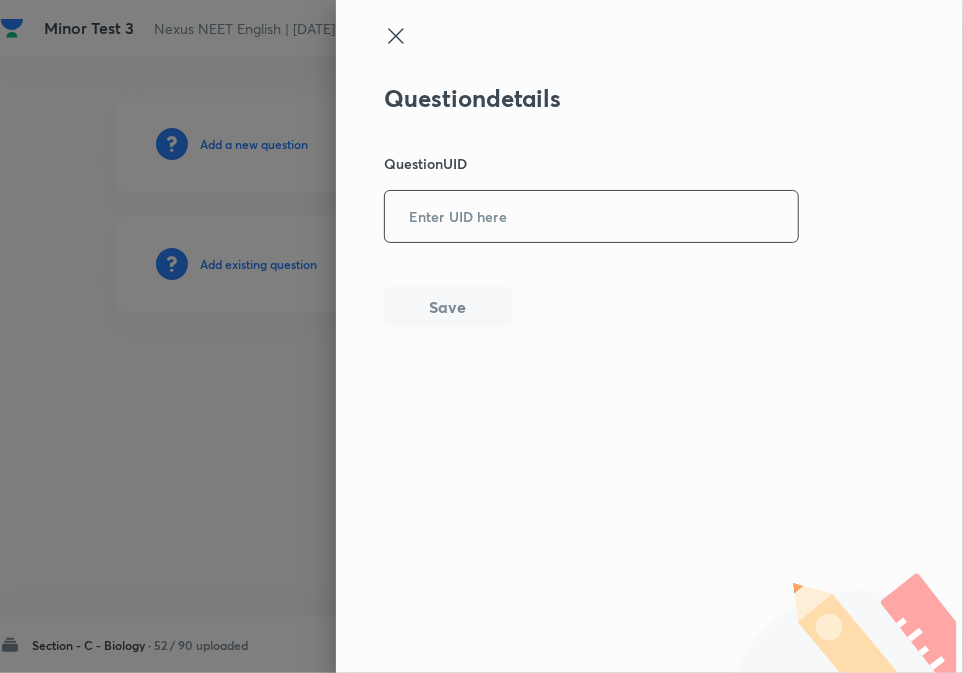 click at bounding box center (591, 216) 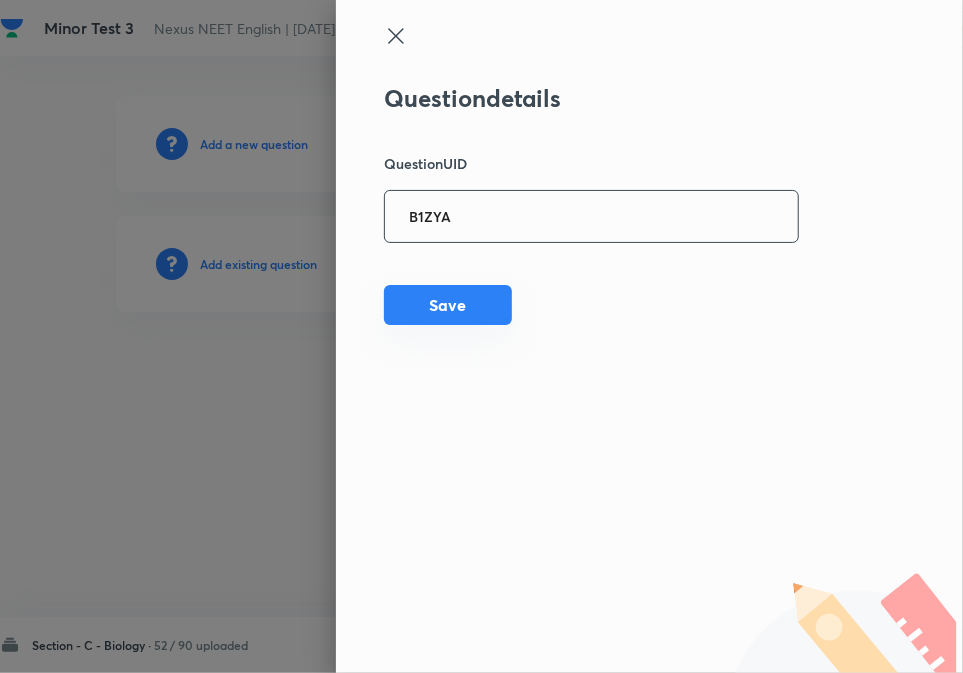 type on "B1ZYA" 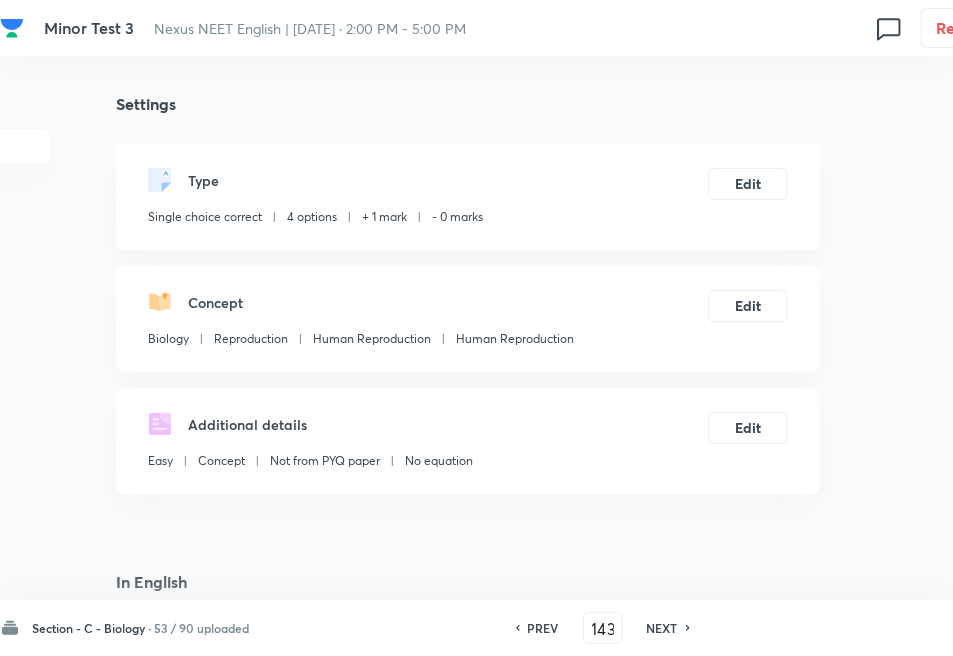 checkbox on "true" 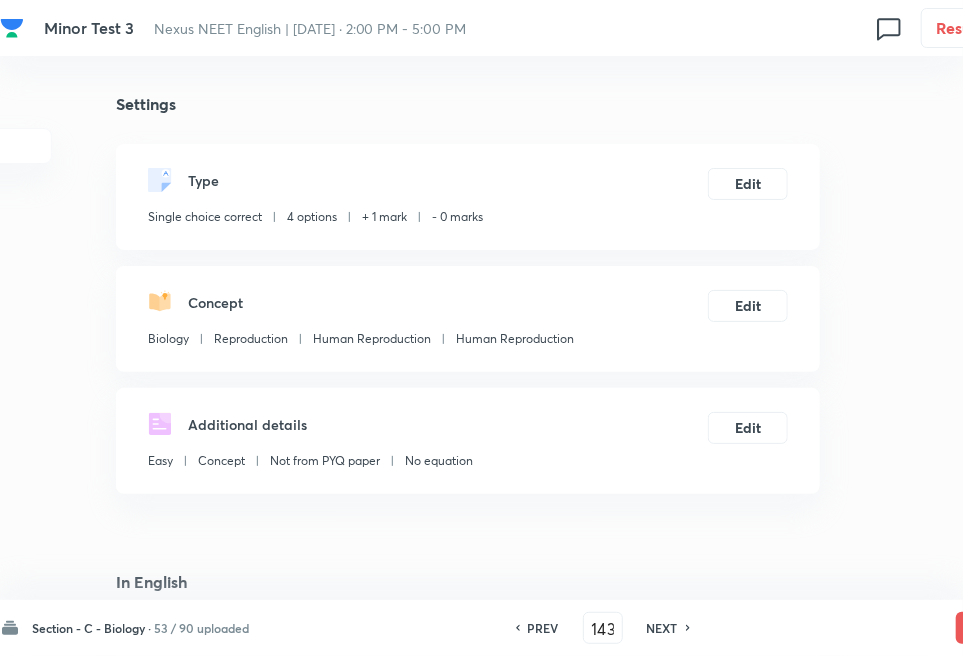 type on "144" 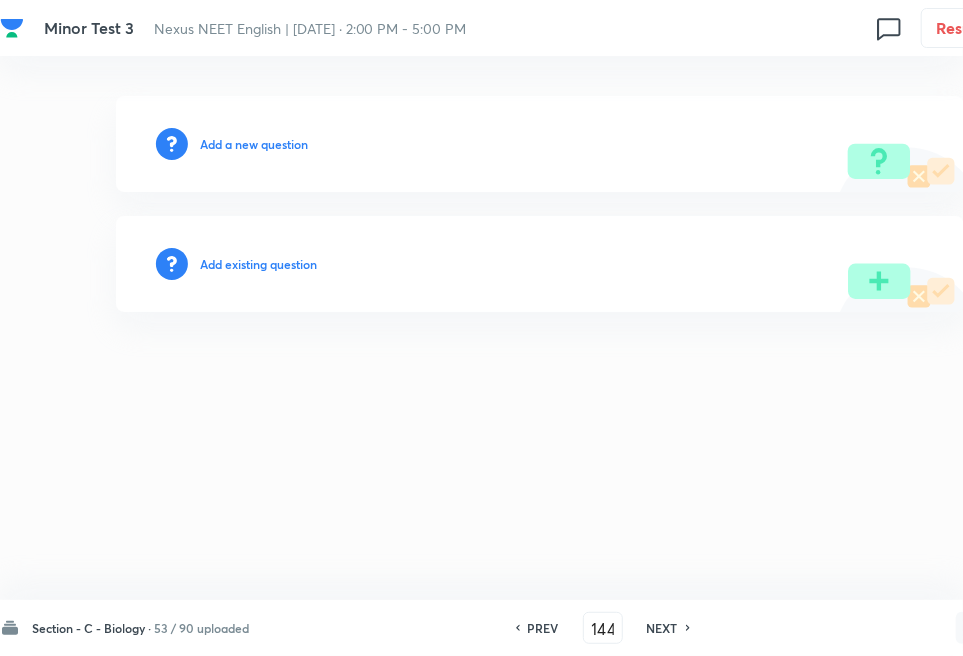 click on "Add existing question" at bounding box center [258, 264] 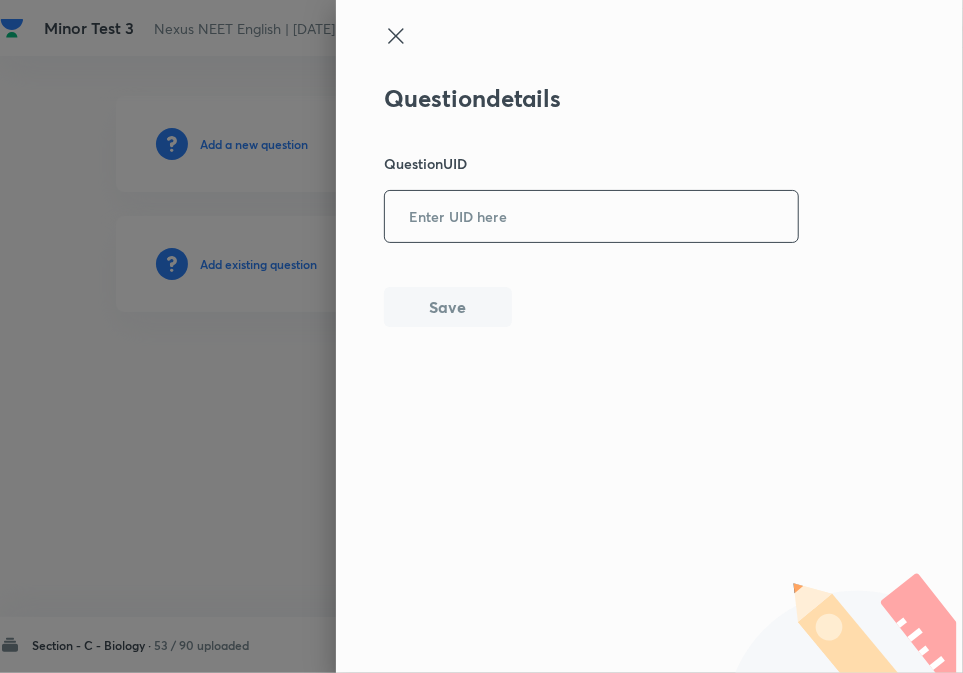 click at bounding box center (591, 216) 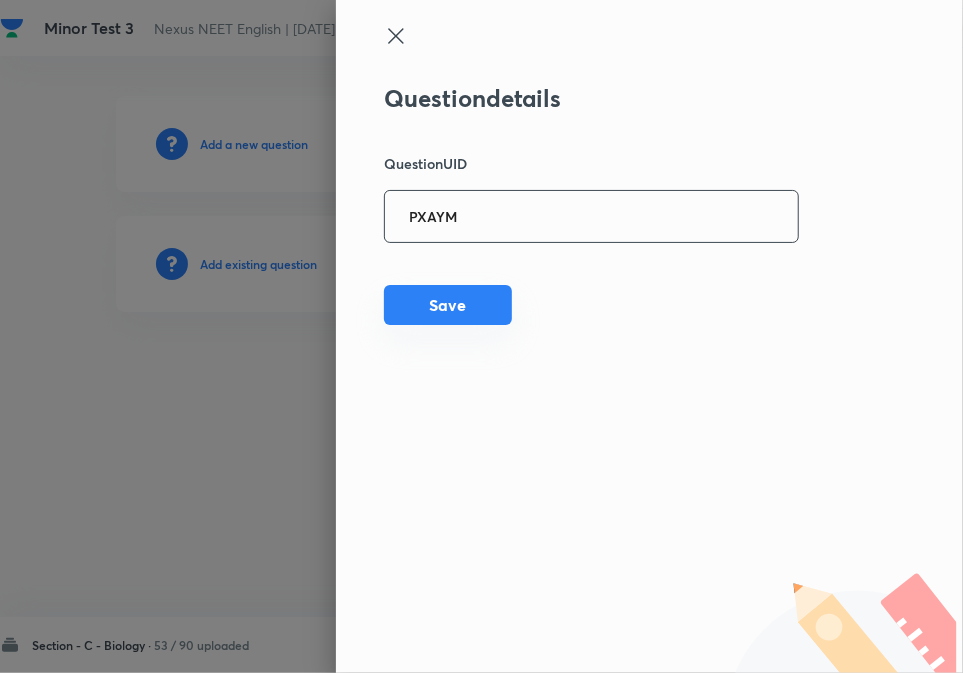 type on "PXAYM" 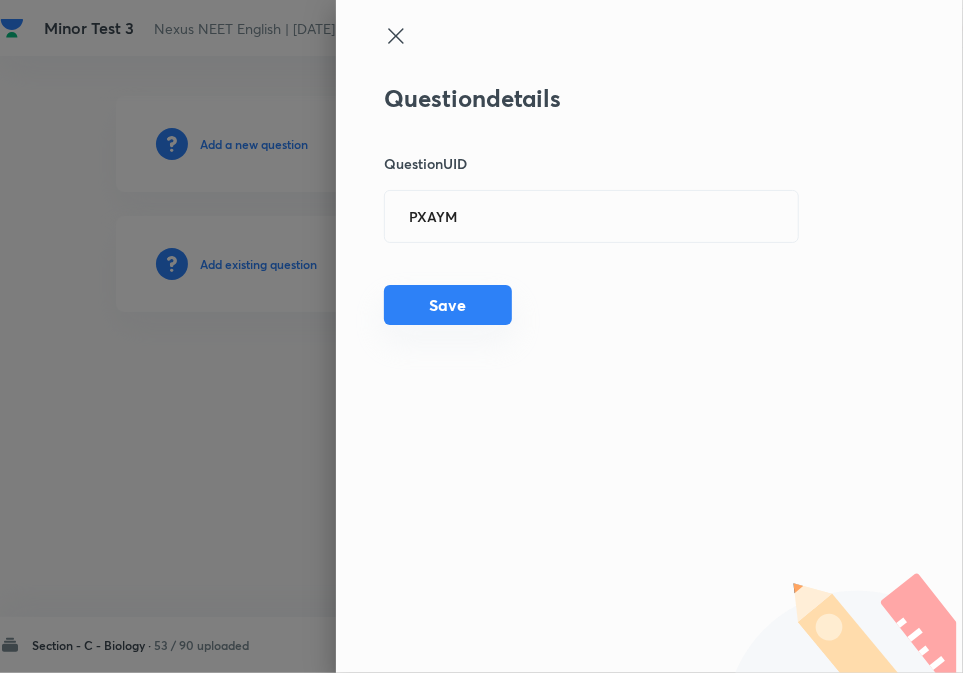 click on "Save" at bounding box center [448, 305] 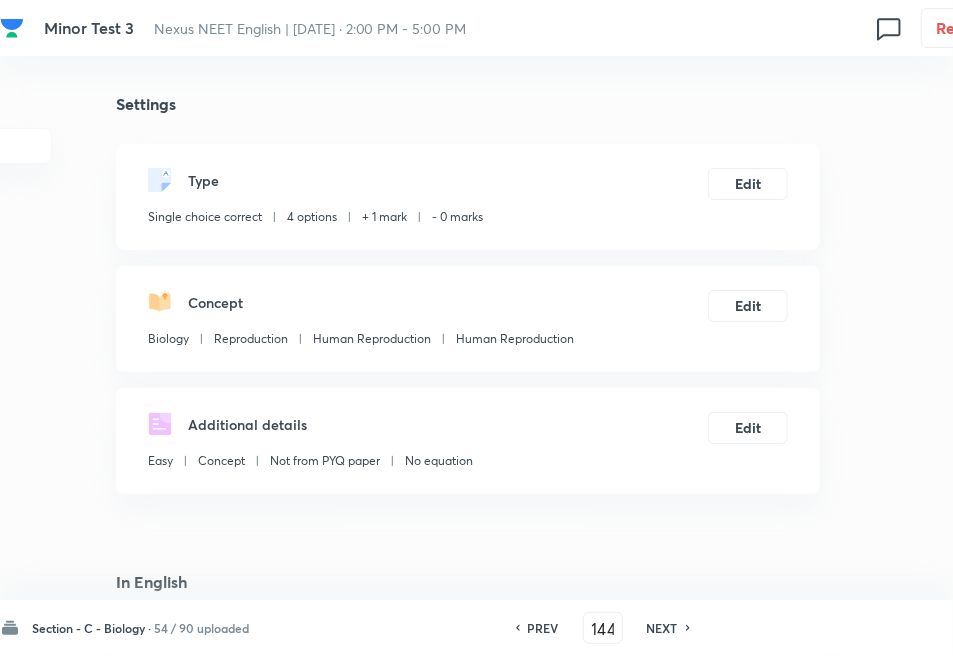 checkbox on "true" 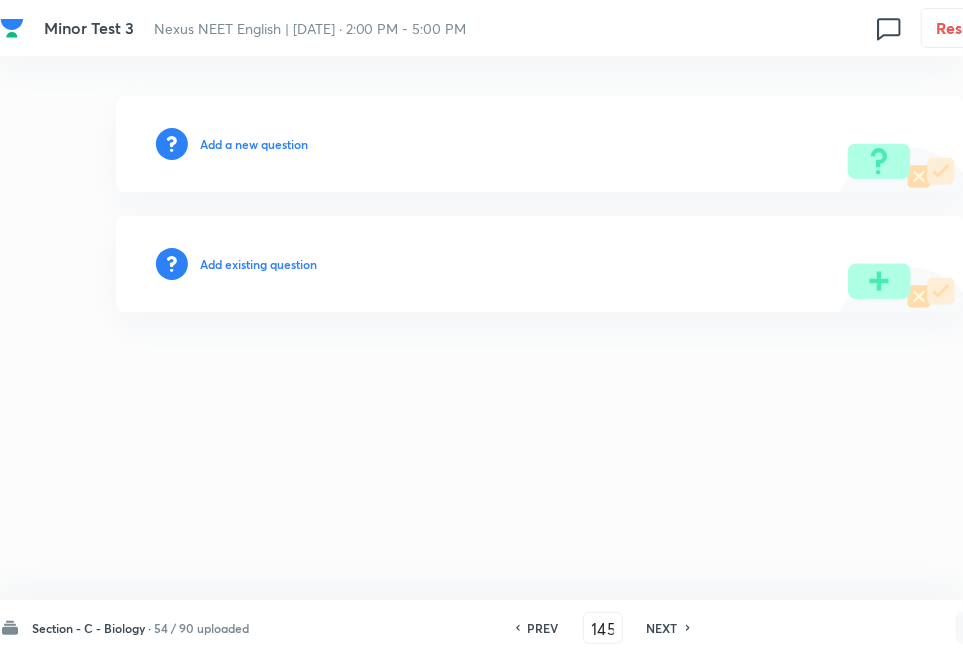 click on "Add existing question" at bounding box center [258, 264] 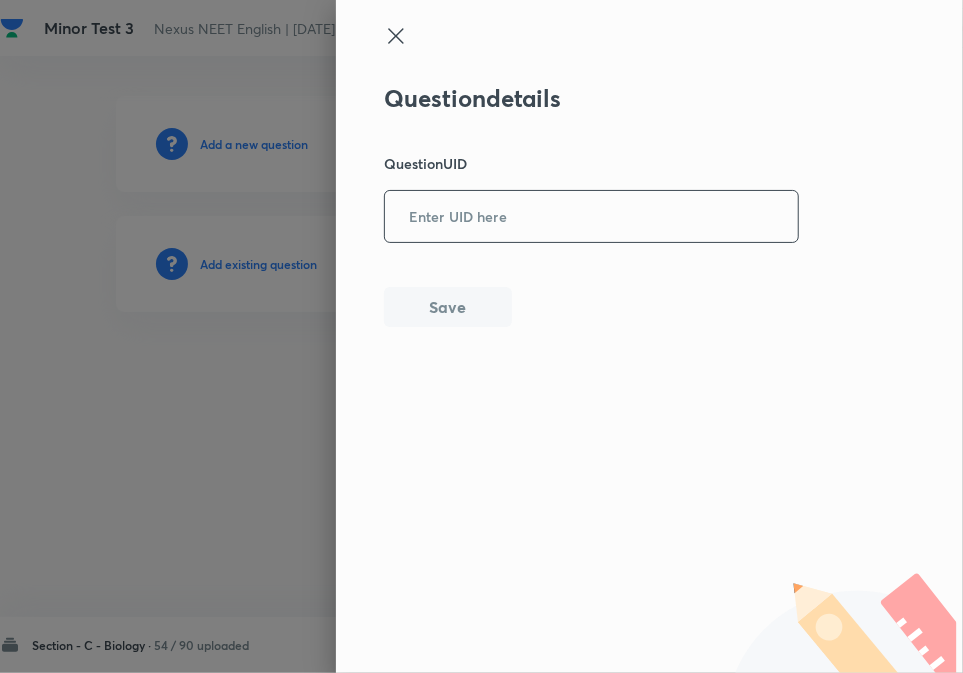 click at bounding box center (591, 216) 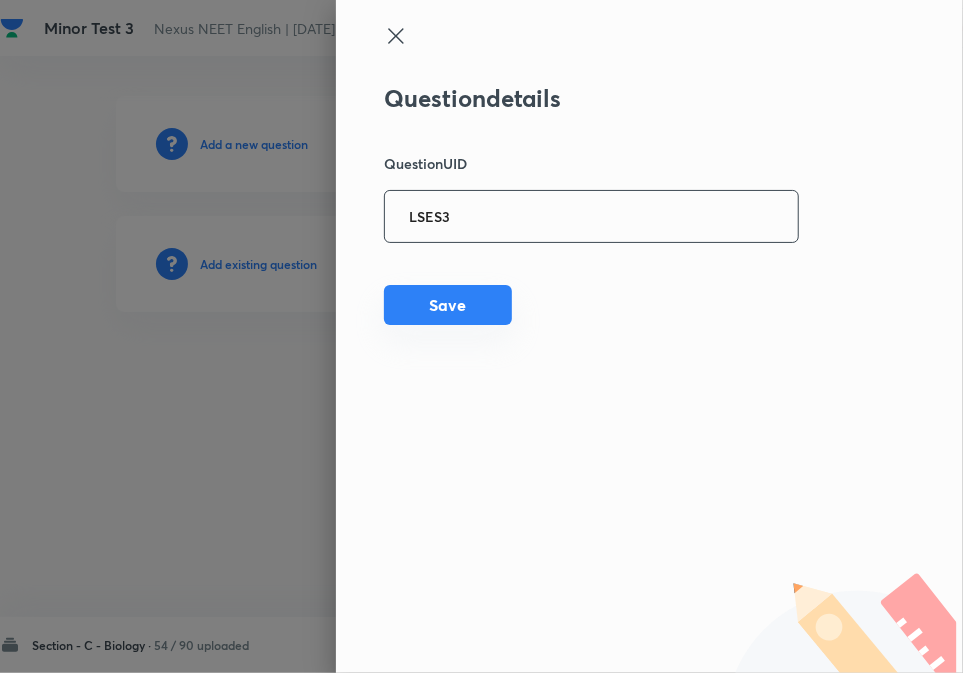 type on "LSES3" 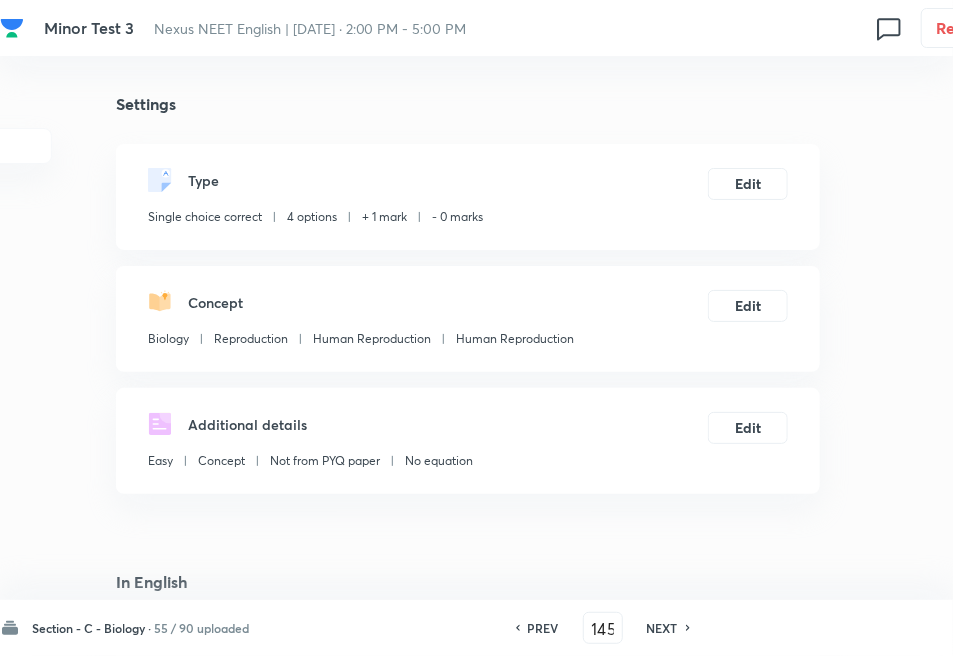 checkbox on "true" 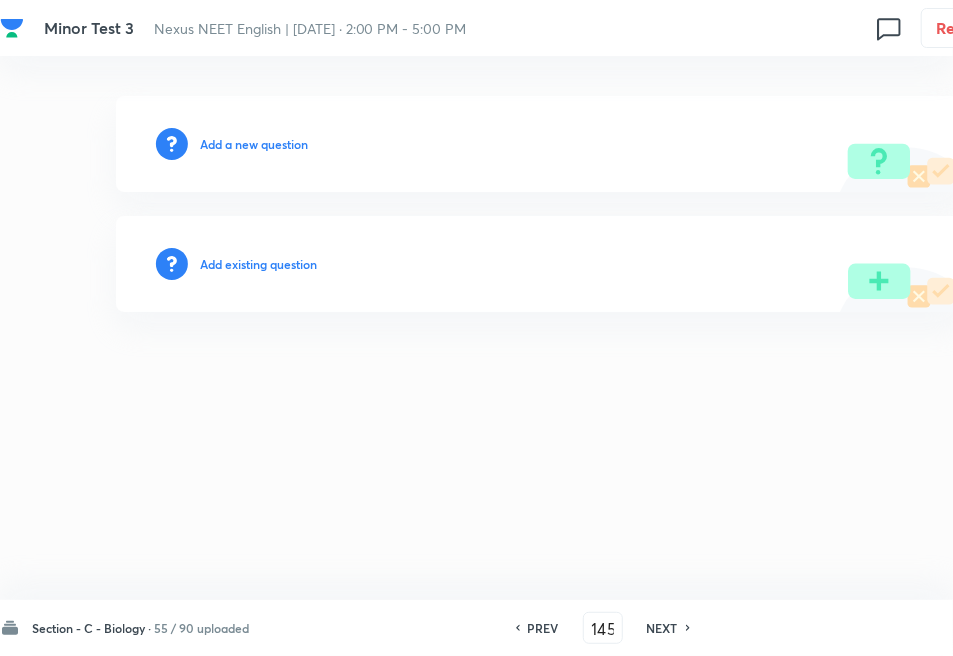 type on "146" 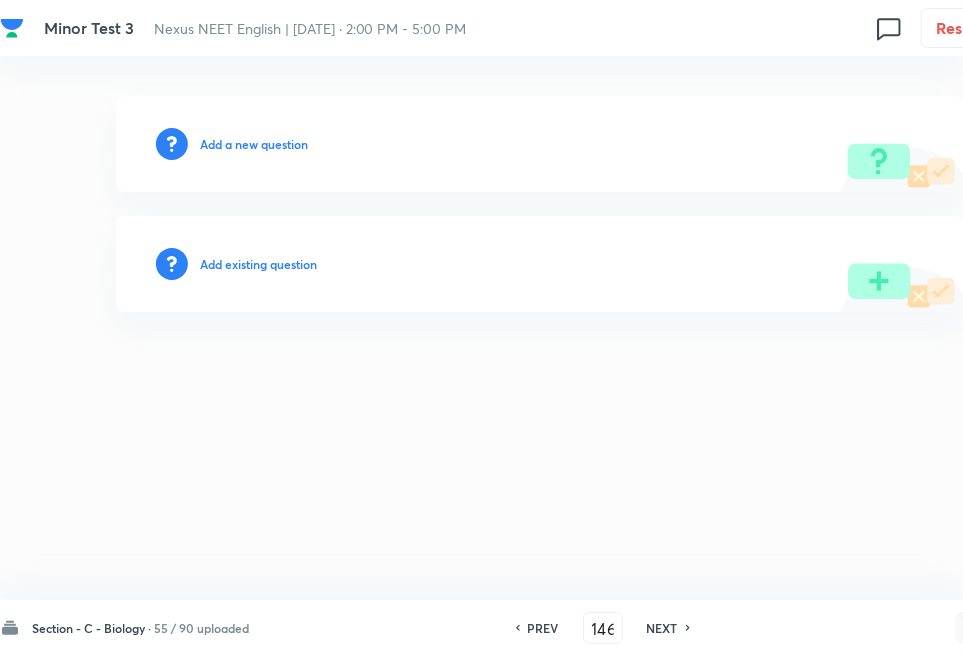 click on "Add existing question" at bounding box center (258, 264) 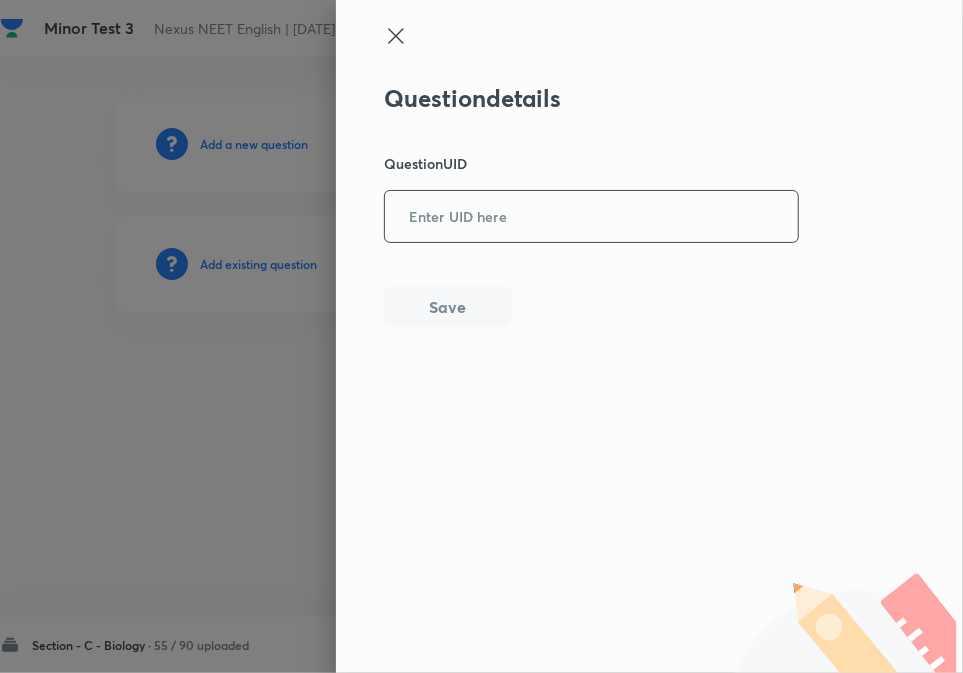 drag, startPoint x: 512, startPoint y: 223, endPoint x: 507, endPoint y: 242, distance: 19.646883 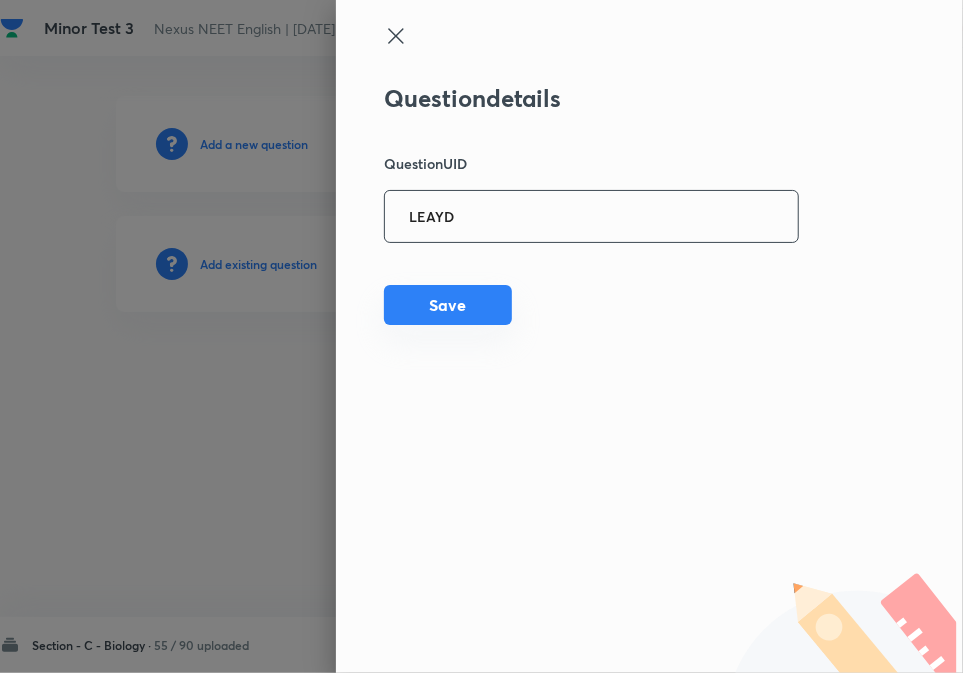 type on "LEAYD" 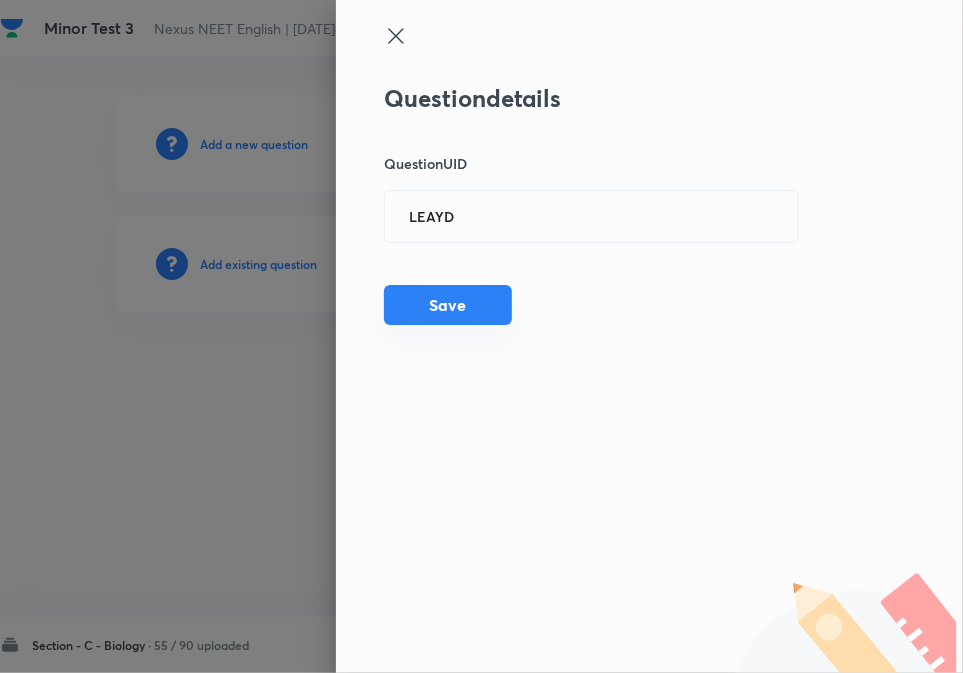 click on "Save" at bounding box center [448, 305] 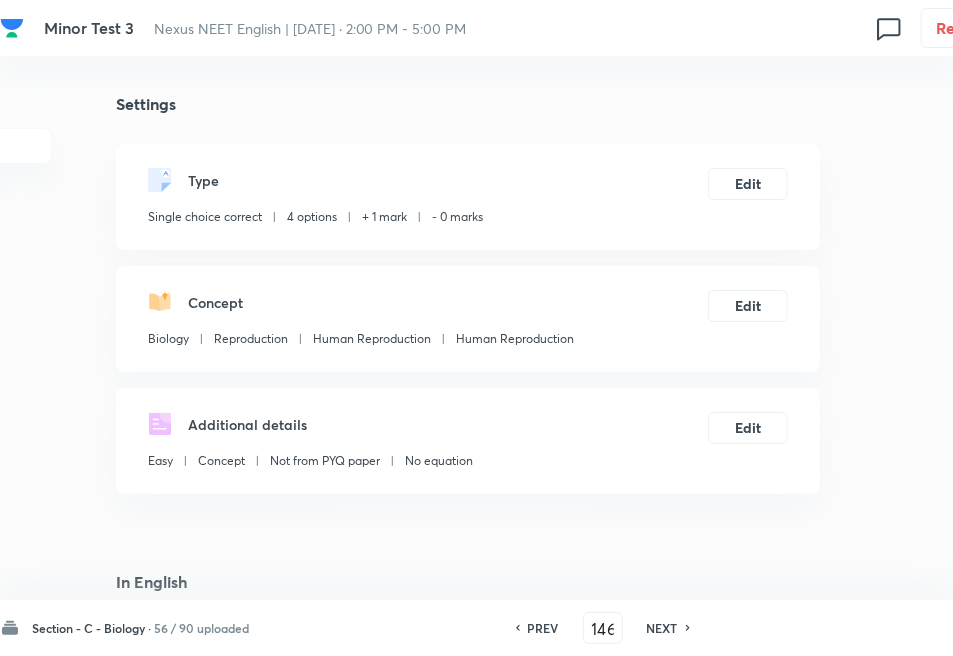 checkbox on "true" 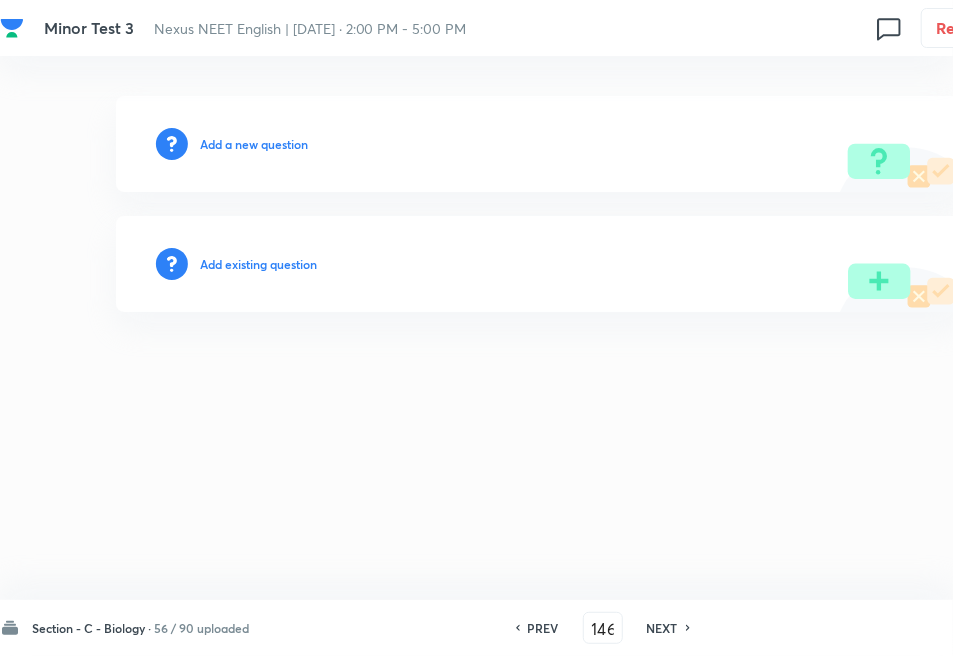 type on "147" 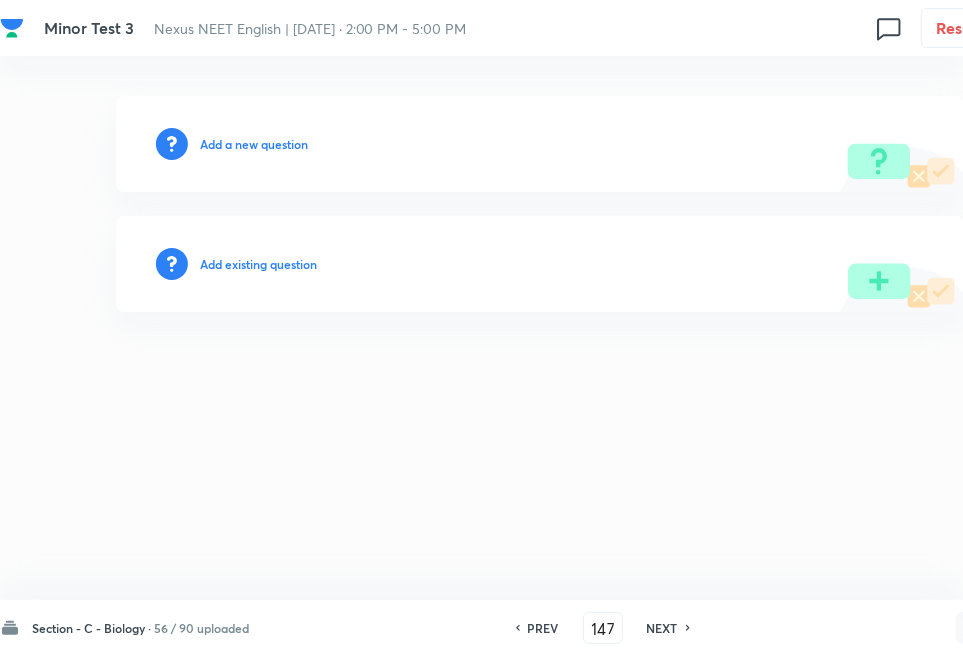 click on "Add existing question" at bounding box center [258, 264] 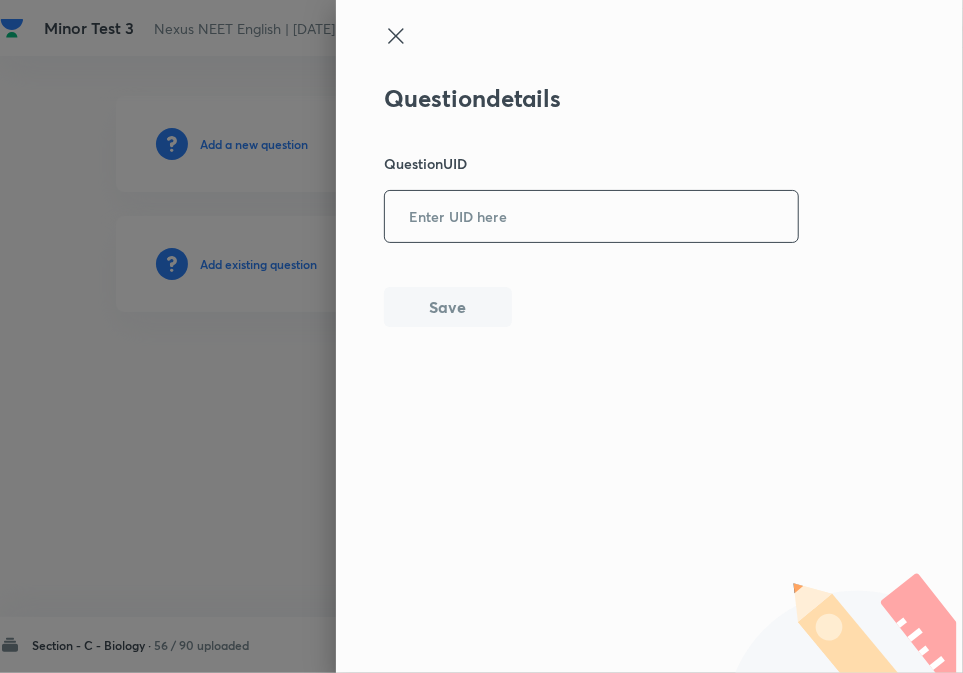 click at bounding box center (591, 216) 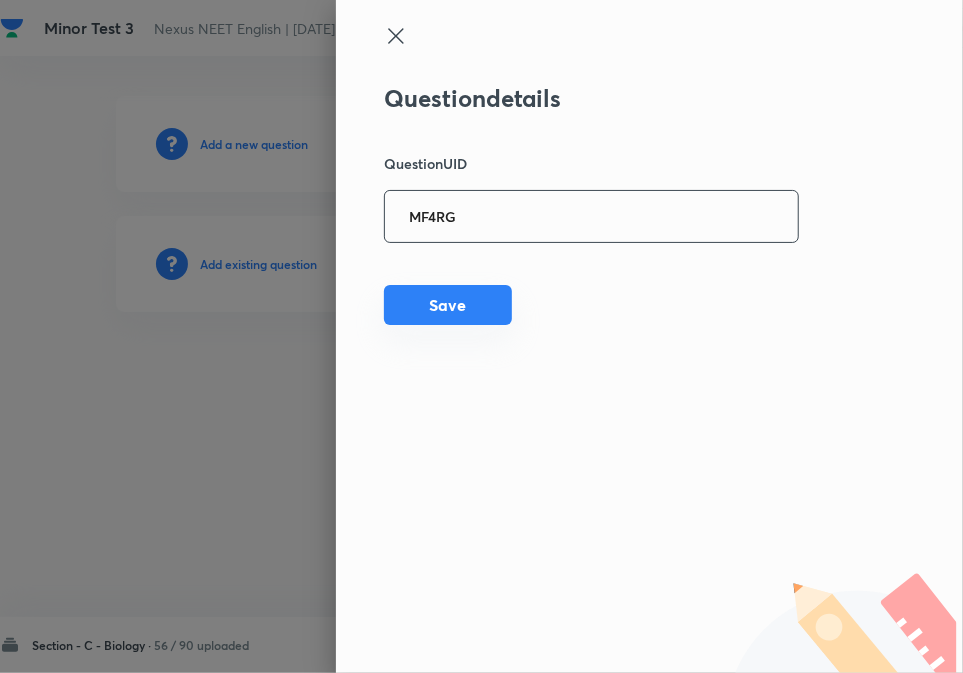 type on "MF4RG" 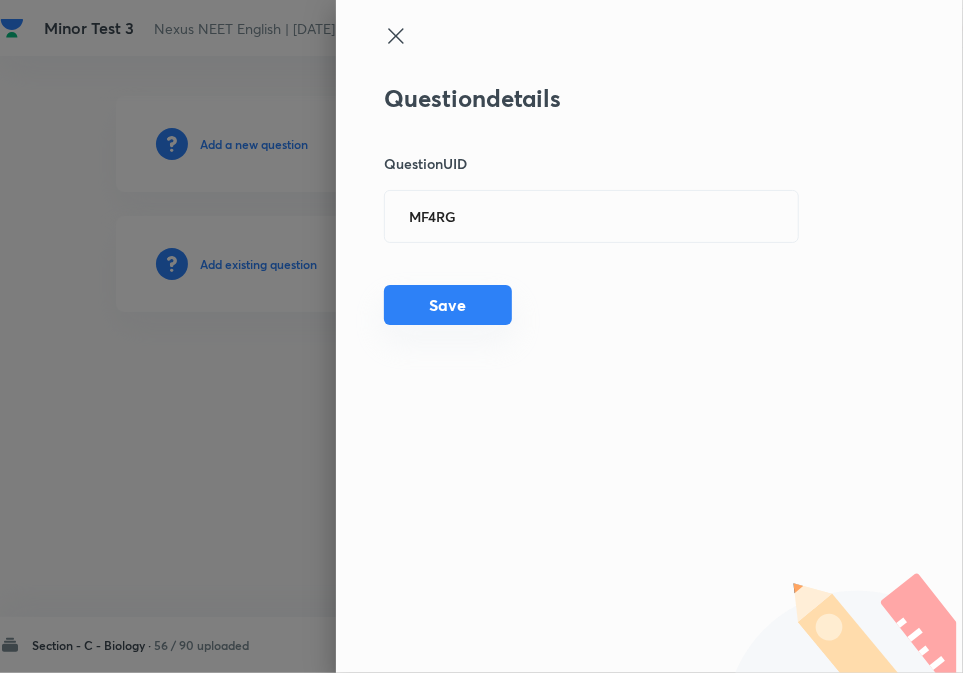 click on "Question  details Question  UID MF4RG ​ Save" at bounding box center (592, 205) 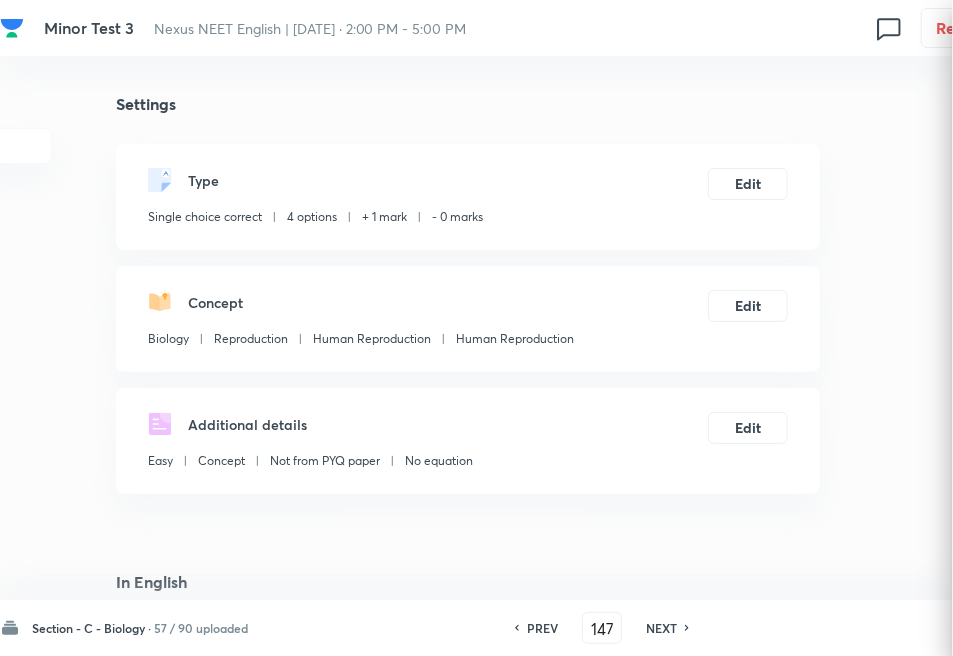 checkbox on "true" 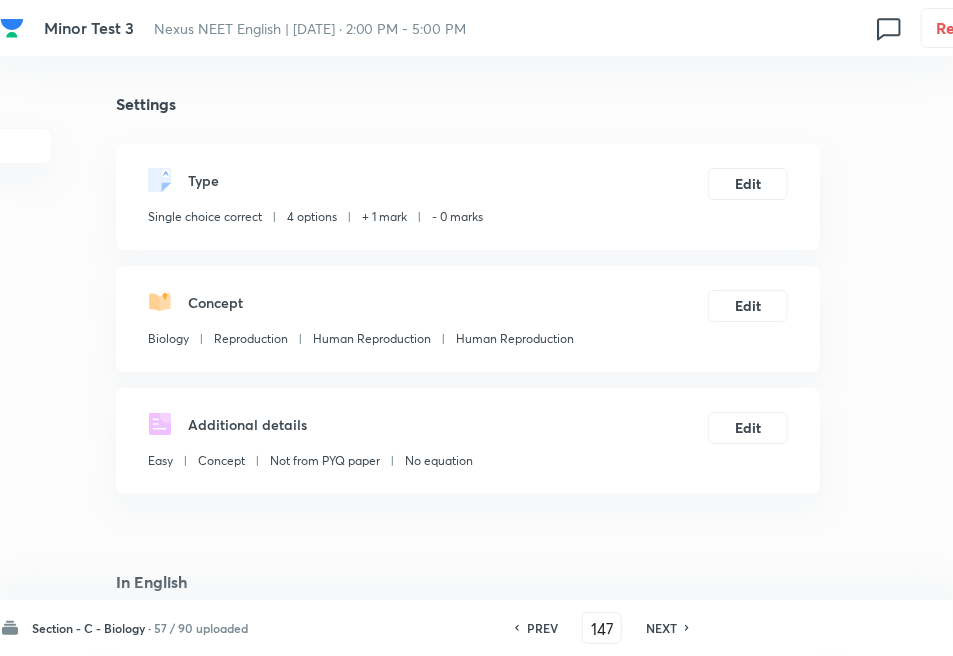 drag, startPoint x: 674, startPoint y: 626, endPoint x: 638, endPoint y: 595, distance: 47.507893 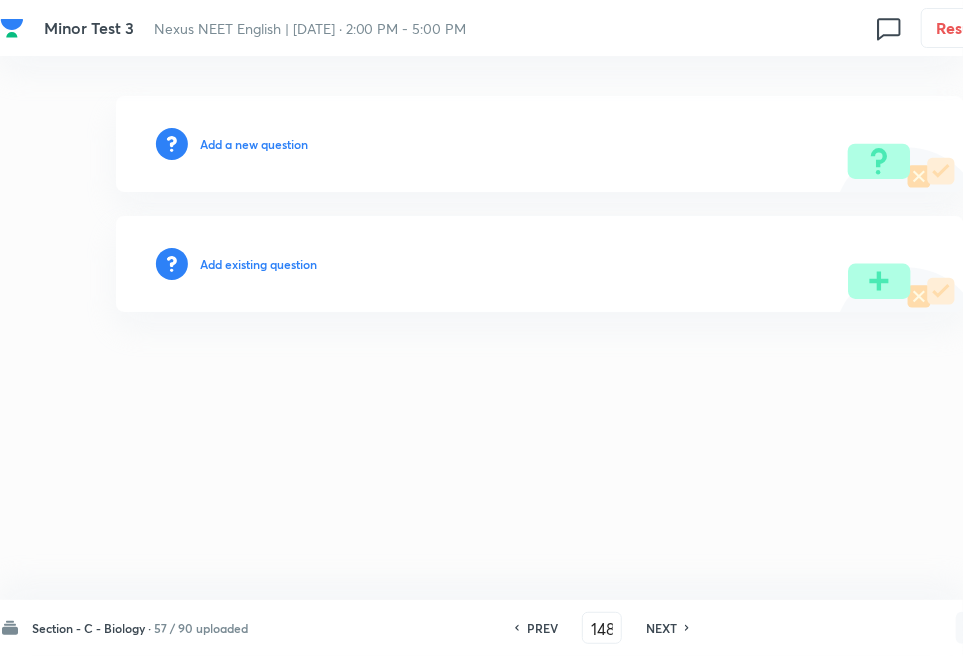 click on "Add existing question" at bounding box center (258, 264) 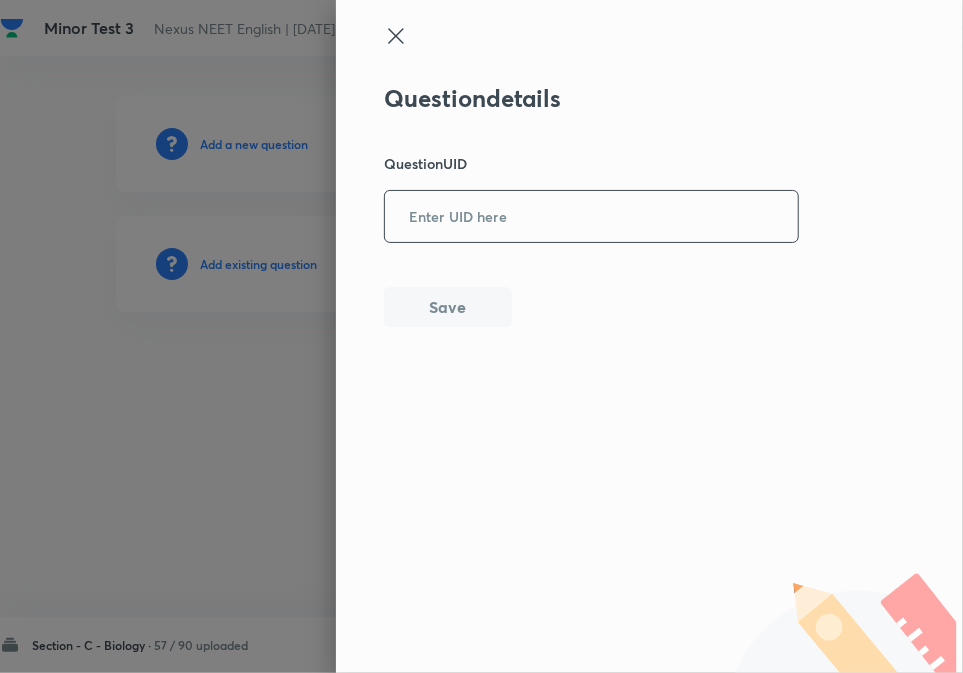click at bounding box center [591, 216] 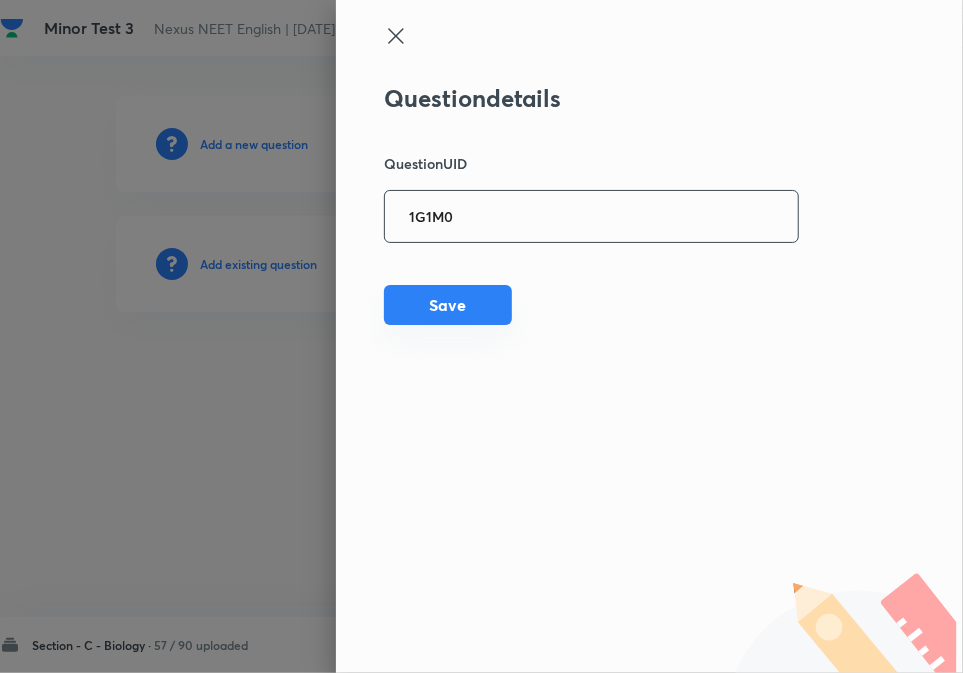 type on "1G1M0" 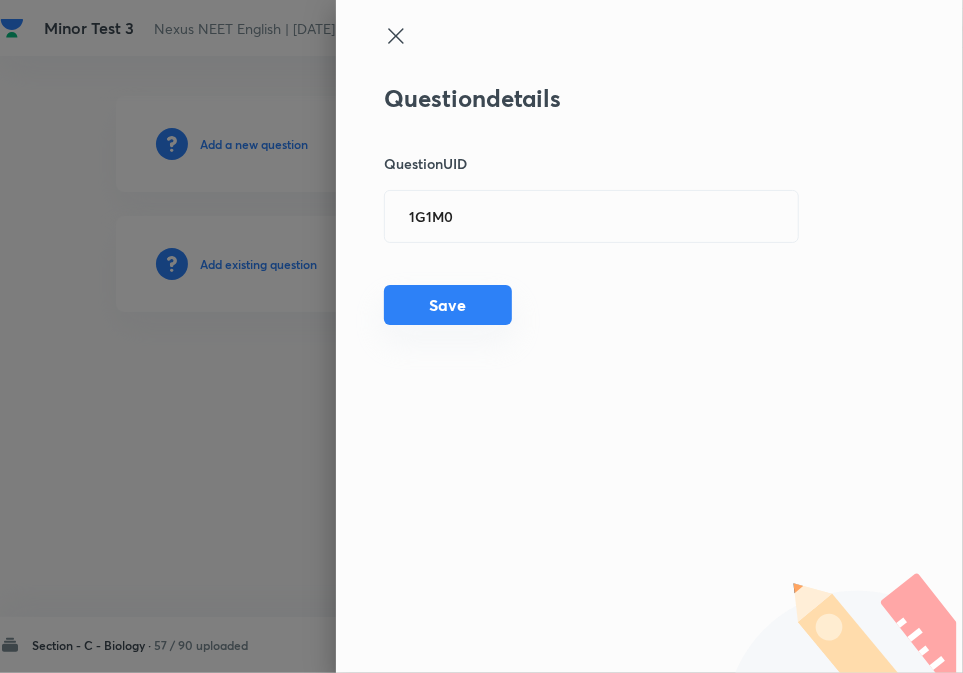click on "Save" at bounding box center (448, 305) 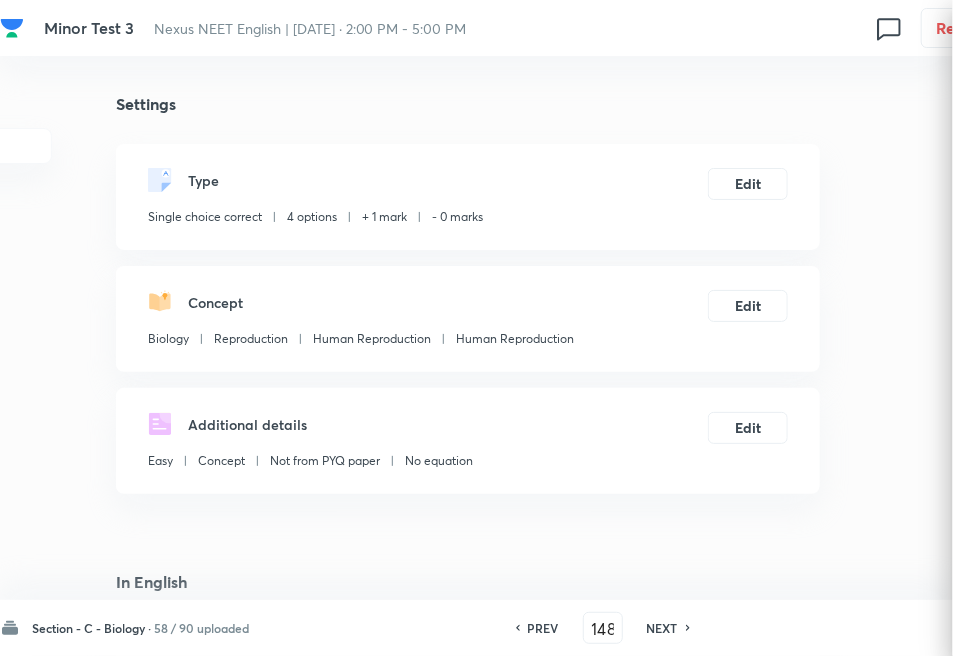 checkbox on "true" 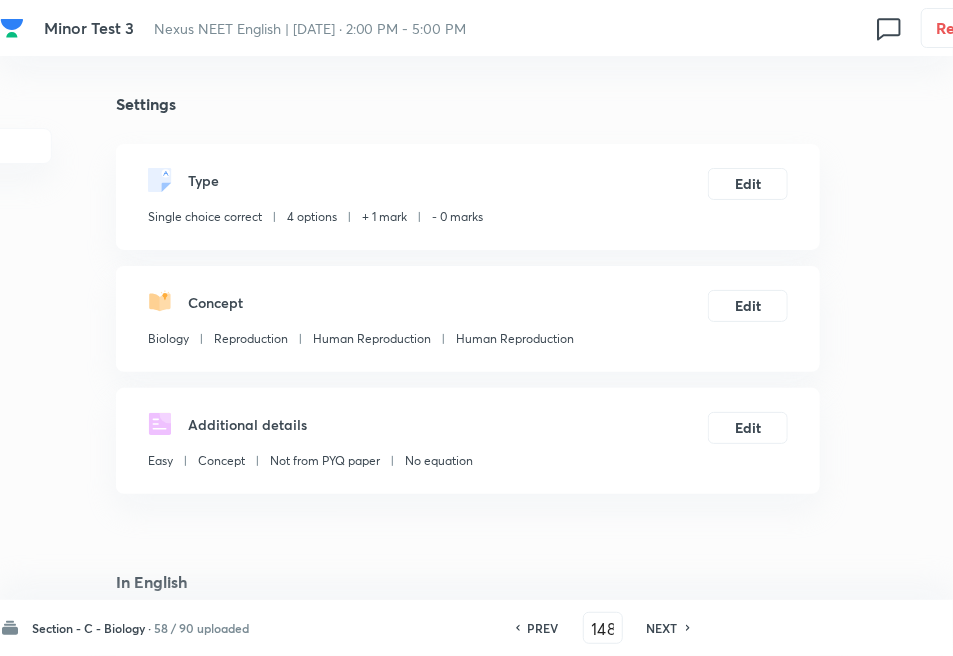 drag, startPoint x: 667, startPoint y: 624, endPoint x: 645, endPoint y: 602, distance: 31.112698 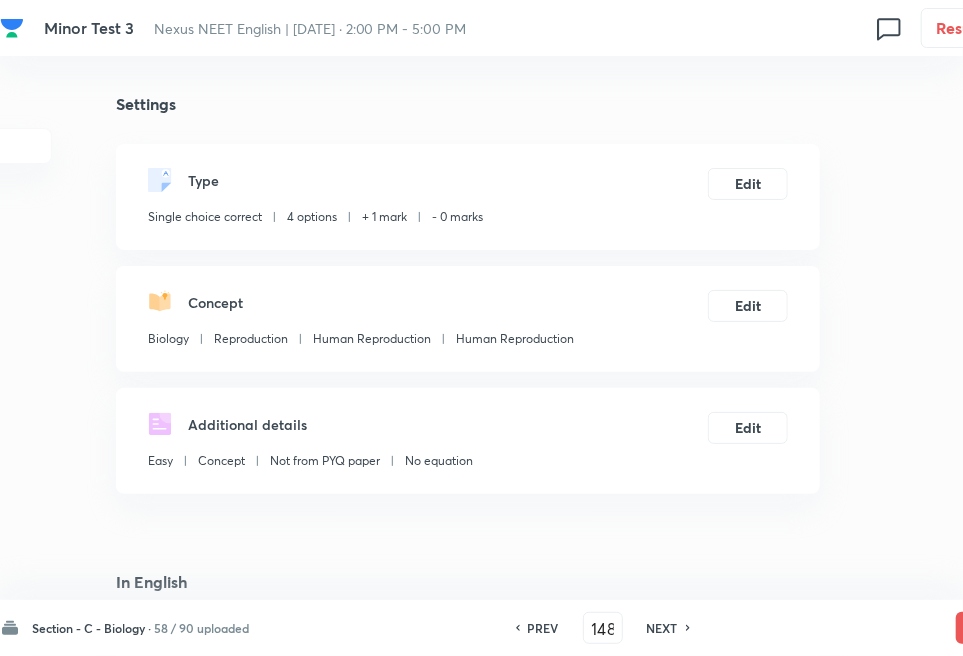 type on "149" 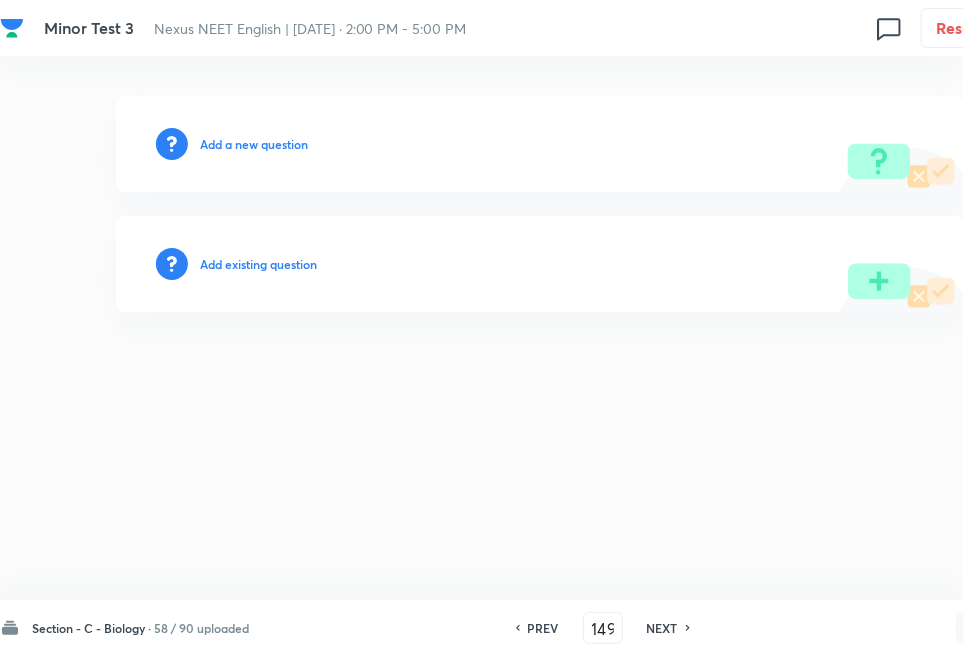 click on "Add existing question" at bounding box center (258, 264) 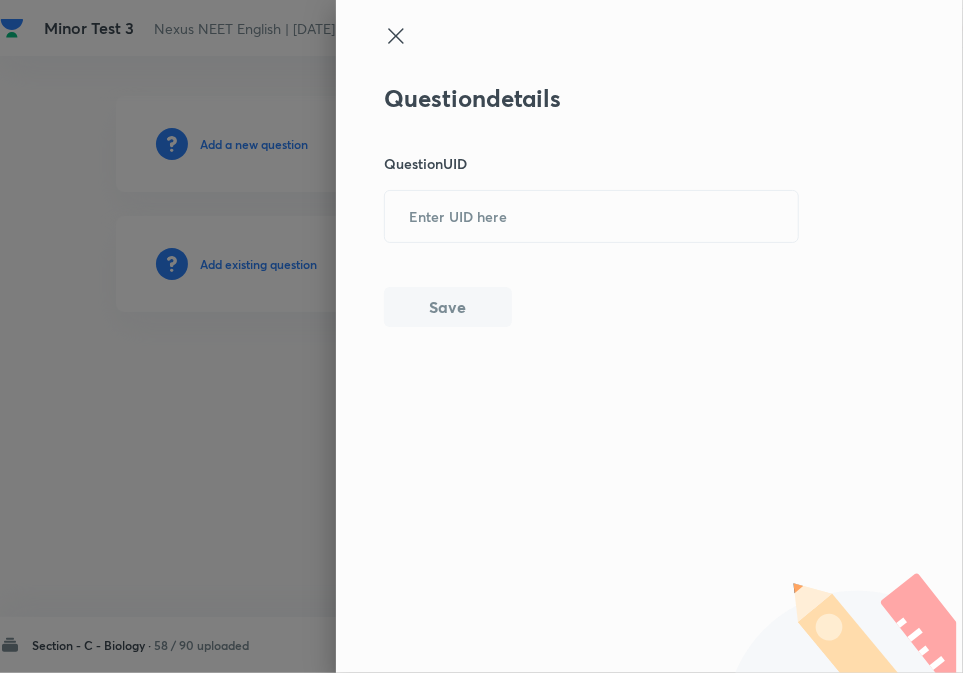 click on "Question  details Question  UID ​ Save" at bounding box center [592, 205] 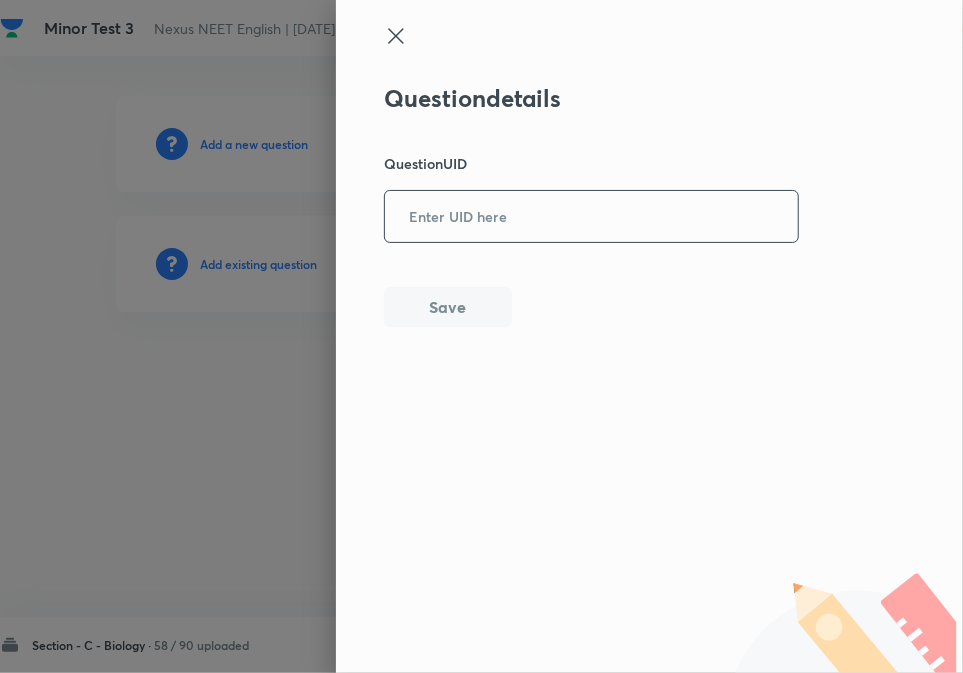 click at bounding box center [591, 216] 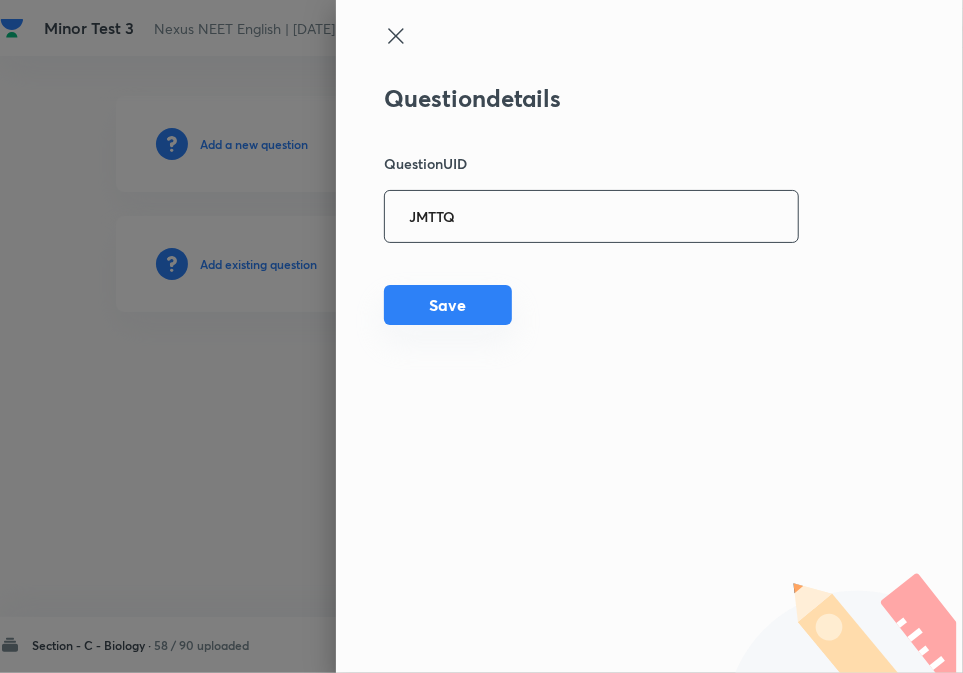 type on "JMTTQ" 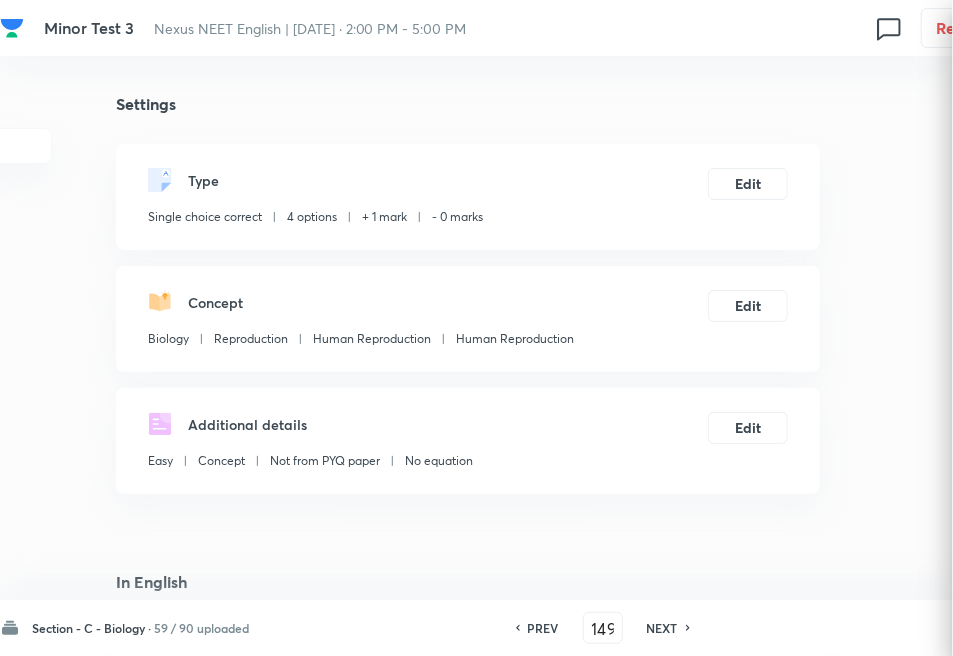 checkbox on "true" 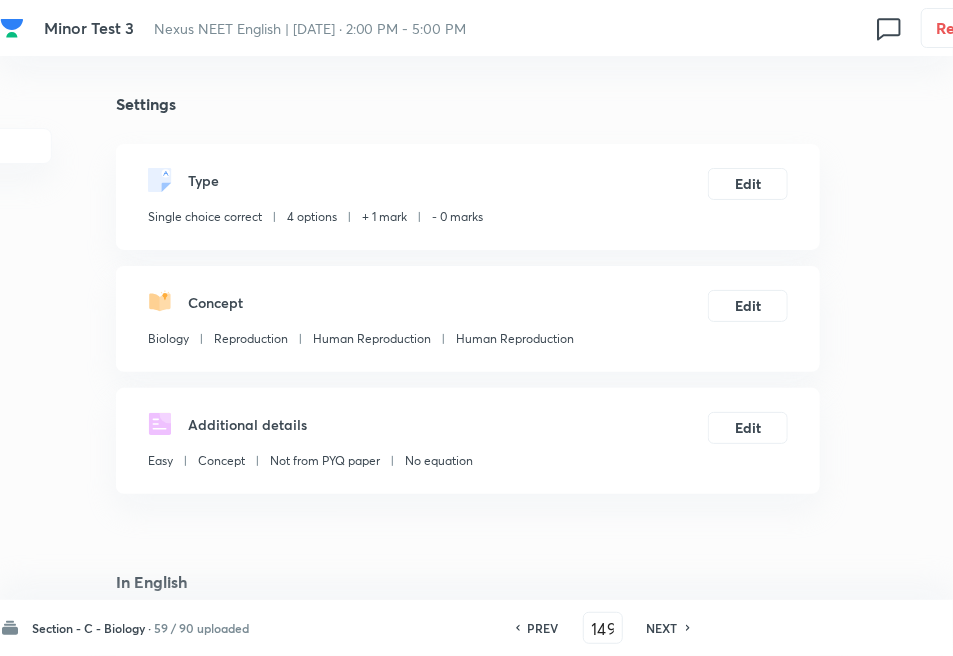 click on "NEXT" at bounding box center [662, 628] 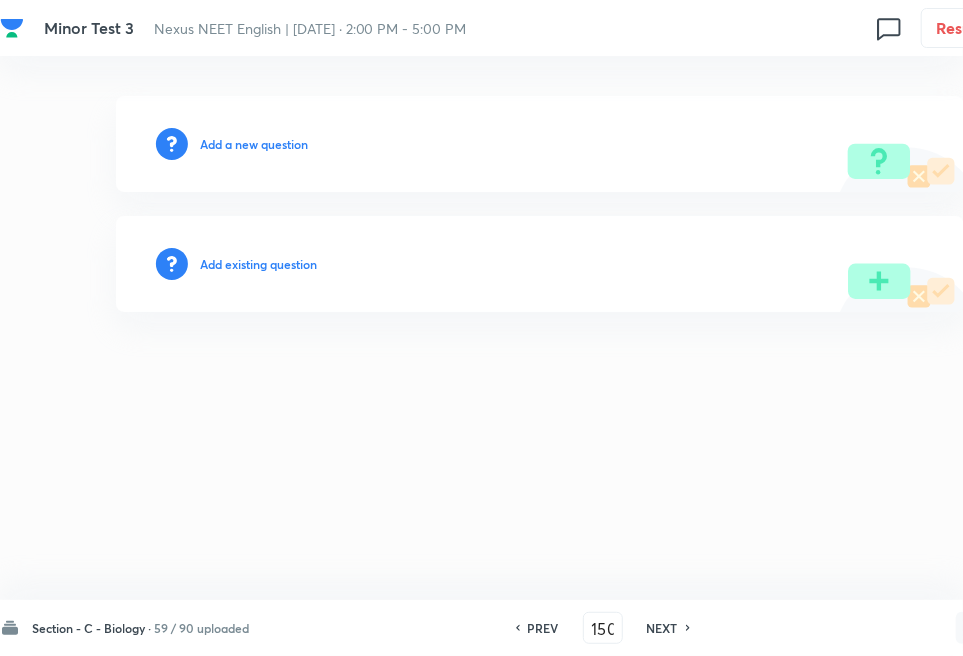 click on "Add existing question" at bounding box center [258, 264] 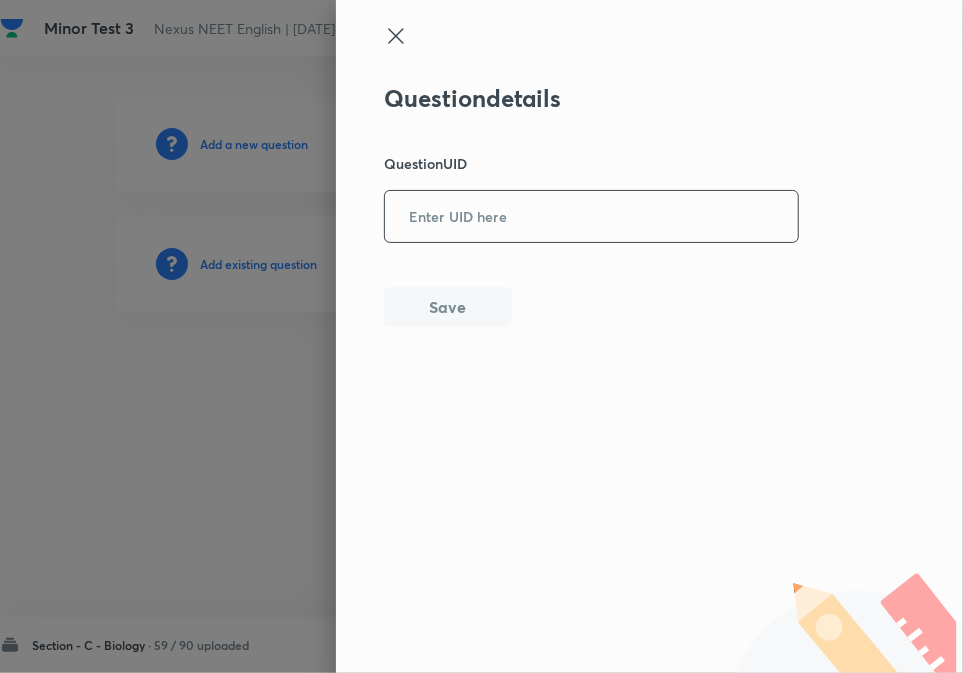 click at bounding box center (591, 216) 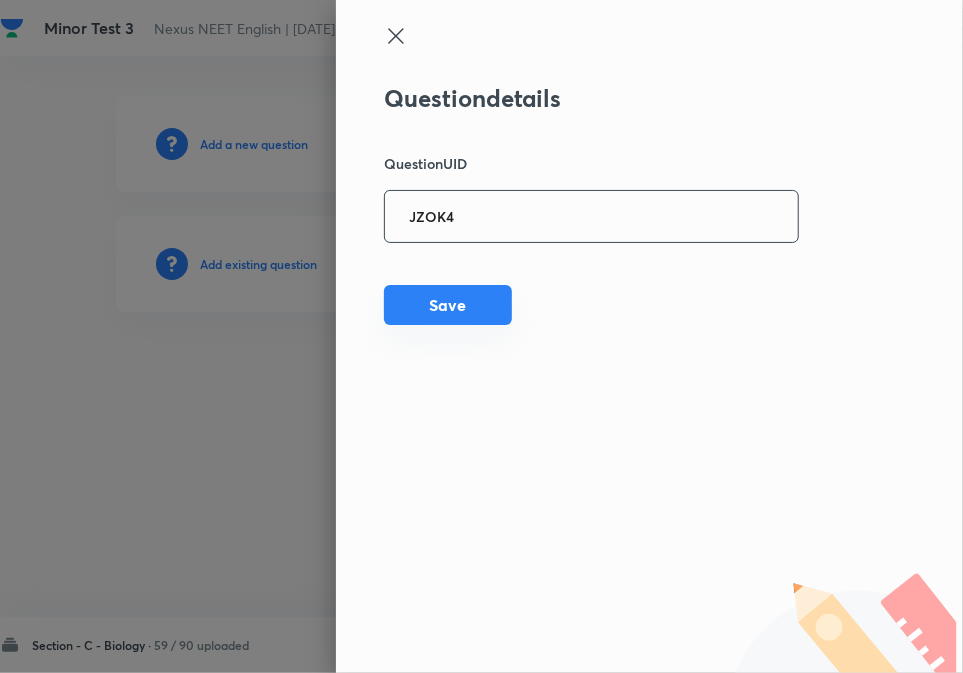 type on "JZOK4" 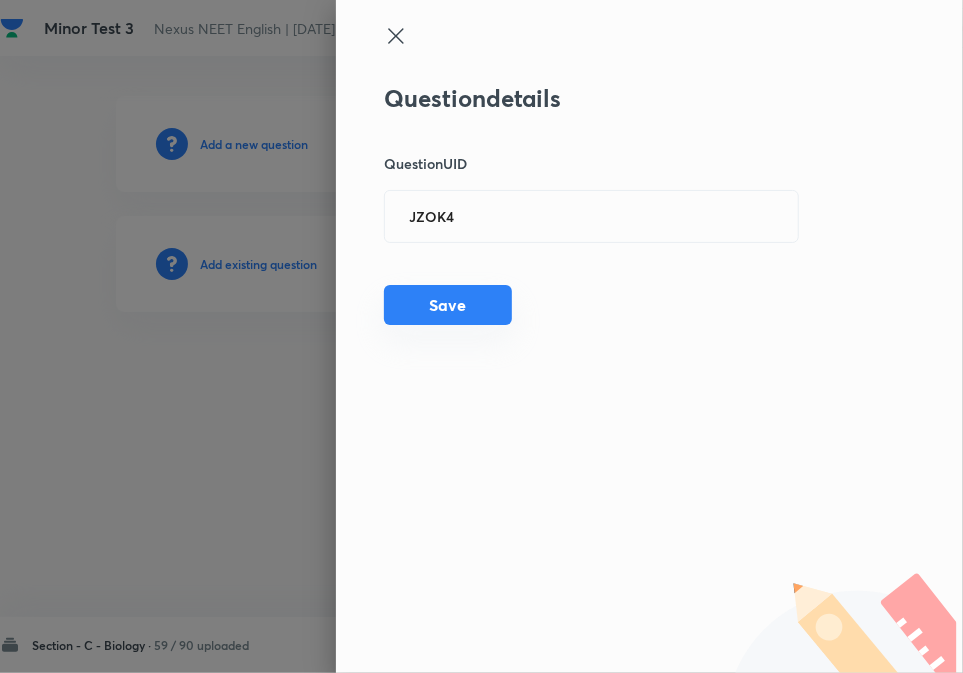 click on "Save" at bounding box center [448, 305] 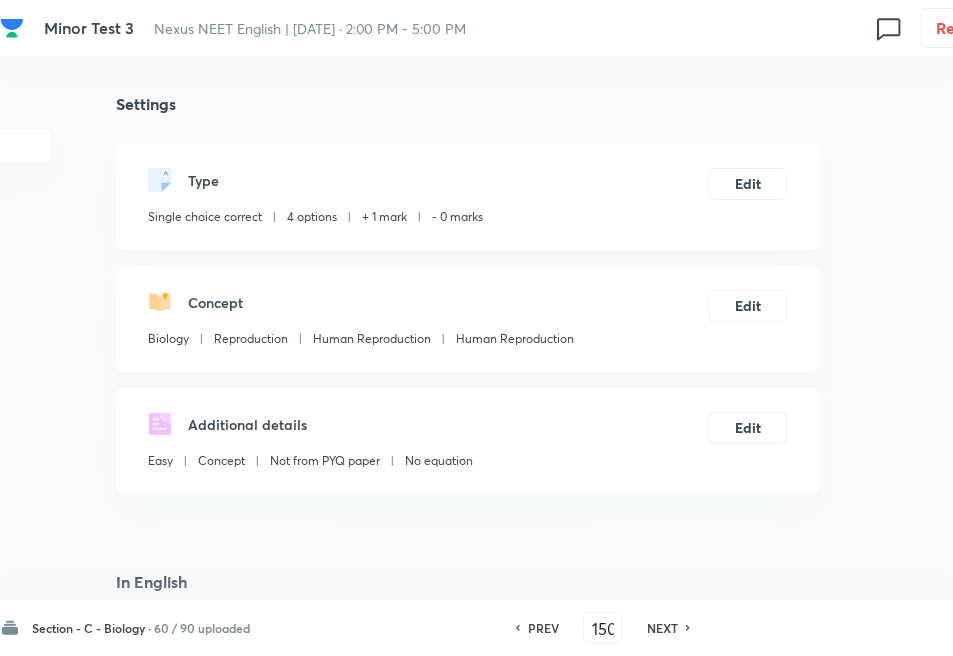 checkbox on "true" 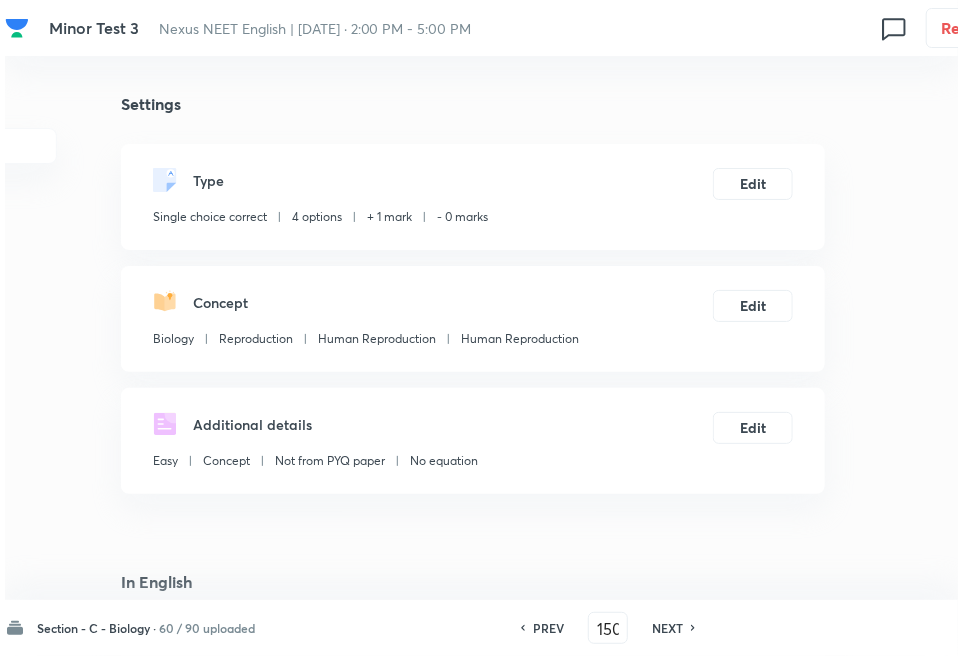 type on "151" 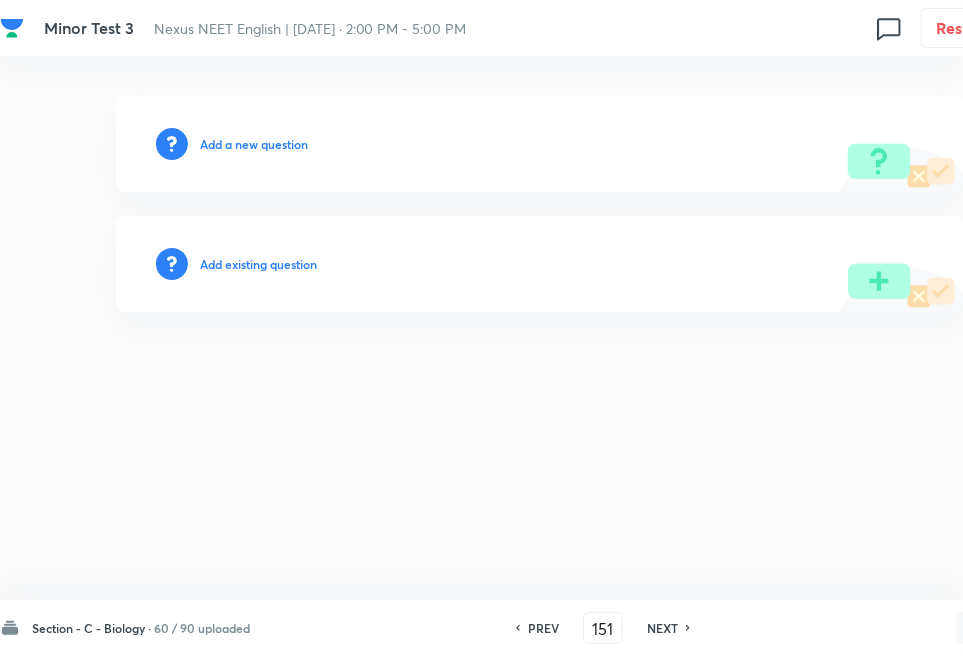 click on "Add existing question" at bounding box center [258, 264] 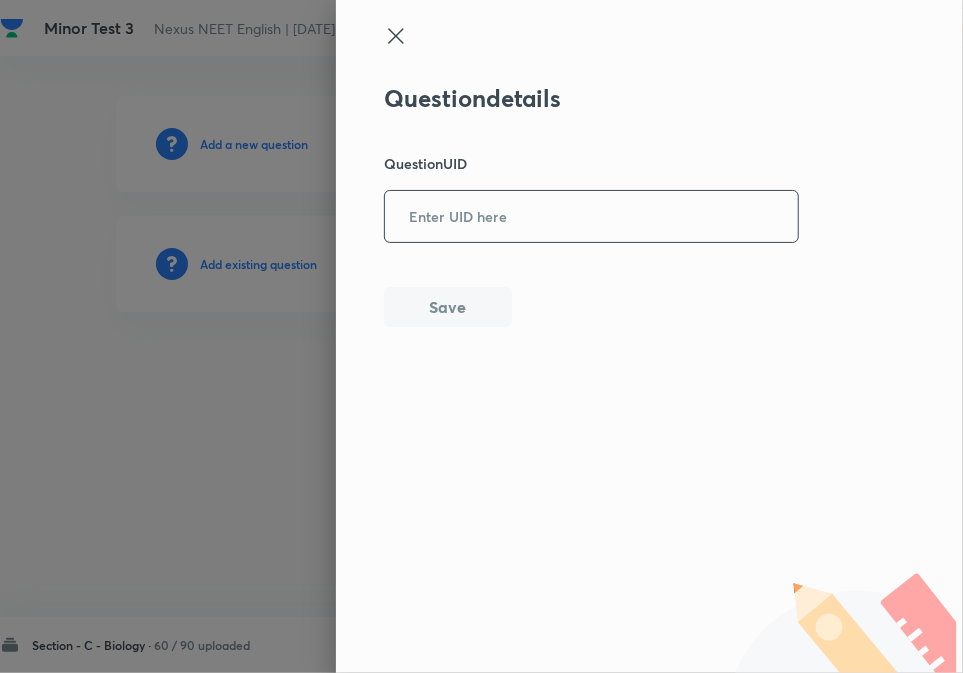 click at bounding box center (591, 216) 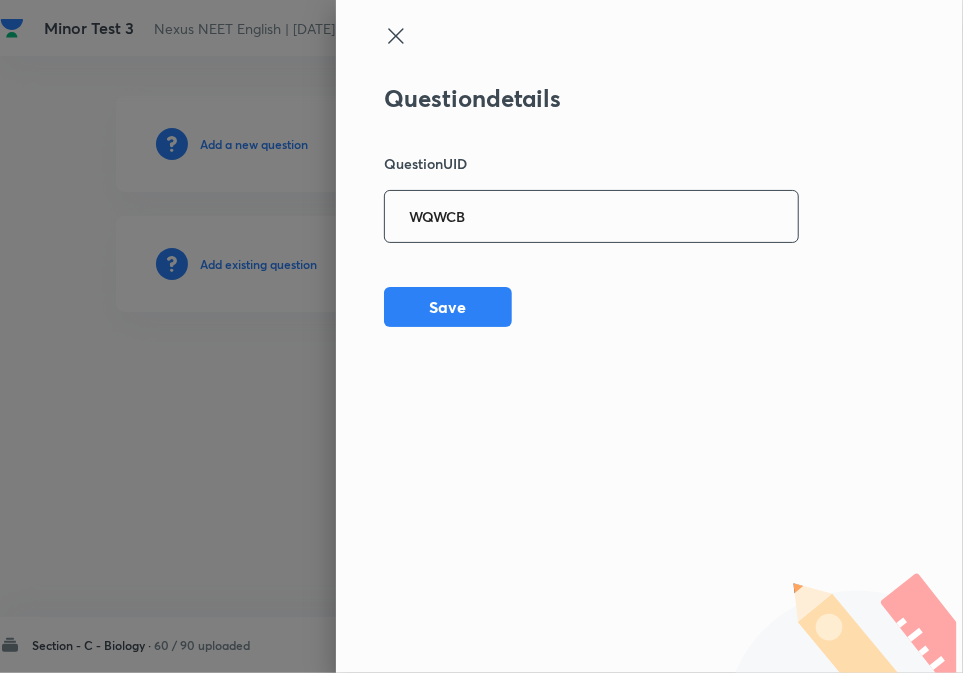 type on "WQWCB" 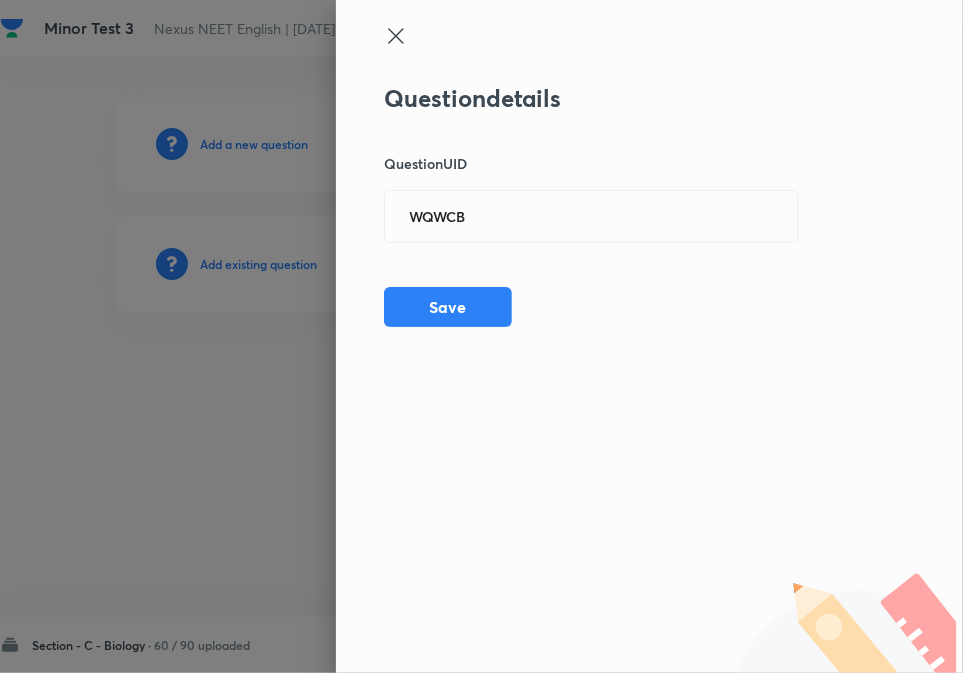 click on "Question  details Question  UID WQWCB ​ Save" at bounding box center [649, 336] 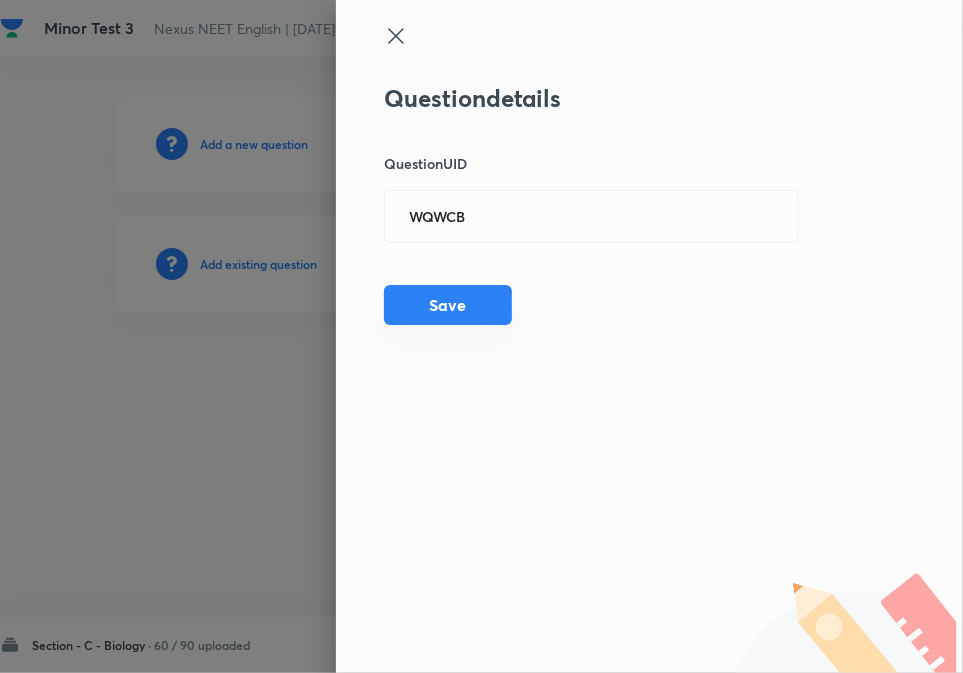 click on "Save" at bounding box center [448, 305] 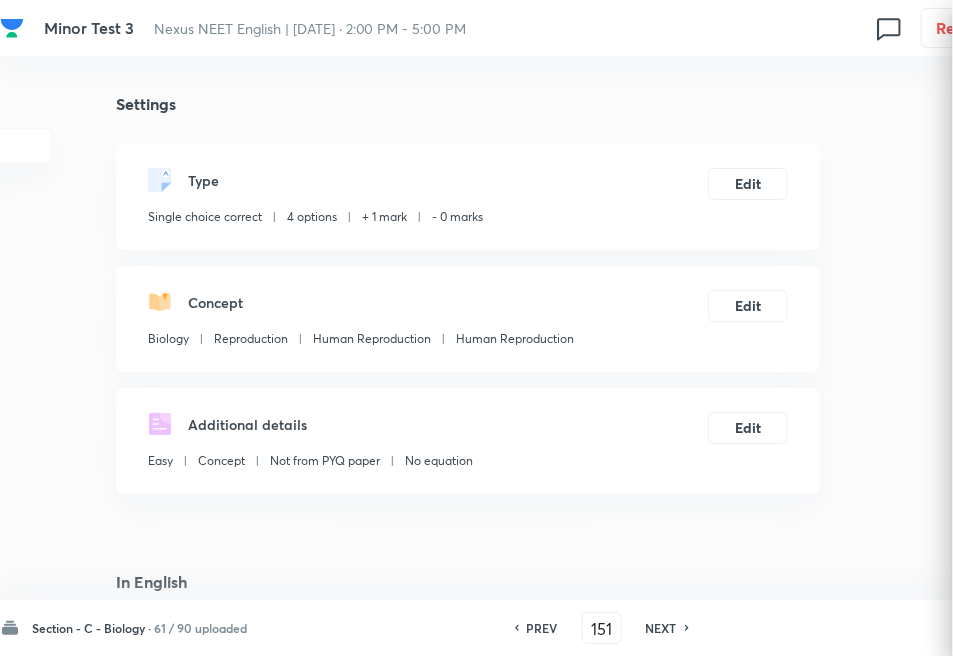 checkbox on "true" 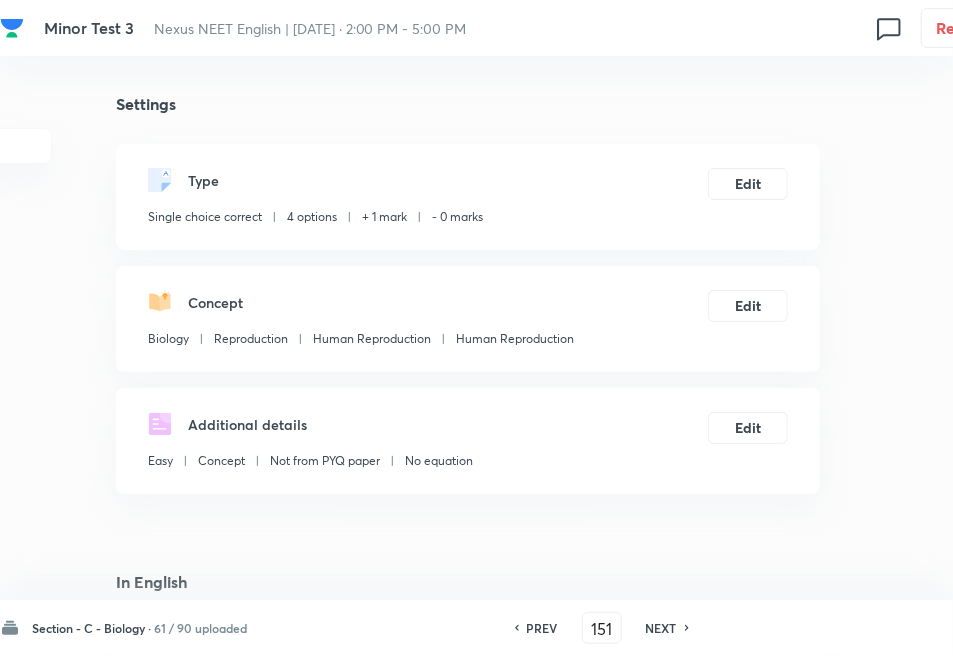 click on "NEXT" at bounding box center (661, 628) 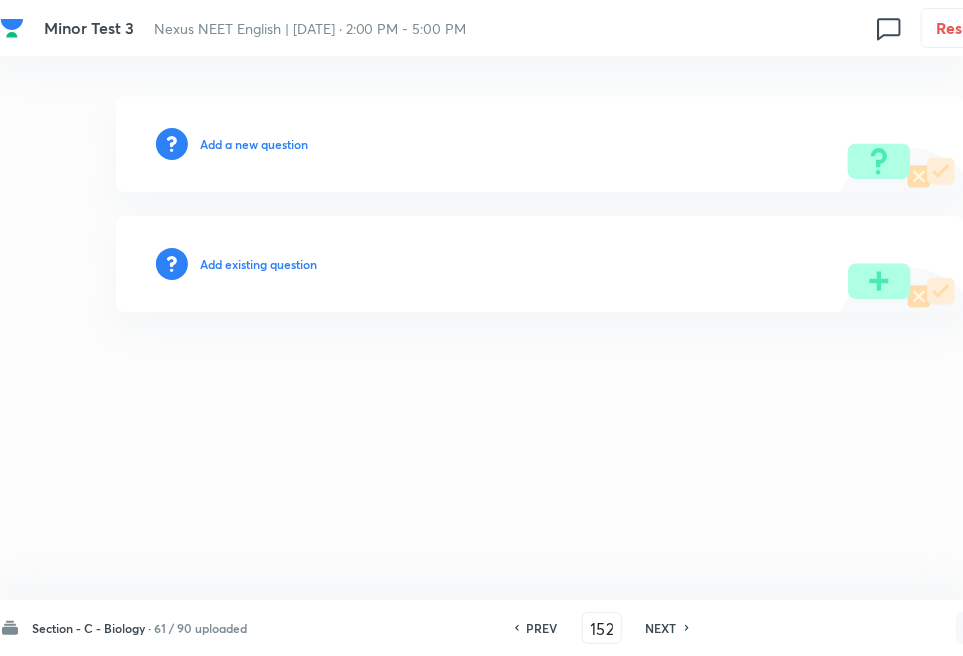 click on "Add existing question" at bounding box center (258, 264) 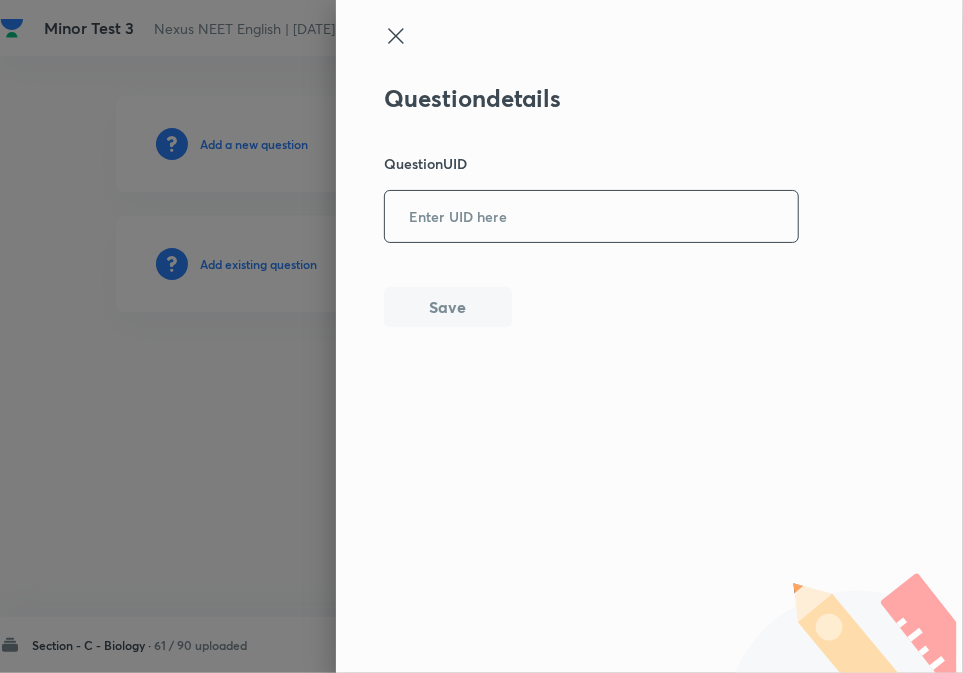 click at bounding box center (591, 216) 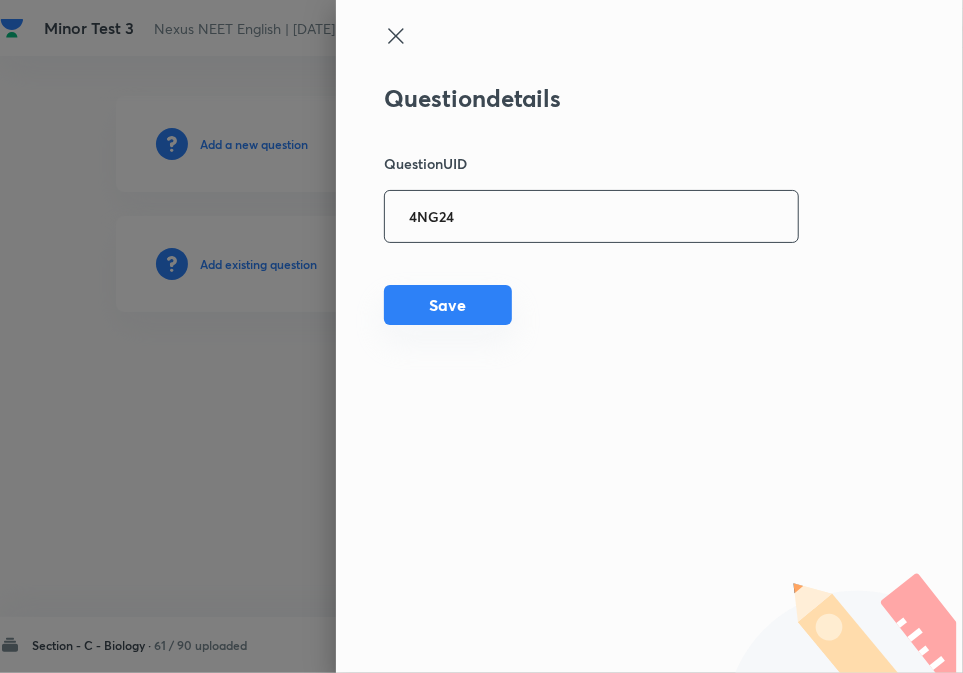 type on "4NG24" 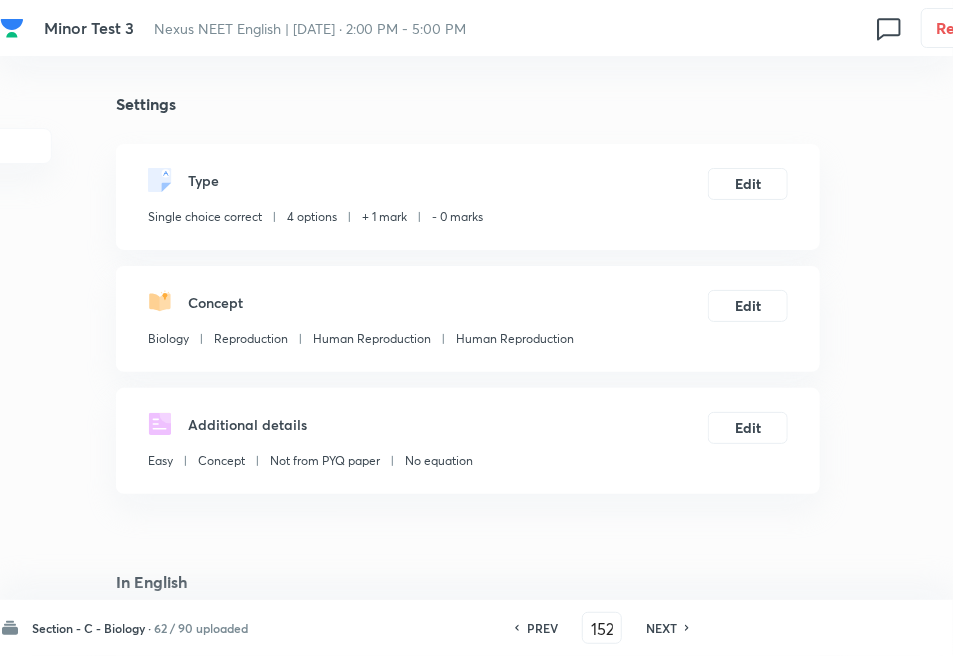 checkbox on "true" 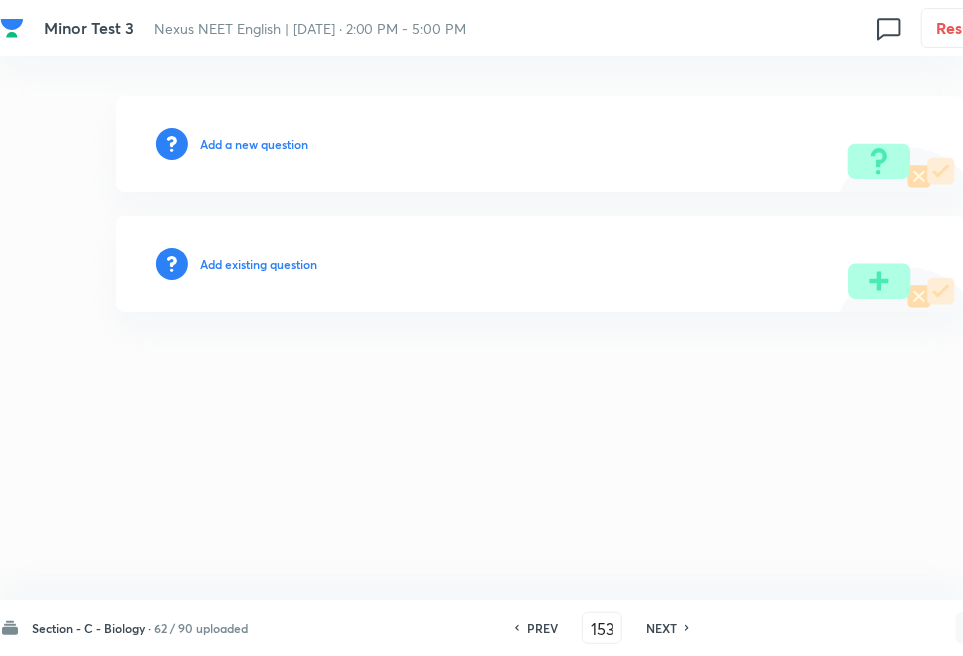click on "Add existing question" at bounding box center [258, 264] 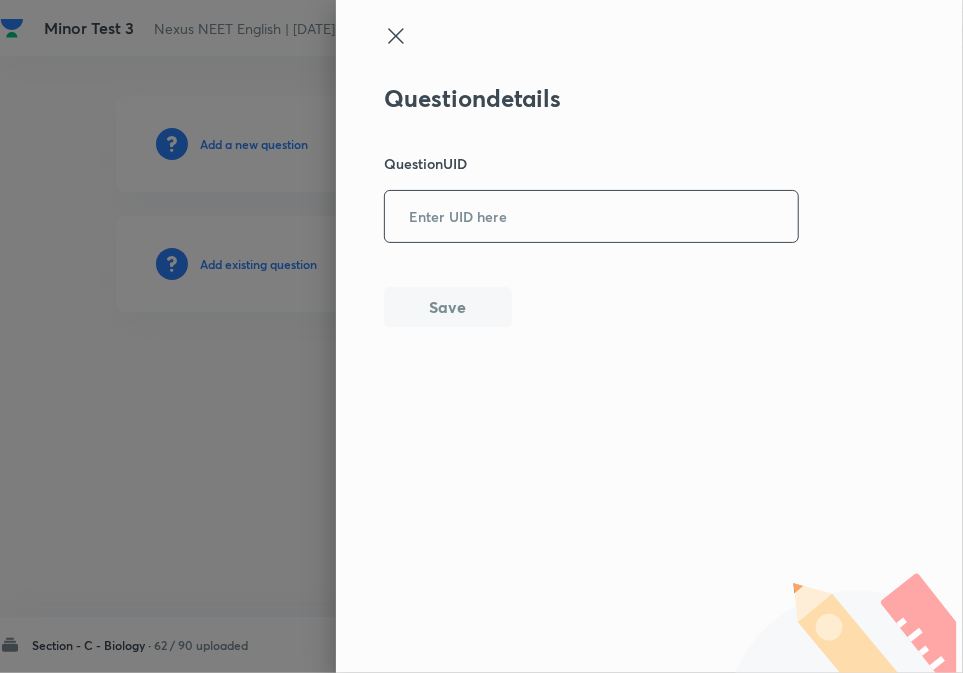 click at bounding box center (591, 216) 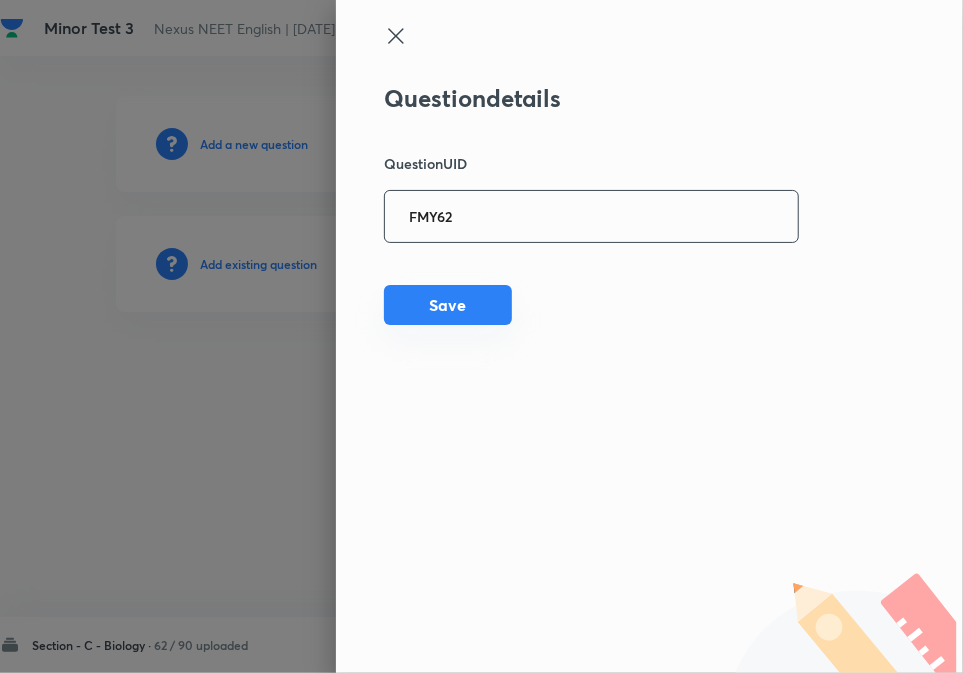 type on "FMY62" 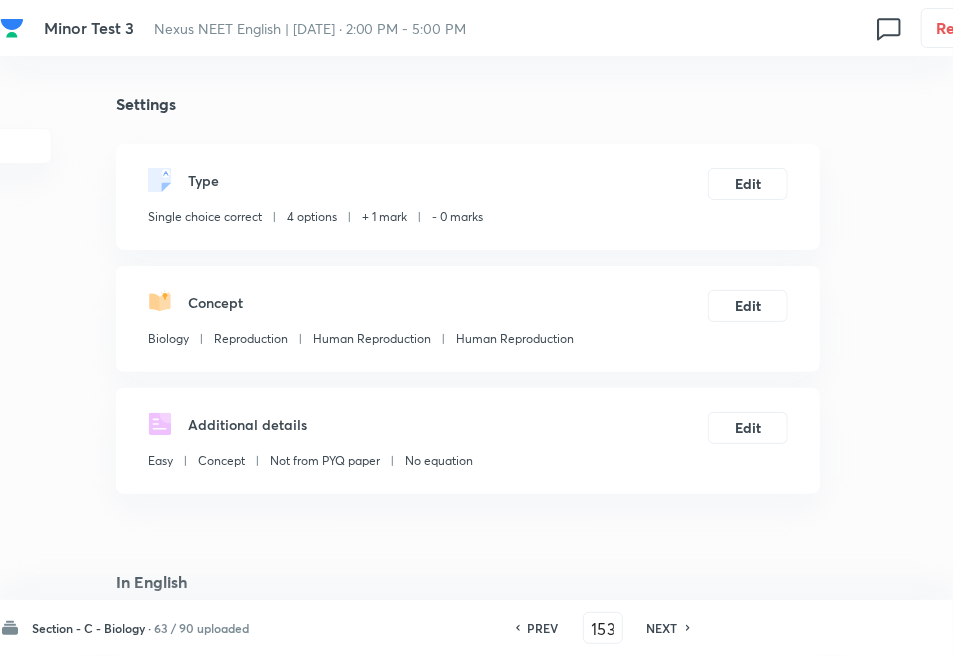 checkbox on "true" 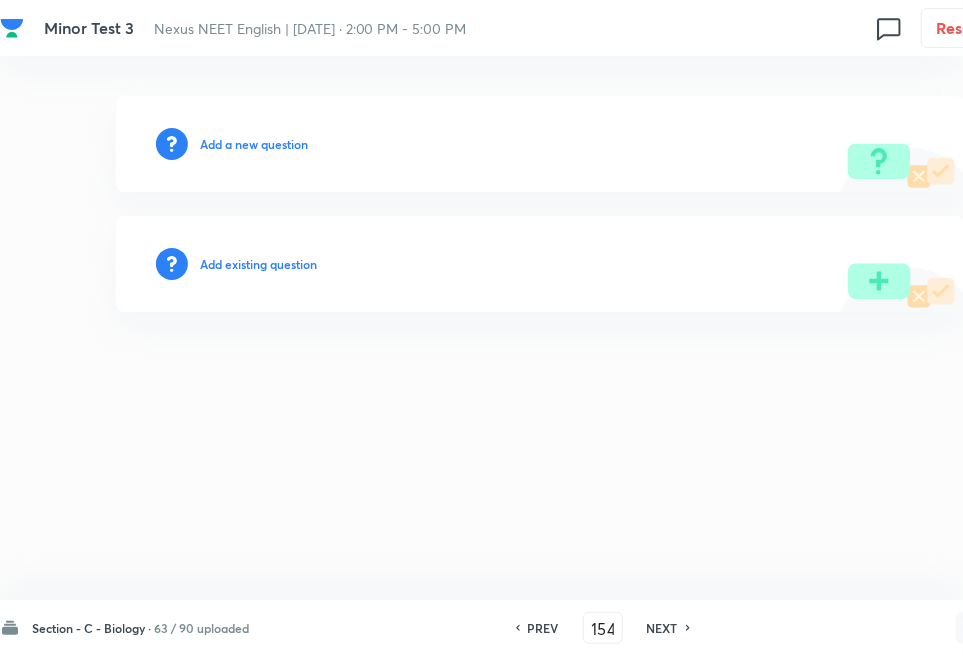 click on "Add existing question" at bounding box center [540, 264] 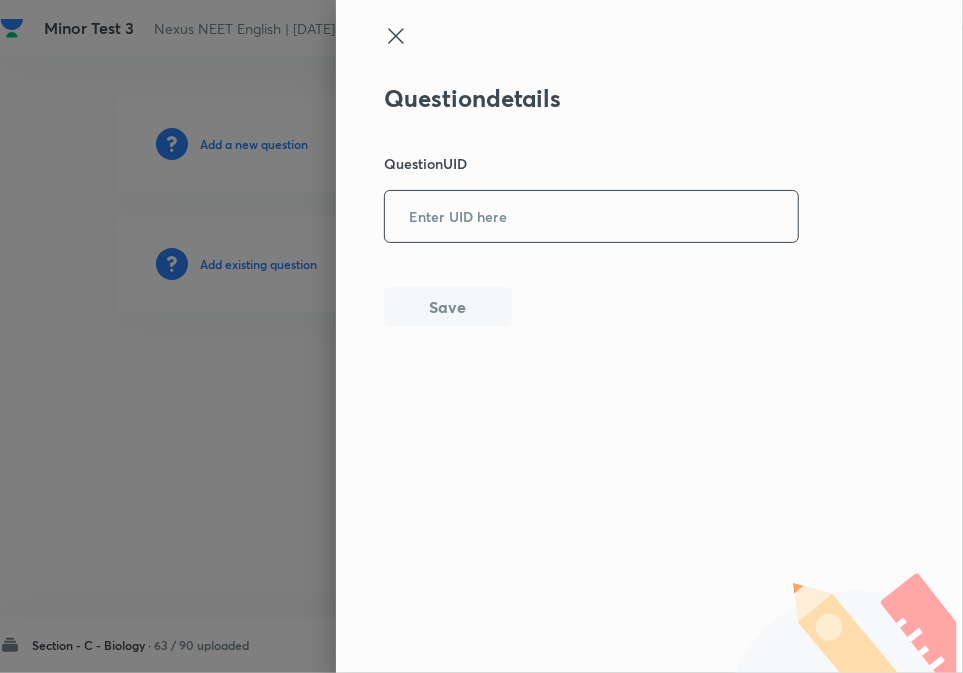 click at bounding box center (591, 216) 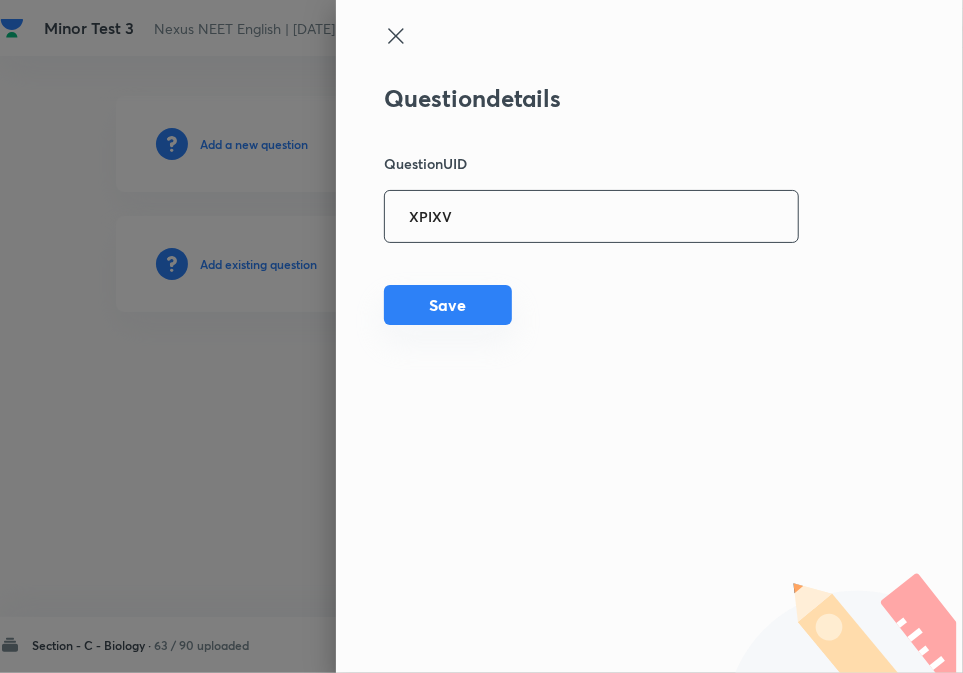 type on "XPIXV" 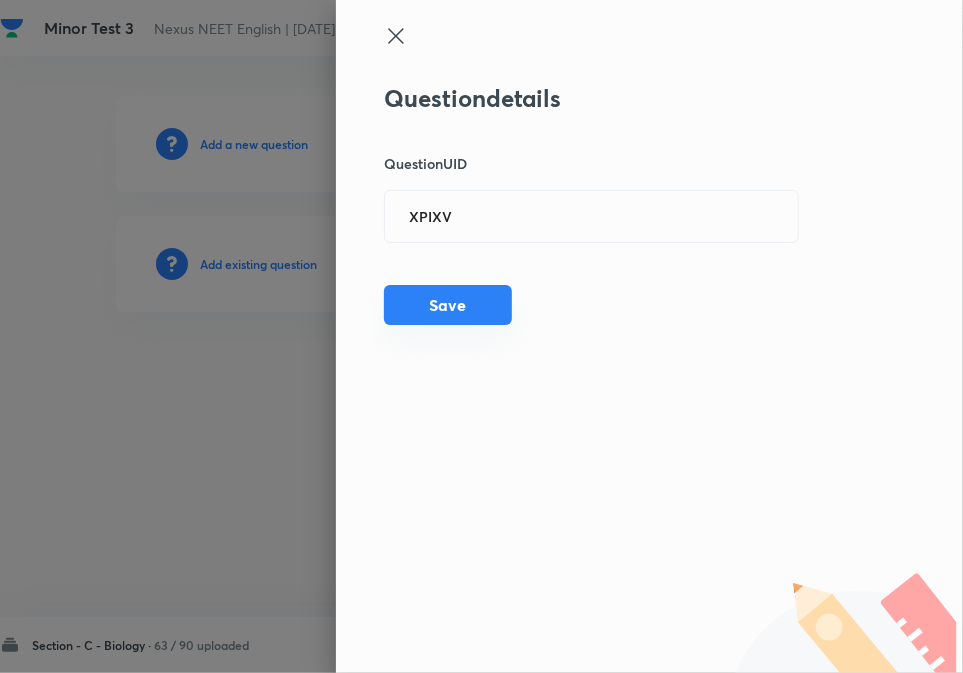 click on "Save" at bounding box center (448, 305) 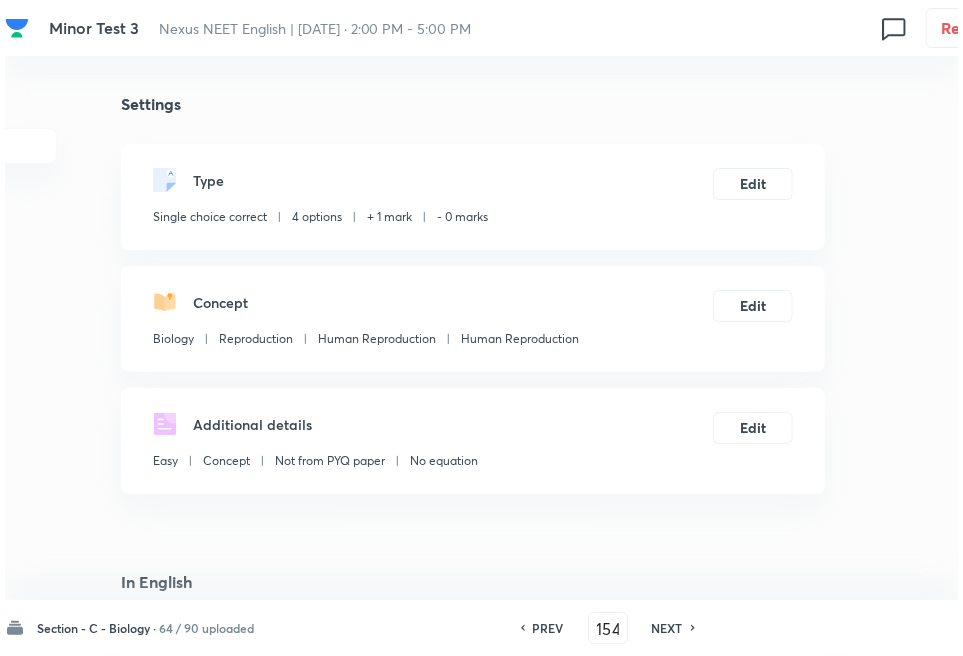type 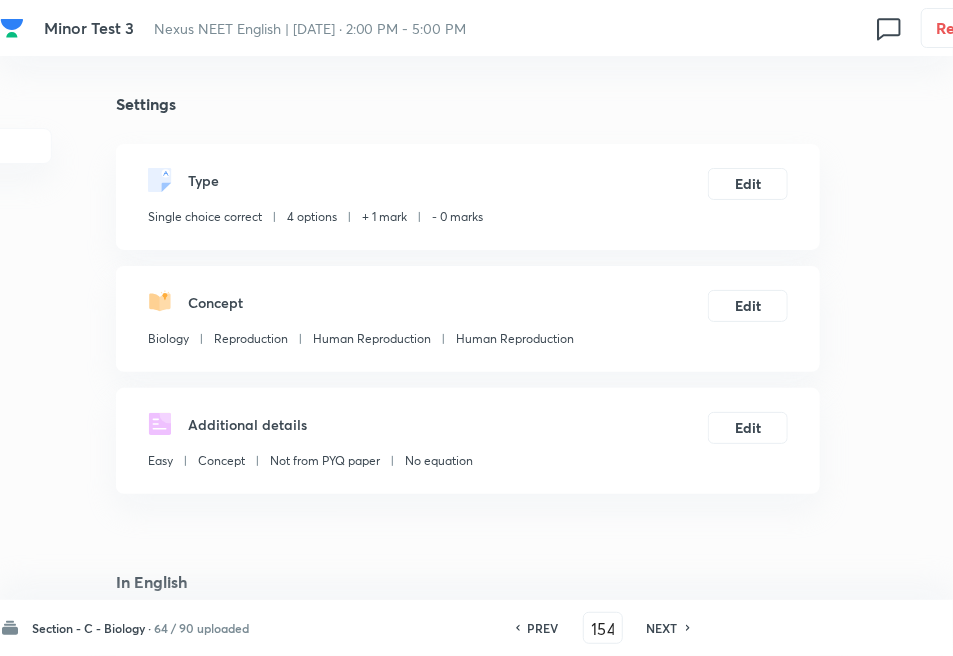 drag, startPoint x: 658, startPoint y: 626, endPoint x: 485, endPoint y: 423, distance: 266.71707 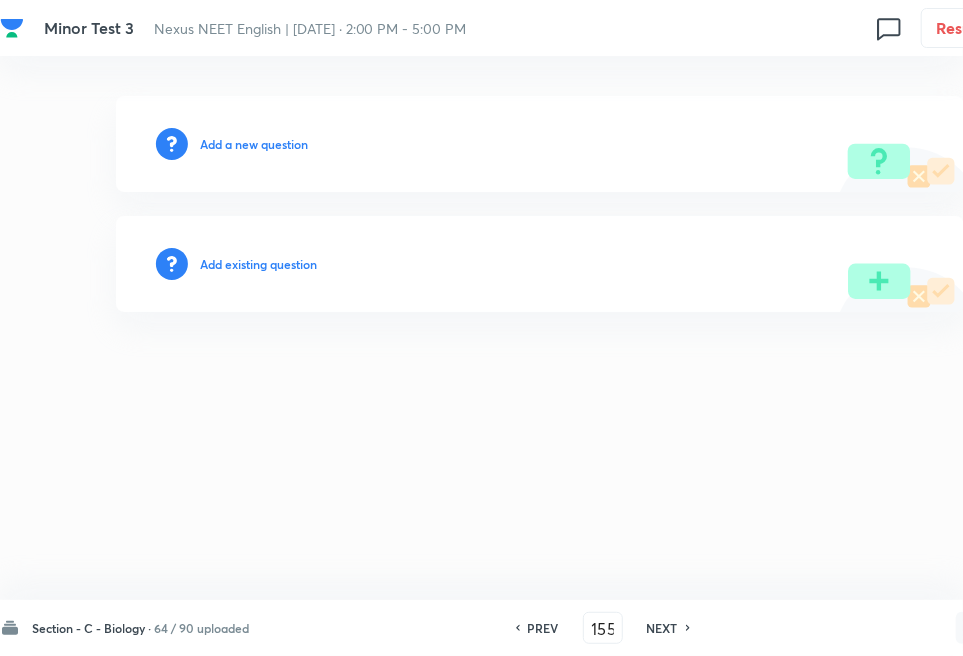 click on "Add existing question" at bounding box center (258, 264) 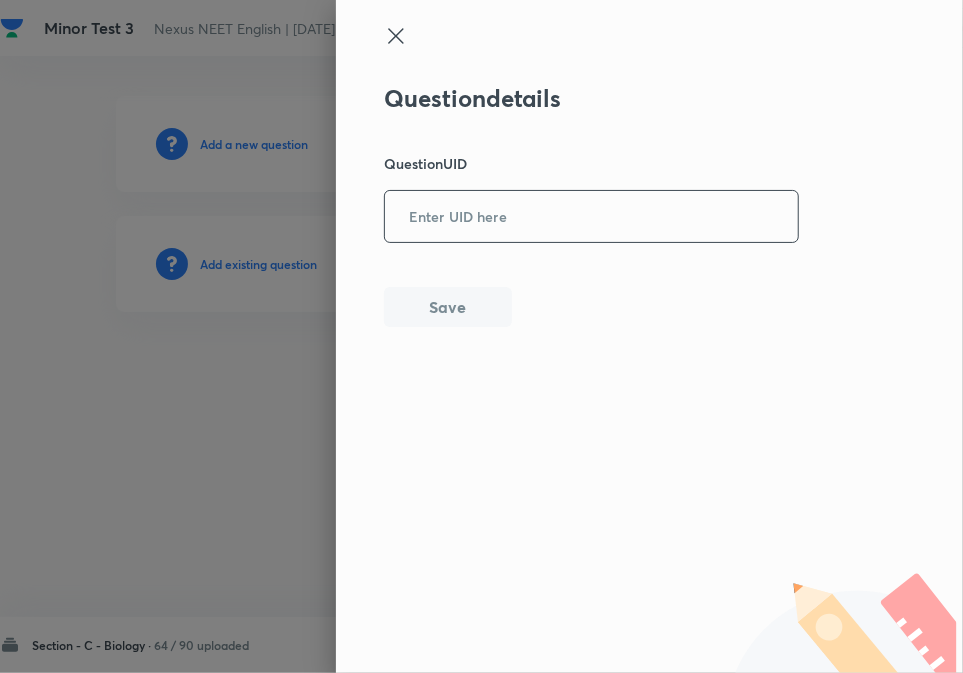 click at bounding box center [591, 216] 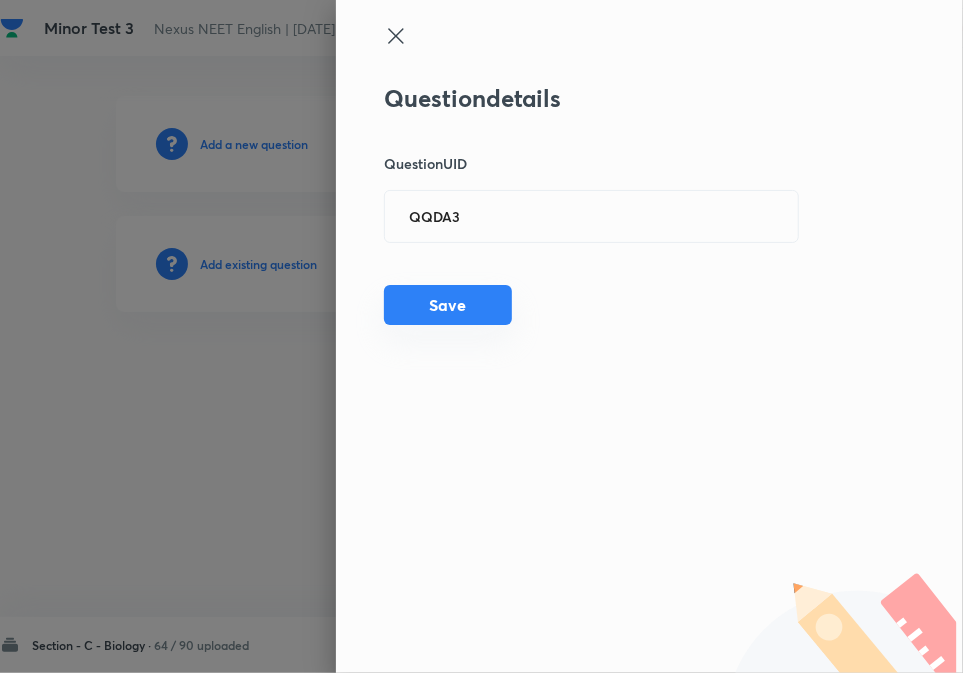 click on "Save" at bounding box center (448, 305) 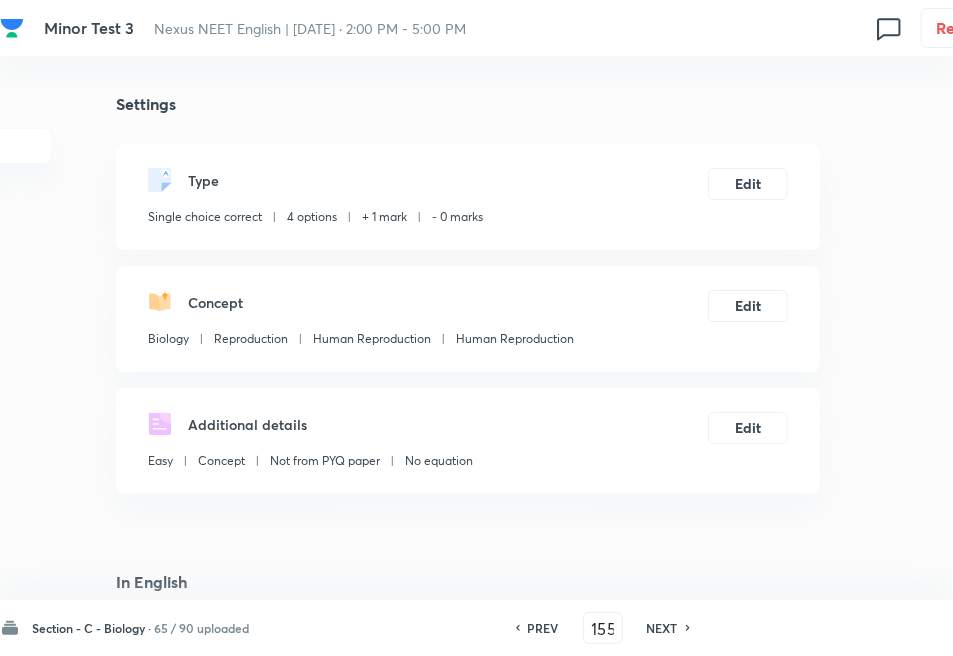 drag, startPoint x: 674, startPoint y: 626, endPoint x: 624, endPoint y: 586, distance: 64.03124 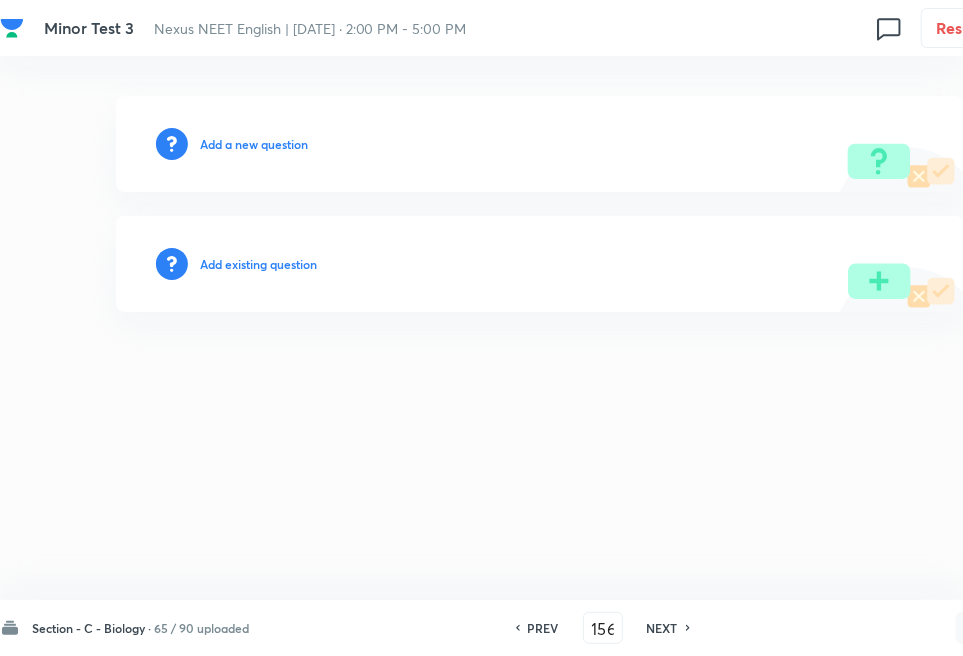 click on "Add existing question" at bounding box center (258, 264) 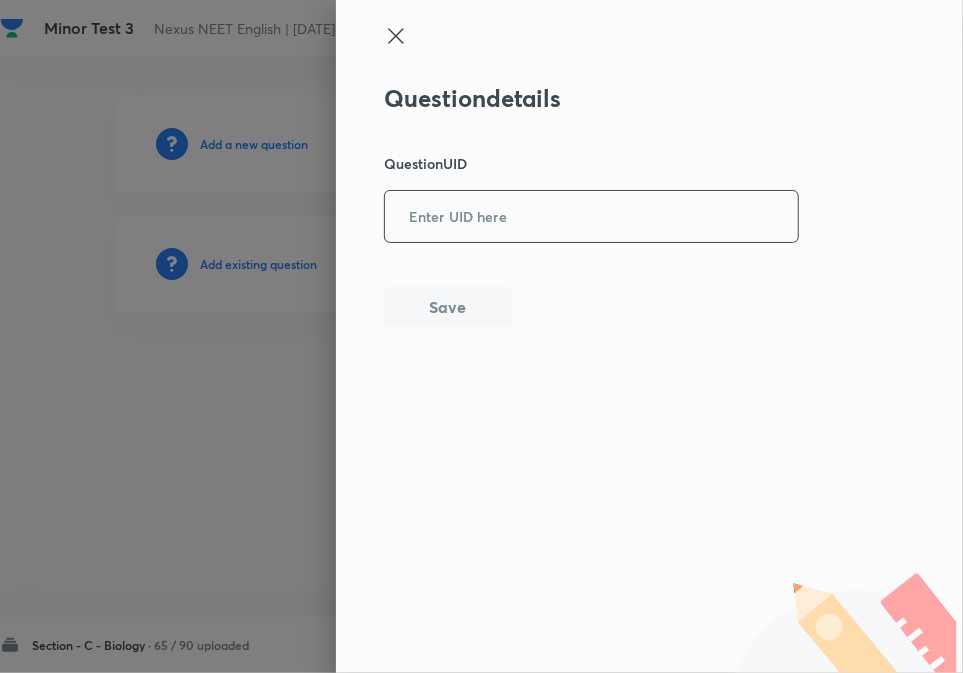 click at bounding box center (591, 216) 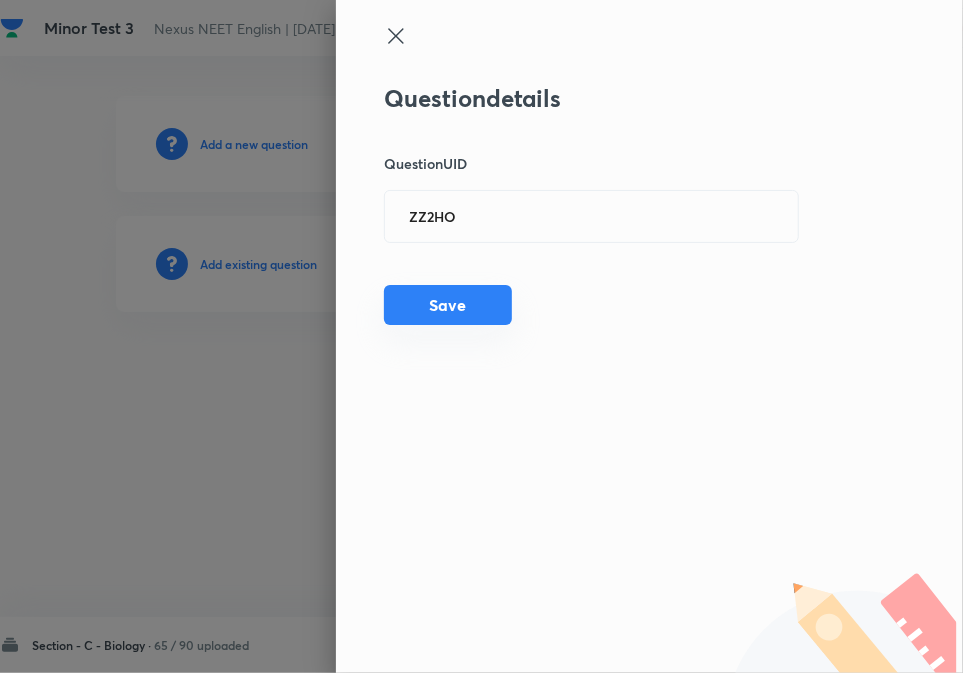 click on "Save" at bounding box center [448, 305] 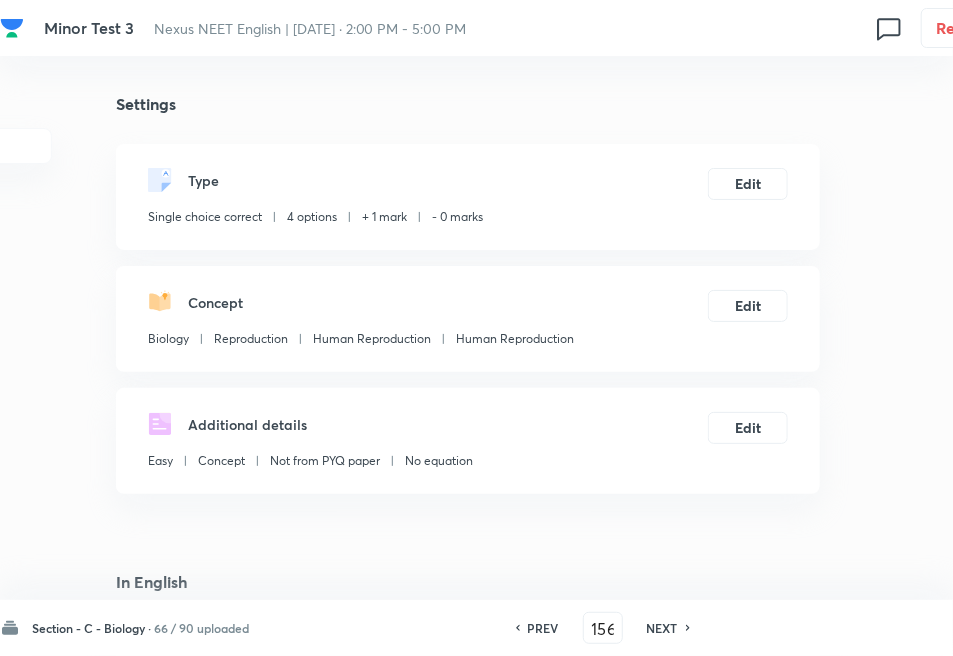 click on "NEXT" at bounding box center (662, 628) 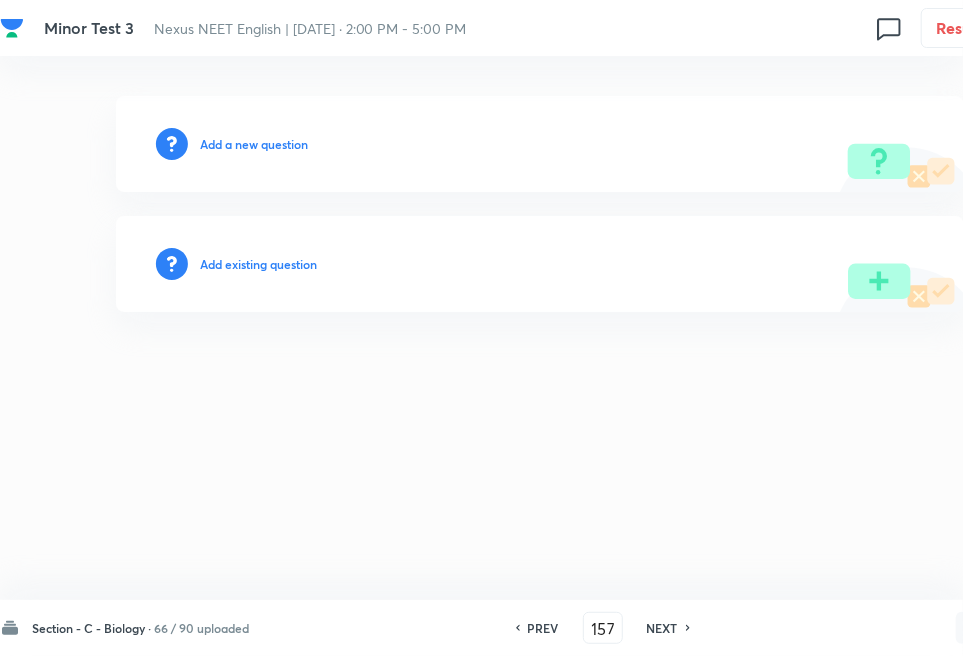 click on "Add existing question" at bounding box center (258, 264) 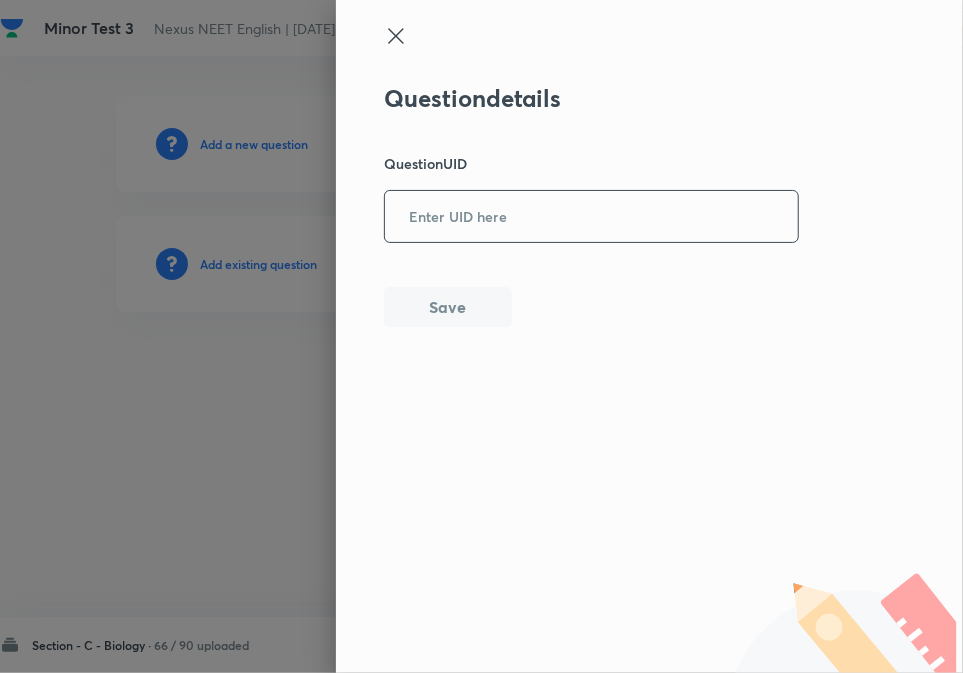 click at bounding box center [591, 216] 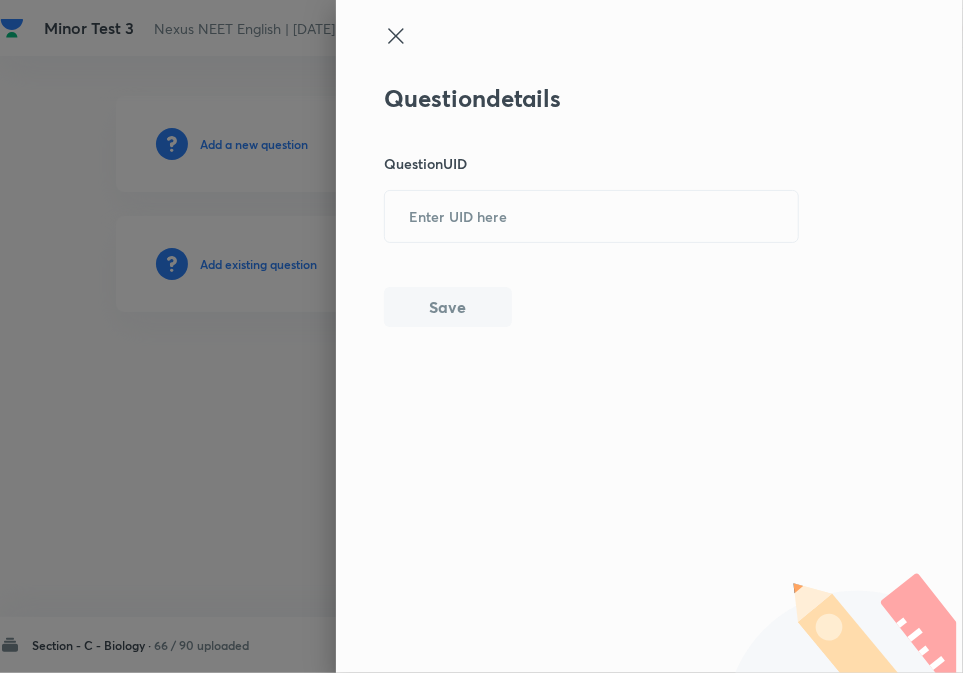 paste on "5PAHN" 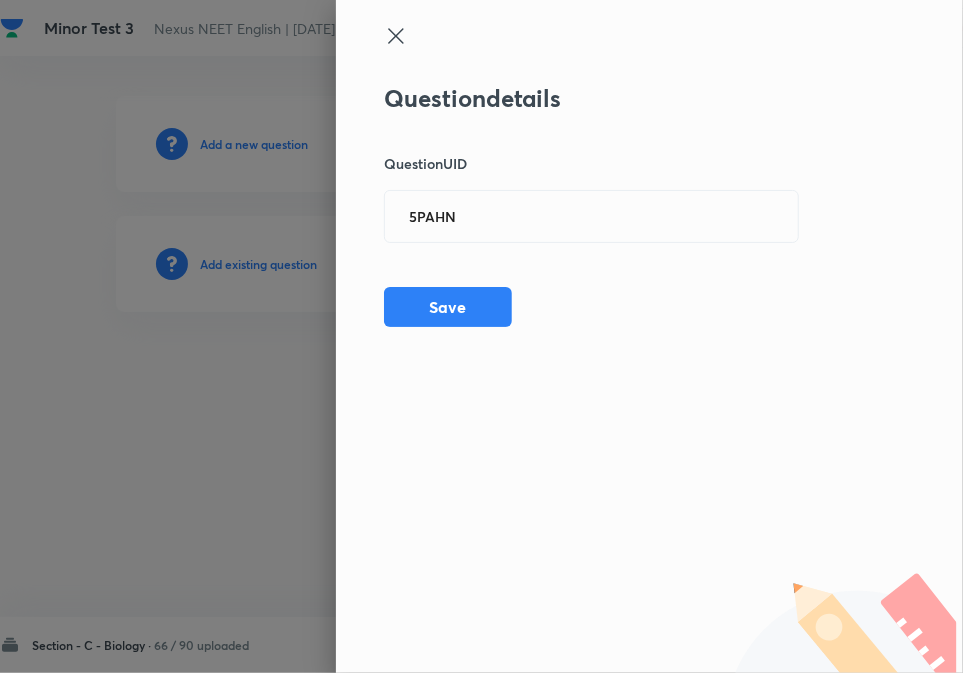 drag, startPoint x: 465, startPoint y: 308, endPoint x: 376, endPoint y: 333, distance: 92.44458 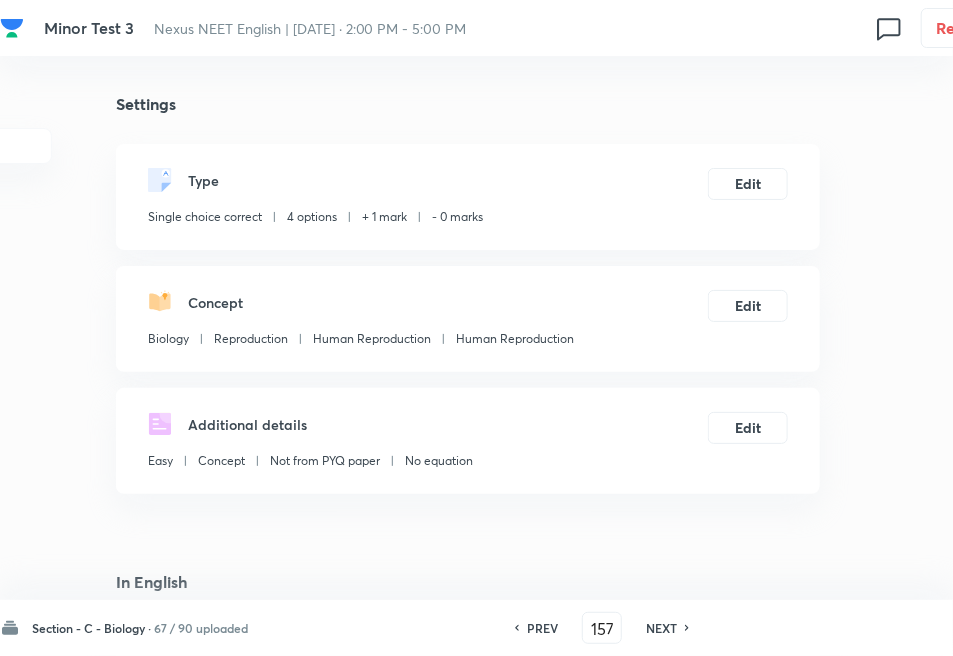 click on "NEXT" at bounding box center (661, 628) 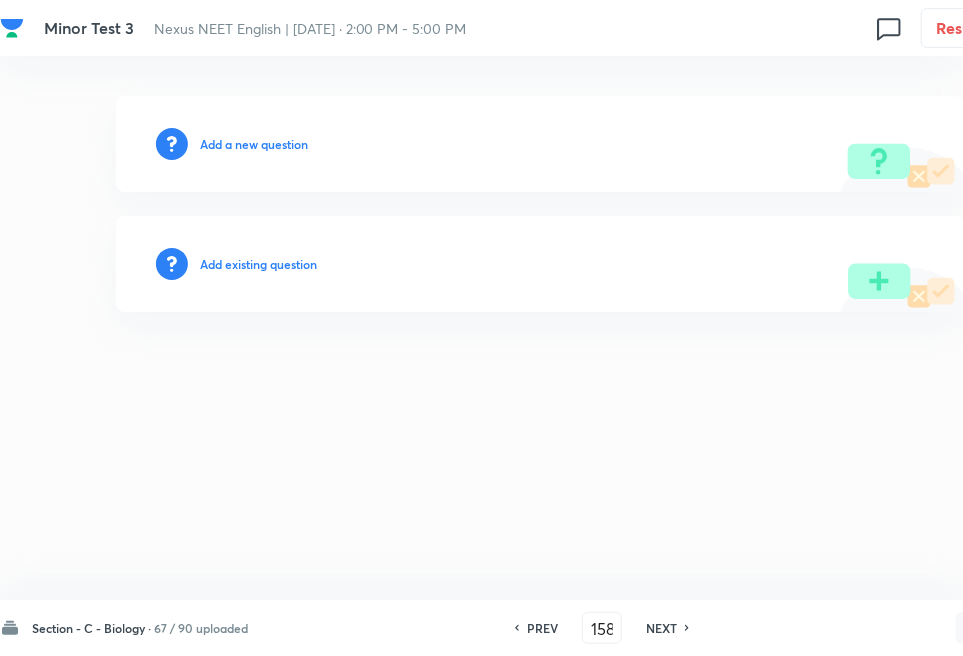 click on "Add existing question" at bounding box center [258, 264] 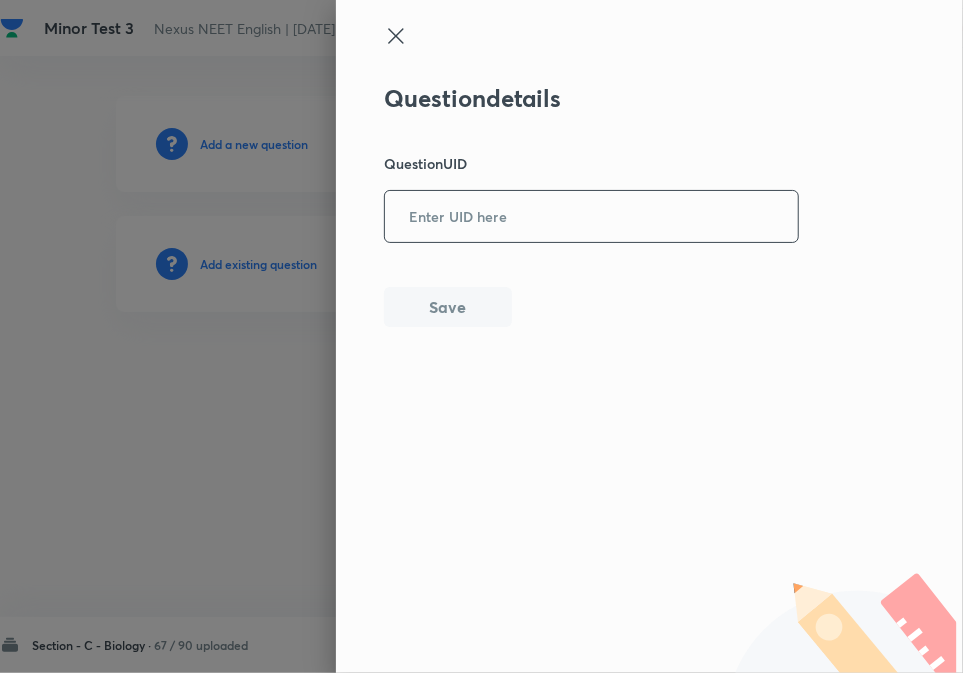 click at bounding box center (591, 216) 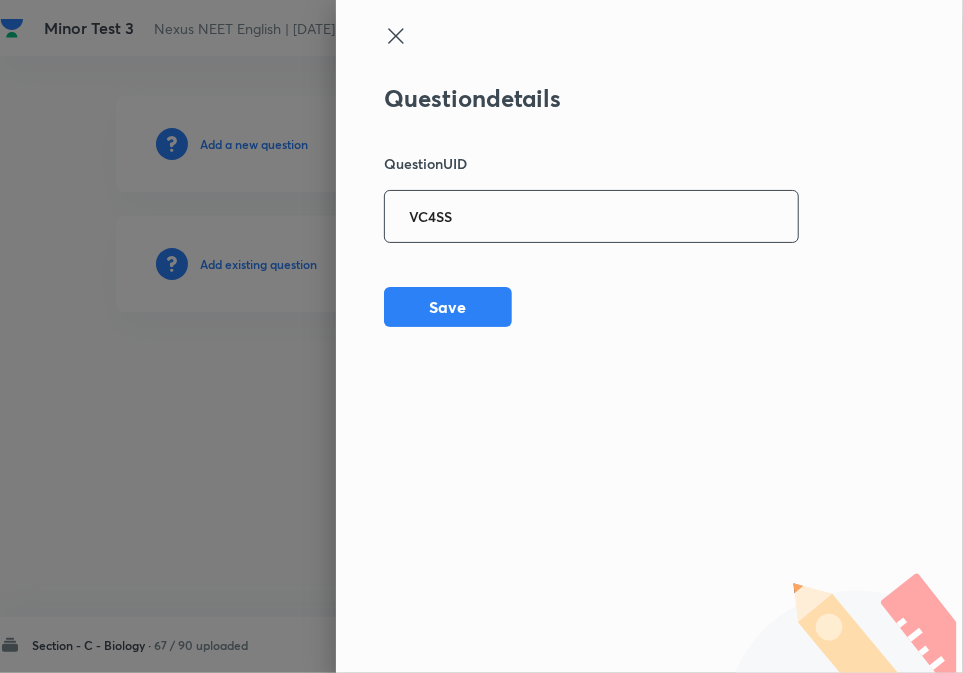 click on "Question  details Question  UID VC4SS ​ Save" at bounding box center (592, 205) 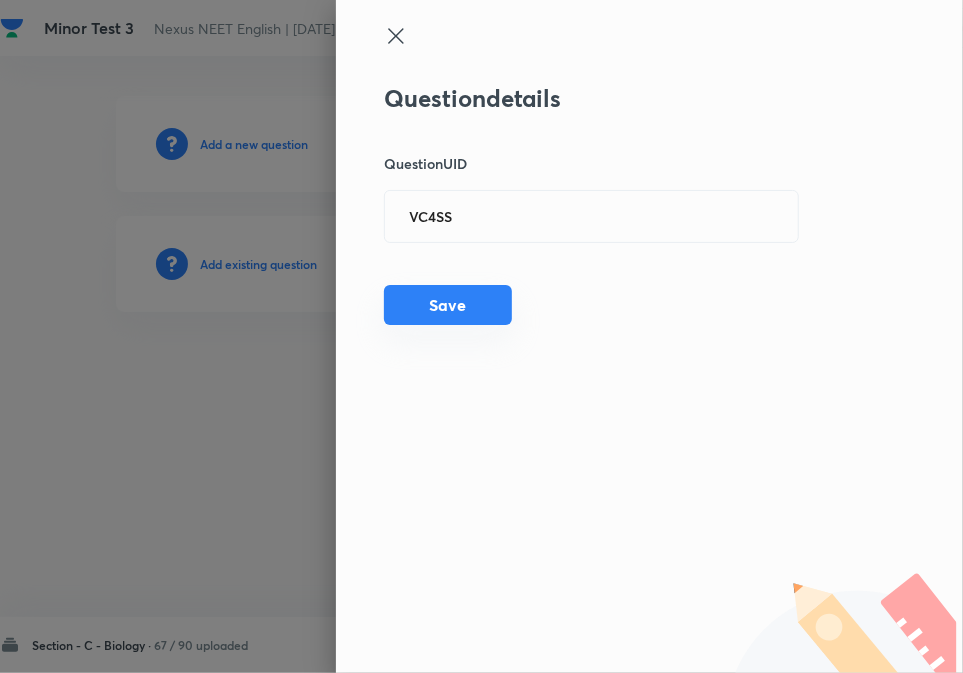 click on "Save" at bounding box center (448, 305) 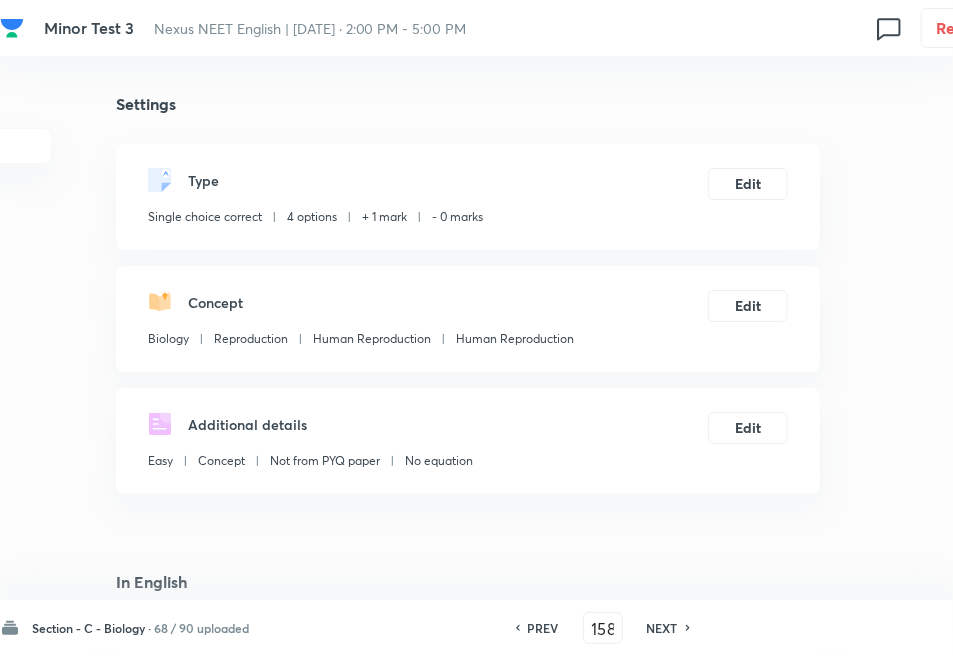 click on "NEXT" at bounding box center (662, 628) 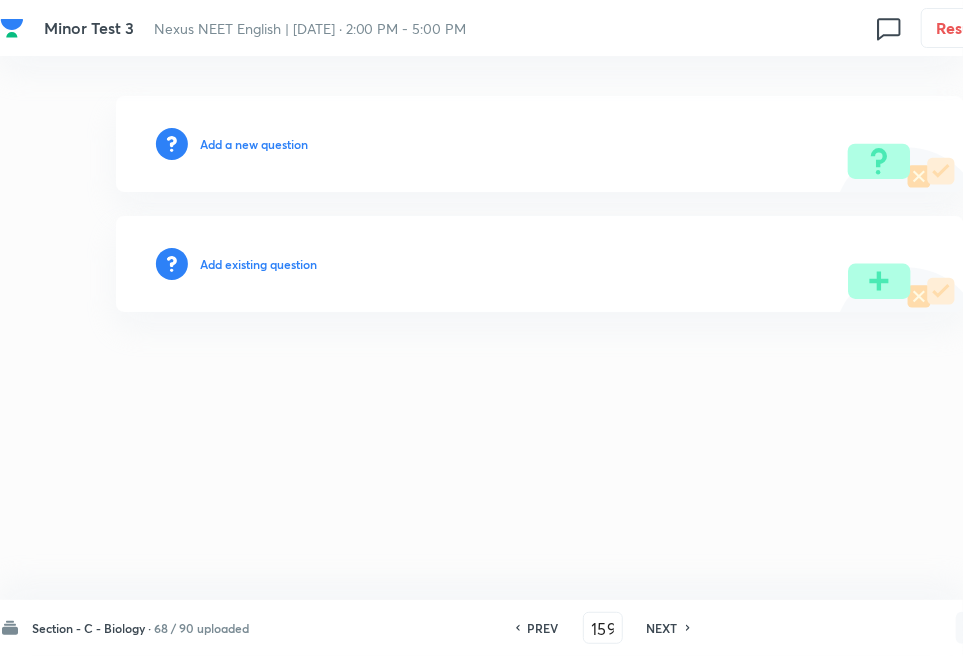 click on "Add existing question" at bounding box center (258, 264) 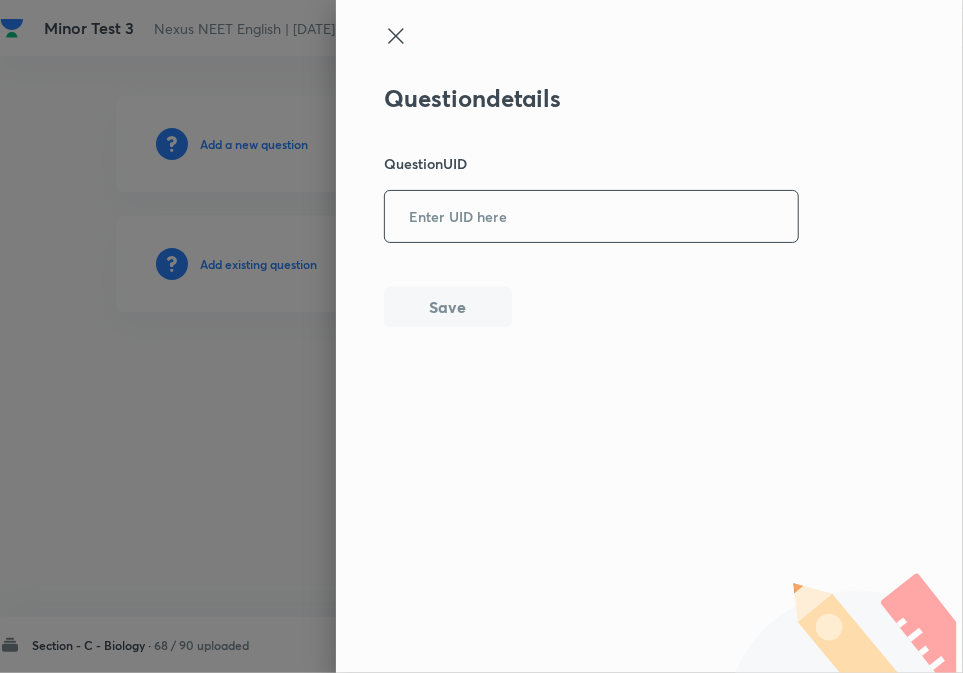 click at bounding box center [591, 216] 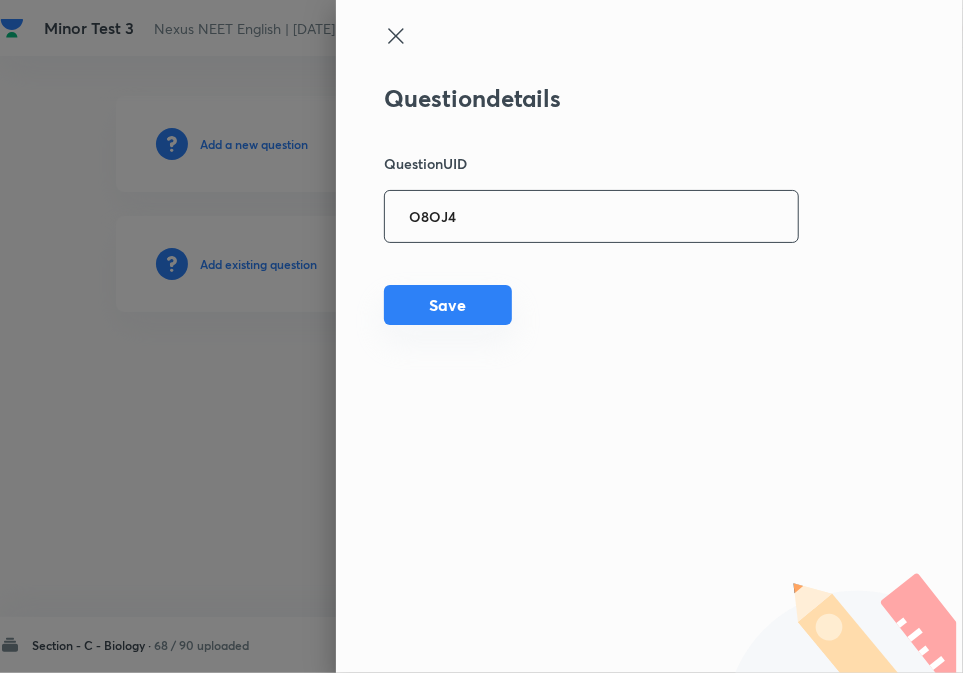 click on "Save" at bounding box center [448, 305] 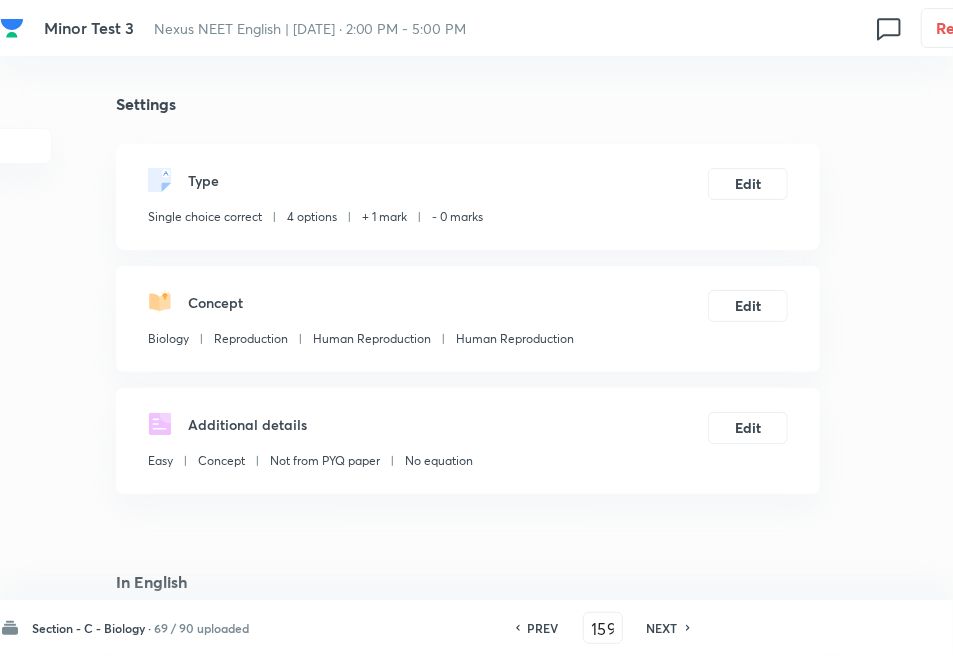 click on "NEXT" at bounding box center [662, 628] 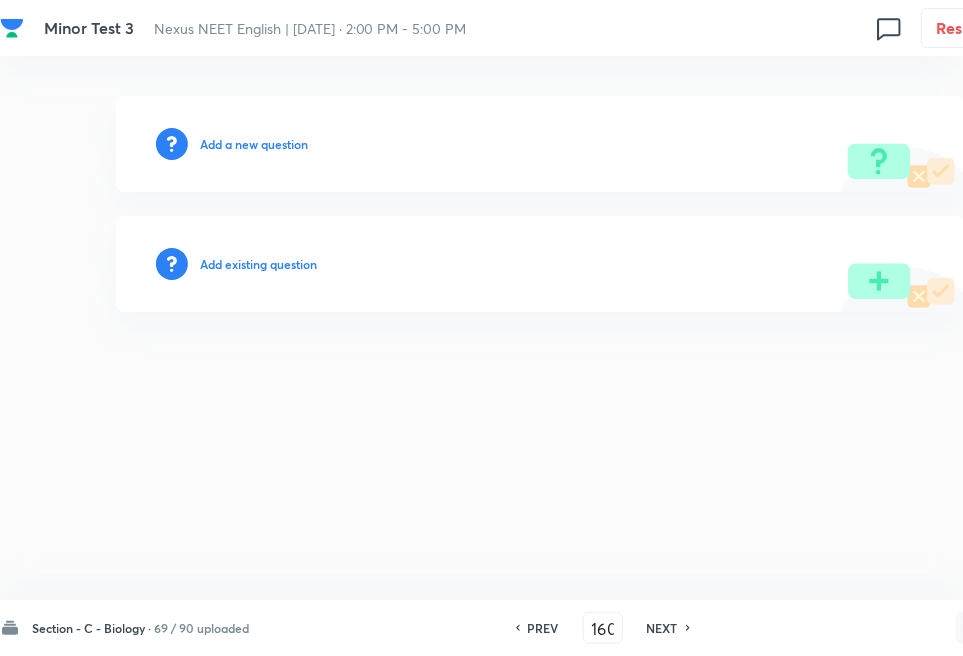 click on "Add existing question" at bounding box center (258, 264) 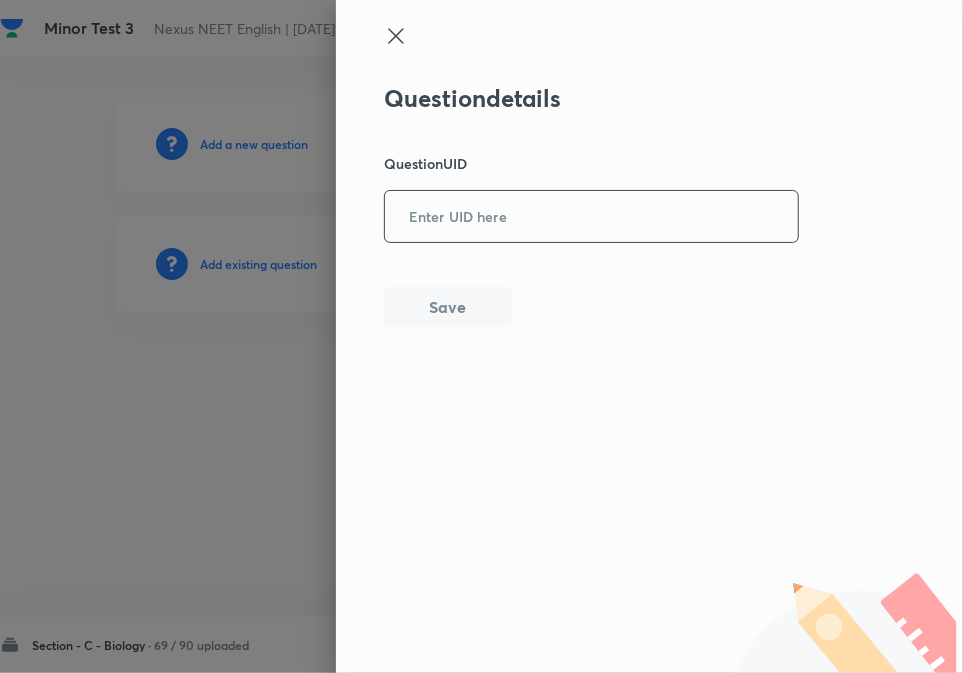 click at bounding box center (591, 216) 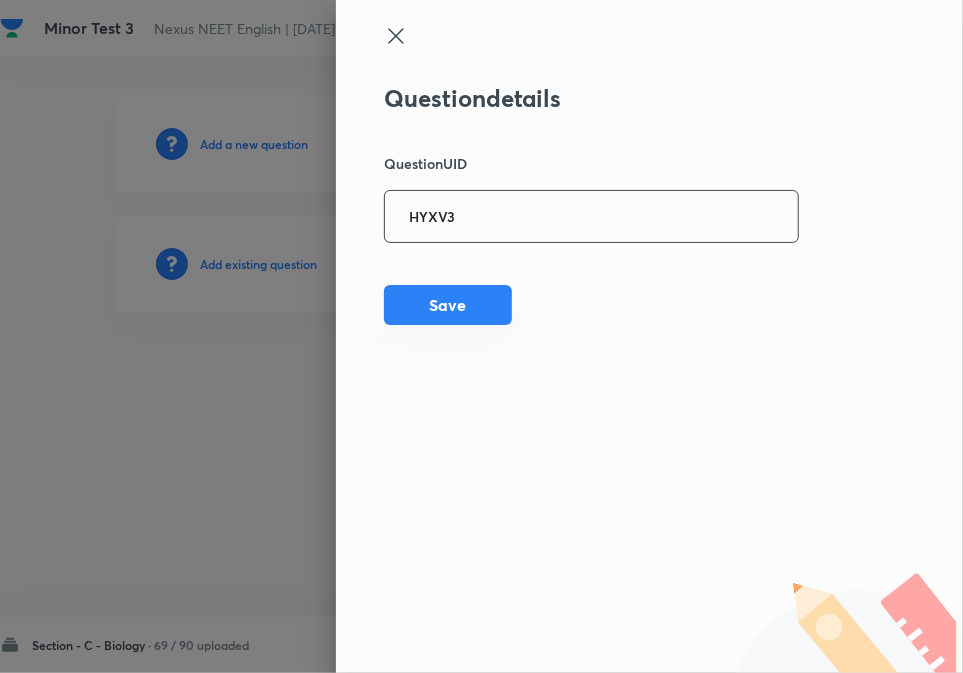 click on "Save" at bounding box center (448, 305) 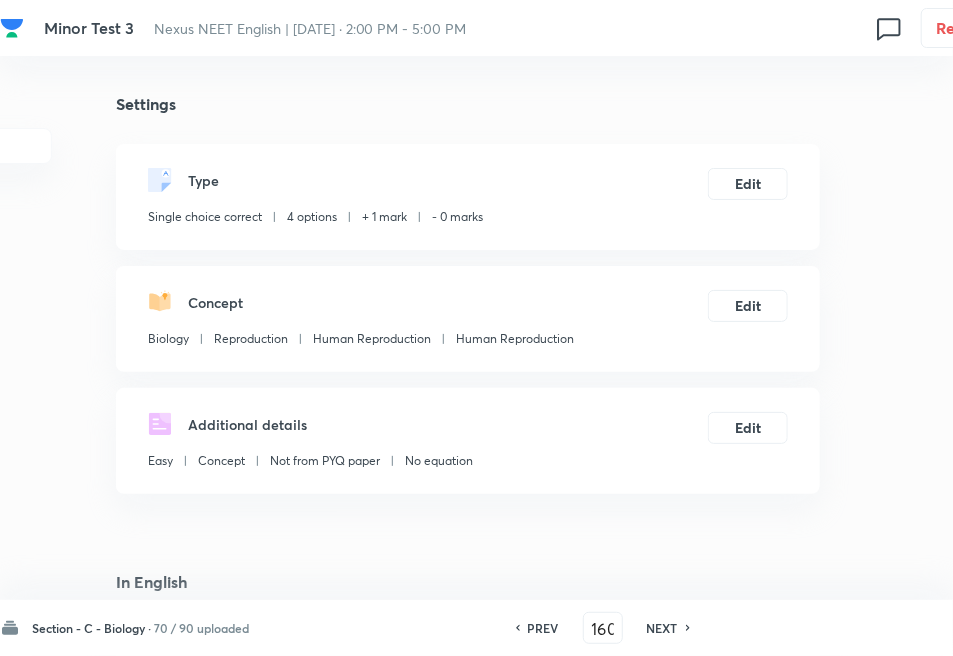click on "NEXT" at bounding box center (662, 628) 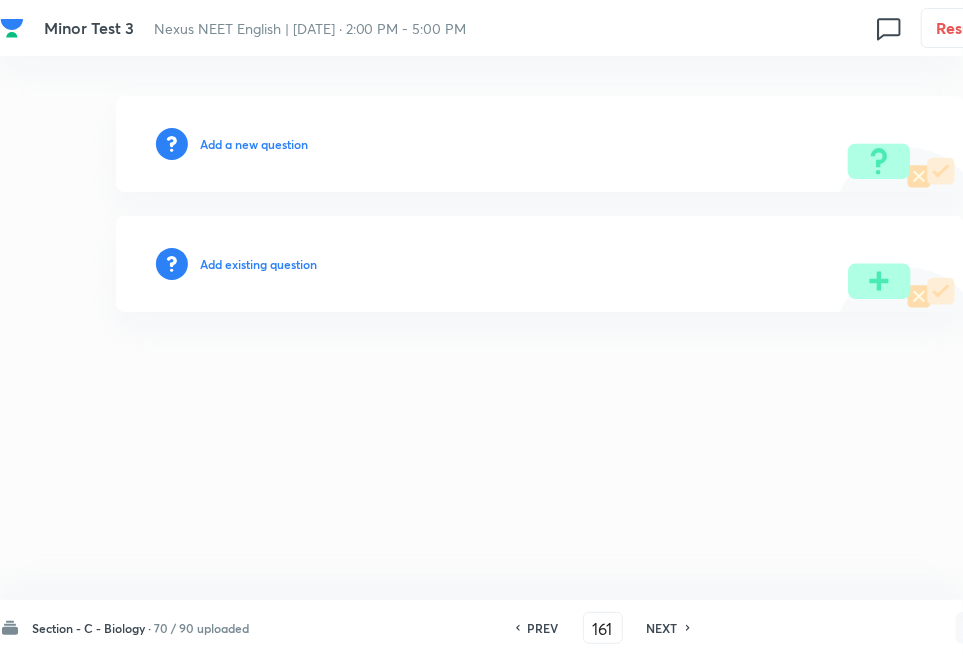 click on "Add existing question" at bounding box center (258, 264) 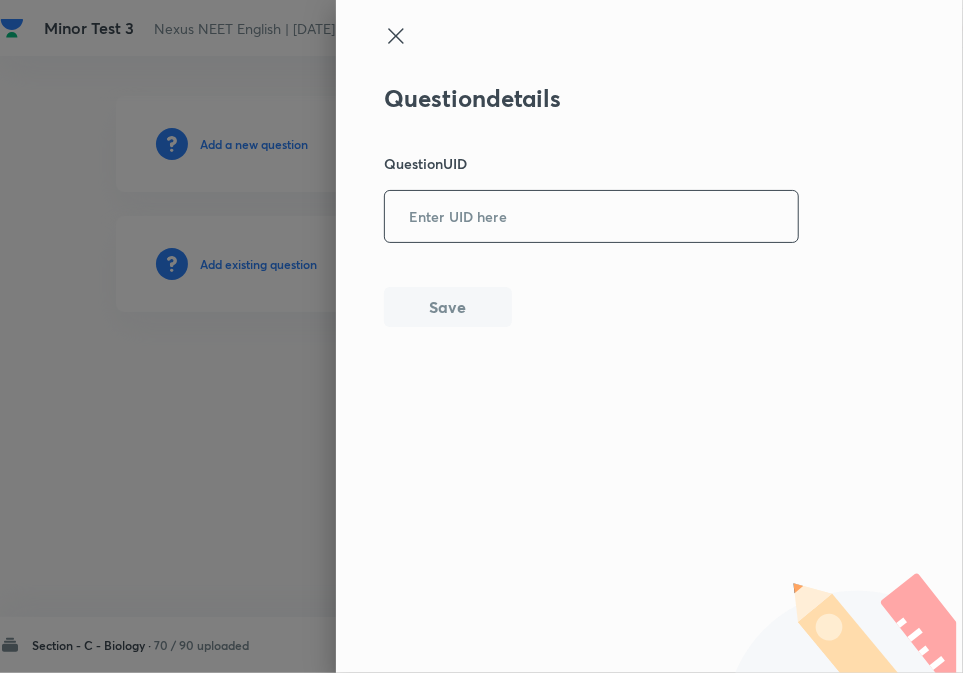 click at bounding box center [591, 216] 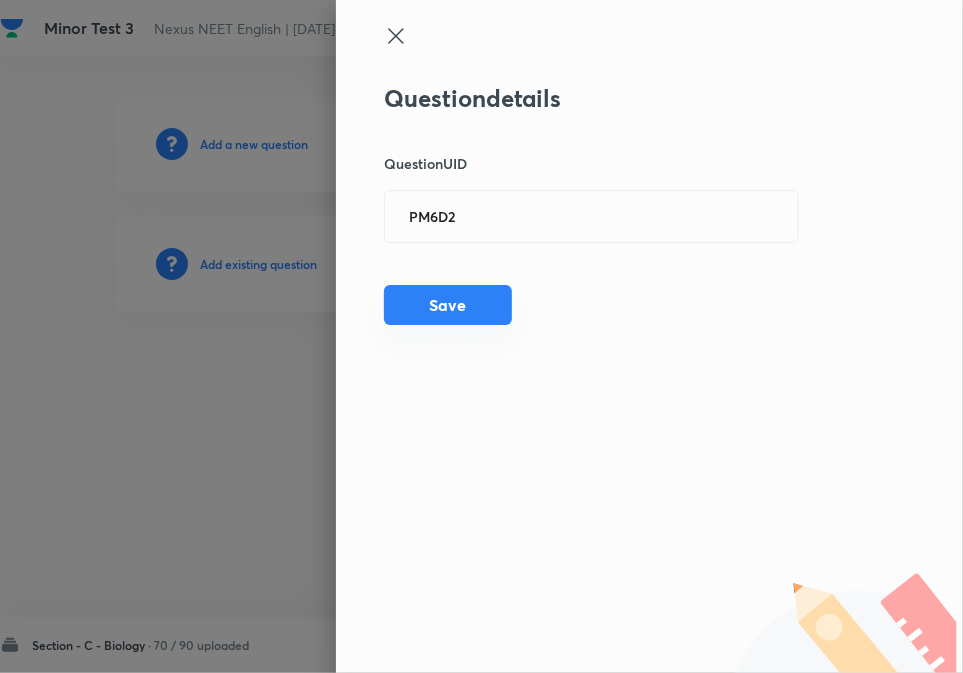 click on "Save" at bounding box center [448, 305] 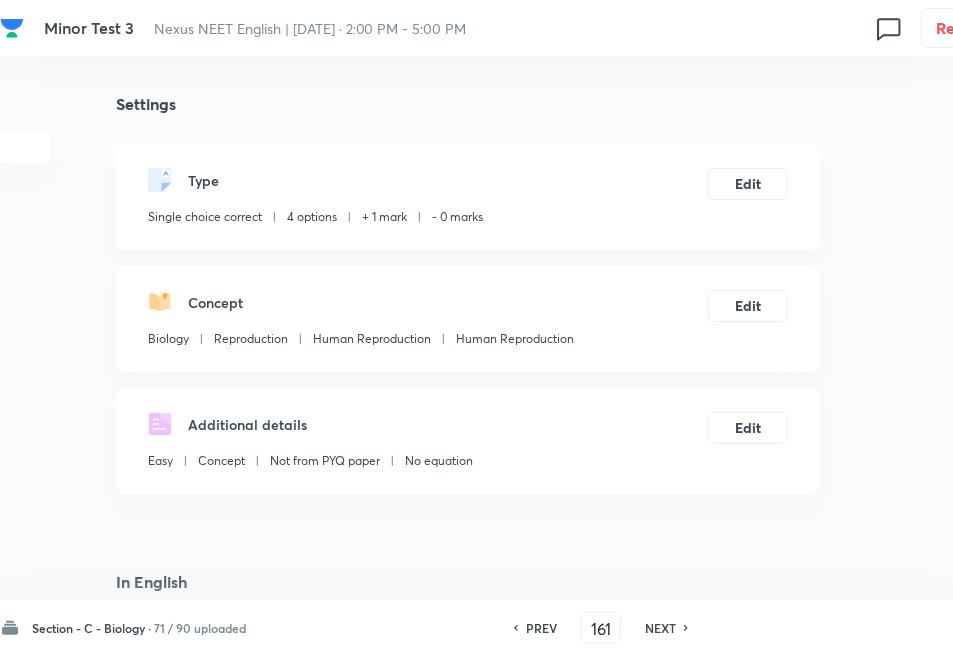 drag, startPoint x: 667, startPoint y: 630, endPoint x: 657, endPoint y: 620, distance: 14.142136 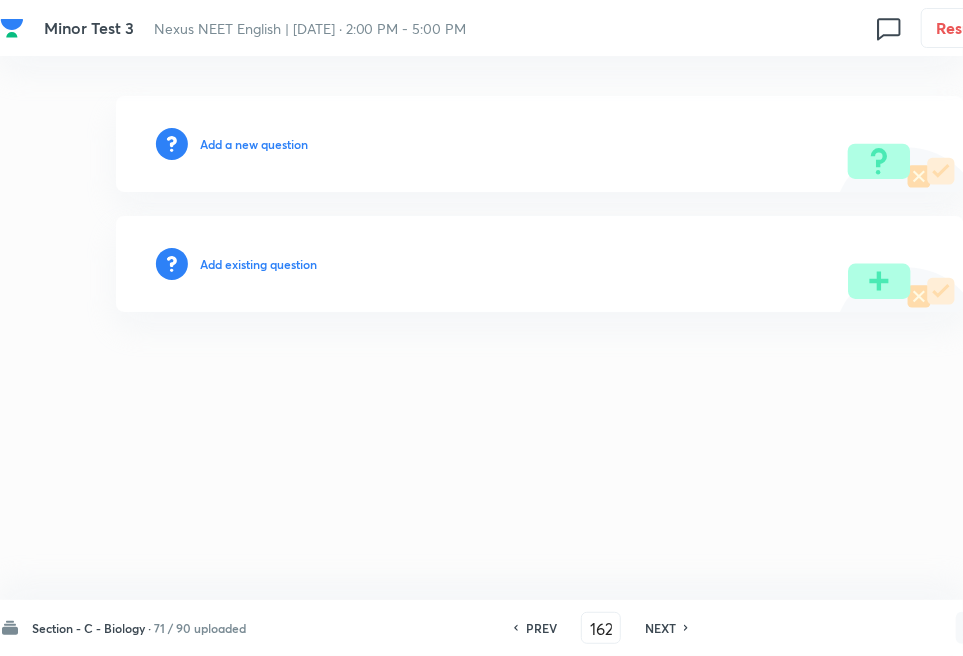 click on "Add existing question" at bounding box center (258, 264) 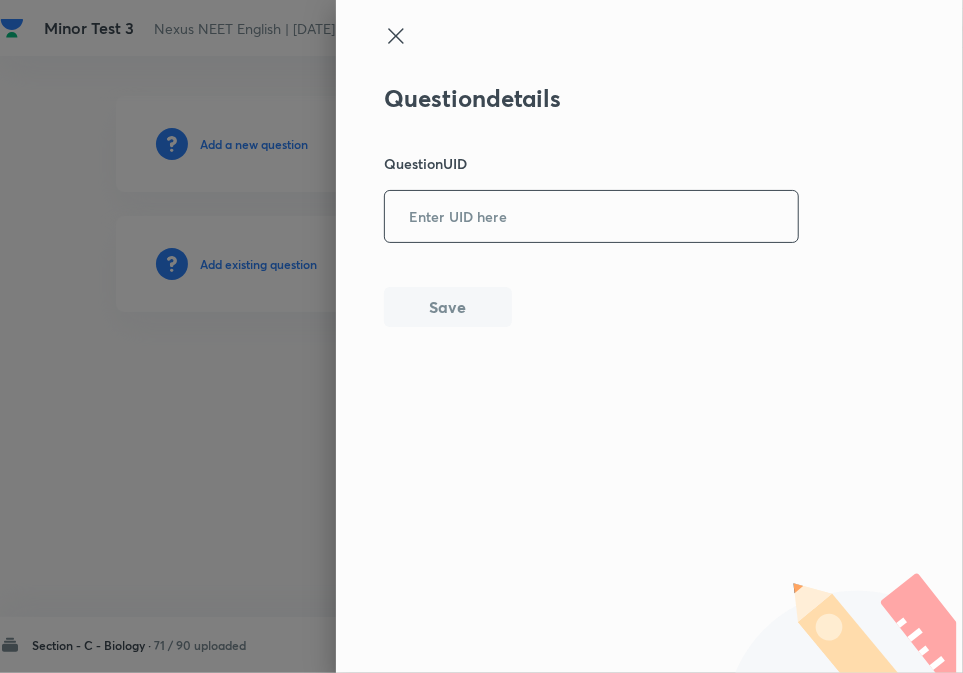 click at bounding box center (591, 216) 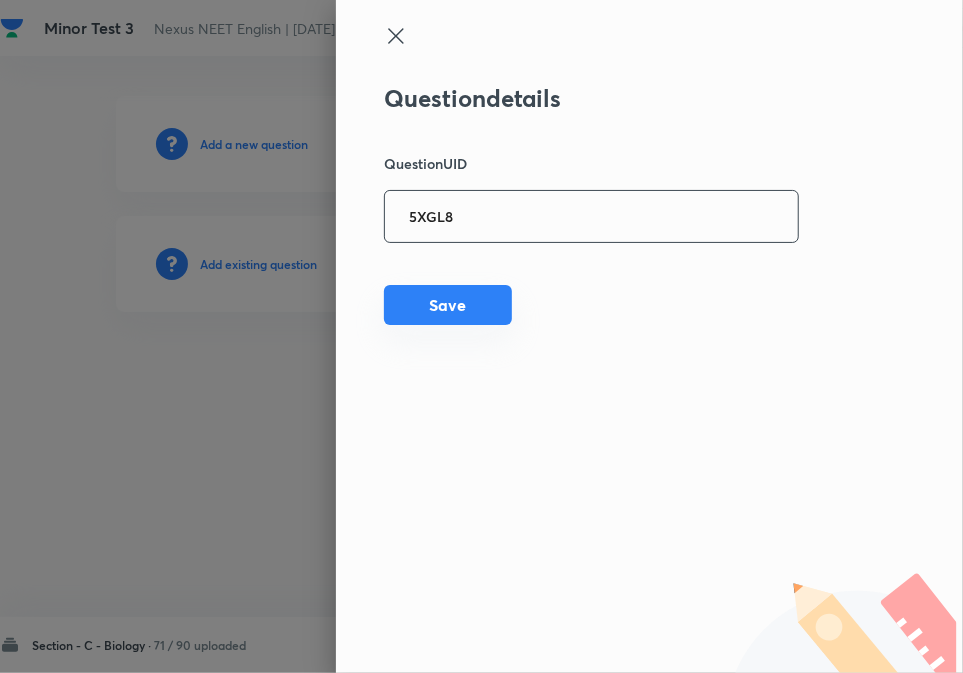 click on "Save" at bounding box center (448, 305) 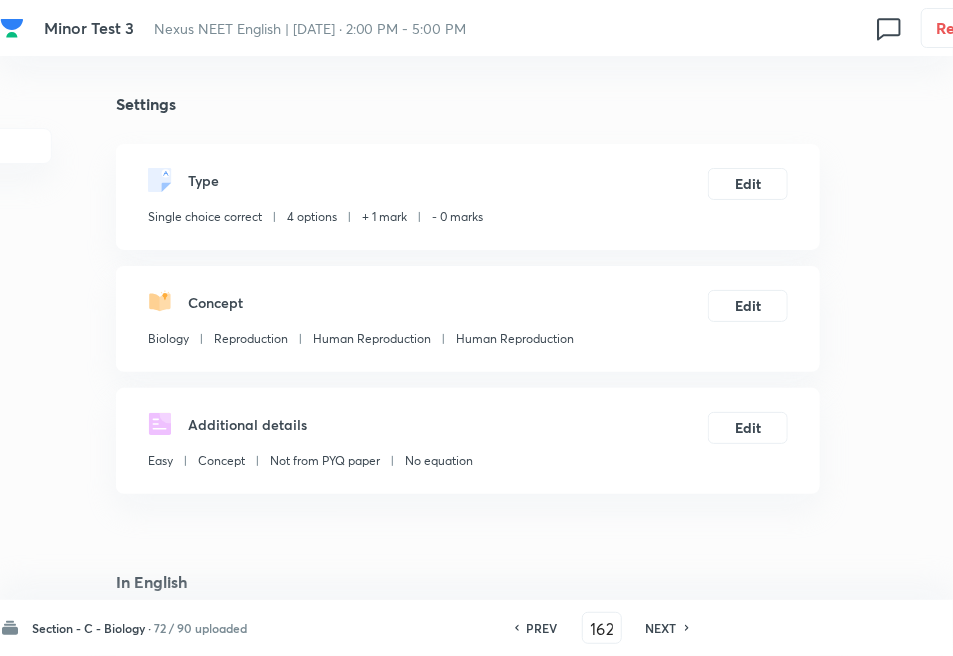 click on "NEXT" at bounding box center (661, 628) 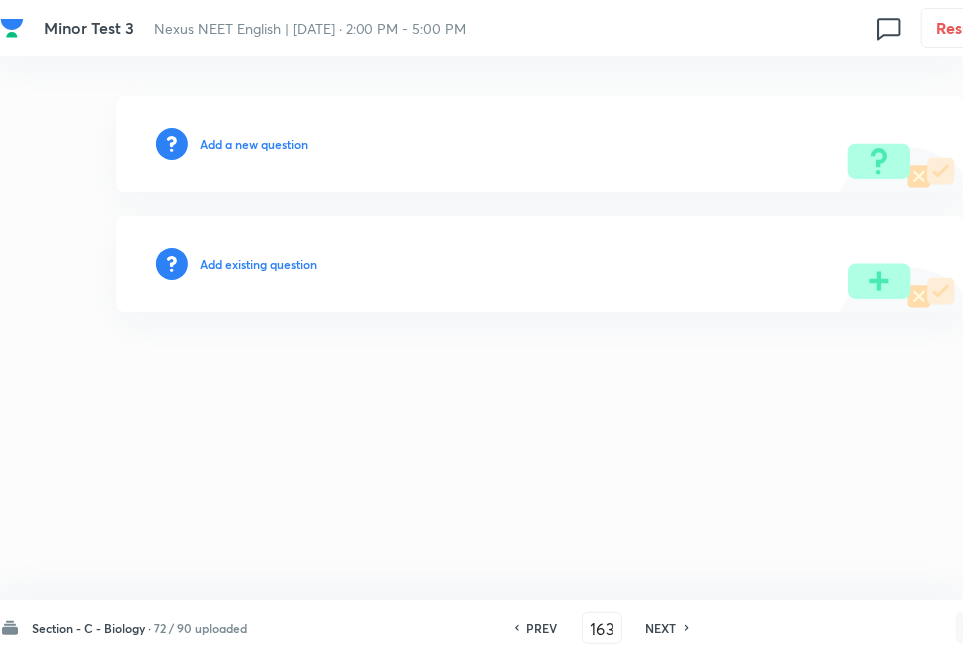 click on "Add existing question" at bounding box center (540, 264) 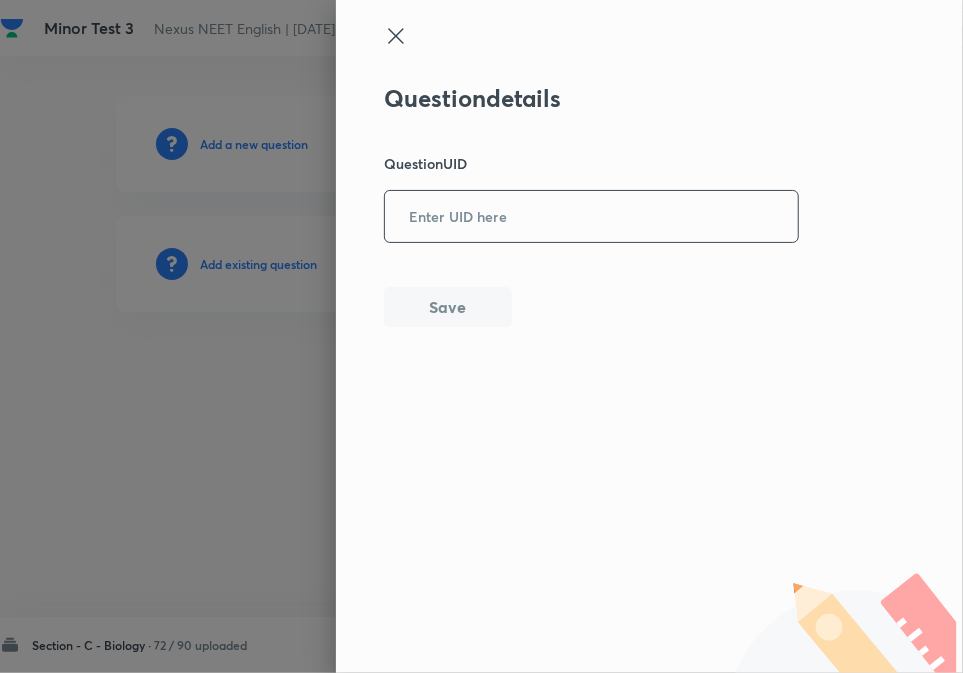 drag, startPoint x: 485, startPoint y: 204, endPoint x: 488, endPoint y: 220, distance: 16.27882 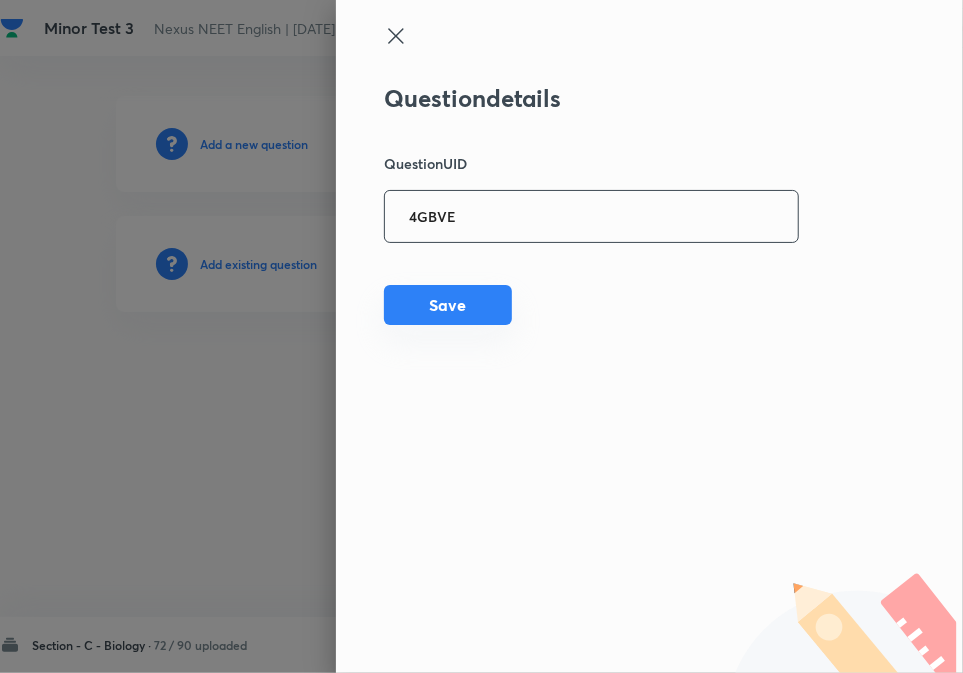 click on "Save" at bounding box center (448, 305) 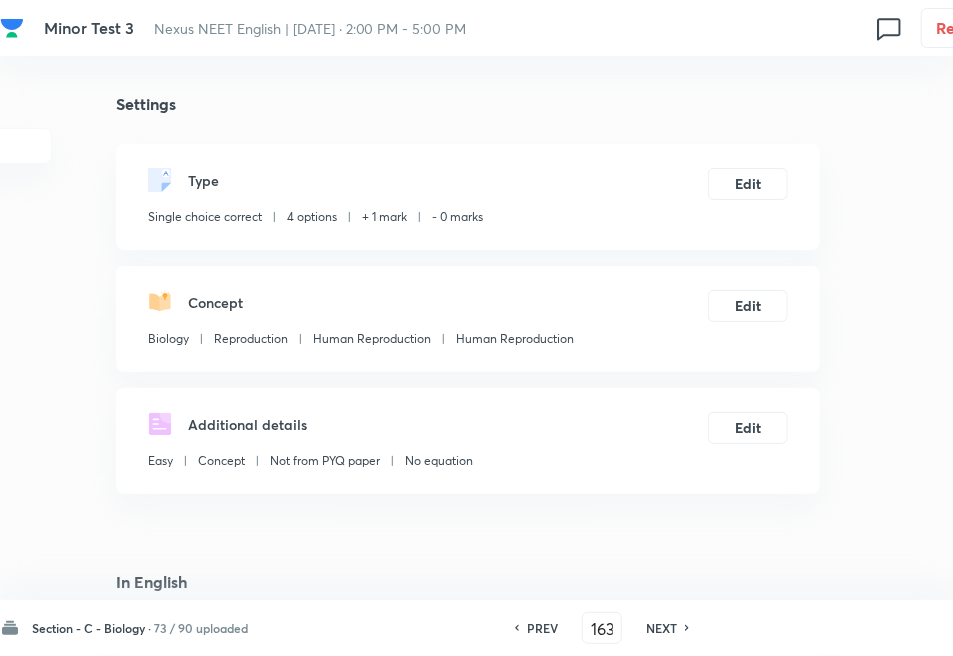 click on "NEXT" at bounding box center (661, 628) 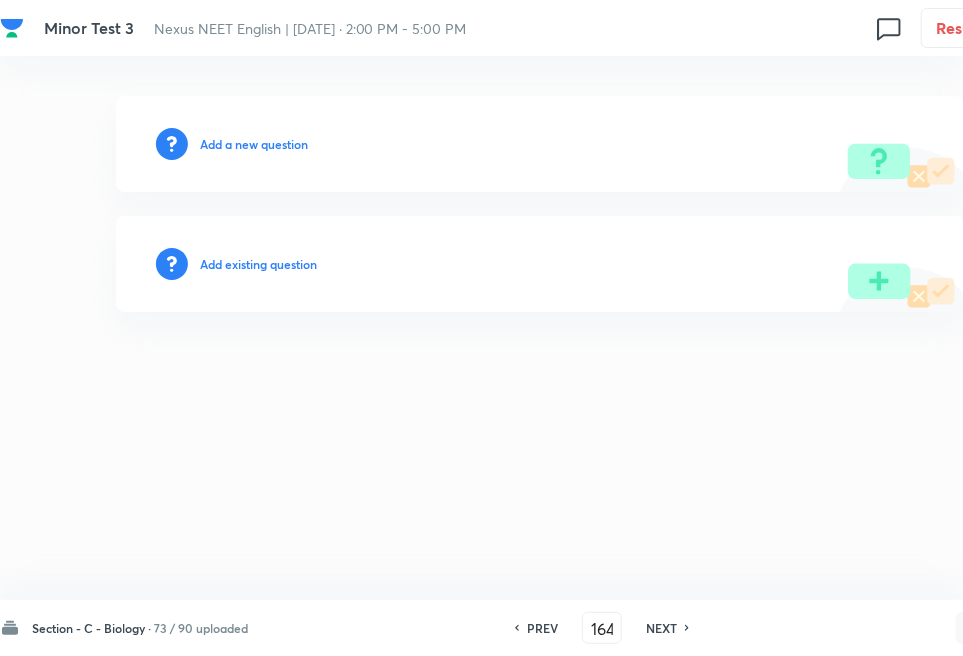 click on "Add existing question" at bounding box center [258, 264] 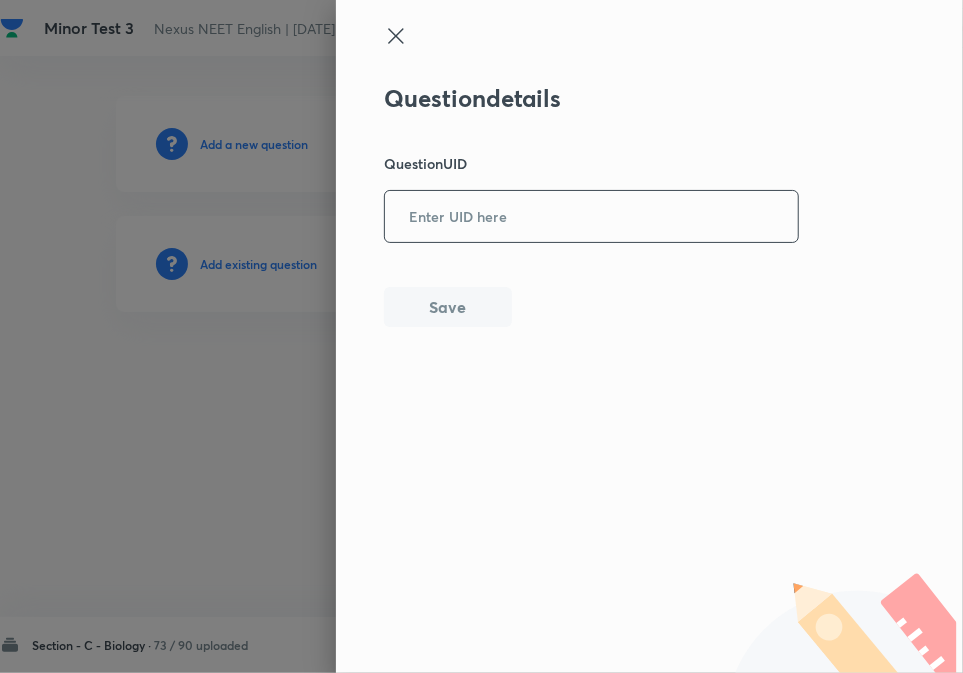 click at bounding box center [591, 216] 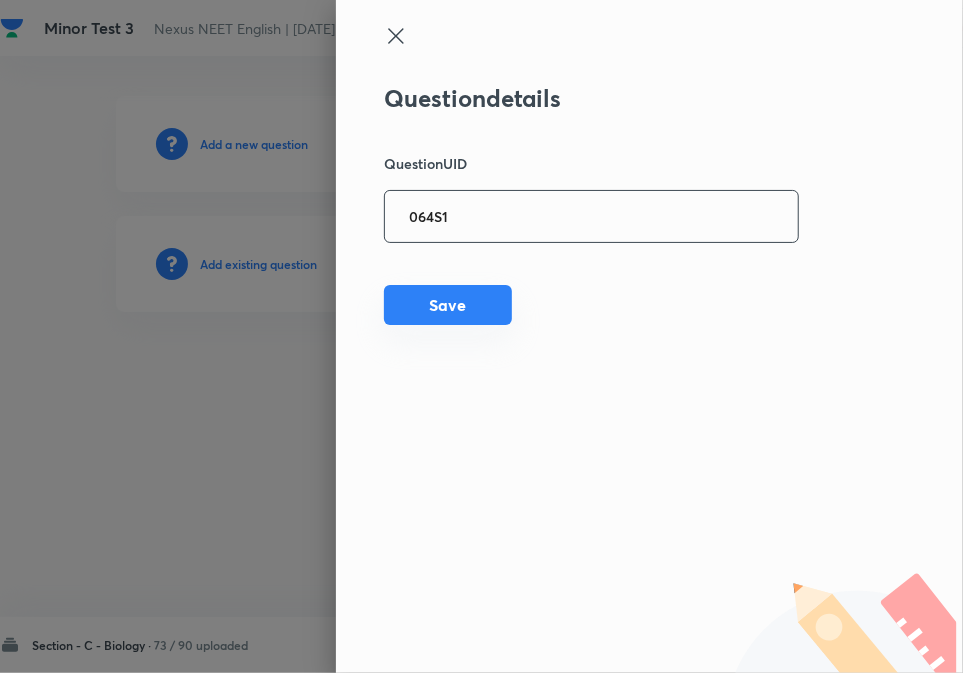 click on "Save" at bounding box center [448, 305] 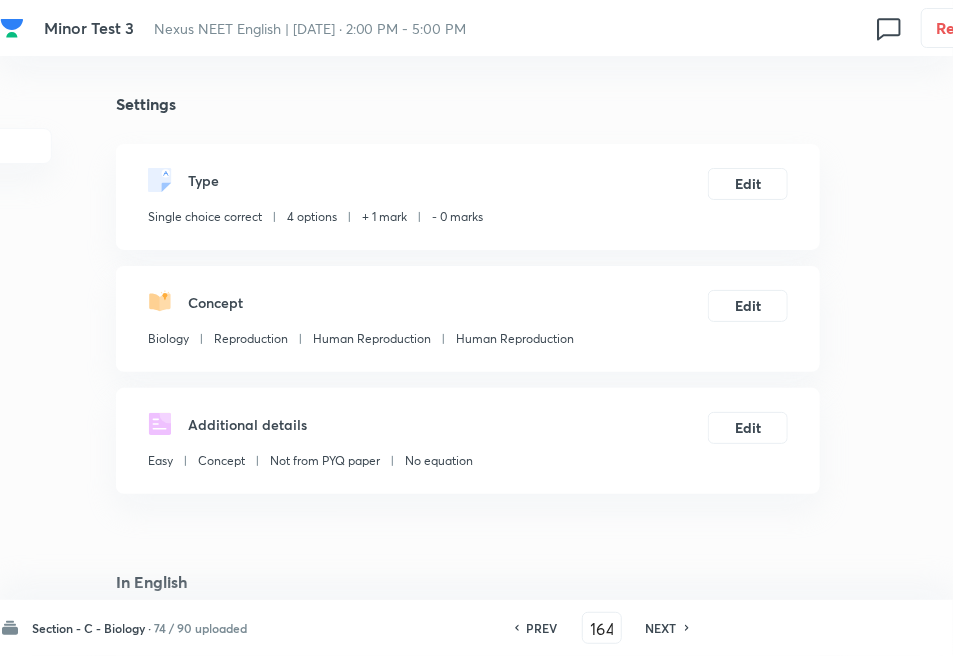 click on "NEXT" at bounding box center [661, 628] 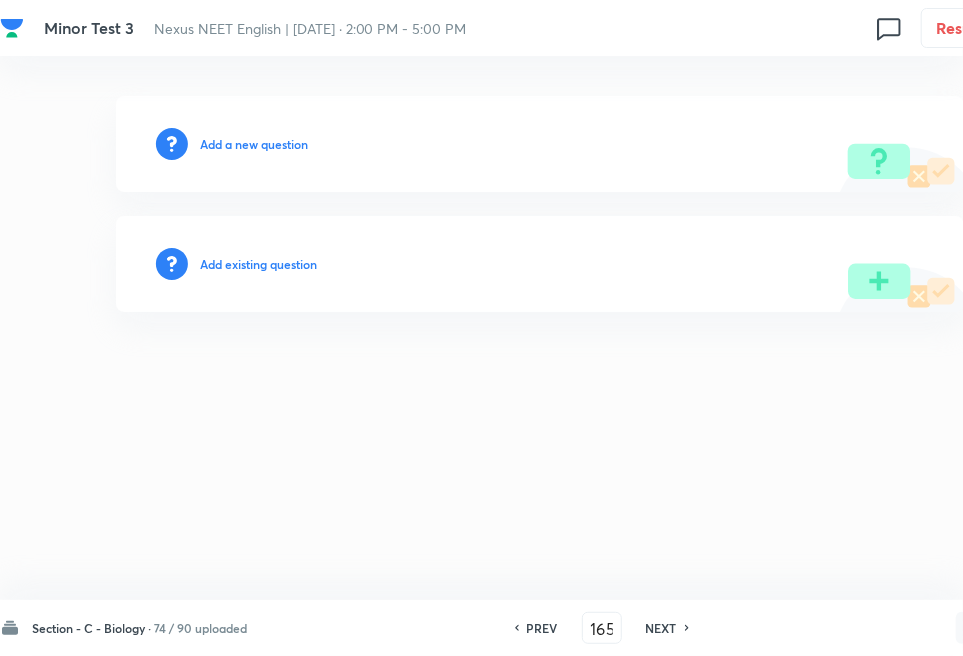 click on "Add existing question" at bounding box center [258, 264] 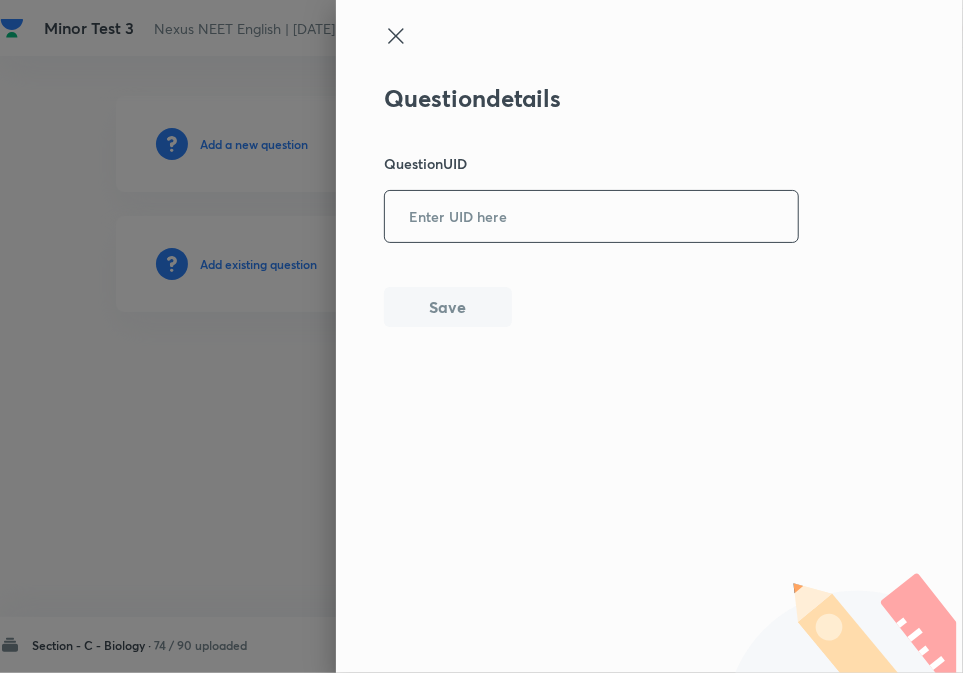 drag, startPoint x: 477, startPoint y: 193, endPoint x: 485, endPoint y: 233, distance: 40.792156 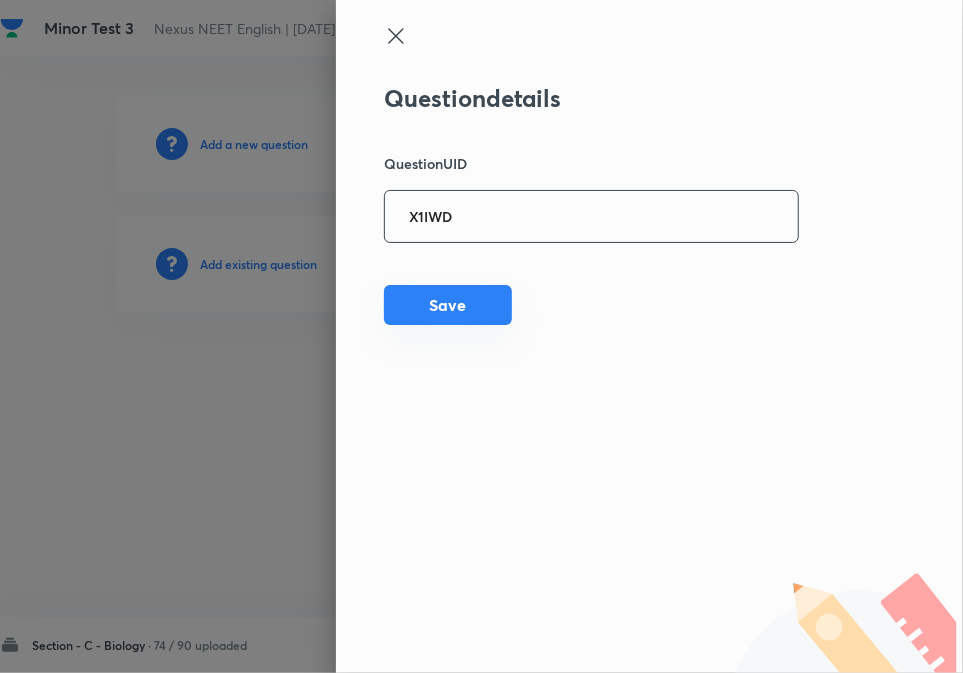click on "Save" at bounding box center (448, 305) 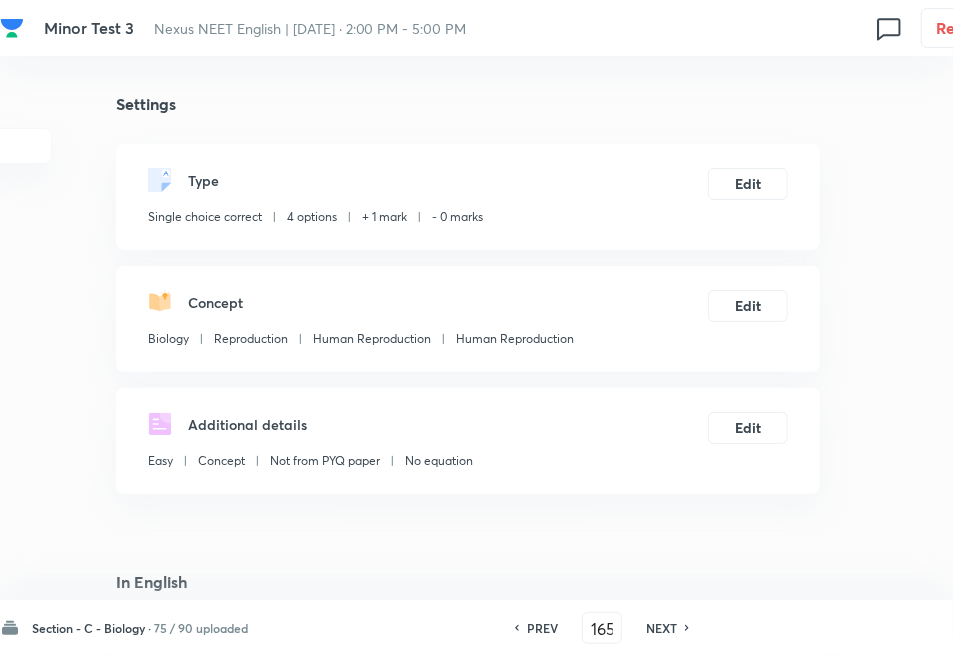 click on "NEXT" at bounding box center (661, 628) 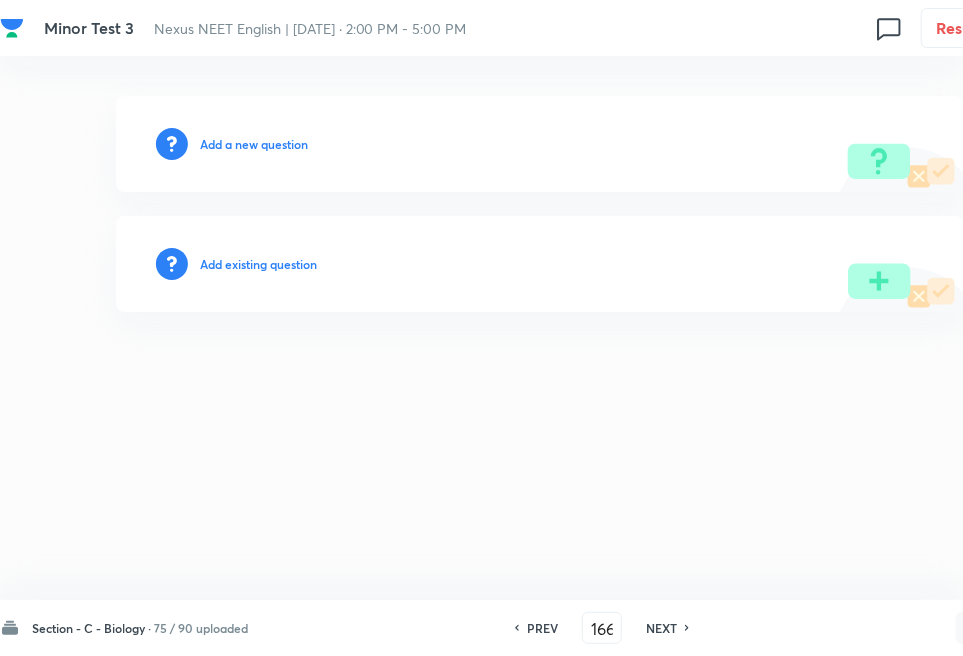click on "Add existing question" at bounding box center [258, 264] 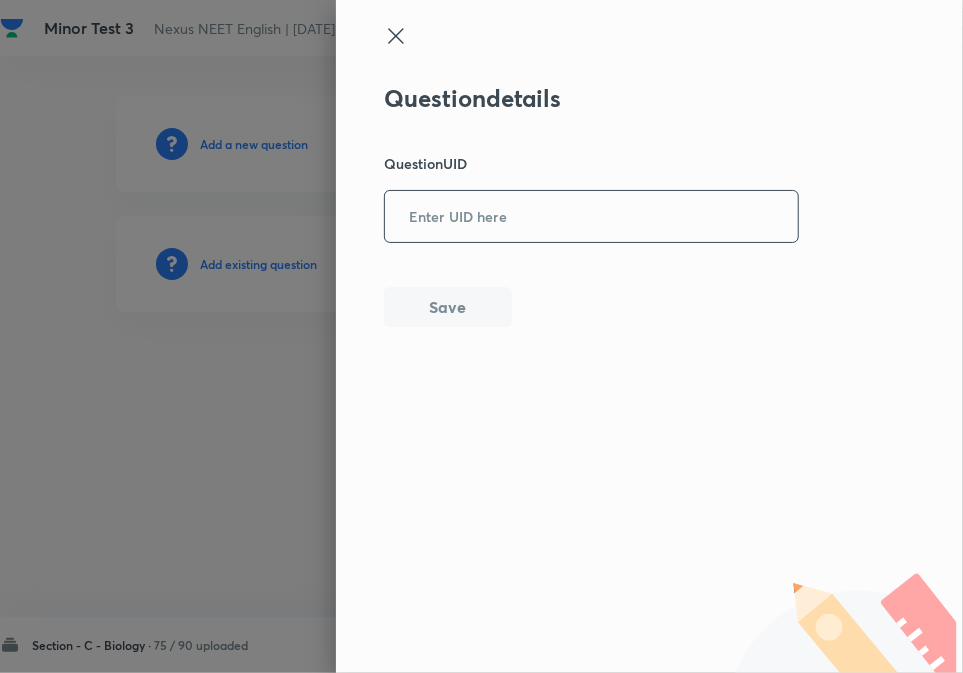 drag, startPoint x: 471, startPoint y: 207, endPoint x: 468, endPoint y: 270, distance: 63.07139 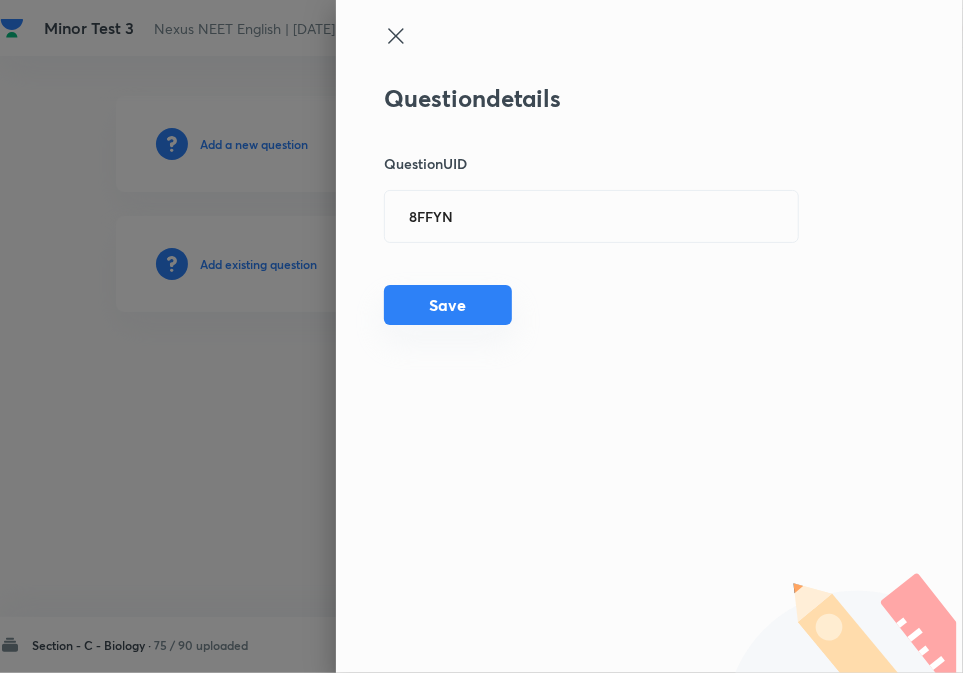 click on "Save" at bounding box center [448, 305] 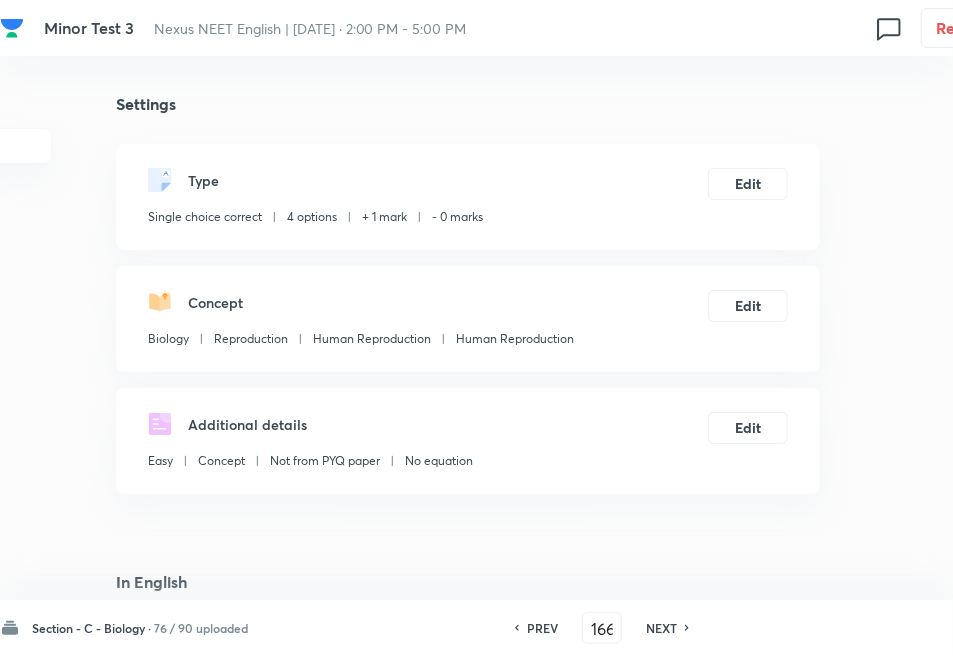 click on "NEXT" at bounding box center [661, 628] 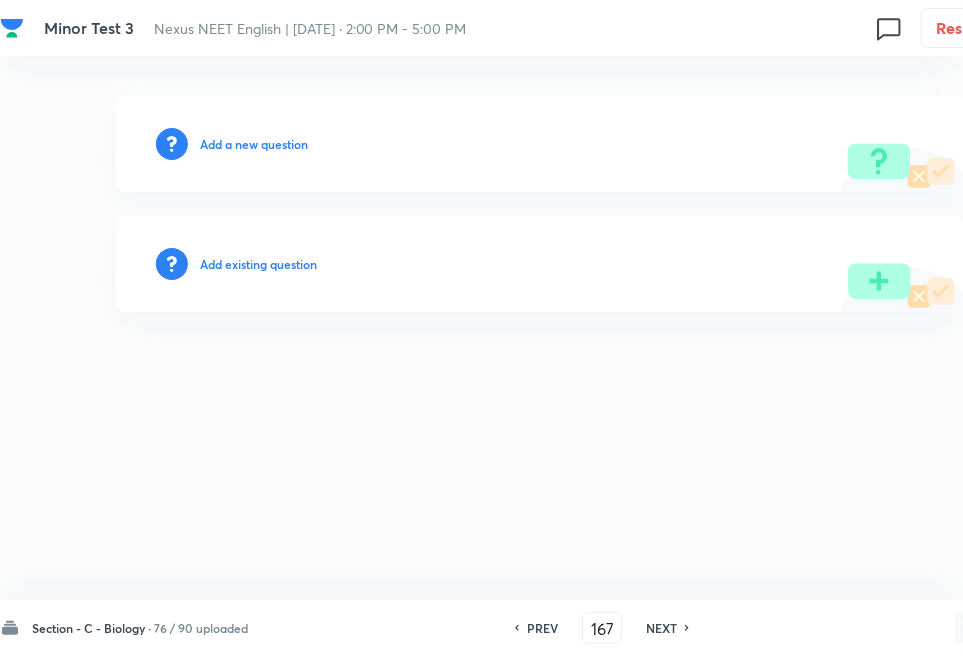 click on "Add existing question" at bounding box center (540, 264) 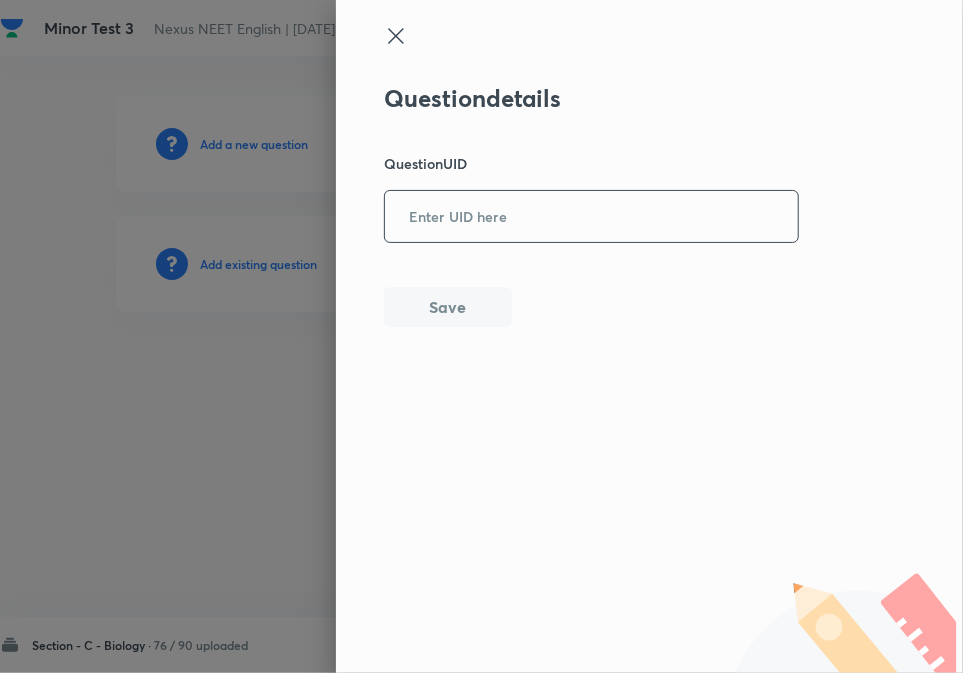 drag, startPoint x: 554, startPoint y: 217, endPoint x: 541, endPoint y: 237, distance: 23.853722 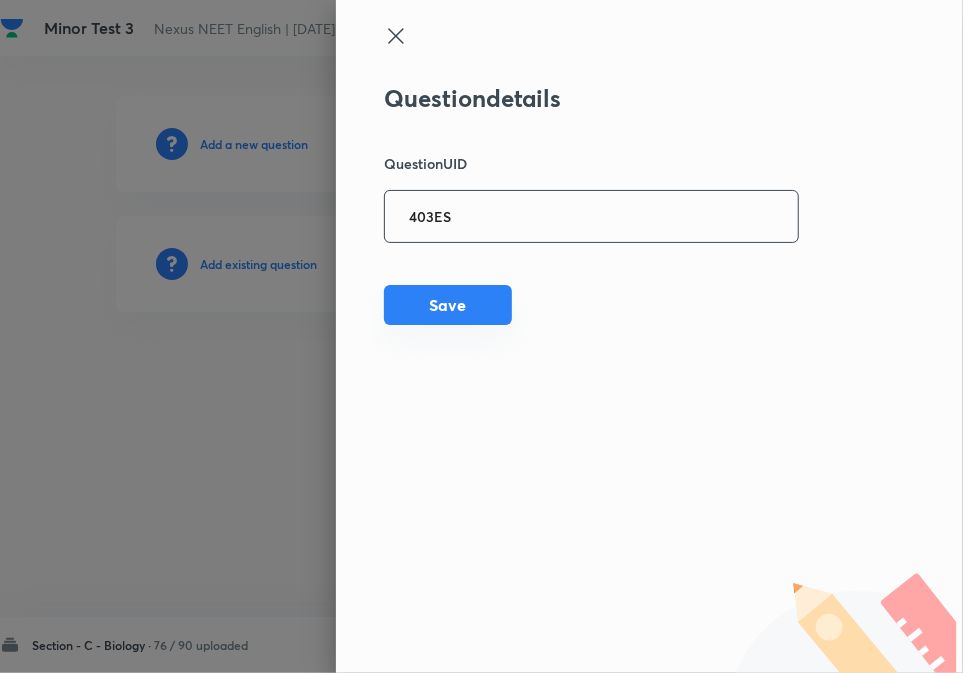 click on "Save" at bounding box center [448, 305] 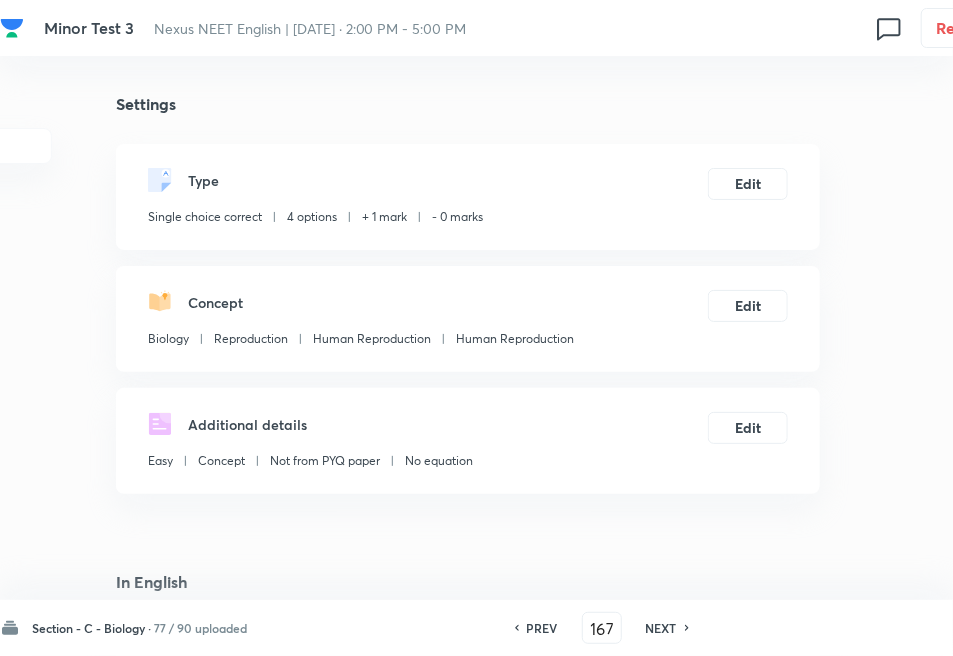 click on "NEXT" at bounding box center [661, 628] 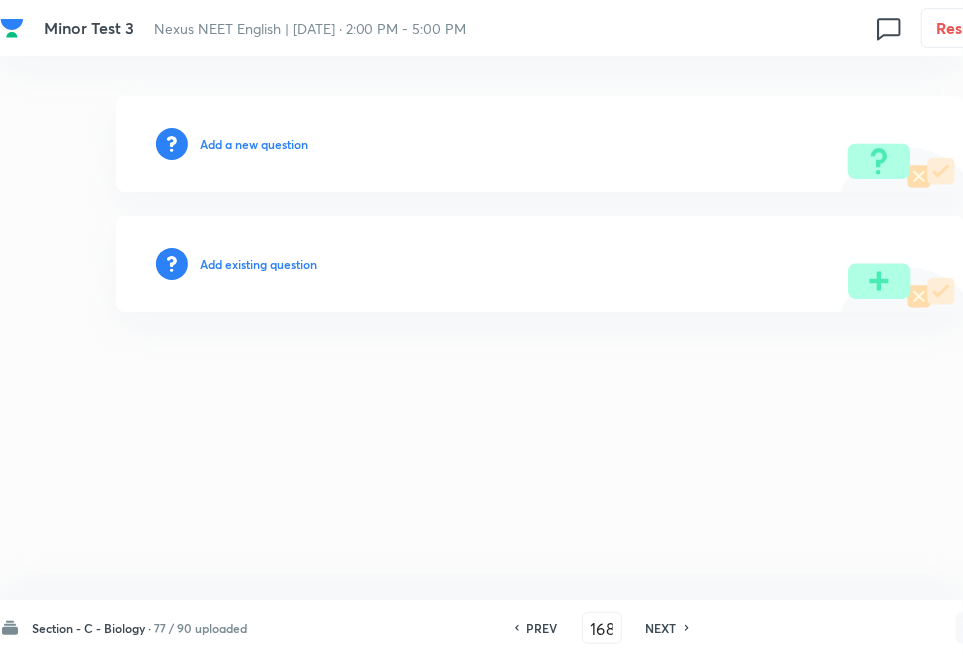 click on "Add existing question" at bounding box center [258, 264] 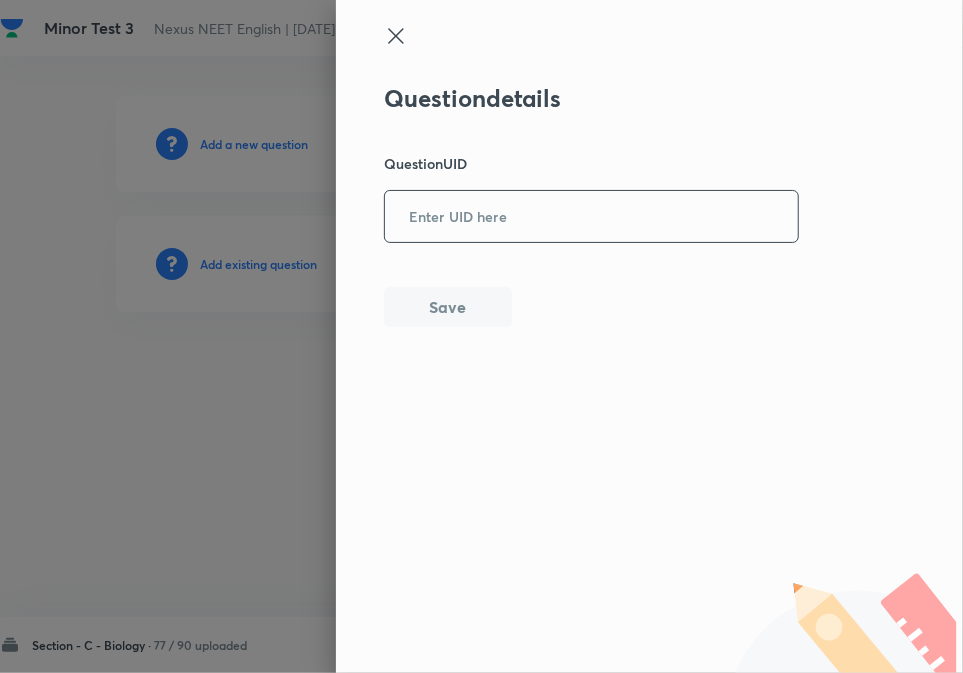 click at bounding box center (591, 216) 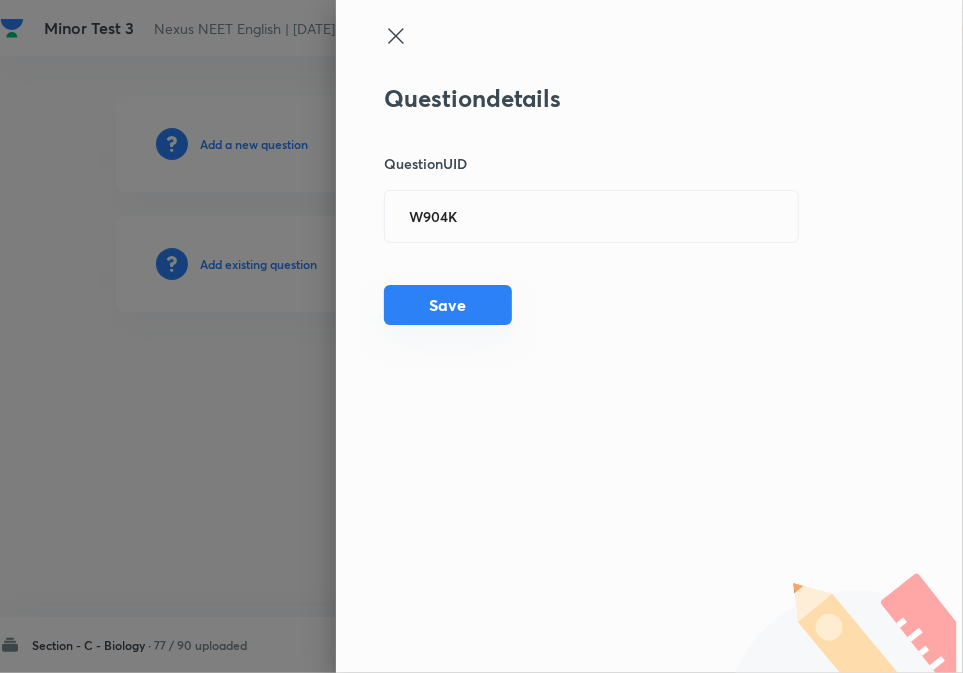 click on "Save" at bounding box center (448, 305) 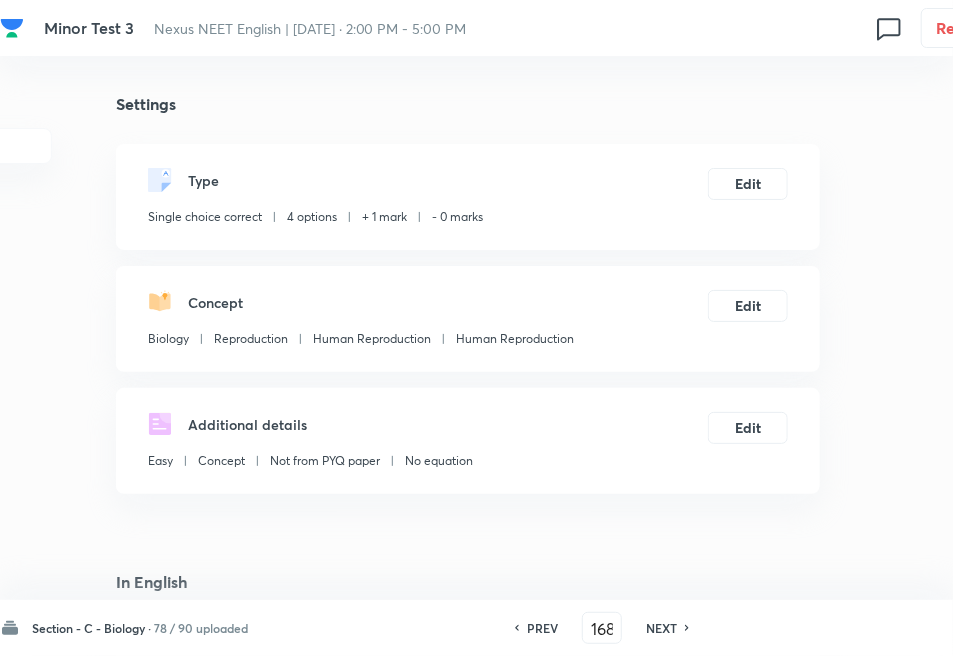 click on "NEXT" at bounding box center [661, 628] 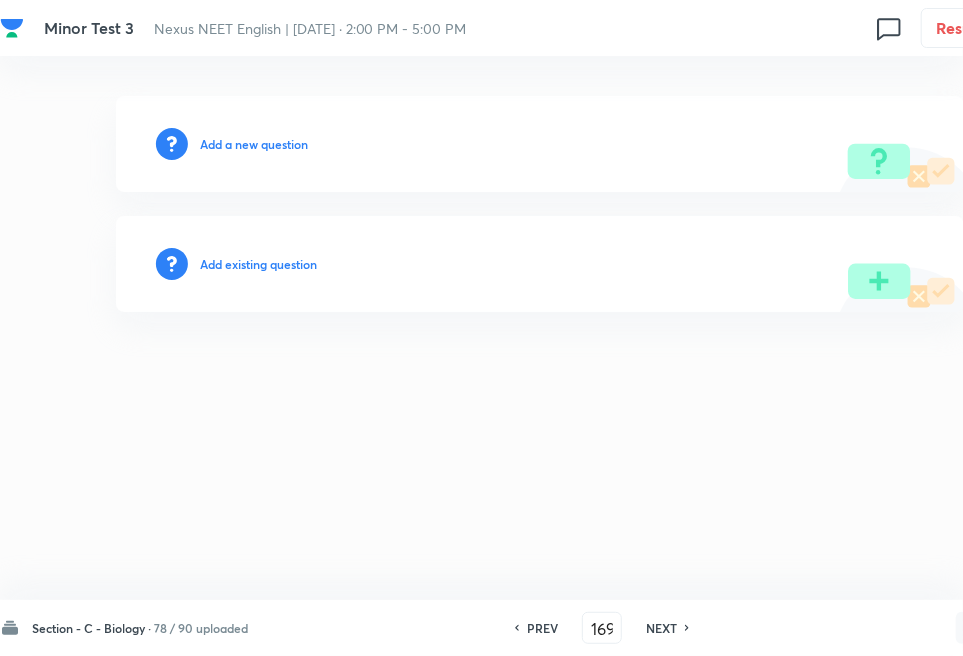 click on "Add existing question" at bounding box center (258, 264) 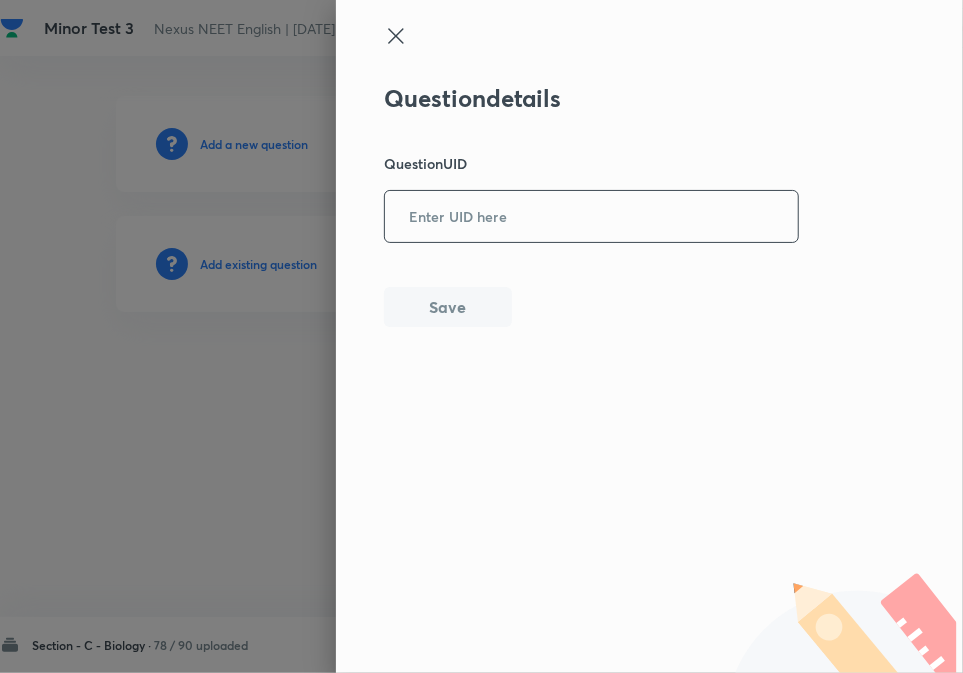 drag, startPoint x: 518, startPoint y: 164, endPoint x: 510, endPoint y: 223, distance: 59.5399 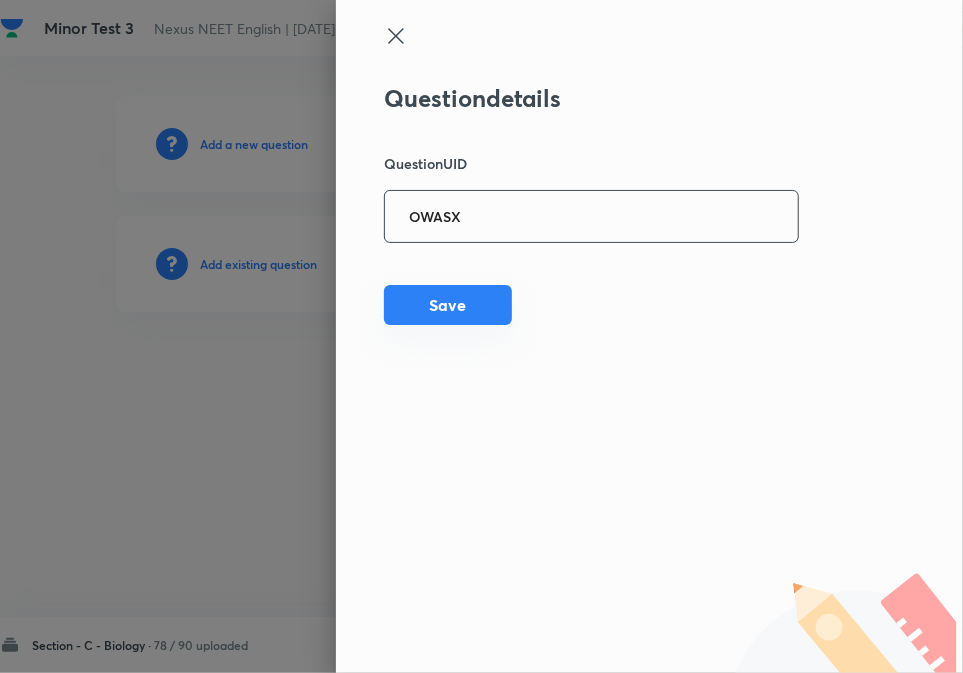 click on "Save" at bounding box center [448, 305] 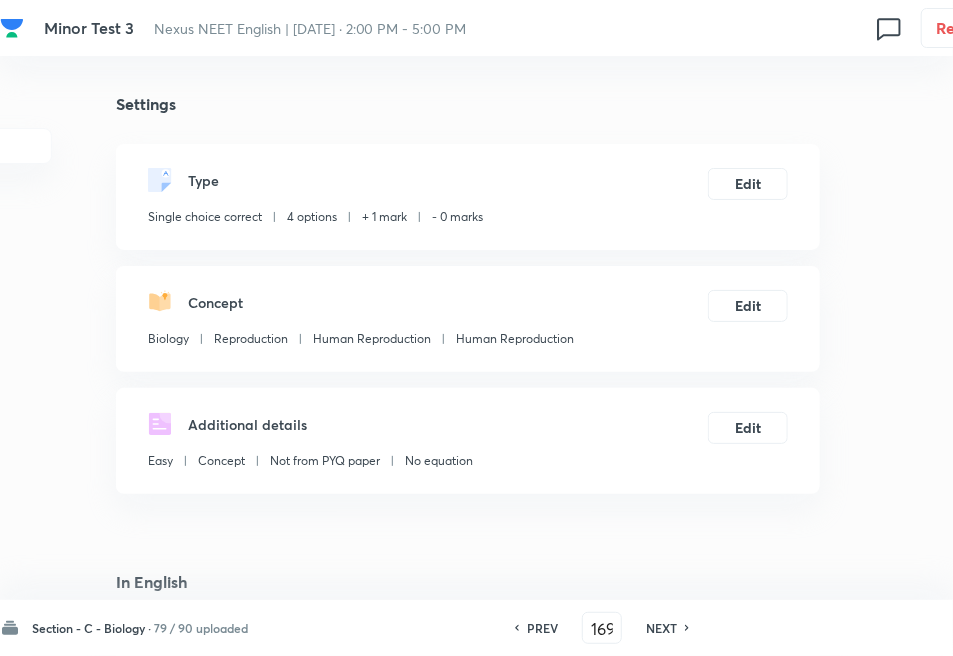 drag, startPoint x: 662, startPoint y: 620, endPoint x: 618, endPoint y: 596, distance: 50.119858 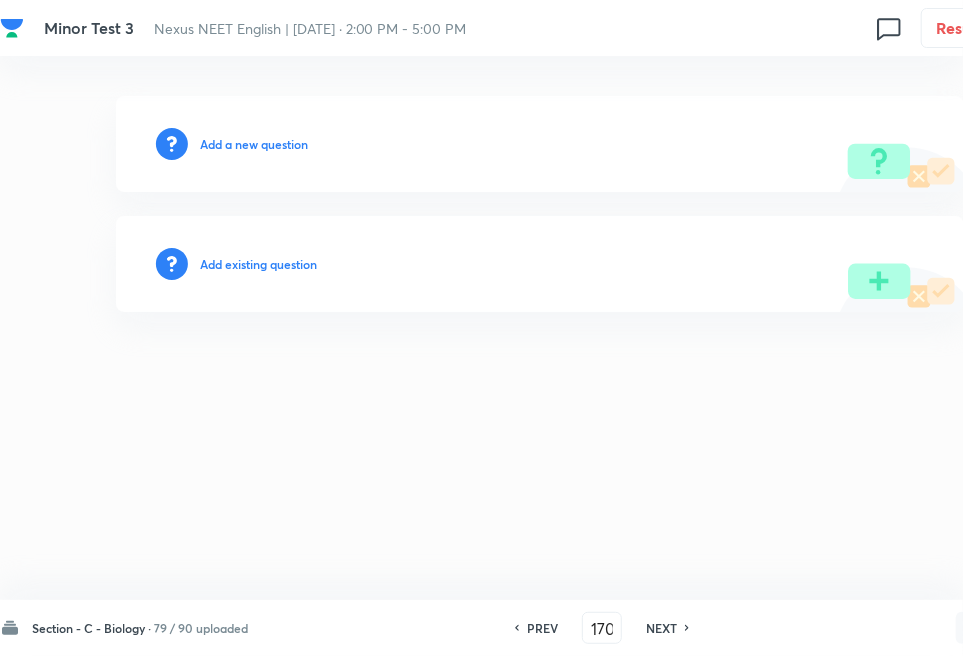 click on "Add existing question" at bounding box center [258, 264] 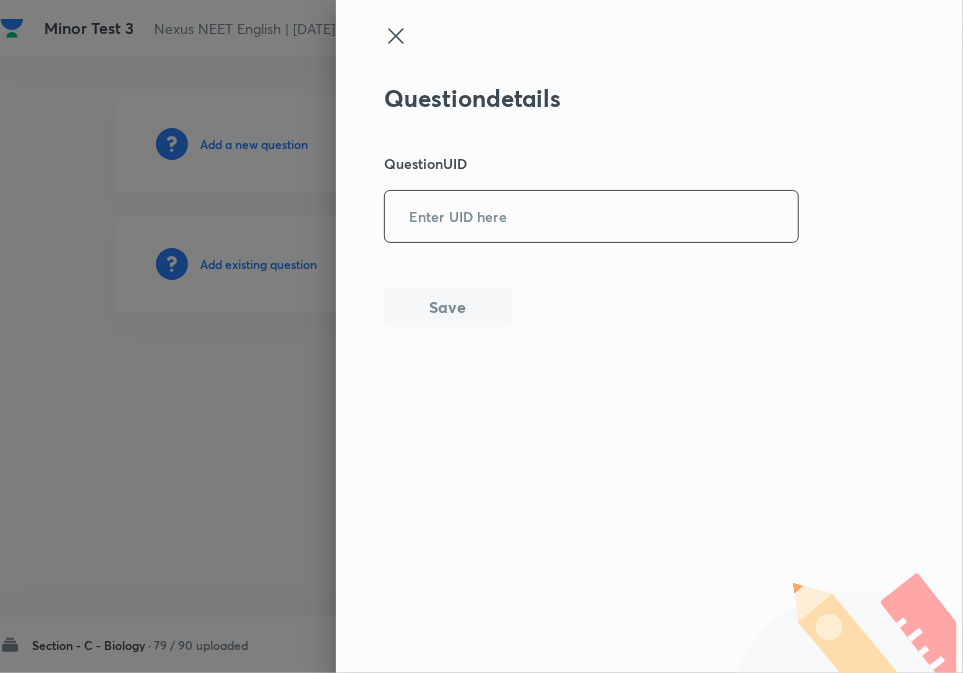 paste on "DXOER" 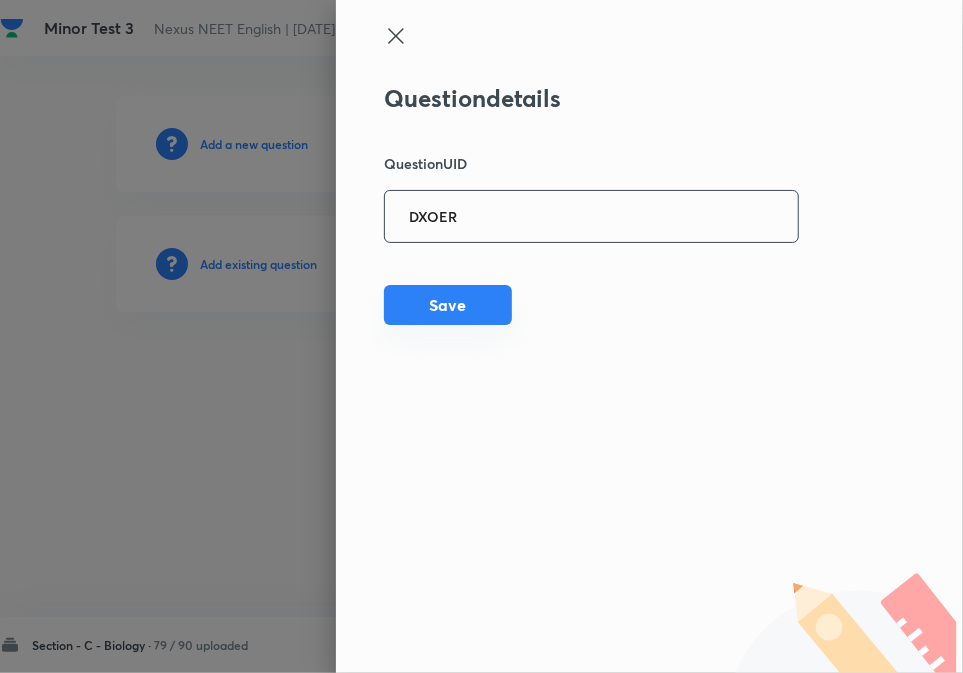 click on "Save" at bounding box center (448, 305) 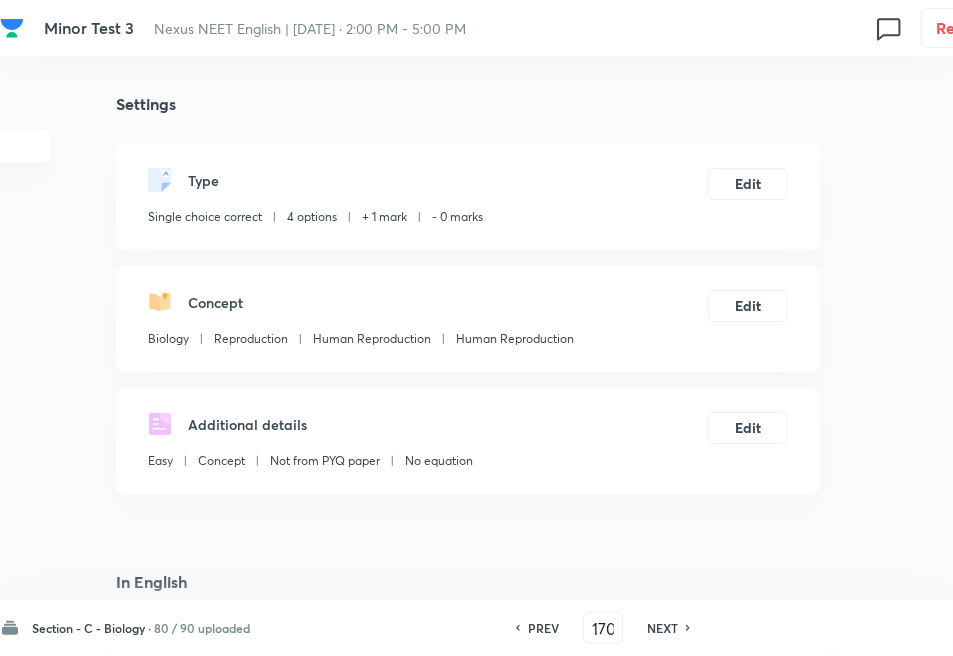 click on "NEXT" at bounding box center [662, 628] 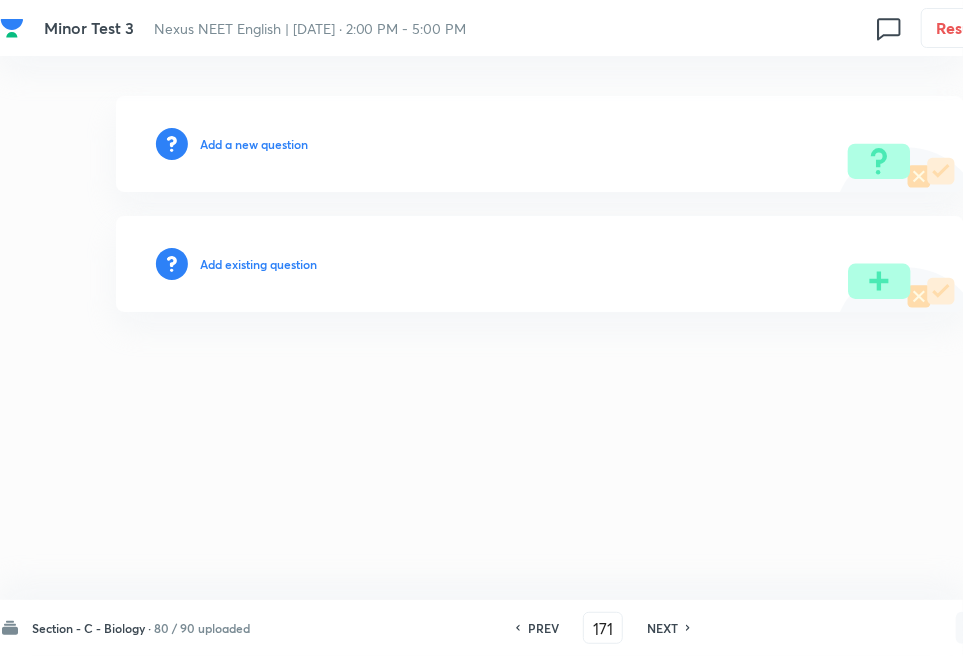 click on "Add existing question" at bounding box center (258, 264) 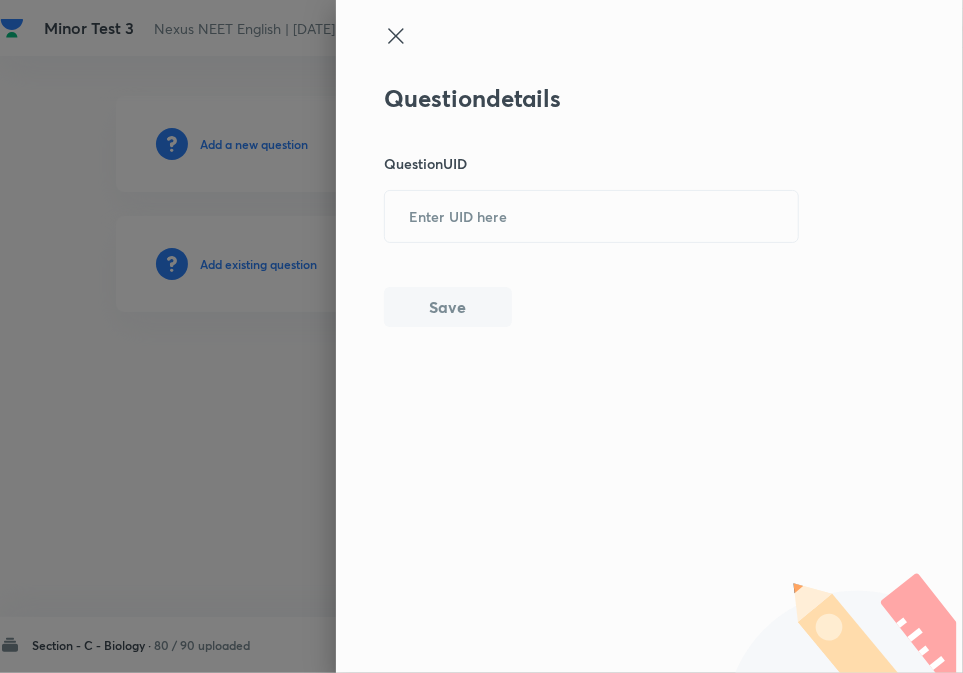 click on "Question  details Question  UID ​ Save" at bounding box center (592, 205) 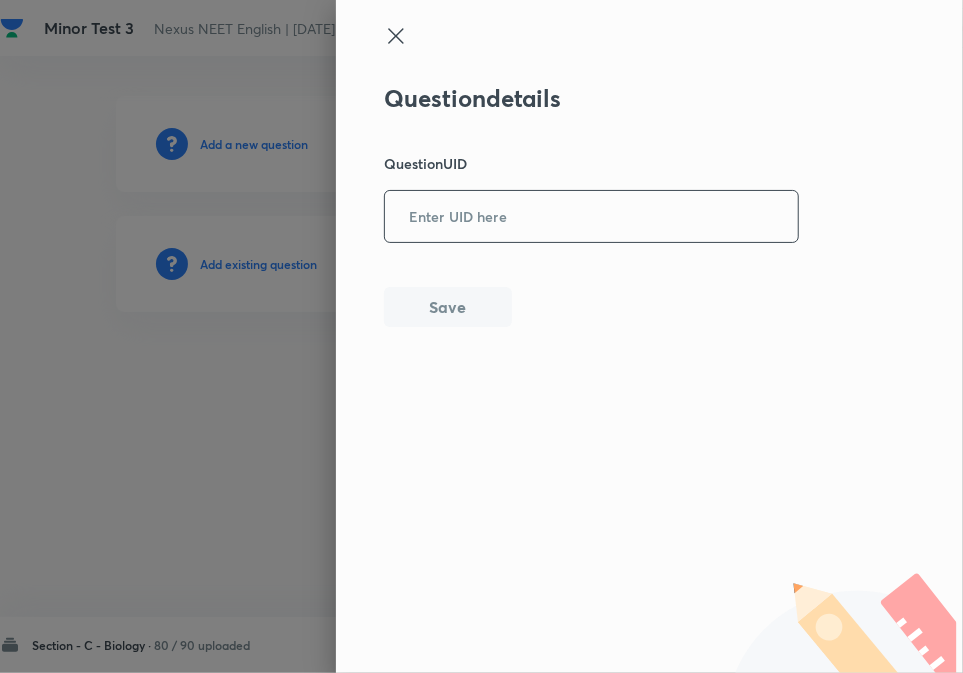 click at bounding box center (591, 216) 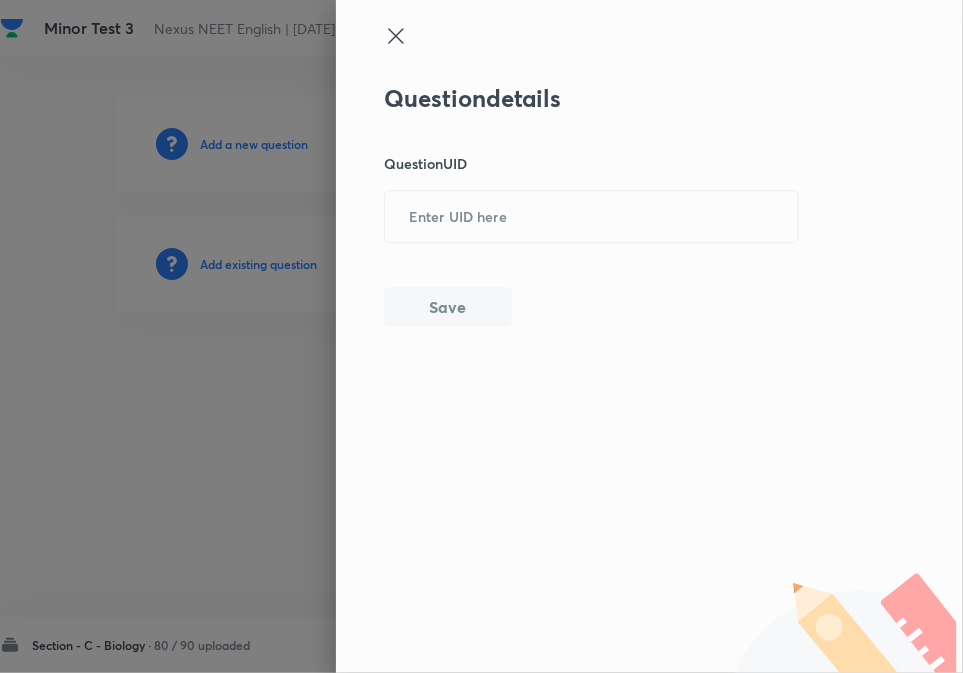 click on "Question  UID" at bounding box center (592, 163) 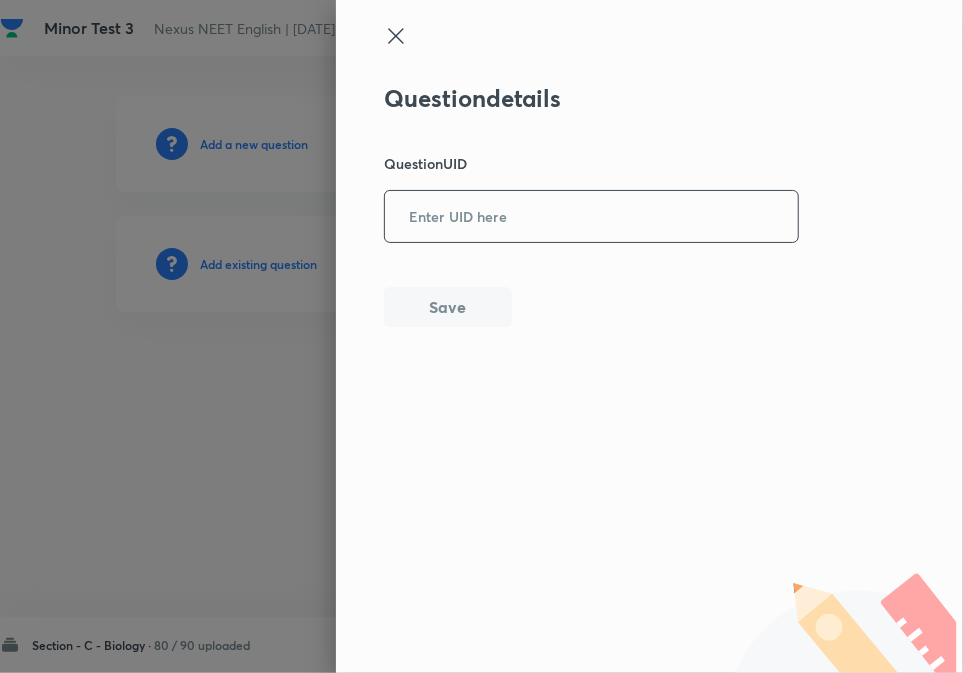 click on "​" at bounding box center [591, 216] 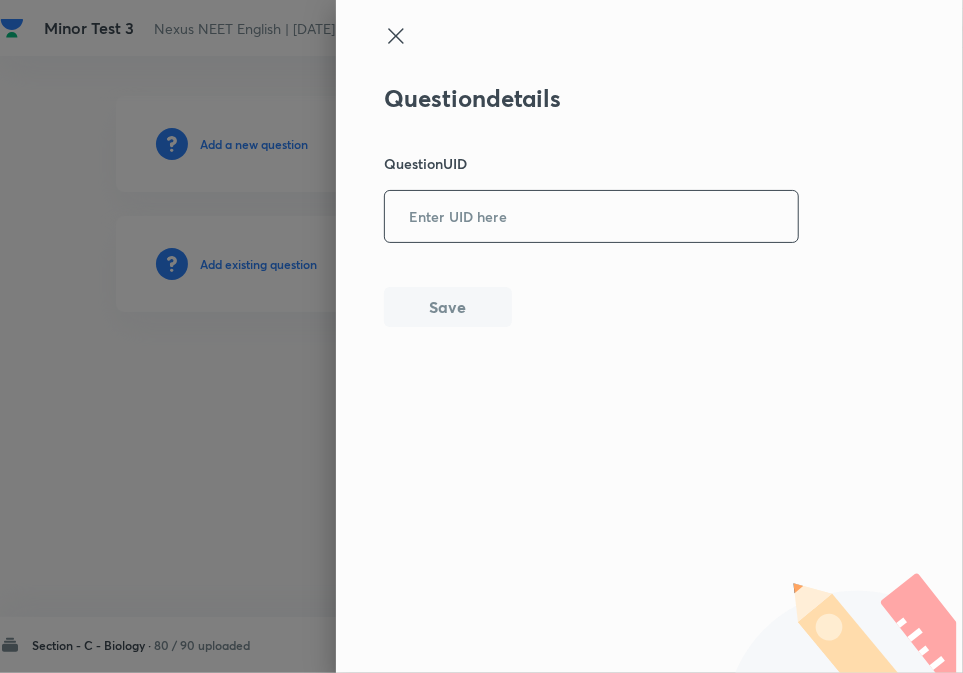click at bounding box center (591, 216) 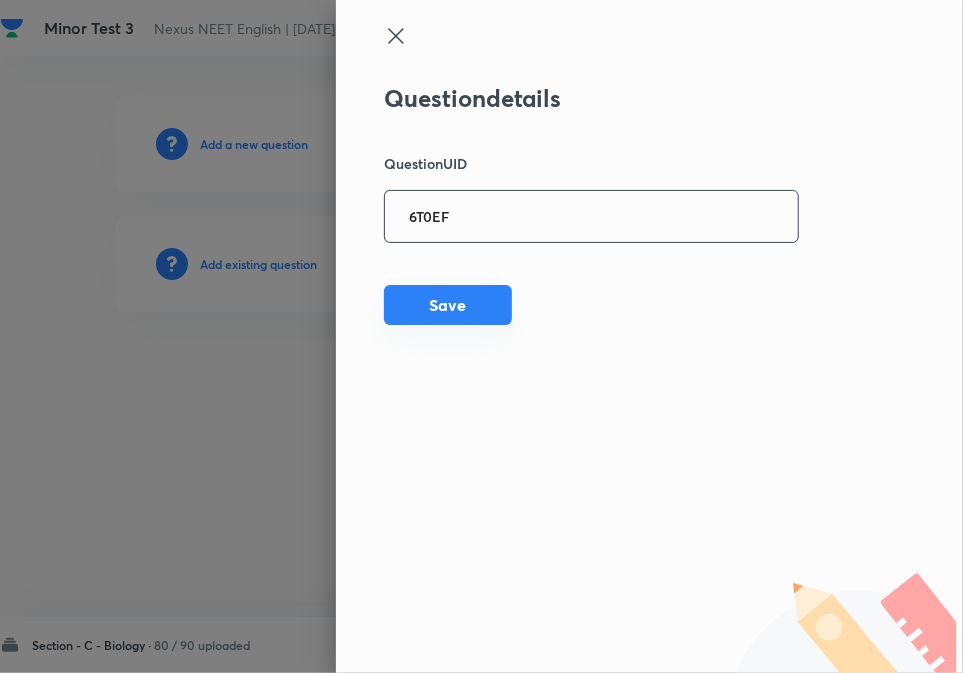 click on "Save" at bounding box center [448, 305] 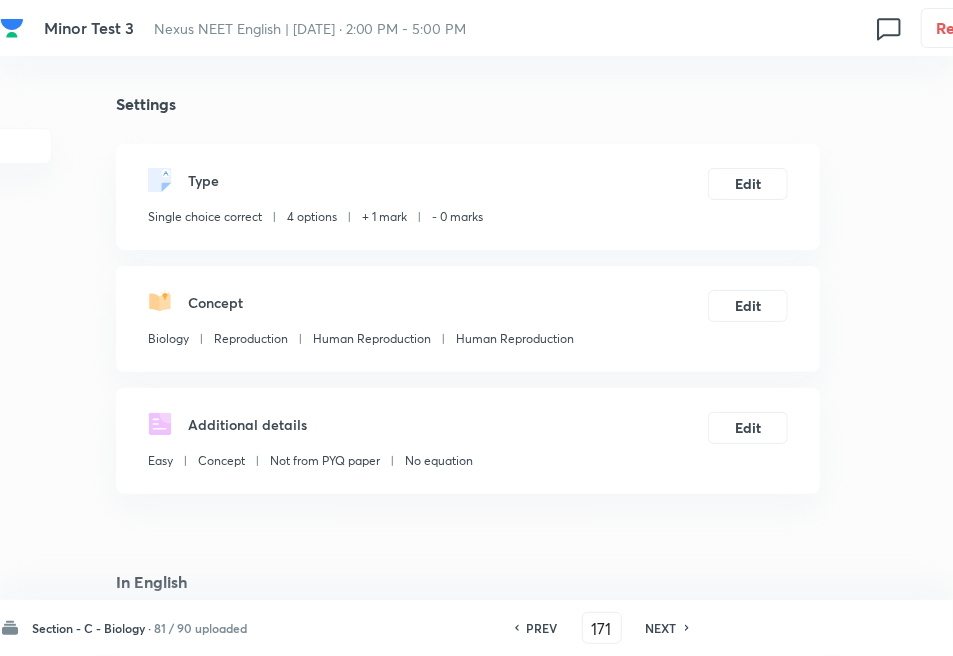click on "NEXT" at bounding box center (661, 628) 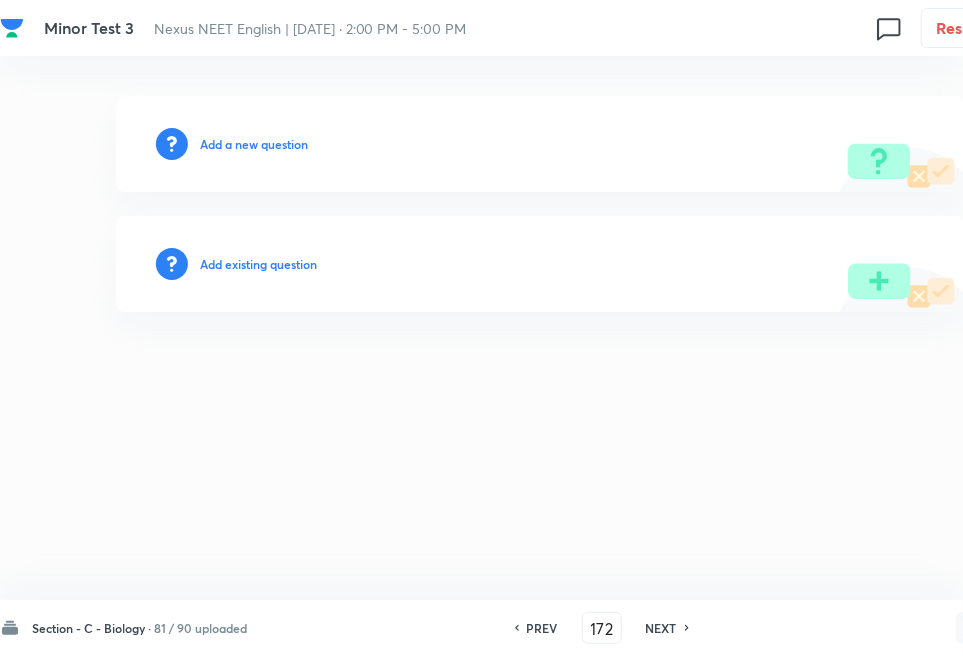 click on "Add existing question" at bounding box center (258, 264) 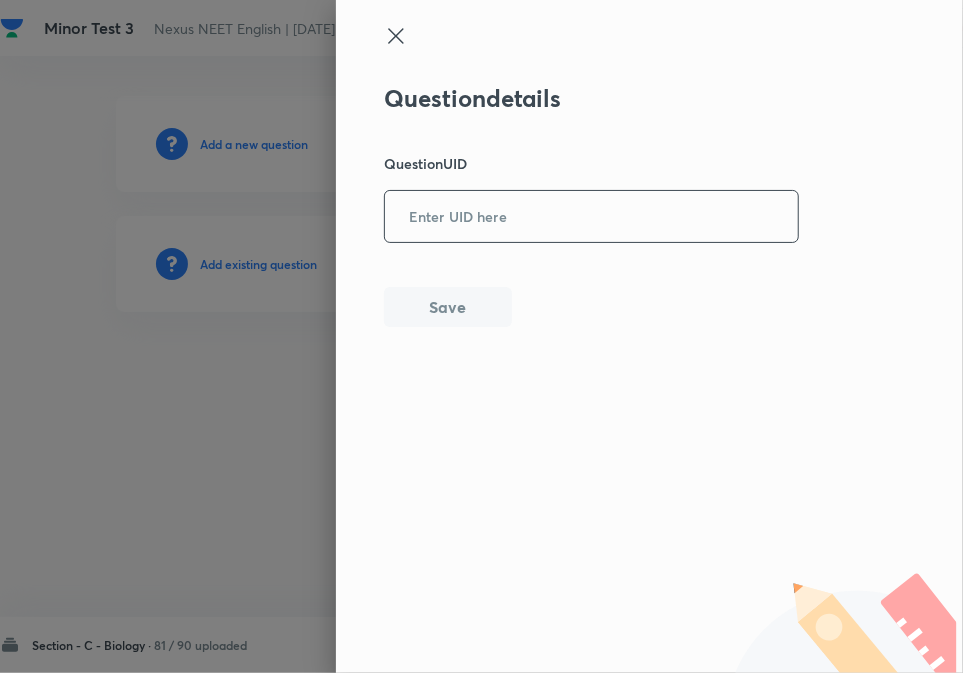 click on "​" at bounding box center [591, 216] 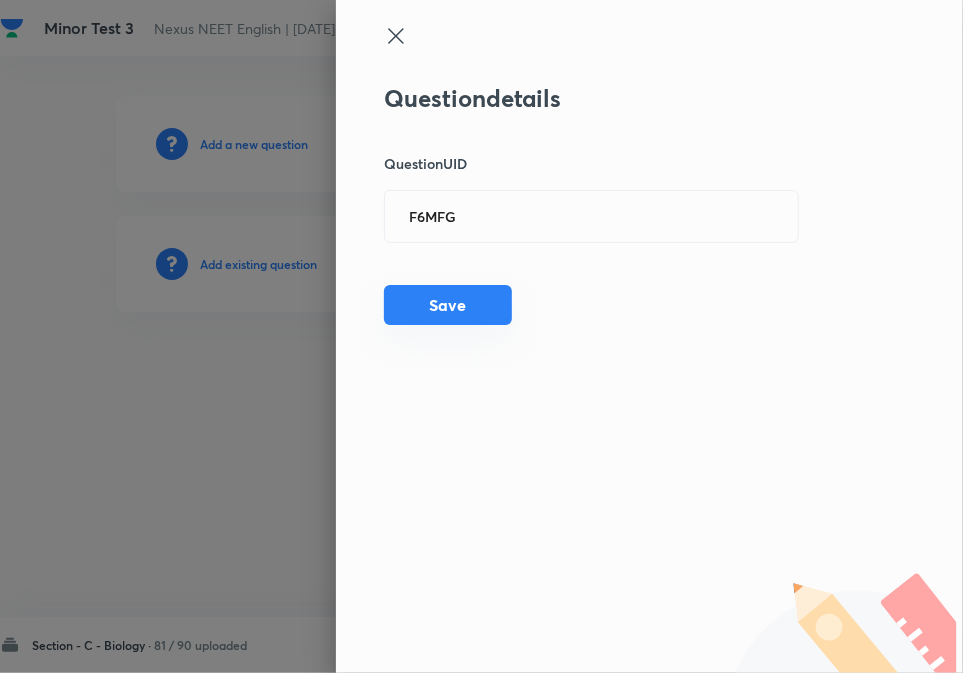 click on "Save" at bounding box center [448, 305] 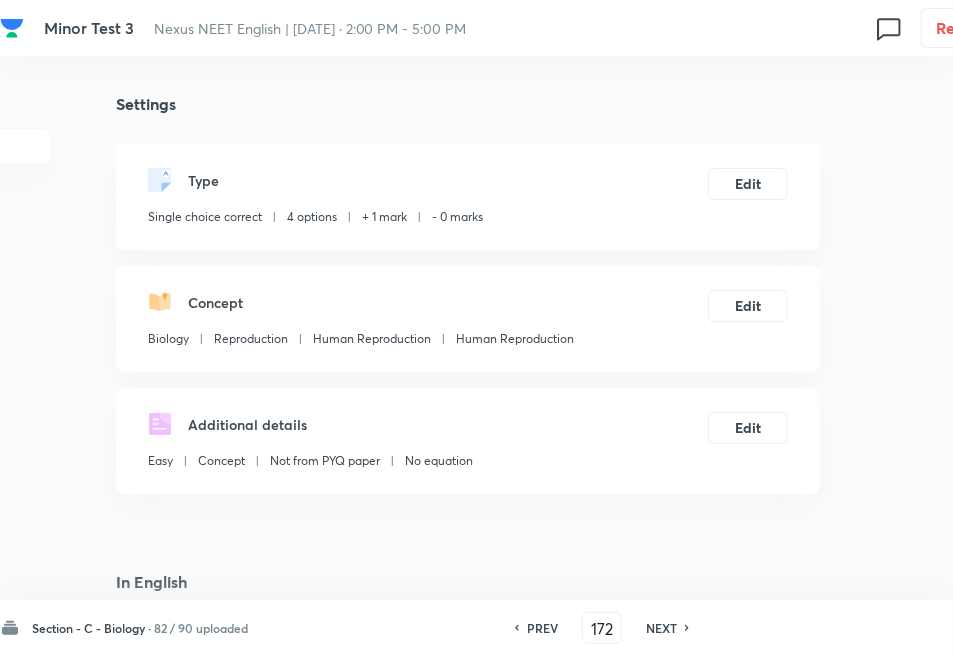 click on "NEXT" at bounding box center [664, 628] 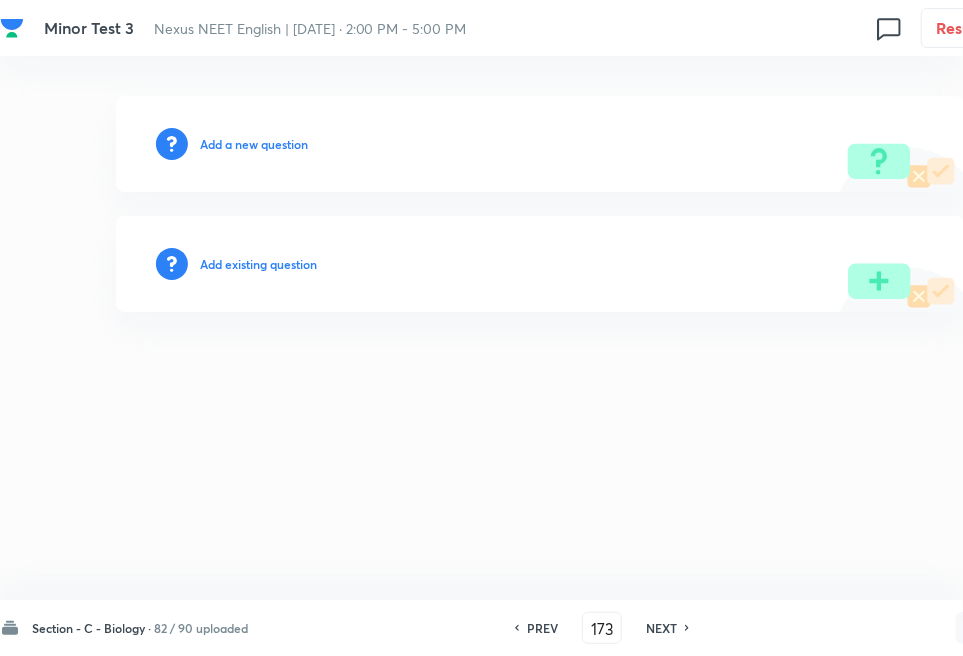click on "Add existing question" at bounding box center (258, 264) 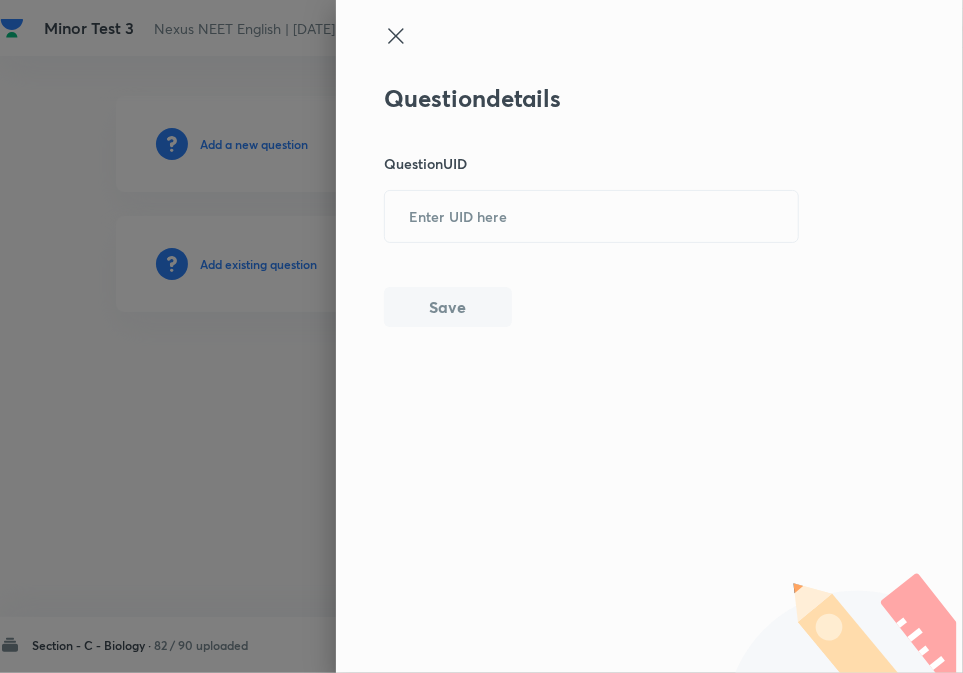 drag, startPoint x: 487, startPoint y: 205, endPoint x: 464, endPoint y: 254, distance: 54.129475 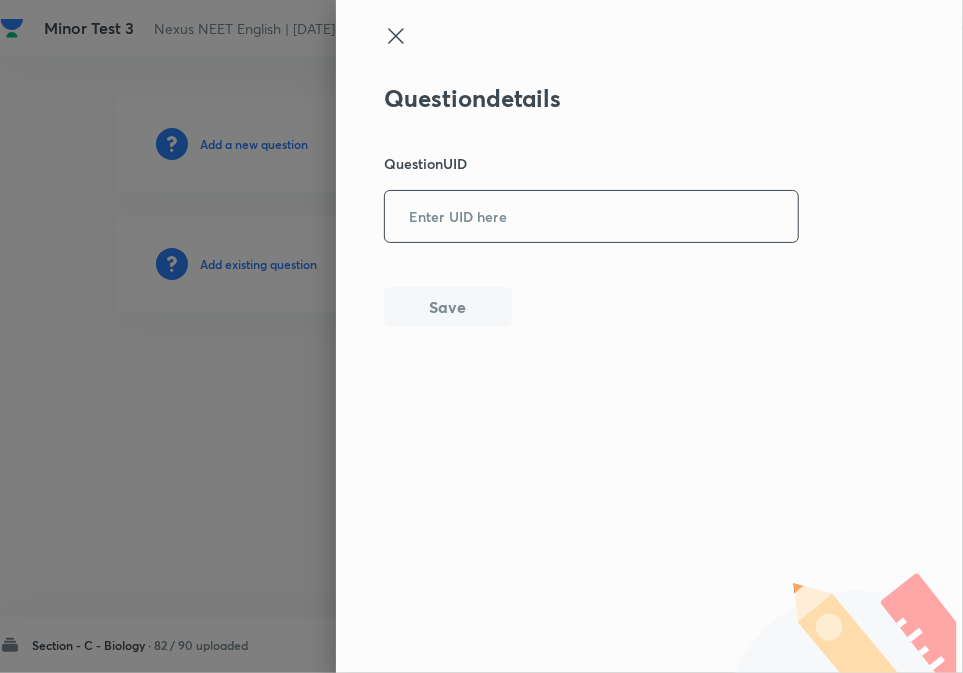 paste on "KR3I7" 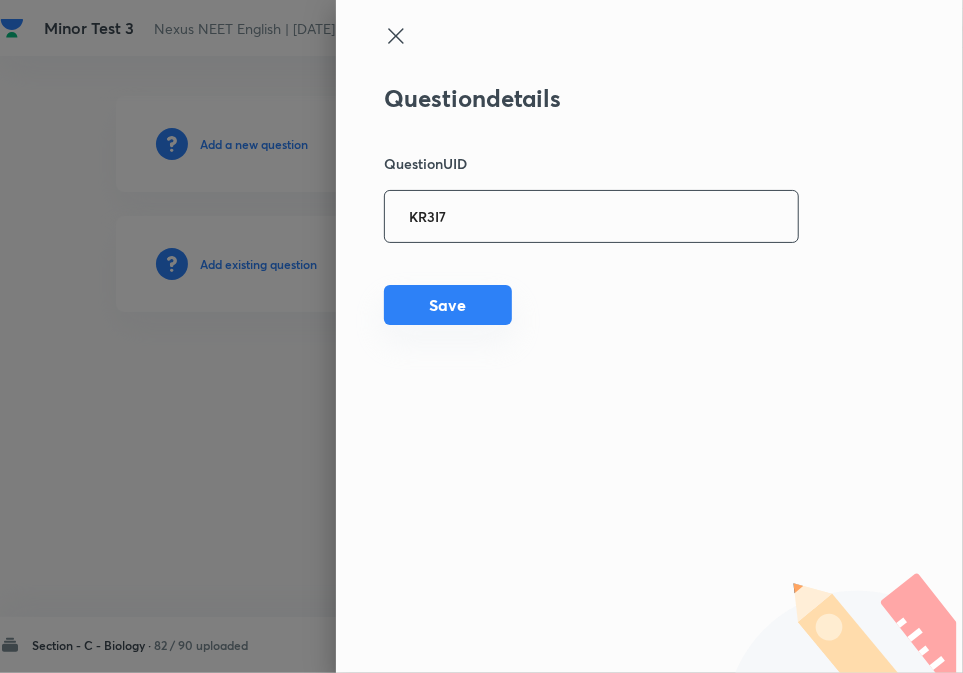 click on "Save" at bounding box center [448, 305] 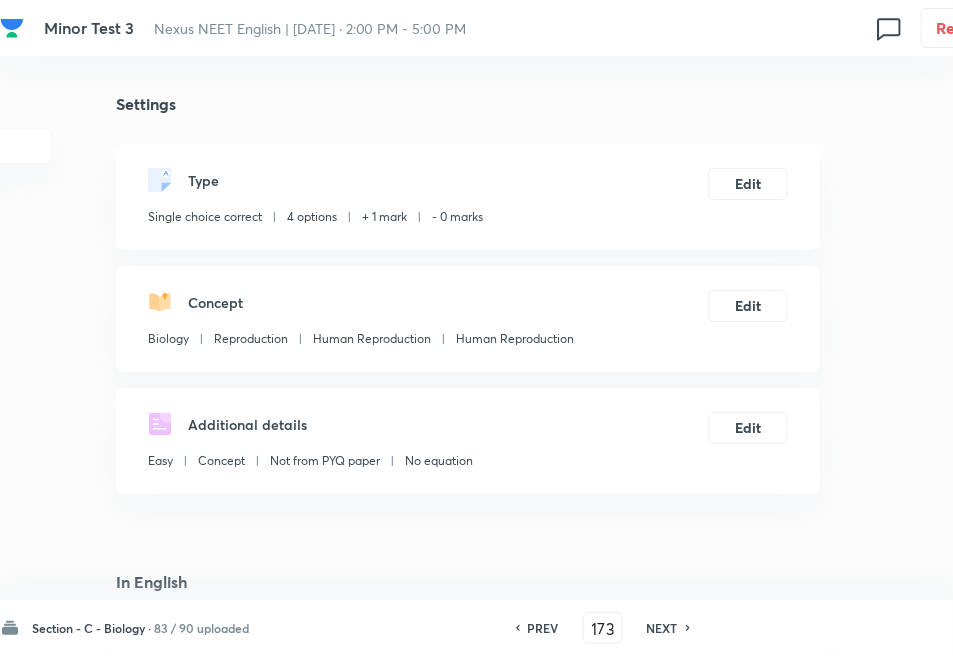 click on "NEXT" at bounding box center [662, 628] 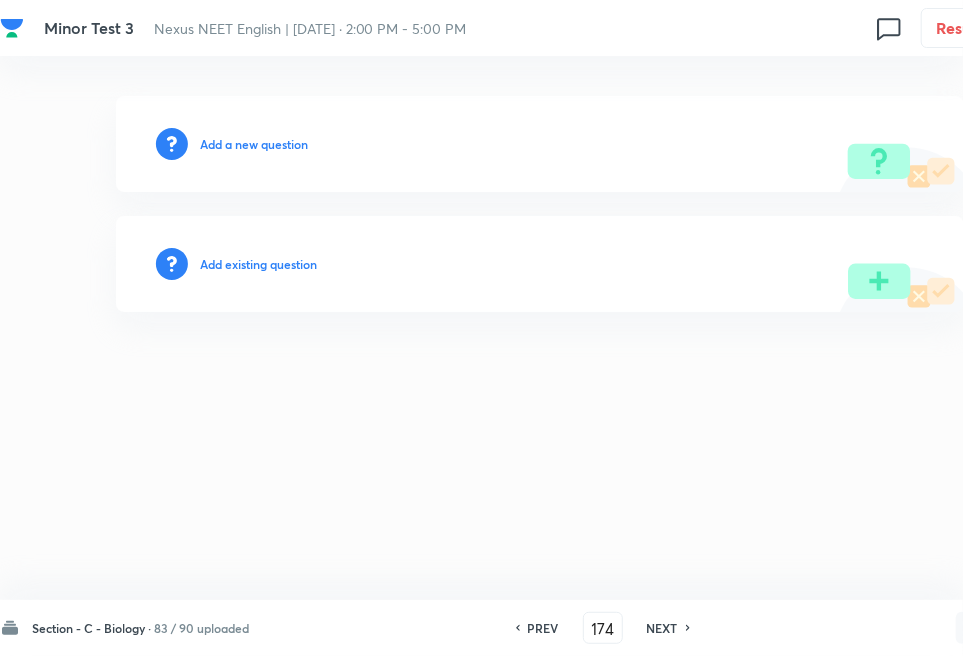 click on "Add existing question" at bounding box center (258, 264) 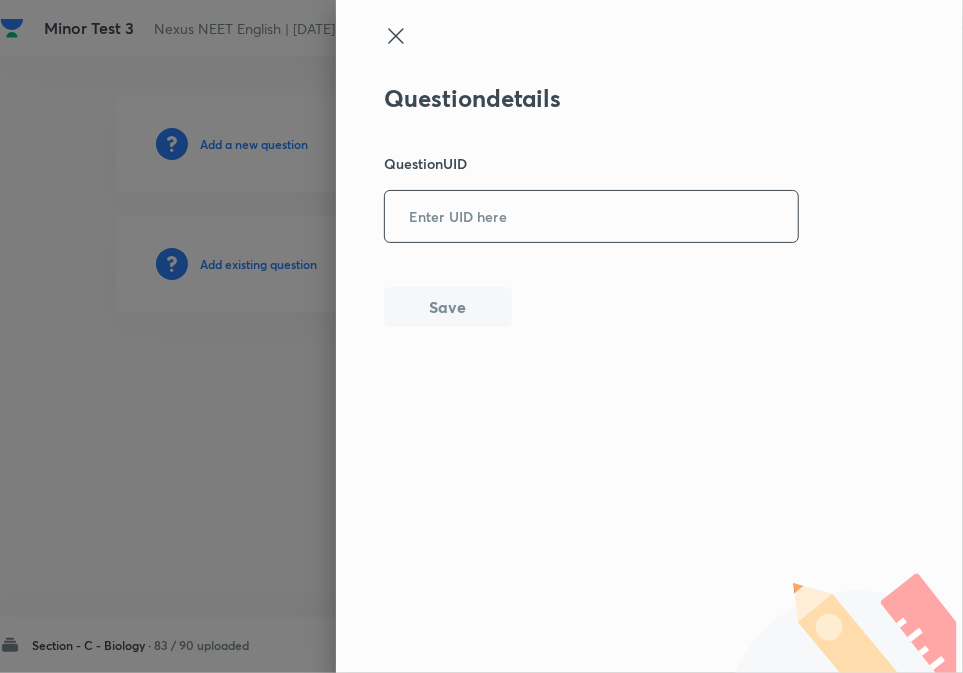 click at bounding box center [591, 216] 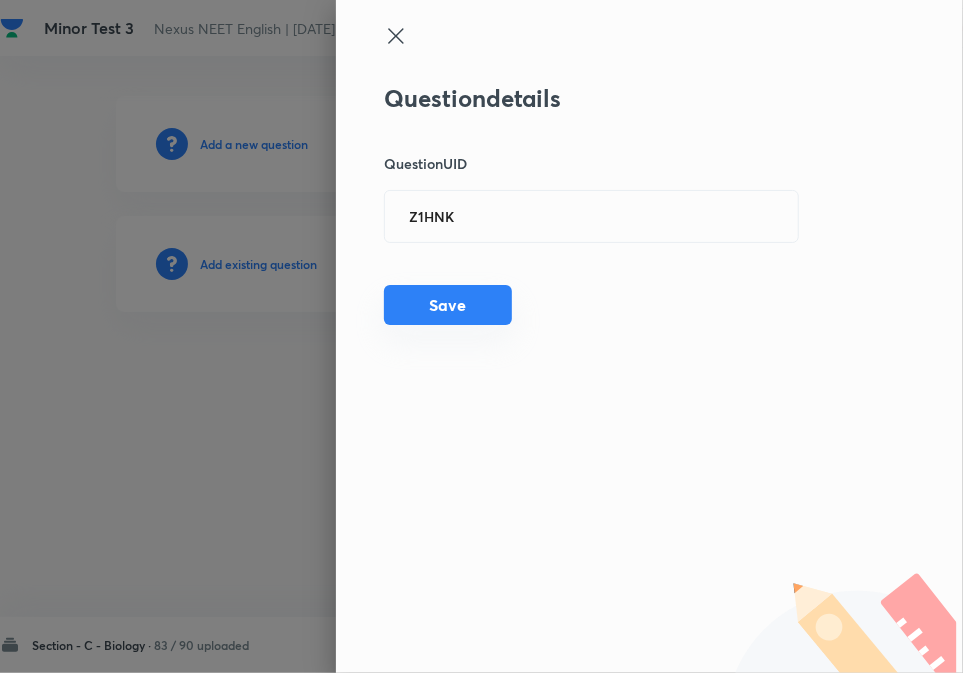 click on "Save" at bounding box center (448, 305) 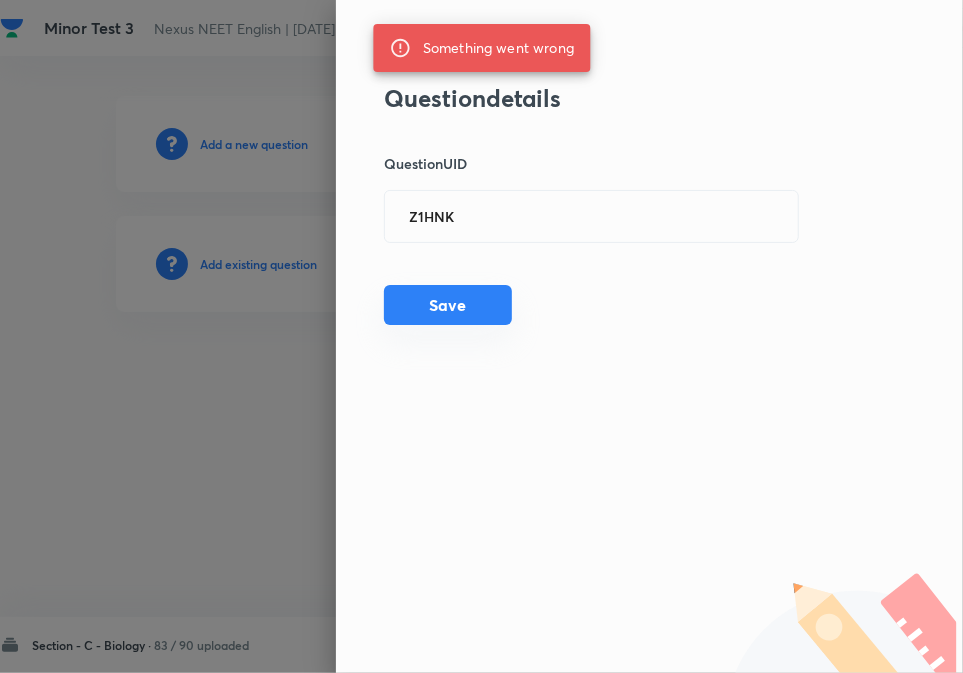 click on "Save" at bounding box center (448, 305) 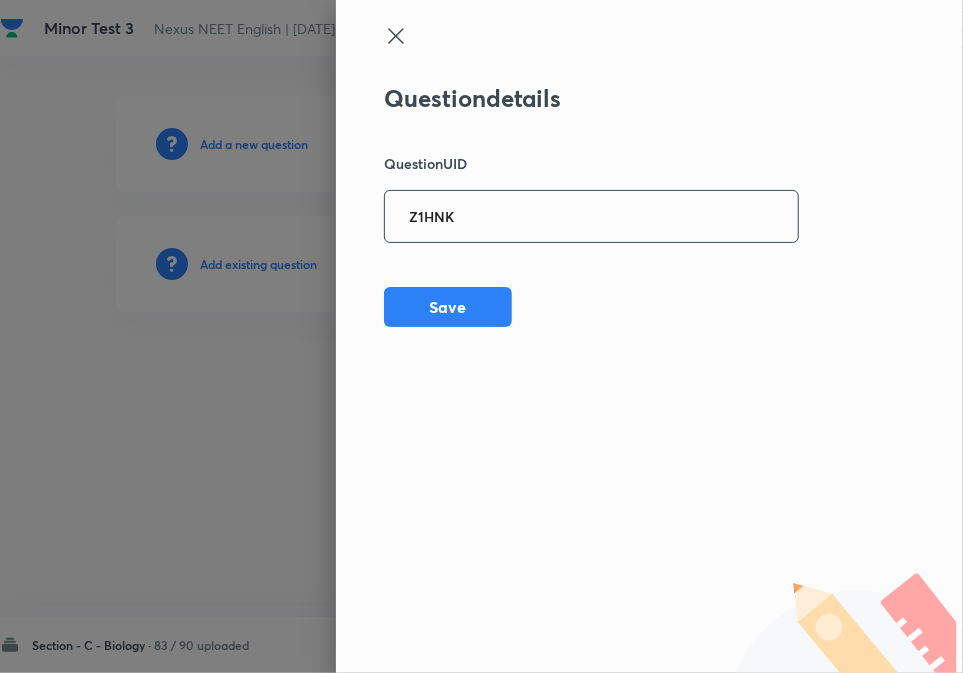 drag, startPoint x: 453, startPoint y: 214, endPoint x: 363, endPoint y: 223, distance: 90.44888 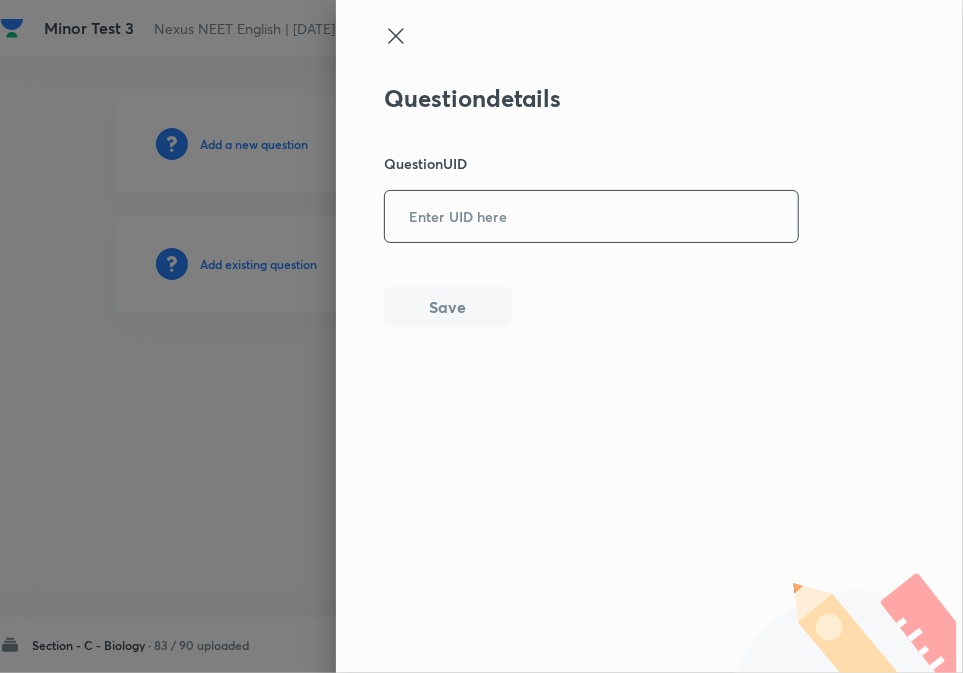 click at bounding box center (591, 216) 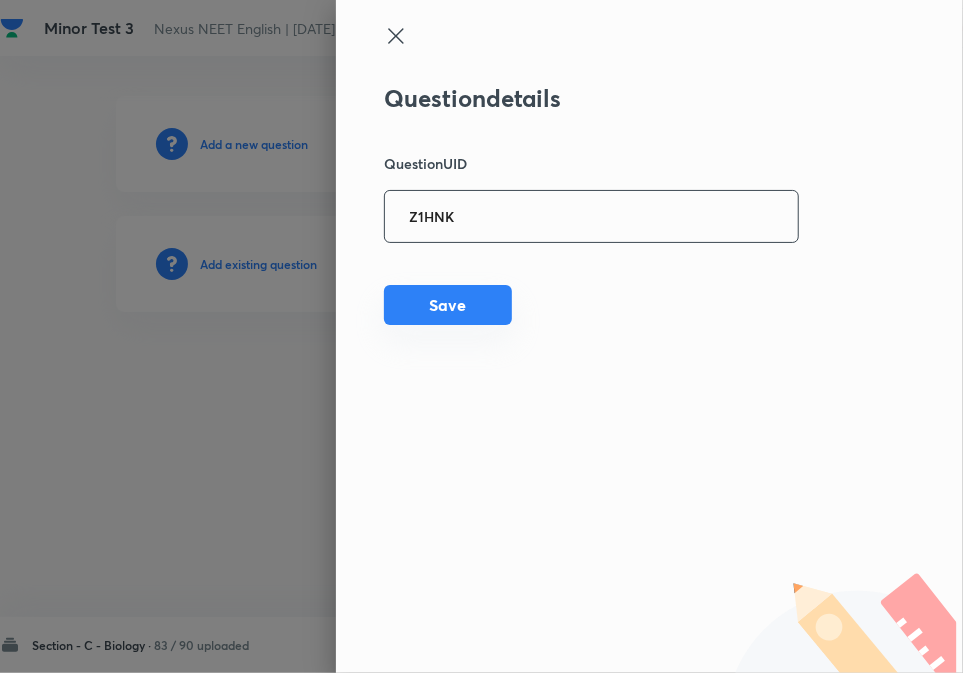 click on "Save" at bounding box center (448, 305) 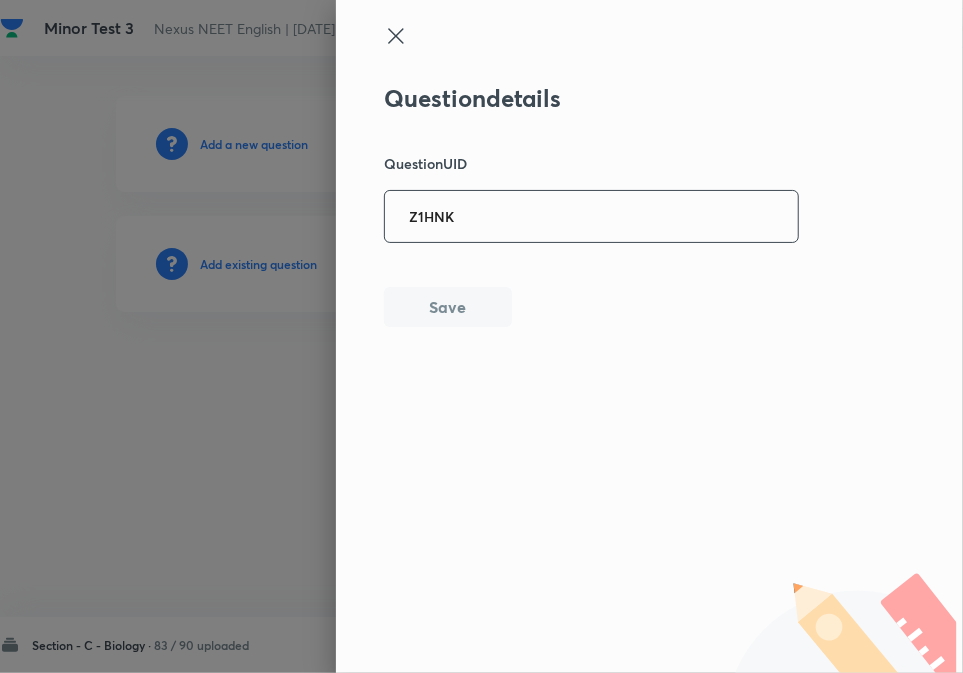 drag, startPoint x: 531, startPoint y: 224, endPoint x: 347, endPoint y: 224, distance: 184 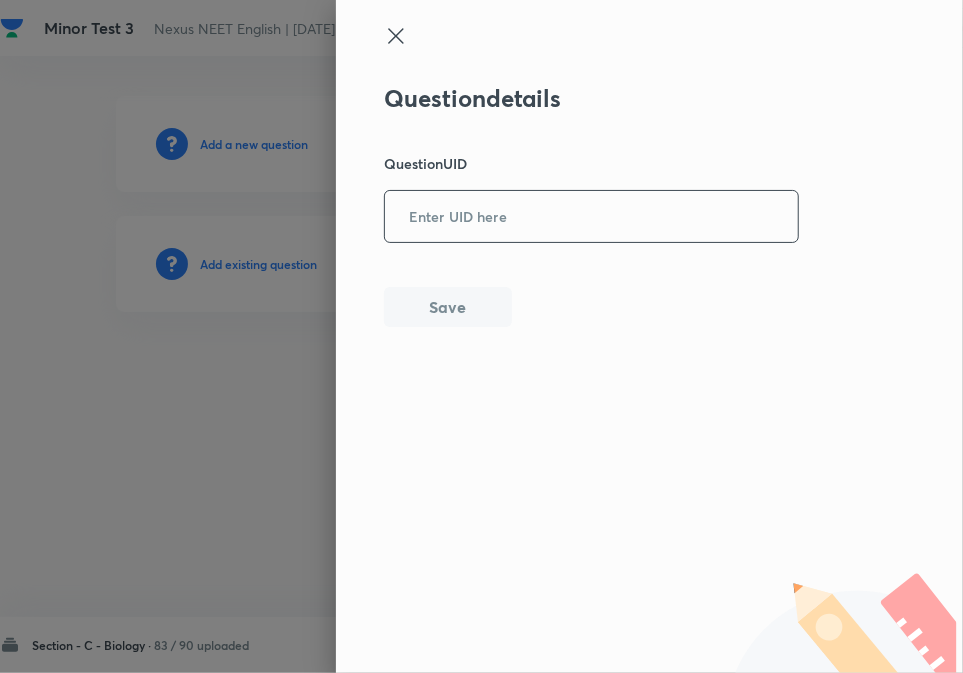 paste on "PAUGB" 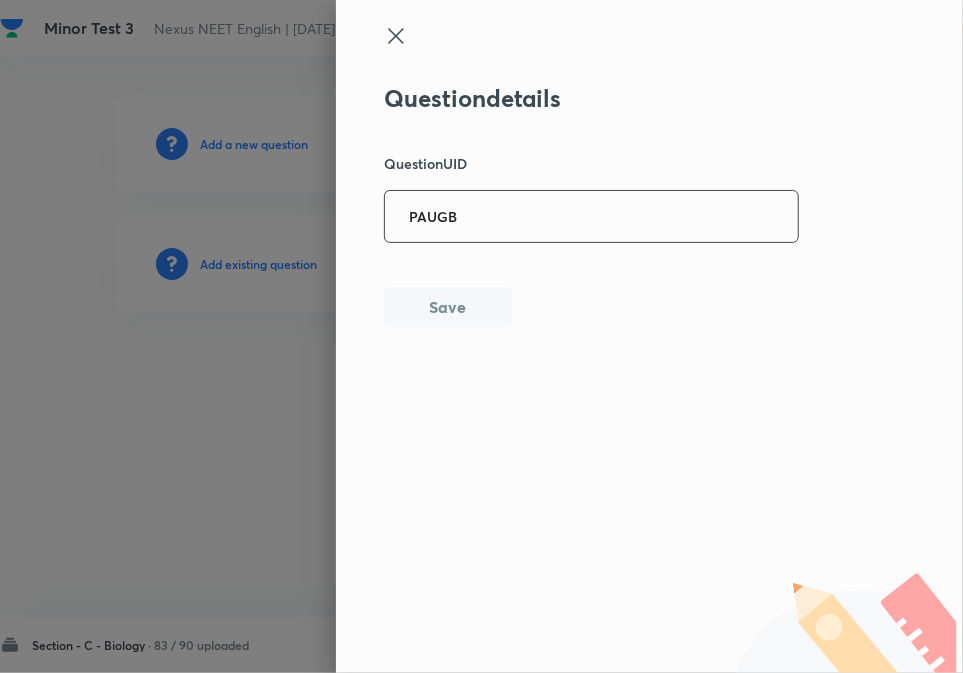 click 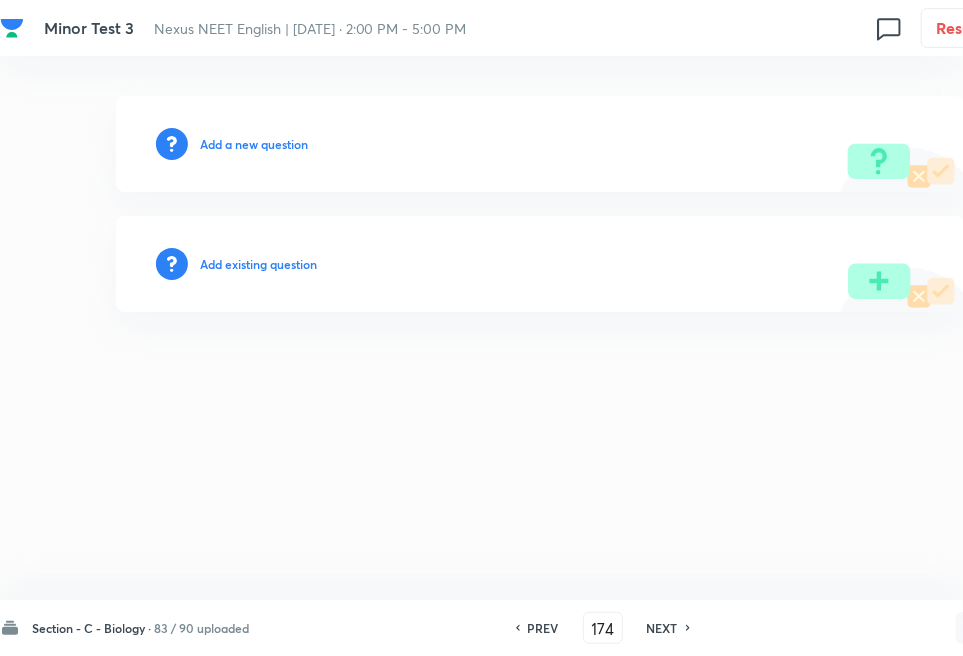 click on "Add existing question" at bounding box center [258, 264] 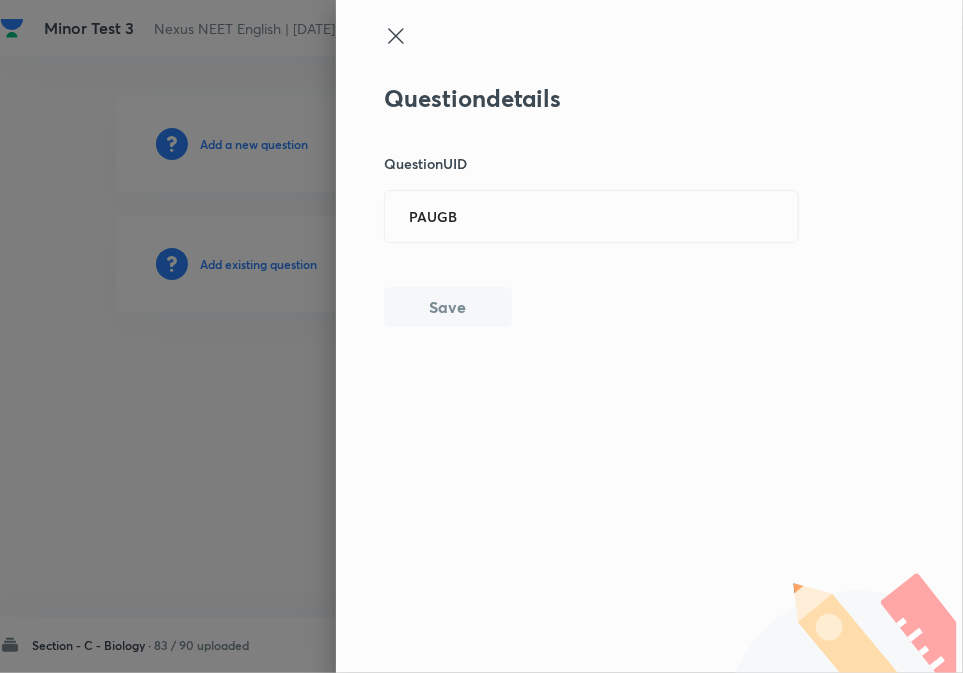 click 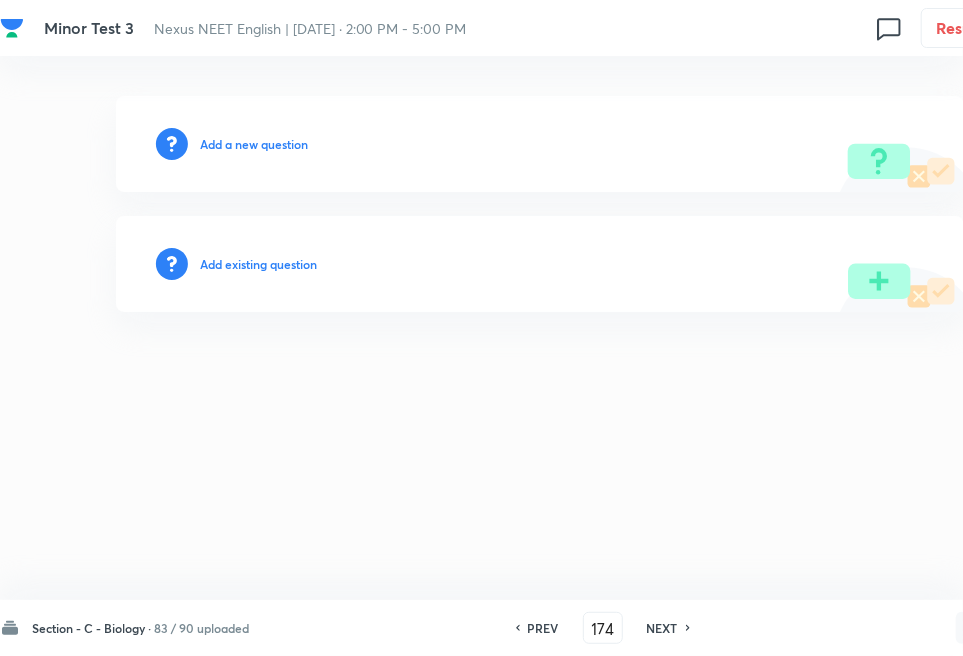 click on "NEXT" at bounding box center (662, 628) 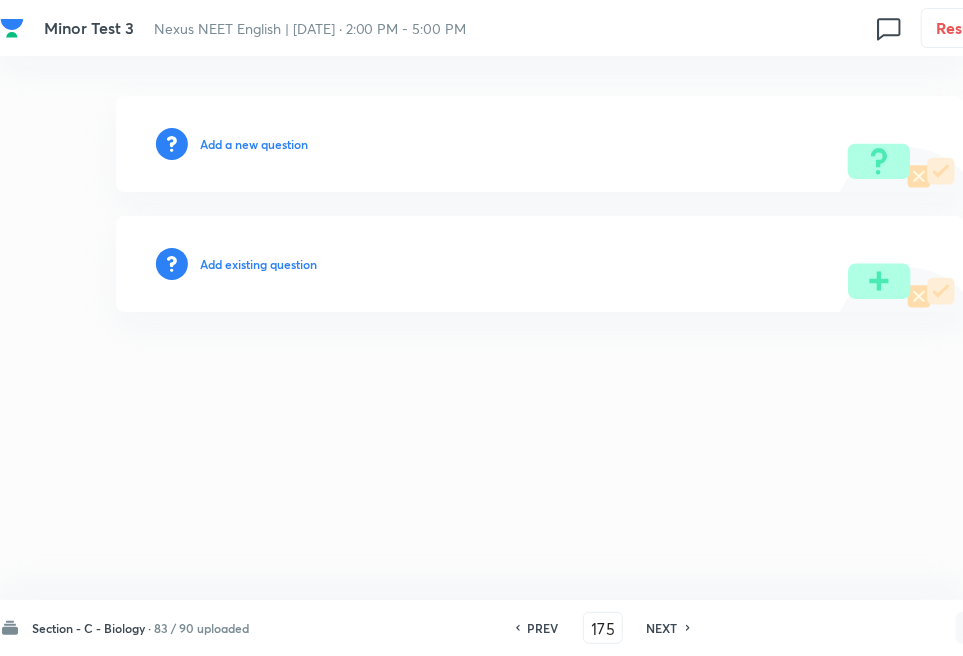 click on "Add existing question" at bounding box center [258, 264] 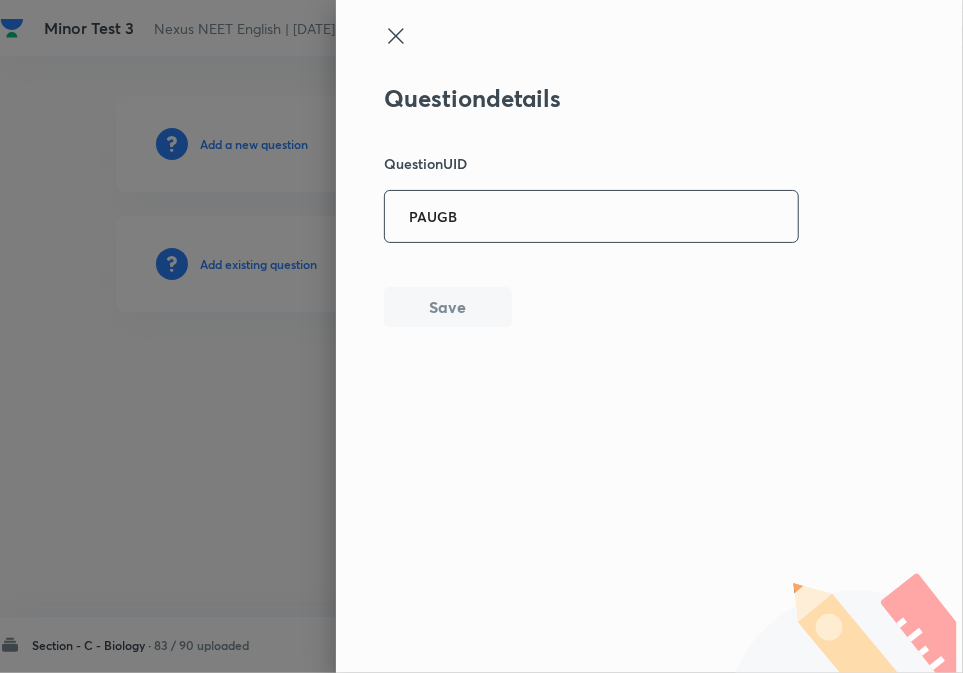 click on "PAUGB" at bounding box center [591, 216] 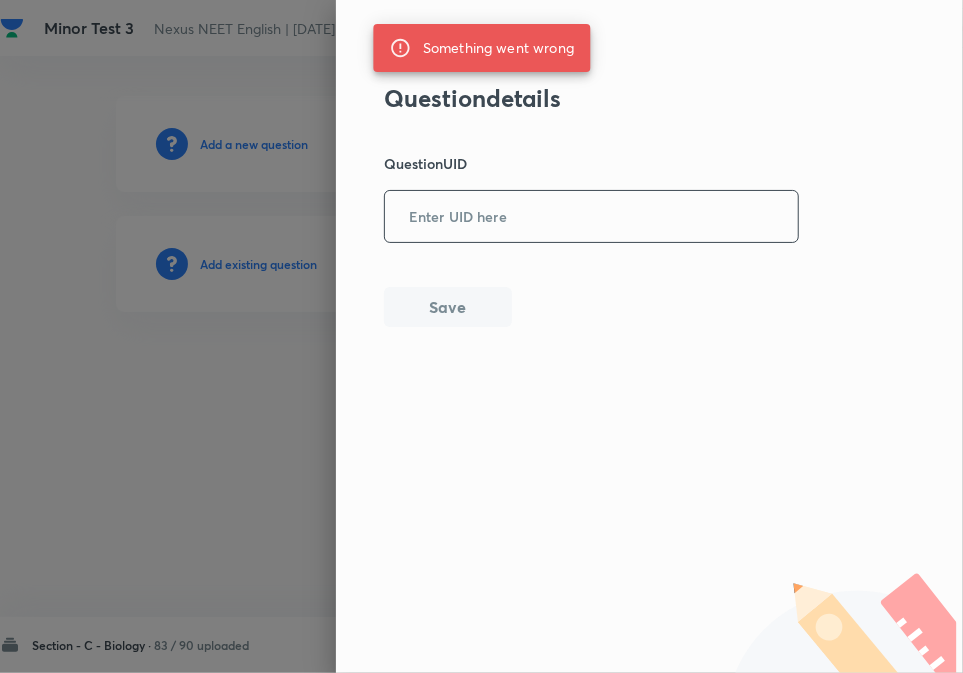click on "Question  details" at bounding box center [592, 98] 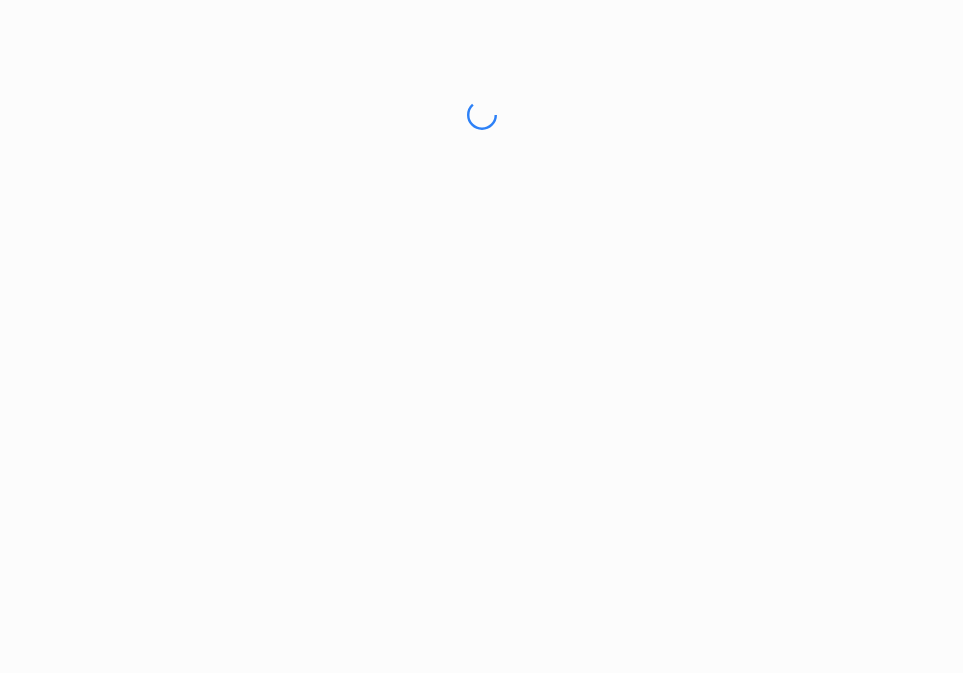 scroll, scrollTop: 0, scrollLeft: 0, axis: both 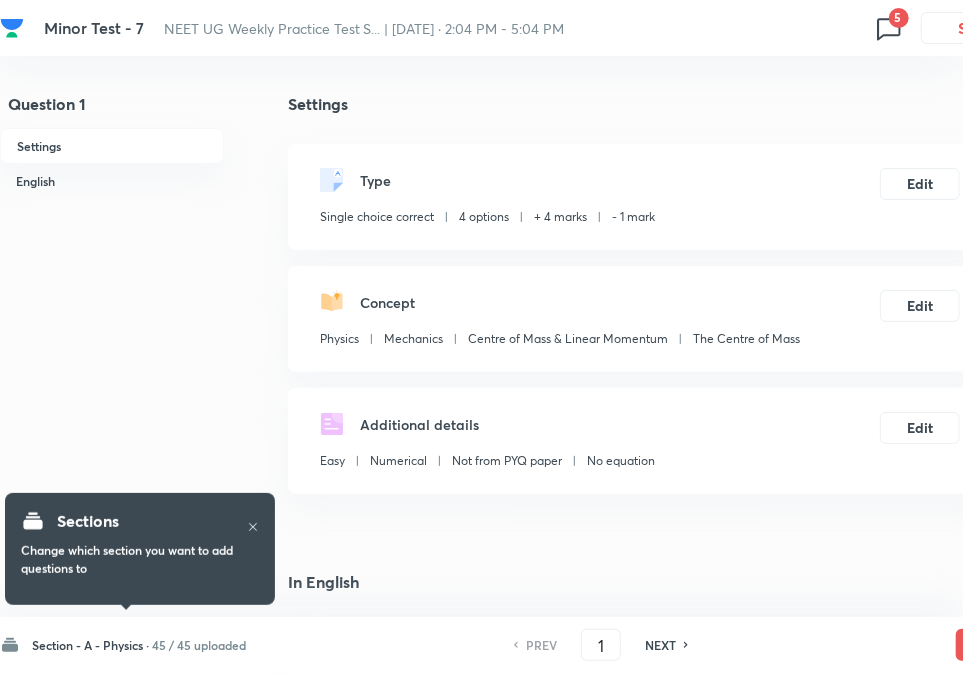 checkbox on "true" 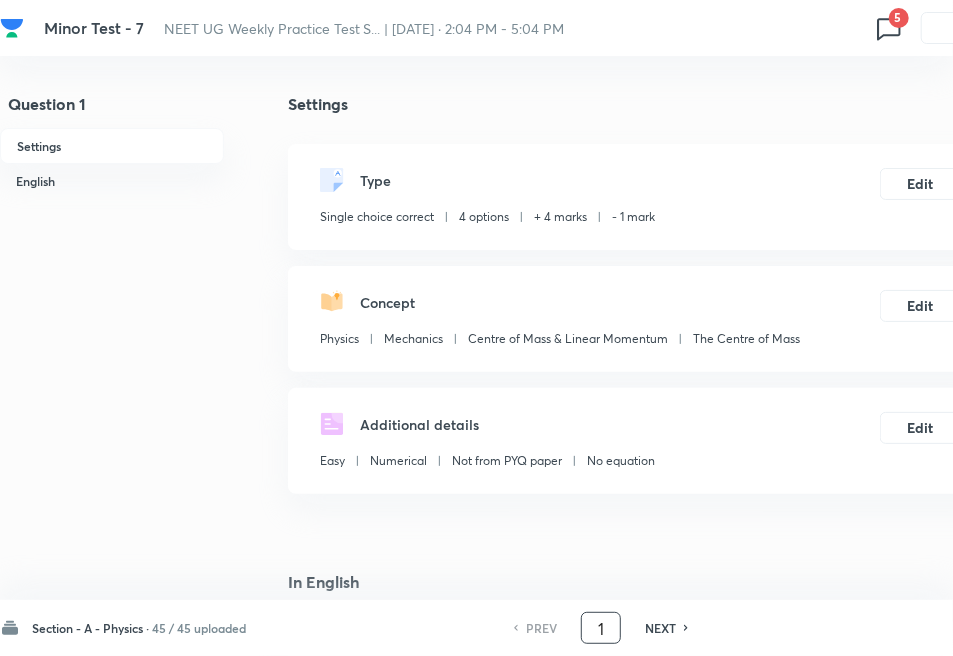 click on "1" at bounding box center (601, 628) 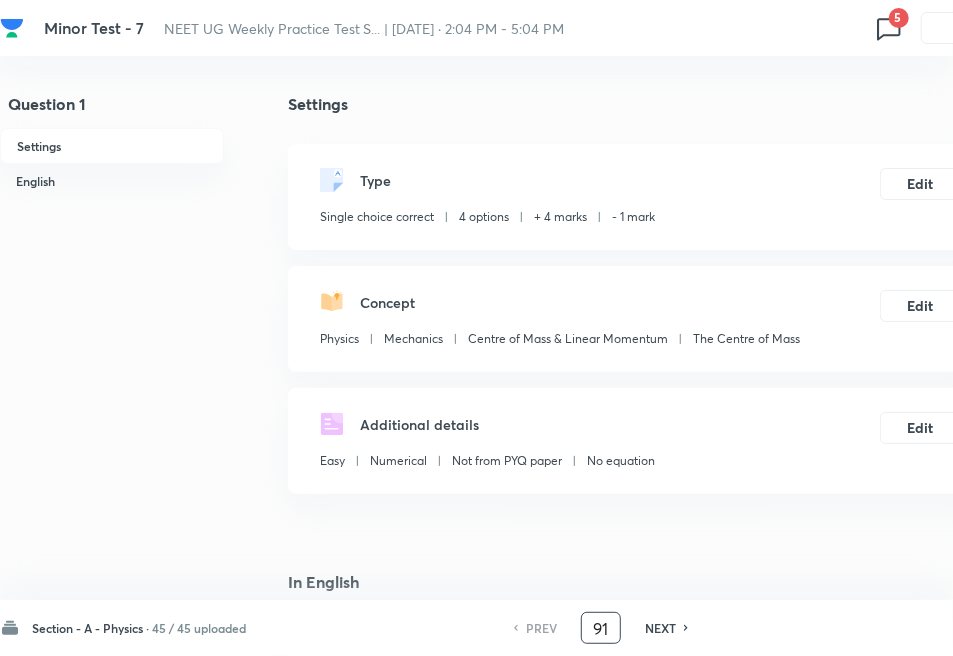 type on "91" 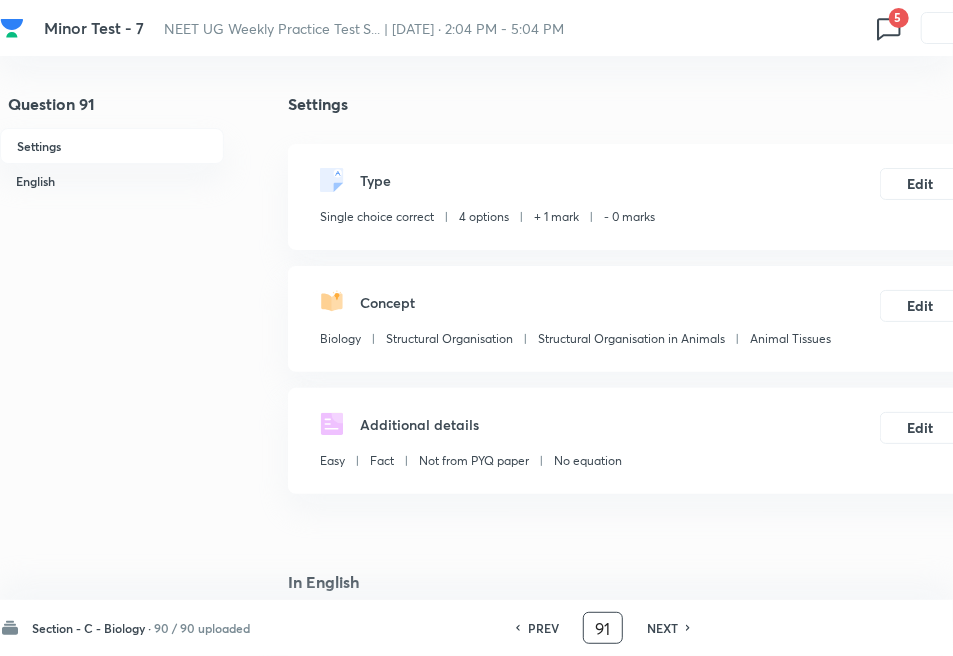 checkbox on "false" 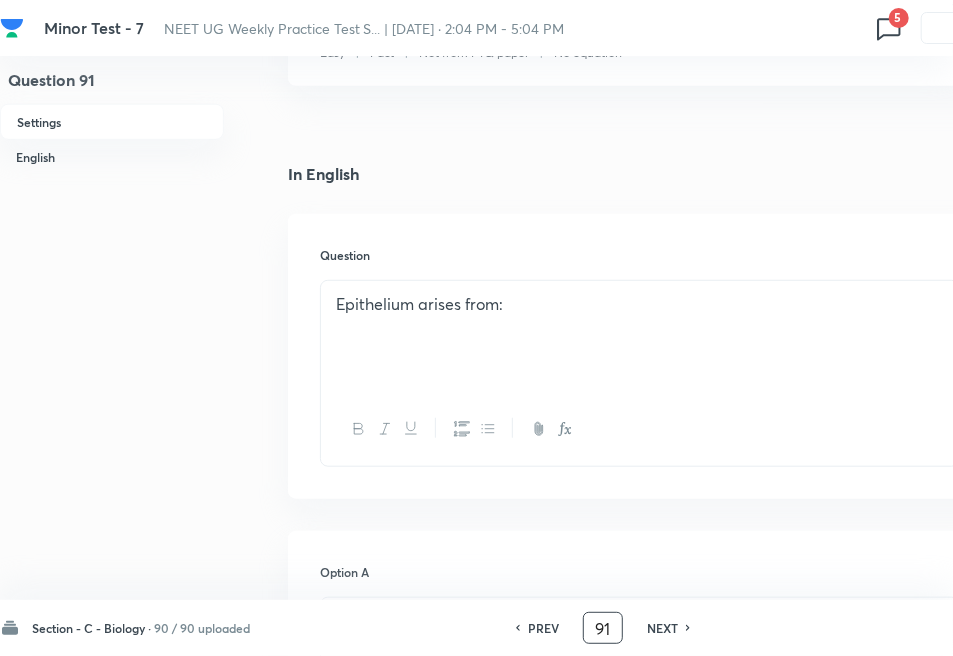 scroll, scrollTop: 444, scrollLeft: 0, axis: vertical 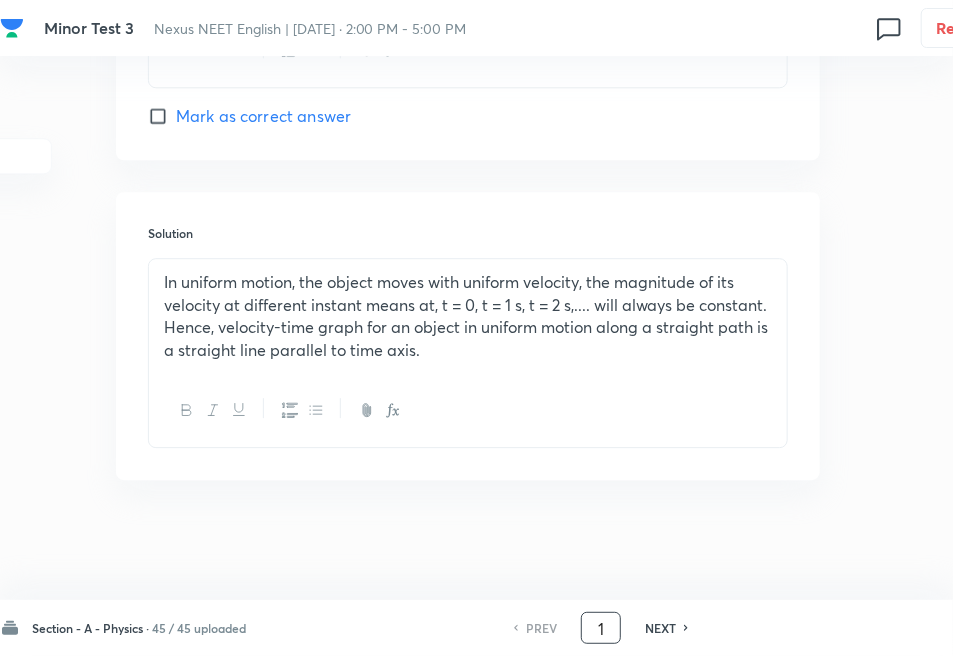 click on "1" at bounding box center (601, 628) 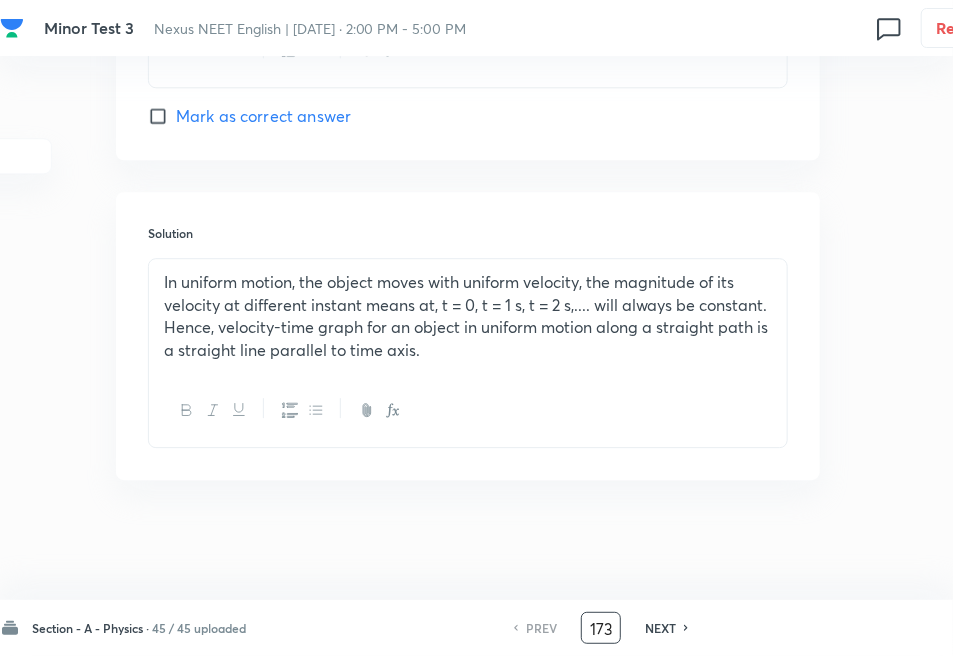 type on "173" 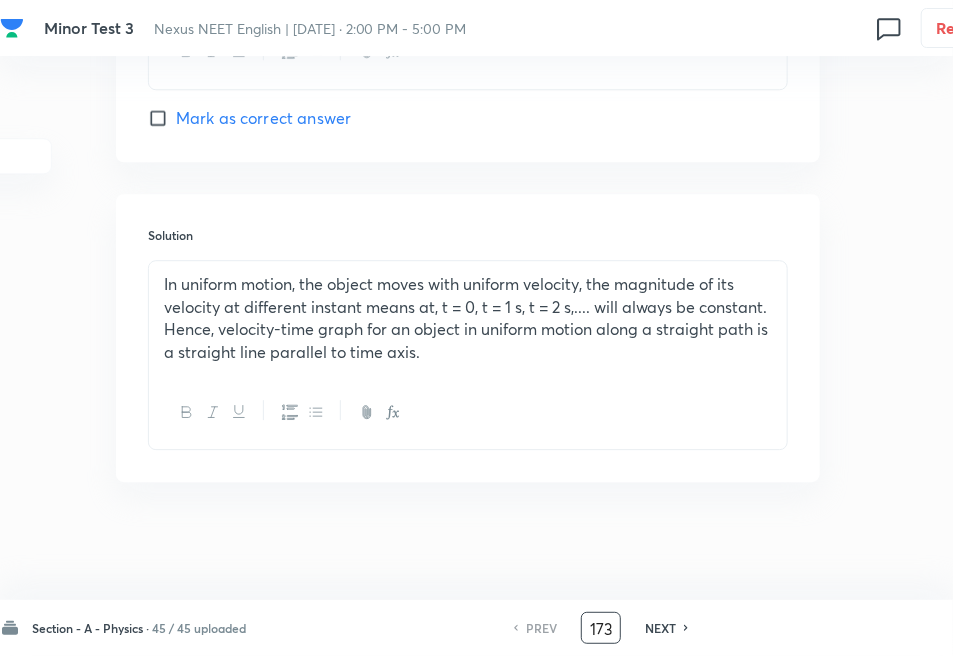 checkbox on "false" 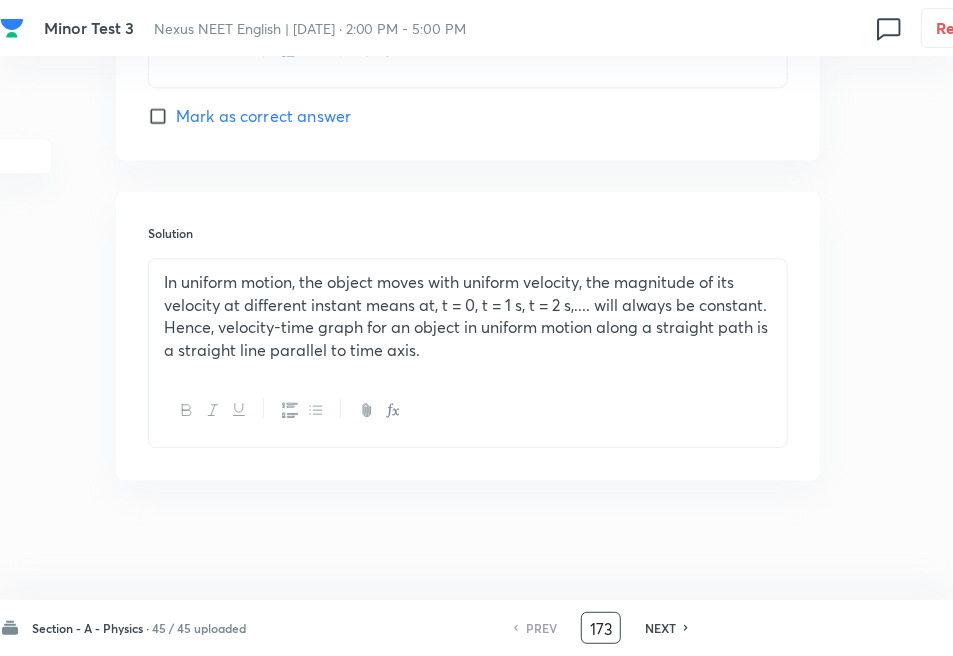 checkbox on "true" 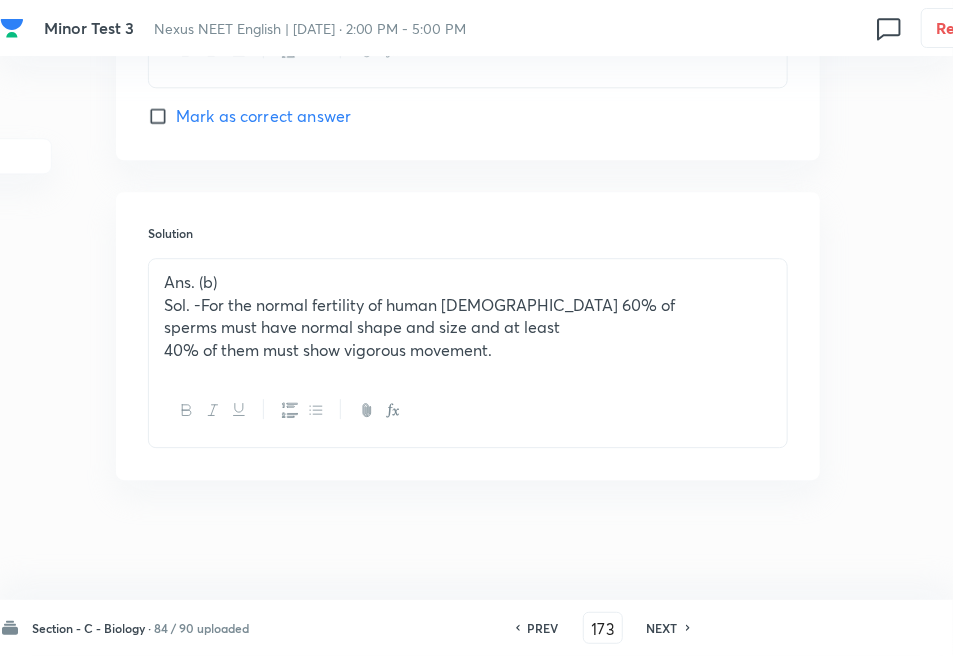 click on "NEXT" at bounding box center (662, 628) 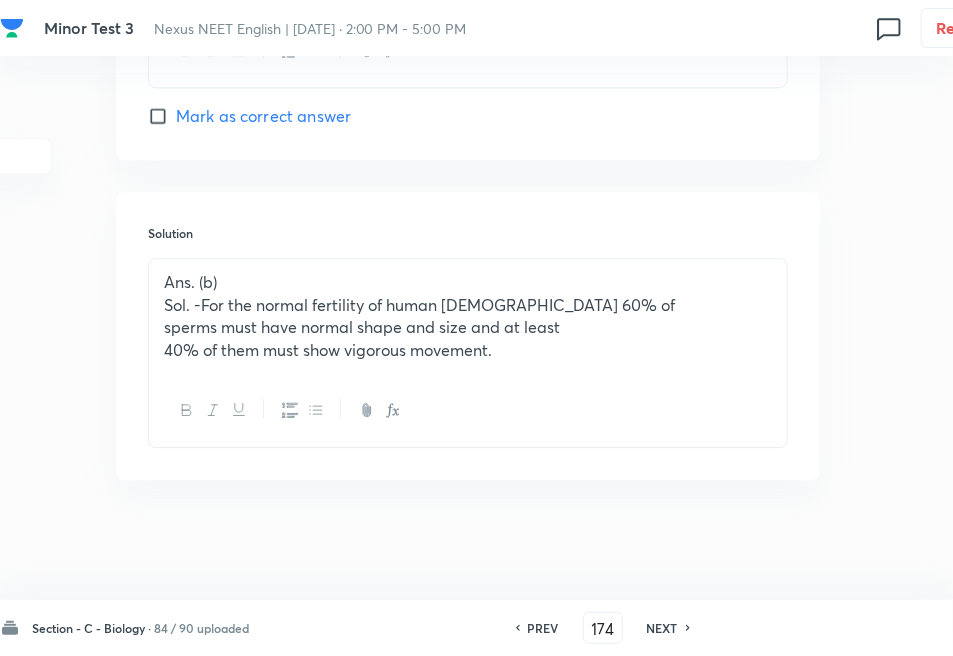 checkbox on "true" 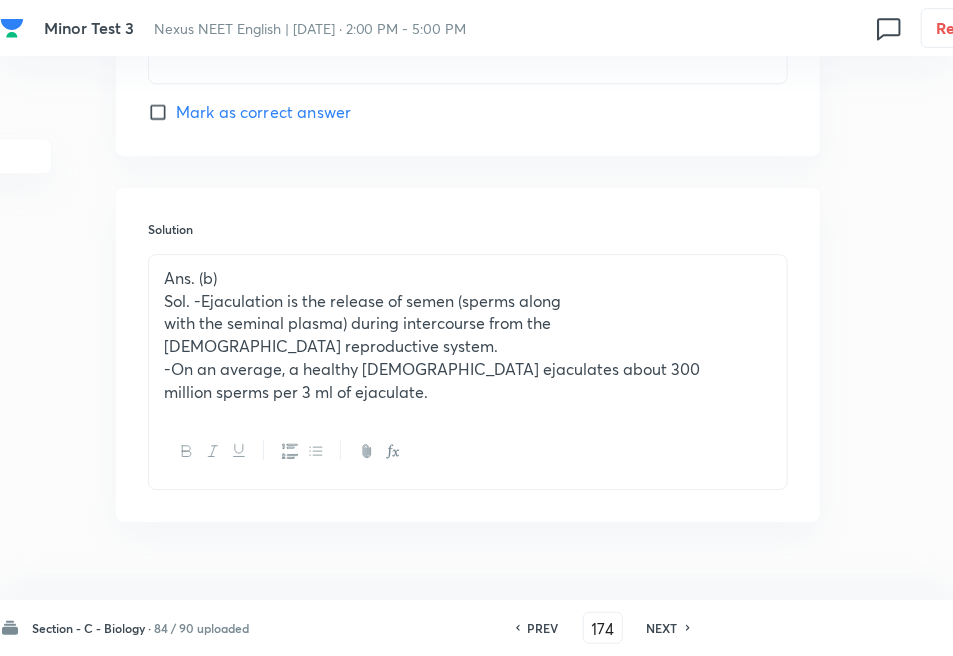 click on "NEXT" at bounding box center (662, 628) 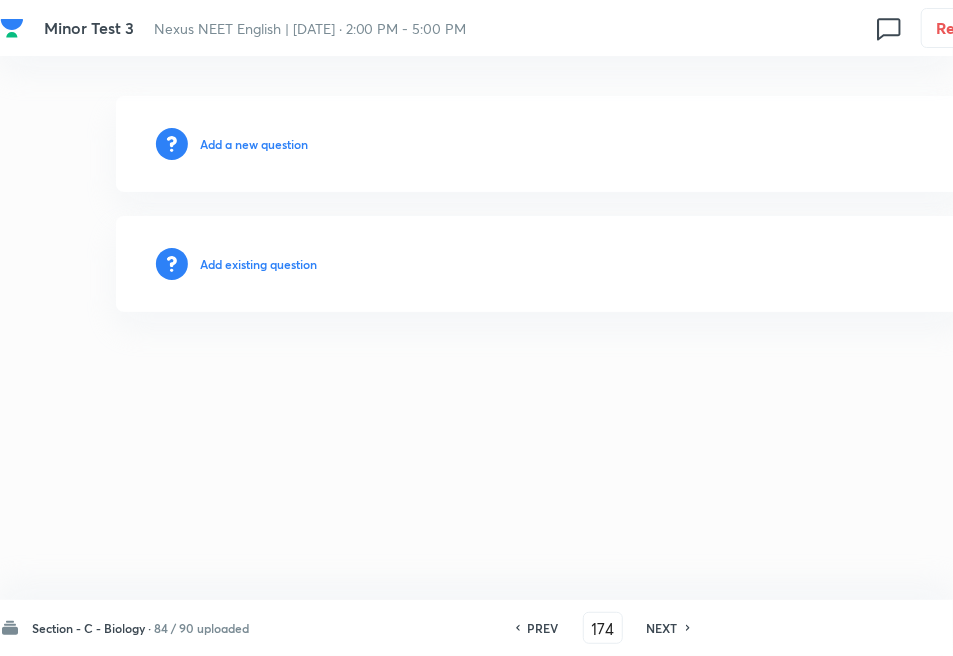 type on "175" 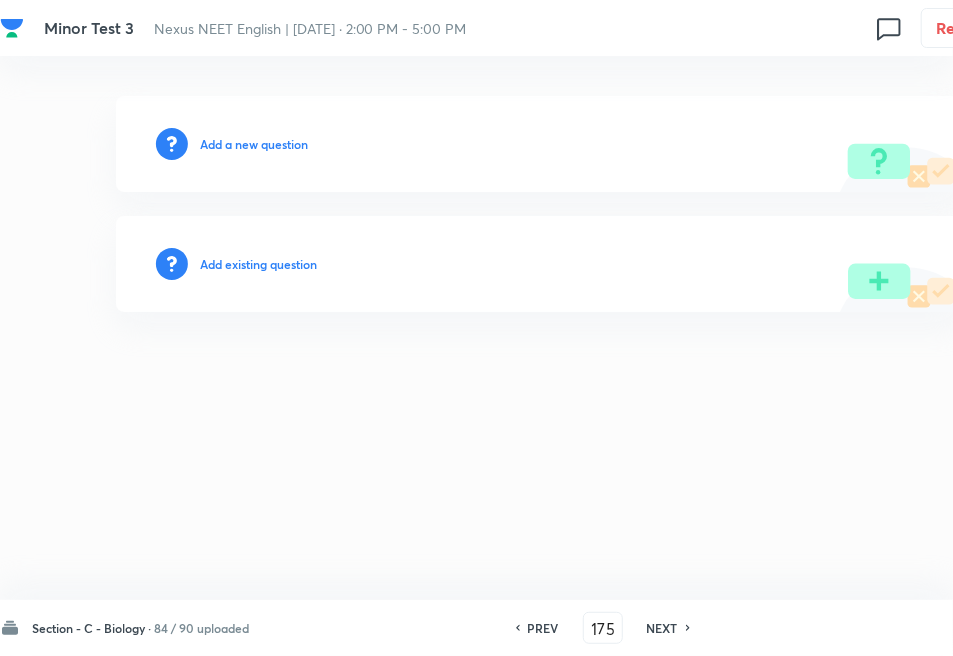 scroll, scrollTop: 0, scrollLeft: 172, axis: horizontal 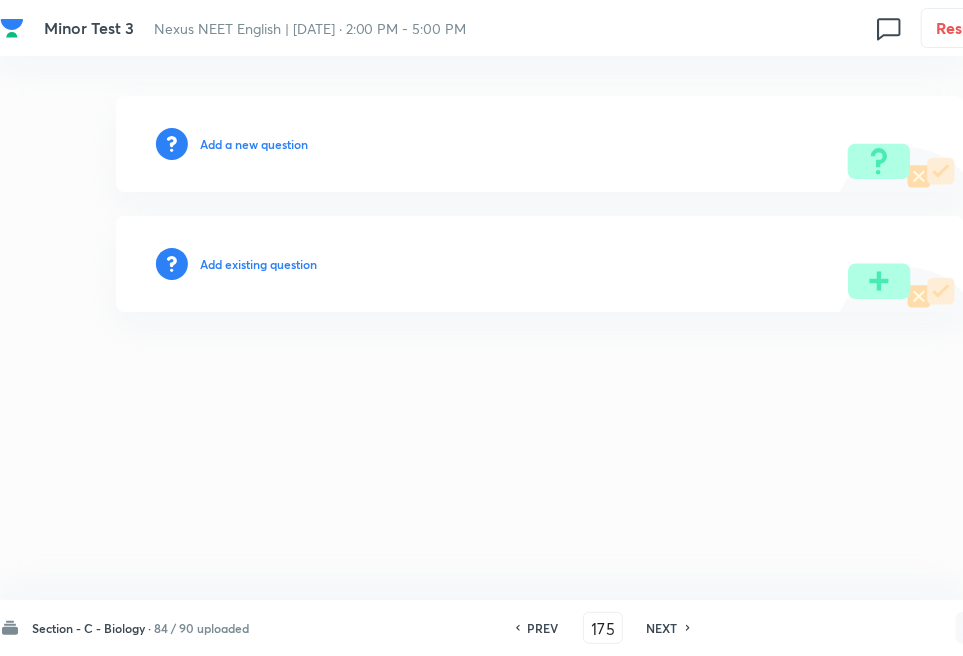 click on "Add existing question" at bounding box center [258, 264] 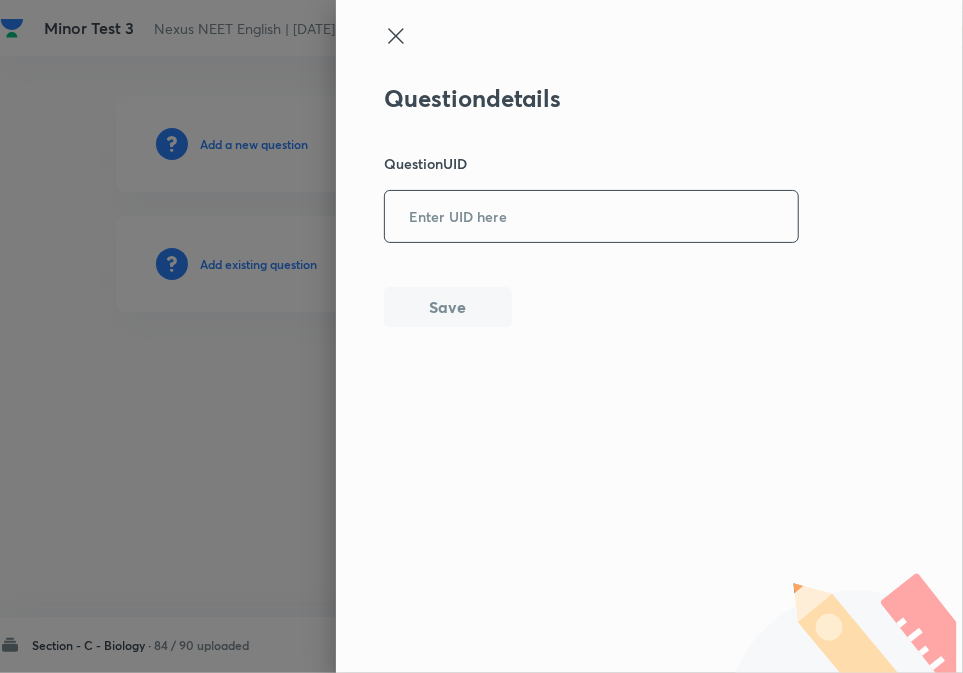 click at bounding box center (591, 216) 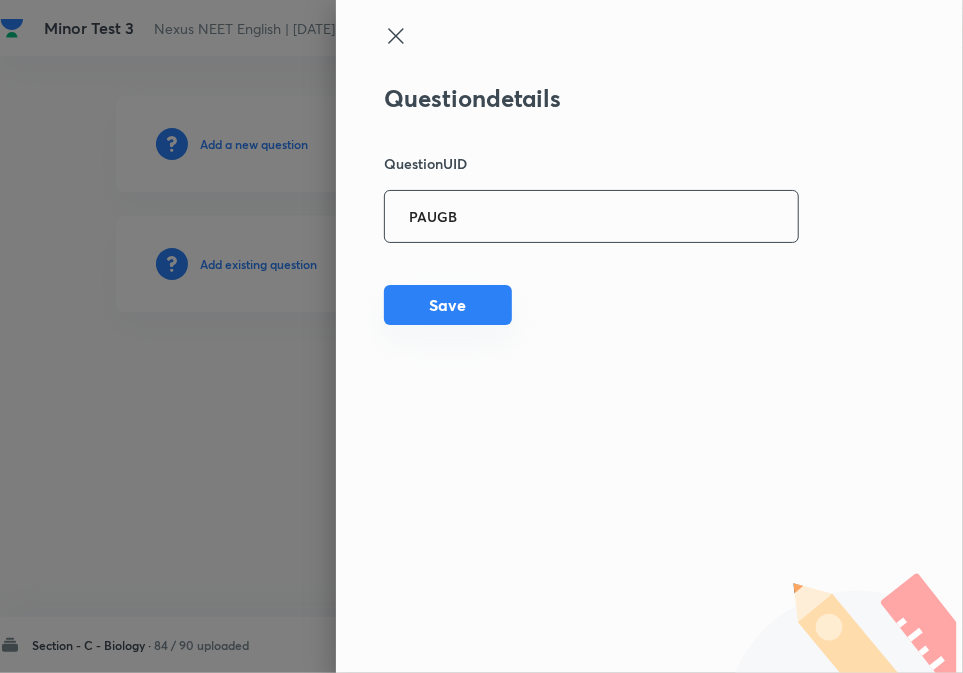 type on "PAUGB" 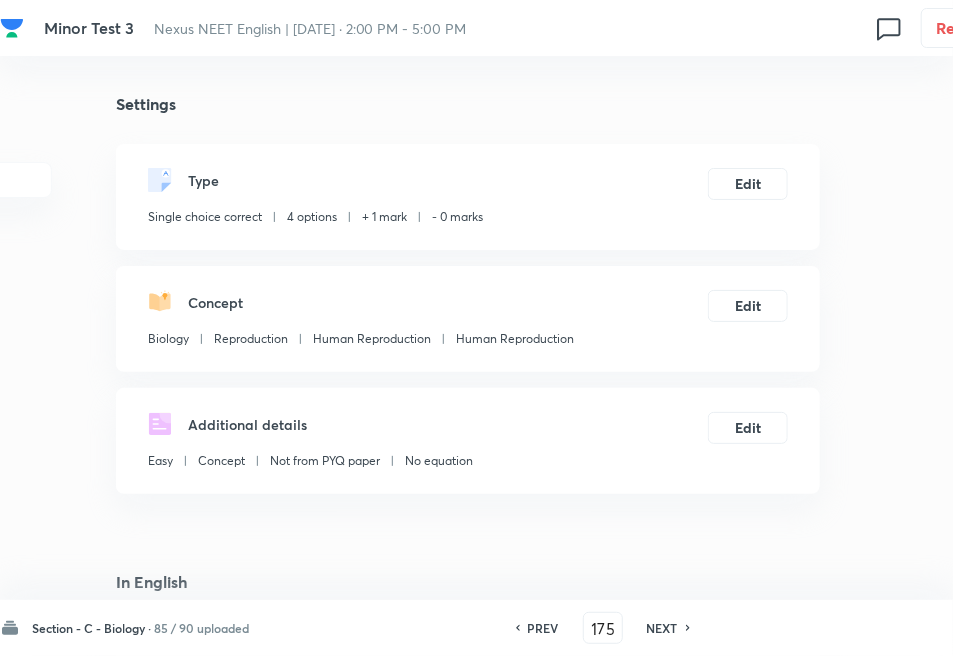 checkbox on "true" 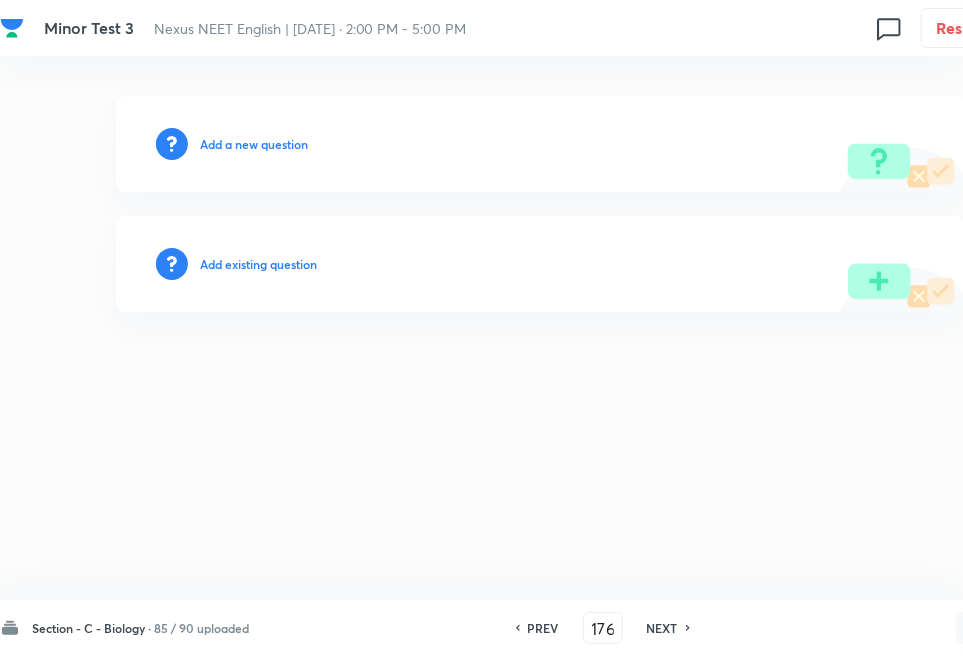 click on "Add existing question" at bounding box center [258, 264] 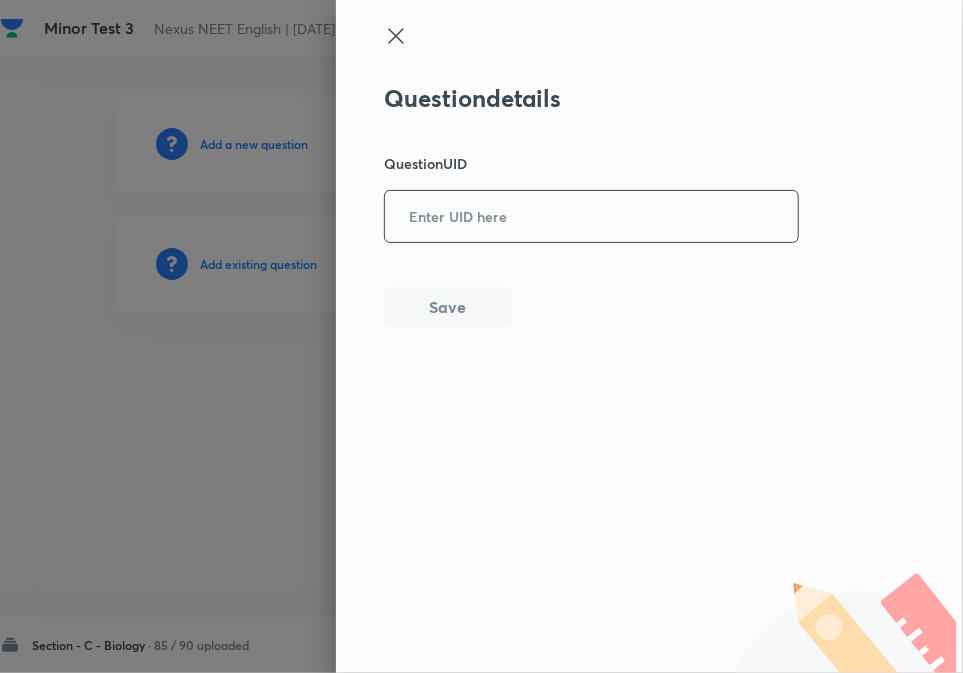 click at bounding box center [591, 216] 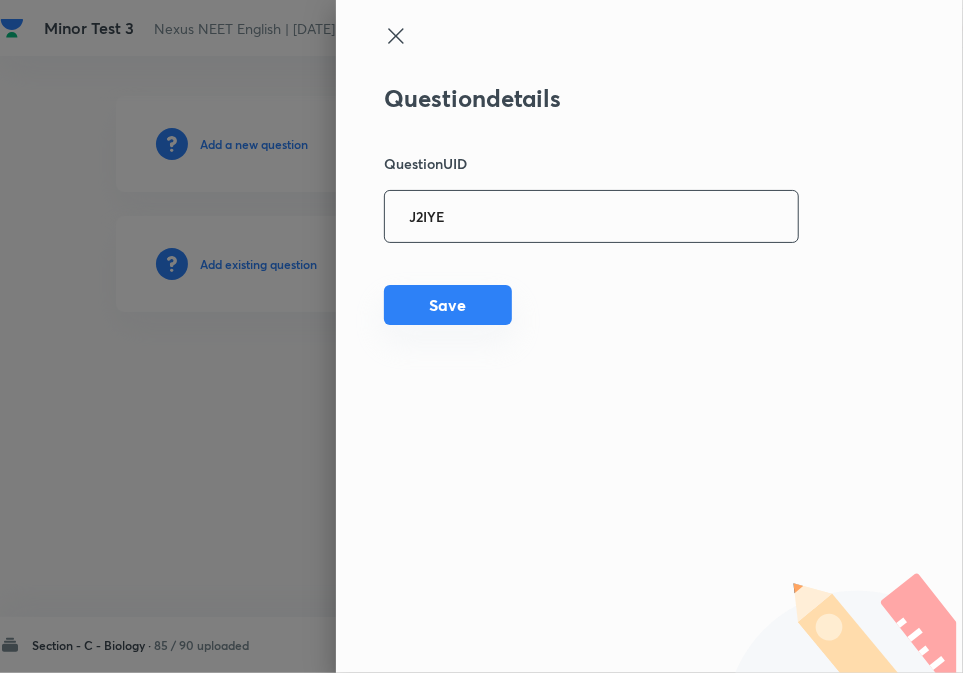 type on "J2IYE" 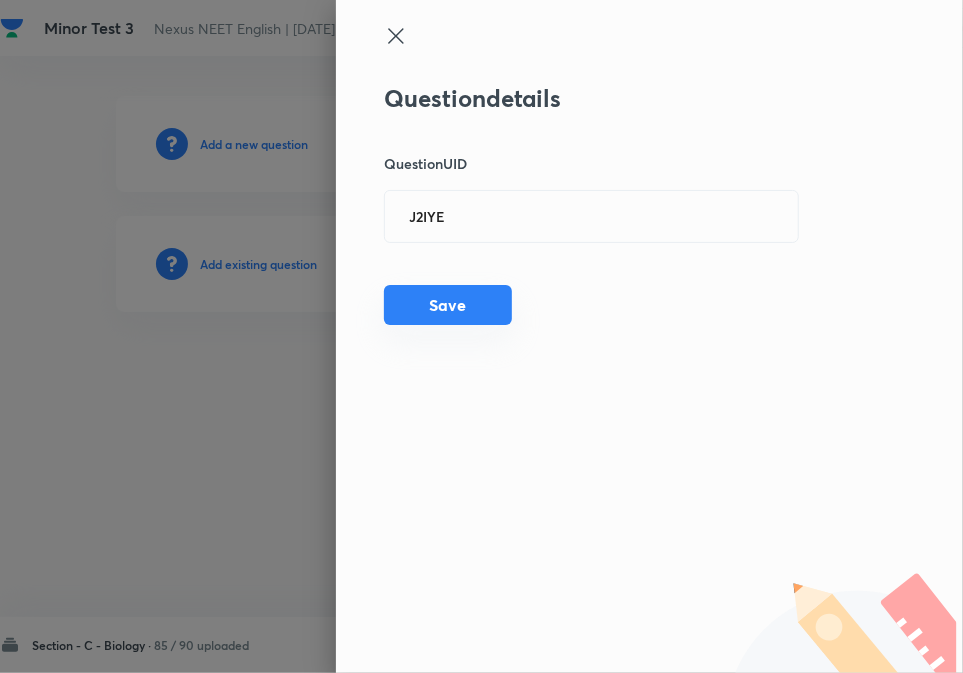click on "Save" at bounding box center [448, 305] 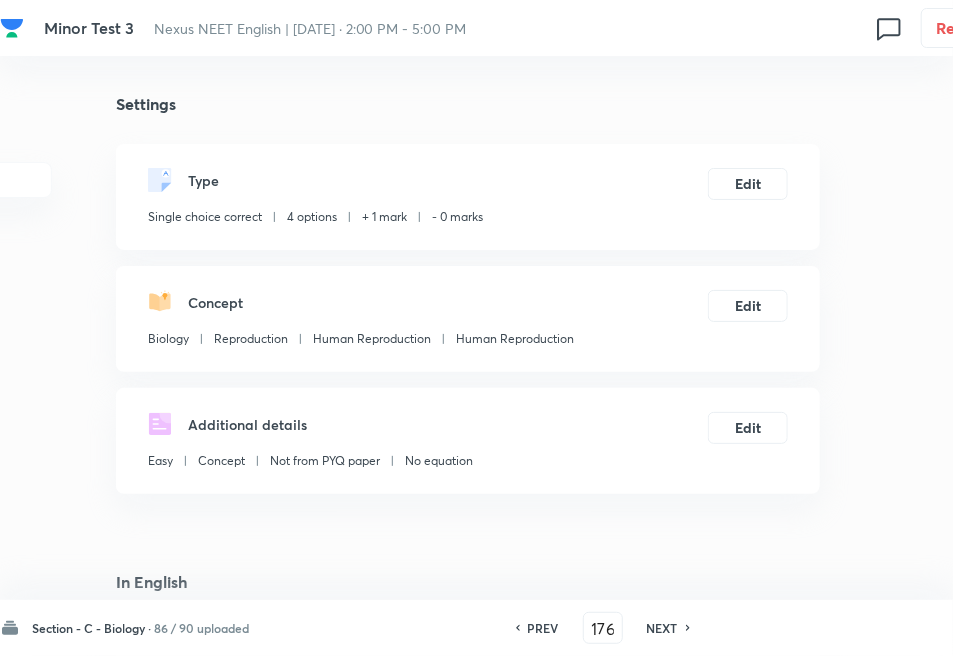 checkbox on "true" 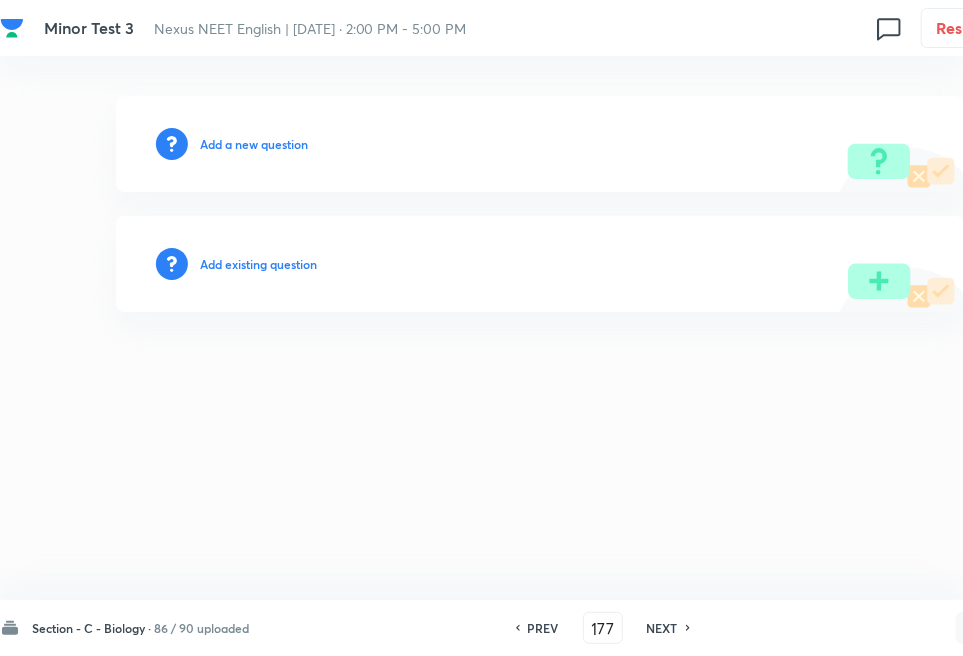 click on "Add existing question" at bounding box center [258, 264] 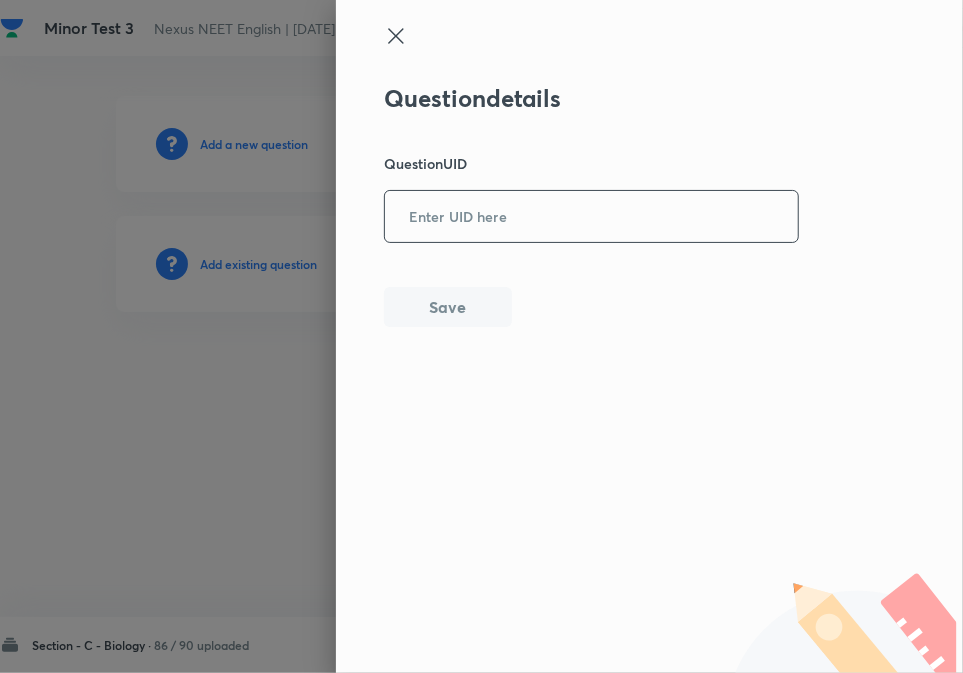 paste on "LY6E4" 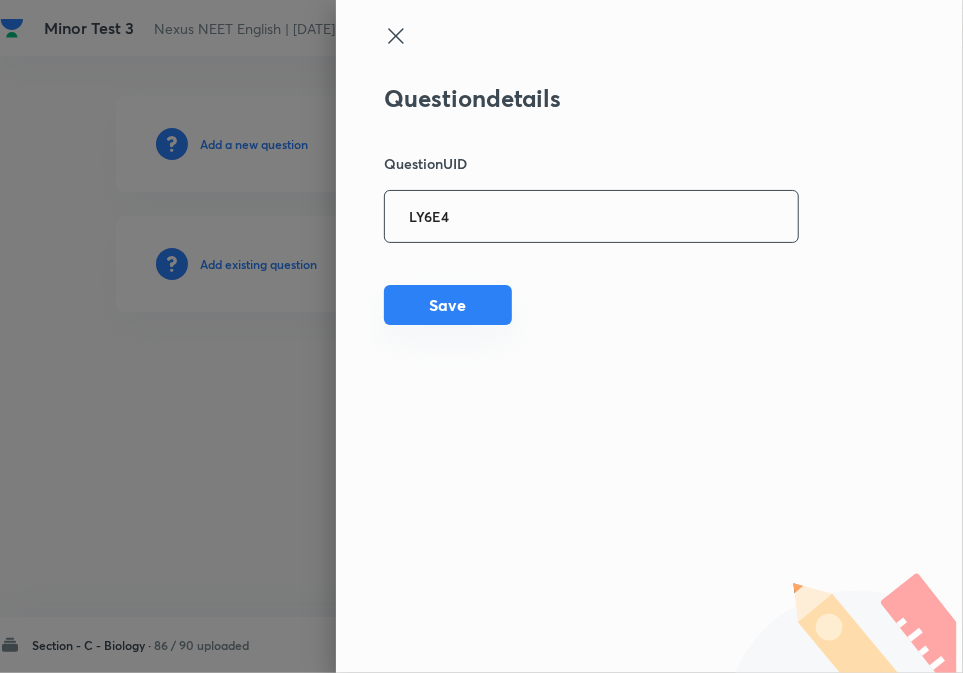 type on "LY6E4" 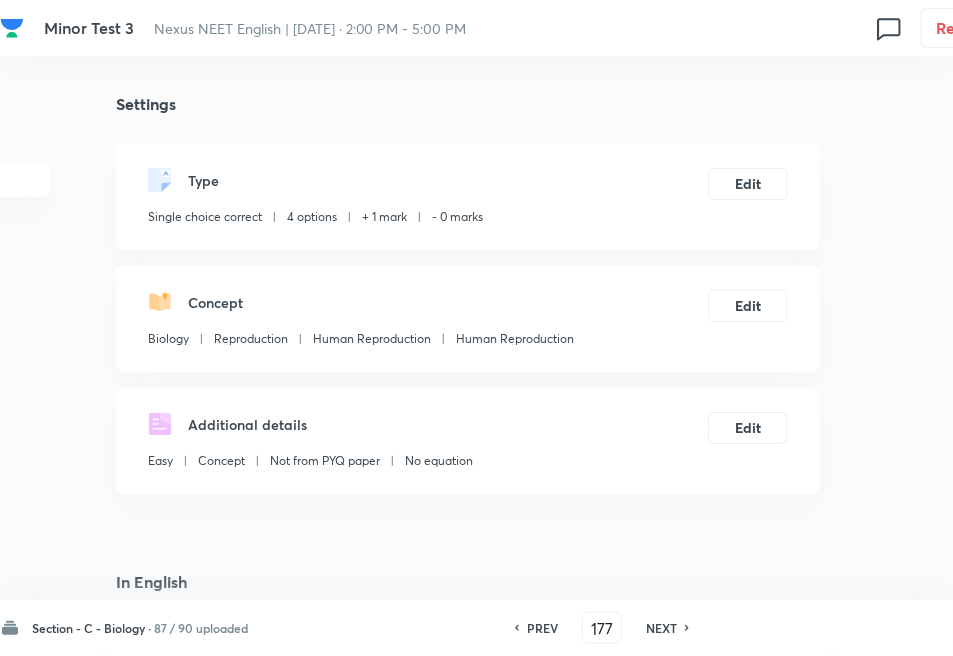 checkbox on "true" 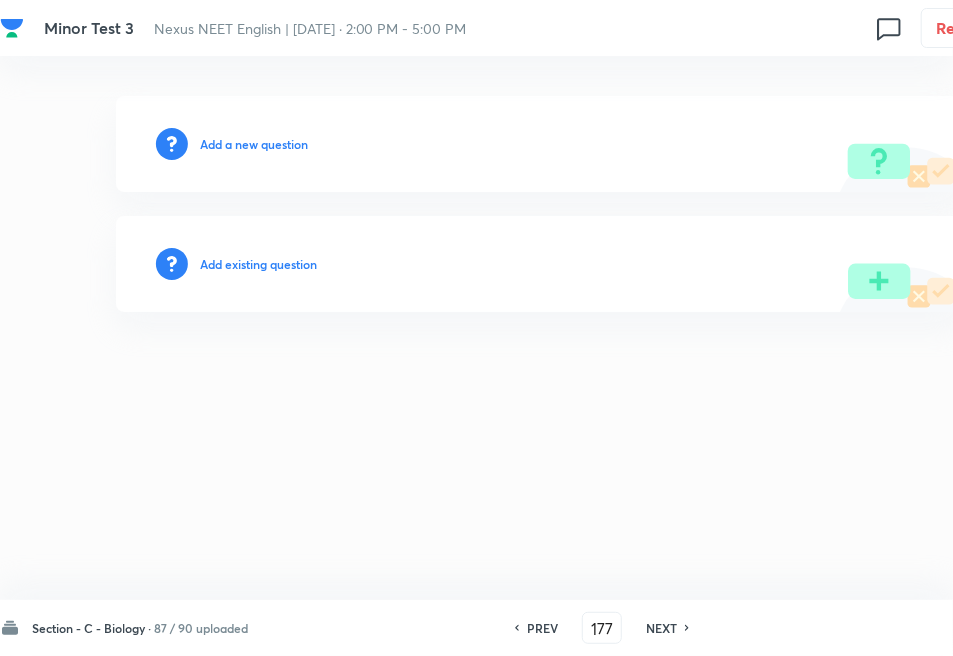 type on "178" 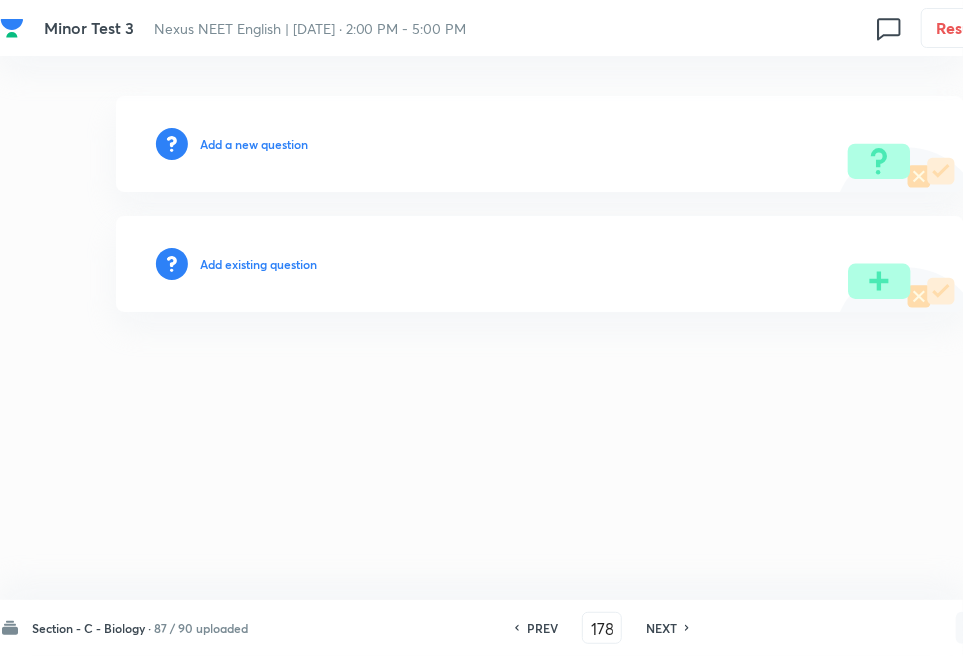 click on "Add existing question" at bounding box center (258, 264) 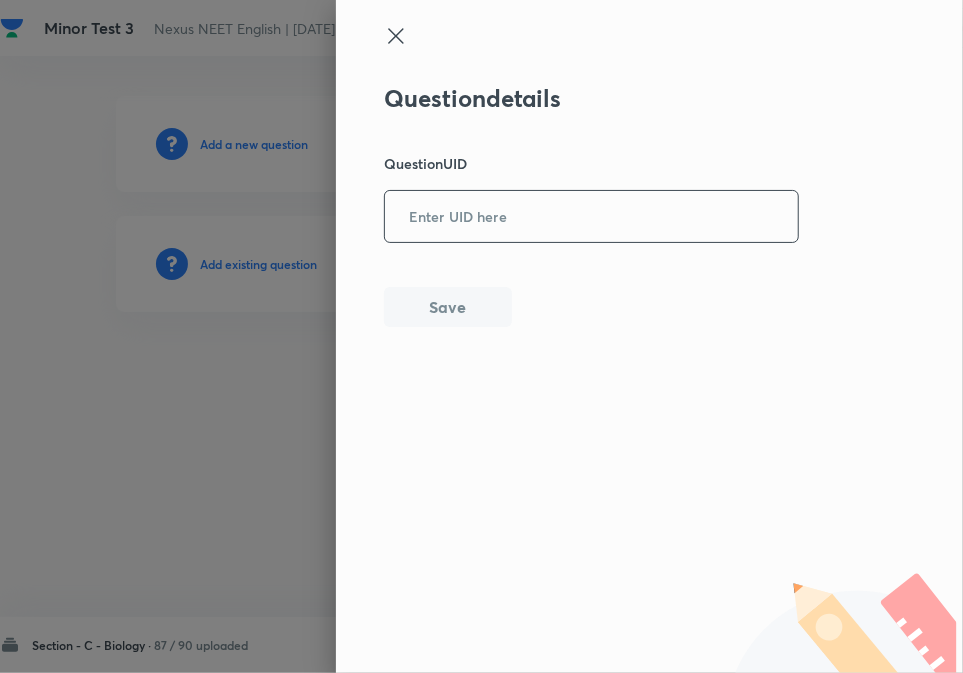click at bounding box center [591, 216] 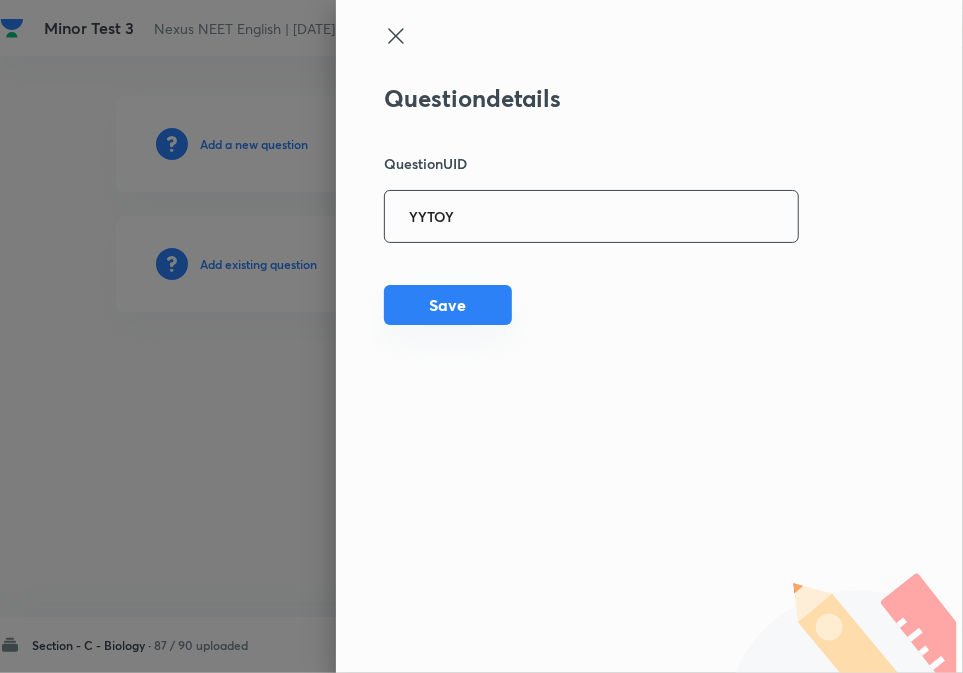 type on "YYTOY" 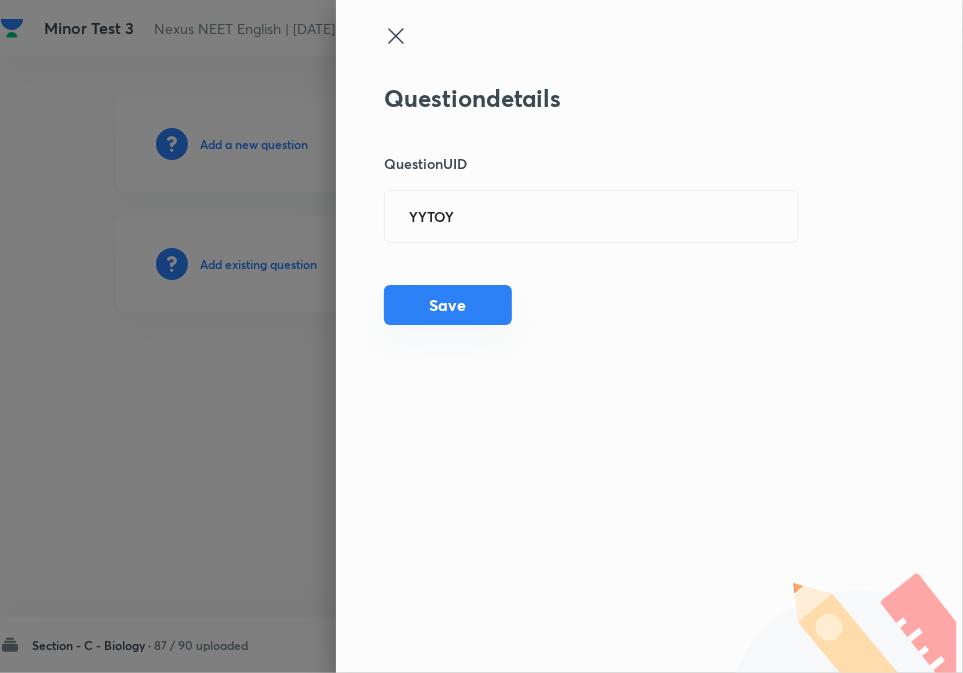 click on "Save" at bounding box center [448, 305] 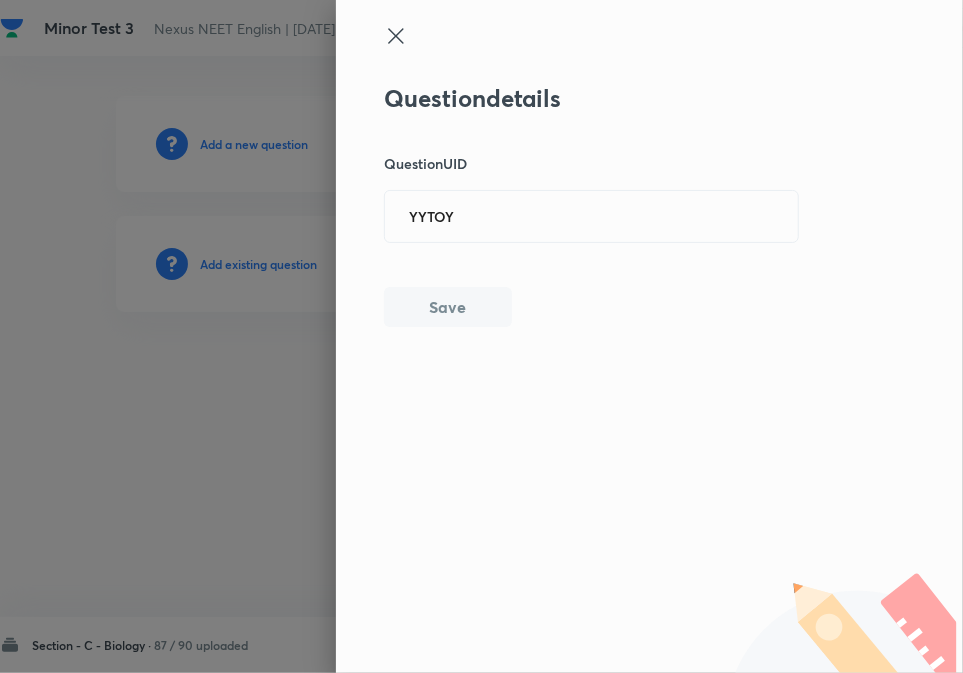 type 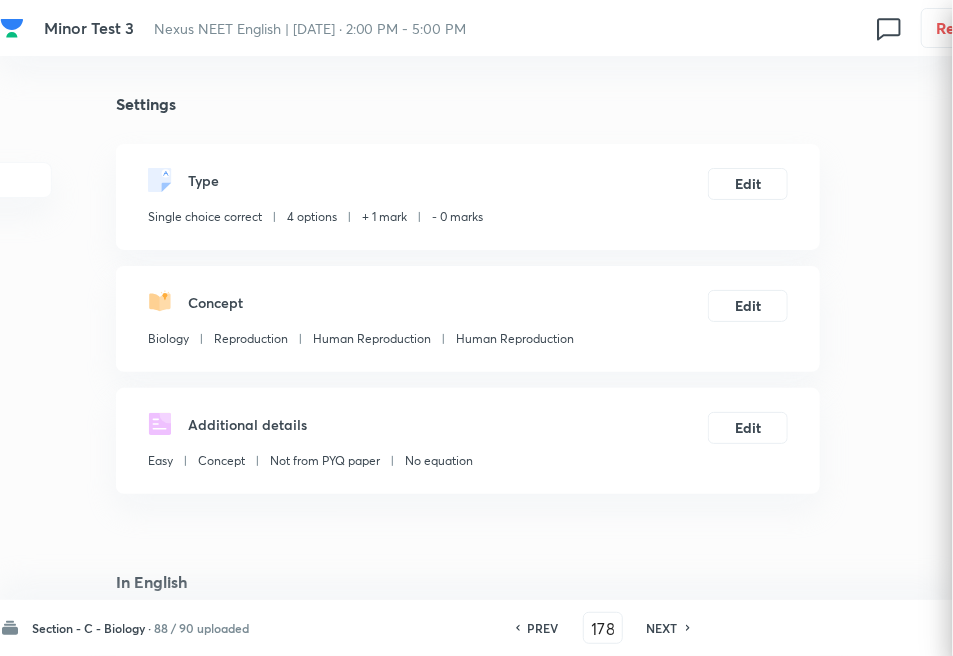checkbox on "true" 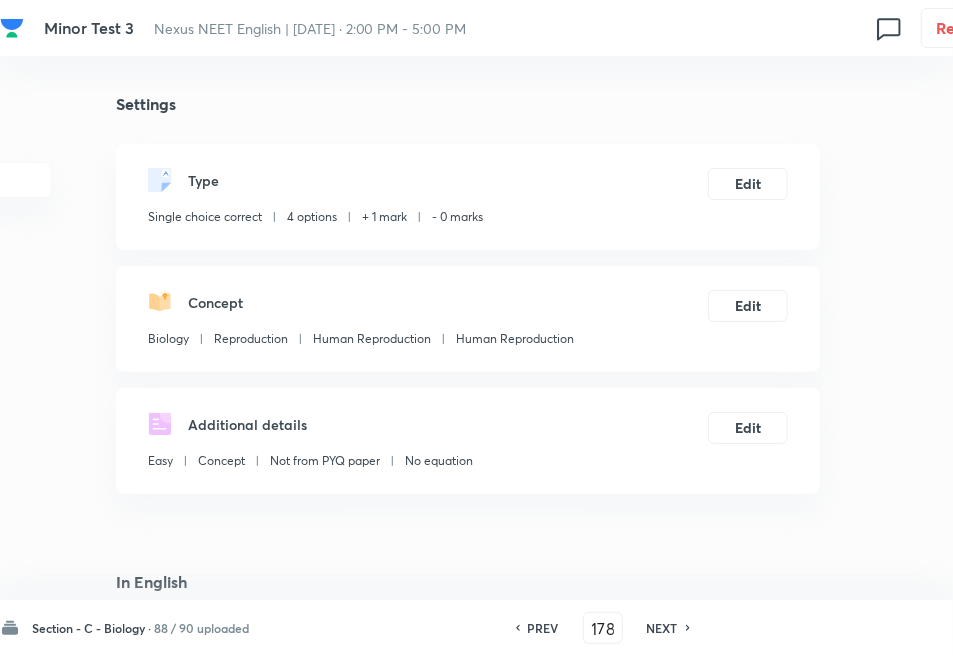click on "NEXT" at bounding box center [662, 628] 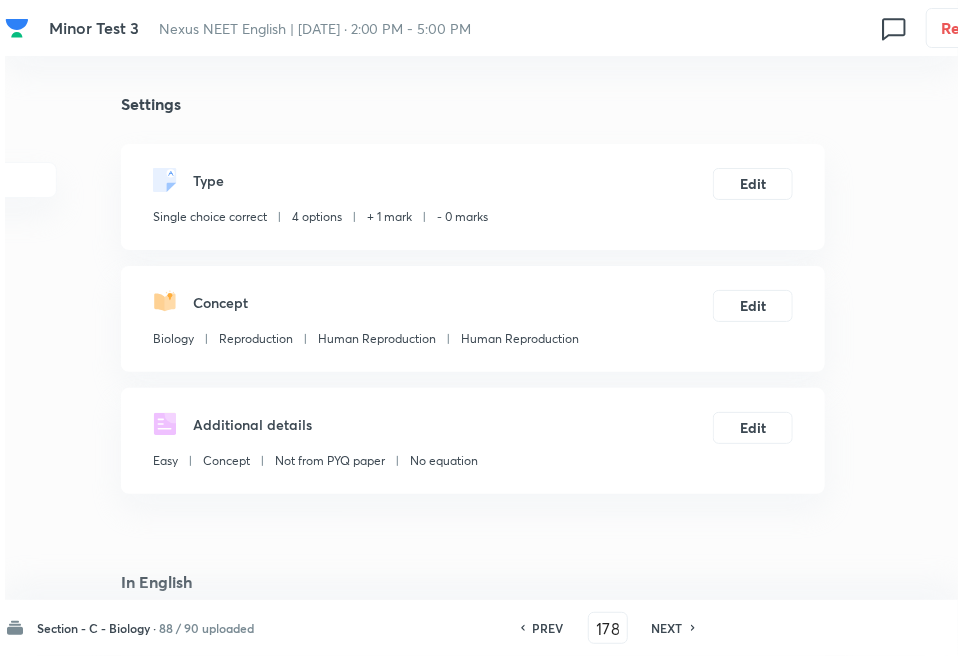 type on "179" 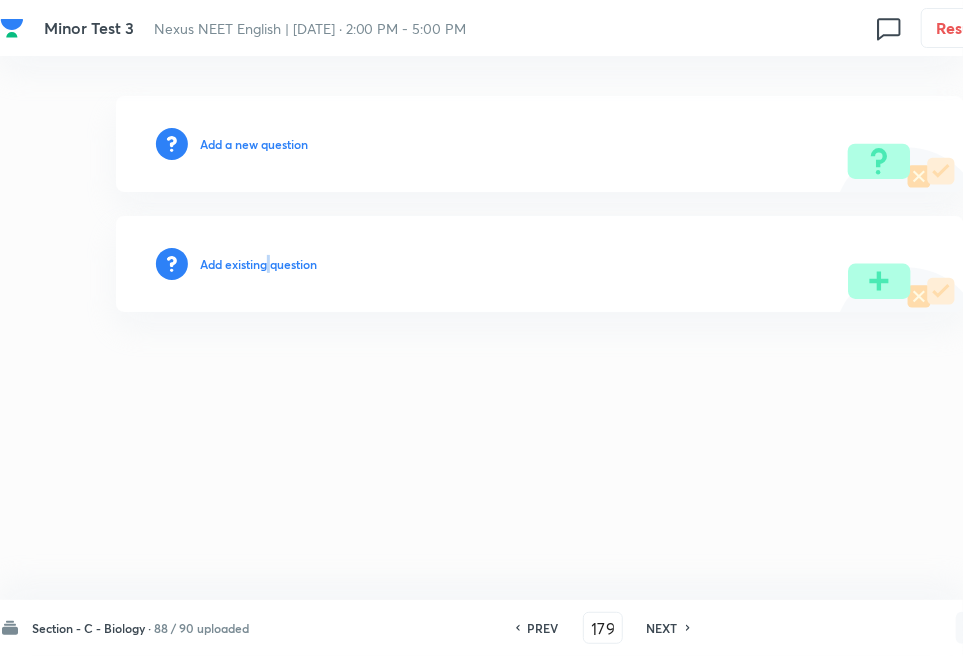 click on "Add existing question" at bounding box center [540, 264] 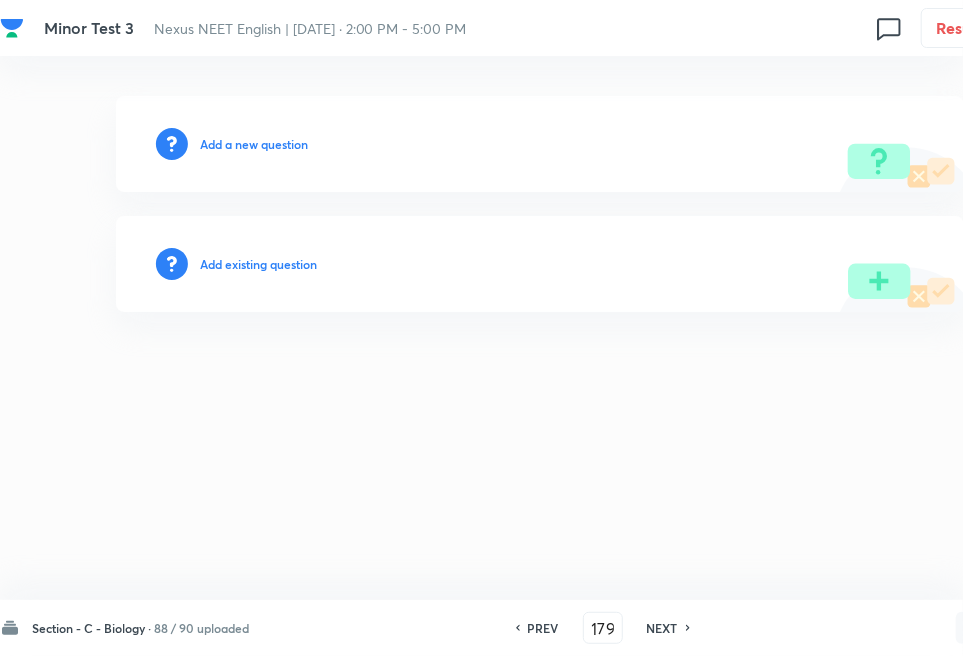 click on "Add existing question" at bounding box center [258, 264] 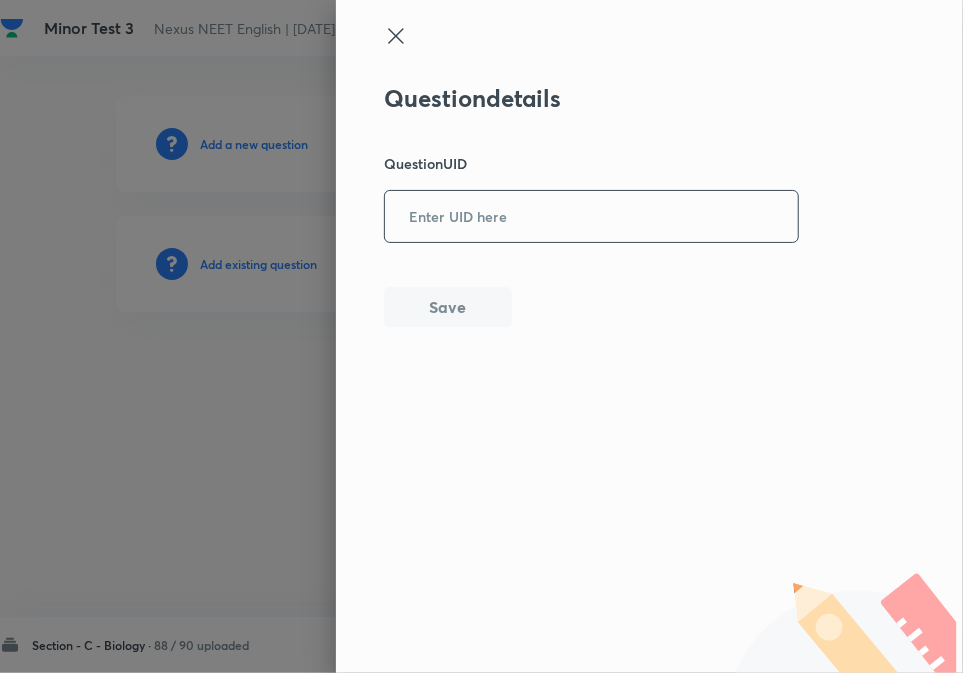 drag, startPoint x: 513, startPoint y: 210, endPoint x: 512, endPoint y: 220, distance: 10.049875 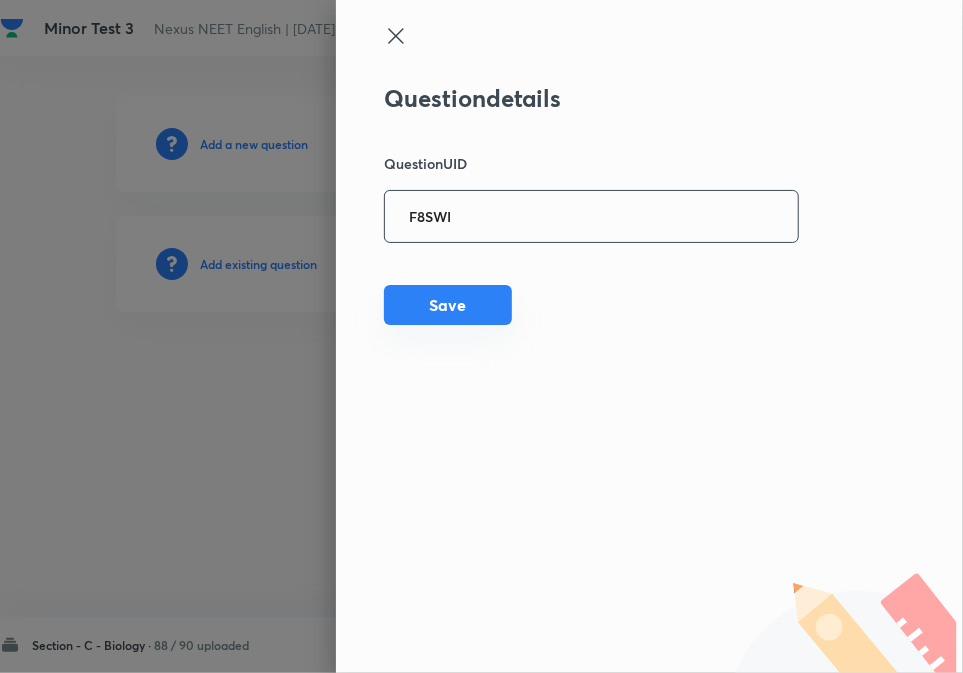 type on "F8SWI" 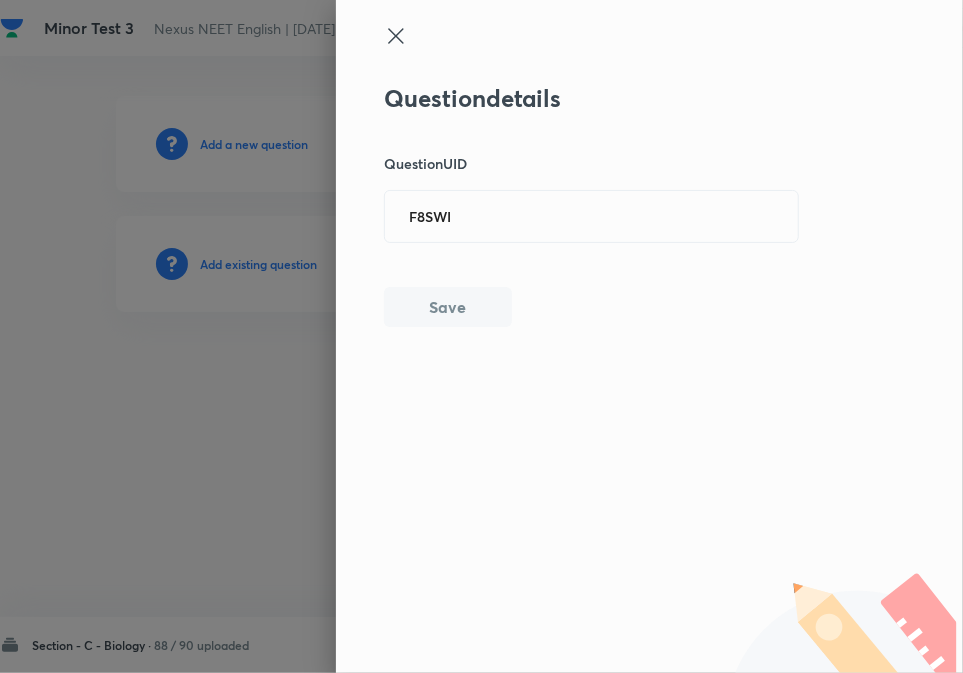 type 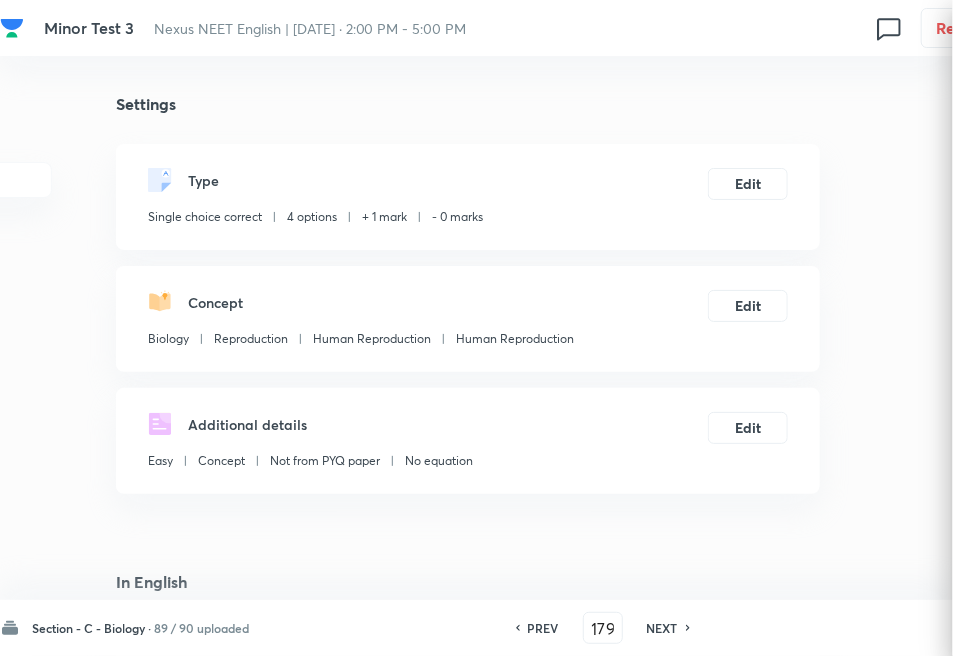 checkbox on "true" 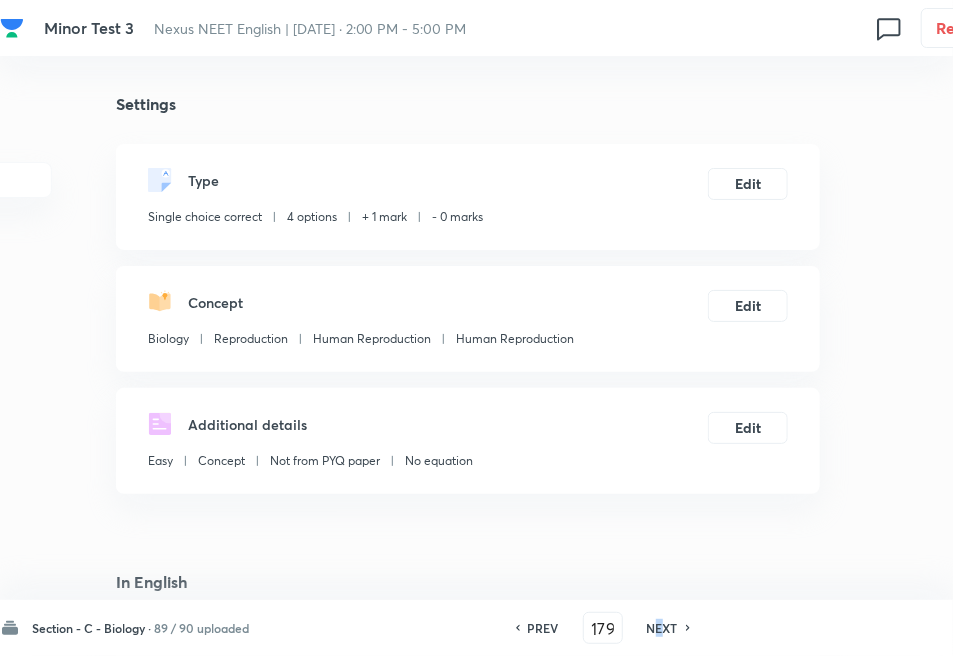 drag, startPoint x: 661, startPoint y: 624, endPoint x: 633, endPoint y: 582, distance: 50.47772 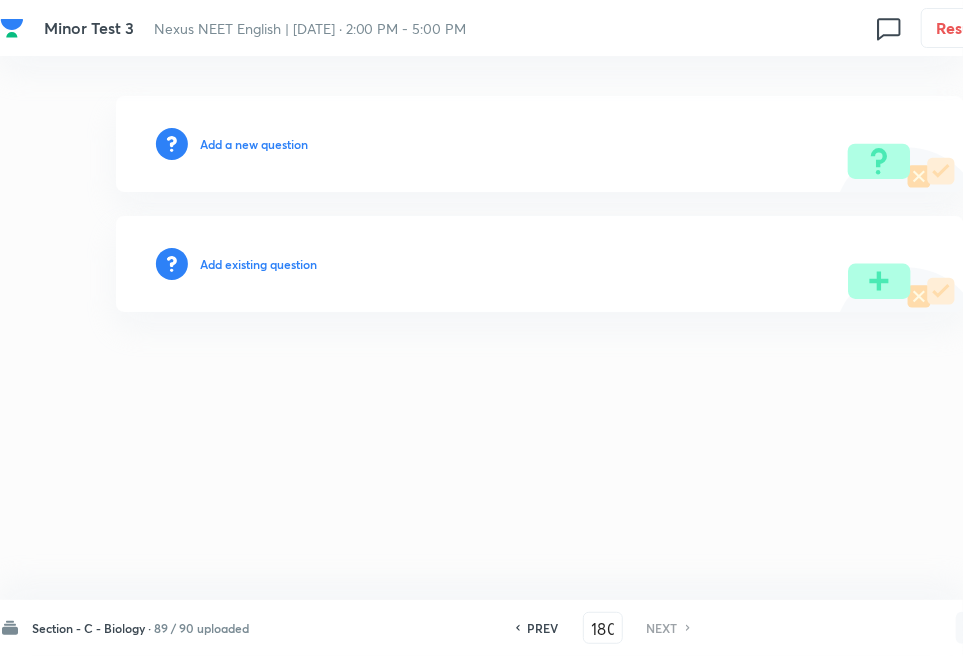 click on "Add existing question" at bounding box center (258, 264) 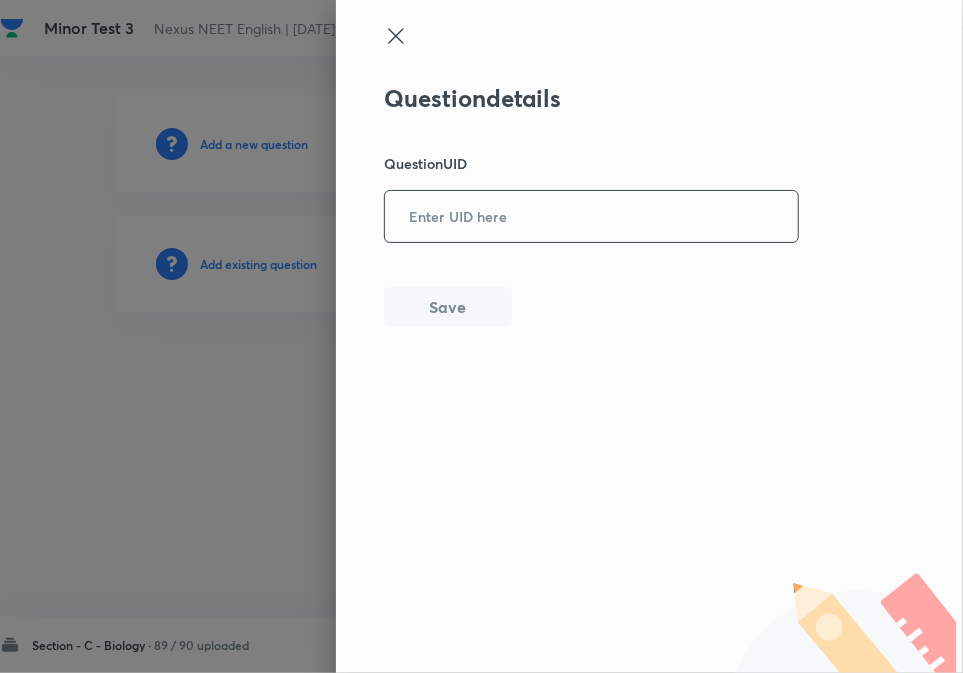 click at bounding box center [591, 216] 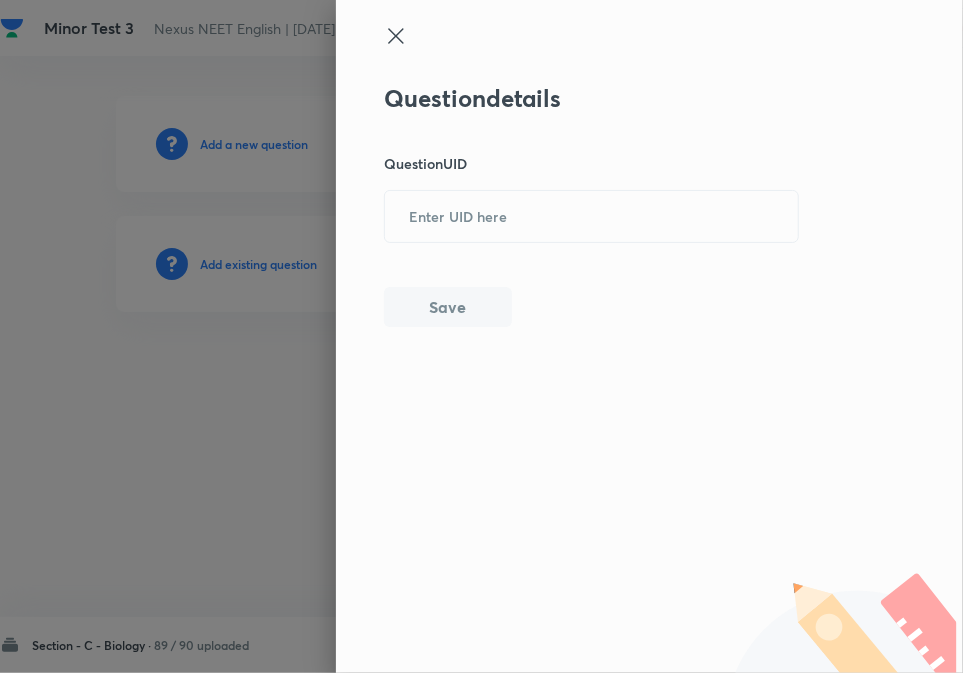 paste on "VY3BB" 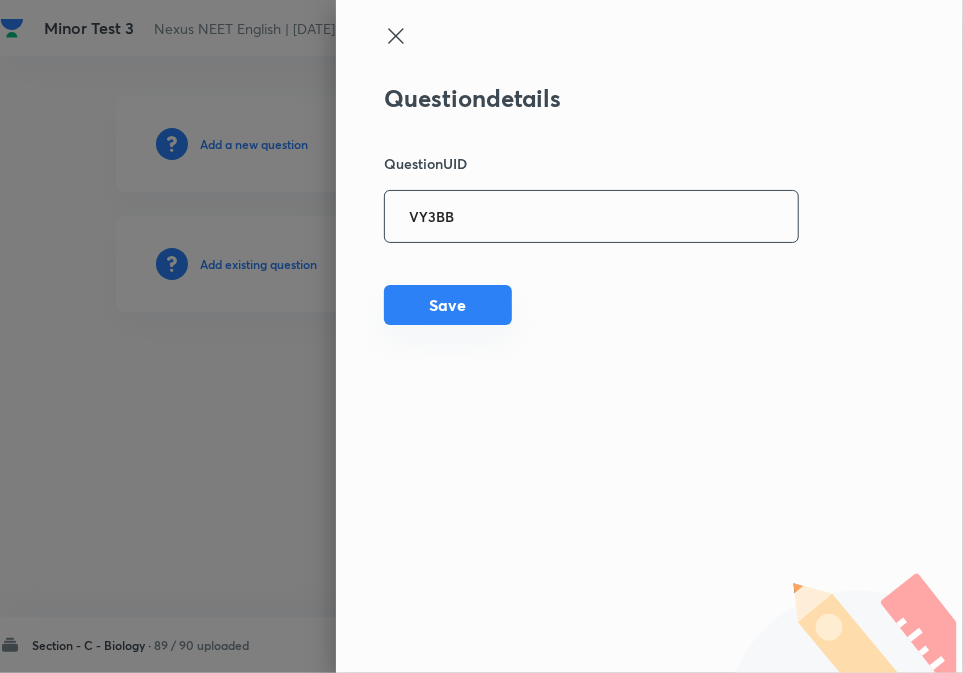 type on "VY3BB" 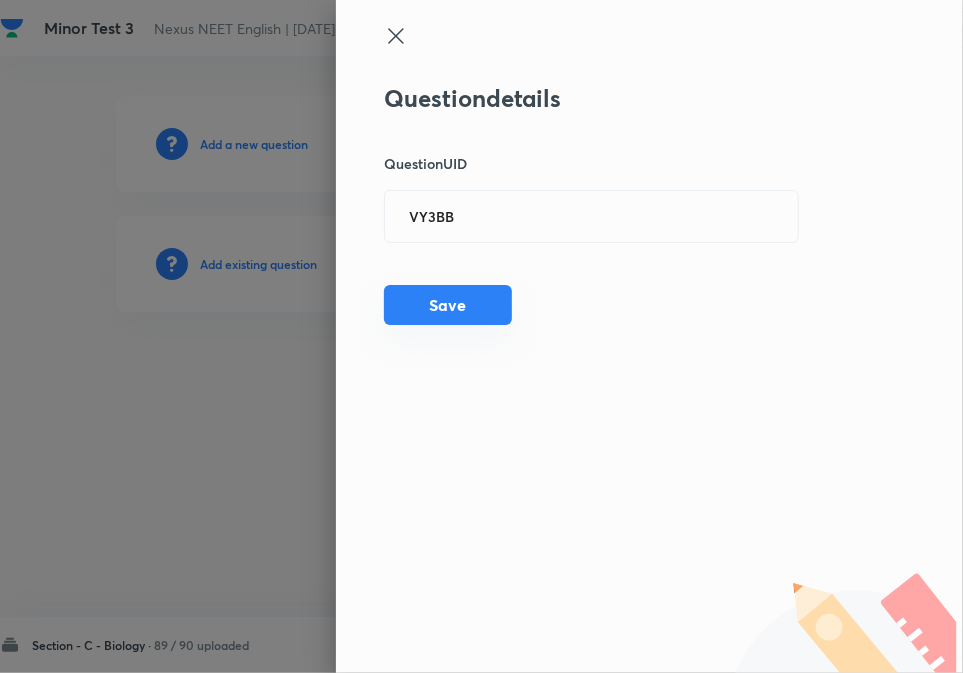 click on "Save" at bounding box center (448, 305) 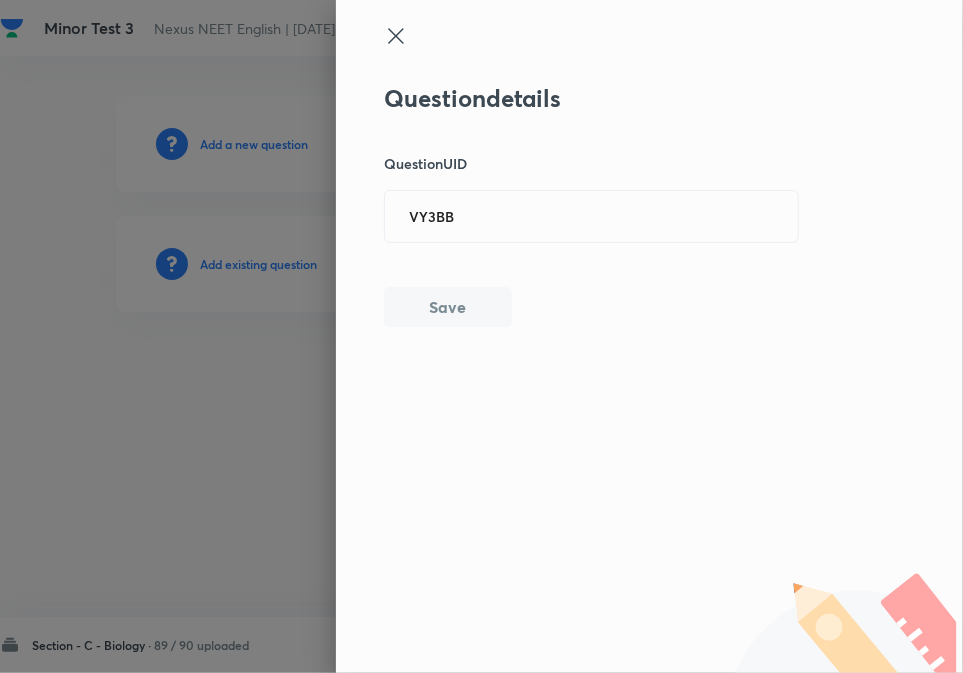 type 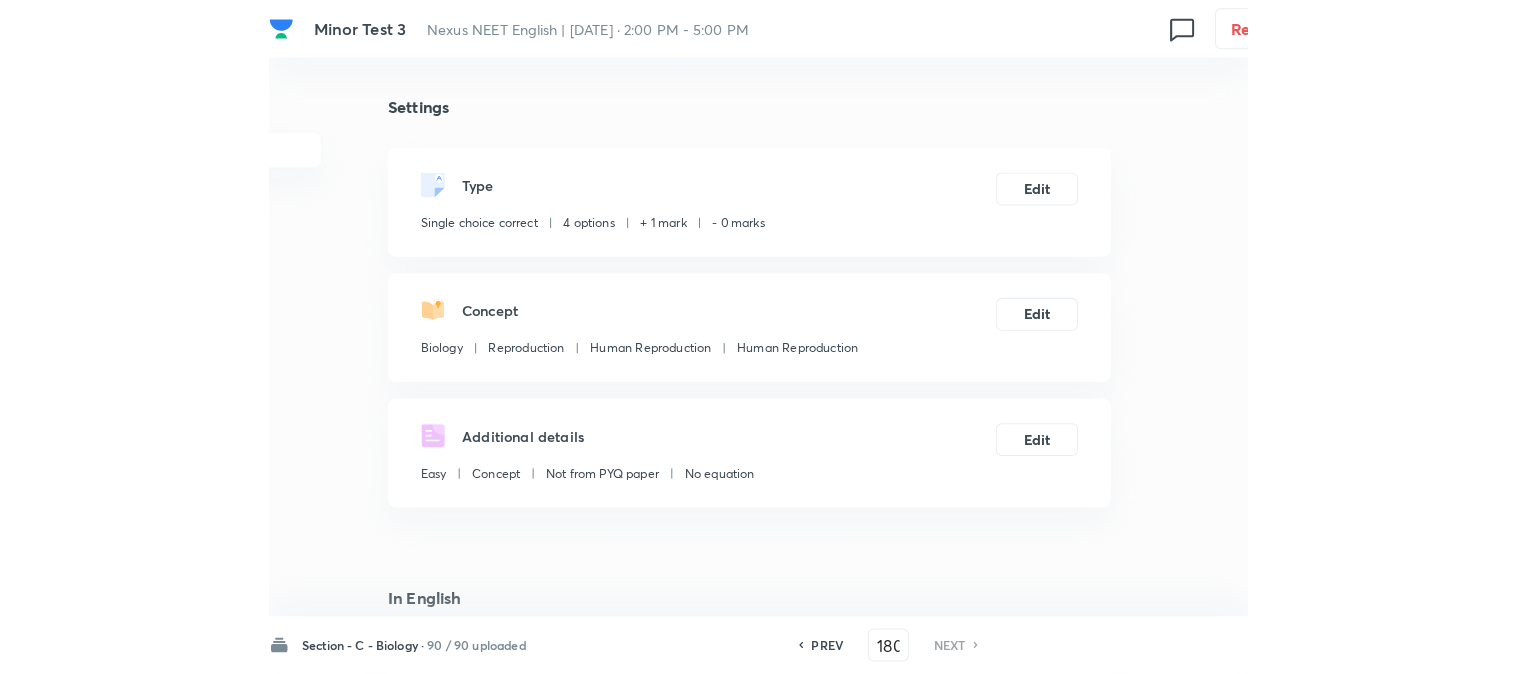 scroll, scrollTop: 0, scrollLeft: 0, axis: both 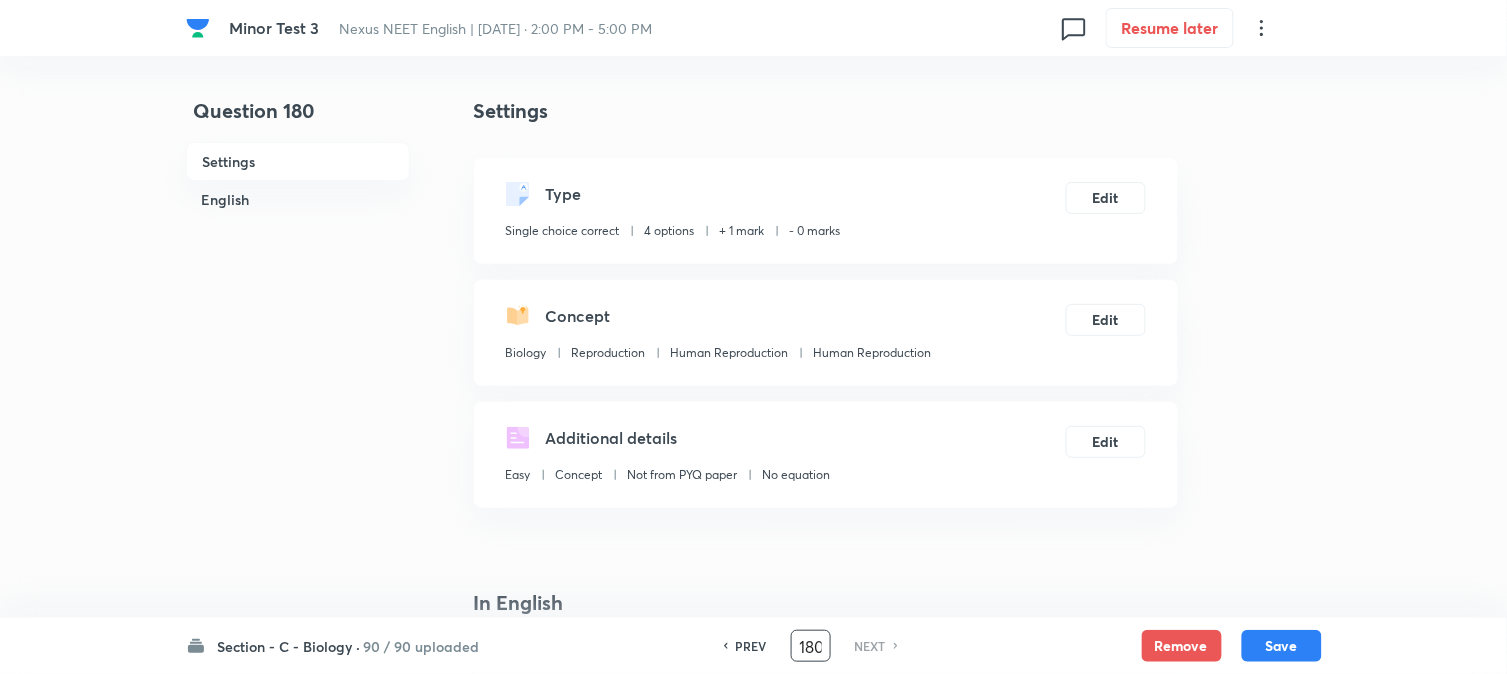 click on "180" at bounding box center (811, 646) 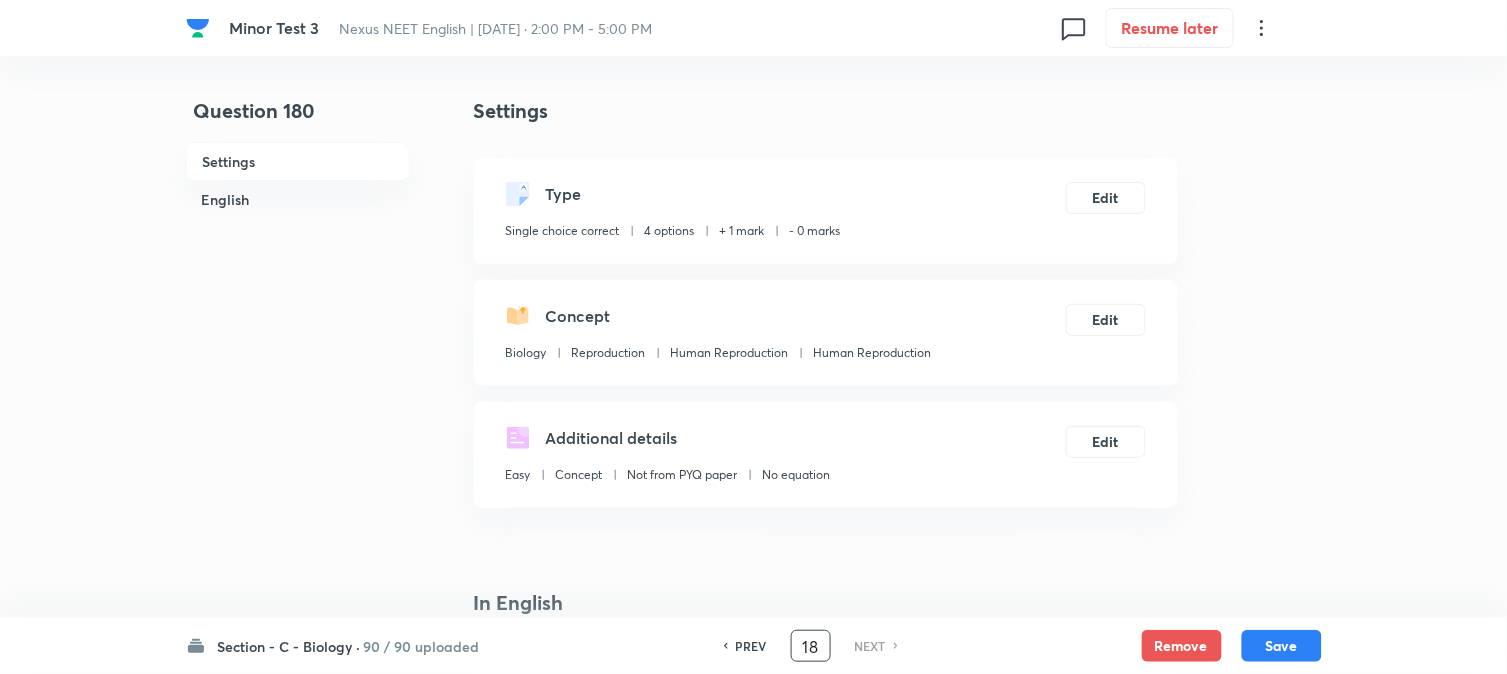 type on "1" 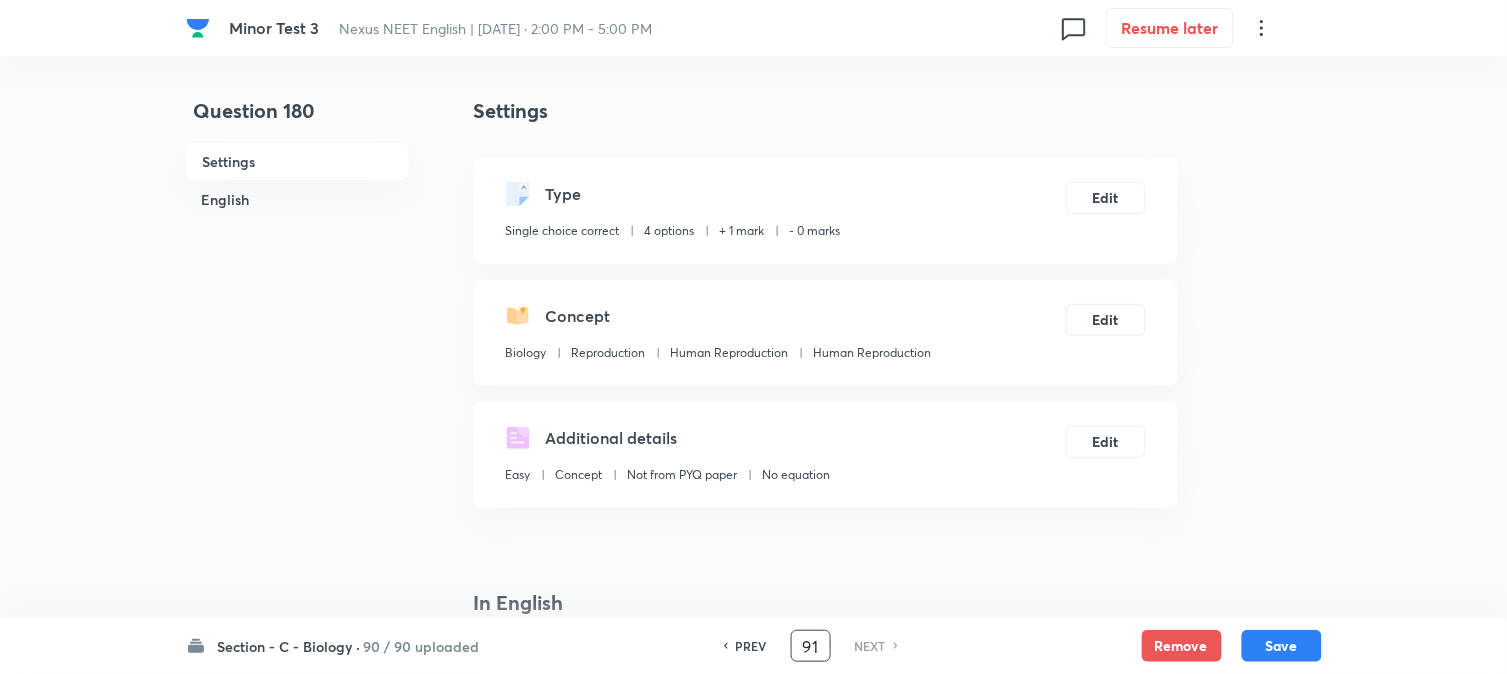type on "91" 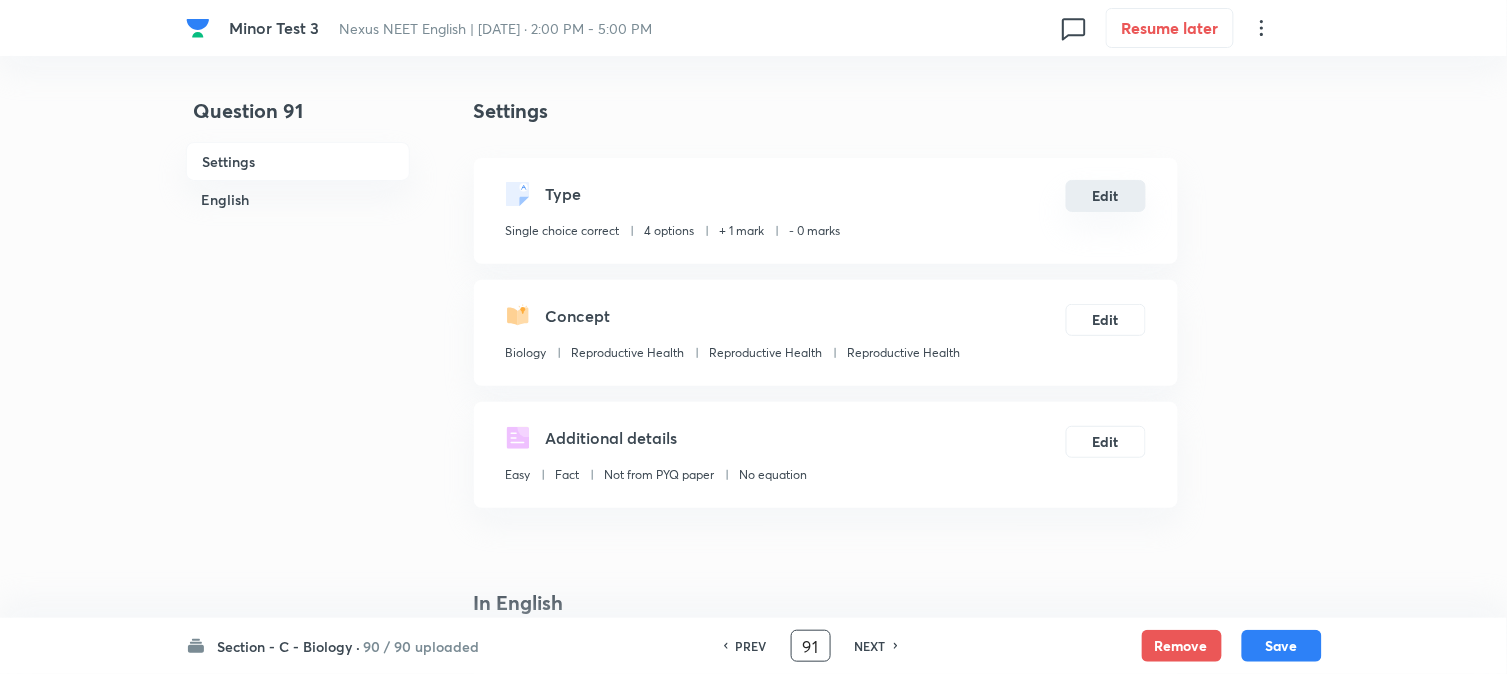 click on "Edit" at bounding box center [1106, 196] 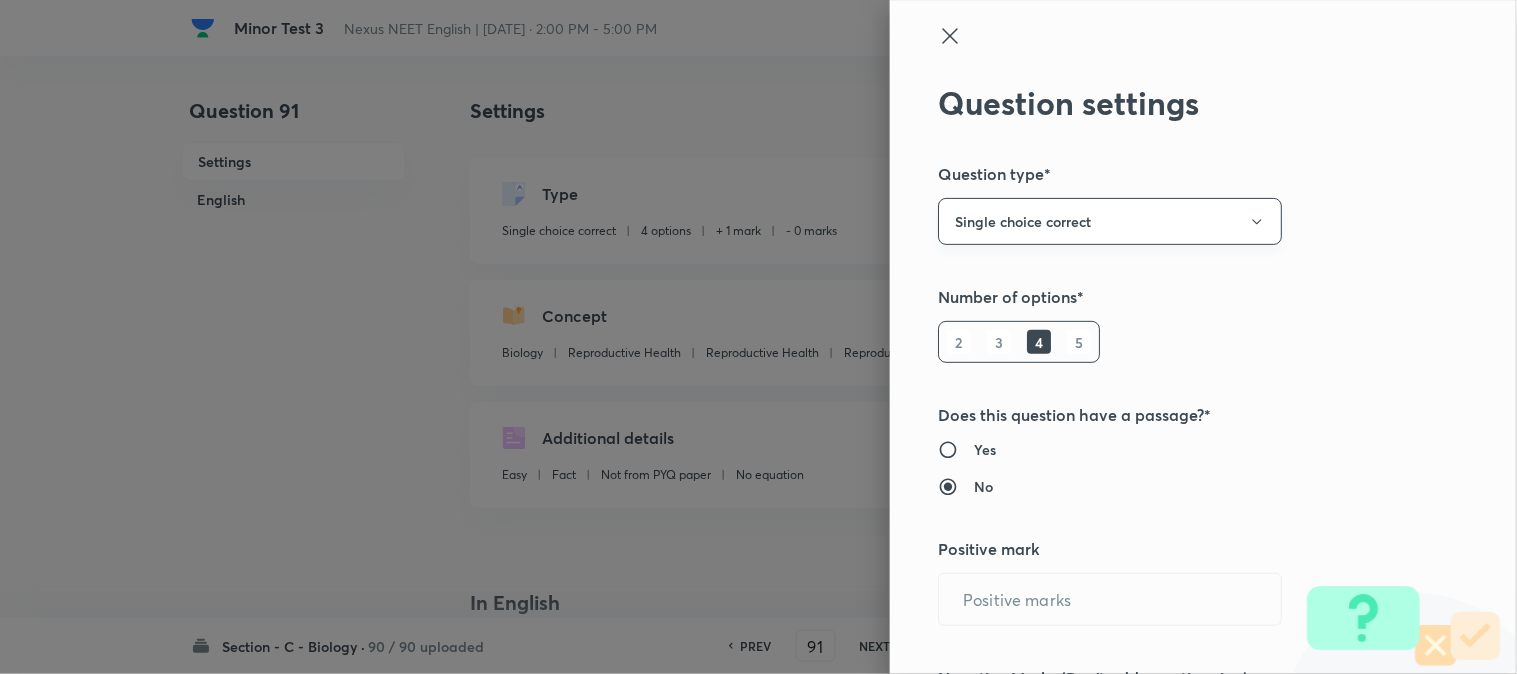 type on "1" 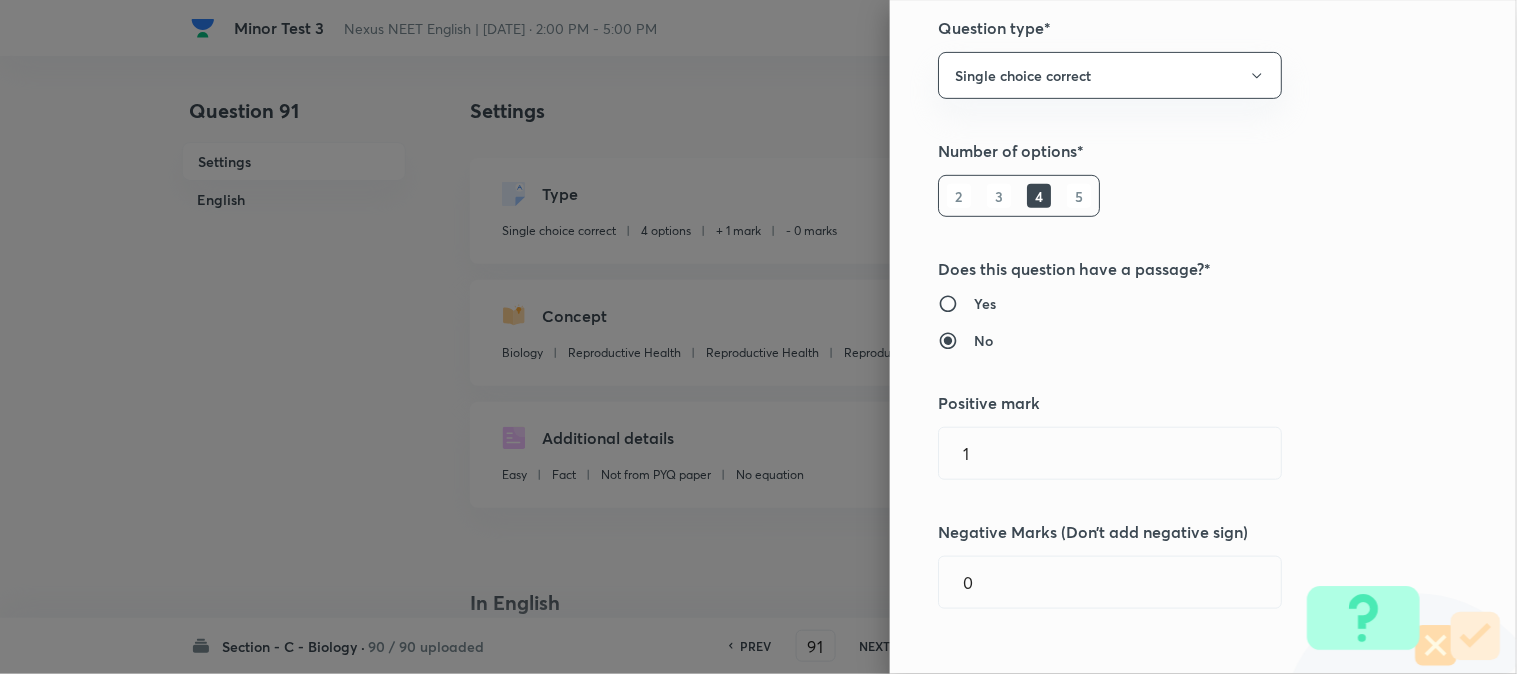 scroll, scrollTop: 333, scrollLeft: 0, axis: vertical 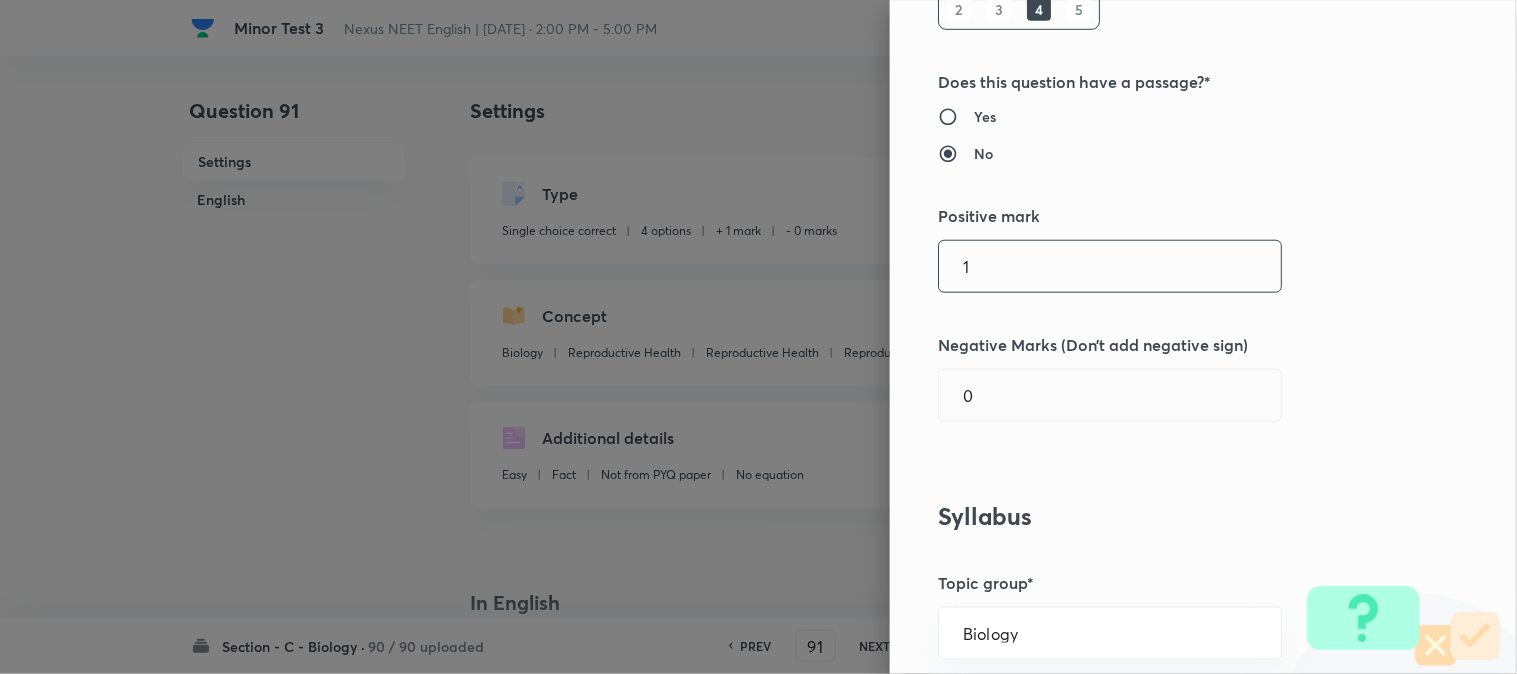 click on "1" at bounding box center (1110, 266) 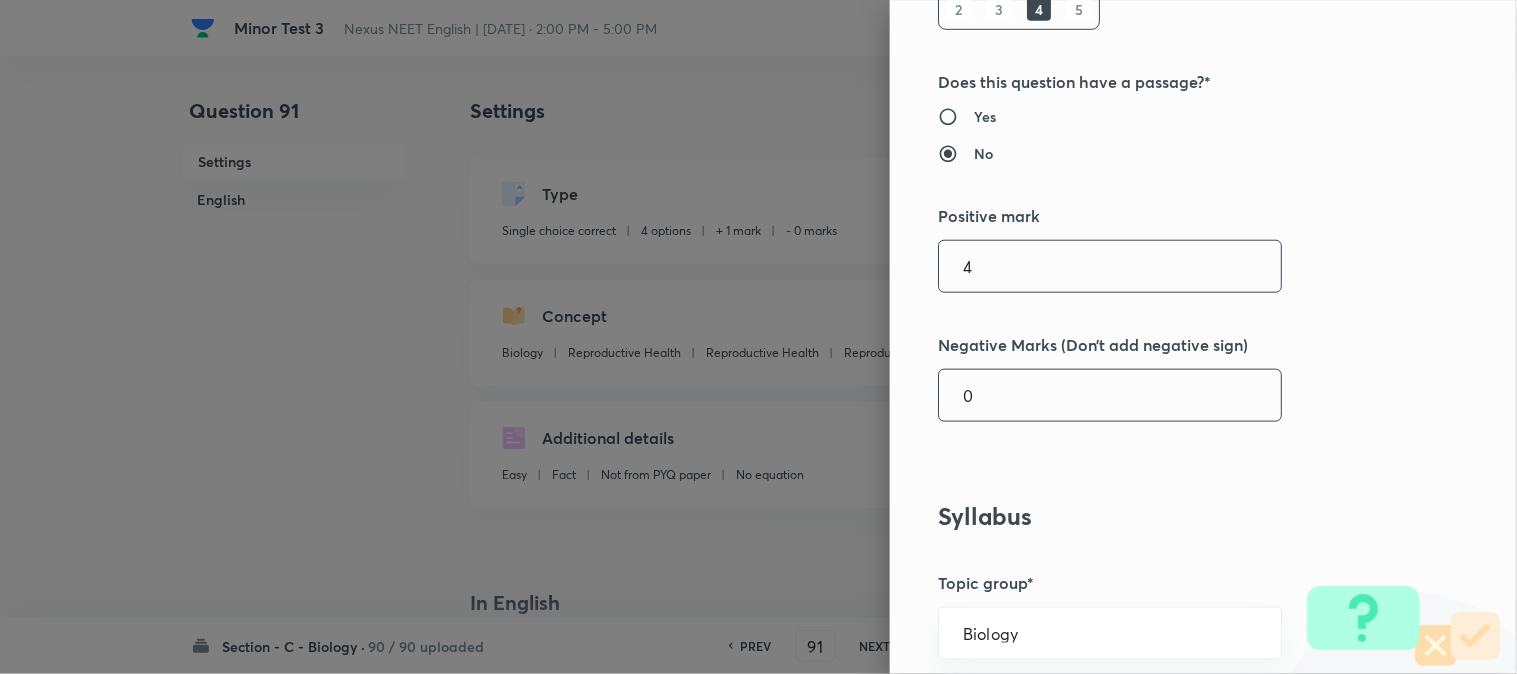 type on "4" 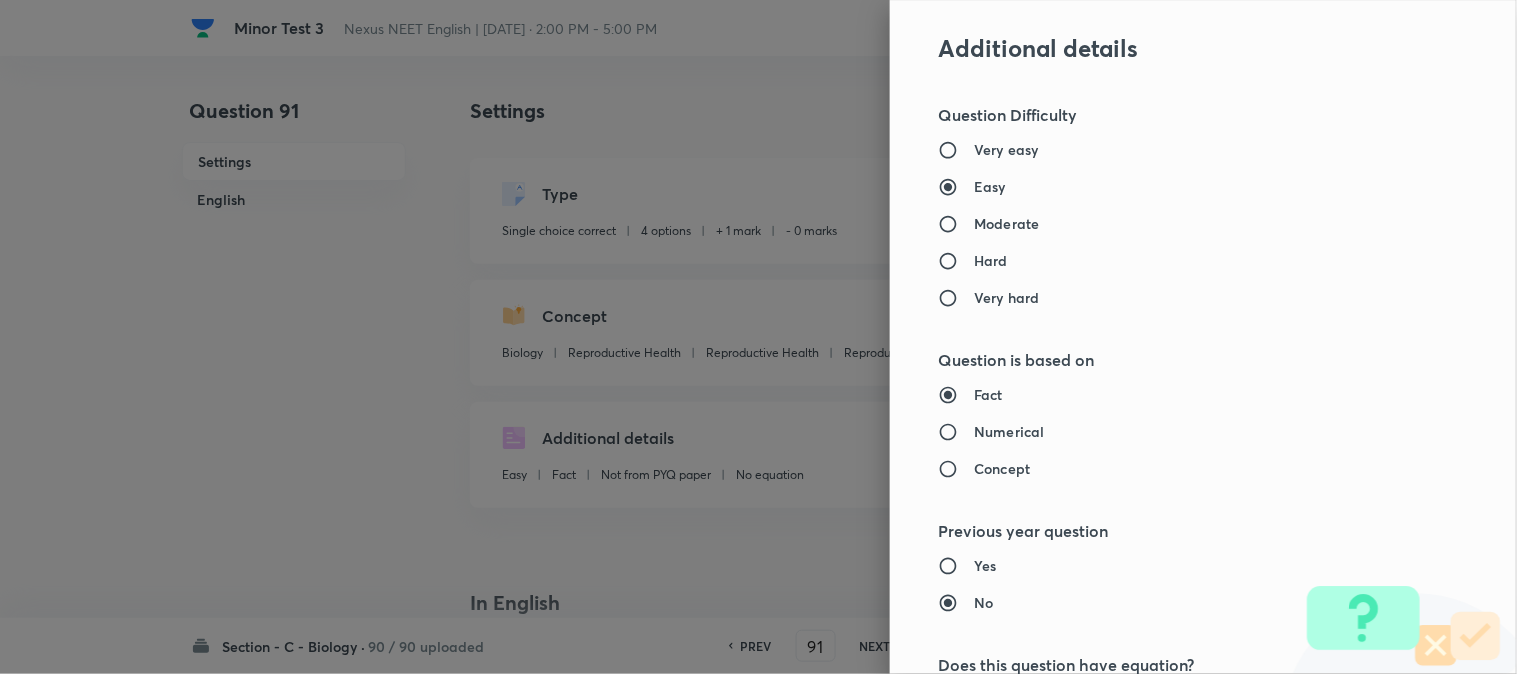 scroll, scrollTop: 2052, scrollLeft: 0, axis: vertical 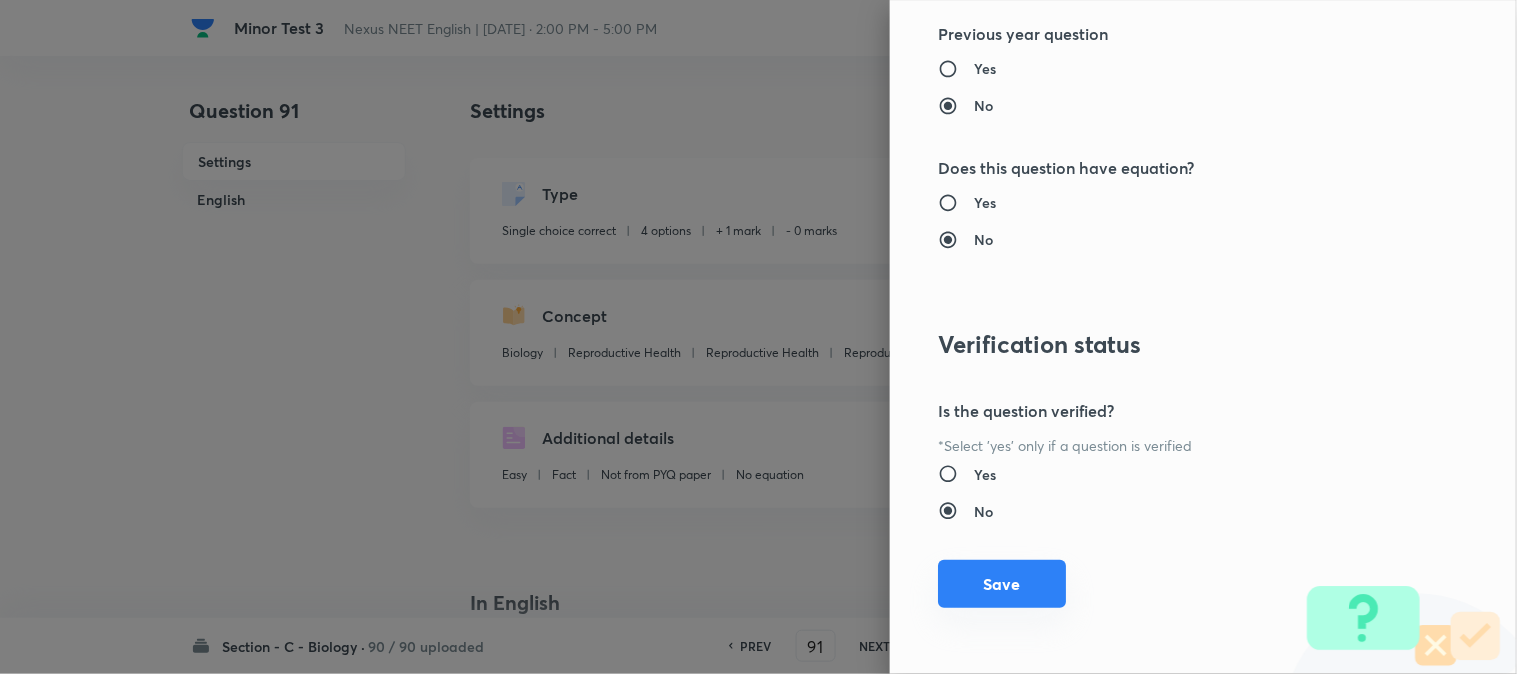 type on "1" 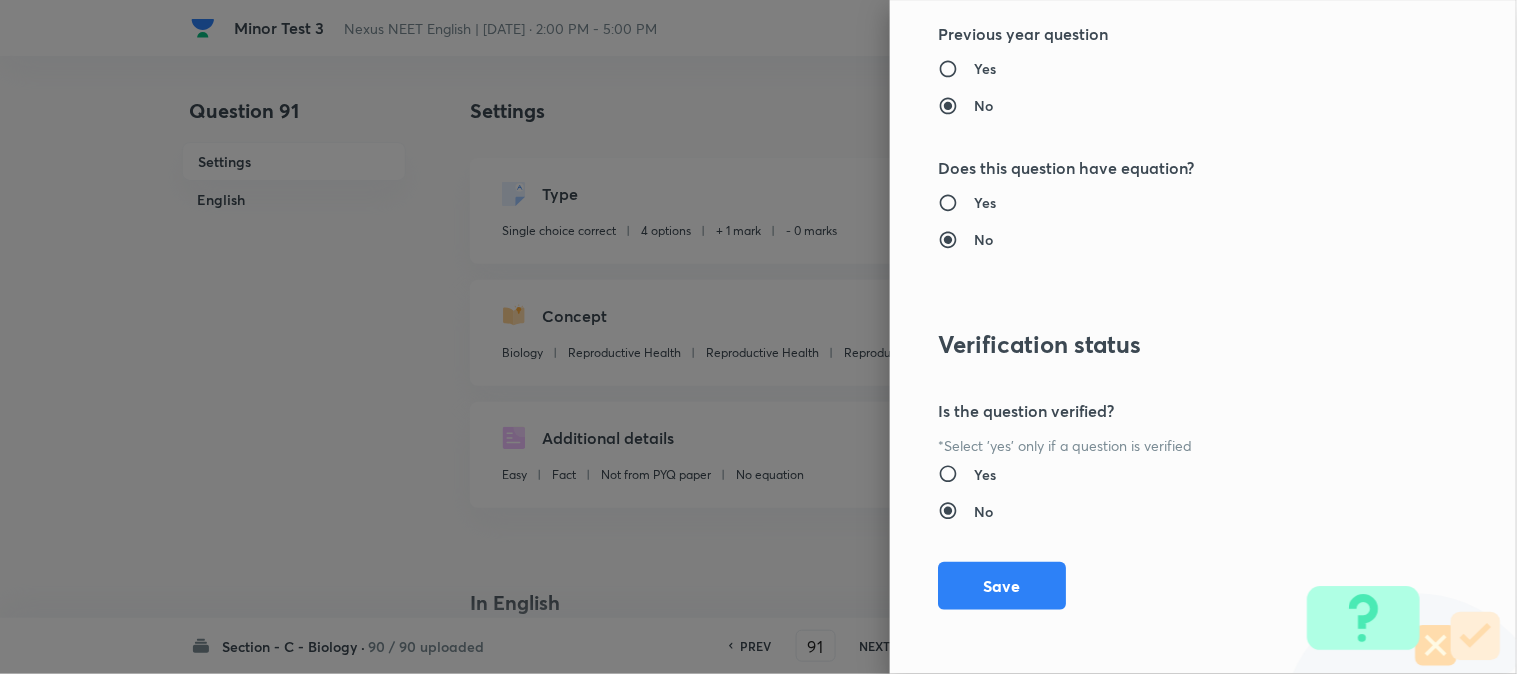 drag, startPoint x: 998, startPoint y: 574, endPoint x: 1072, endPoint y: 586, distance: 74.96666 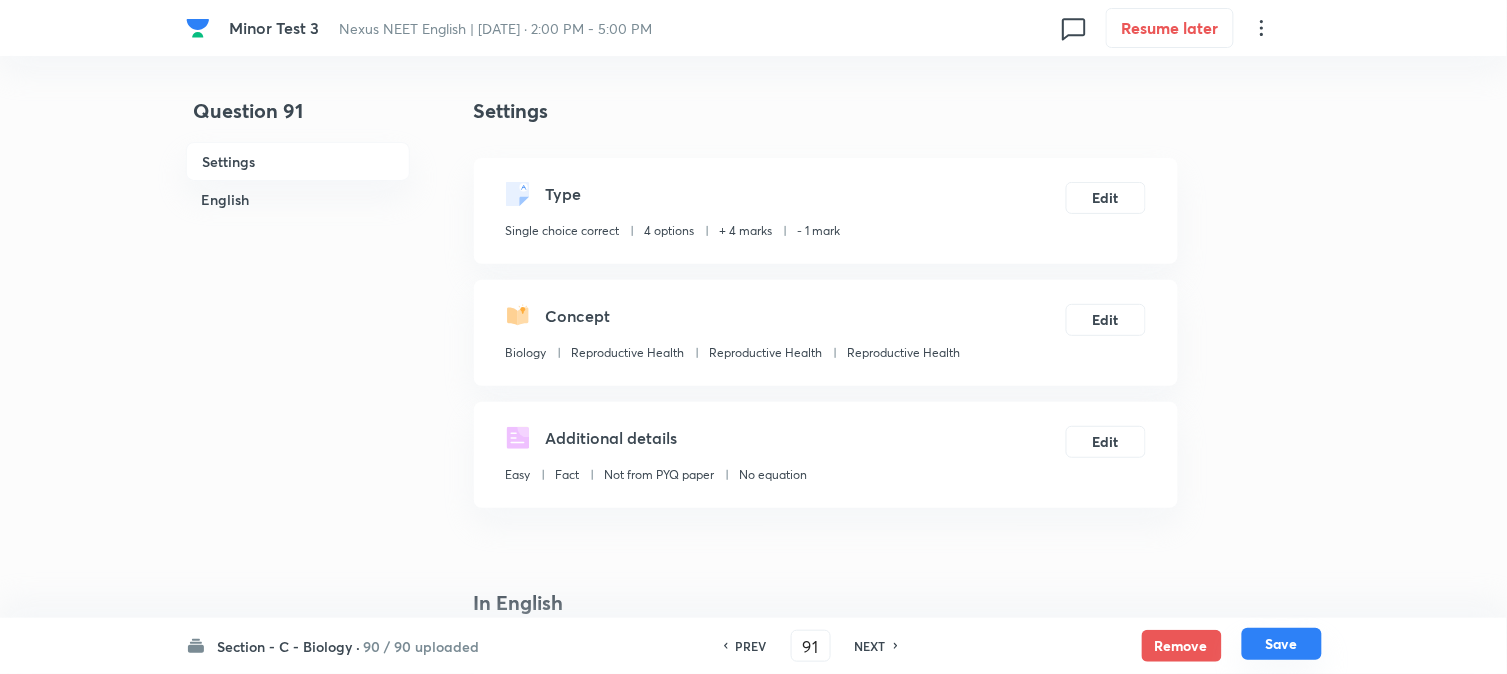 click on "Save" at bounding box center (1282, 644) 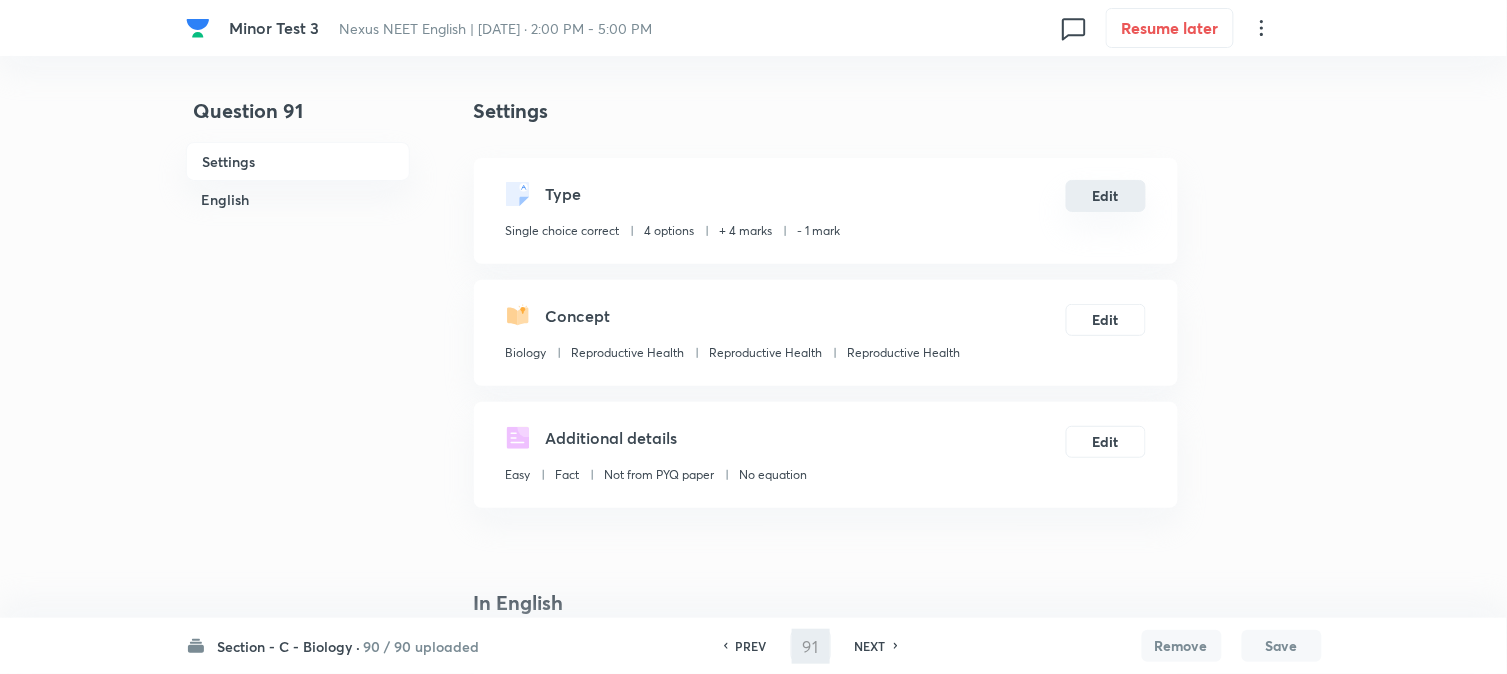 click on "Edit" at bounding box center [1106, 196] 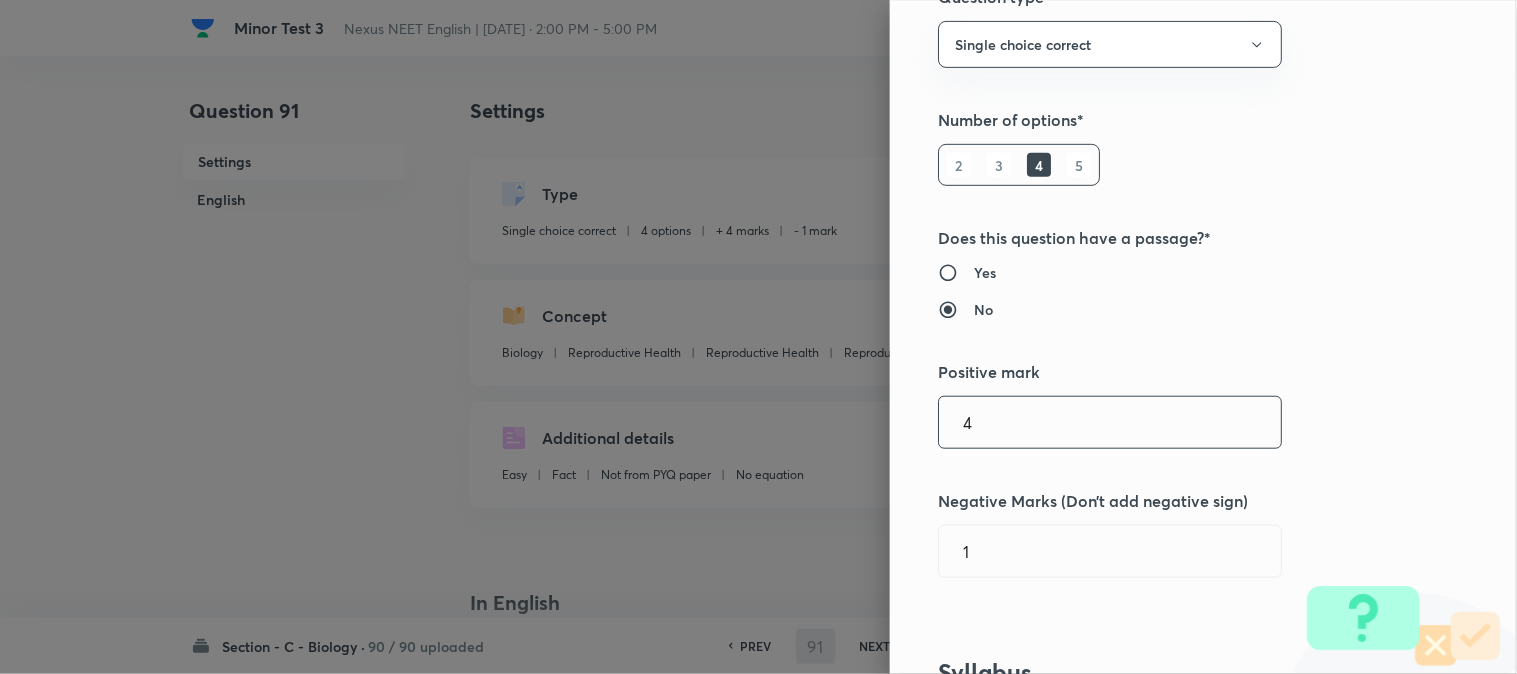 scroll, scrollTop: 333, scrollLeft: 0, axis: vertical 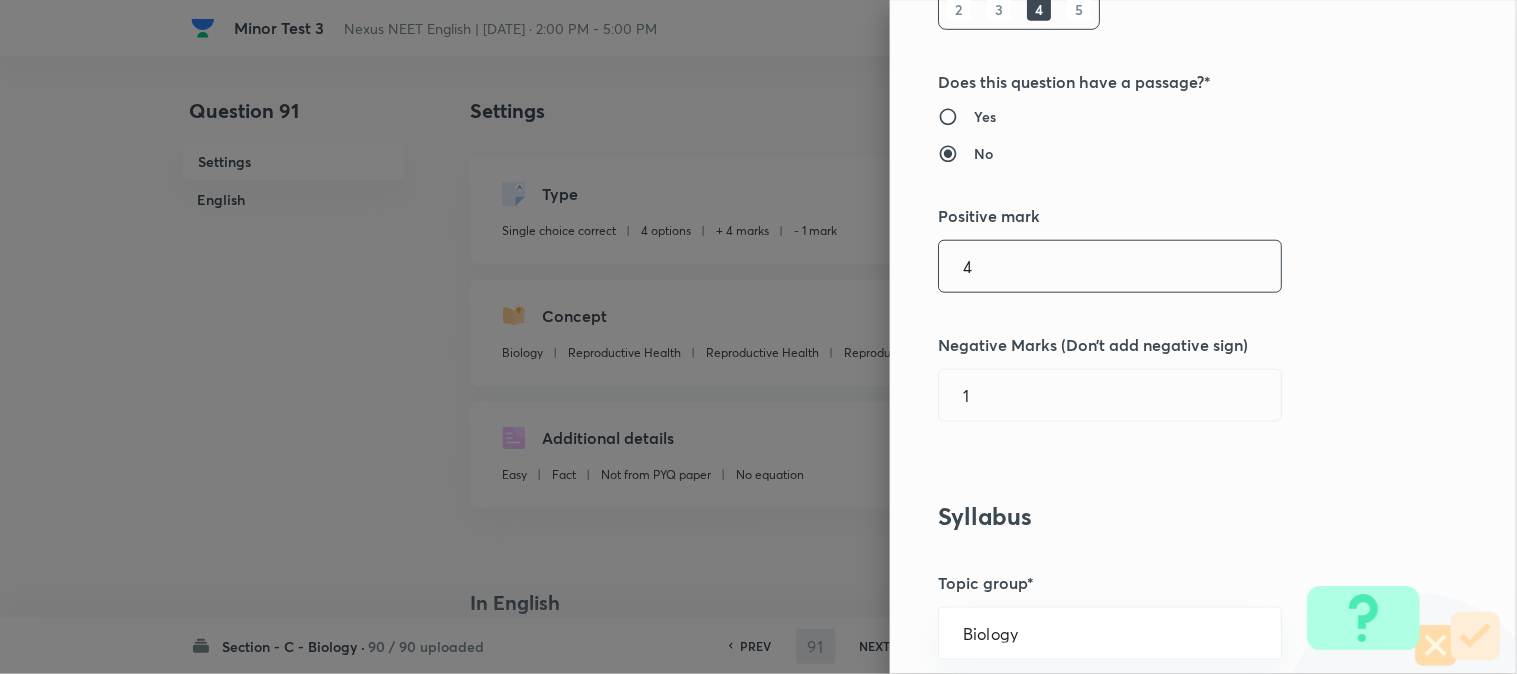 click on "4" at bounding box center [1110, 266] 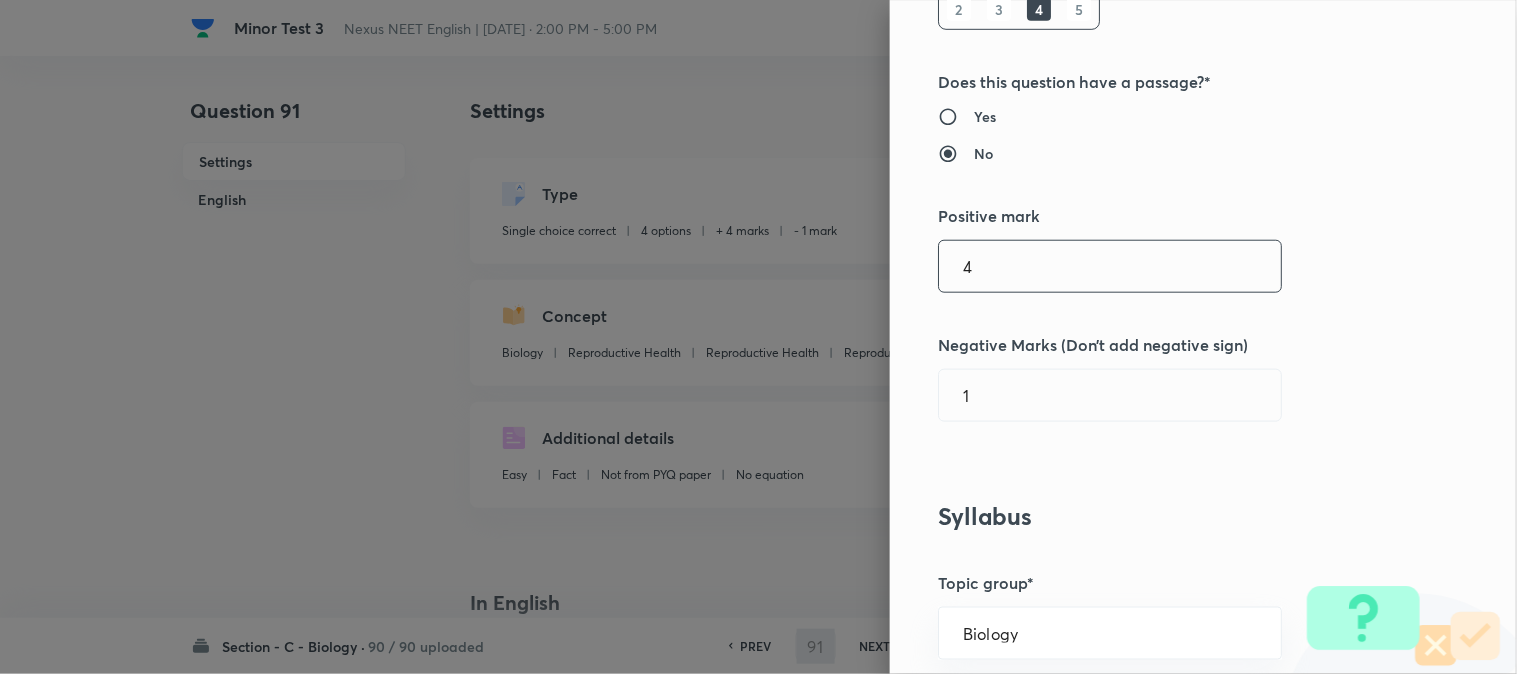 type on "92" 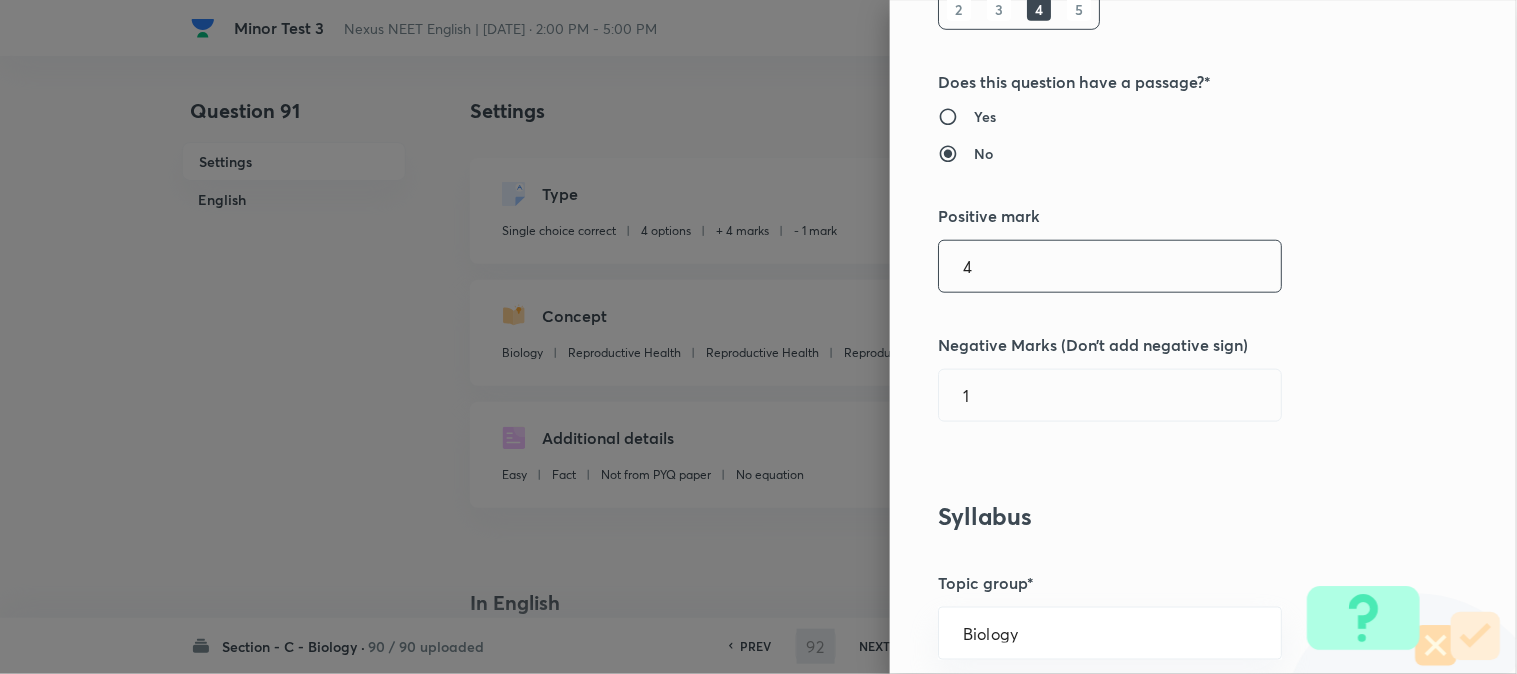 checkbox on "false" 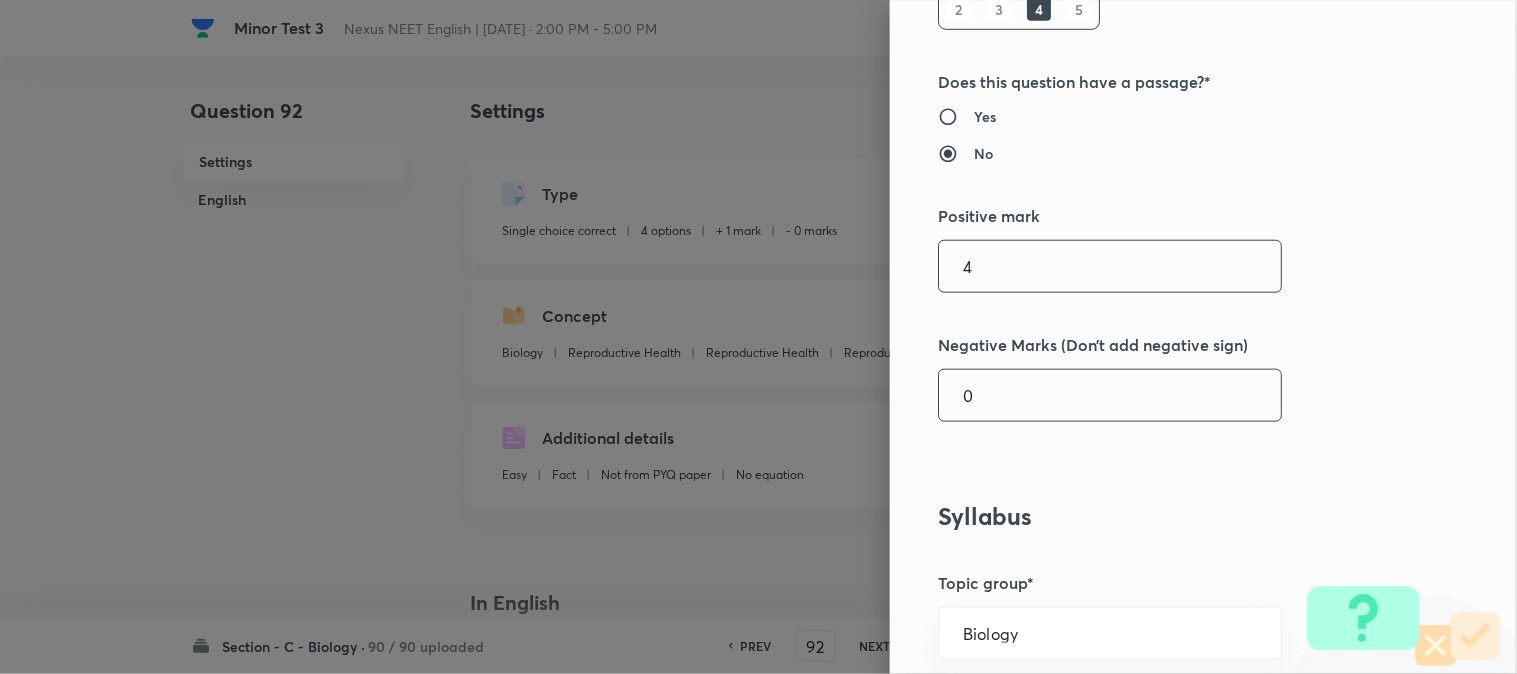type on "4" 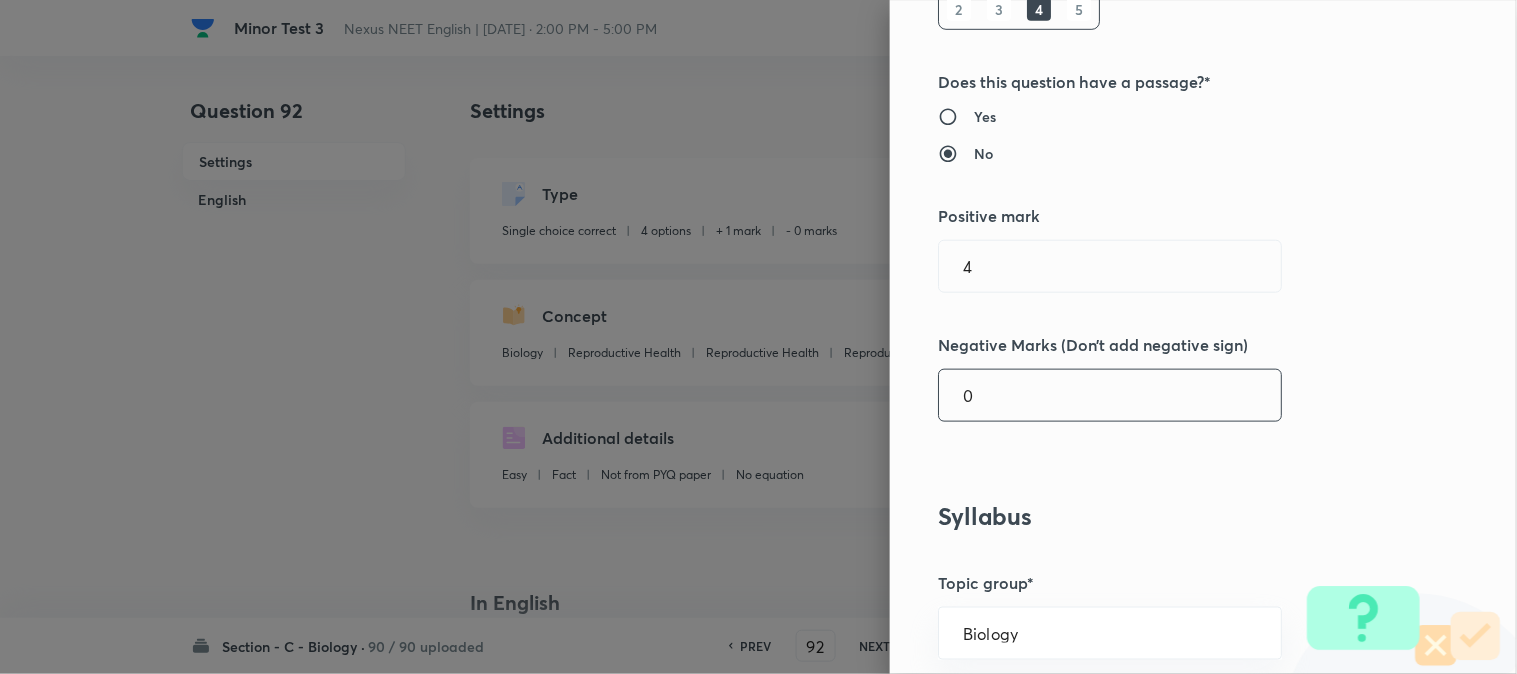 click on "0" at bounding box center (1110, 395) 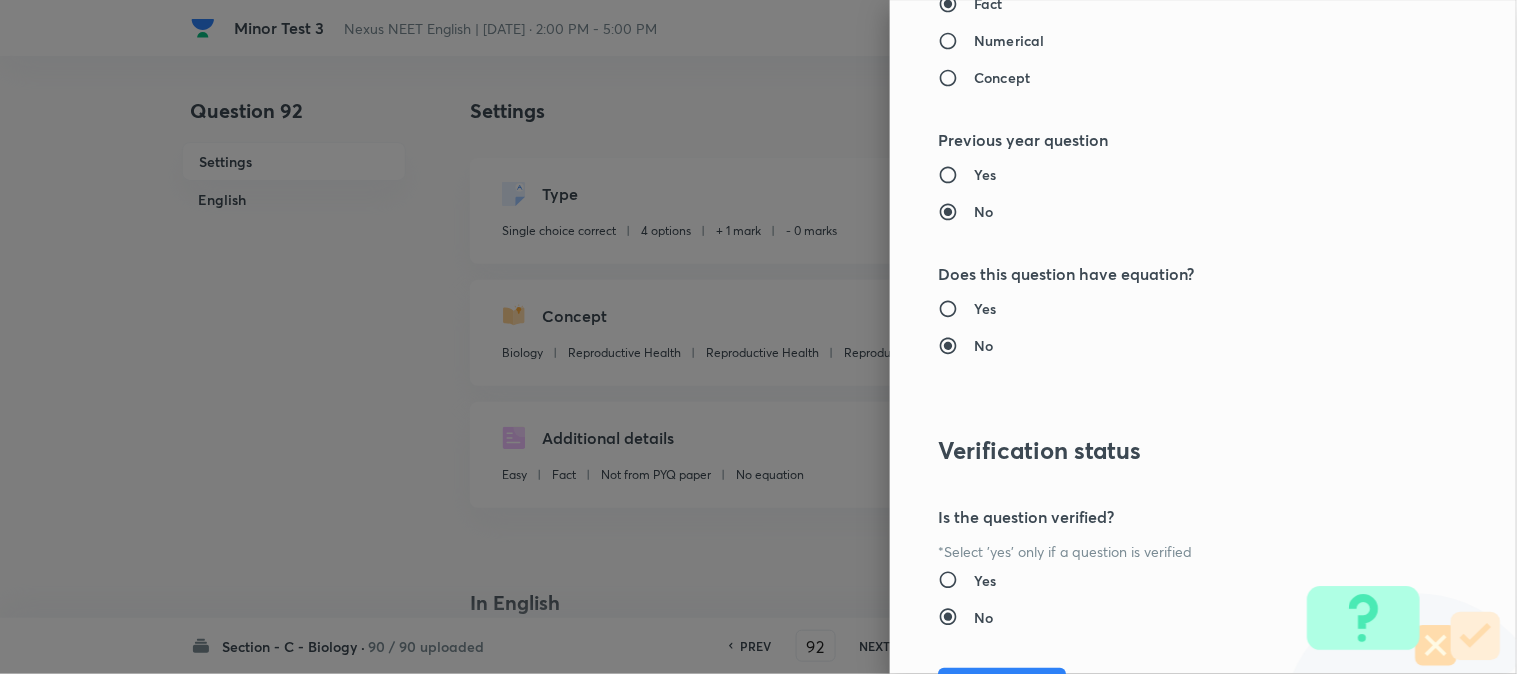 scroll, scrollTop: 2052, scrollLeft: 0, axis: vertical 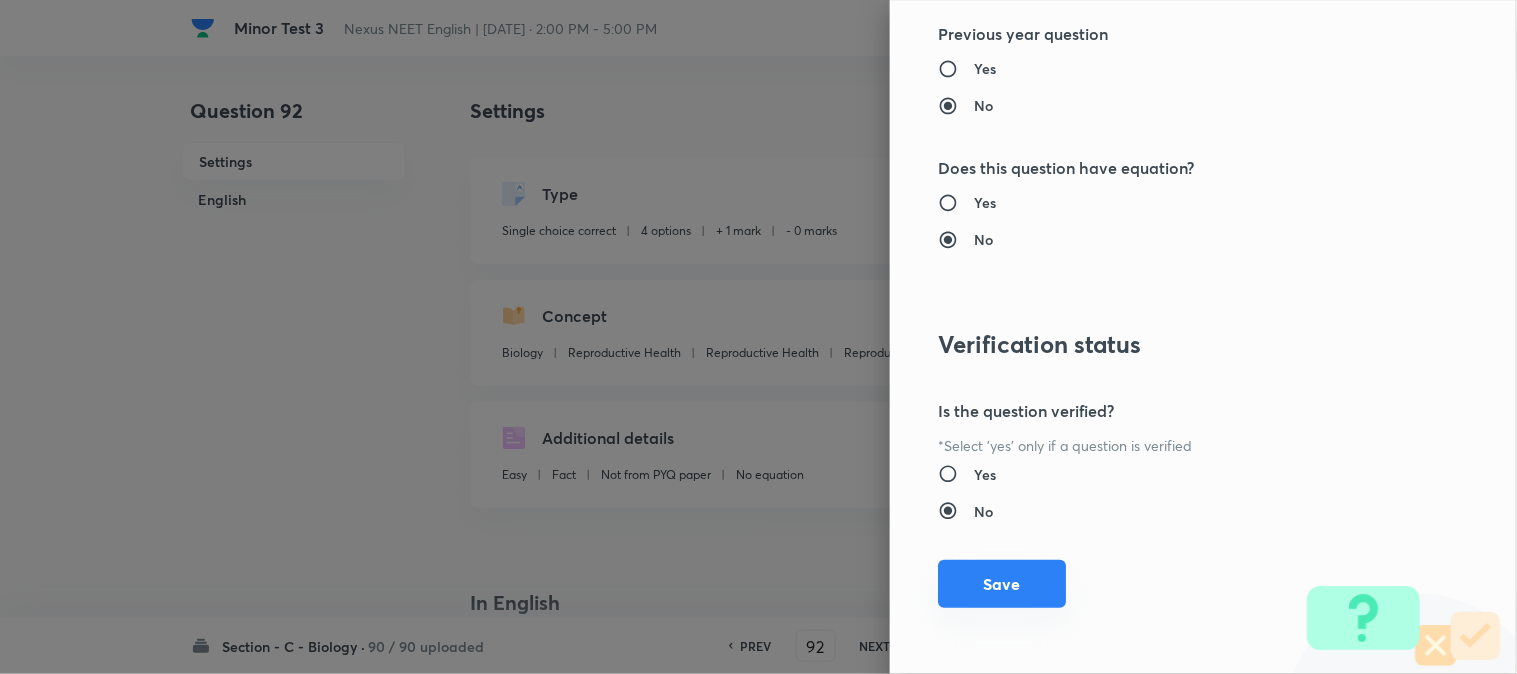 type on "1" 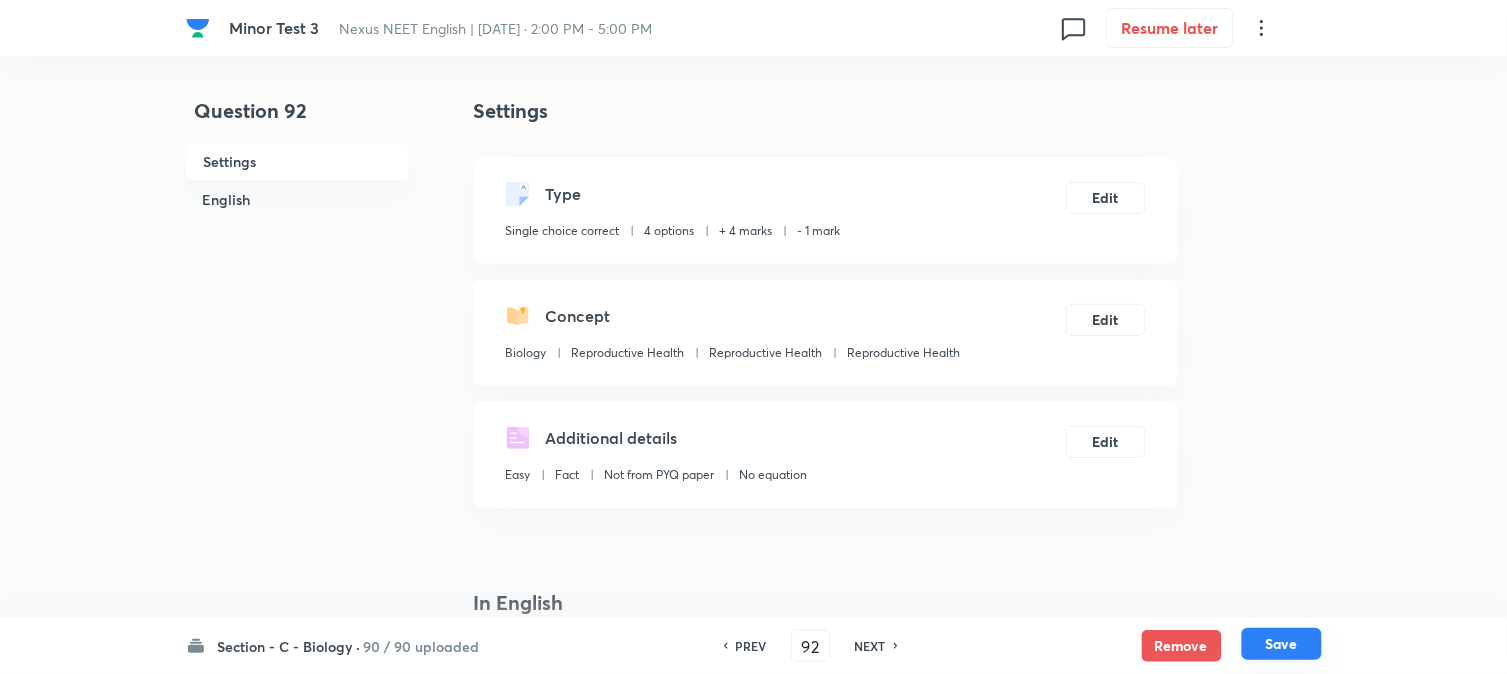 click on "Save" at bounding box center (1282, 644) 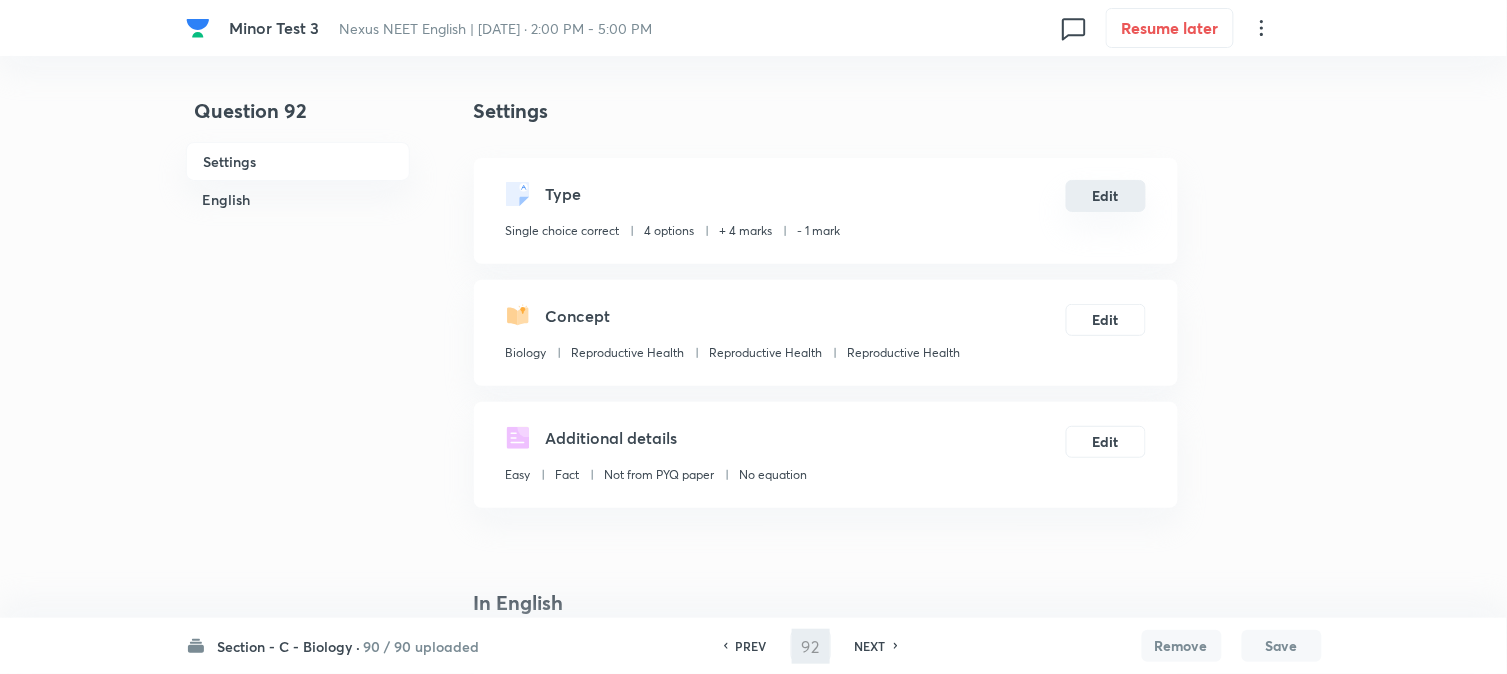 click on "Edit" at bounding box center [1106, 196] 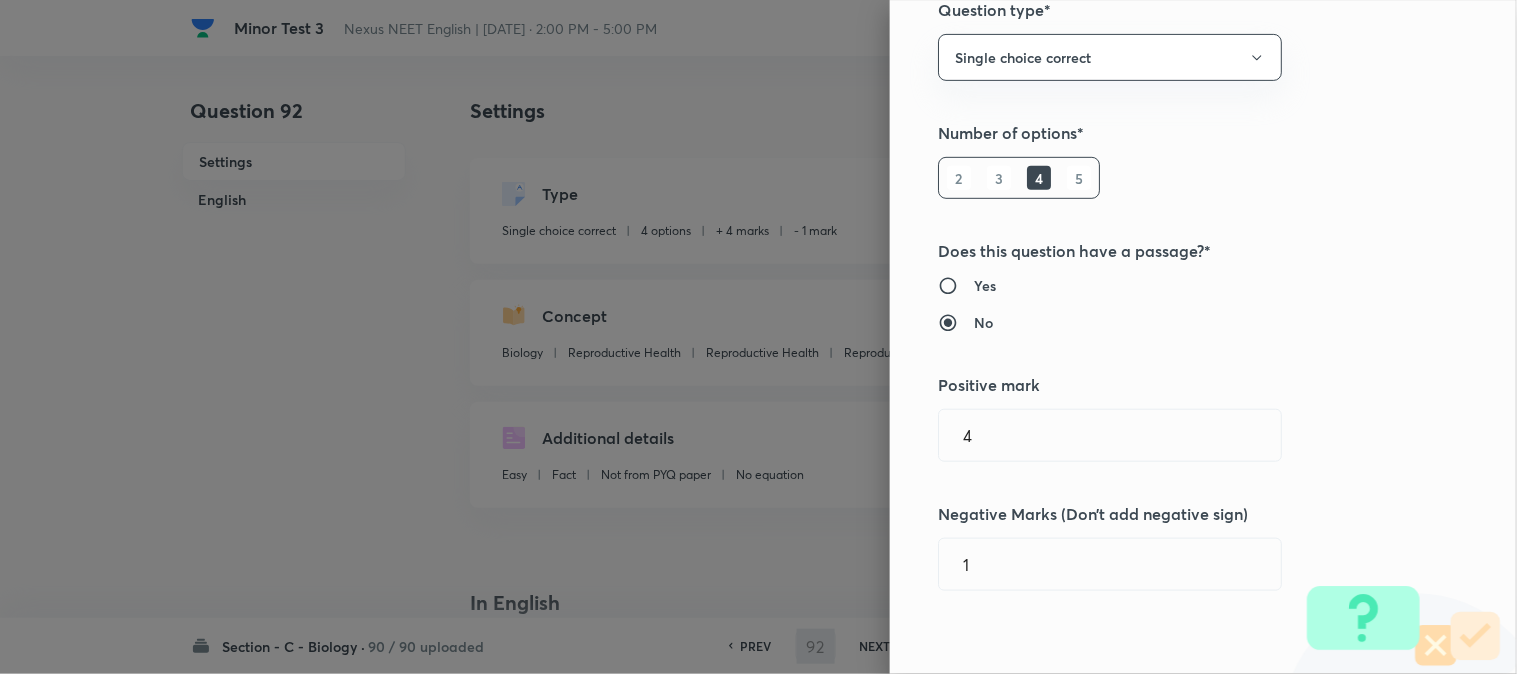 scroll, scrollTop: 444, scrollLeft: 0, axis: vertical 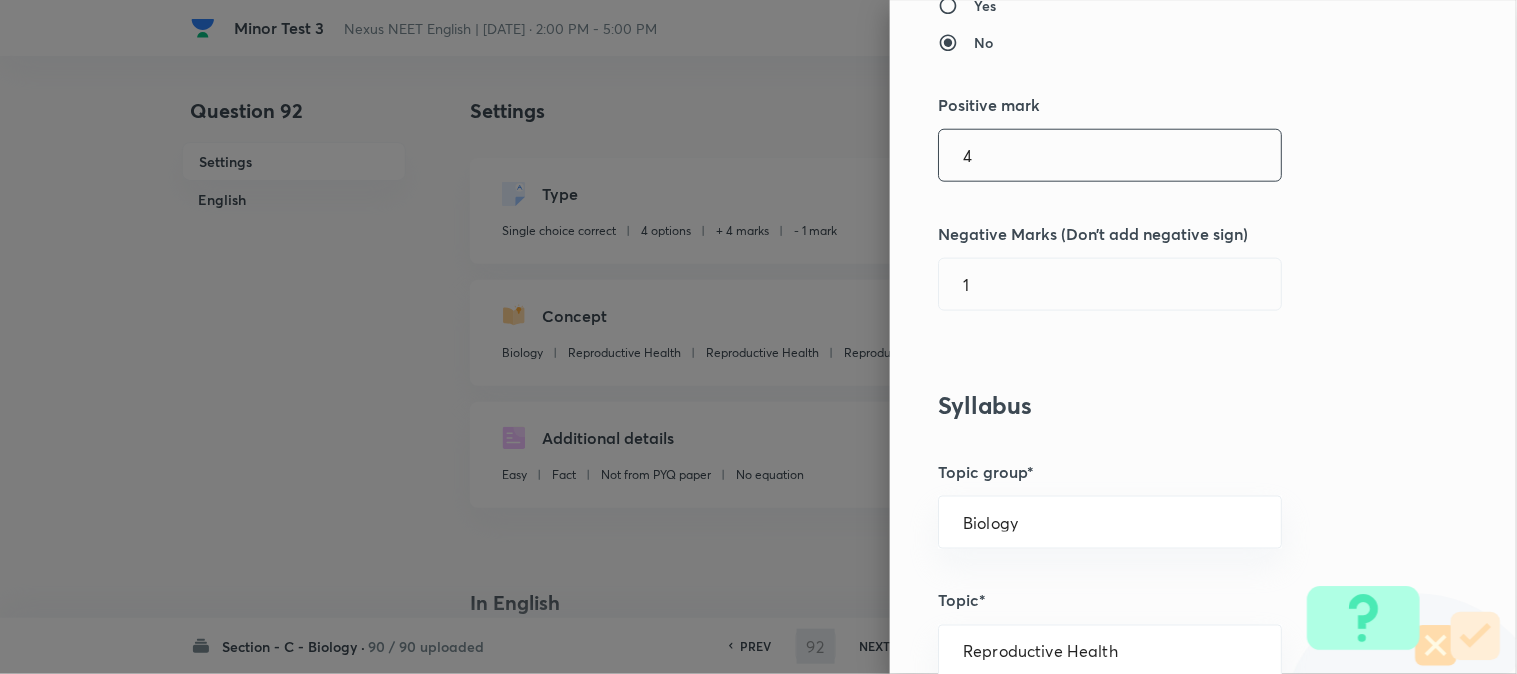 click on "4" at bounding box center (1110, 155) 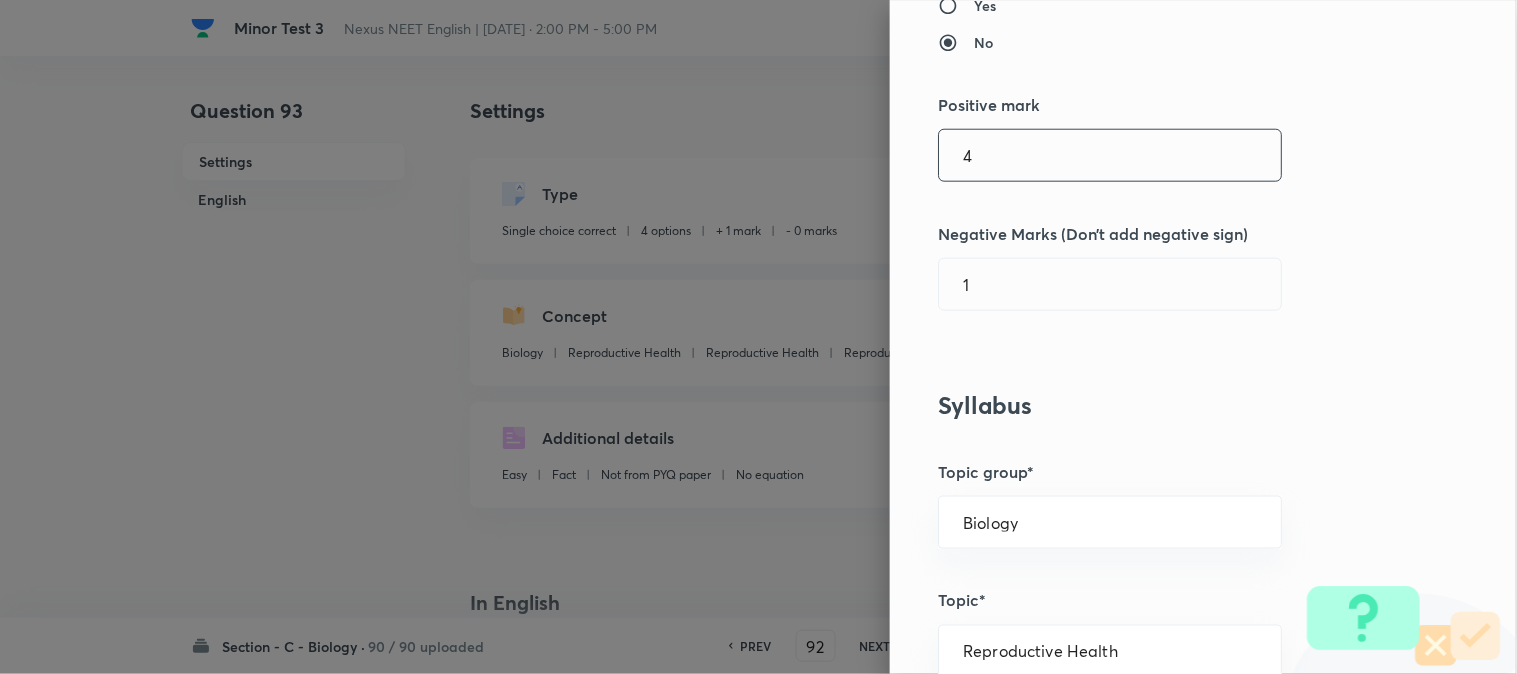 type on "93" 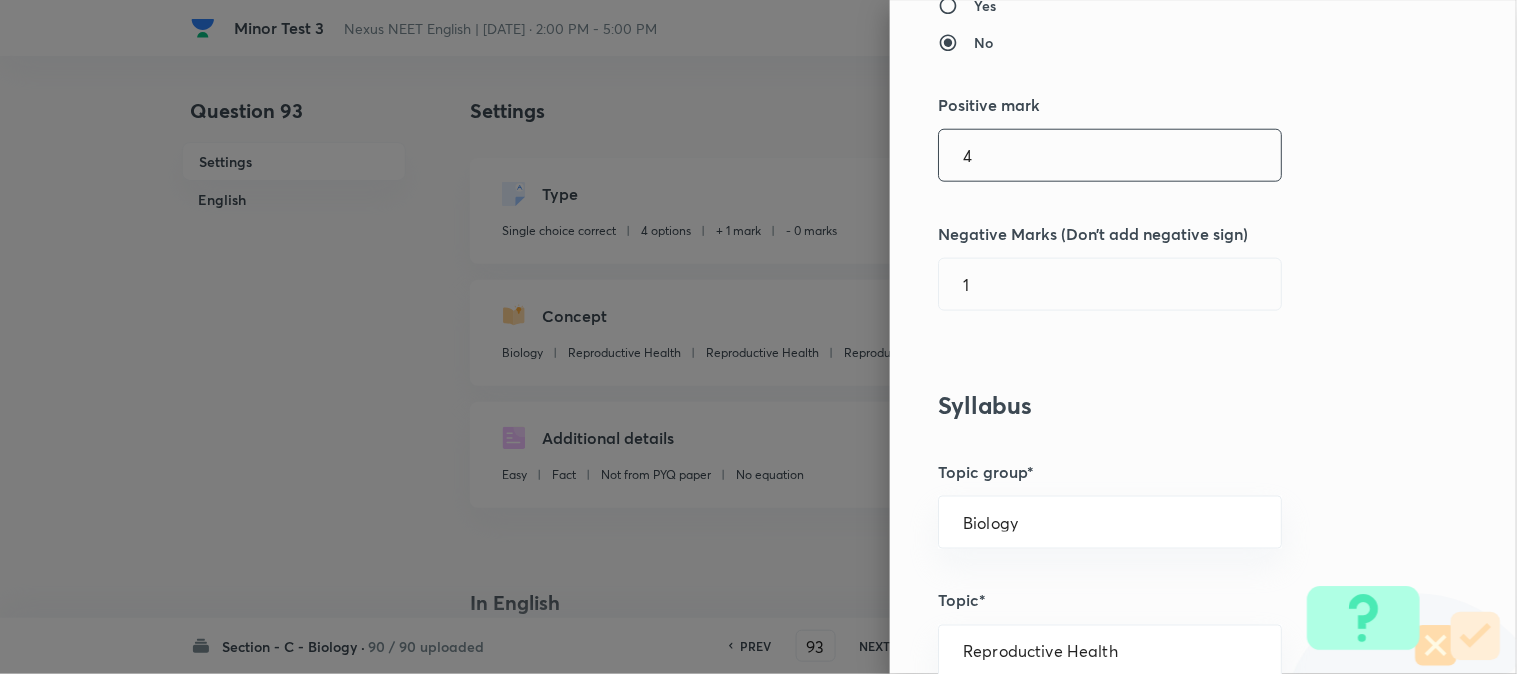 checkbox on "true" 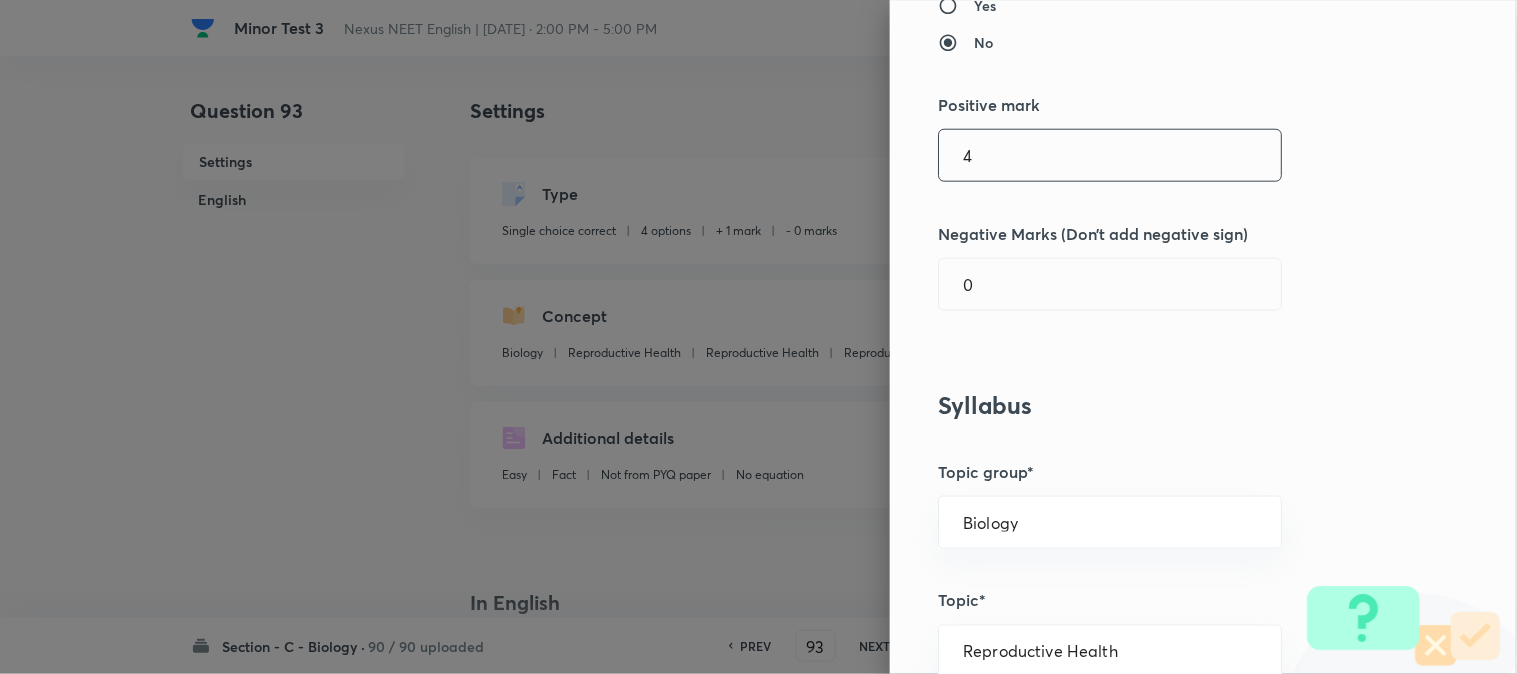 type on "4" 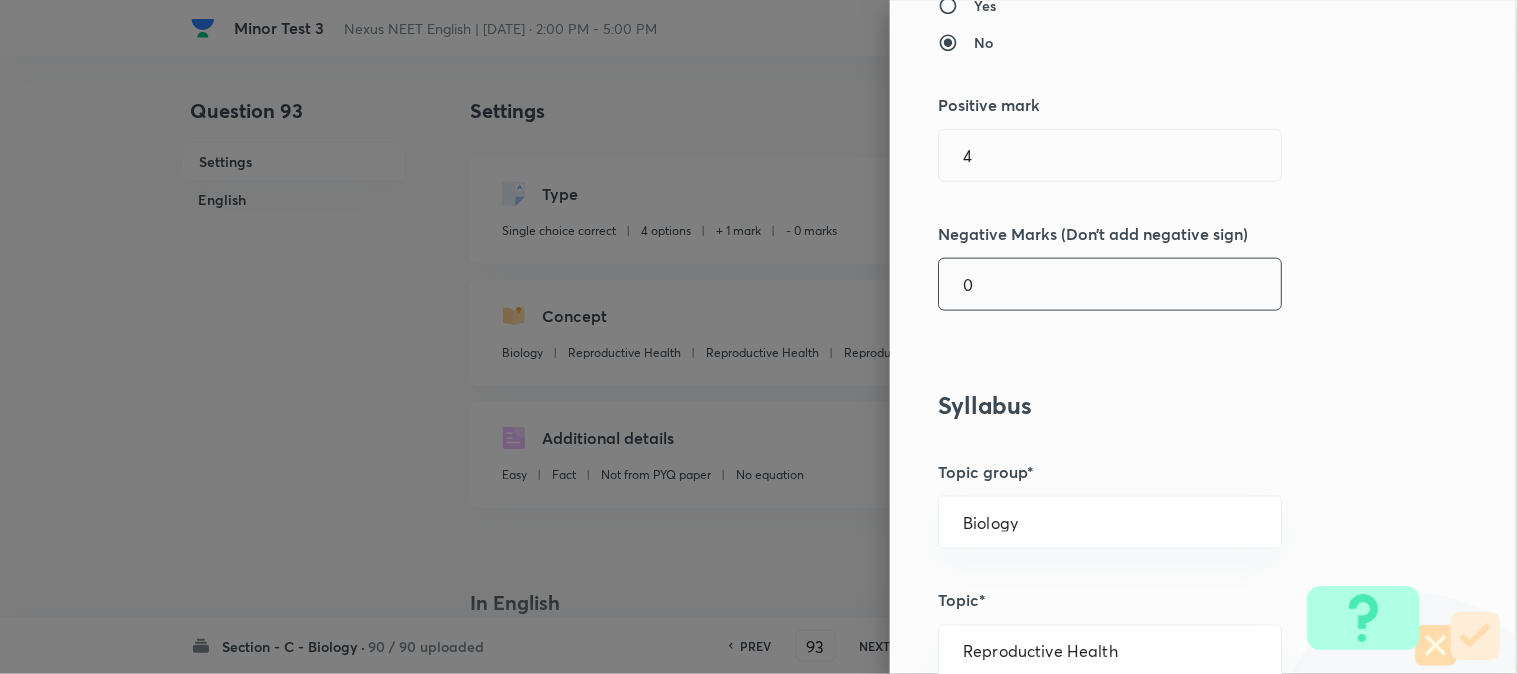 click on "0" at bounding box center [1110, 284] 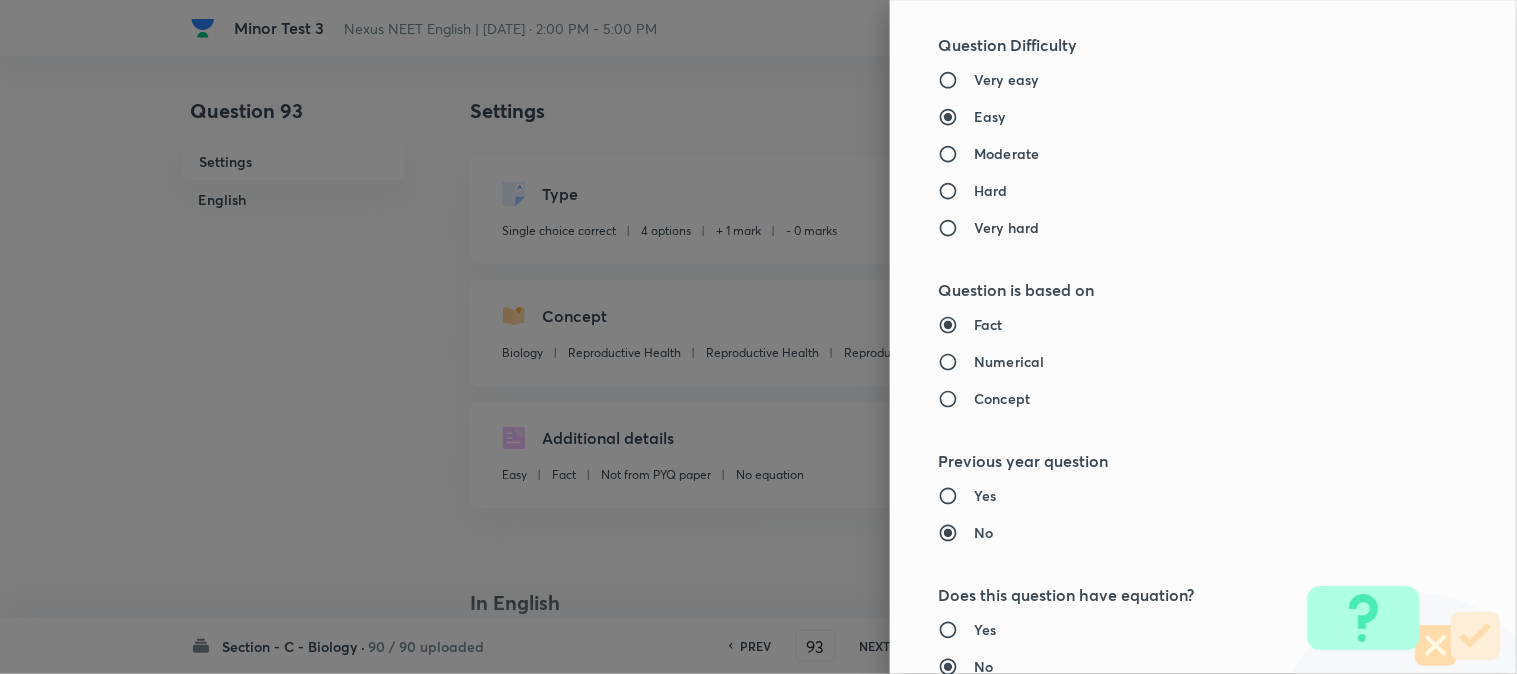scroll, scrollTop: 2052, scrollLeft: 0, axis: vertical 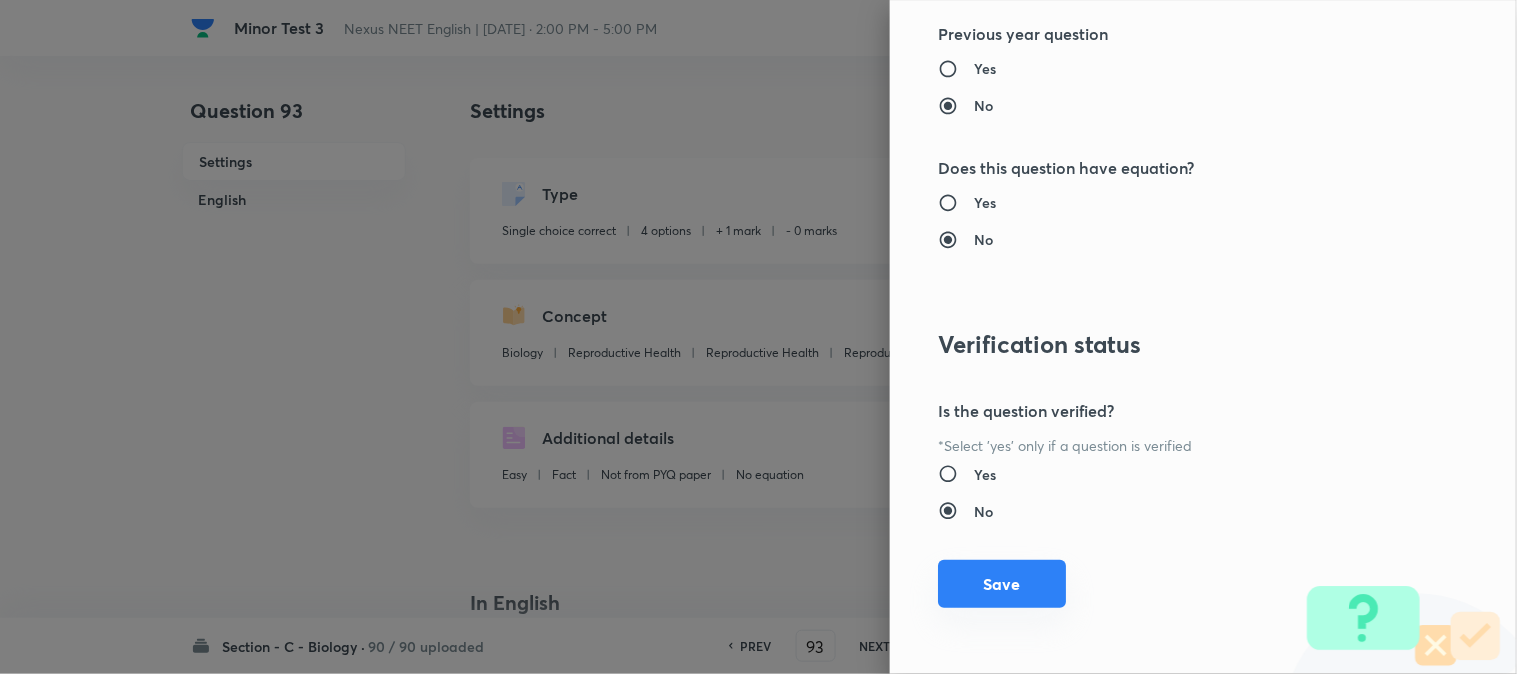 type on "1" 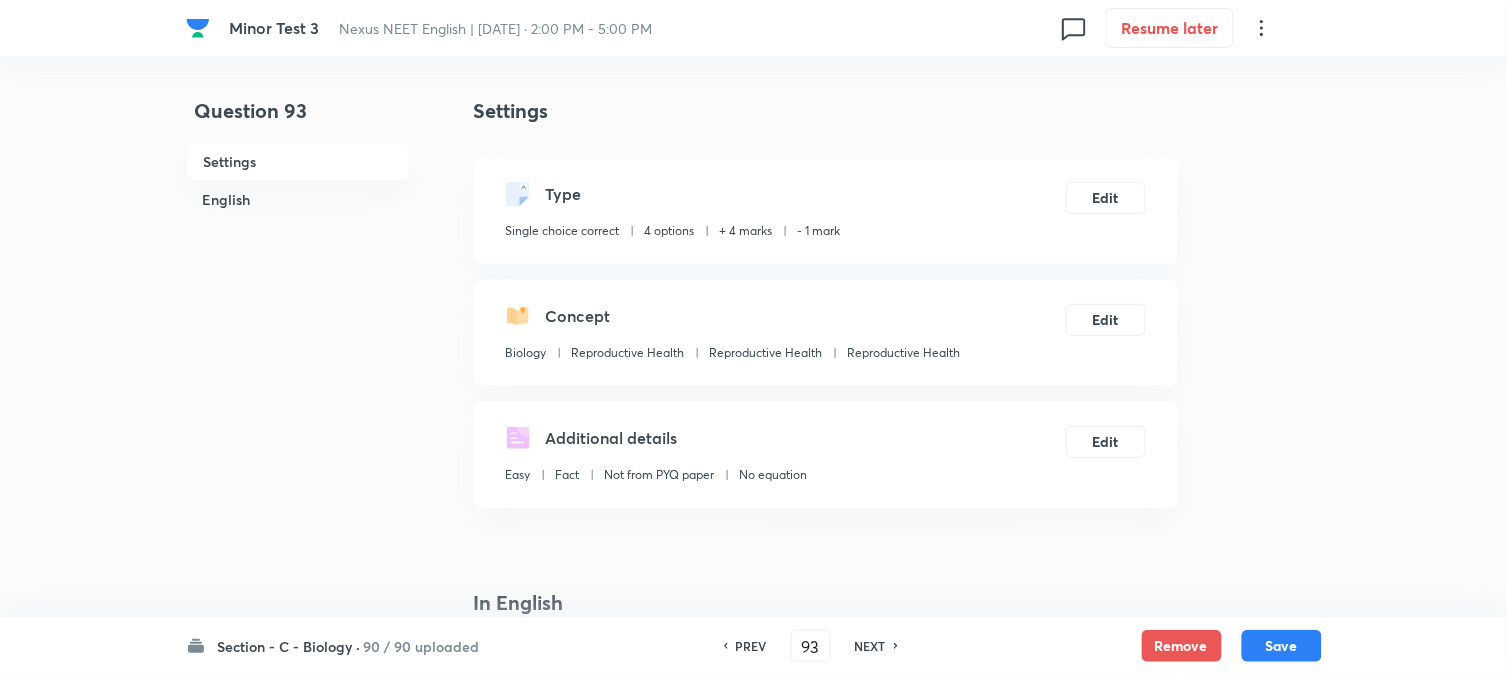 click on "Save" at bounding box center [1282, 646] 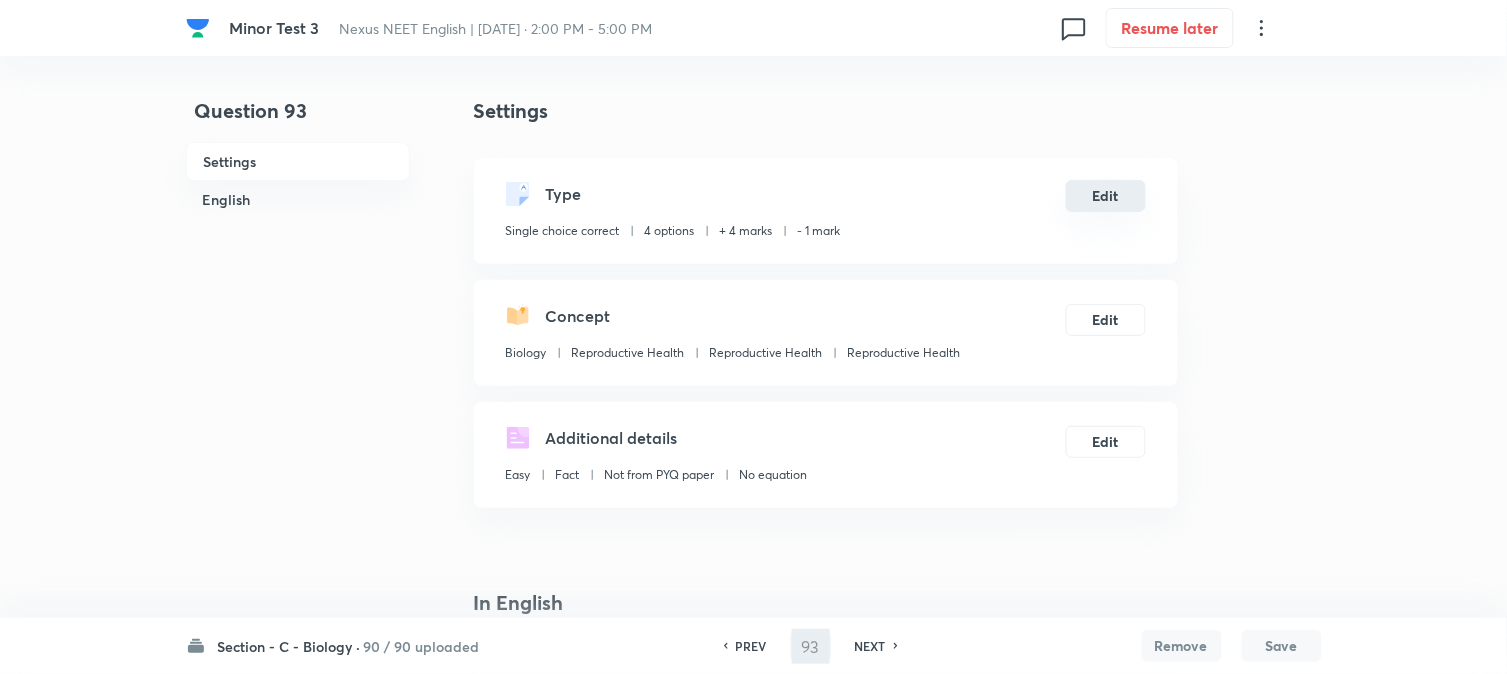 click on "Edit" at bounding box center (1106, 196) 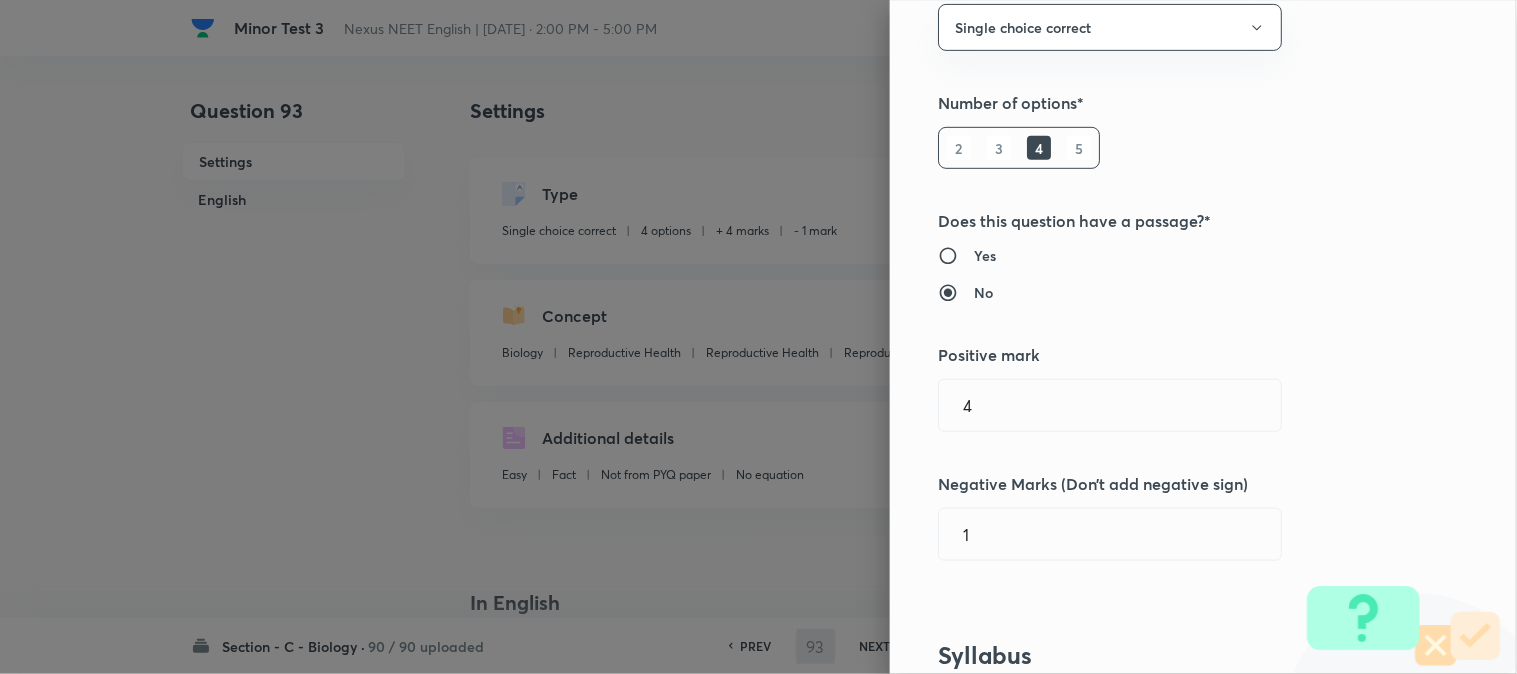 scroll, scrollTop: 444, scrollLeft: 0, axis: vertical 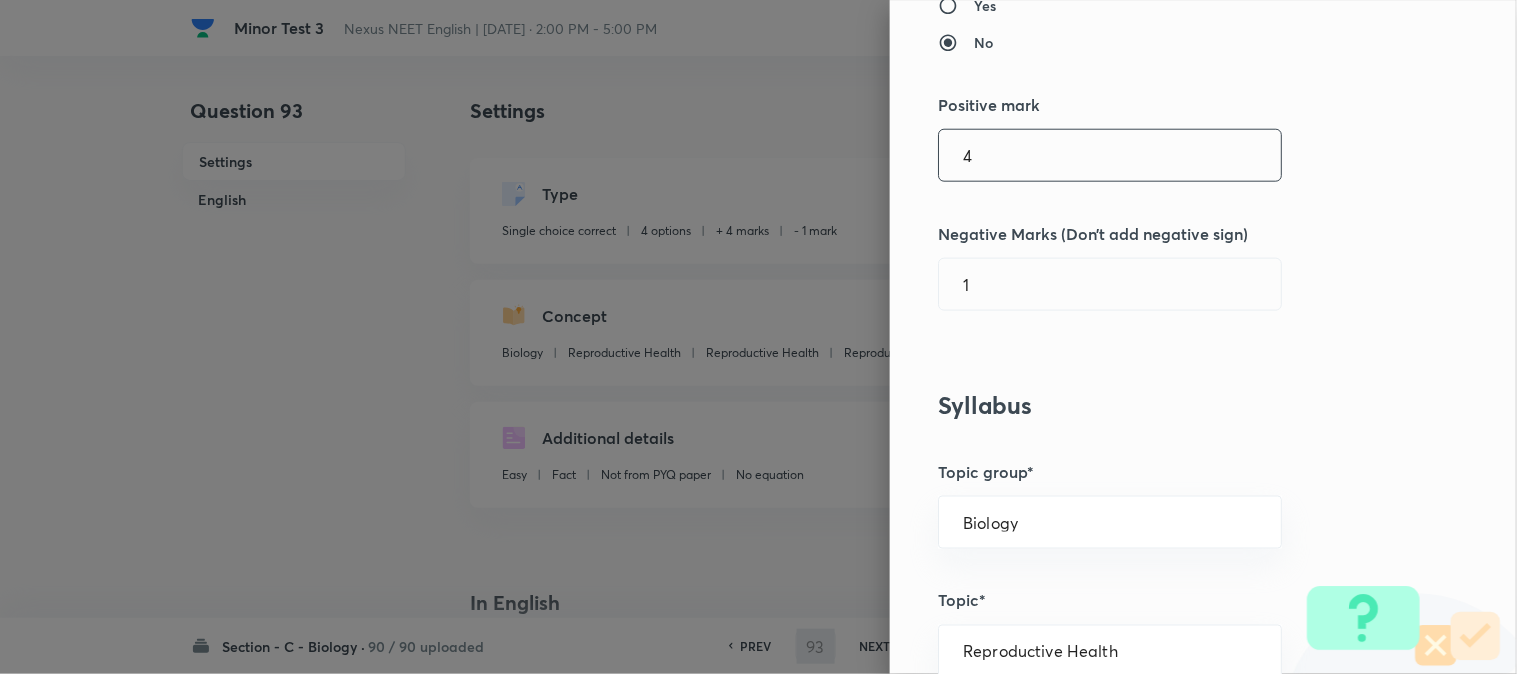 click on "4" at bounding box center [1110, 155] 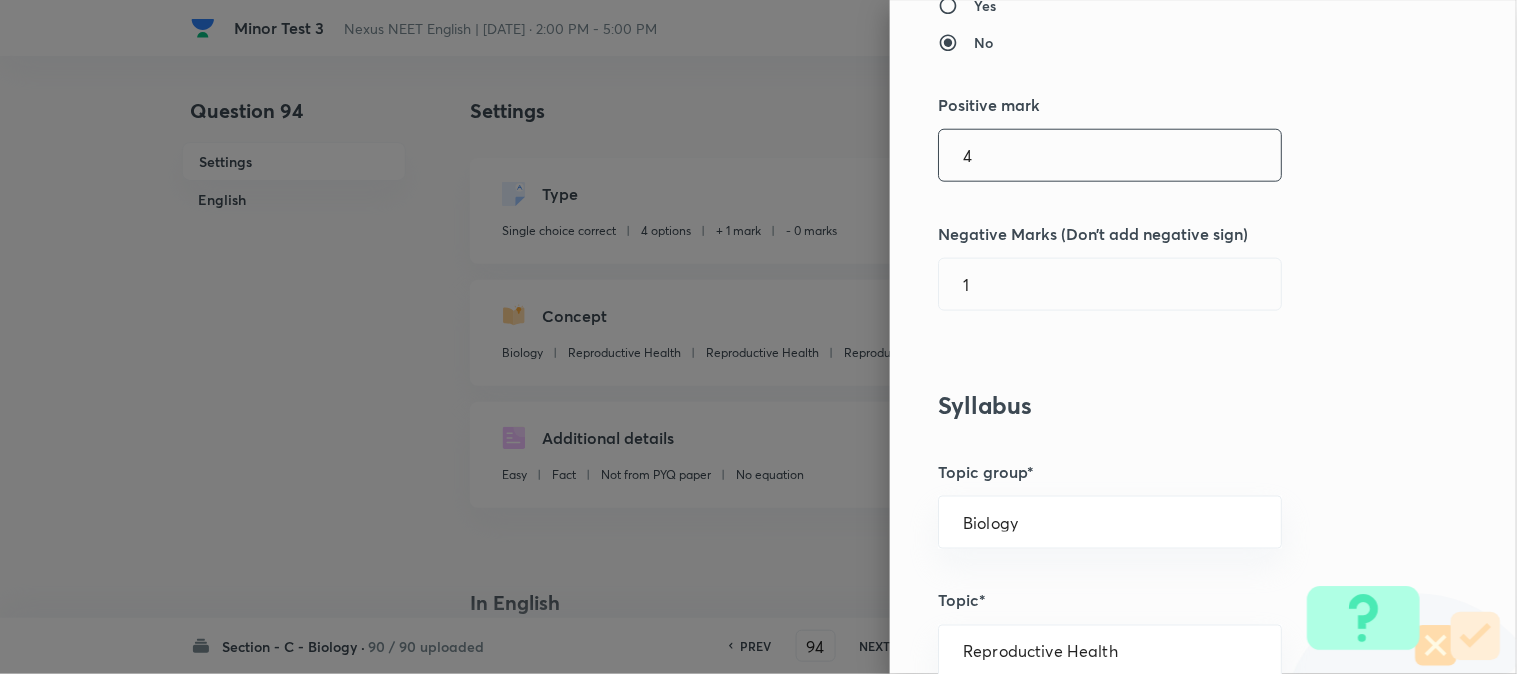 checkbox on "false" 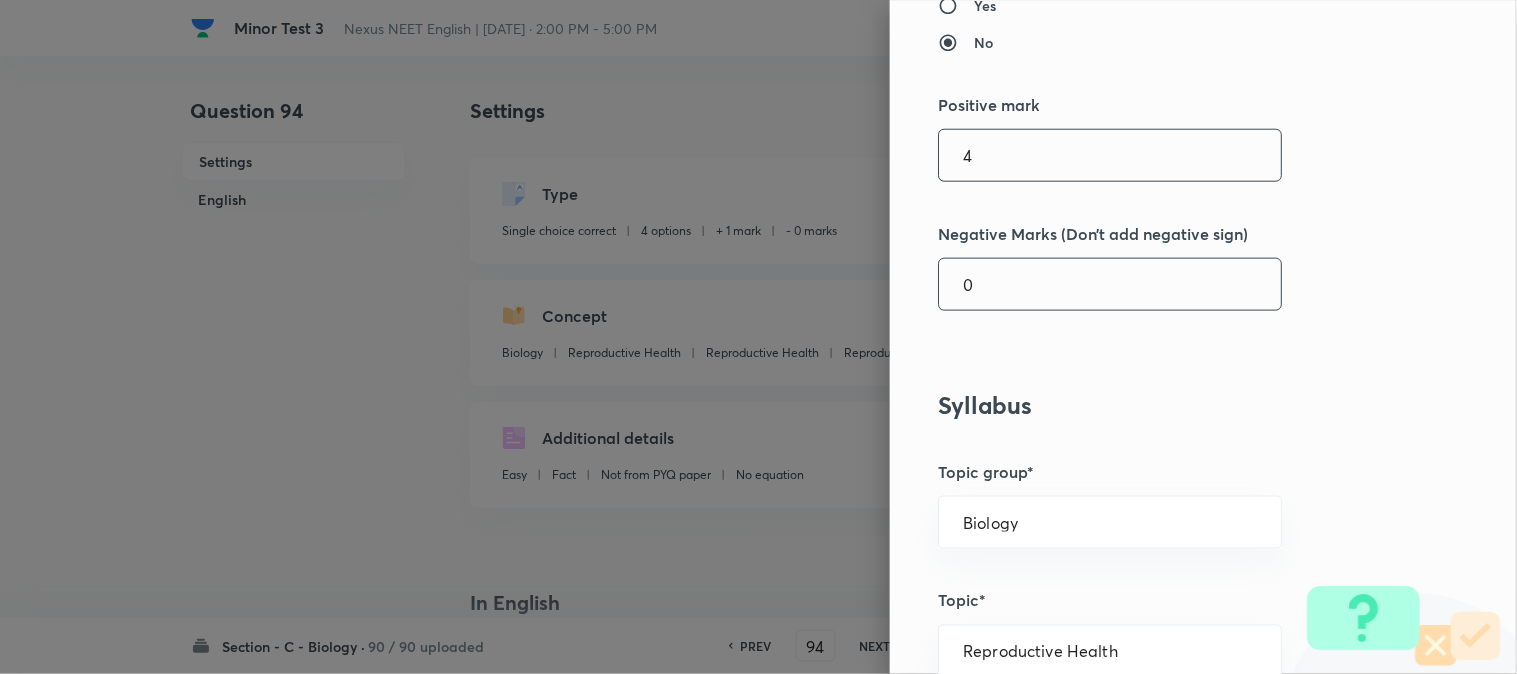 type on "4" 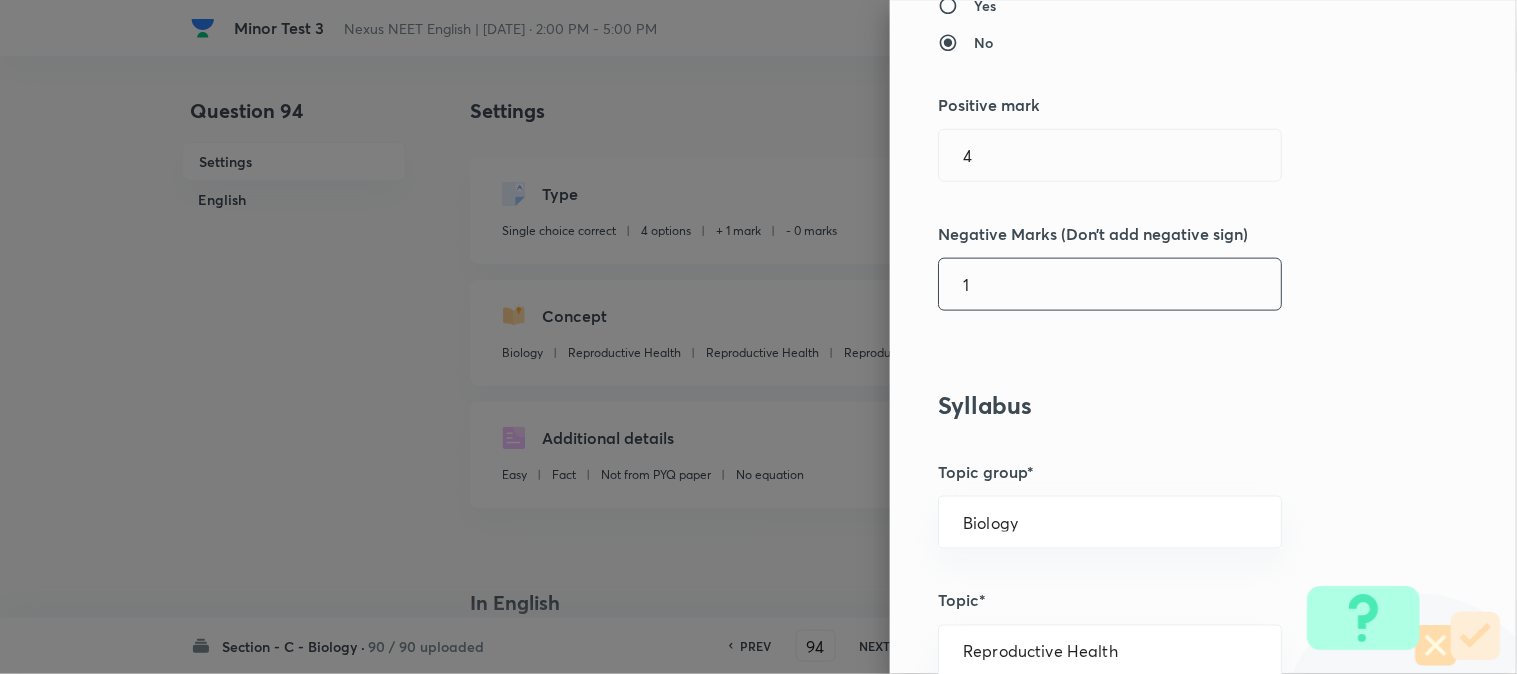 click on "1" at bounding box center [1110, 284] 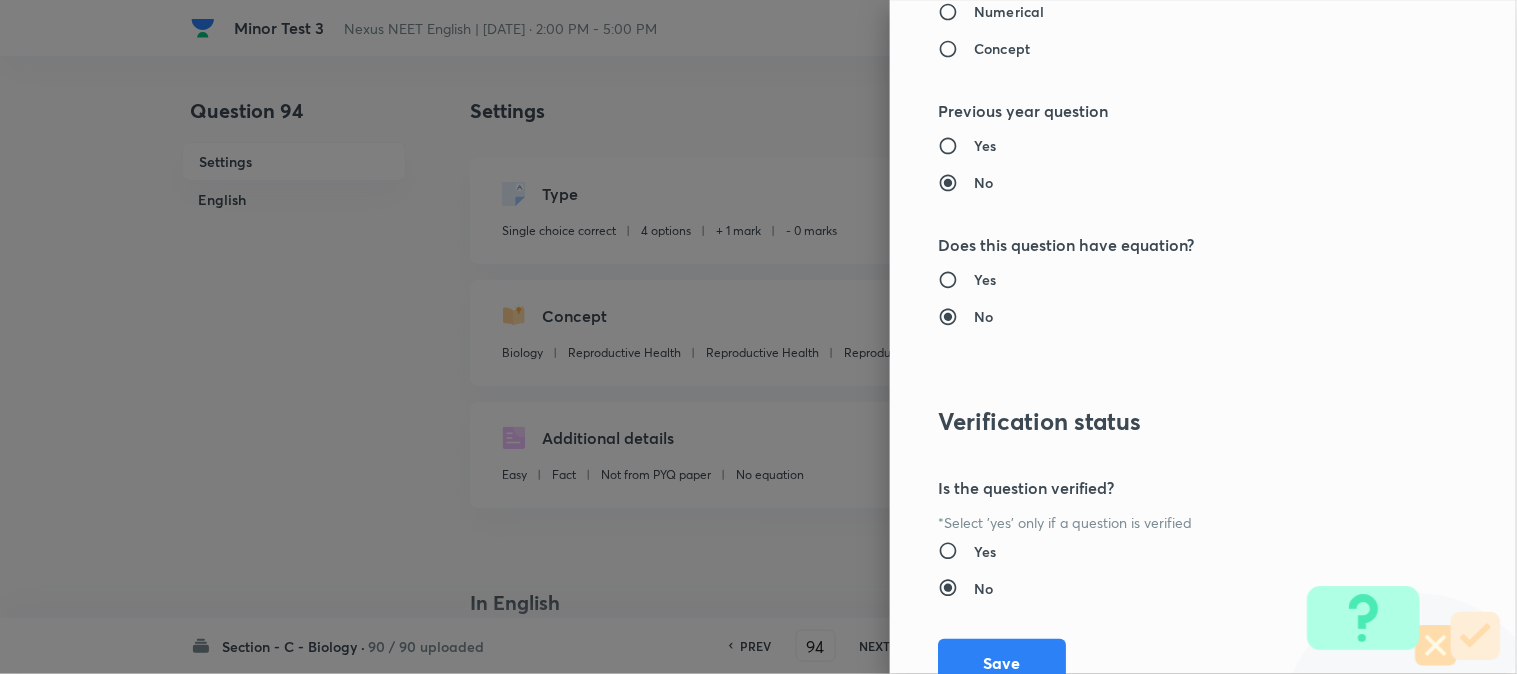 scroll, scrollTop: 2052, scrollLeft: 0, axis: vertical 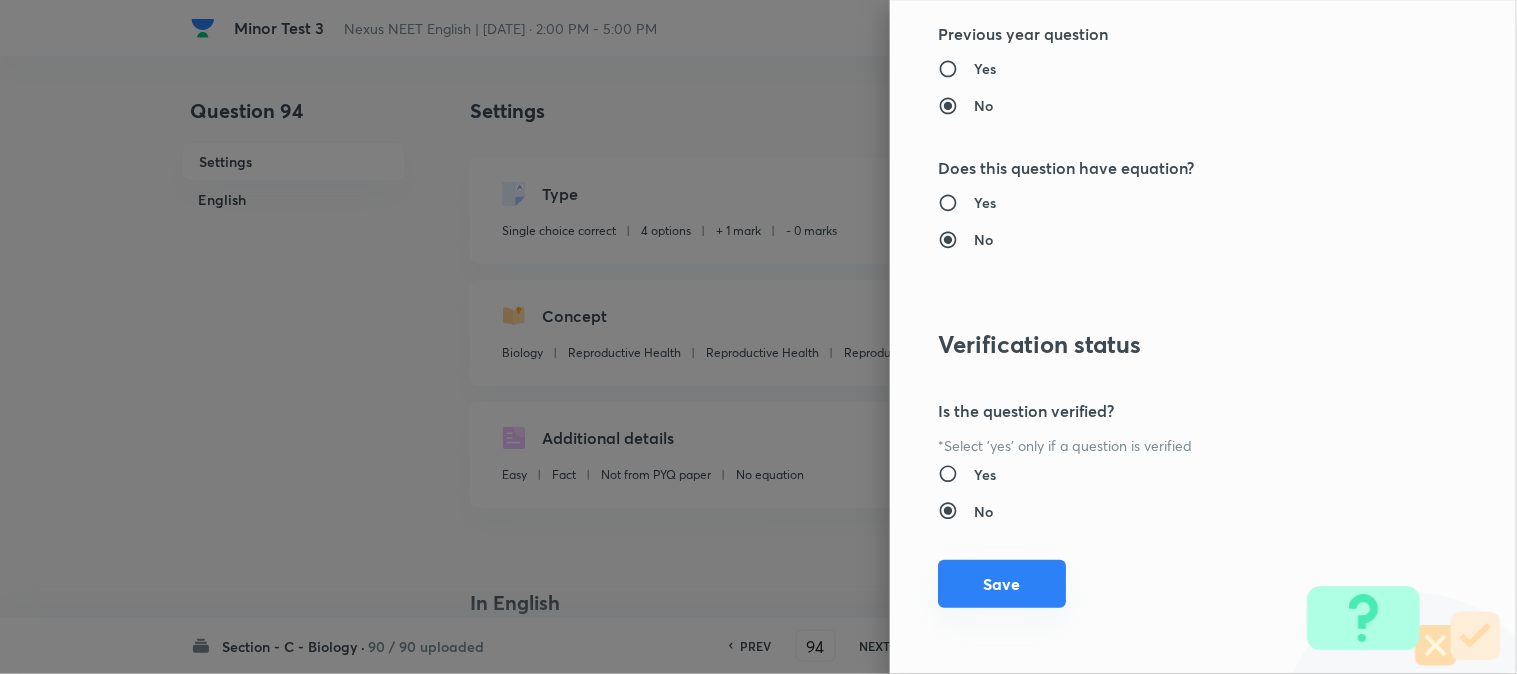 type on "1" 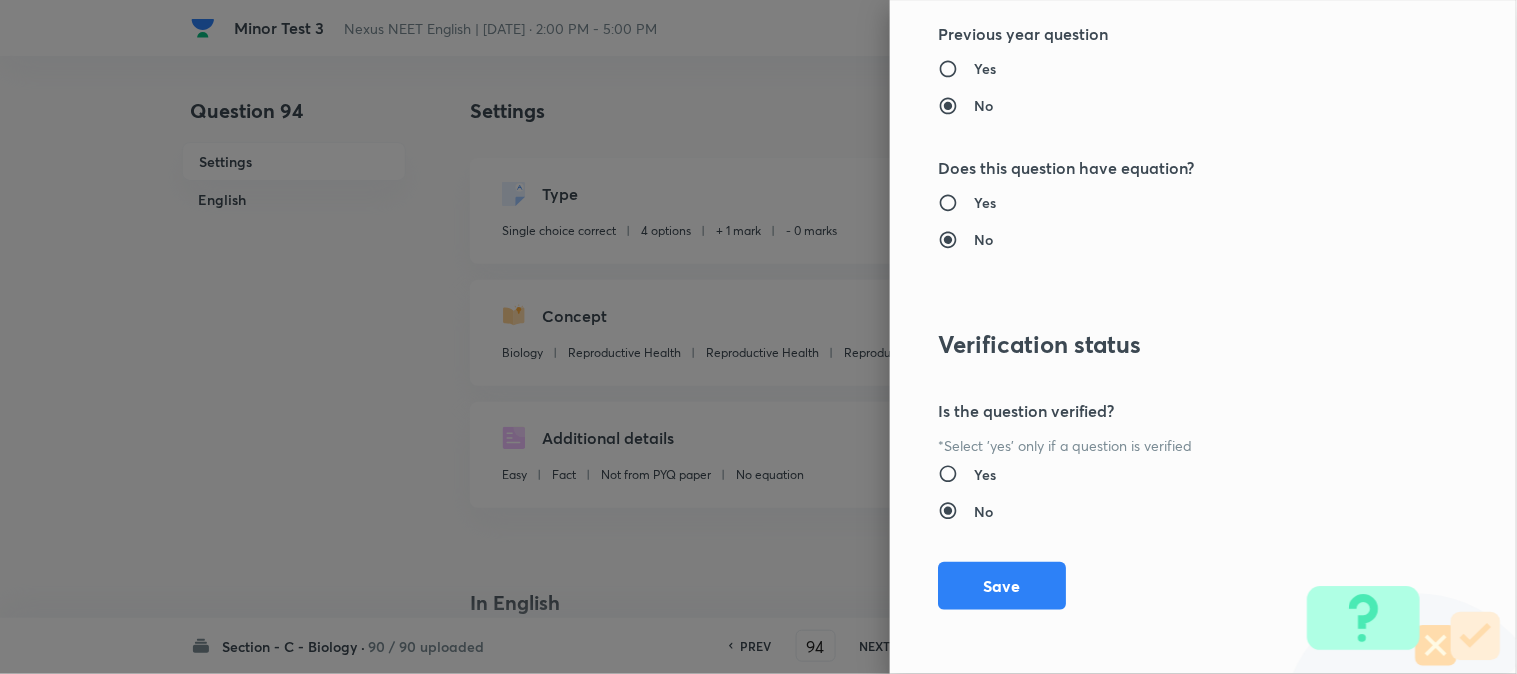 drag, startPoint x: 992, startPoint y: 592, endPoint x: 1222, endPoint y: 627, distance: 232.6478 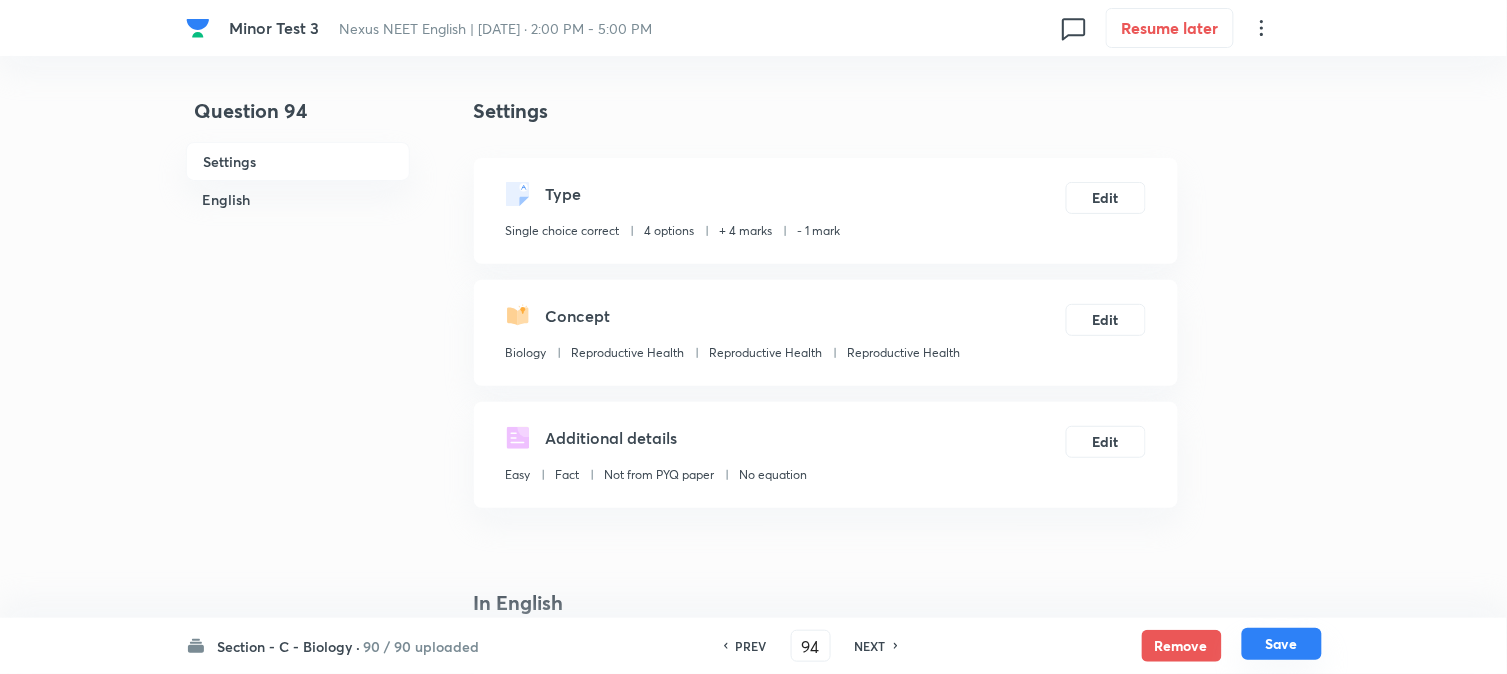 click on "Save" at bounding box center (1282, 644) 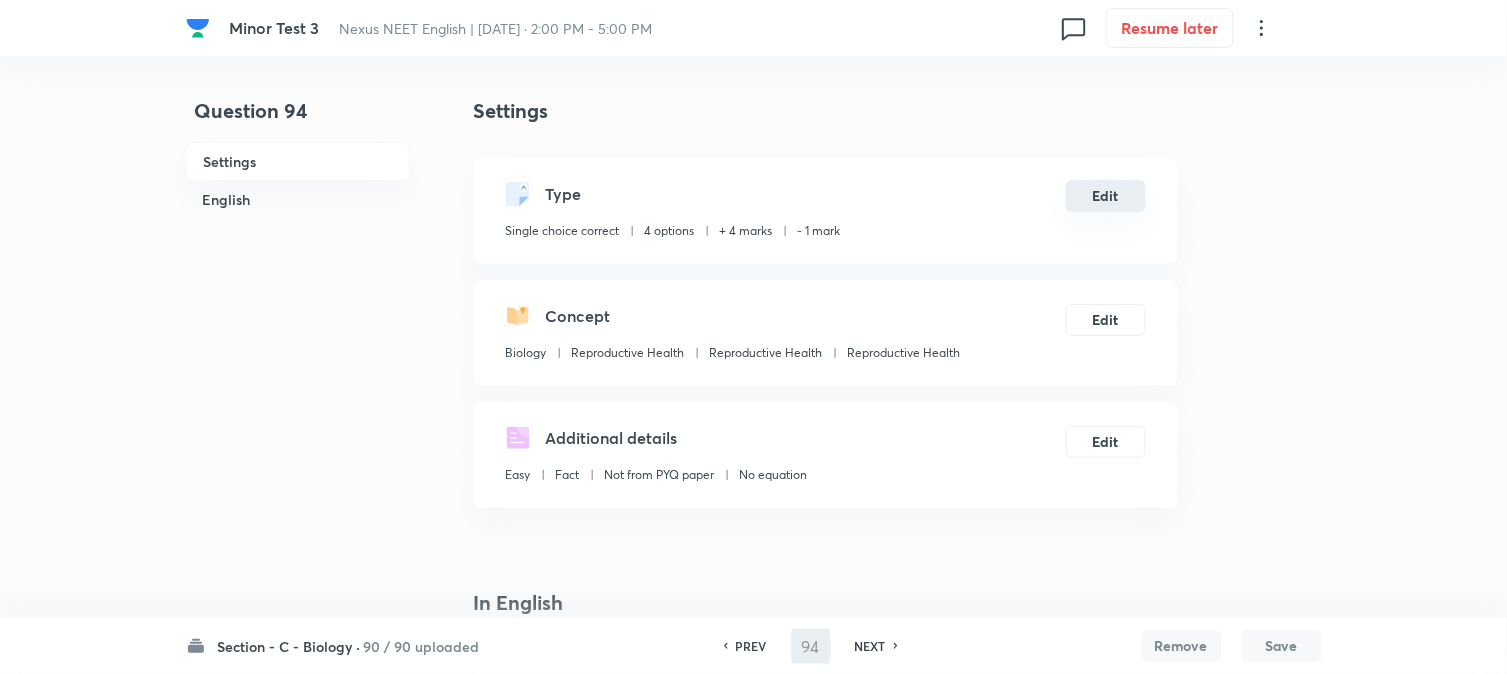 click on "Edit" at bounding box center [1106, 196] 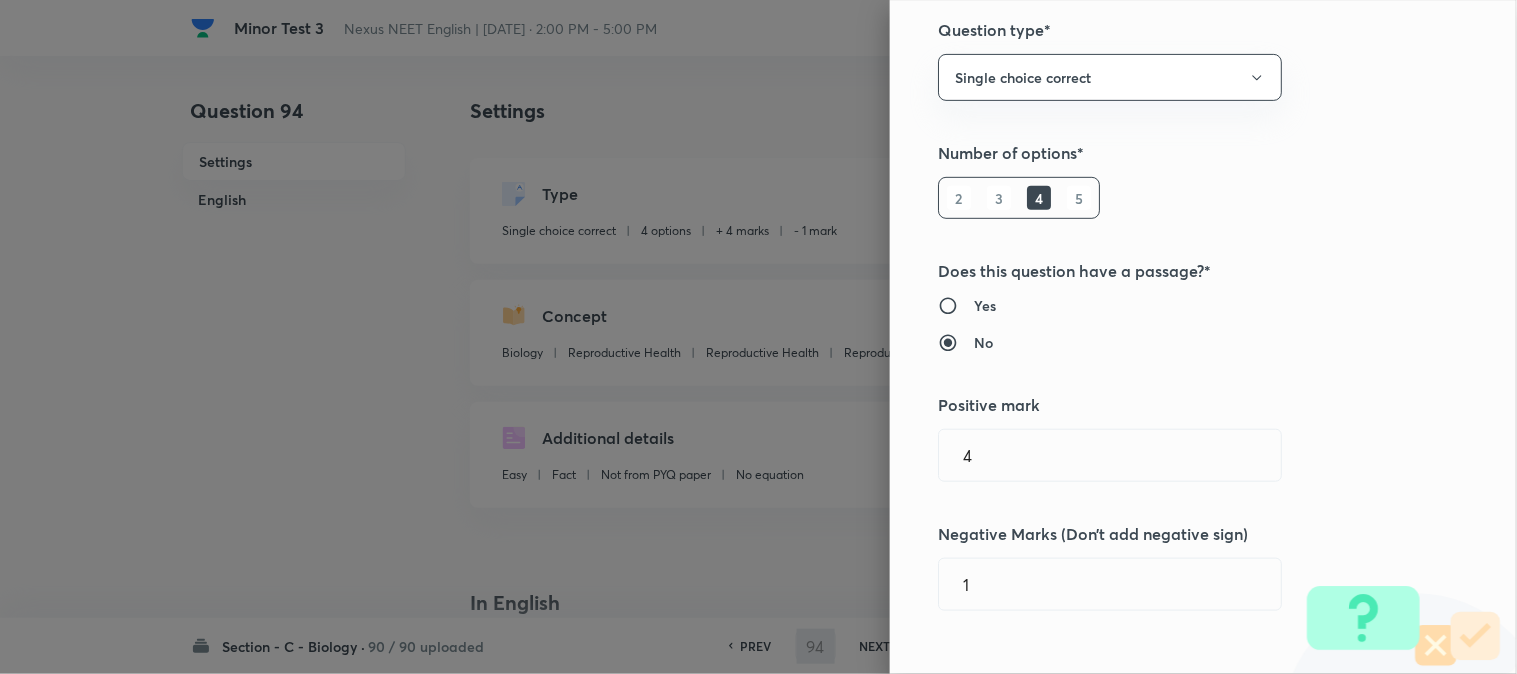 scroll, scrollTop: 333, scrollLeft: 0, axis: vertical 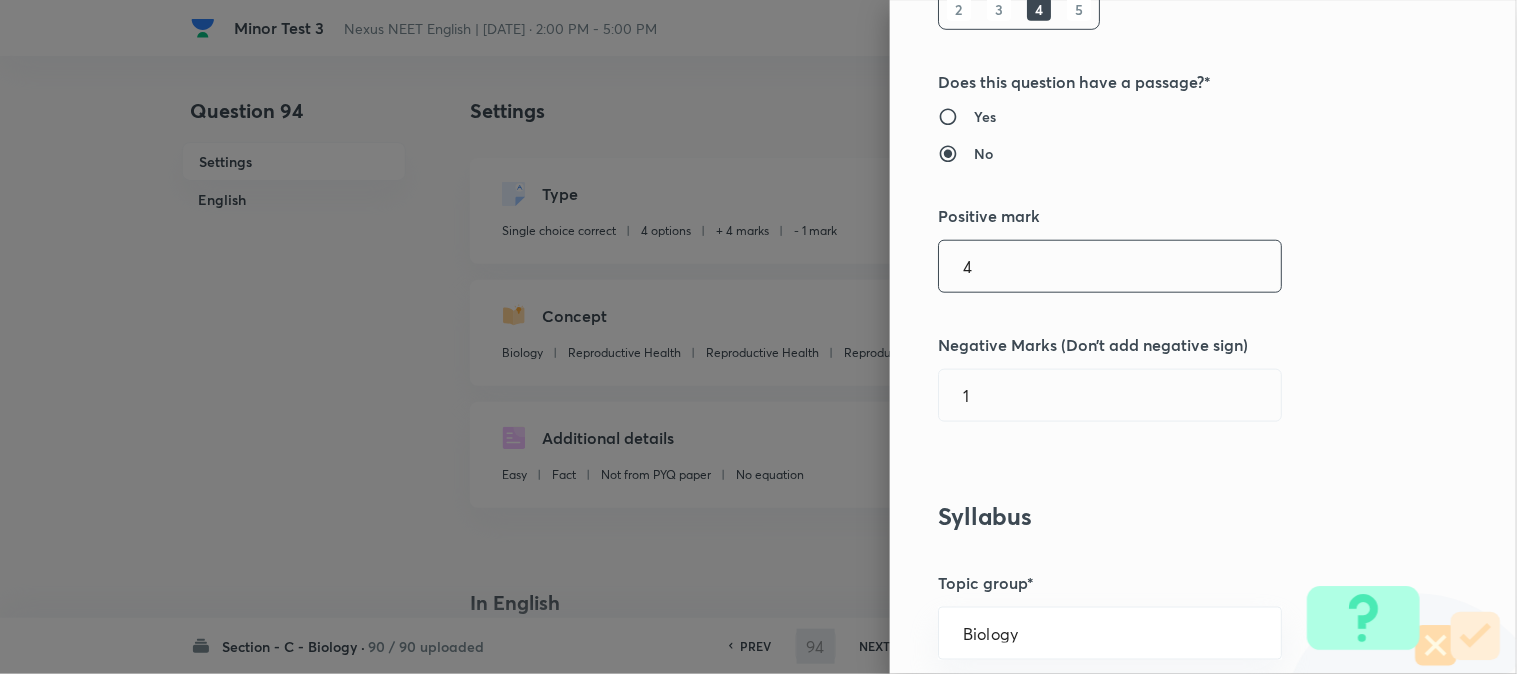 click on "4" at bounding box center (1110, 266) 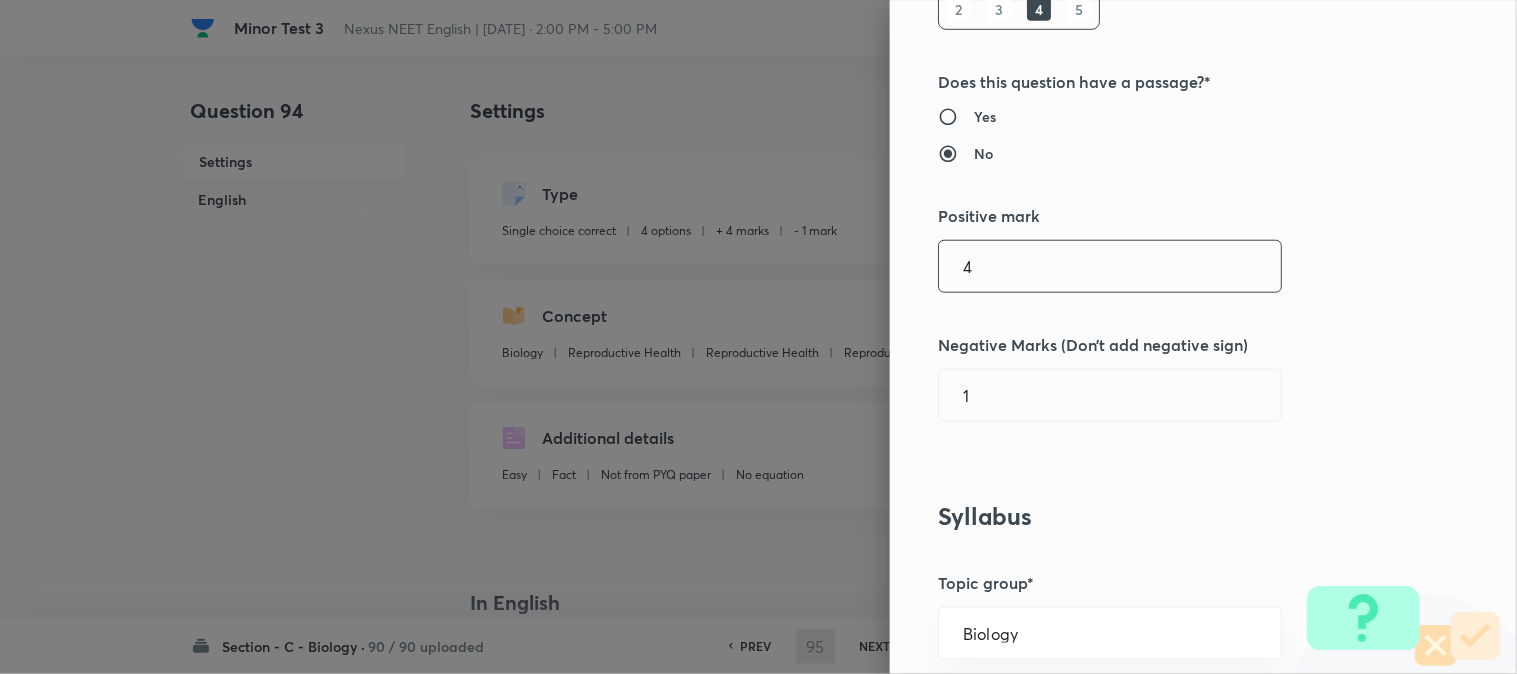 checkbox on "false" 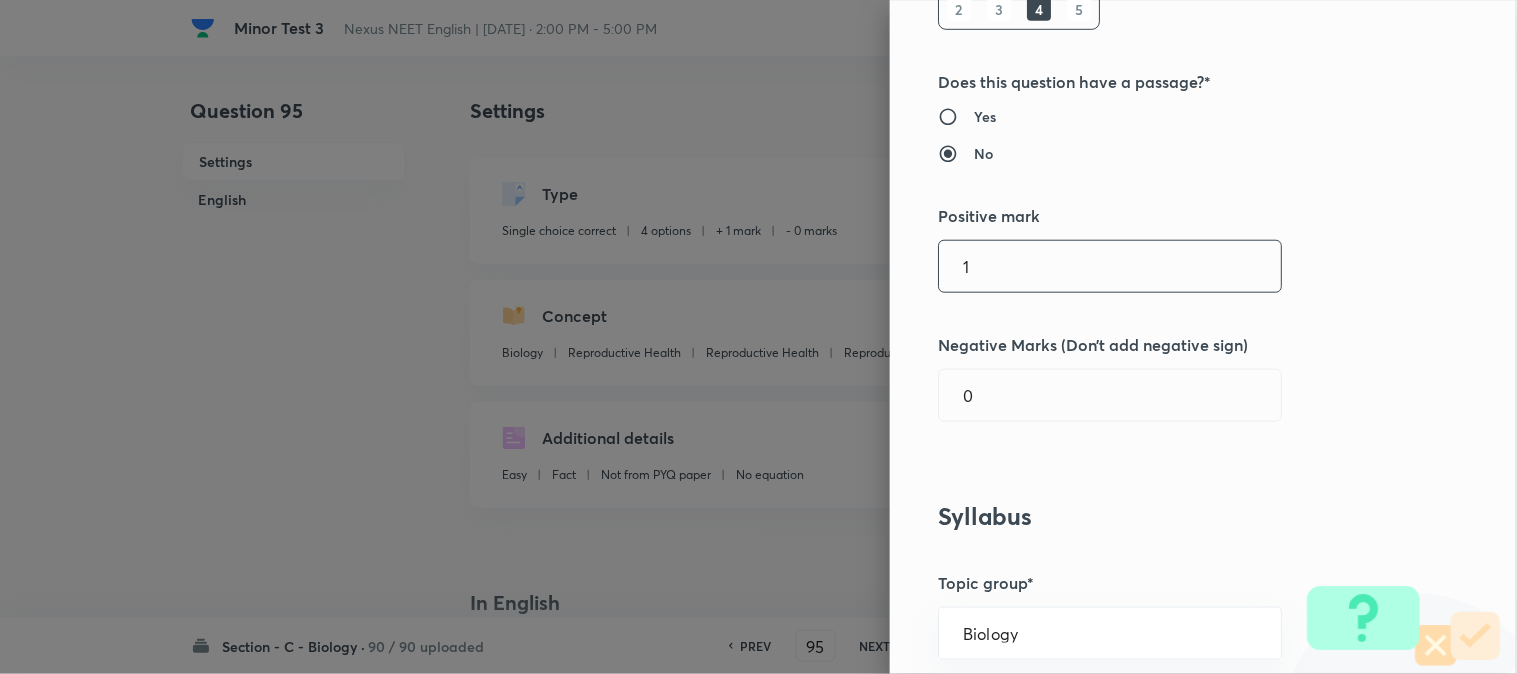 type on "1" 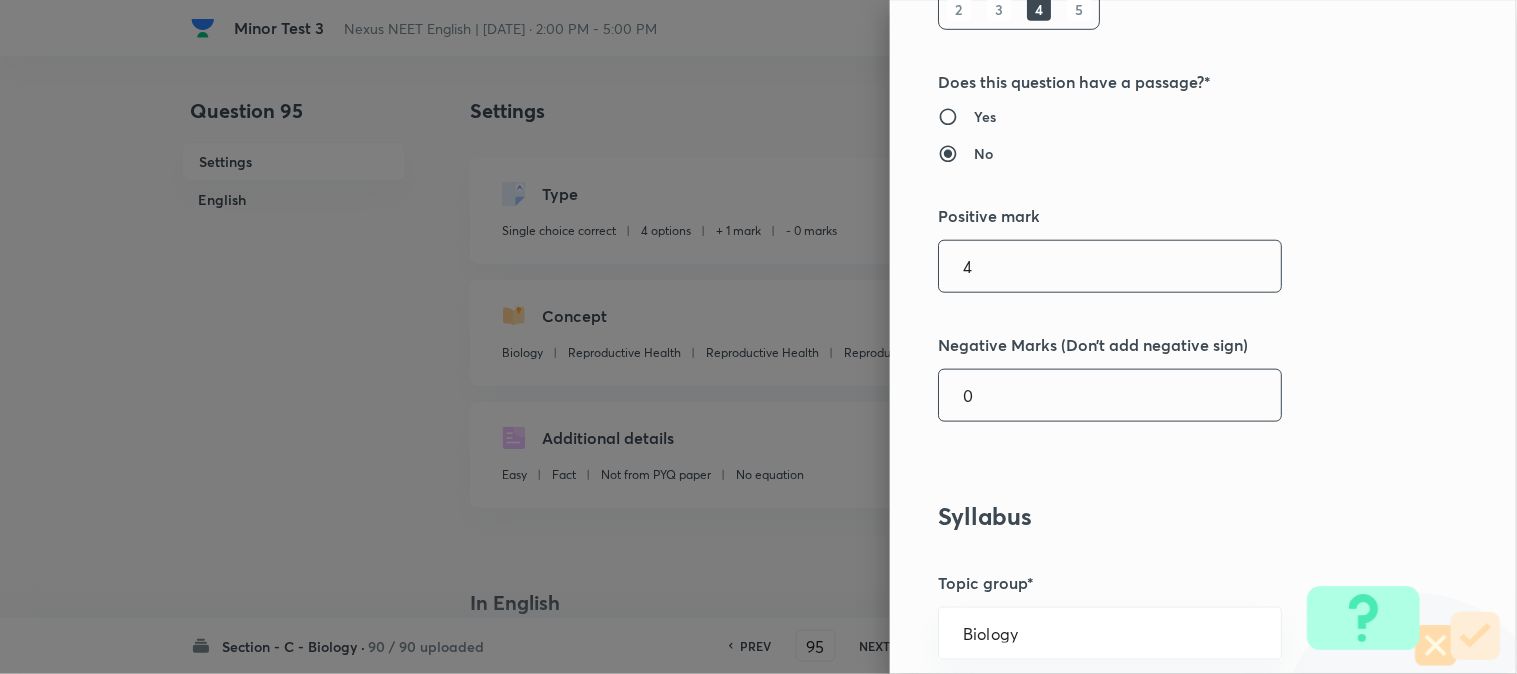 type on "4" 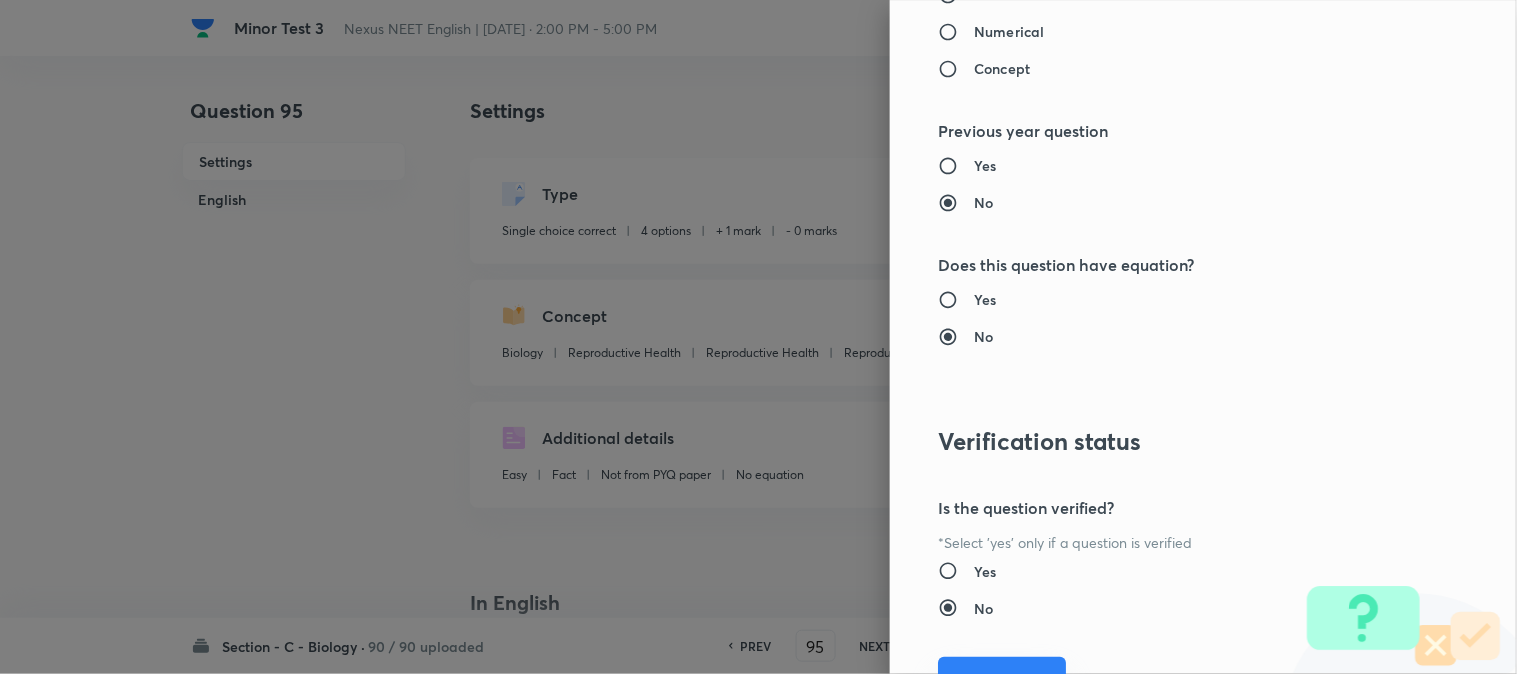scroll, scrollTop: 2052, scrollLeft: 0, axis: vertical 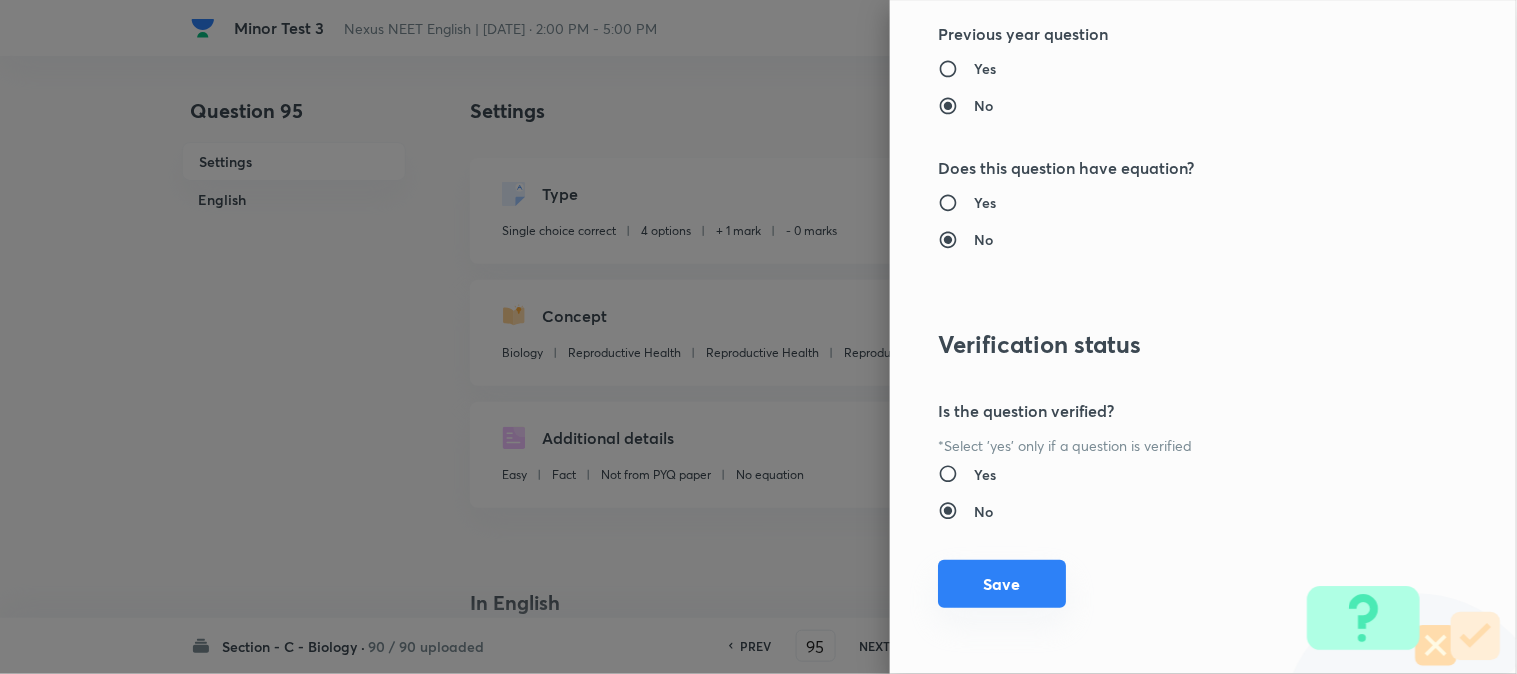 type on "1" 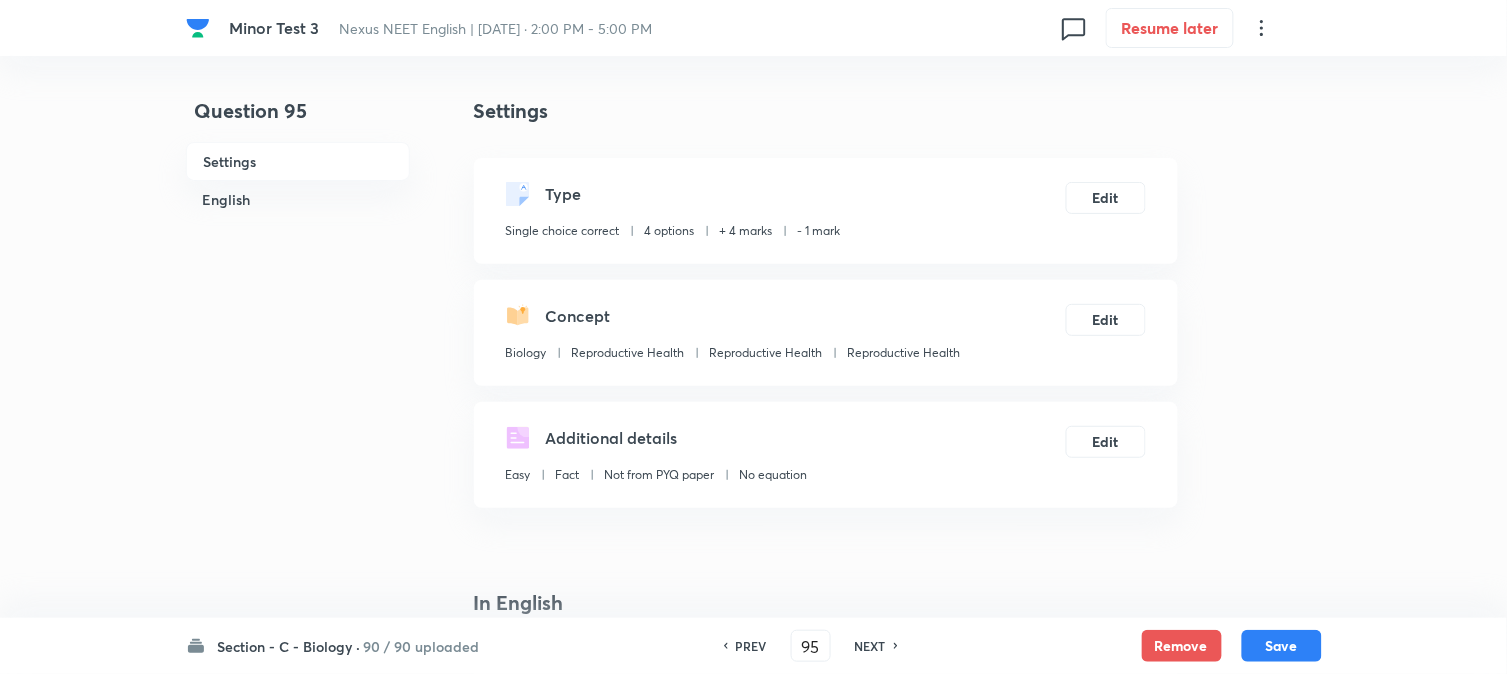 click on "Save" at bounding box center (1282, 646) 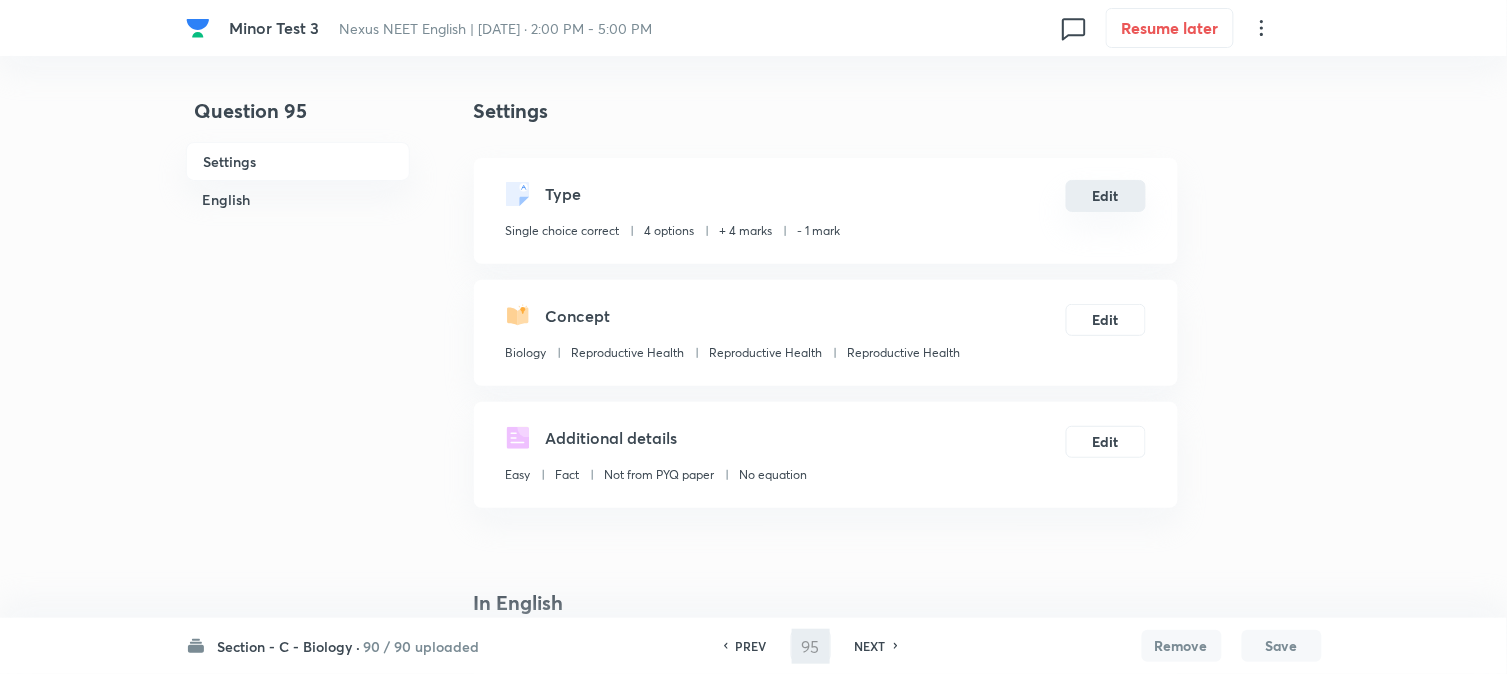 click on "Edit" at bounding box center [1106, 196] 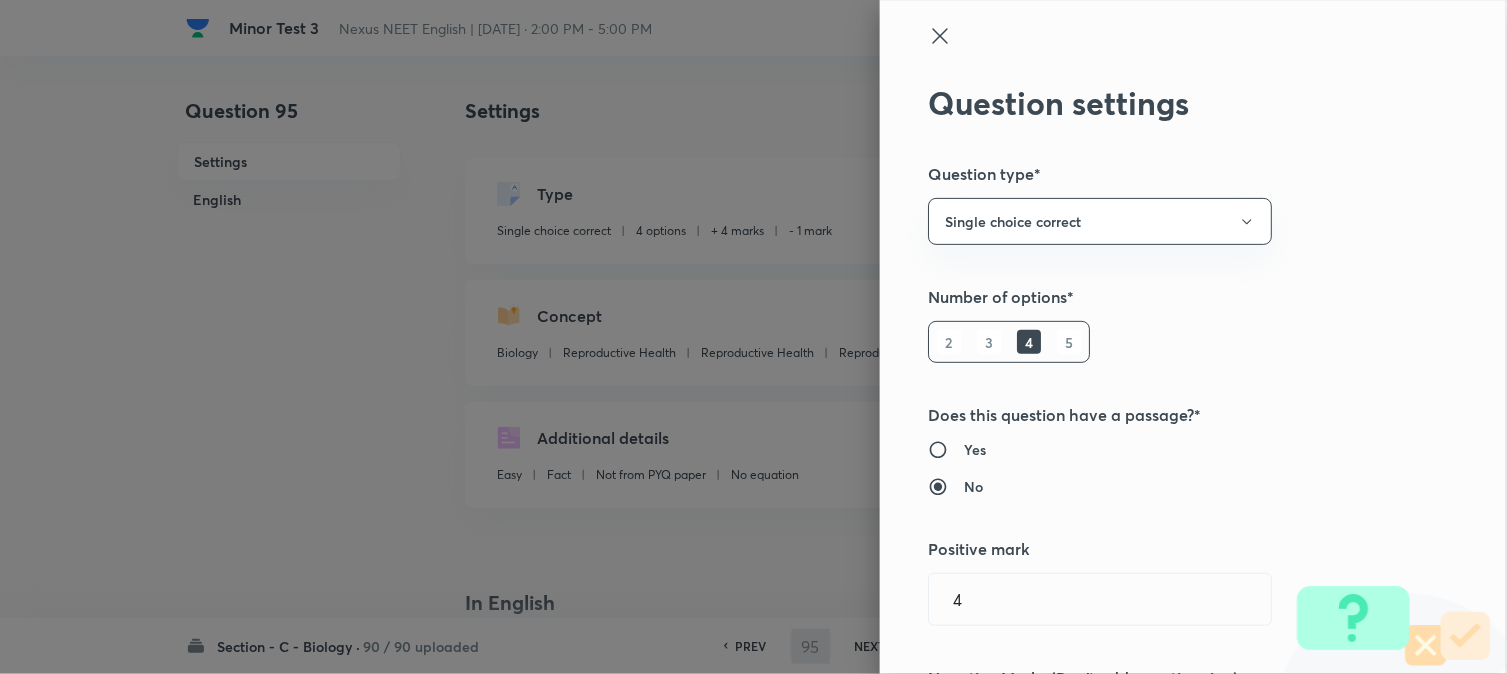 type on "Biology" 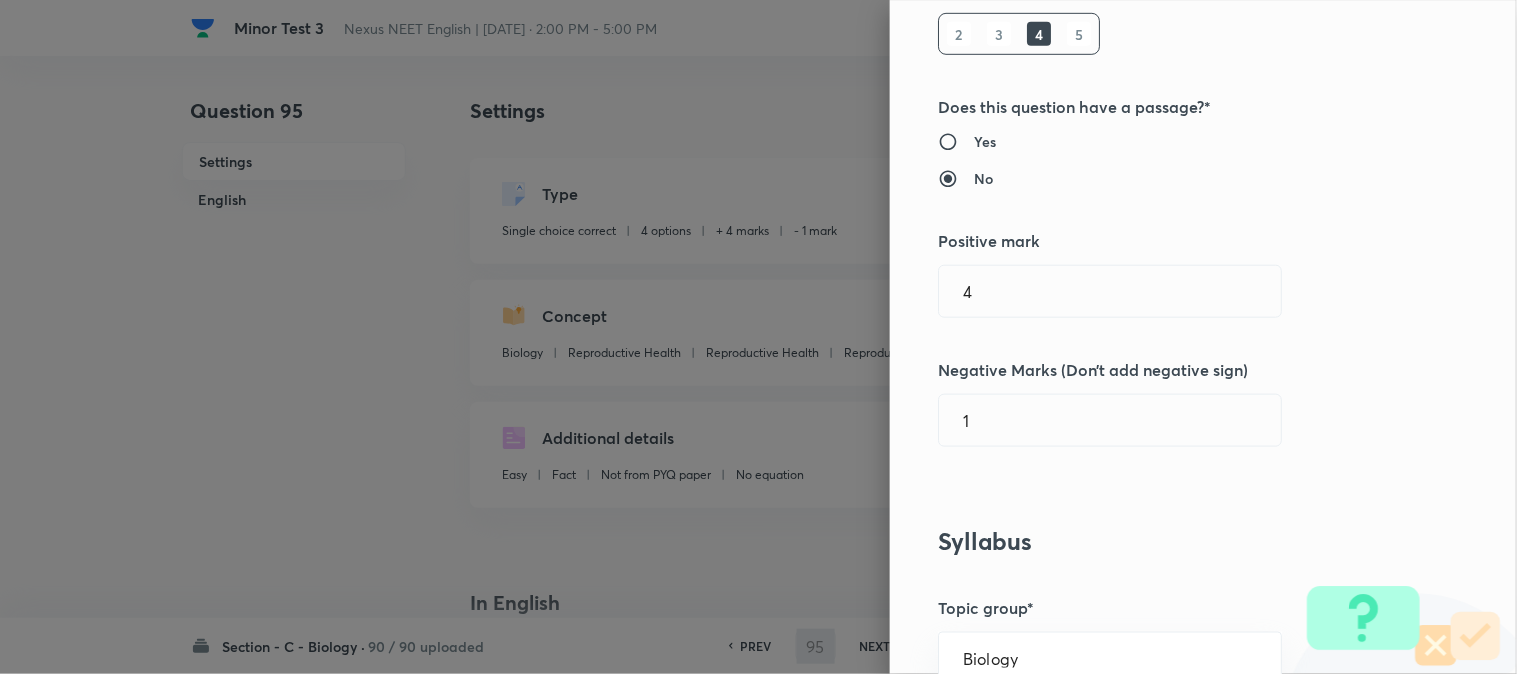 scroll, scrollTop: 333, scrollLeft: 0, axis: vertical 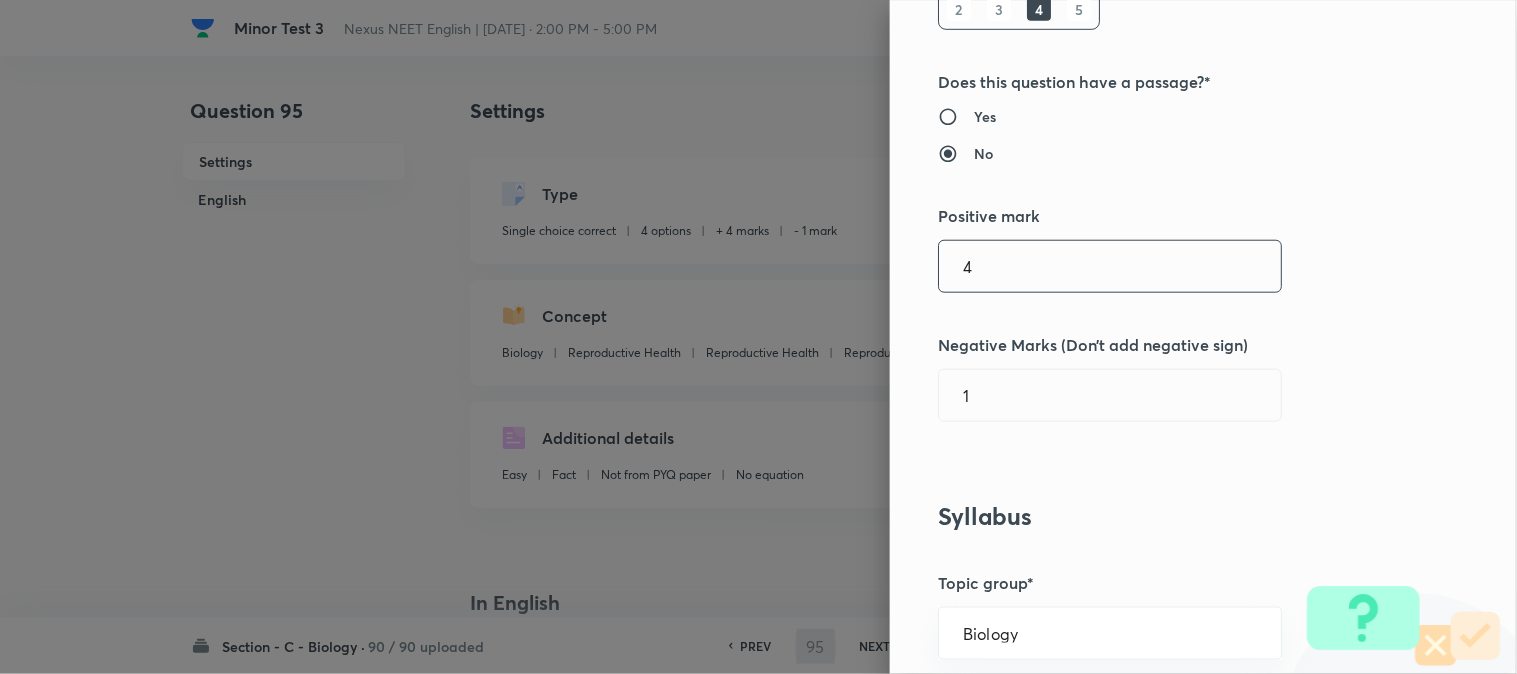 click on "4" at bounding box center [1110, 266] 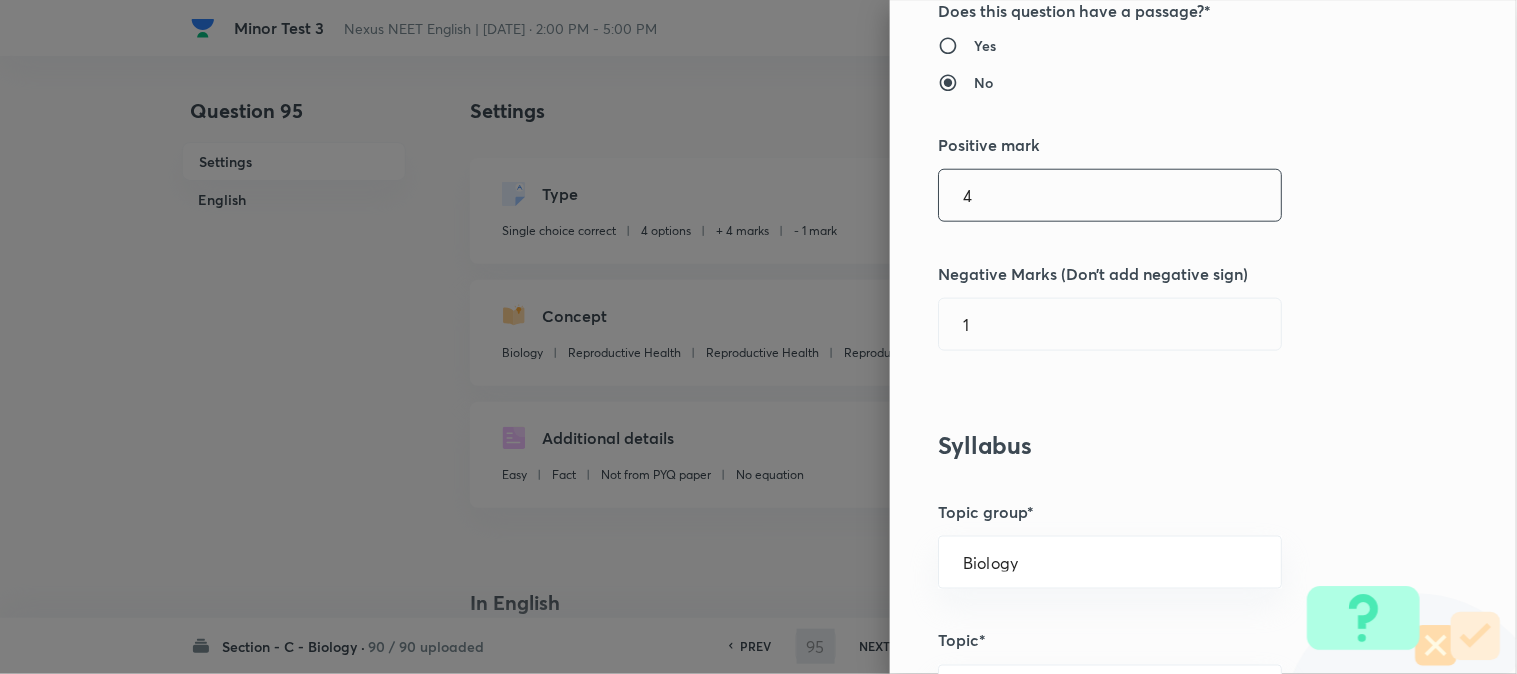 scroll, scrollTop: 444, scrollLeft: 0, axis: vertical 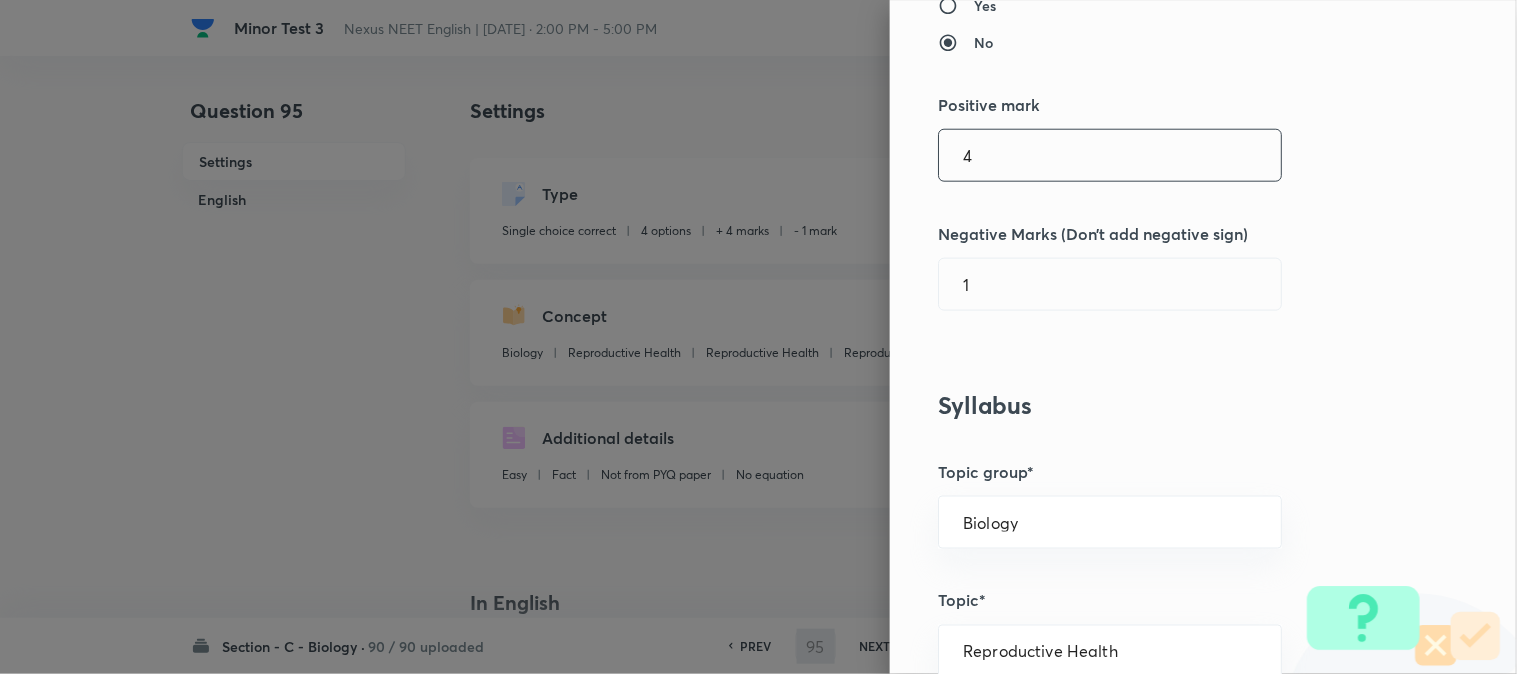 type on "96" 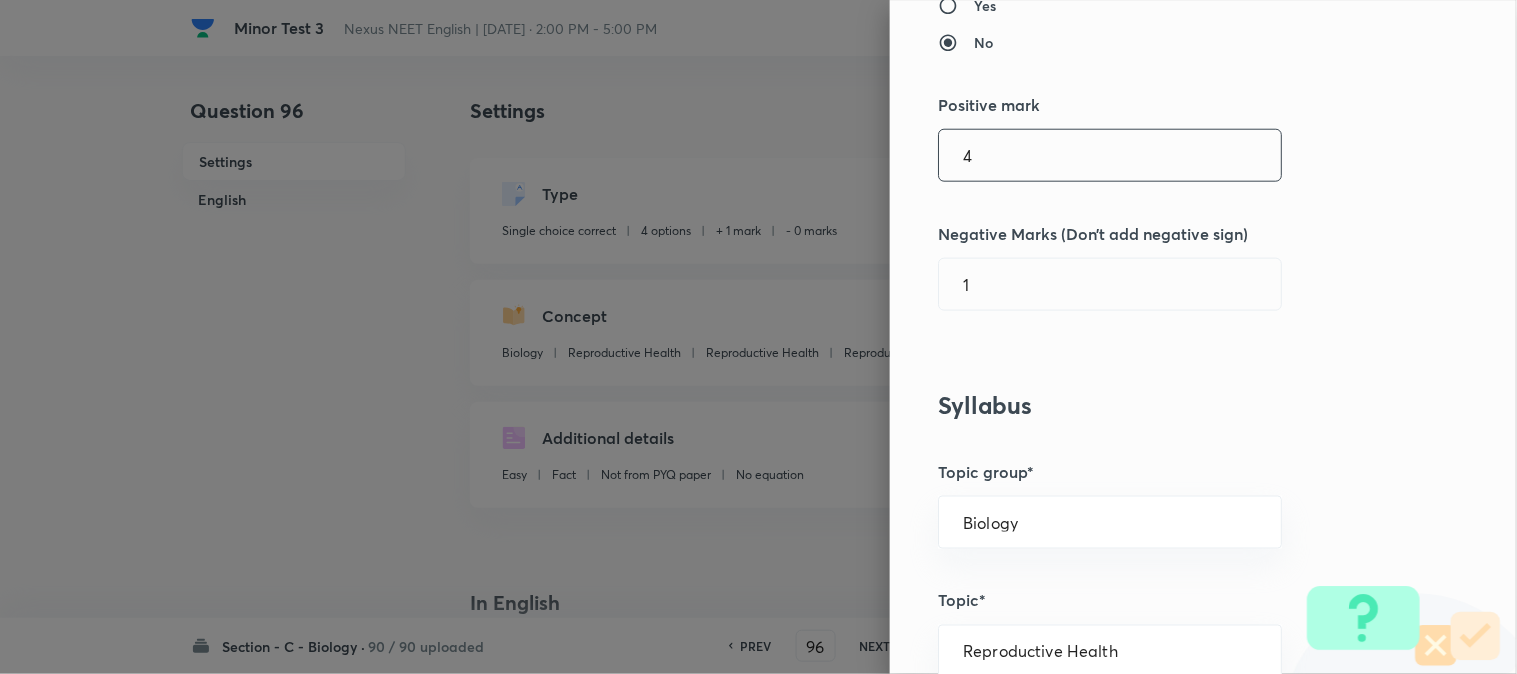 checkbox on "false" 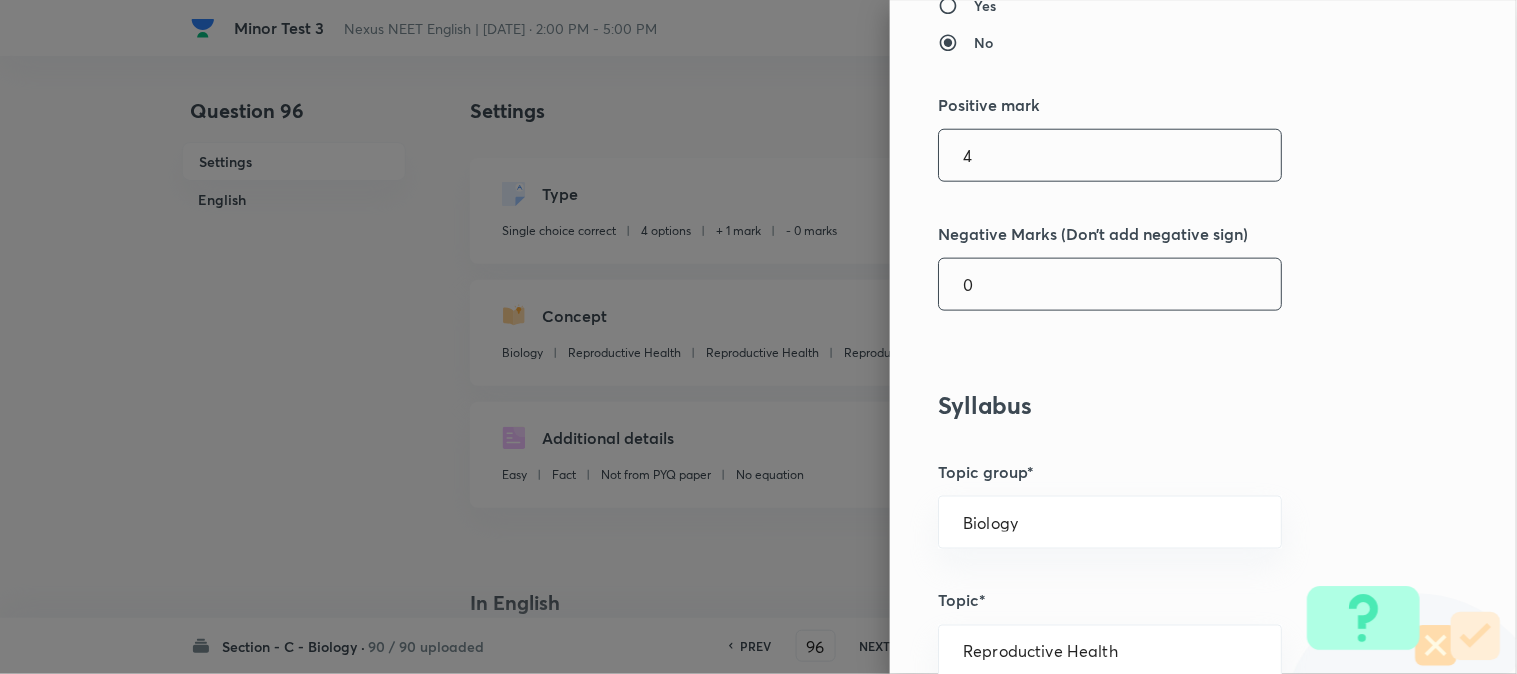 type on "4" 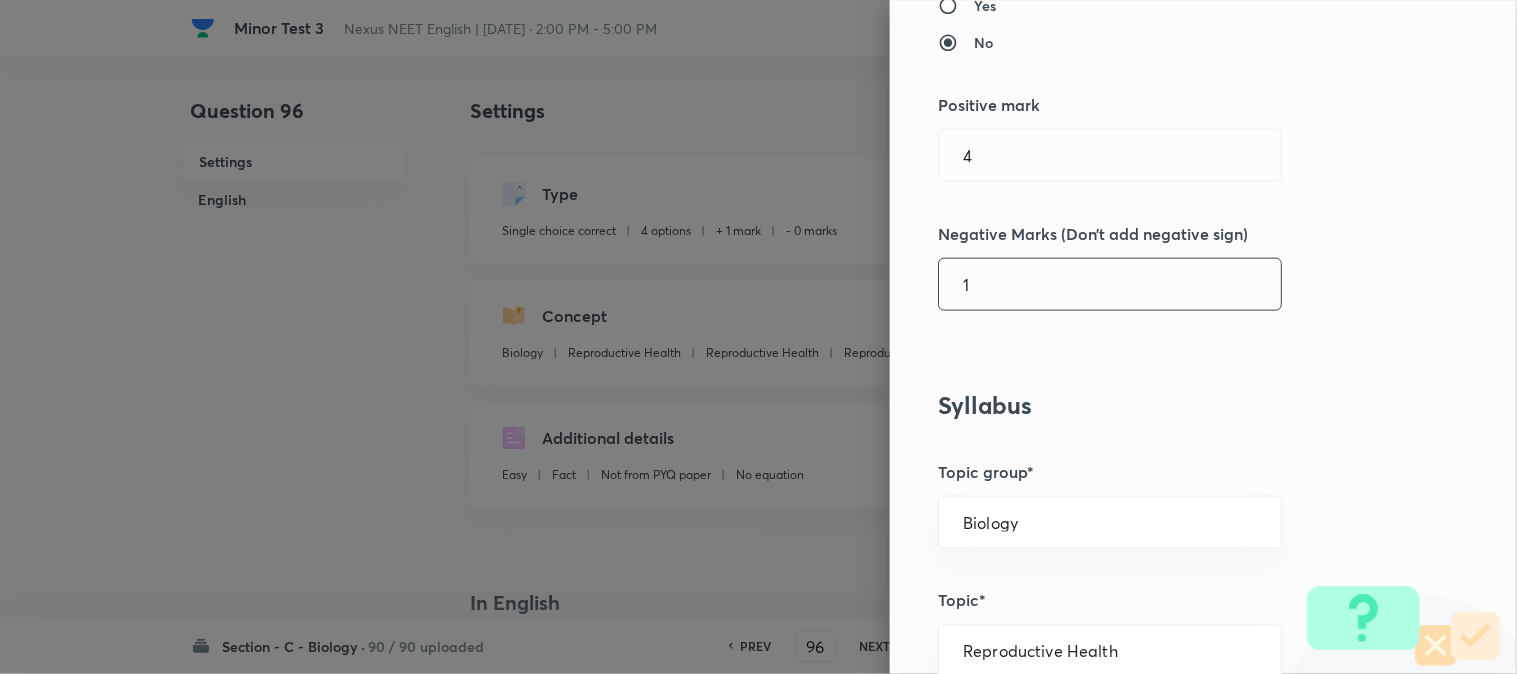 click on "1" at bounding box center [1110, 284] 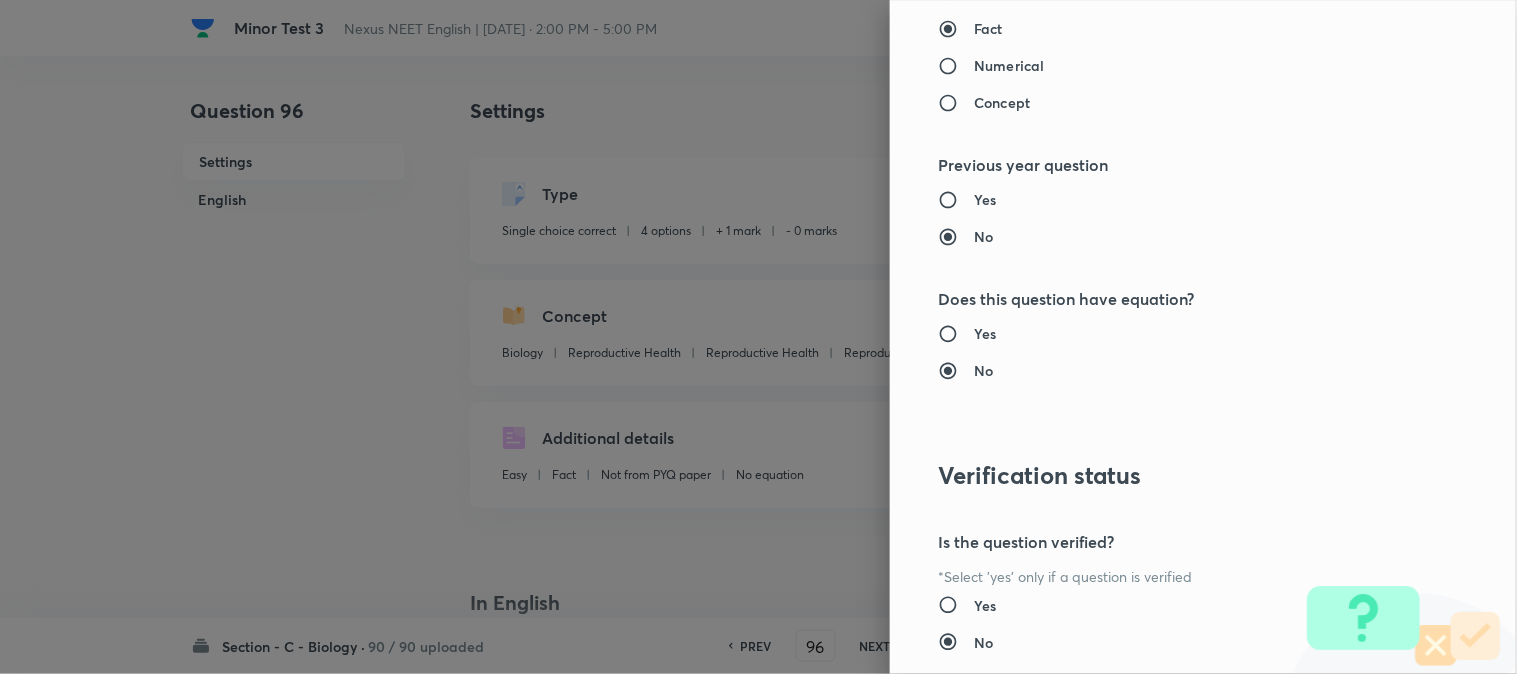 scroll, scrollTop: 2052, scrollLeft: 0, axis: vertical 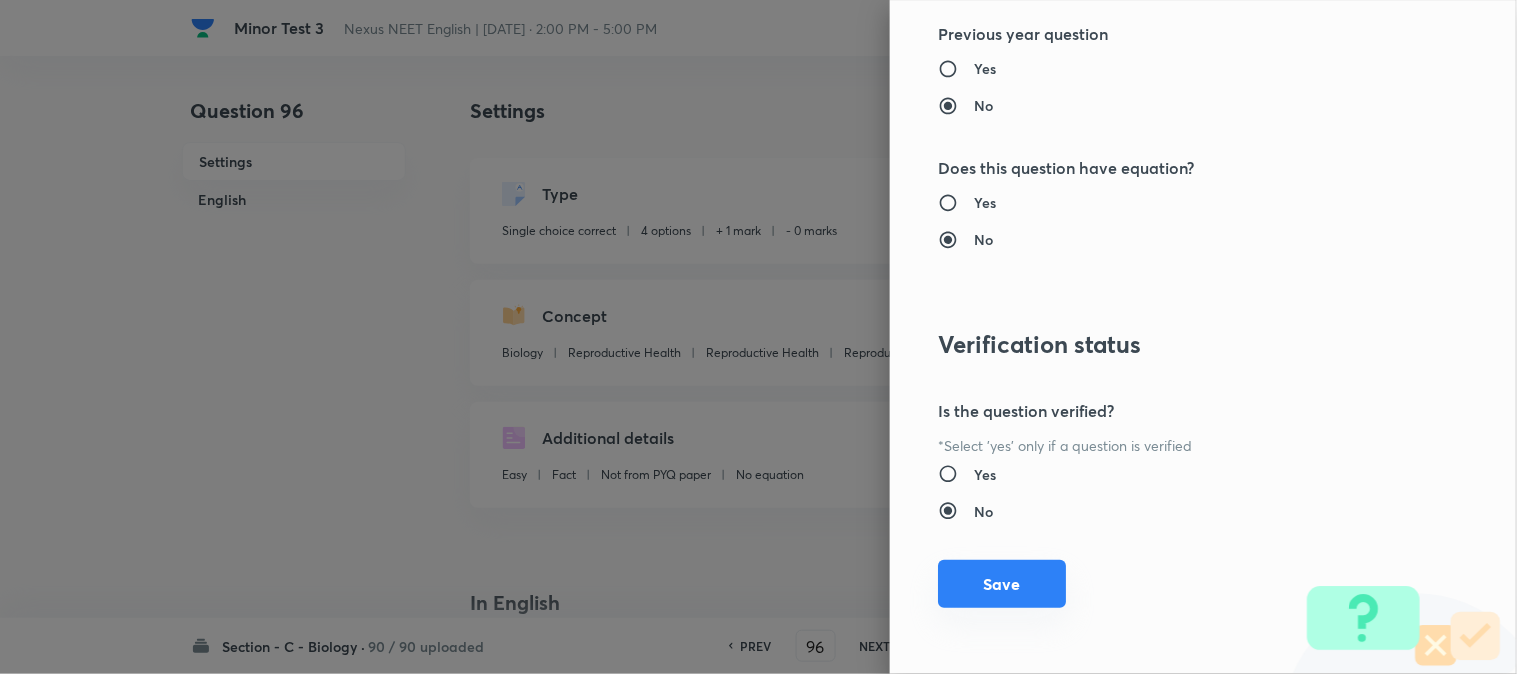type on "1" 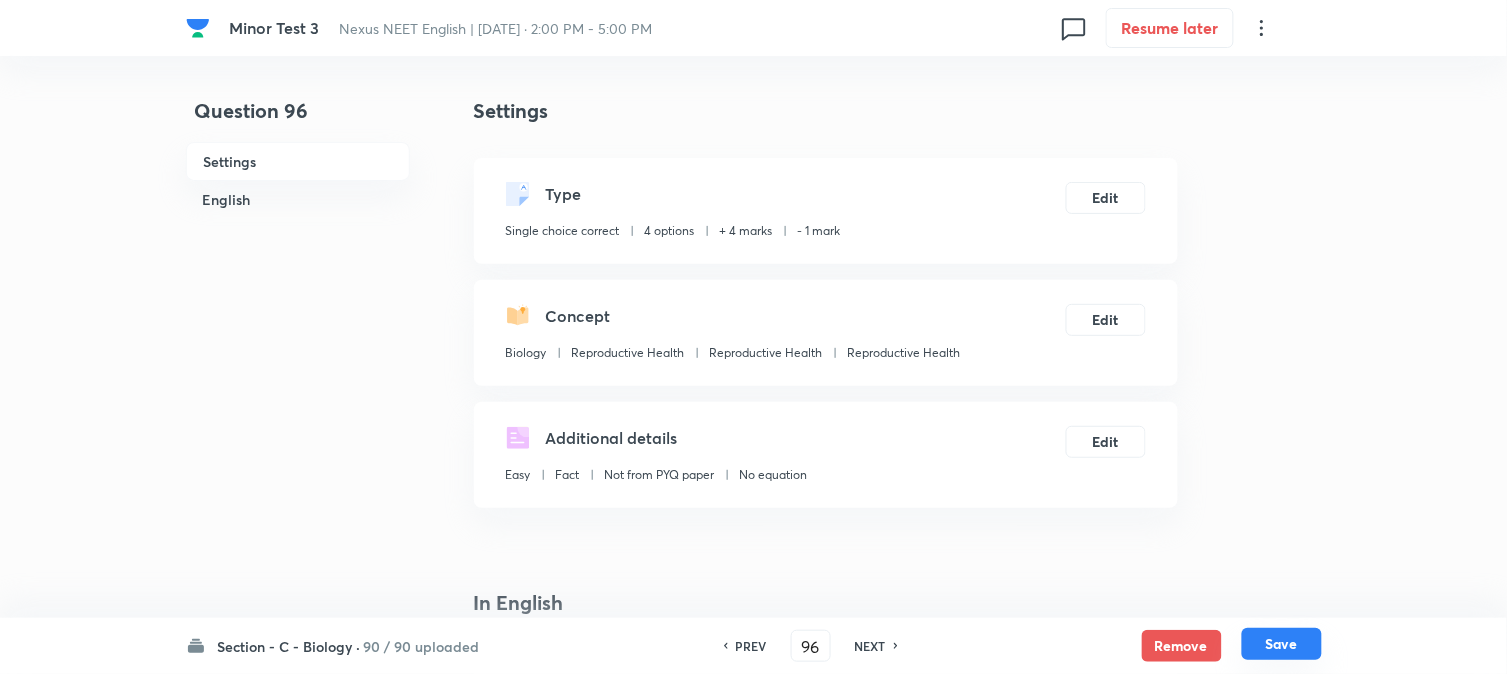 click on "Save" at bounding box center [1282, 644] 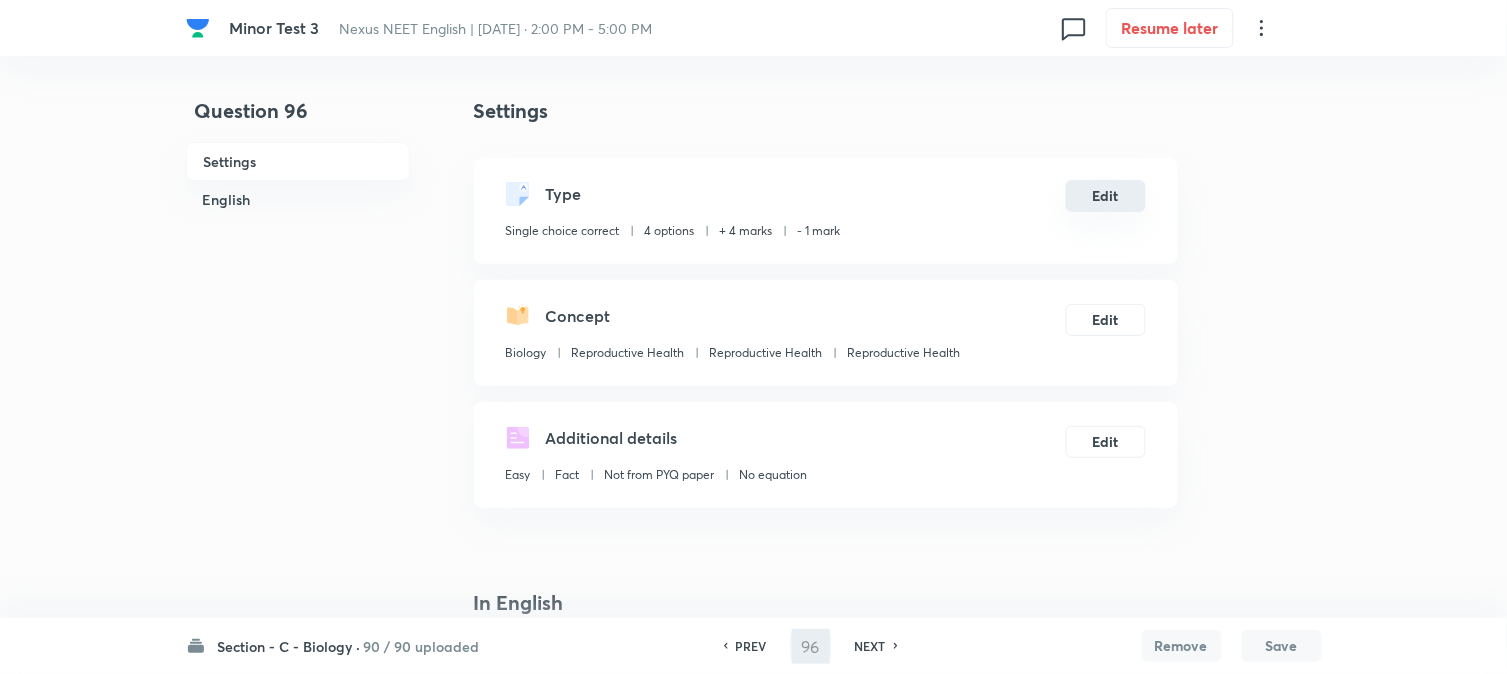click on "Edit" at bounding box center [1106, 196] 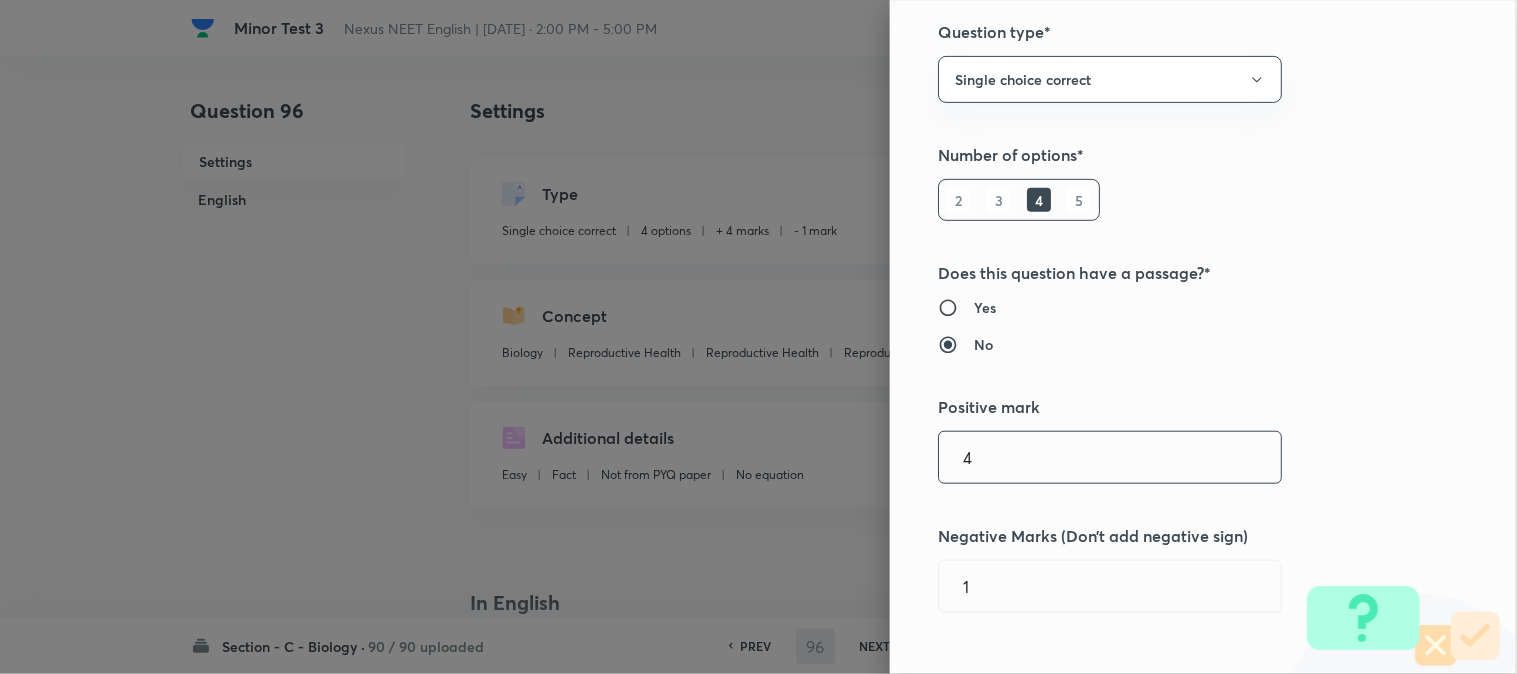 scroll, scrollTop: 333, scrollLeft: 0, axis: vertical 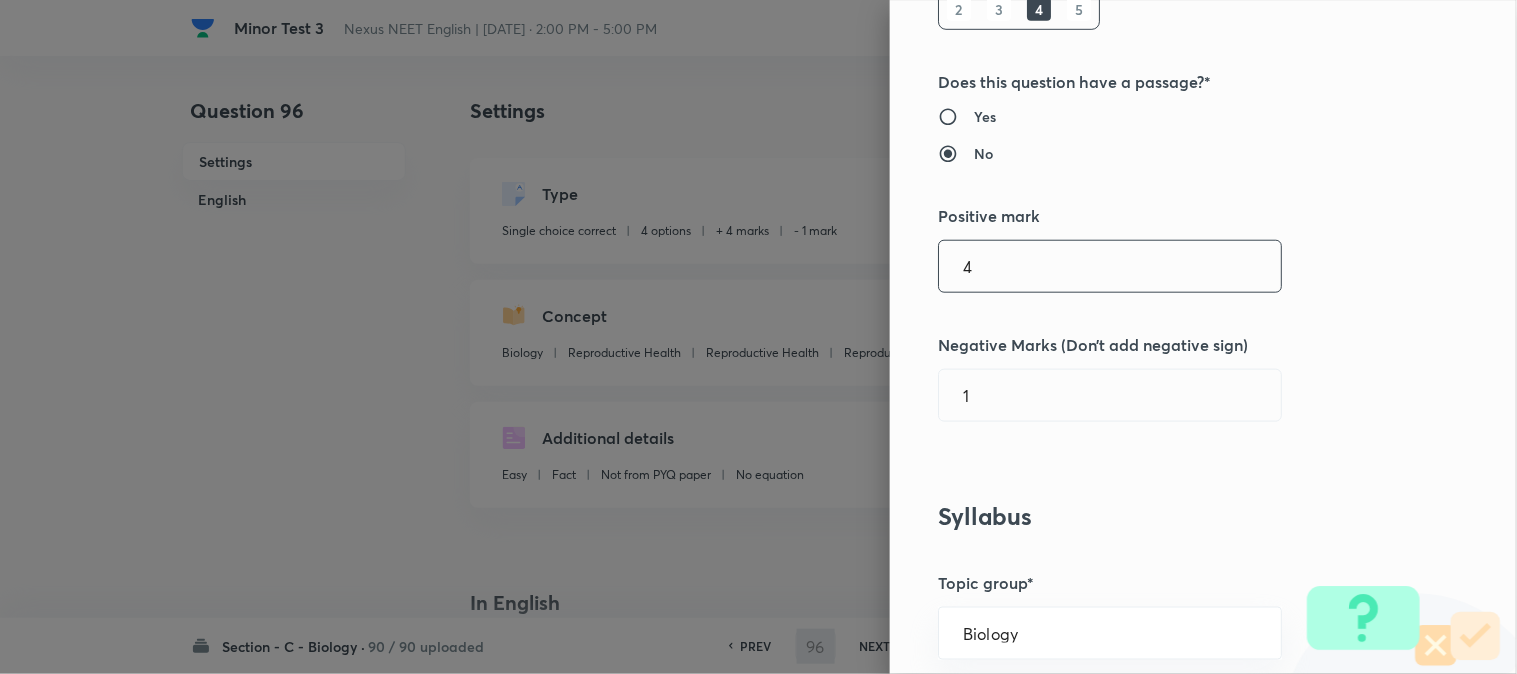 click on "4" at bounding box center [1110, 266] 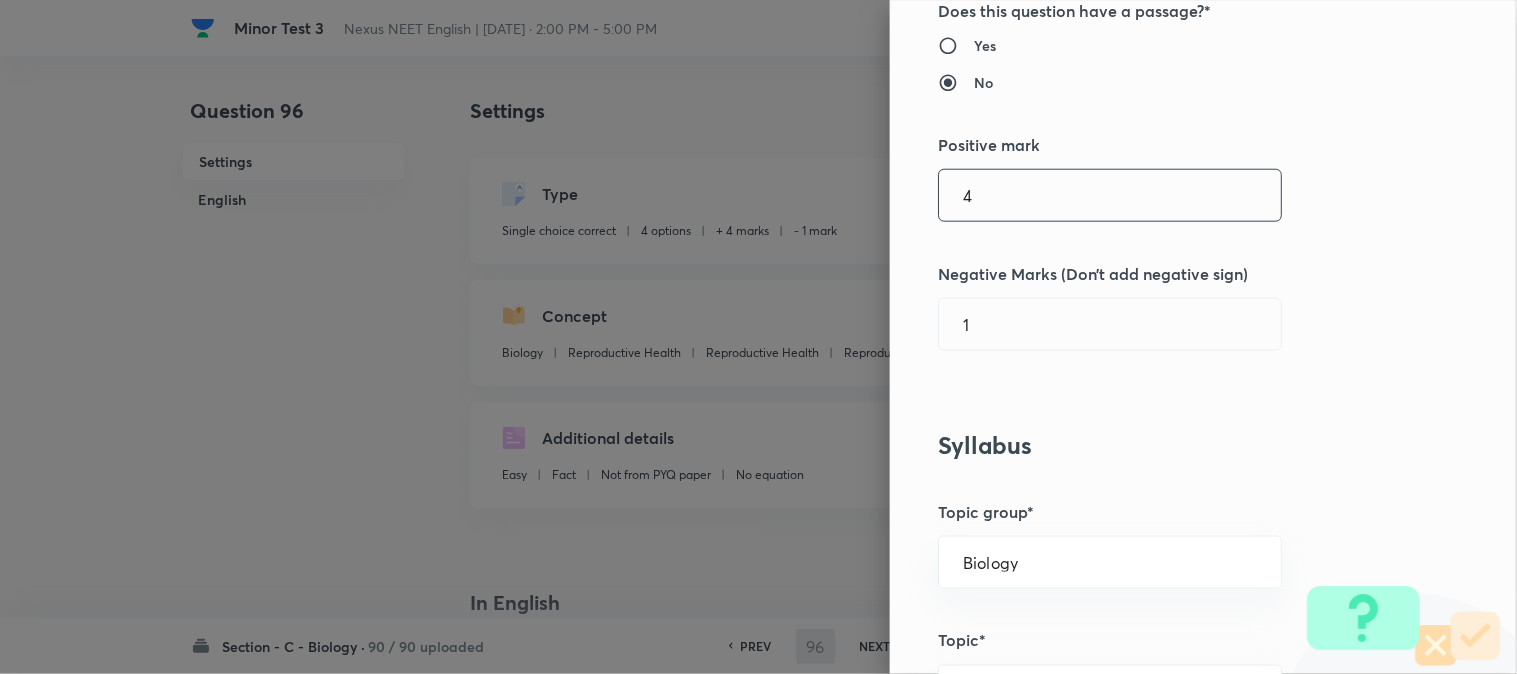 scroll, scrollTop: 444, scrollLeft: 0, axis: vertical 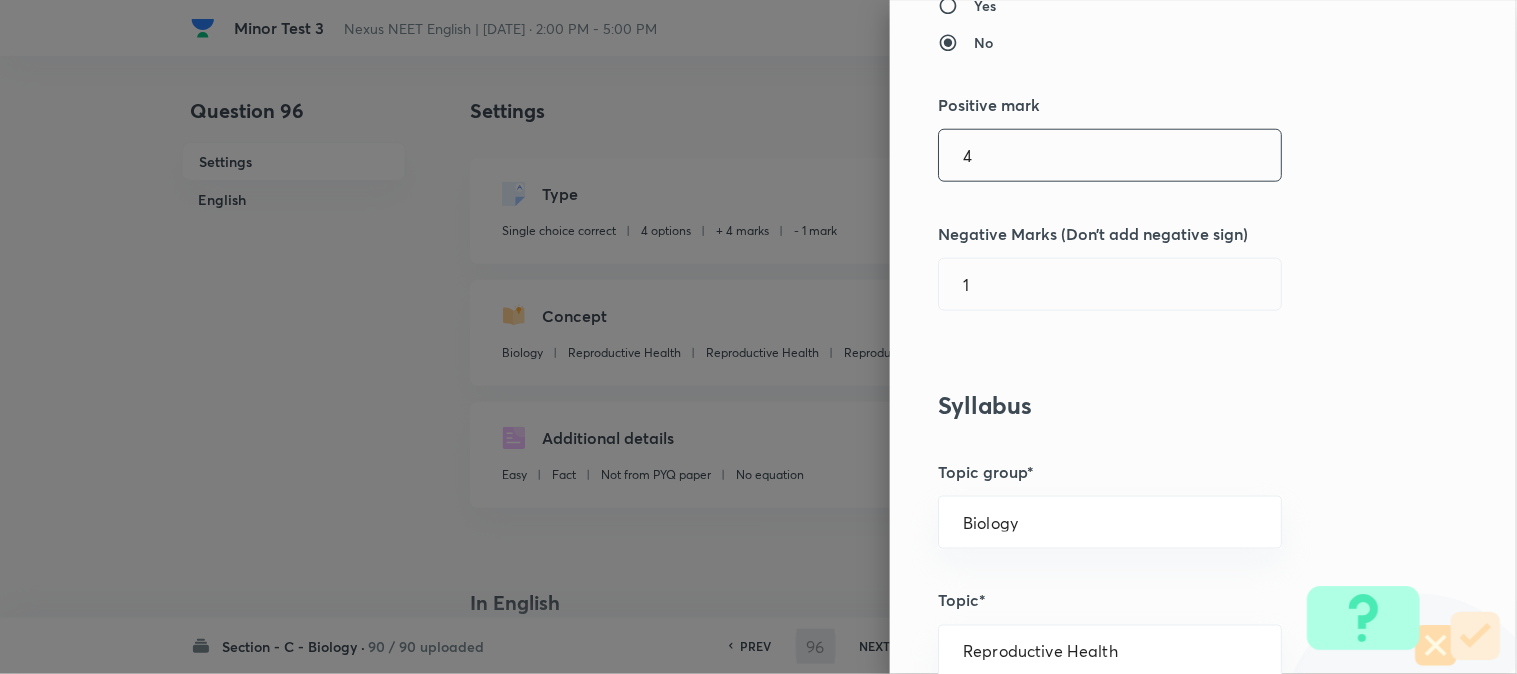 type on "97" 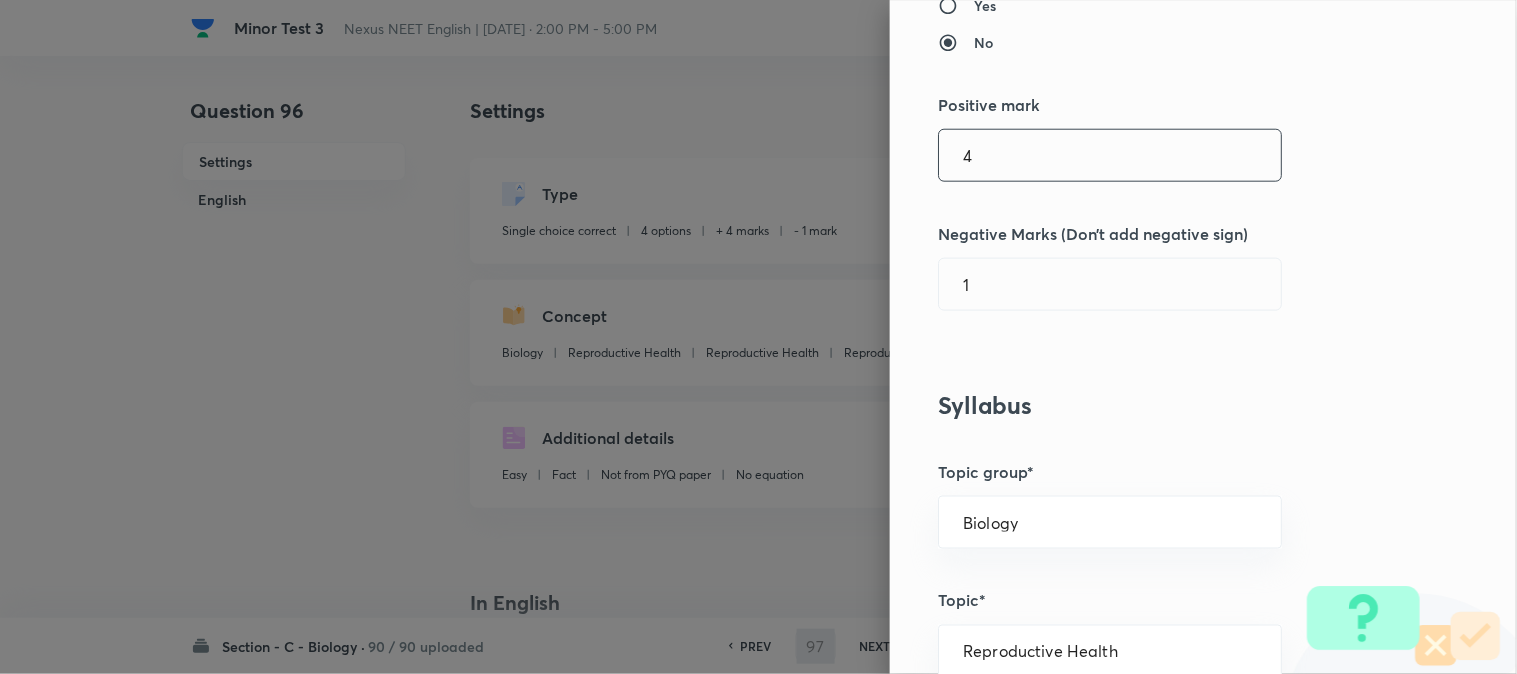 checkbox on "true" 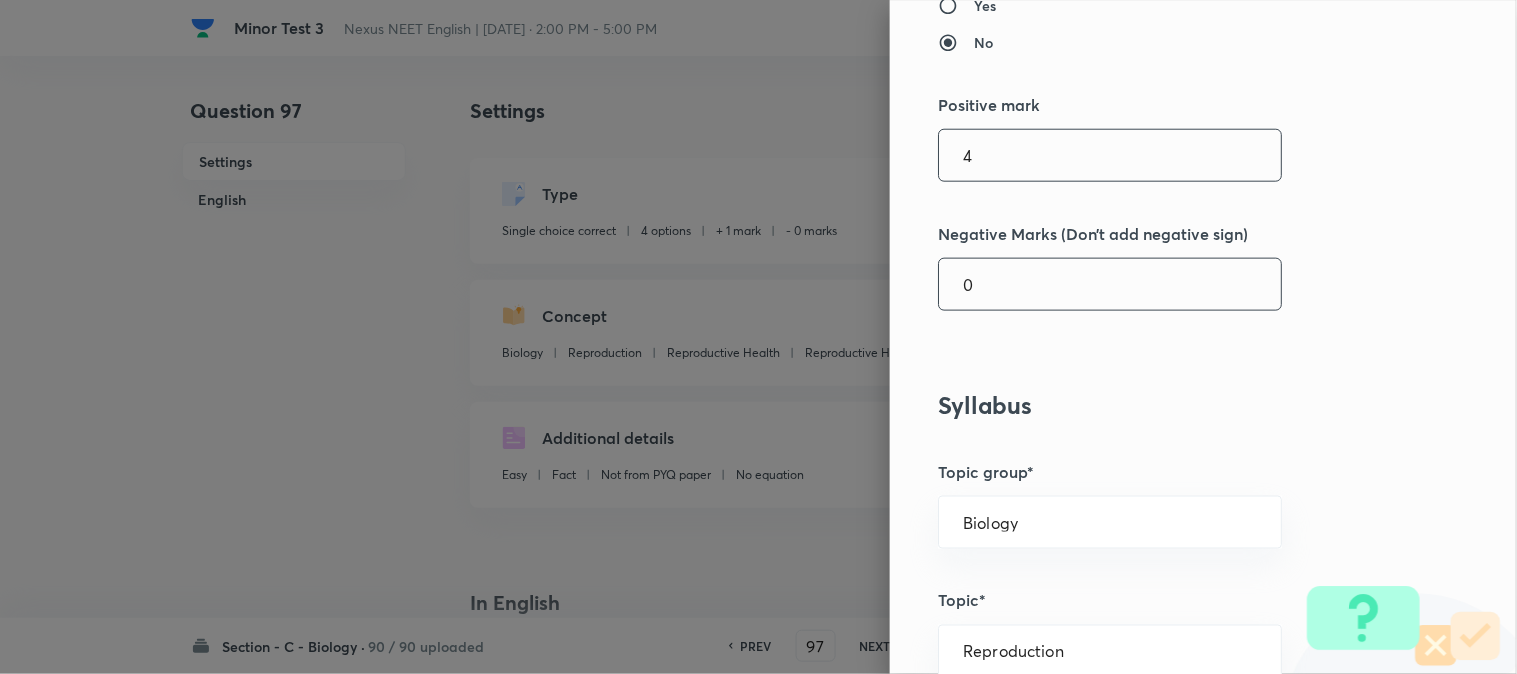 type on "4" 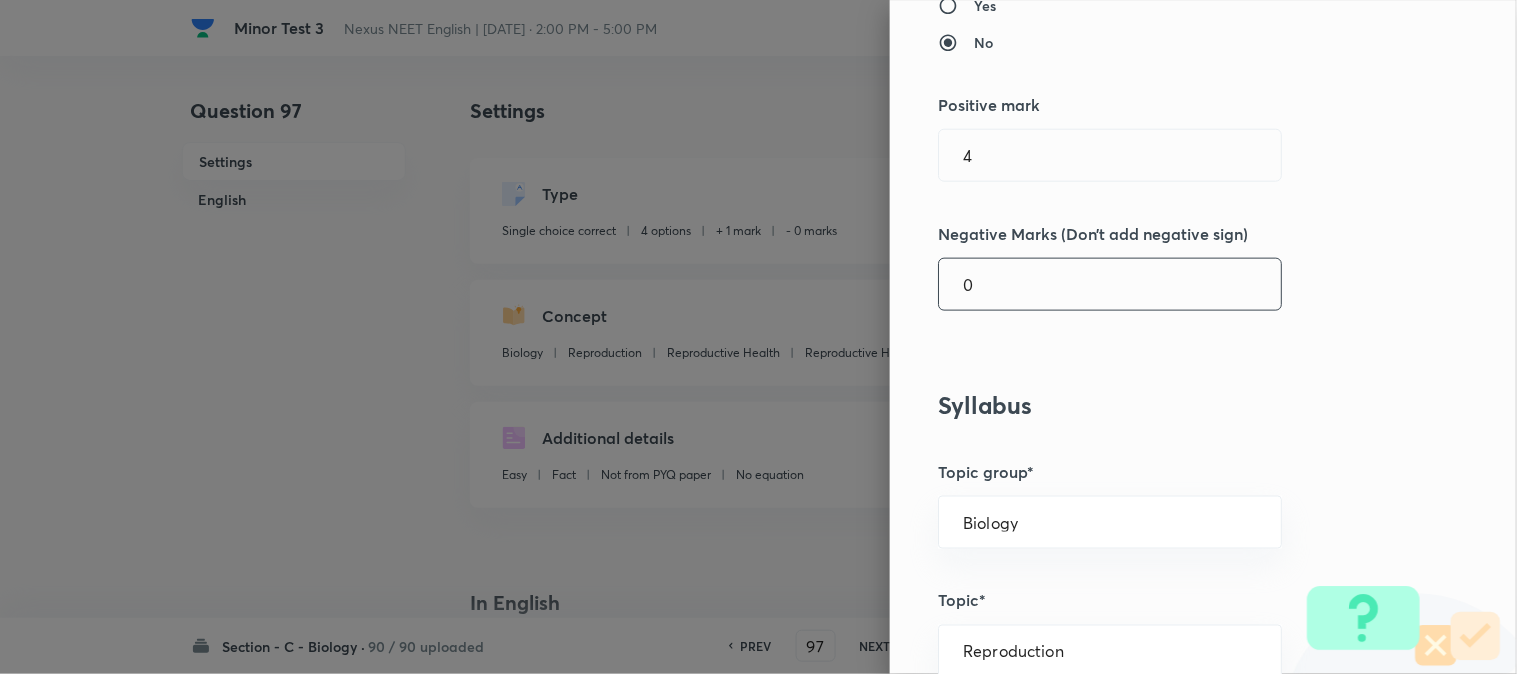click on "0" at bounding box center (1110, 284) 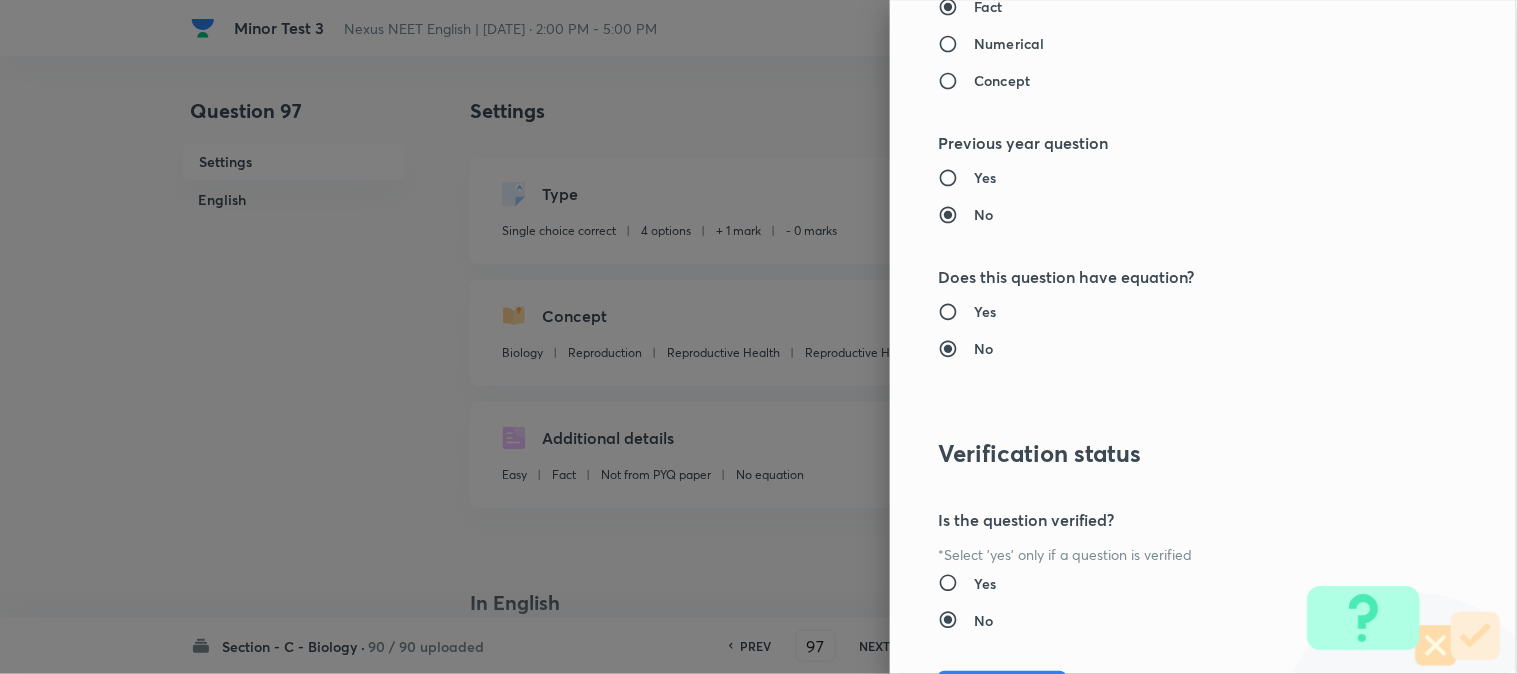 scroll, scrollTop: 2052, scrollLeft: 0, axis: vertical 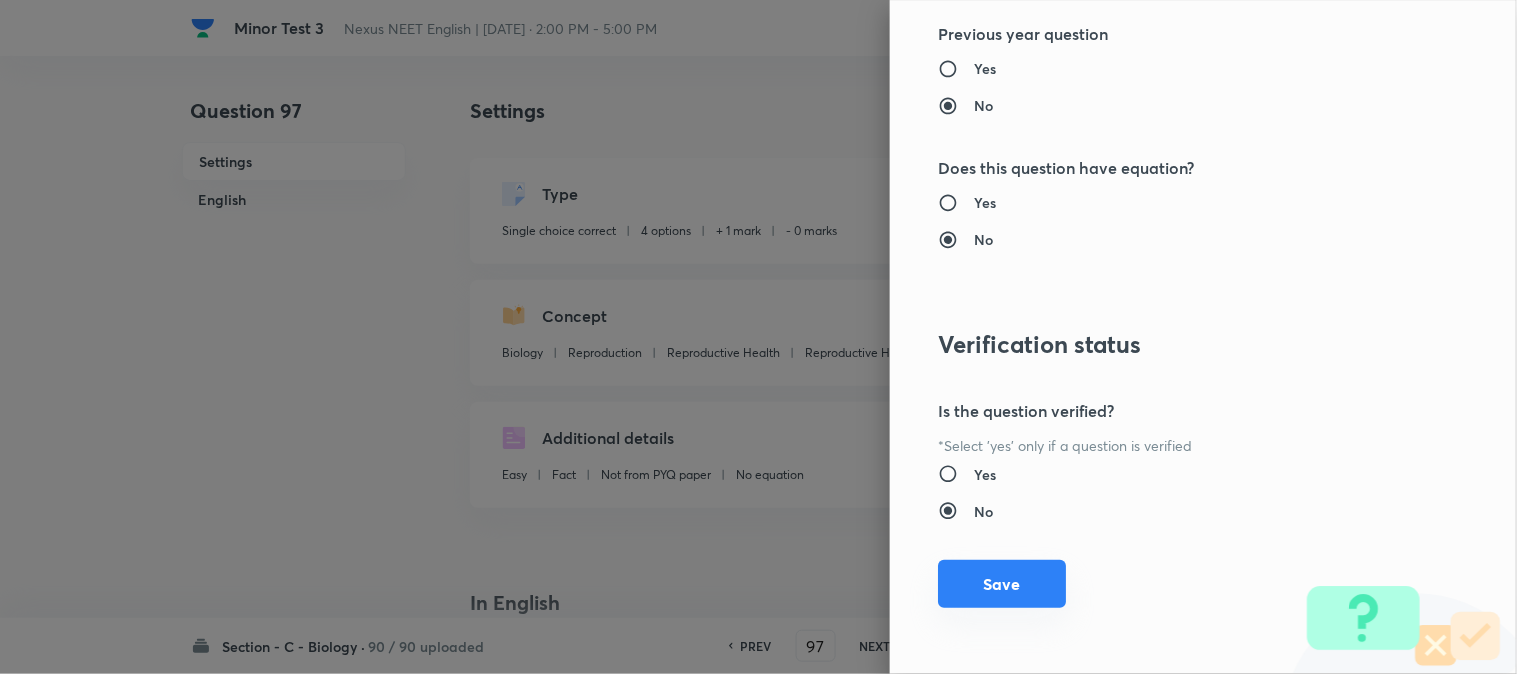 type on "1" 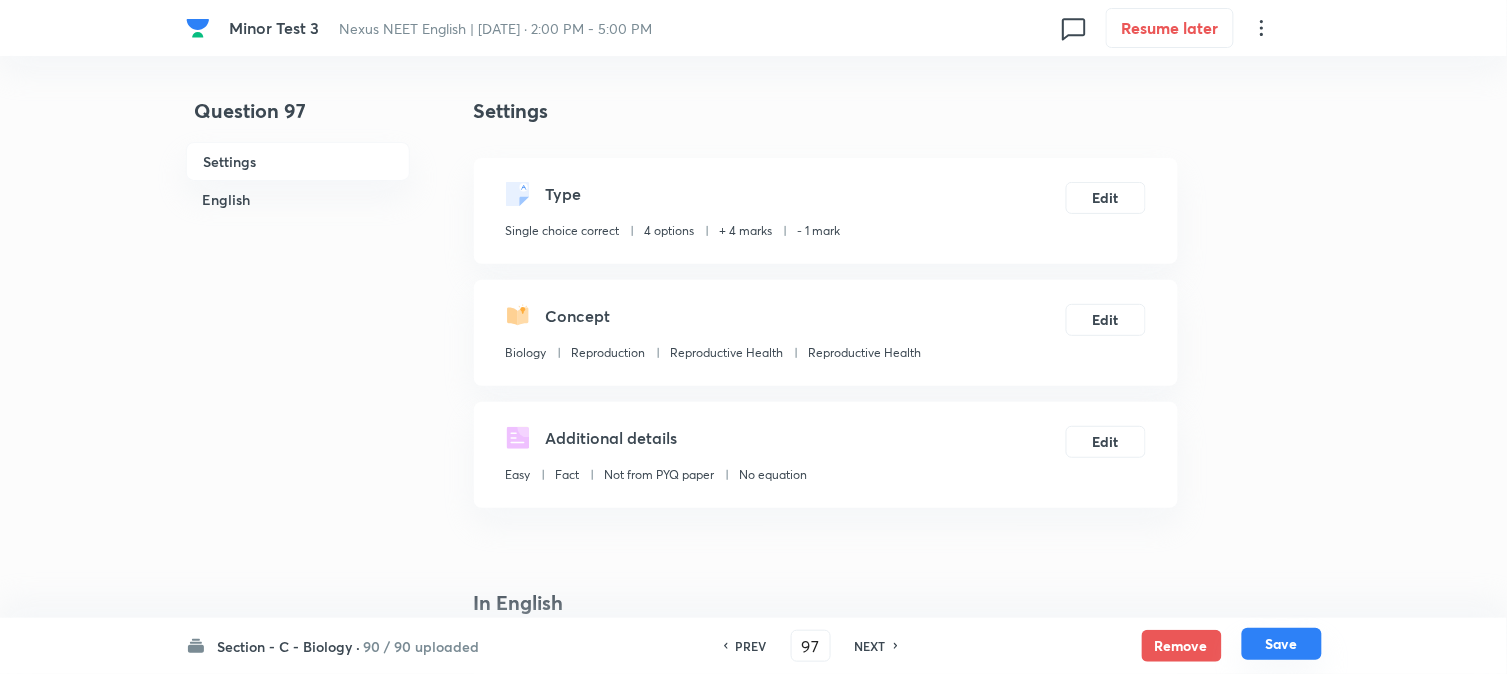 click on "Save" at bounding box center (1282, 644) 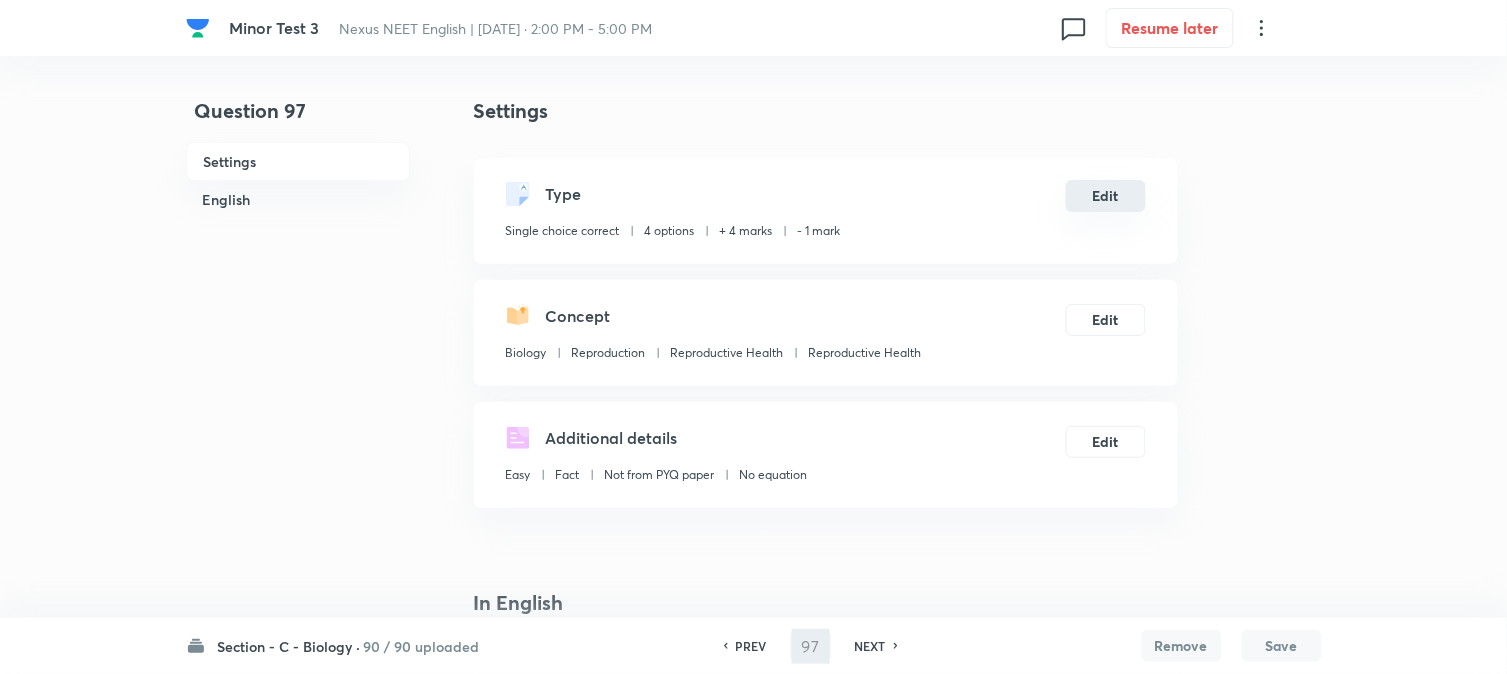 click on "Edit" at bounding box center [1106, 196] 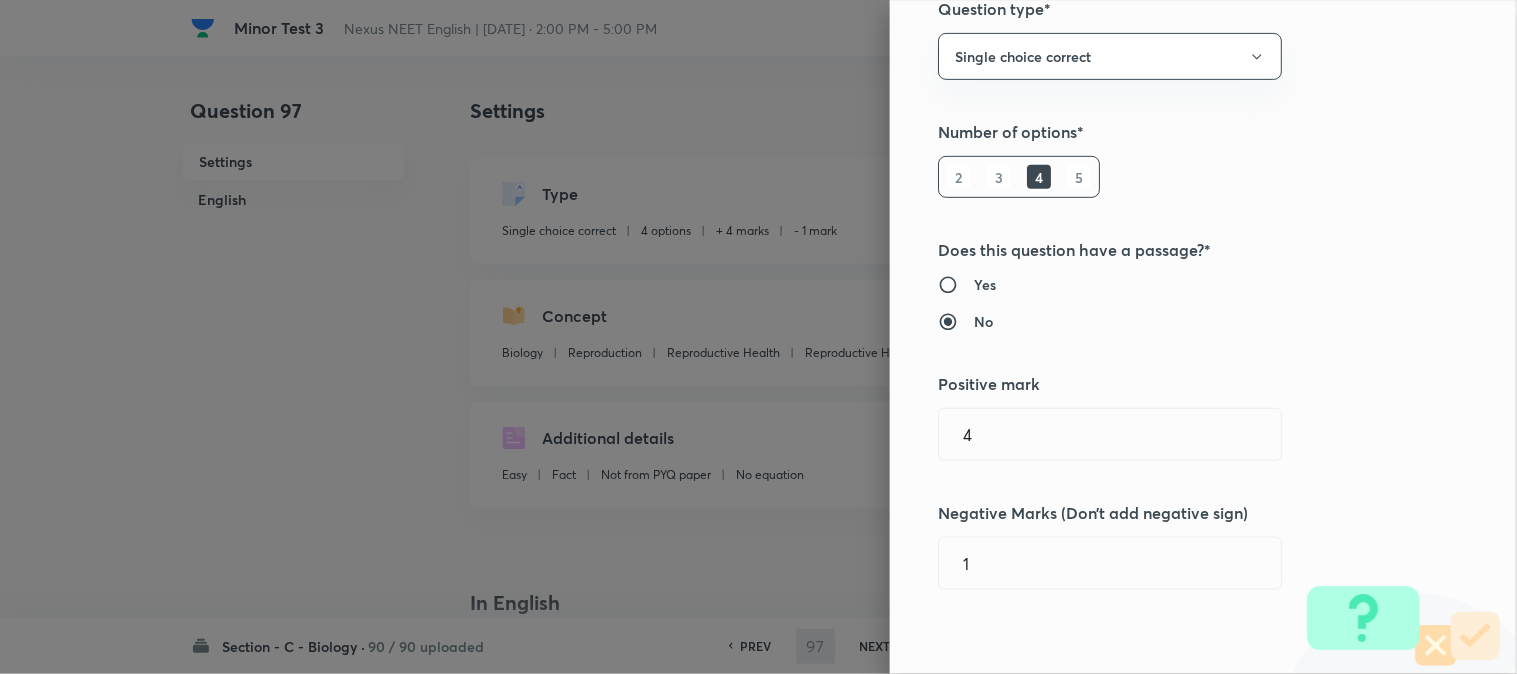 scroll, scrollTop: 333, scrollLeft: 0, axis: vertical 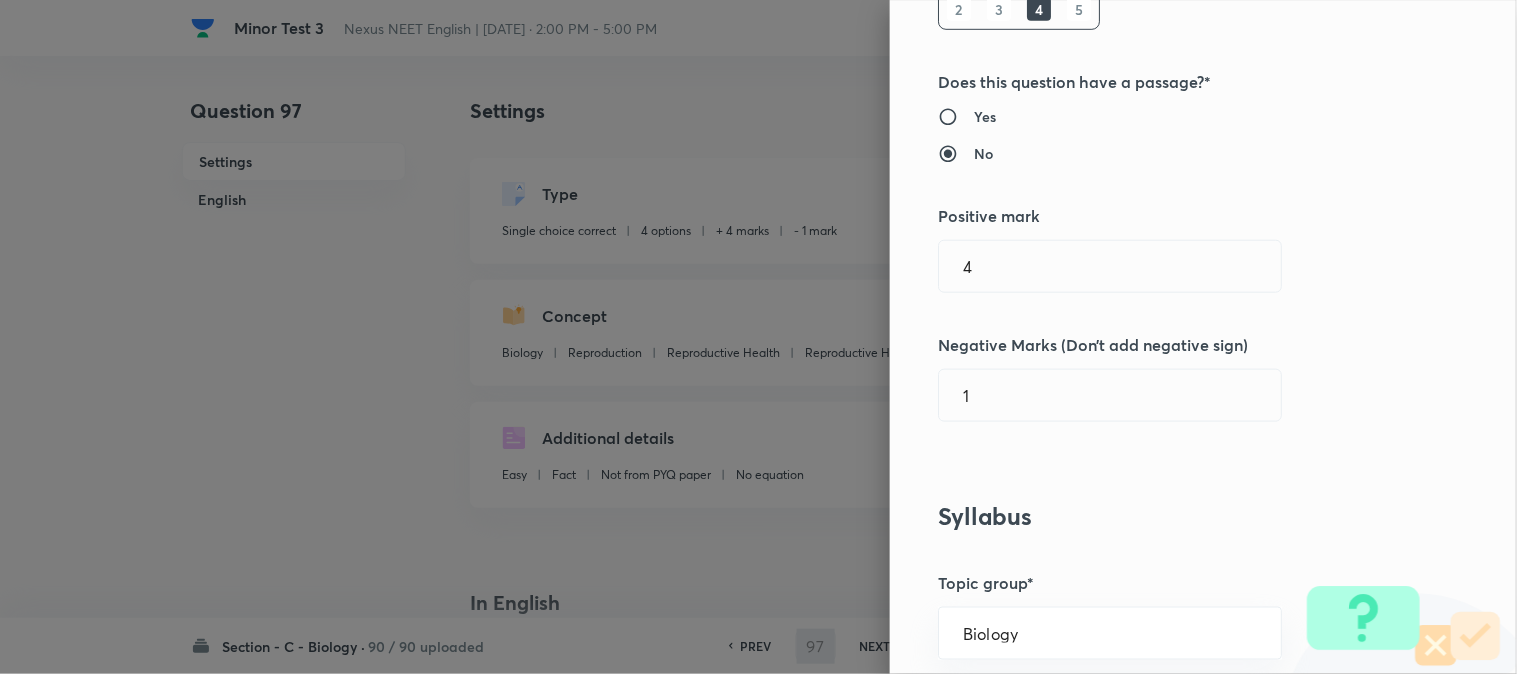 type on "98" 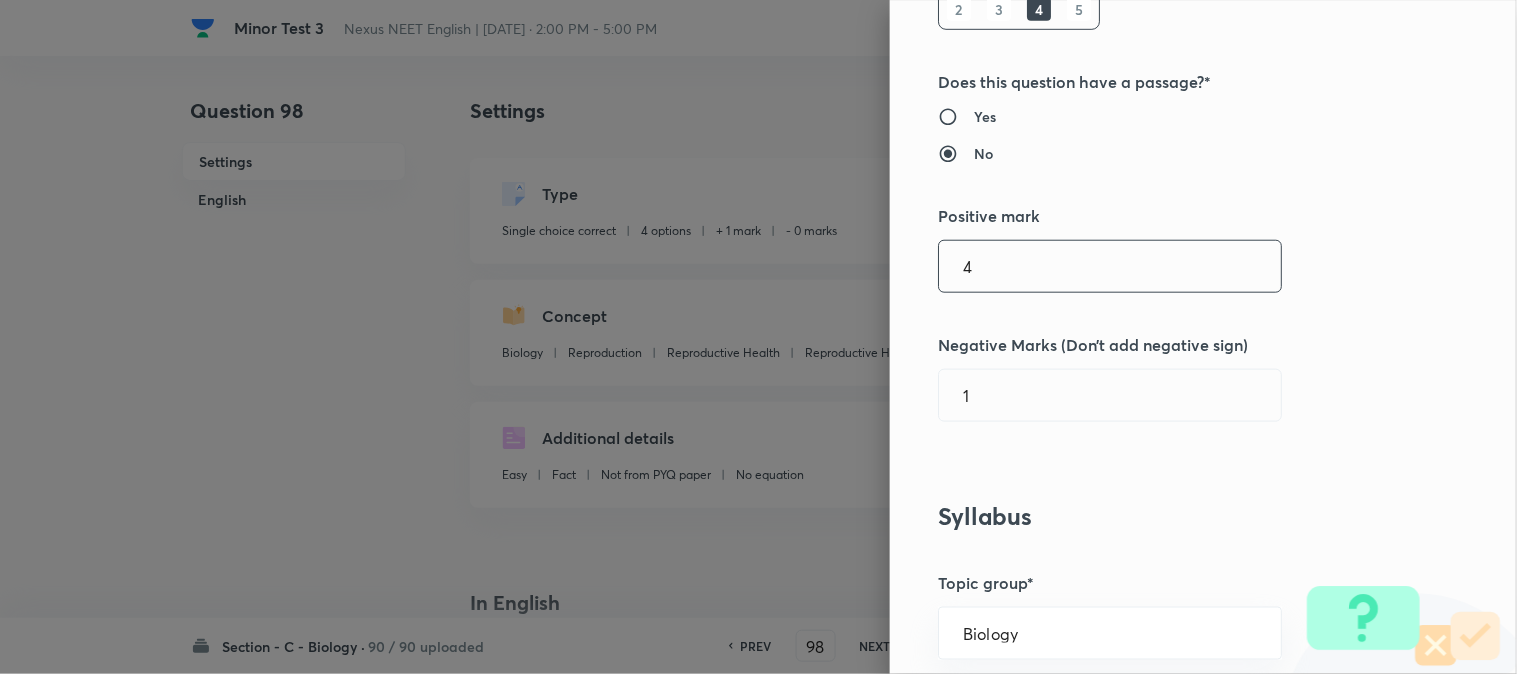 checkbox on "true" 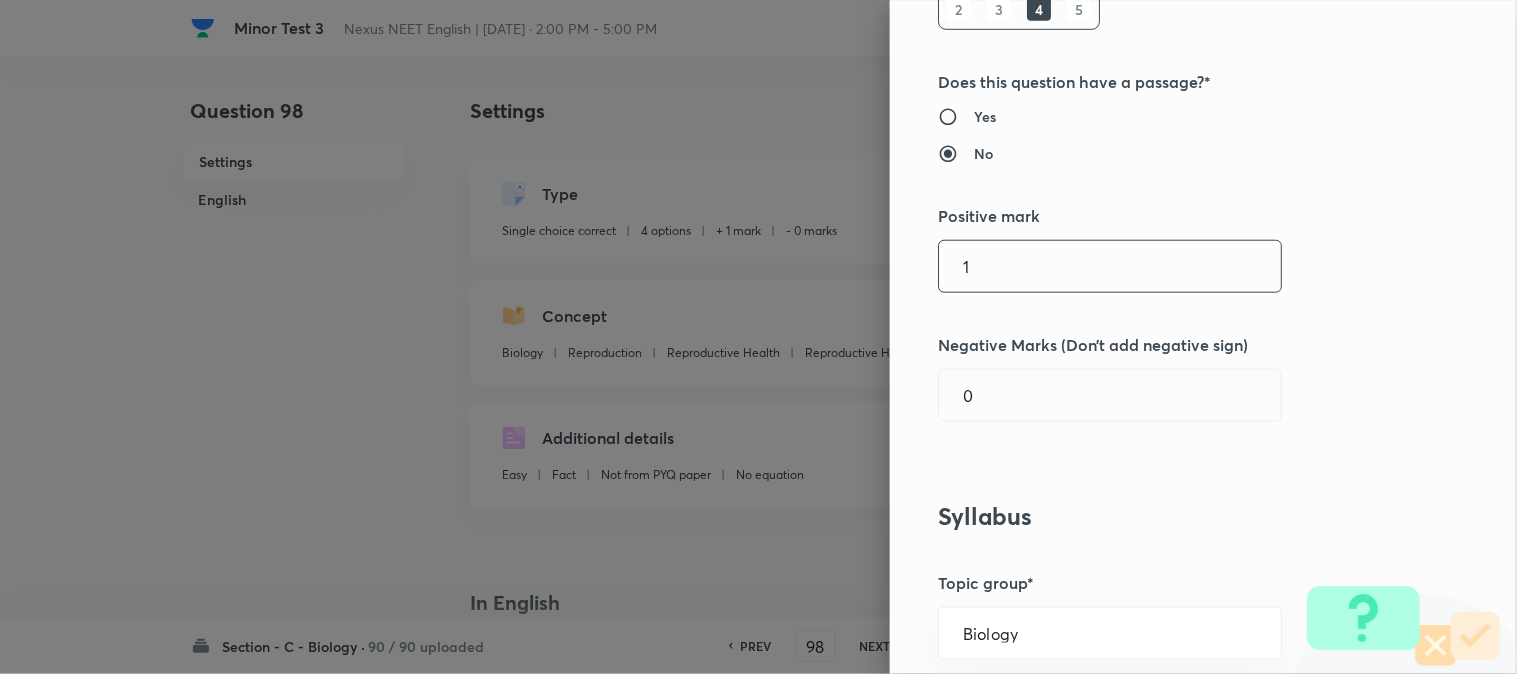 click on "1" at bounding box center (1110, 266) 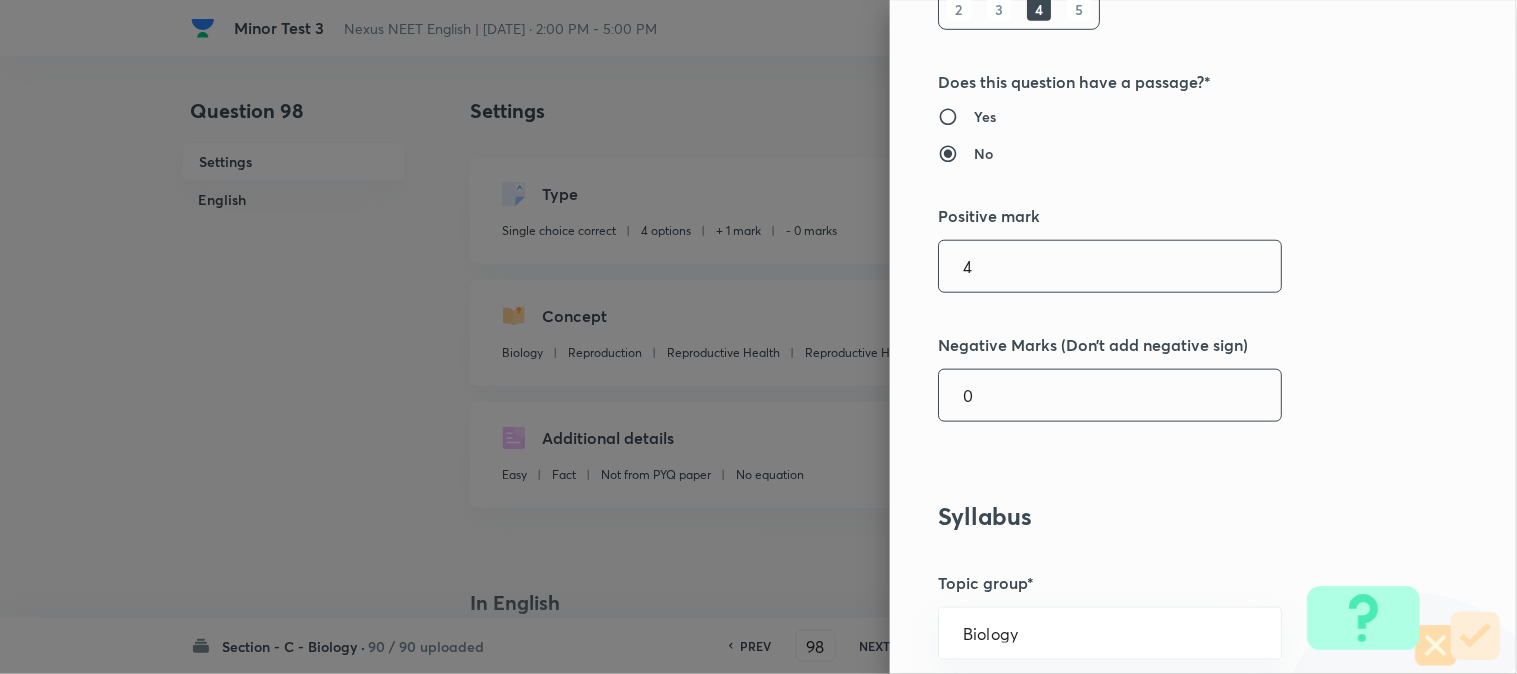 type on "4" 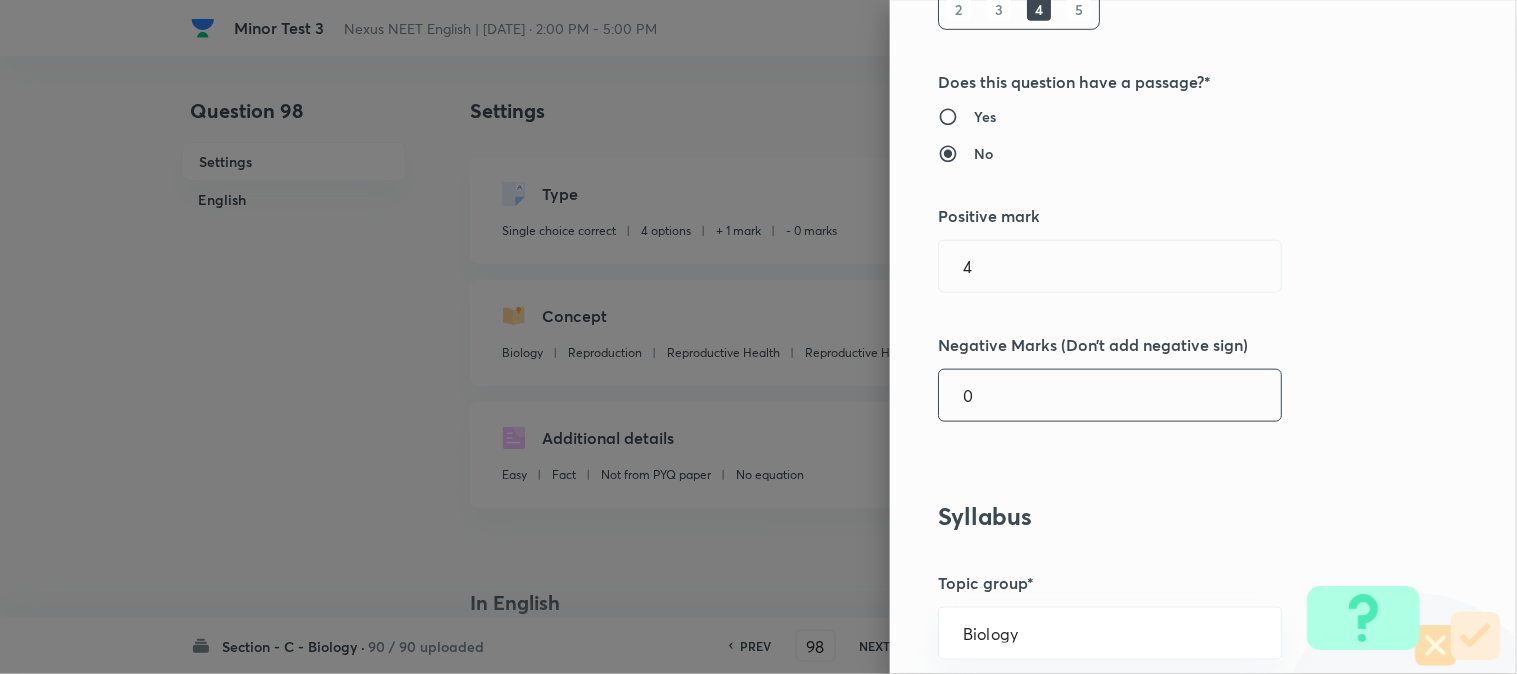 click on "0" at bounding box center (1110, 395) 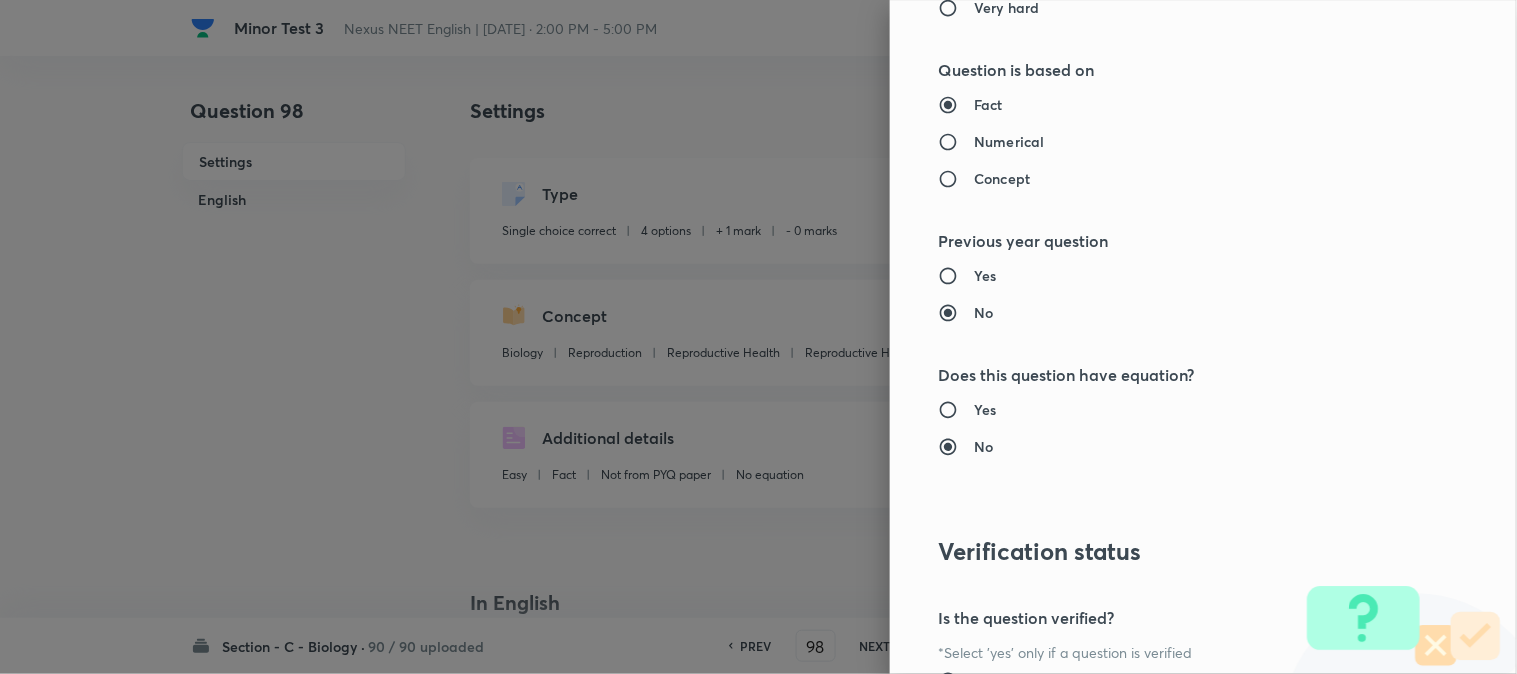 scroll, scrollTop: 2052, scrollLeft: 0, axis: vertical 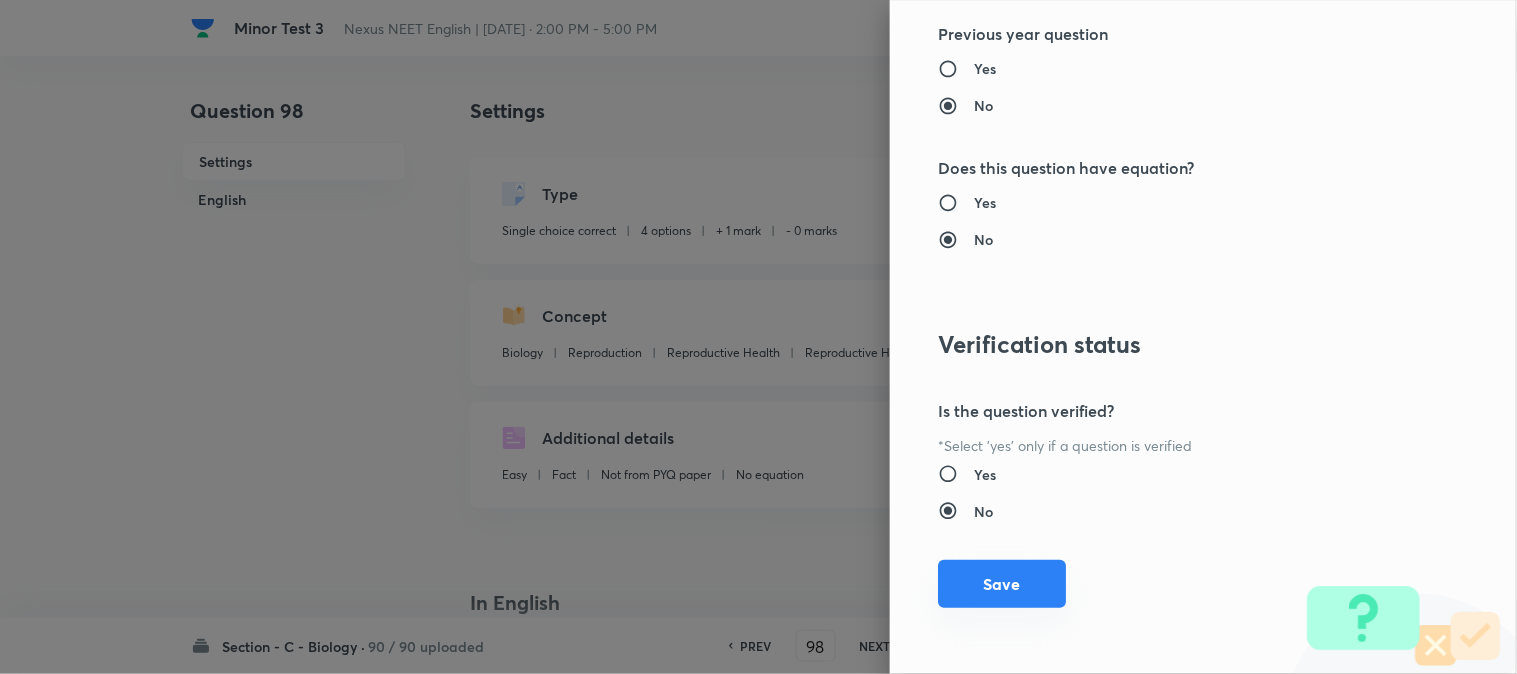 type on "1" 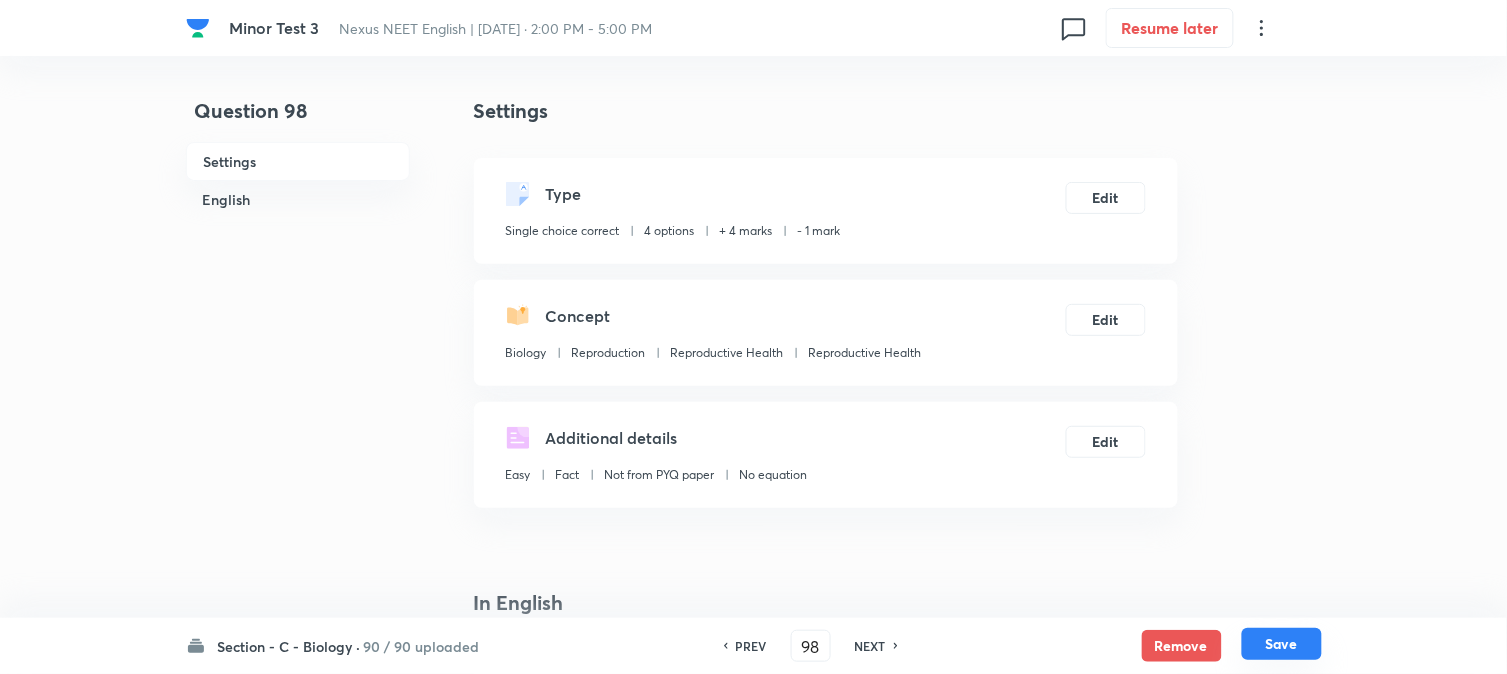 click on "Save" at bounding box center [1282, 644] 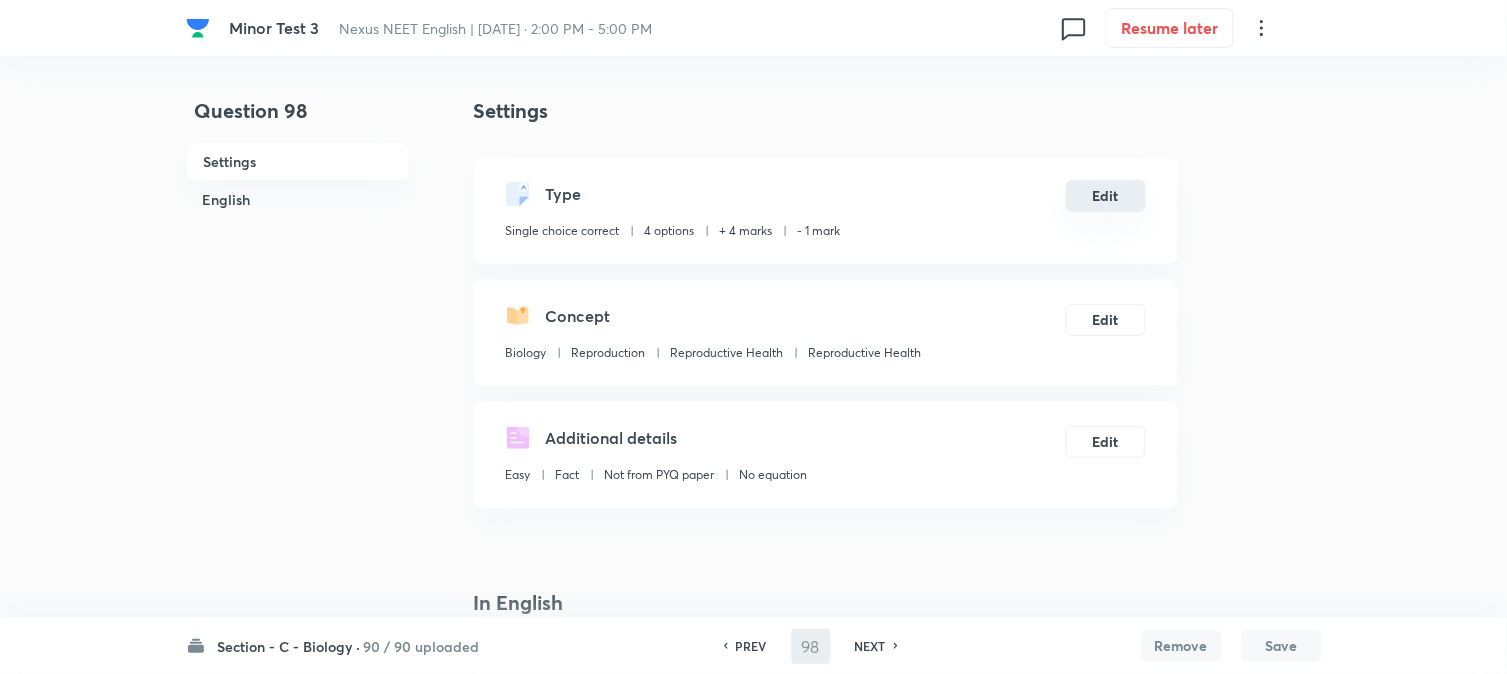 type on "99" 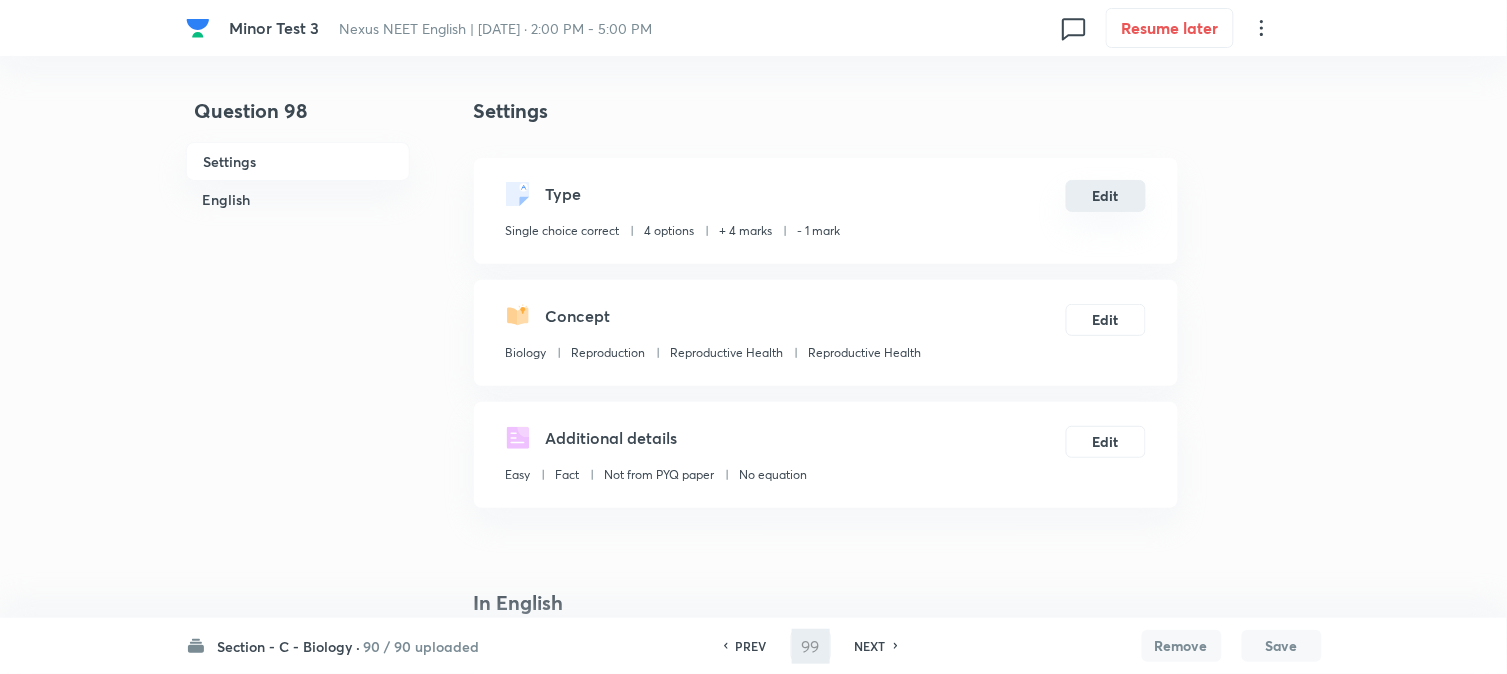 checkbox on "false" 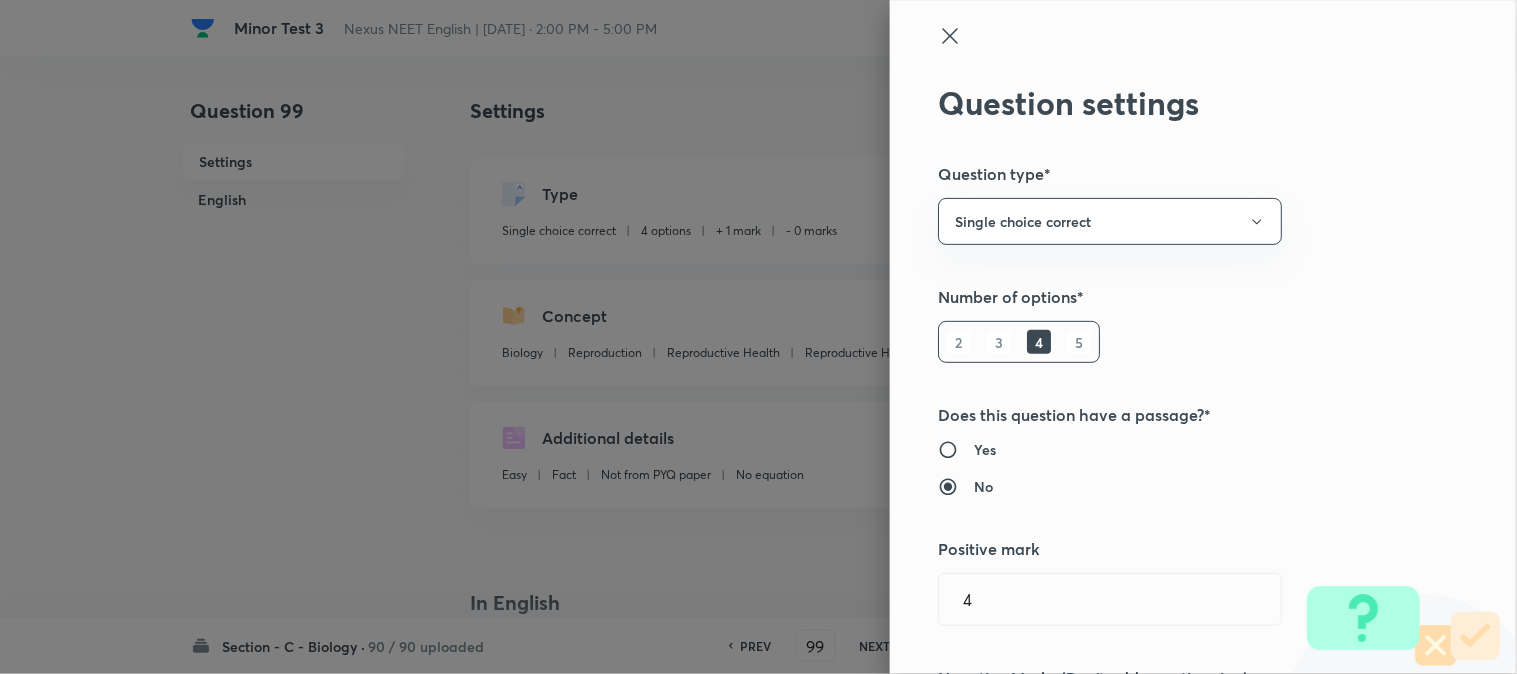 type on "1" 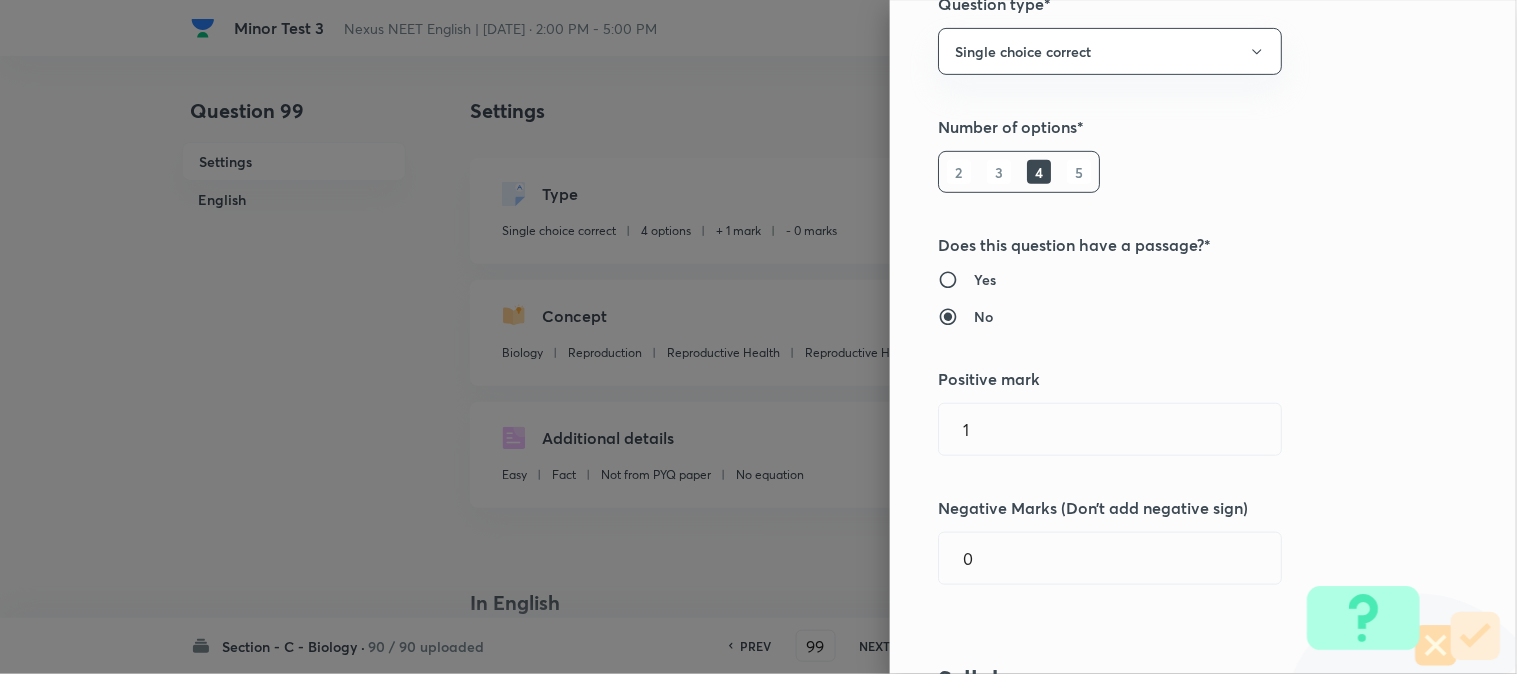 scroll, scrollTop: 333, scrollLeft: 0, axis: vertical 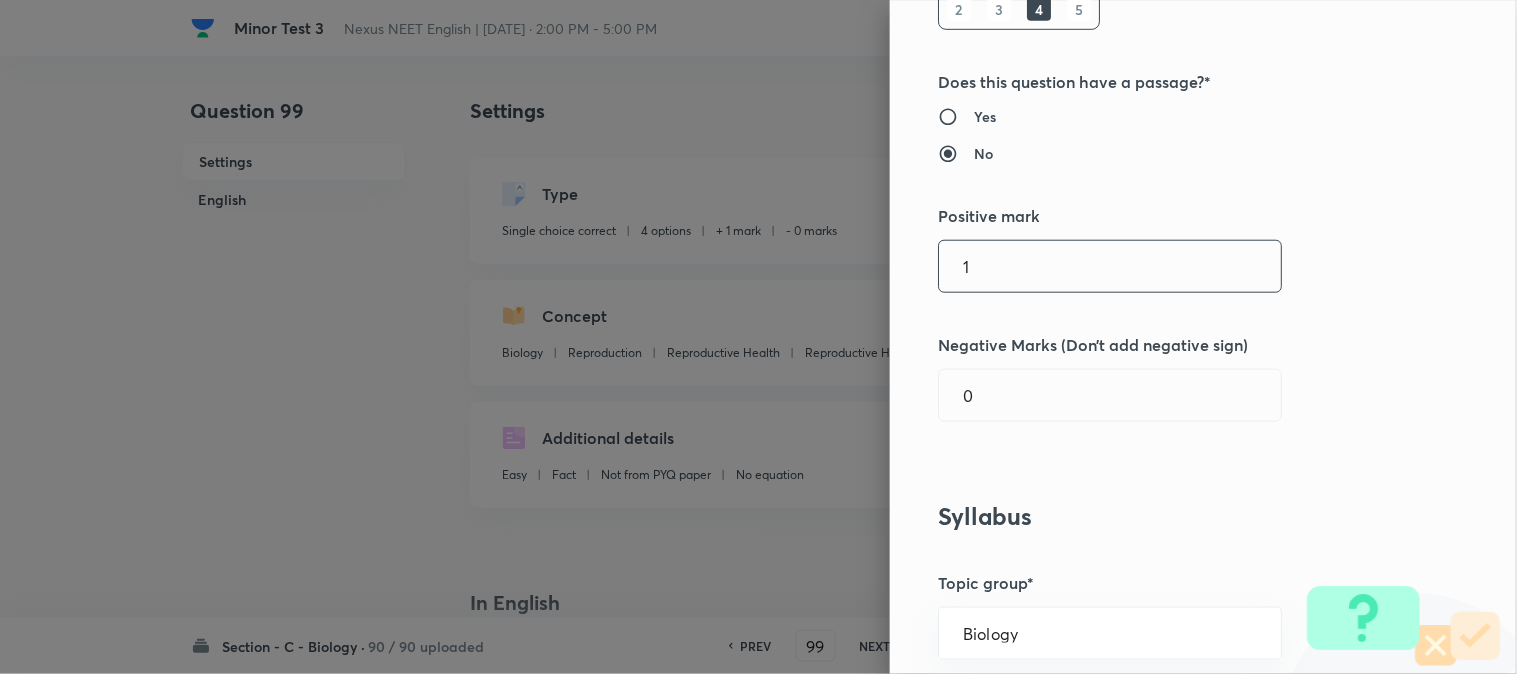 click on "1" at bounding box center (1110, 266) 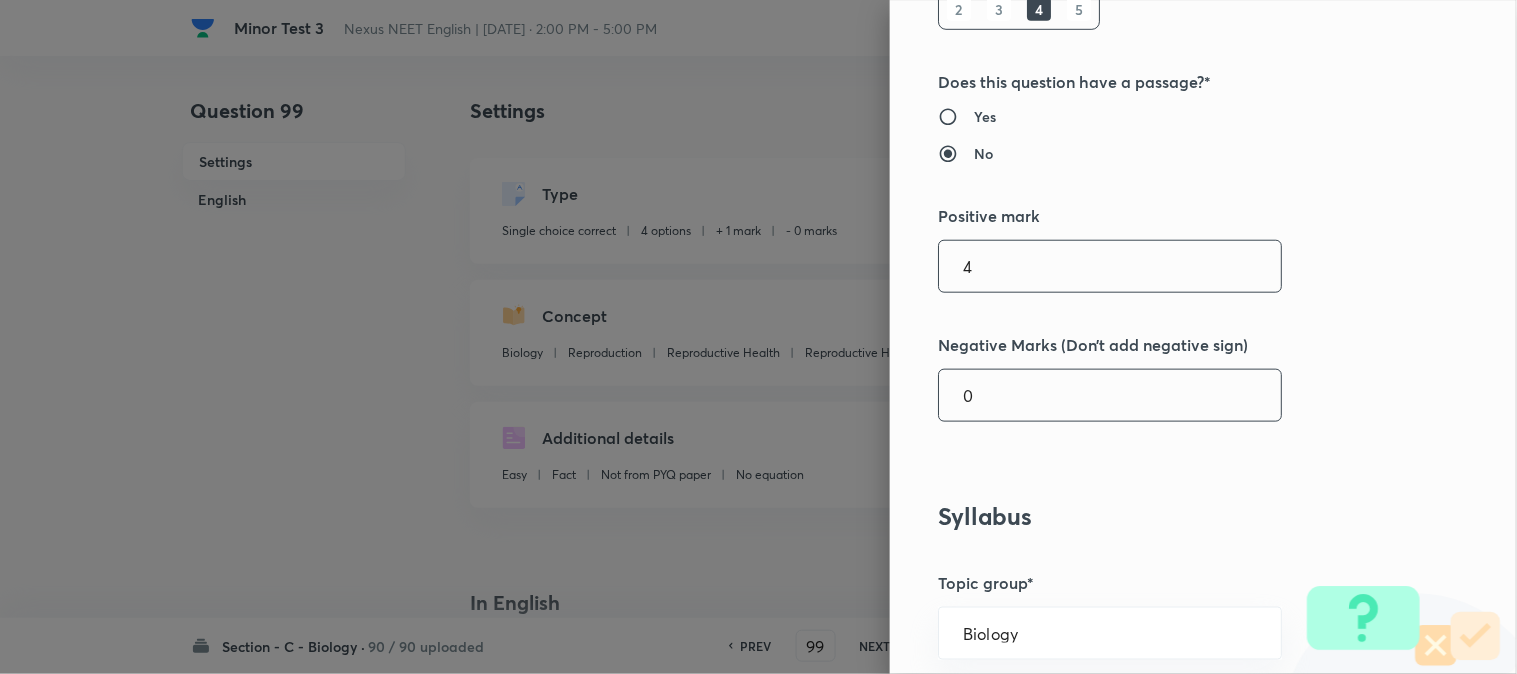 type on "4" 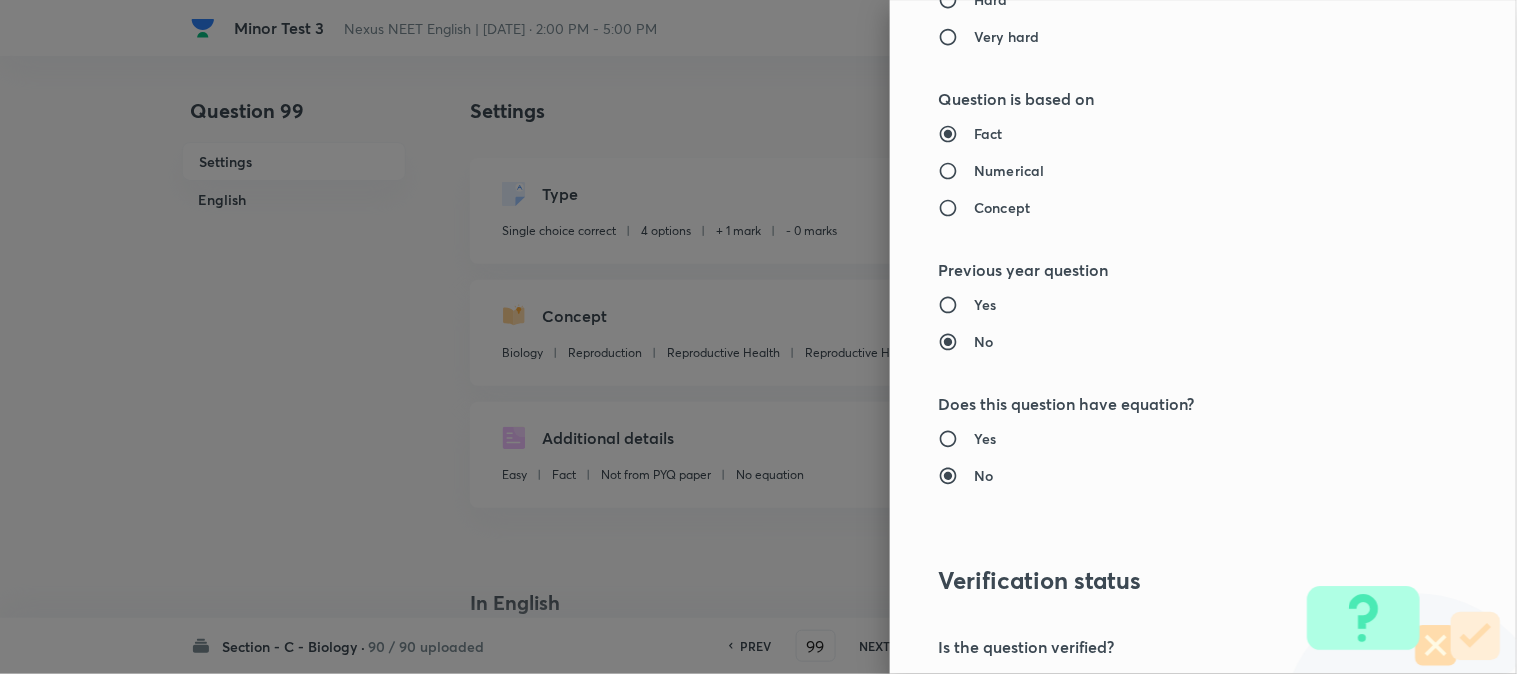 scroll, scrollTop: 2052, scrollLeft: 0, axis: vertical 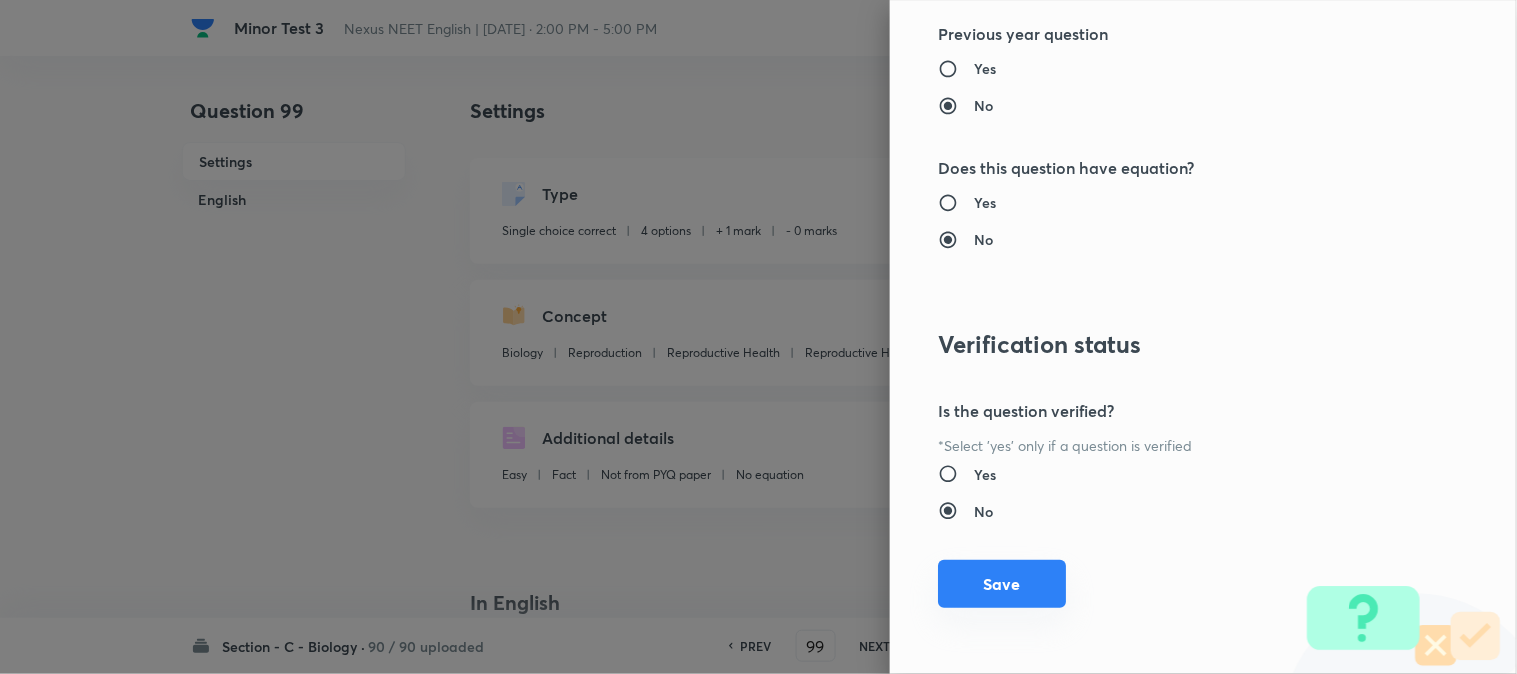 type on "1" 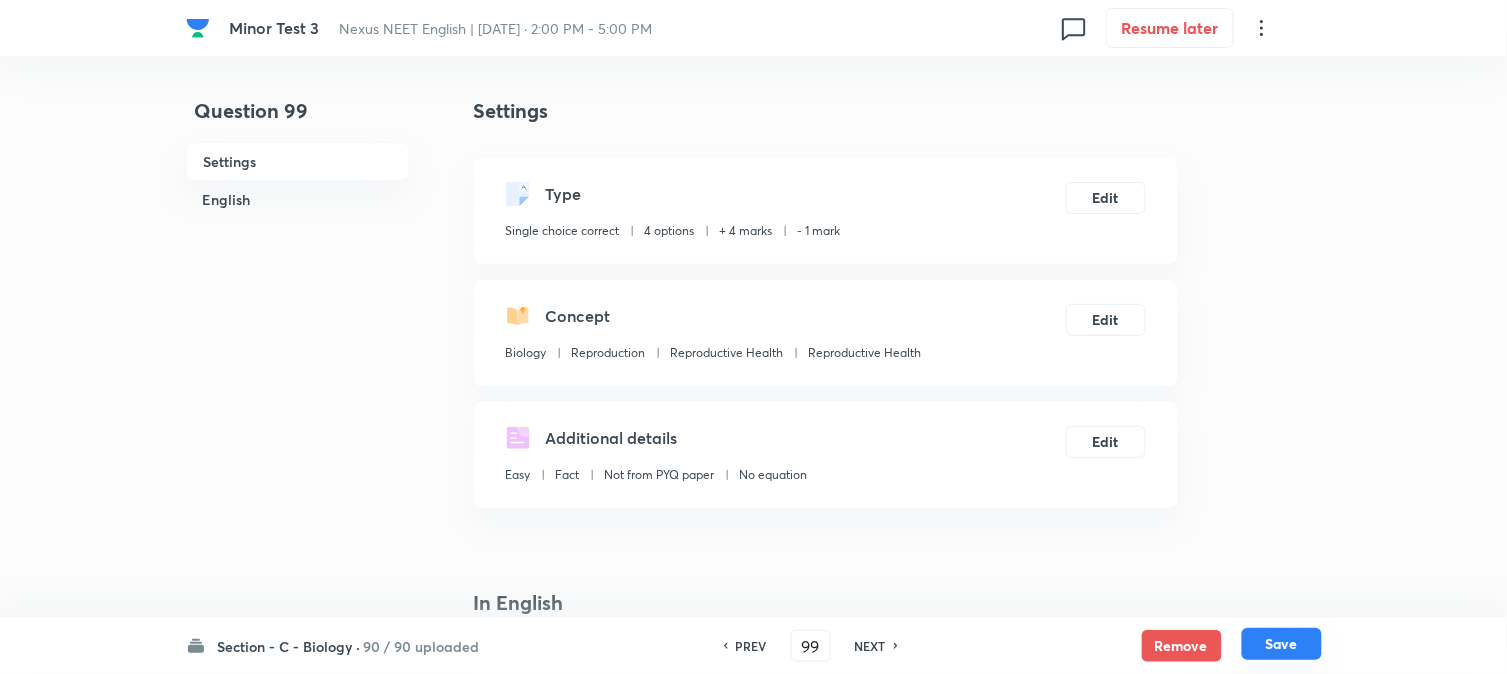 click on "Save" at bounding box center (1282, 644) 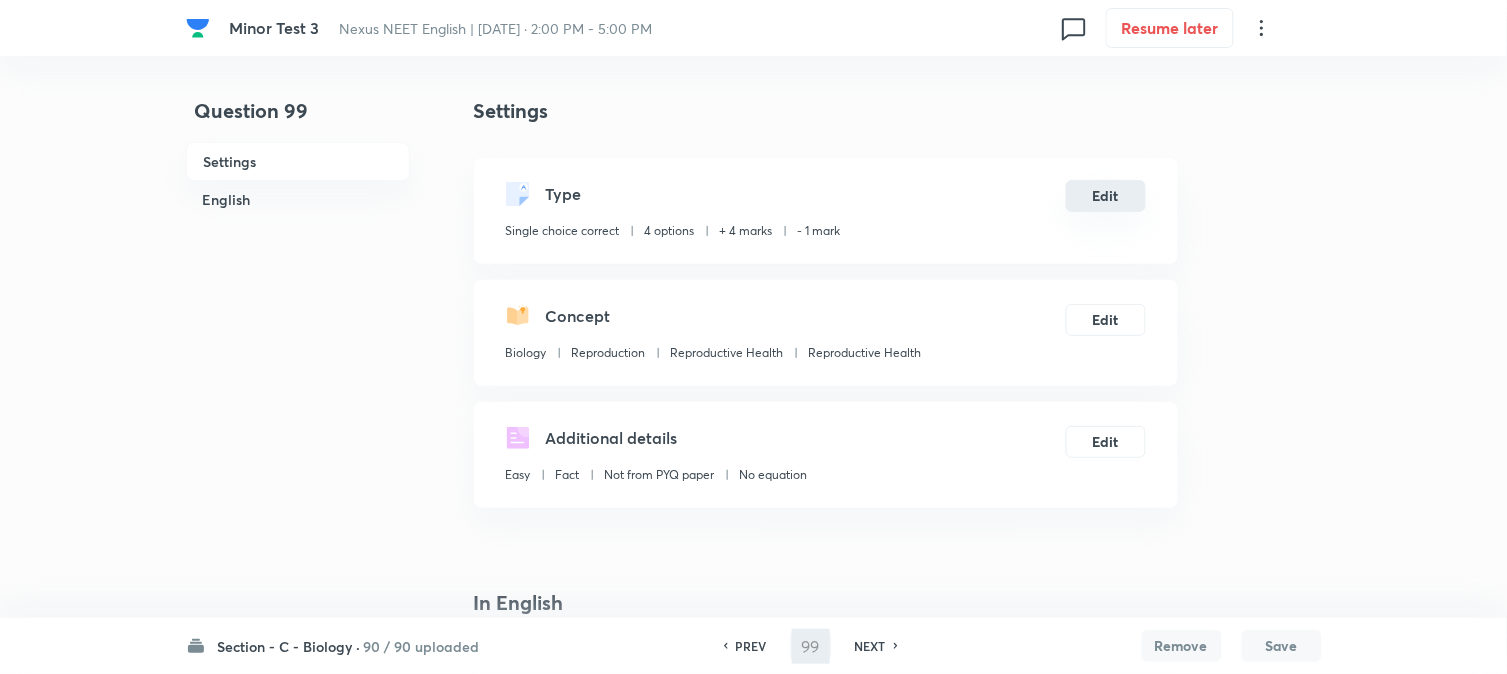 click on "Edit" at bounding box center [1106, 196] 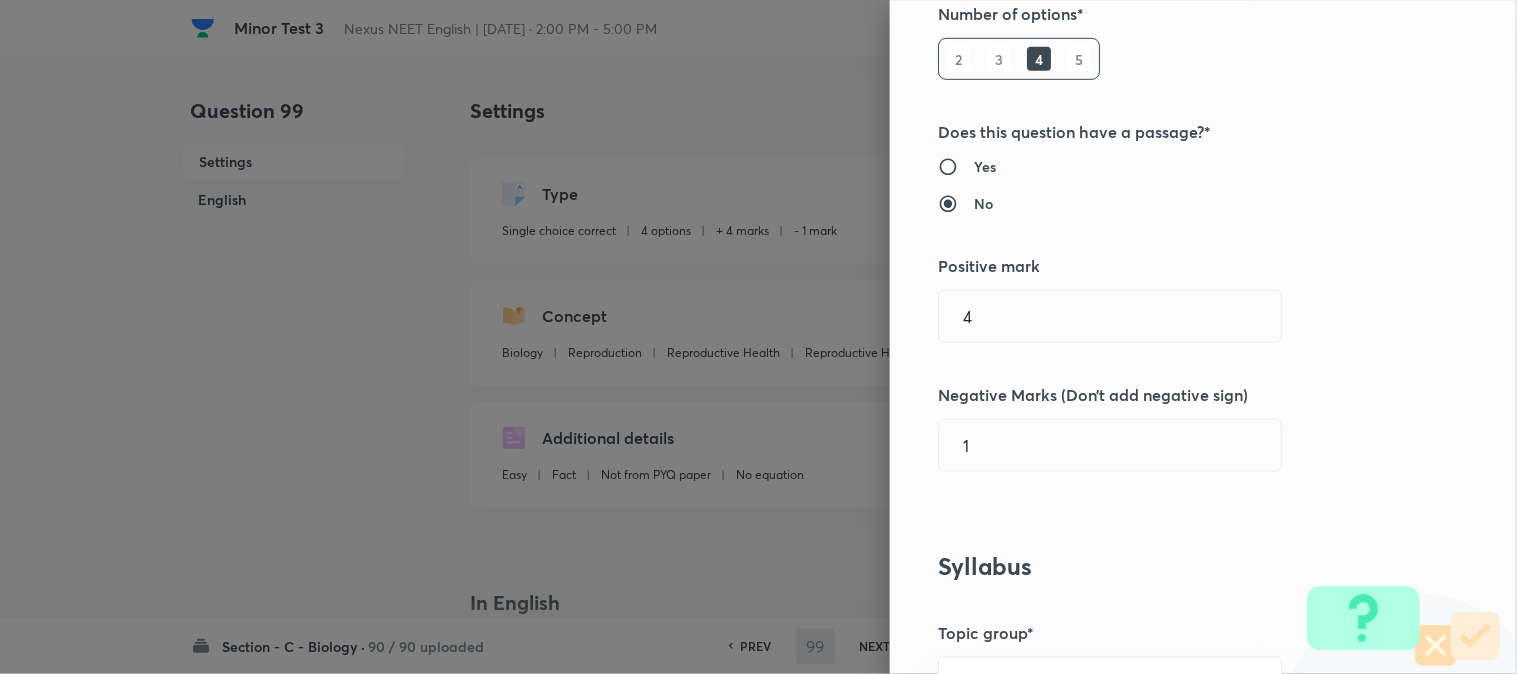 scroll, scrollTop: 444, scrollLeft: 0, axis: vertical 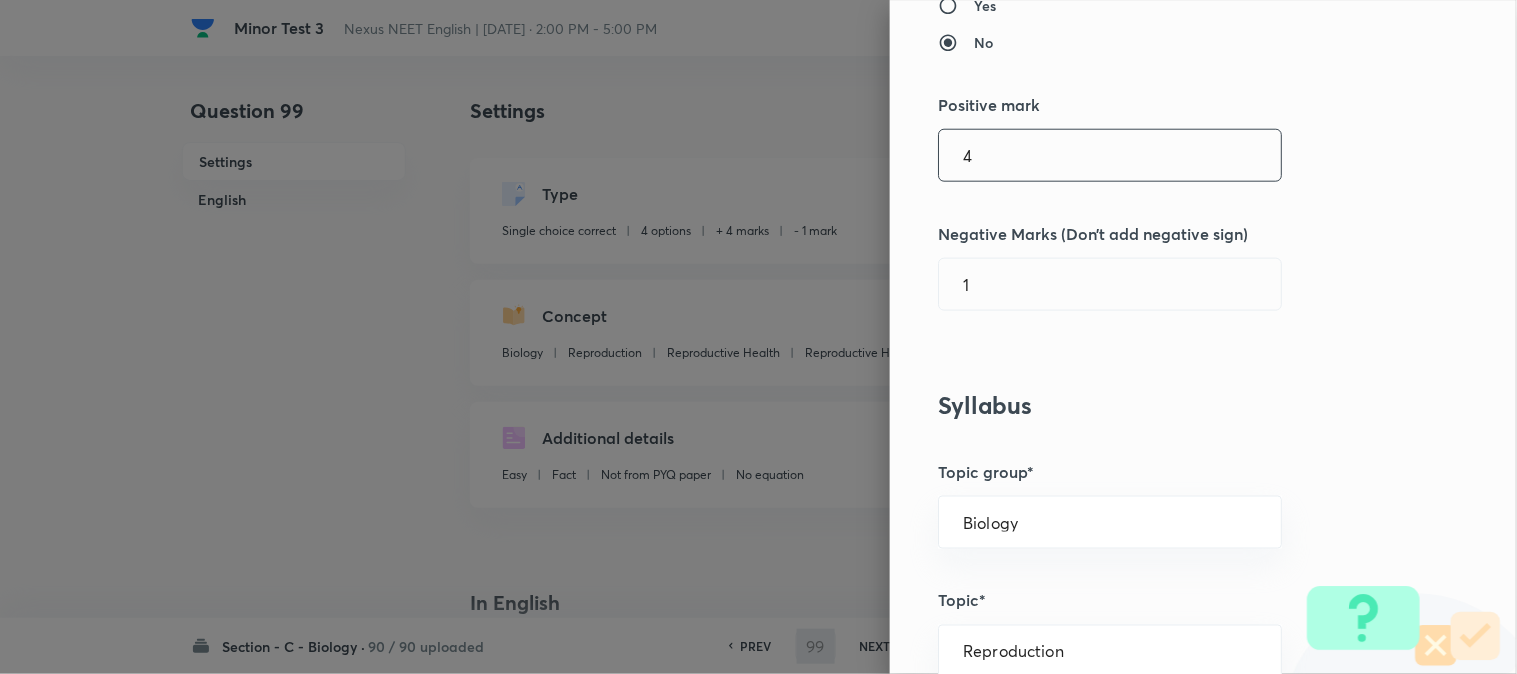type on "100" 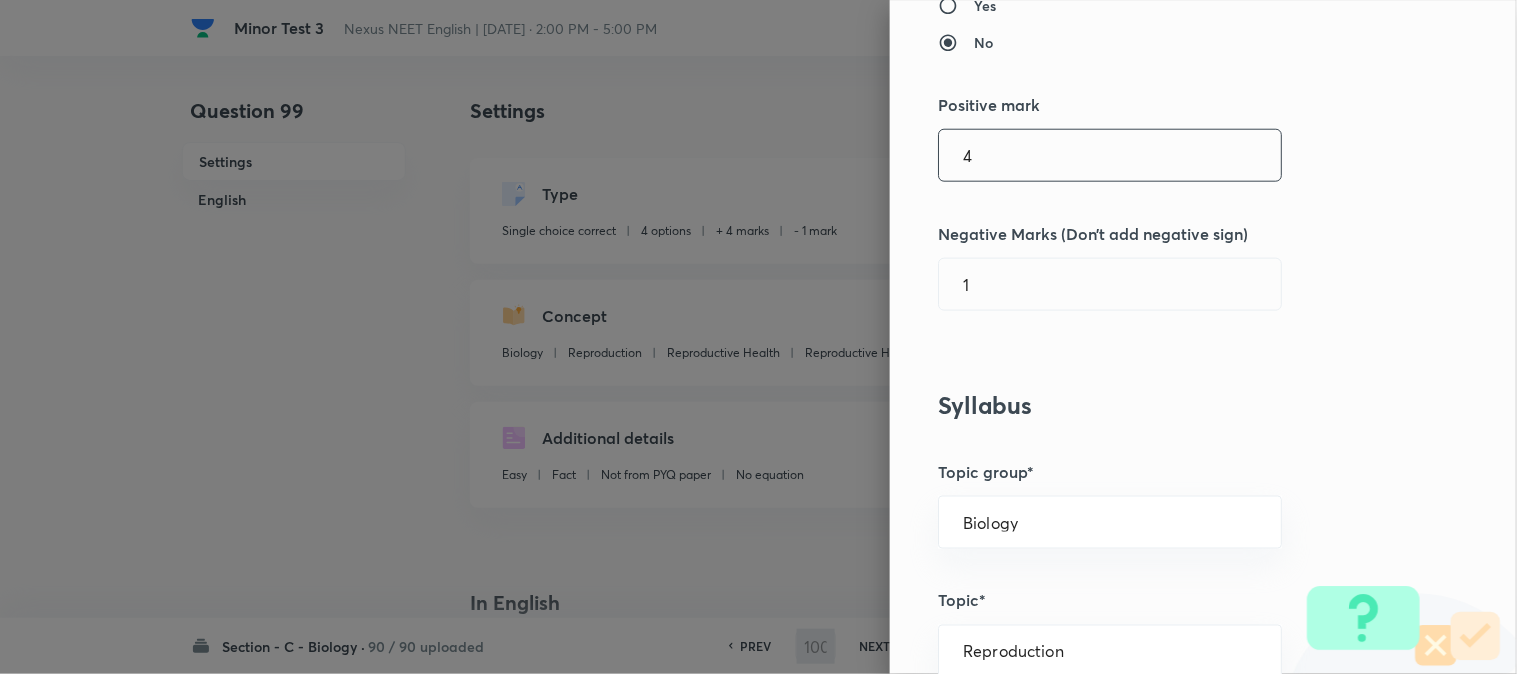 checkbox on "false" 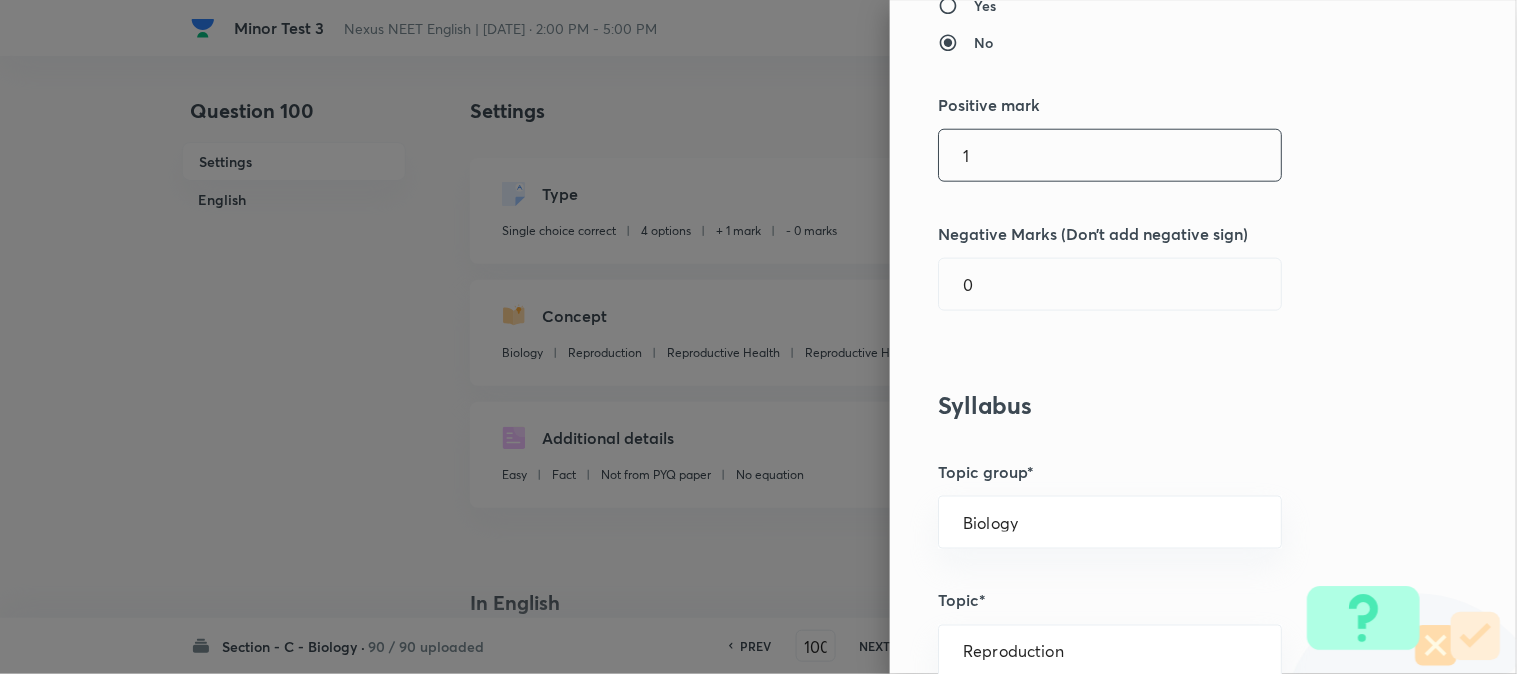 type on "1" 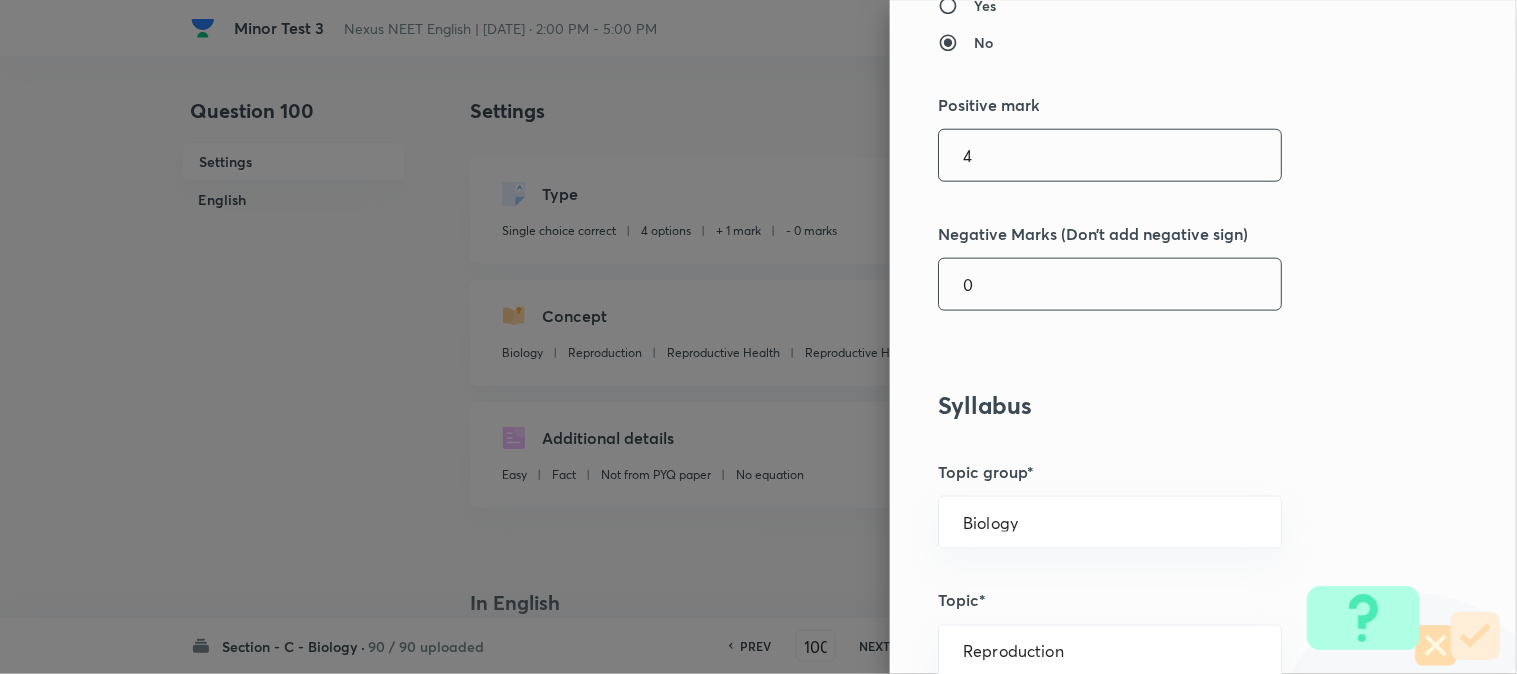 type on "4" 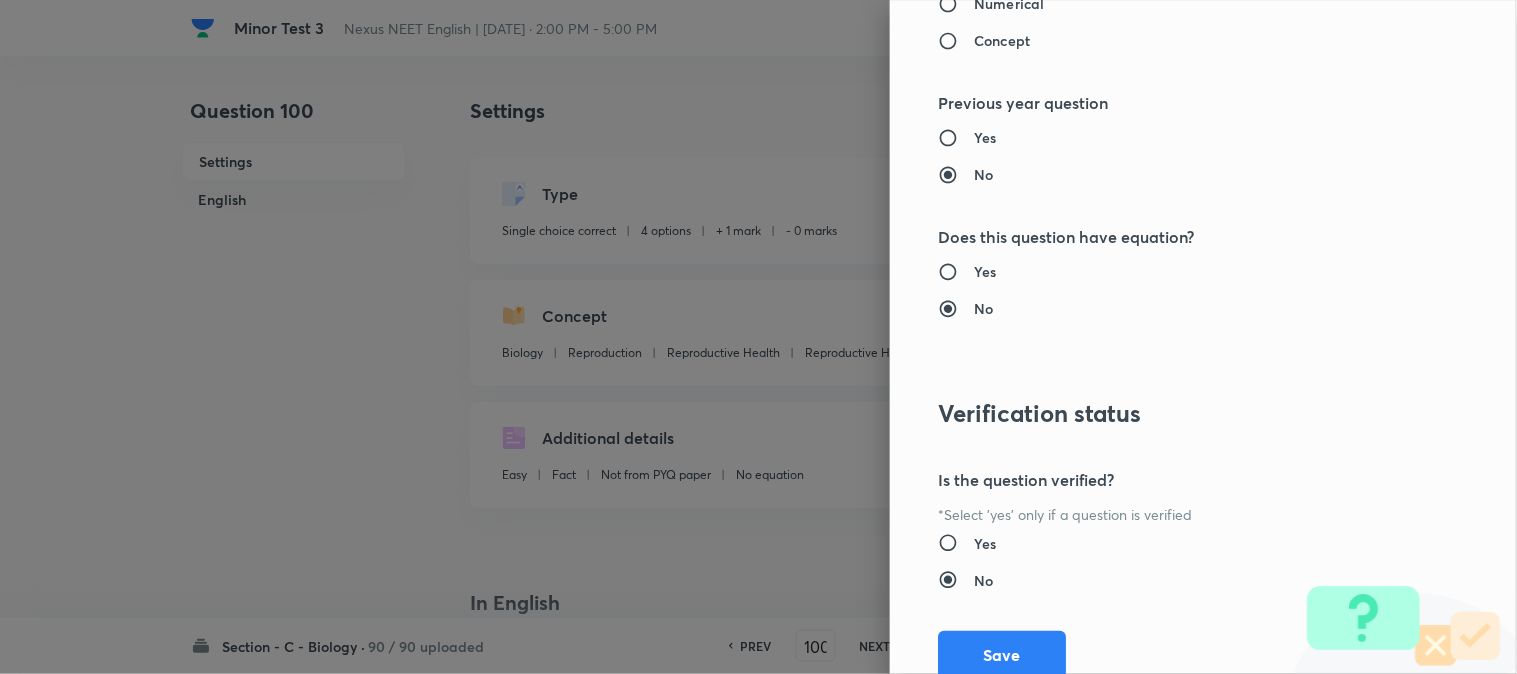 scroll, scrollTop: 2052, scrollLeft: 0, axis: vertical 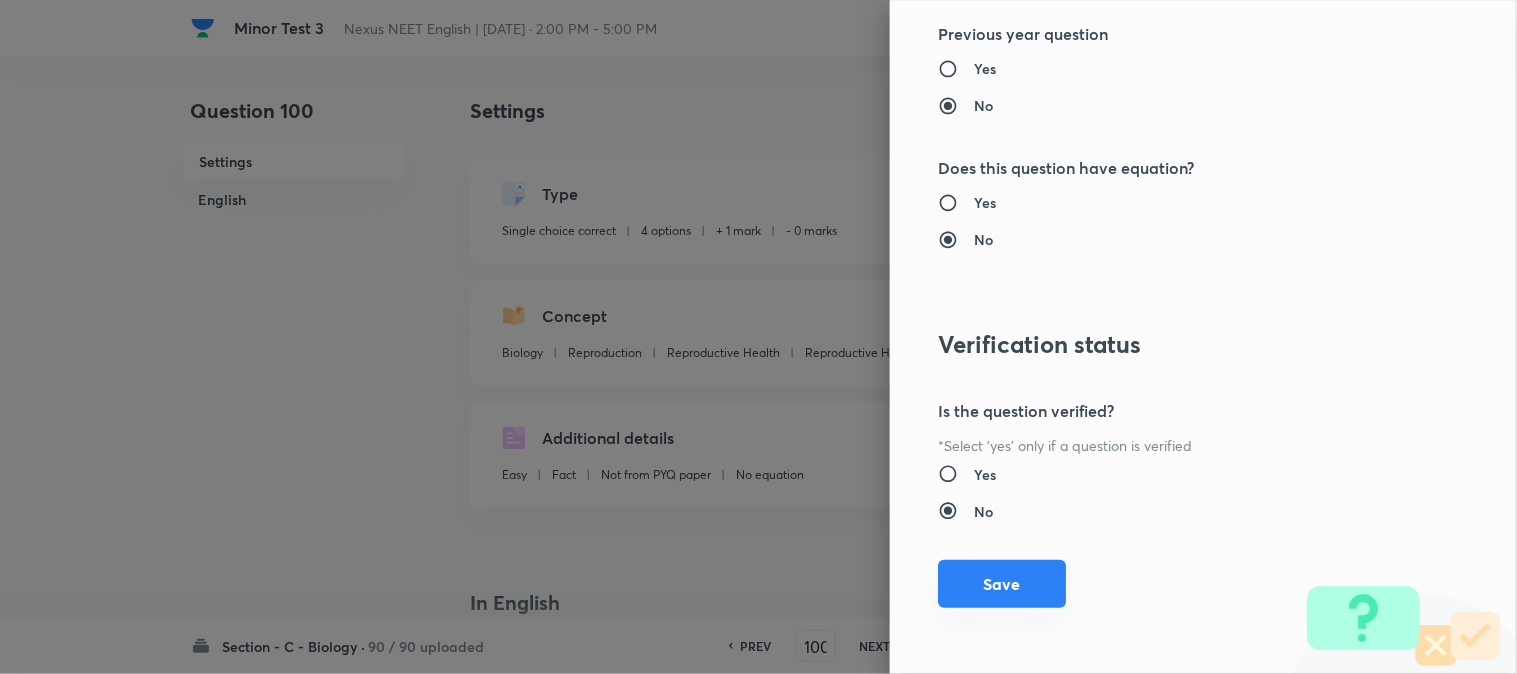 type on "1" 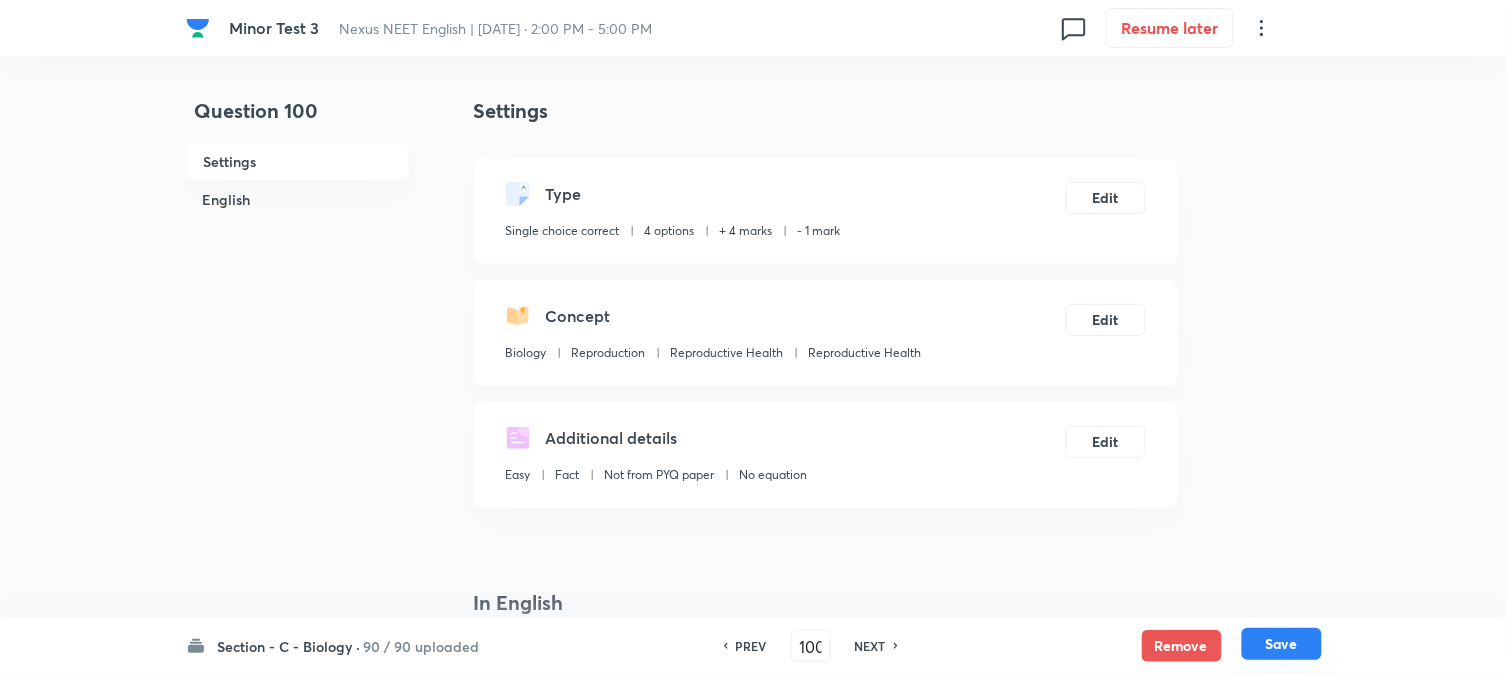 click on "Save" at bounding box center (1282, 644) 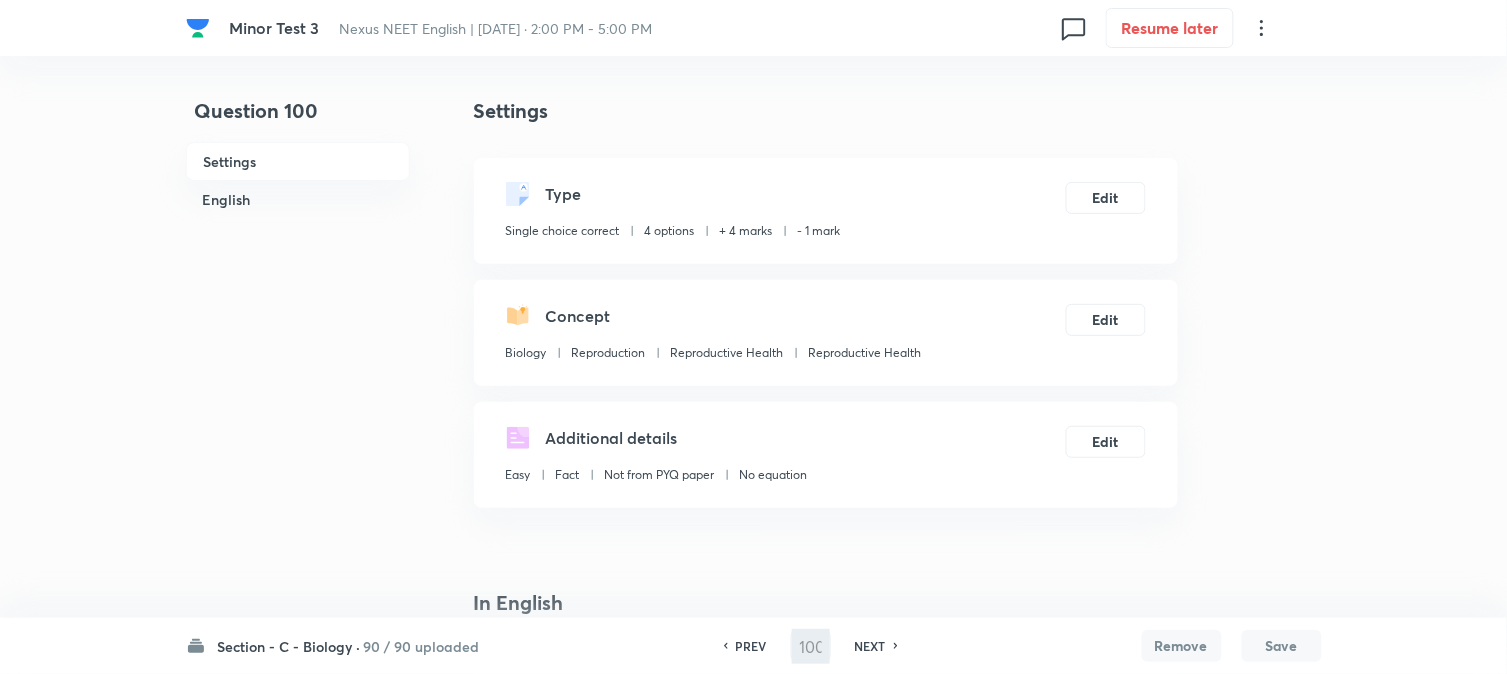 type on "101" 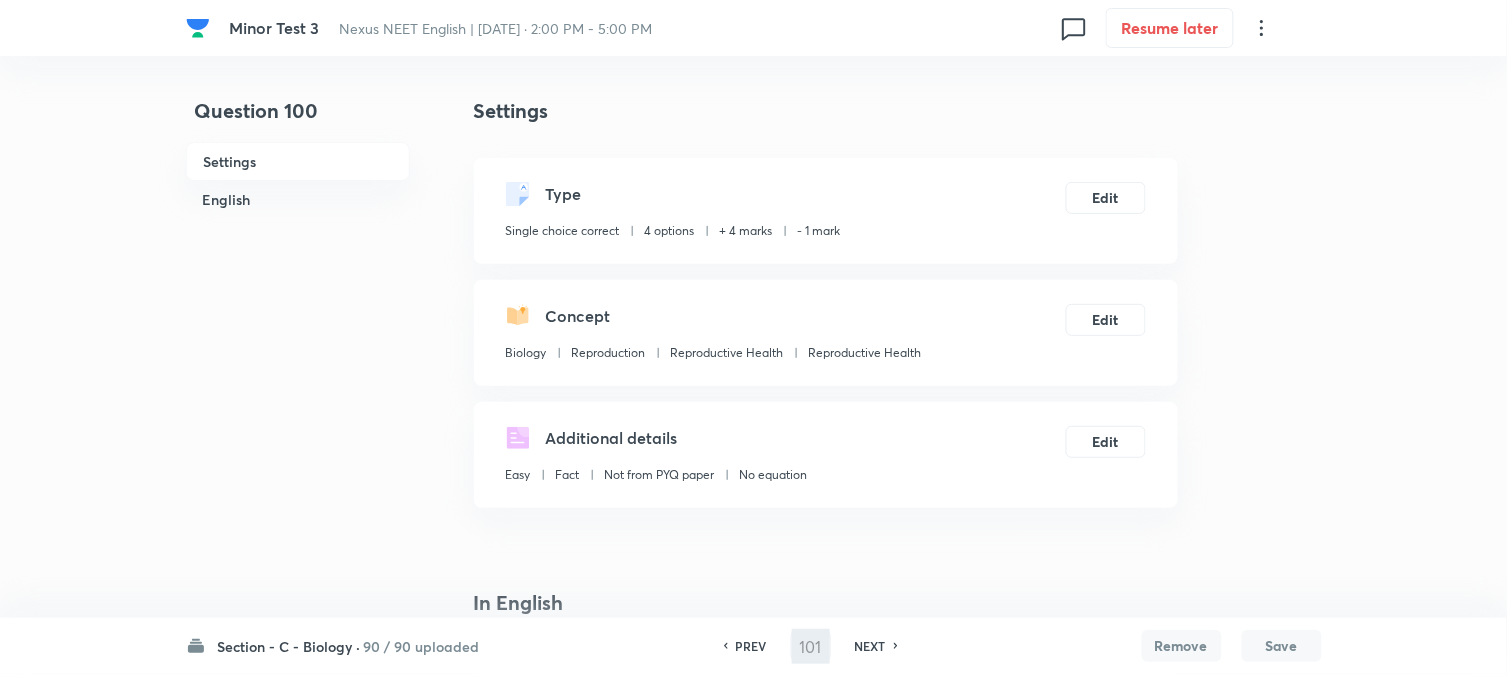 checkbox on "true" 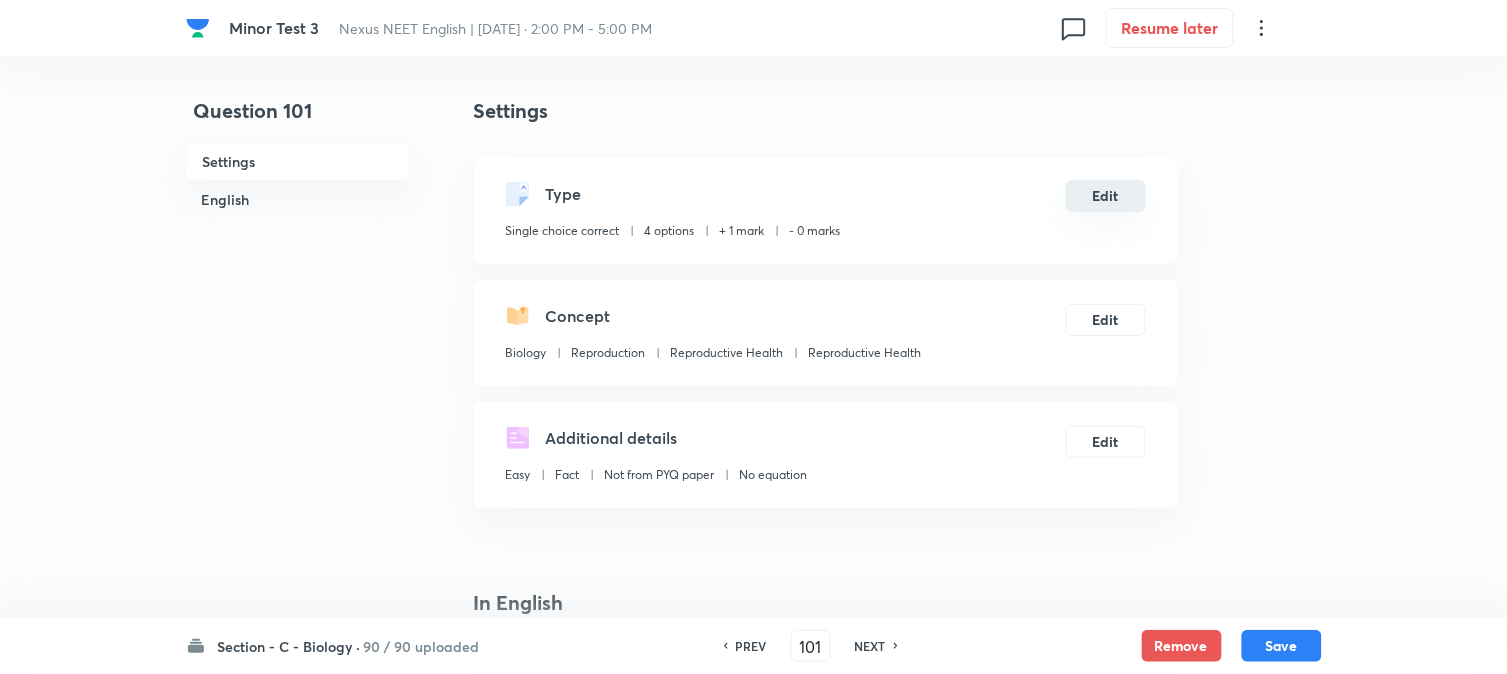 click on "Edit" at bounding box center (1106, 196) 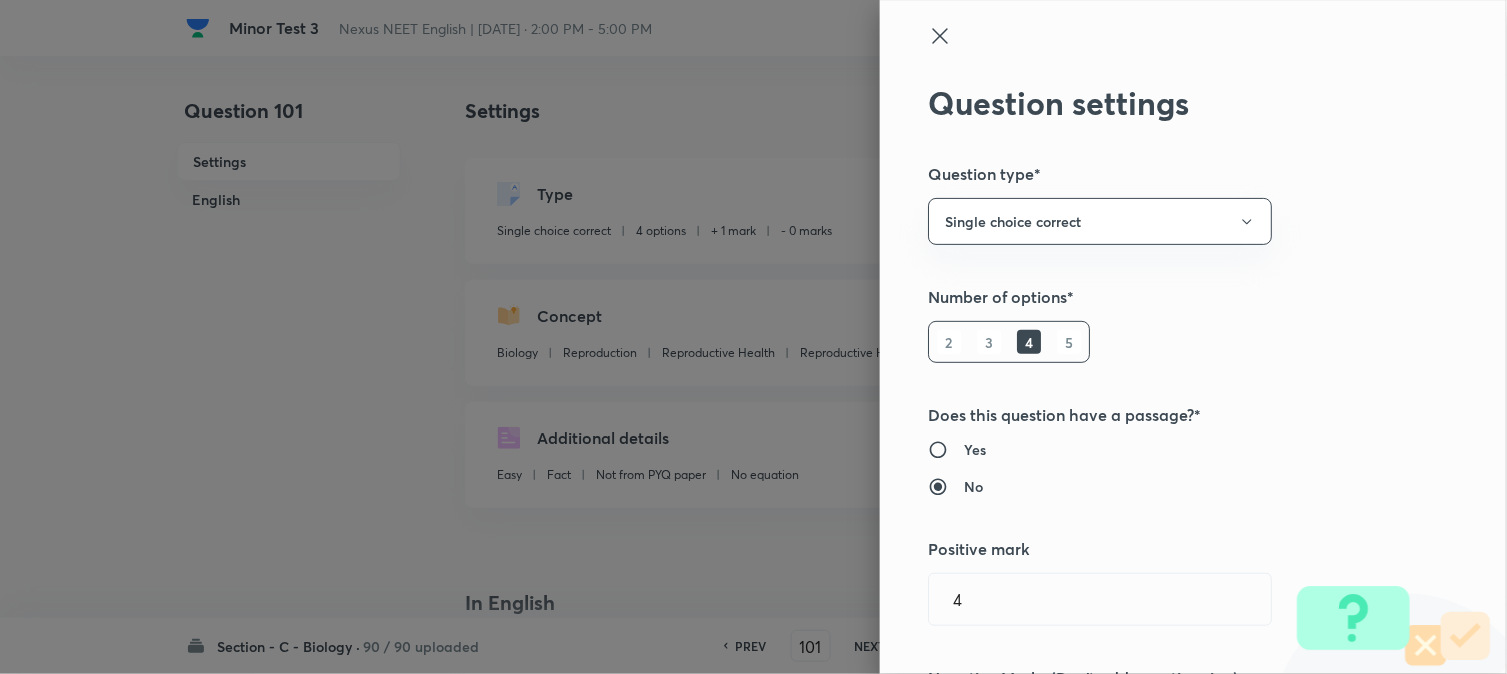 type on "1" 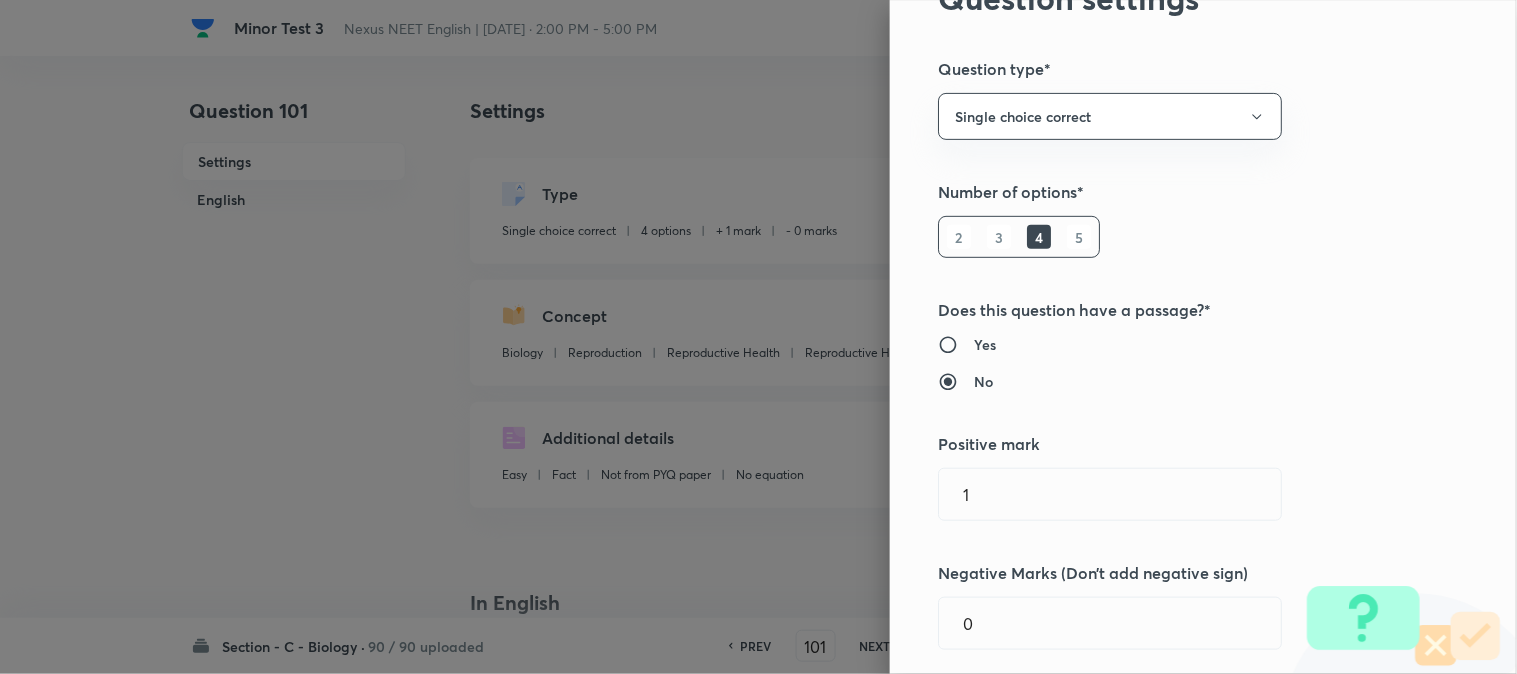 scroll, scrollTop: 222, scrollLeft: 0, axis: vertical 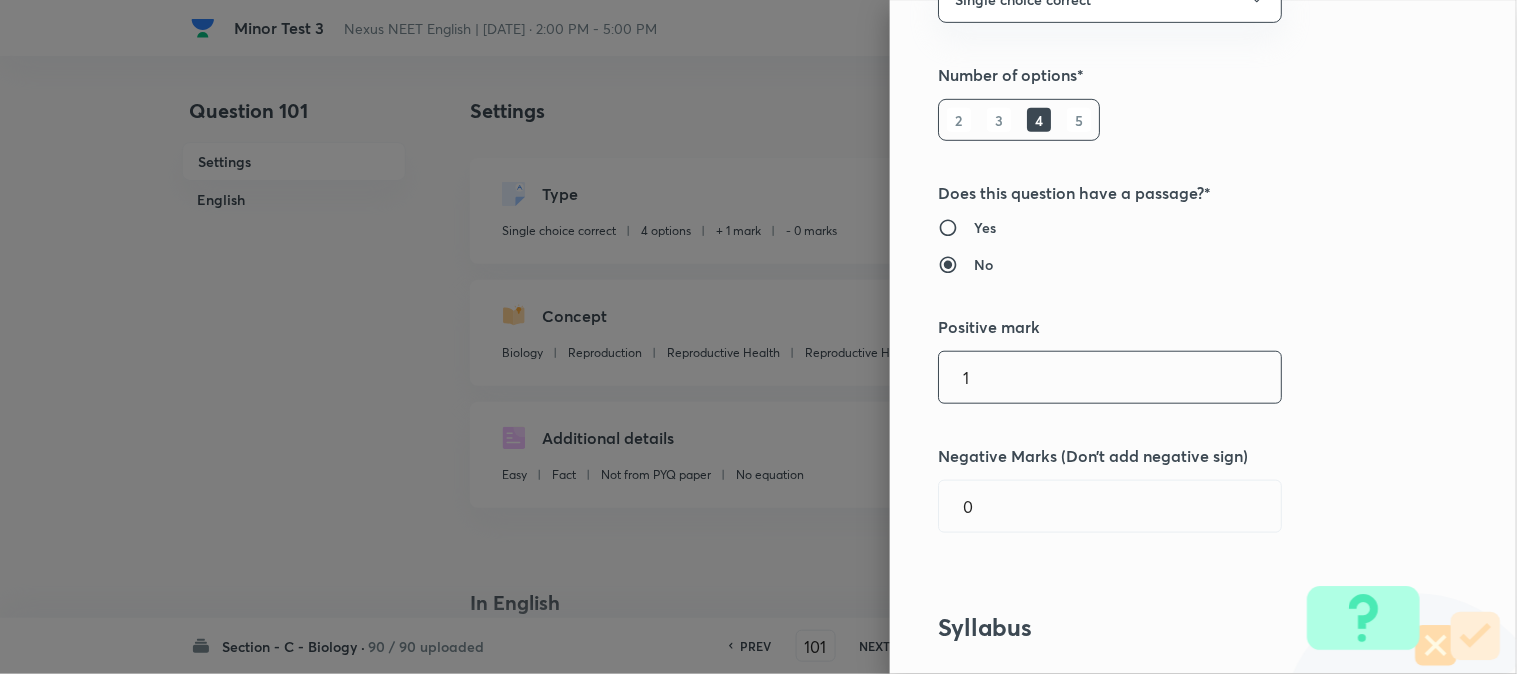 click on "1 ​" at bounding box center (1110, 377) 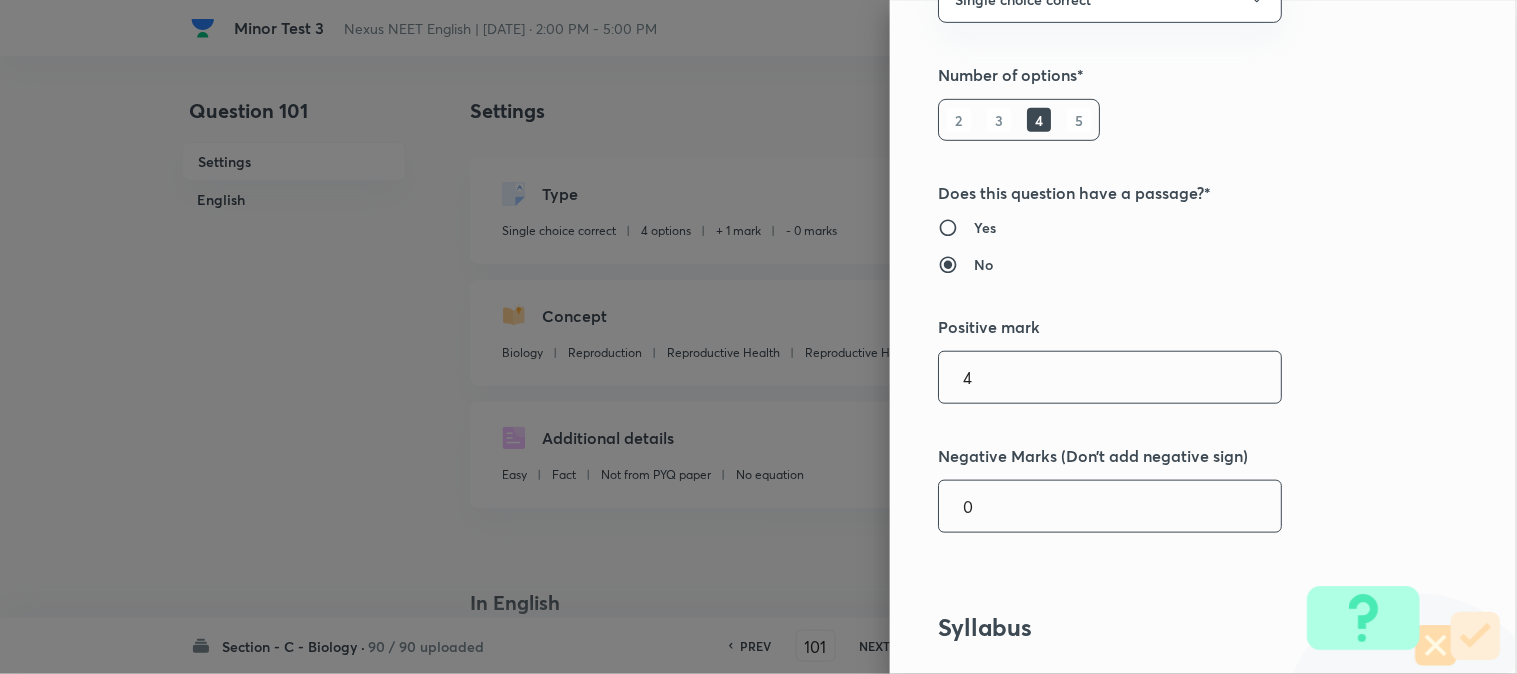 type on "4" 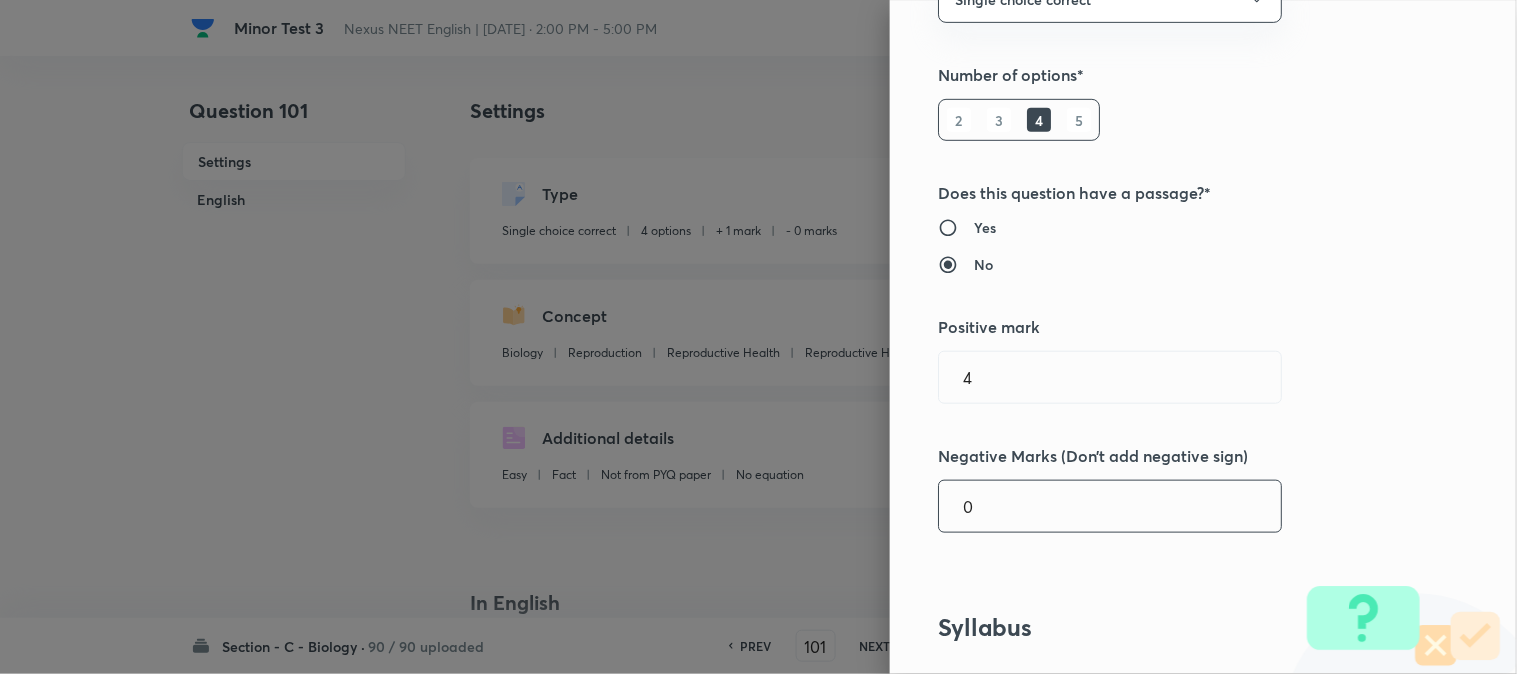 click on "0" at bounding box center [1110, 506] 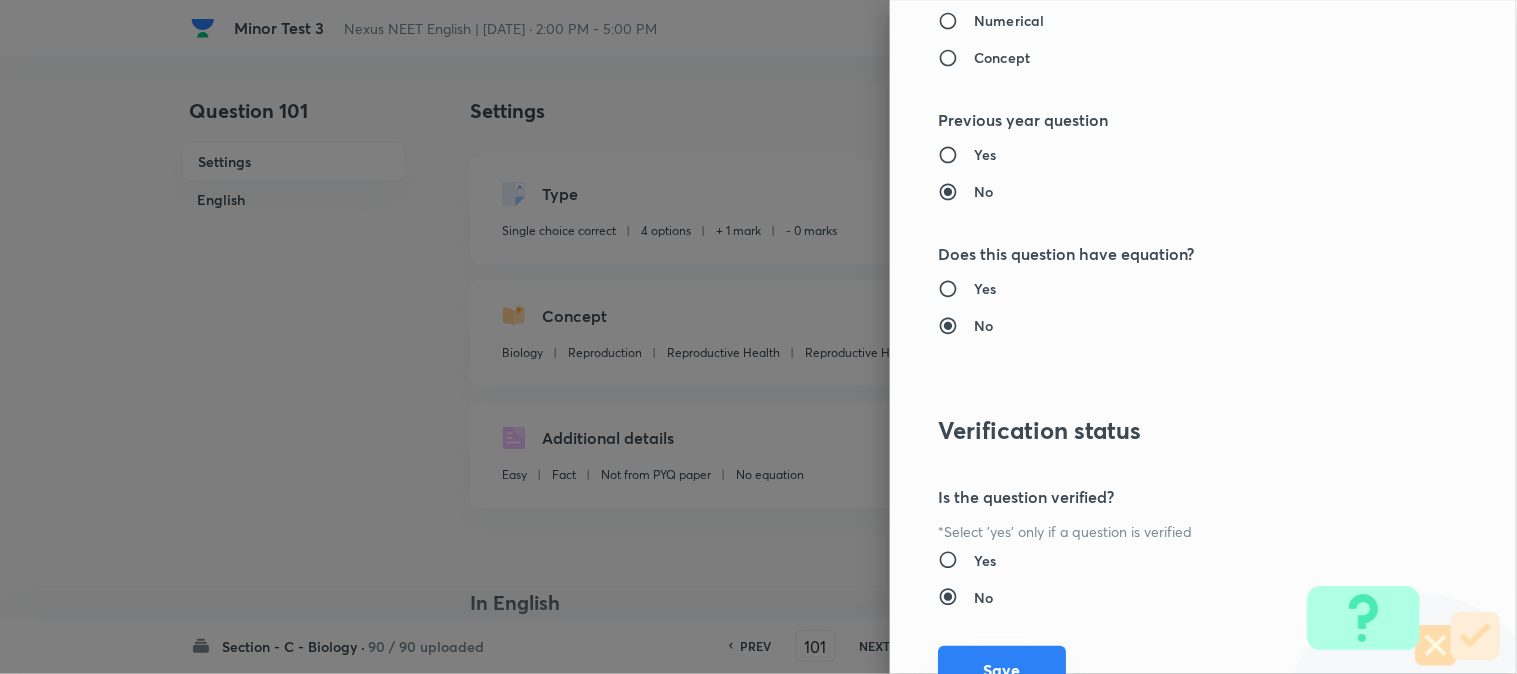 scroll, scrollTop: 2052, scrollLeft: 0, axis: vertical 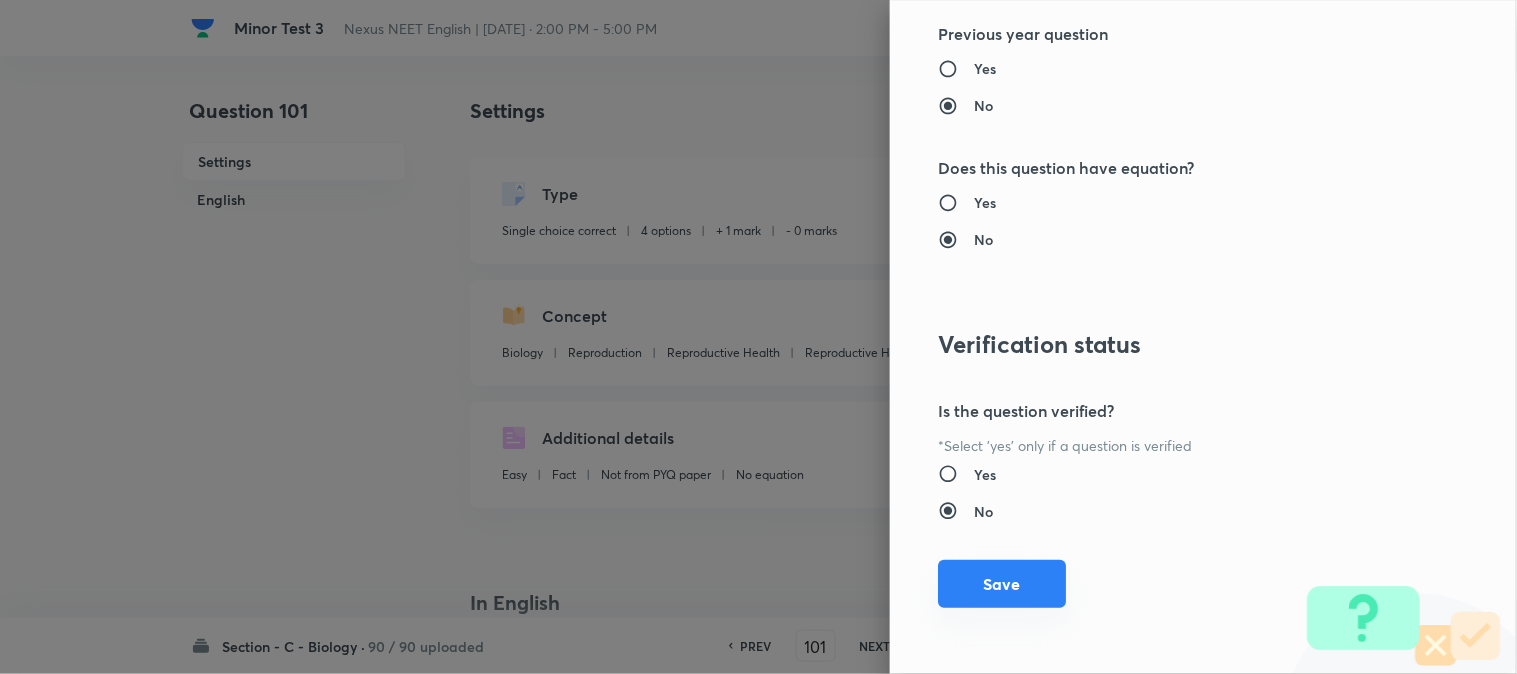 type on "1" 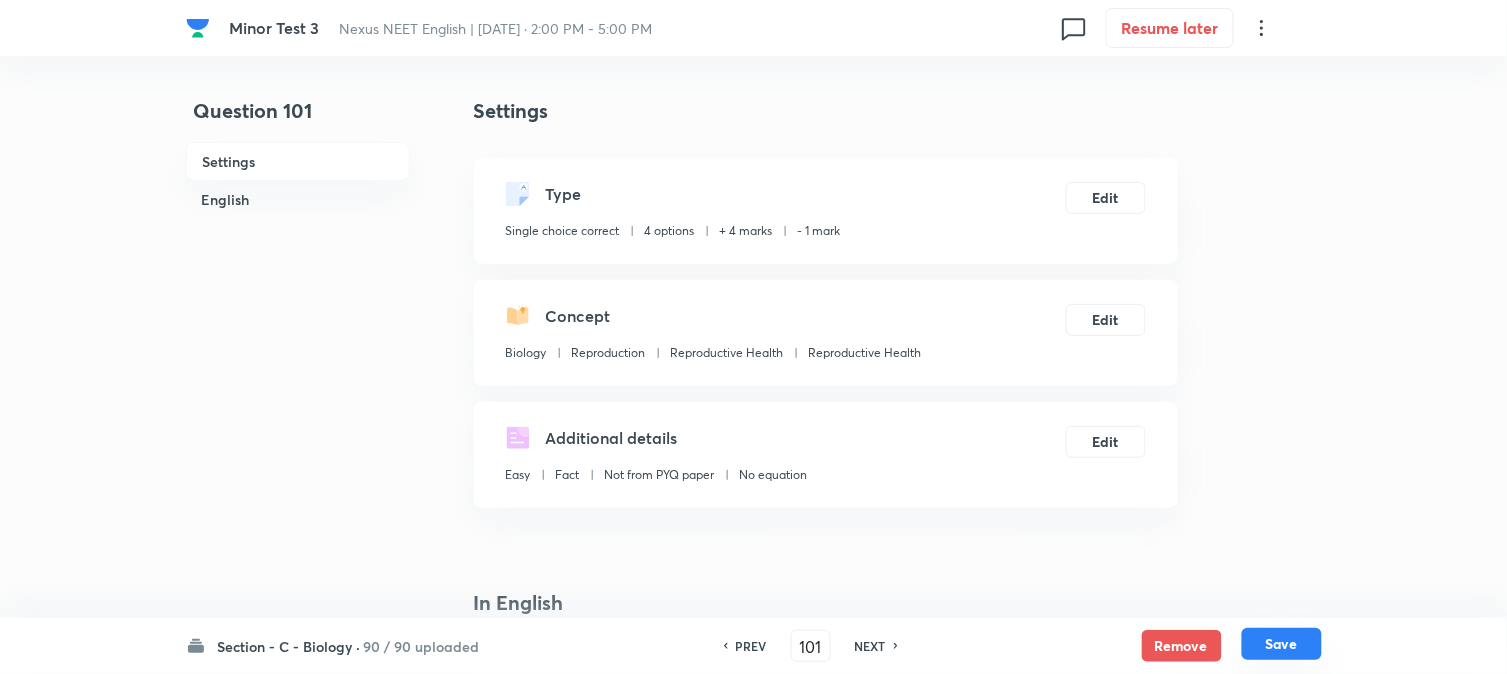 click on "Save" at bounding box center [1282, 644] 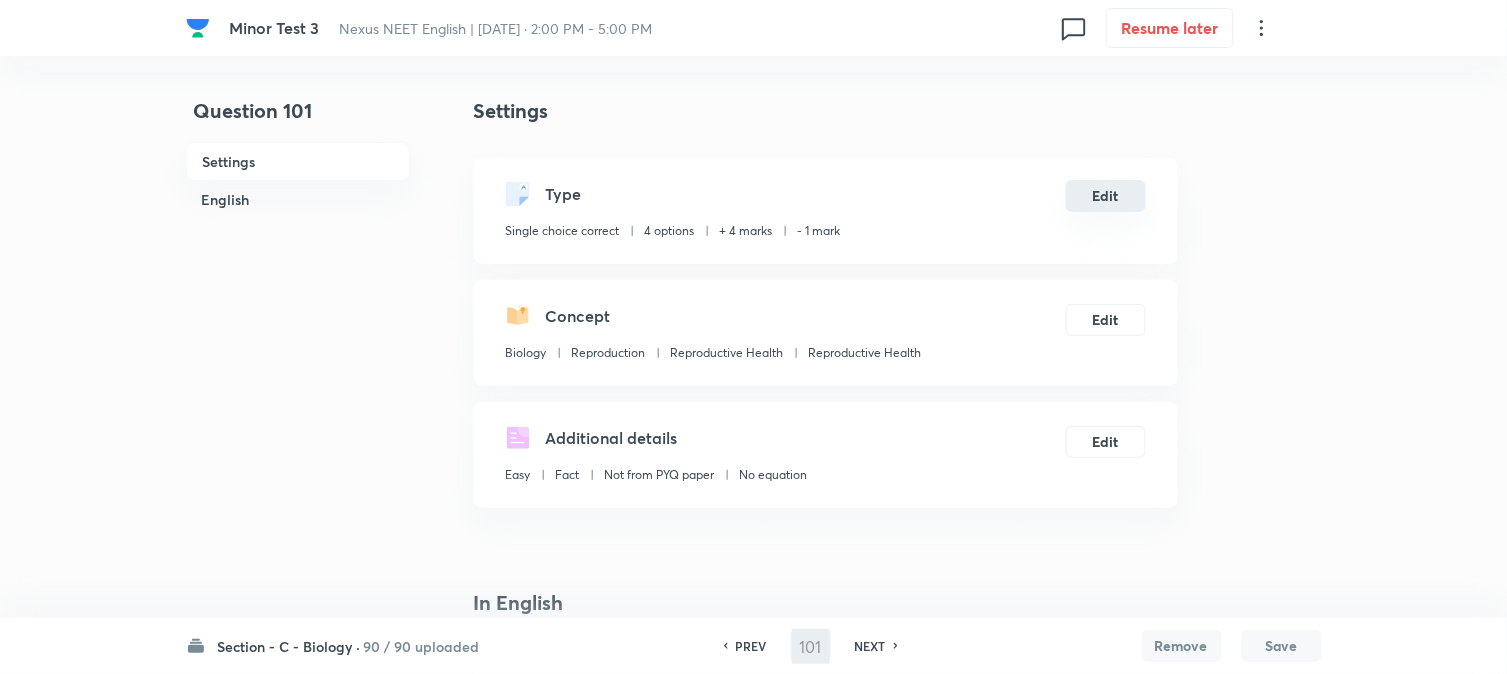 click on "Edit" at bounding box center (1106, 196) 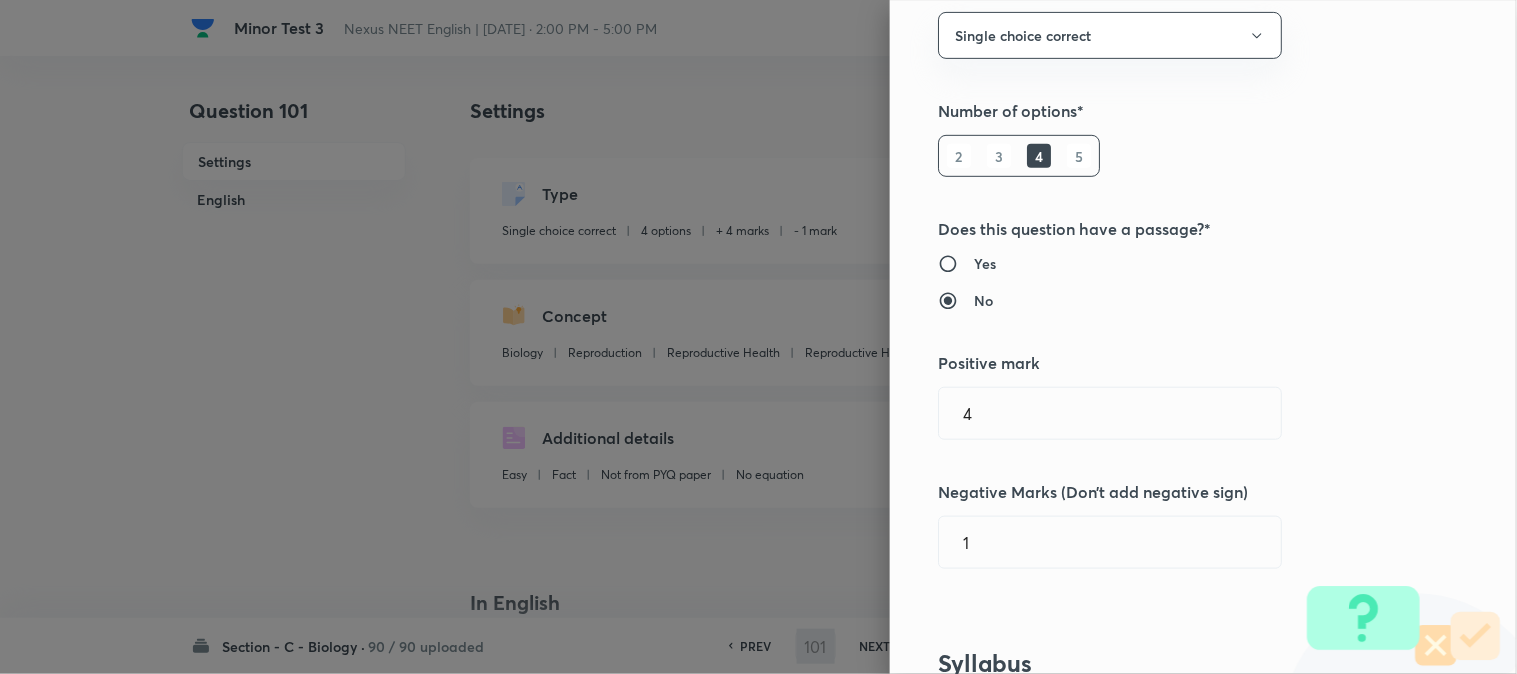 type on "102" 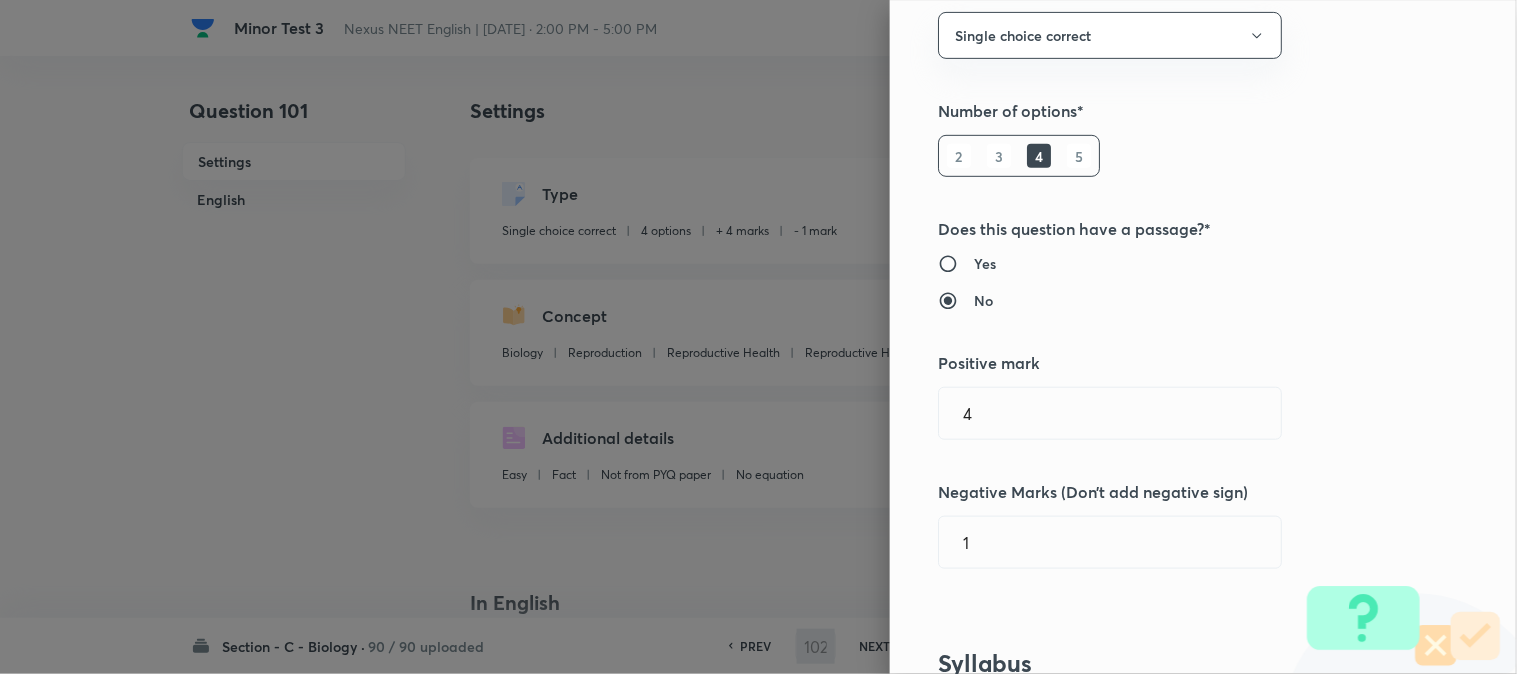 checkbox on "false" 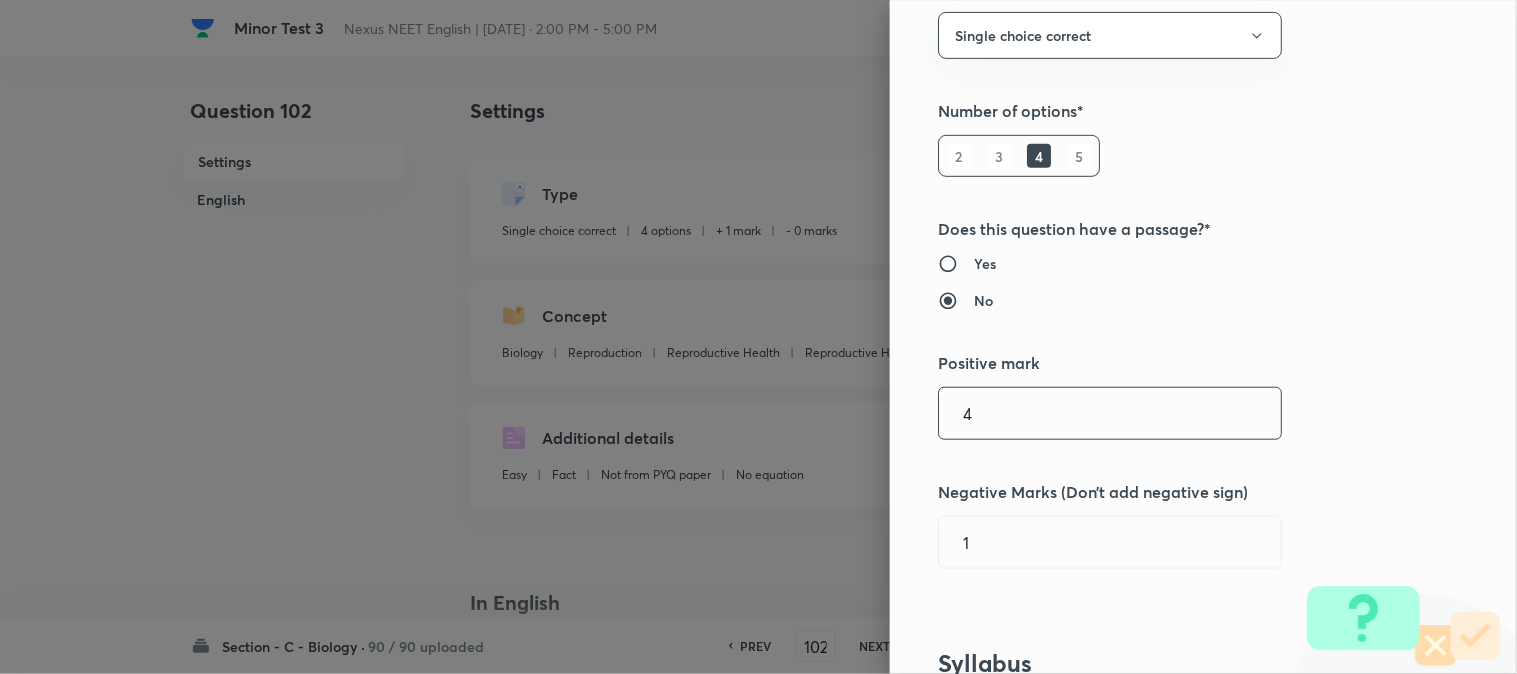scroll, scrollTop: 333, scrollLeft: 0, axis: vertical 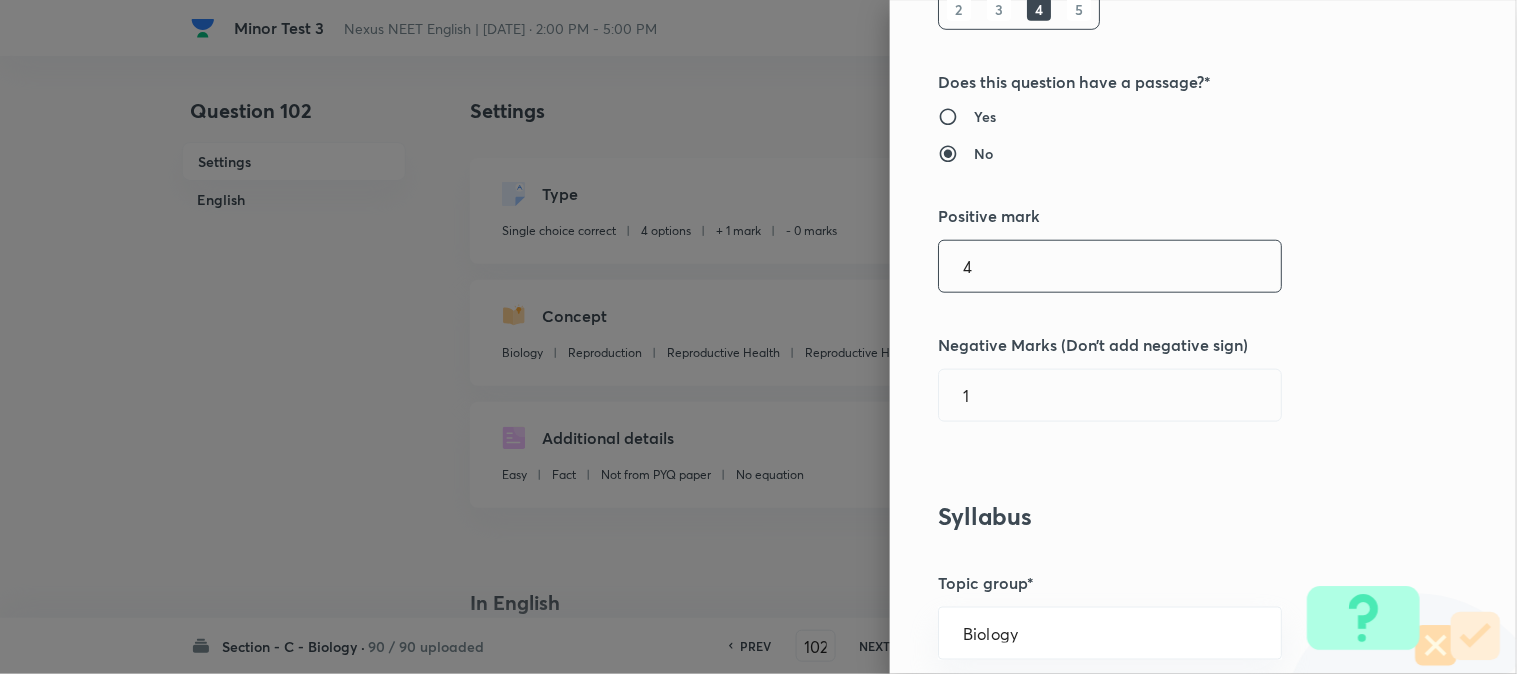 checkbox on "true" 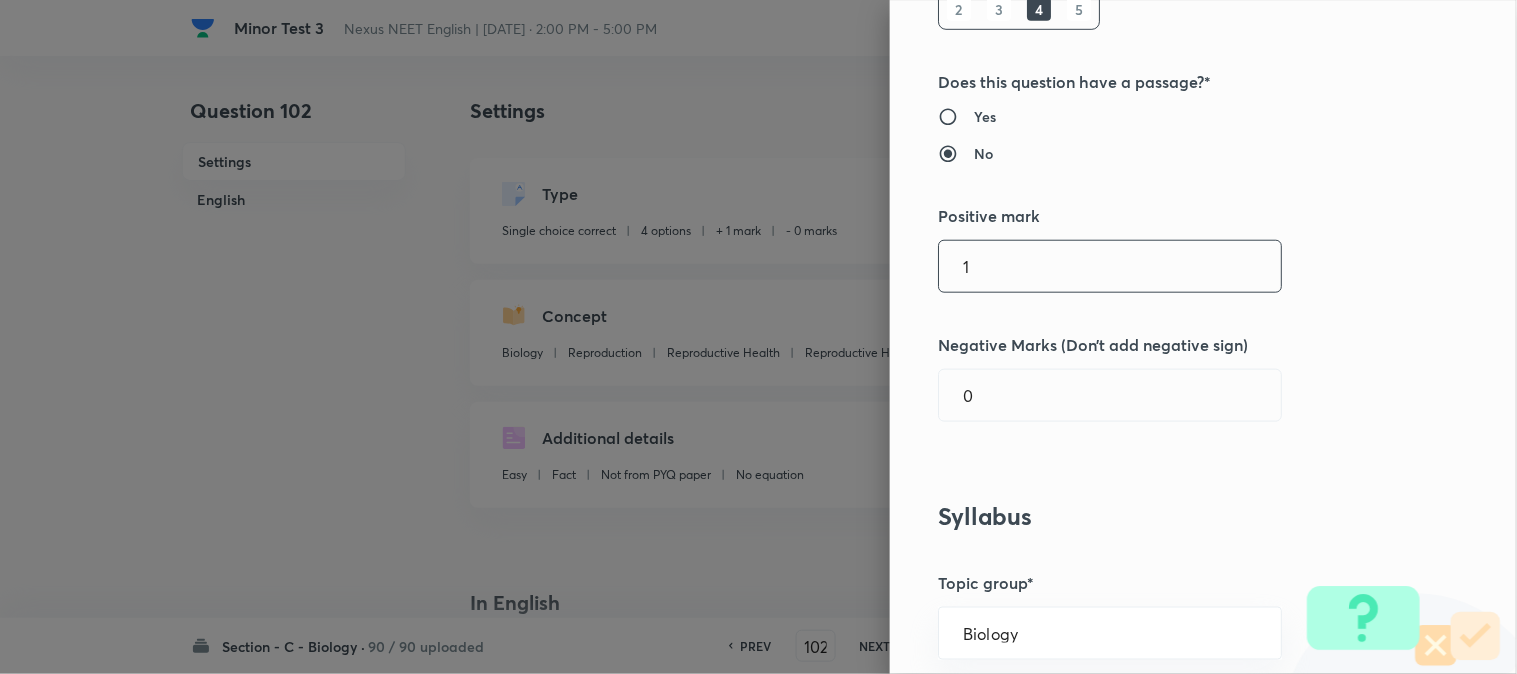 click on "1" at bounding box center [1110, 266] 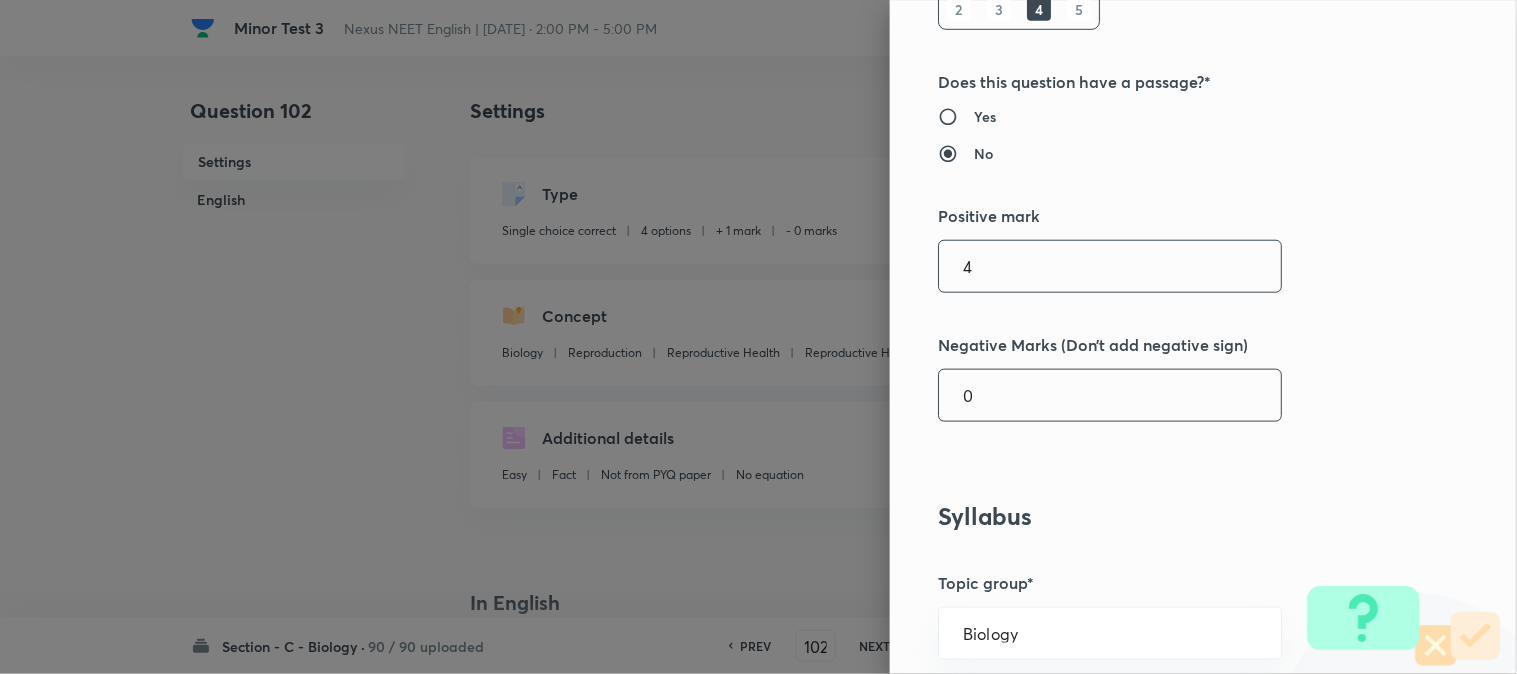 type on "4" 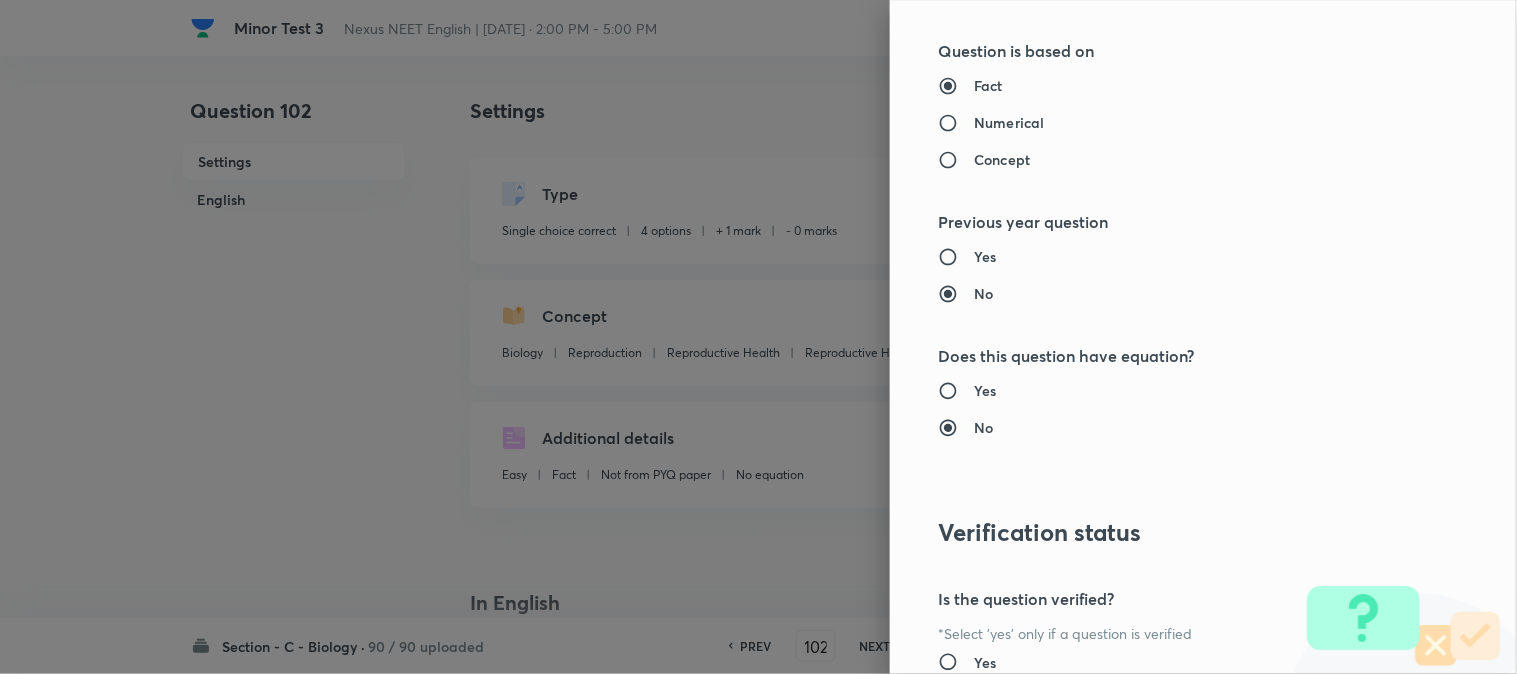 scroll, scrollTop: 2052, scrollLeft: 0, axis: vertical 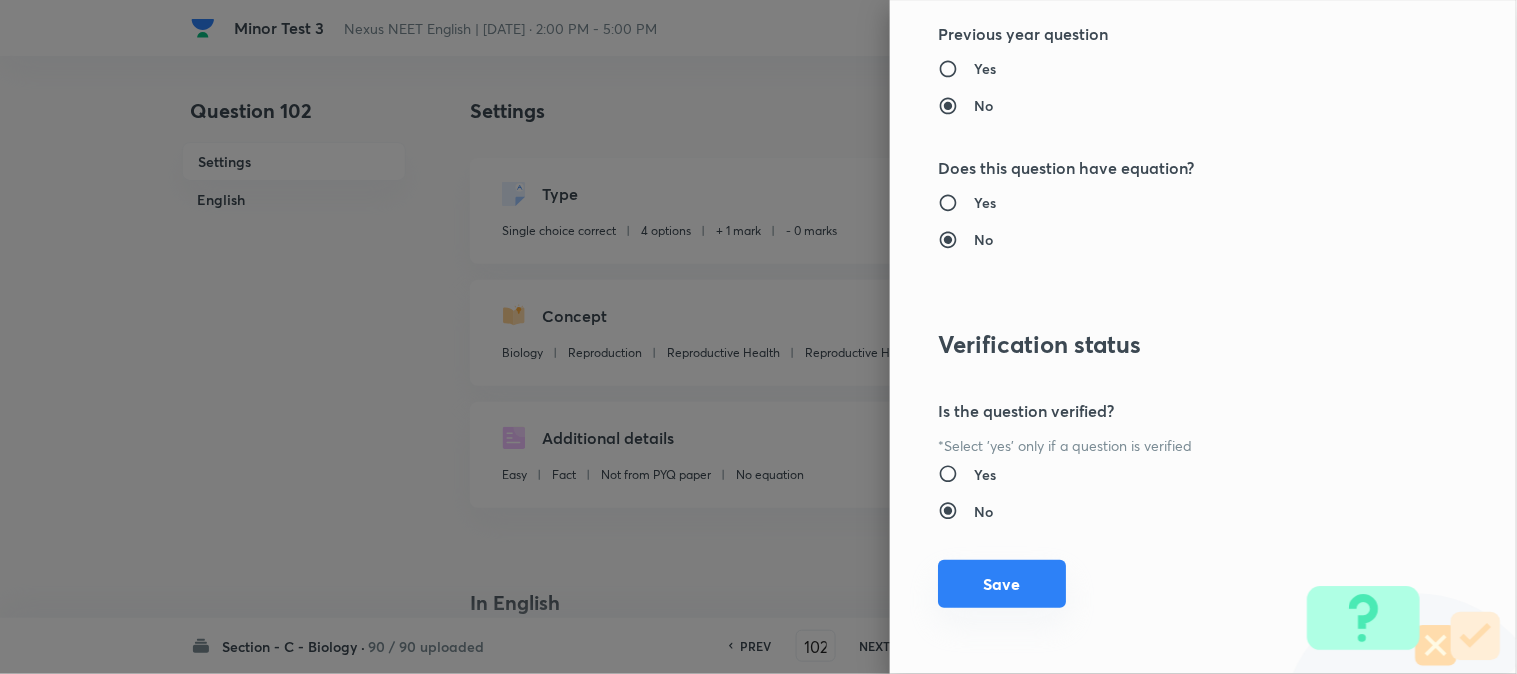 type on "1" 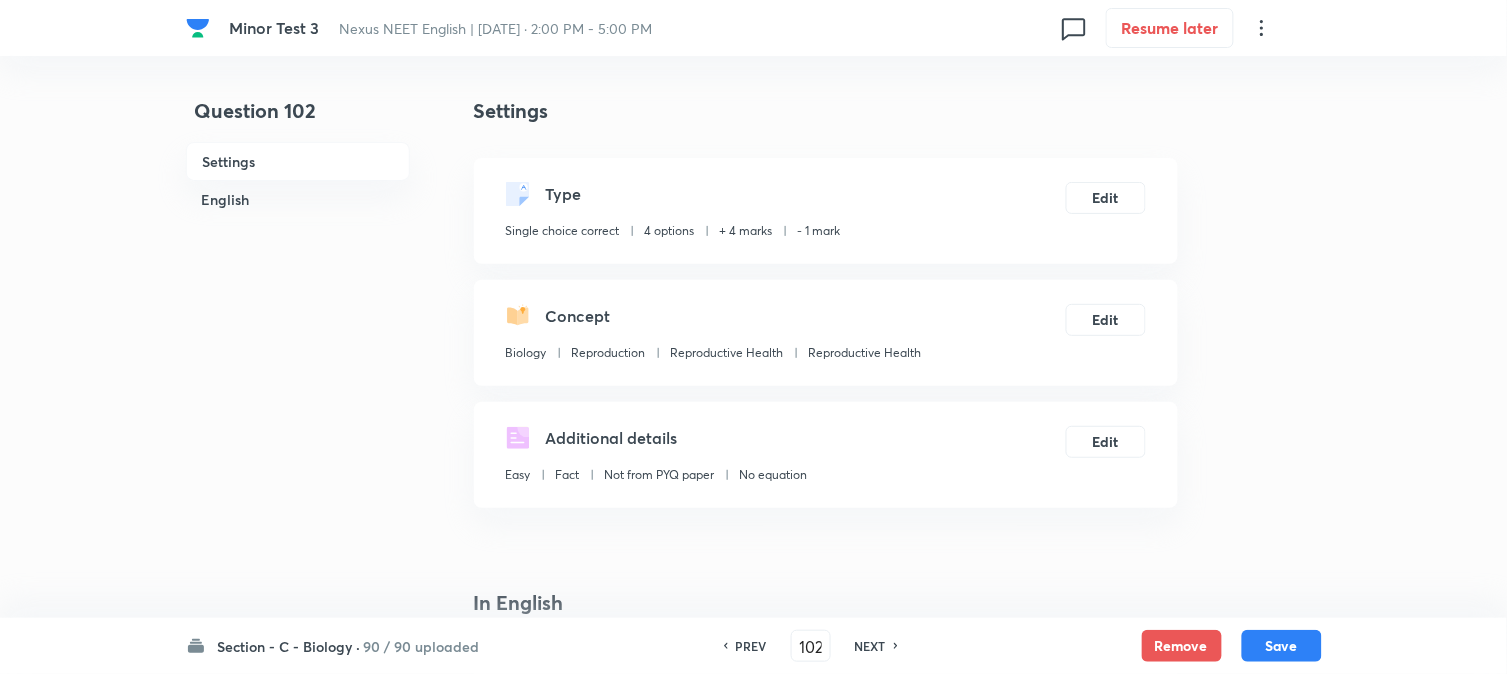drag, startPoint x: 1268, startPoint y: 633, endPoint x: 1203, endPoint y: 450, distance: 194.20093 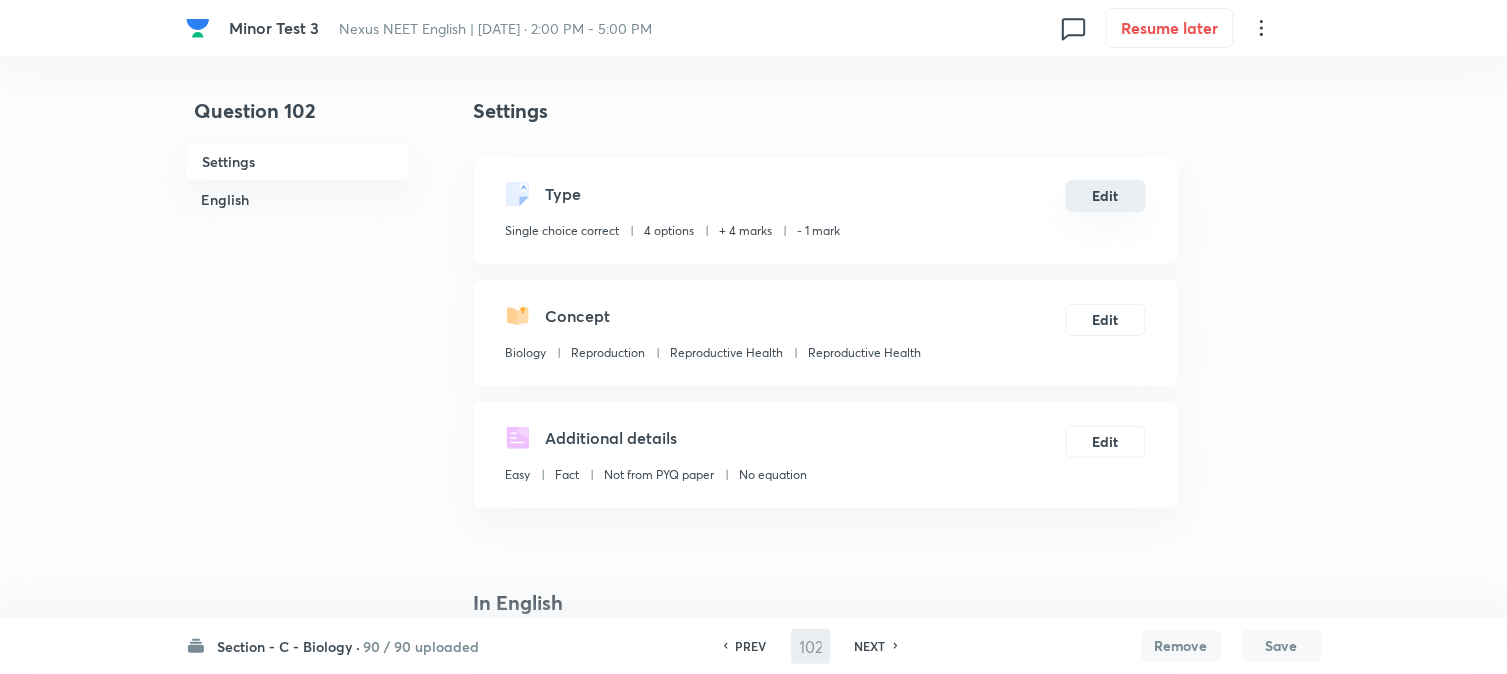 click on "Edit" at bounding box center (1106, 196) 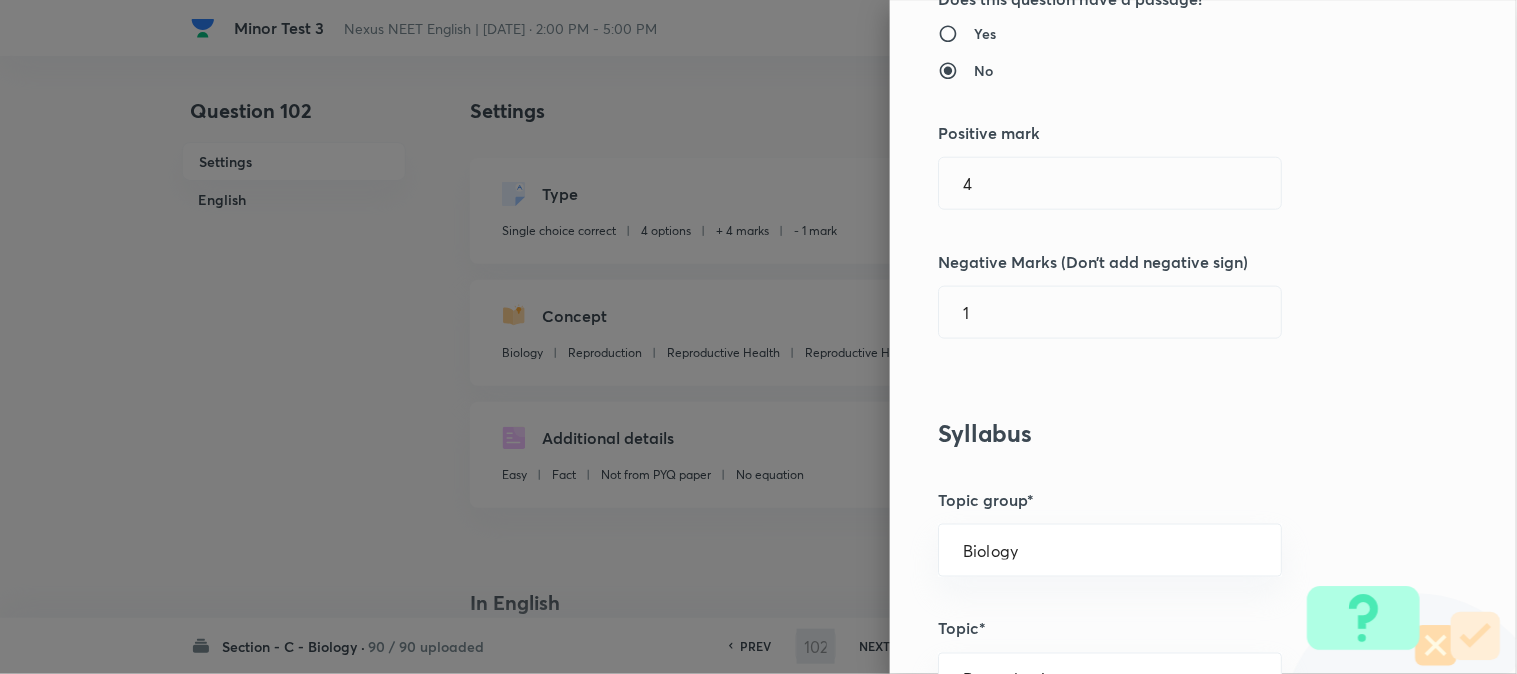 scroll, scrollTop: 444, scrollLeft: 0, axis: vertical 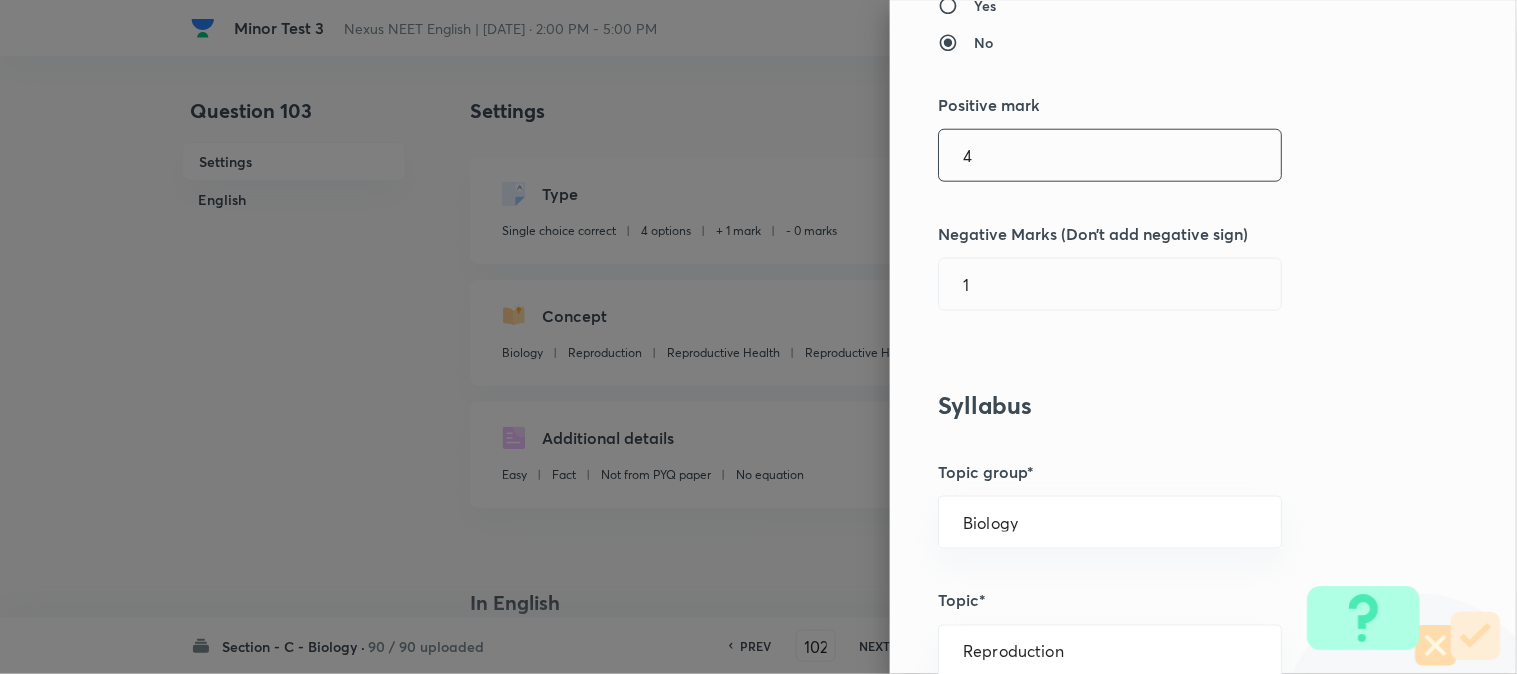 type on "103" 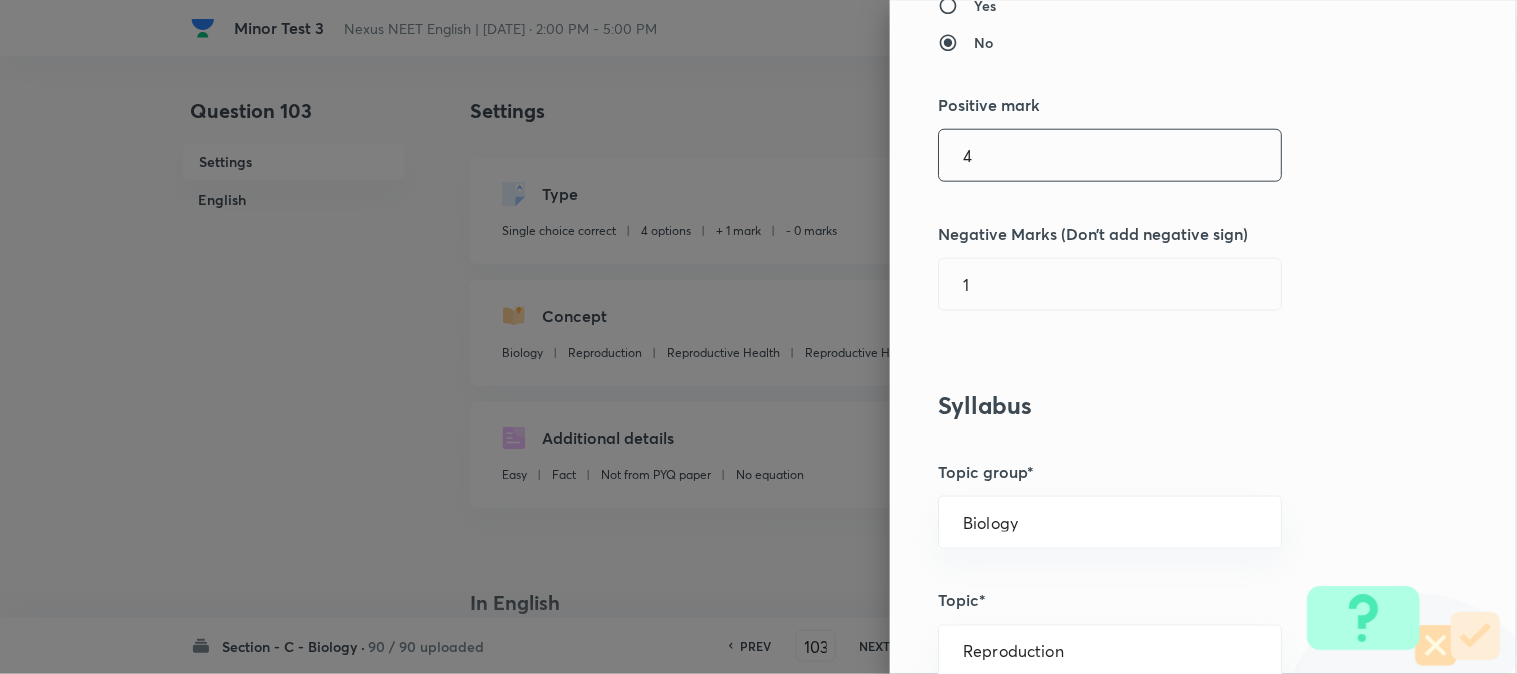 checkbox on "false" 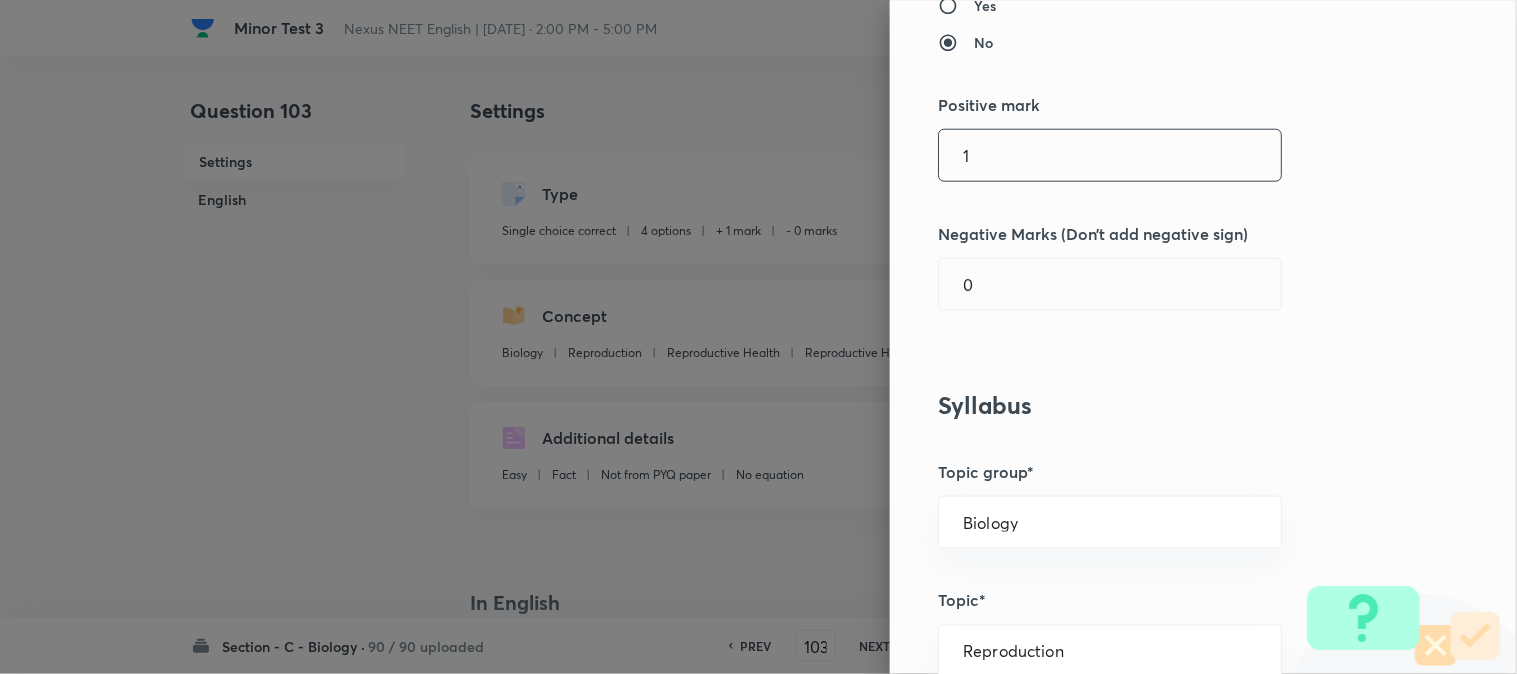 type on "1" 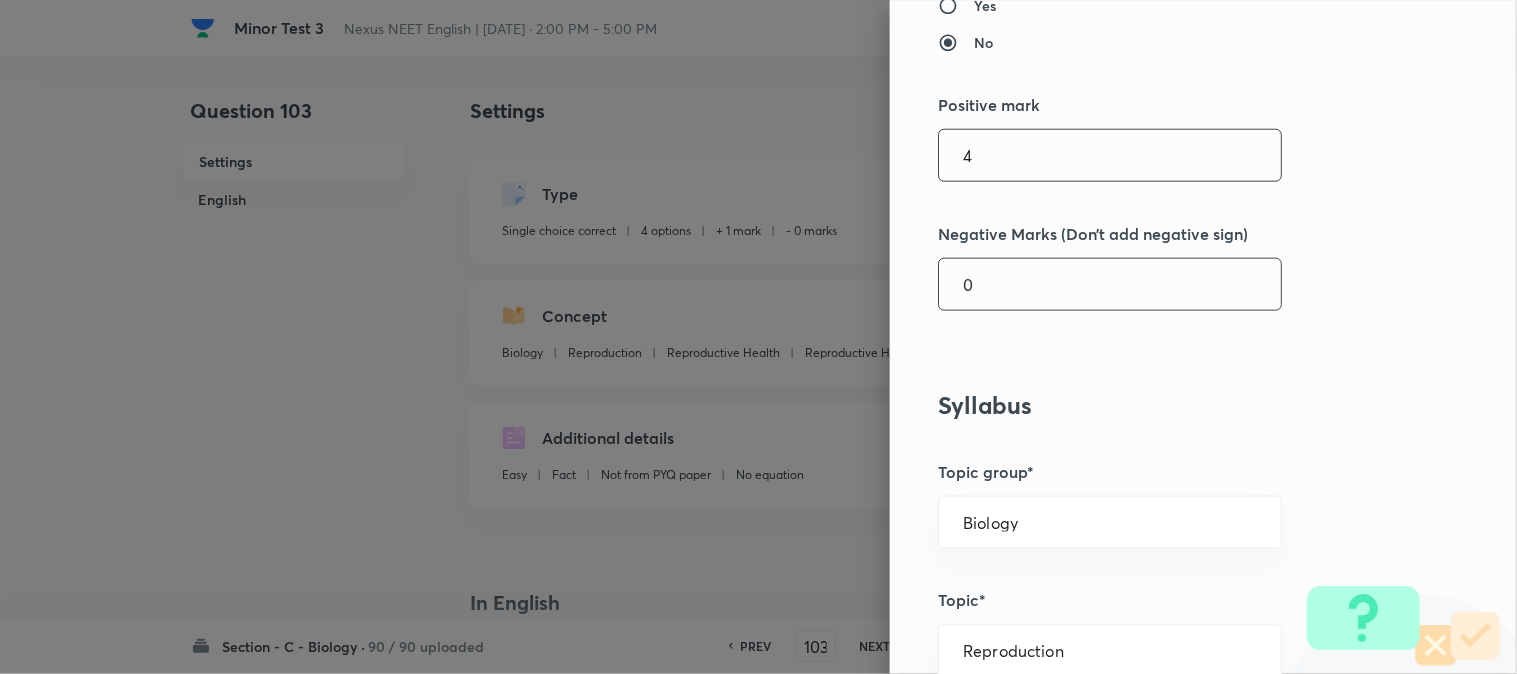 type on "4" 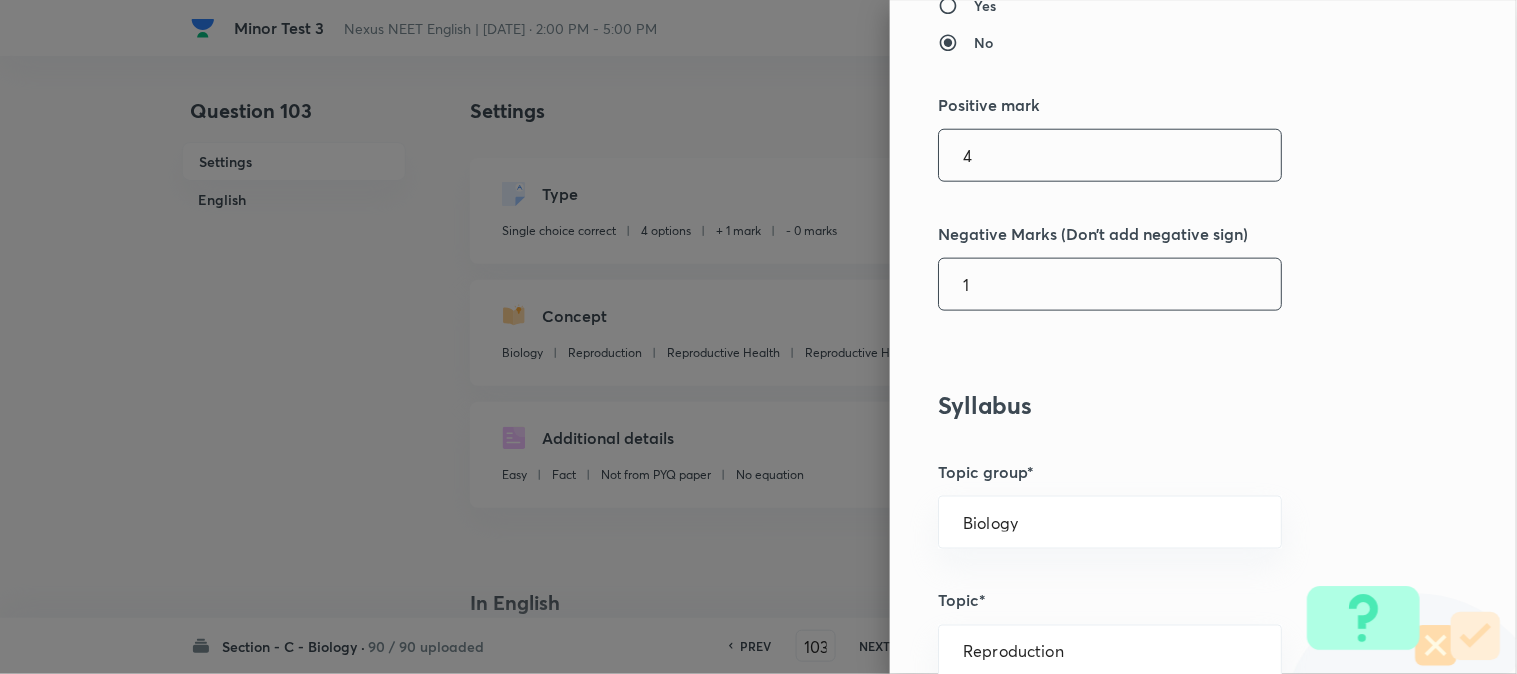 click on "1" at bounding box center (1110, 284) 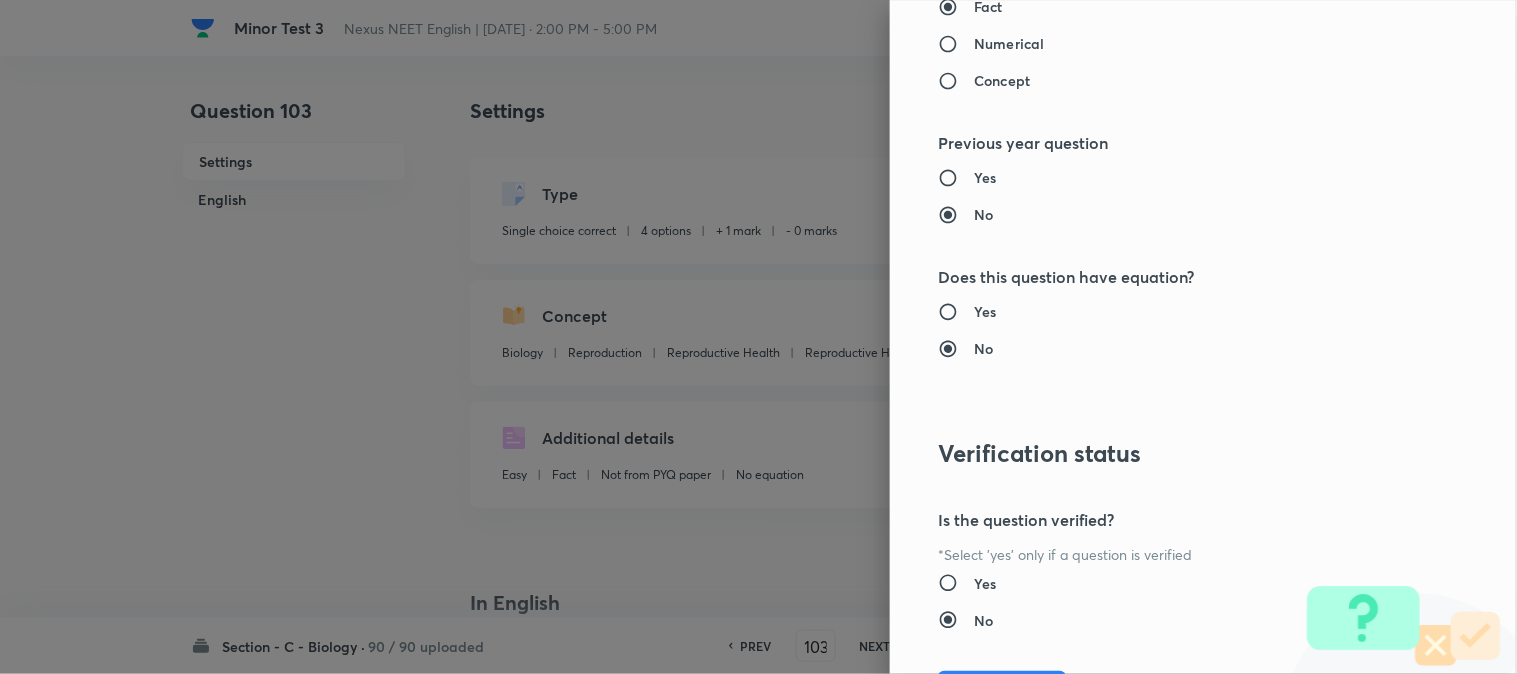 scroll, scrollTop: 2052, scrollLeft: 0, axis: vertical 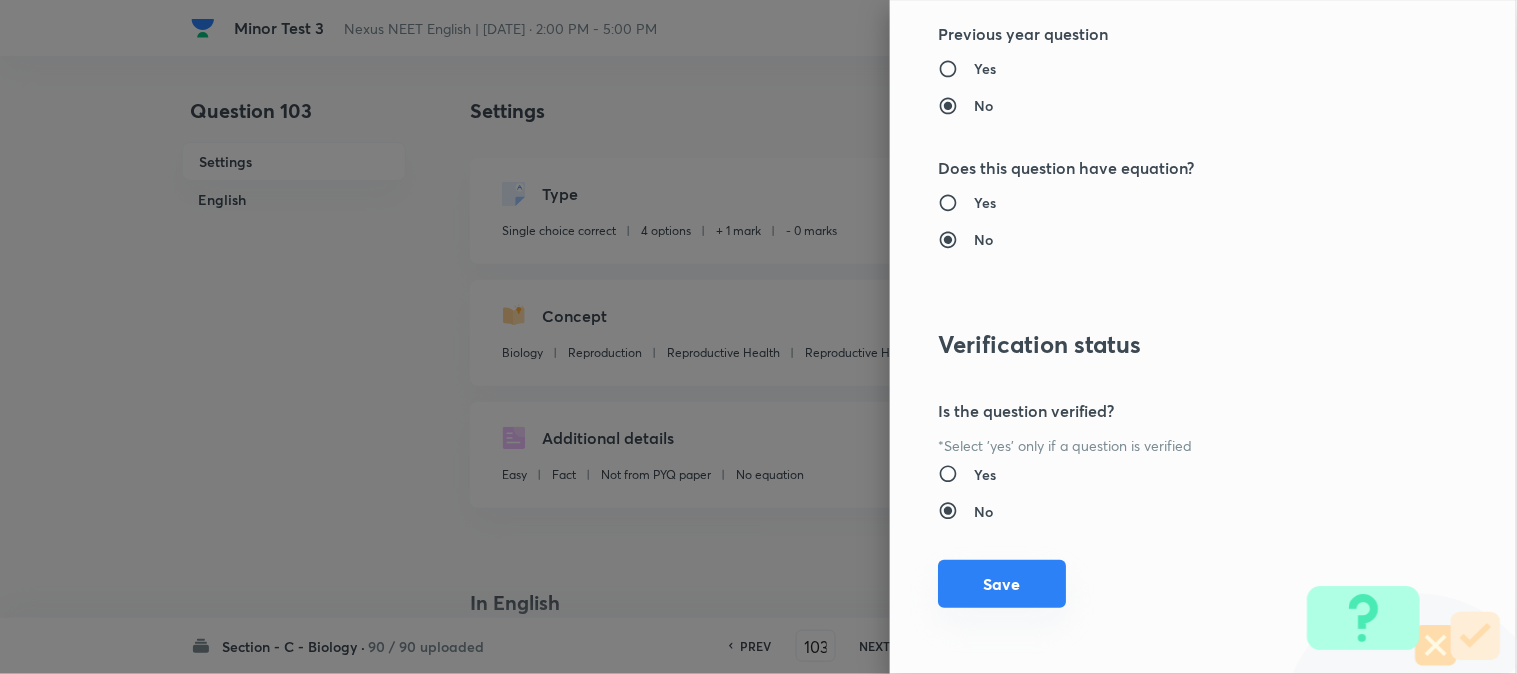type on "1" 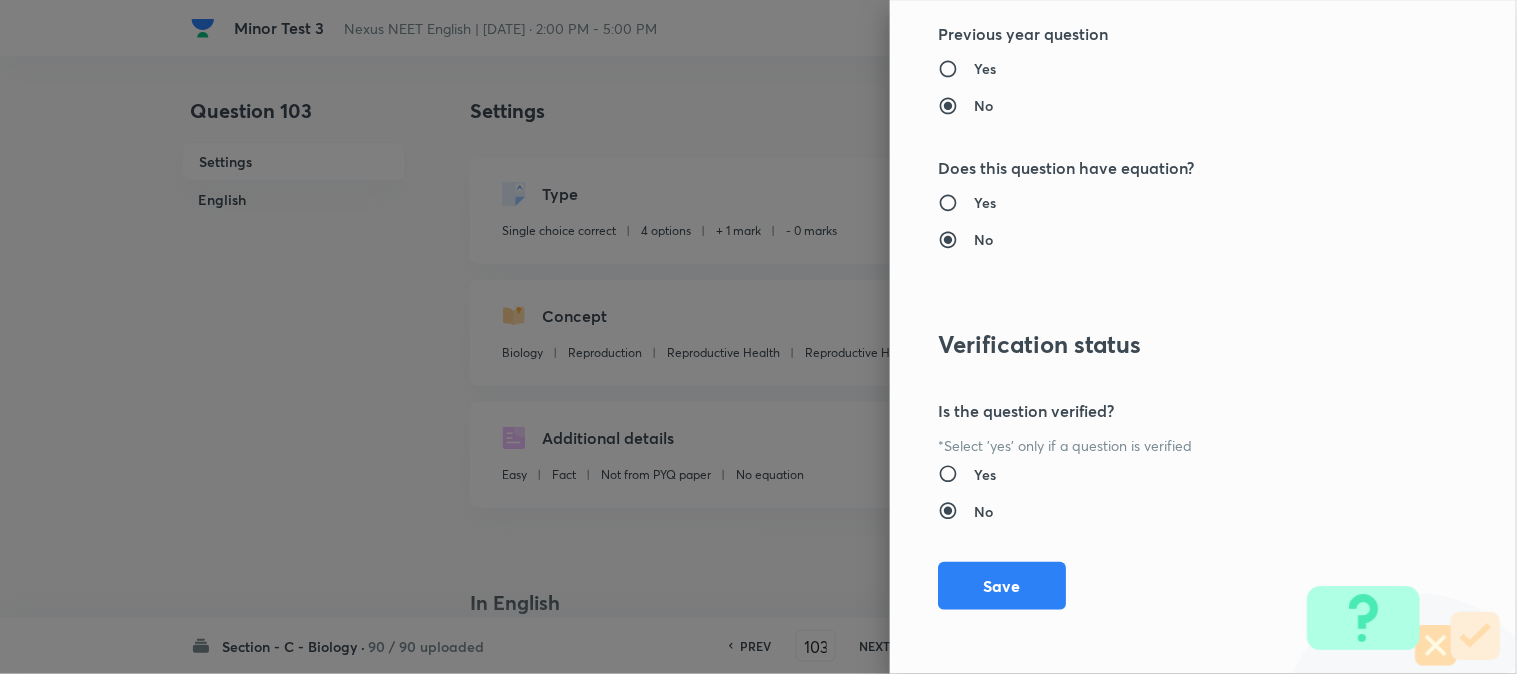 drag, startPoint x: 996, startPoint y: 576, endPoint x: 1143, endPoint y: 580, distance: 147.05441 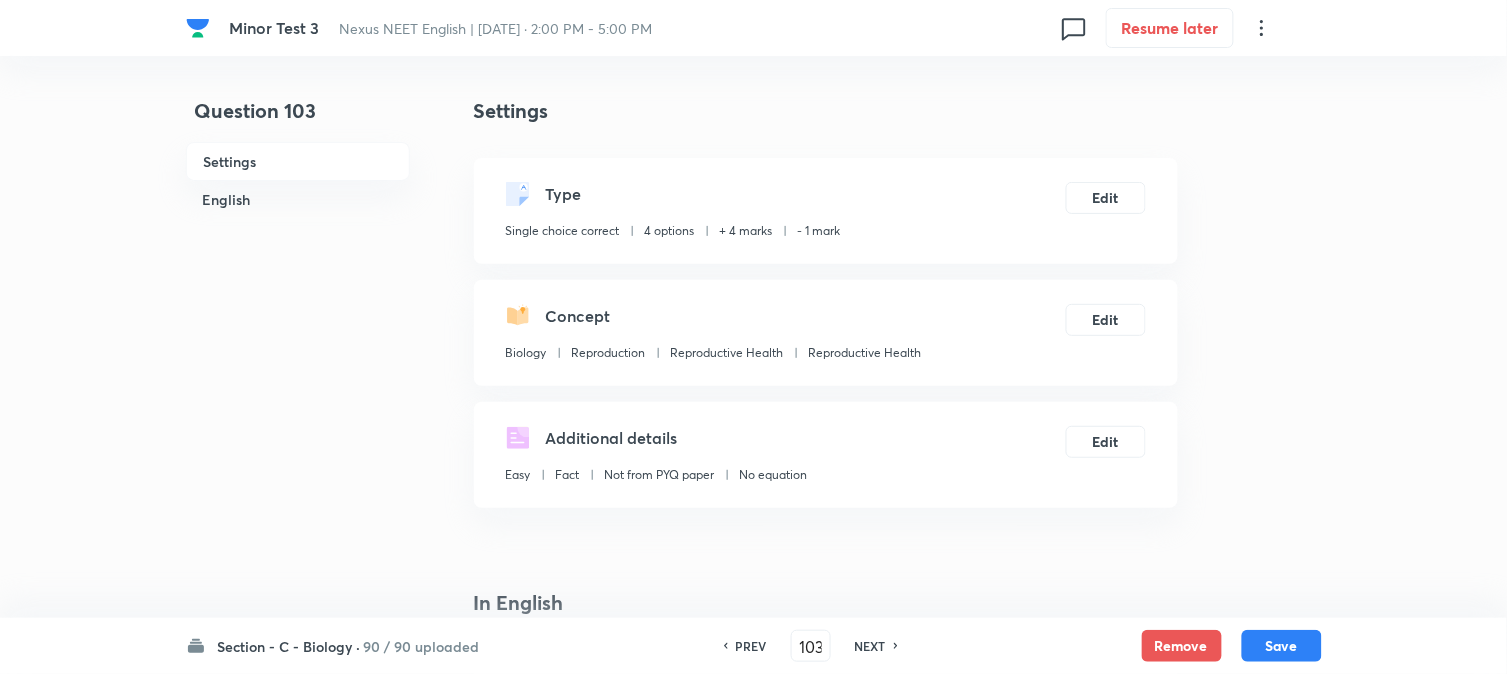 drag, startPoint x: 1310, startPoint y: 644, endPoint x: 1285, endPoint y: 623, distance: 32.649654 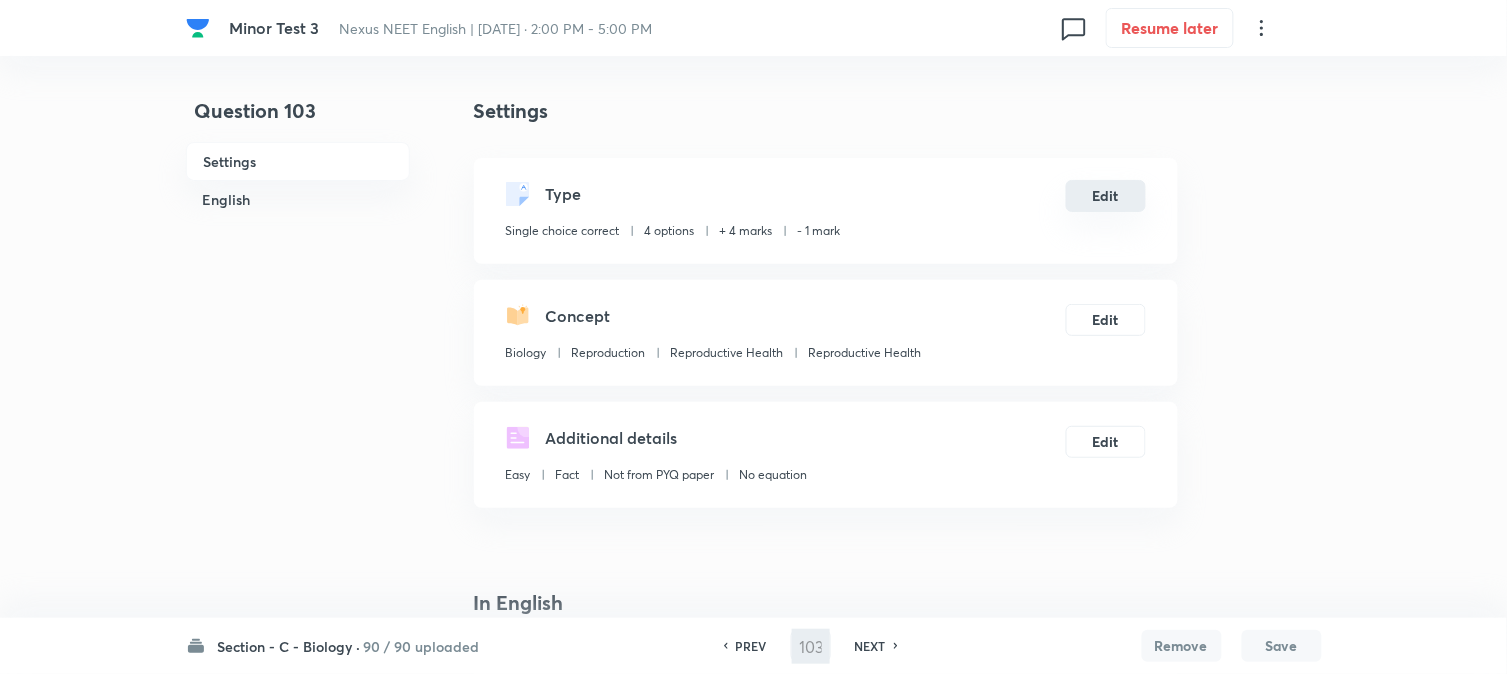 click on "Edit" at bounding box center (1106, 196) 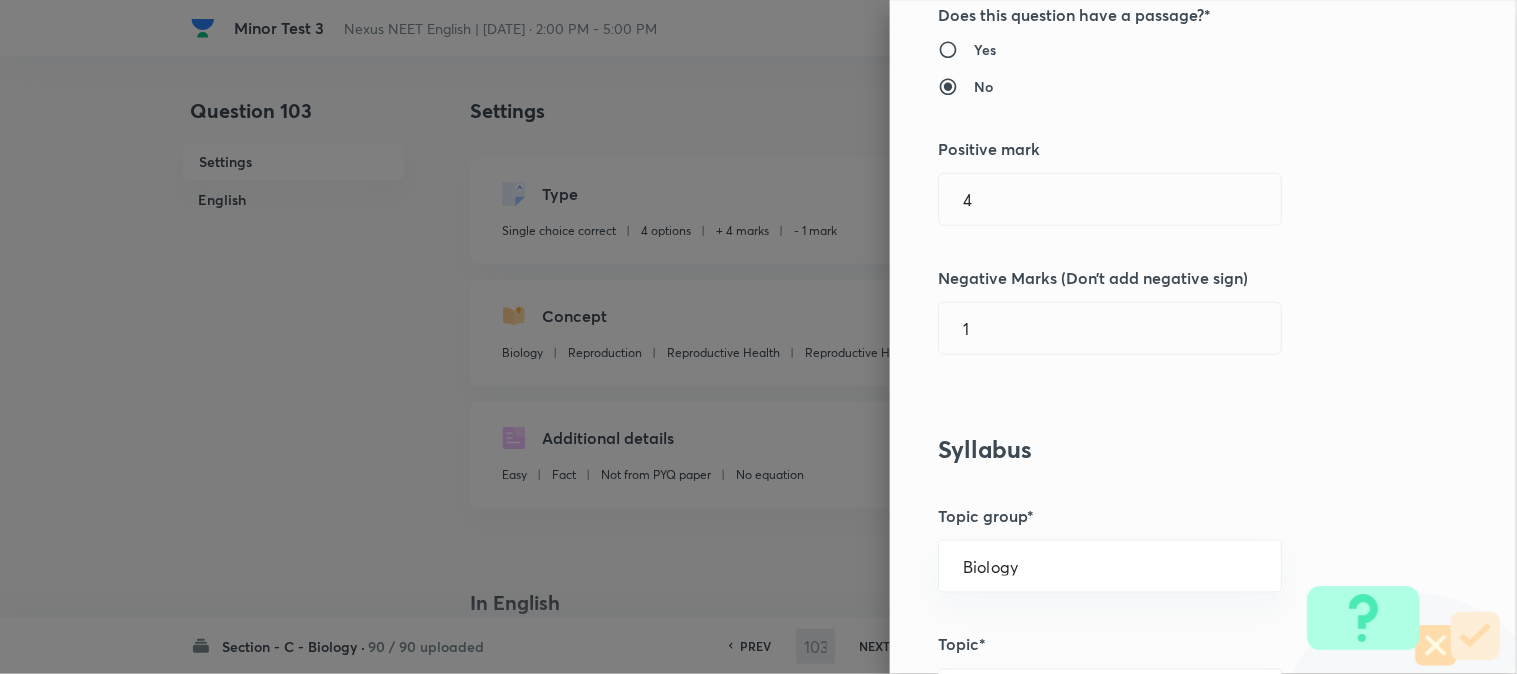 scroll, scrollTop: 444, scrollLeft: 0, axis: vertical 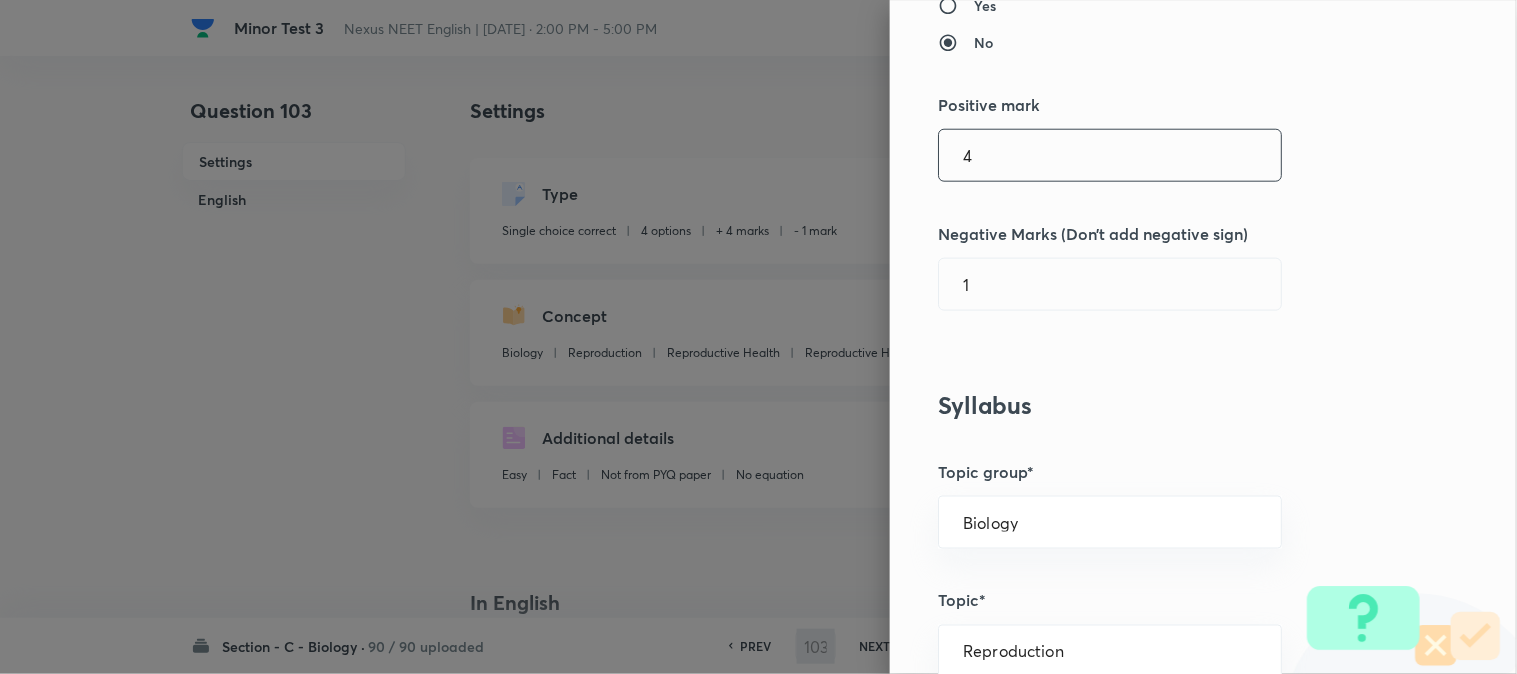 click on "4" at bounding box center [1110, 155] 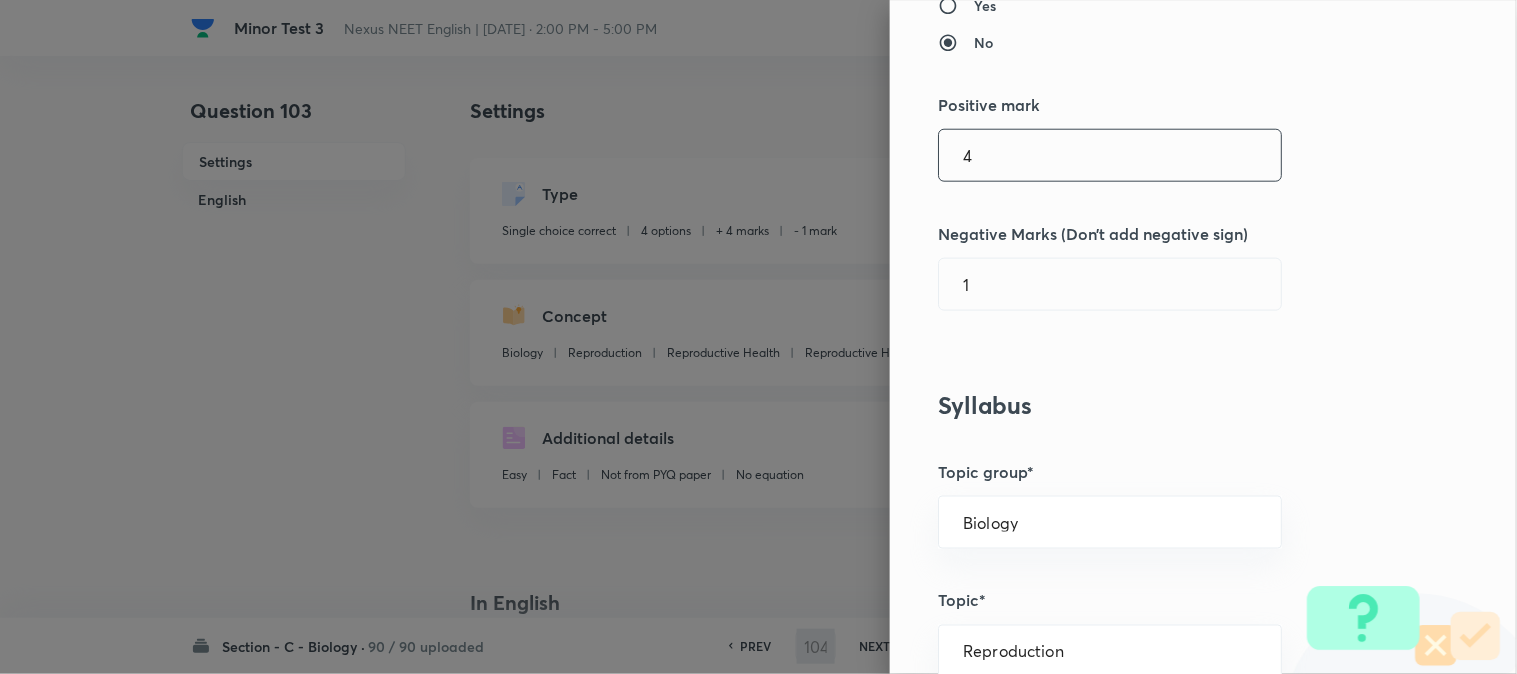 checkbox on "false" 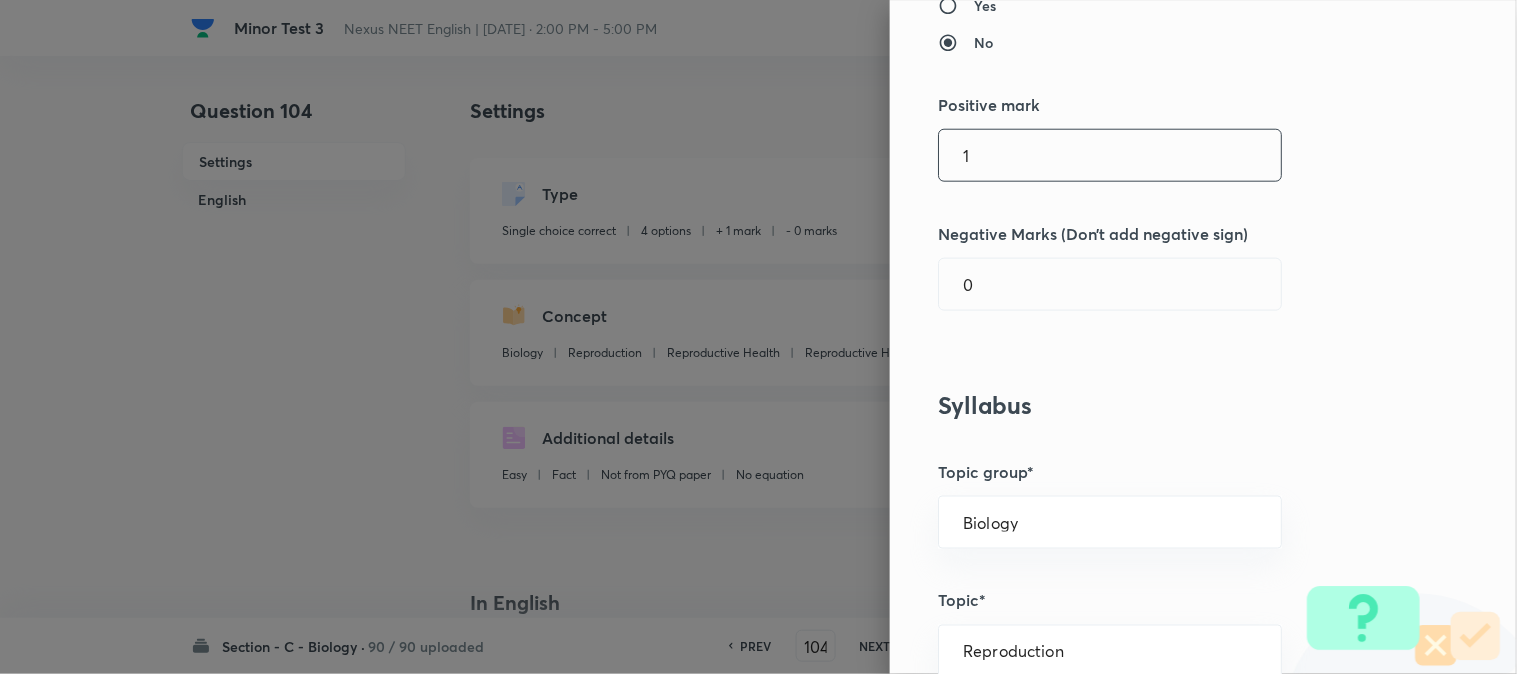 type on "1" 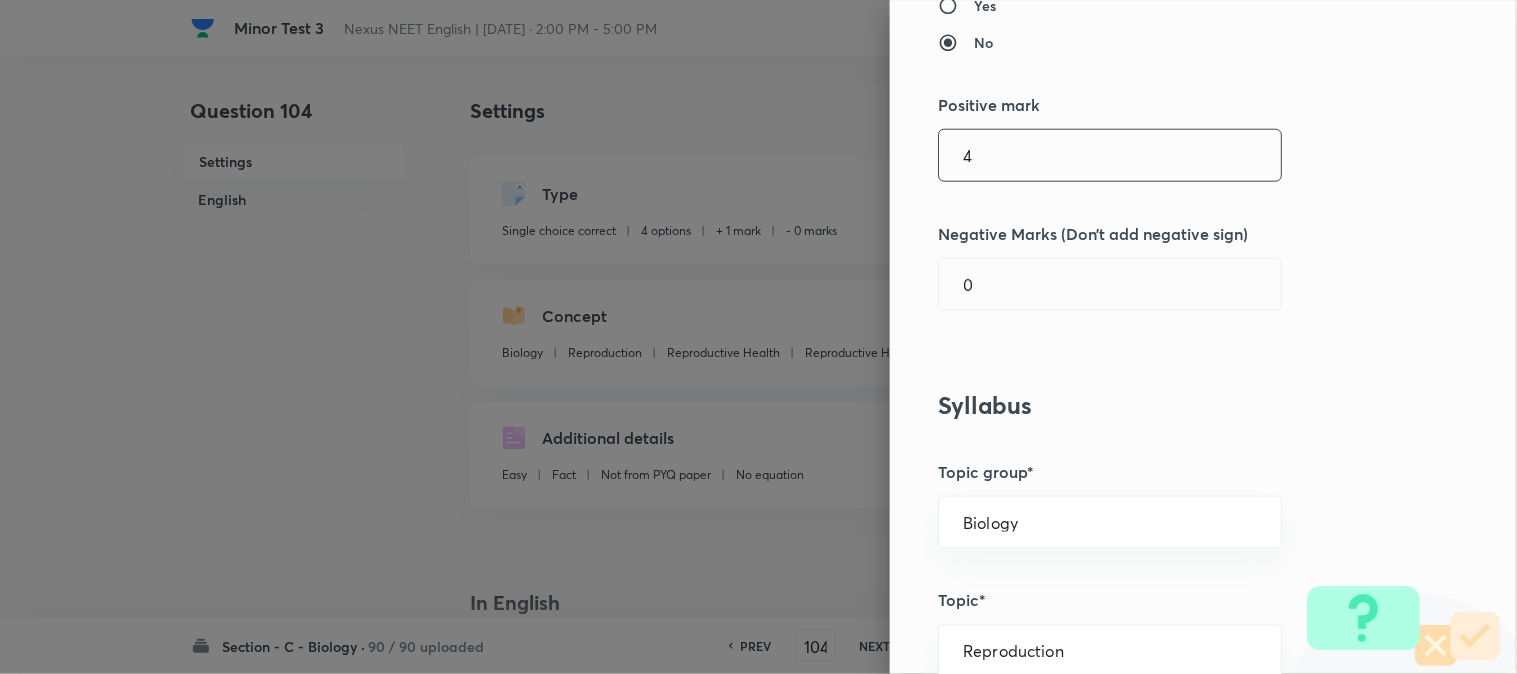 type on "4" 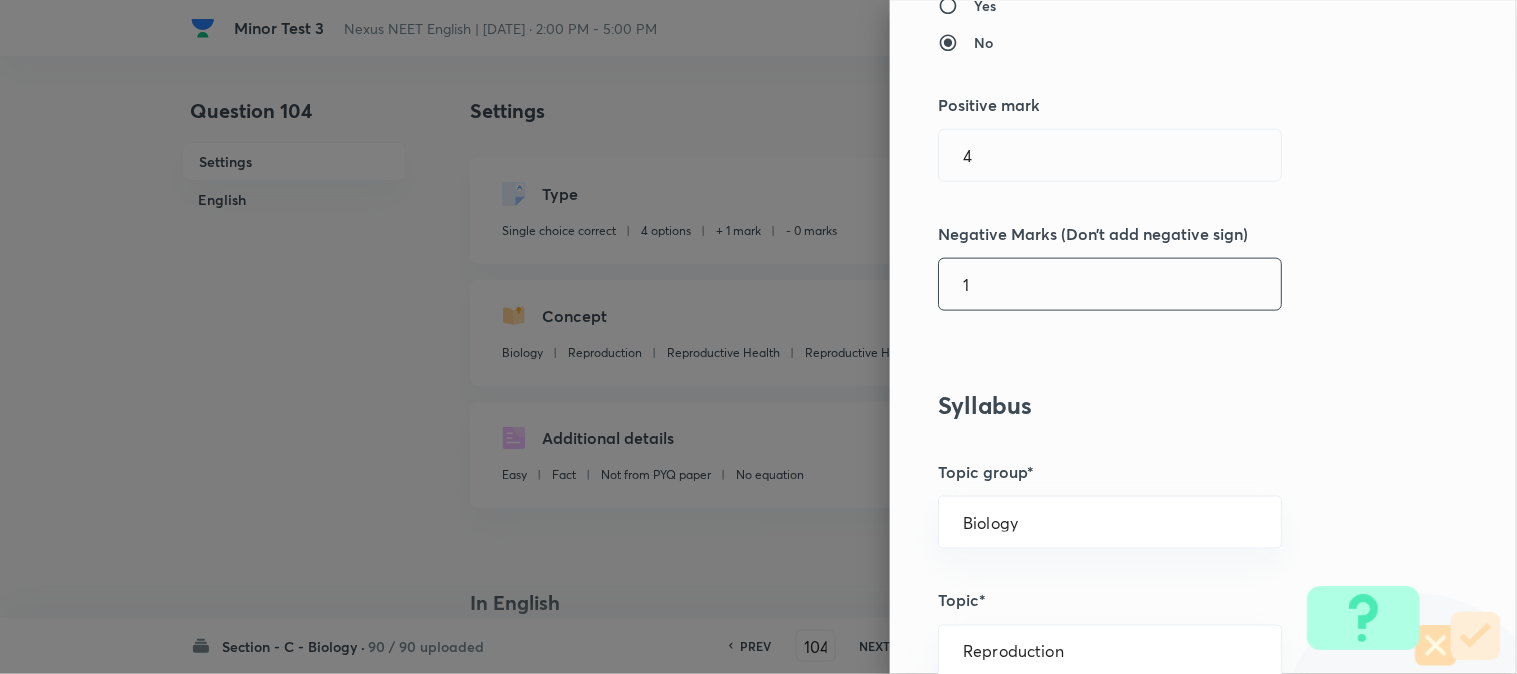 click on "1" at bounding box center (1110, 284) 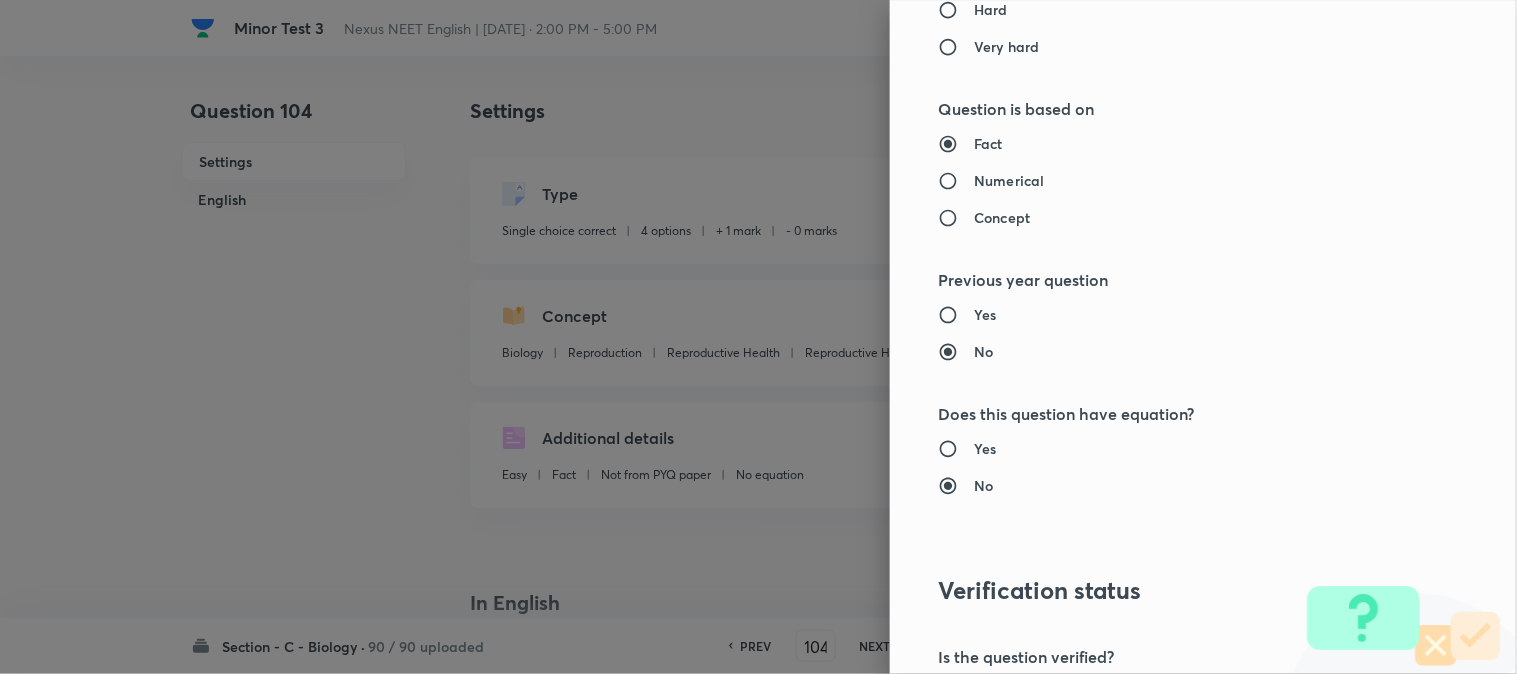 scroll, scrollTop: 2052, scrollLeft: 0, axis: vertical 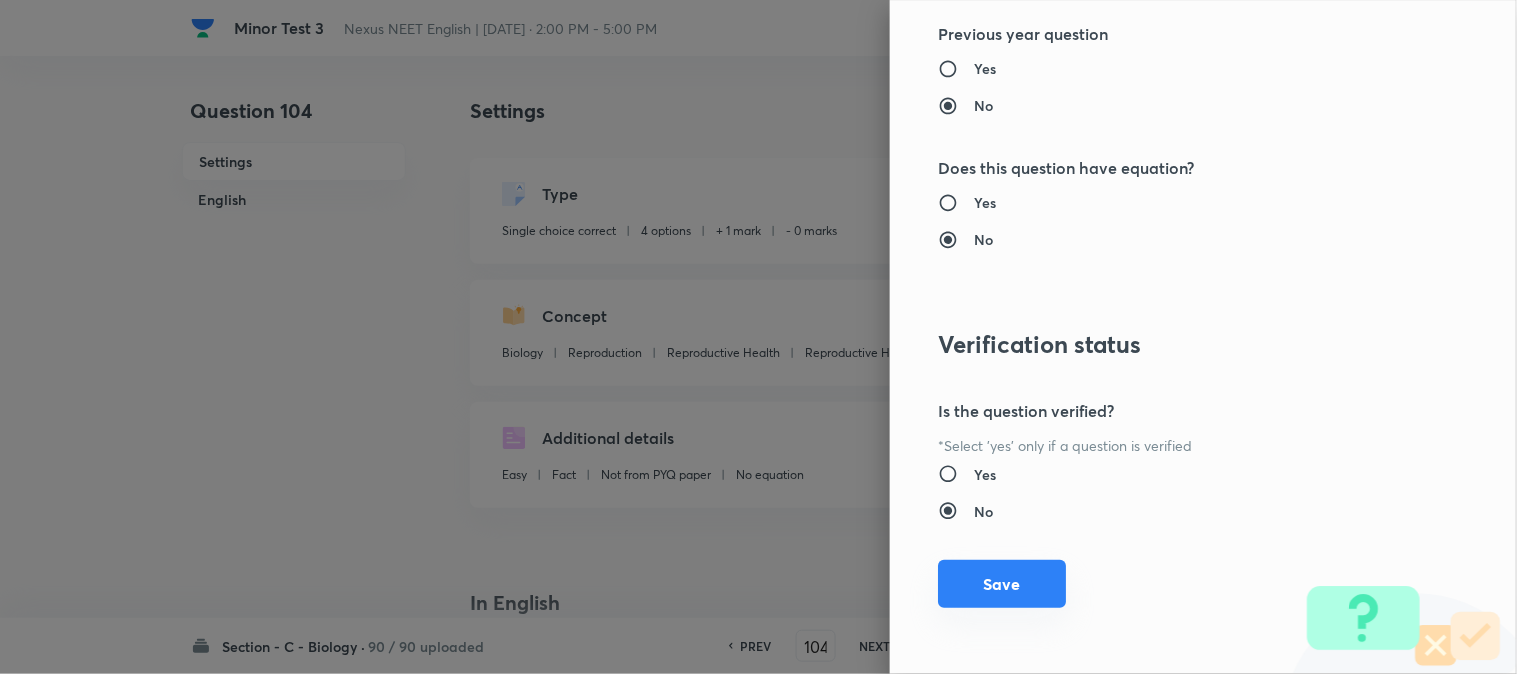type on "1" 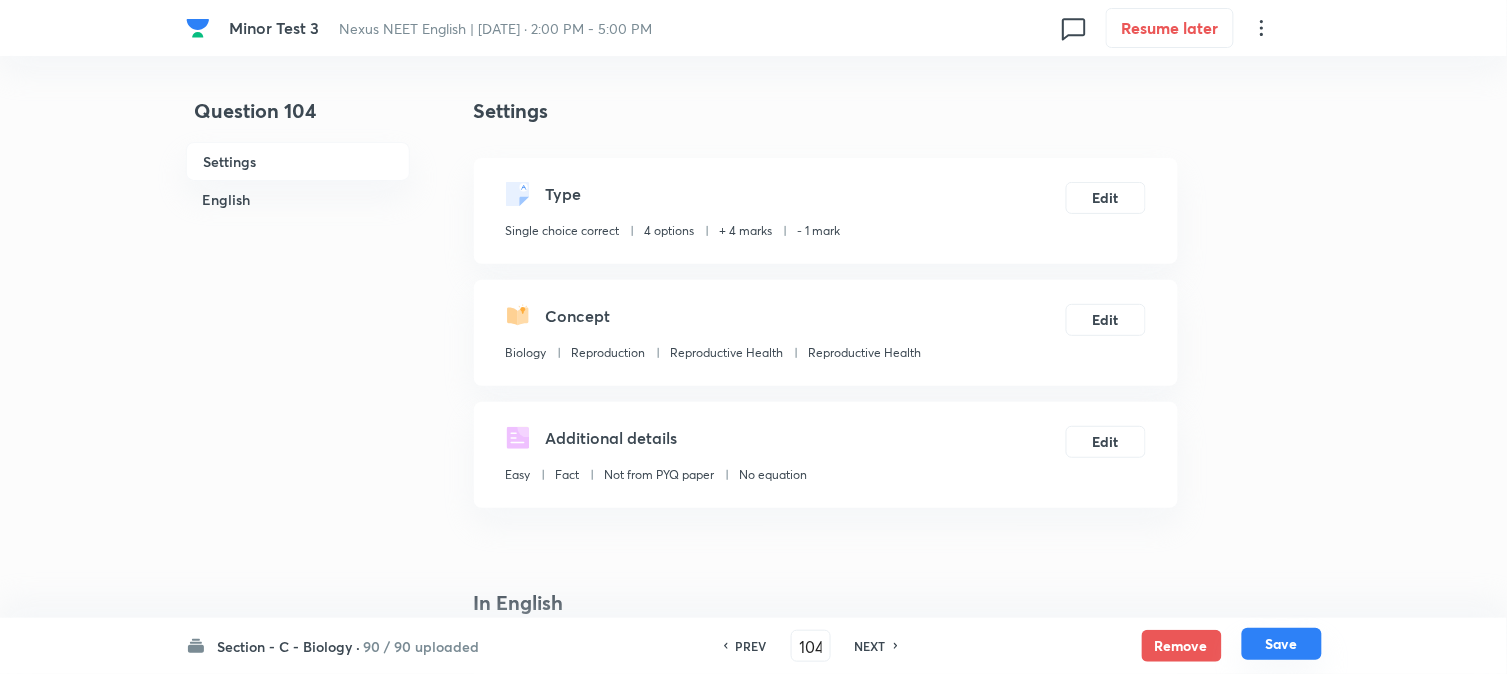 click on "Save" at bounding box center [1282, 644] 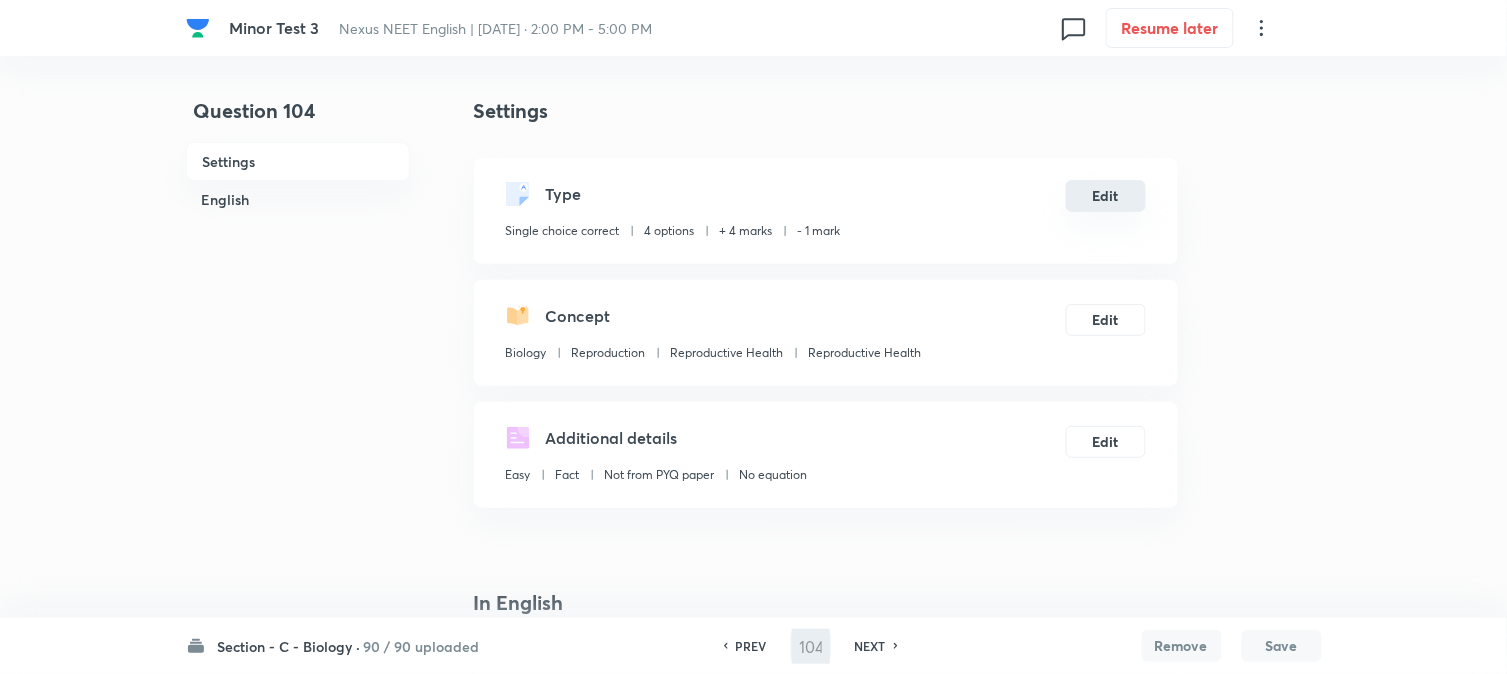 click on "Edit" at bounding box center (1106, 196) 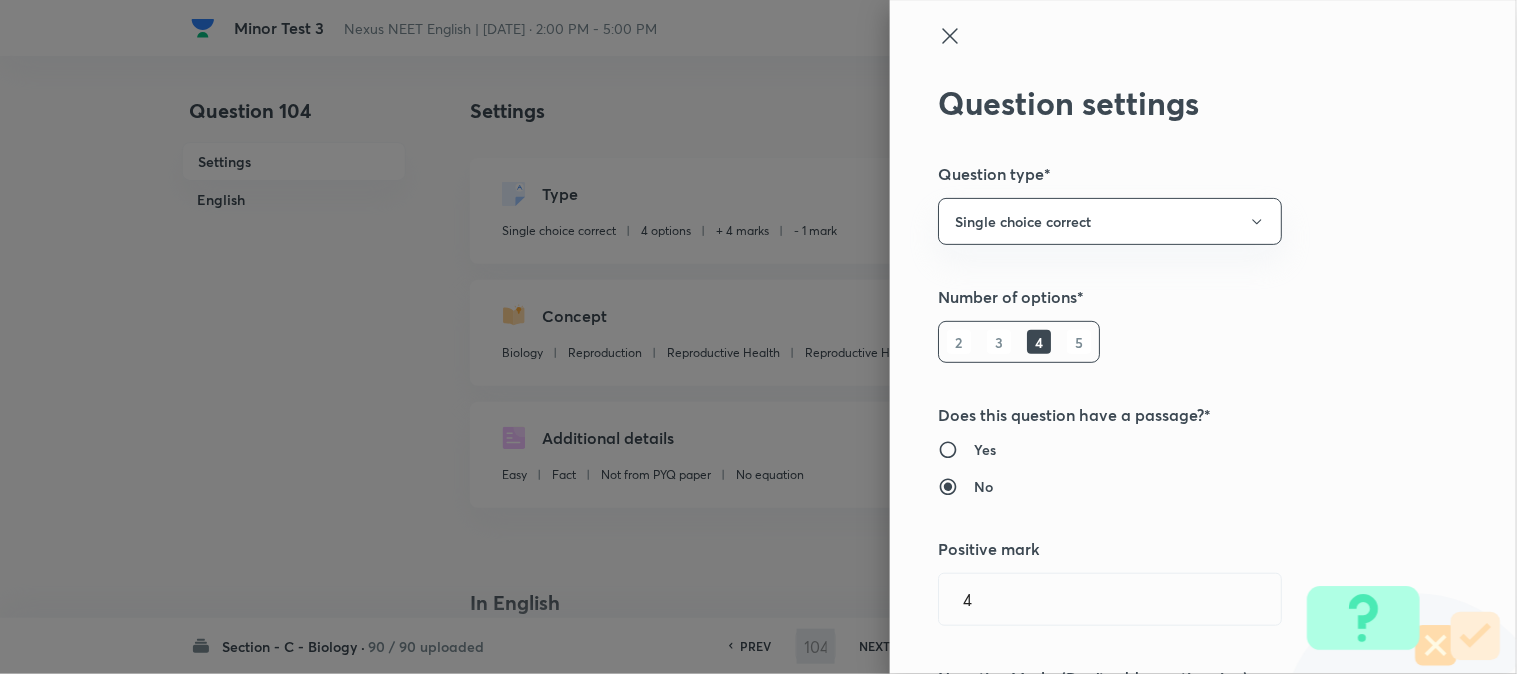 scroll, scrollTop: 444, scrollLeft: 0, axis: vertical 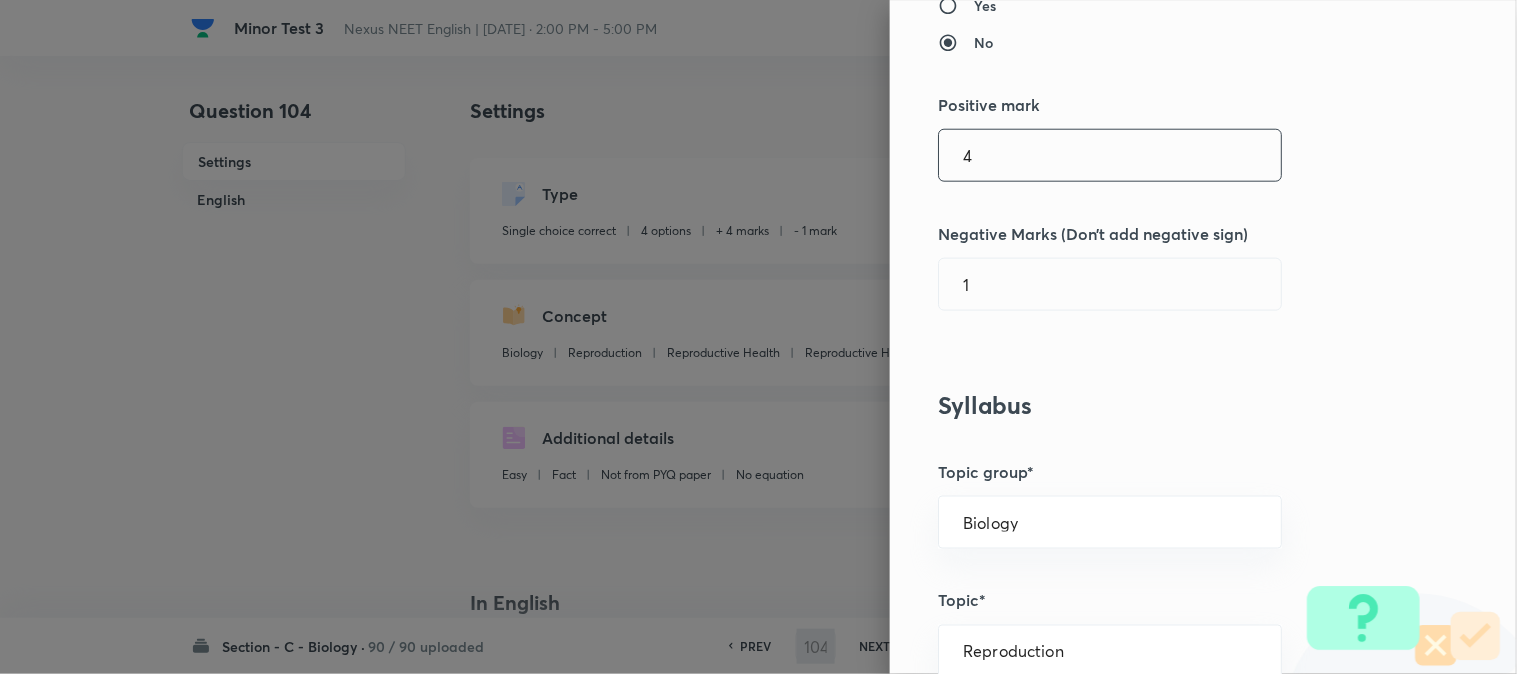 click on "4" at bounding box center (1110, 155) 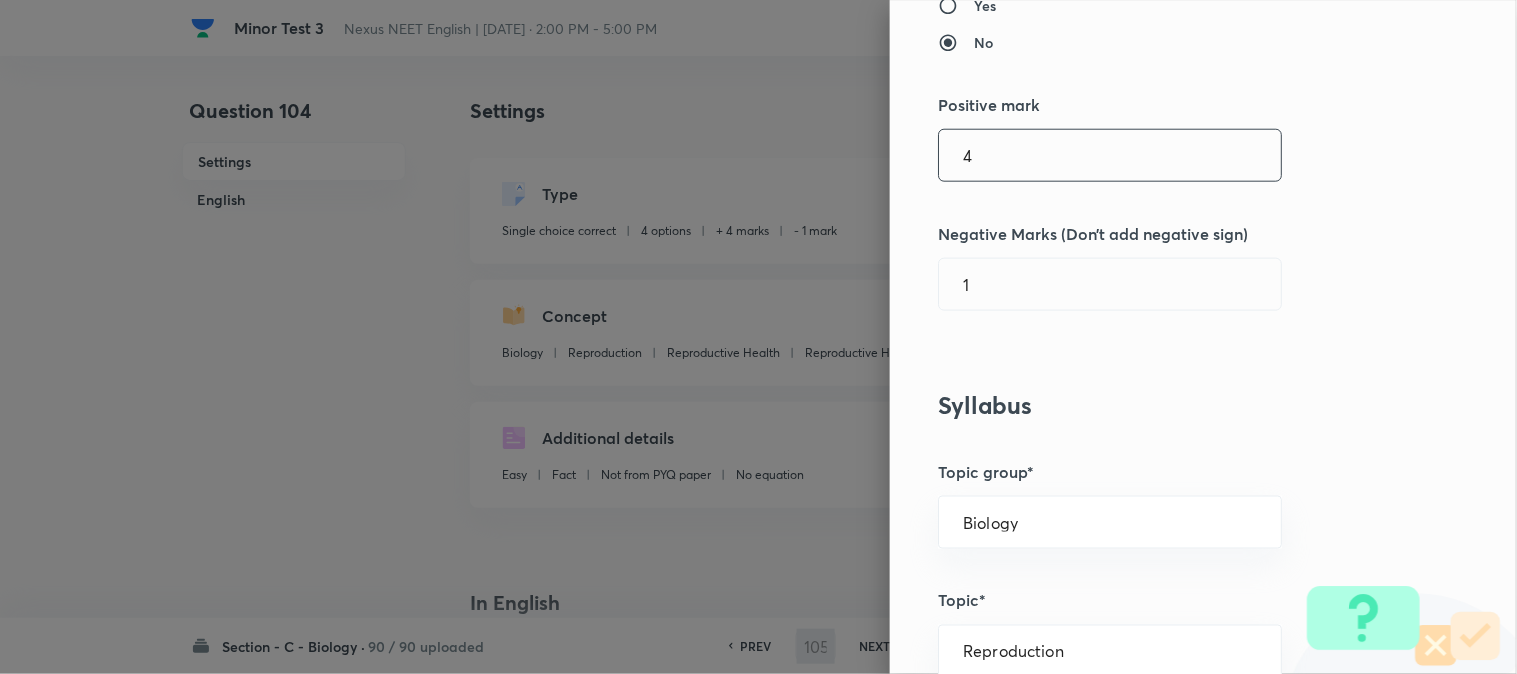 checkbox on "false" 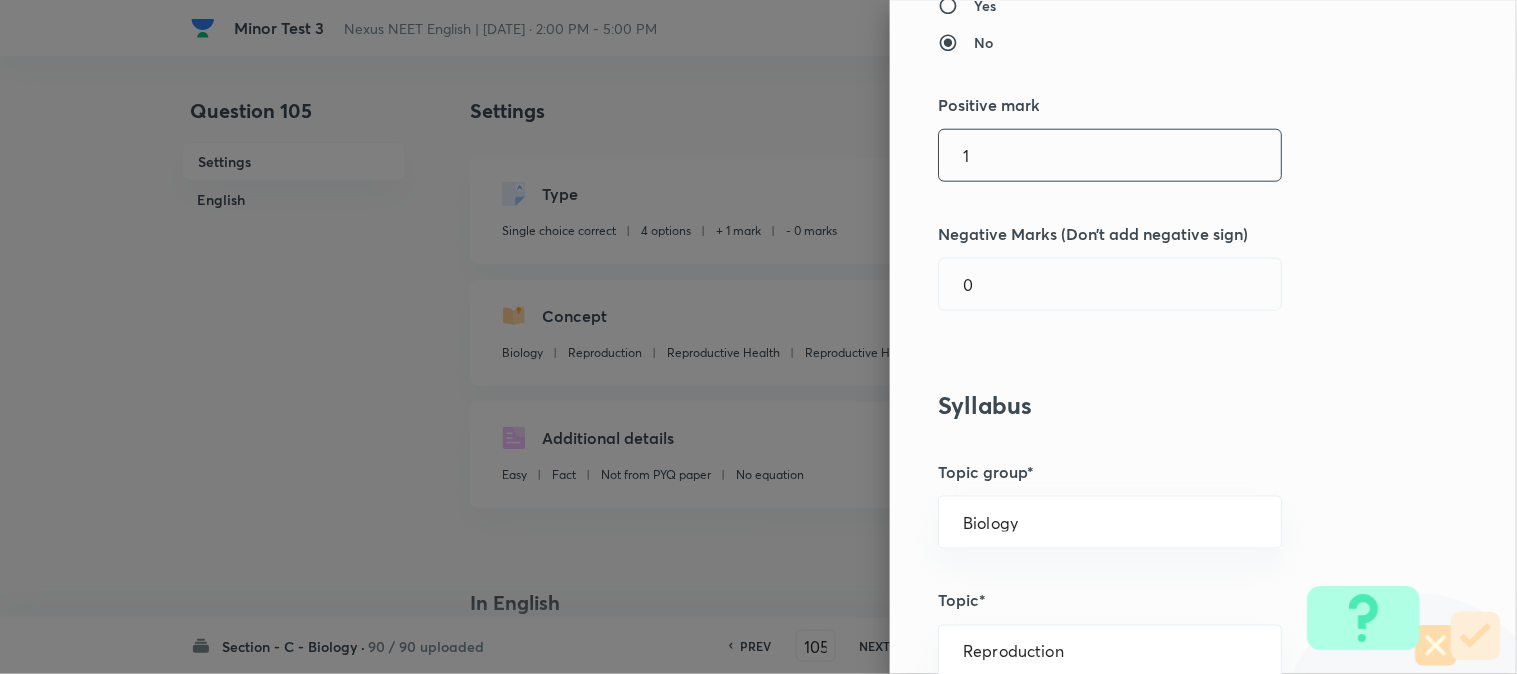 type on "1" 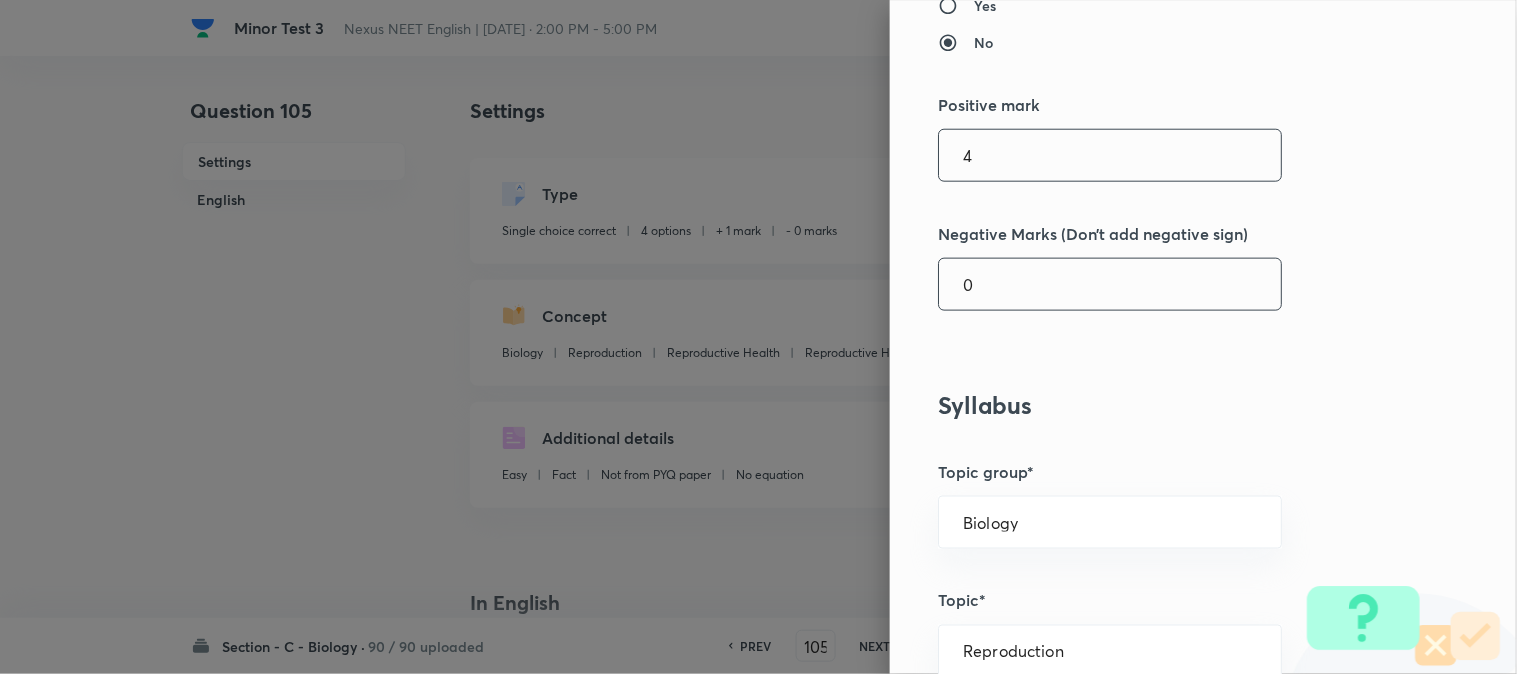 type on "4" 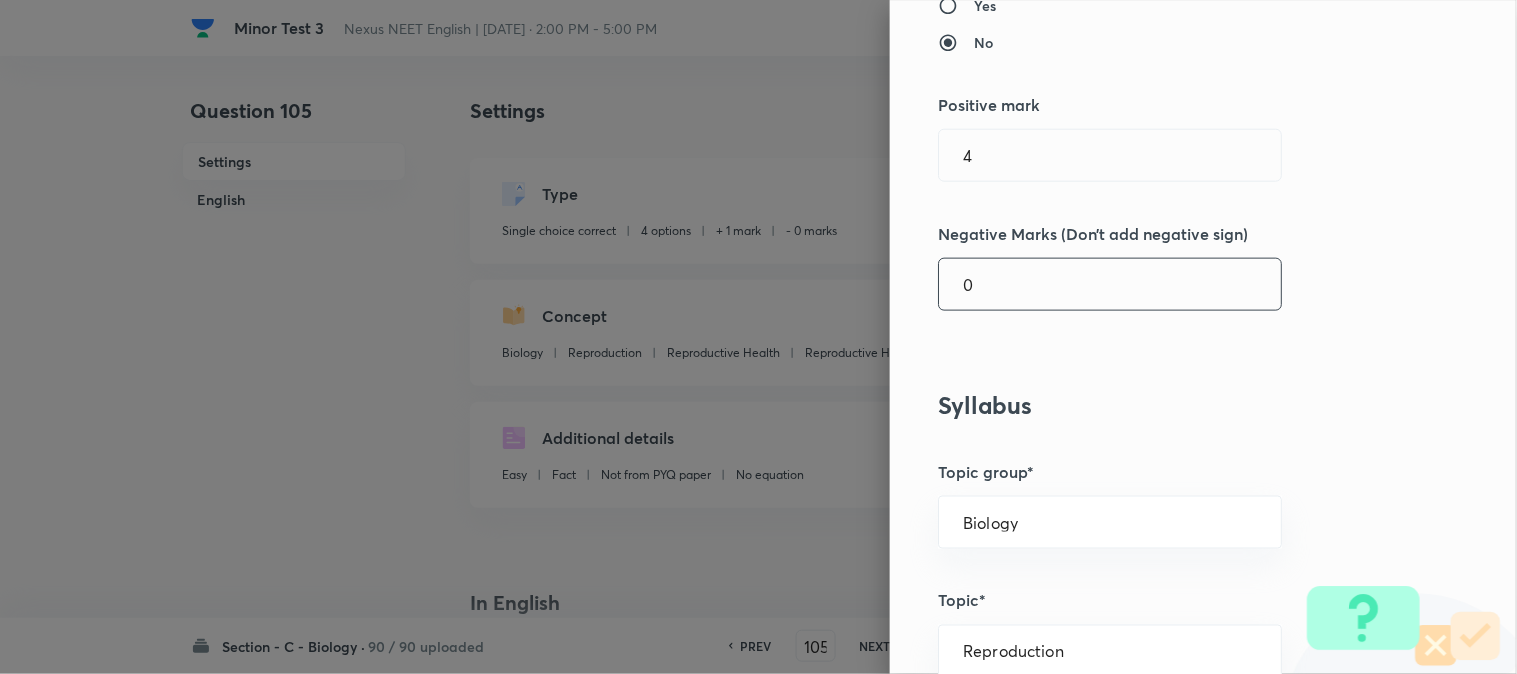 click on "0" at bounding box center (1110, 284) 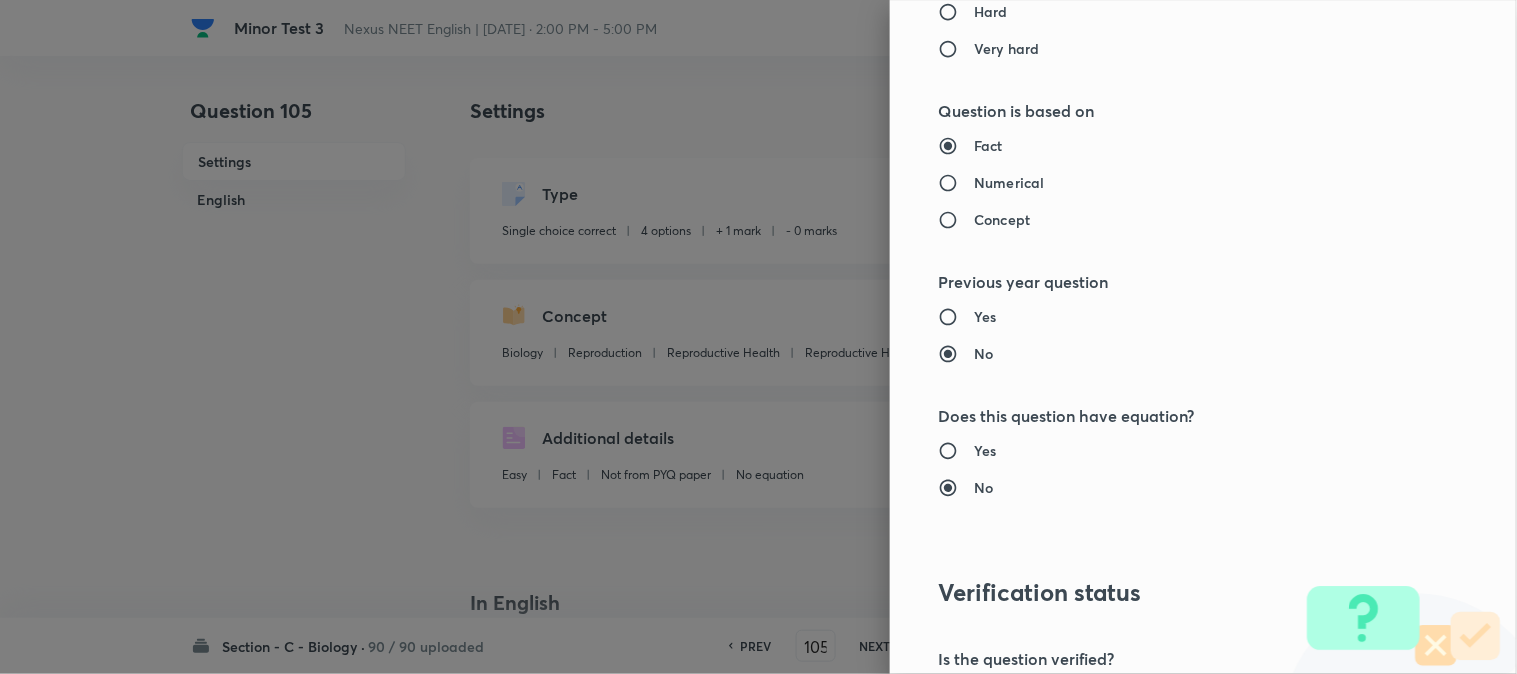 scroll, scrollTop: 2052, scrollLeft: 0, axis: vertical 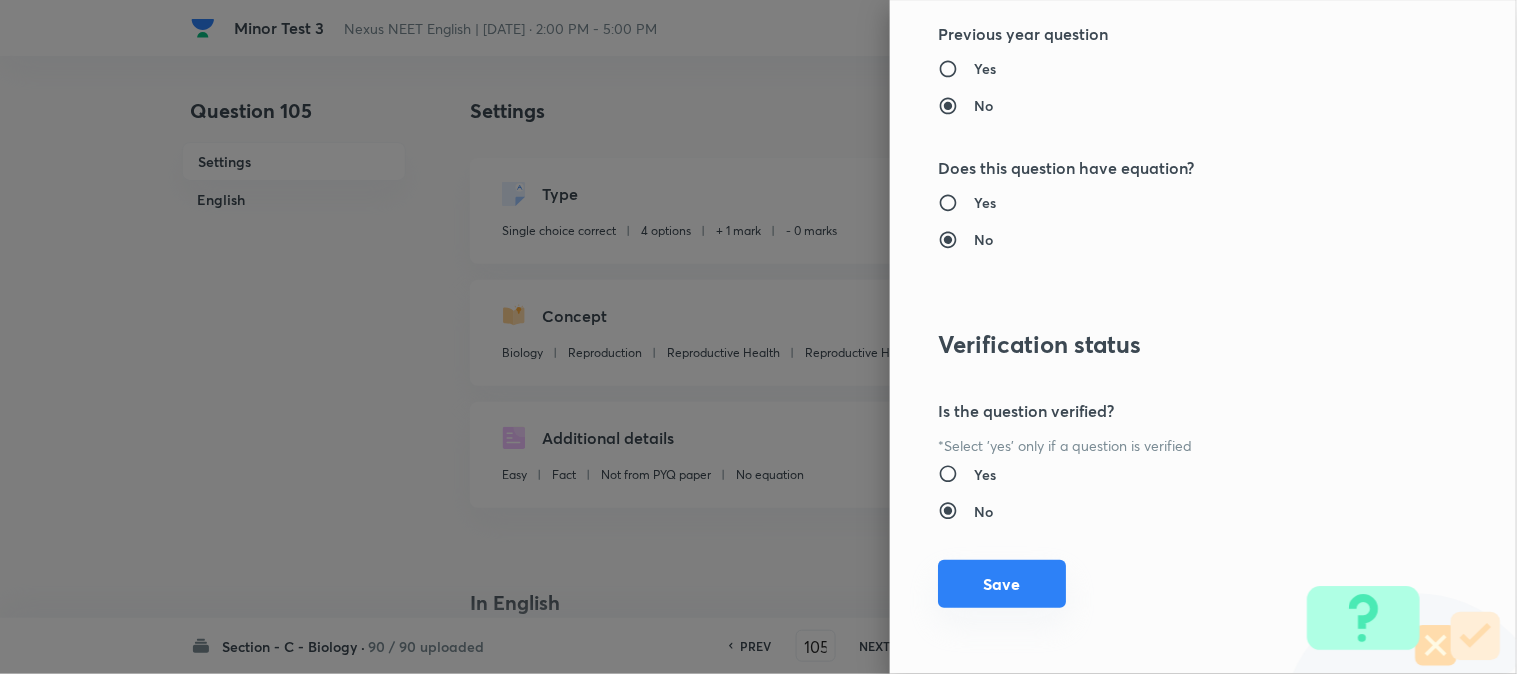 type on "1" 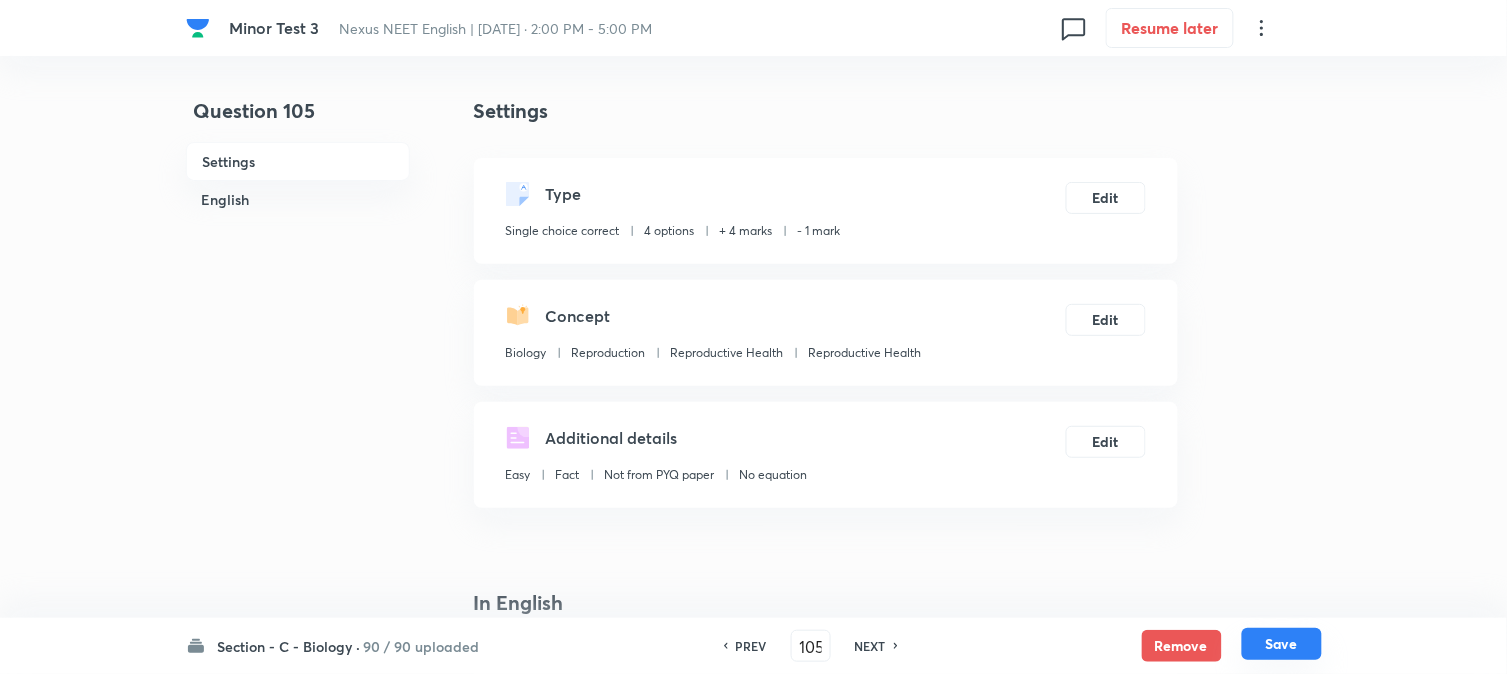 click on "Save" at bounding box center (1282, 644) 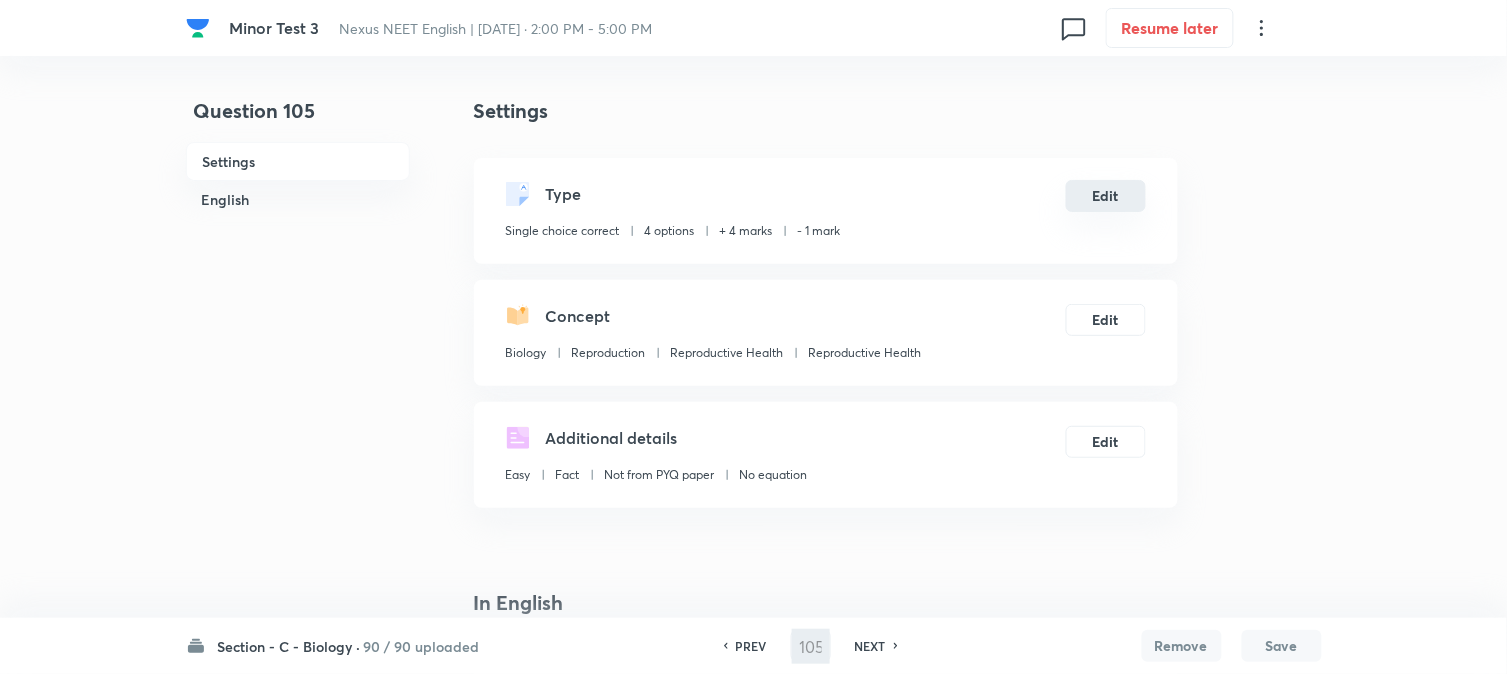 click on "Edit" at bounding box center (1106, 196) 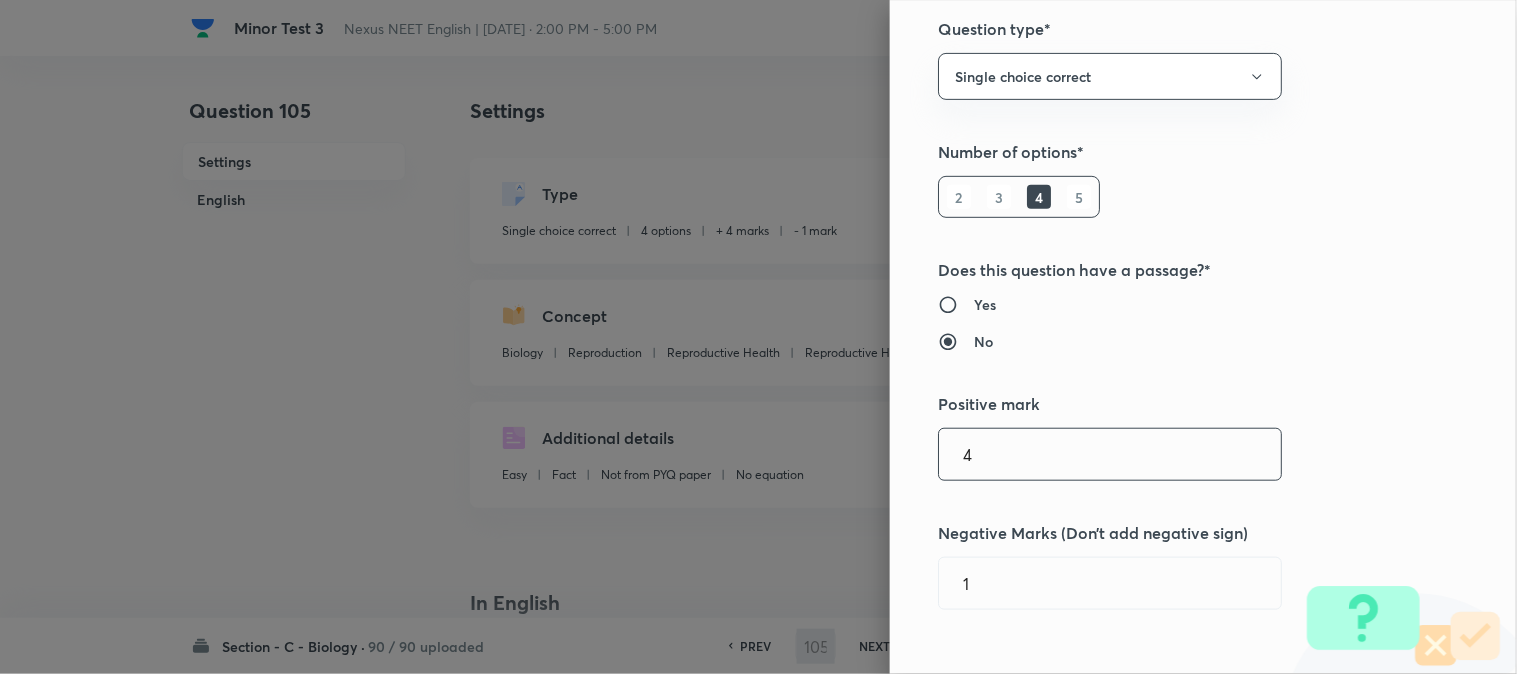 scroll, scrollTop: 333, scrollLeft: 0, axis: vertical 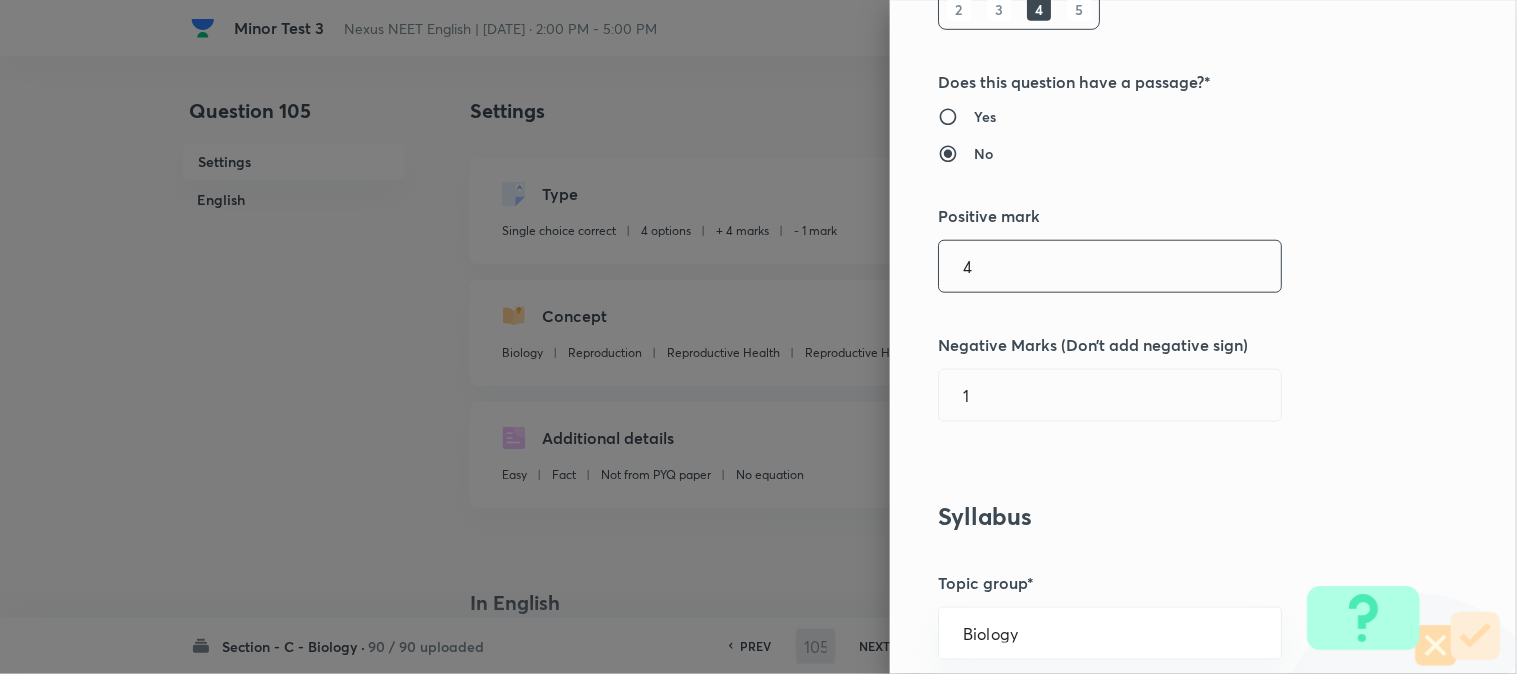 click on "4" at bounding box center (1110, 266) 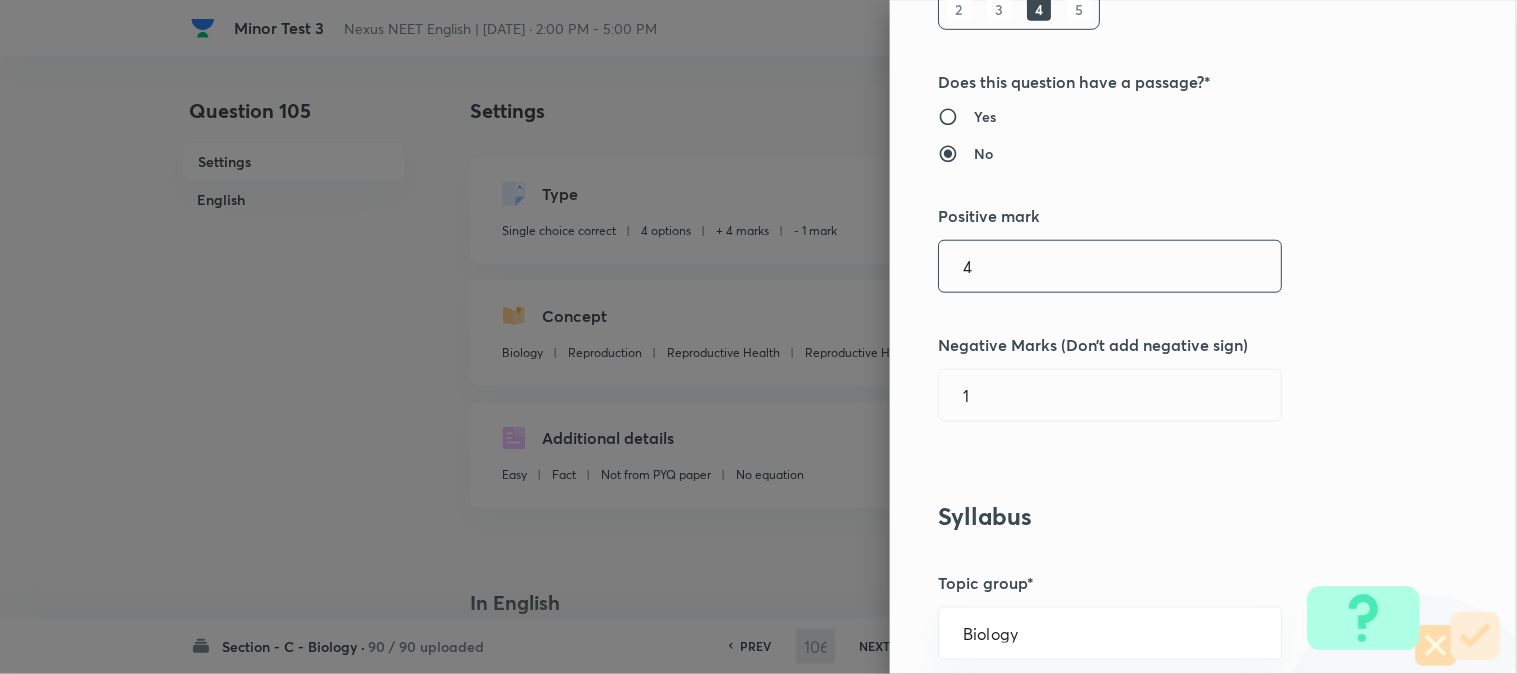 checkbox on "false" 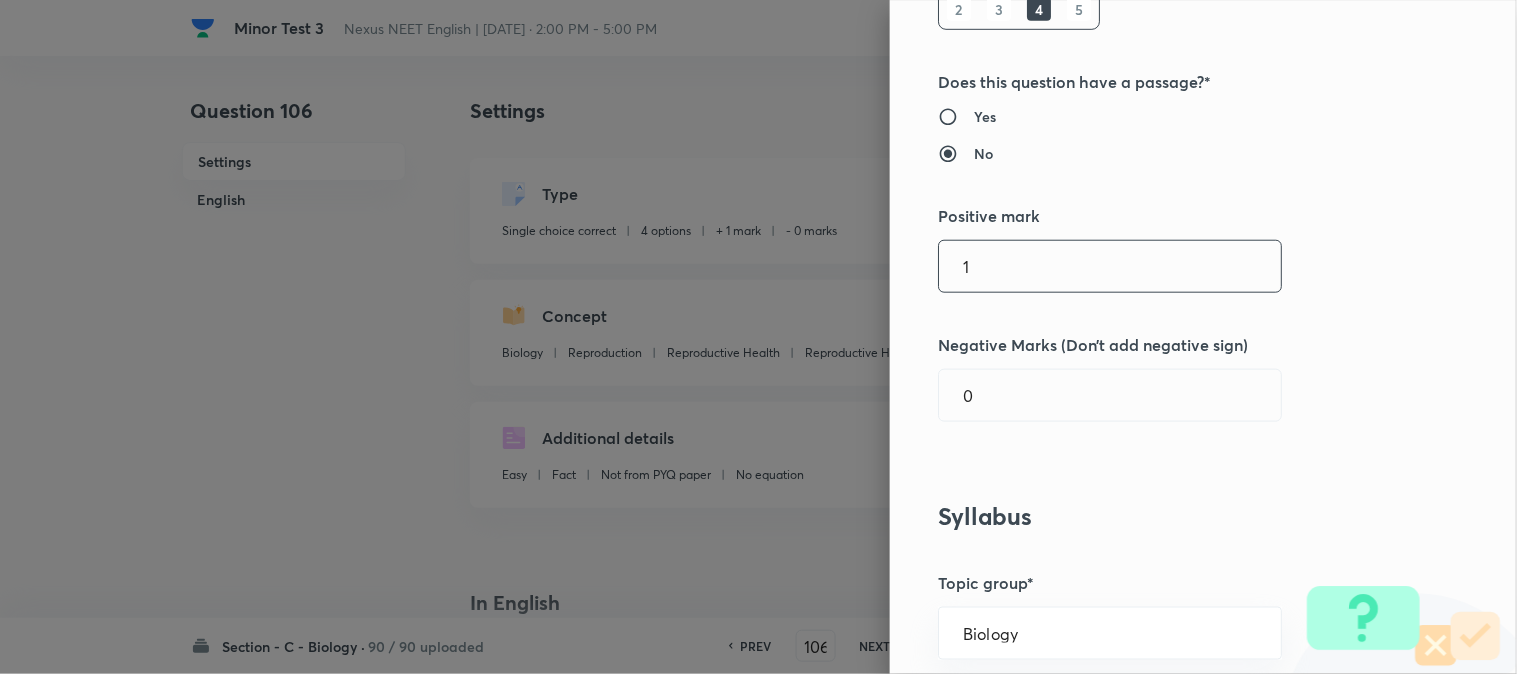 type on "1" 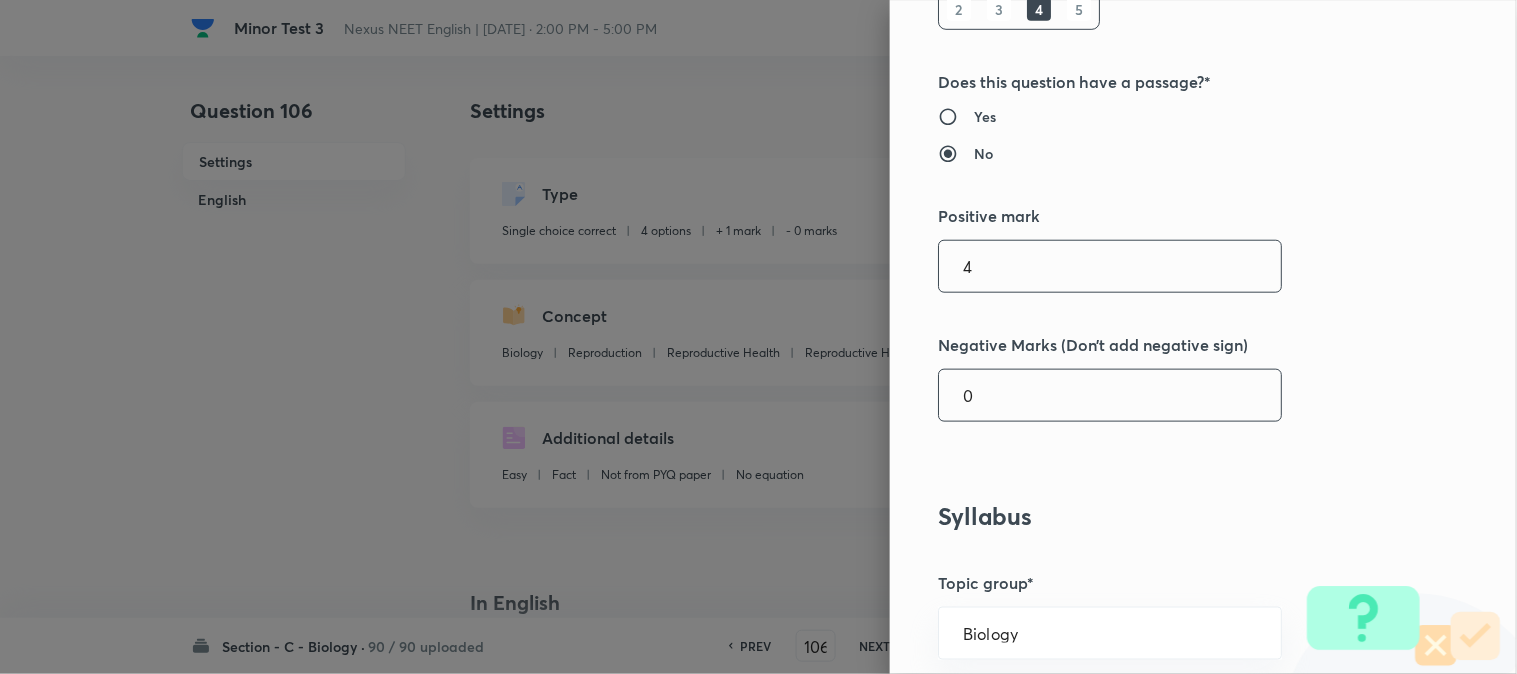 type on "4" 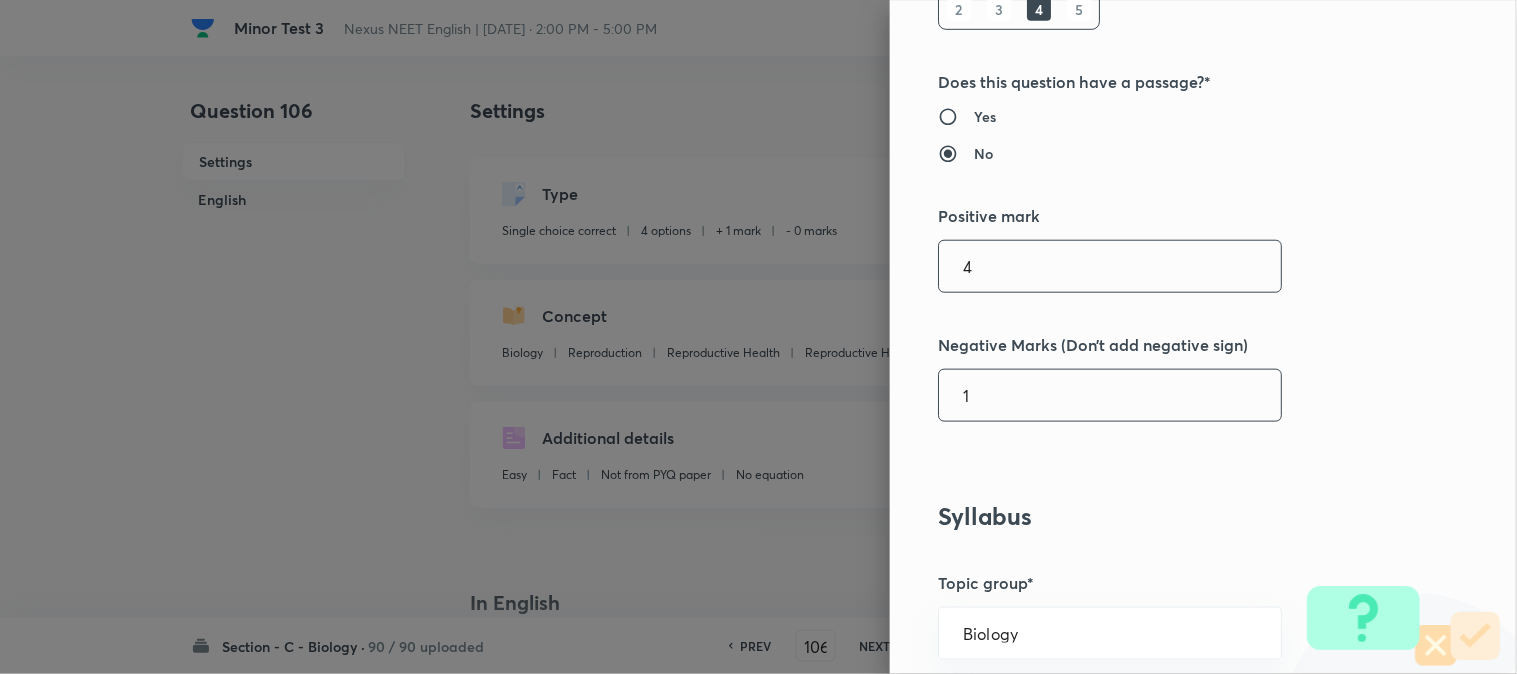 click on "1" at bounding box center [1110, 395] 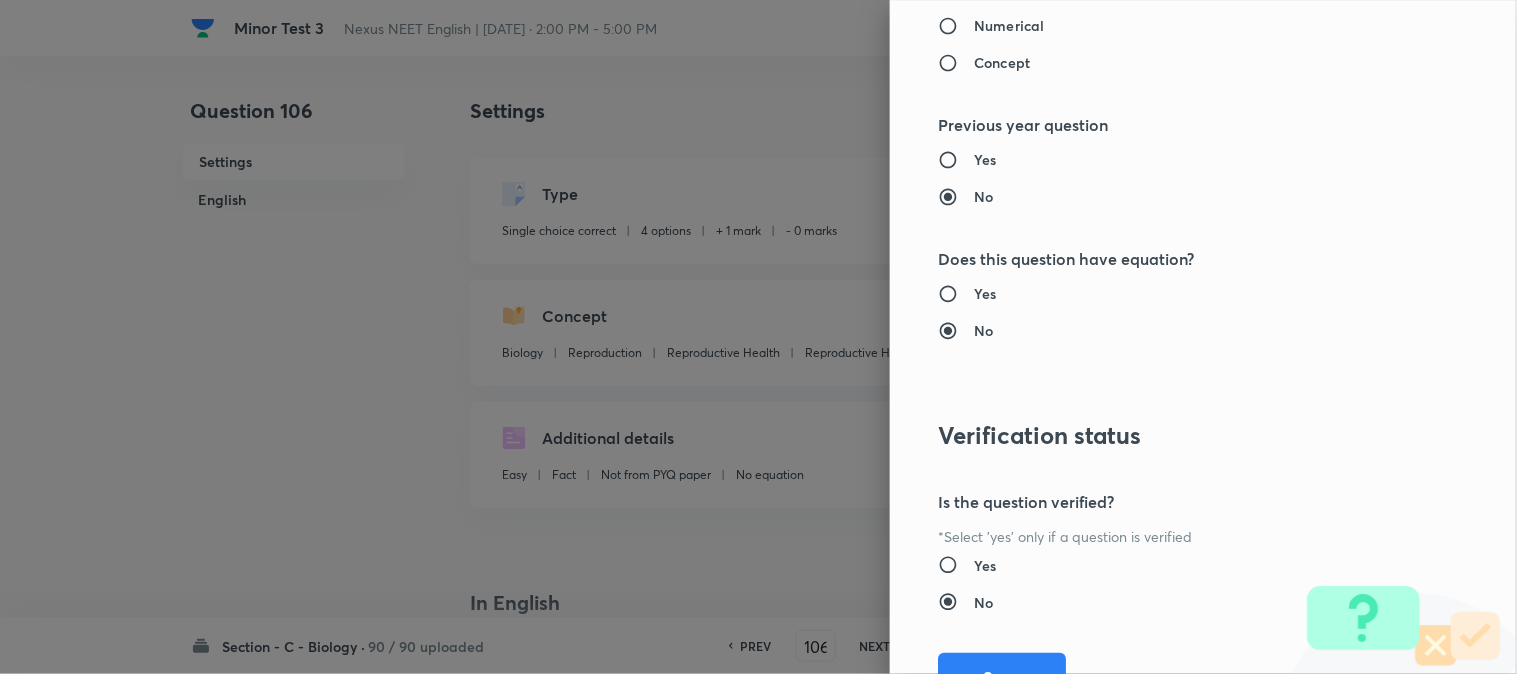 scroll, scrollTop: 2052, scrollLeft: 0, axis: vertical 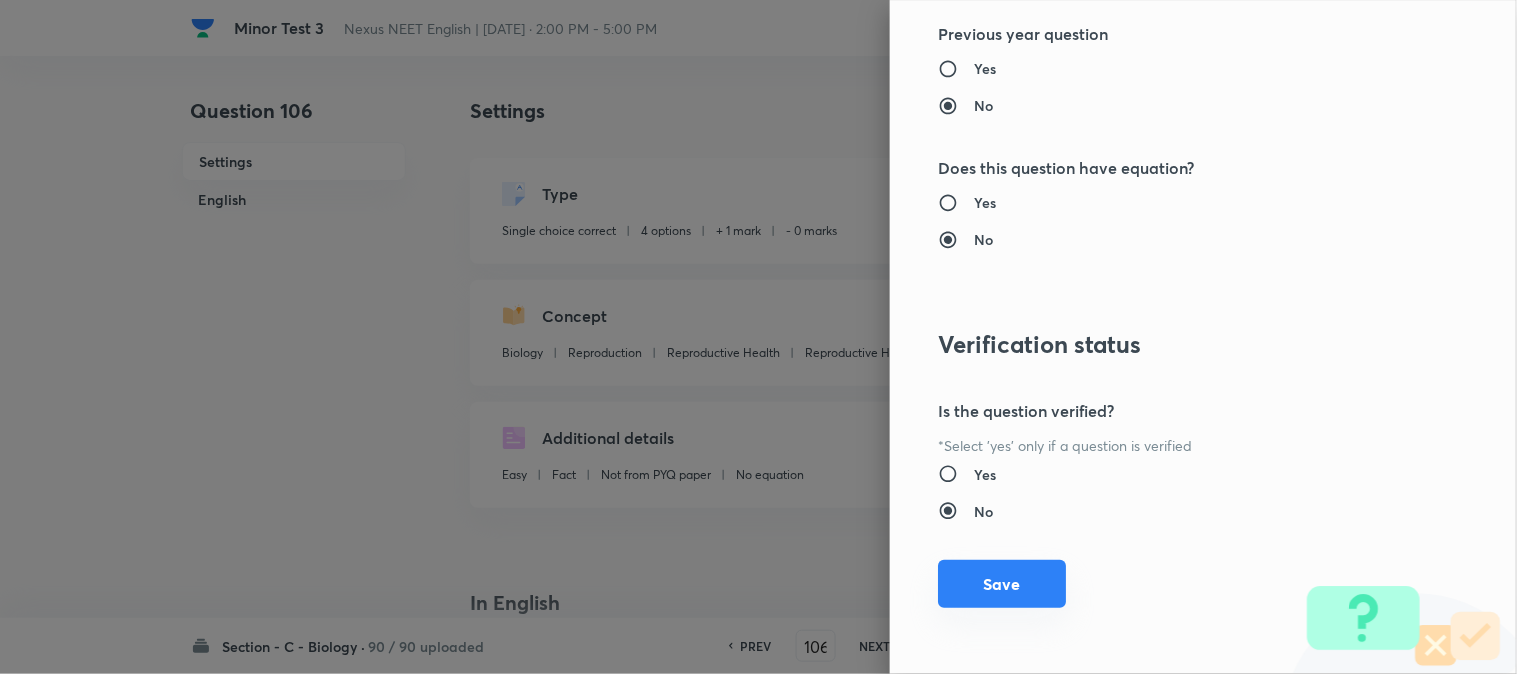 type on "1" 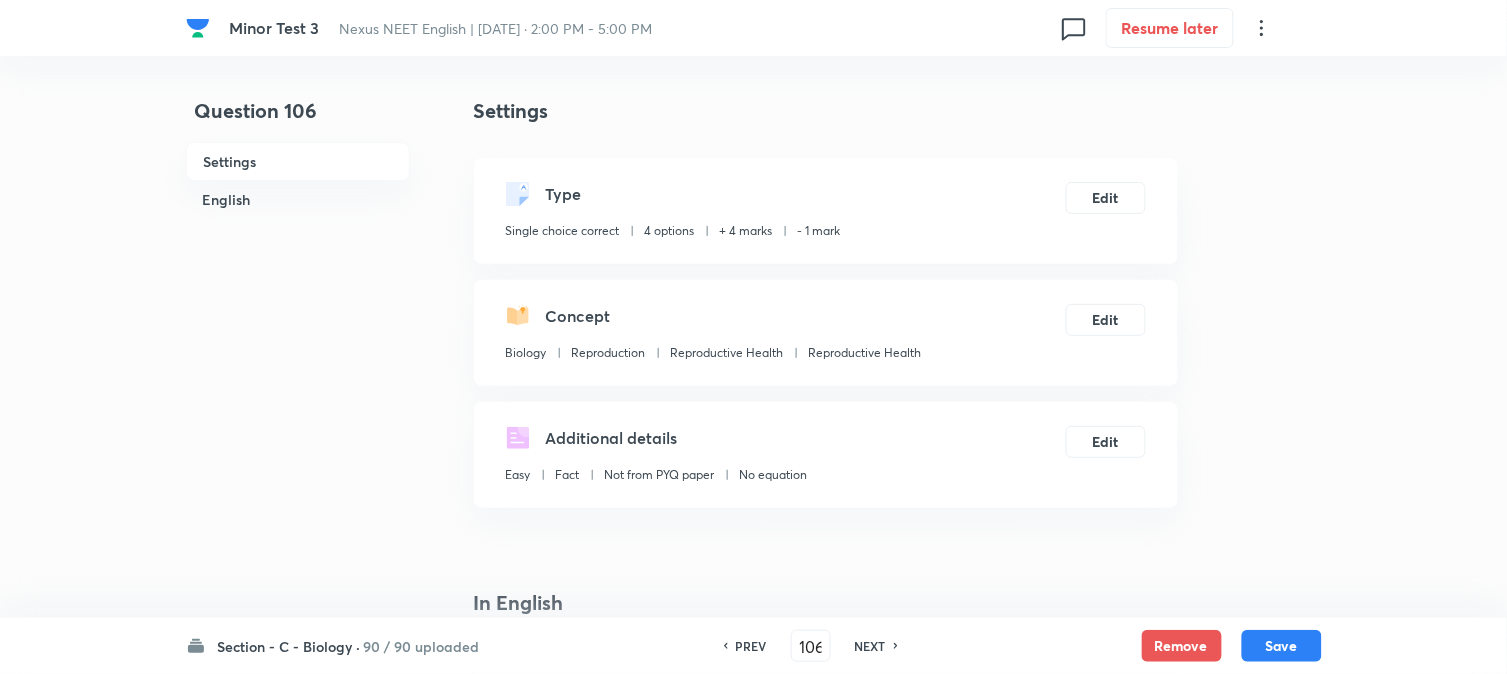 click on "Save" at bounding box center (1282, 646) 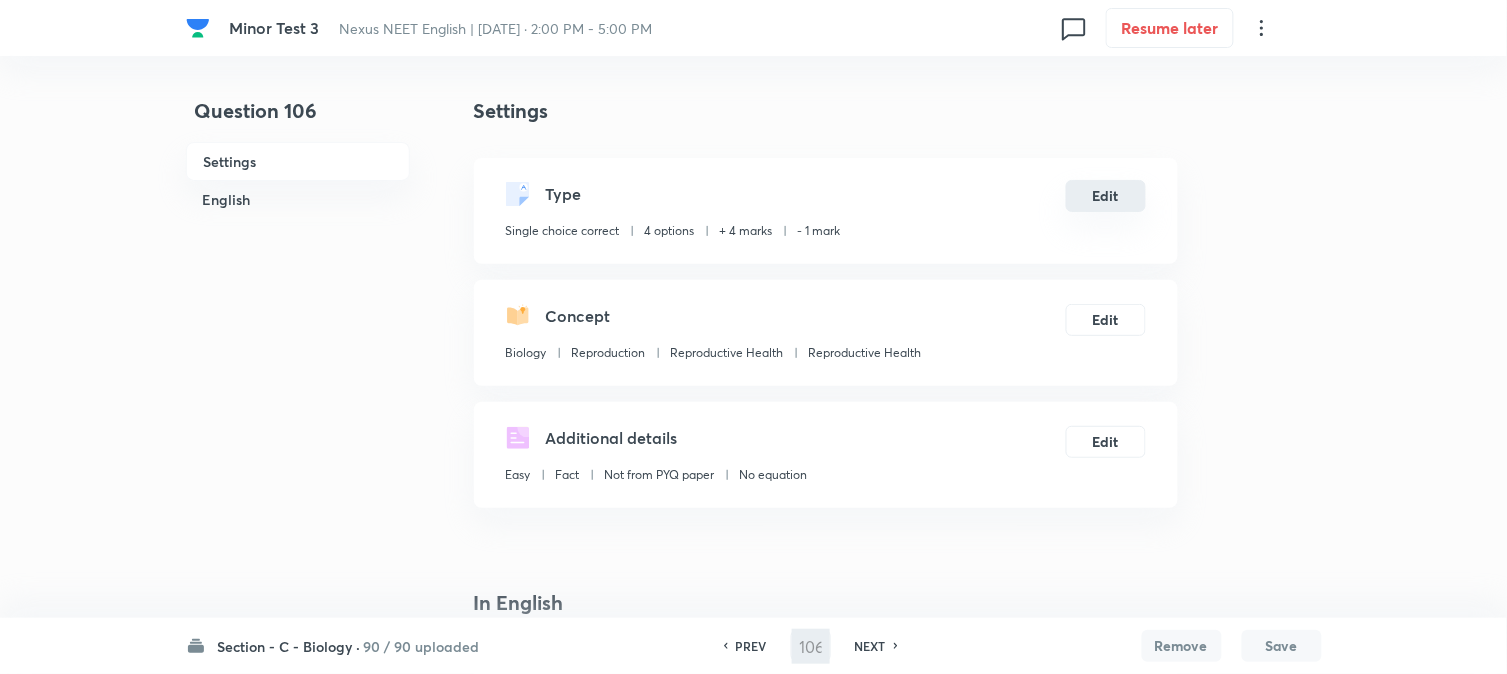 click on "Edit" at bounding box center [1106, 196] 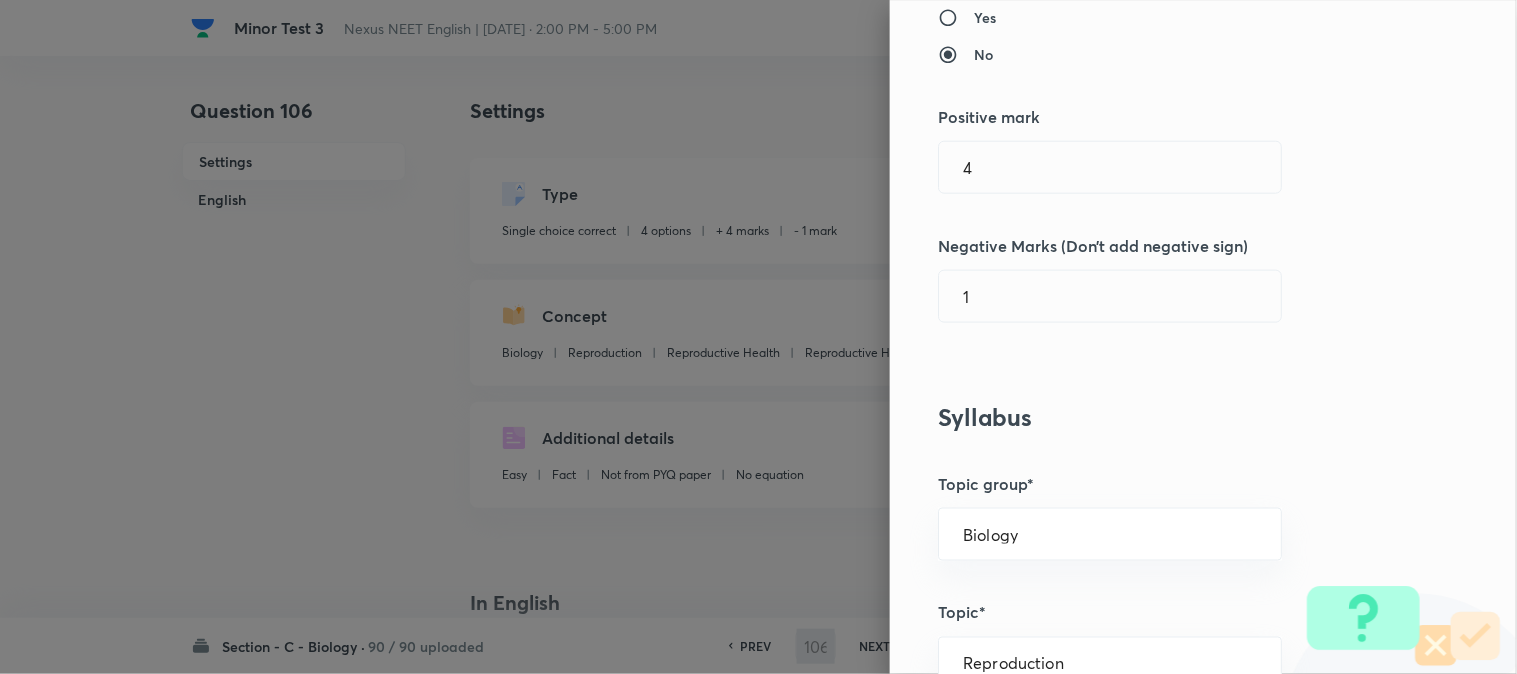 scroll, scrollTop: 444, scrollLeft: 0, axis: vertical 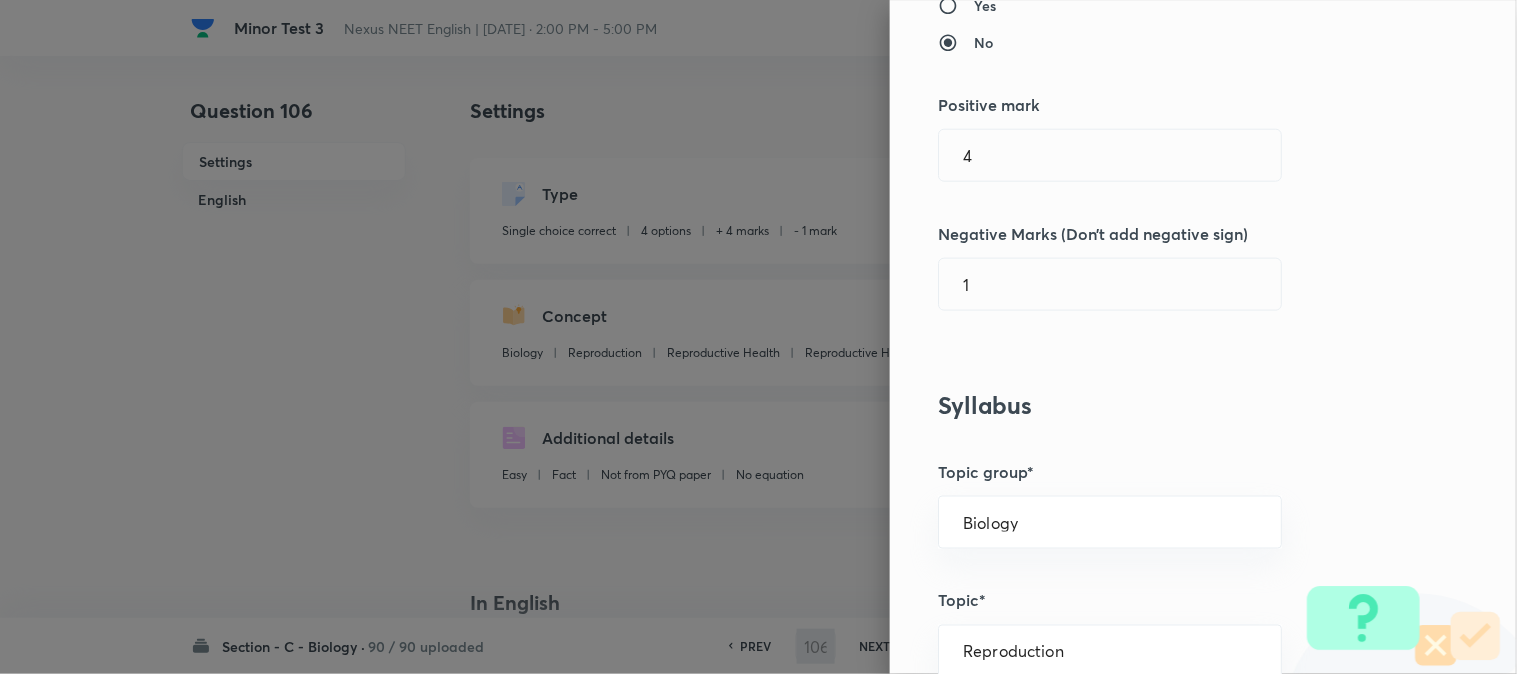 type on "107" 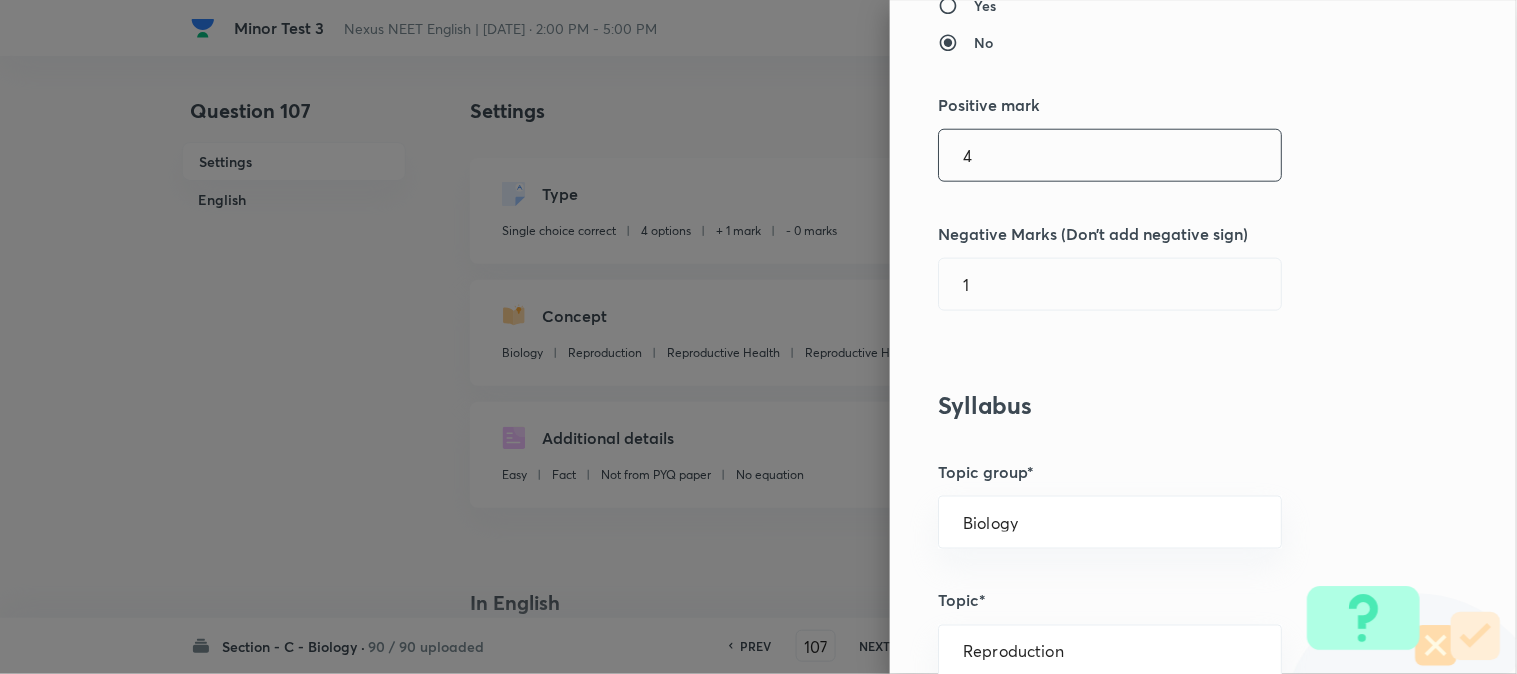 checkbox on "false" 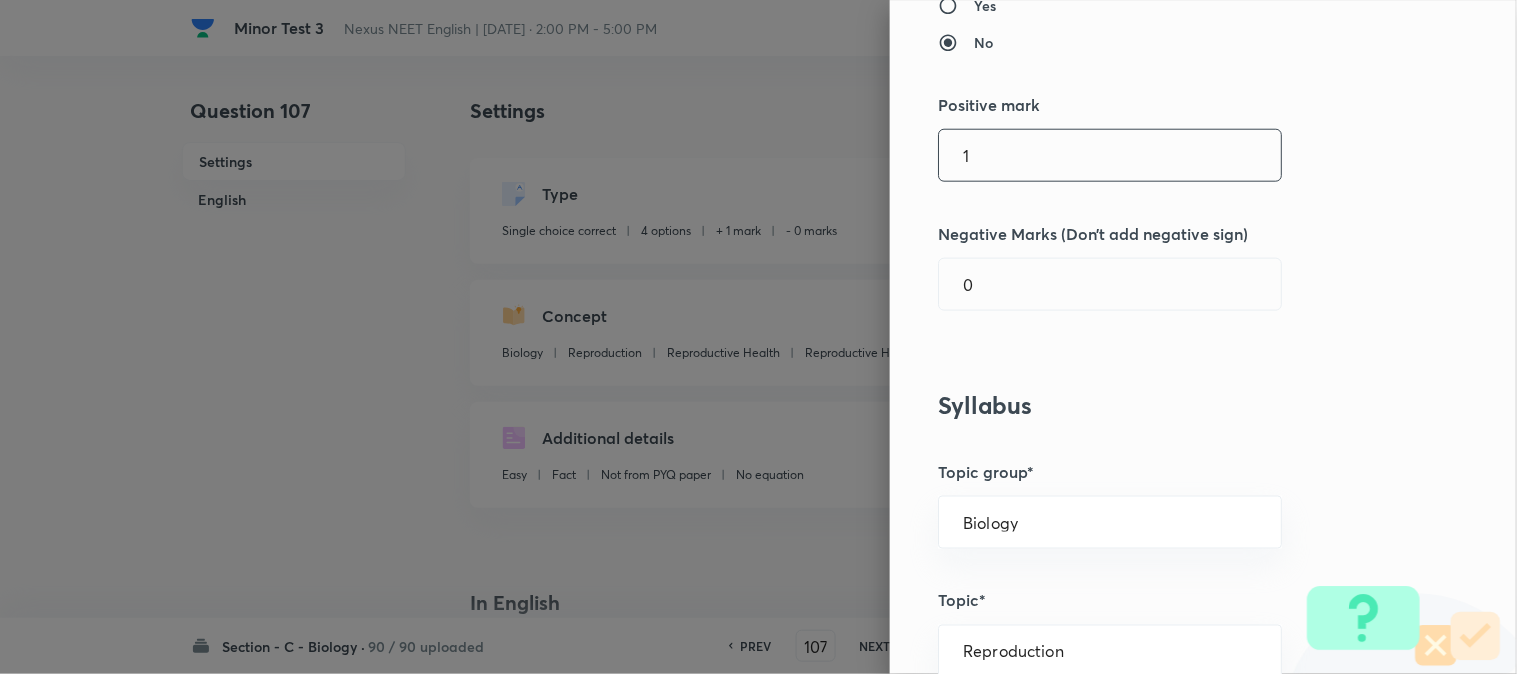 click on "1" at bounding box center (1110, 155) 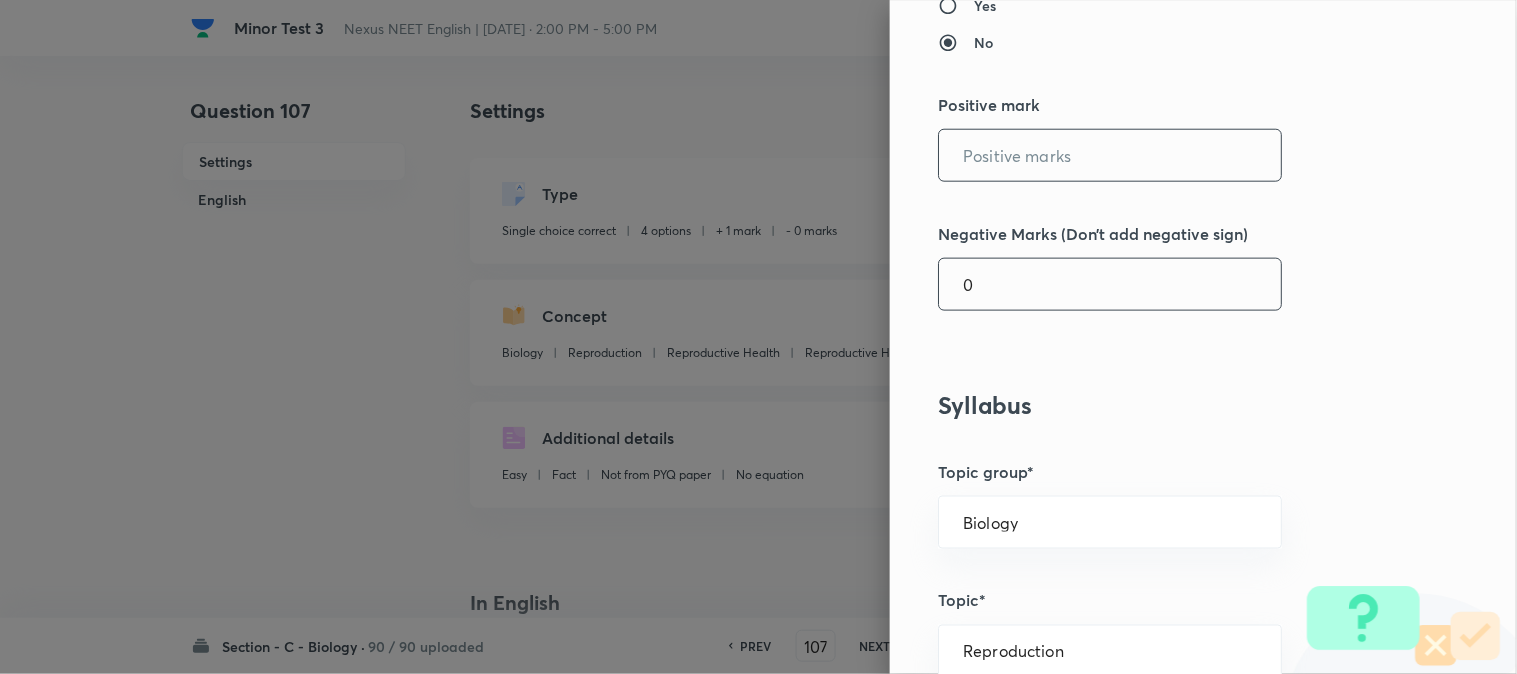 click on "0" at bounding box center (1110, 284) 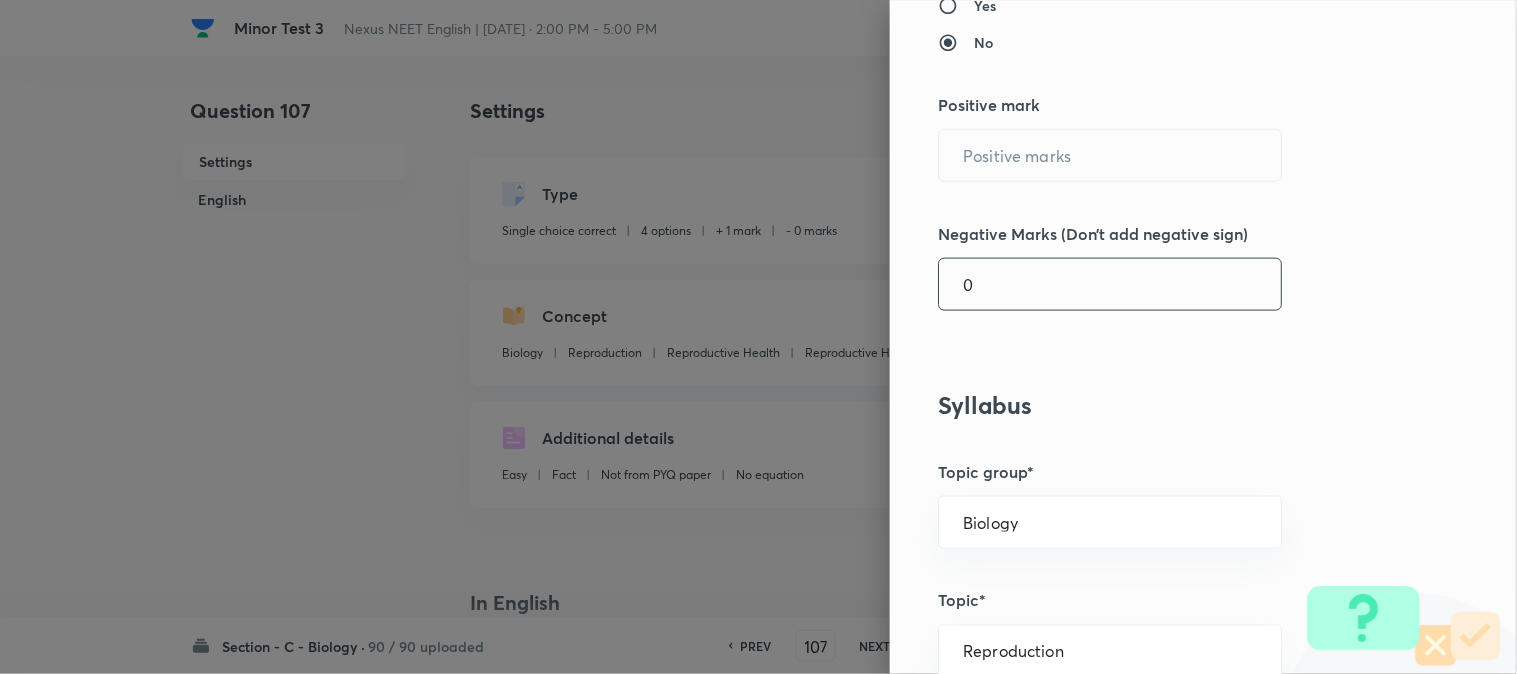 type on "4" 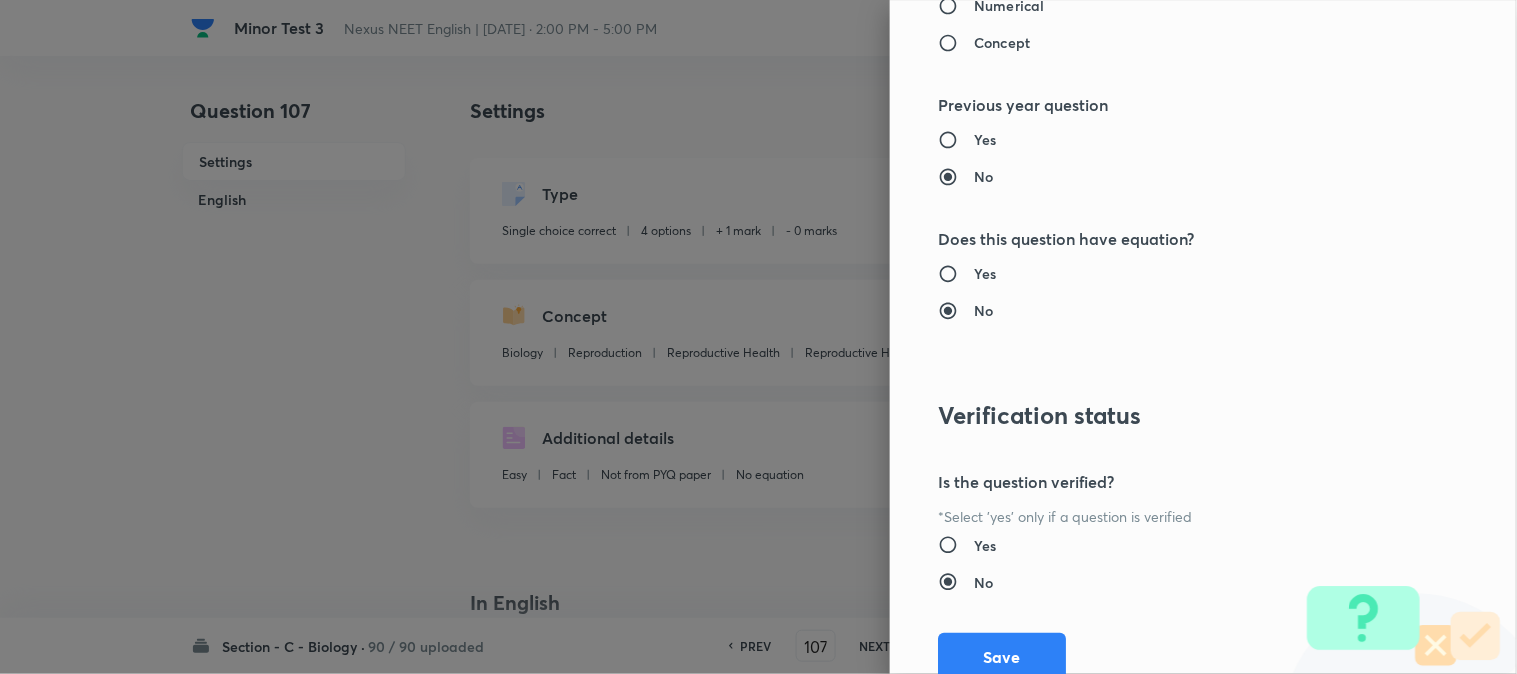 scroll, scrollTop: 2052, scrollLeft: 0, axis: vertical 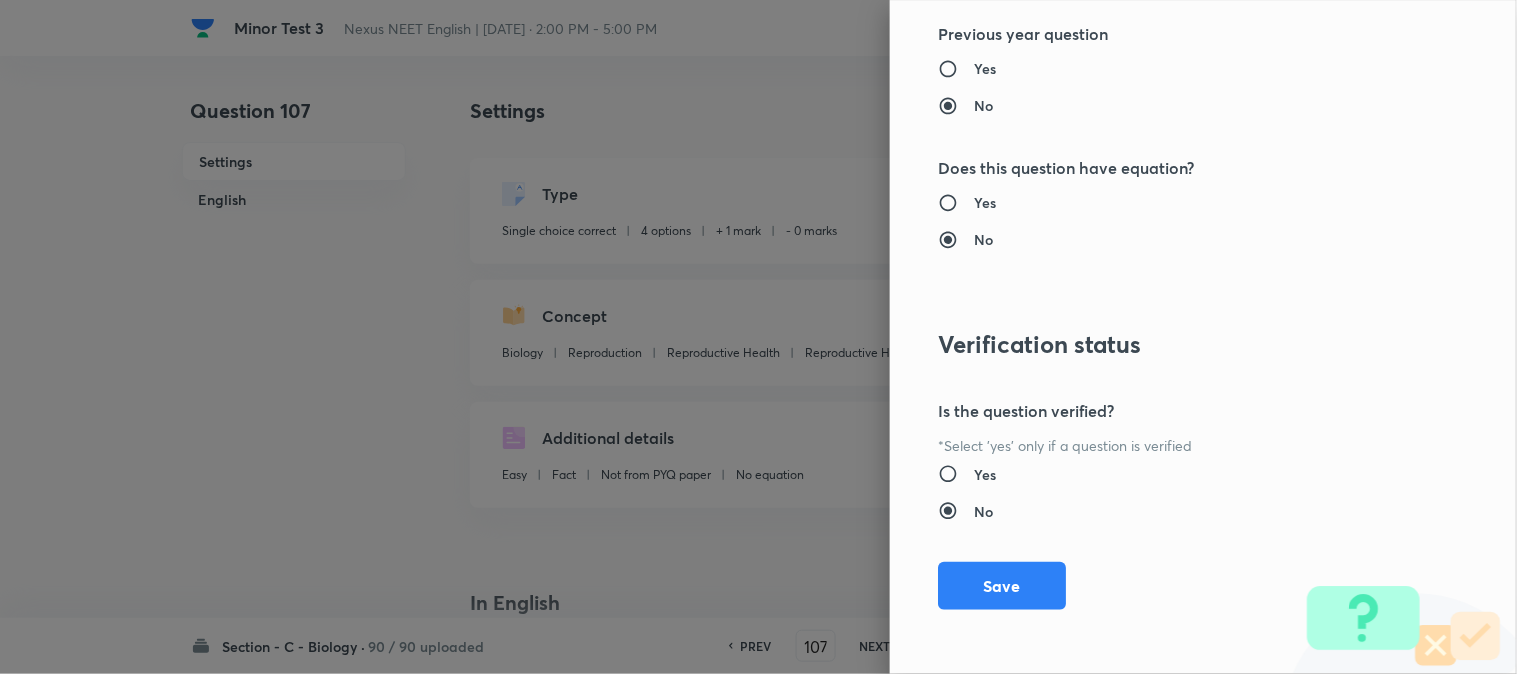 type on "1" 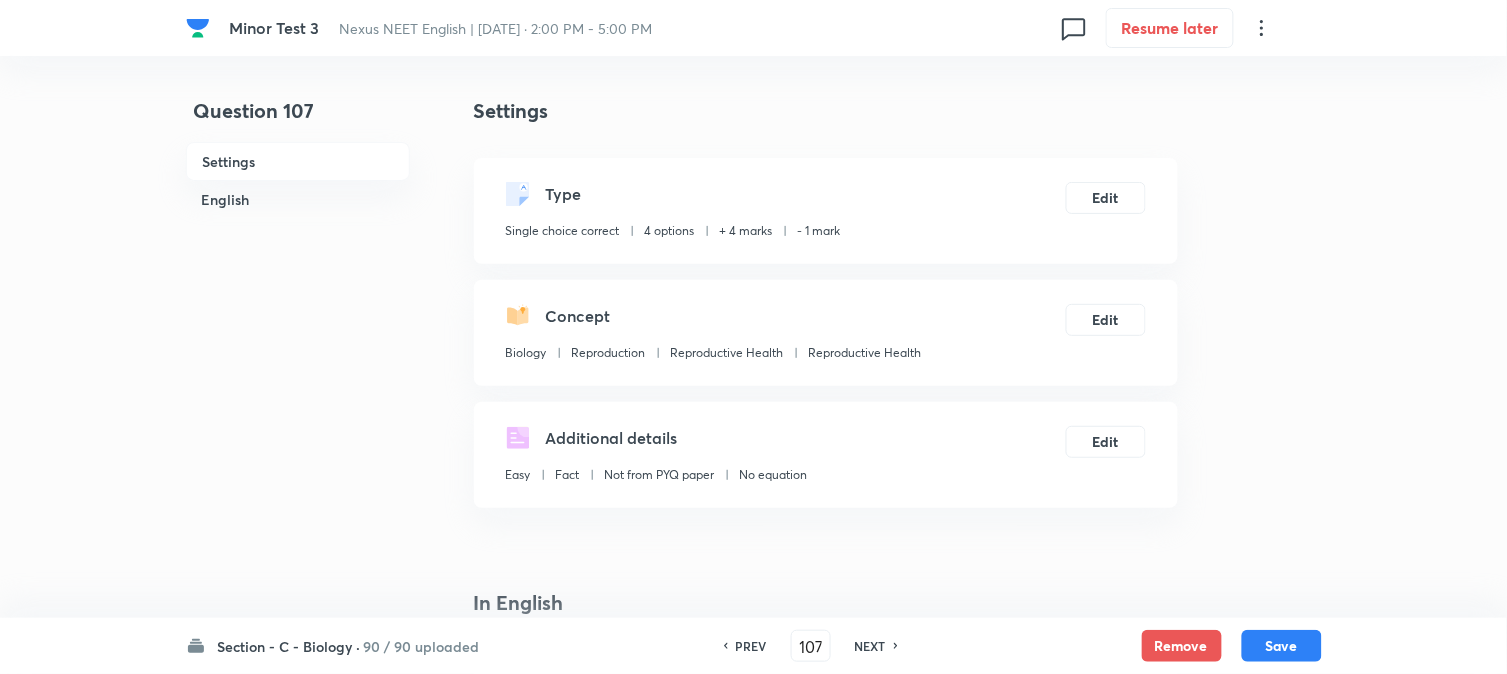 click on "Save" at bounding box center (1282, 646) 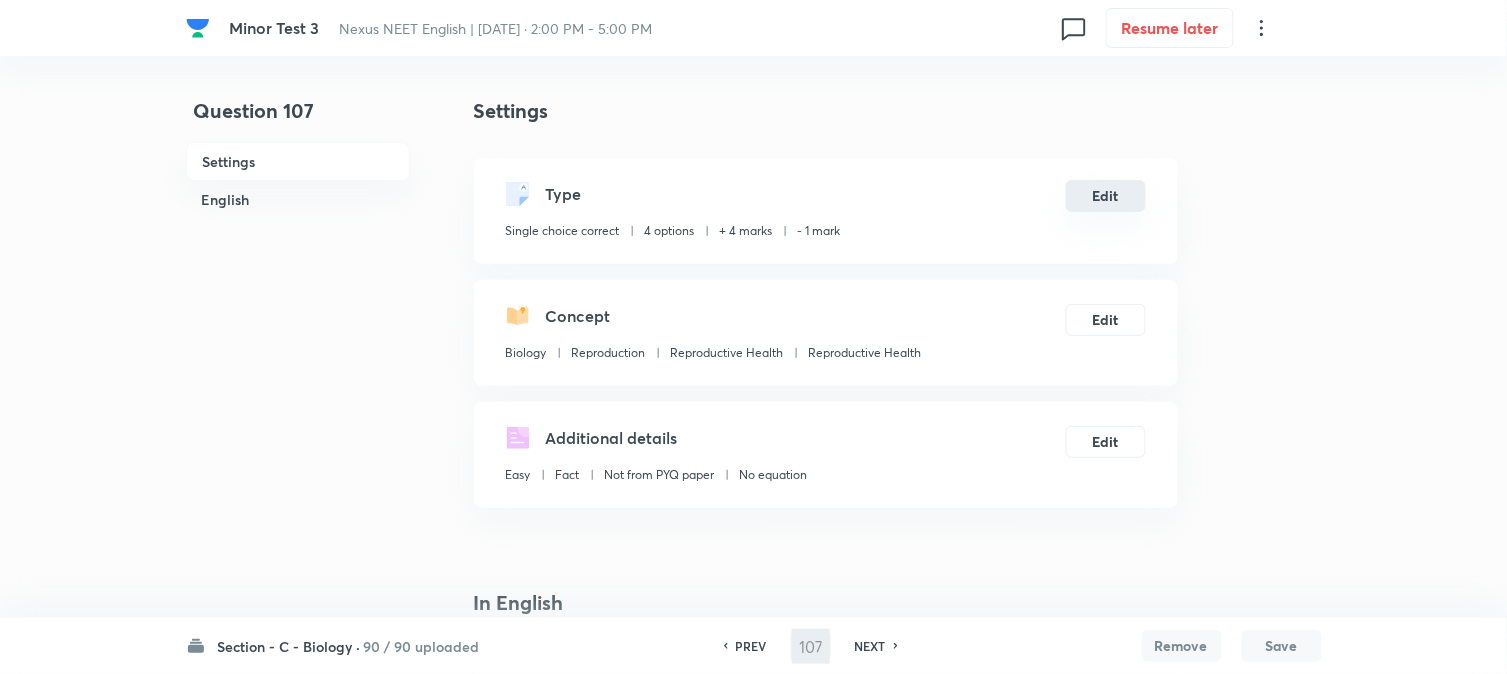 click on "Edit" at bounding box center (1106, 196) 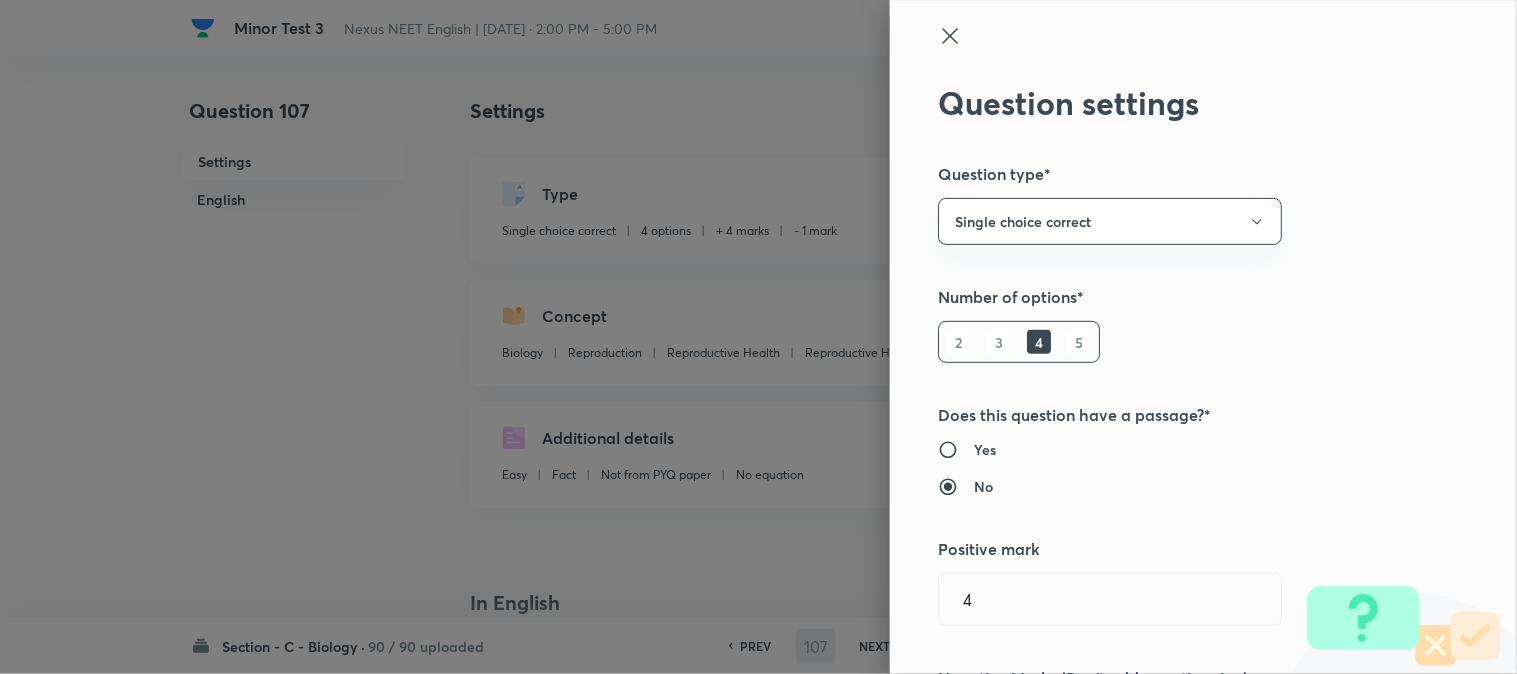 type on "108" 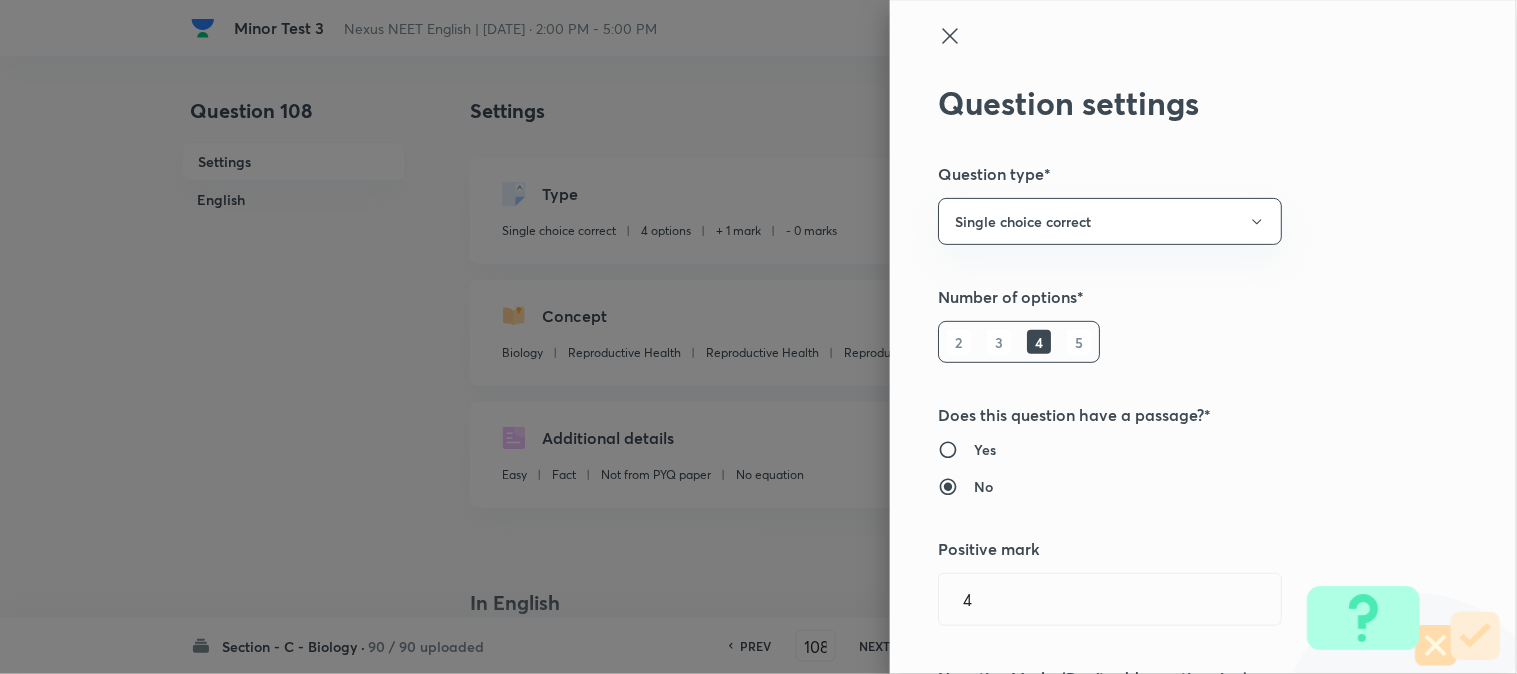 checkbox on "false" 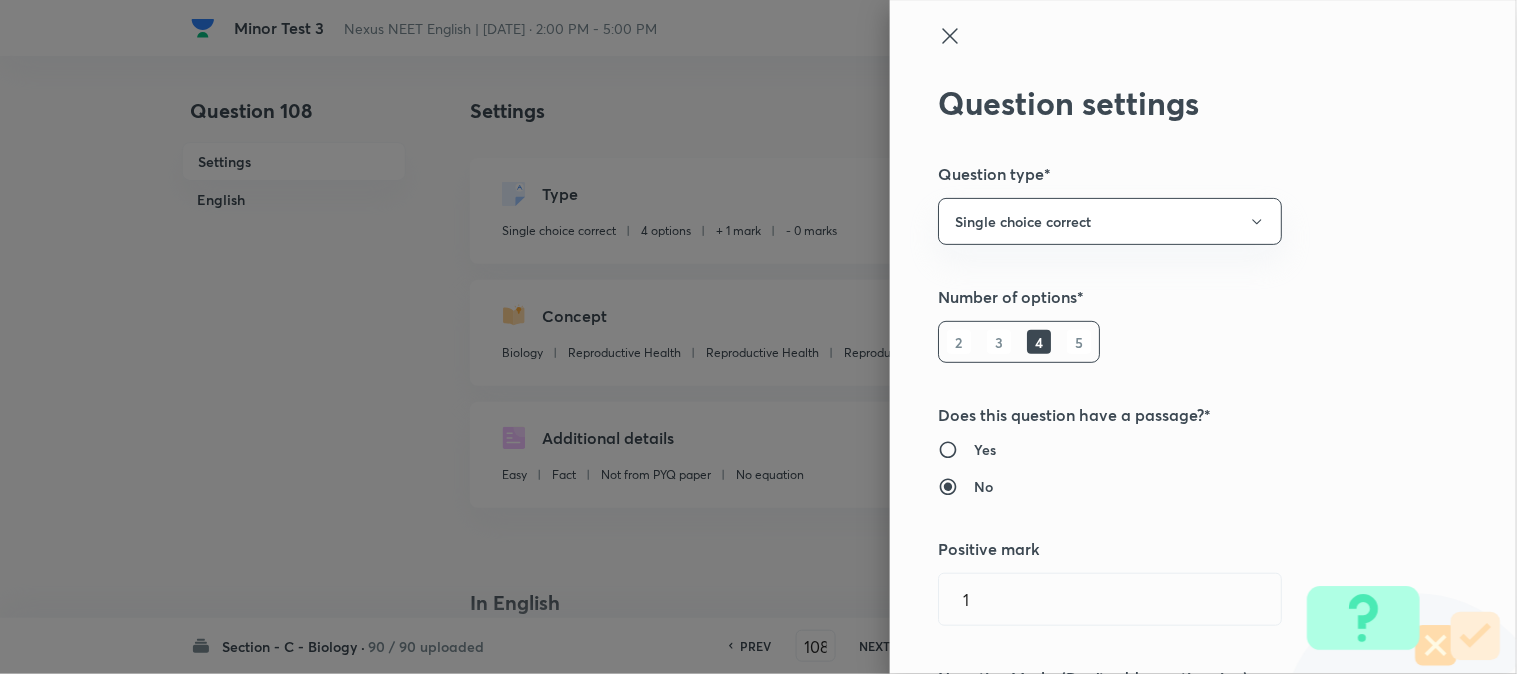 scroll, scrollTop: 444, scrollLeft: 0, axis: vertical 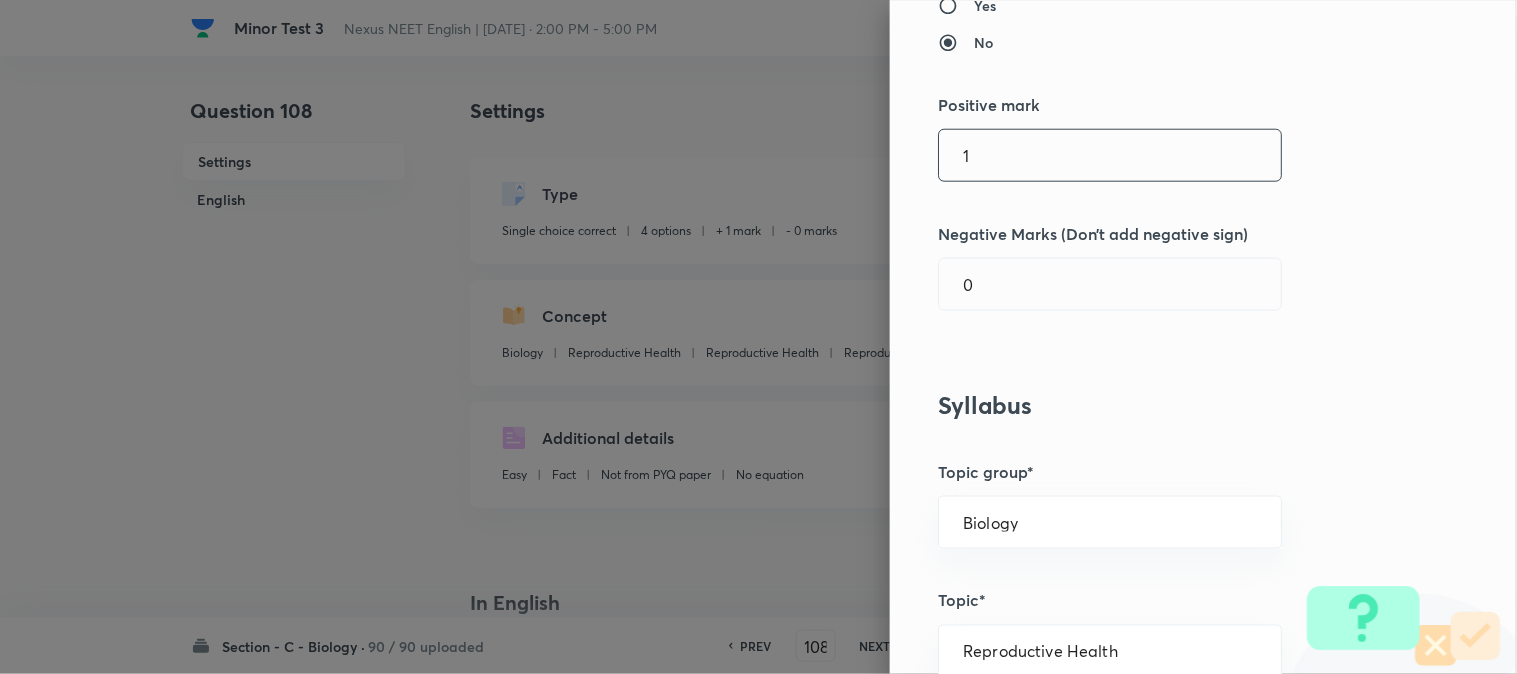 click on "1" at bounding box center (1110, 155) 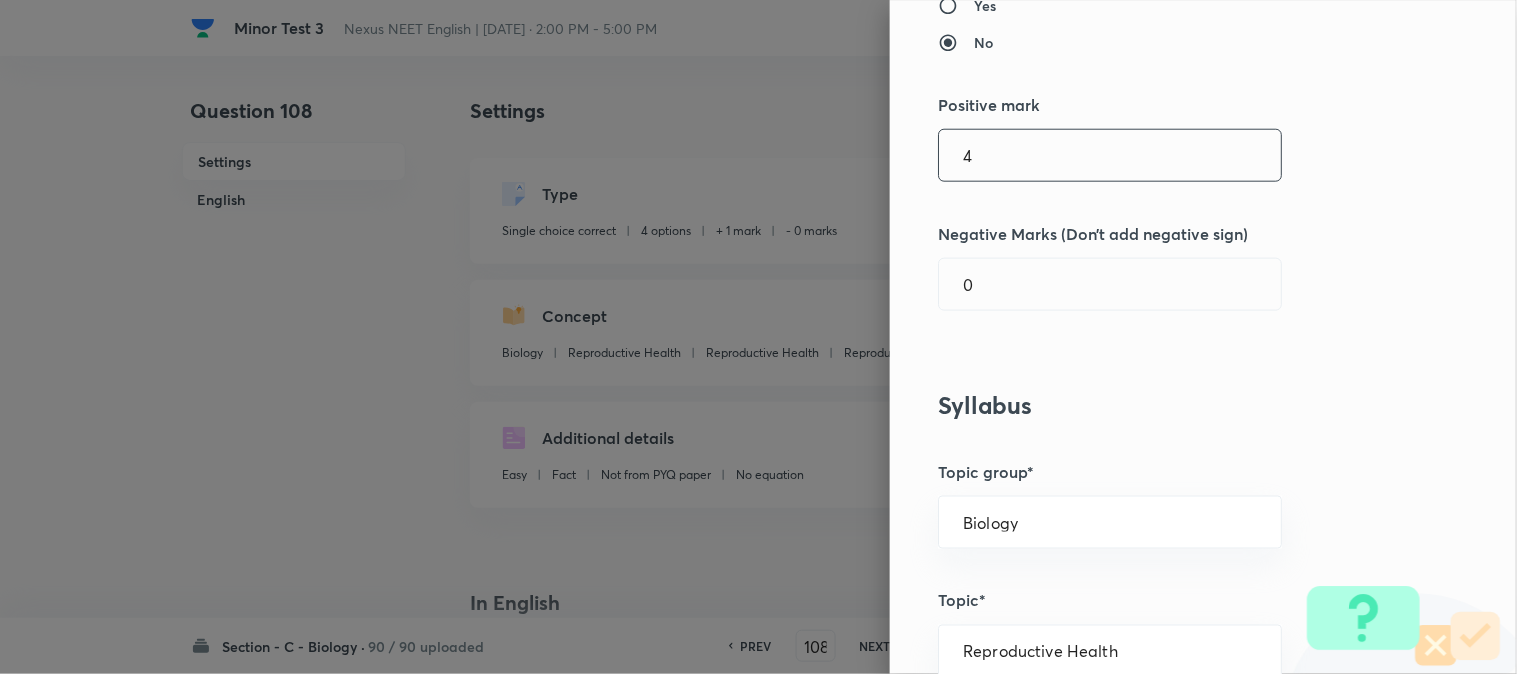 type on "4" 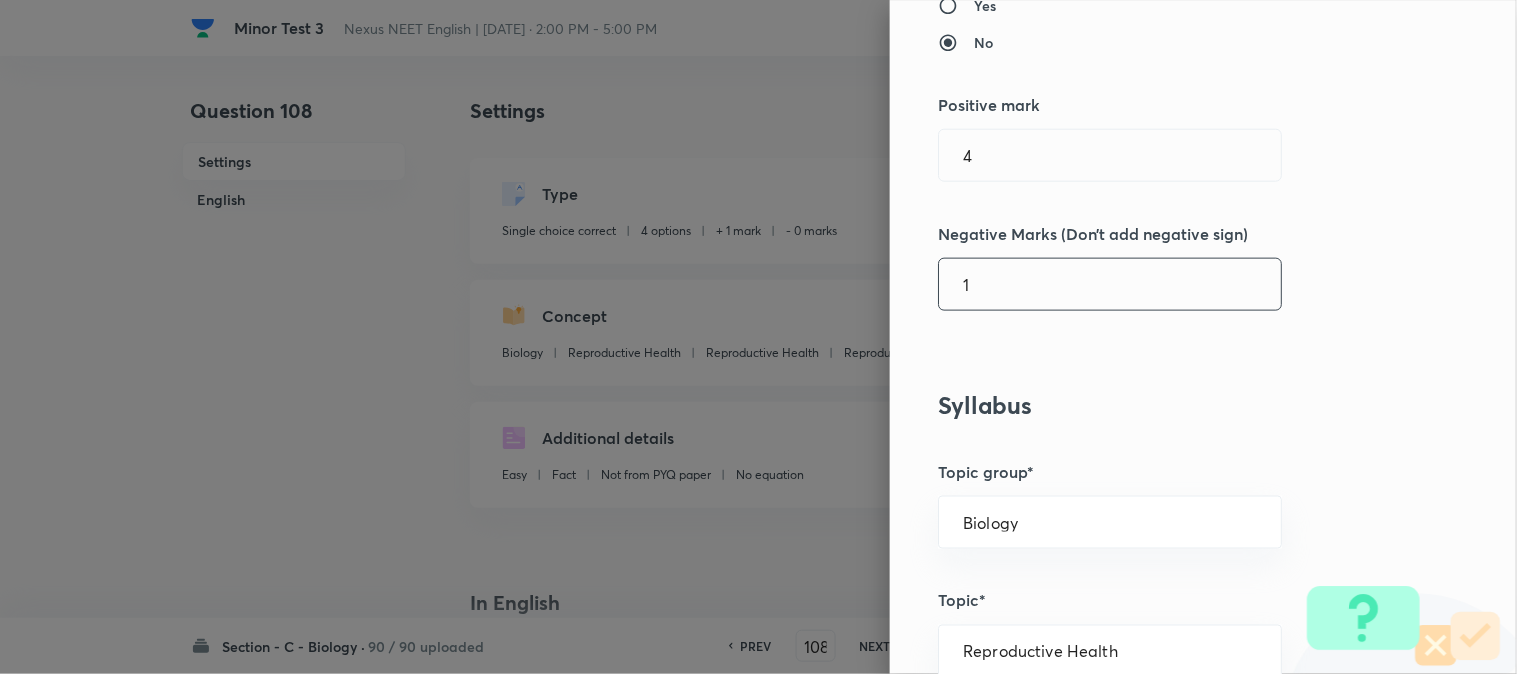click on "1" at bounding box center [1110, 284] 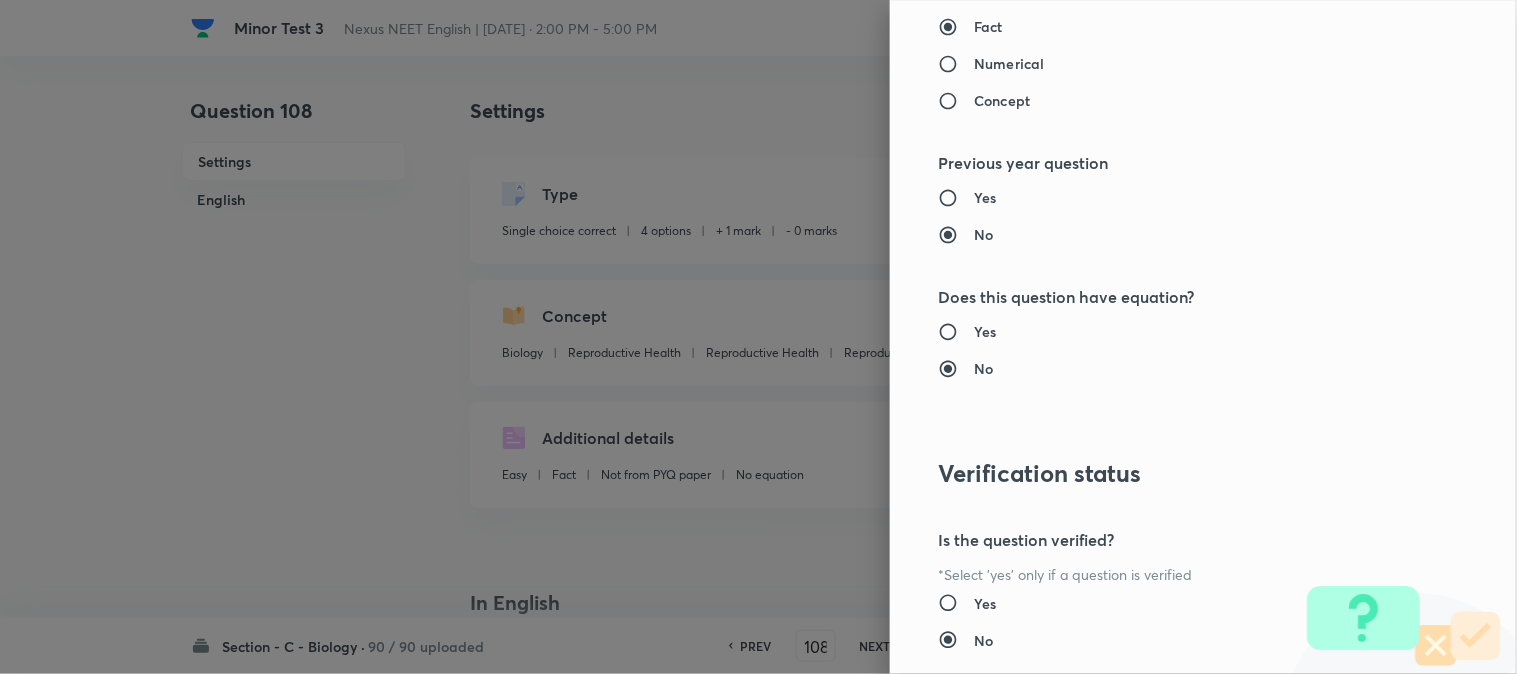 scroll, scrollTop: 2052, scrollLeft: 0, axis: vertical 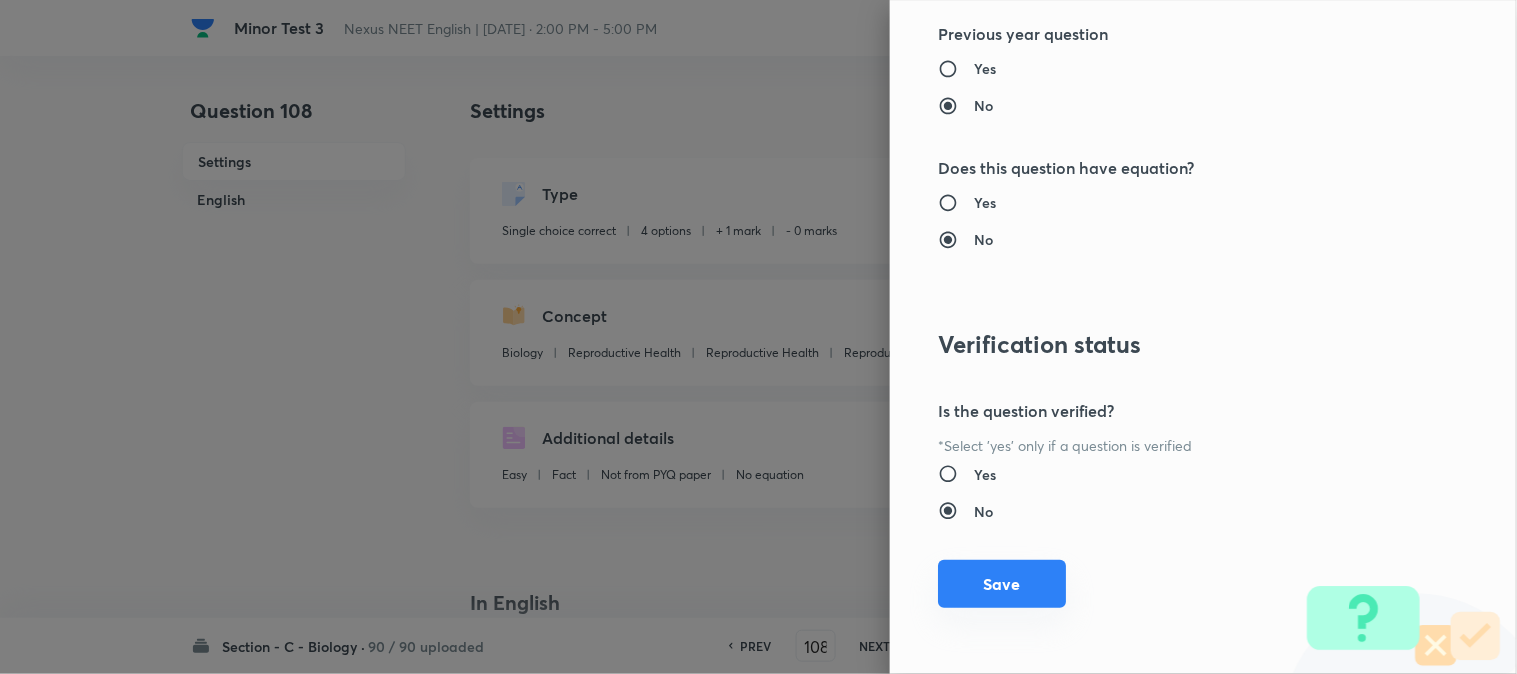 type on "1" 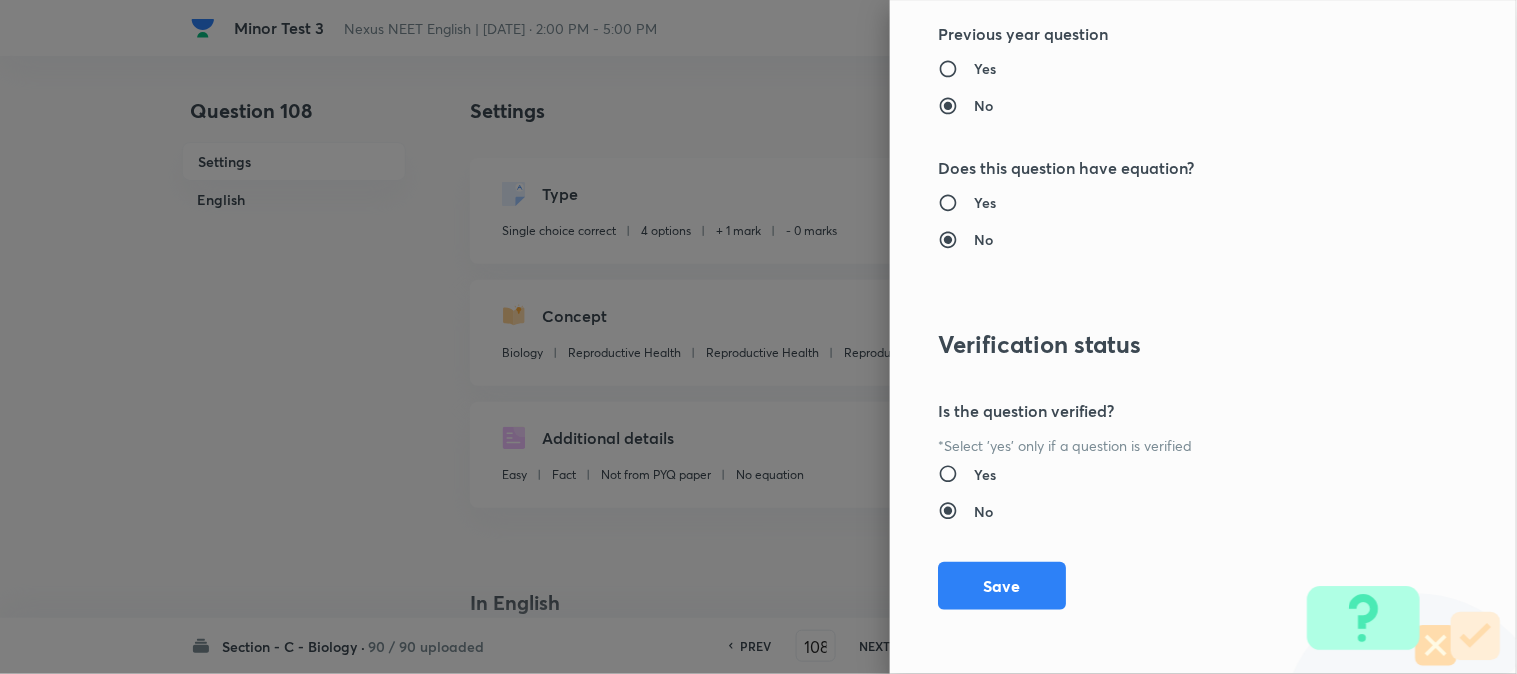 drag, startPoint x: 1011, startPoint y: 591, endPoint x: 1072, endPoint y: 586, distance: 61.204575 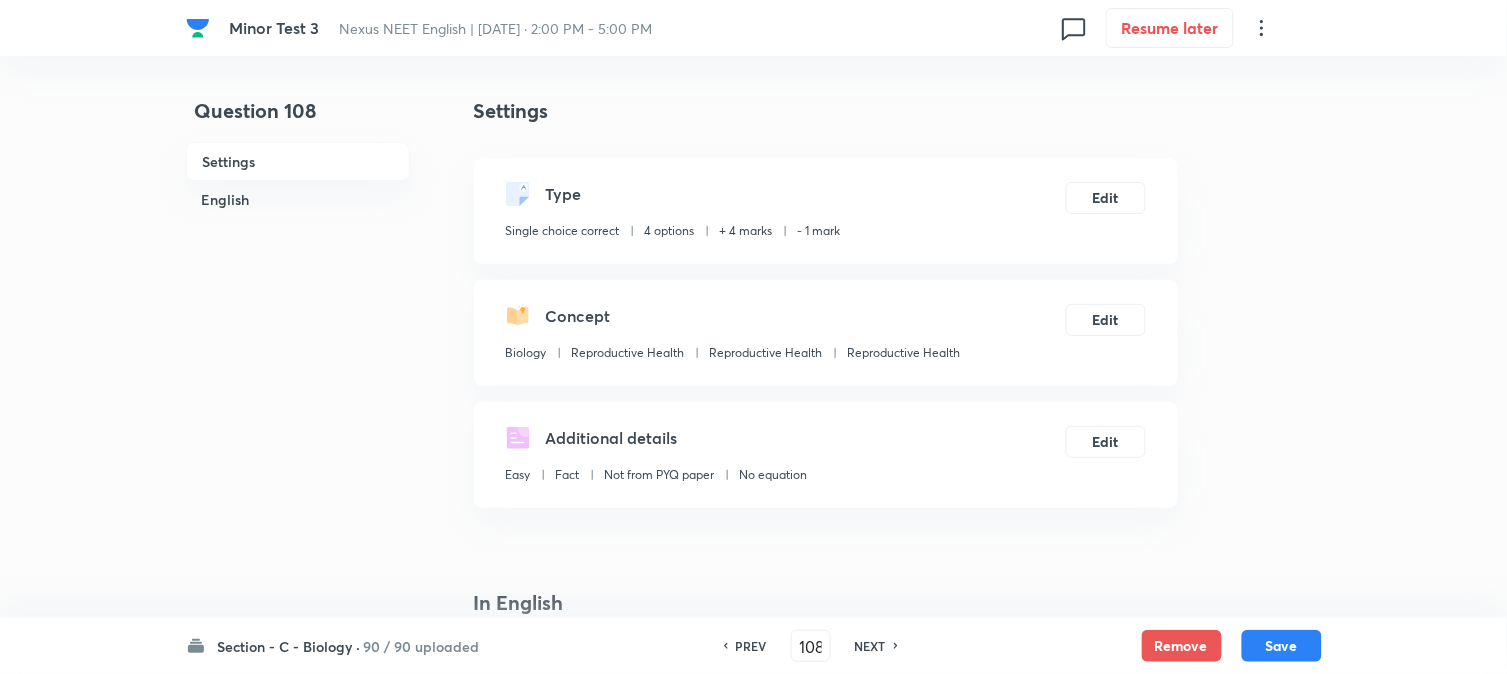 click on "Save" at bounding box center (1282, 646) 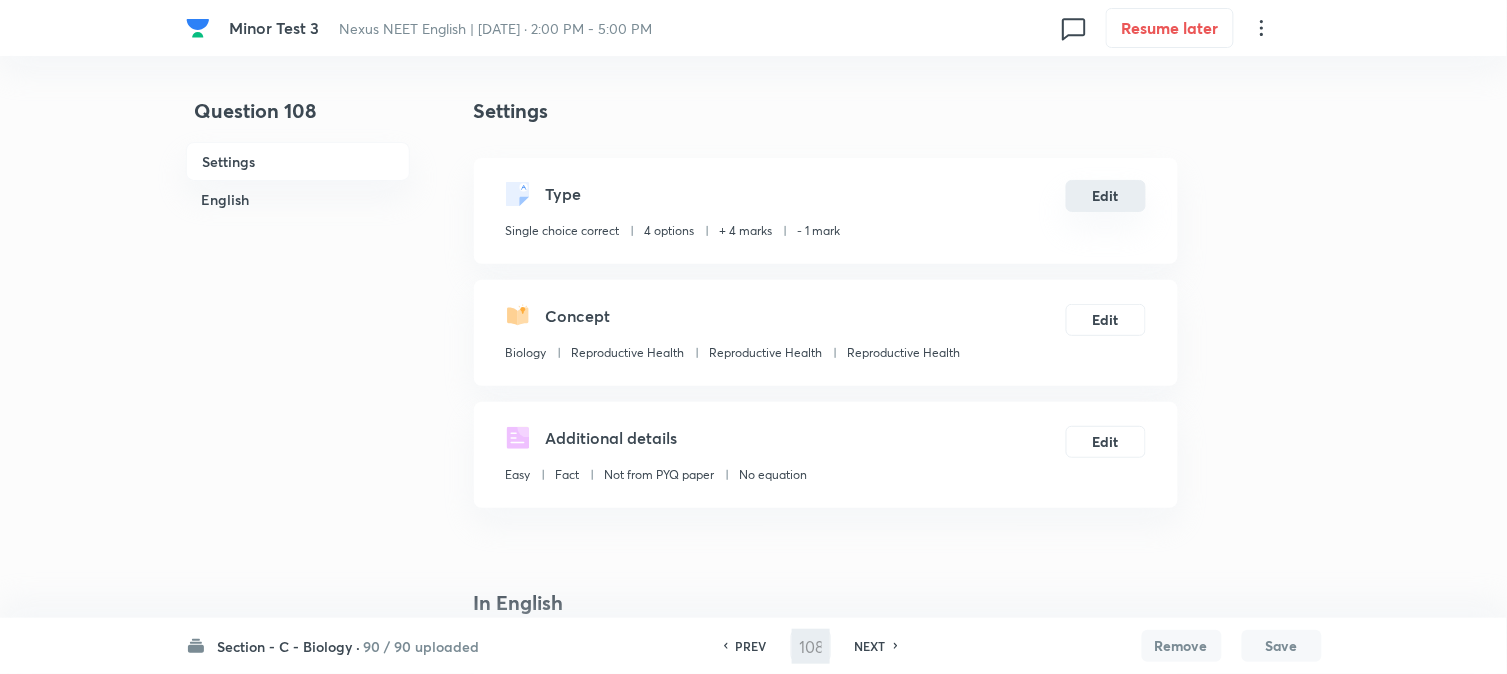 click on "Edit" at bounding box center (1106, 196) 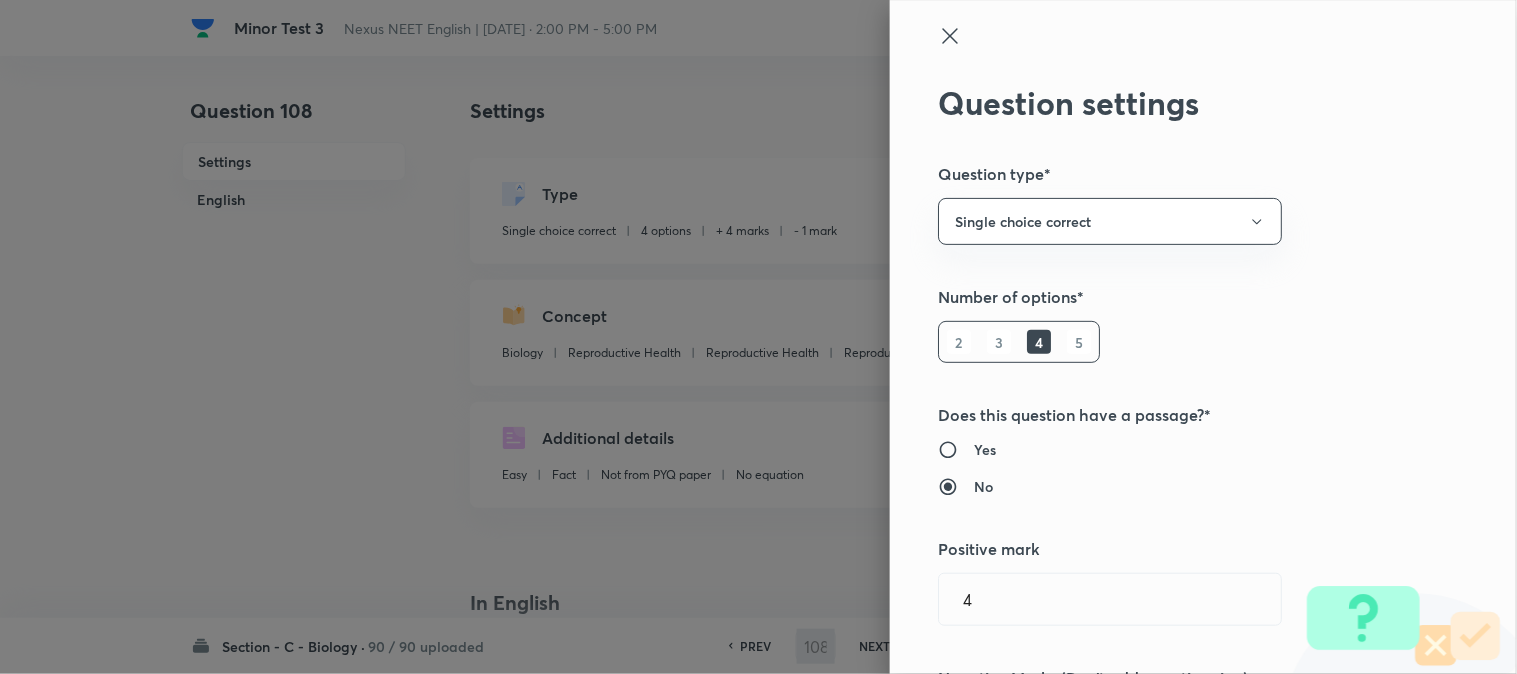 scroll, scrollTop: 444, scrollLeft: 0, axis: vertical 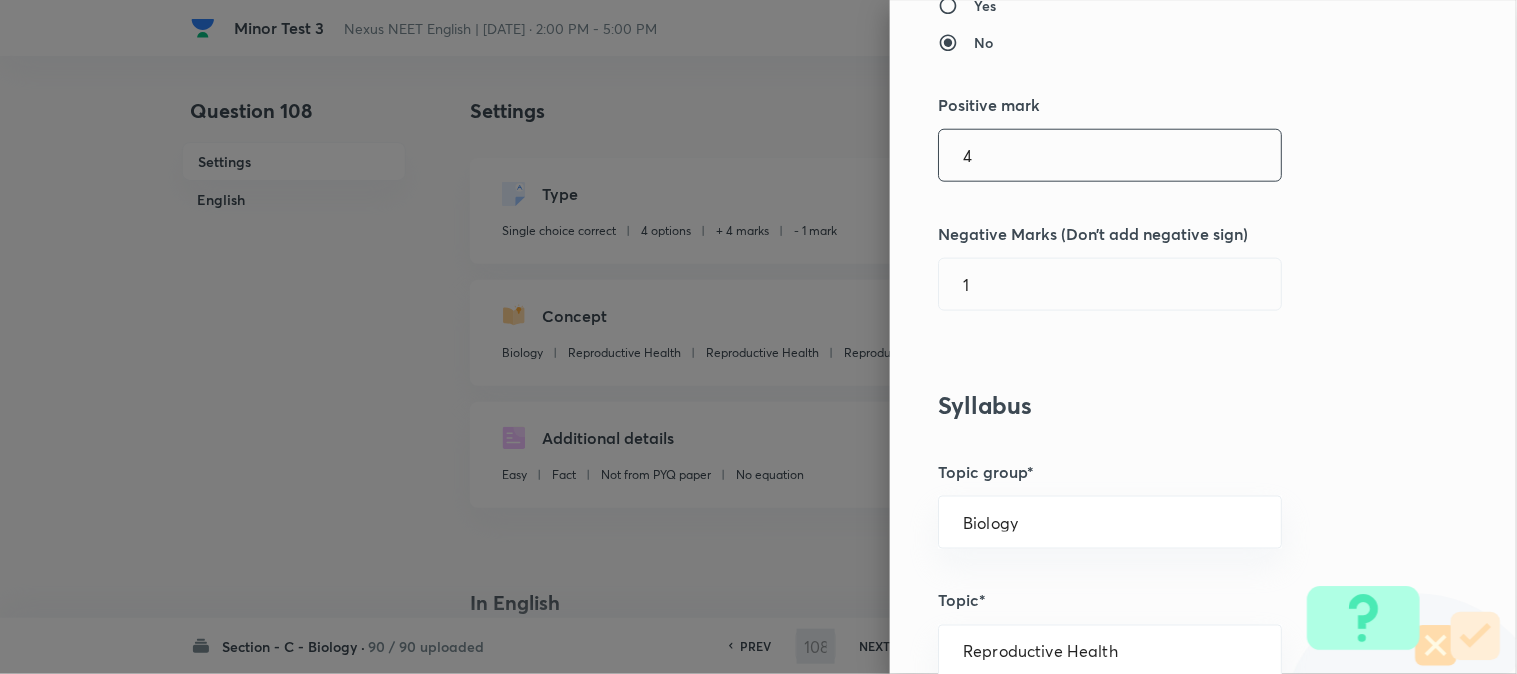 click on "4" at bounding box center [1110, 155] 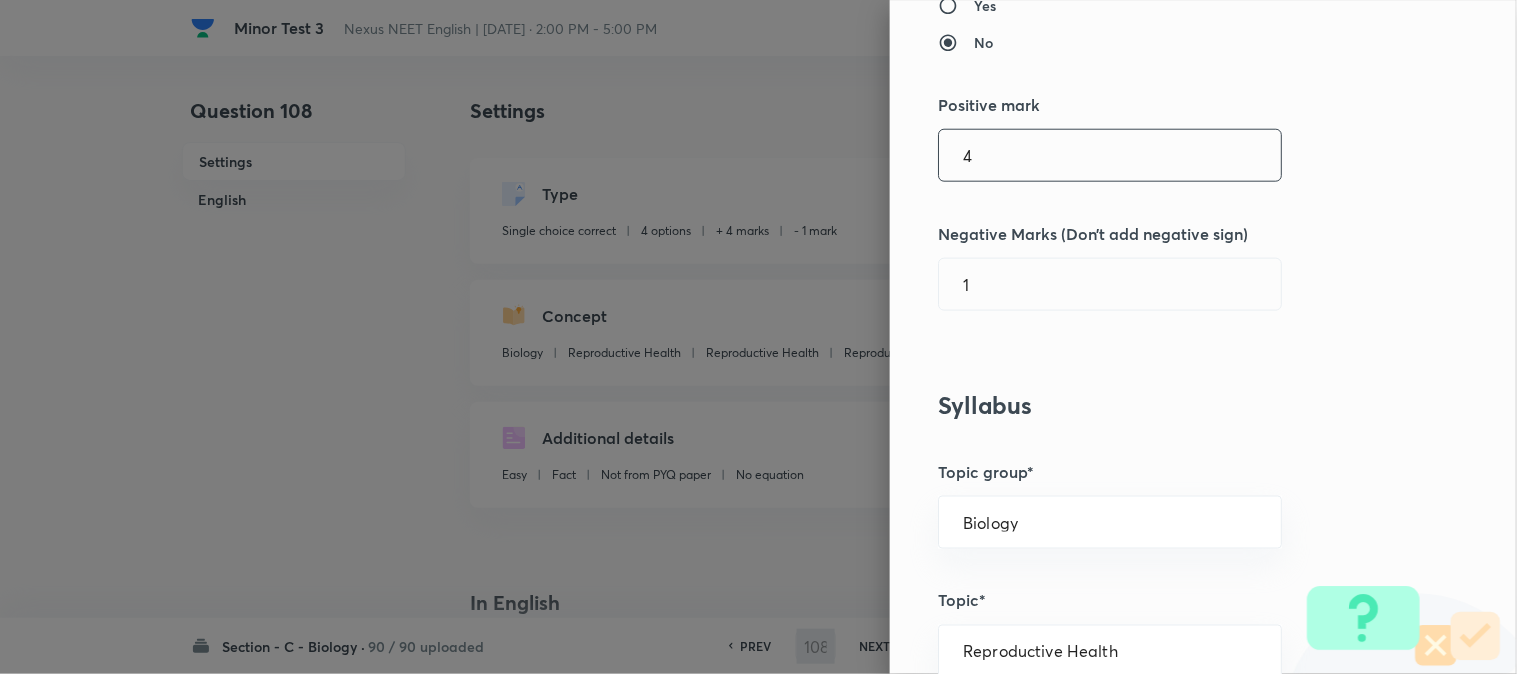 type on "109" 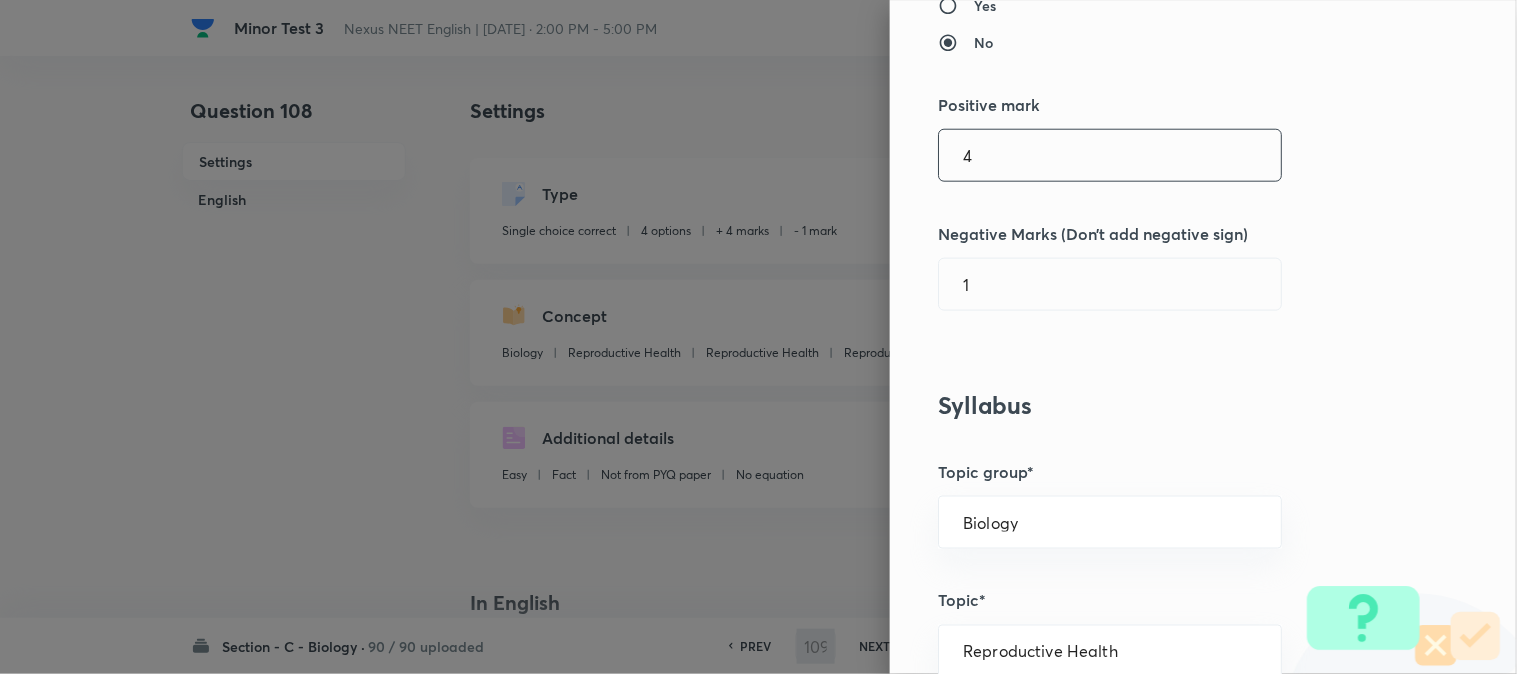 checkbox on "false" 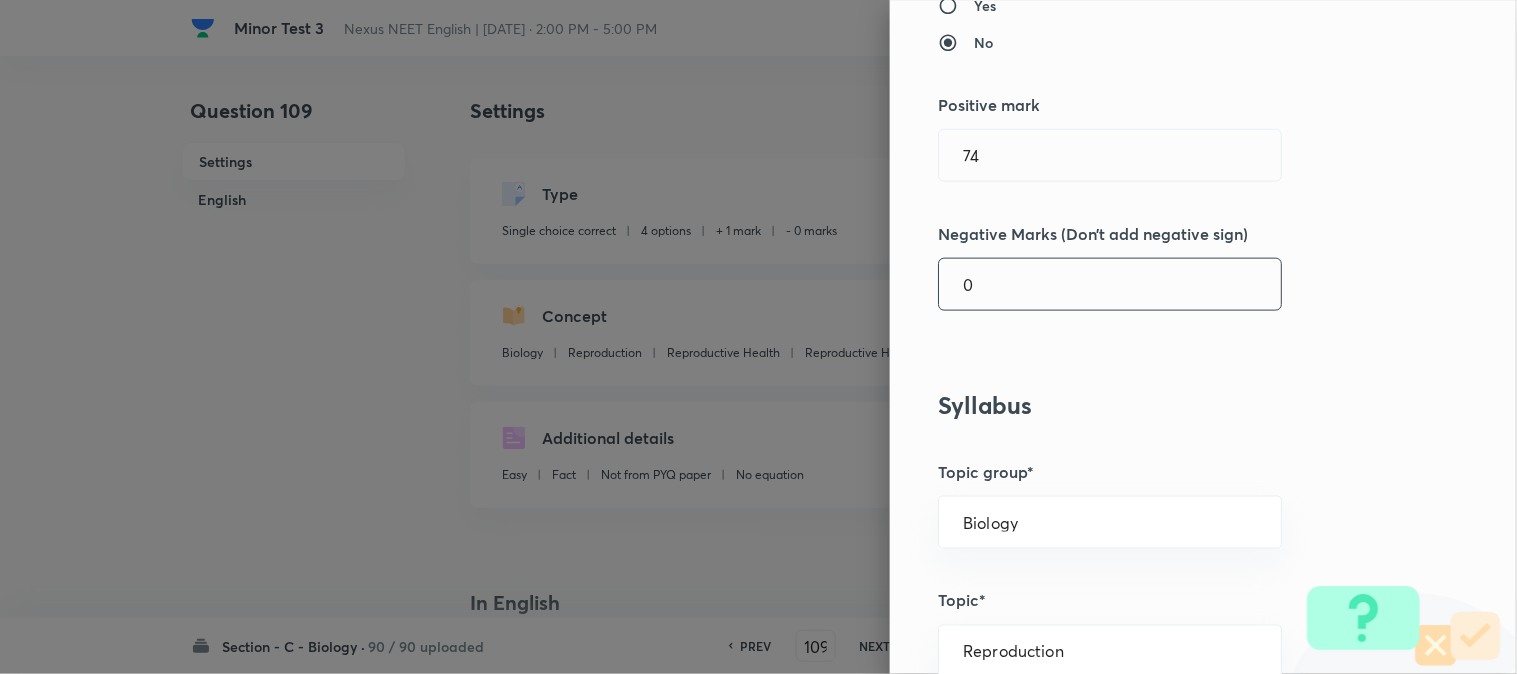 click on "0" at bounding box center (1110, 284) 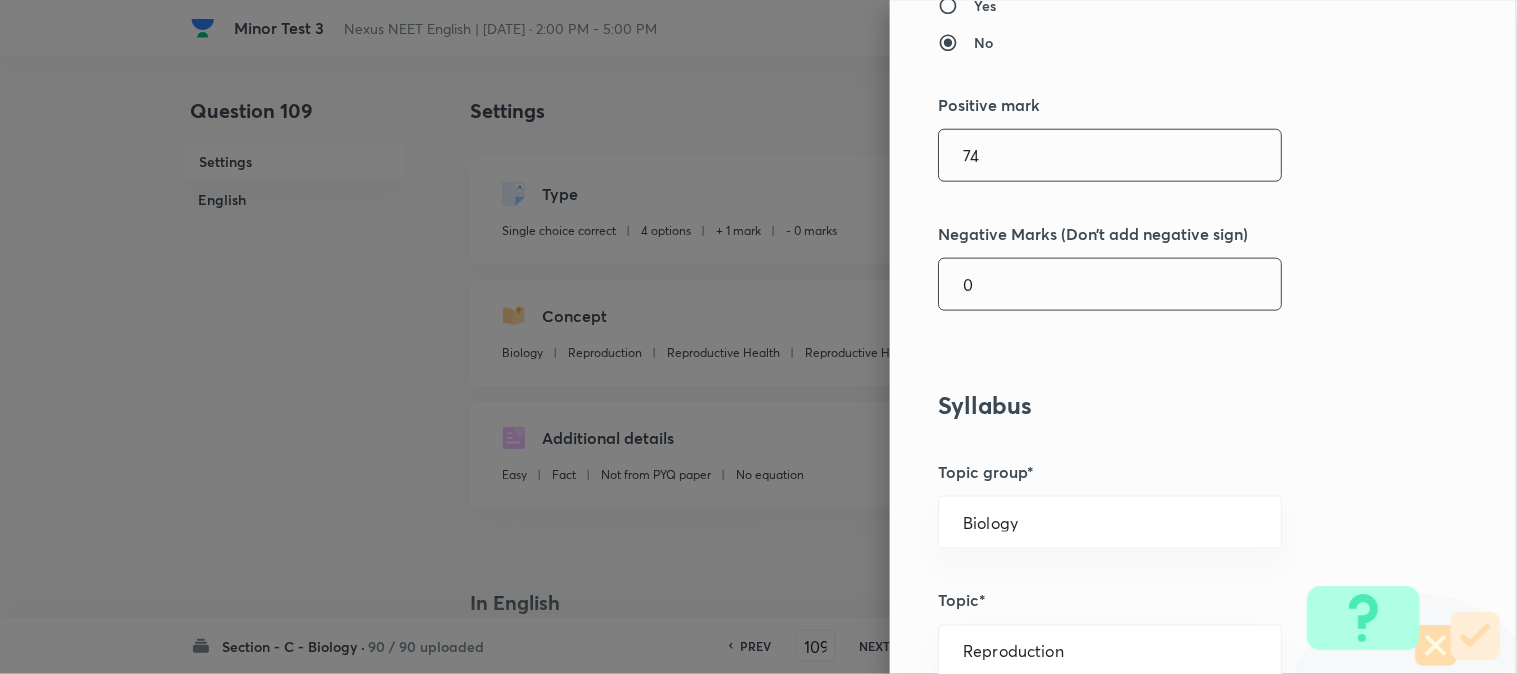 click on "74" at bounding box center [1110, 155] 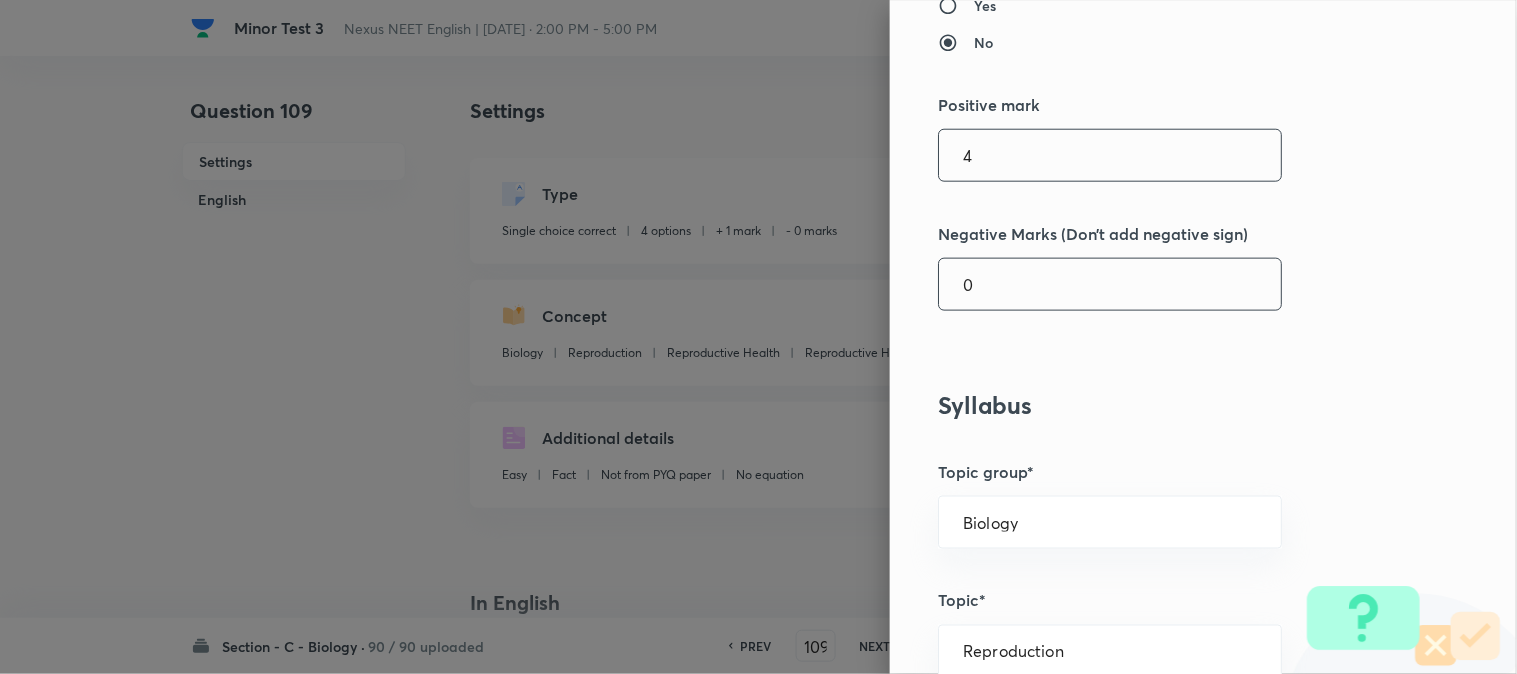 type on "4" 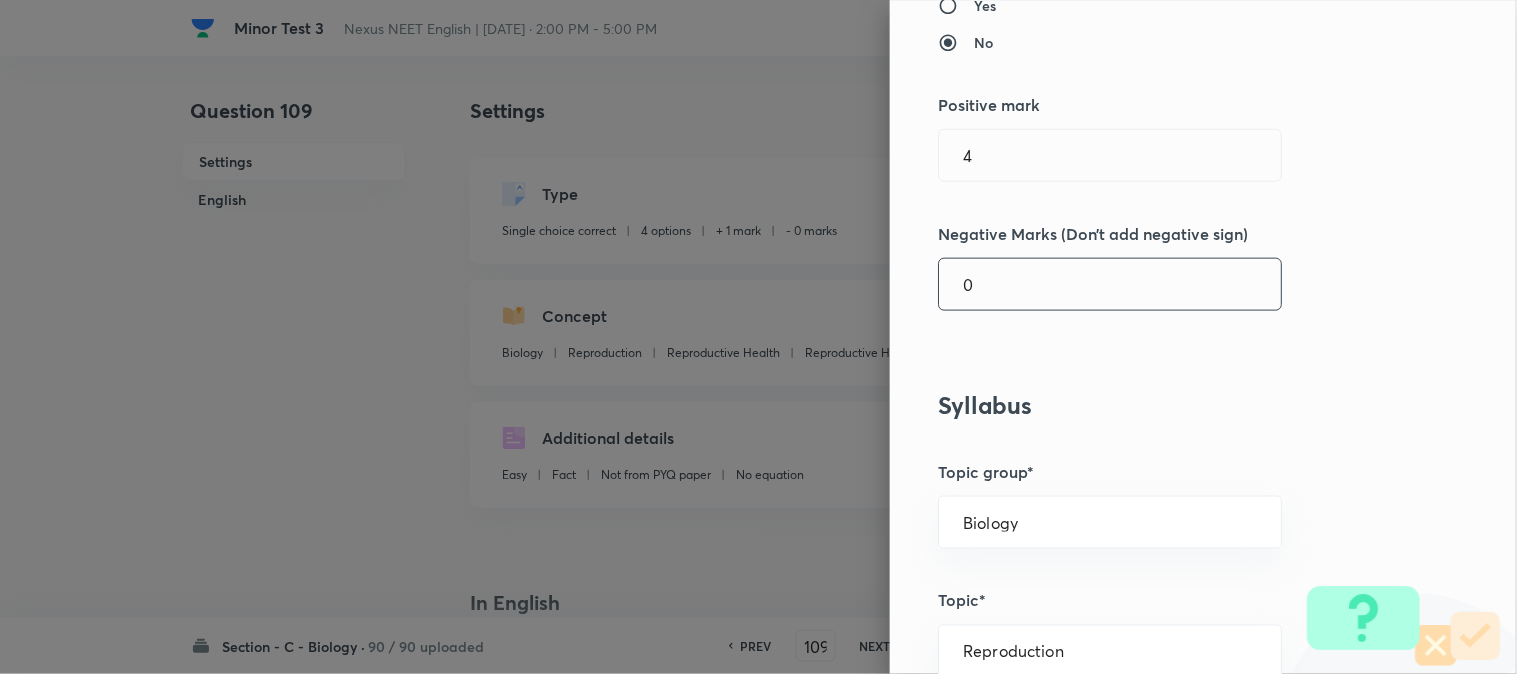 click on "0" at bounding box center (1110, 284) 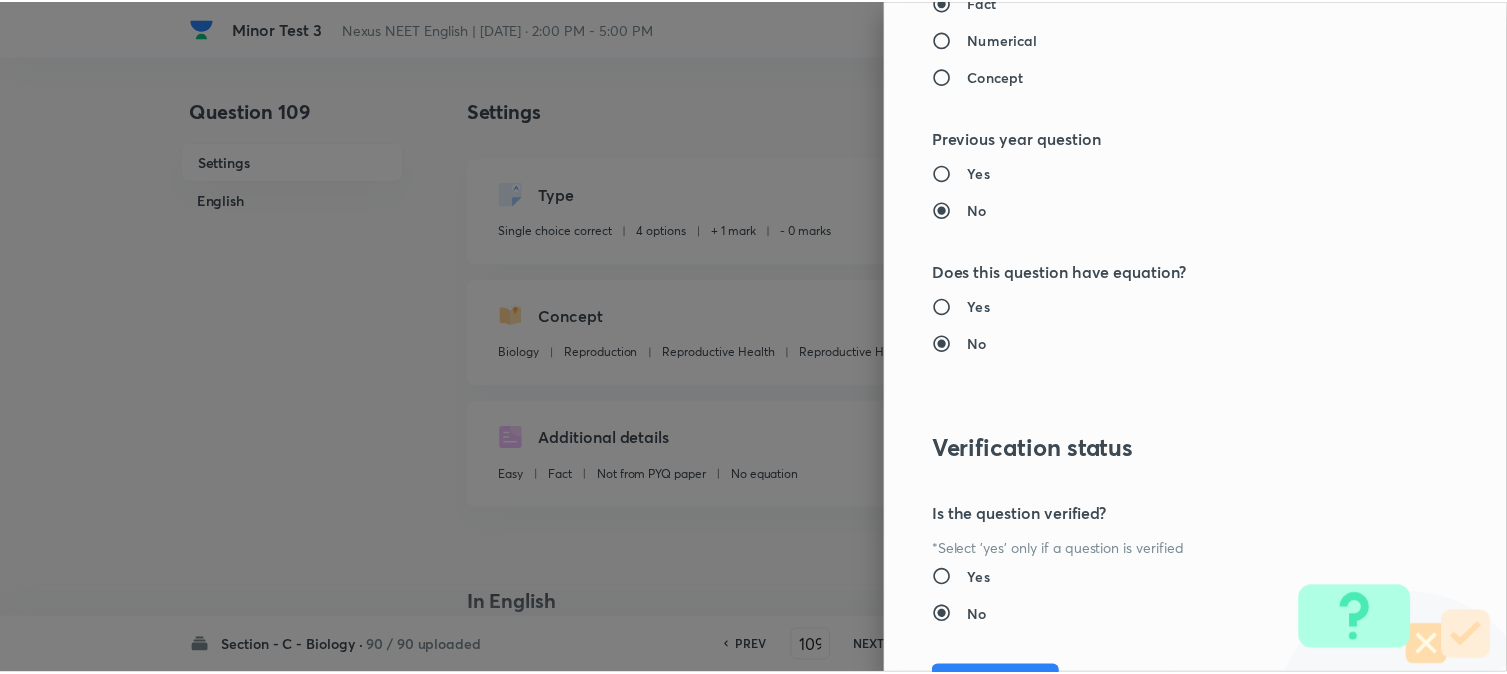 scroll, scrollTop: 2052, scrollLeft: 0, axis: vertical 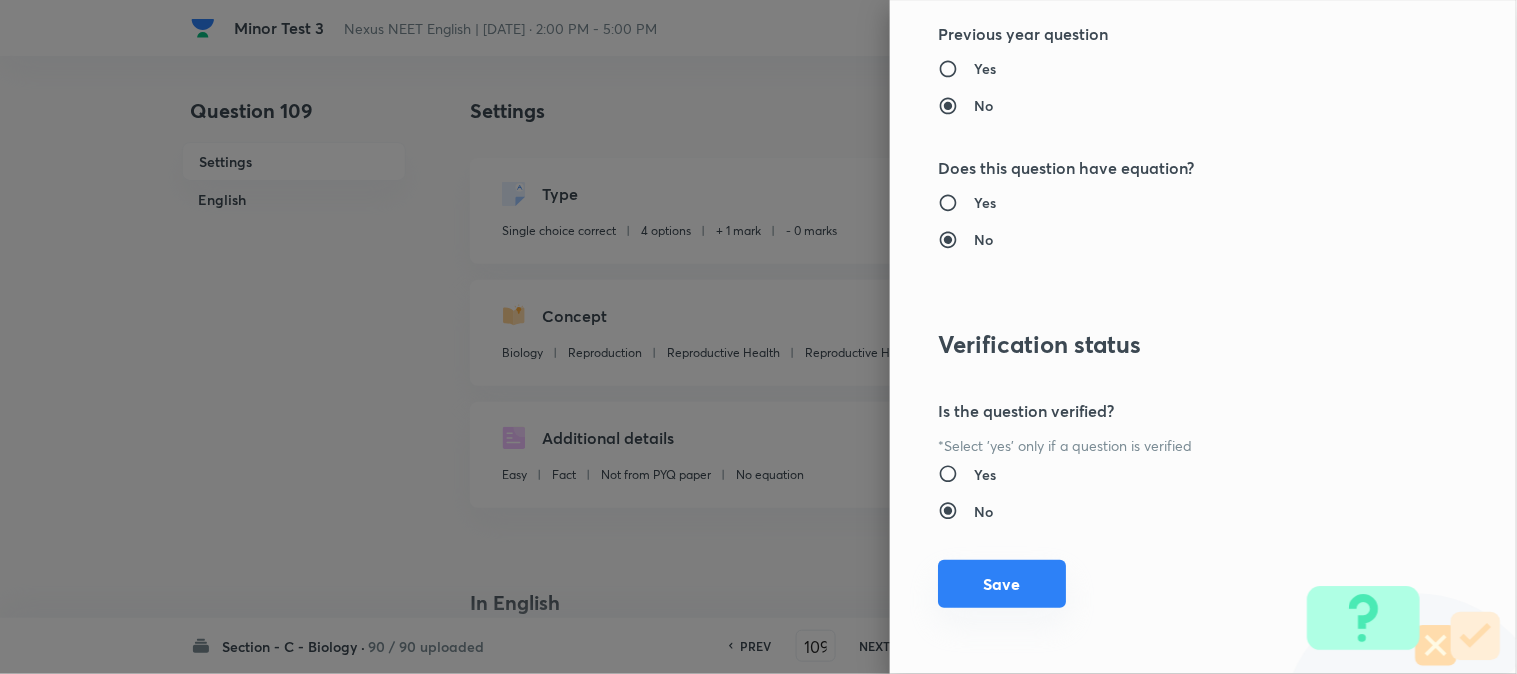 type on "1" 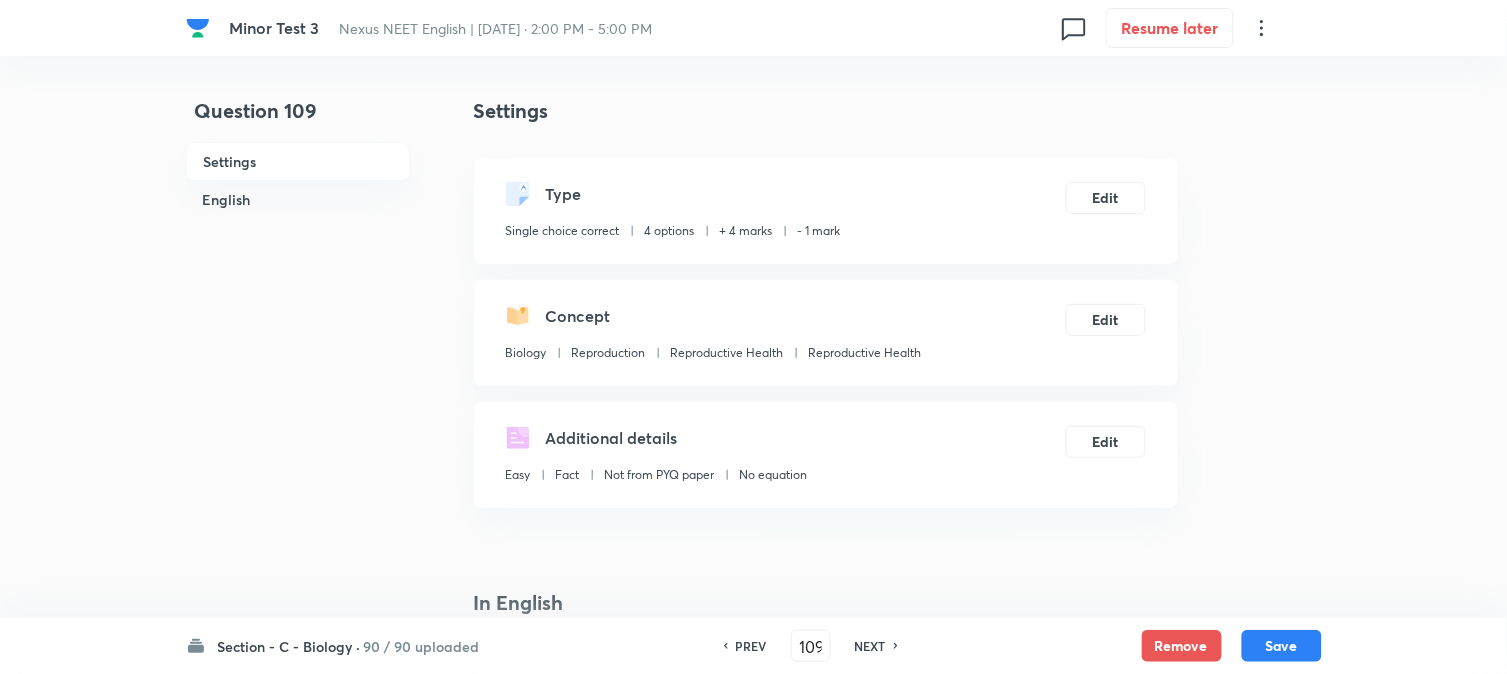 click on "Save" at bounding box center (1282, 646) 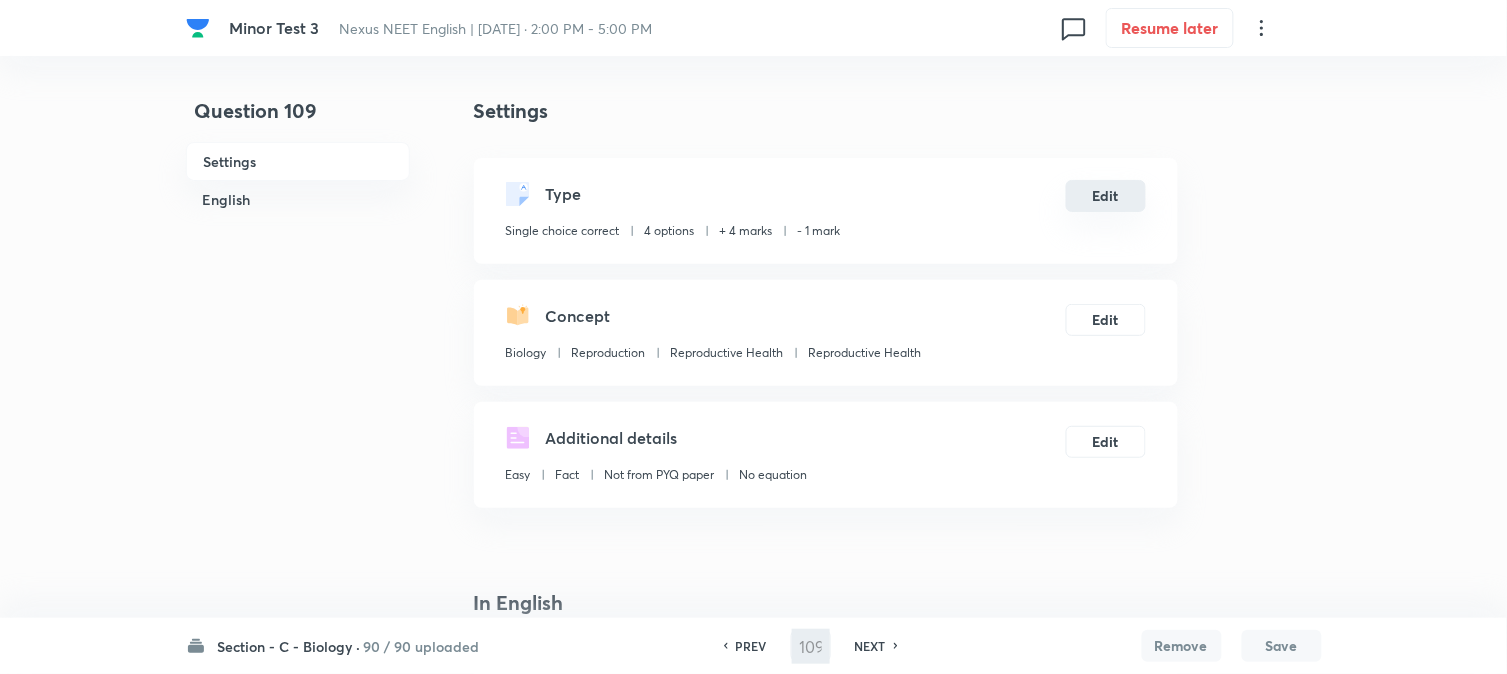 click on "Type Single choice correct 4 options + 4 marks - 1 mark Edit" at bounding box center [826, 211] 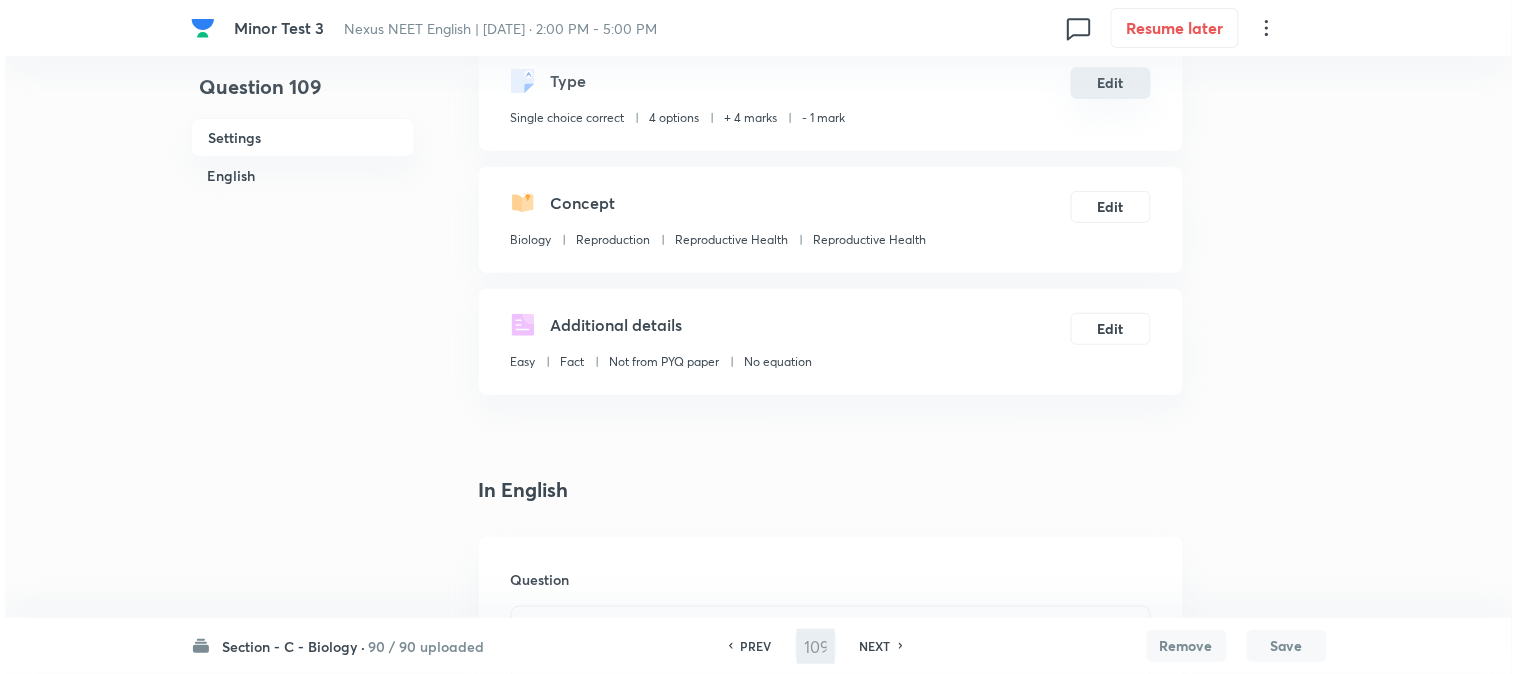 scroll, scrollTop: 0, scrollLeft: 0, axis: both 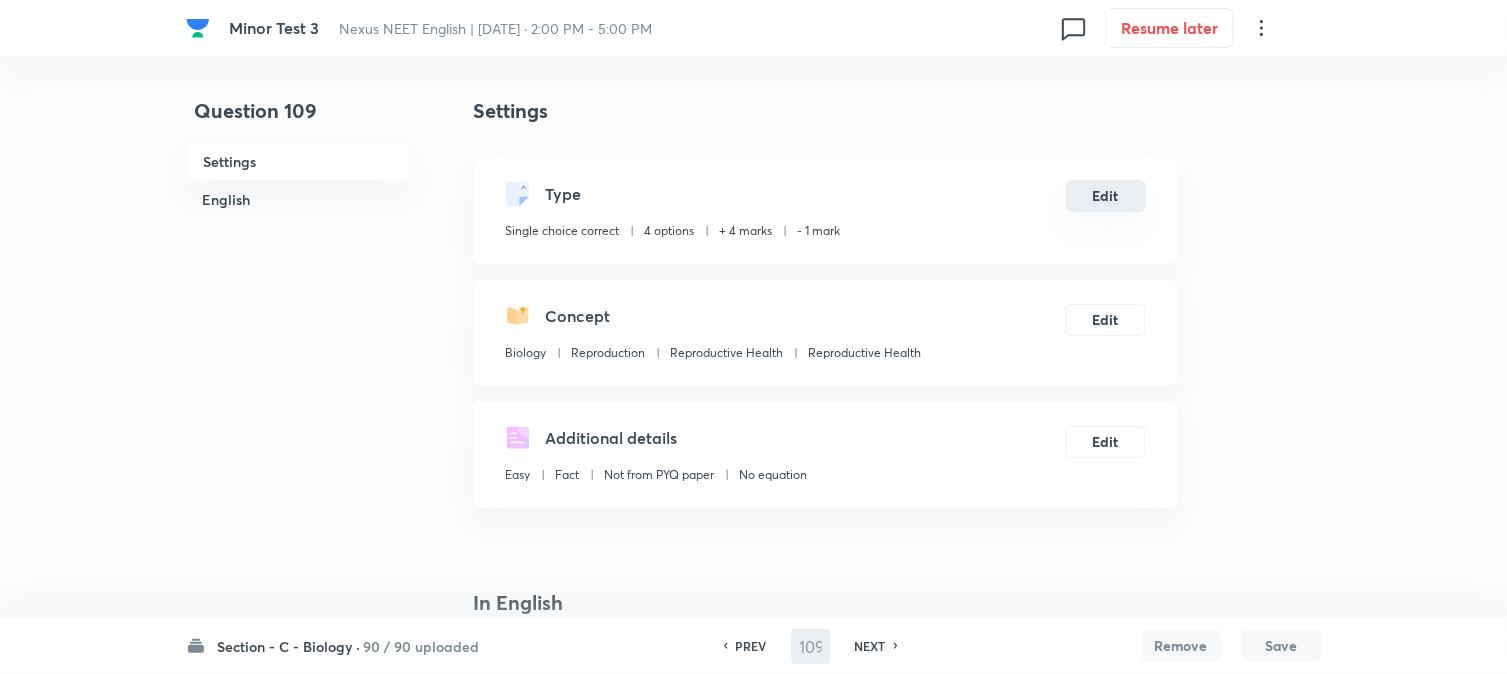 click on "Edit" at bounding box center [1106, 196] 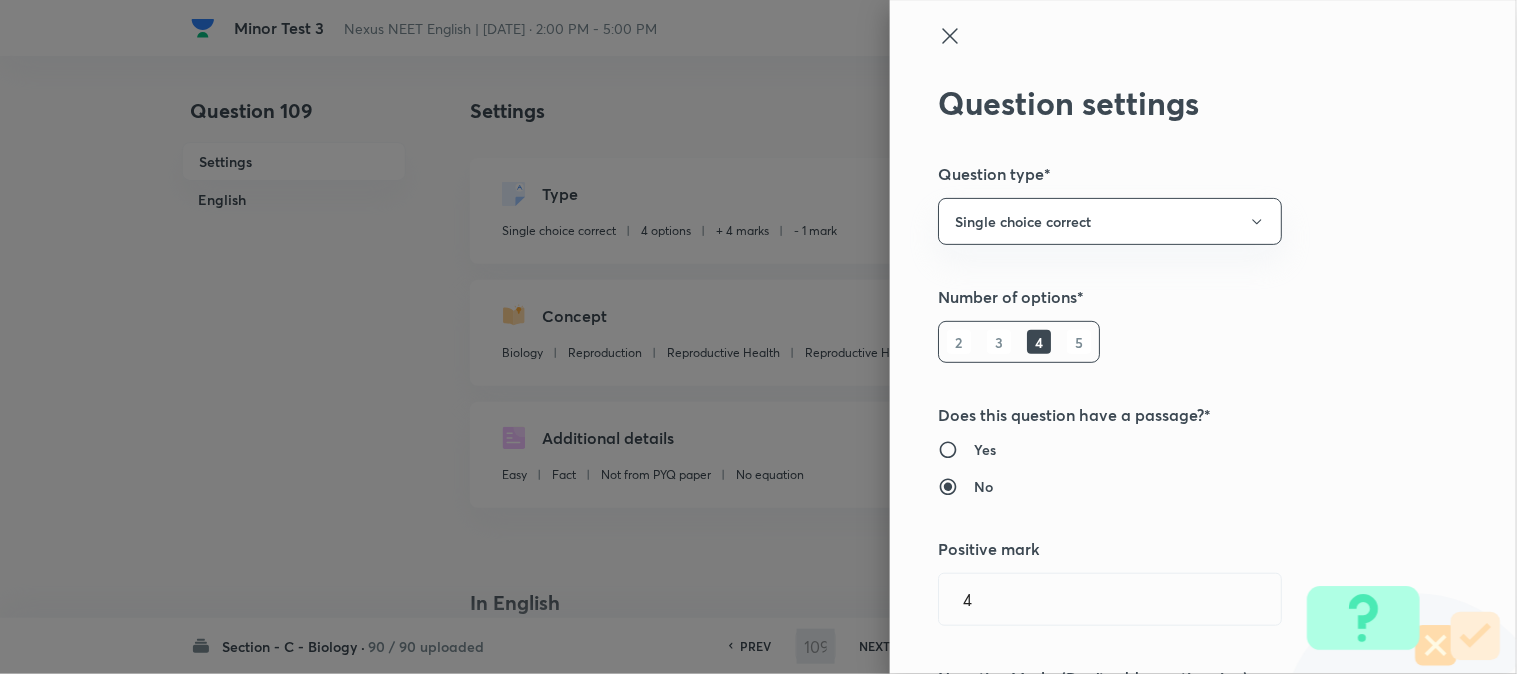 type on "110" 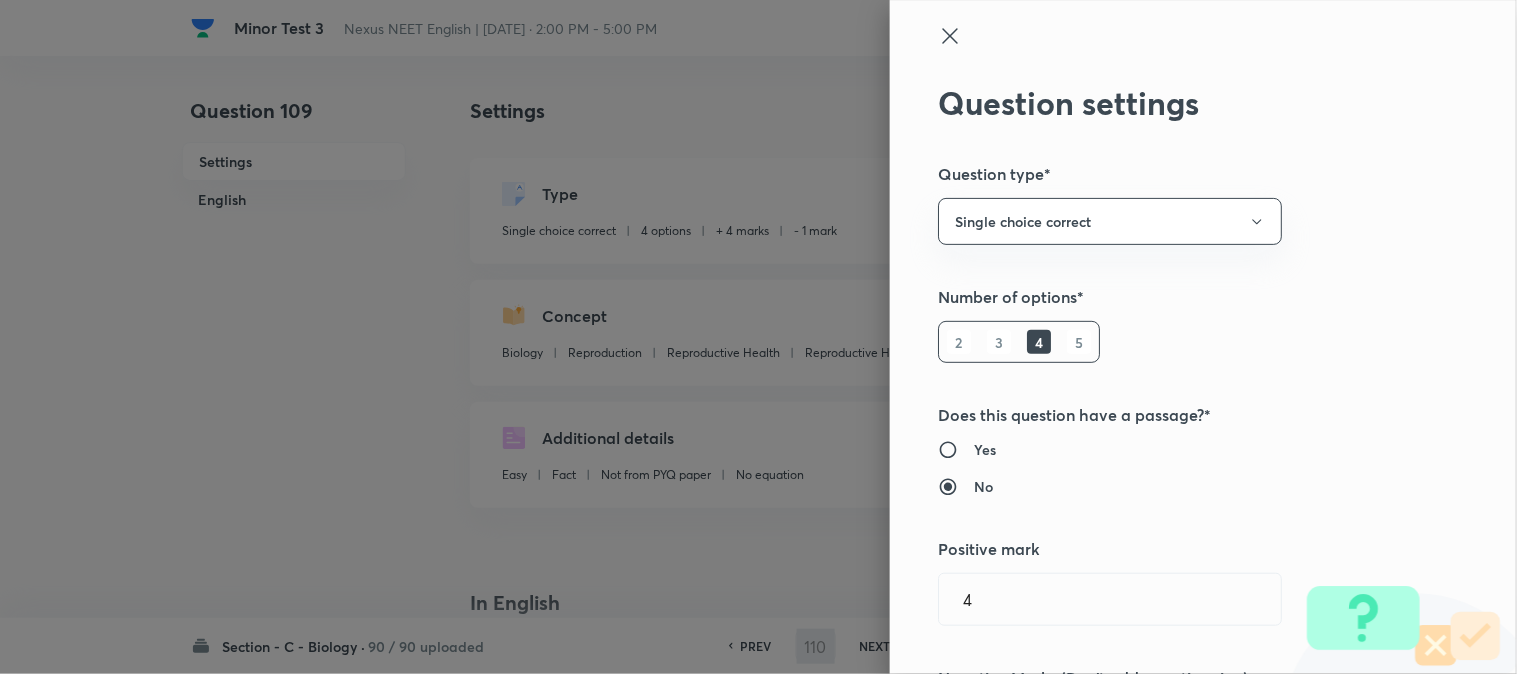 checkbox on "false" 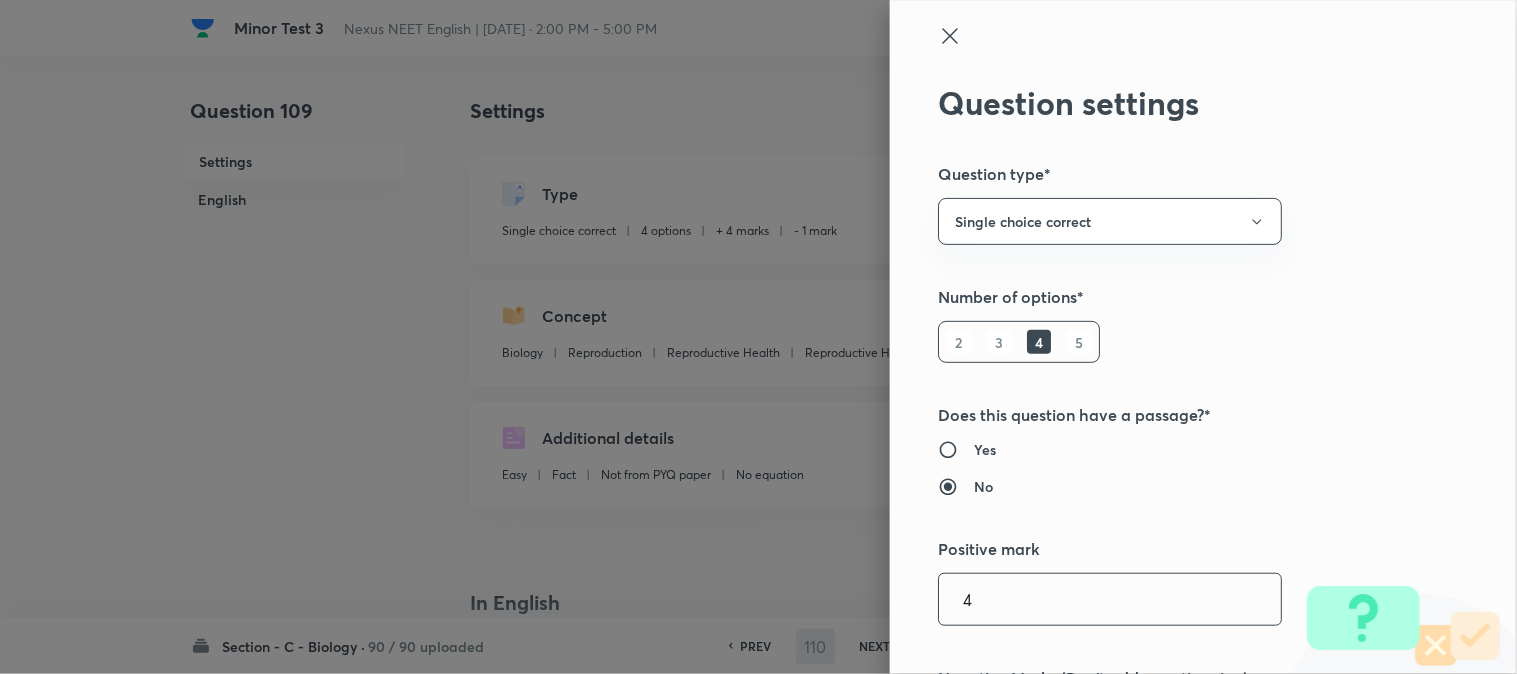 checkbox on "true" 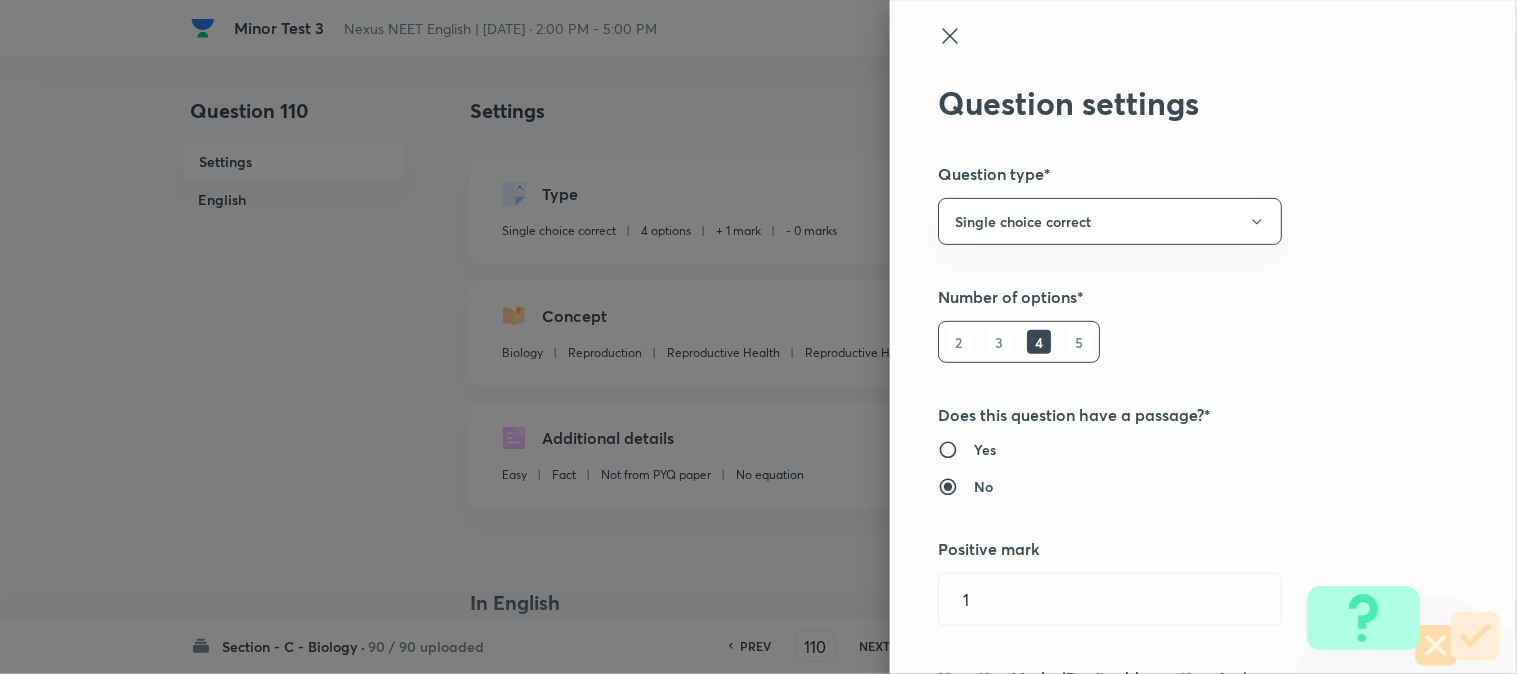 type on "1" 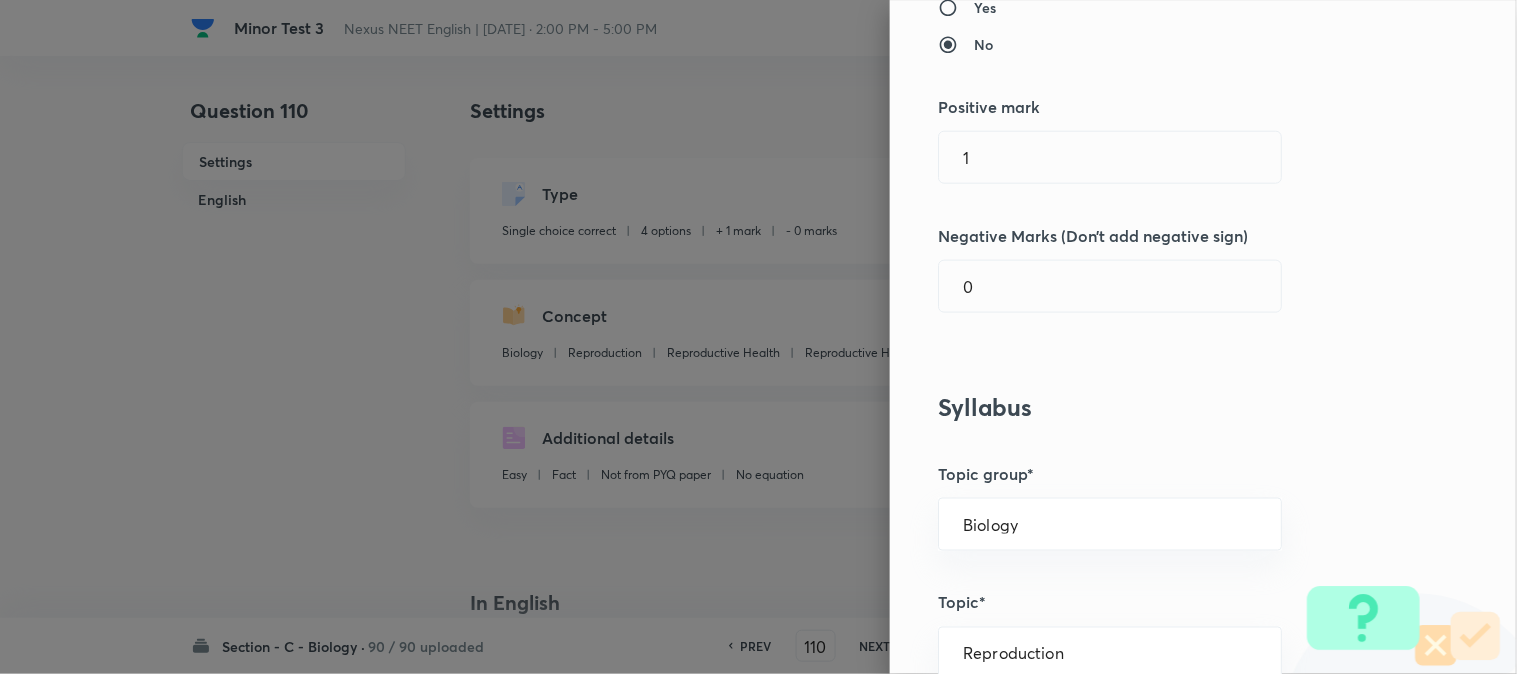 scroll, scrollTop: 444, scrollLeft: 0, axis: vertical 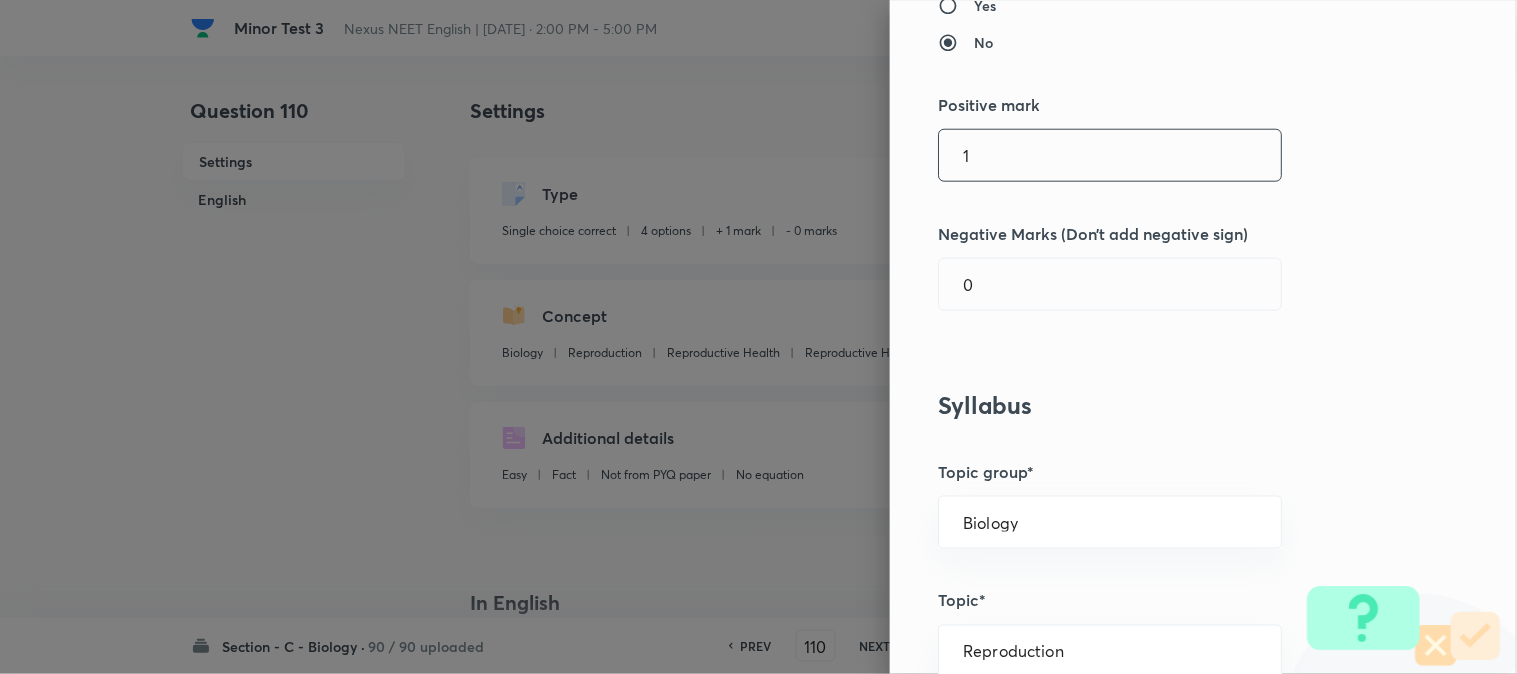 click on "1" at bounding box center (1110, 155) 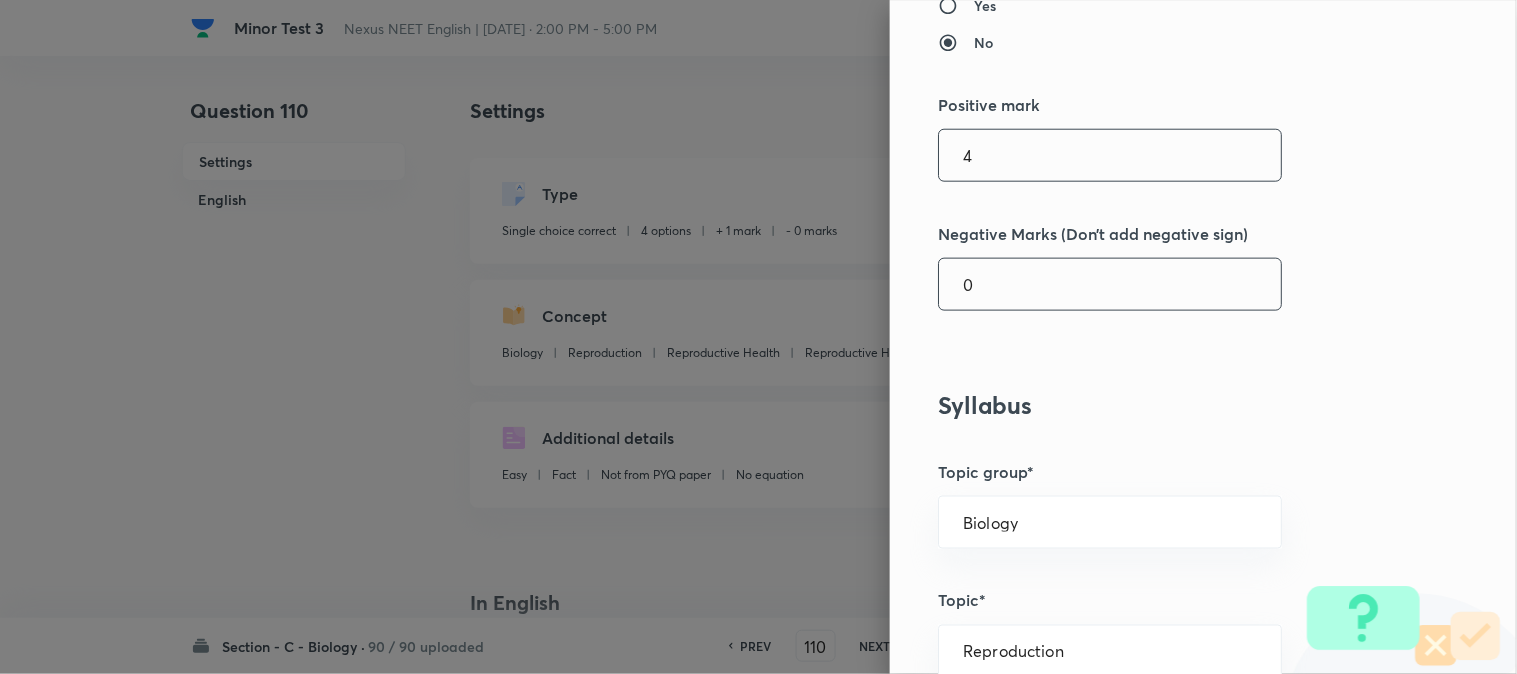 type on "4" 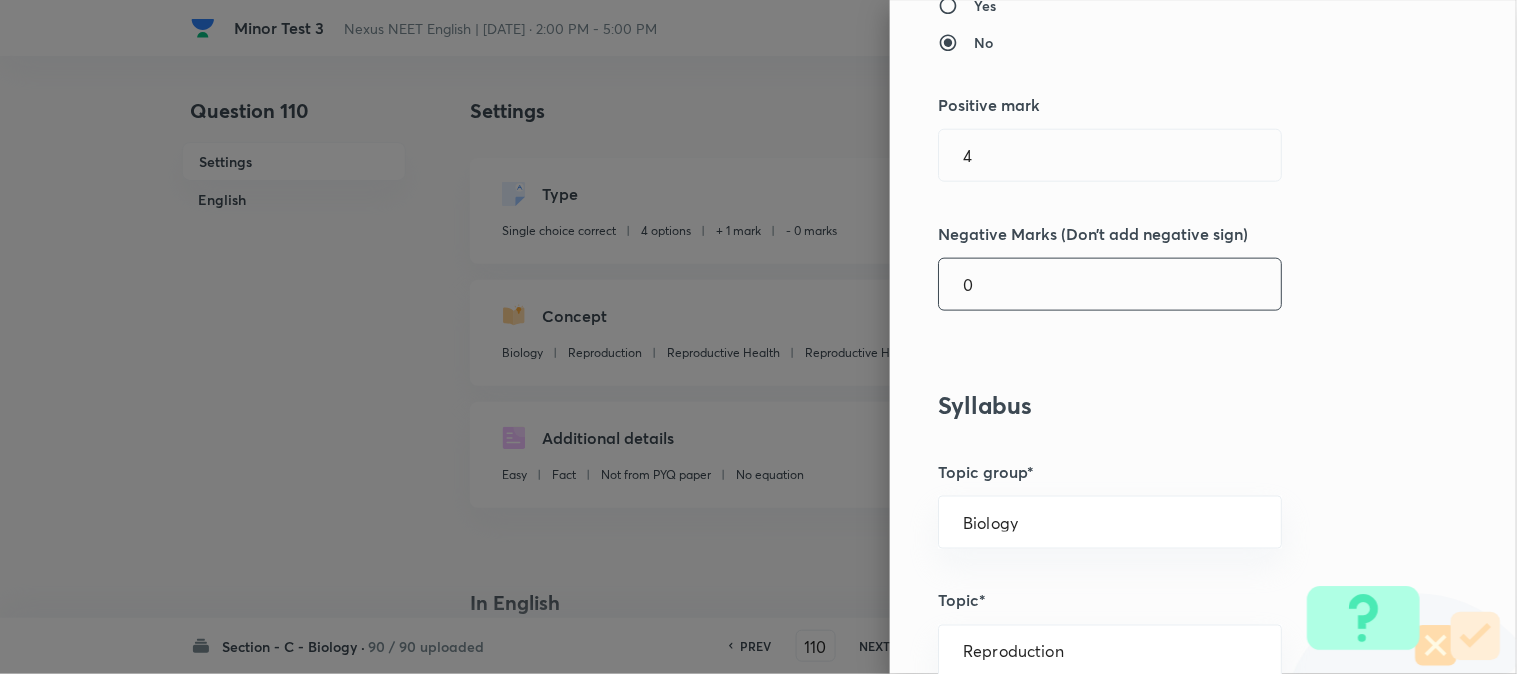 click on "0" at bounding box center (1110, 284) 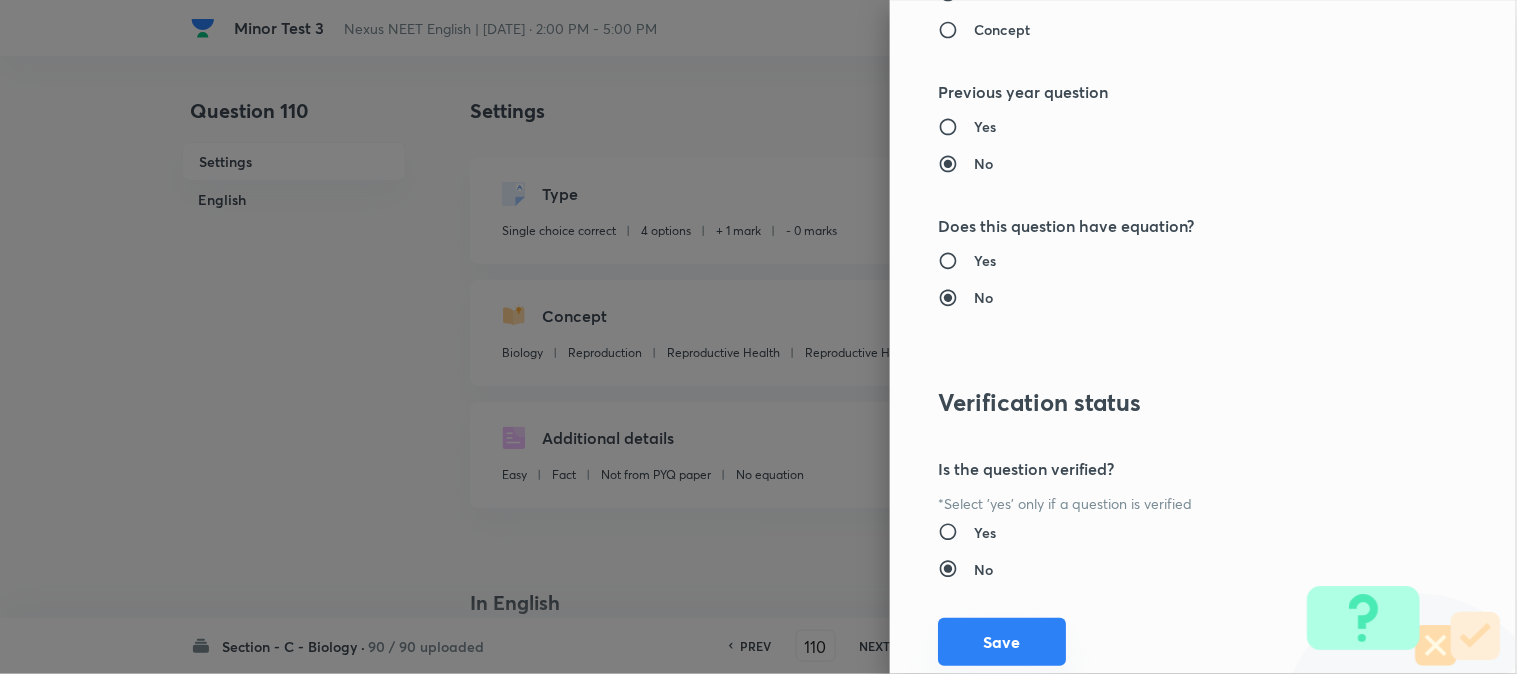 scroll, scrollTop: 2052, scrollLeft: 0, axis: vertical 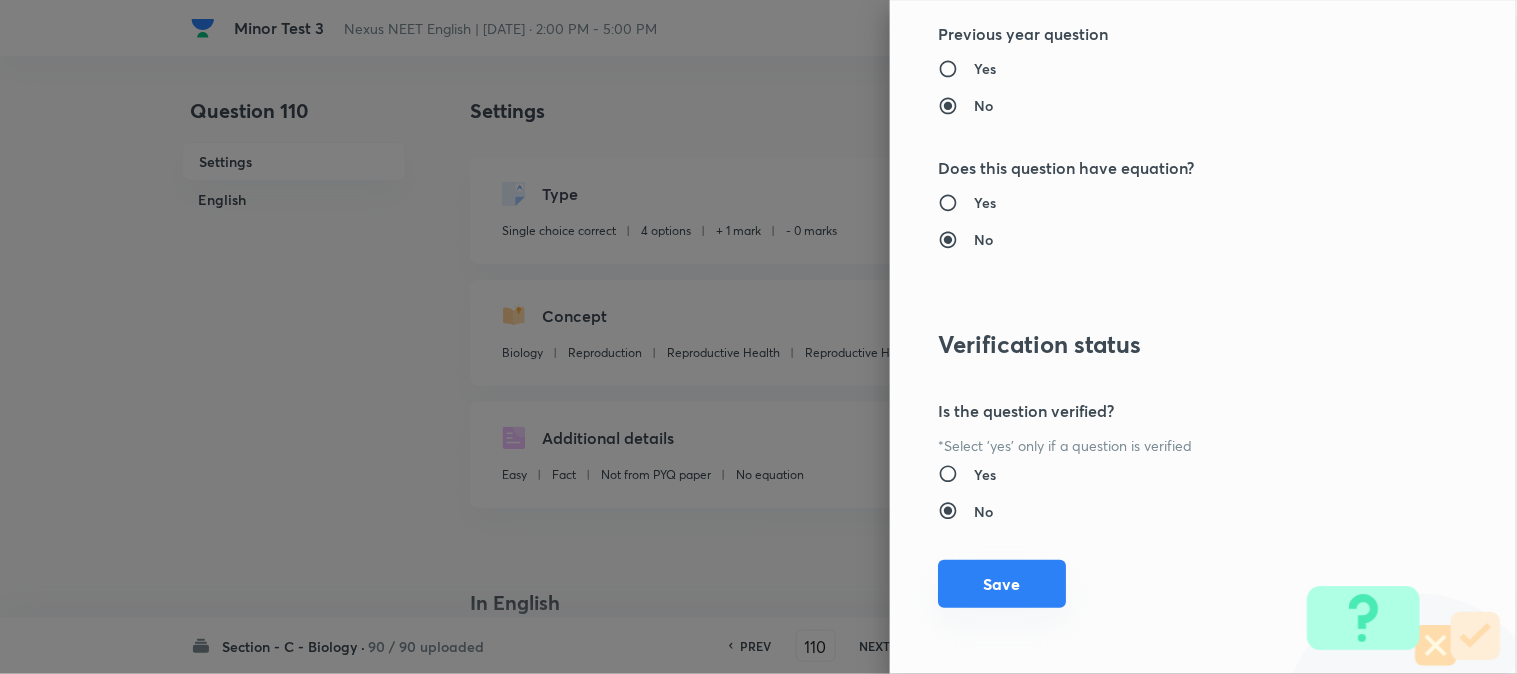 type on "1" 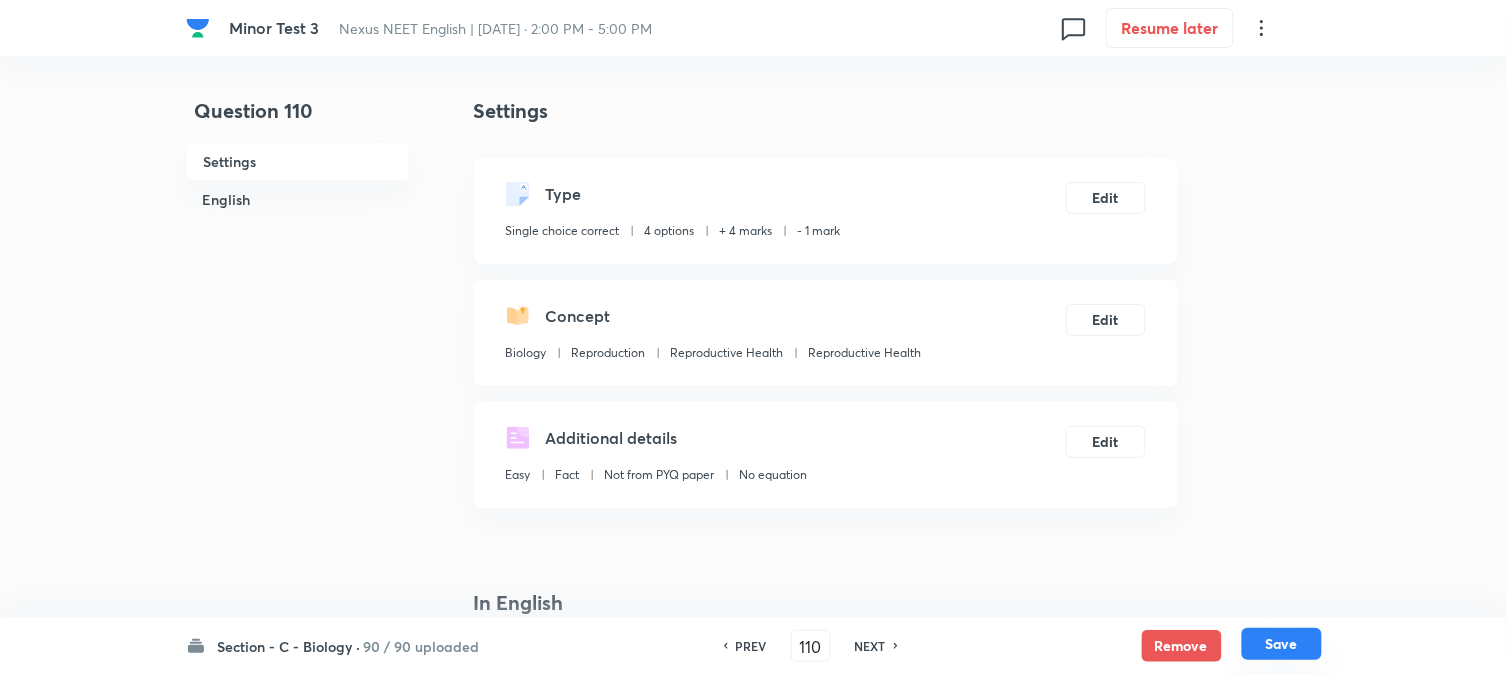 click on "Save" at bounding box center [1282, 644] 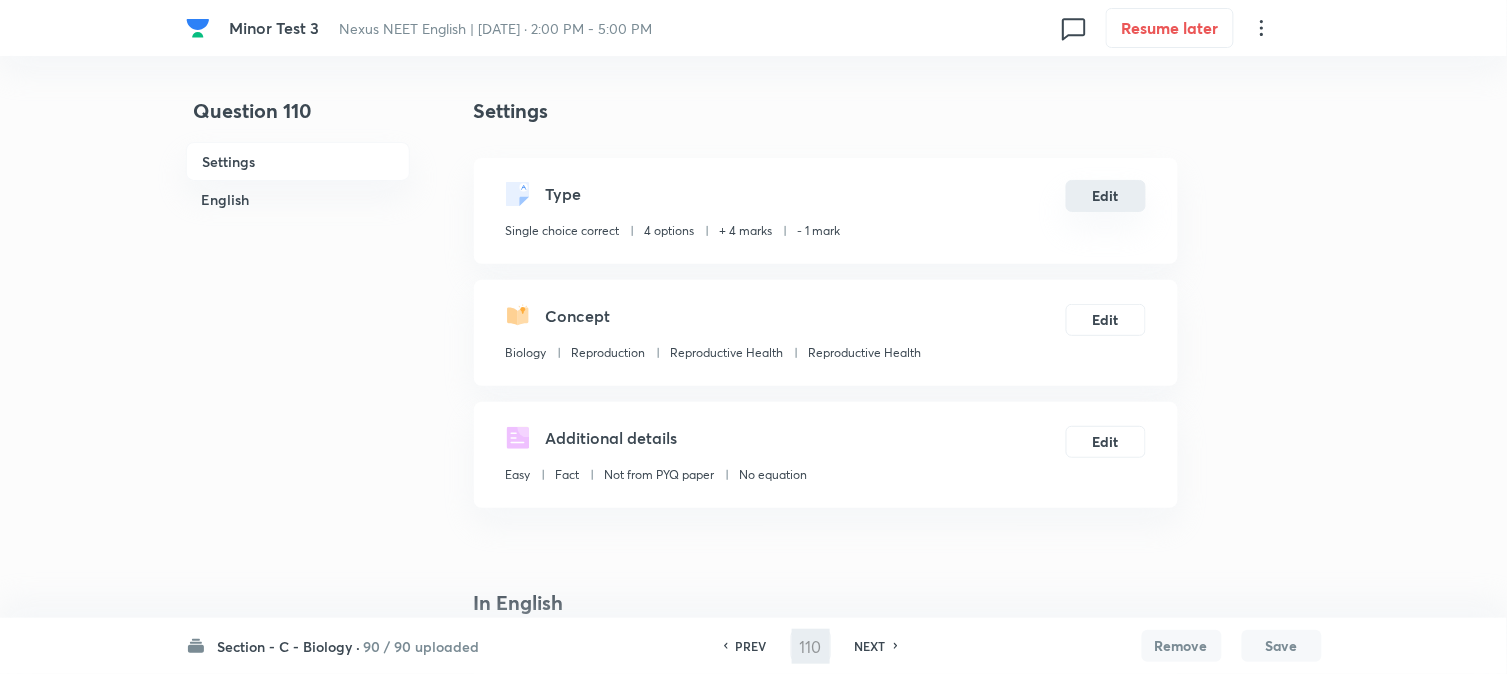 click on "Edit" at bounding box center [1106, 196] 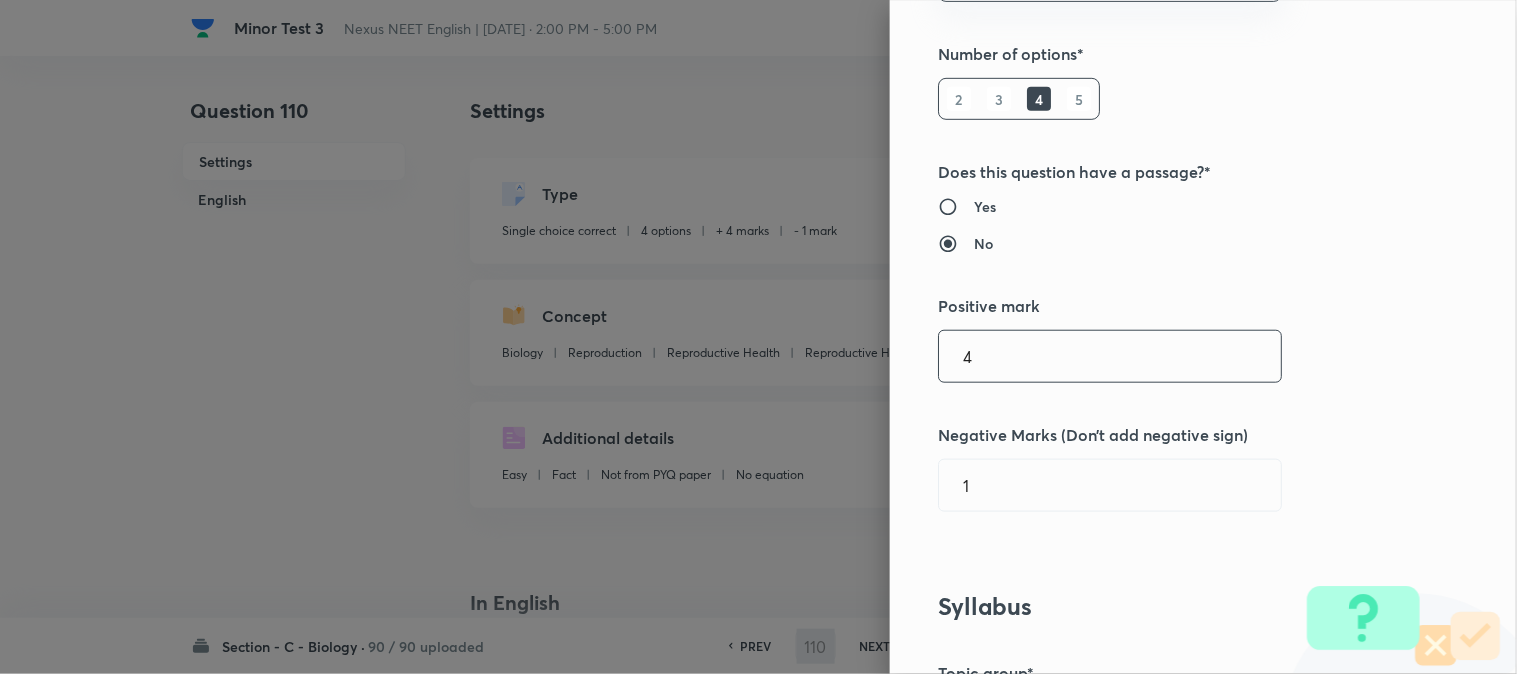 scroll, scrollTop: 444, scrollLeft: 0, axis: vertical 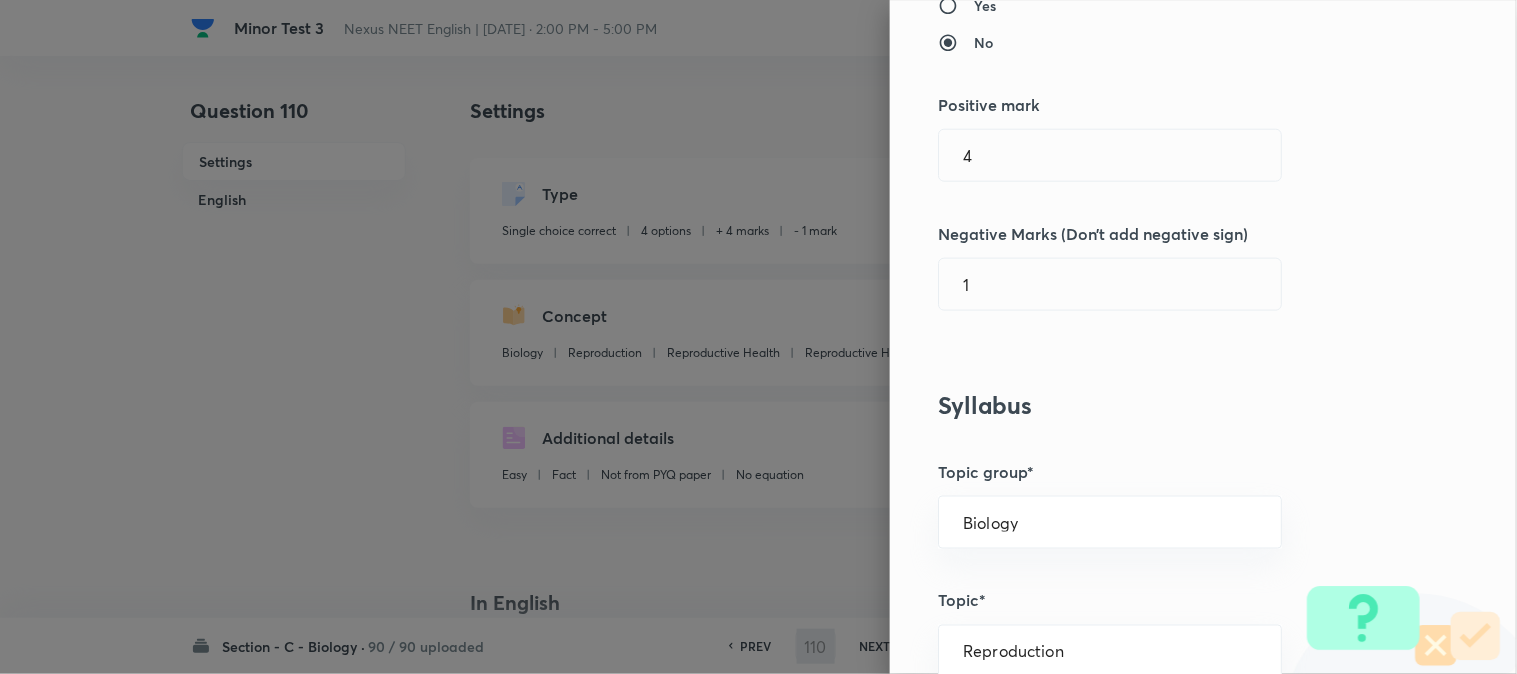 click on "Question settings Question type* Single choice correct Number of options* 2 3 4 5 Does this question have a passage?* Yes No Positive mark 4 ​ Negative Marks (Don’t add negative sign) 1 ​ Syllabus Topic group* Biology ​ Topic* Reproduction ​ Concept* Reproductive Health ​ Sub-concept* Reproductive Health ​ Concept-field ​ Additional details Question Difficulty Very easy Easy Moderate Hard Very hard Question is based on Fact Numerical Concept Previous year question Yes No Does this question have equation? Yes No Verification status Is the question verified? *Select 'yes' only if a question is verified Yes No Save" at bounding box center (1203, 337) 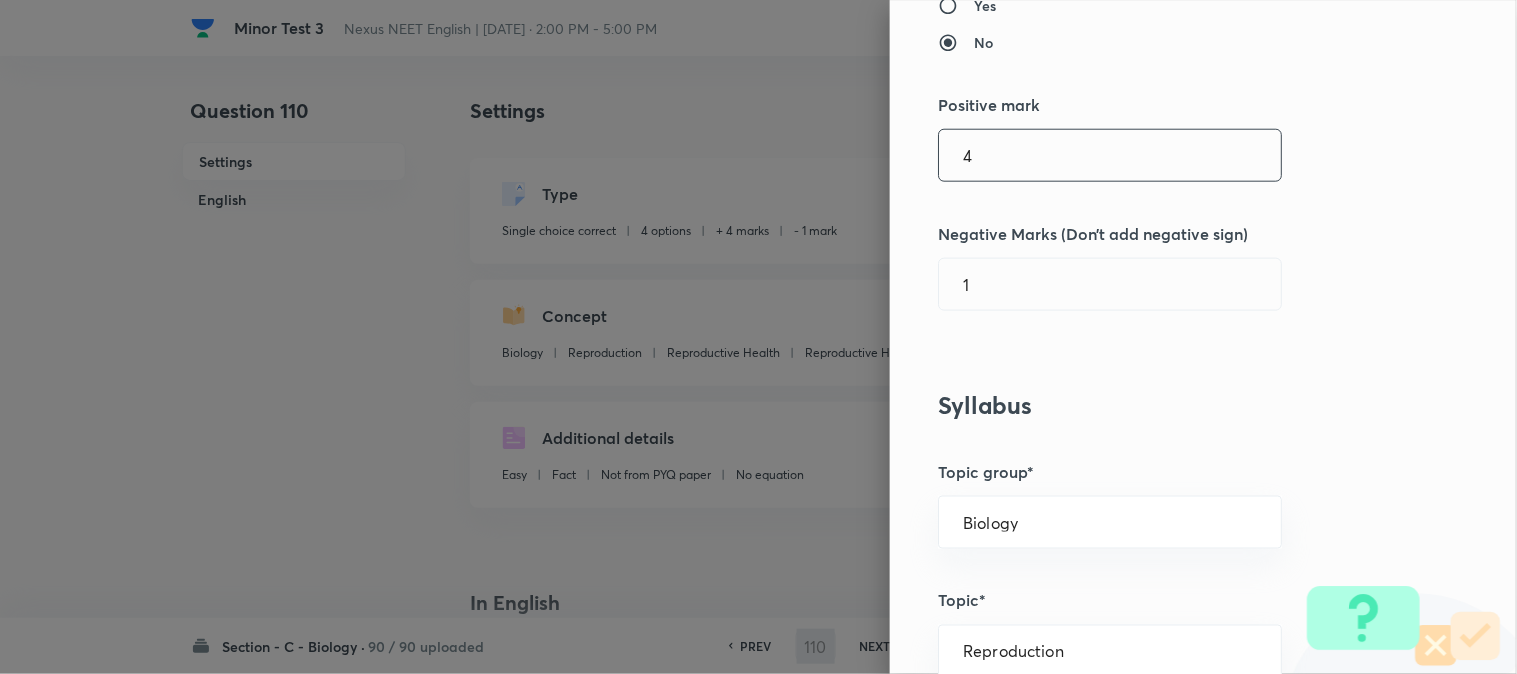 click on "4" at bounding box center (1110, 155) 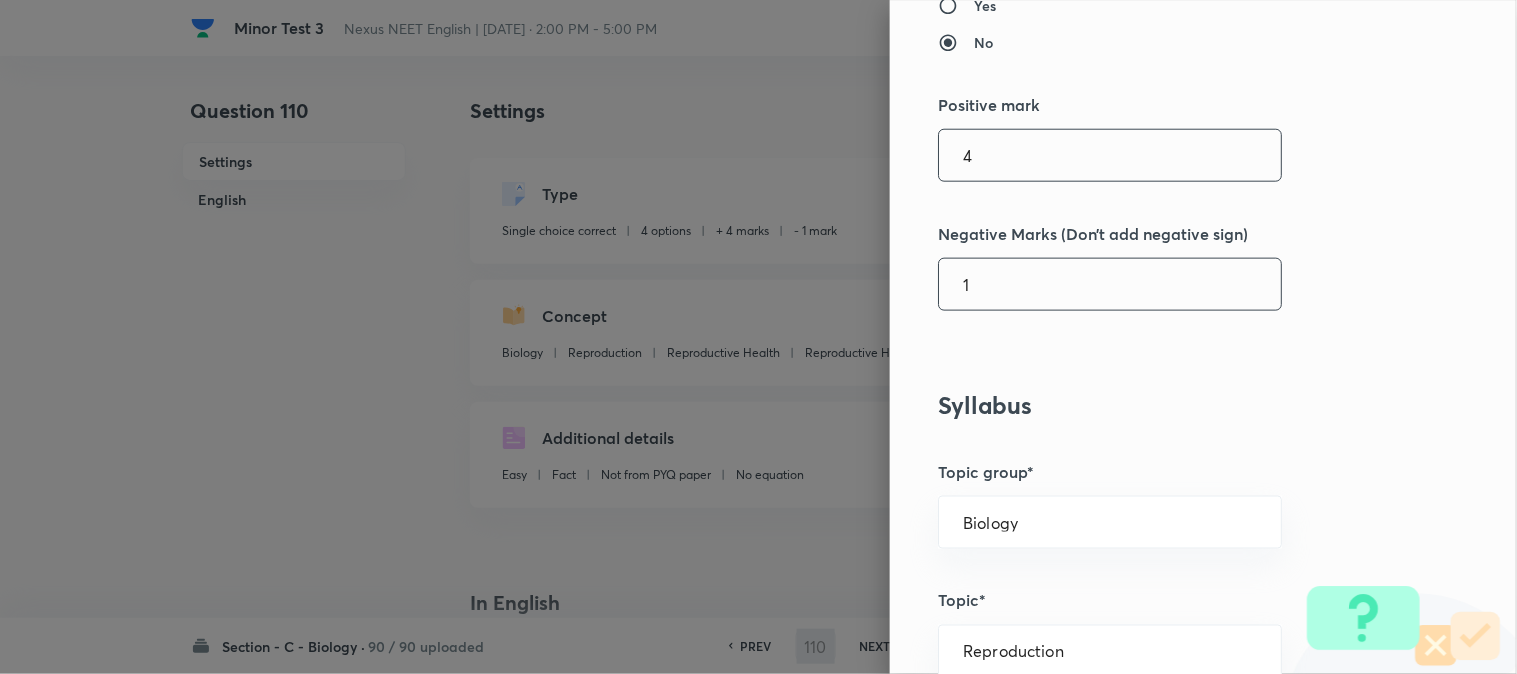 type on "111" 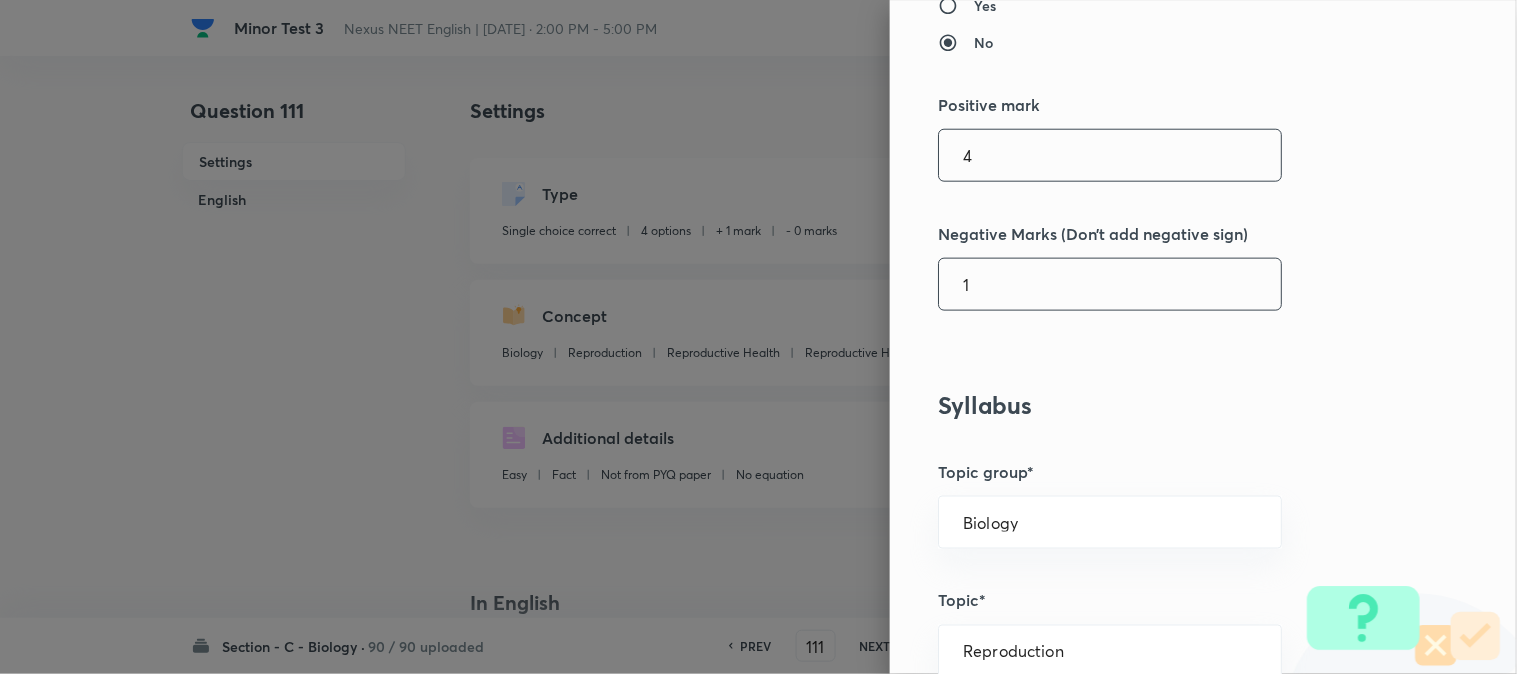 checkbox on "true" 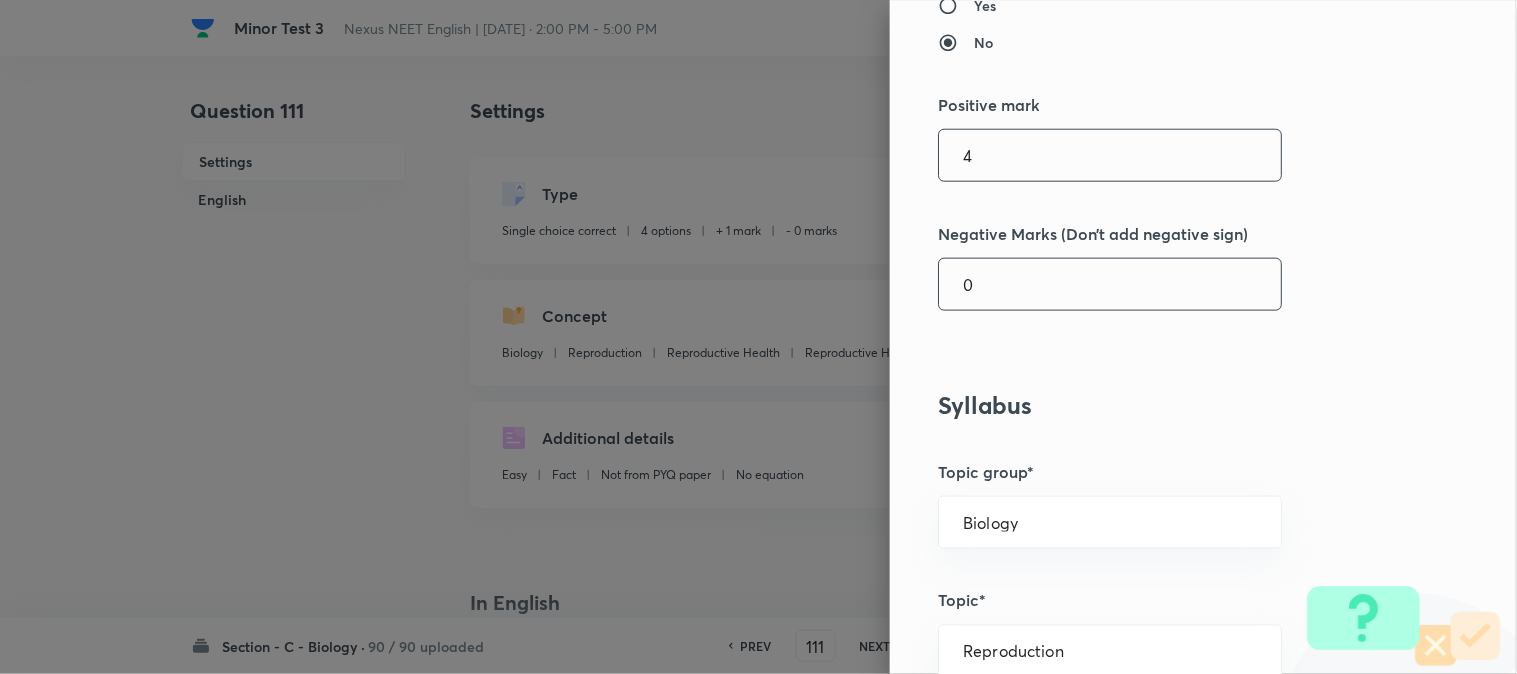 type on "4" 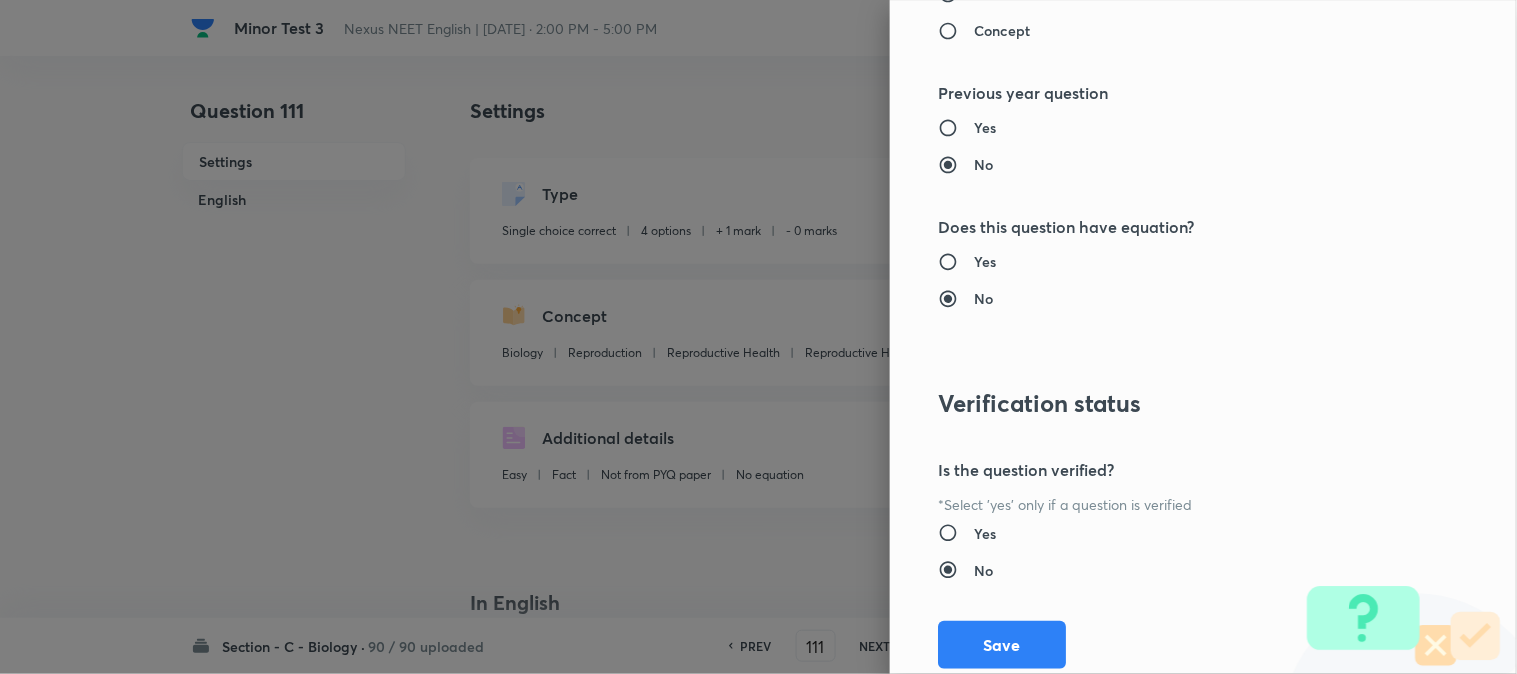 scroll, scrollTop: 2052, scrollLeft: 0, axis: vertical 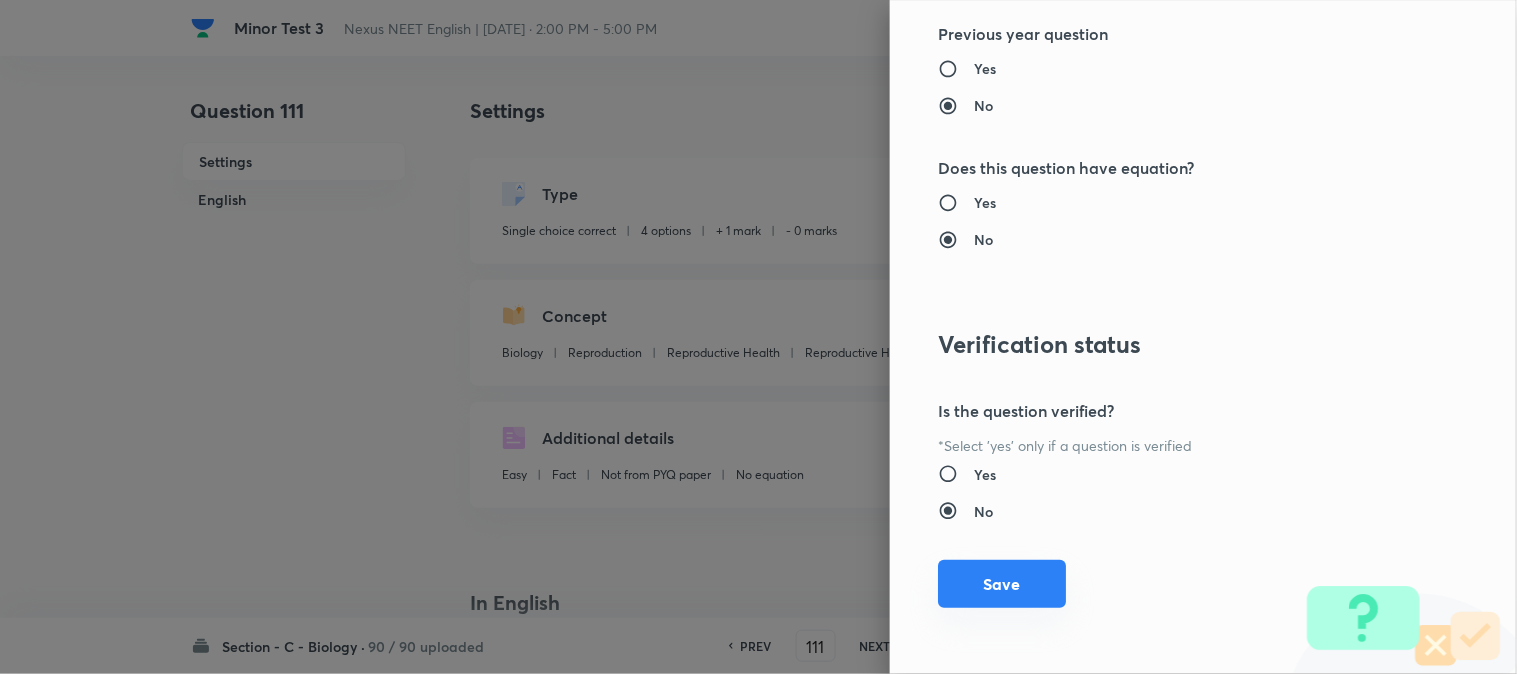 type on "1" 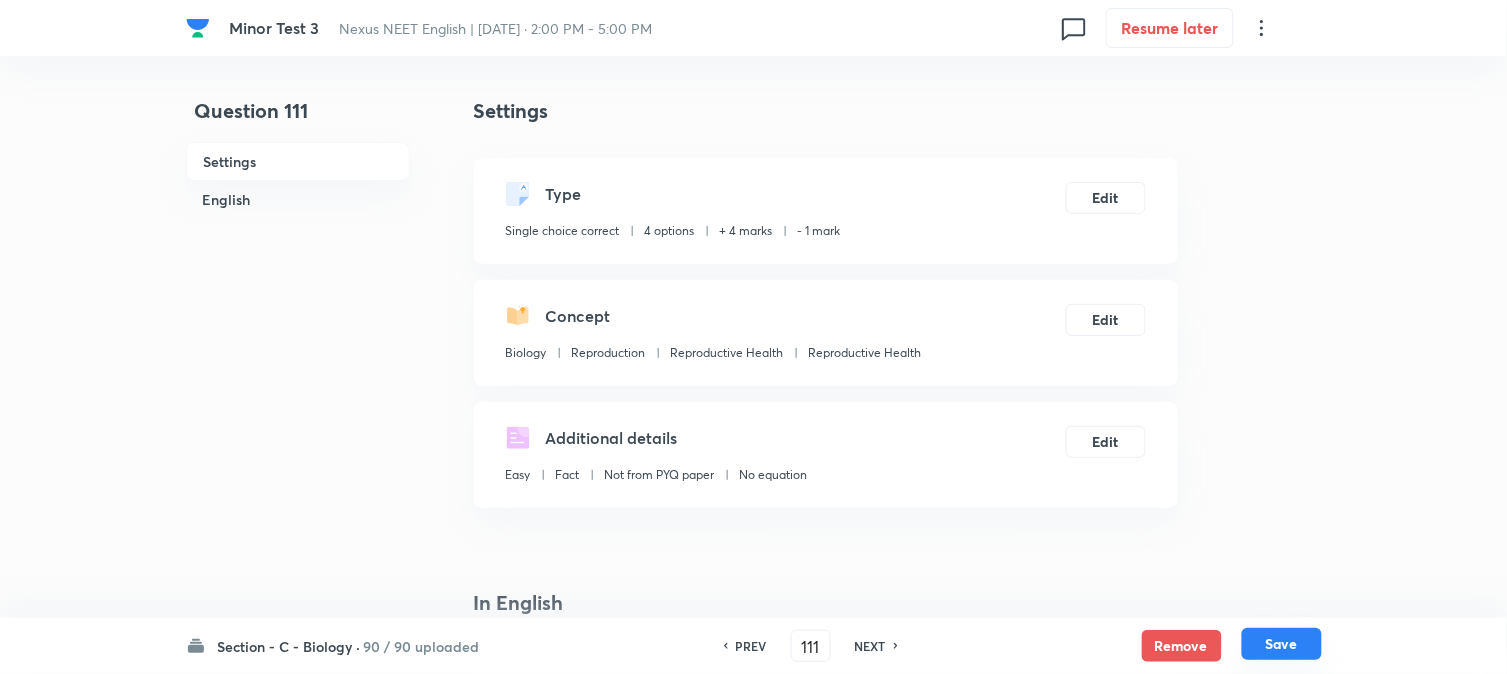 click on "Save" at bounding box center [1282, 644] 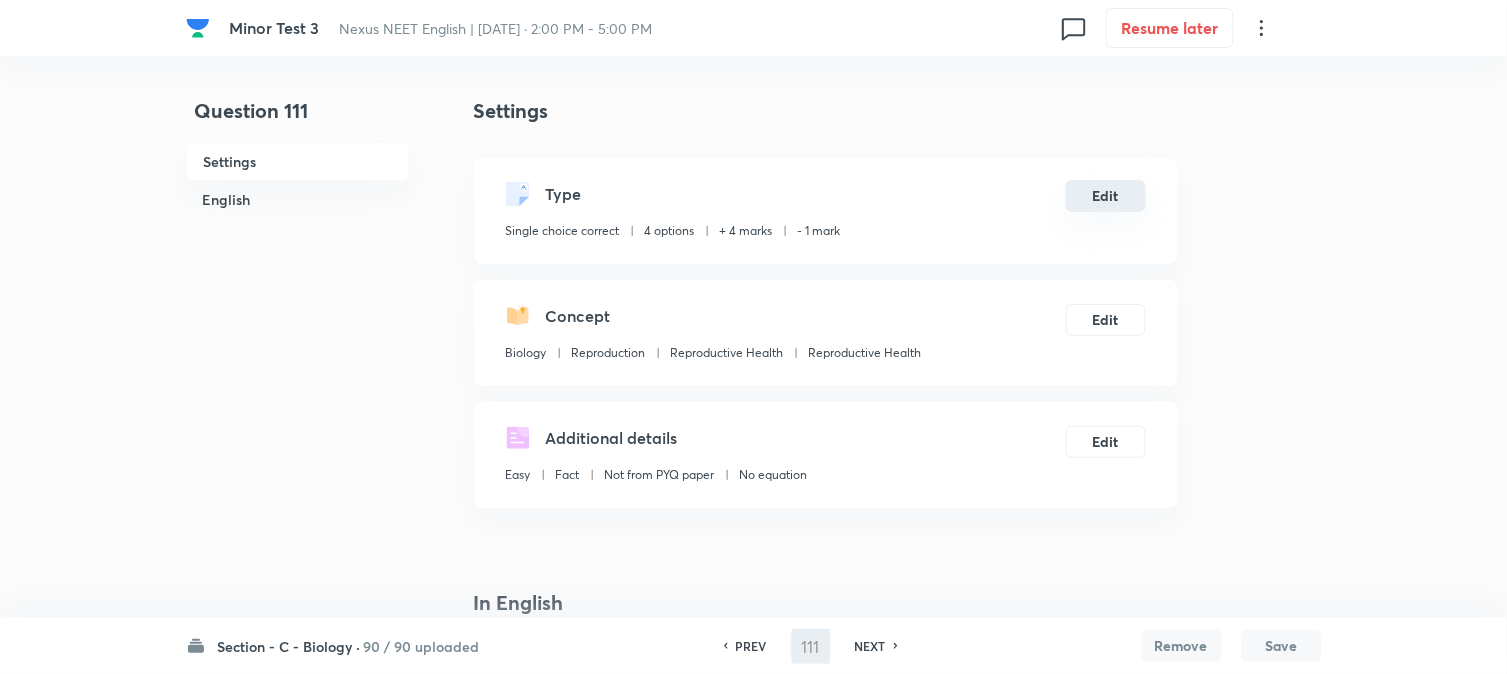 click on "Edit" at bounding box center (1106, 196) 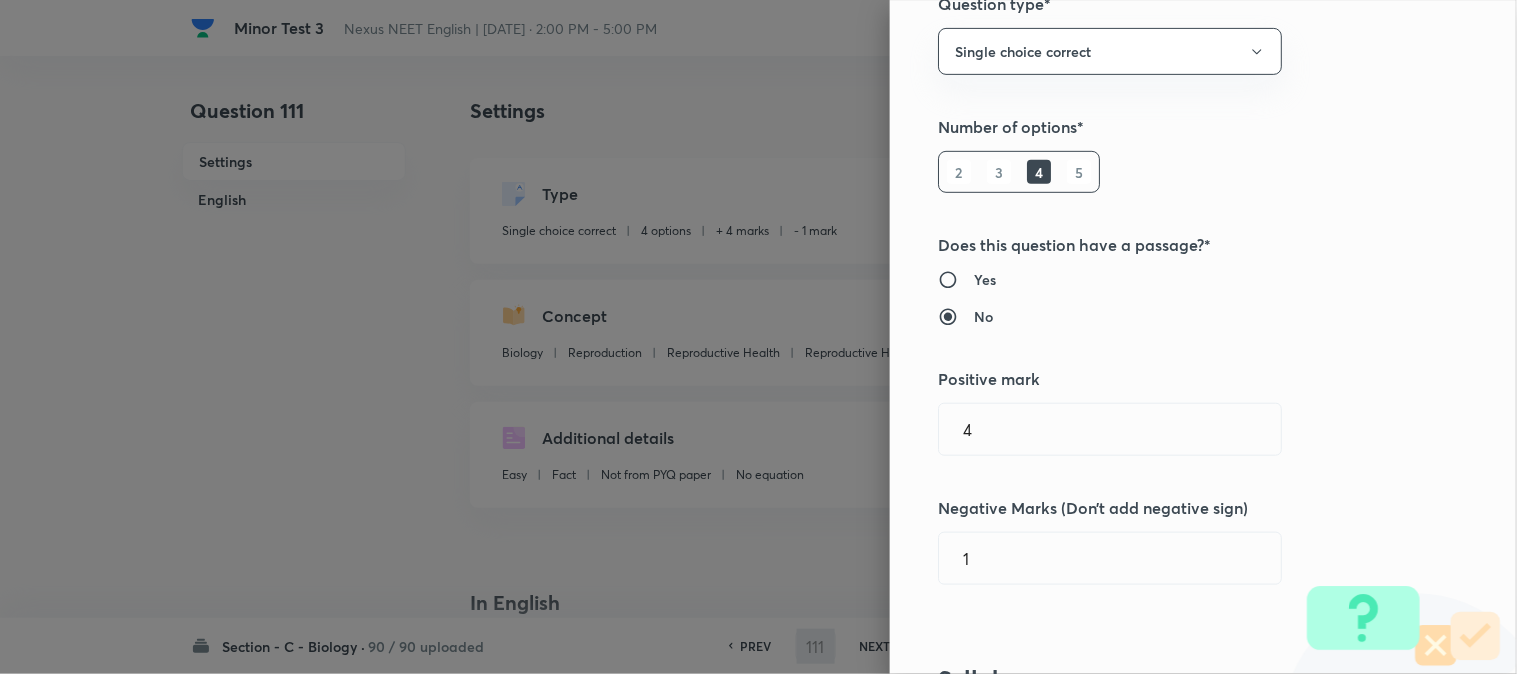 scroll, scrollTop: 444, scrollLeft: 0, axis: vertical 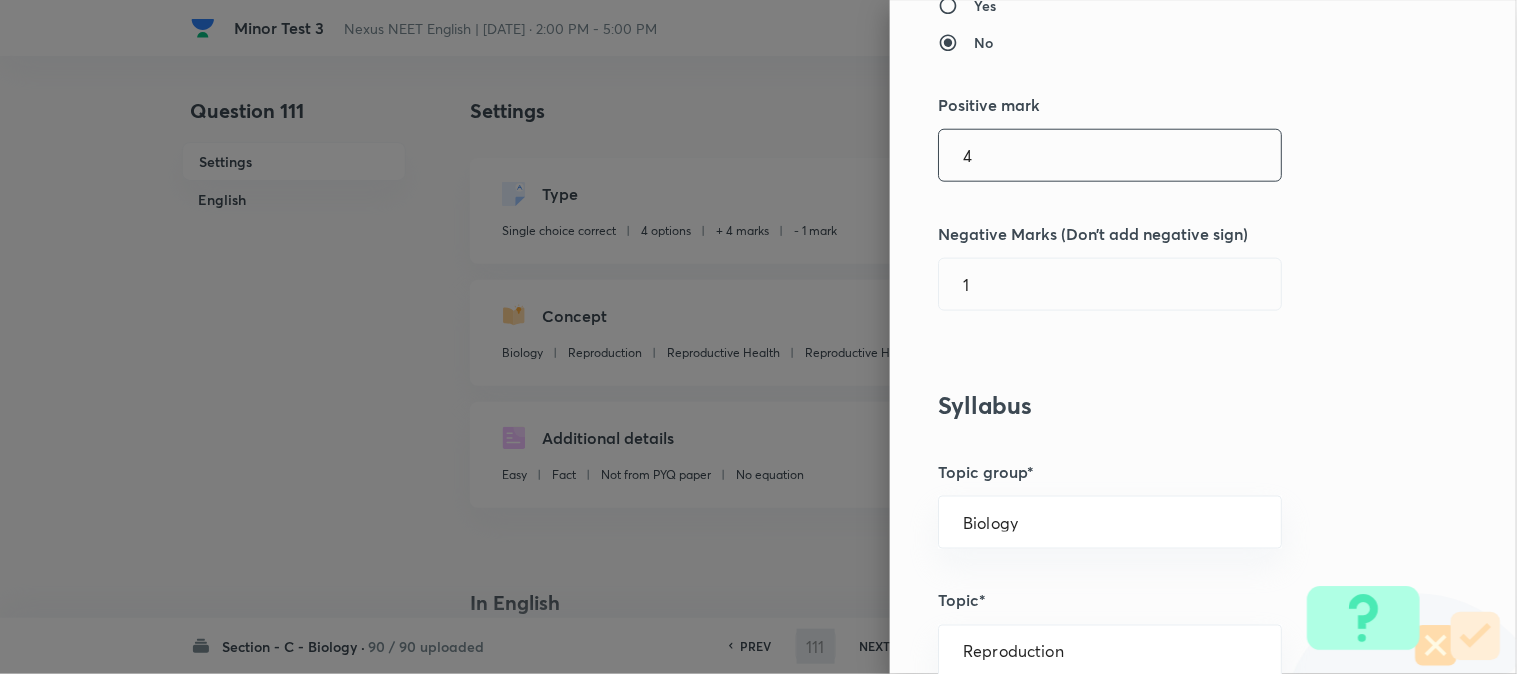 click on "4" at bounding box center [1110, 155] 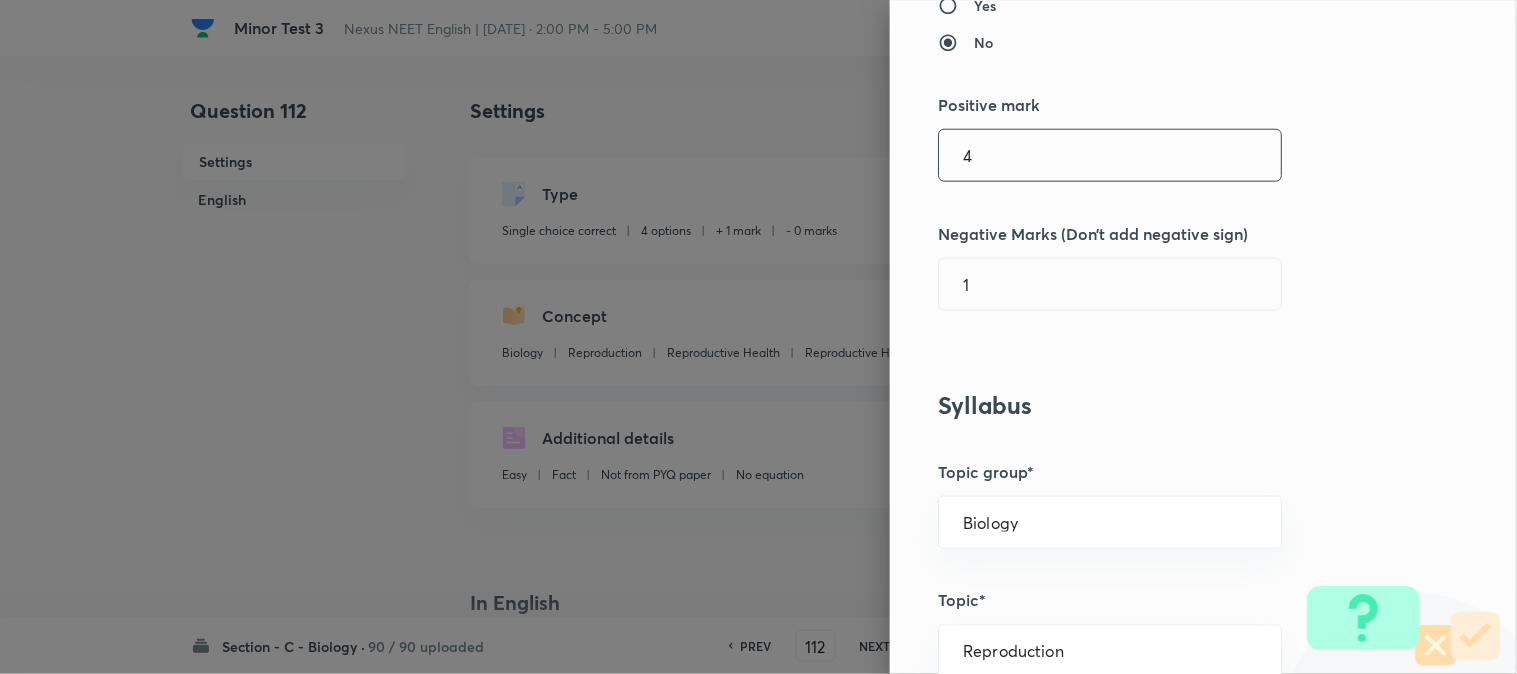 checkbox on "true" 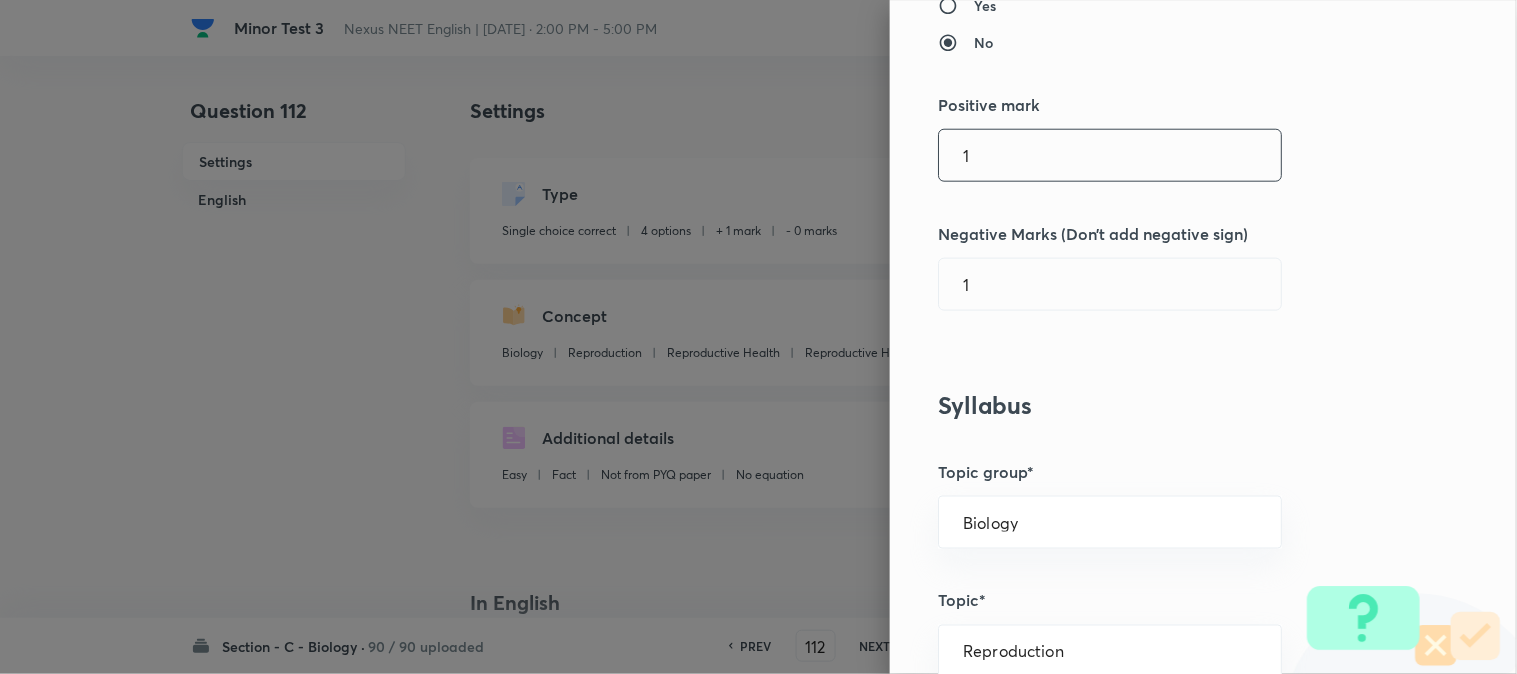 type on "0" 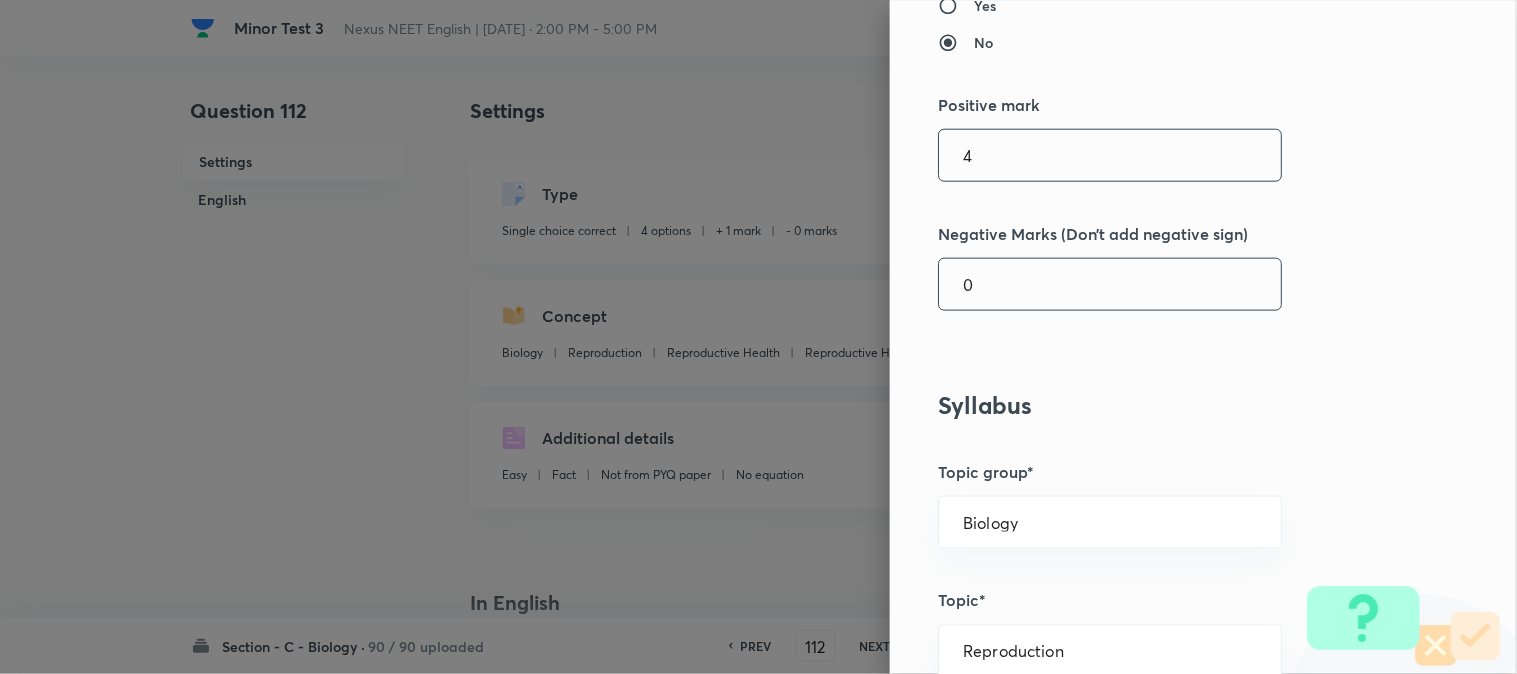 type on "4" 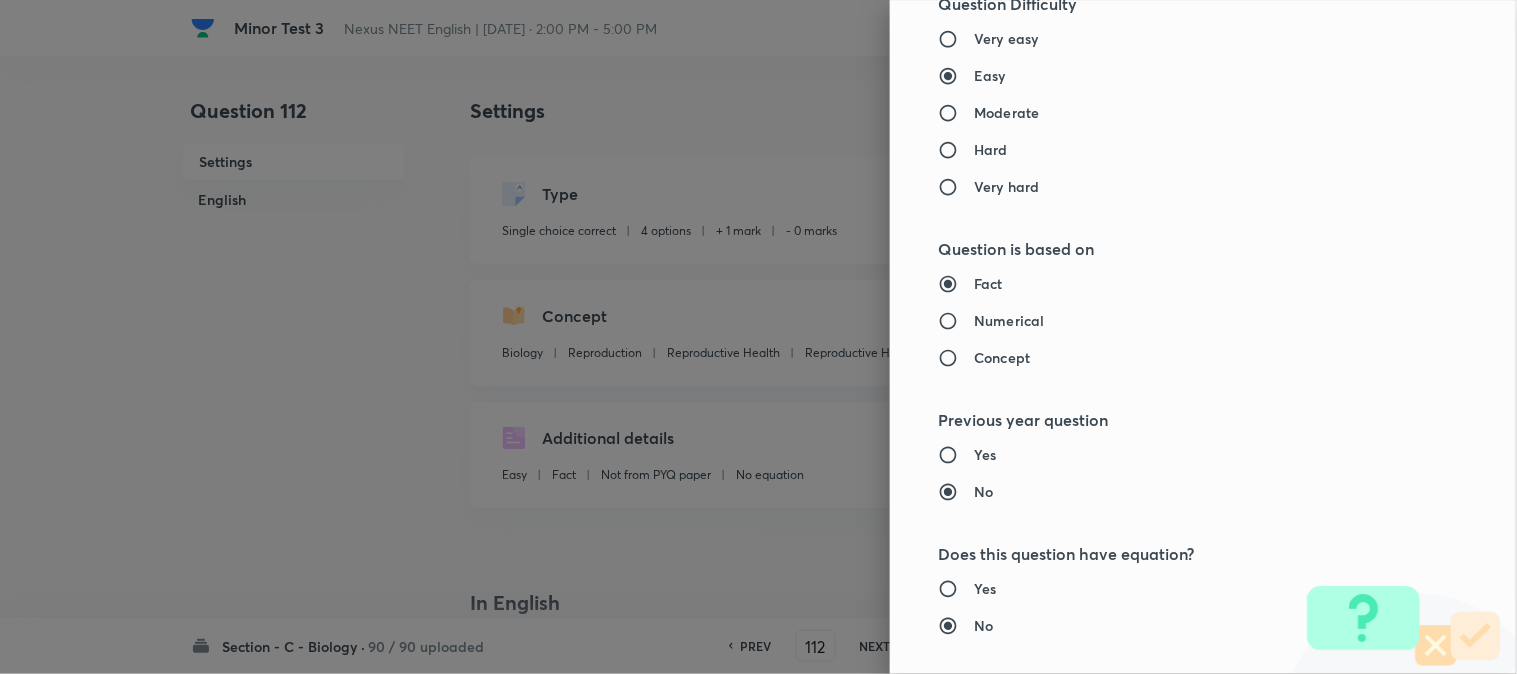 scroll, scrollTop: 2052, scrollLeft: 0, axis: vertical 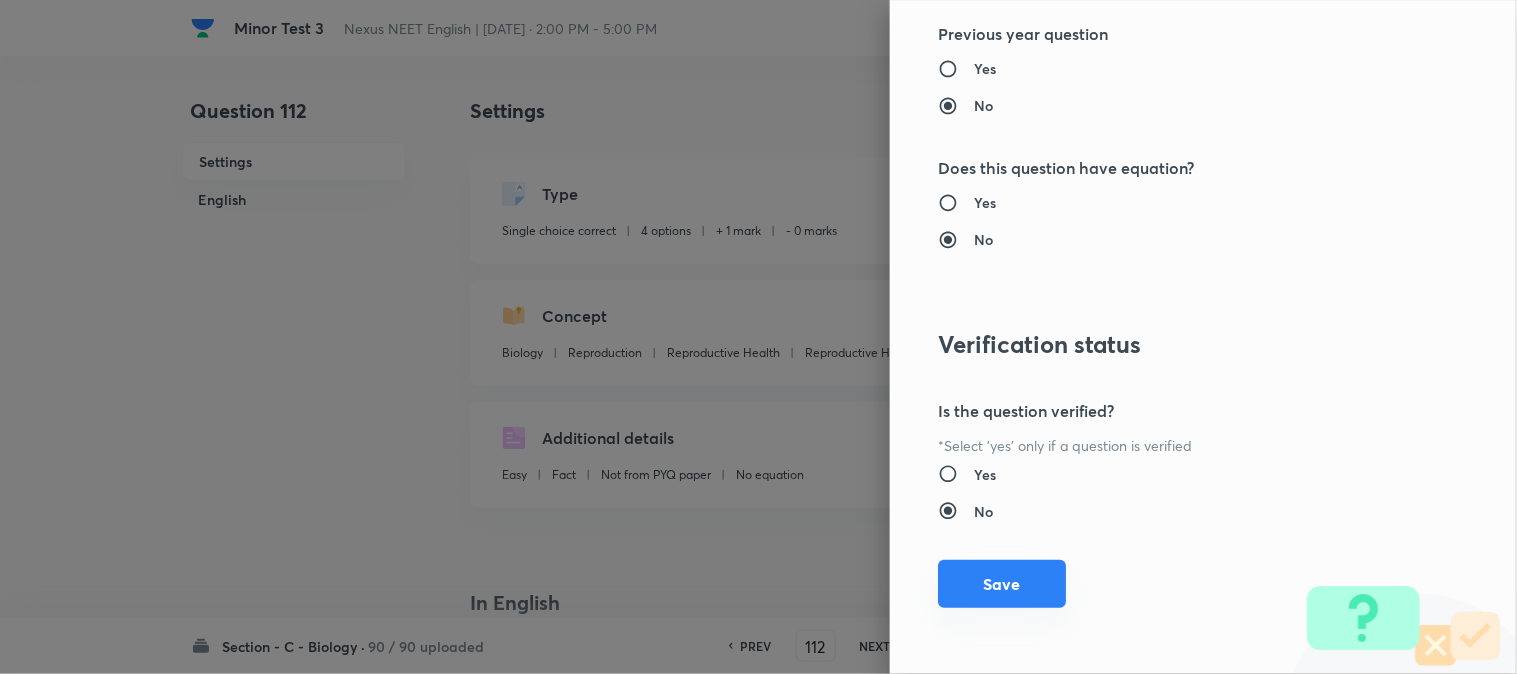 type on "1" 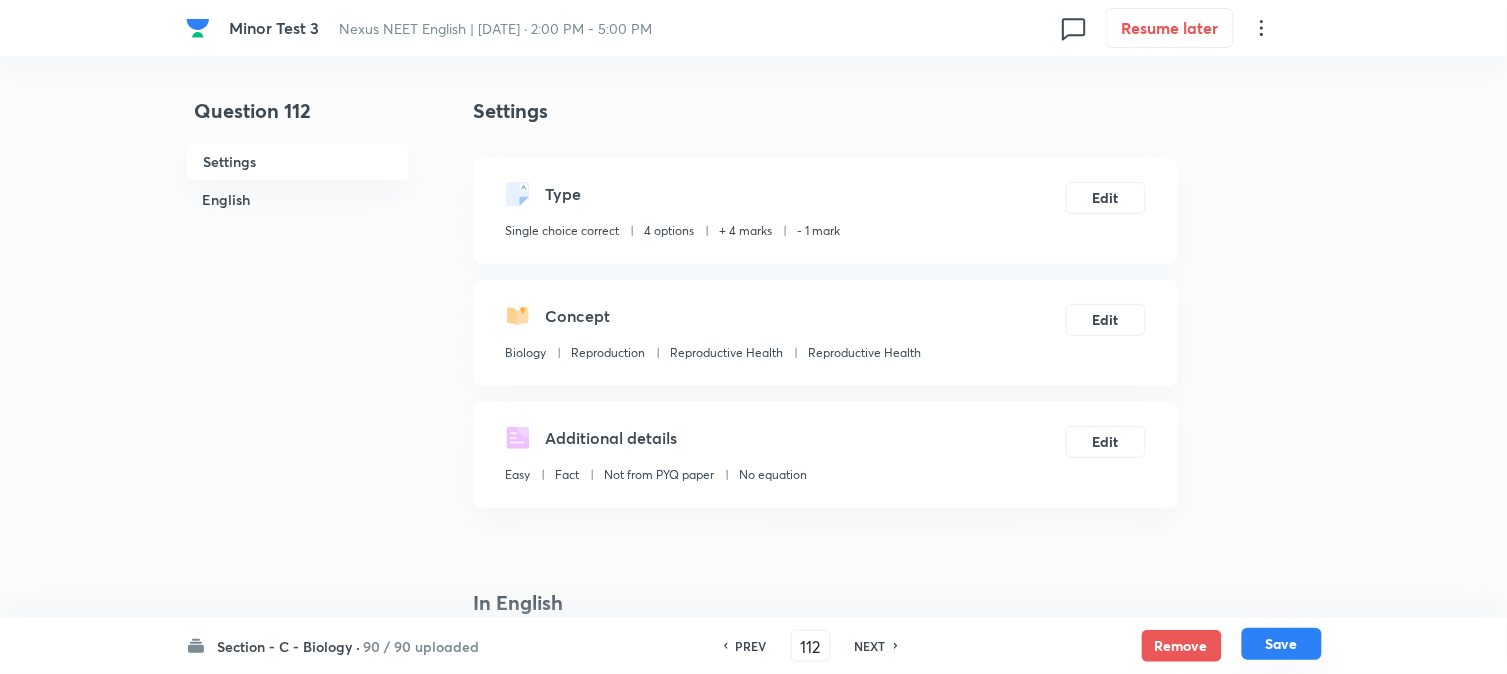 click on "Save" at bounding box center (1282, 644) 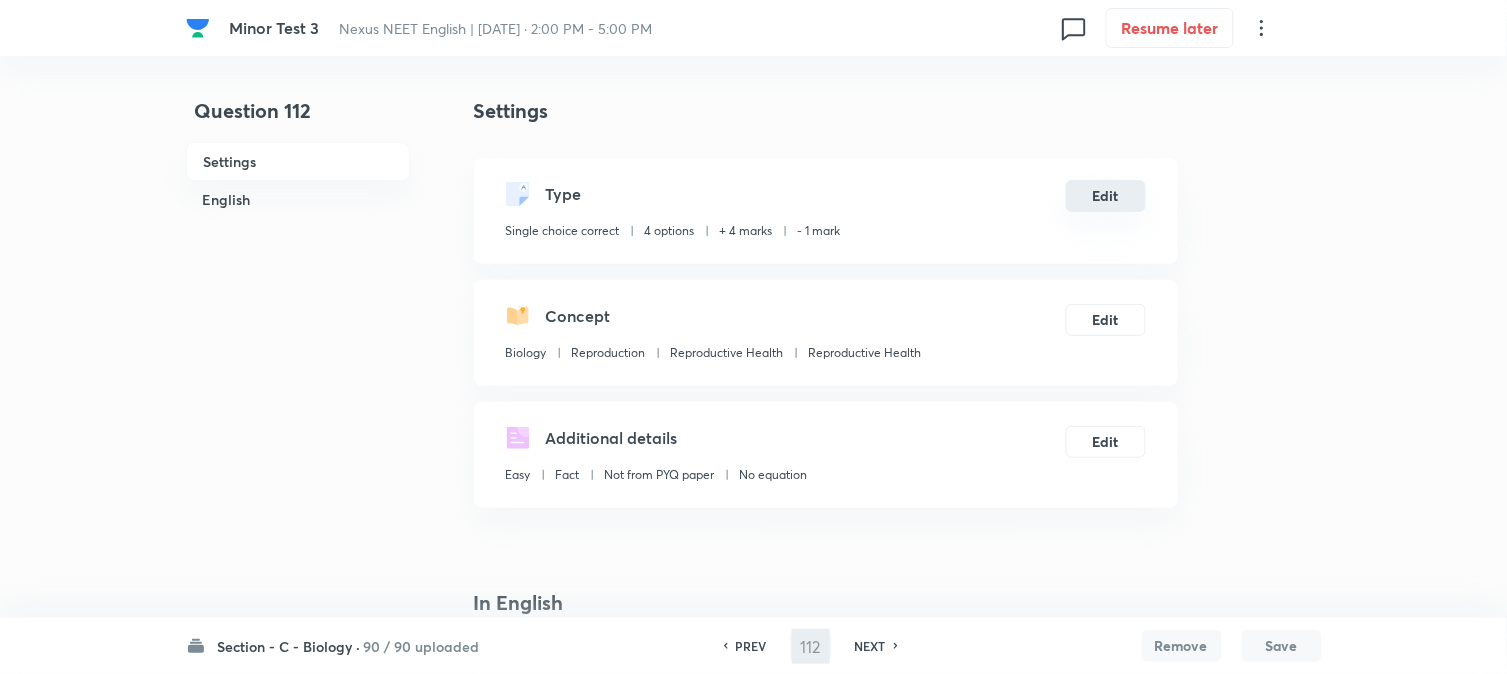 click on "Edit" at bounding box center (1106, 196) 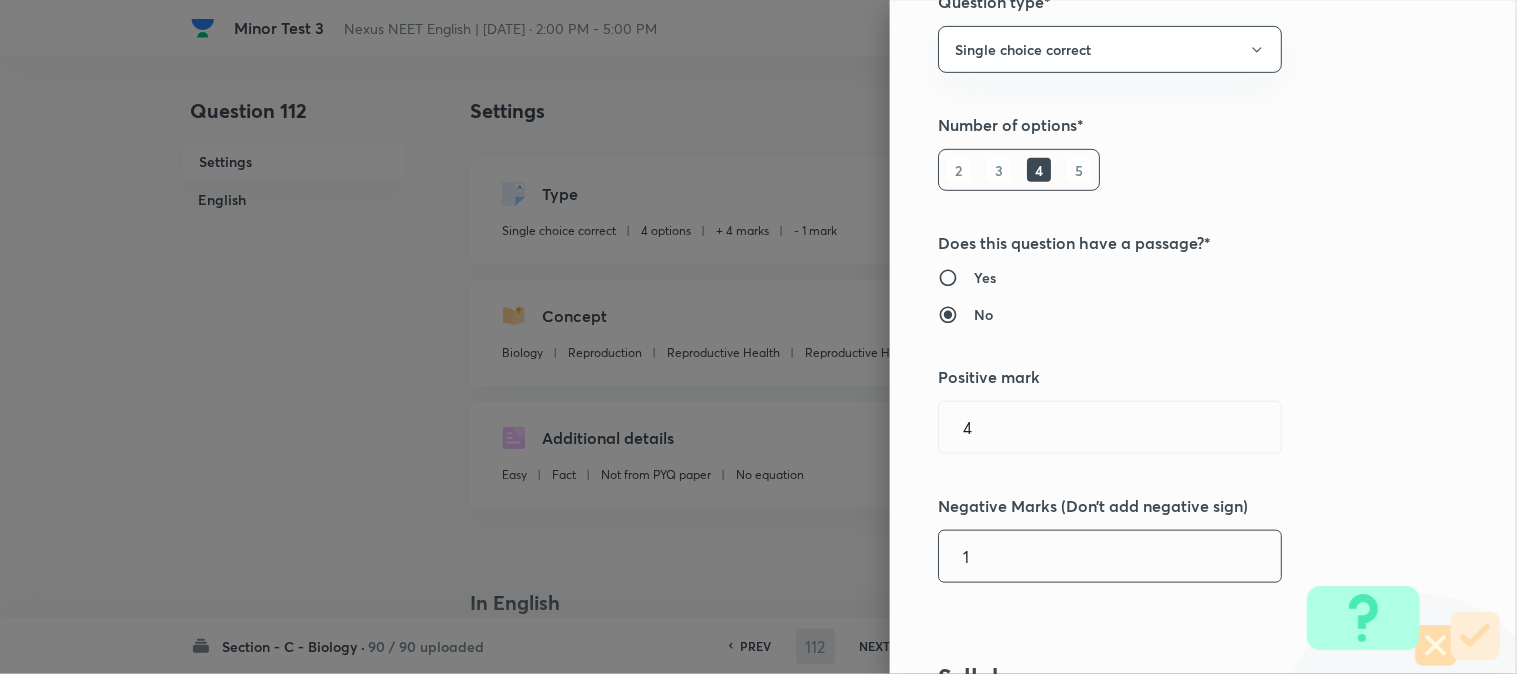 scroll, scrollTop: 444, scrollLeft: 0, axis: vertical 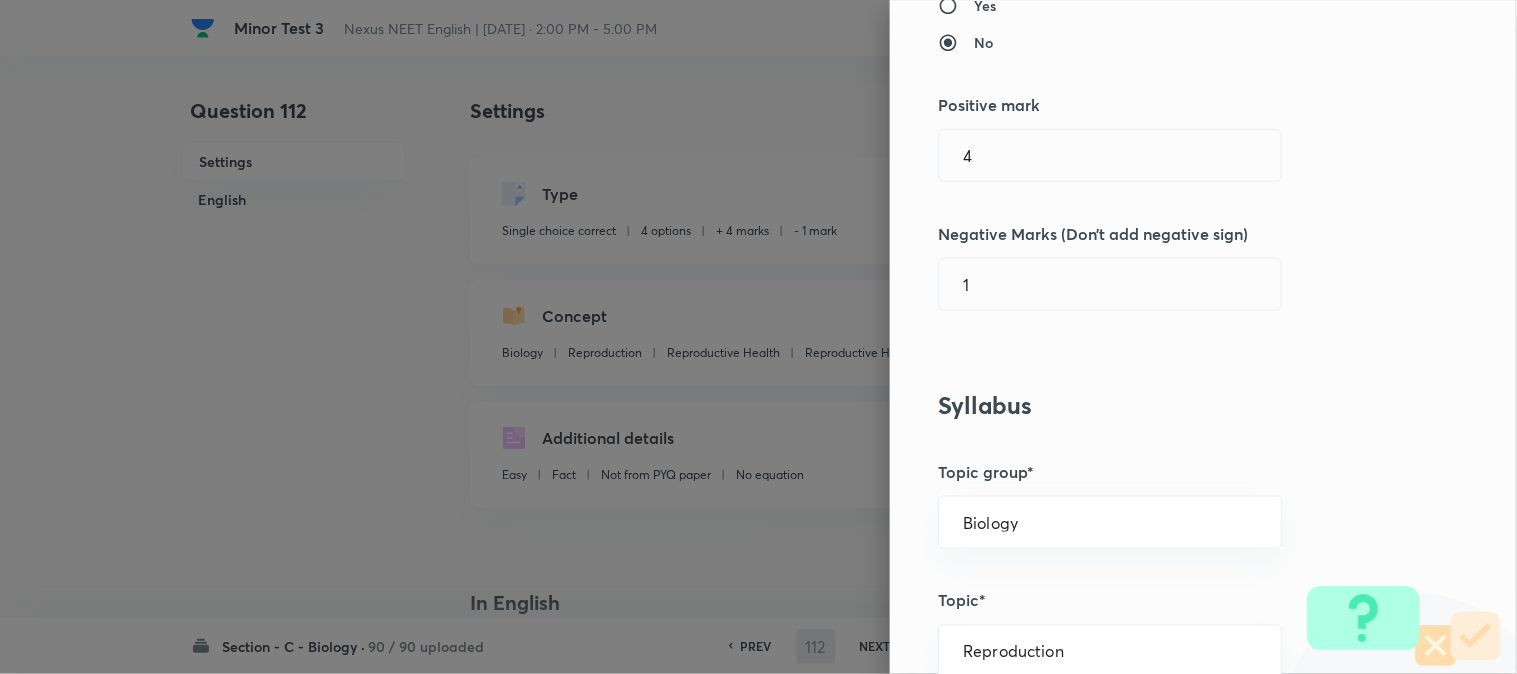 click on "Question settings Question type* Single choice correct Number of options* 2 3 4 5 Does this question have a passage?* Yes No Positive mark 4 ​ Negative Marks (Don’t add negative sign) 1 ​ Syllabus Topic group* Biology ​ Topic* Reproduction ​ Concept* Reproductive Health ​ Sub-concept* Reproductive Health ​ Concept-field ​ Additional details Question Difficulty Very easy Easy Moderate Hard Very hard Question is based on Fact Numerical Concept Previous year question Yes No Does this question have equation? Yes No Verification status Is the question verified? *Select 'yes' only if a question is verified Yes No Save" at bounding box center (1203, 337) 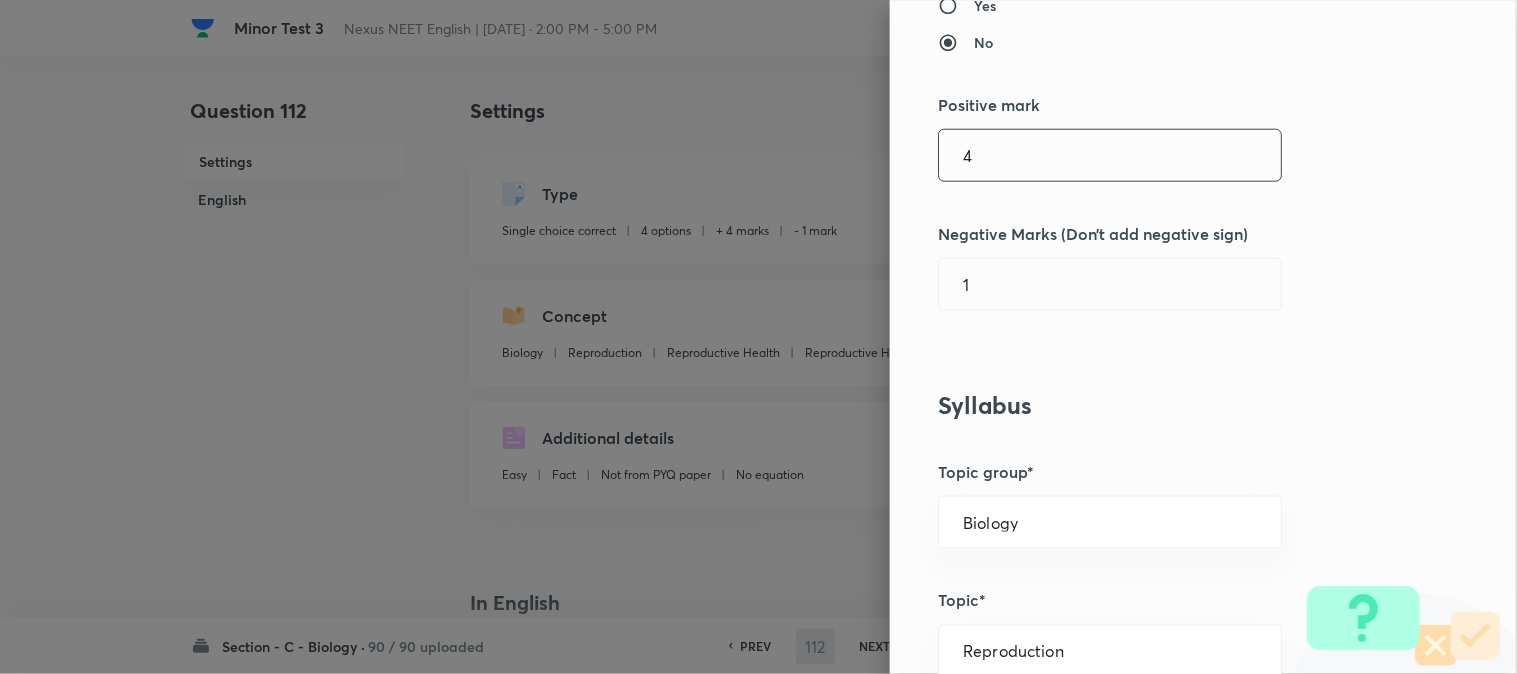 click on "4" at bounding box center [1110, 155] 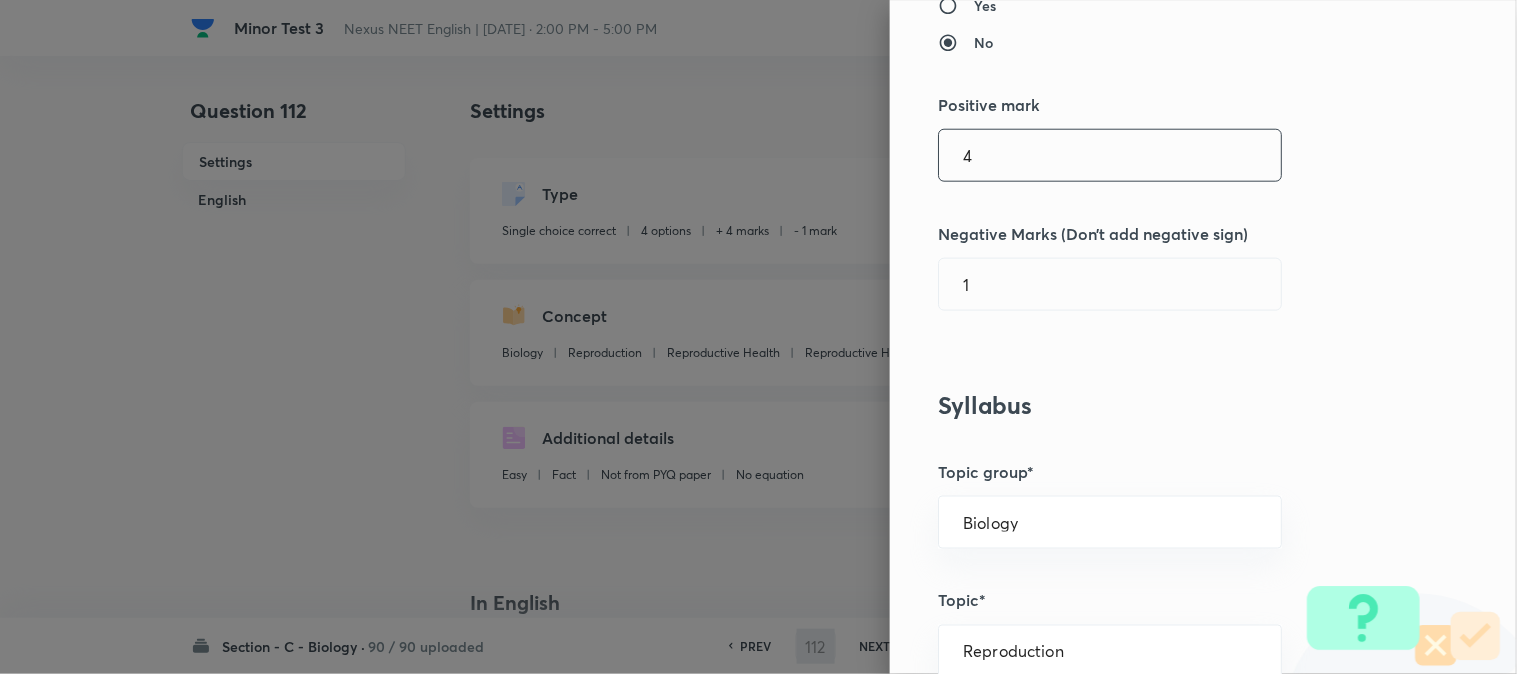 type on "113" 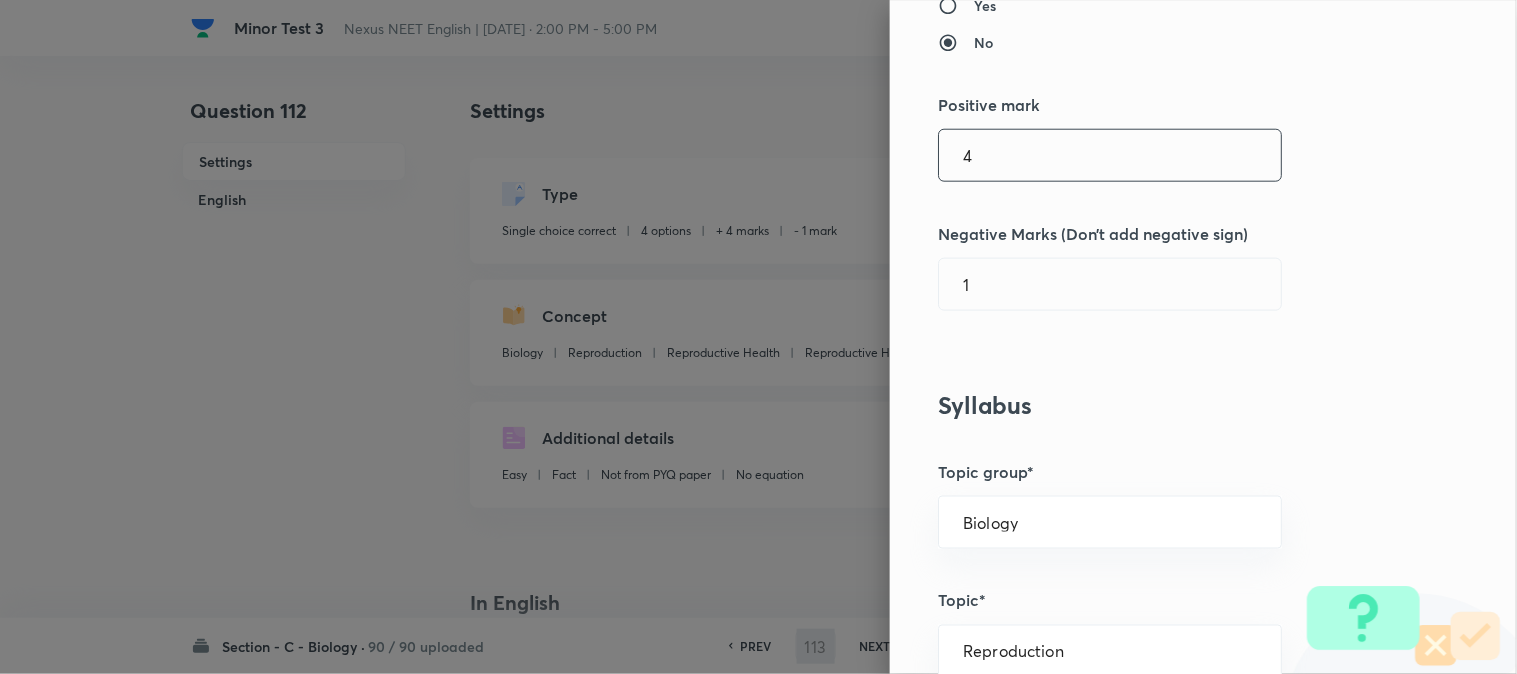 checkbox on "false" 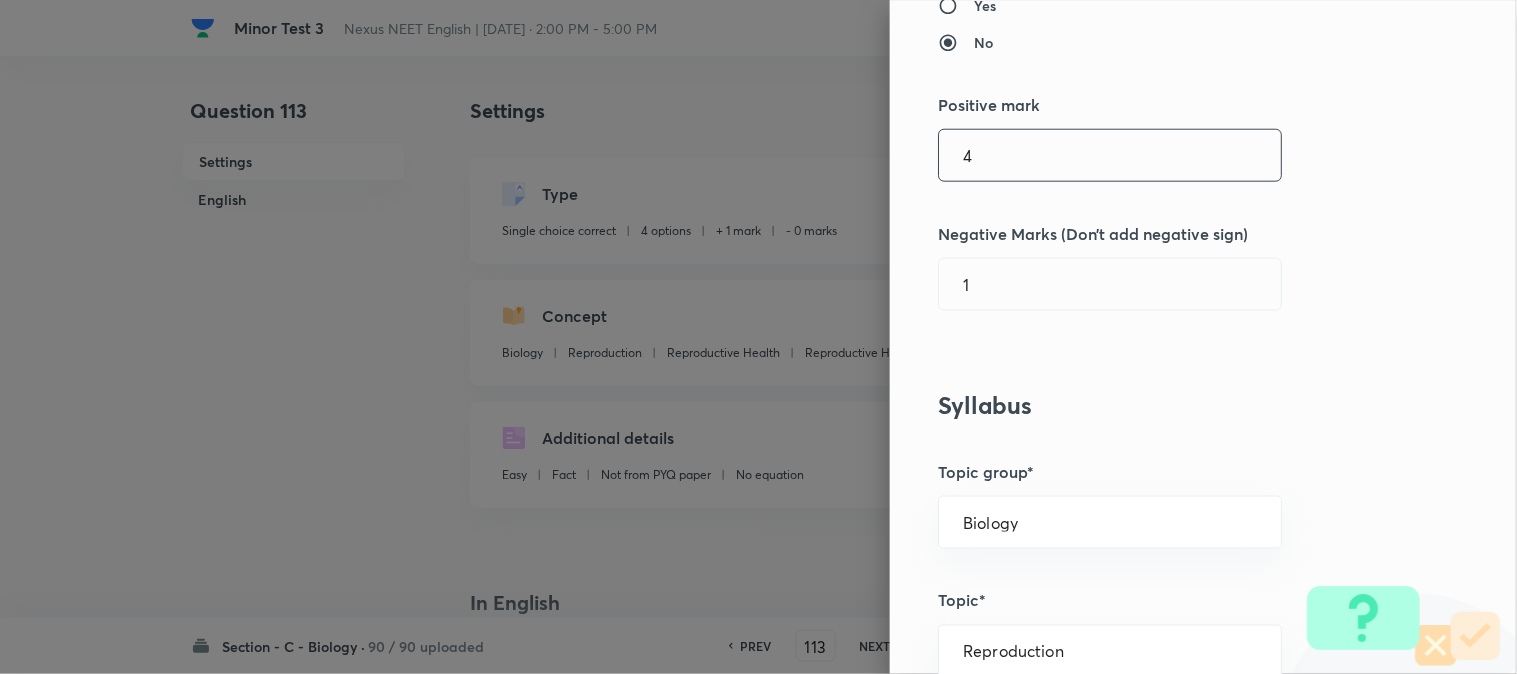 checkbox on "true" 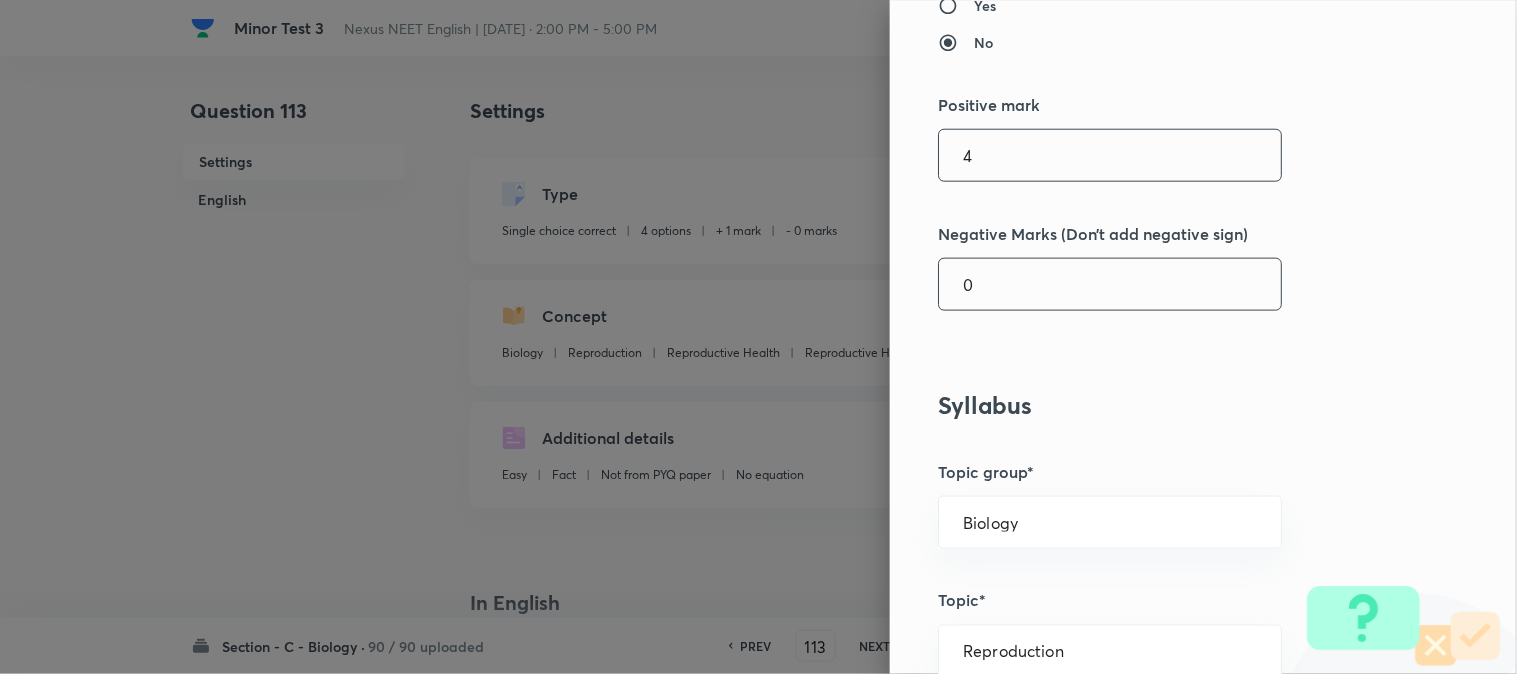type on "4" 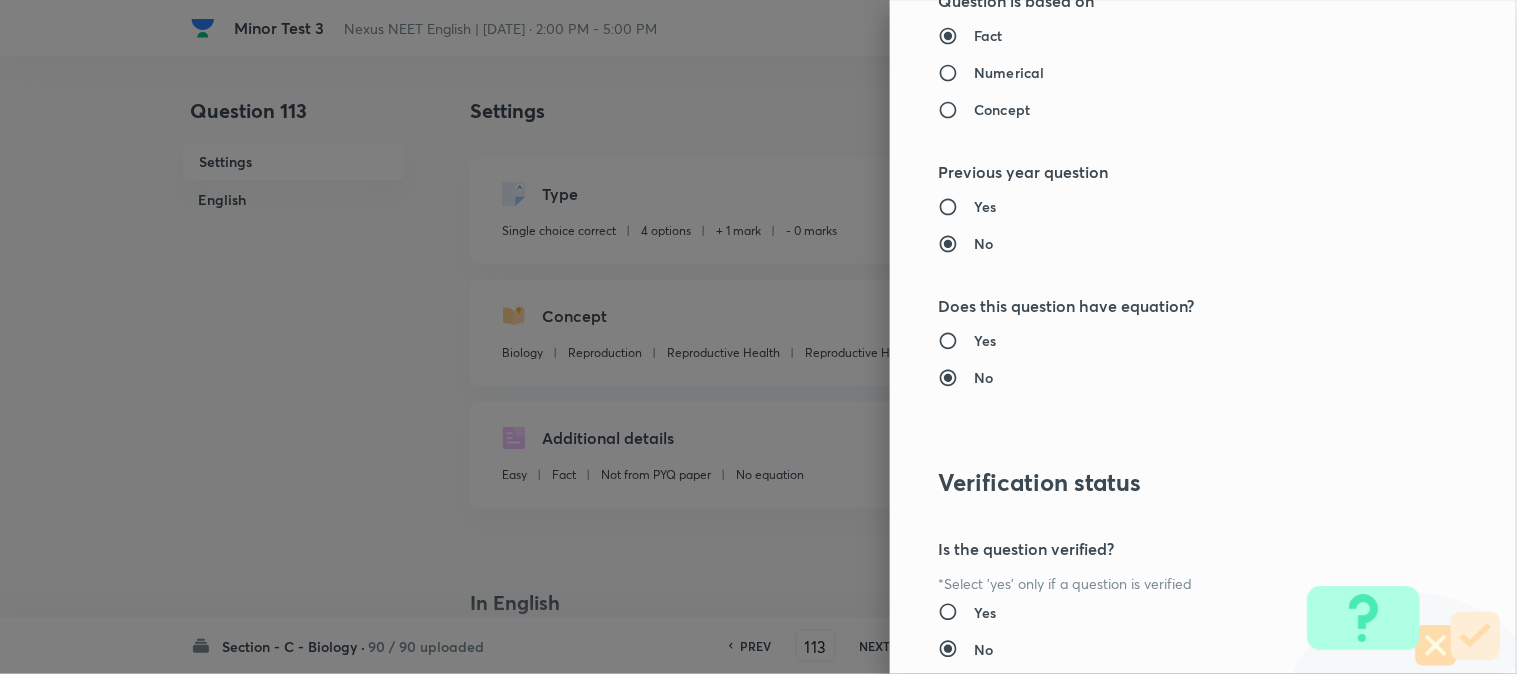 scroll, scrollTop: 2052, scrollLeft: 0, axis: vertical 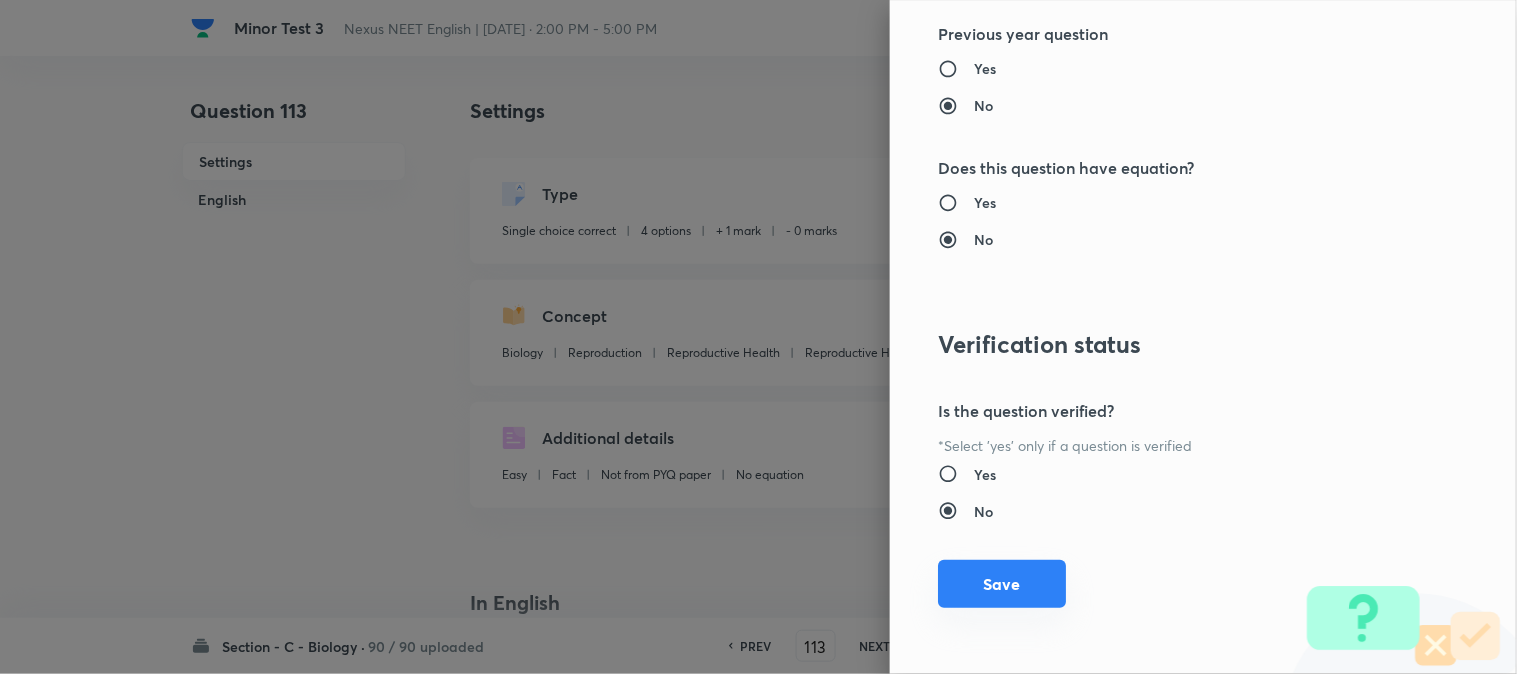 type on "1" 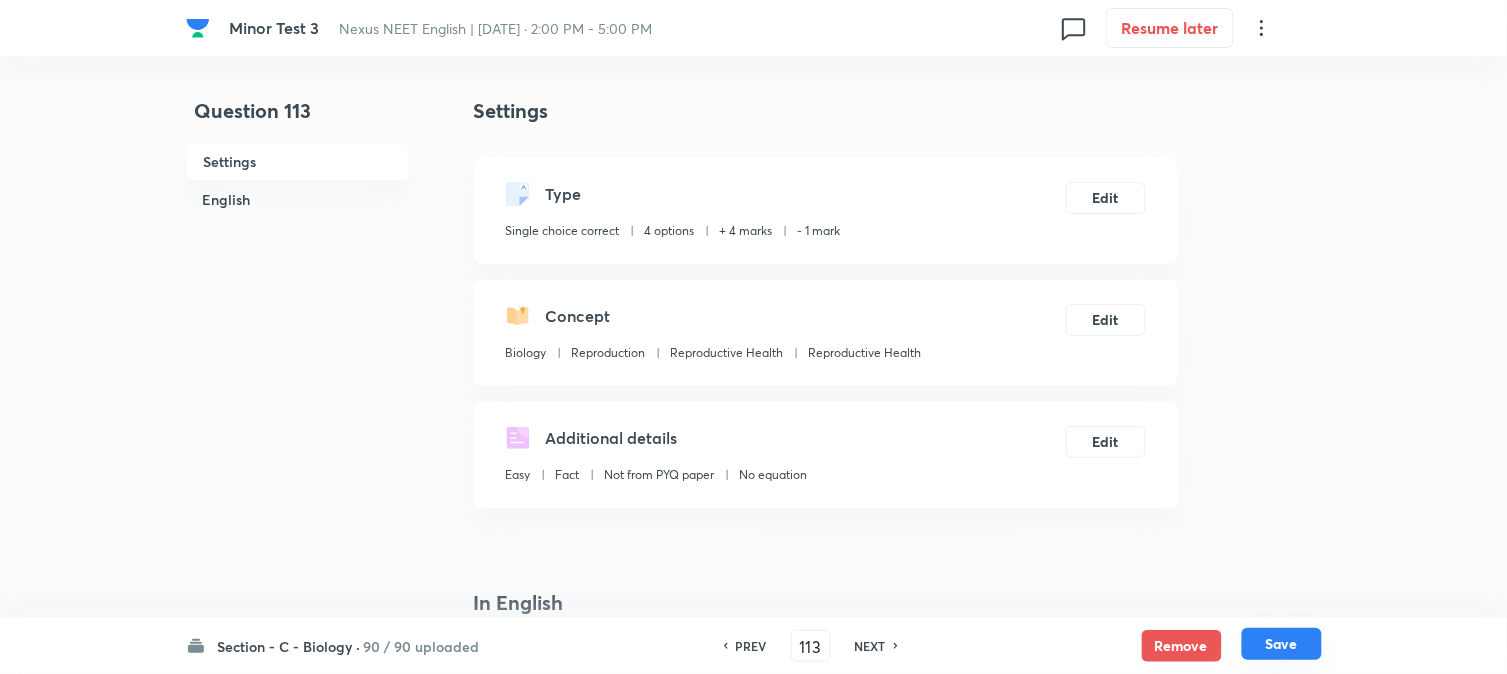 click on "Save" at bounding box center (1282, 644) 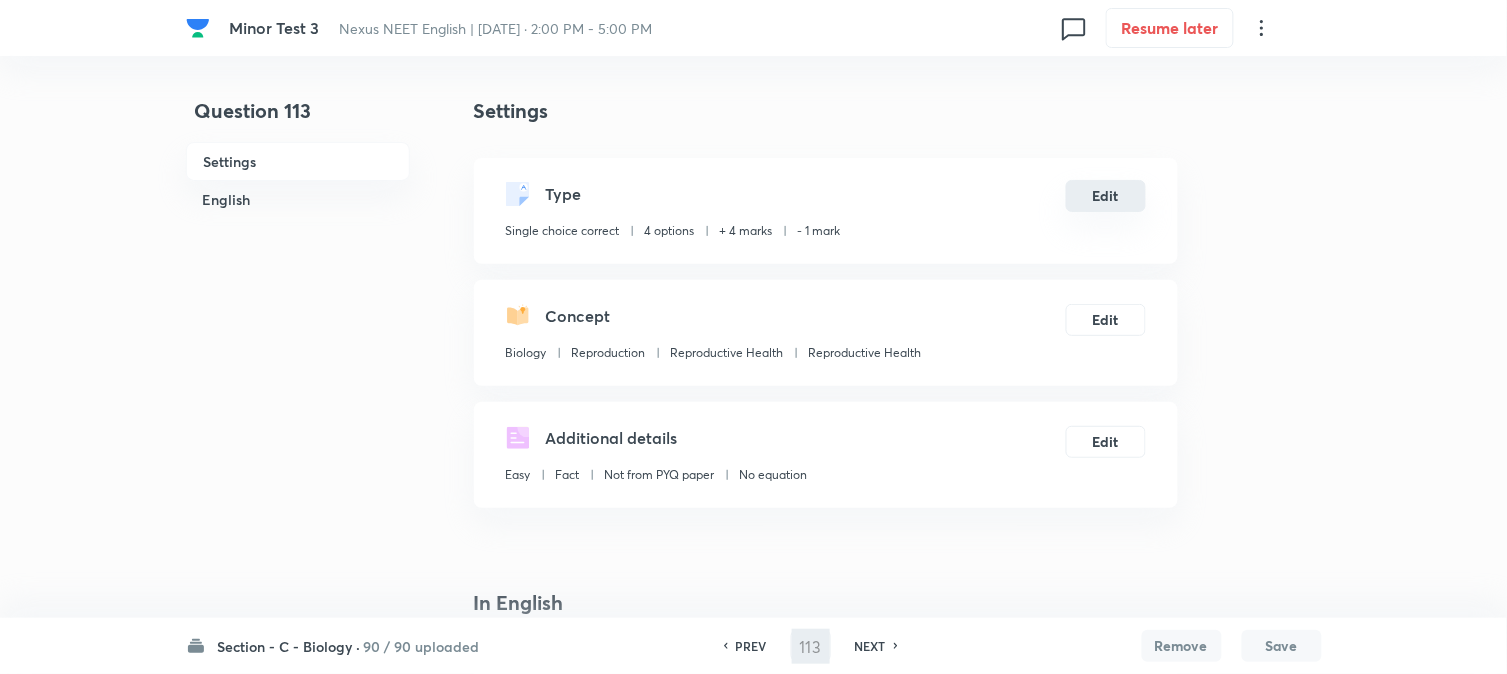 click on "Edit" at bounding box center [1106, 196] 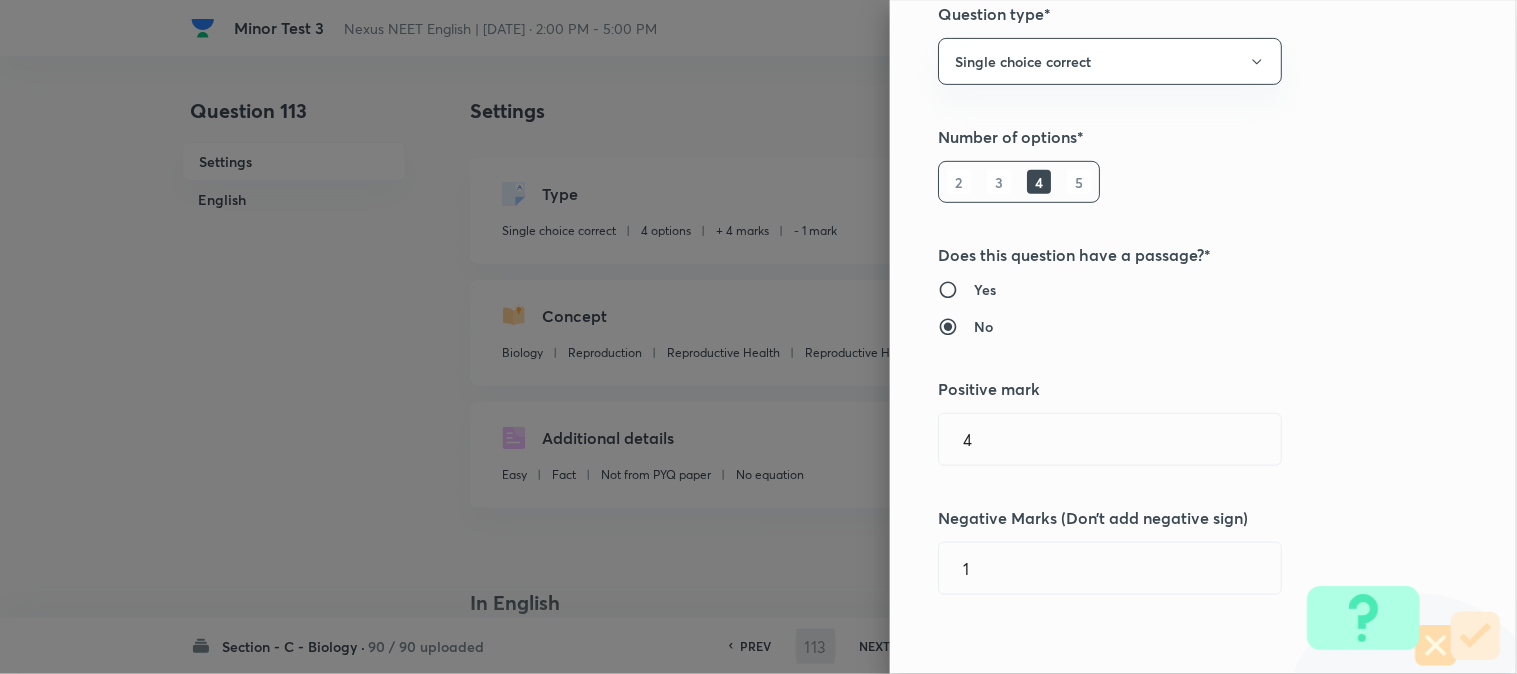type on "114" 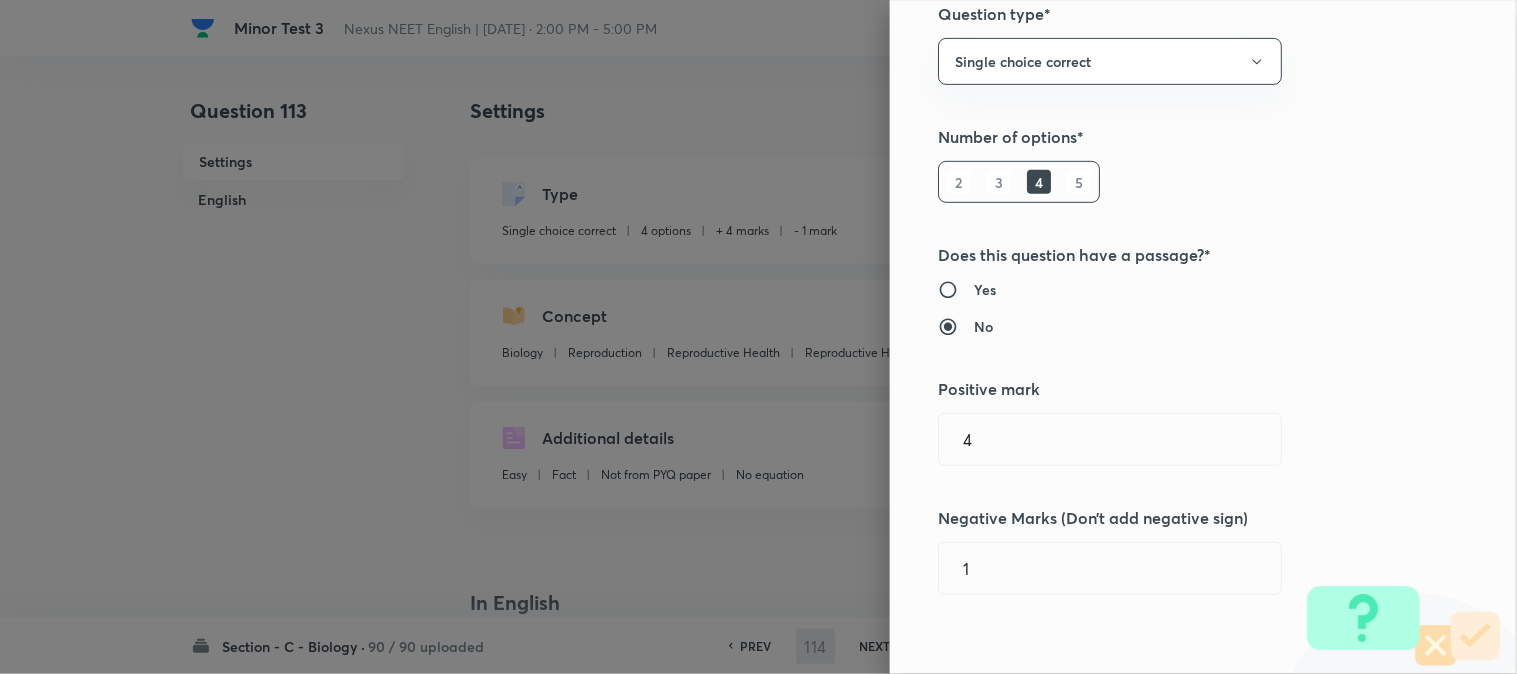 checkbox on "false" 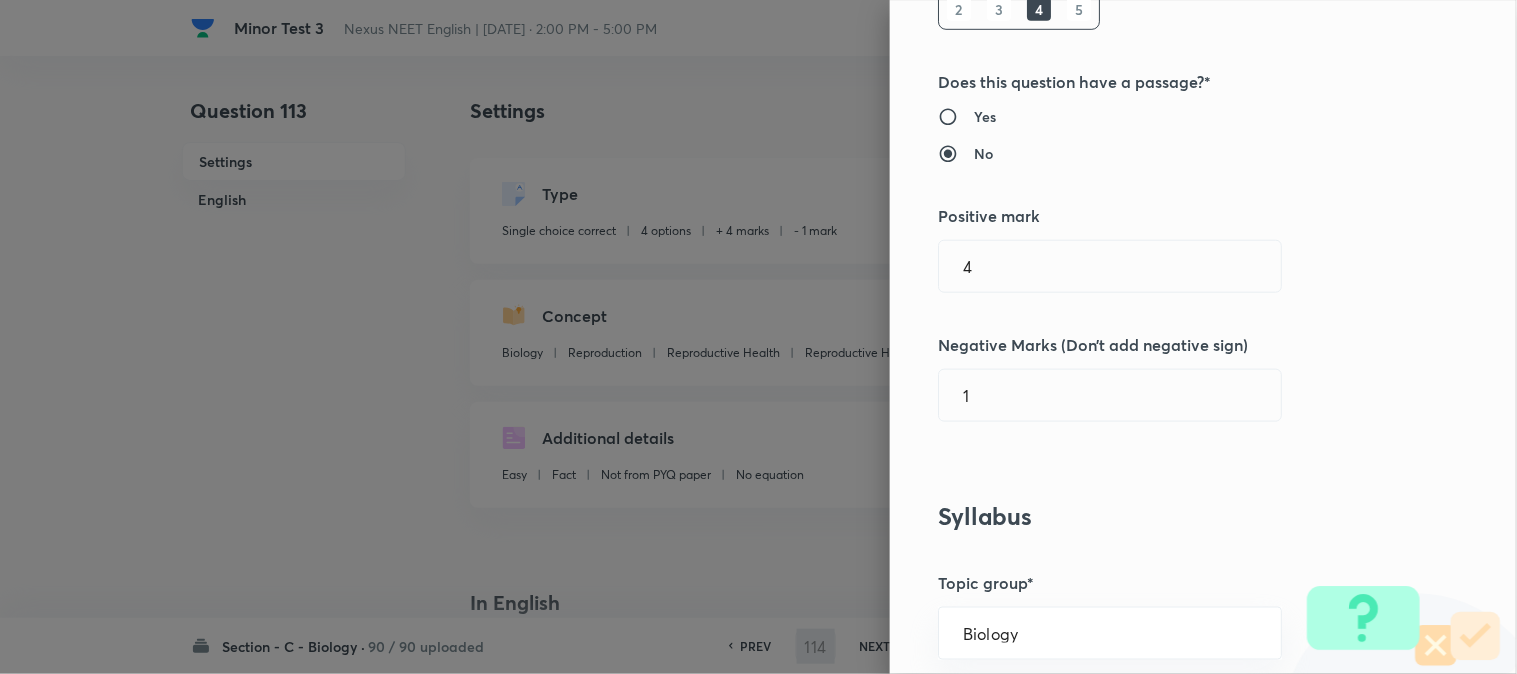 checkbox on "true" 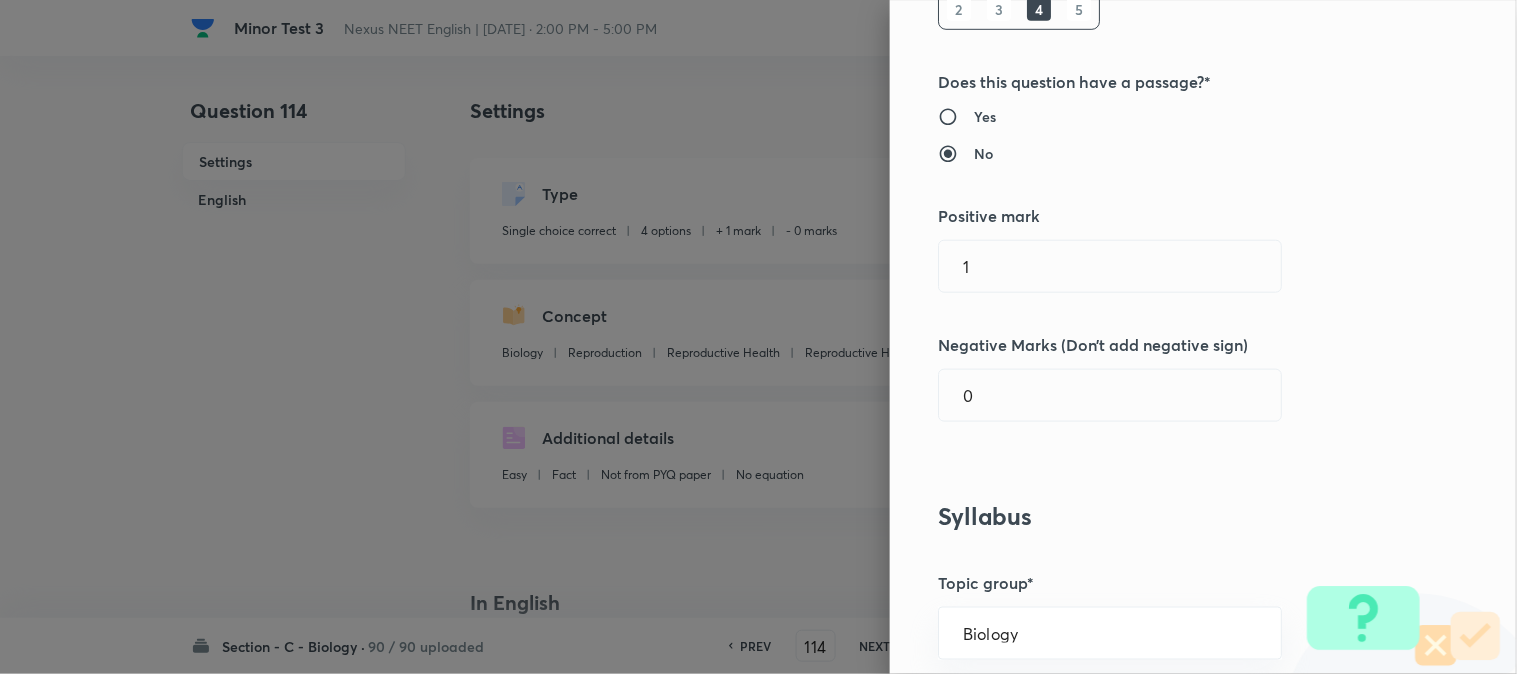 type on "1" 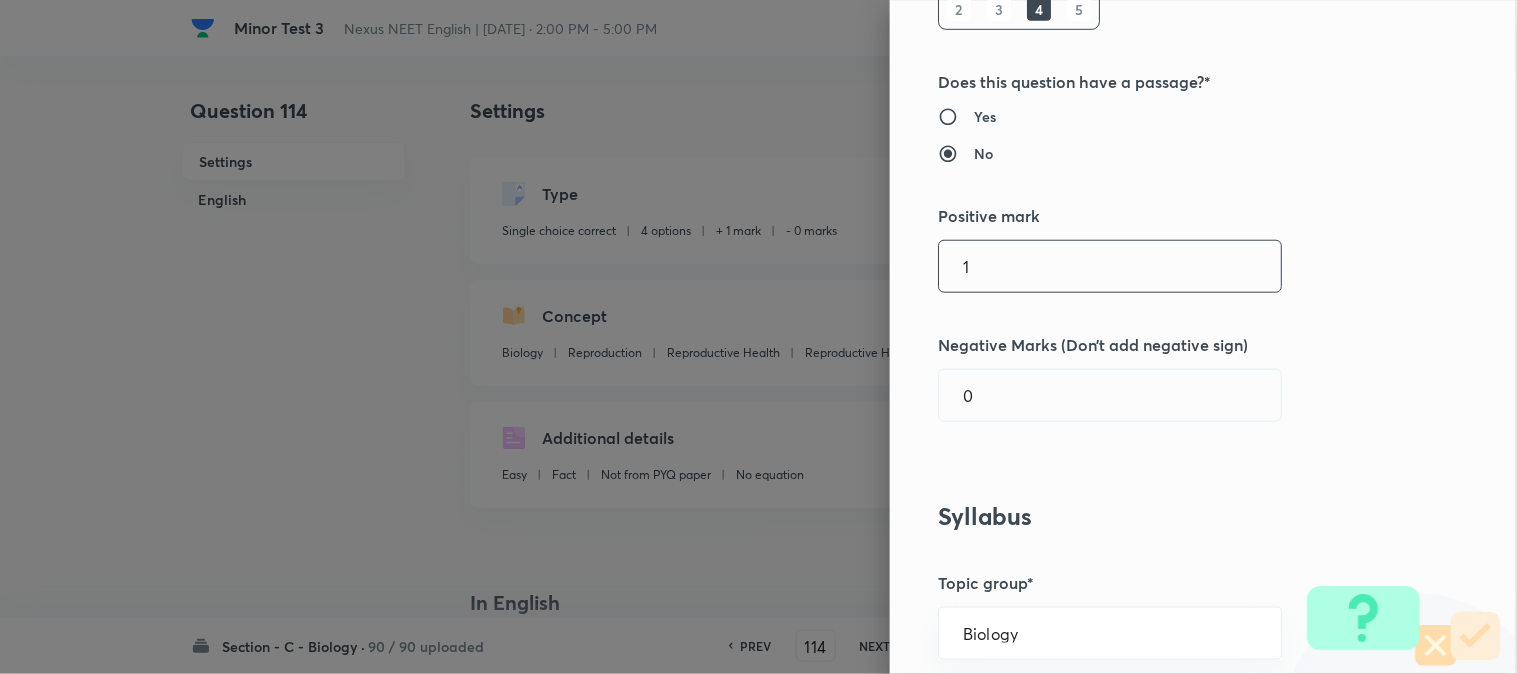 click on "1" at bounding box center [1110, 266] 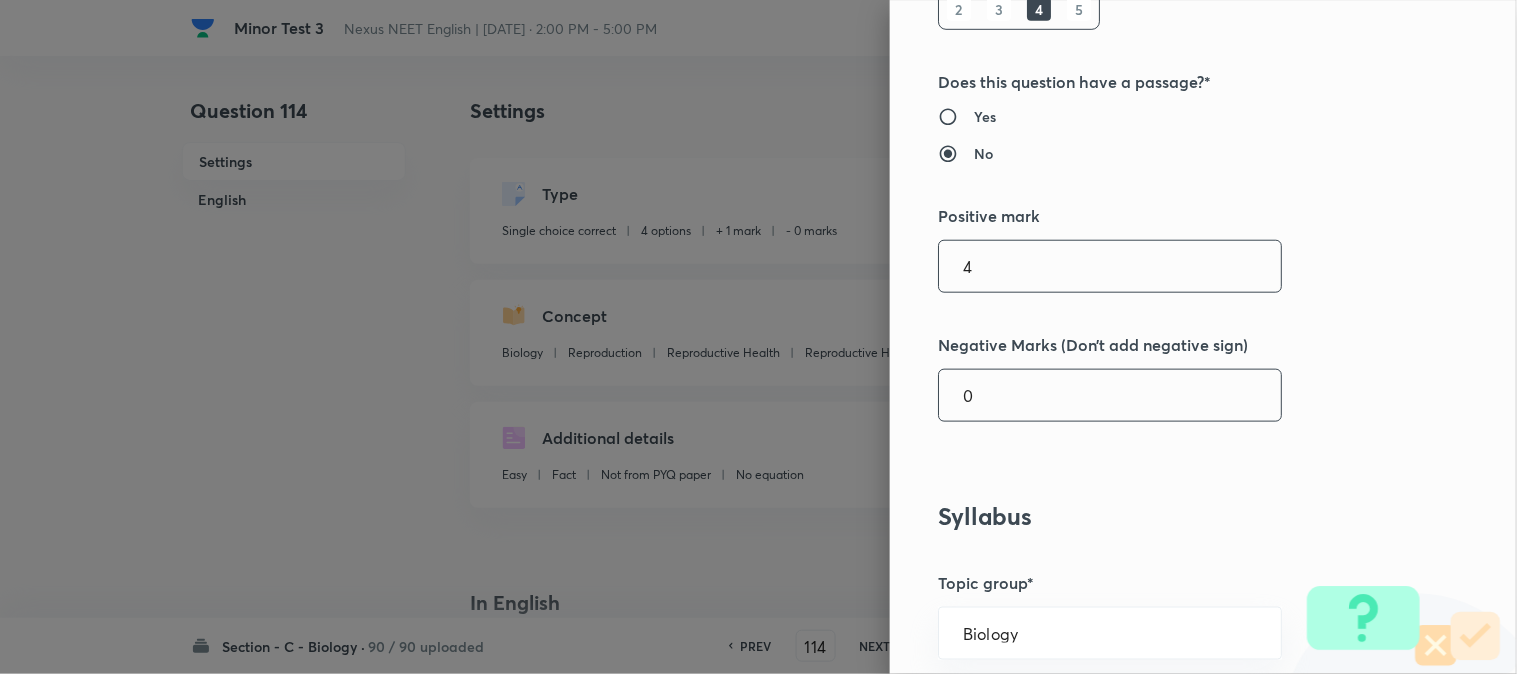type on "4" 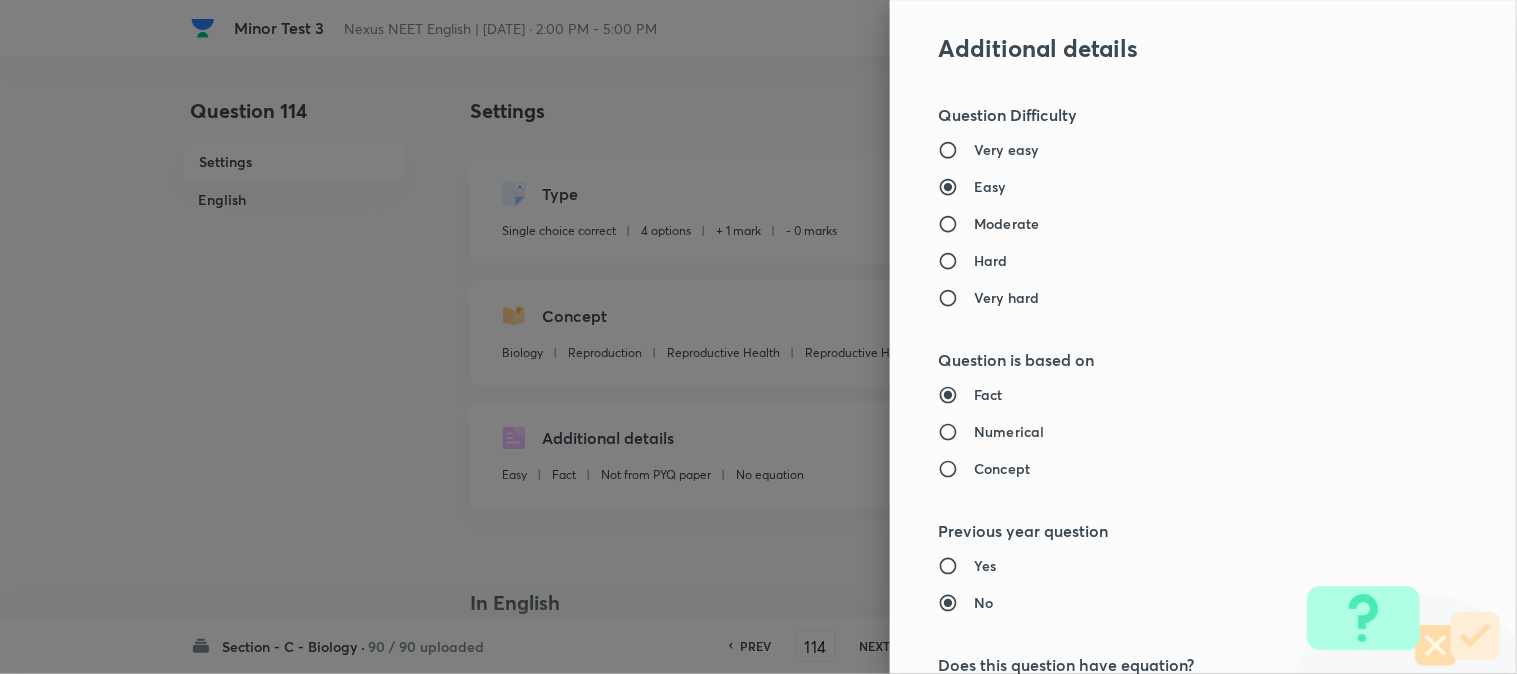 scroll, scrollTop: 2052, scrollLeft: 0, axis: vertical 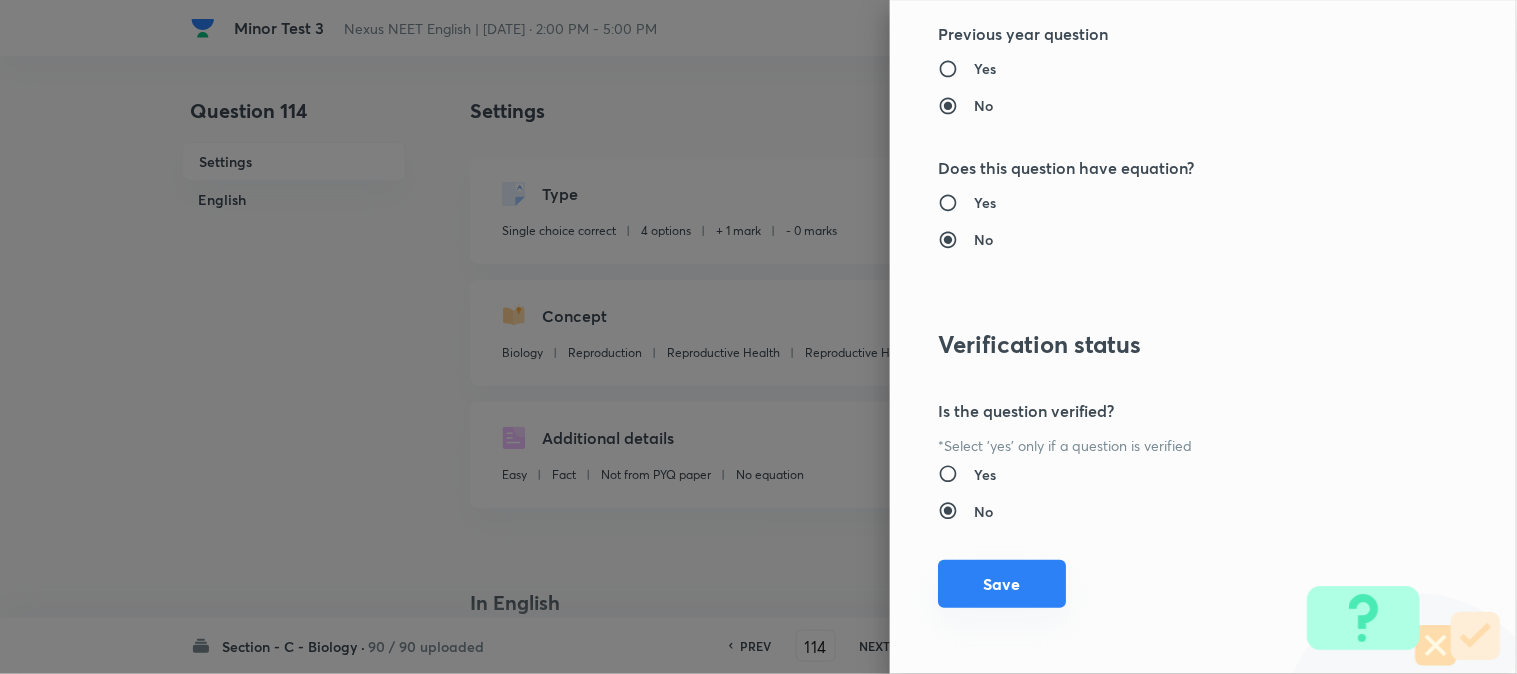 type on "1" 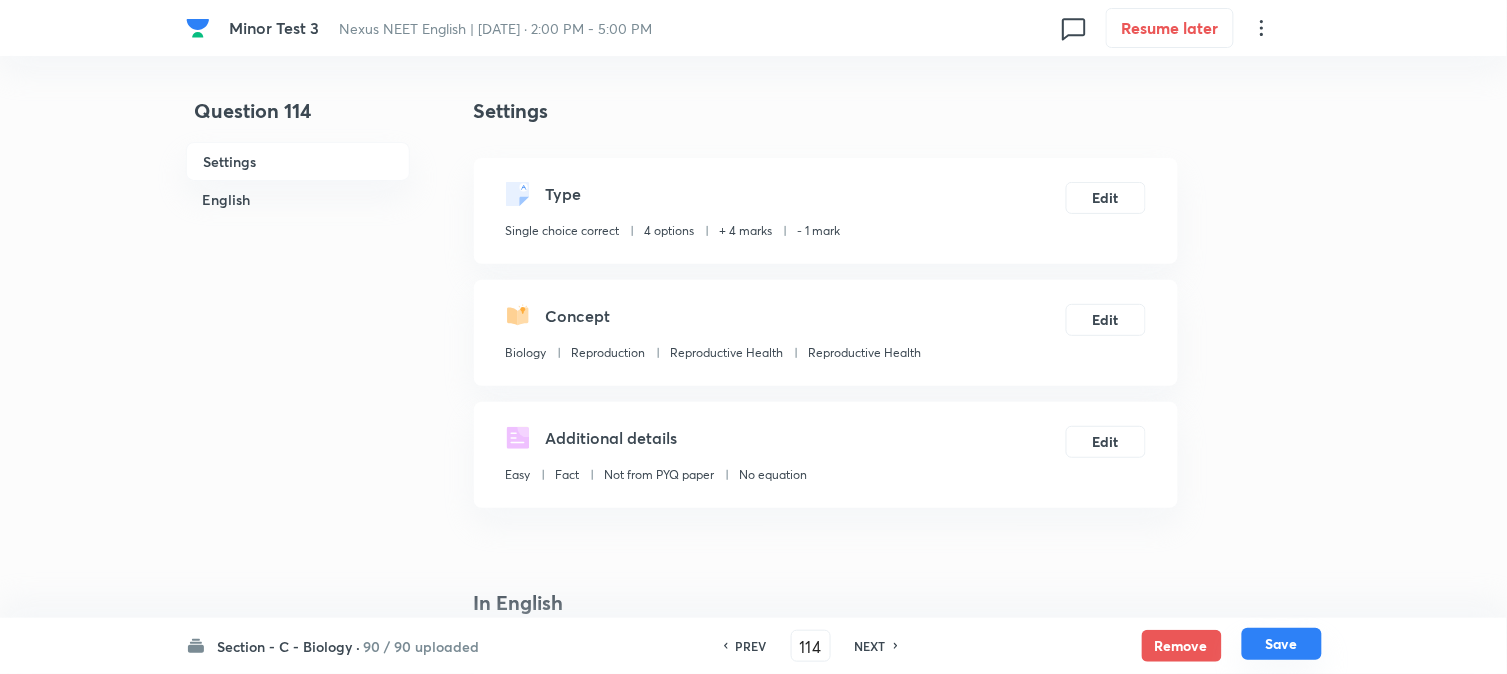 drag, startPoint x: 1278, startPoint y: 647, endPoint x: 1187, endPoint y: 453, distance: 214.28252 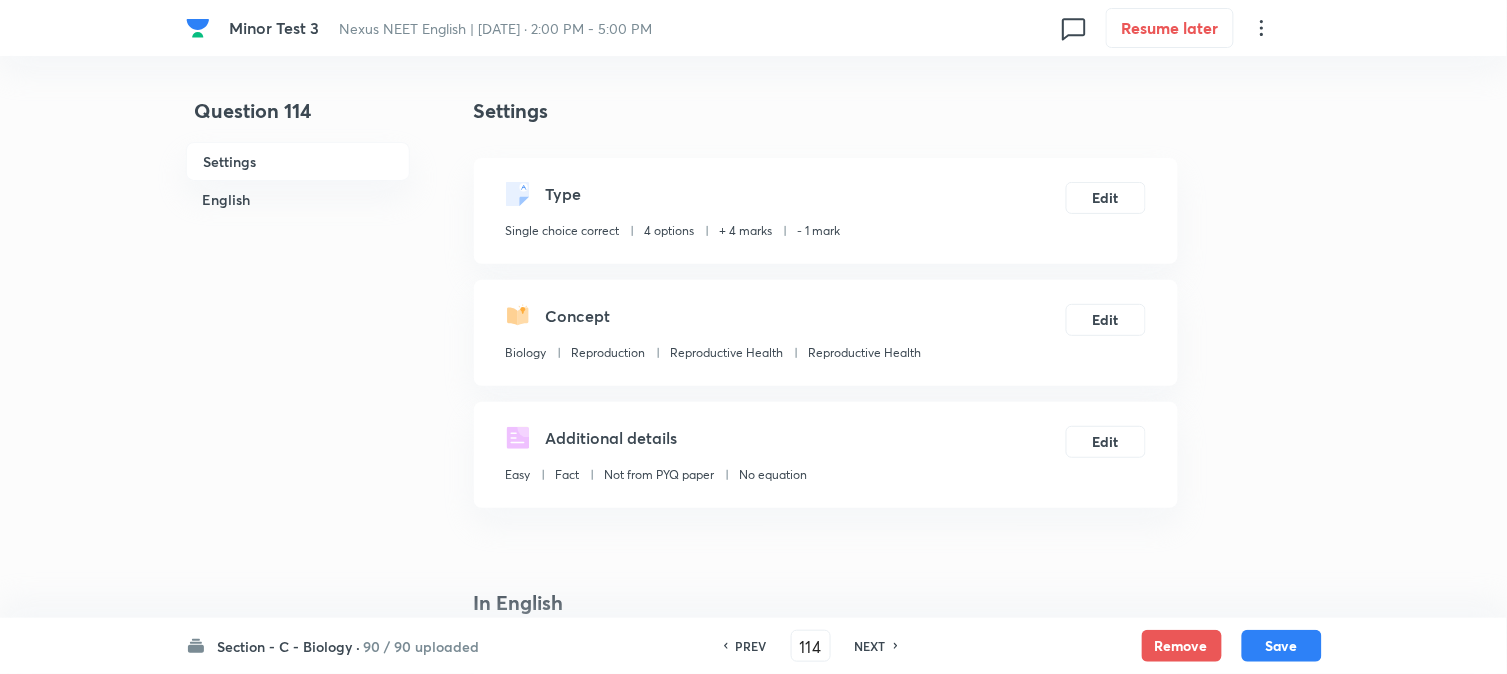 click on "Save" at bounding box center [1282, 646] 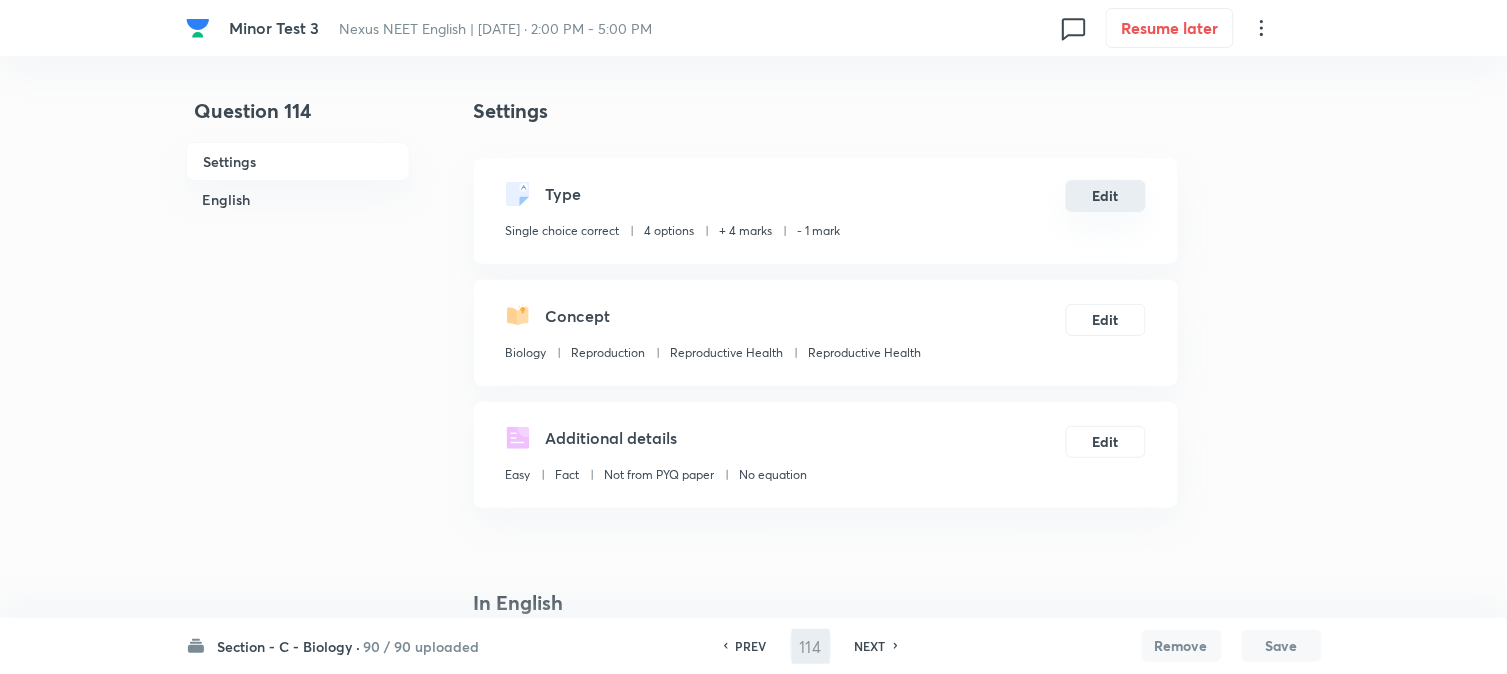 click on "Edit" at bounding box center [1106, 196] 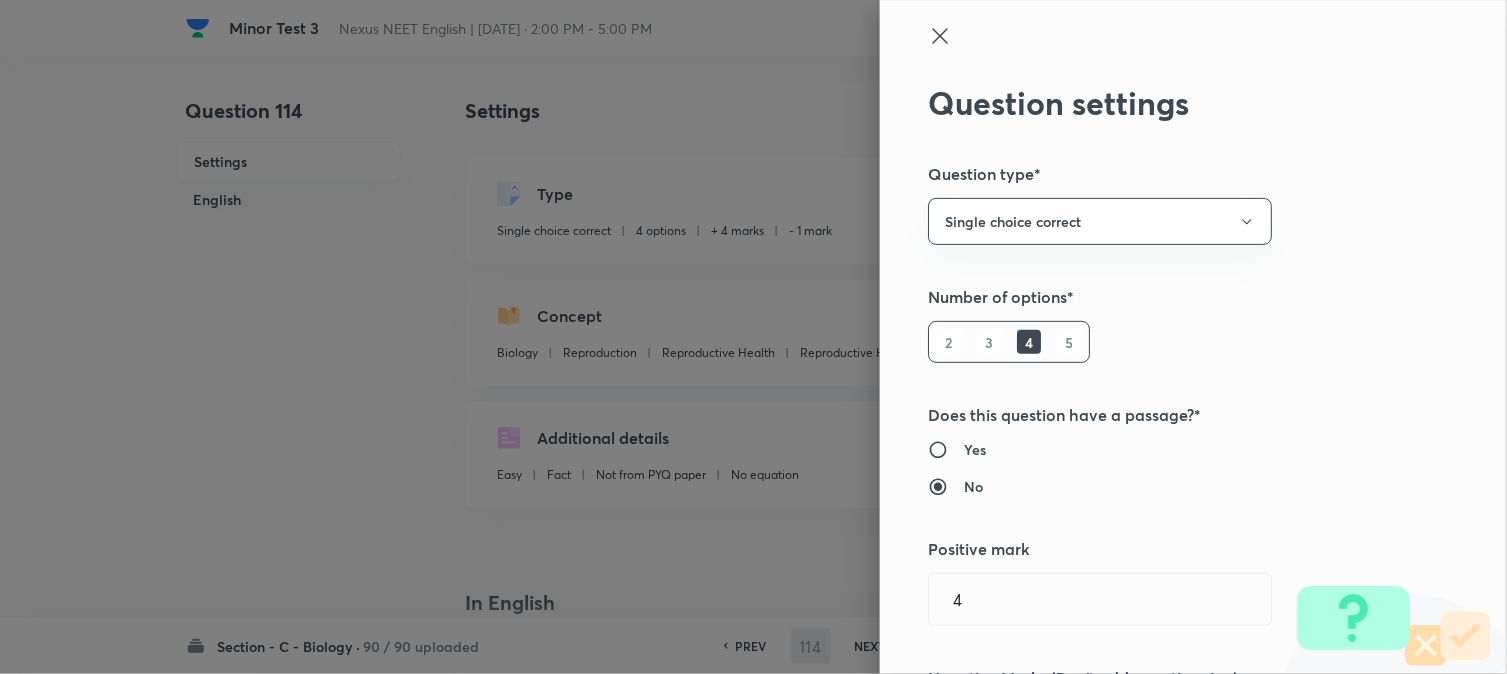 type 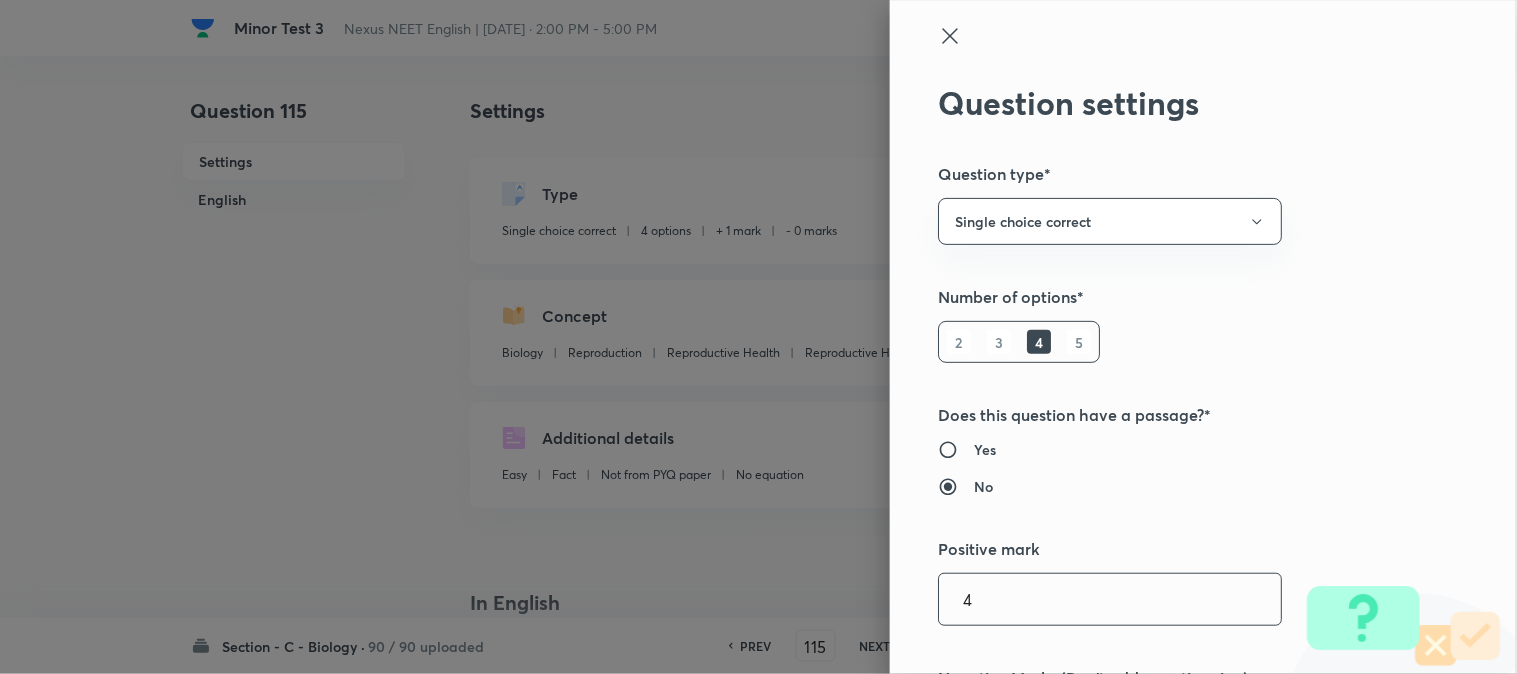 scroll, scrollTop: 444, scrollLeft: 0, axis: vertical 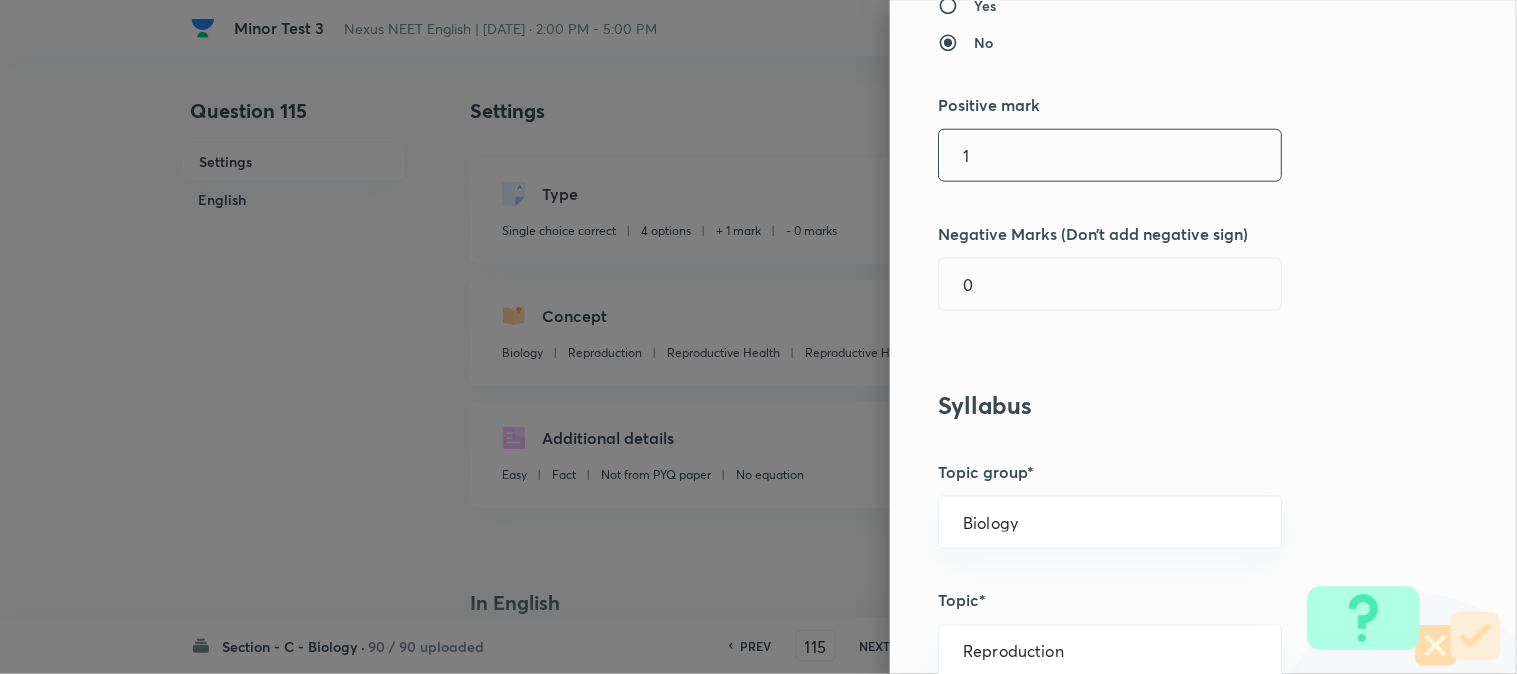 click on "1" at bounding box center [1110, 155] 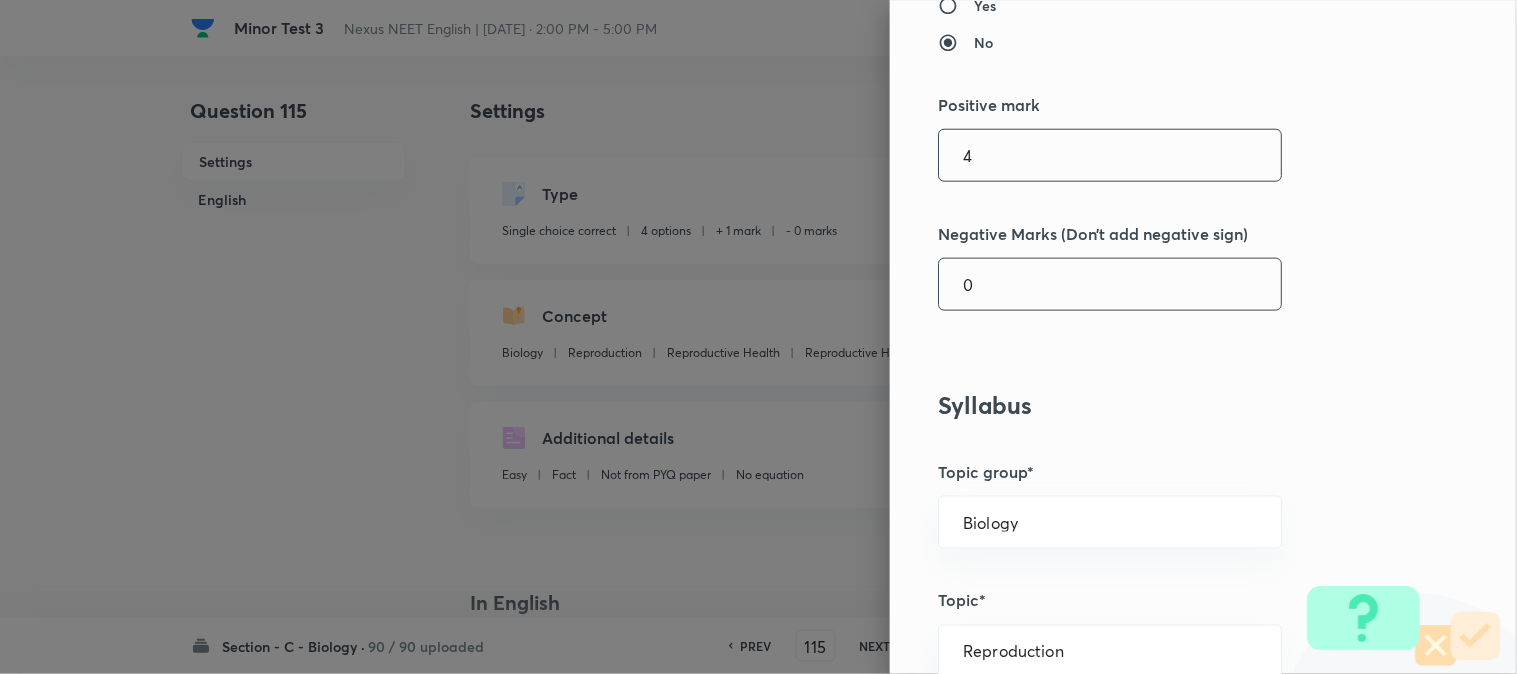 click on "0" at bounding box center [1110, 284] 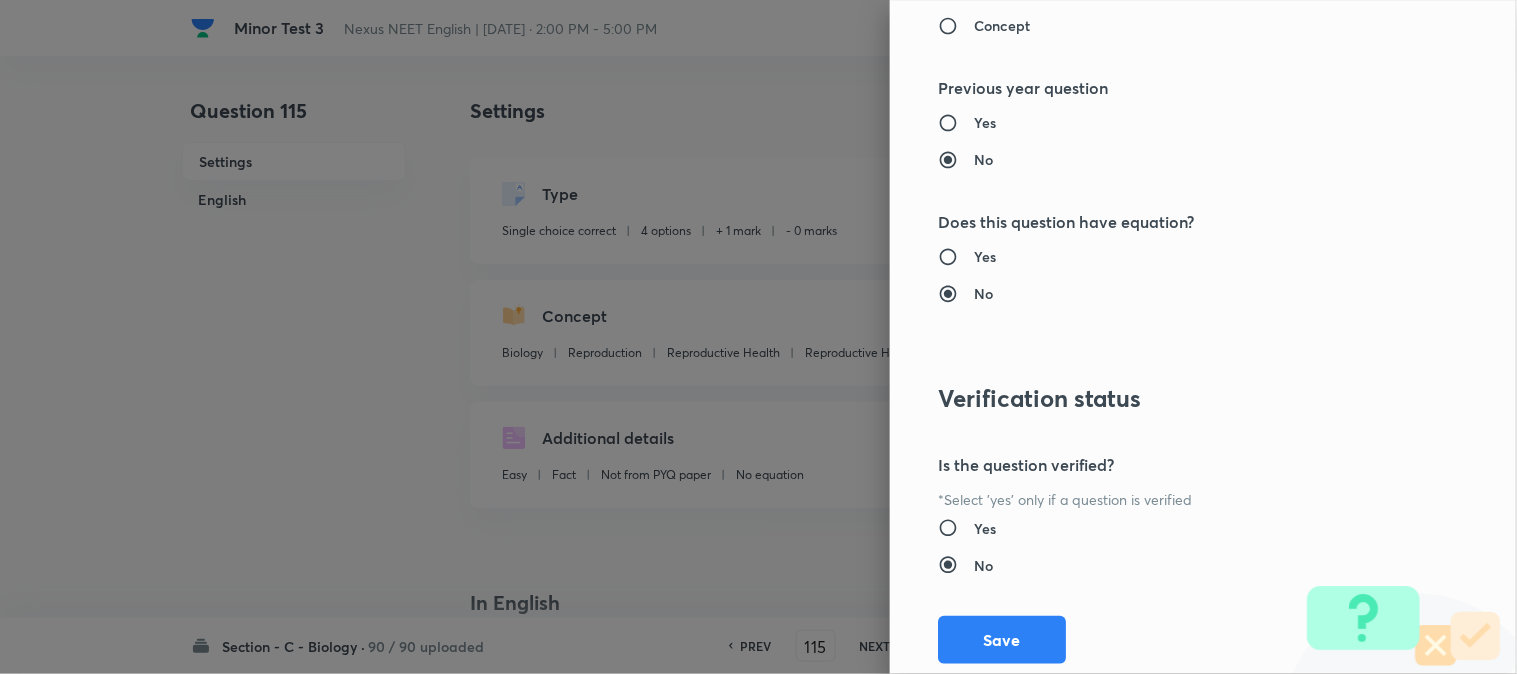 scroll, scrollTop: 2052, scrollLeft: 0, axis: vertical 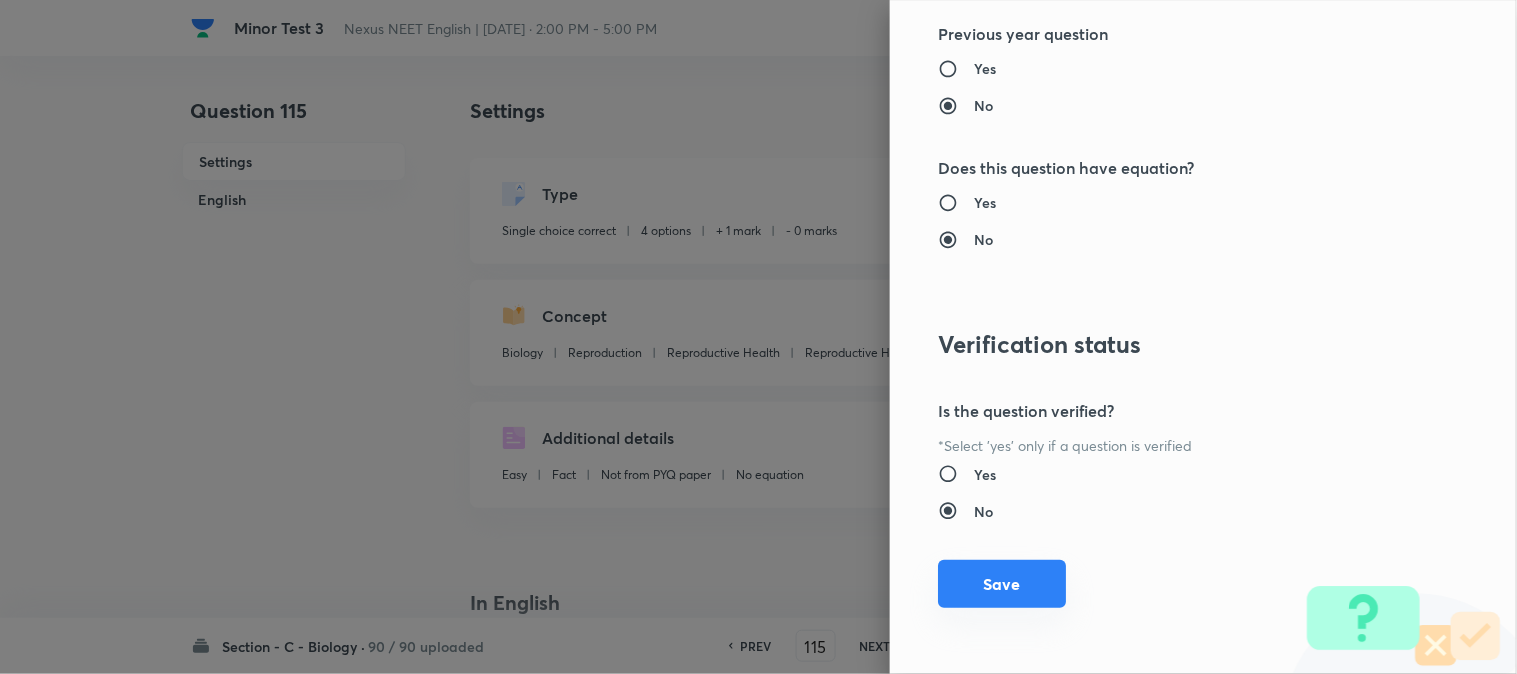 click on "Save" at bounding box center [1002, 584] 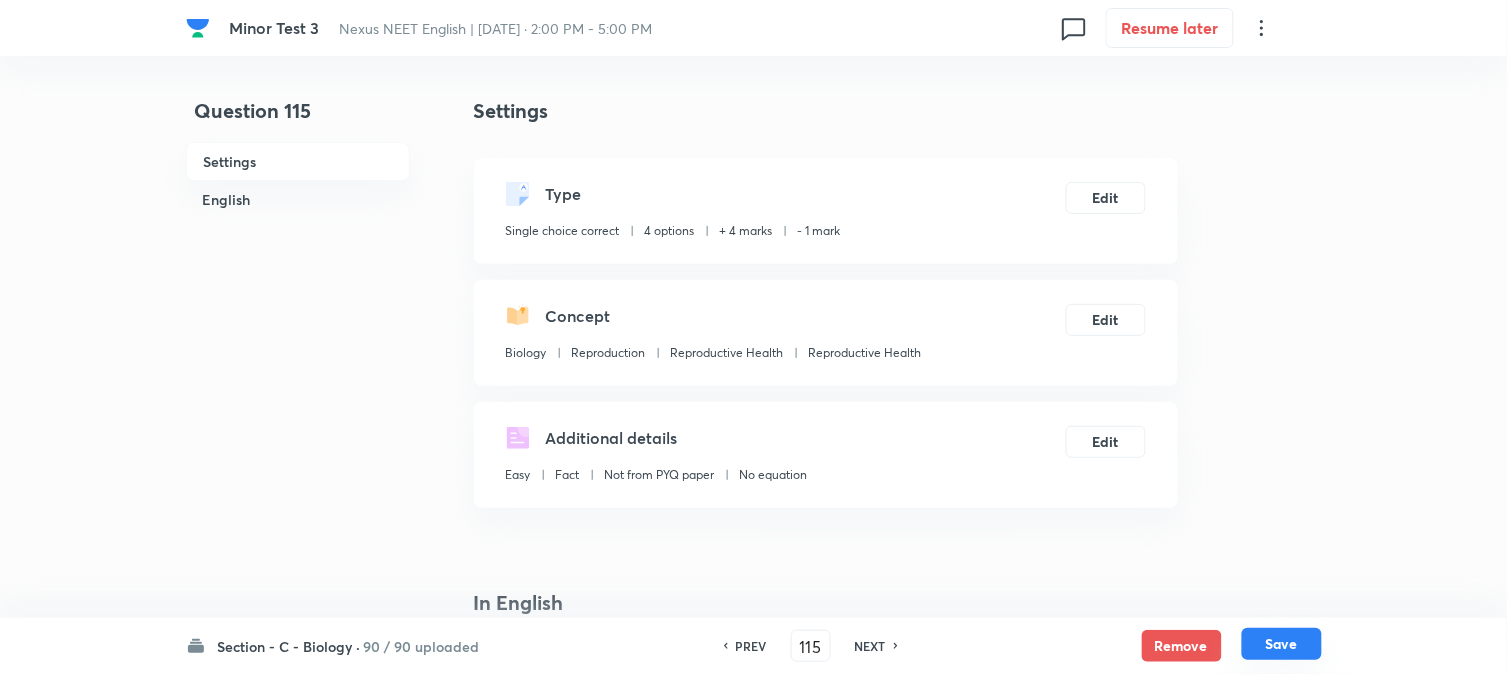 click on "Save" at bounding box center (1282, 644) 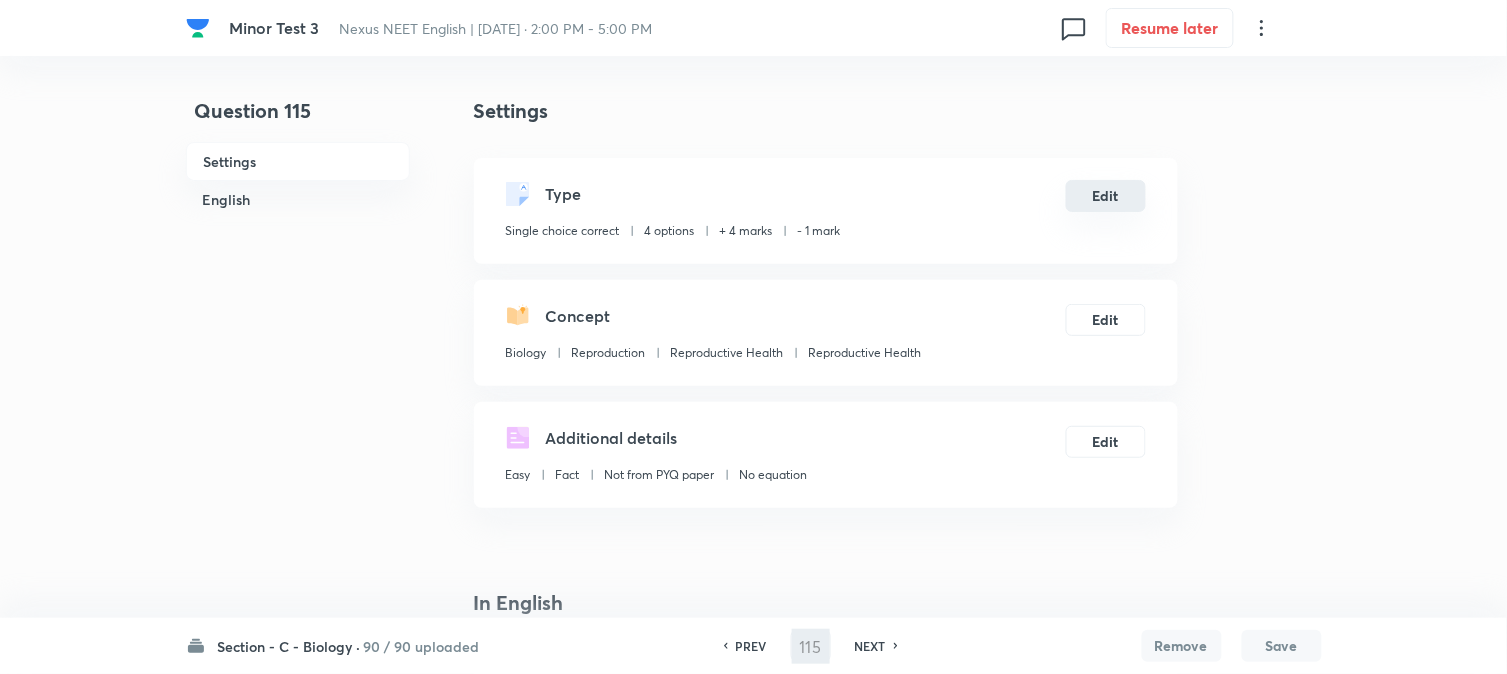 click on "Edit" at bounding box center (1106, 196) 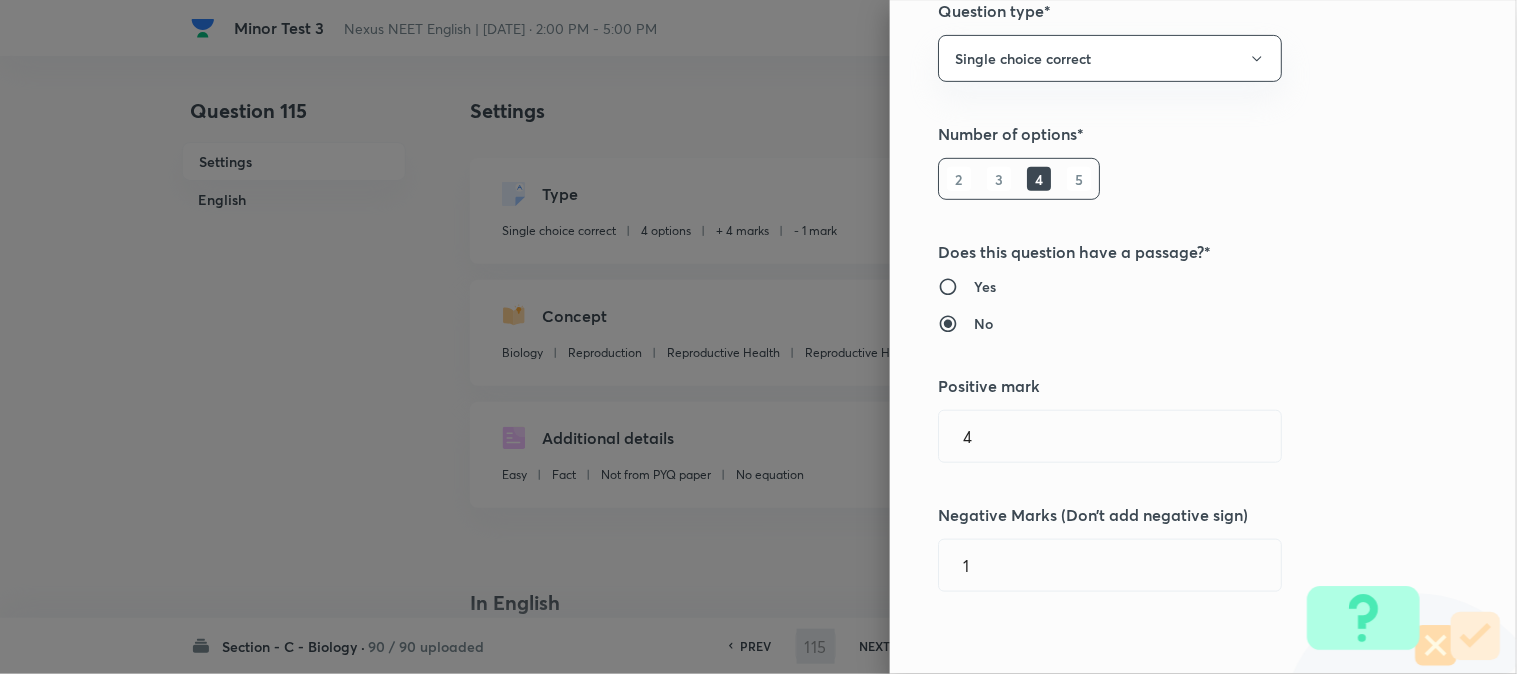 scroll, scrollTop: 444, scrollLeft: 0, axis: vertical 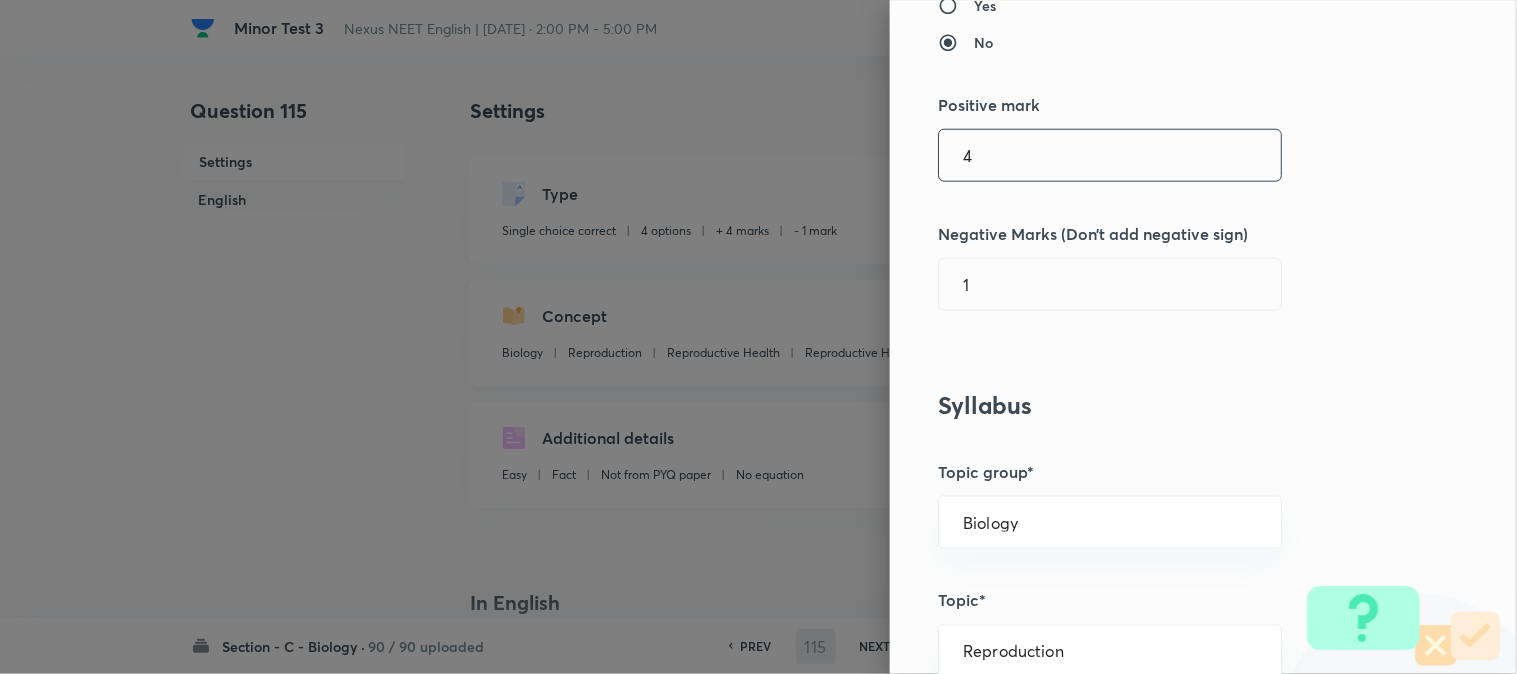 click on "4" at bounding box center [1110, 155] 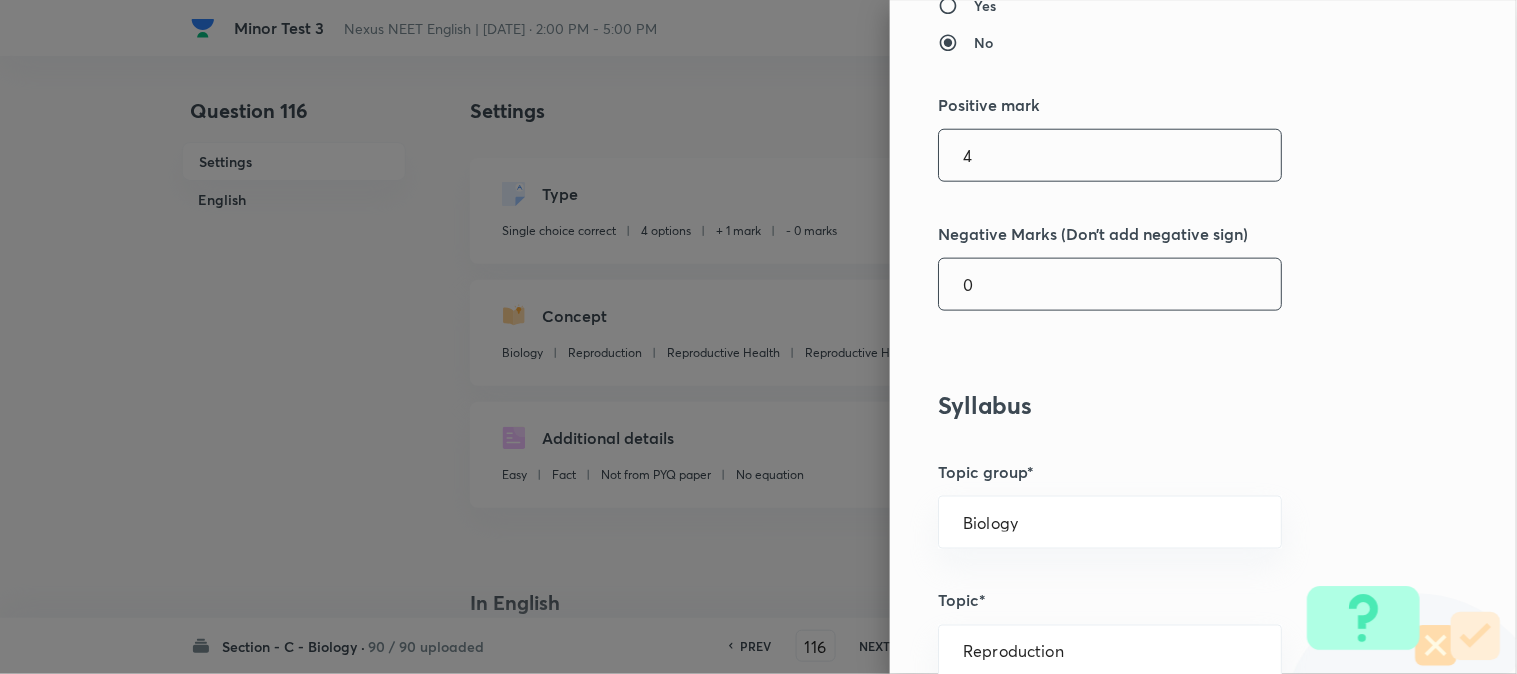 click on "0" at bounding box center (1110, 284) 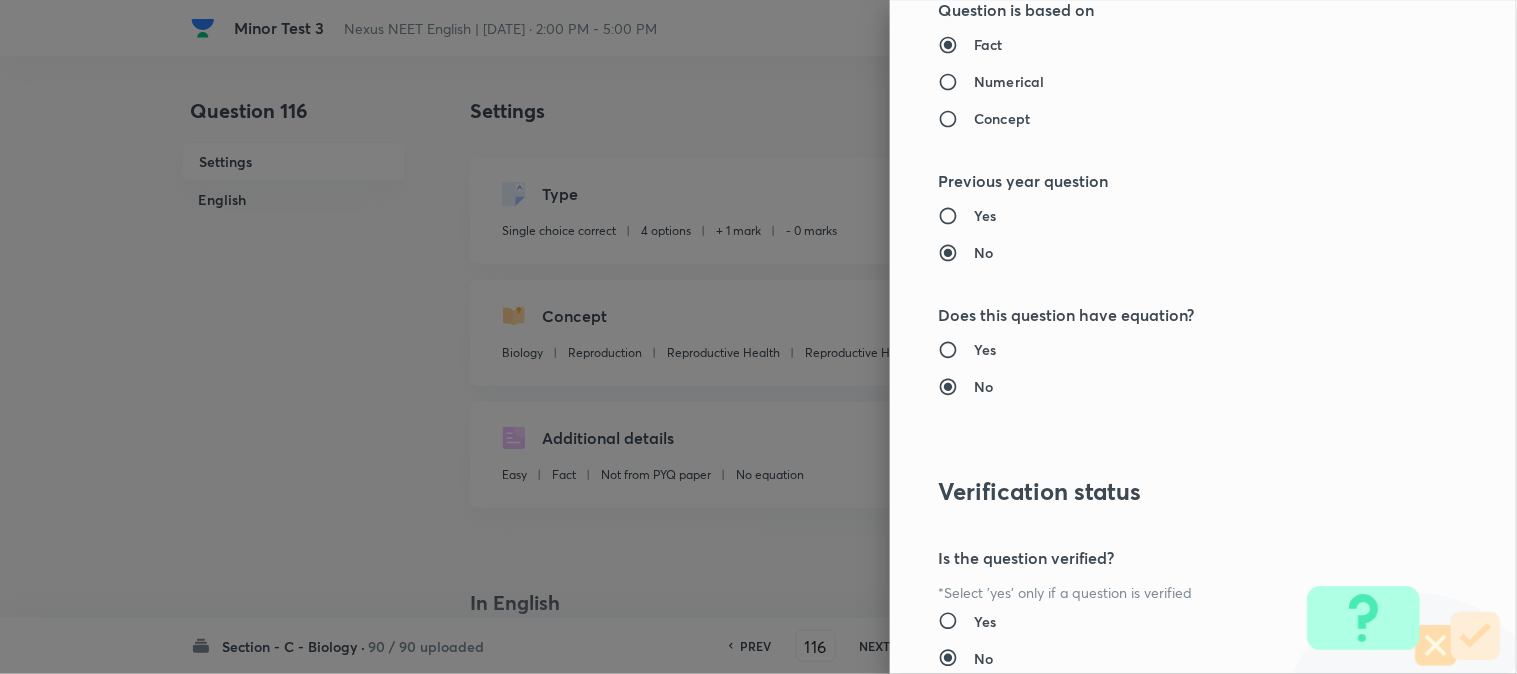 scroll, scrollTop: 2052, scrollLeft: 0, axis: vertical 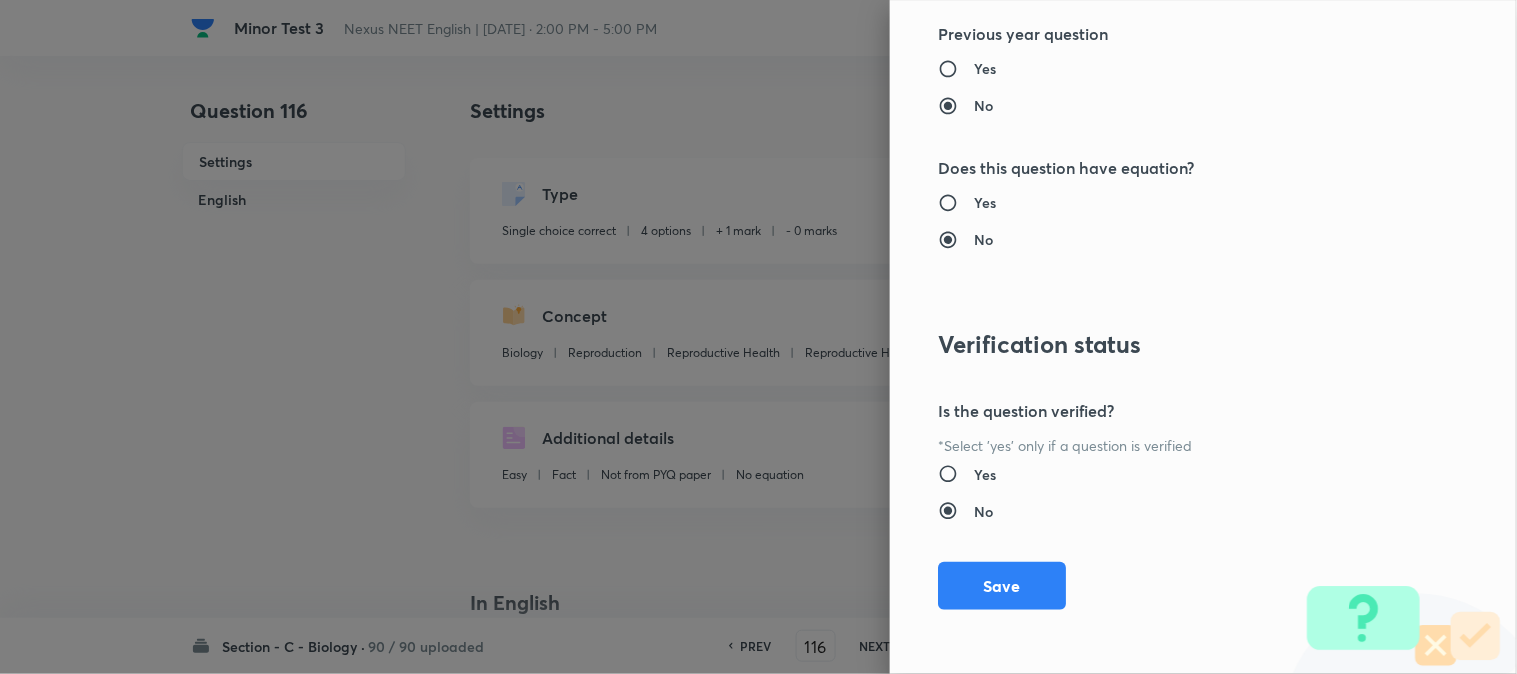 drag, startPoint x: 1013, startPoint y: 577, endPoint x: 1056, endPoint y: 575, distance: 43.046486 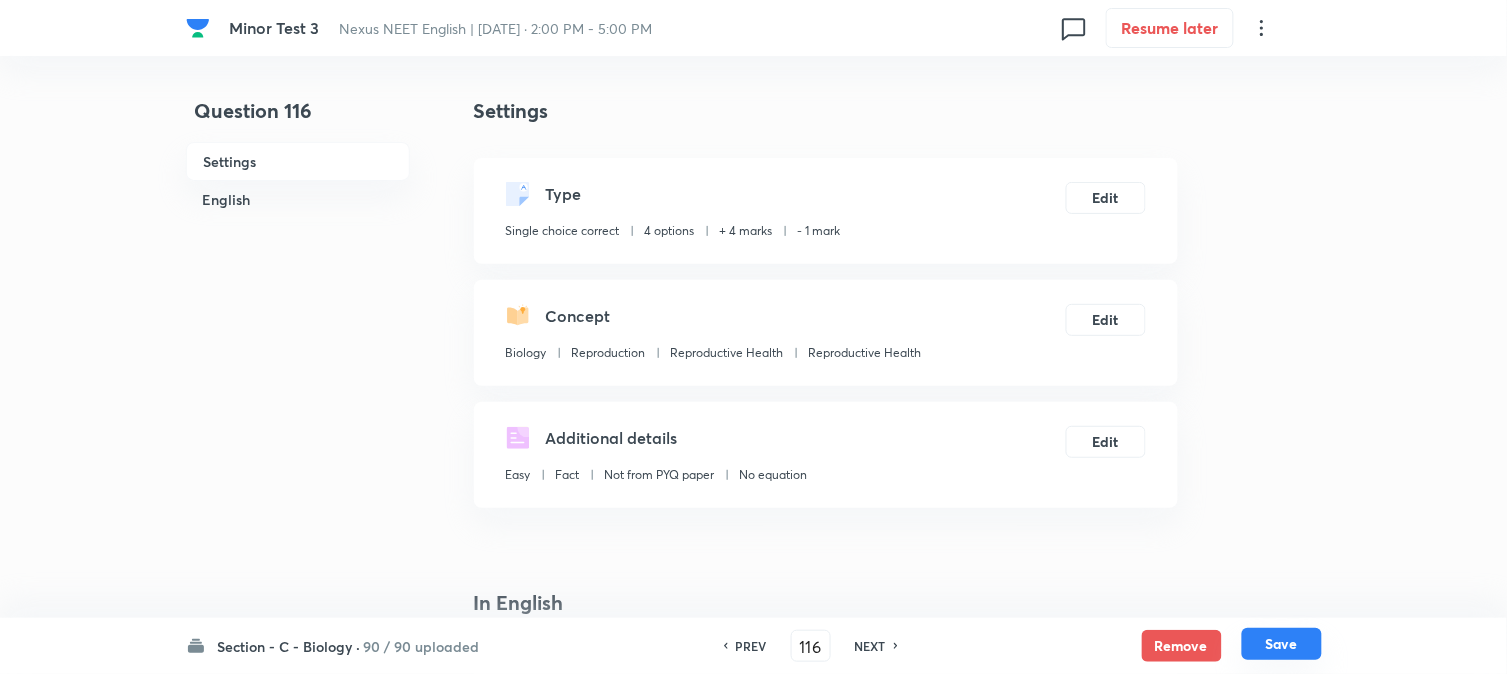 click on "Save" at bounding box center [1282, 644] 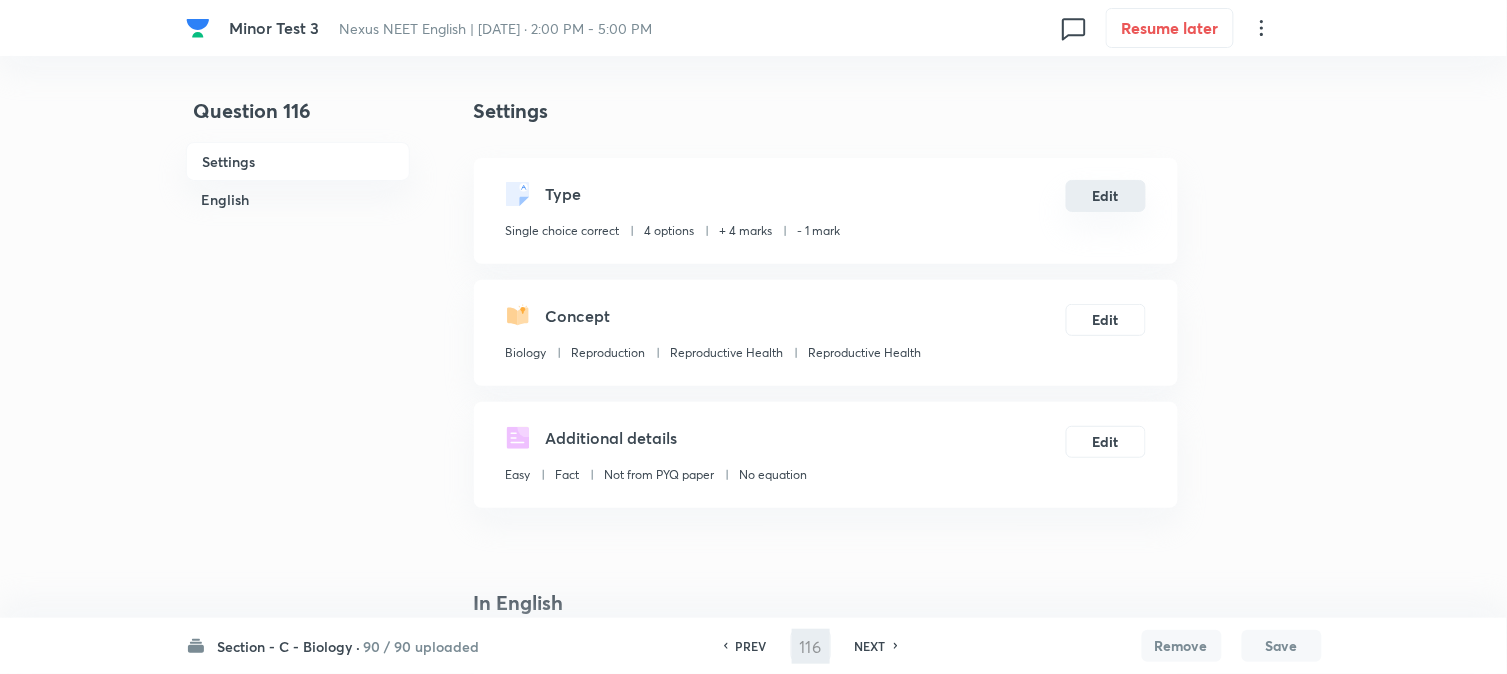 click on "Edit" at bounding box center [1106, 196] 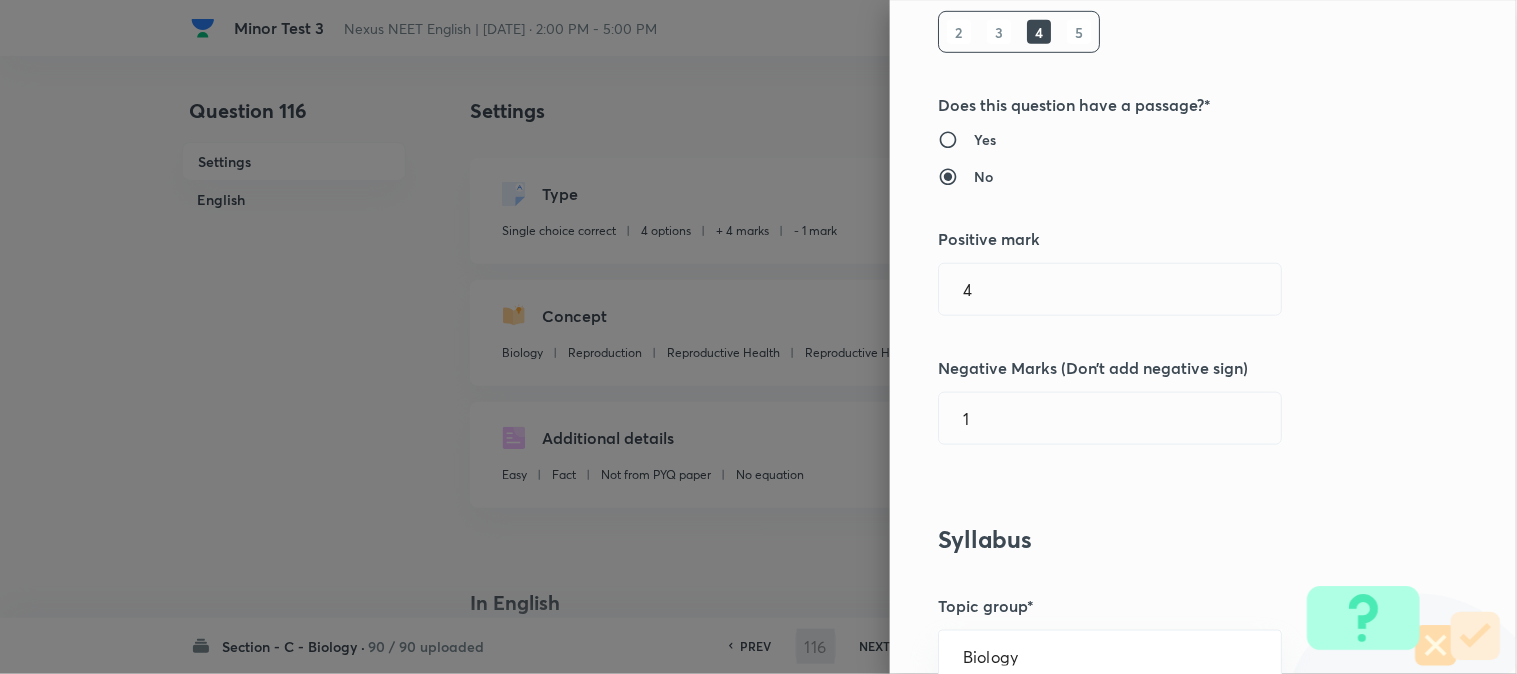 scroll, scrollTop: 333, scrollLeft: 0, axis: vertical 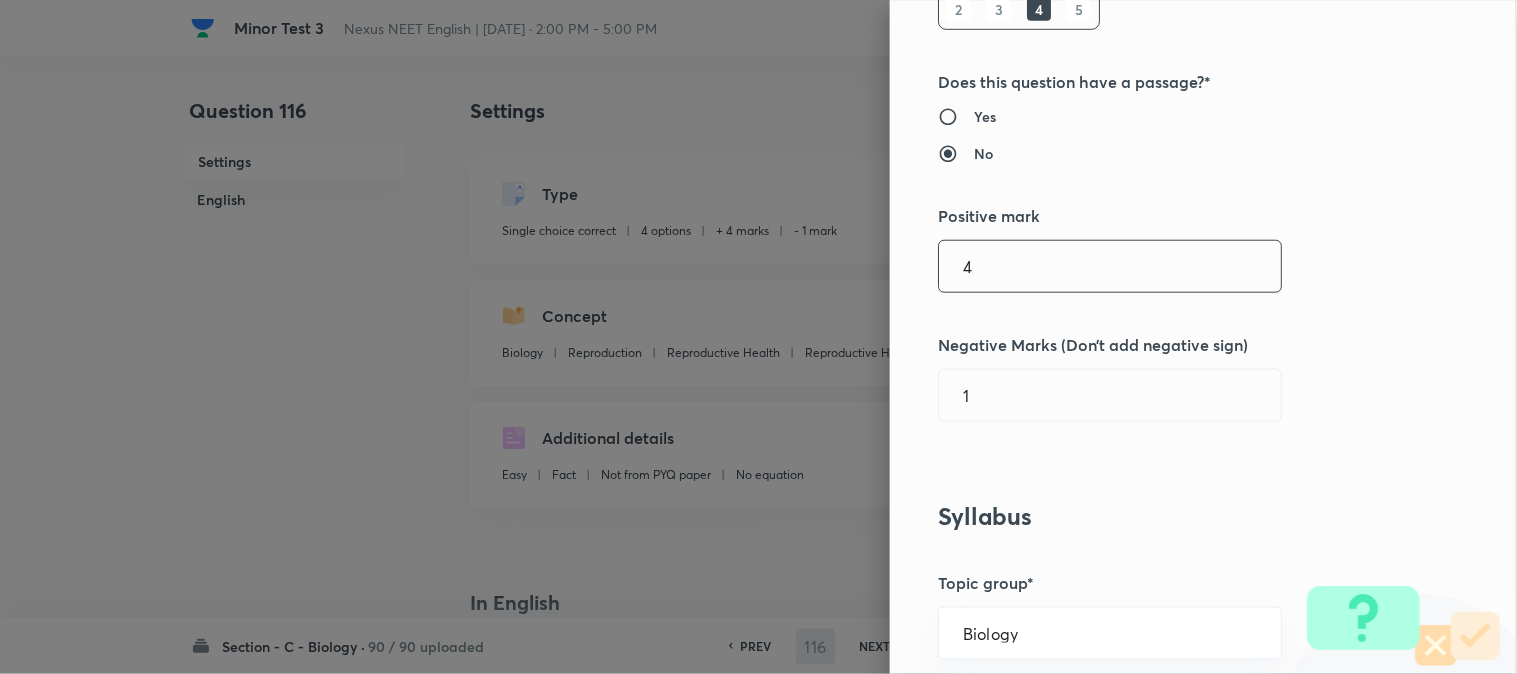 click on "4" at bounding box center [1110, 266] 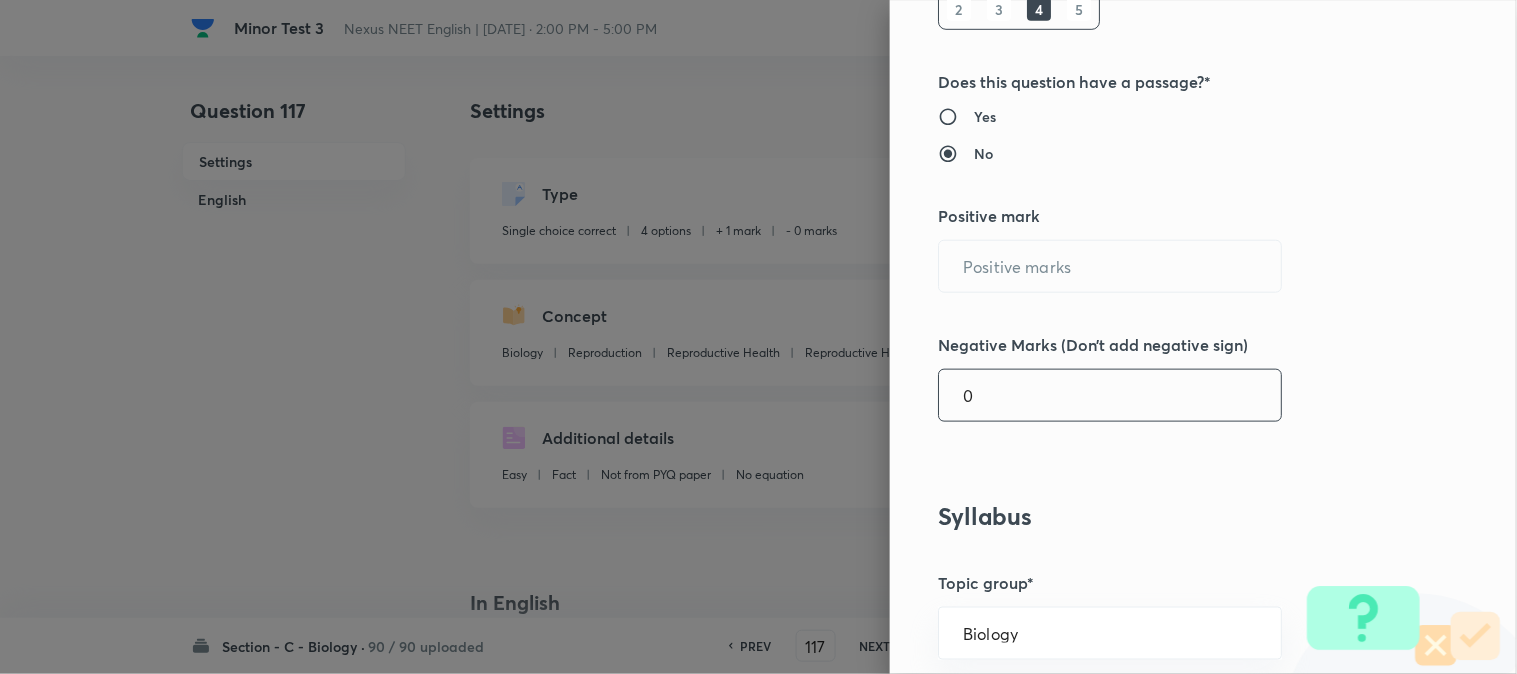 click on "0" at bounding box center (1110, 395) 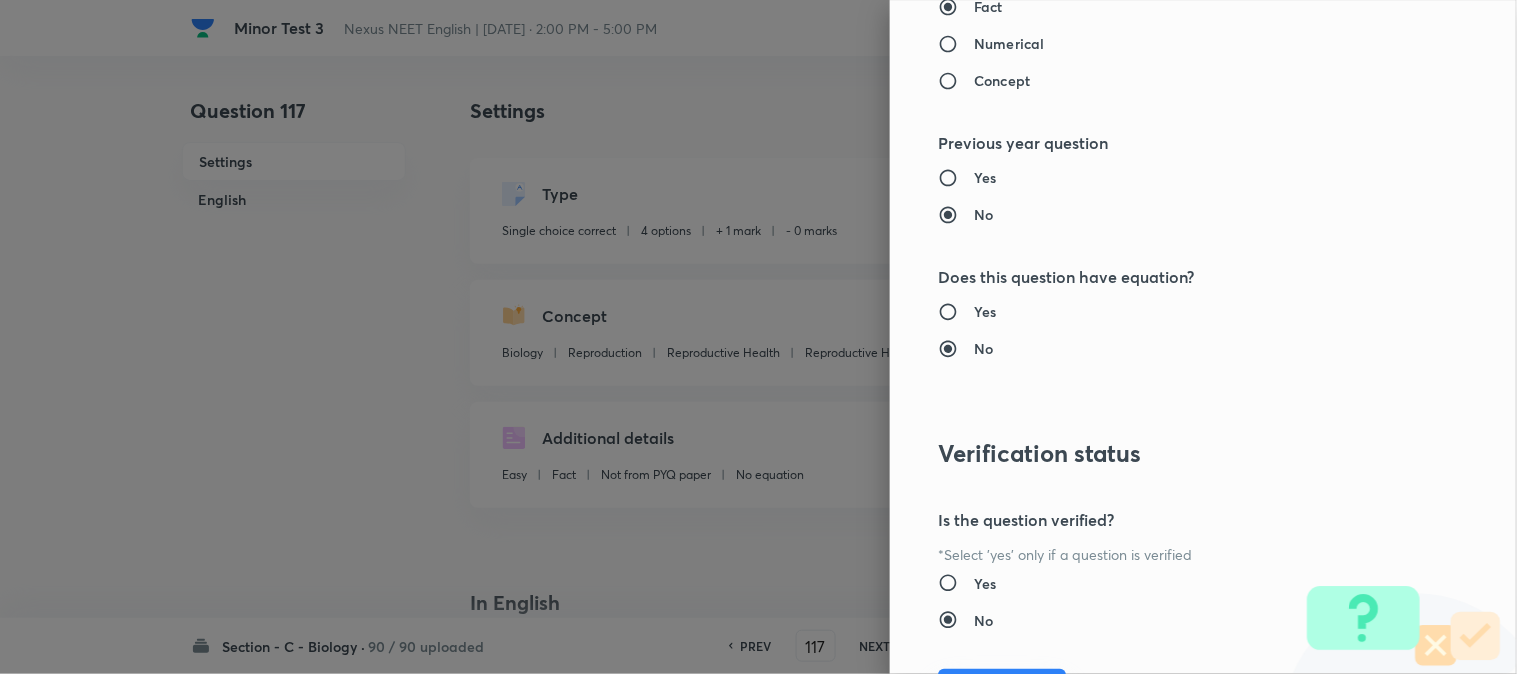 scroll, scrollTop: 2052, scrollLeft: 0, axis: vertical 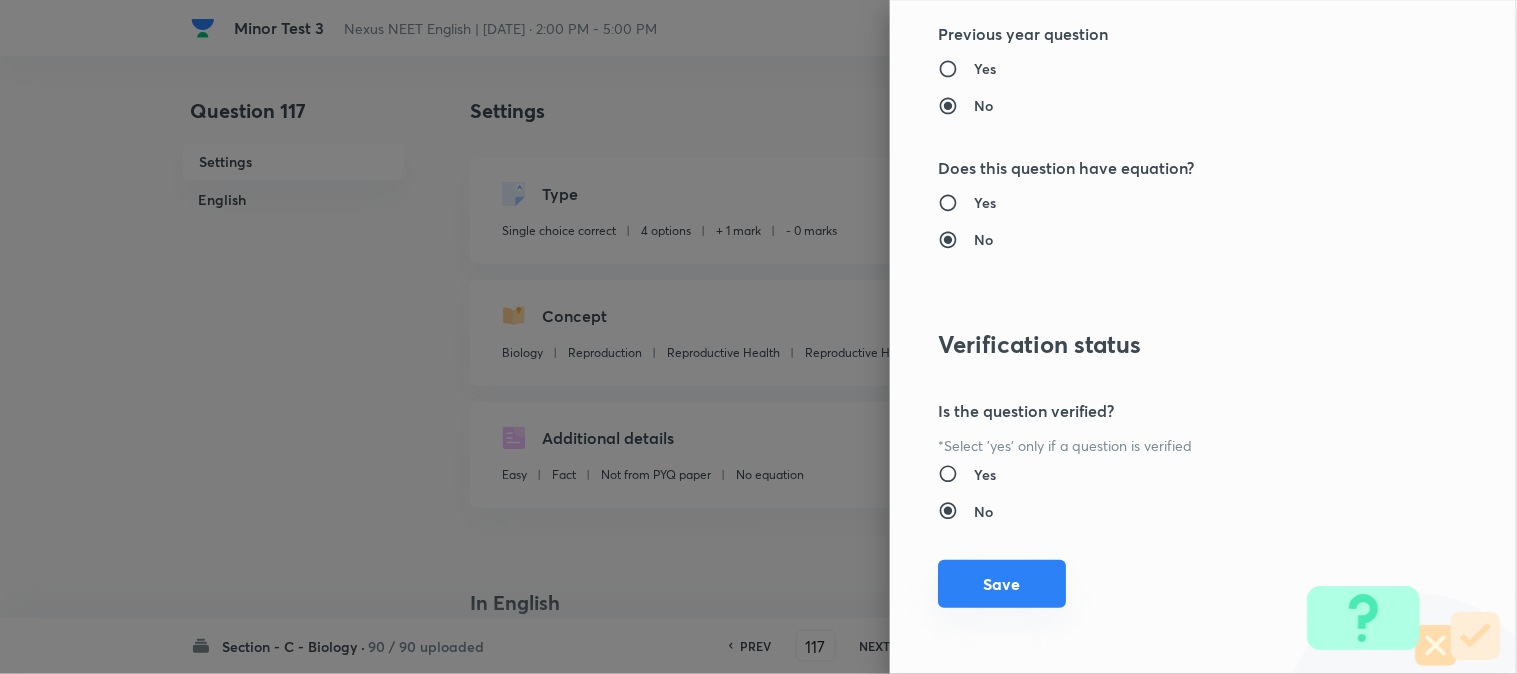 drag, startPoint x: 981, startPoint y: 585, endPoint x: 1021, endPoint y: 590, distance: 40.311287 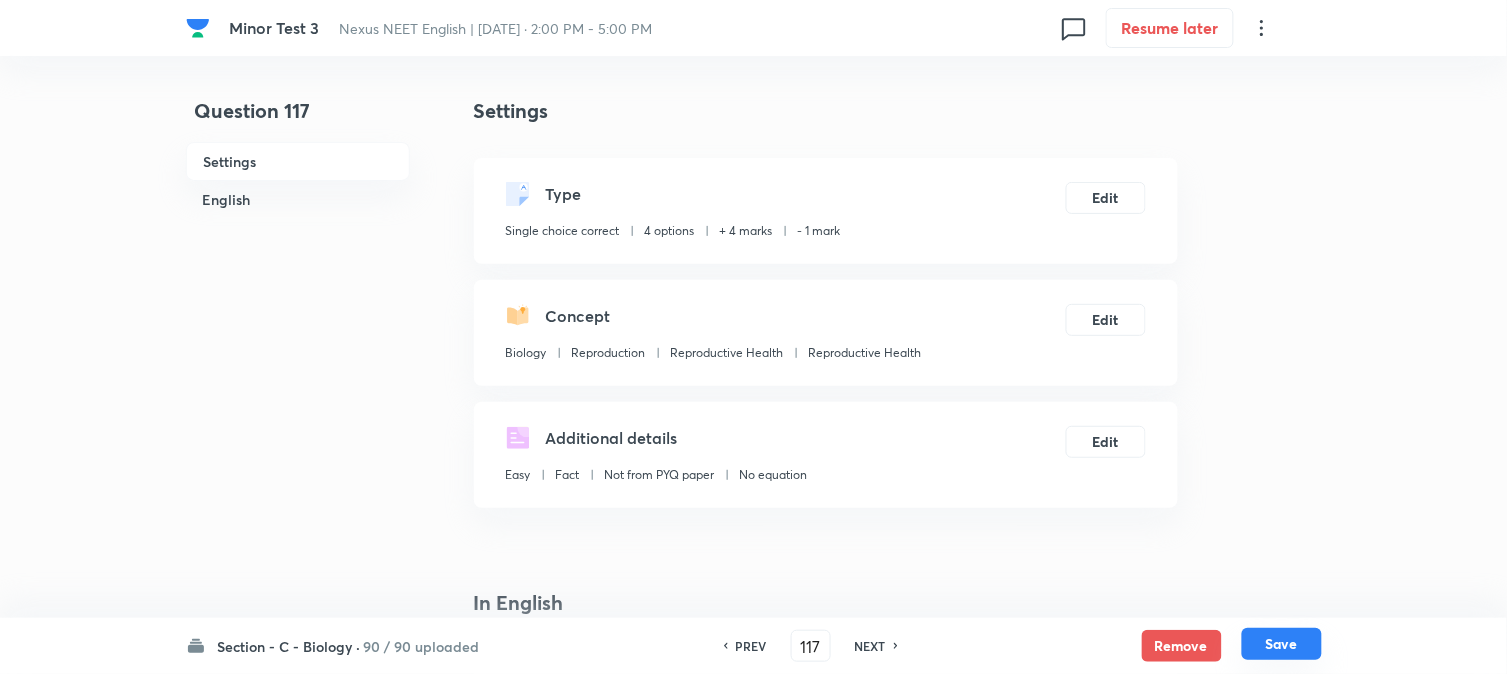 click on "Save" at bounding box center (1282, 644) 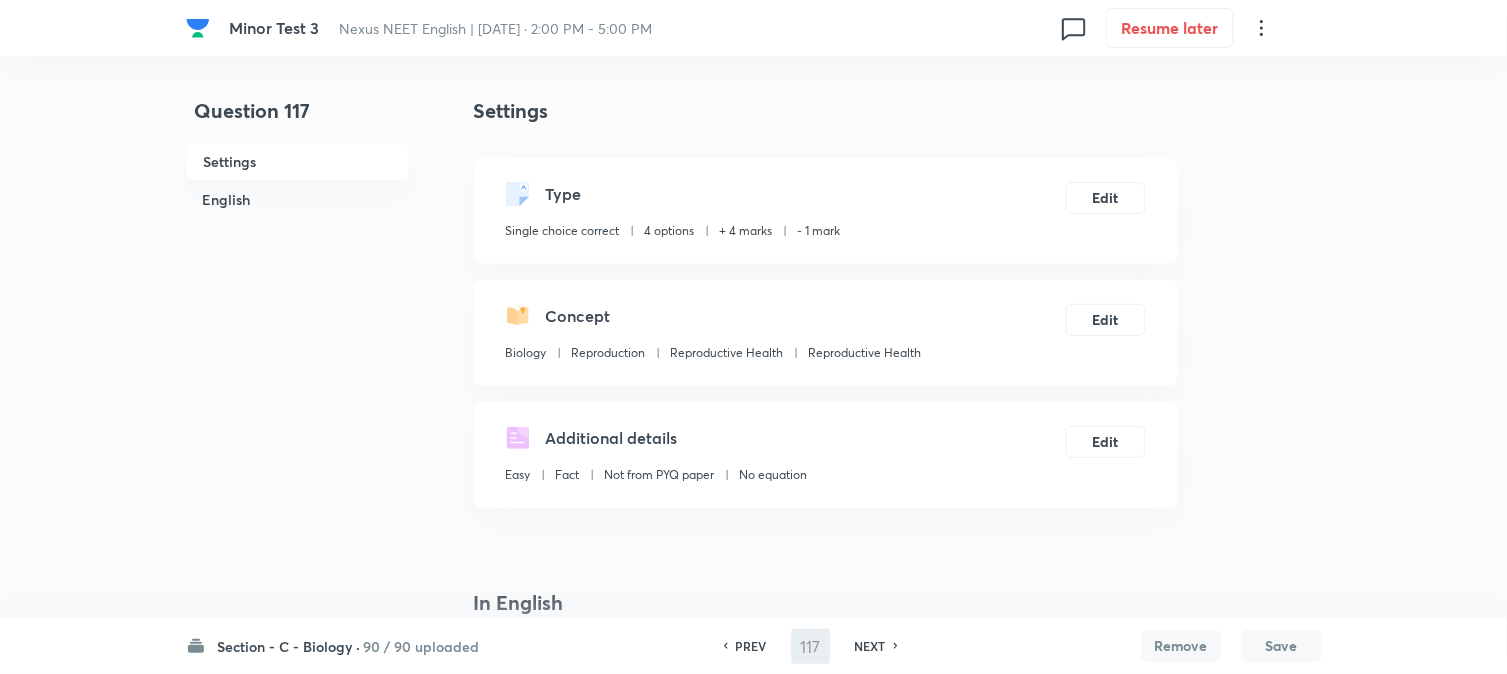 click on "Type Single choice correct 4 options + 4 marks - 1 mark Edit" at bounding box center [826, 211] 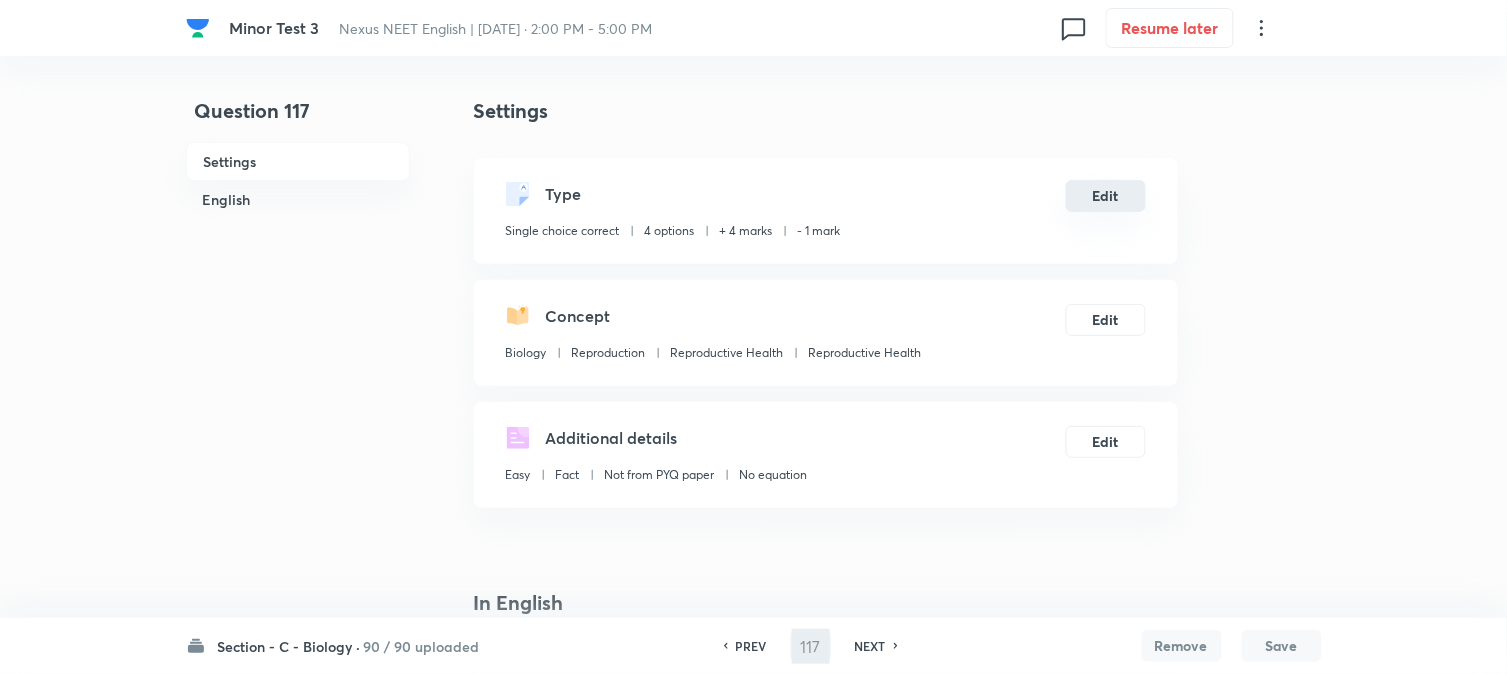 click on "Edit" at bounding box center (1106, 196) 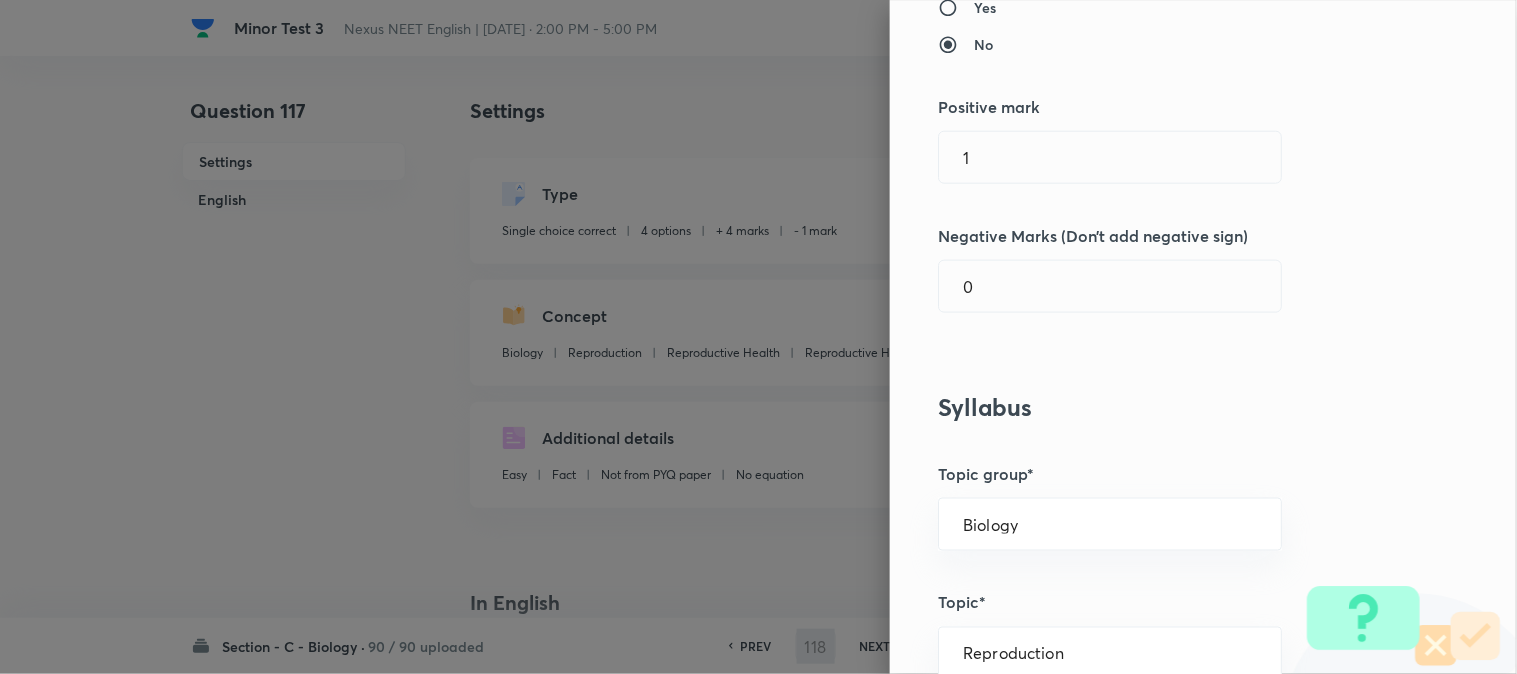 scroll, scrollTop: 444, scrollLeft: 0, axis: vertical 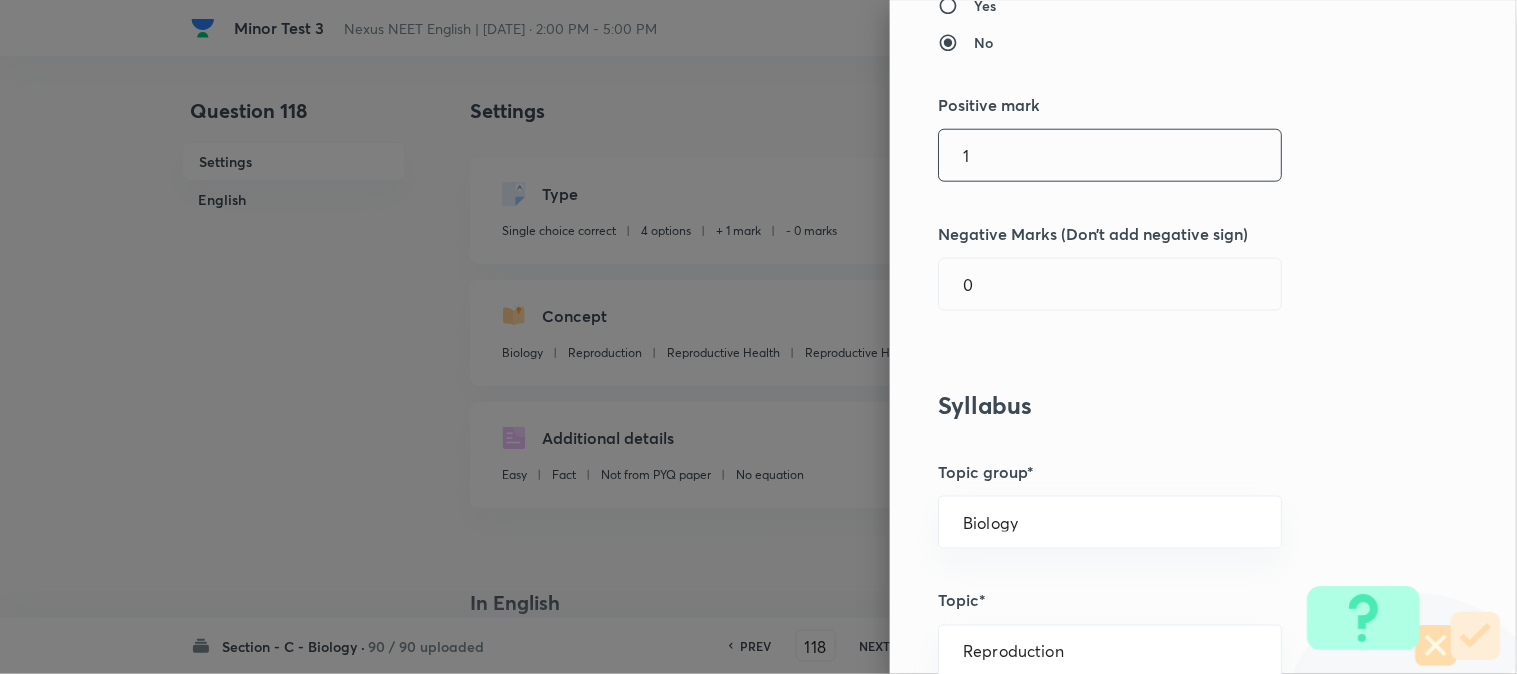 click on "1" at bounding box center (1110, 155) 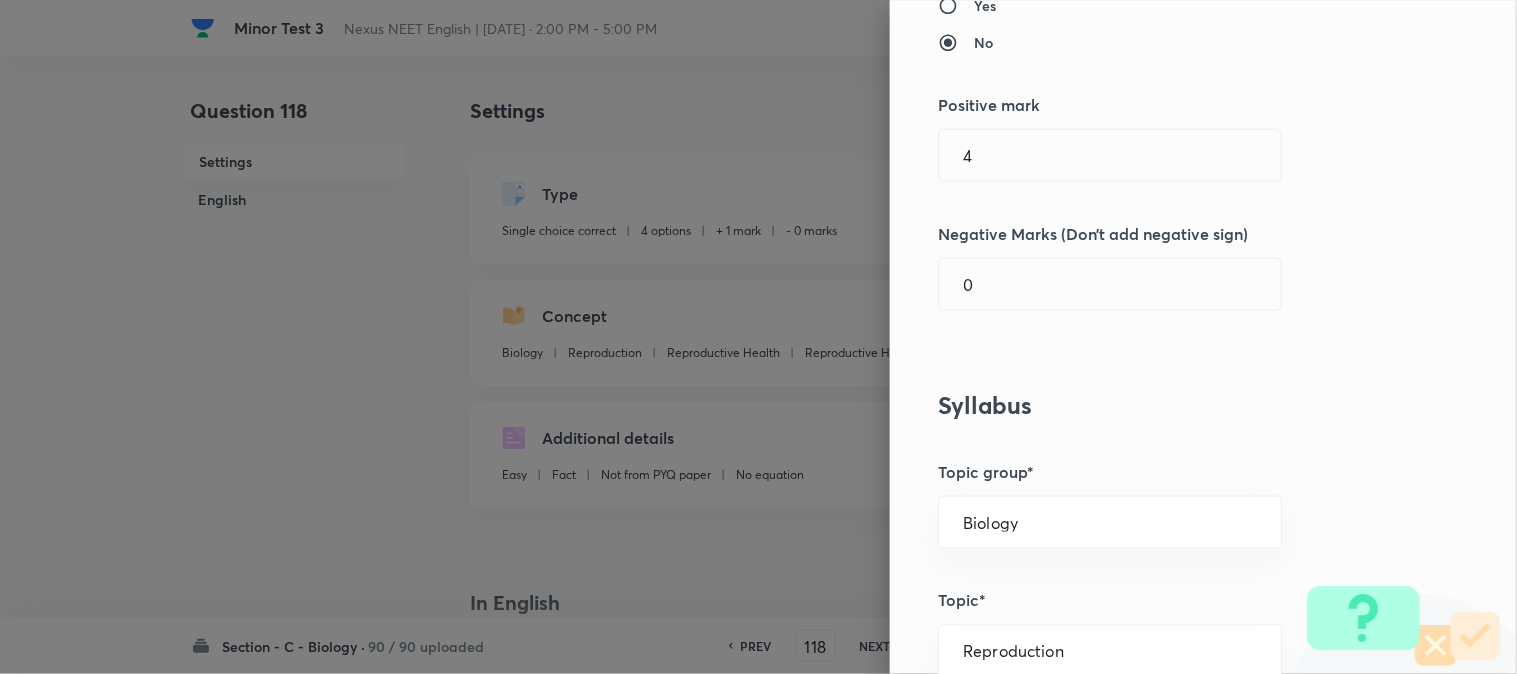 click on "Question settings Question type* Single choice correct Number of options* 2 3 4 5 Does this question have a passage?* Yes No Positive mark 4 ​ Negative Marks (Don’t add negative sign) 0 ​ Syllabus Topic group* Biology ​ Topic* Reproduction ​ Concept* Reproductive Health ​ Sub-concept* Reproductive Health ​ Concept-field ​ Additional details Question Difficulty Very easy Easy Moderate Hard Very hard Question is based on Fact Numerical Concept Previous year question Yes No Does this question have equation? Yes No Verification status Is the question verified? *Select 'yes' only if a question is verified Yes No Save" at bounding box center [1203, 337] 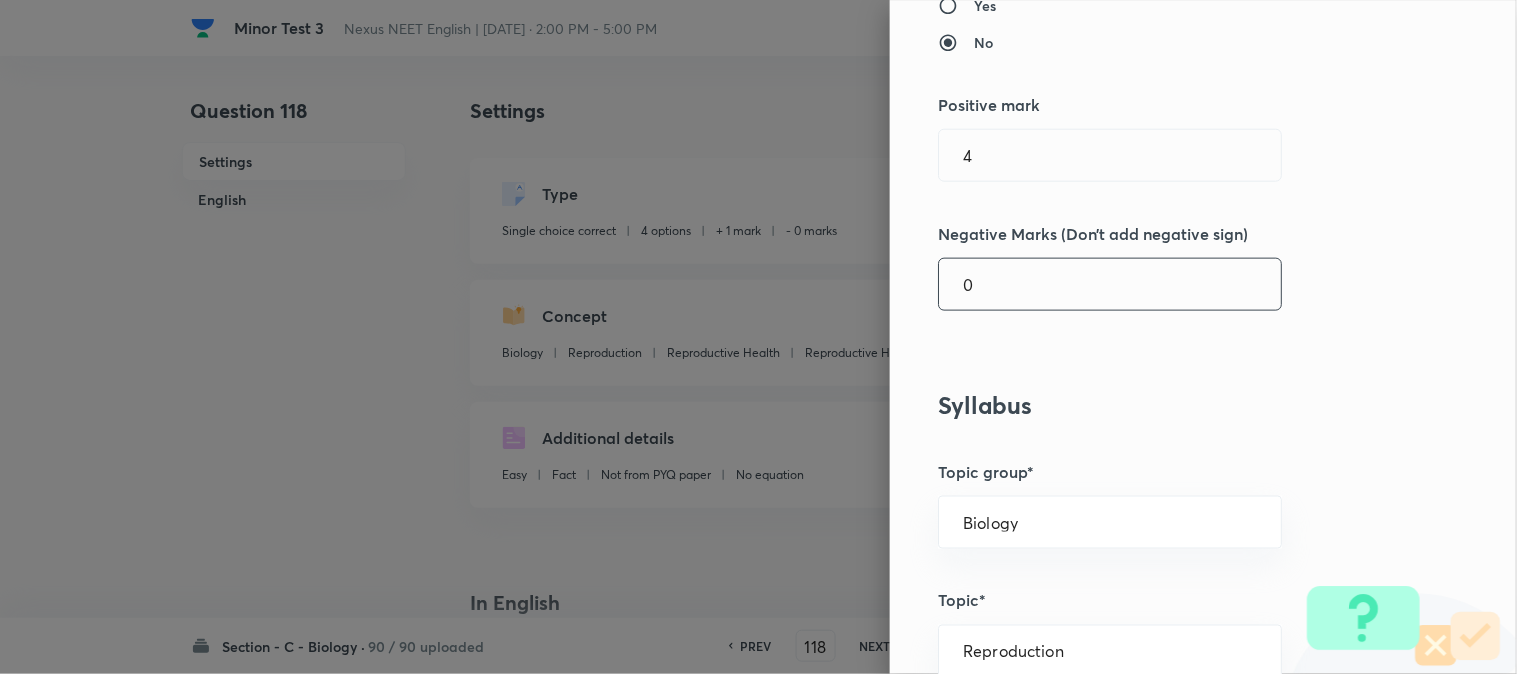click on "0" at bounding box center [1110, 284] 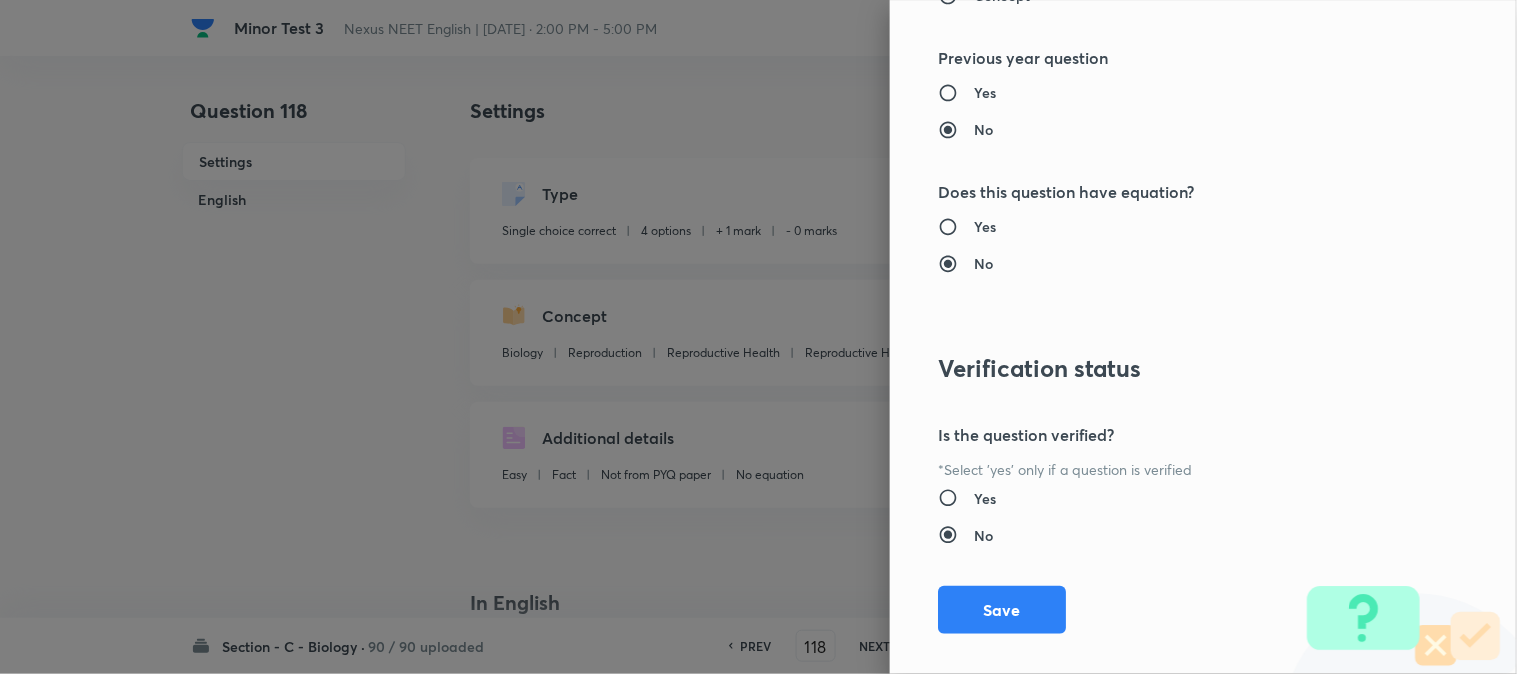 scroll, scrollTop: 2052, scrollLeft: 0, axis: vertical 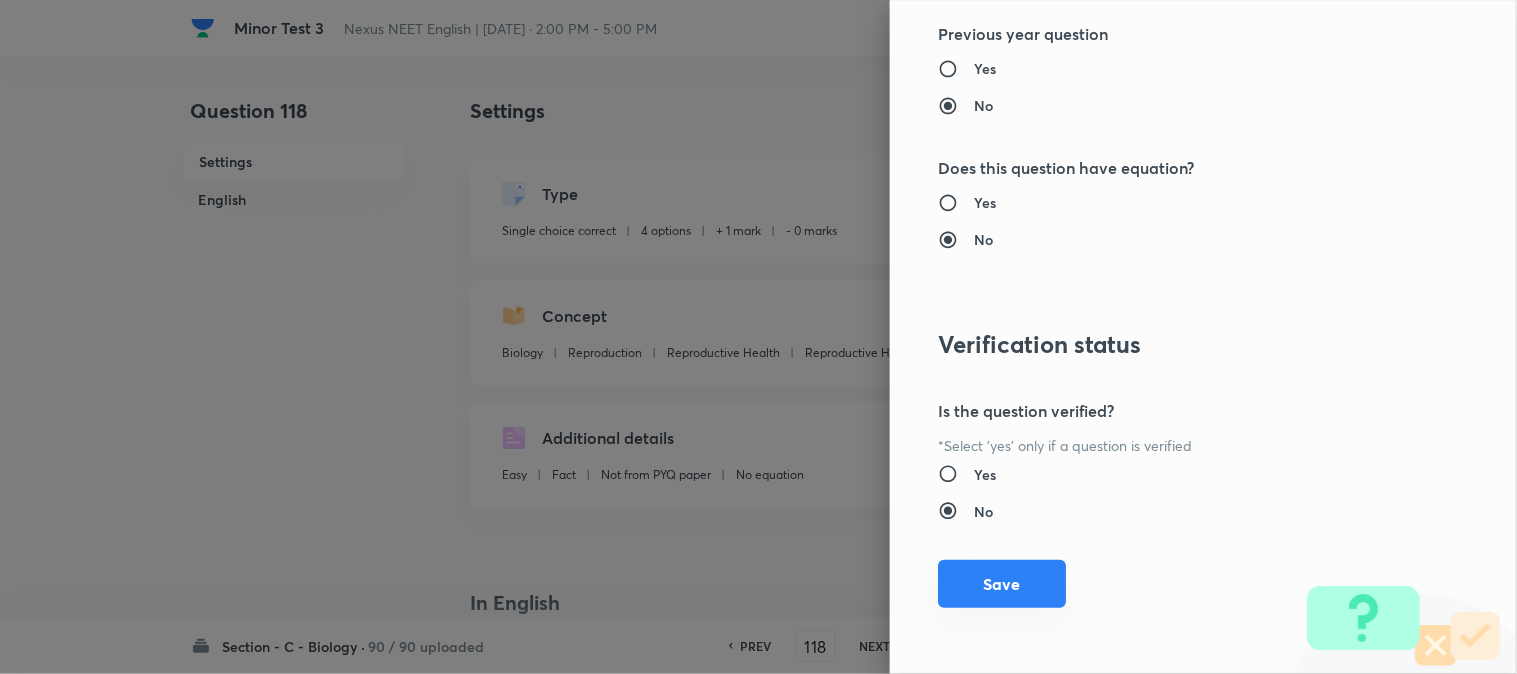 click on "Save" at bounding box center [1002, 584] 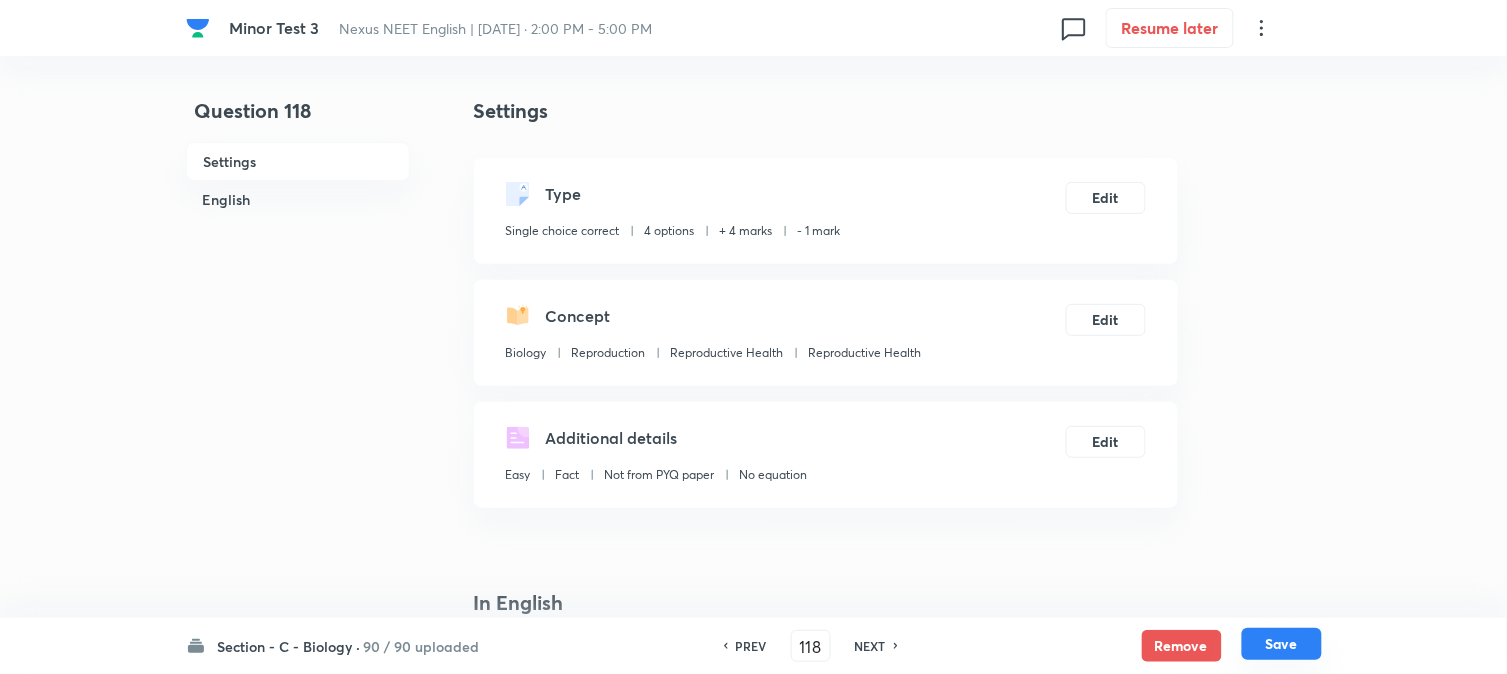 click on "Save" at bounding box center (1282, 644) 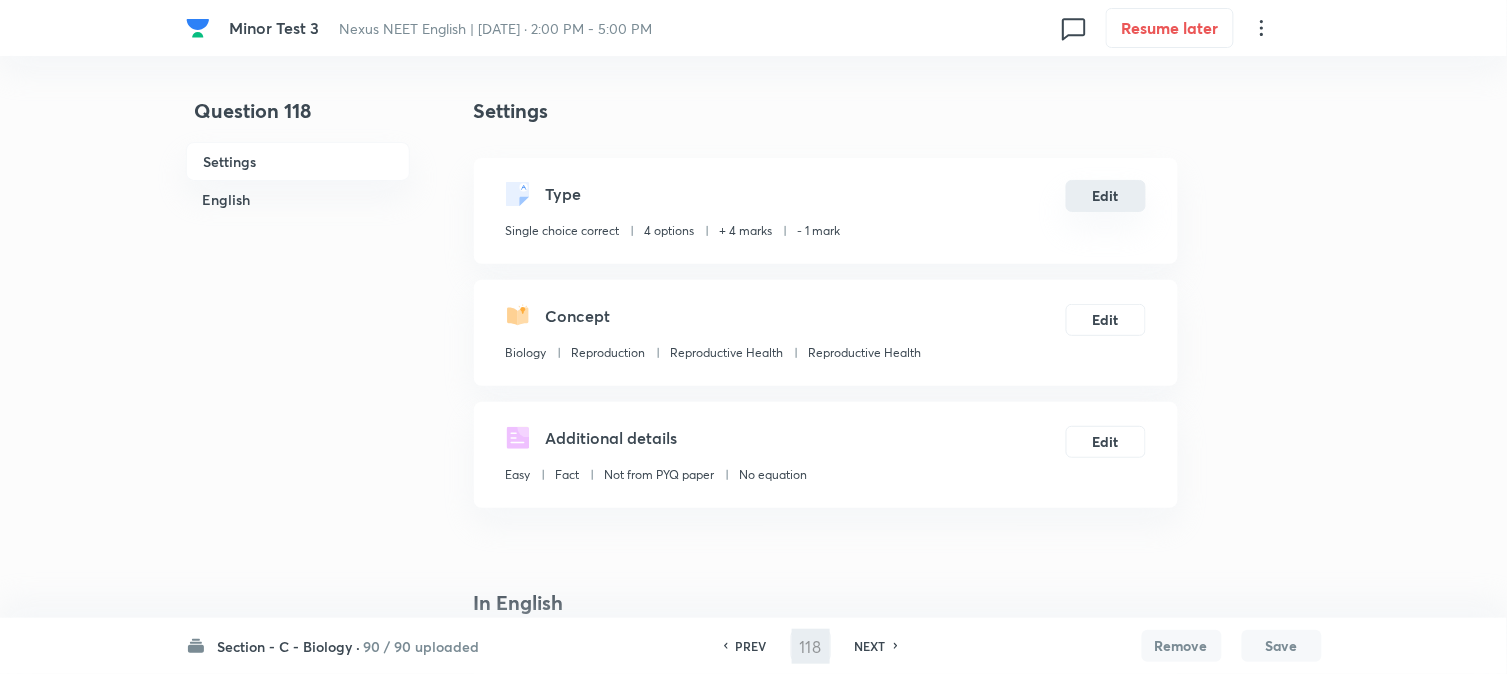 click on "Edit" at bounding box center [1106, 196] 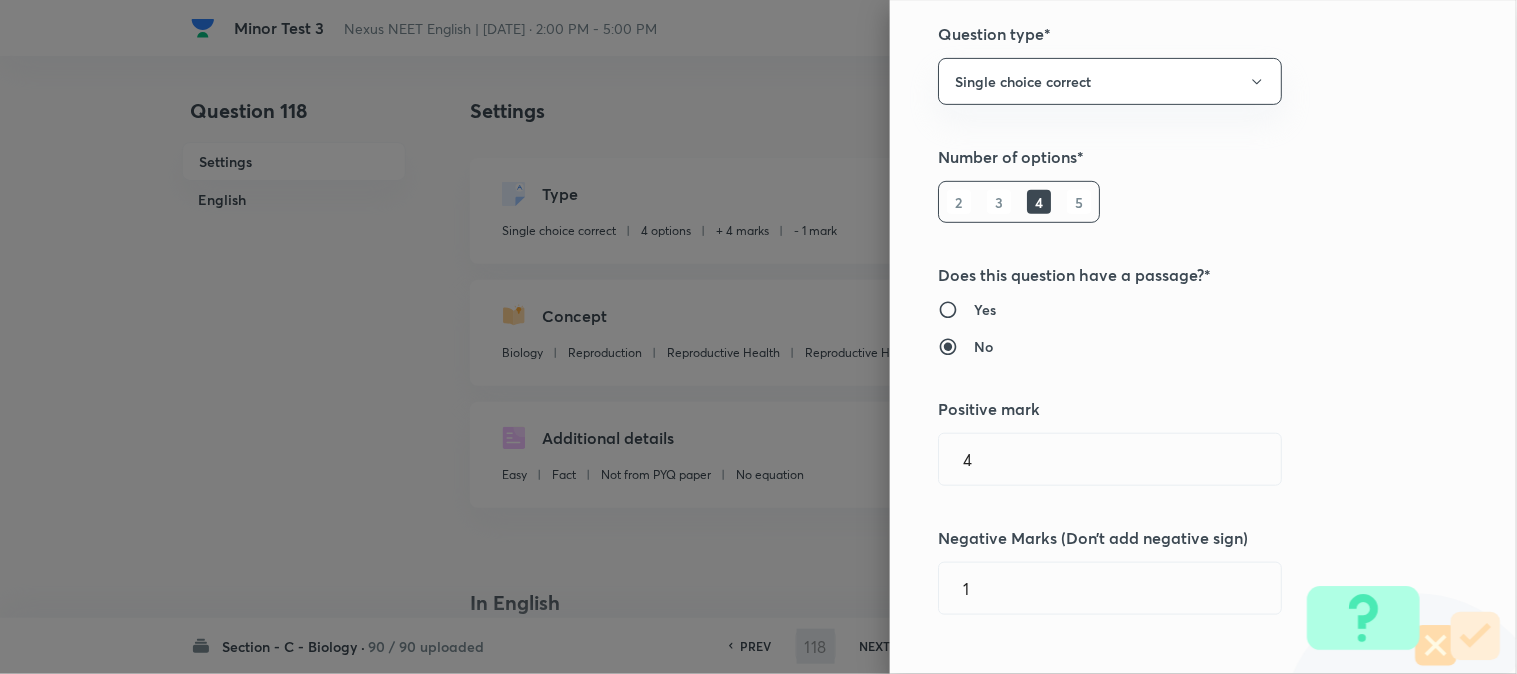 scroll, scrollTop: 444, scrollLeft: 0, axis: vertical 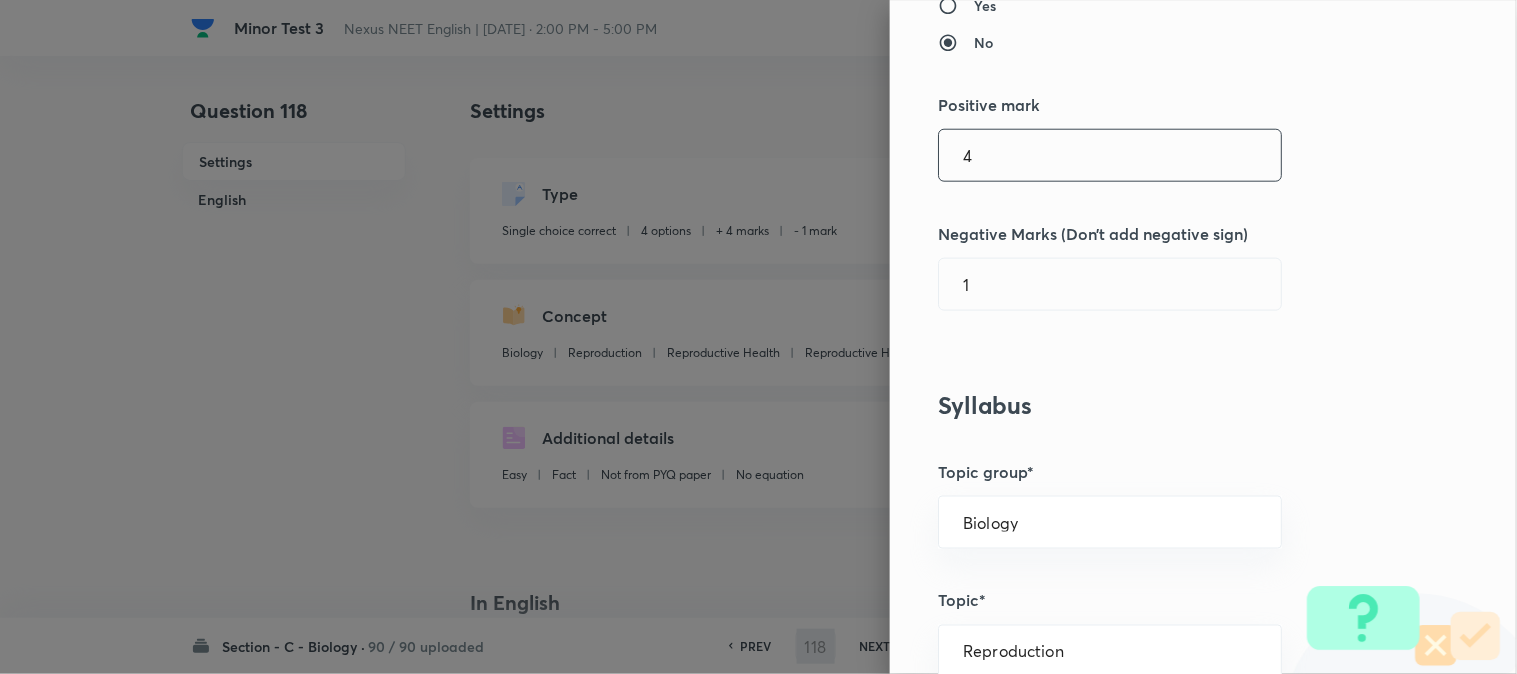 click on "4" at bounding box center [1110, 155] 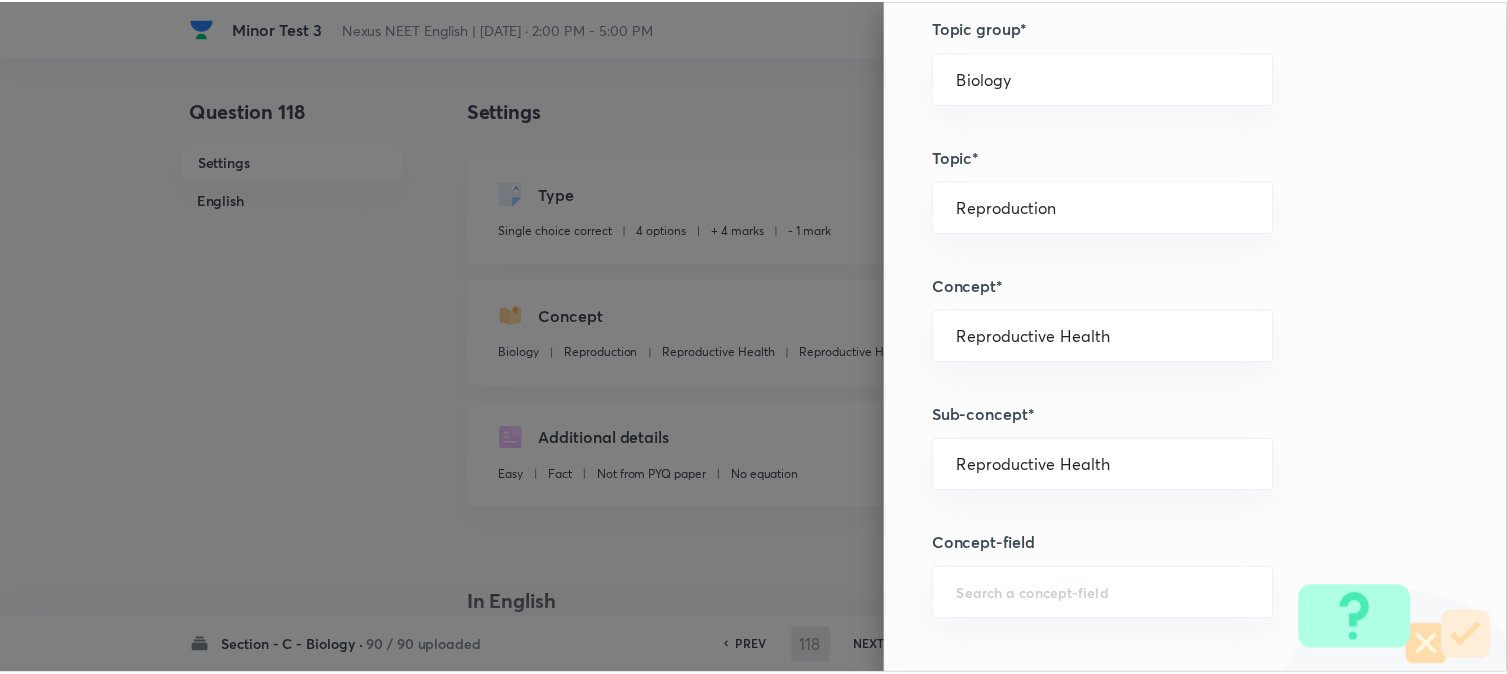 scroll, scrollTop: 2052, scrollLeft: 0, axis: vertical 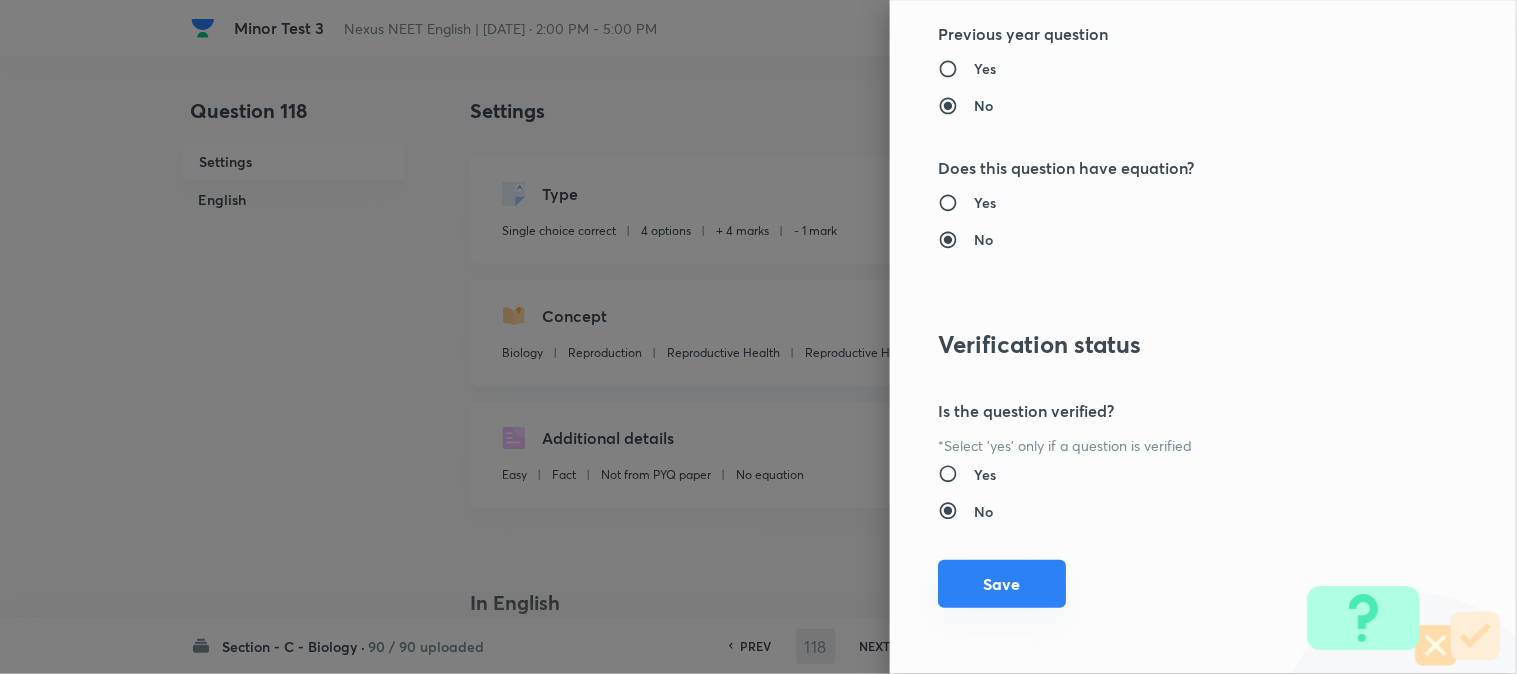 click on "Save" at bounding box center (1002, 584) 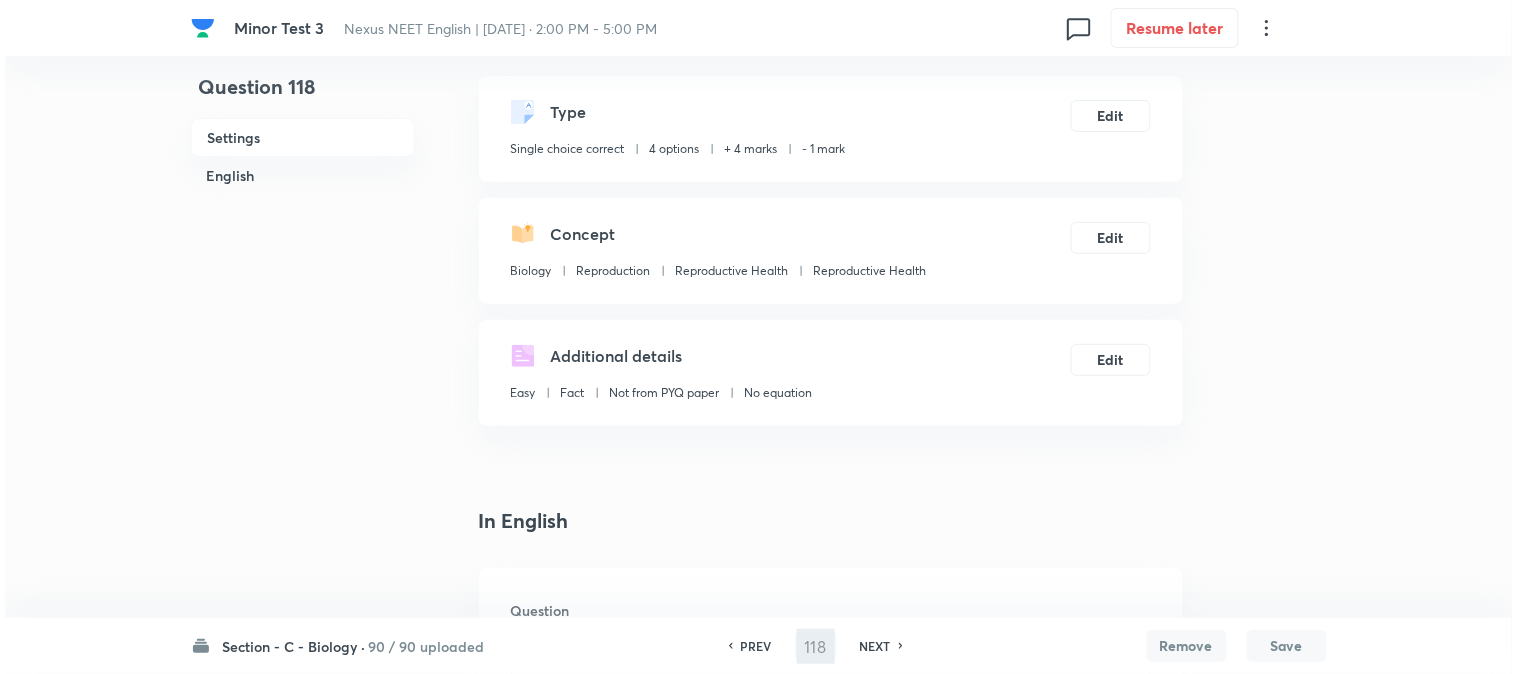 scroll, scrollTop: 0, scrollLeft: 0, axis: both 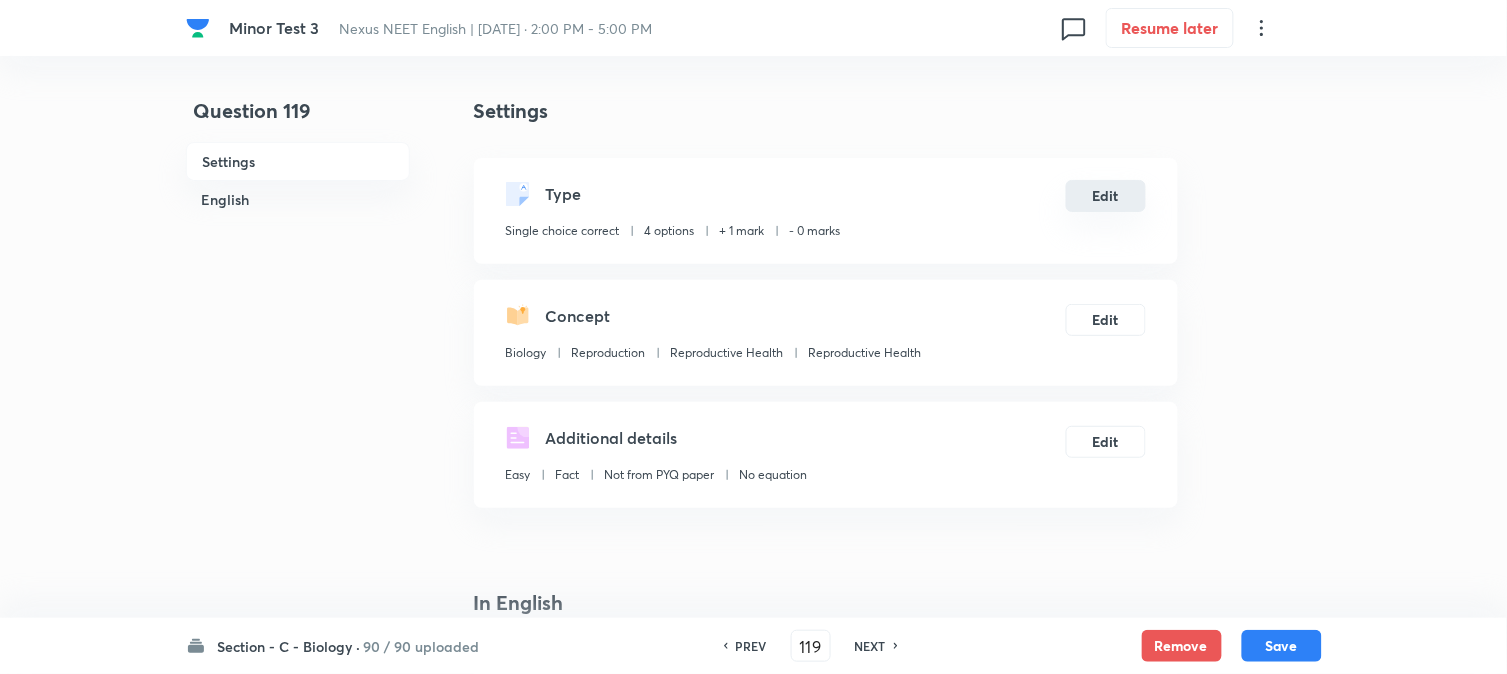 click on "Edit" at bounding box center [1106, 196] 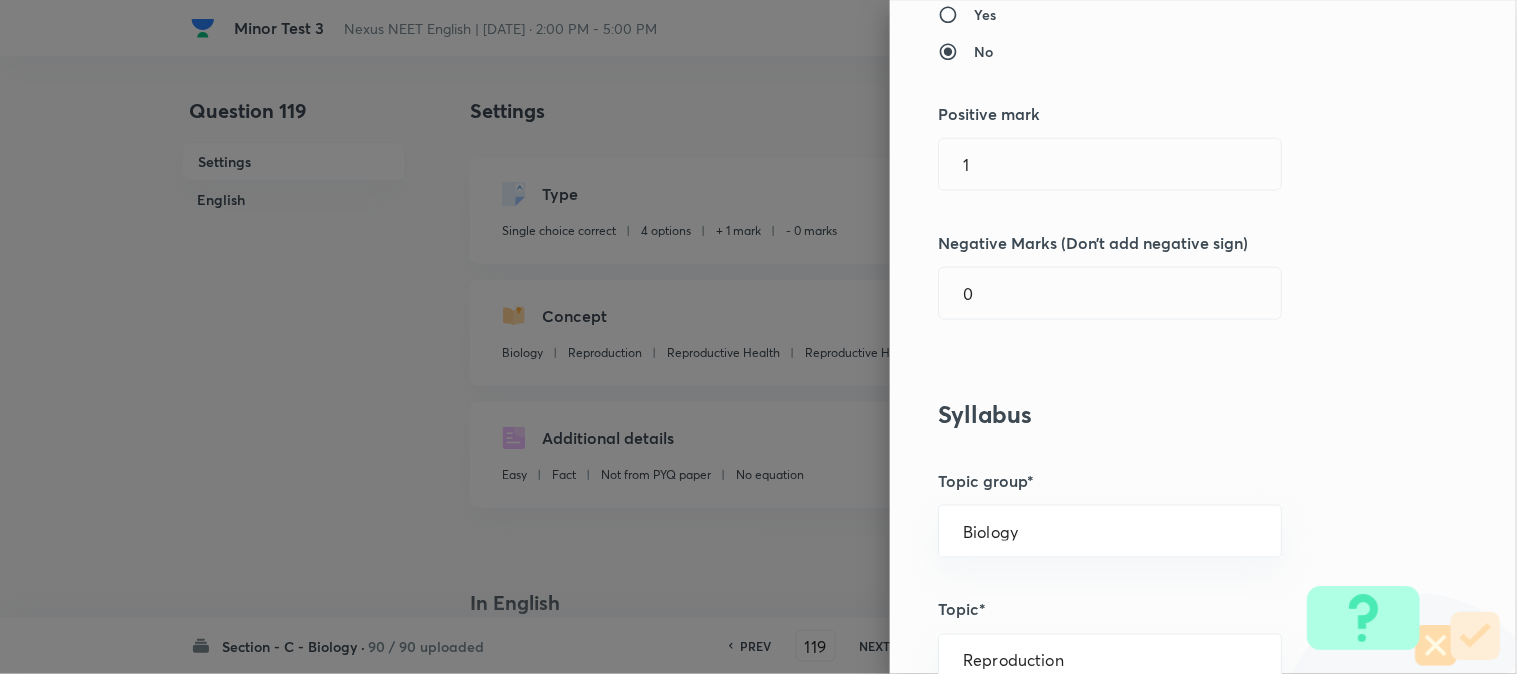 scroll, scrollTop: 444, scrollLeft: 0, axis: vertical 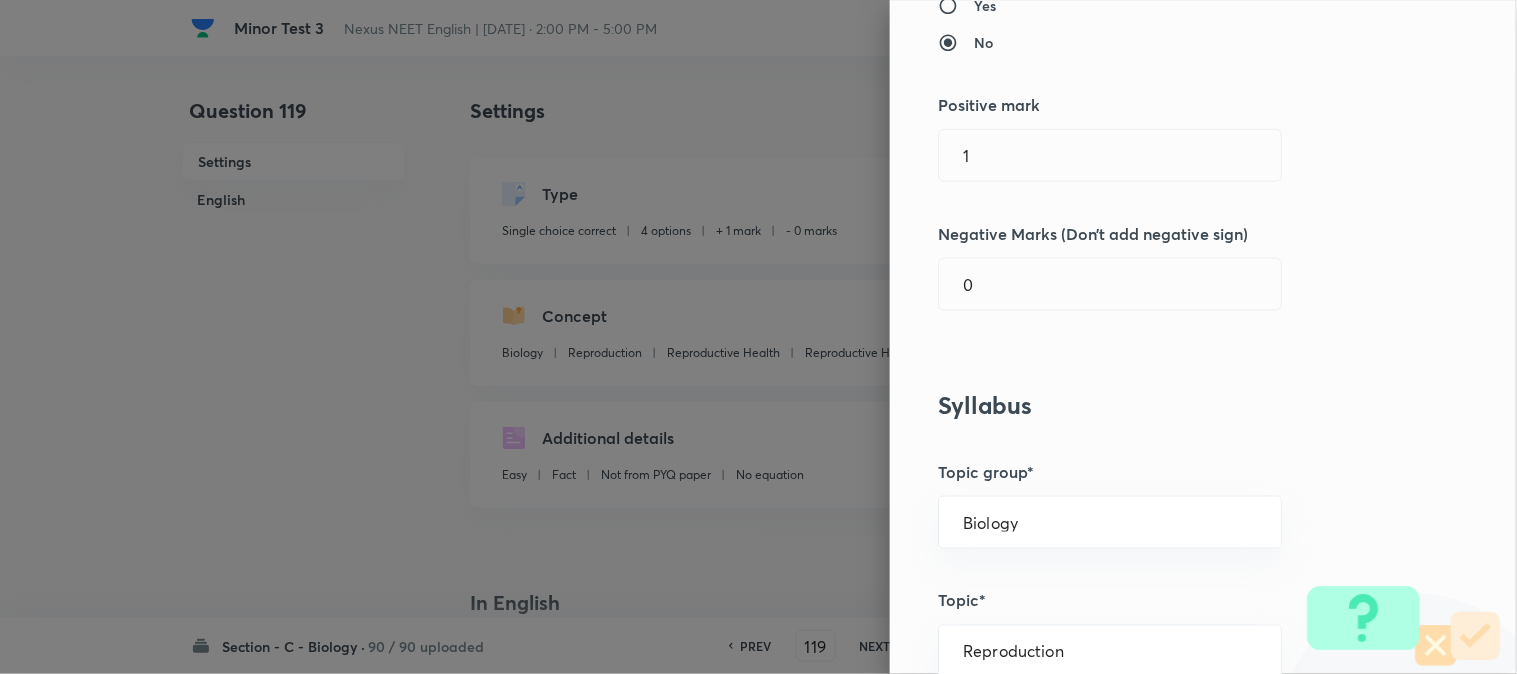 click on "Positive mark" at bounding box center (1170, 105) 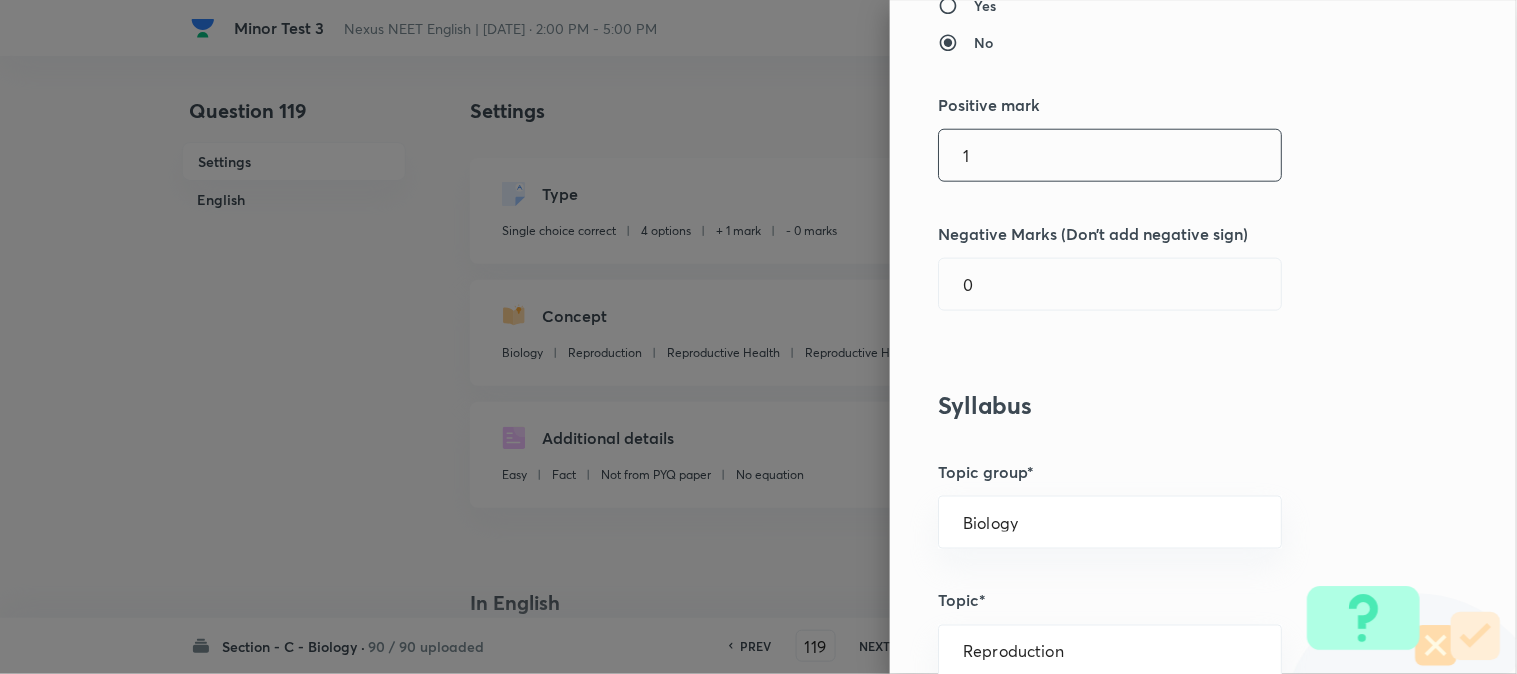 drag, startPoint x: 1014, startPoint y: 133, endPoint x: 1014, endPoint y: 144, distance: 11 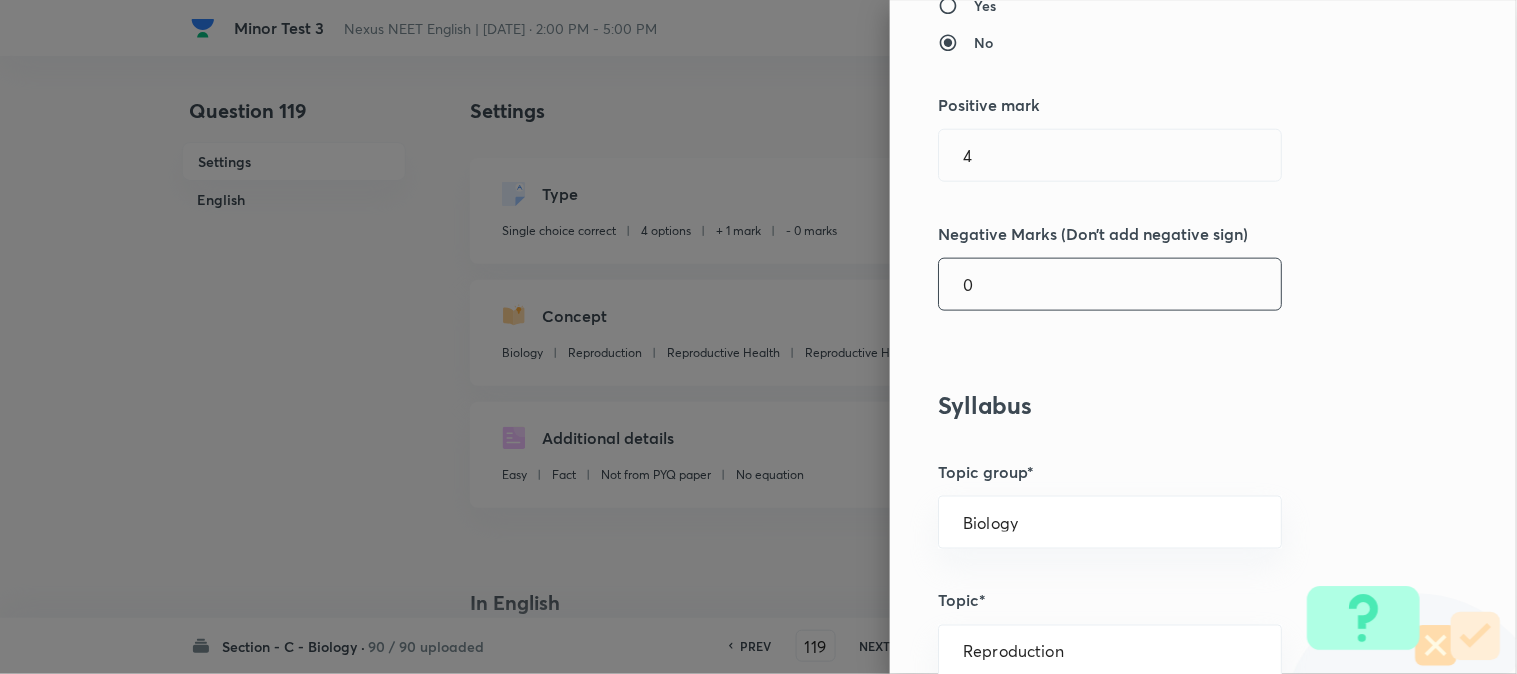click on "0" at bounding box center [1110, 284] 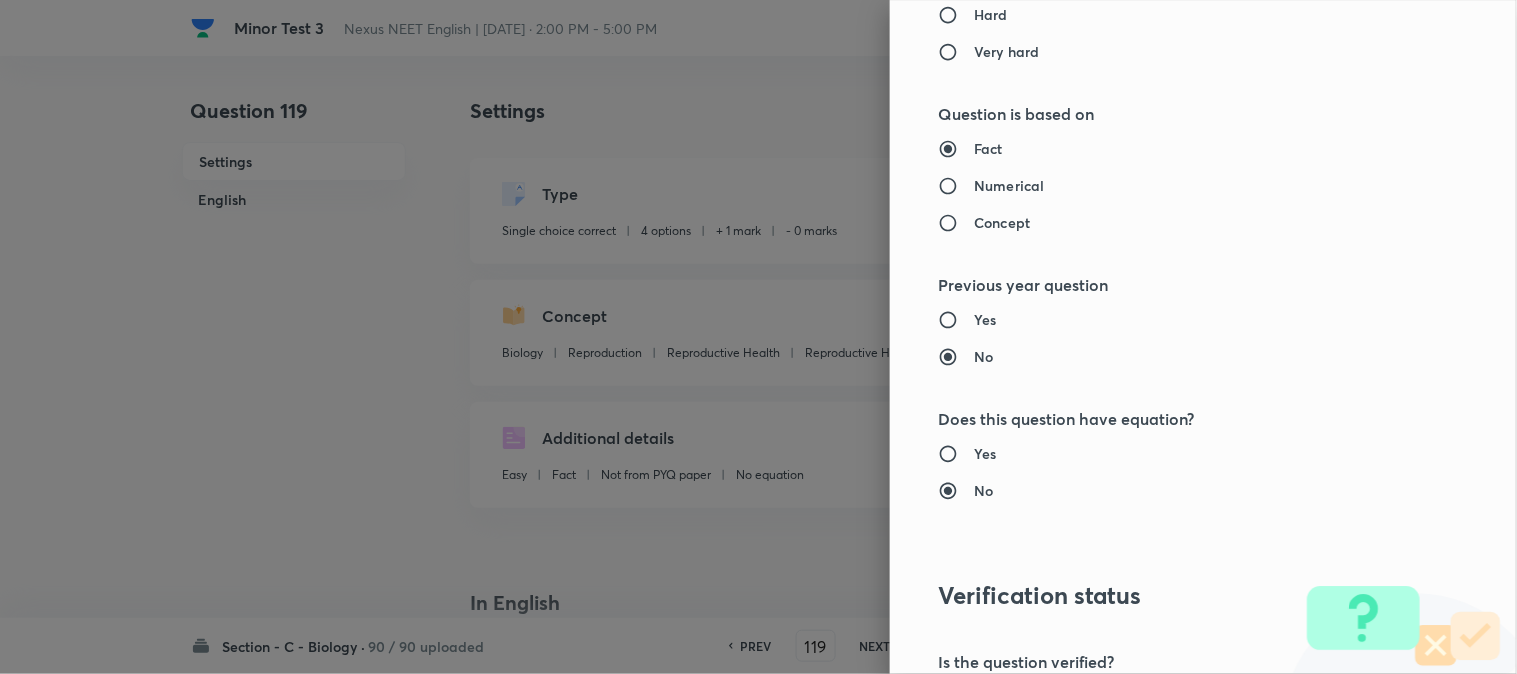scroll, scrollTop: 2052, scrollLeft: 0, axis: vertical 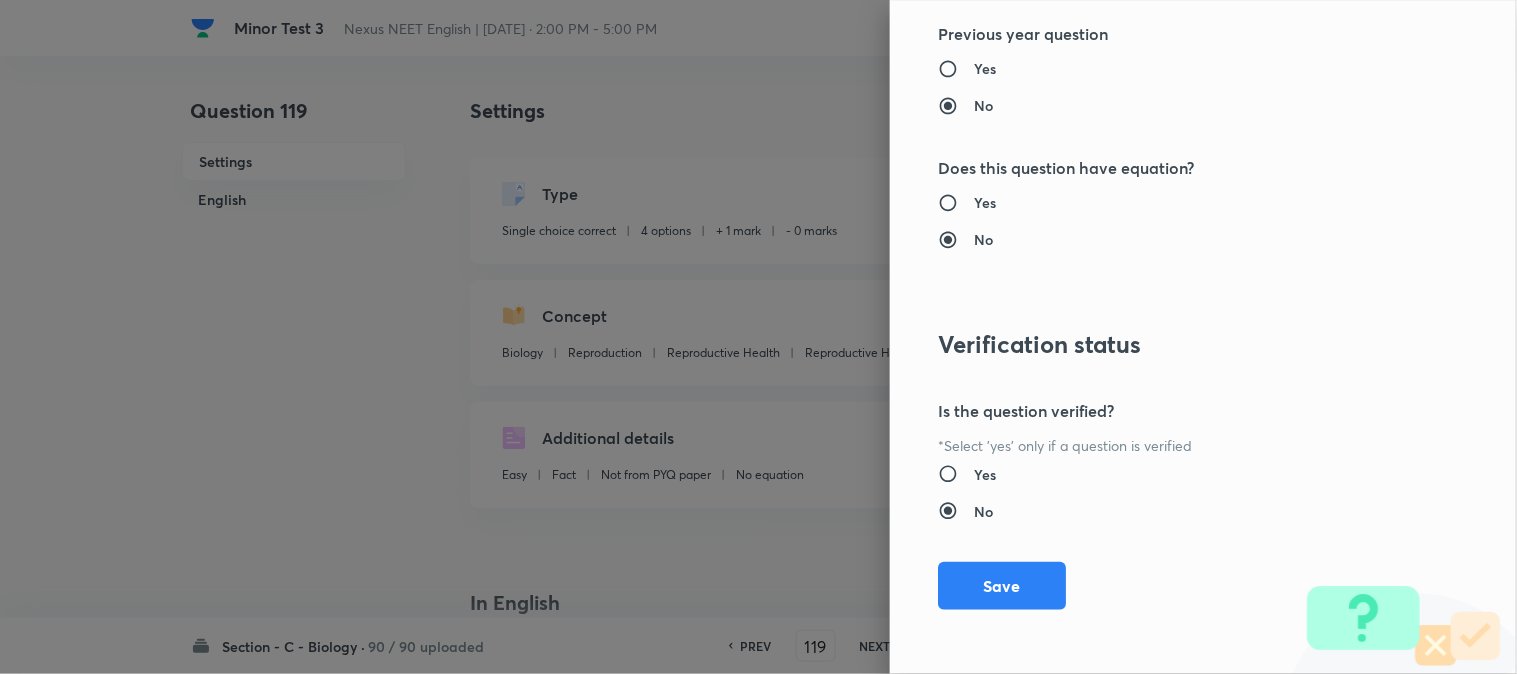 drag, startPoint x: 1000, startPoint y: 597, endPoint x: 1160, endPoint y: 598, distance: 160.00313 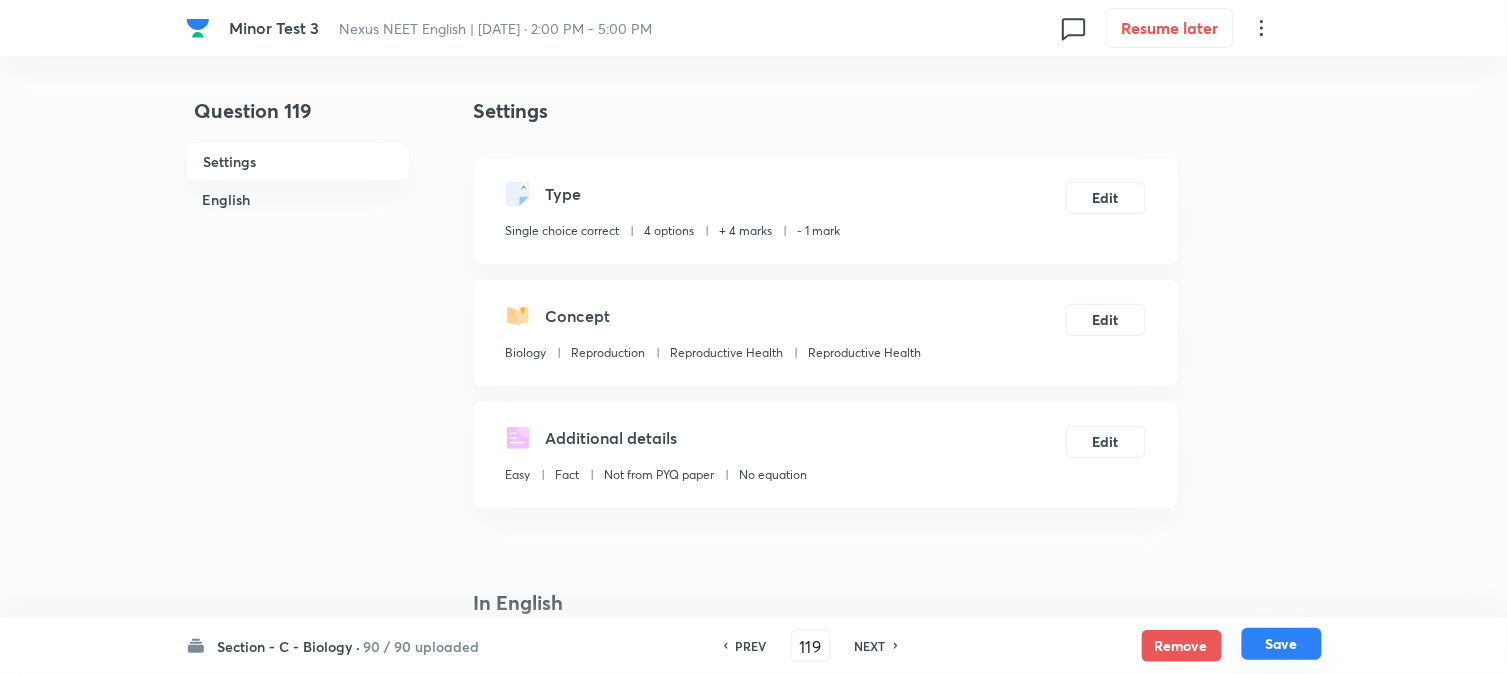 drag, startPoint x: 1303, startPoint y: 643, endPoint x: 1295, endPoint y: 627, distance: 17.888544 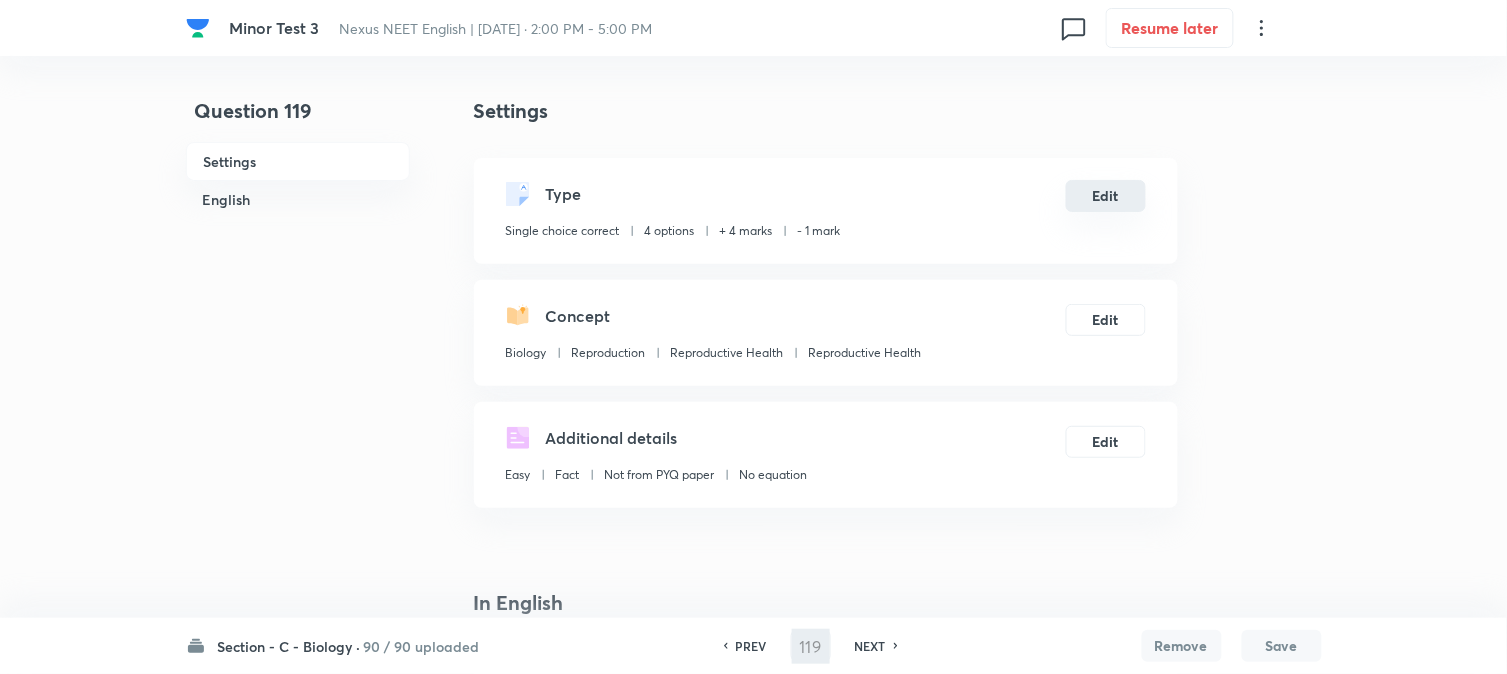 click on "Edit" at bounding box center [1106, 196] 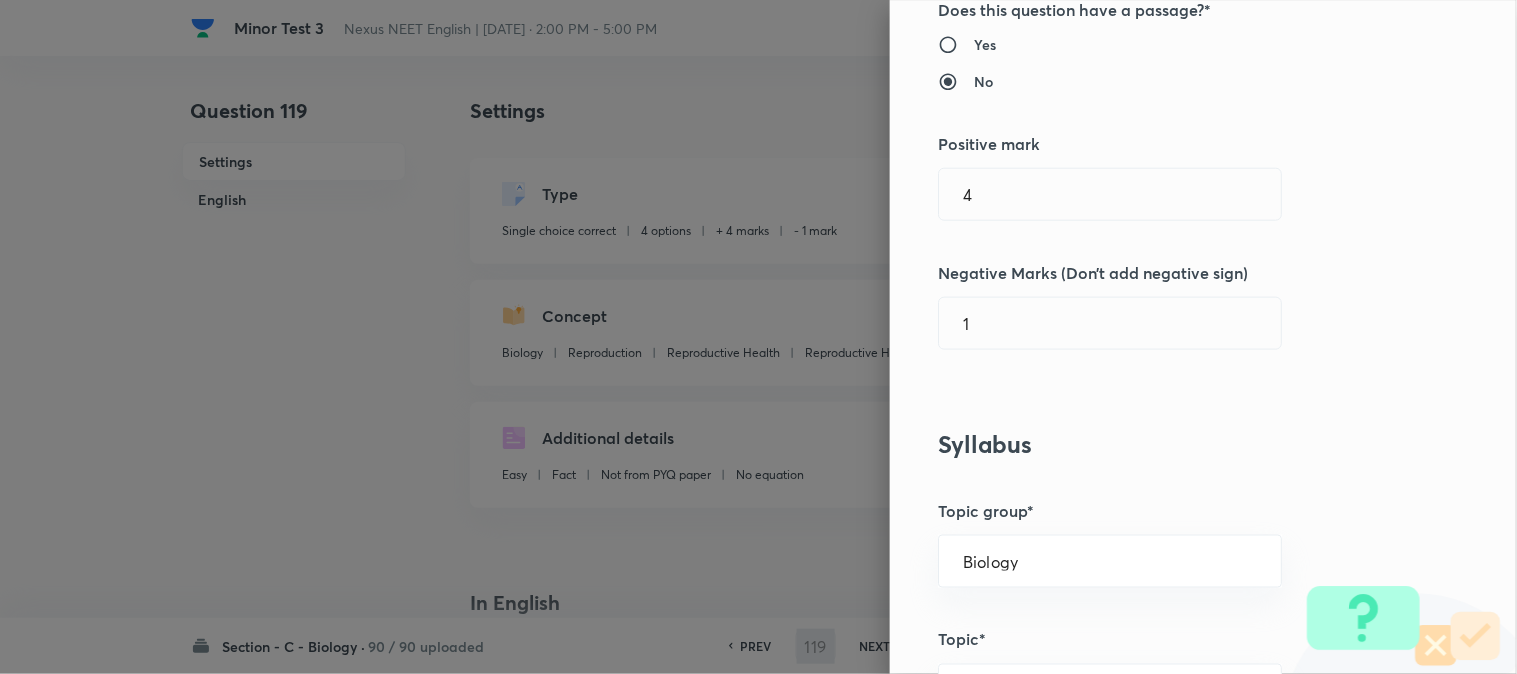 scroll, scrollTop: 444, scrollLeft: 0, axis: vertical 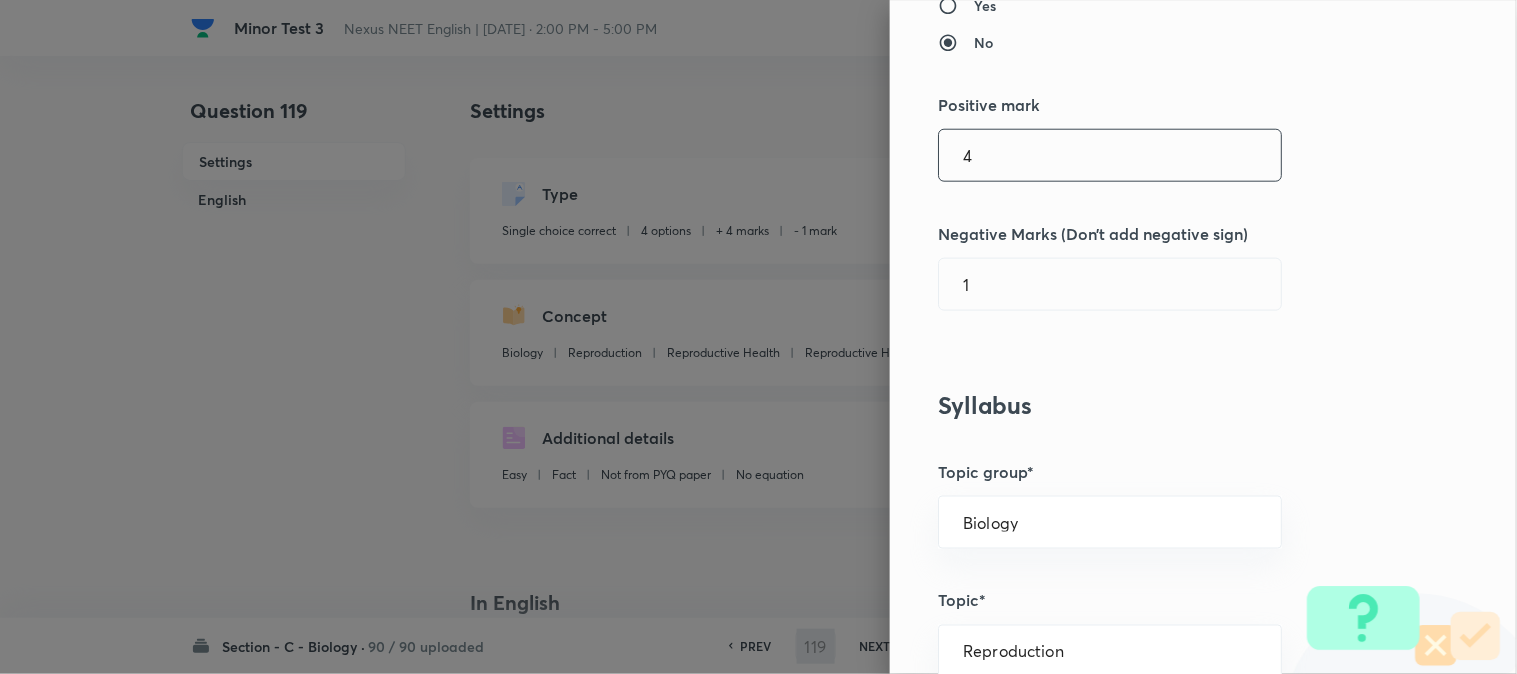 click on "4" at bounding box center (1110, 155) 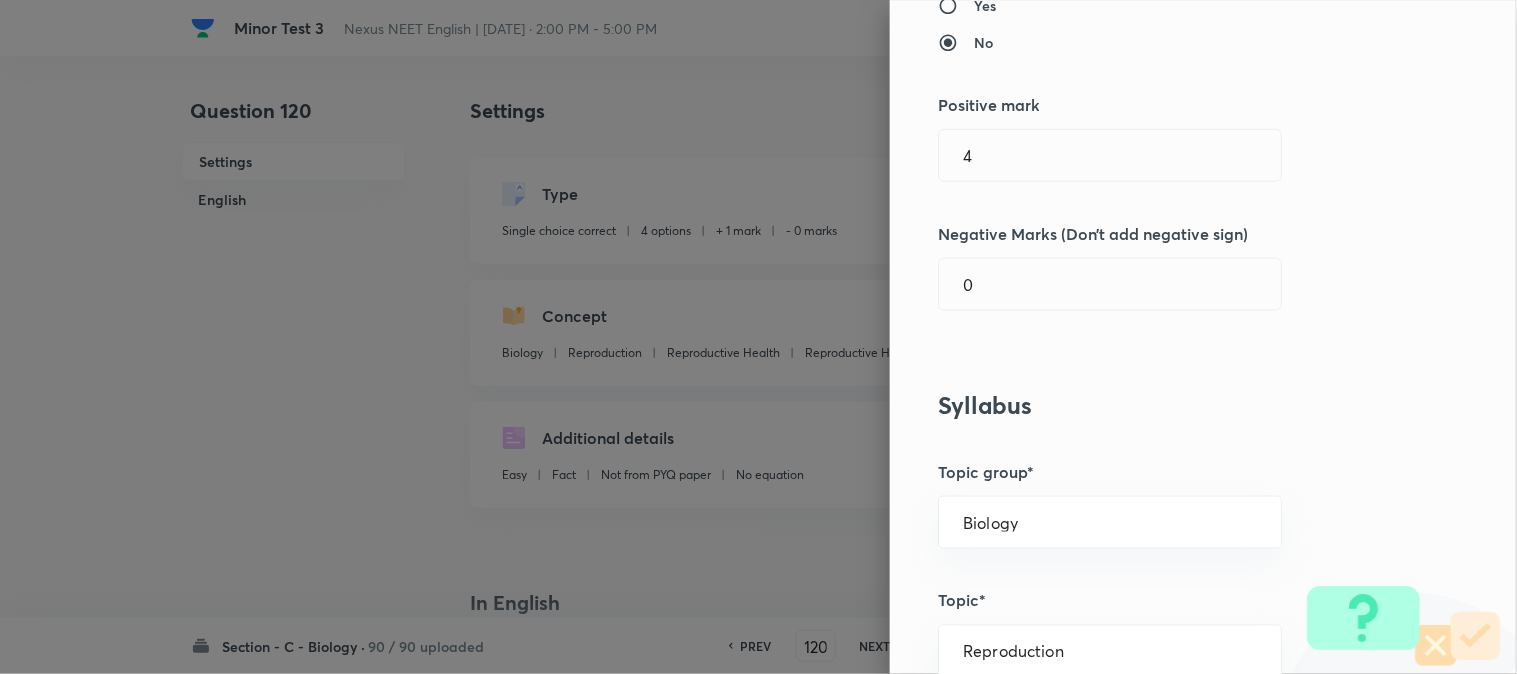click on "Question settings Question type* Single choice correct Number of options* 2 3 4 5 Does this question have a passage?* Yes No Positive mark 4 ​ Negative Marks (Don’t add negative sign) 0 ​ Syllabus Topic group* Biology ​ Topic* Reproduction ​ Concept* Reproductive Health ​ Sub-concept* Reproductive Health ​ Concept-field ​ Additional details Question Difficulty Very easy Easy Moderate Hard Very hard Question is based on Fact Numerical Concept Previous year question Yes No Does this question have equation? Yes No Verification status Is the question verified? *Select 'yes' only if a question is verified Yes No Save" at bounding box center [1203, 337] 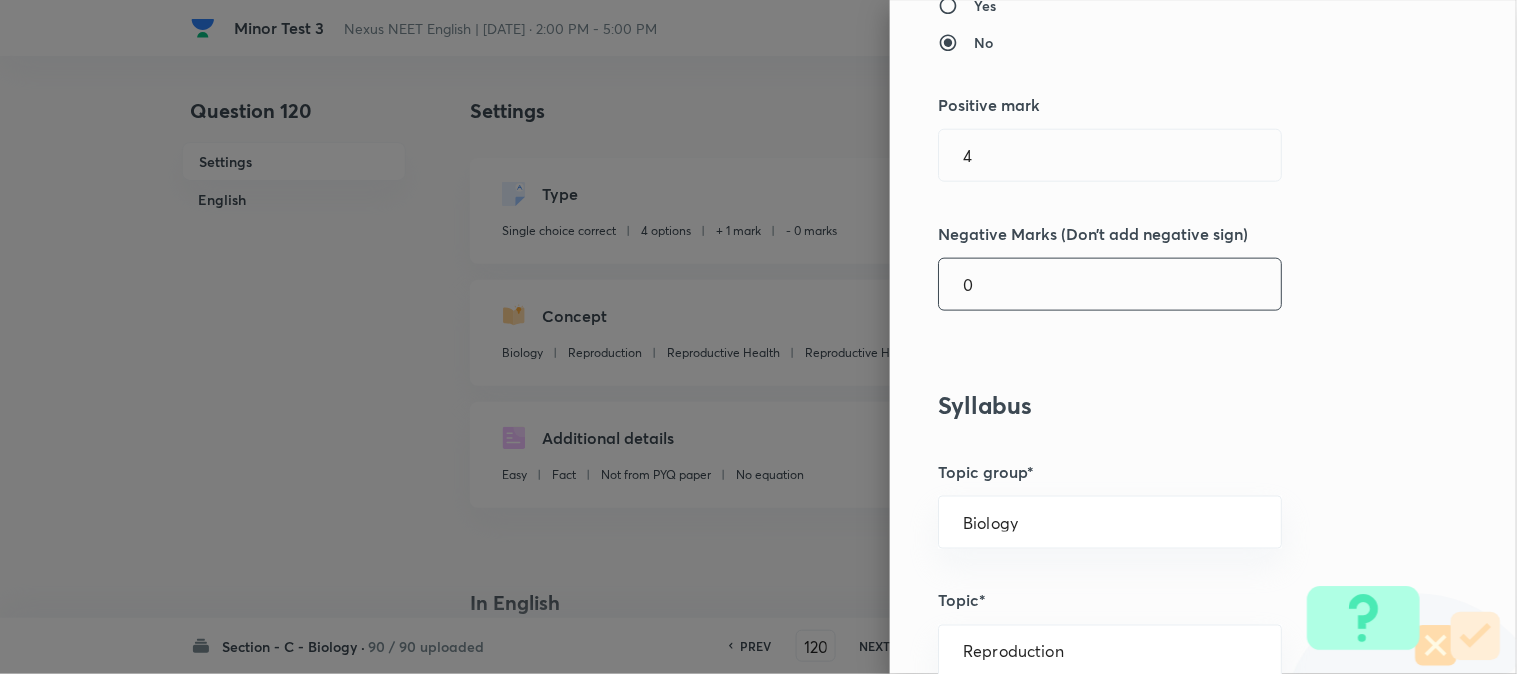 click on "0" at bounding box center [1110, 284] 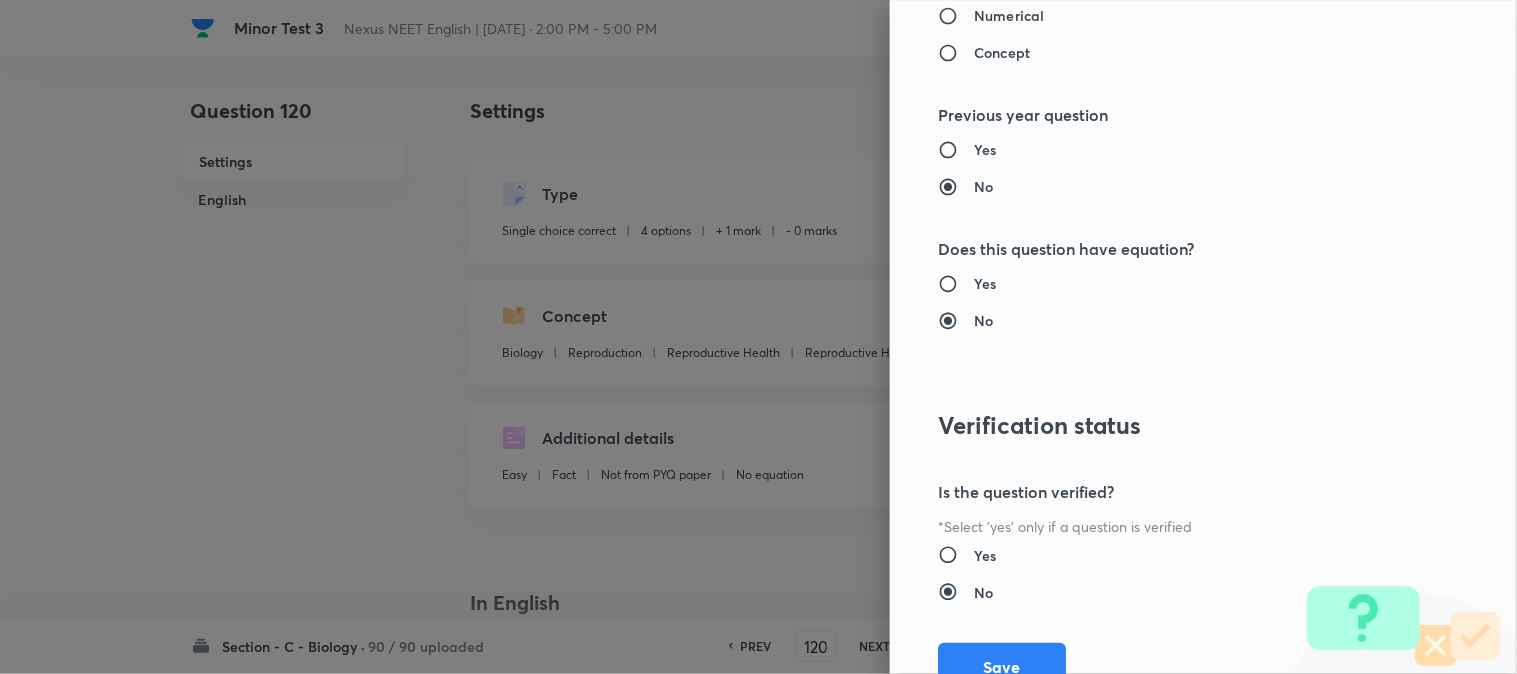scroll, scrollTop: 2052, scrollLeft: 0, axis: vertical 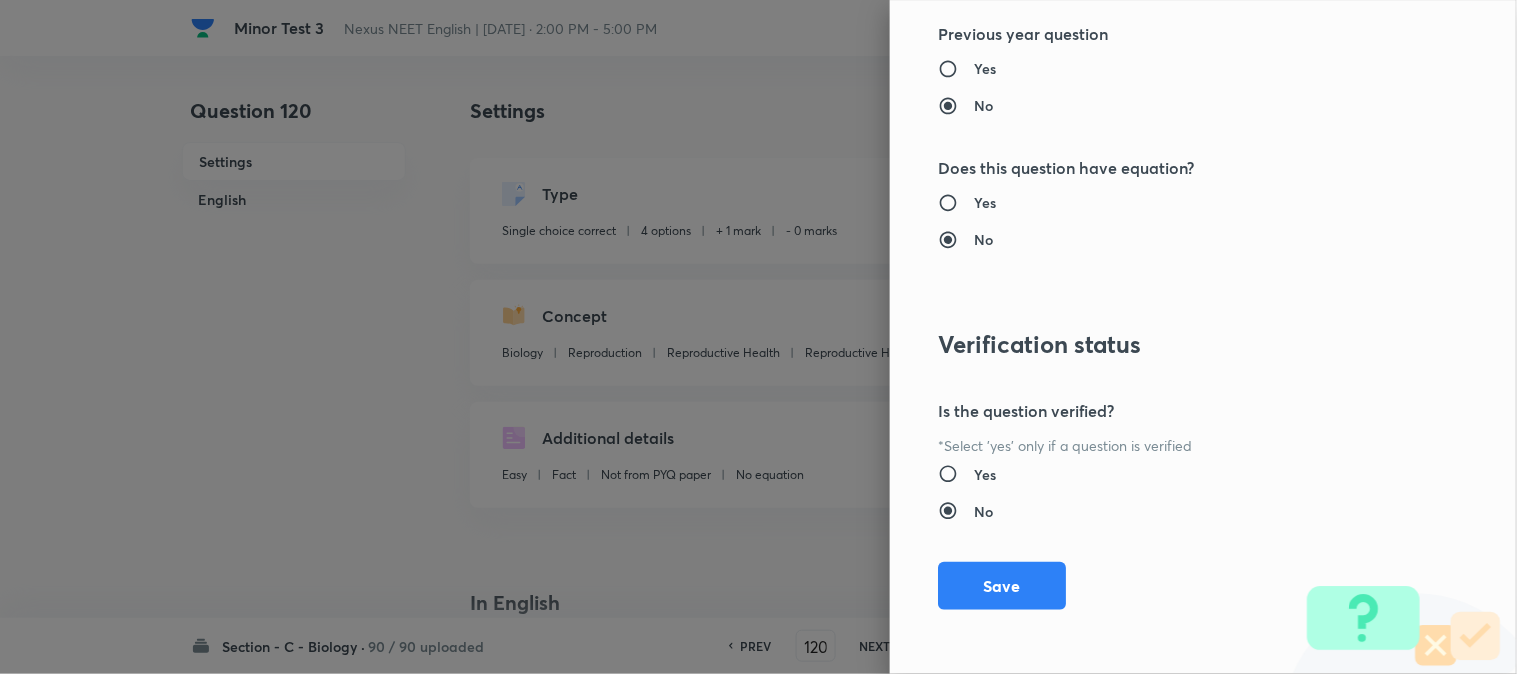 click on "Save" at bounding box center (1002, 586) 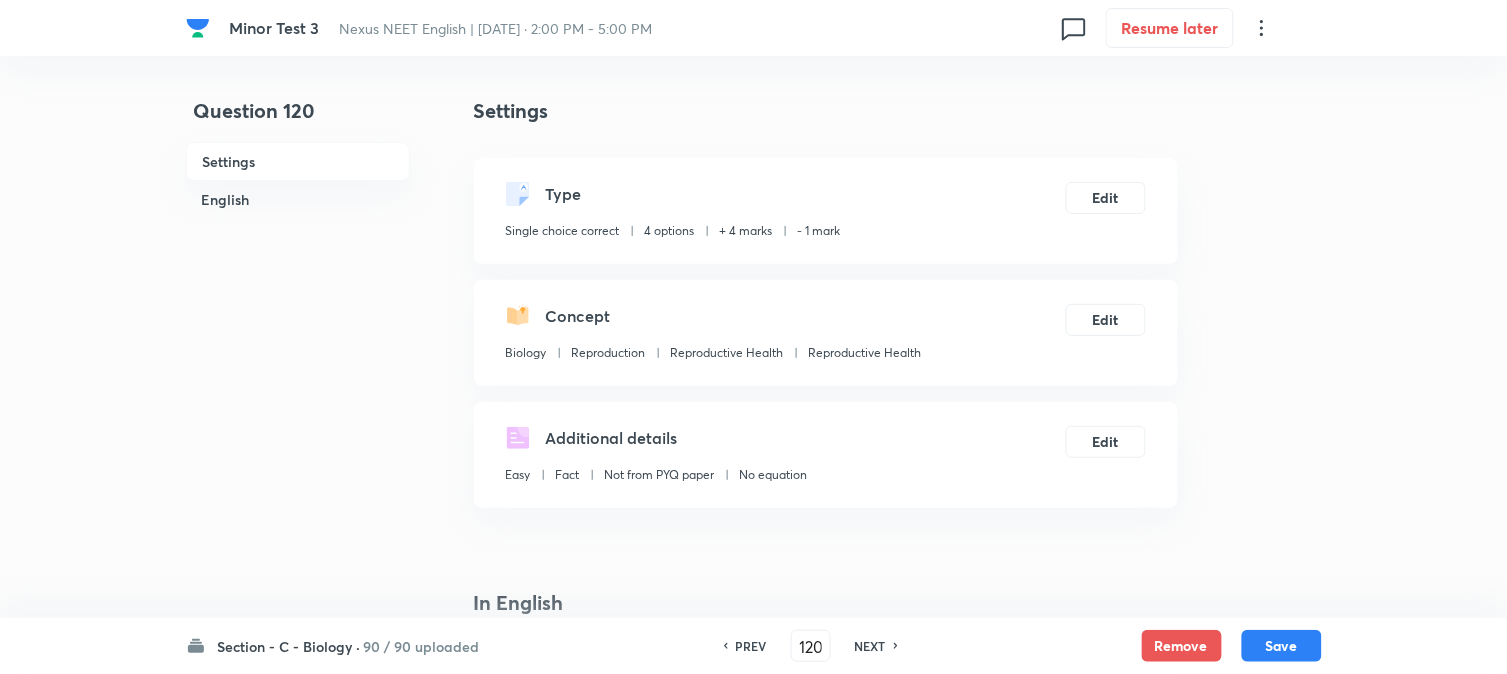 click on "Save" at bounding box center [1282, 646] 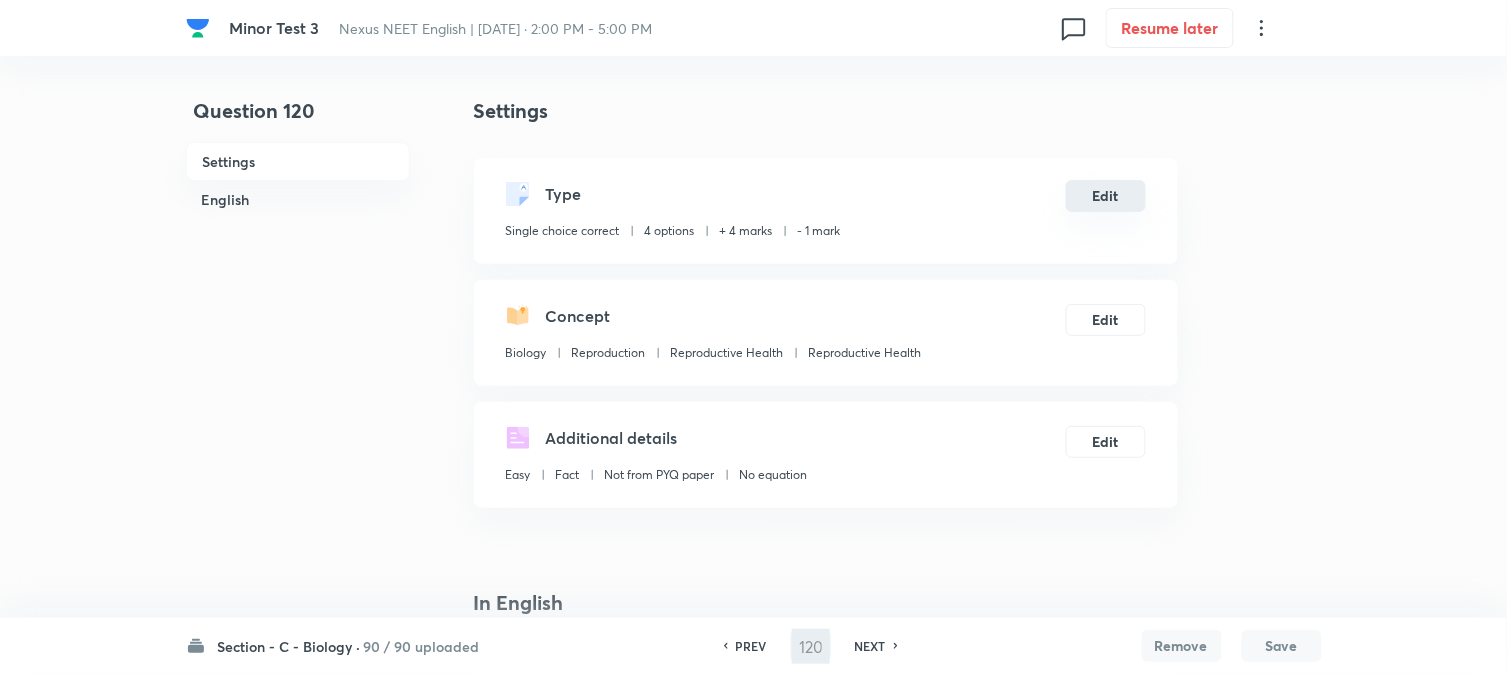 click on "Edit" at bounding box center [1106, 196] 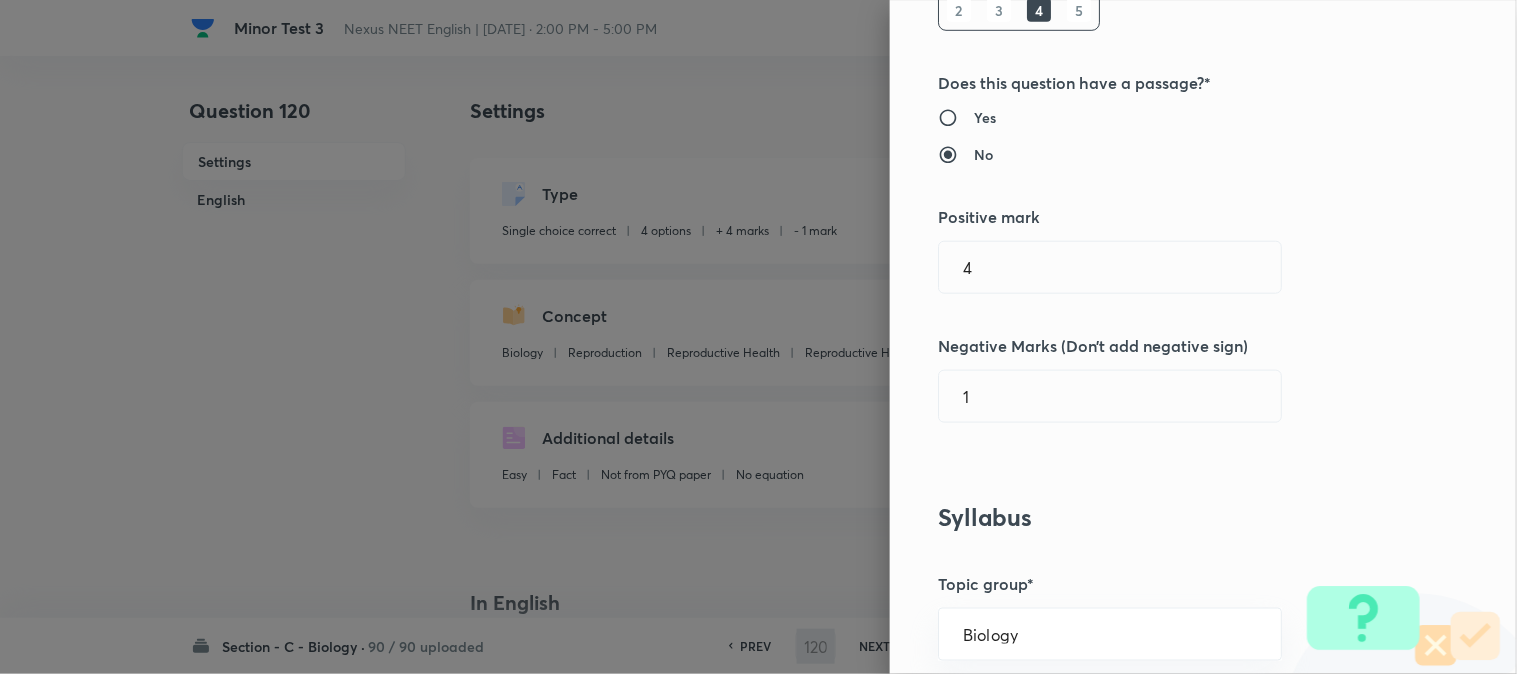 scroll, scrollTop: 333, scrollLeft: 0, axis: vertical 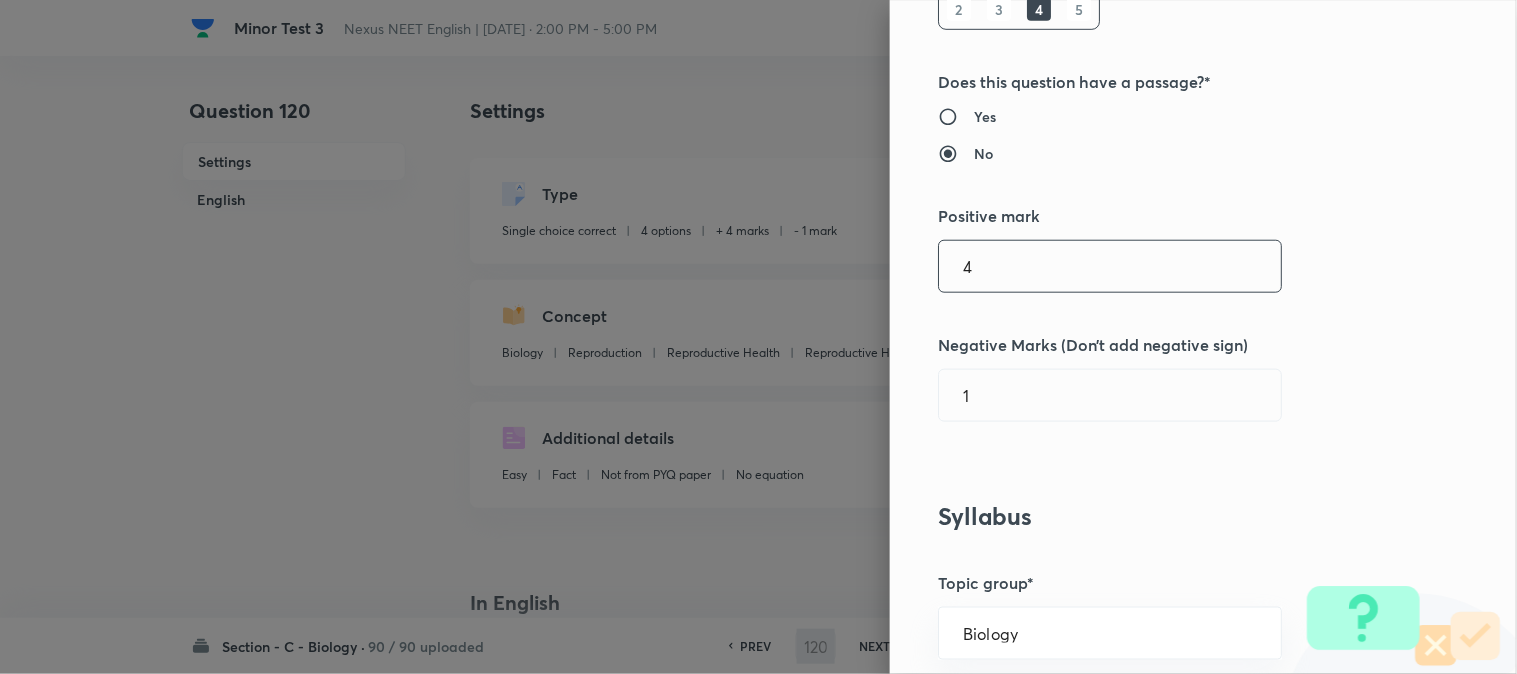 click on "4" at bounding box center [1110, 266] 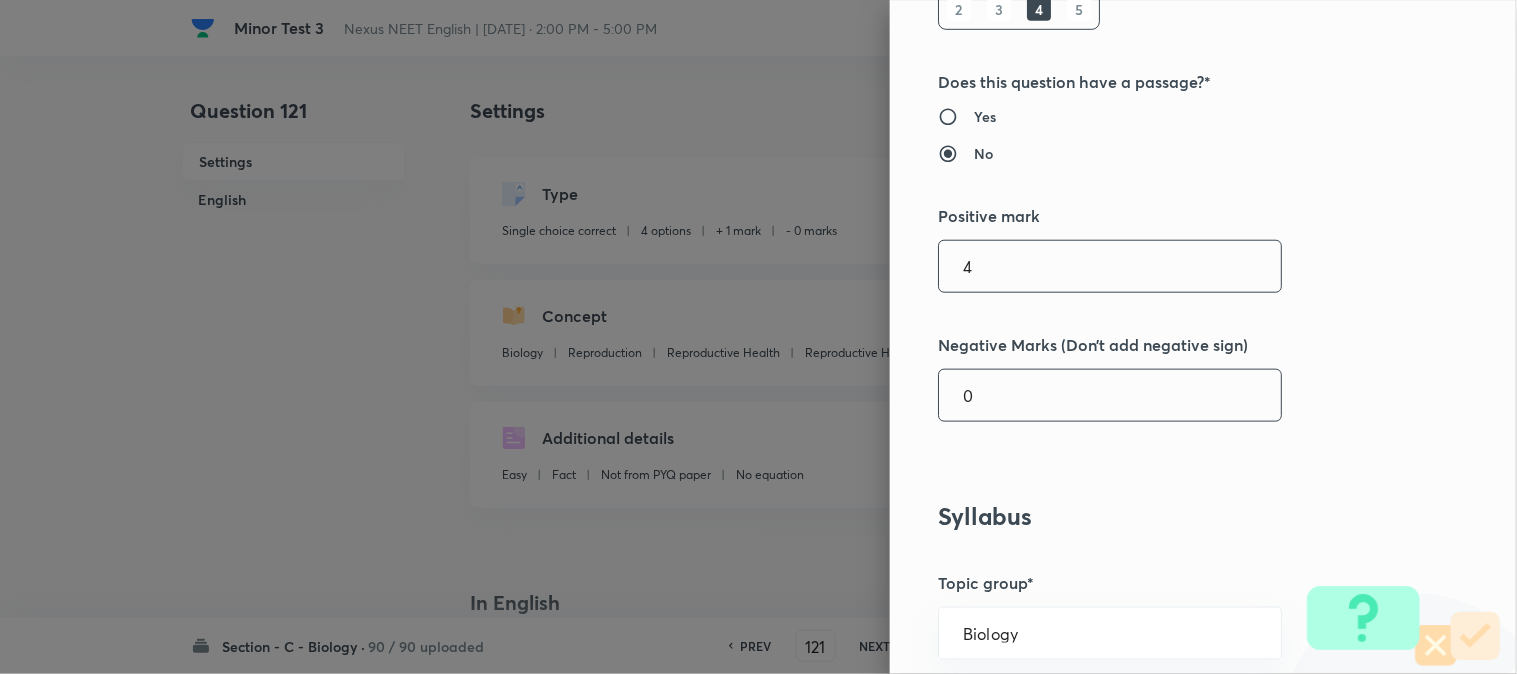 click on "0" at bounding box center [1110, 395] 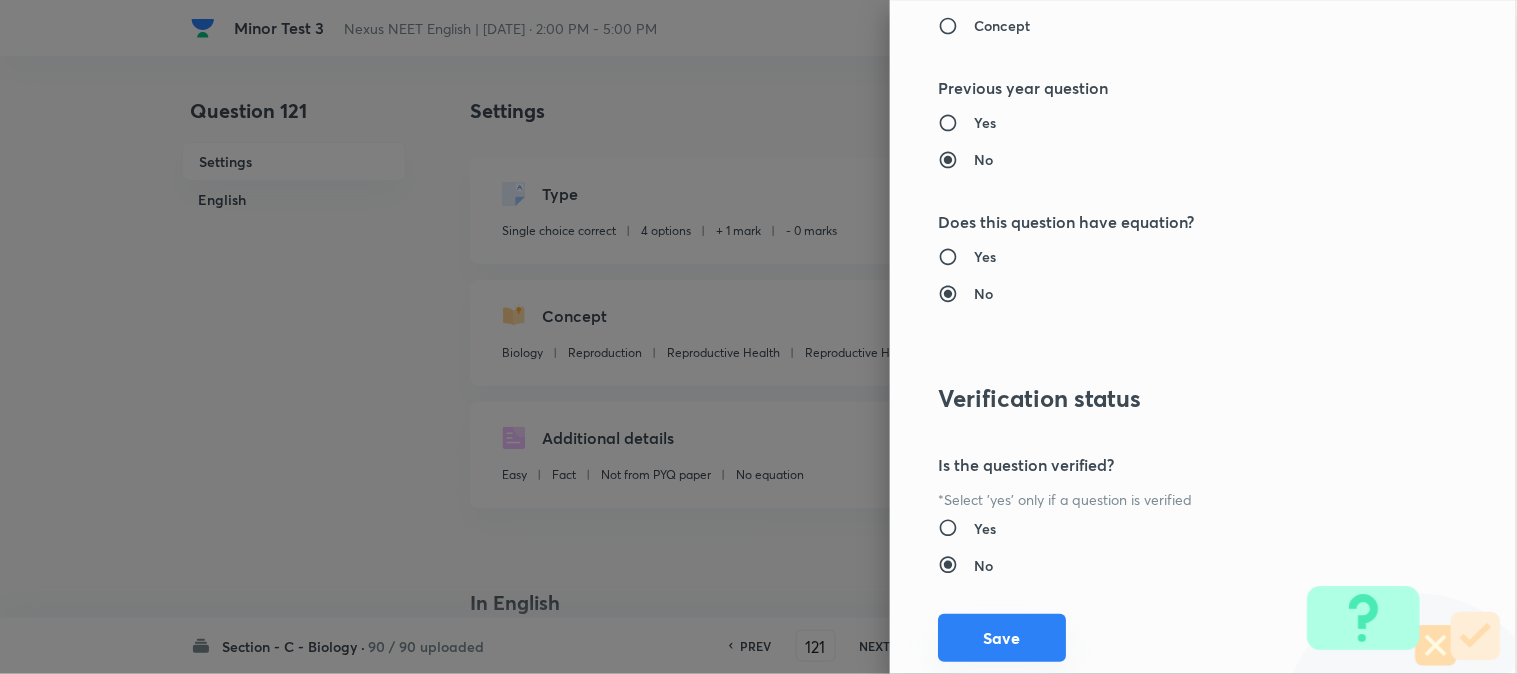 scroll, scrollTop: 2052, scrollLeft: 0, axis: vertical 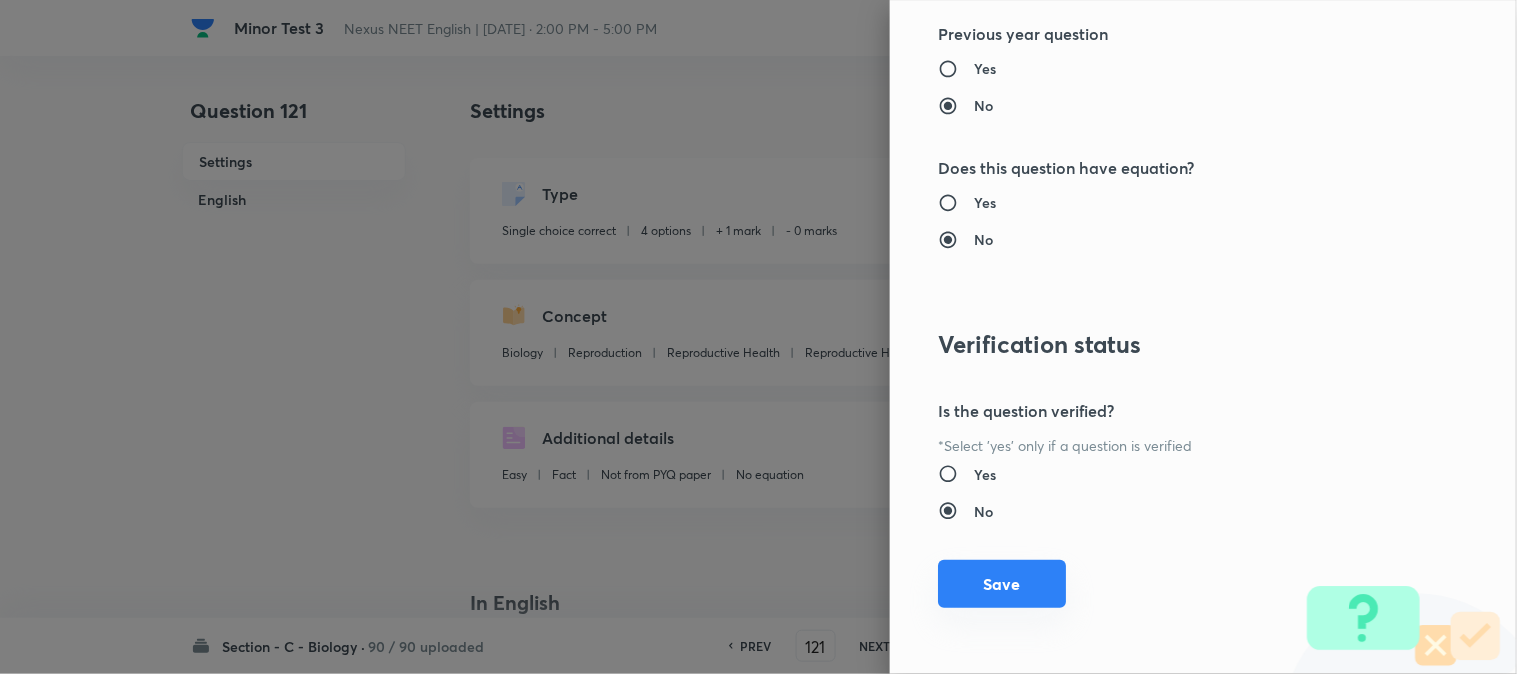 click on "Save" at bounding box center [1002, 584] 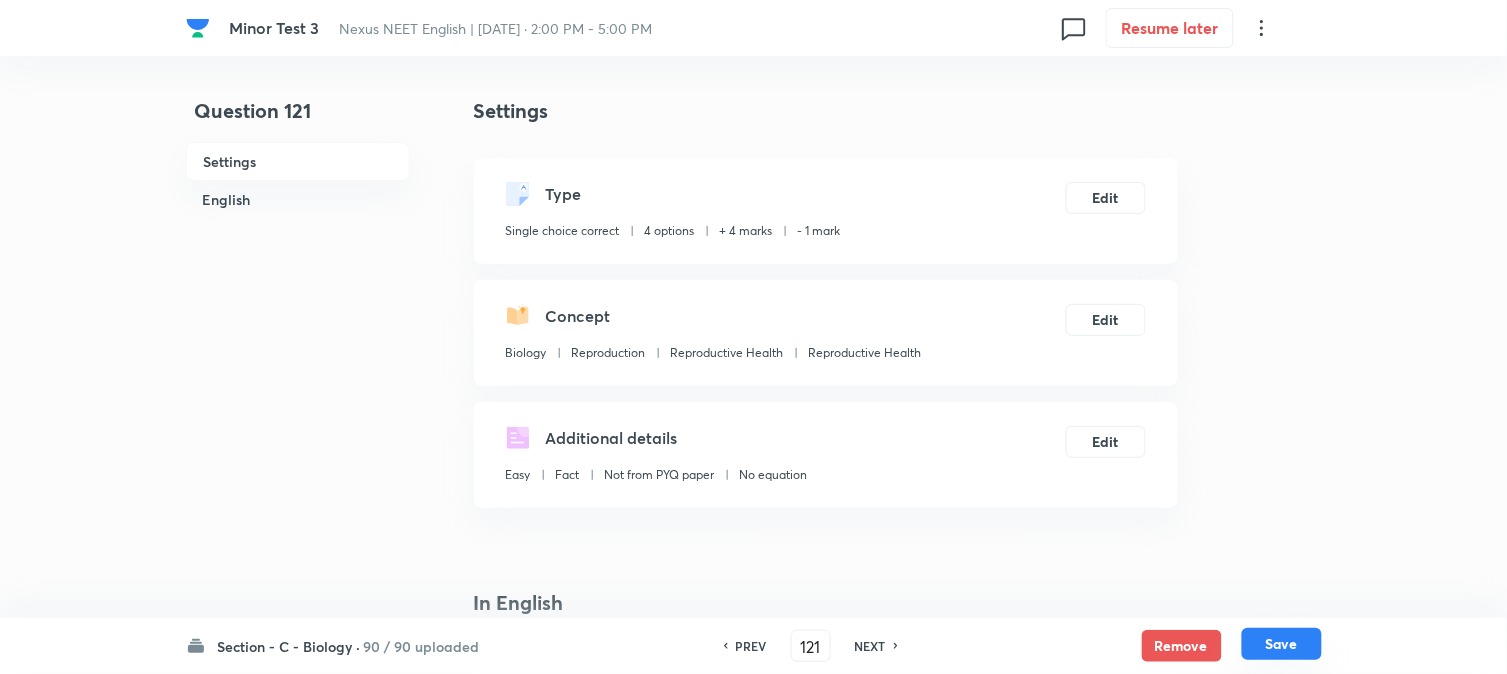 click on "Save" at bounding box center (1282, 644) 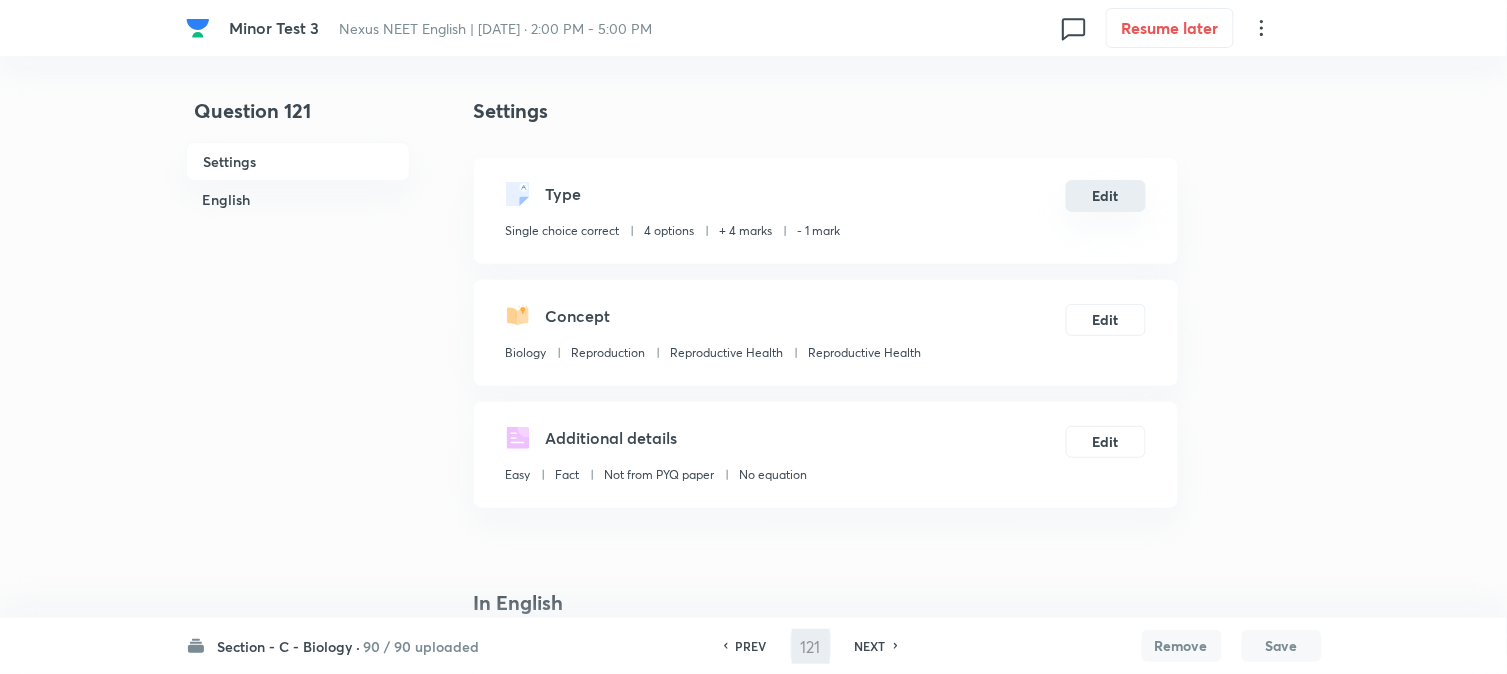 click on "Edit" at bounding box center [1106, 196] 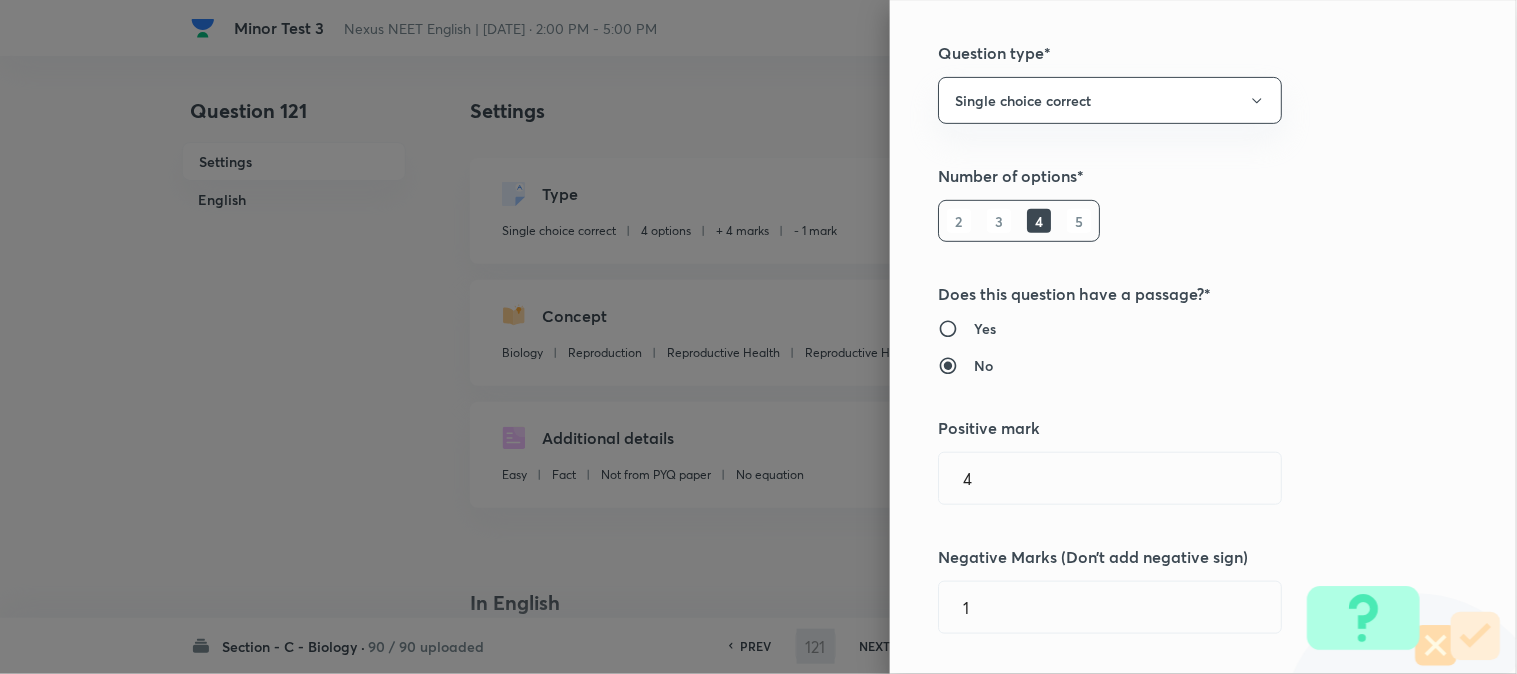 scroll, scrollTop: 333, scrollLeft: 0, axis: vertical 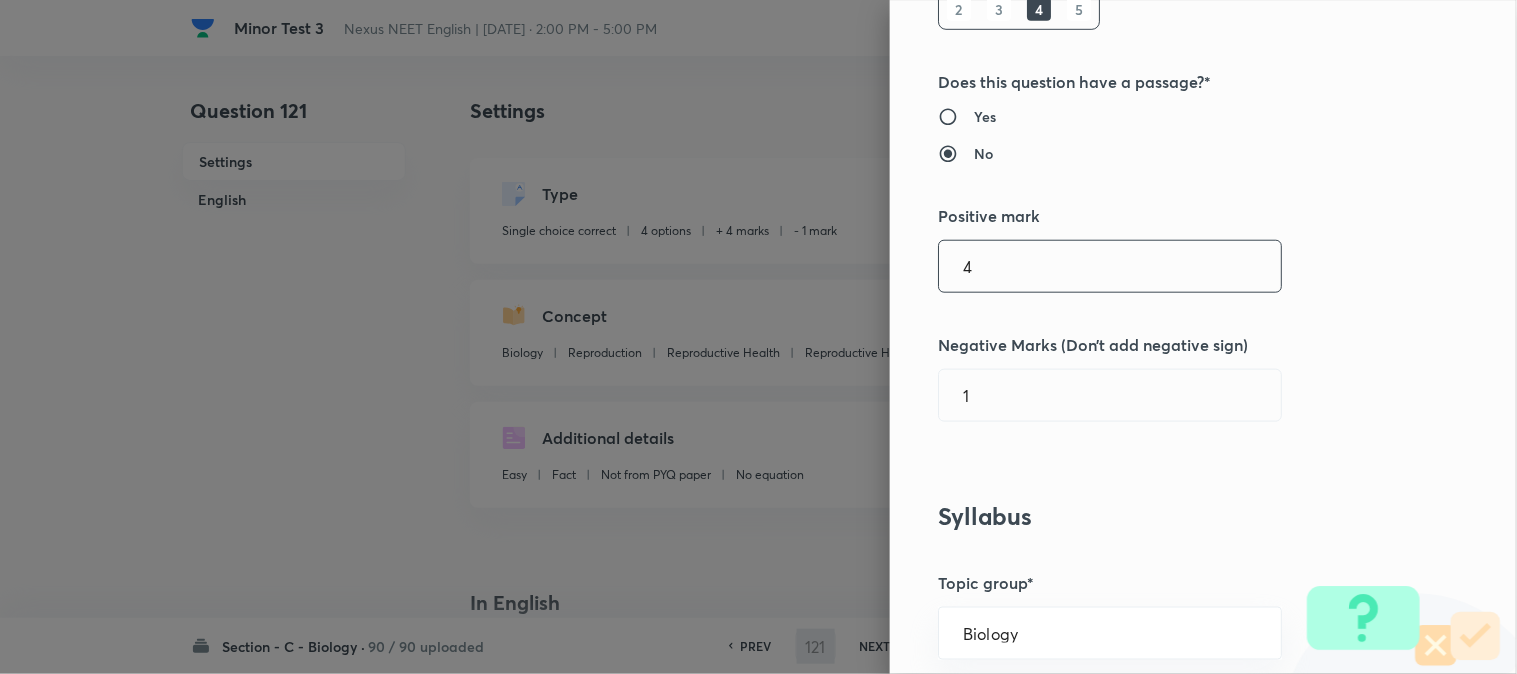click on "4" at bounding box center (1110, 266) 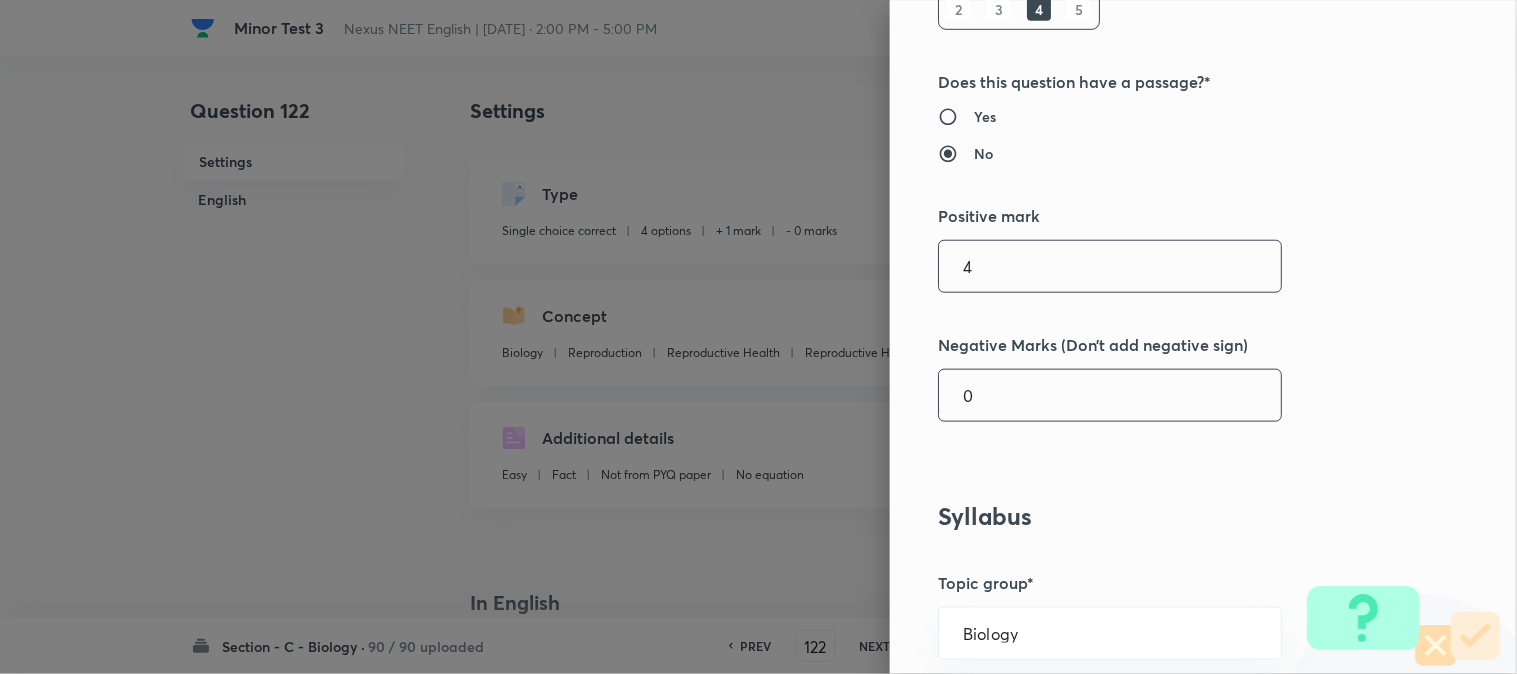 click on "0" at bounding box center (1110, 395) 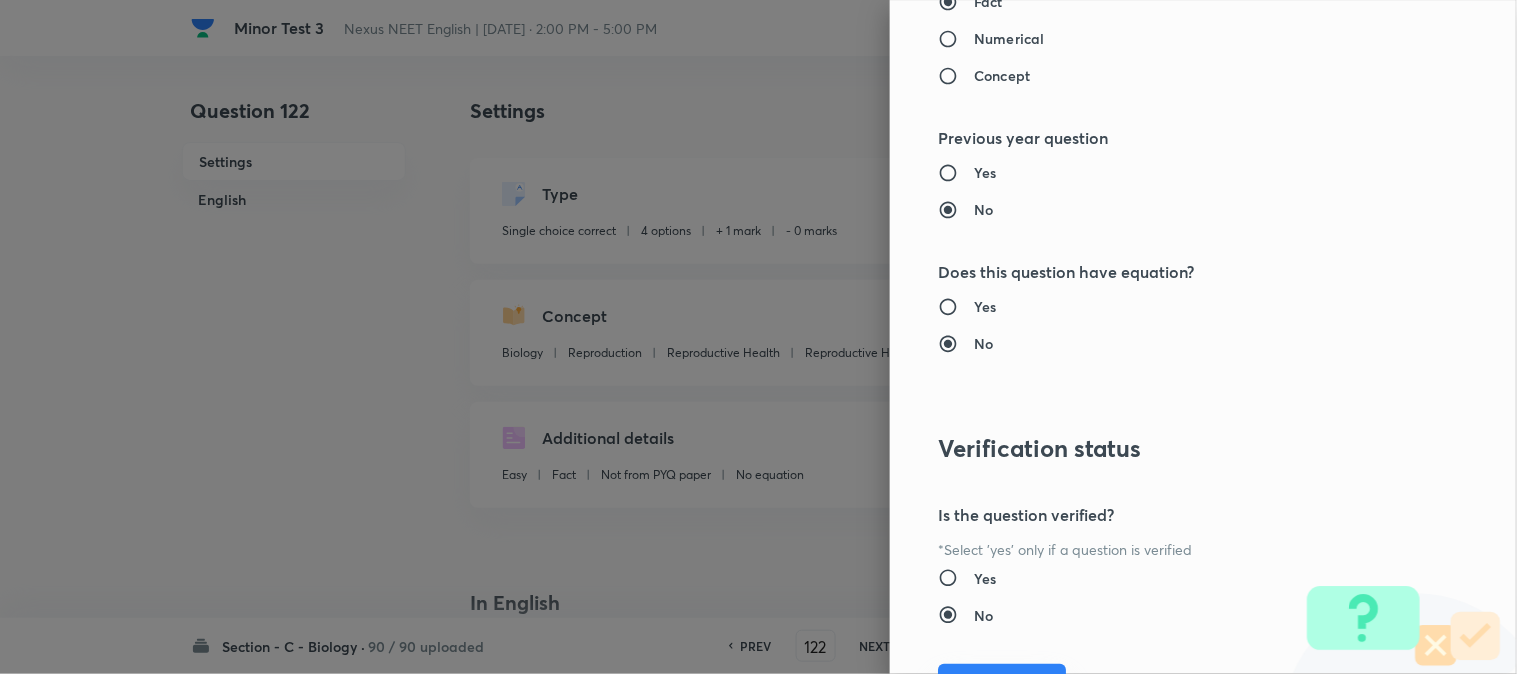 scroll, scrollTop: 2052, scrollLeft: 0, axis: vertical 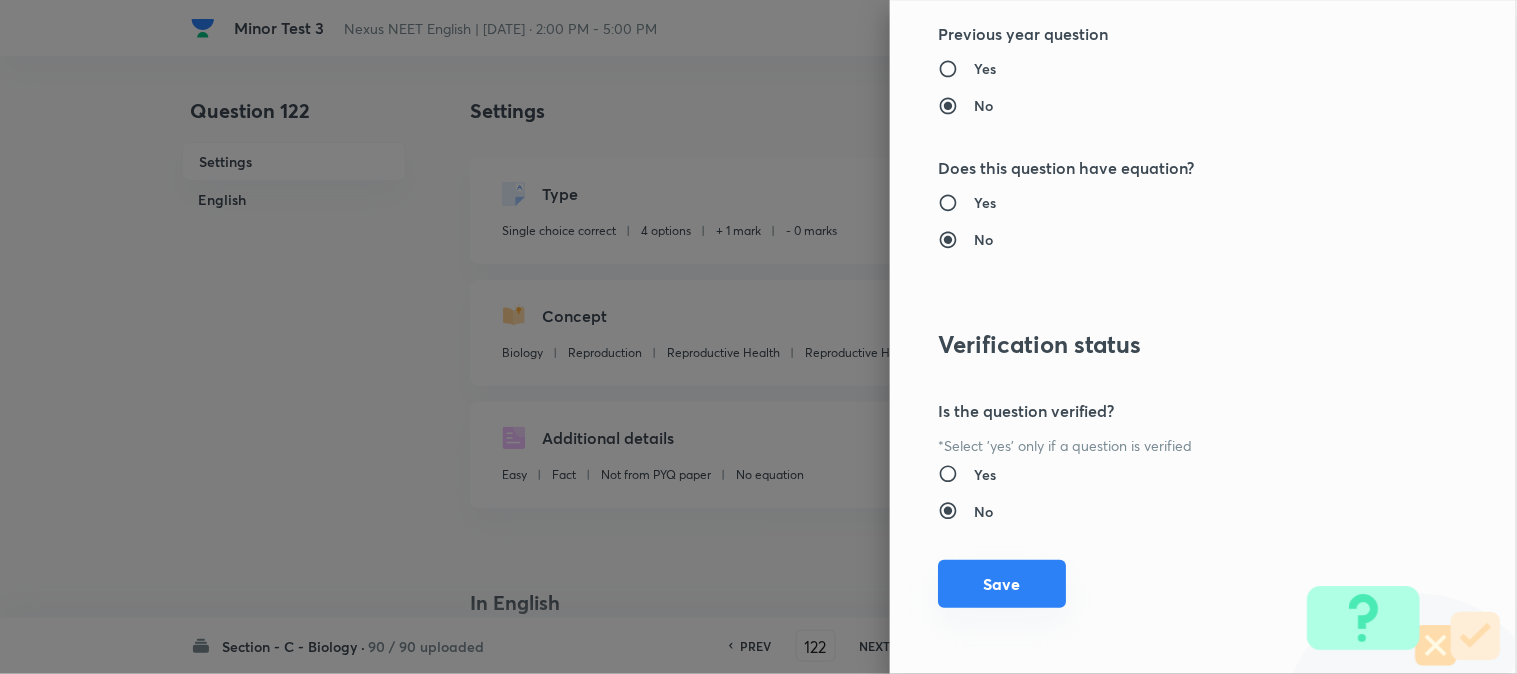 click on "Save" at bounding box center [1002, 584] 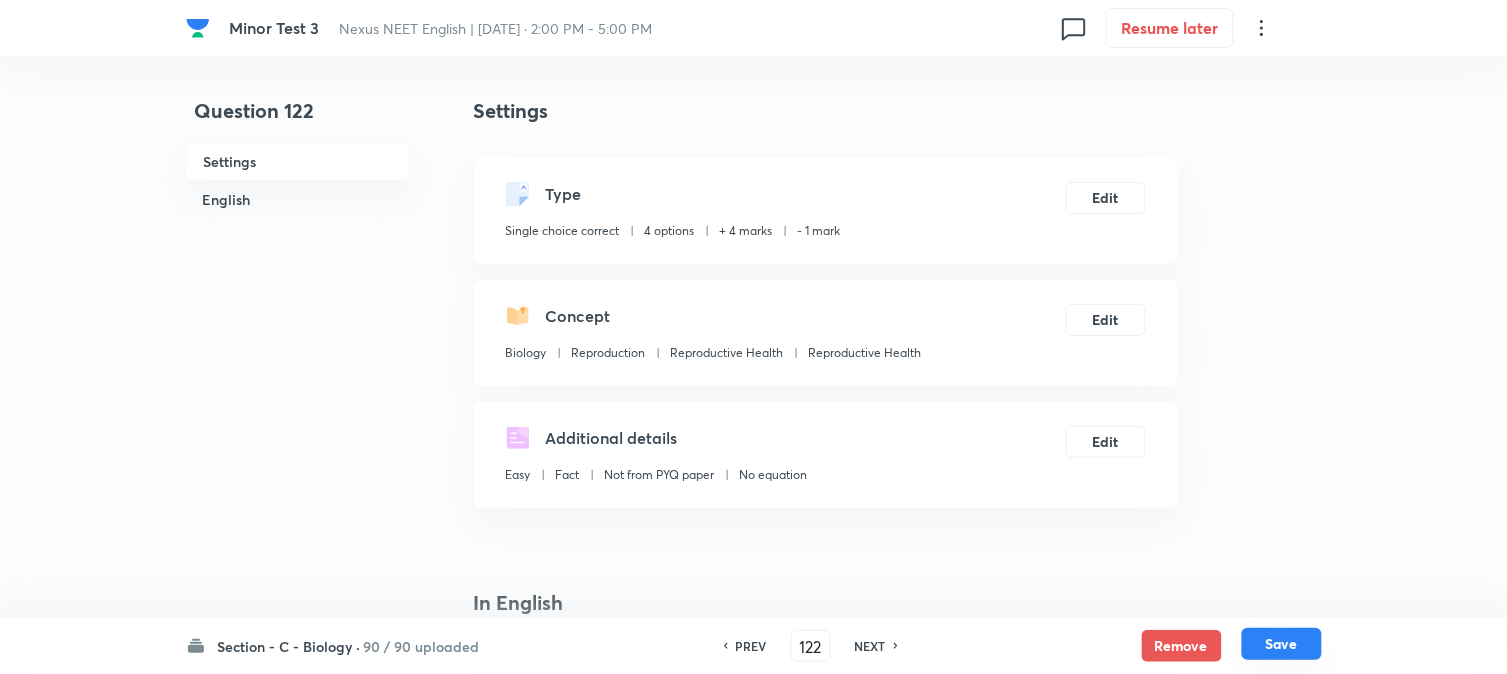 click on "Save" at bounding box center (1282, 644) 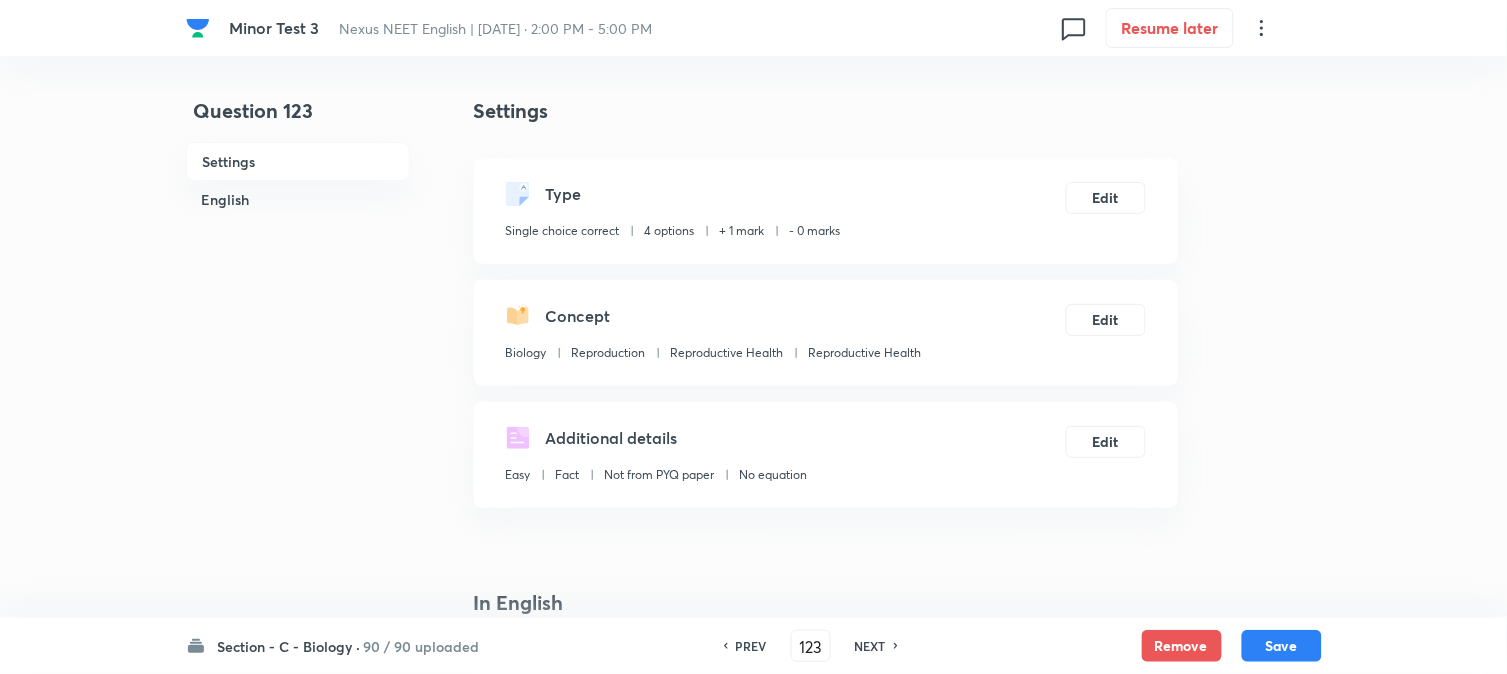 click on "PREV" at bounding box center [751, 646] 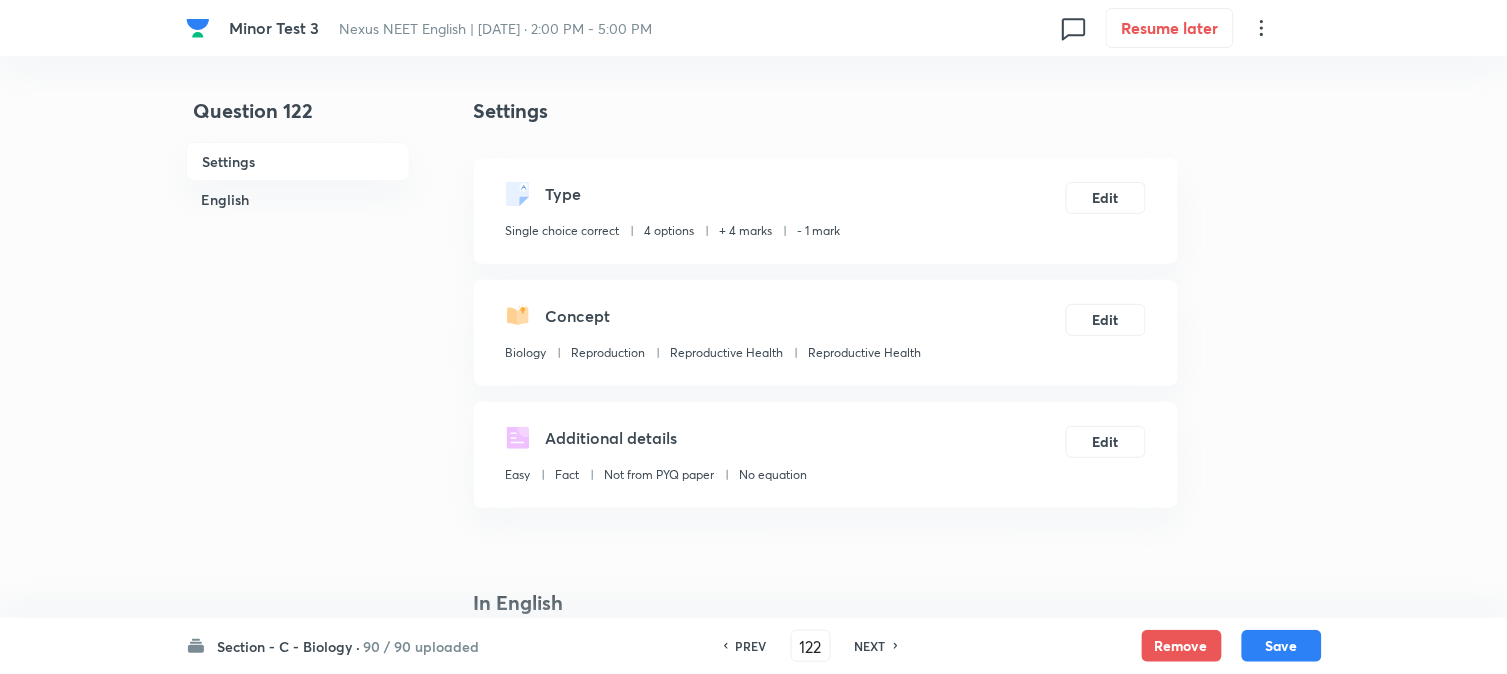 click on "NEXT" at bounding box center (870, 646) 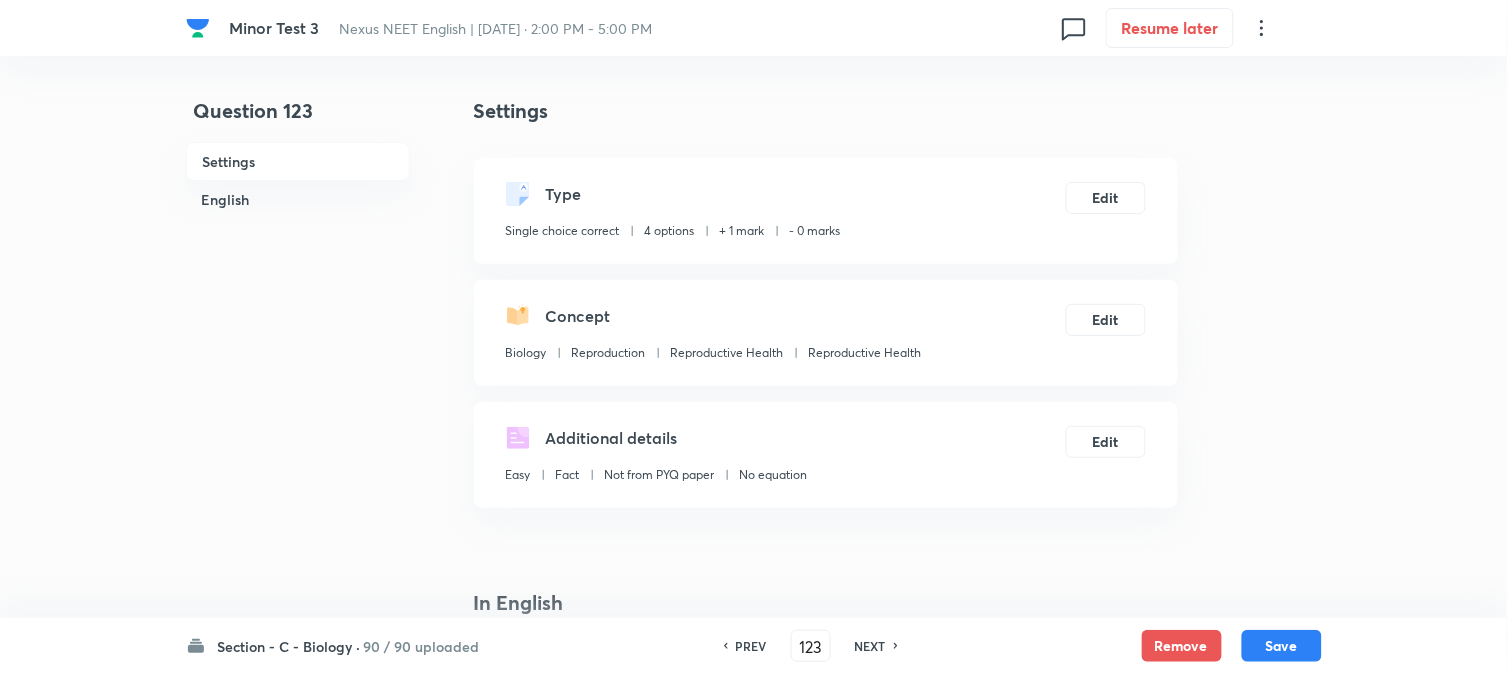 click on "PREV" at bounding box center [751, 646] 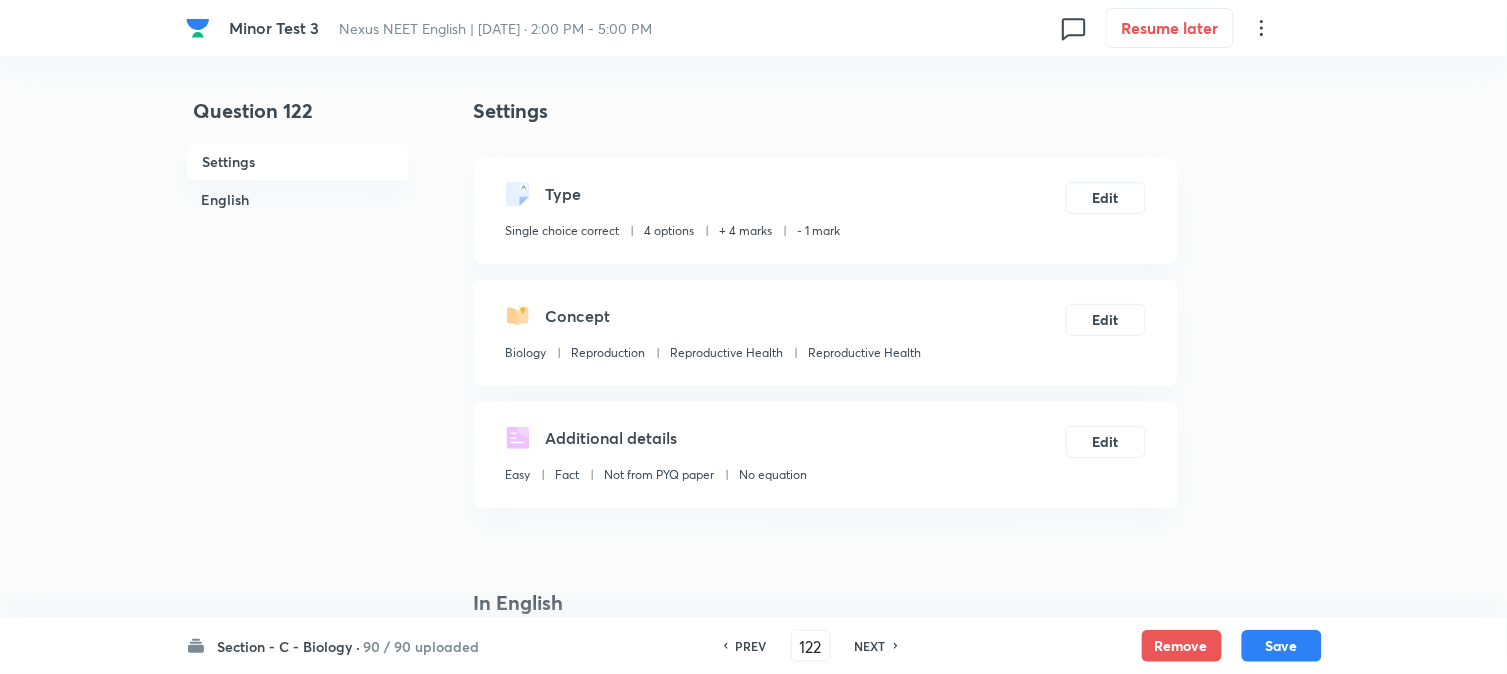 click on "NEXT" at bounding box center [873, 646] 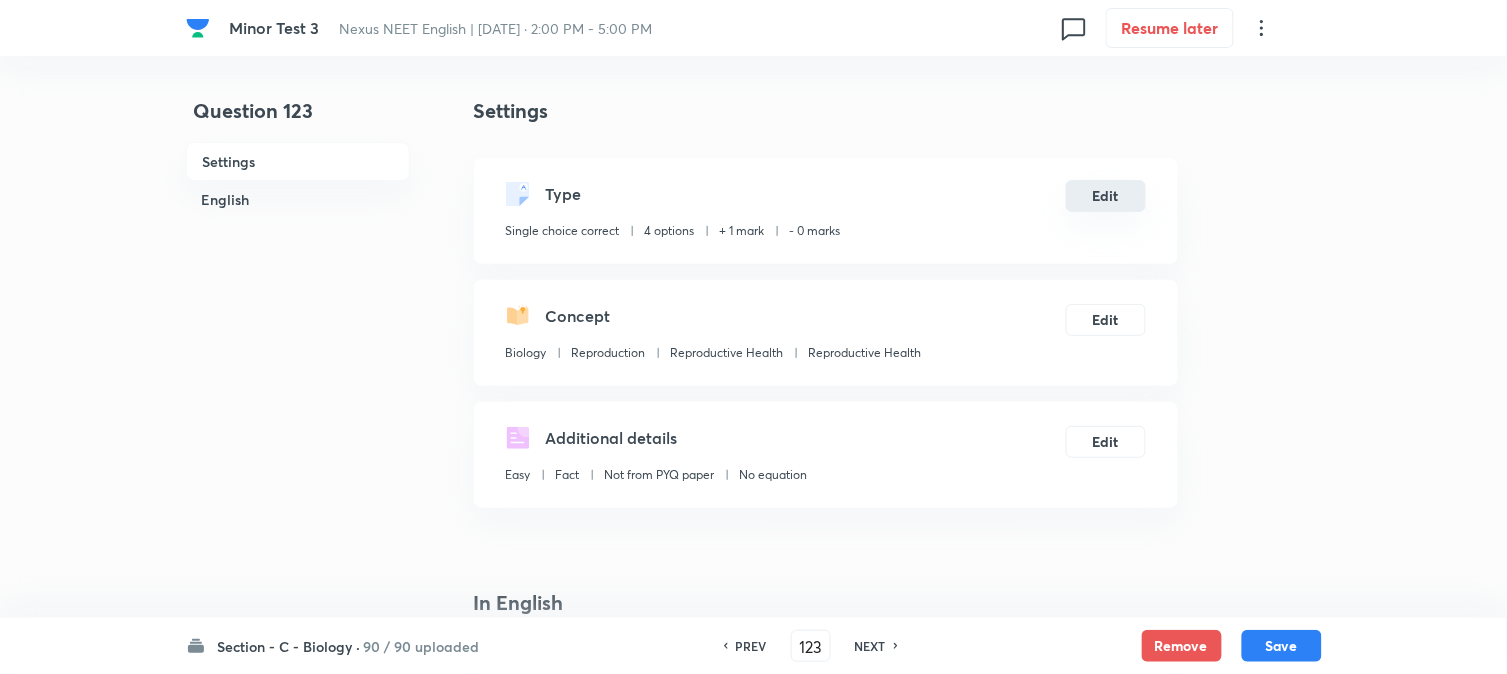 click on "Edit" at bounding box center [1106, 196] 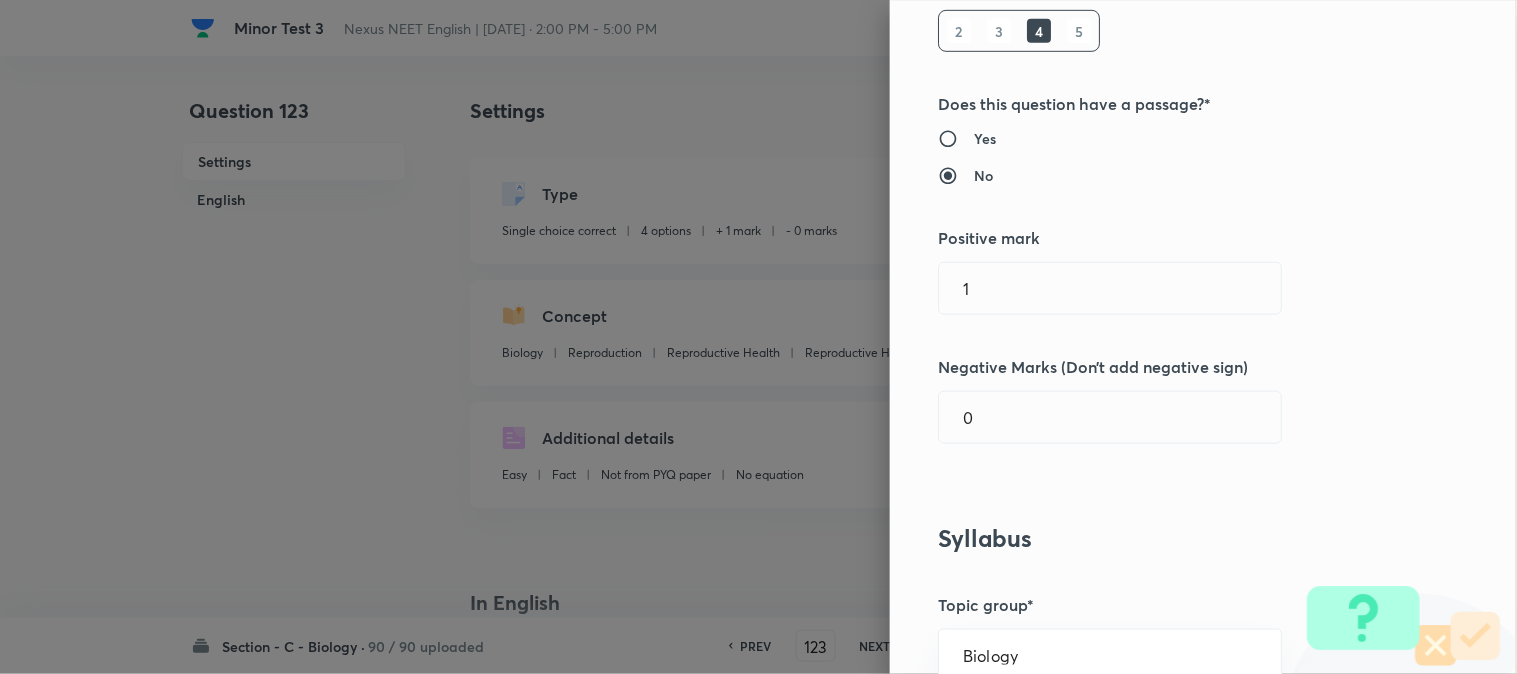 scroll, scrollTop: 333, scrollLeft: 0, axis: vertical 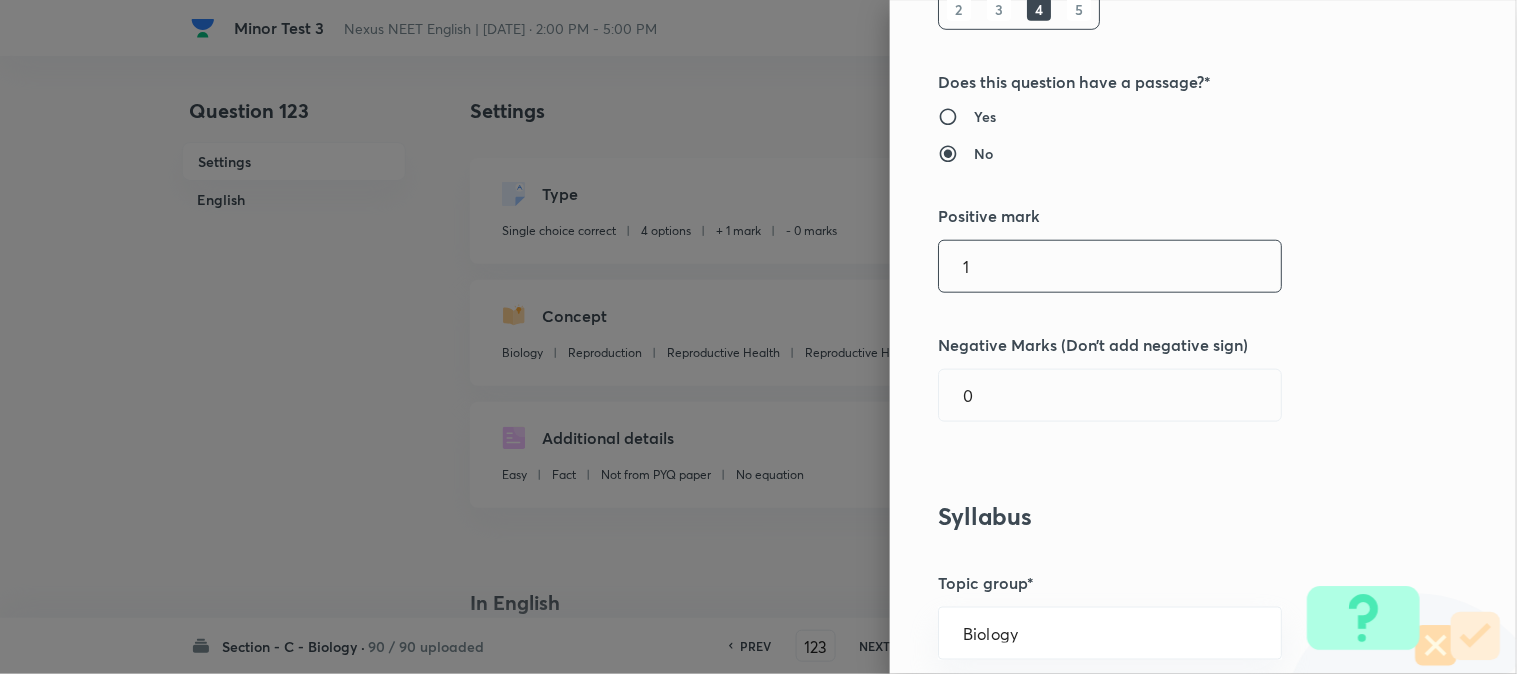 click on "1" at bounding box center [1110, 266] 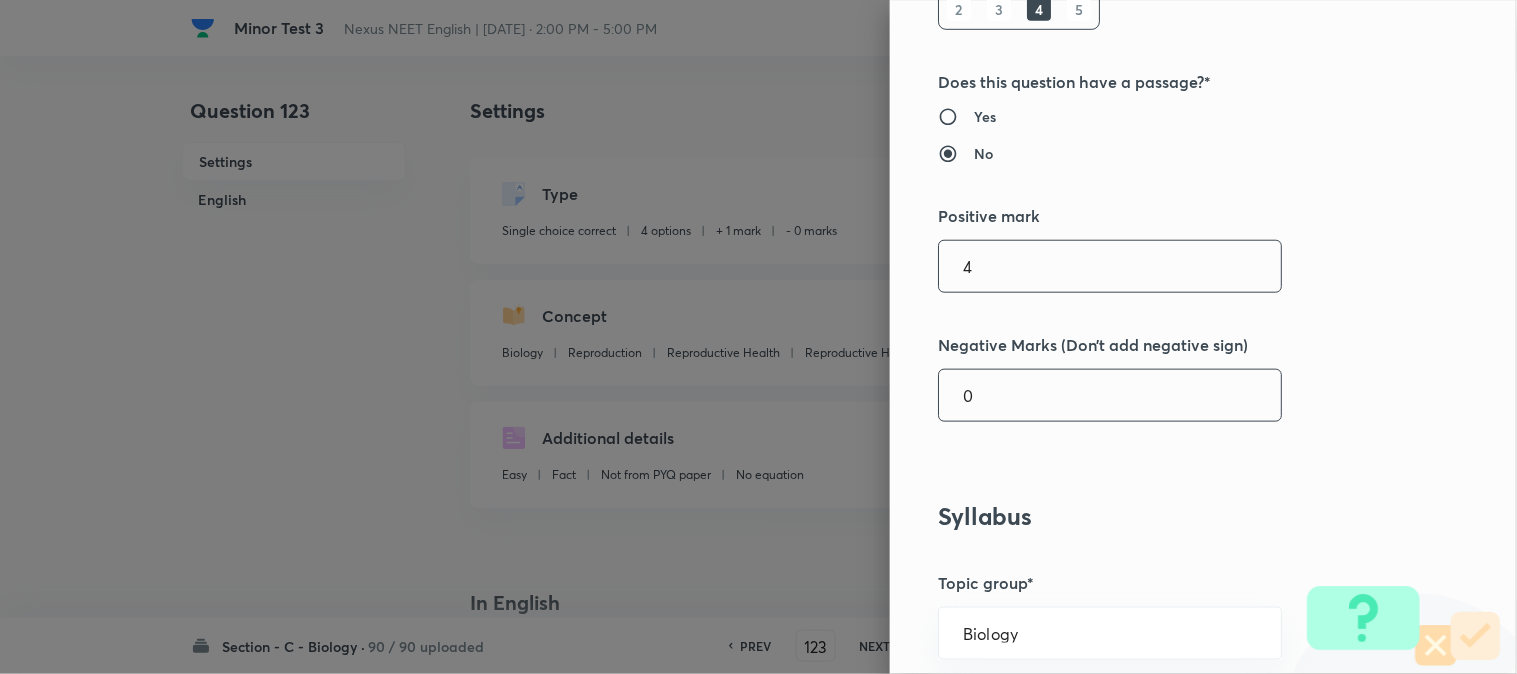 click on "0" at bounding box center [1110, 395] 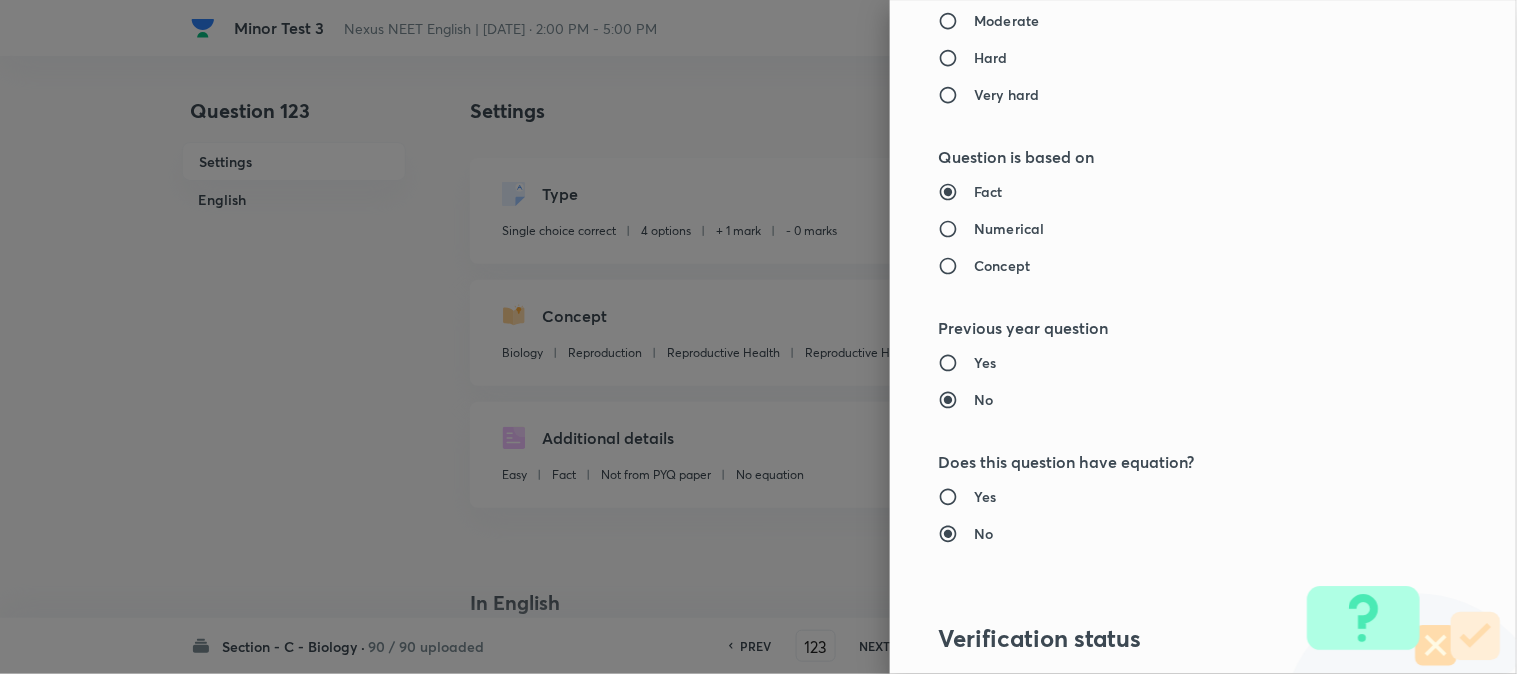 scroll, scrollTop: 2052, scrollLeft: 0, axis: vertical 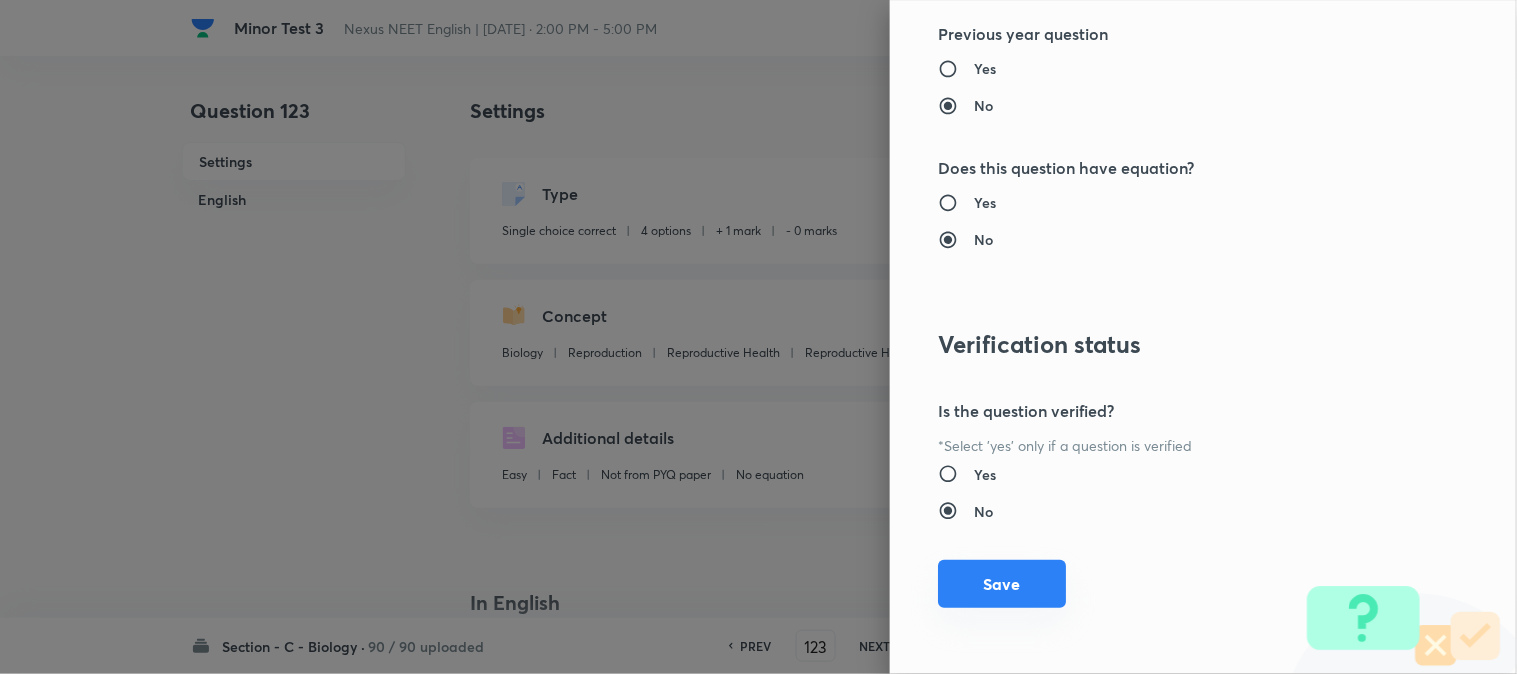 click on "Save" at bounding box center (1002, 584) 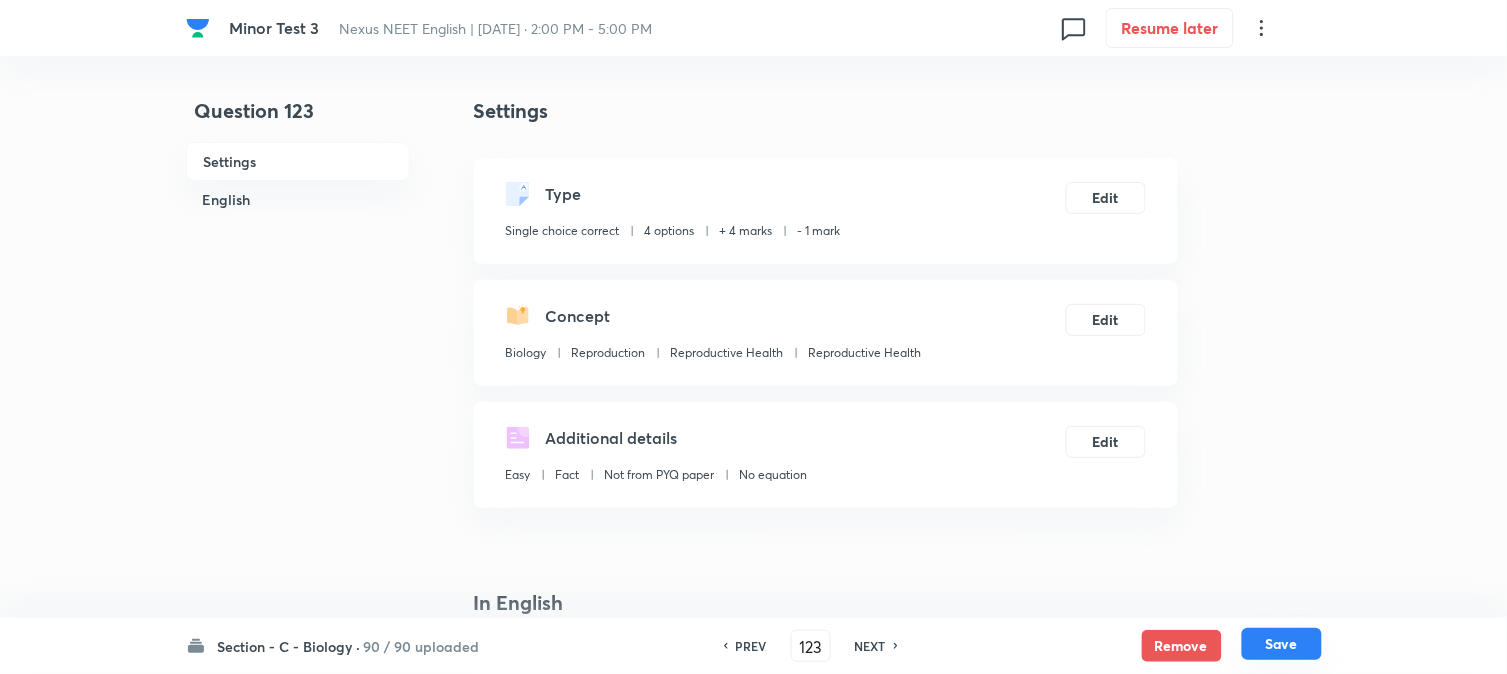 click on "Save" at bounding box center [1282, 644] 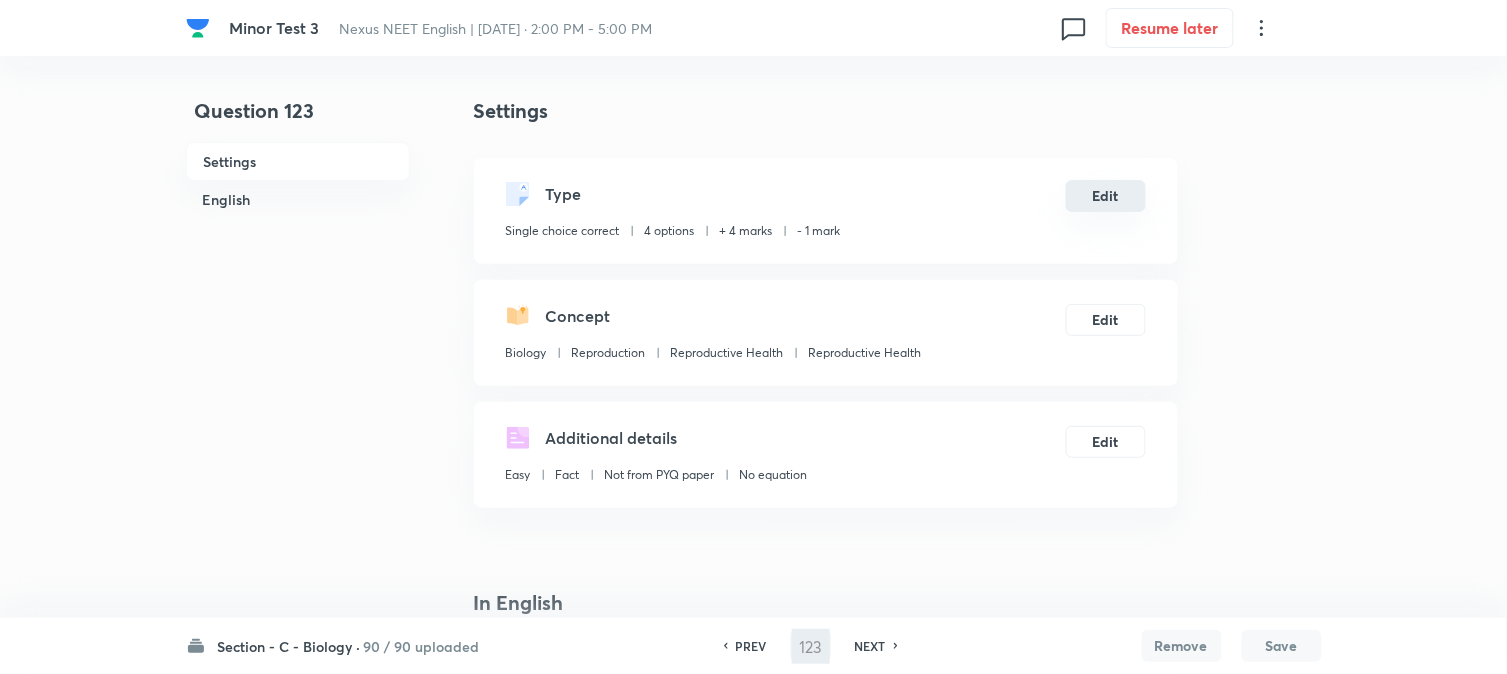 click on "Edit" at bounding box center (1106, 196) 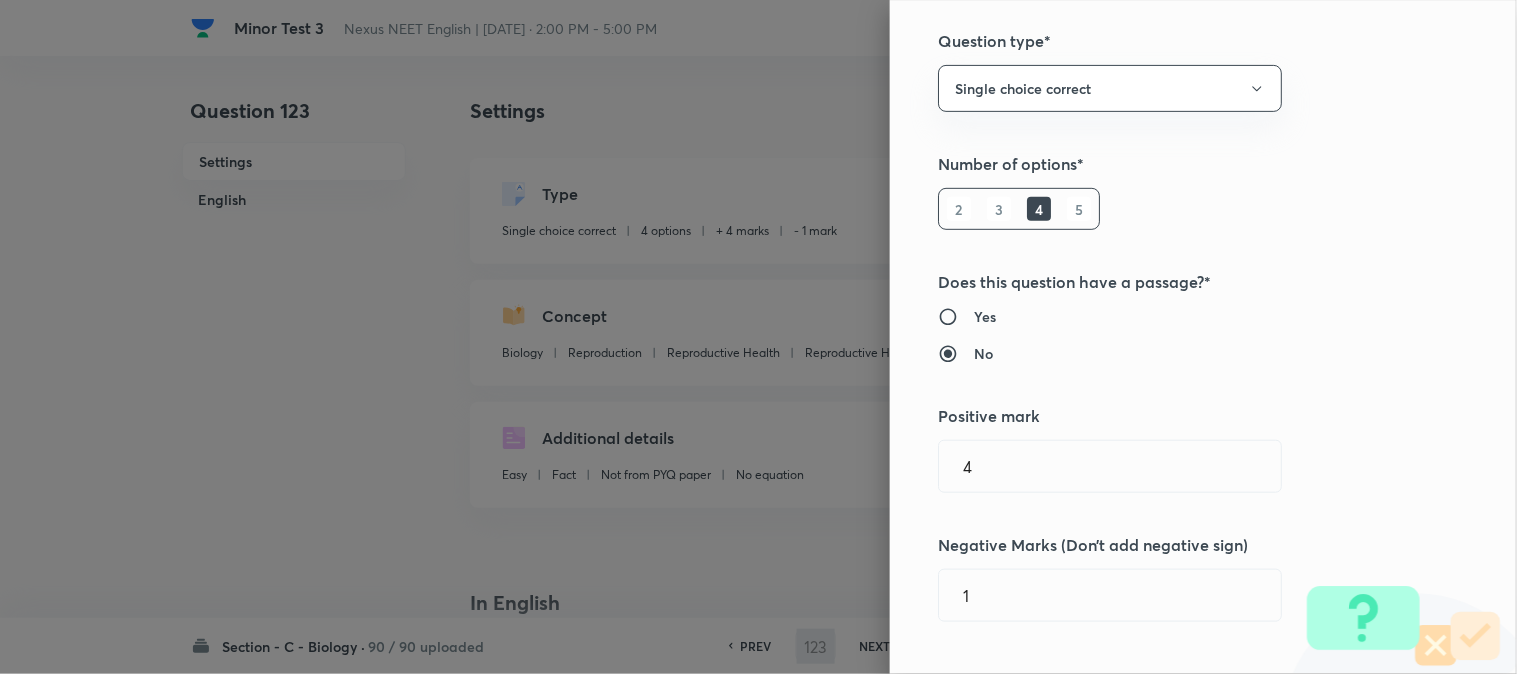 scroll, scrollTop: 333, scrollLeft: 0, axis: vertical 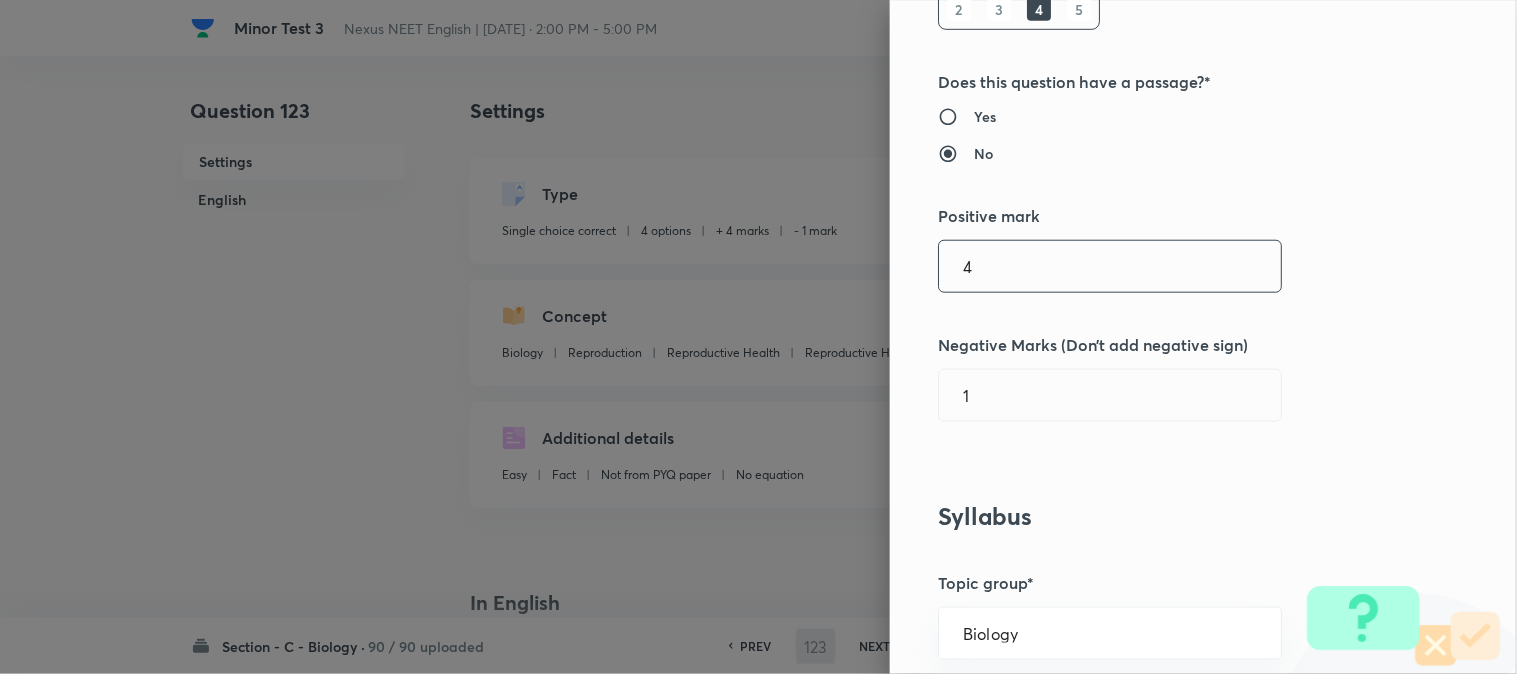 click on "4" at bounding box center (1110, 266) 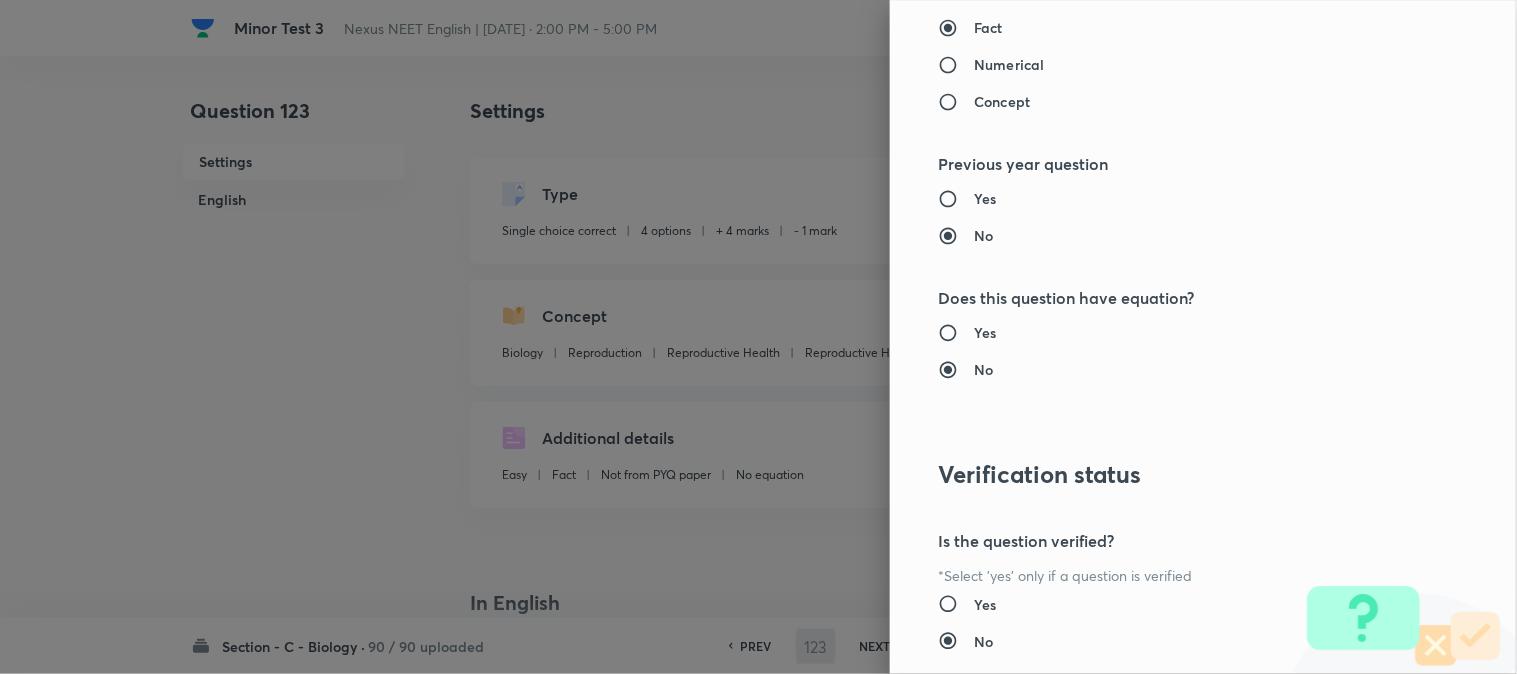 scroll, scrollTop: 2052, scrollLeft: 0, axis: vertical 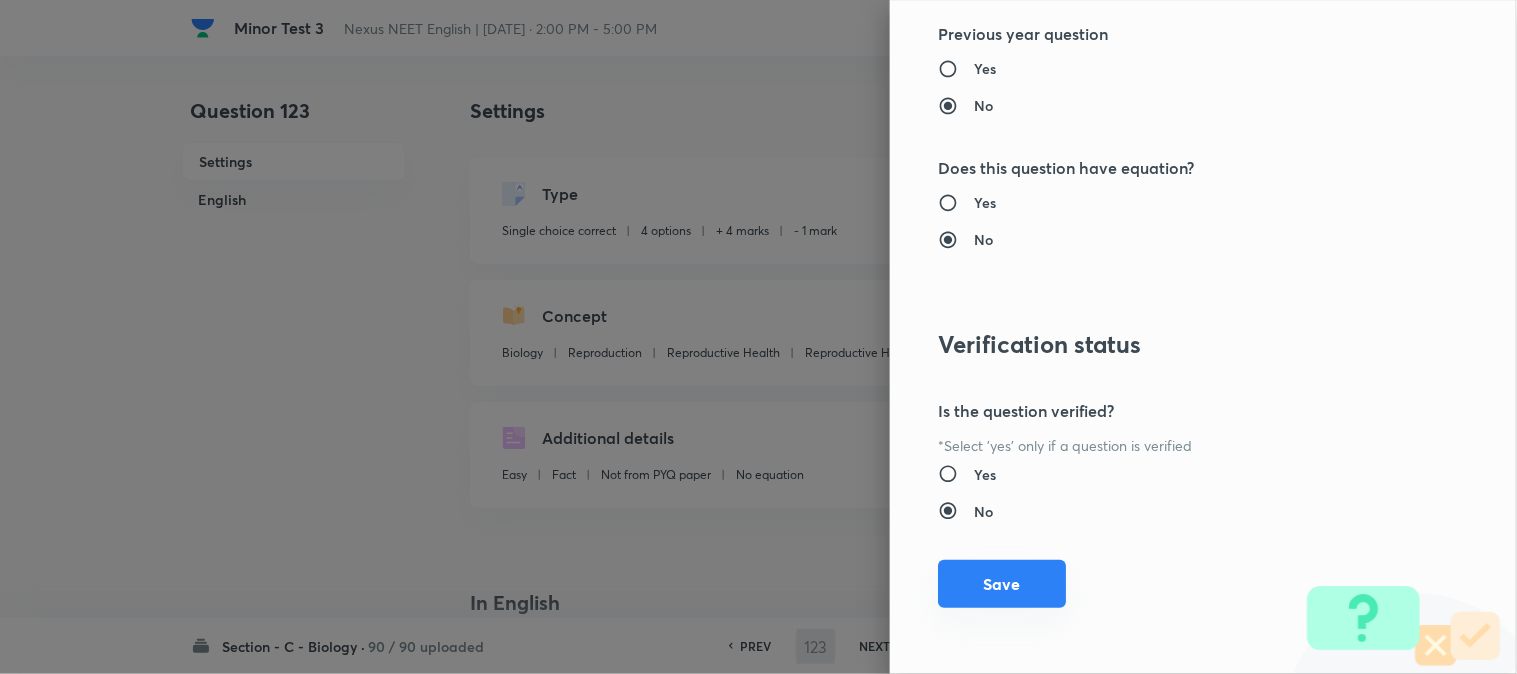 click on "Save" at bounding box center (1002, 584) 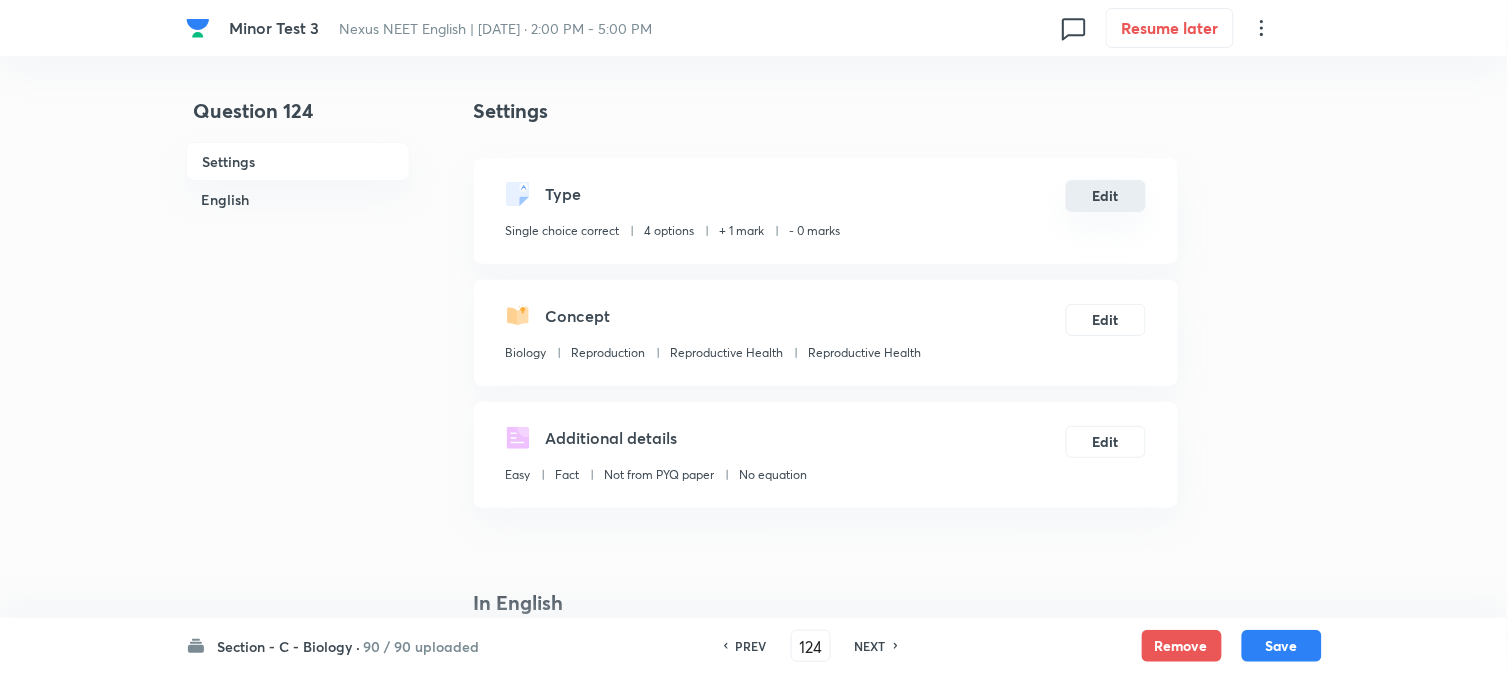 click on "Edit" at bounding box center (1106, 196) 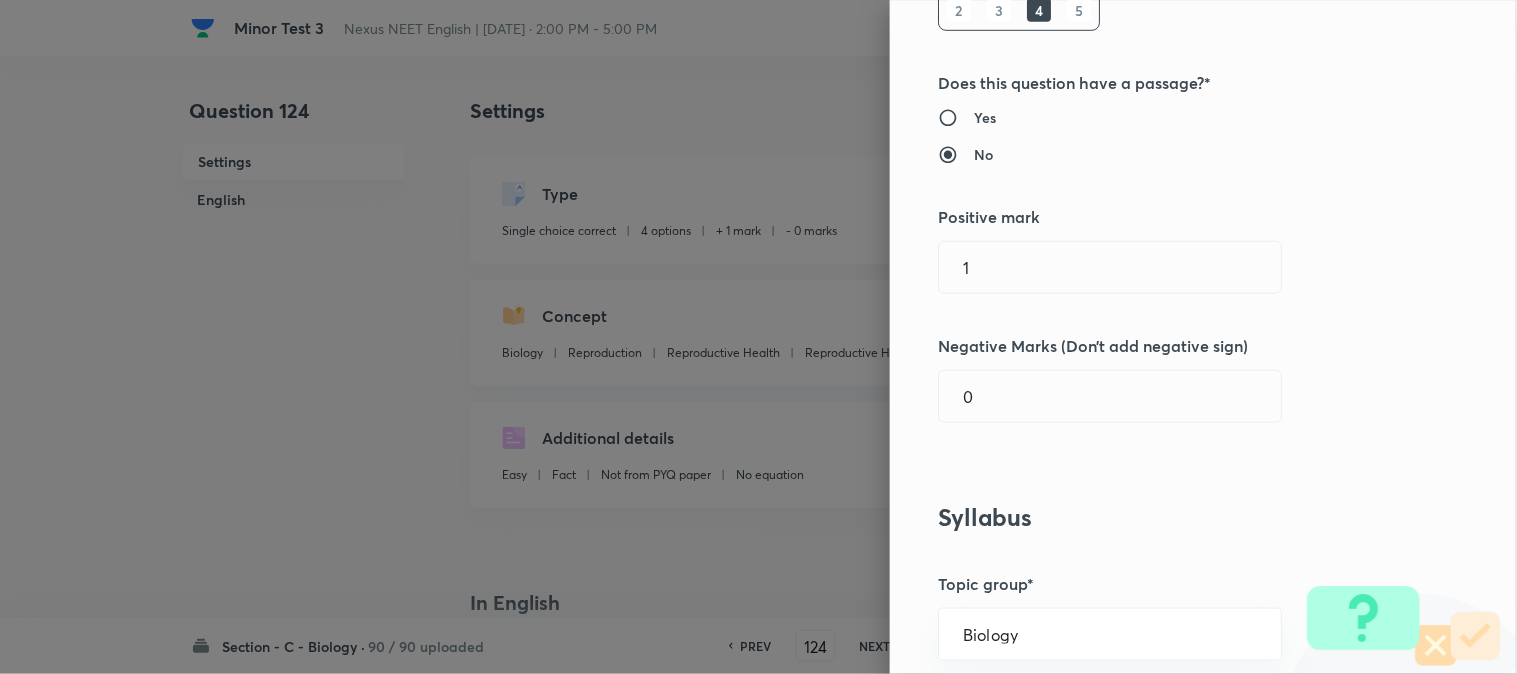 scroll, scrollTop: 333, scrollLeft: 0, axis: vertical 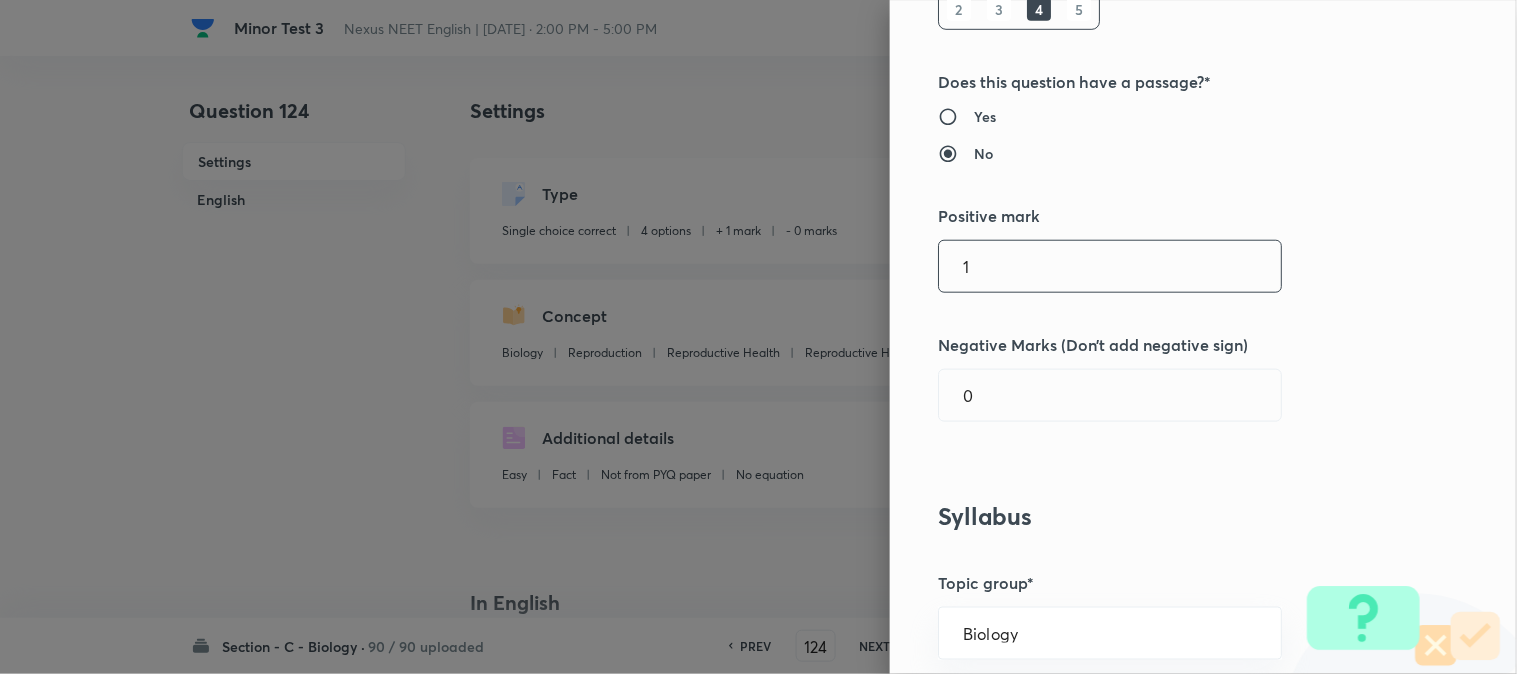 click on "1" at bounding box center [1110, 266] 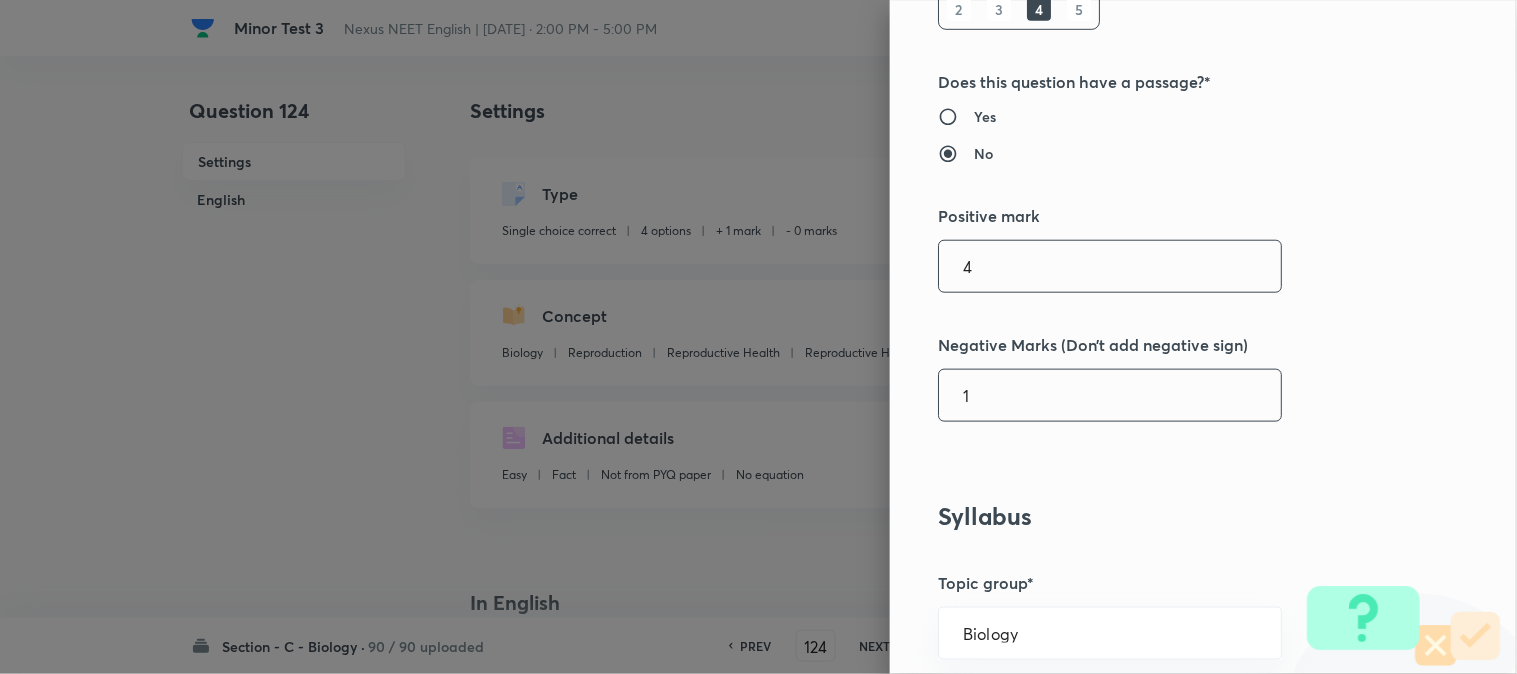 click on "1" at bounding box center (1110, 395) 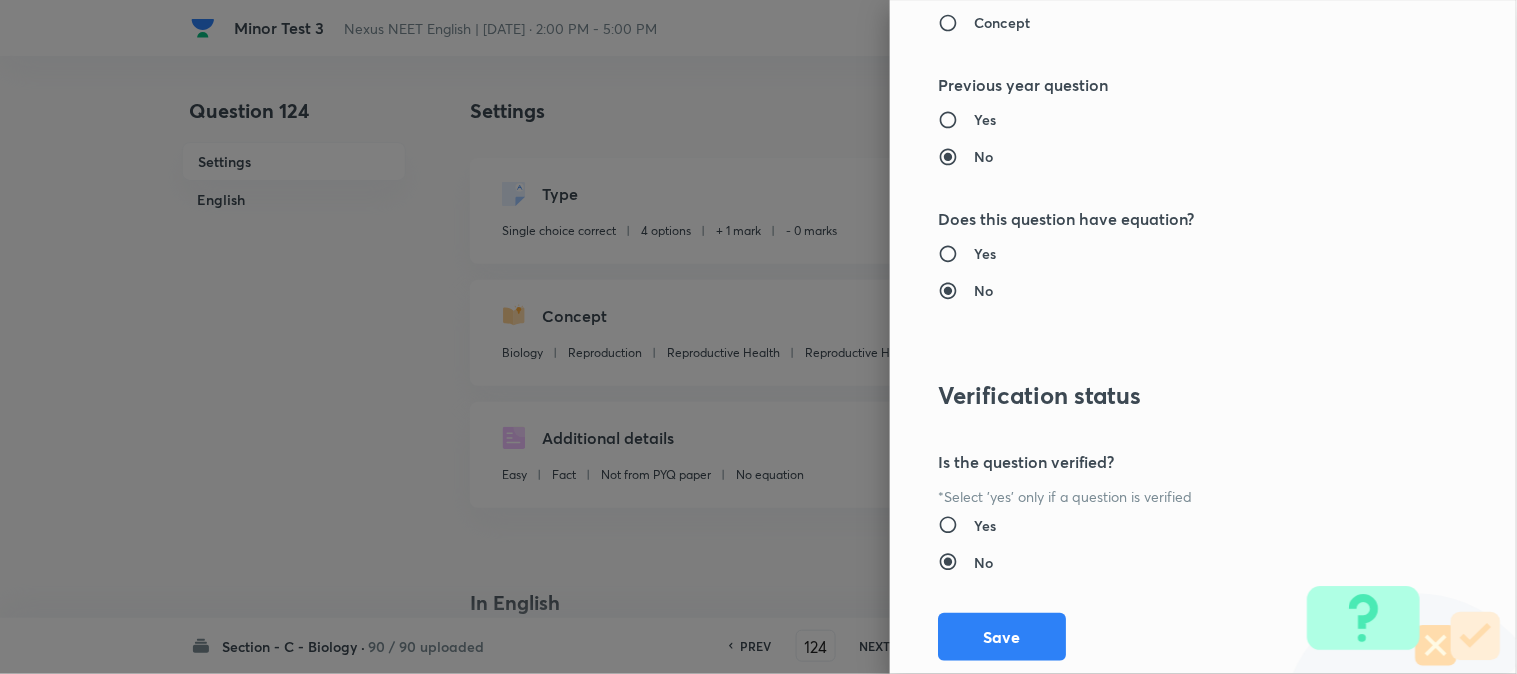 scroll, scrollTop: 2052, scrollLeft: 0, axis: vertical 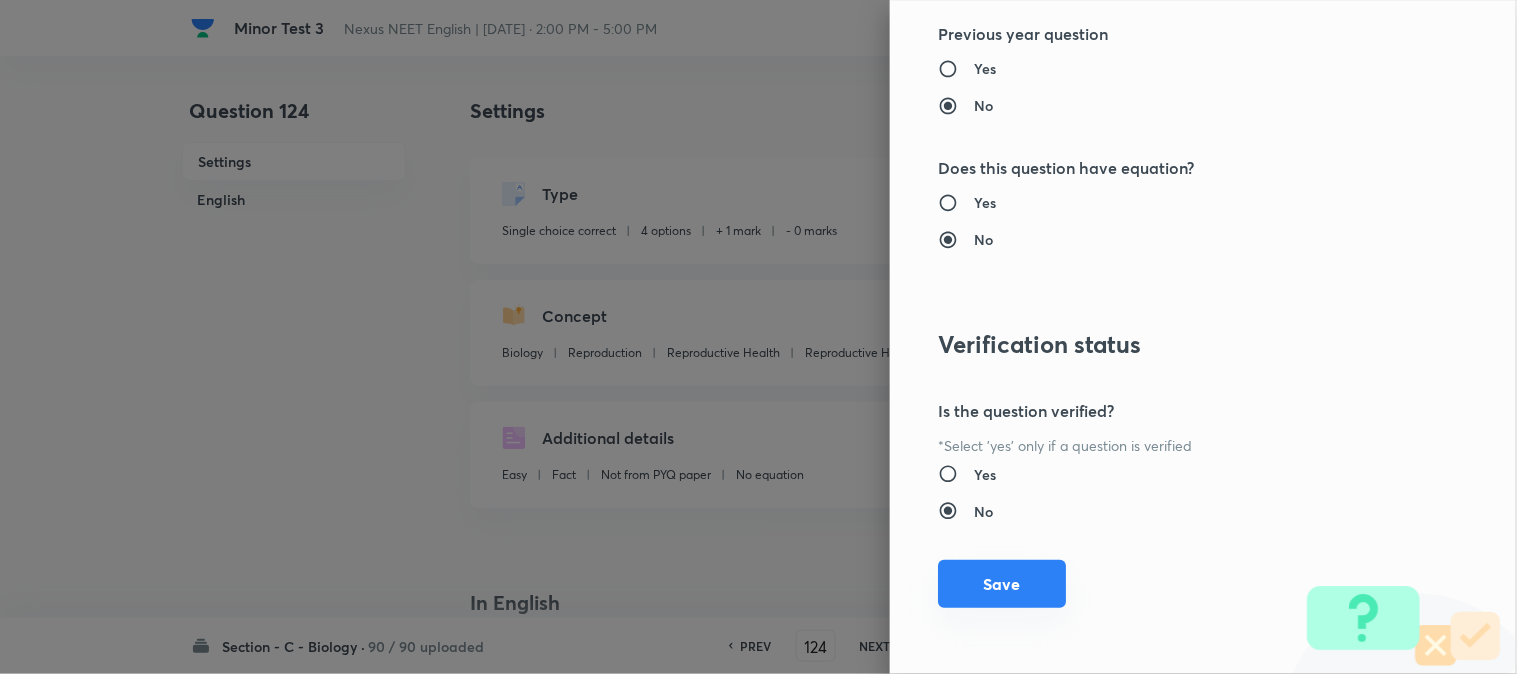click on "Save" at bounding box center (1002, 584) 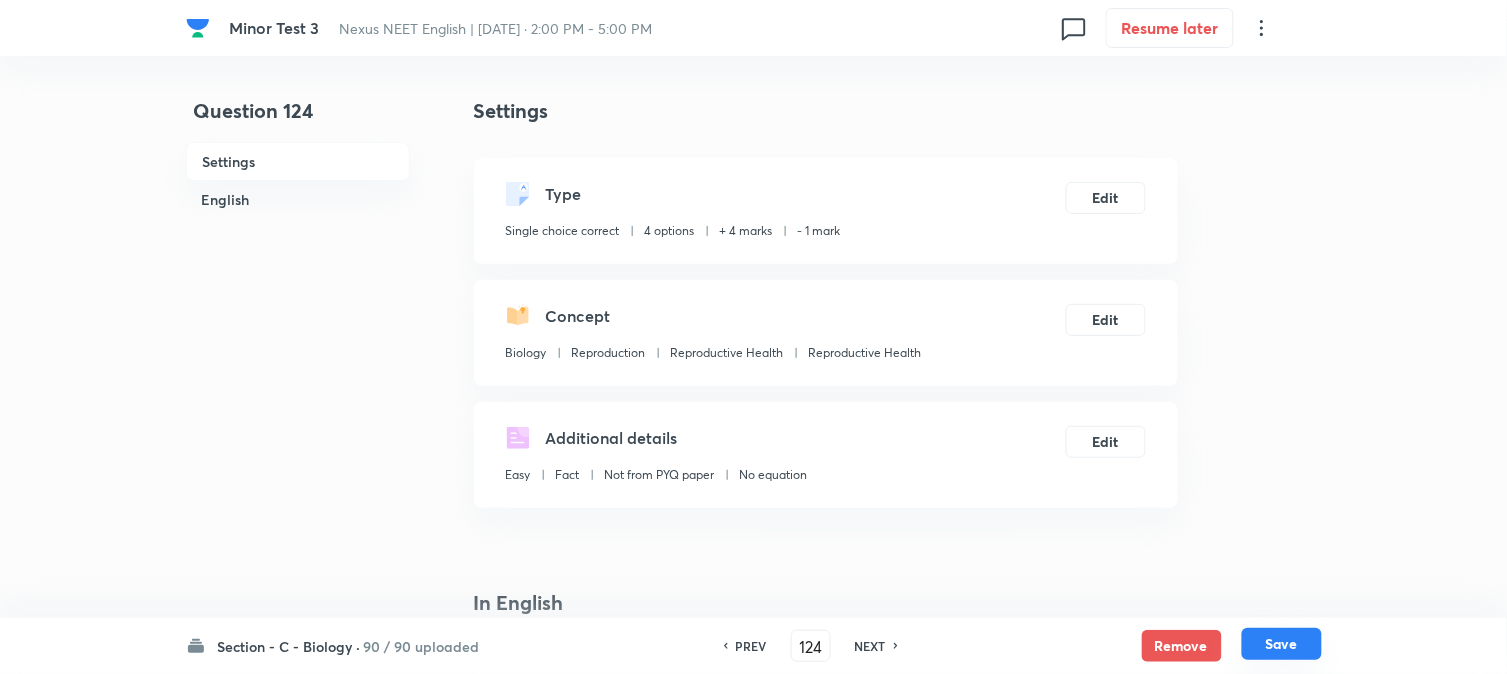 click on "Save" at bounding box center [1282, 644] 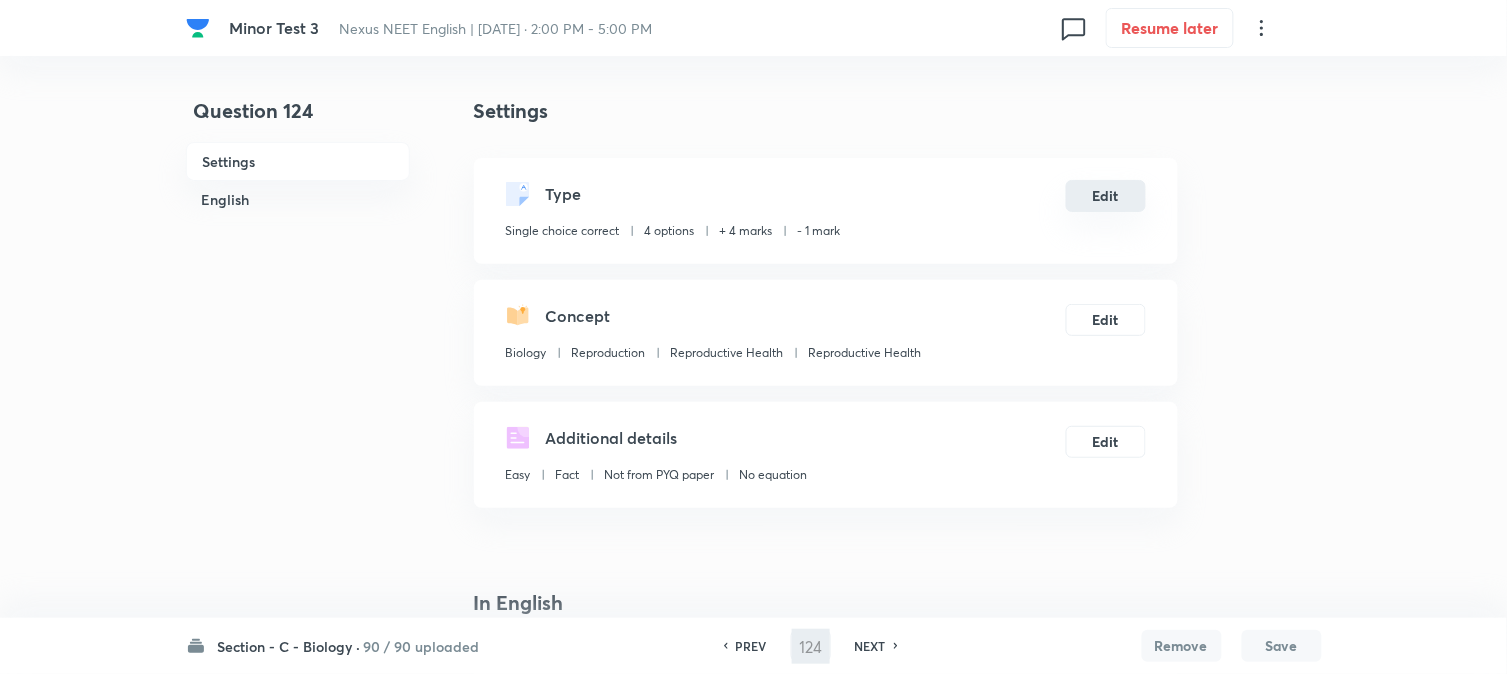 click on "Edit" at bounding box center [1106, 196] 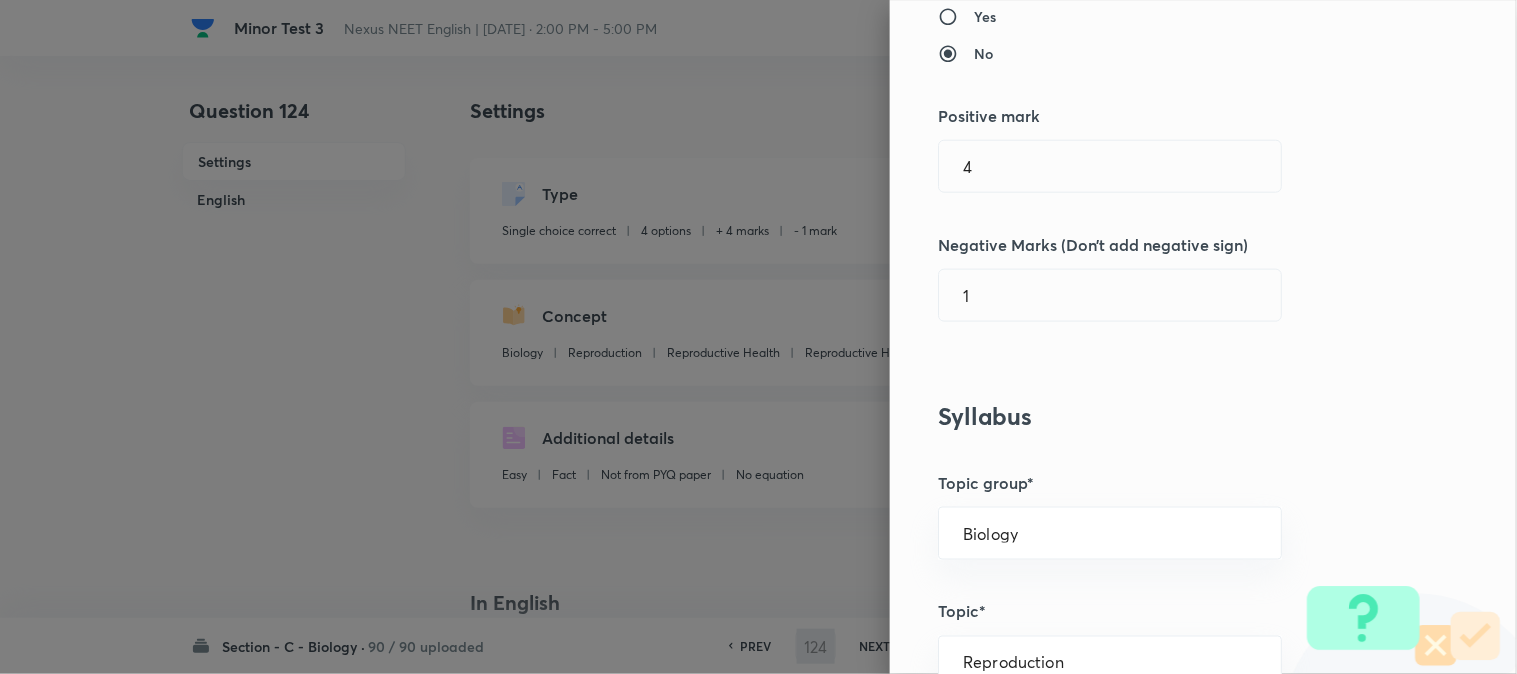 scroll, scrollTop: 444, scrollLeft: 0, axis: vertical 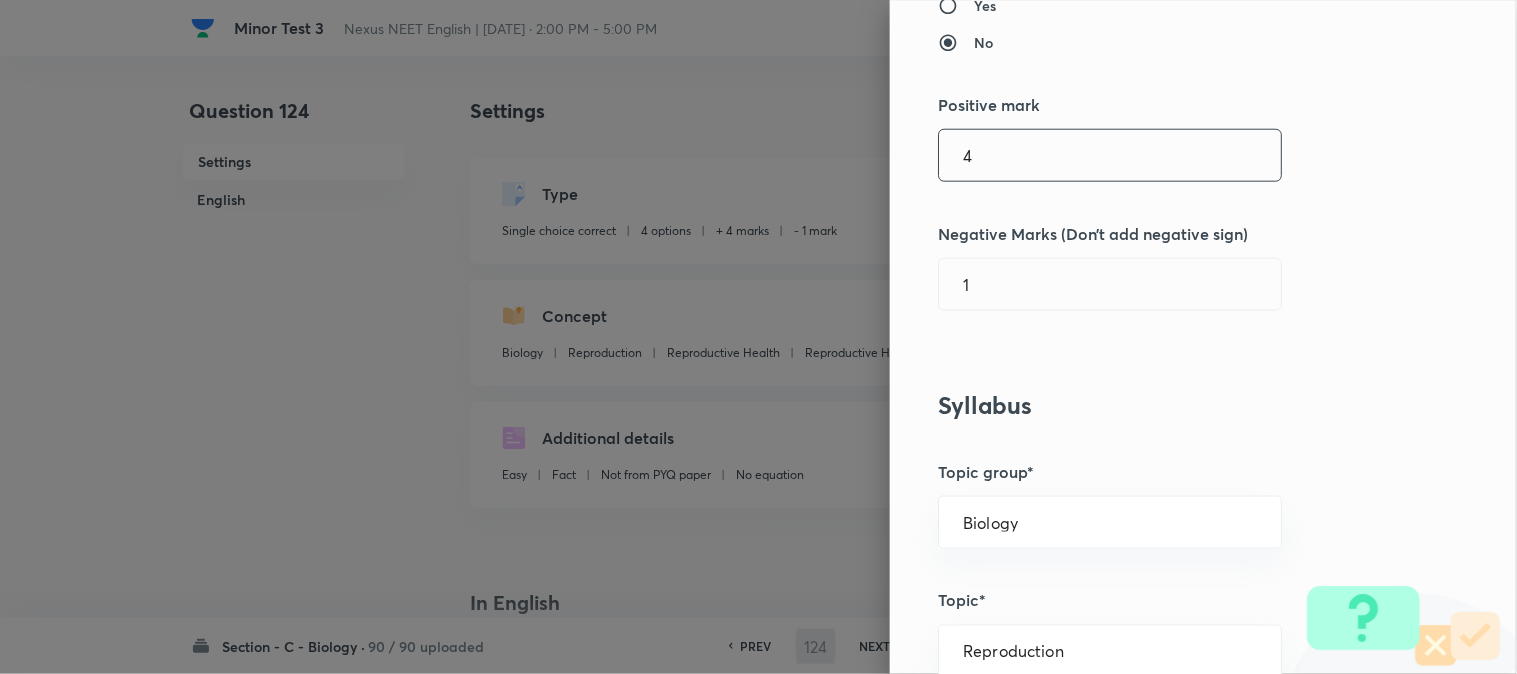 click on "4" at bounding box center [1110, 155] 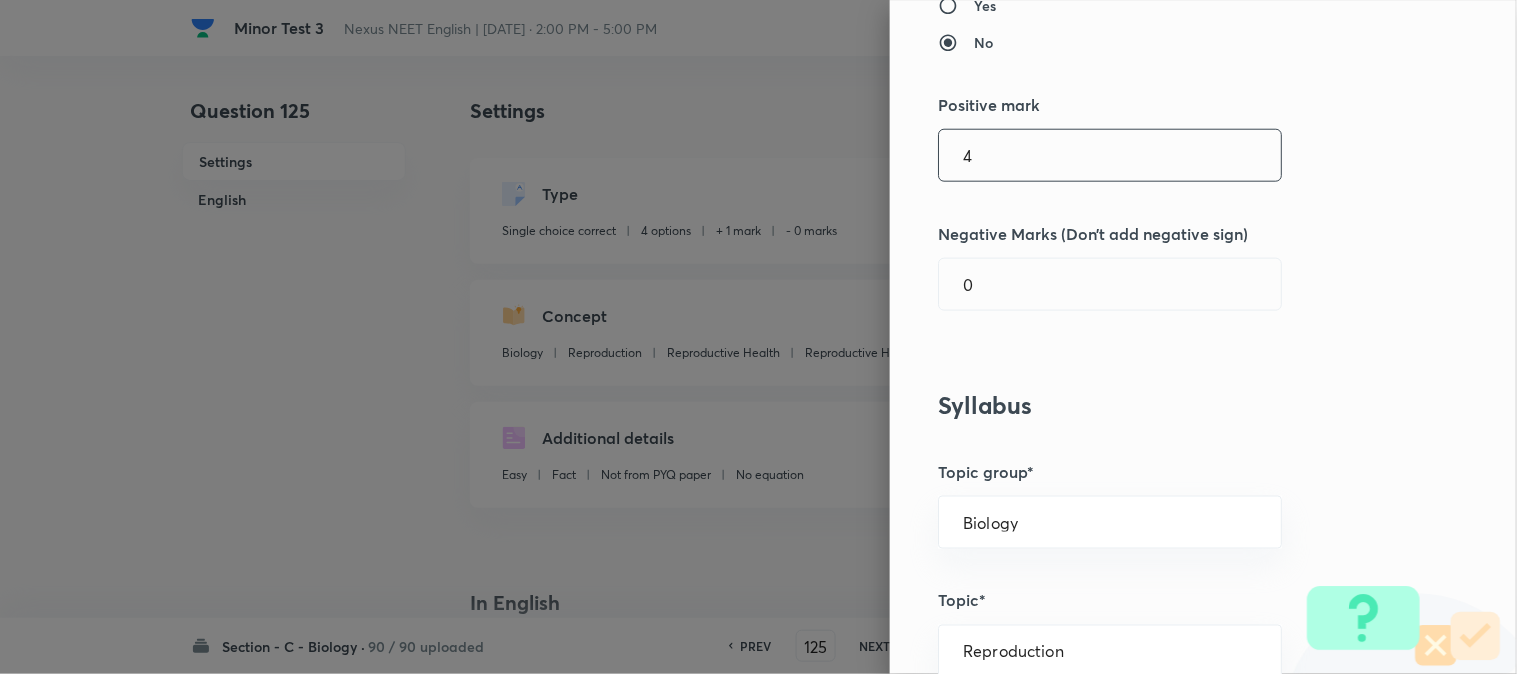 click on "Question settings Question type* Single choice correct Number of options* 2 3 4 5 Does this question have a passage?* Yes No Positive mark 4 ​ Negative Marks (Don’t add negative sign) 0 ​ Syllabus Topic group* Biology ​ Topic* Reproduction ​ Concept* Reproductive Health ​ Sub-concept* Reproductive Health ​ Concept-field ​ Additional details Question Difficulty Very easy Easy Moderate Hard Very hard Question is based on Fact Numerical Concept Previous year question Yes No Does this question have equation? Yes No Verification status Is the question verified? *Select 'yes' only if a question is verified Yes No Save" at bounding box center [1203, 337] 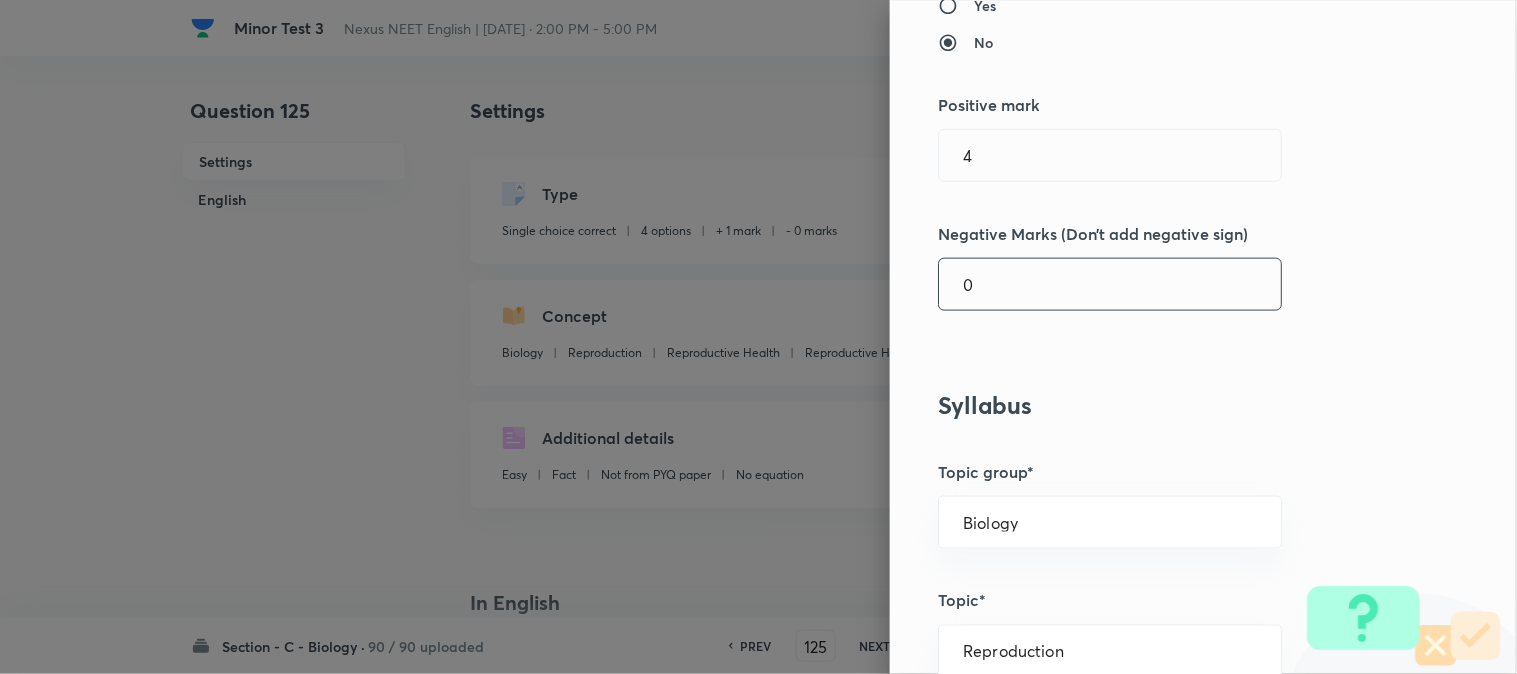 click on "0" at bounding box center (1110, 284) 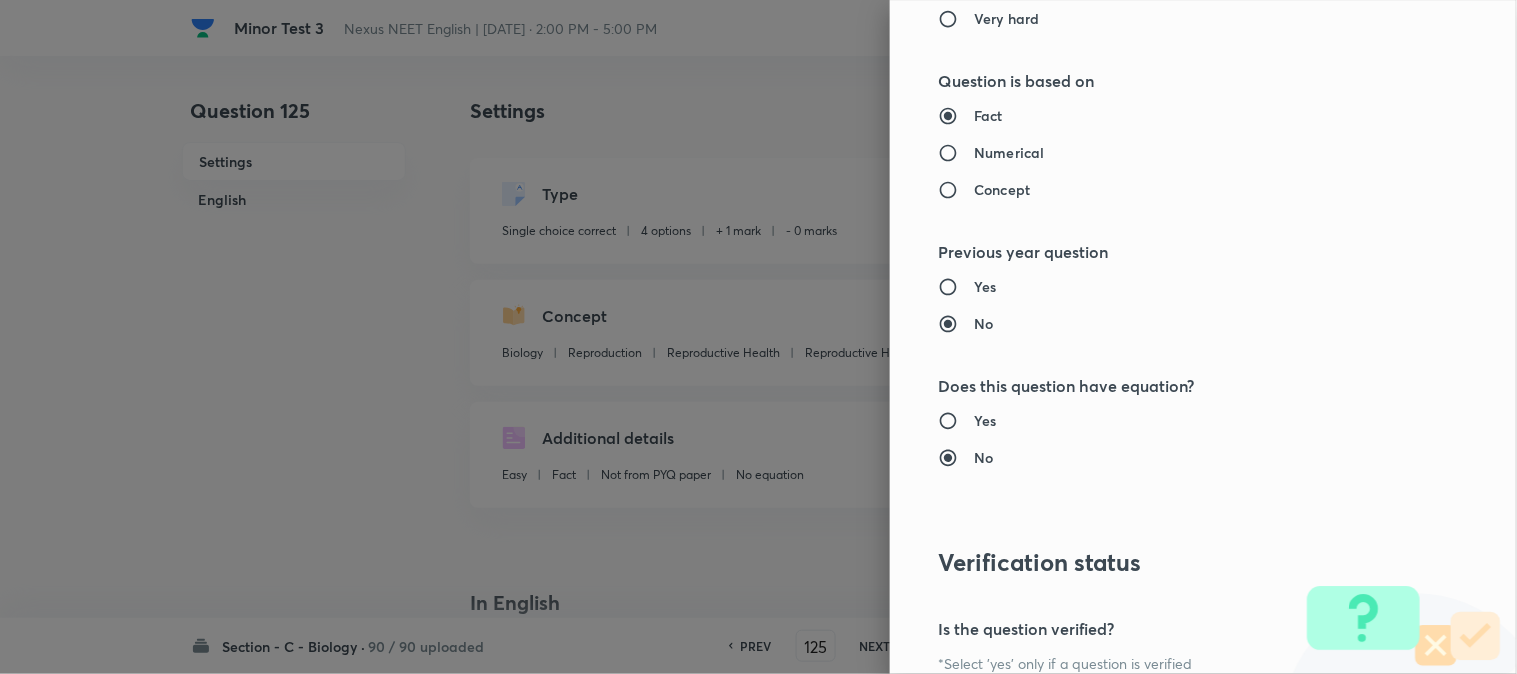 scroll, scrollTop: 2052, scrollLeft: 0, axis: vertical 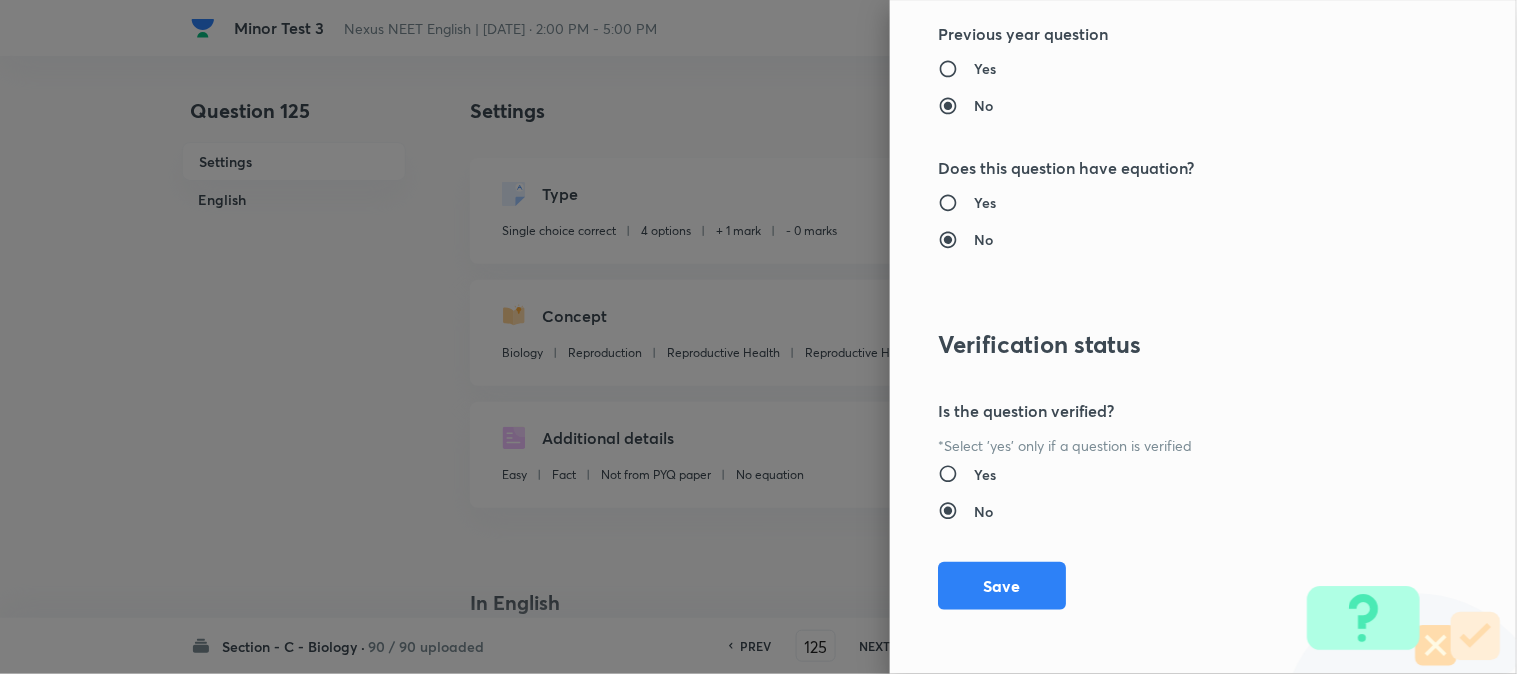 click on "Question settings Question type* Single choice correct Number of options* 2 3 4 5 Does this question have a passage?* Yes No Positive mark 4 ​ Negative Marks (Don’t add negative sign) 1 ​ Syllabus Topic group* Biology ​ Topic* Reproduction ​ Concept* Reproductive Health ​ Sub-concept* Reproductive Health ​ Concept-field ​ Additional details Question Difficulty Very easy Easy Moderate Hard Very hard Question is based on Fact Numerical Concept Previous year question Yes No Does this question have equation? Yes No Verification status Is the question verified? *Select 'yes' only if a question is verified Yes No Save" at bounding box center (1203, 337) 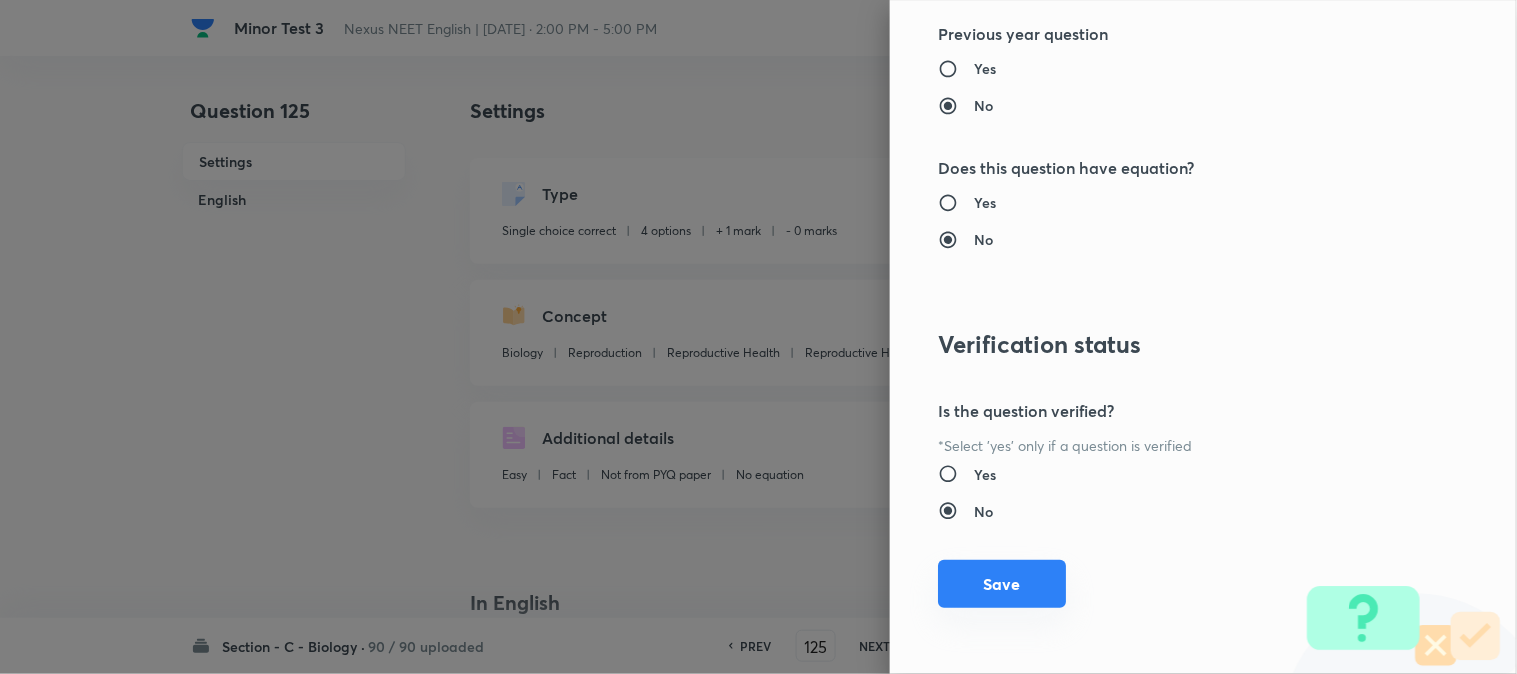 click on "Save" at bounding box center (1002, 584) 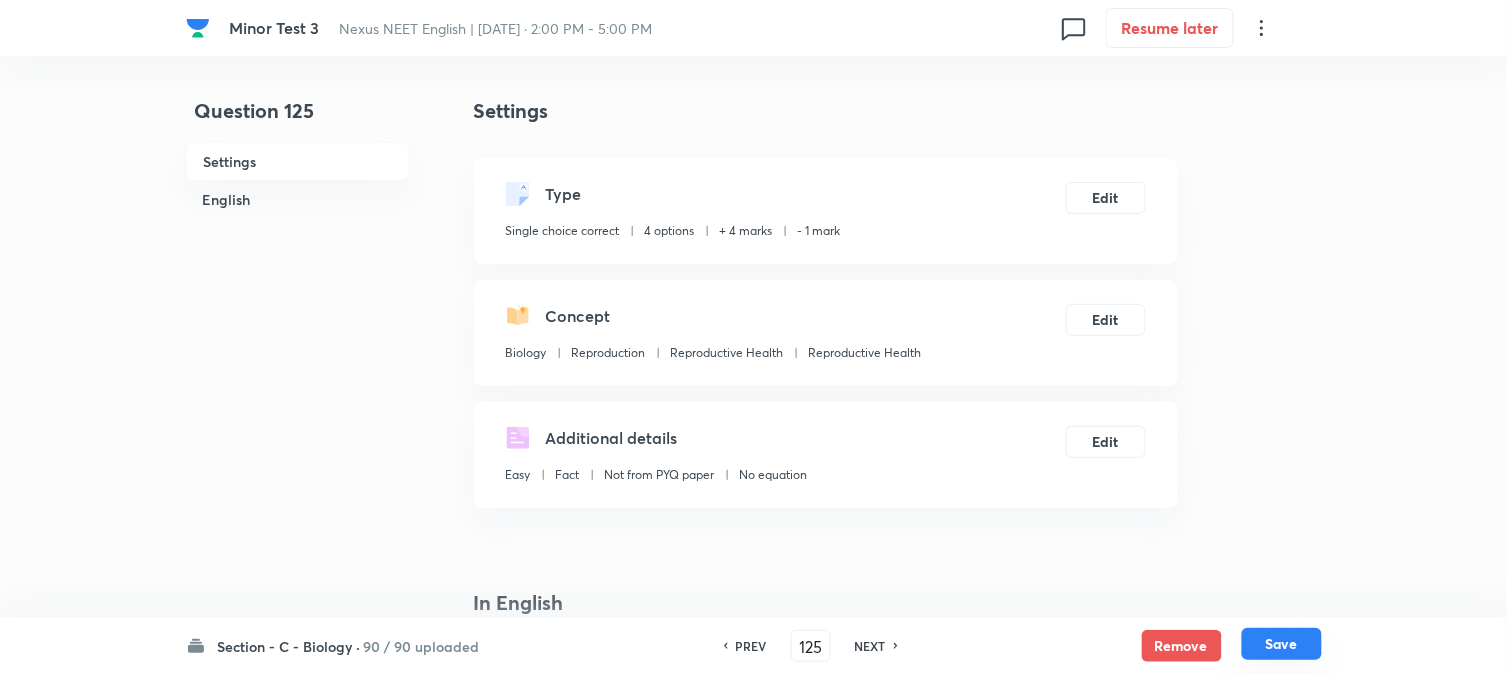 click on "Save" at bounding box center (1282, 644) 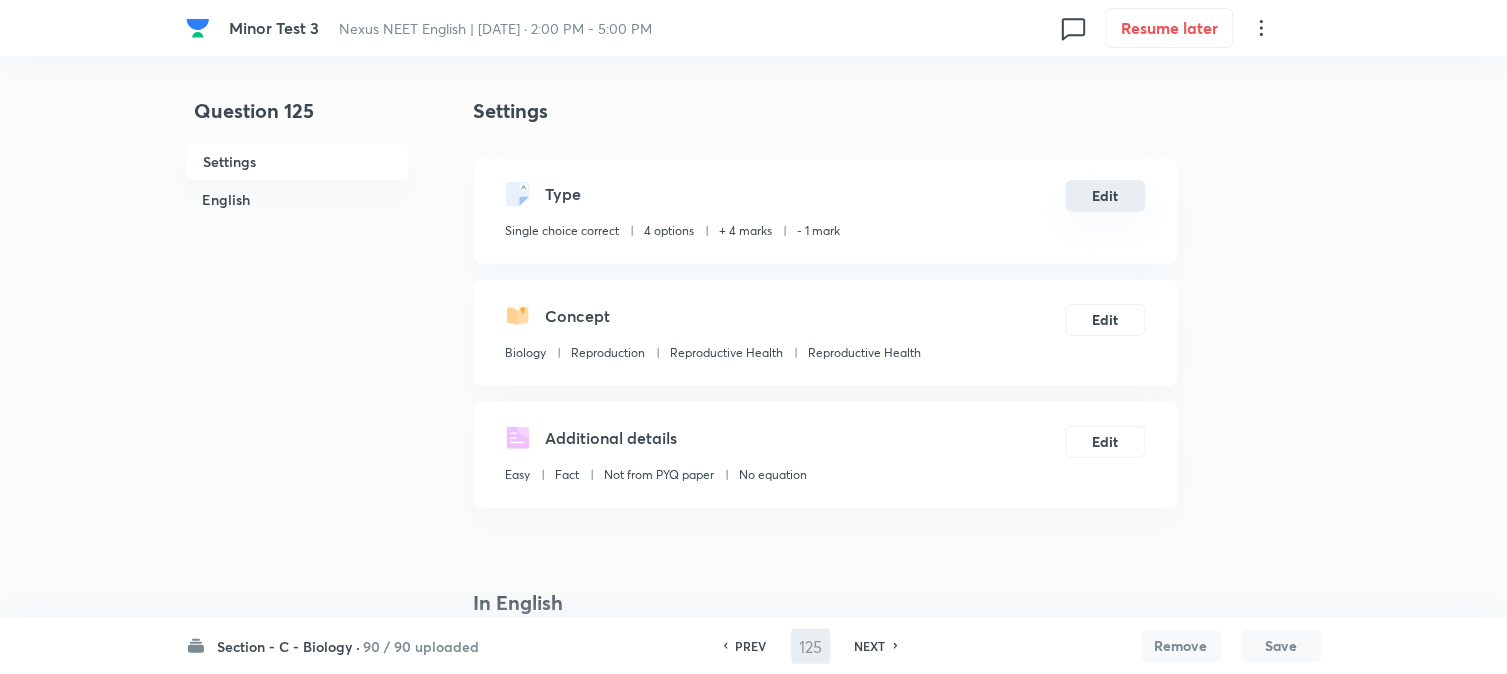 click on "Edit" at bounding box center (1106, 196) 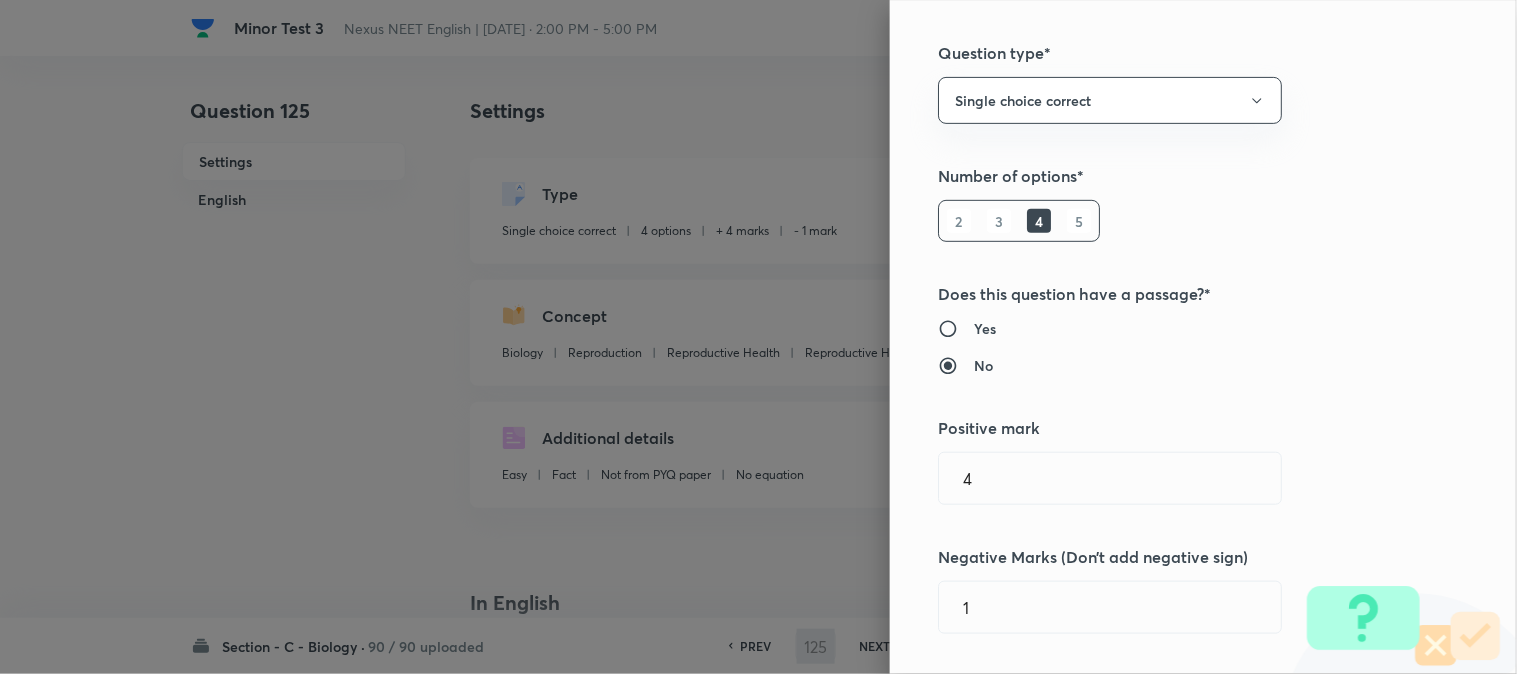 scroll, scrollTop: 333, scrollLeft: 0, axis: vertical 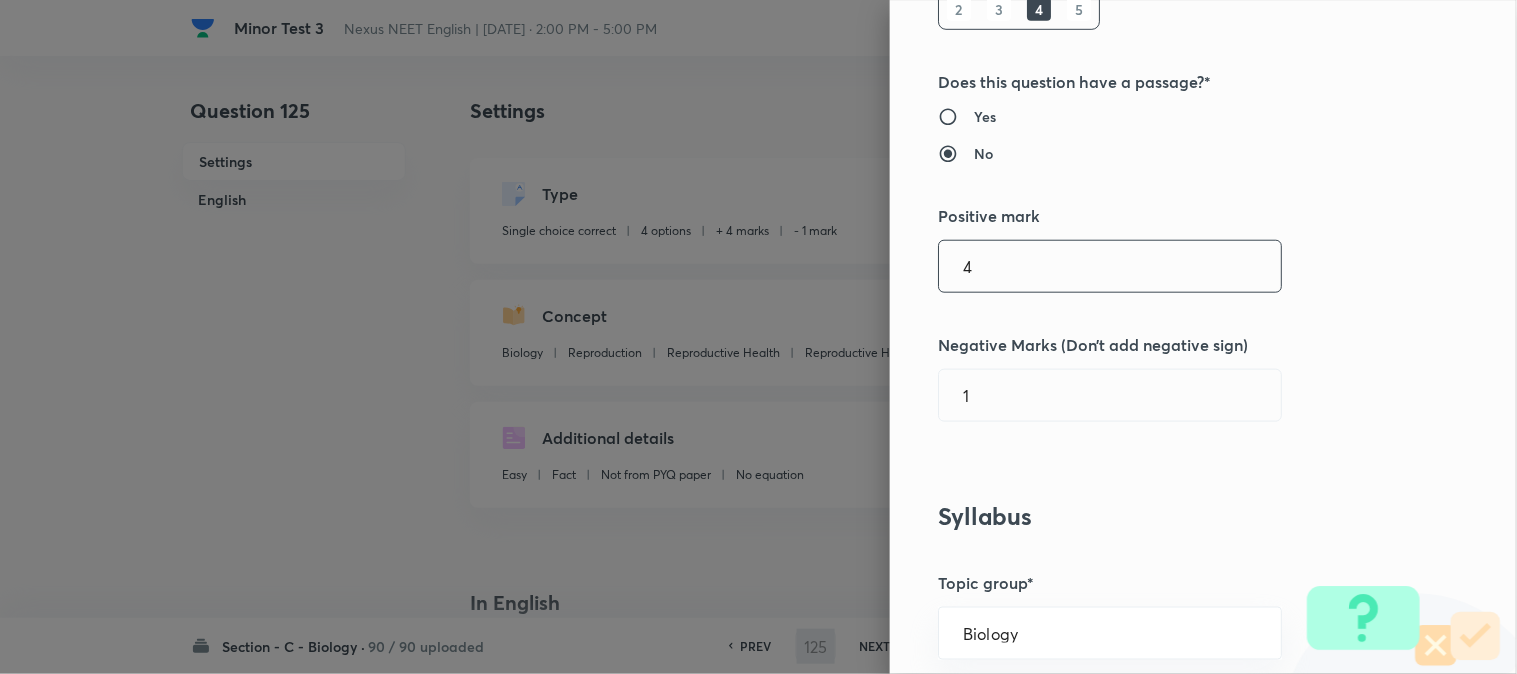 click on "4" at bounding box center [1110, 266] 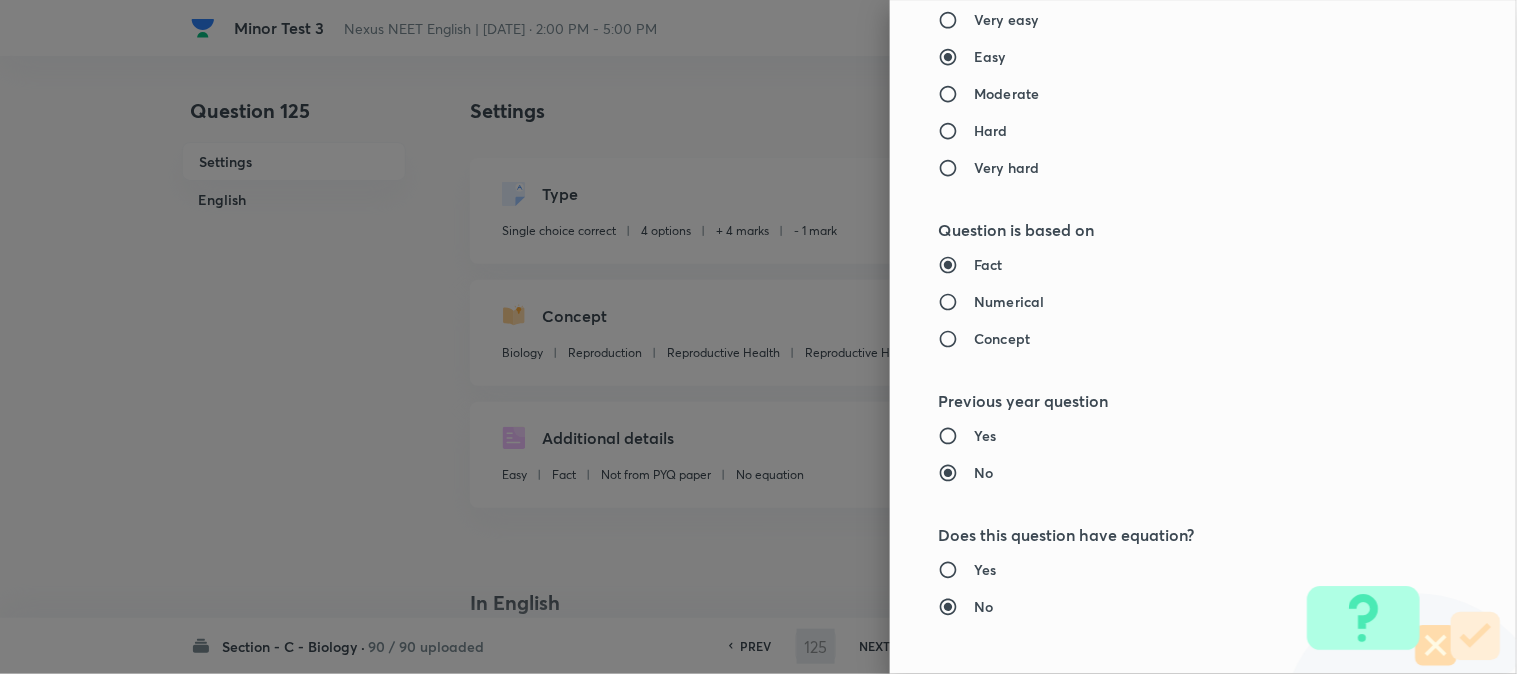 scroll, scrollTop: 2052, scrollLeft: 0, axis: vertical 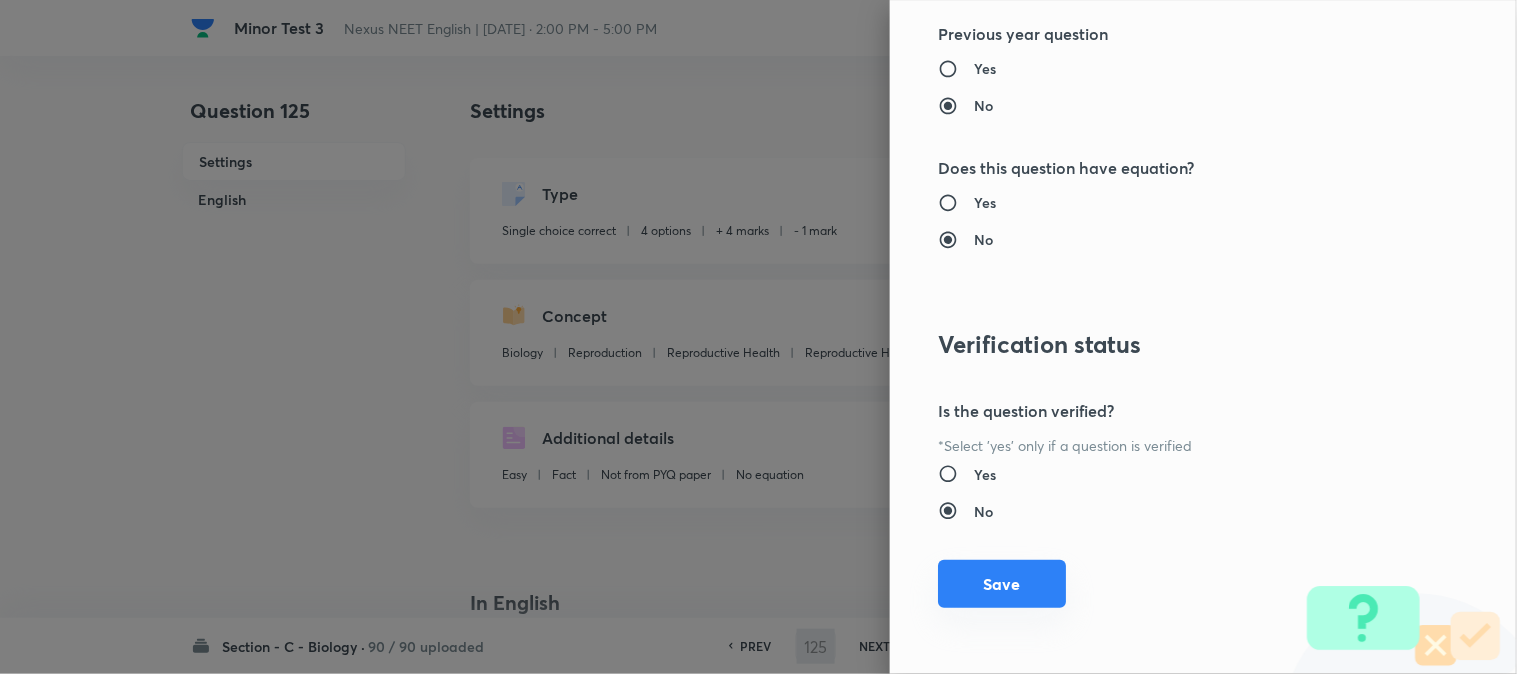 click on "Save" at bounding box center [1002, 584] 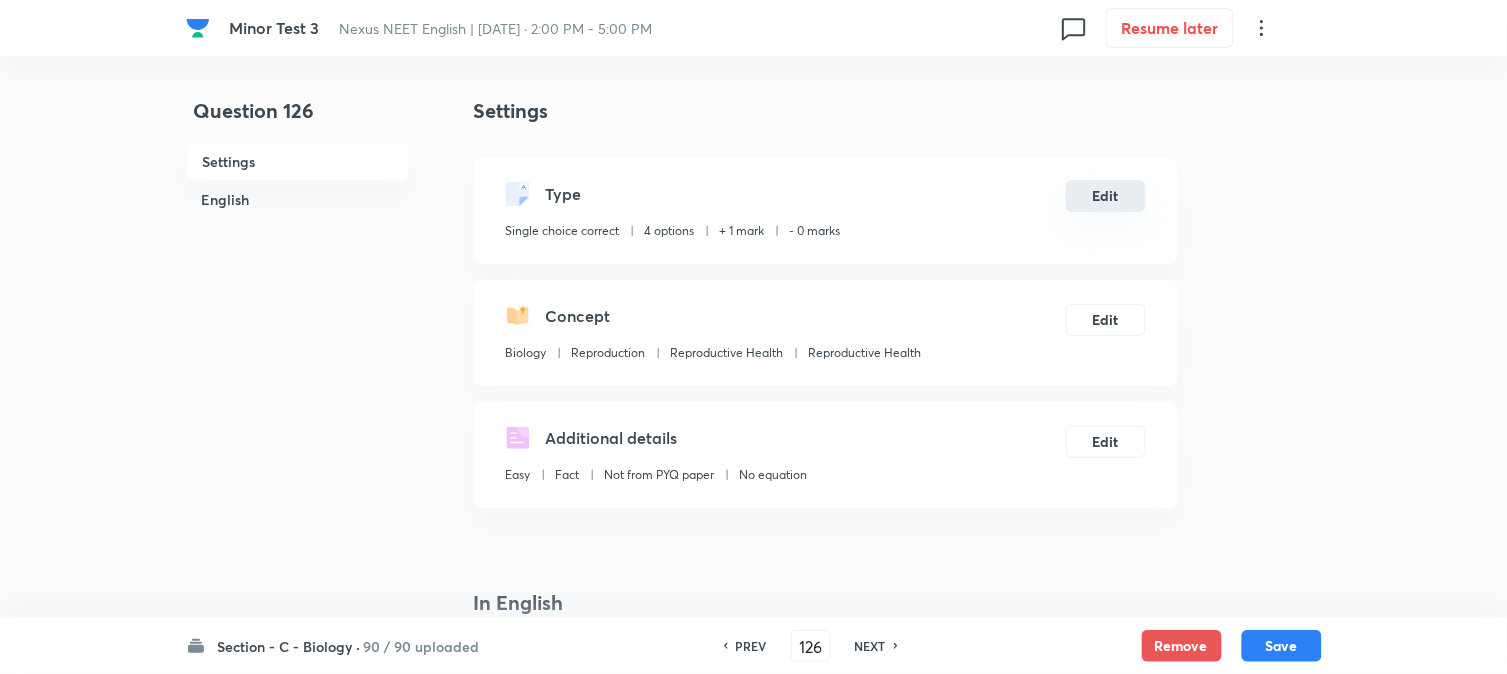 click on "Edit" at bounding box center (1106, 196) 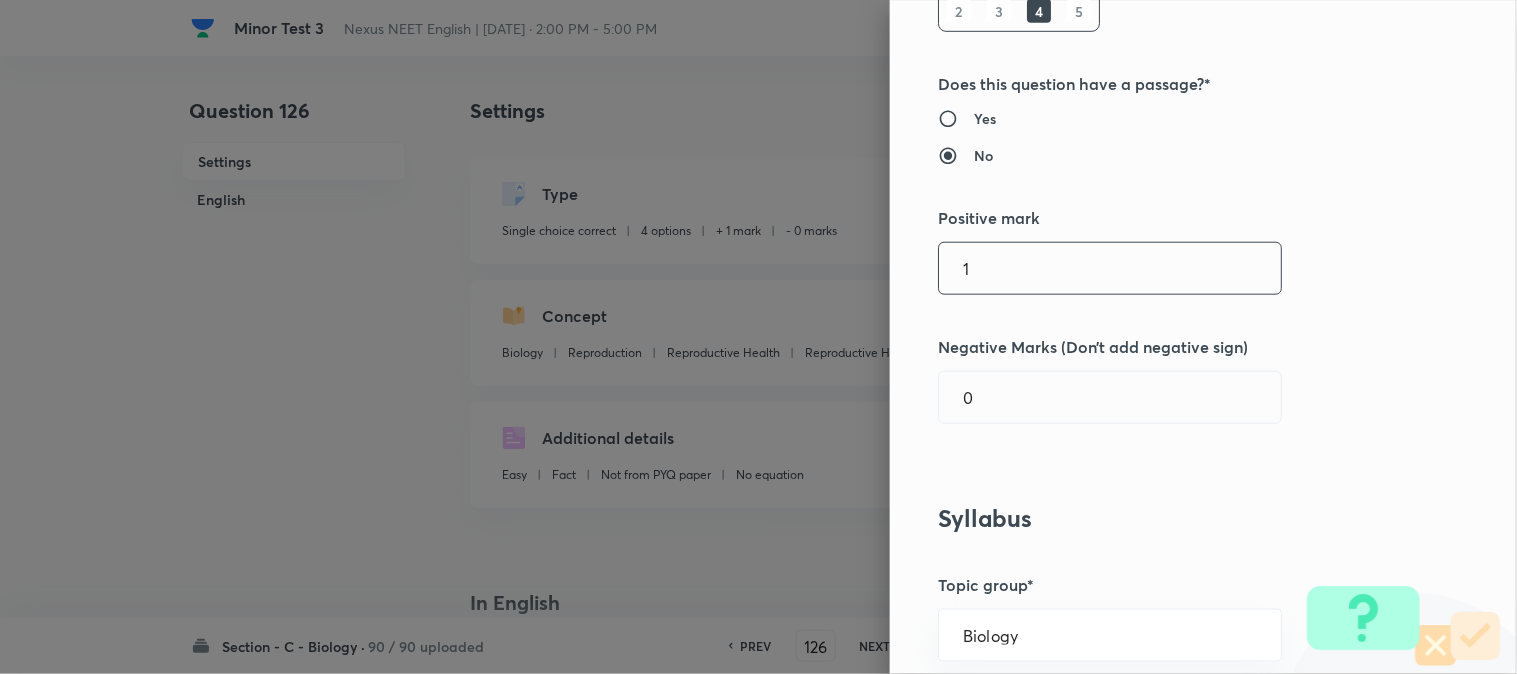 scroll, scrollTop: 333, scrollLeft: 0, axis: vertical 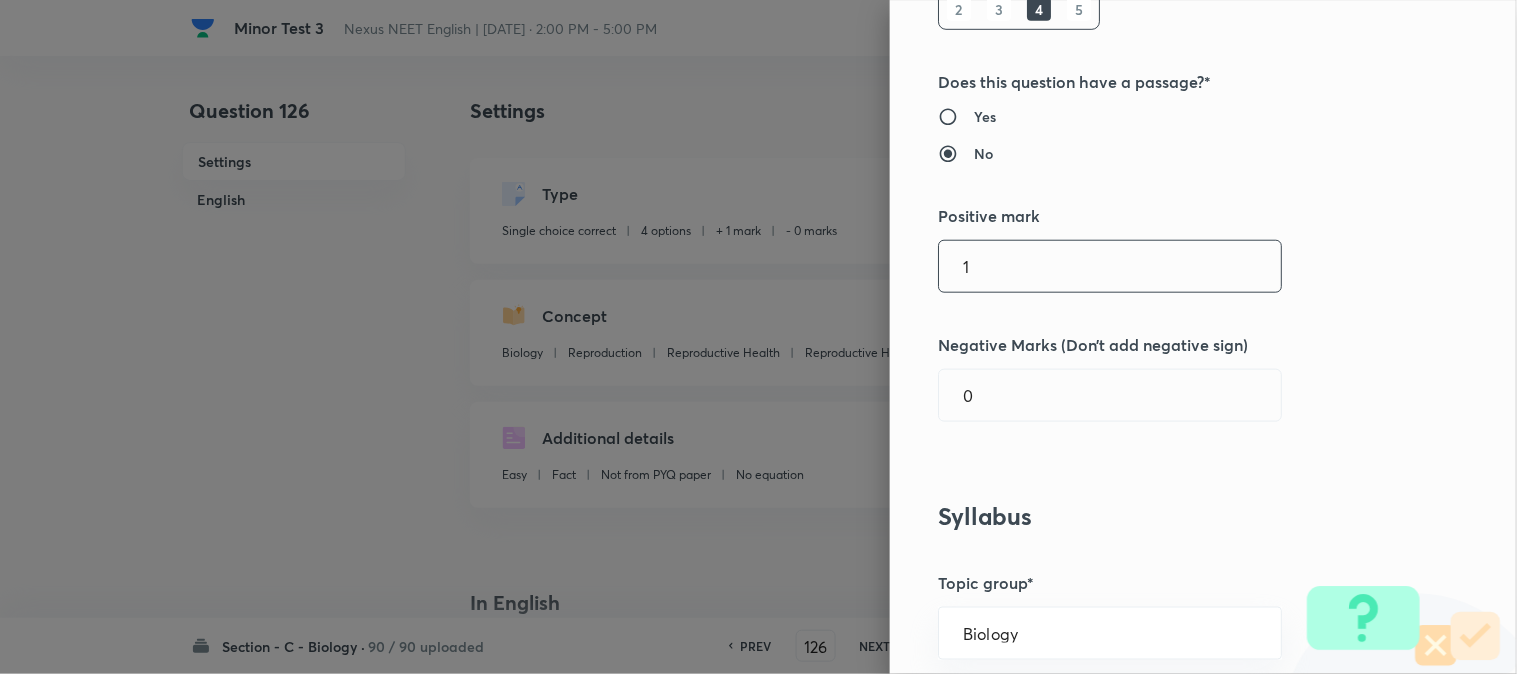 click on "1" at bounding box center (1110, 266) 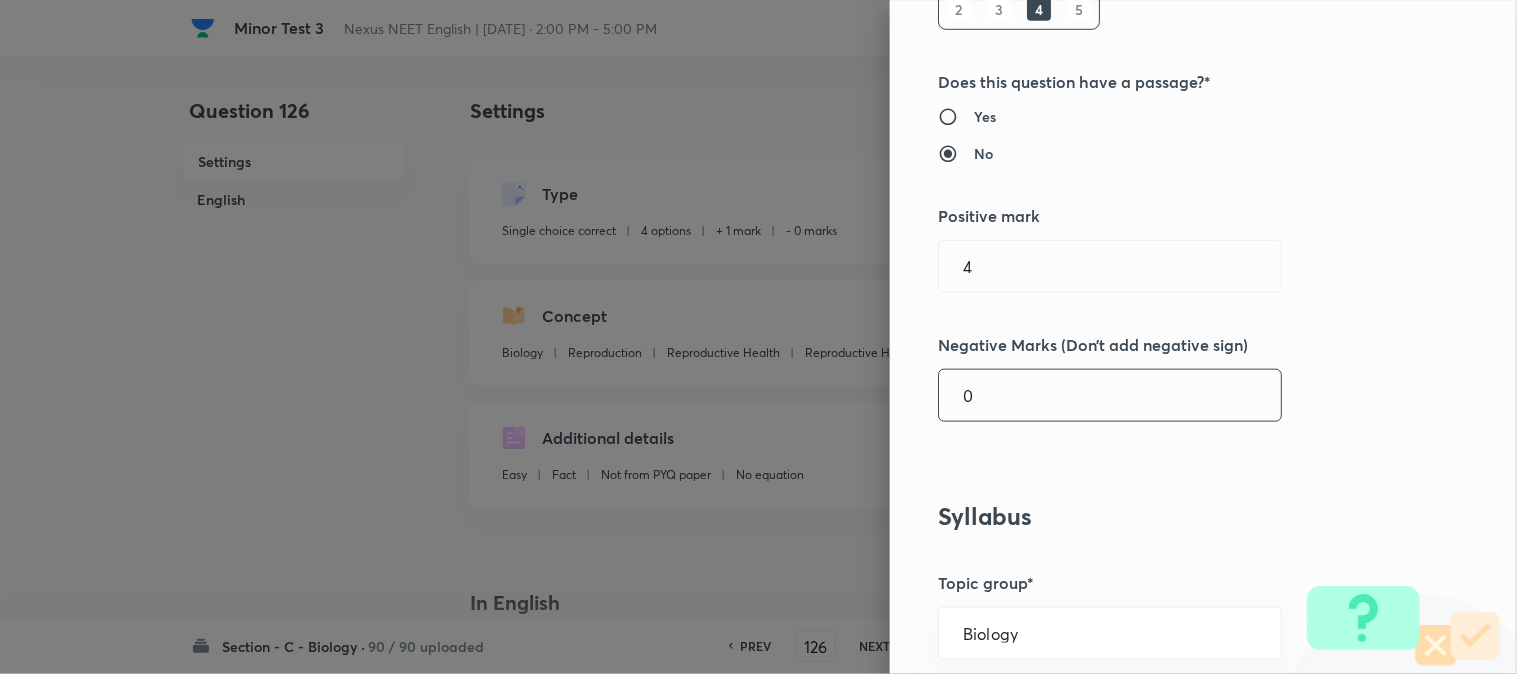 click on "0" at bounding box center (1110, 395) 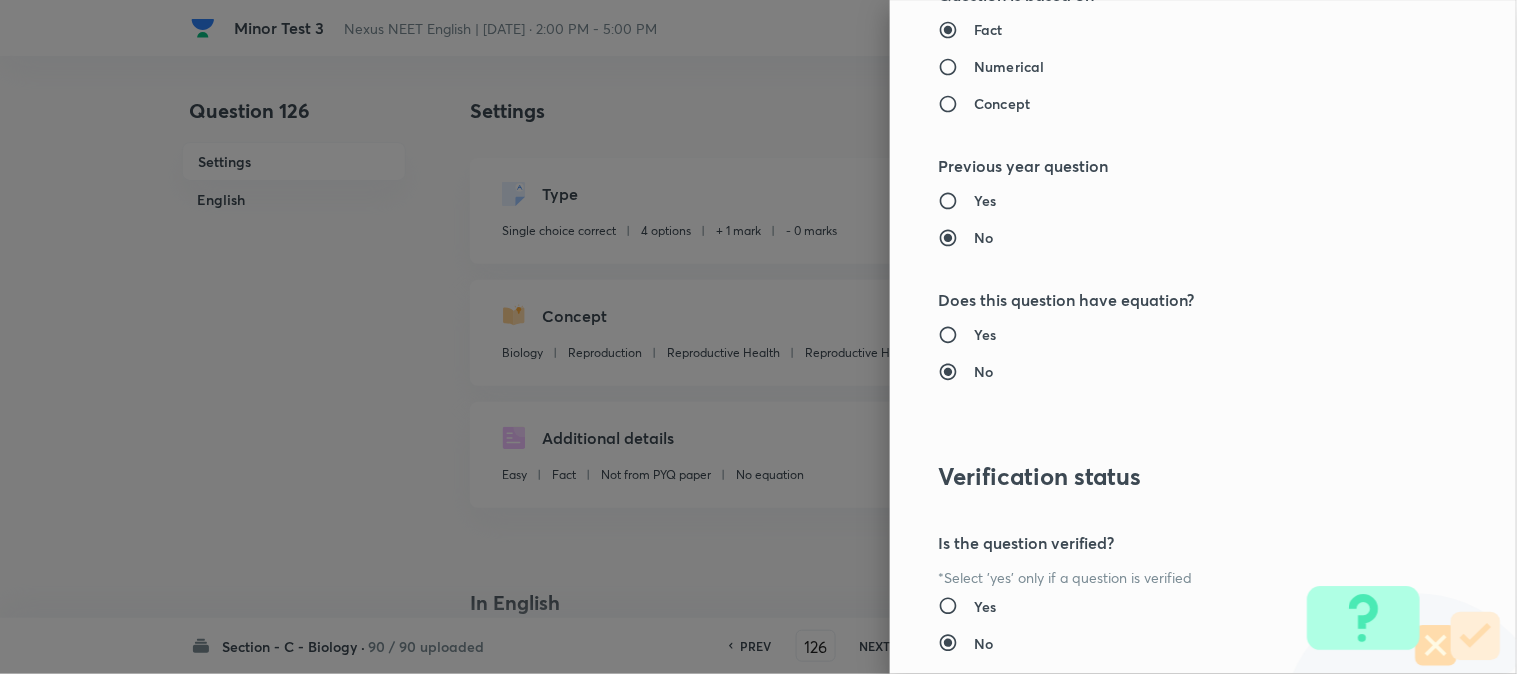 scroll, scrollTop: 2052, scrollLeft: 0, axis: vertical 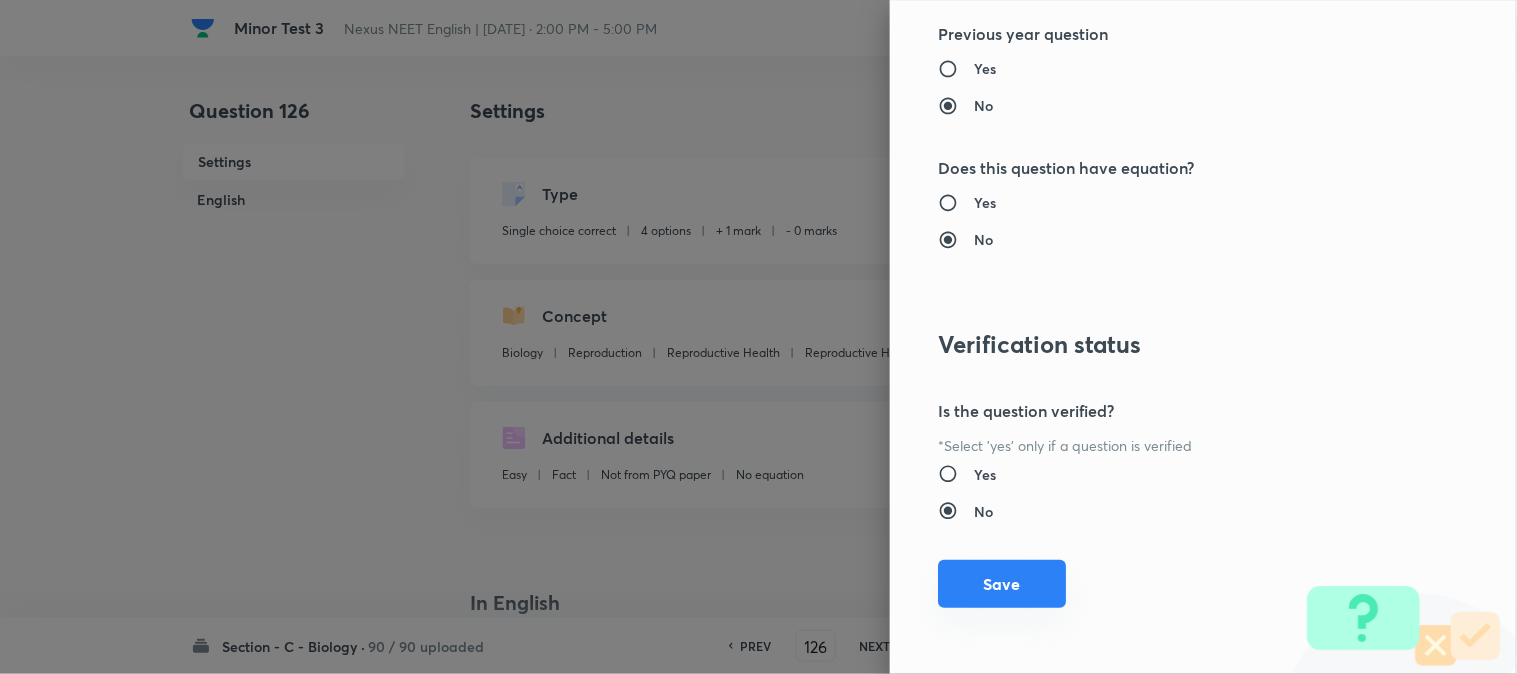 click on "Save" at bounding box center (1002, 584) 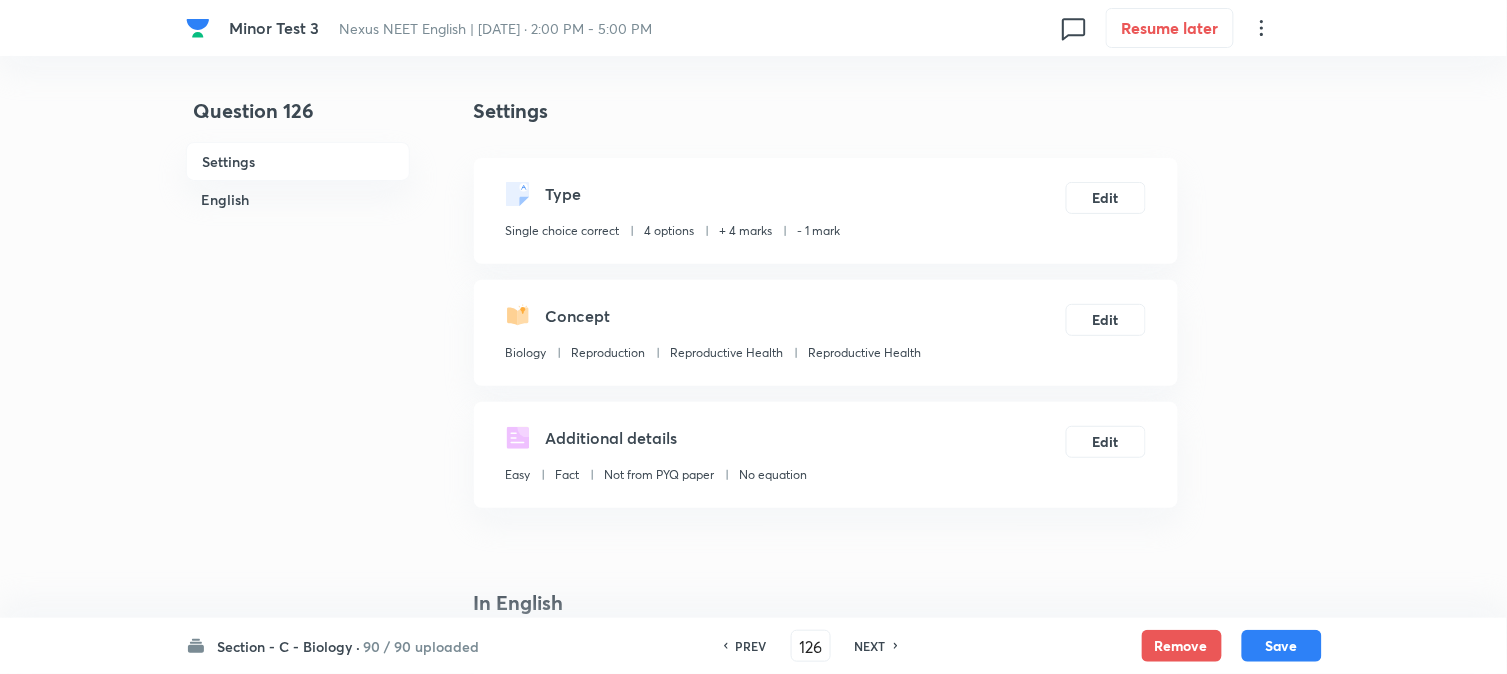 click on "Section - C - Biology ·
90 / 90 uploaded
PREV 126 ​ NEXT Remove Save" at bounding box center (754, 646) 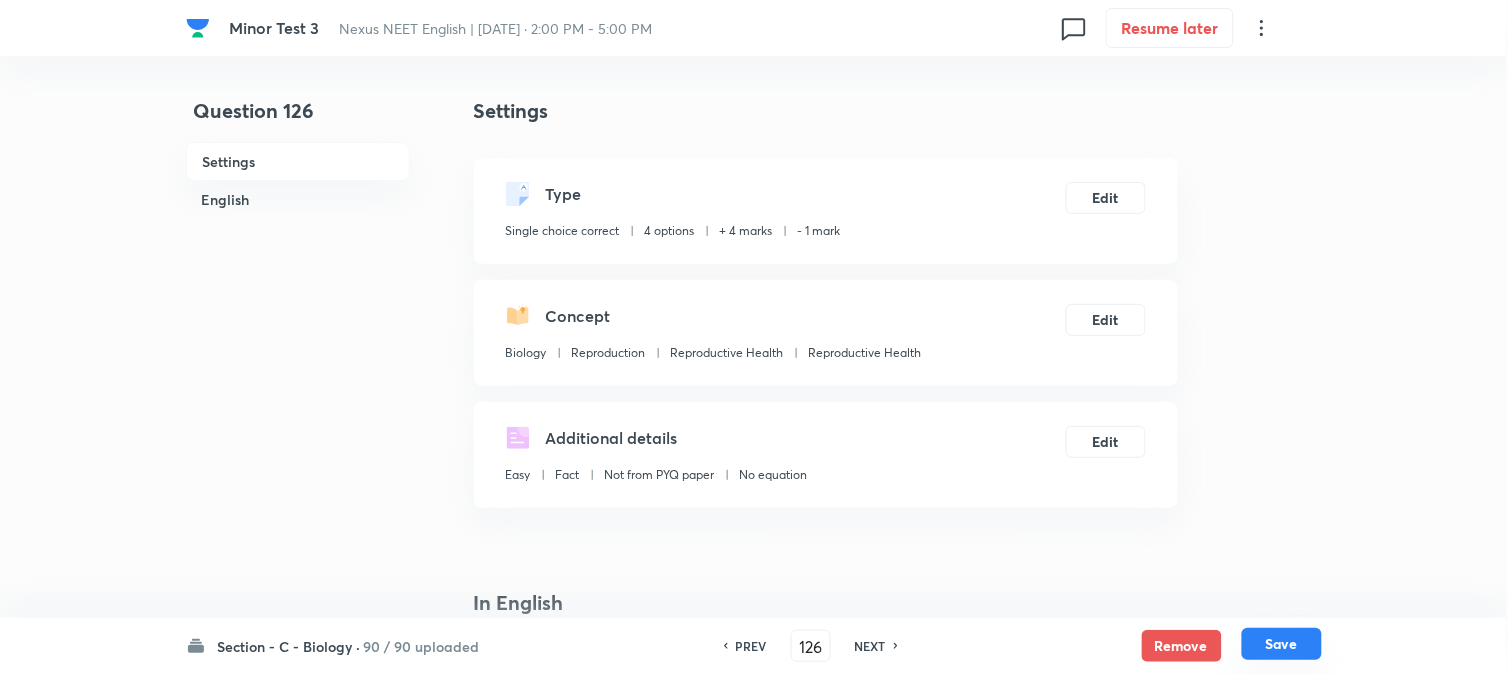 click on "Save" at bounding box center (1282, 644) 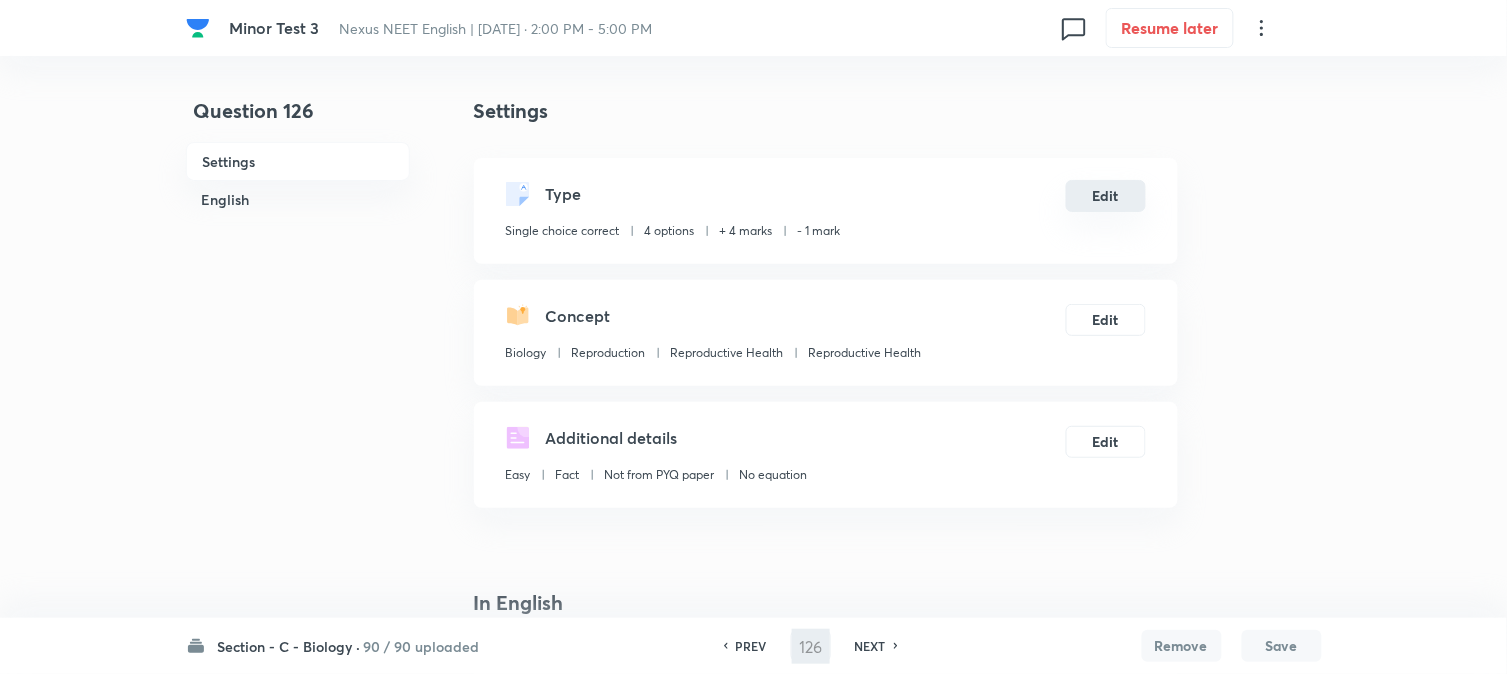 click on "Edit" at bounding box center (1106, 196) 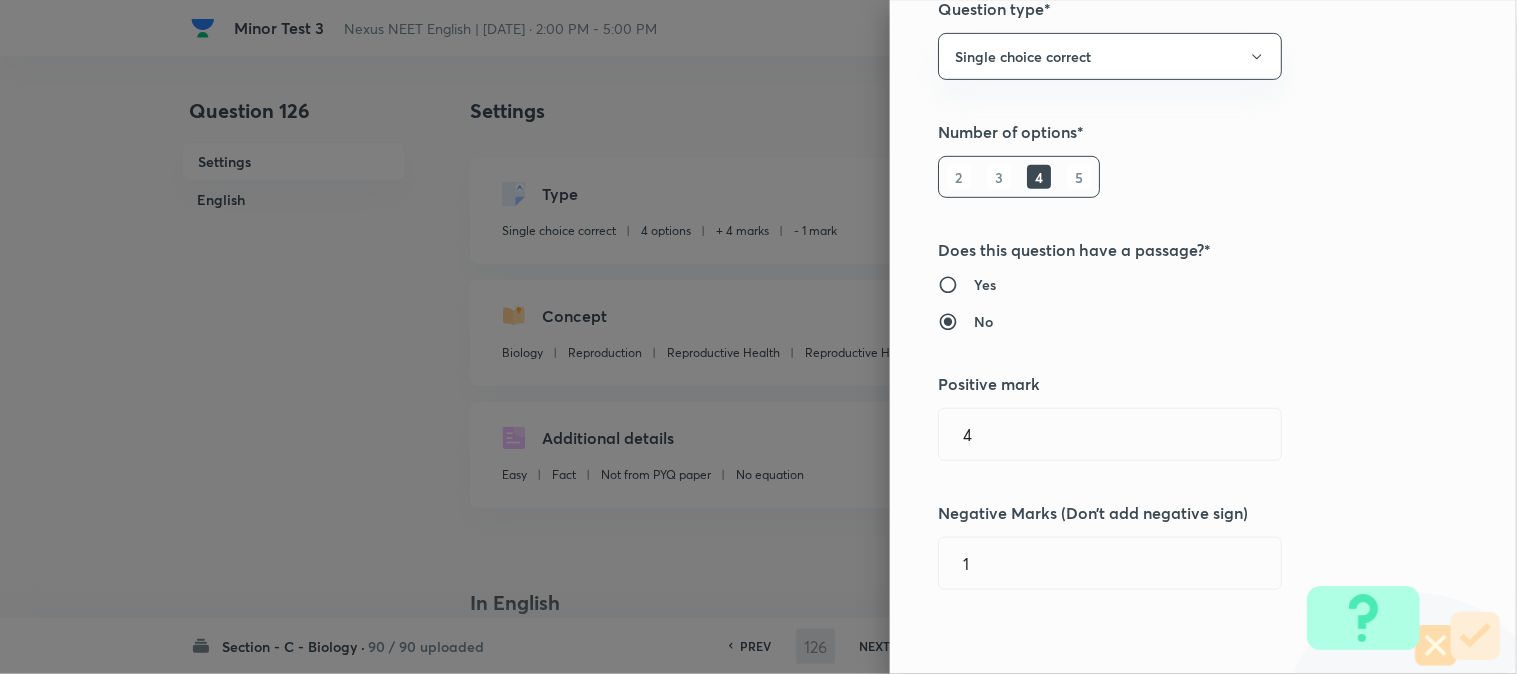 scroll, scrollTop: 333, scrollLeft: 0, axis: vertical 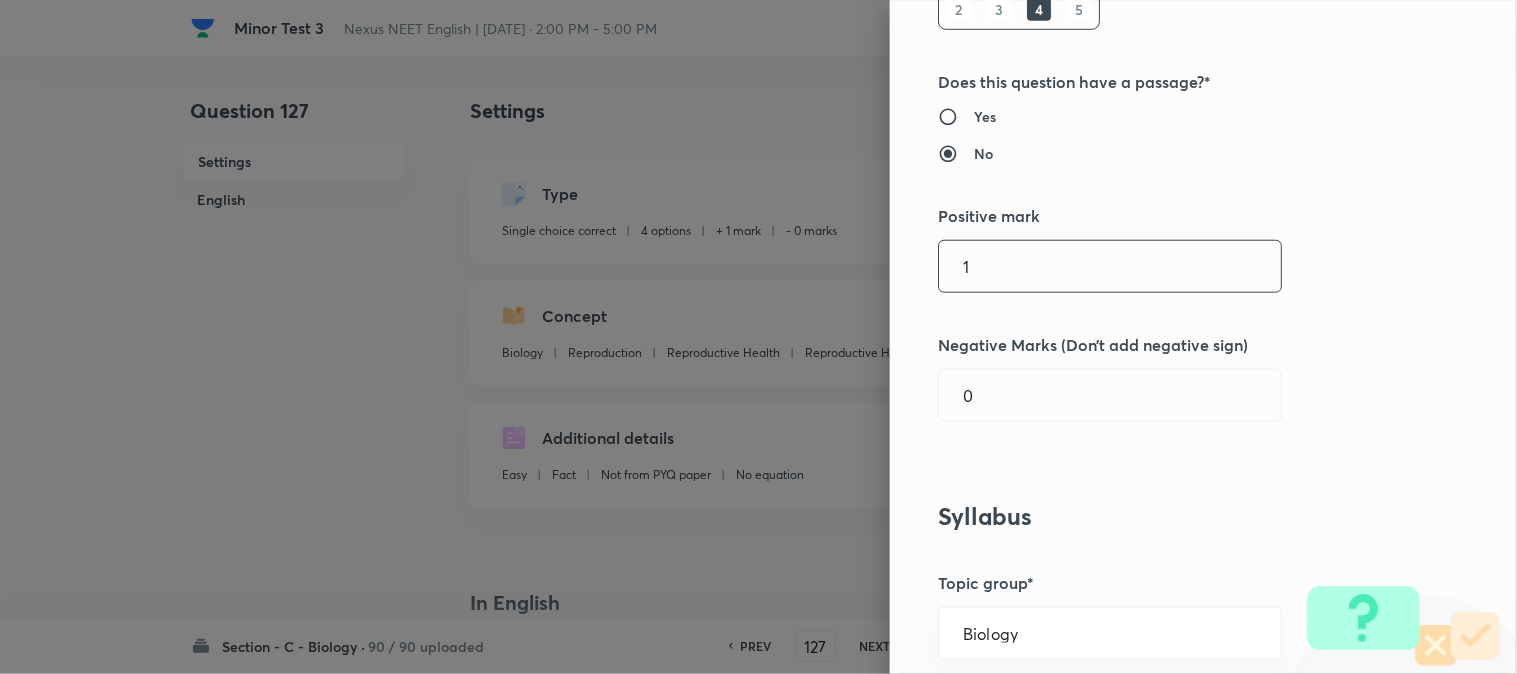 click on "1" at bounding box center [1110, 266] 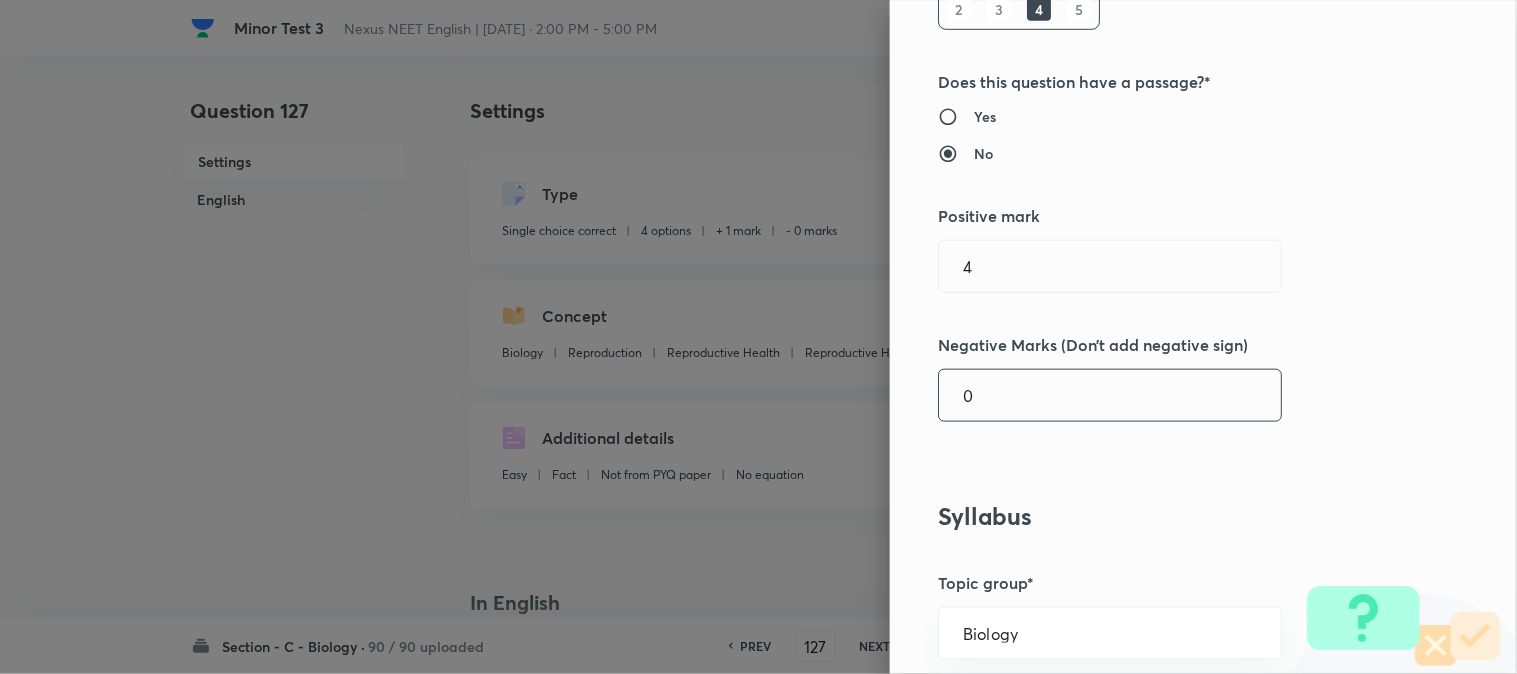 click on "0" at bounding box center [1110, 395] 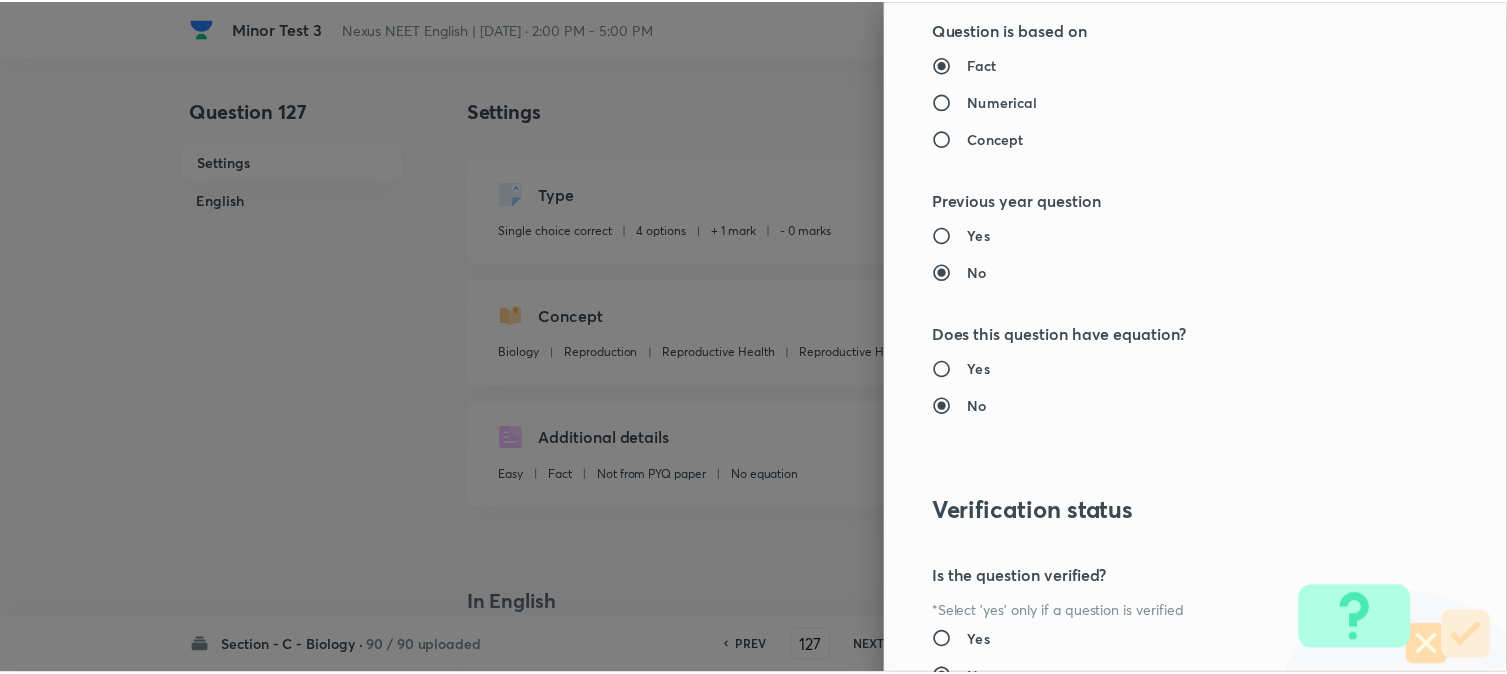 scroll, scrollTop: 2052, scrollLeft: 0, axis: vertical 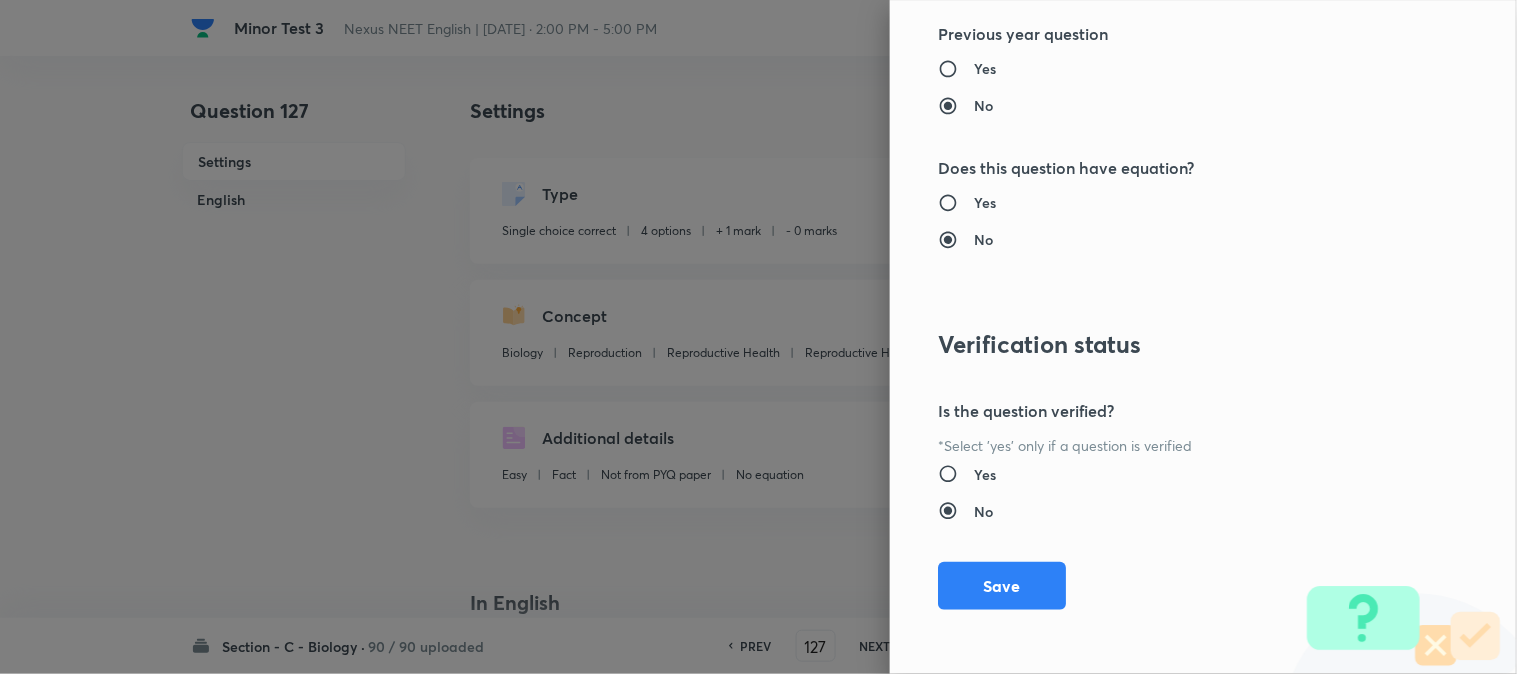 click on "Save" at bounding box center [1002, 586] 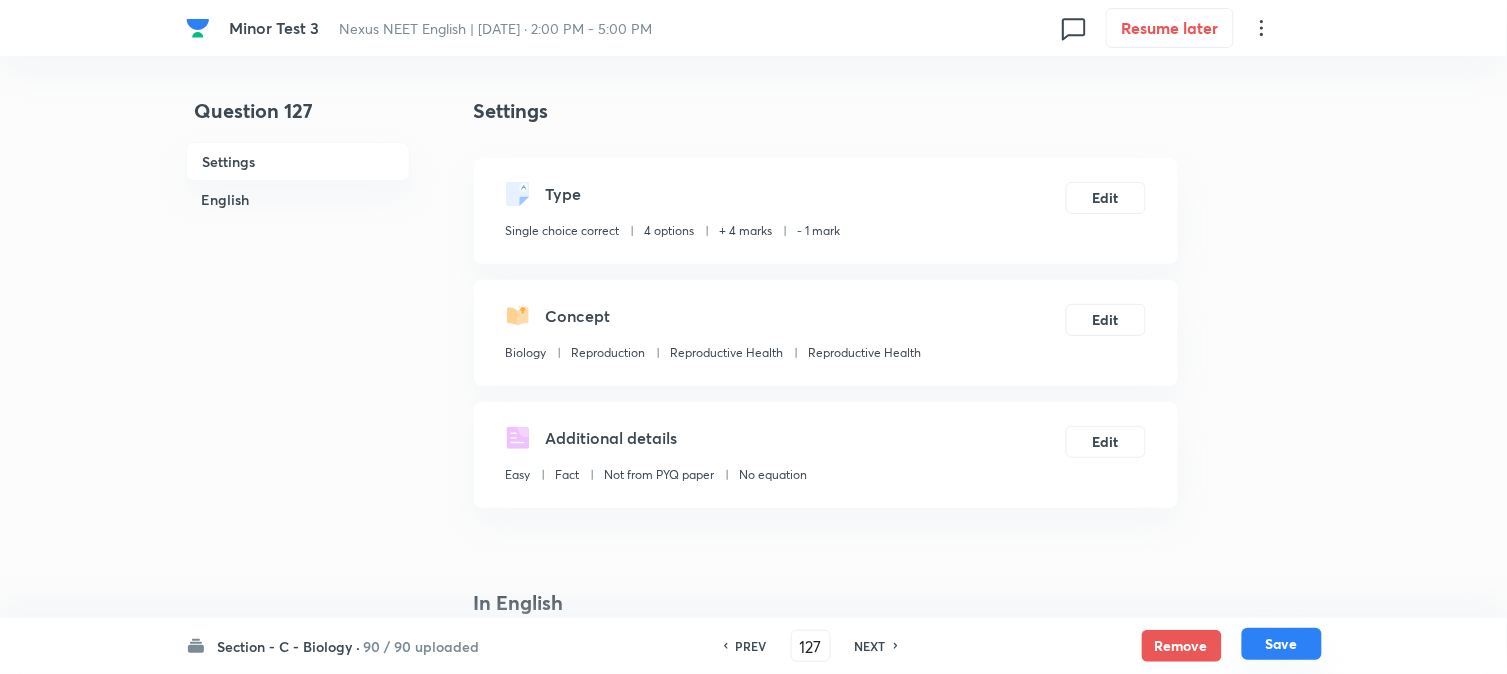 click on "Save" at bounding box center [1282, 644] 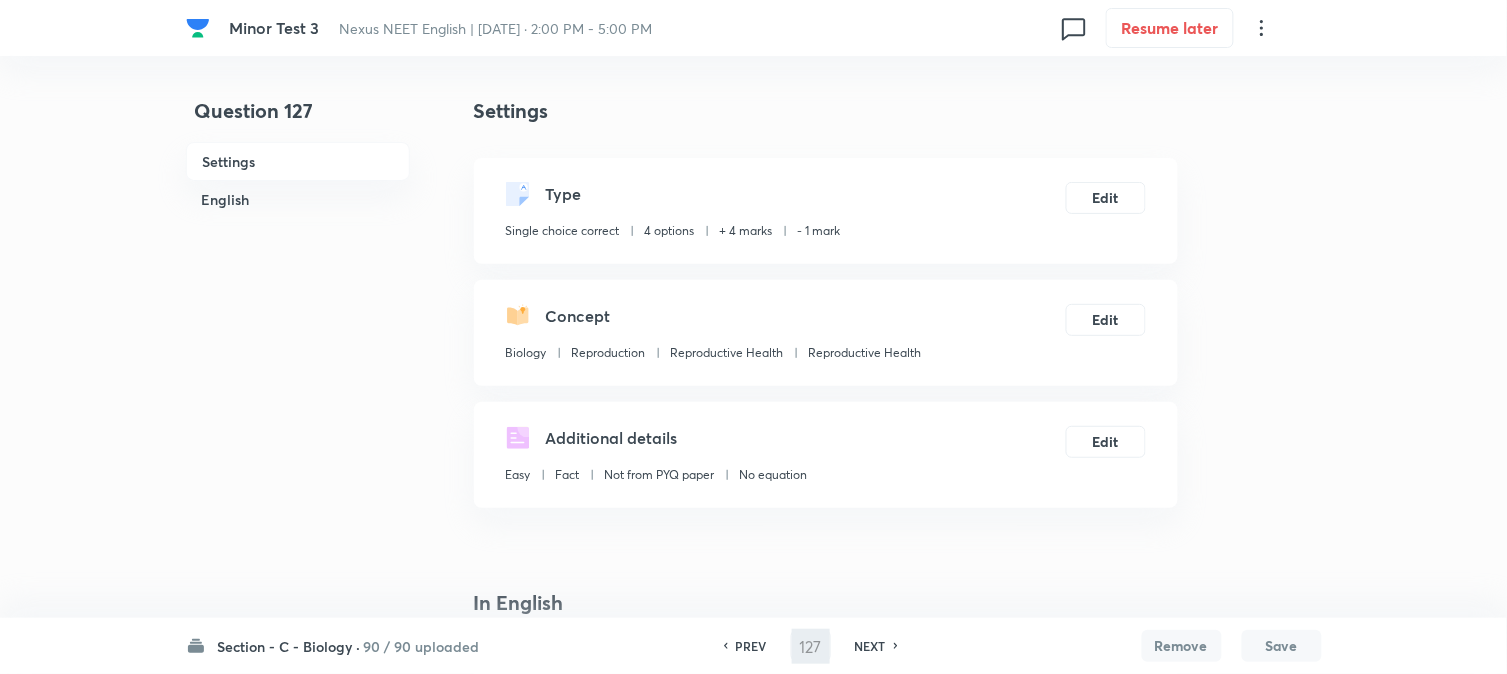 click on "Type Single choice correct 4 options + 4 marks - 1 mark Edit" at bounding box center (826, 211) 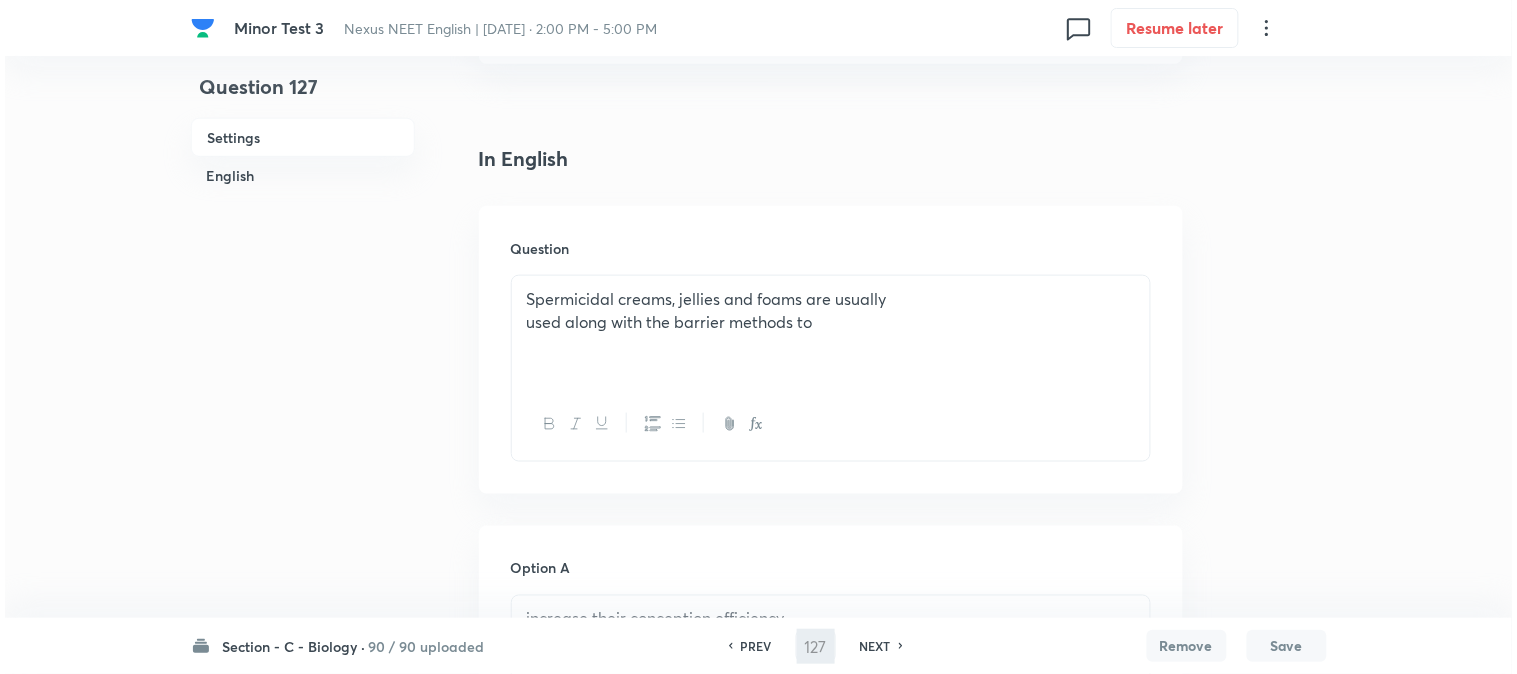 scroll, scrollTop: 0, scrollLeft: 0, axis: both 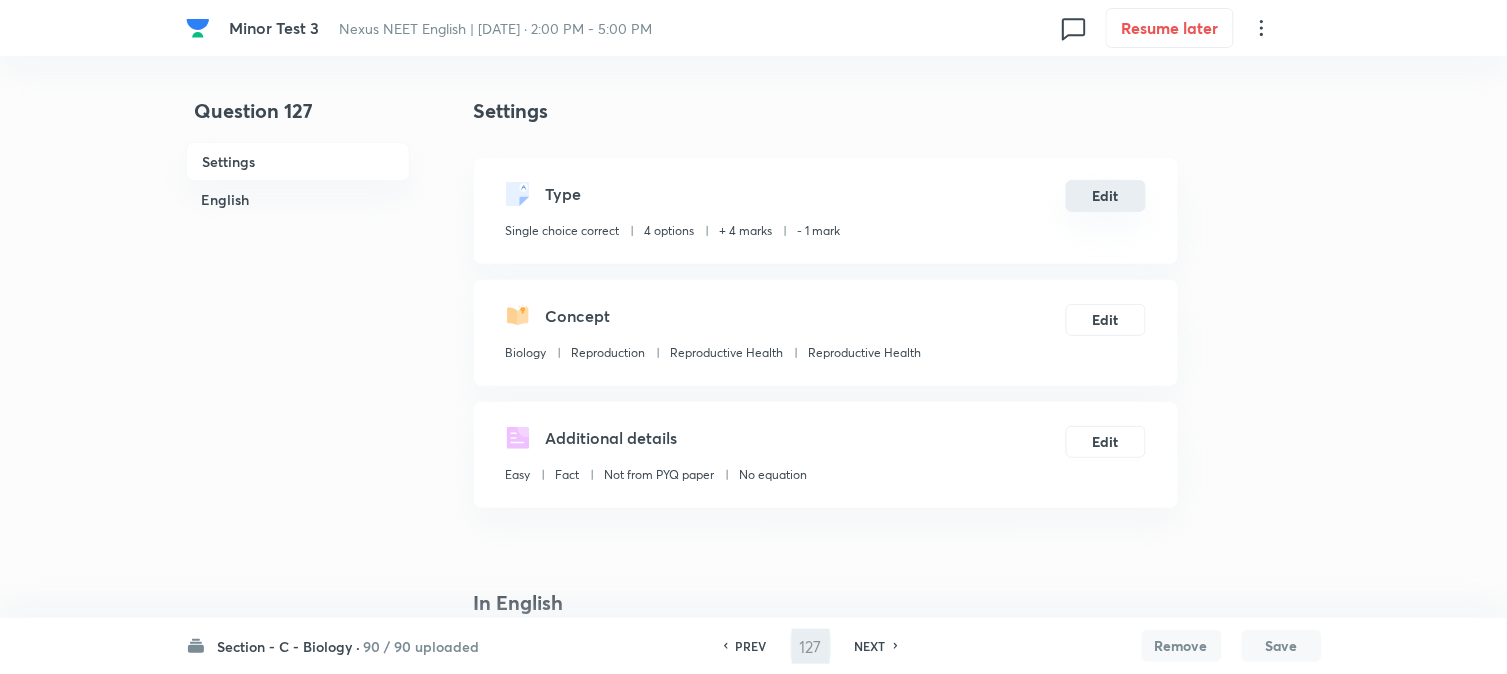 click on "Edit" at bounding box center [1106, 196] 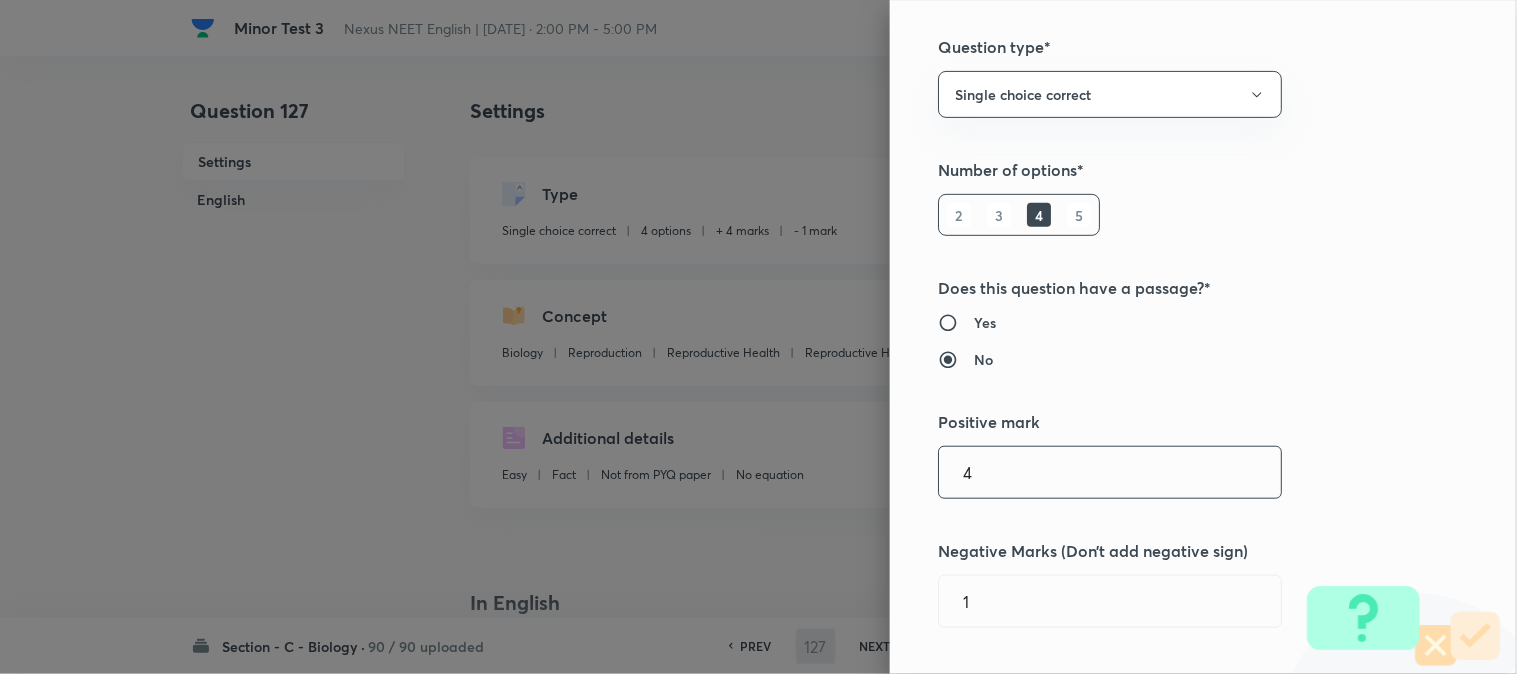 scroll, scrollTop: 333, scrollLeft: 0, axis: vertical 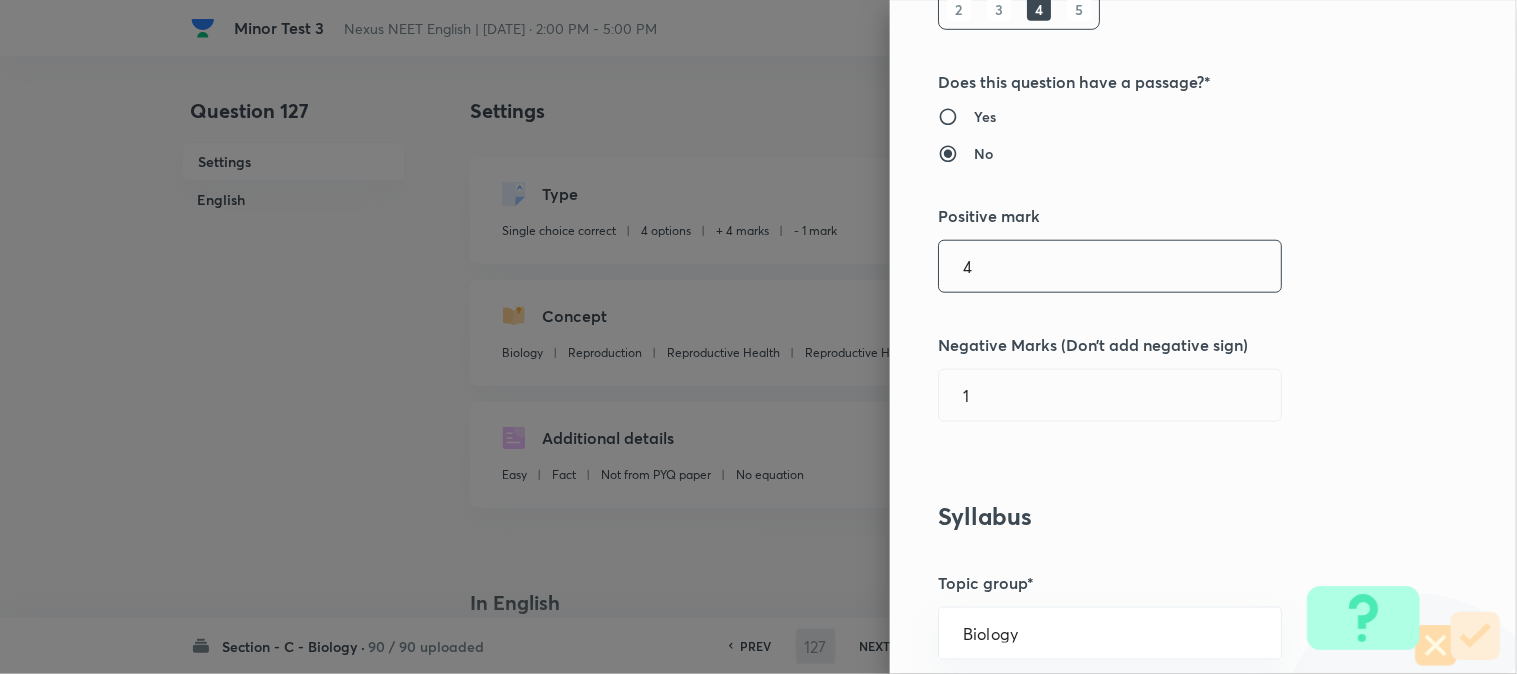click on "4" at bounding box center (1110, 266) 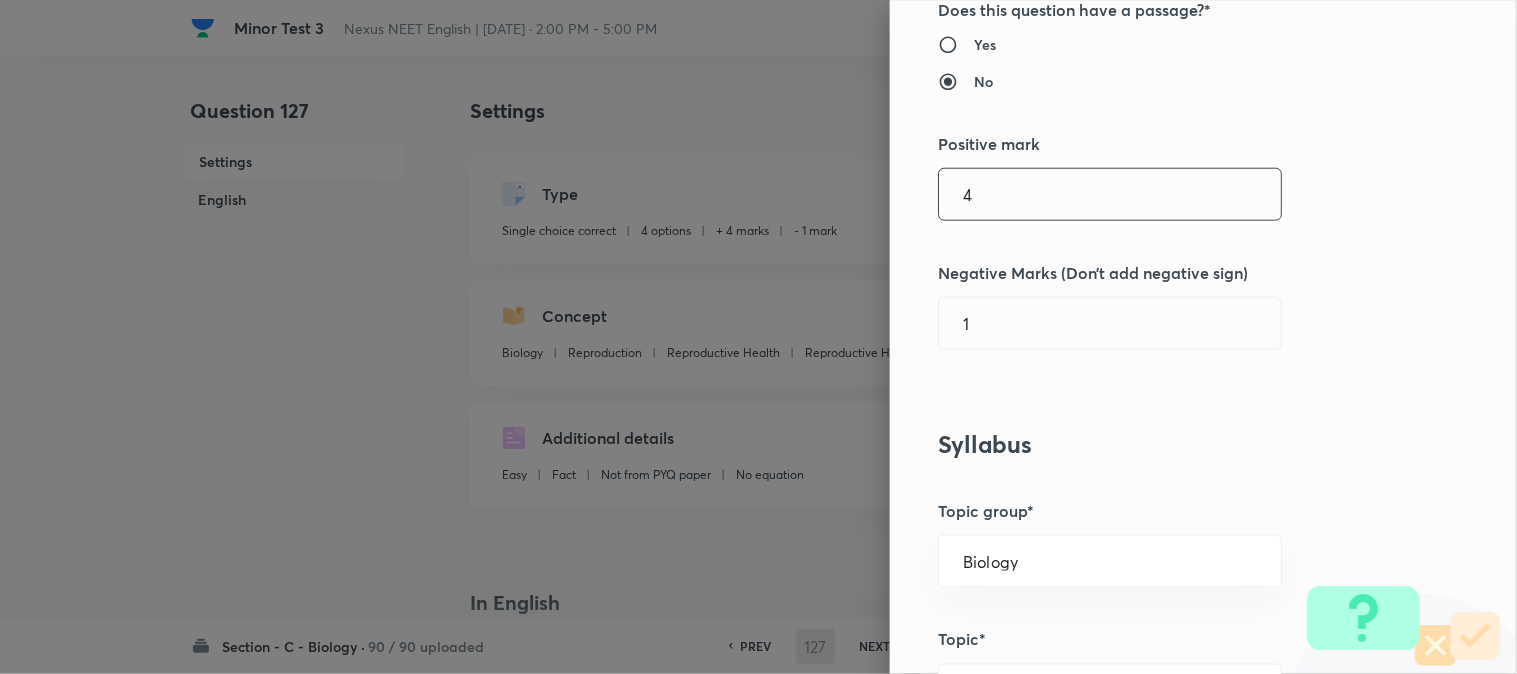 scroll, scrollTop: 444, scrollLeft: 0, axis: vertical 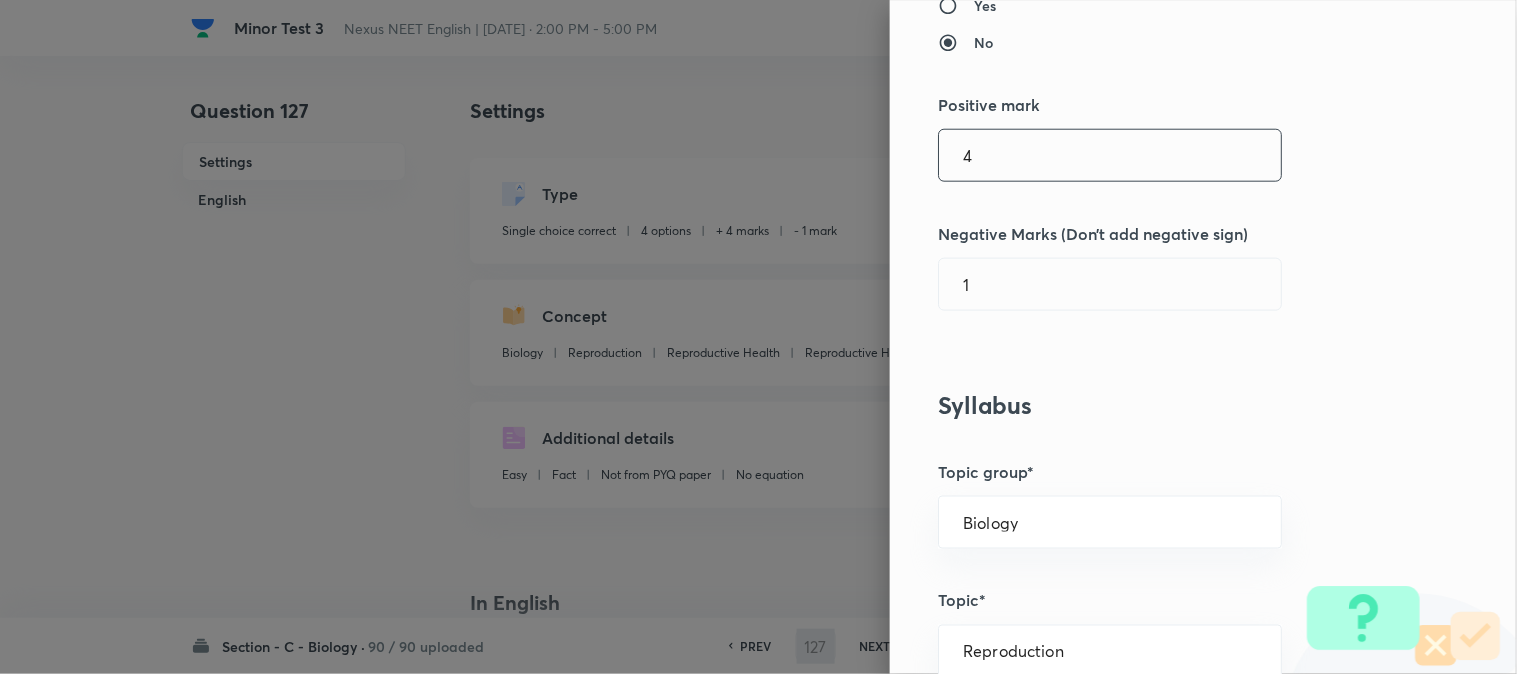 click on "4" at bounding box center (1110, 155) 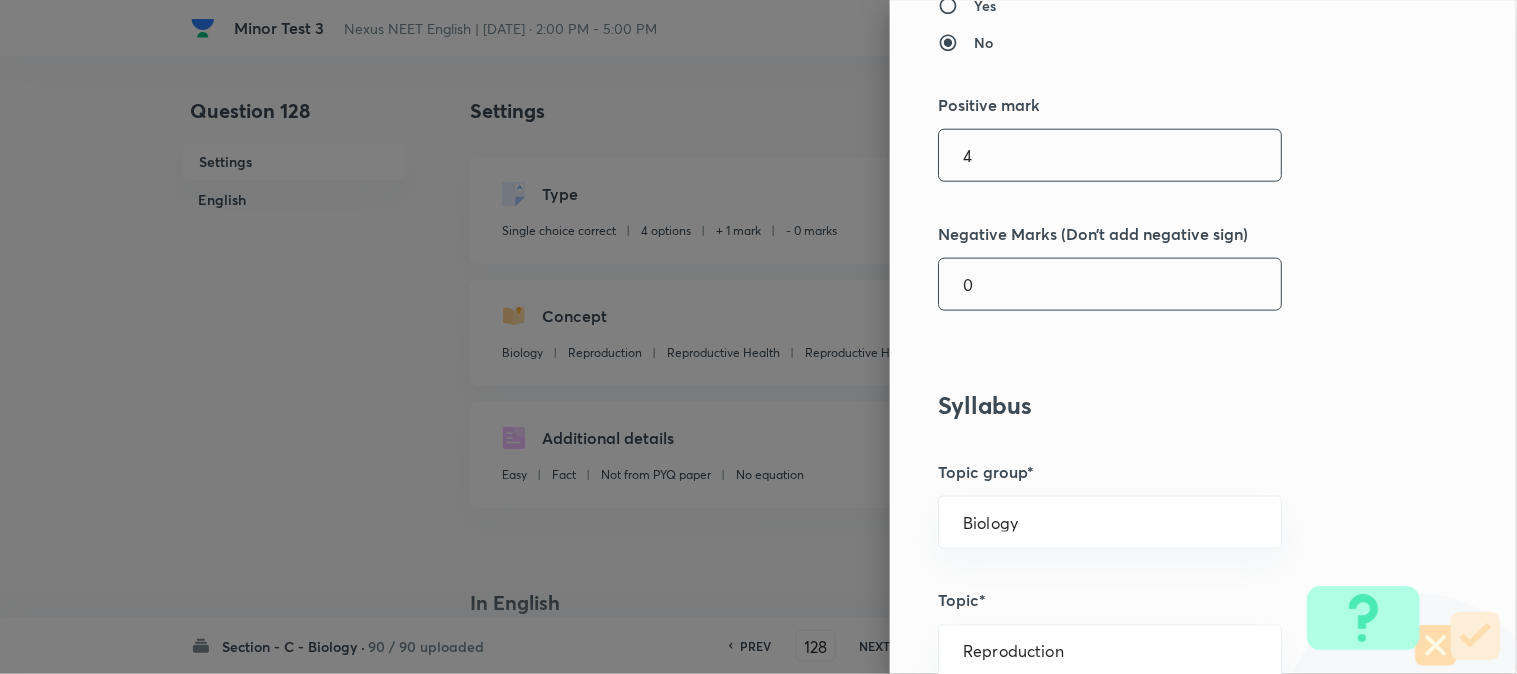 click on "0" at bounding box center [1110, 284] 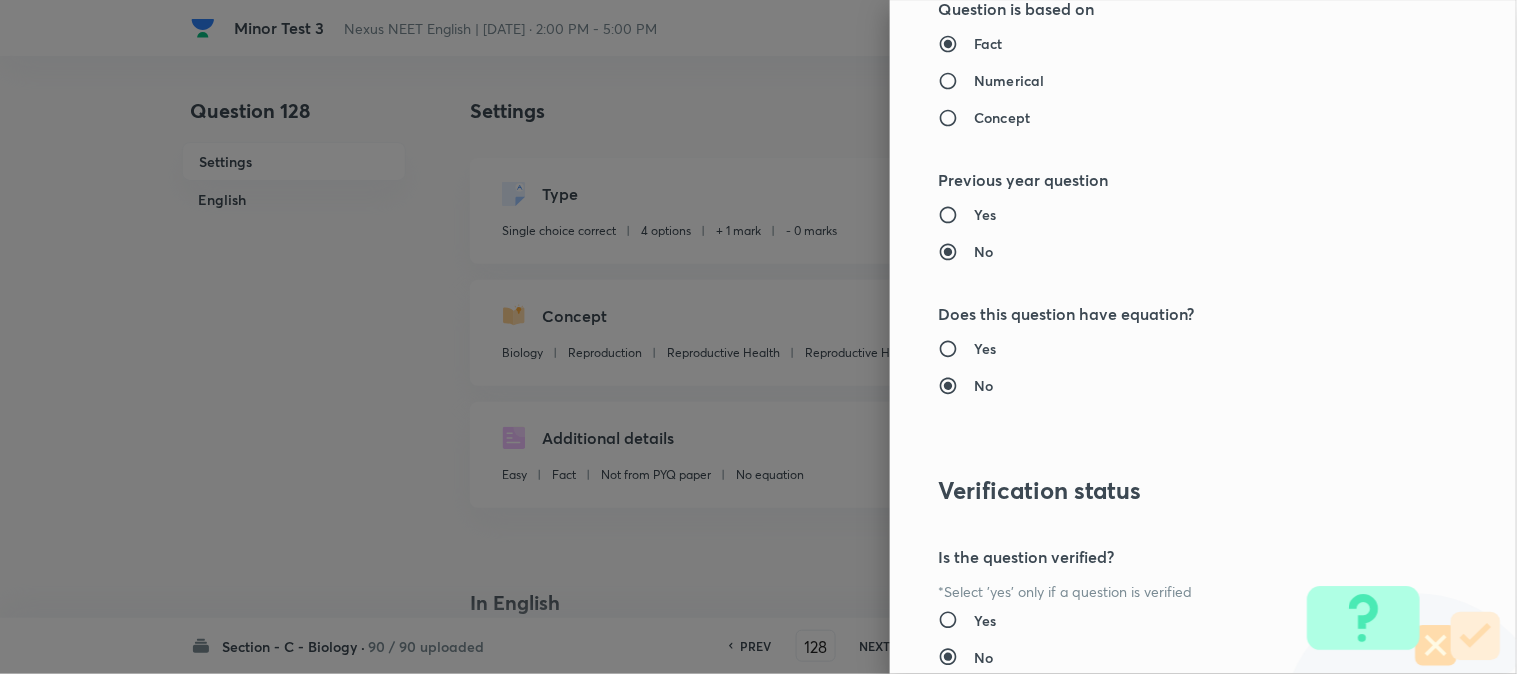 scroll, scrollTop: 2052, scrollLeft: 0, axis: vertical 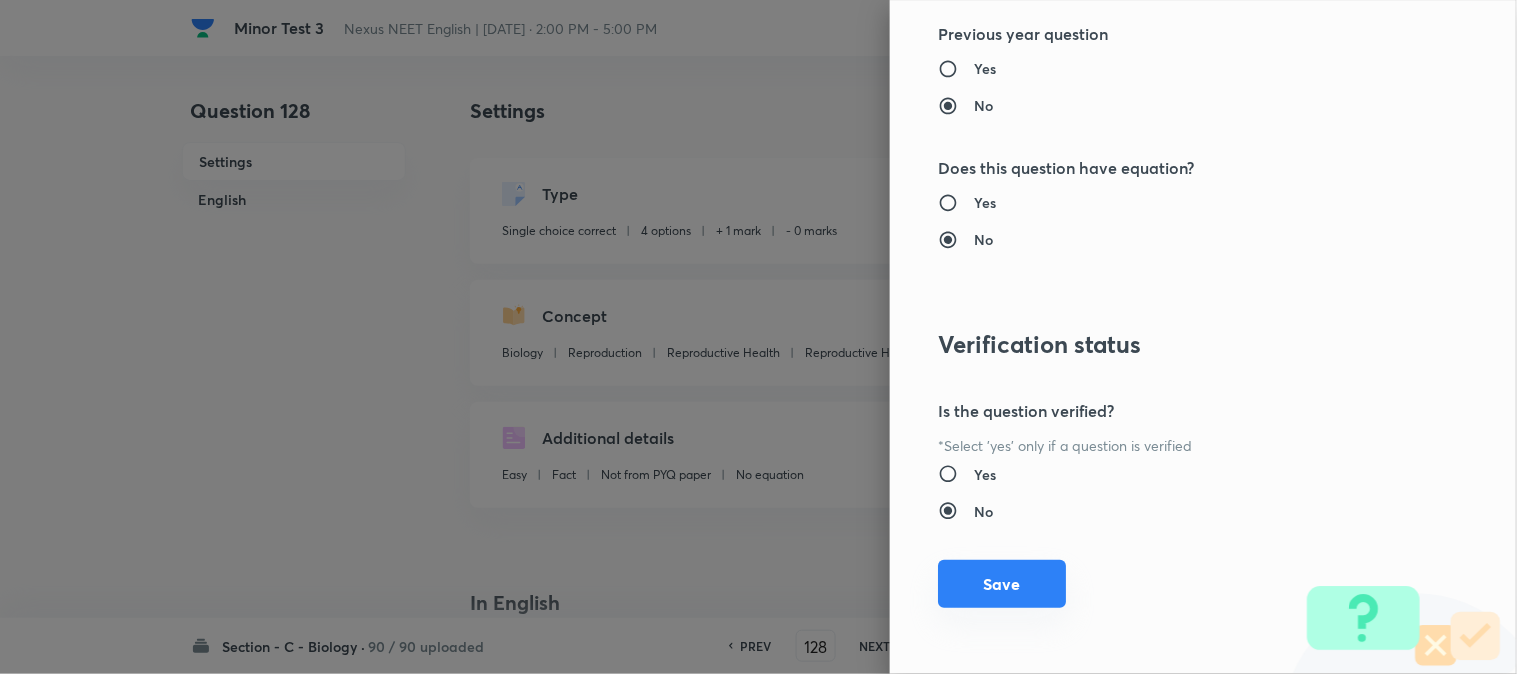 click on "Save" at bounding box center [1002, 584] 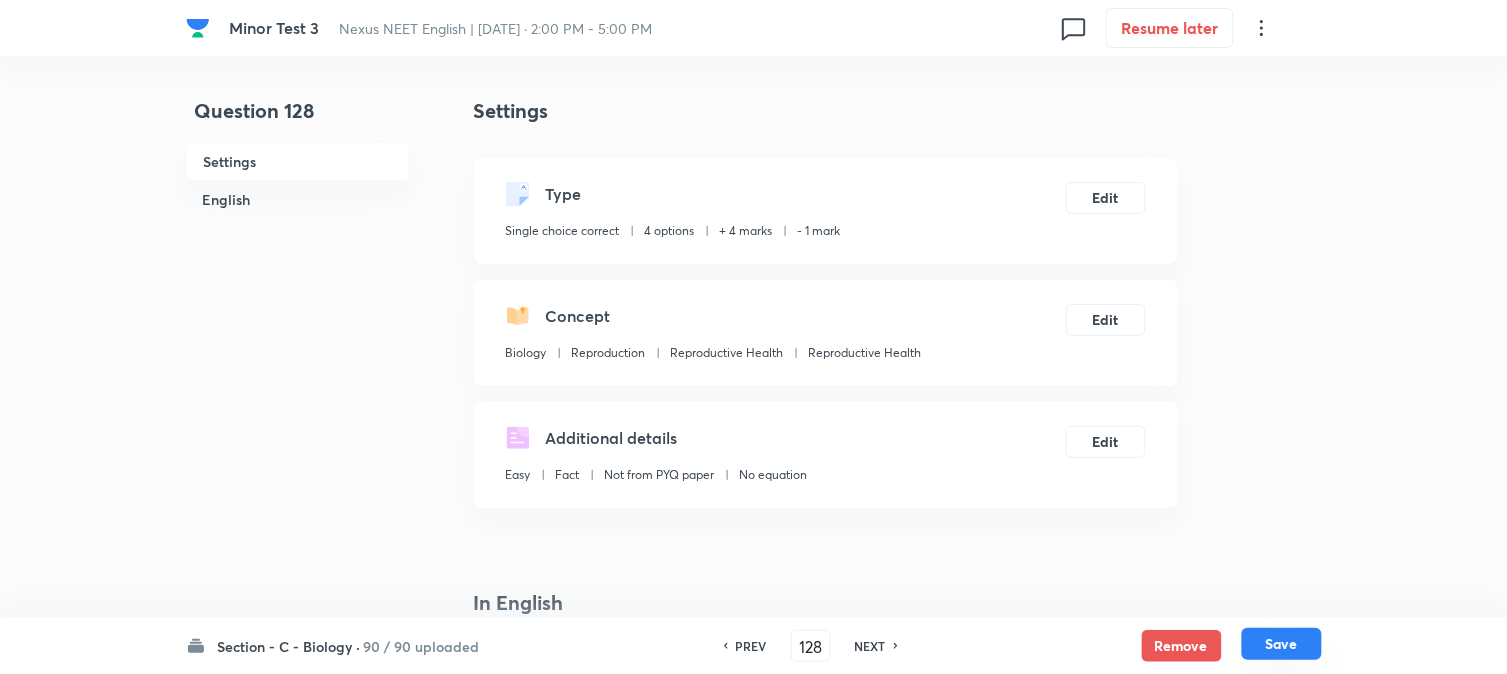 click on "Save" at bounding box center [1282, 644] 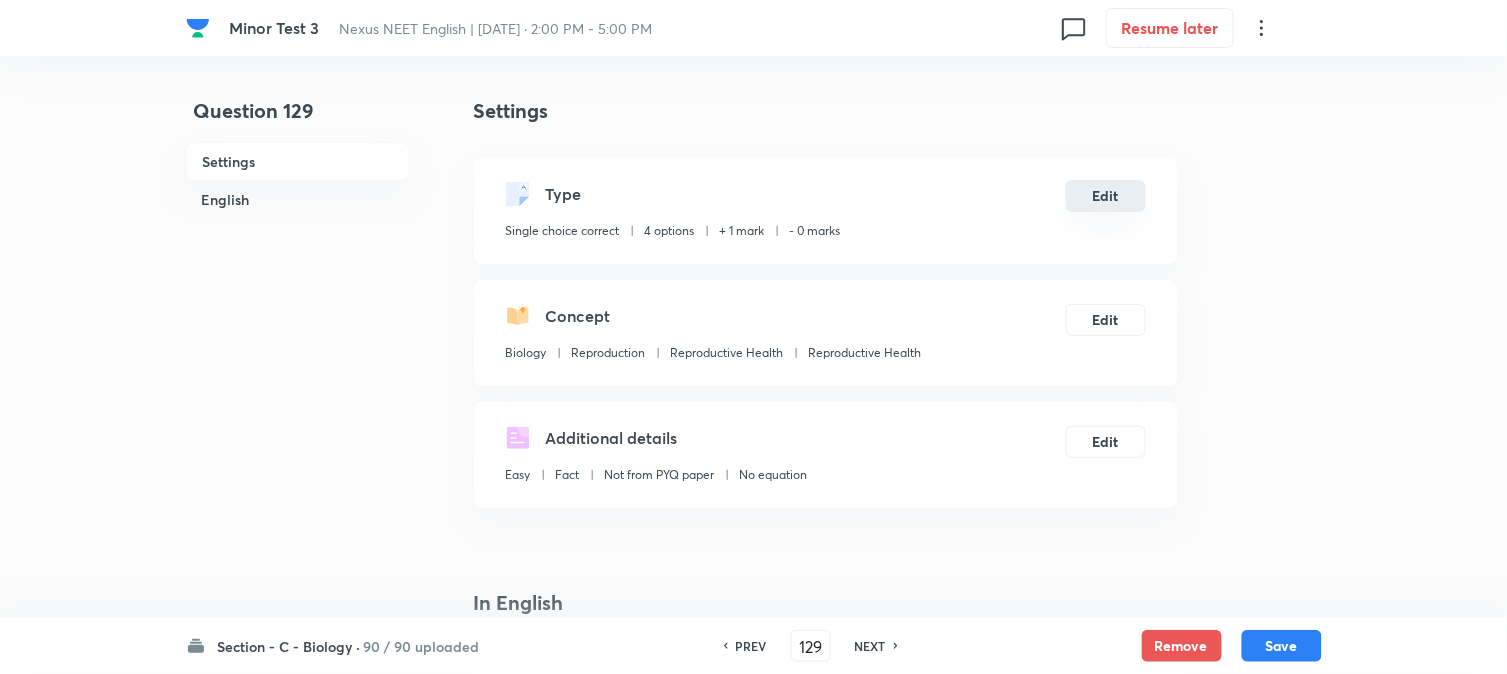 click on "Edit" at bounding box center (1106, 196) 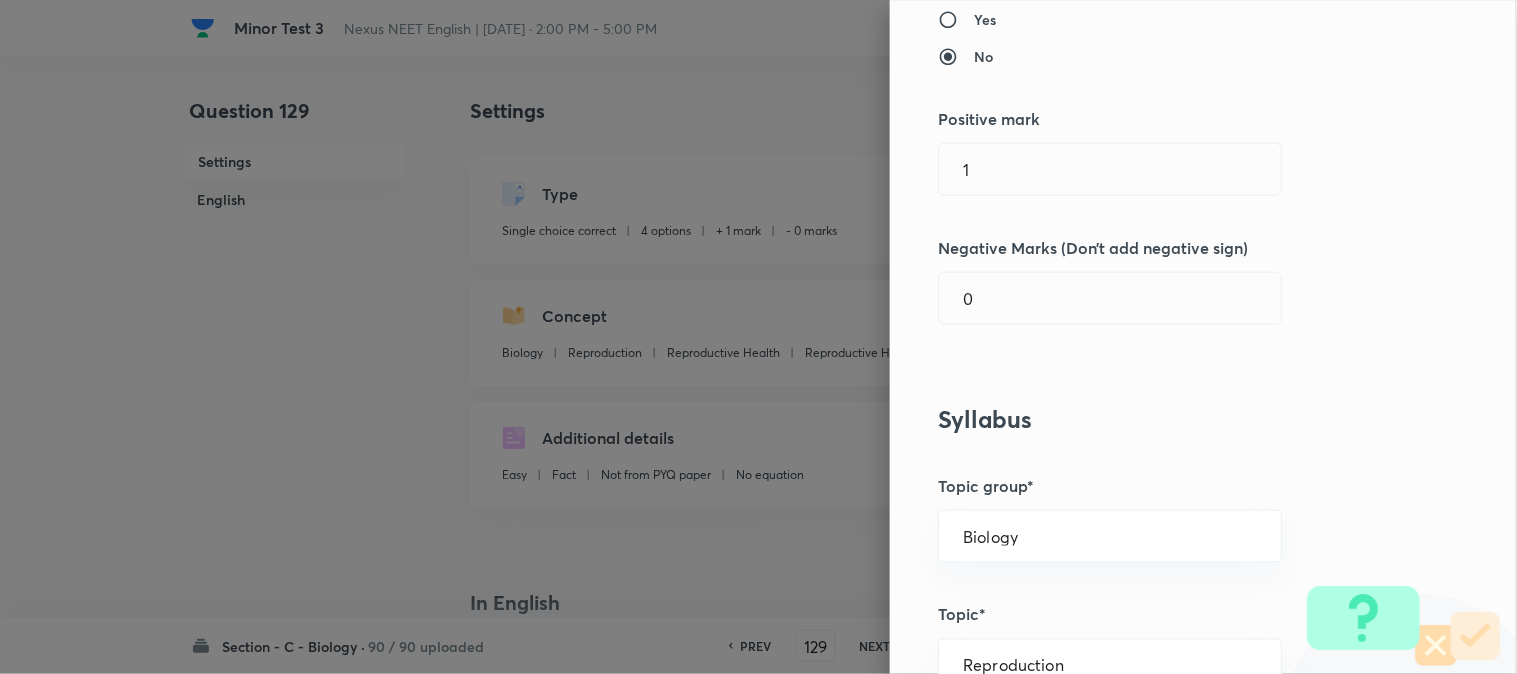 scroll, scrollTop: 444, scrollLeft: 0, axis: vertical 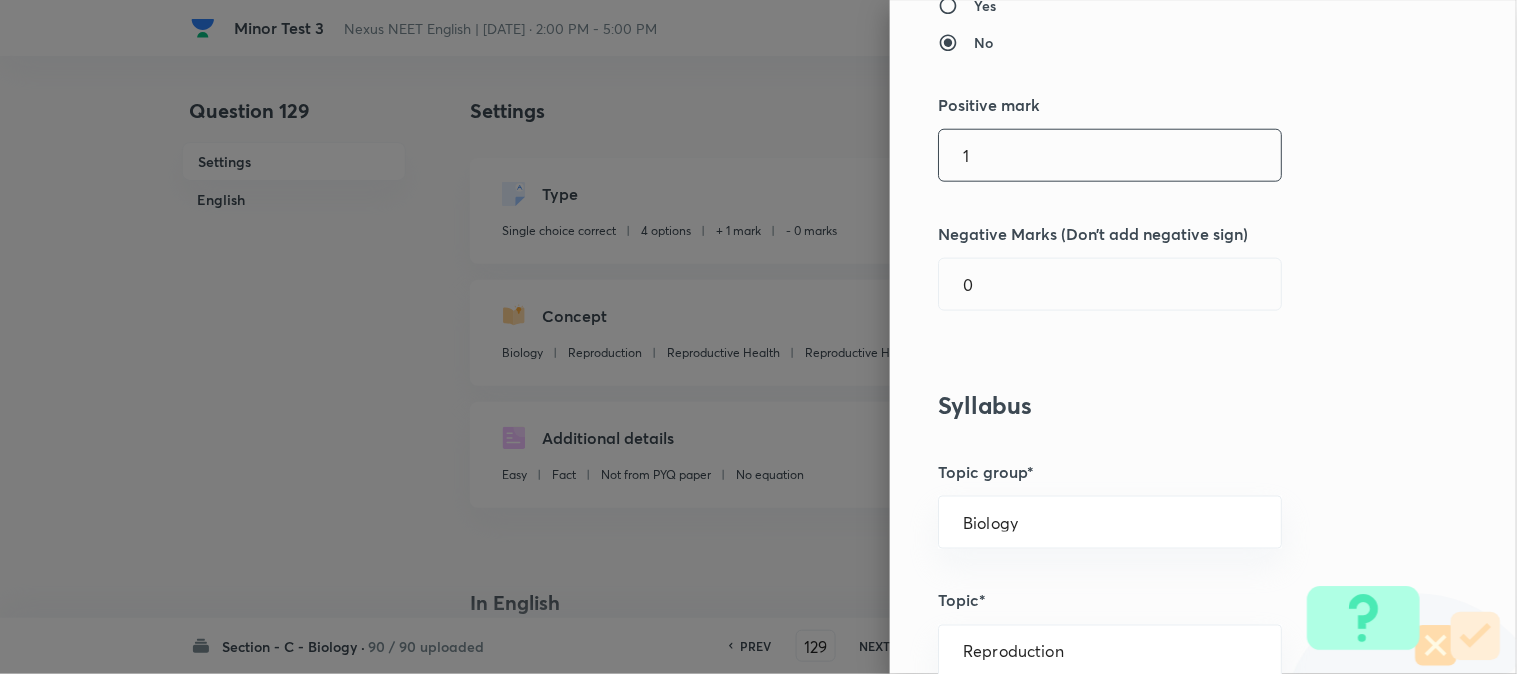 click on "1" at bounding box center [1110, 155] 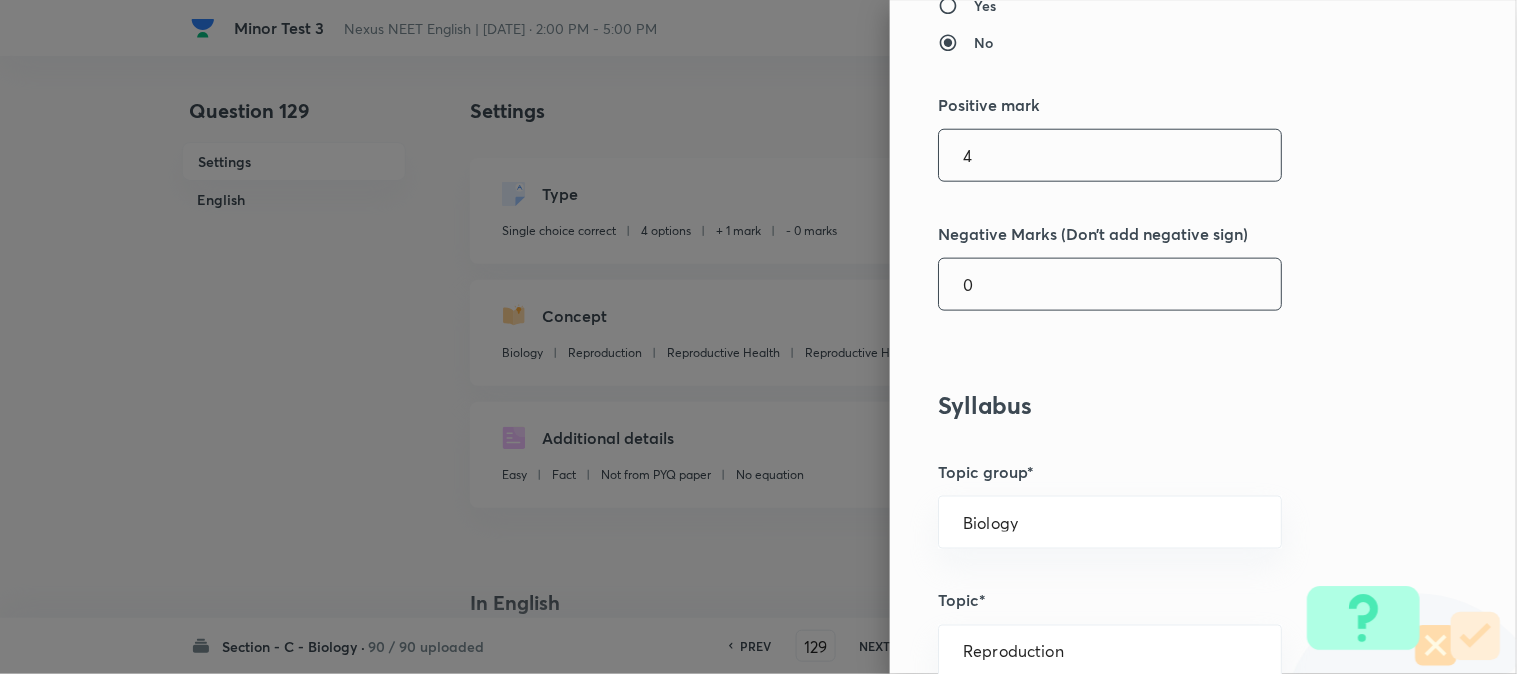 click on "0" at bounding box center (1110, 284) 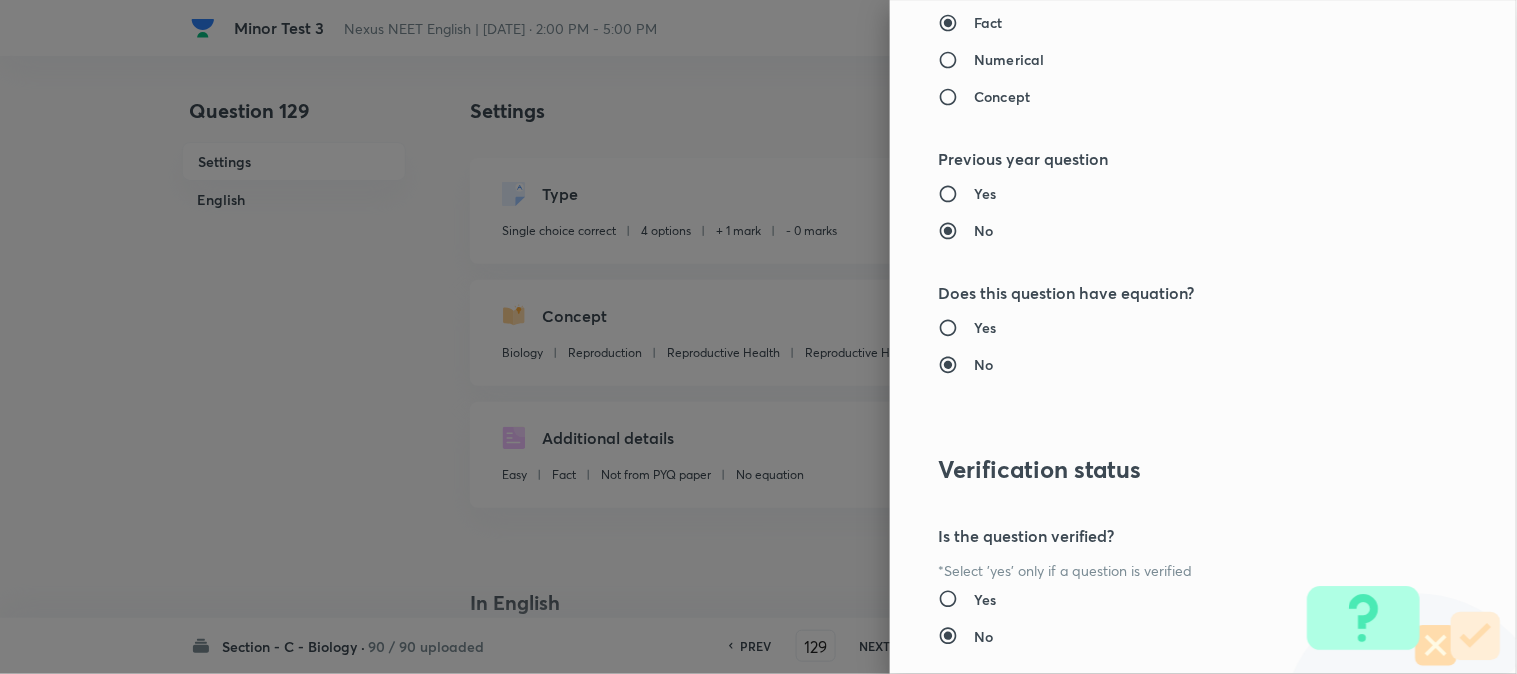 scroll, scrollTop: 2052, scrollLeft: 0, axis: vertical 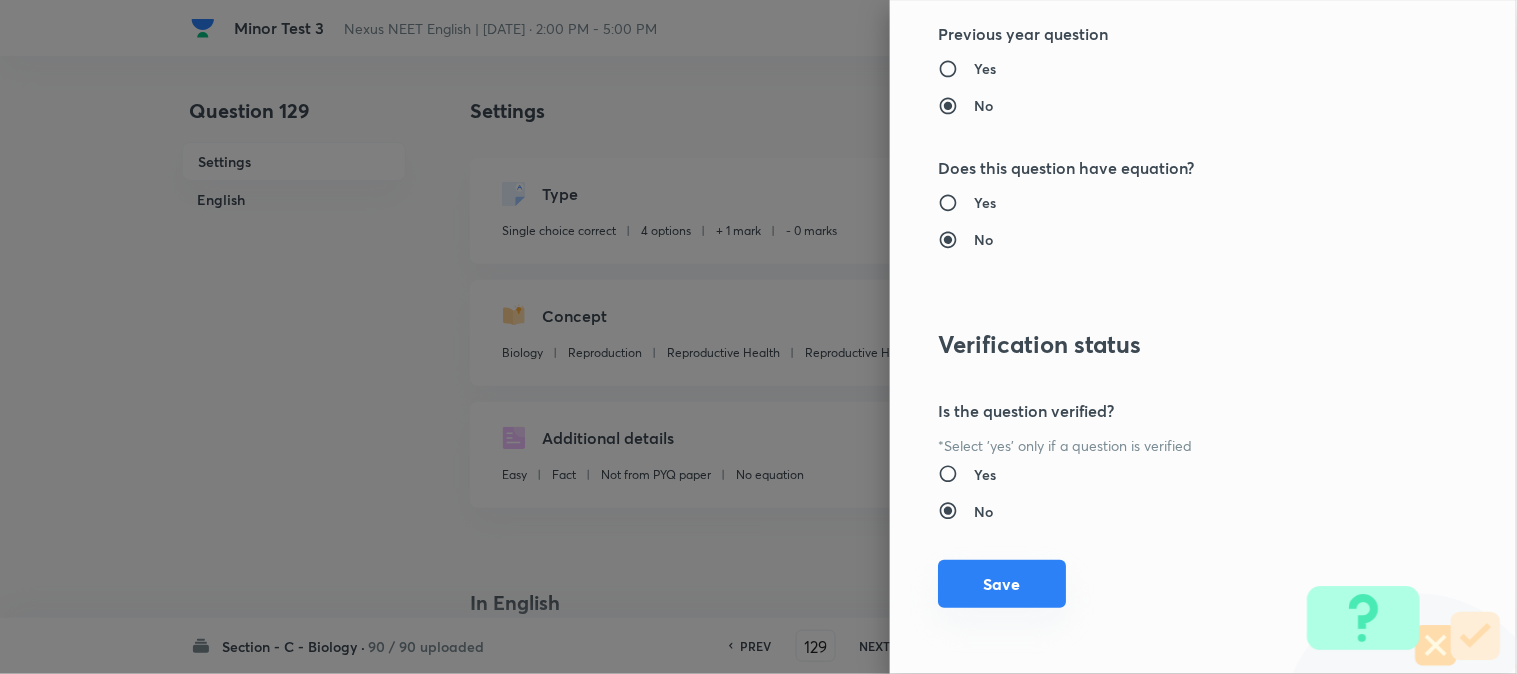 click on "Save" at bounding box center [1002, 584] 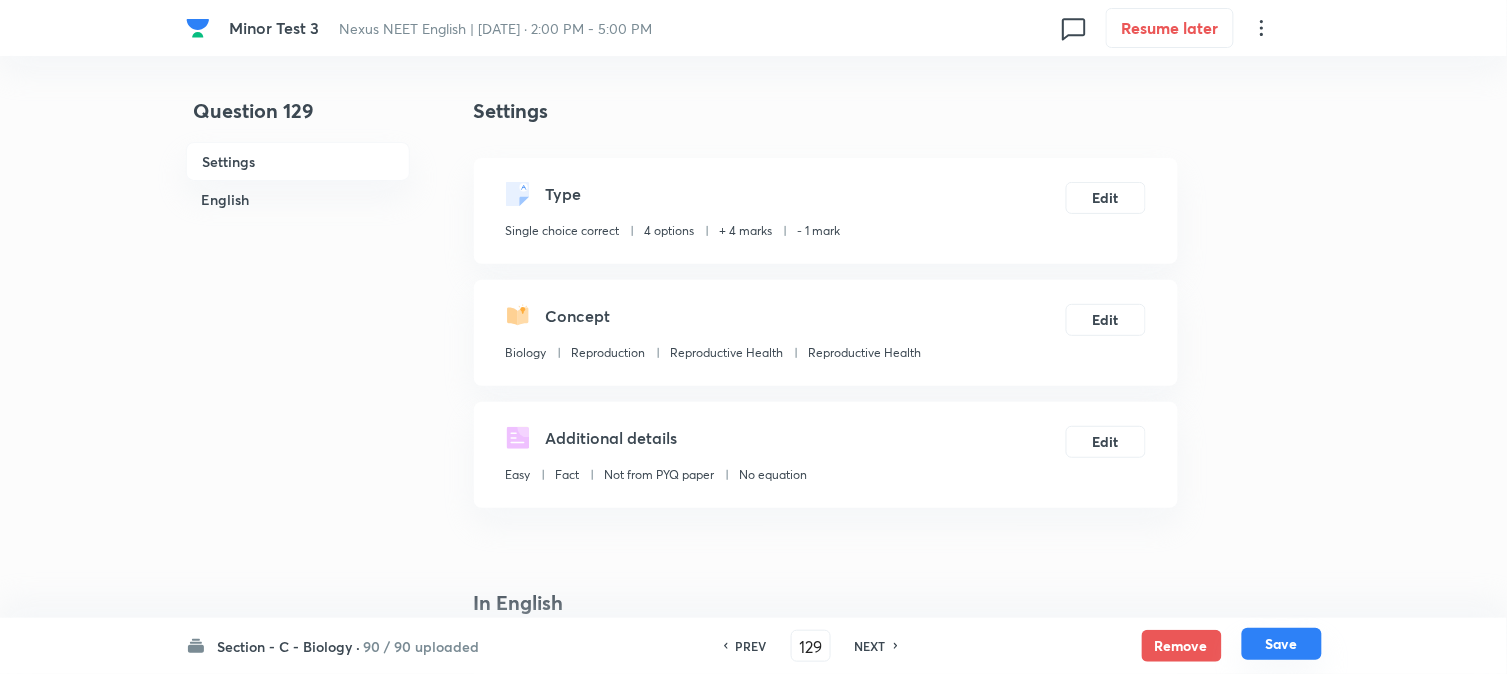 click on "Save" at bounding box center (1282, 644) 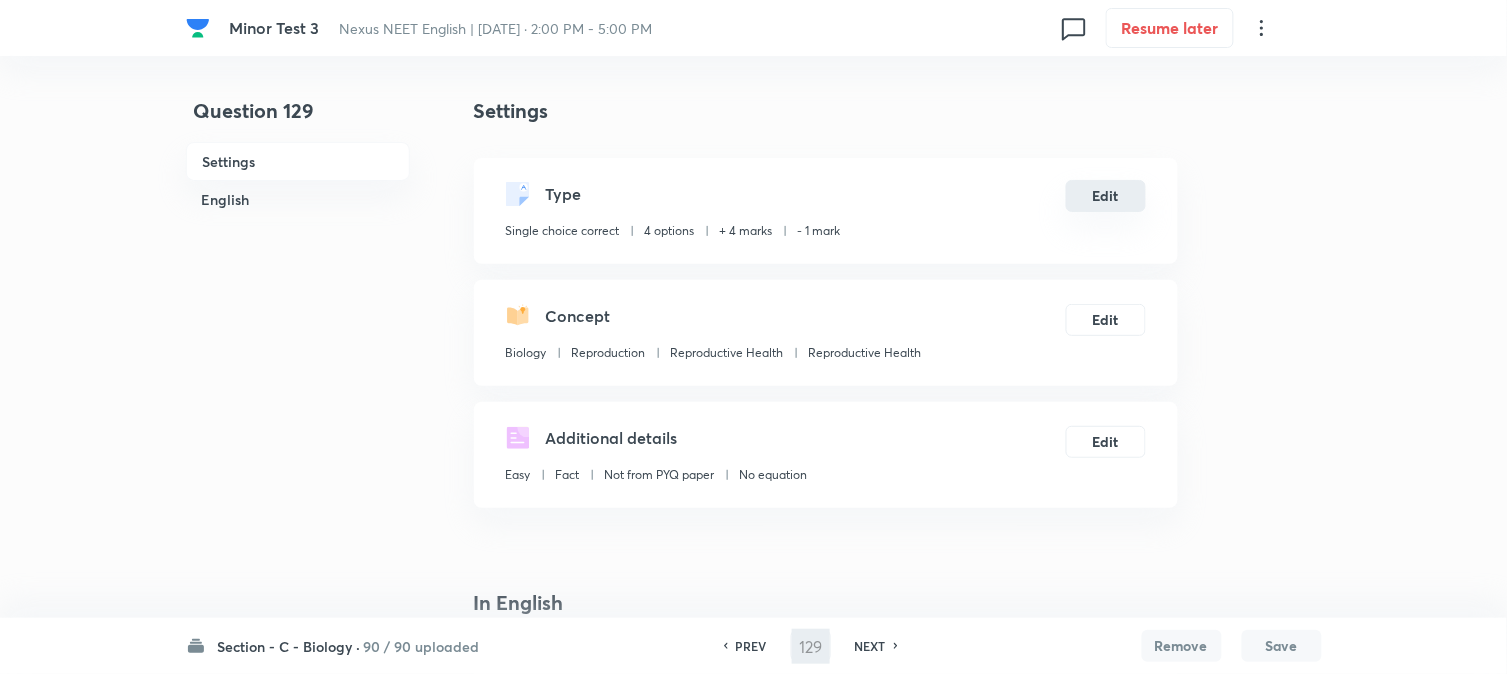 click on "Edit" at bounding box center [1106, 196] 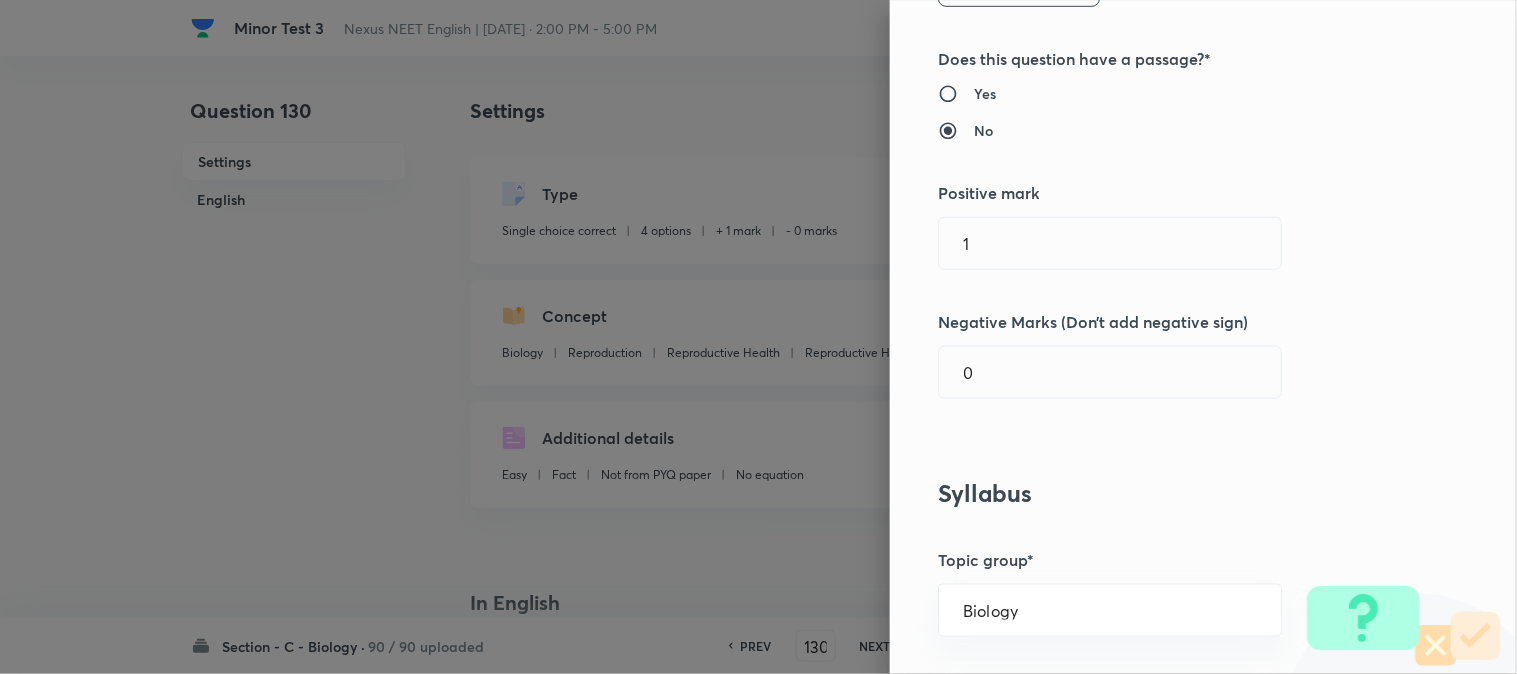 scroll, scrollTop: 444, scrollLeft: 0, axis: vertical 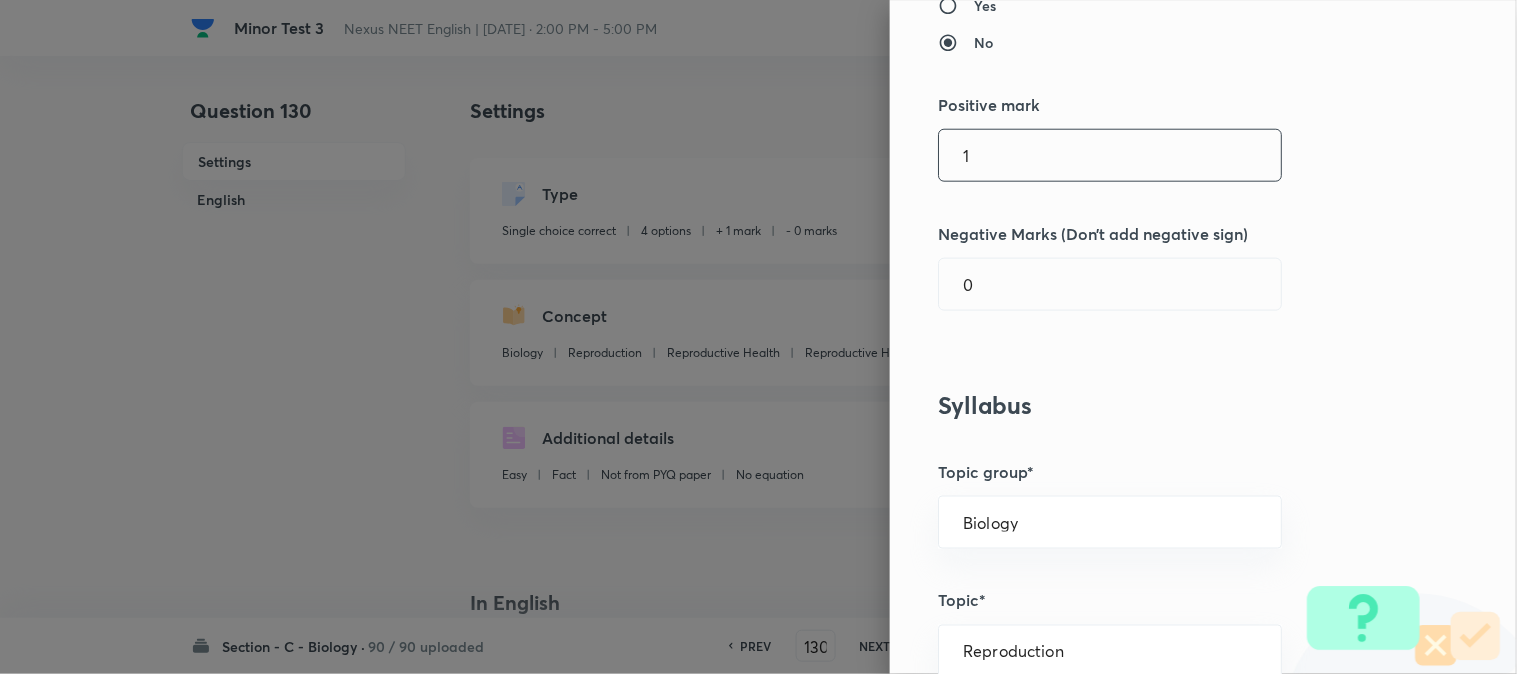 click on "1" at bounding box center [1110, 155] 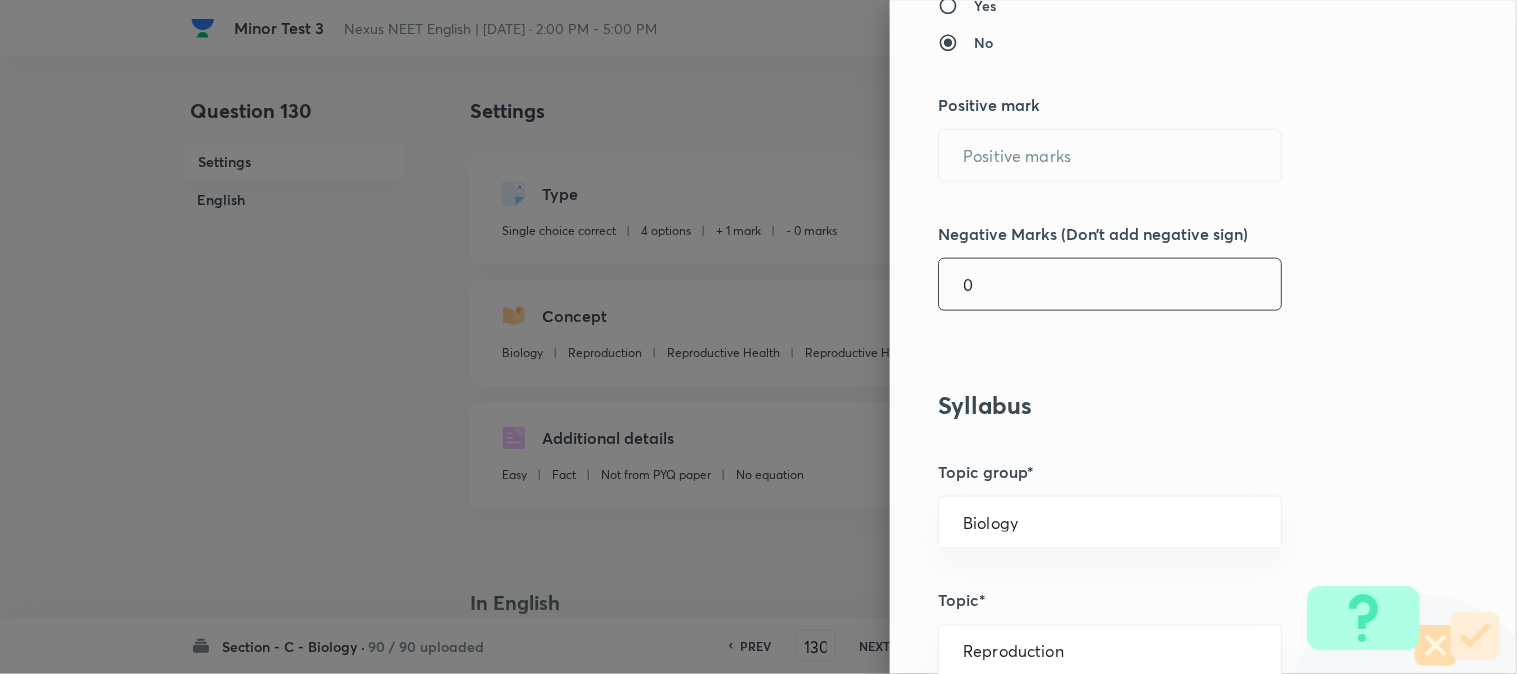 click on "0" at bounding box center (1110, 284) 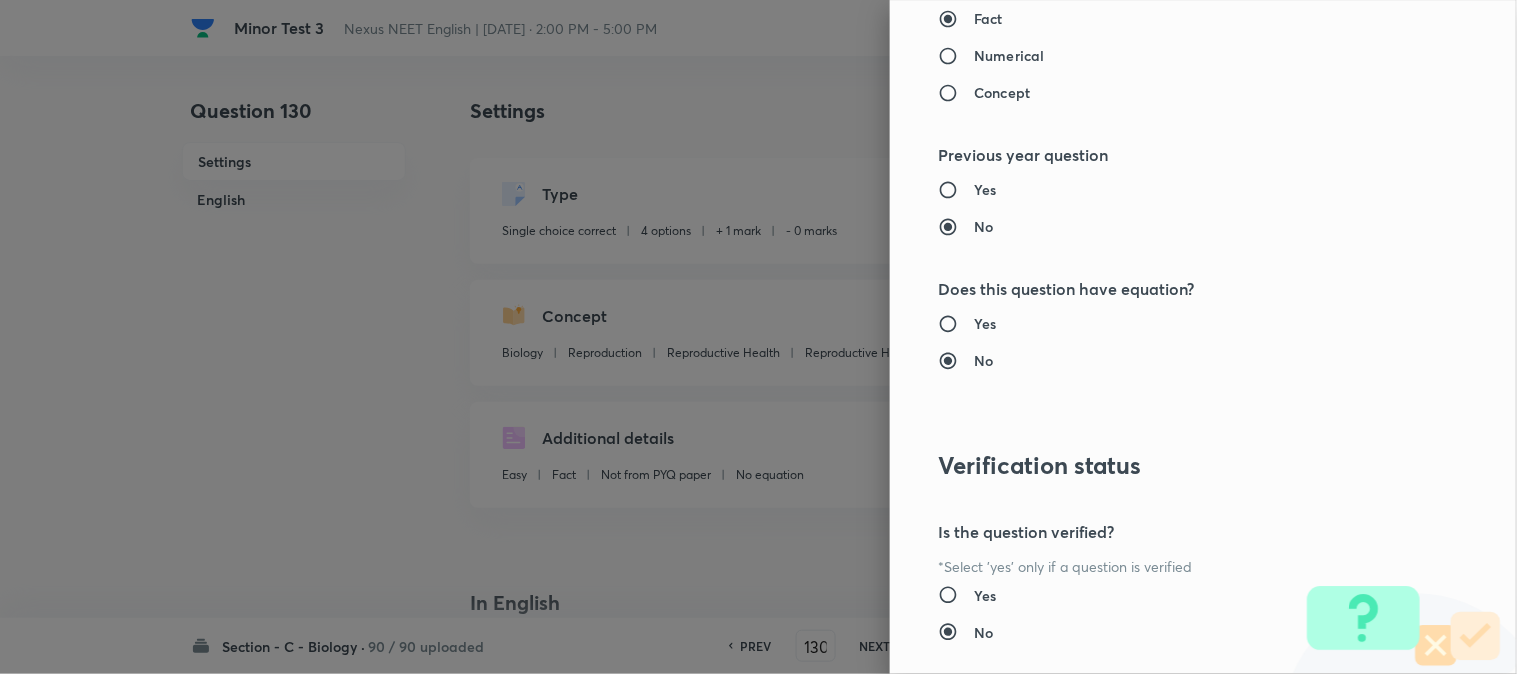 scroll, scrollTop: 2052, scrollLeft: 0, axis: vertical 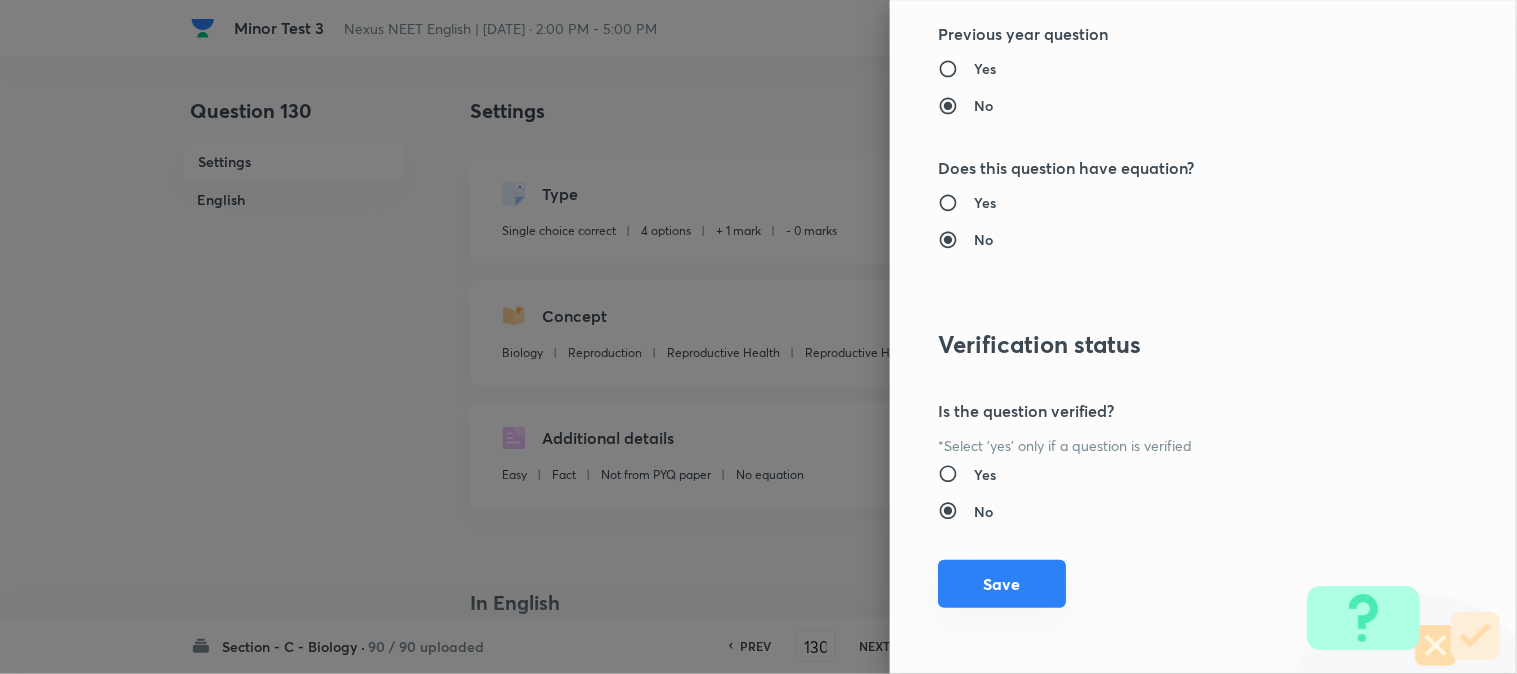 click on "Save" at bounding box center (1002, 584) 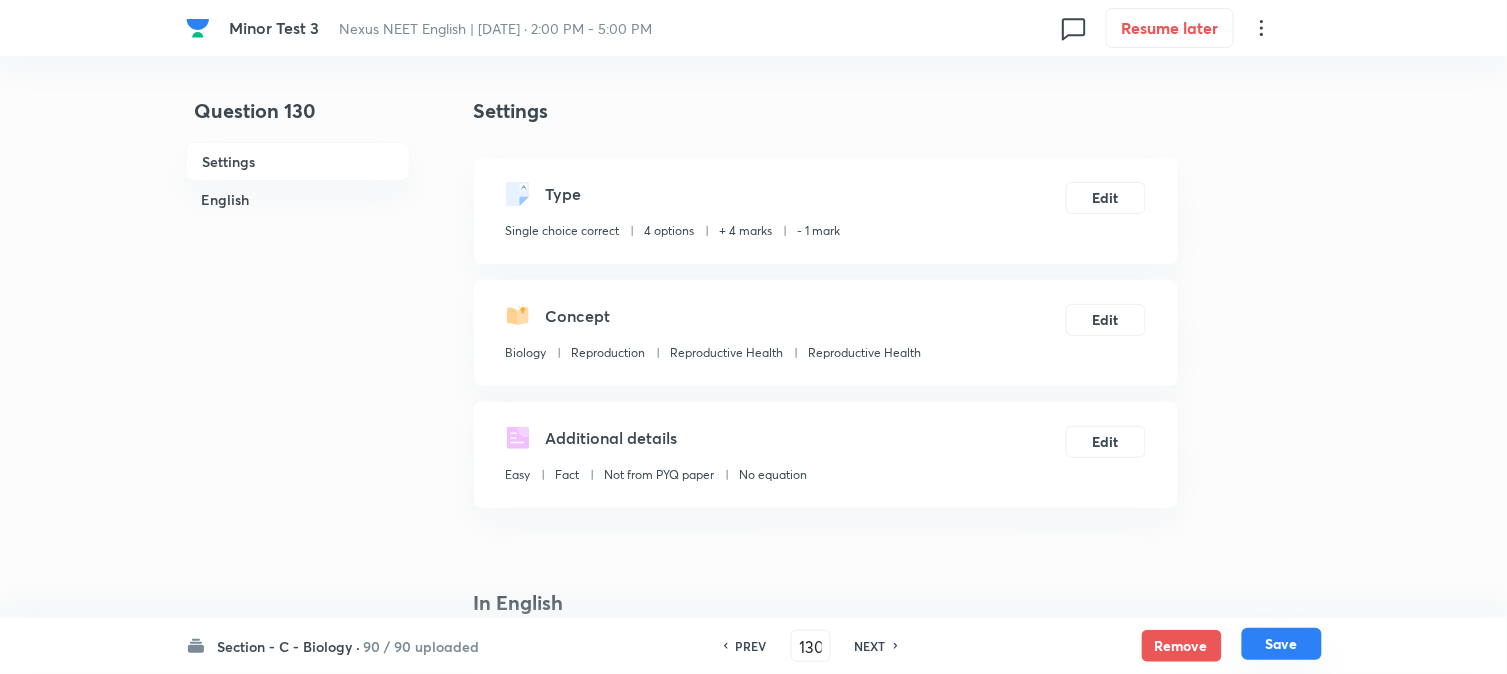 click on "Save" at bounding box center [1282, 644] 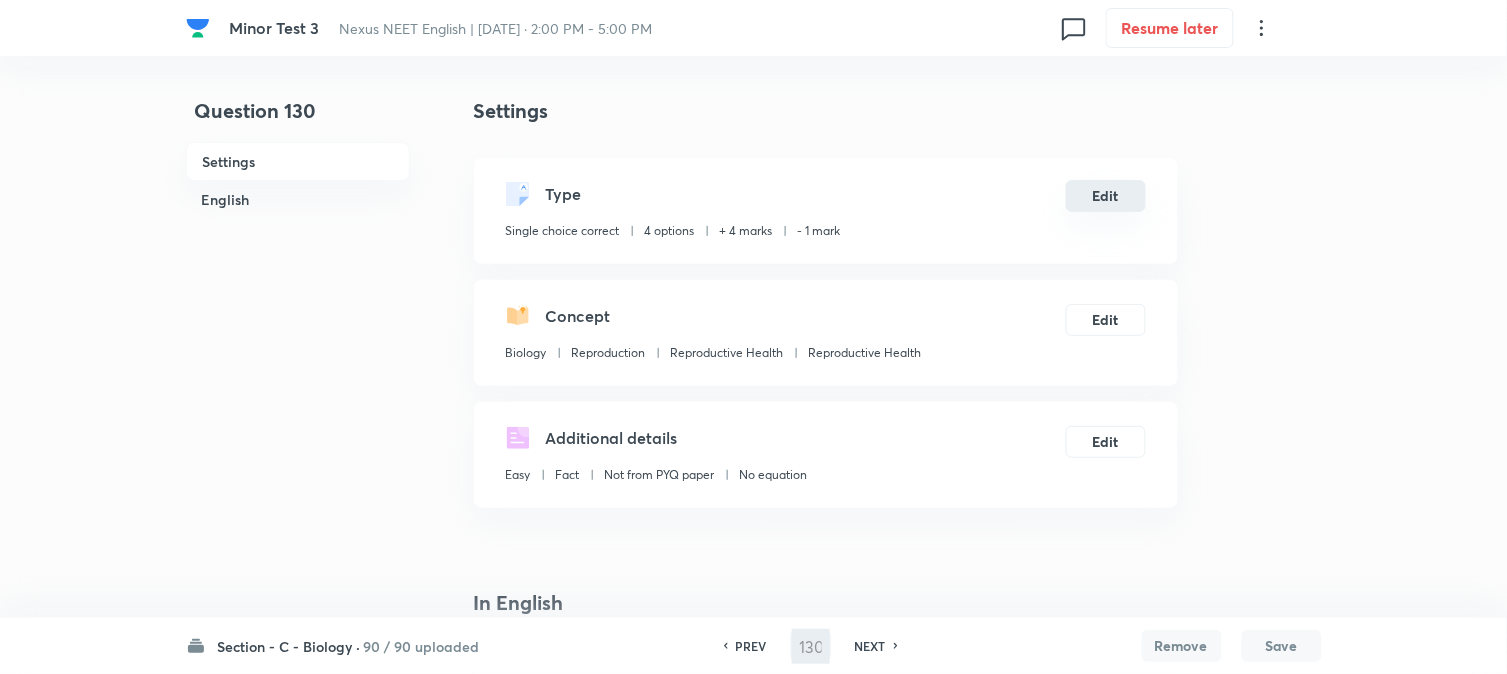 click on "Edit" at bounding box center (1106, 196) 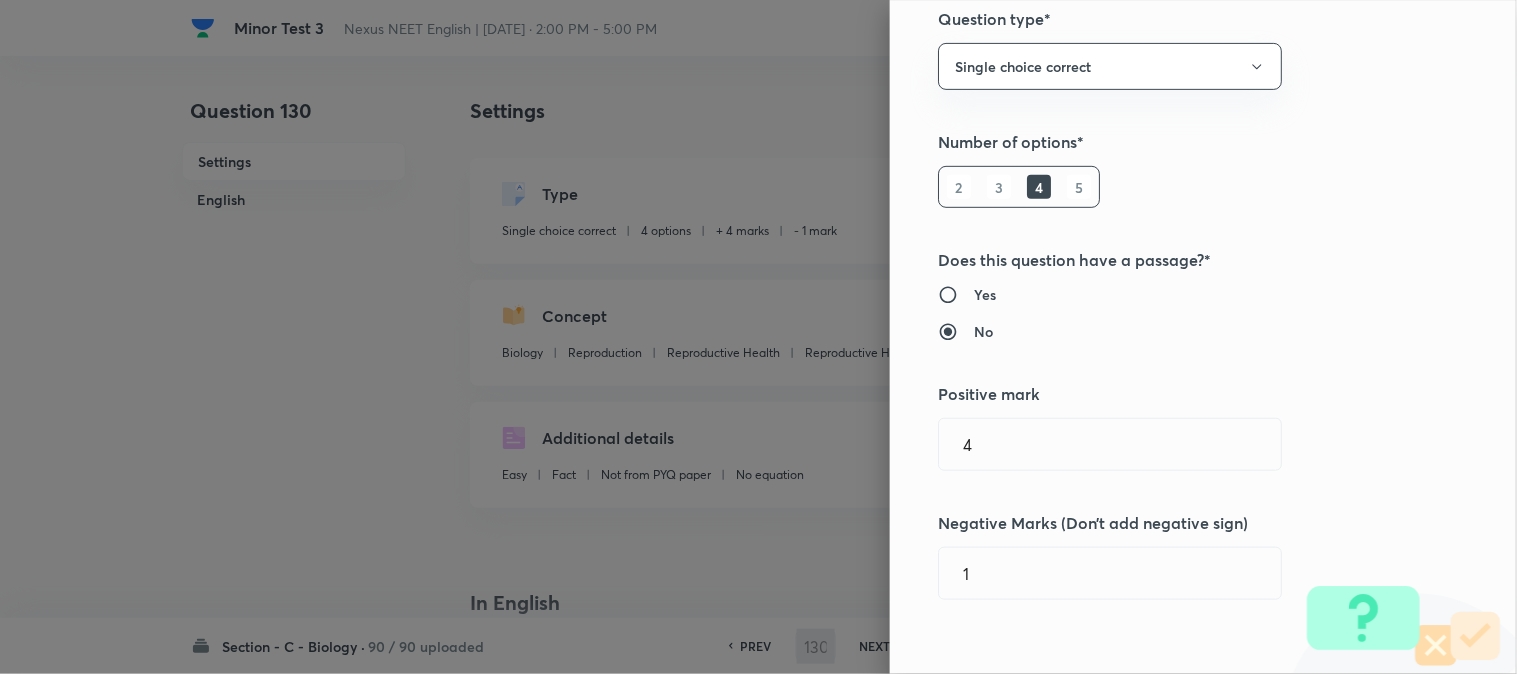 scroll, scrollTop: 444, scrollLeft: 0, axis: vertical 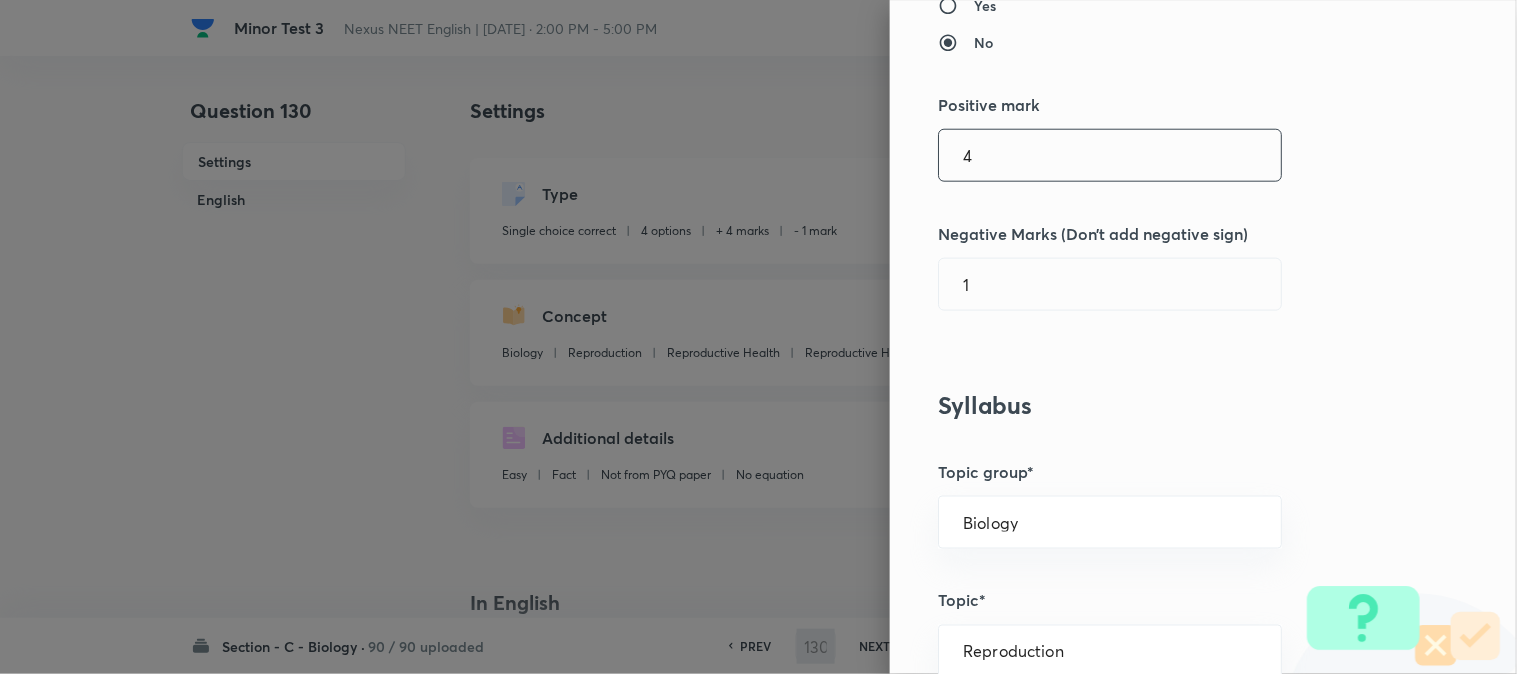 click on "4" at bounding box center (1110, 155) 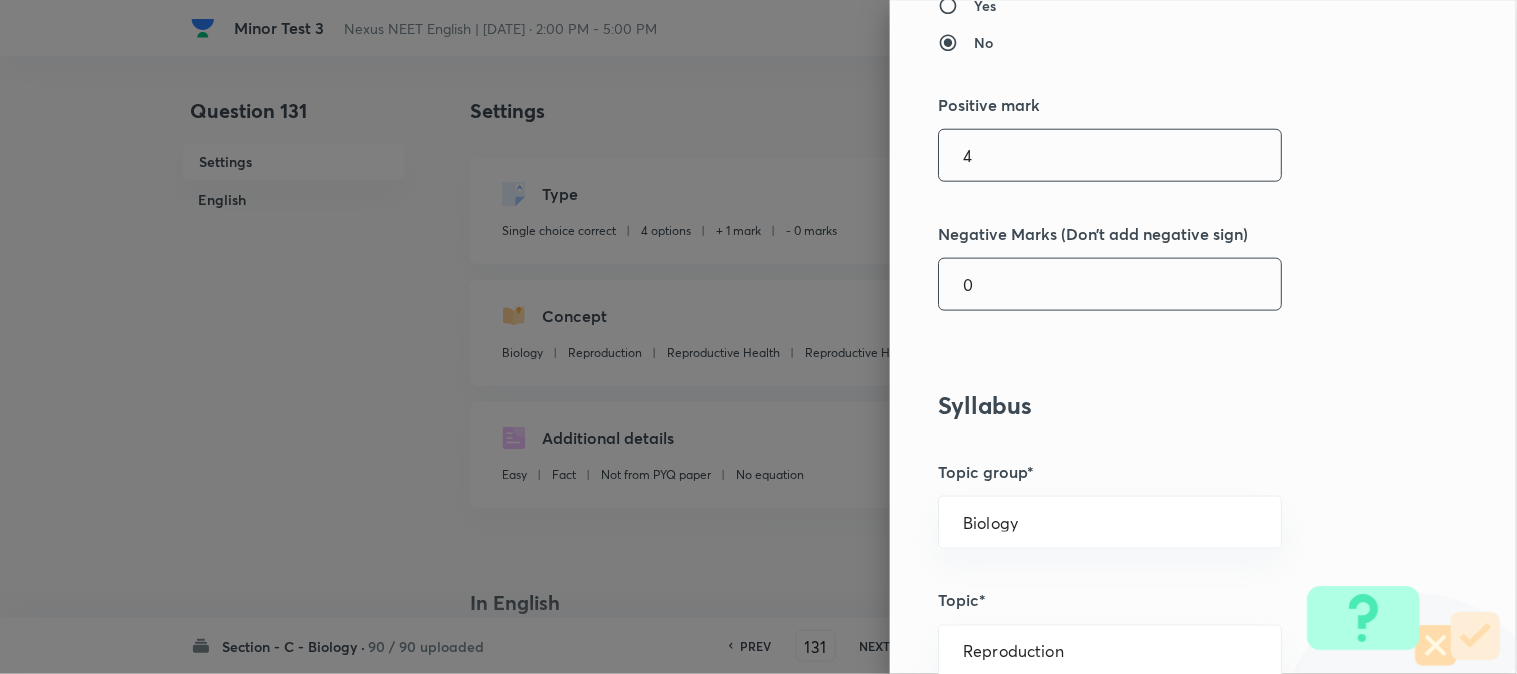 click on "0" at bounding box center [1110, 284] 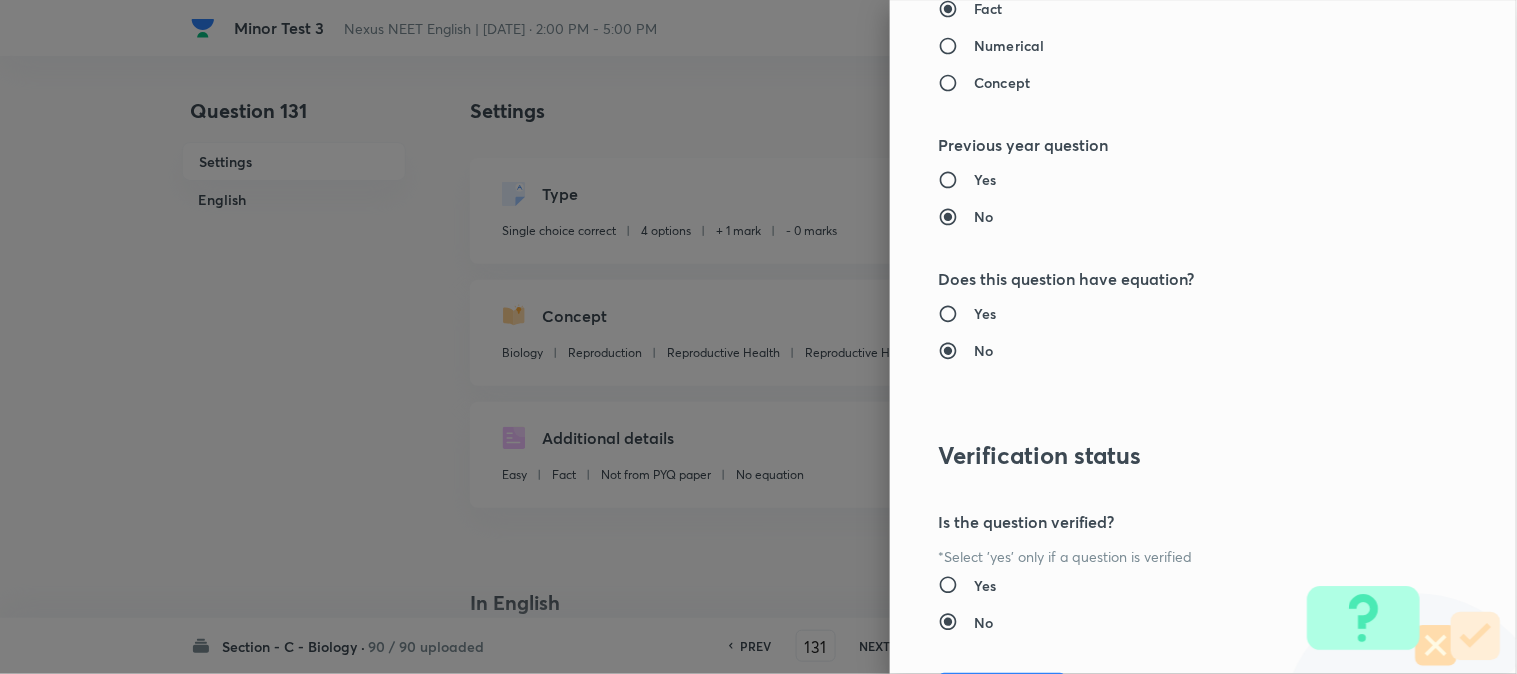 scroll, scrollTop: 2052, scrollLeft: 0, axis: vertical 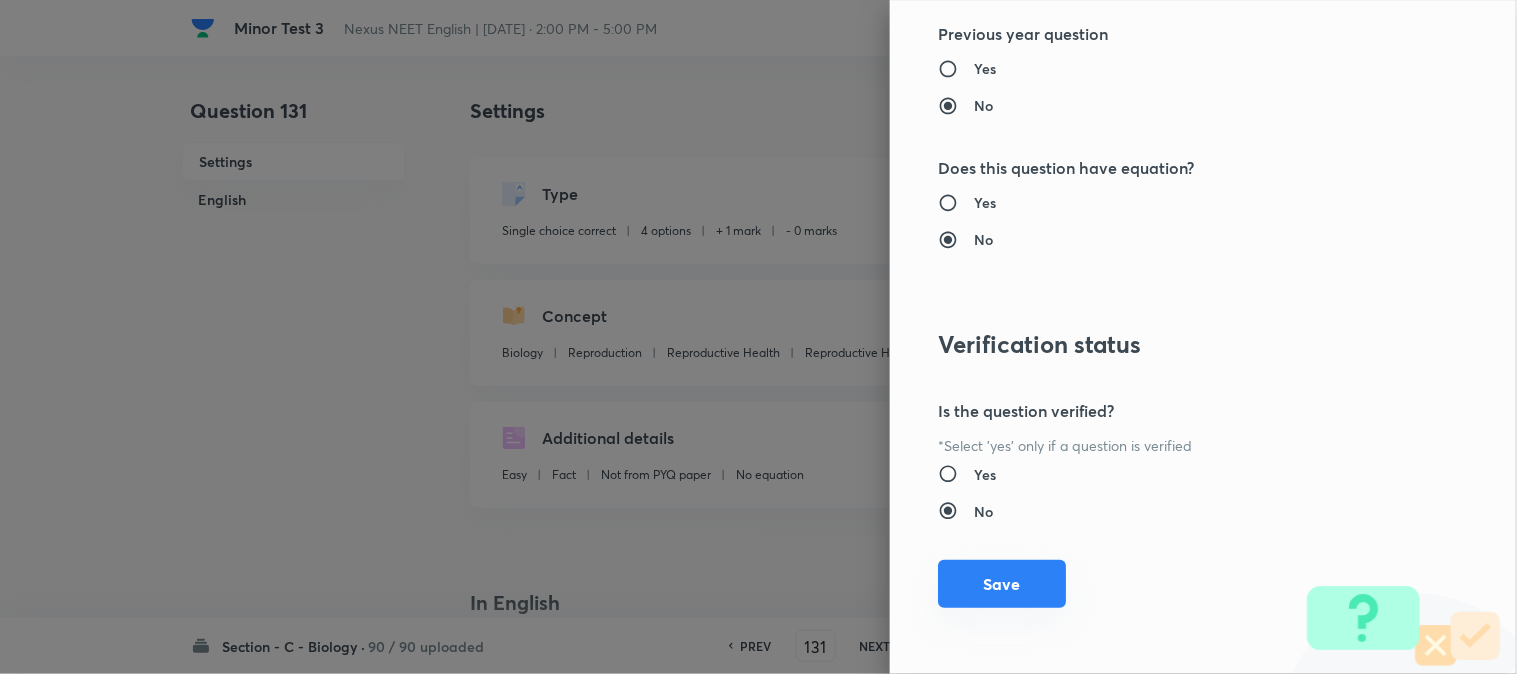 click on "Save" at bounding box center [1002, 584] 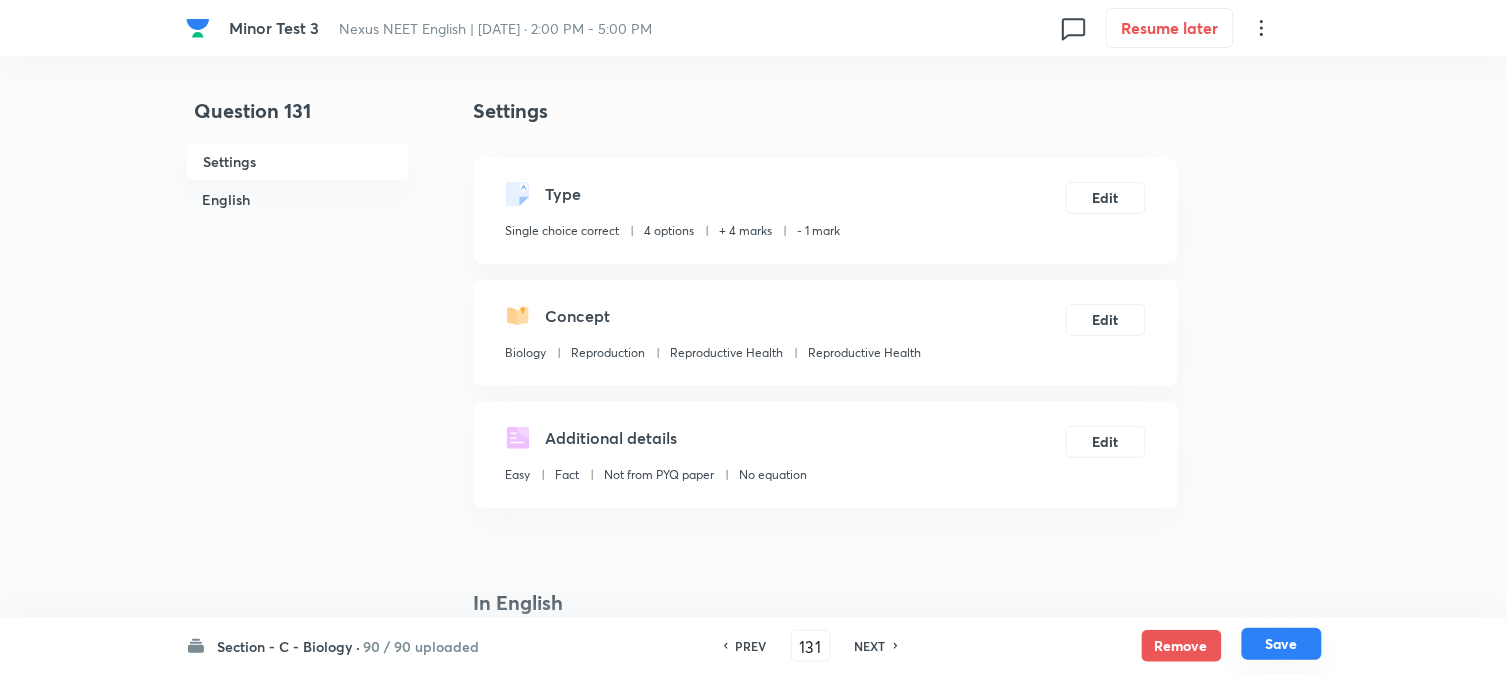 click on "Save" at bounding box center (1282, 644) 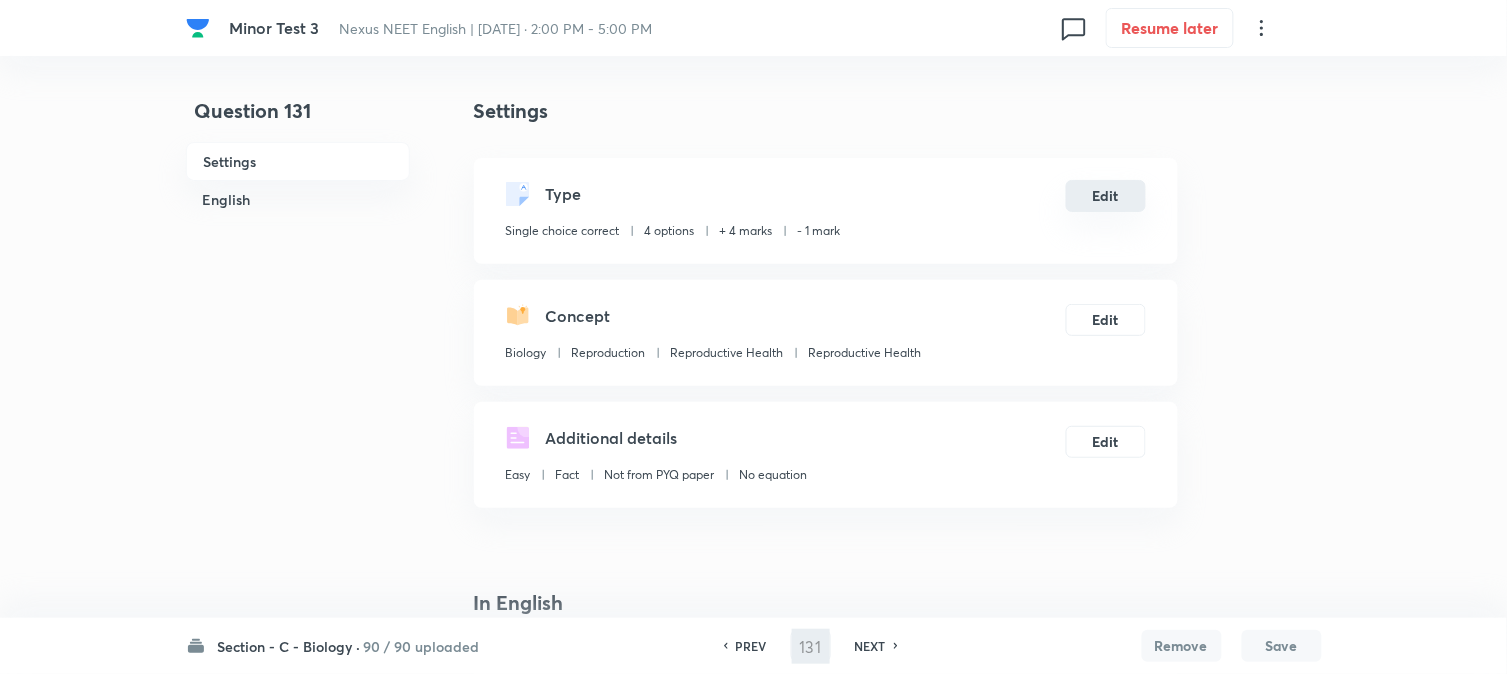 click on "Edit" at bounding box center [1106, 196] 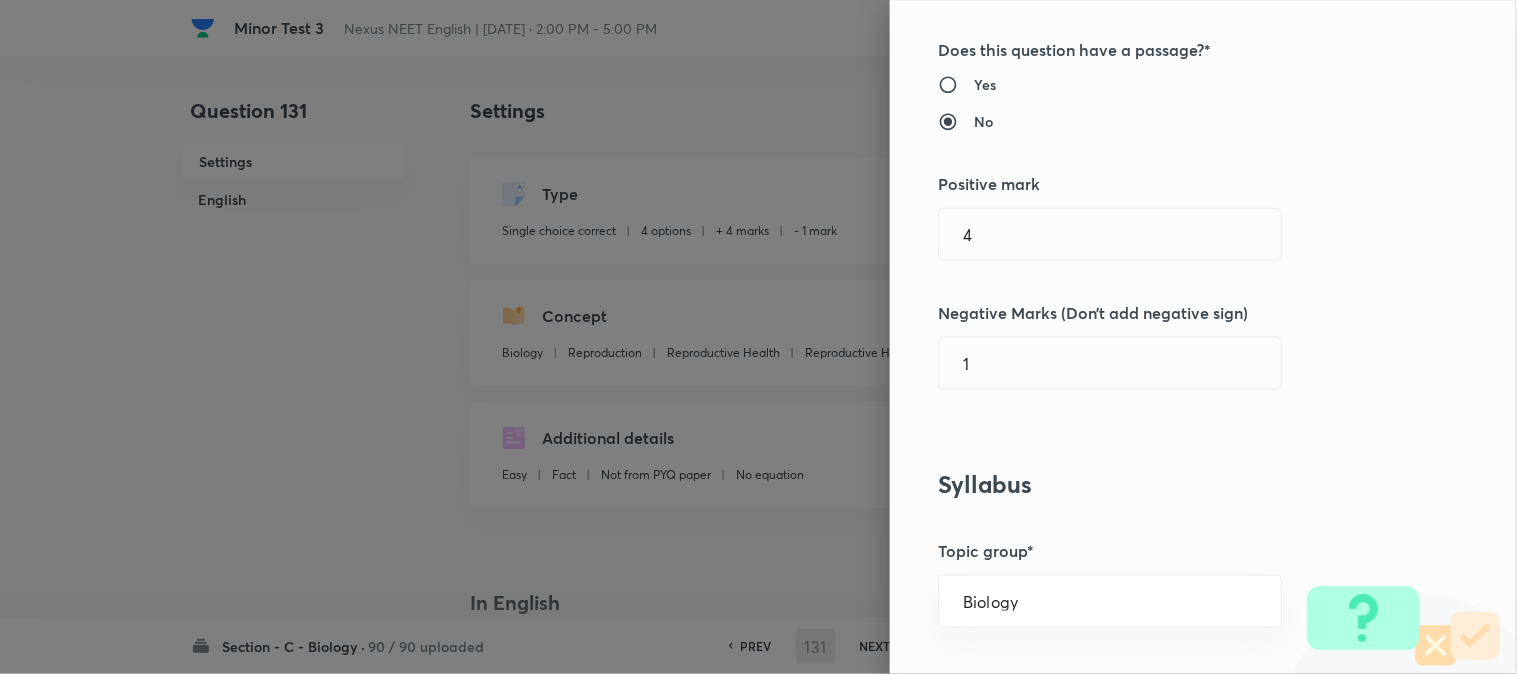 scroll, scrollTop: 444, scrollLeft: 0, axis: vertical 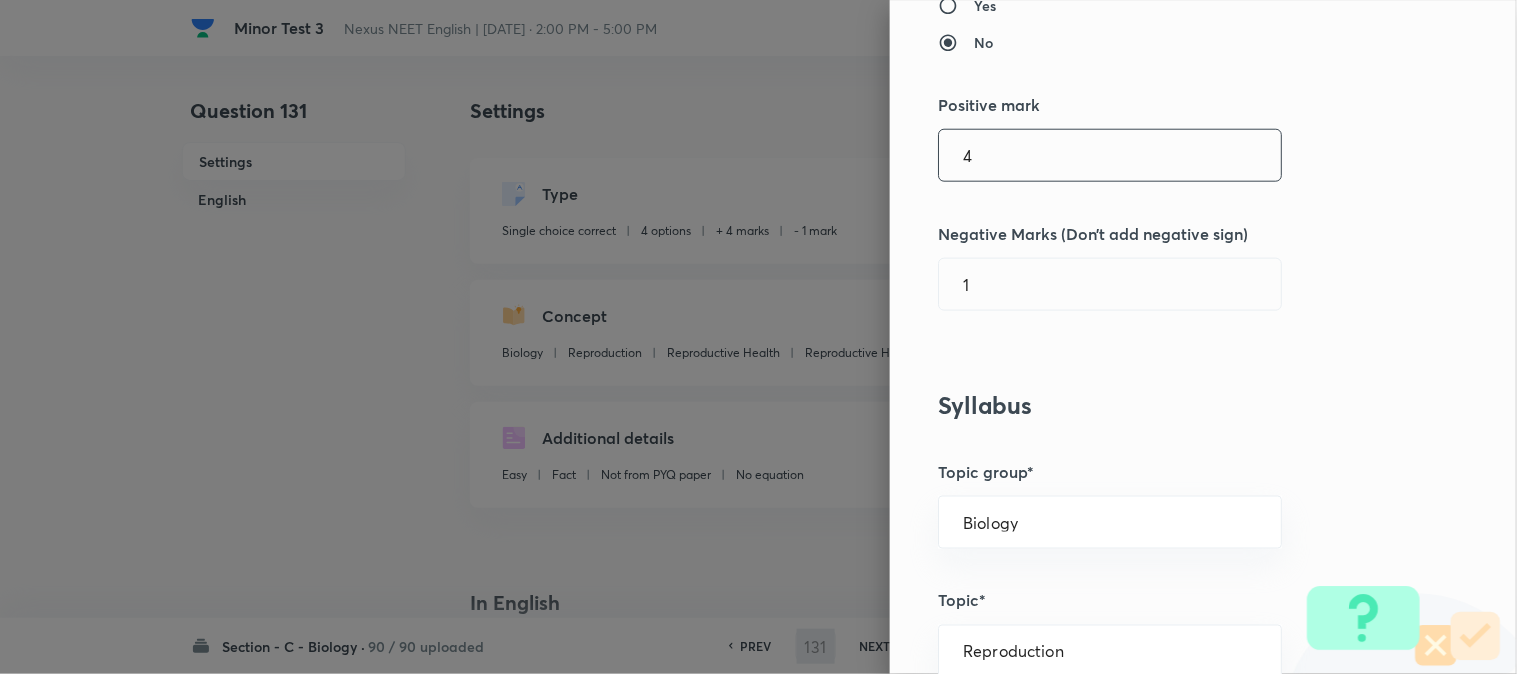 click on "4" at bounding box center [1110, 155] 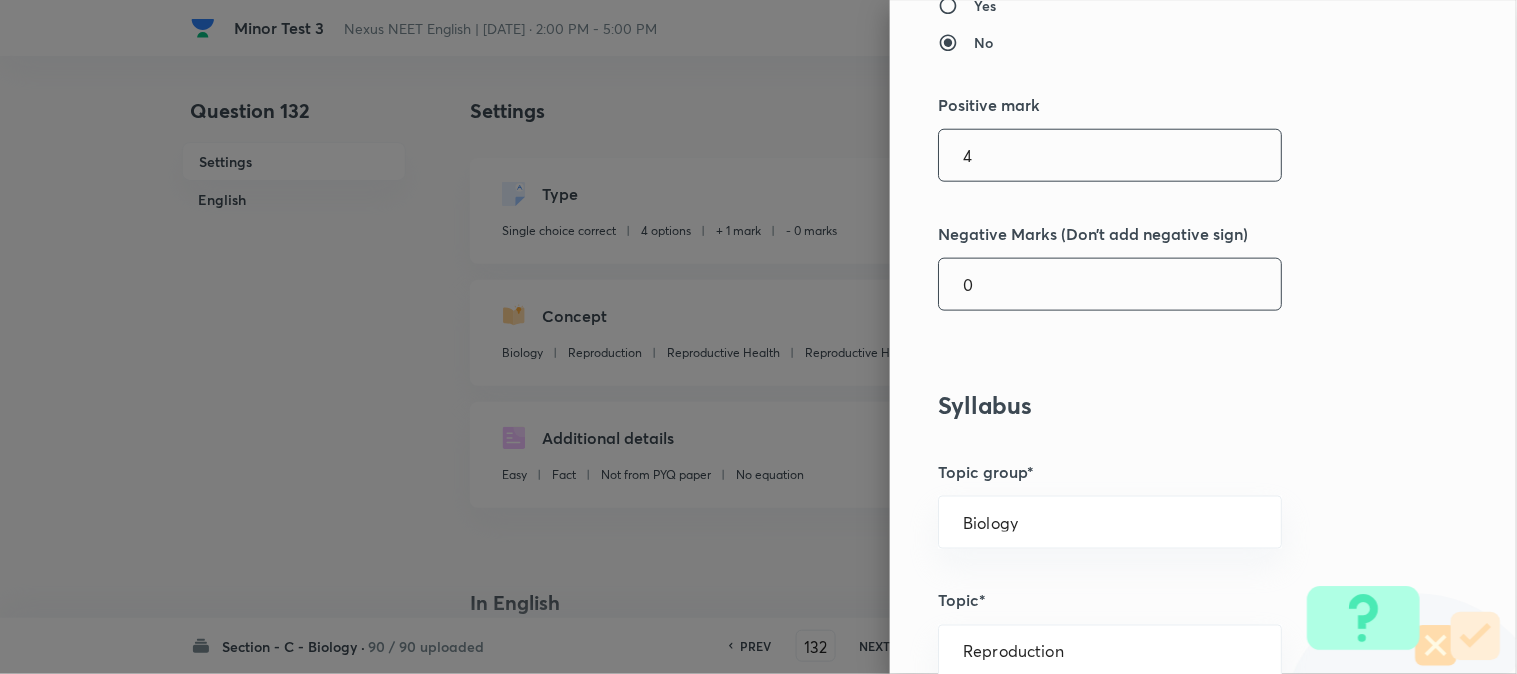 click on "0" at bounding box center (1110, 284) 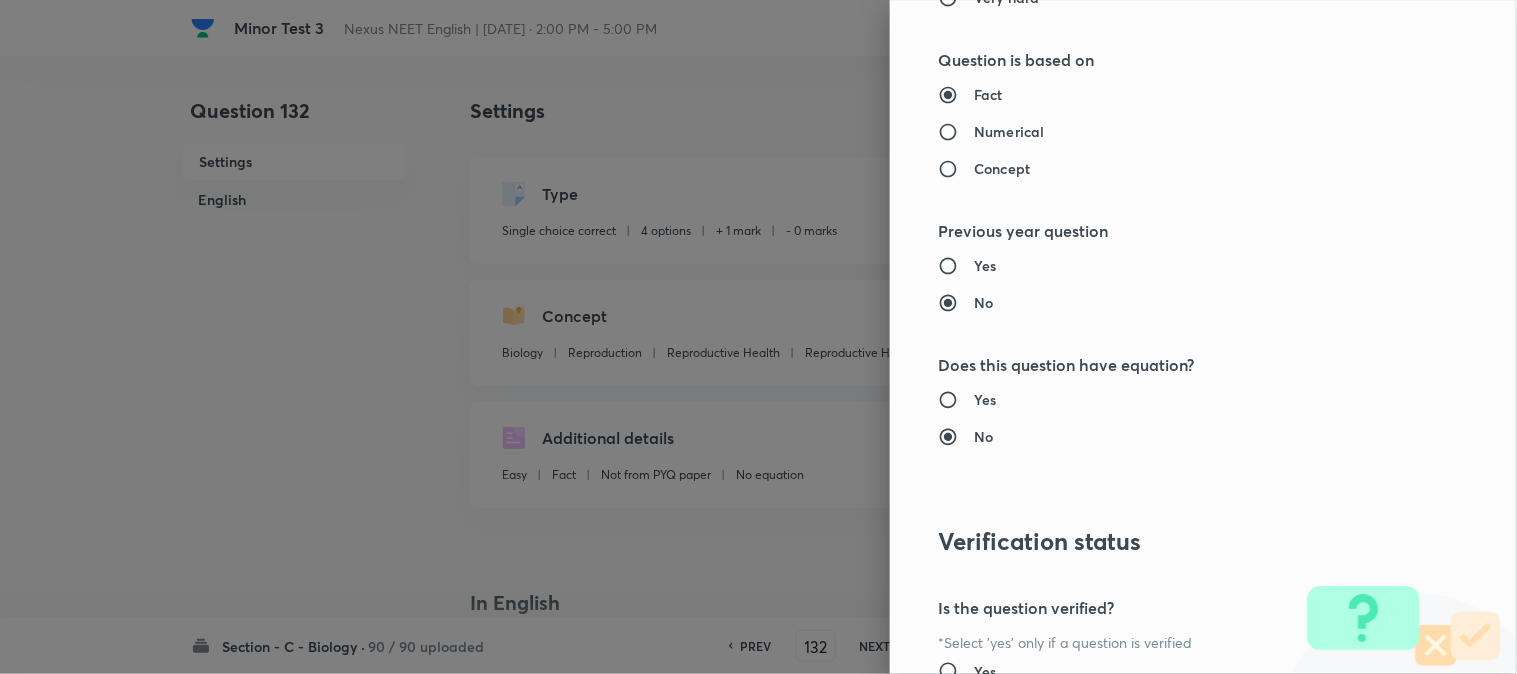 scroll, scrollTop: 2052, scrollLeft: 0, axis: vertical 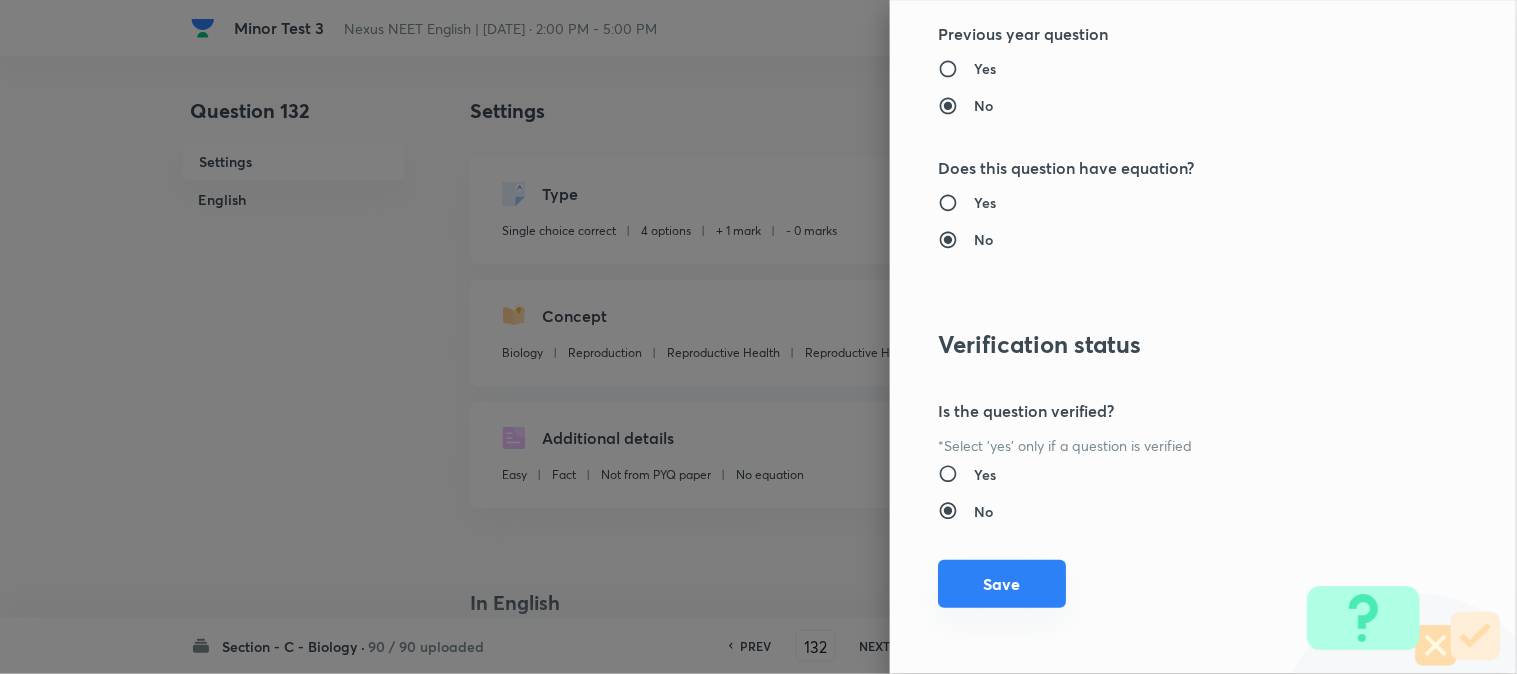 click on "Save" at bounding box center (1002, 584) 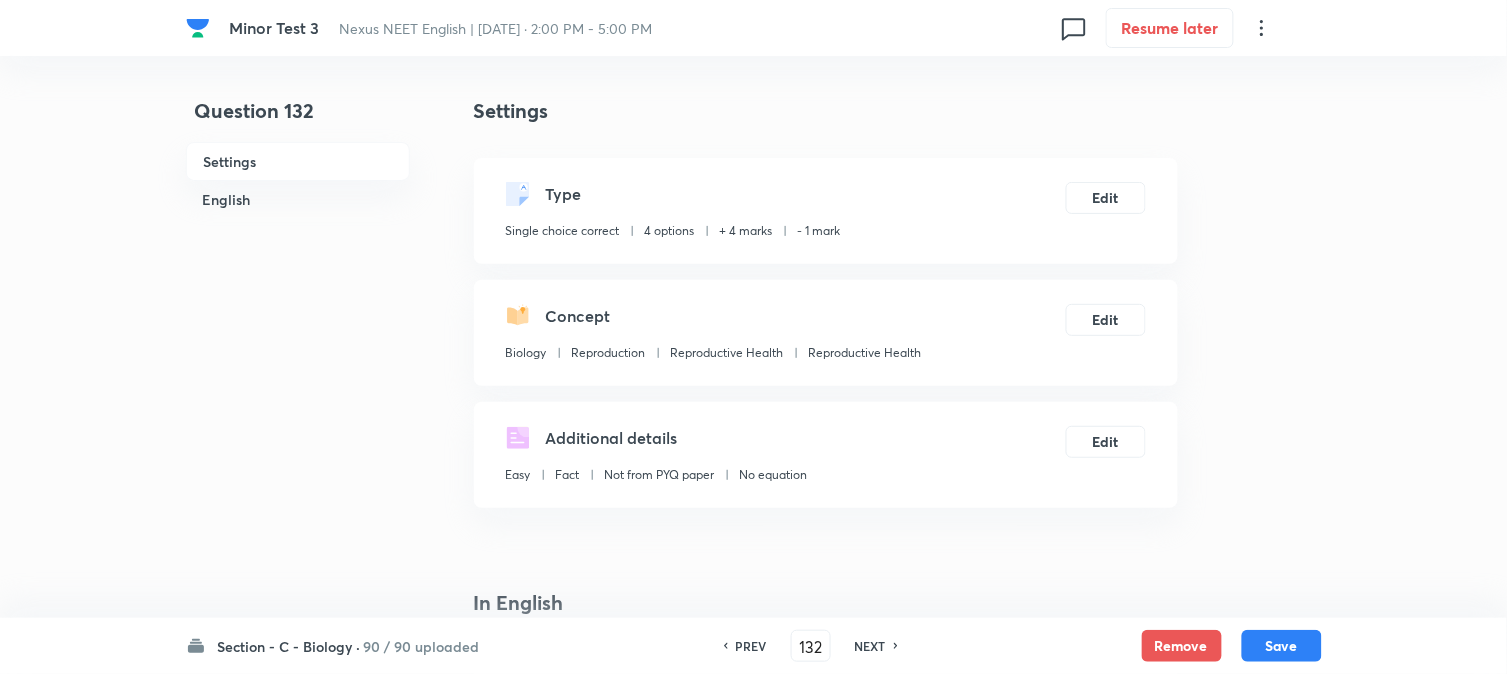 click on "Save" at bounding box center [1282, 646] 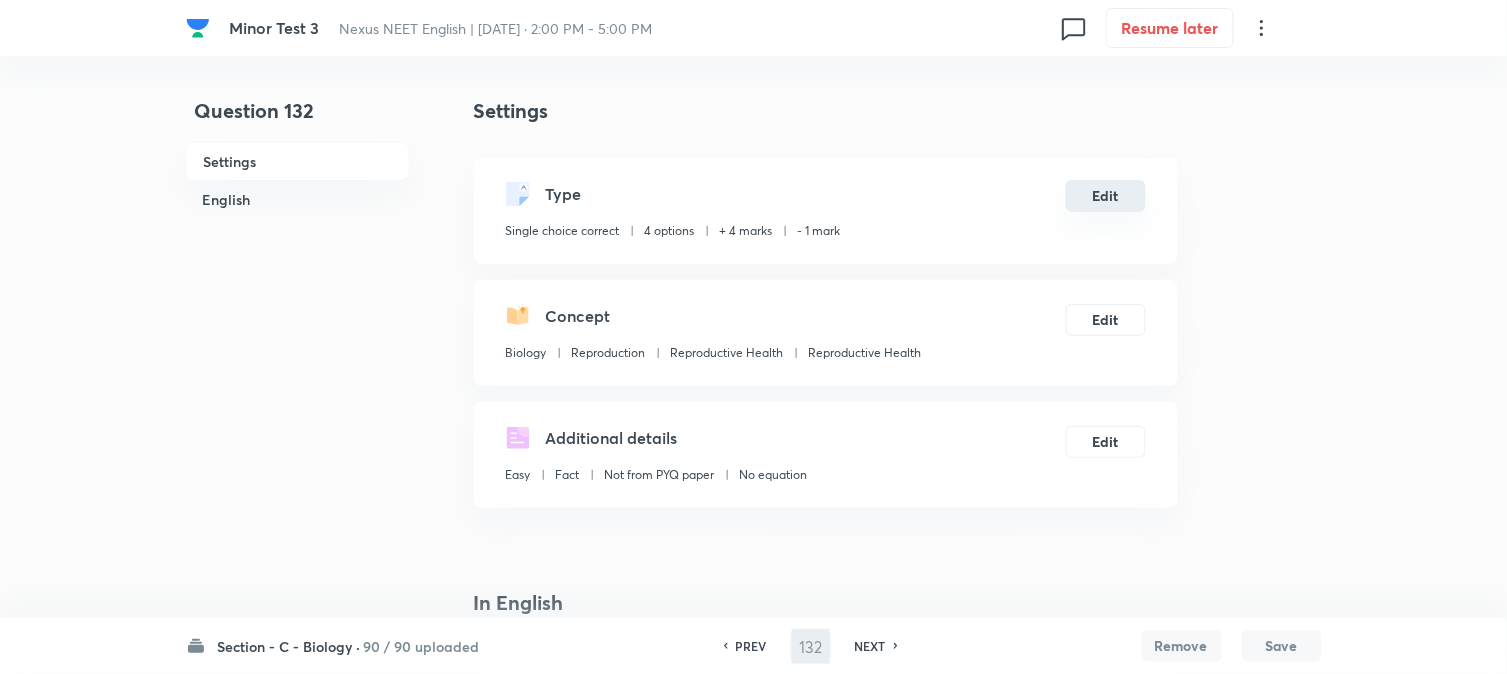 click on "Edit" at bounding box center (1106, 196) 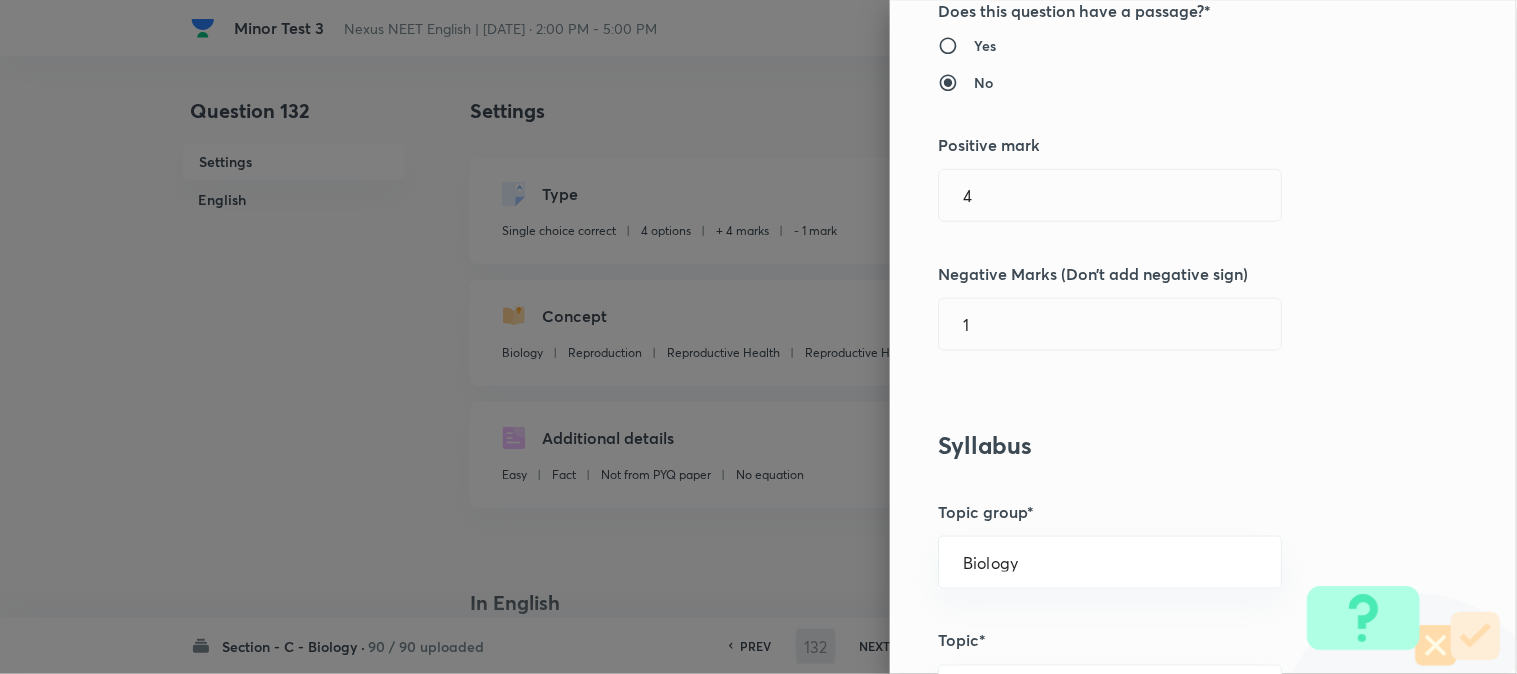 scroll, scrollTop: 444, scrollLeft: 0, axis: vertical 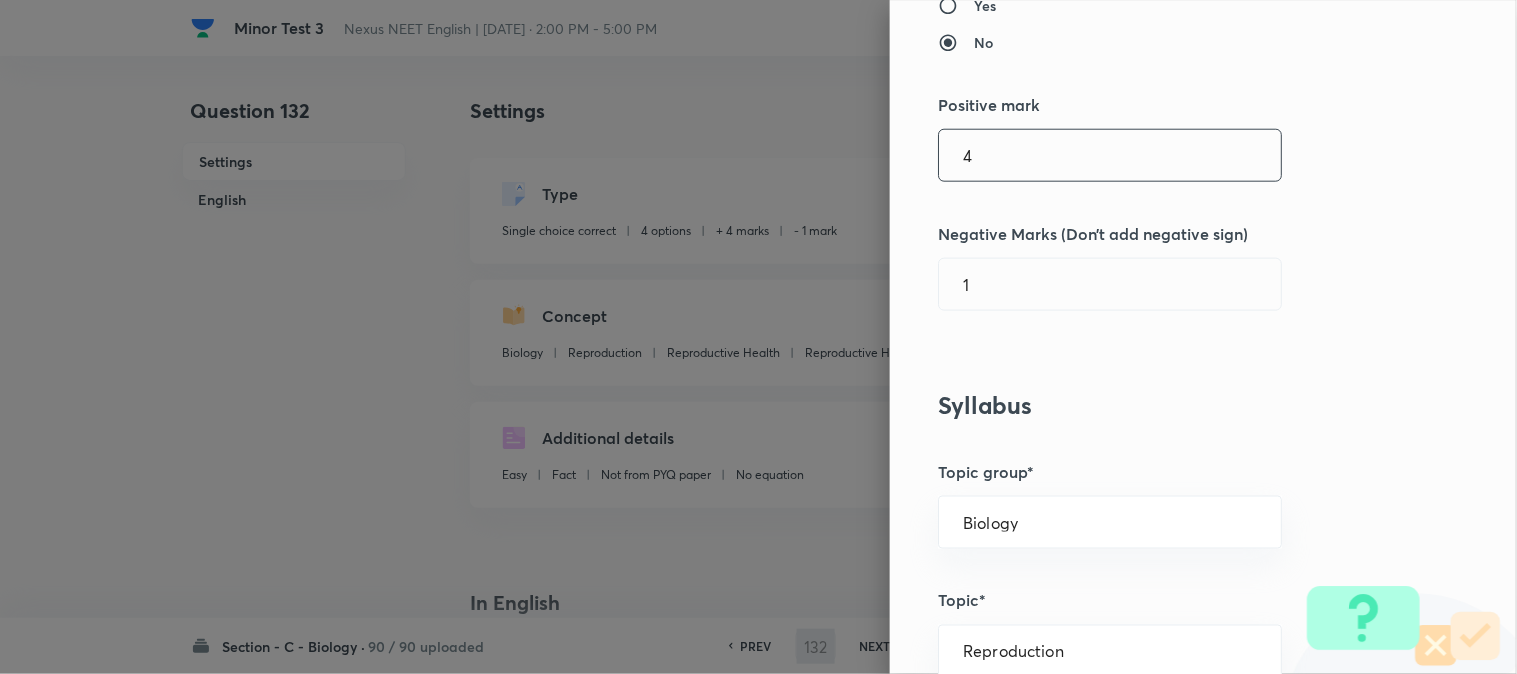 click on "4" at bounding box center [1110, 155] 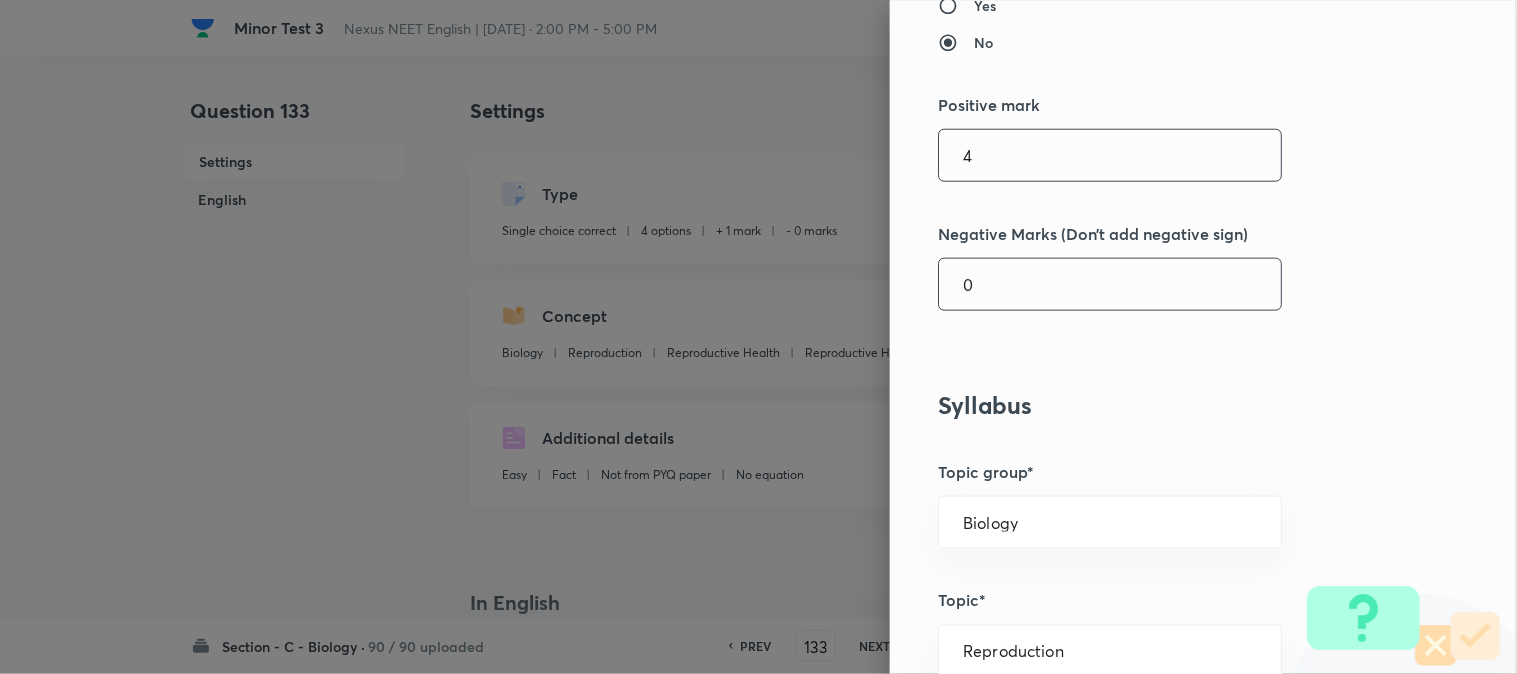 click on "Question settings Question type* Single choice correct Number of options* 2 3 4 5 Does this question have a passage?* Yes No Positive mark 4 ​ Negative Marks (Don’t add negative sign) 0 ​ Syllabus Topic group* Biology ​ Topic* Reproduction ​ Concept* Reproductive Health ​ Sub-concept* Reproductive Health ​ Concept-field ​ Additional details Question Difficulty Very easy Easy Moderate Hard Very hard Question is based on Fact Numerical Concept Previous year question Yes No Does this question have equation? Yes No Verification status Is the question verified? *Select 'yes' only if a question is verified Yes No Save" at bounding box center [1203, 337] 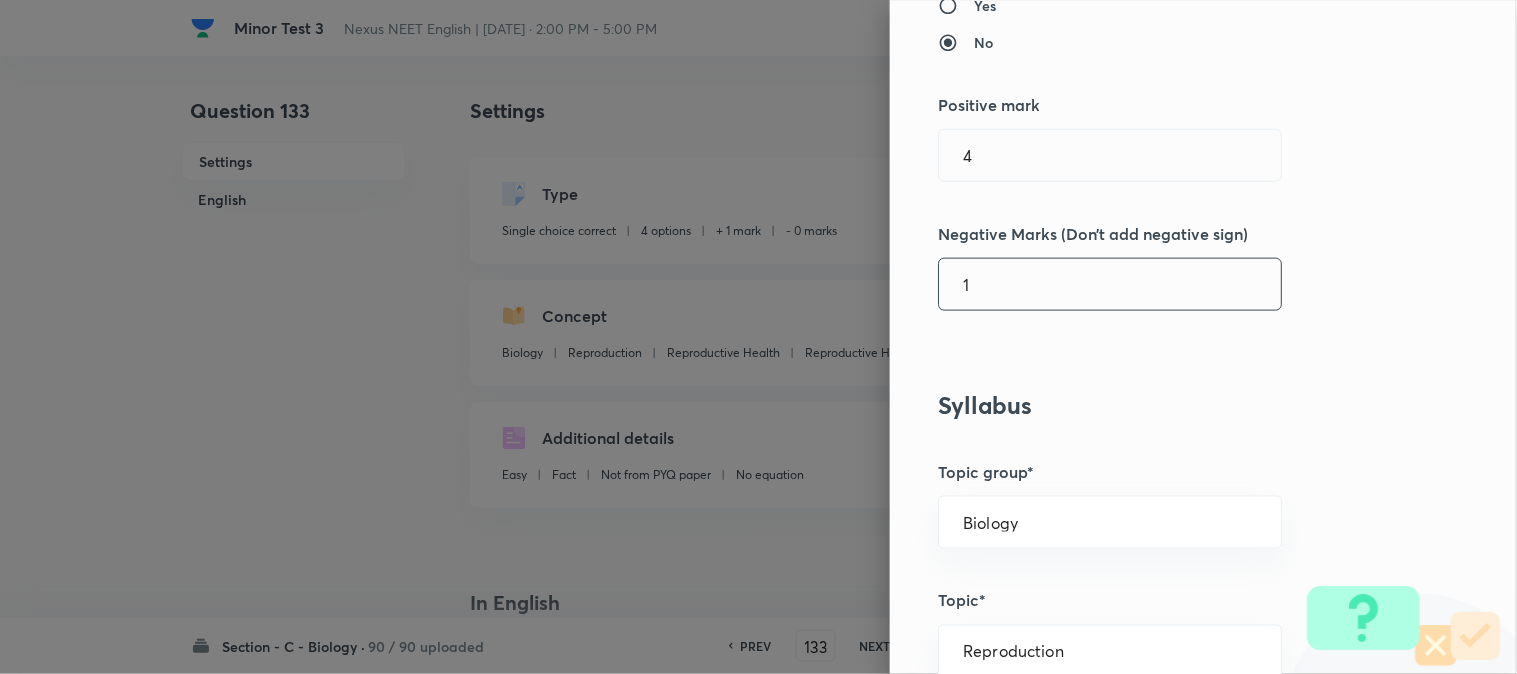 click on "1" at bounding box center [1110, 284] 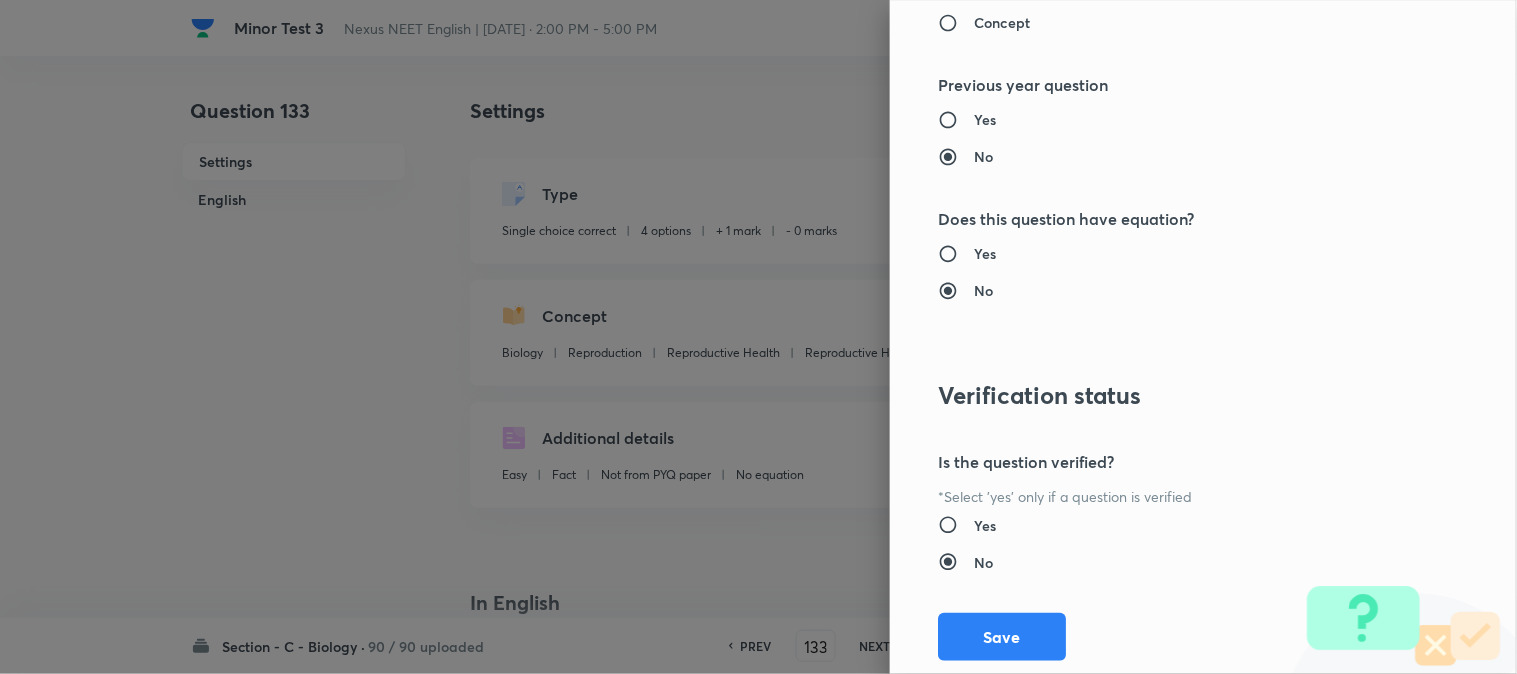 scroll, scrollTop: 2052, scrollLeft: 0, axis: vertical 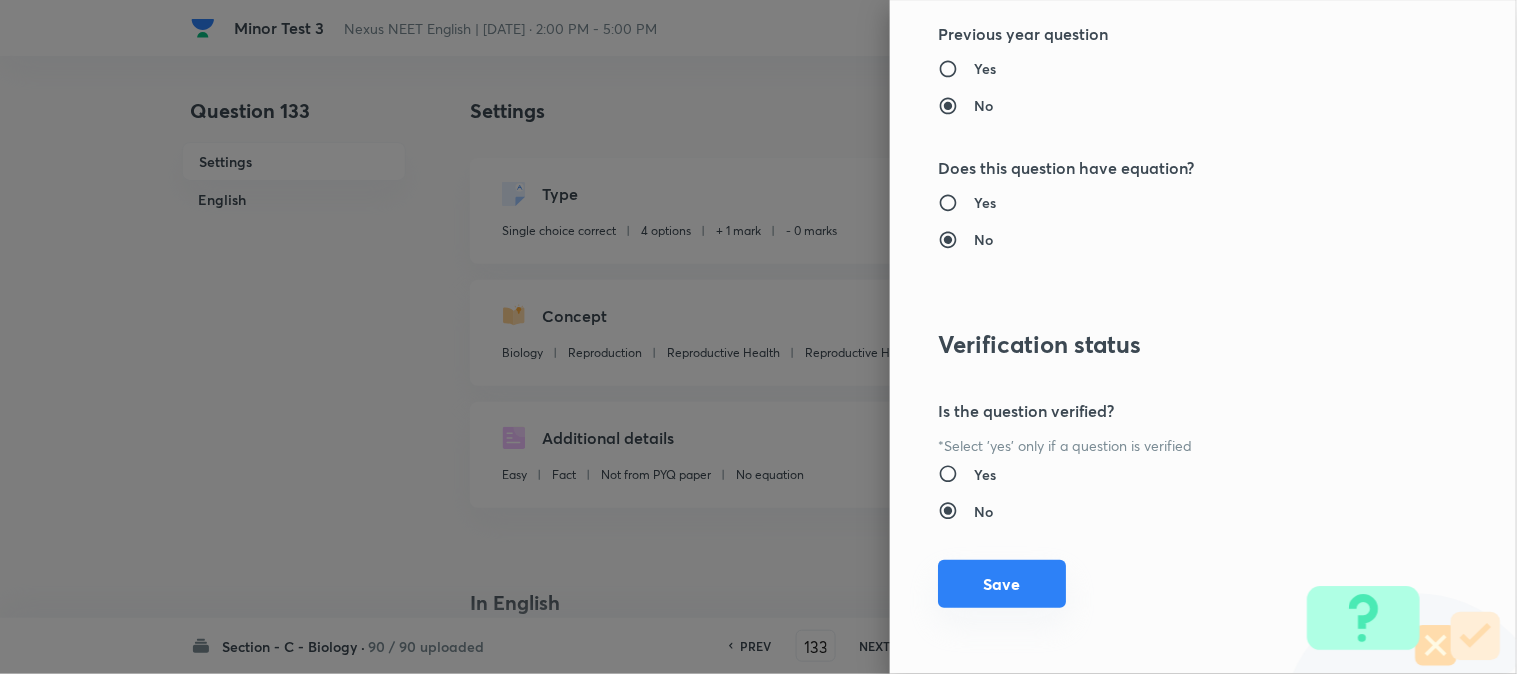 click on "Save" at bounding box center (1002, 584) 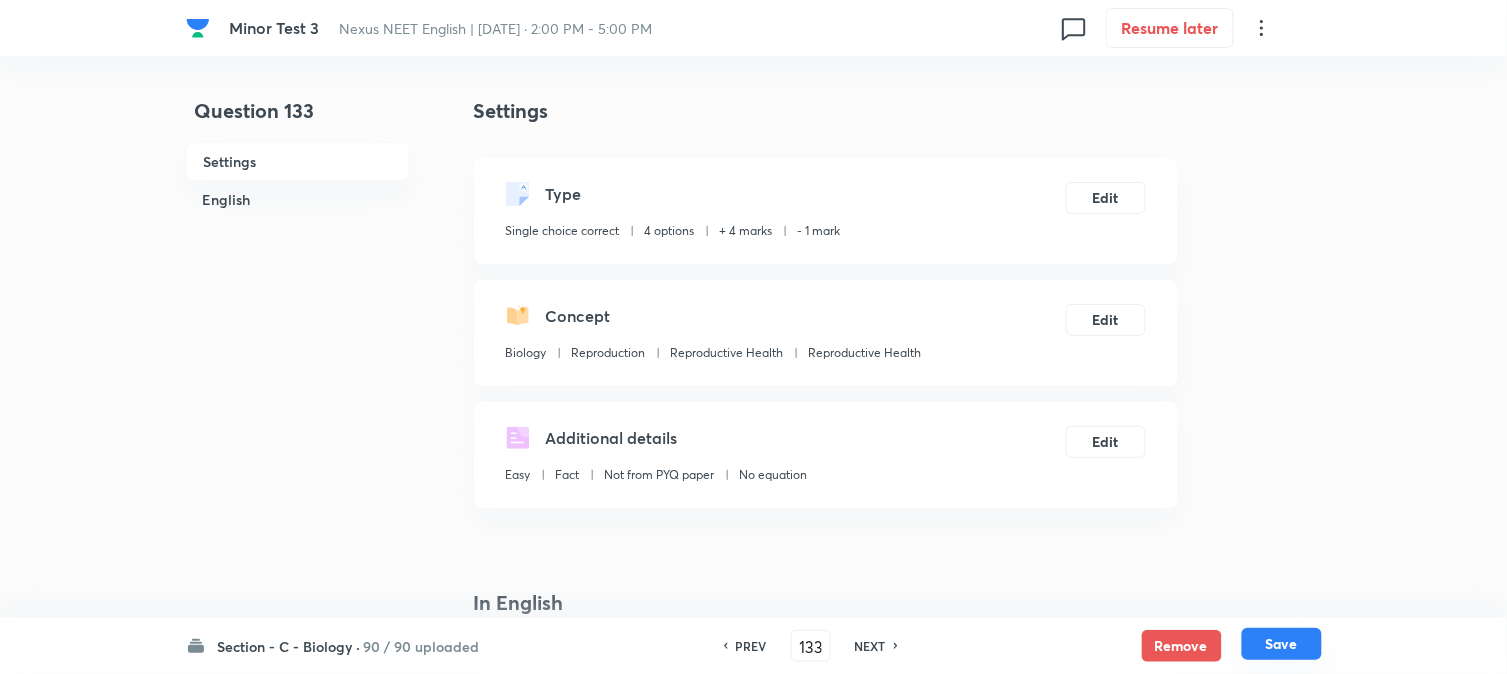 click on "Save" at bounding box center [1282, 644] 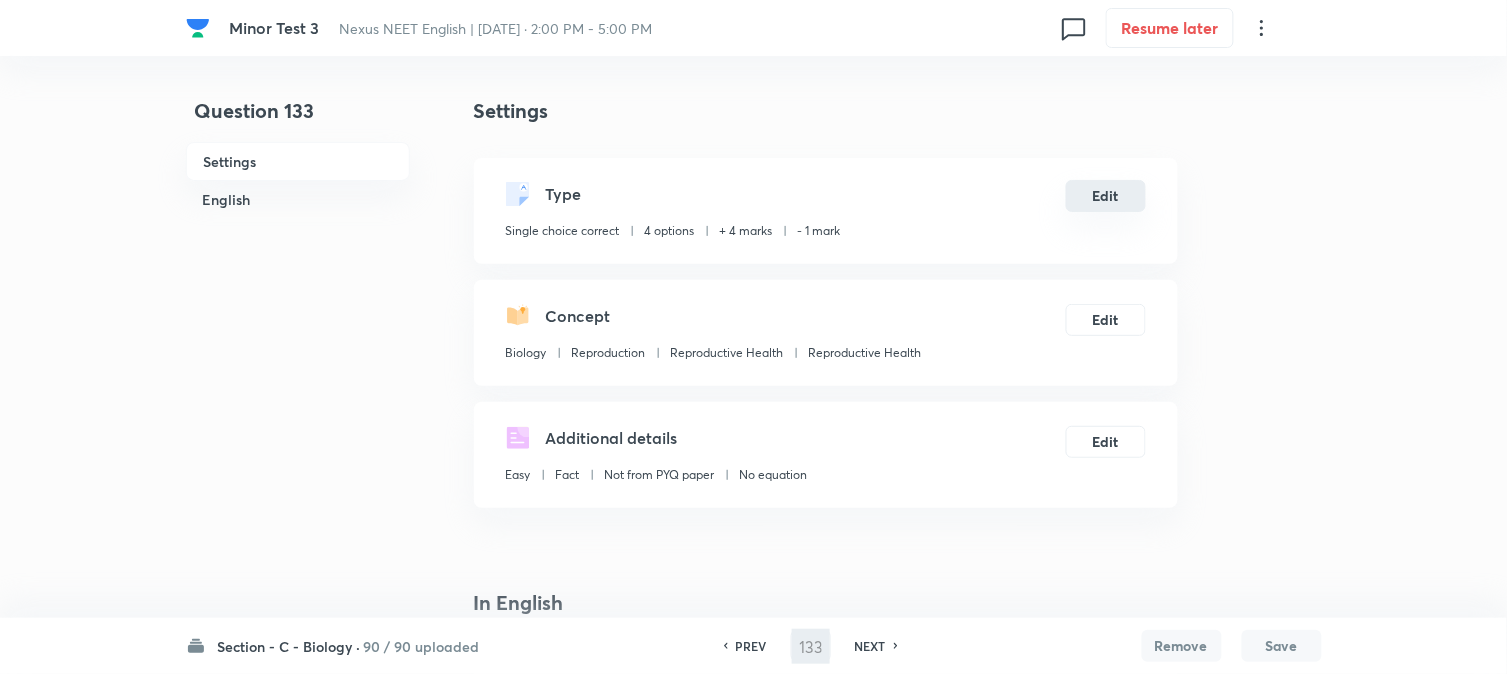 click on "Edit" at bounding box center (1106, 196) 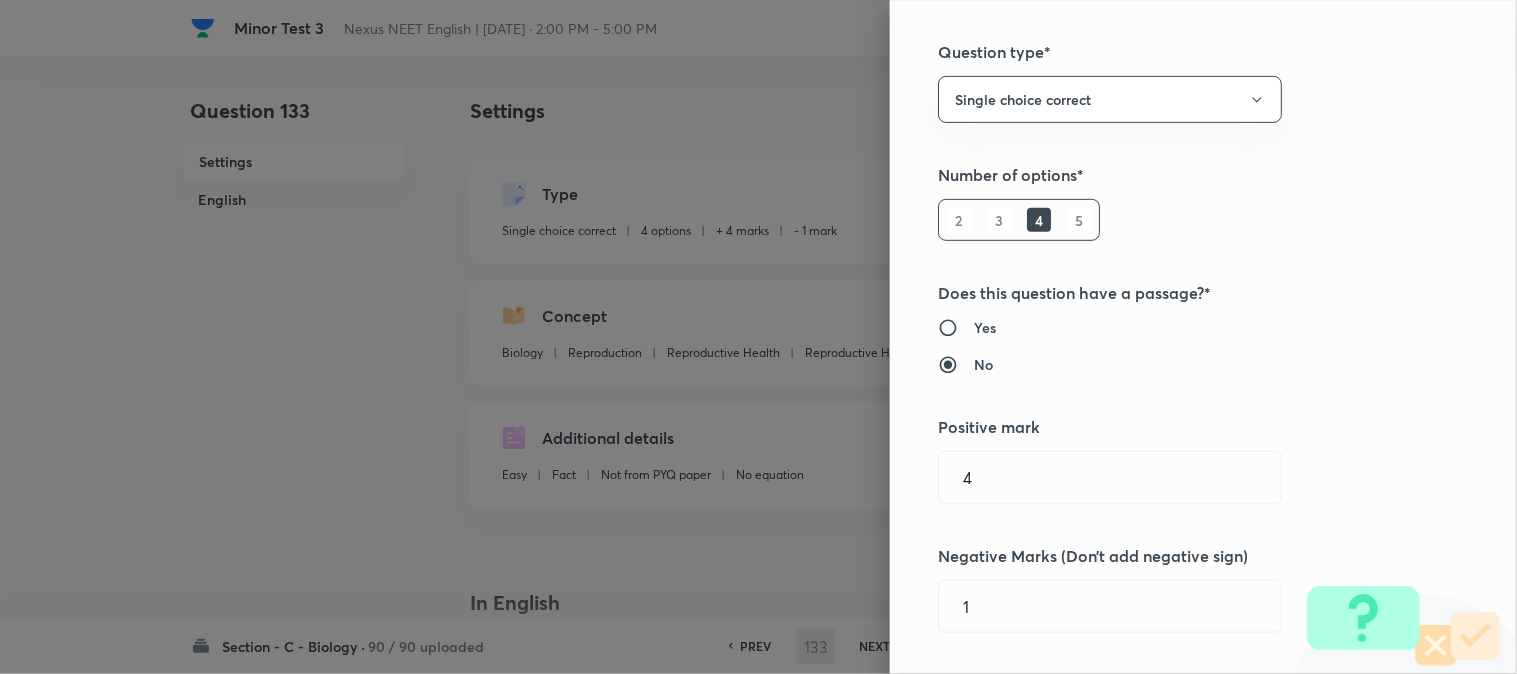 scroll, scrollTop: 333, scrollLeft: 0, axis: vertical 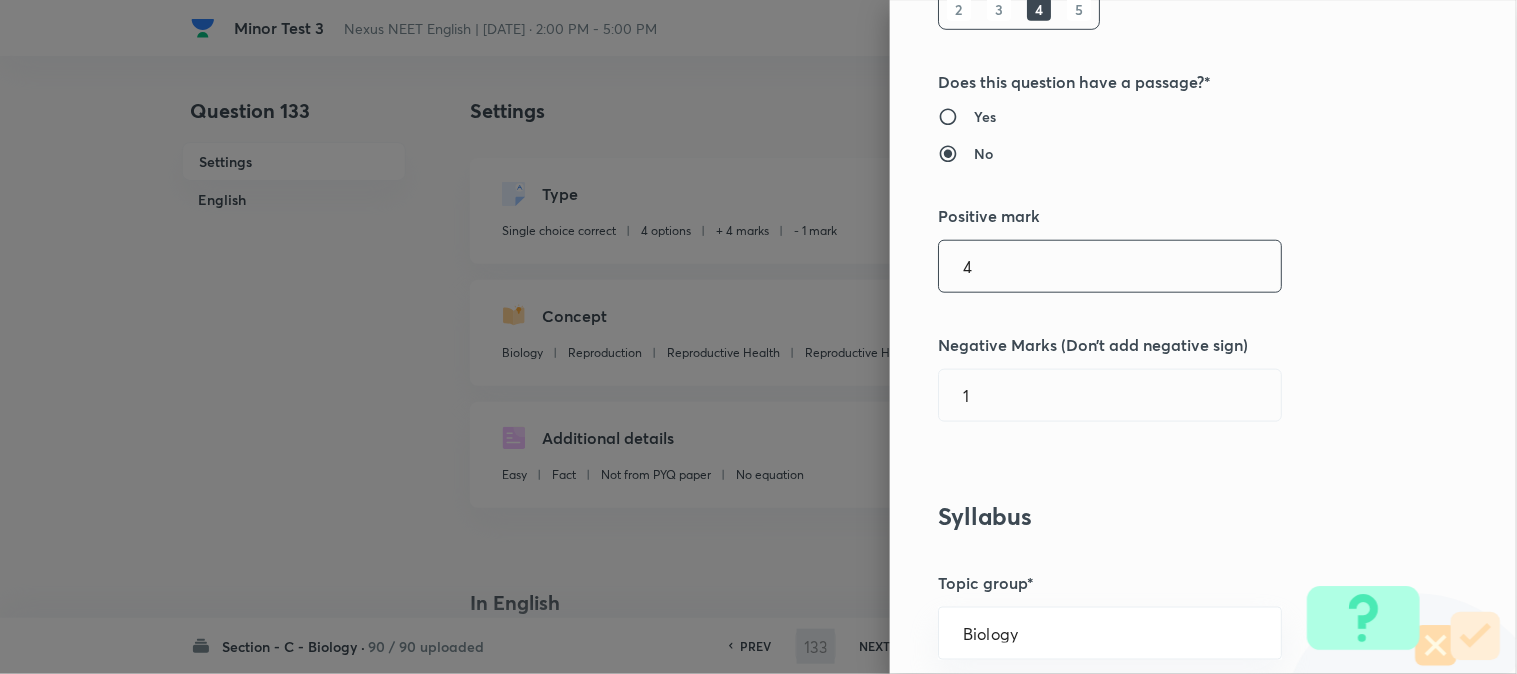 click on "4" at bounding box center (1110, 266) 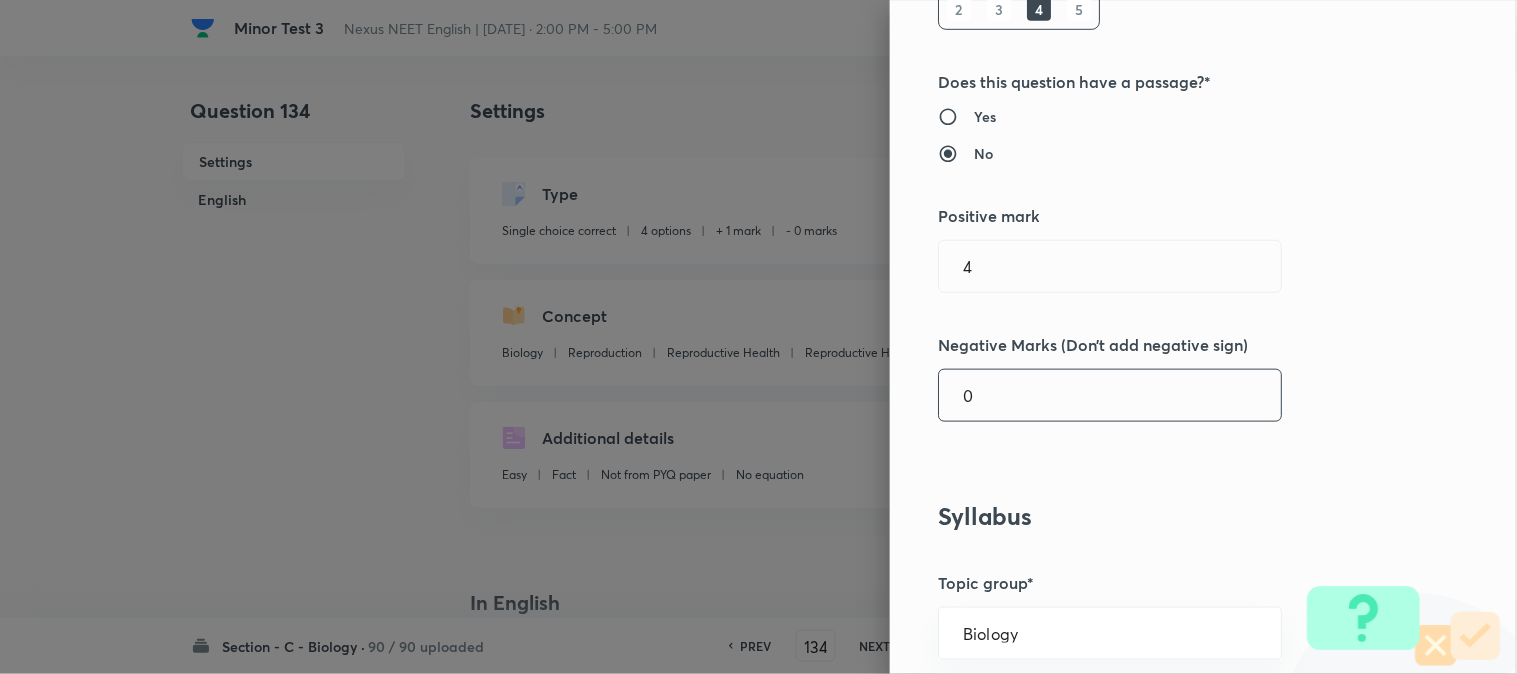click on "0" at bounding box center [1110, 395] 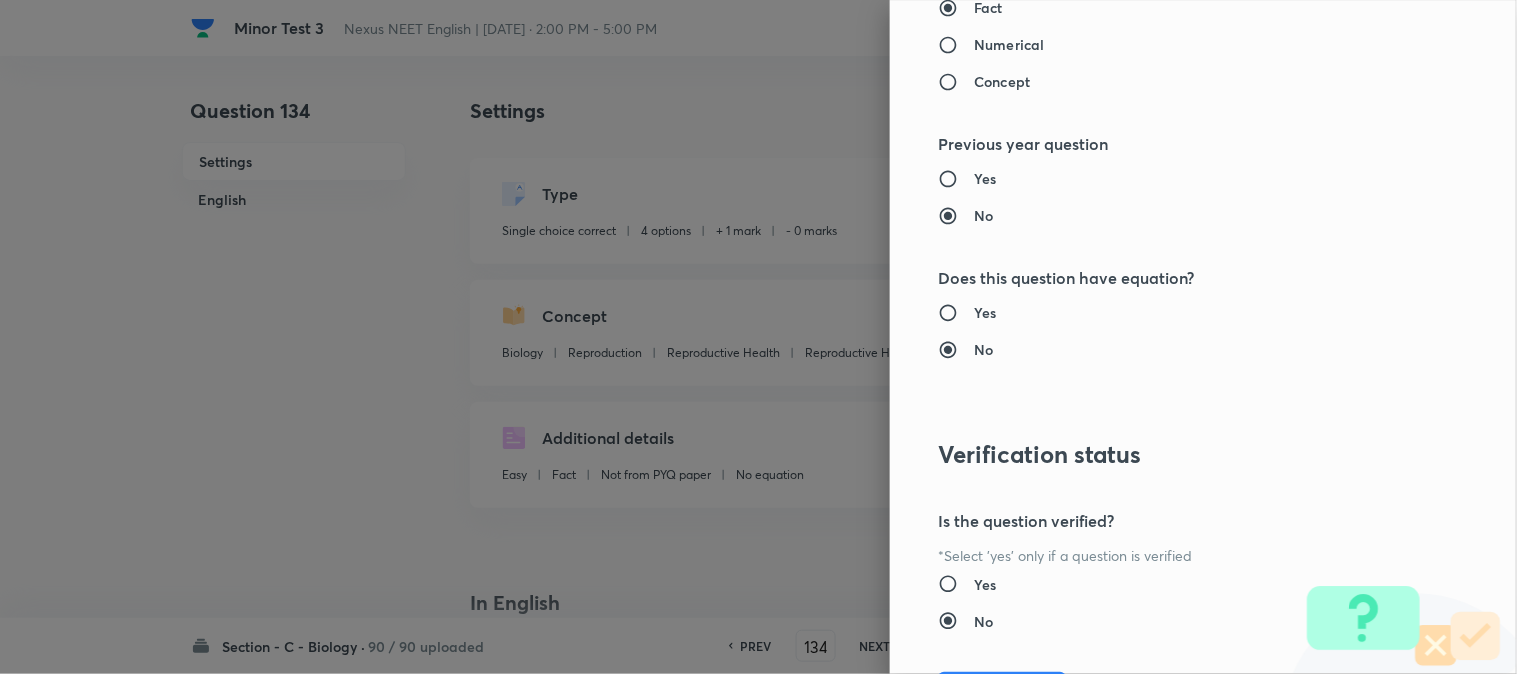 scroll, scrollTop: 2052, scrollLeft: 0, axis: vertical 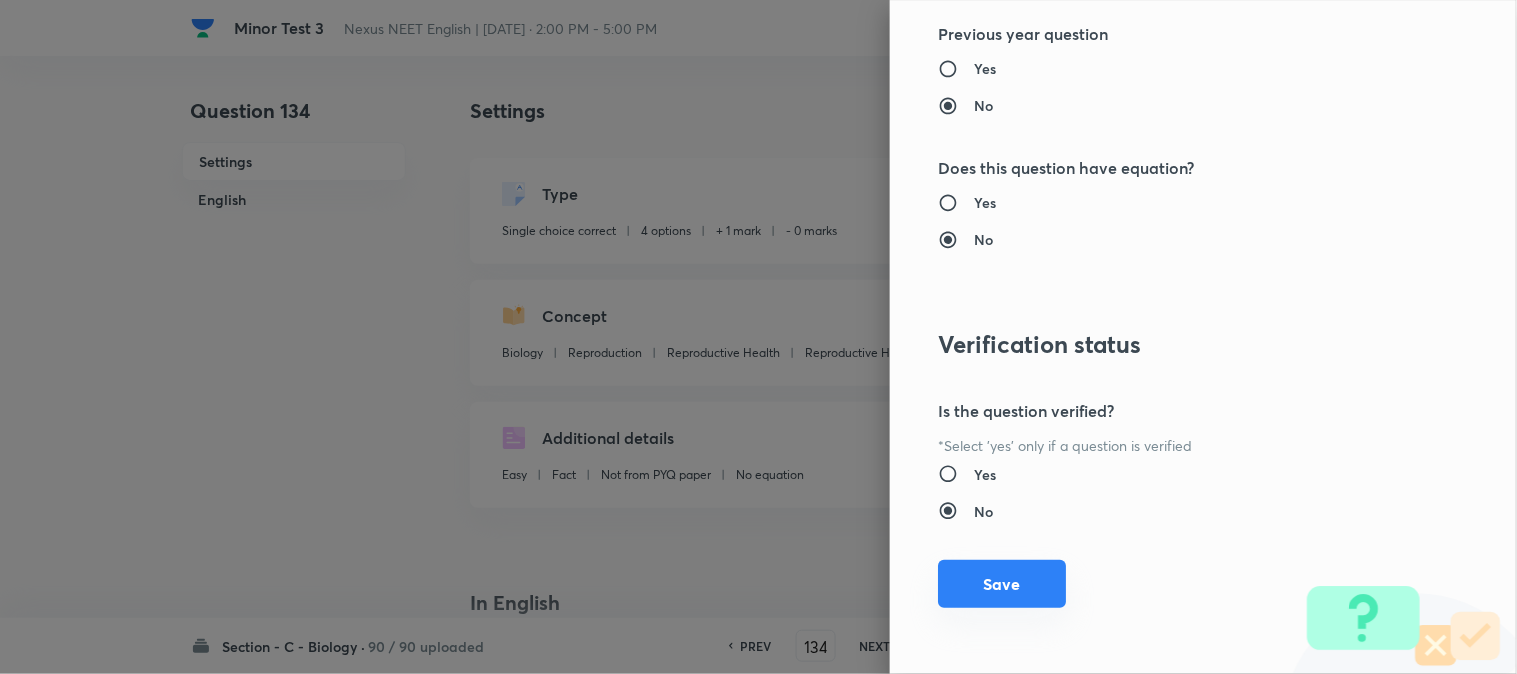 click on "Save" at bounding box center [1002, 584] 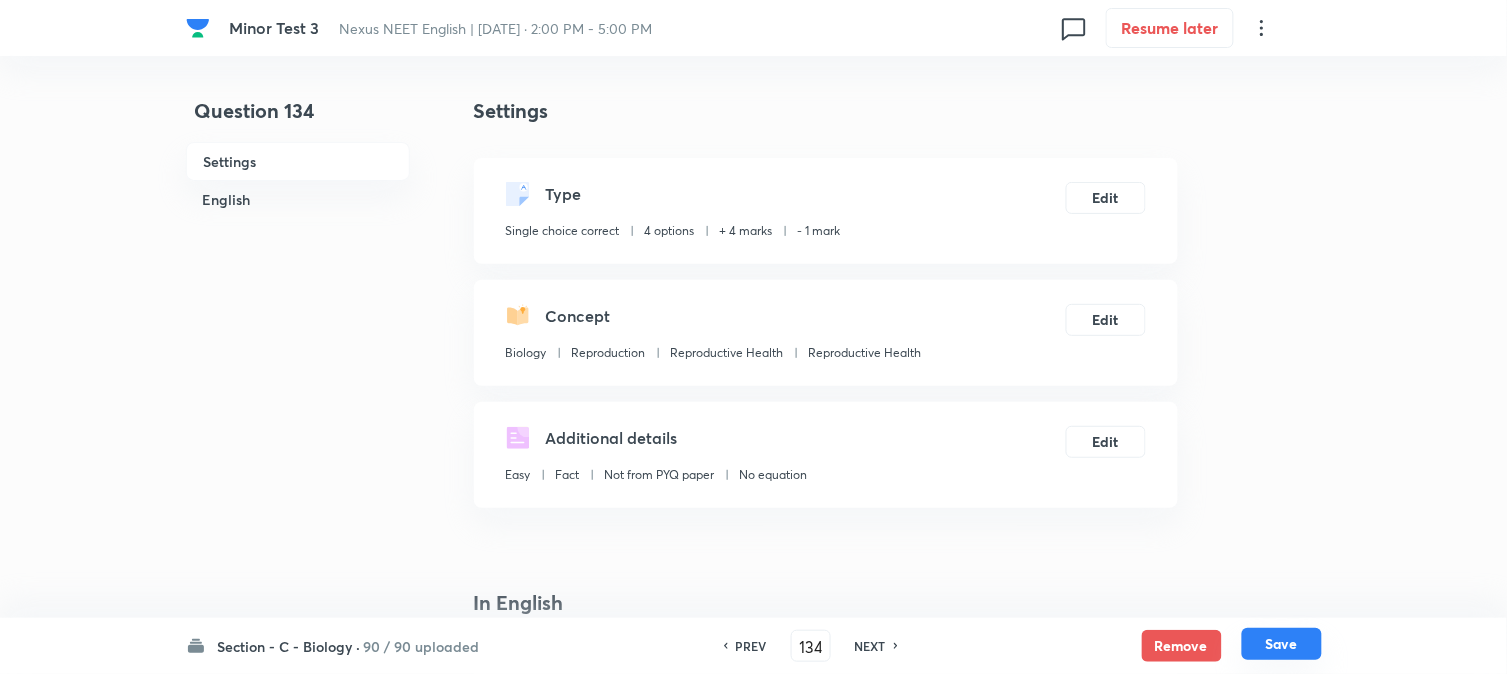 click on "Save" at bounding box center (1282, 644) 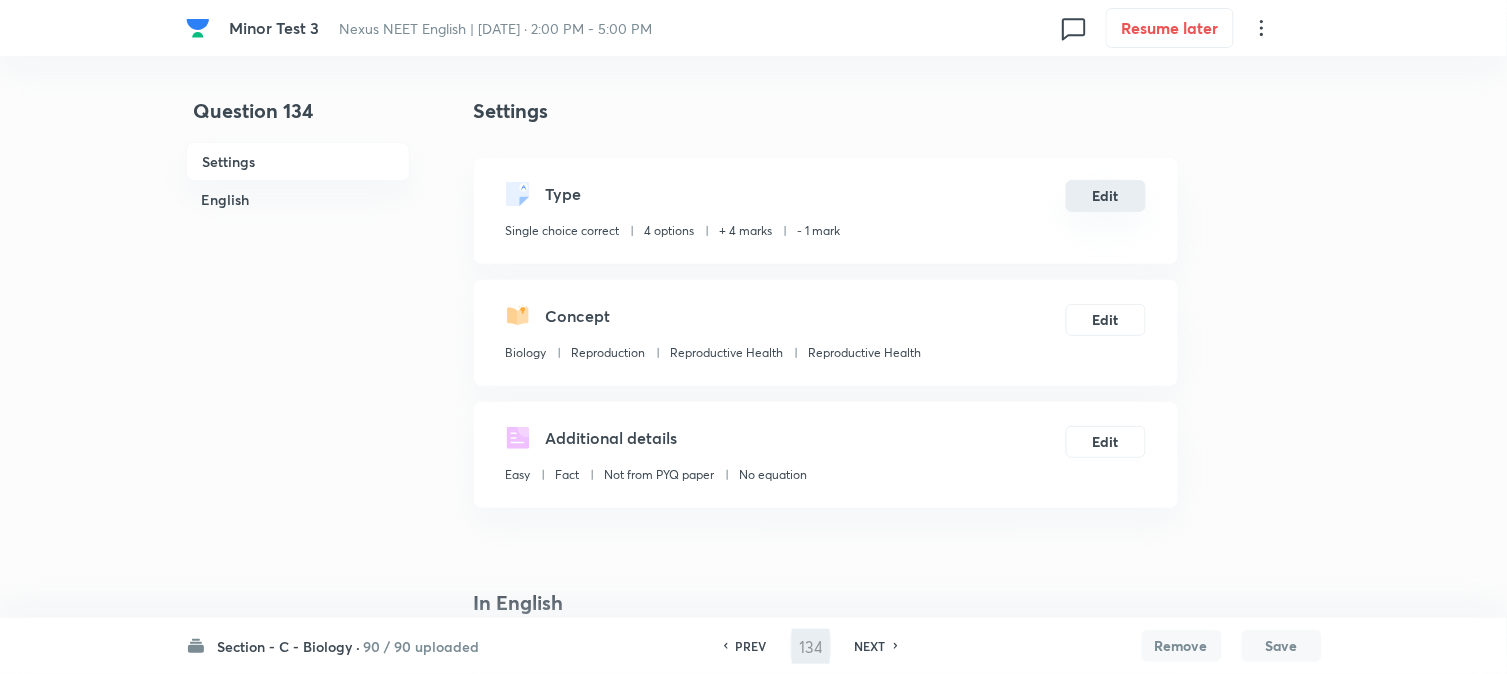 click on "Edit" at bounding box center [1106, 196] 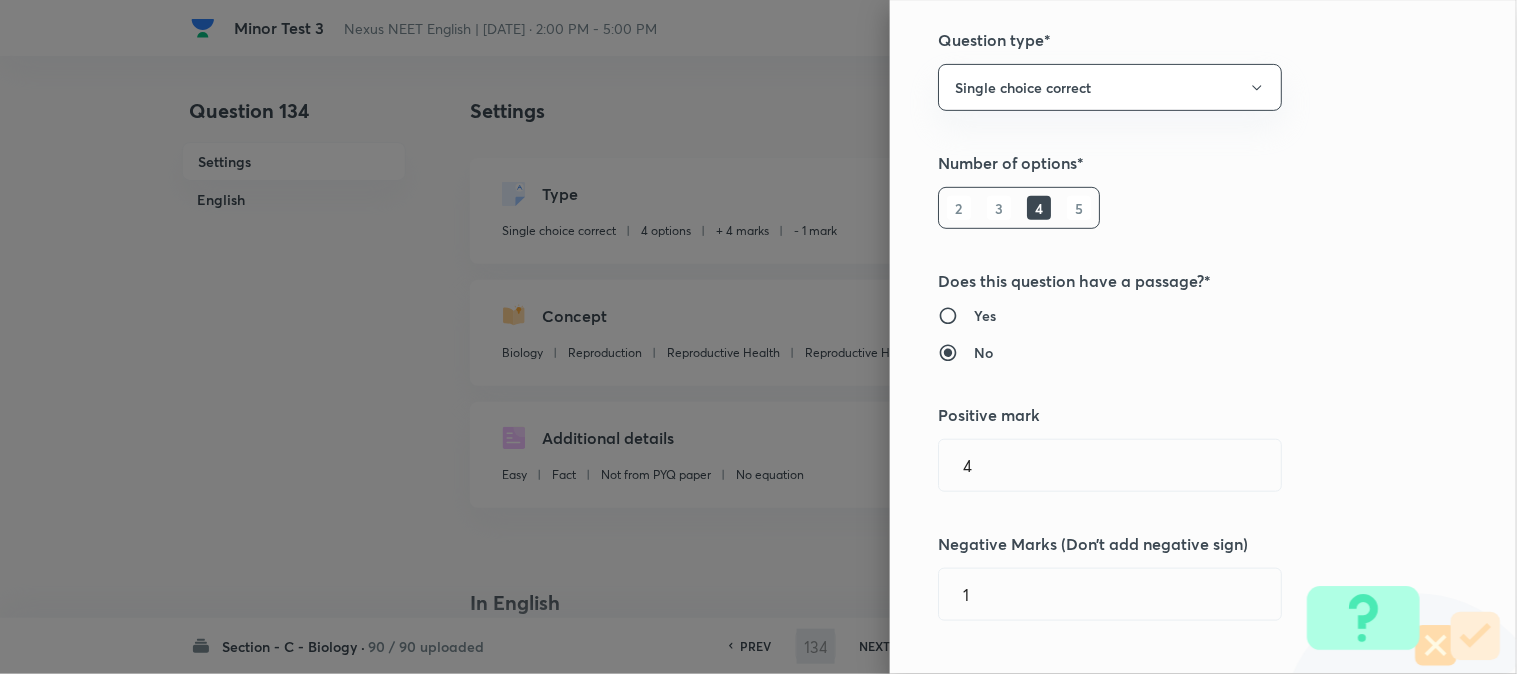 scroll, scrollTop: 333, scrollLeft: 0, axis: vertical 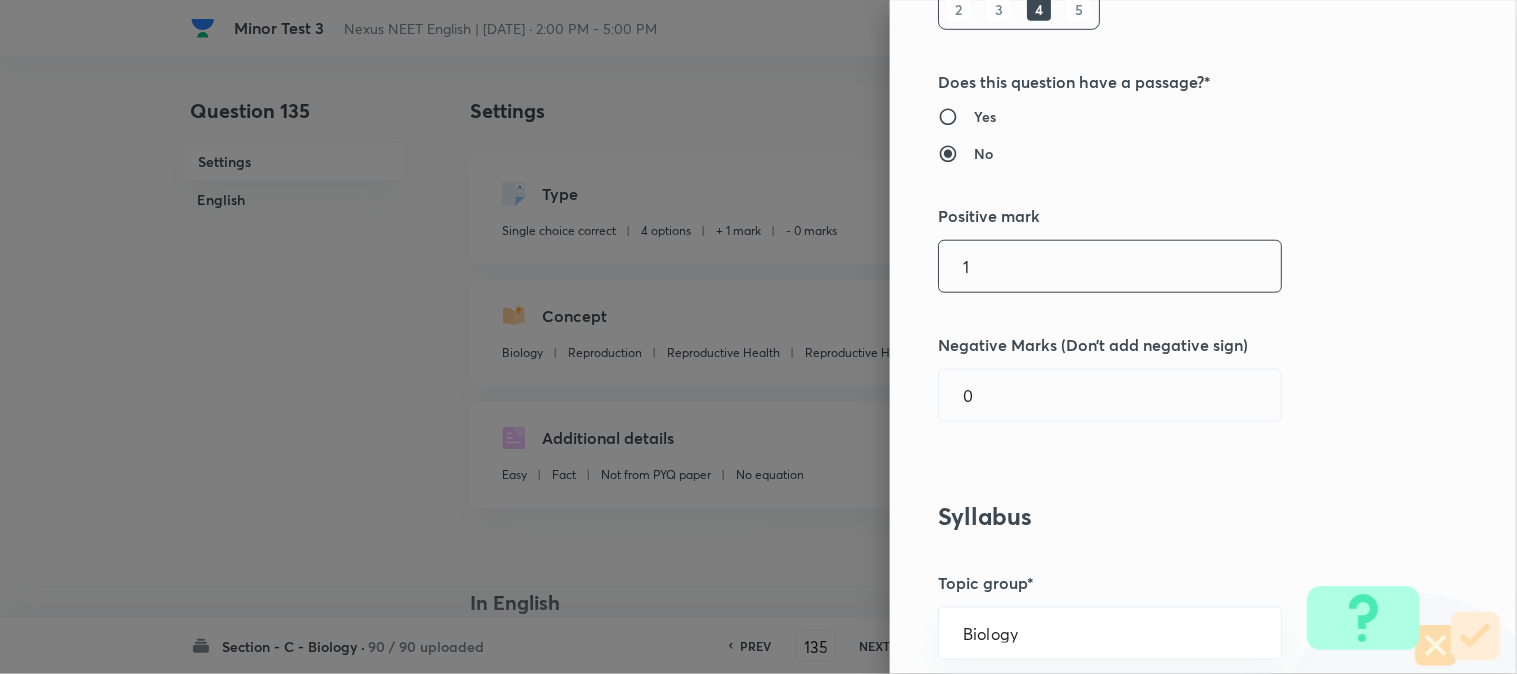 click on "1" at bounding box center (1110, 266) 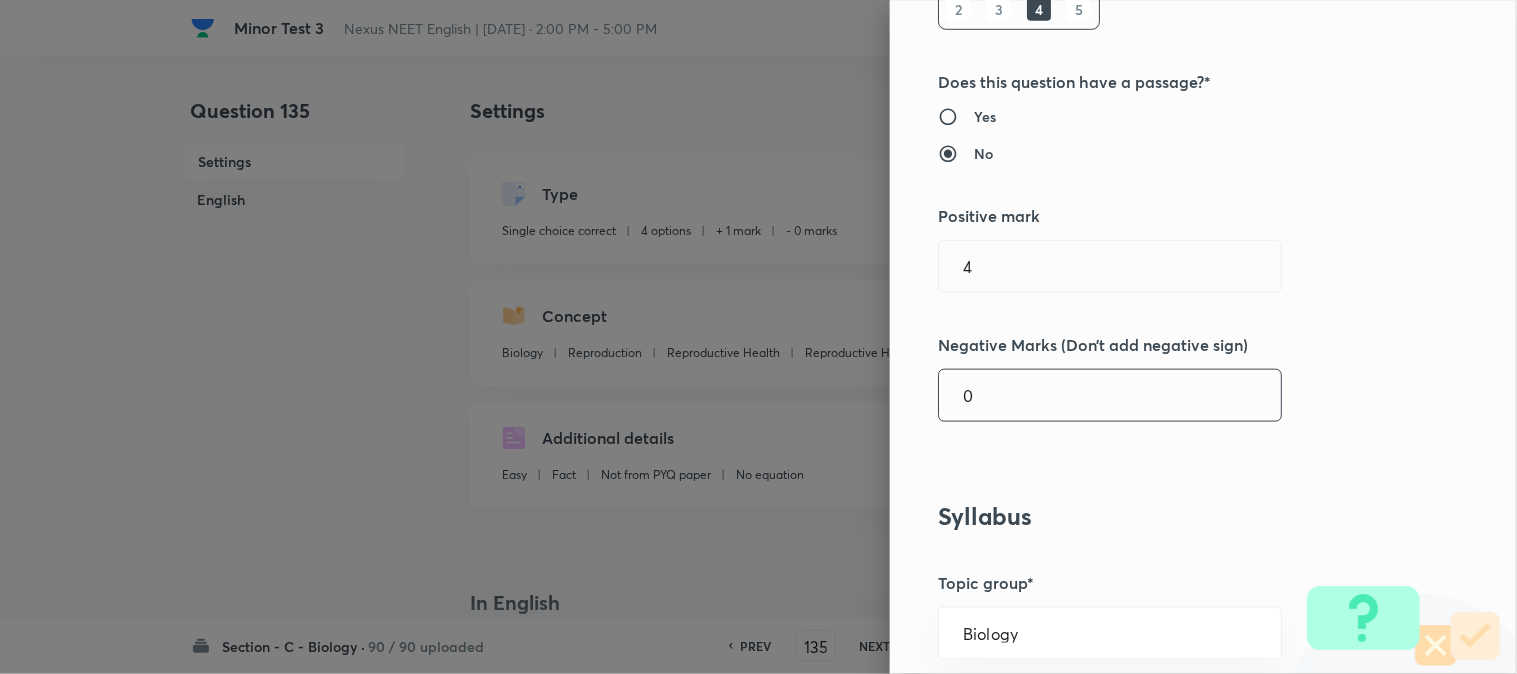 click on "0" at bounding box center (1110, 395) 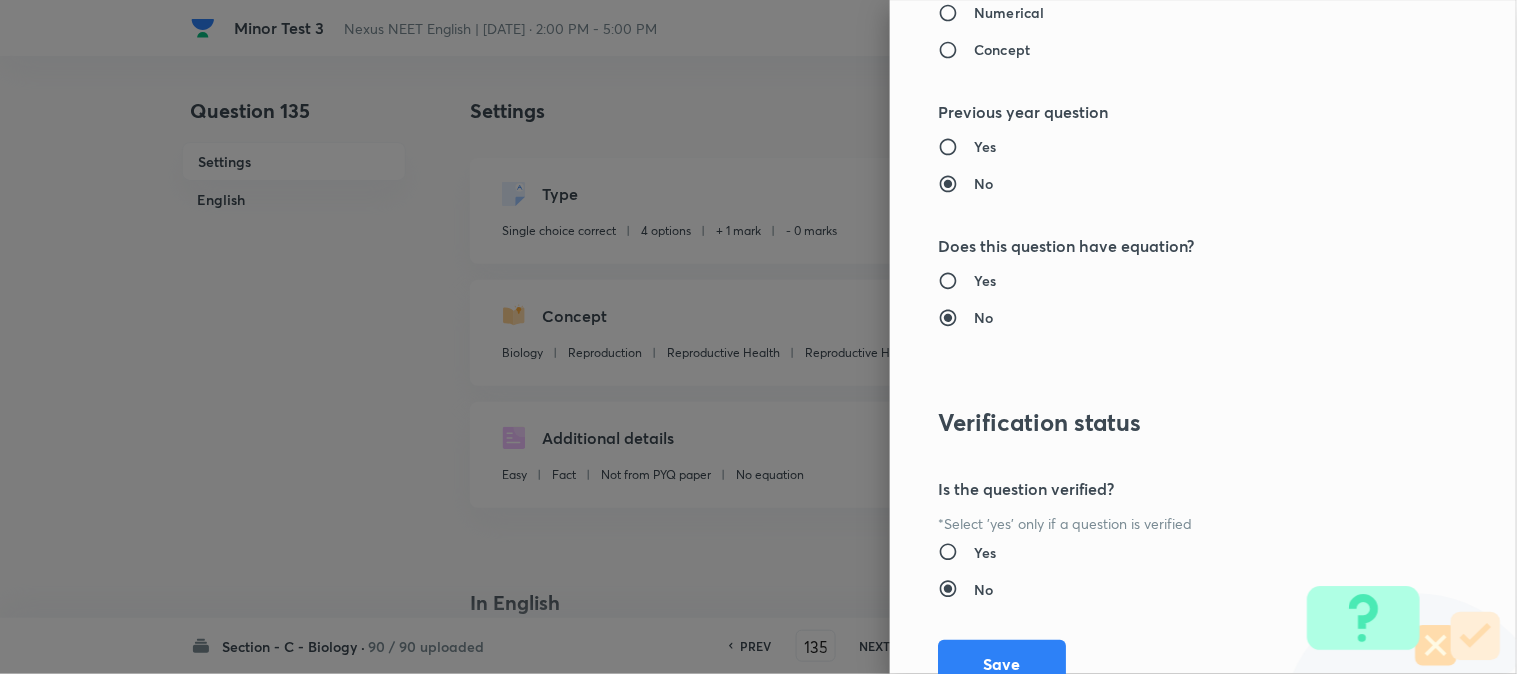 scroll, scrollTop: 2052, scrollLeft: 0, axis: vertical 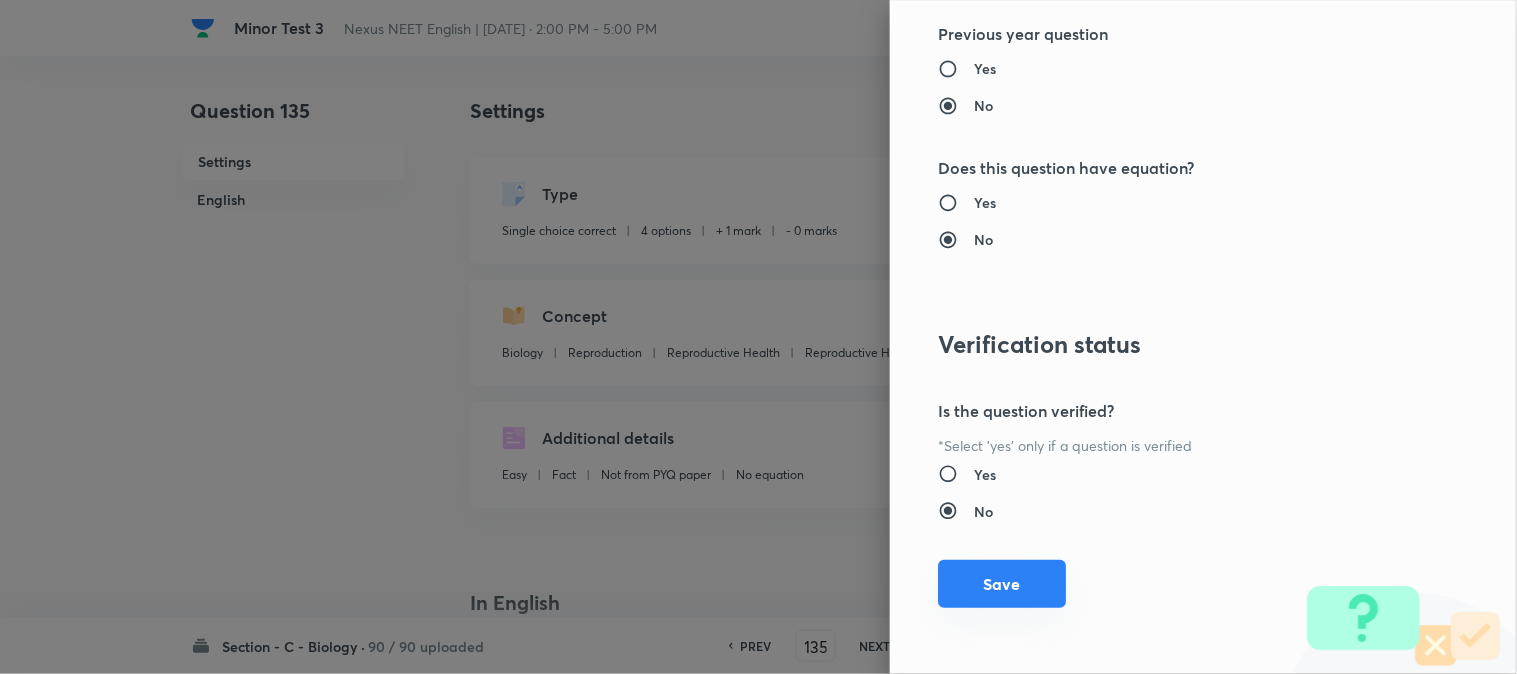click on "Save" at bounding box center [1002, 584] 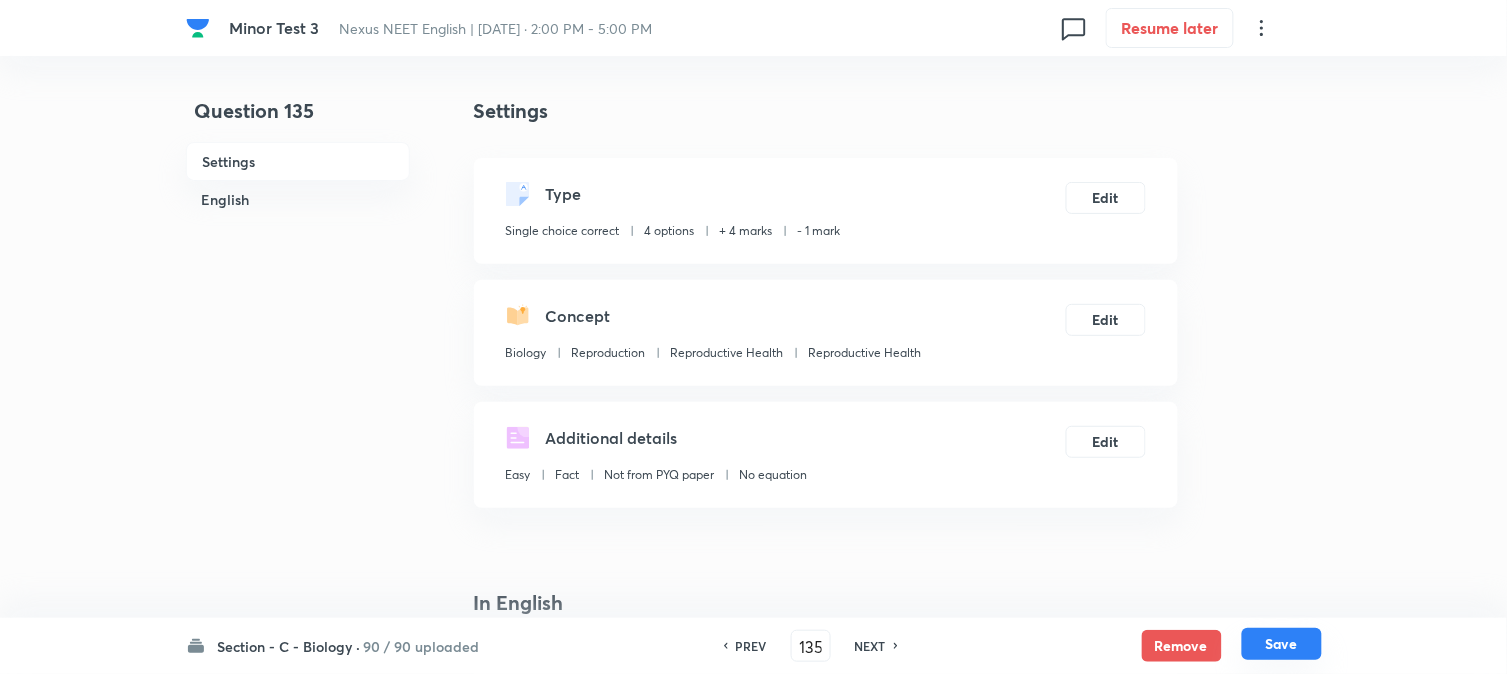 click on "Save" at bounding box center (1282, 644) 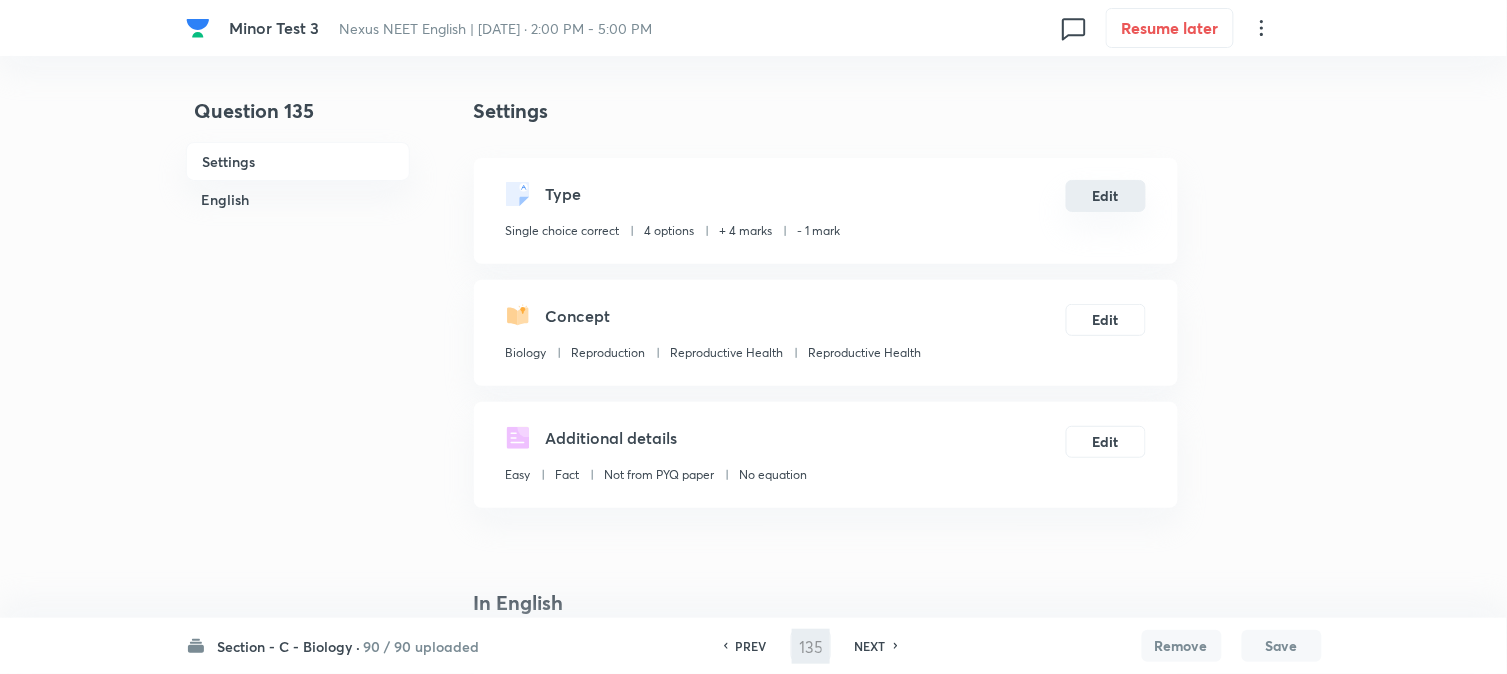 click on "Edit" at bounding box center (1106, 196) 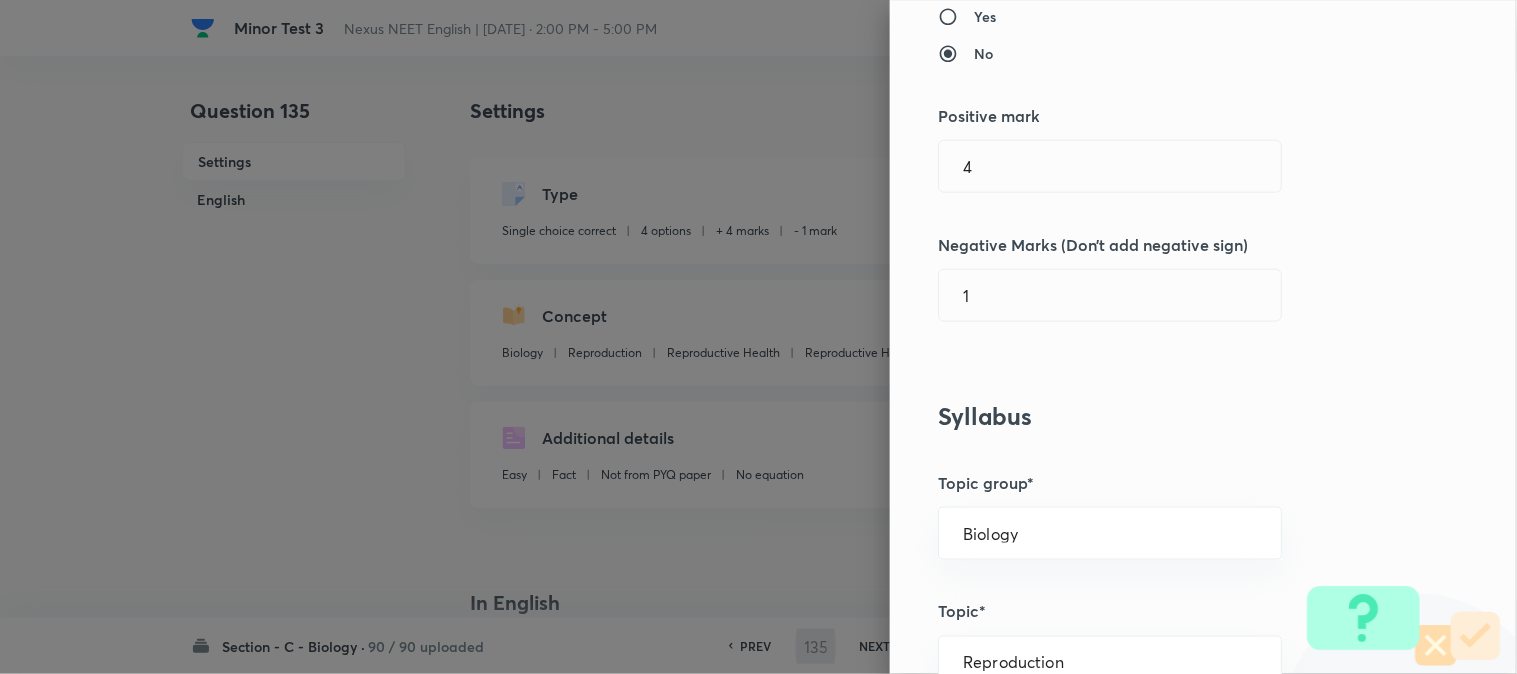 scroll, scrollTop: 444, scrollLeft: 0, axis: vertical 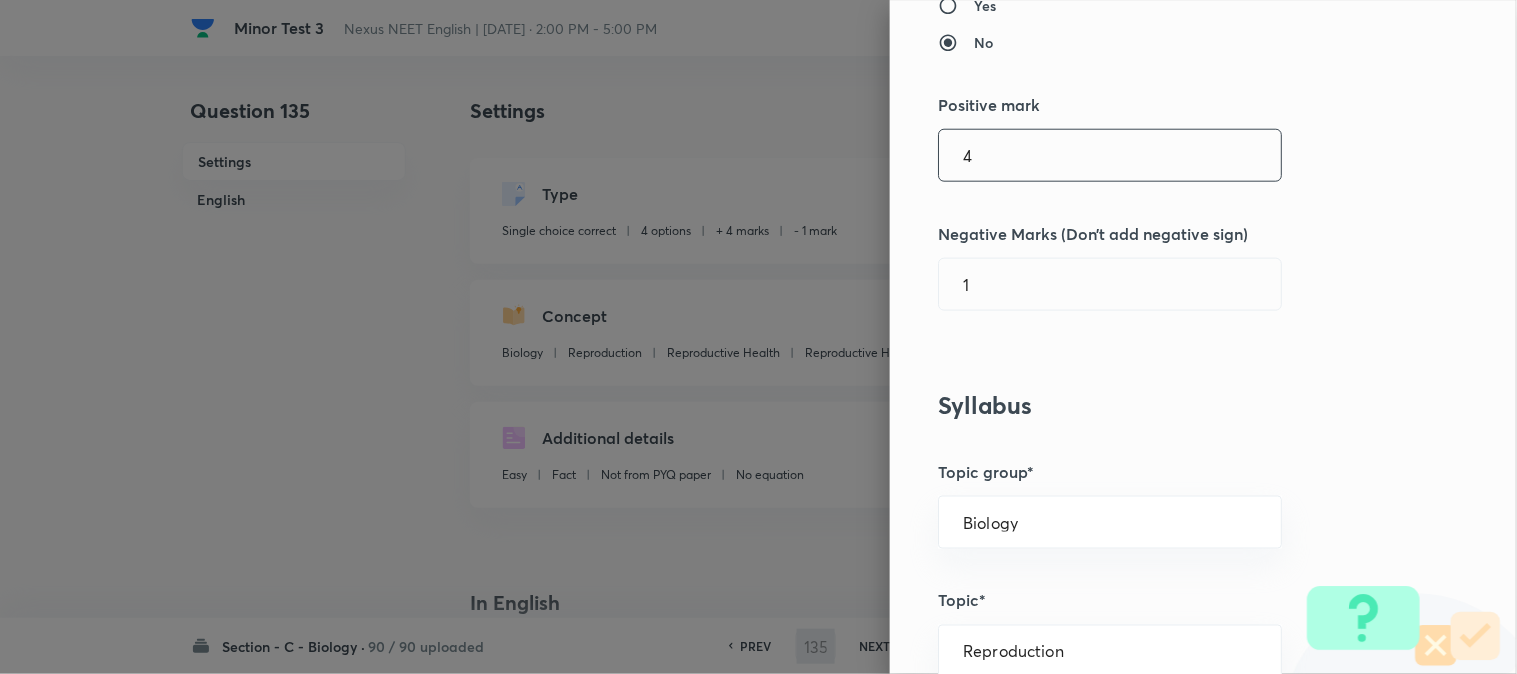 click on "4" at bounding box center (1110, 155) 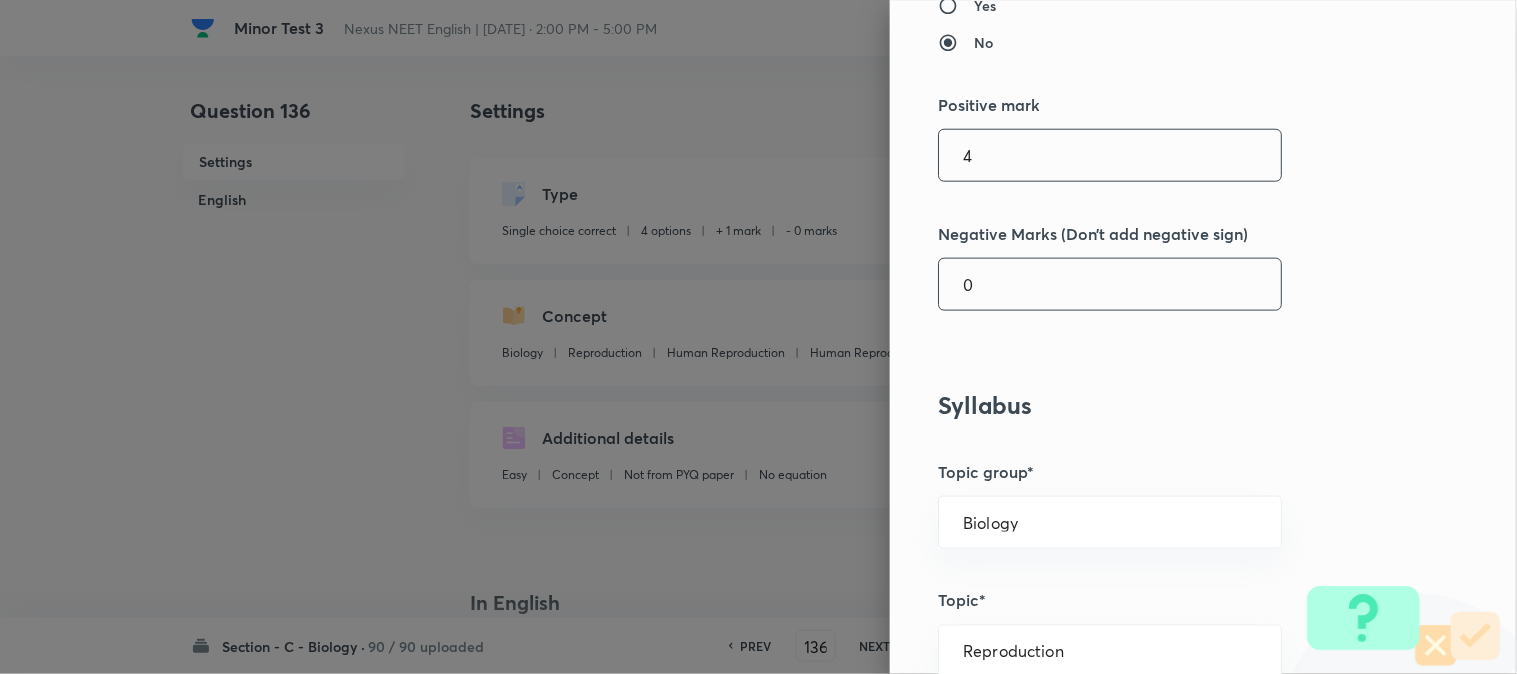 click on "0" at bounding box center [1110, 284] 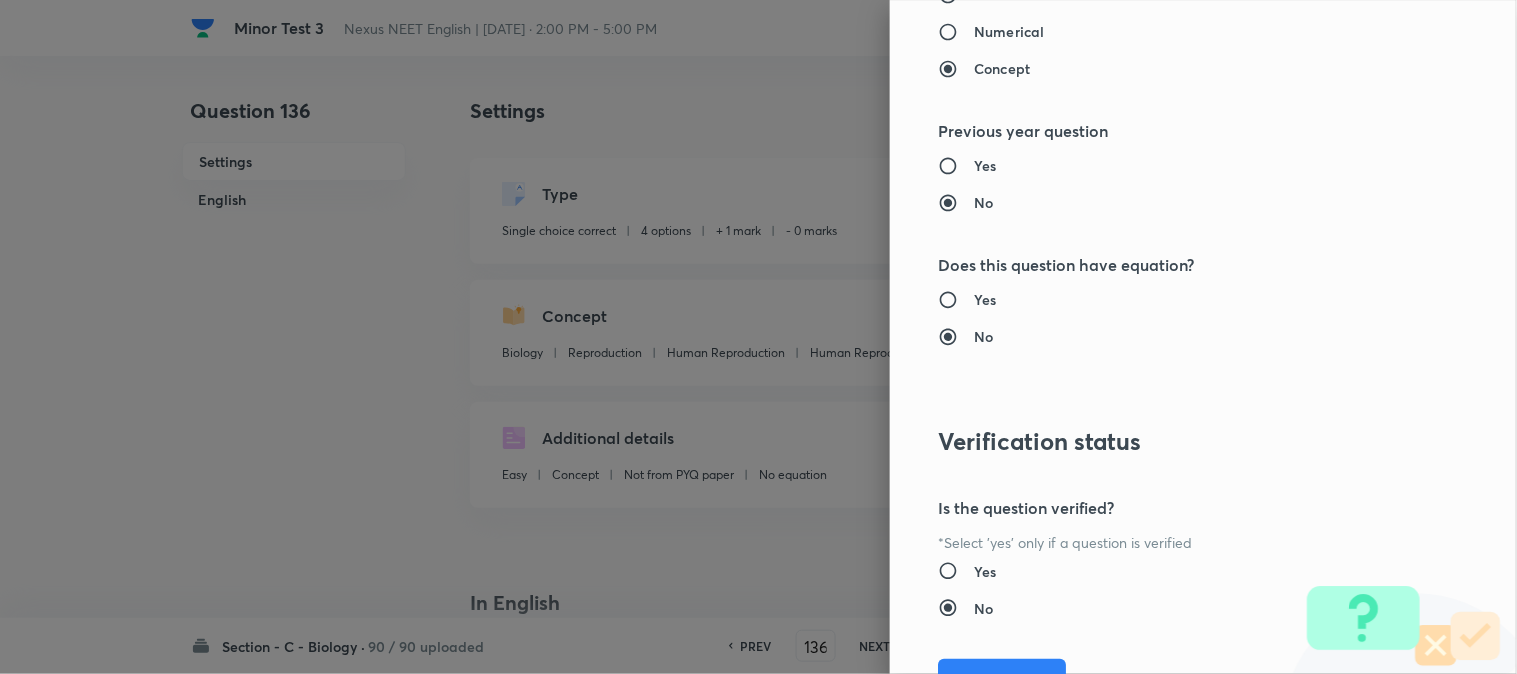 scroll, scrollTop: 2052, scrollLeft: 0, axis: vertical 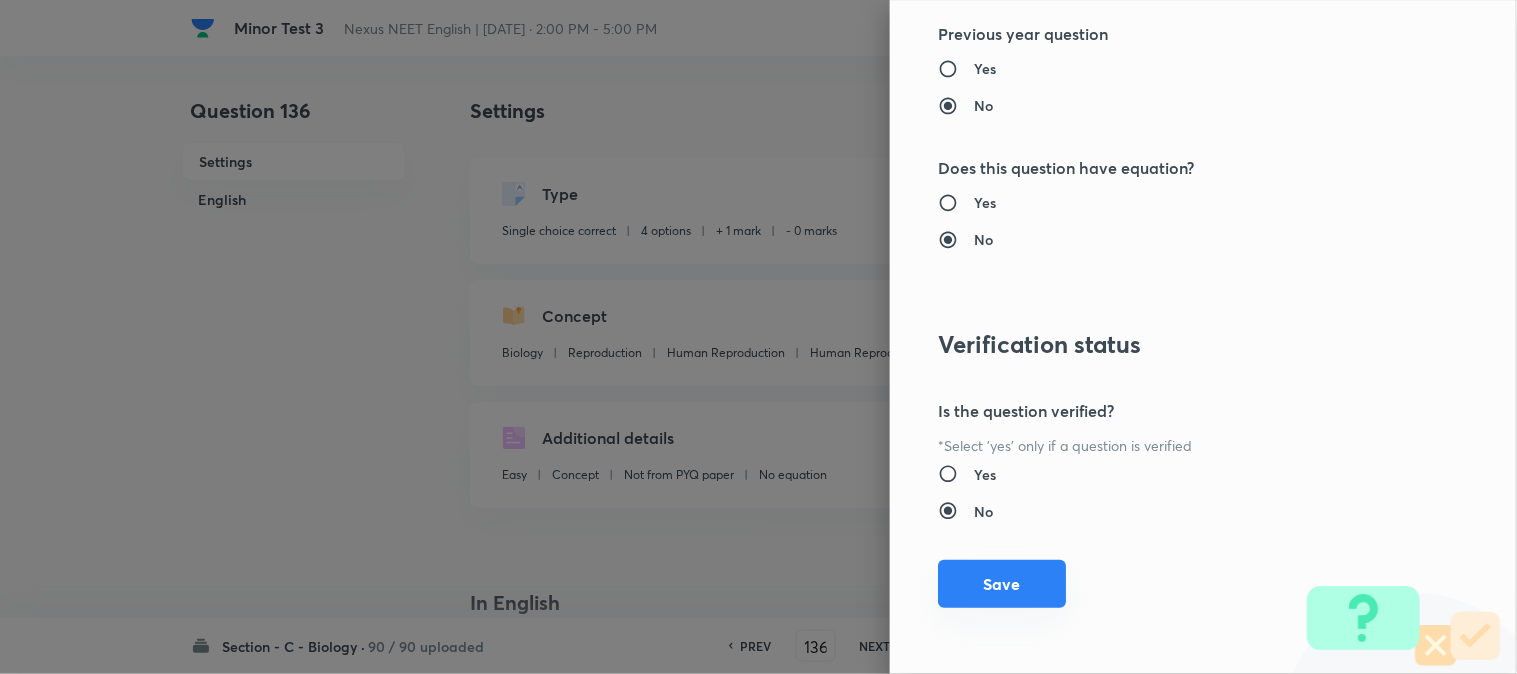 click on "Save" at bounding box center [1002, 584] 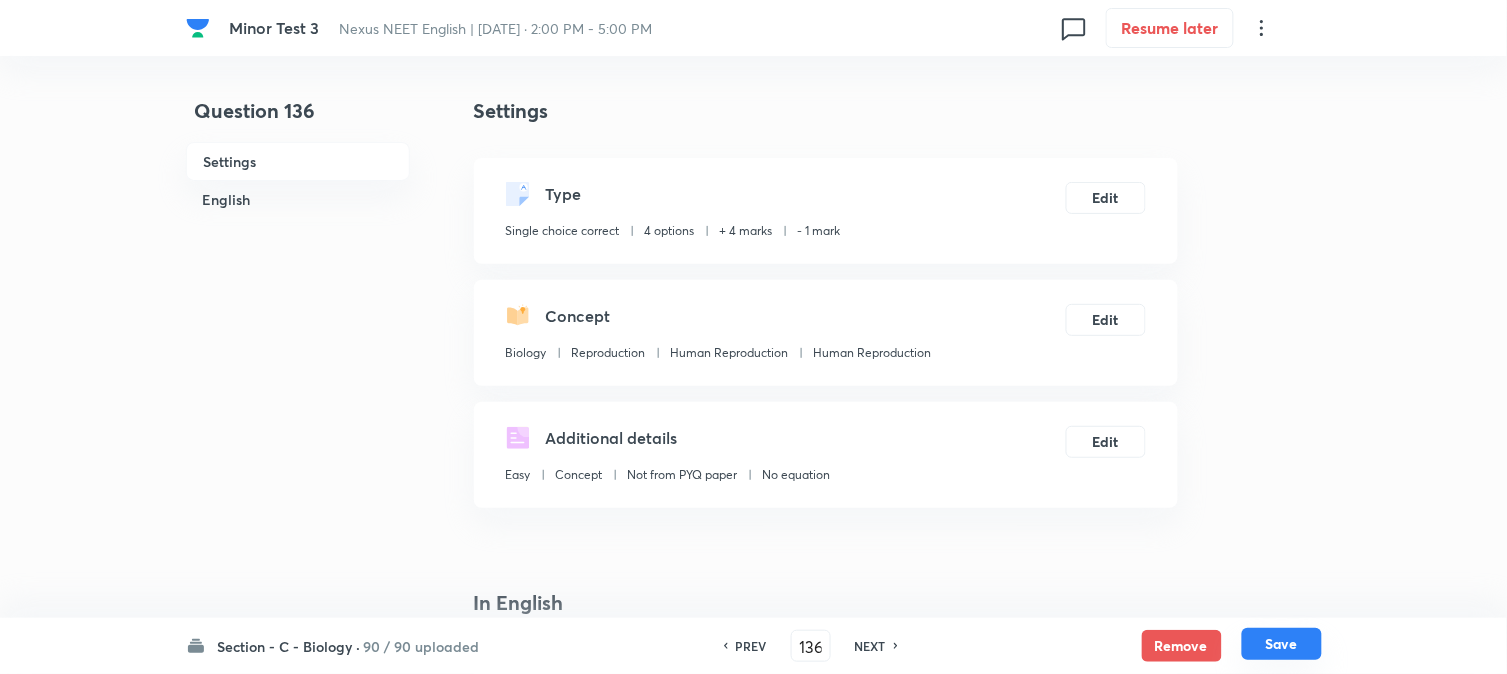 click on "Save" at bounding box center (1282, 644) 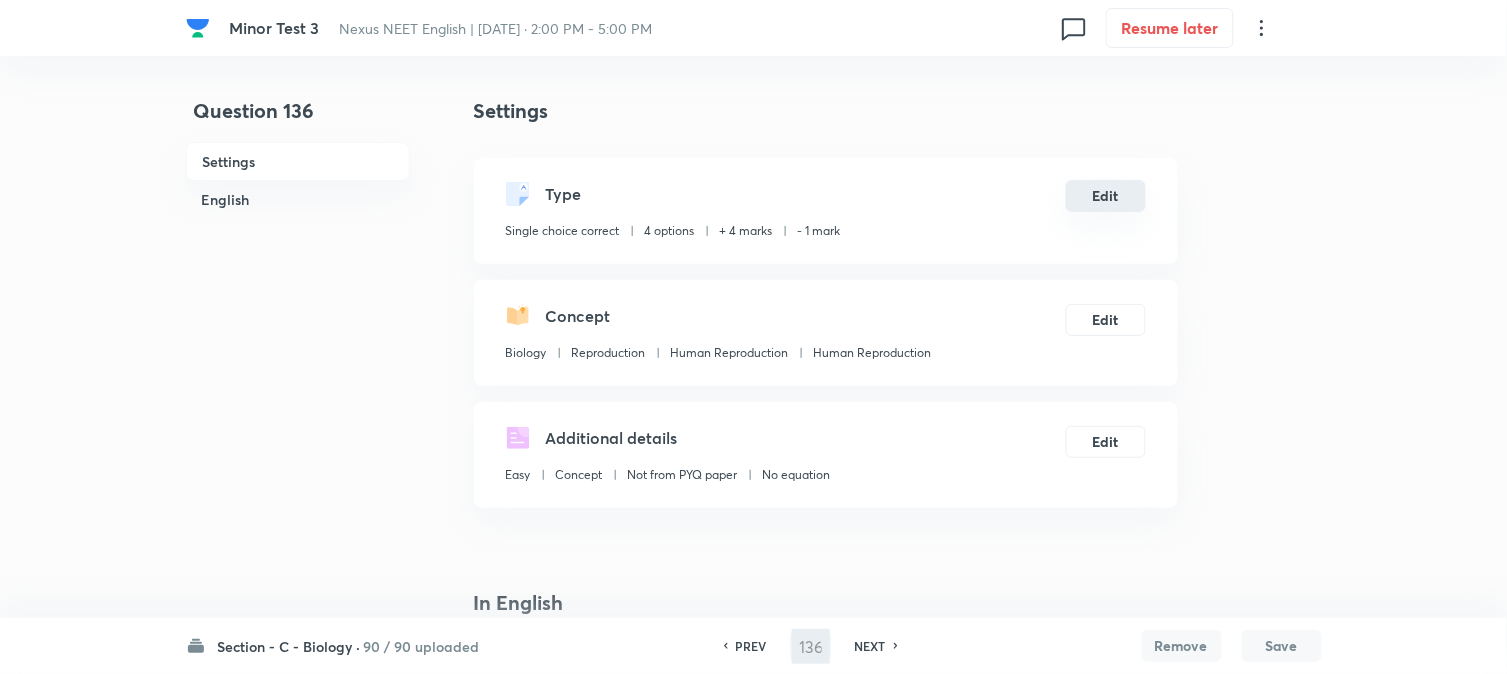 click on "Edit" at bounding box center (1106, 196) 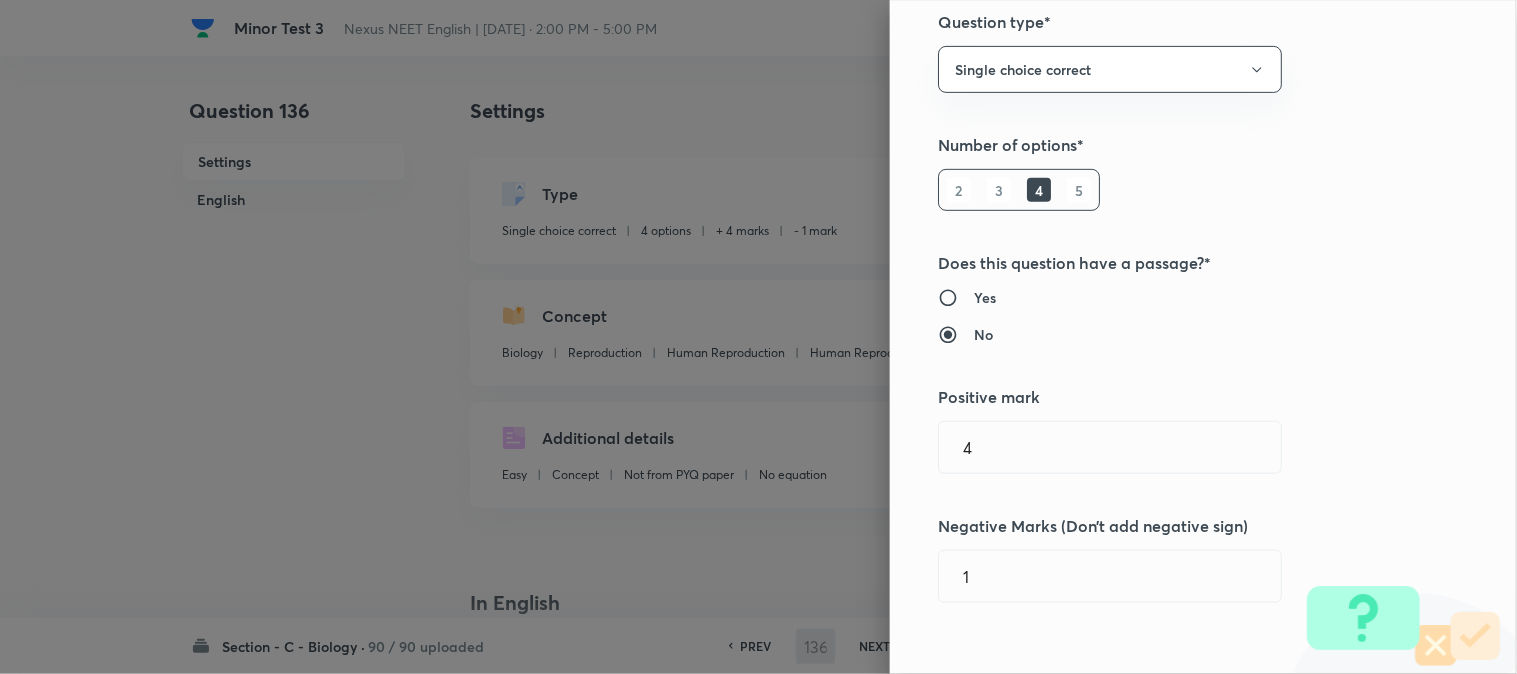 scroll, scrollTop: 444, scrollLeft: 0, axis: vertical 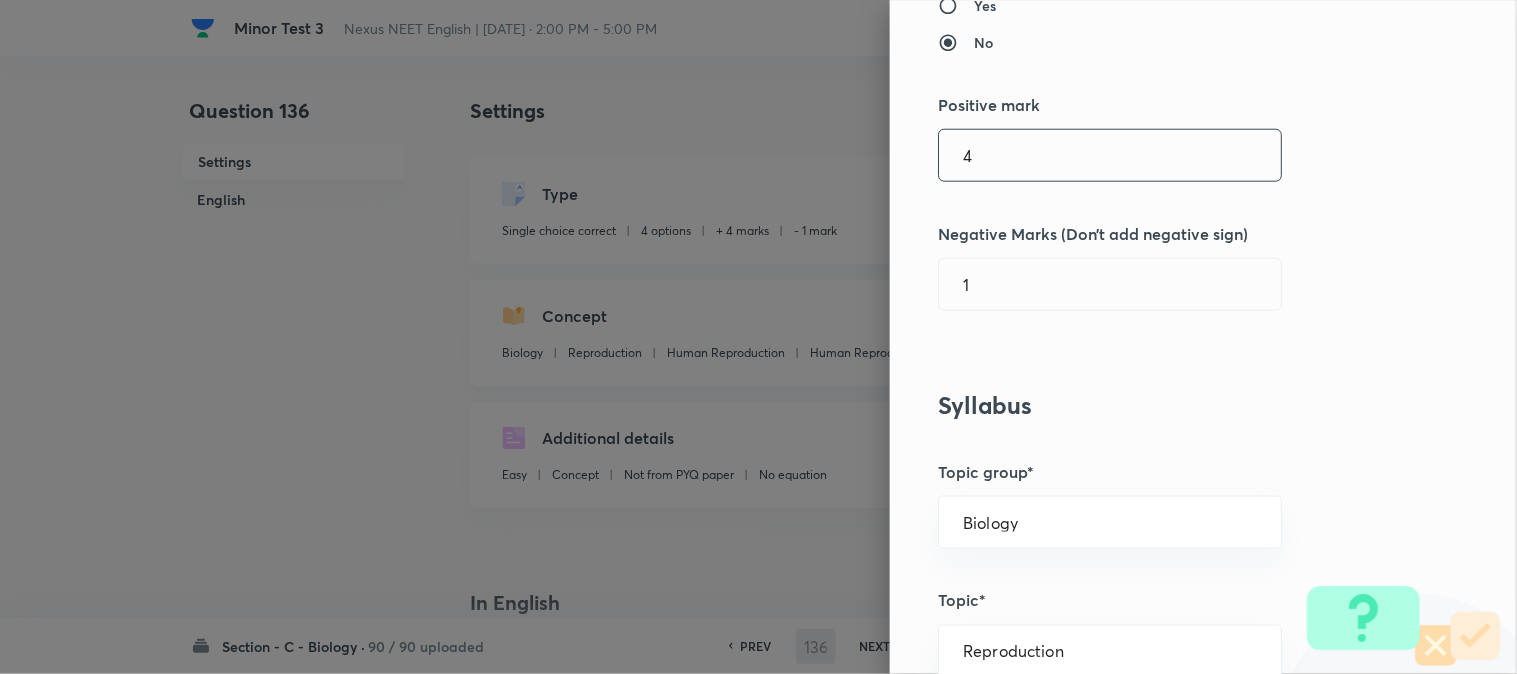 click on "4" at bounding box center (1110, 155) 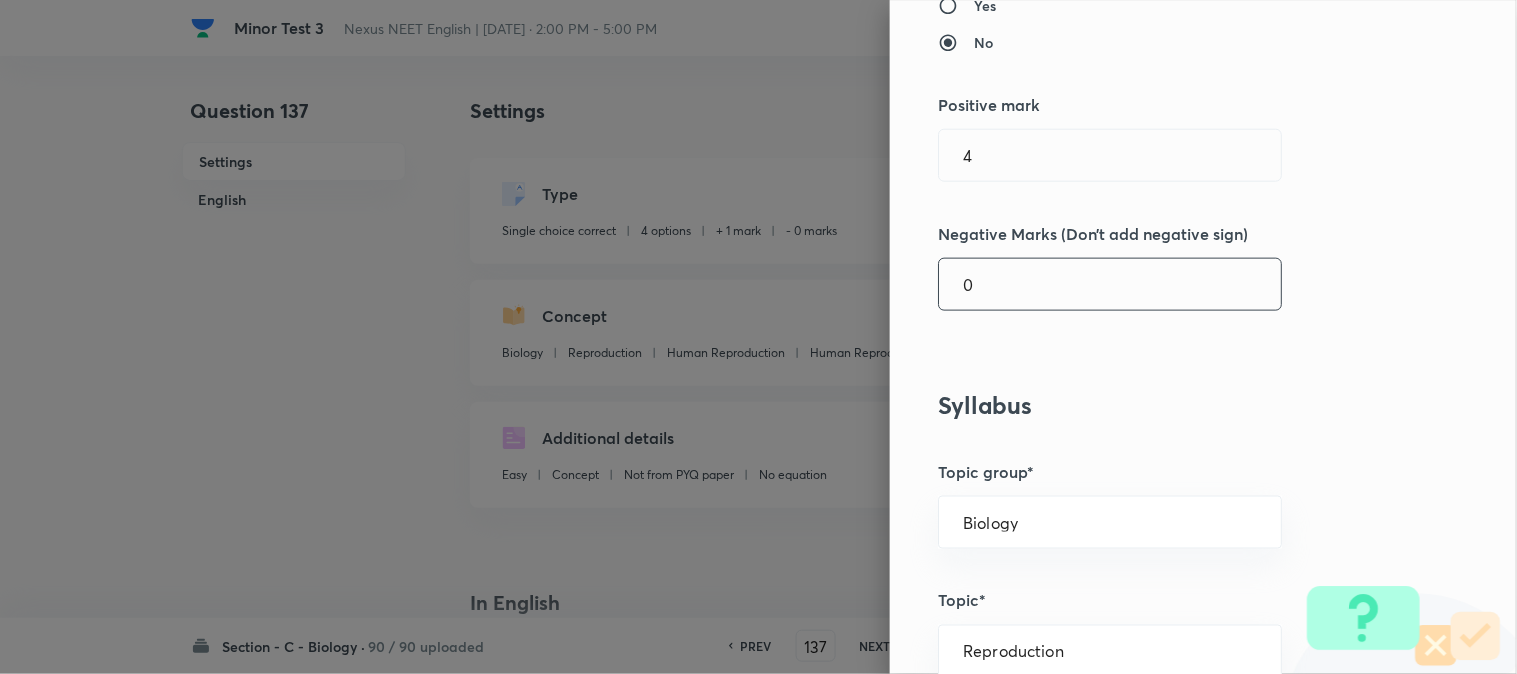 click on "0" at bounding box center [1110, 284] 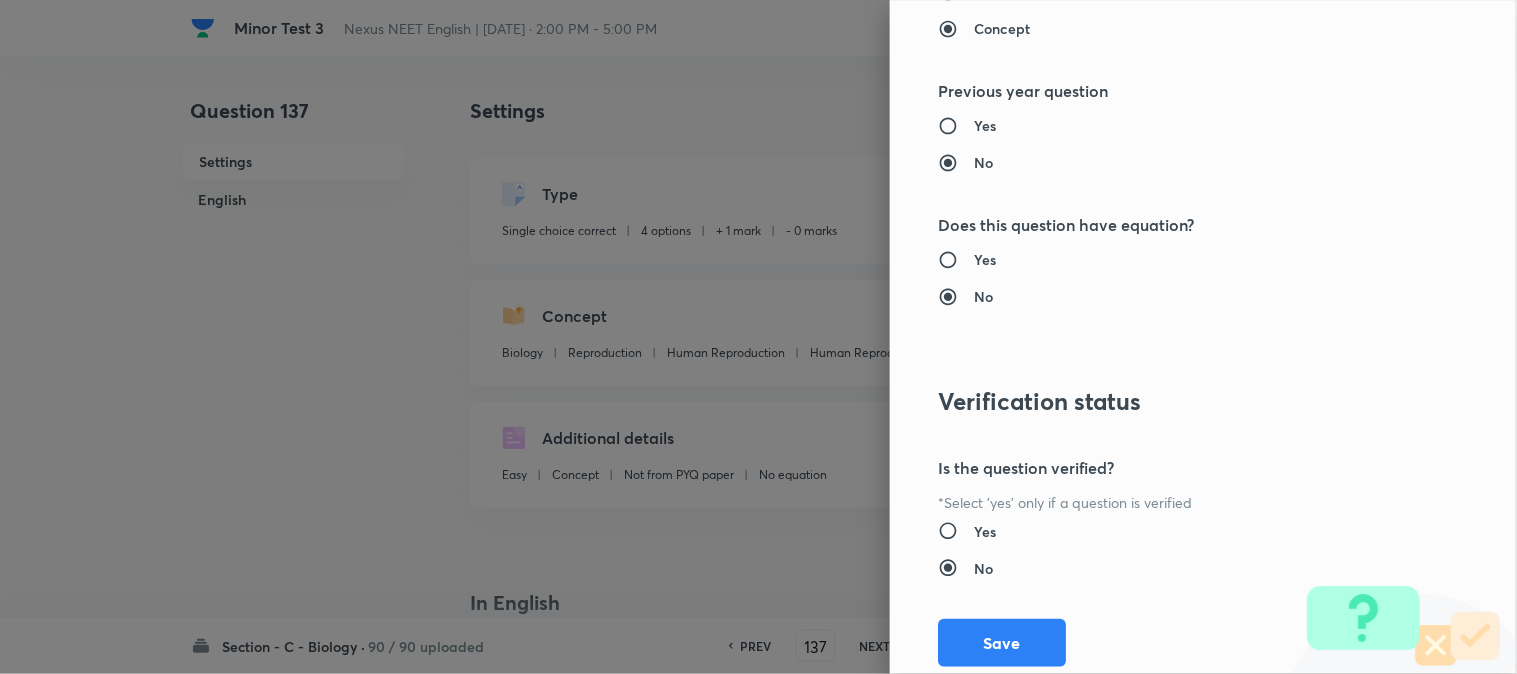 scroll, scrollTop: 2000, scrollLeft: 0, axis: vertical 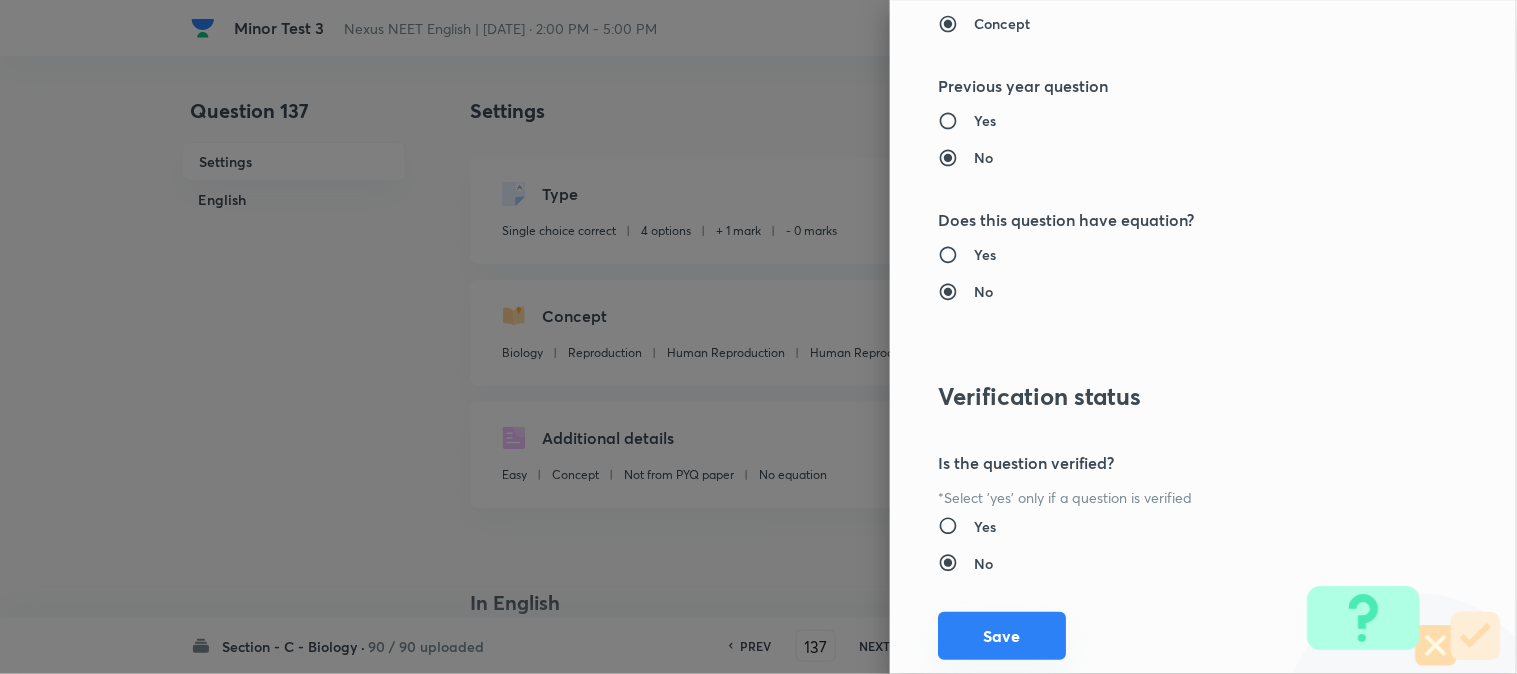 click on "Save" at bounding box center (1002, 636) 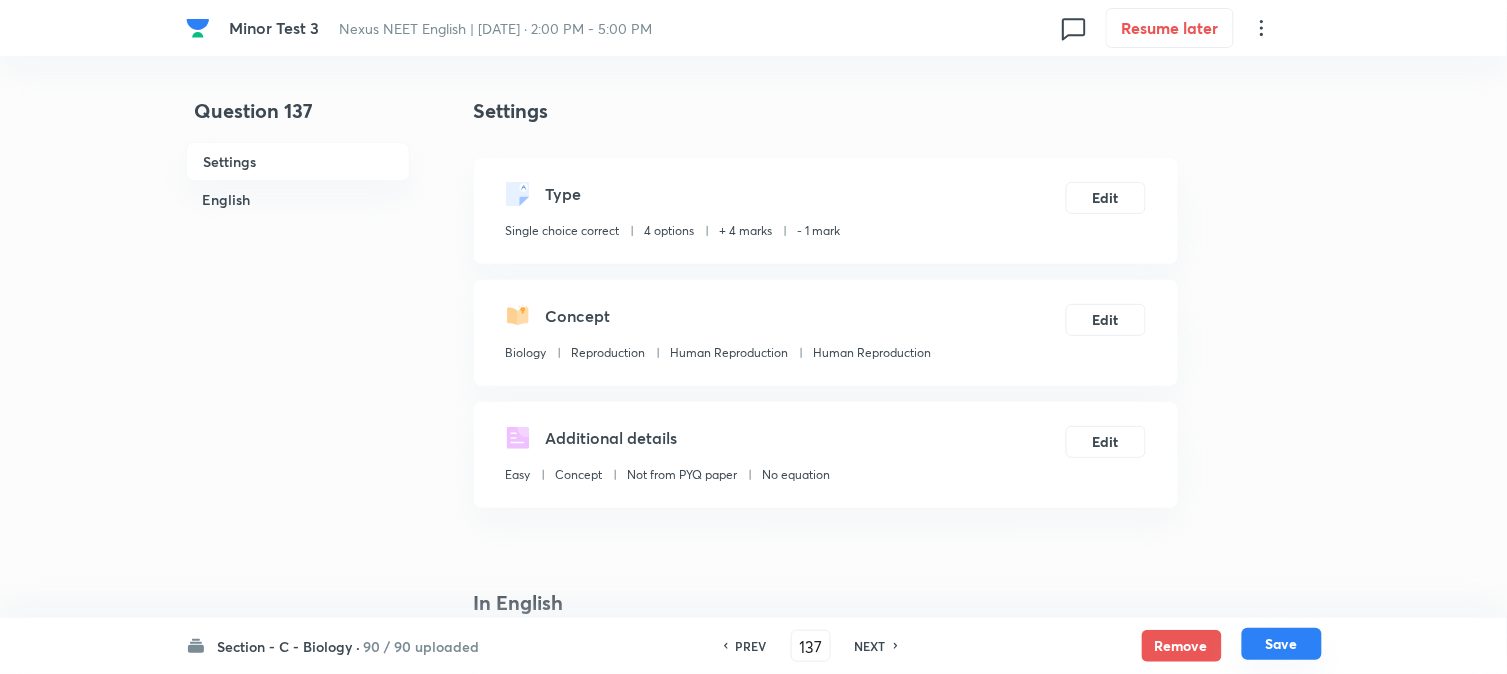 click on "Save" at bounding box center [1282, 644] 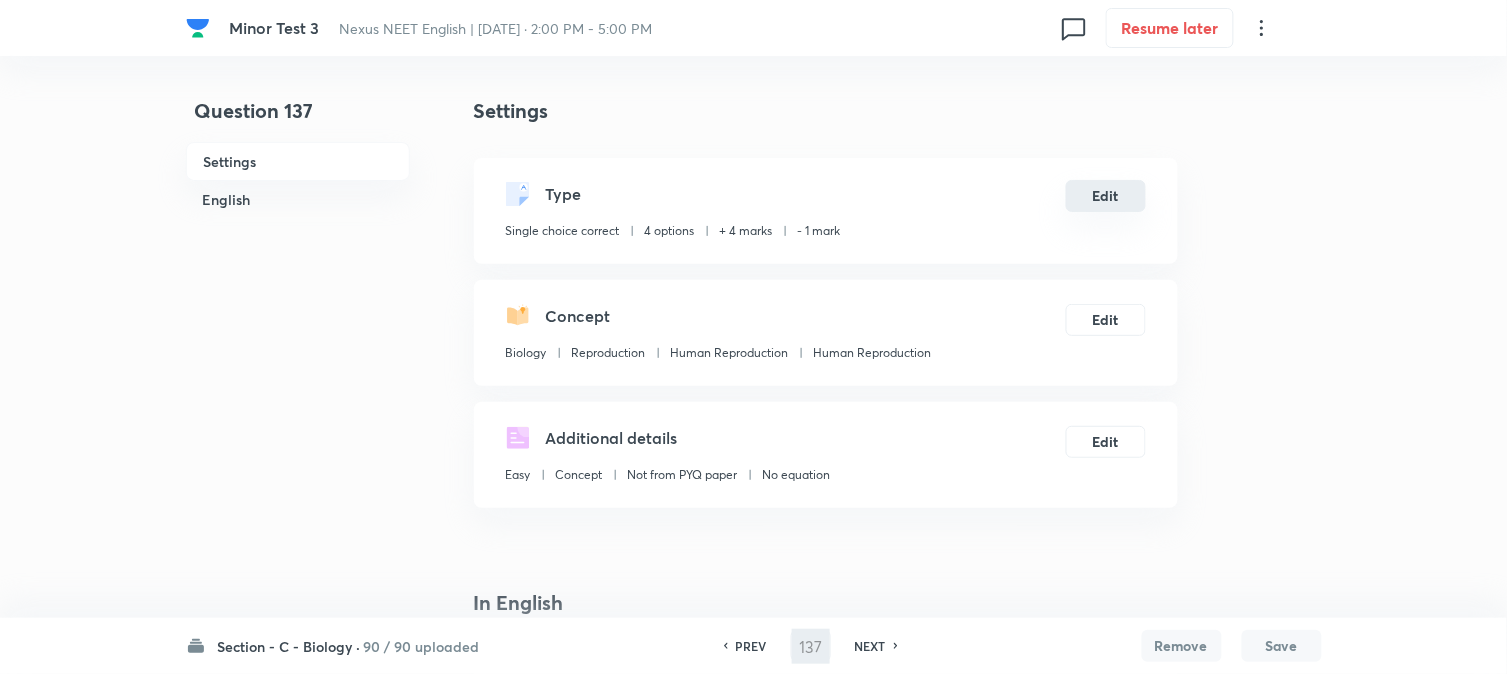 click on "Edit" at bounding box center [1106, 196] 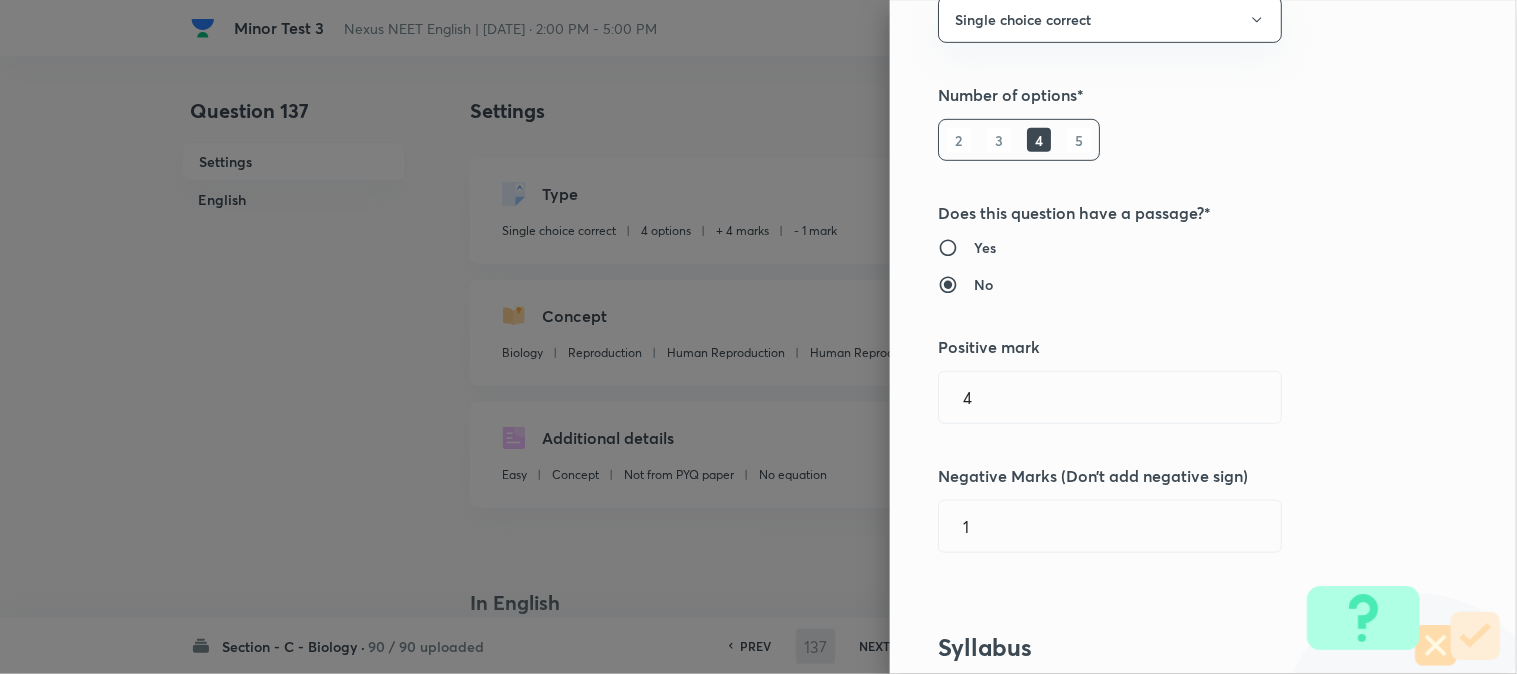 scroll, scrollTop: 444, scrollLeft: 0, axis: vertical 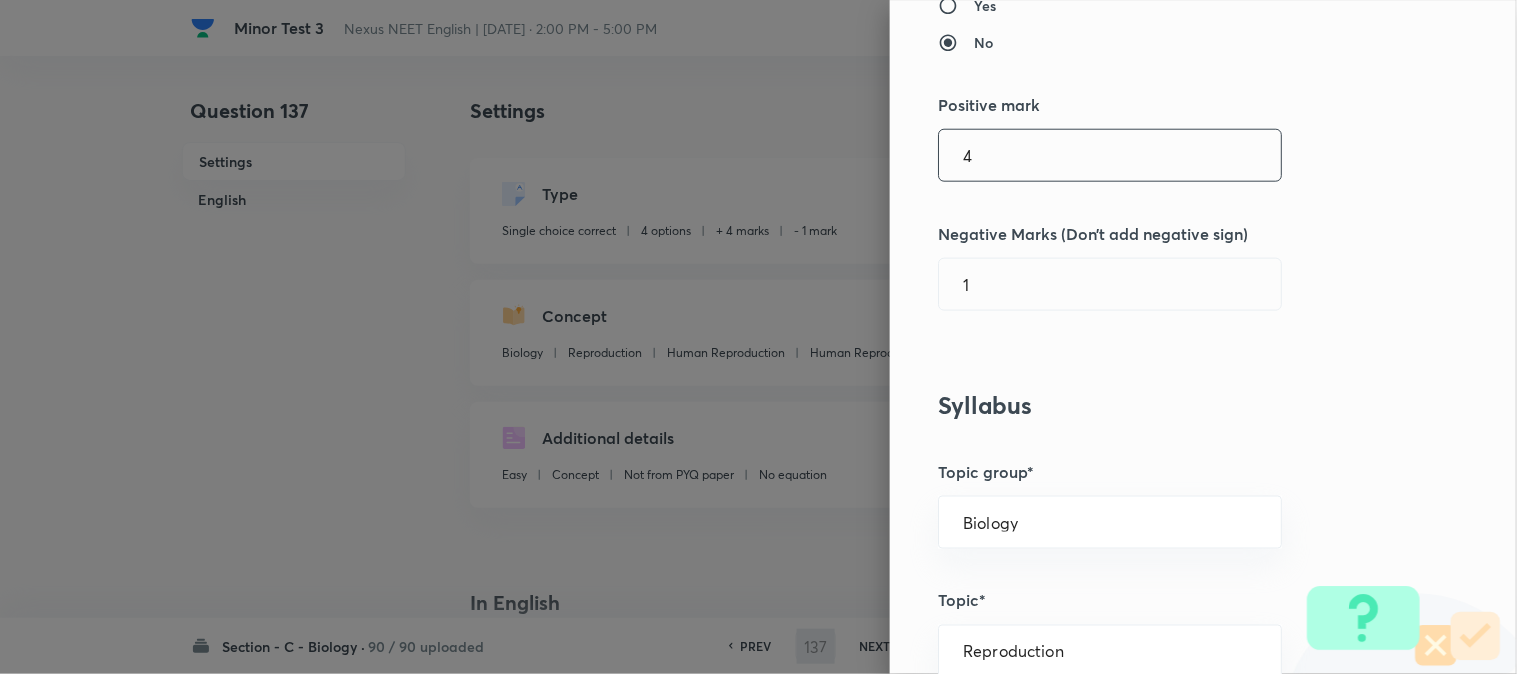 click on "4" at bounding box center [1110, 155] 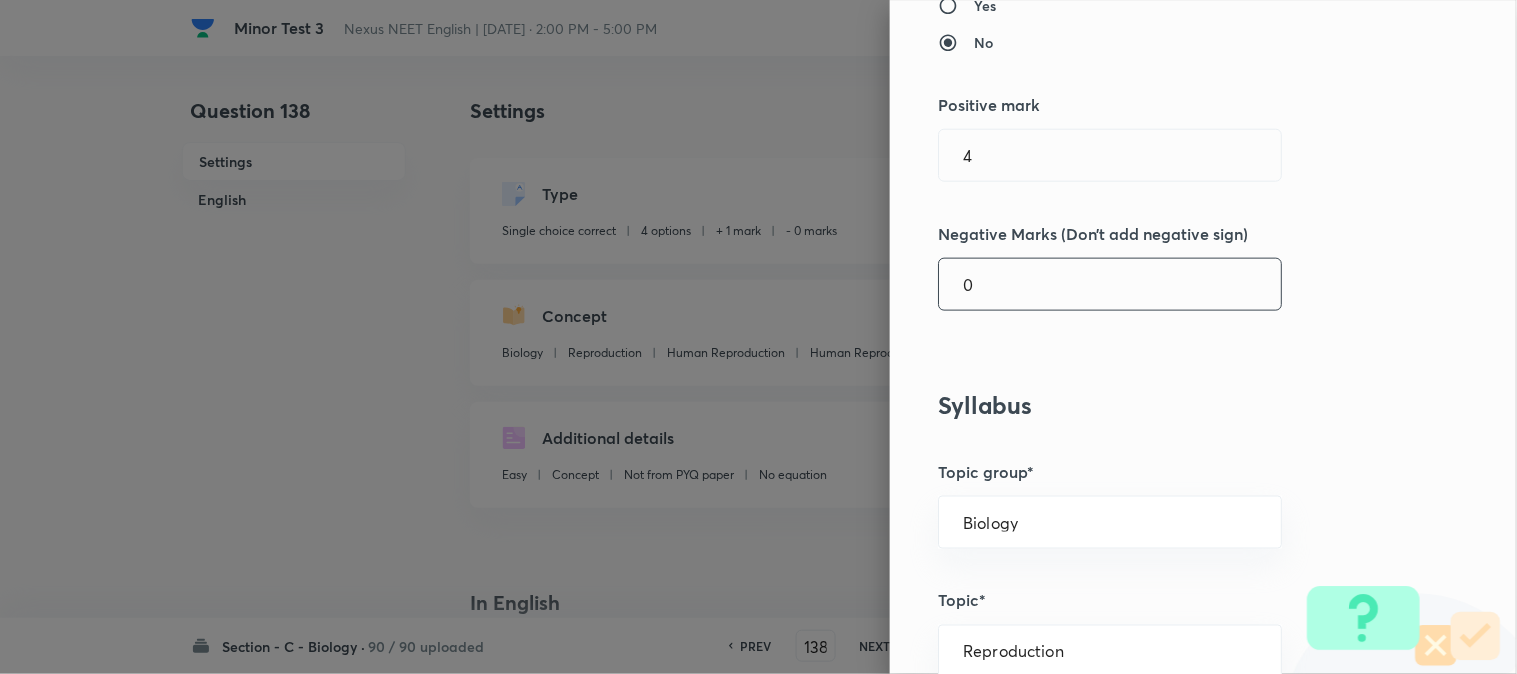 click on "0" at bounding box center [1110, 284] 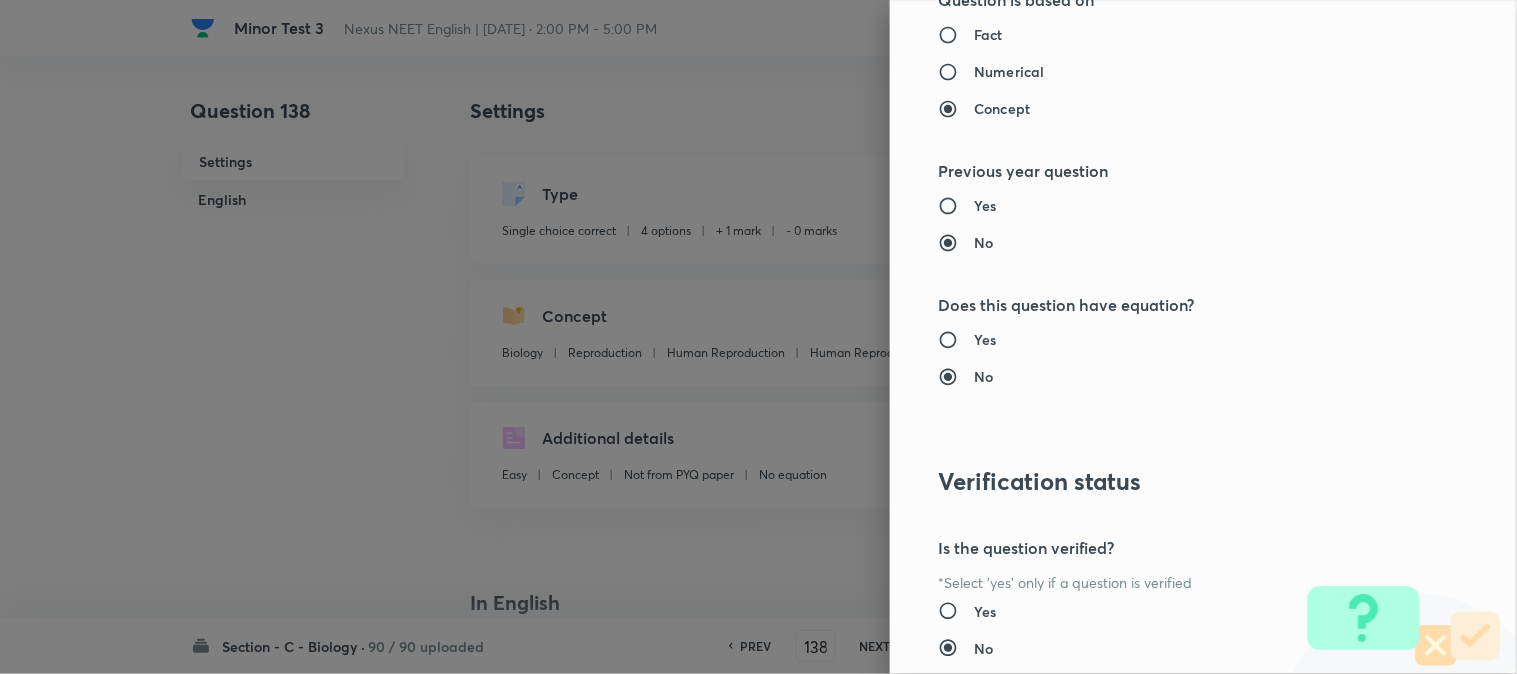 scroll, scrollTop: 2052, scrollLeft: 0, axis: vertical 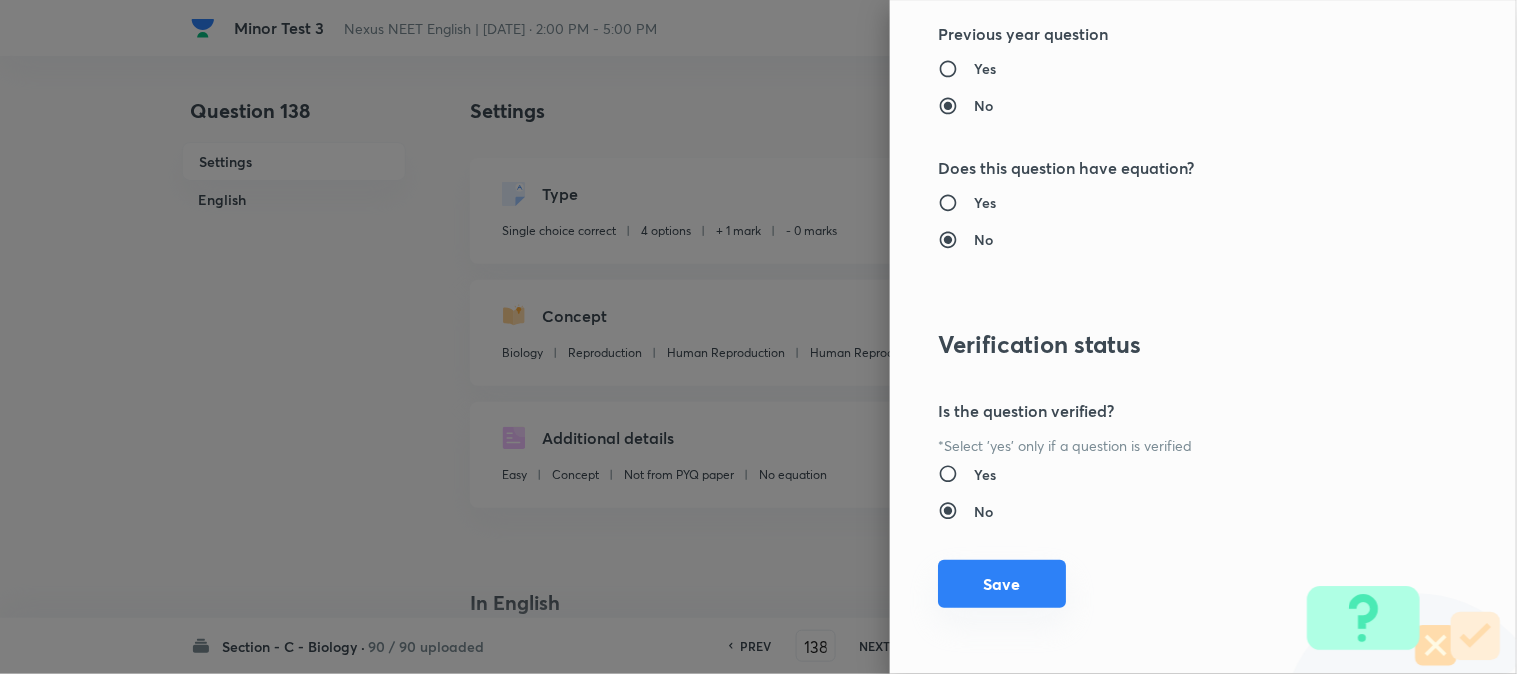 click on "Save" at bounding box center [1002, 584] 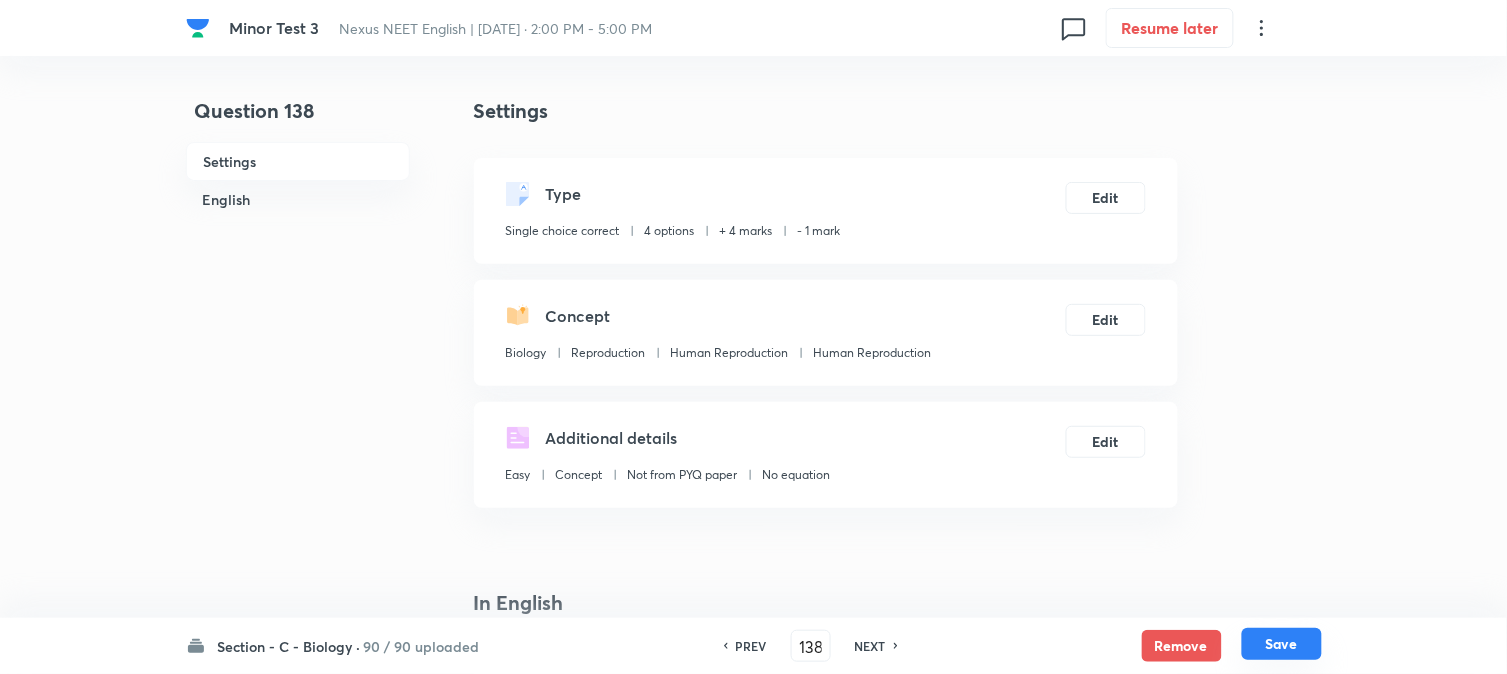 click on "Save" at bounding box center (1282, 644) 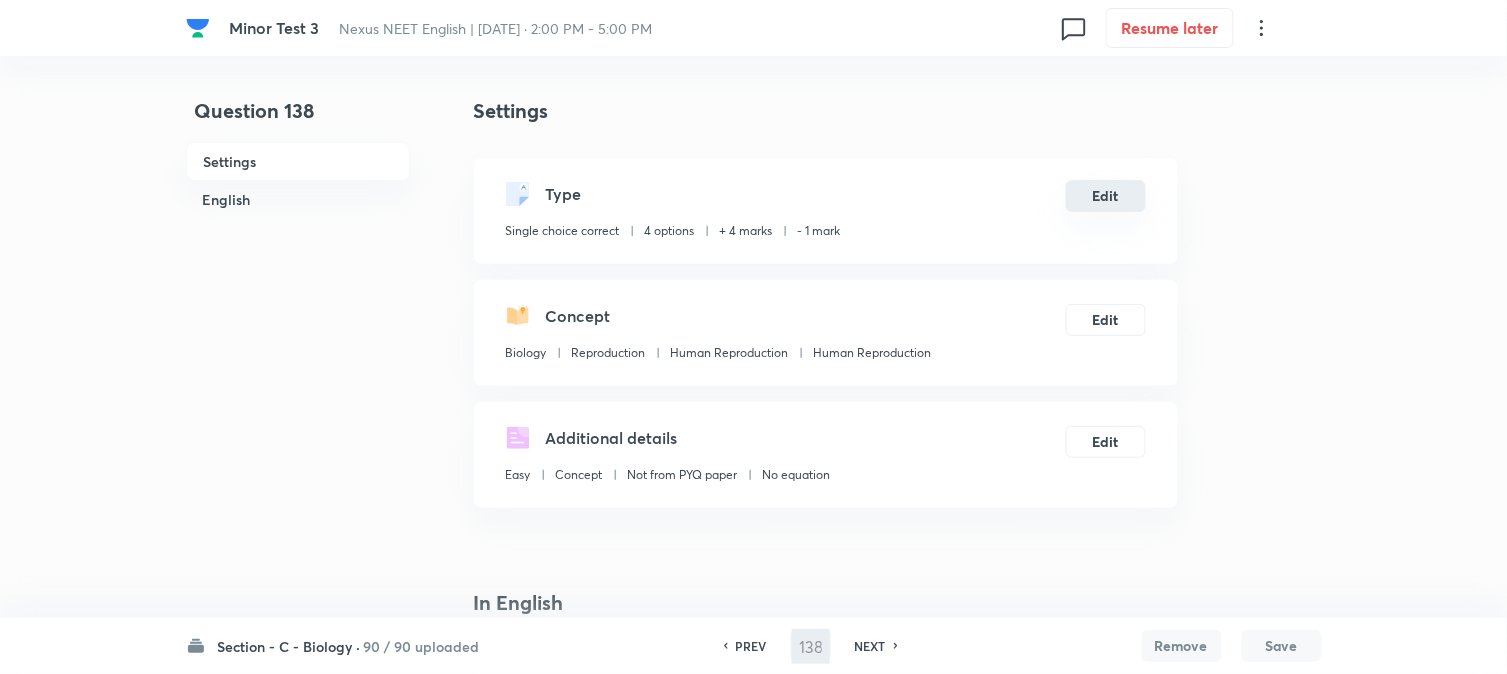 click on "Edit" at bounding box center (1106, 196) 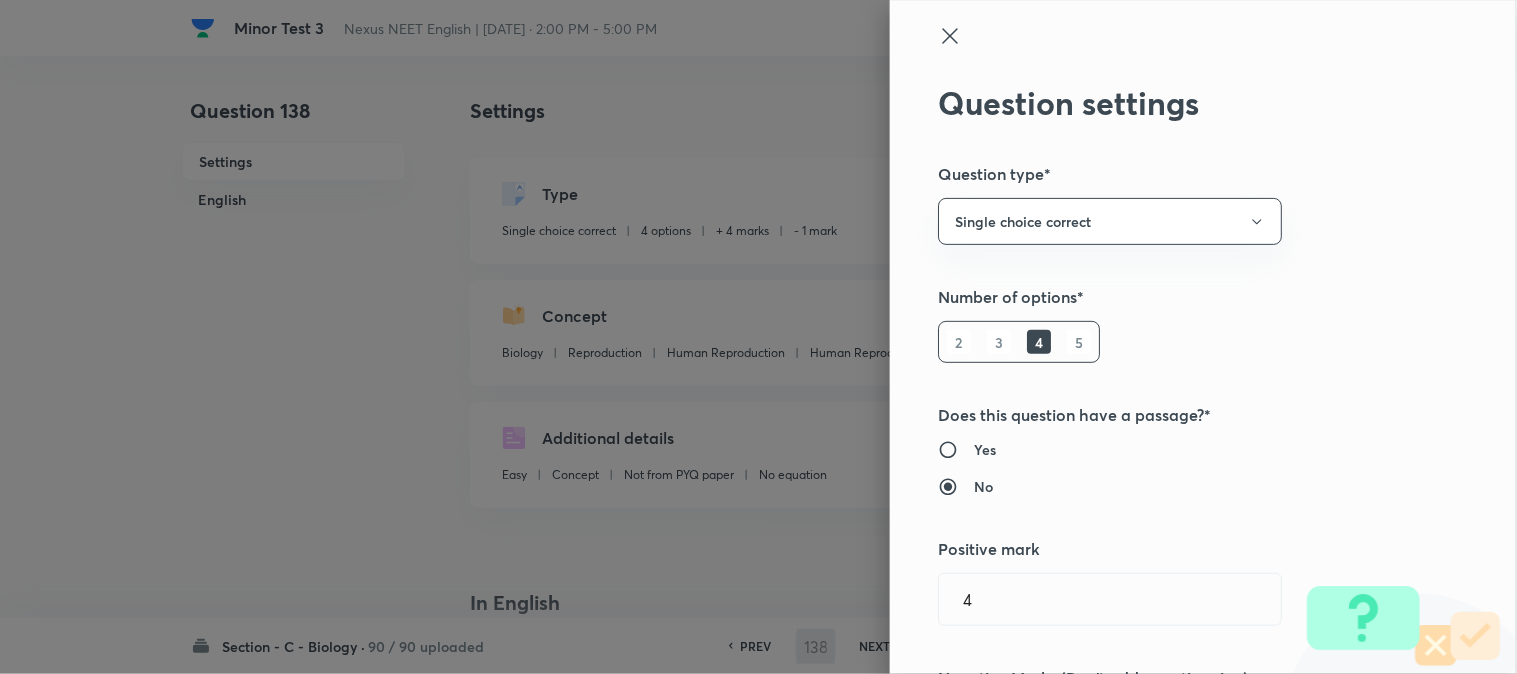 scroll, scrollTop: 555, scrollLeft: 0, axis: vertical 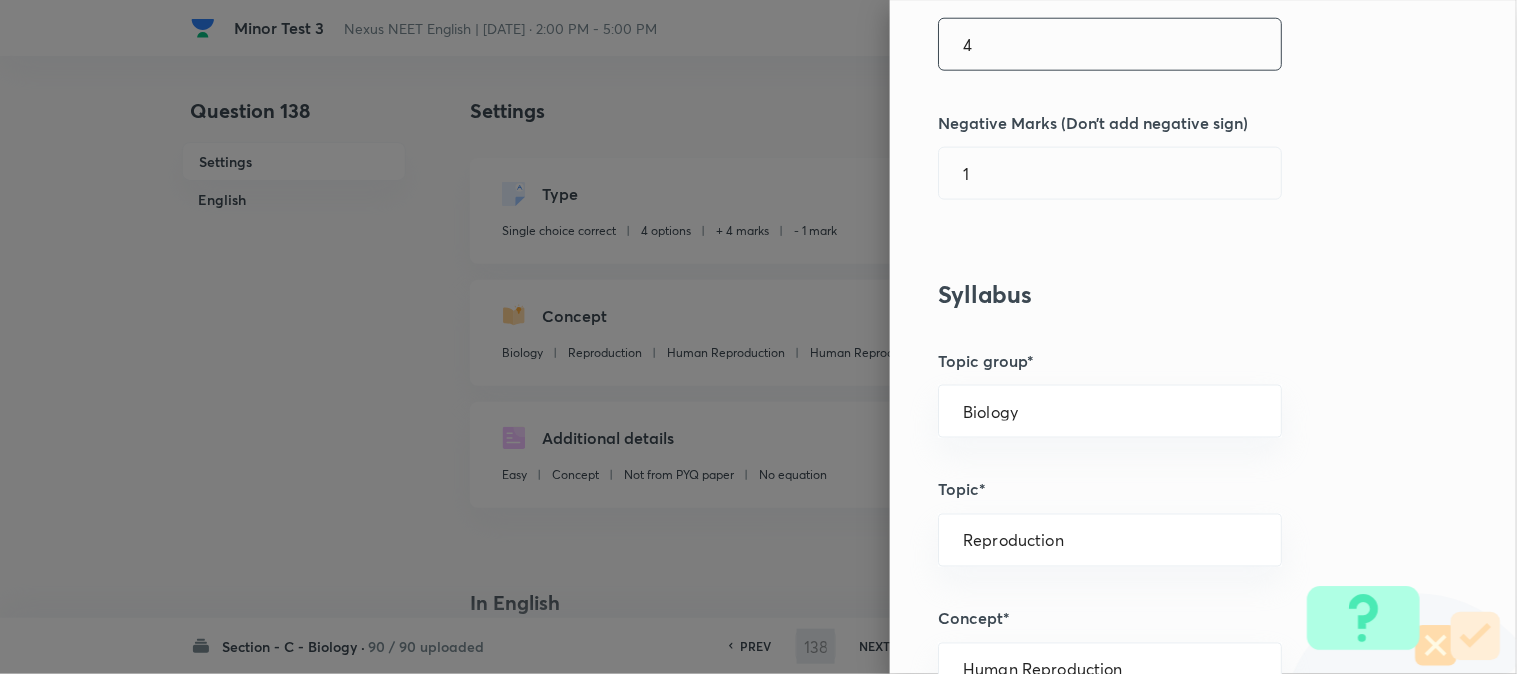 click on "4" at bounding box center [1110, 44] 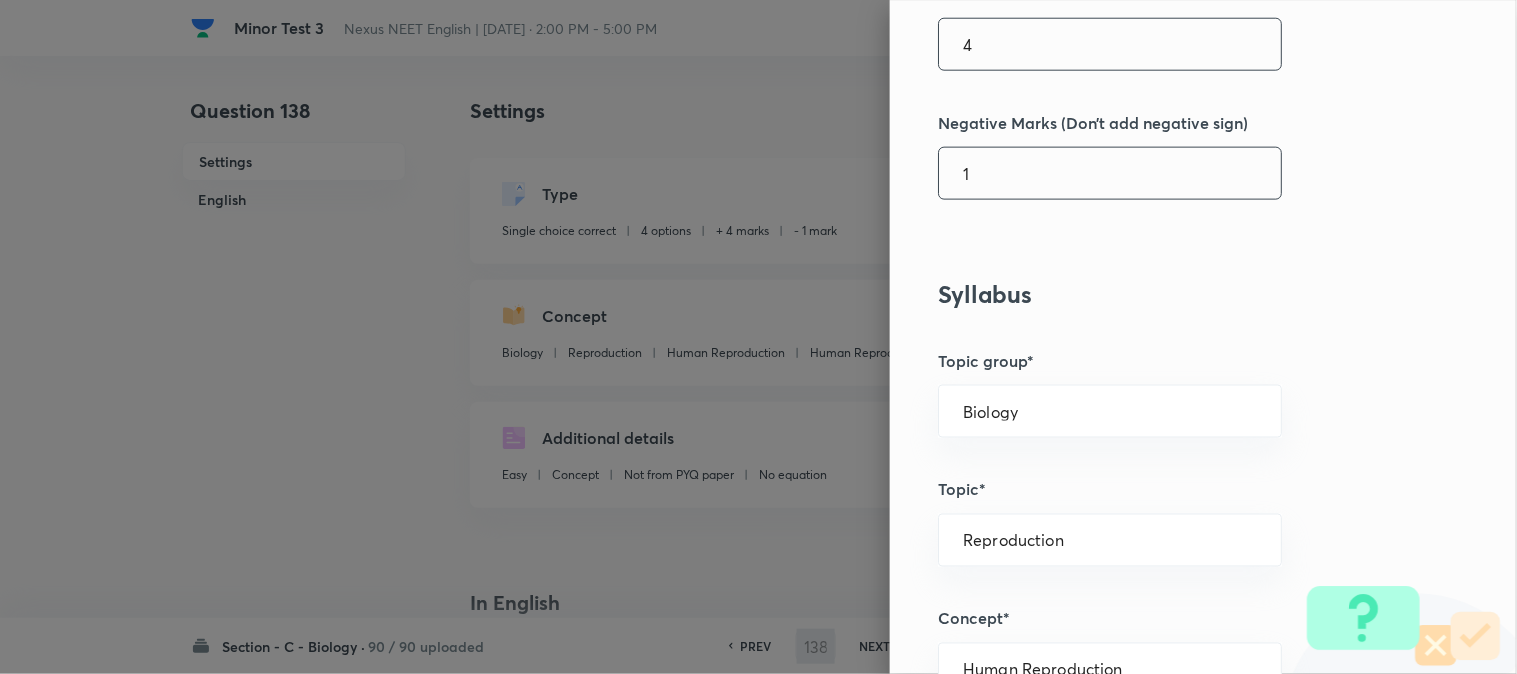 scroll, scrollTop: 444, scrollLeft: 0, axis: vertical 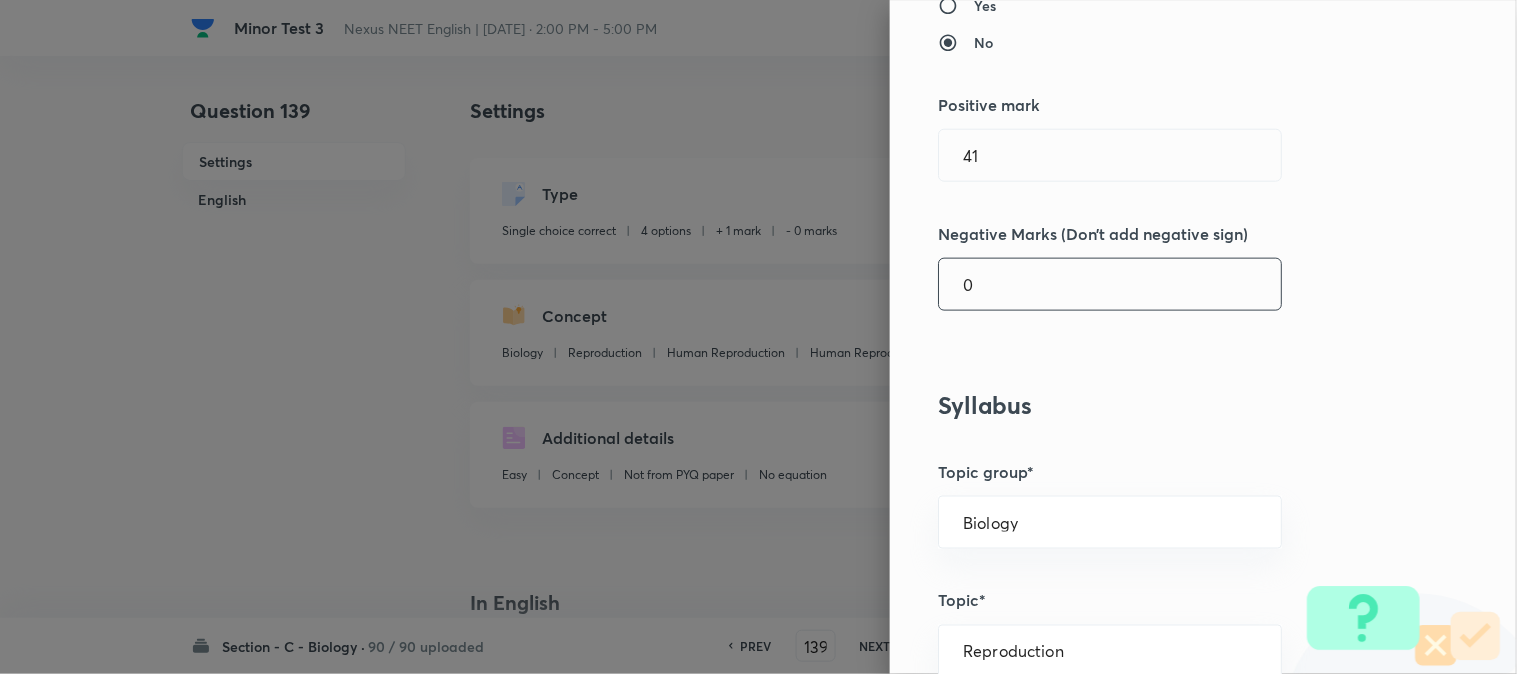click on "0" at bounding box center (1110, 284) 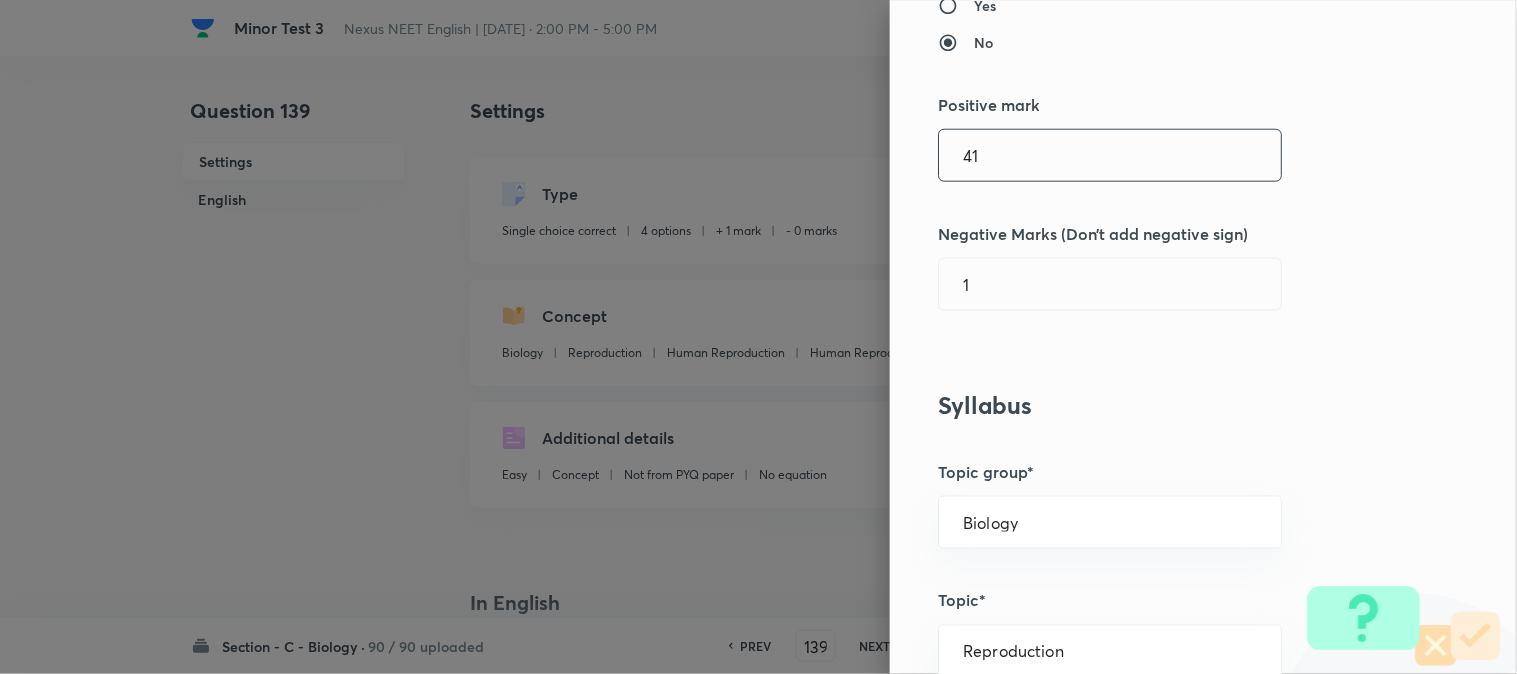 click on "41" at bounding box center [1110, 155] 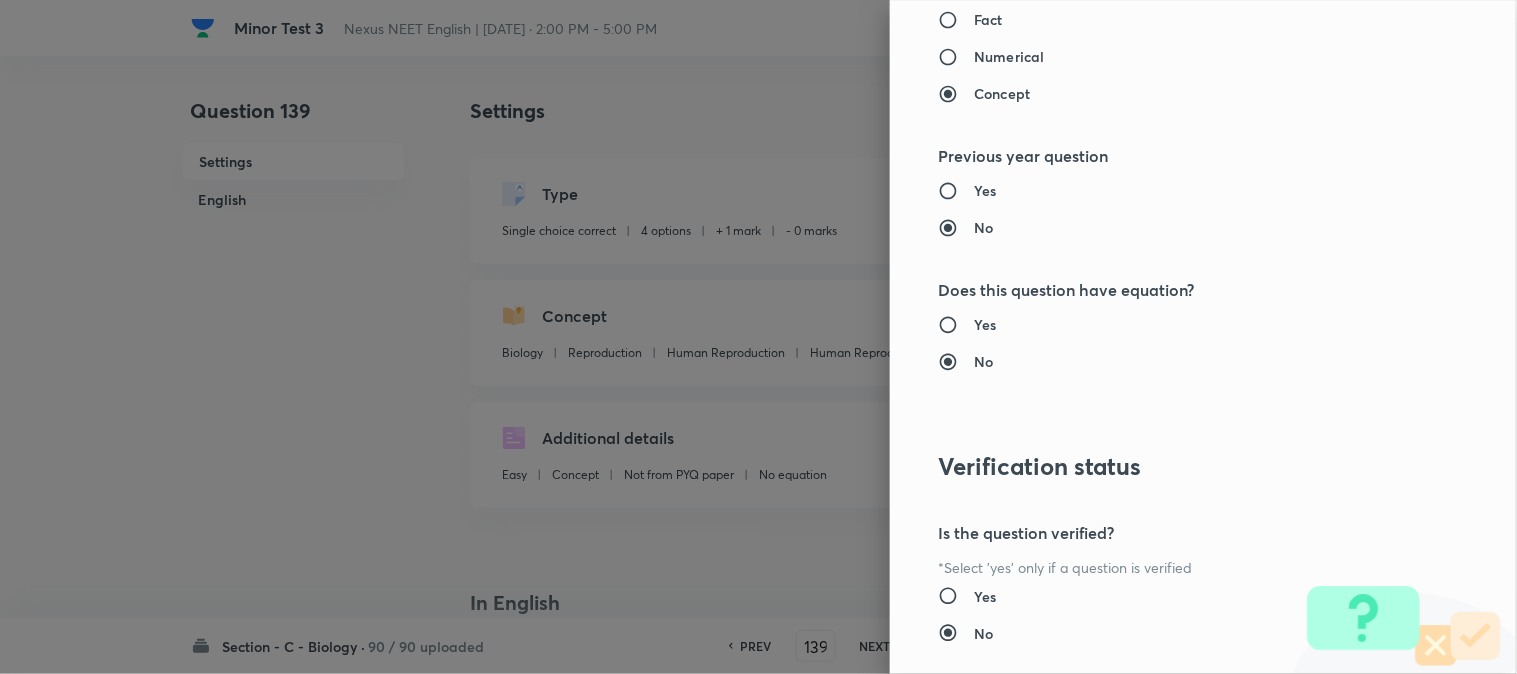 scroll, scrollTop: 2052, scrollLeft: 0, axis: vertical 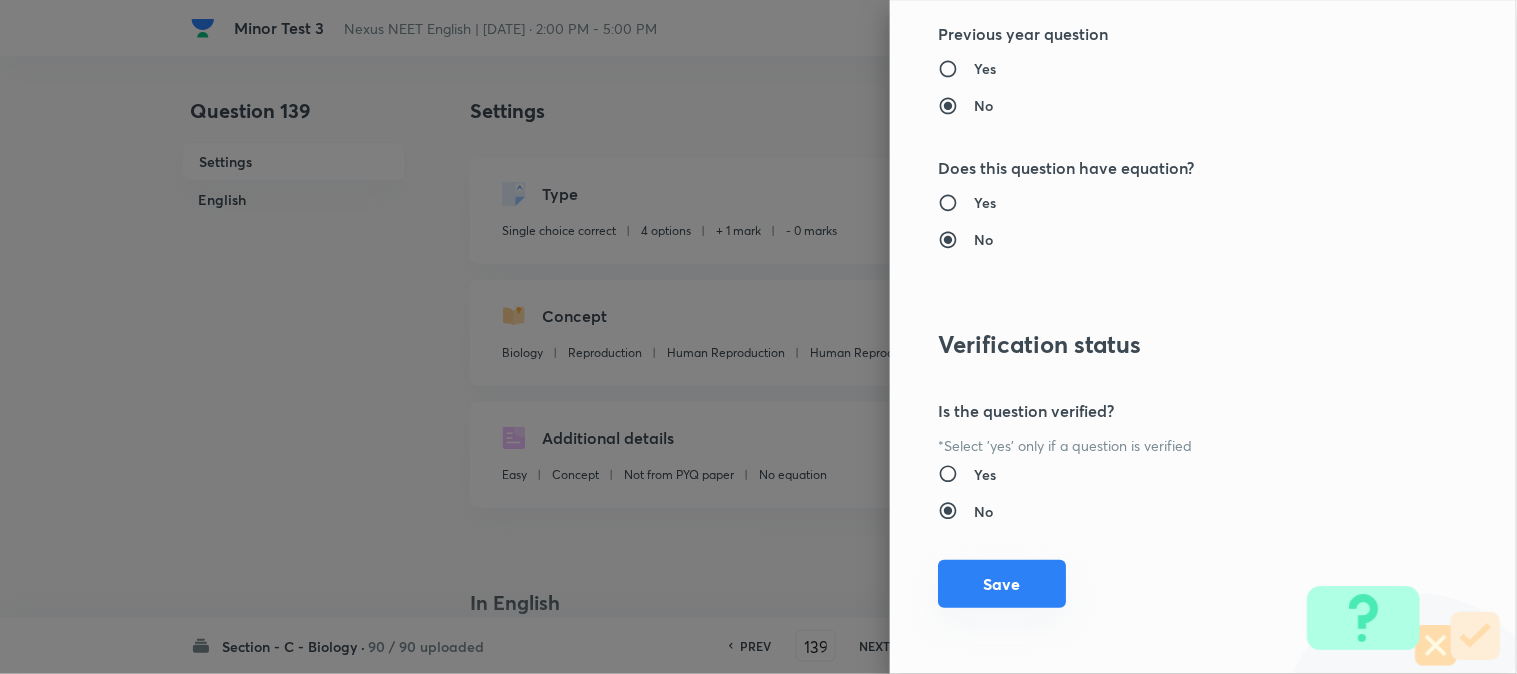 click on "Save" at bounding box center [1002, 584] 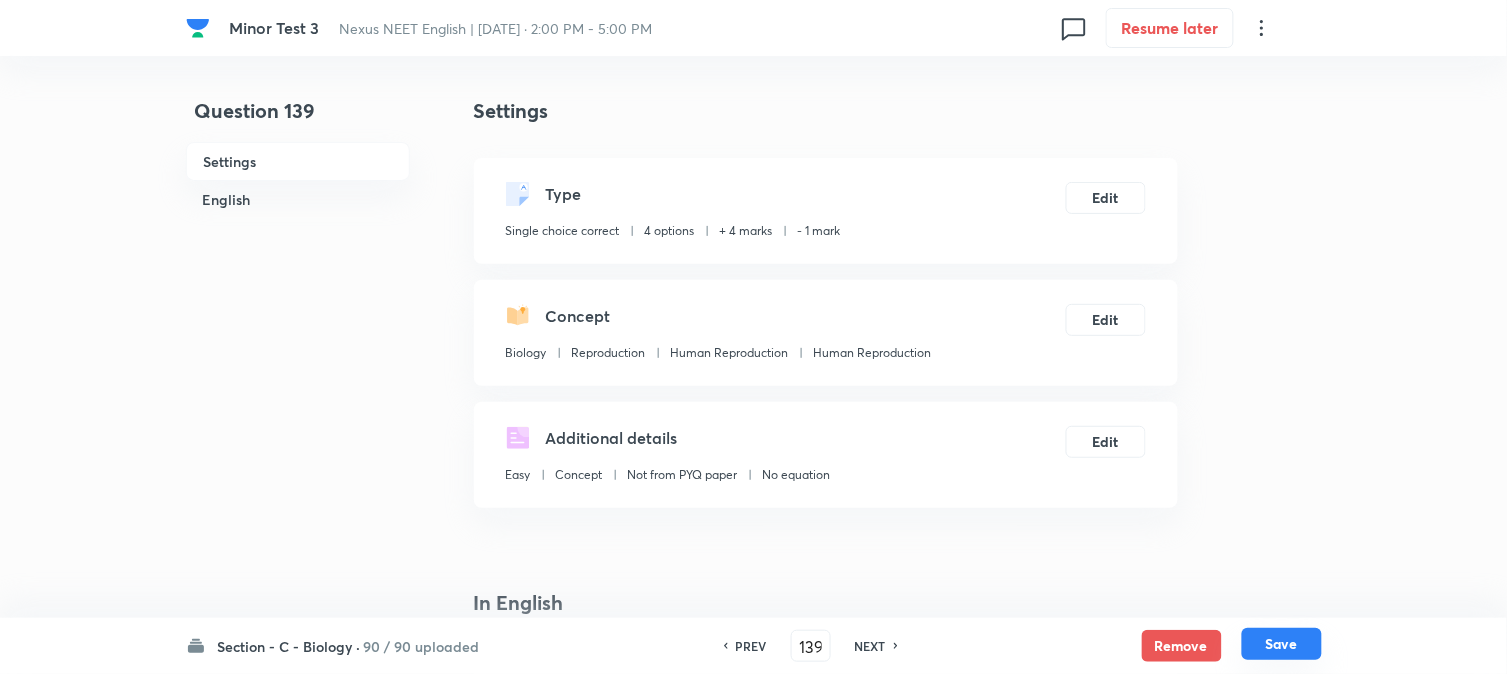 click on "Save" at bounding box center (1282, 644) 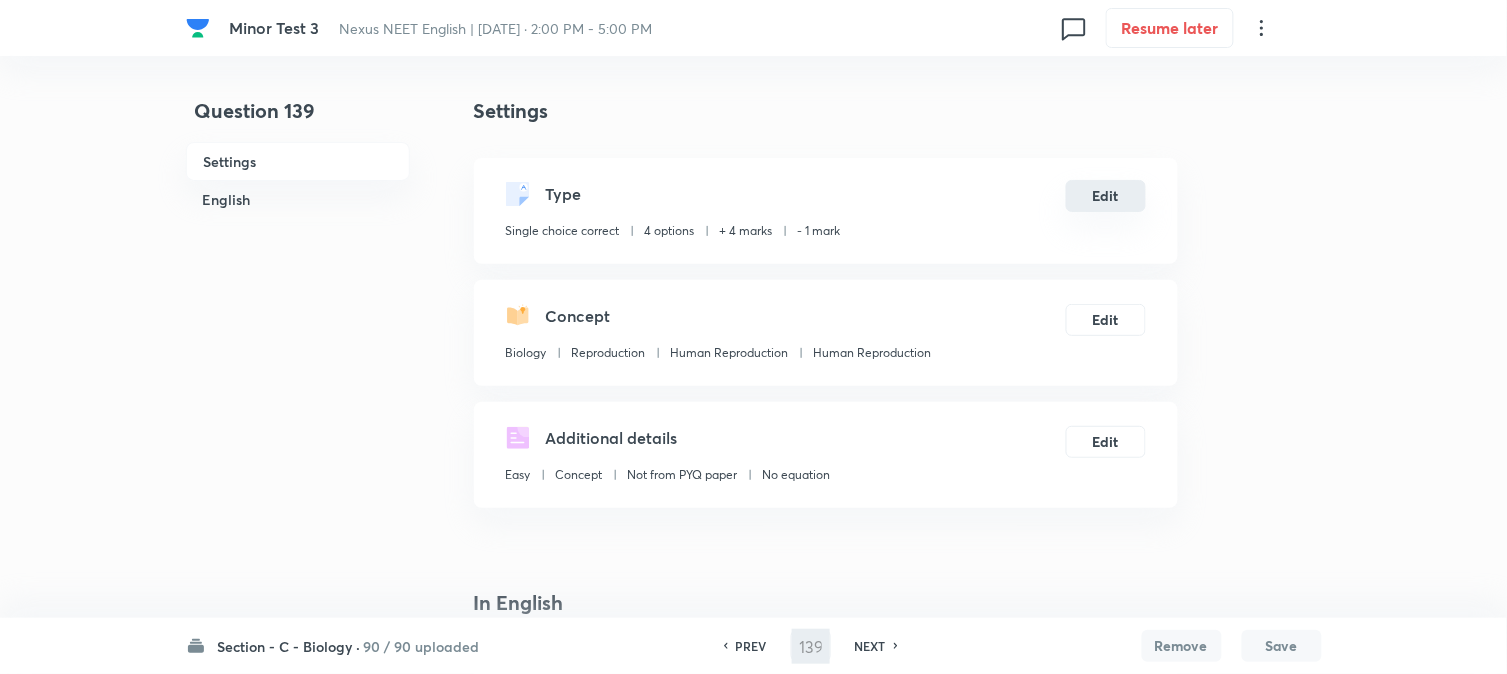 click on "Edit" at bounding box center (1106, 196) 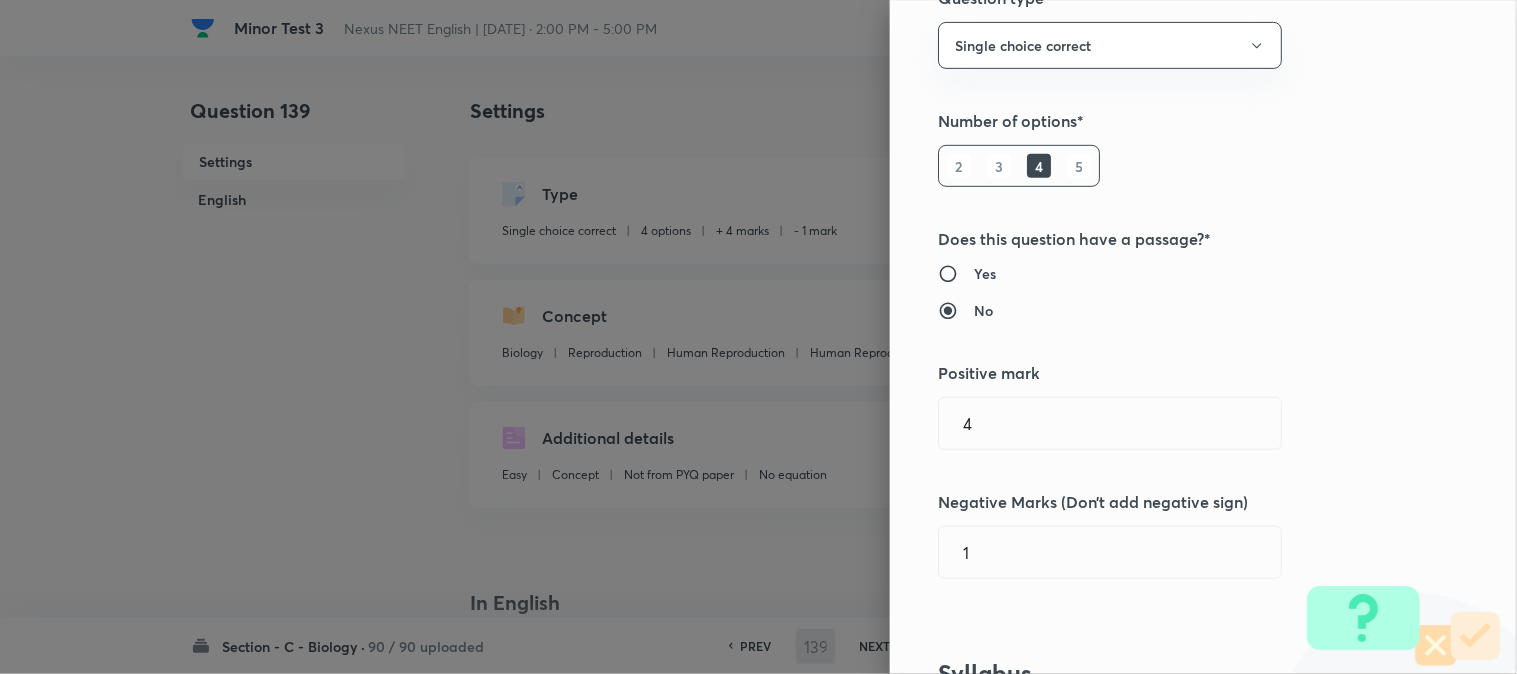 scroll, scrollTop: 444, scrollLeft: 0, axis: vertical 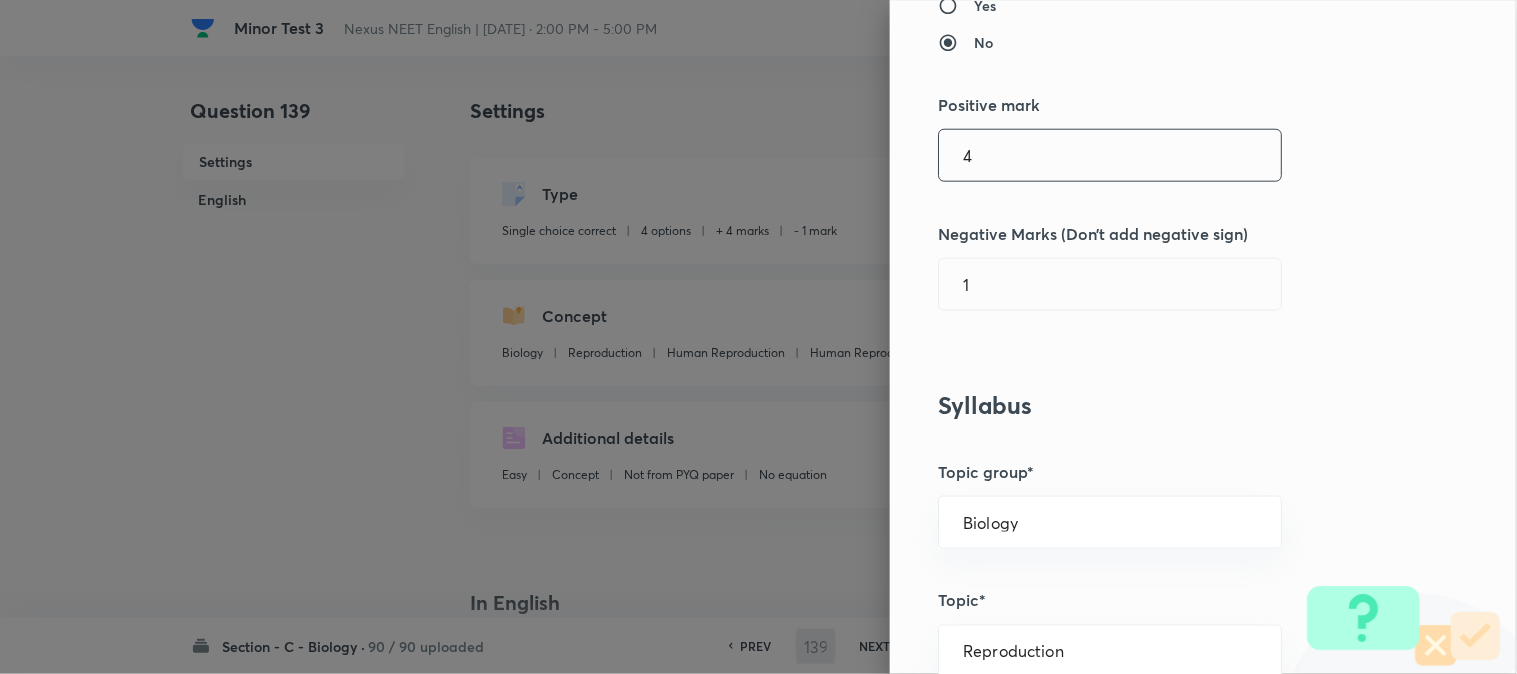 click on "4" at bounding box center [1110, 155] 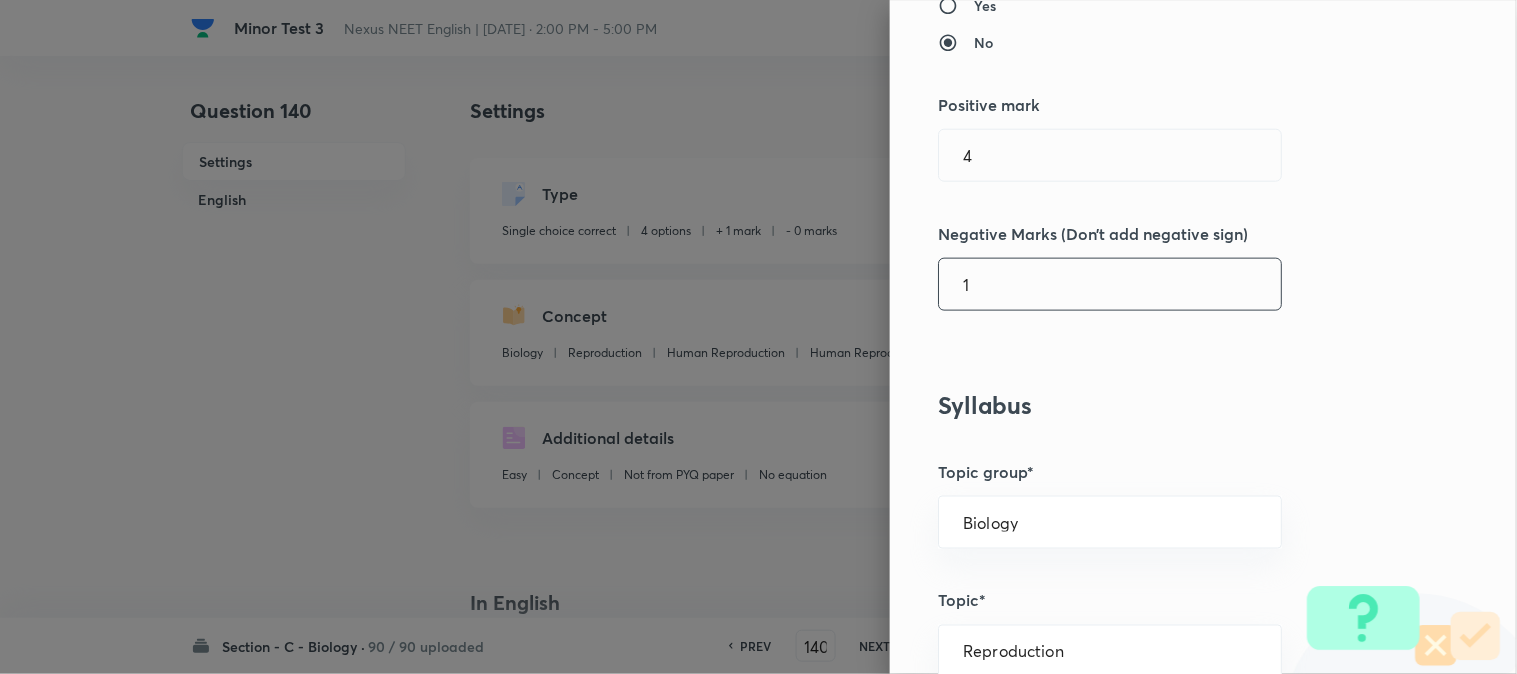 click on "1" at bounding box center [1110, 284] 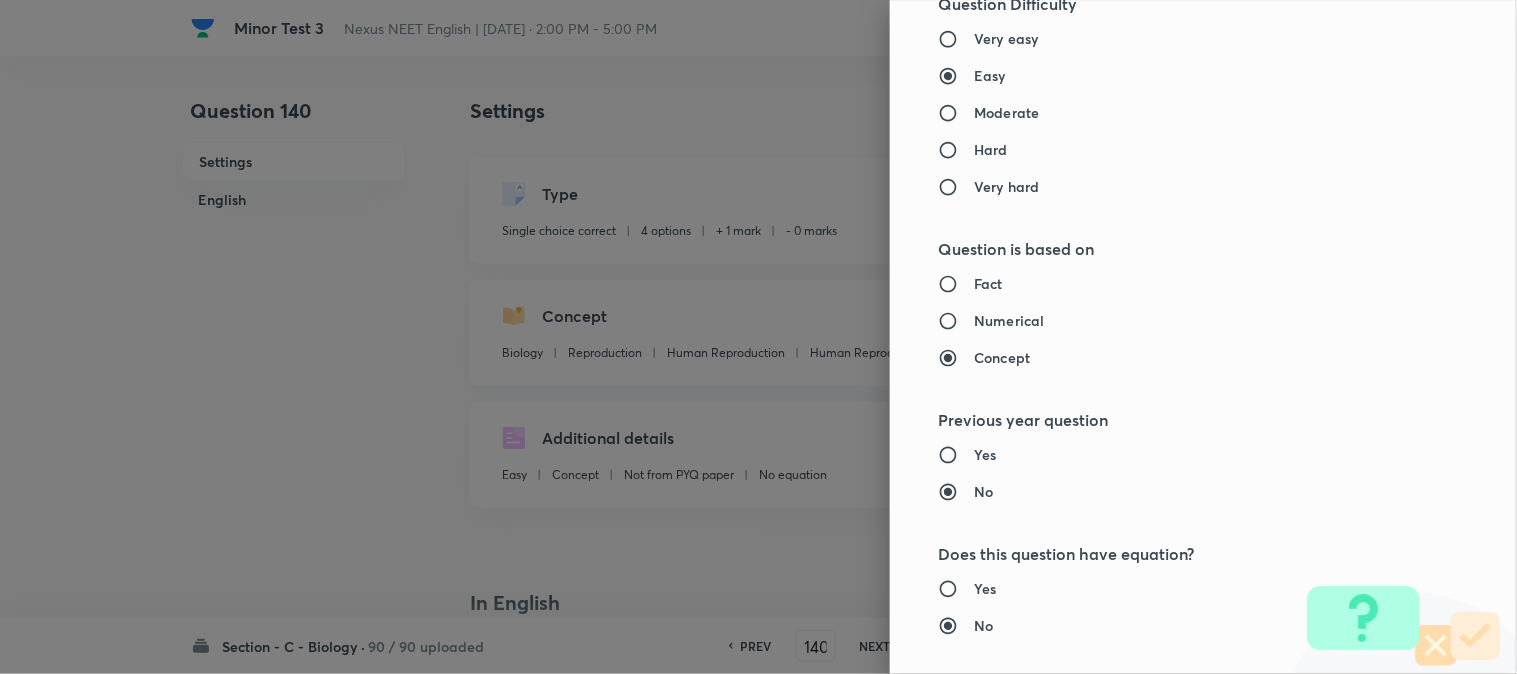 scroll, scrollTop: 2052, scrollLeft: 0, axis: vertical 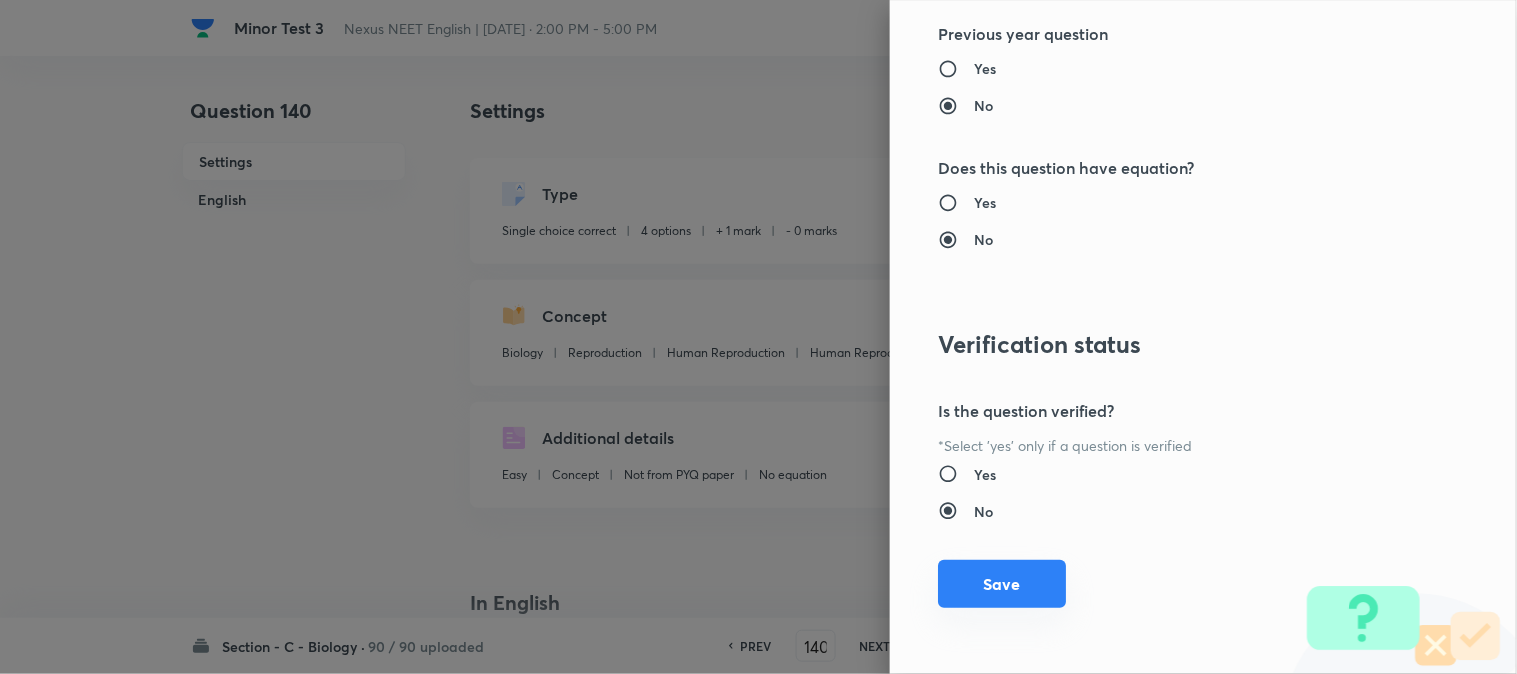 click on "Save" at bounding box center (1002, 584) 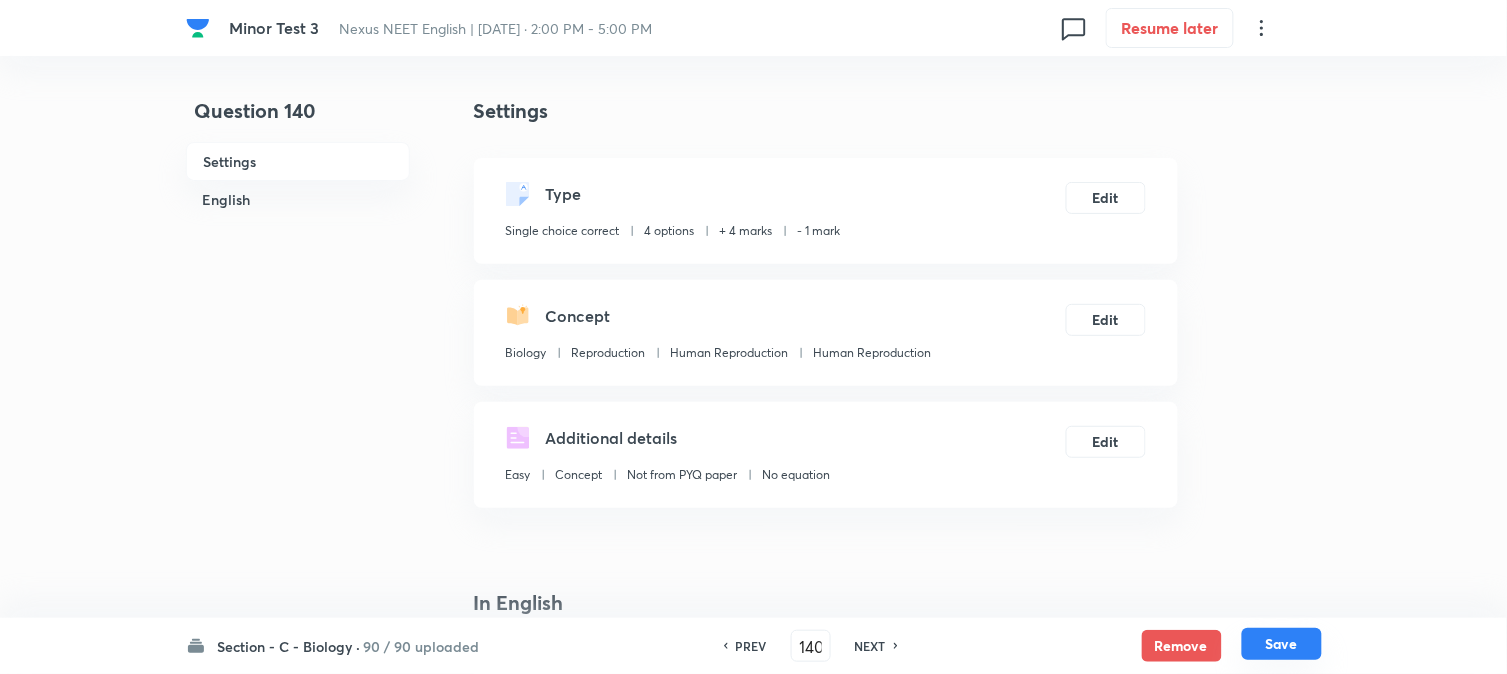 click on "Save" at bounding box center [1282, 644] 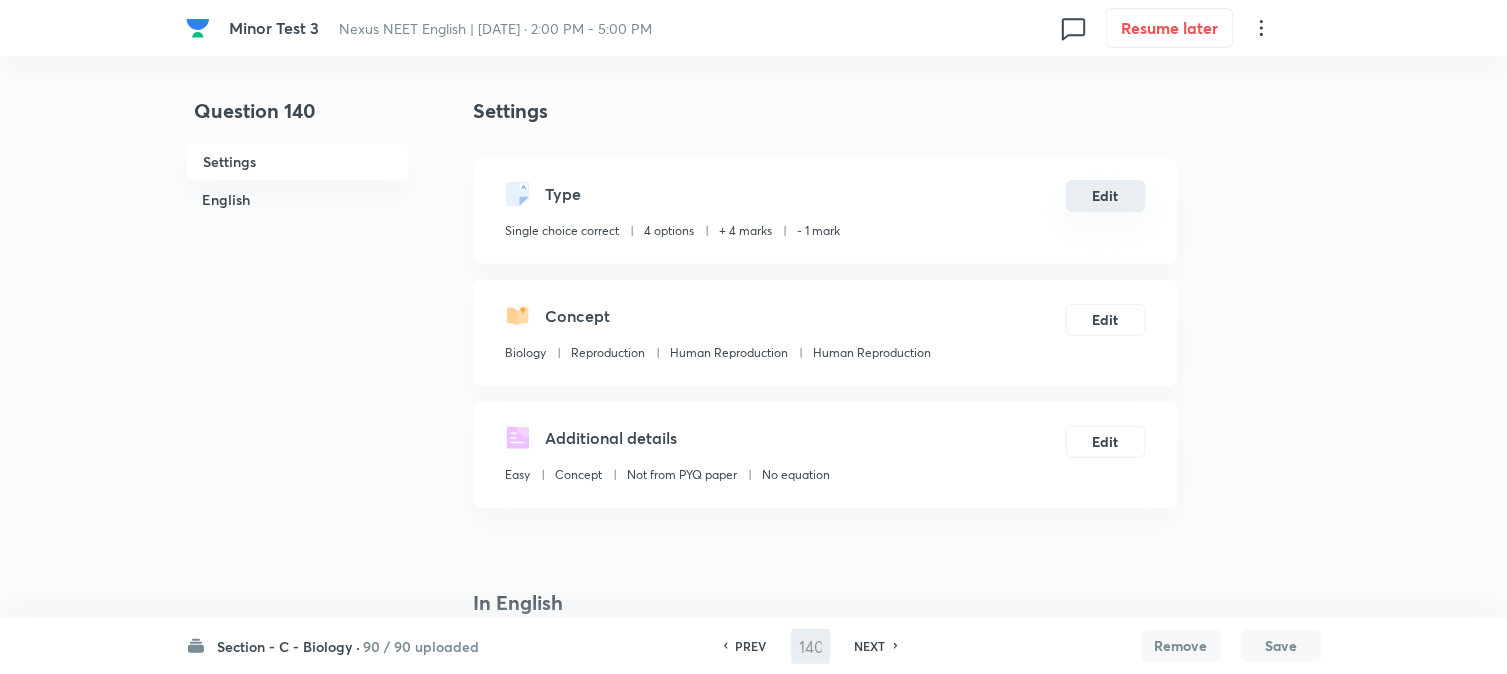 click on "Edit" at bounding box center [1106, 196] 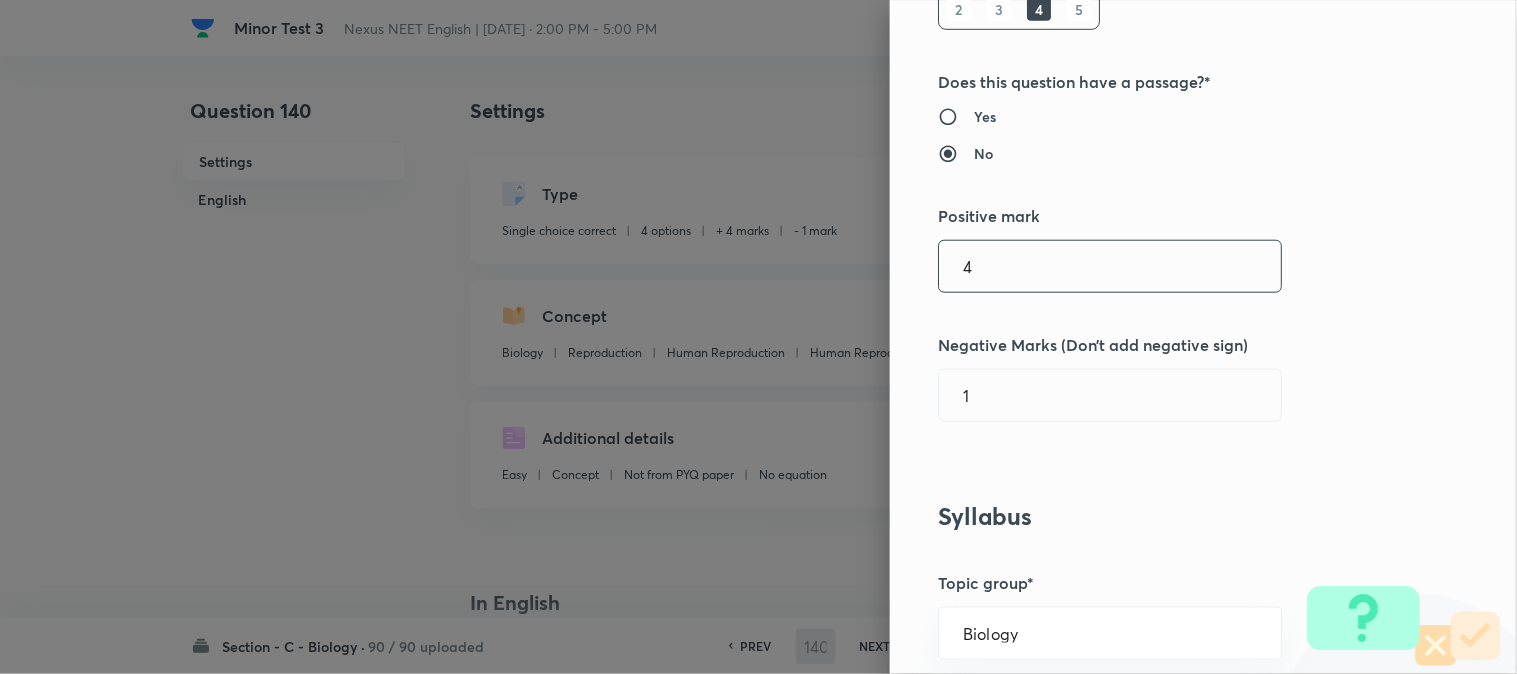 click on "4" at bounding box center [1110, 266] 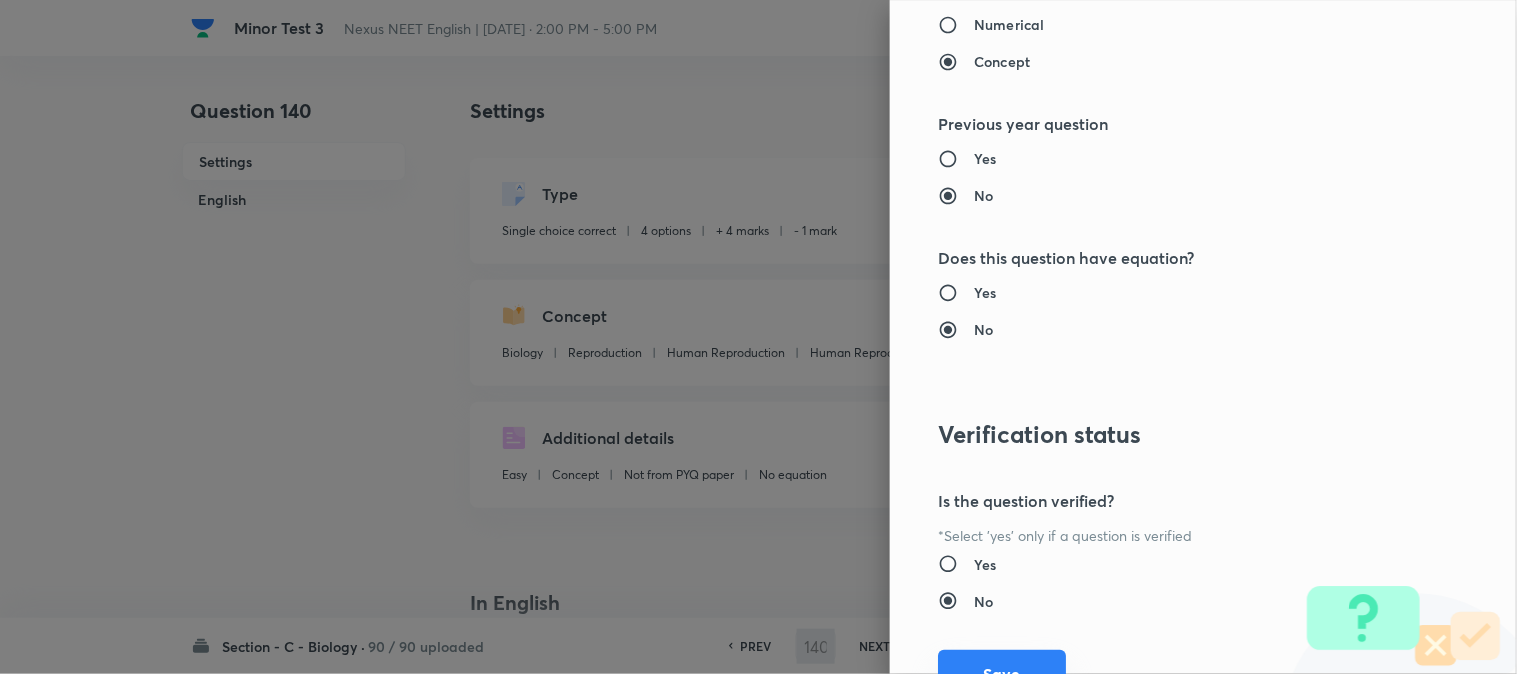 scroll, scrollTop: 2052, scrollLeft: 0, axis: vertical 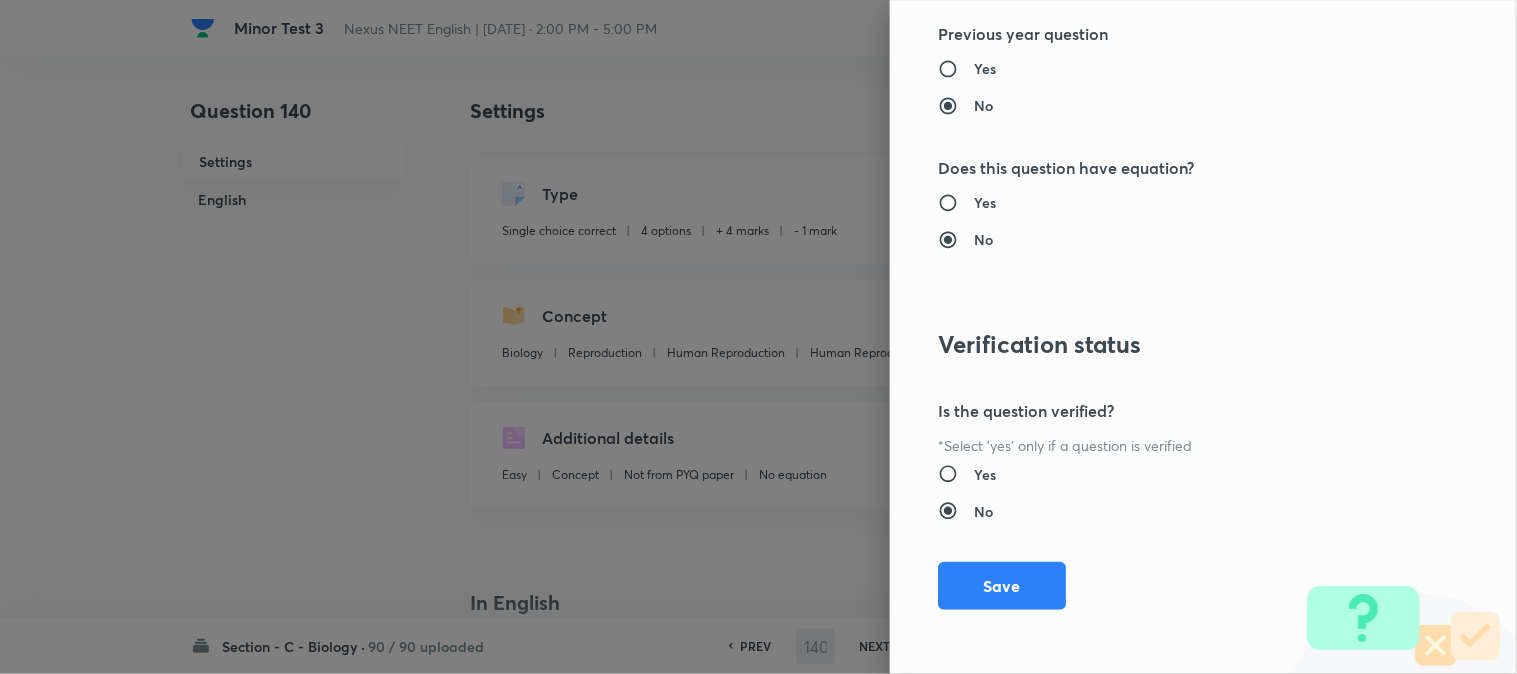 click on "Save" at bounding box center (1002, 586) 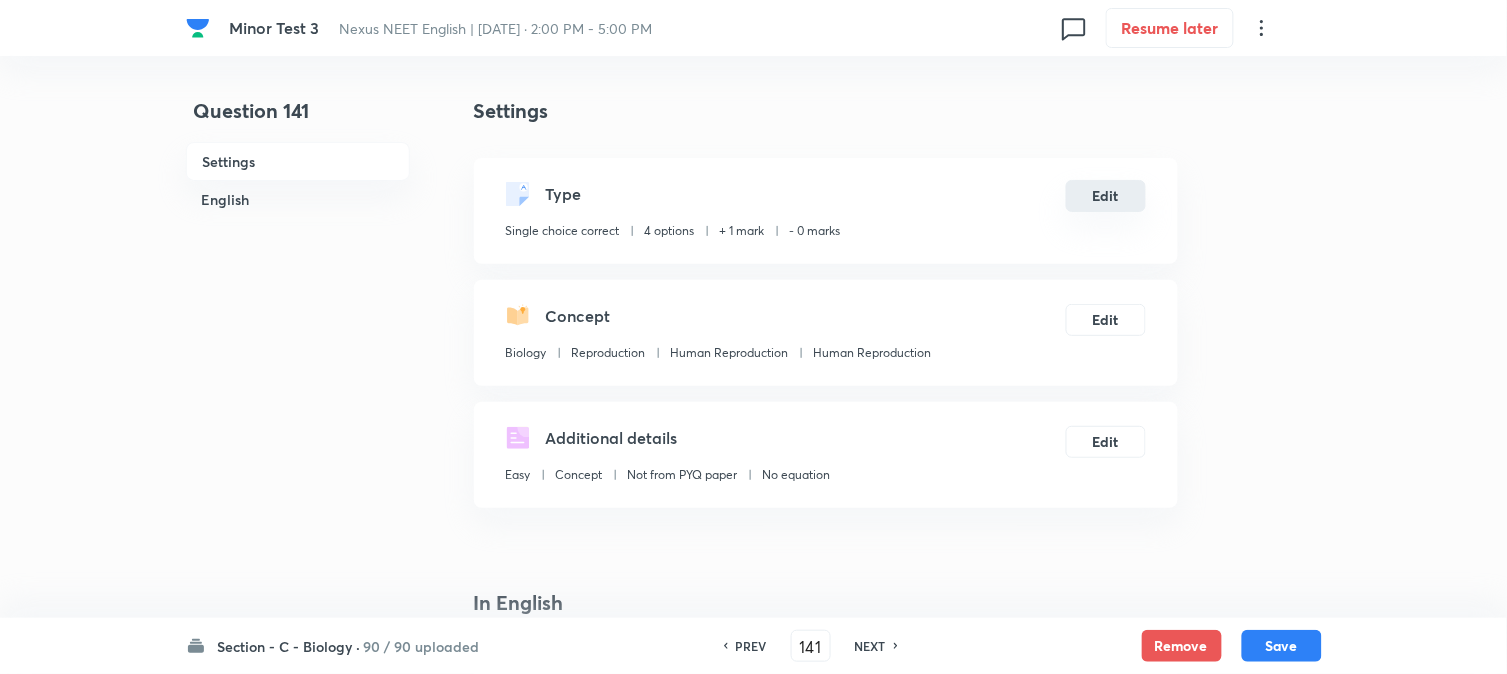 click on "Edit" at bounding box center (1106, 196) 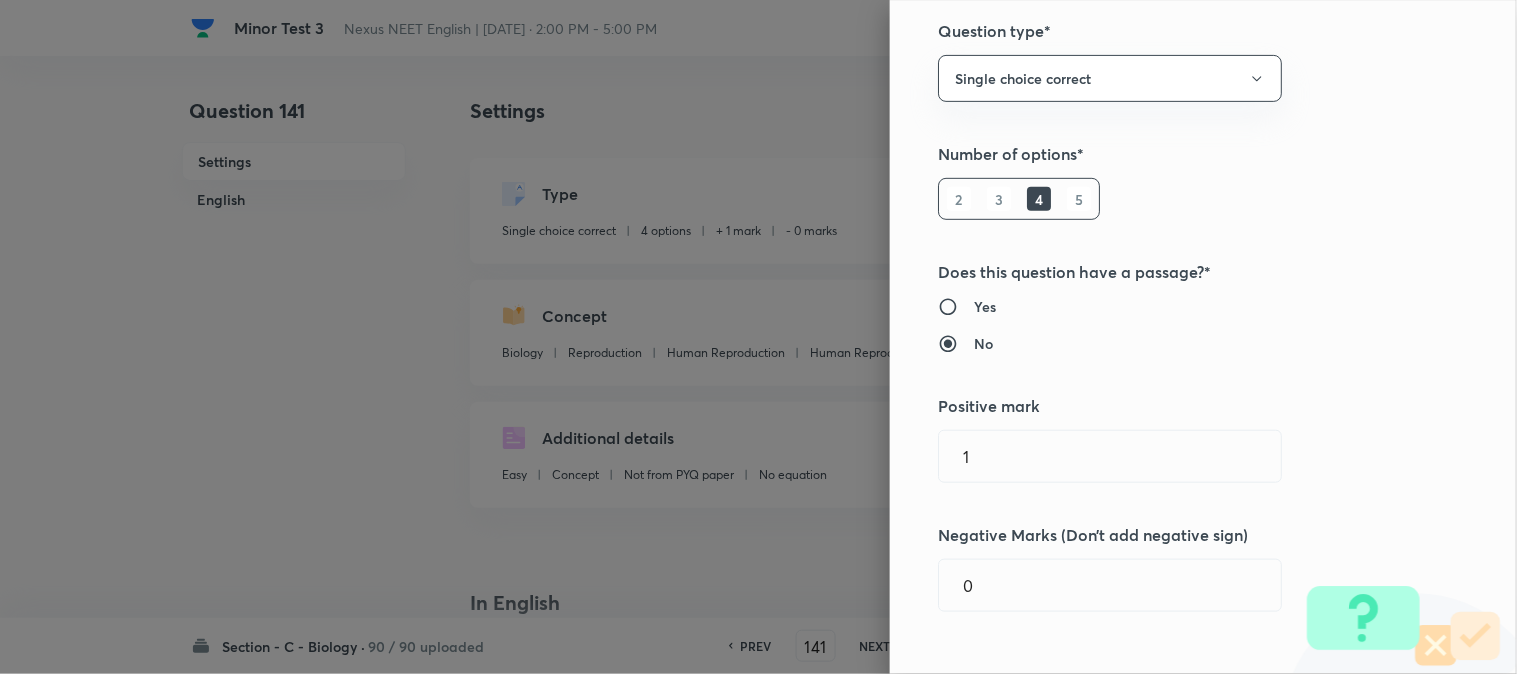 scroll, scrollTop: 333, scrollLeft: 0, axis: vertical 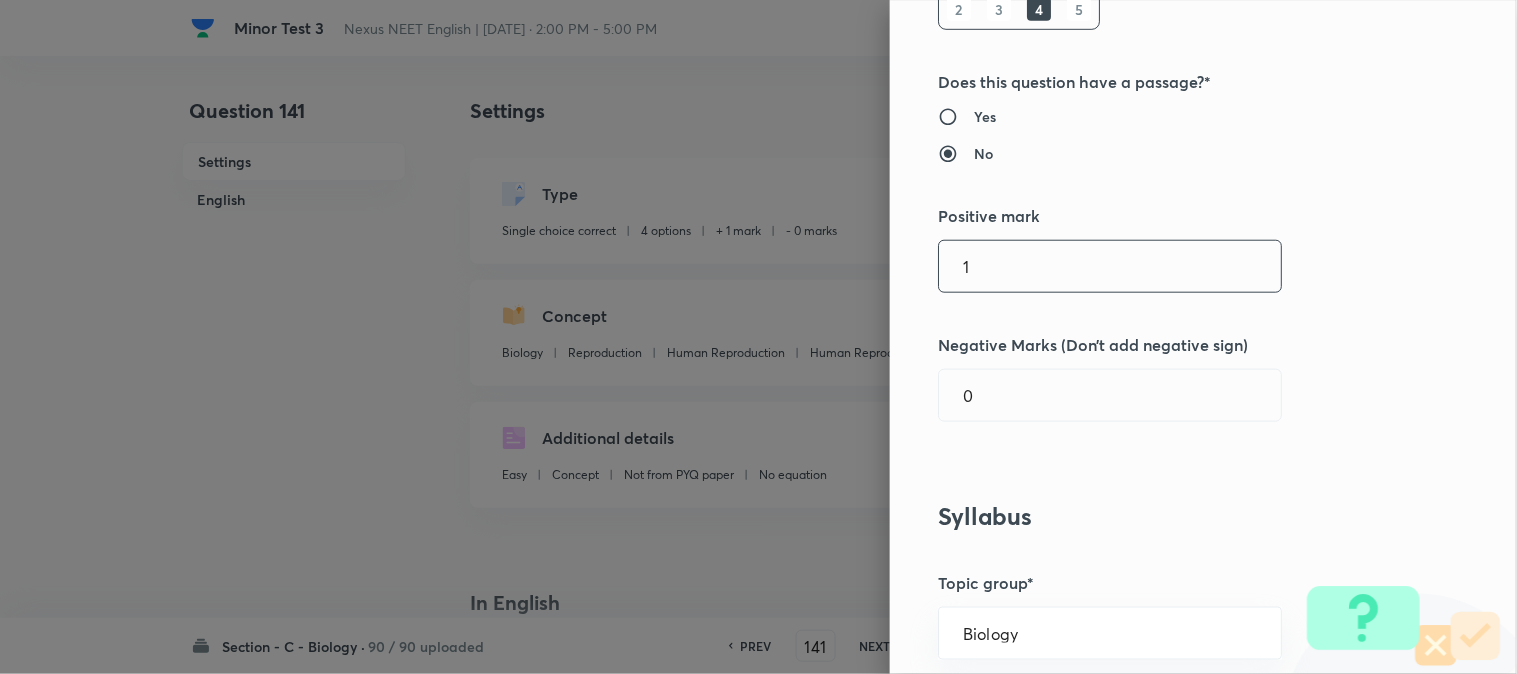 click on "1" at bounding box center [1110, 266] 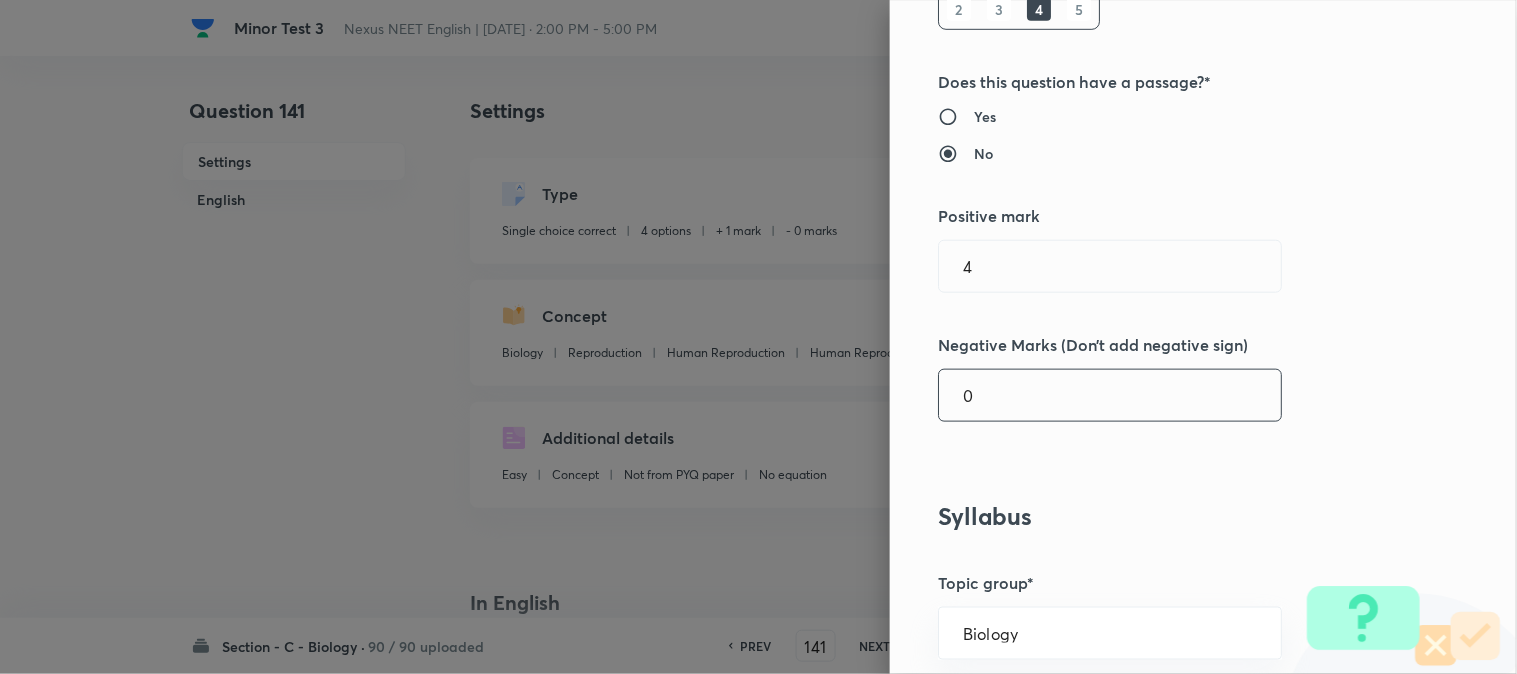 click on "0" at bounding box center [1110, 395] 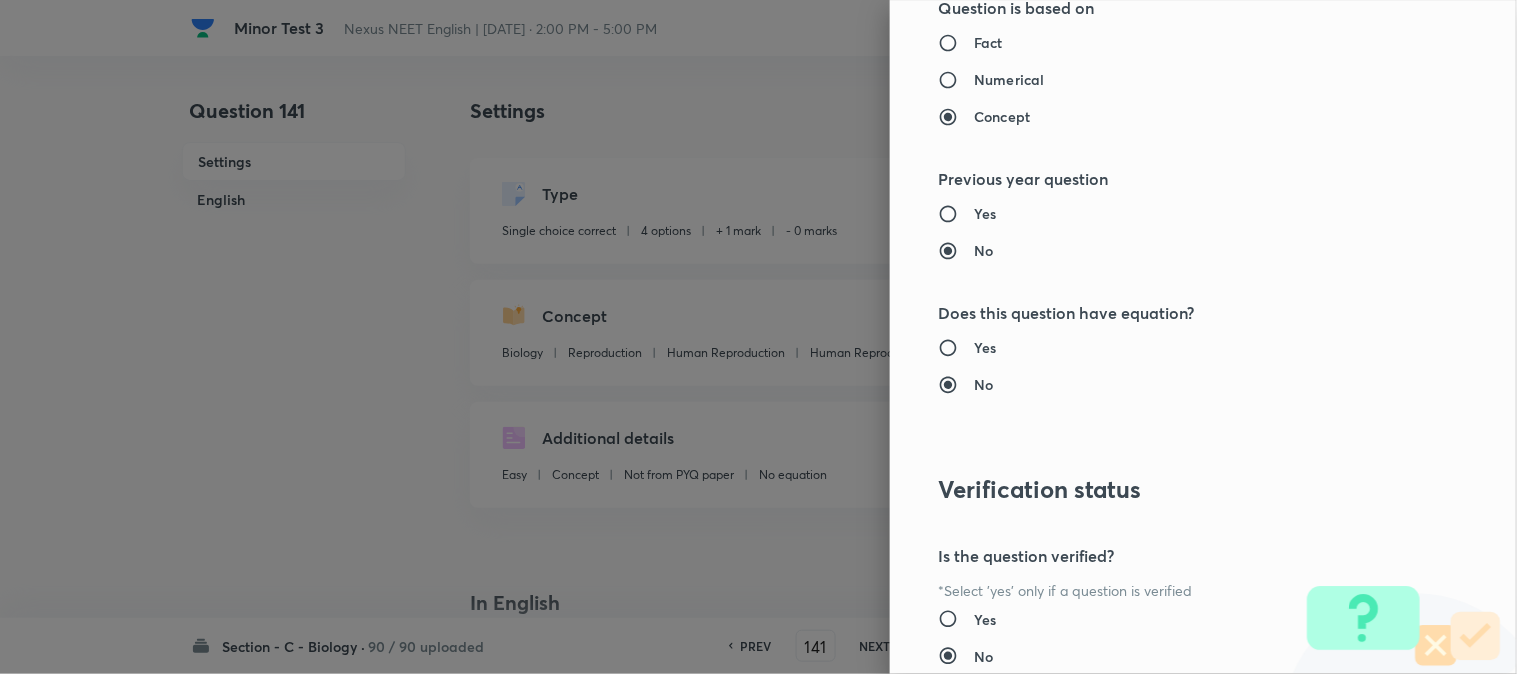 scroll, scrollTop: 2052, scrollLeft: 0, axis: vertical 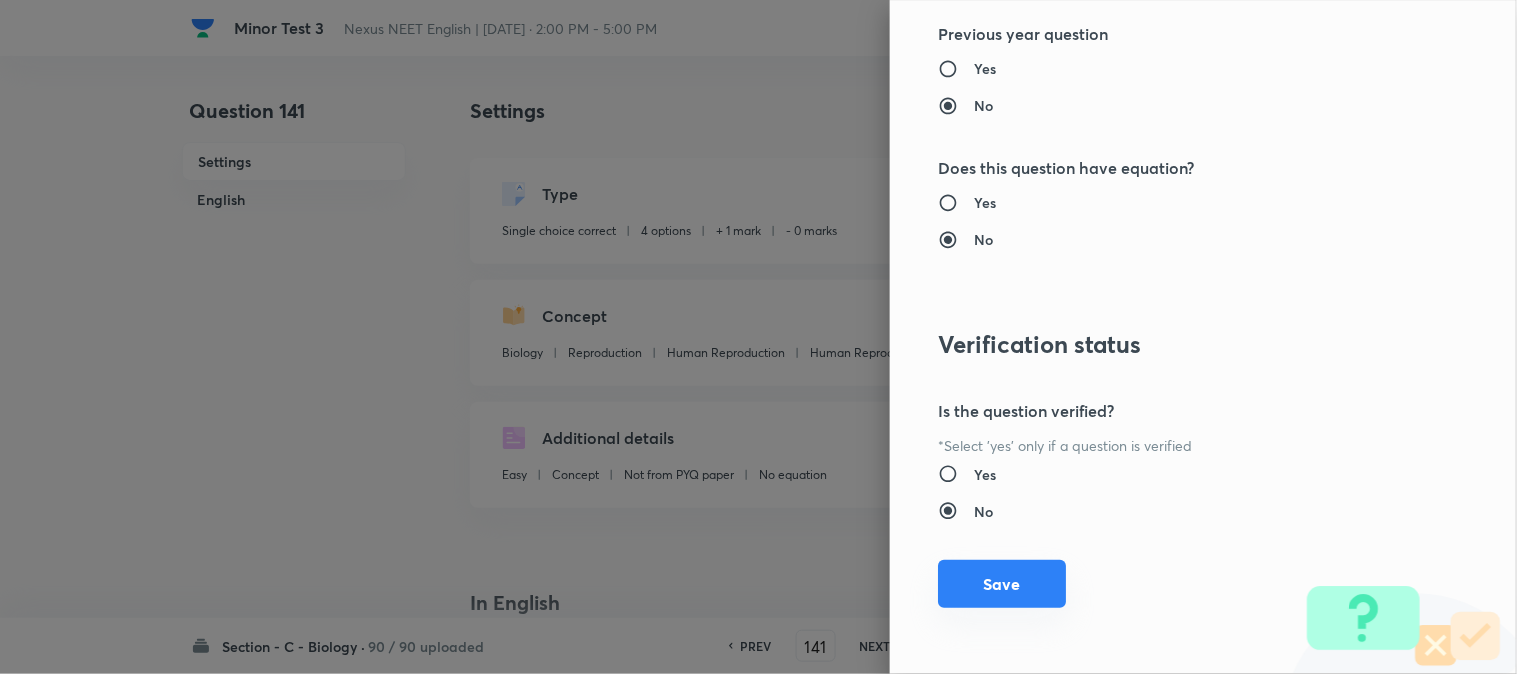 click on "Save" at bounding box center (1002, 584) 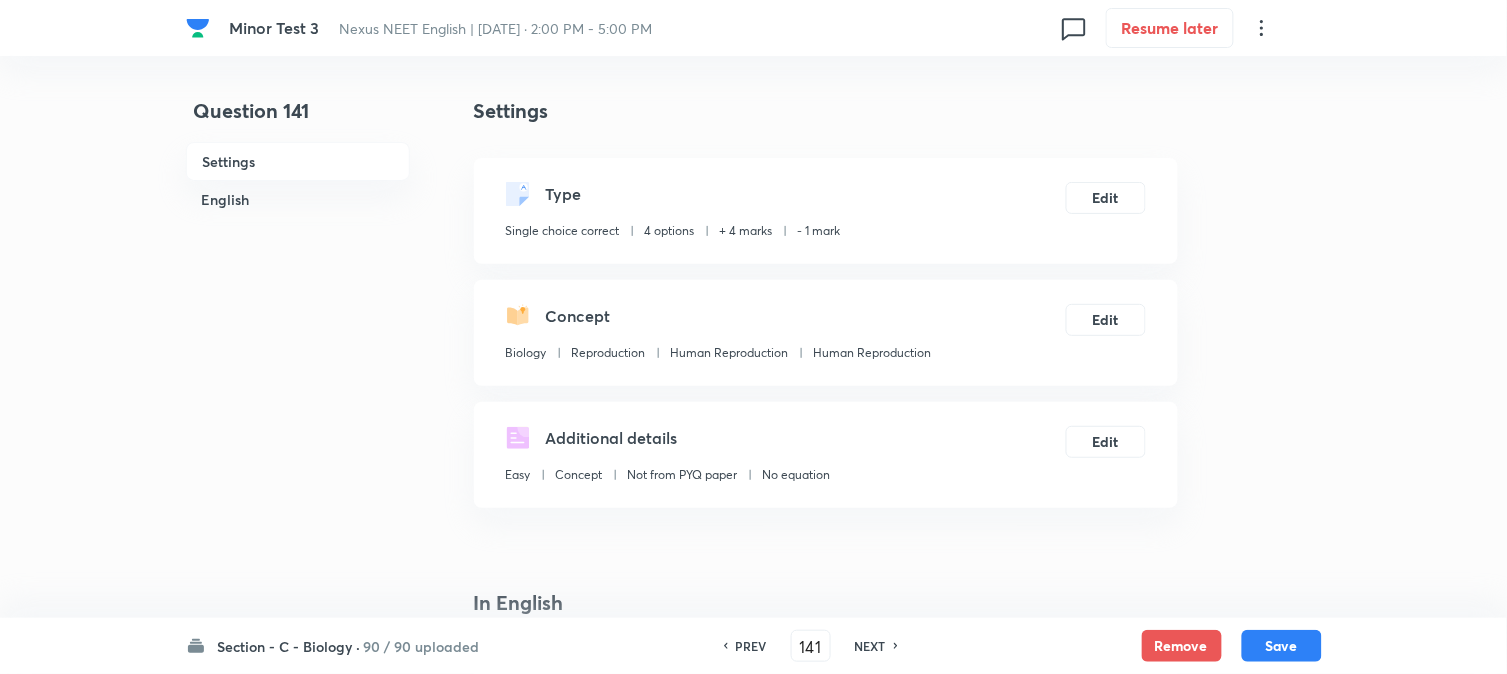 click on "Save" at bounding box center (1282, 646) 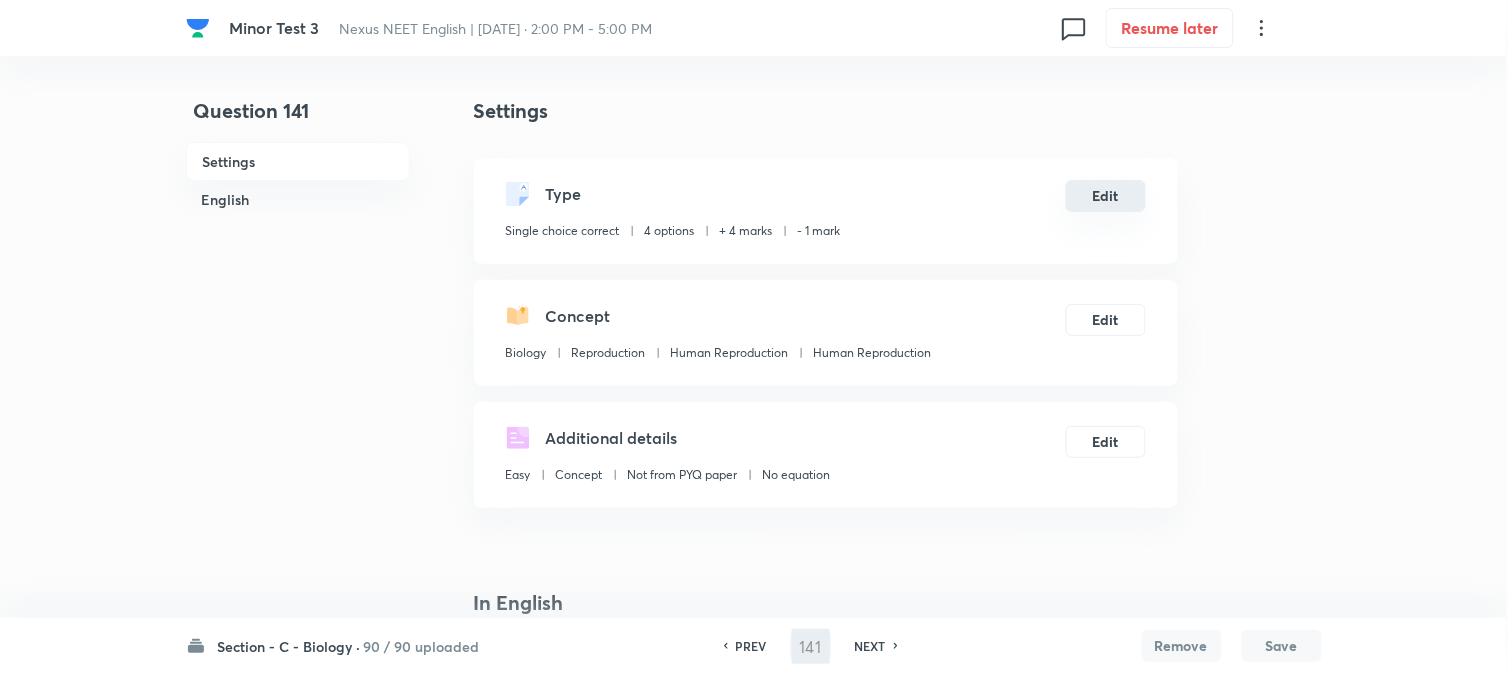 click on "Edit" at bounding box center [1106, 196] 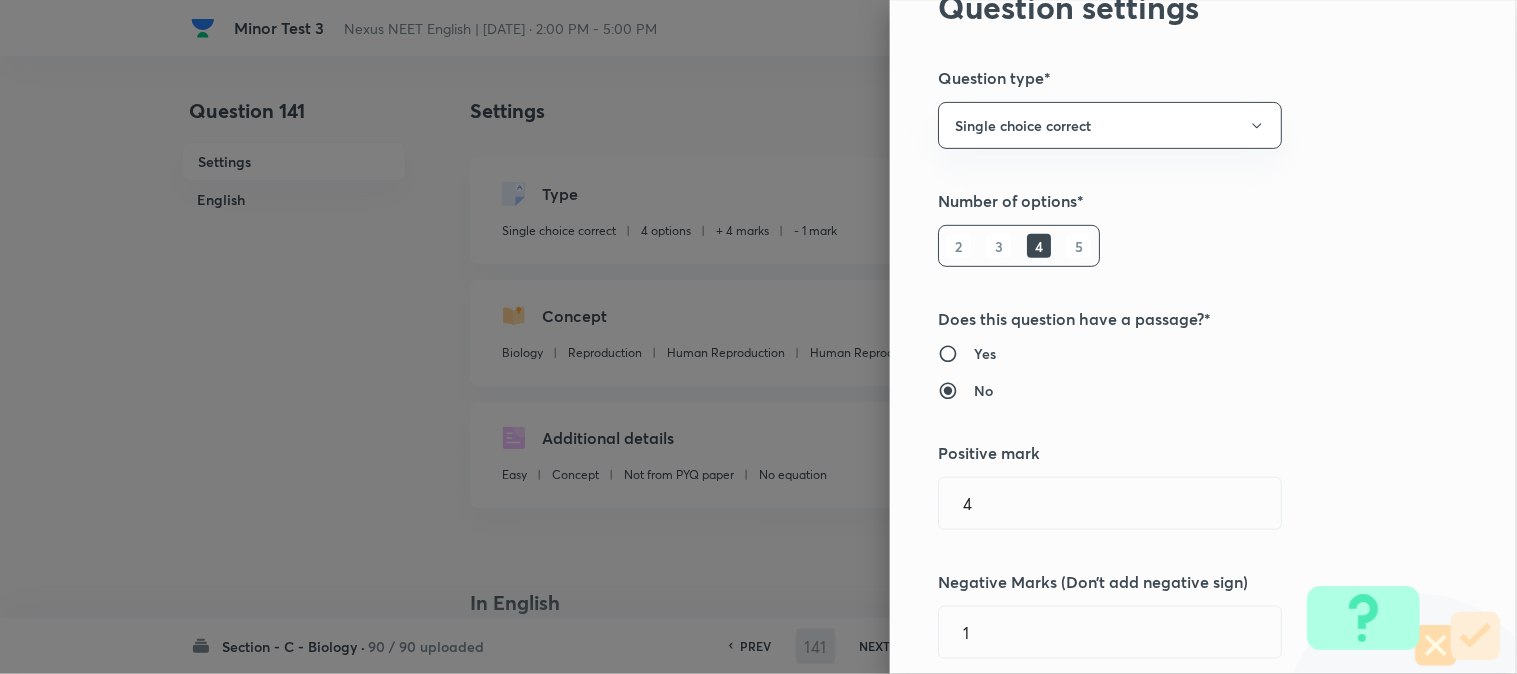 scroll, scrollTop: 444, scrollLeft: 0, axis: vertical 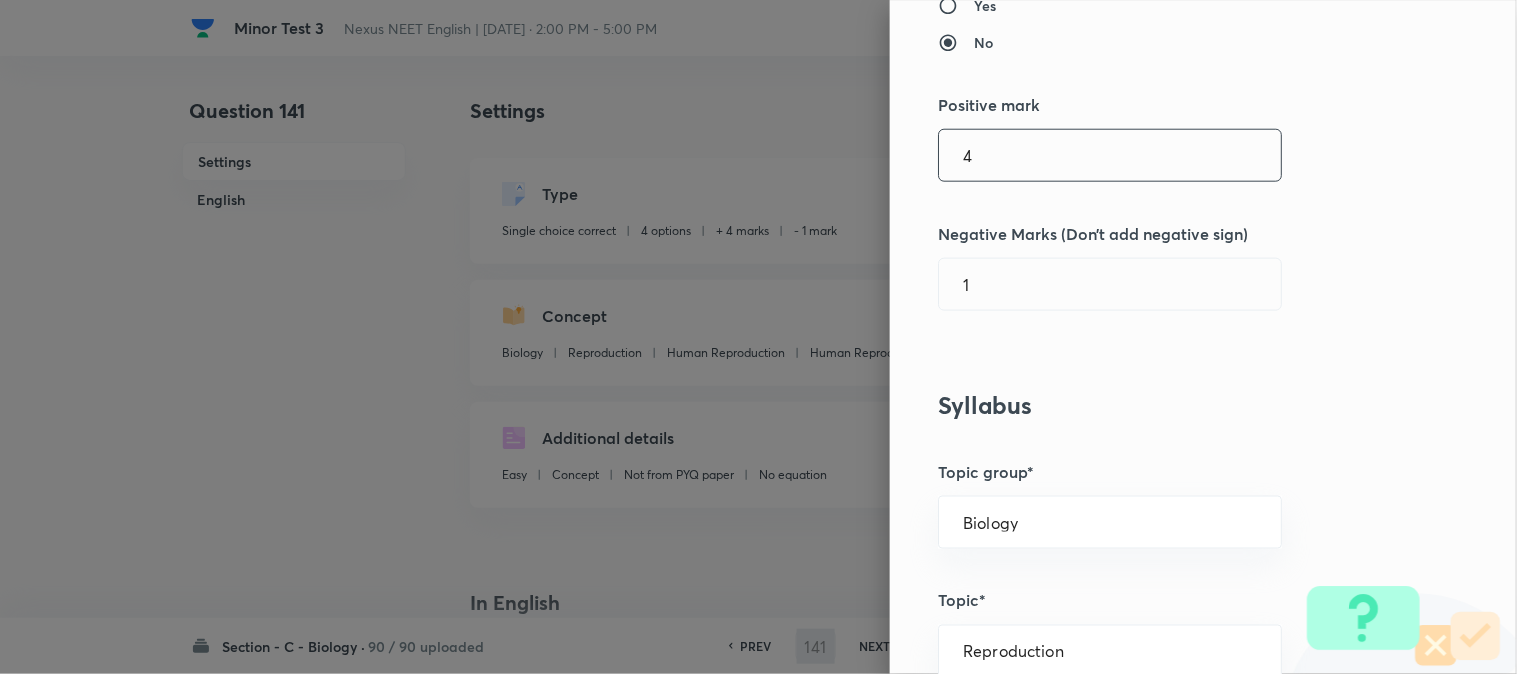 click on "4" at bounding box center (1110, 155) 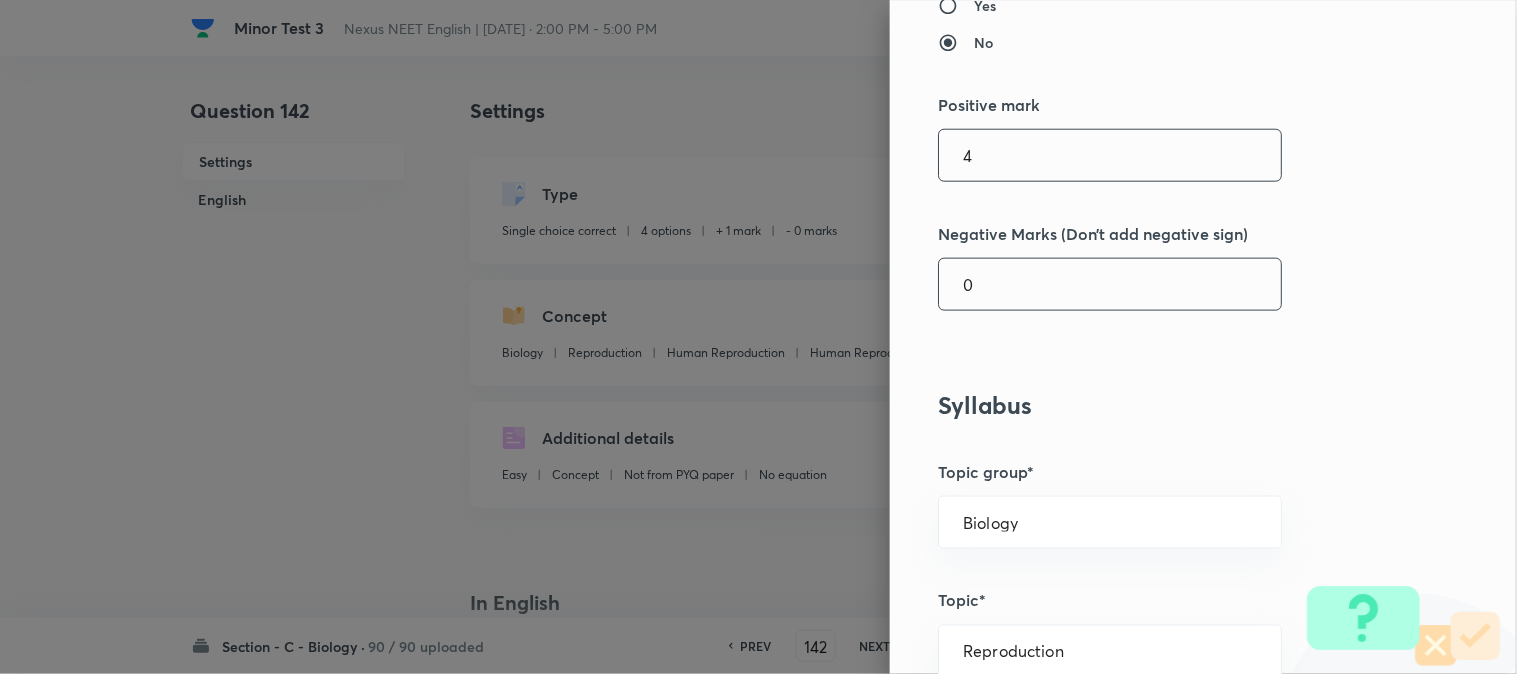 click on "0" at bounding box center [1110, 284] 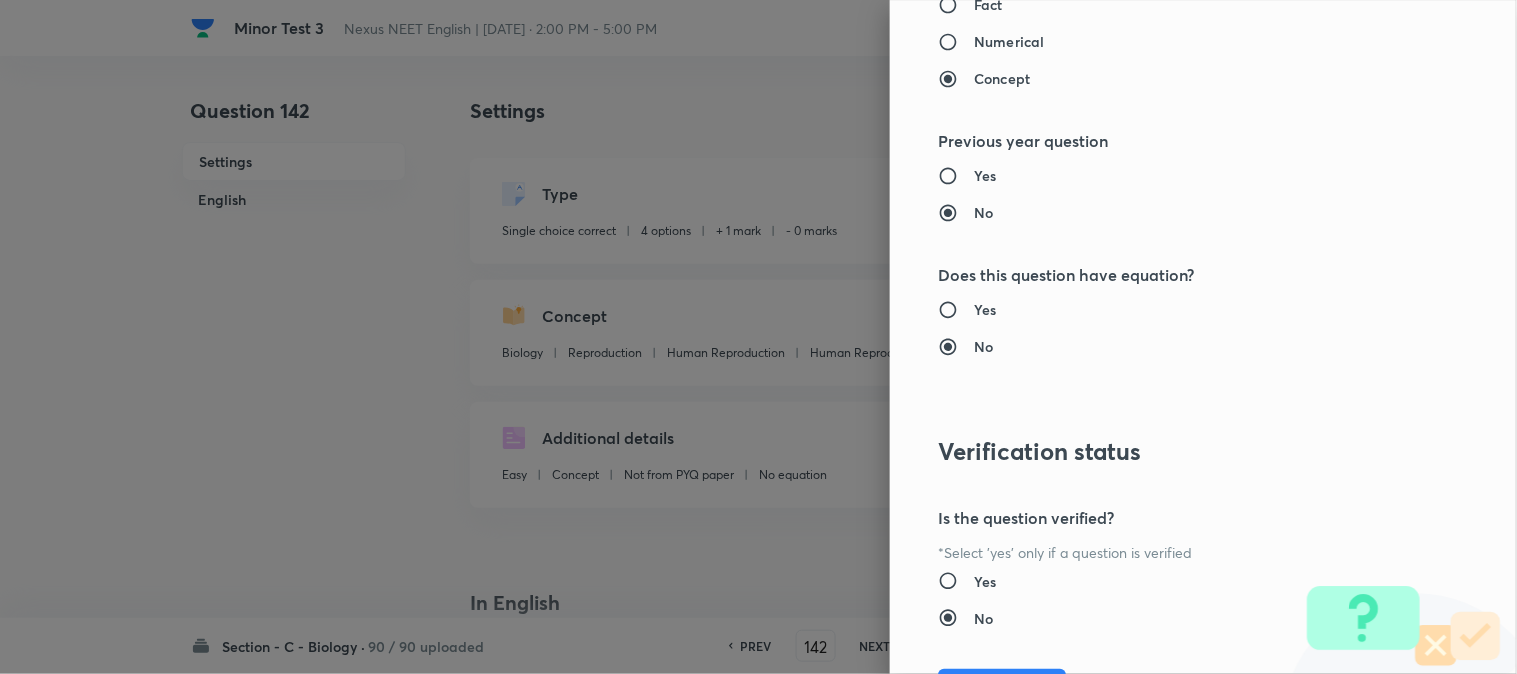 scroll, scrollTop: 2052, scrollLeft: 0, axis: vertical 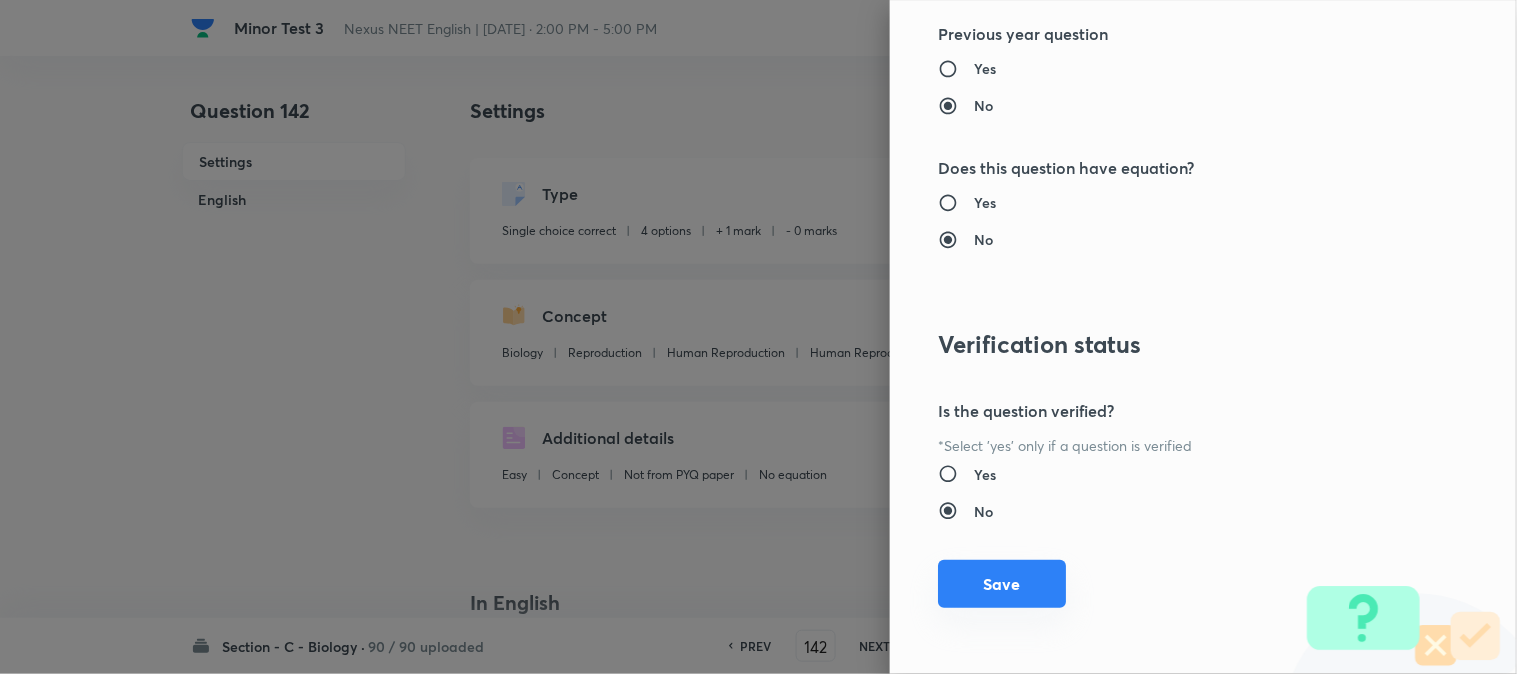click on "Save" at bounding box center (1002, 584) 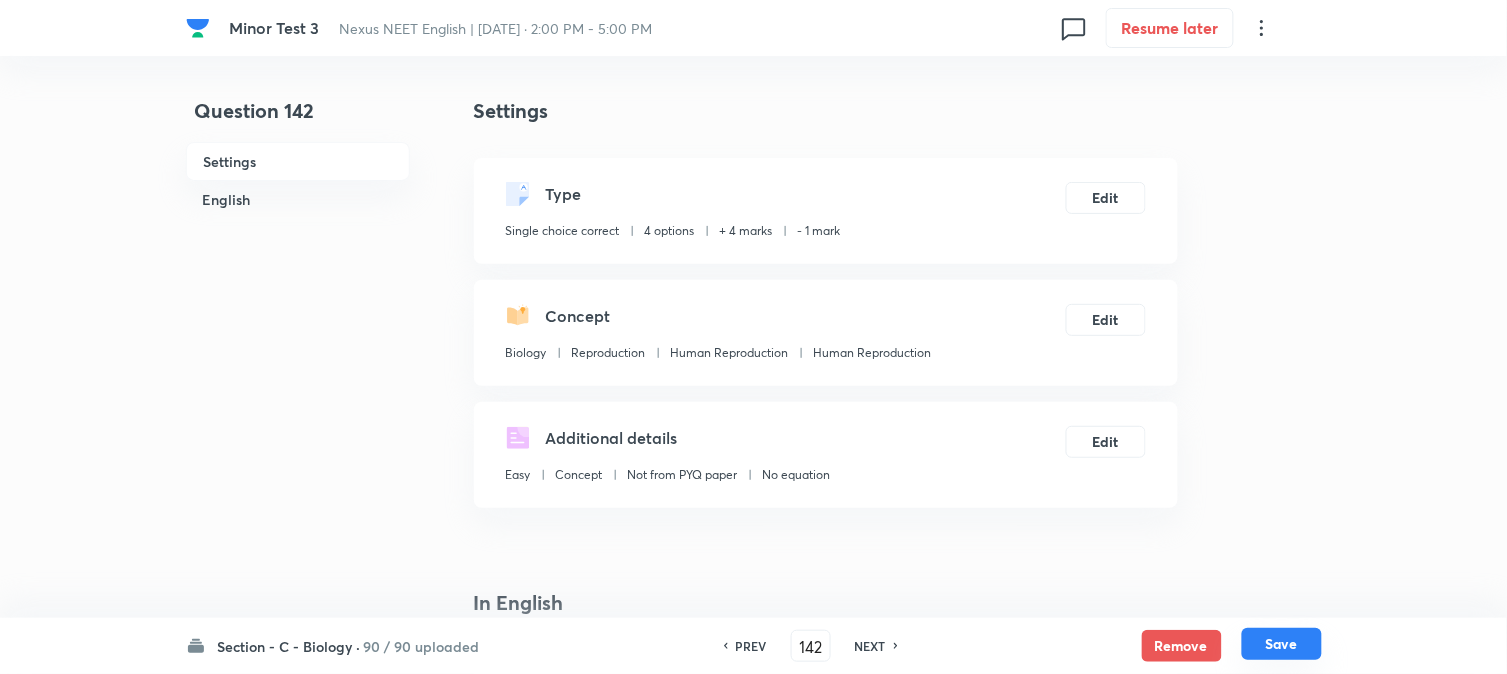 click on "Save" at bounding box center [1282, 644] 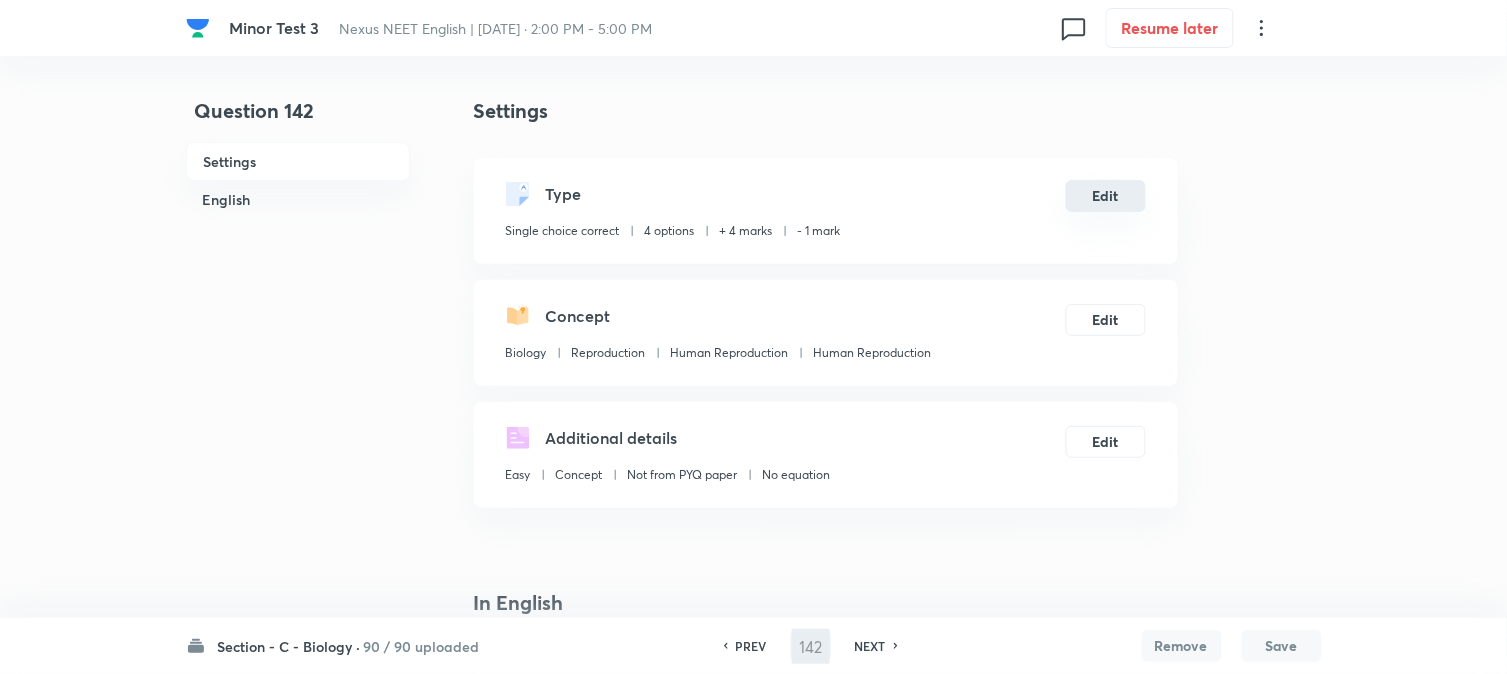 click on "Edit" at bounding box center (1106, 196) 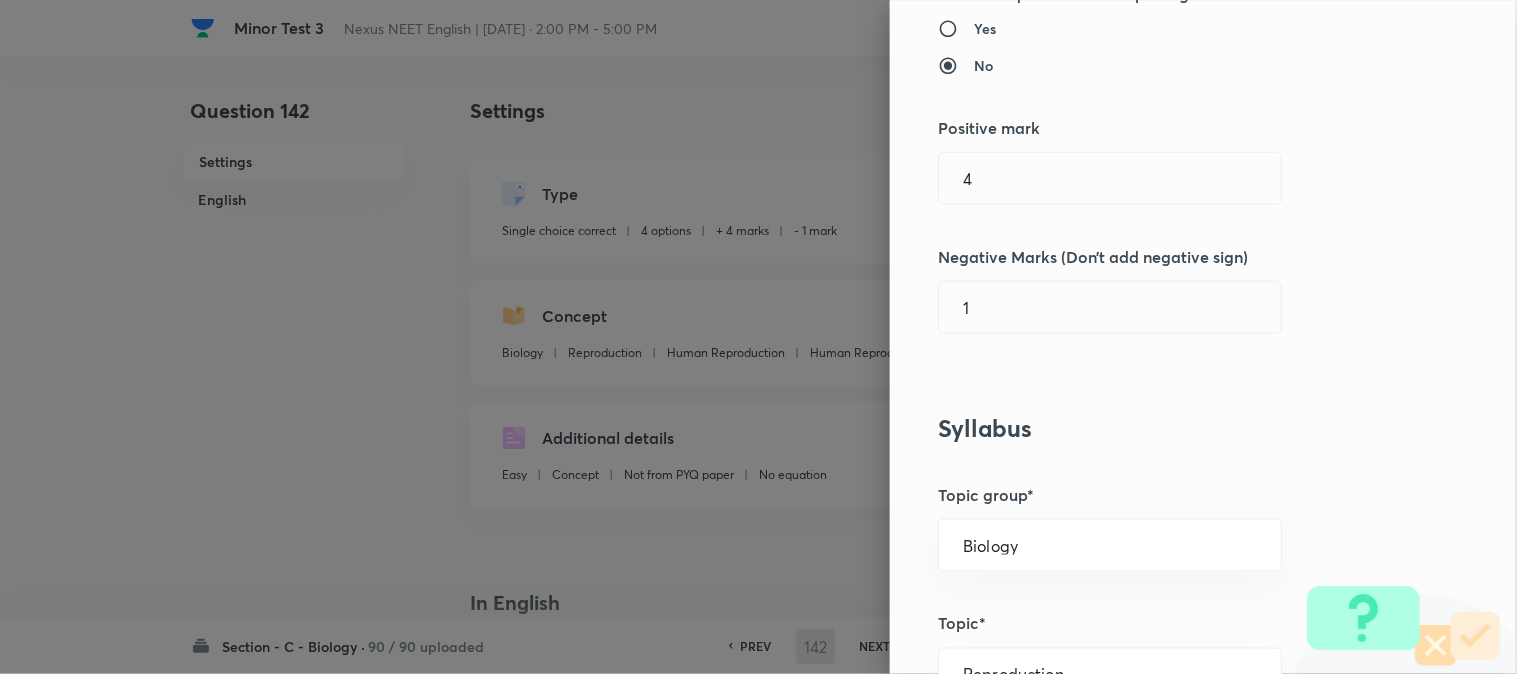 scroll, scrollTop: 444, scrollLeft: 0, axis: vertical 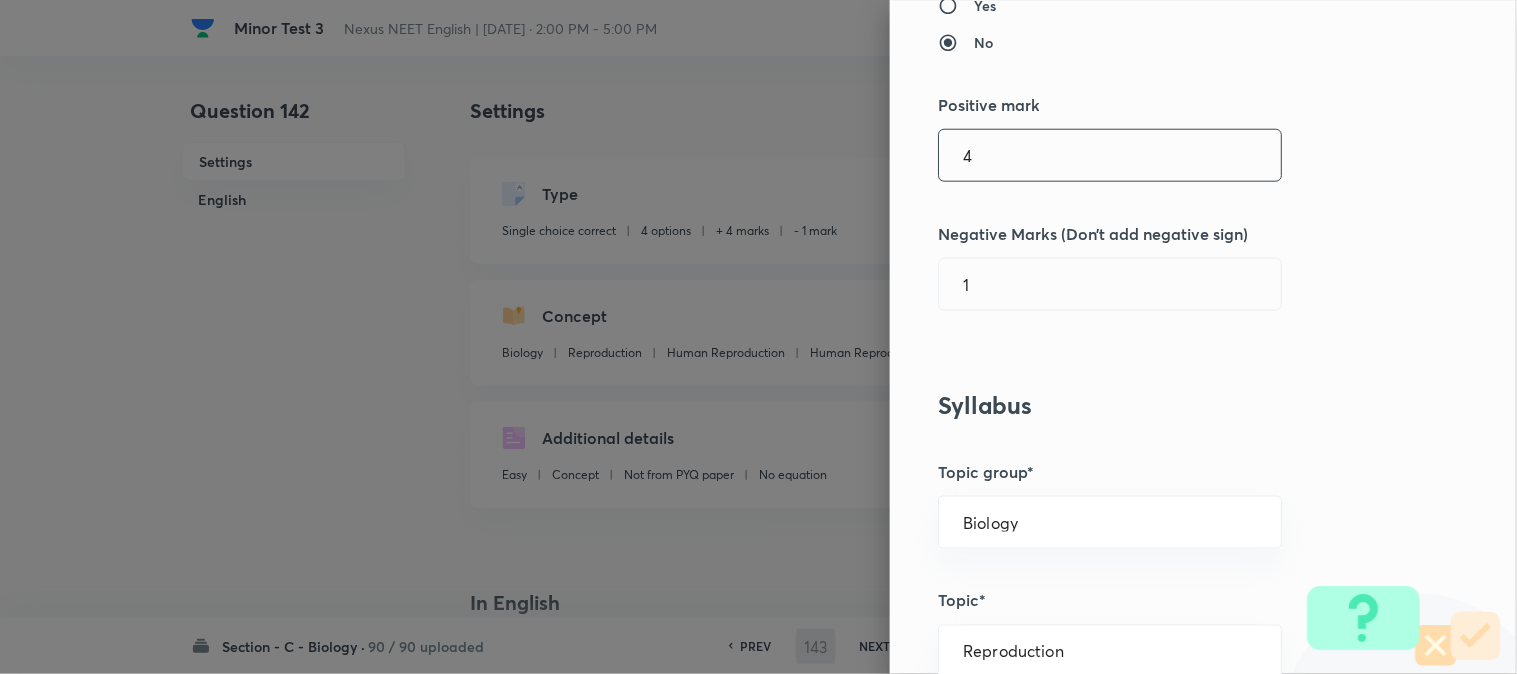 click on "4" at bounding box center (1110, 155) 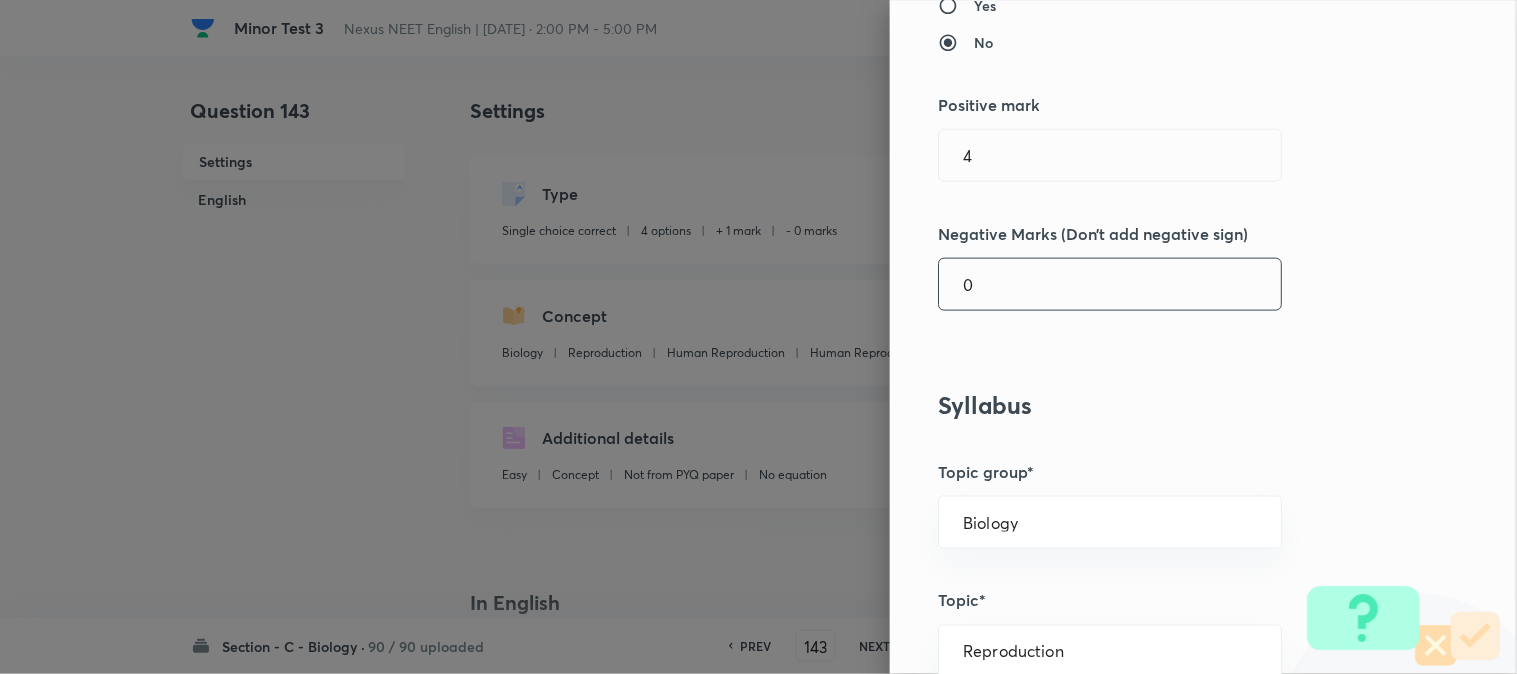 click on "0" at bounding box center (1110, 284) 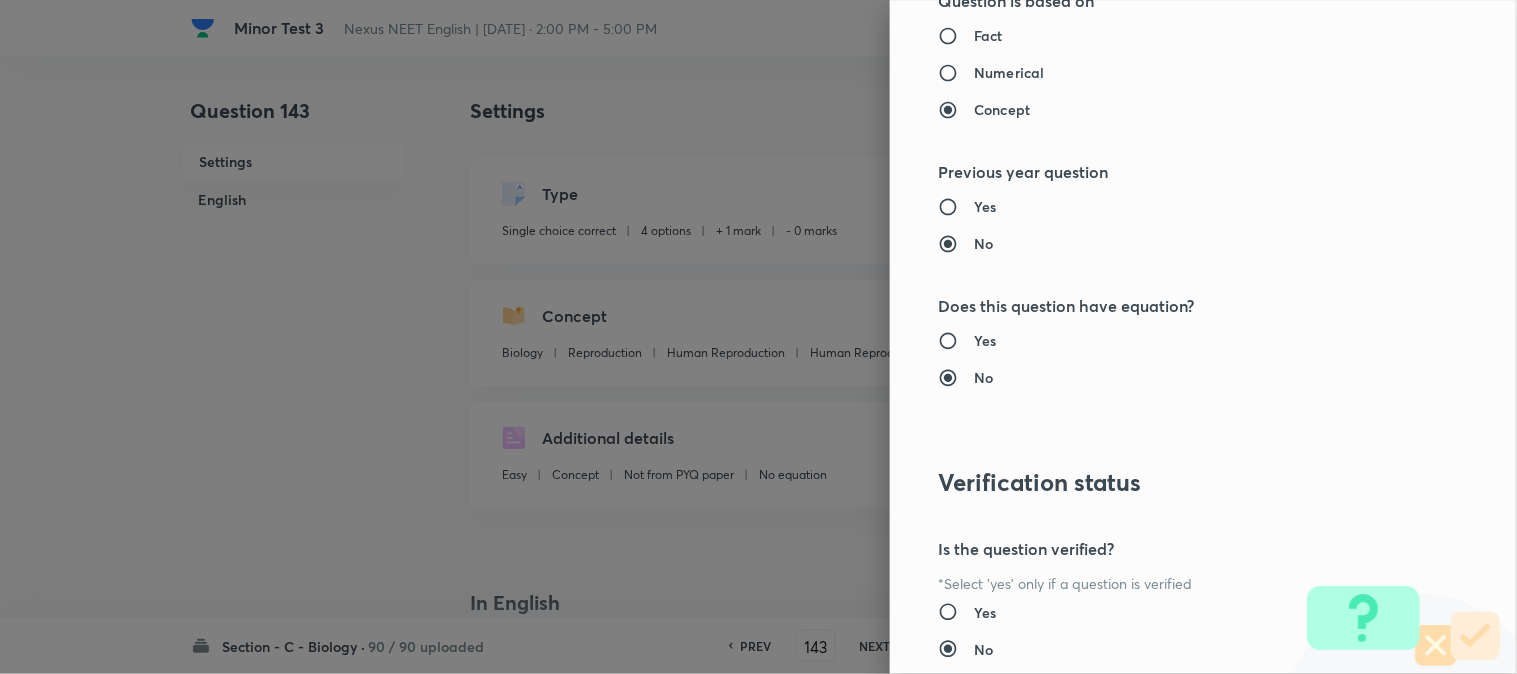 scroll, scrollTop: 2052, scrollLeft: 0, axis: vertical 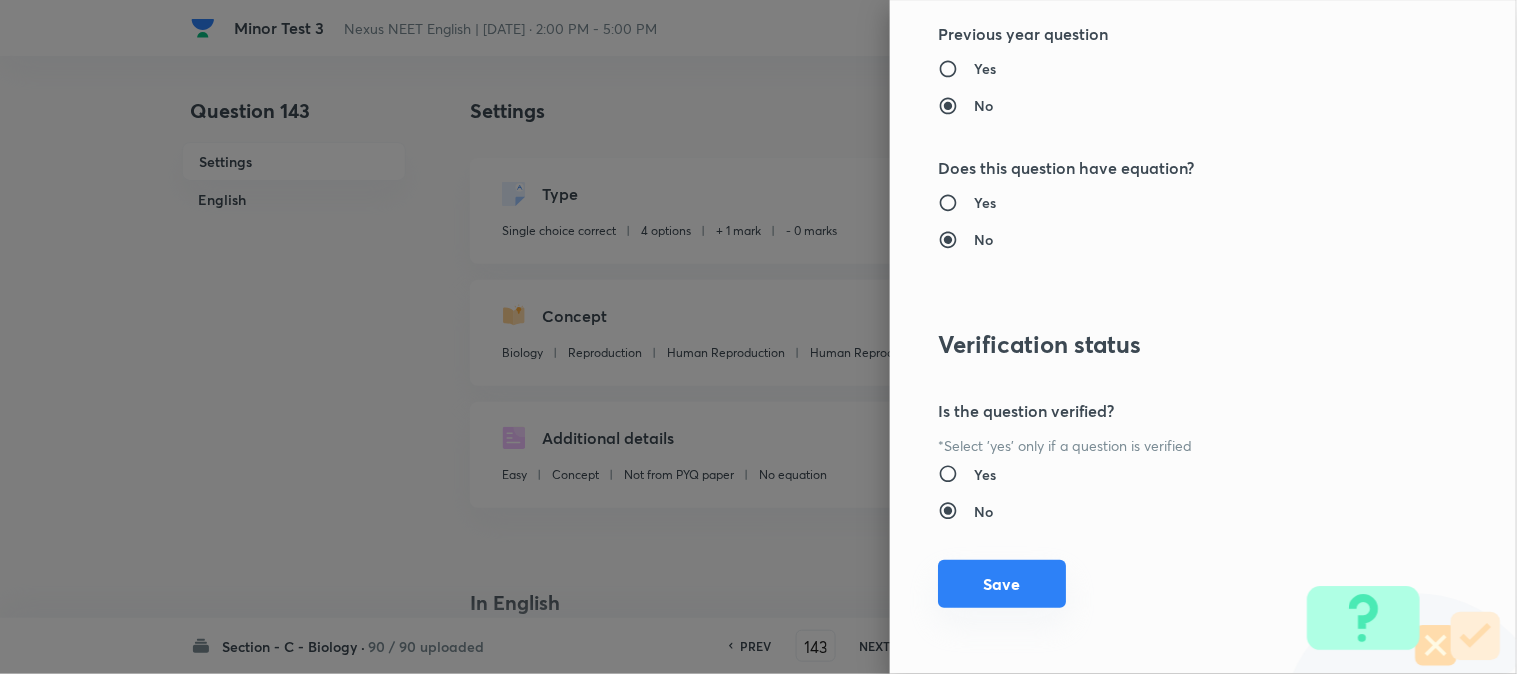 click on "Save" at bounding box center (1002, 584) 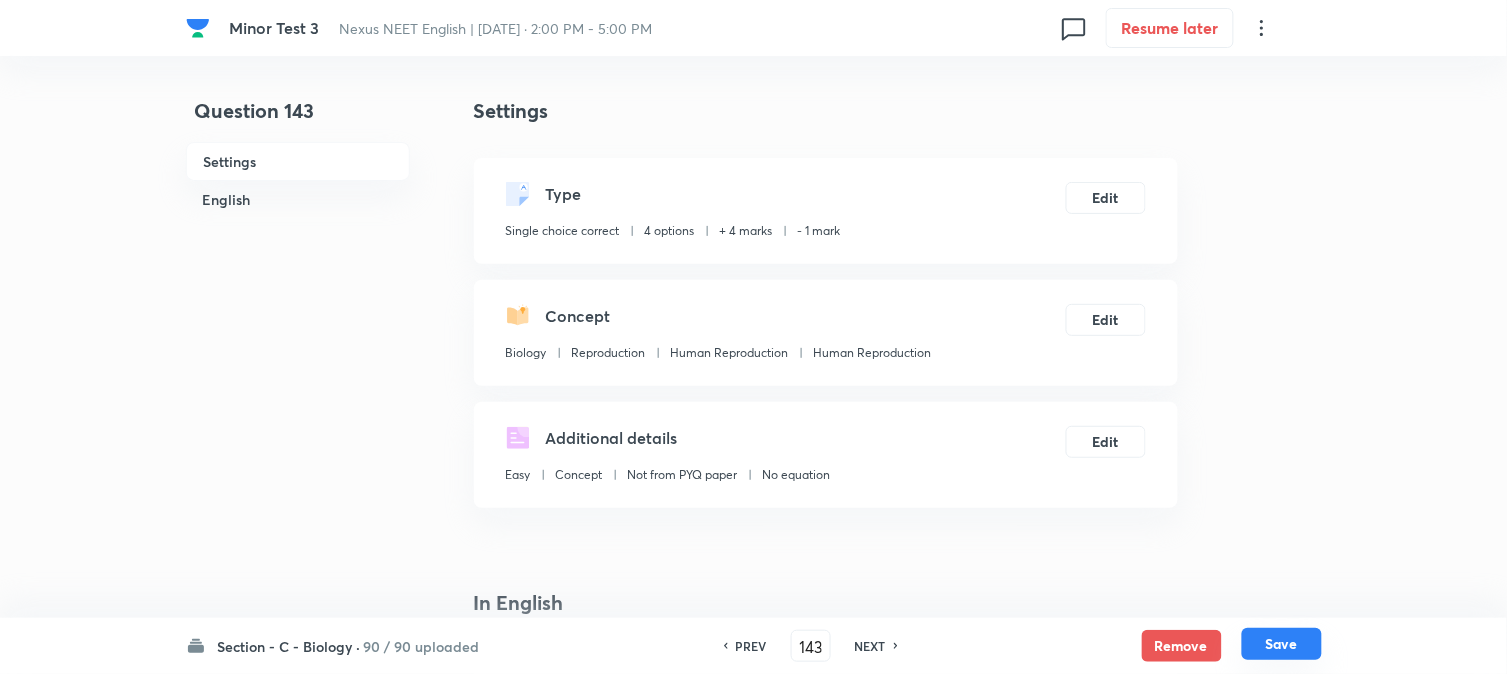 click on "Save" at bounding box center (1282, 644) 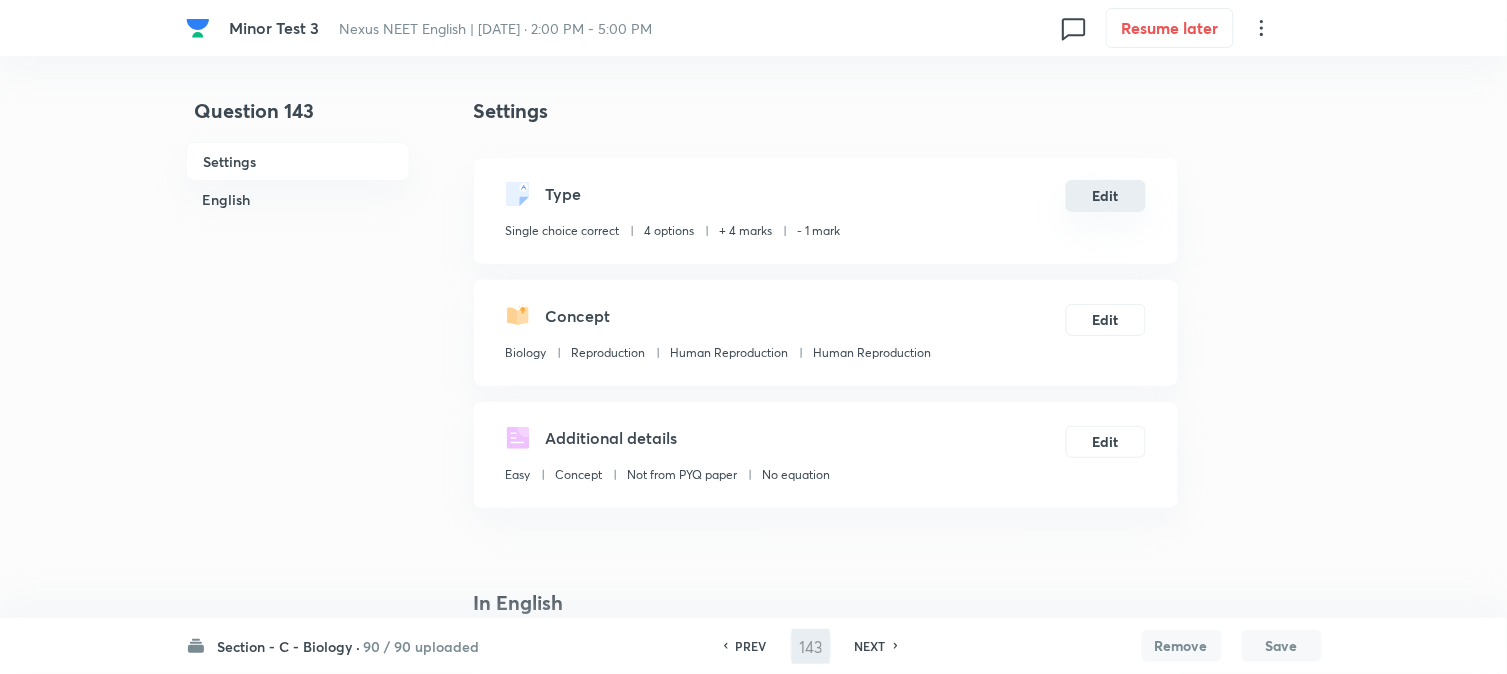 click on "Edit" at bounding box center [1106, 196] 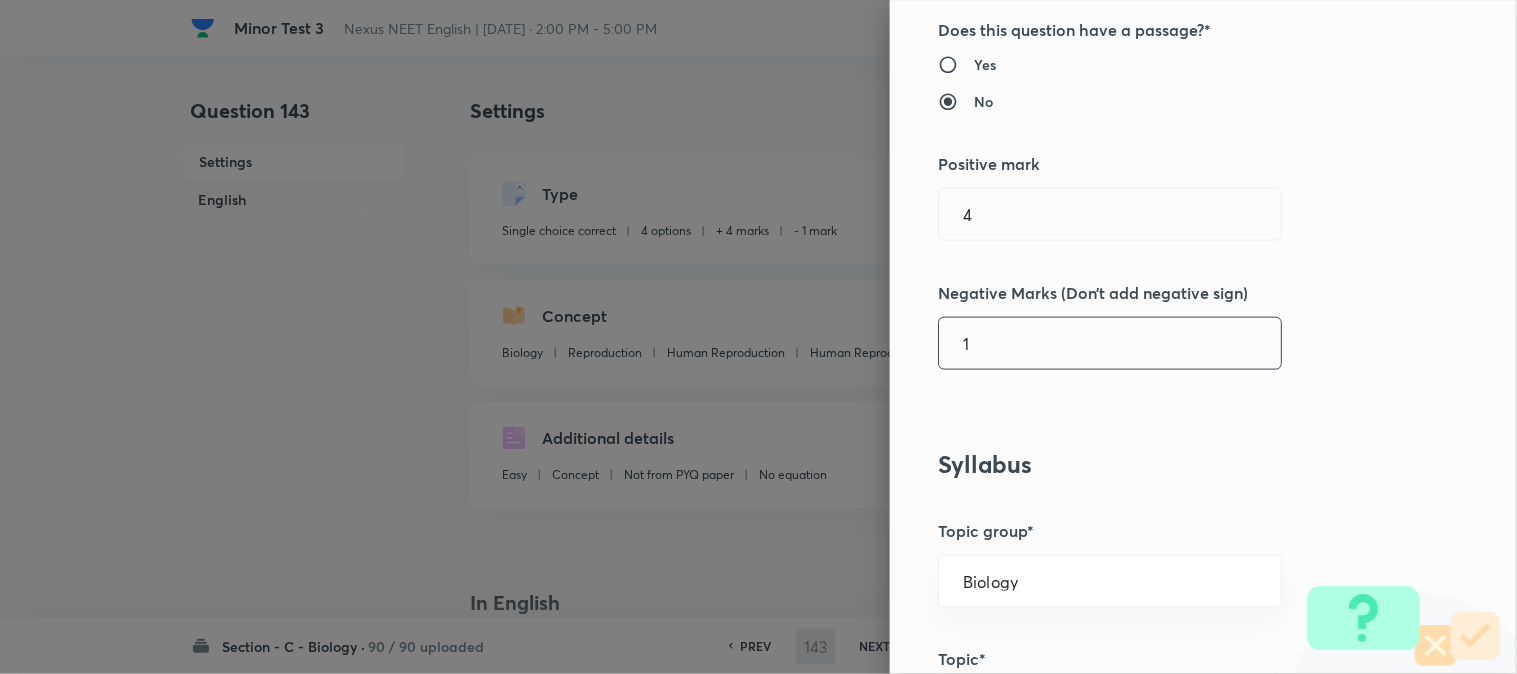 scroll, scrollTop: 555, scrollLeft: 0, axis: vertical 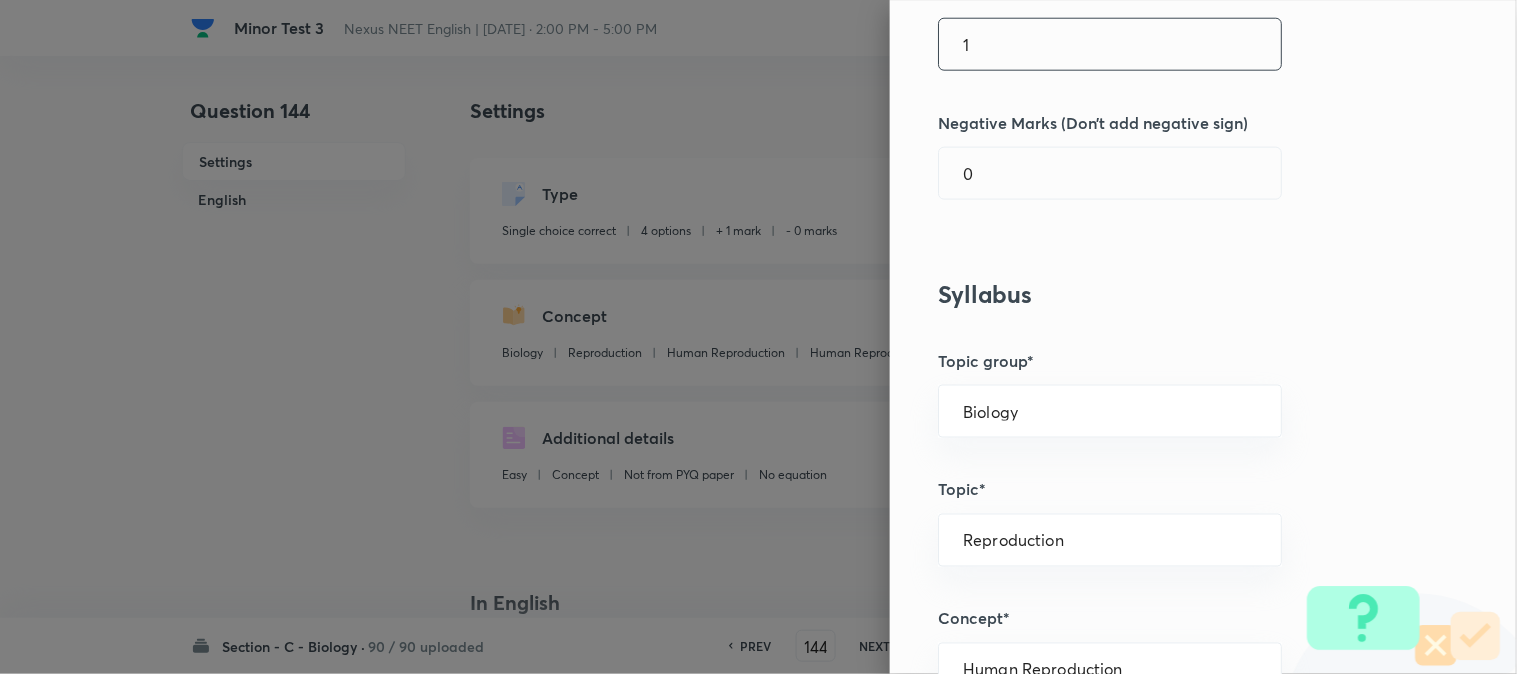 click on "1" at bounding box center [1110, 44] 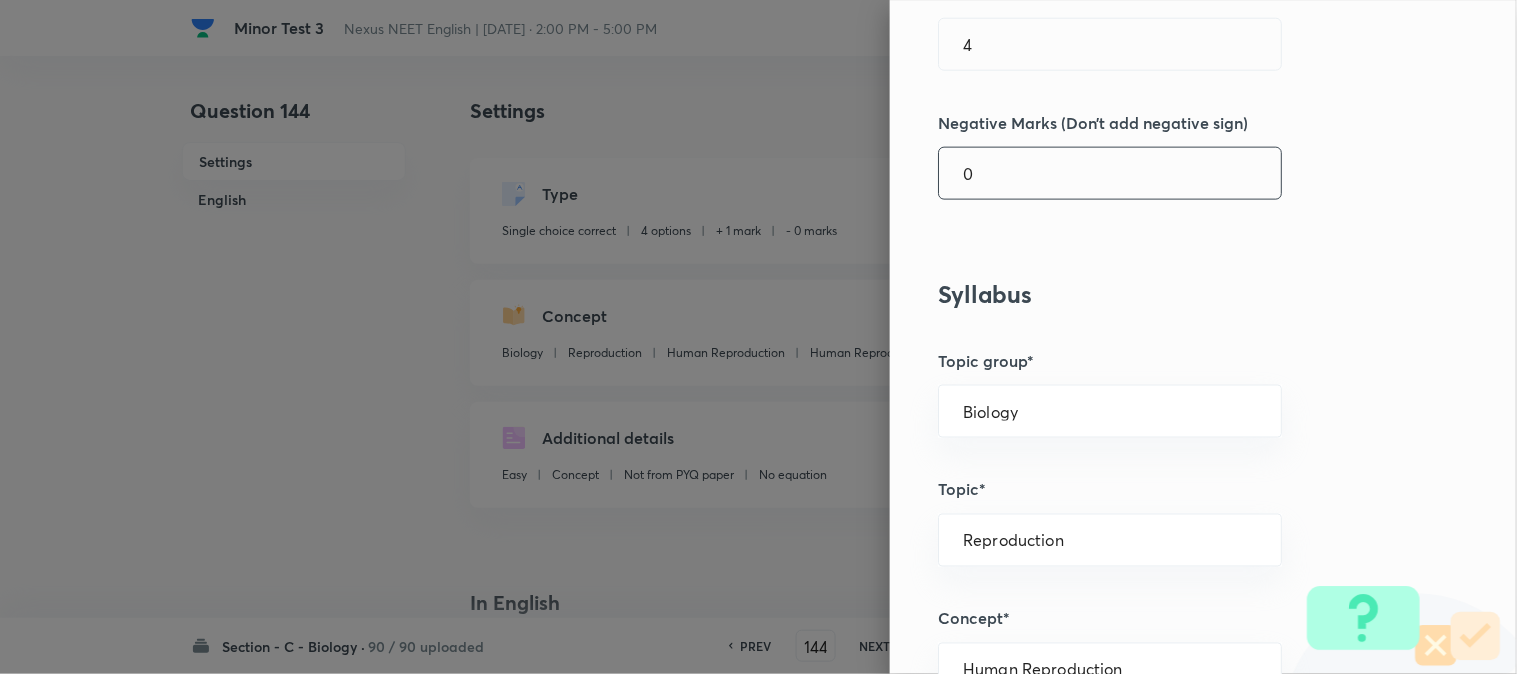 click on "0" at bounding box center [1110, 173] 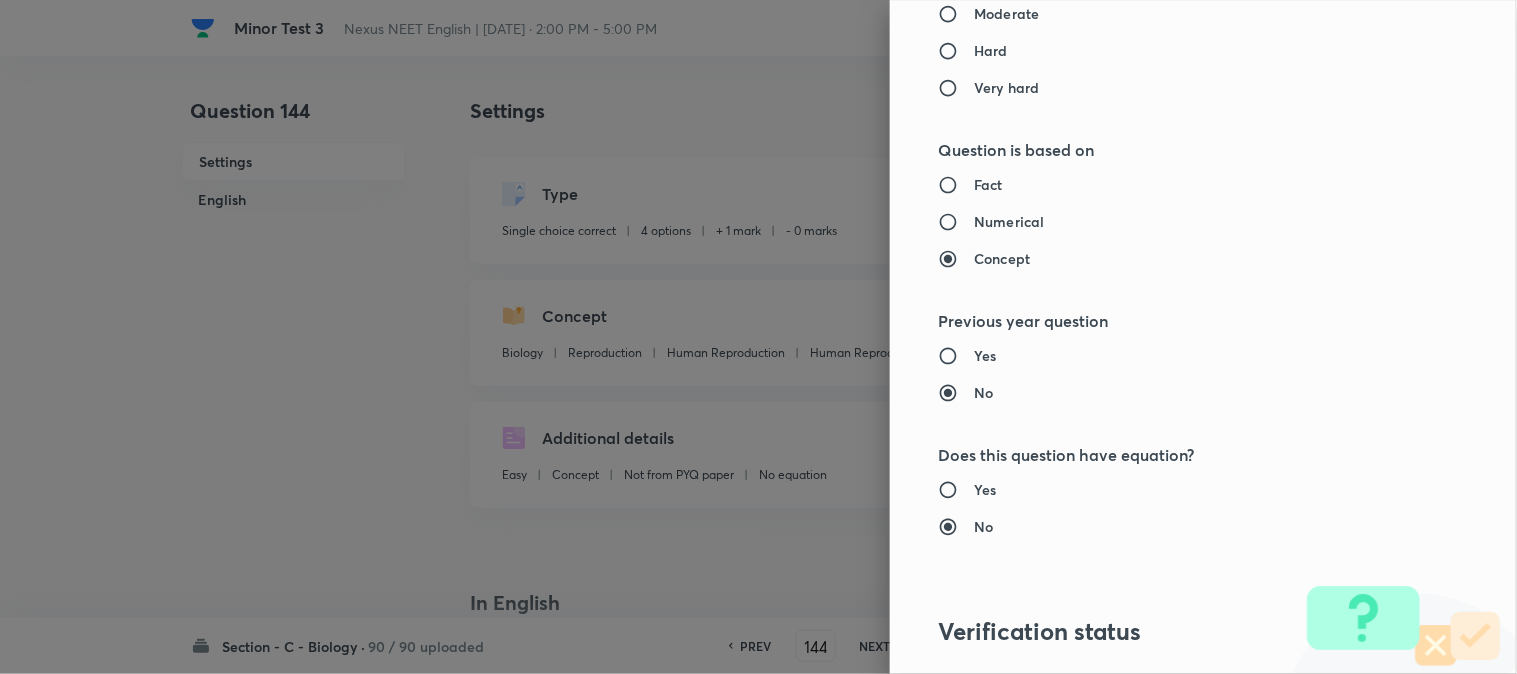 scroll, scrollTop: 2052, scrollLeft: 0, axis: vertical 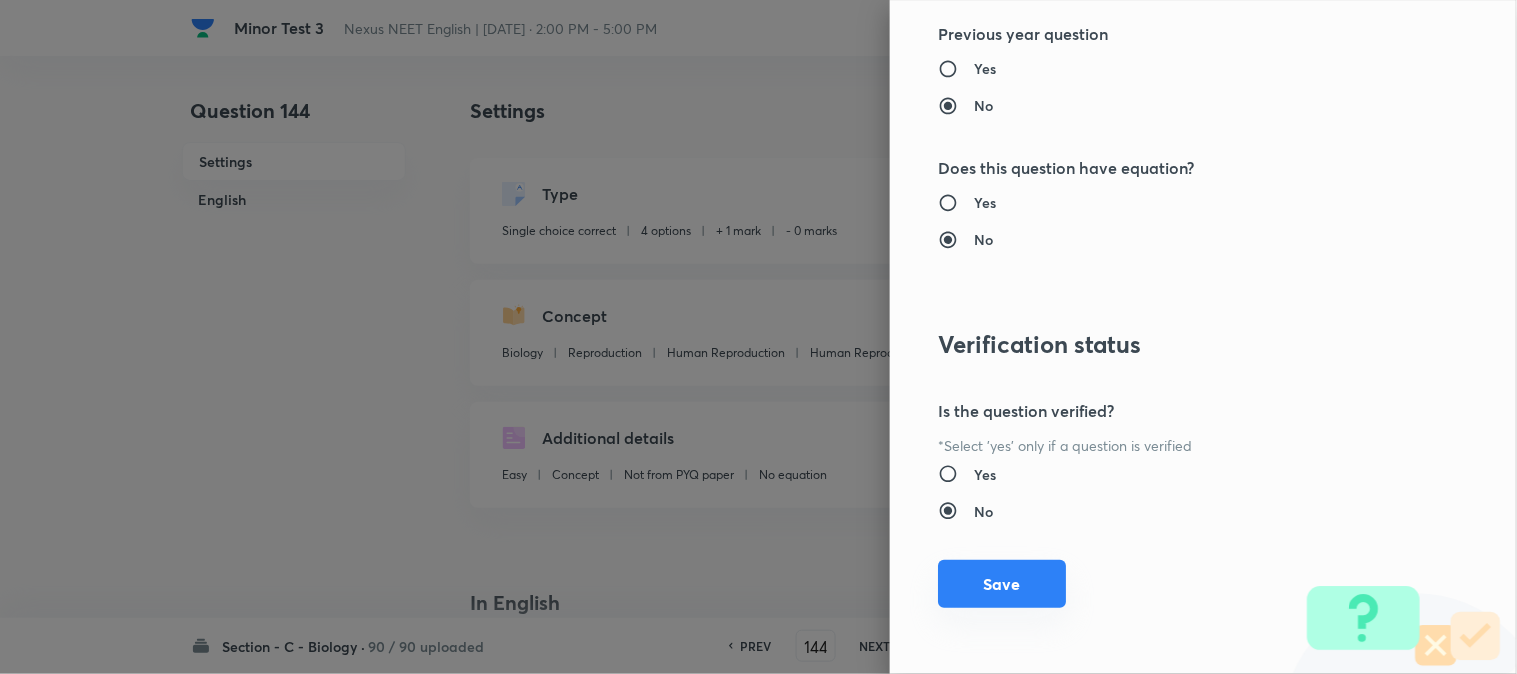 click on "Save" at bounding box center [1002, 584] 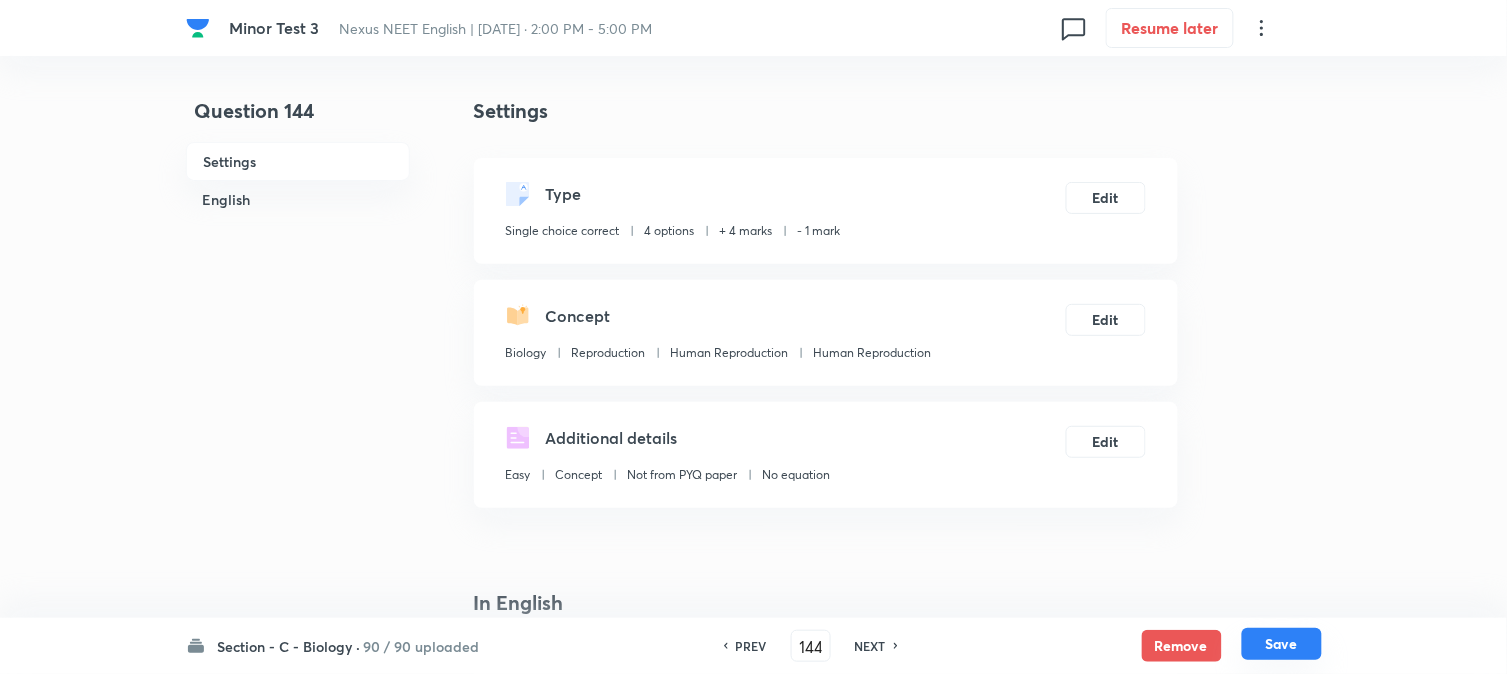 click on "Save" at bounding box center [1282, 644] 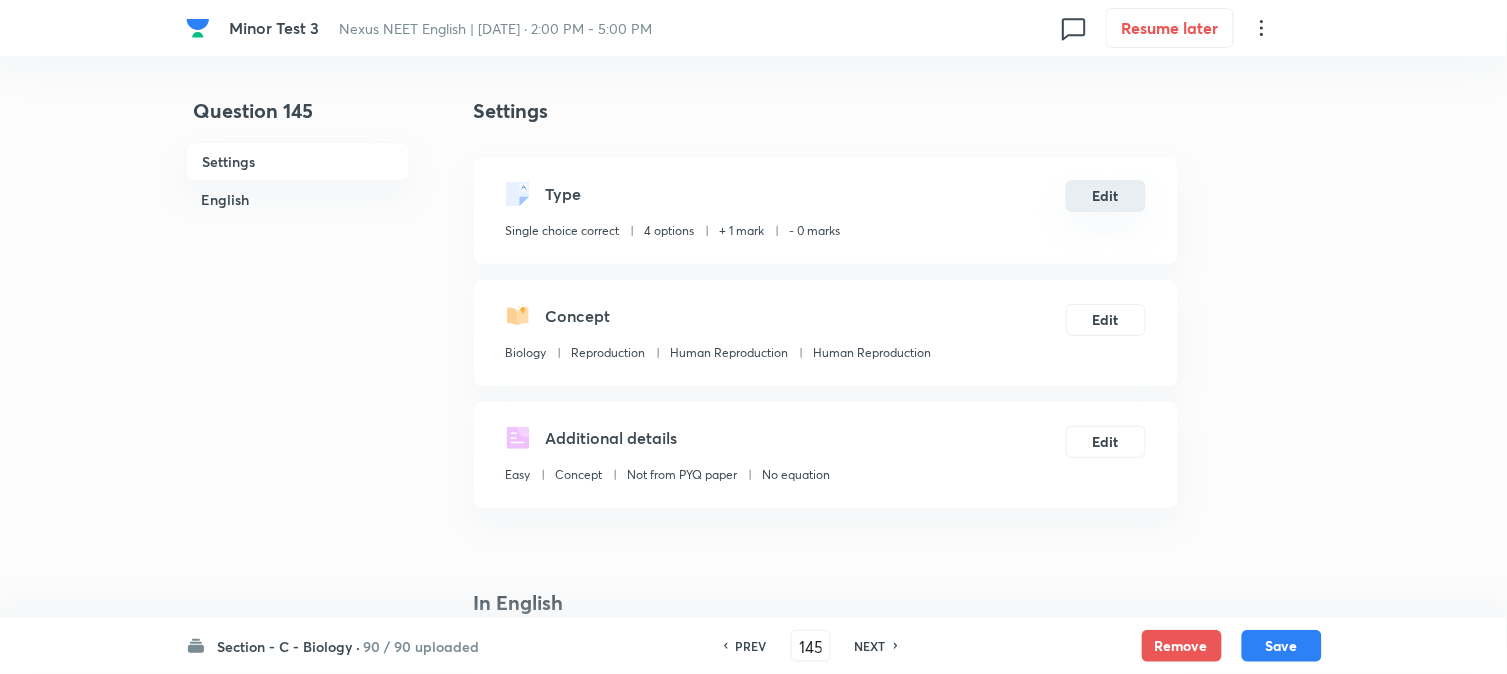 click on "Edit" at bounding box center [1106, 196] 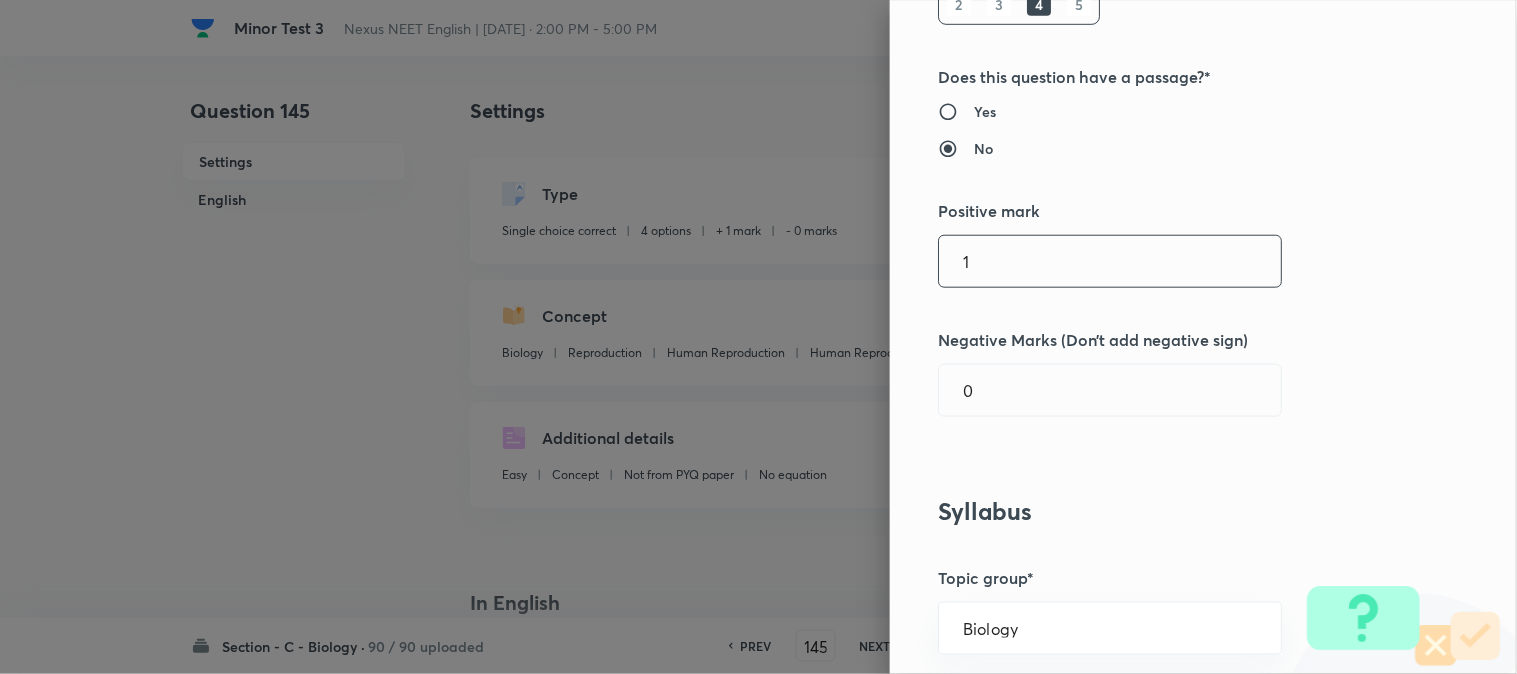 scroll, scrollTop: 444, scrollLeft: 0, axis: vertical 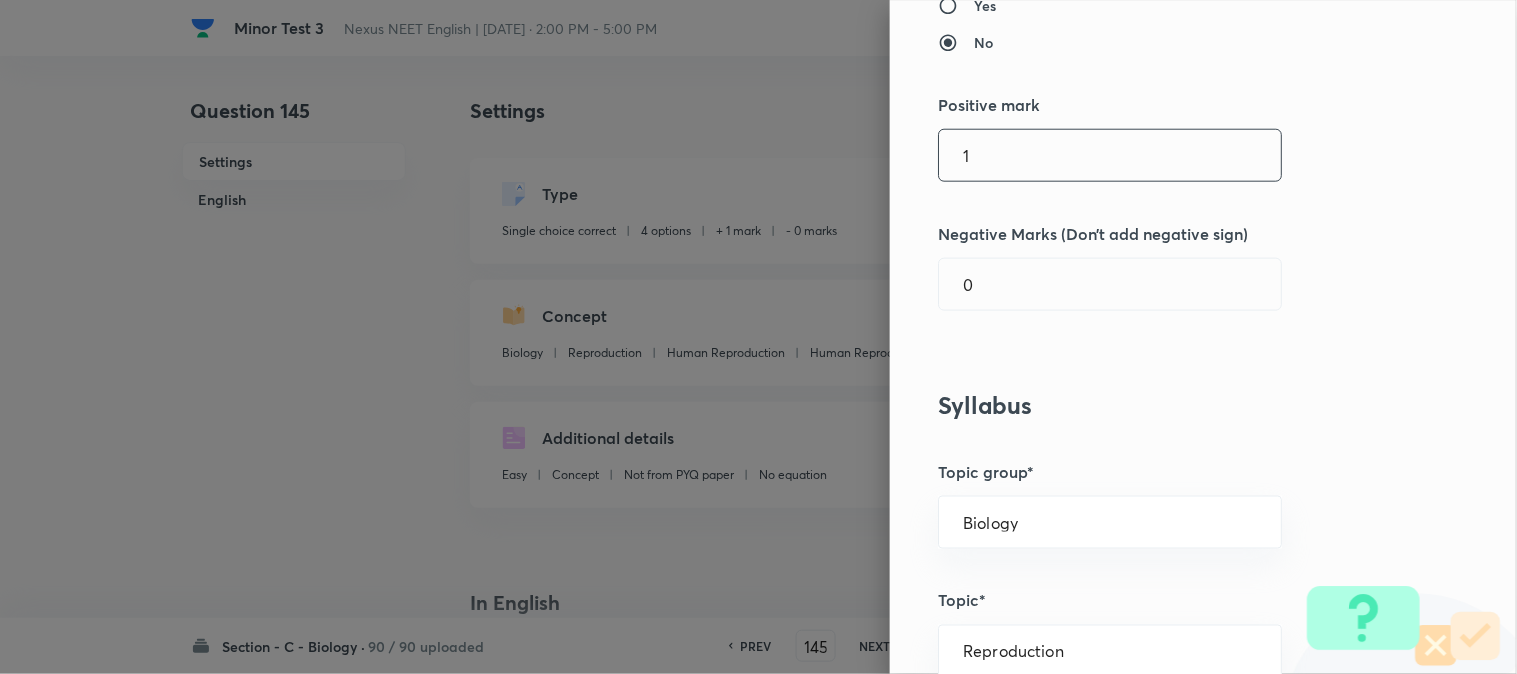 click on "1" at bounding box center [1110, 155] 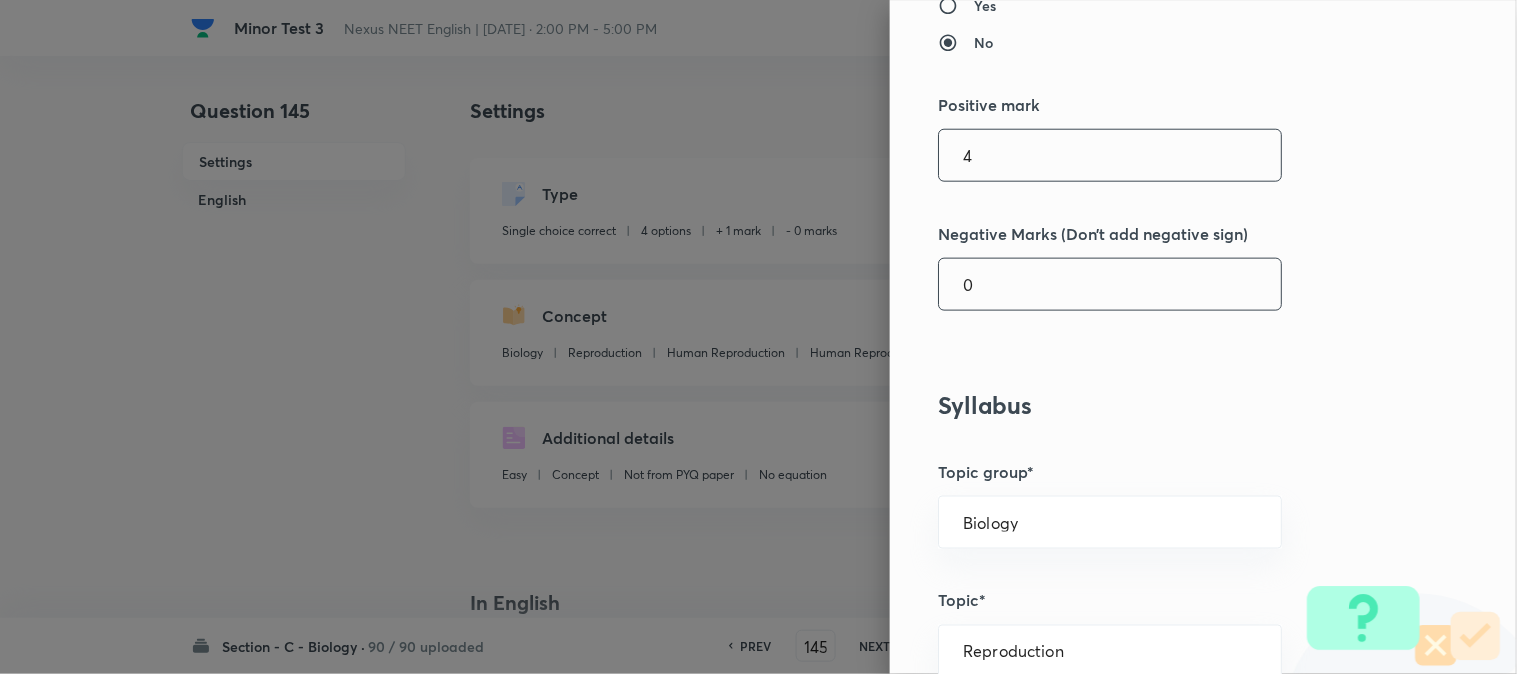 click on "0" at bounding box center [1110, 284] 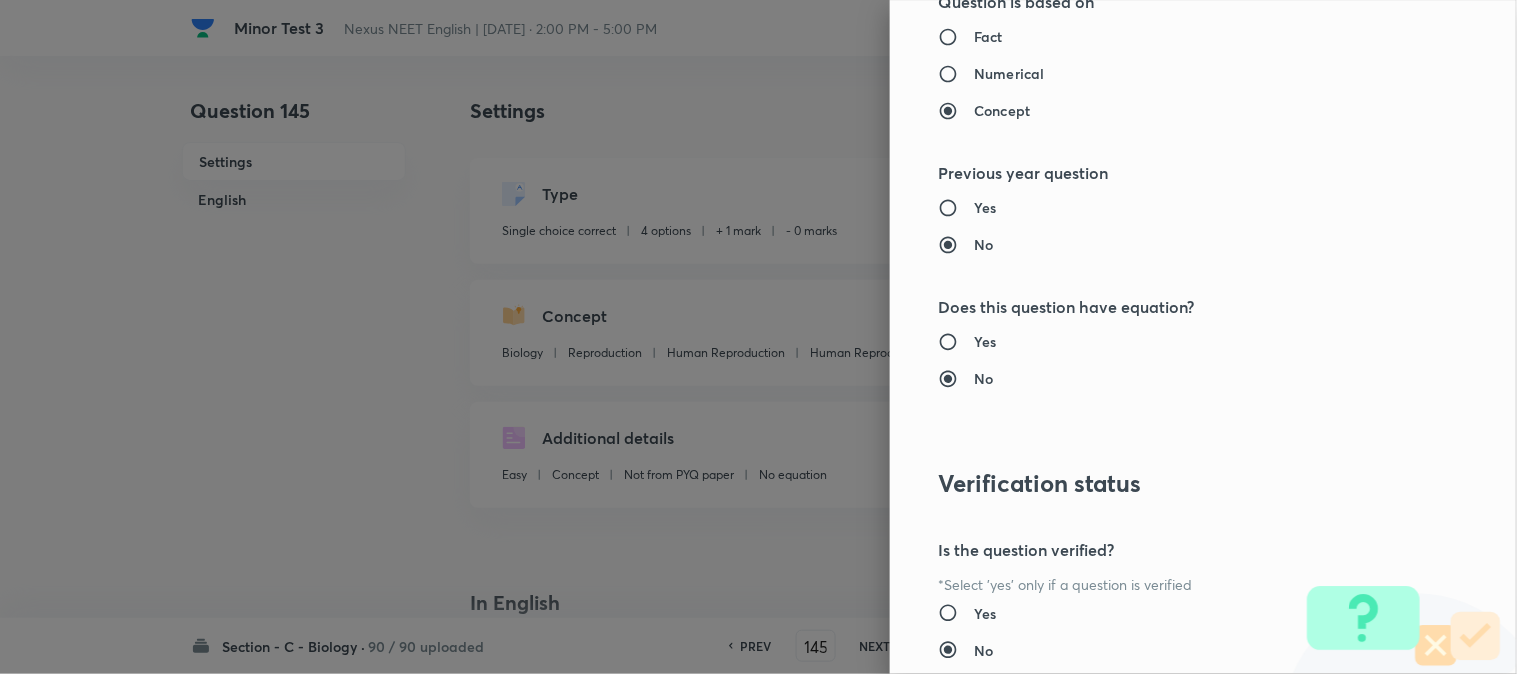 scroll, scrollTop: 2052, scrollLeft: 0, axis: vertical 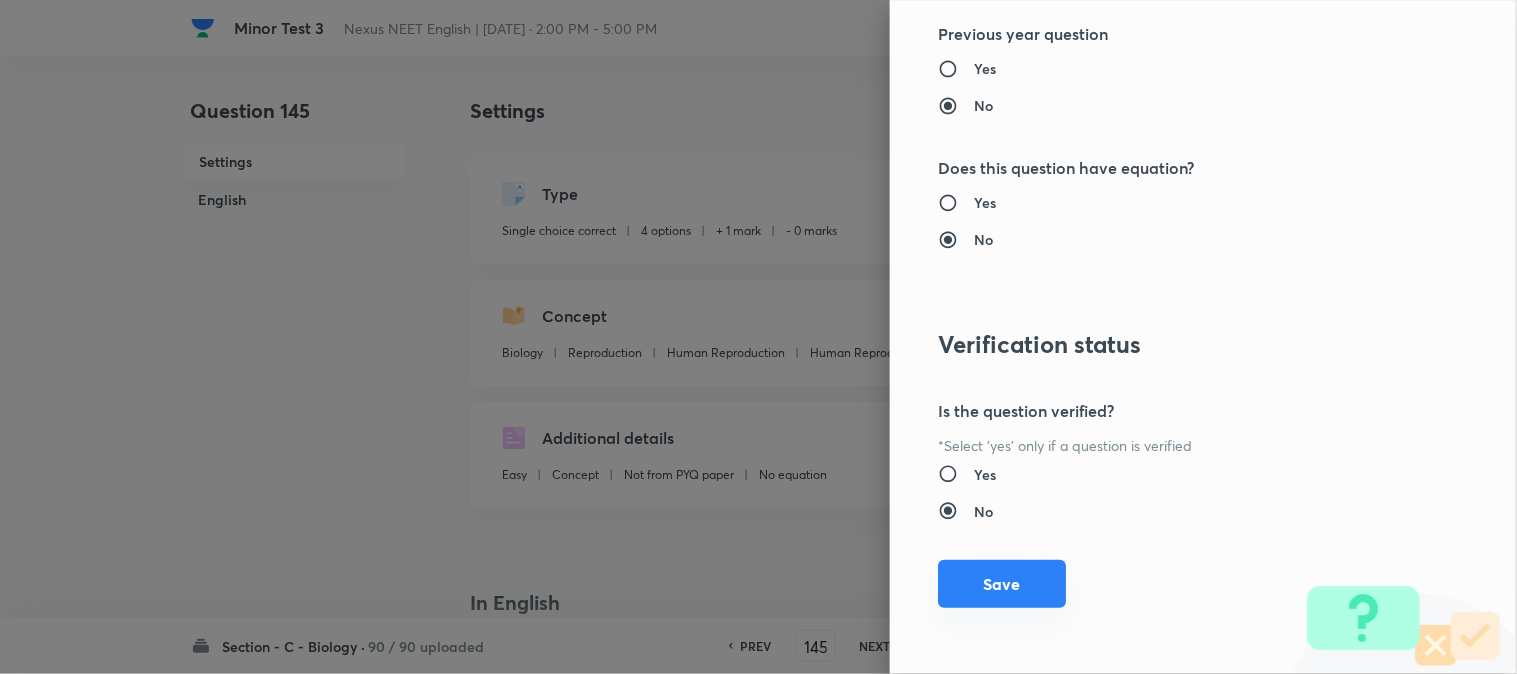 click on "Save" at bounding box center (1002, 584) 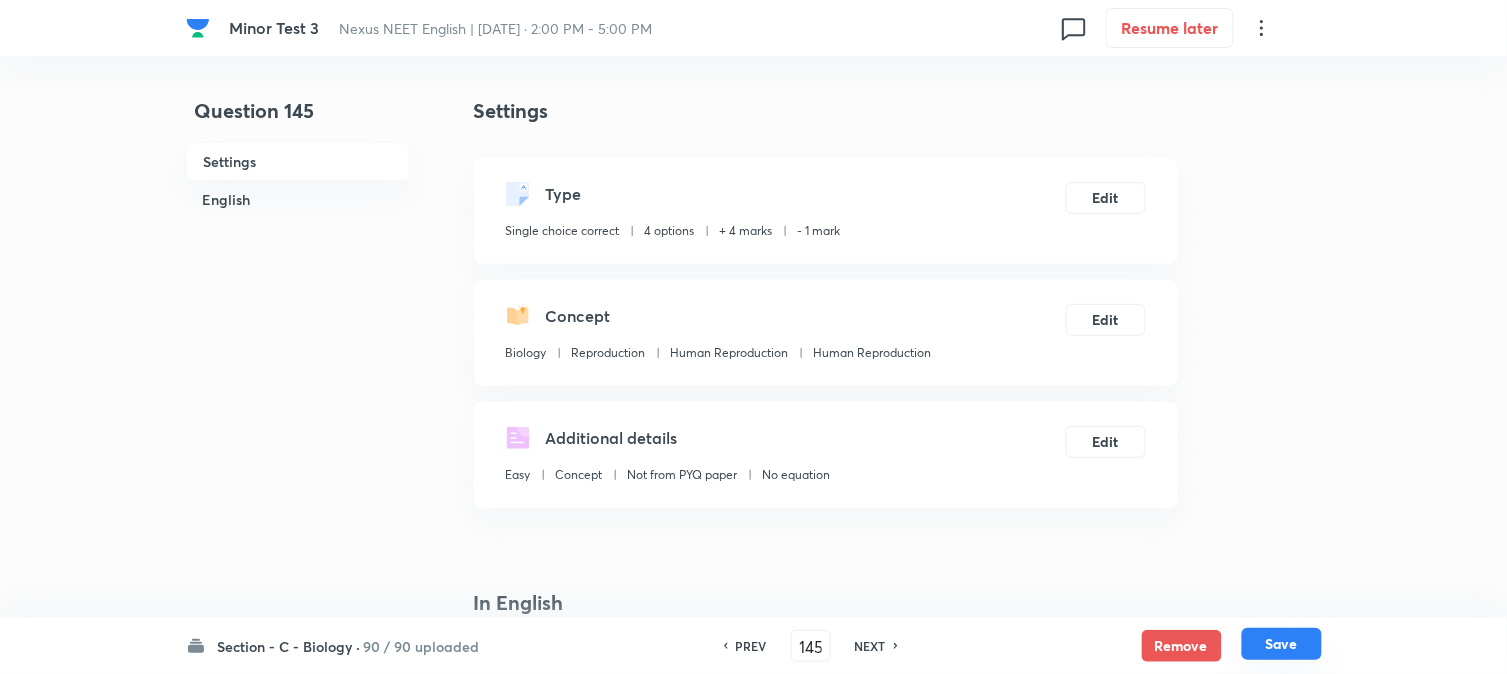 click on "Save" at bounding box center [1282, 644] 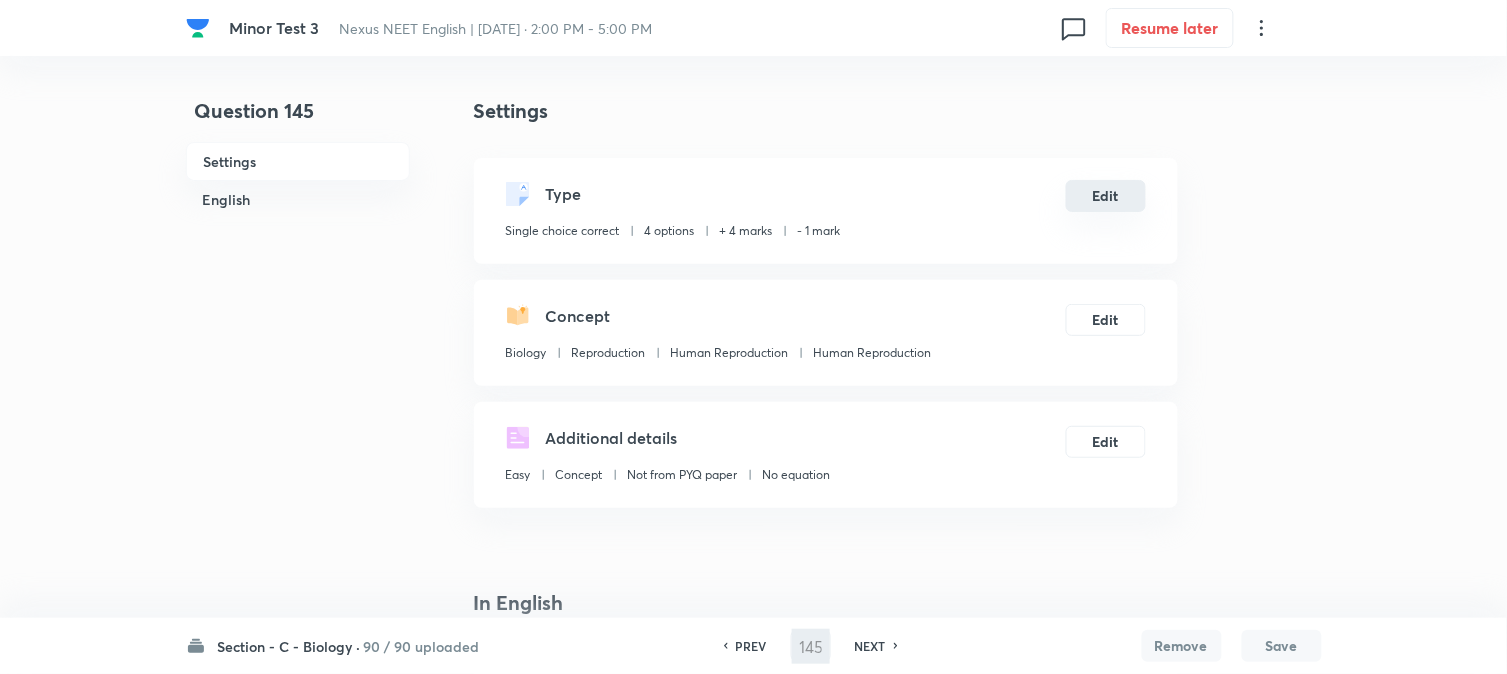 click on "Edit" at bounding box center [1106, 196] 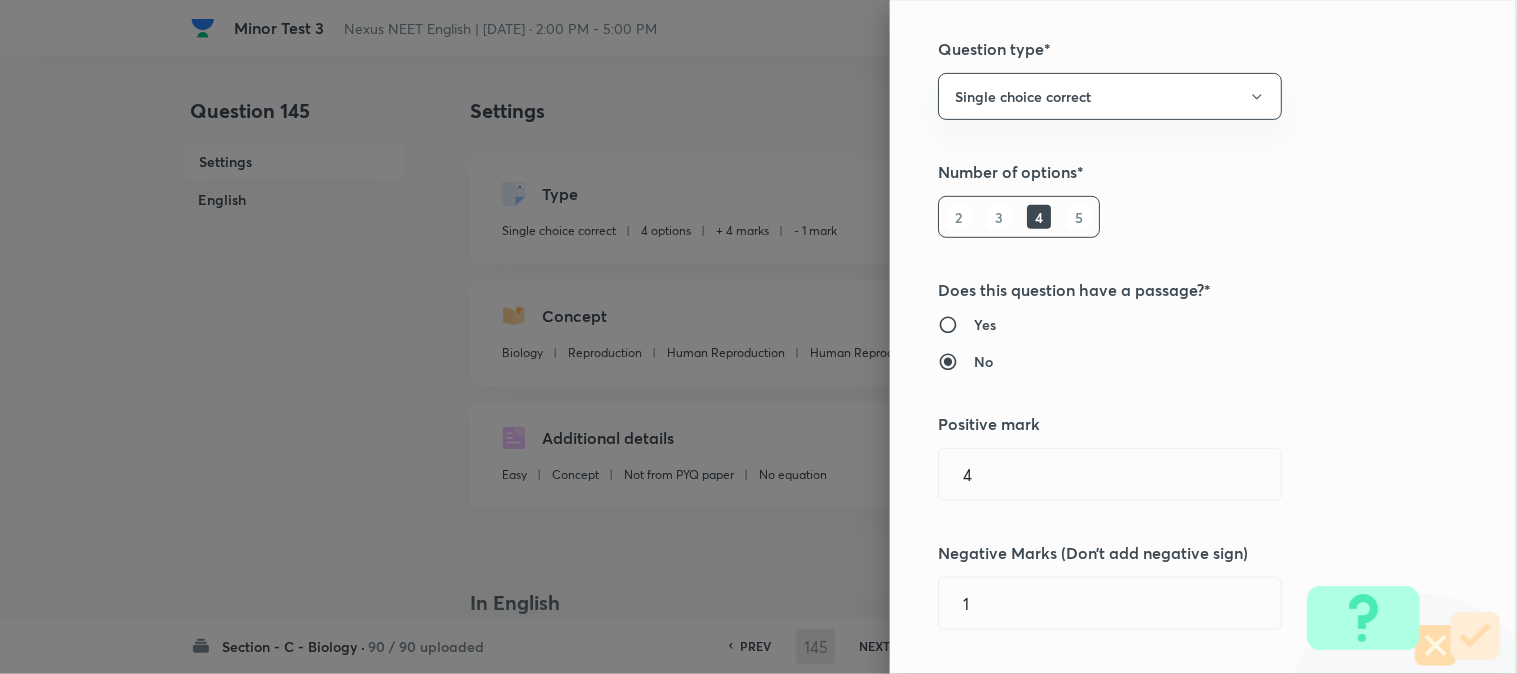 scroll, scrollTop: 333, scrollLeft: 0, axis: vertical 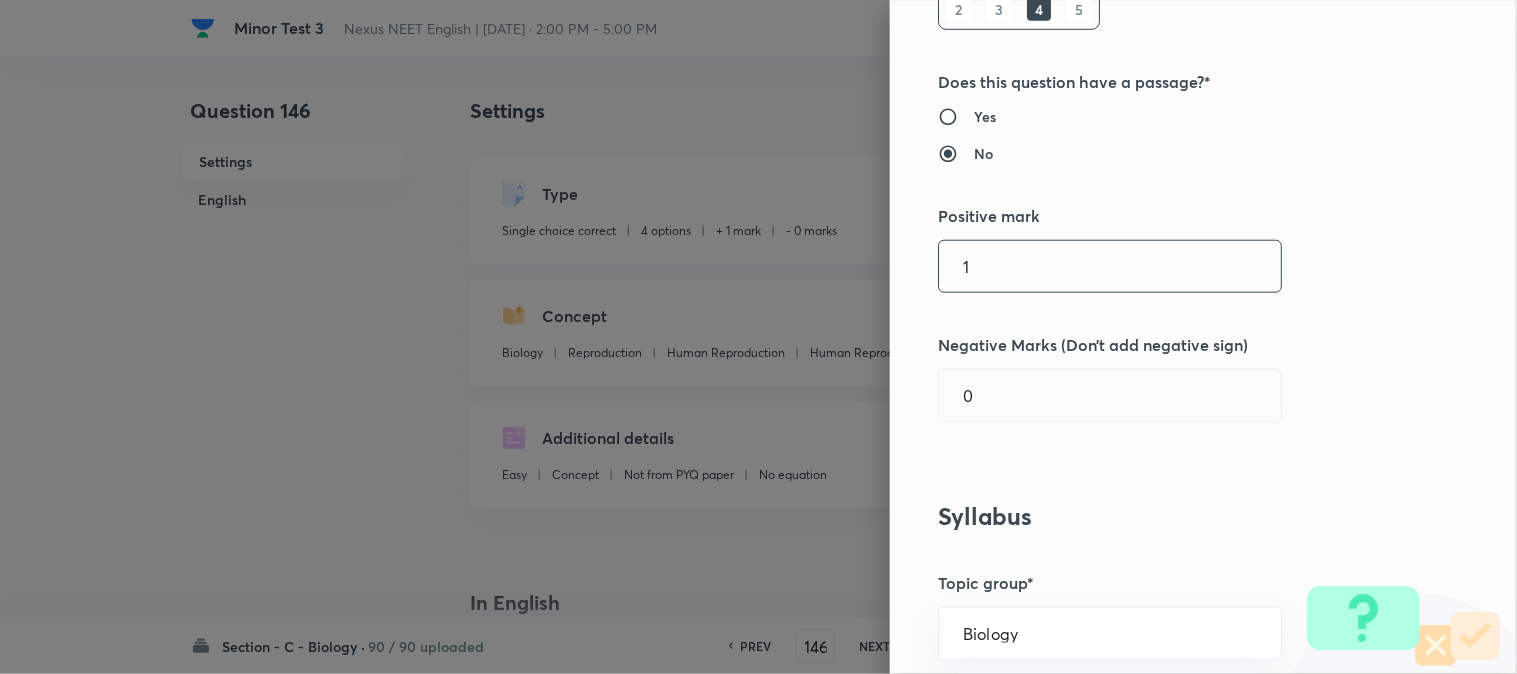 click on "1" at bounding box center [1110, 266] 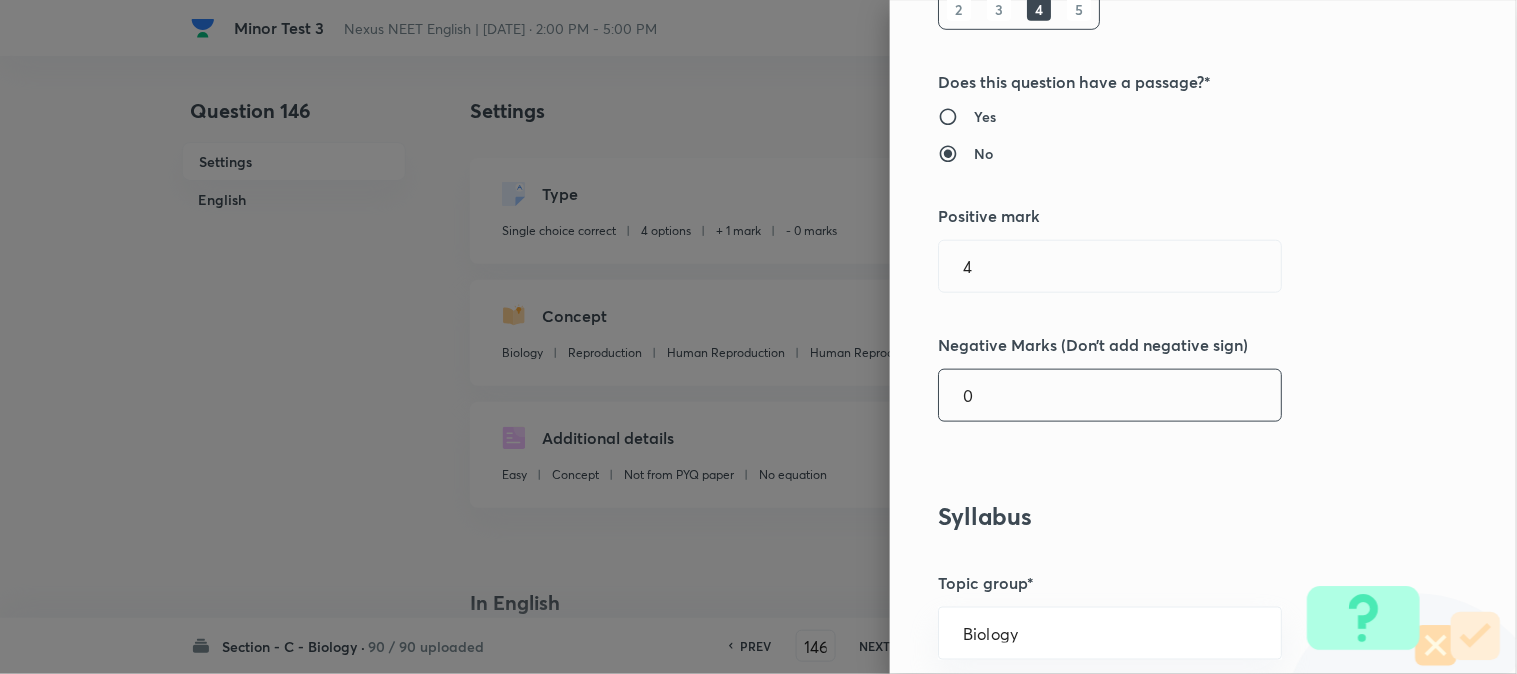 drag, startPoint x: 1016, startPoint y: 364, endPoint x: 1023, endPoint y: 372, distance: 10.630146 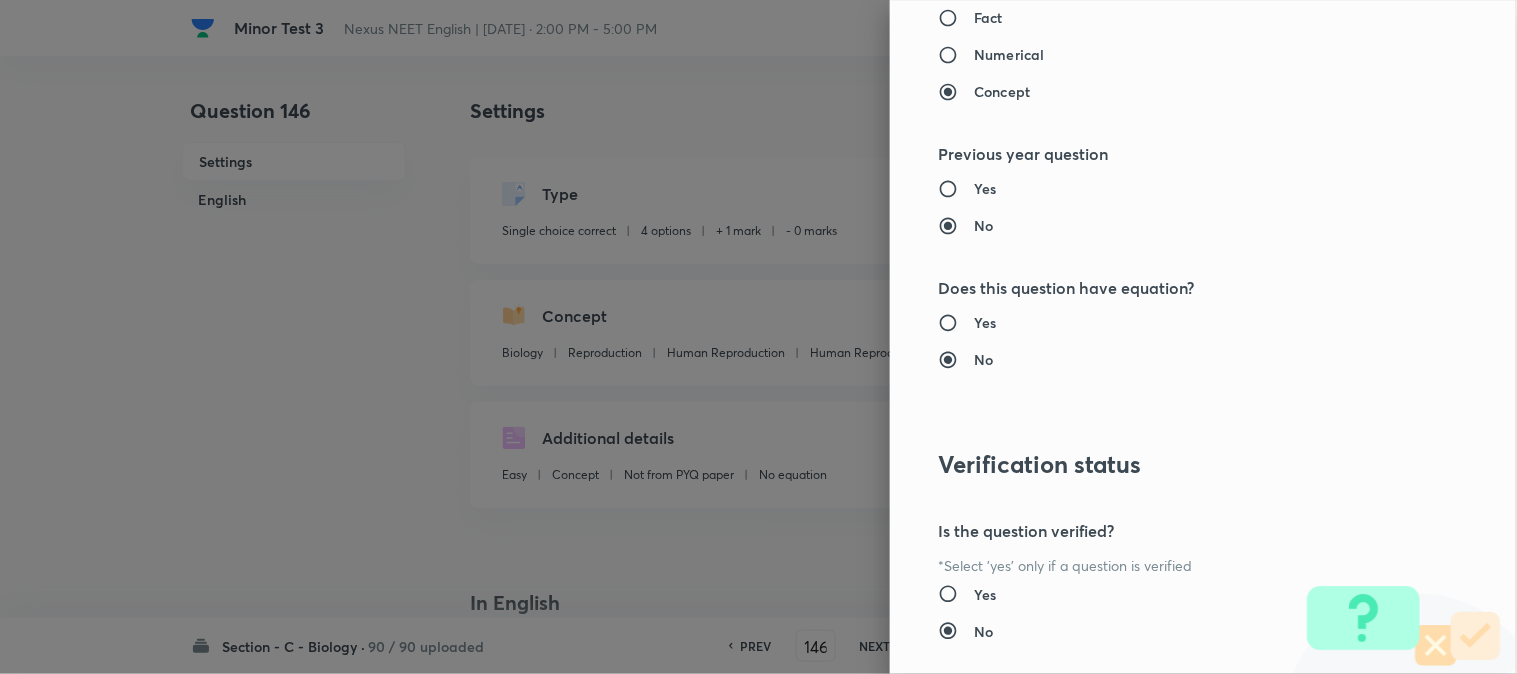 scroll, scrollTop: 2052, scrollLeft: 0, axis: vertical 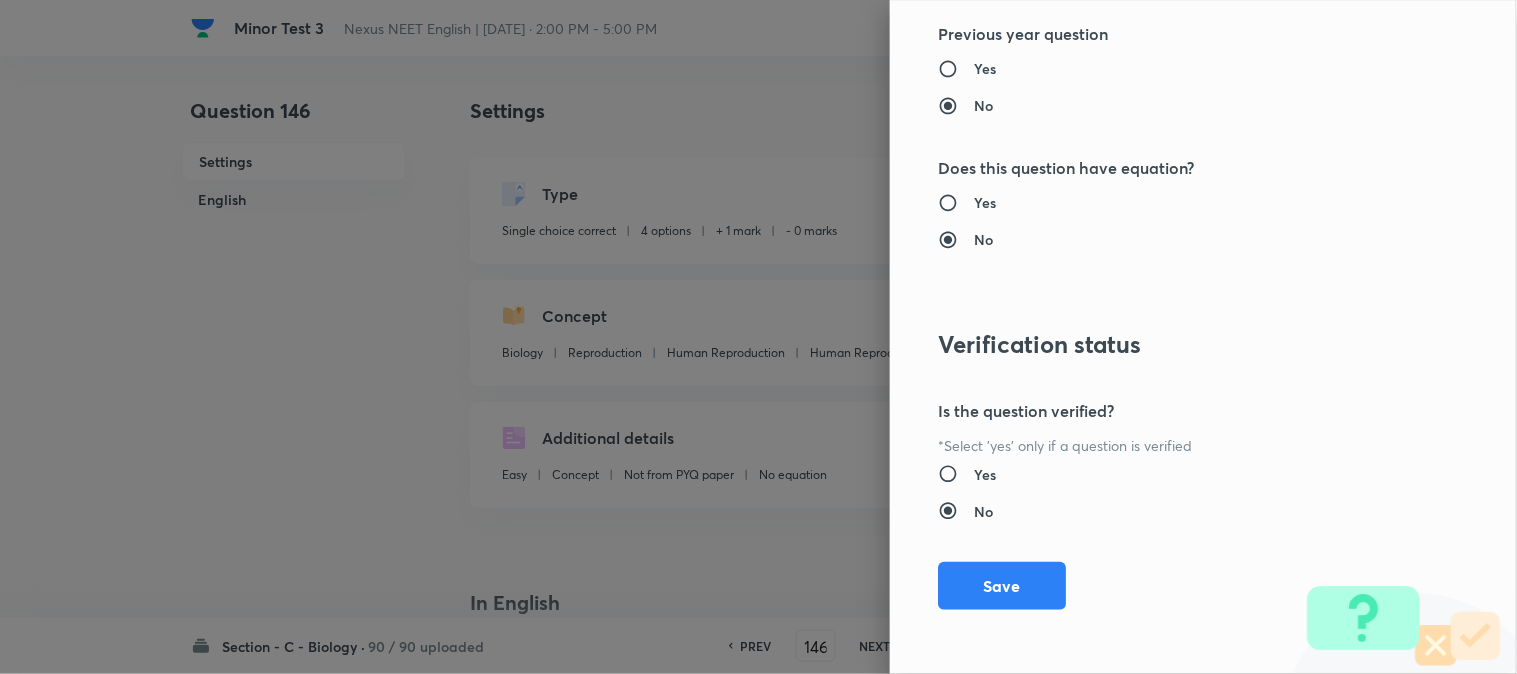 drag, startPoint x: 1006, startPoint y: 587, endPoint x: 1057, endPoint y: 592, distance: 51.24451 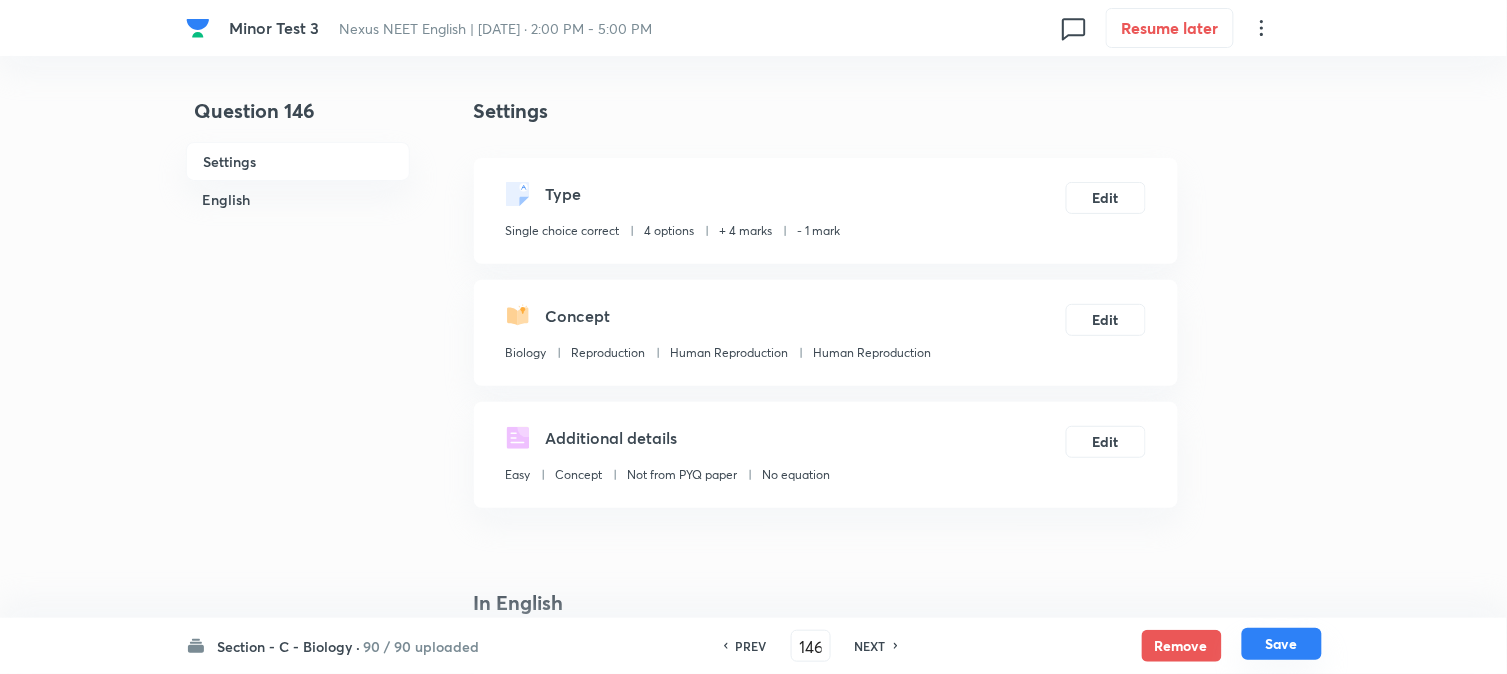 click on "Save" at bounding box center [1282, 644] 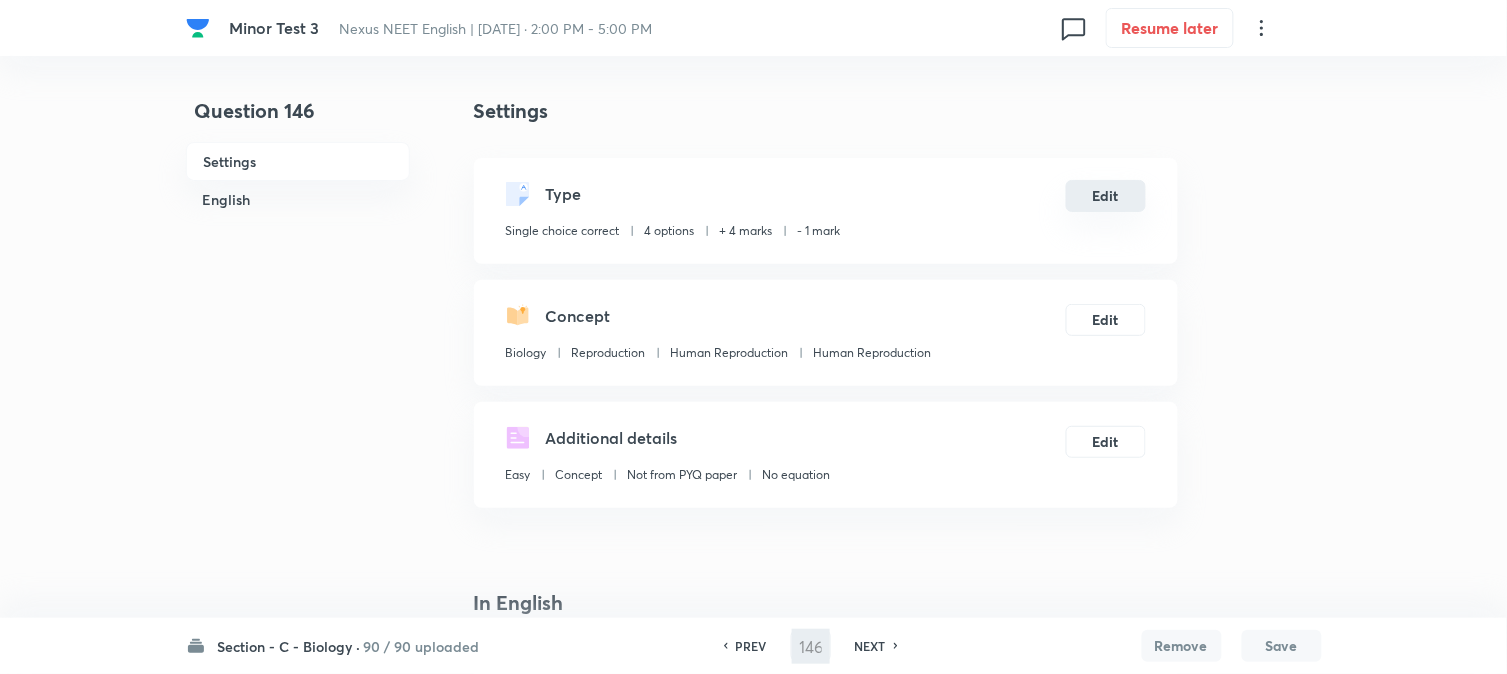 click on "Edit" at bounding box center (1106, 196) 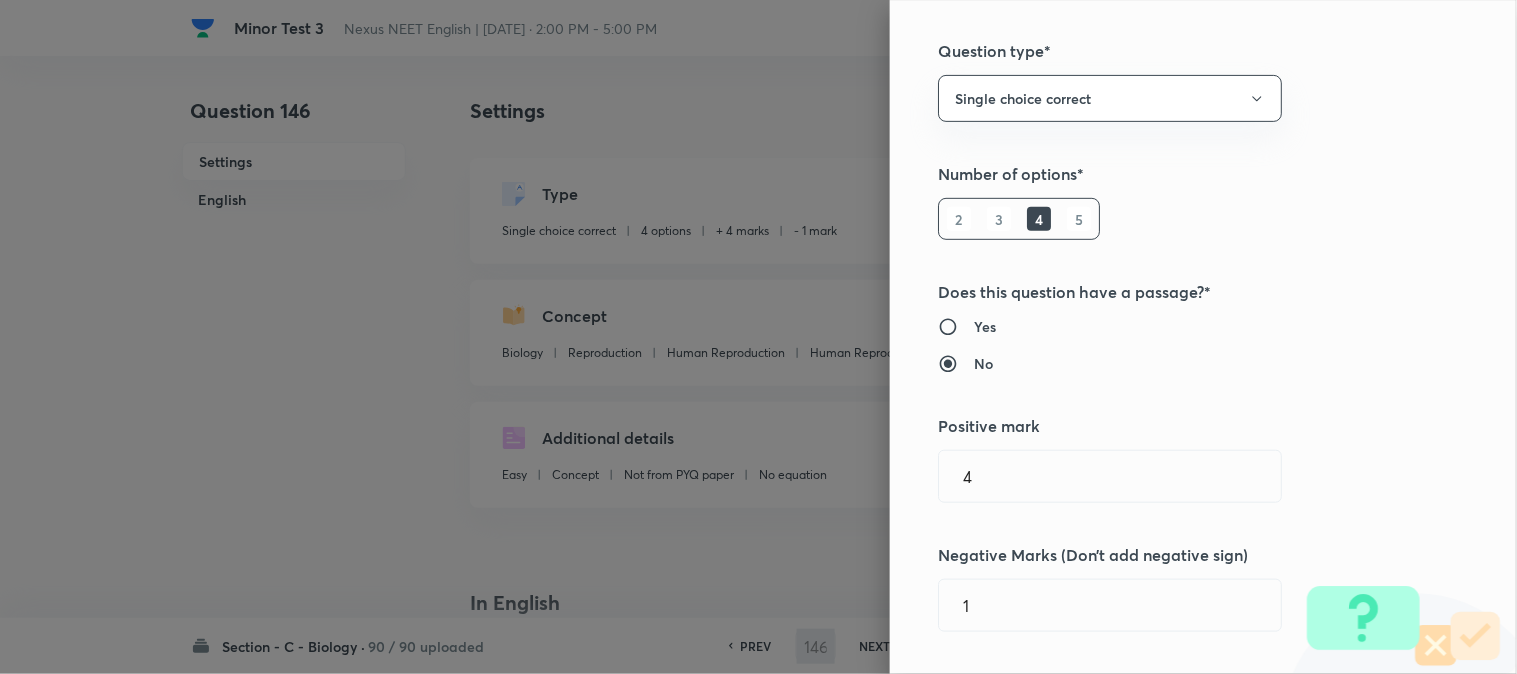 scroll, scrollTop: 444, scrollLeft: 0, axis: vertical 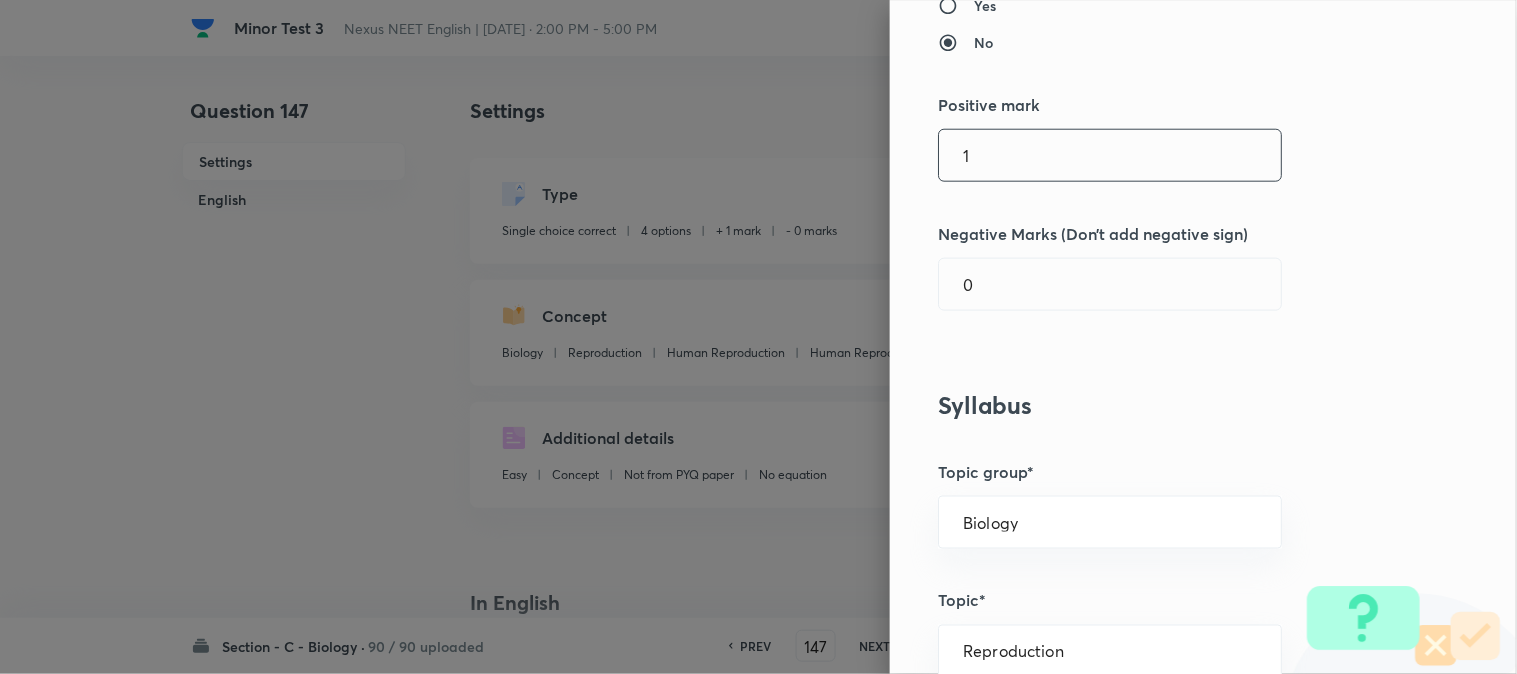 click on "1" at bounding box center [1110, 155] 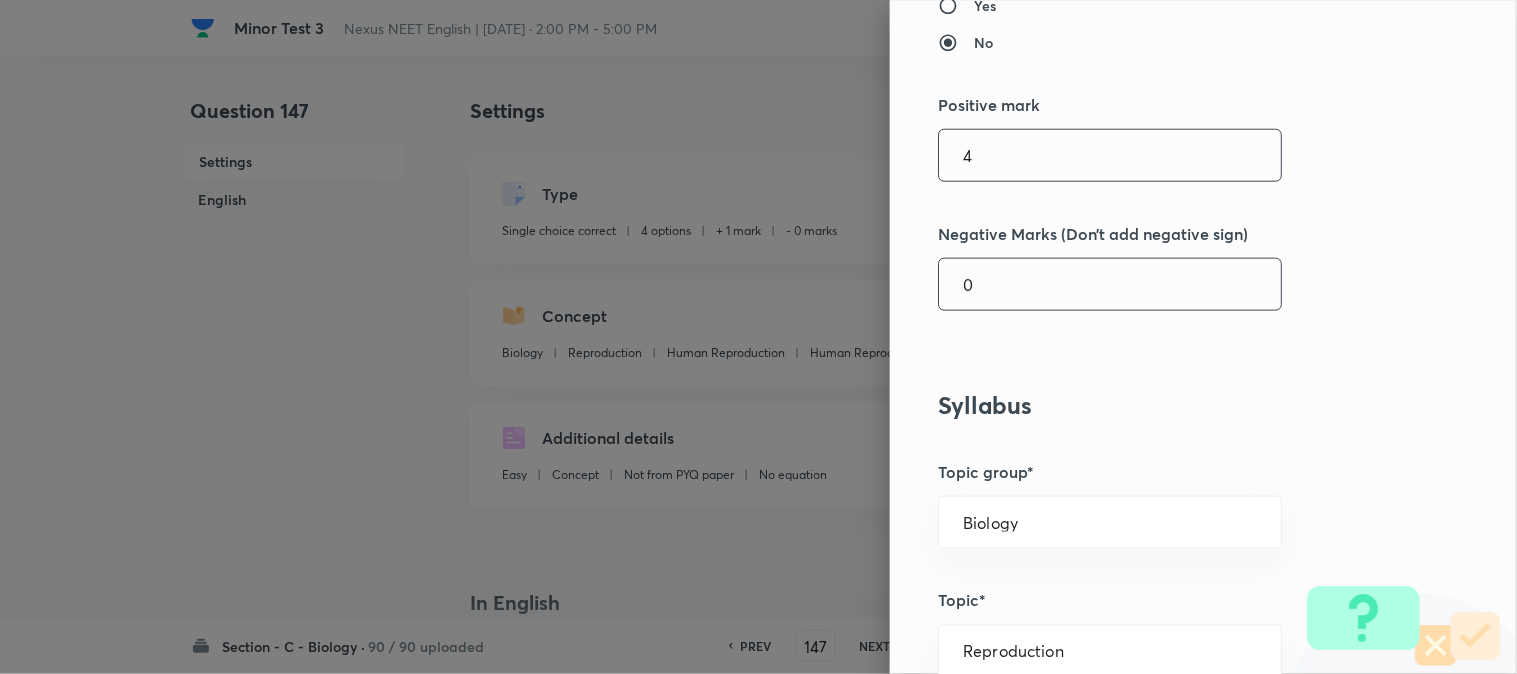 click on "0" at bounding box center [1110, 284] 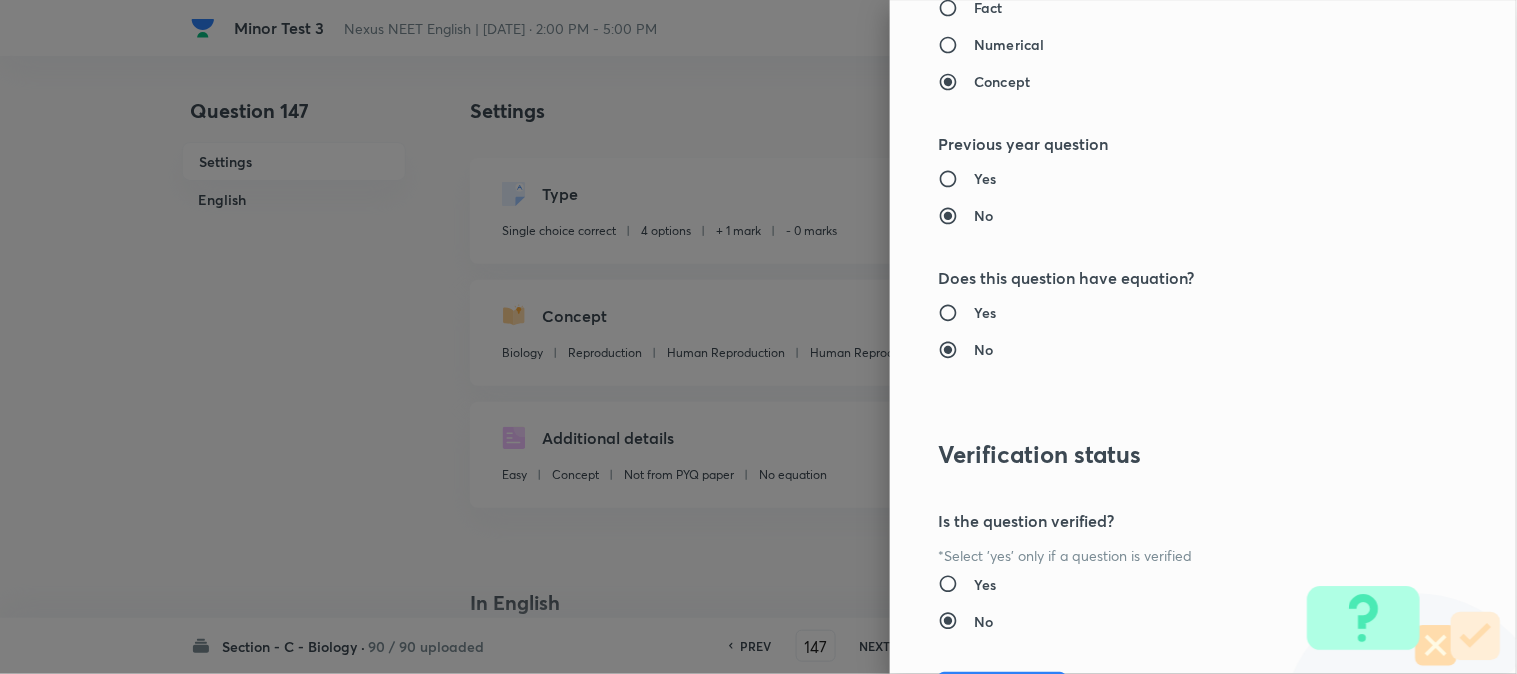 scroll, scrollTop: 2052, scrollLeft: 0, axis: vertical 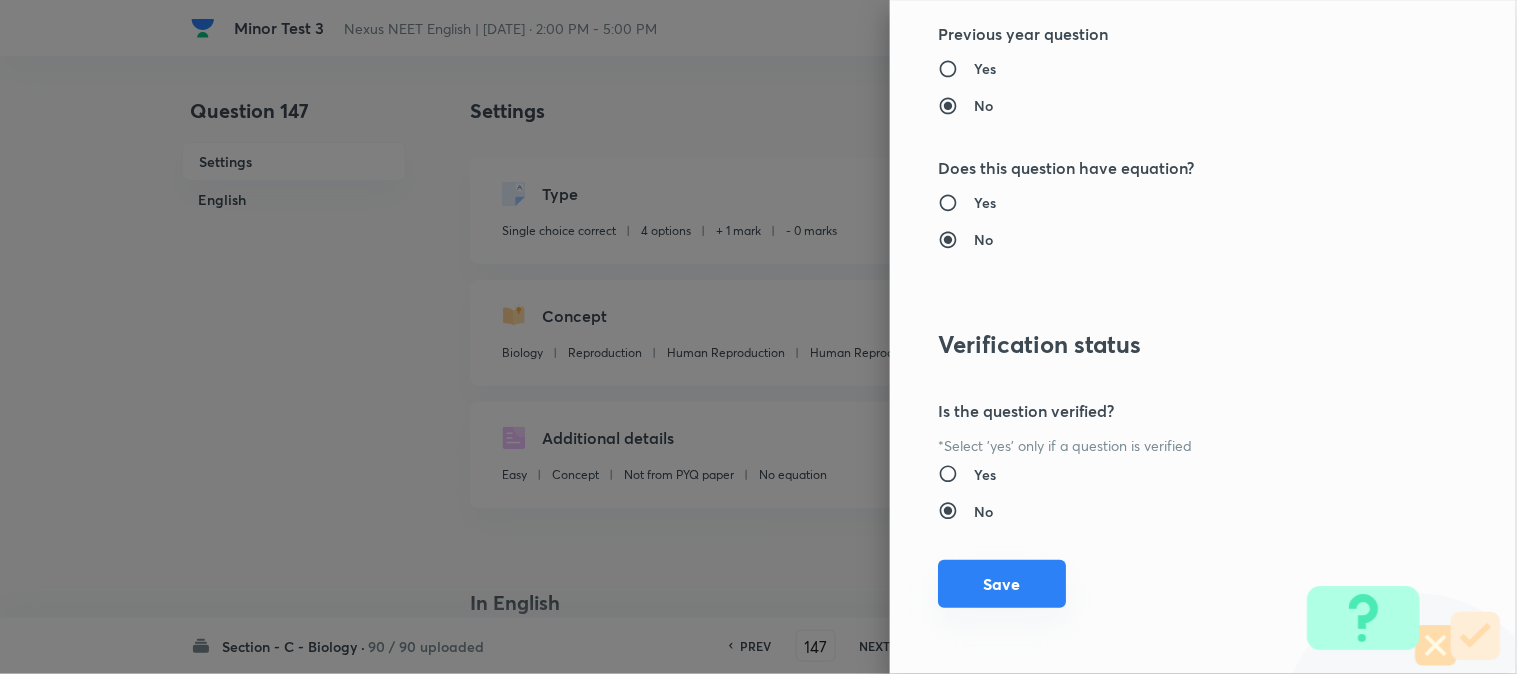 click on "Save" at bounding box center [1002, 584] 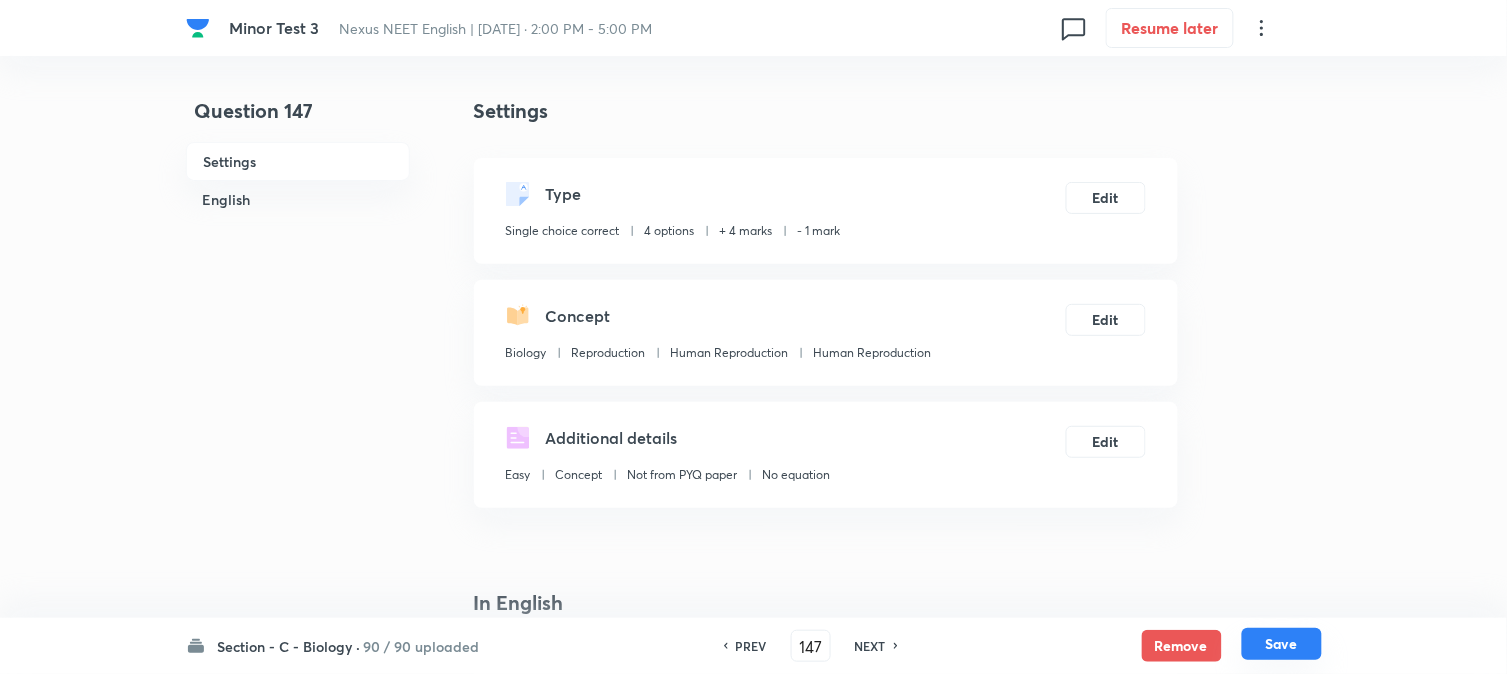 click on "Save" at bounding box center [1282, 644] 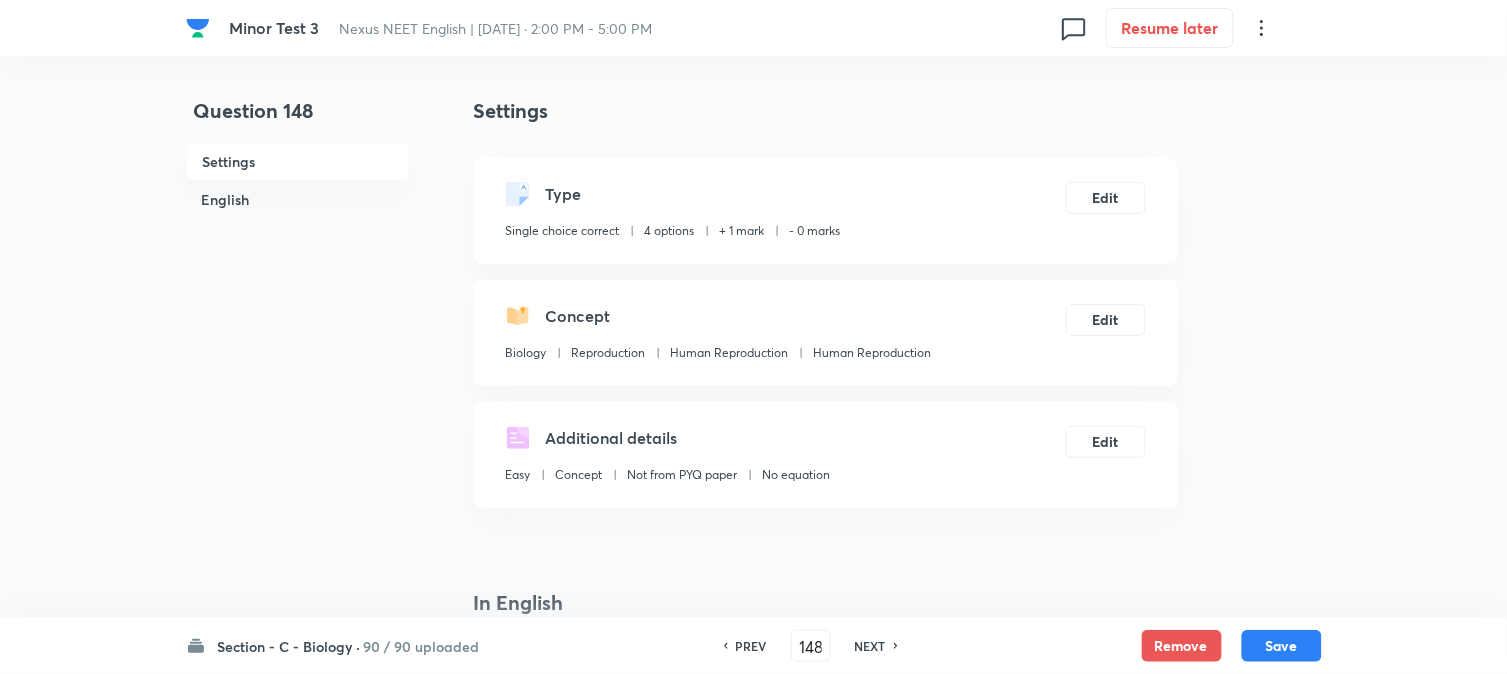 click on "PREV" at bounding box center [751, 646] 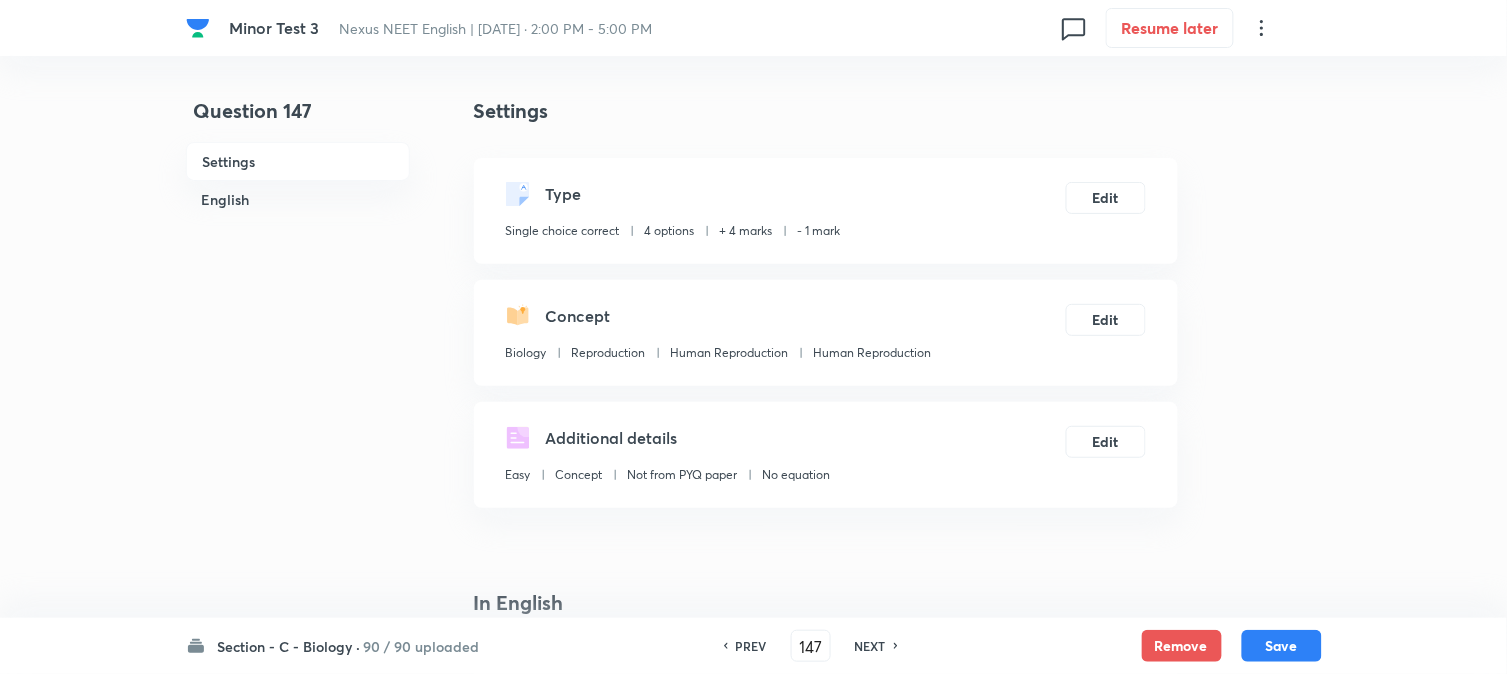 click on "PREV 147 ​ NEXT" at bounding box center [811, 646] 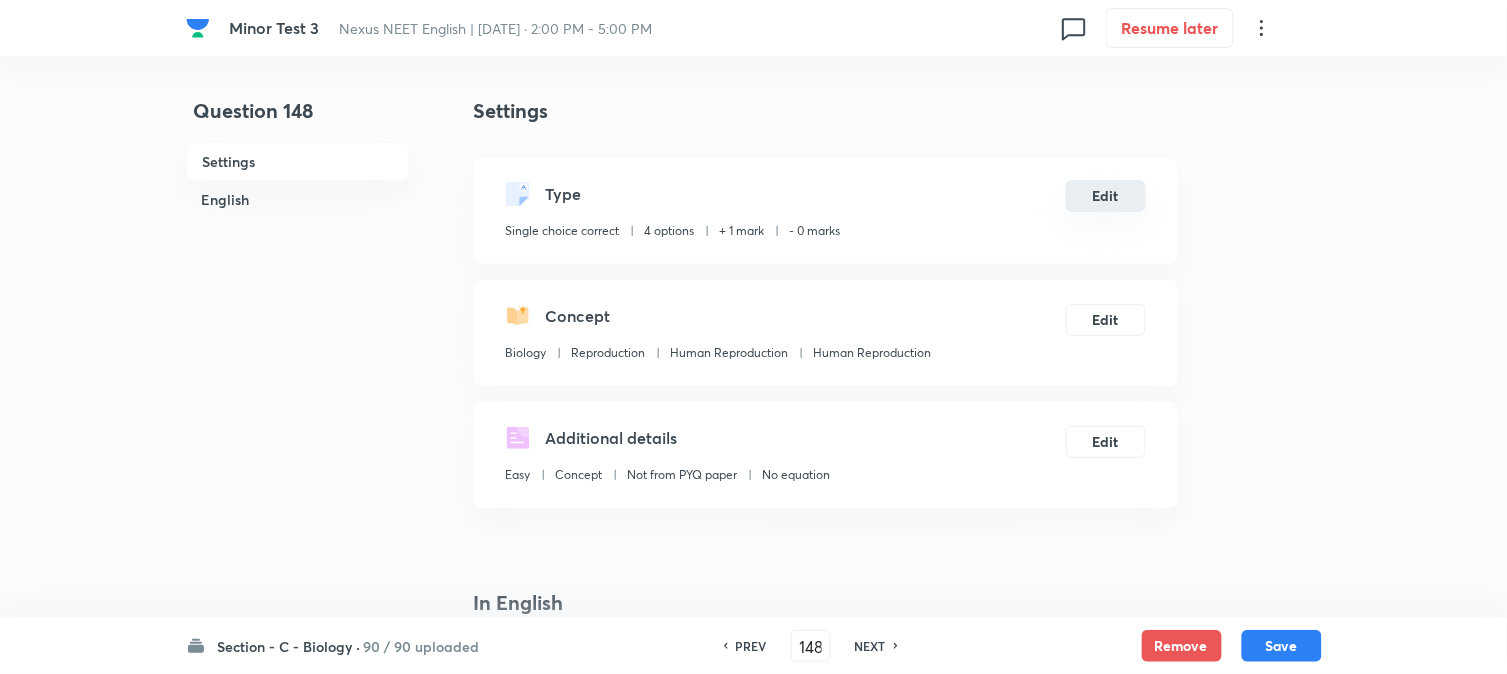 click on "Edit" at bounding box center [1106, 196] 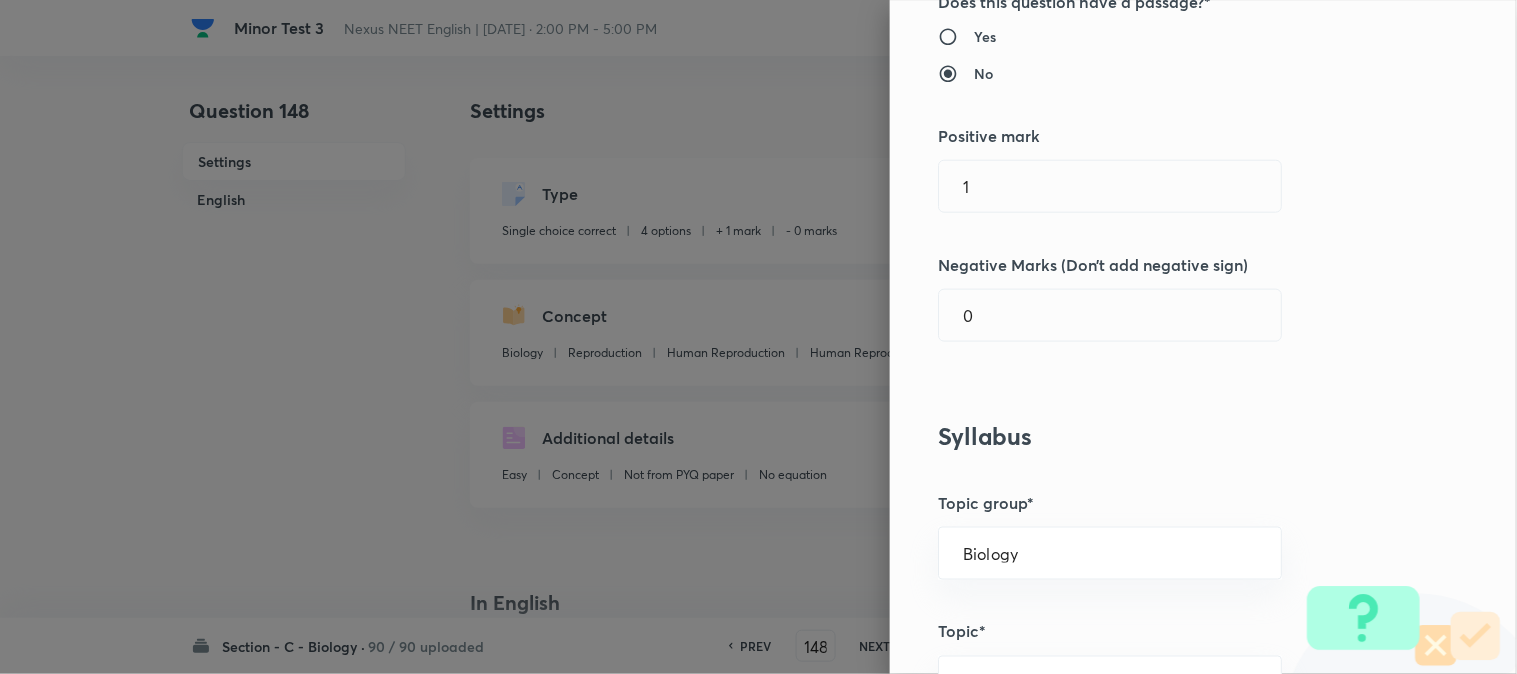 scroll, scrollTop: 444, scrollLeft: 0, axis: vertical 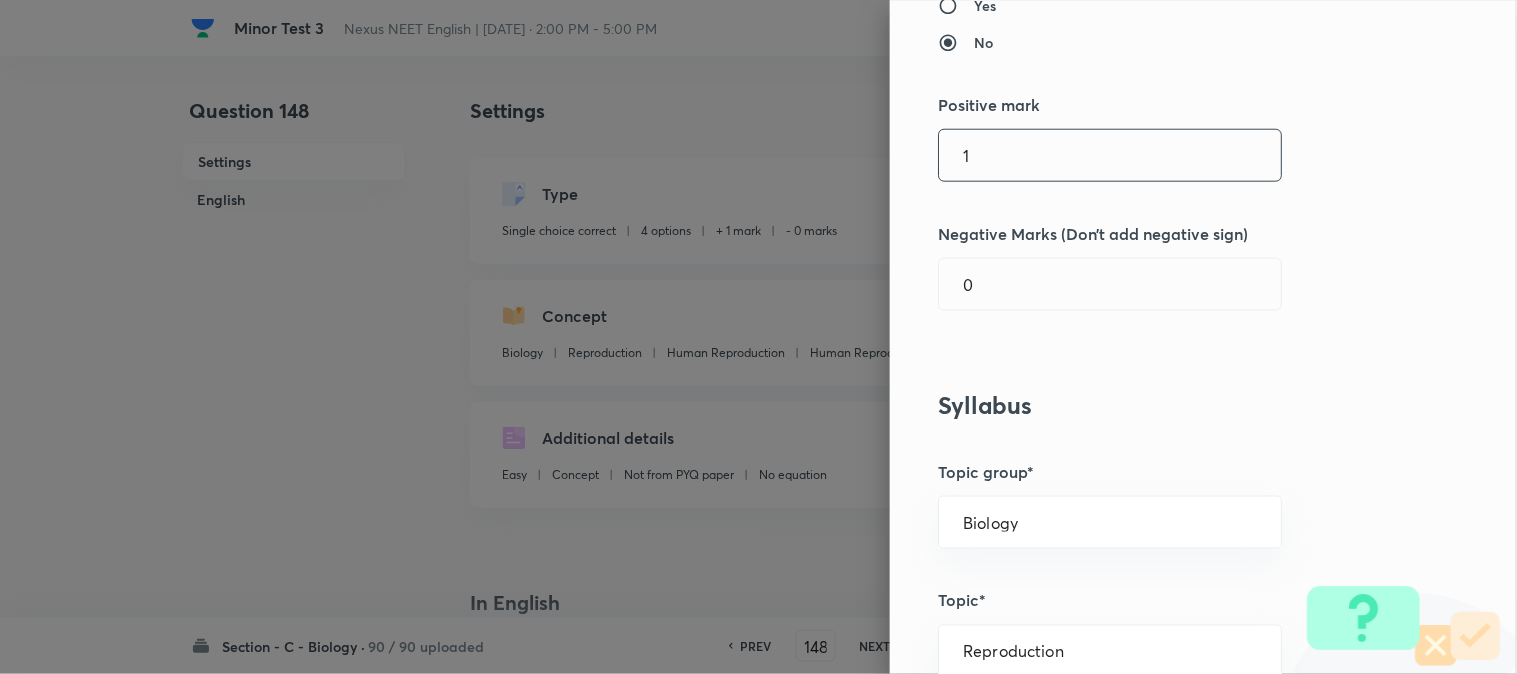 click on "1" at bounding box center (1110, 155) 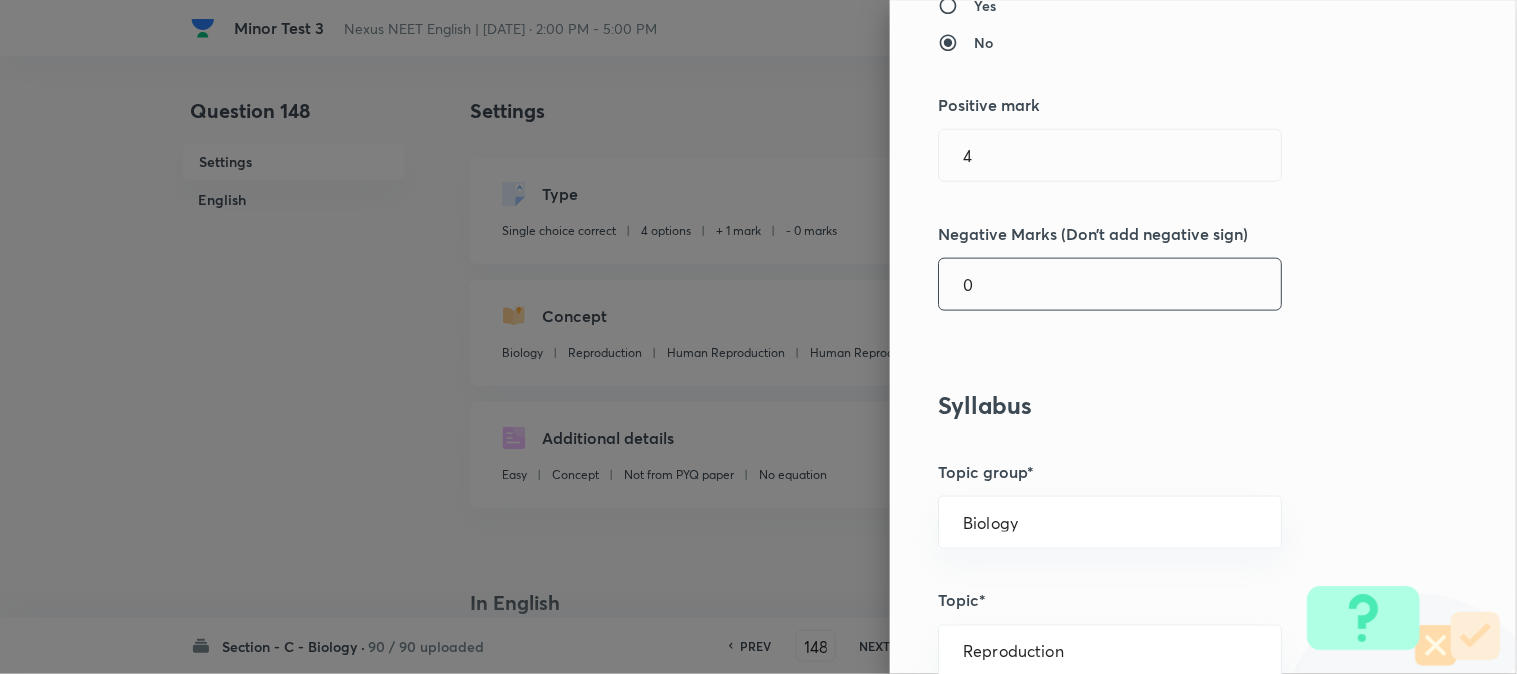 click on "0" at bounding box center [1110, 284] 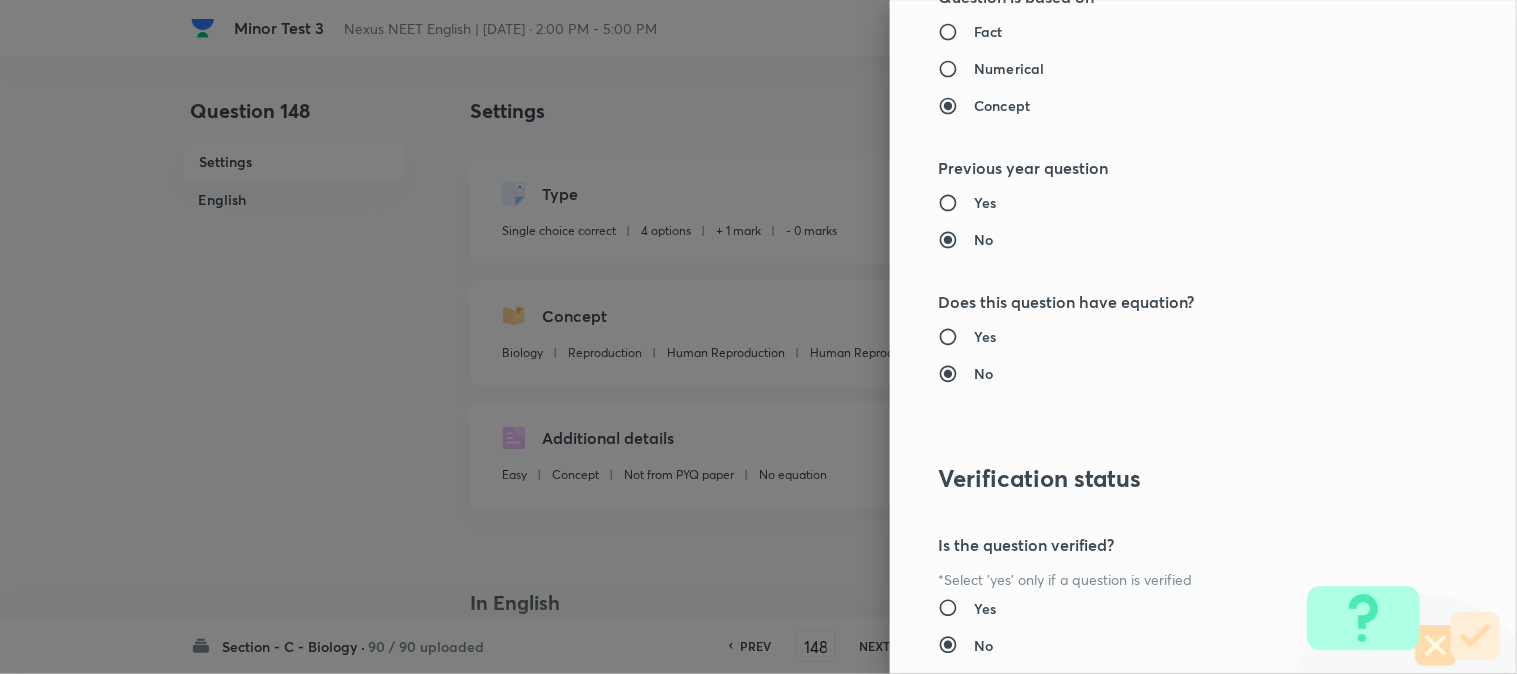 scroll, scrollTop: 2052, scrollLeft: 0, axis: vertical 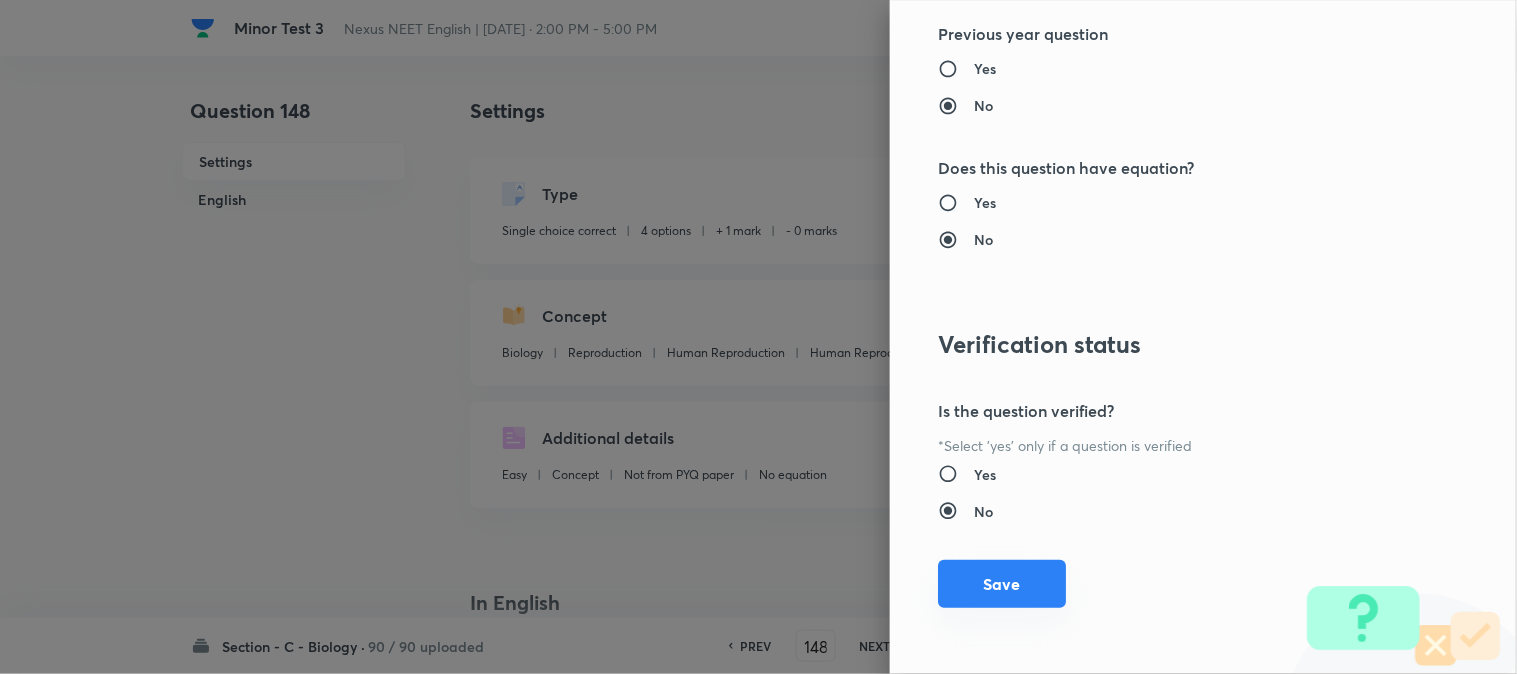 click on "Save" at bounding box center [1002, 584] 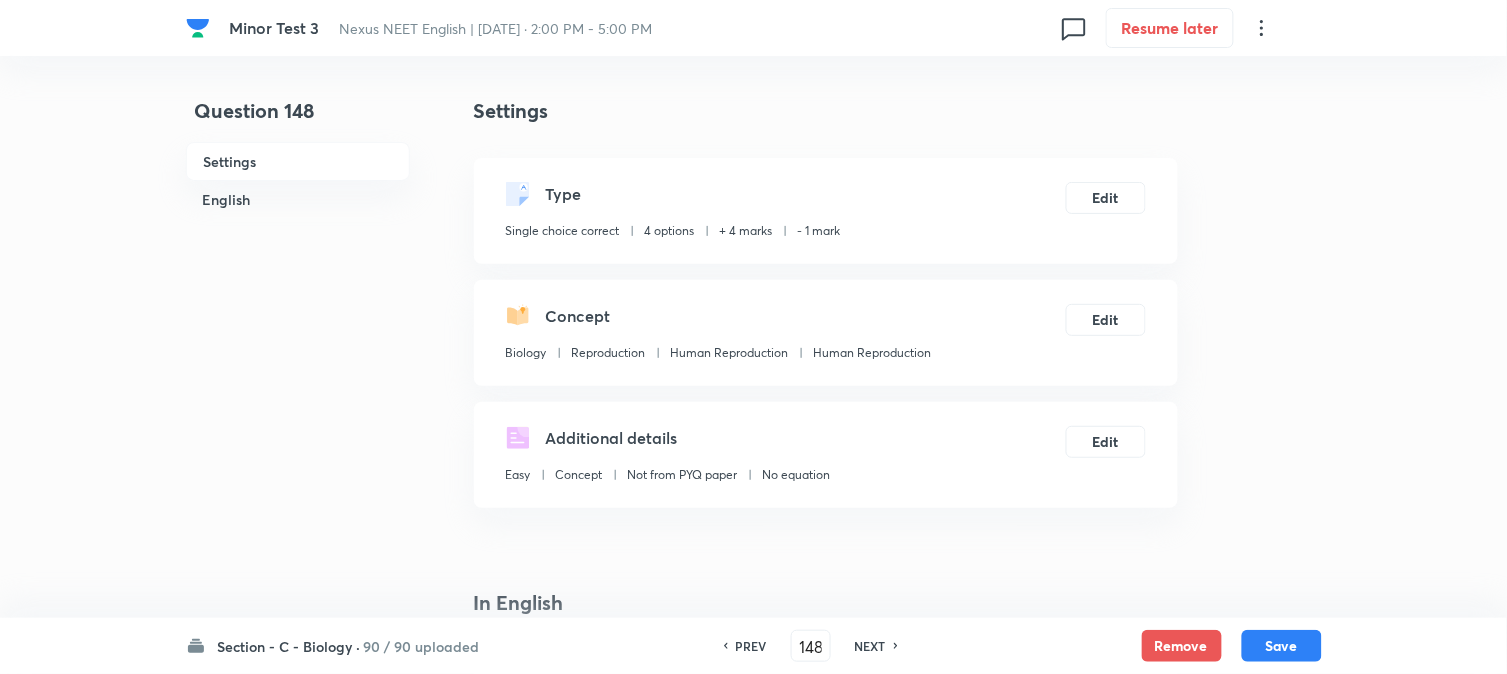 click on "Save" at bounding box center (1282, 646) 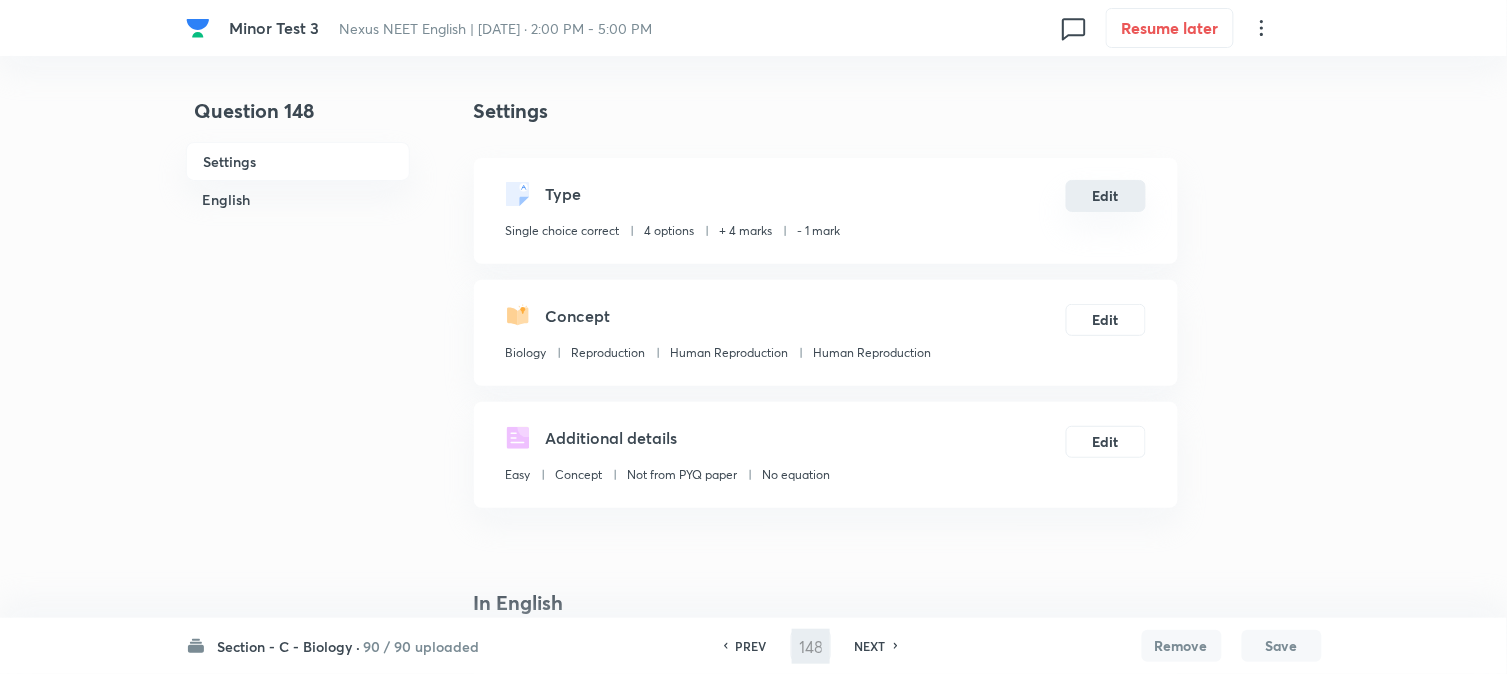click on "Edit" at bounding box center (1106, 196) 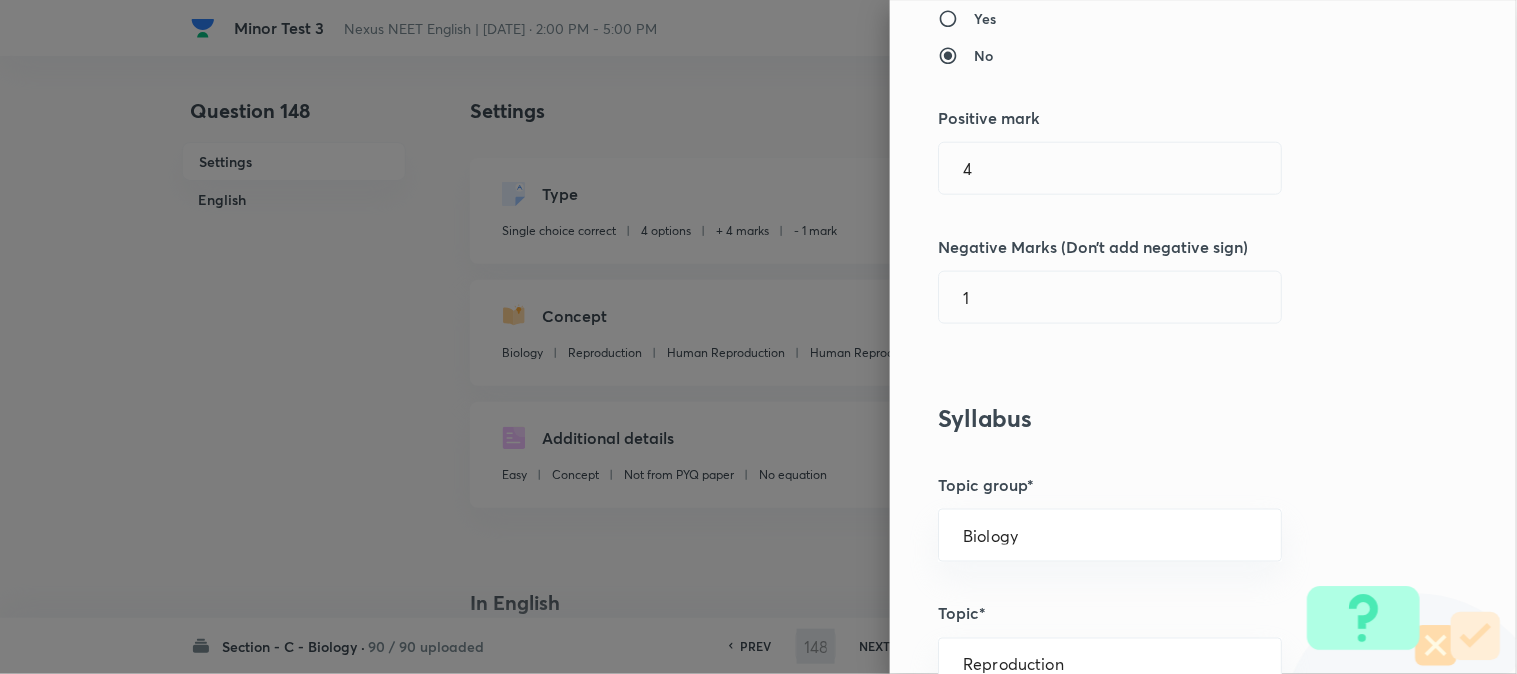 scroll, scrollTop: 444, scrollLeft: 0, axis: vertical 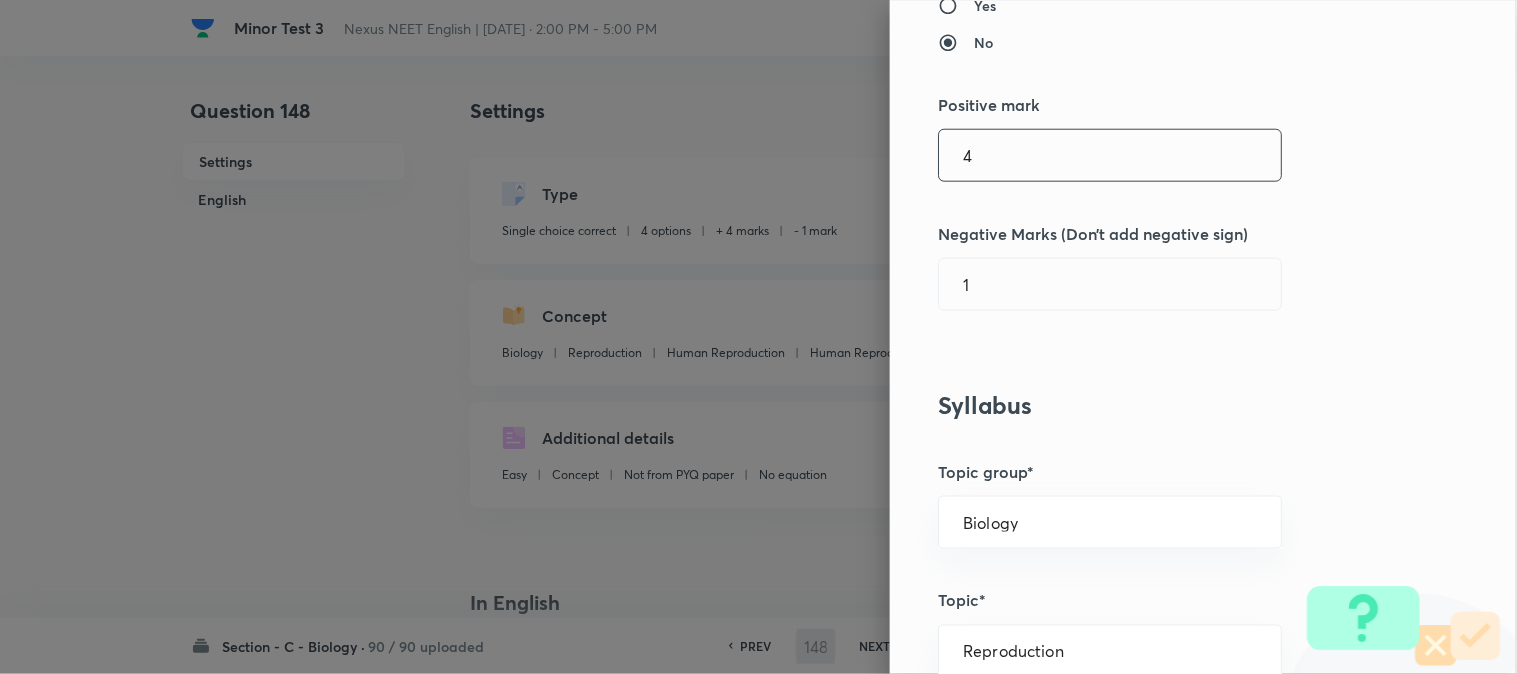 click on "4" at bounding box center [1110, 155] 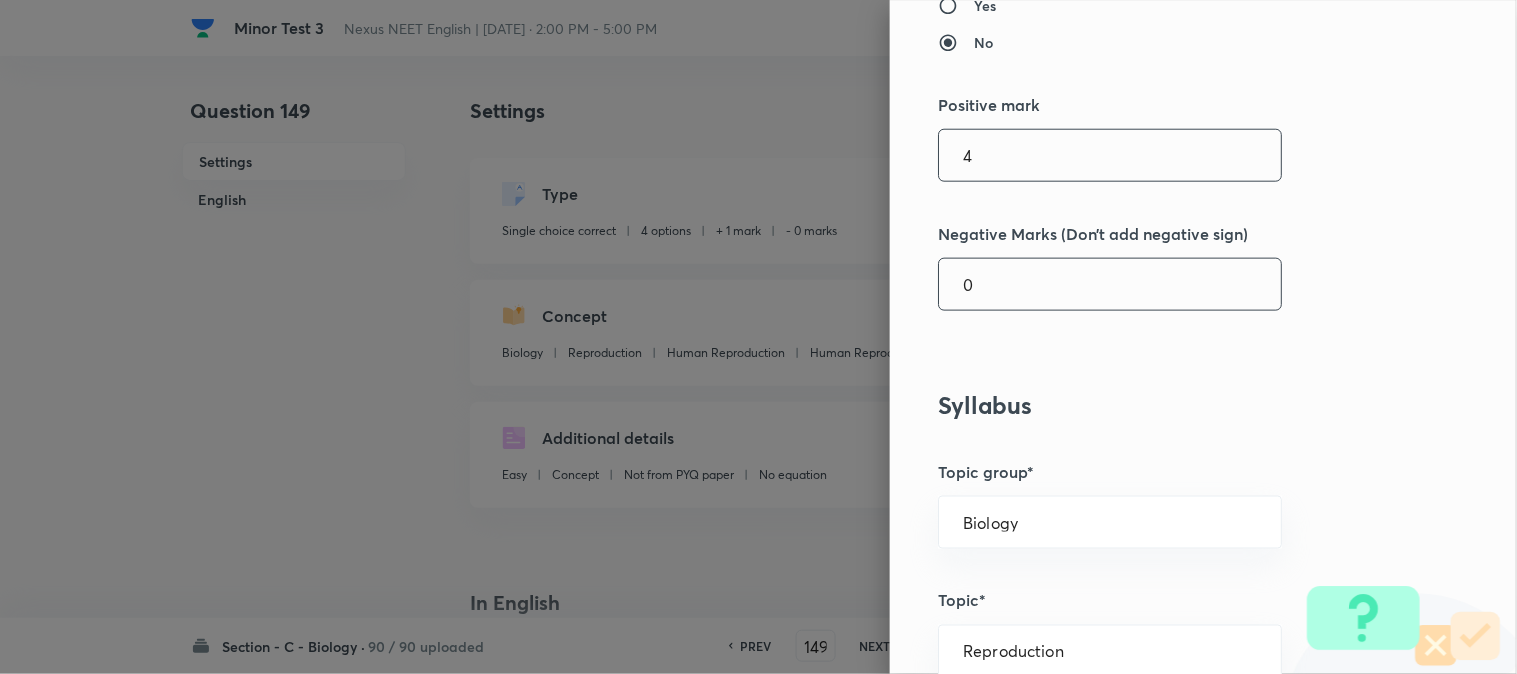 click on "0" at bounding box center (1110, 284) 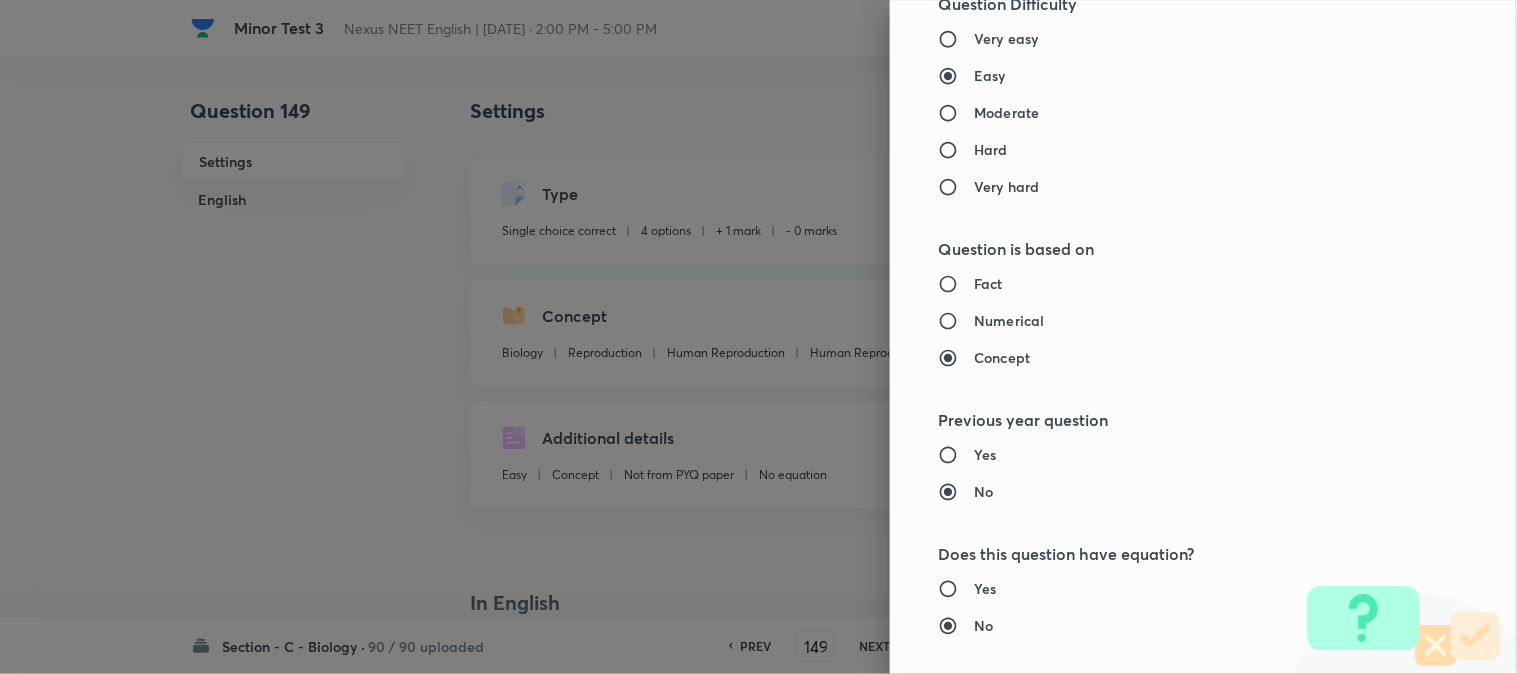 scroll, scrollTop: 2052, scrollLeft: 0, axis: vertical 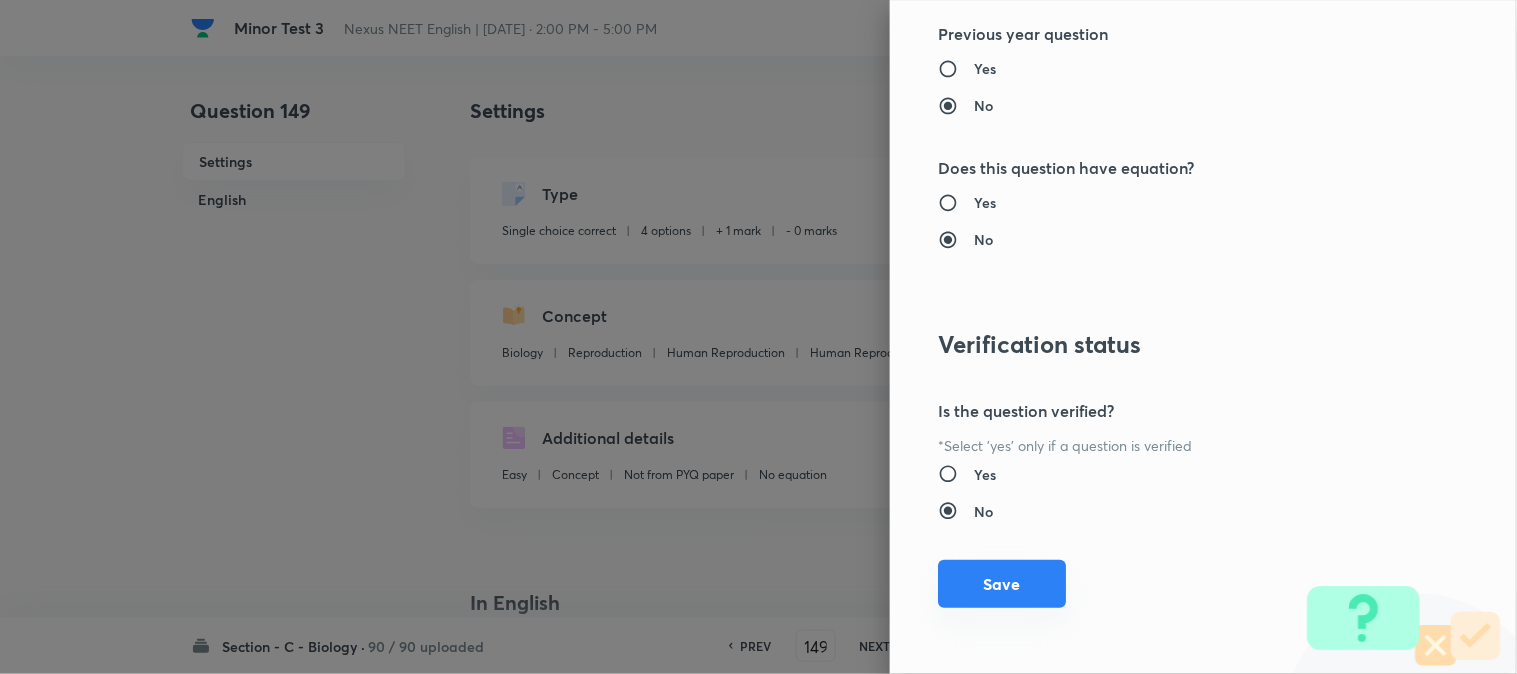 click on "Save" at bounding box center [1002, 584] 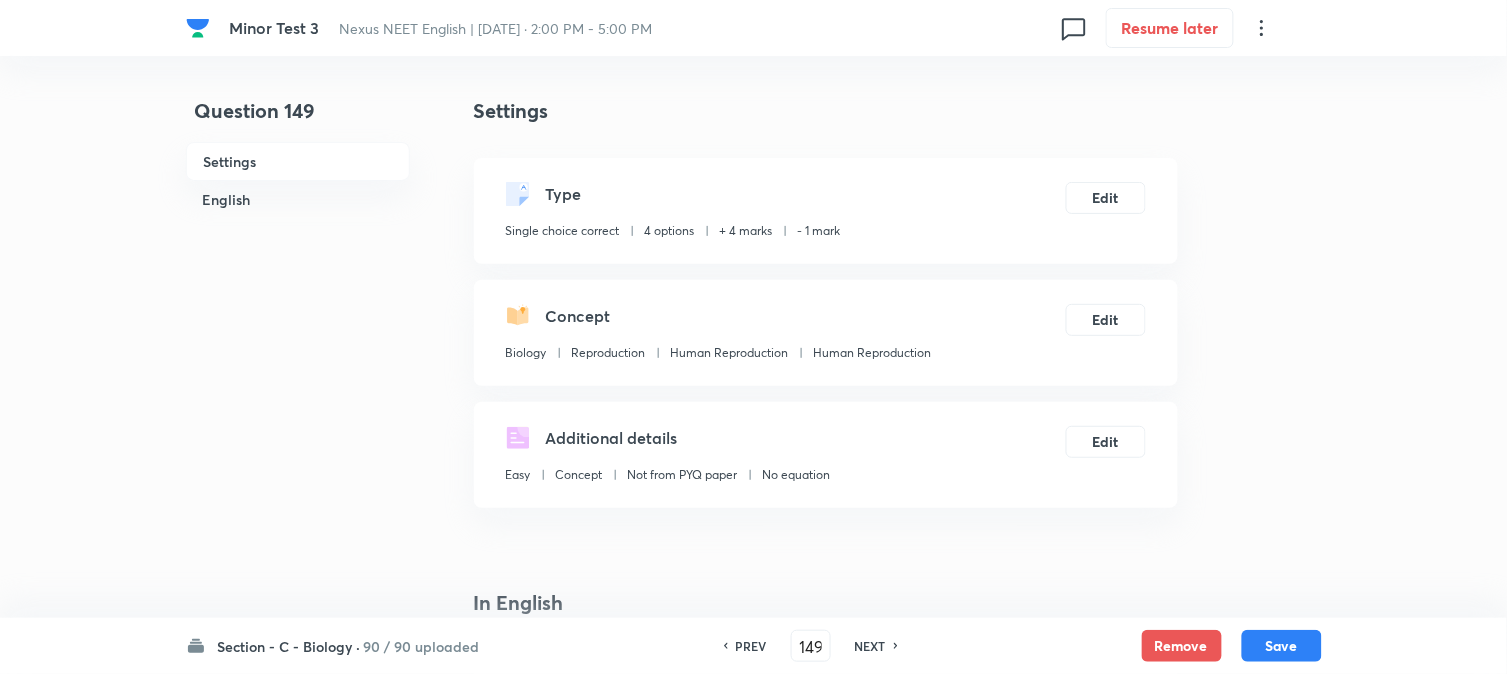 drag, startPoint x: 1278, startPoint y: 640, endPoint x: 1263, endPoint y: 598, distance: 44.598206 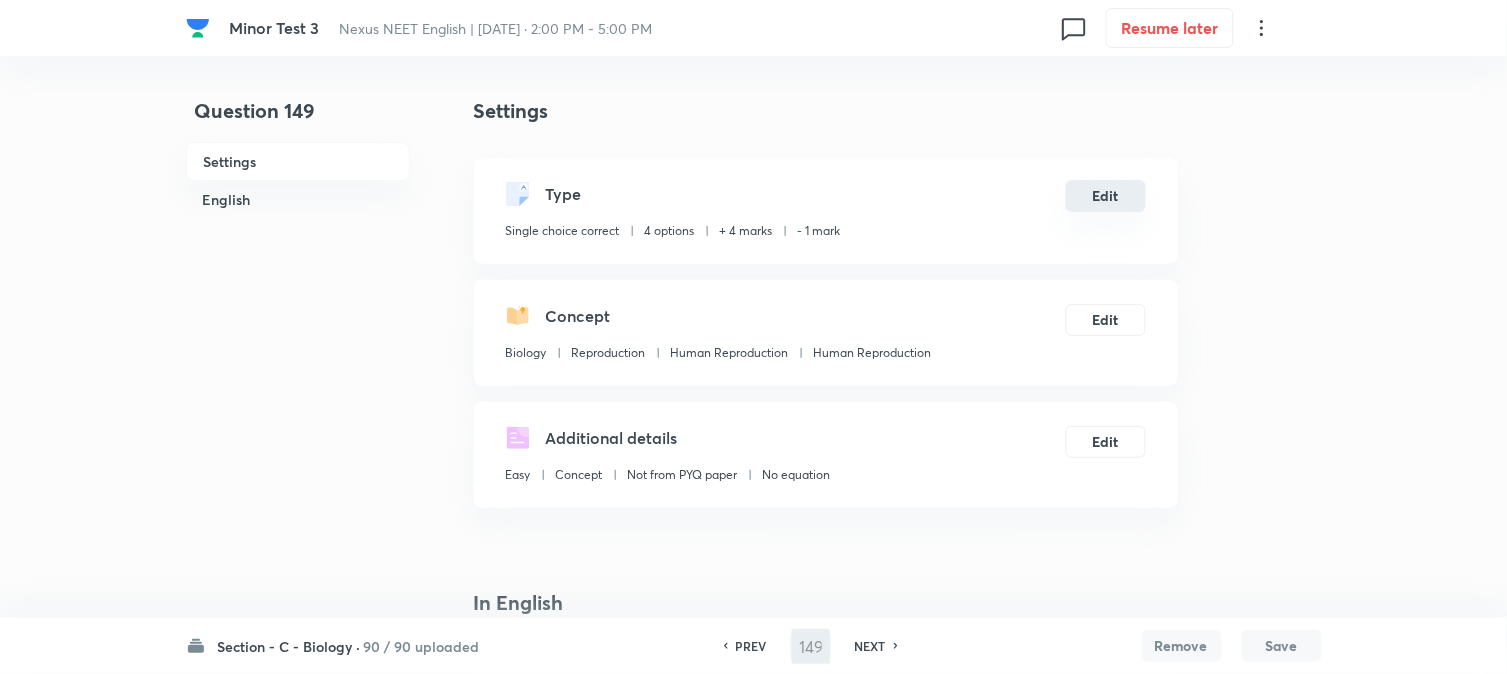 click on "Edit" at bounding box center [1106, 196] 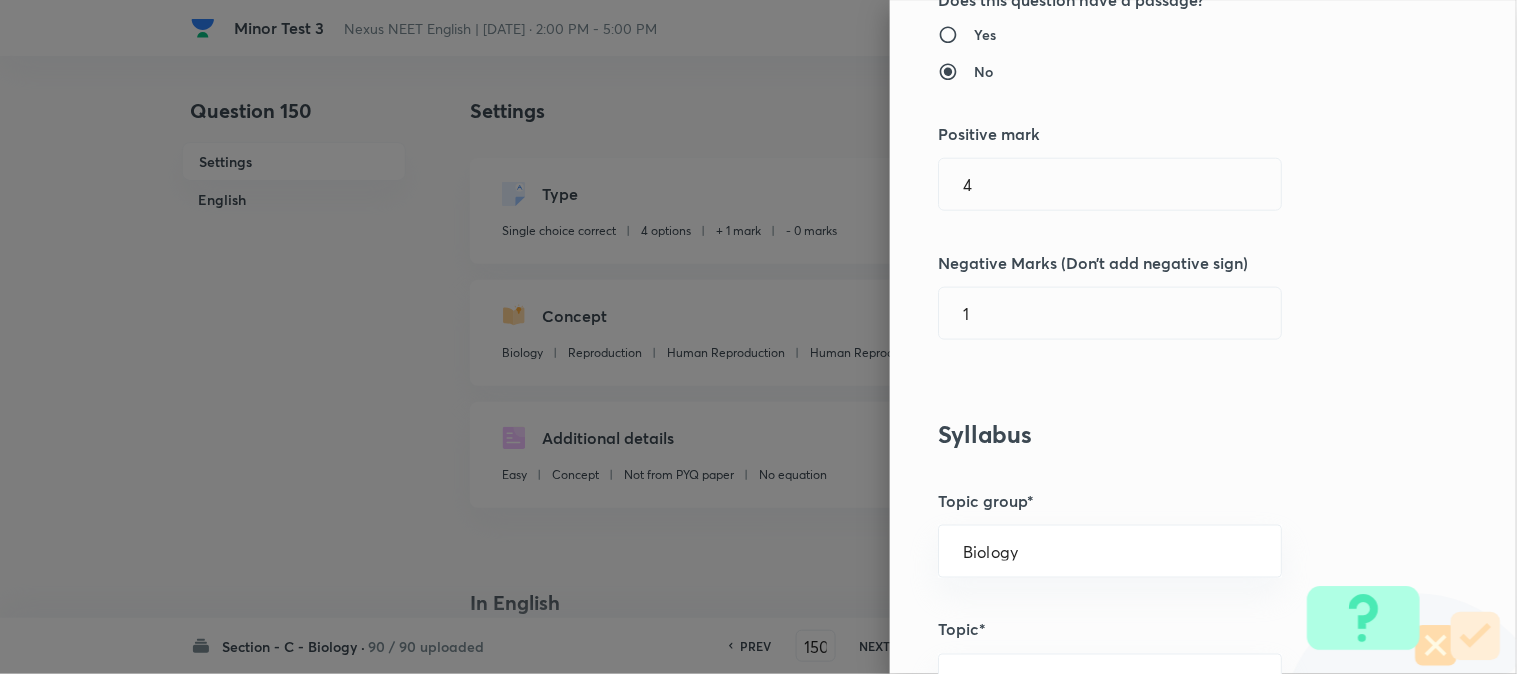 scroll, scrollTop: 444, scrollLeft: 0, axis: vertical 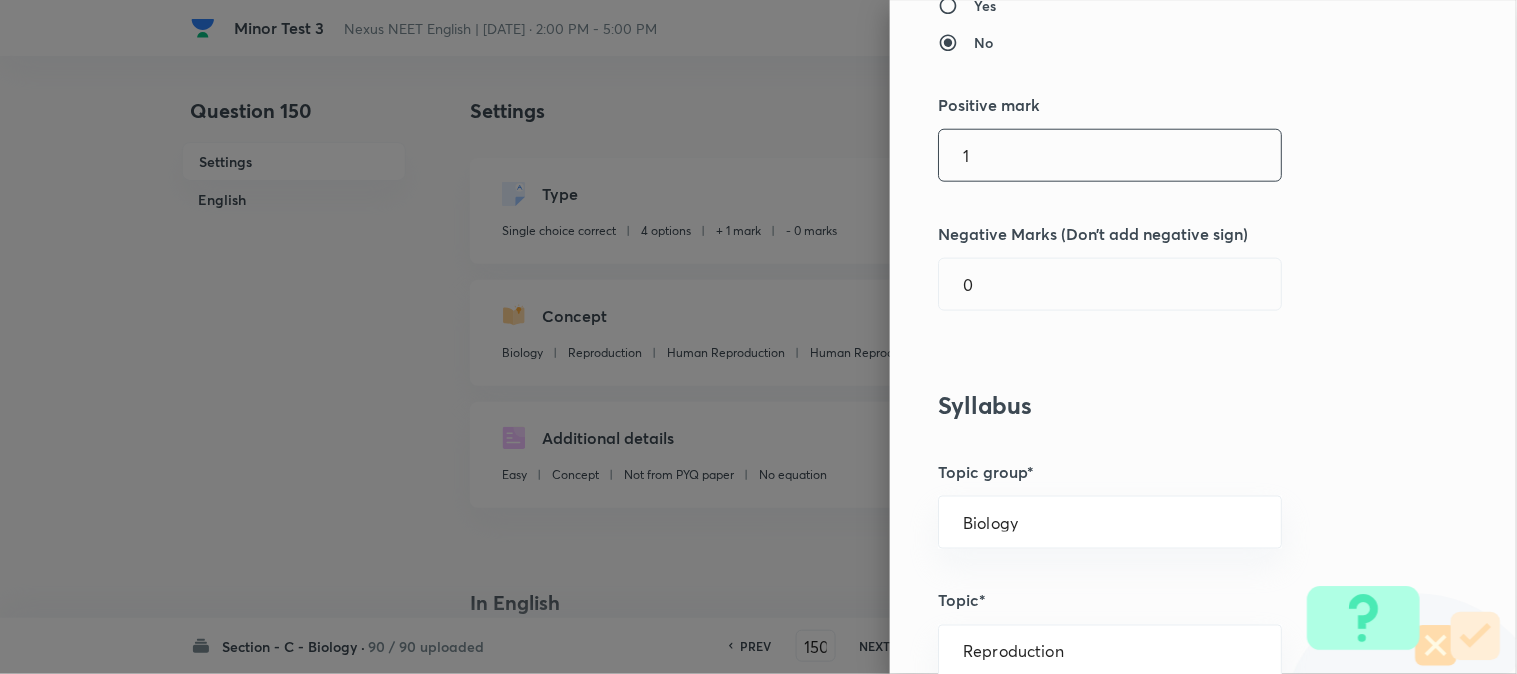 click on "1" at bounding box center (1110, 155) 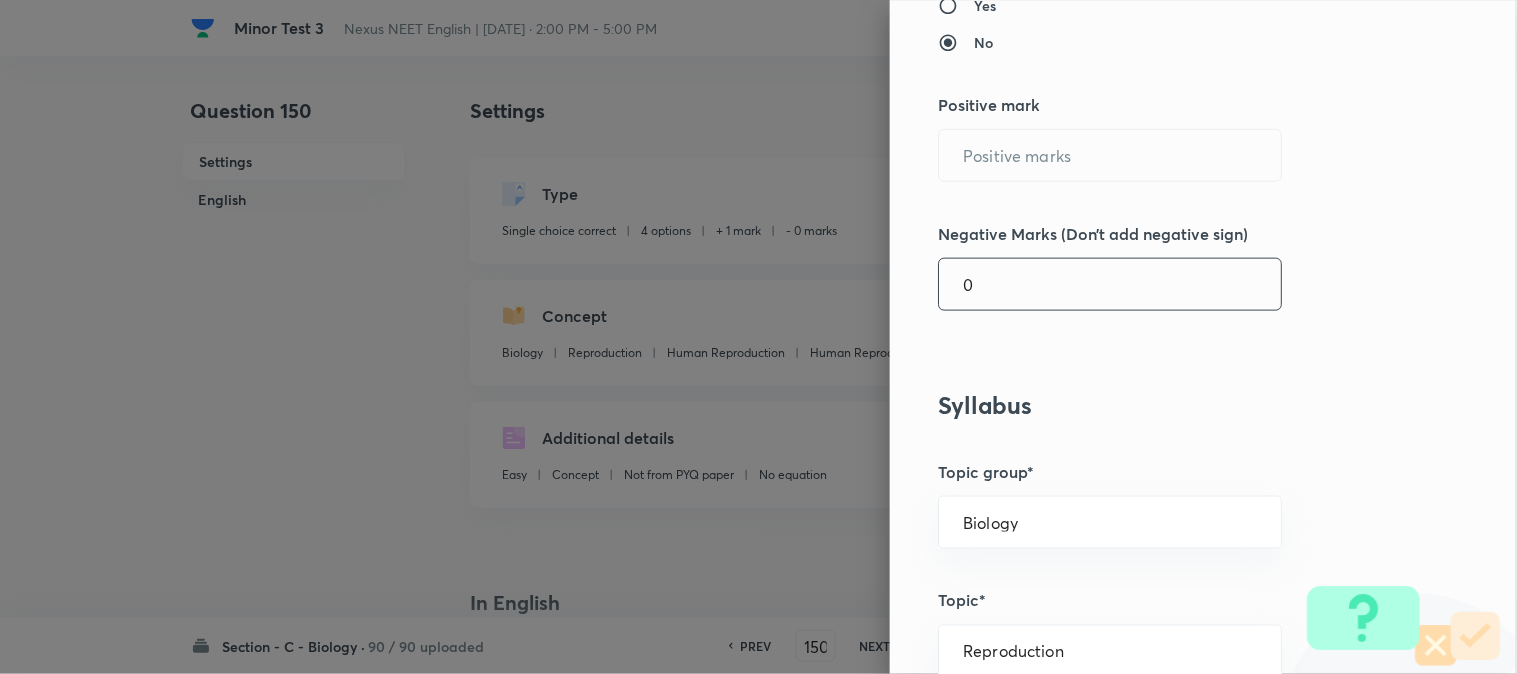 click on "0" at bounding box center (1110, 284) 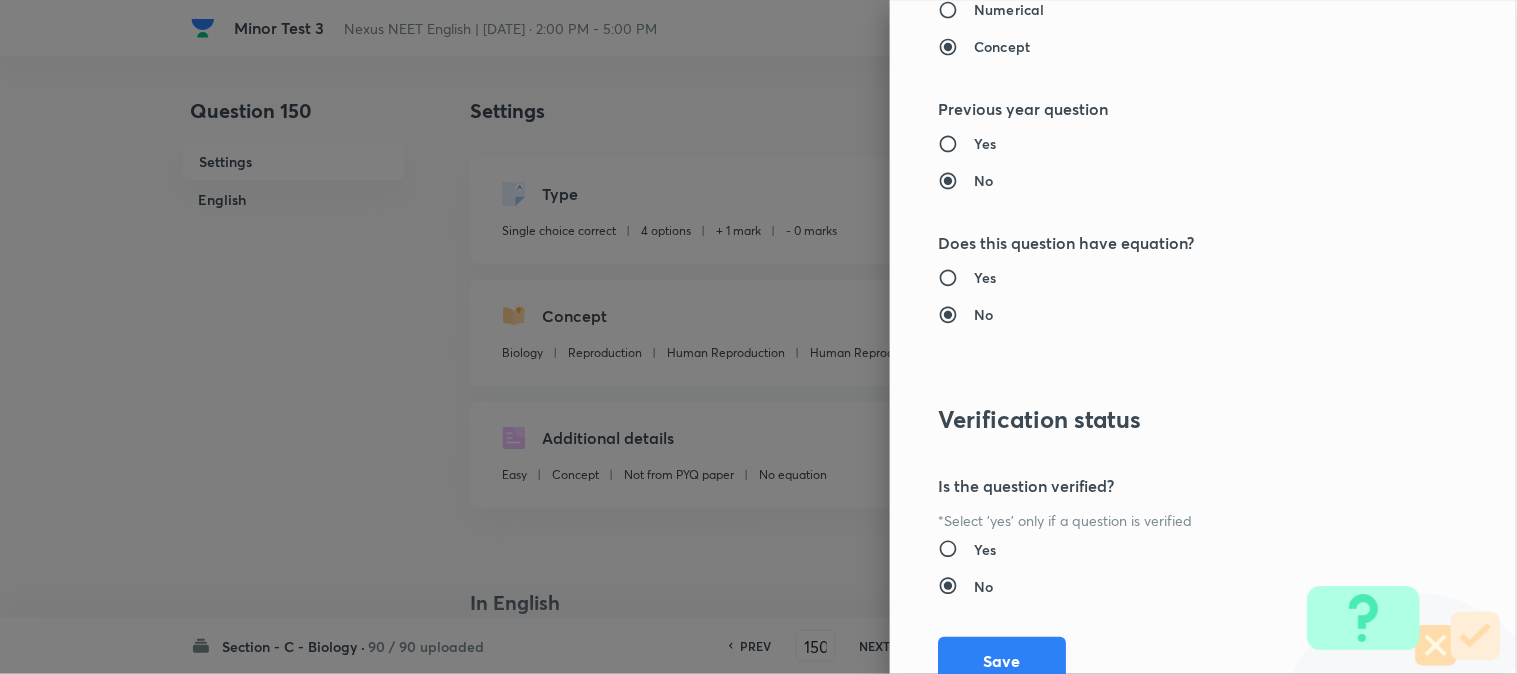 scroll, scrollTop: 2052, scrollLeft: 0, axis: vertical 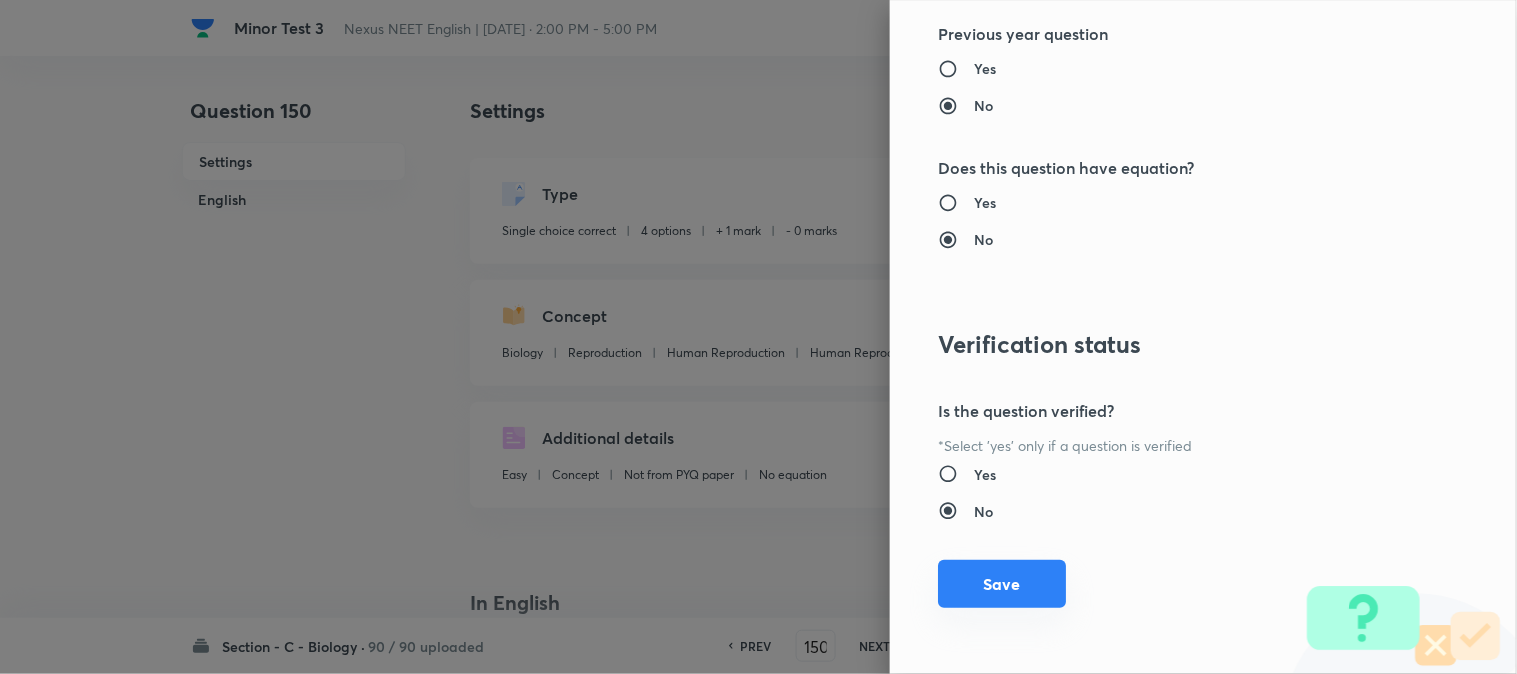 click on "Save" at bounding box center (1002, 584) 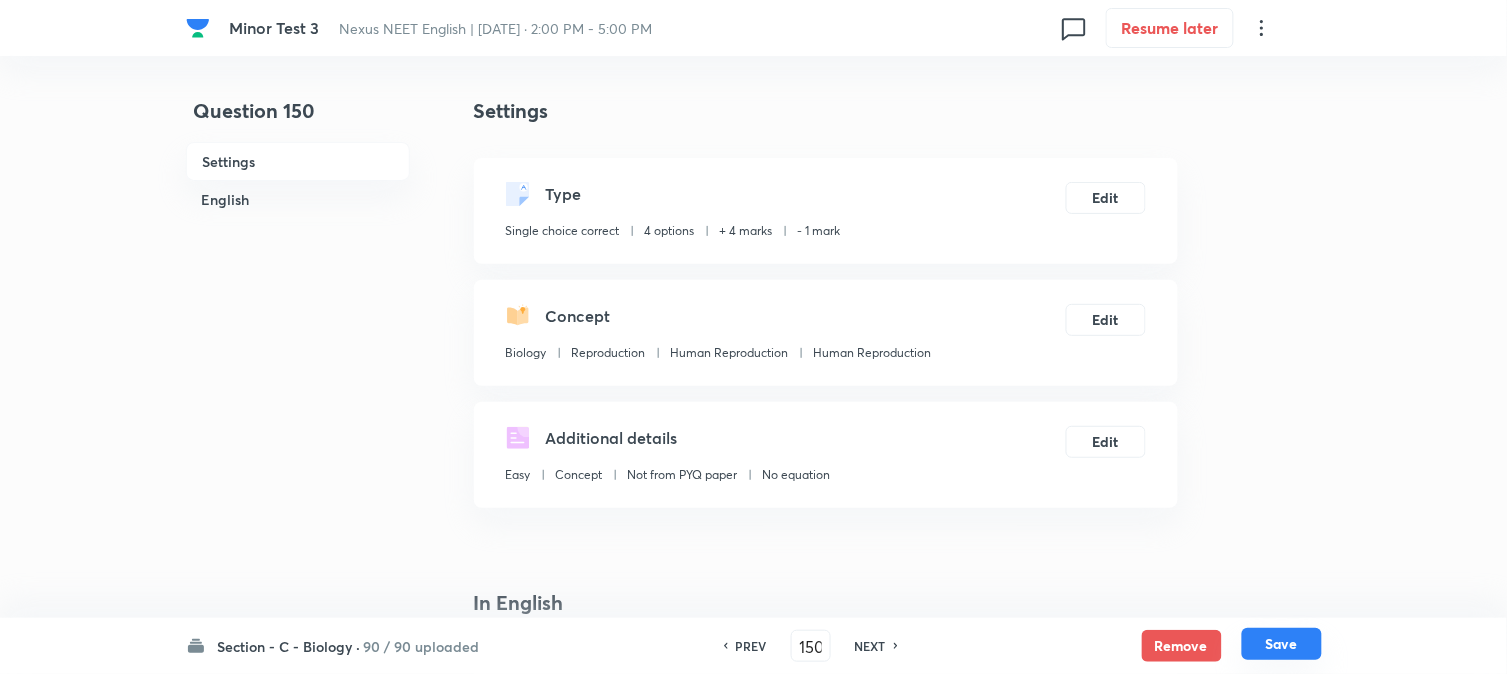 click on "Save" at bounding box center (1282, 644) 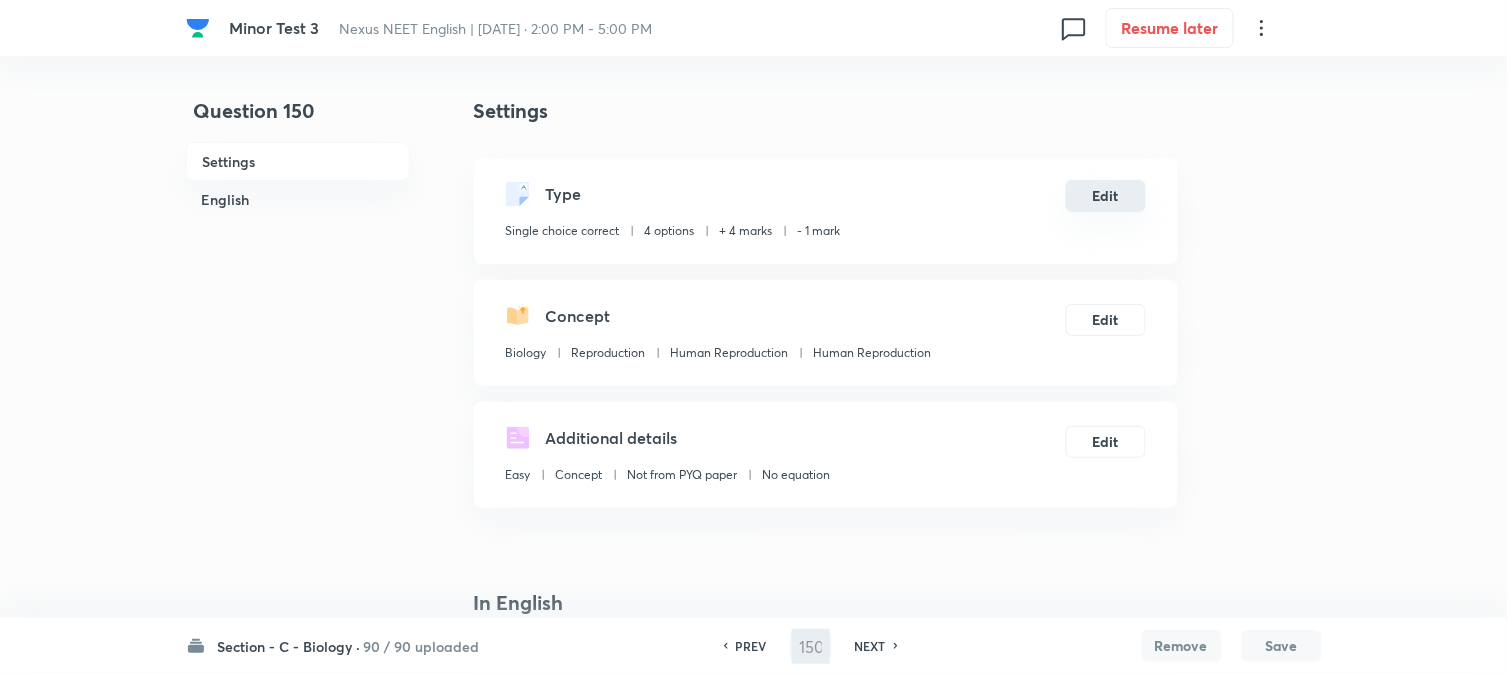 click on "Edit" at bounding box center [1106, 196] 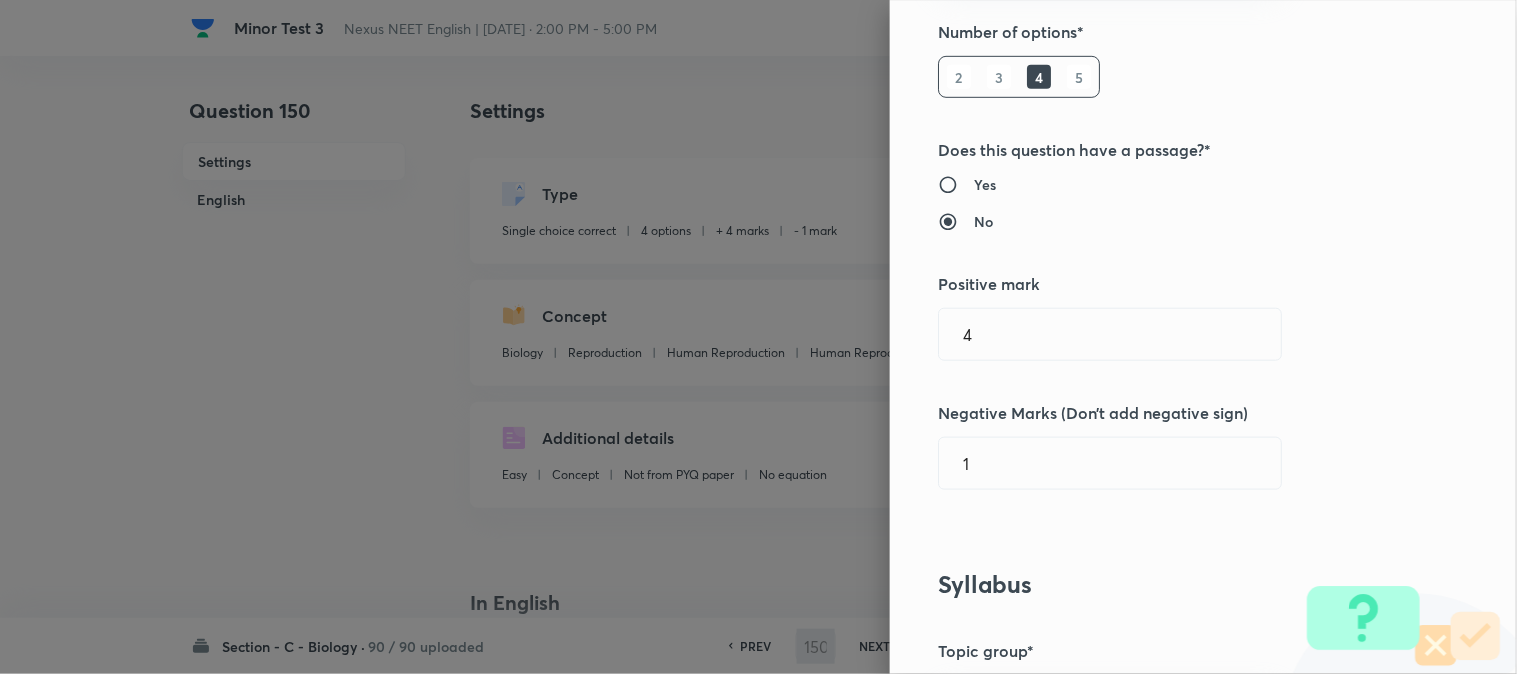 scroll, scrollTop: 333, scrollLeft: 0, axis: vertical 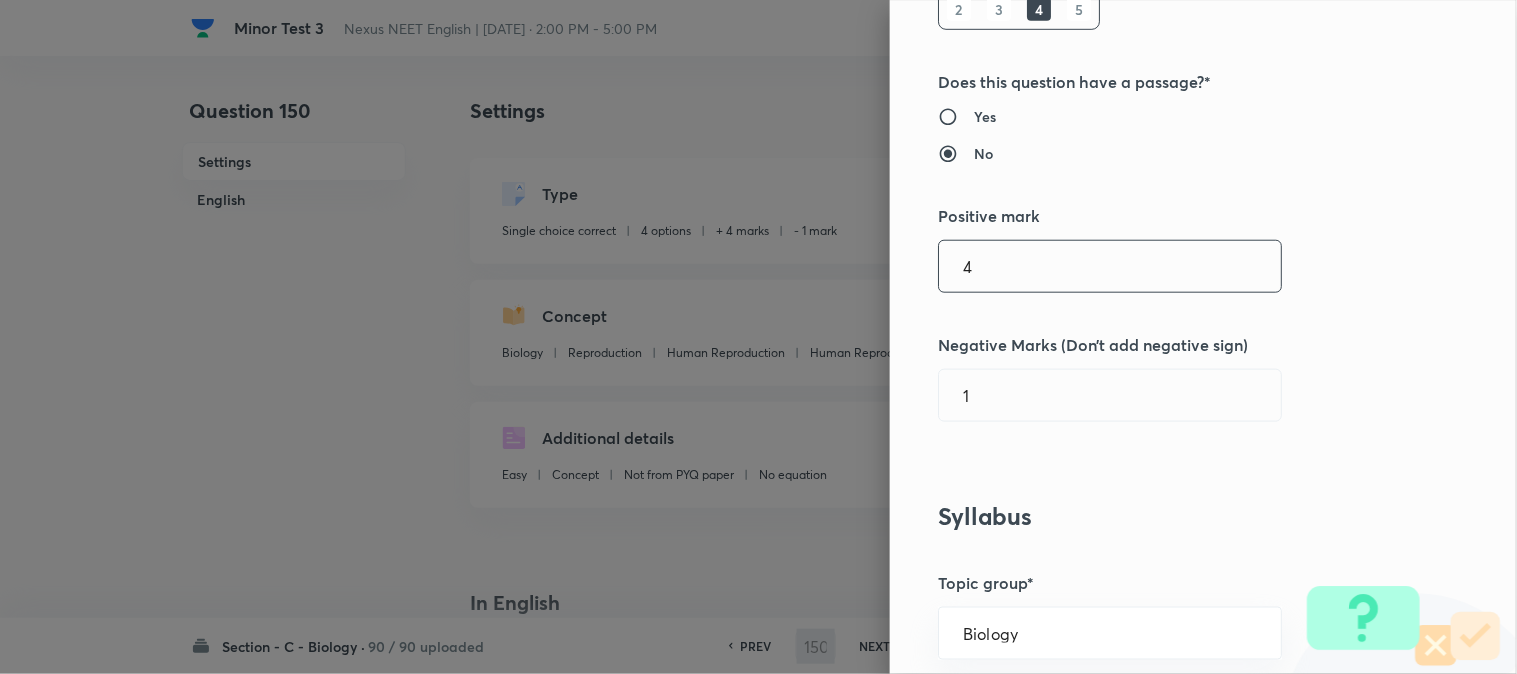 click on "4" at bounding box center [1110, 266] 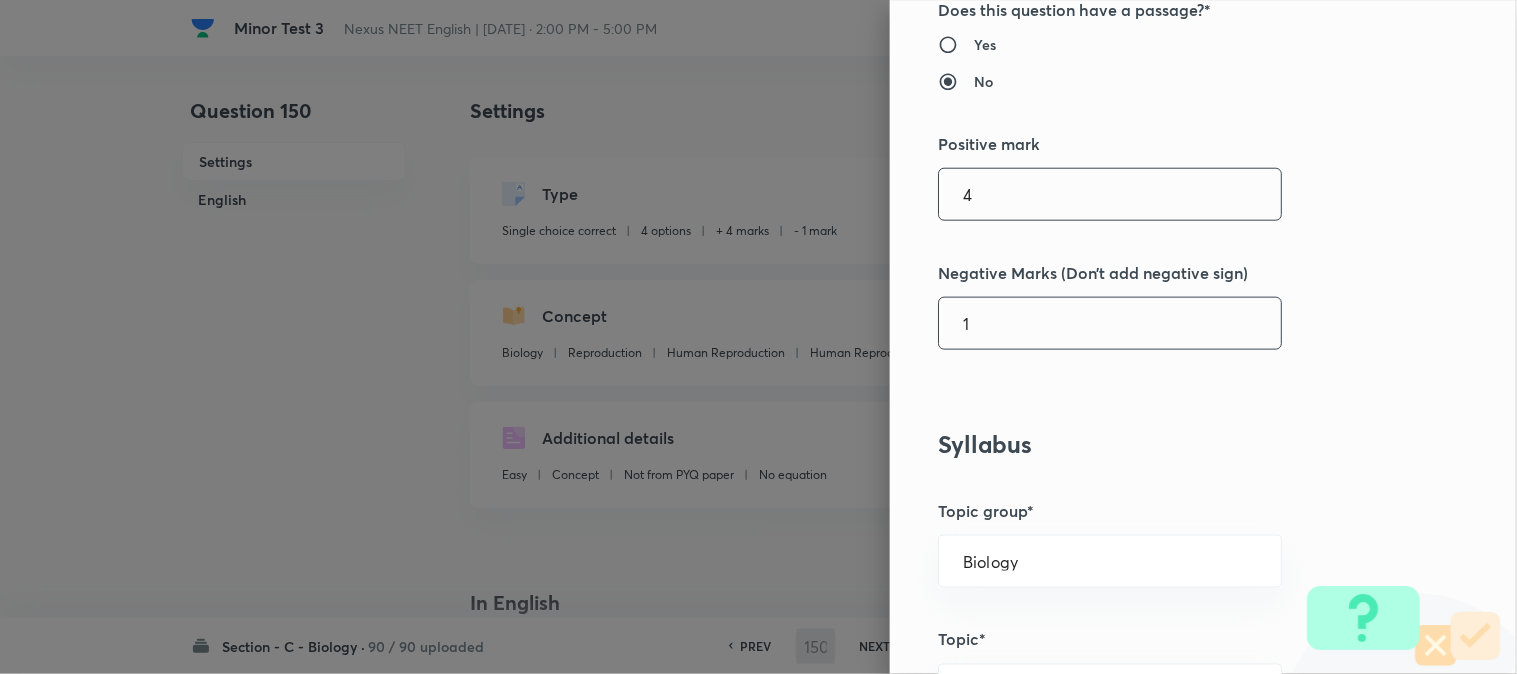 scroll, scrollTop: 444, scrollLeft: 0, axis: vertical 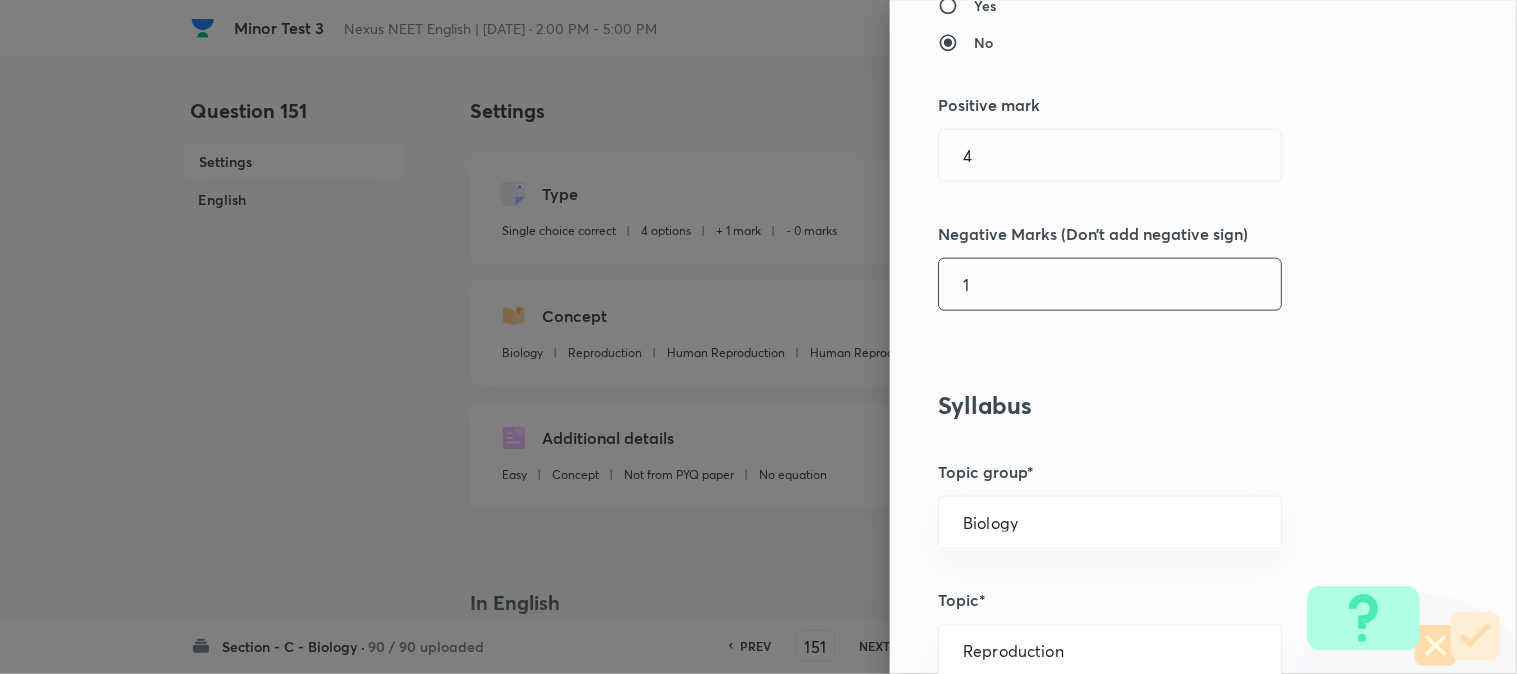 click on "1" at bounding box center (1110, 284) 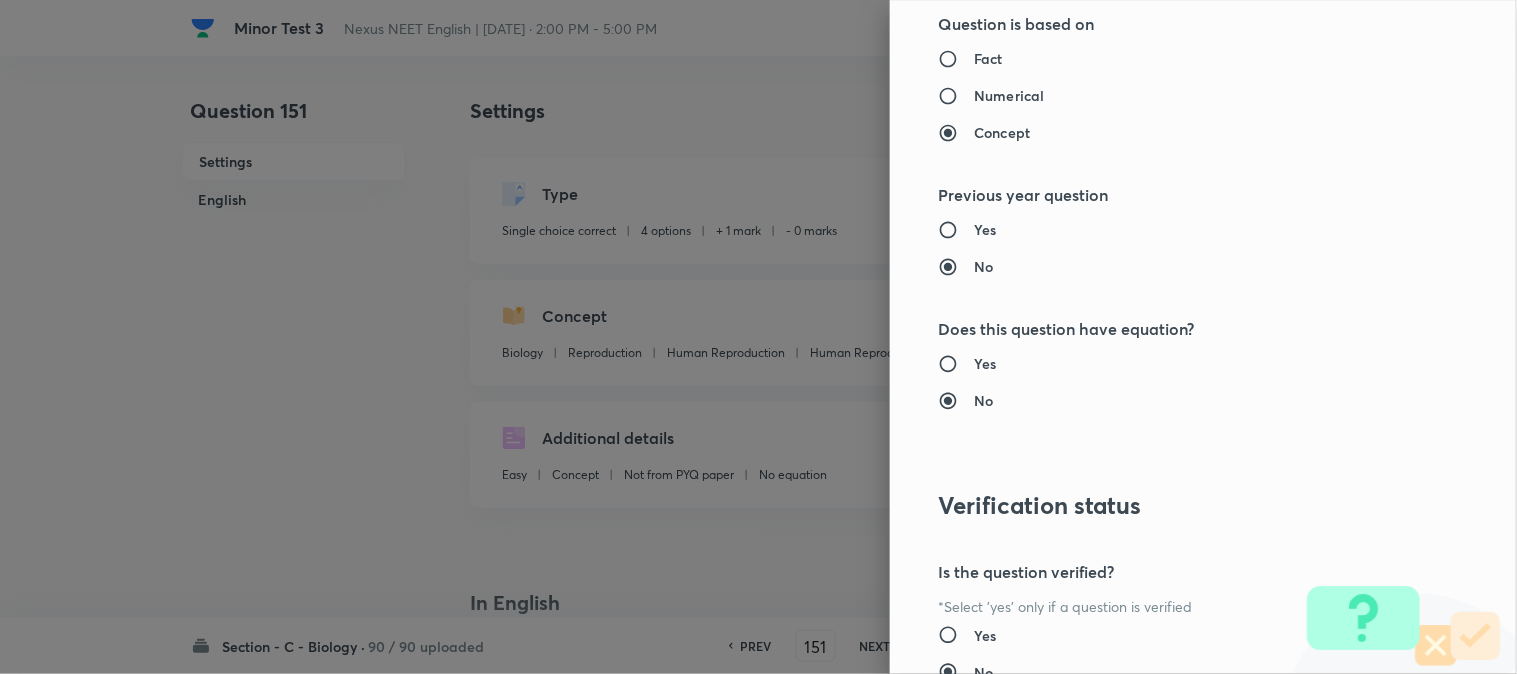 scroll, scrollTop: 2052, scrollLeft: 0, axis: vertical 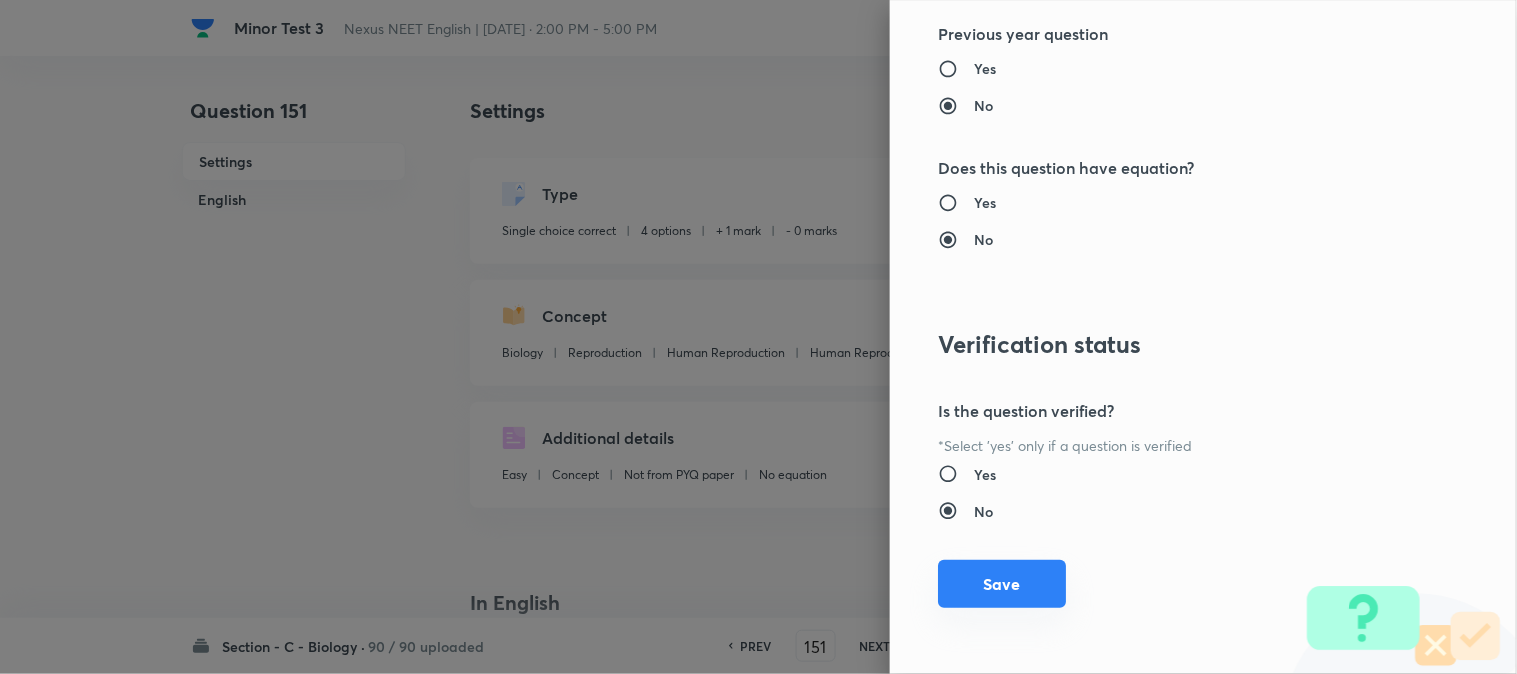click on "Save" at bounding box center [1002, 584] 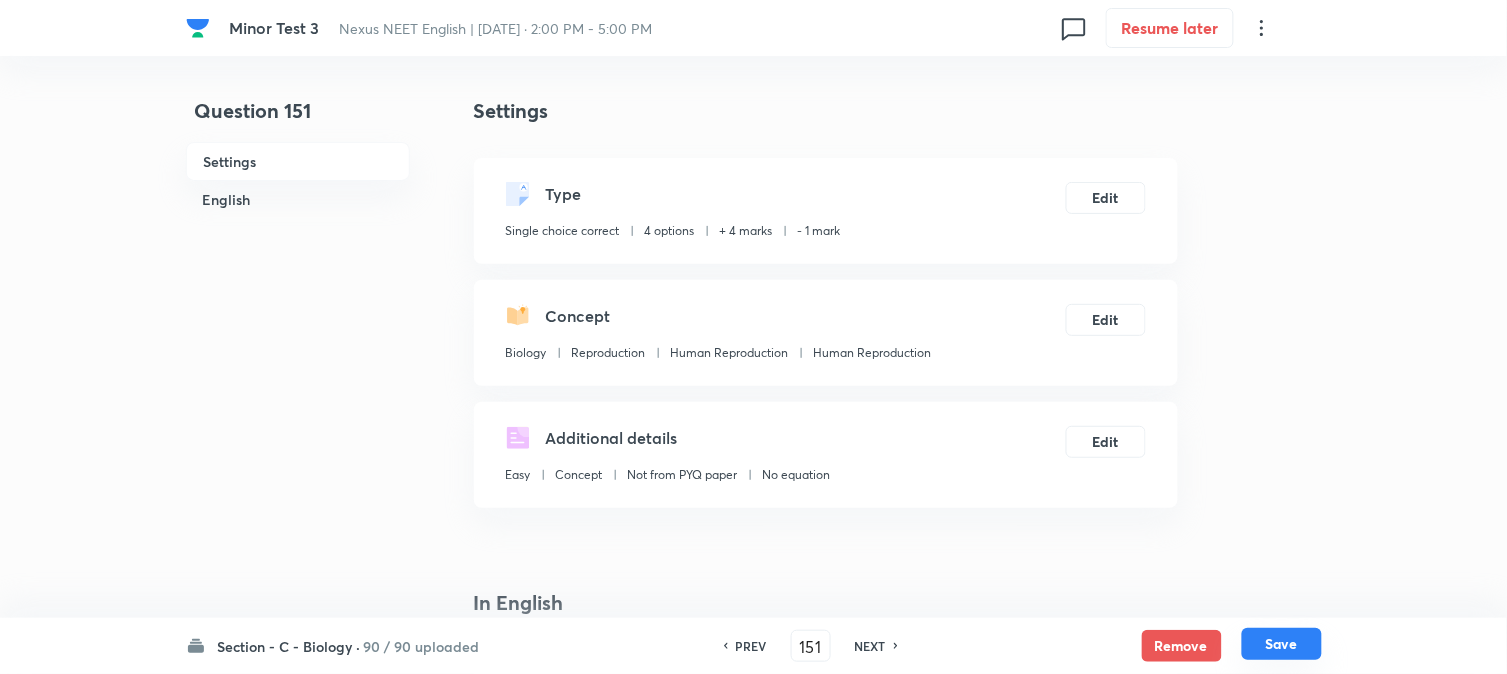click on "Save" at bounding box center (1282, 644) 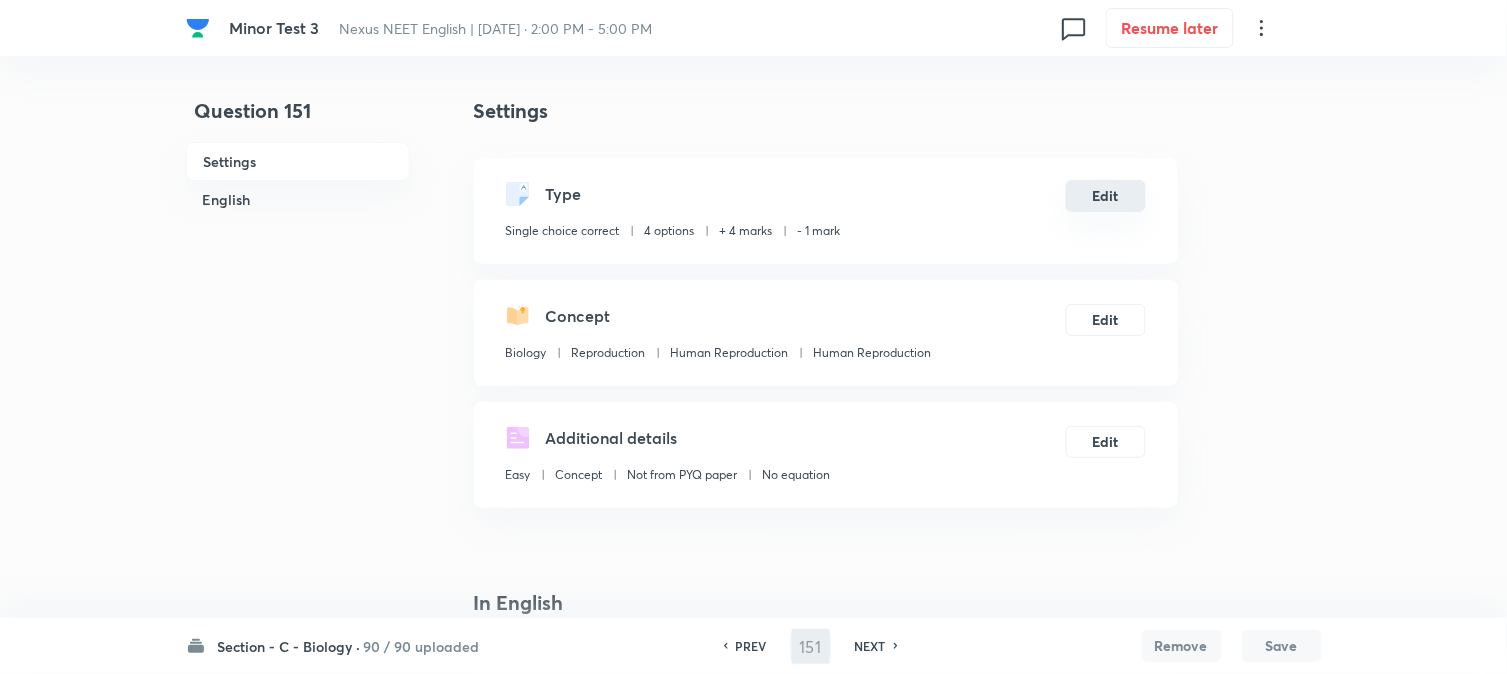 click on "Edit" at bounding box center [1106, 196] 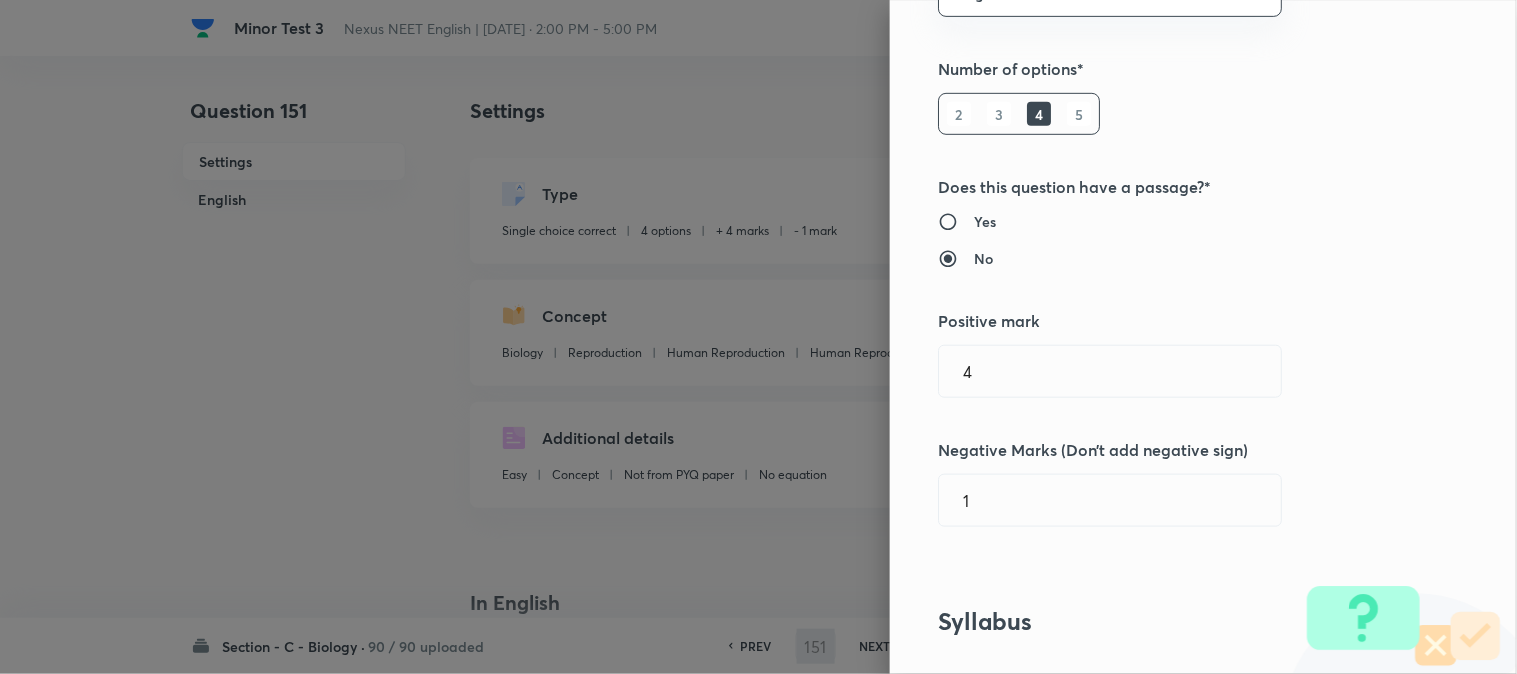 scroll, scrollTop: 333, scrollLeft: 0, axis: vertical 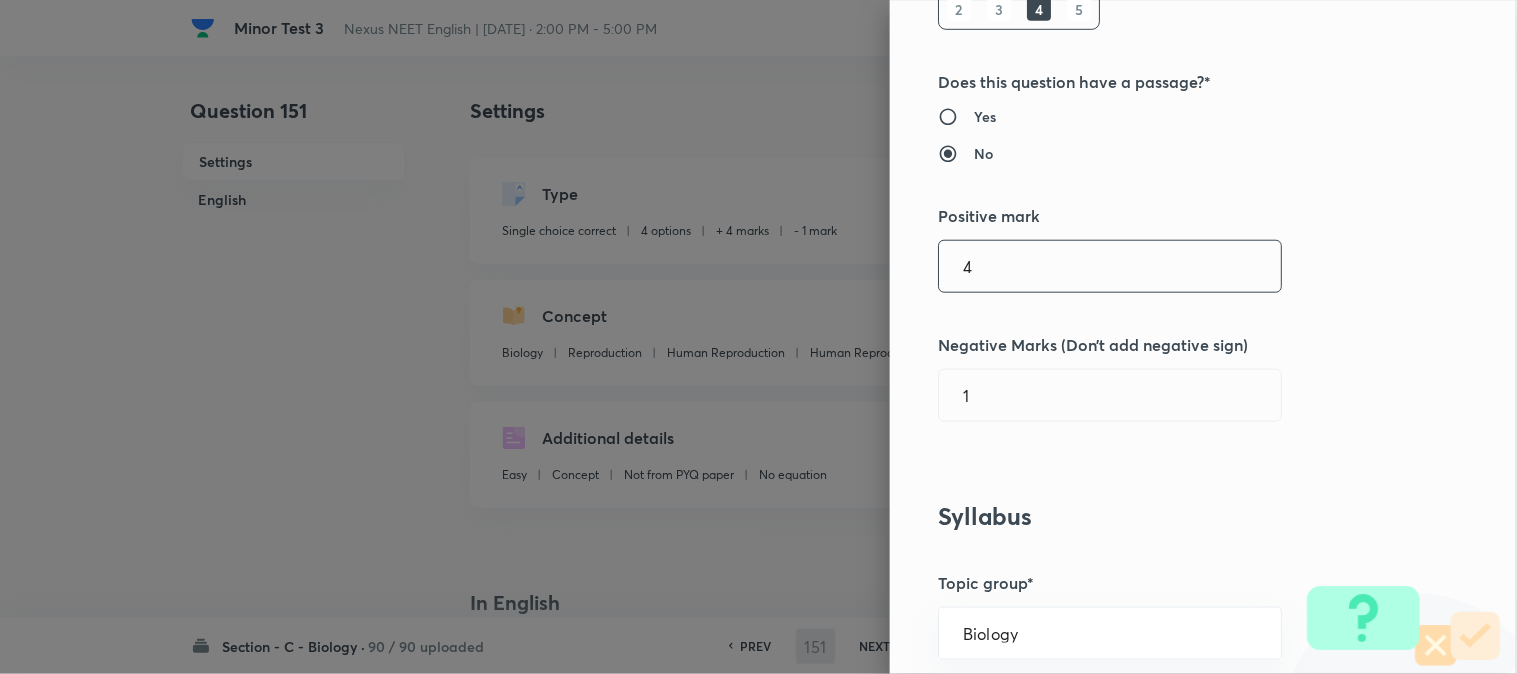 click on "4" at bounding box center [1110, 266] 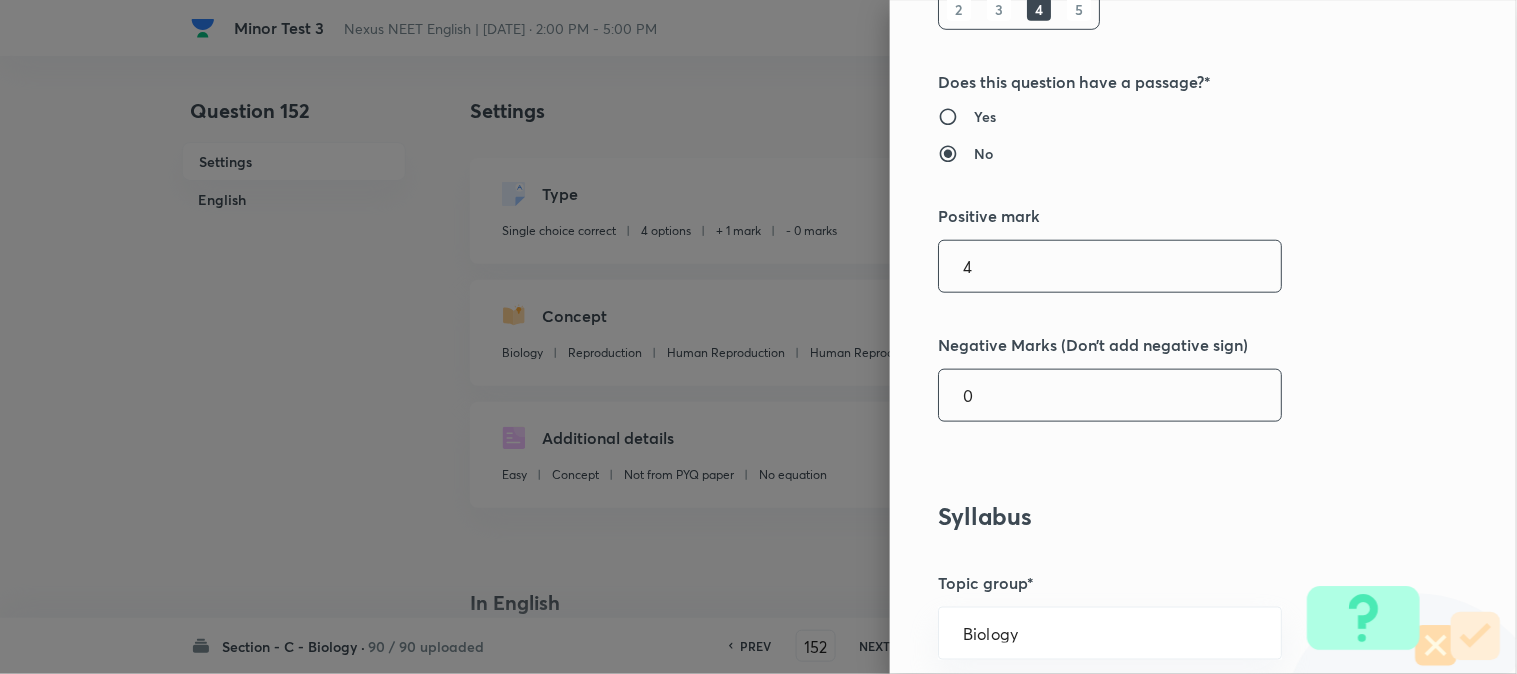 click on "0" at bounding box center (1110, 395) 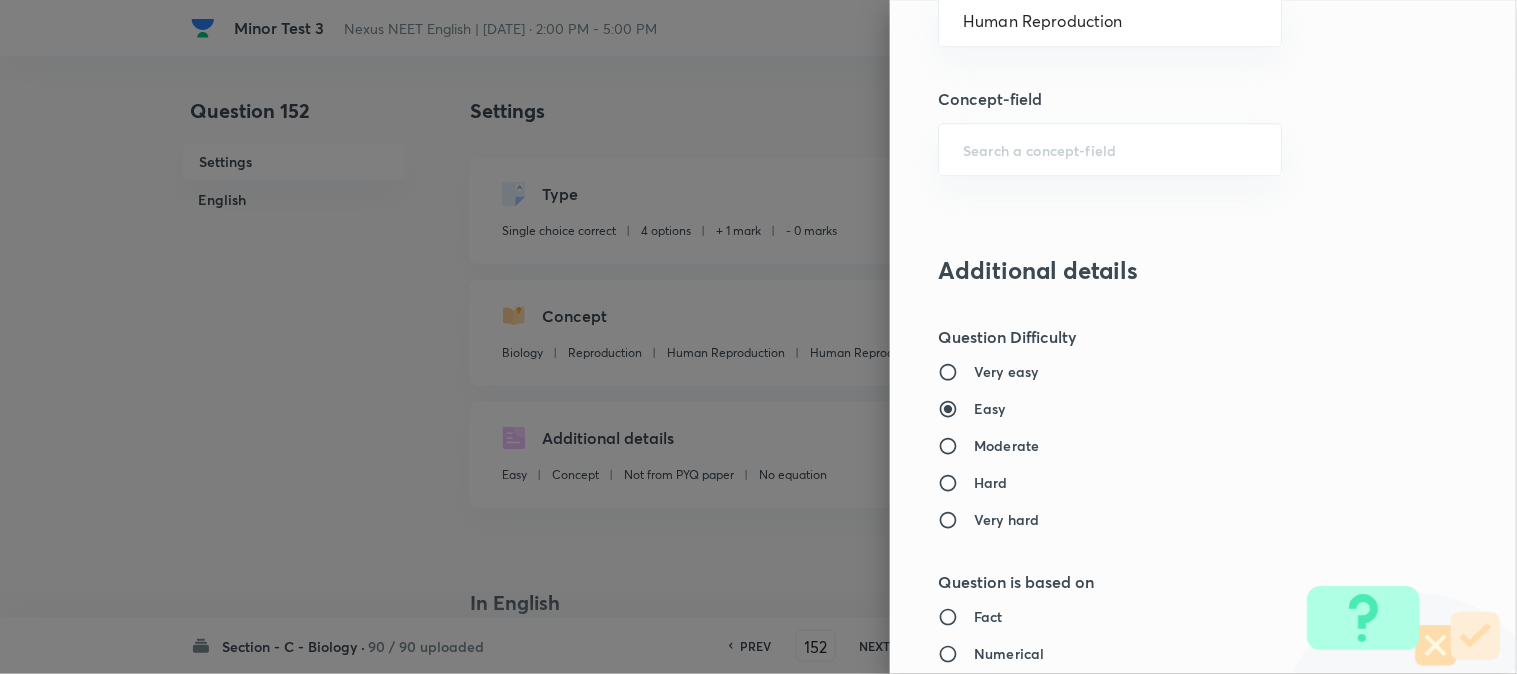 scroll, scrollTop: 2052, scrollLeft: 0, axis: vertical 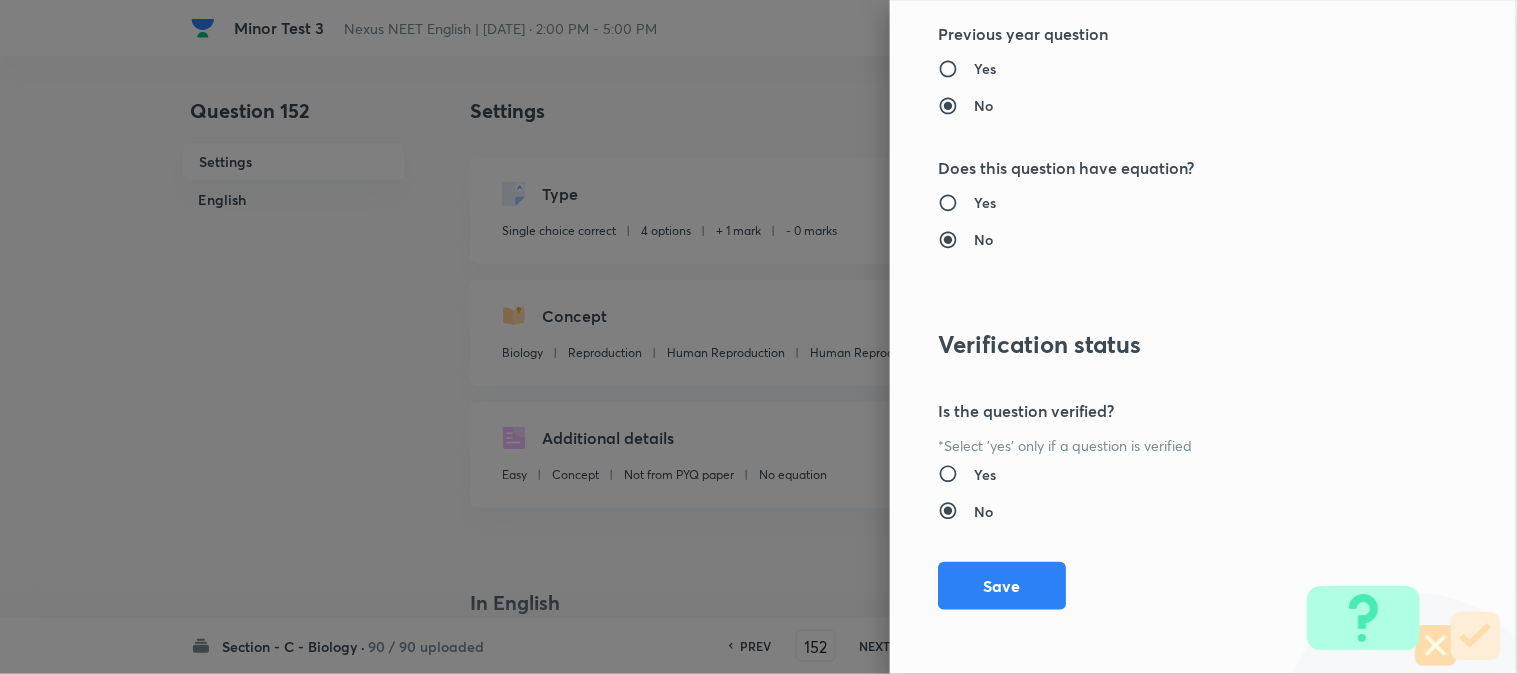 click on "Question settings Question type* Single choice correct Number of options* 2 3 4 5 Does this question have a passage?* Yes No Positive mark 4 ​ Negative Marks (Don’t add negative sign) 1 ​ Syllabus Topic group* Biology ​ Topic* Reproduction ​ Concept* Human Reproduction ​ Sub-concept* Human Reproduction ​ Concept-field ​ Additional details Question Difficulty Very easy Easy Moderate Hard Very hard Question is based on Fact Numerical Concept Previous year question Yes No Does this question have equation? Yes No Verification status Is the question verified? *Select 'yes' only if a question is verified Yes No Save" at bounding box center [1203, 337] 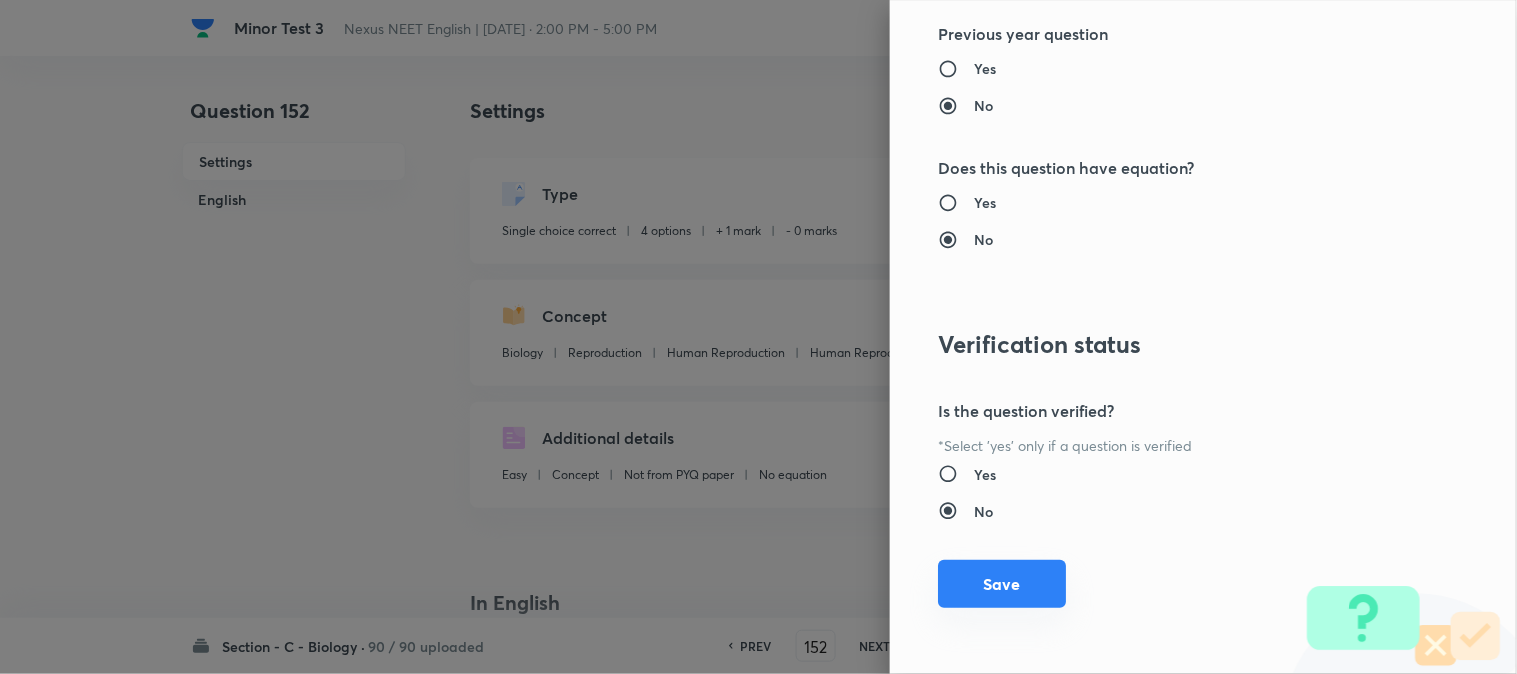 click on "Save" at bounding box center (1002, 584) 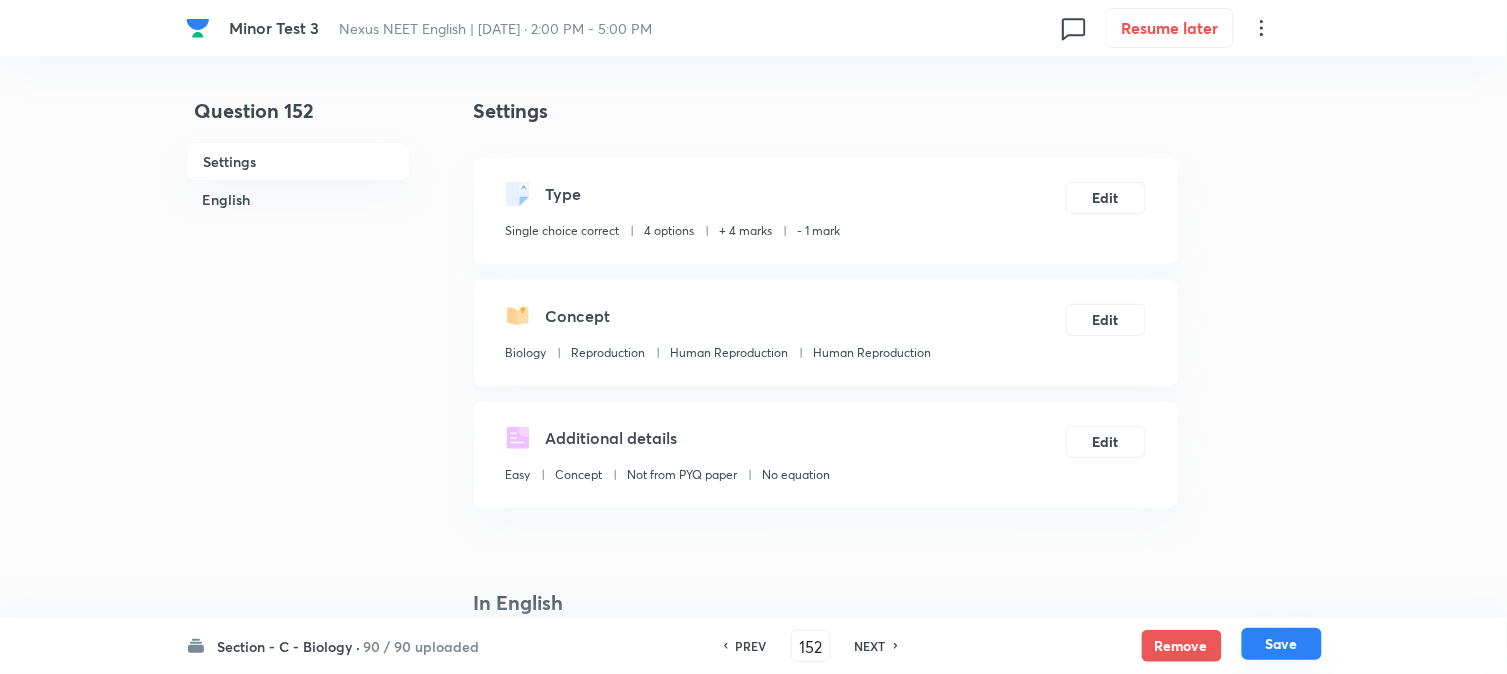 click on "Save" at bounding box center (1282, 644) 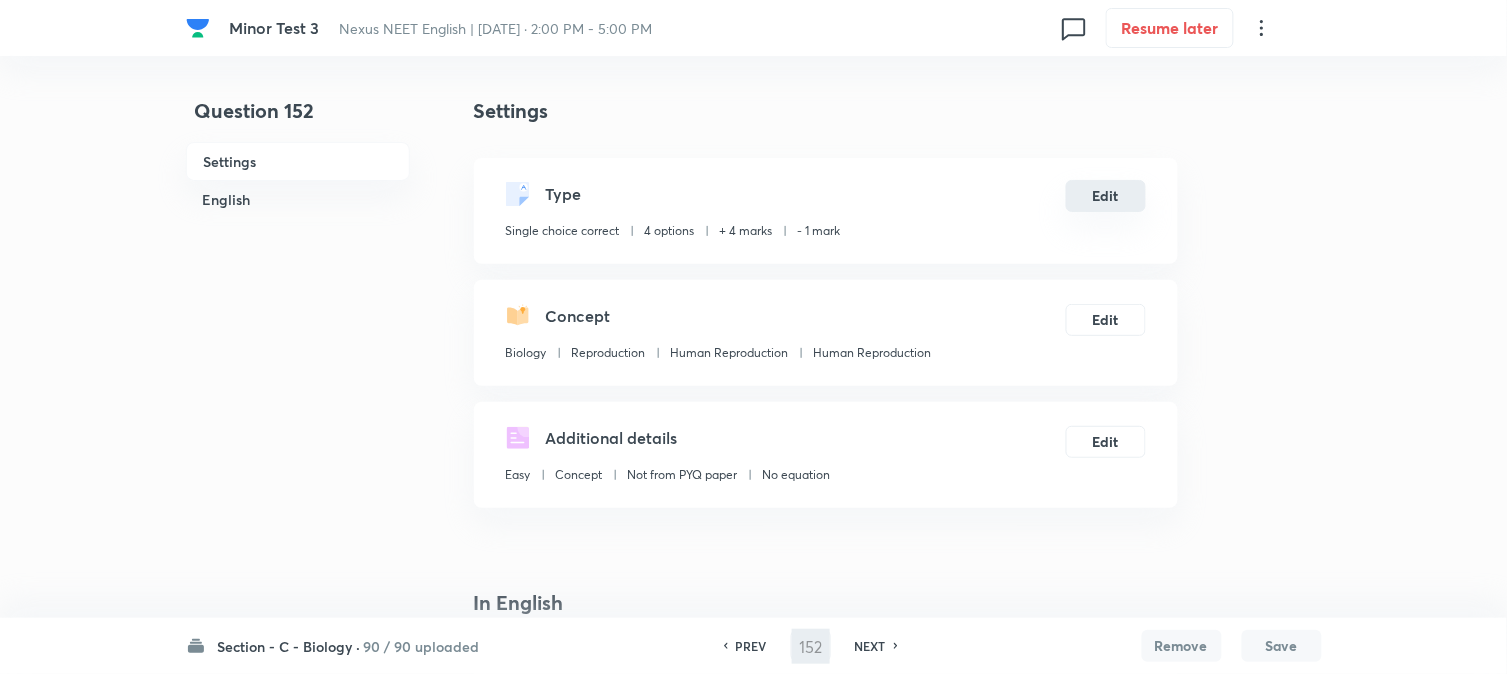 click on "Edit" at bounding box center [1106, 196] 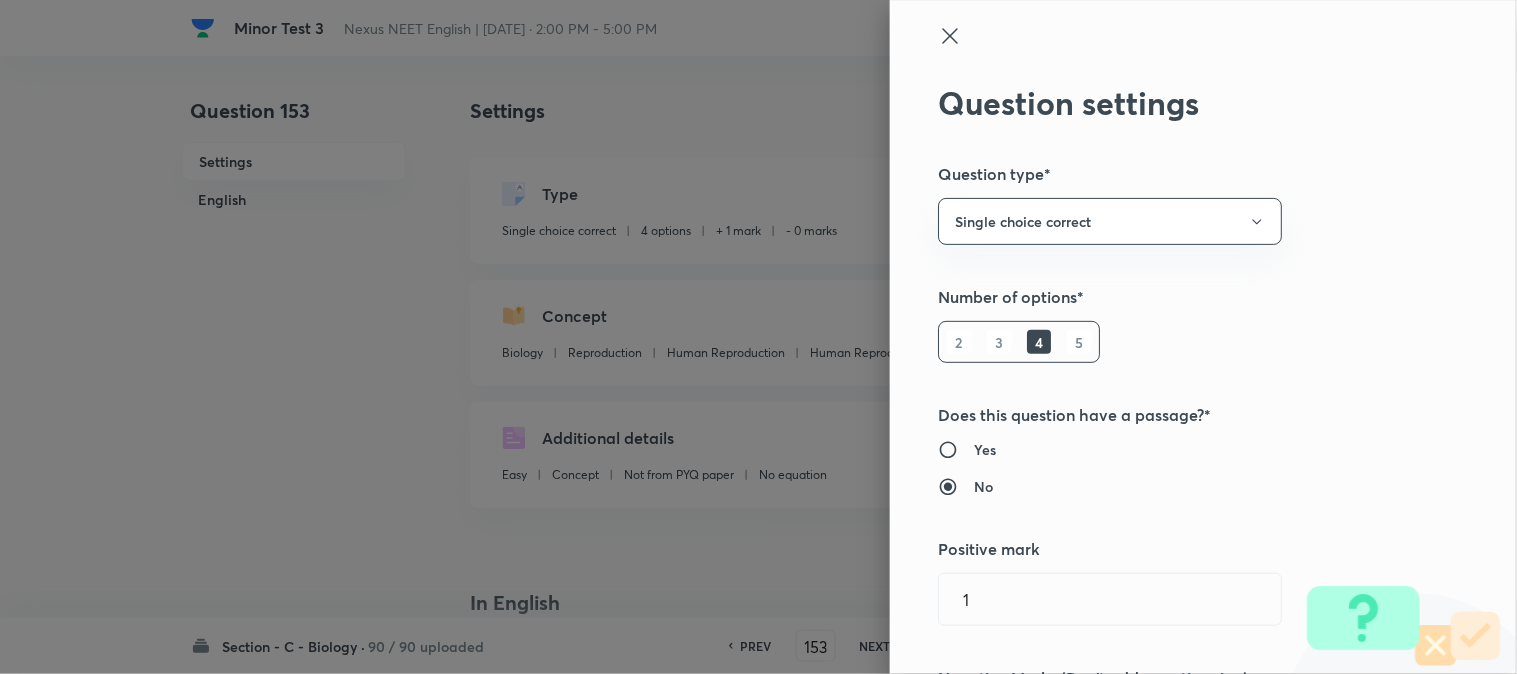 scroll, scrollTop: 222, scrollLeft: 0, axis: vertical 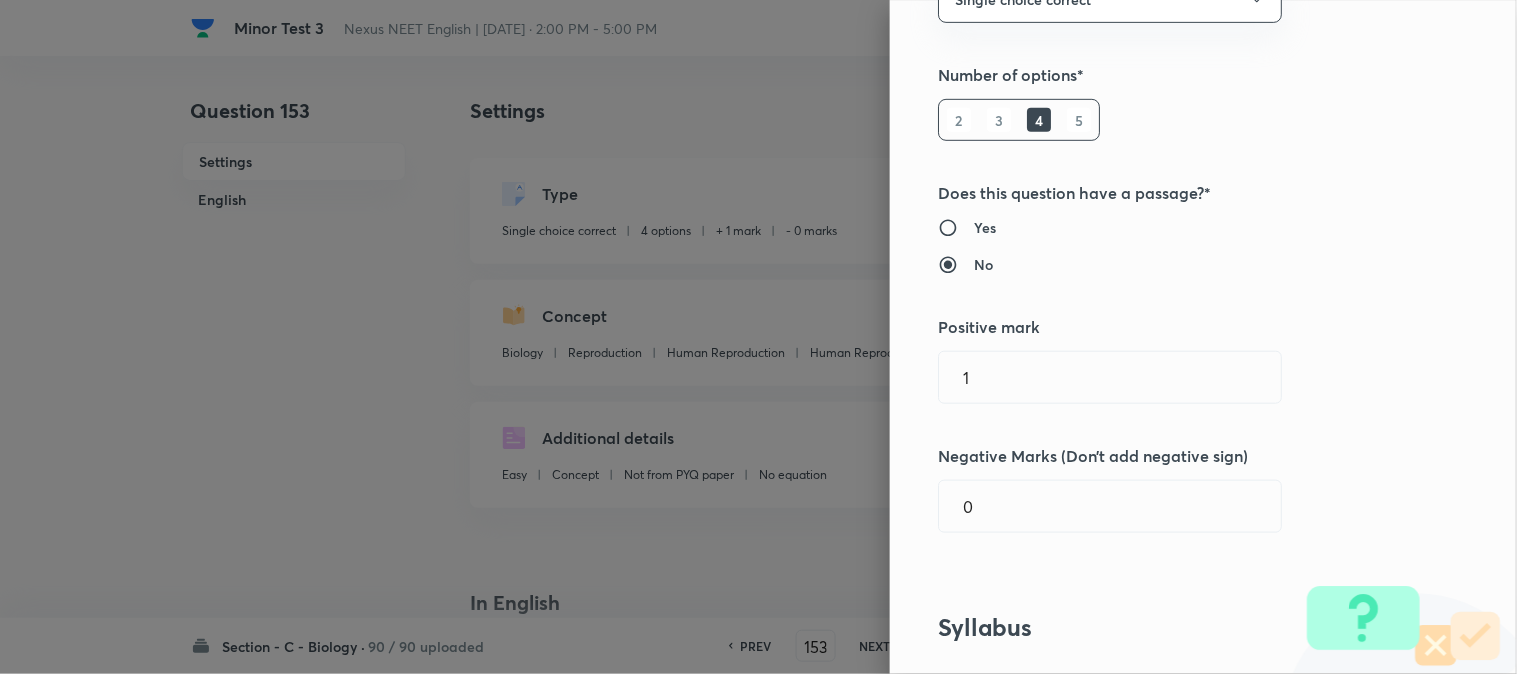 click on "Positive mark" at bounding box center [1170, 327] 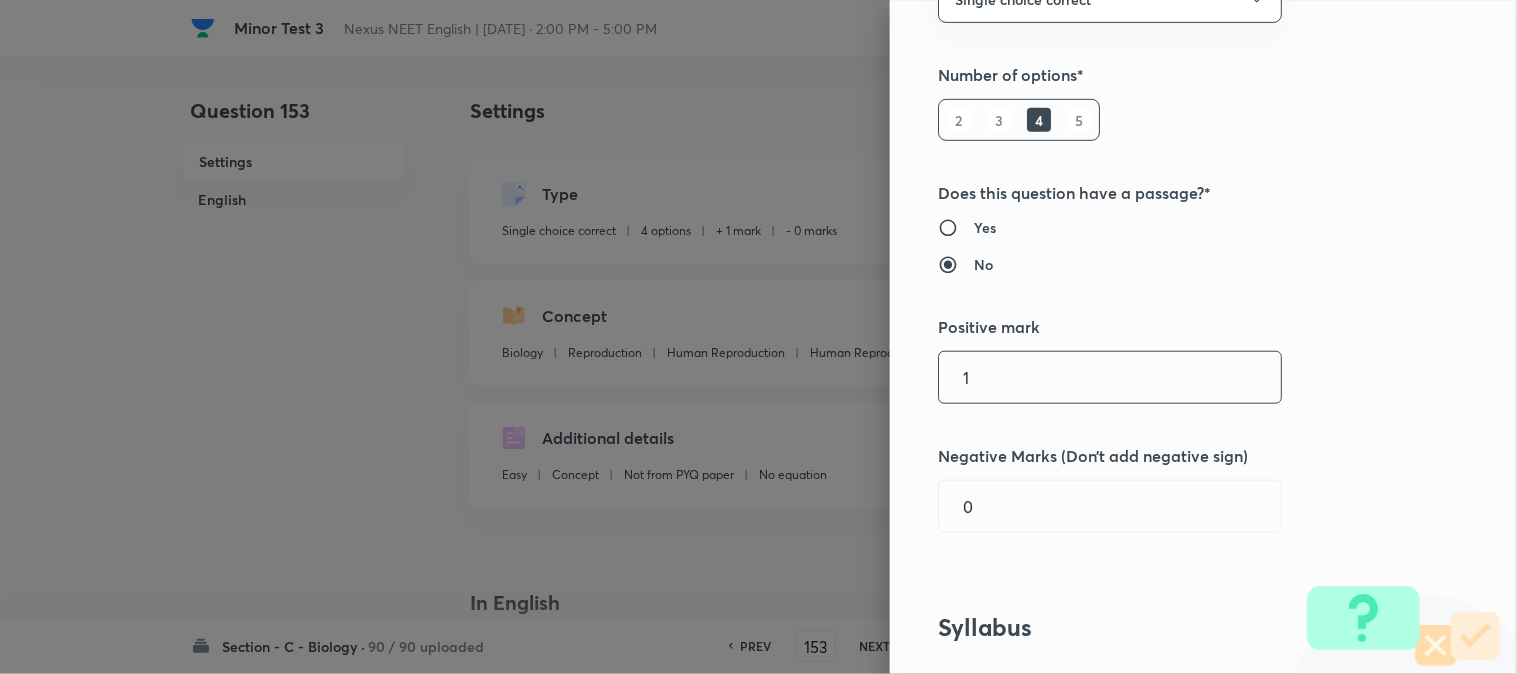 click on "1" at bounding box center [1110, 377] 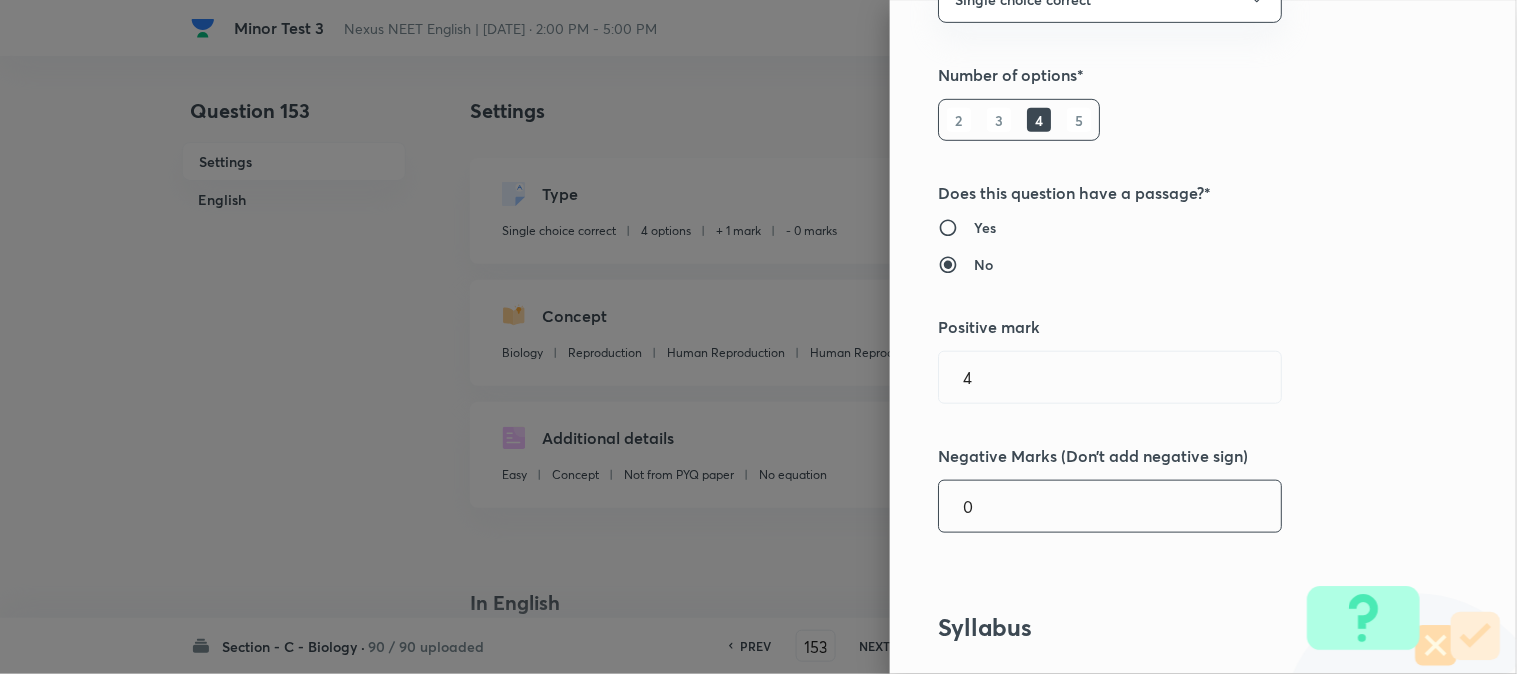 click on "0" at bounding box center [1110, 506] 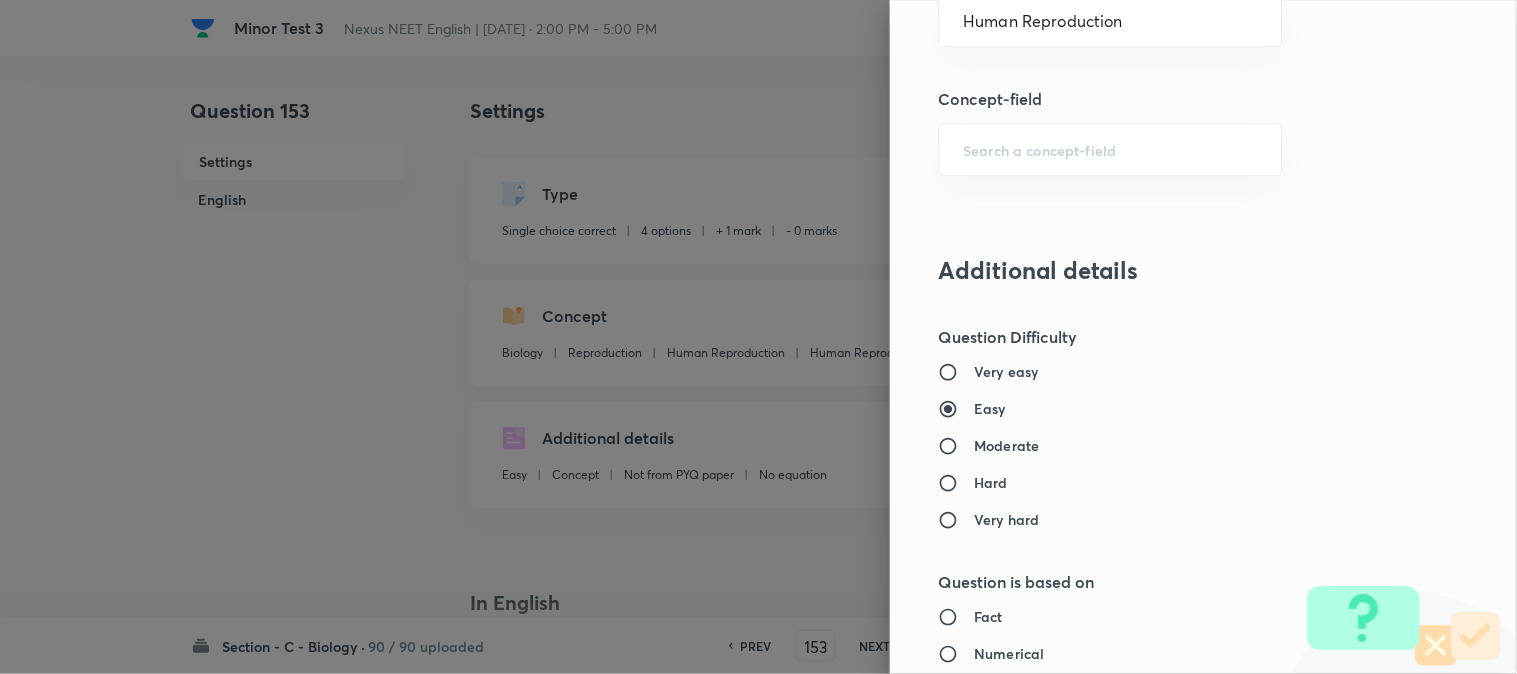 scroll, scrollTop: 2052, scrollLeft: 0, axis: vertical 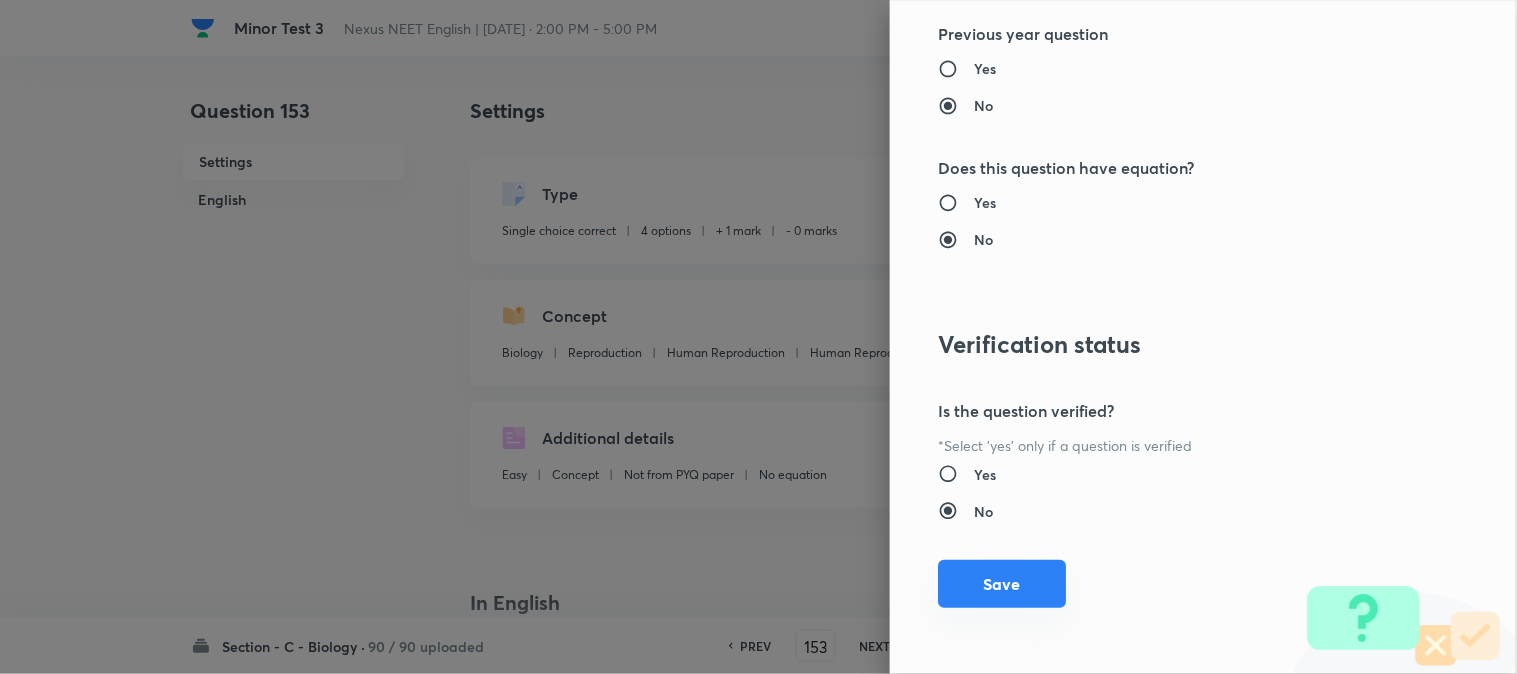 click on "Save" at bounding box center (1002, 584) 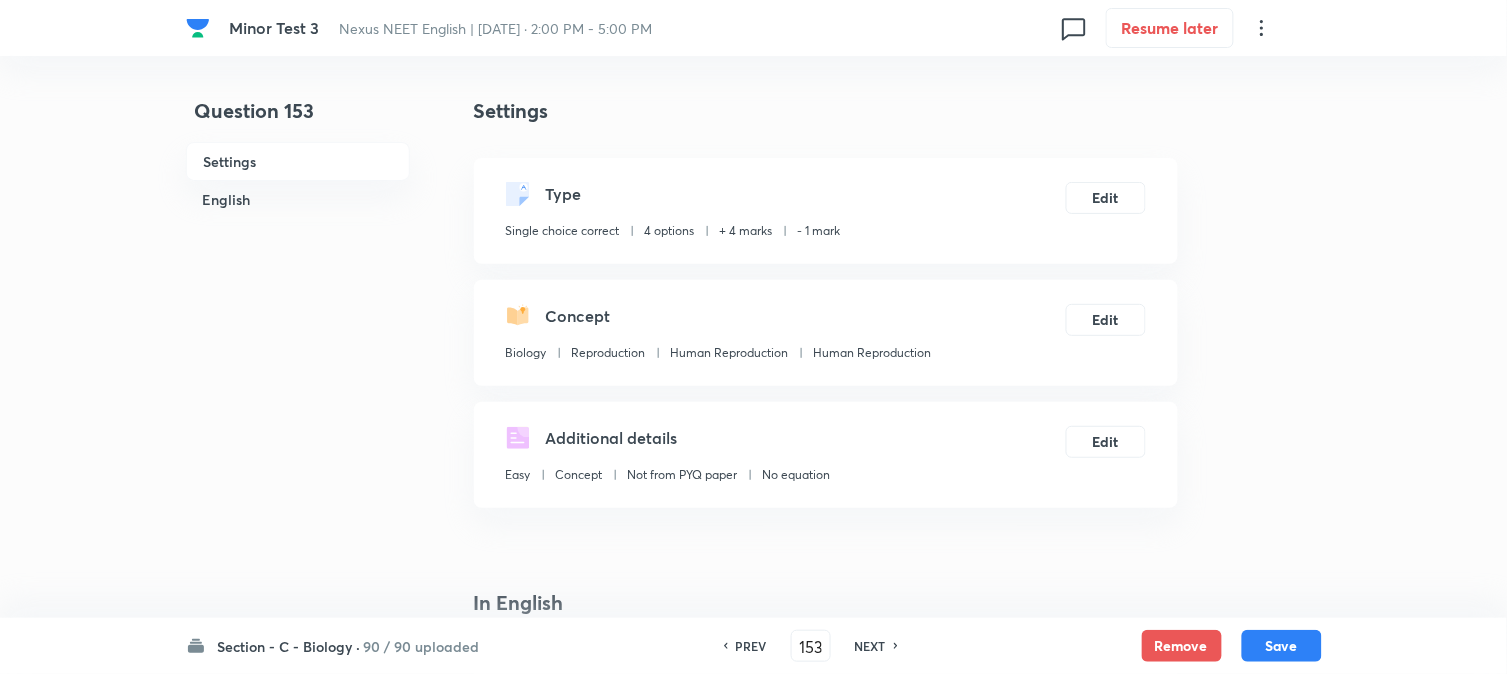 click on "Section - C - Biology ·
90 / 90 uploaded
PREV 153 ​ NEXT Remove Save" at bounding box center (753, 646) 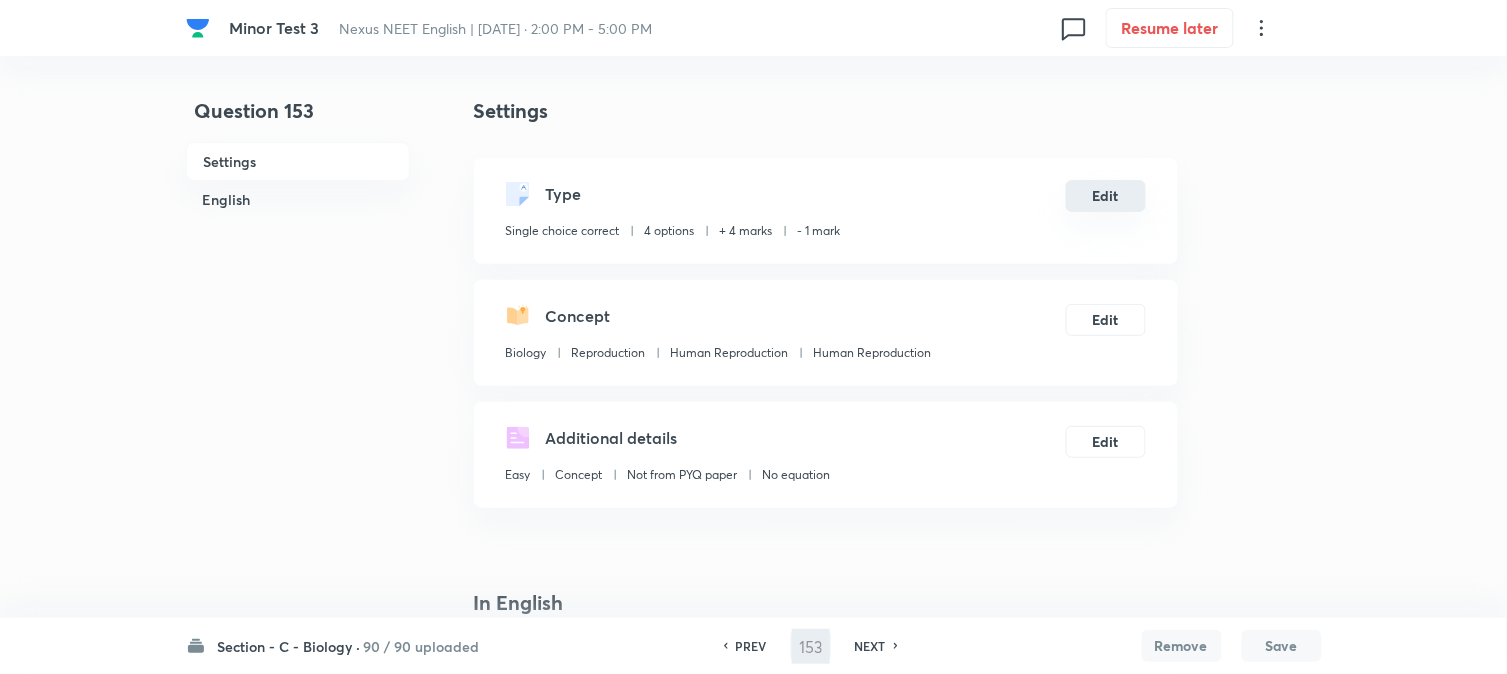 click on "Edit" at bounding box center (1106, 196) 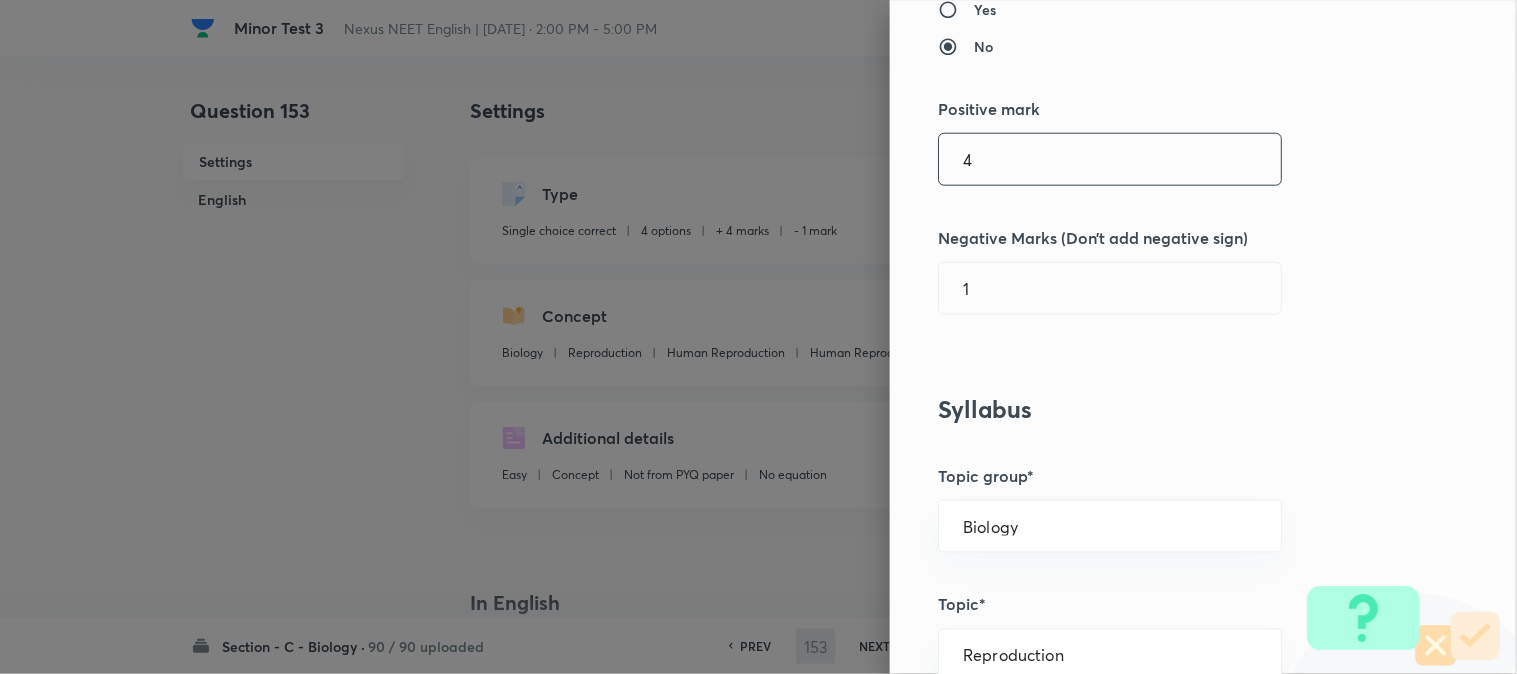scroll, scrollTop: 444, scrollLeft: 0, axis: vertical 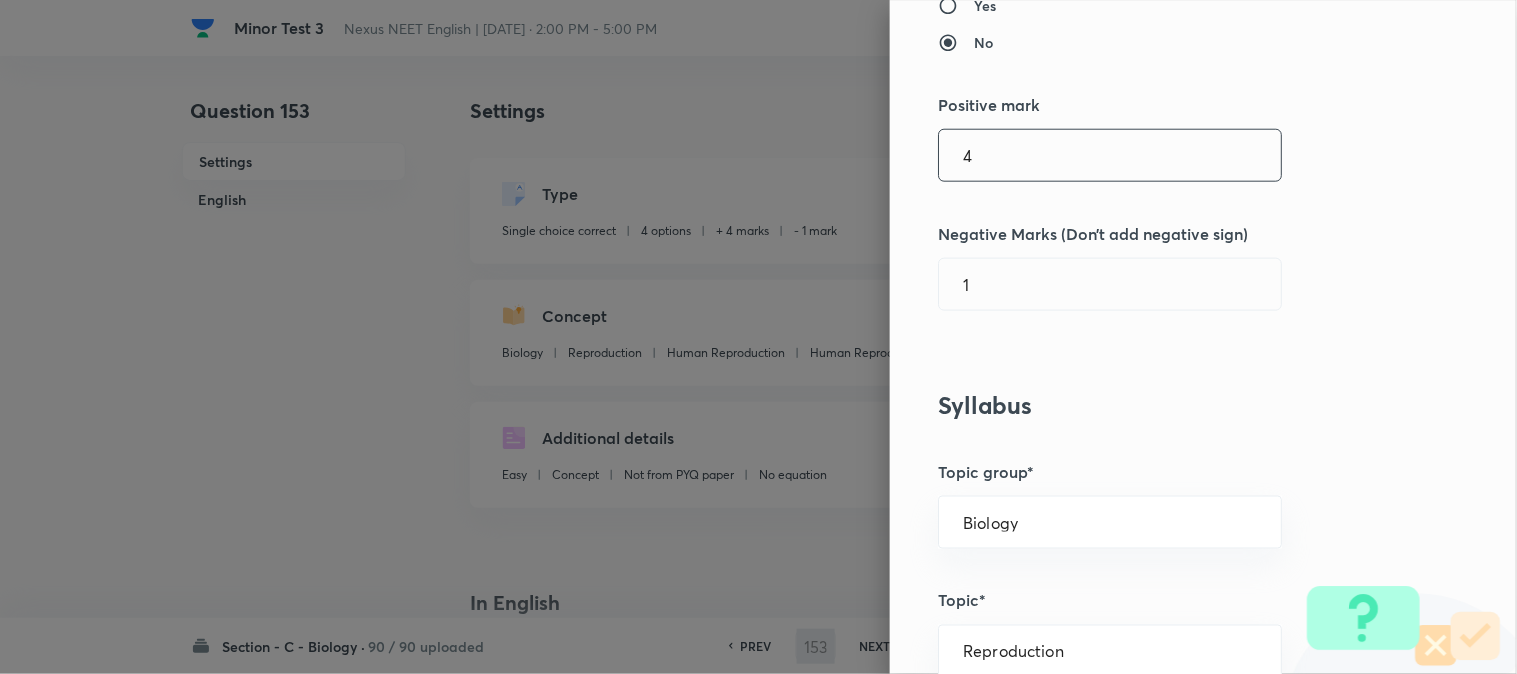 click on "4" at bounding box center (1110, 155) 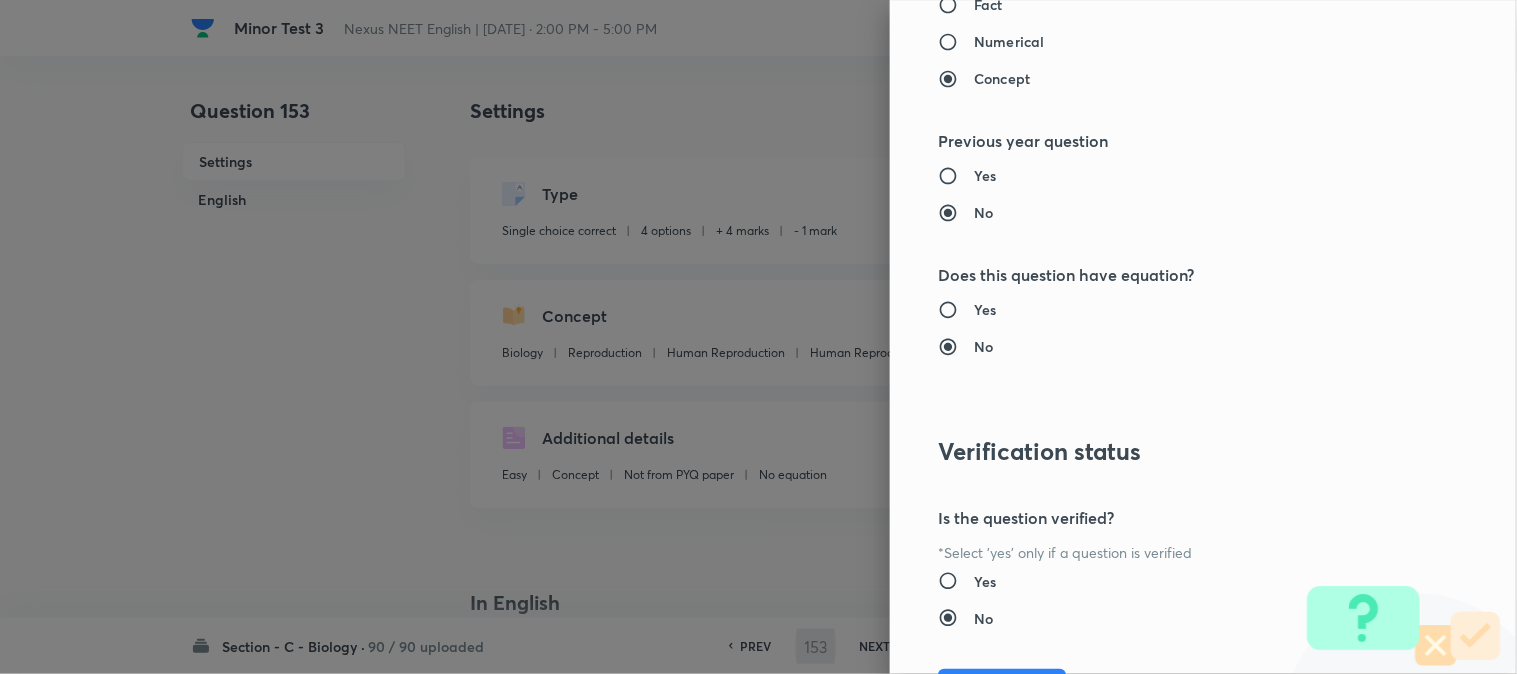 scroll, scrollTop: 2052, scrollLeft: 0, axis: vertical 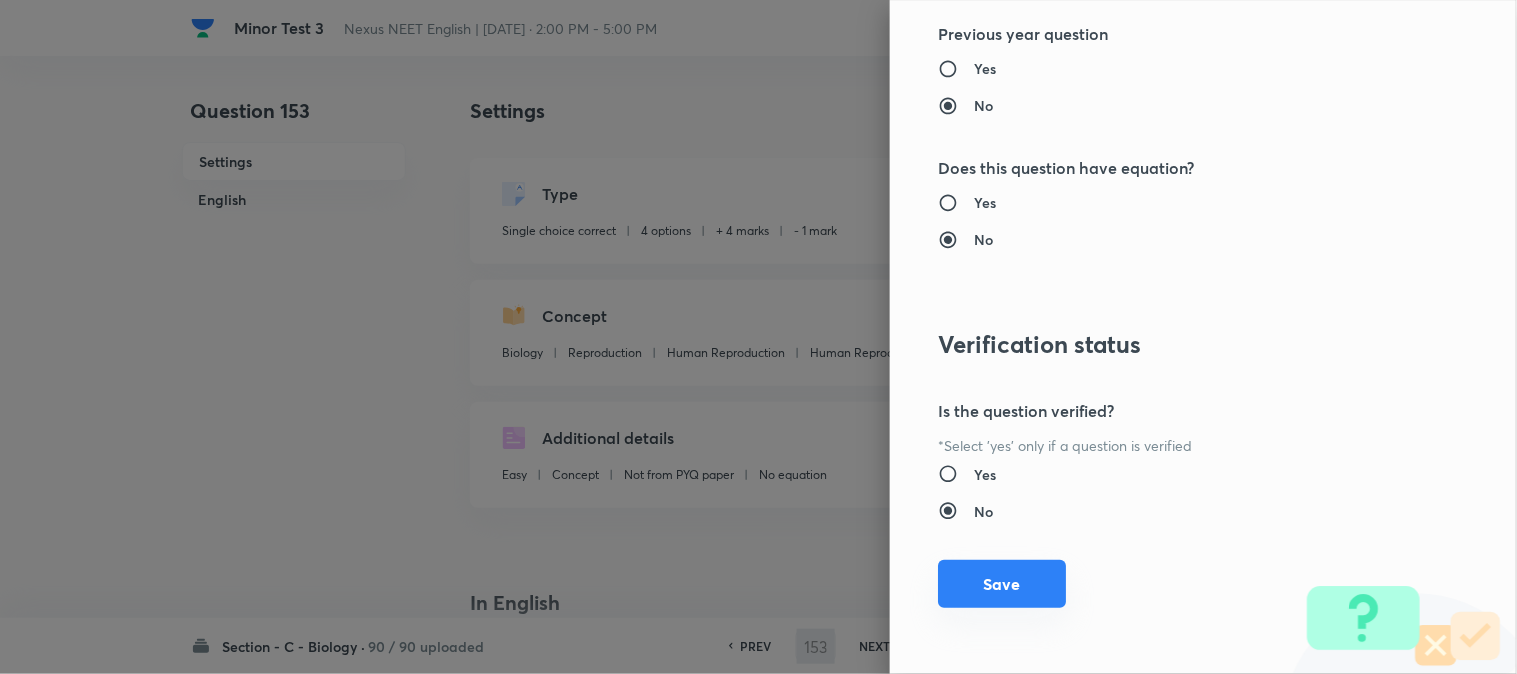 click on "Save" at bounding box center [1002, 584] 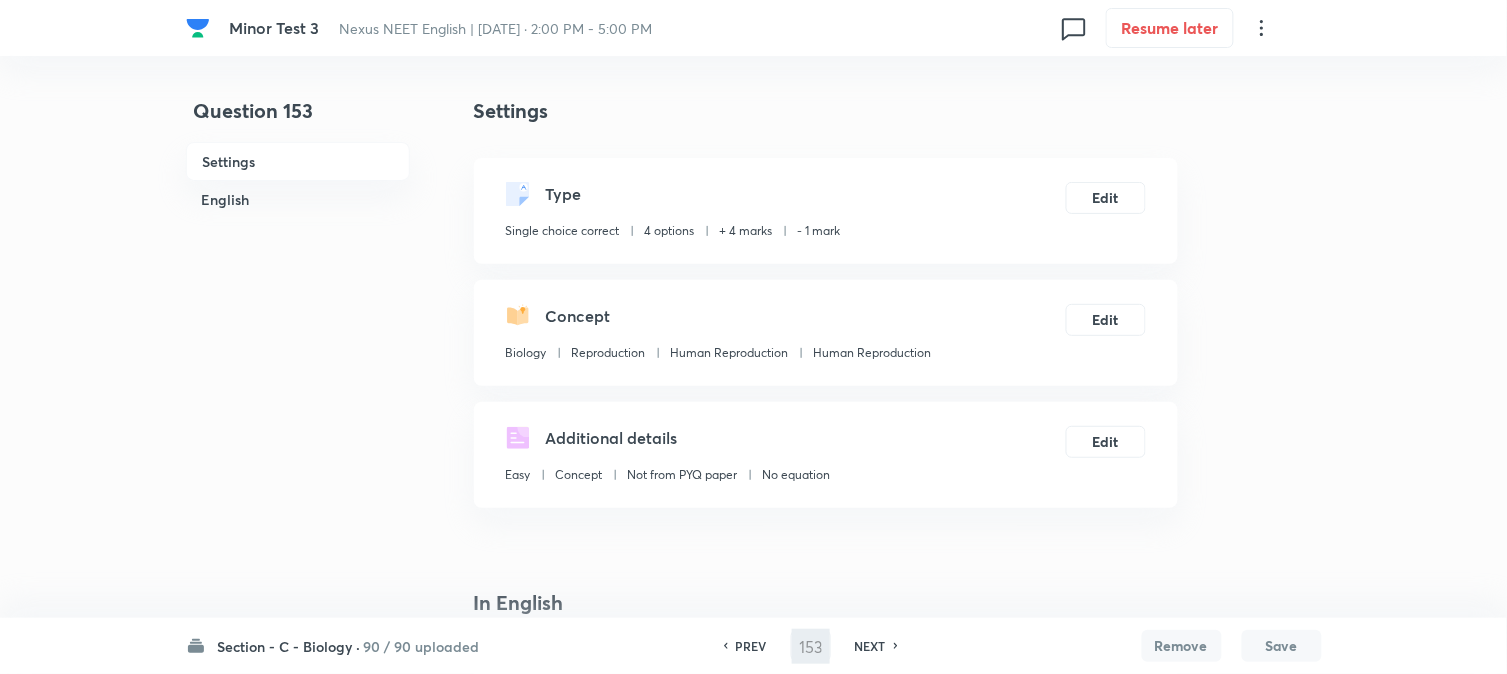 click on "NEXT" at bounding box center (870, 646) 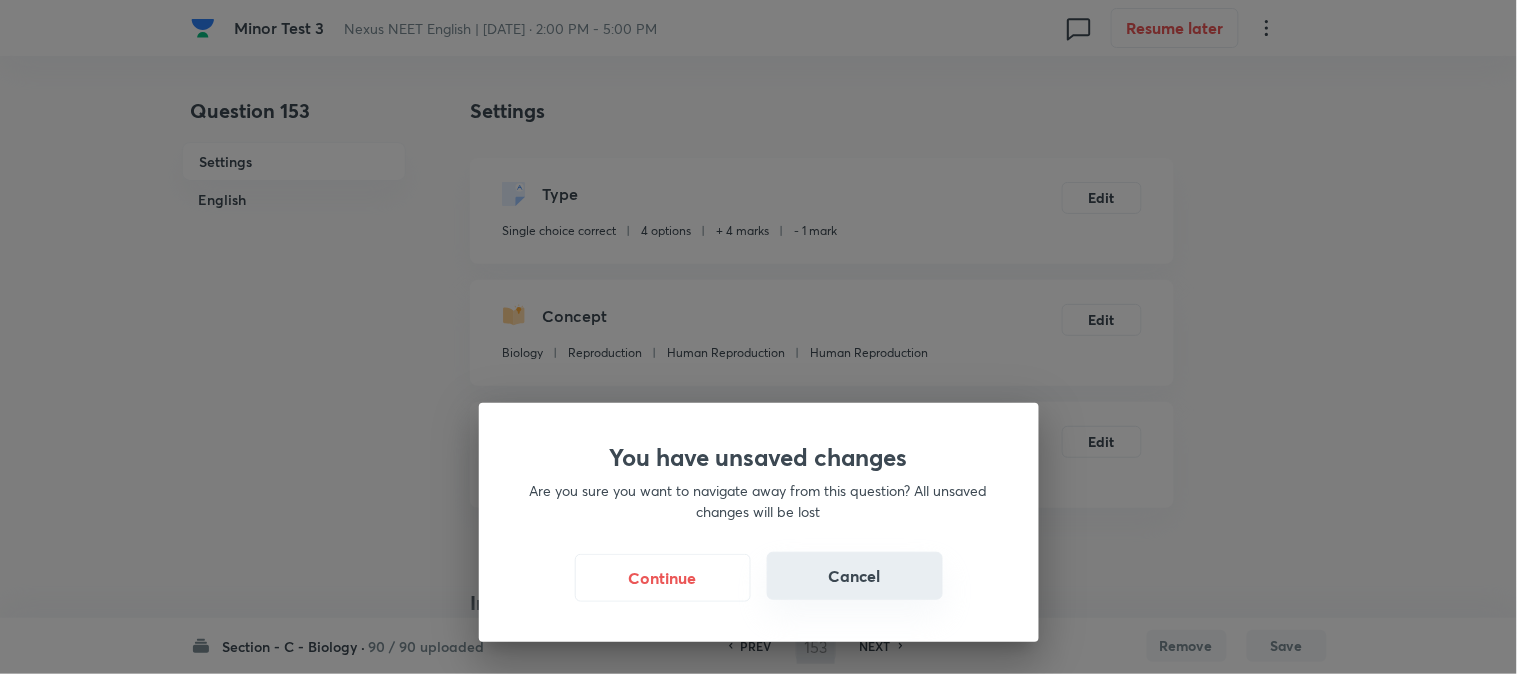 click on "Cancel" at bounding box center (855, 576) 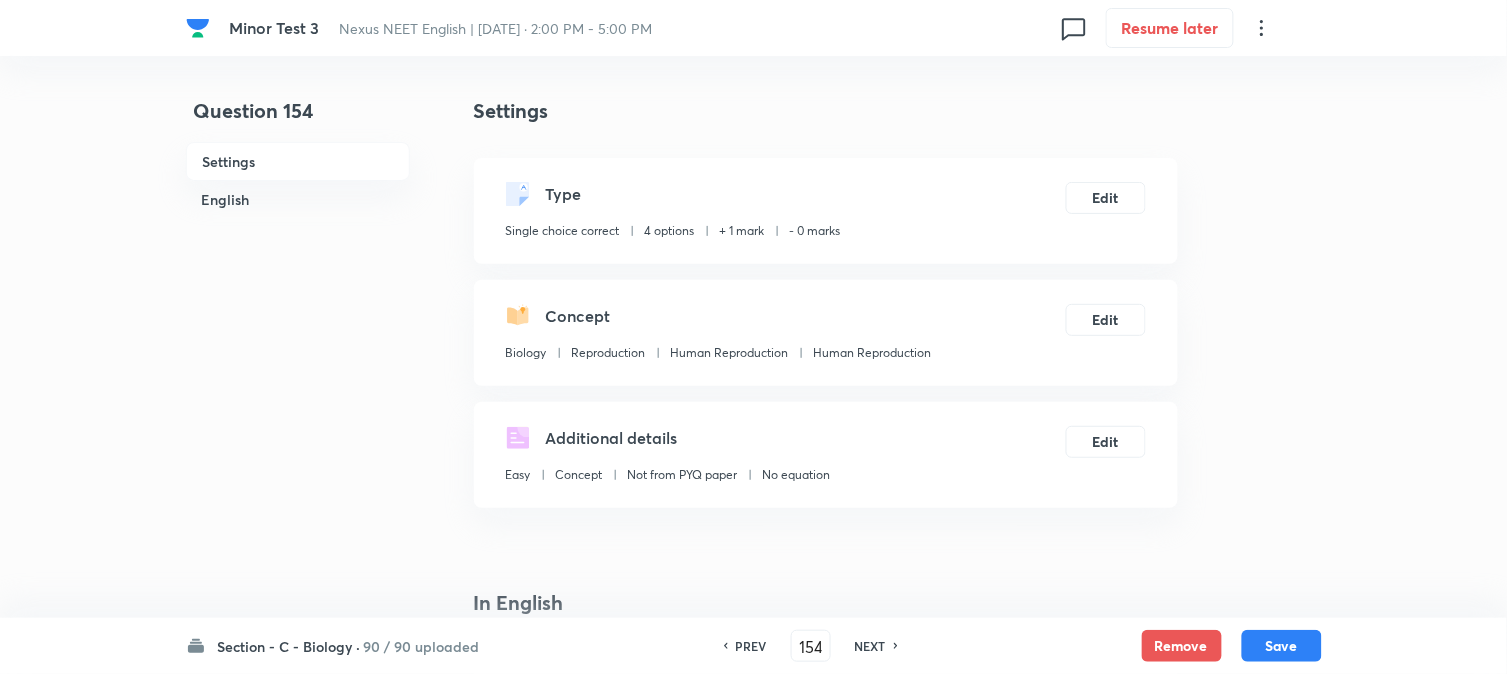 click on "PREV 154 ​ NEXT" at bounding box center [811, 646] 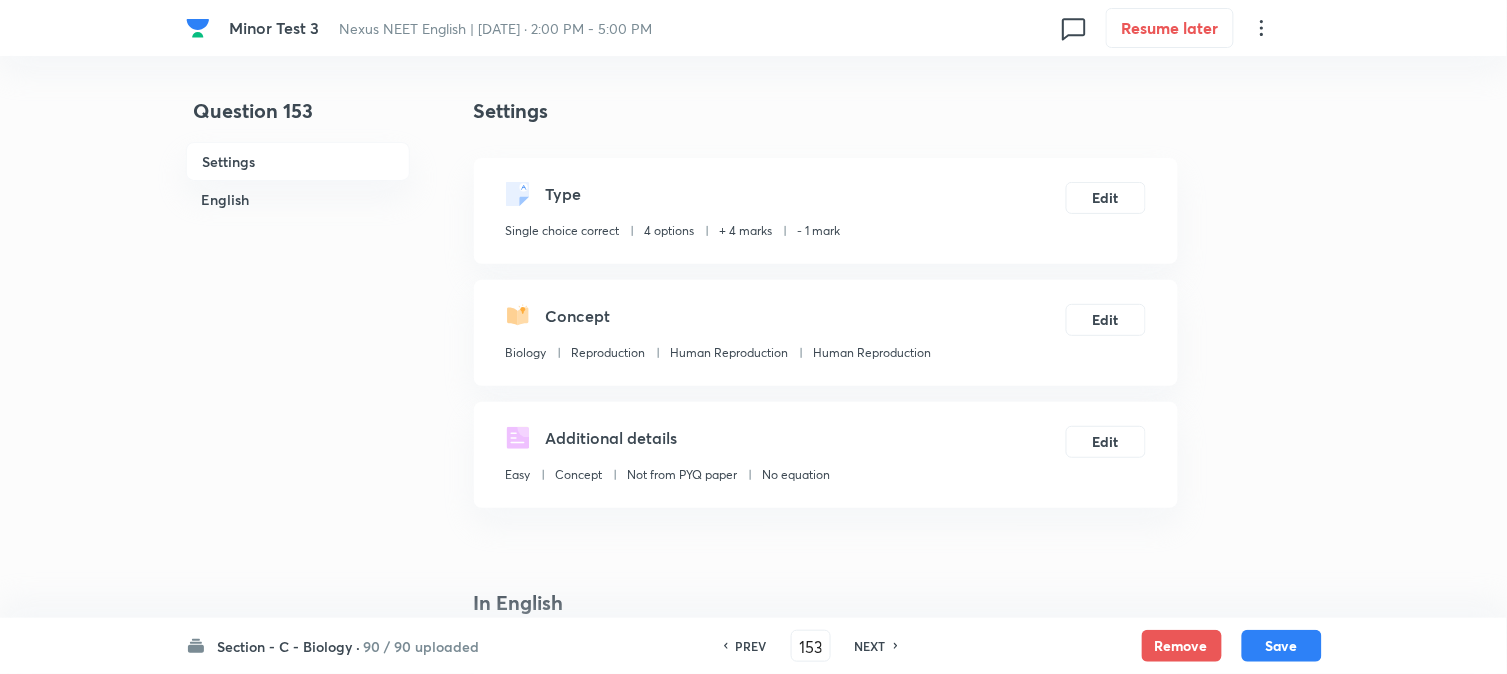 click on "NEXT" at bounding box center (870, 646) 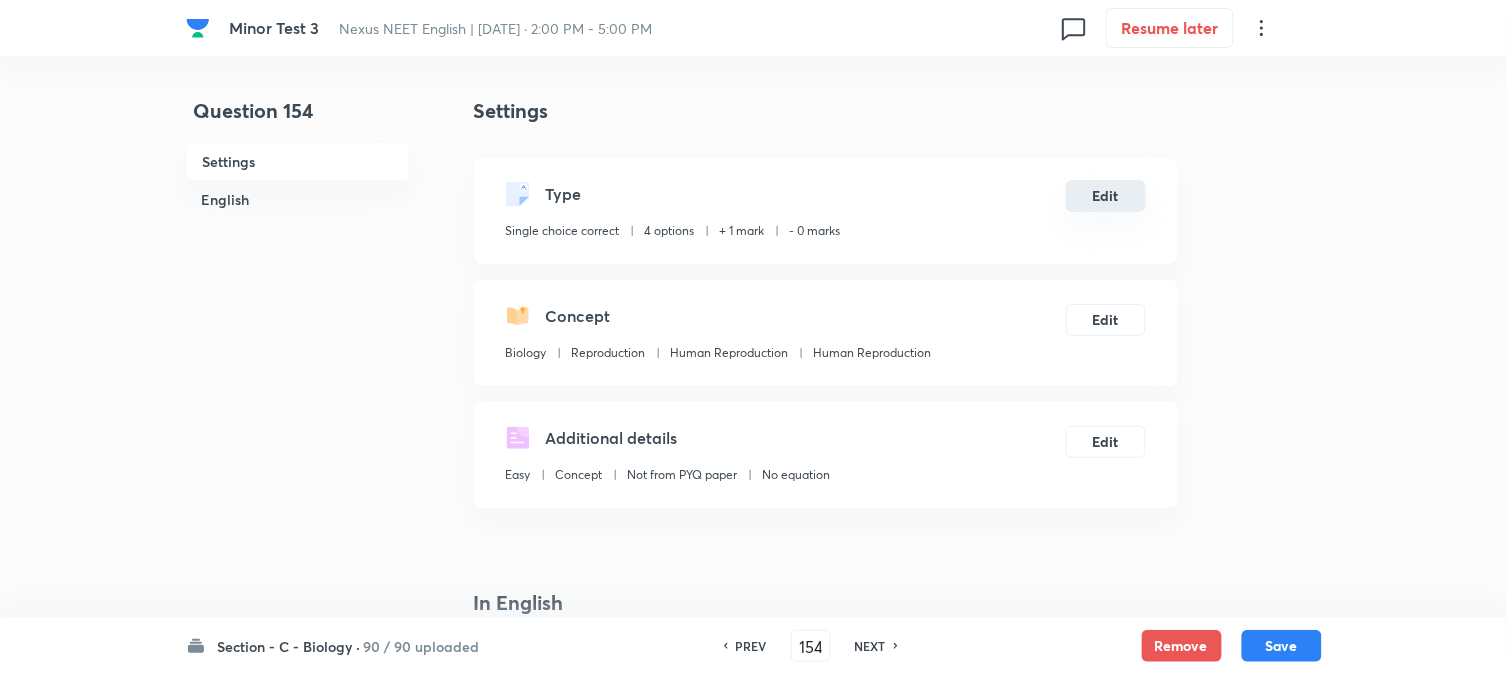 click on "Edit" at bounding box center (1106, 196) 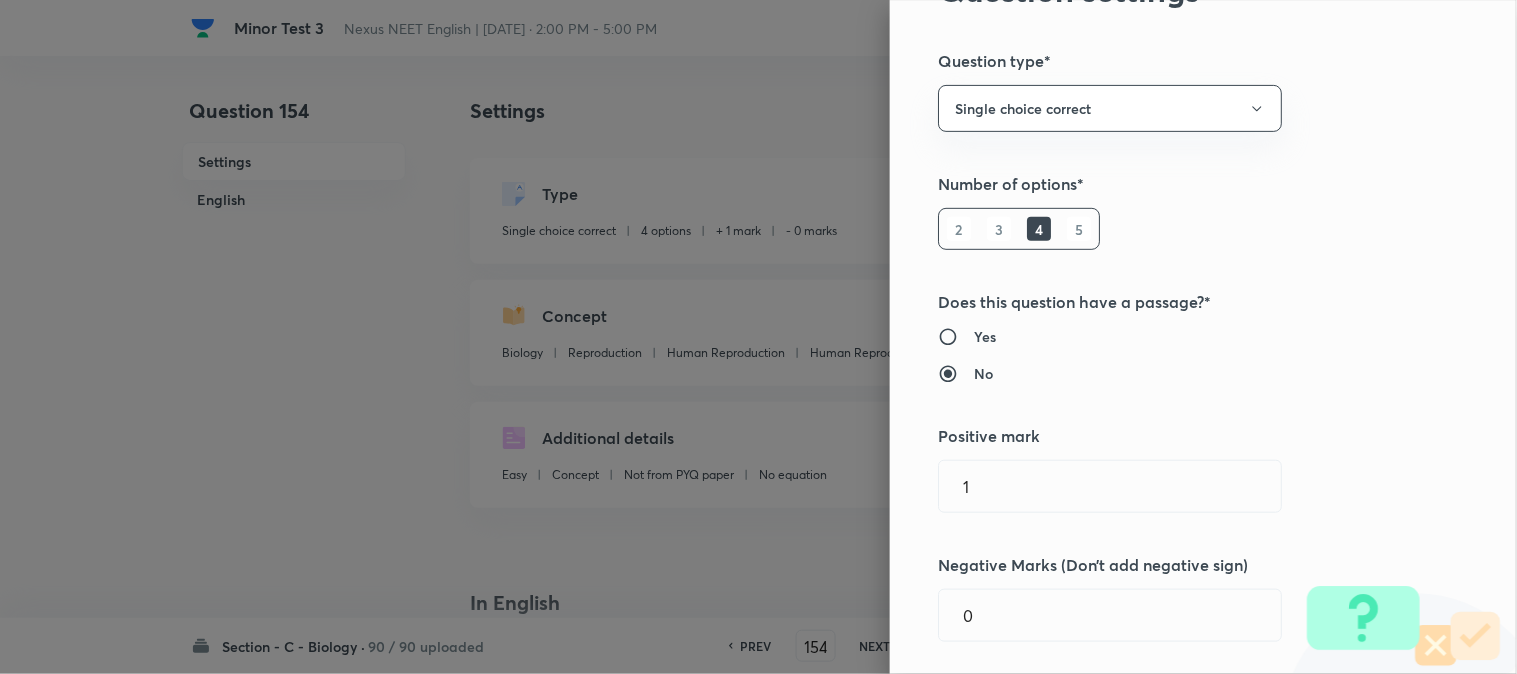 scroll, scrollTop: 333, scrollLeft: 0, axis: vertical 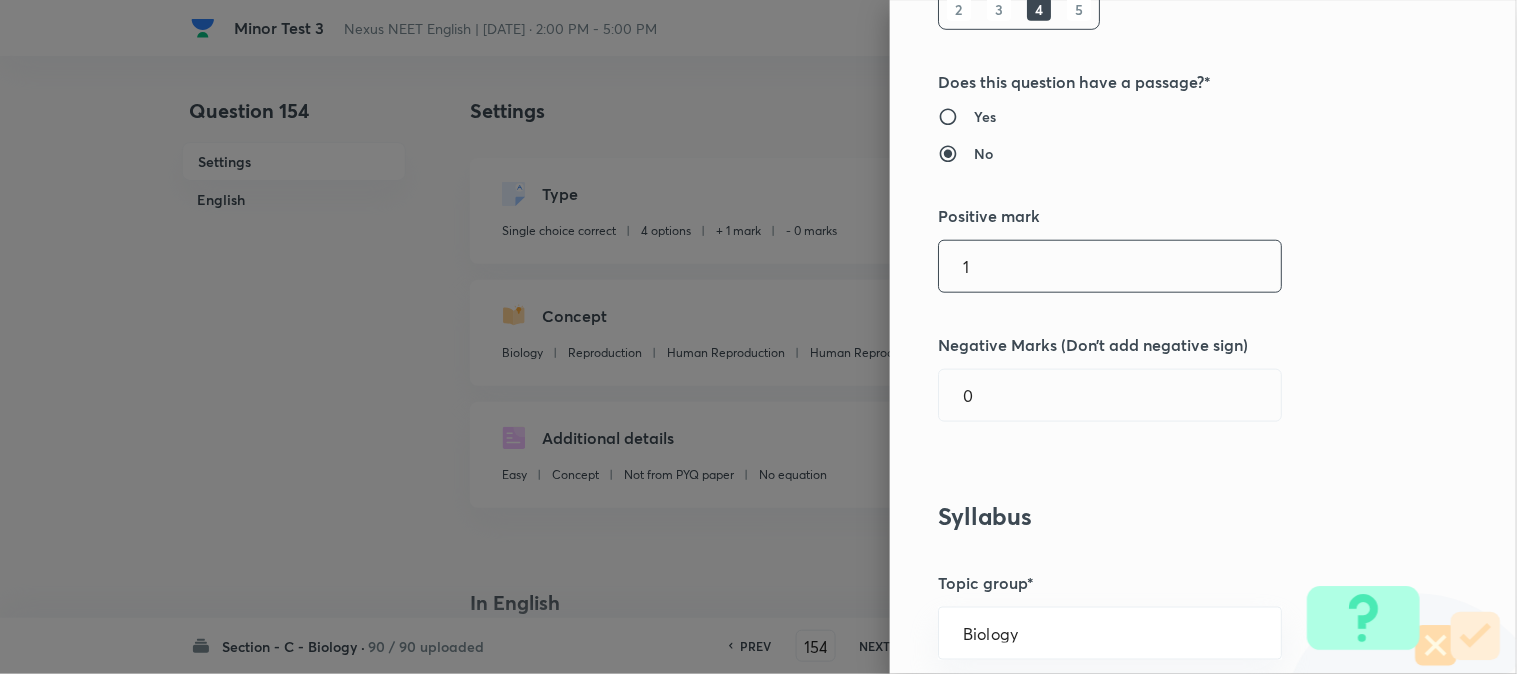 click on "1" at bounding box center (1110, 266) 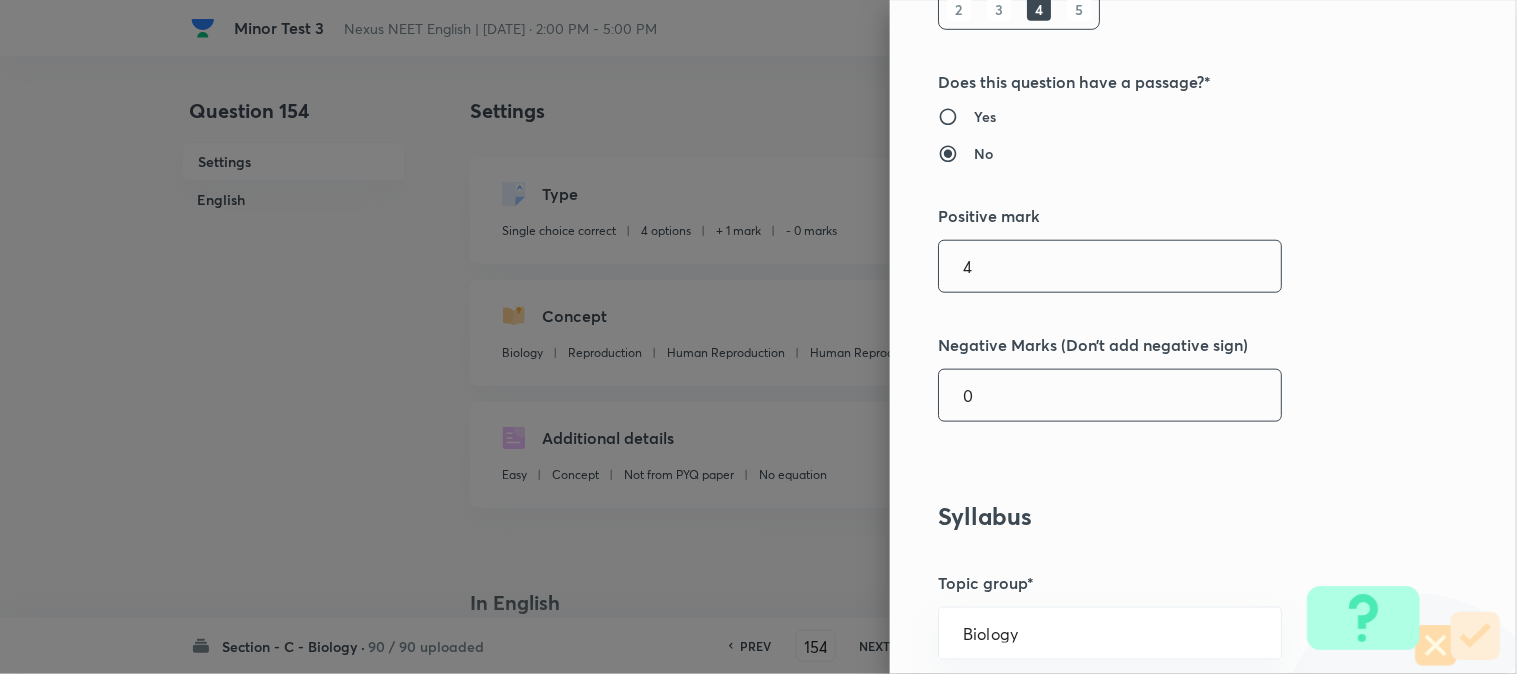 click on "0" at bounding box center [1110, 395] 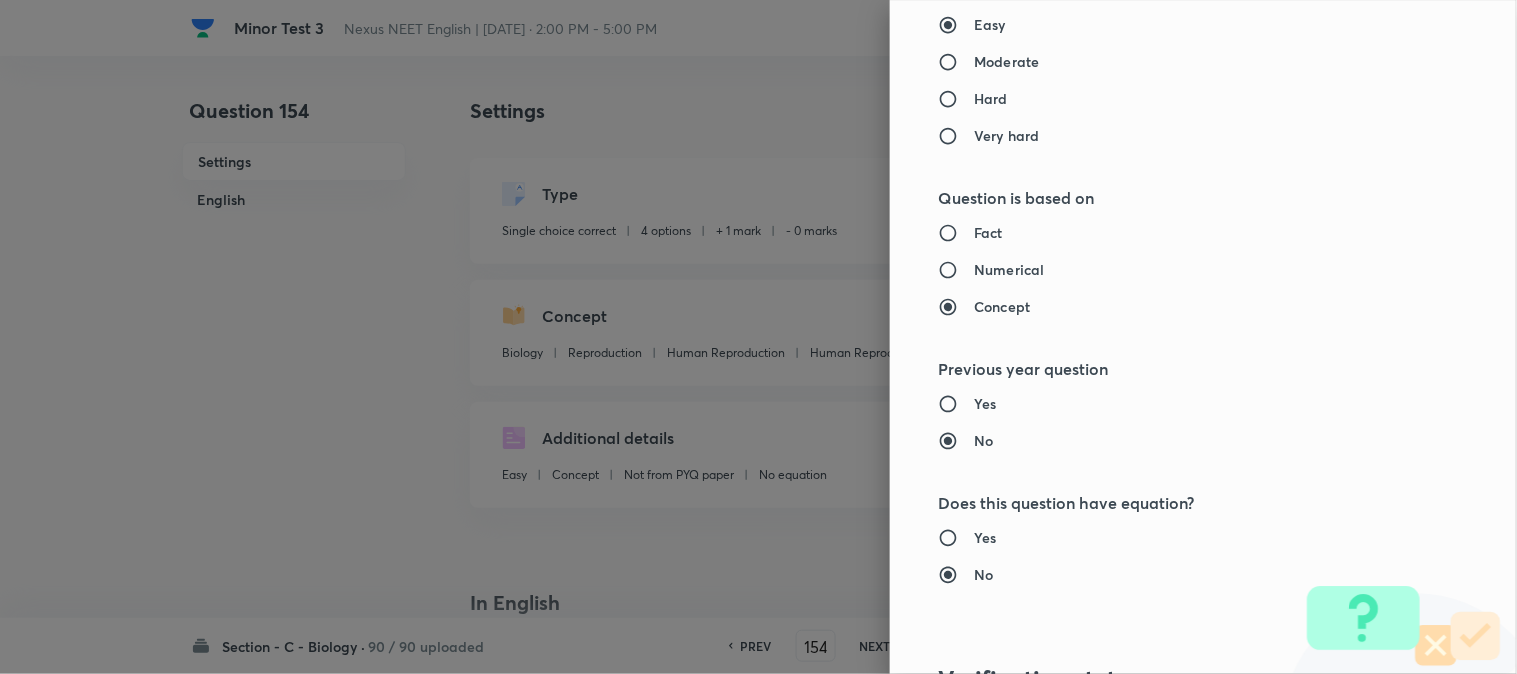 scroll, scrollTop: 2052, scrollLeft: 0, axis: vertical 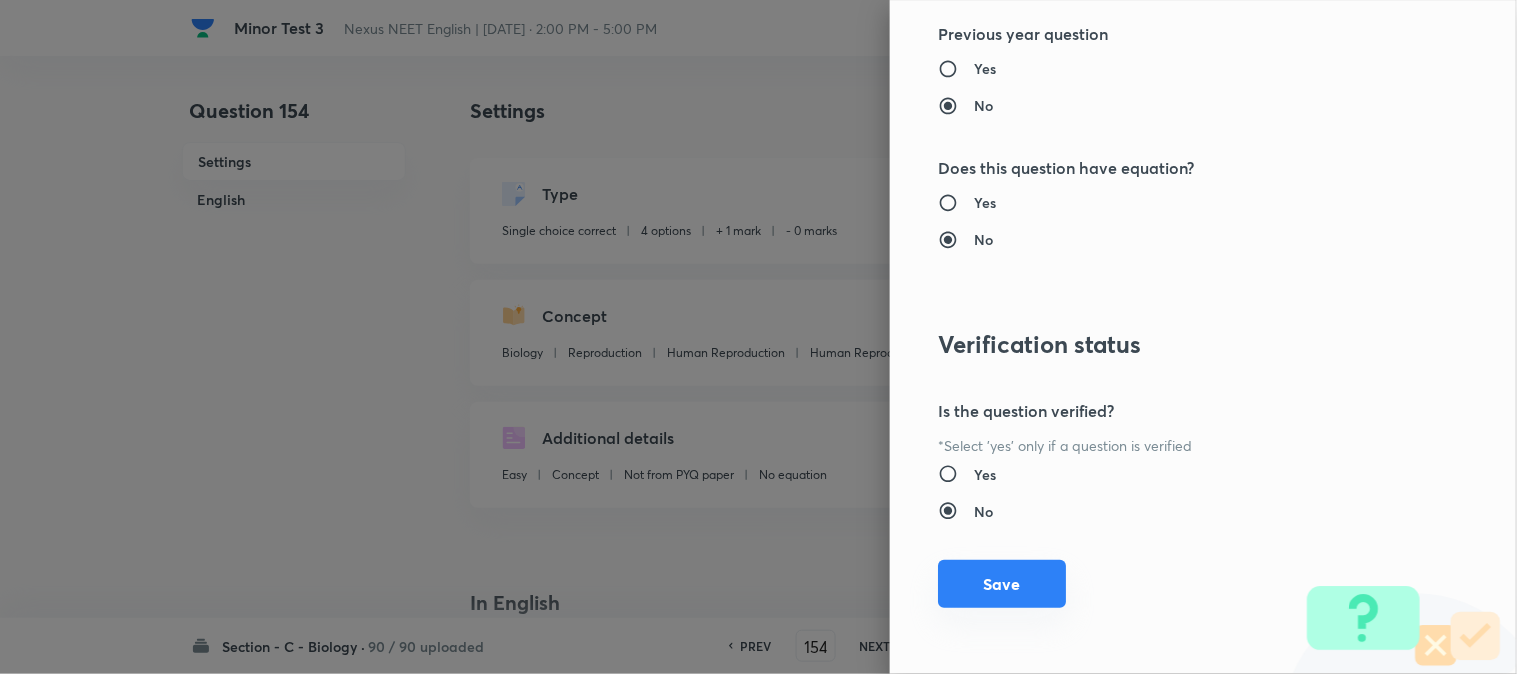 click on "Save" at bounding box center [1002, 584] 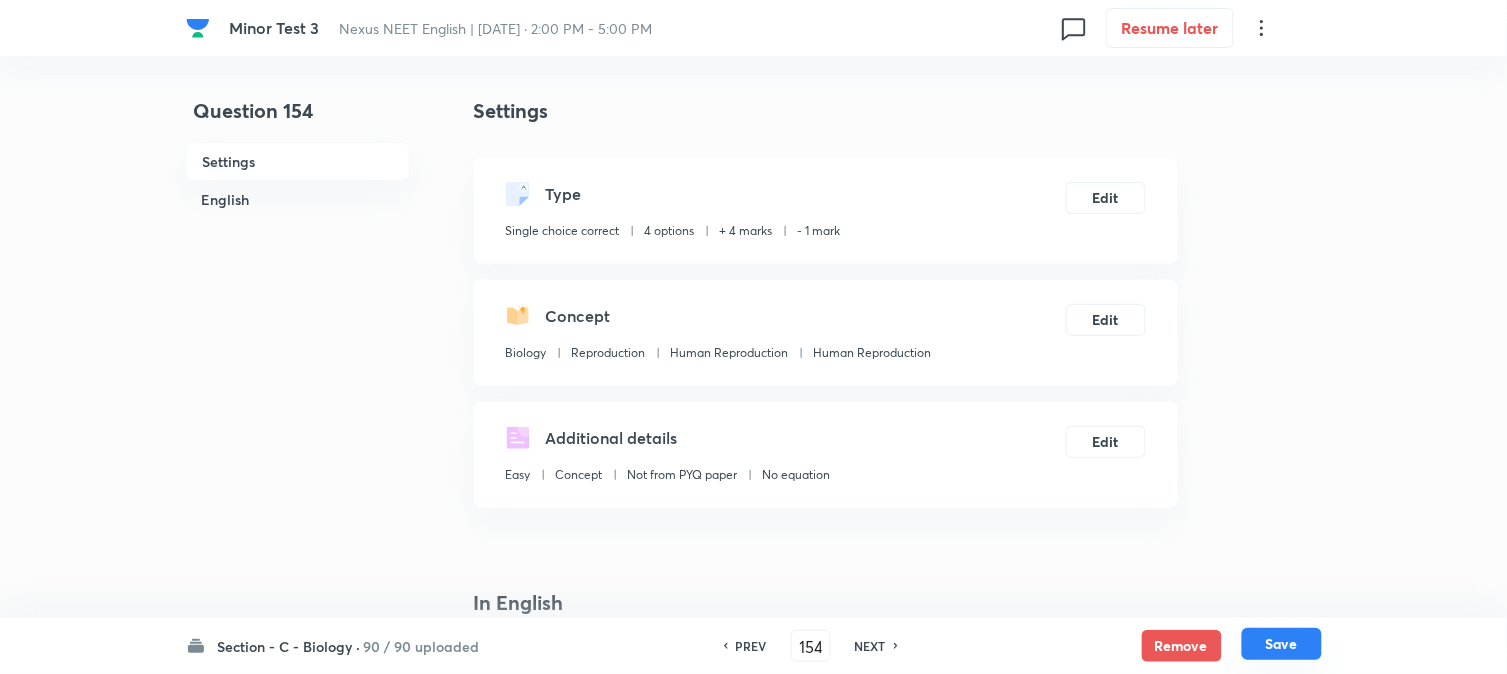 click on "Save" at bounding box center (1282, 644) 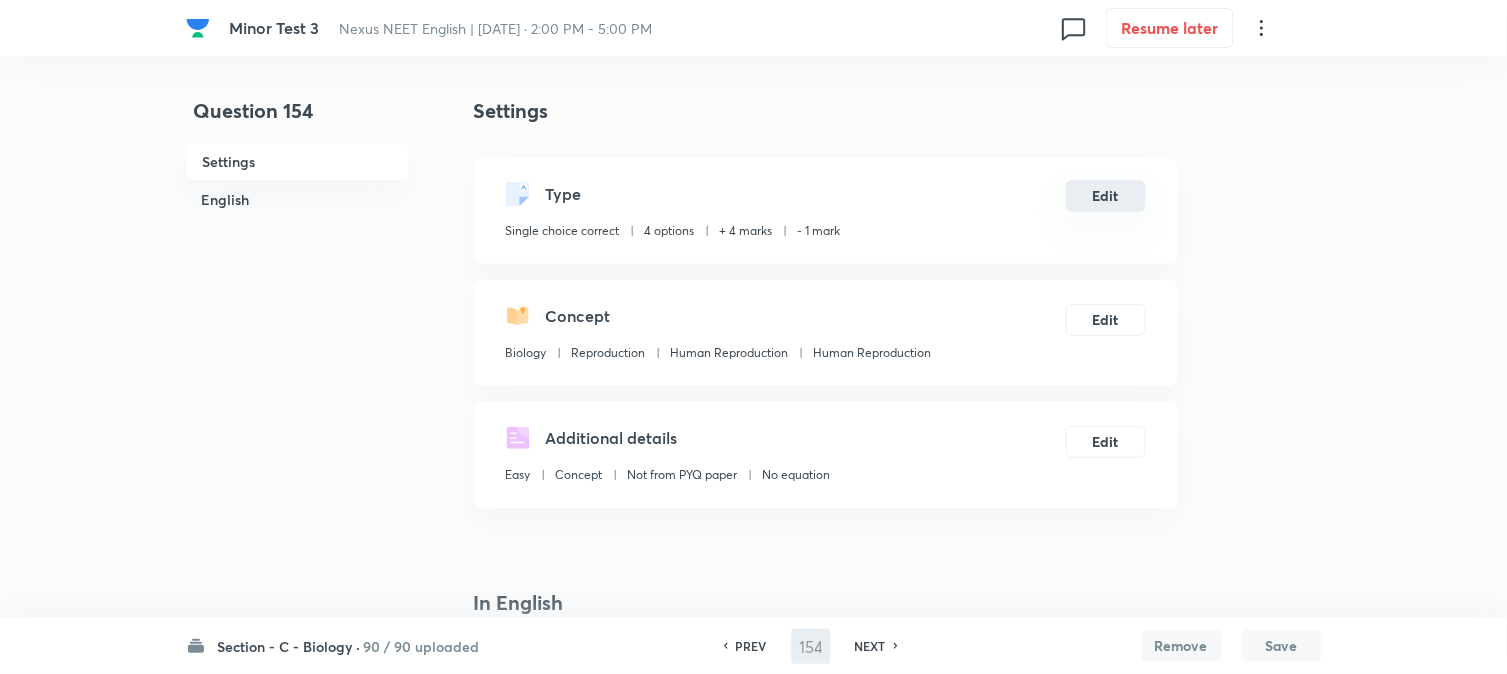 click on "Edit" at bounding box center (1106, 196) 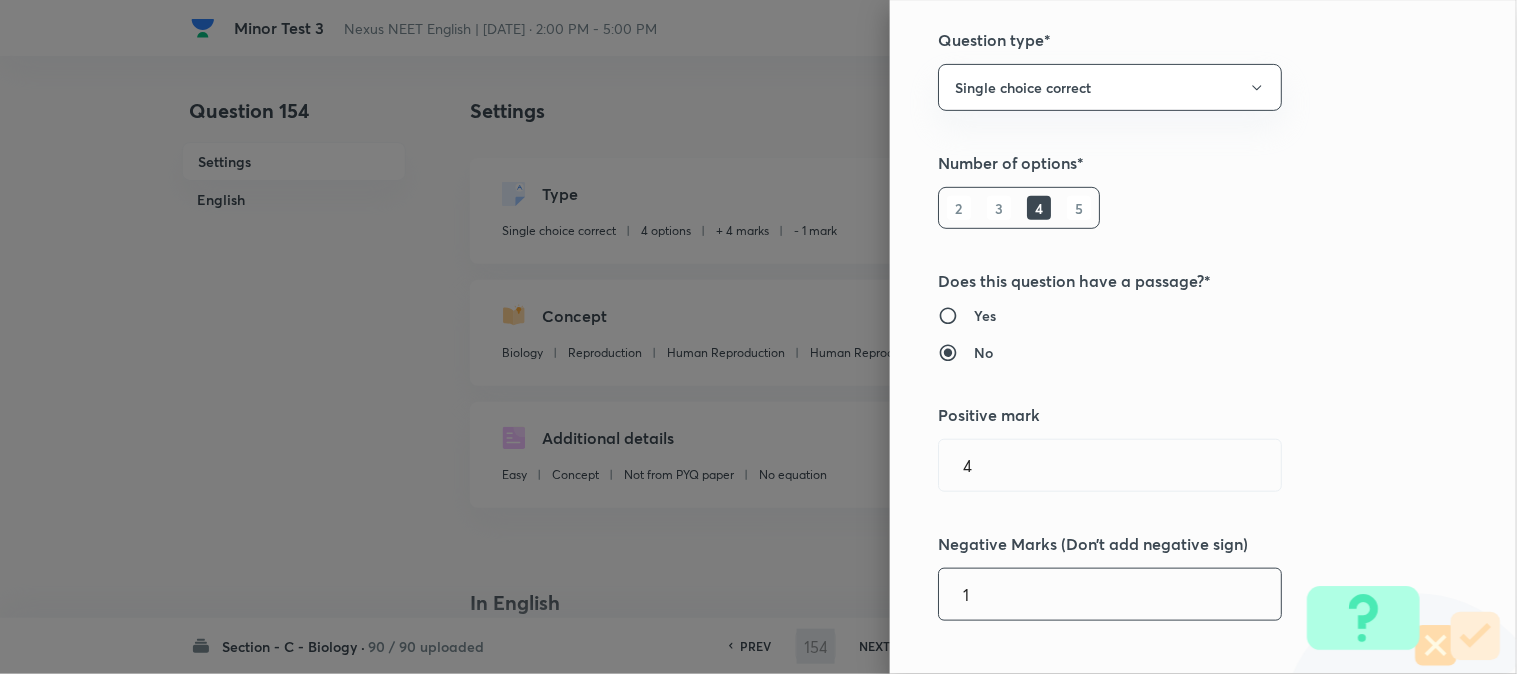 scroll, scrollTop: 444, scrollLeft: 0, axis: vertical 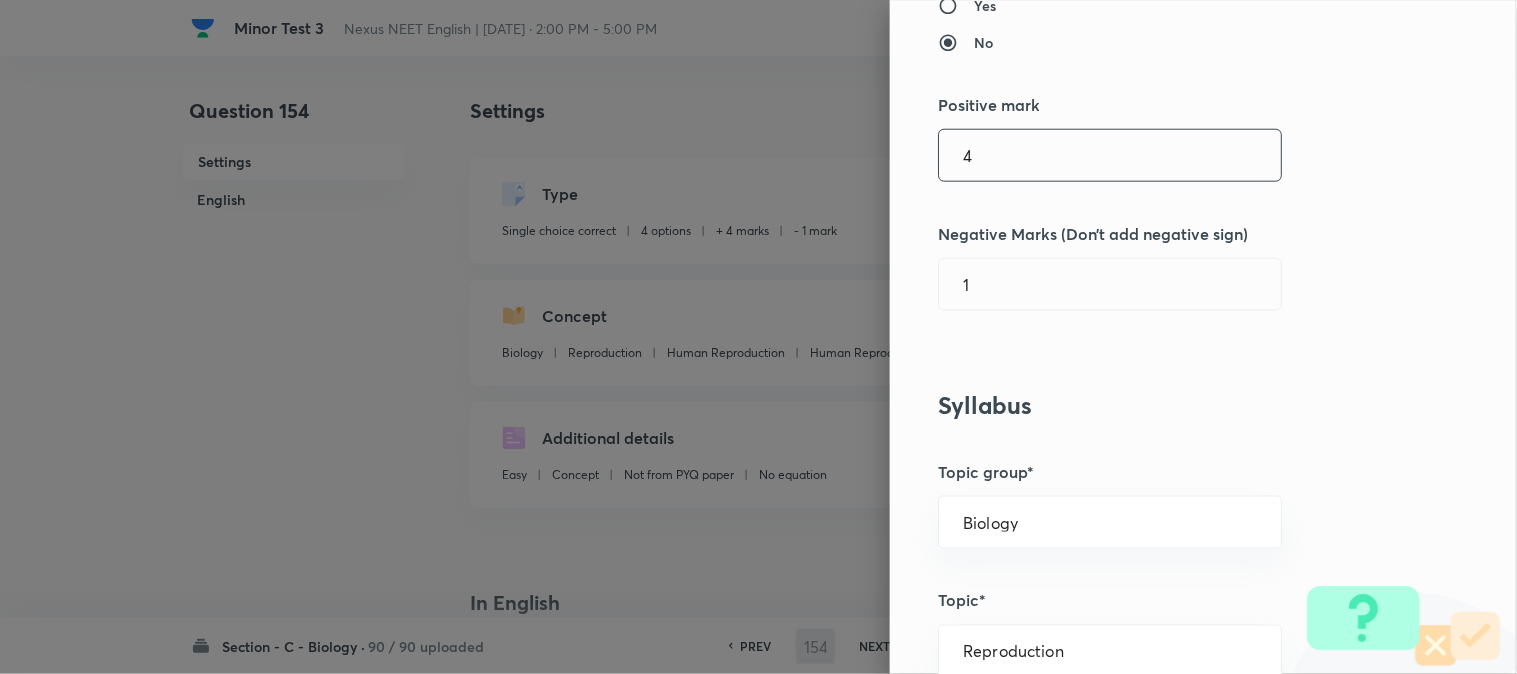 click on "4" at bounding box center [1110, 155] 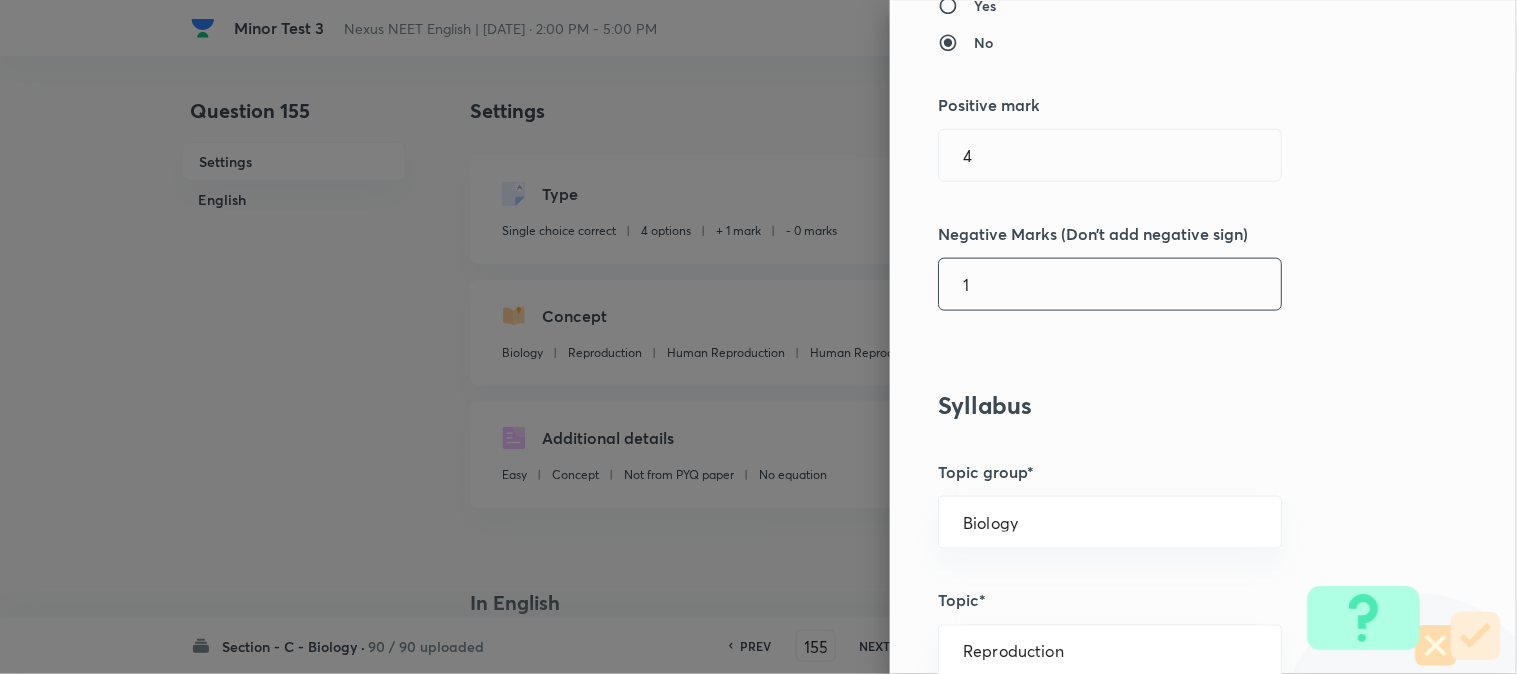 click on "1" at bounding box center (1110, 284) 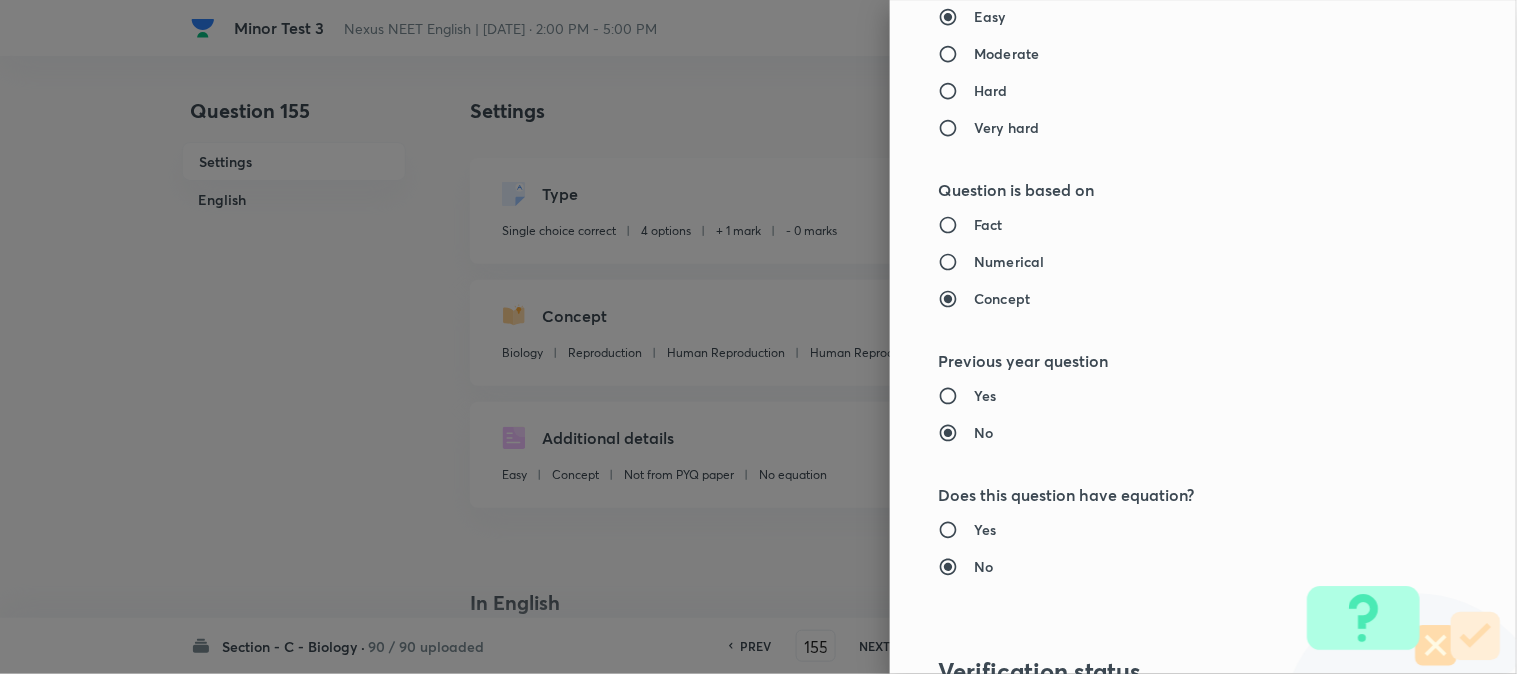 scroll, scrollTop: 2052, scrollLeft: 0, axis: vertical 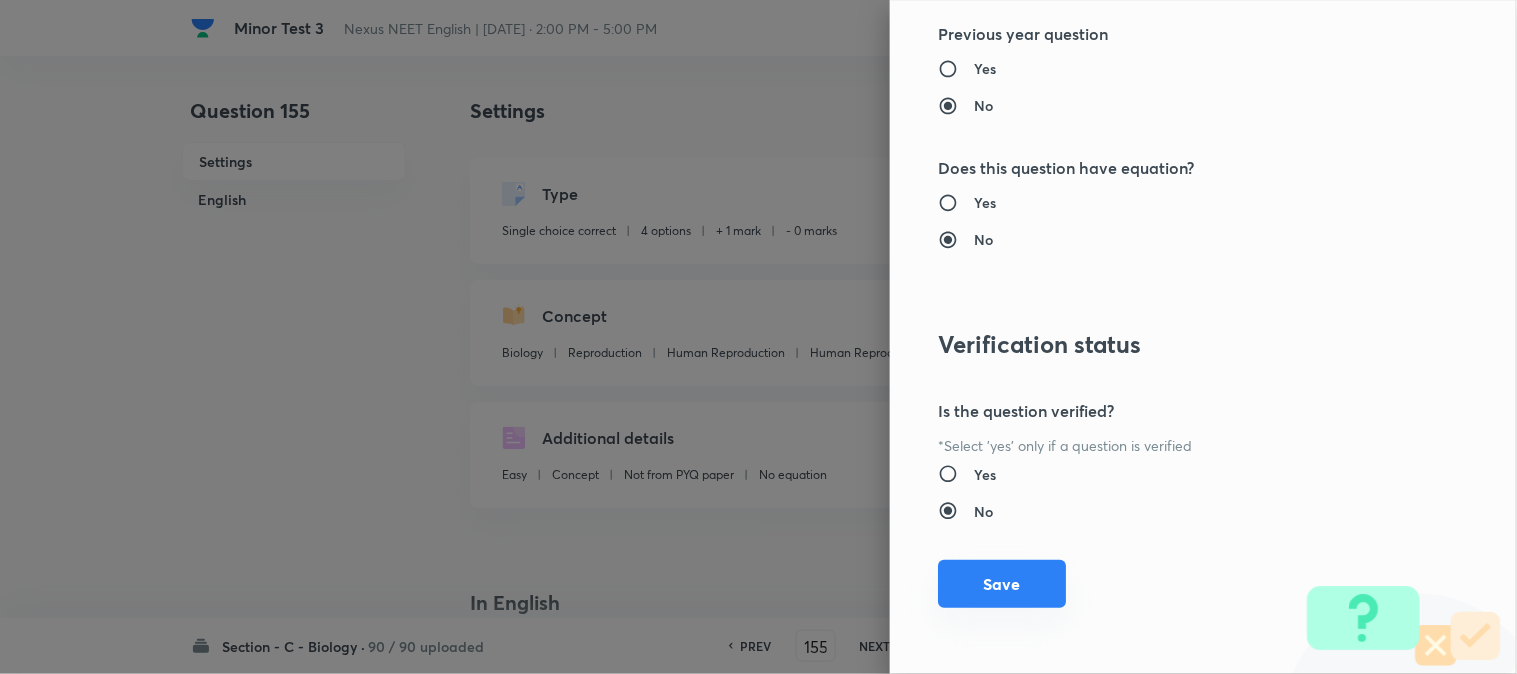 click on "Save" at bounding box center [1002, 584] 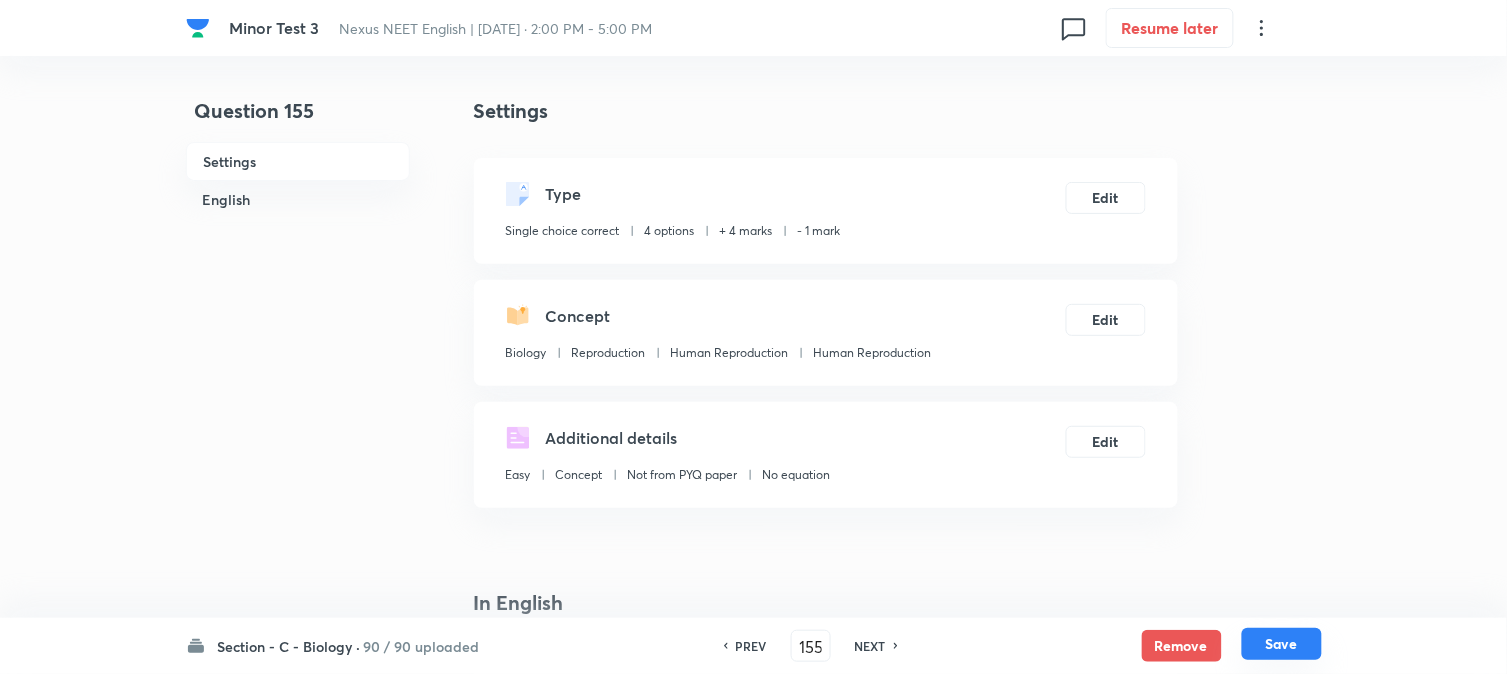 click on "Save" at bounding box center [1282, 644] 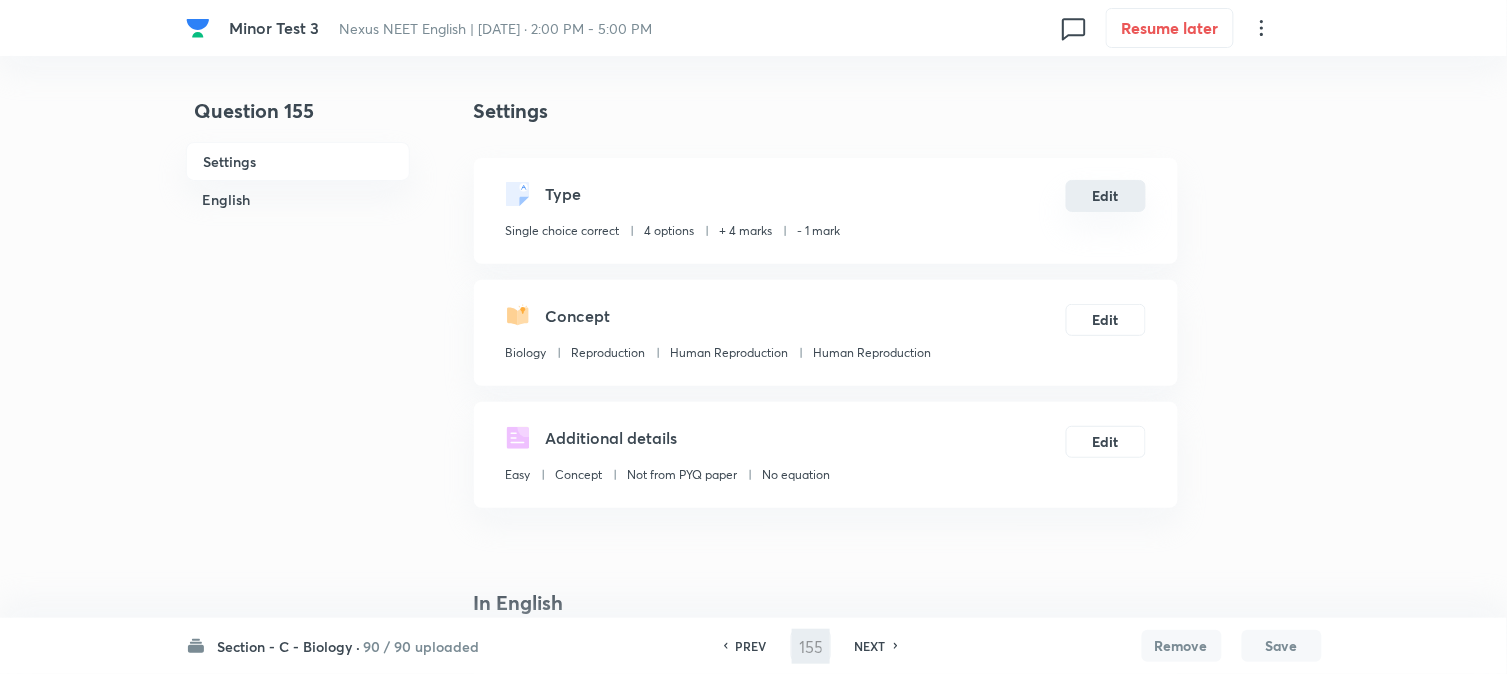 click on "Edit" at bounding box center [1106, 196] 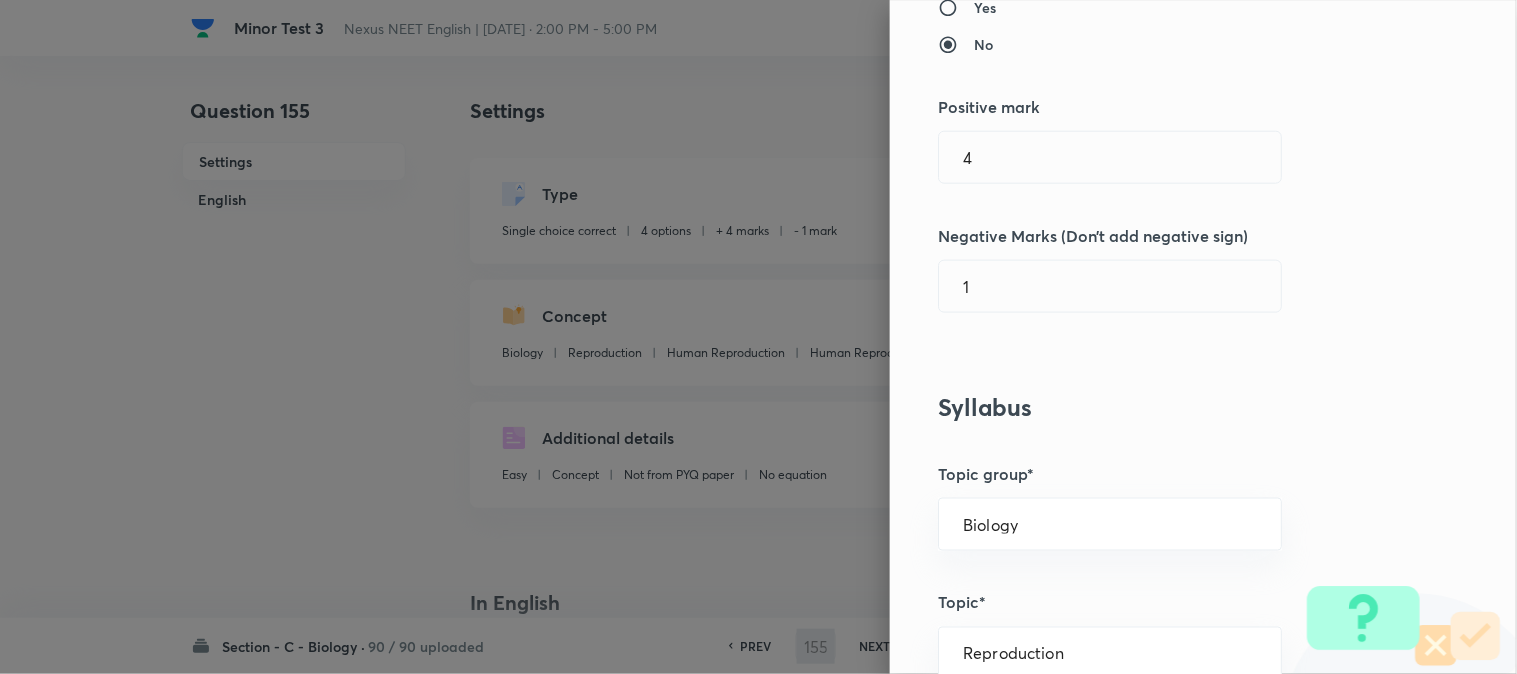 scroll, scrollTop: 444, scrollLeft: 0, axis: vertical 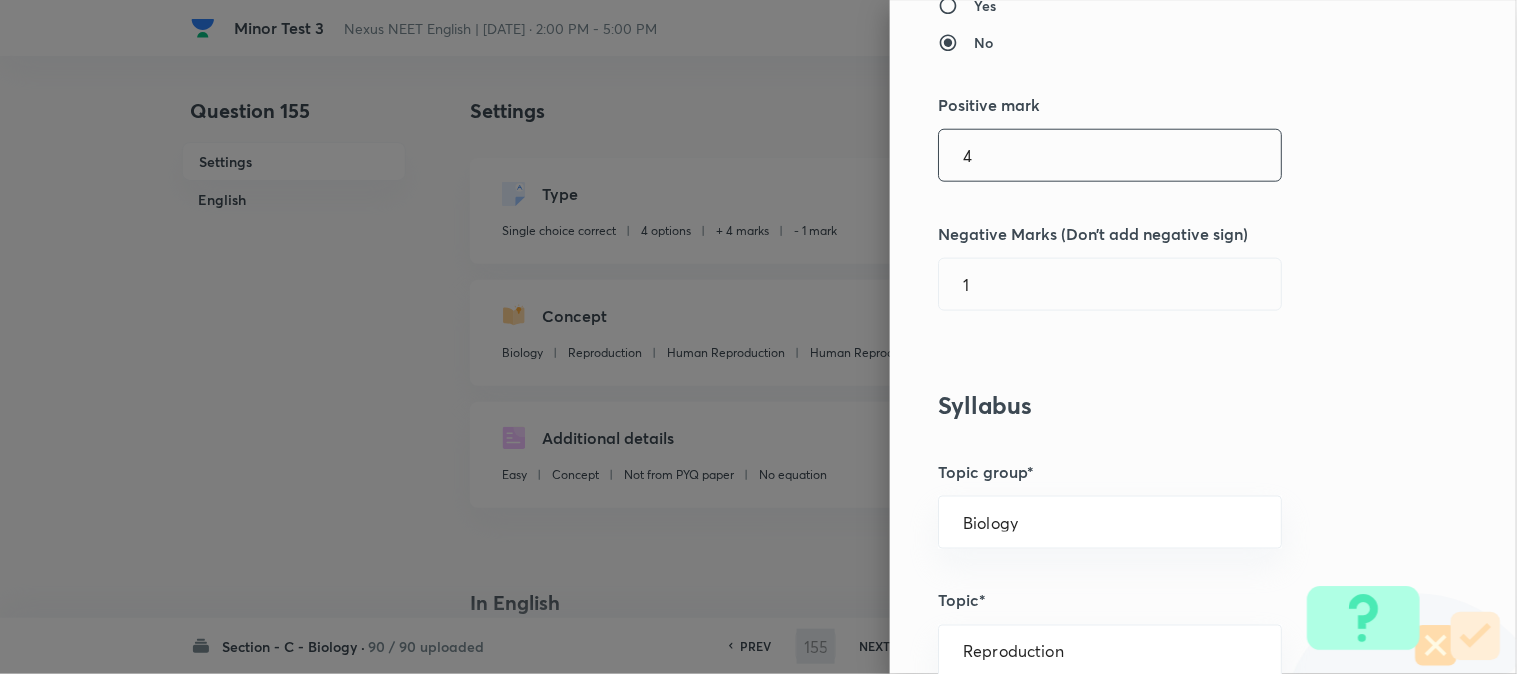 click on "4" at bounding box center [1110, 155] 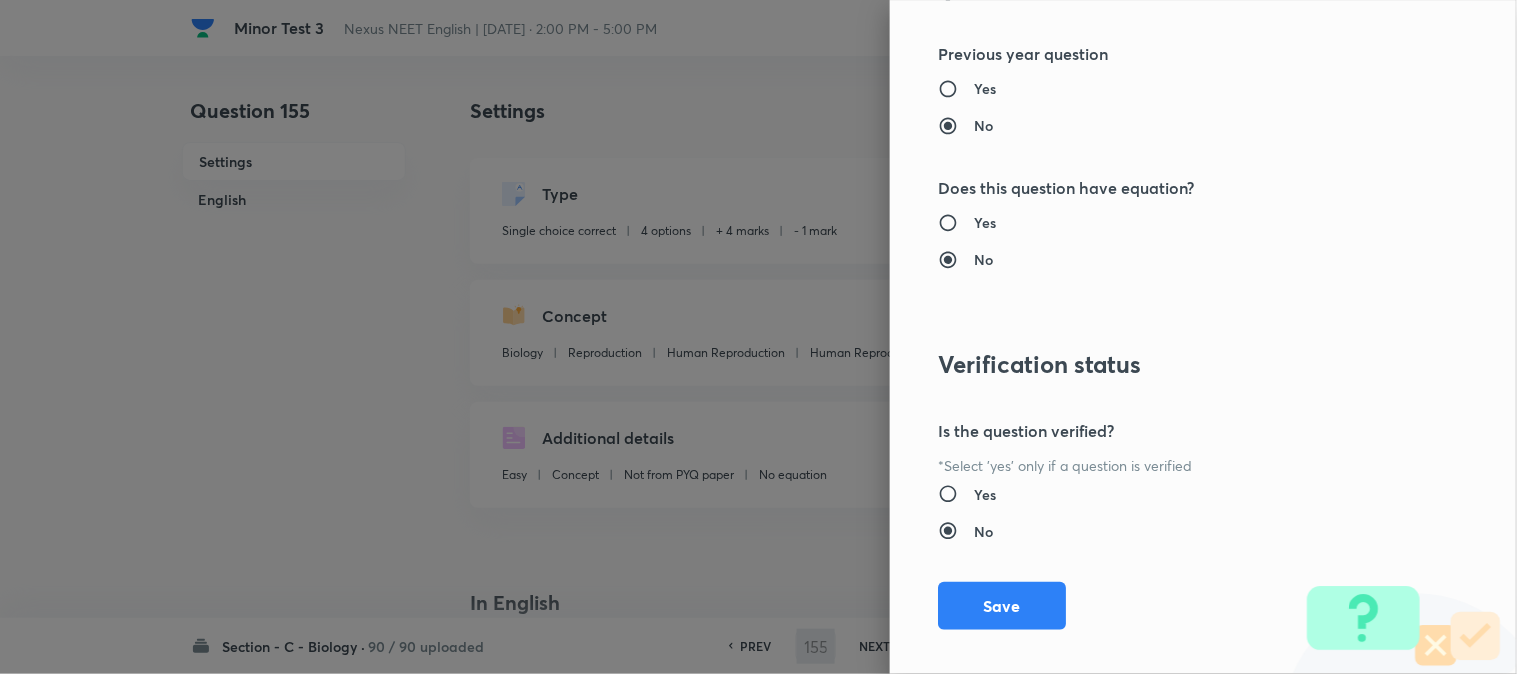scroll, scrollTop: 2052, scrollLeft: 0, axis: vertical 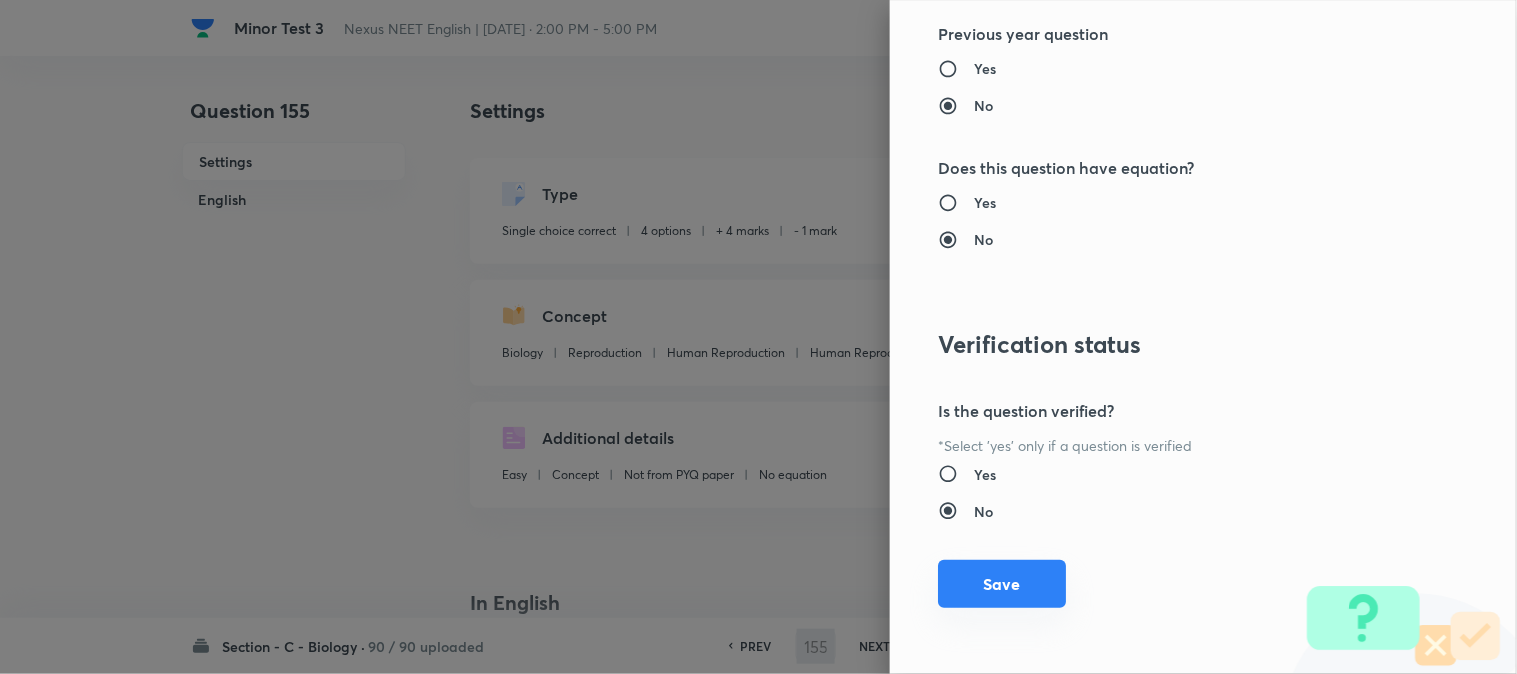 click on "Save" at bounding box center (1002, 584) 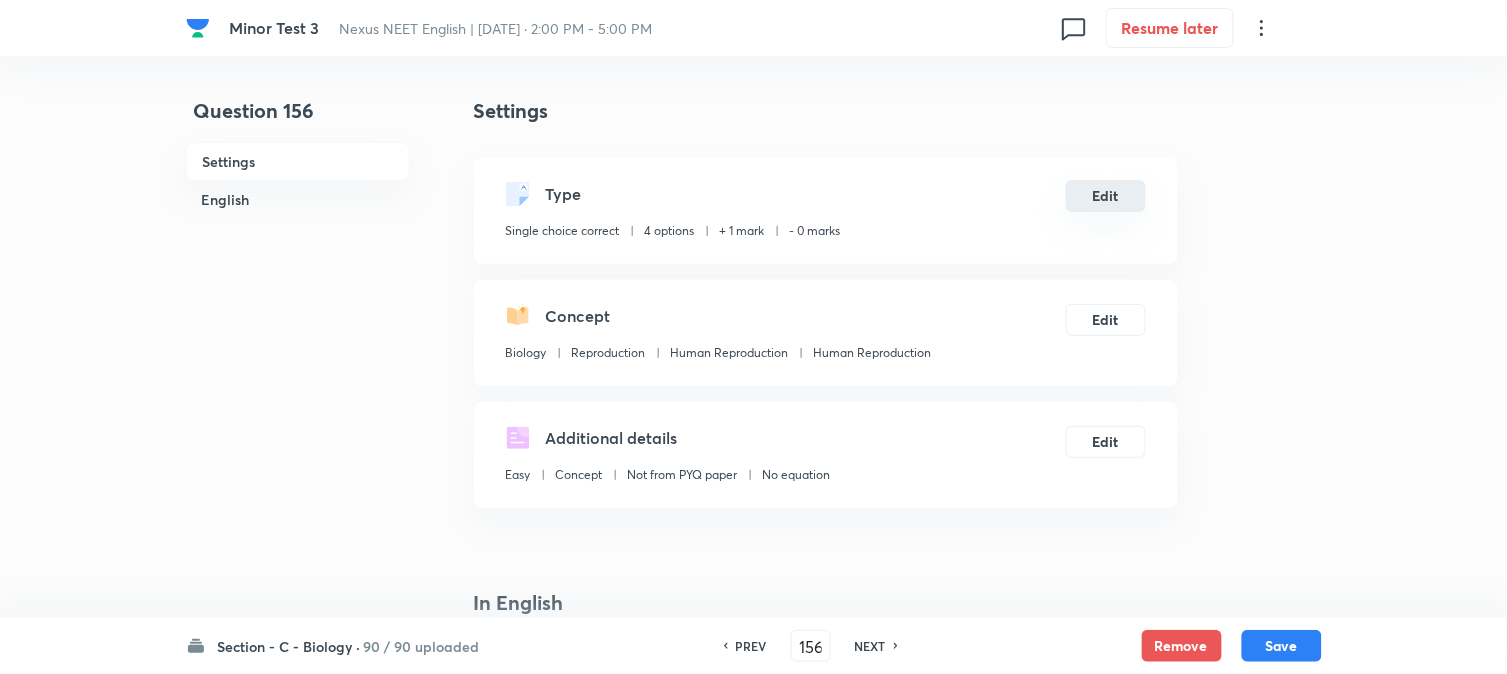 click on "Edit" at bounding box center [1106, 196] 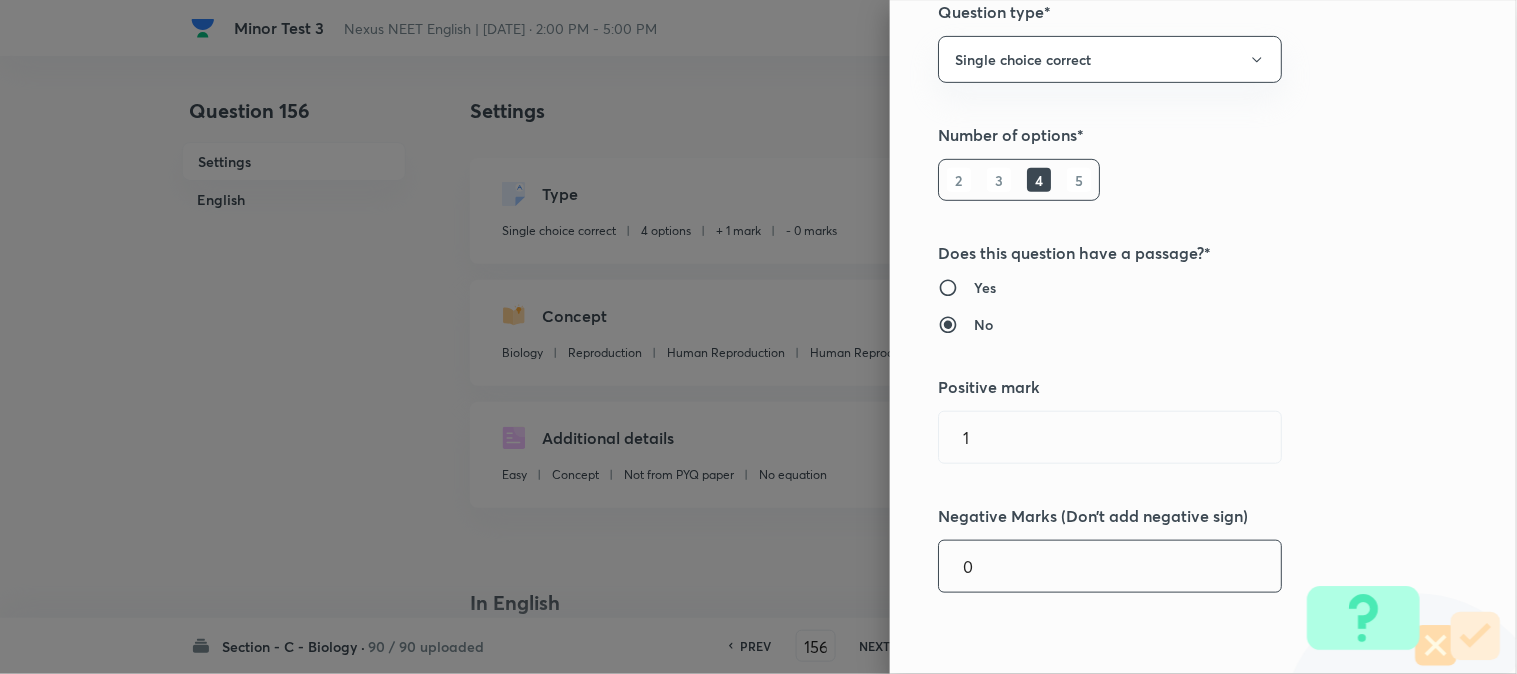 scroll, scrollTop: 444, scrollLeft: 0, axis: vertical 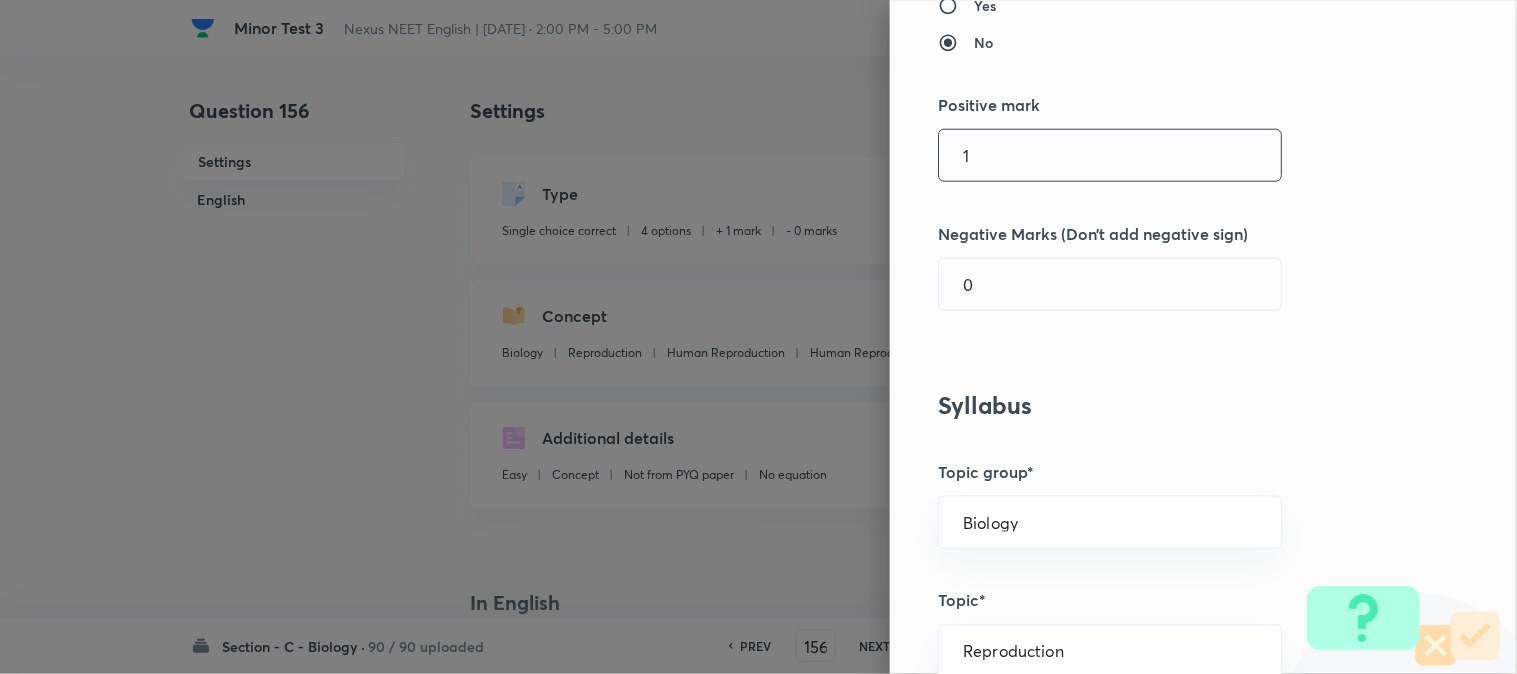 click on "1" at bounding box center (1110, 155) 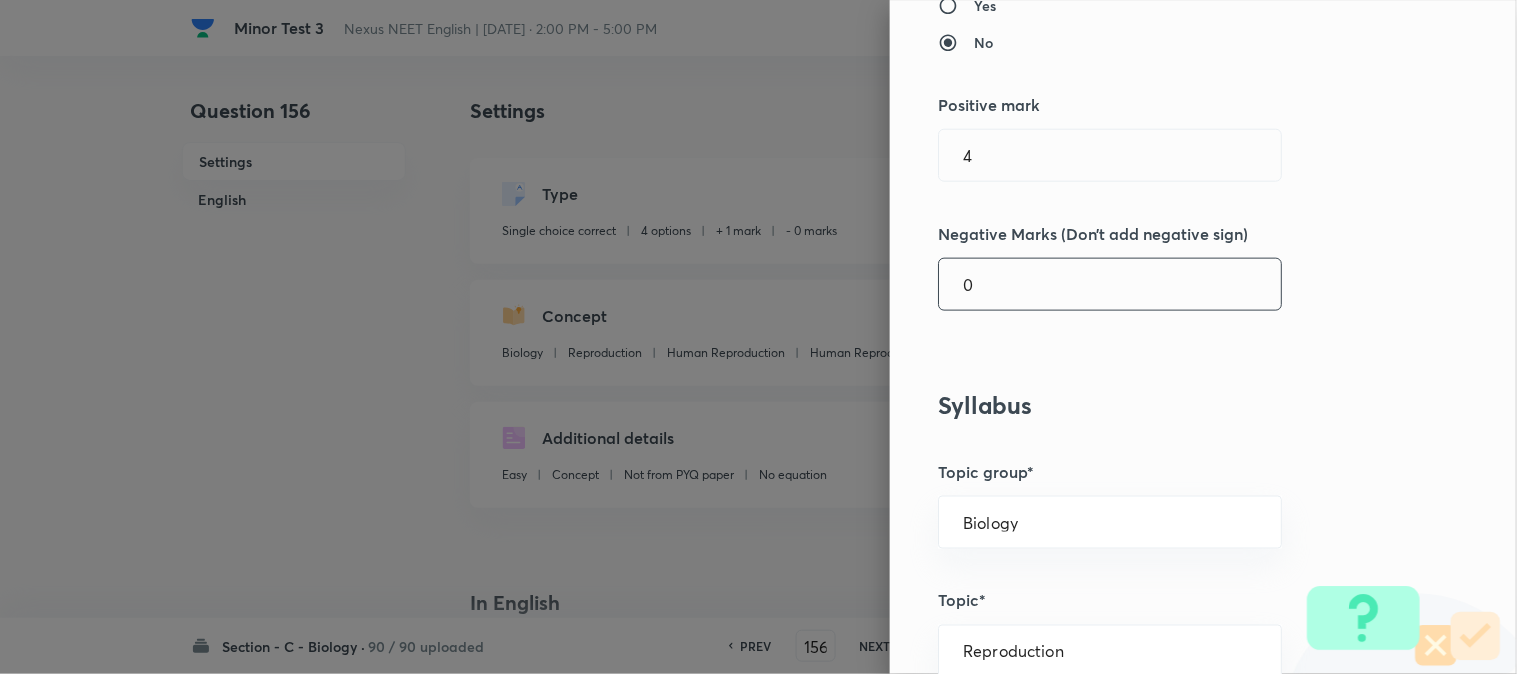 click on "0" at bounding box center (1110, 284) 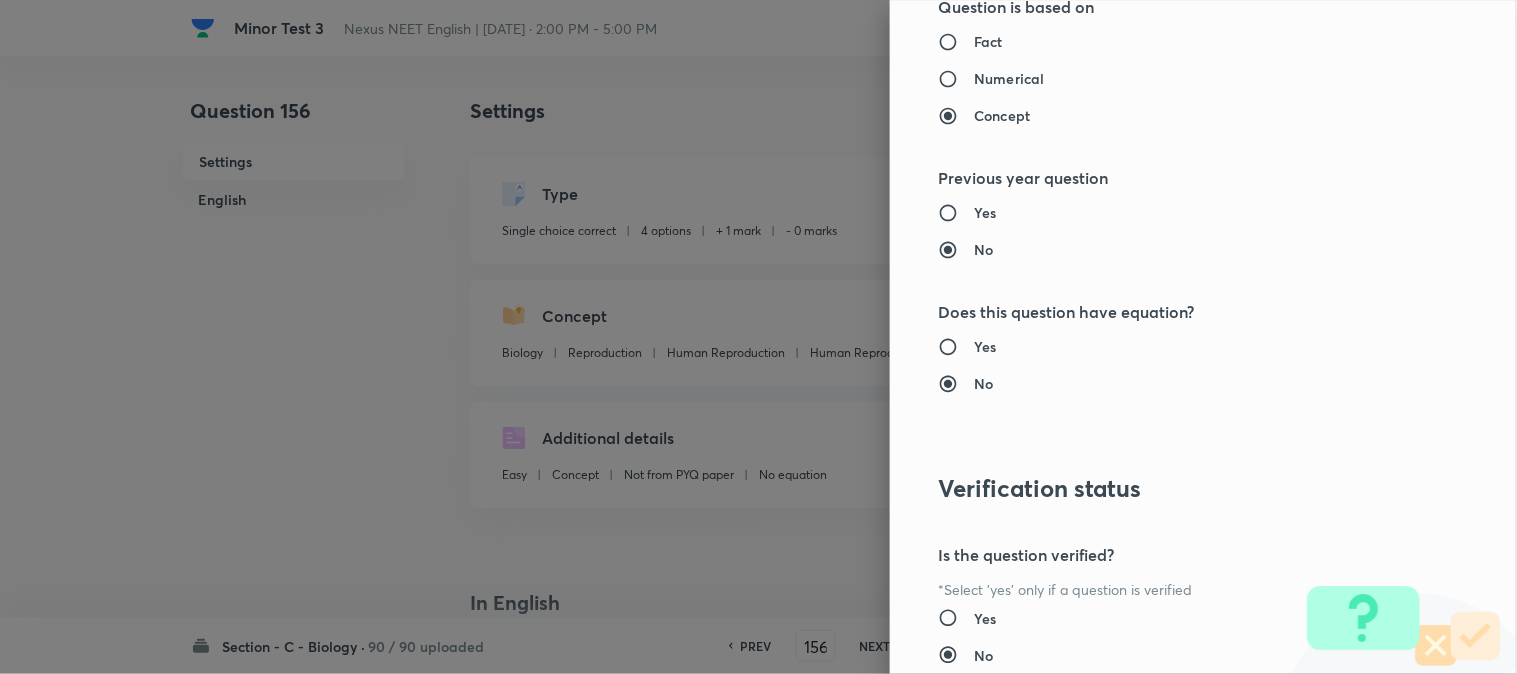 scroll, scrollTop: 2052, scrollLeft: 0, axis: vertical 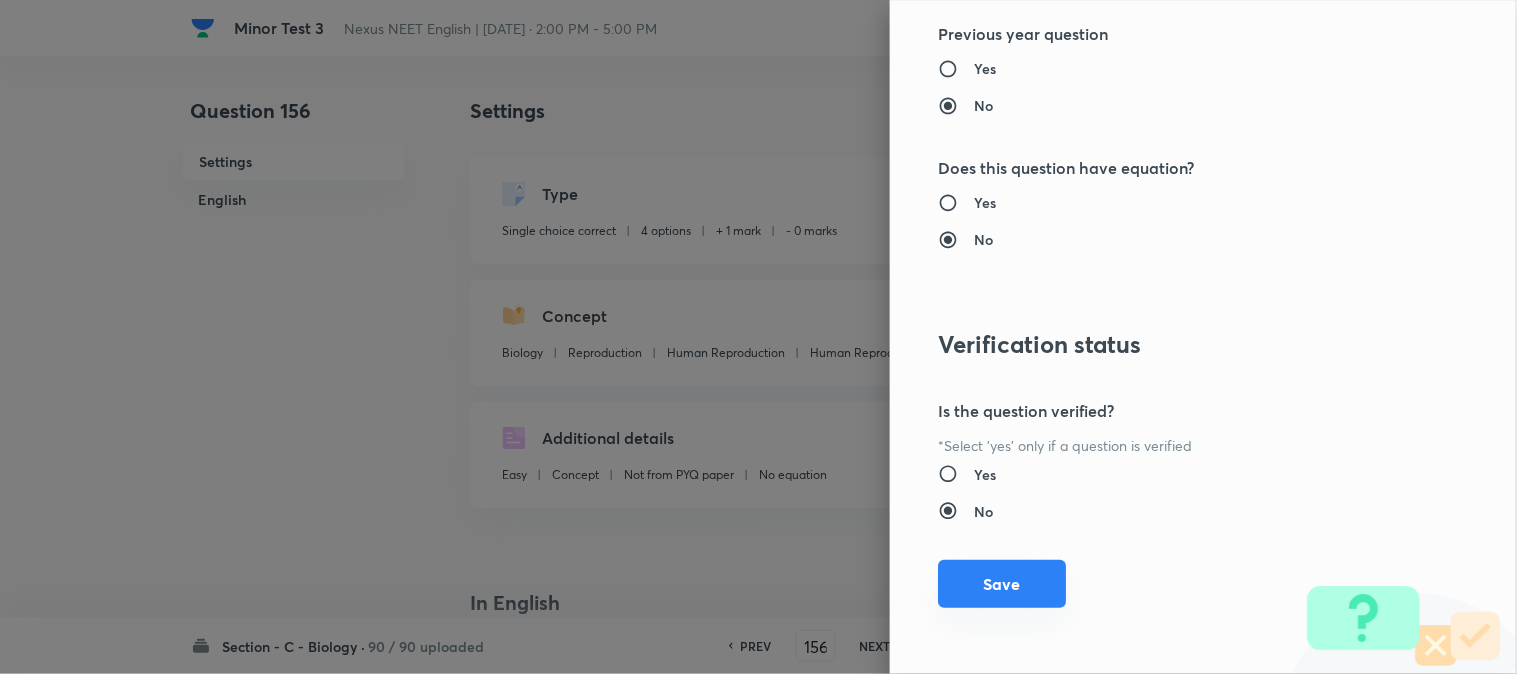 click on "Save" at bounding box center (1002, 584) 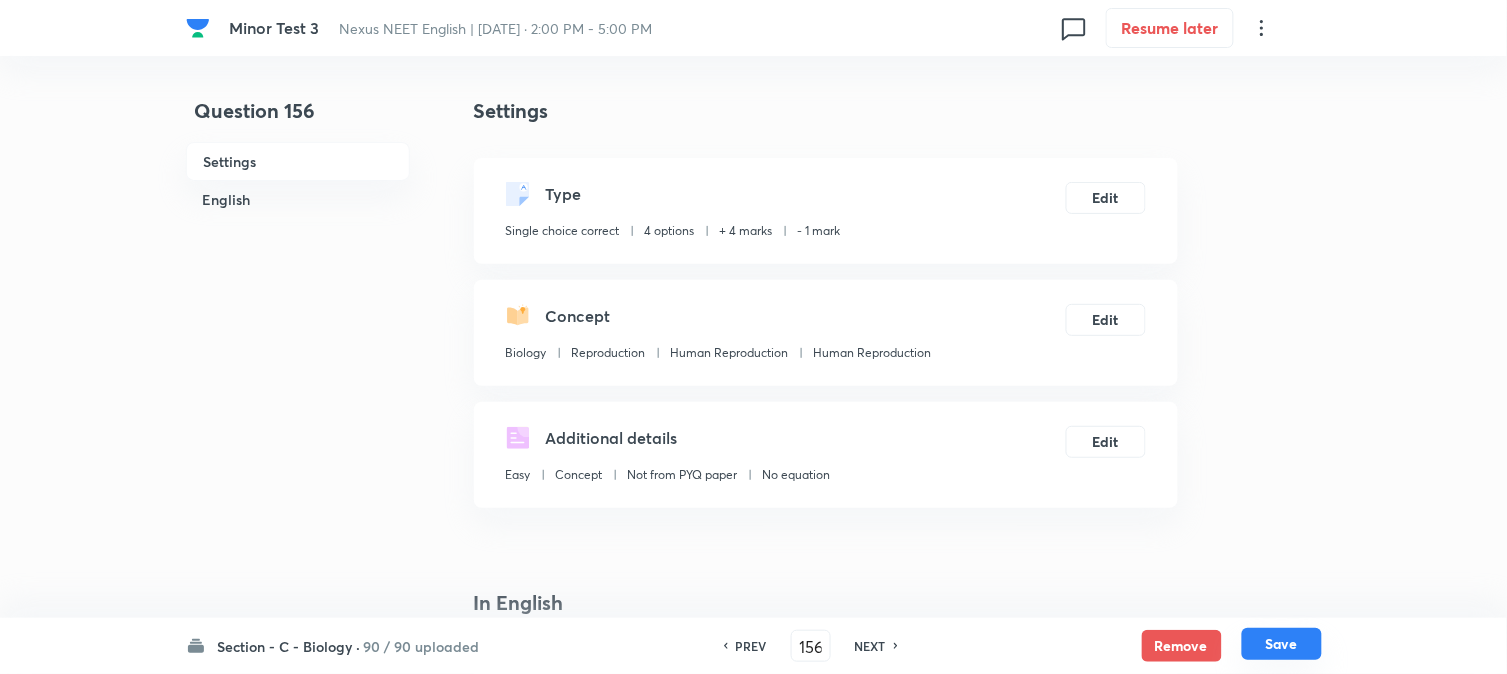 click on "Save" at bounding box center (1282, 644) 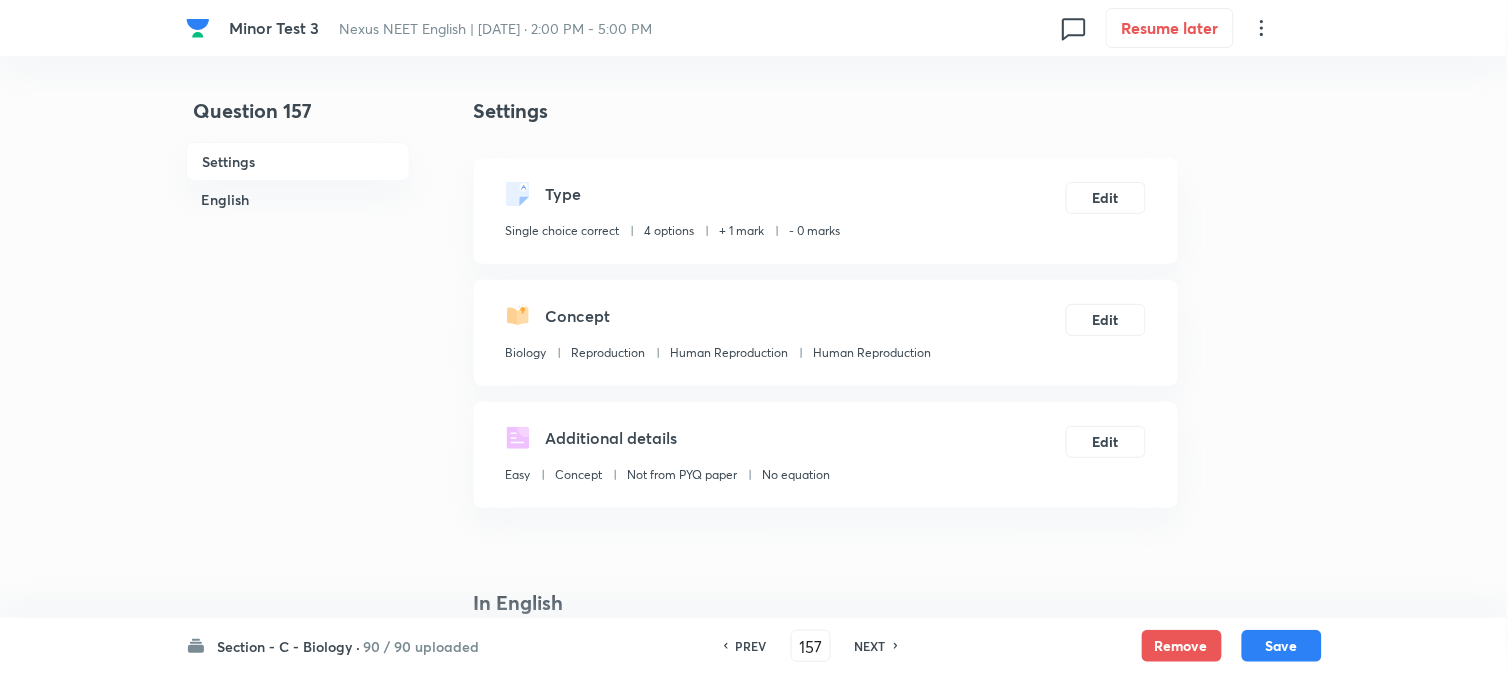 click on "PREV" at bounding box center (751, 646) 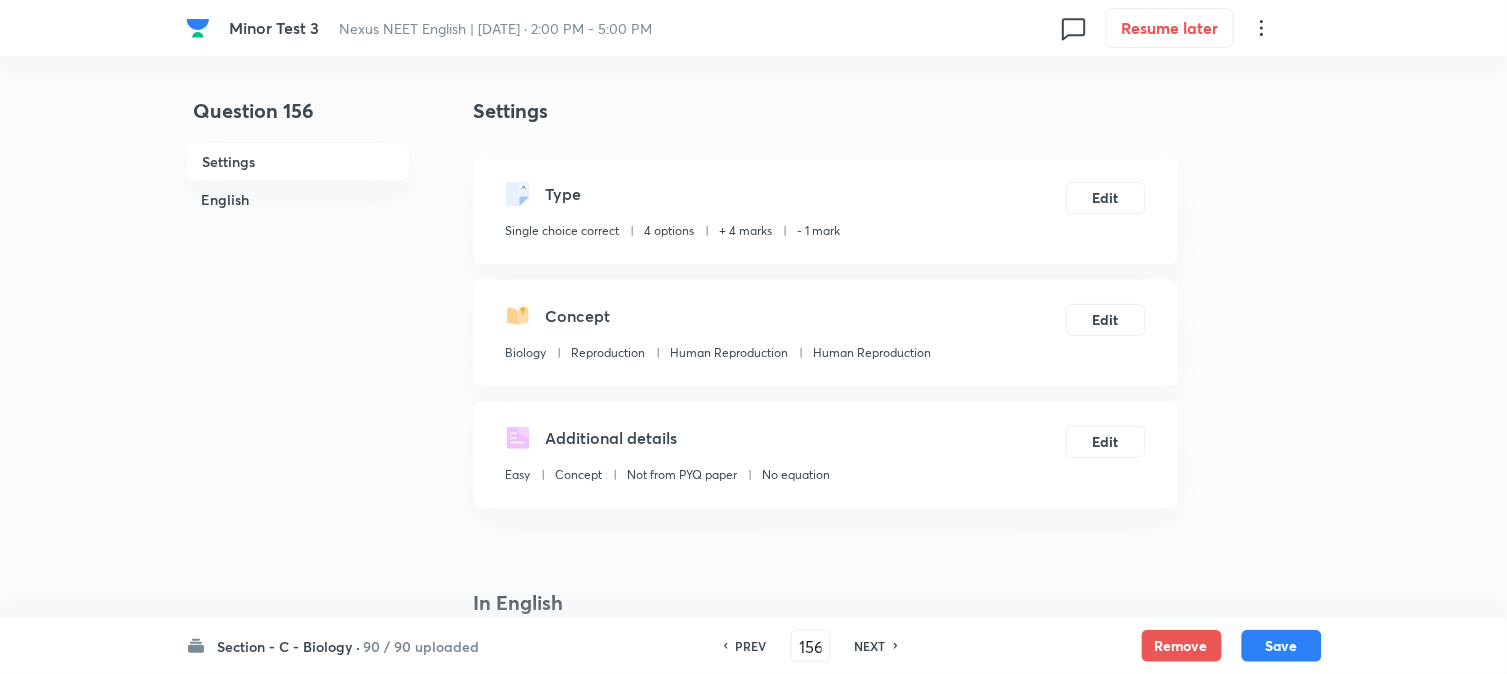 click on "PREV" at bounding box center (751, 646) 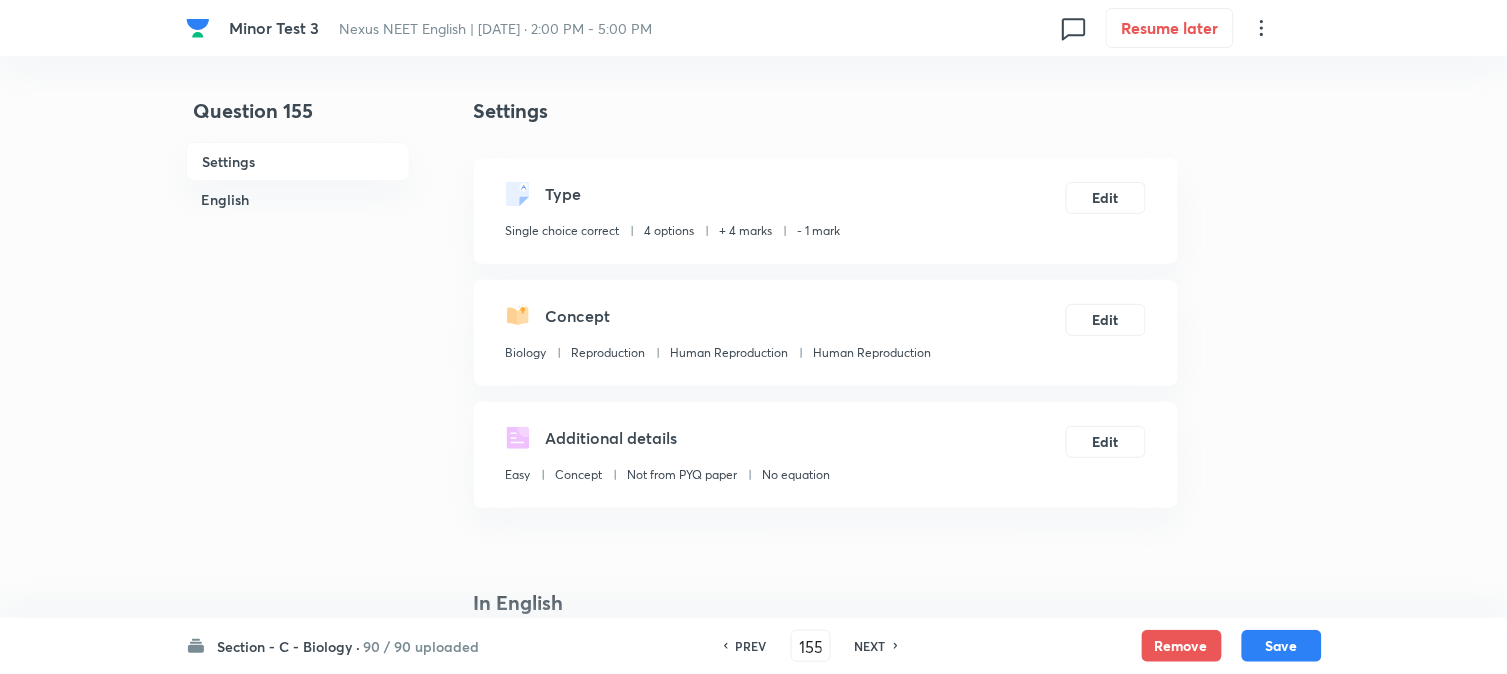 click on "PREV" at bounding box center [751, 646] 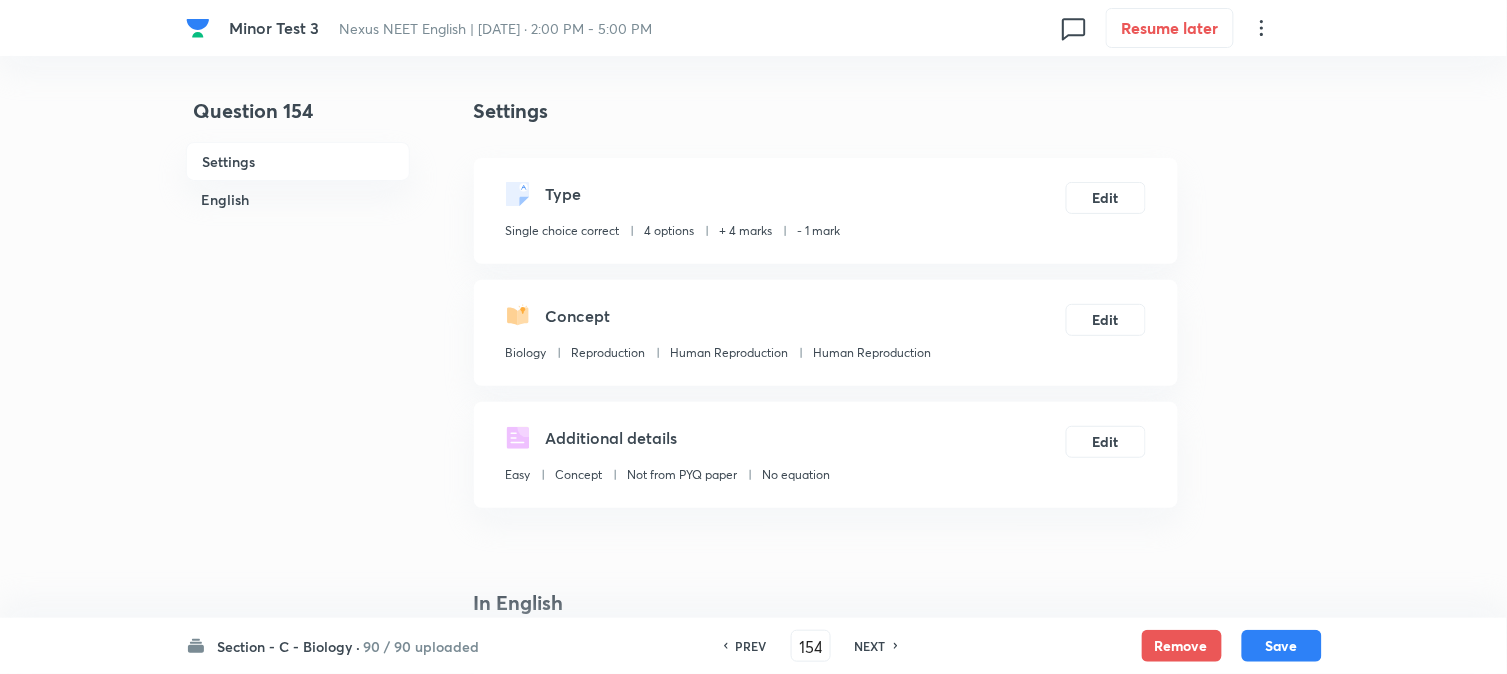 click on "NEXT" at bounding box center (870, 646) 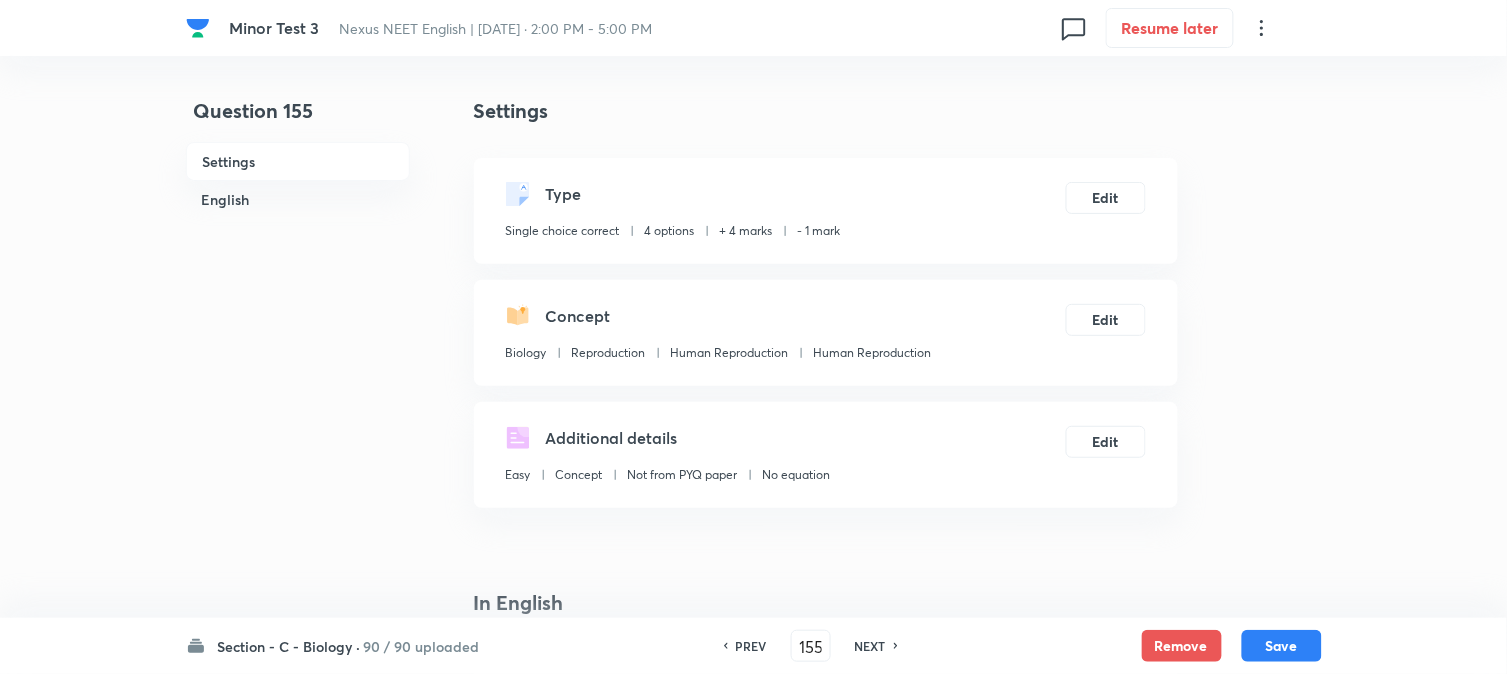 click on "NEXT" at bounding box center (870, 646) 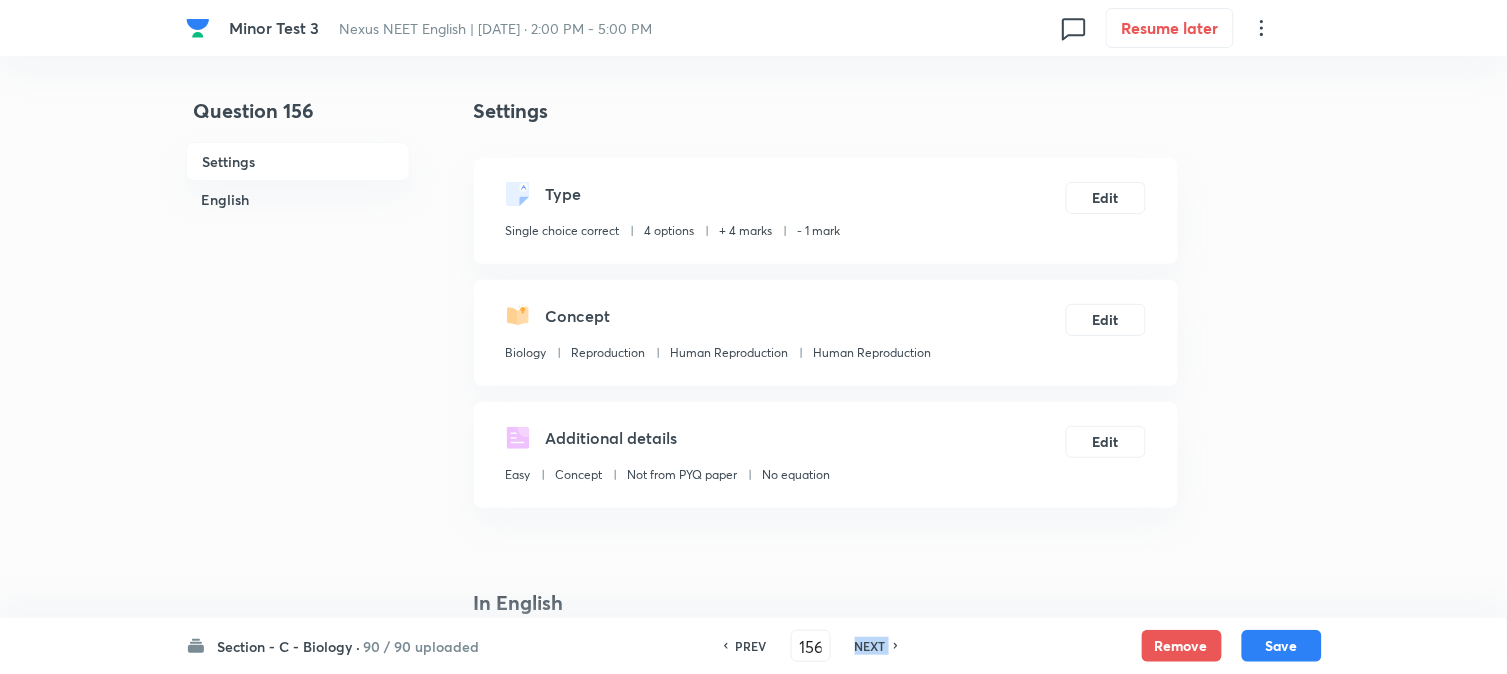 click on "NEXT" at bounding box center (870, 646) 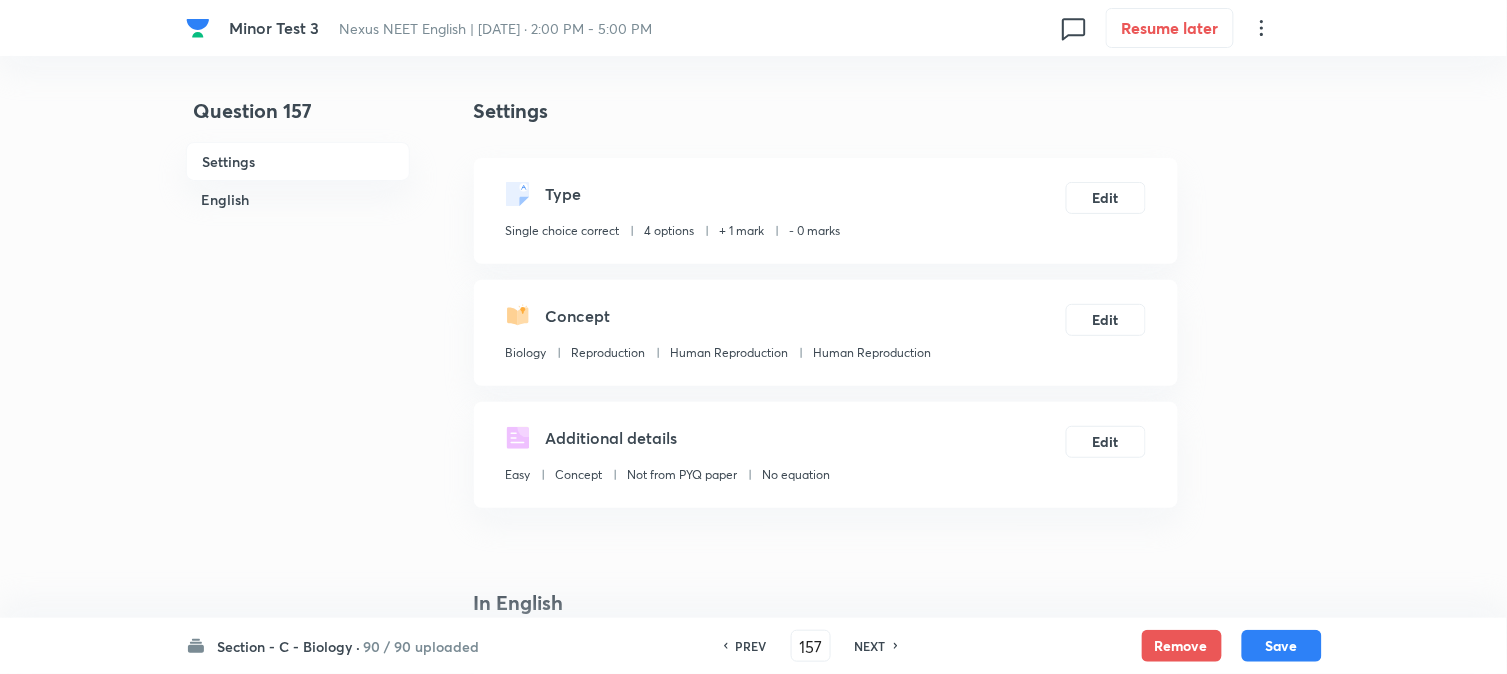 click on "PREV" at bounding box center [751, 646] 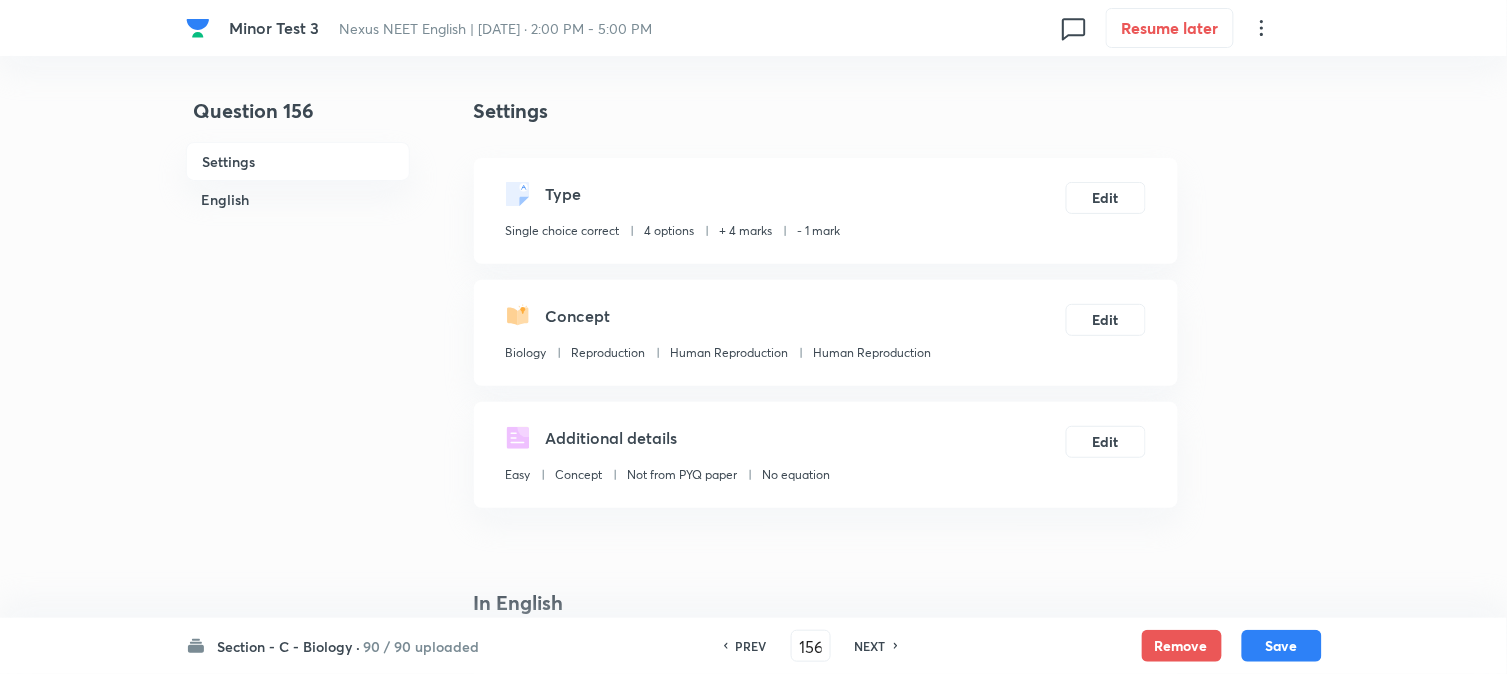 click on "NEXT" at bounding box center (870, 646) 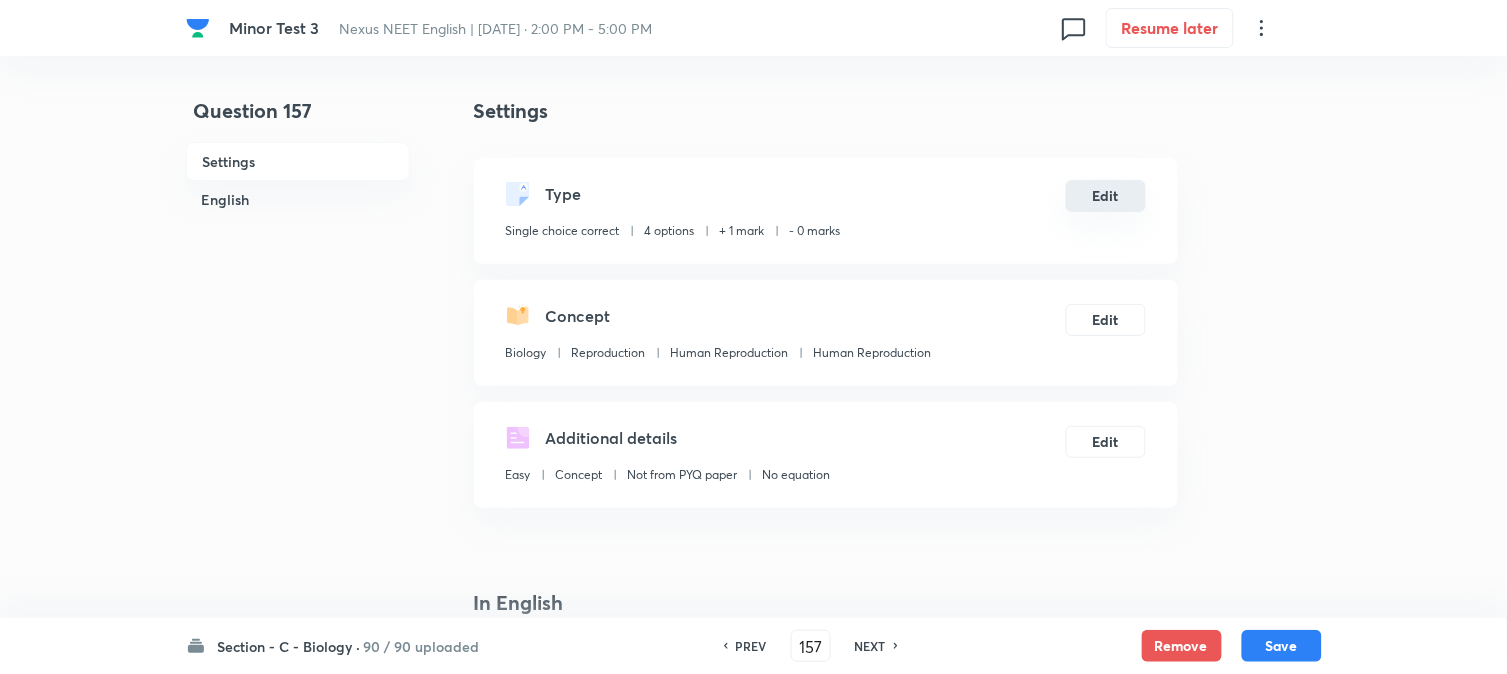 click on "Edit" at bounding box center (1106, 196) 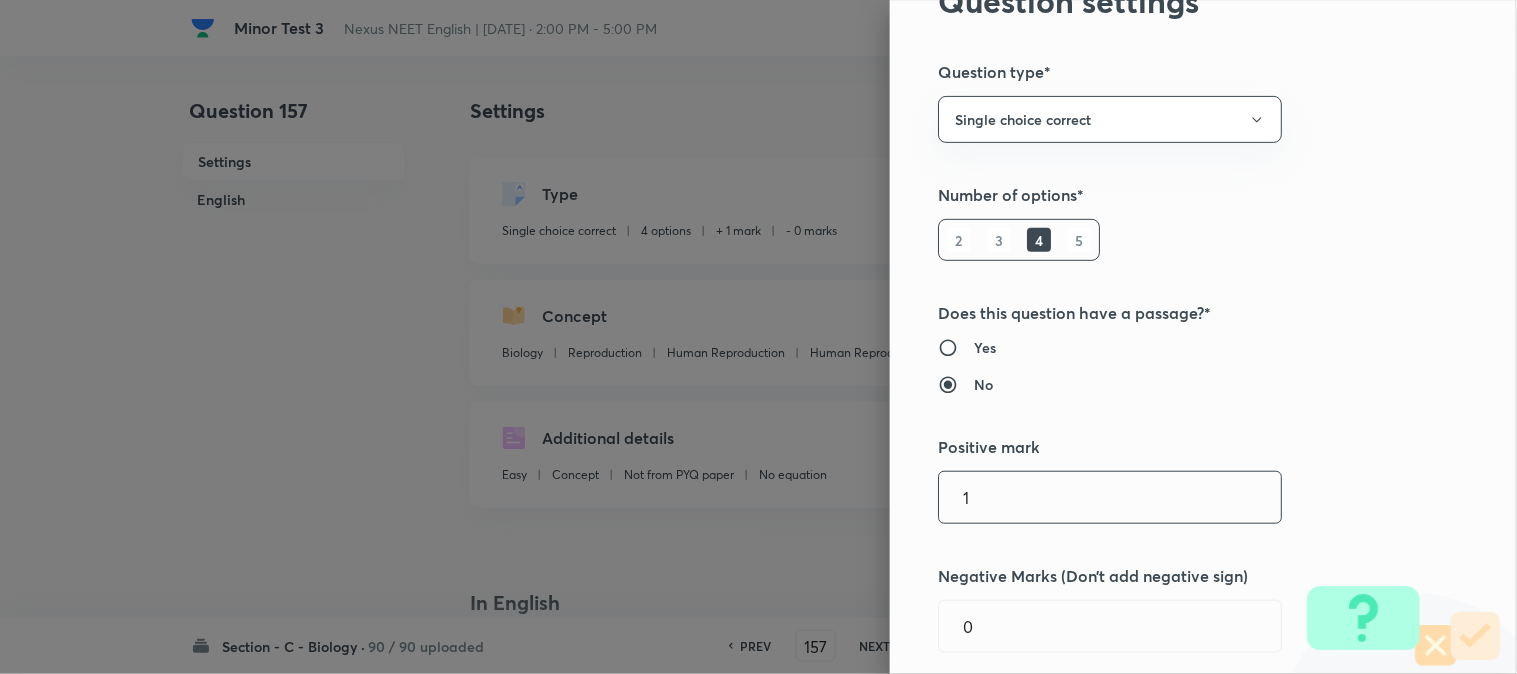 scroll, scrollTop: 333, scrollLeft: 0, axis: vertical 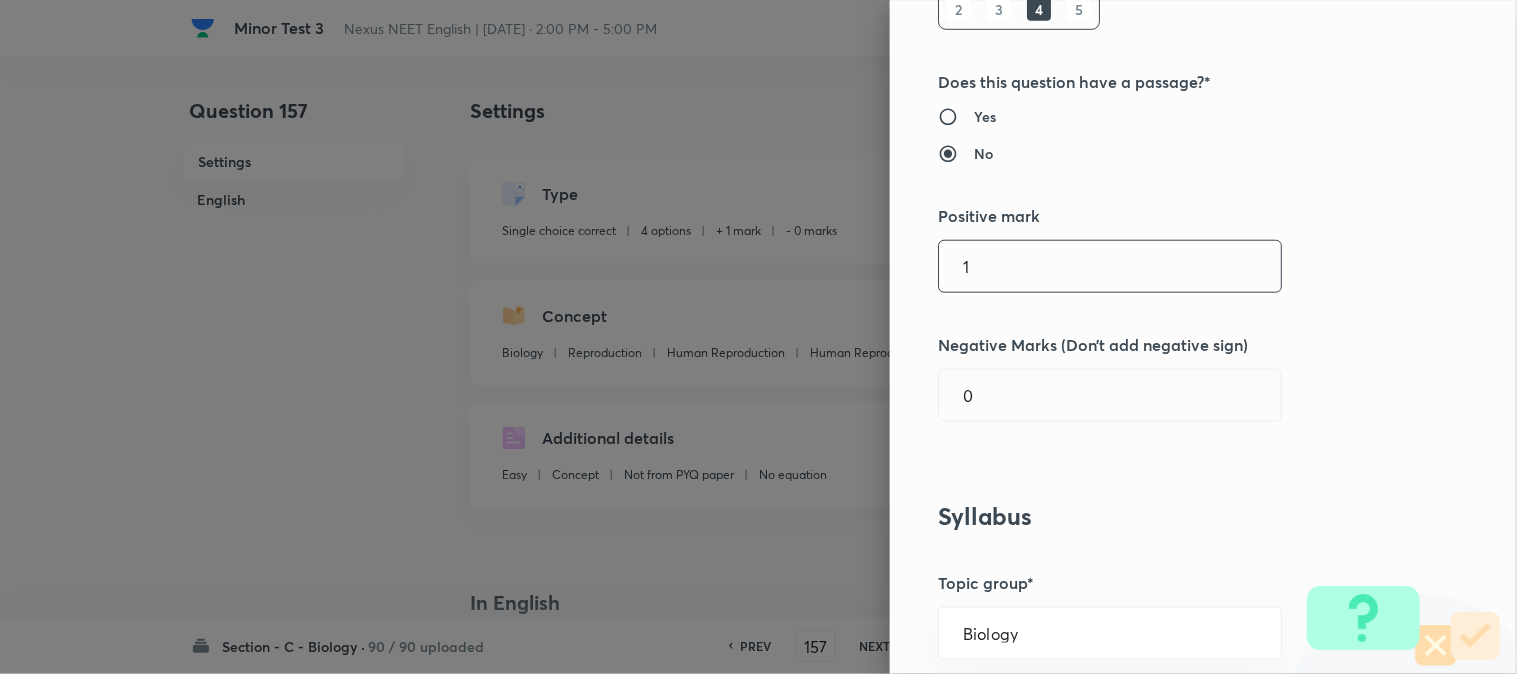 click on "1" at bounding box center [1110, 266] 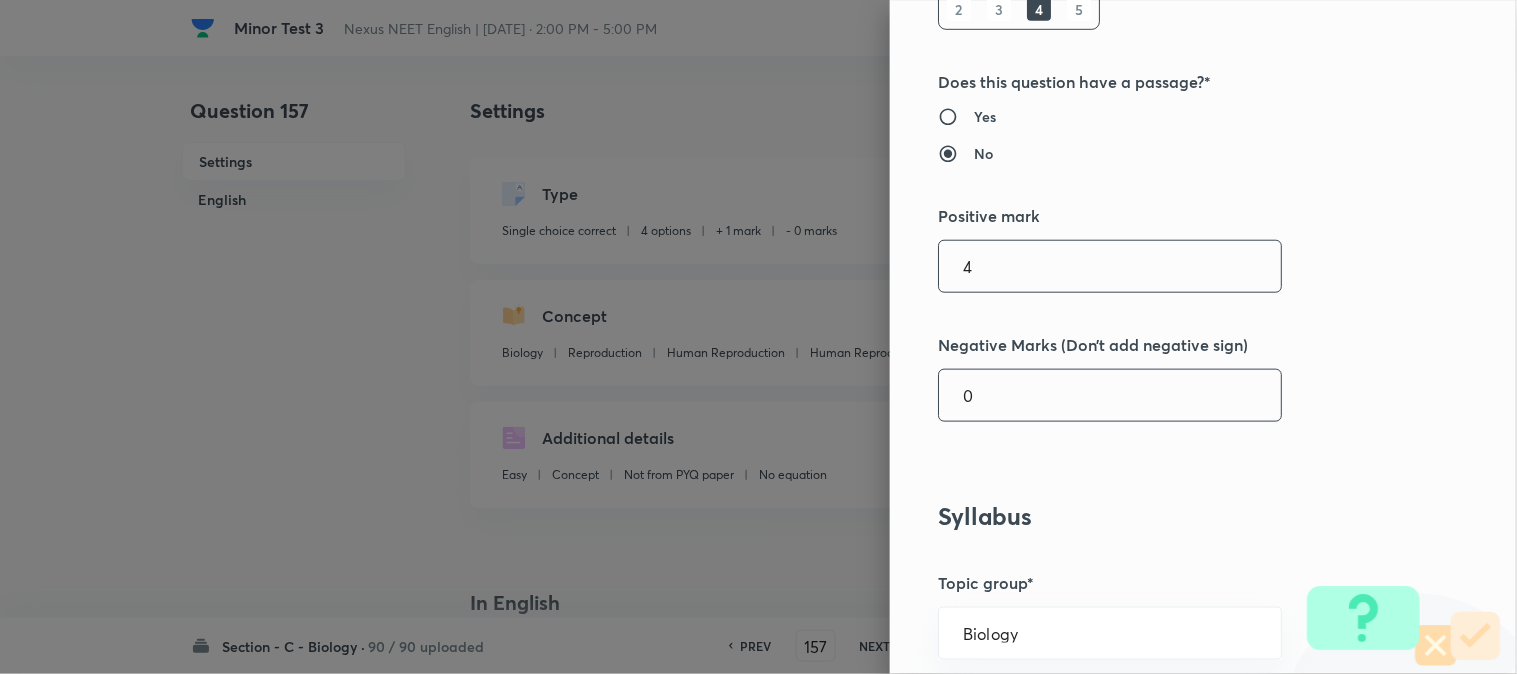 click on "0" at bounding box center (1110, 395) 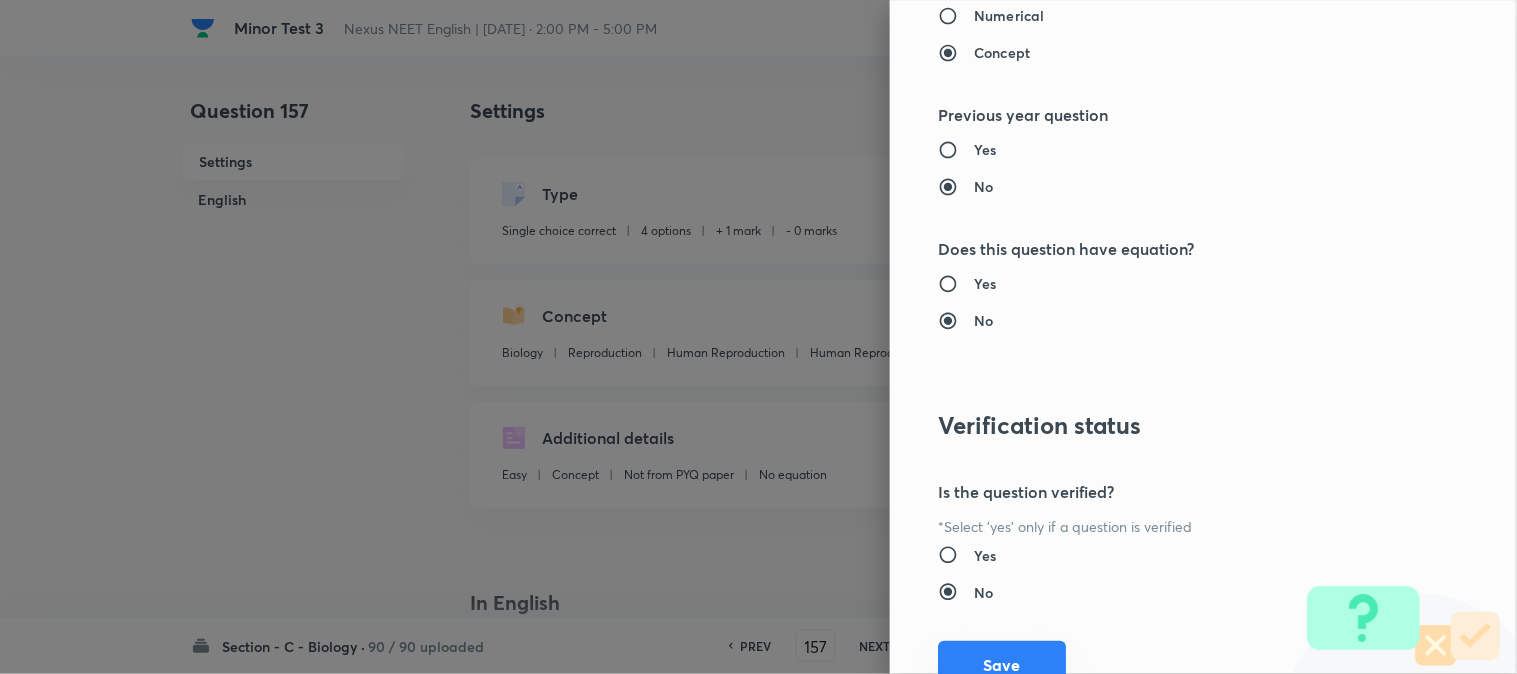 scroll, scrollTop: 2052, scrollLeft: 0, axis: vertical 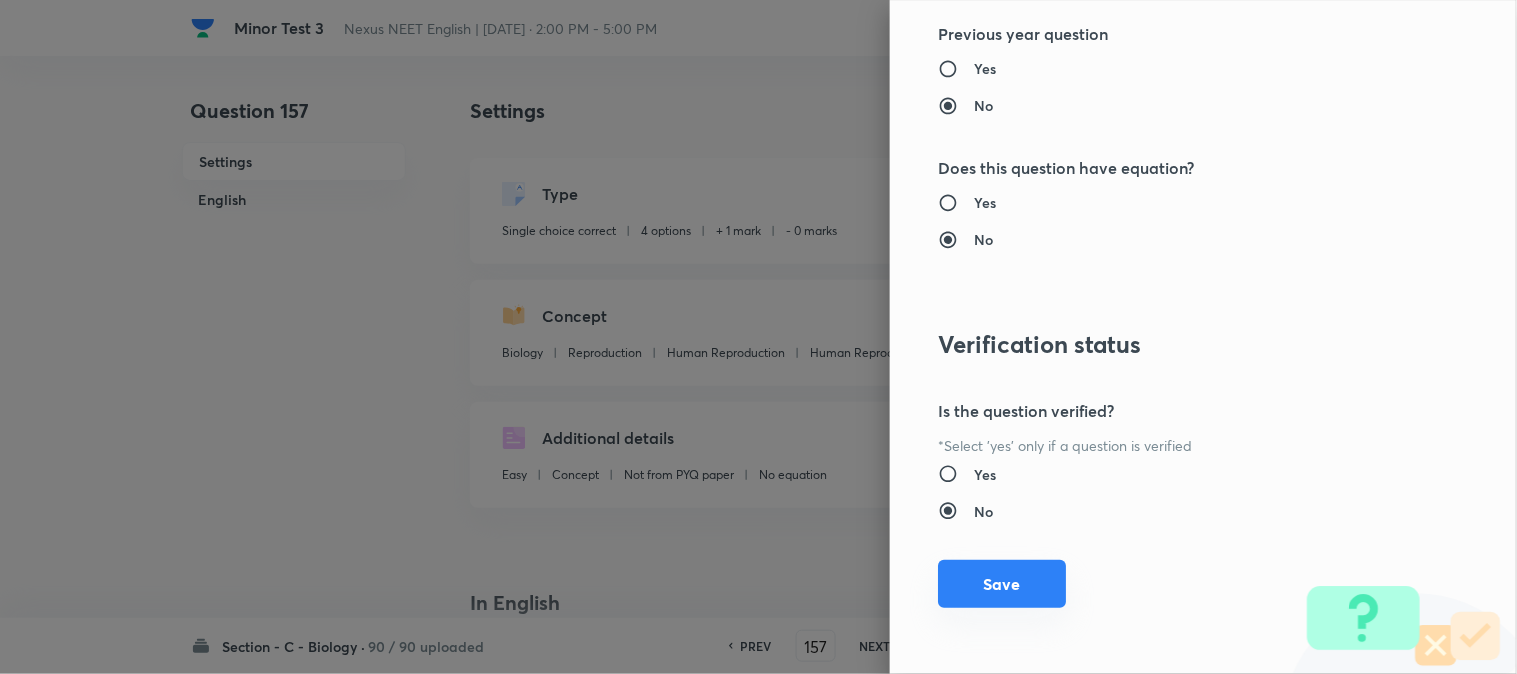 click on "Save" at bounding box center (1002, 584) 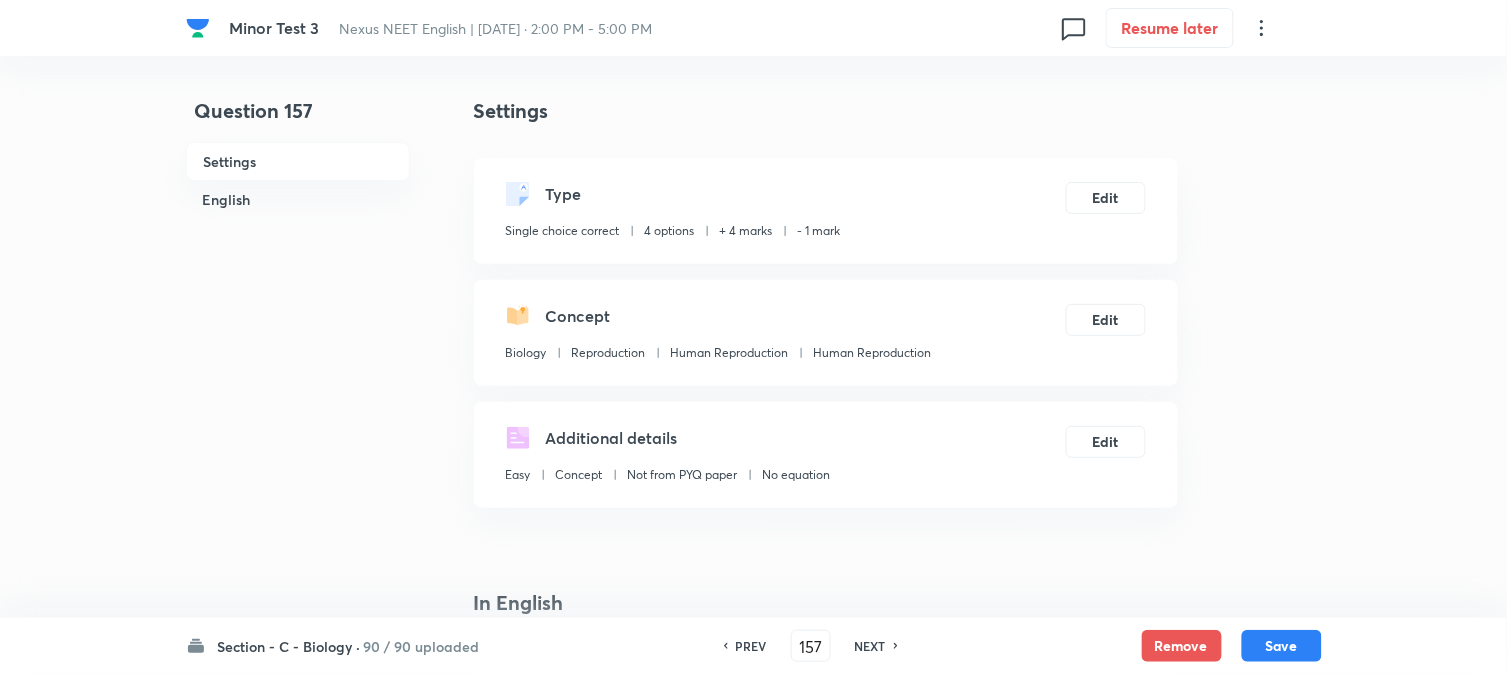 click on "Section - C - Biology ·
90 / 90 uploaded
PREV 157 ​ NEXT Remove Save" at bounding box center [754, 646] 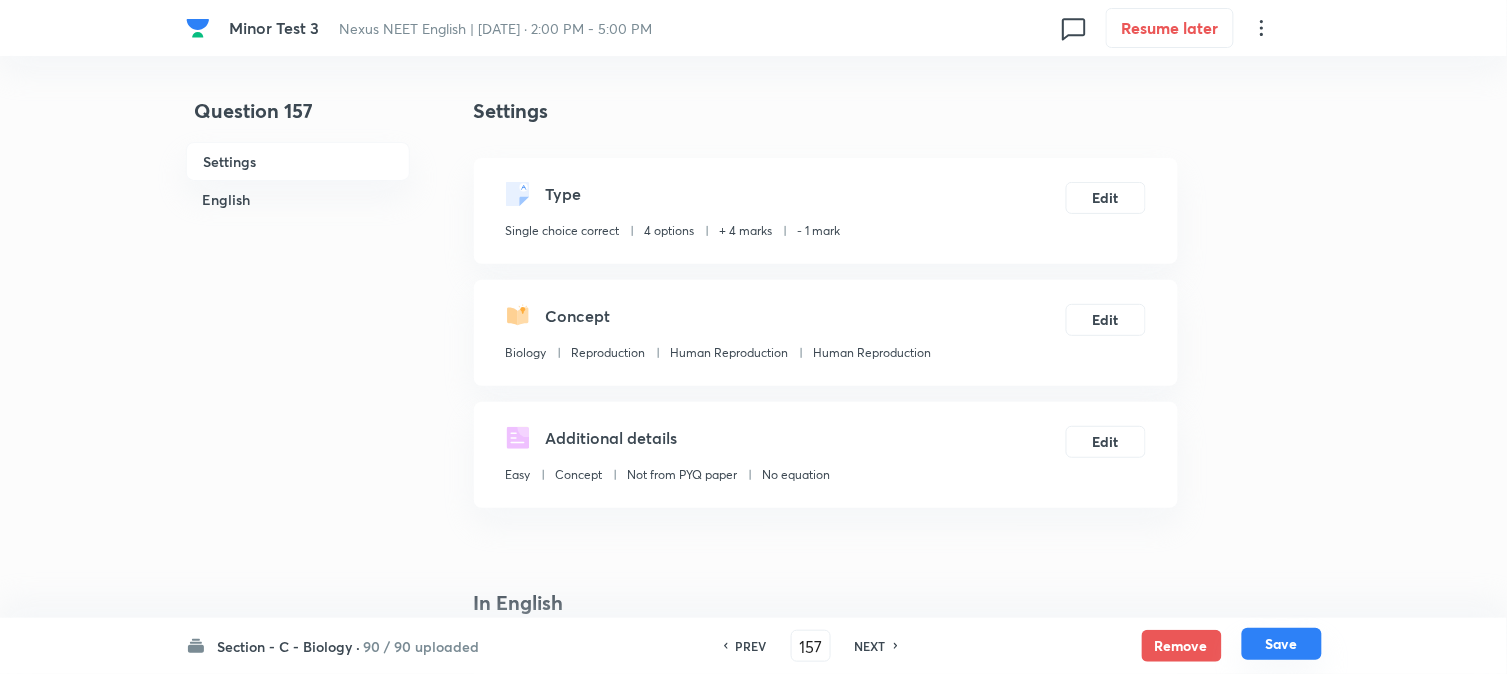 click on "Save" at bounding box center [1282, 644] 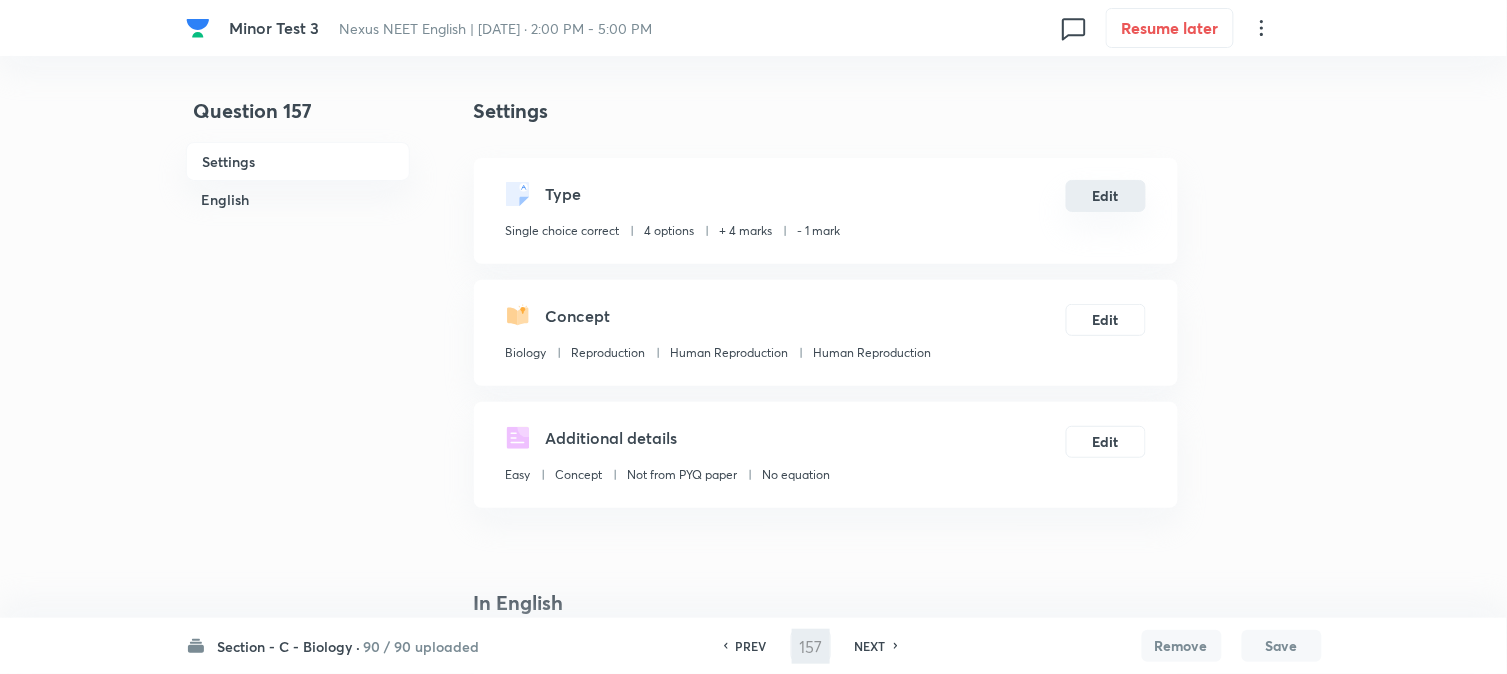click on "Edit" at bounding box center [1106, 196] 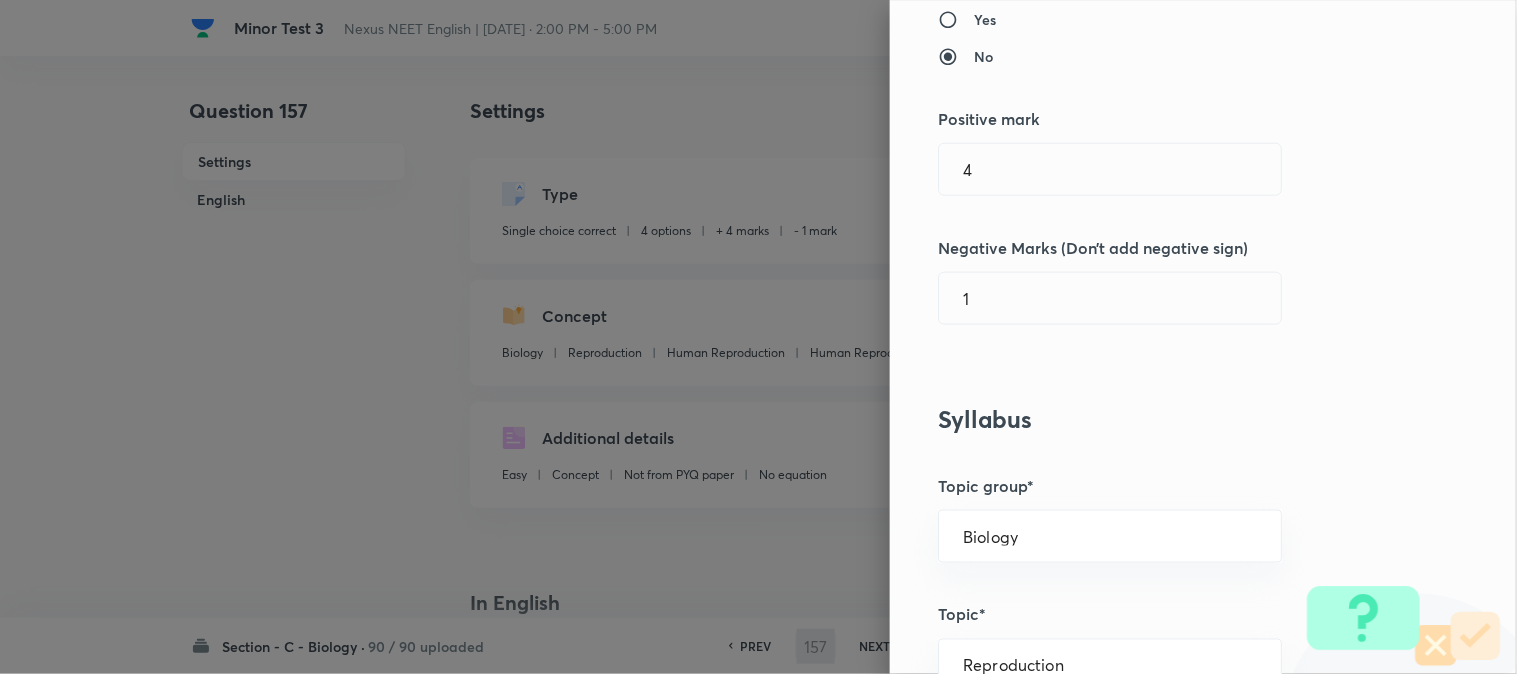 scroll, scrollTop: 444, scrollLeft: 0, axis: vertical 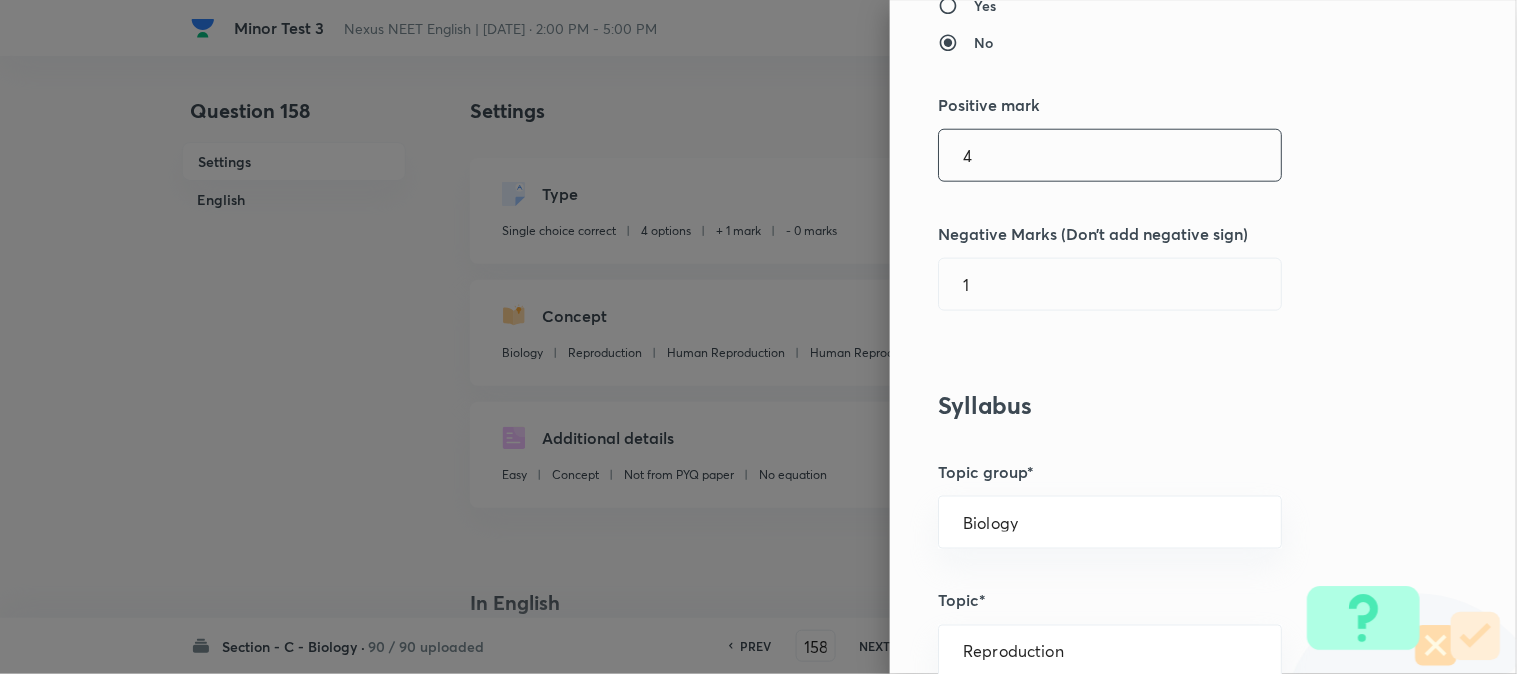 click on "4" at bounding box center (1110, 155) 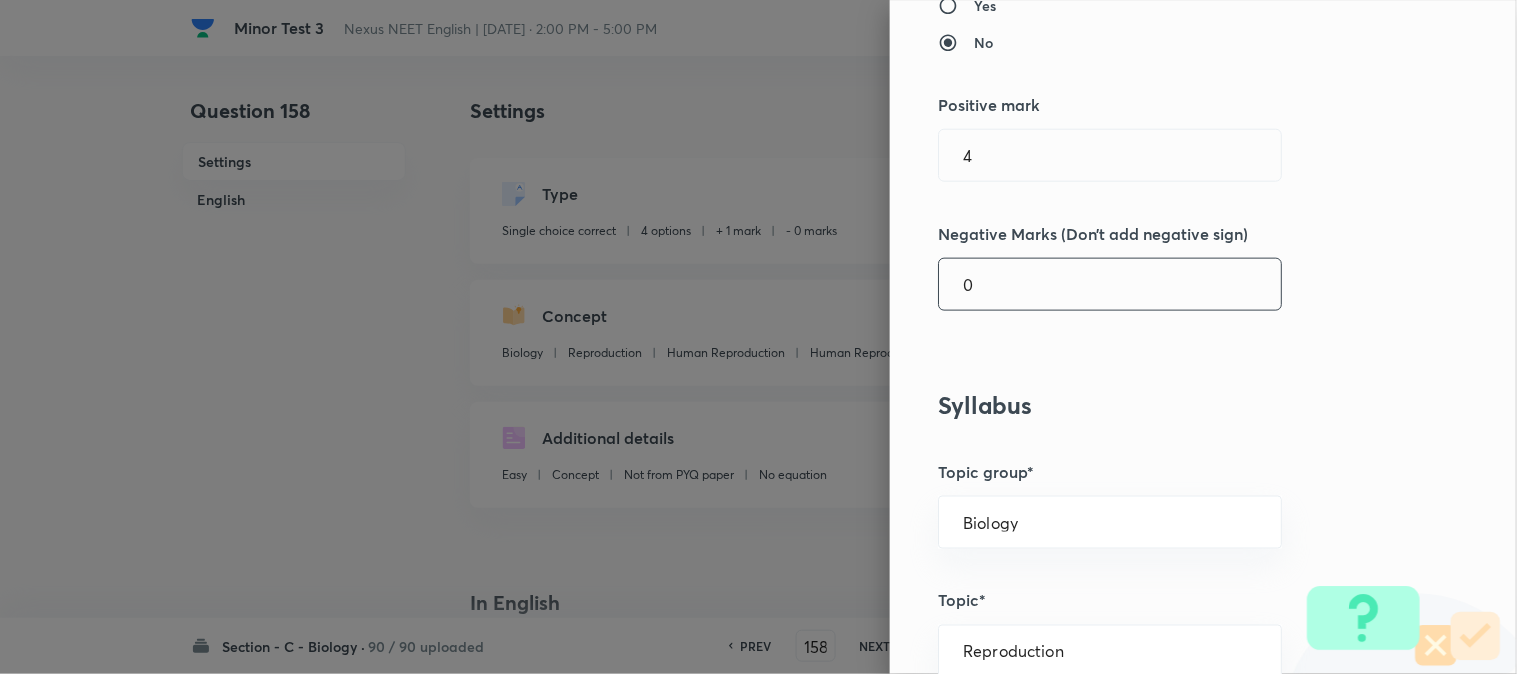 click on "0" at bounding box center (1110, 284) 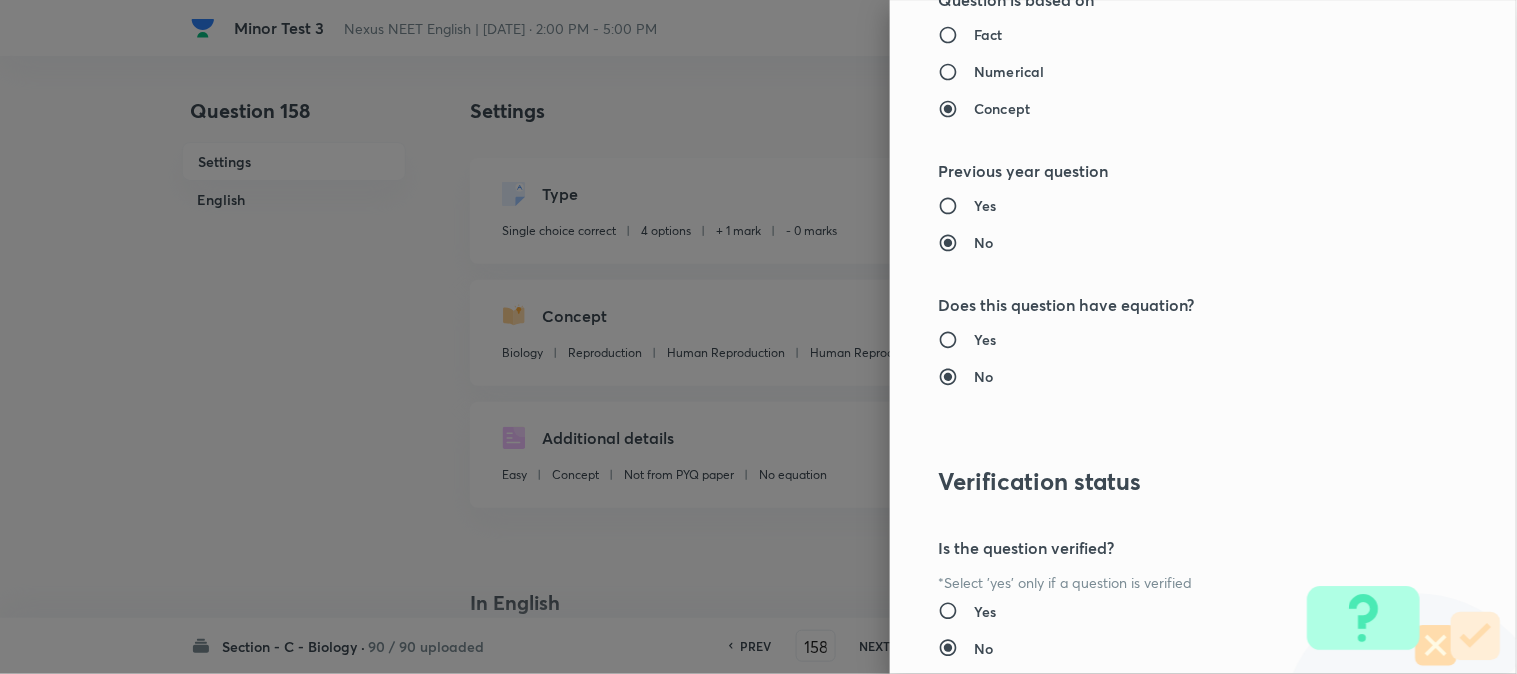 scroll, scrollTop: 2052, scrollLeft: 0, axis: vertical 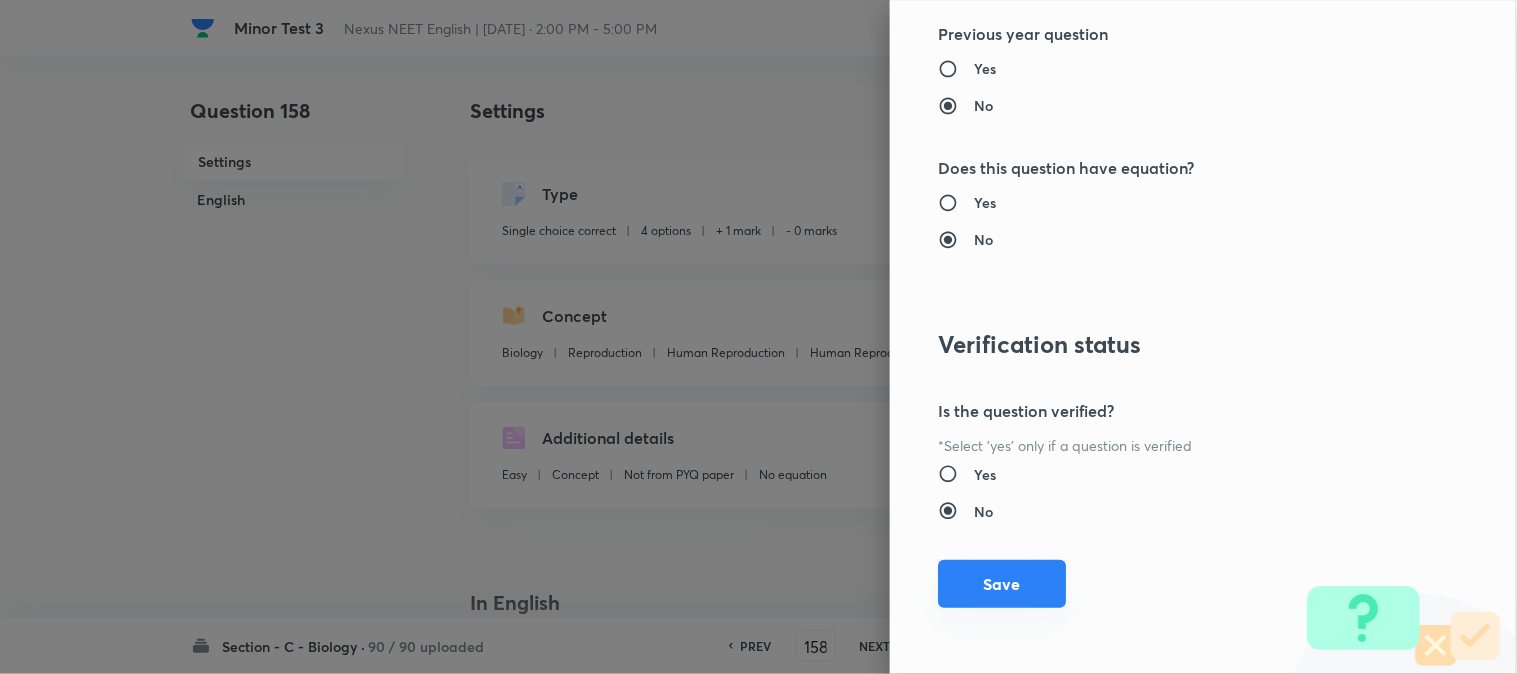 click on "Save" at bounding box center [1002, 584] 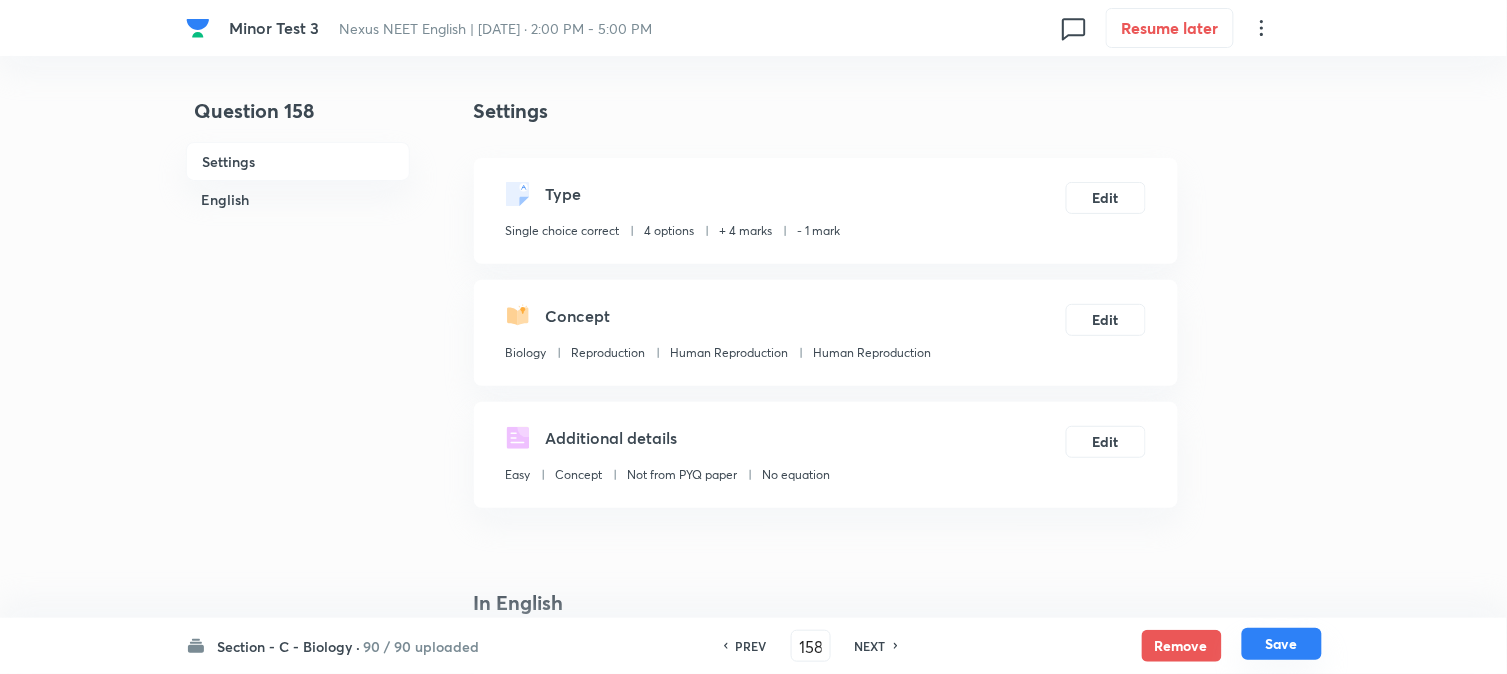 click on "Save" at bounding box center [1282, 644] 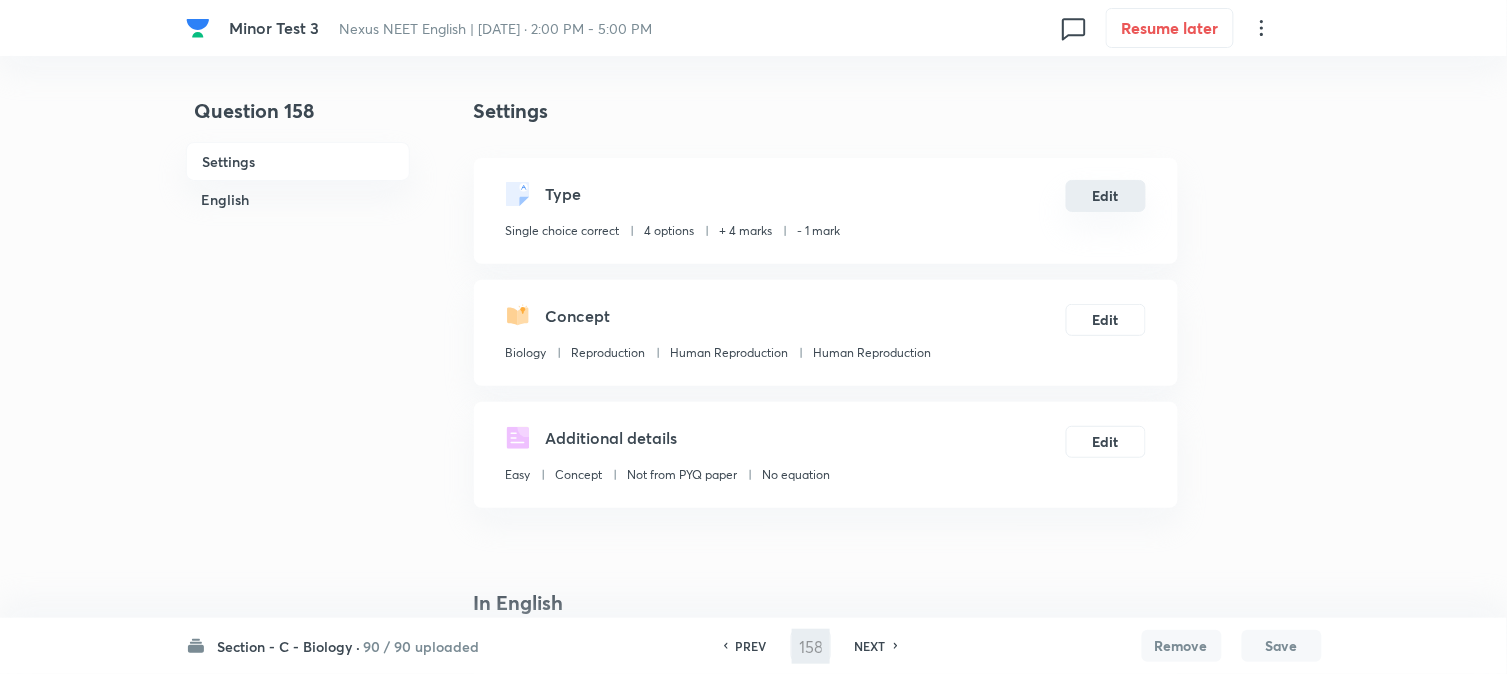 click on "Edit" at bounding box center [1106, 196] 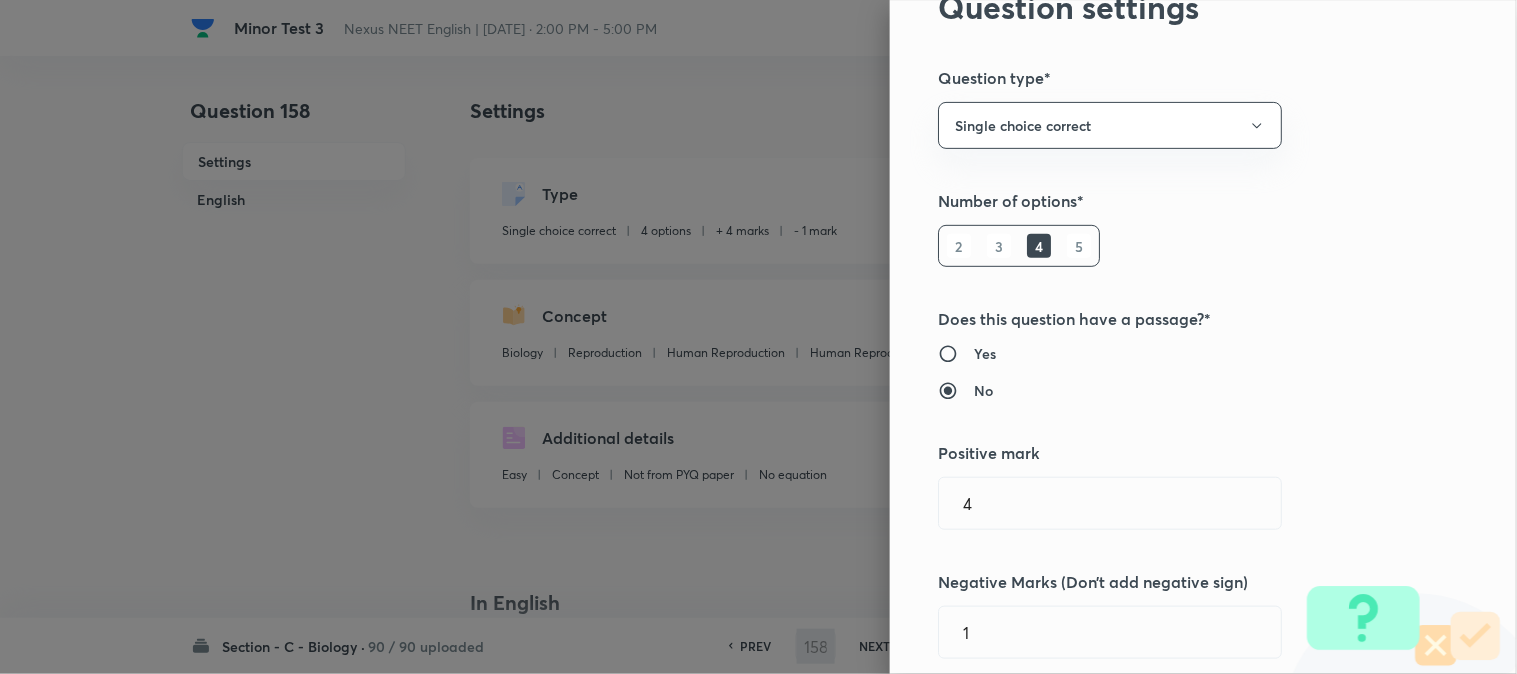 scroll, scrollTop: 444, scrollLeft: 0, axis: vertical 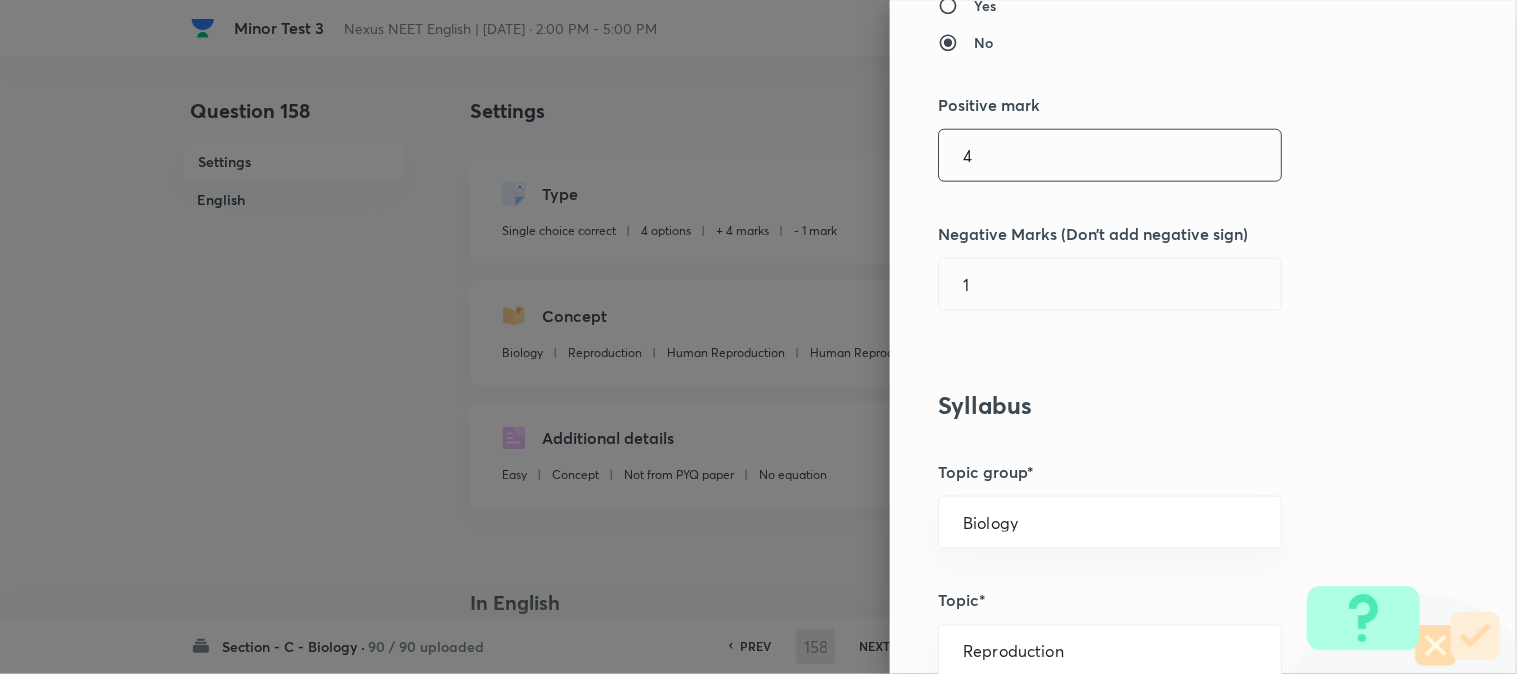 click on "4" at bounding box center (1110, 155) 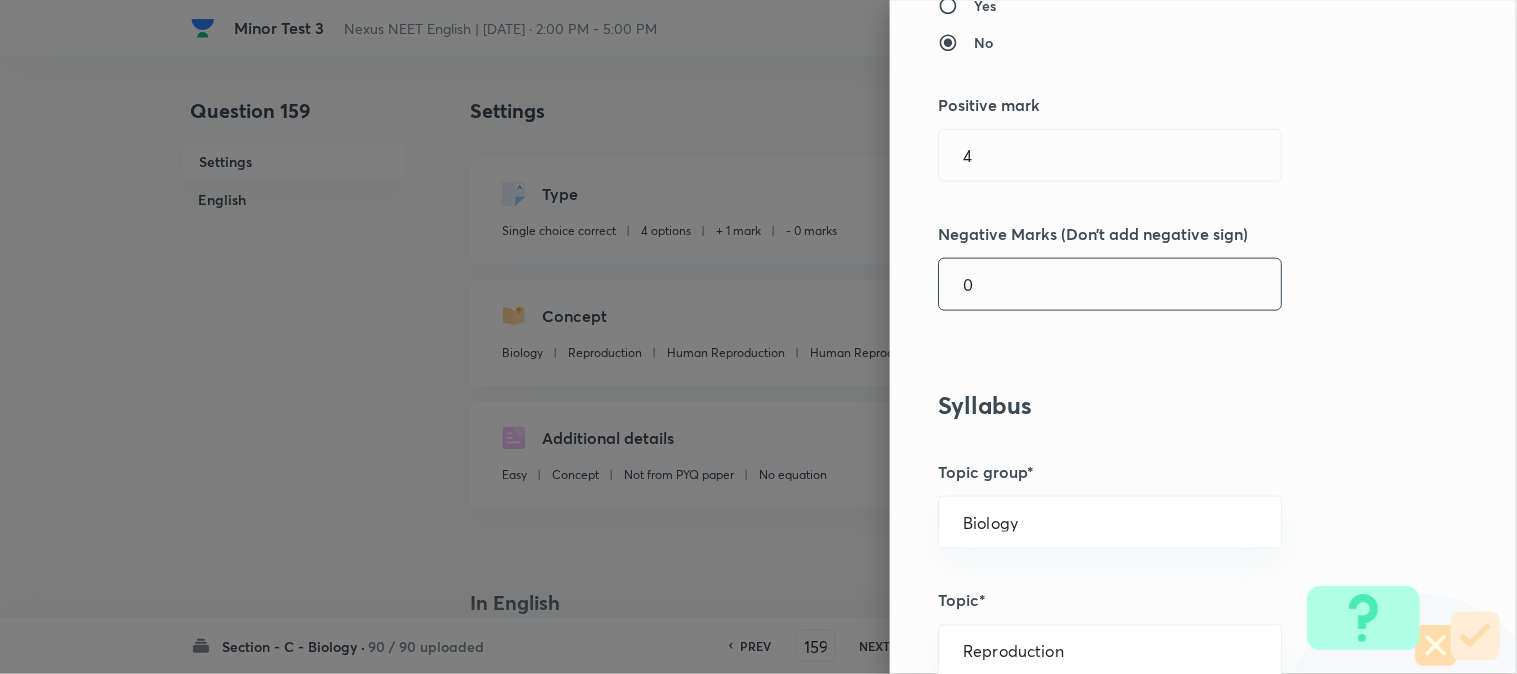 click on "0" at bounding box center [1110, 284] 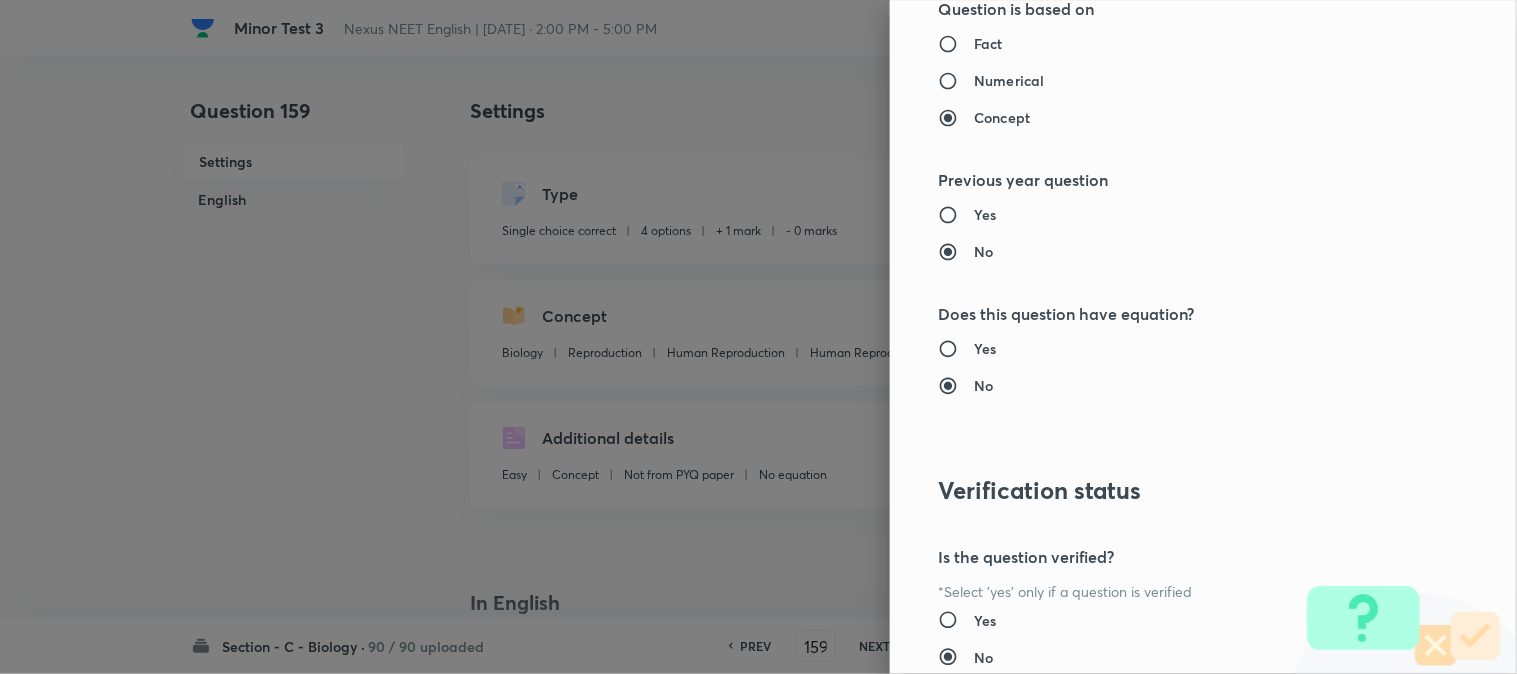 scroll, scrollTop: 2052, scrollLeft: 0, axis: vertical 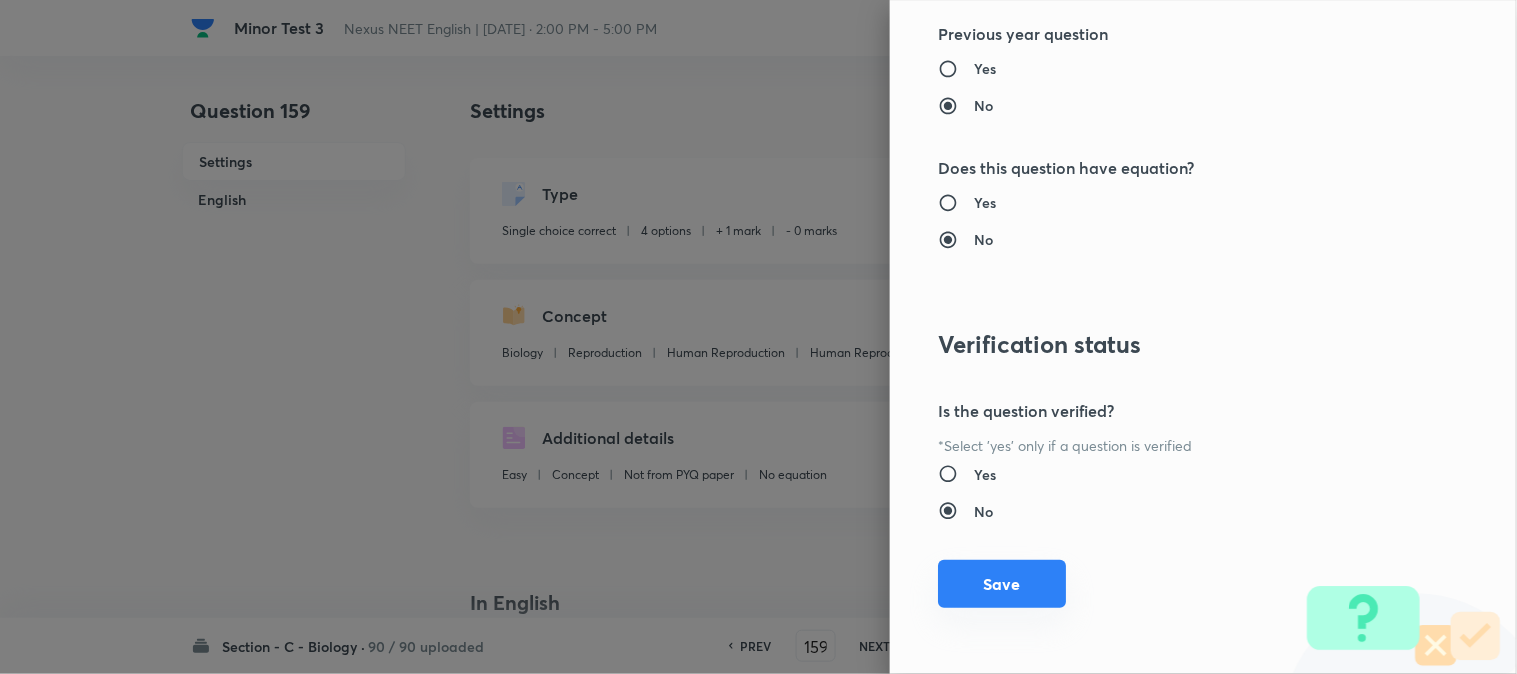 click on "Save" at bounding box center [1002, 584] 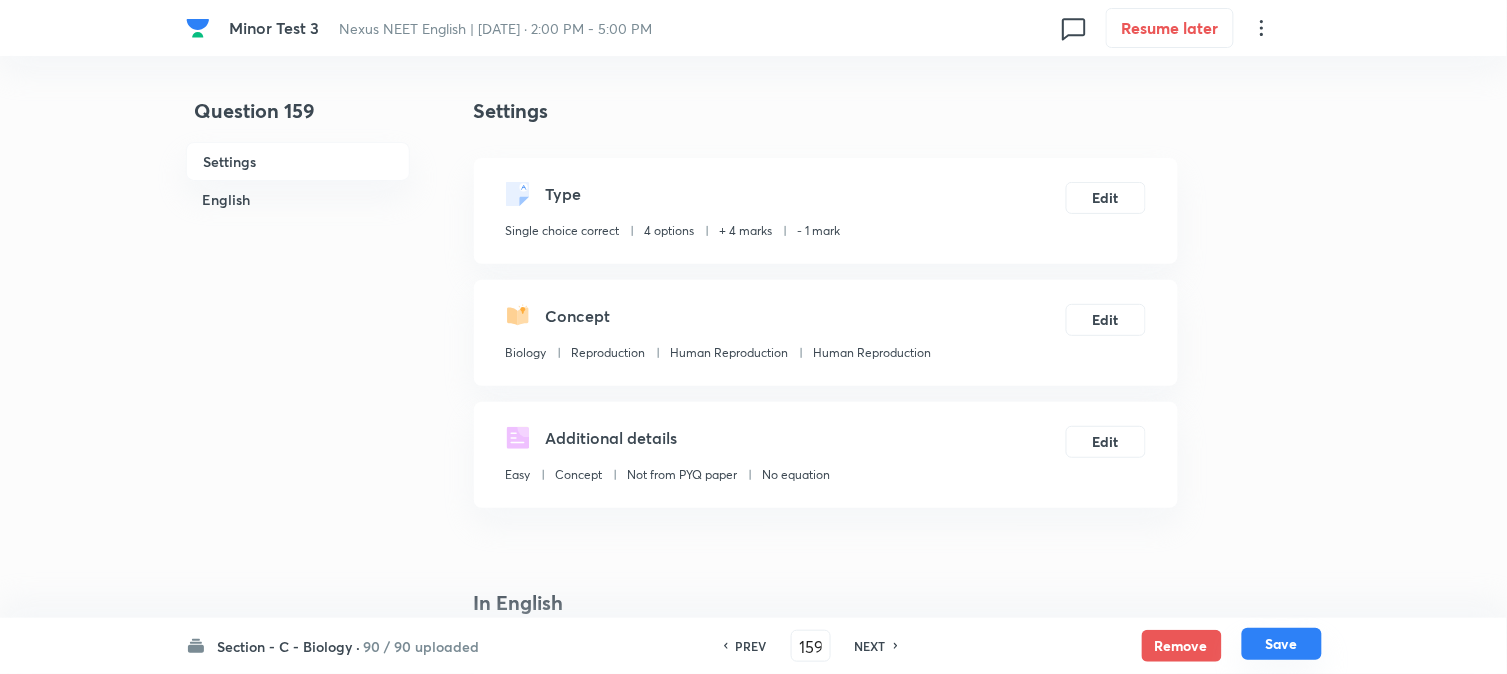 click on "Save" at bounding box center [1282, 644] 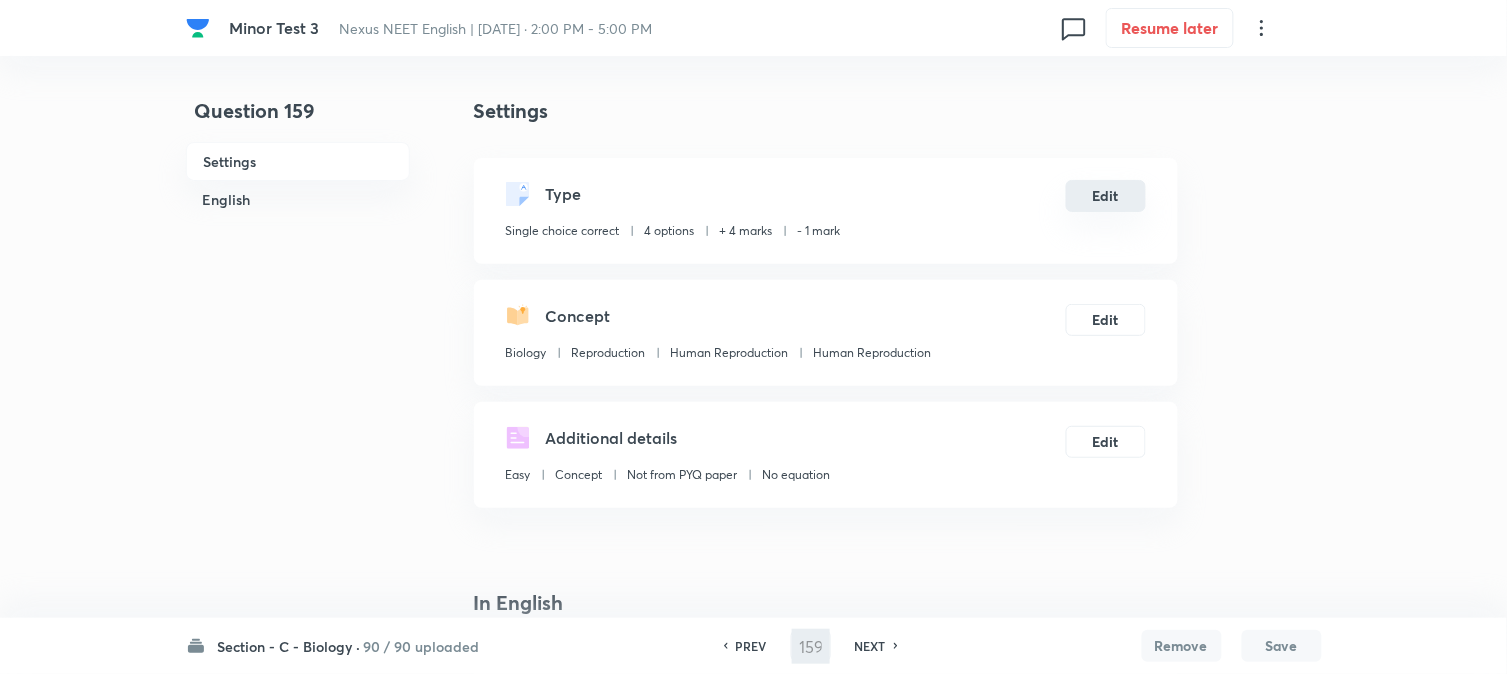 click on "Edit" at bounding box center (1106, 196) 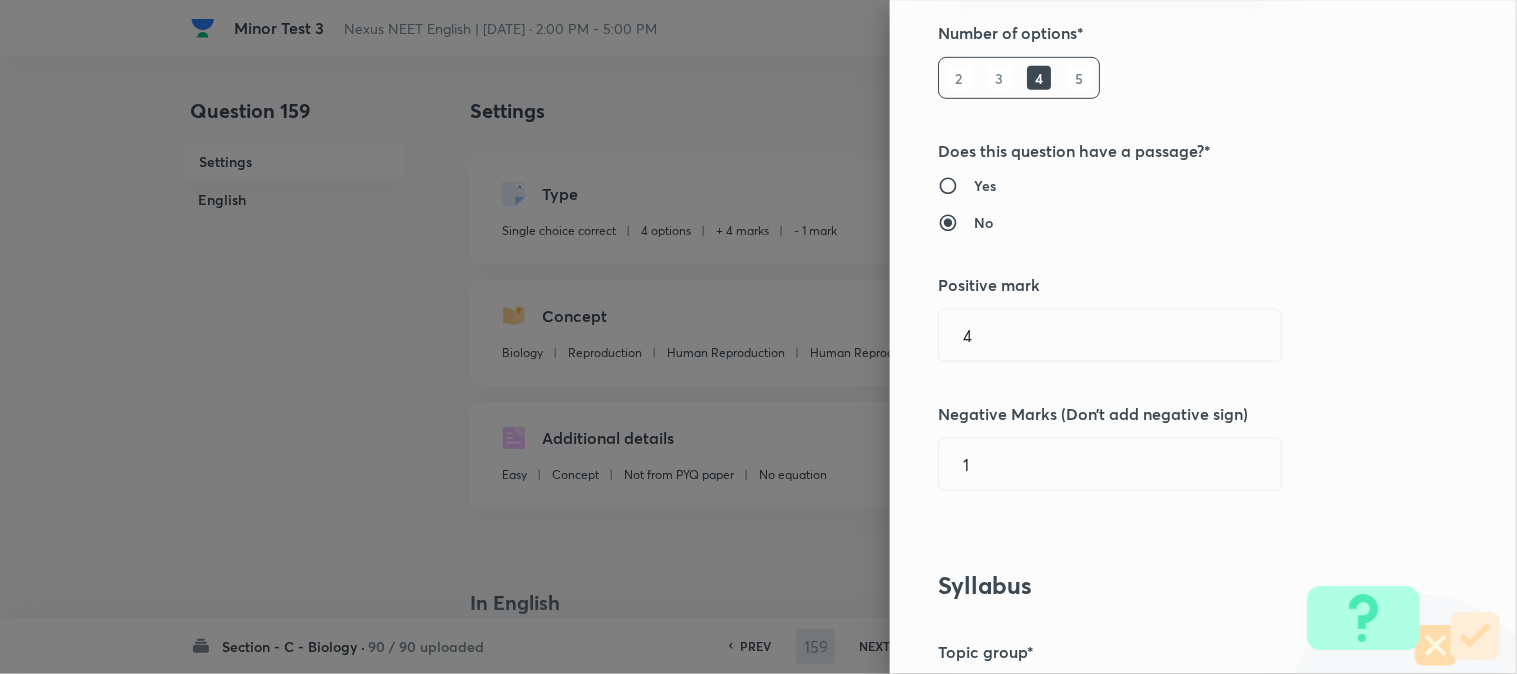 scroll, scrollTop: 333, scrollLeft: 0, axis: vertical 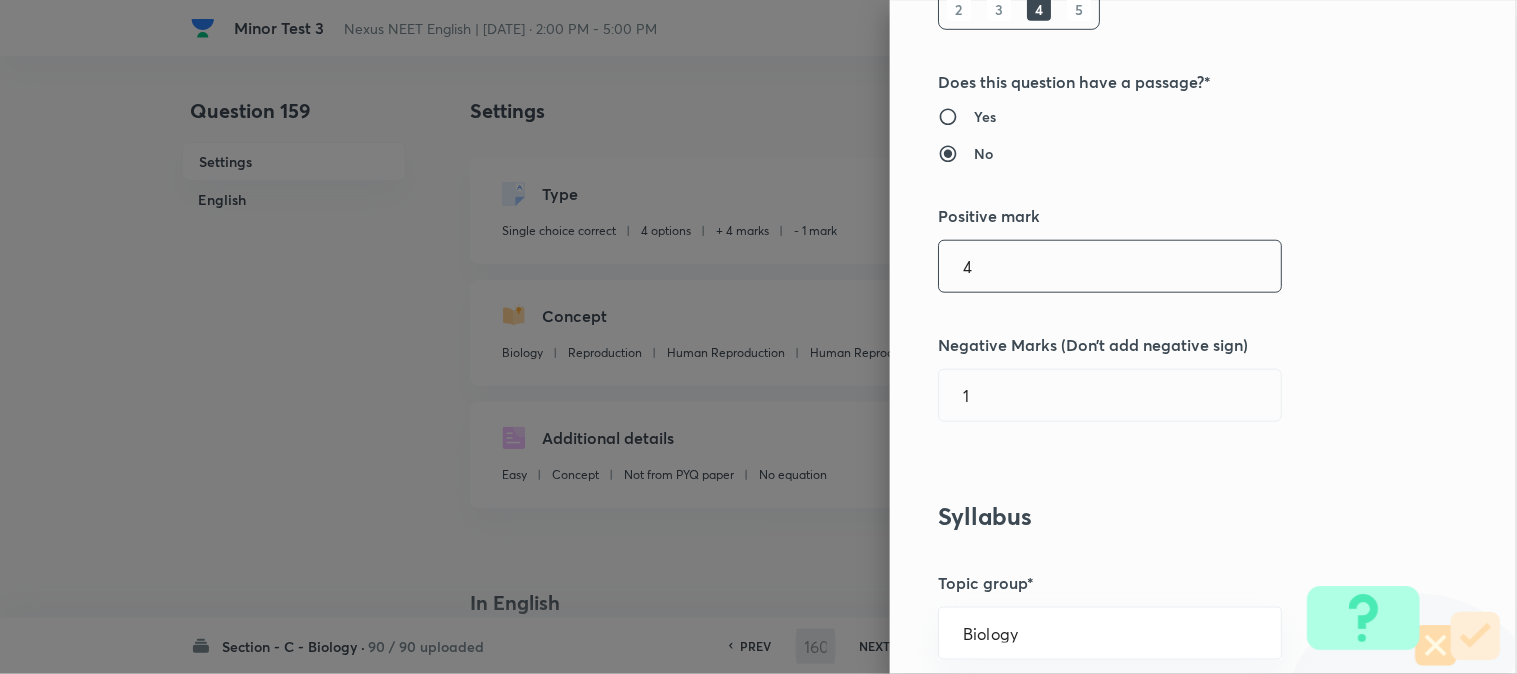 click on "4" at bounding box center [1110, 266] 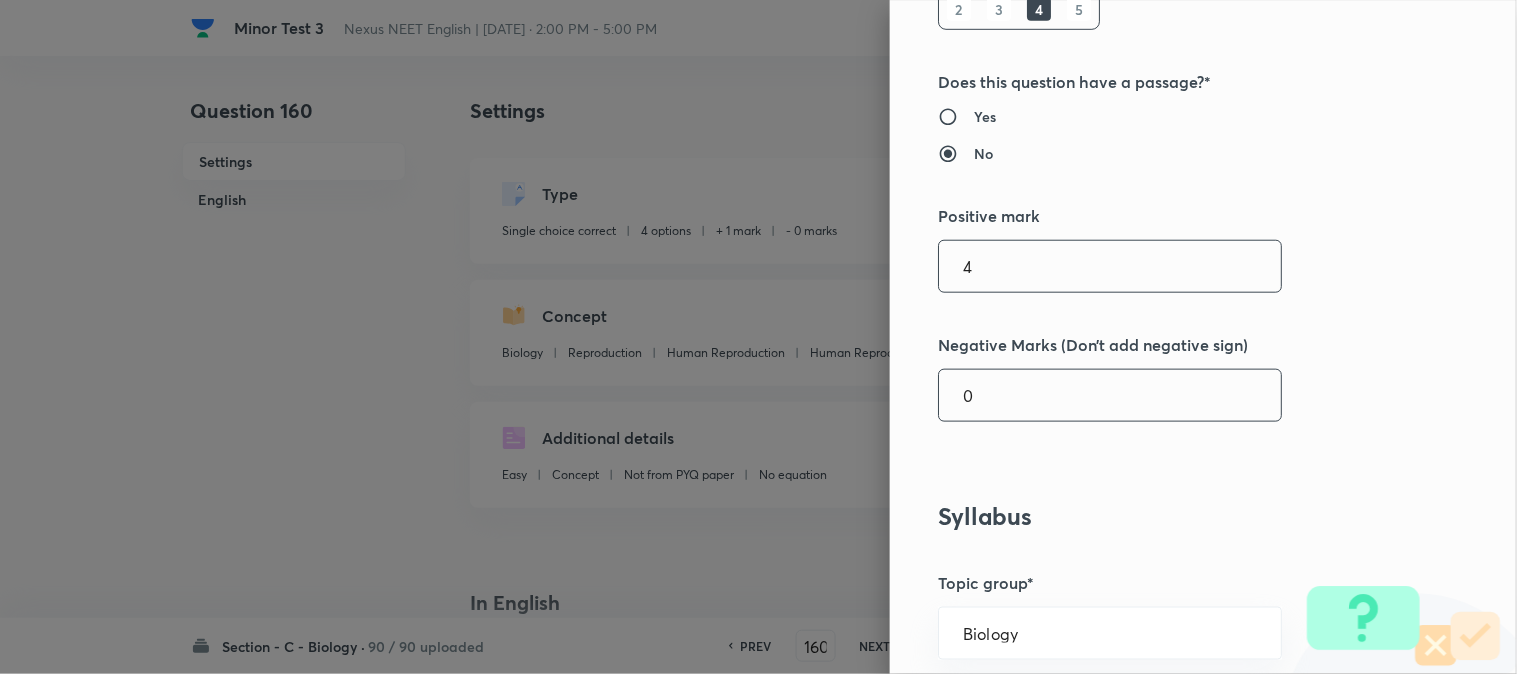 click on "0" at bounding box center [1110, 395] 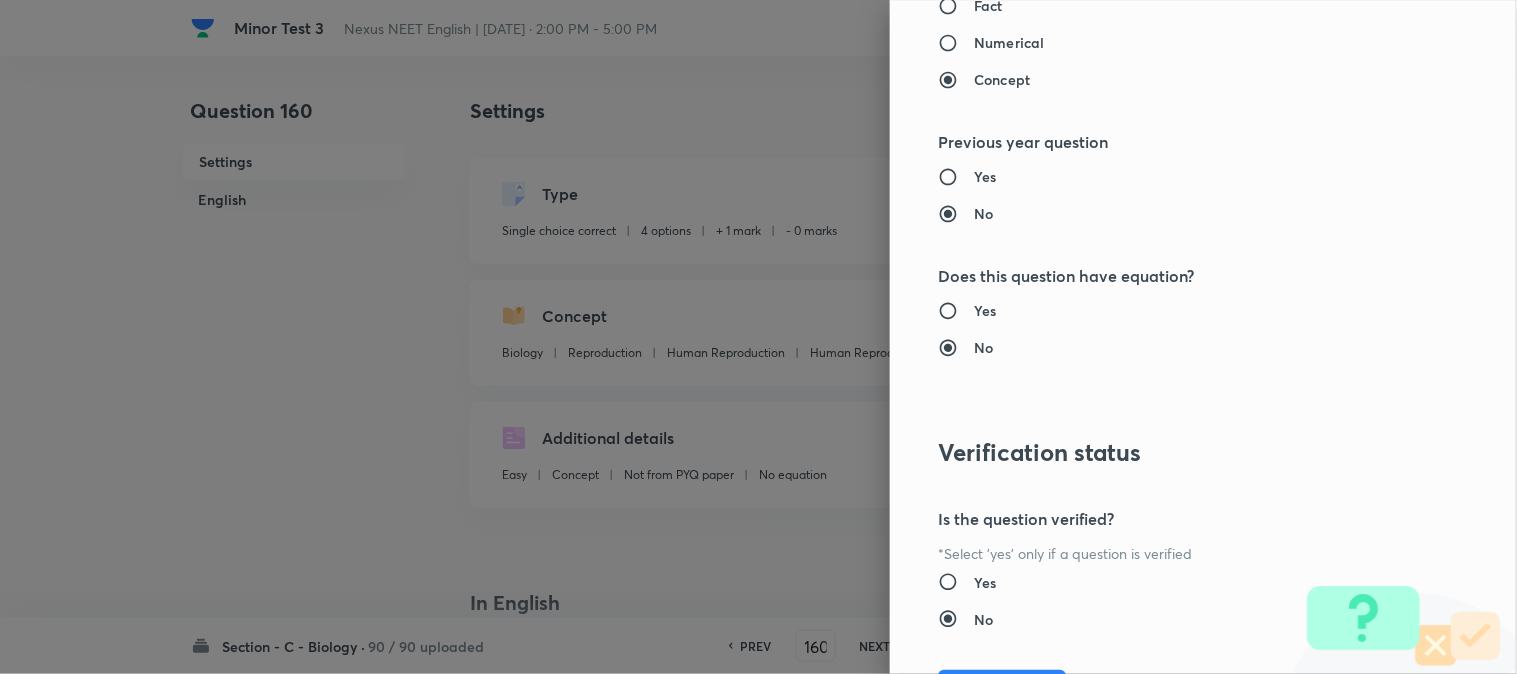 scroll, scrollTop: 2052, scrollLeft: 0, axis: vertical 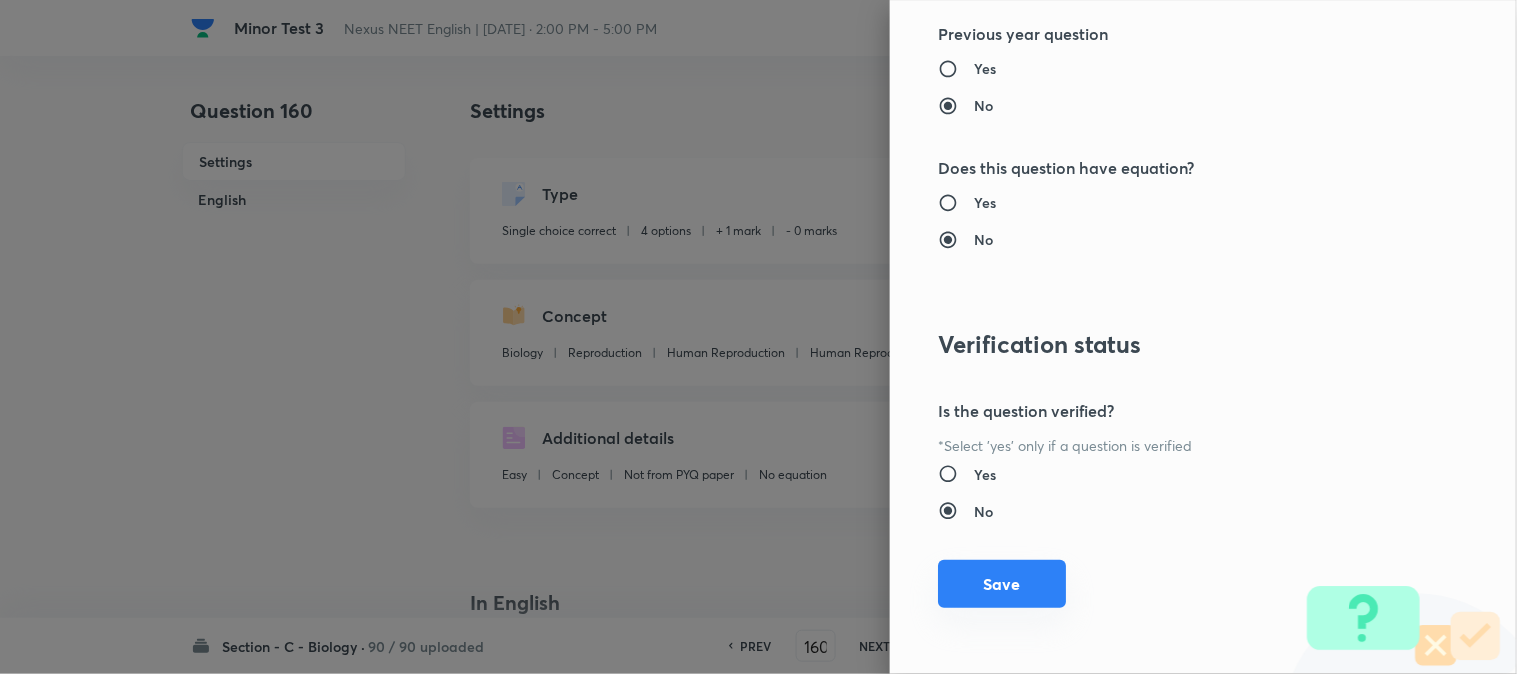 click on "Save" at bounding box center (1002, 584) 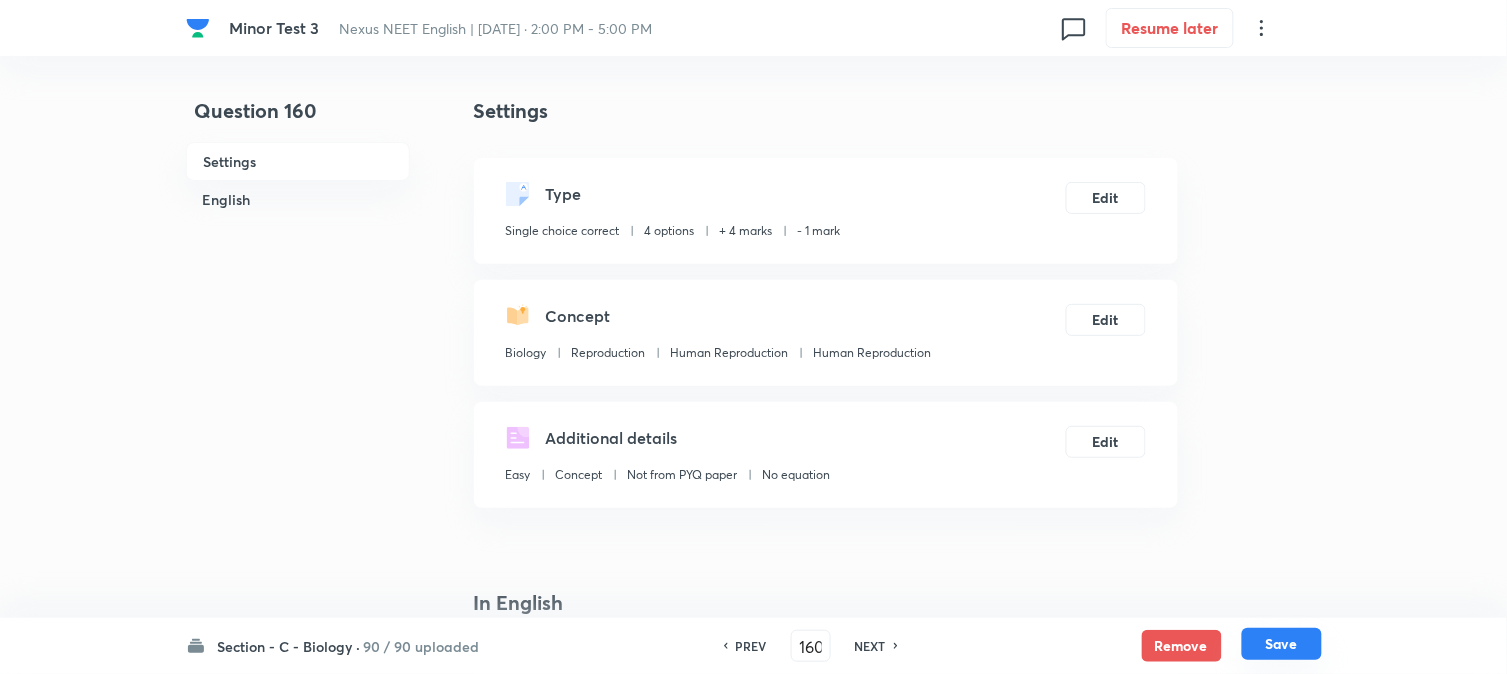 click on "Save" at bounding box center (1282, 644) 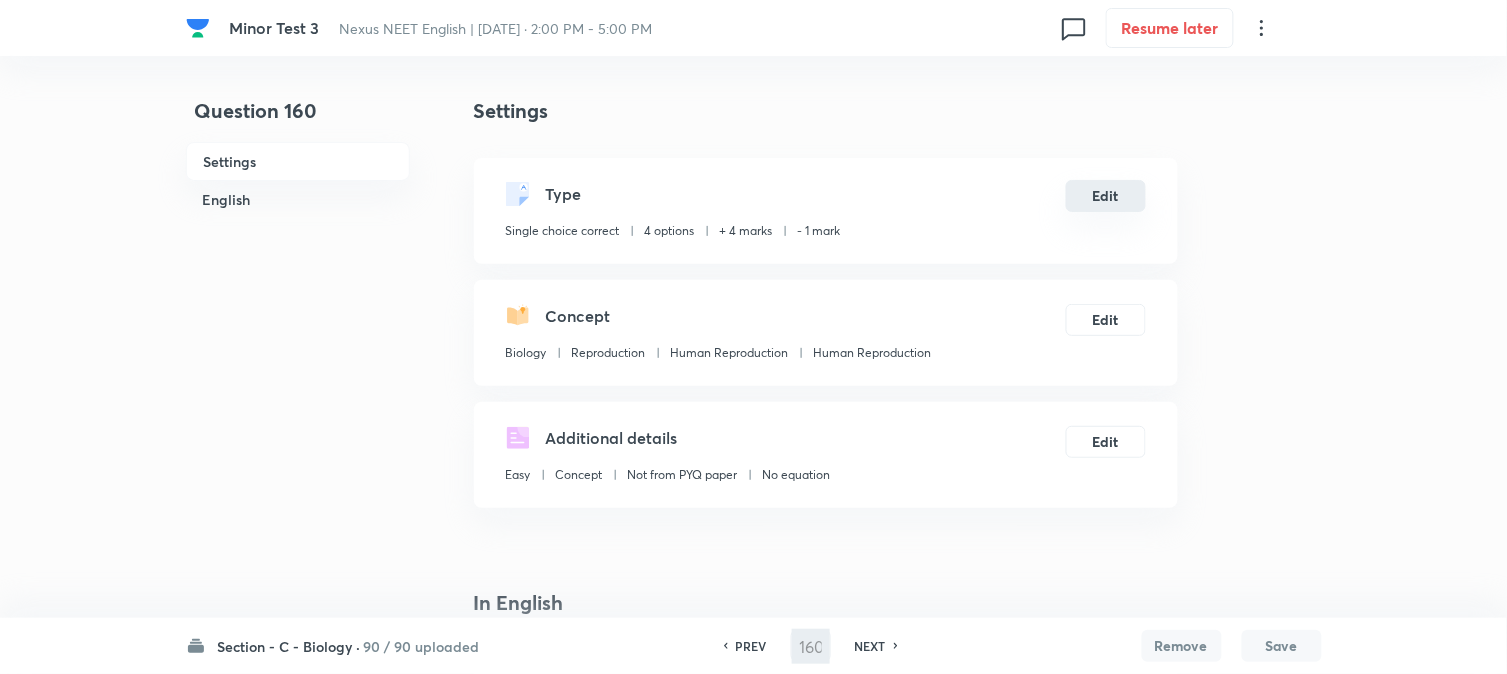 click on "Edit" at bounding box center (1106, 196) 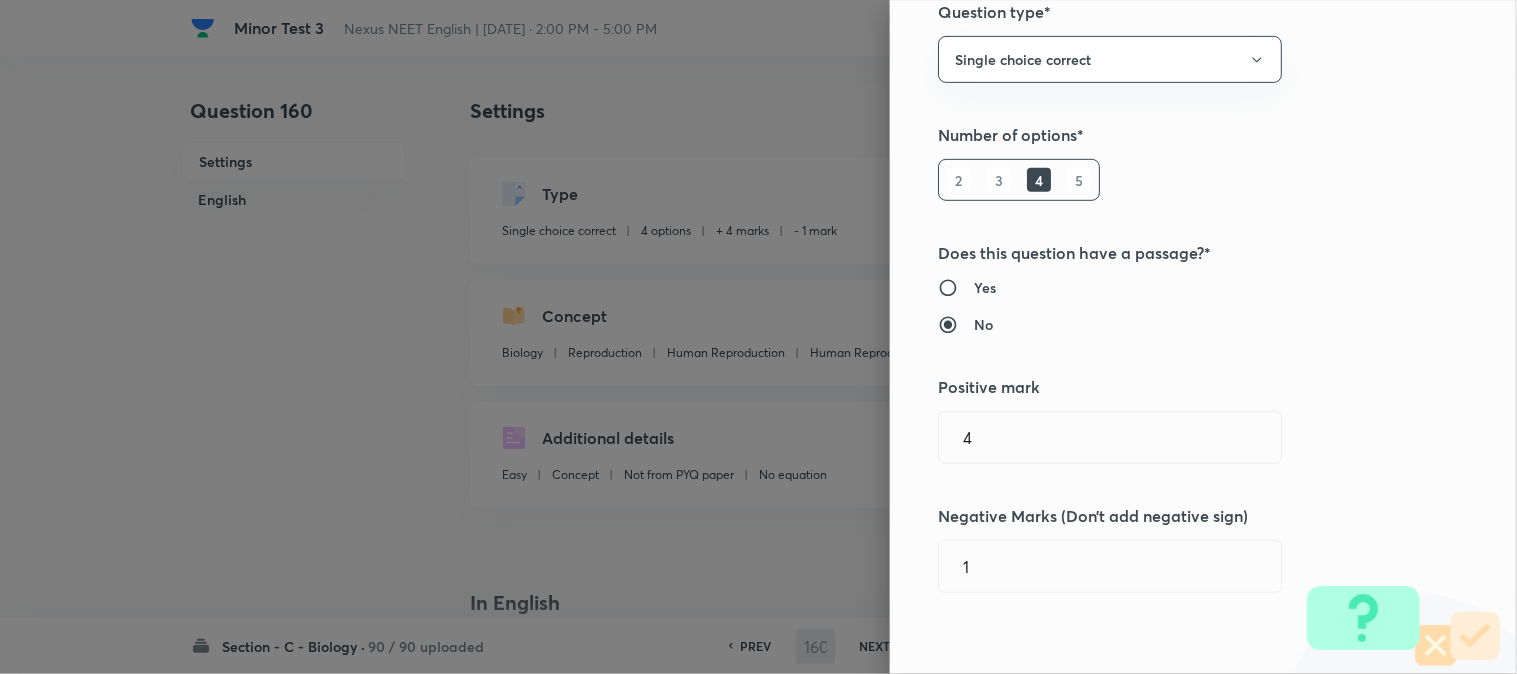 scroll, scrollTop: 444, scrollLeft: 0, axis: vertical 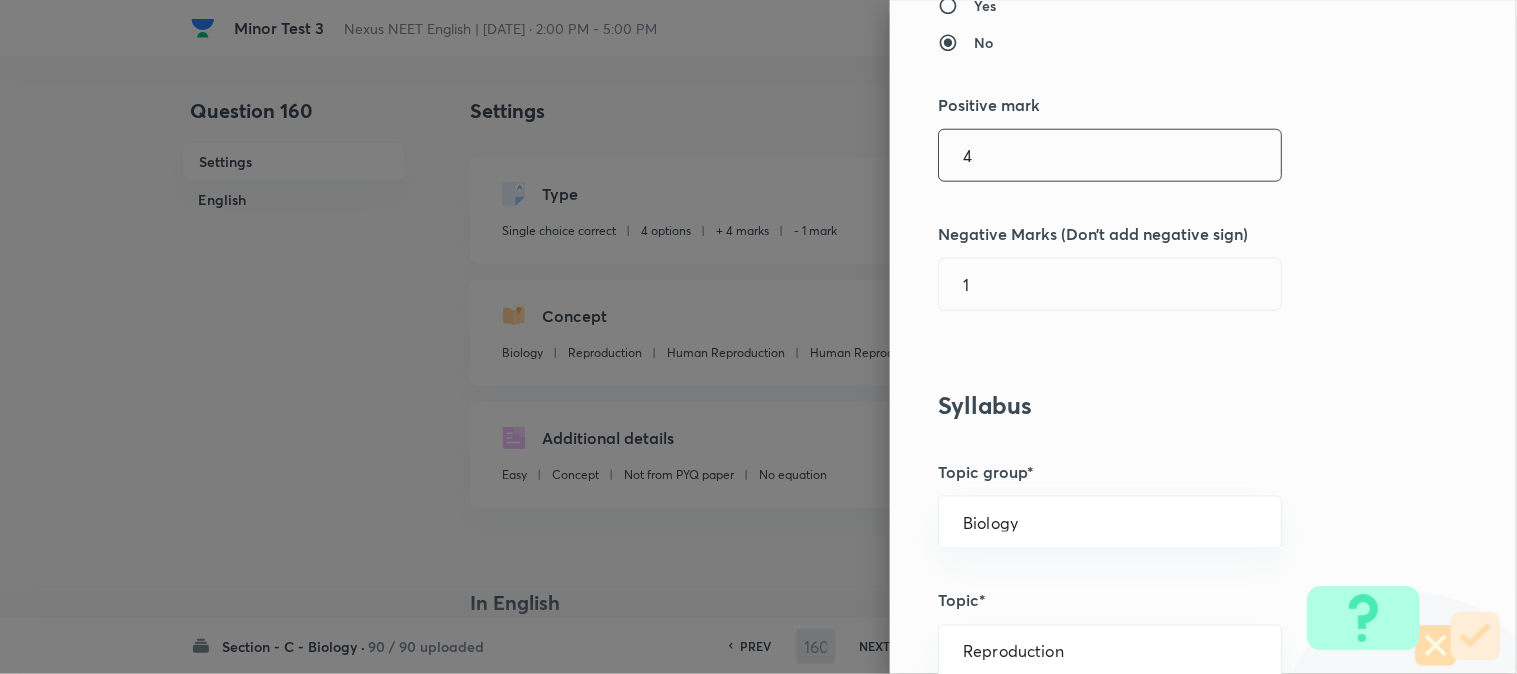 click on "4" at bounding box center [1110, 155] 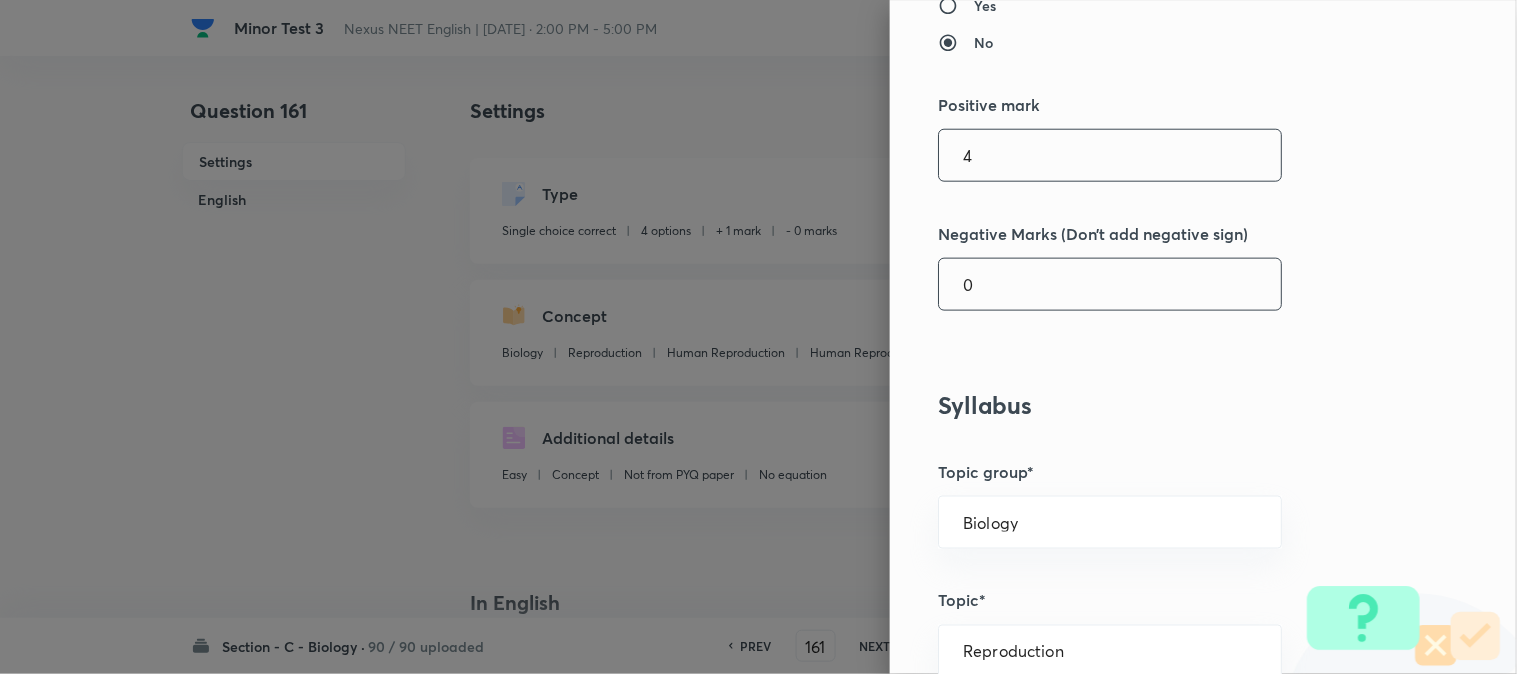 click on "0" at bounding box center (1110, 284) 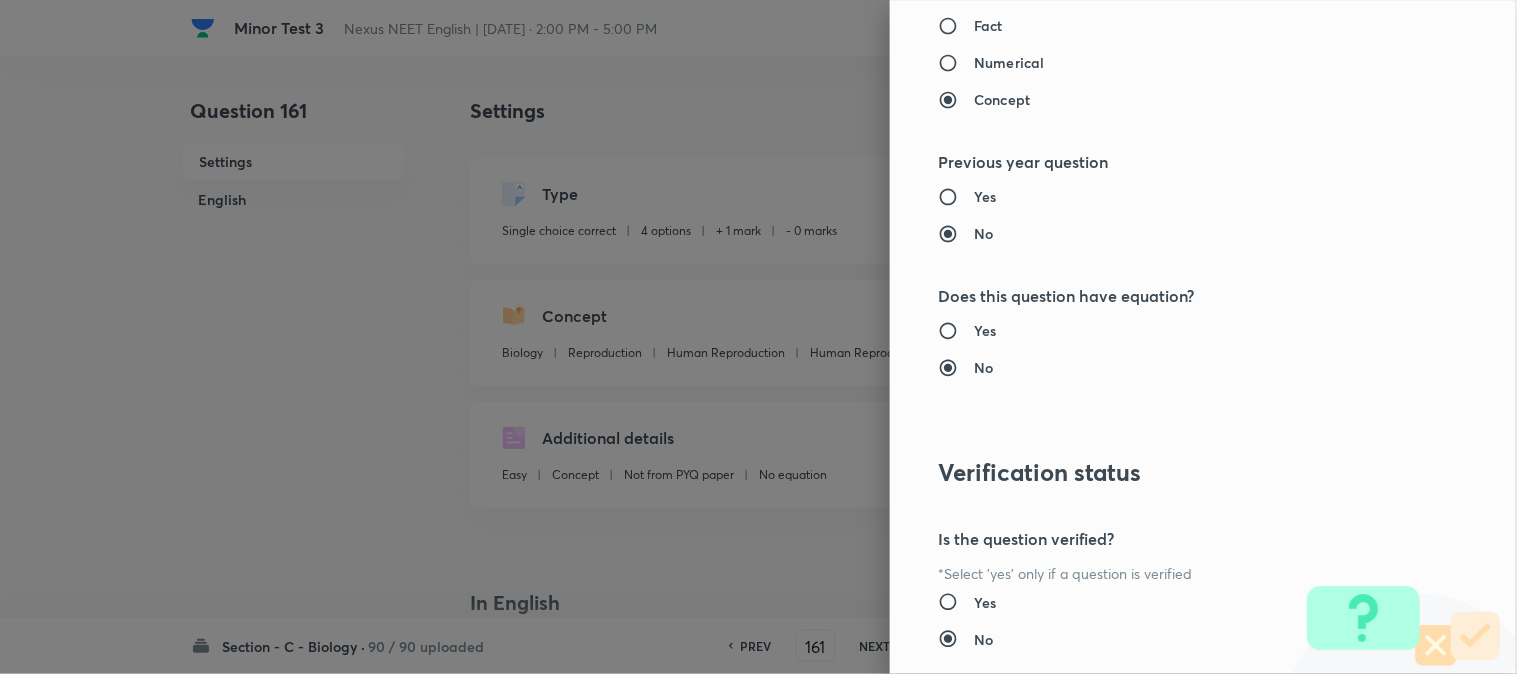 scroll, scrollTop: 2052, scrollLeft: 0, axis: vertical 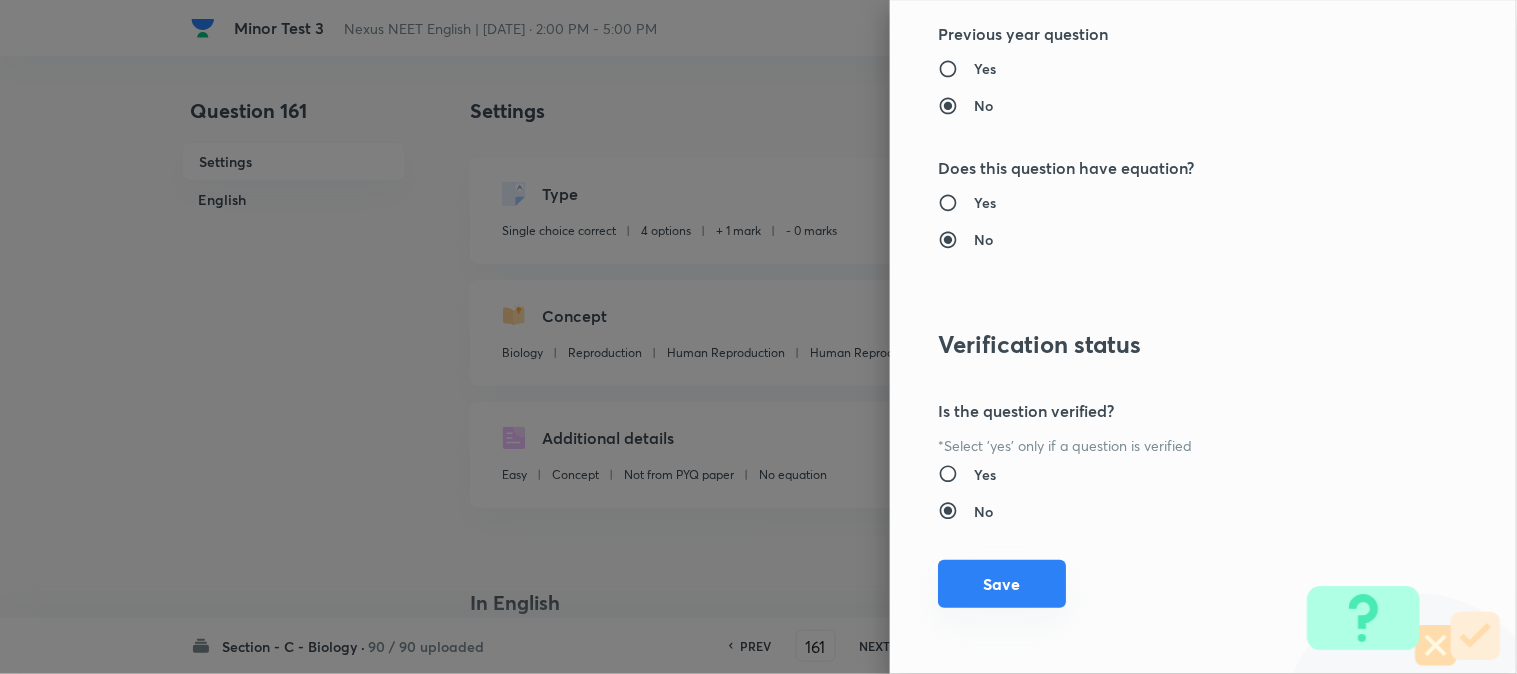 click on "Save" at bounding box center (1002, 584) 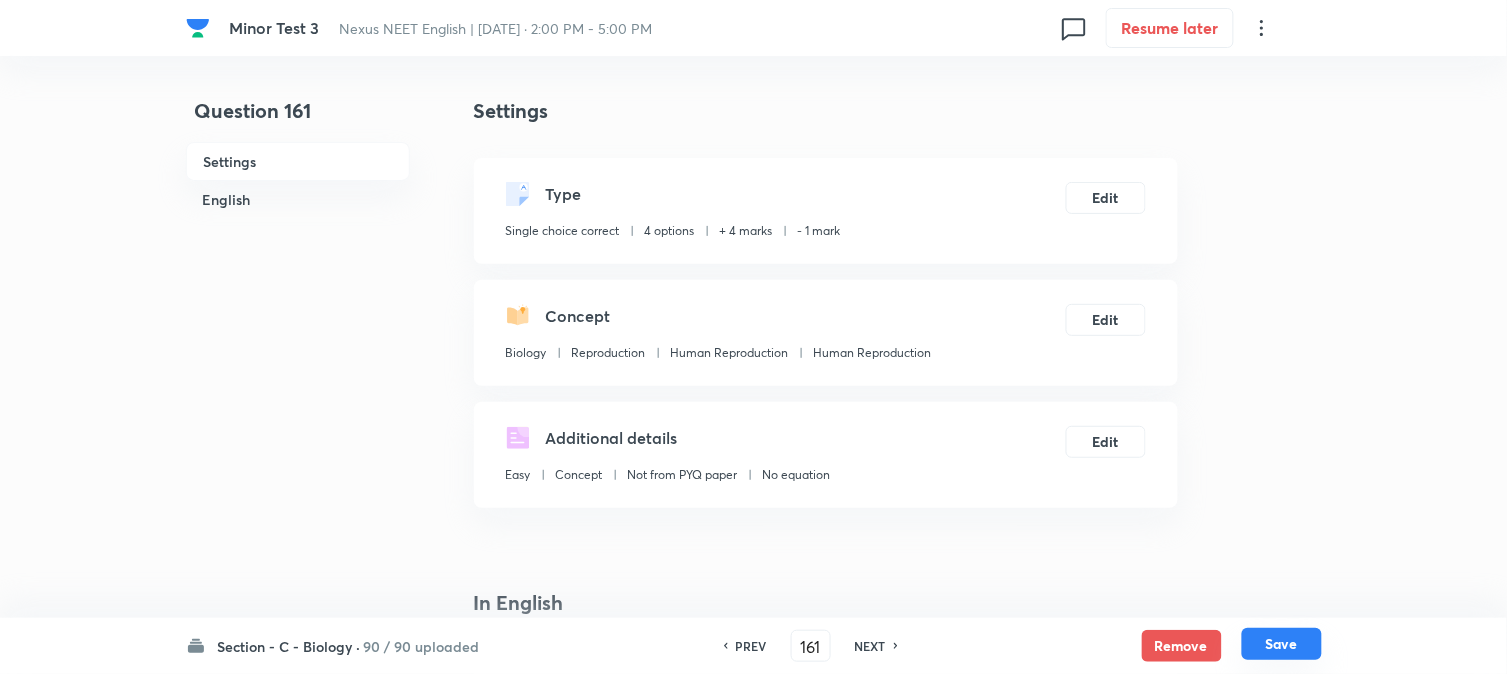 click on "Save" at bounding box center [1282, 644] 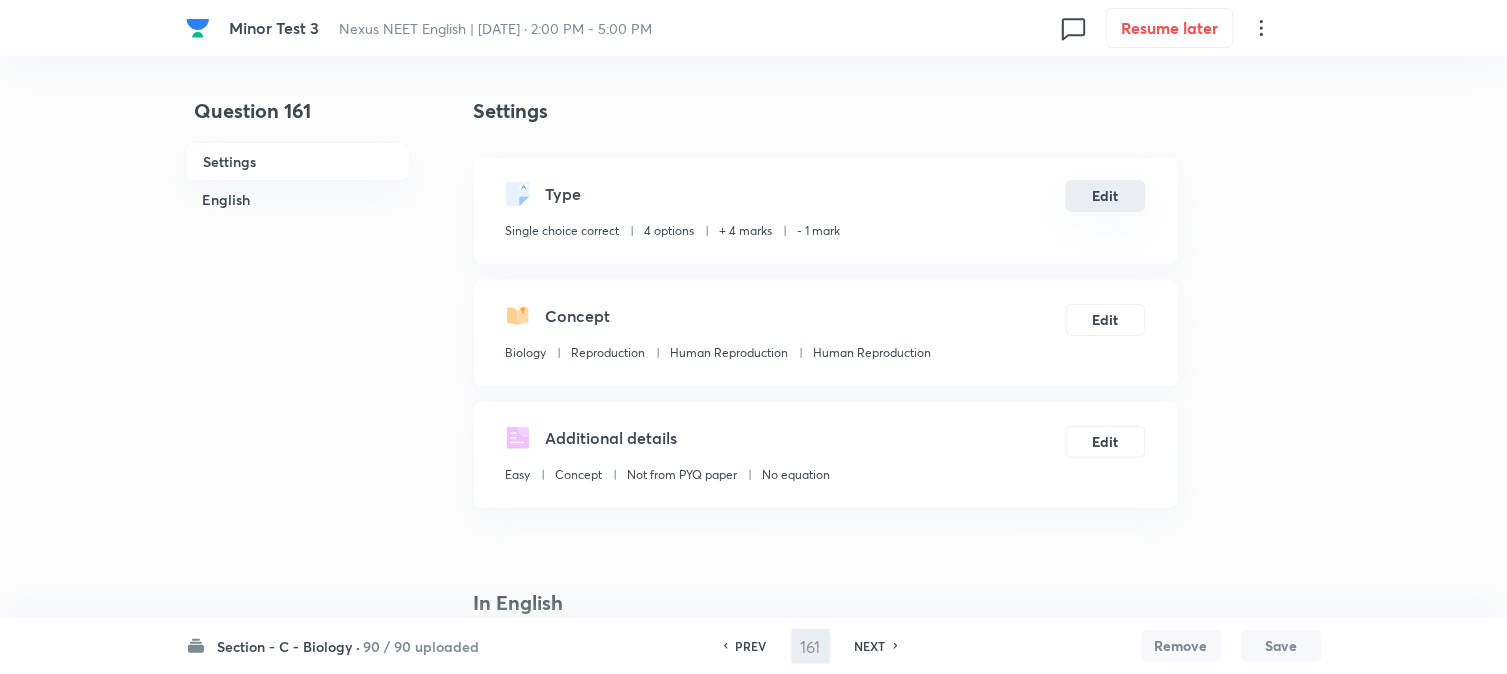 click on "Edit" at bounding box center [1106, 196] 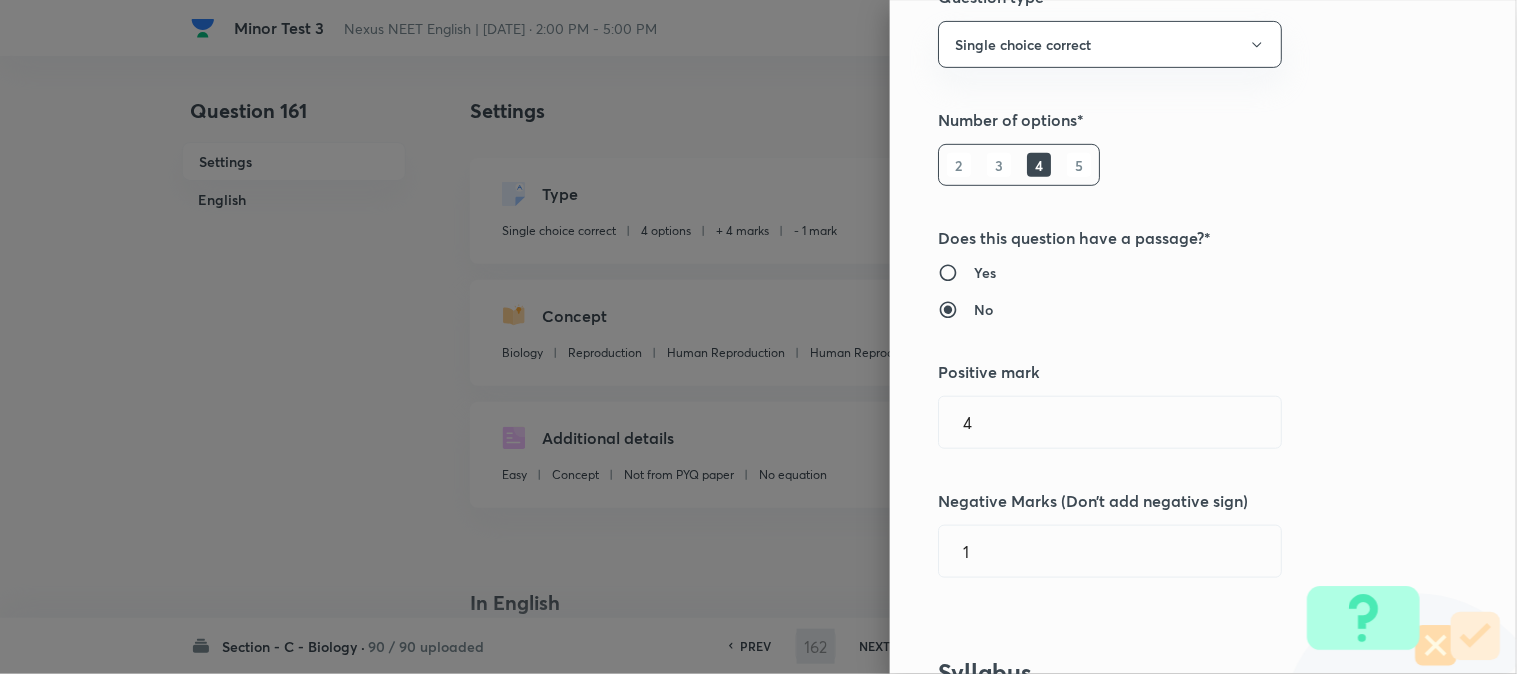 scroll, scrollTop: 444, scrollLeft: 0, axis: vertical 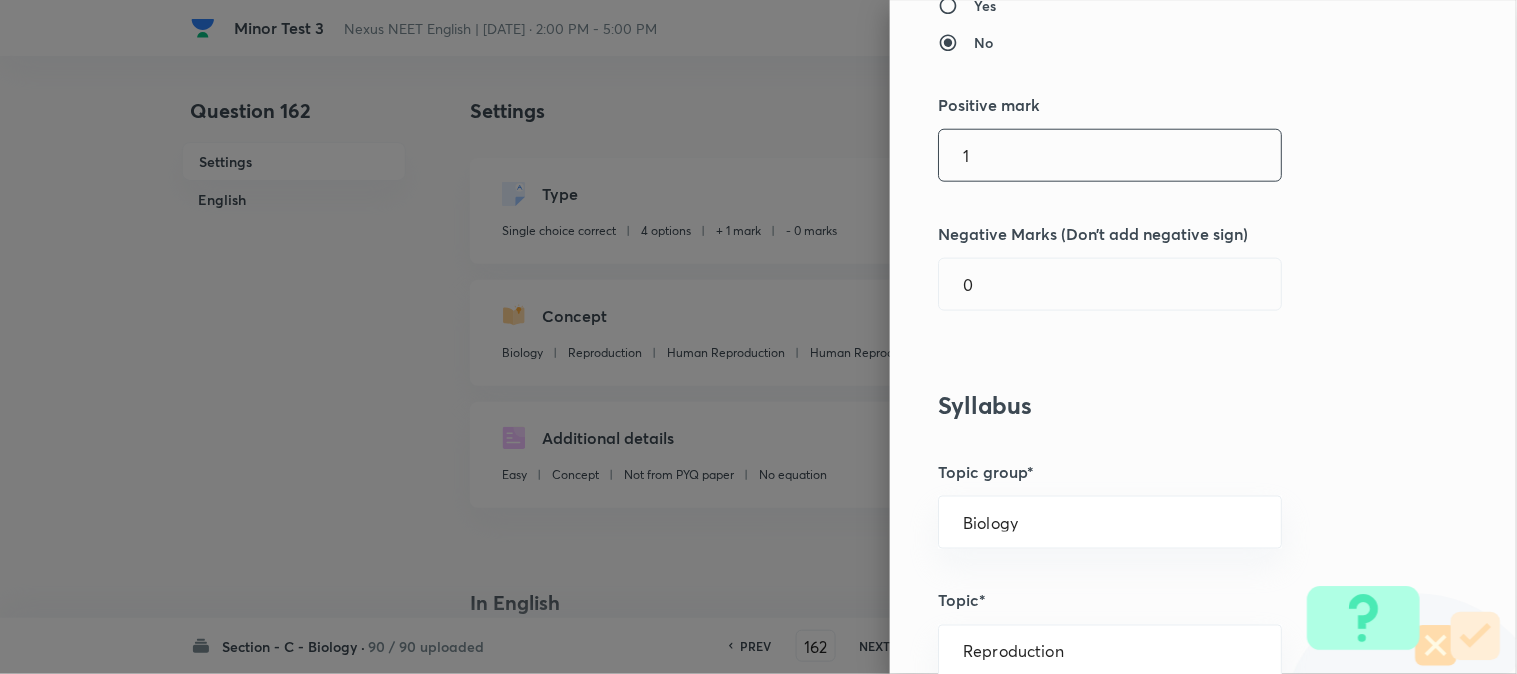 click on "1" at bounding box center [1110, 155] 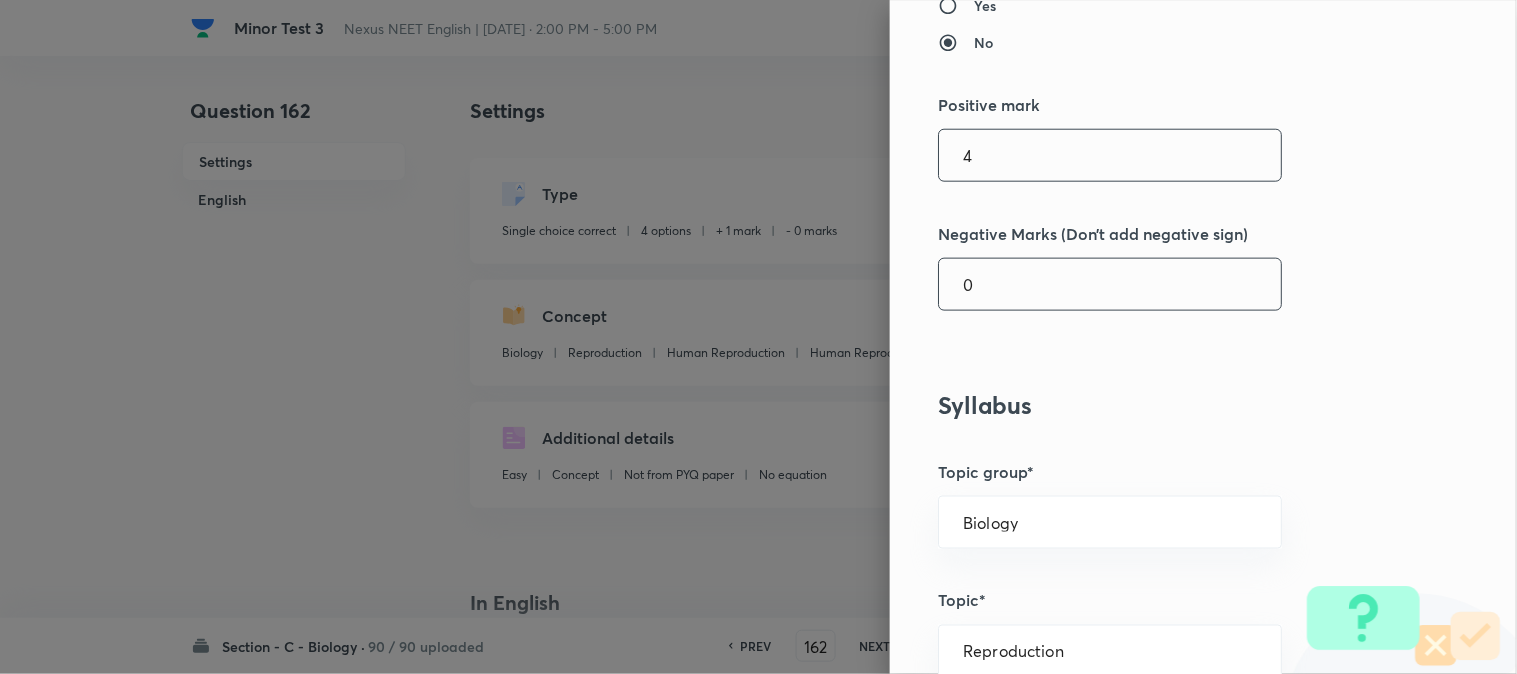 click on "0" at bounding box center (1110, 284) 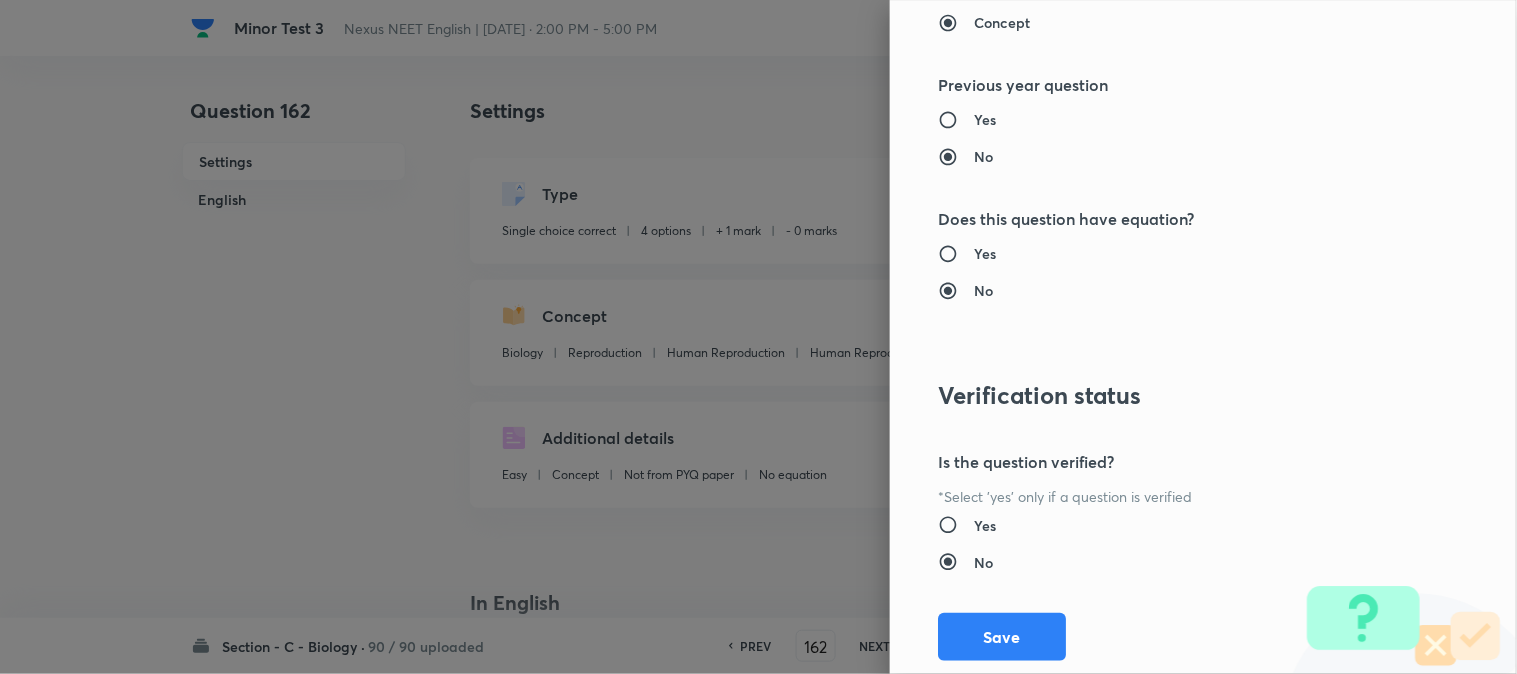 scroll, scrollTop: 2052, scrollLeft: 0, axis: vertical 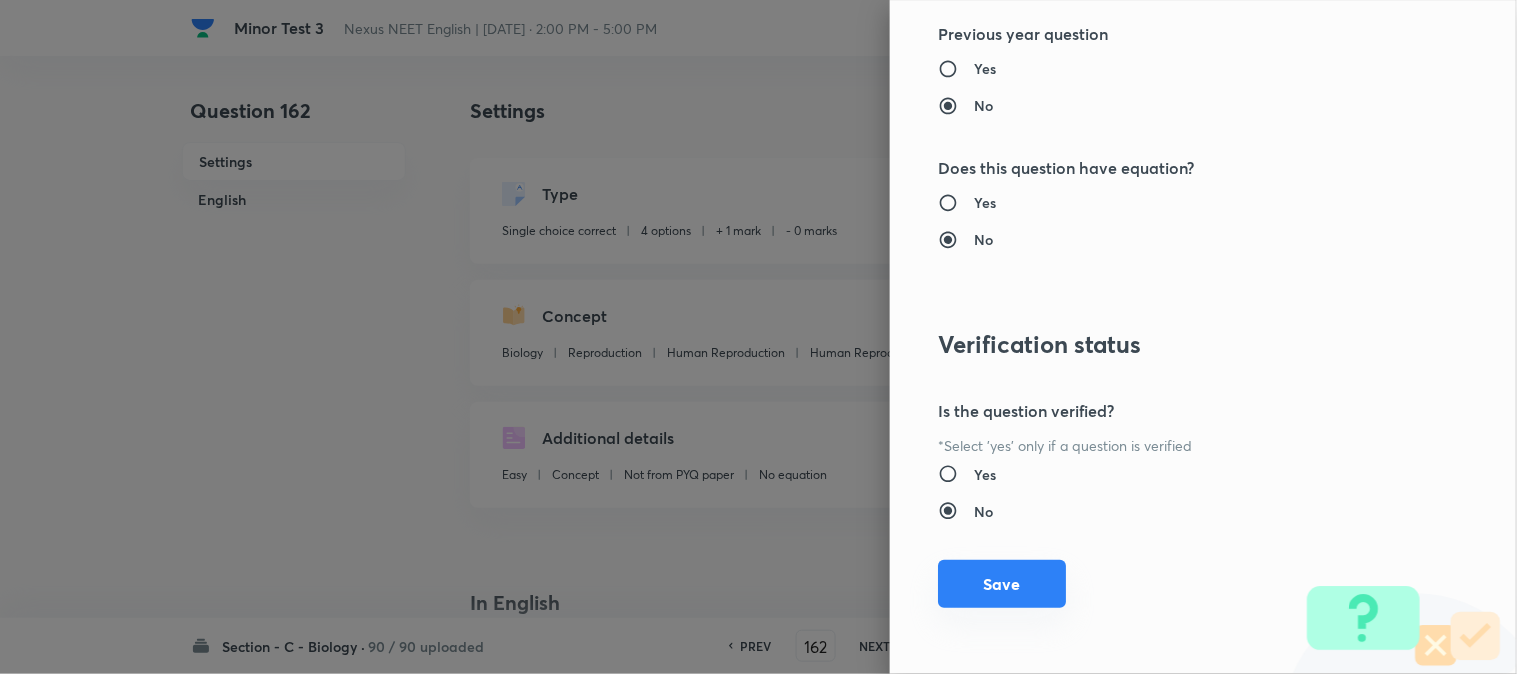 click on "Save" at bounding box center (1002, 584) 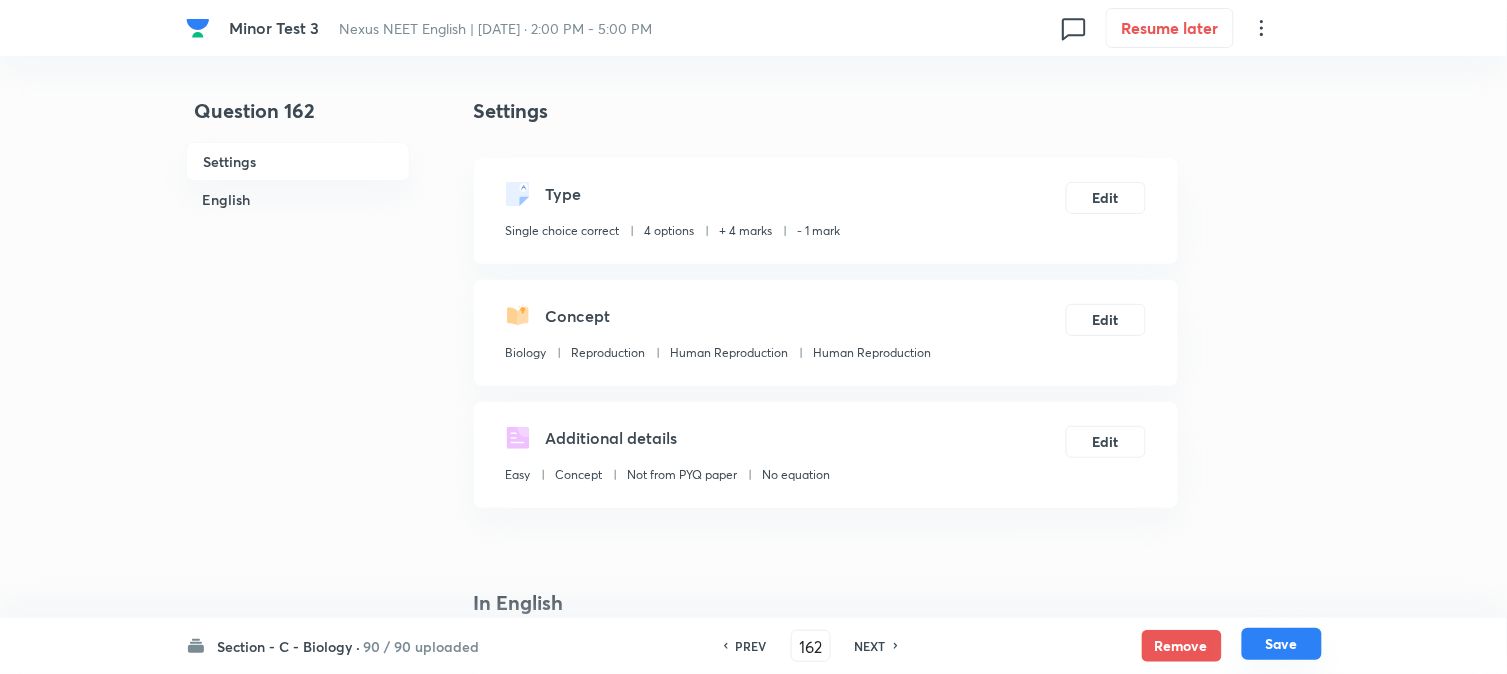 click on "Save" at bounding box center (1282, 644) 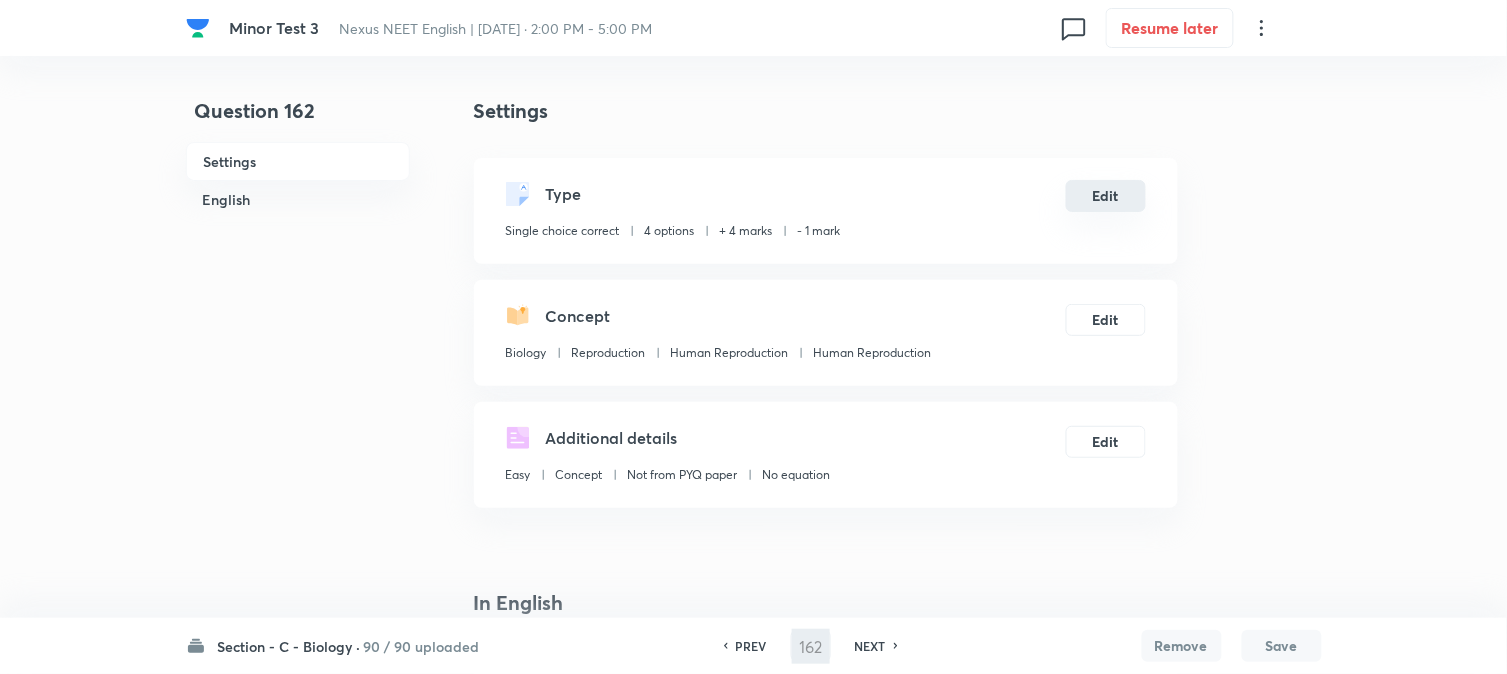 click on "Edit" at bounding box center [1106, 196] 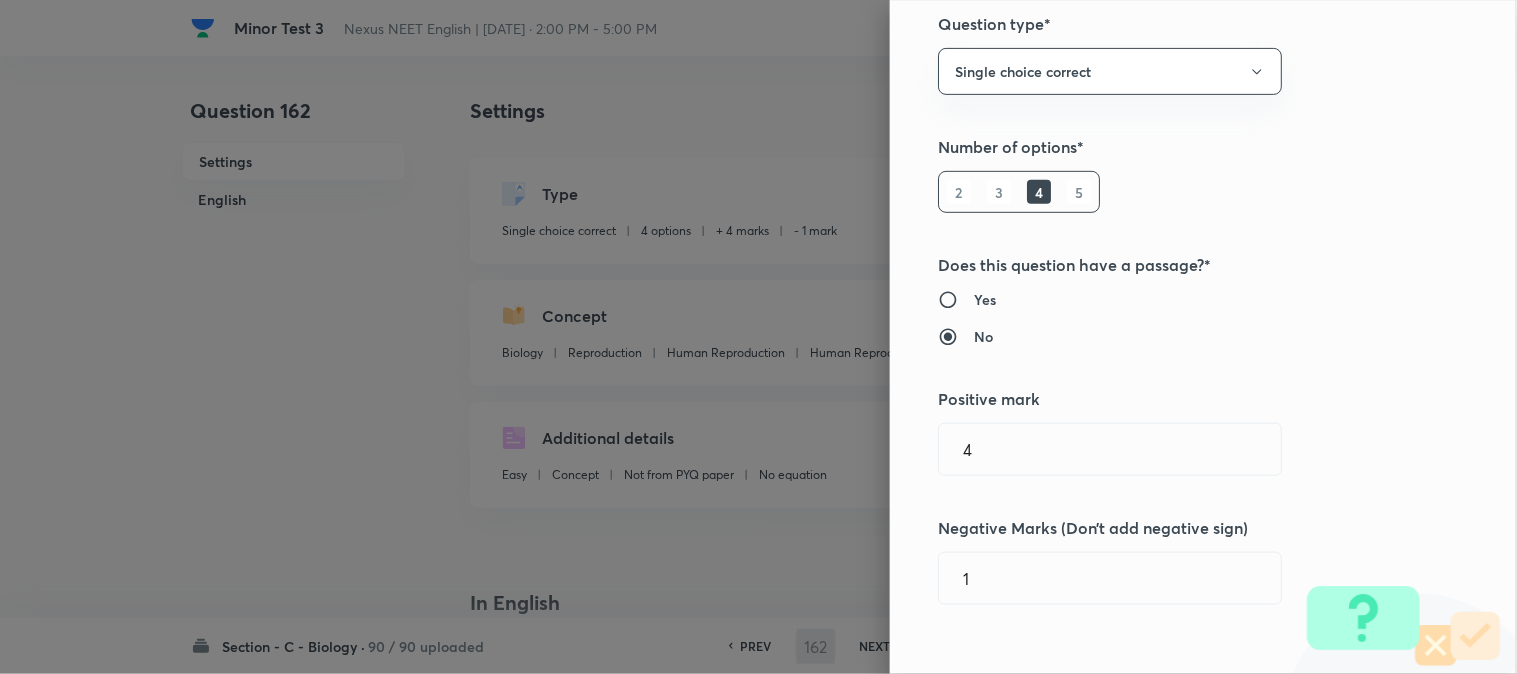 scroll, scrollTop: 444, scrollLeft: 0, axis: vertical 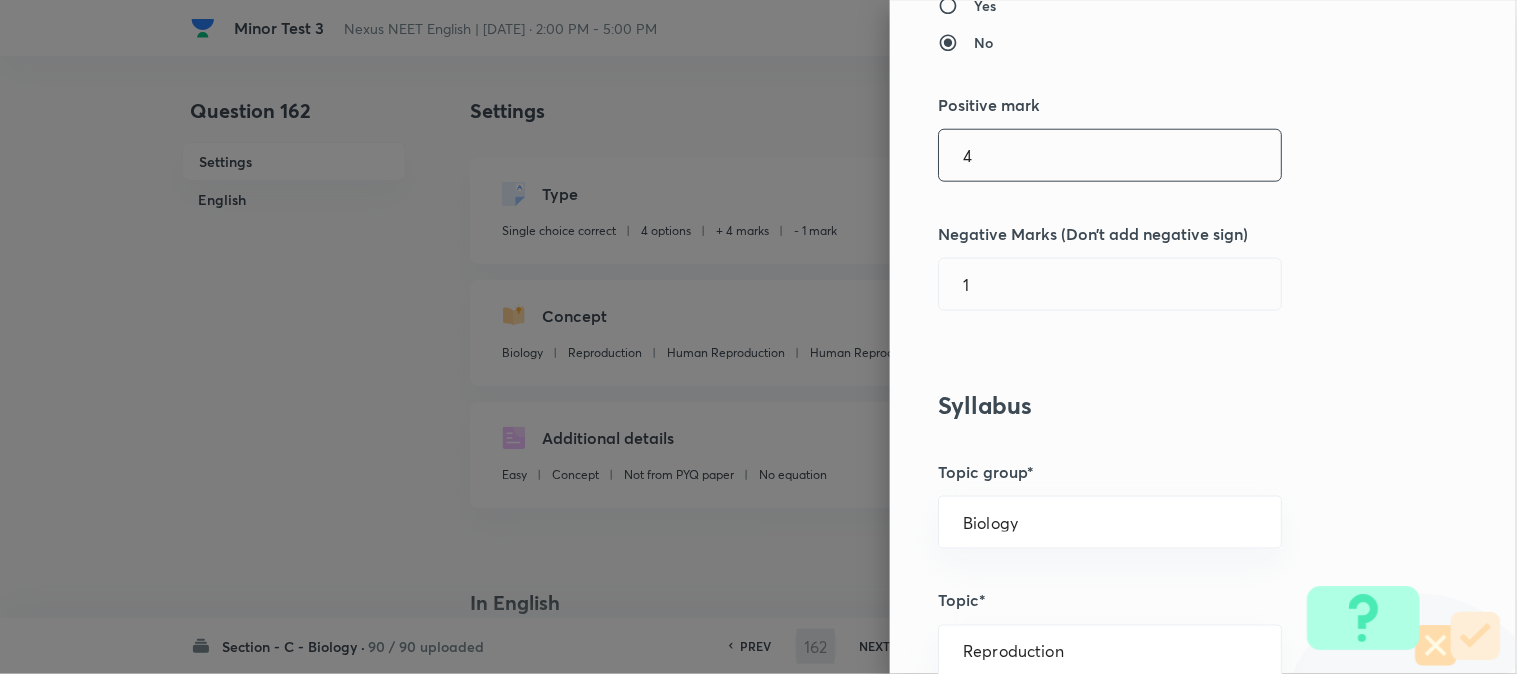 click on "4" at bounding box center [1110, 155] 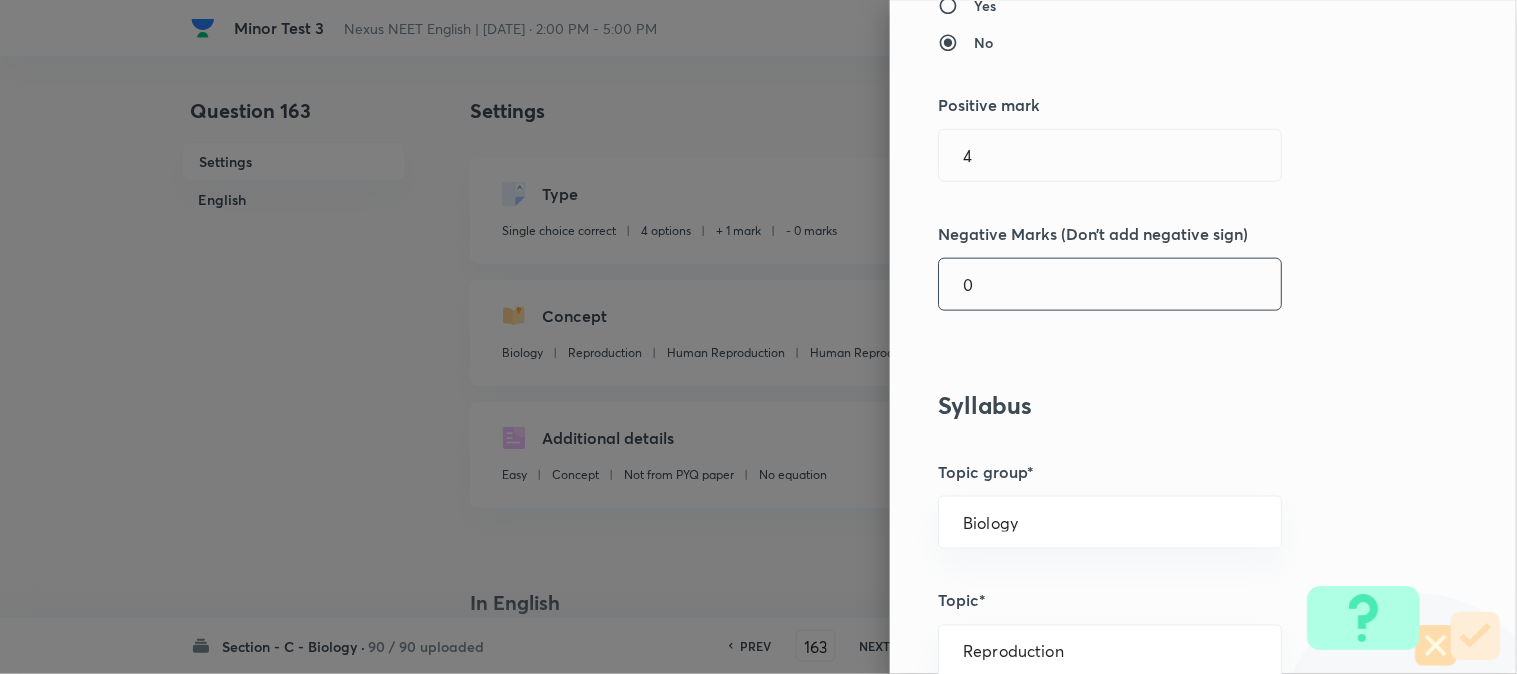 click on "0" at bounding box center (1110, 284) 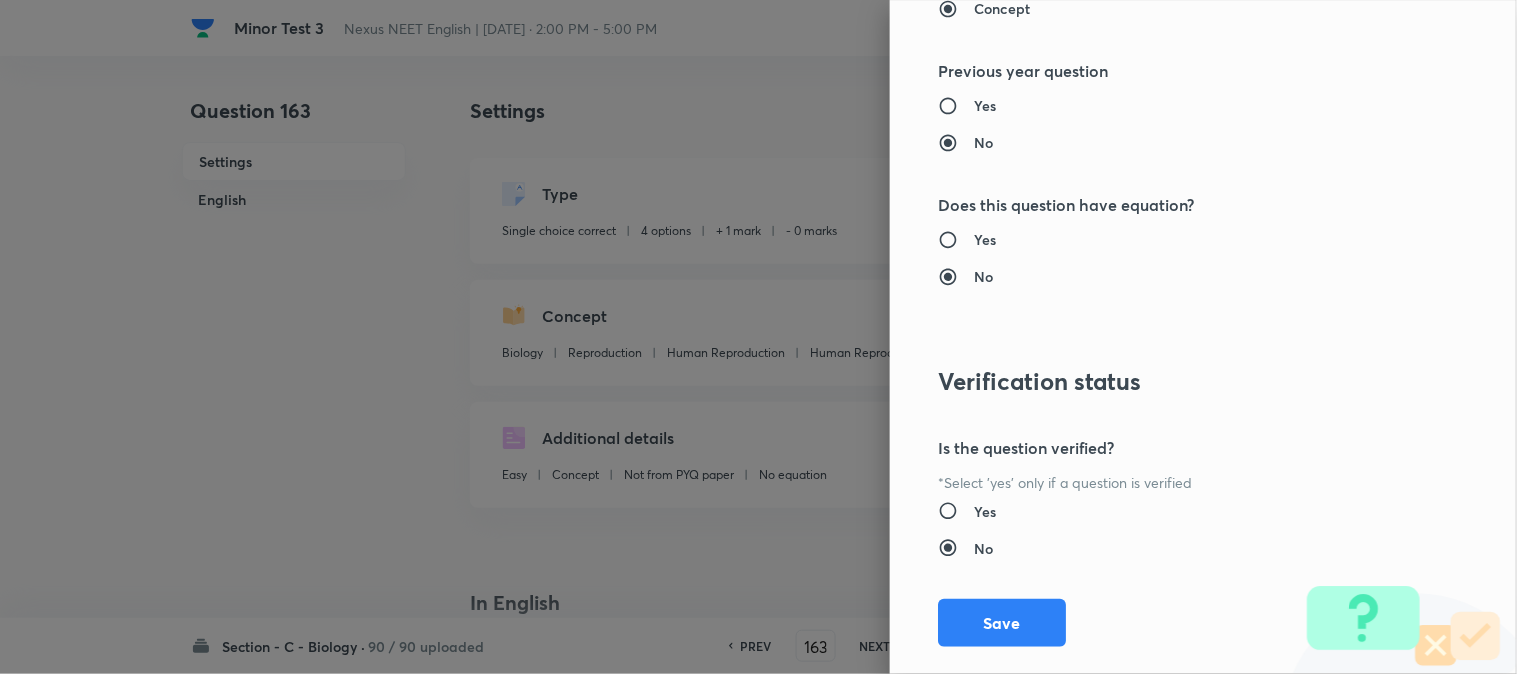 scroll, scrollTop: 2052, scrollLeft: 0, axis: vertical 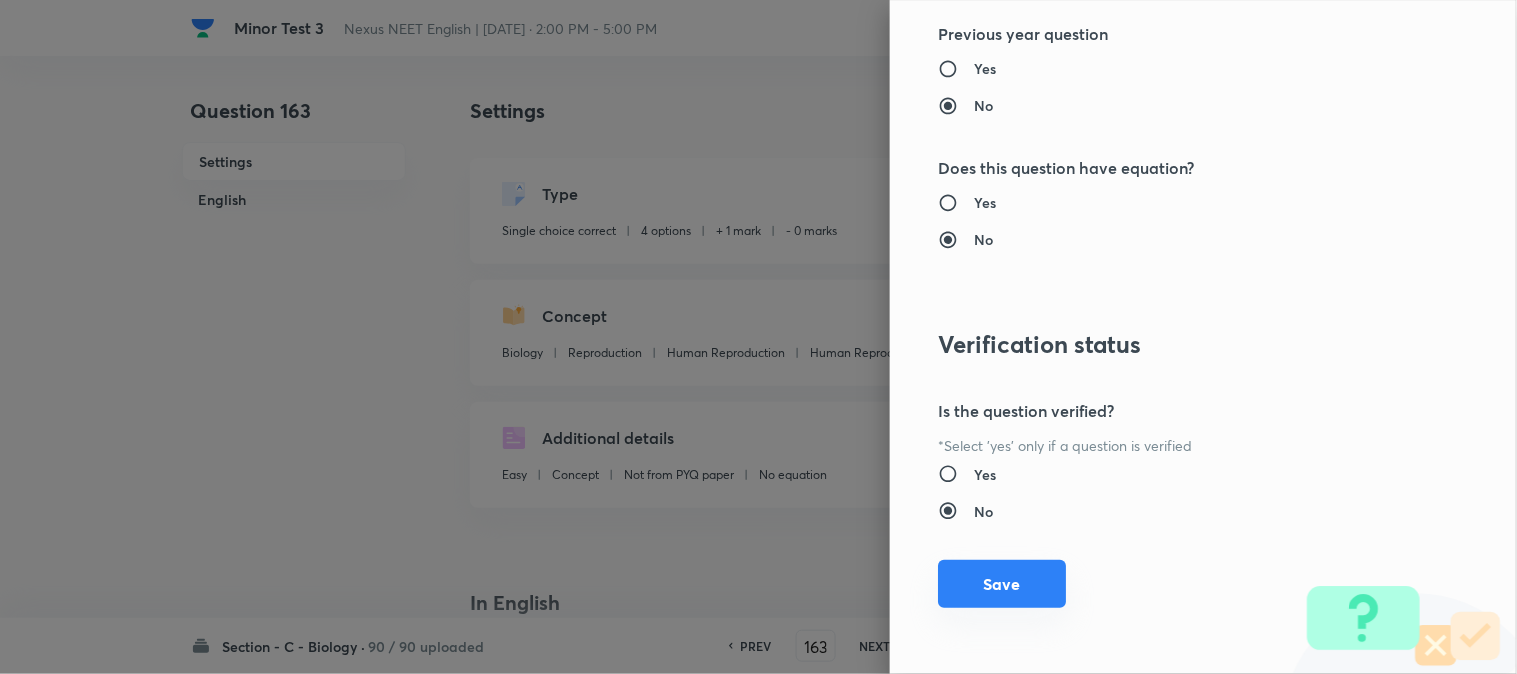 click on "Save" at bounding box center (1002, 584) 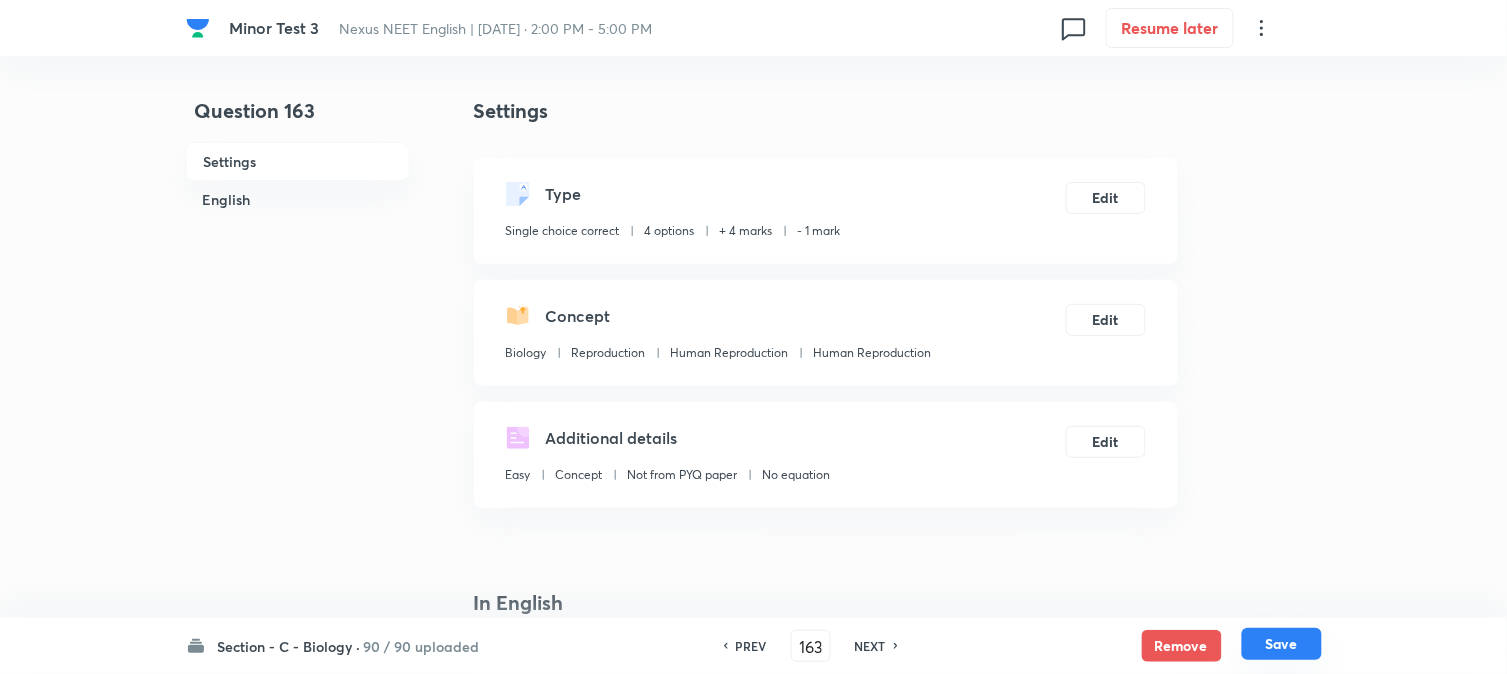click on "Save" at bounding box center [1282, 644] 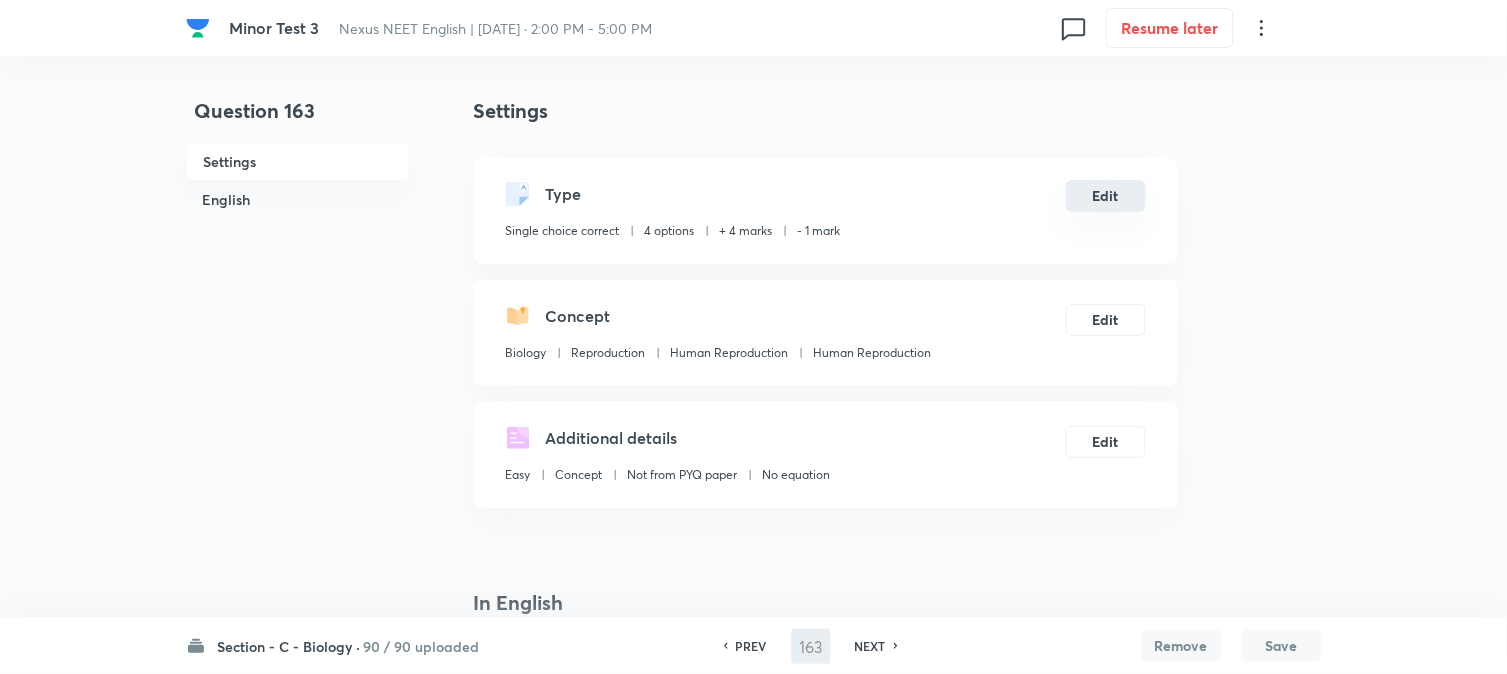 click on "Edit" at bounding box center [1106, 196] 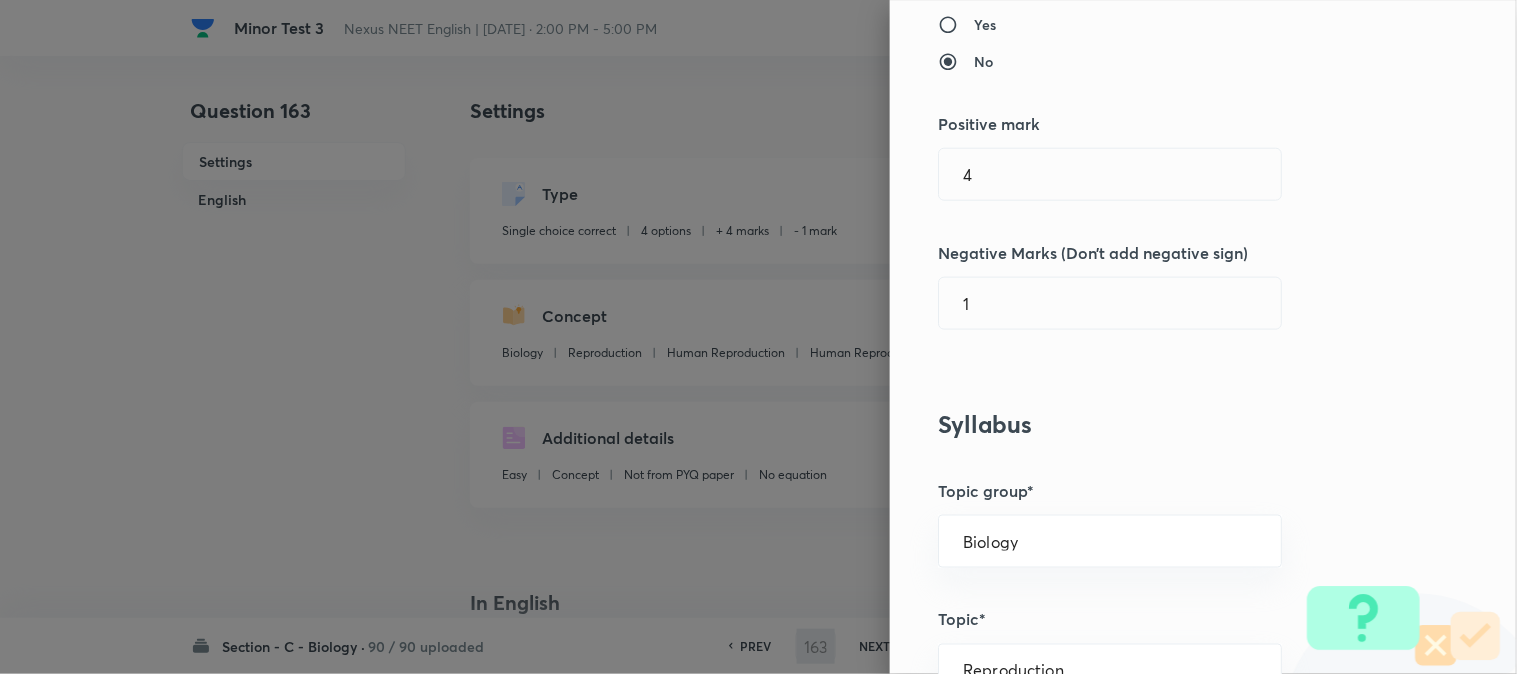 scroll, scrollTop: 444, scrollLeft: 0, axis: vertical 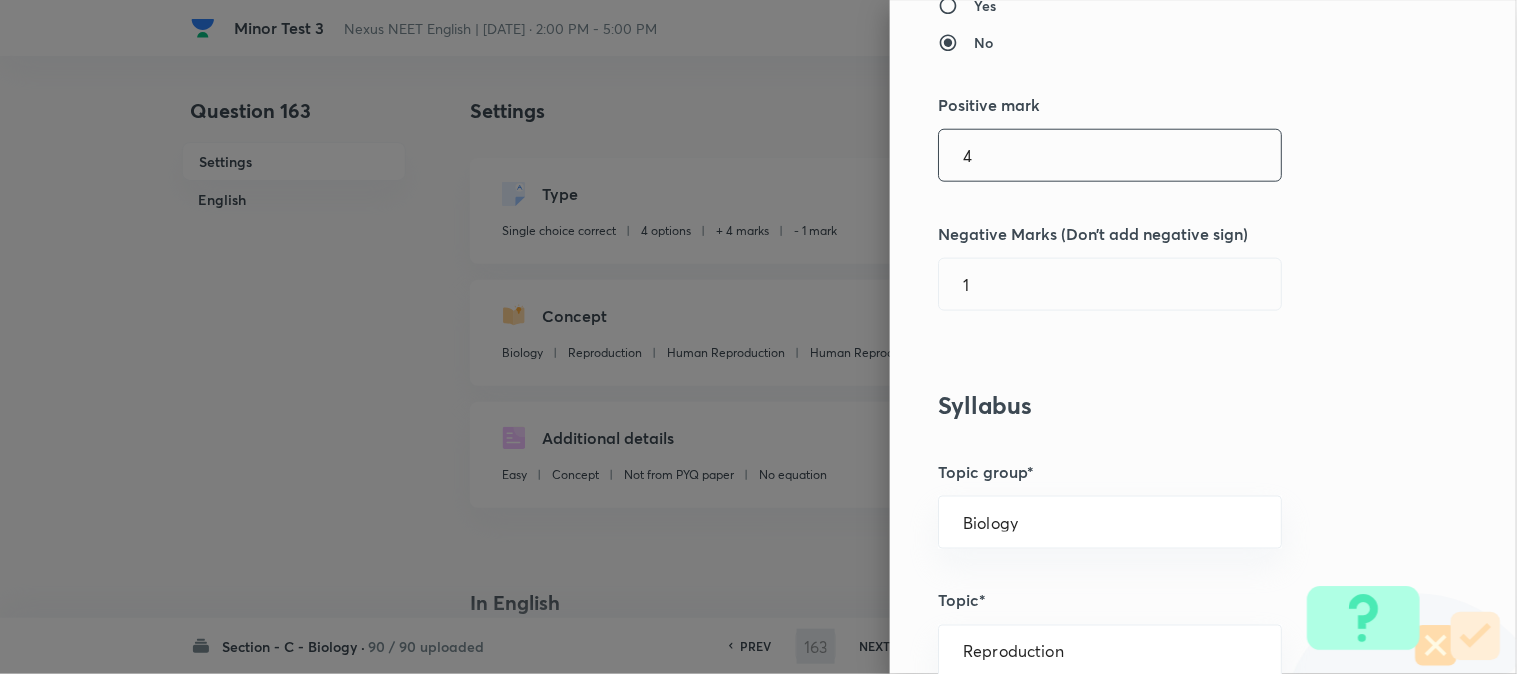 click on "4" at bounding box center (1110, 155) 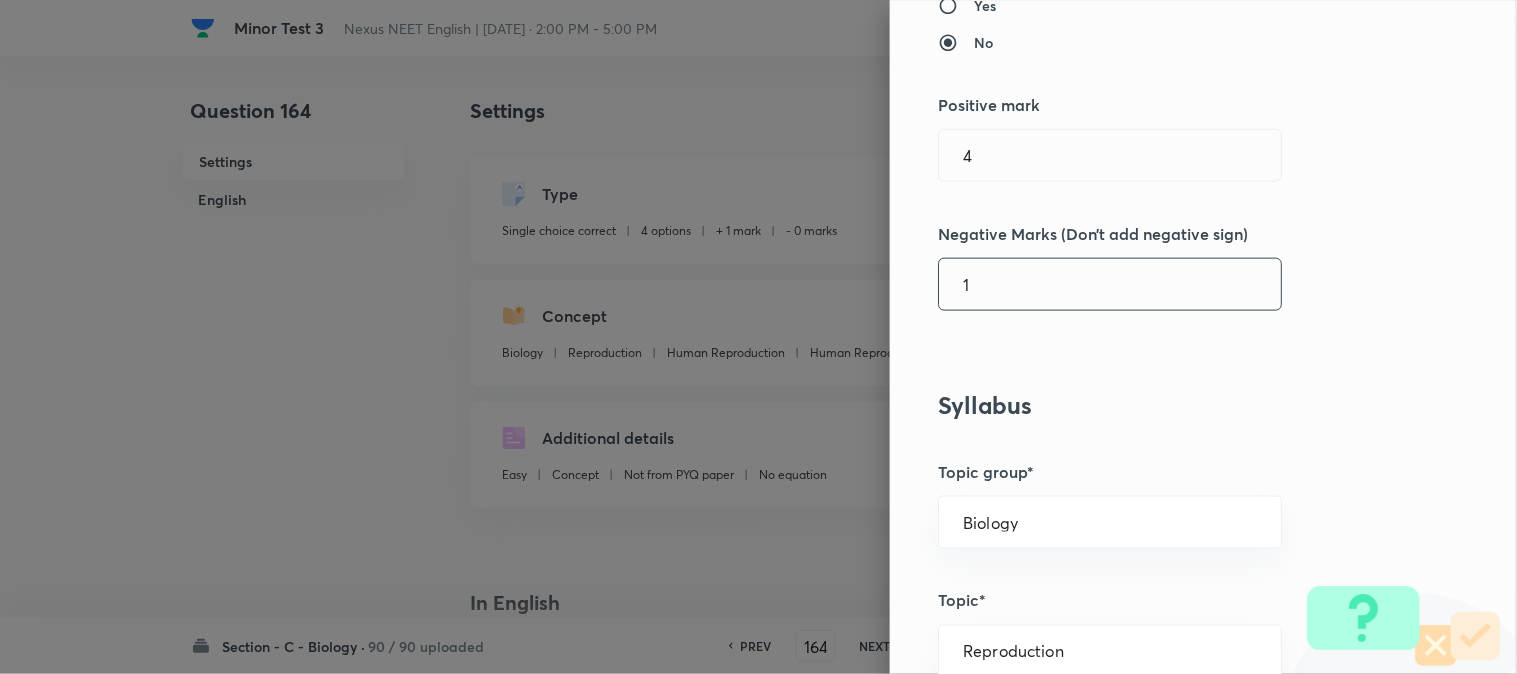 click on "1" at bounding box center (1110, 284) 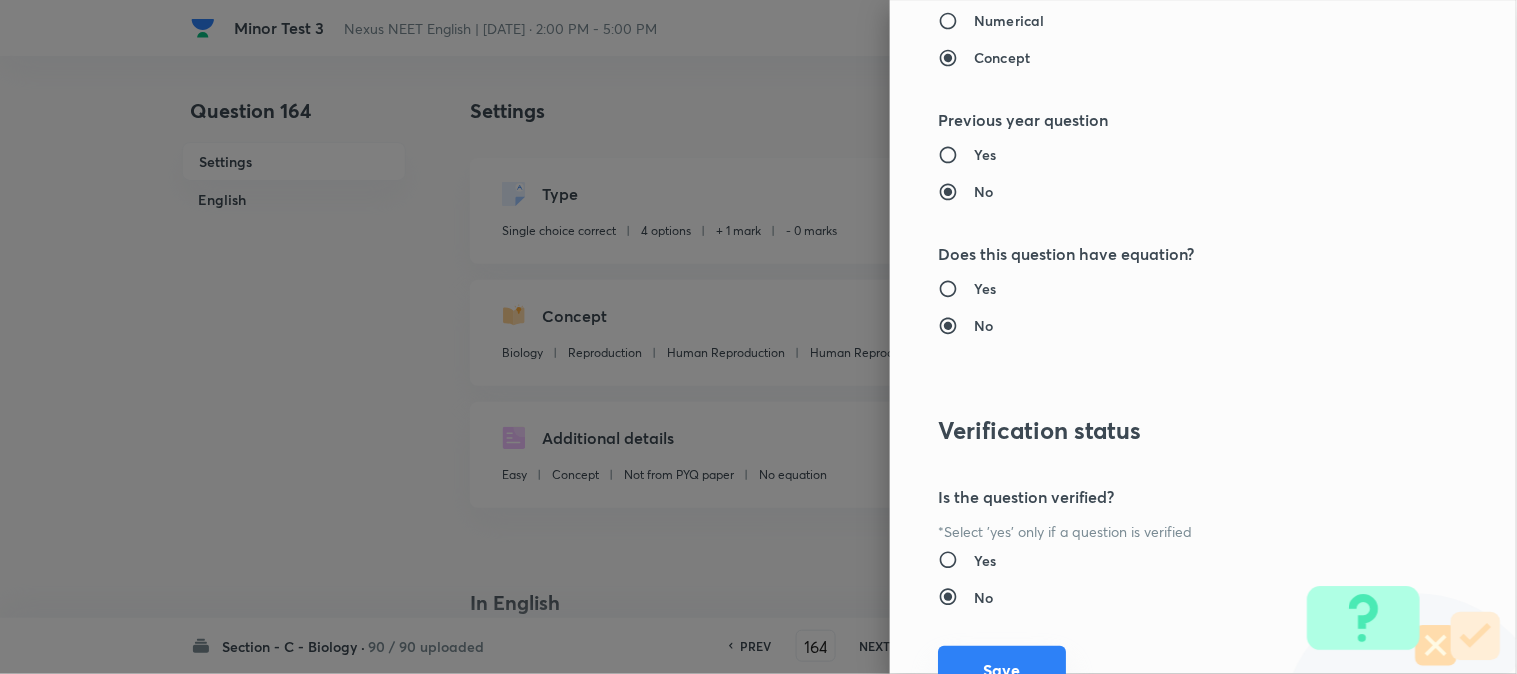 scroll, scrollTop: 2052, scrollLeft: 0, axis: vertical 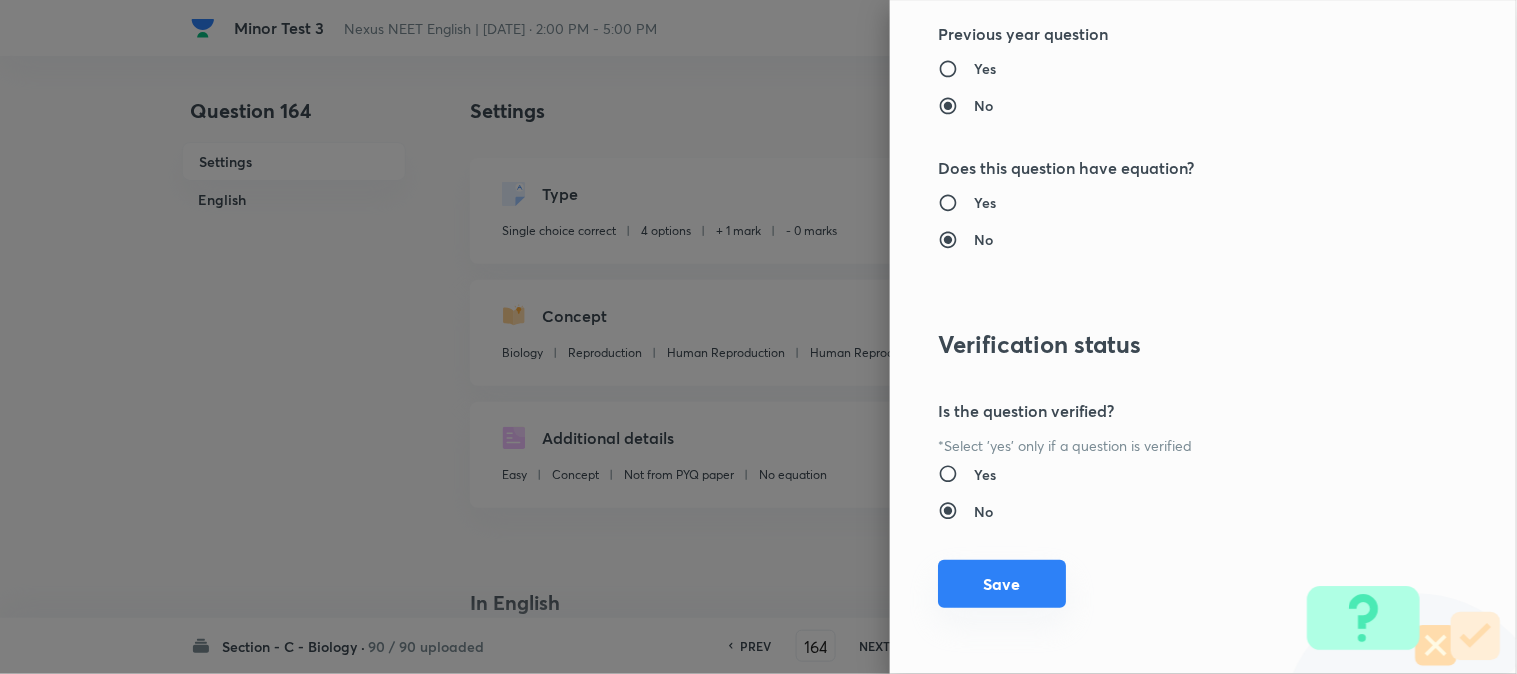 click on "Save" at bounding box center (1002, 584) 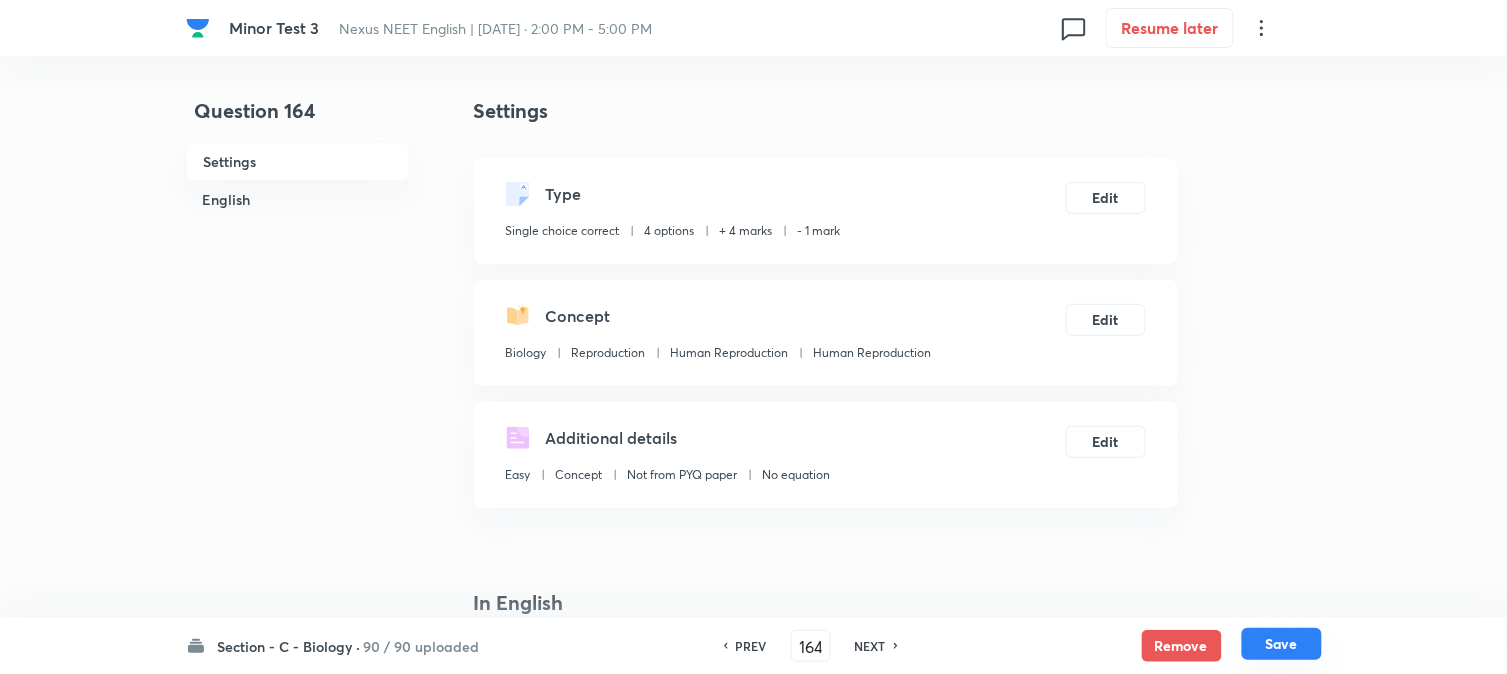 click on "Save" at bounding box center [1282, 644] 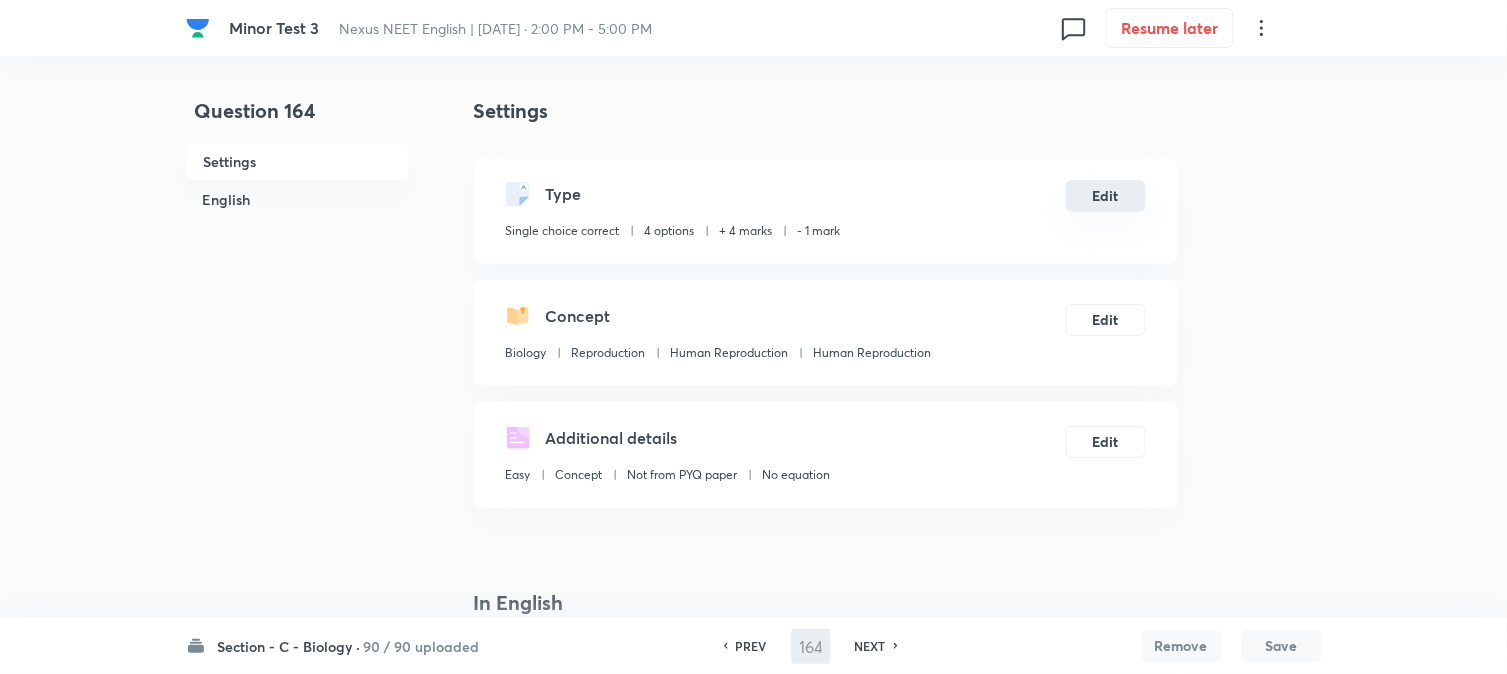 click on "Edit" at bounding box center (1106, 196) 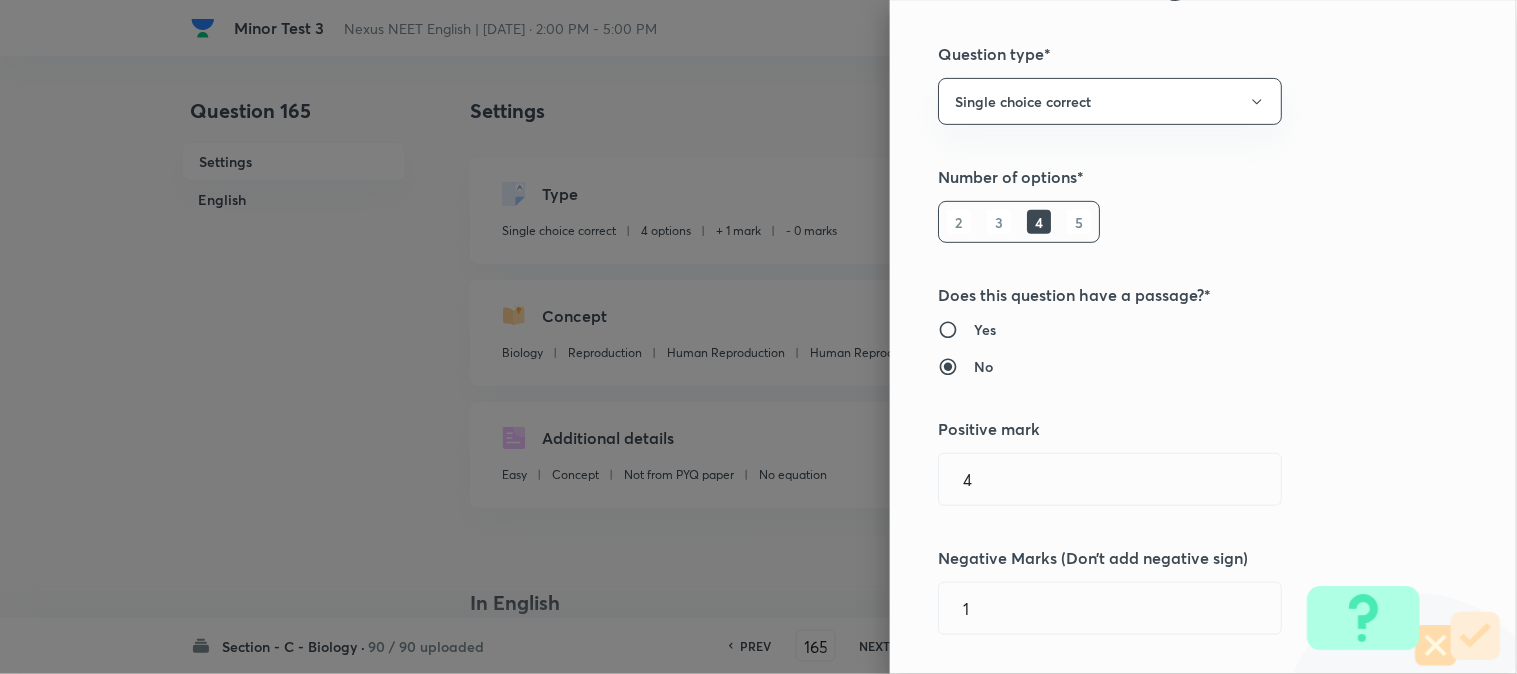 scroll, scrollTop: 444, scrollLeft: 0, axis: vertical 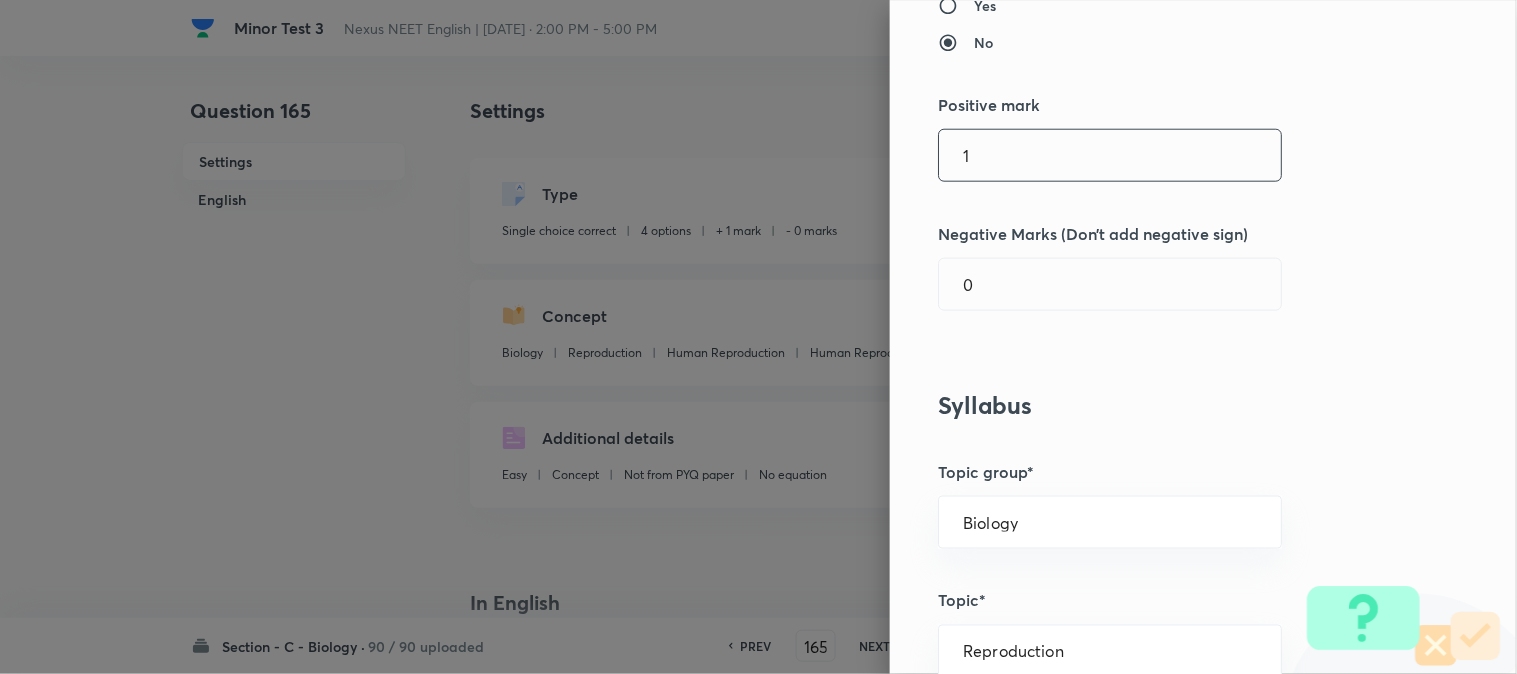 click on "1" at bounding box center [1110, 155] 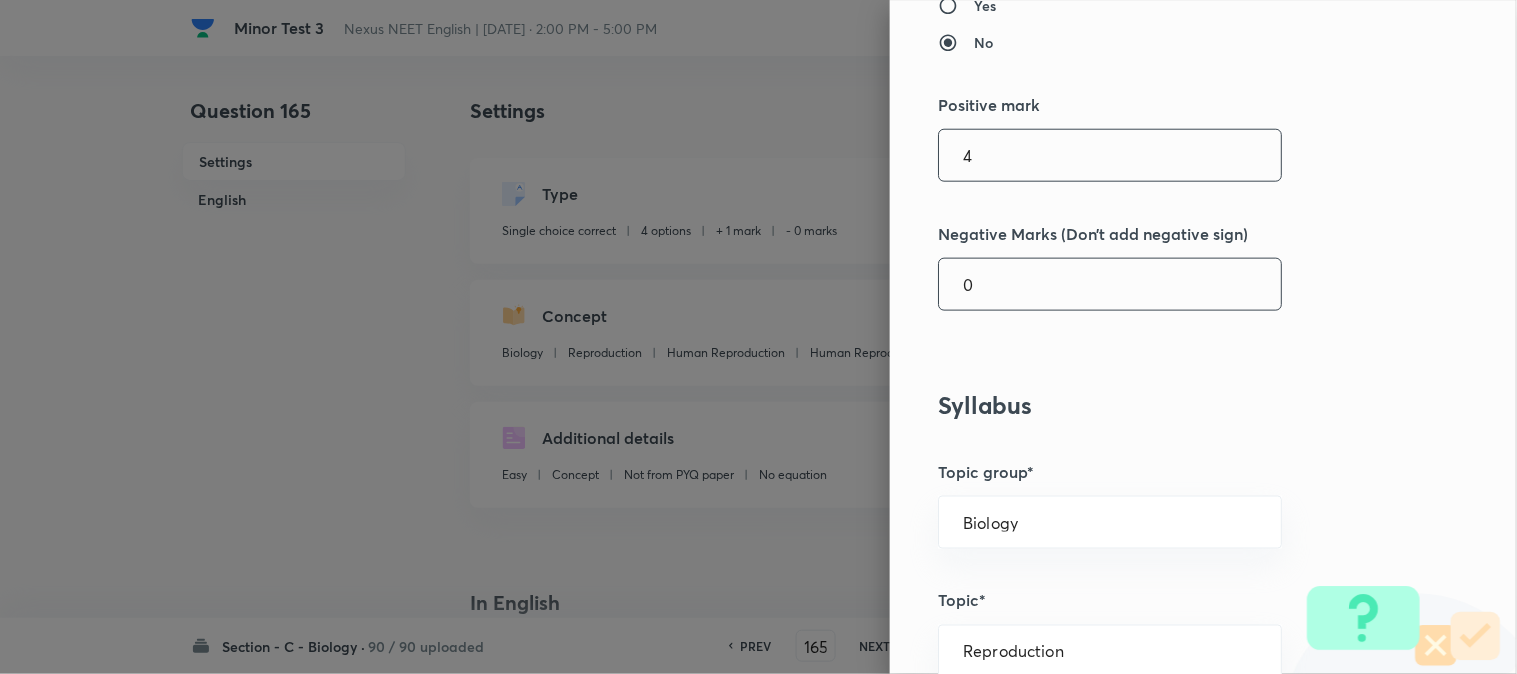click on "0" at bounding box center [1110, 284] 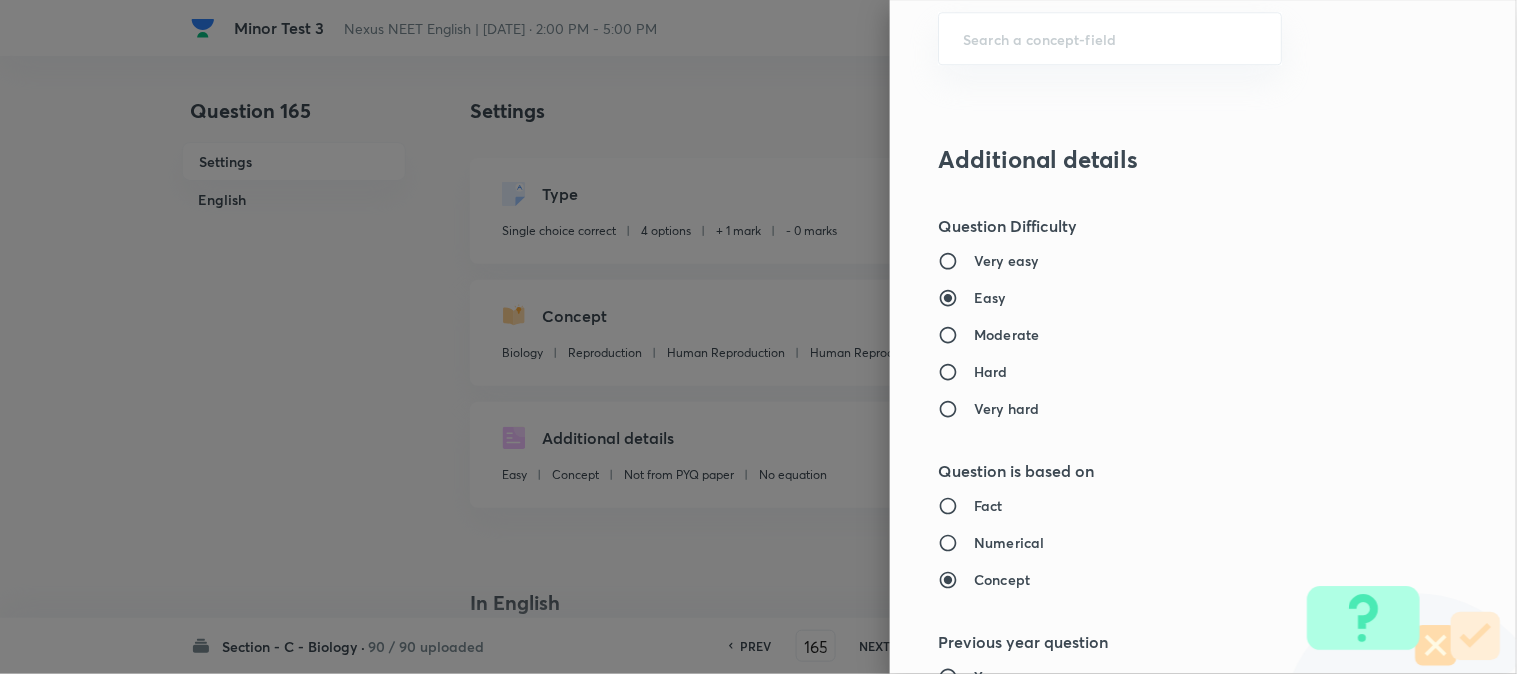 scroll, scrollTop: 2052, scrollLeft: 0, axis: vertical 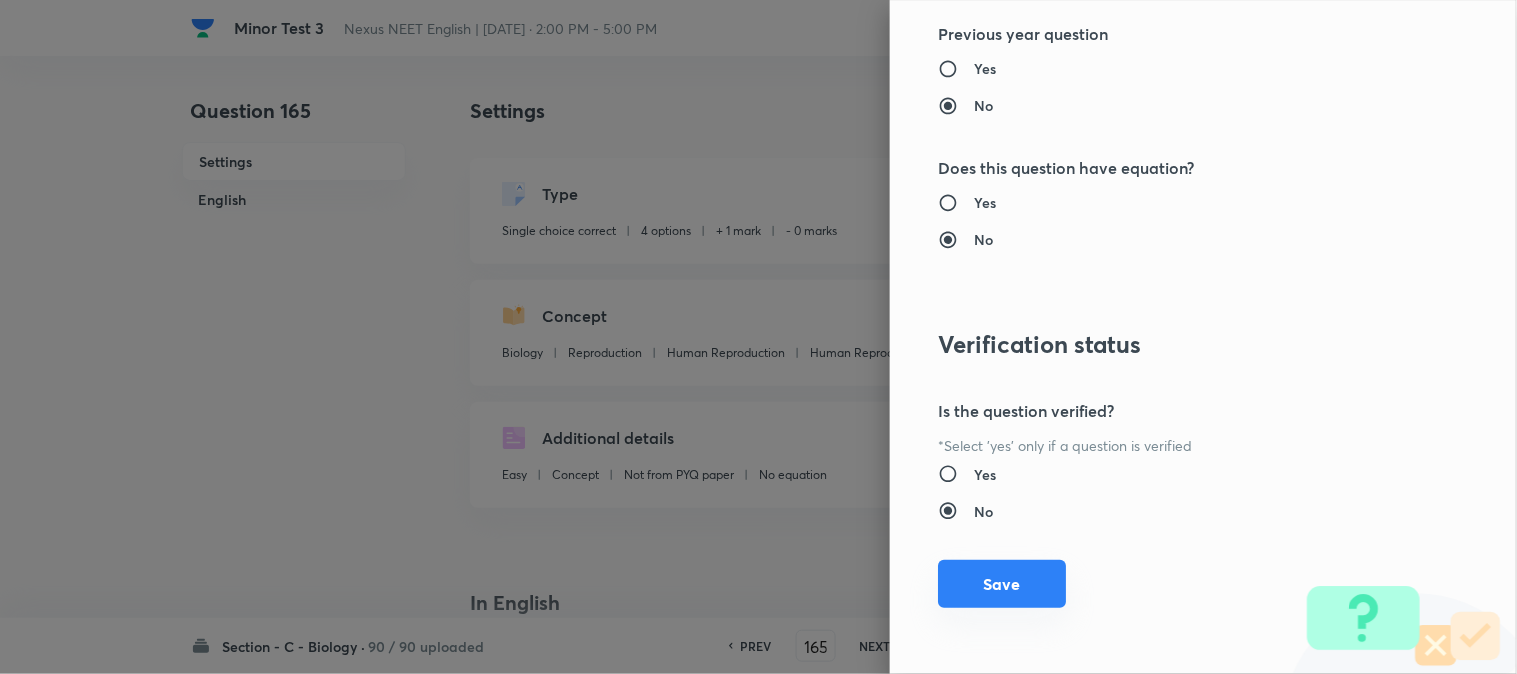 click on "Save" at bounding box center (1002, 584) 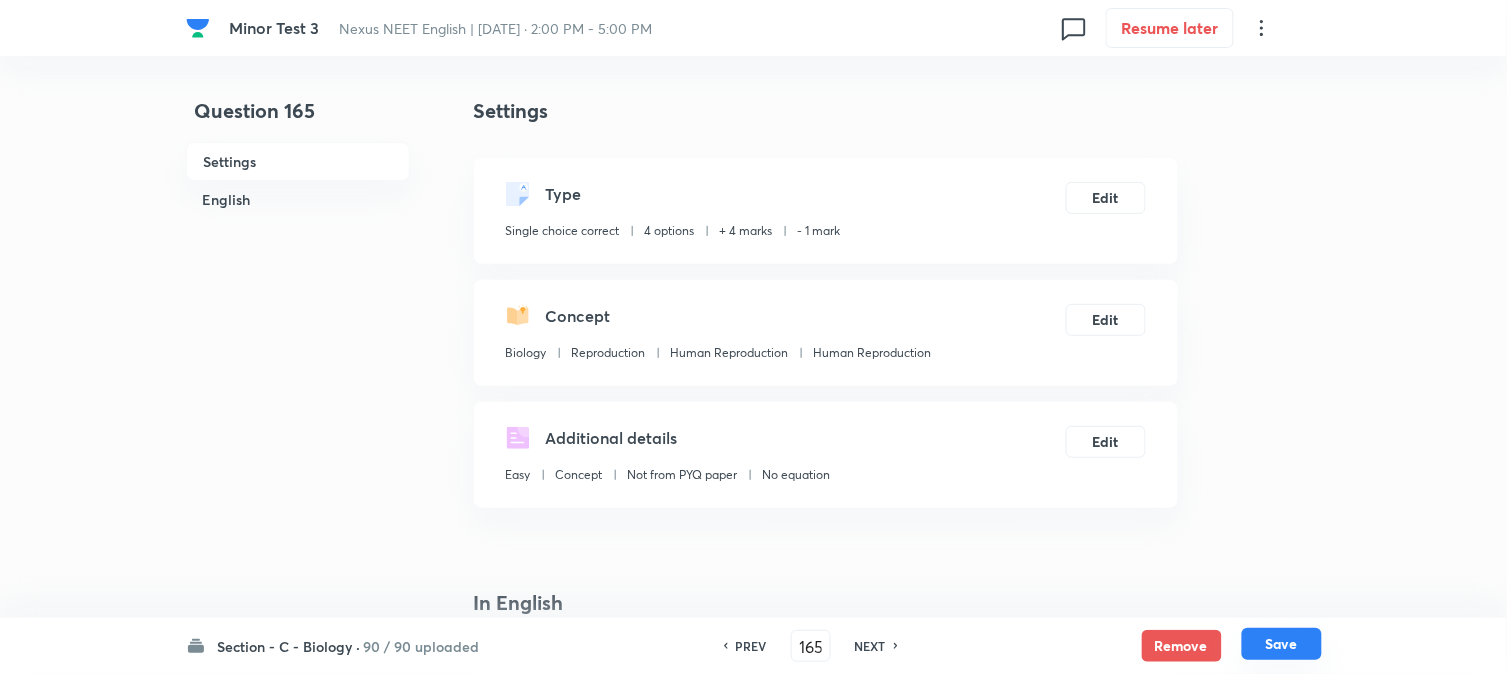 click on "Save" at bounding box center [1282, 644] 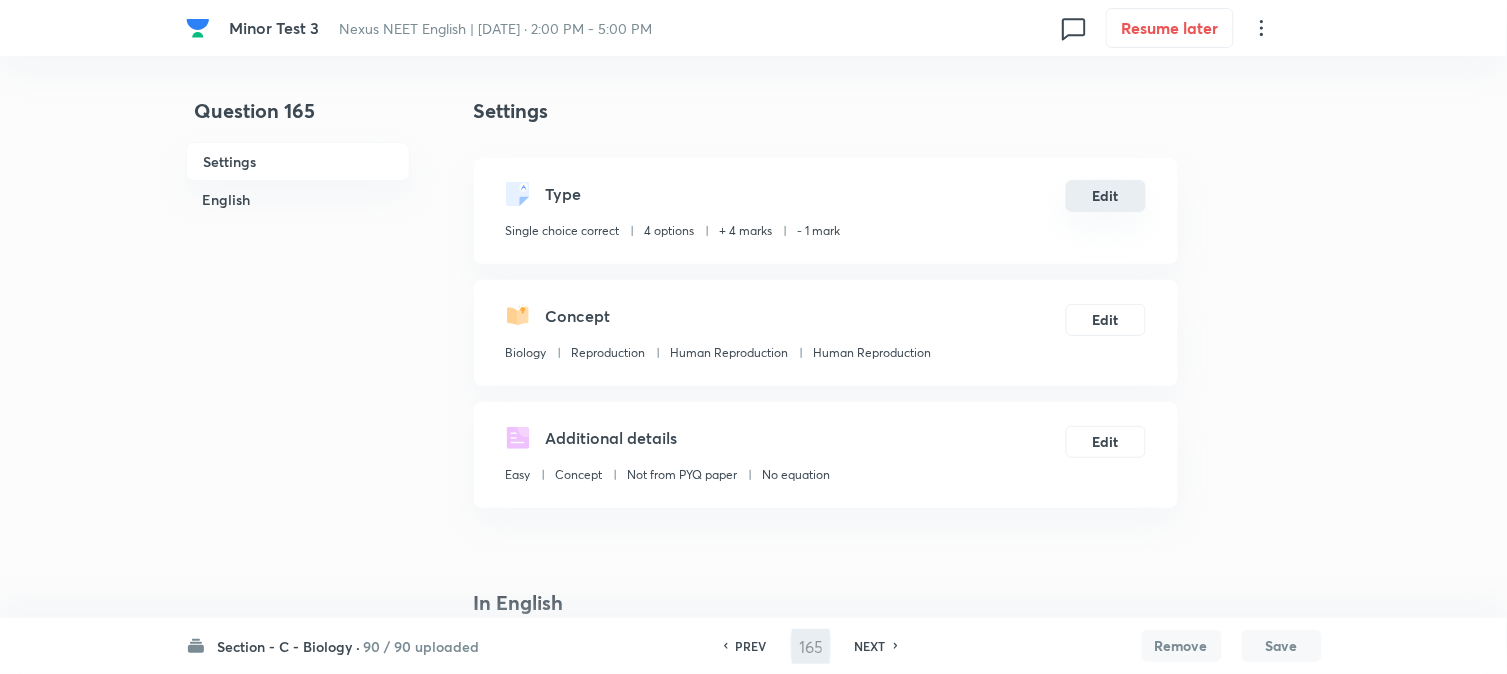 click on "Edit" at bounding box center [1106, 196] 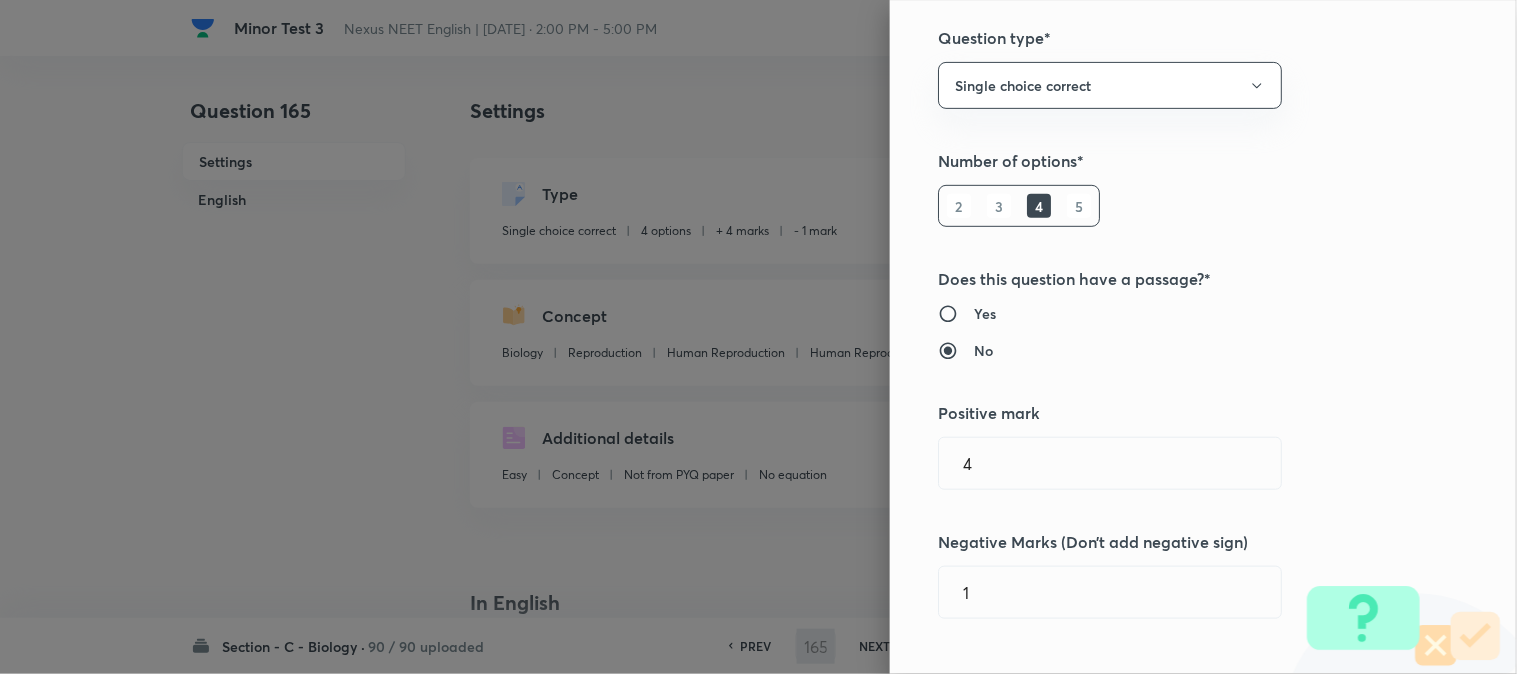 scroll, scrollTop: 333, scrollLeft: 0, axis: vertical 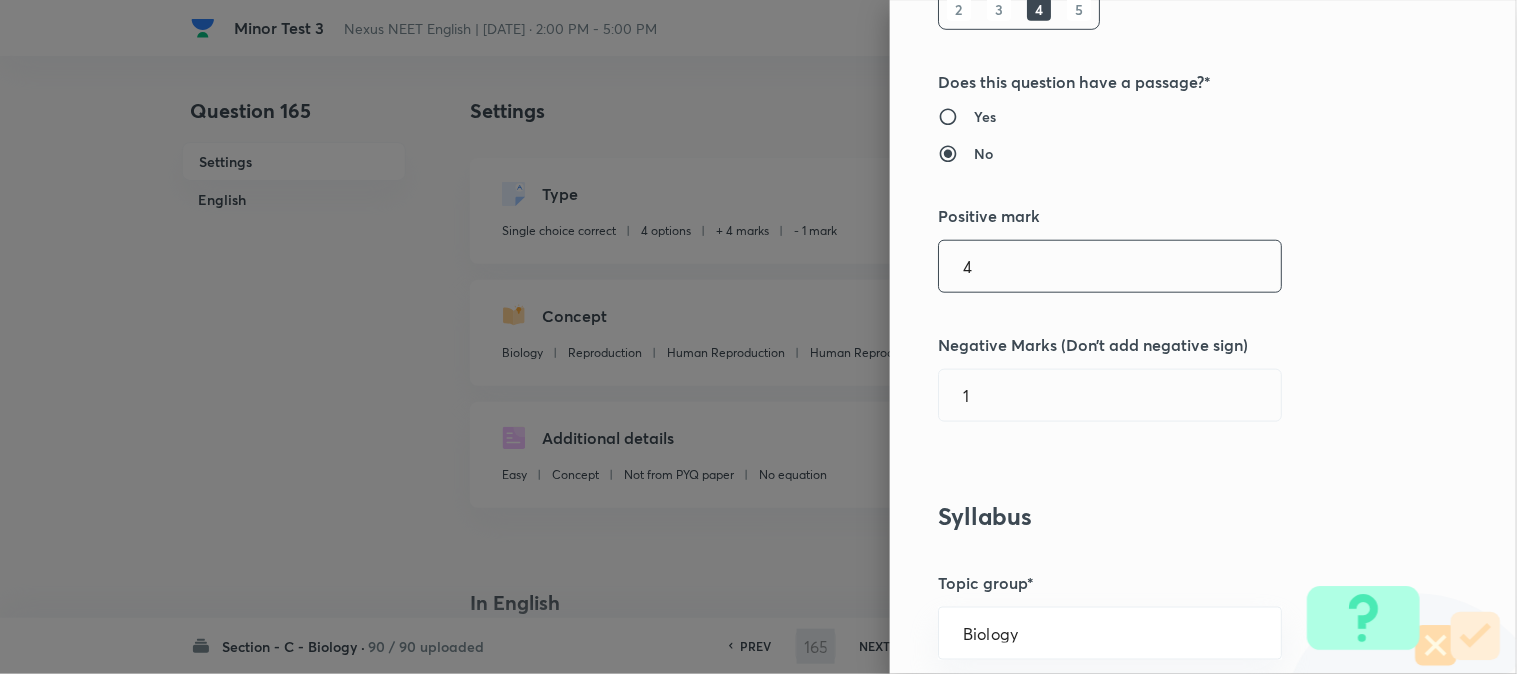 click on "4" at bounding box center [1110, 266] 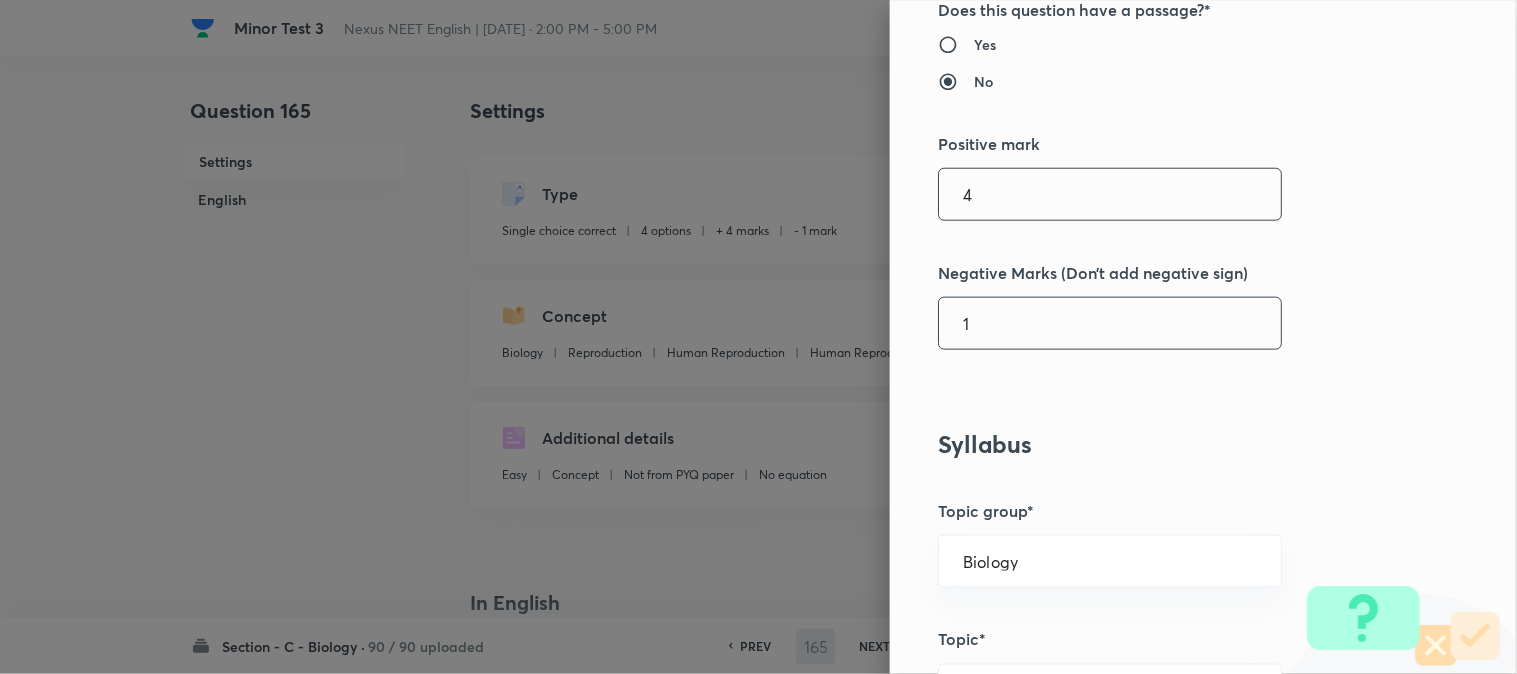 scroll, scrollTop: 444, scrollLeft: 0, axis: vertical 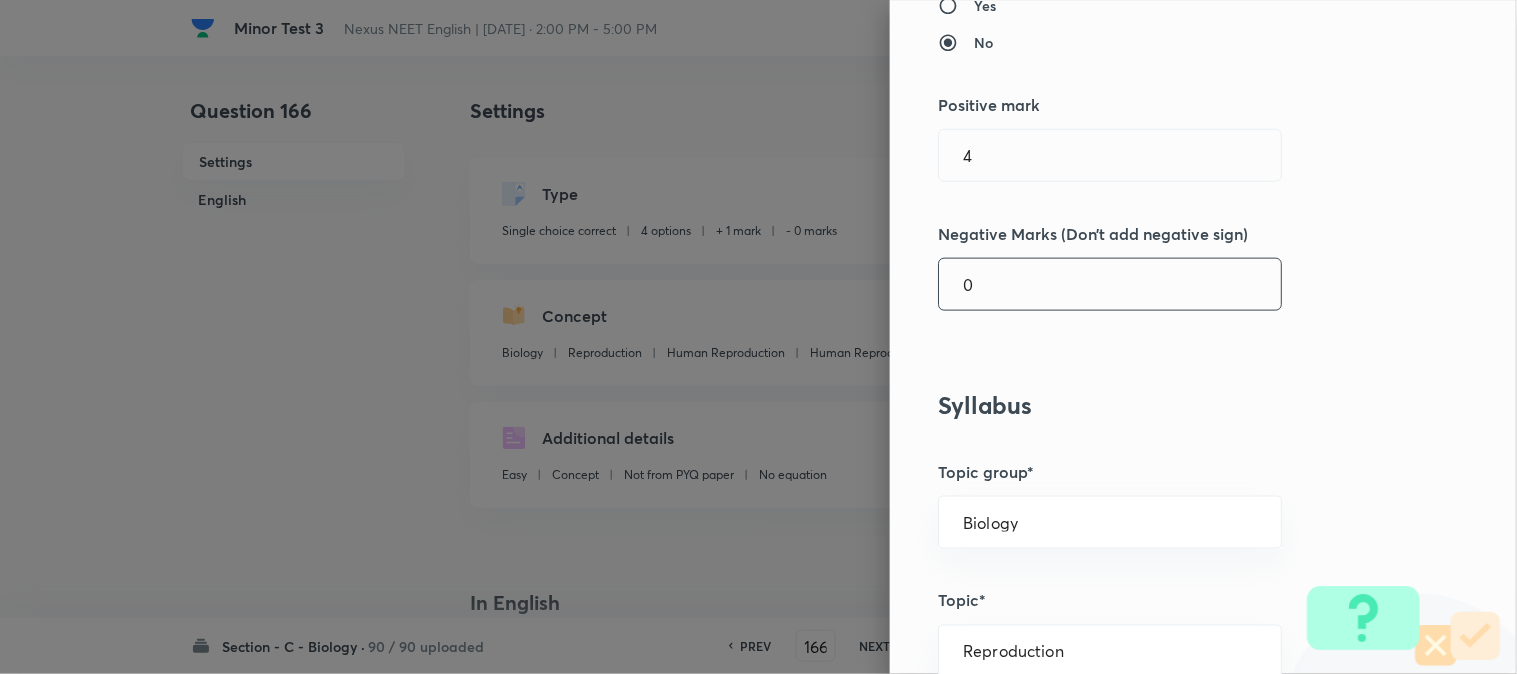click on "0" at bounding box center [1110, 284] 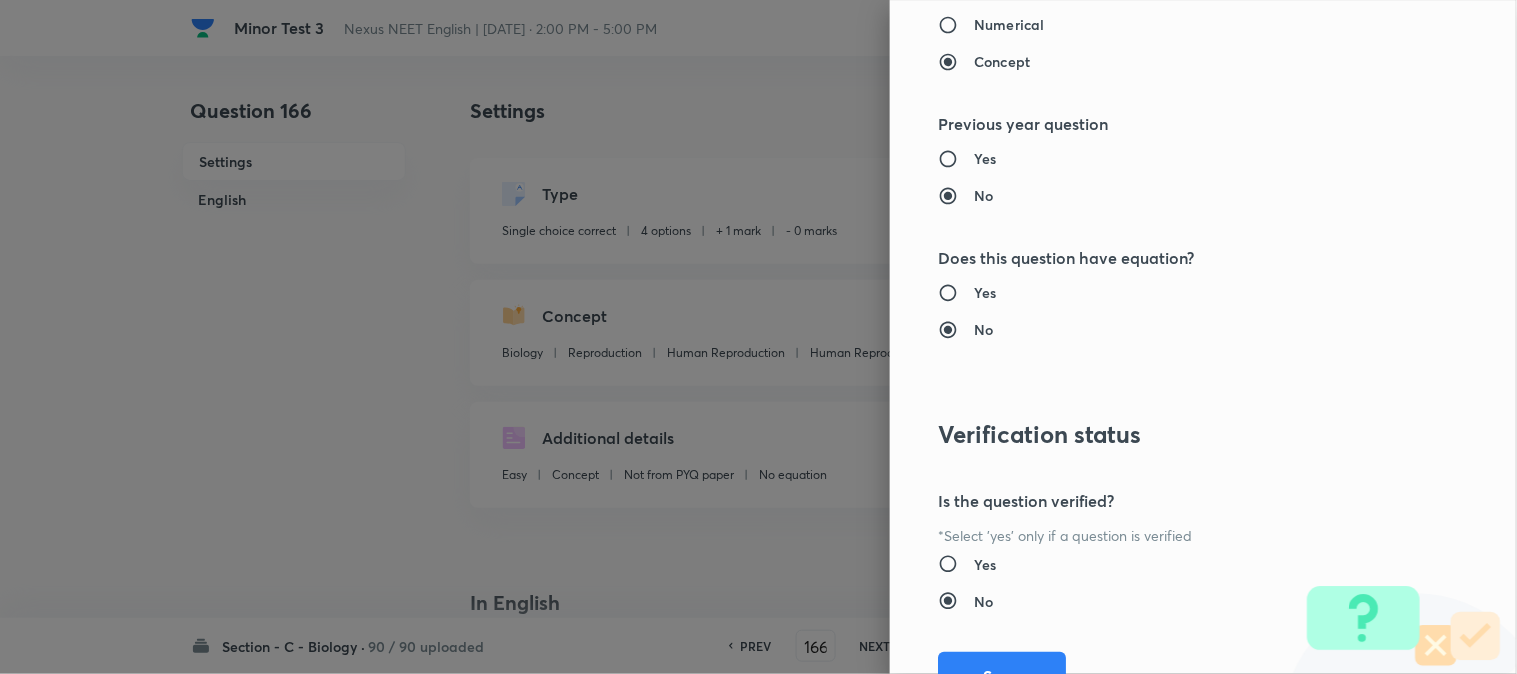 scroll, scrollTop: 2052, scrollLeft: 0, axis: vertical 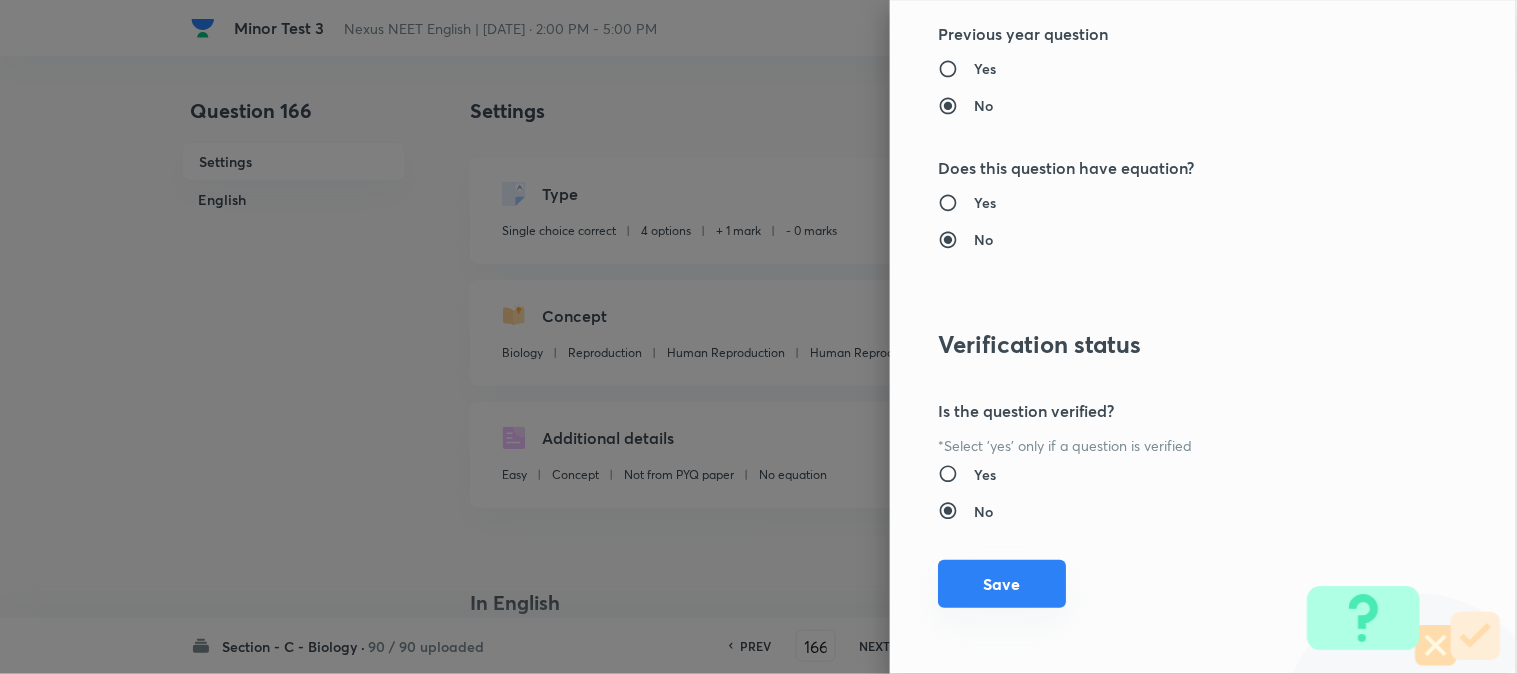 click on "Save" at bounding box center (1002, 584) 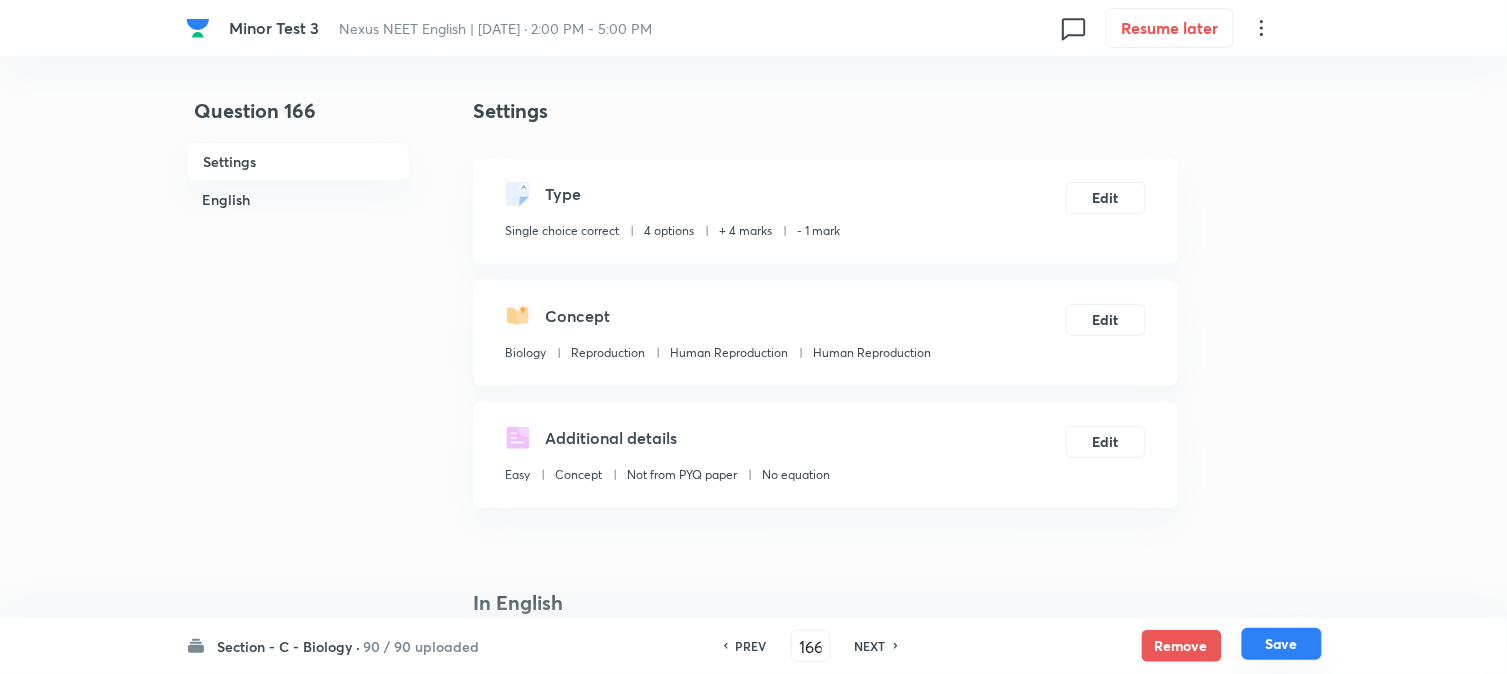 click on "Save" at bounding box center (1282, 644) 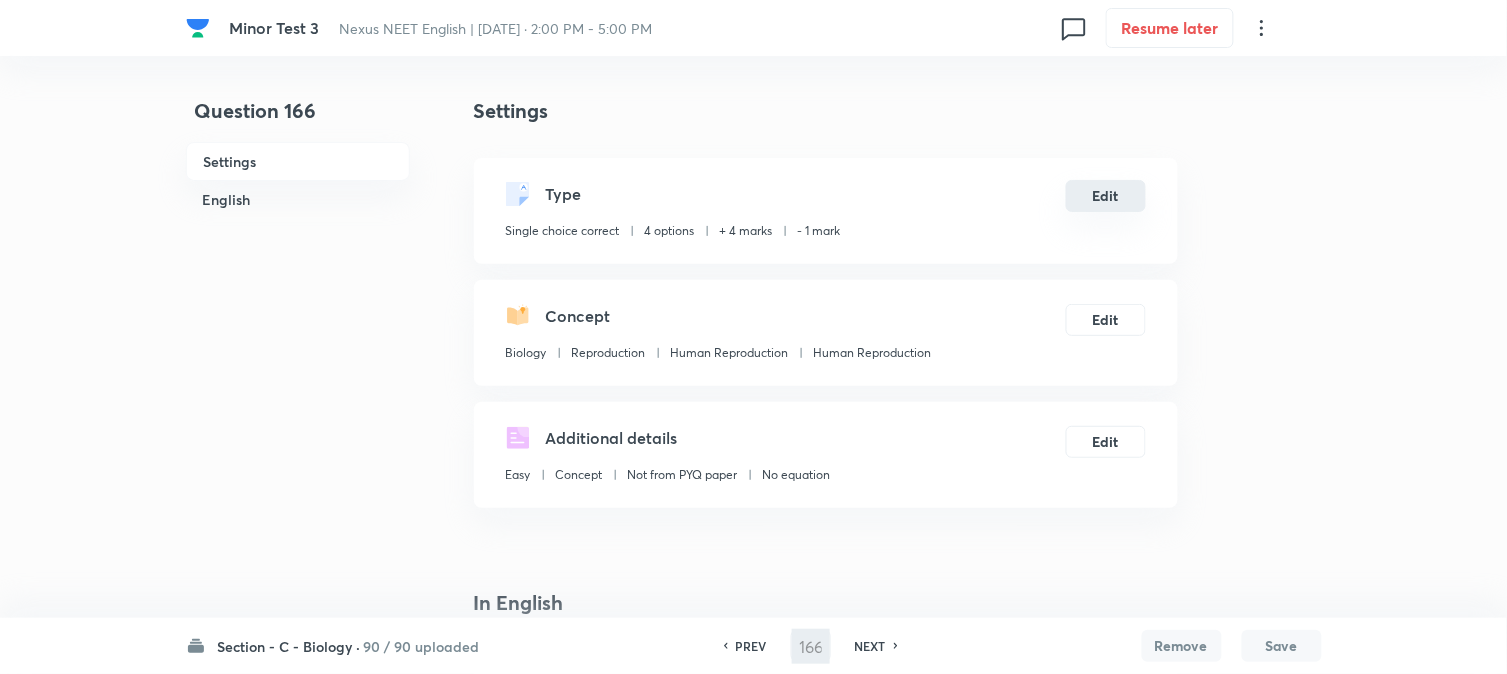 click on "Edit" at bounding box center [1106, 196] 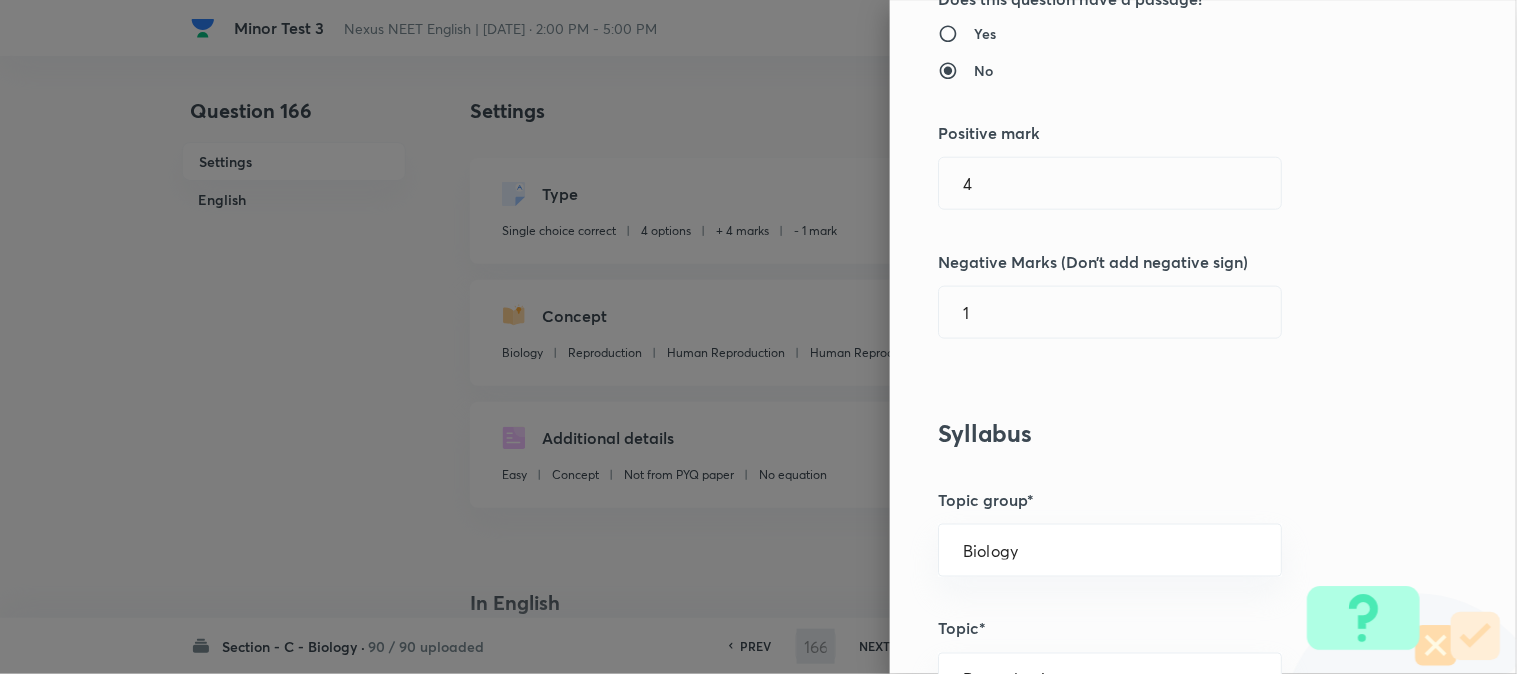 scroll, scrollTop: 444, scrollLeft: 0, axis: vertical 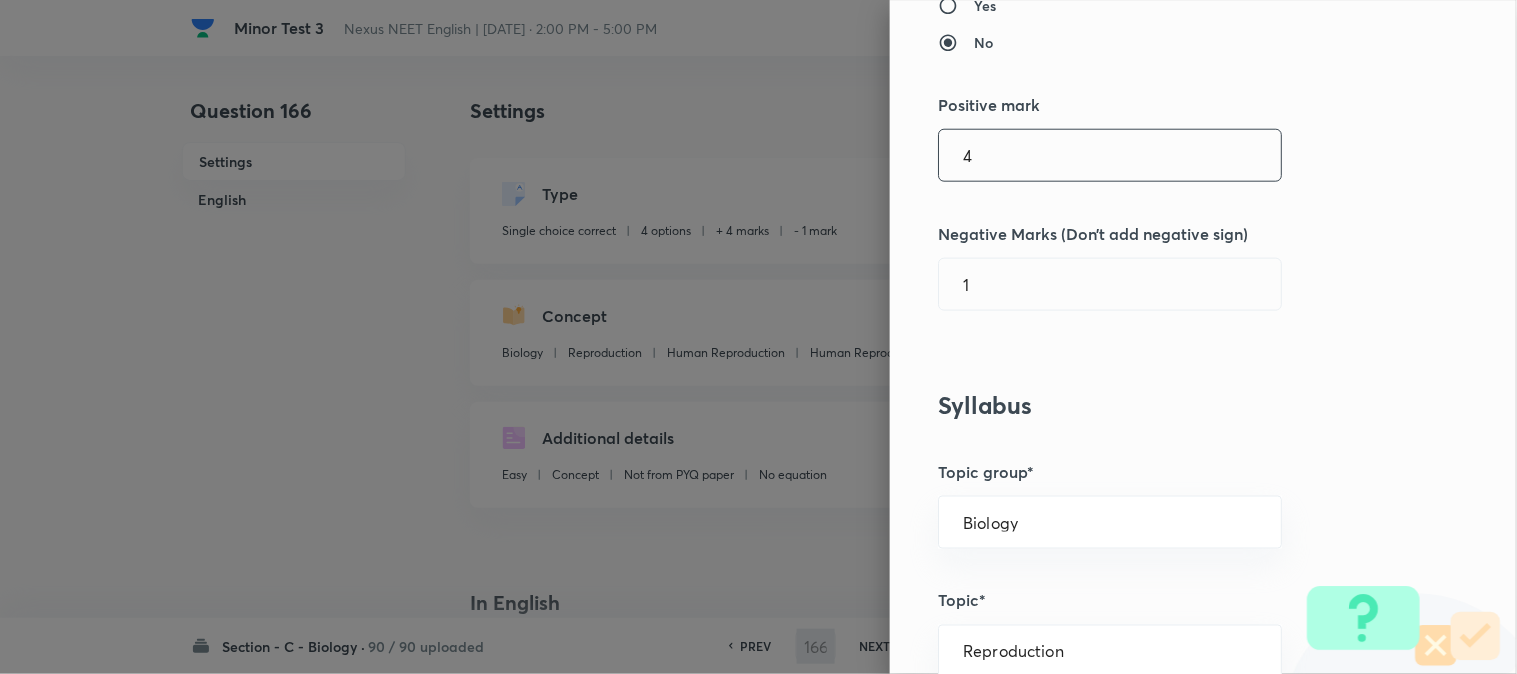 click on "4" at bounding box center [1110, 155] 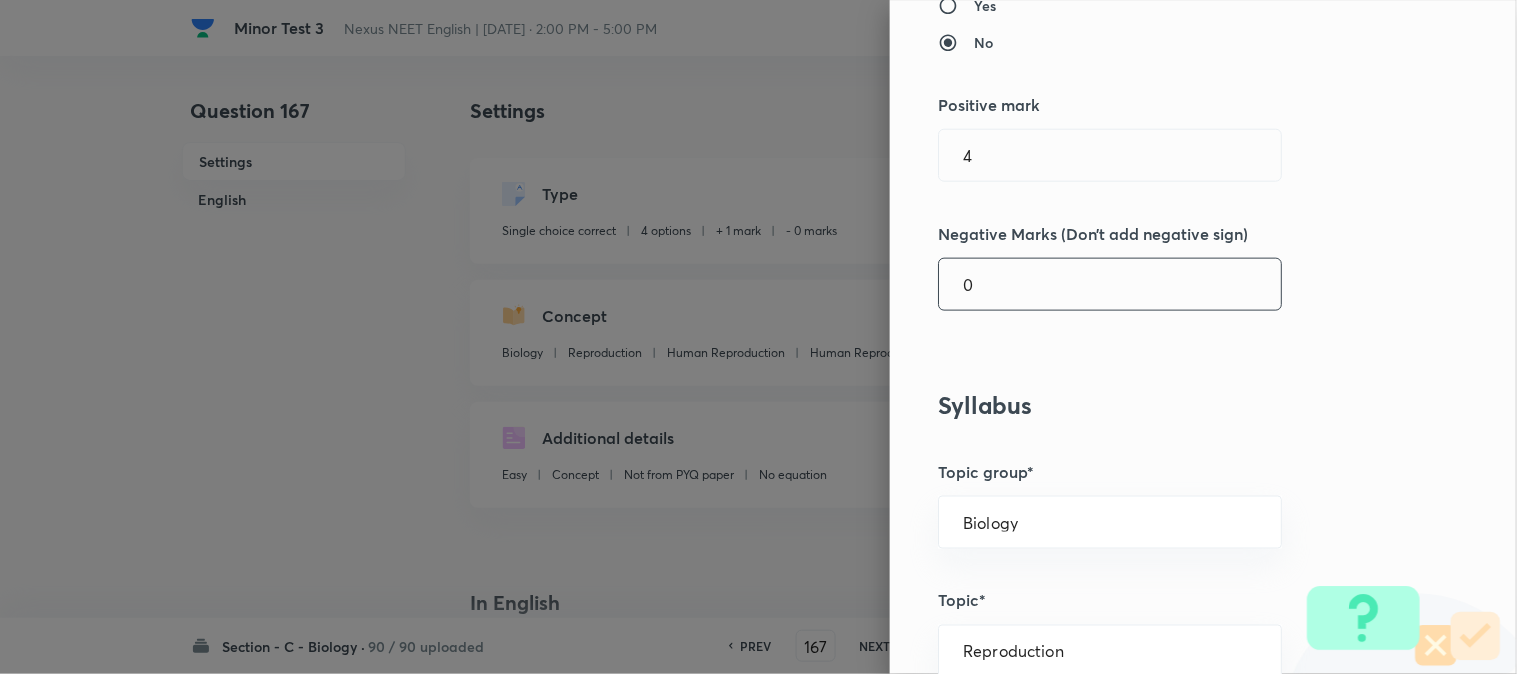 click on "0" at bounding box center [1110, 284] 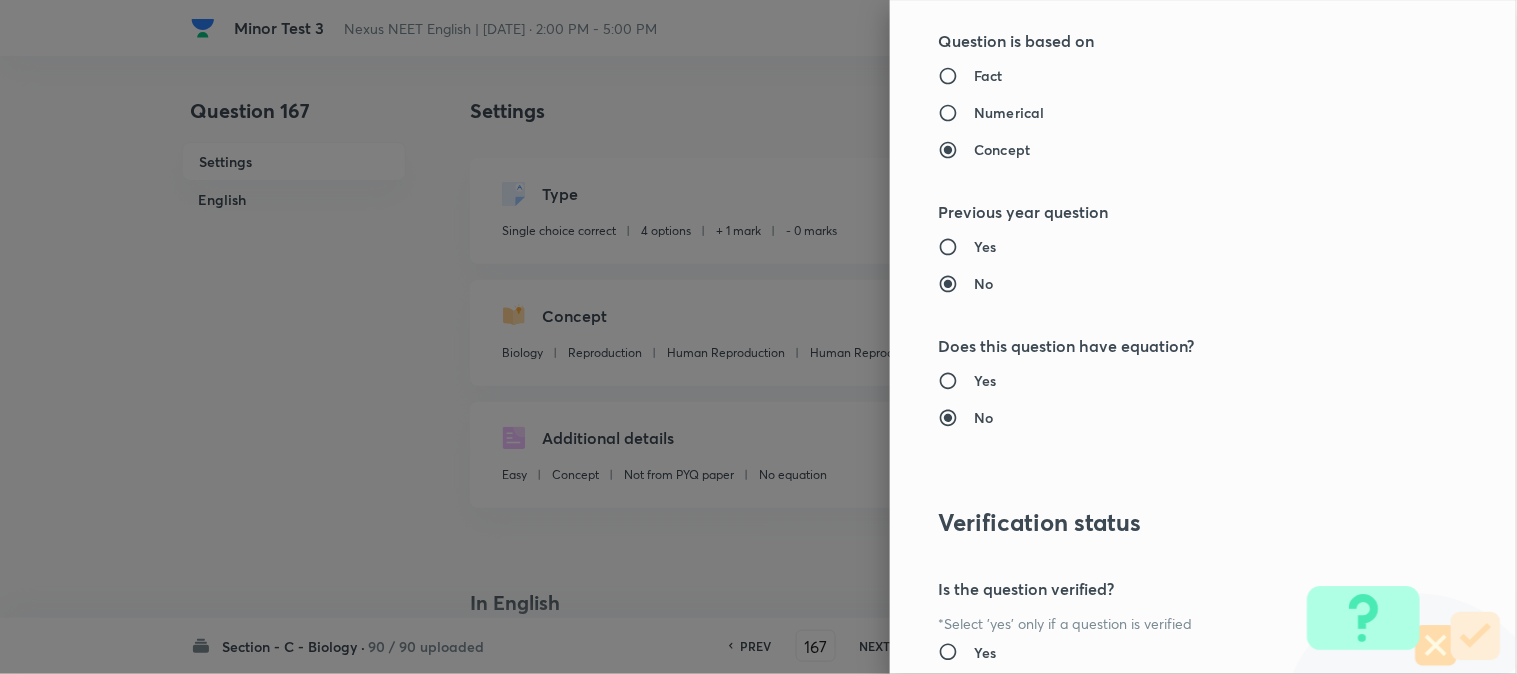 scroll, scrollTop: 2052, scrollLeft: 0, axis: vertical 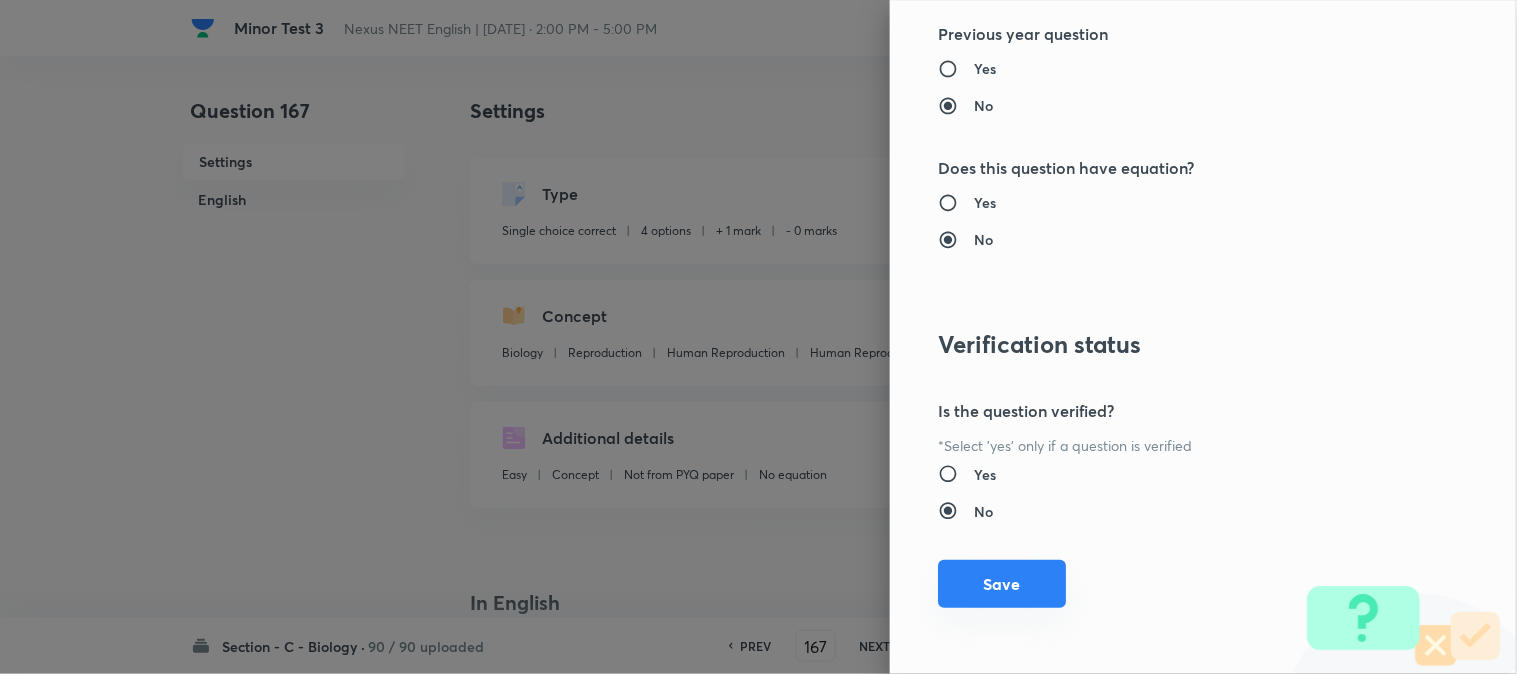 click on "Save" at bounding box center [1002, 584] 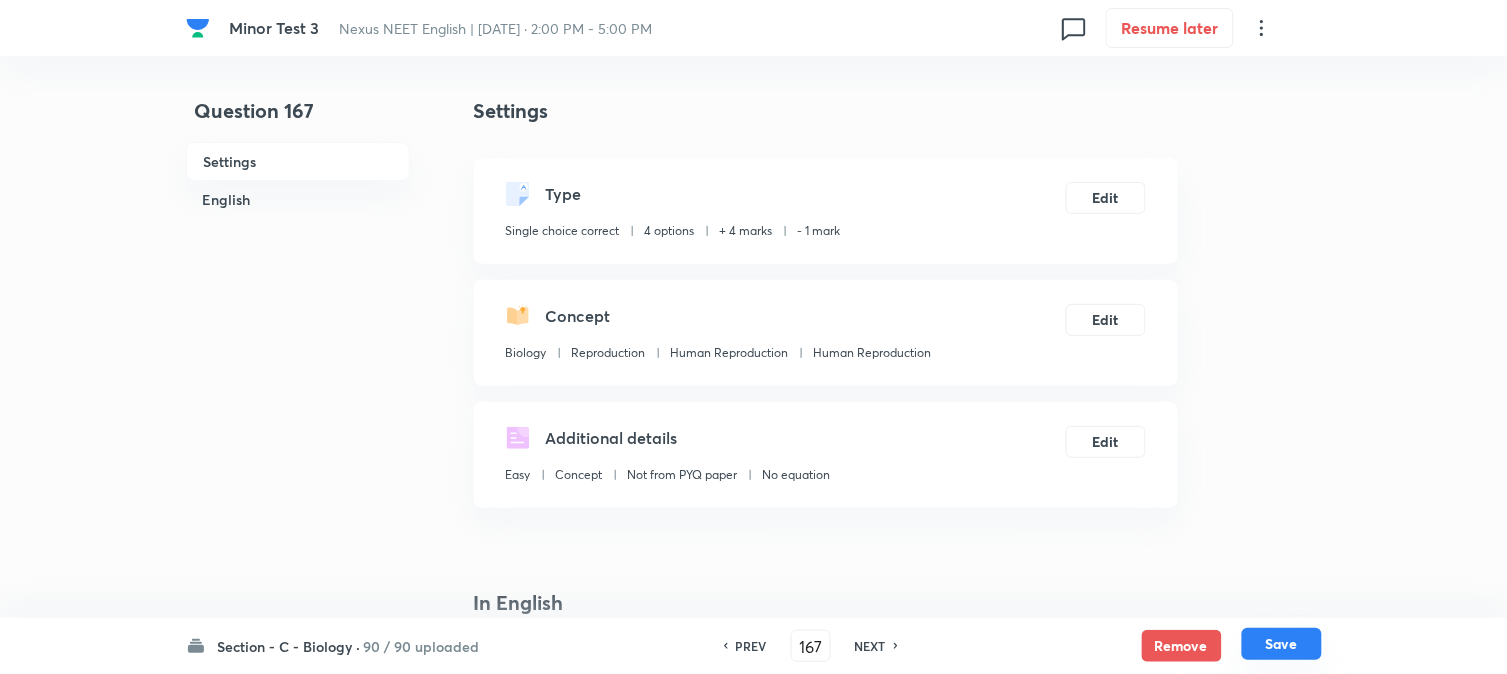 click on "Save" at bounding box center (1282, 644) 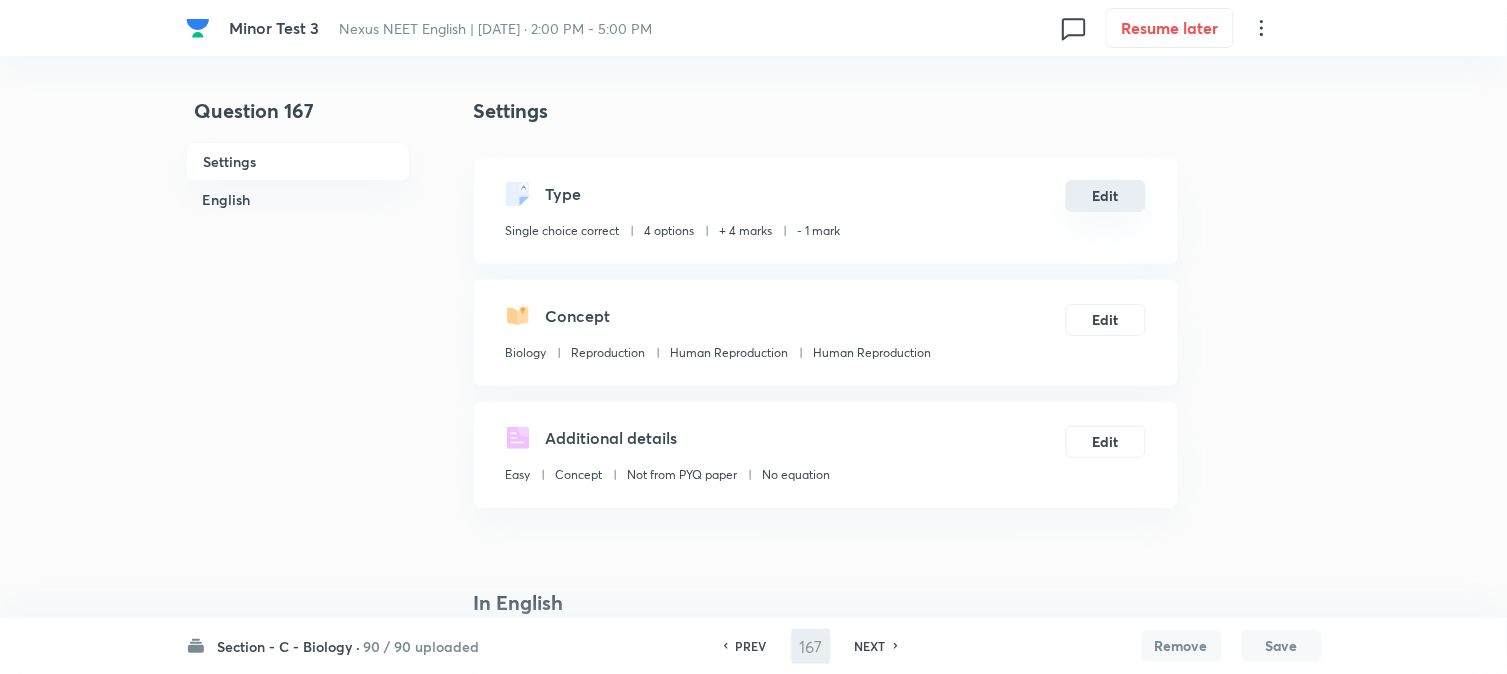 click on "Edit" at bounding box center [1106, 196] 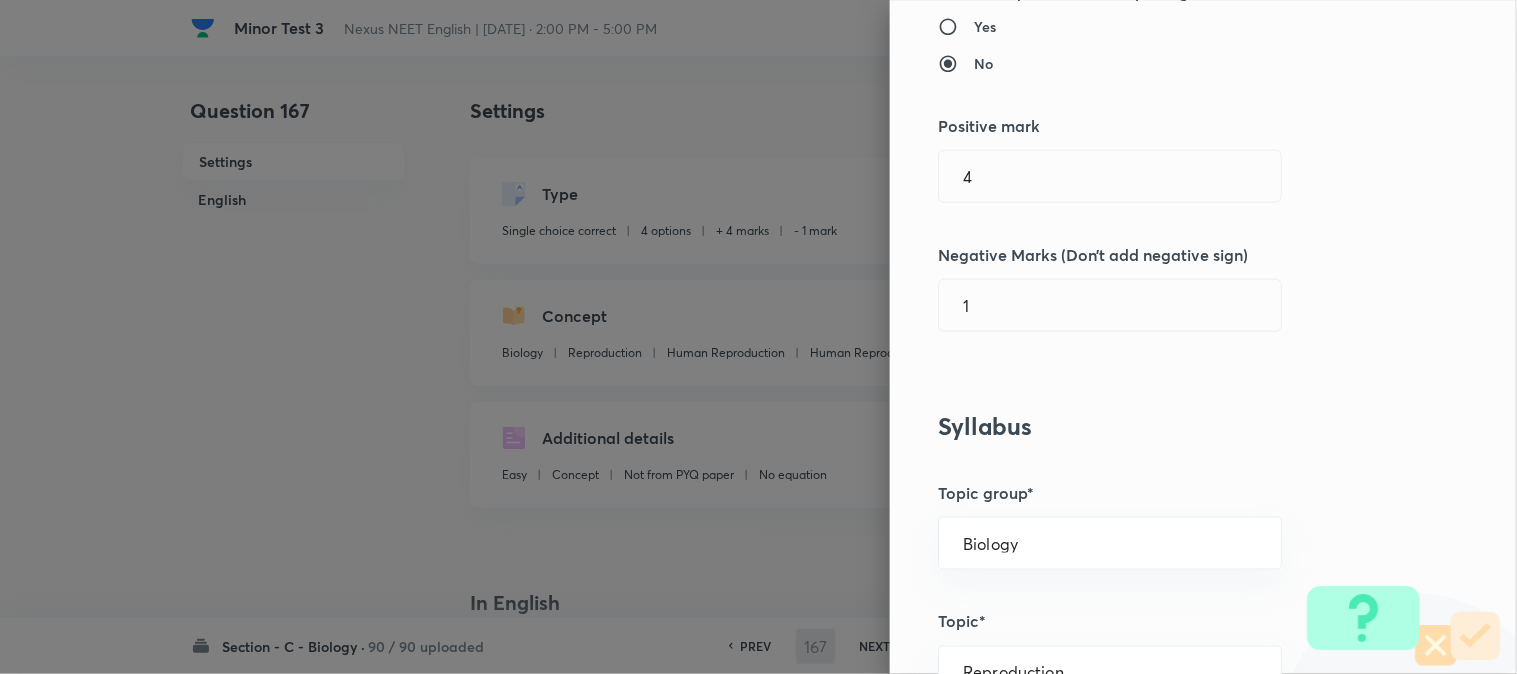 scroll, scrollTop: 444, scrollLeft: 0, axis: vertical 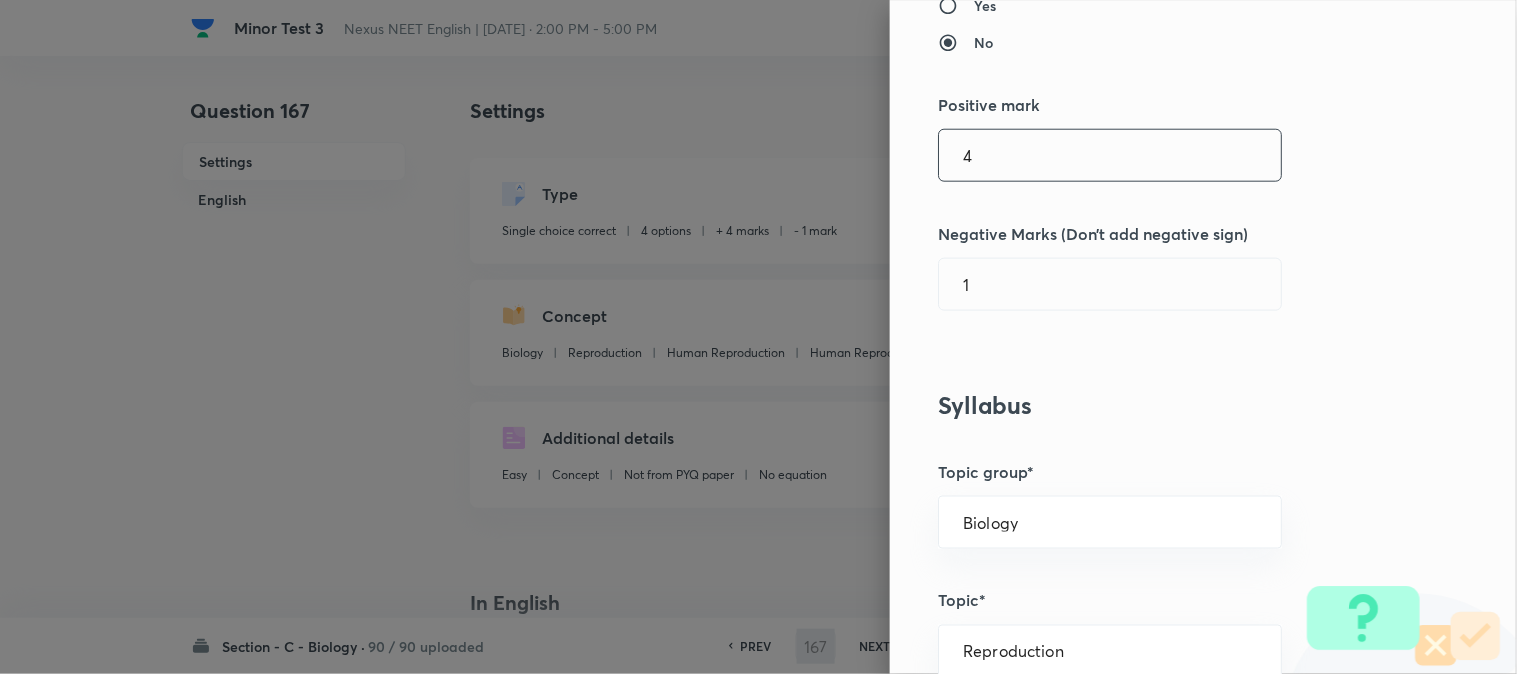 click on "4" at bounding box center [1110, 155] 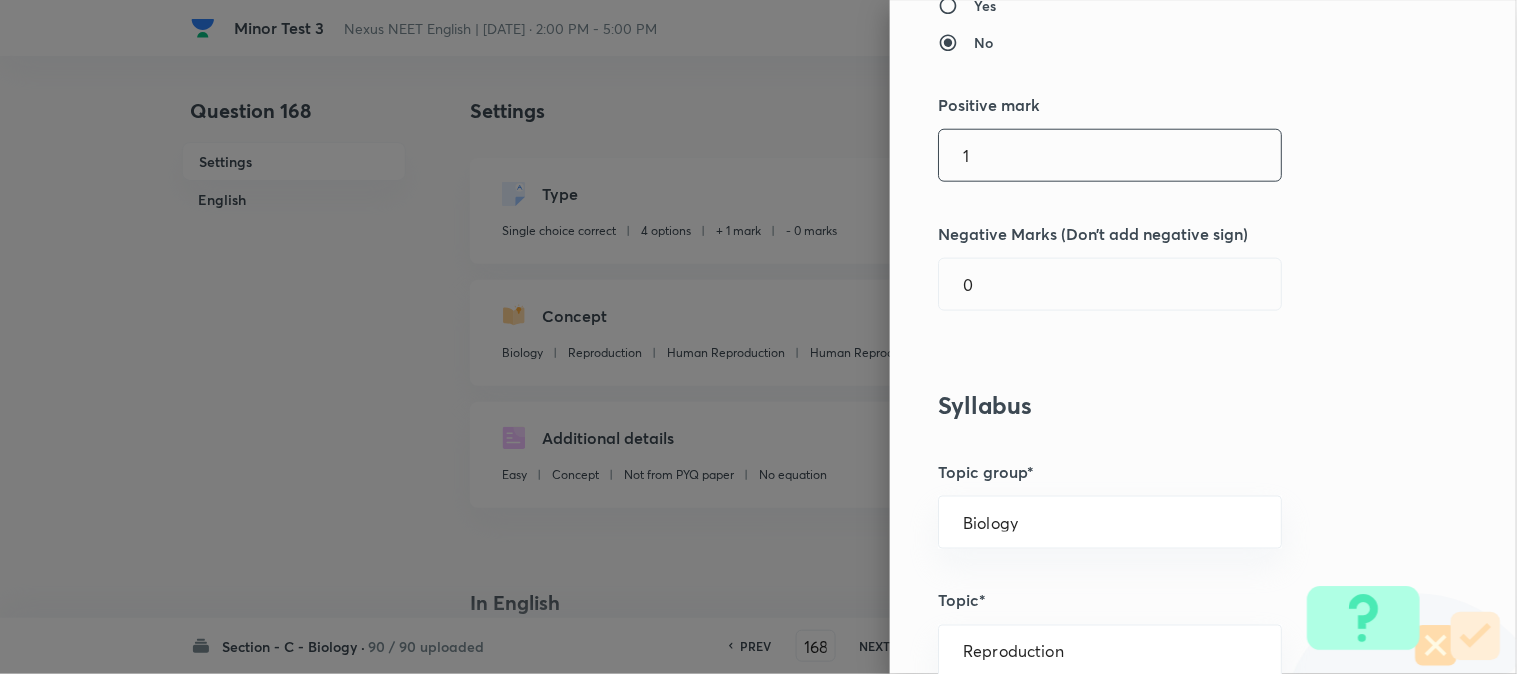 click on "1" at bounding box center (1110, 155) 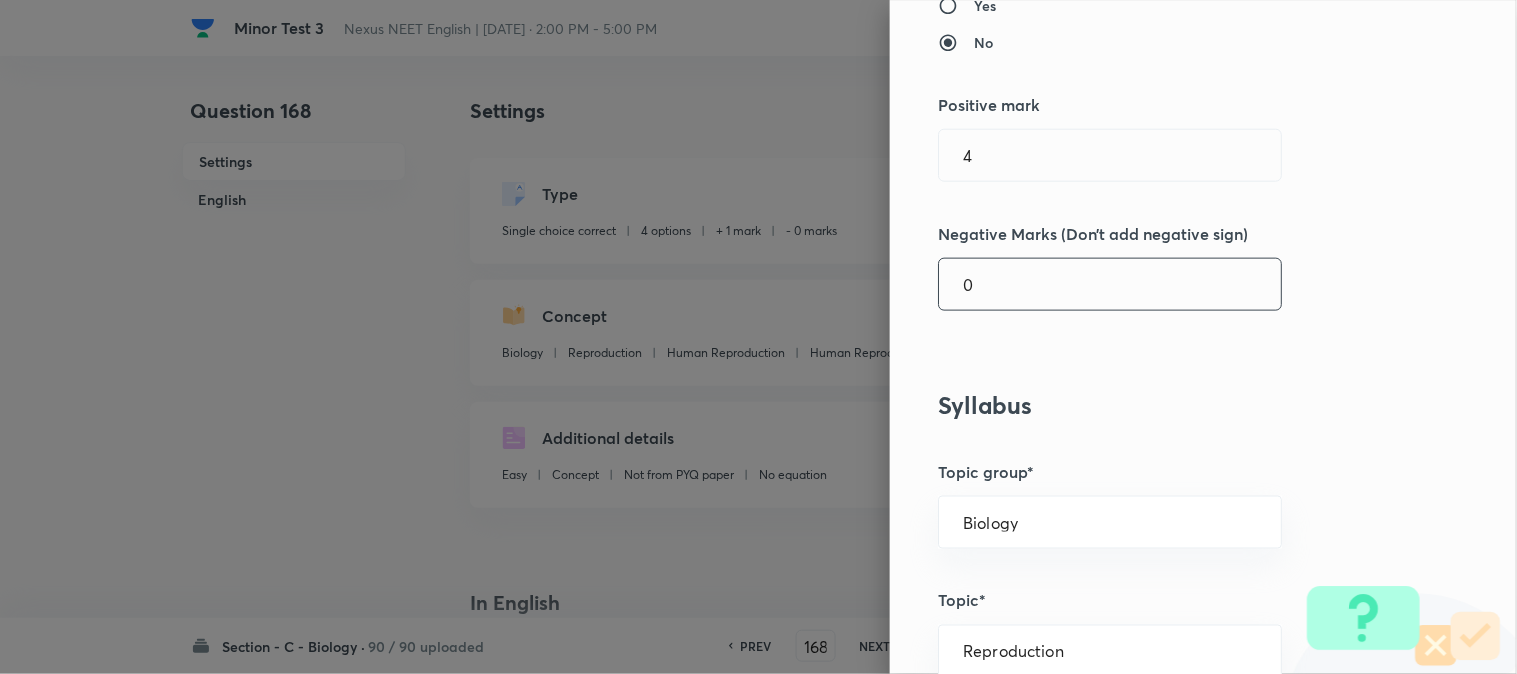 click on "0" at bounding box center (1110, 284) 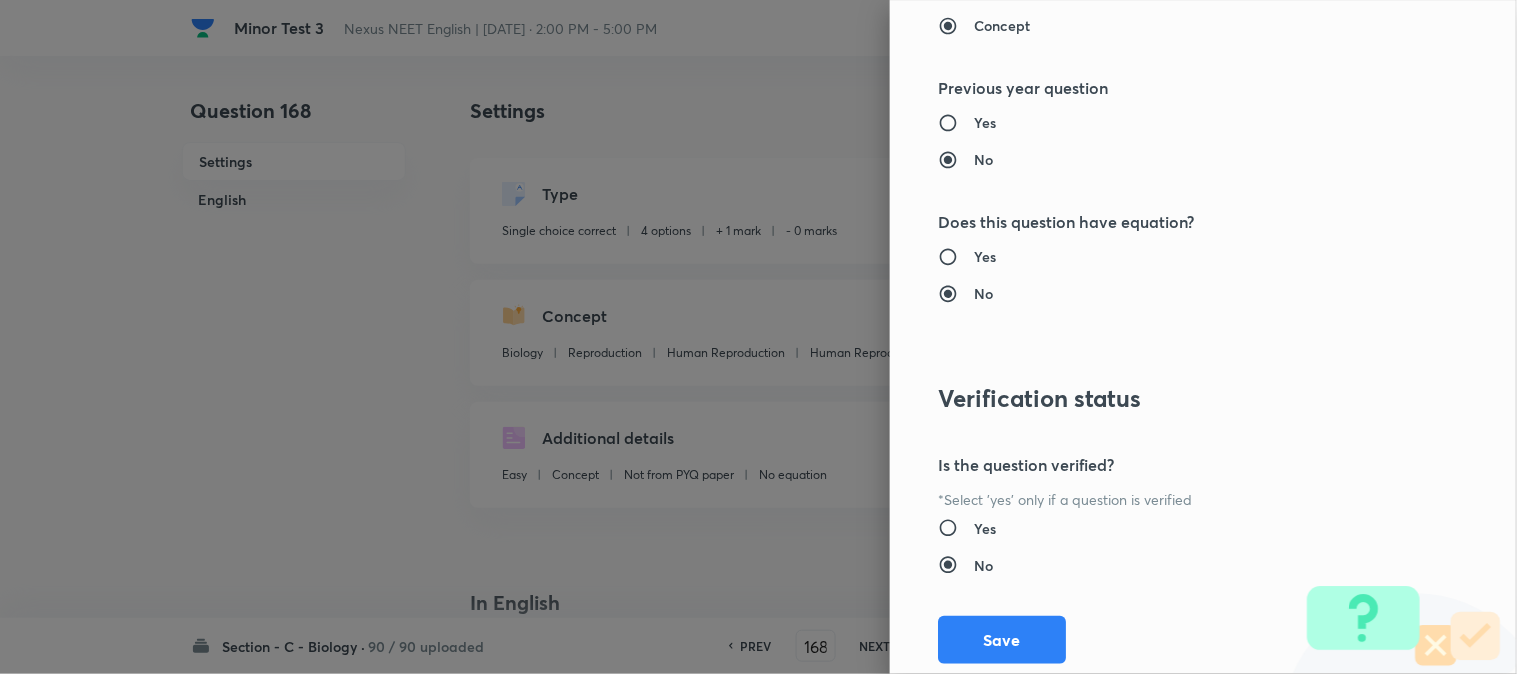 scroll, scrollTop: 2052, scrollLeft: 0, axis: vertical 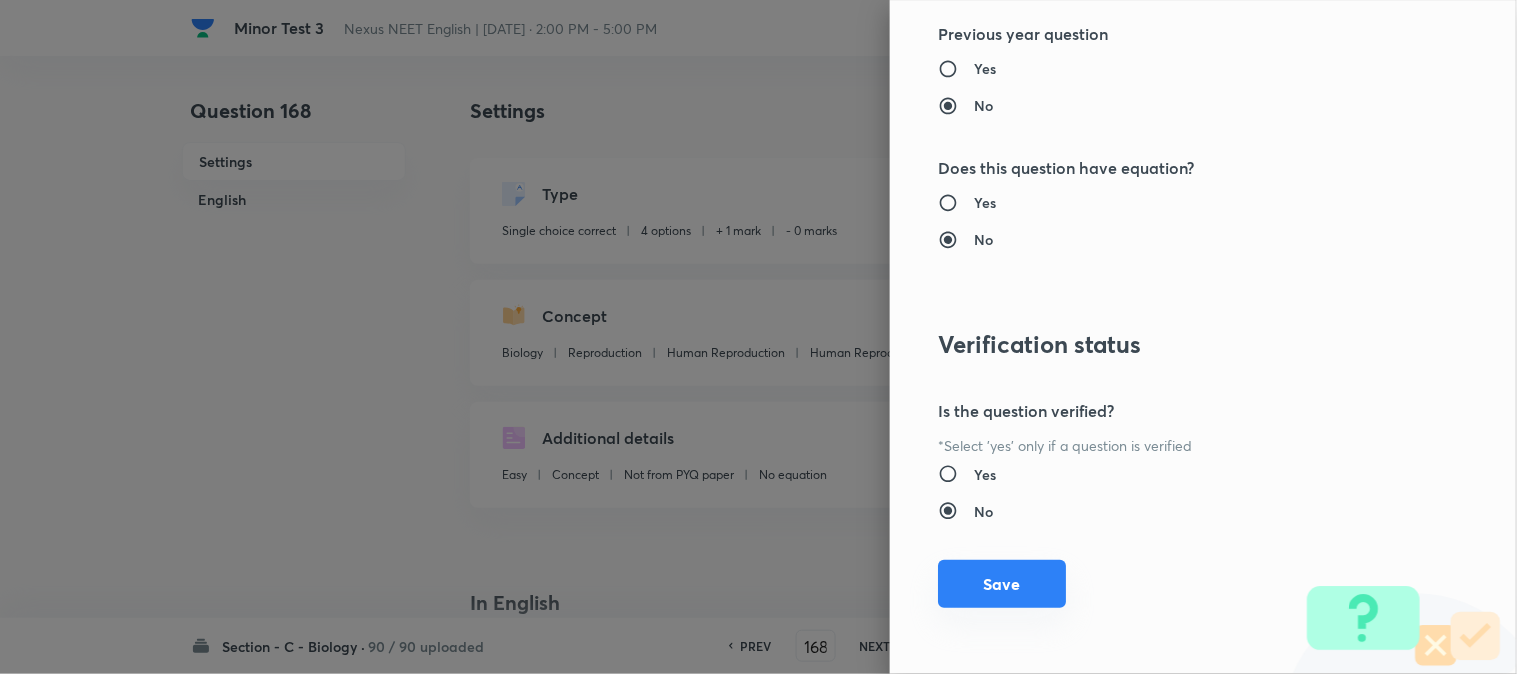 click on "Save" at bounding box center [1002, 584] 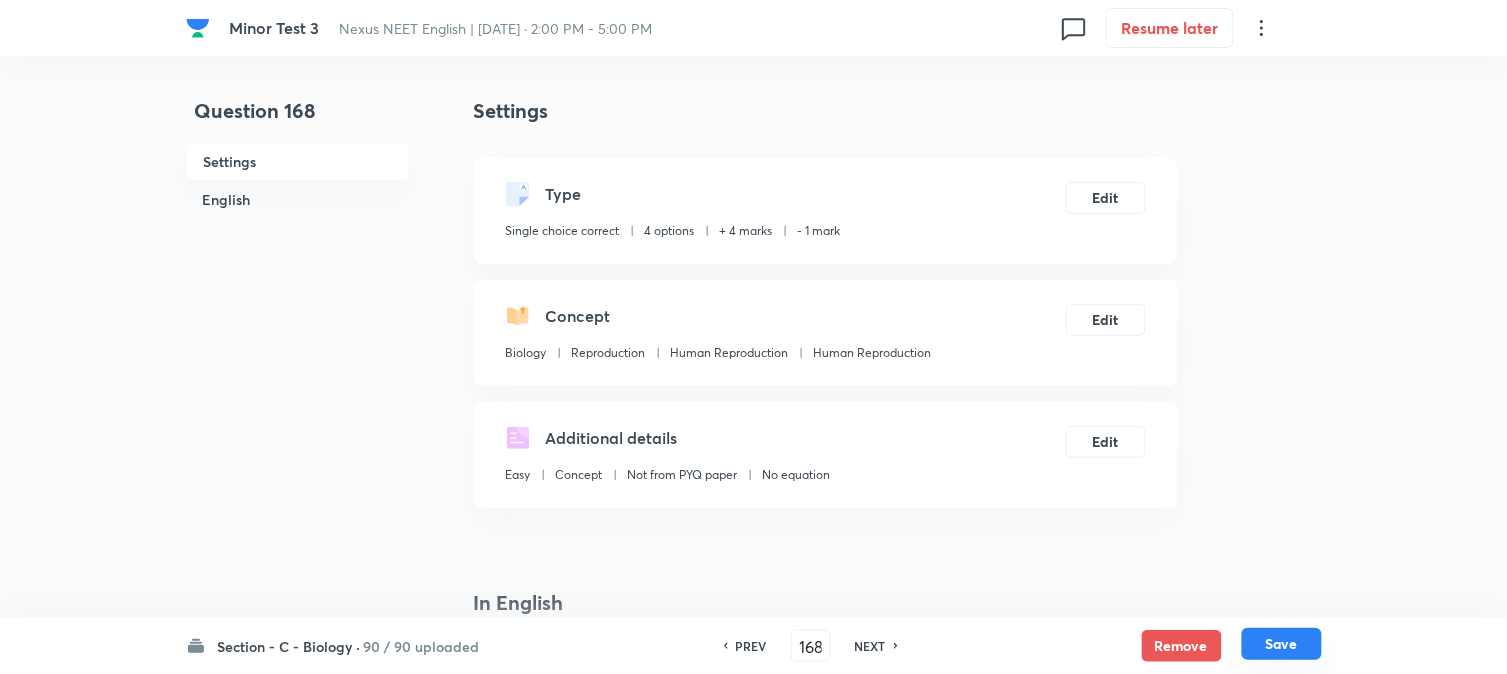click on "Save" at bounding box center (1282, 644) 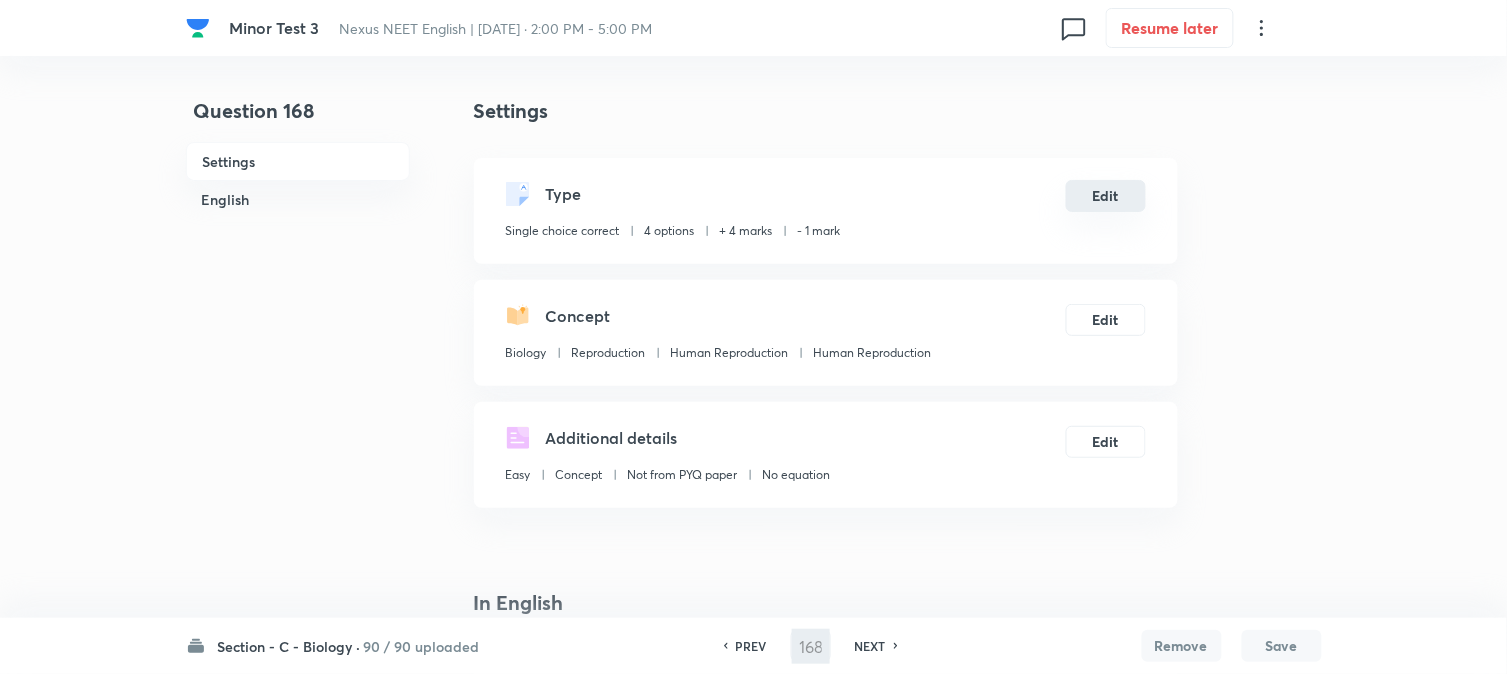 click on "Edit" at bounding box center (1106, 196) 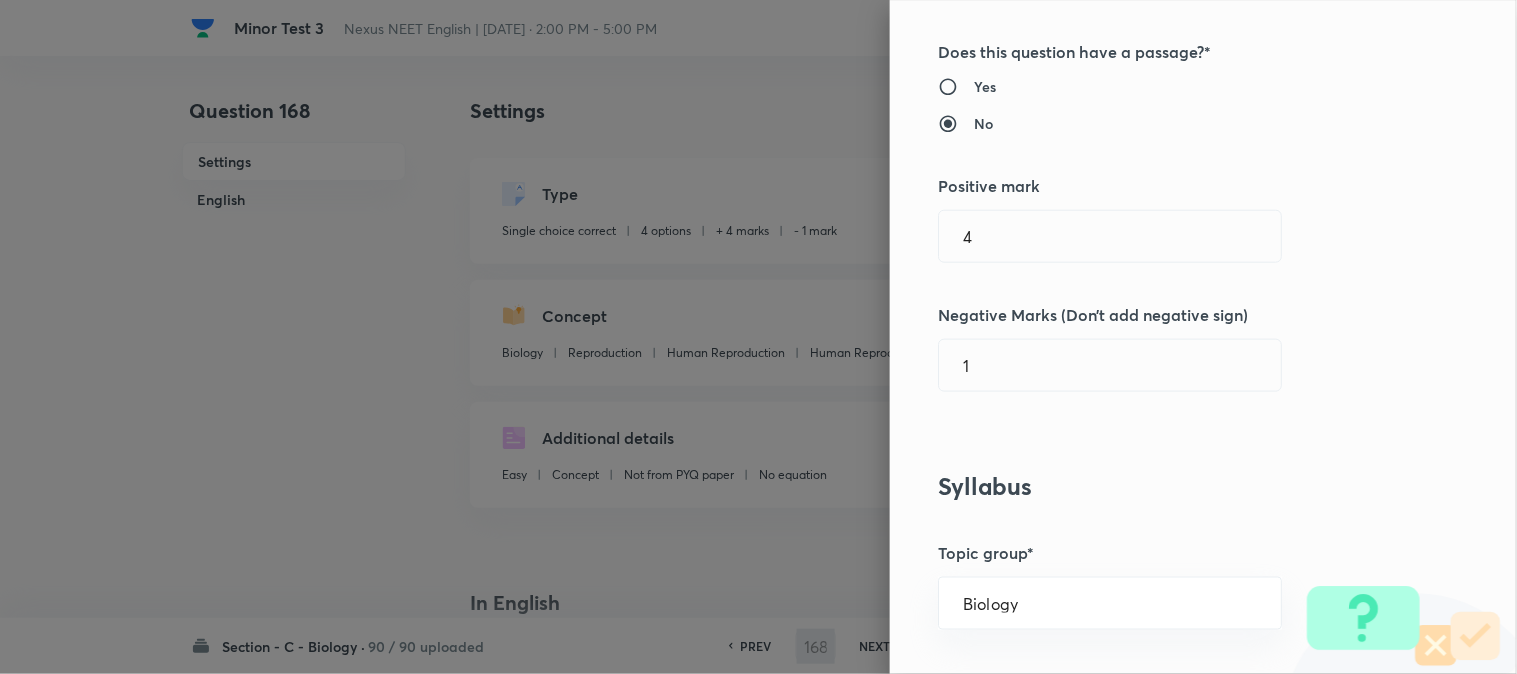 scroll, scrollTop: 444, scrollLeft: 0, axis: vertical 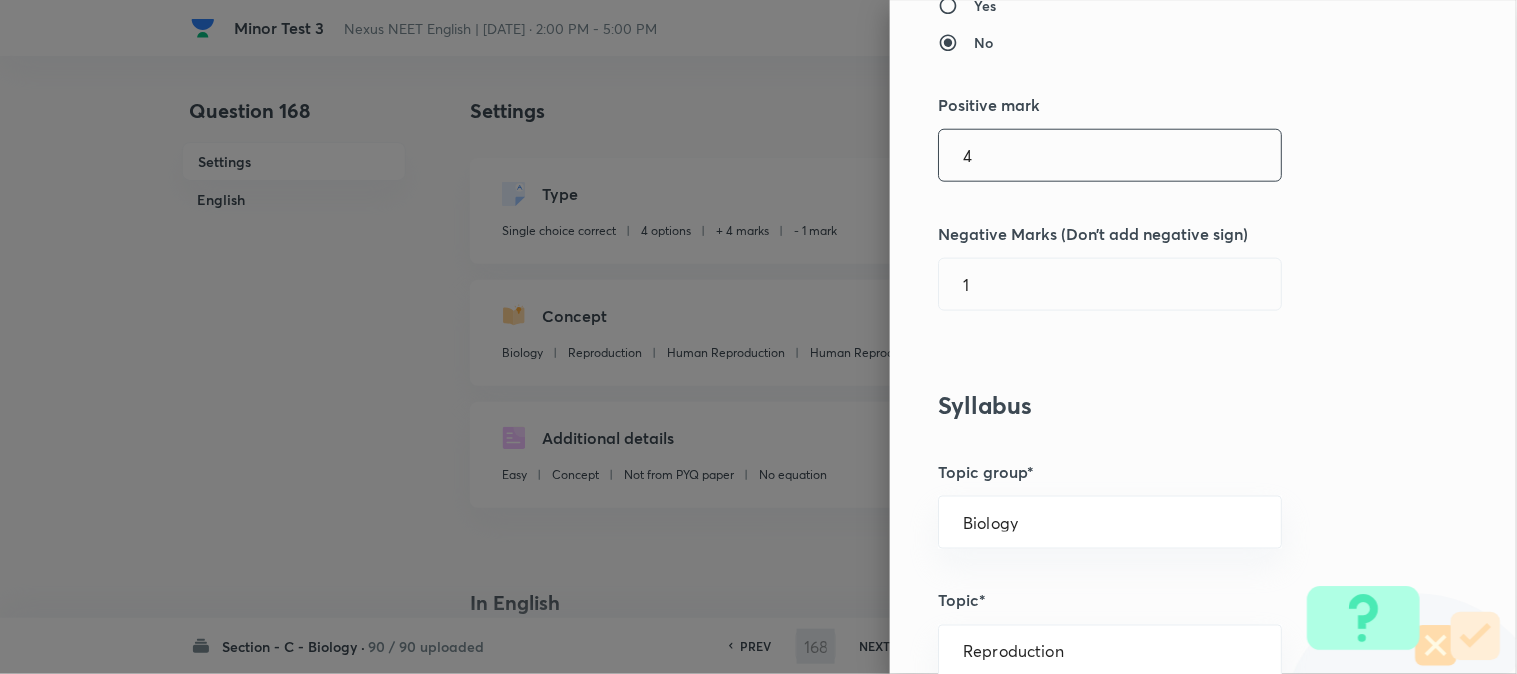click on "4" at bounding box center [1110, 155] 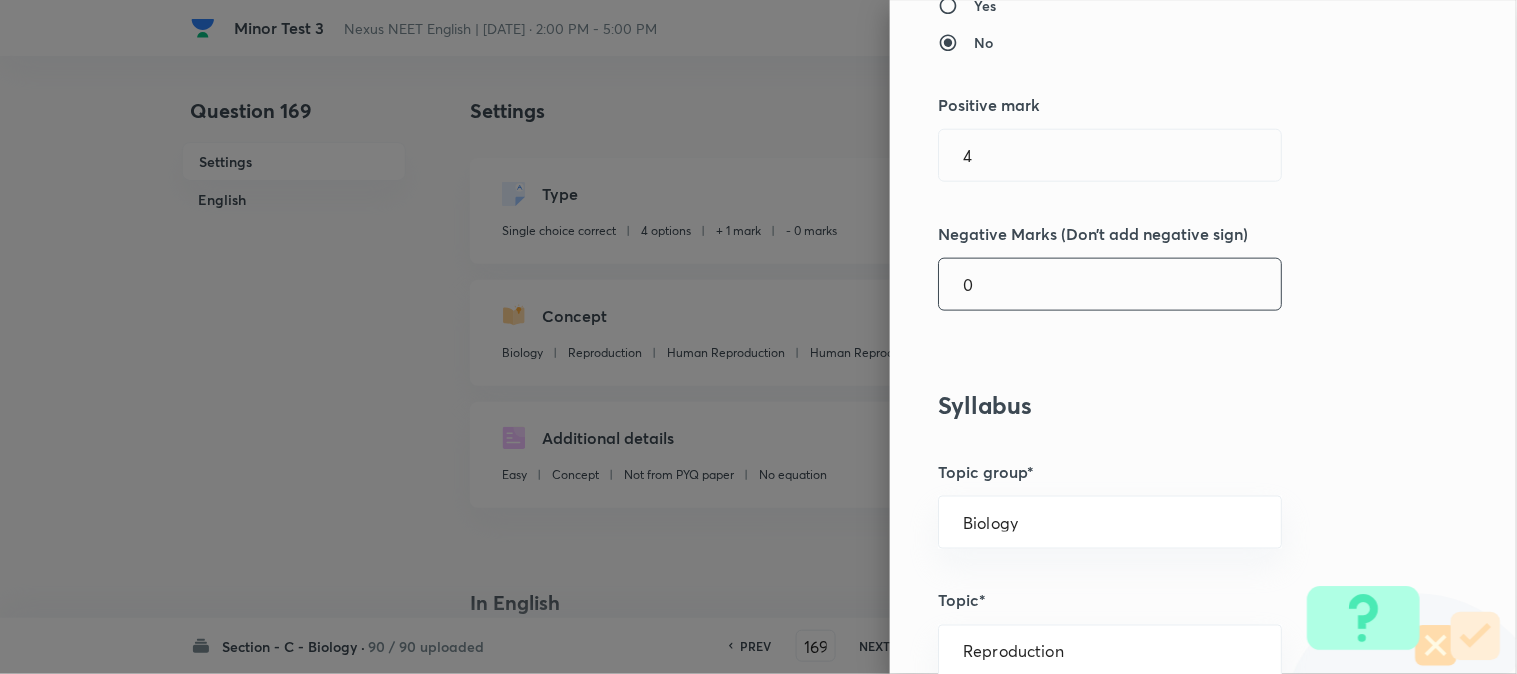 click on "0" at bounding box center (1110, 284) 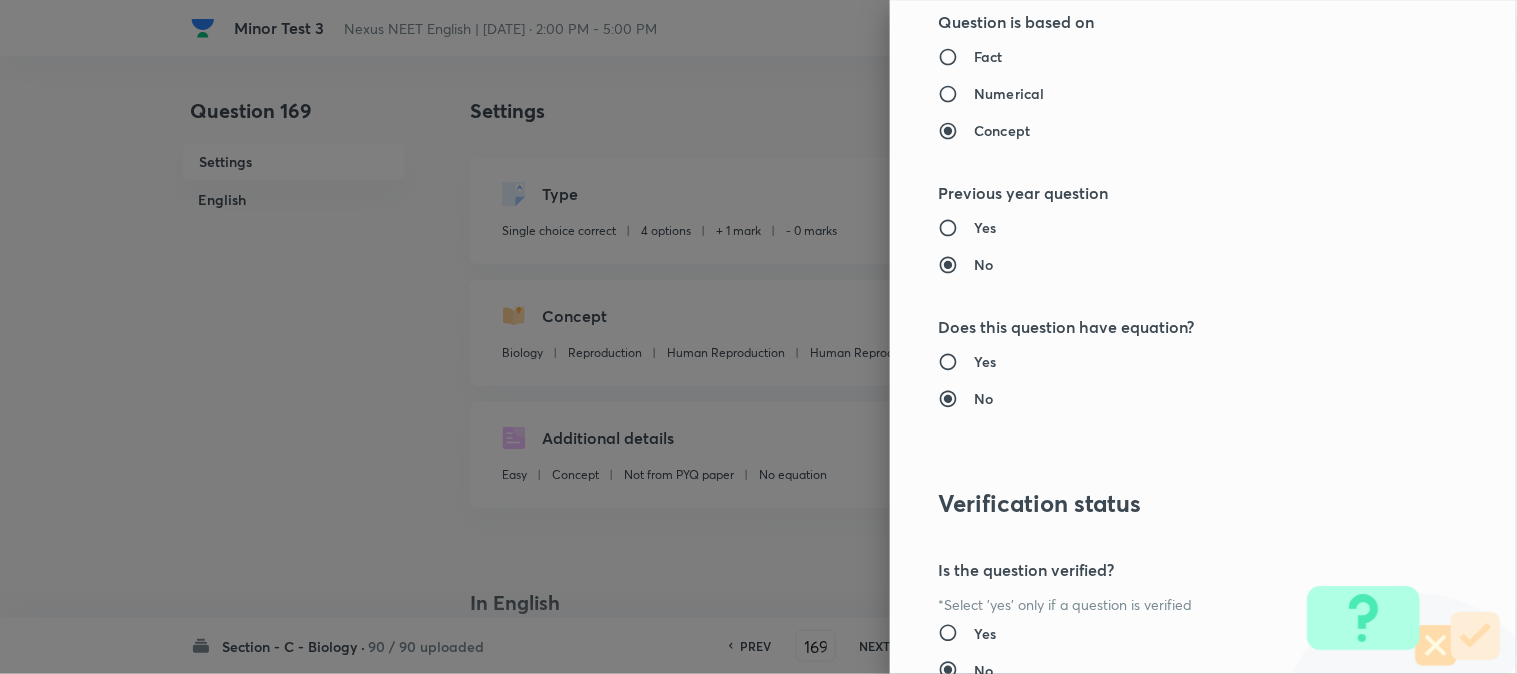 scroll, scrollTop: 2052, scrollLeft: 0, axis: vertical 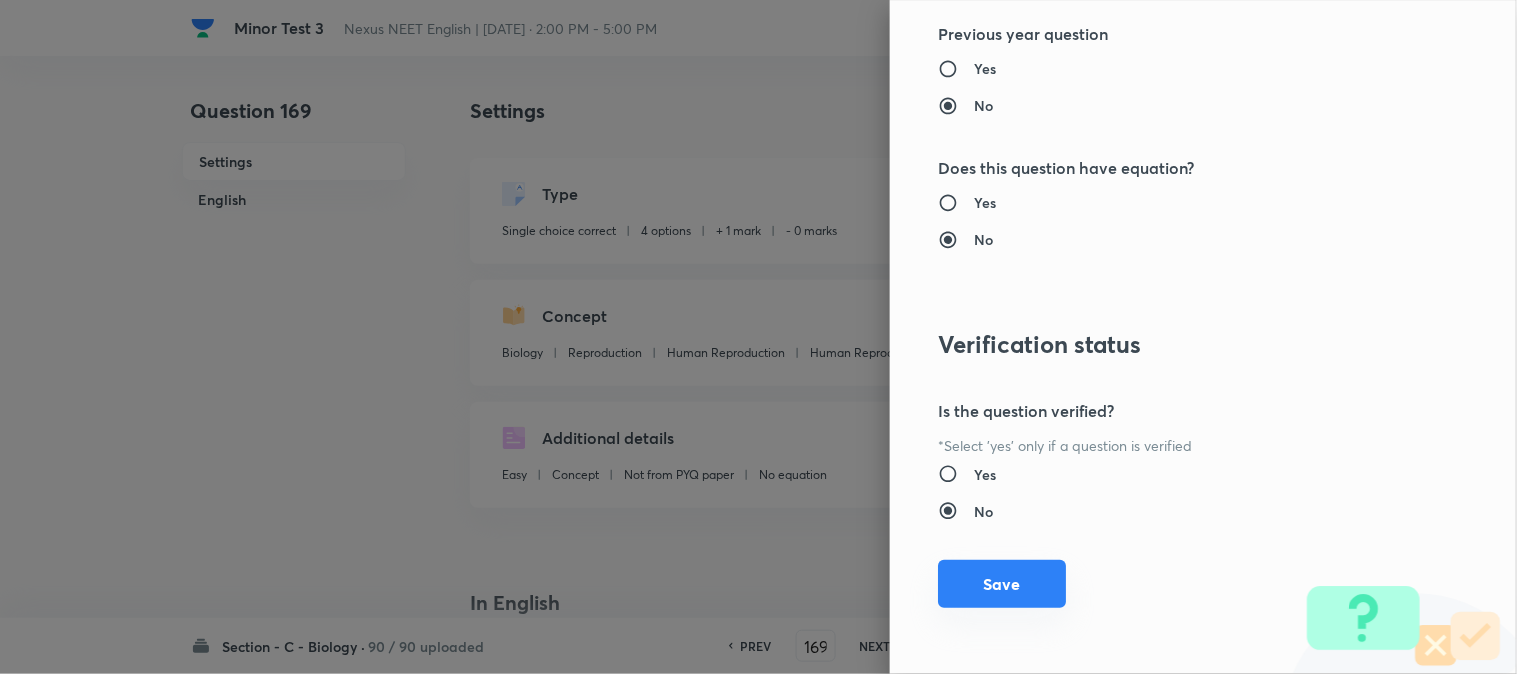 click on "Save" at bounding box center (1002, 584) 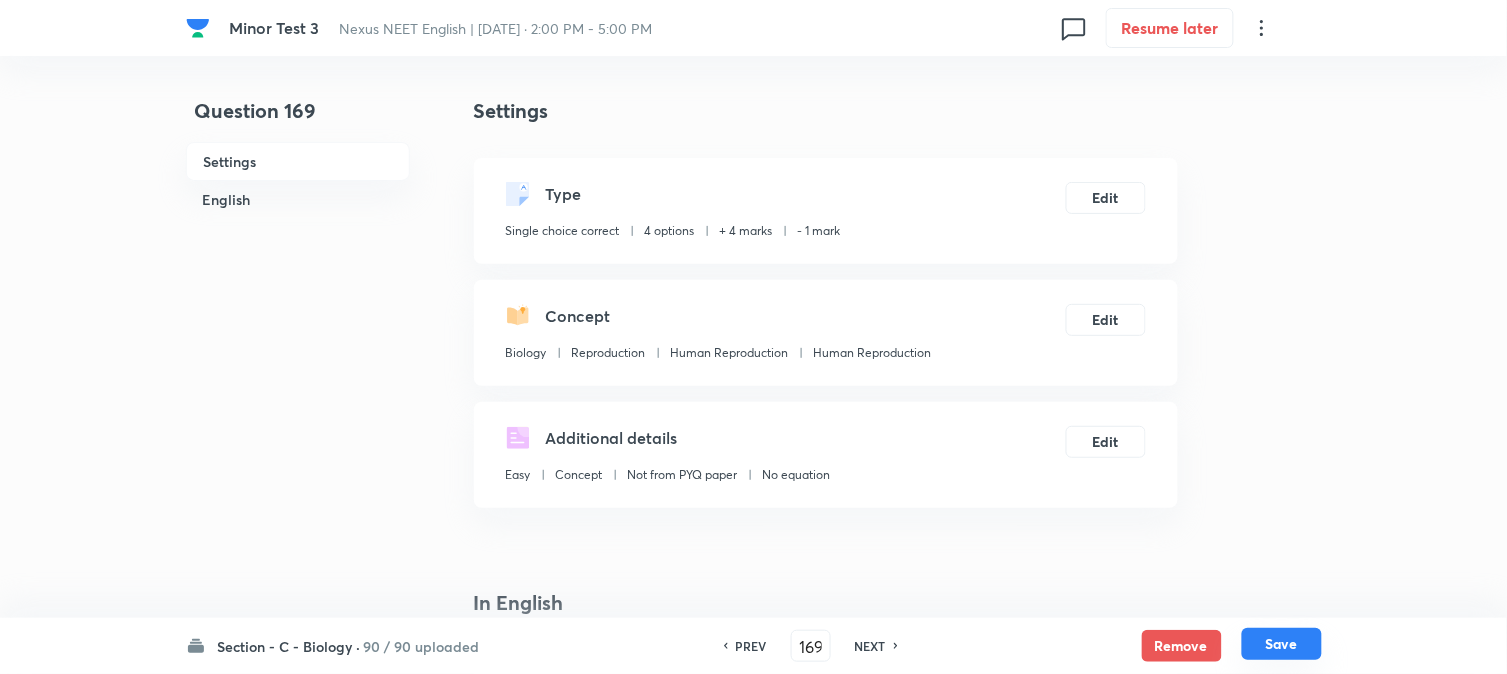 click on "Save" at bounding box center [1282, 644] 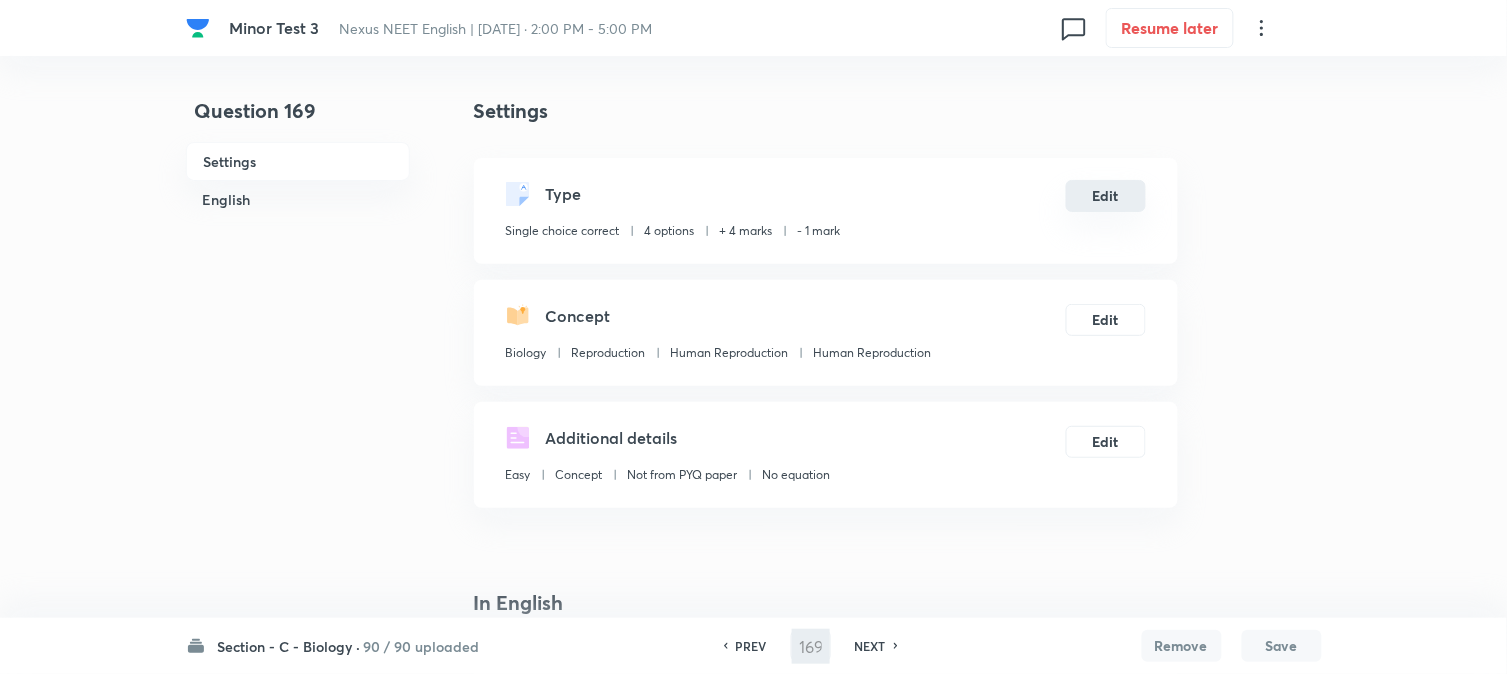 click on "Edit" at bounding box center [1106, 196] 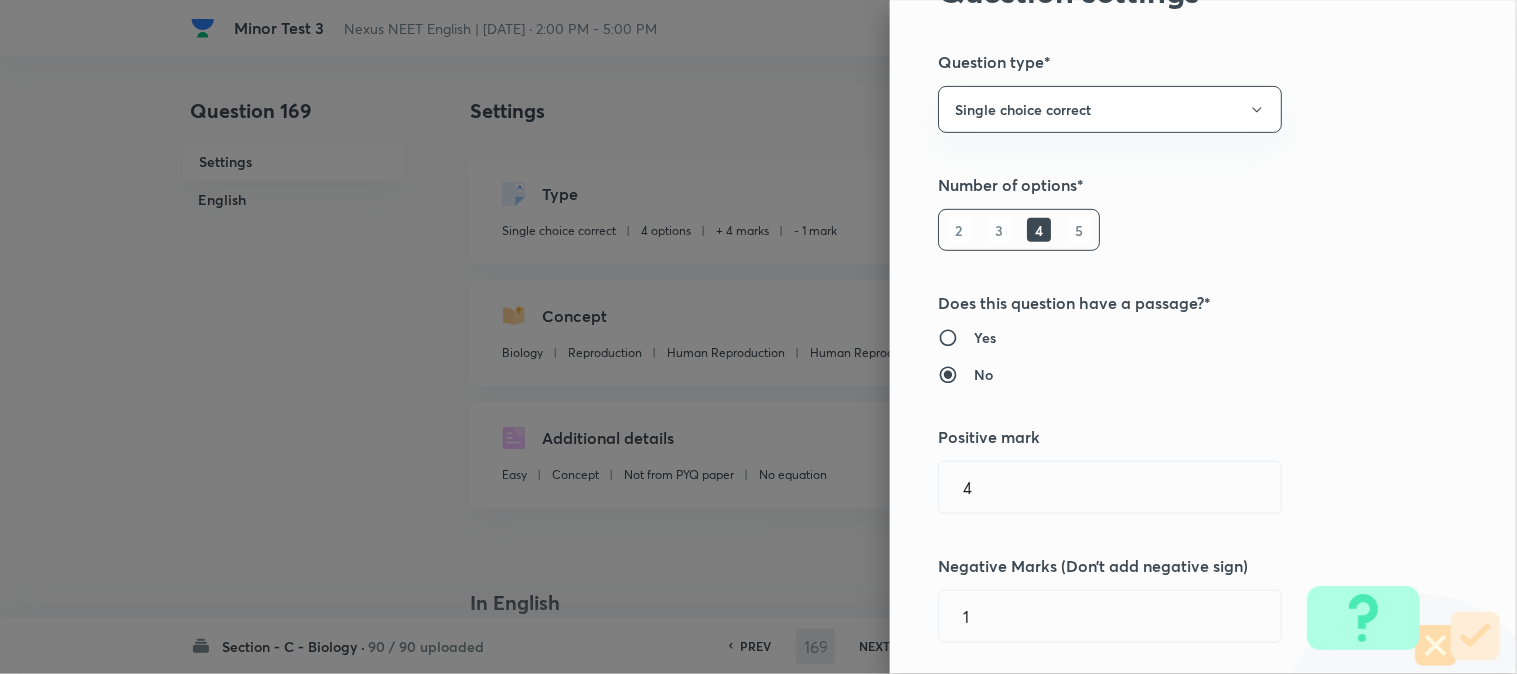 scroll, scrollTop: 444, scrollLeft: 0, axis: vertical 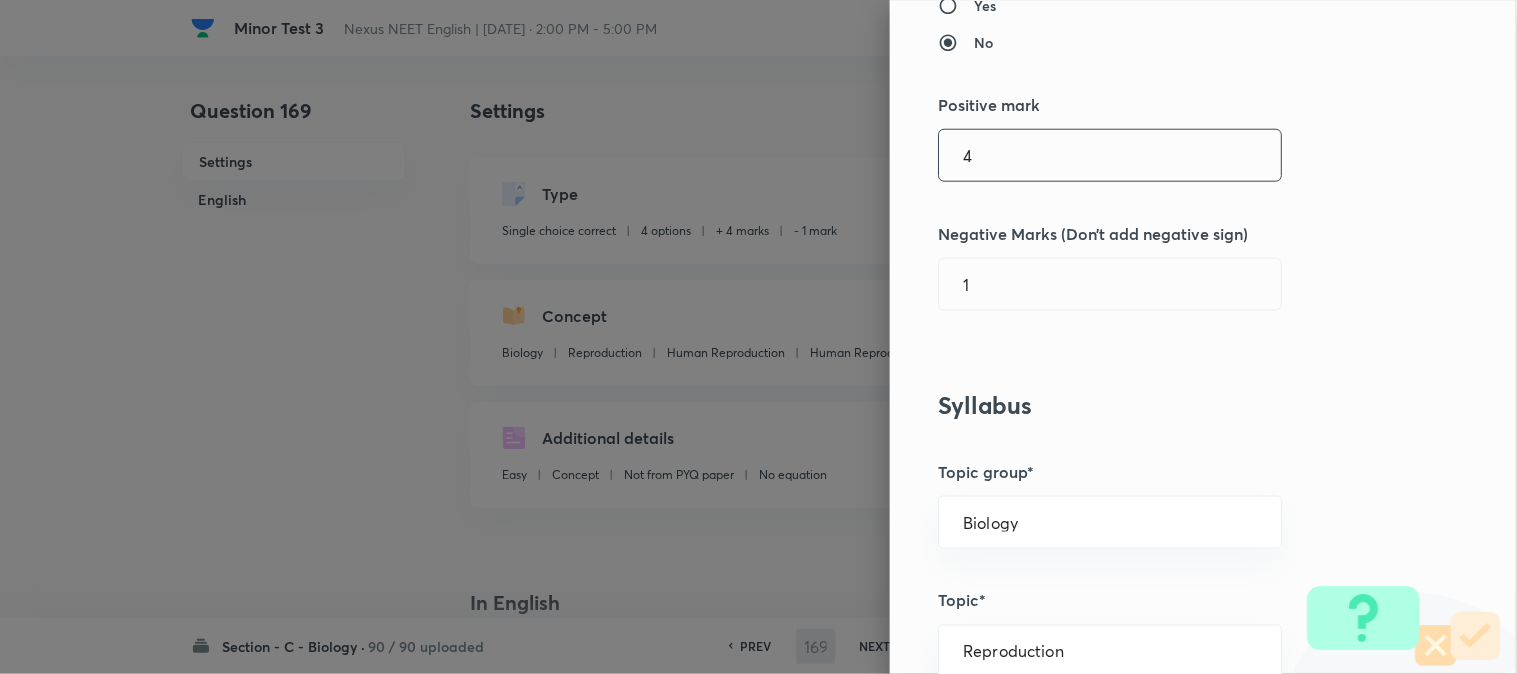 click on "4" at bounding box center [1110, 155] 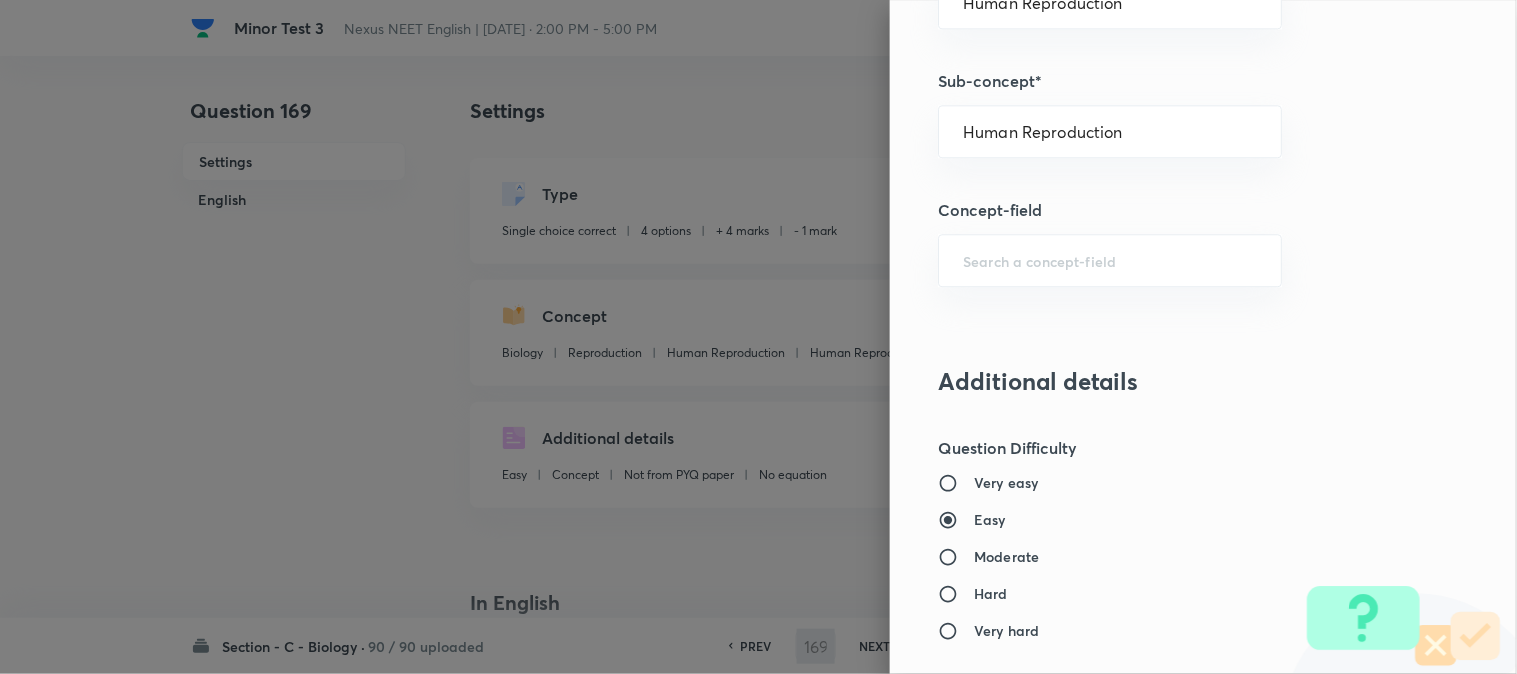 scroll, scrollTop: 2052, scrollLeft: 0, axis: vertical 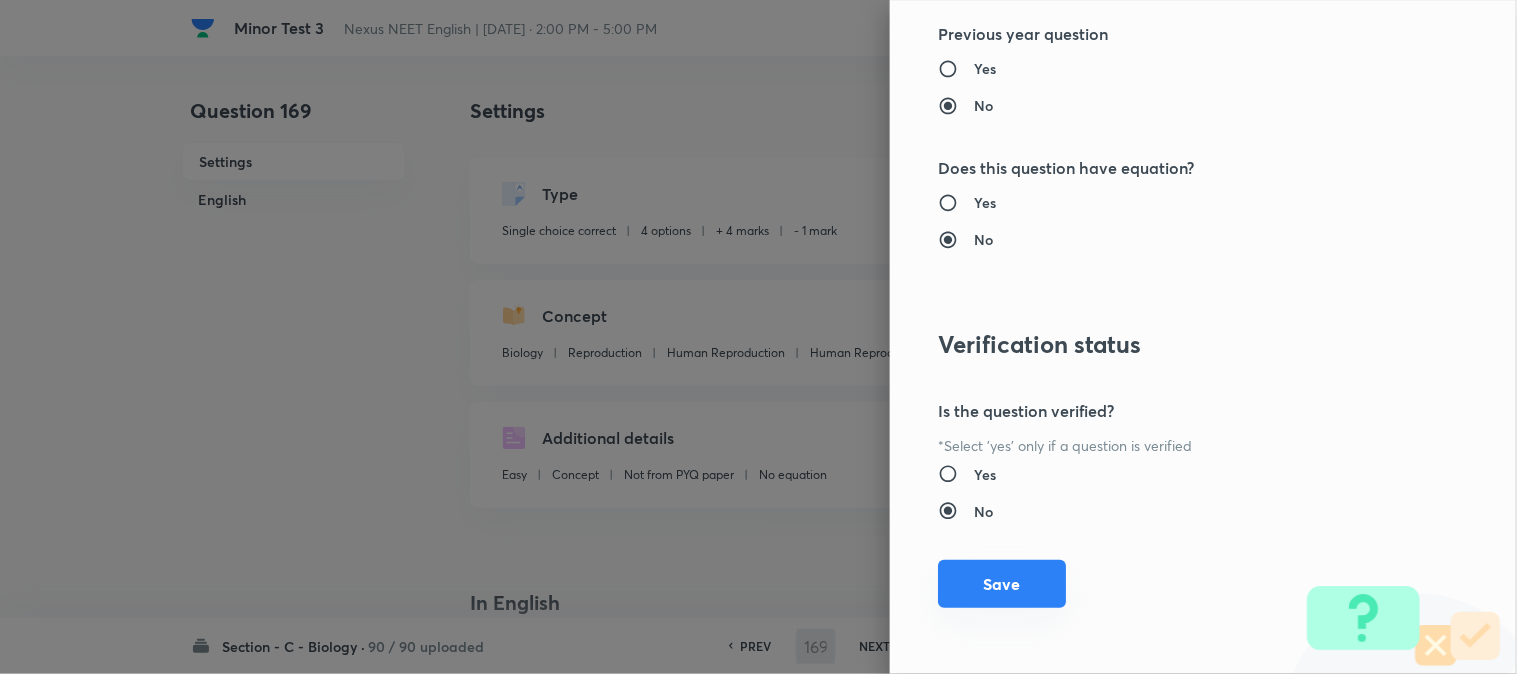 click on "Save" at bounding box center [1002, 584] 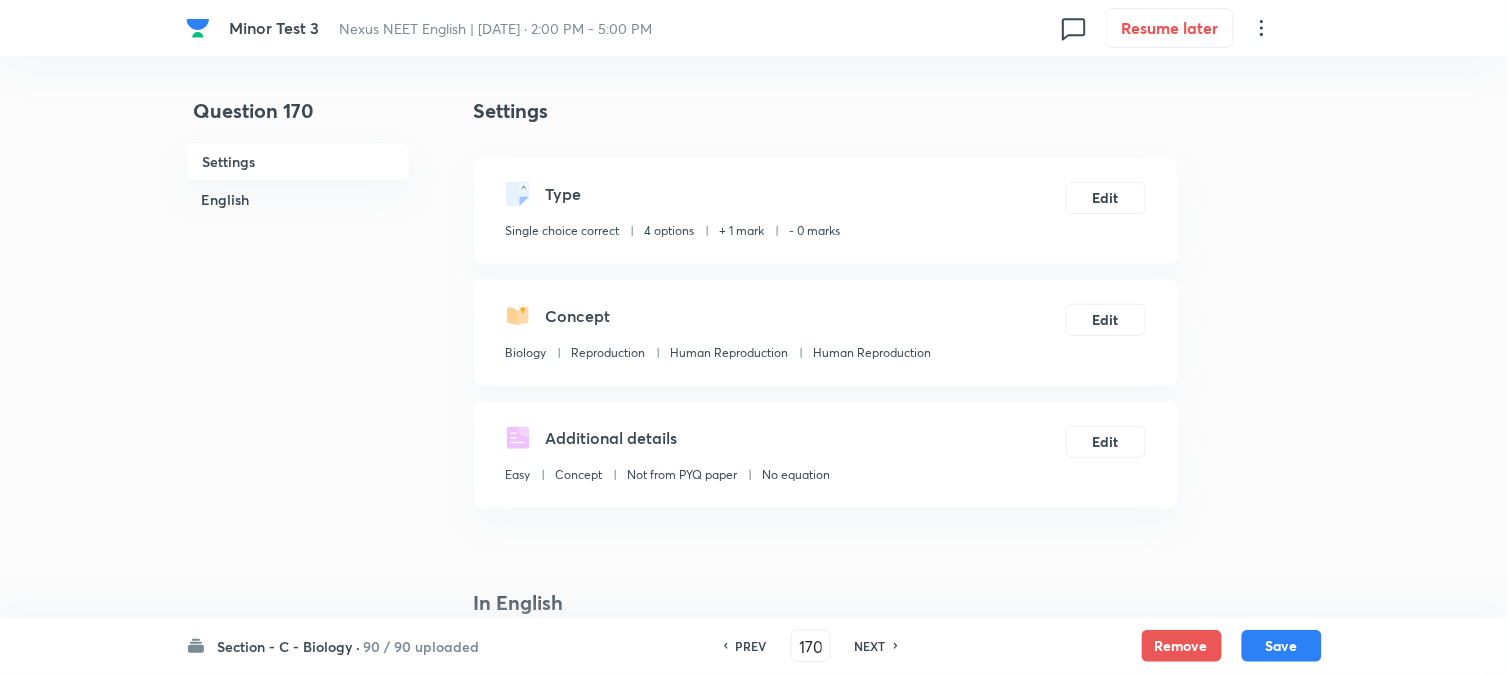 click on "PREV" at bounding box center [751, 646] 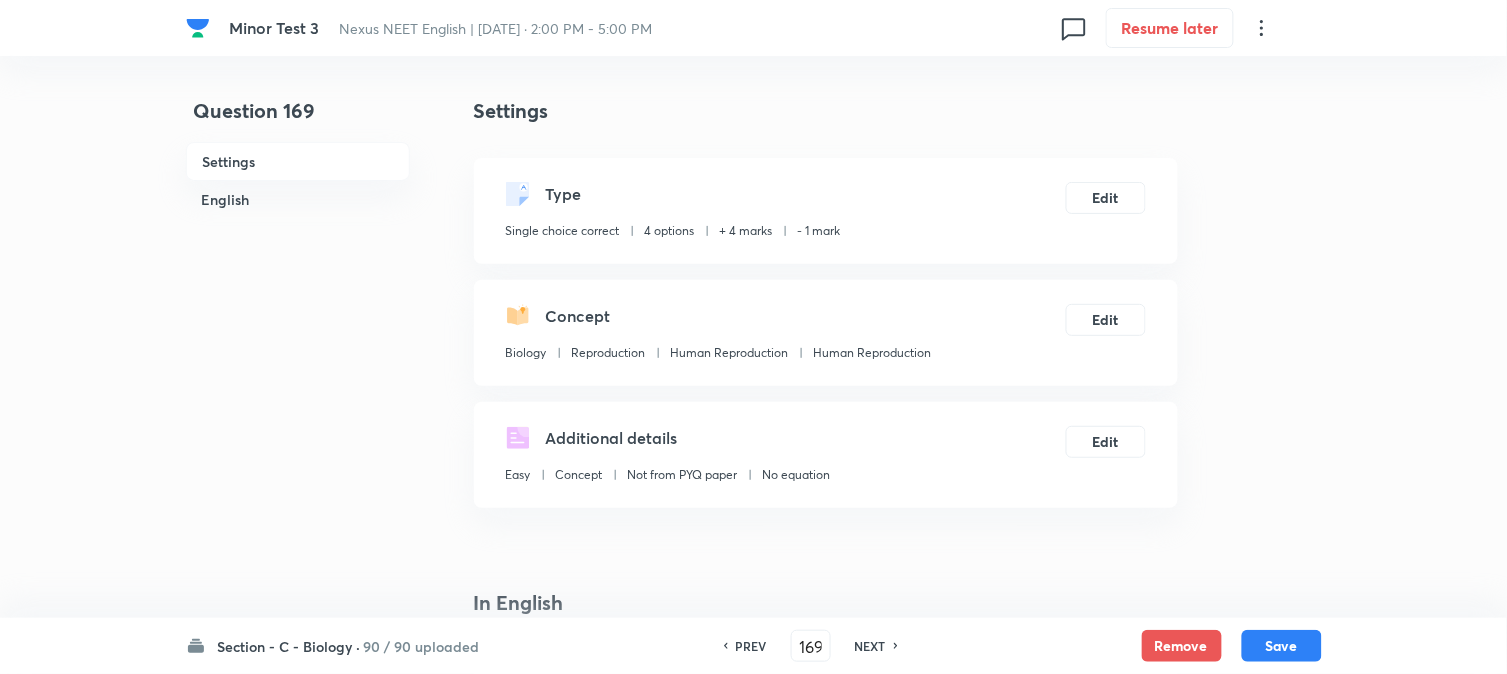 click on "NEXT" at bounding box center (873, 646) 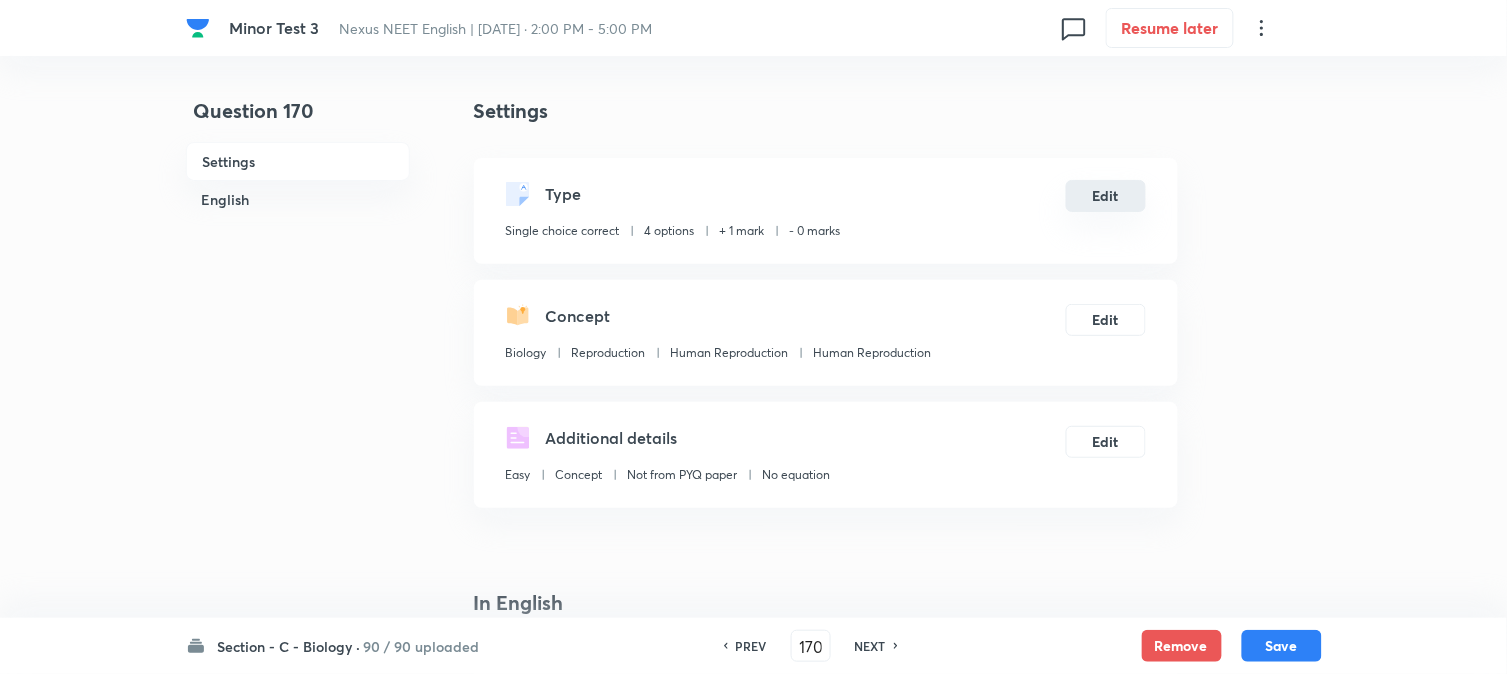 click on "Edit" at bounding box center [1106, 196] 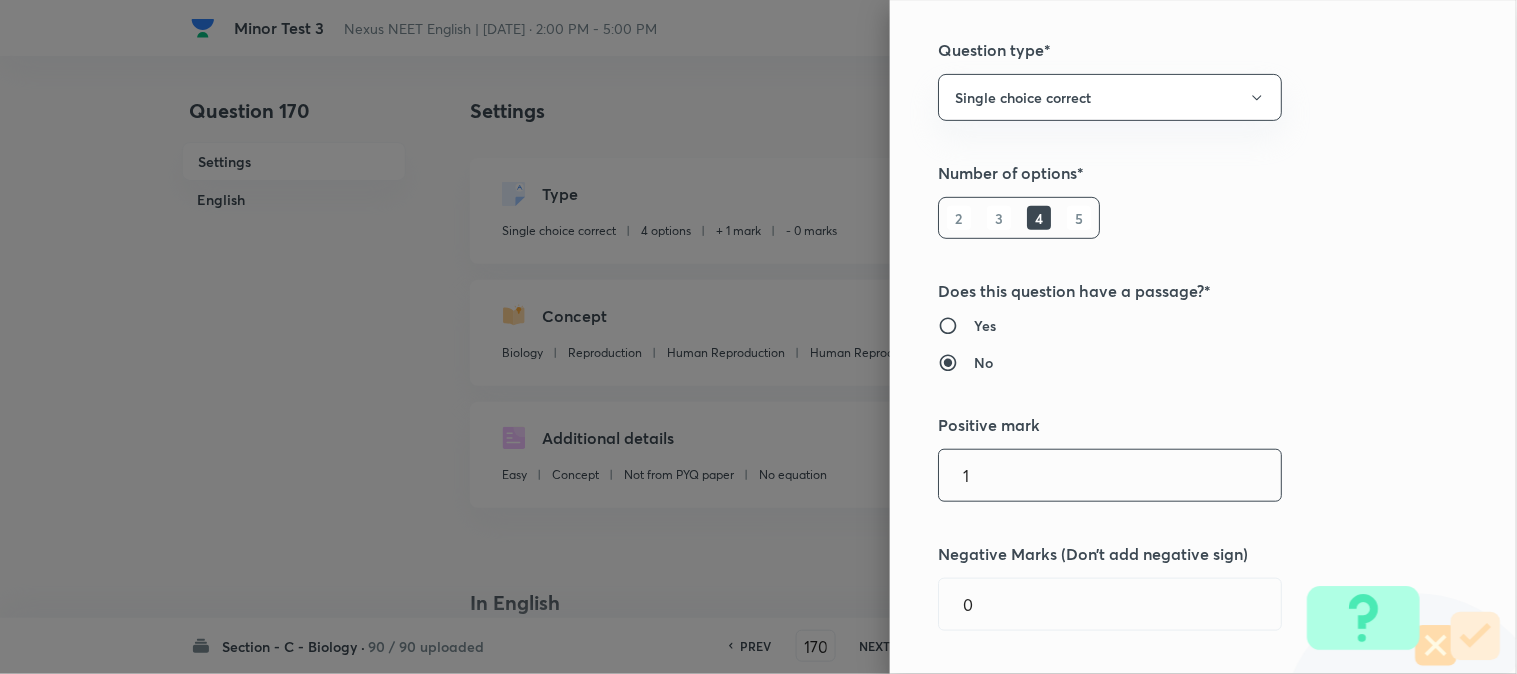 scroll, scrollTop: 333, scrollLeft: 0, axis: vertical 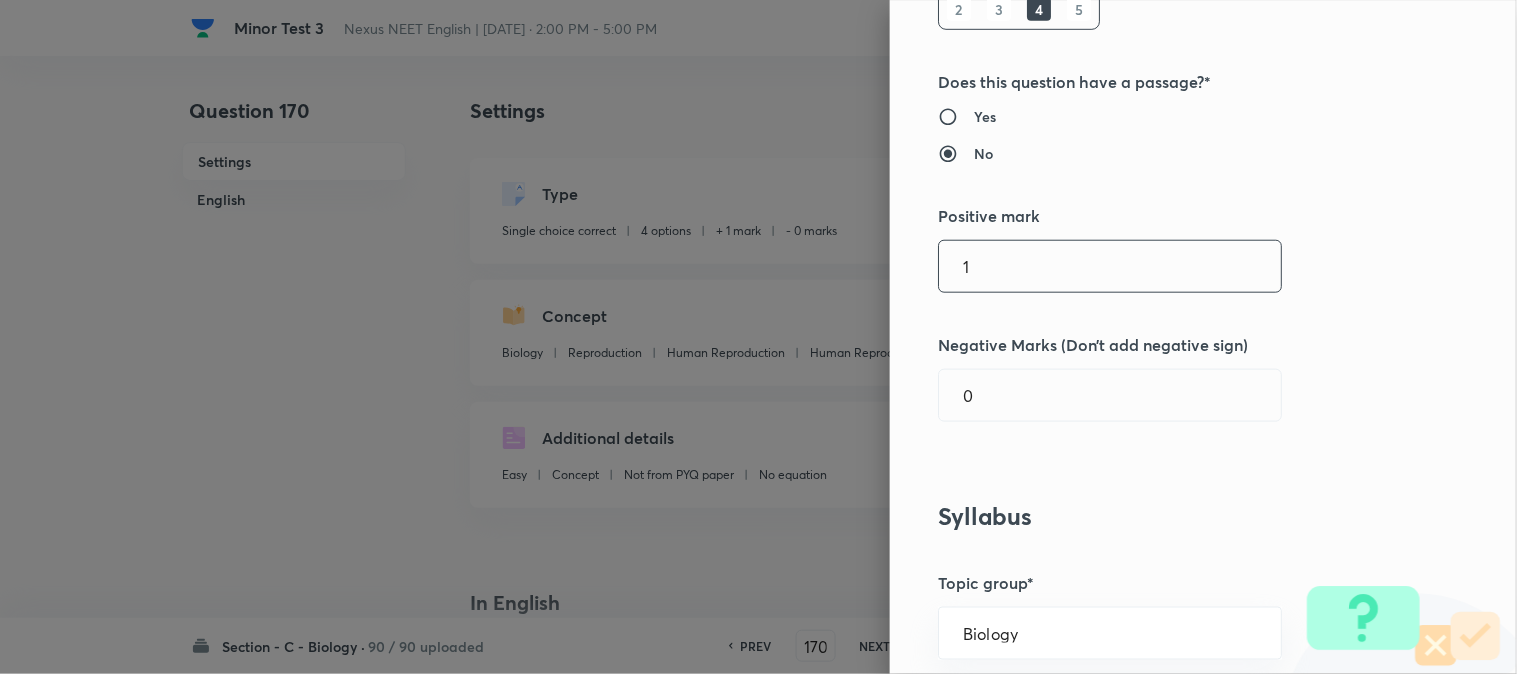 drag, startPoint x: 1002, startPoint y: 254, endPoint x: 1007, endPoint y: 263, distance: 10.29563 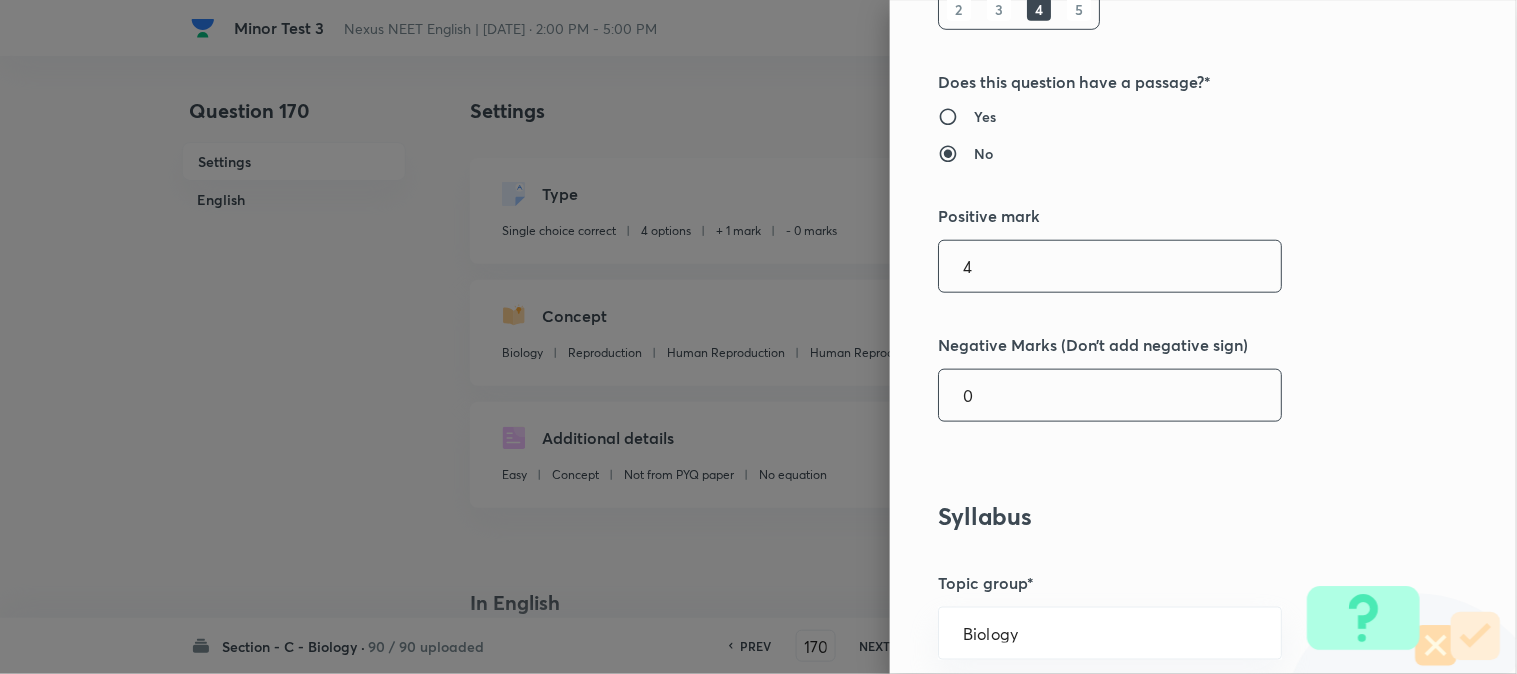 click on "0" at bounding box center (1110, 395) 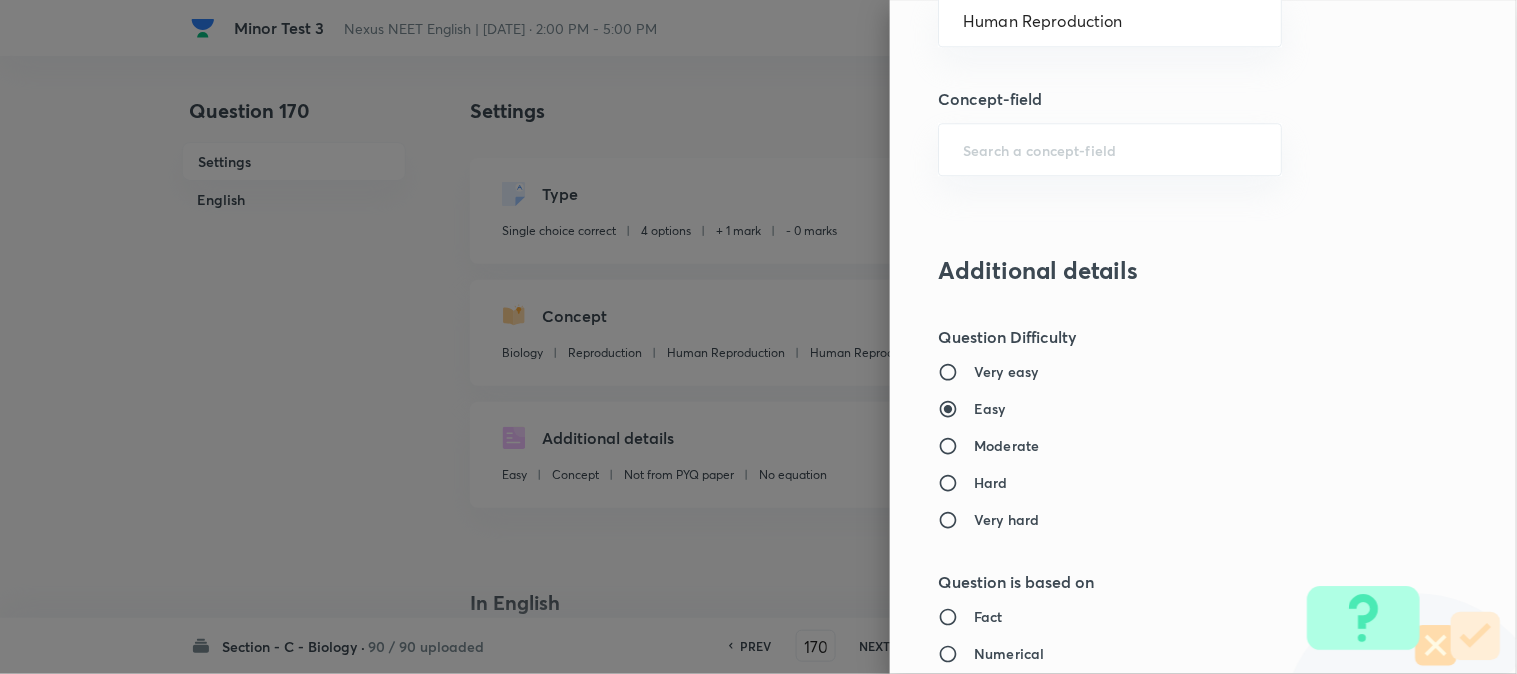 scroll, scrollTop: 2052, scrollLeft: 0, axis: vertical 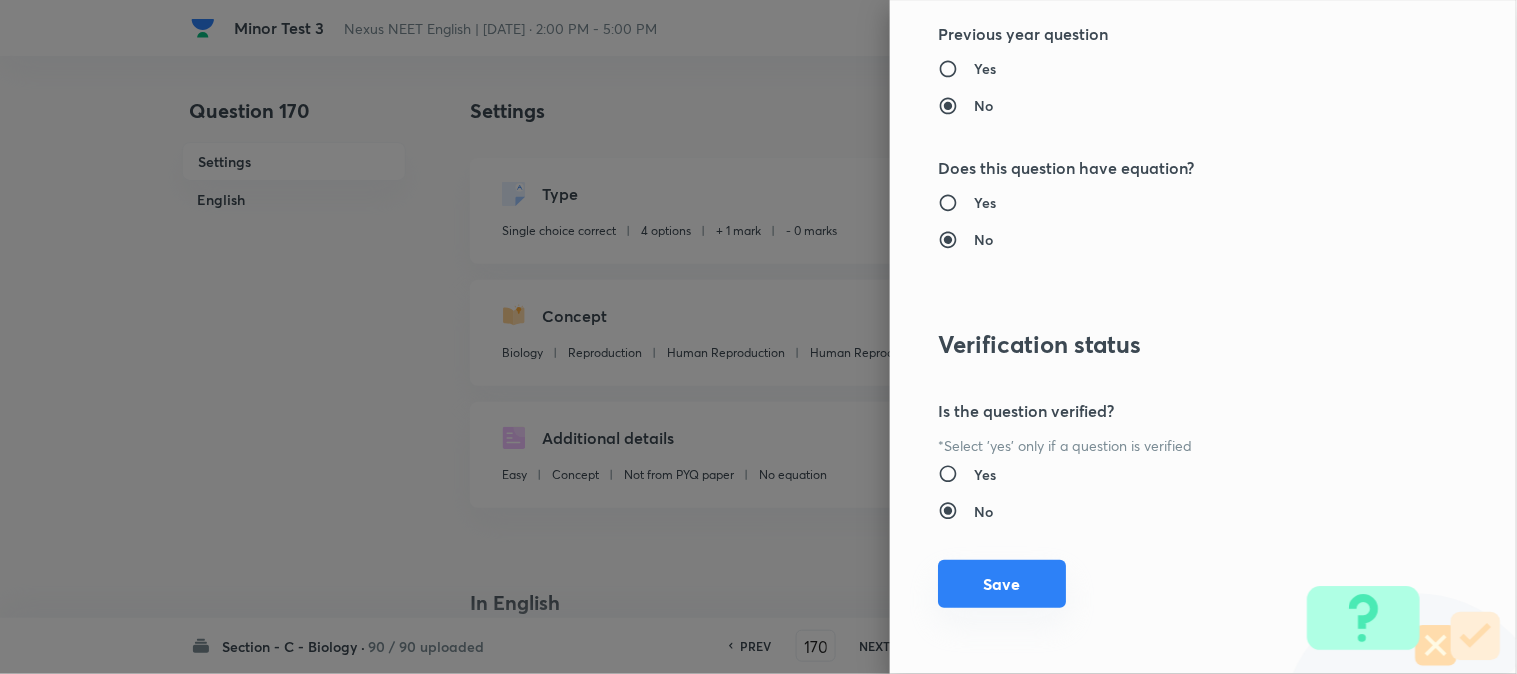 click on "Save" at bounding box center (1002, 584) 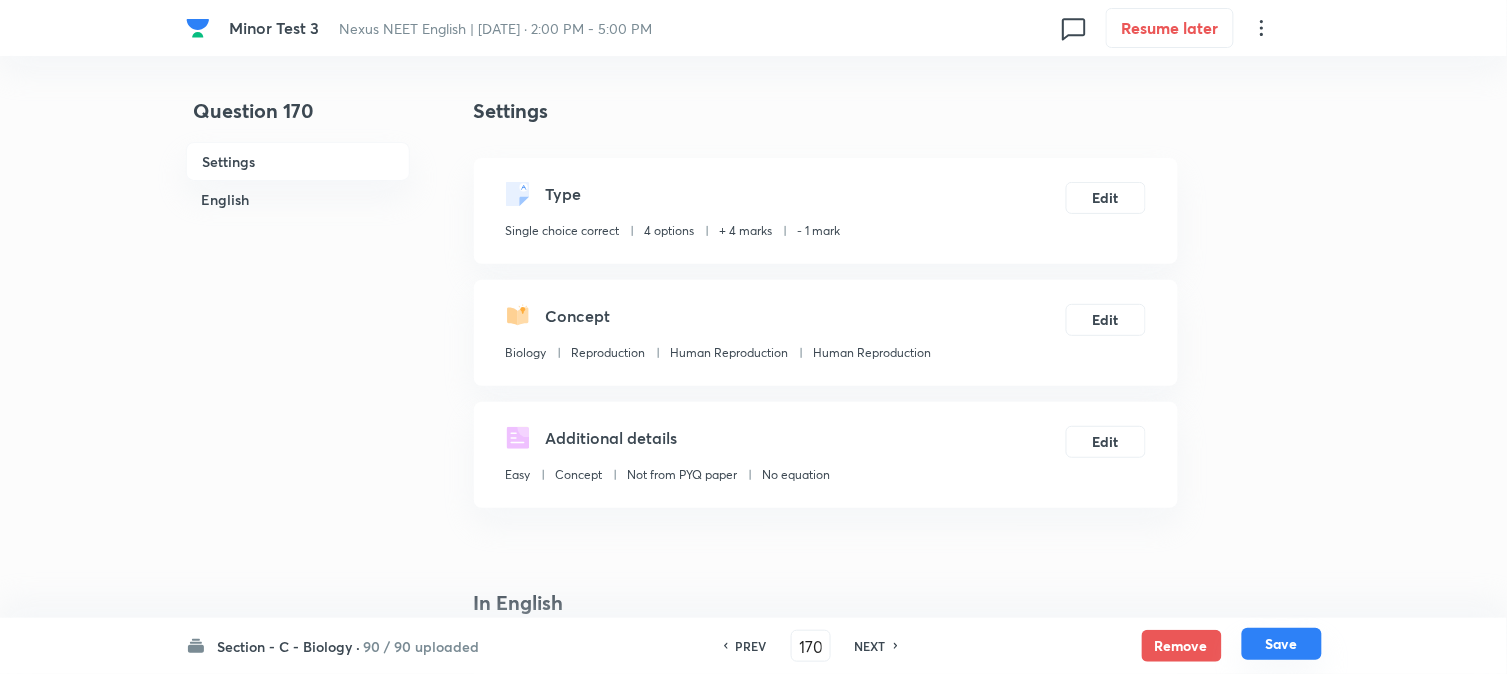 click on "Save" at bounding box center (1282, 644) 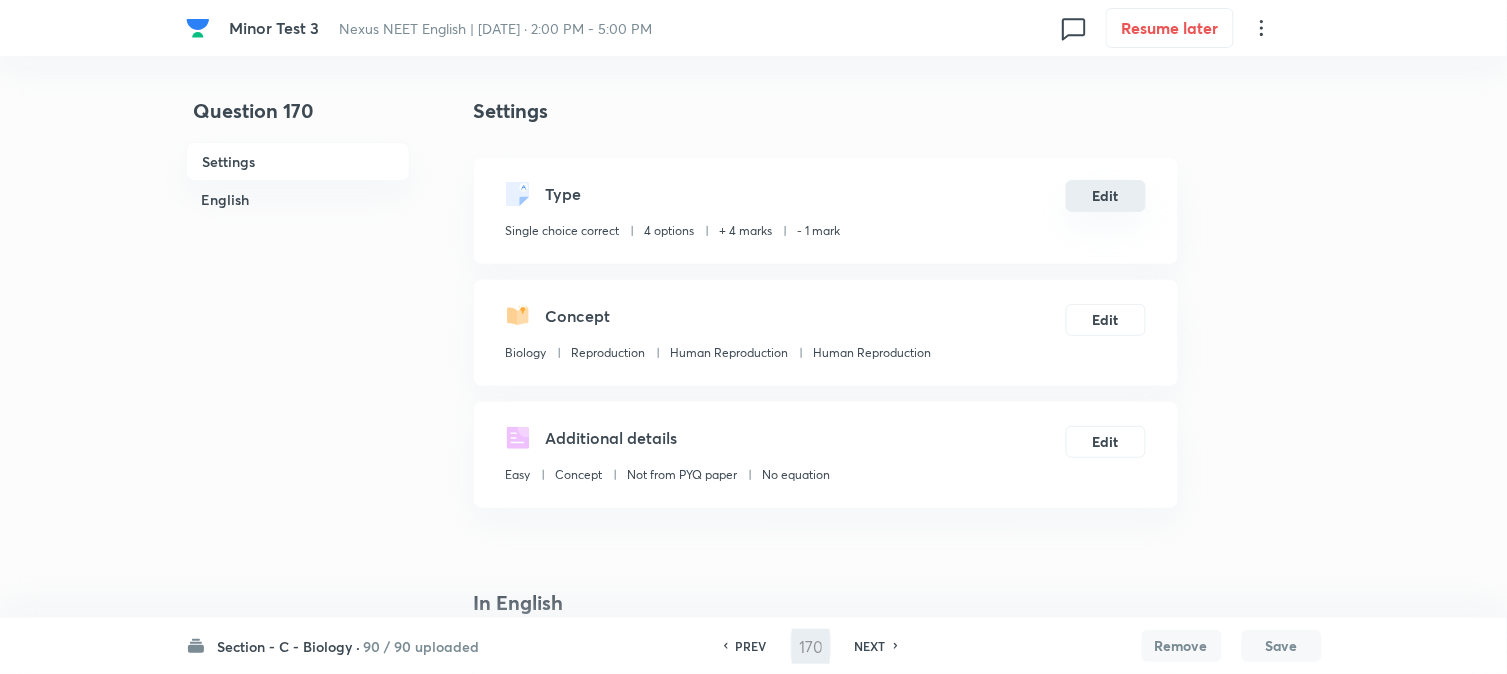 click on "Edit" at bounding box center [1106, 196] 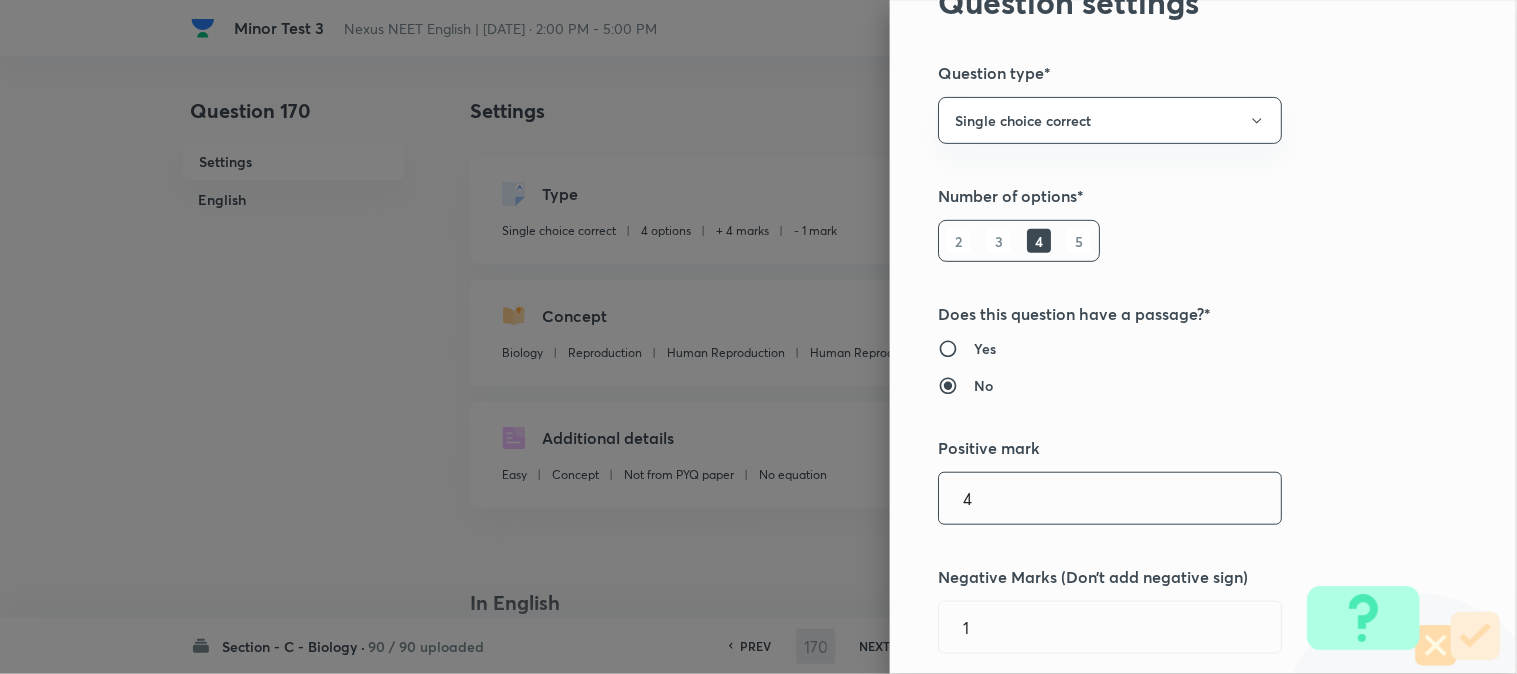 scroll, scrollTop: 333, scrollLeft: 0, axis: vertical 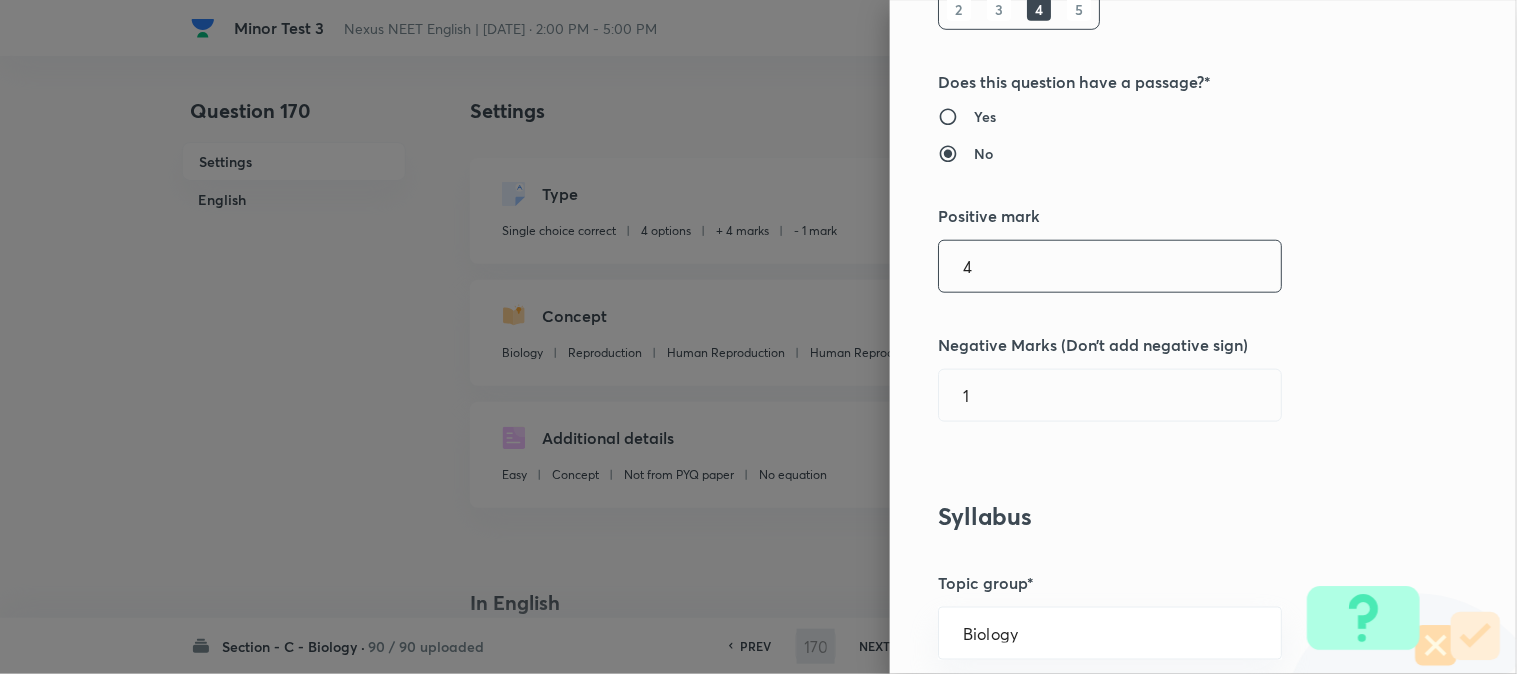 click on "4" at bounding box center (1110, 266) 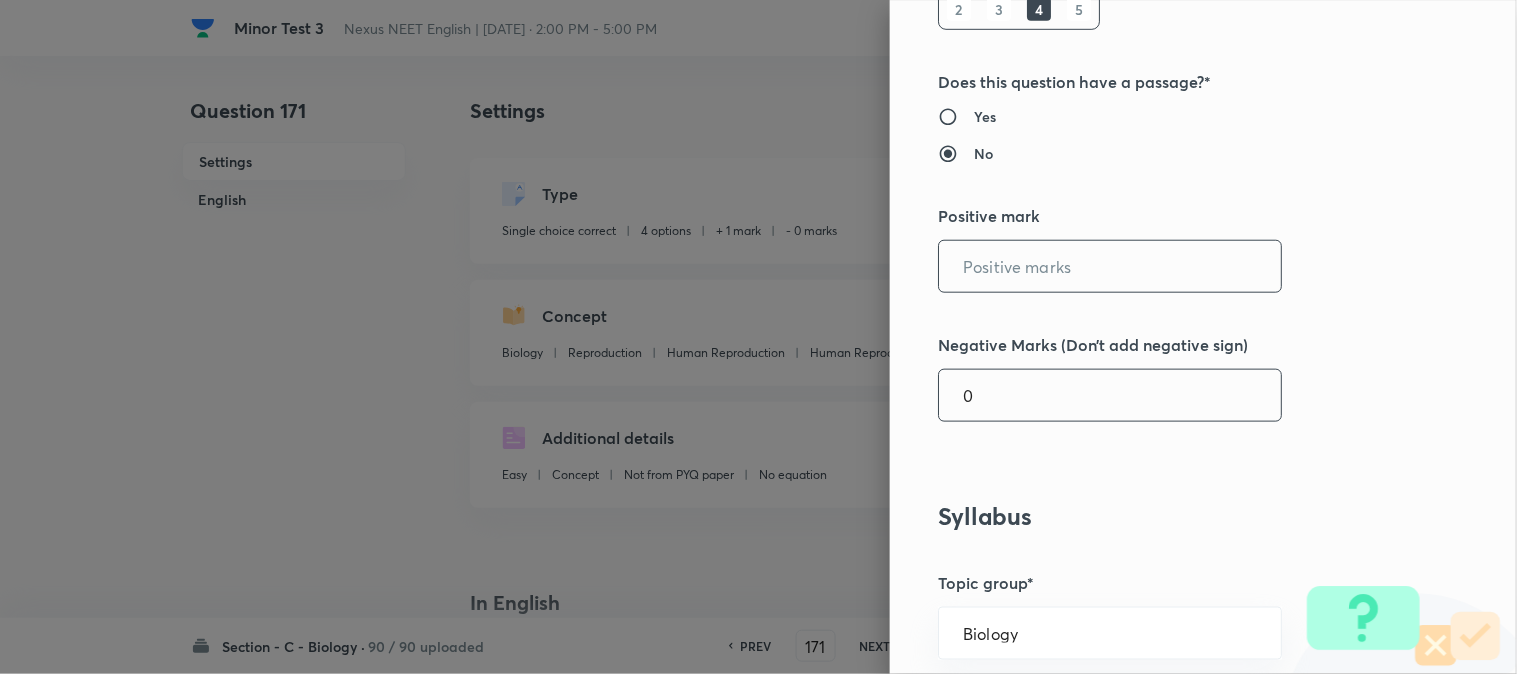 click on "0" at bounding box center (1110, 395) 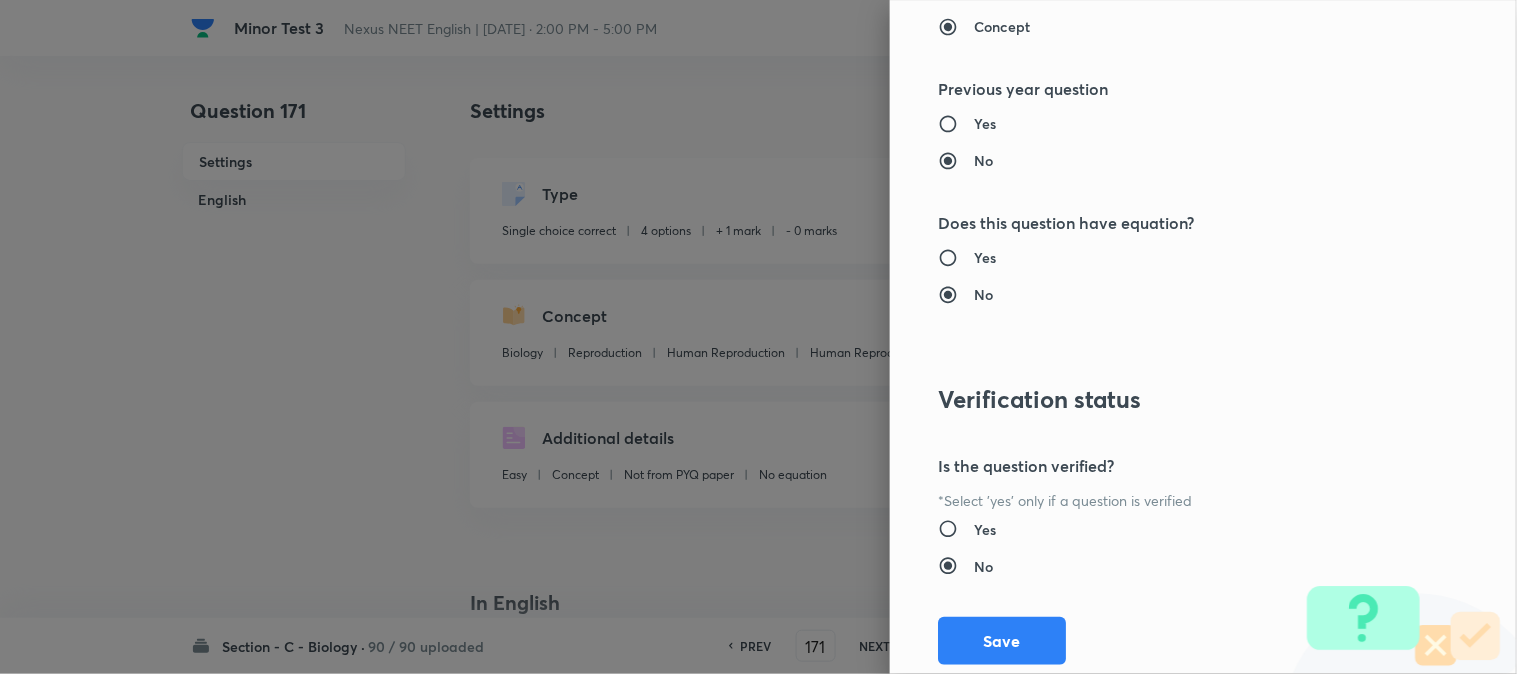 scroll, scrollTop: 2052, scrollLeft: 0, axis: vertical 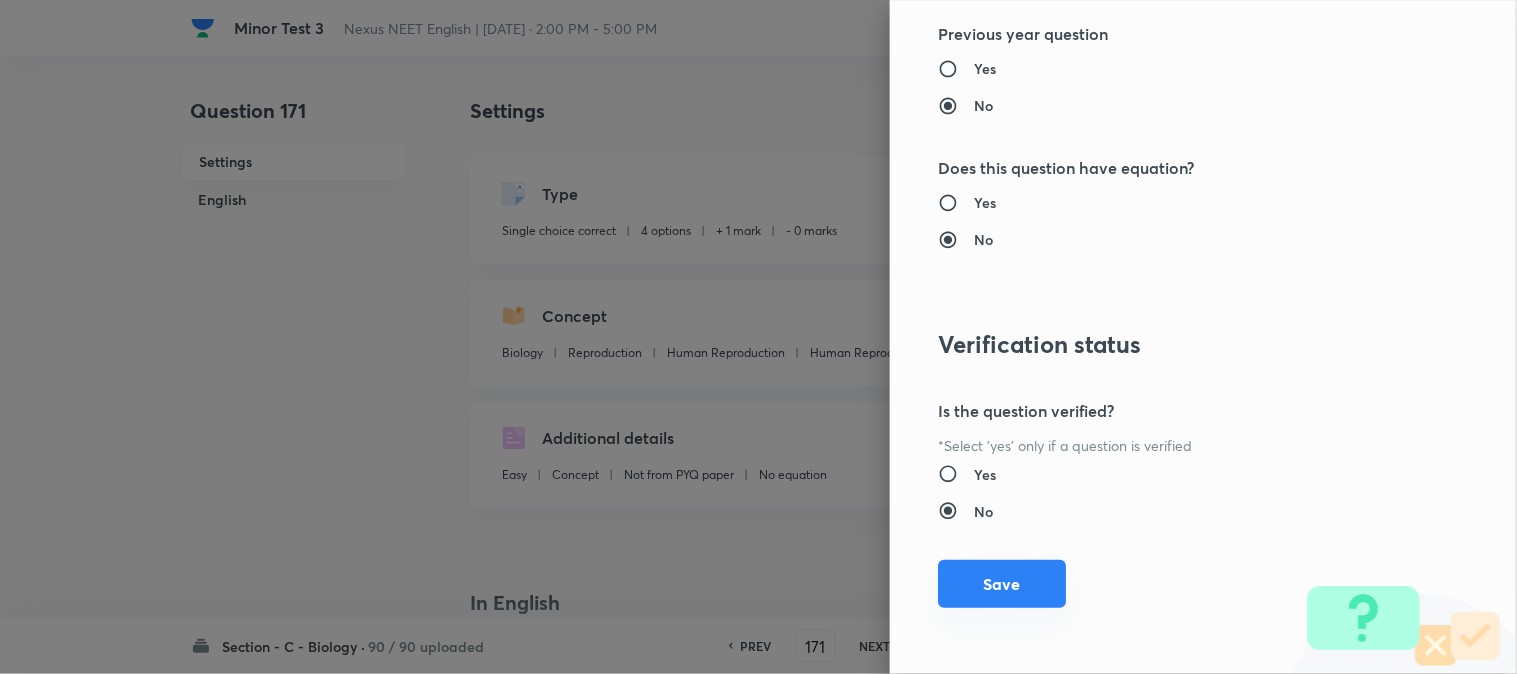 click on "Save" at bounding box center (1002, 584) 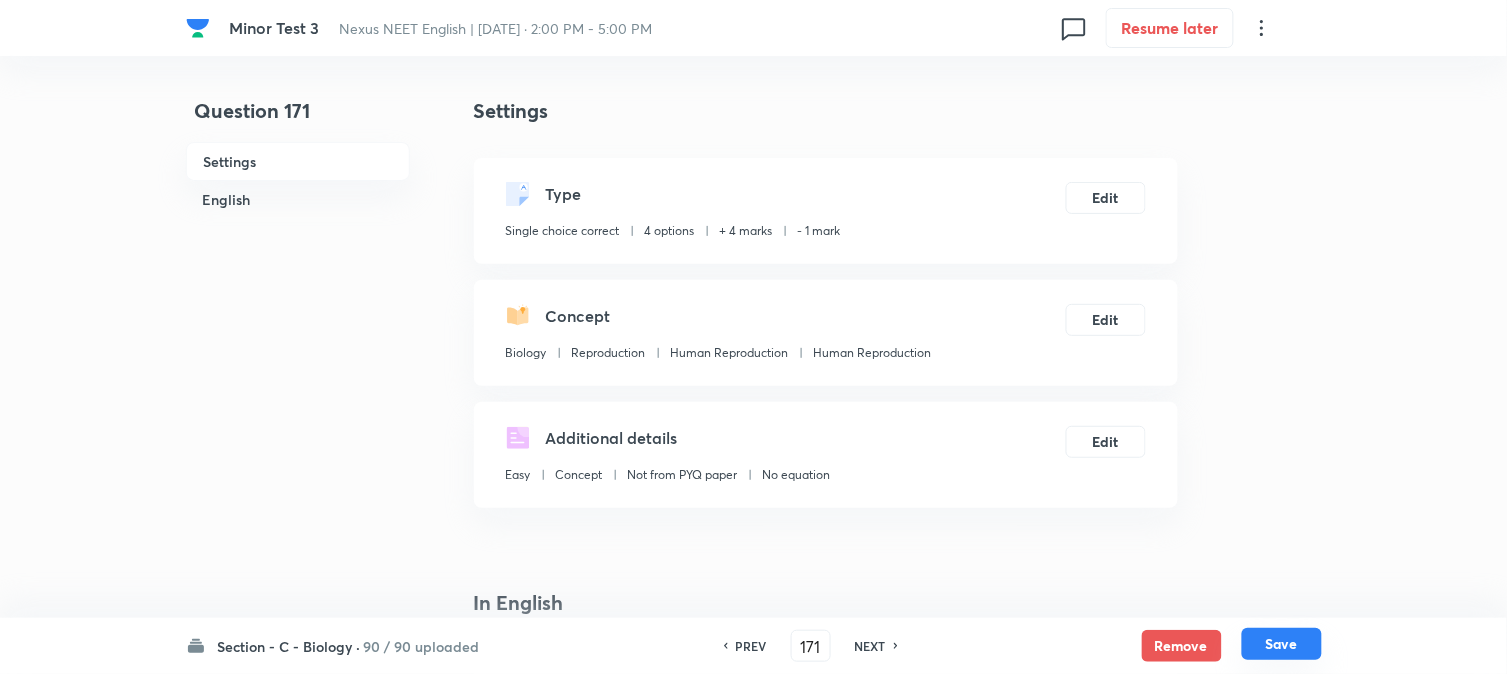 click on "Save" at bounding box center [1282, 644] 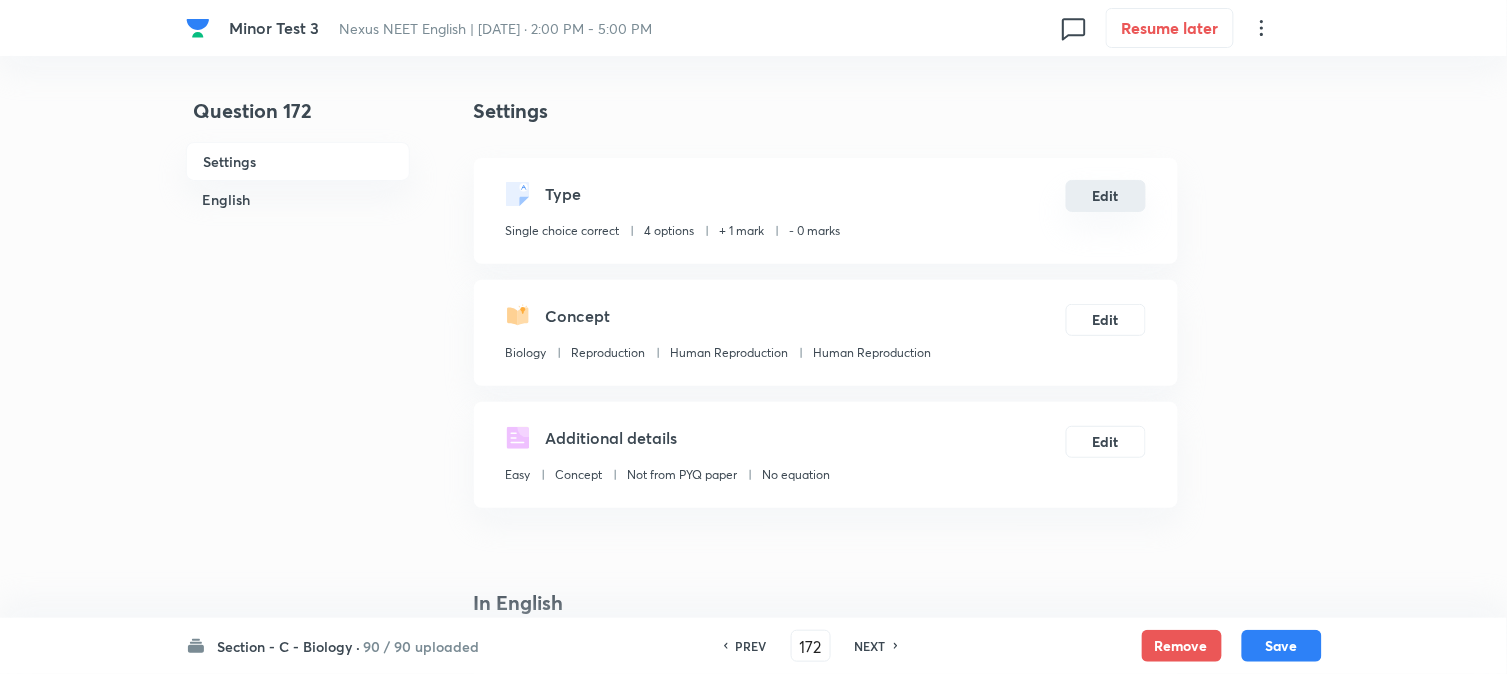 click on "Edit" at bounding box center (1106, 196) 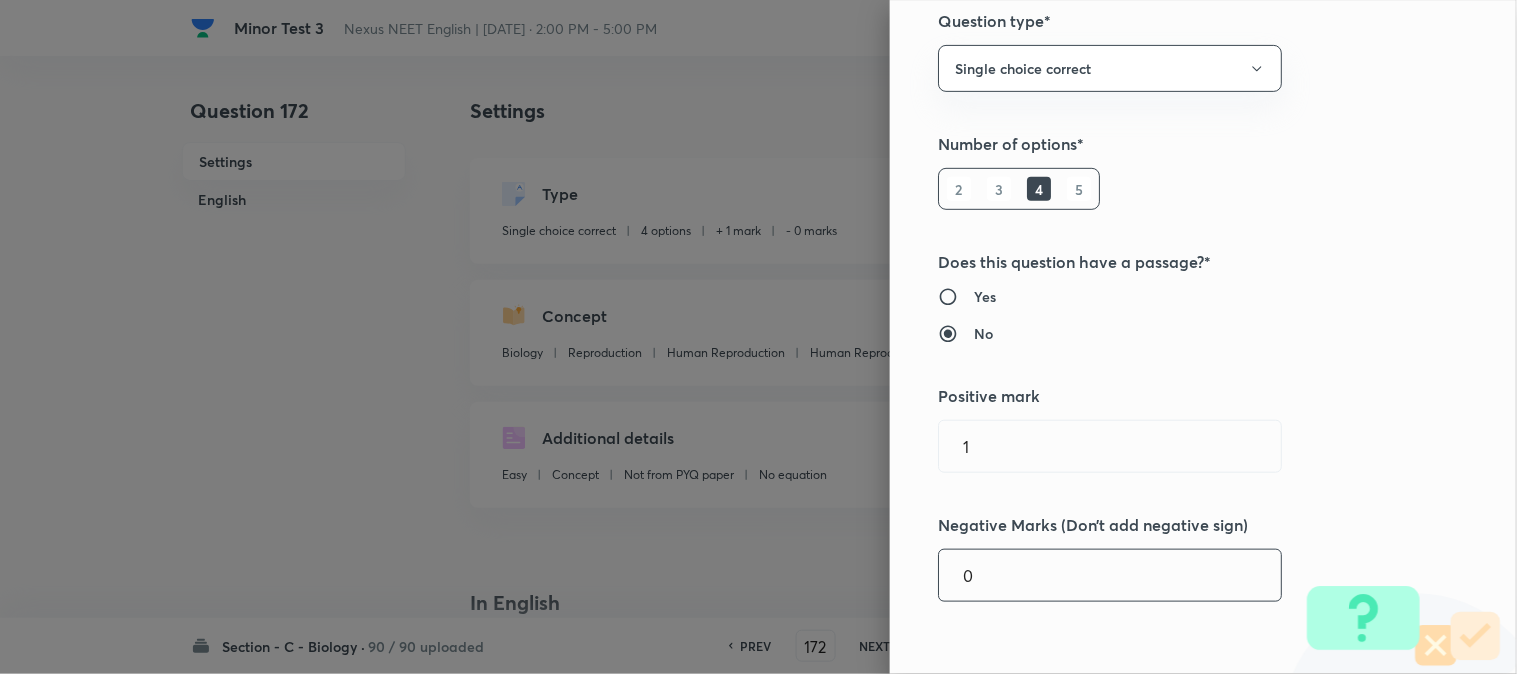 scroll, scrollTop: 444, scrollLeft: 0, axis: vertical 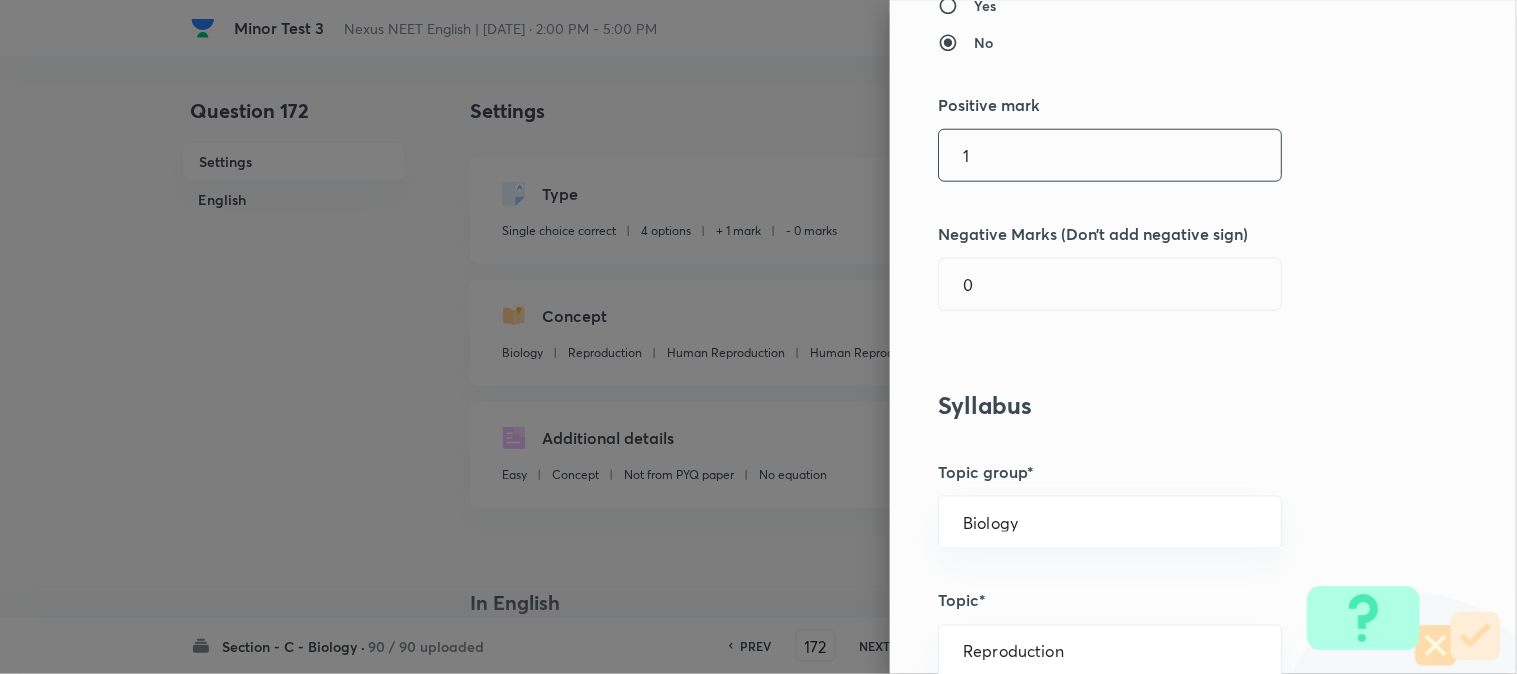 click on "1" at bounding box center (1110, 155) 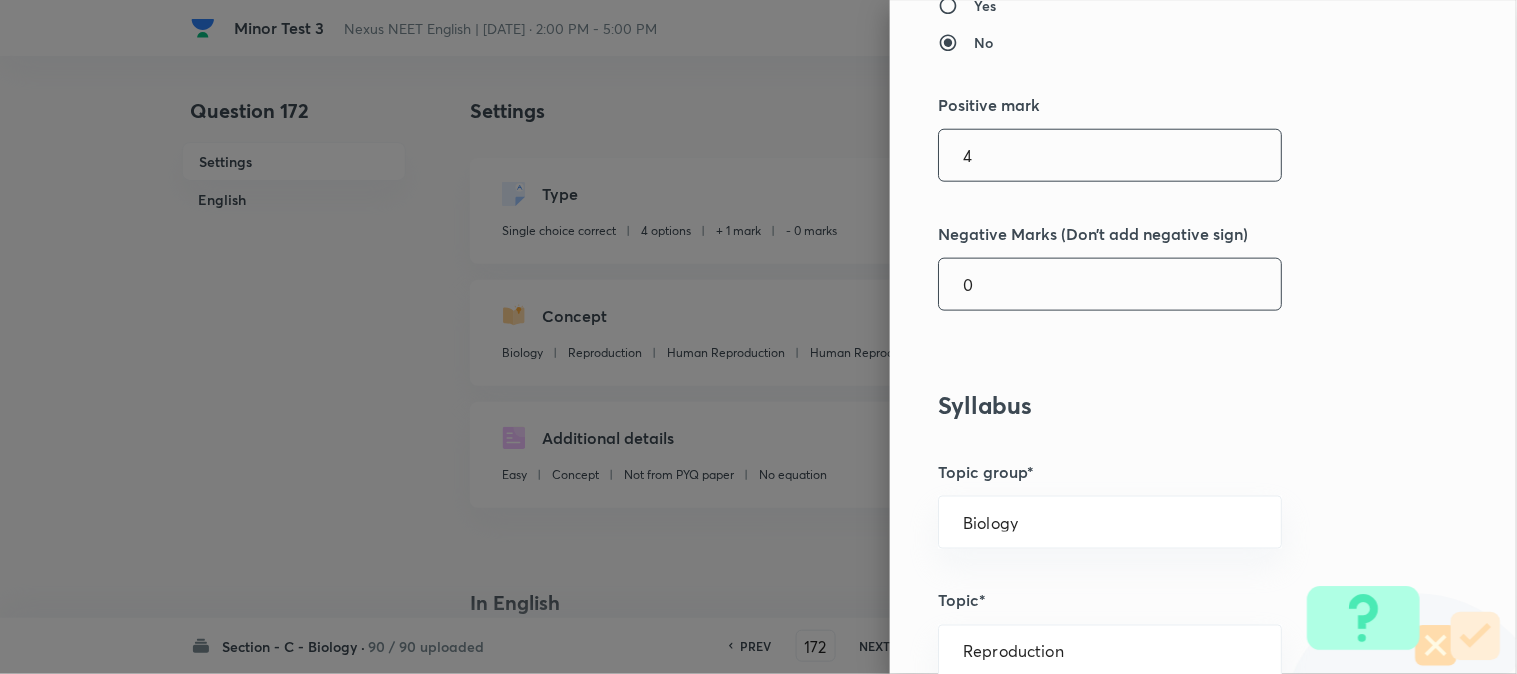 click on "0" at bounding box center [1110, 284] 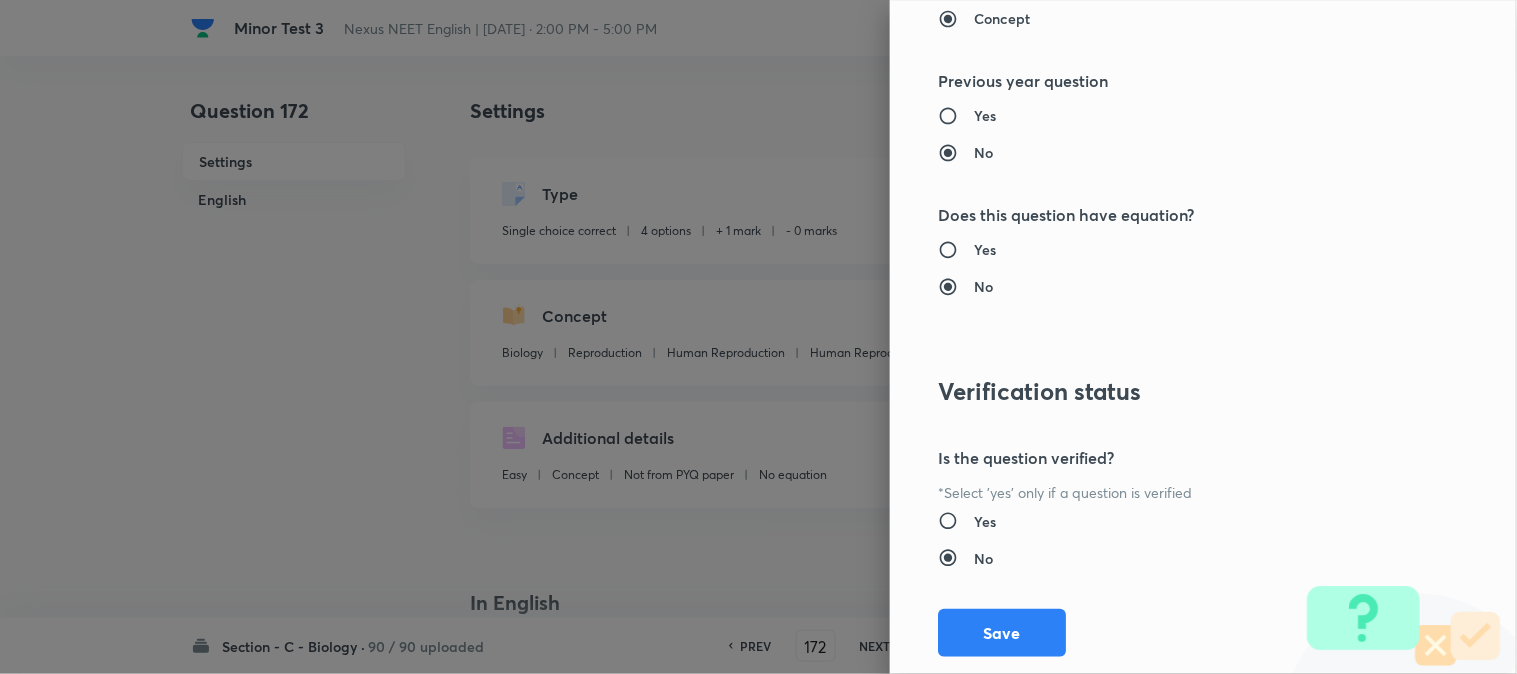 scroll, scrollTop: 2052, scrollLeft: 0, axis: vertical 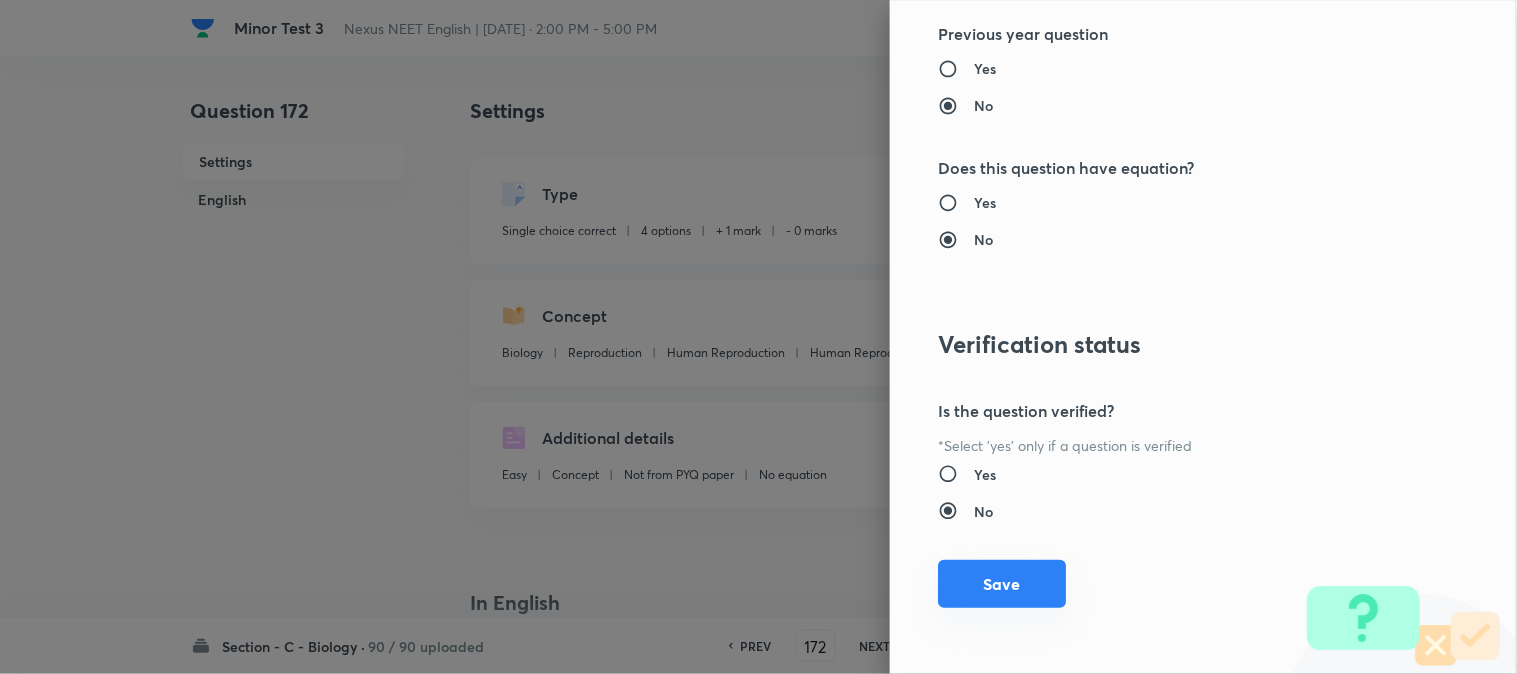 click on "Save" at bounding box center (1002, 584) 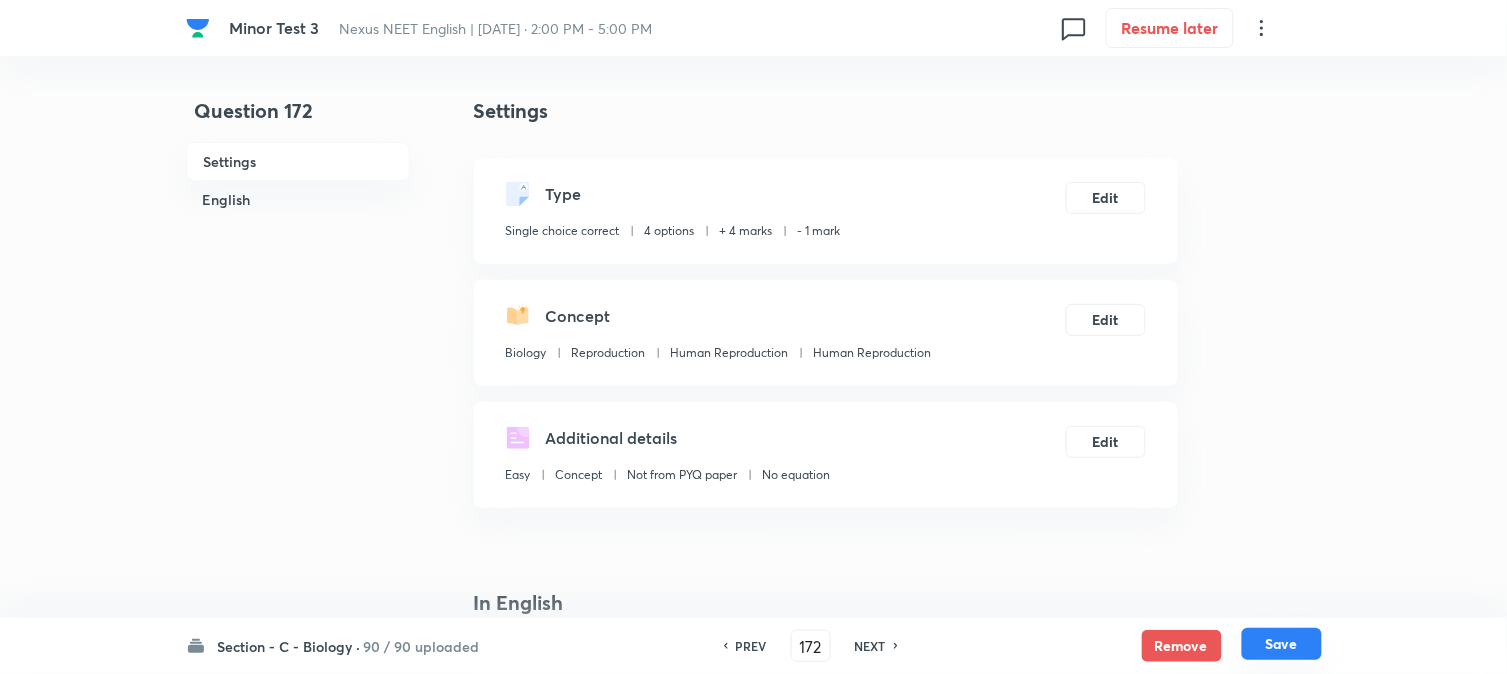 click on "Save" at bounding box center [1282, 644] 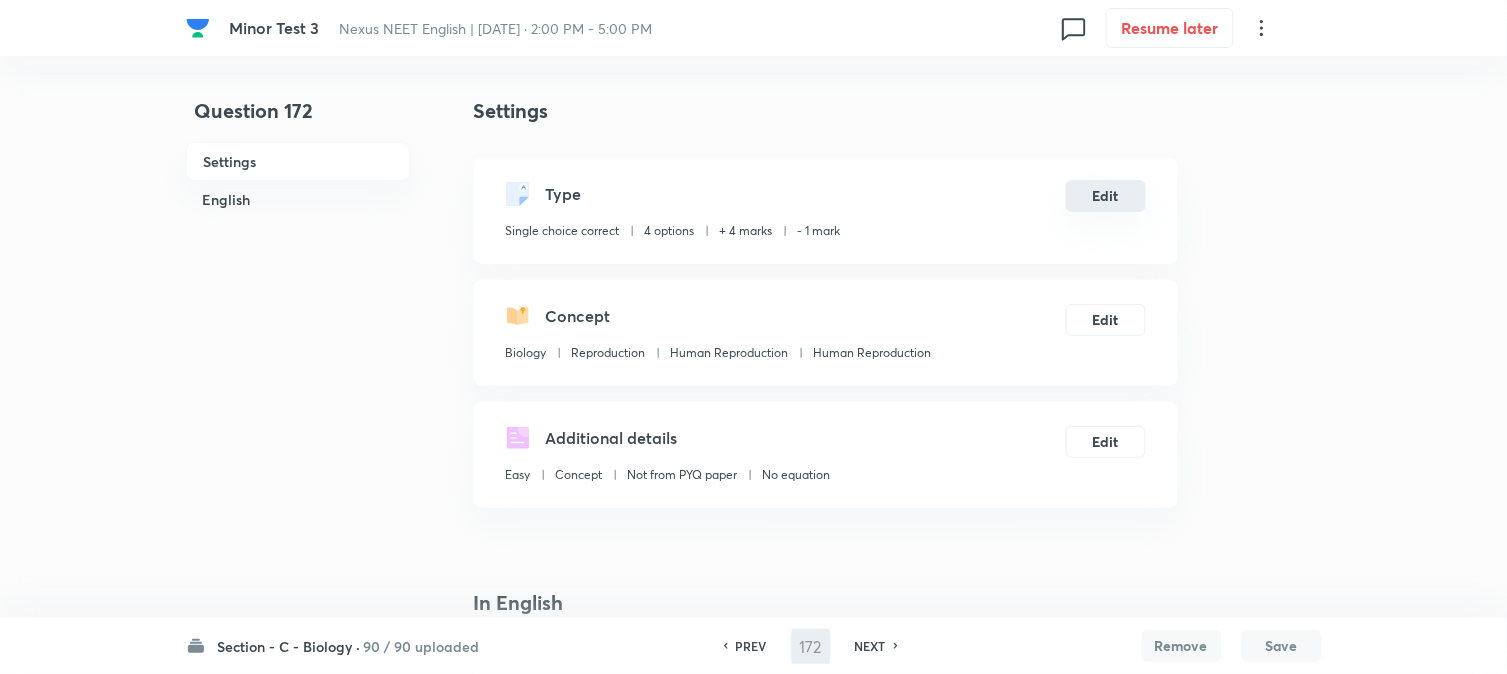 click on "Edit" at bounding box center (1106, 196) 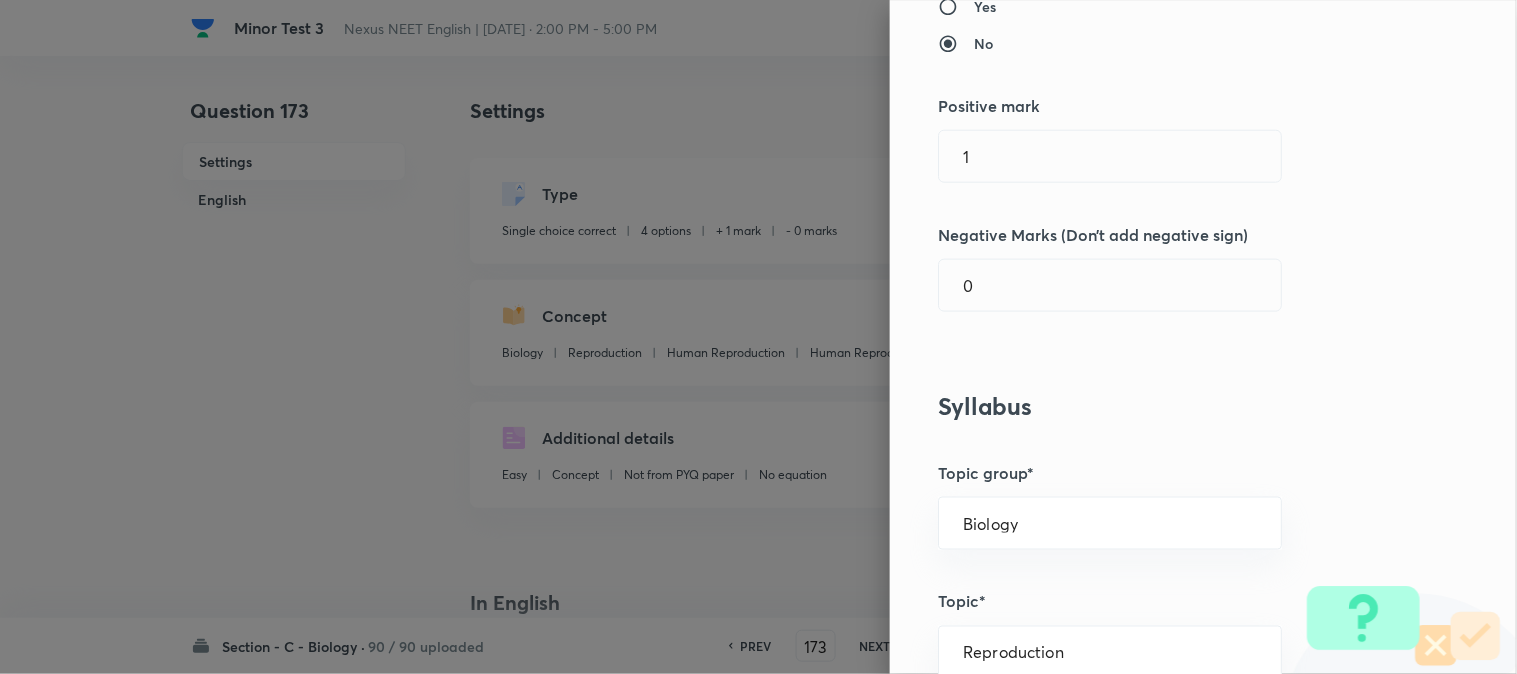 scroll, scrollTop: 444, scrollLeft: 0, axis: vertical 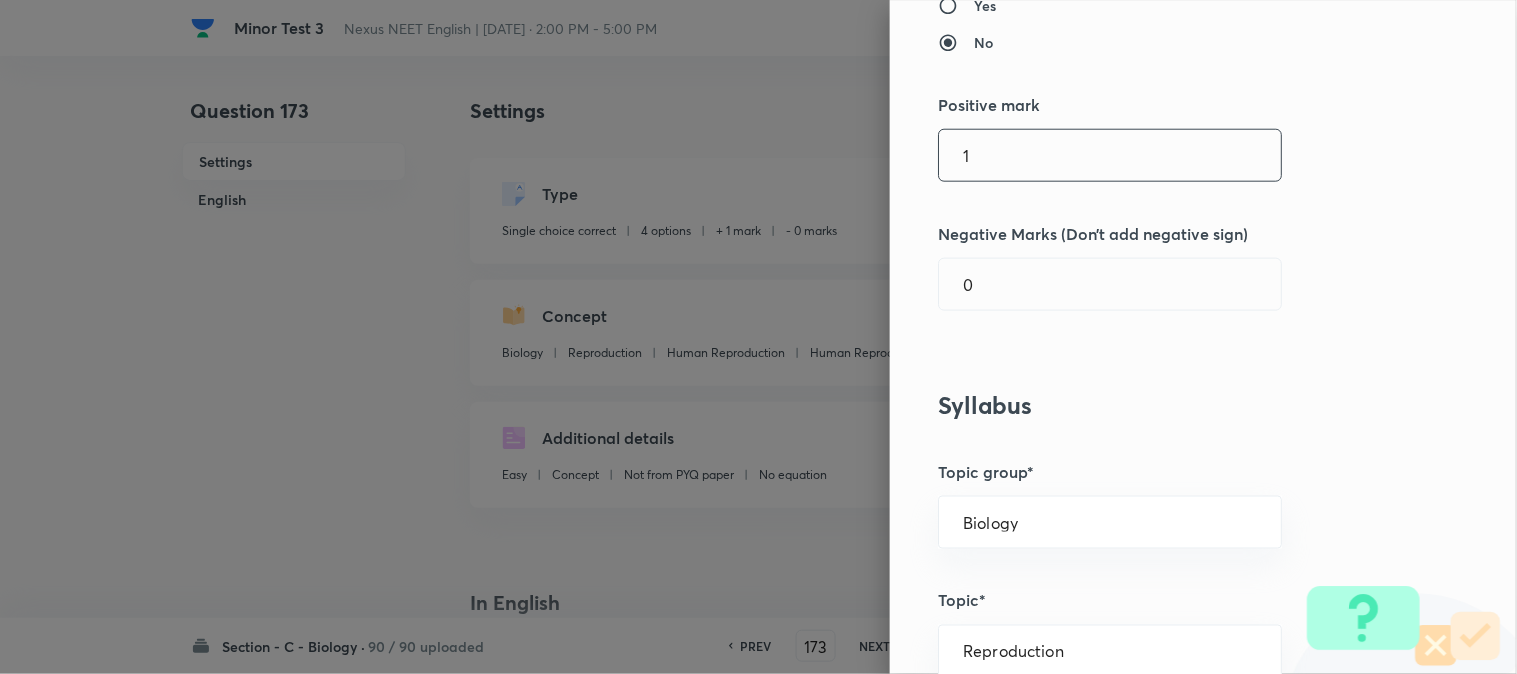 drag, startPoint x: 1000, startPoint y: 200, endPoint x: 1011, endPoint y: 177, distance: 25.495098 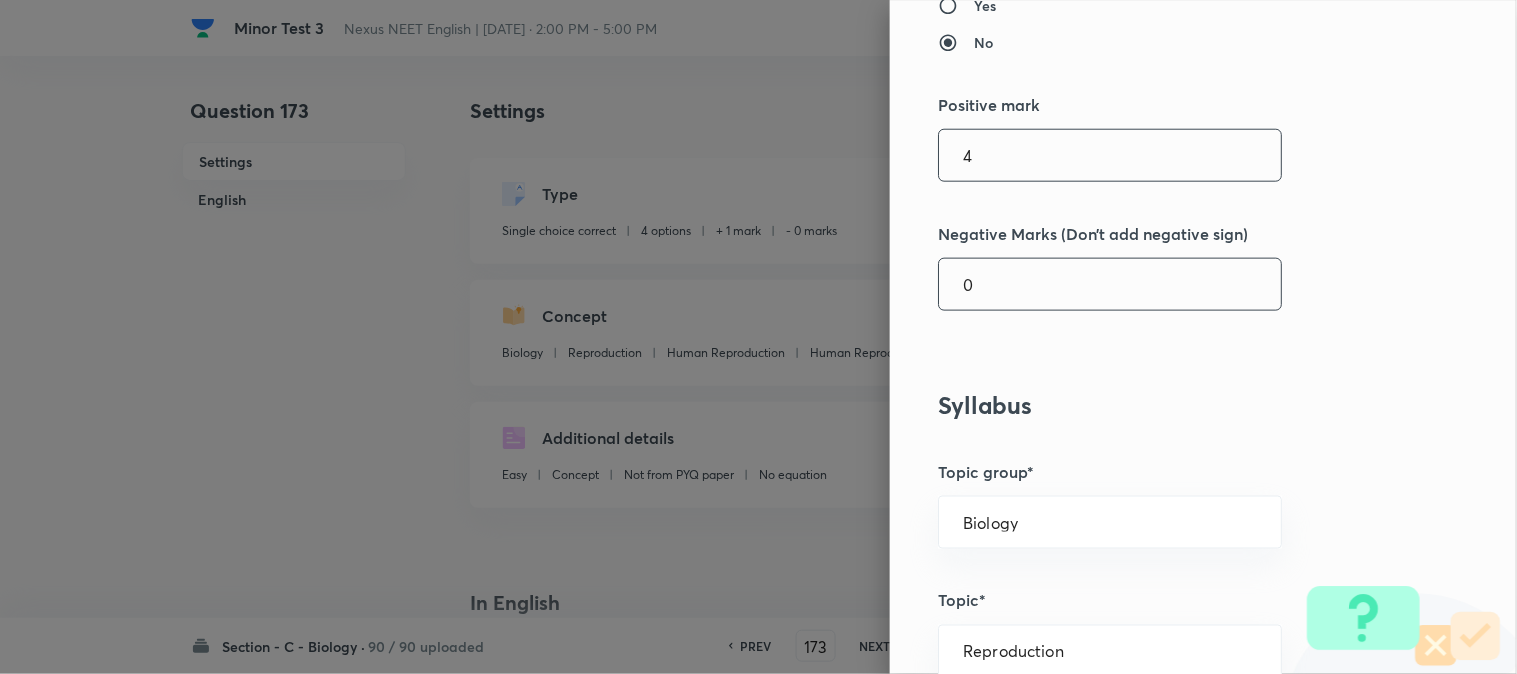 click on "0" at bounding box center (1110, 284) 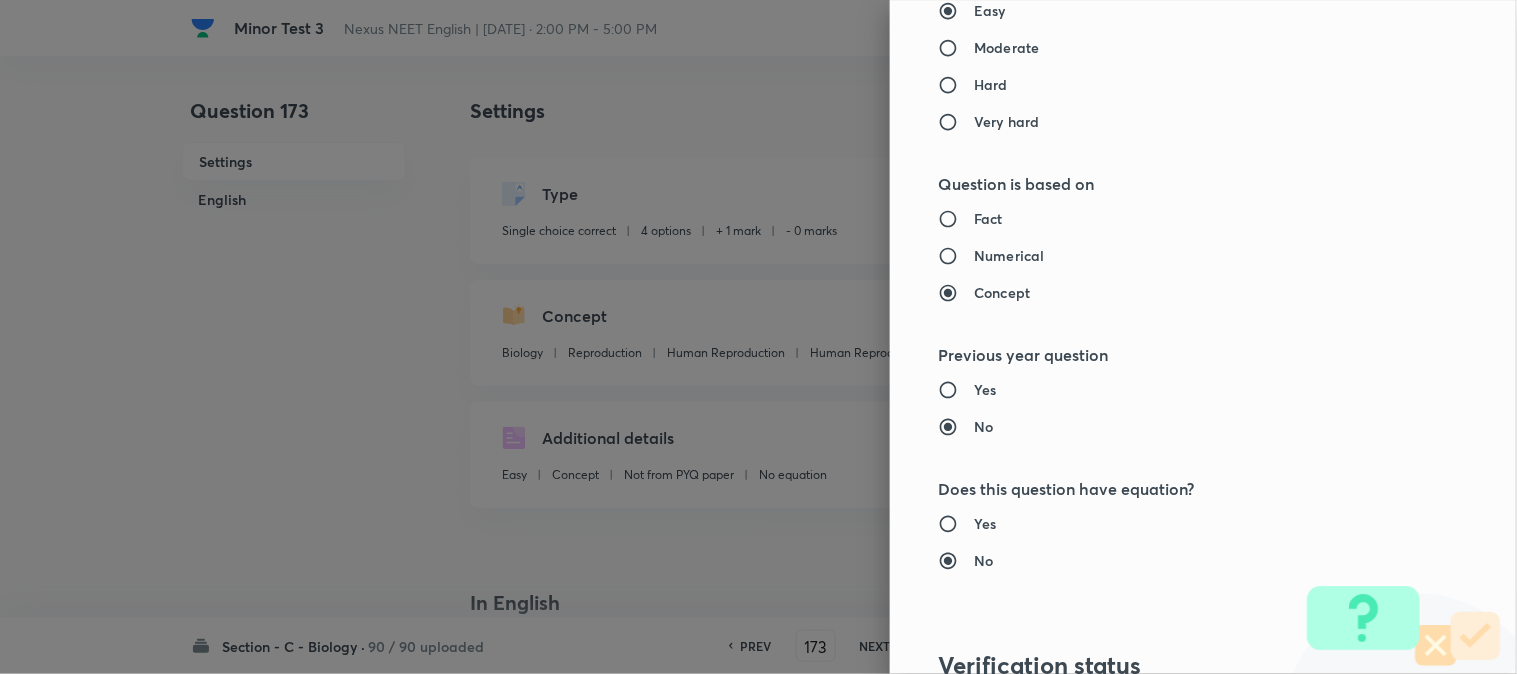 scroll, scrollTop: 2052, scrollLeft: 0, axis: vertical 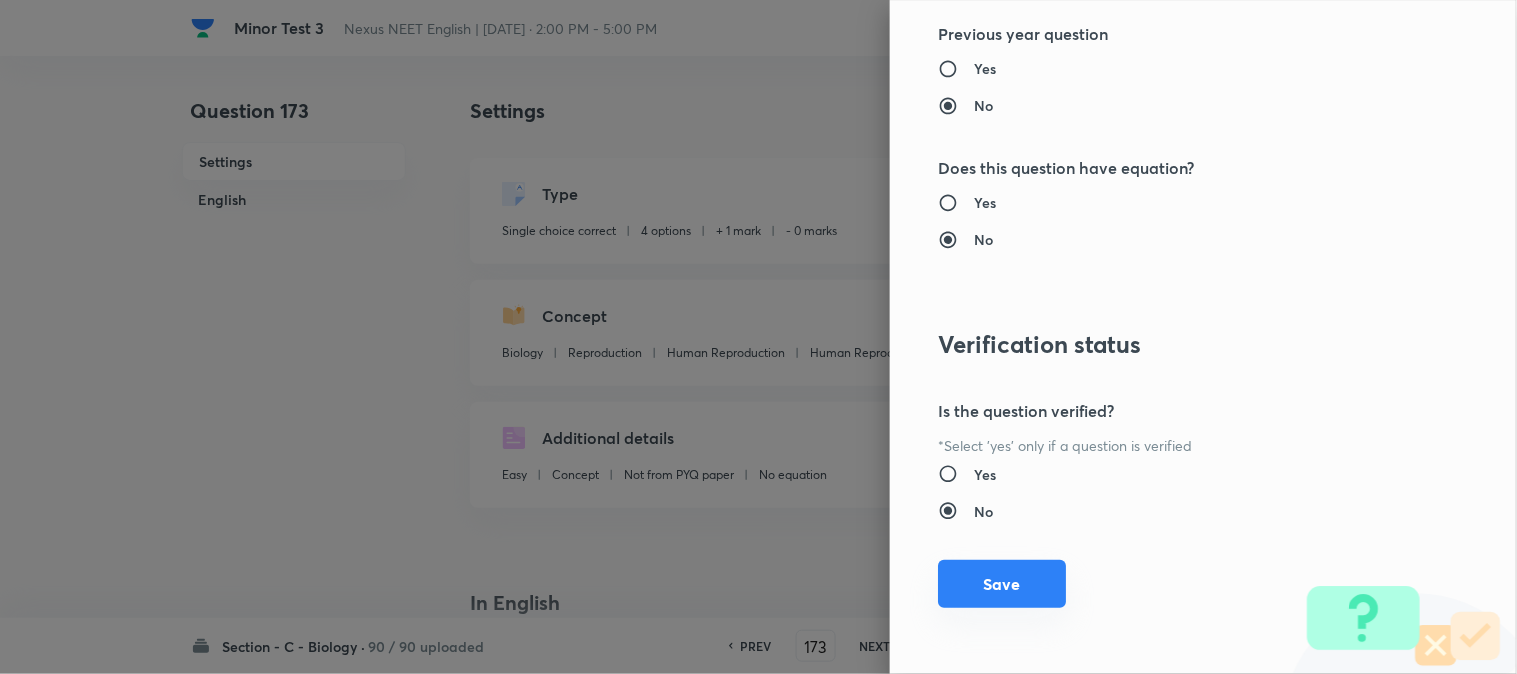 click on "Save" at bounding box center [1002, 584] 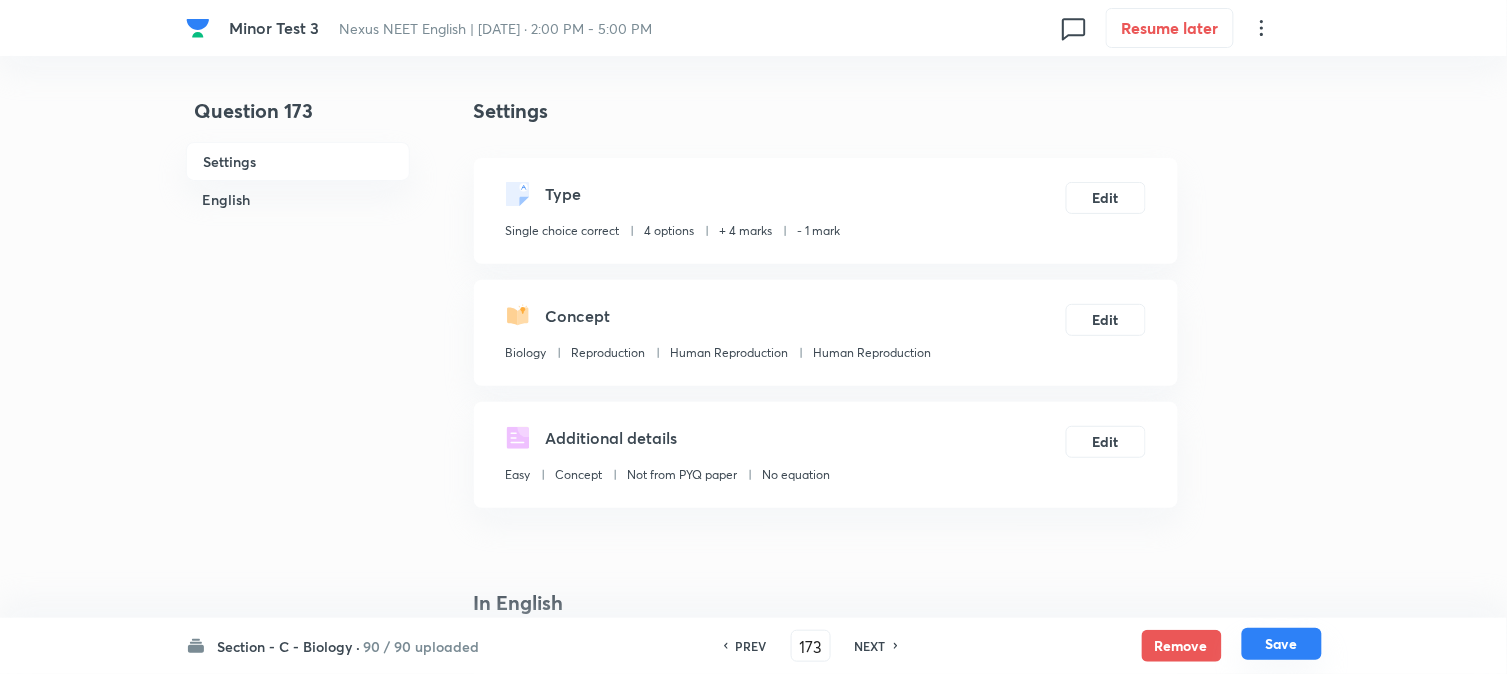 click on "Save" at bounding box center (1282, 644) 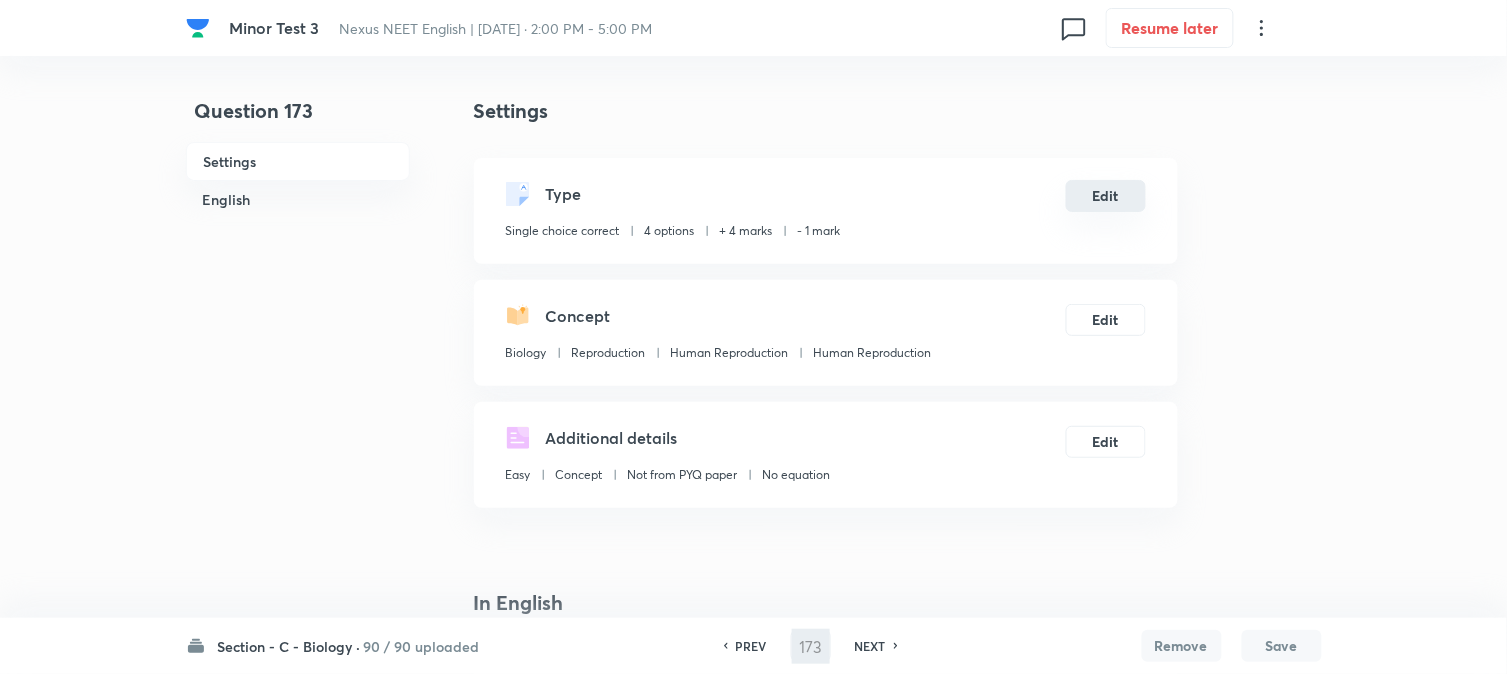 click on "Edit" at bounding box center [1106, 196] 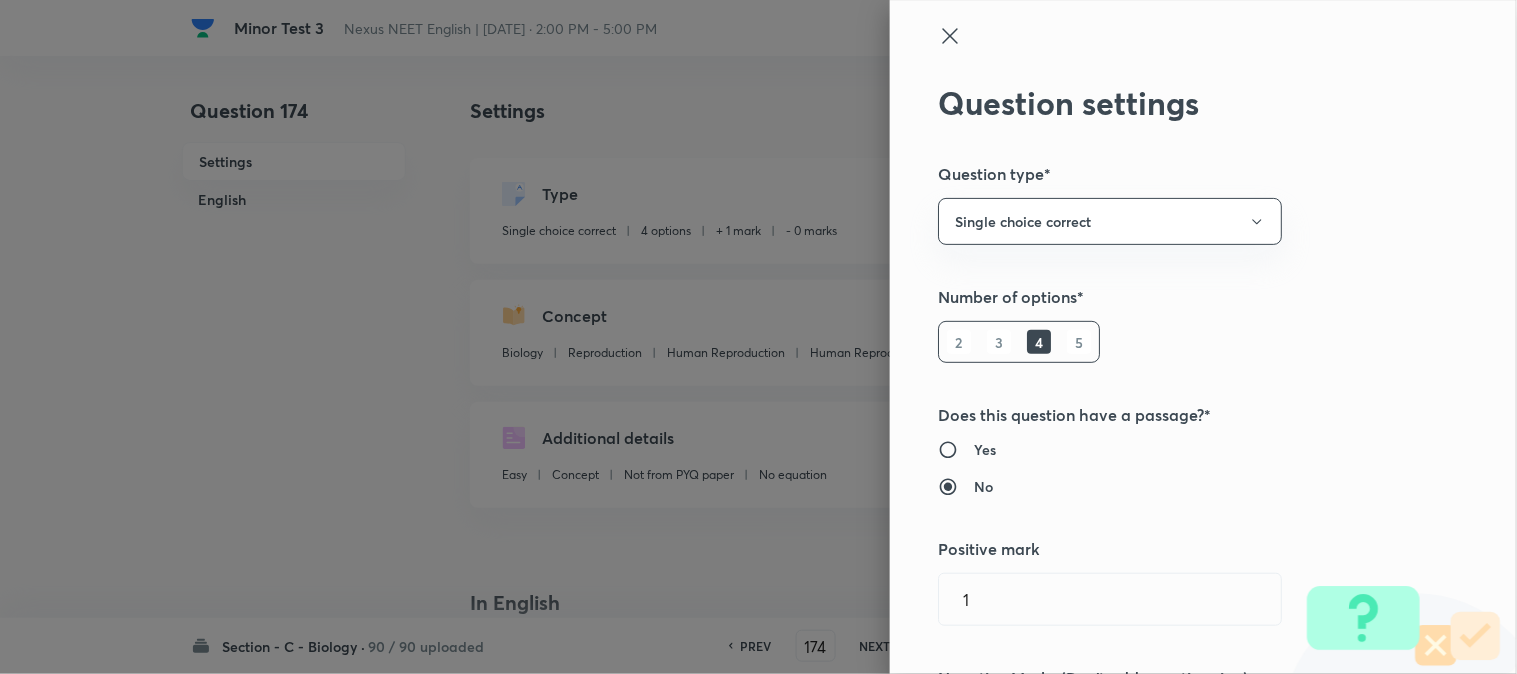 scroll, scrollTop: 444, scrollLeft: 0, axis: vertical 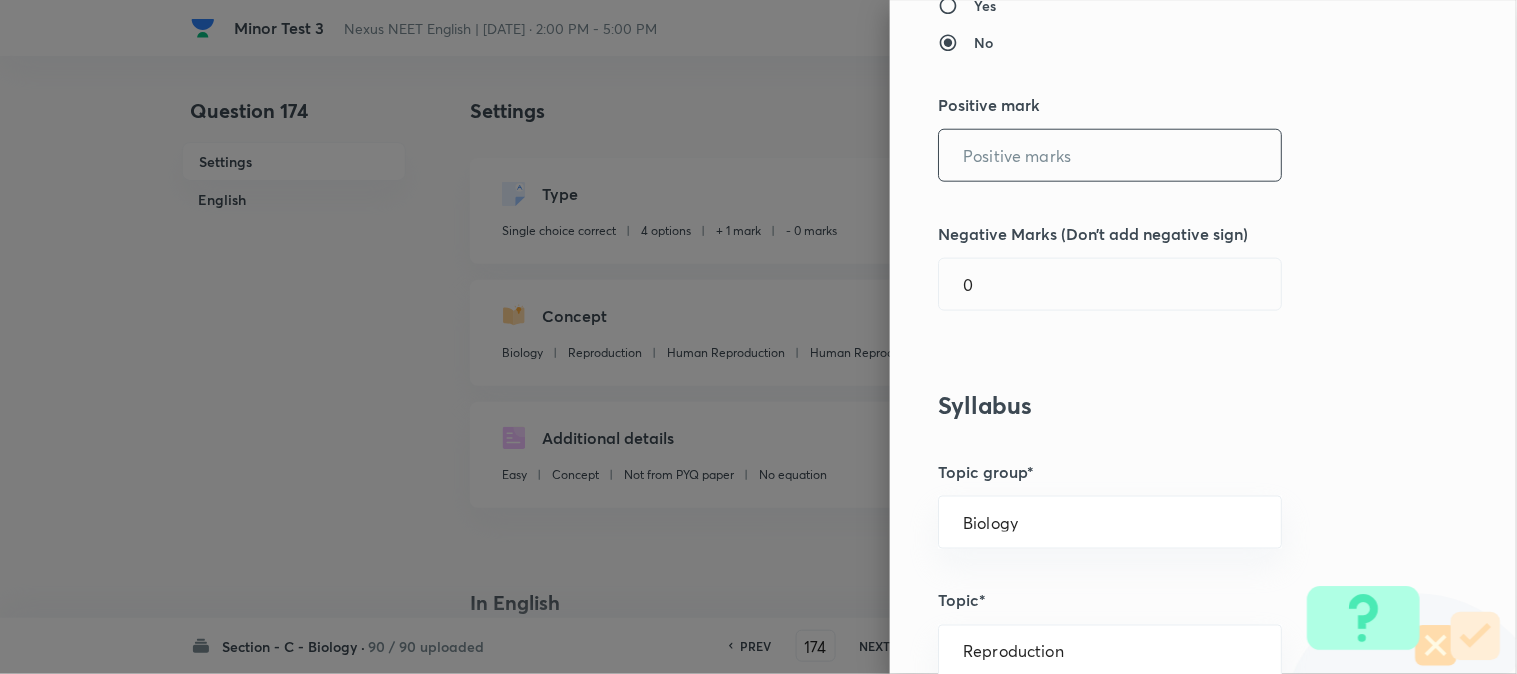 click at bounding box center [1110, 155] 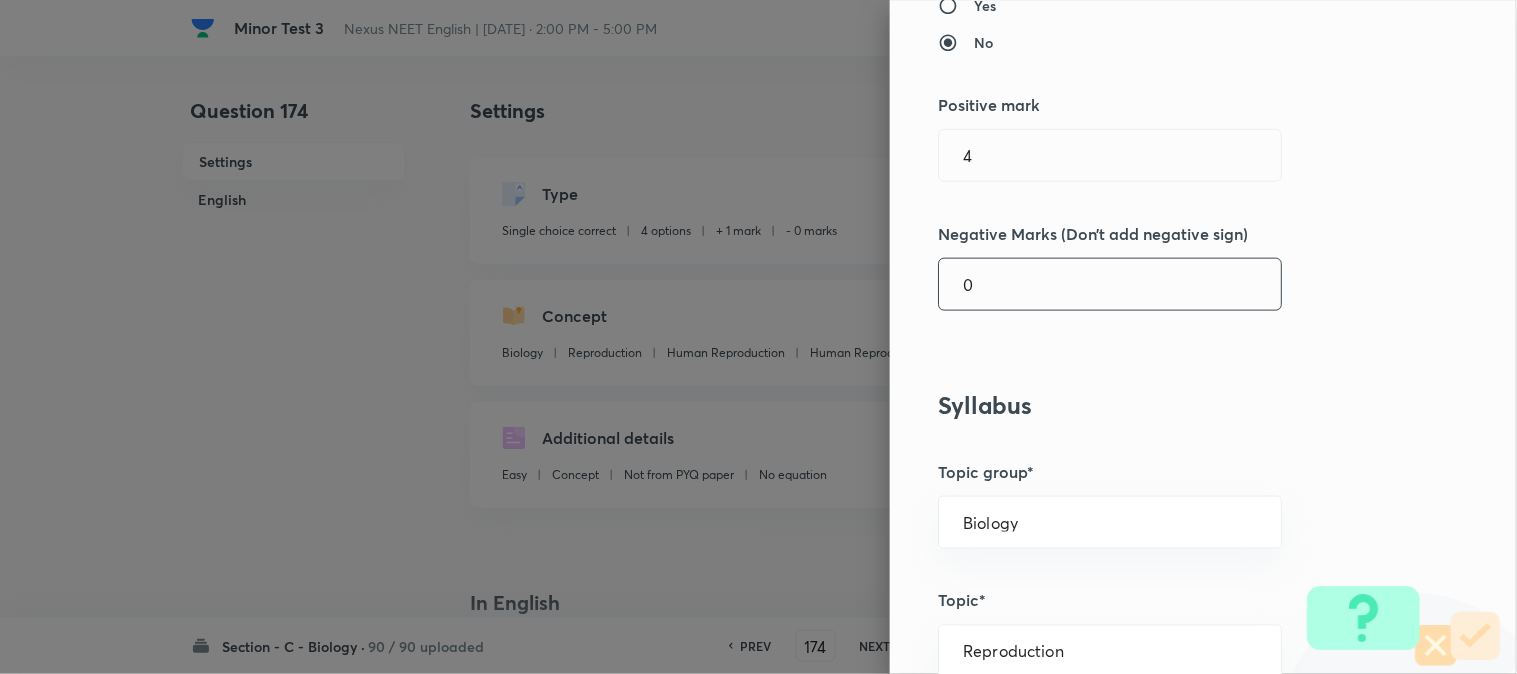 drag, startPoint x: 995, startPoint y: 270, endPoint x: 1001, endPoint y: 290, distance: 20.880613 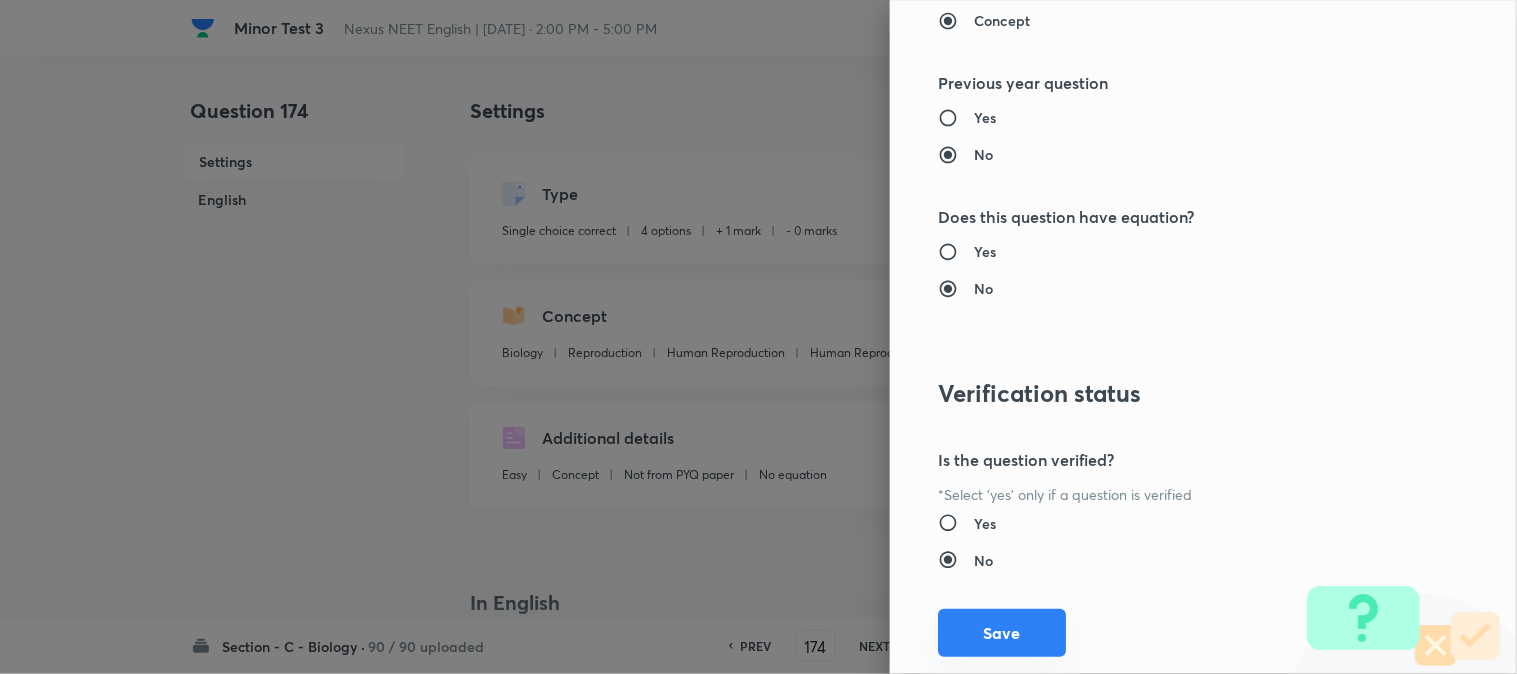 scroll, scrollTop: 2052, scrollLeft: 0, axis: vertical 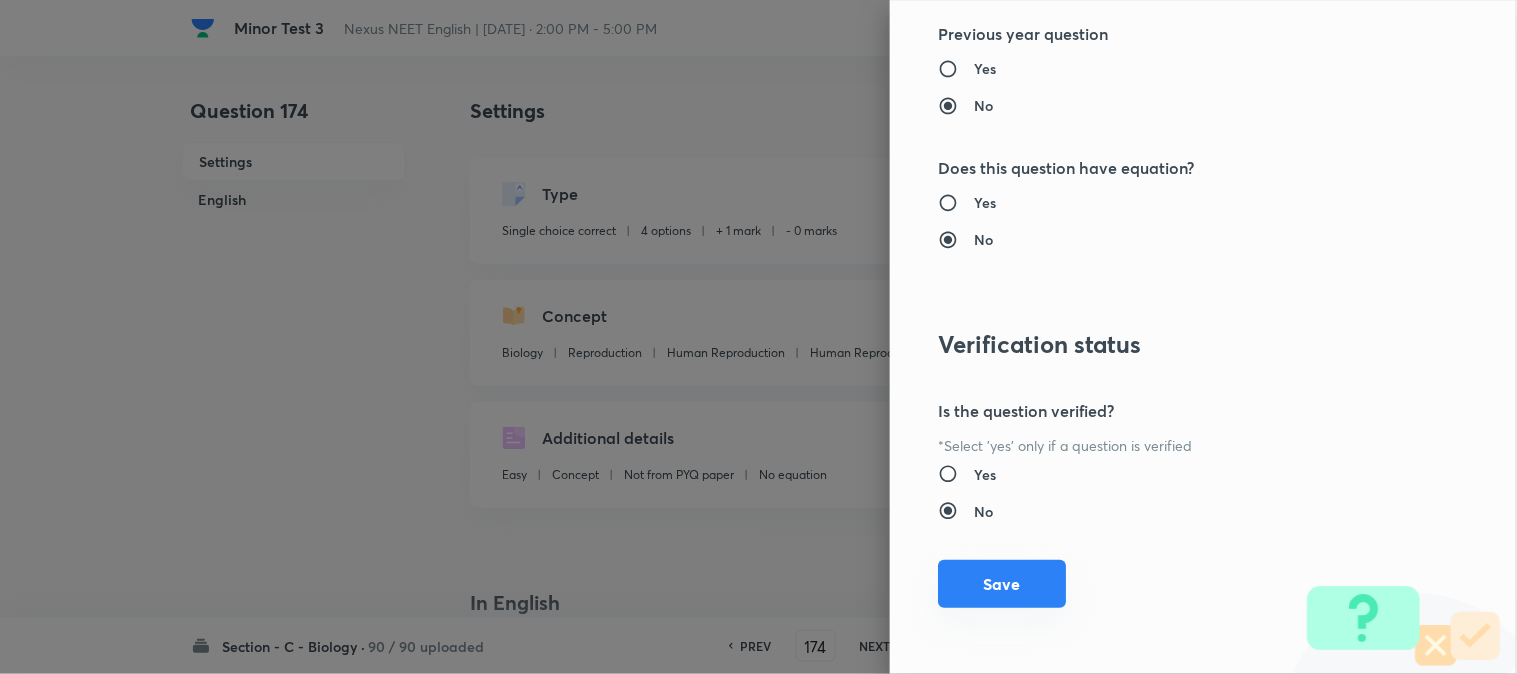 click on "Question settings Question type* Single choice correct Number of options* 2 3 4 5 Does this question have a passage?* Yes No Positive mark 4 ​ Negative Marks (Don’t add negative sign) 1 ​ Syllabus Topic group* Biology ​ Topic* Reproduction ​ Concept* Human Reproduction ​ Sub-concept* Human Reproduction ​ Concept-field ​ Additional details Question Difficulty Very easy Easy Moderate Hard Very hard Question is based on Fact Numerical Concept Previous year question Yes No Does this question have equation? Yes No Verification status Is the question verified? *Select 'yes' only if a question is verified Yes No Save" at bounding box center [1203, 337] 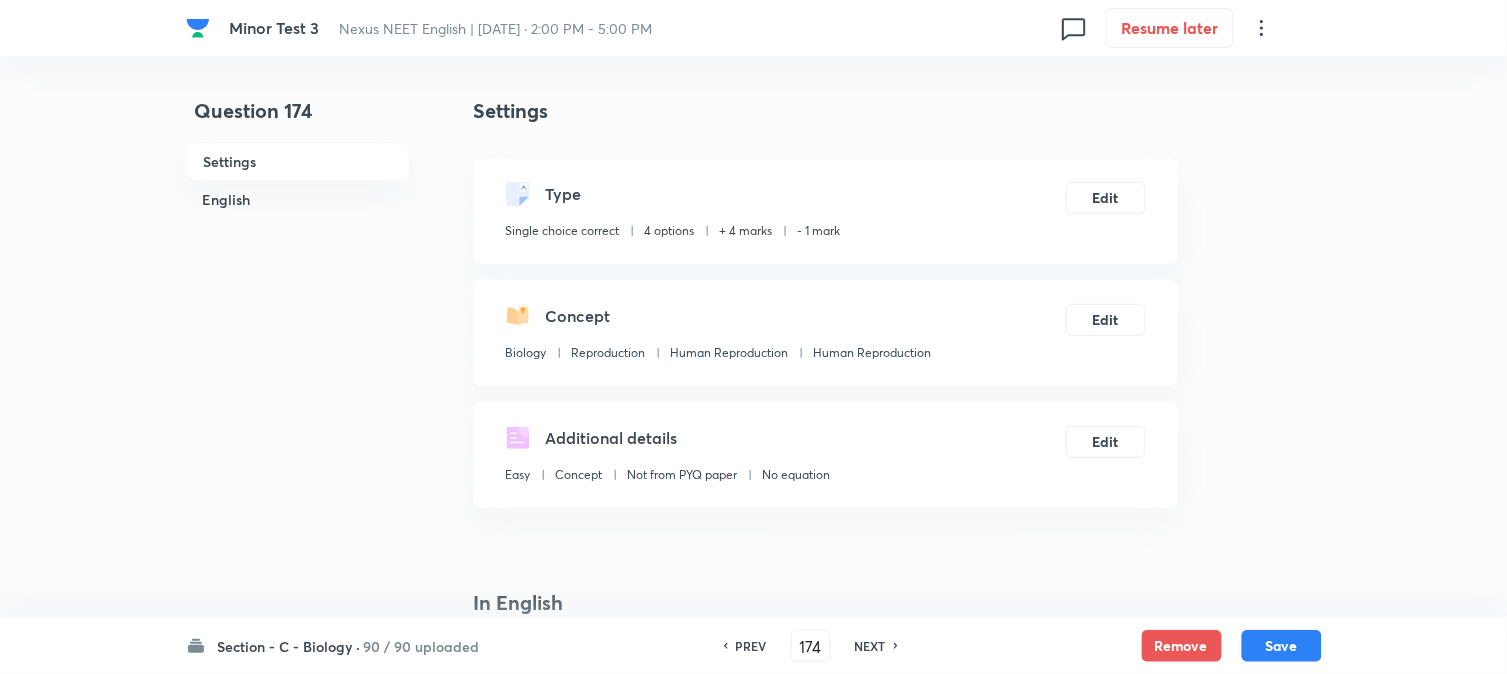 click on "Save" at bounding box center [1282, 646] 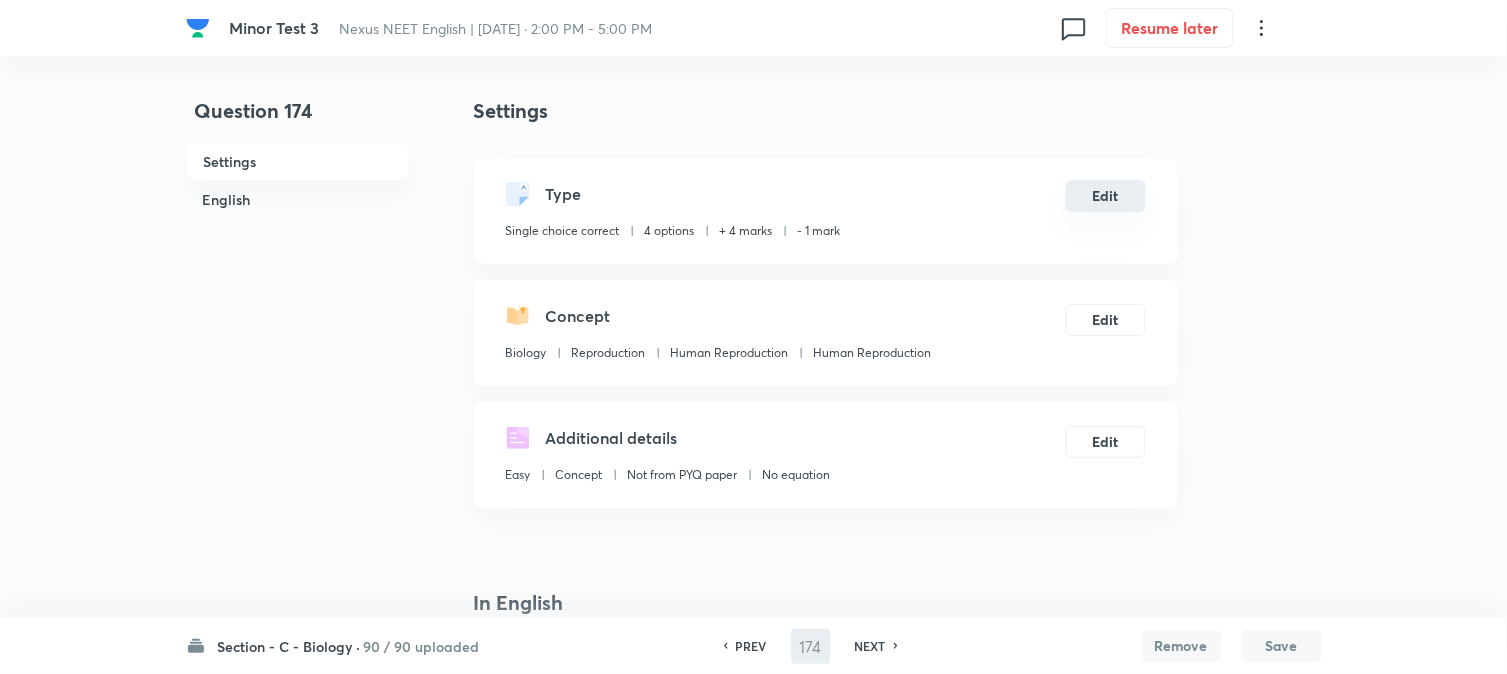click on "Edit" at bounding box center (1106, 196) 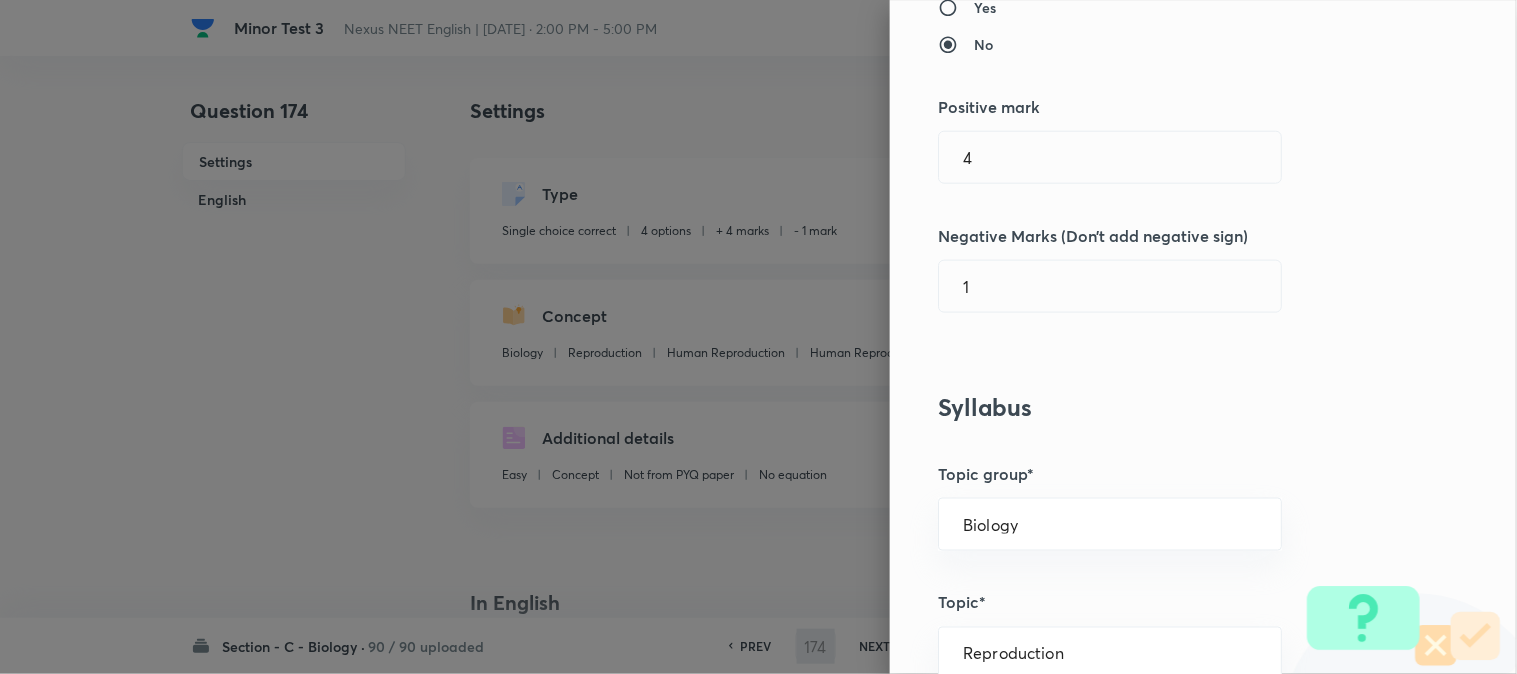 scroll, scrollTop: 444, scrollLeft: 0, axis: vertical 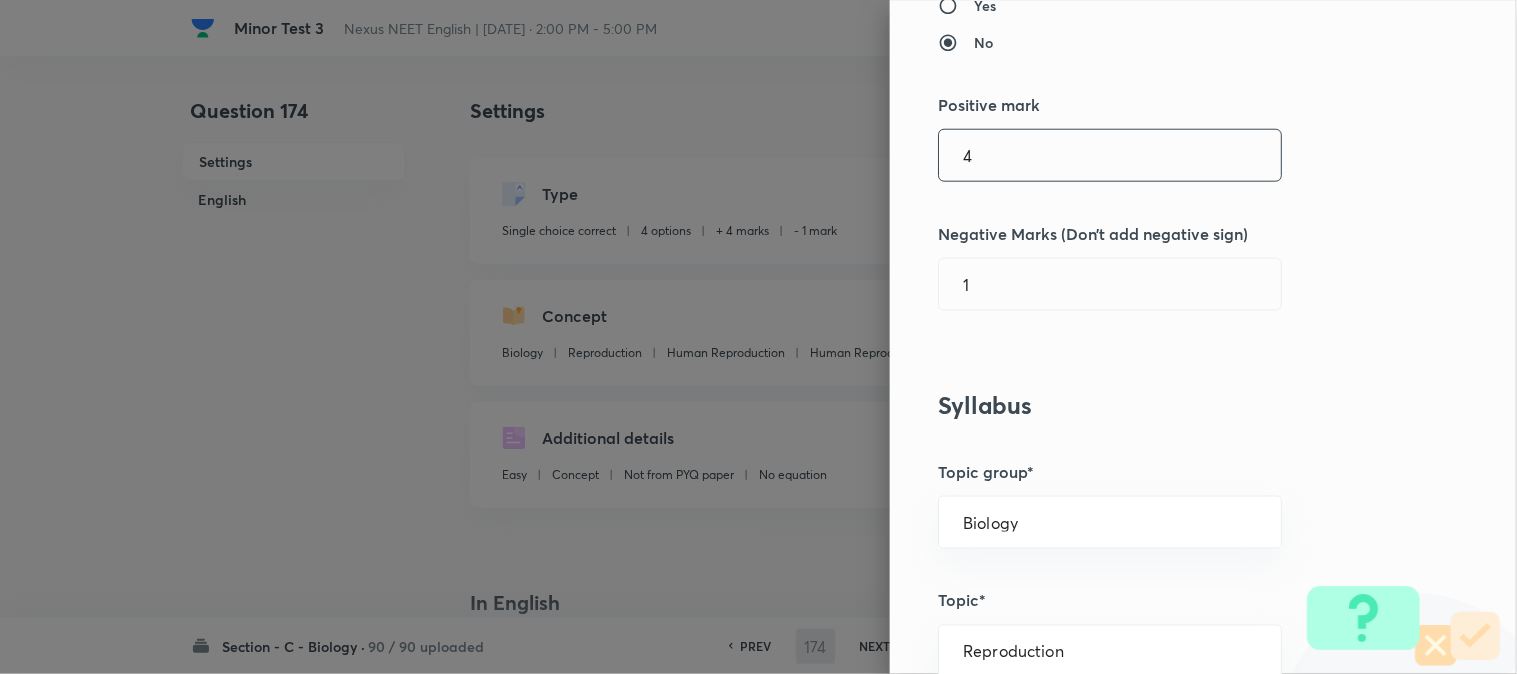 click on "4" at bounding box center [1110, 155] 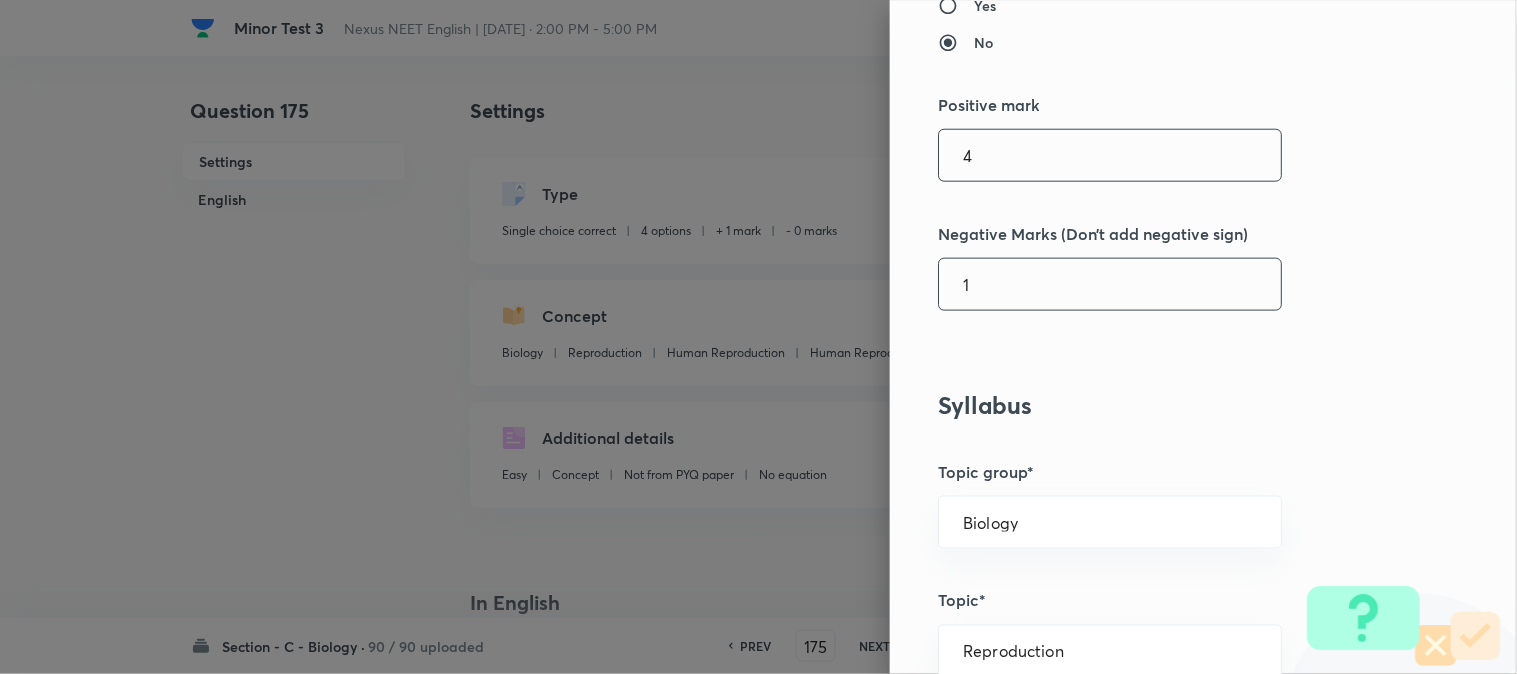 click on "1" at bounding box center [1110, 284] 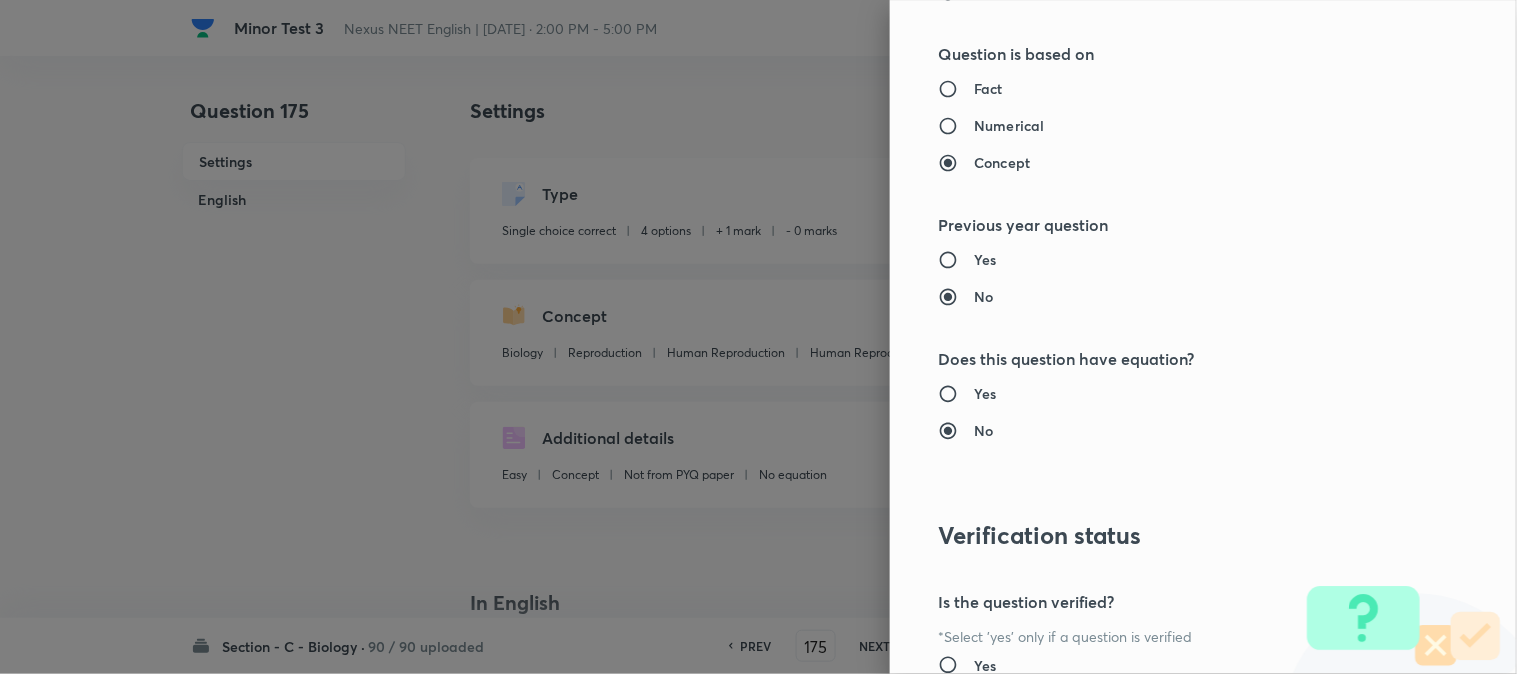 scroll, scrollTop: 2052, scrollLeft: 0, axis: vertical 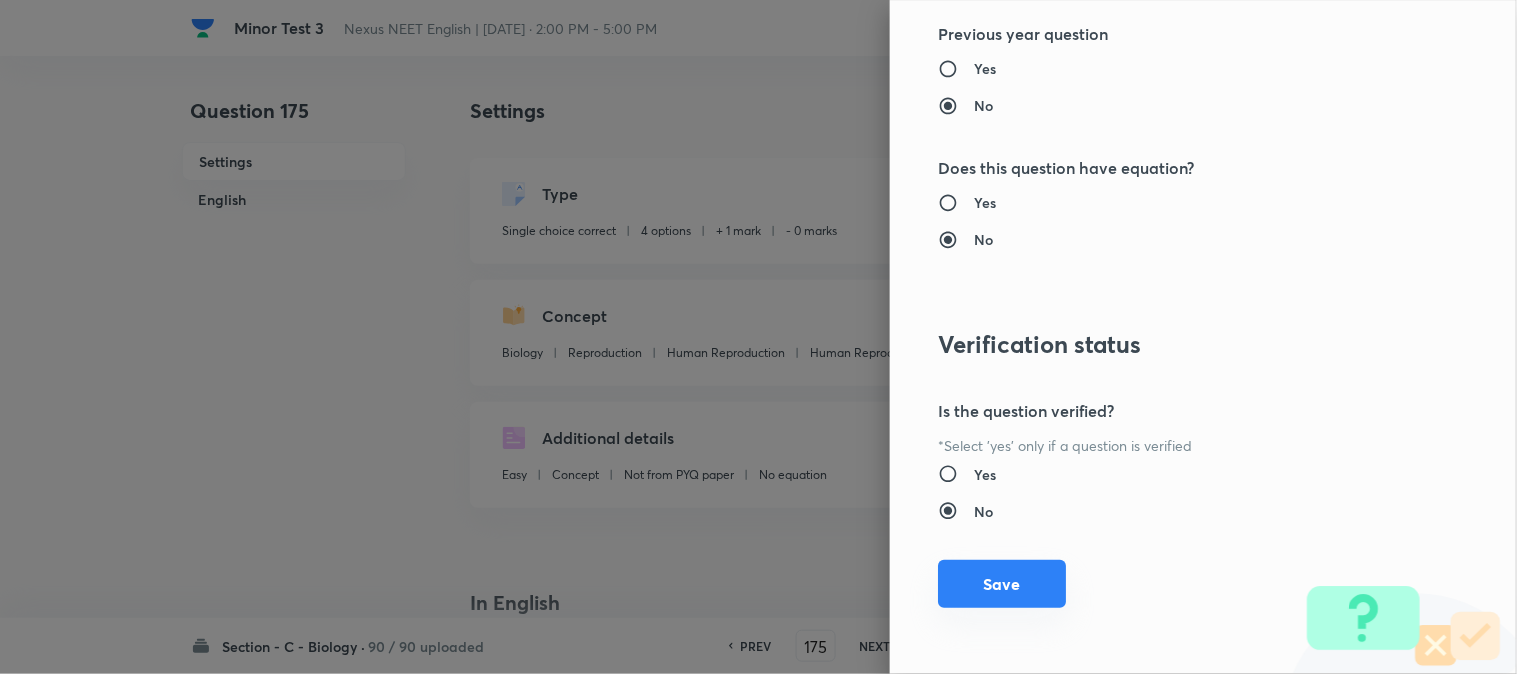 click on "Save" at bounding box center [1002, 584] 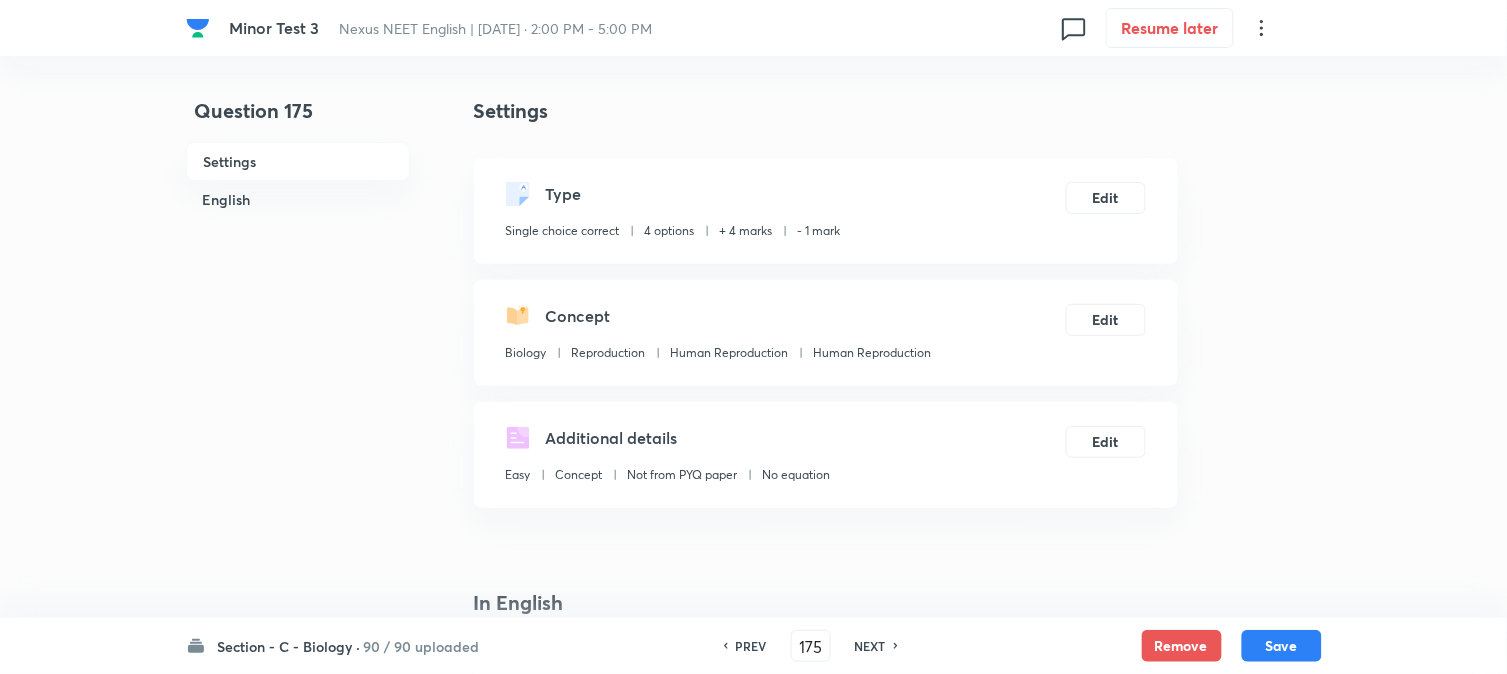 click on "Save" at bounding box center [1282, 646] 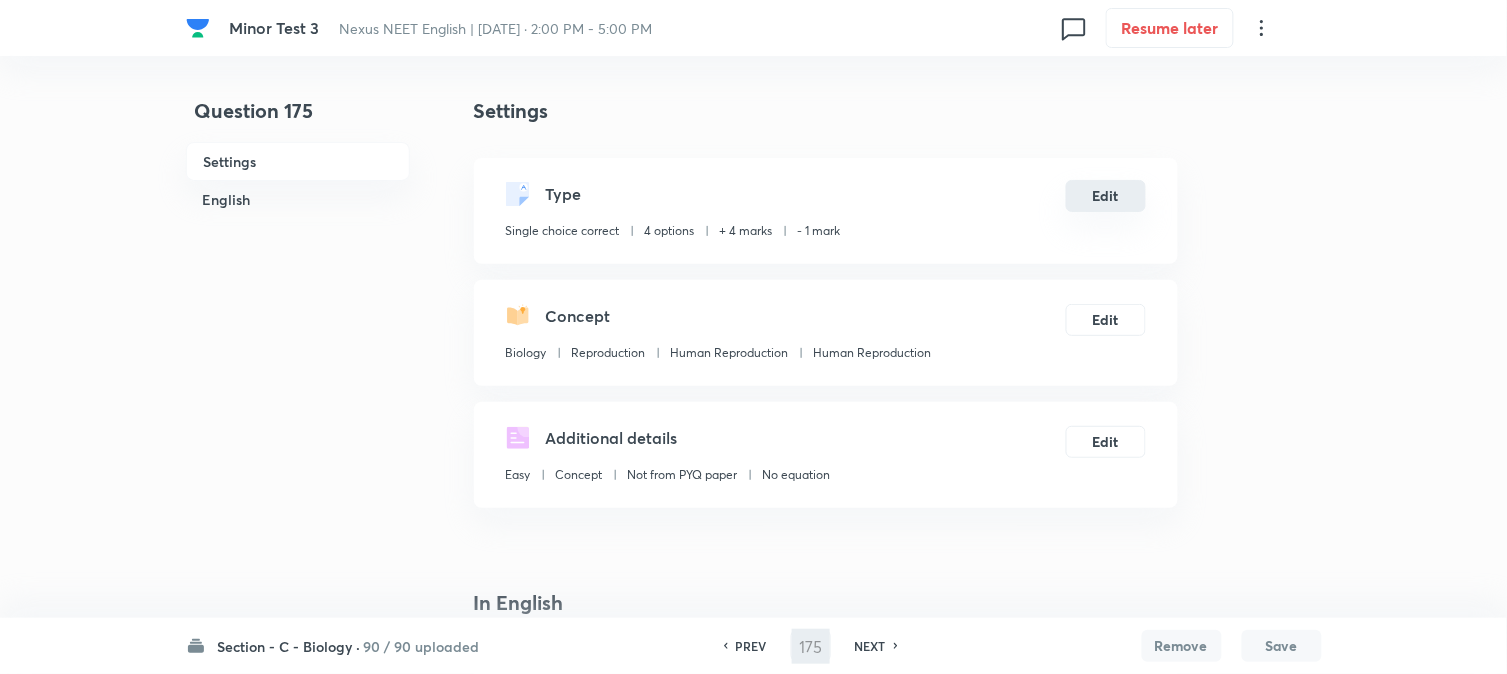 click on "Edit" at bounding box center [1106, 196] 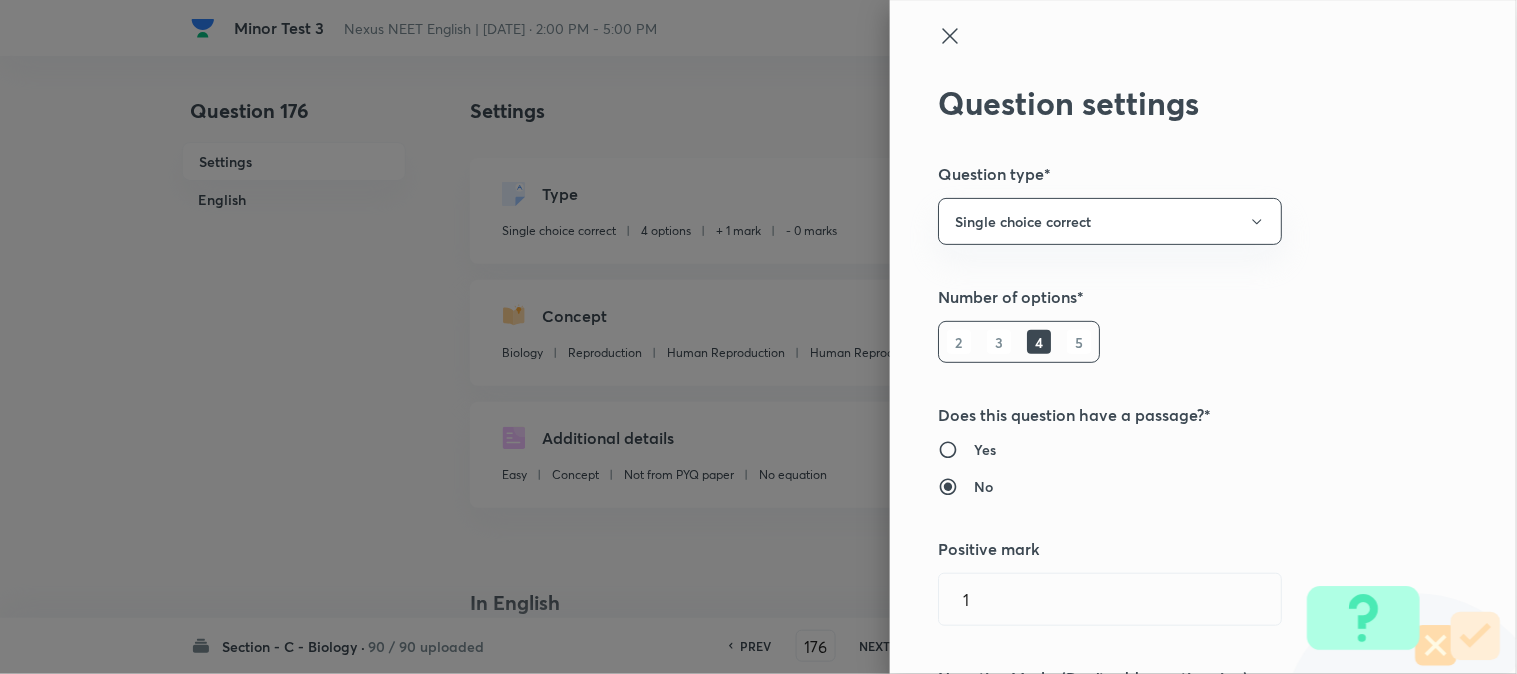 scroll, scrollTop: 222, scrollLeft: 0, axis: vertical 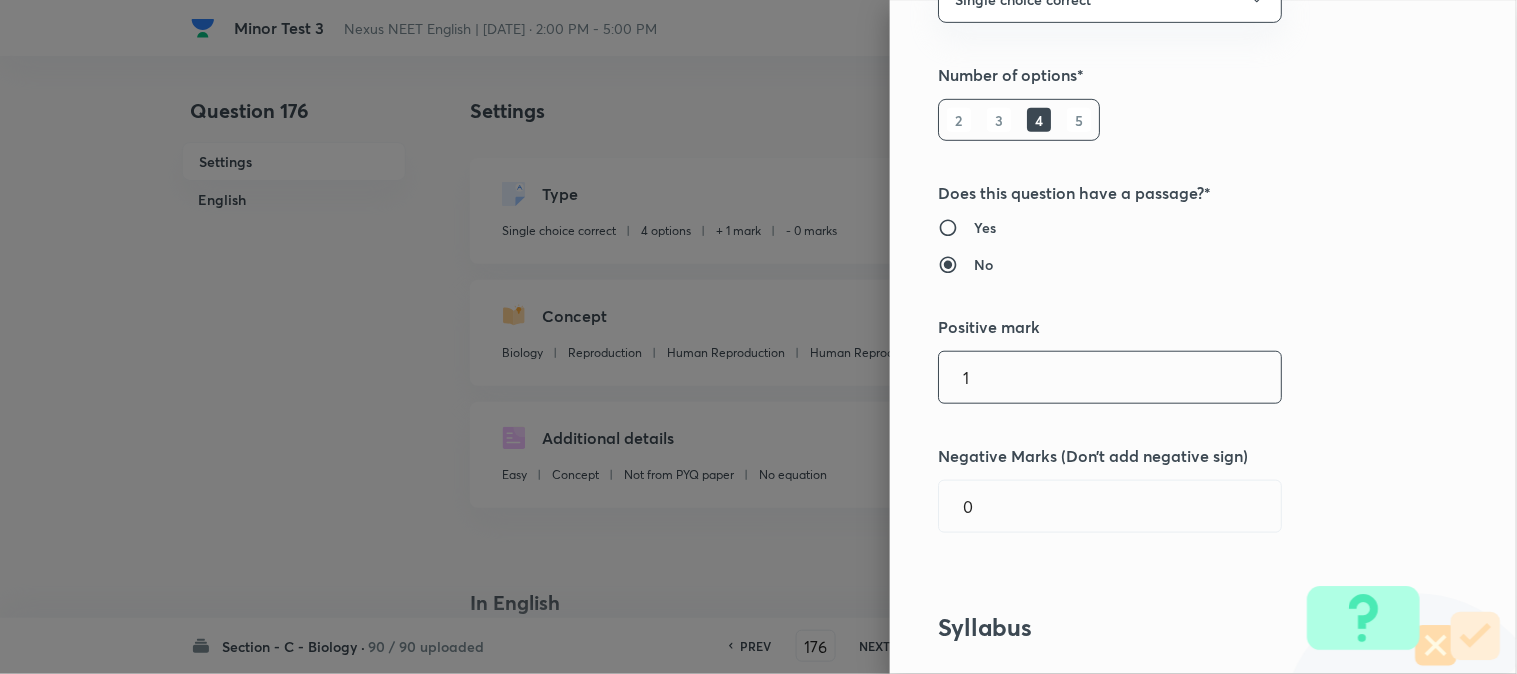 click on "1" at bounding box center [1110, 377] 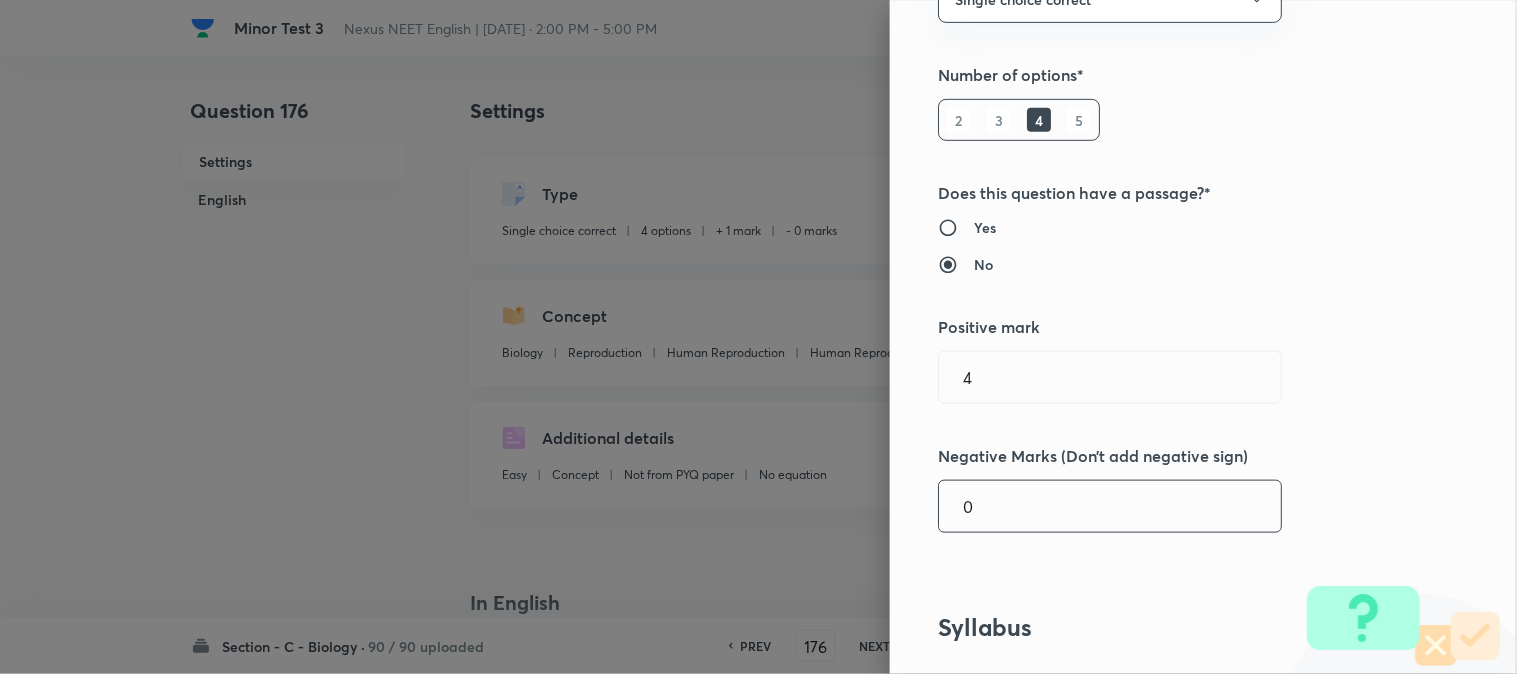 click on "0" at bounding box center (1110, 506) 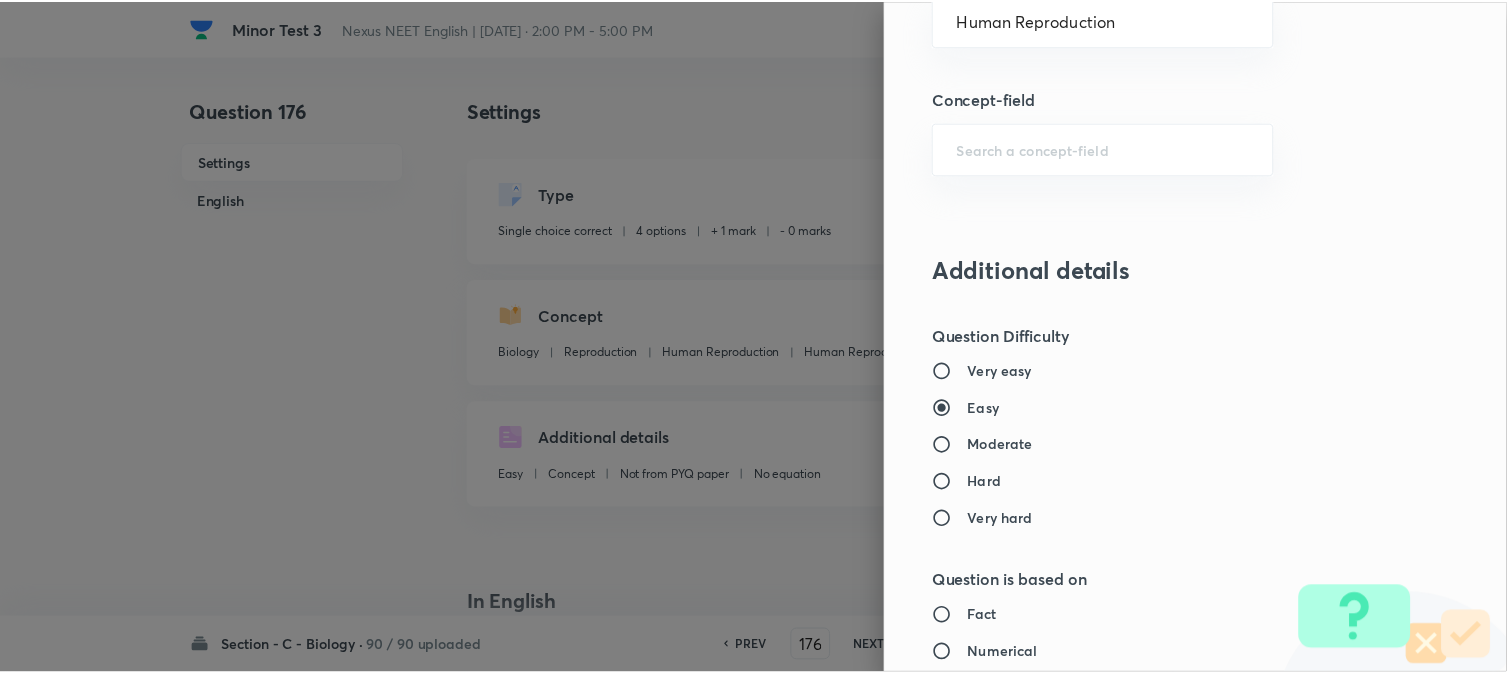 scroll, scrollTop: 2052, scrollLeft: 0, axis: vertical 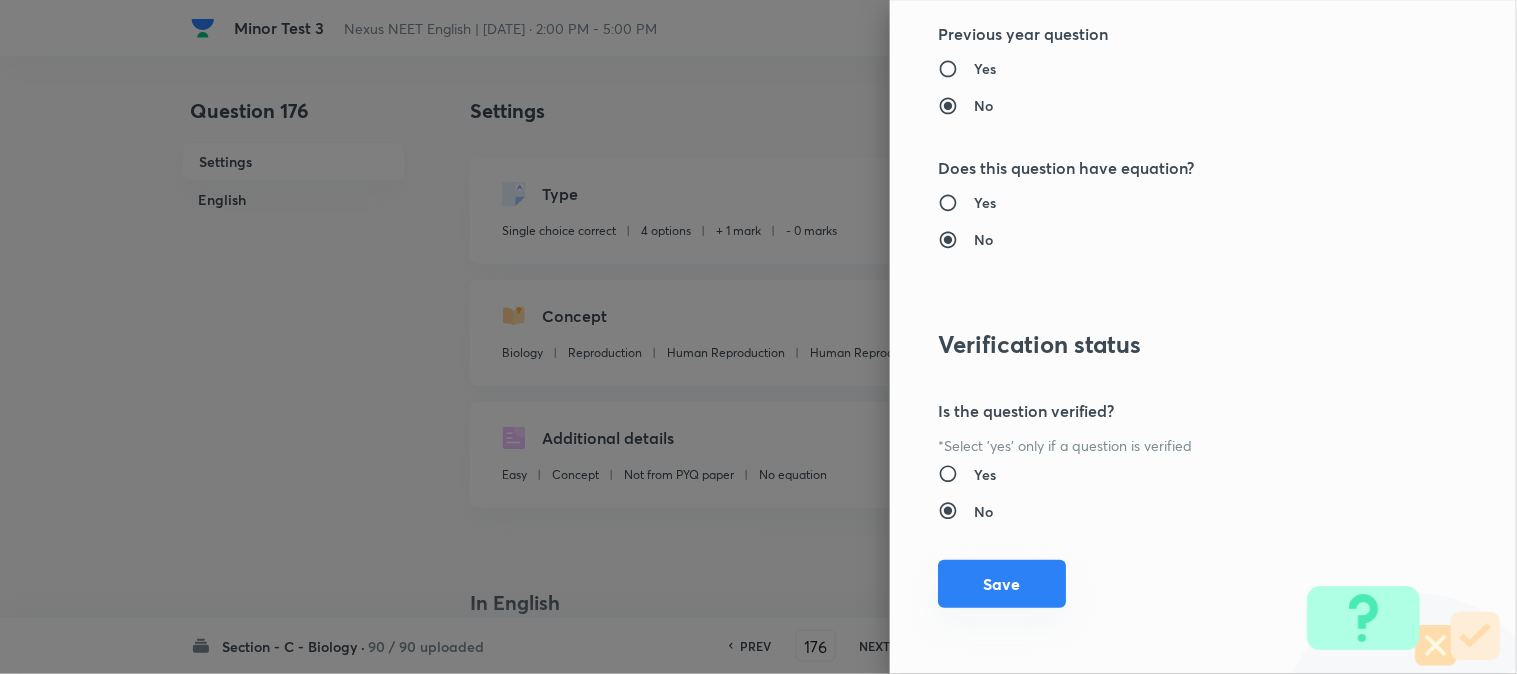 click on "Save" at bounding box center (1002, 584) 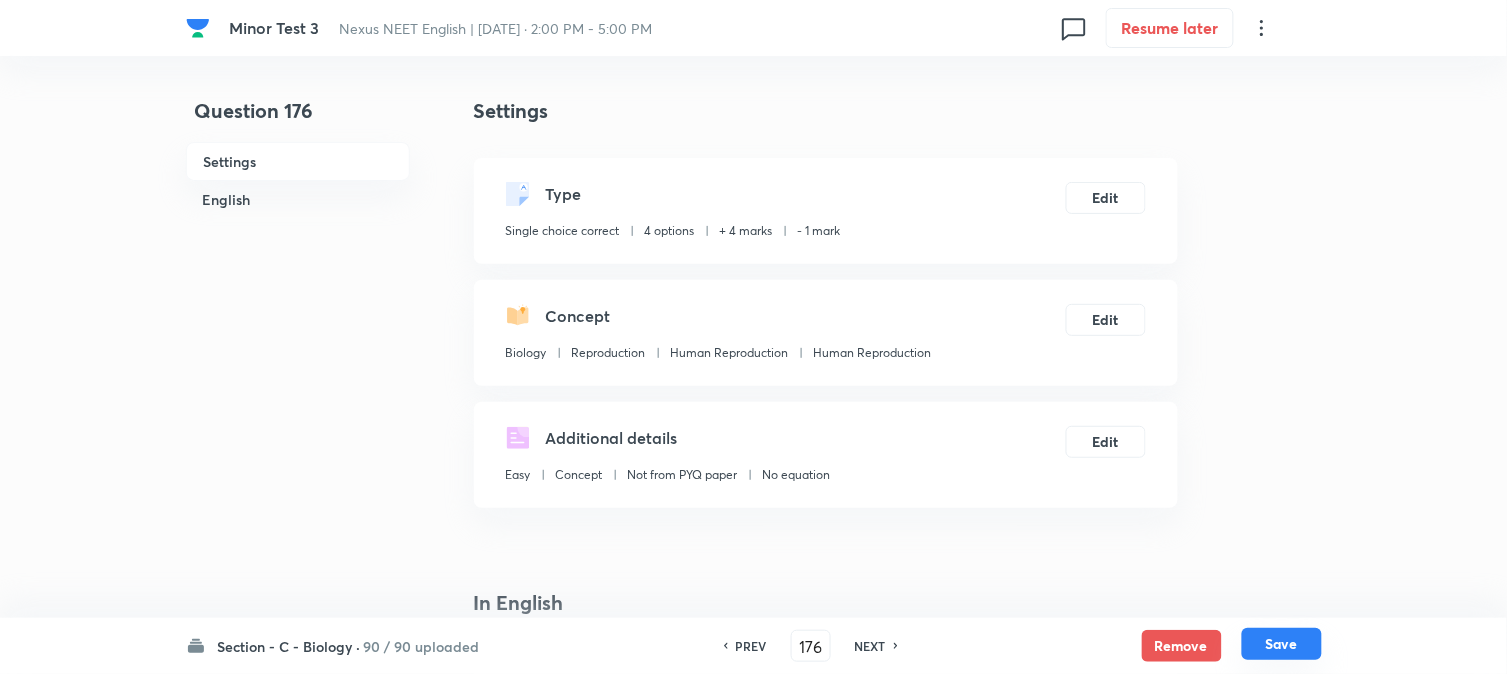 drag, startPoint x: 1305, startPoint y: 652, endPoint x: 1296, endPoint y: 640, distance: 15 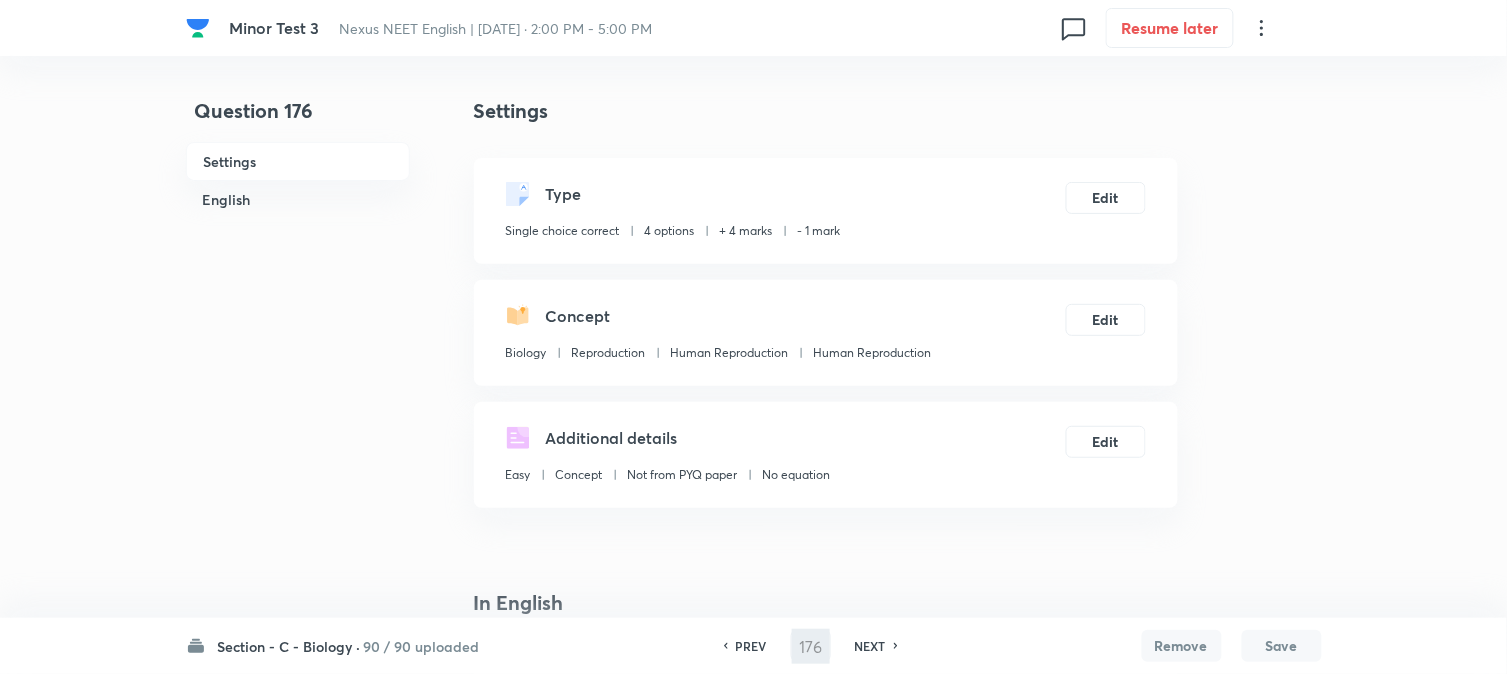 click on "Type Single choice correct 4 options + 4 marks - 1 mark Edit" at bounding box center (826, 211) 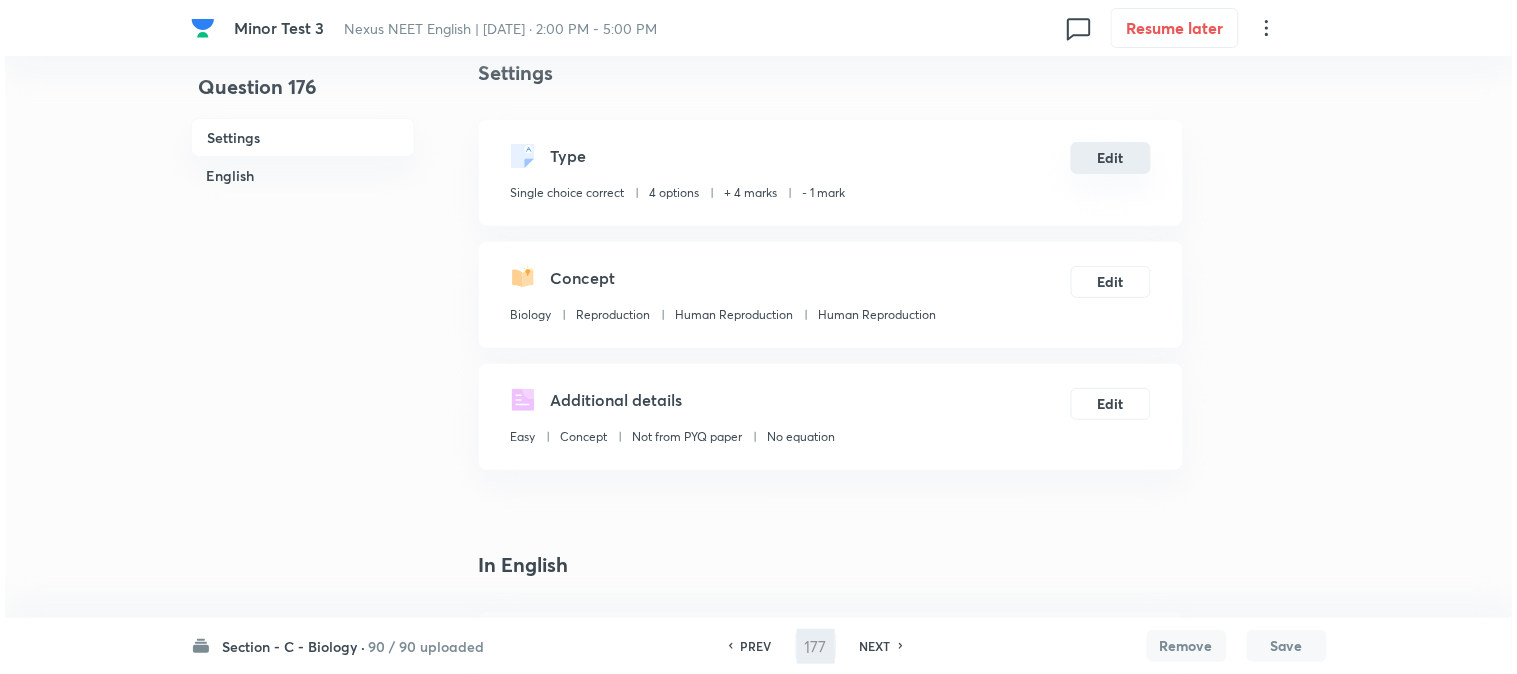 scroll, scrollTop: 0, scrollLeft: 0, axis: both 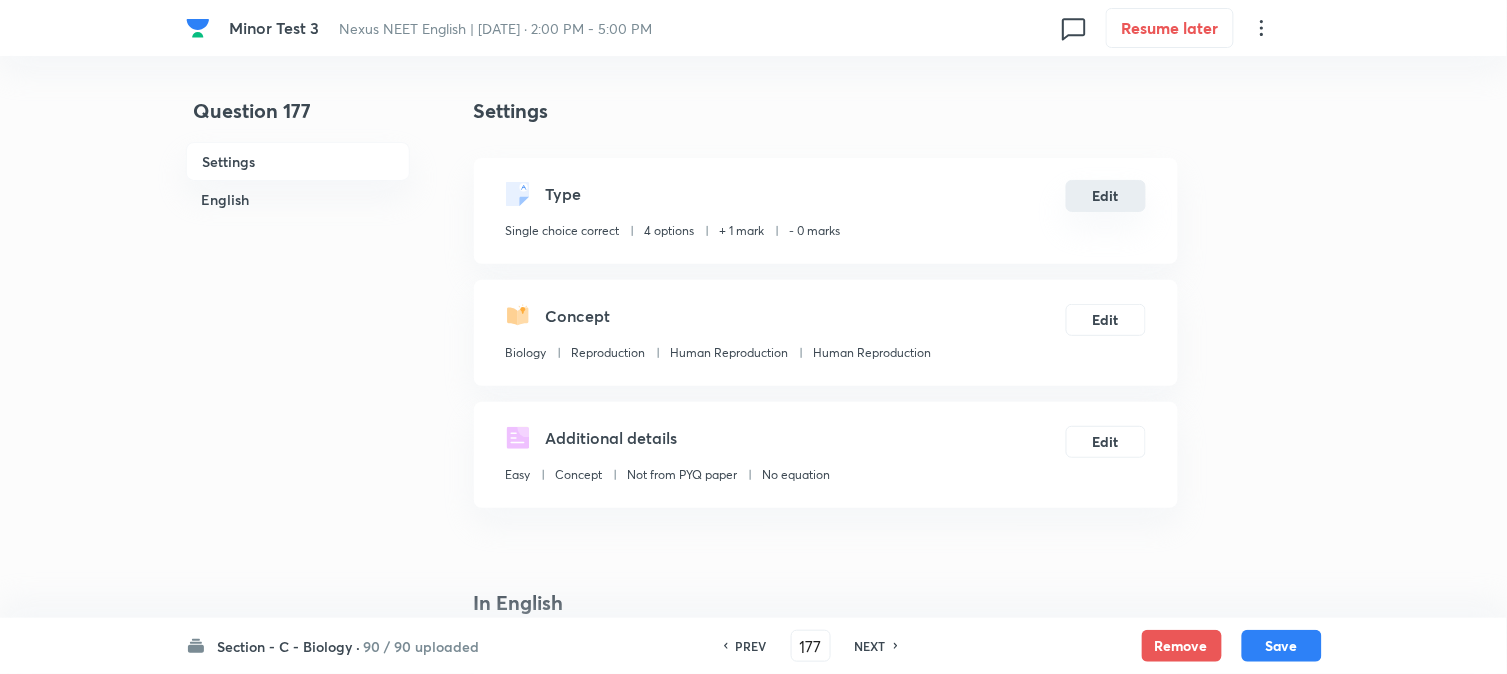 click on "Edit" at bounding box center (1106, 196) 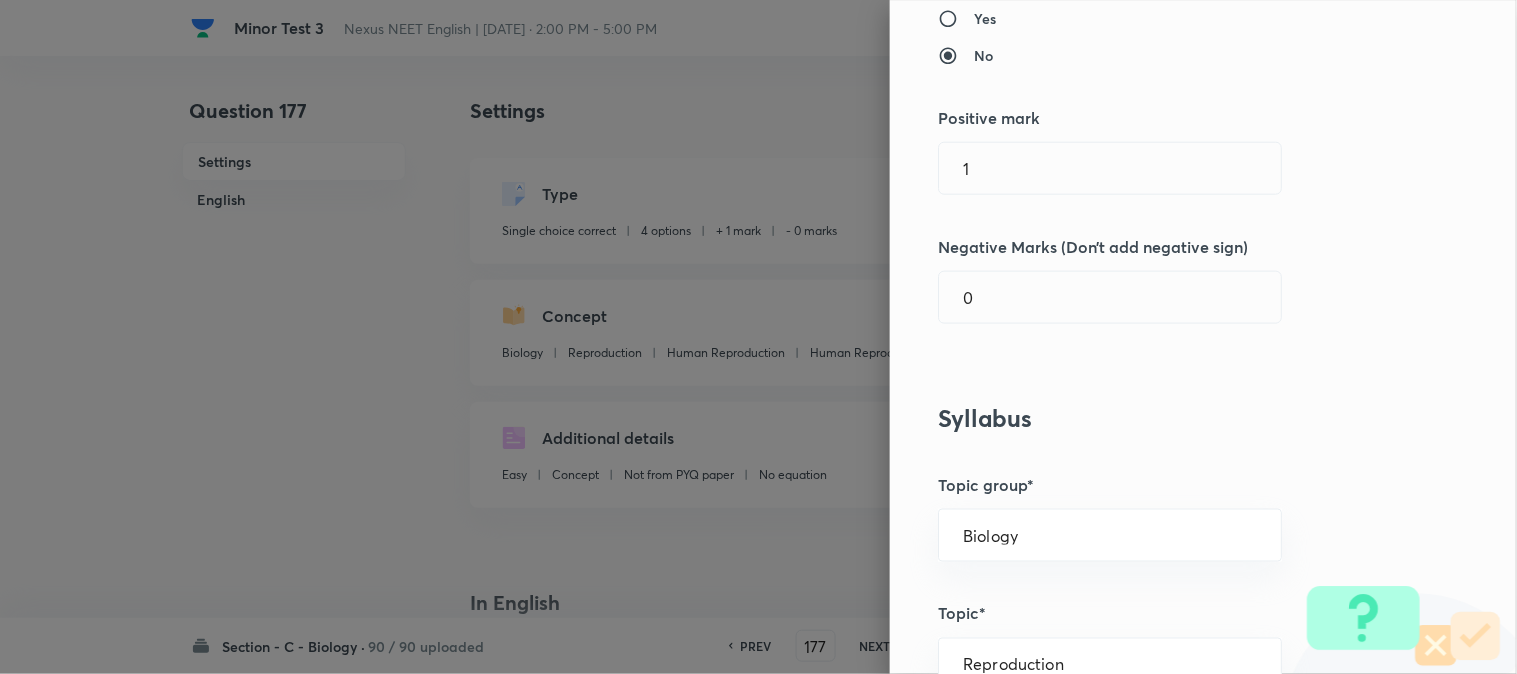 scroll, scrollTop: 444, scrollLeft: 0, axis: vertical 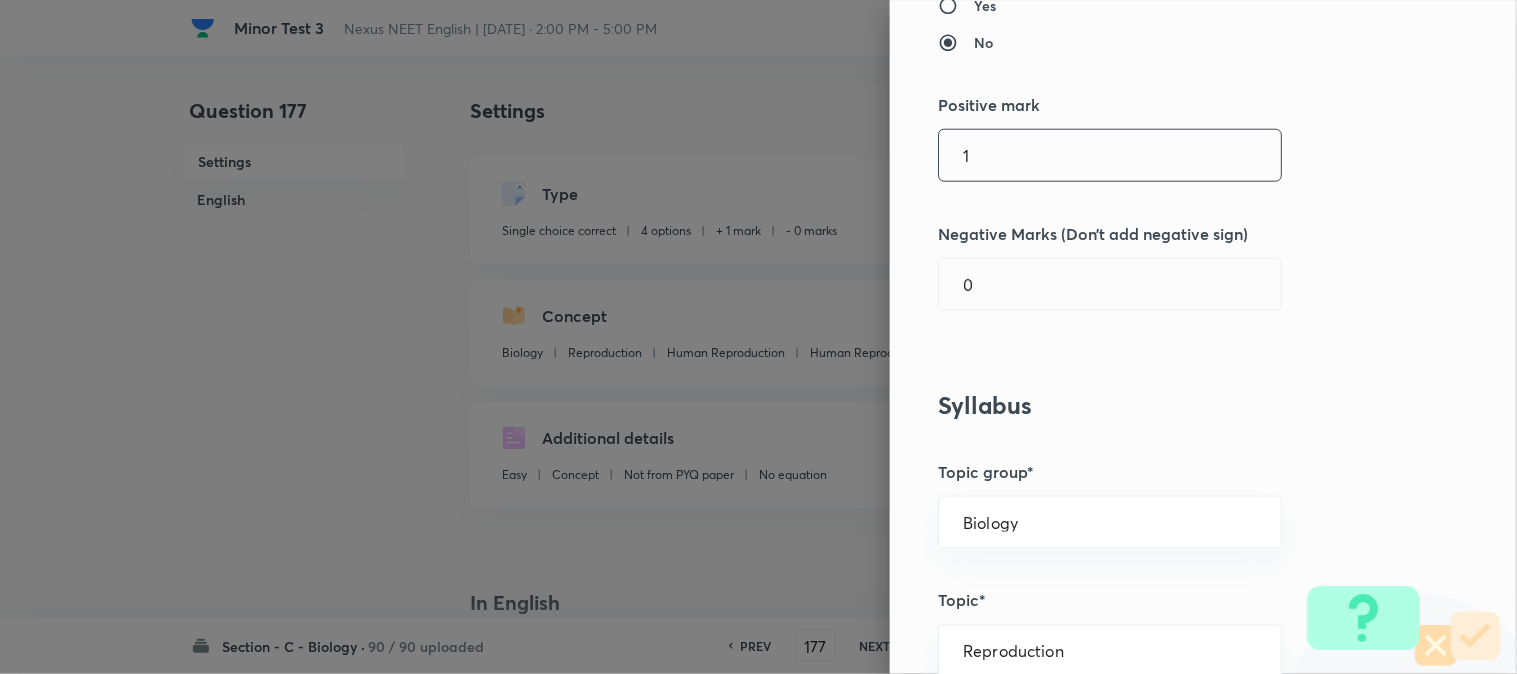 click on "1" at bounding box center (1110, 155) 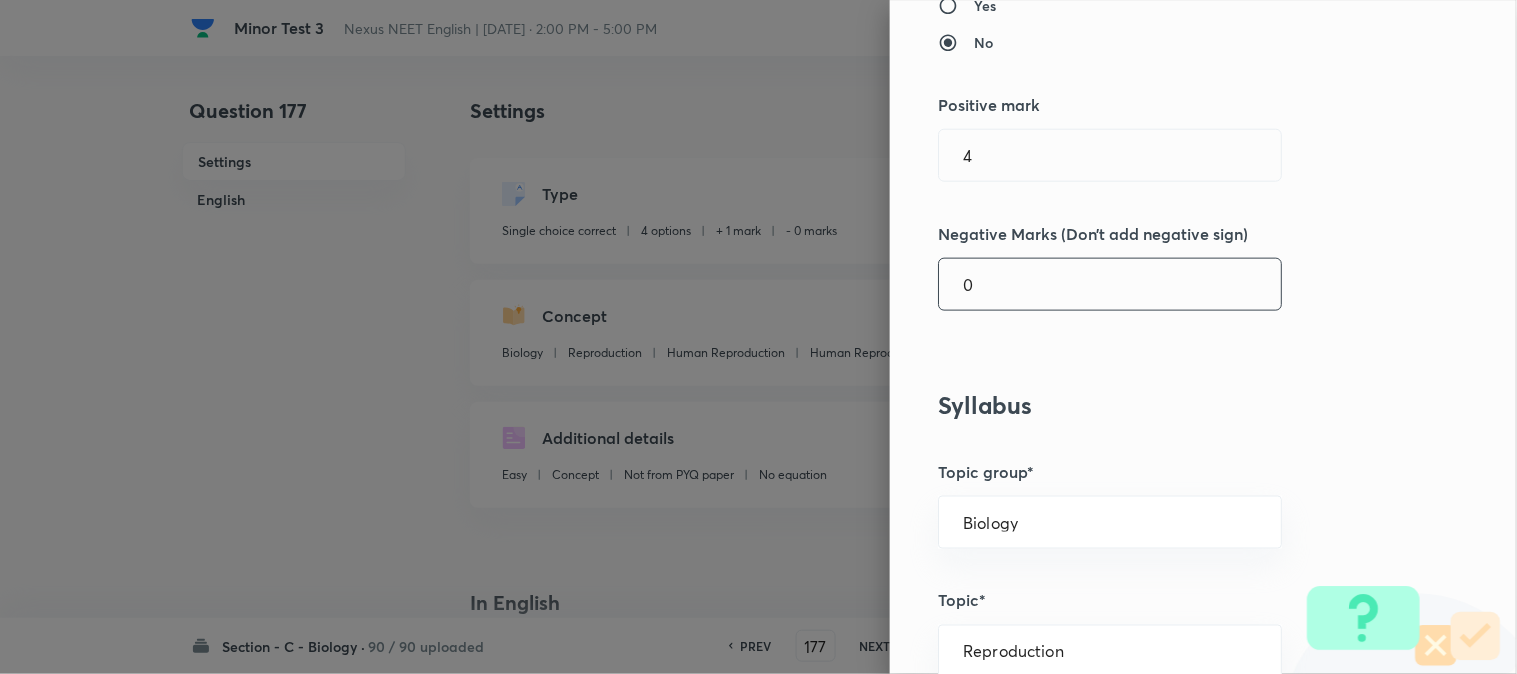 click on "0" at bounding box center (1110, 284) 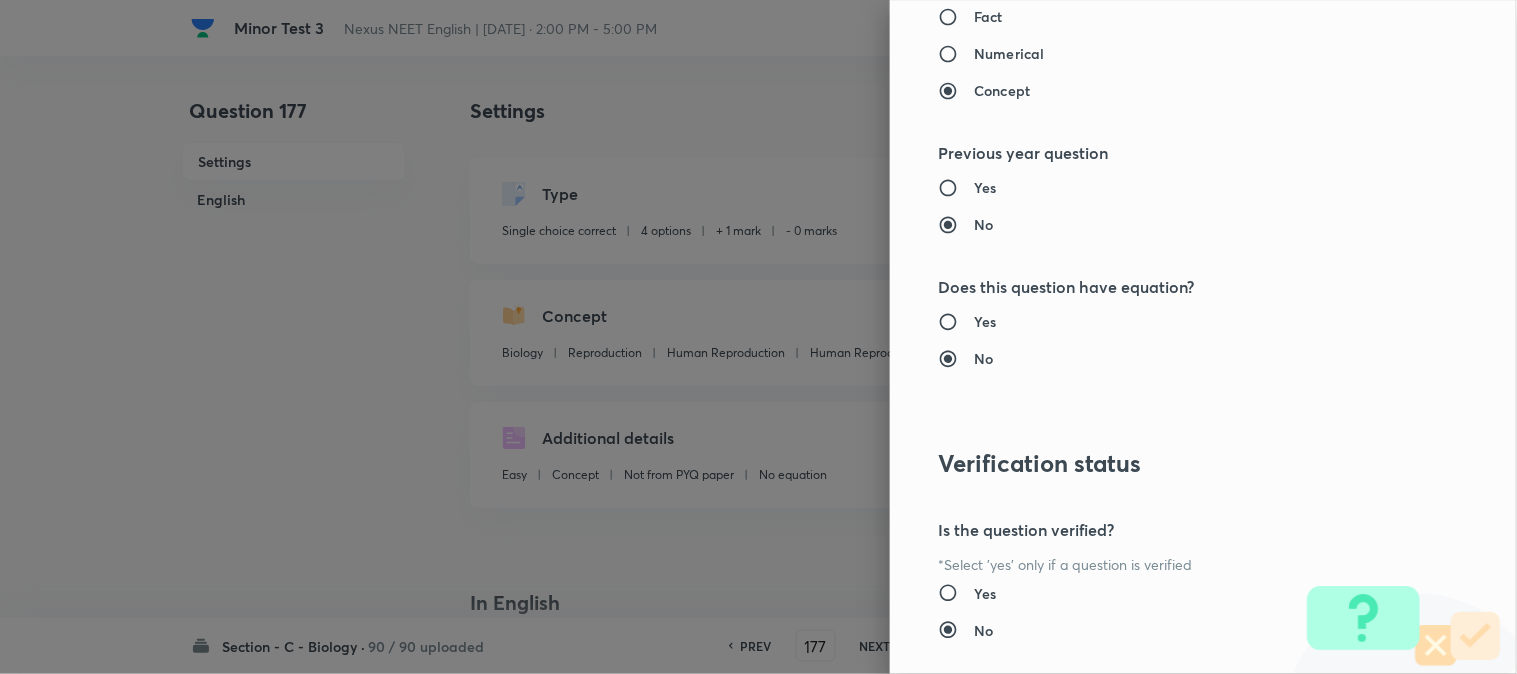 scroll, scrollTop: 2052, scrollLeft: 0, axis: vertical 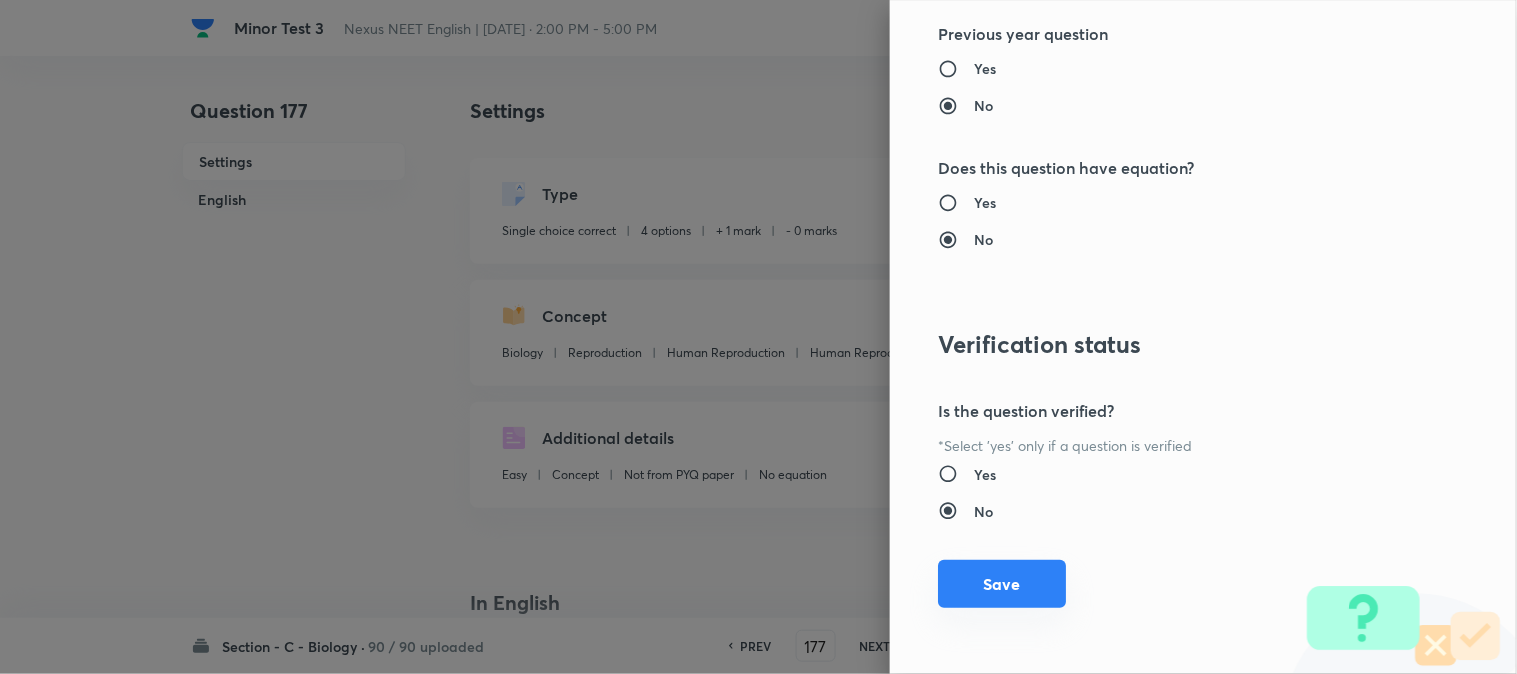 click on "Save" at bounding box center [1002, 584] 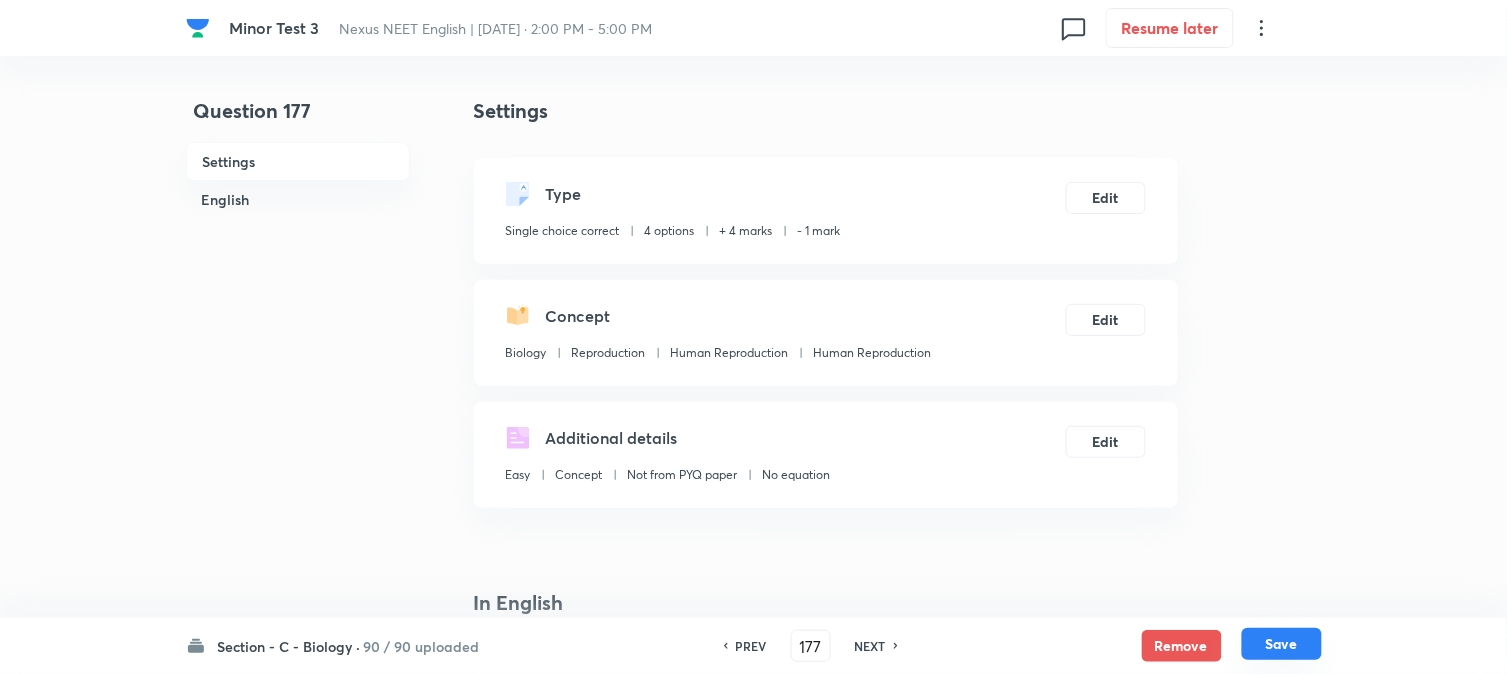 click on "Save" at bounding box center [1282, 644] 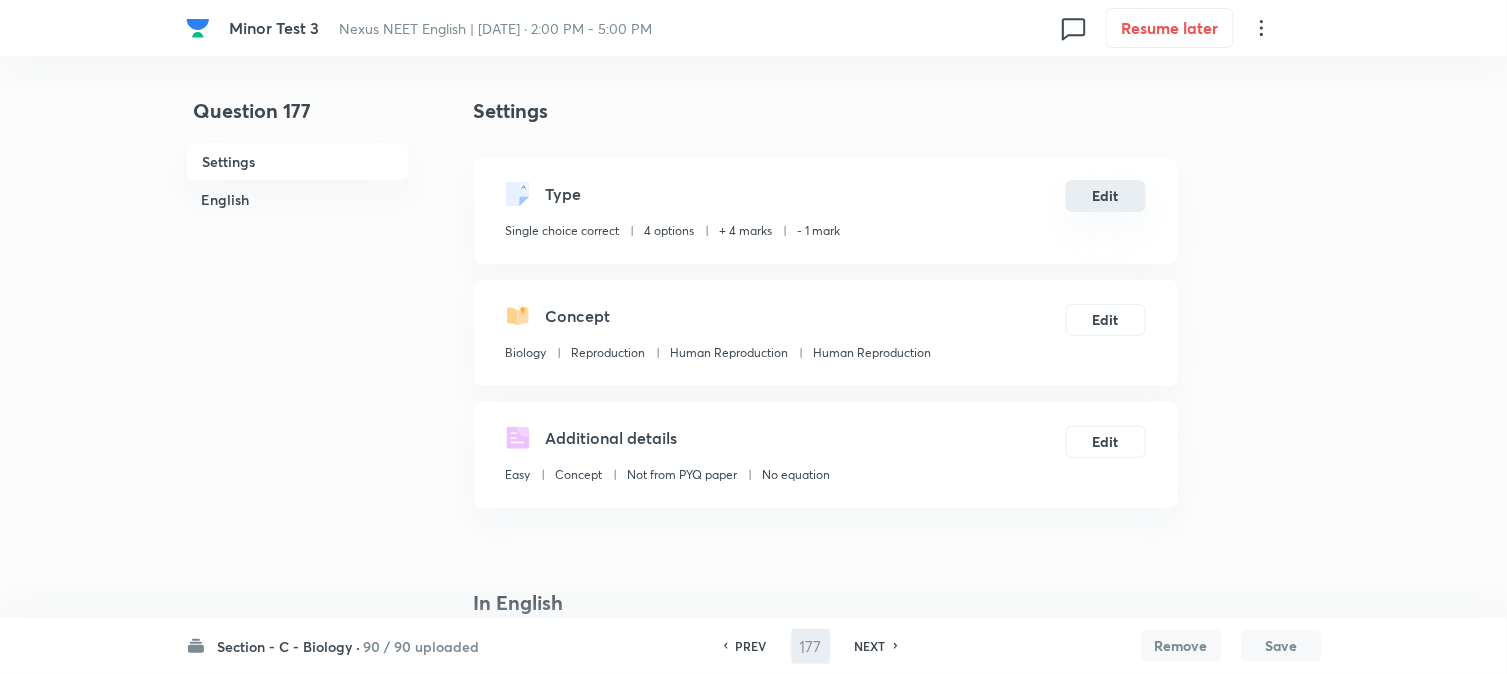 click on "Edit" at bounding box center (1106, 196) 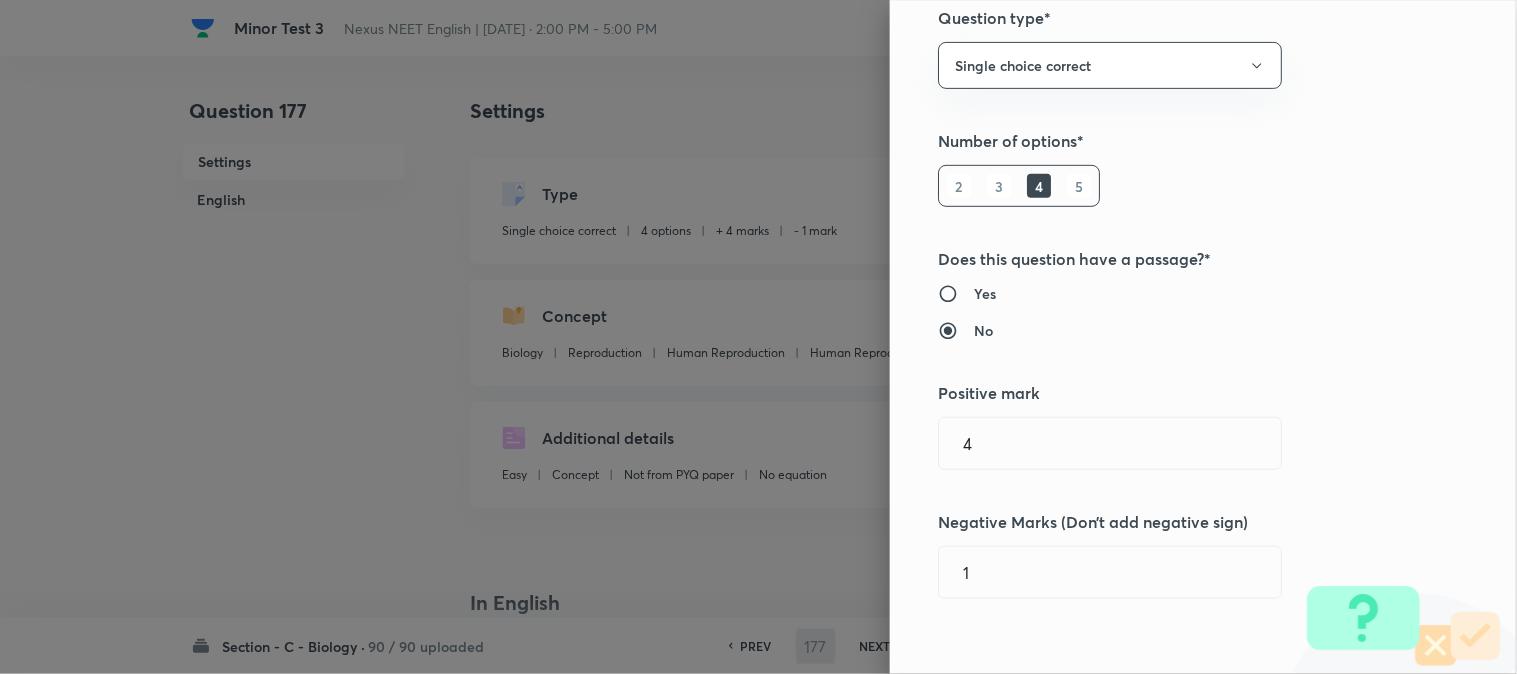 scroll, scrollTop: 444, scrollLeft: 0, axis: vertical 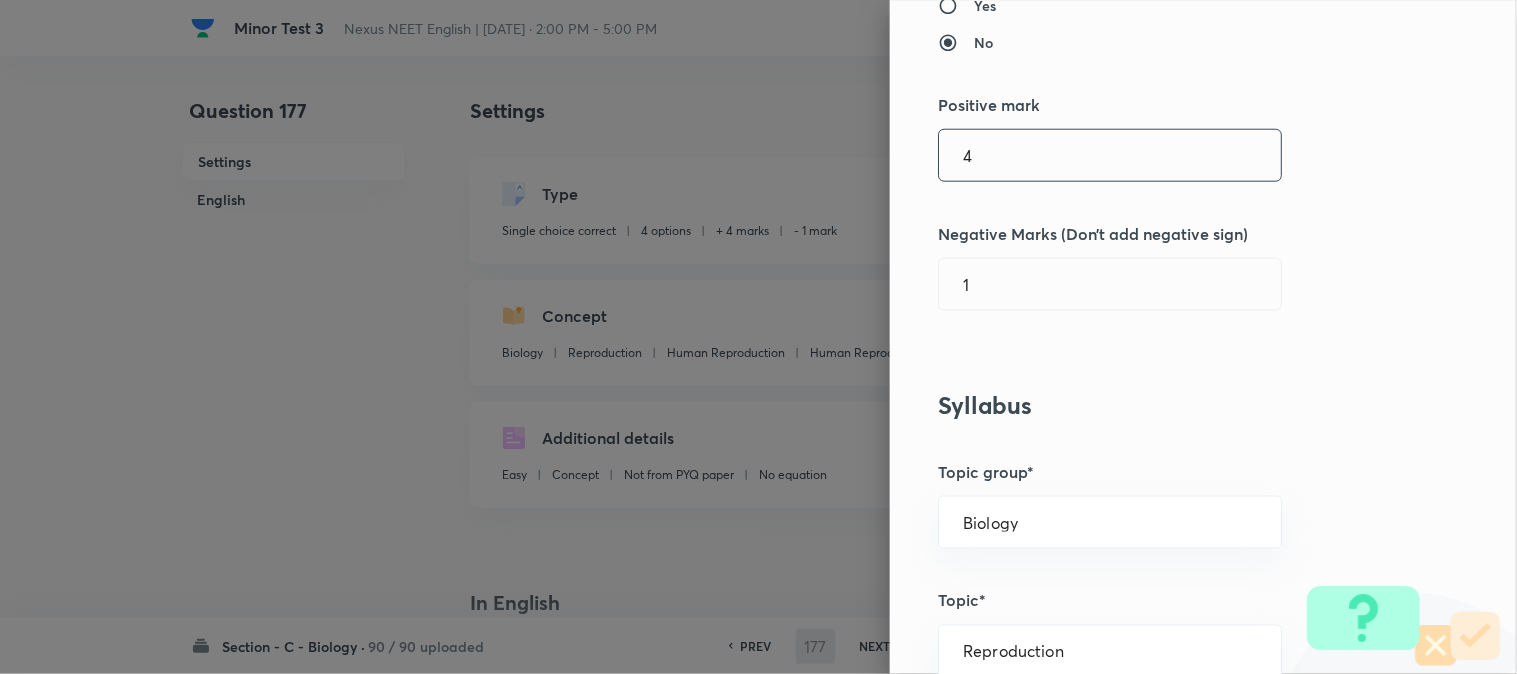 click on "4" at bounding box center (1110, 155) 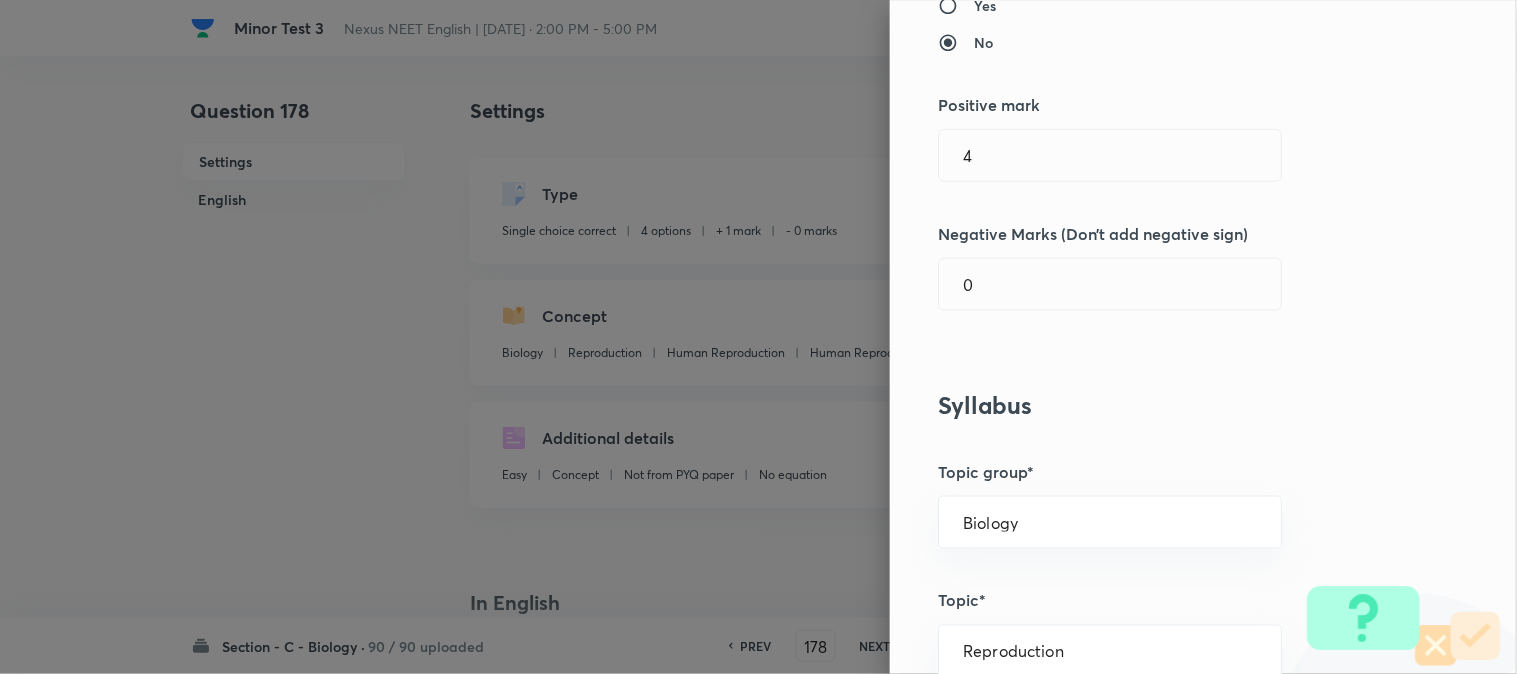 click on "Question settings Question type* Single choice correct Number of options* 2 3 4 5 Does this question have a passage?* Yes No Positive mark 4 ​ Negative Marks (Don’t add negative sign) 0 ​ Syllabus Topic group* Biology ​ Topic* Reproduction ​ Concept* Human Reproduction ​ Sub-concept* Human Reproduction ​ Concept-field ​ Additional details Question Difficulty Very easy Easy Moderate Hard Very hard Question is based on Fact Numerical Concept Previous year question Yes No Does this question have equation? Yes No Verification status Is the question verified? *Select 'yes' only if a question is verified Yes No Save" at bounding box center [1203, 337] 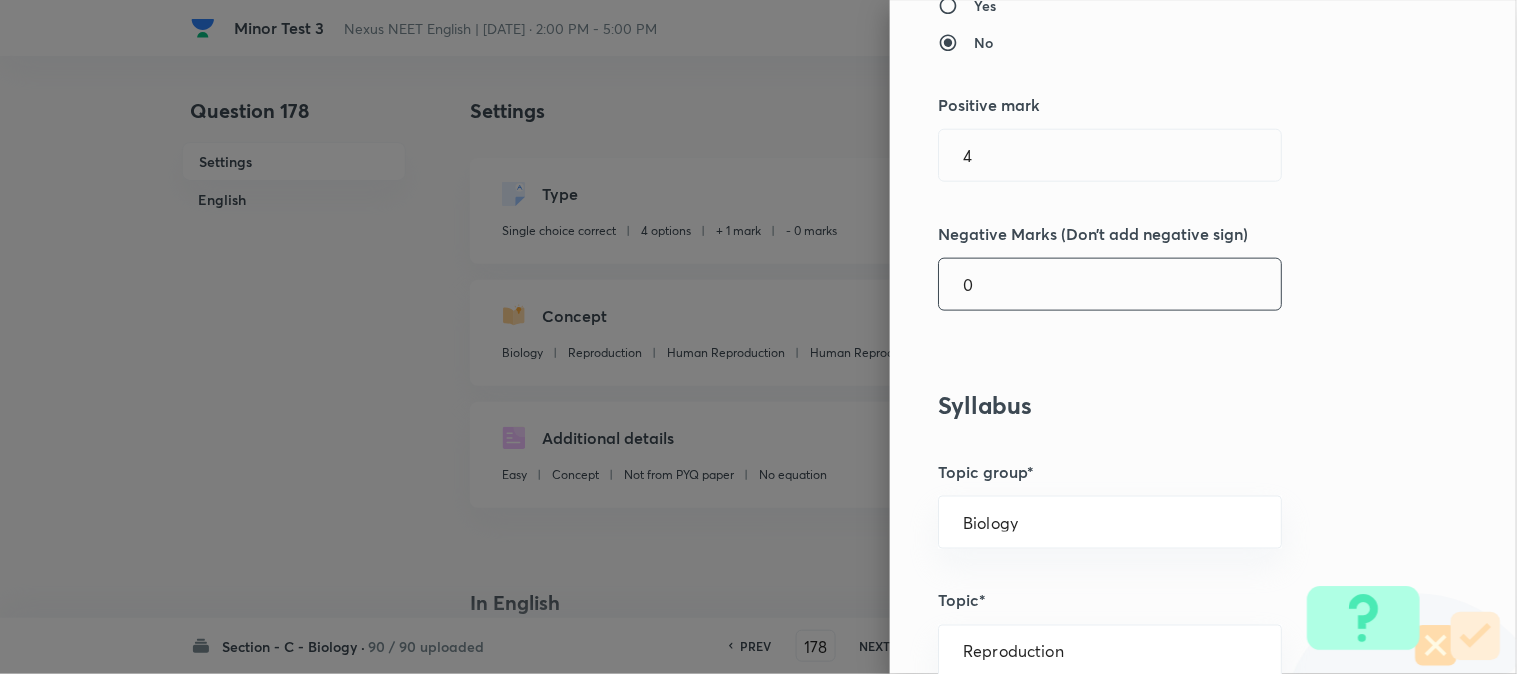 click on "0" at bounding box center (1110, 284) 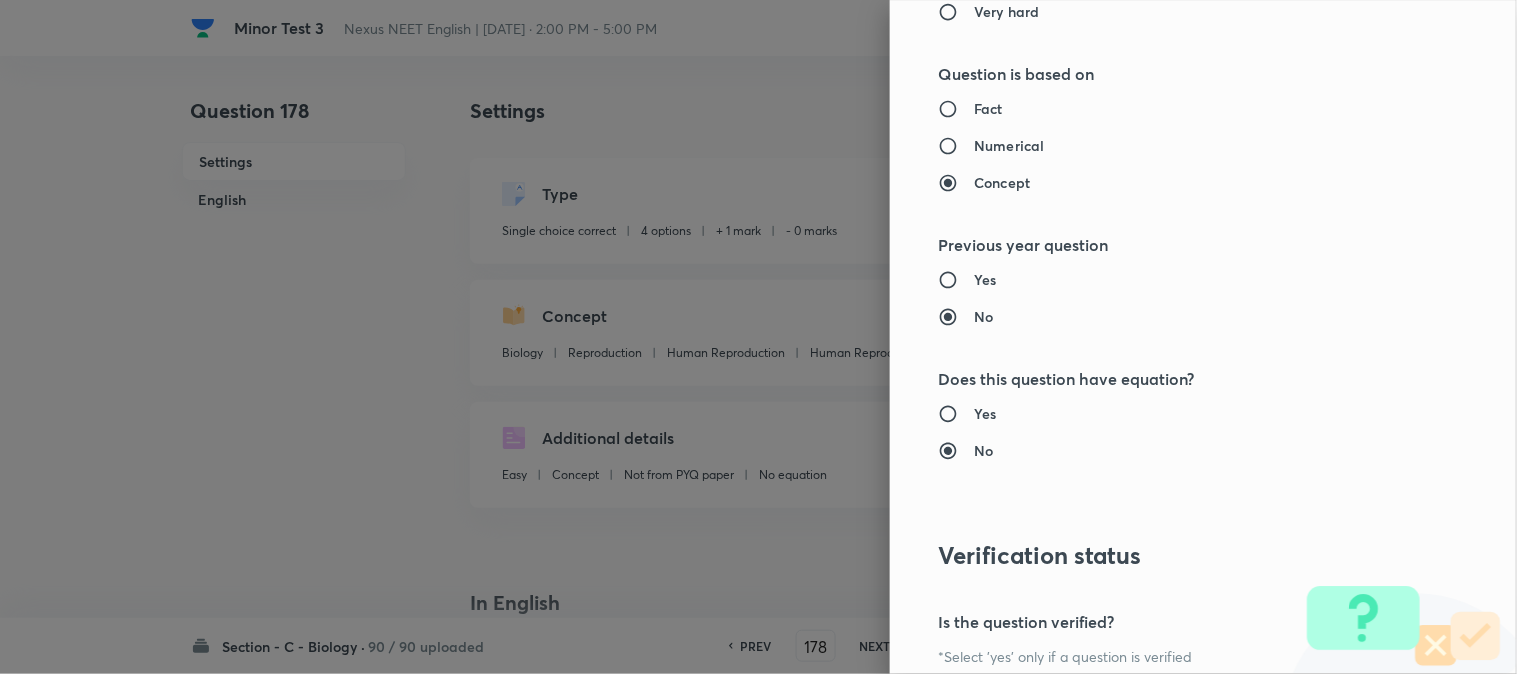 scroll, scrollTop: 2052, scrollLeft: 0, axis: vertical 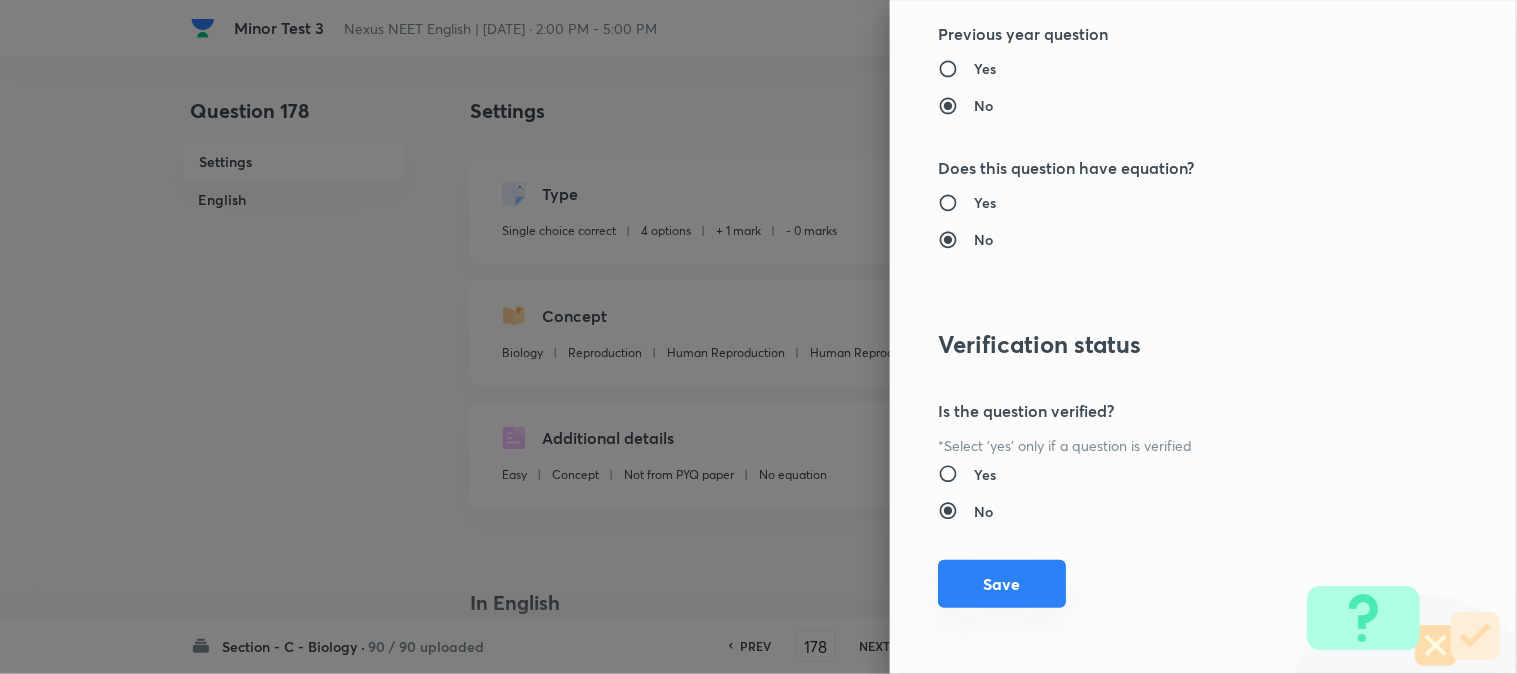 click on "Save" at bounding box center (1002, 584) 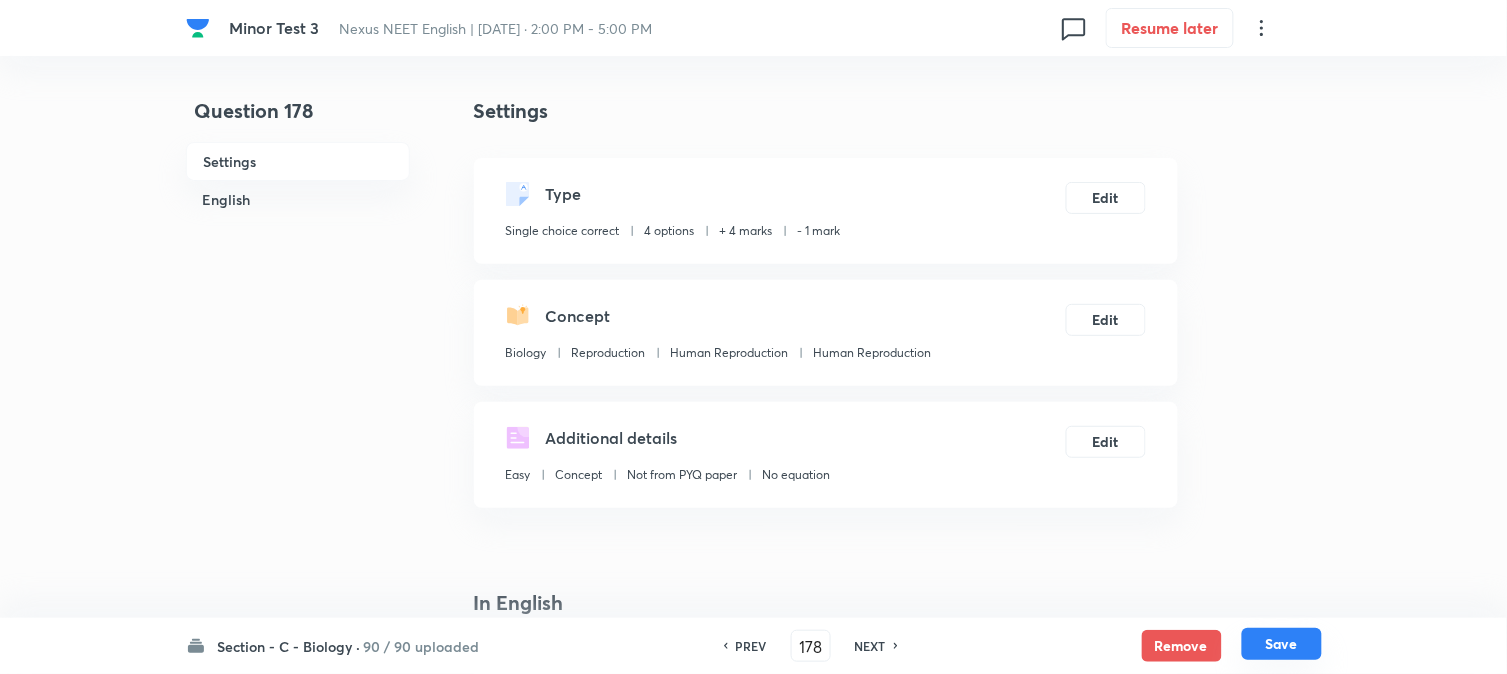 click on "Save" at bounding box center (1282, 644) 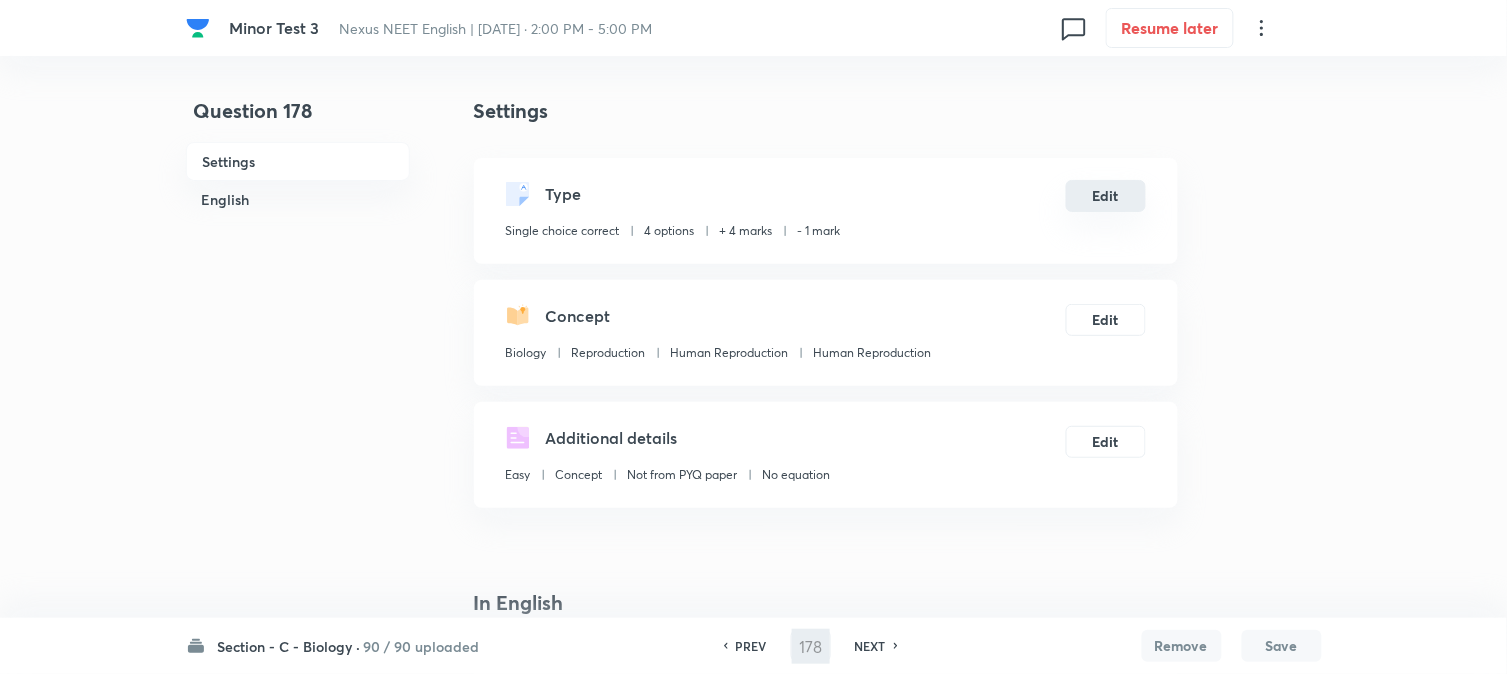 click on "Edit" at bounding box center [1106, 196] 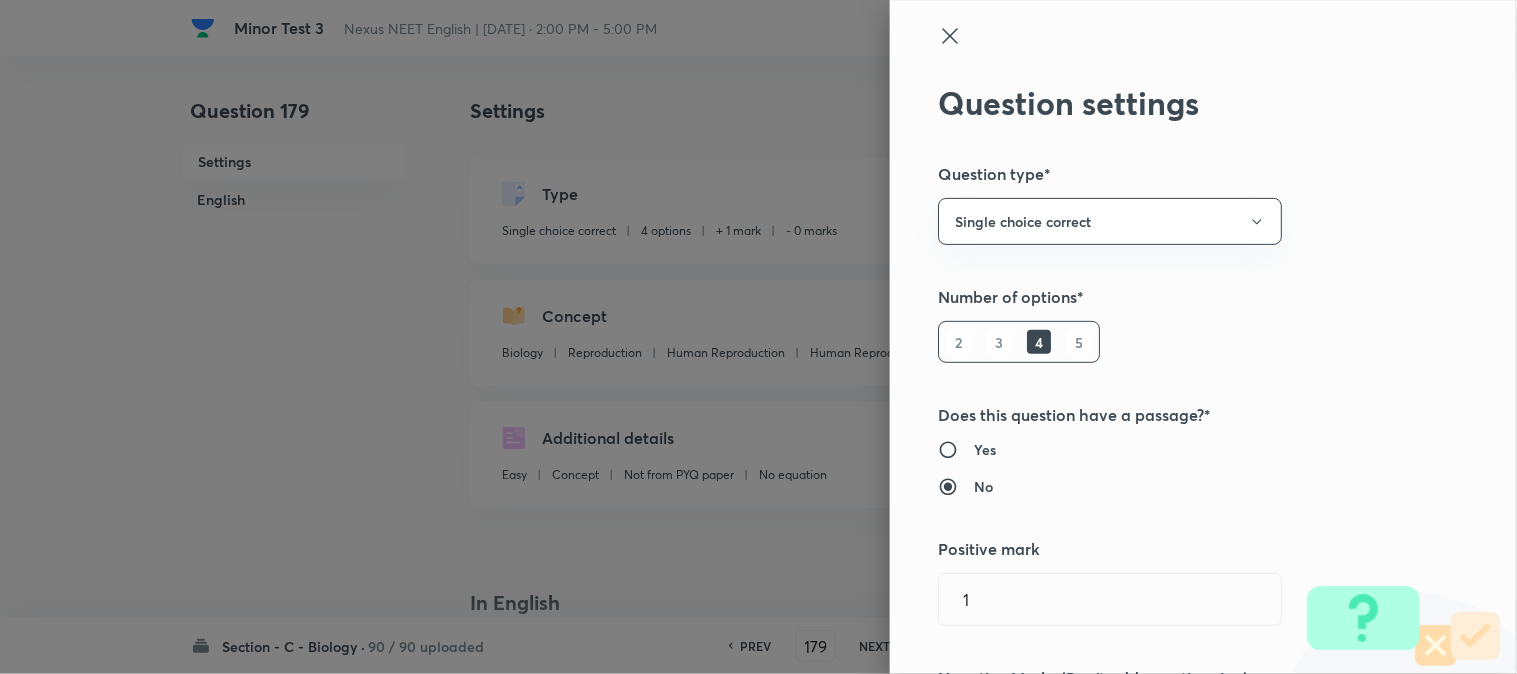scroll, scrollTop: 444, scrollLeft: 0, axis: vertical 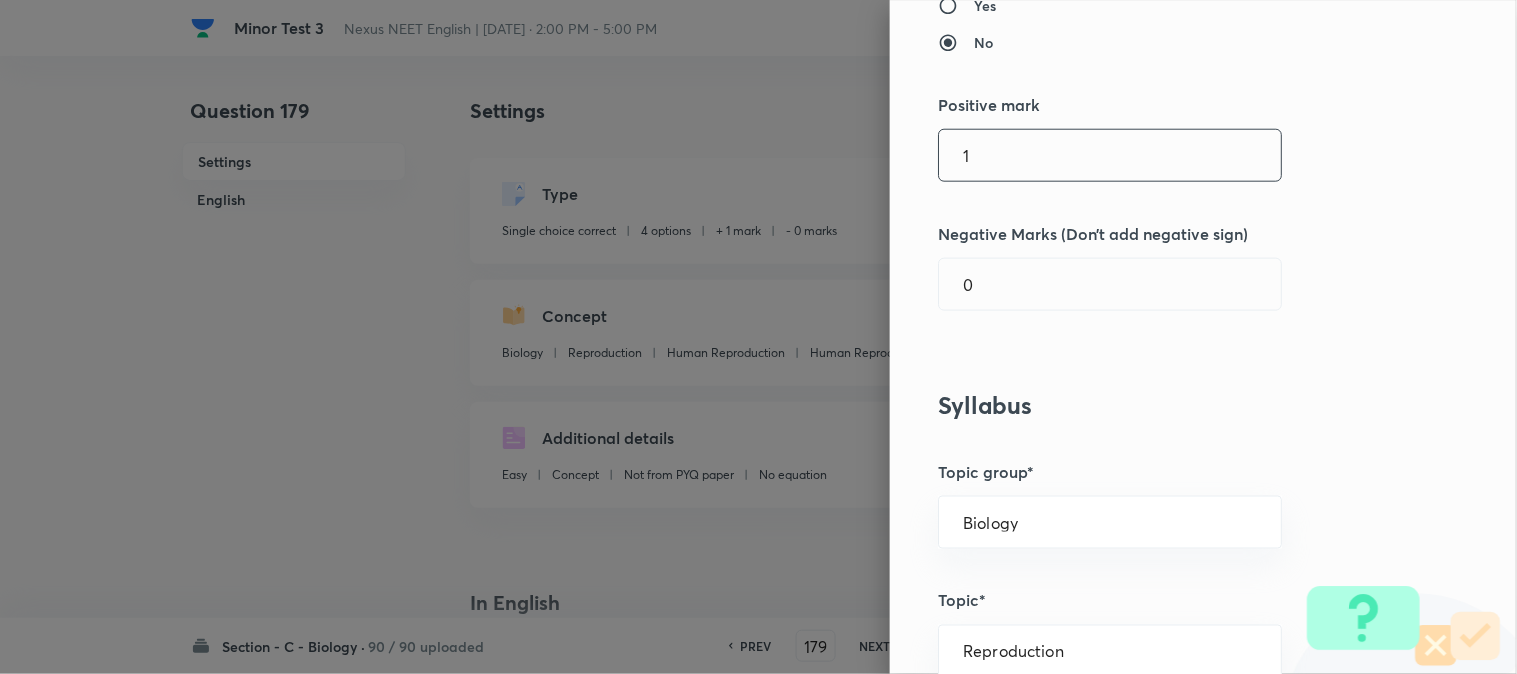 click on "1" at bounding box center [1110, 155] 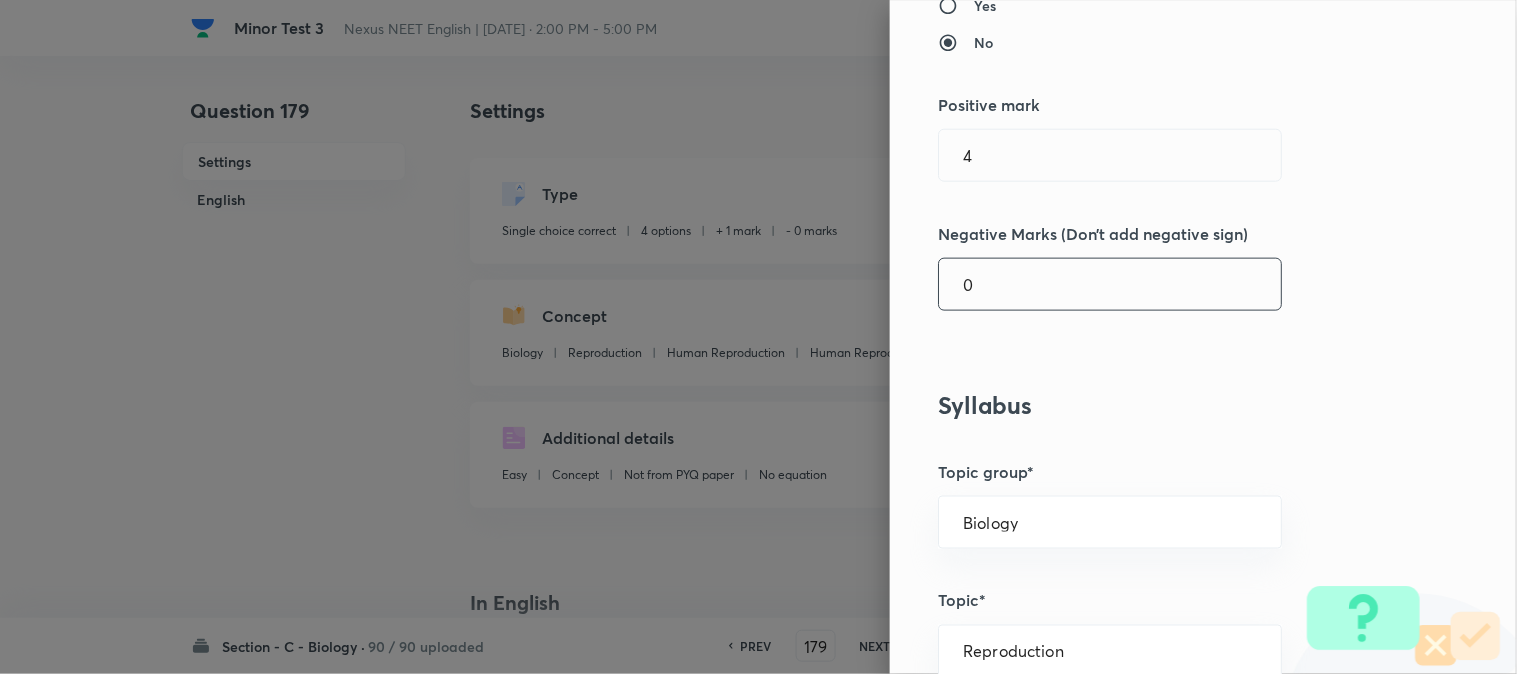 click on "0" at bounding box center [1110, 284] 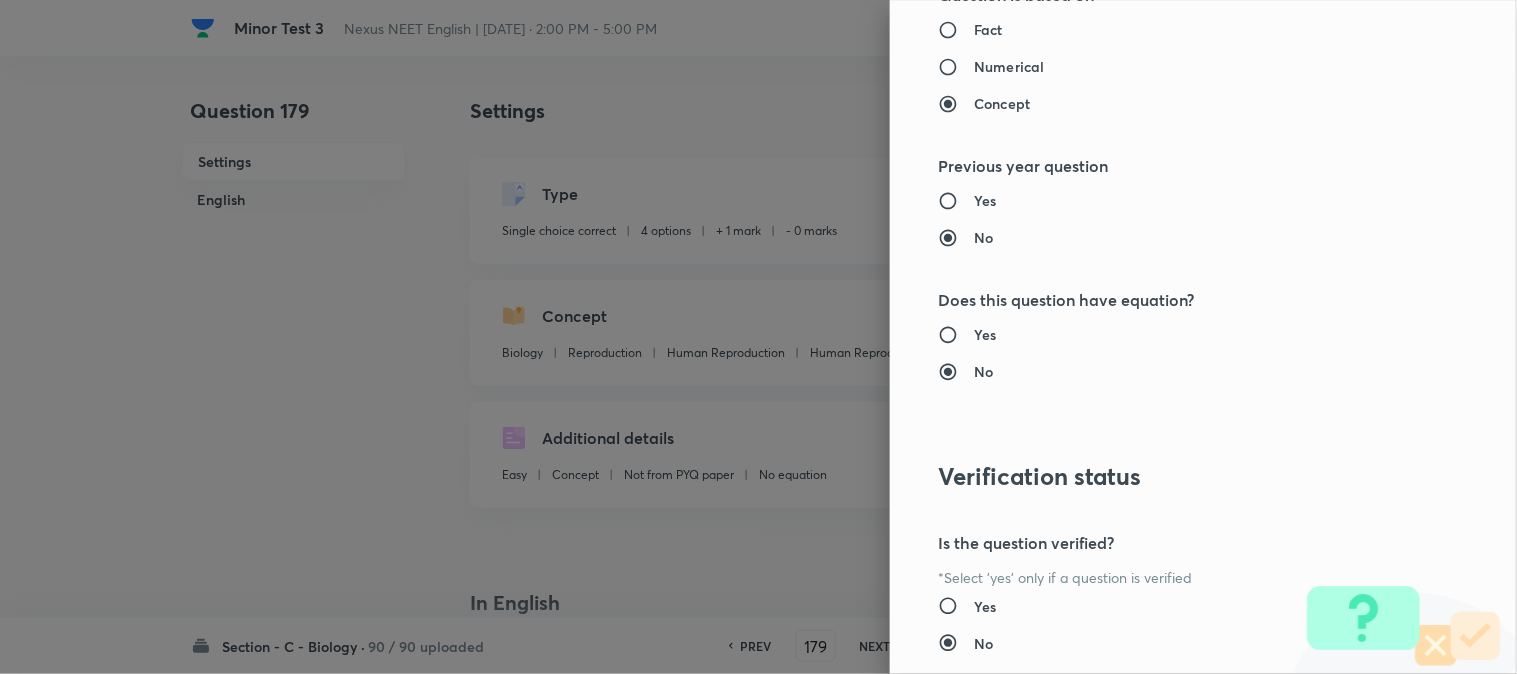 scroll, scrollTop: 2052, scrollLeft: 0, axis: vertical 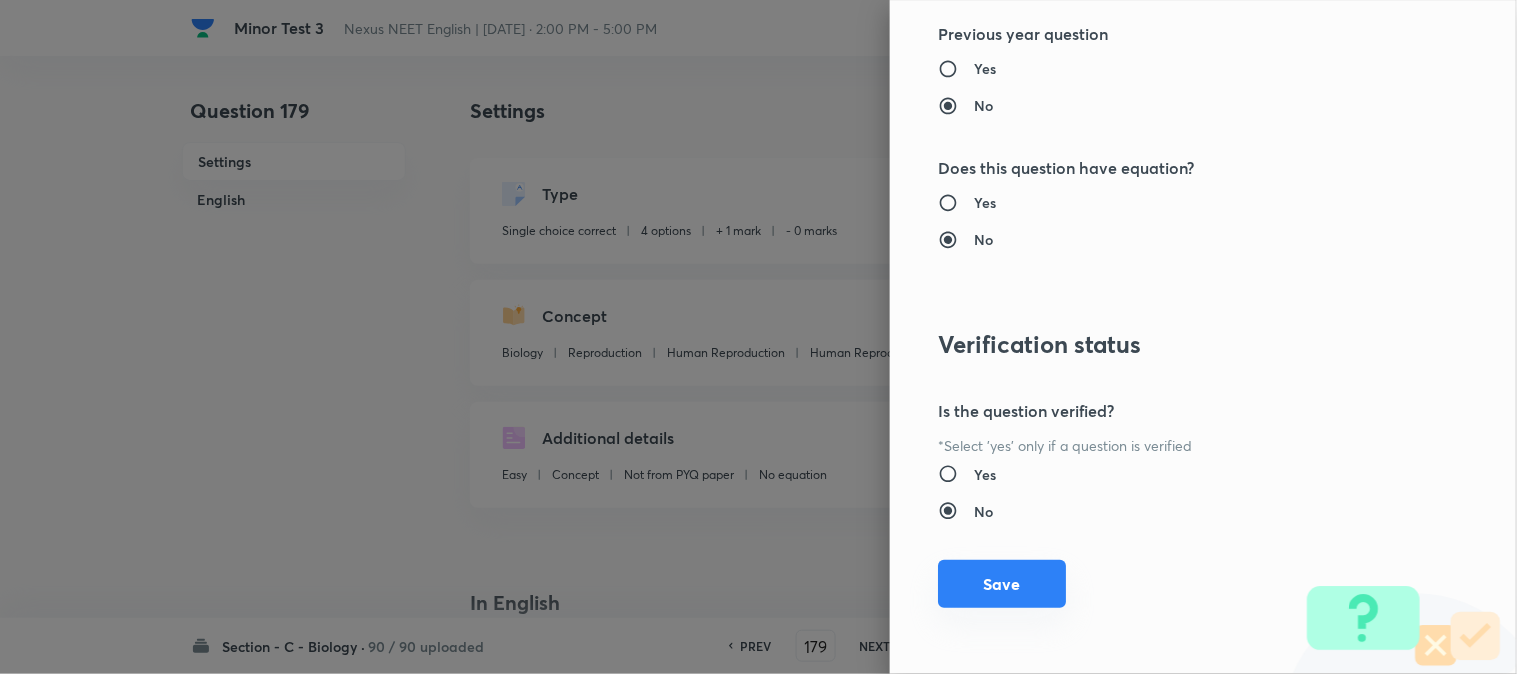 click on "Save" at bounding box center (1002, 584) 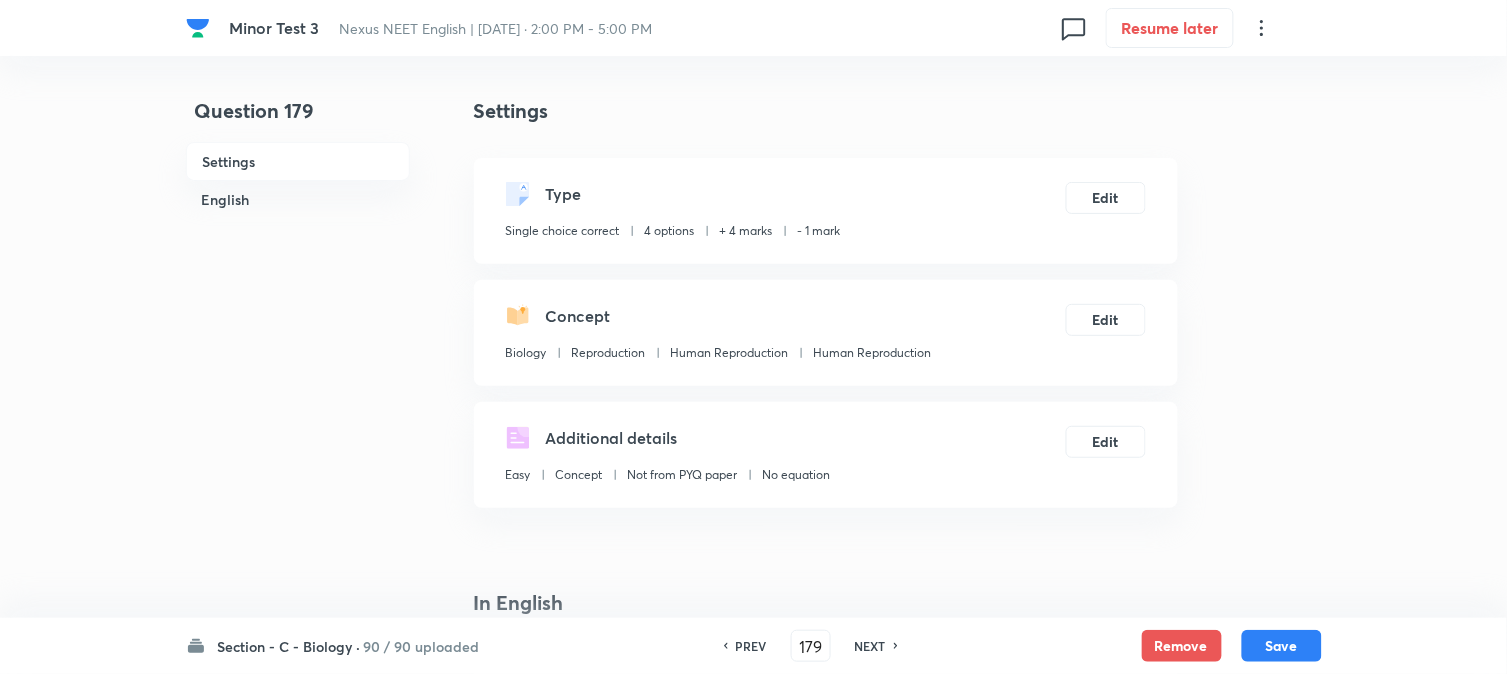 click on "Save" at bounding box center [1282, 646] 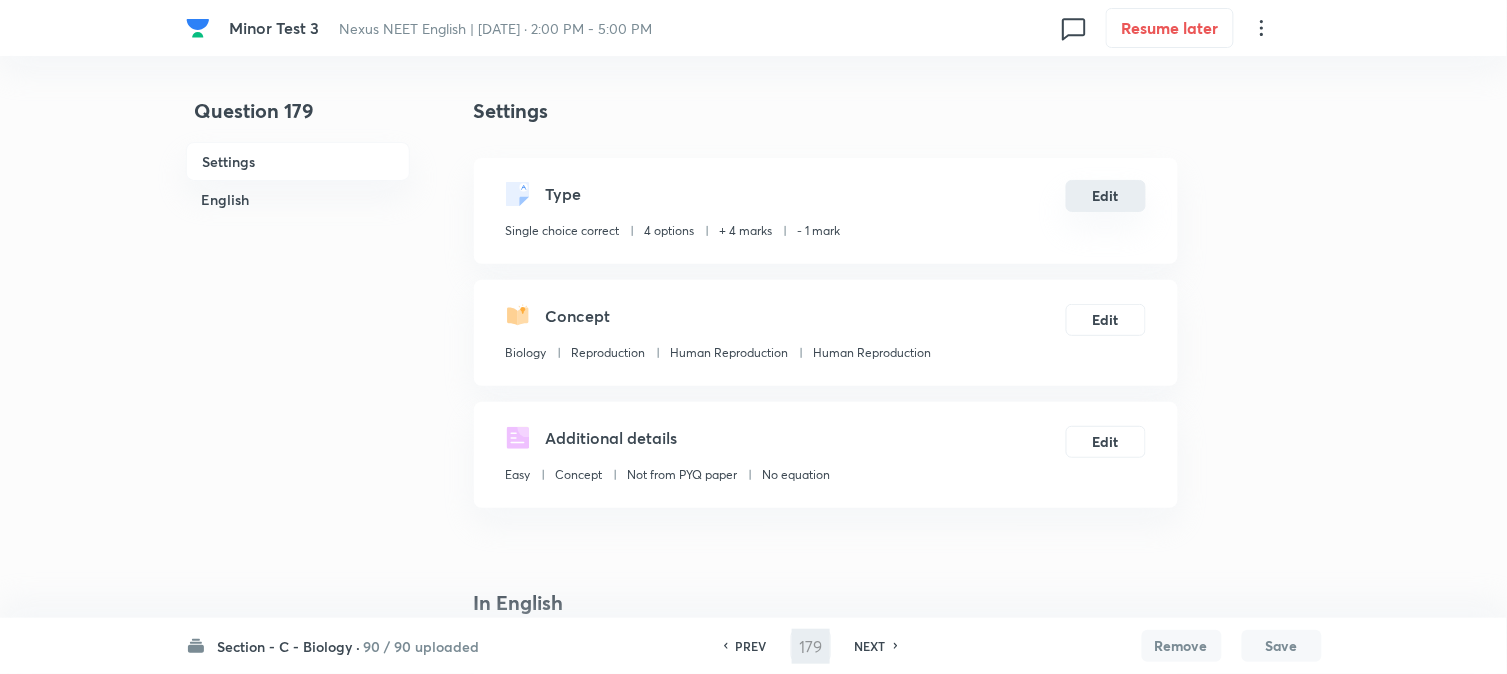 click on "Edit" at bounding box center (1106, 196) 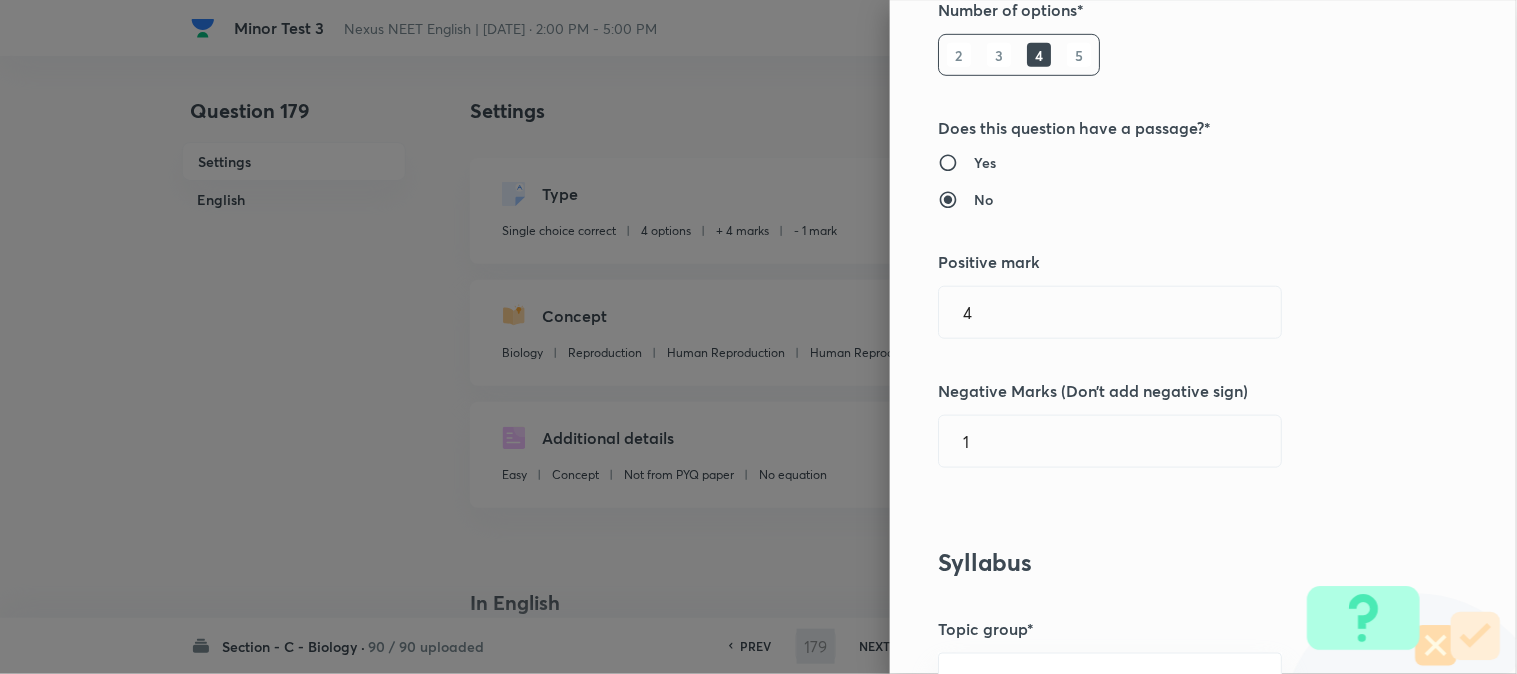 scroll, scrollTop: 444, scrollLeft: 0, axis: vertical 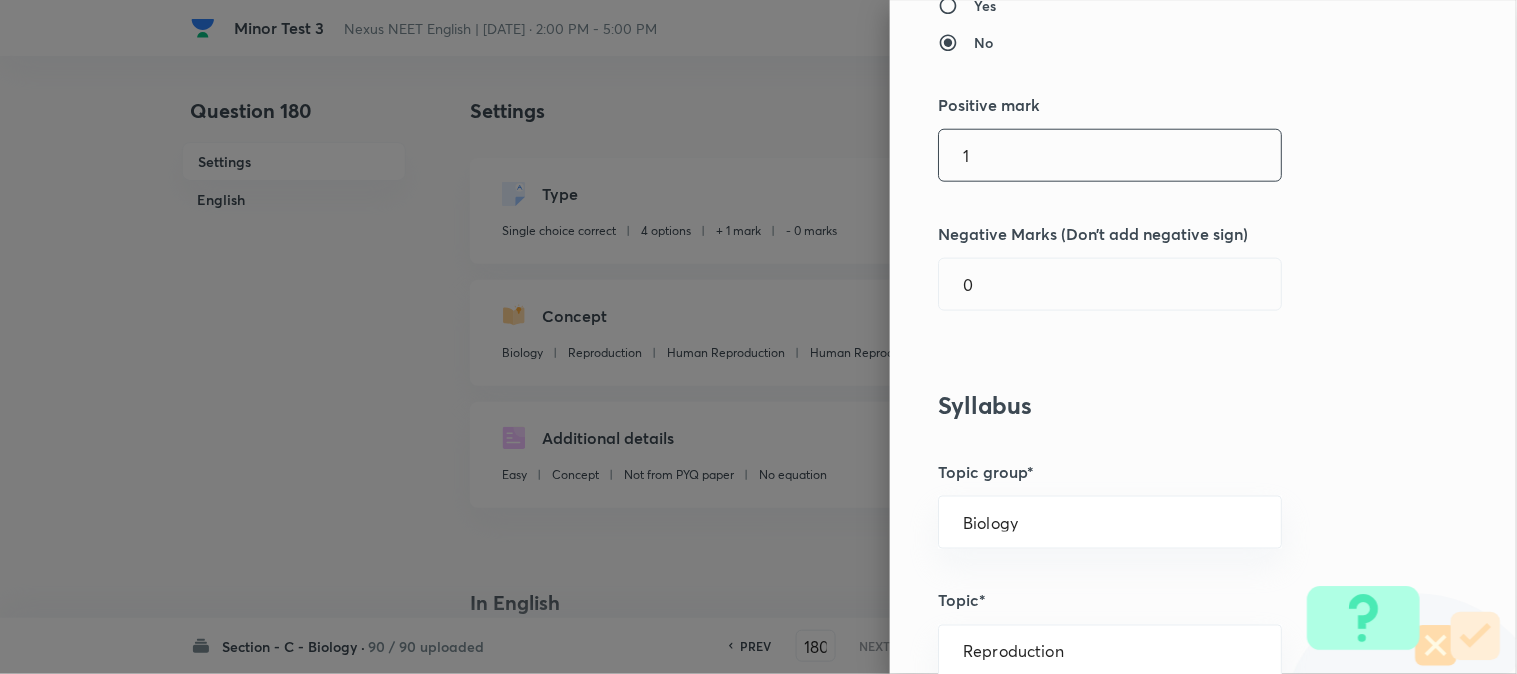 click on "1" at bounding box center [1110, 155] 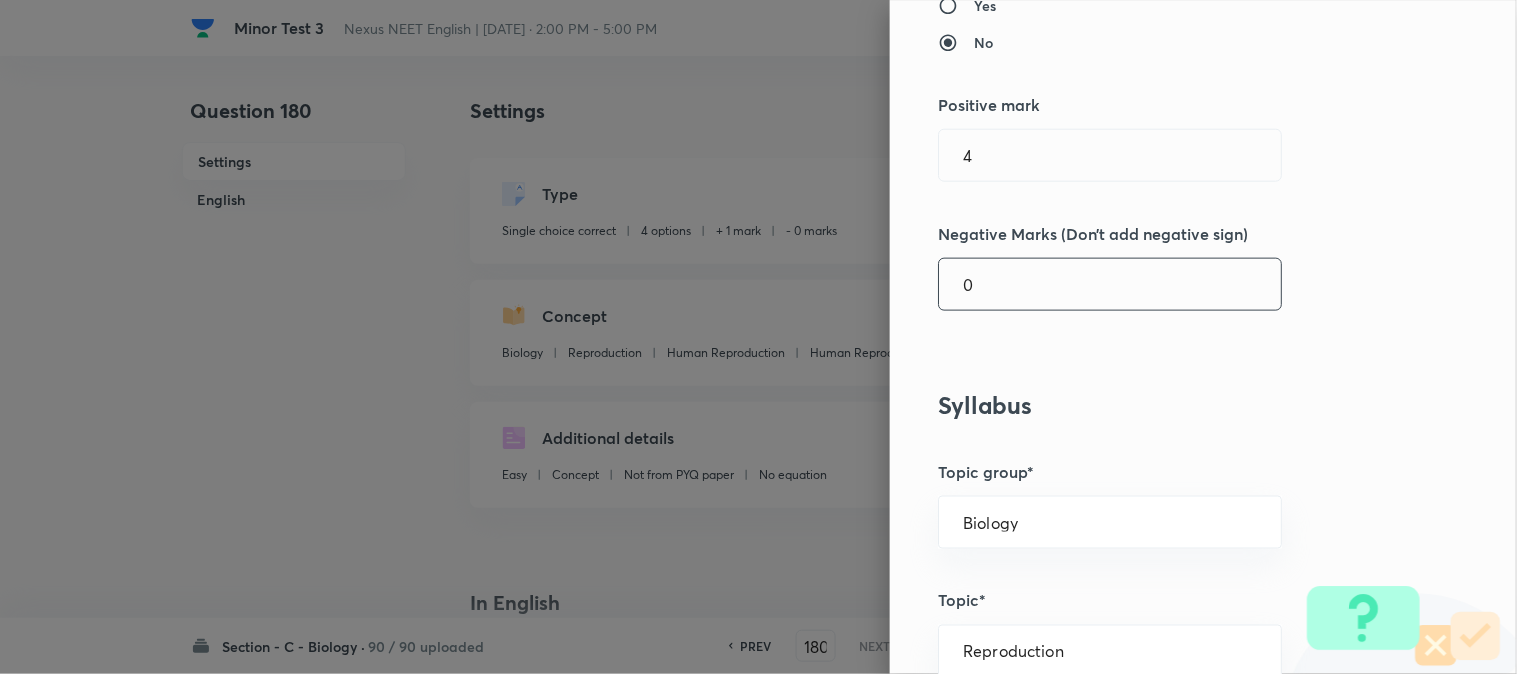 click on "0" at bounding box center [1110, 284] 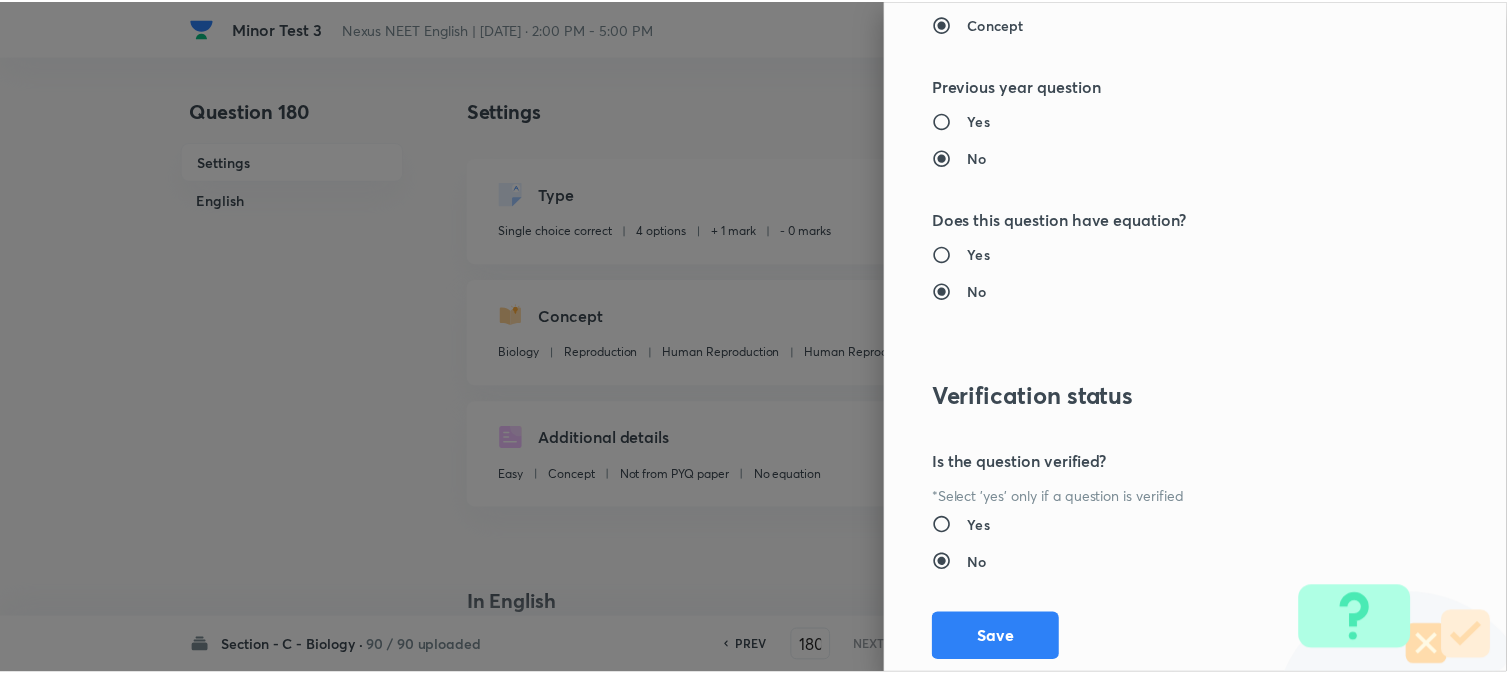 scroll, scrollTop: 2052, scrollLeft: 0, axis: vertical 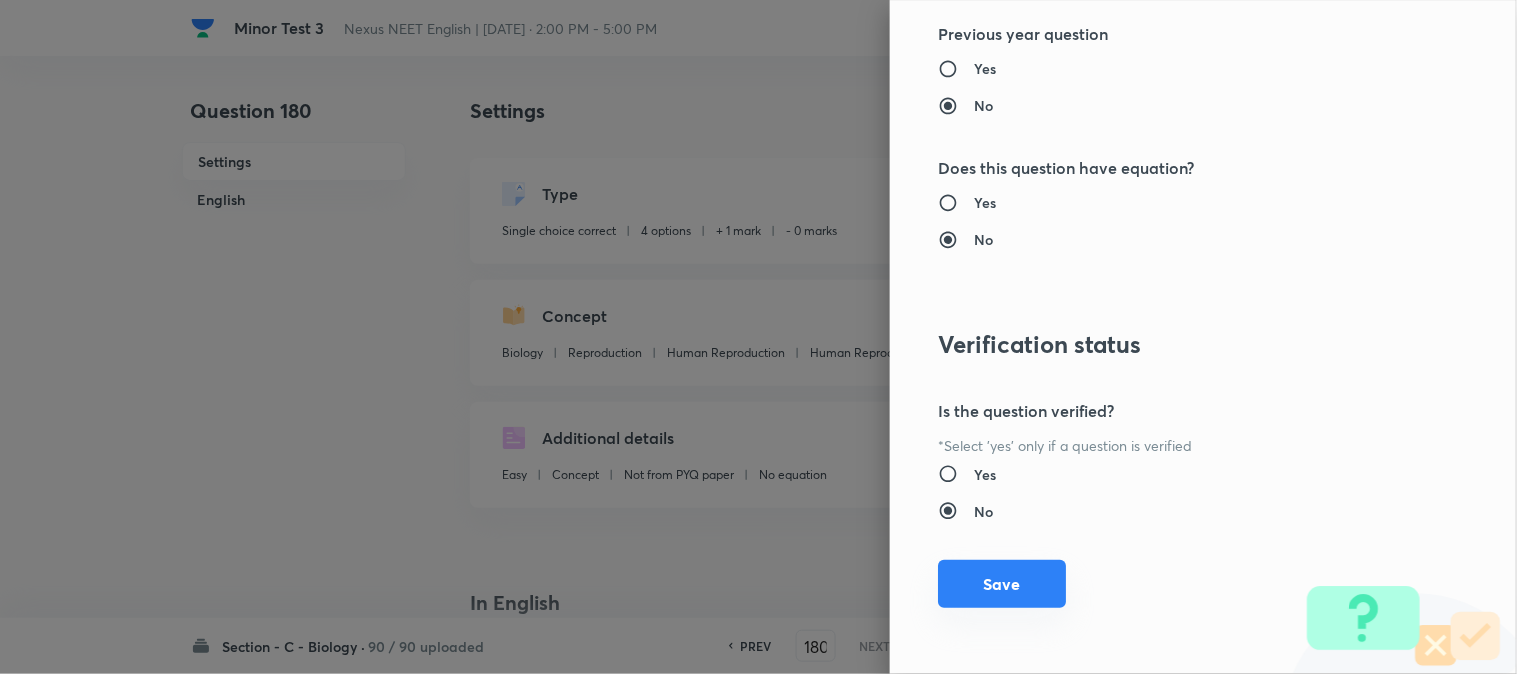 click on "Save" at bounding box center [1002, 584] 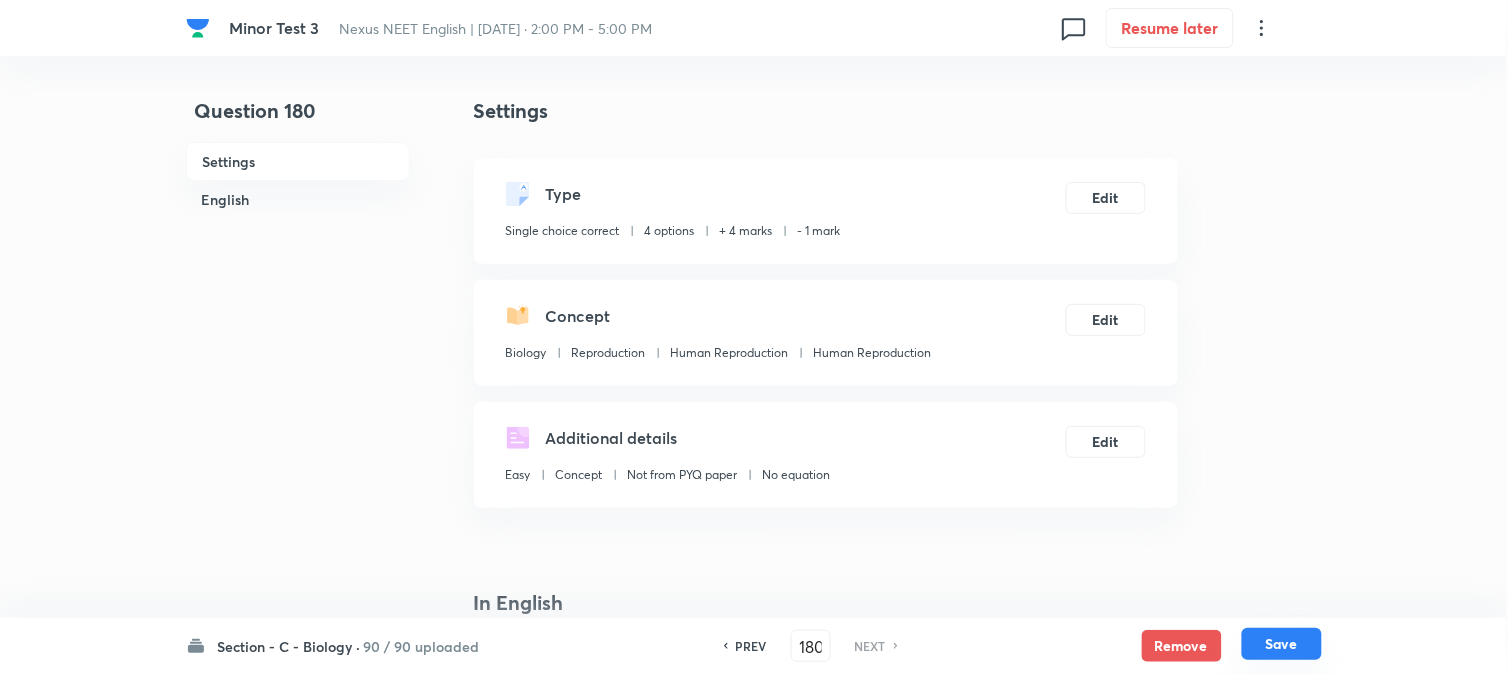 click on "Save" at bounding box center (1282, 644) 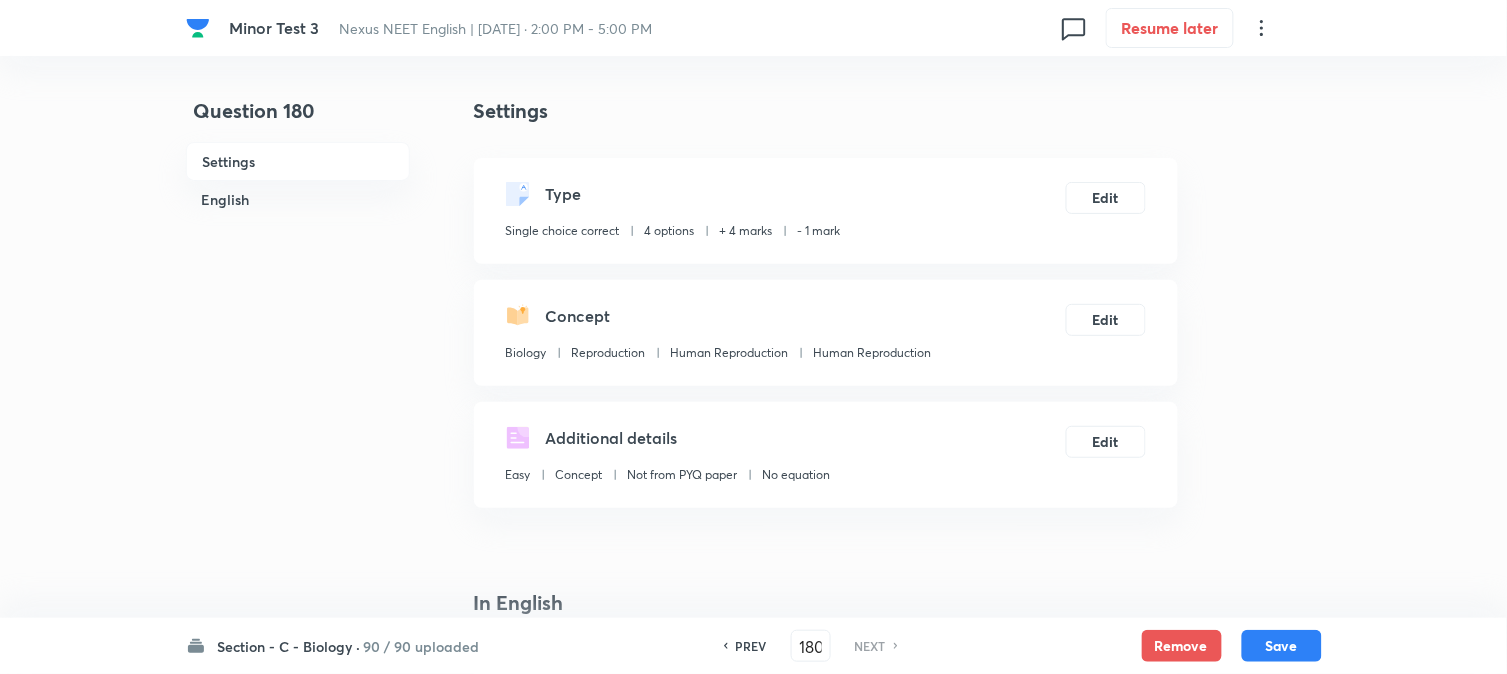 click on "PREV" at bounding box center (748, 646) 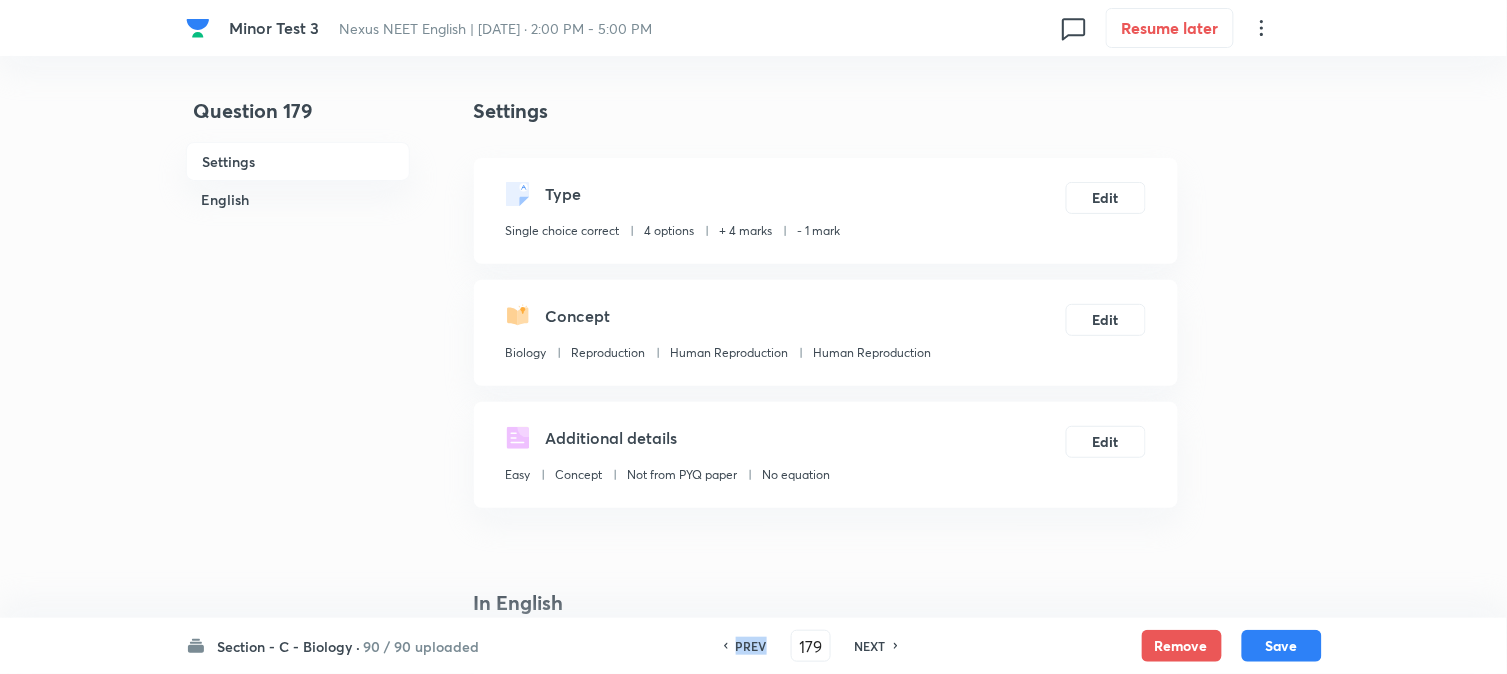 click on "PREV" at bounding box center [748, 646] 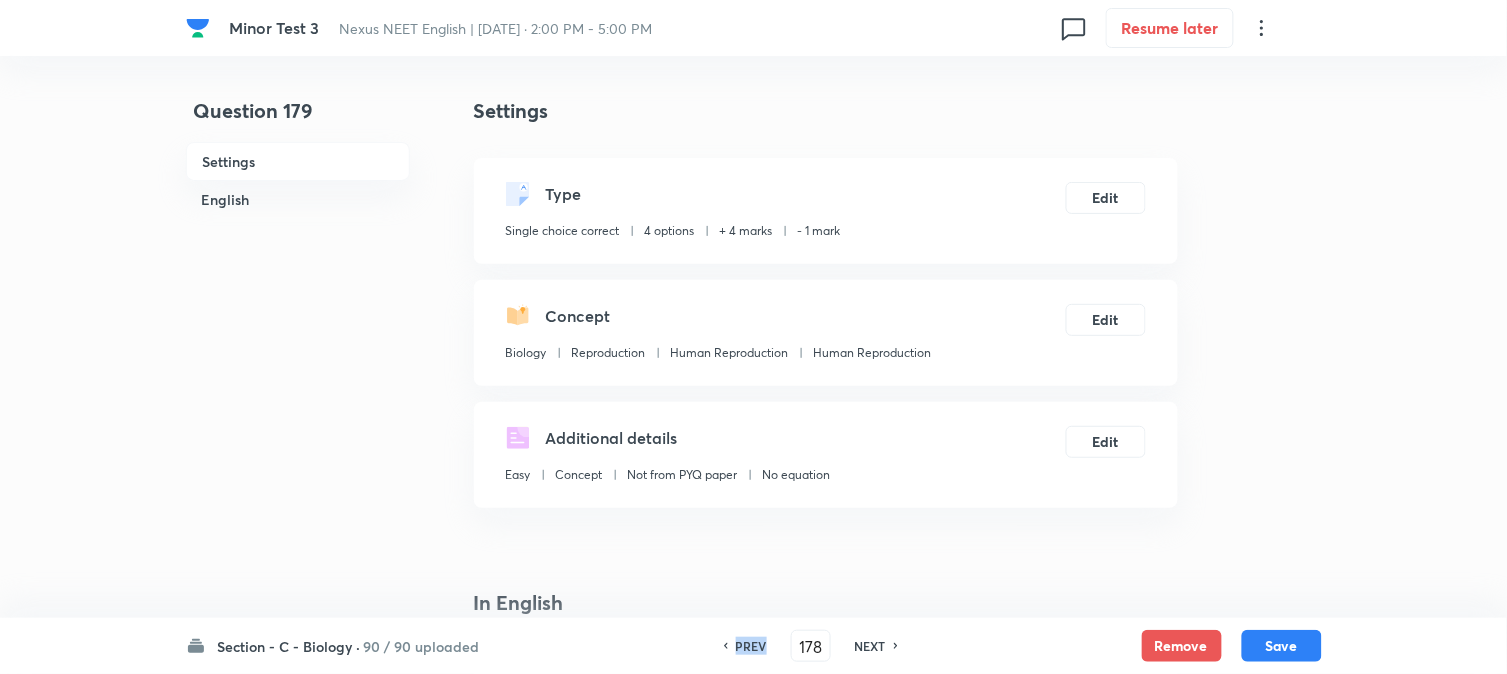 click on "PREV" at bounding box center [748, 646] 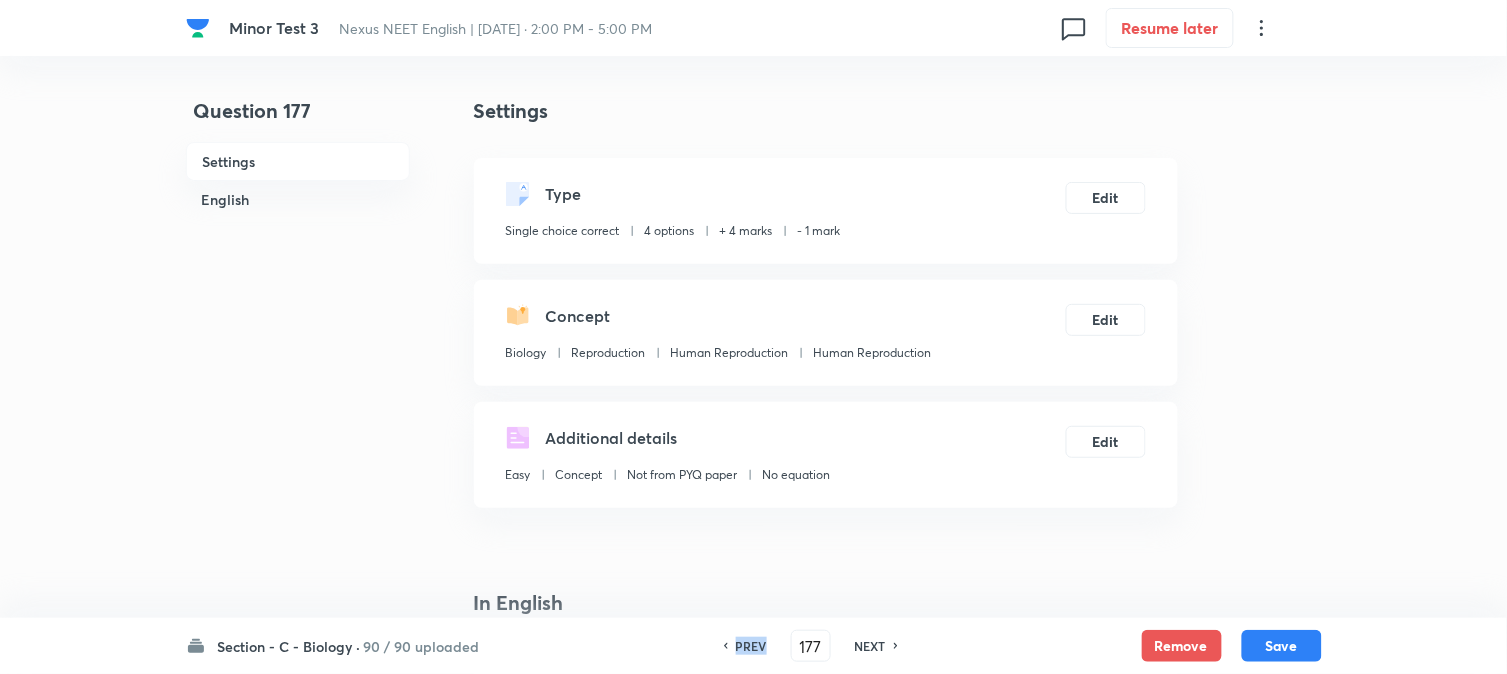 click on "PREV" at bounding box center [748, 646] 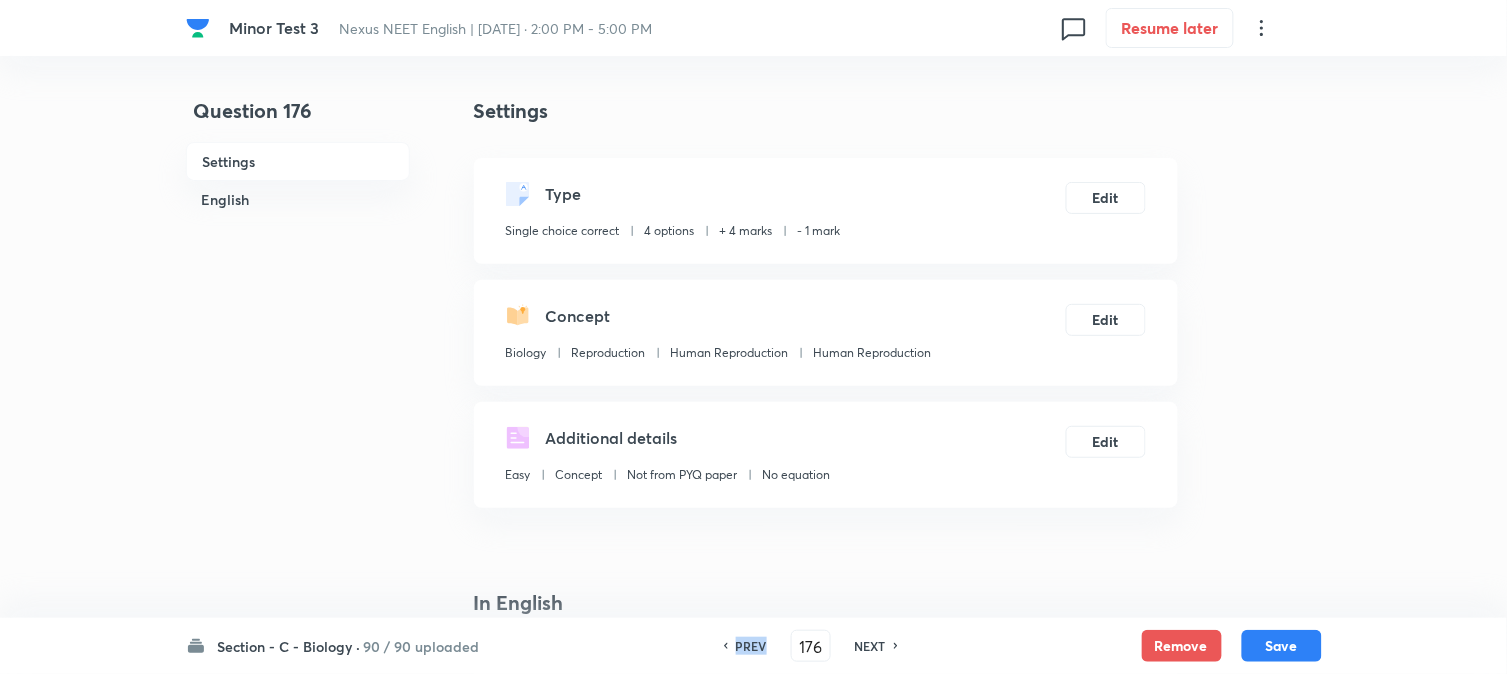 click on "PREV" at bounding box center (748, 646) 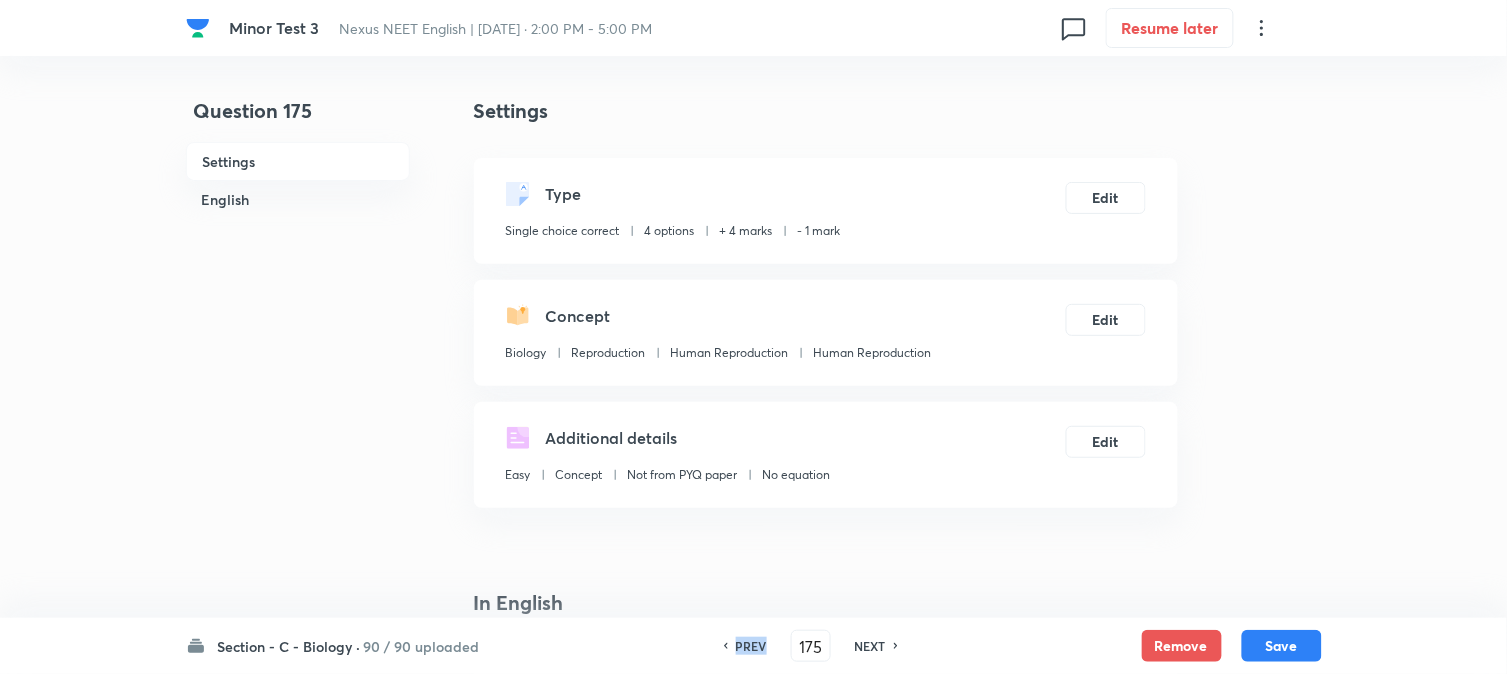 click on "PREV" at bounding box center (748, 646) 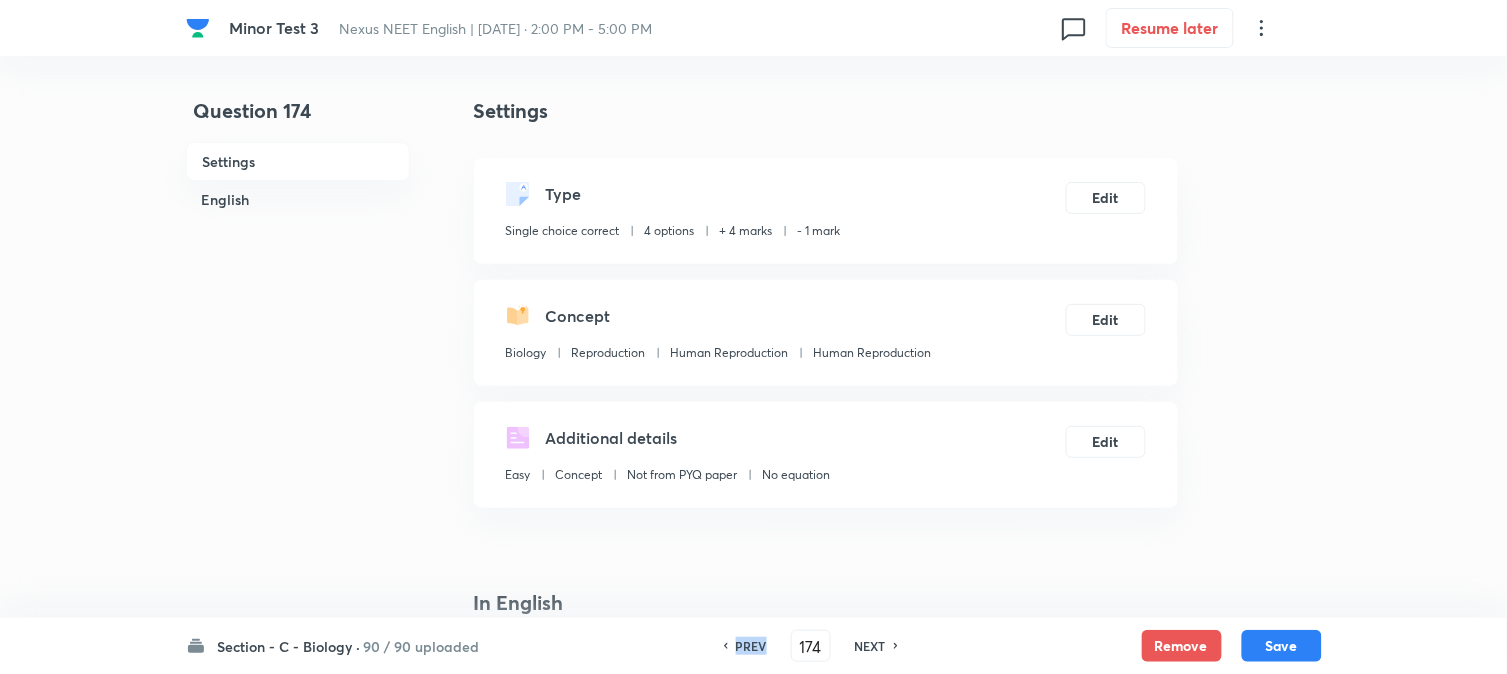 click on "PREV" at bounding box center (748, 646) 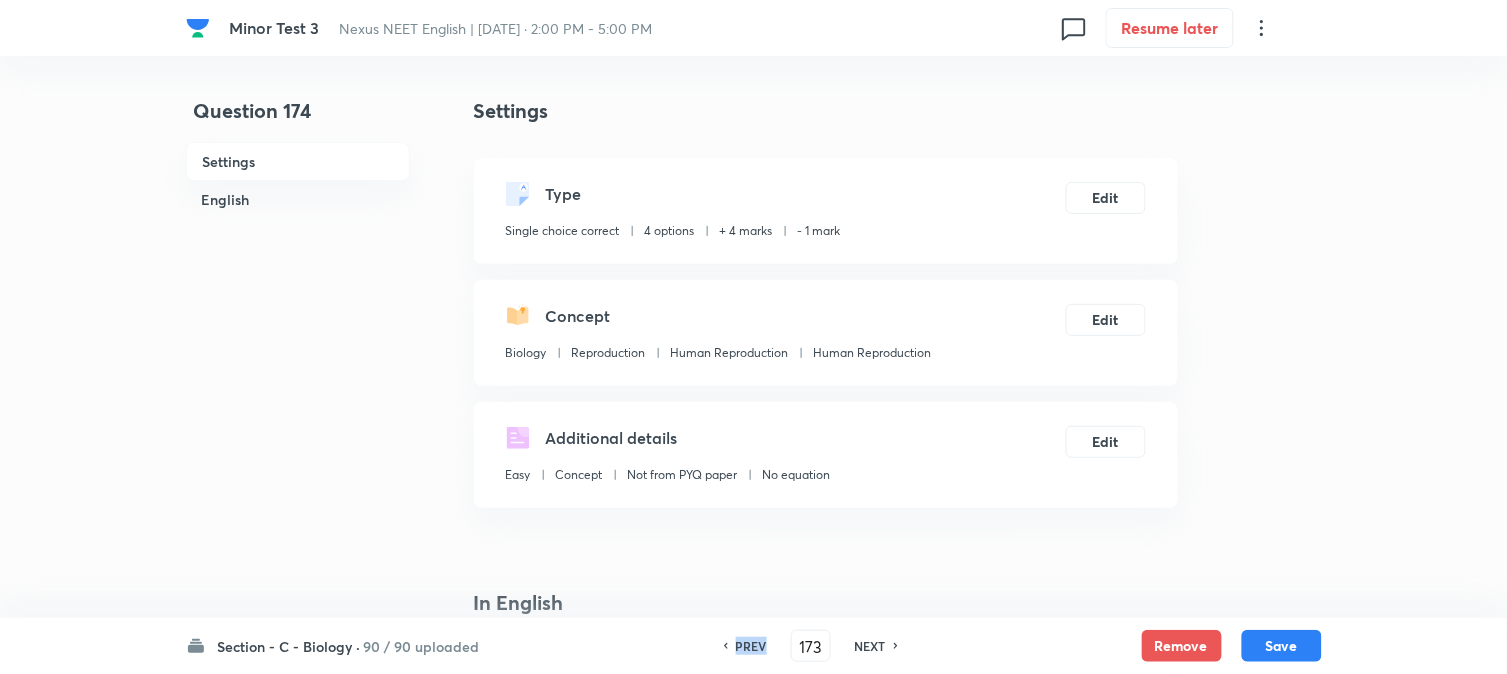 click on "PREV" at bounding box center (748, 646) 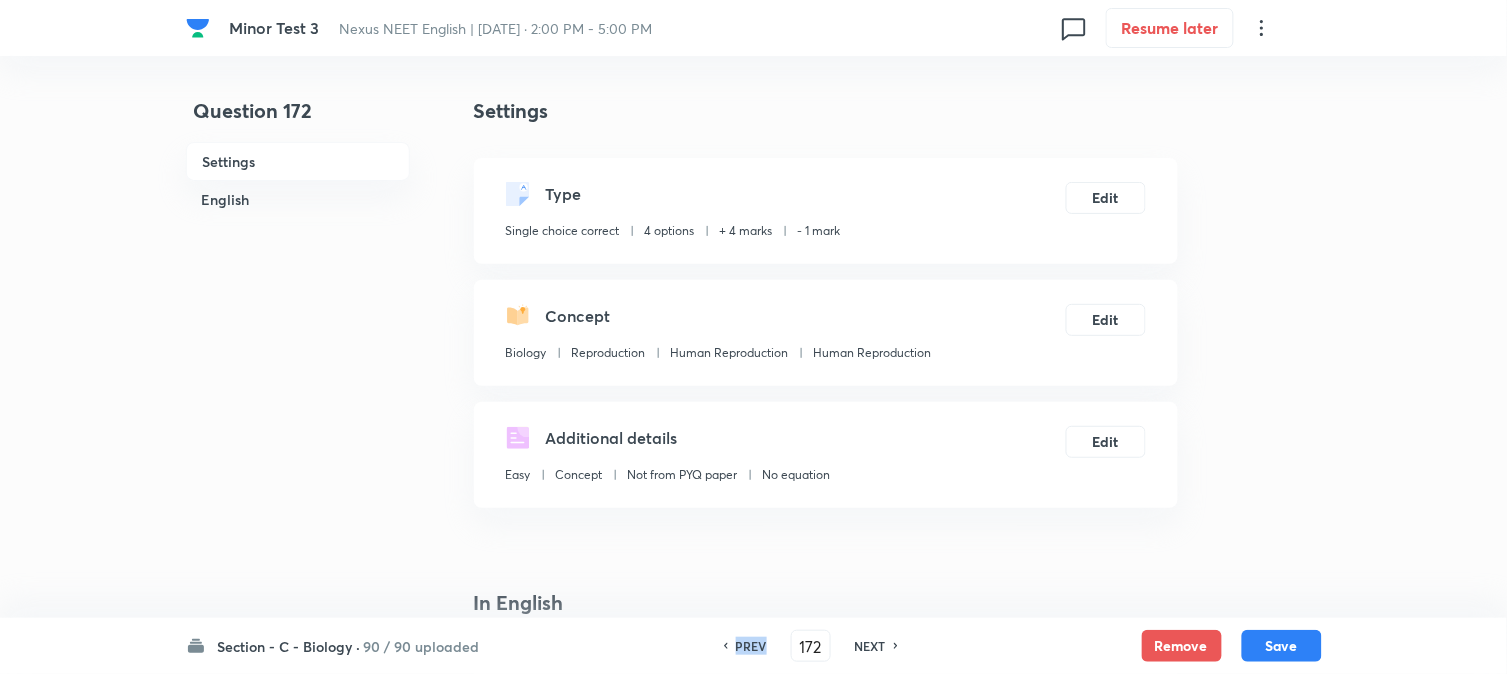 click on "PREV" at bounding box center (748, 646) 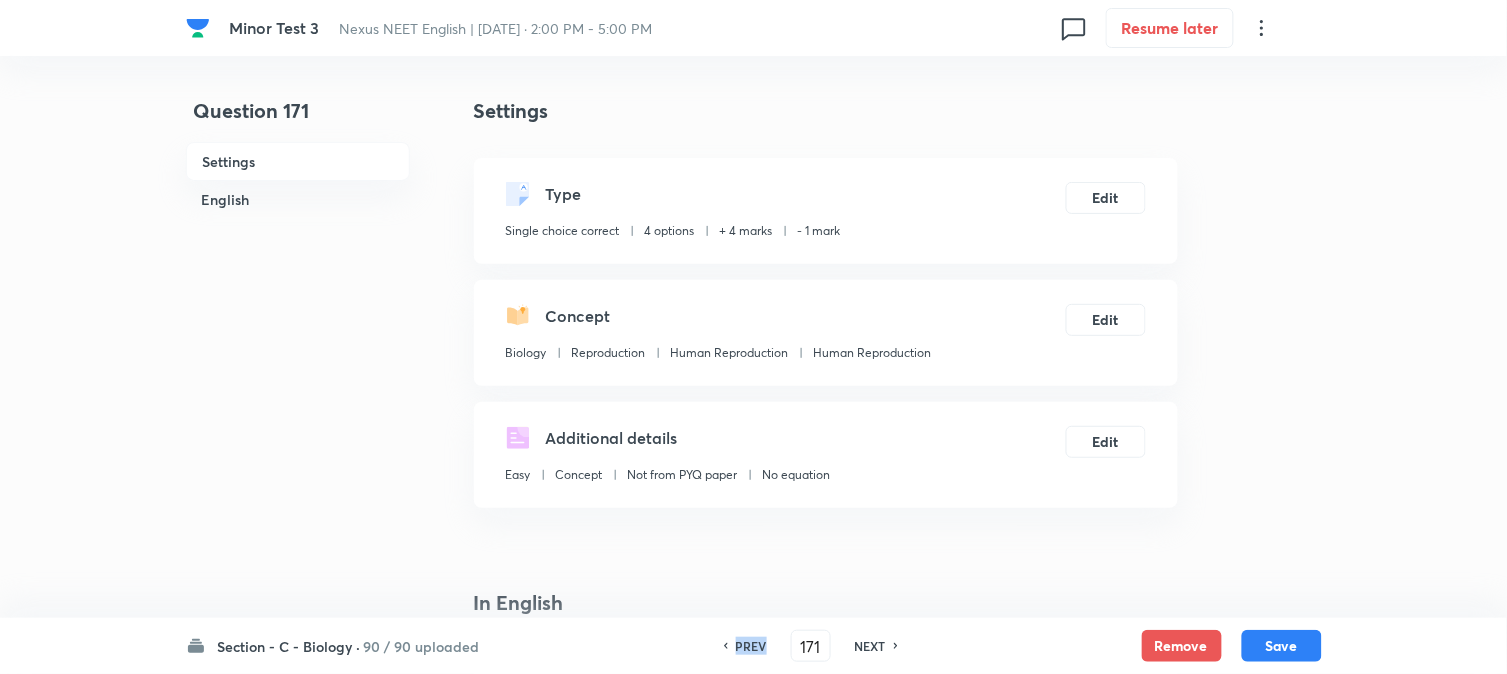 click on "PREV" at bounding box center (748, 646) 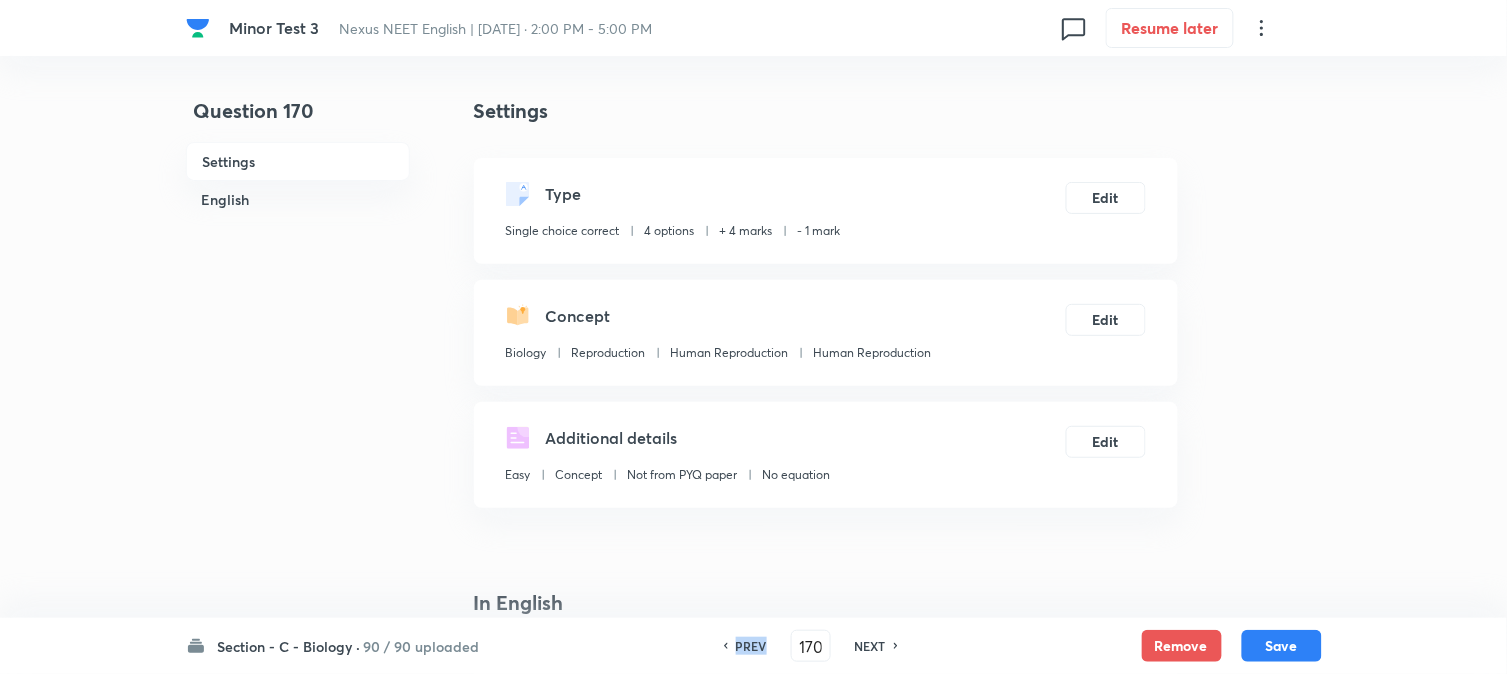 click on "PREV" at bounding box center (748, 646) 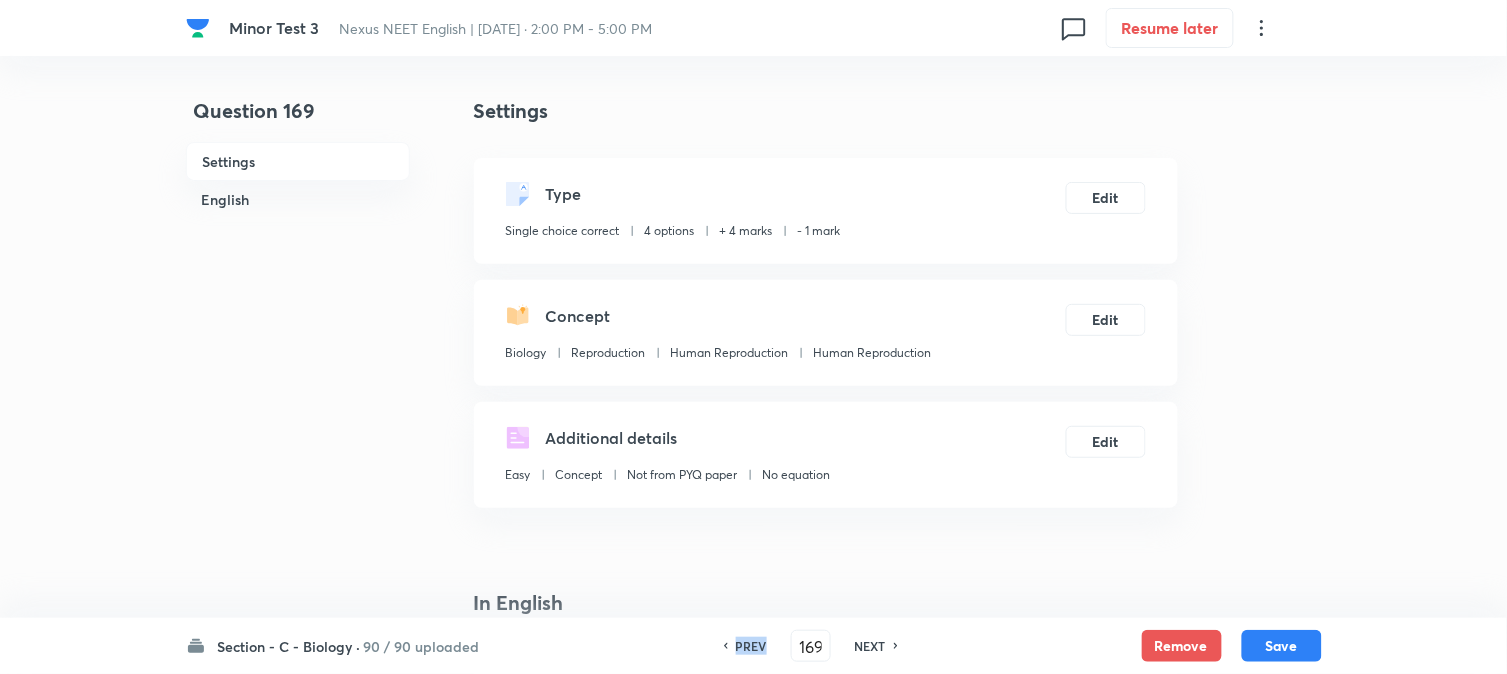 click on "PREV" at bounding box center [748, 646] 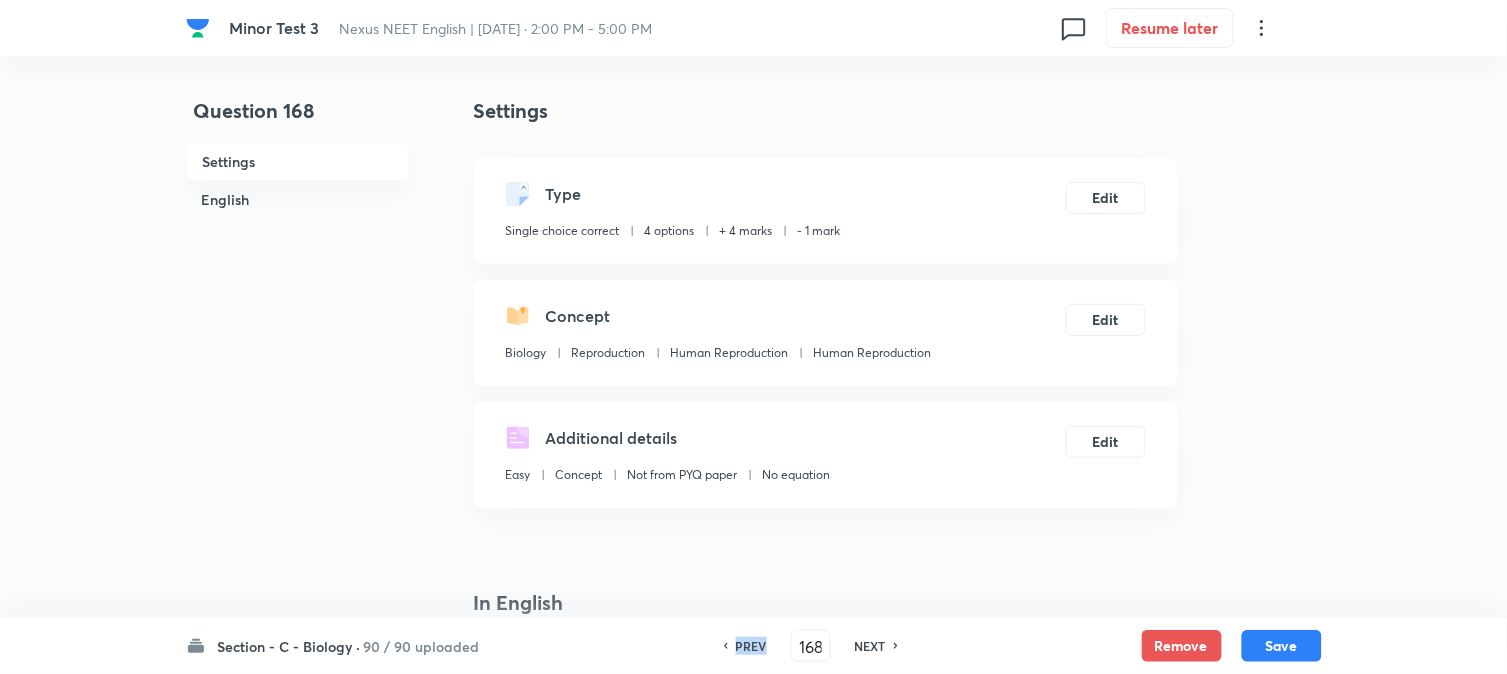 click on "PREV" at bounding box center [748, 646] 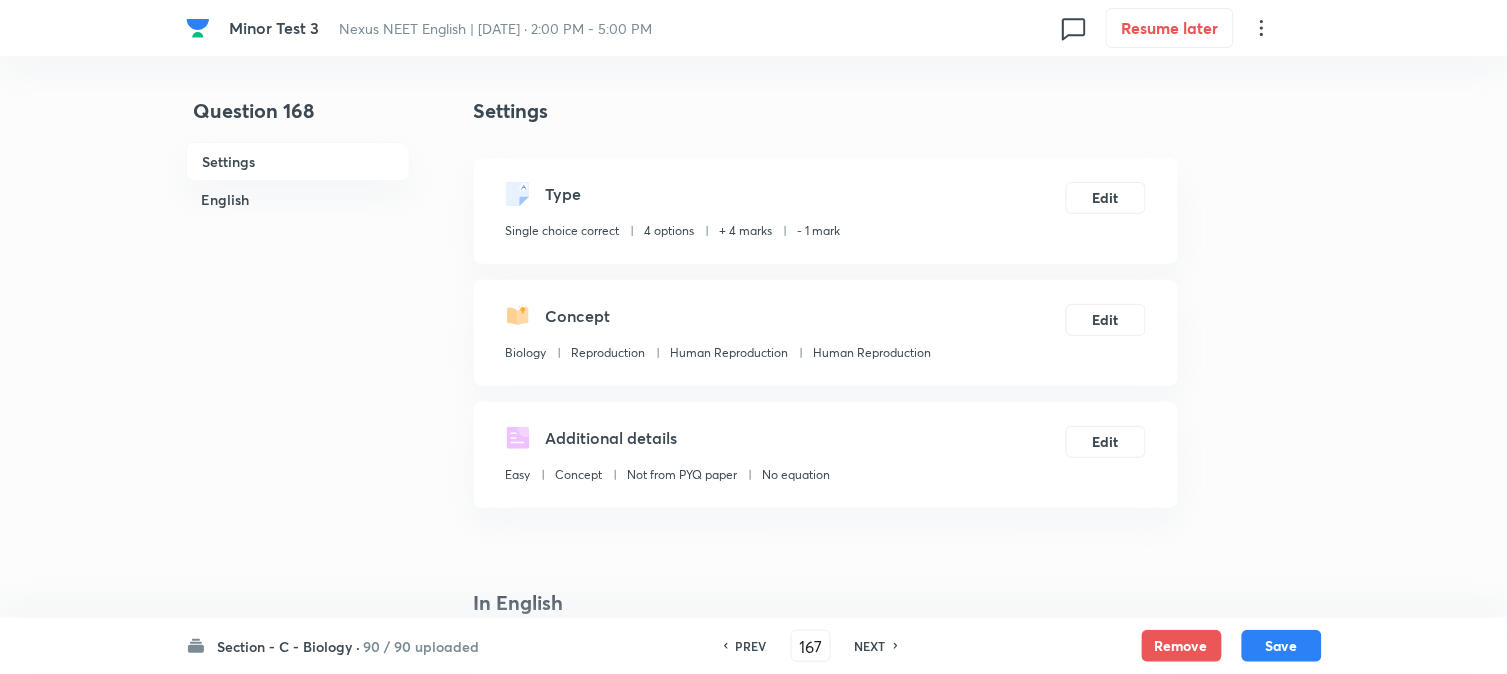 click on "PREV" at bounding box center (748, 646) 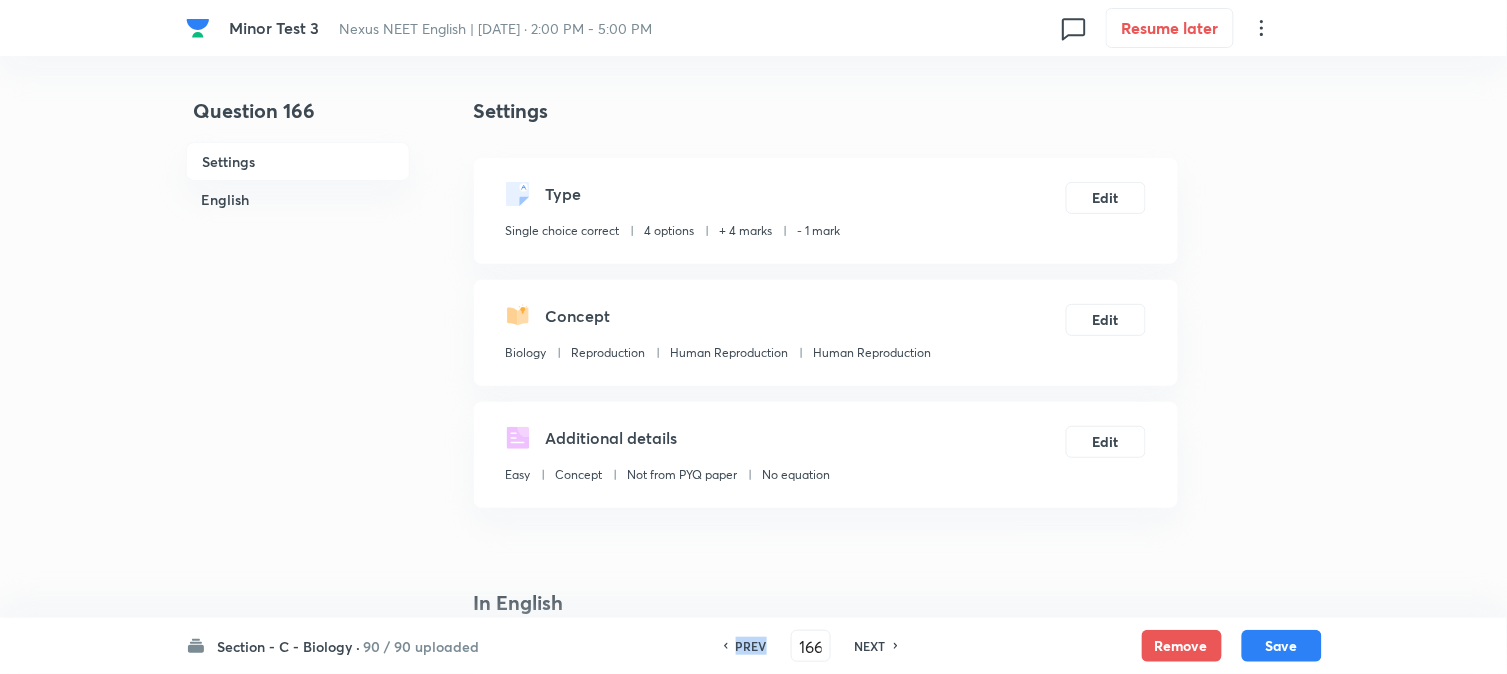 click on "PREV" at bounding box center (748, 646) 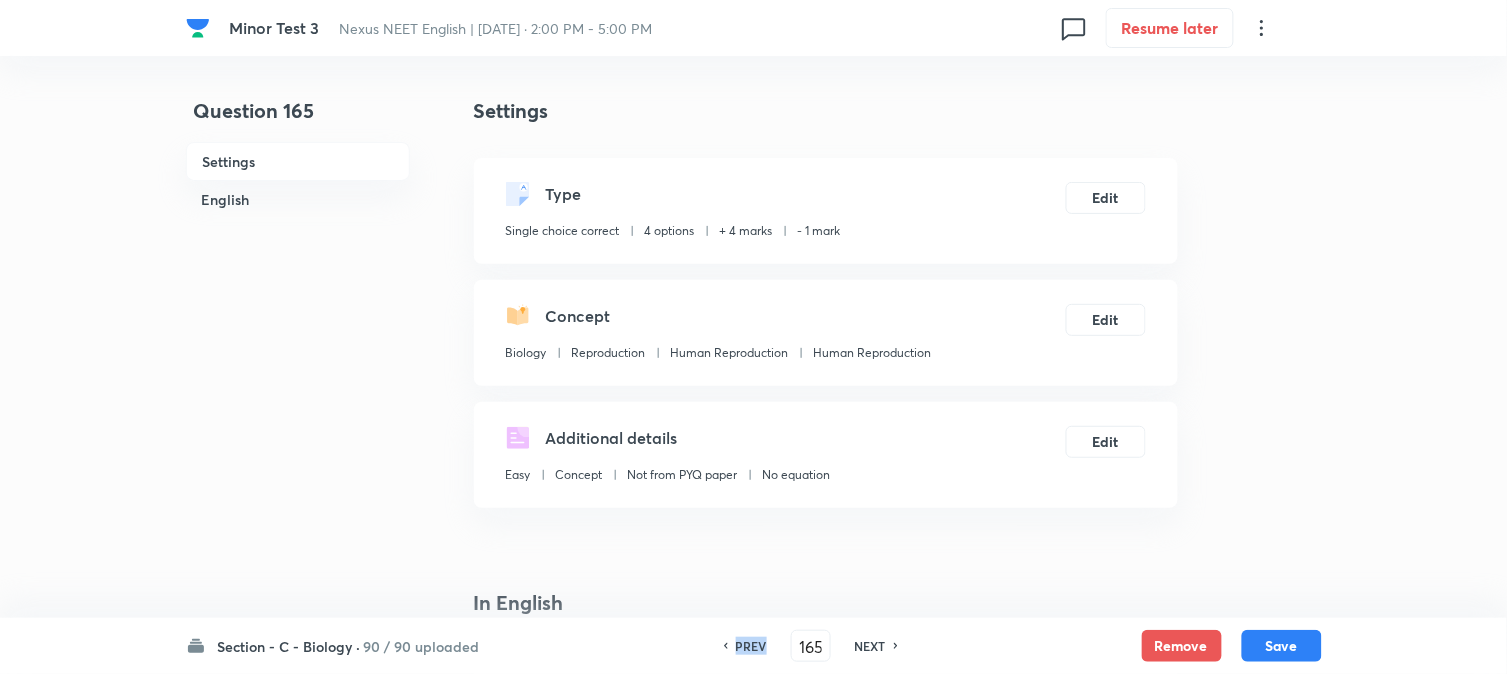 click on "PREV" at bounding box center (748, 646) 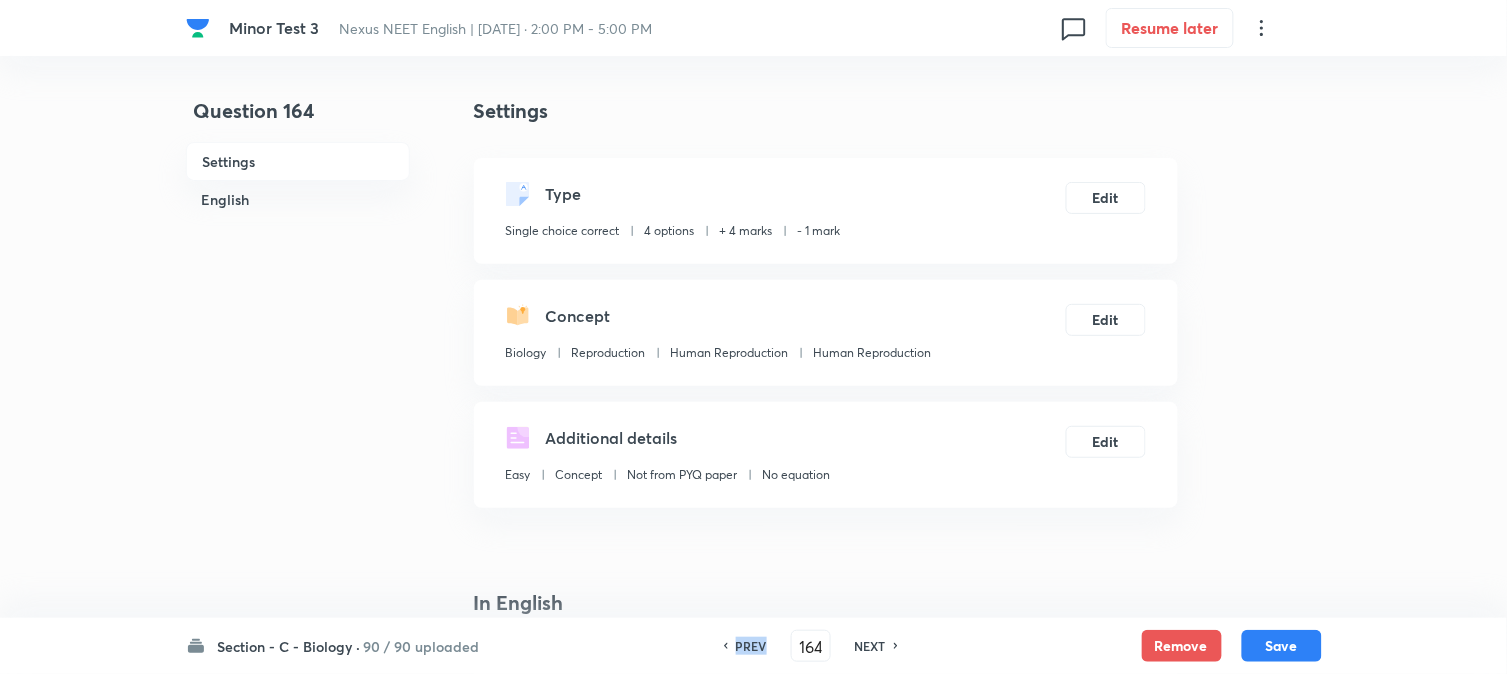 click on "PREV" at bounding box center (748, 646) 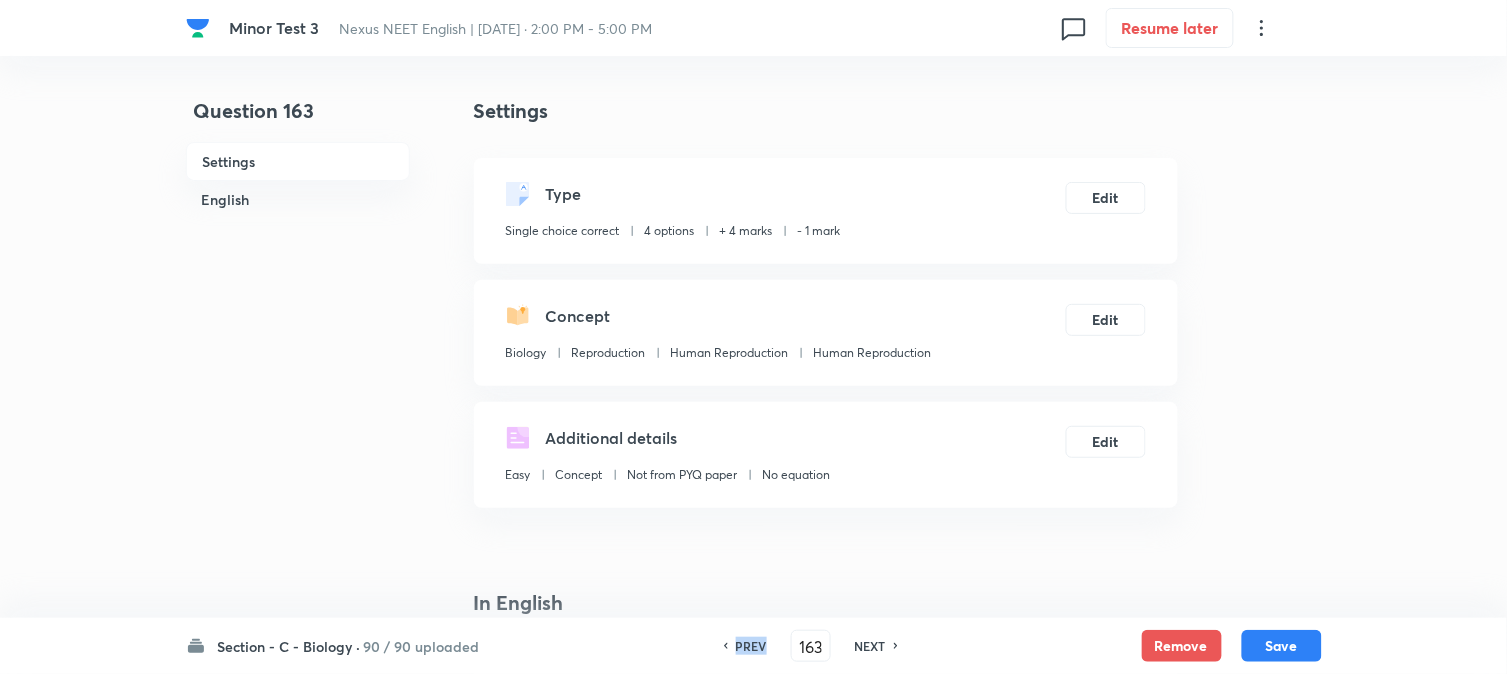 click on "PREV" at bounding box center [748, 646] 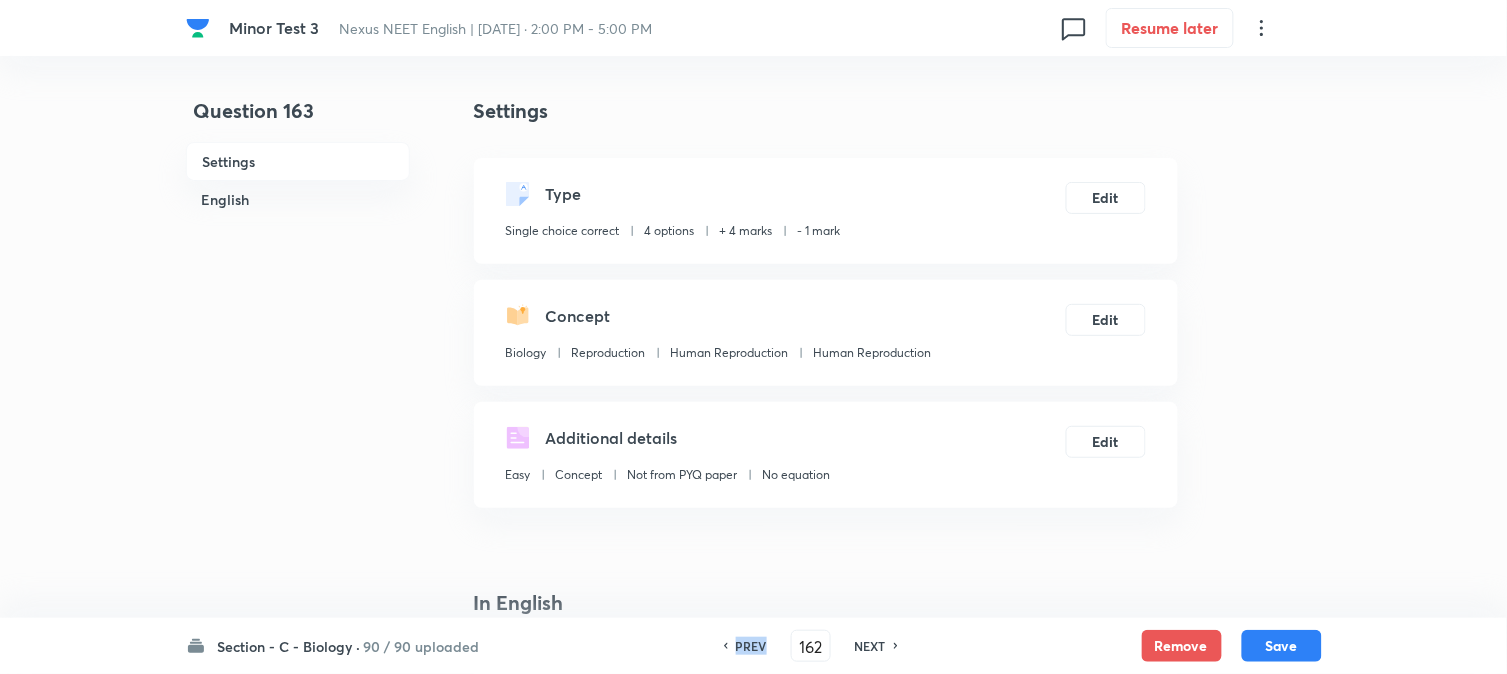 click on "PREV" at bounding box center (748, 646) 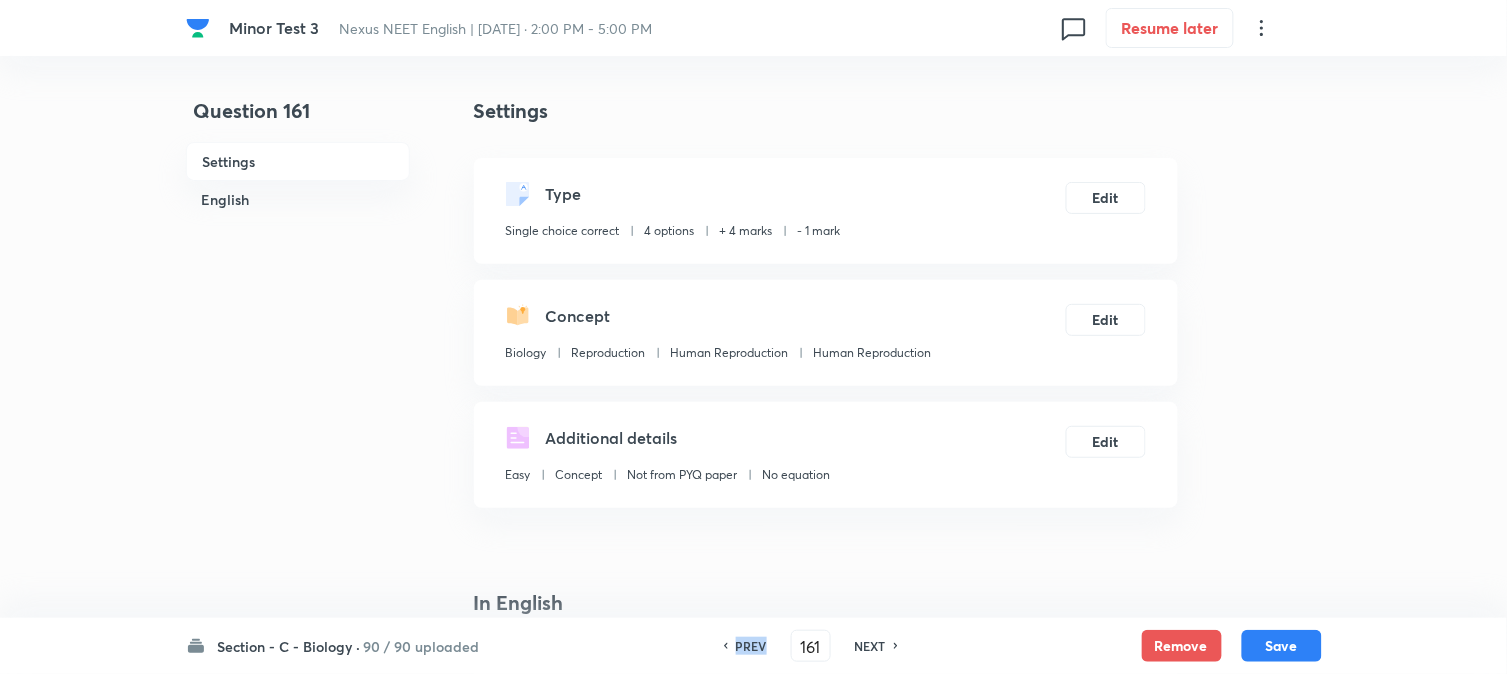 click on "PREV" at bounding box center [748, 646] 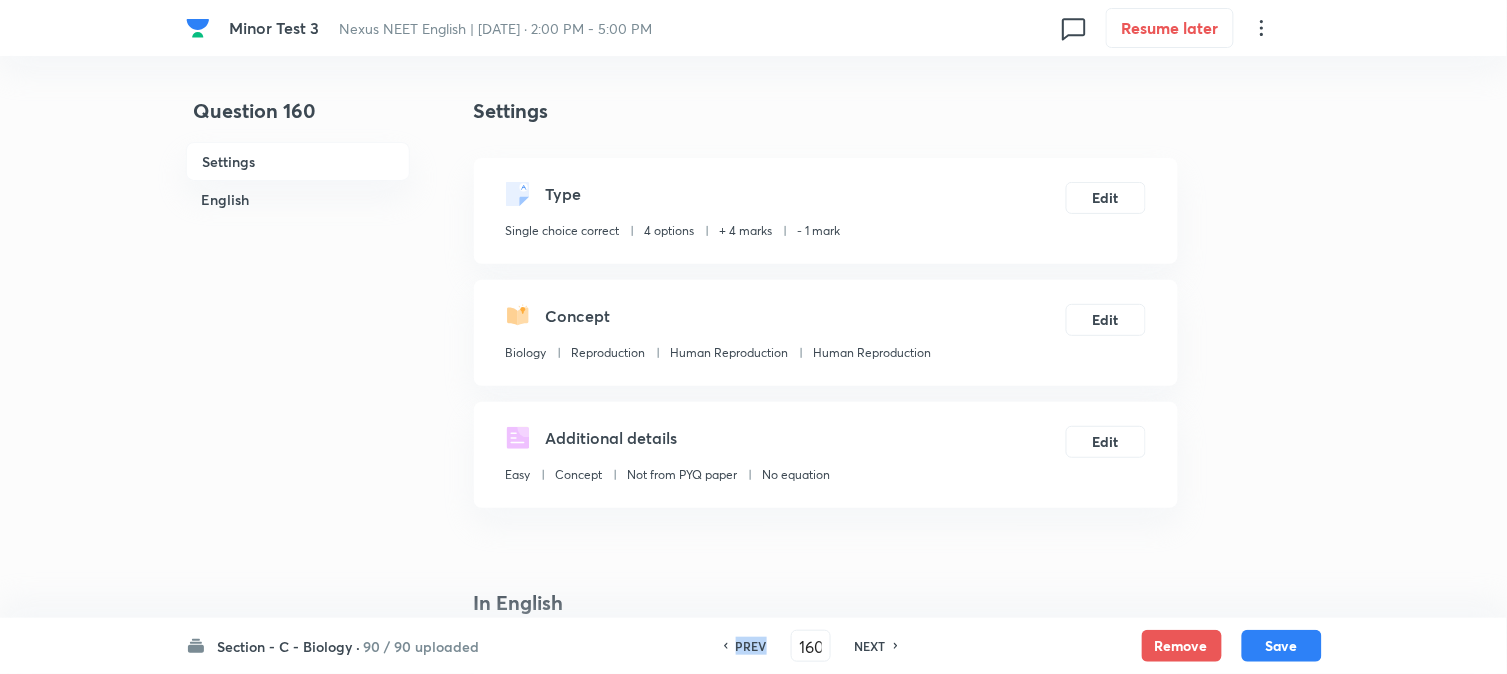 click on "PREV" at bounding box center (748, 646) 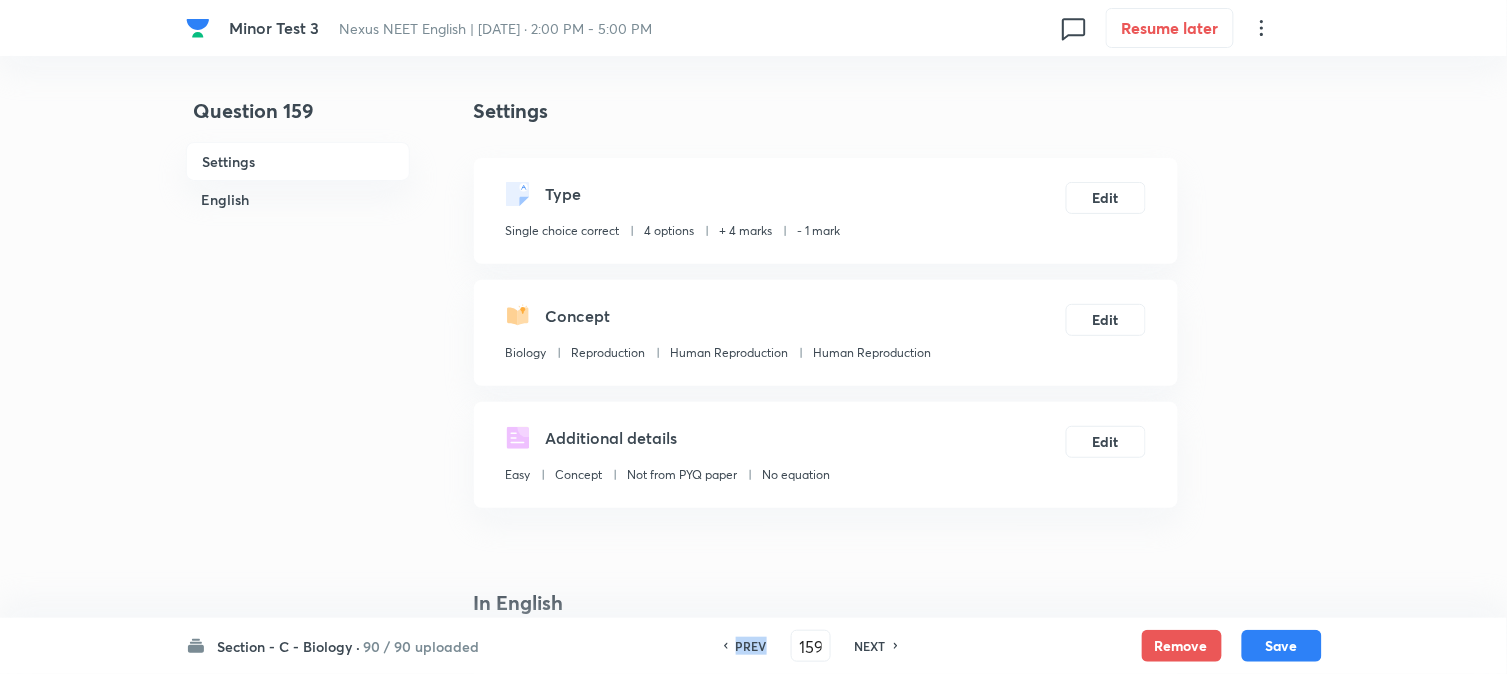 click on "PREV" at bounding box center [748, 646] 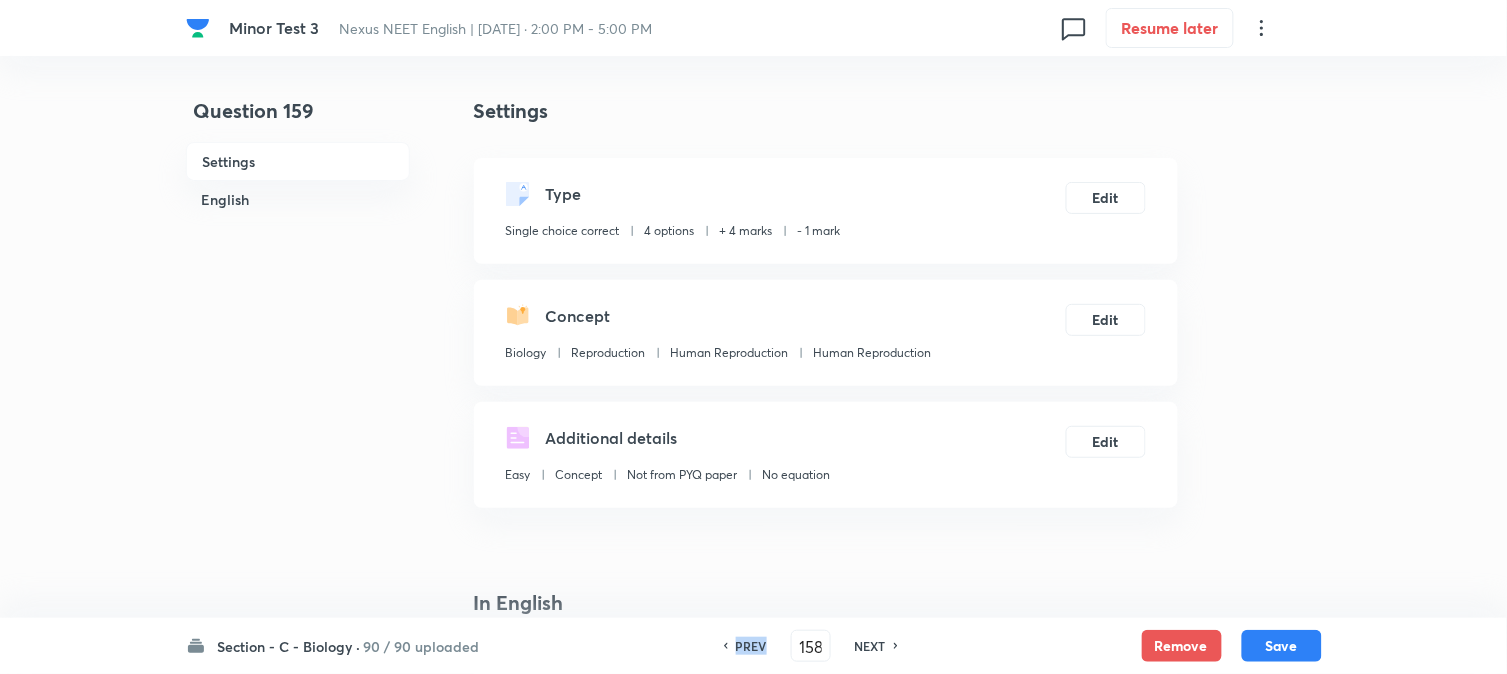 click on "PREV" at bounding box center [748, 646] 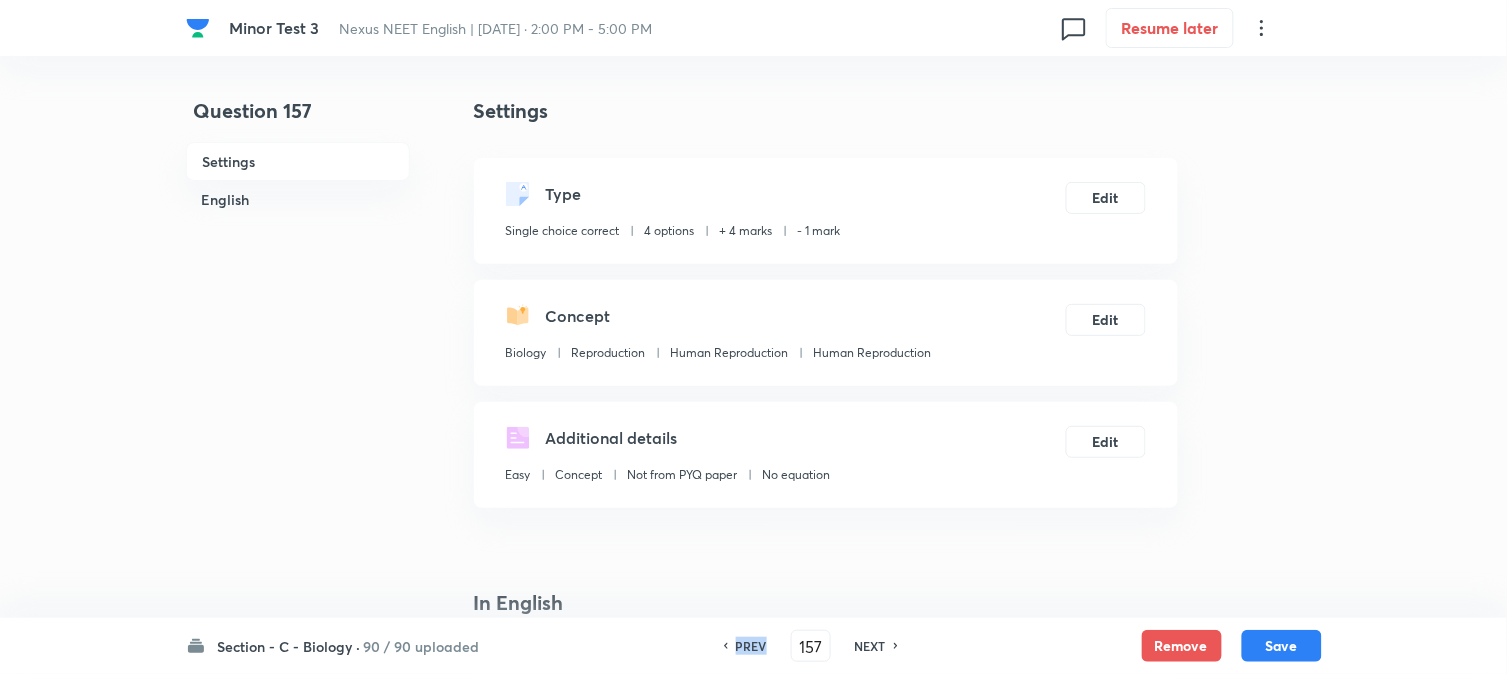 click on "PREV" at bounding box center (748, 646) 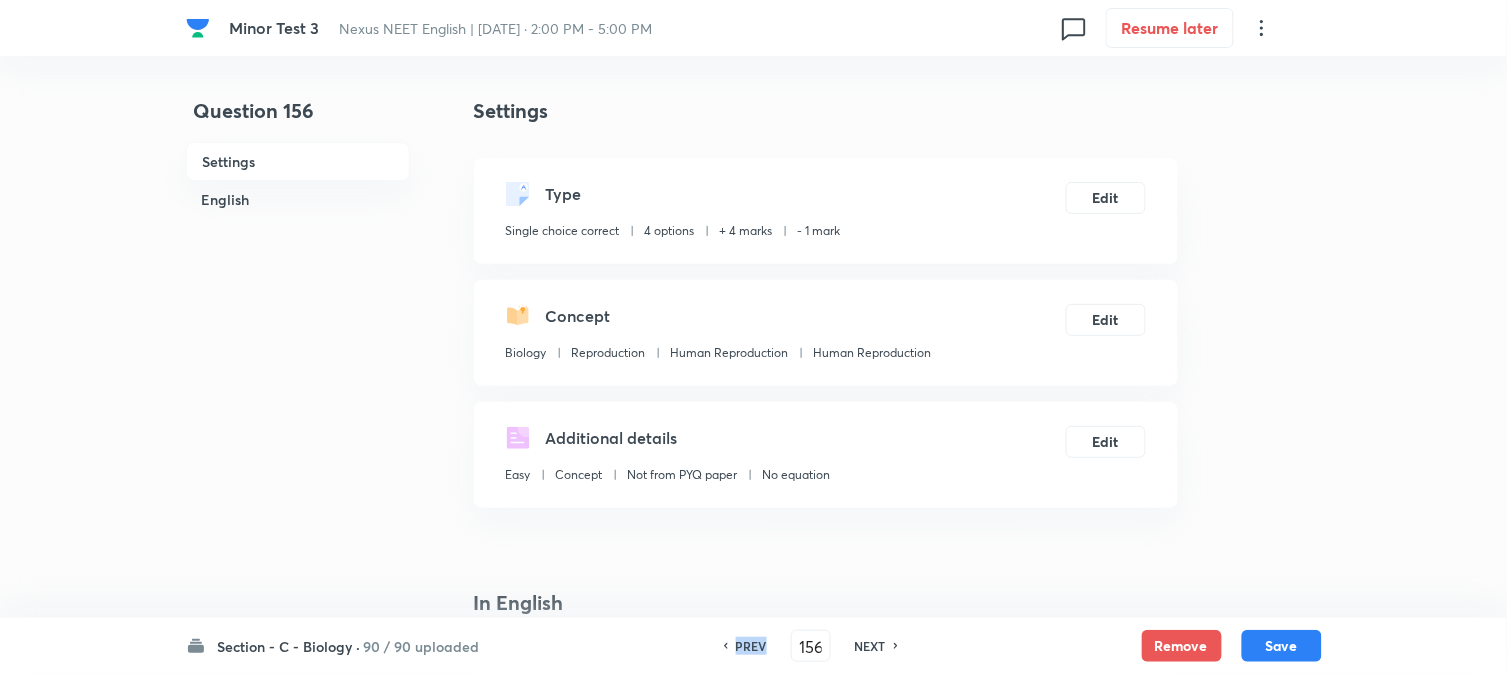 click on "PREV" at bounding box center (748, 646) 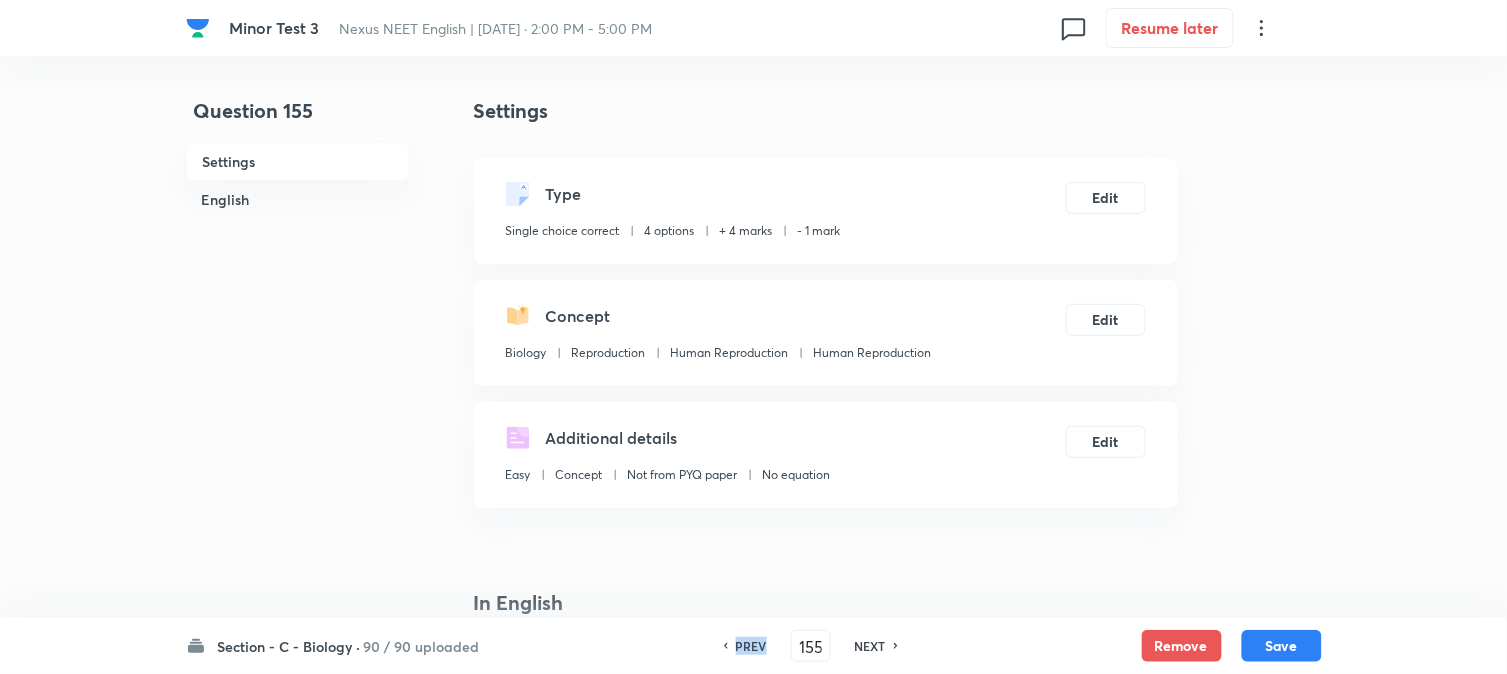click on "PREV" at bounding box center (748, 646) 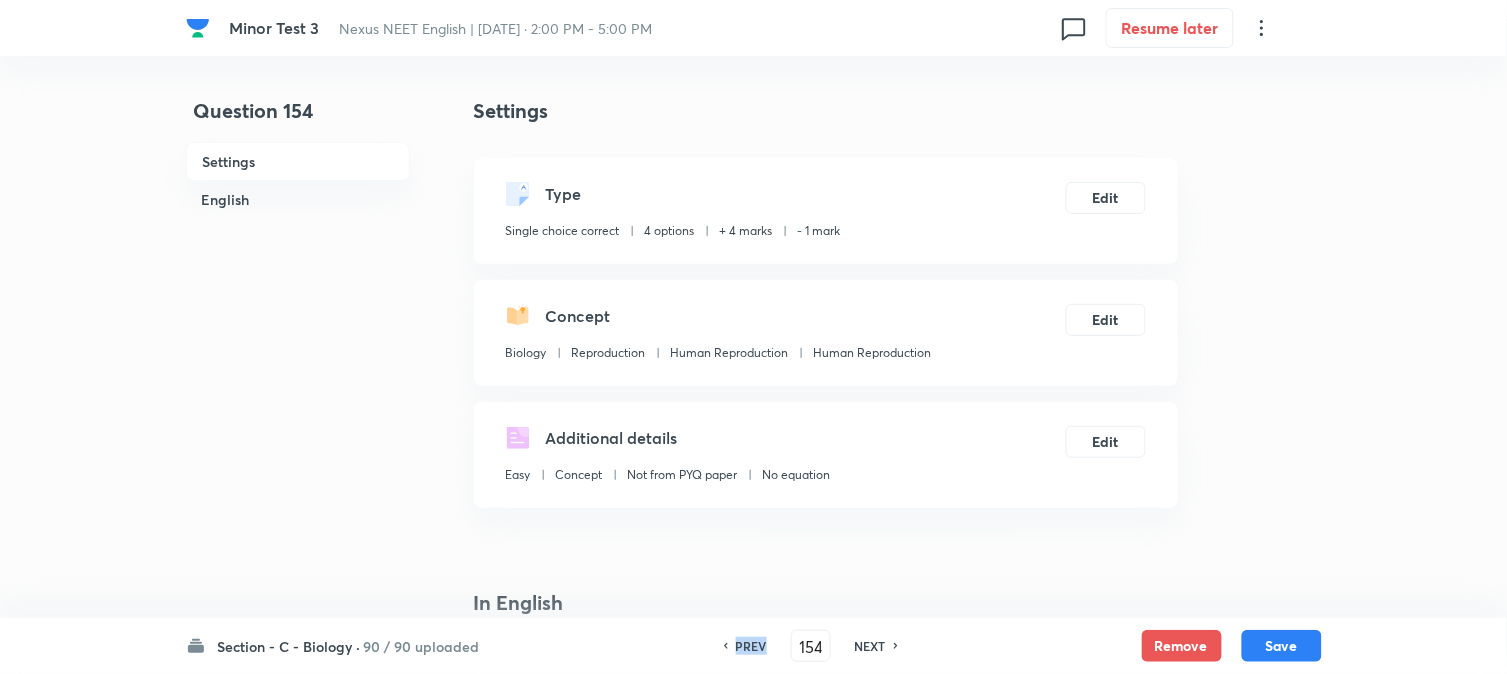 click on "PREV" at bounding box center [748, 646] 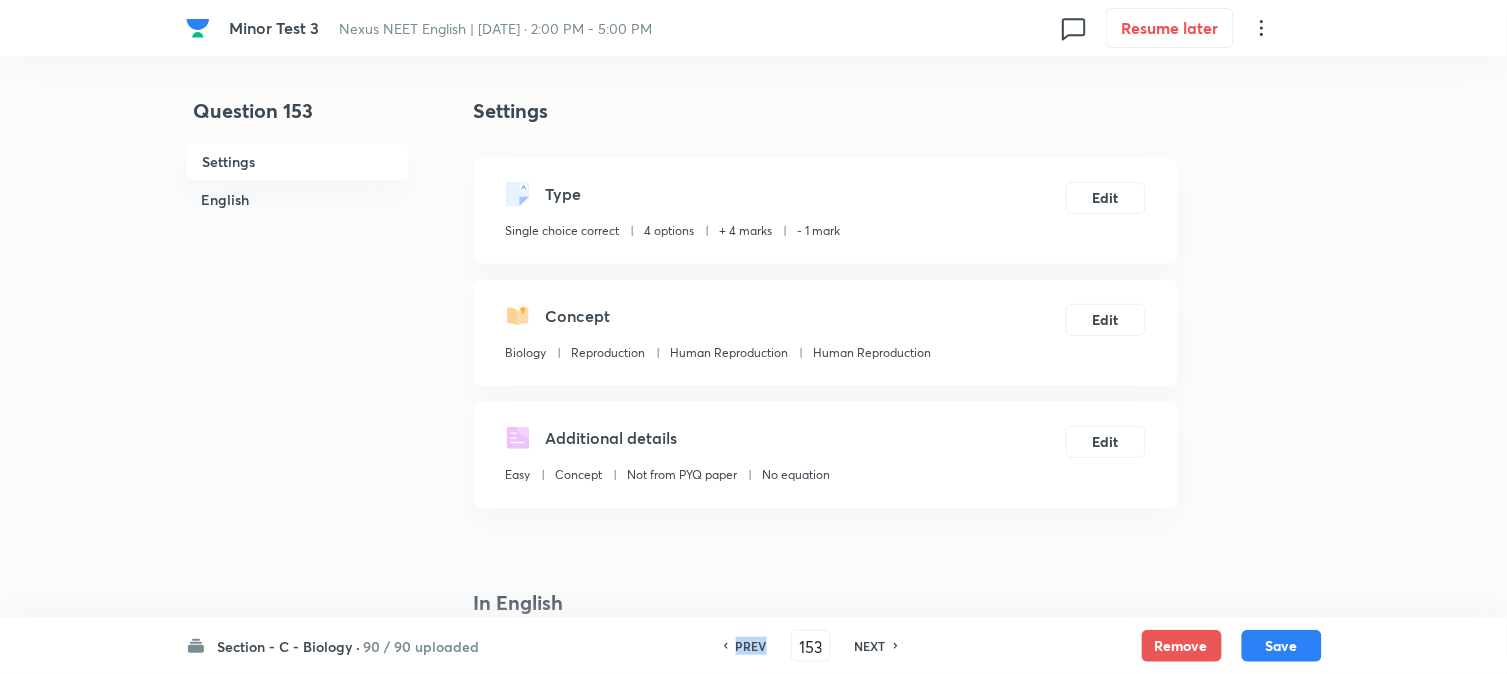click on "PREV" at bounding box center (748, 646) 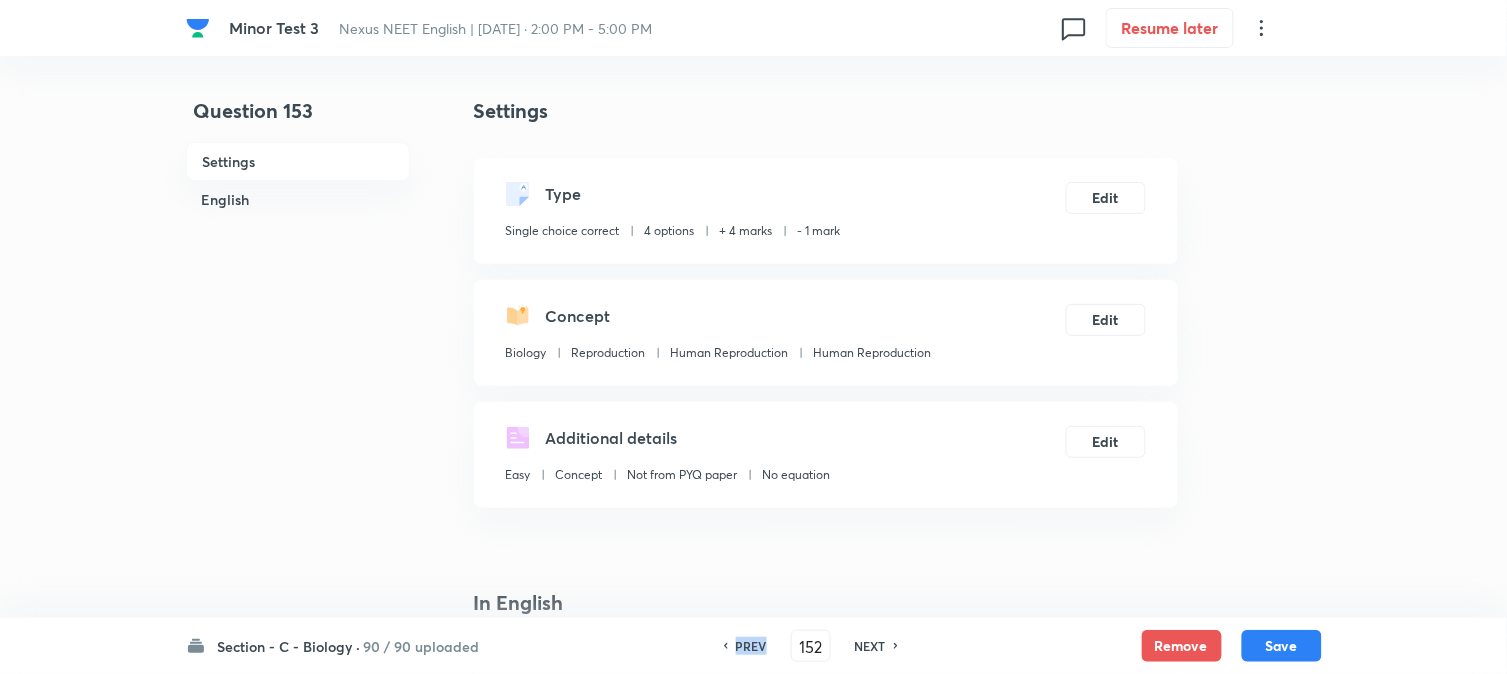 click on "PREV" at bounding box center [748, 646] 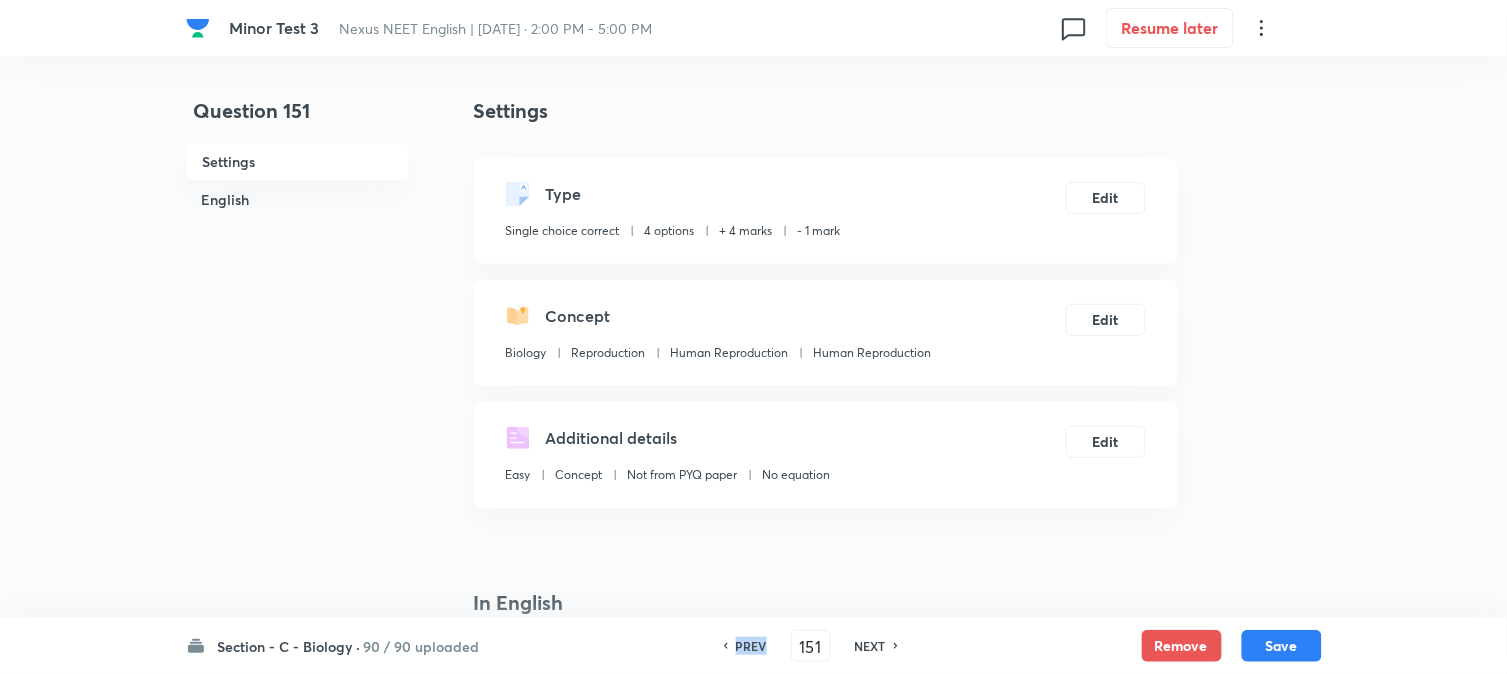 click on "PREV" at bounding box center [748, 646] 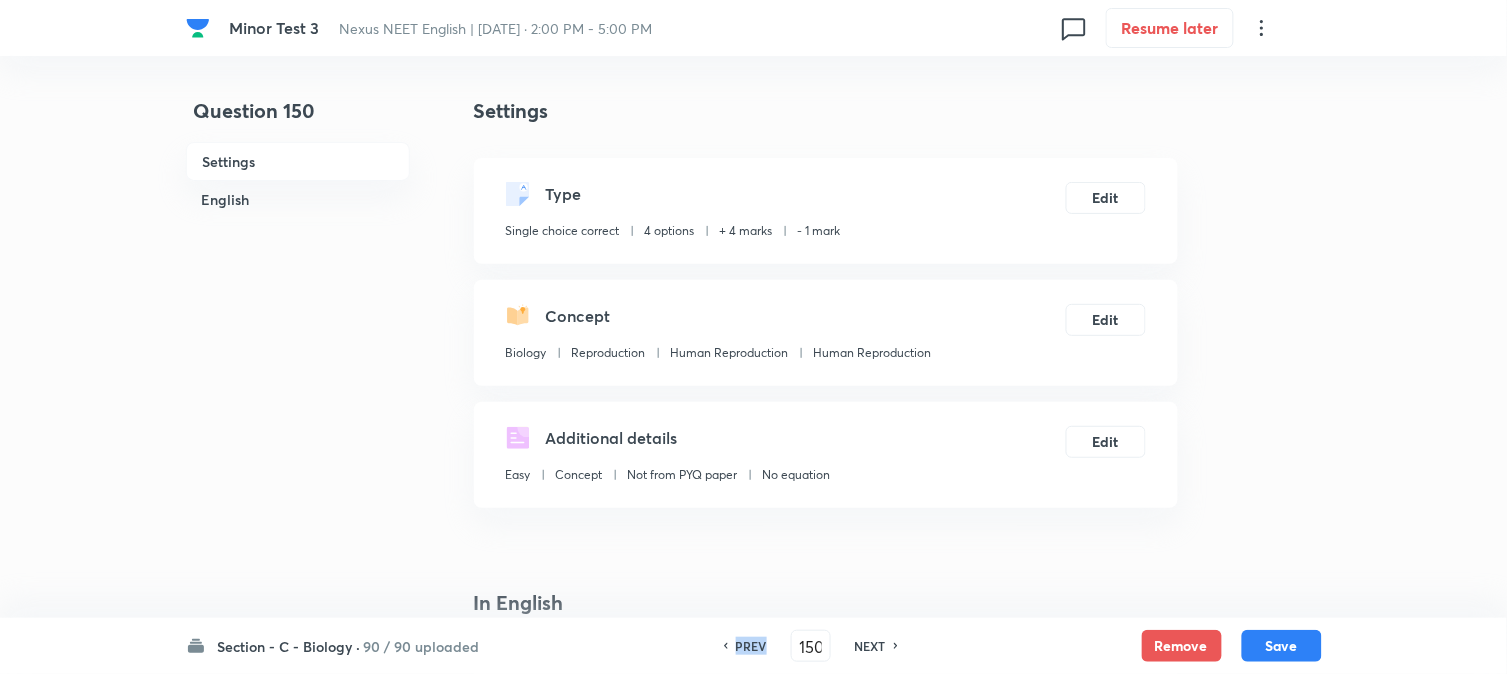click on "PREV" at bounding box center [748, 646] 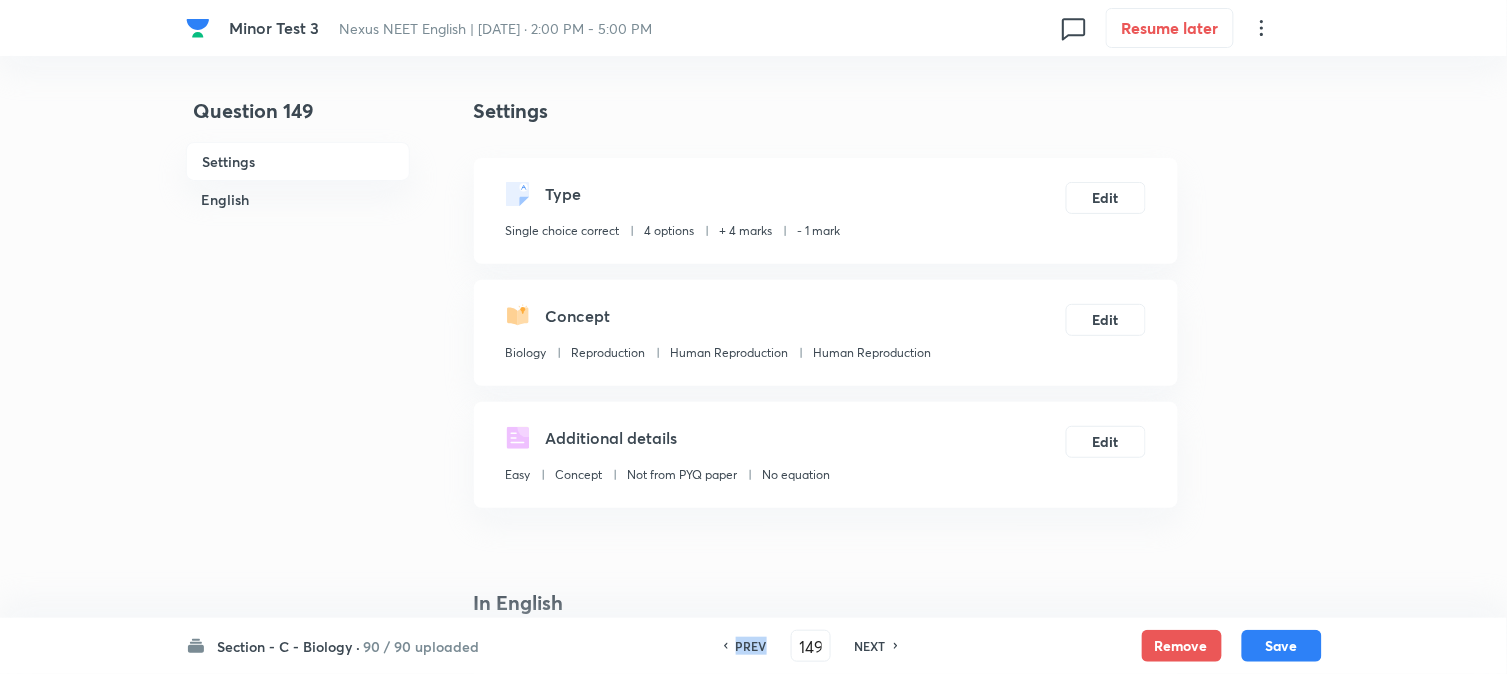 click on "PREV" at bounding box center (748, 646) 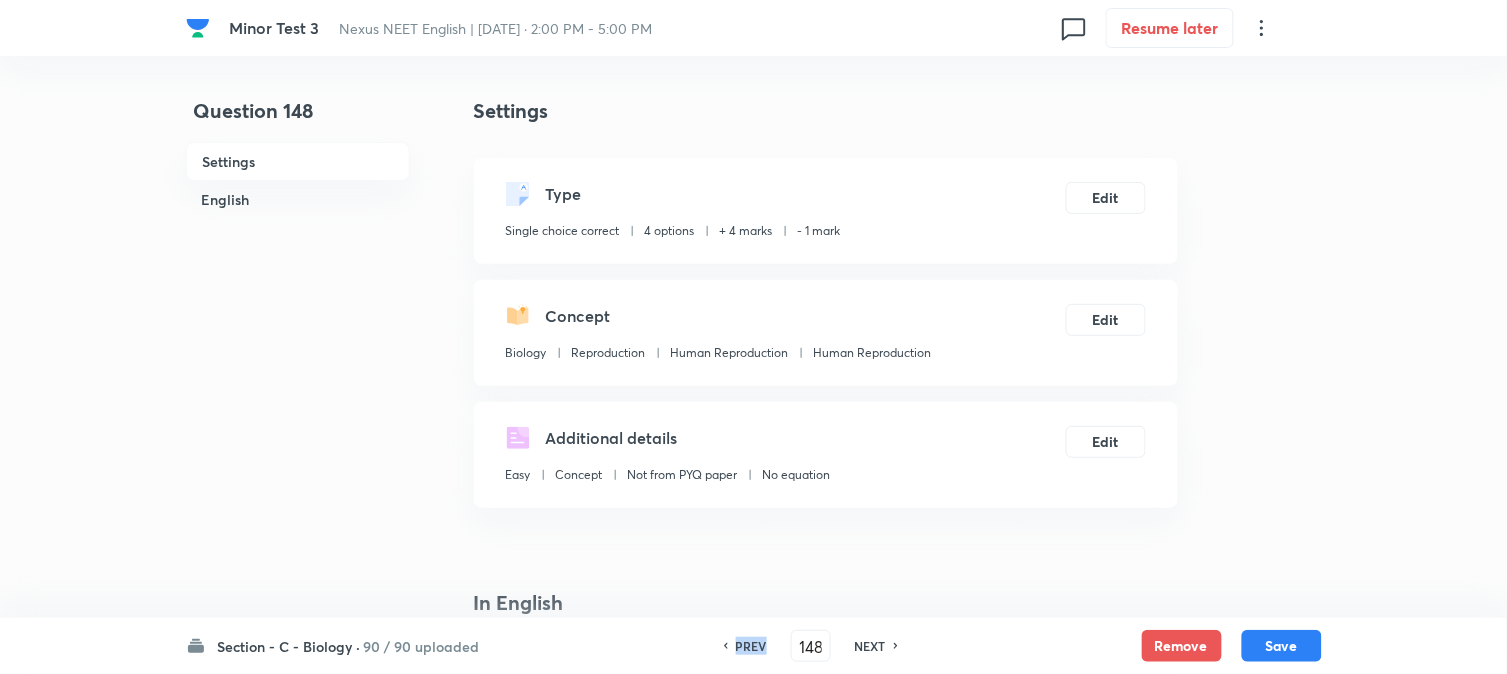 click on "PREV" at bounding box center (748, 646) 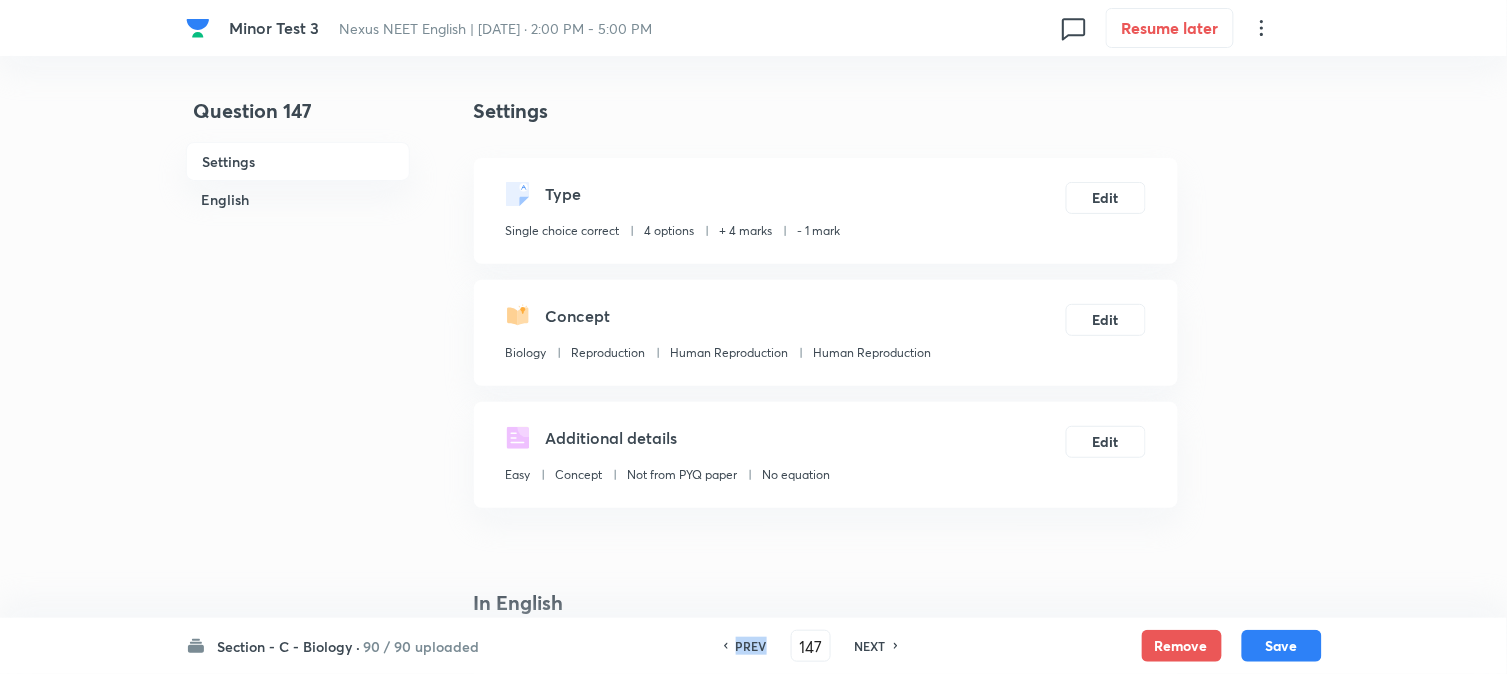 click on "PREV" at bounding box center (748, 646) 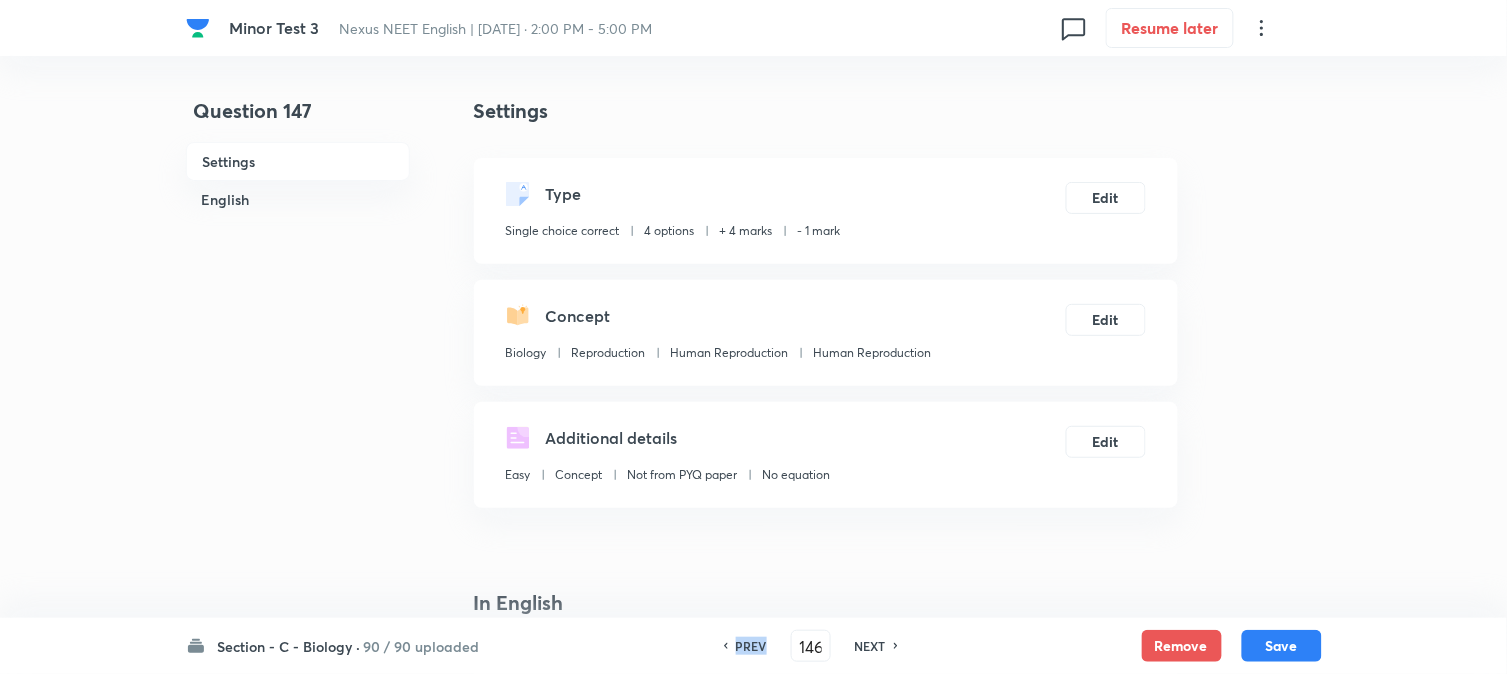 click on "PREV" at bounding box center (748, 646) 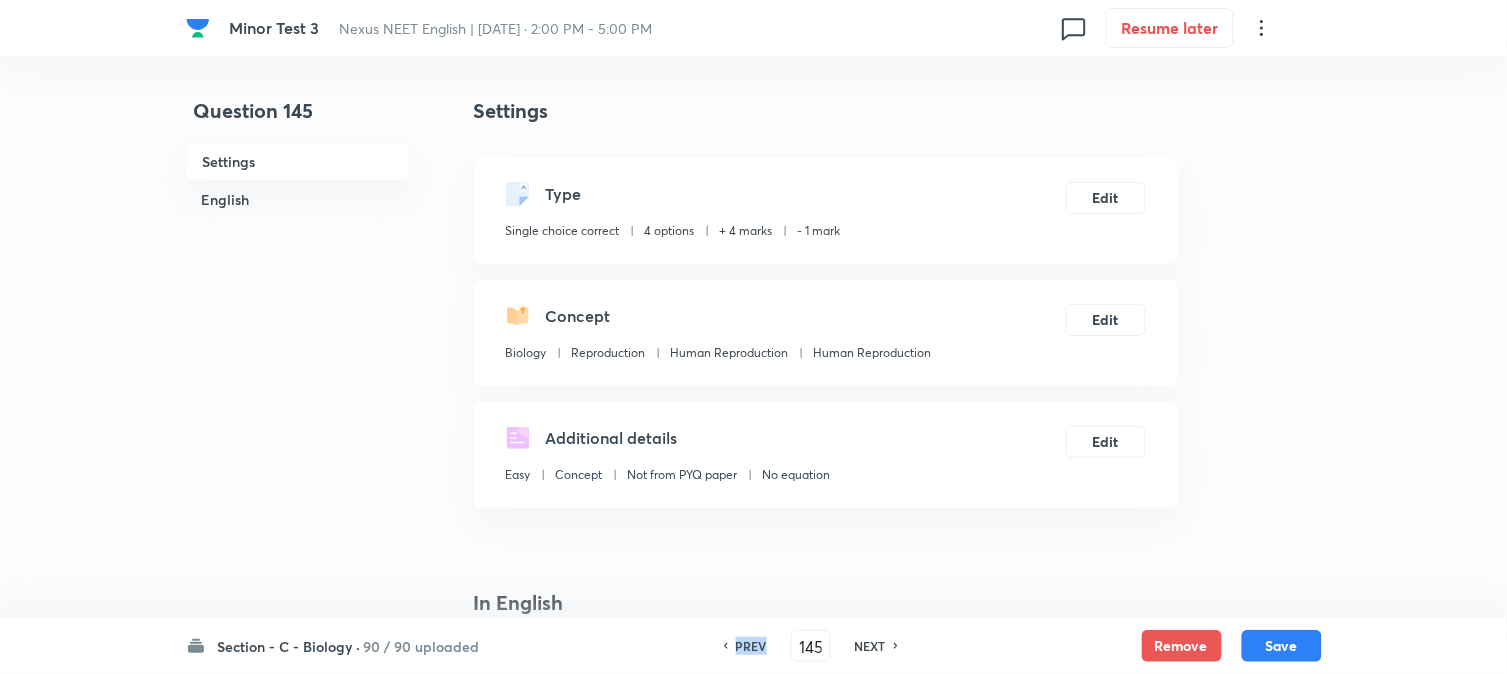 click on "PREV" at bounding box center [748, 646] 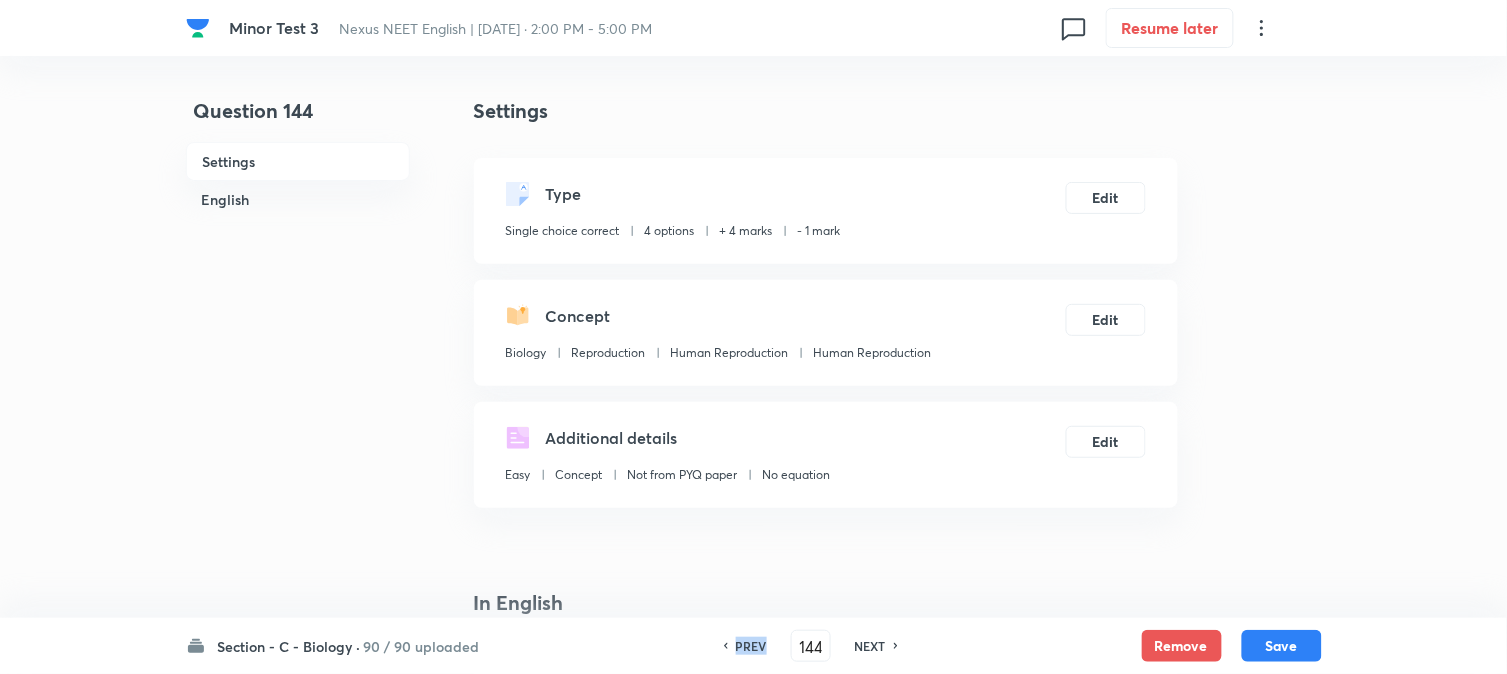 click on "PREV" at bounding box center (748, 646) 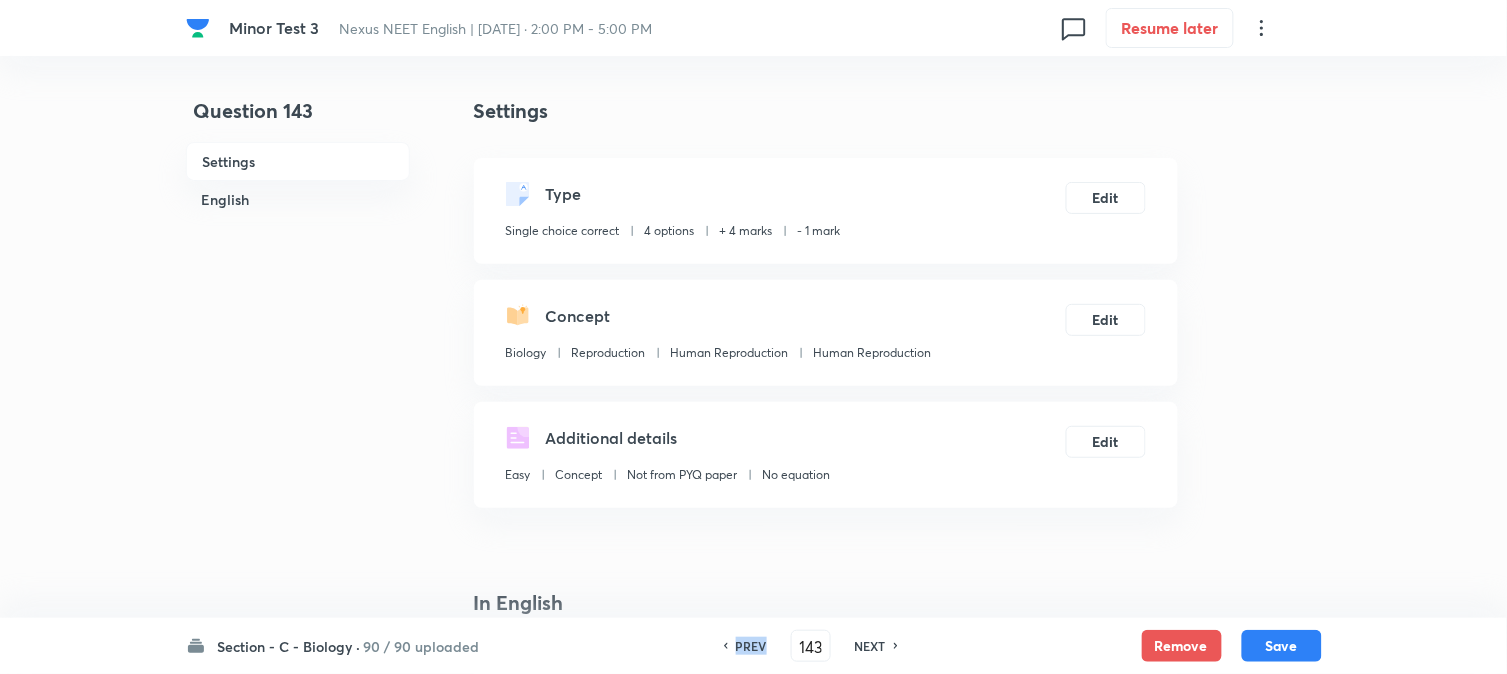 click on "PREV" at bounding box center [748, 646] 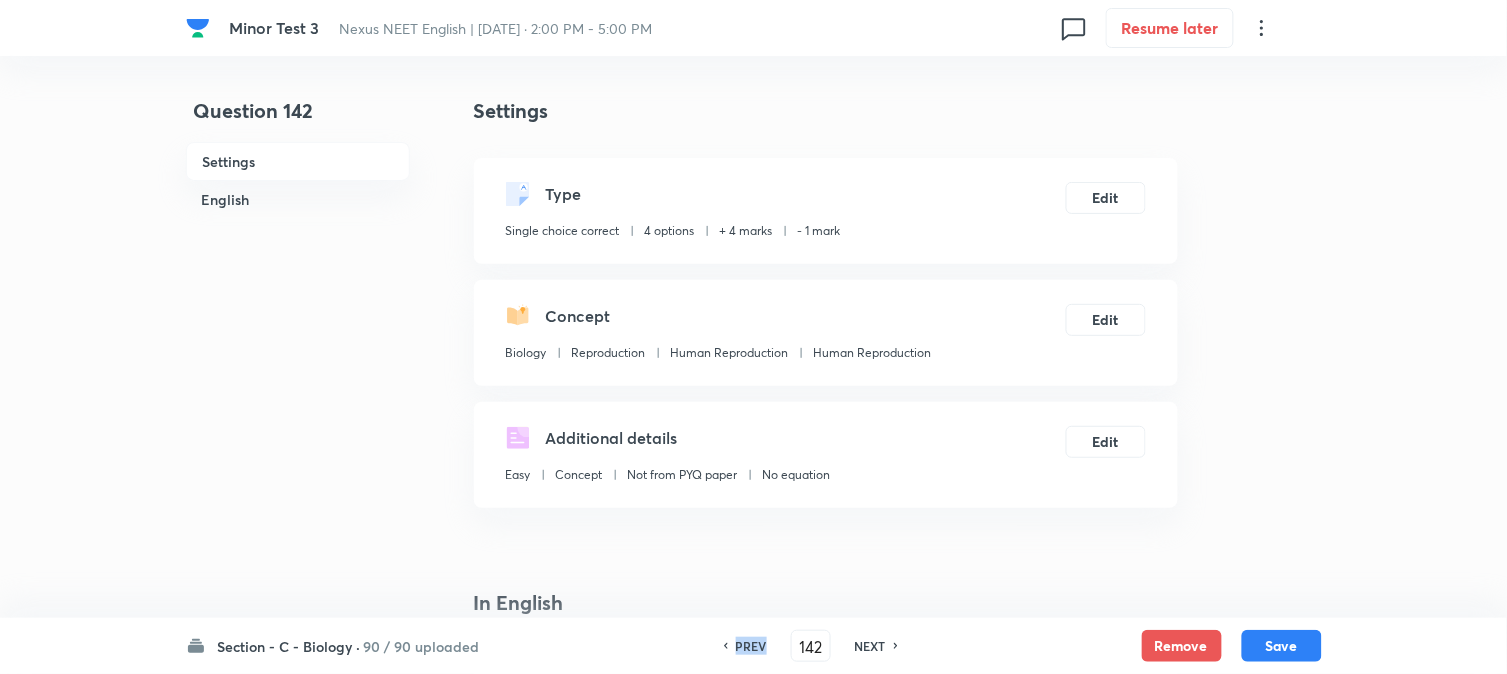 click on "PREV" at bounding box center [748, 646] 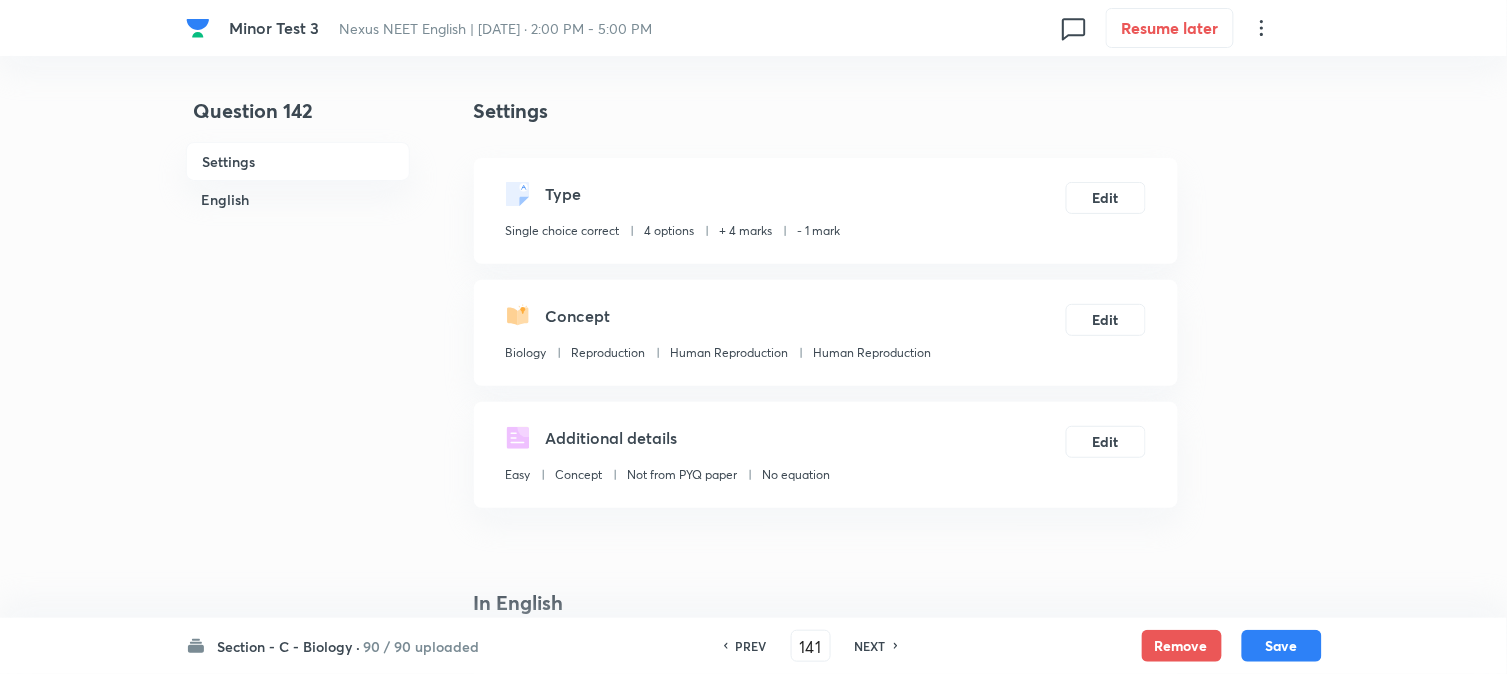 click on "PREV" at bounding box center (748, 646) 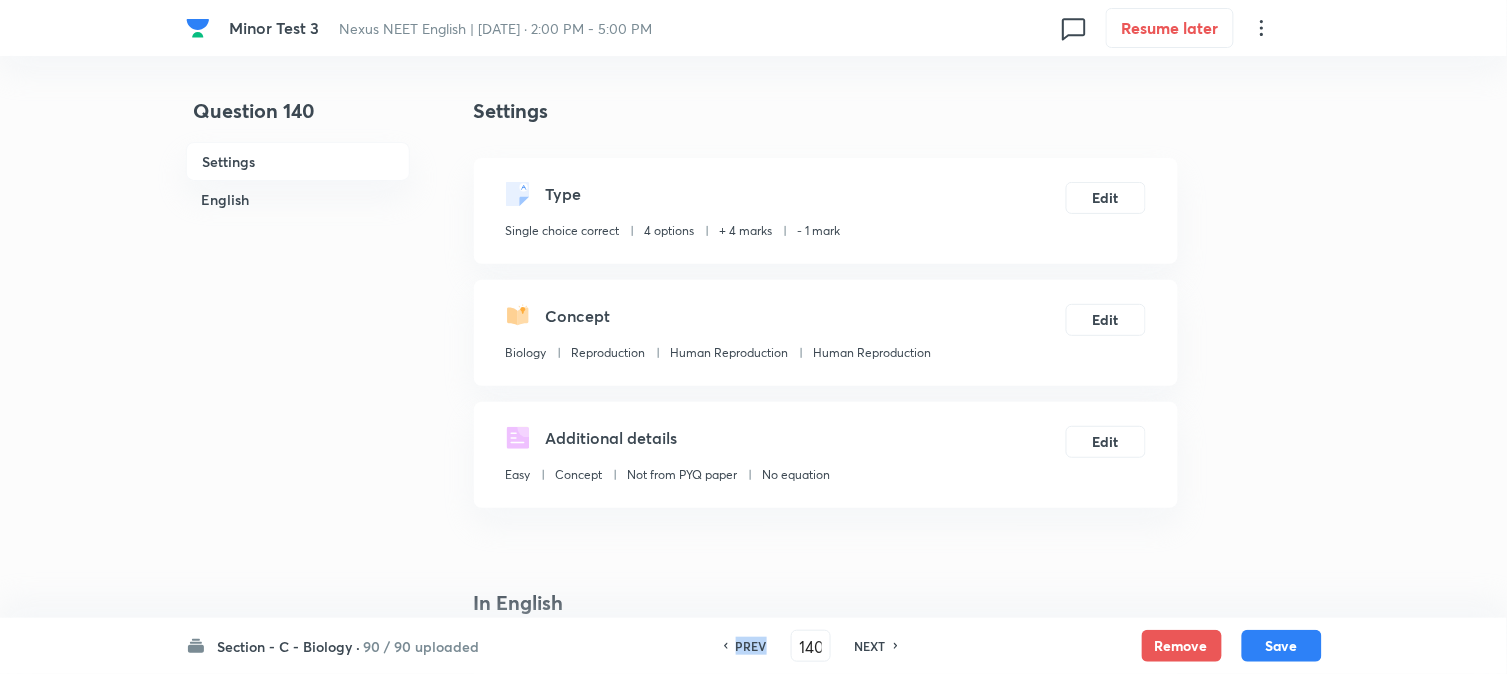 click on "PREV" at bounding box center [748, 646] 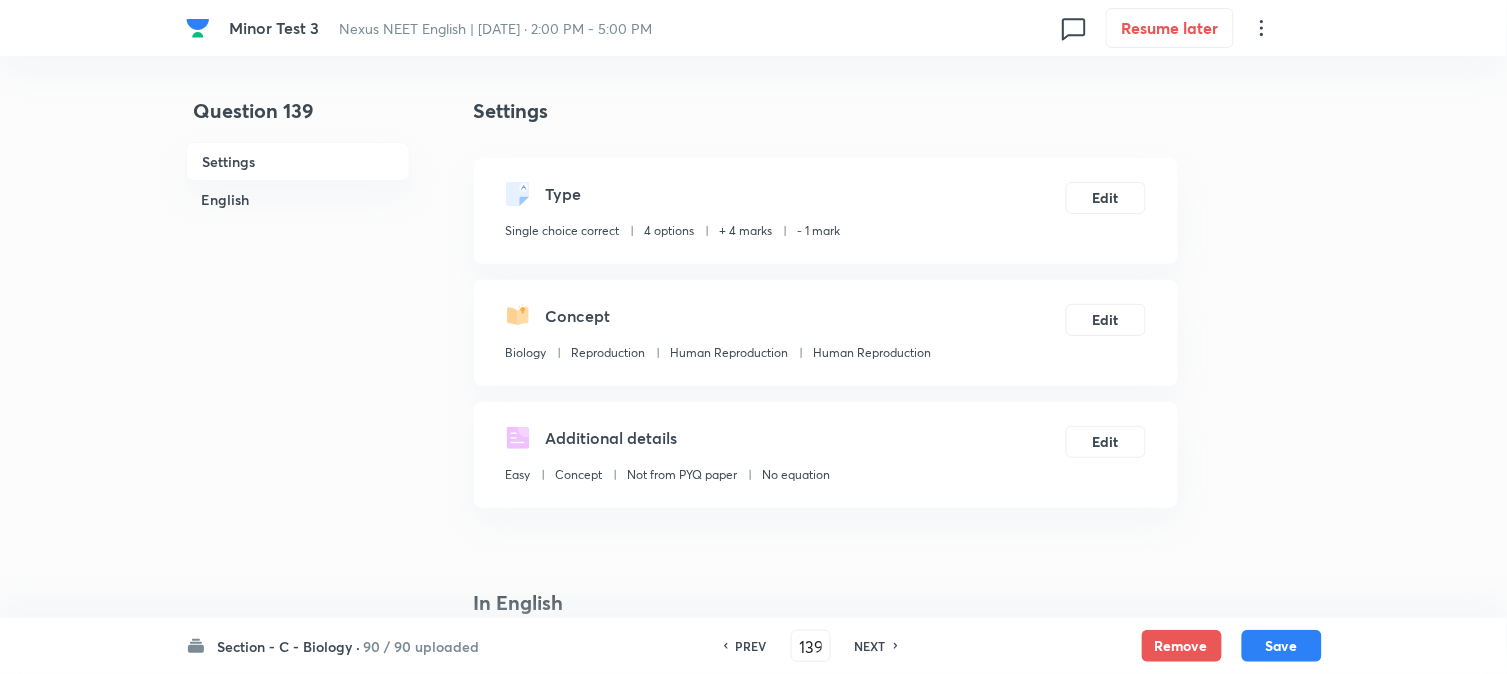 click on "PREV" at bounding box center (748, 646) 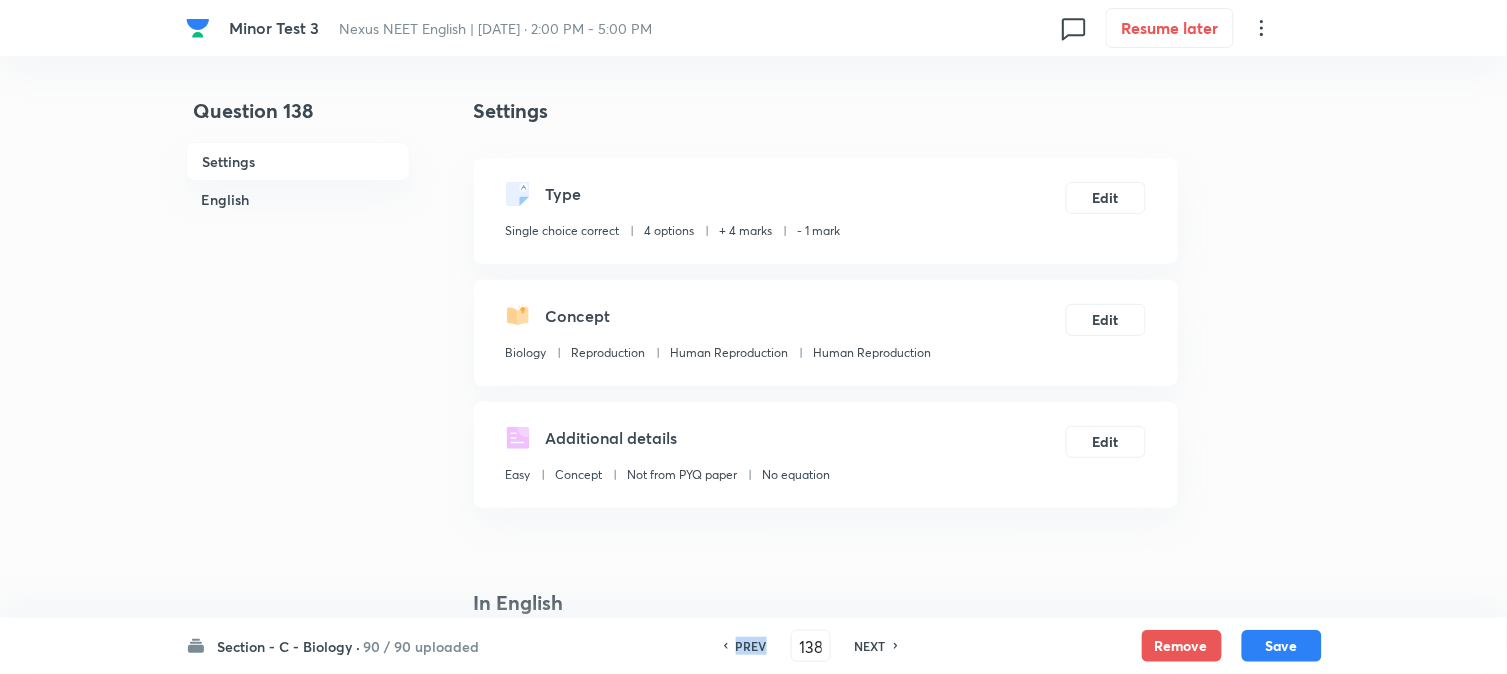 click on "PREV" at bounding box center [748, 646] 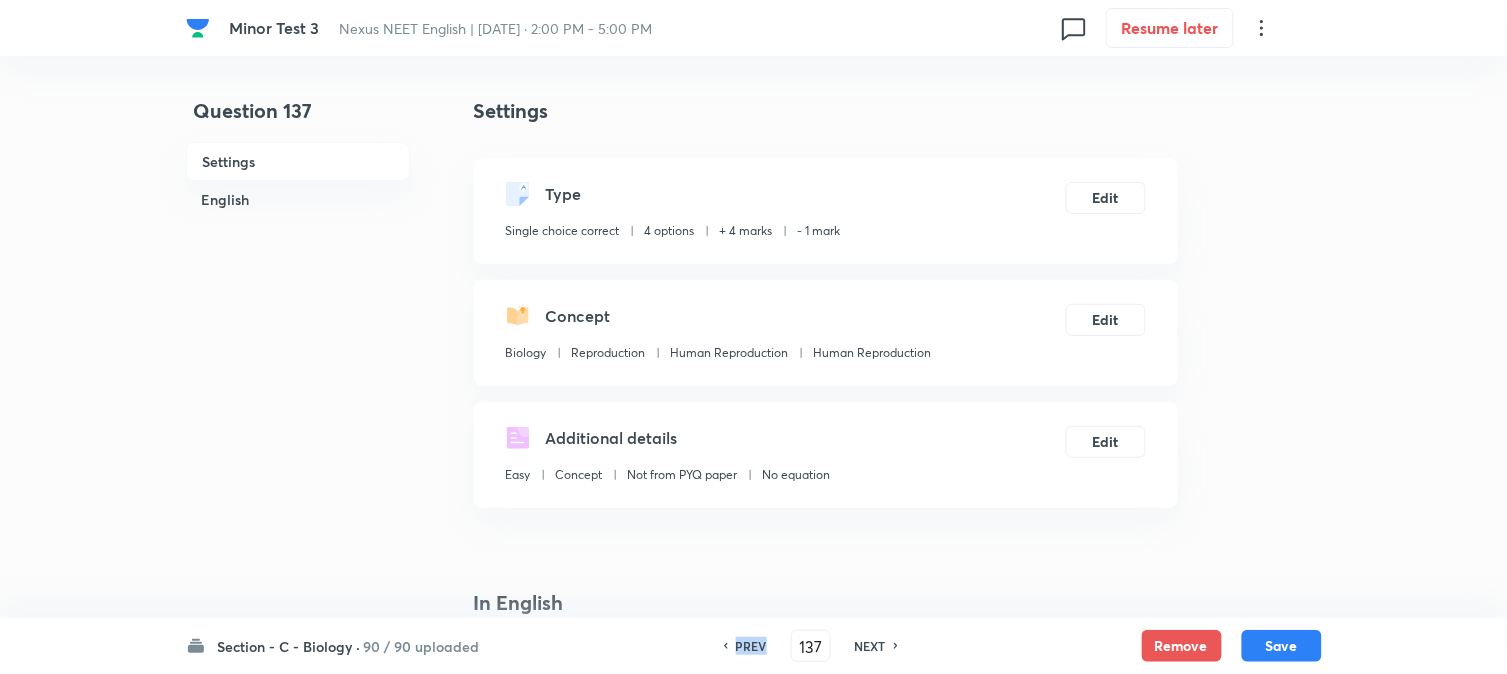 click on "PREV" at bounding box center [748, 646] 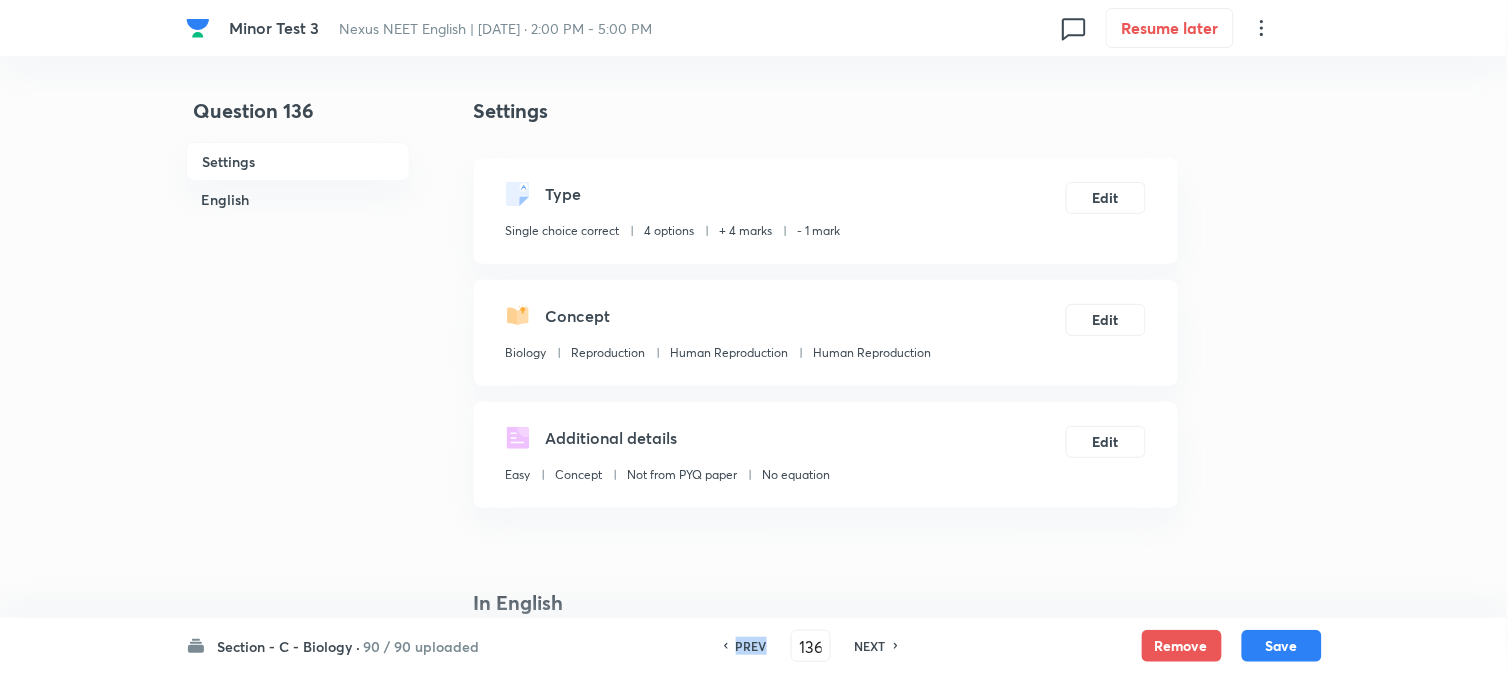click on "PREV" at bounding box center (748, 646) 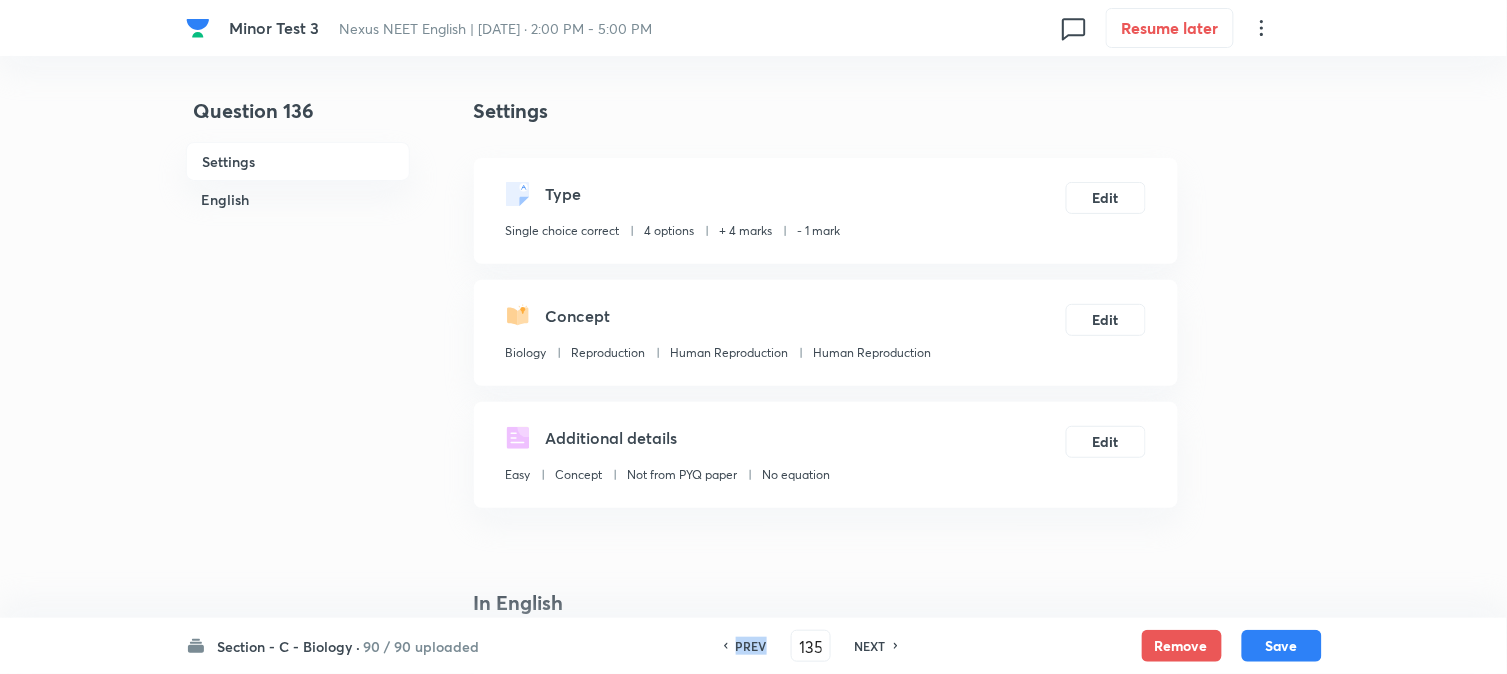 click on "PREV" at bounding box center [748, 646] 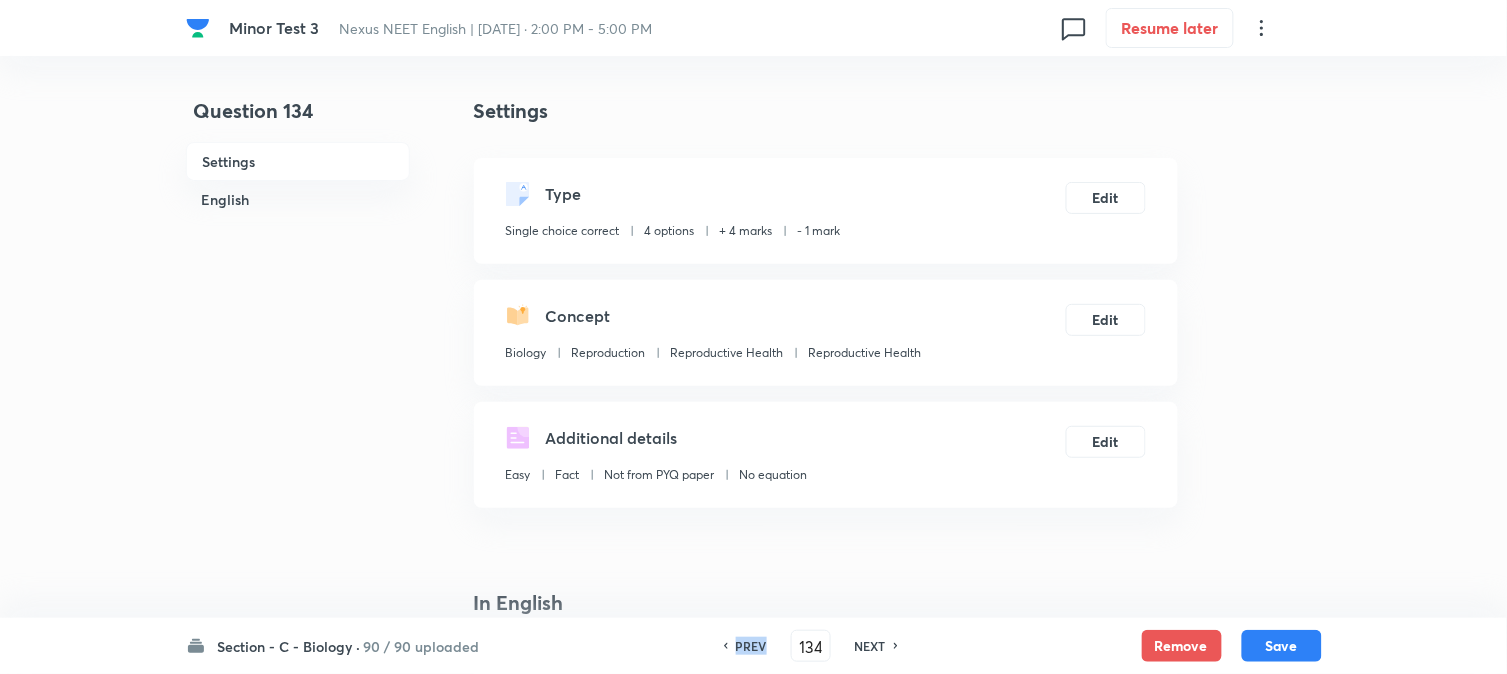 click on "PREV" at bounding box center [748, 646] 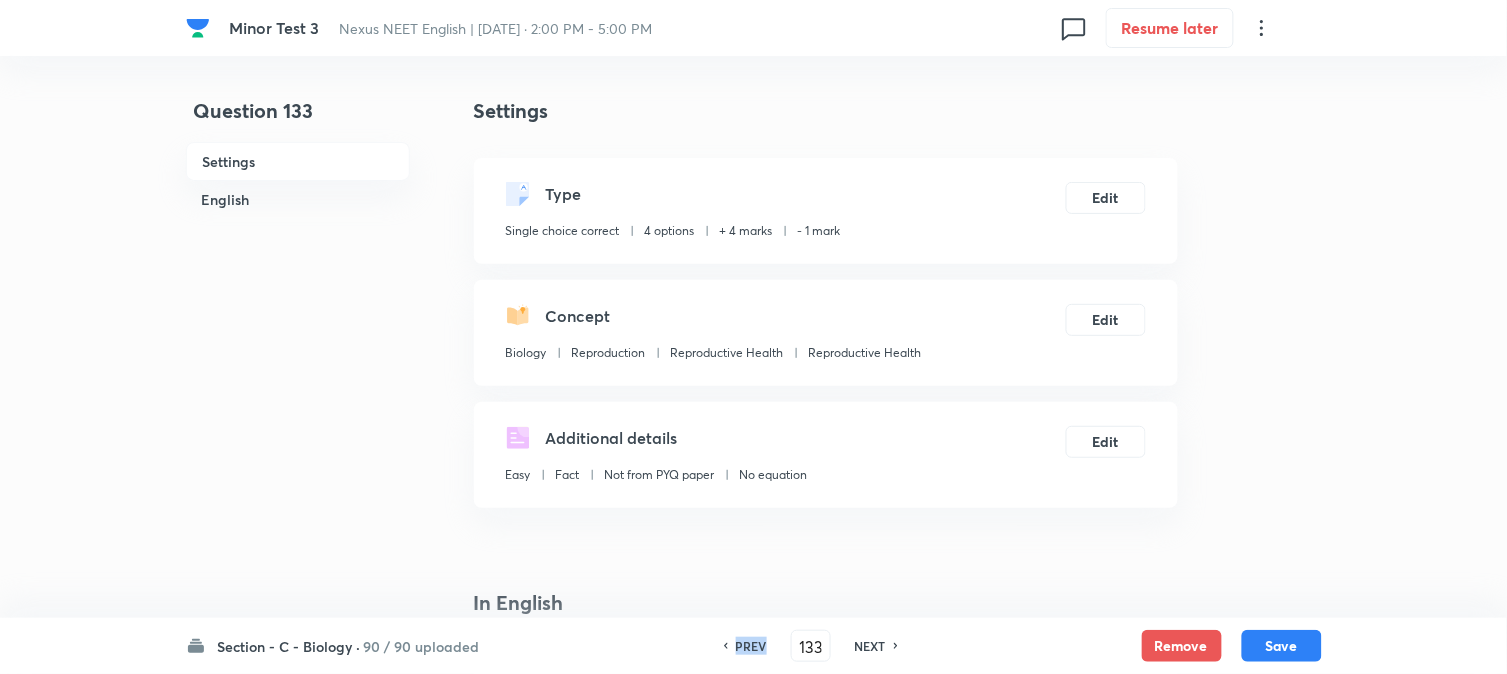 click on "PREV" at bounding box center [748, 646] 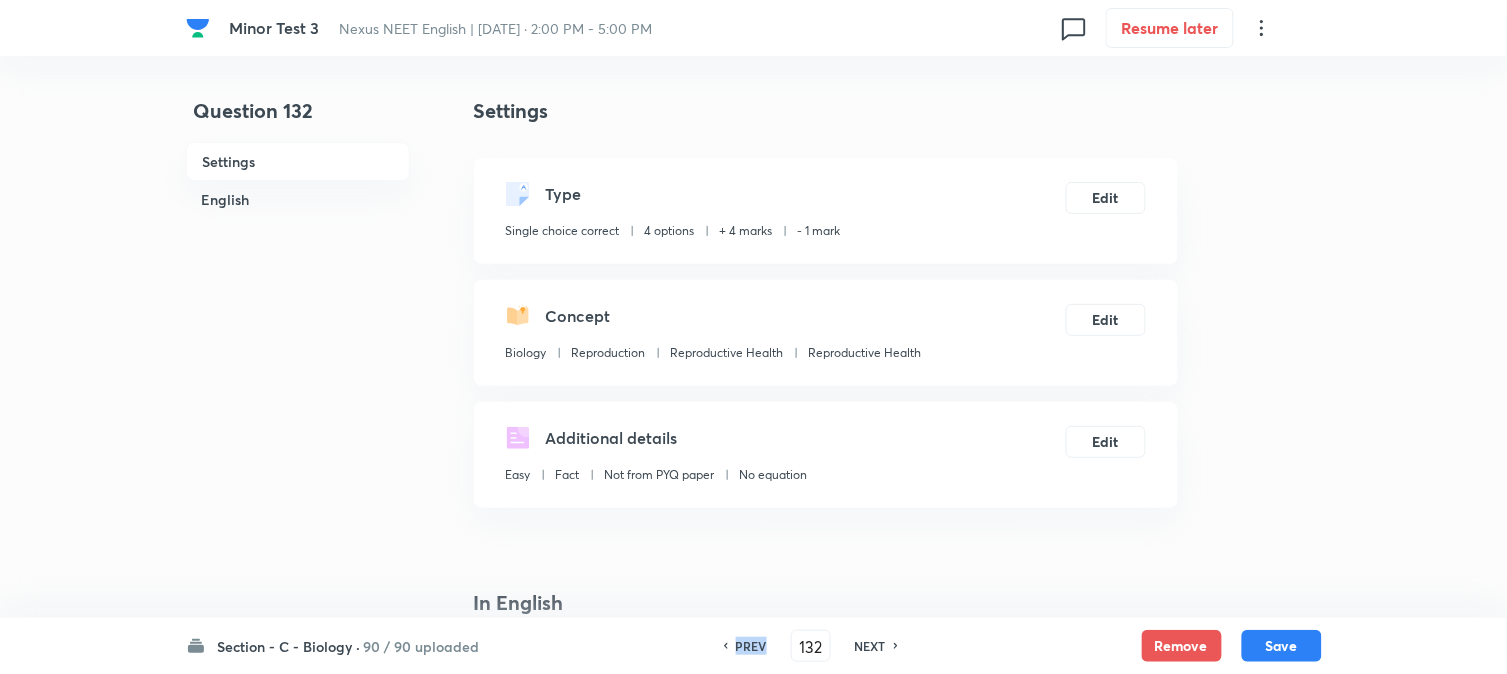 click on "PREV" at bounding box center [748, 646] 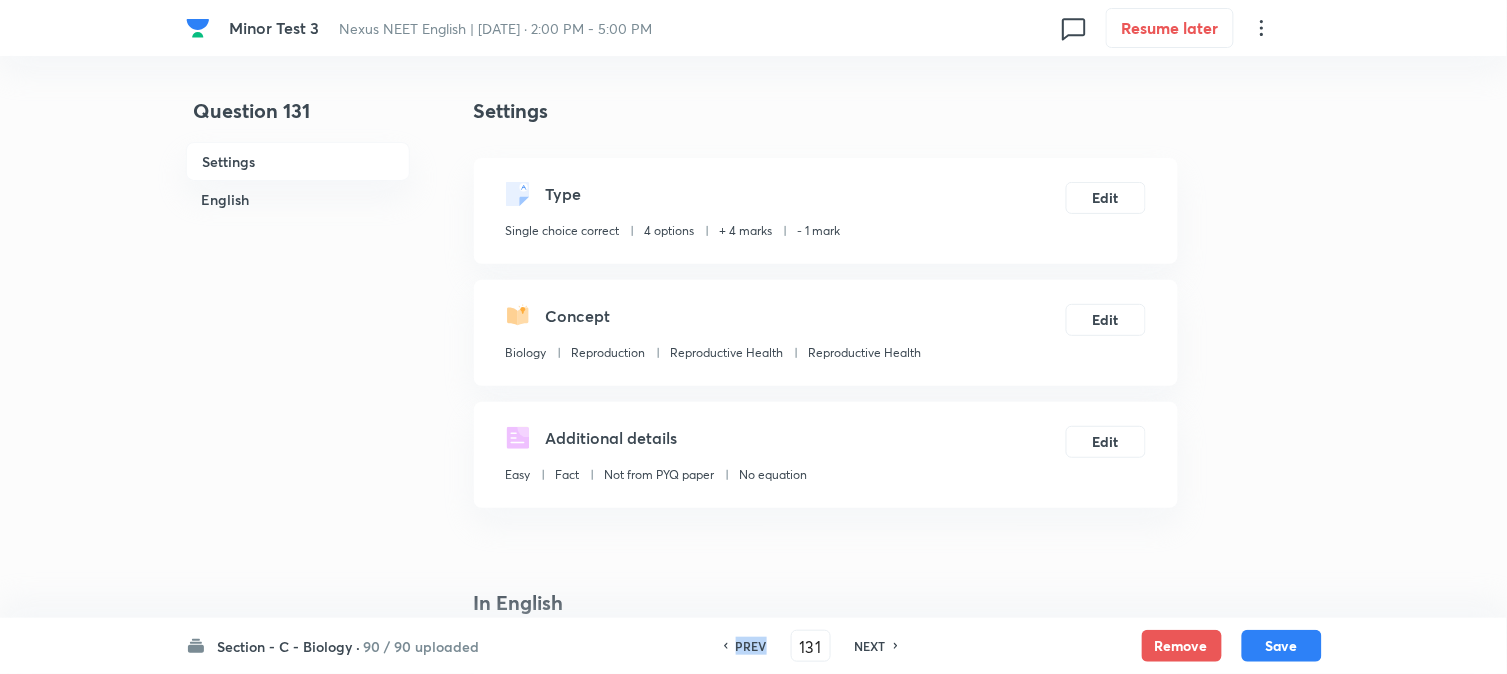 click on "PREV" at bounding box center (748, 646) 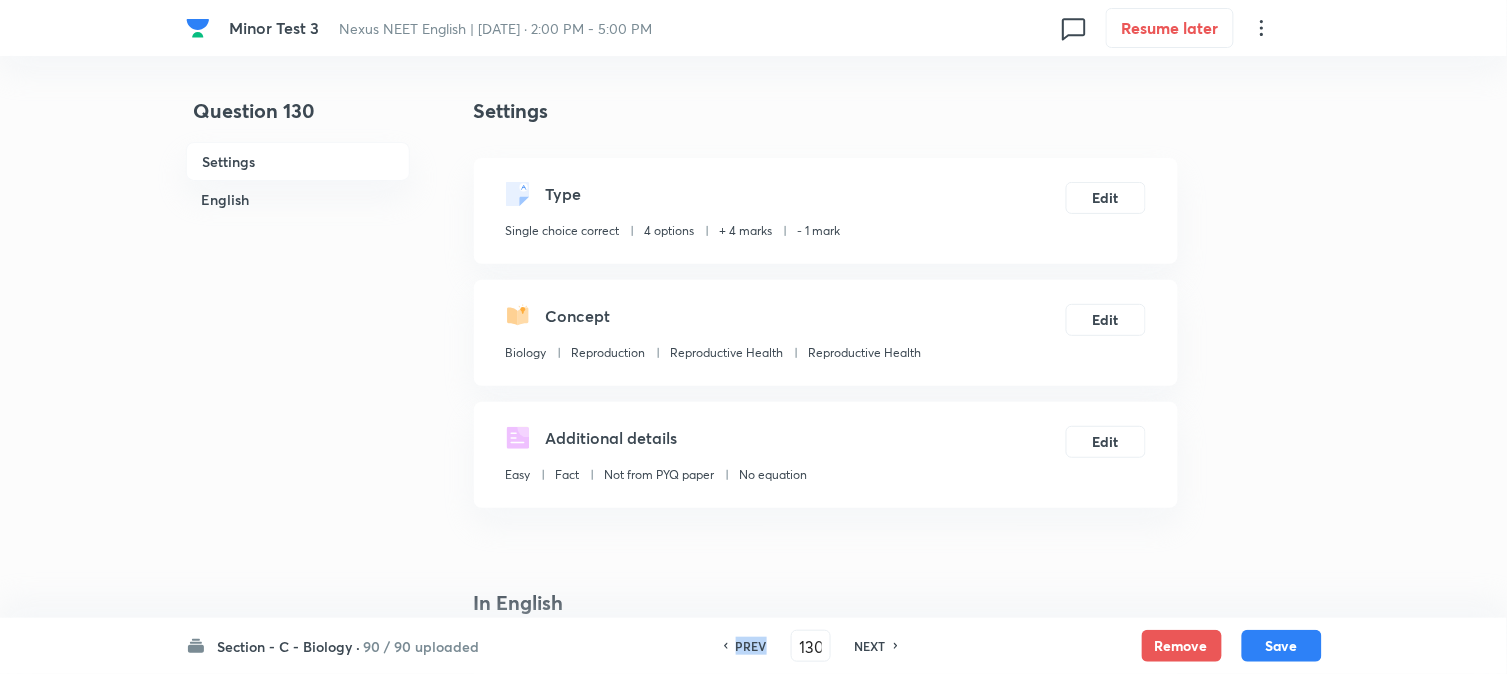 click on "PREV" at bounding box center [748, 646] 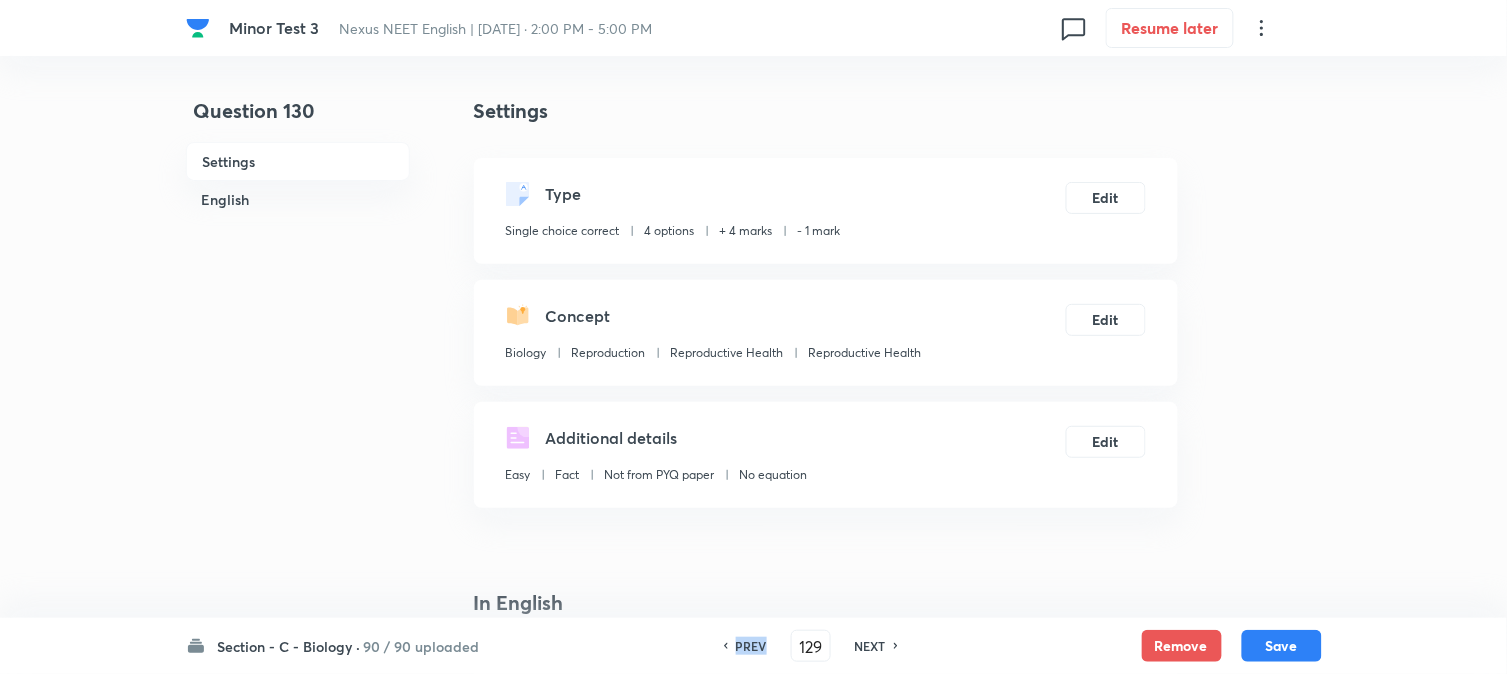 click on "PREV" at bounding box center (748, 646) 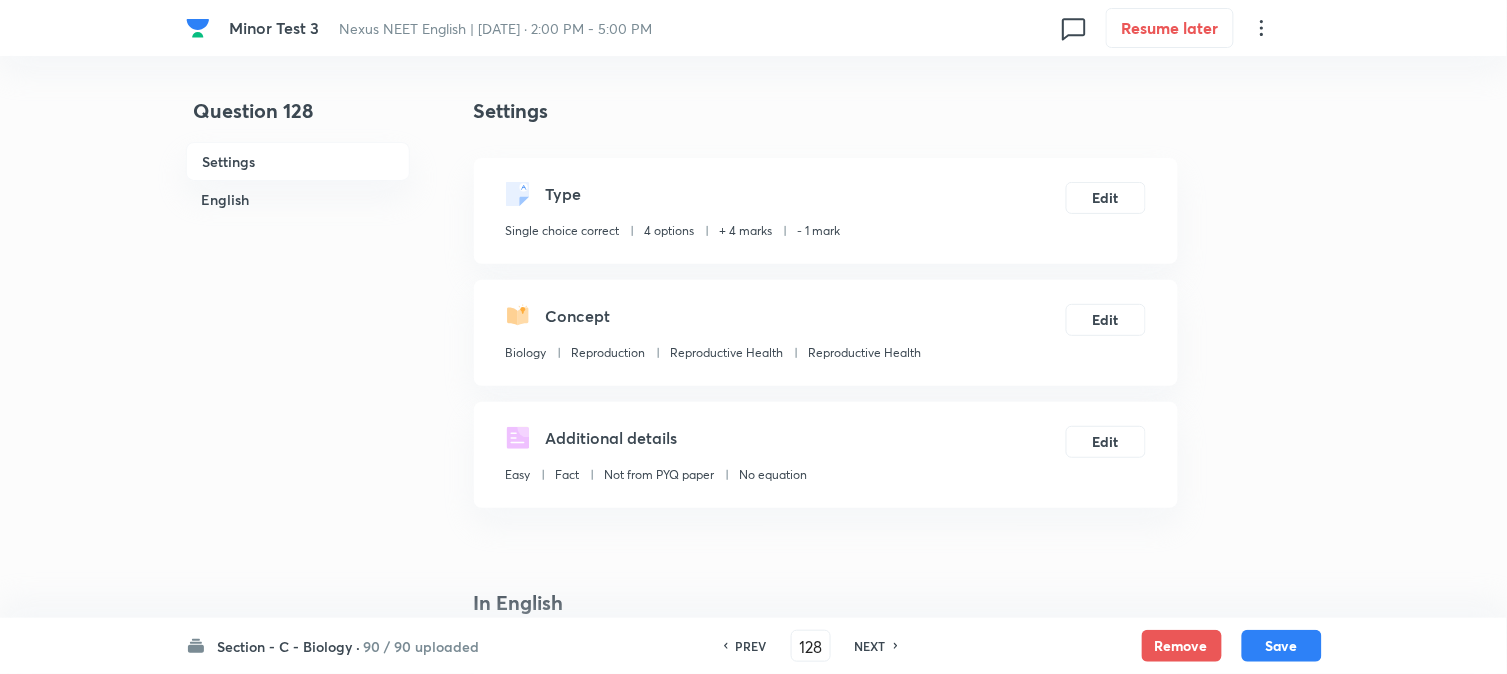 click on "PREV" at bounding box center [748, 646] 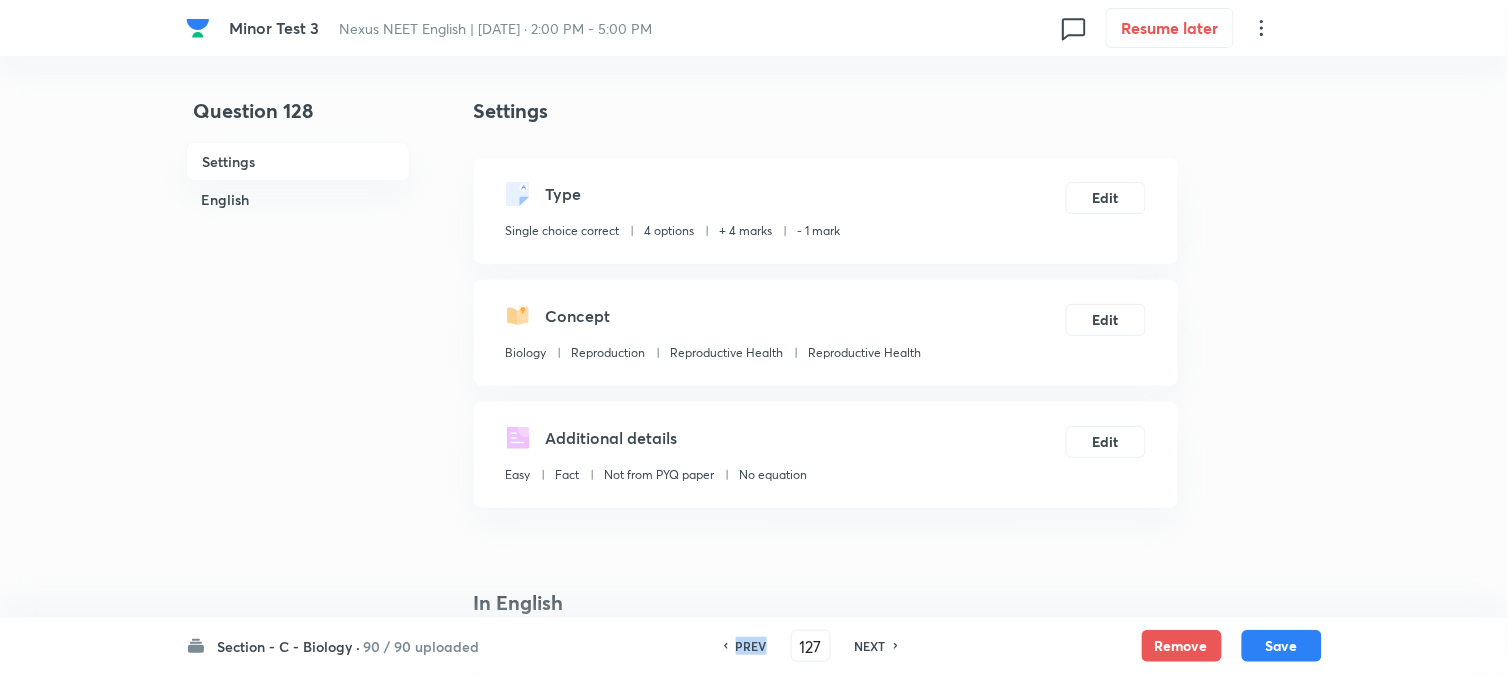 click on "PREV" at bounding box center [748, 646] 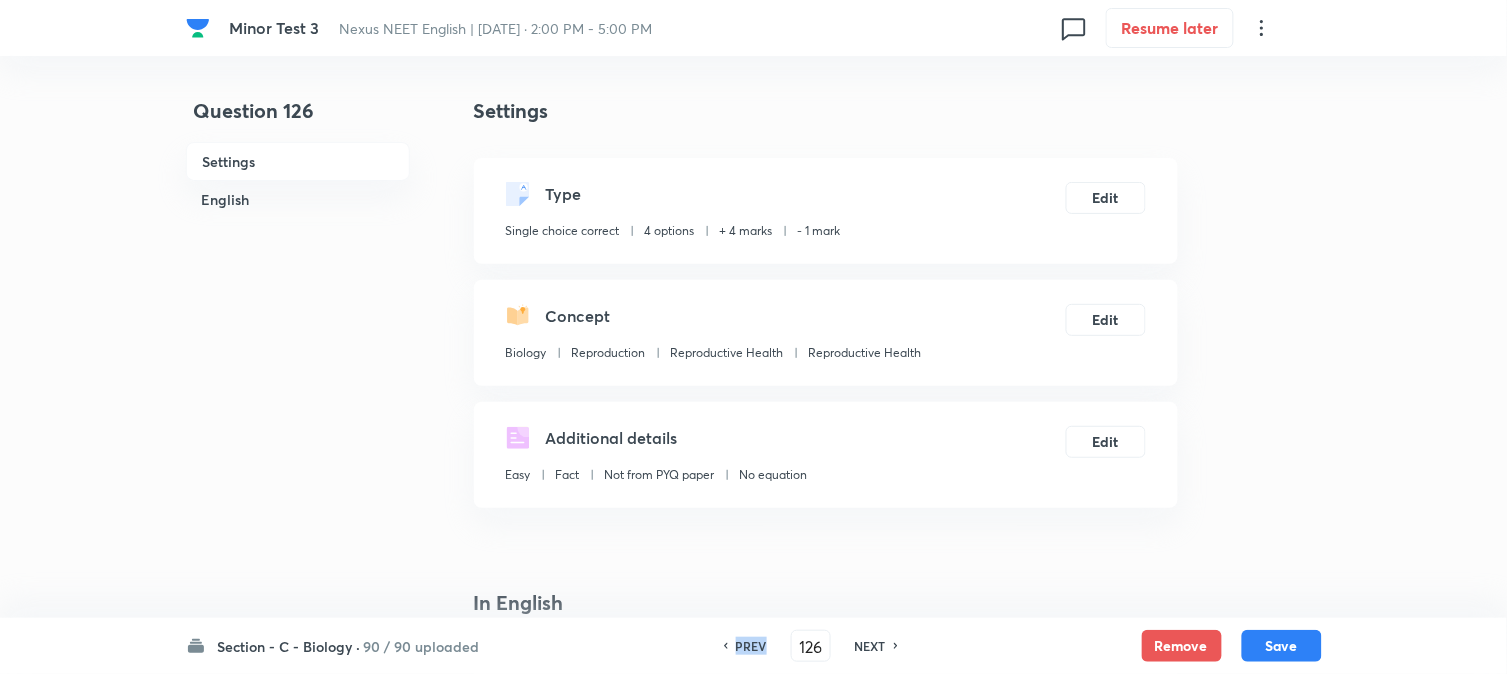 click on "PREV" at bounding box center [748, 646] 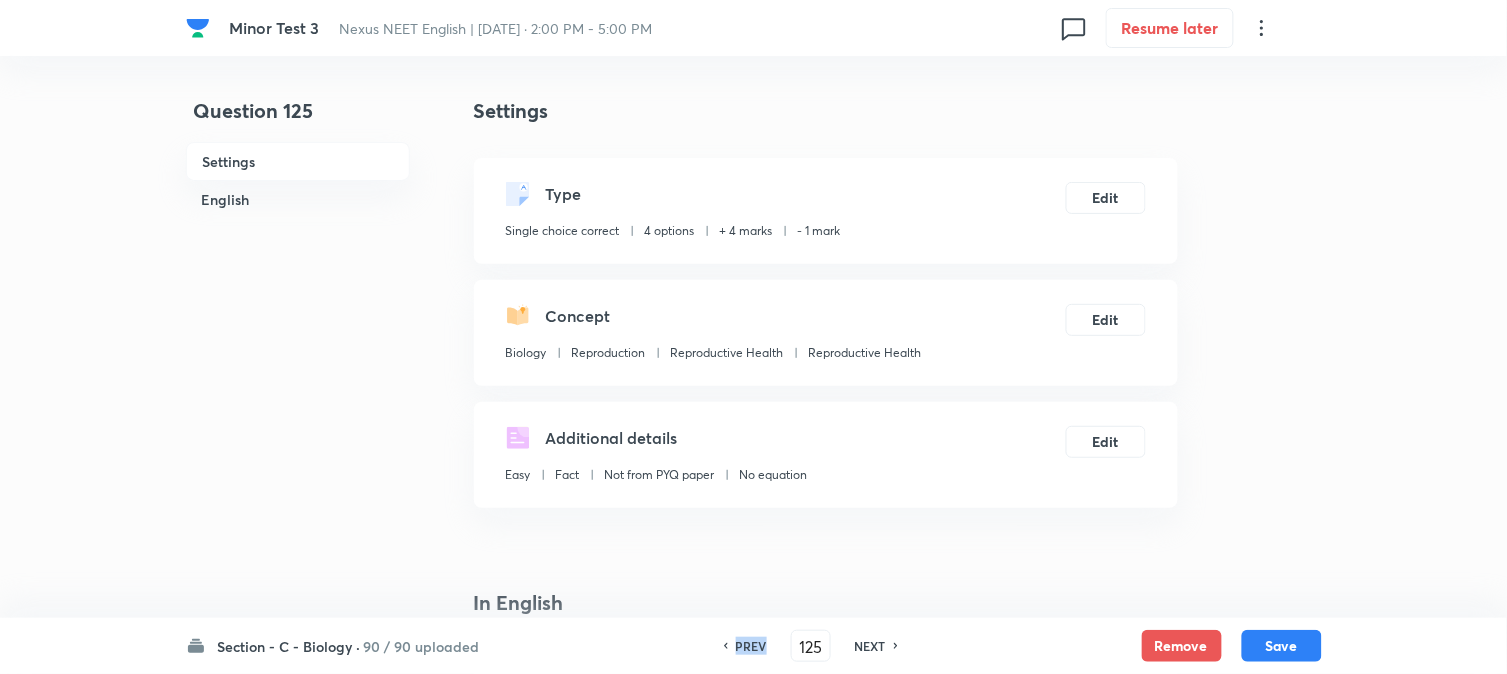 click on "PREV" at bounding box center (748, 646) 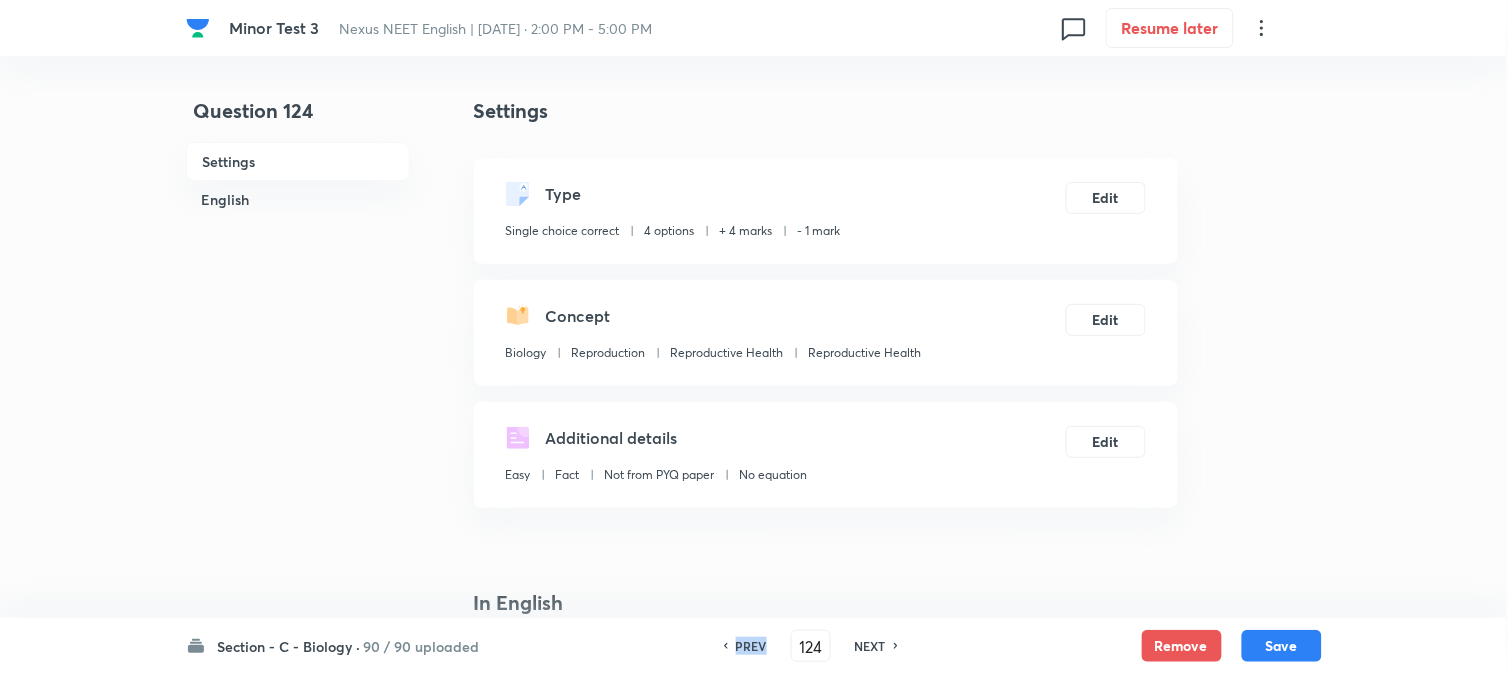 click on "PREV" at bounding box center [748, 646] 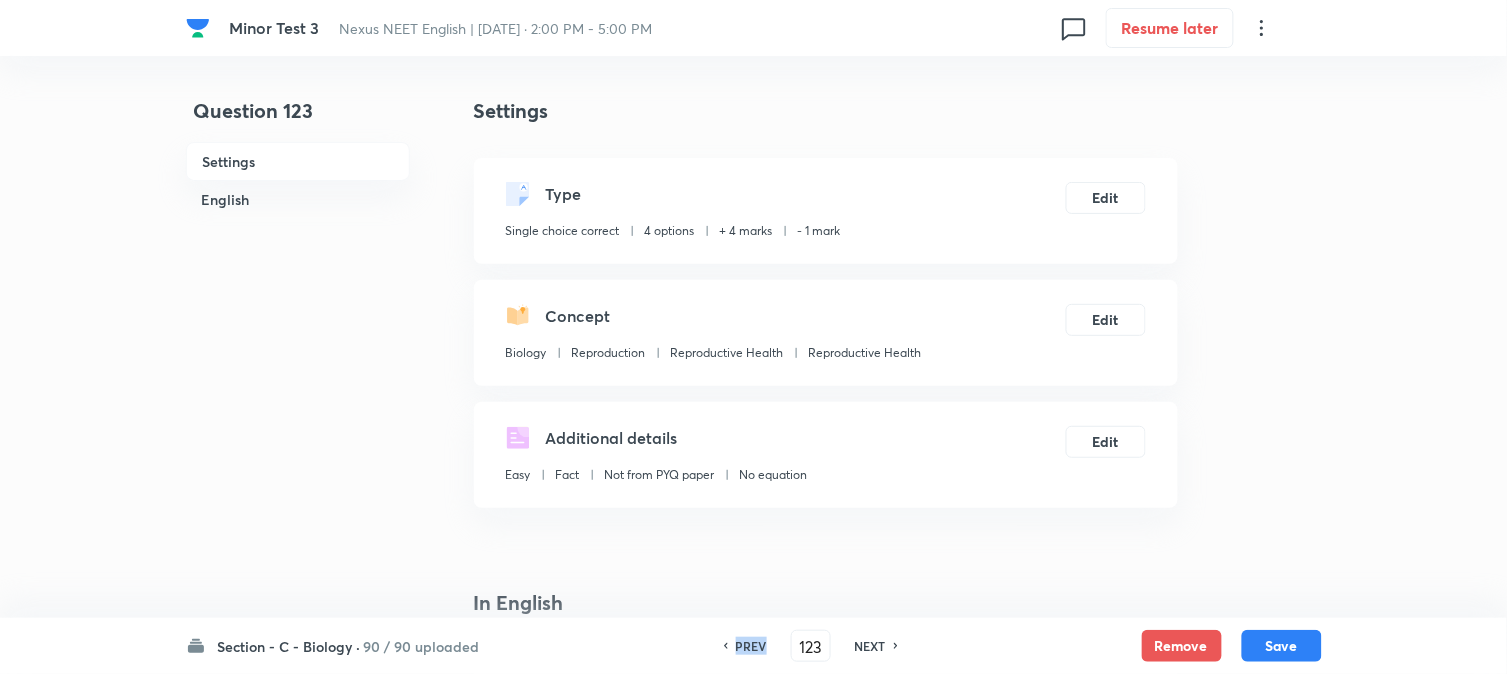 click on "PREV" at bounding box center [748, 646] 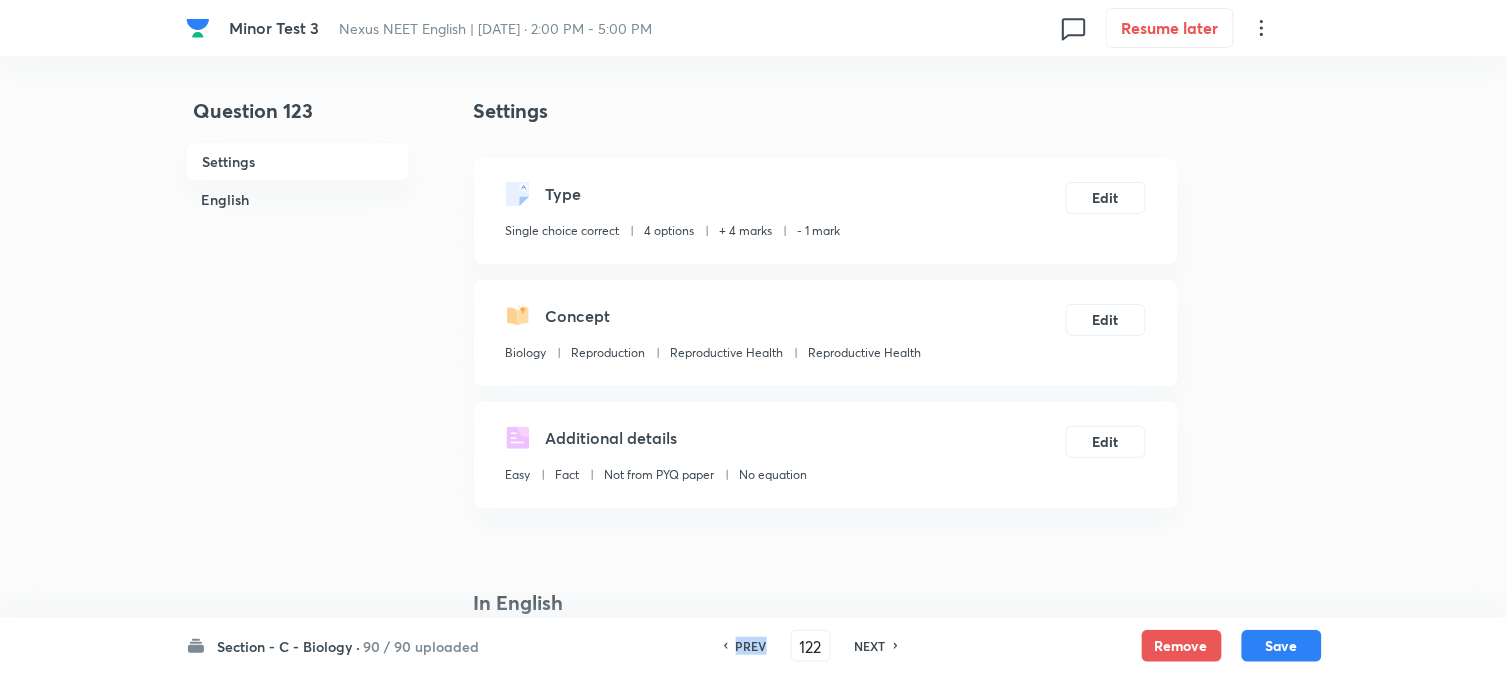 click on "PREV" at bounding box center [748, 646] 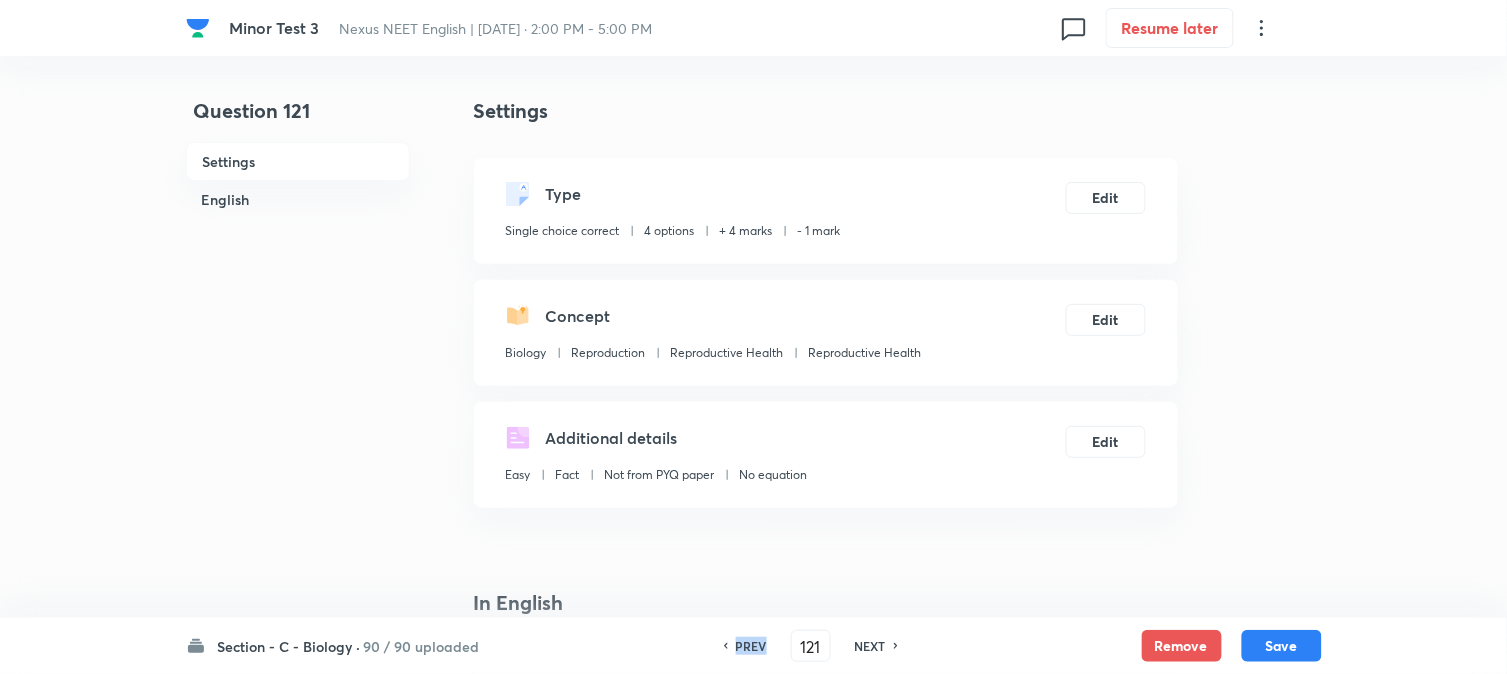 click on "PREV" at bounding box center (748, 646) 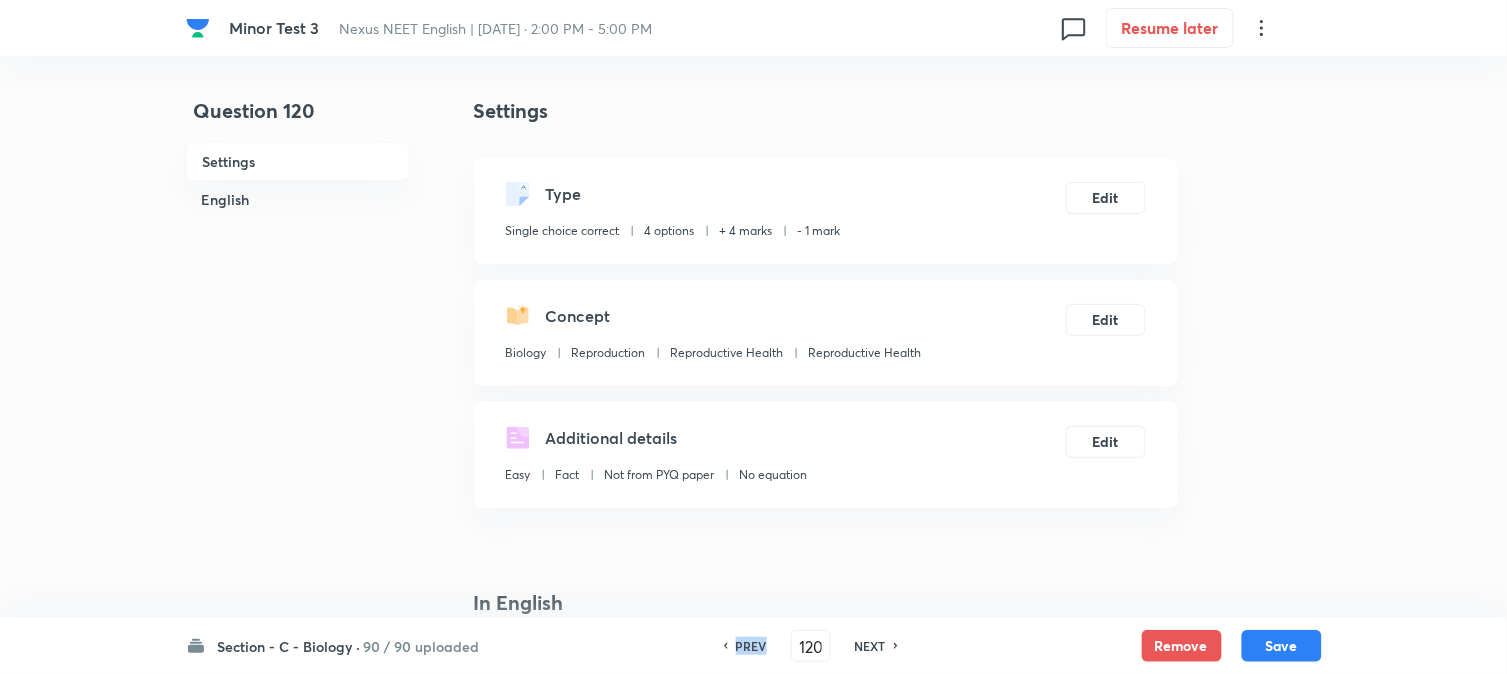 click on "PREV" at bounding box center [748, 646] 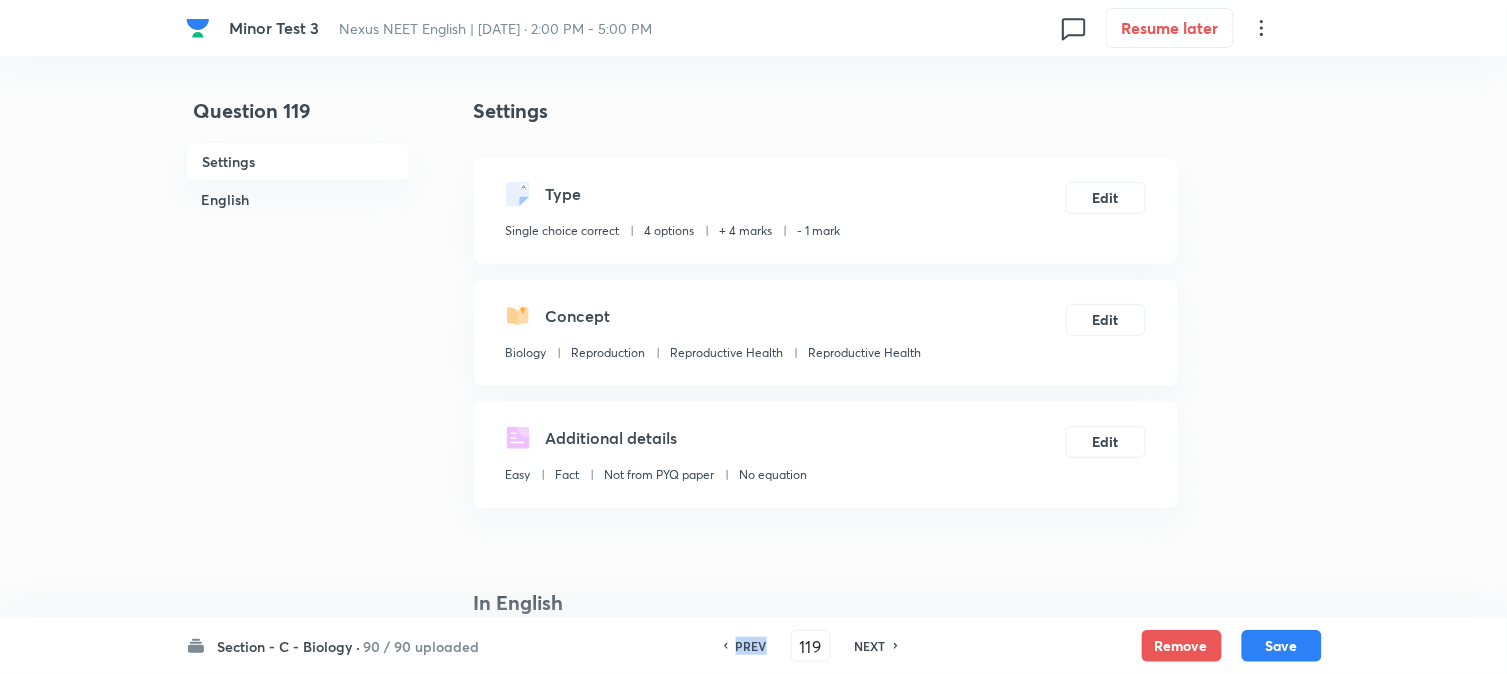 click on "PREV" at bounding box center [748, 646] 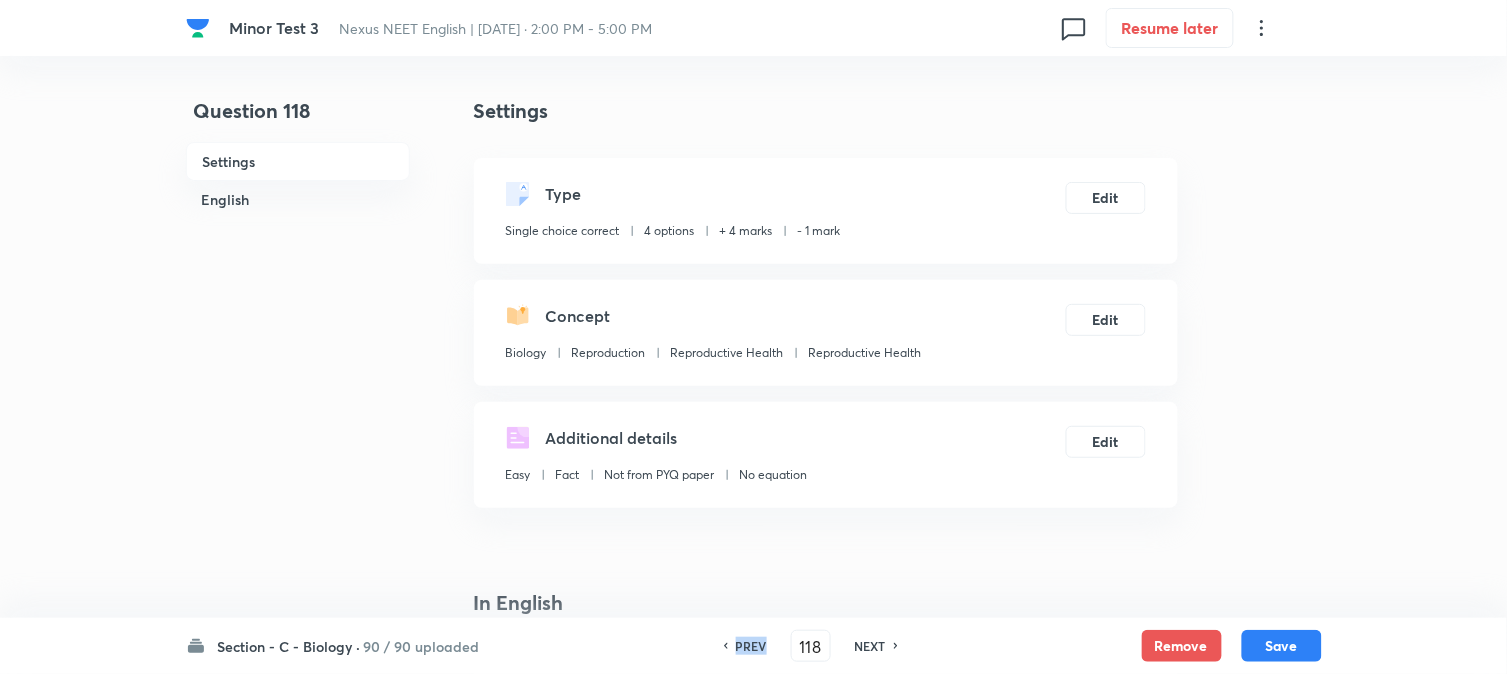 click on "PREV" at bounding box center (748, 646) 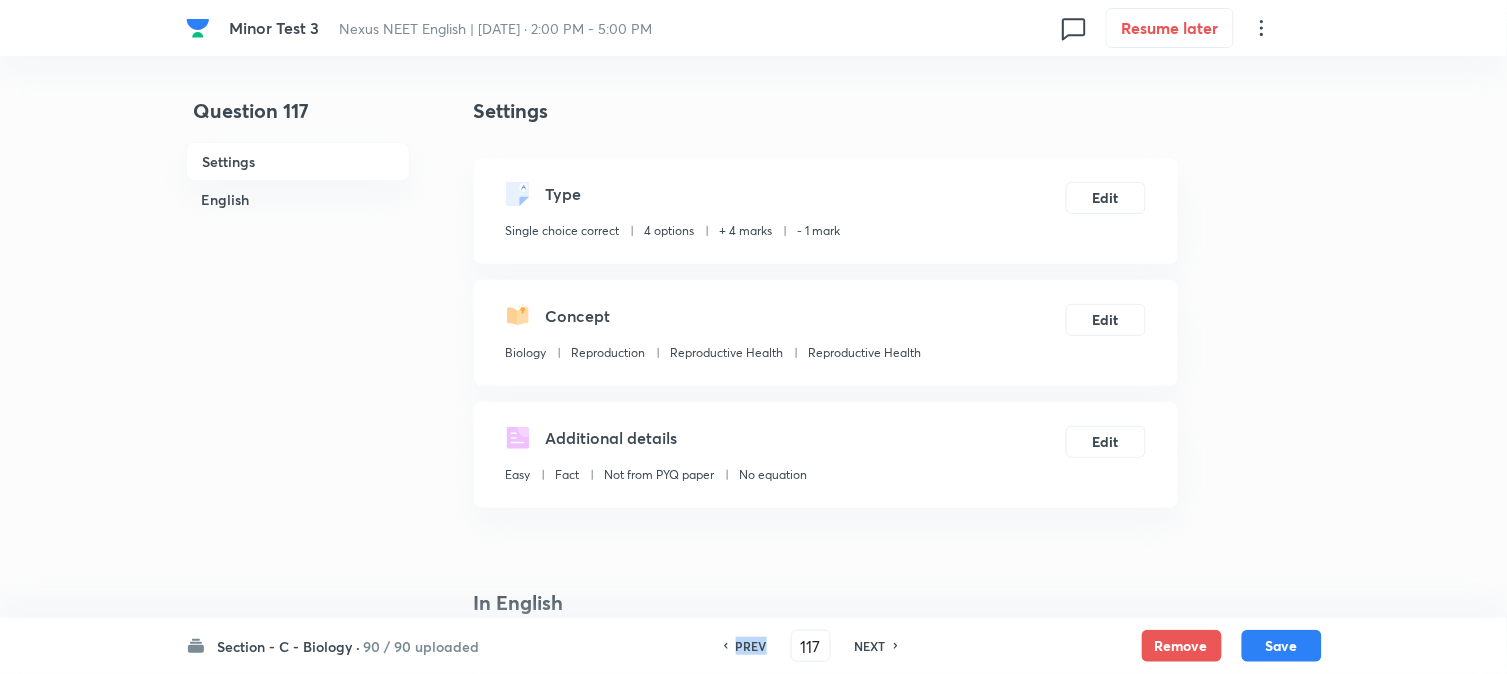 click on "PREV" at bounding box center (748, 646) 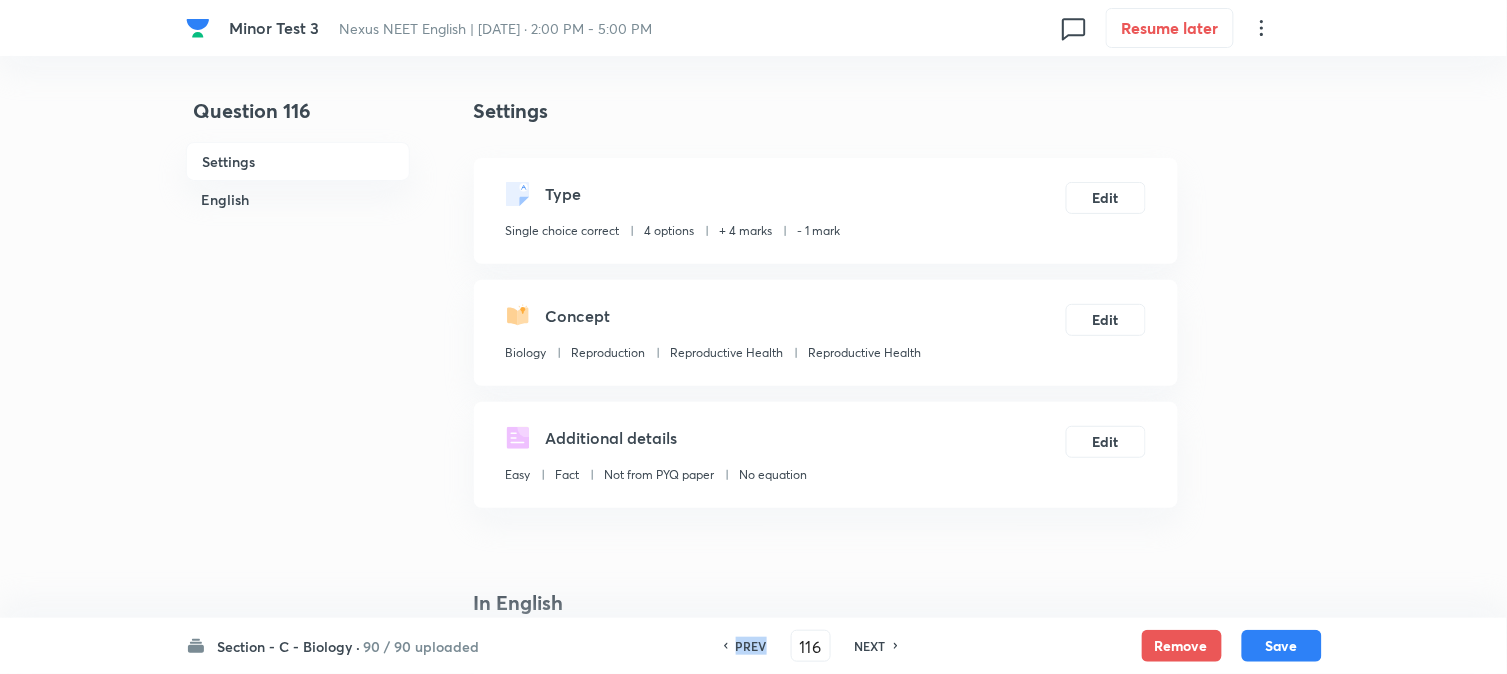 click on "PREV" at bounding box center [748, 646] 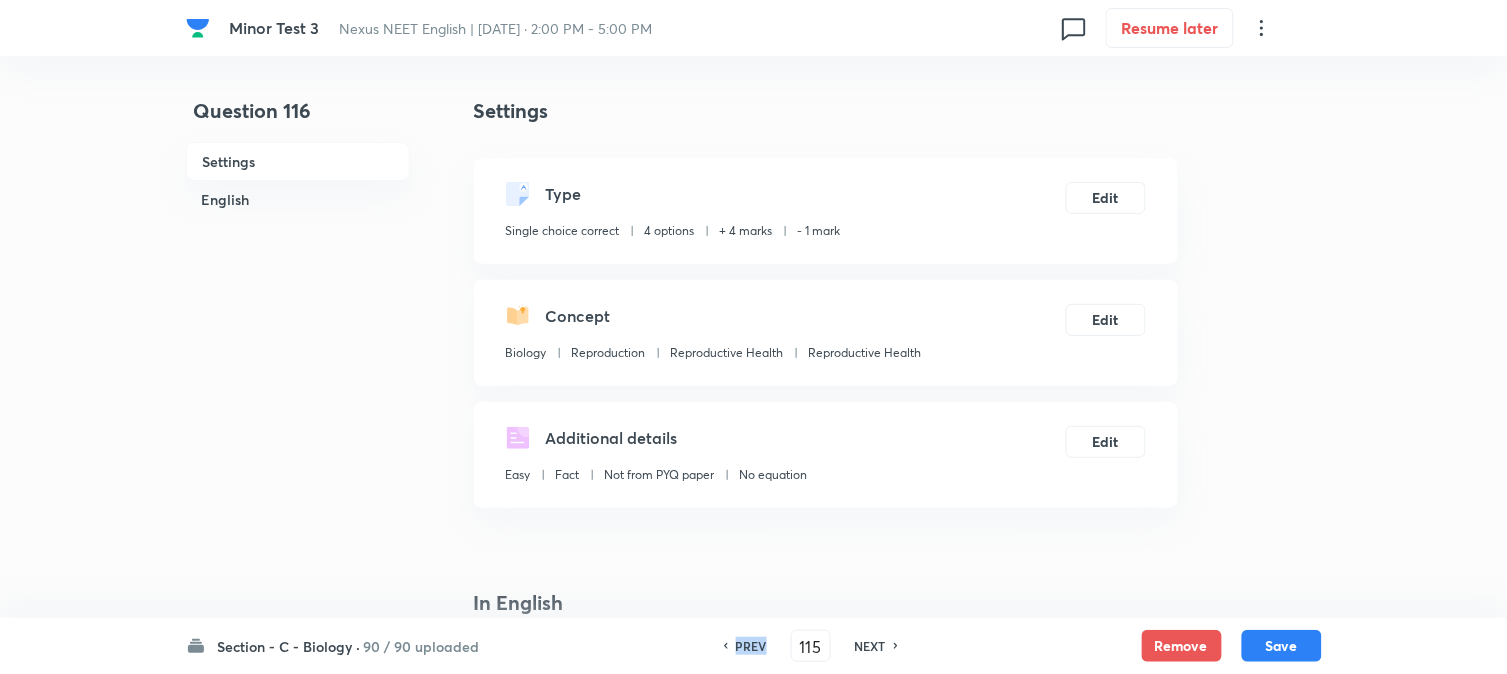 click on "PREV" at bounding box center [748, 646] 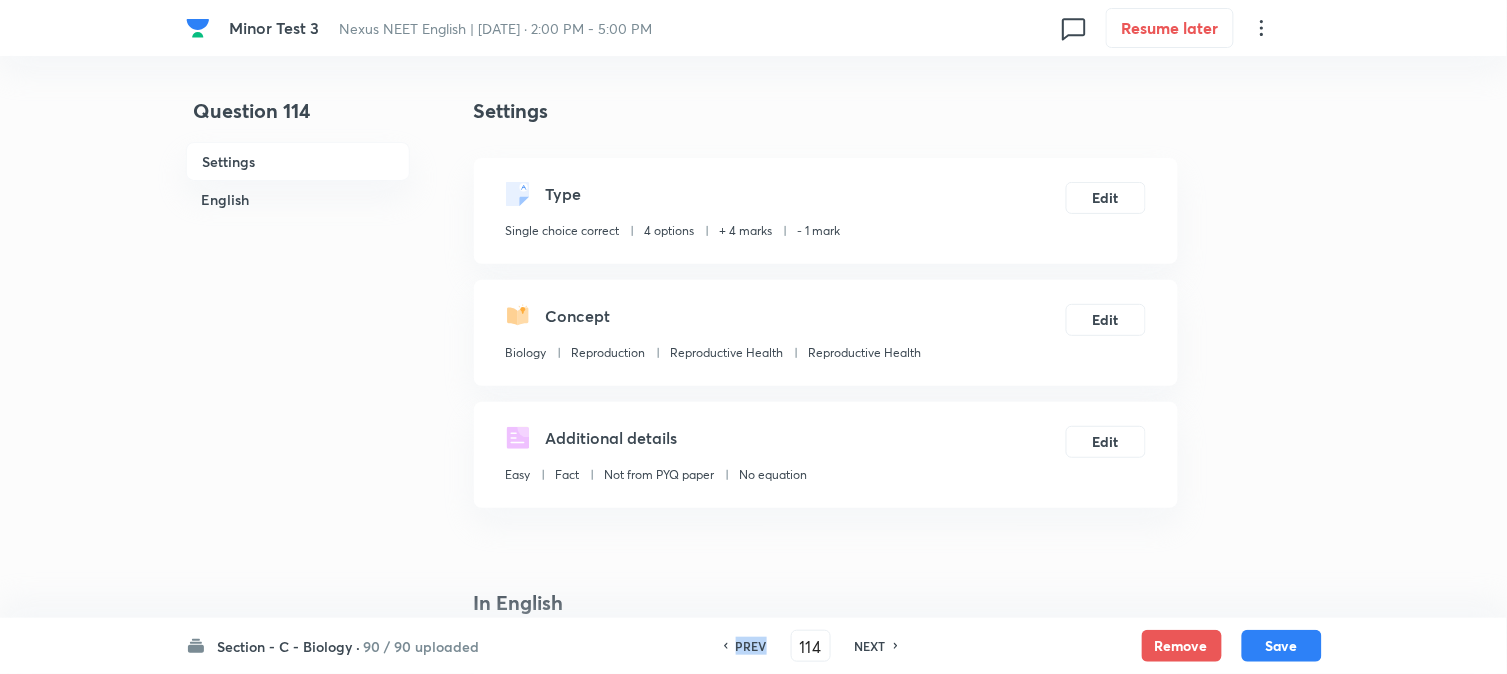 click on "PREV" at bounding box center [748, 646] 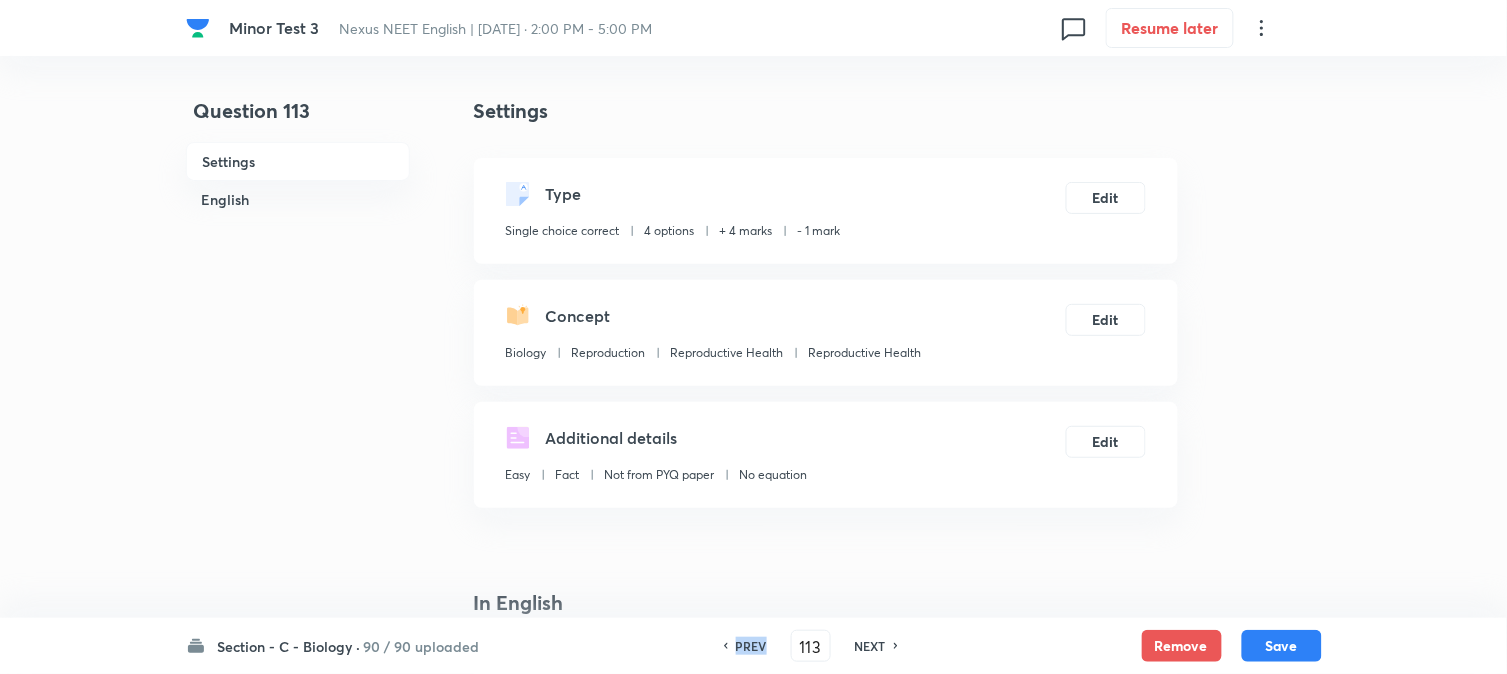 click on "PREV" at bounding box center (748, 646) 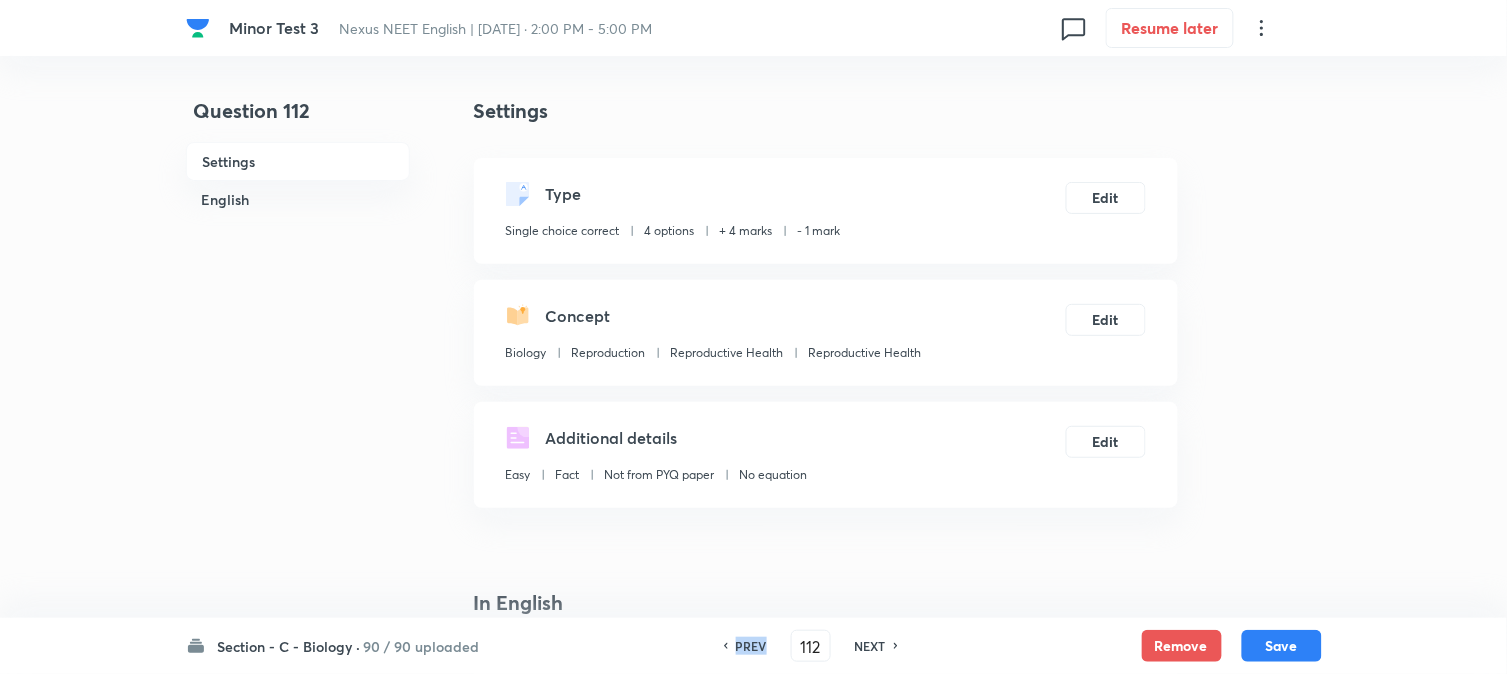 click on "PREV" at bounding box center [748, 646] 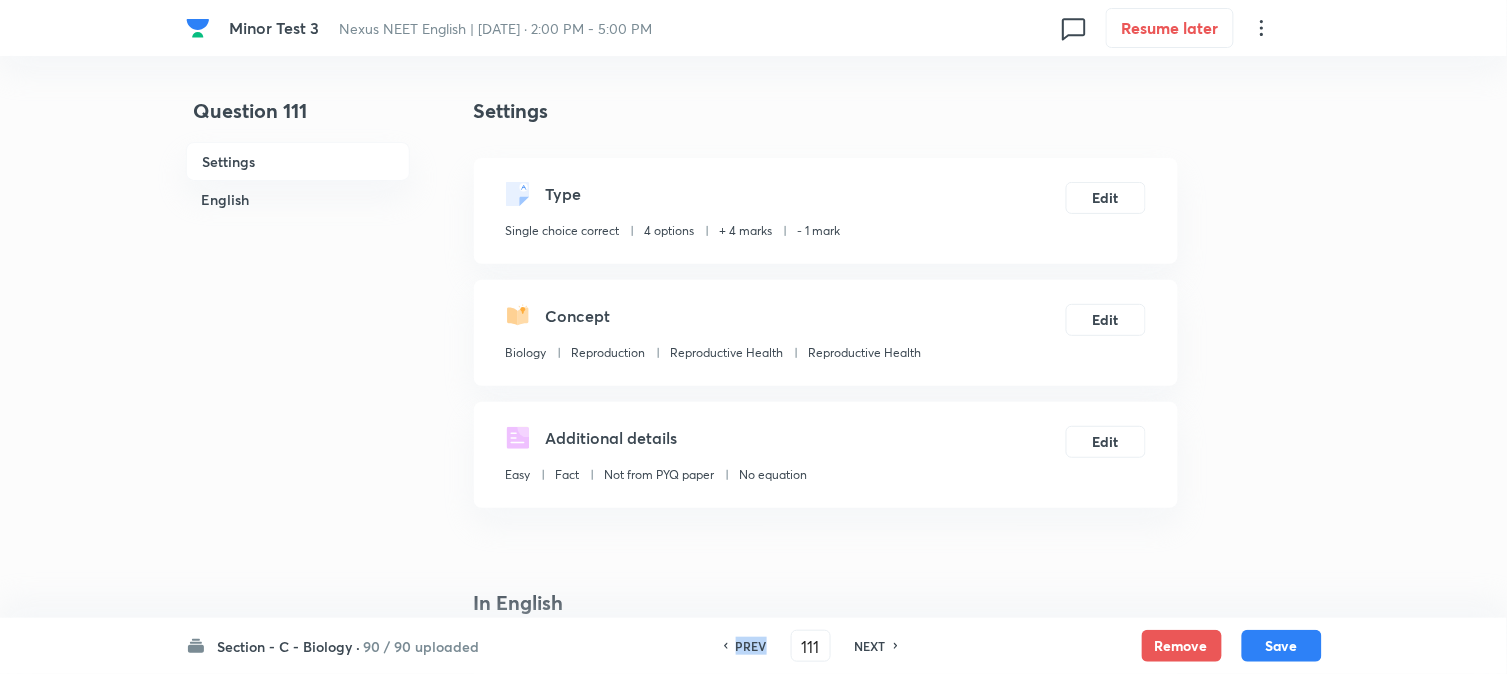 click on "PREV" at bounding box center [748, 646] 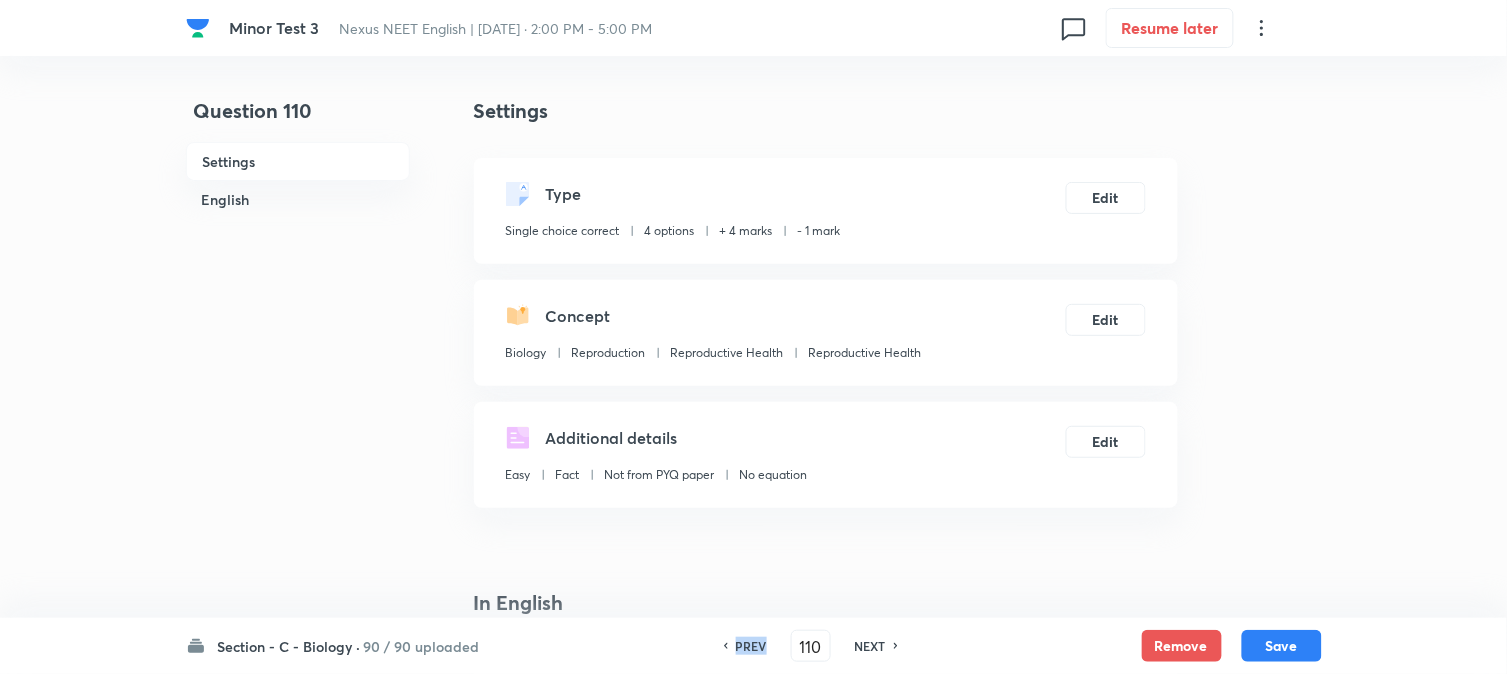 click on "PREV" at bounding box center (748, 646) 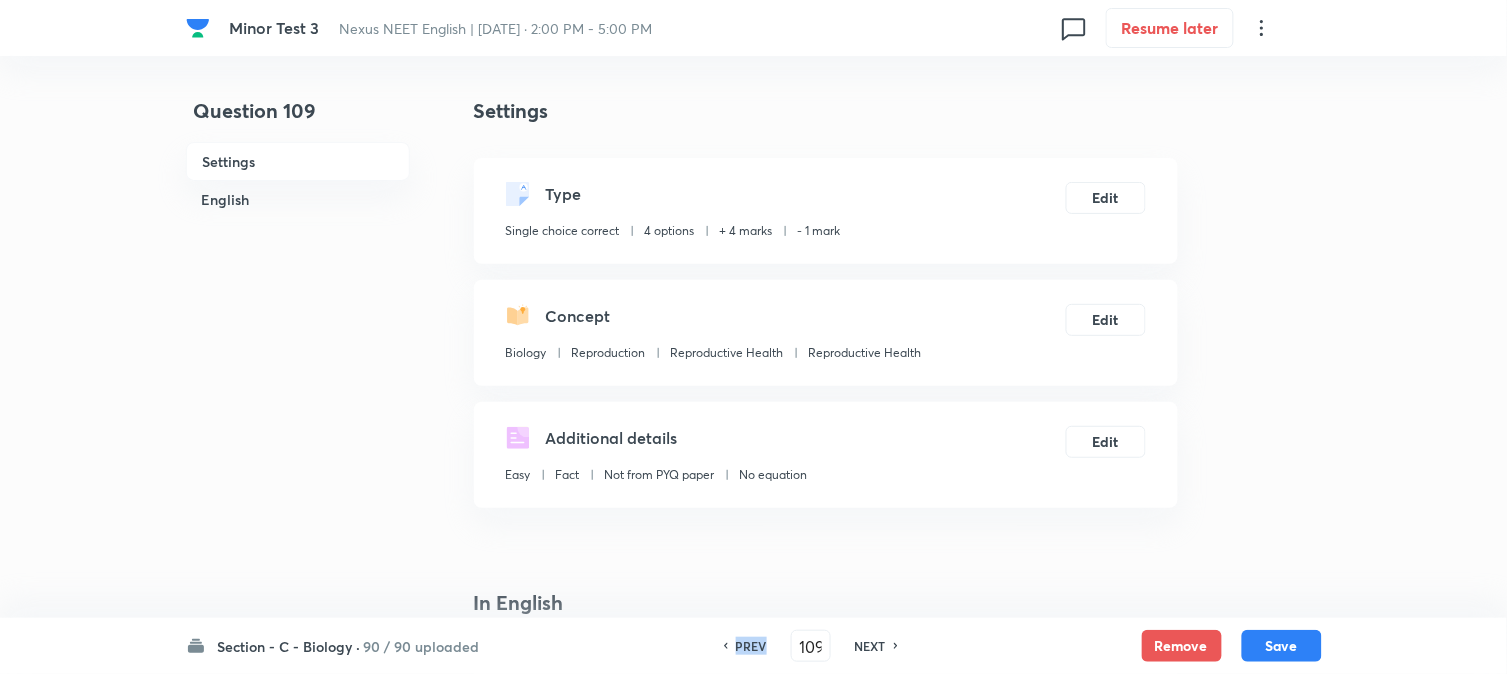 click on "PREV" at bounding box center [748, 646] 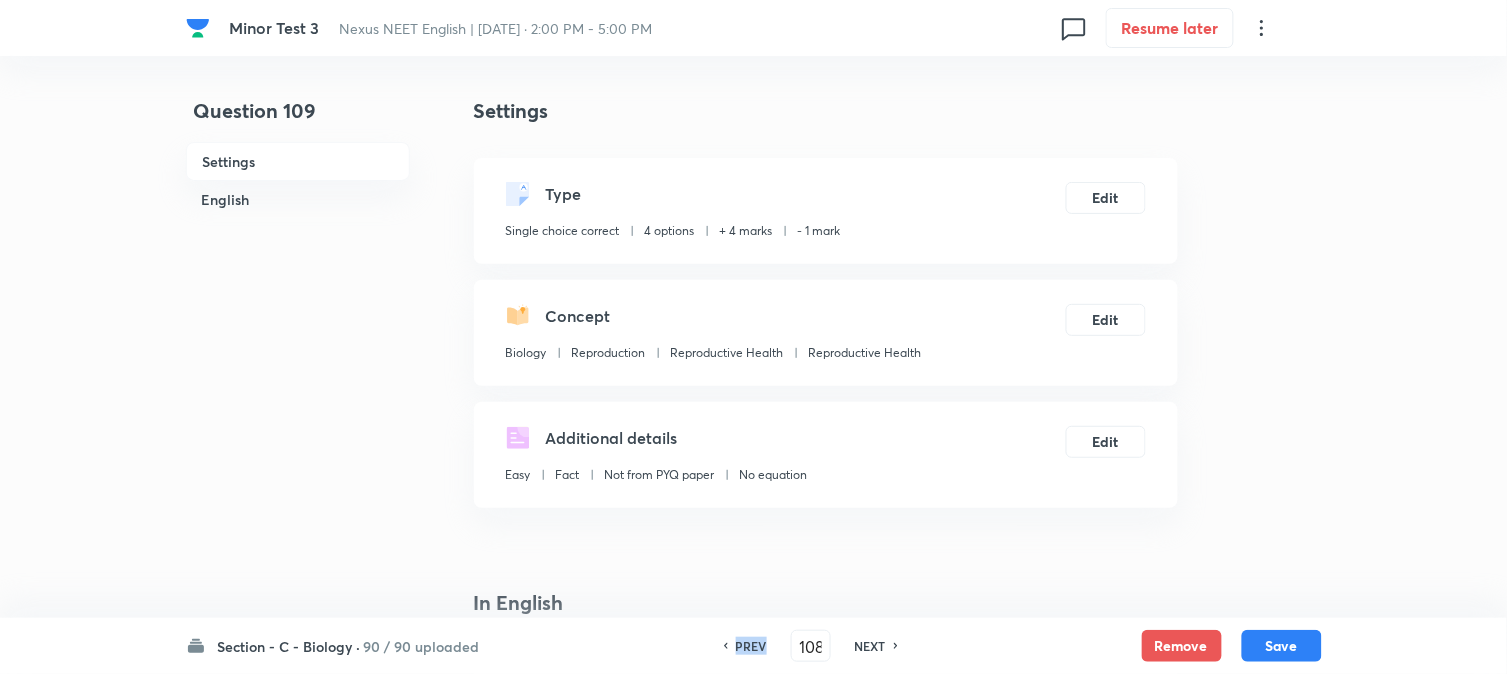 click on "PREV" at bounding box center (748, 646) 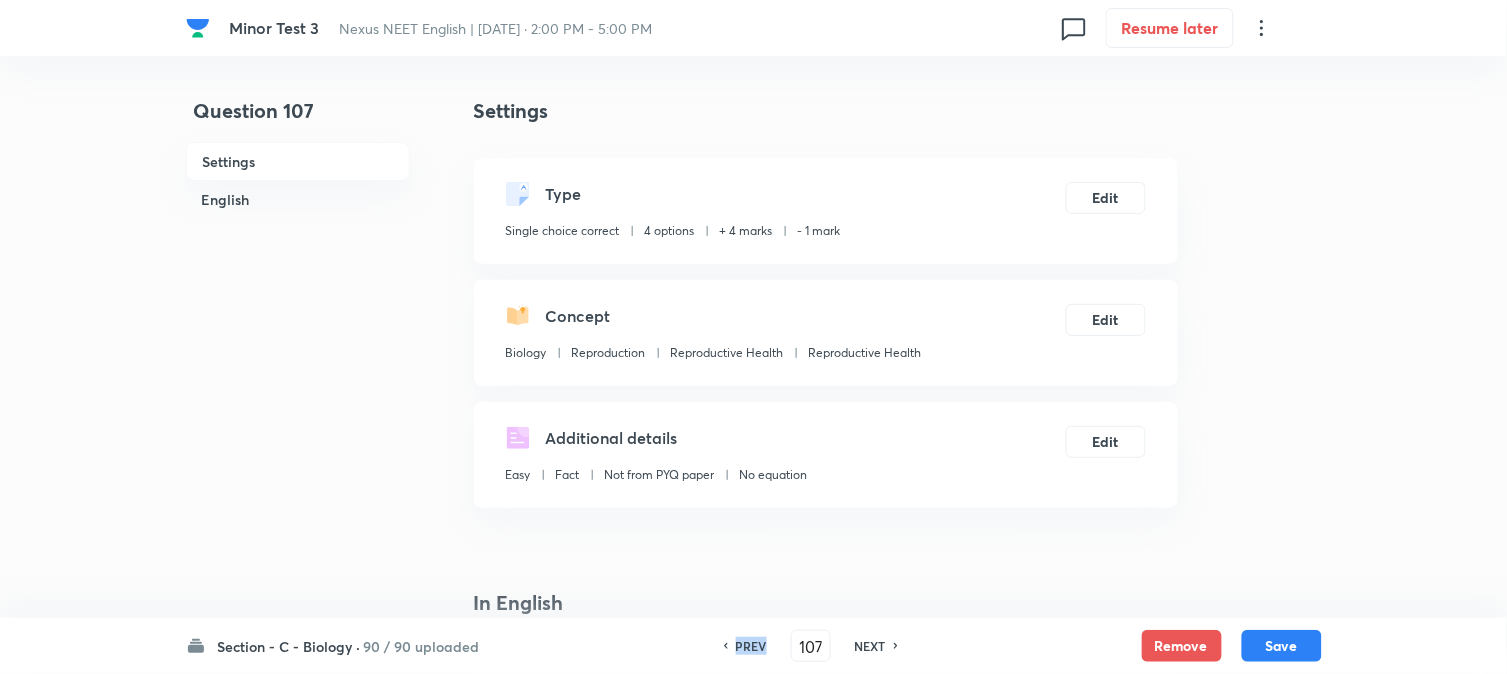 click on "PREV" at bounding box center [748, 646] 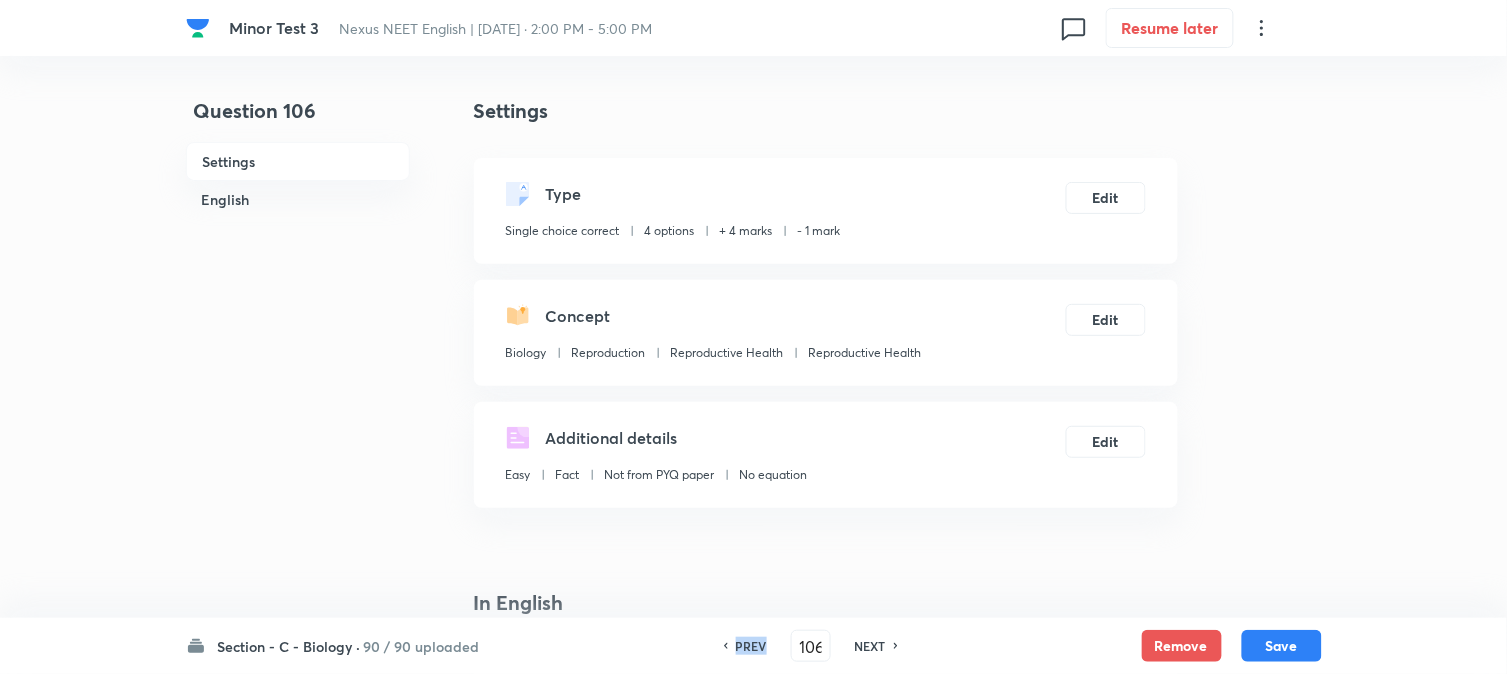 click on "PREV" at bounding box center (748, 646) 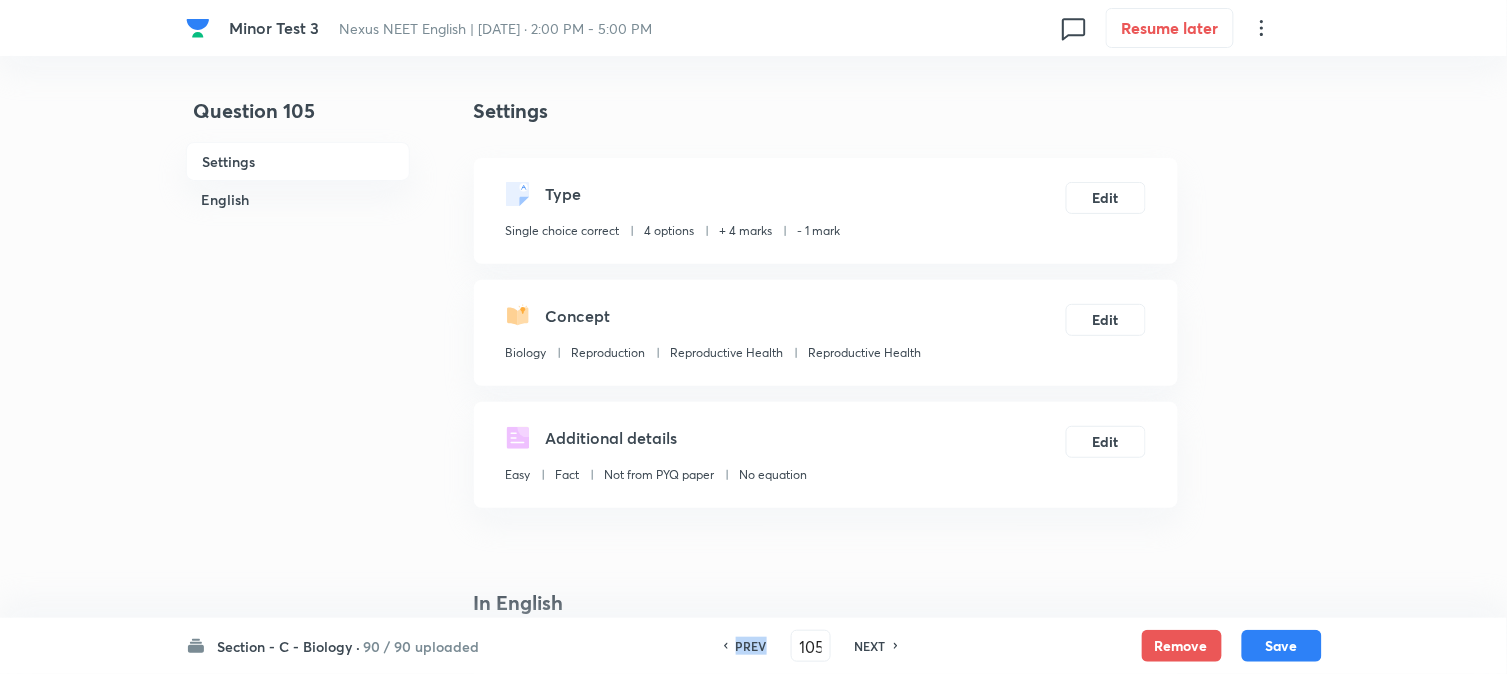 click on "PREV" at bounding box center [748, 646] 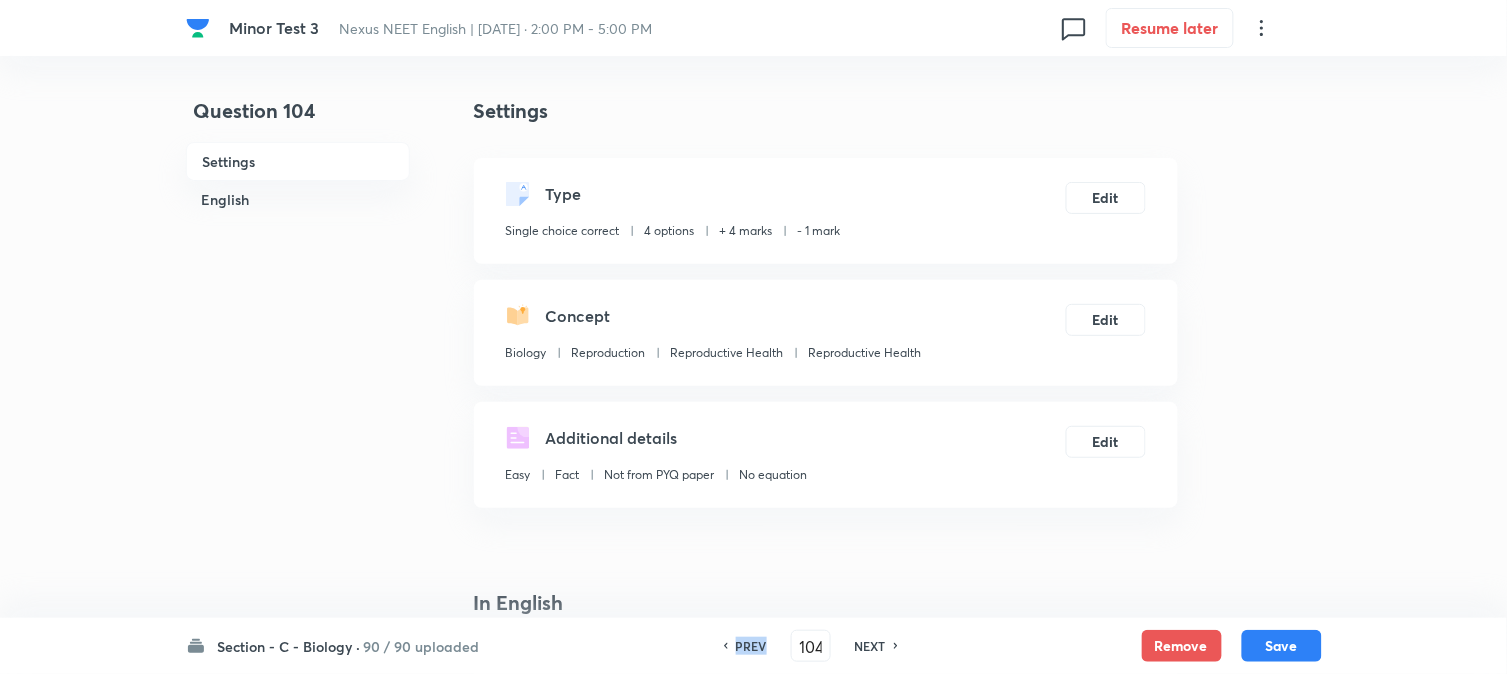 click on "PREV" at bounding box center [748, 646] 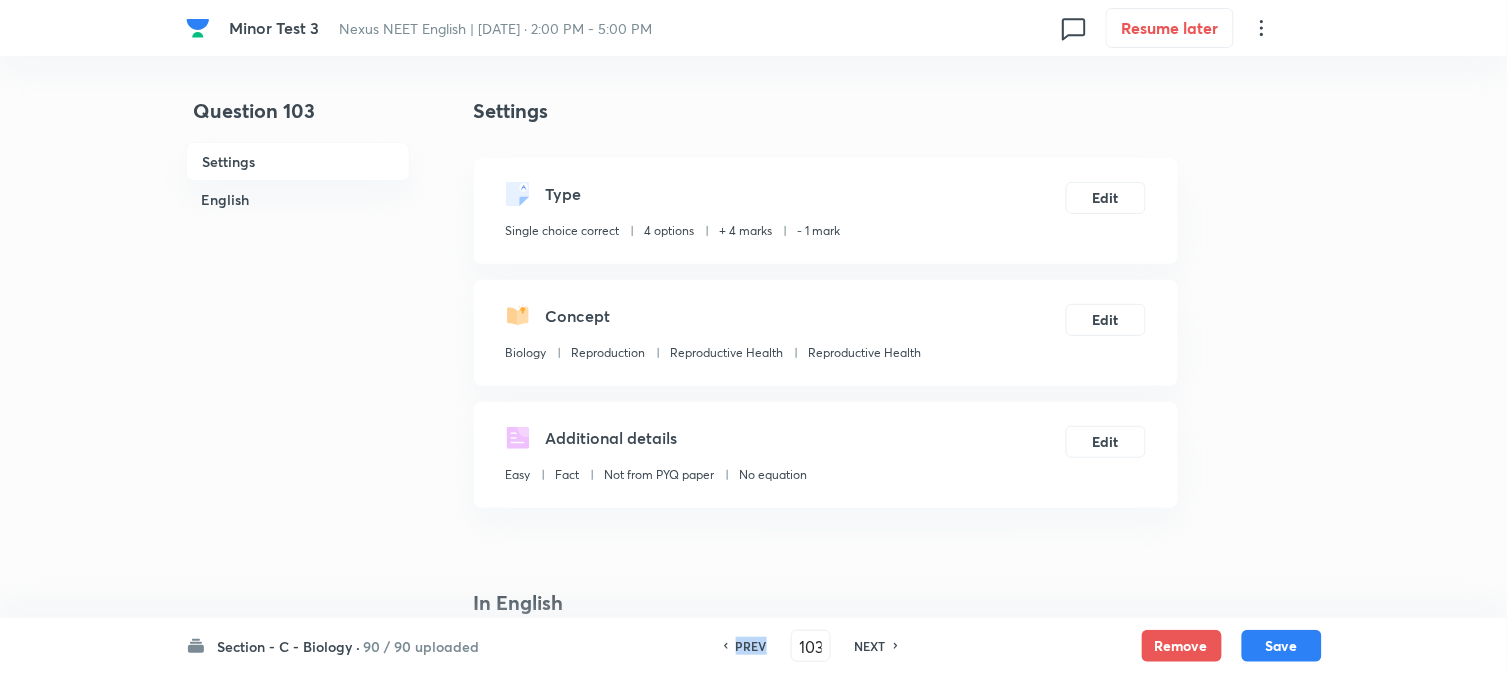 click on "PREV" at bounding box center [748, 646] 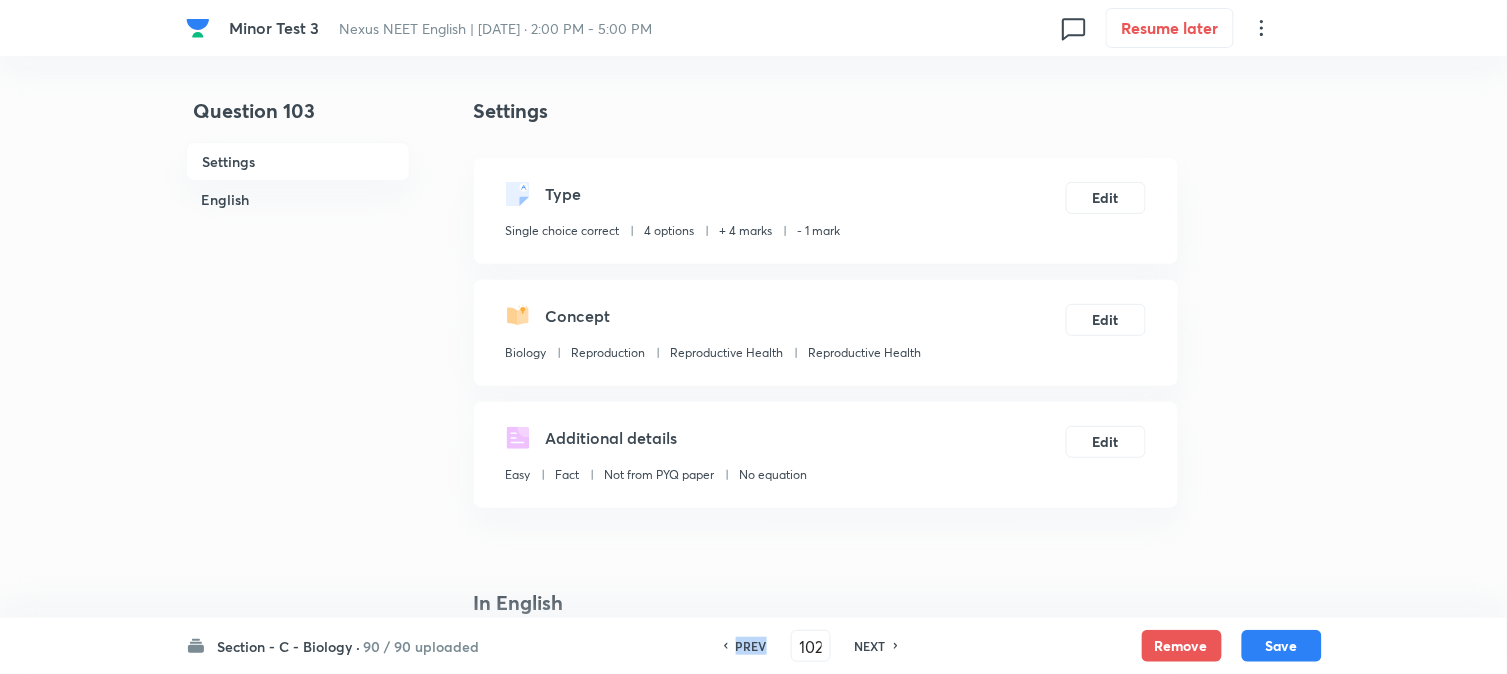 click on "PREV" at bounding box center [748, 646] 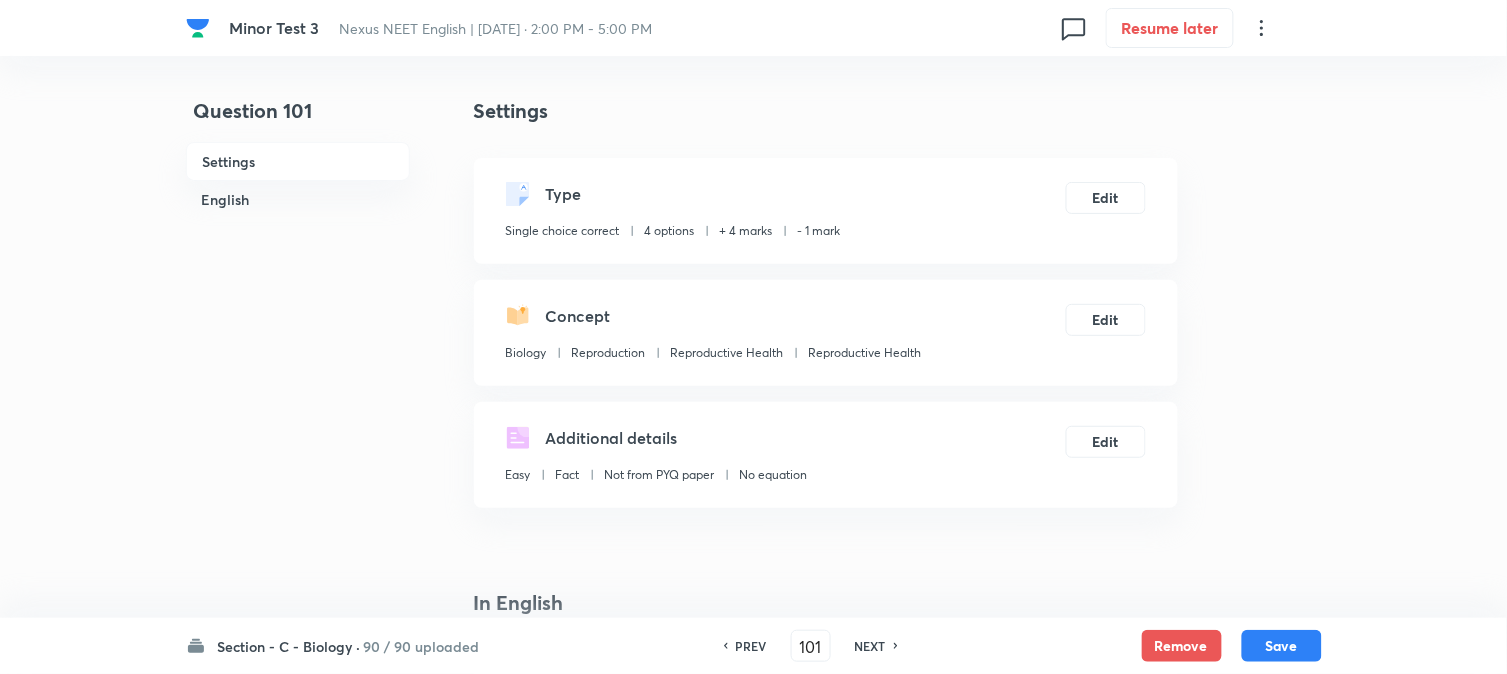 click on "PREV" at bounding box center [748, 646] 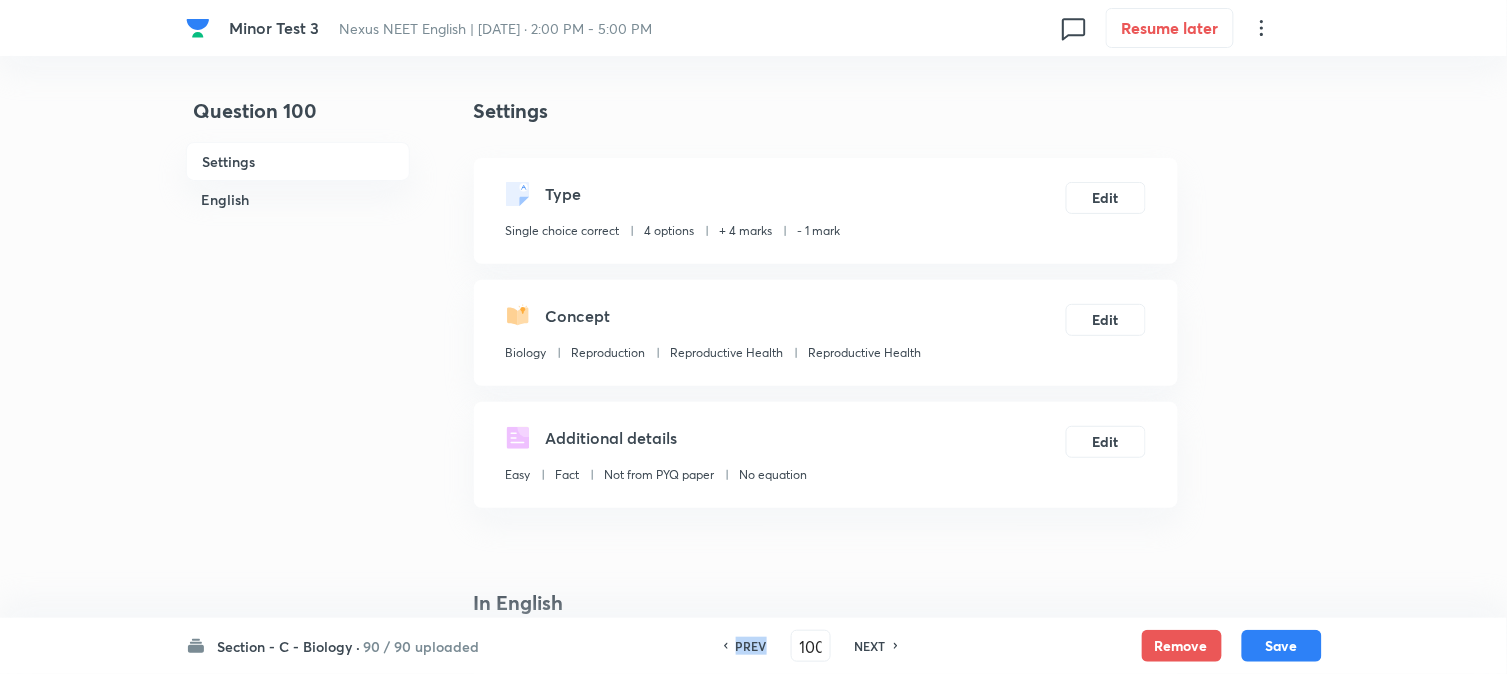 click on "PREV" at bounding box center [748, 646] 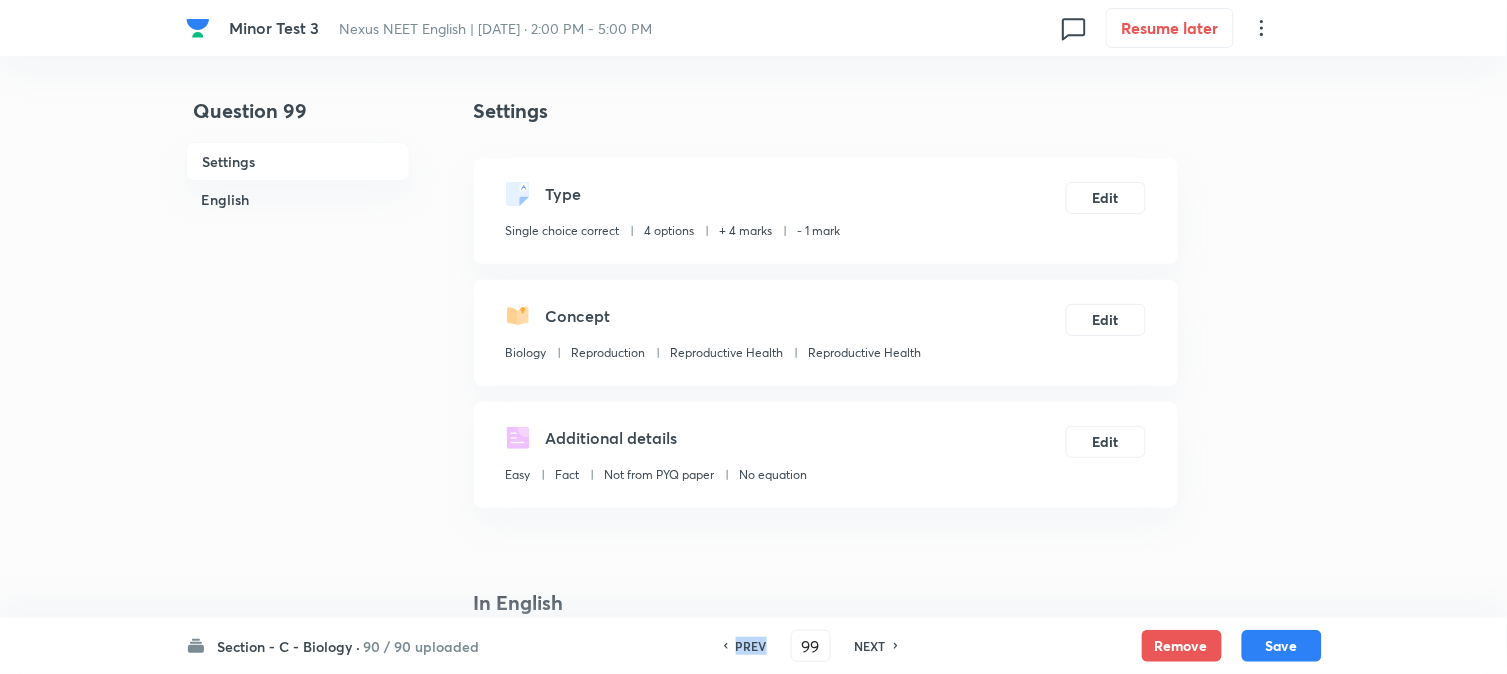 click on "PREV" at bounding box center [748, 646] 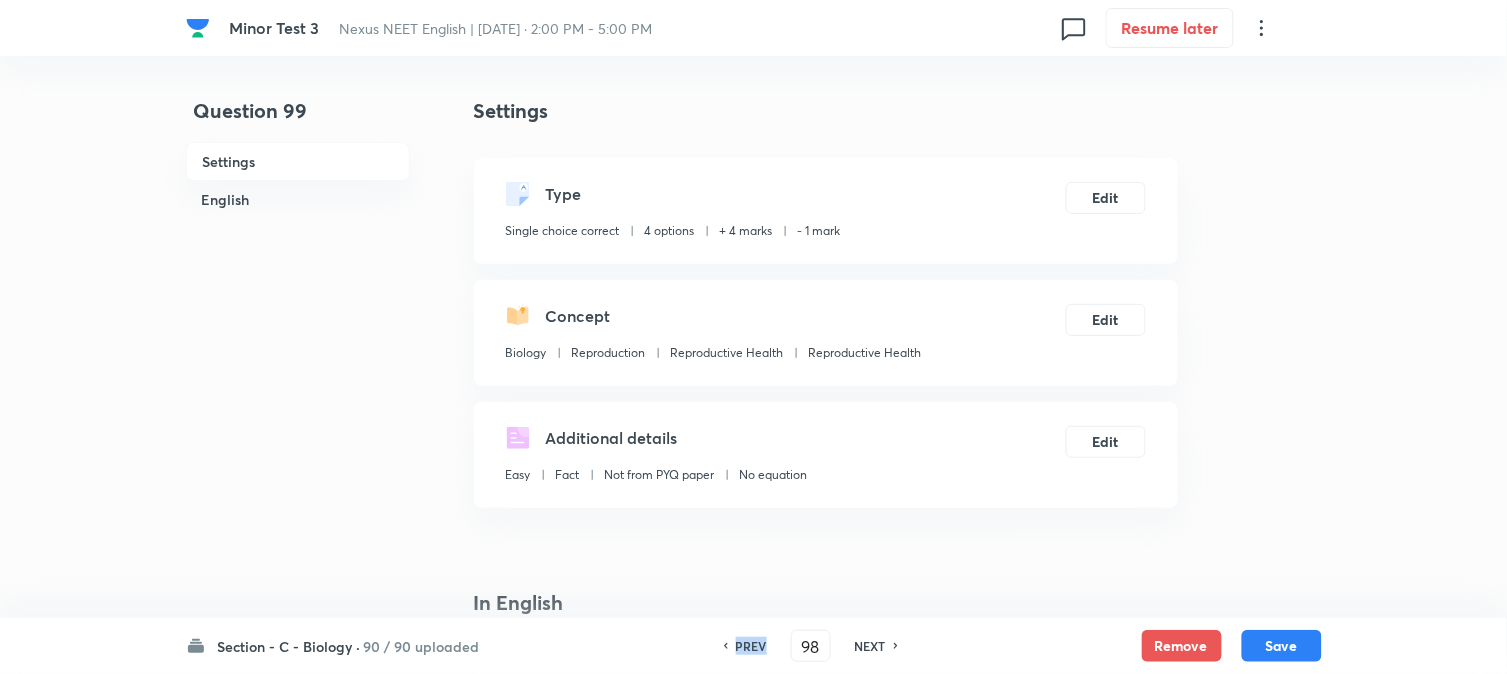 click on "PREV" at bounding box center (748, 646) 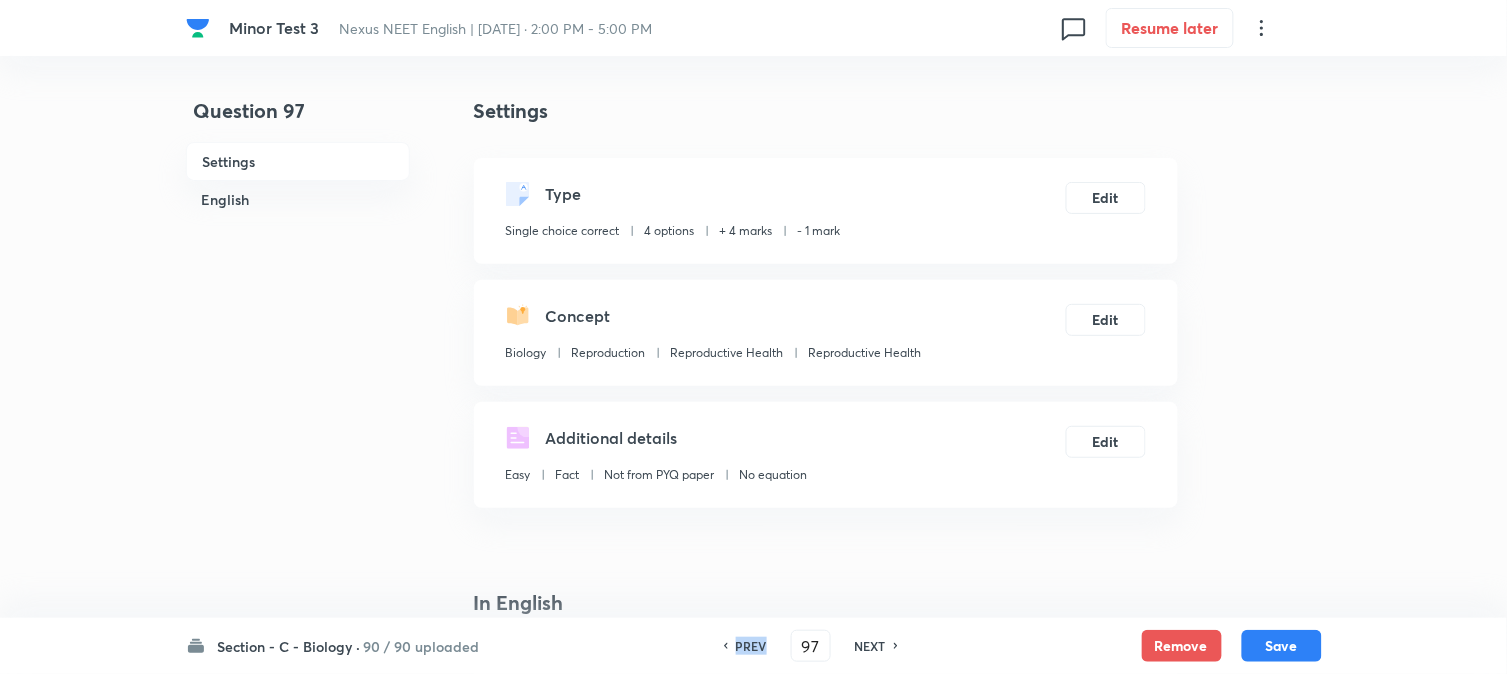 click on "PREV" at bounding box center [748, 646] 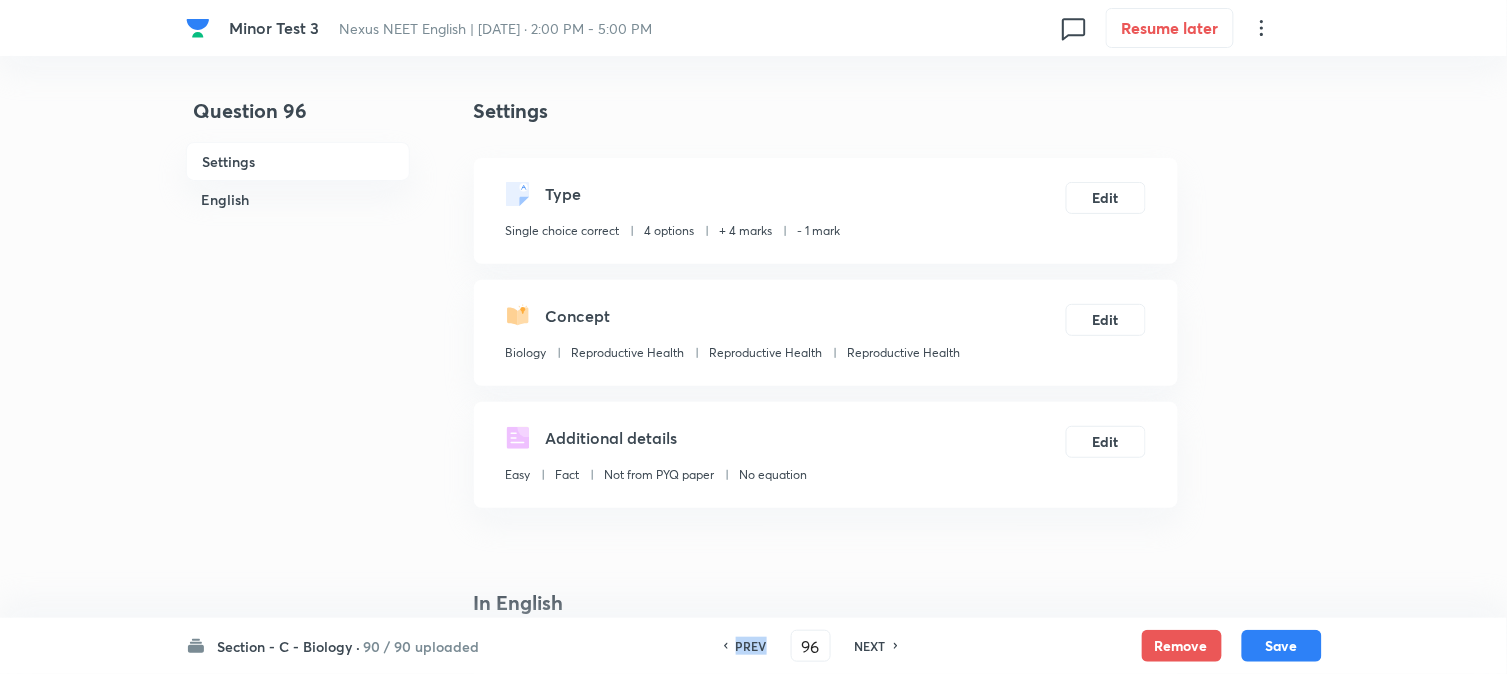 click on "PREV" at bounding box center [748, 646] 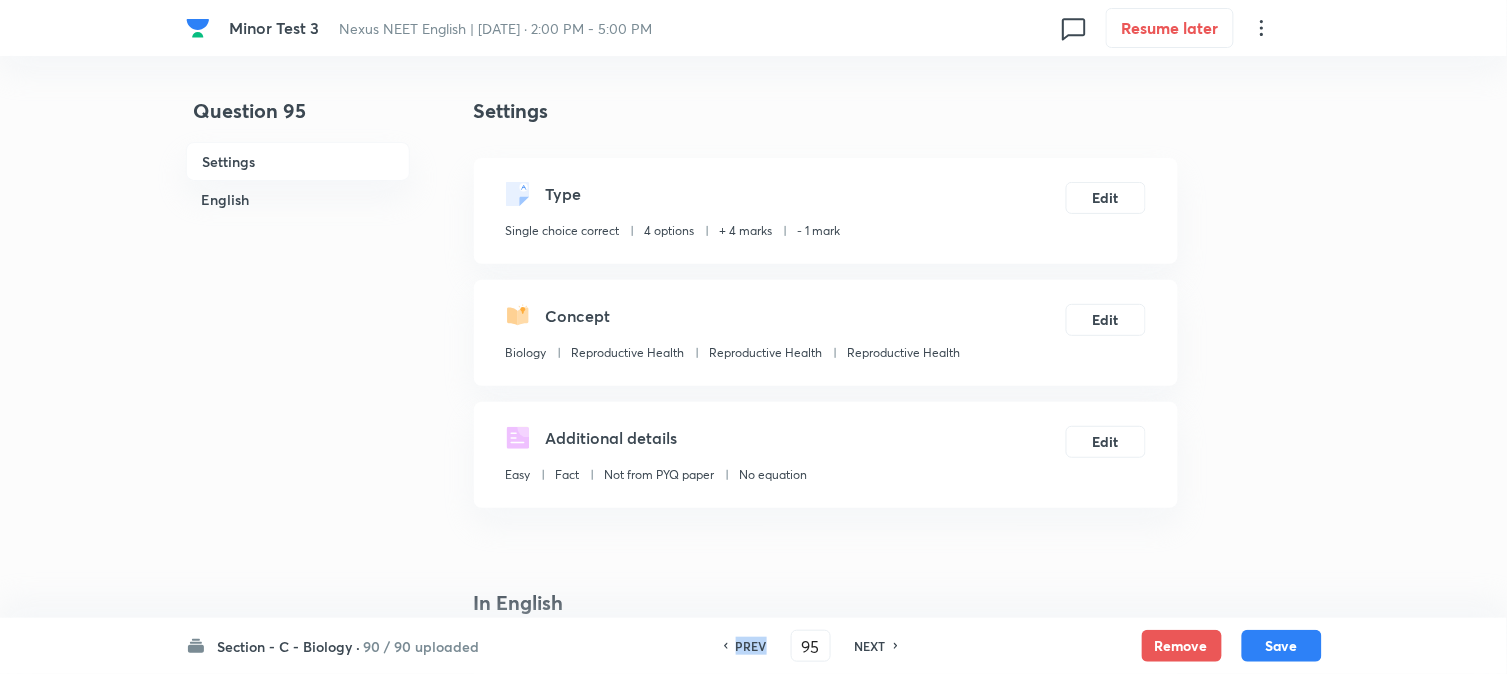 click on "PREV" at bounding box center [748, 646] 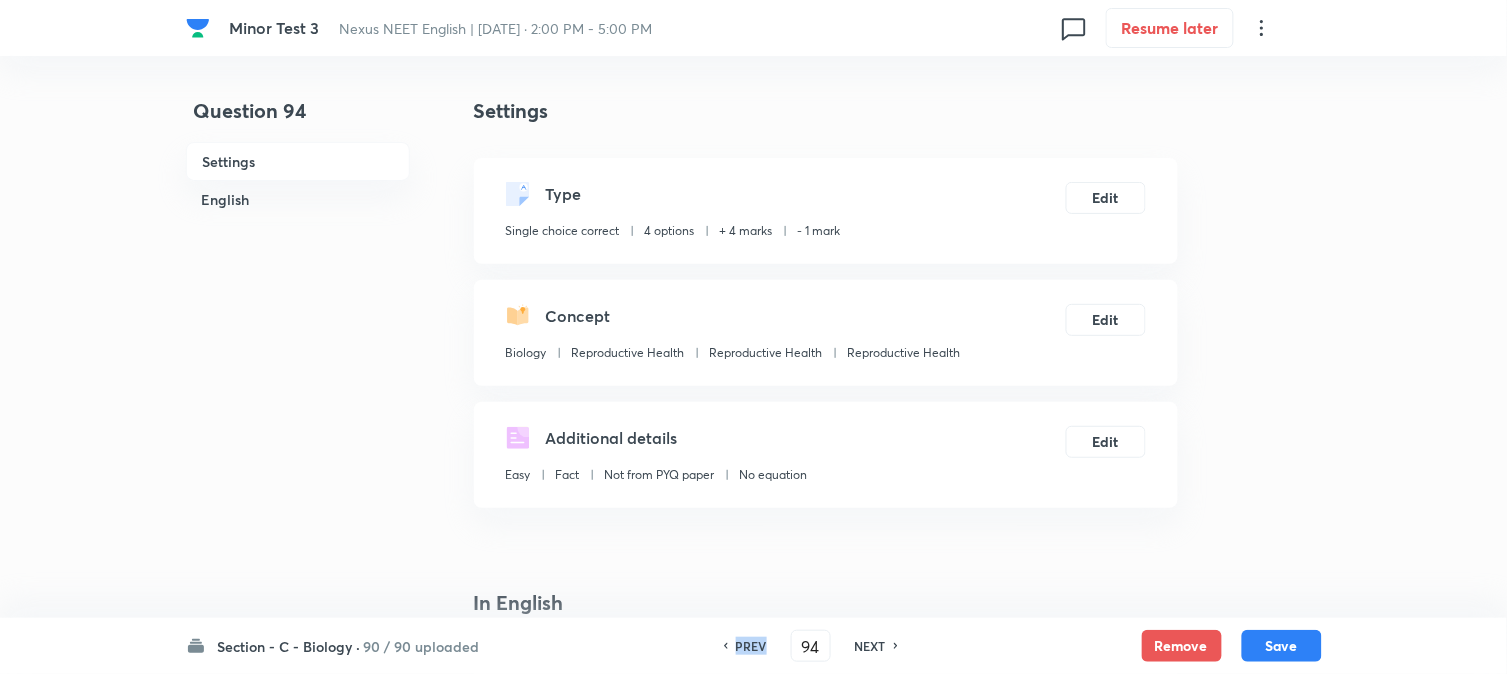 click on "PREV" at bounding box center (748, 646) 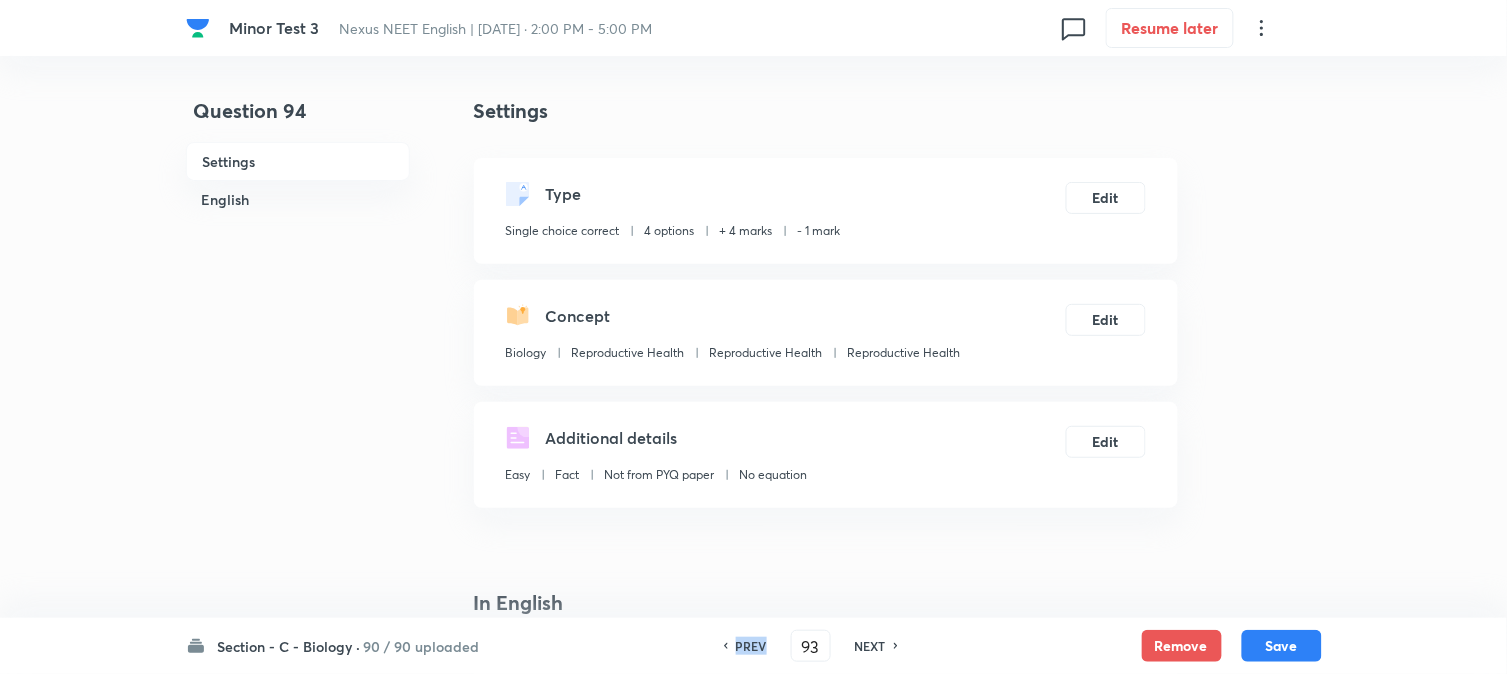 click on "PREV" at bounding box center (748, 646) 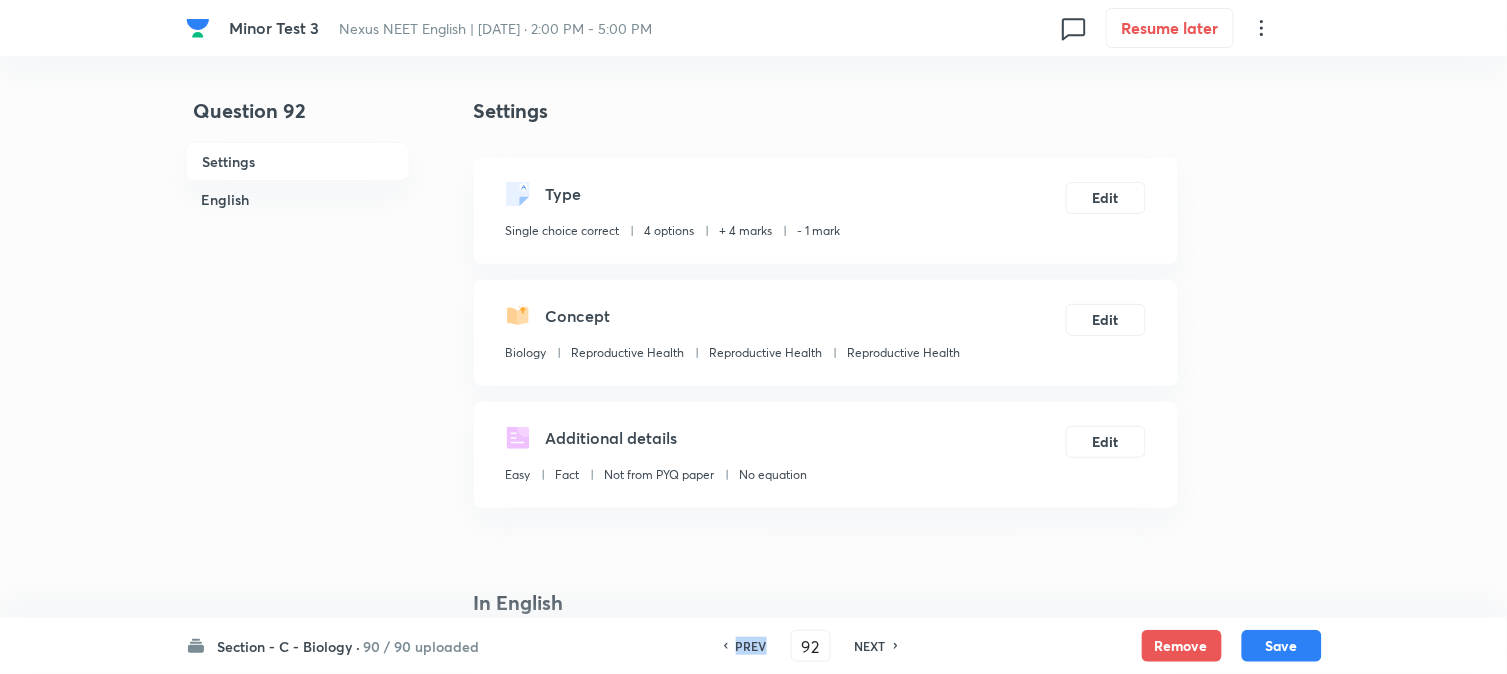 click on "PREV" at bounding box center (748, 646) 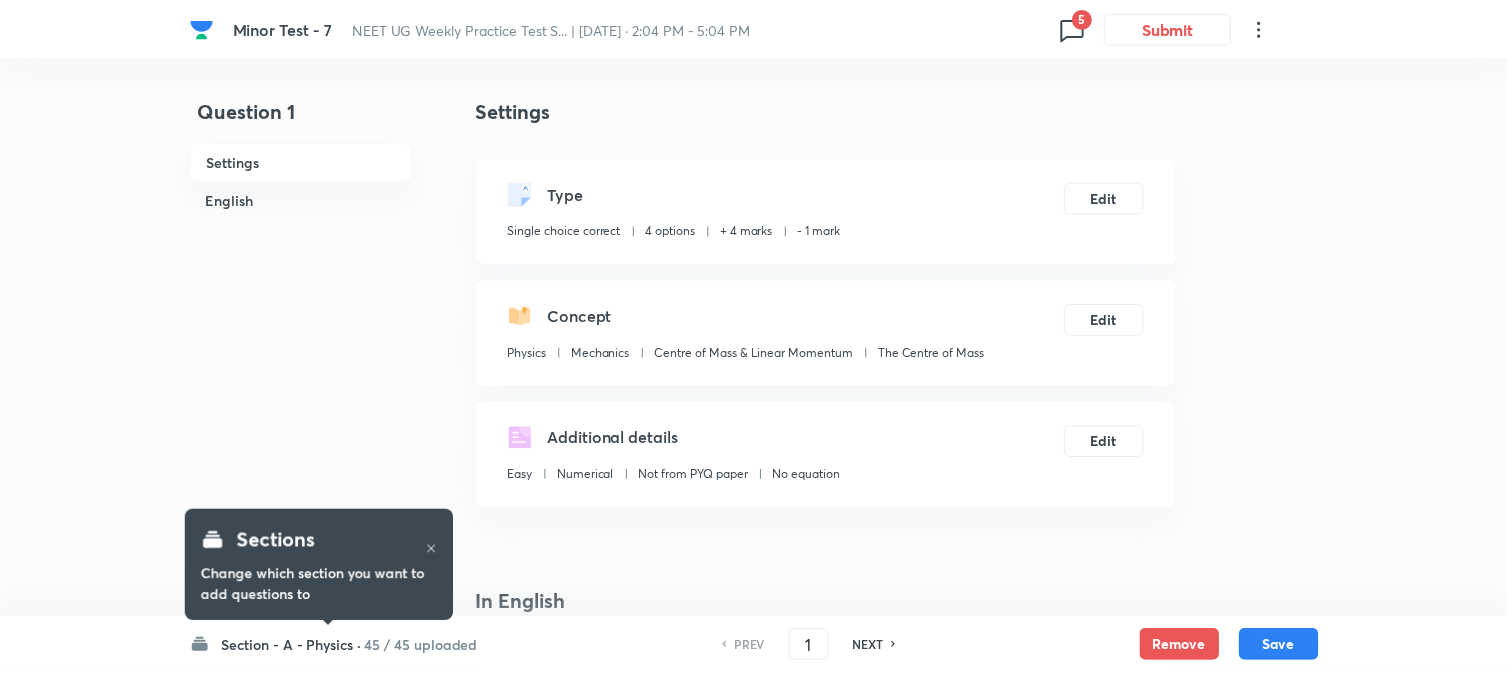 scroll, scrollTop: 0, scrollLeft: 0, axis: both 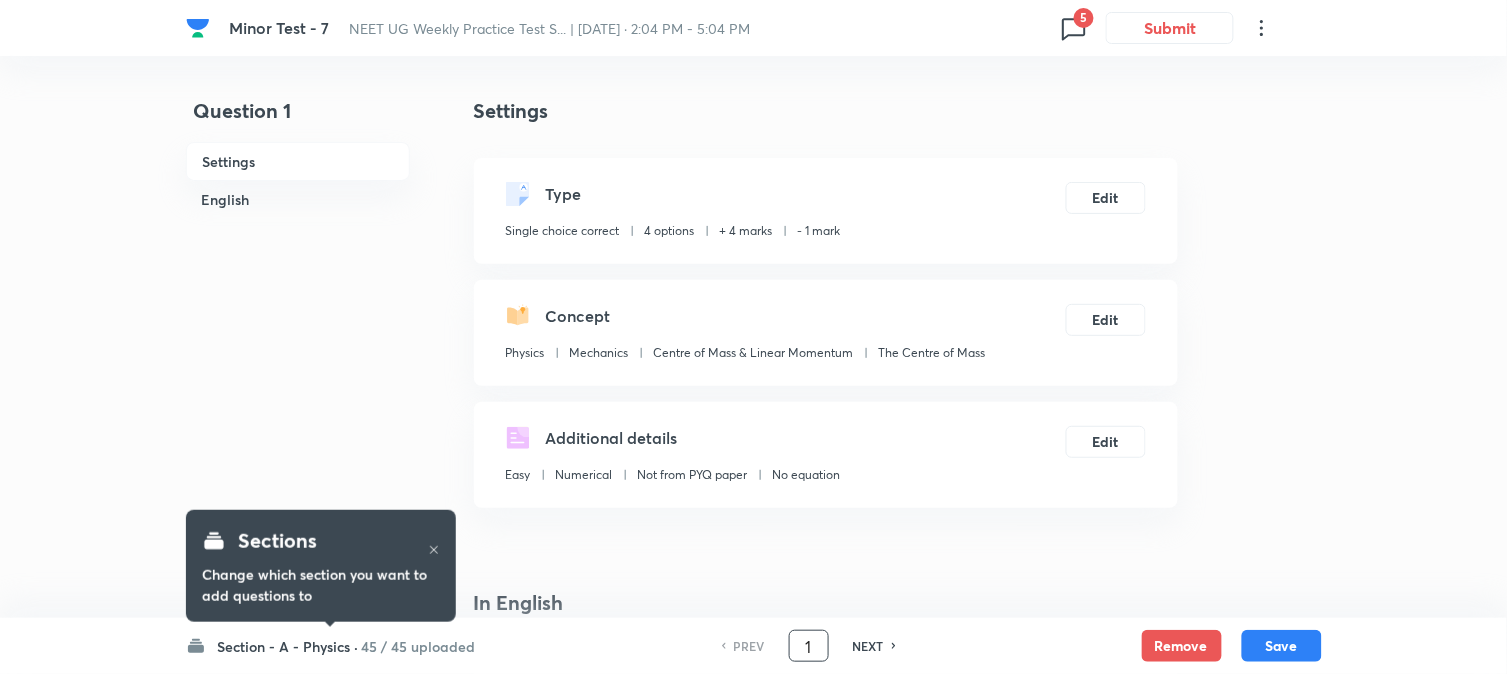 click on "1" at bounding box center (809, 646) 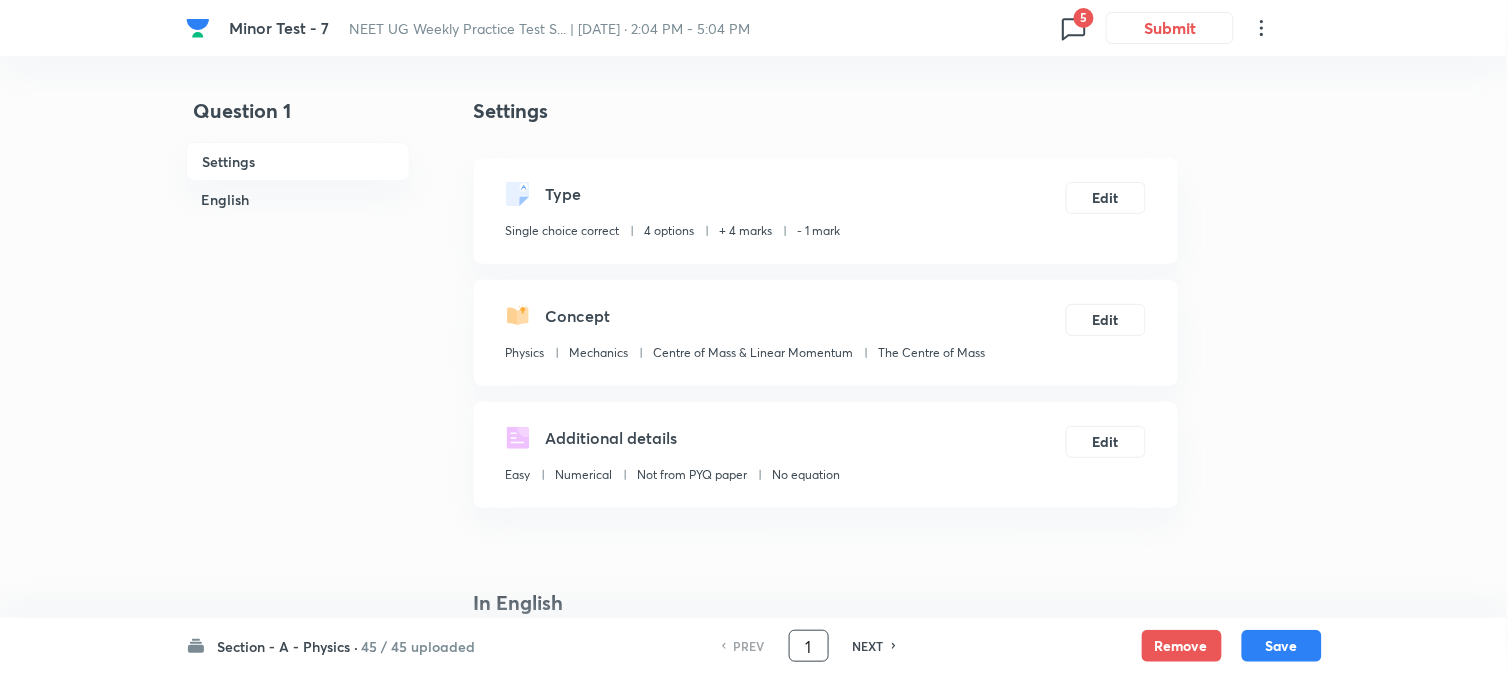 click on "1 ​" at bounding box center (809, 646) 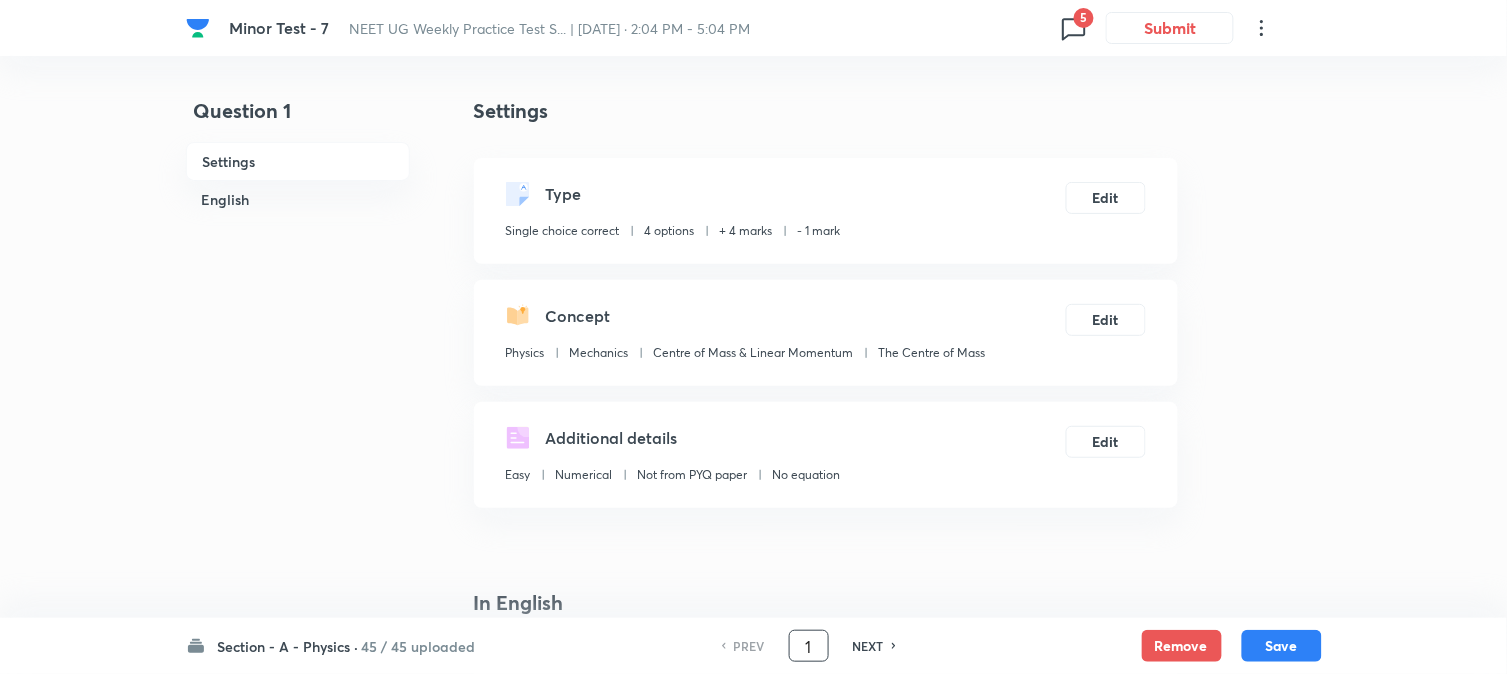 click on "1" at bounding box center [809, 646] 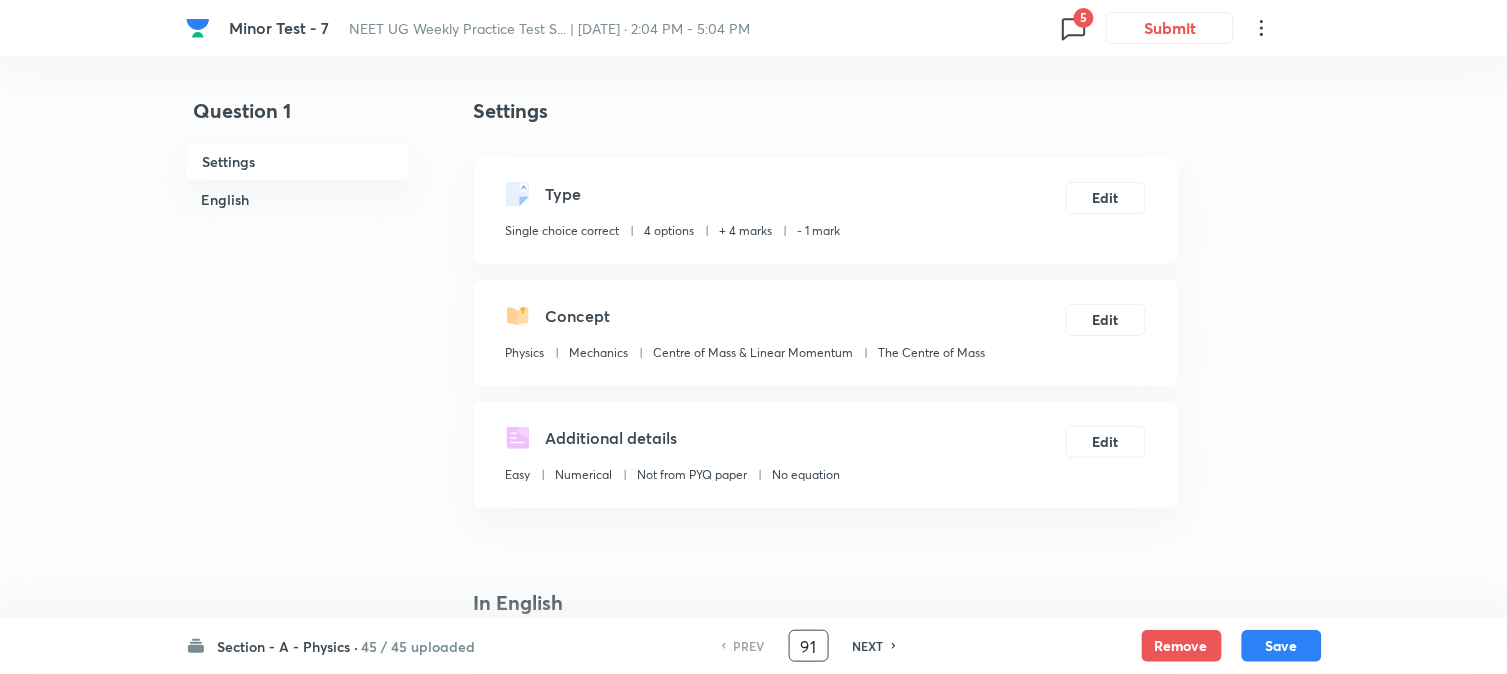 type on "91" 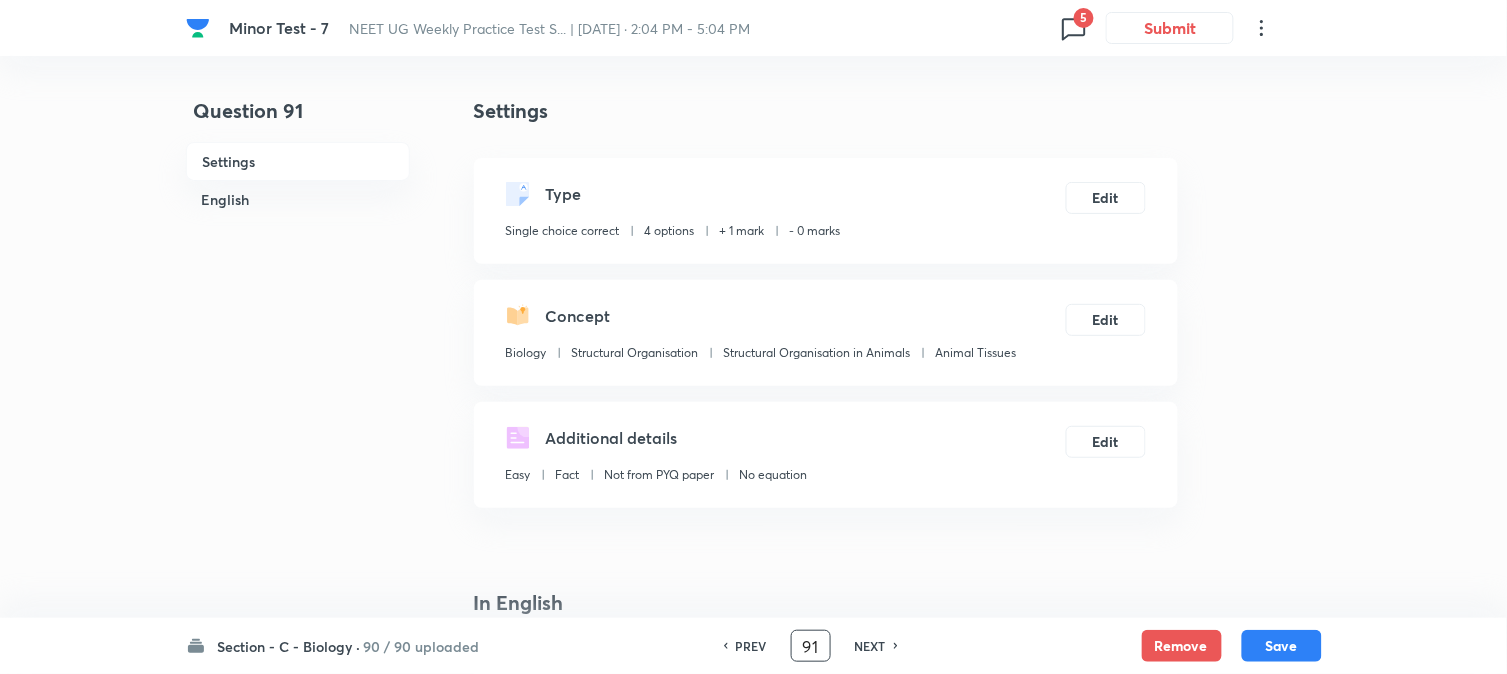 checkbox on "true" 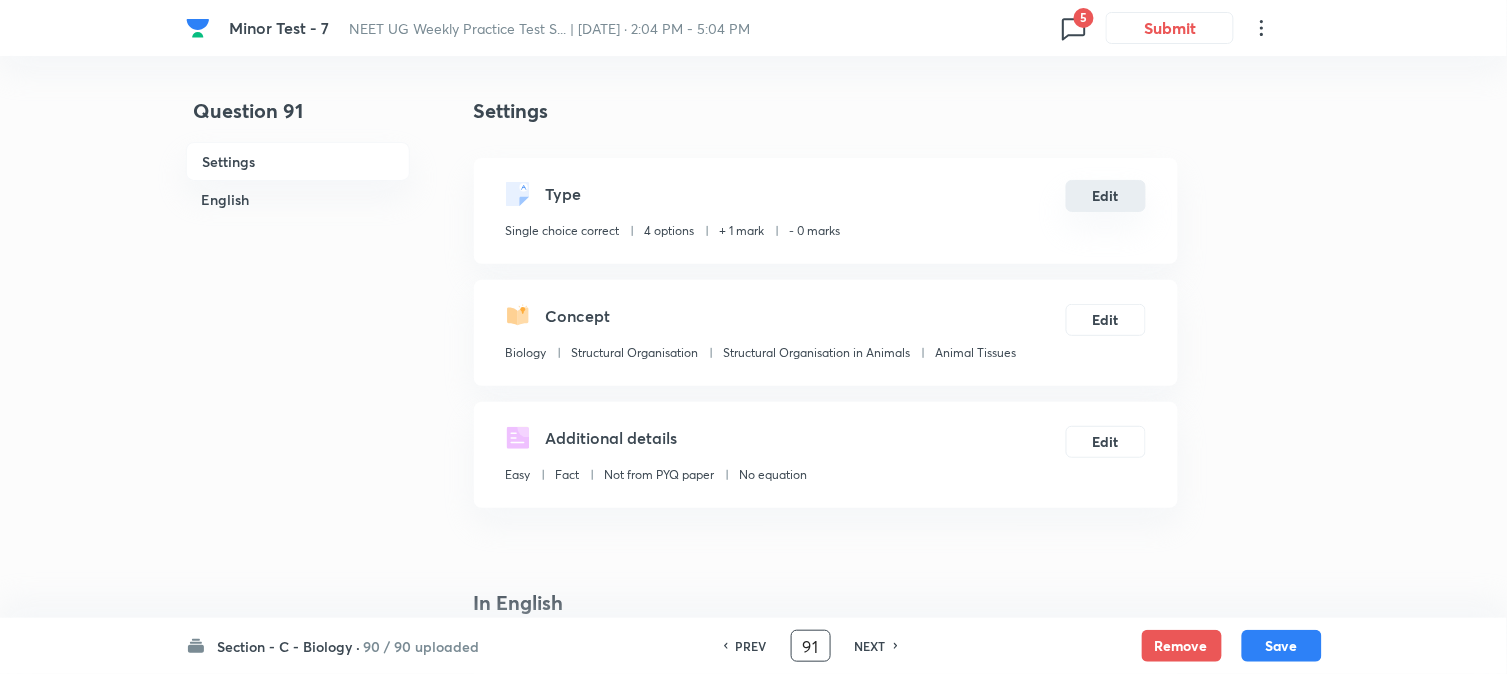 click on "Edit" at bounding box center (1106, 196) 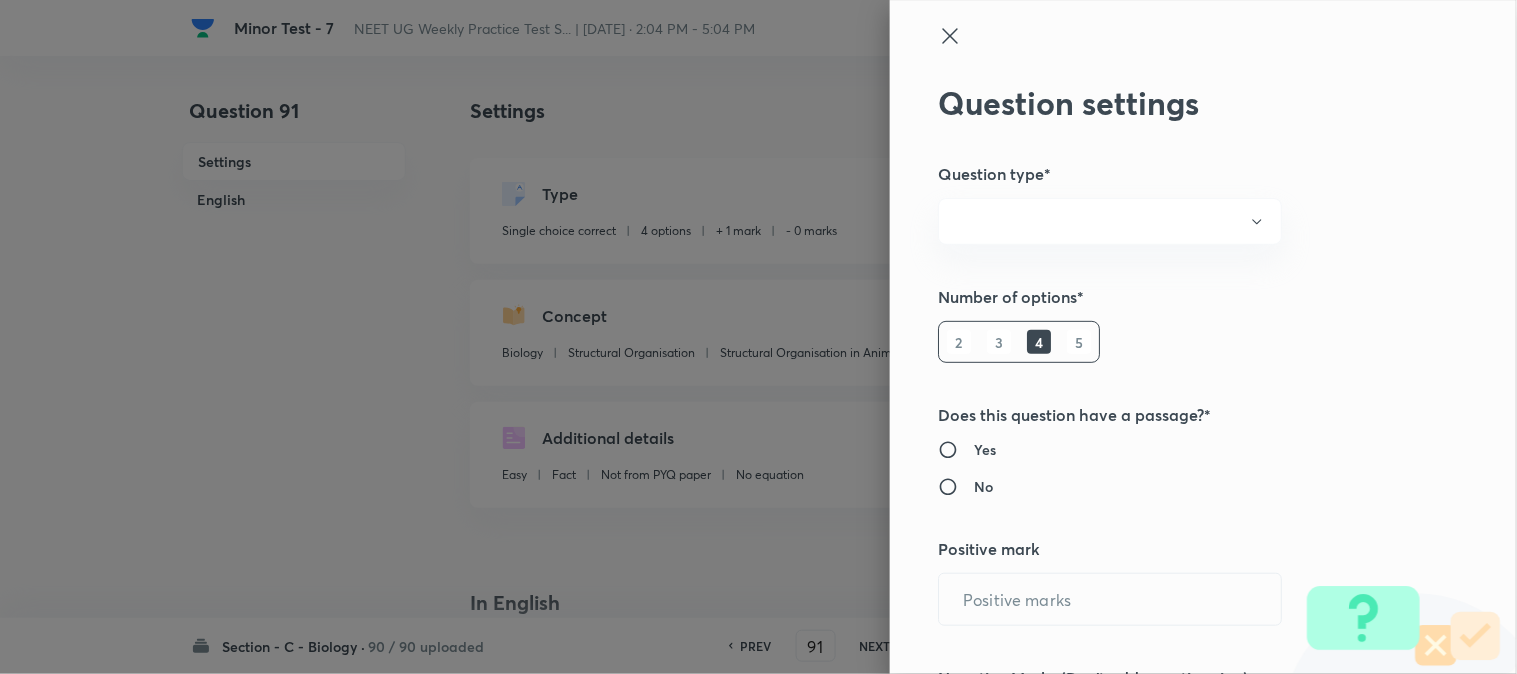 radio on "true" 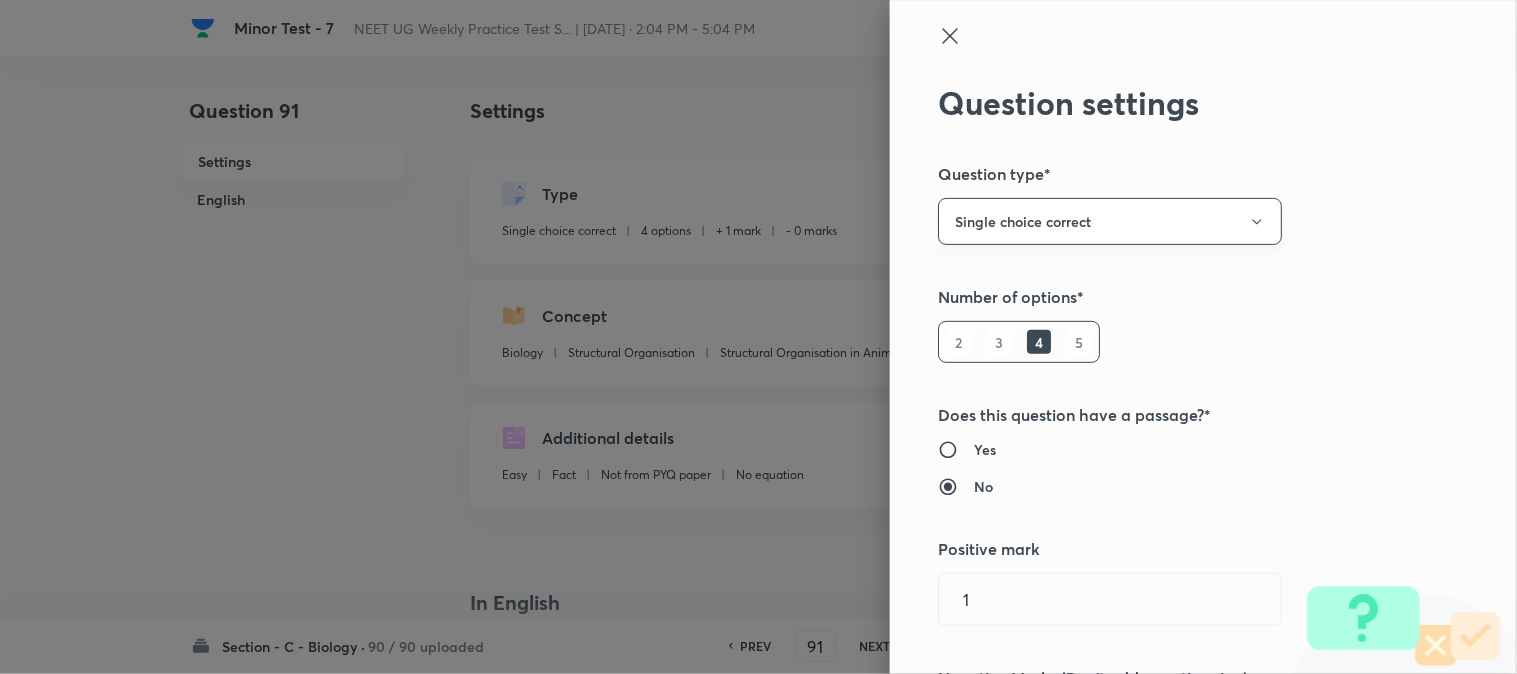 type on "1" 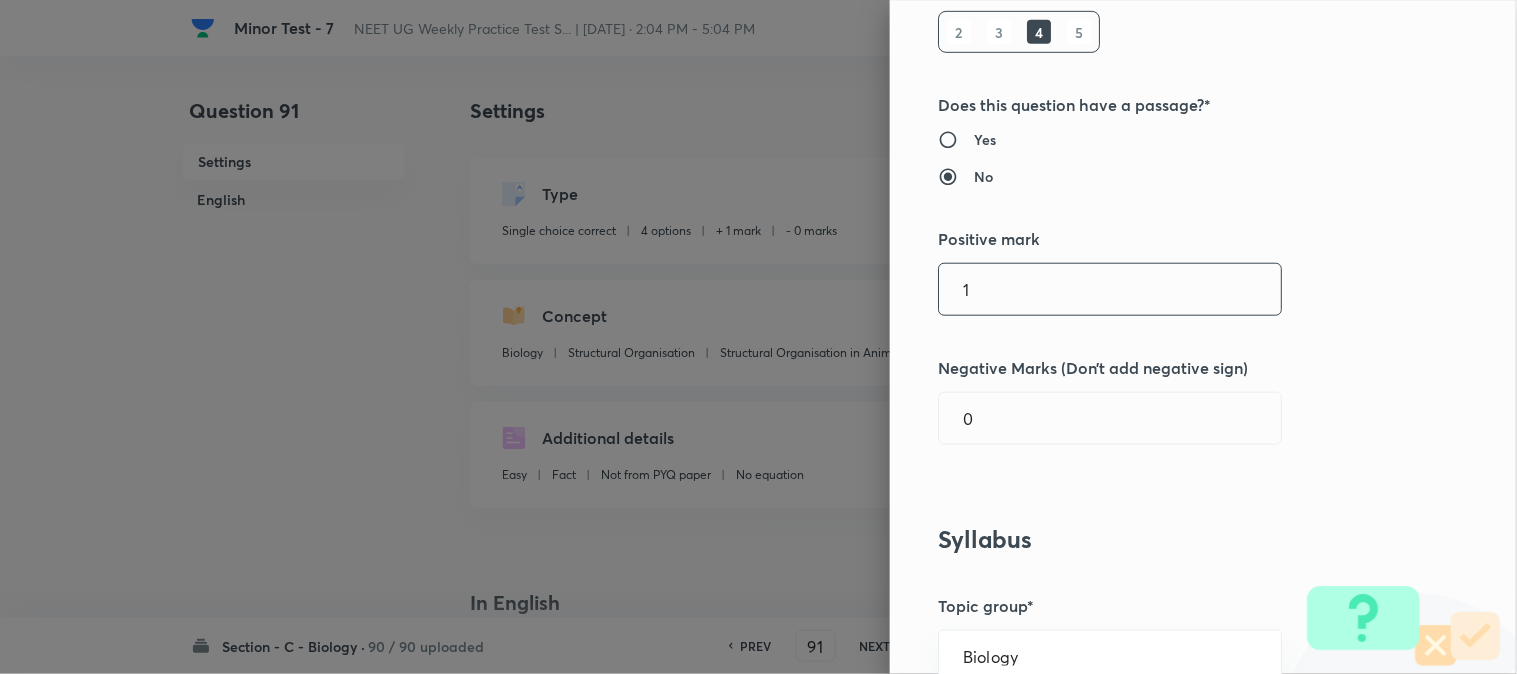 scroll, scrollTop: 333, scrollLeft: 0, axis: vertical 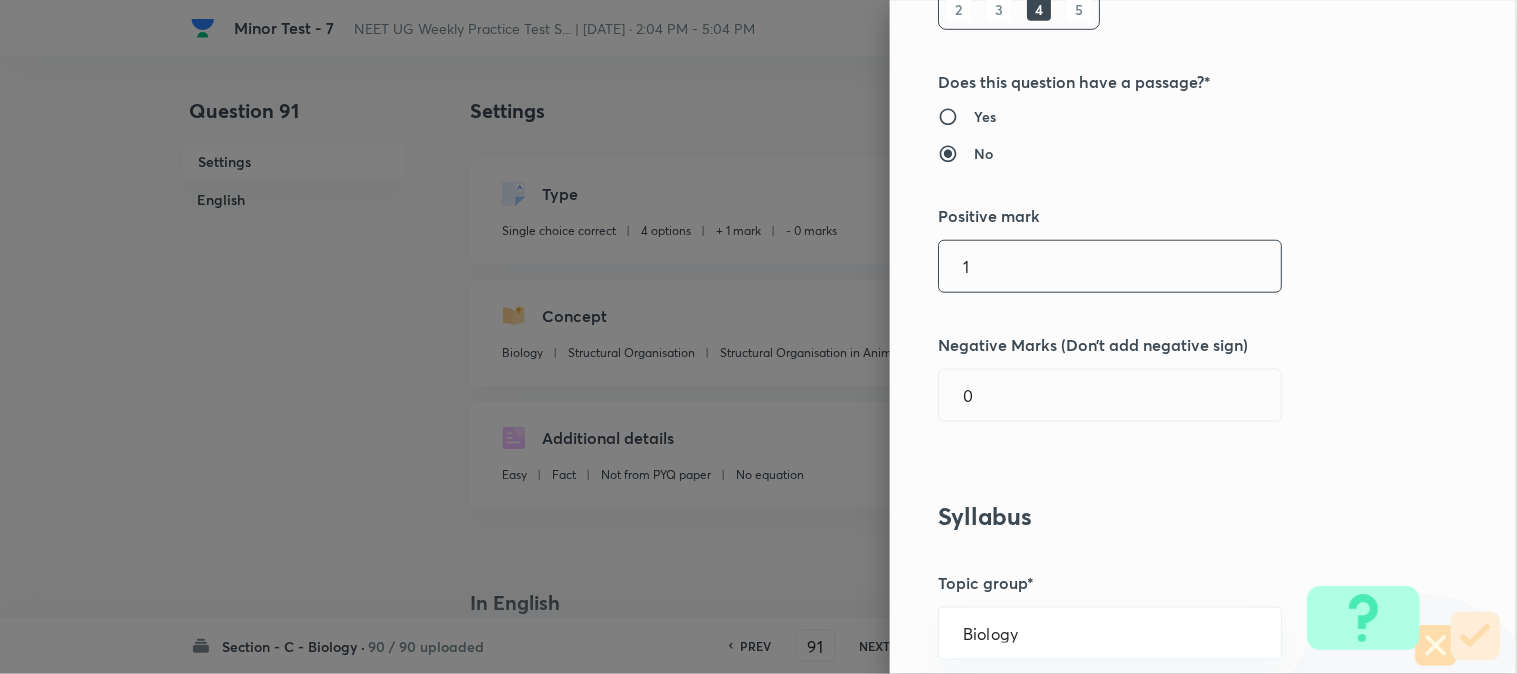 click on "1" at bounding box center (1110, 266) 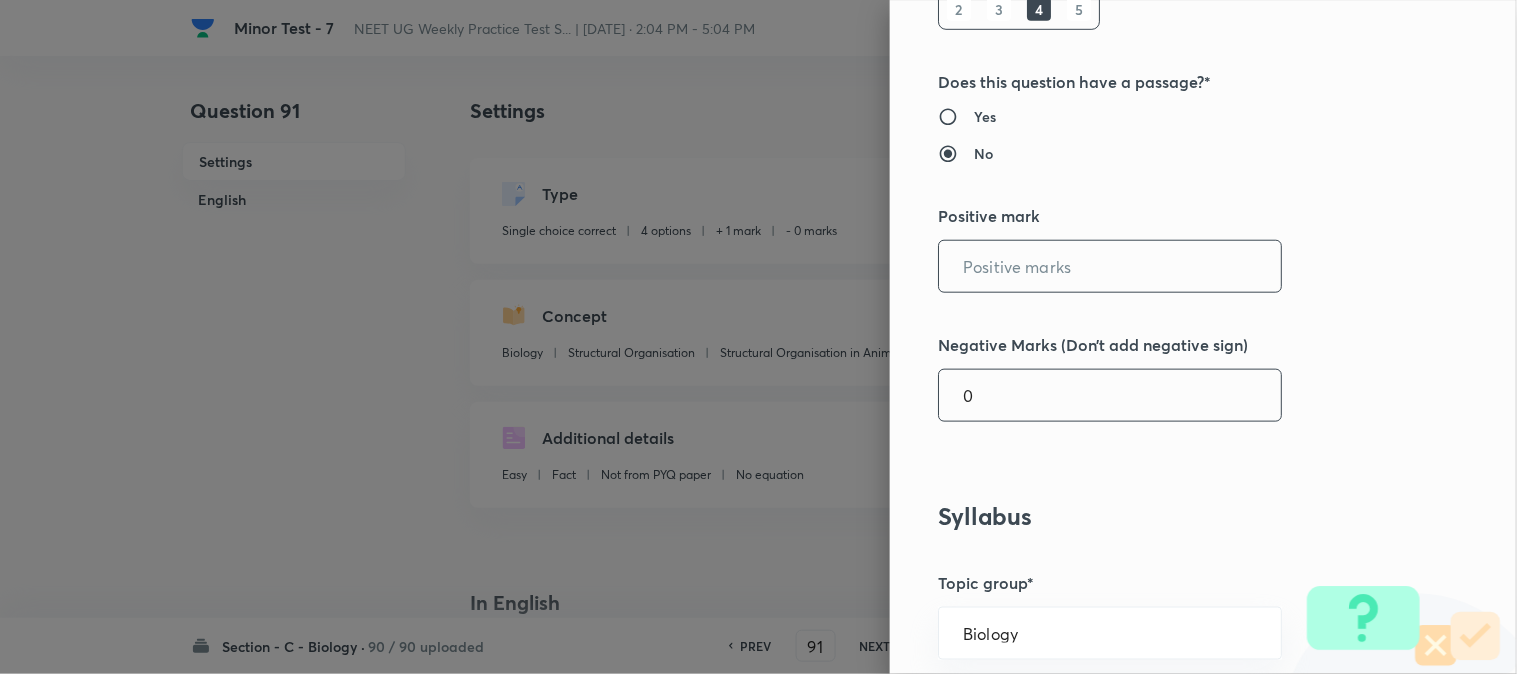 type on "4" 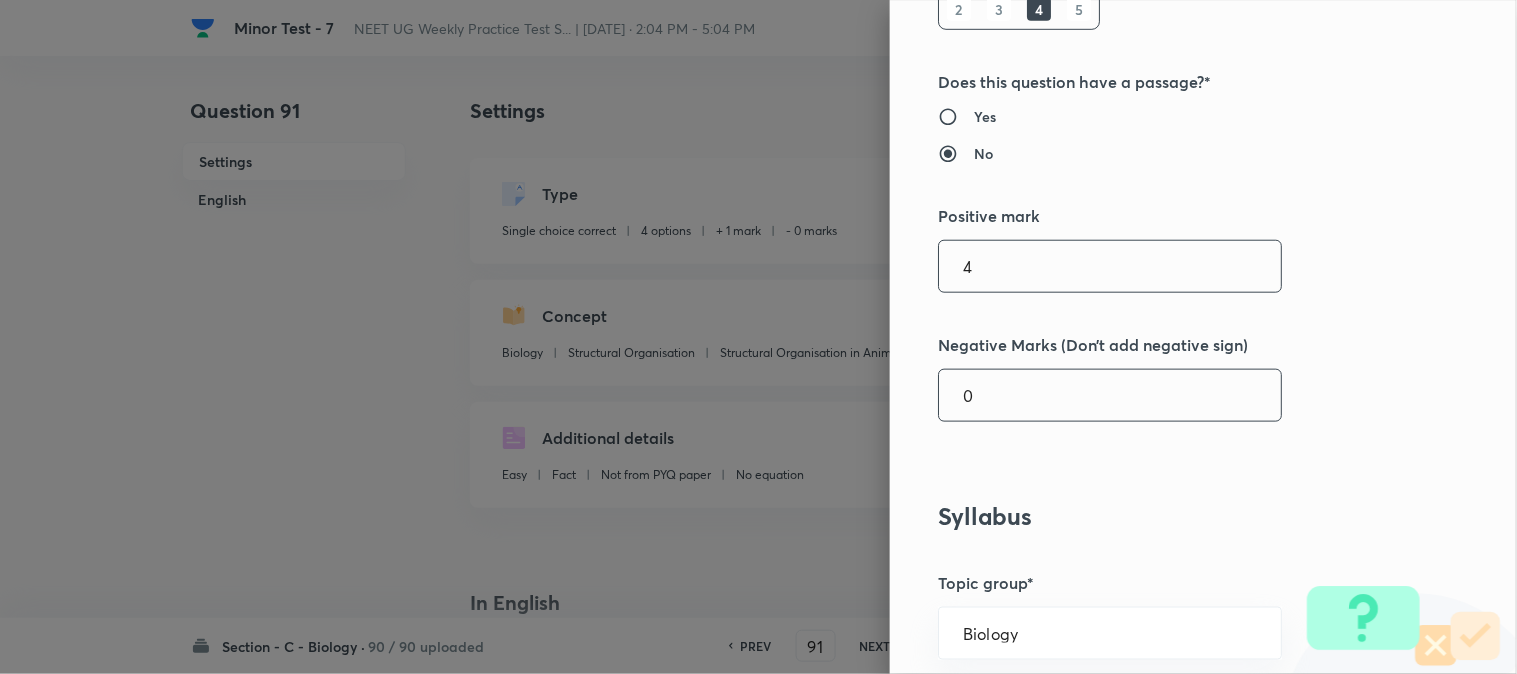 click on "0" at bounding box center (1110, 395) 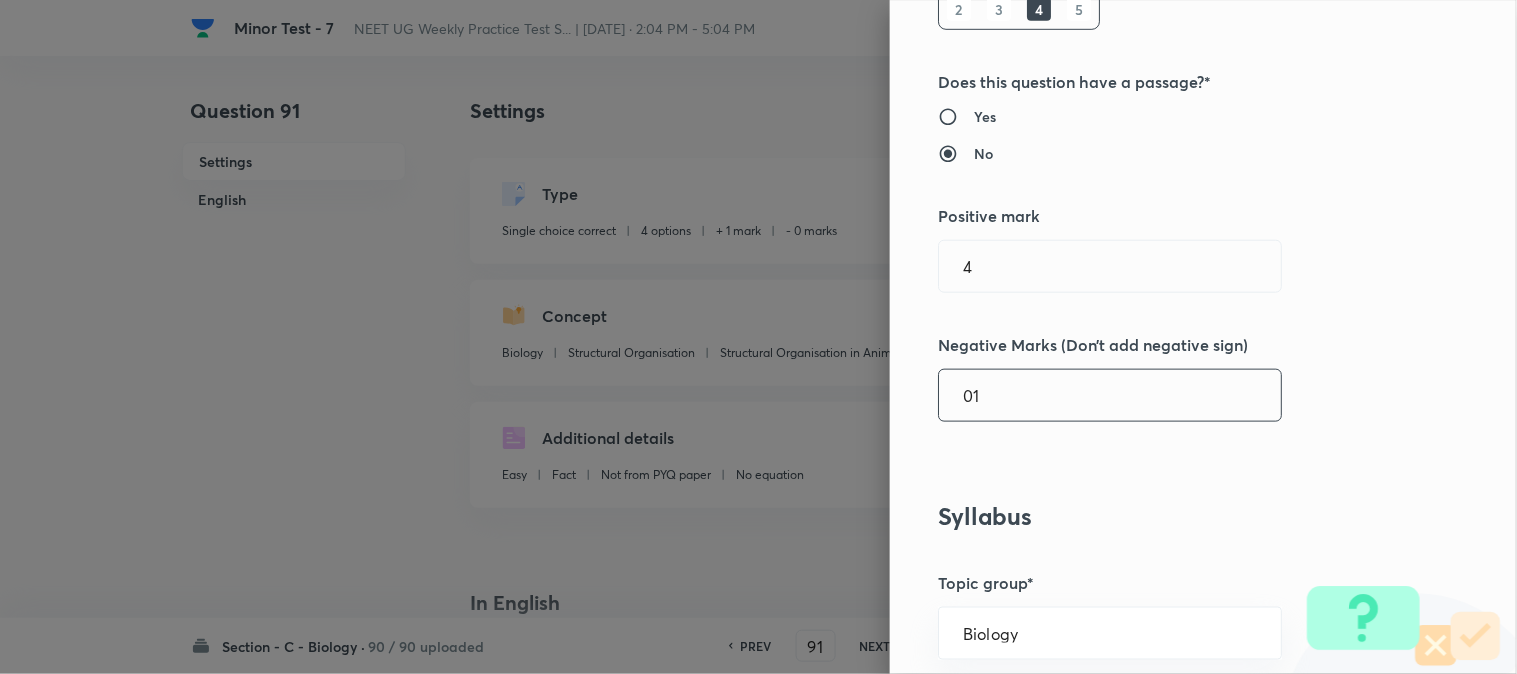click on "01" at bounding box center [1110, 395] 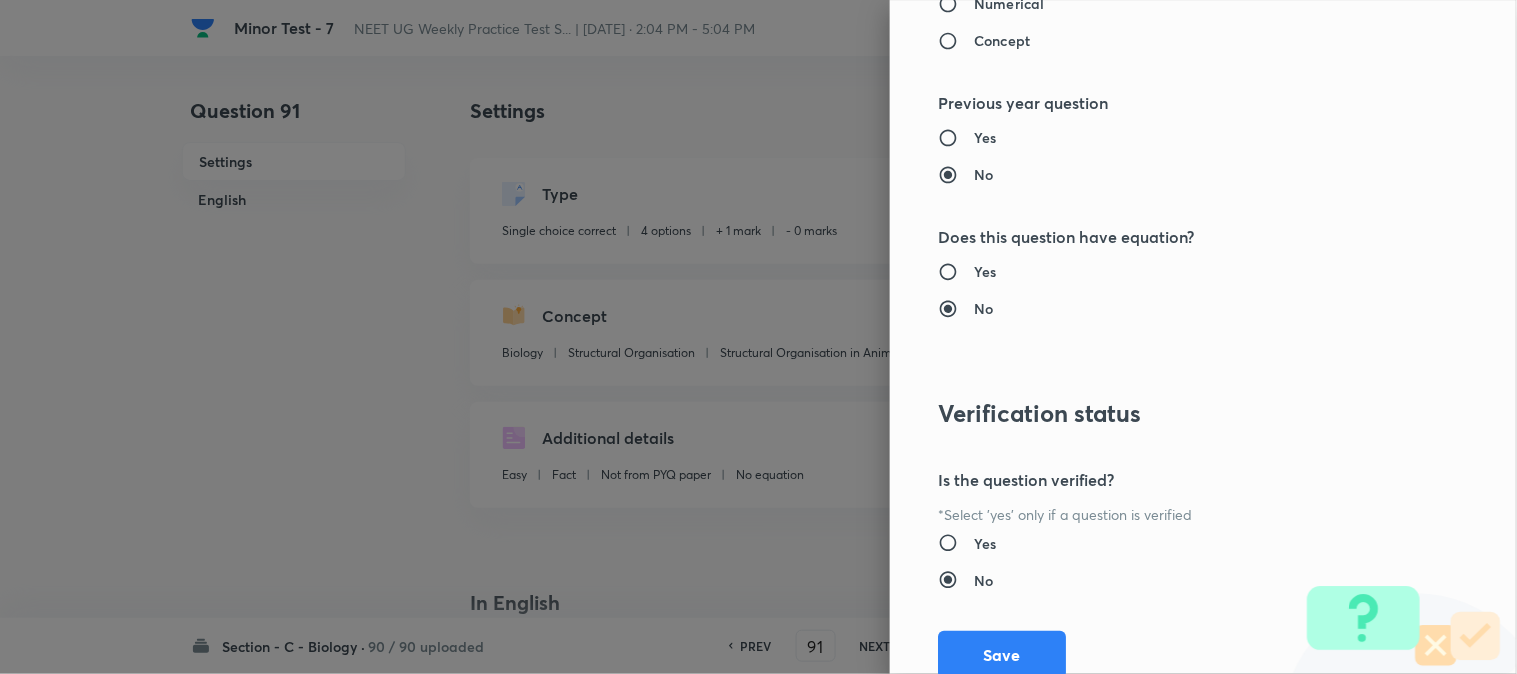 scroll, scrollTop: 2052, scrollLeft: 0, axis: vertical 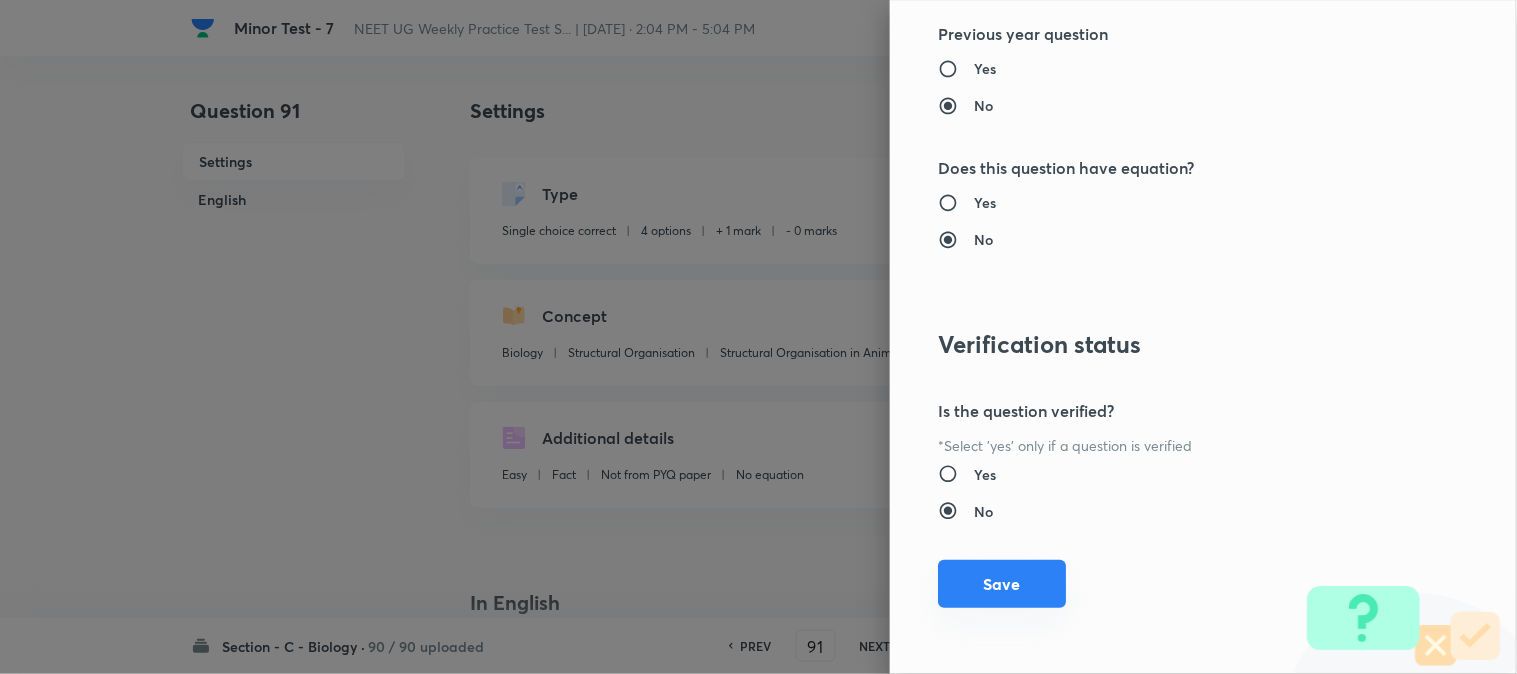 type on "1" 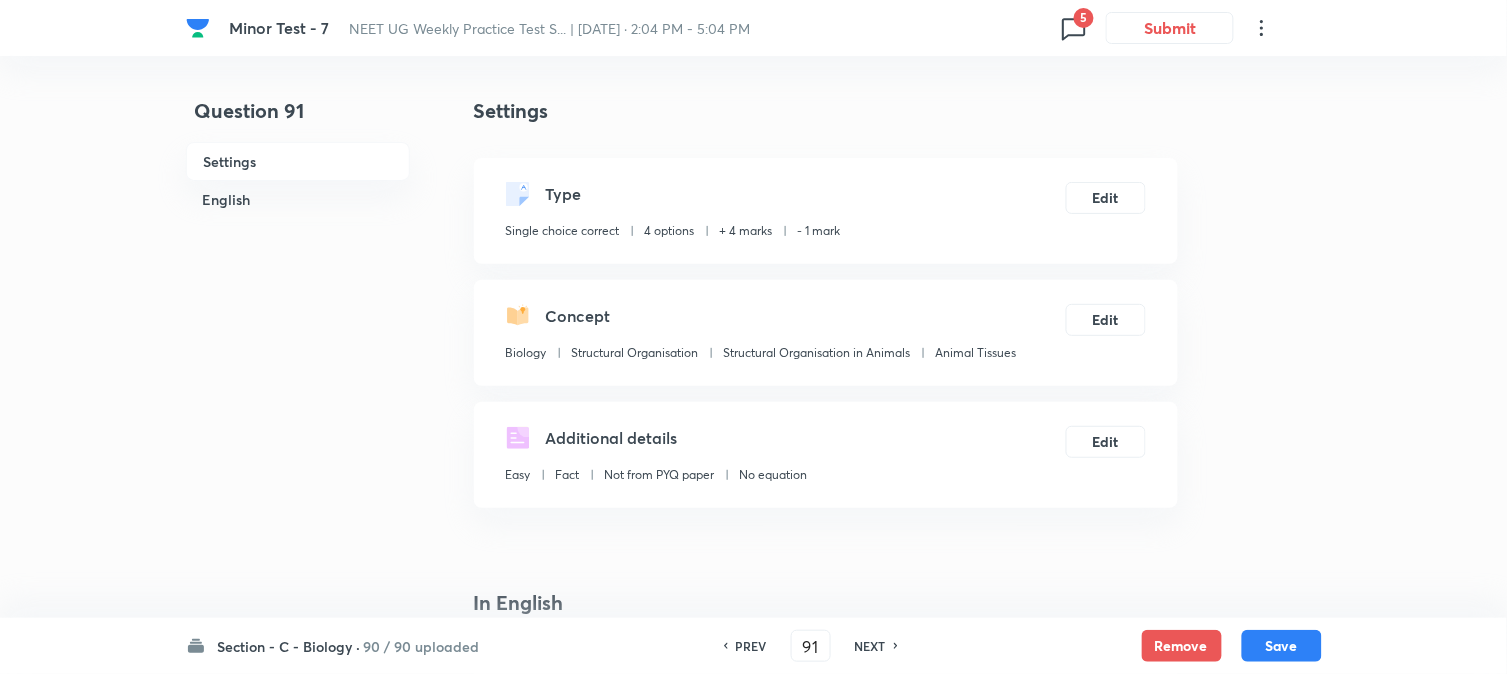 click on "Save" at bounding box center (1282, 646) 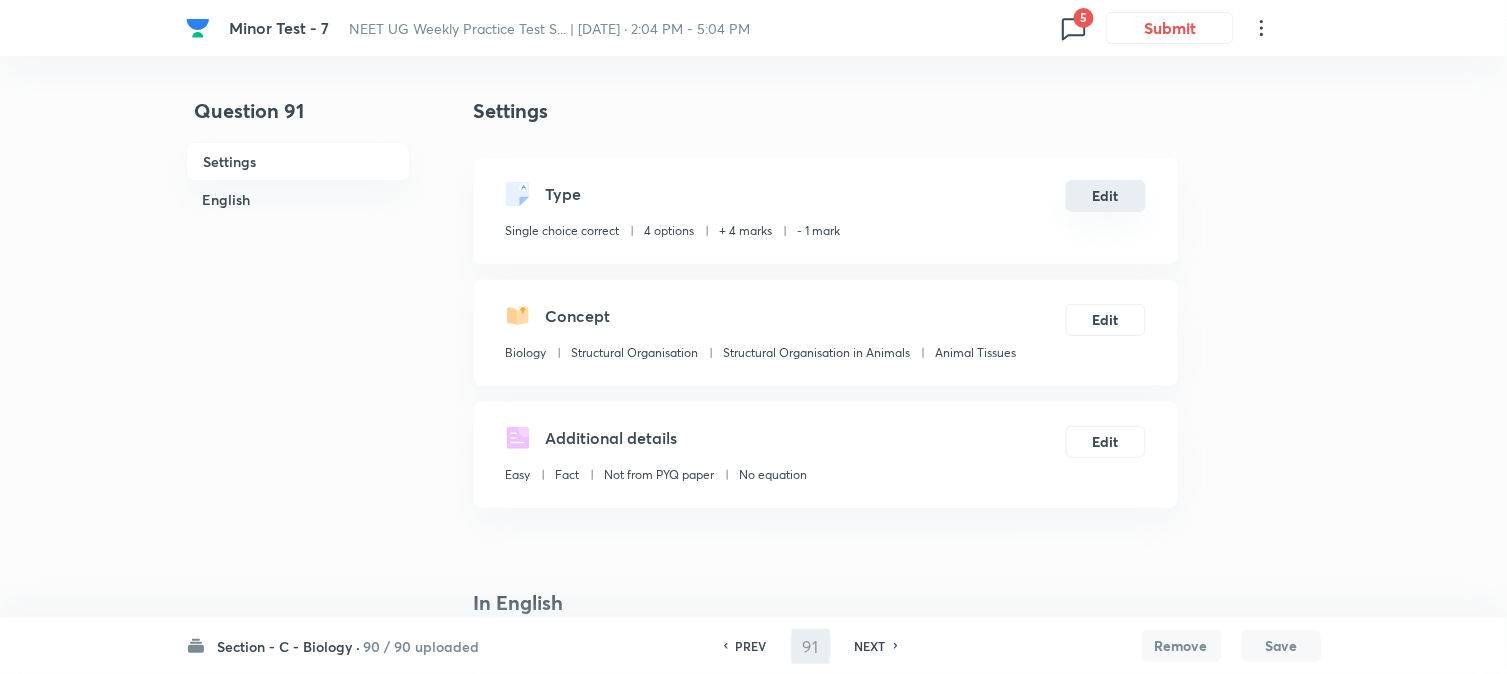 click on "Edit" at bounding box center [1106, 196] 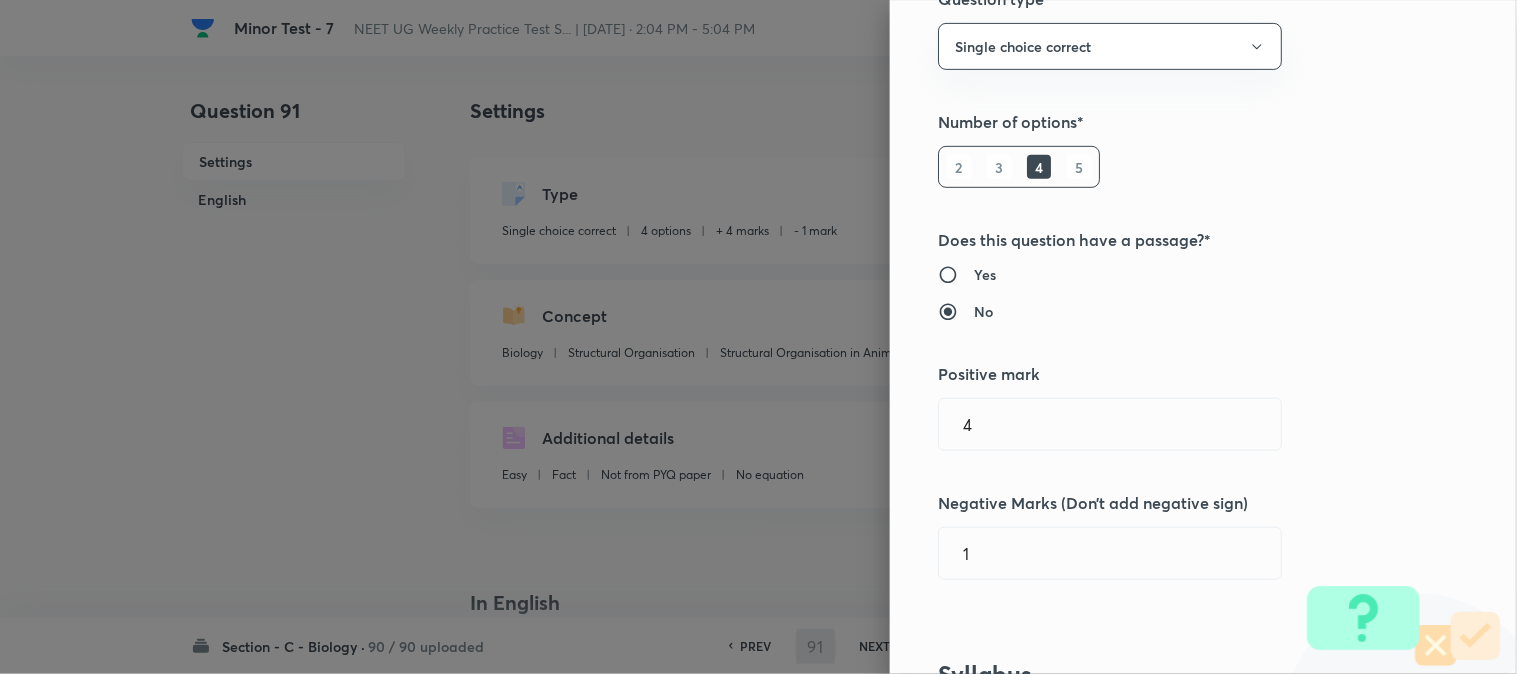 scroll, scrollTop: 444, scrollLeft: 0, axis: vertical 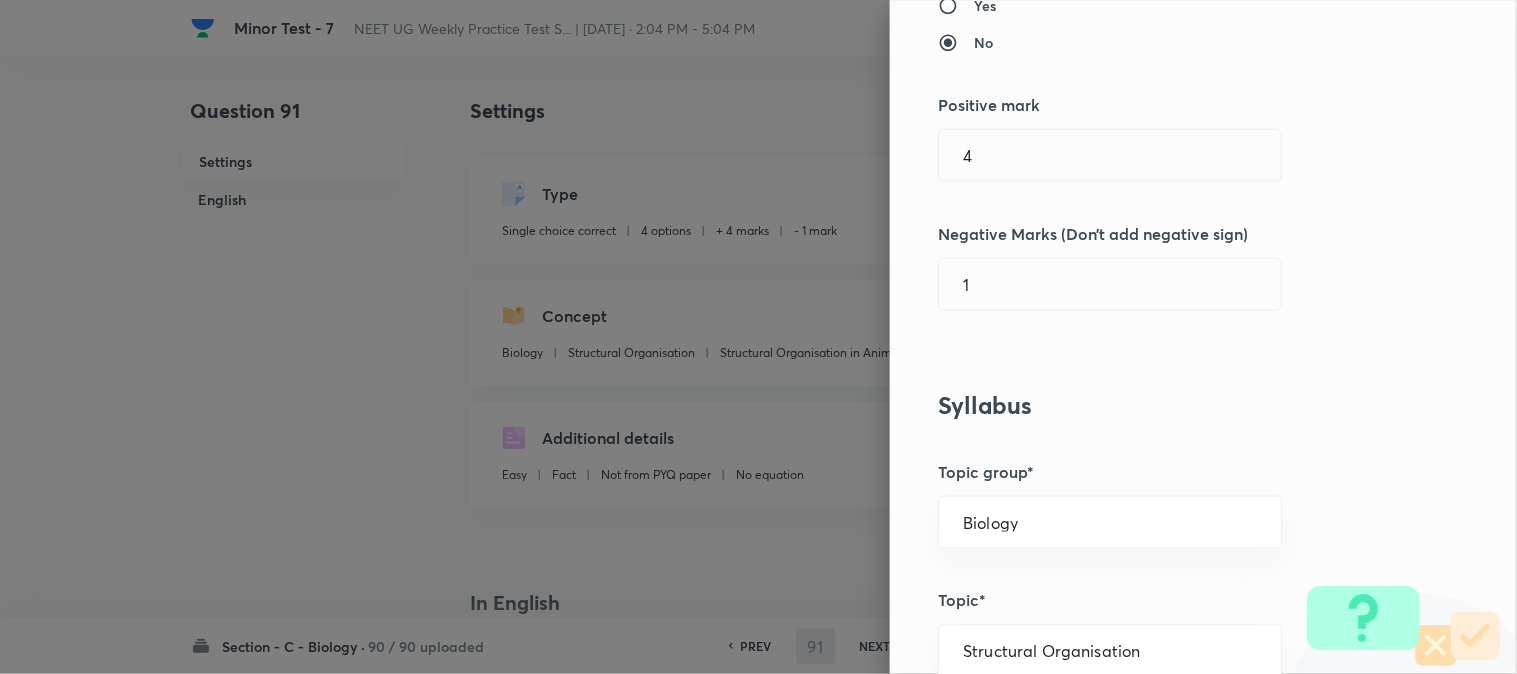click on "Question settings Question type* Single choice correct Number of options* 2 3 4 5 Does this question have a passage?* Yes No Positive mark 4 ​ Negative Marks (Don’t add negative sign) 1 ​ Syllabus Topic group* Biology ​ Topic* Structural Organisation ​ Concept* Structural Organisation in Animals ​ Sub-concept* Animal Tissues ​ Concept-field ​ Additional details Question Difficulty Very easy Easy Moderate Hard Very hard Question is based on Fact Numerical Concept Previous year question Yes No Does this question have equation? Yes No Verification status Is the question verified? *Select 'yes' only if a question is verified Yes No Save" at bounding box center (1203, 337) 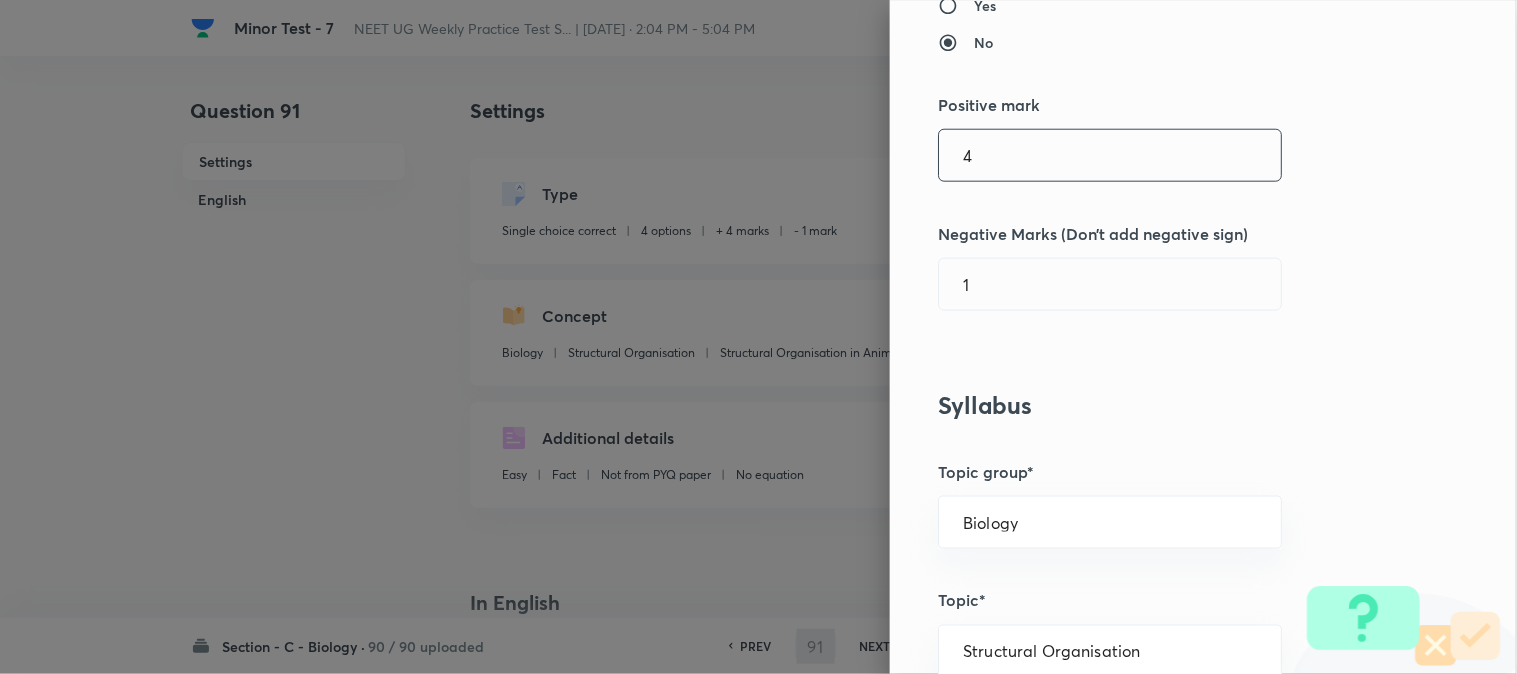 click on "4" at bounding box center (1110, 155) 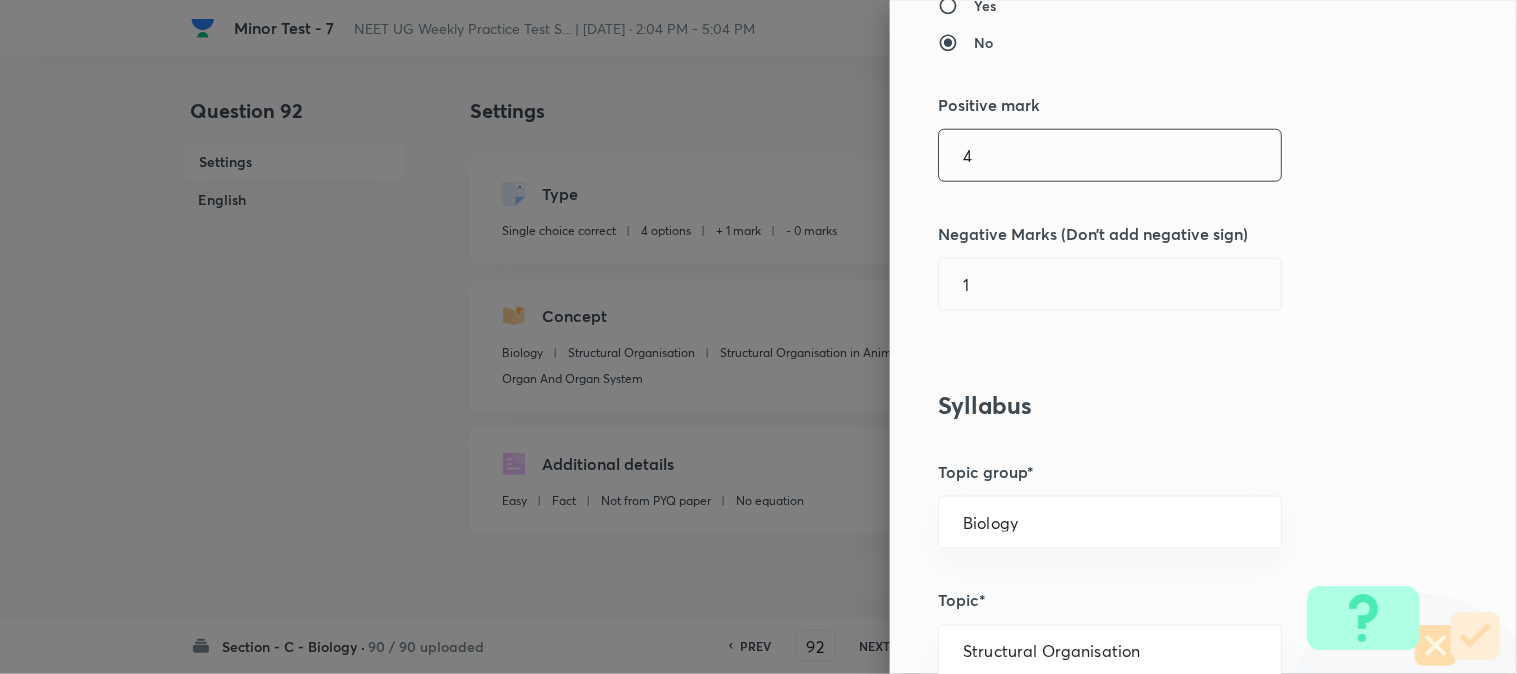 checkbox on "false" 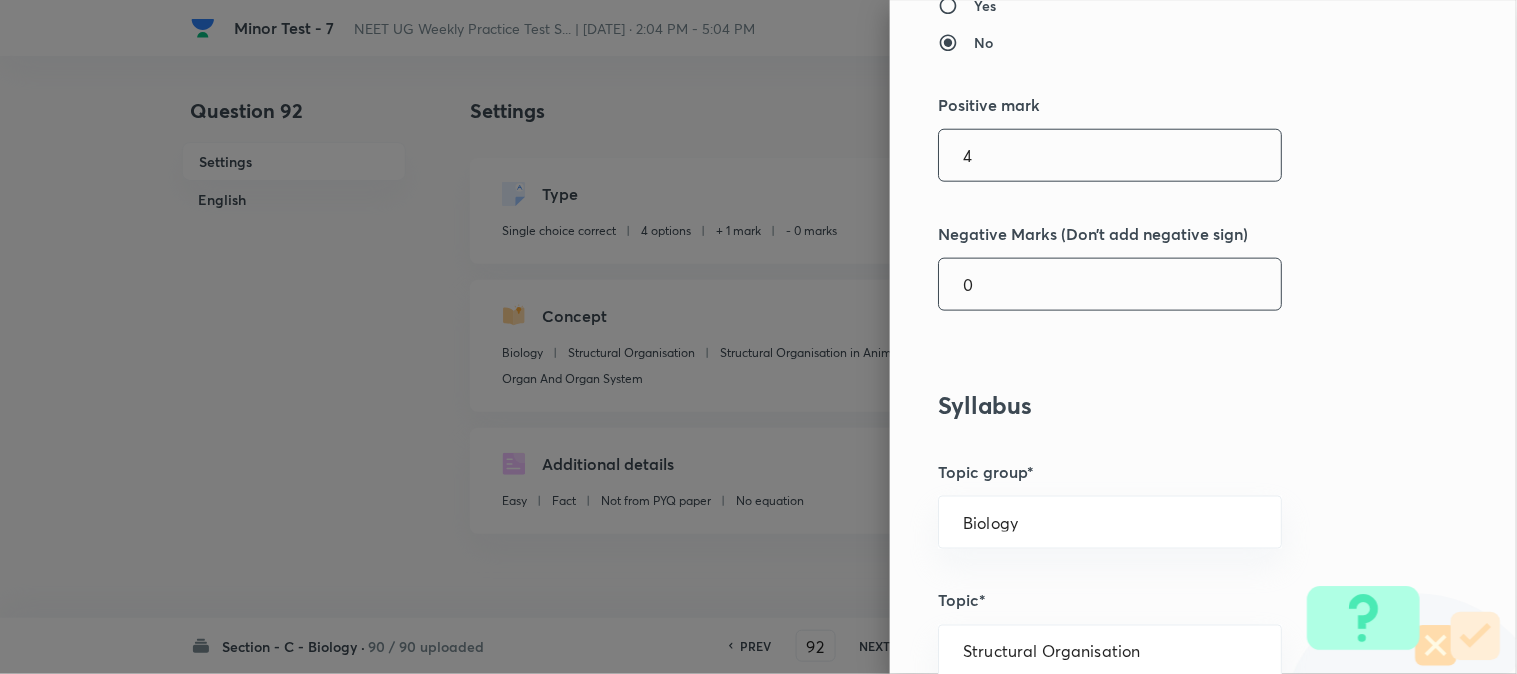 type on "4" 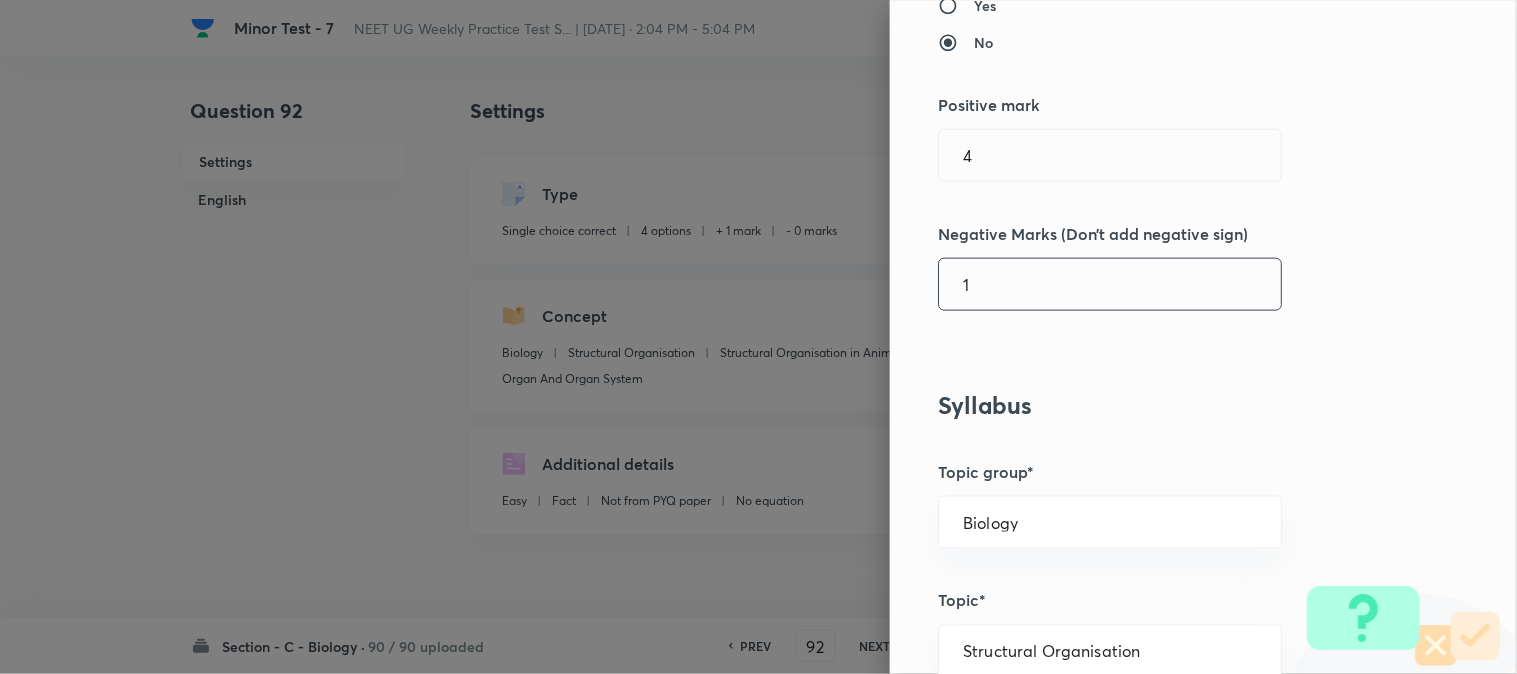 click on "1" at bounding box center [1110, 284] 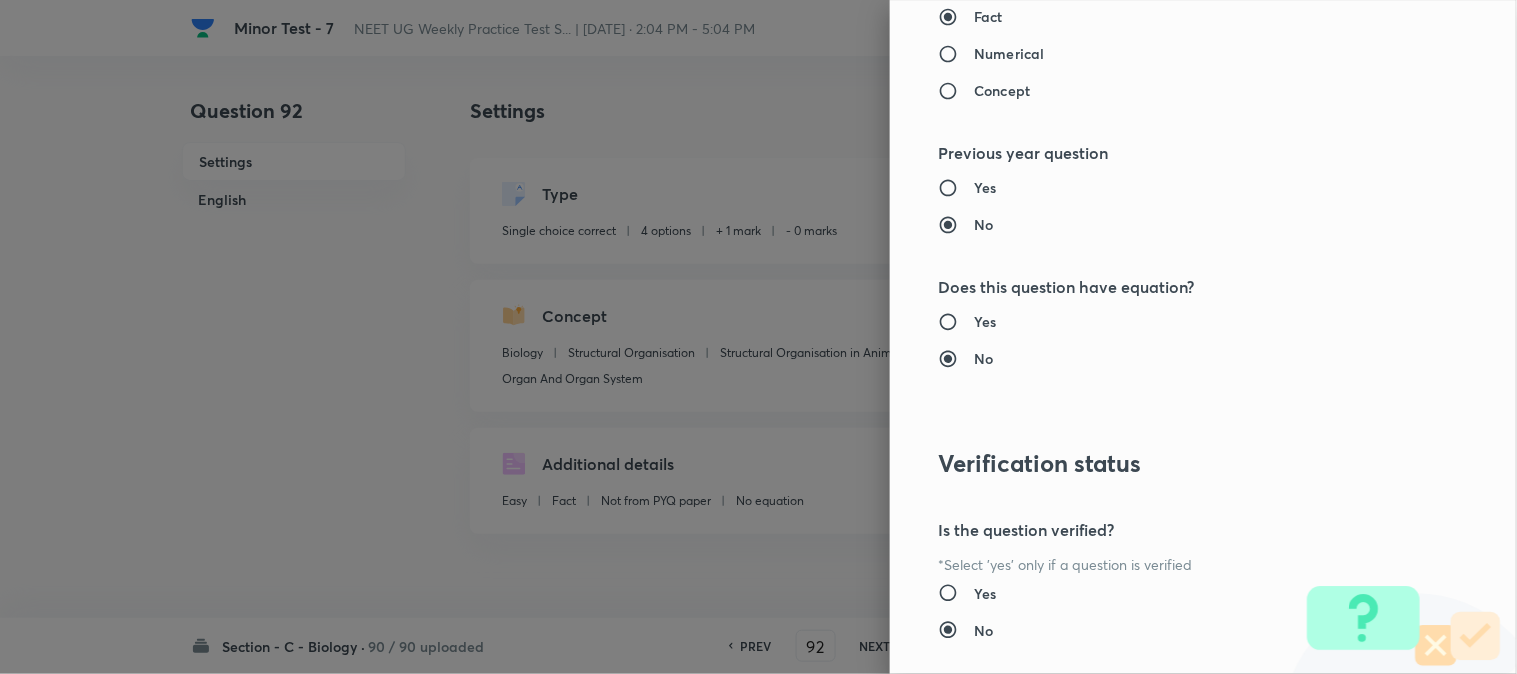 scroll, scrollTop: 2052, scrollLeft: 0, axis: vertical 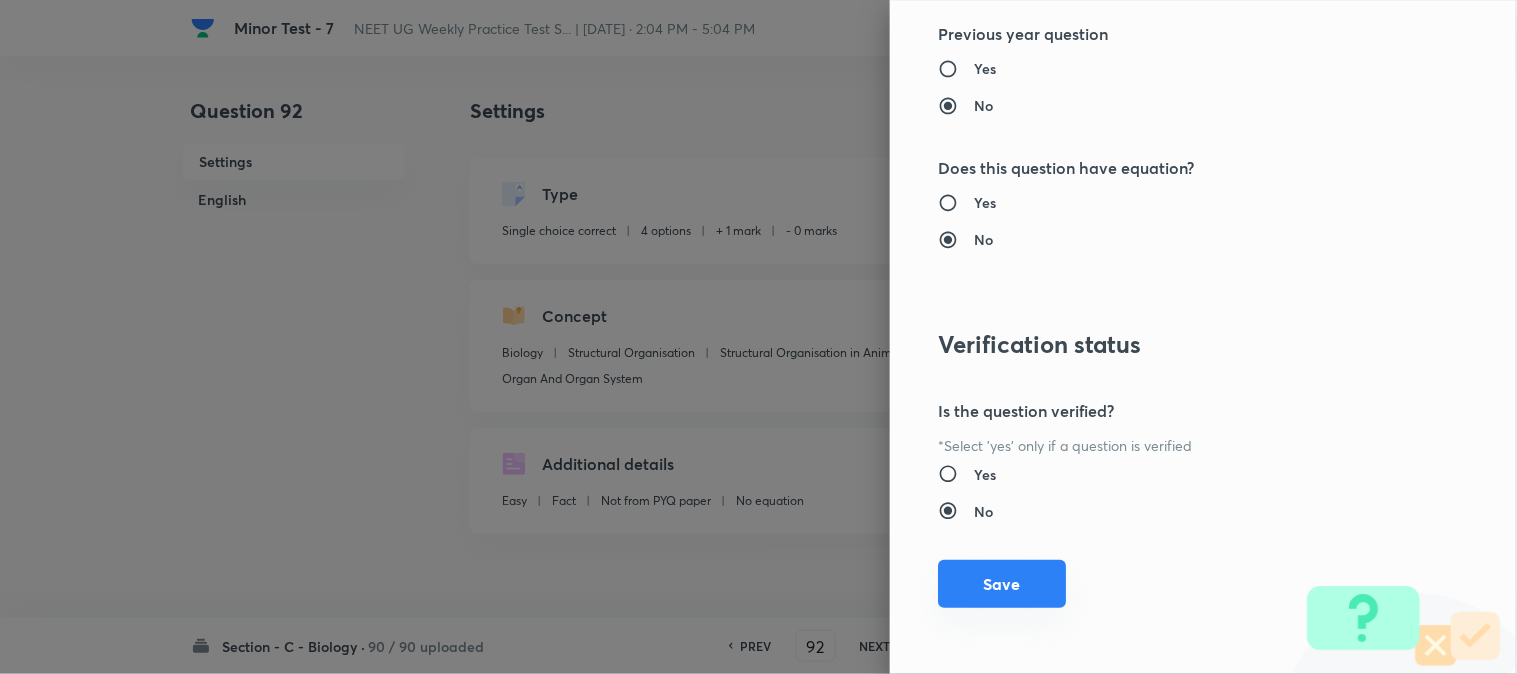 type on "1" 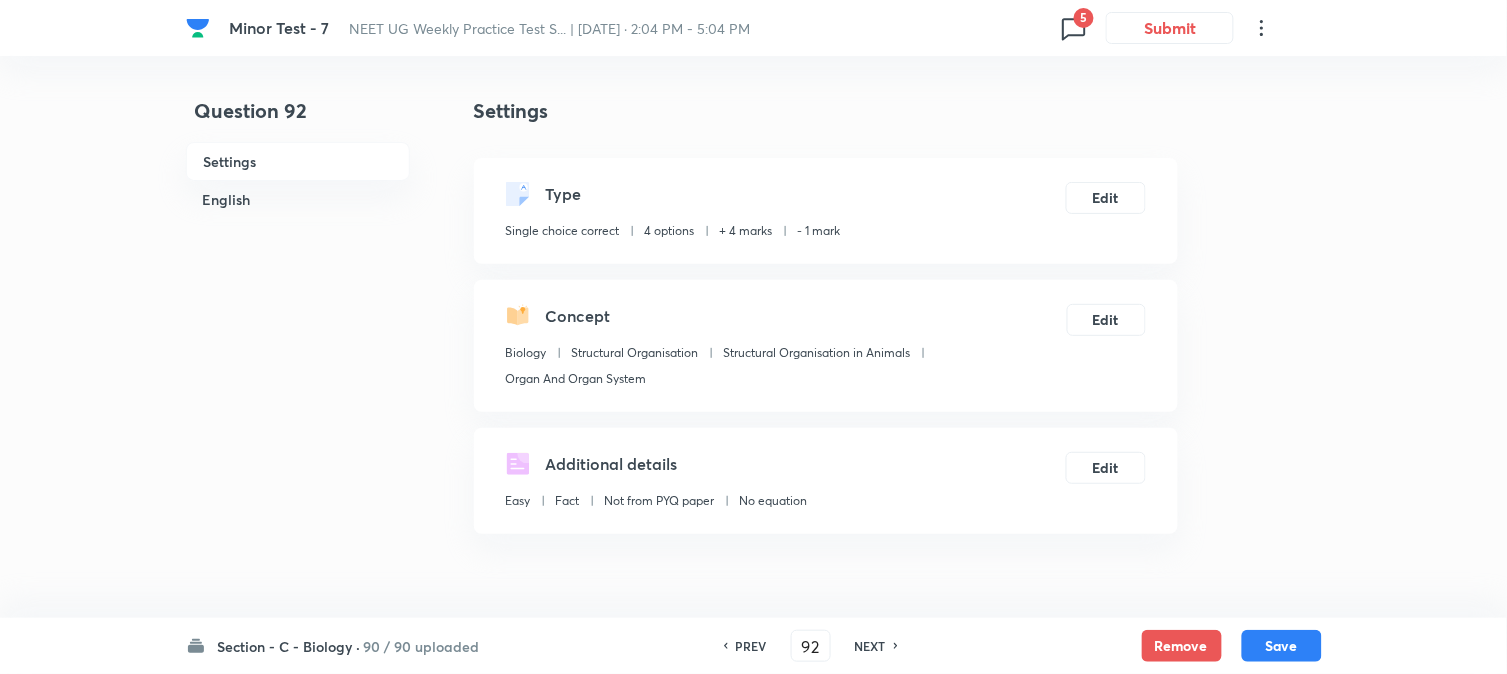 click on "Save" at bounding box center (1282, 646) 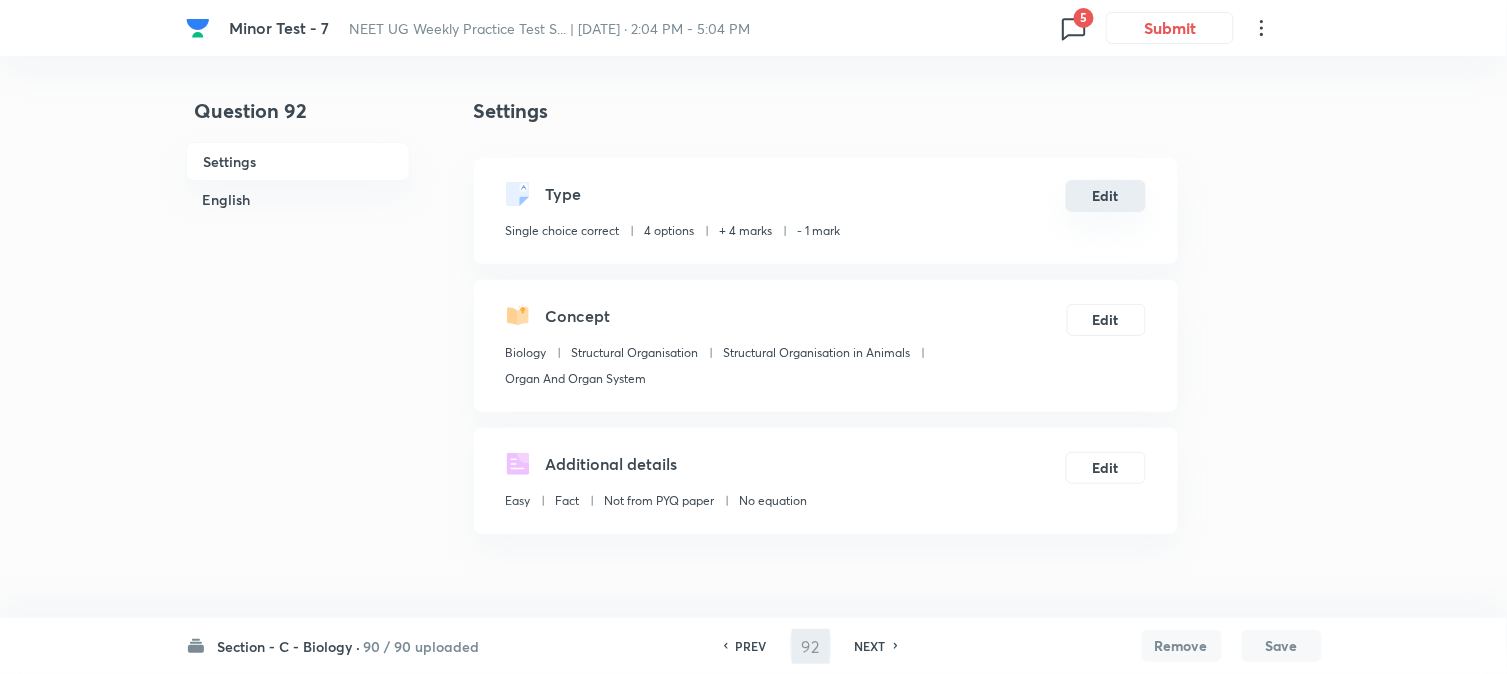 click on "Edit" at bounding box center [1106, 196] 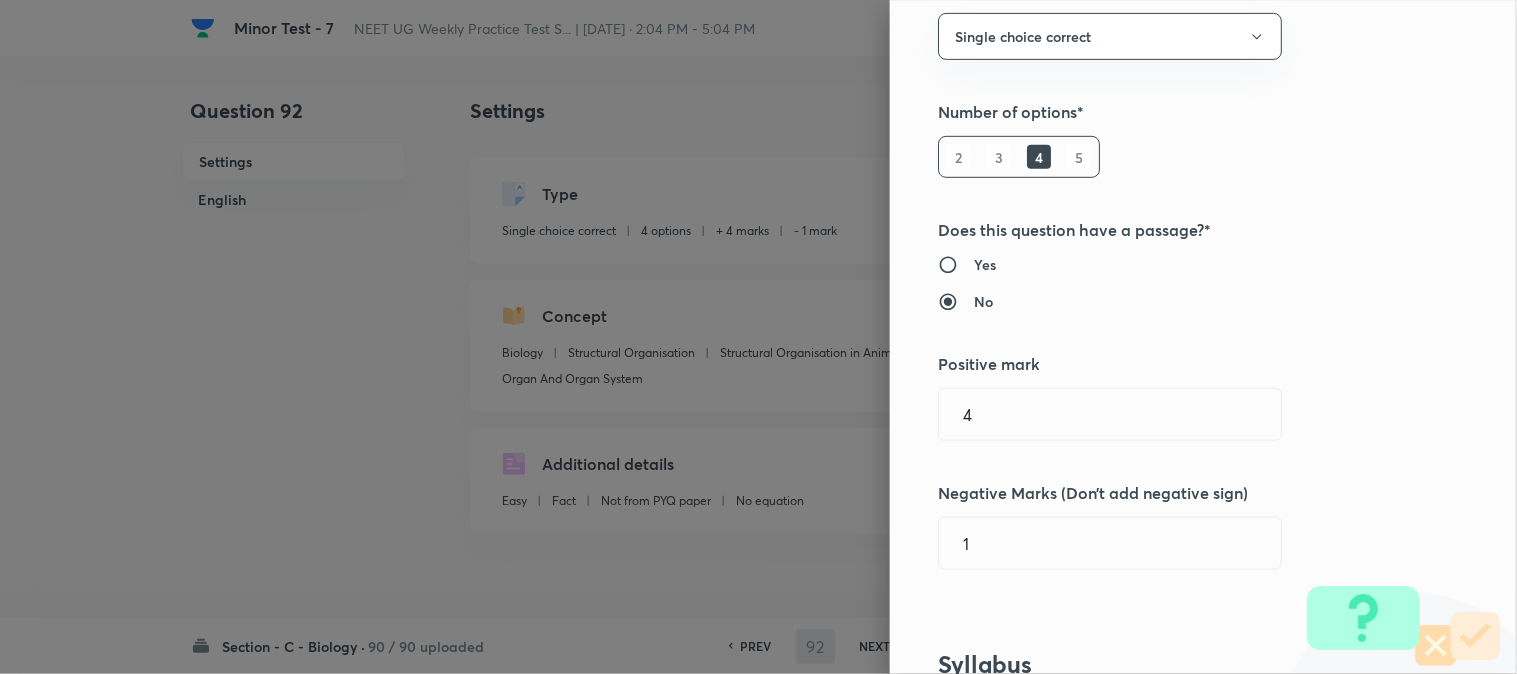 scroll, scrollTop: 444, scrollLeft: 0, axis: vertical 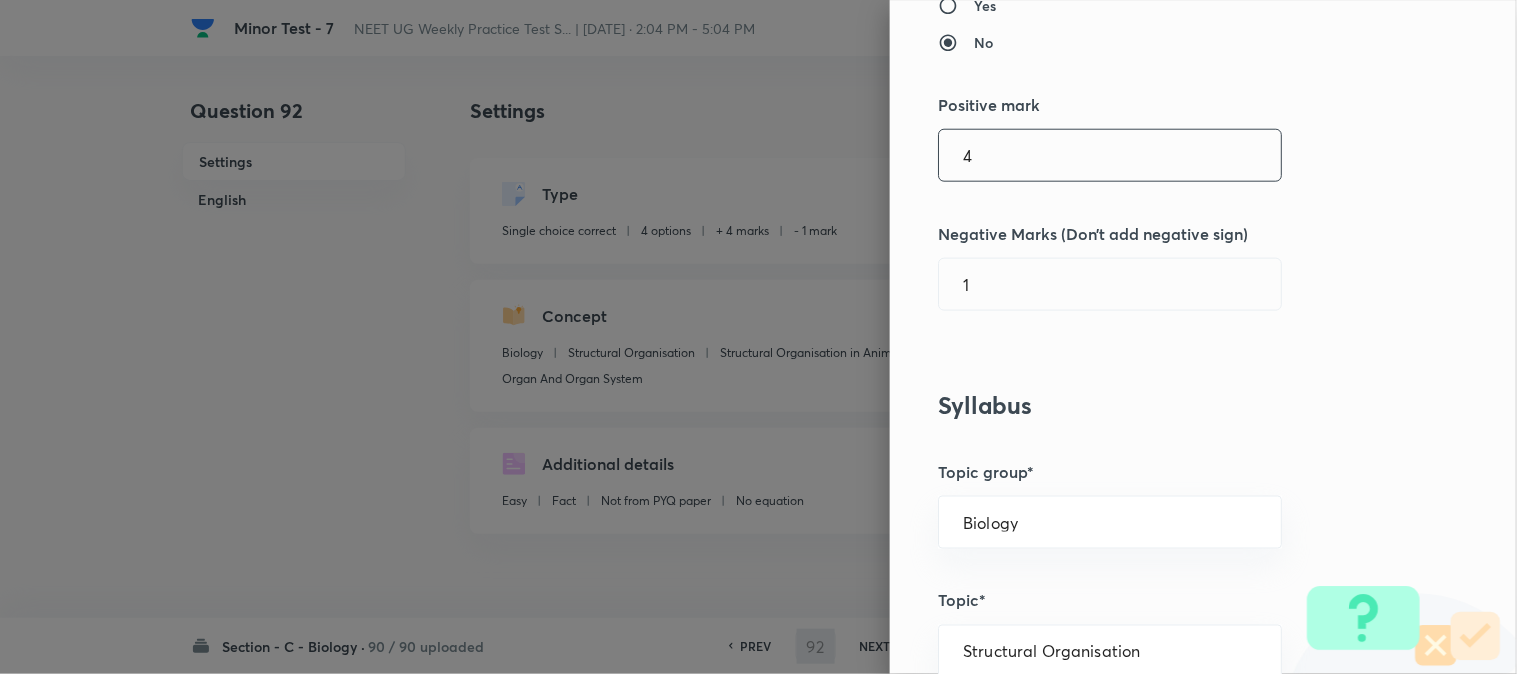 type on "93" 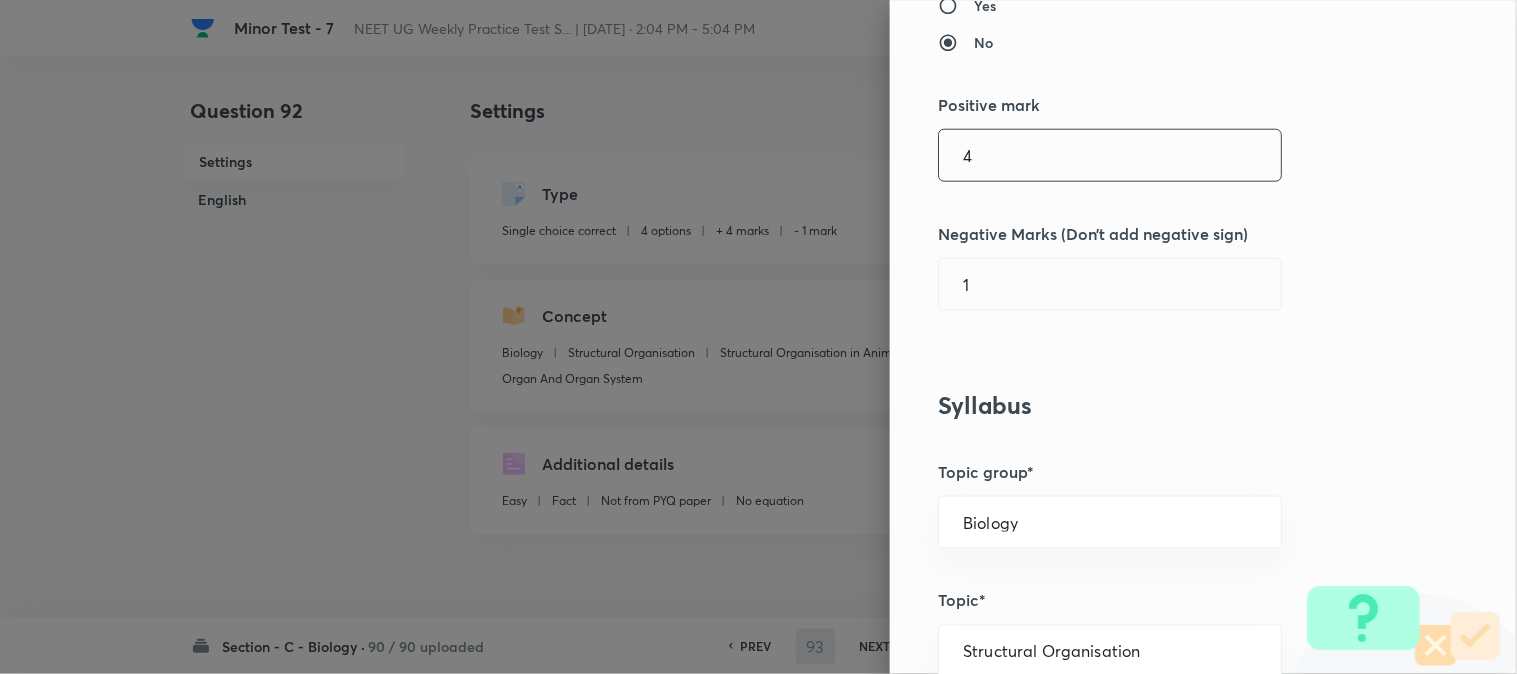 checkbox on "false" 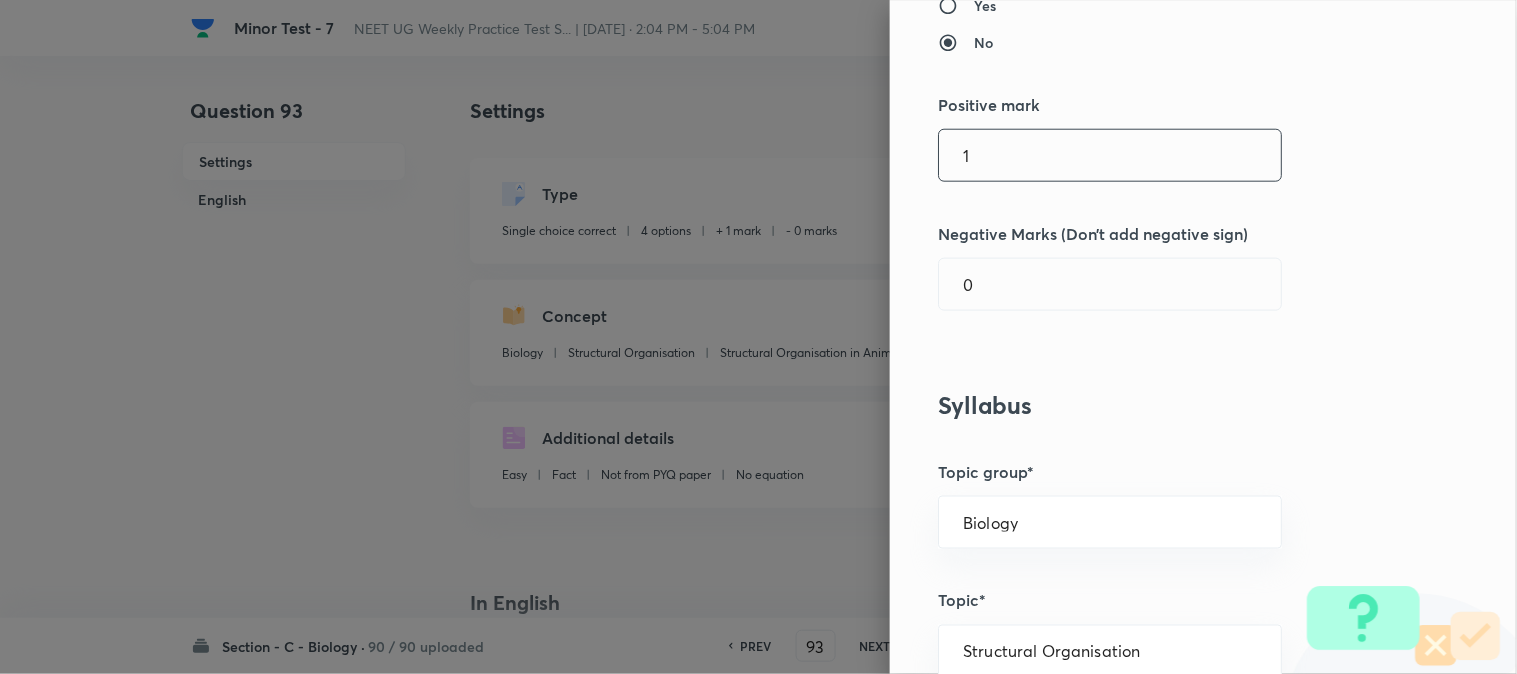 click on "1" at bounding box center (1110, 155) 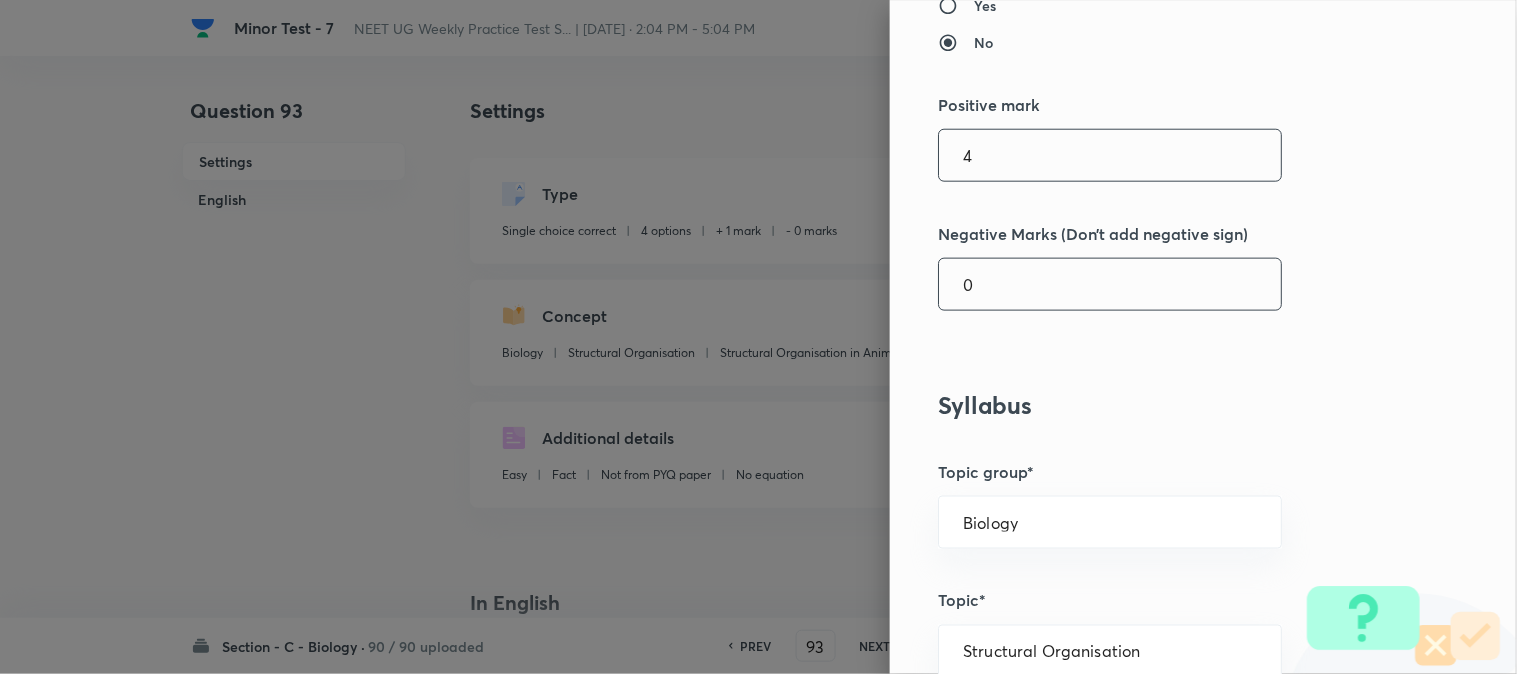 type on "4" 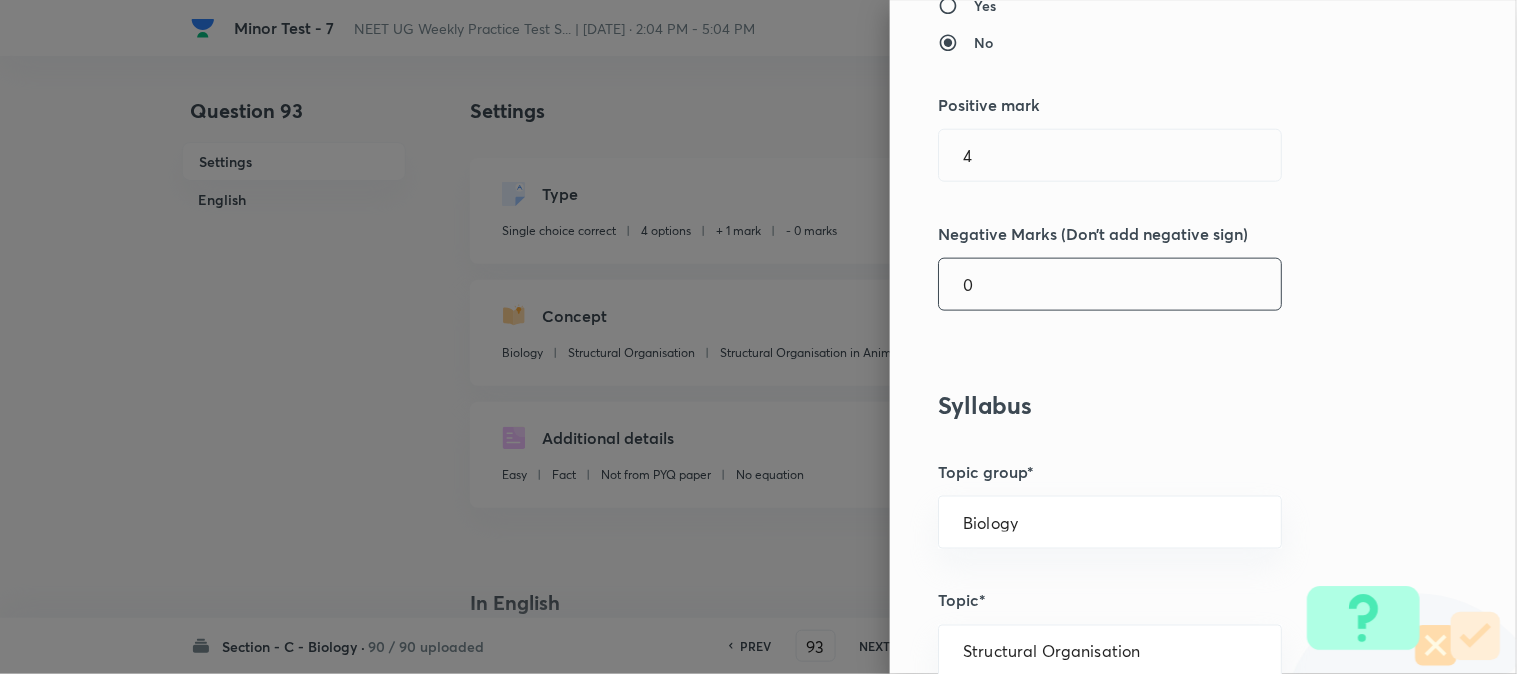drag, startPoint x: 1005, startPoint y: 274, endPoint x: 998, endPoint y: 315, distance: 41.59327 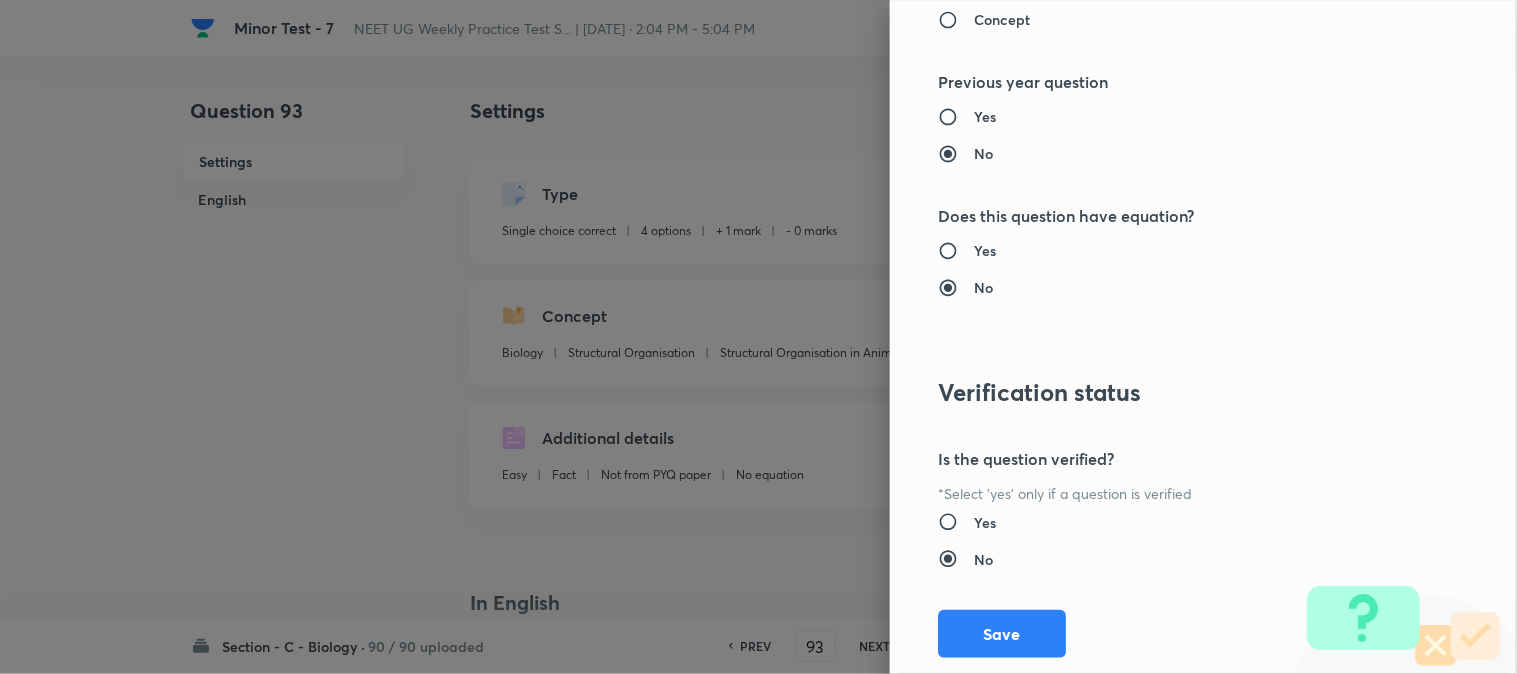 scroll, scrollTop: 2052, scrollLeft: 0, axis: vertical 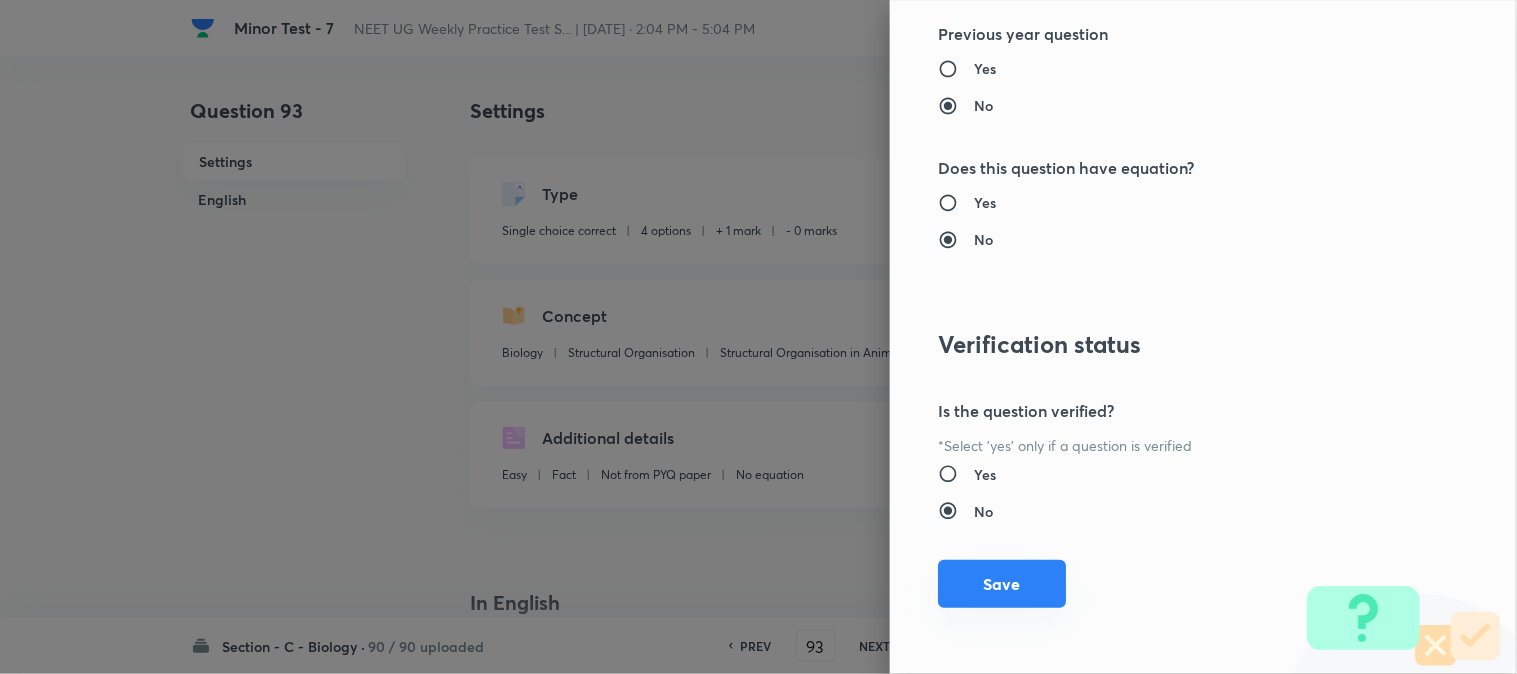 type on "1" 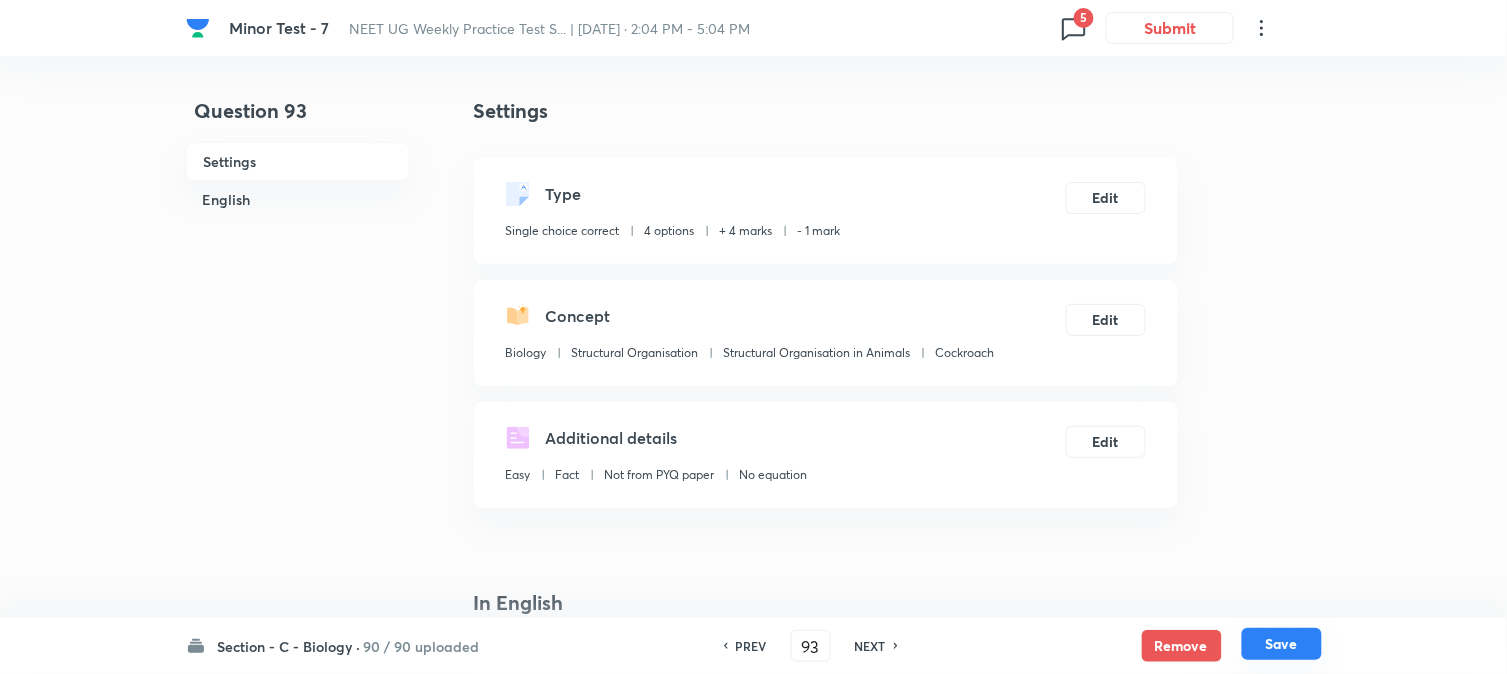 click on "Save" at bounding box center [1282, 644] 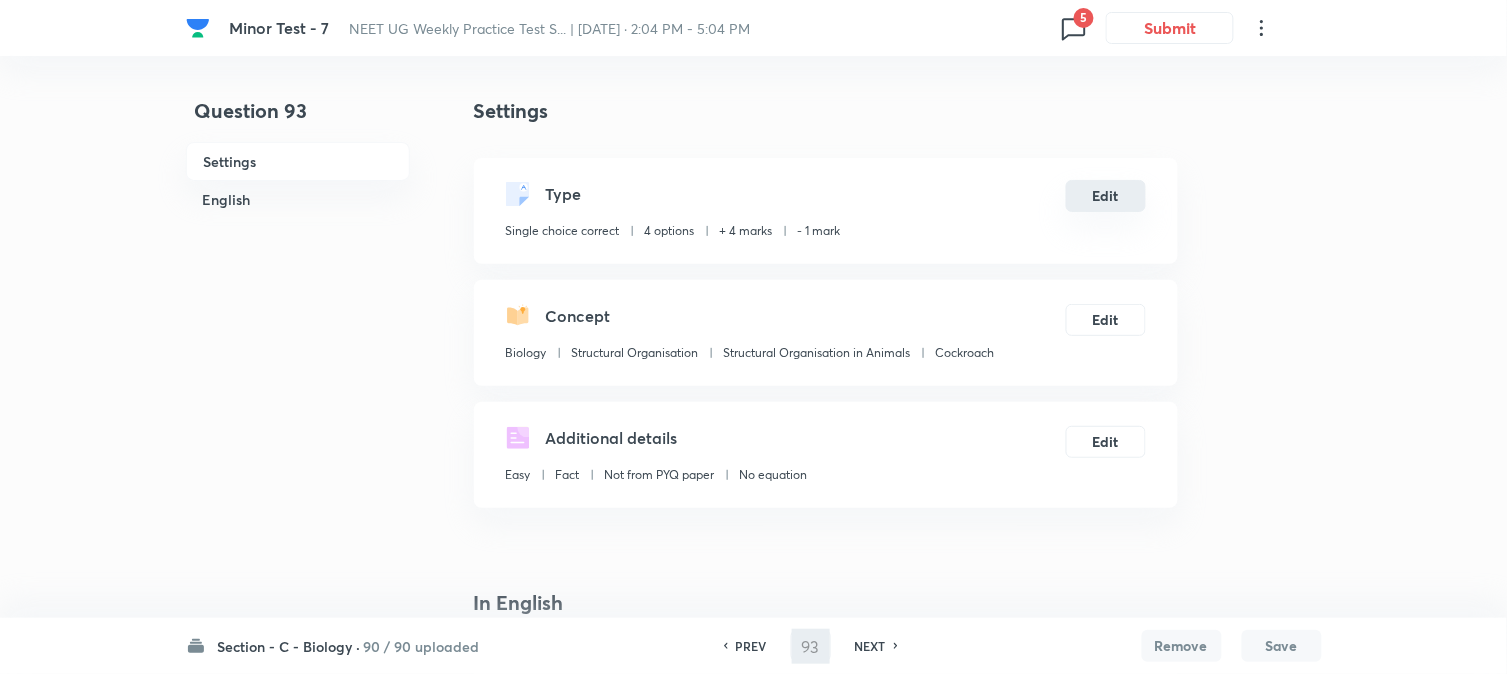 click on "Edit" at bounding box center [1106, 196] 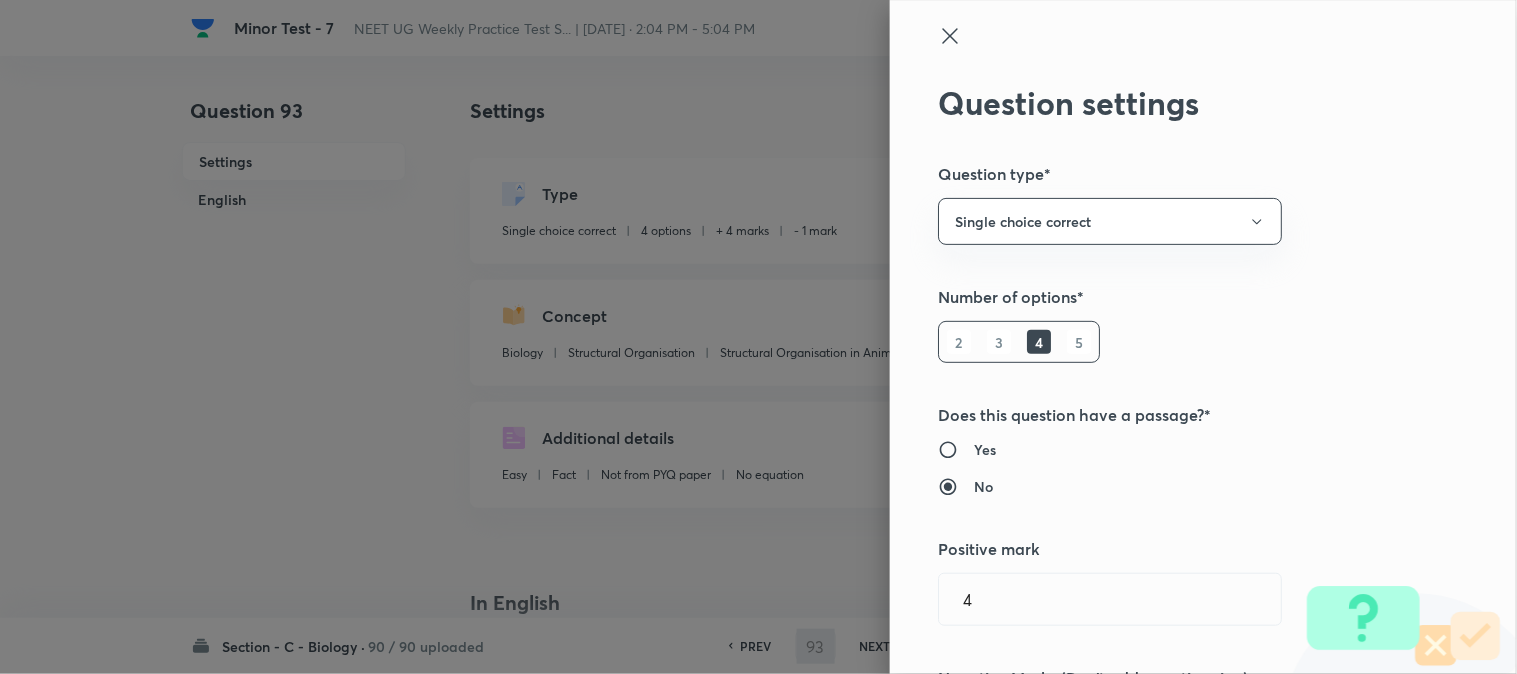 type on "94" 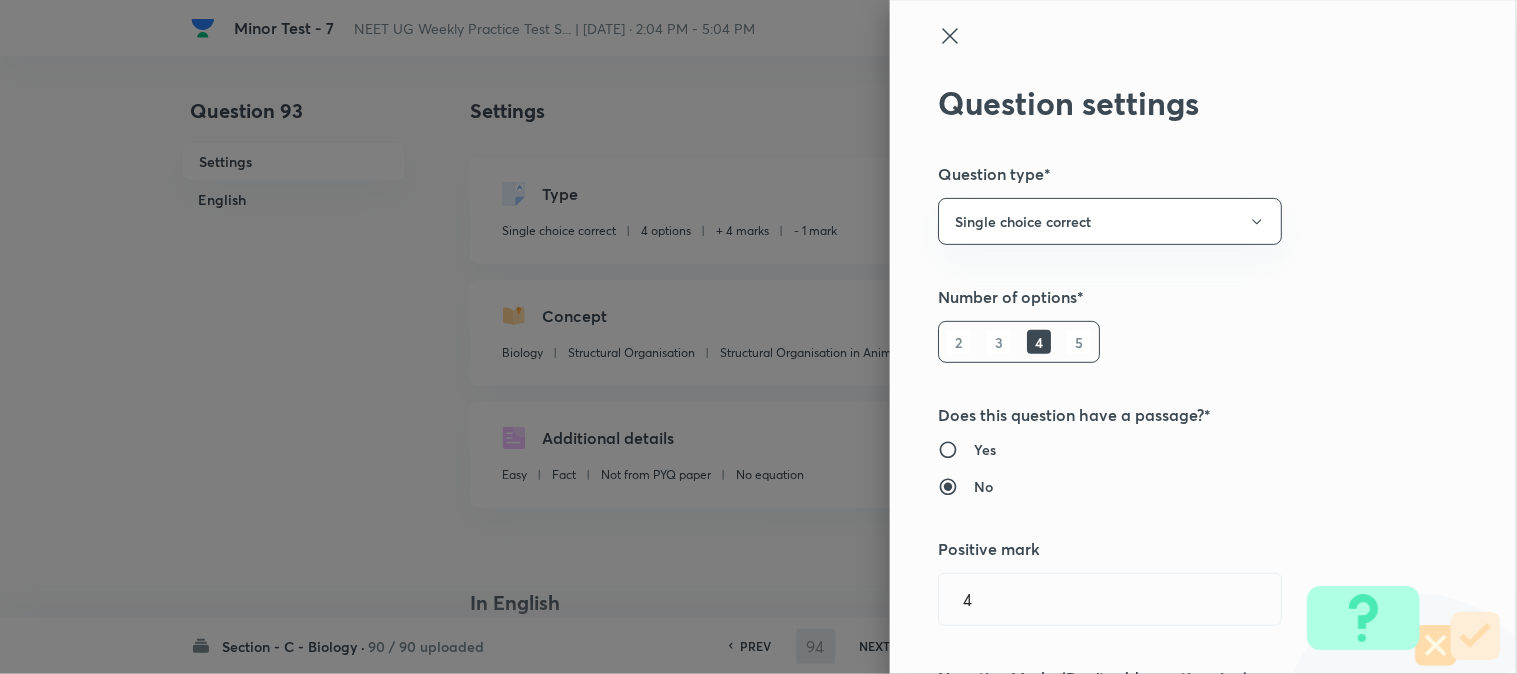 checkbox on "false" 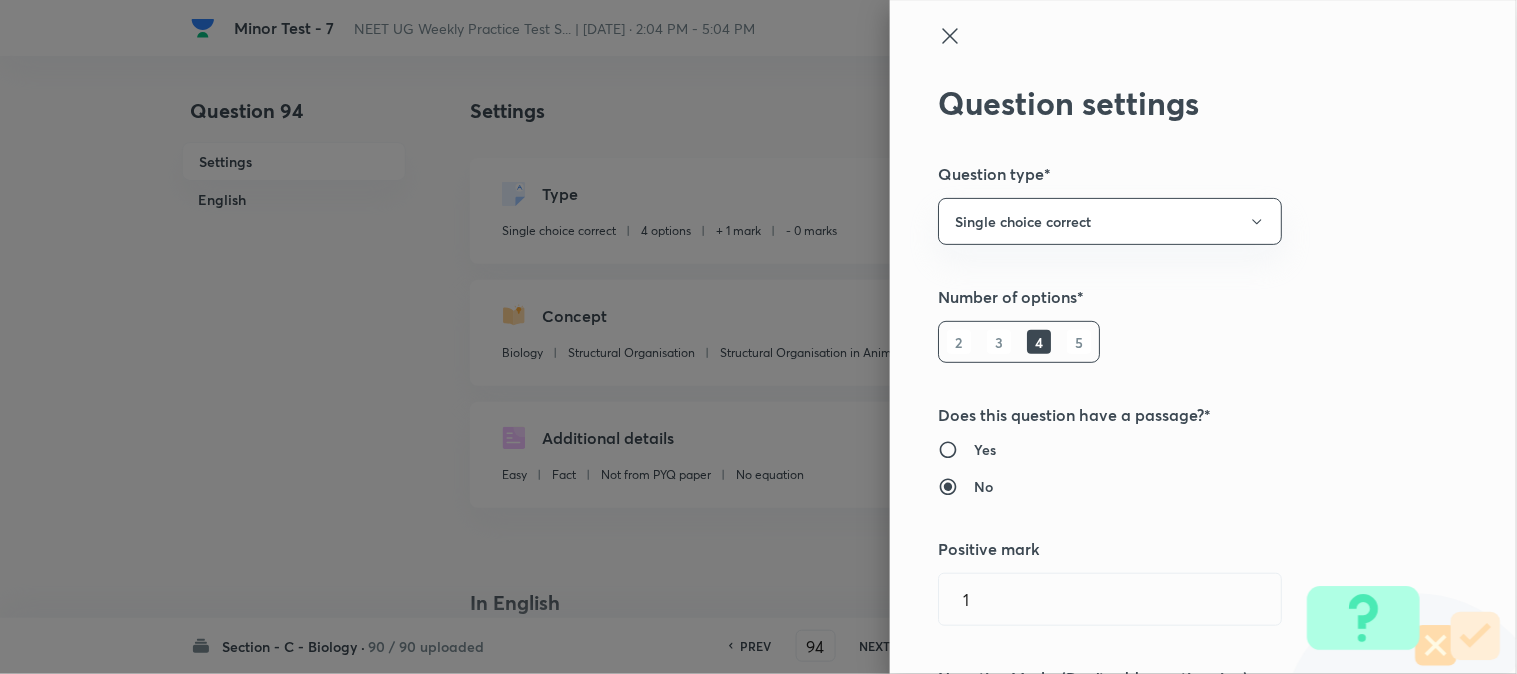 type on "1" 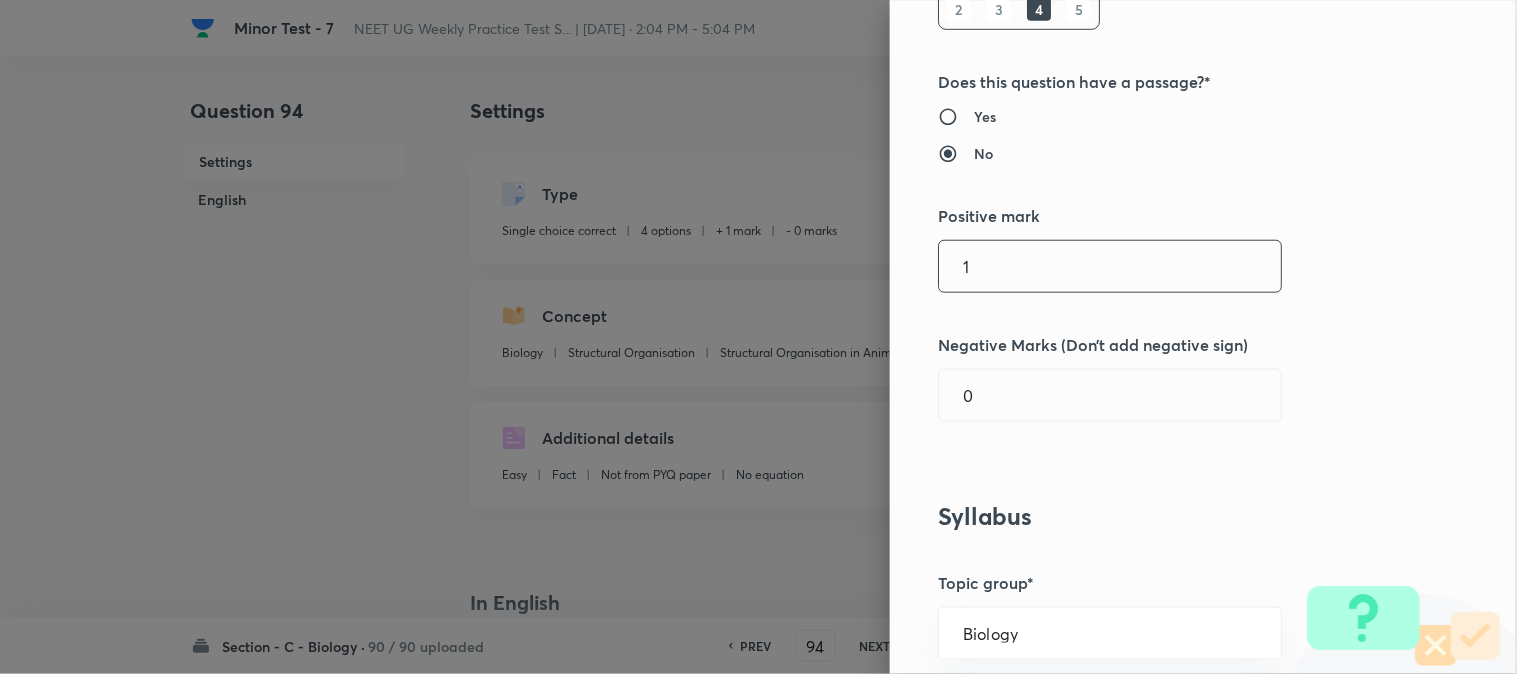 click on "1" at bounding box center (1110, 266) 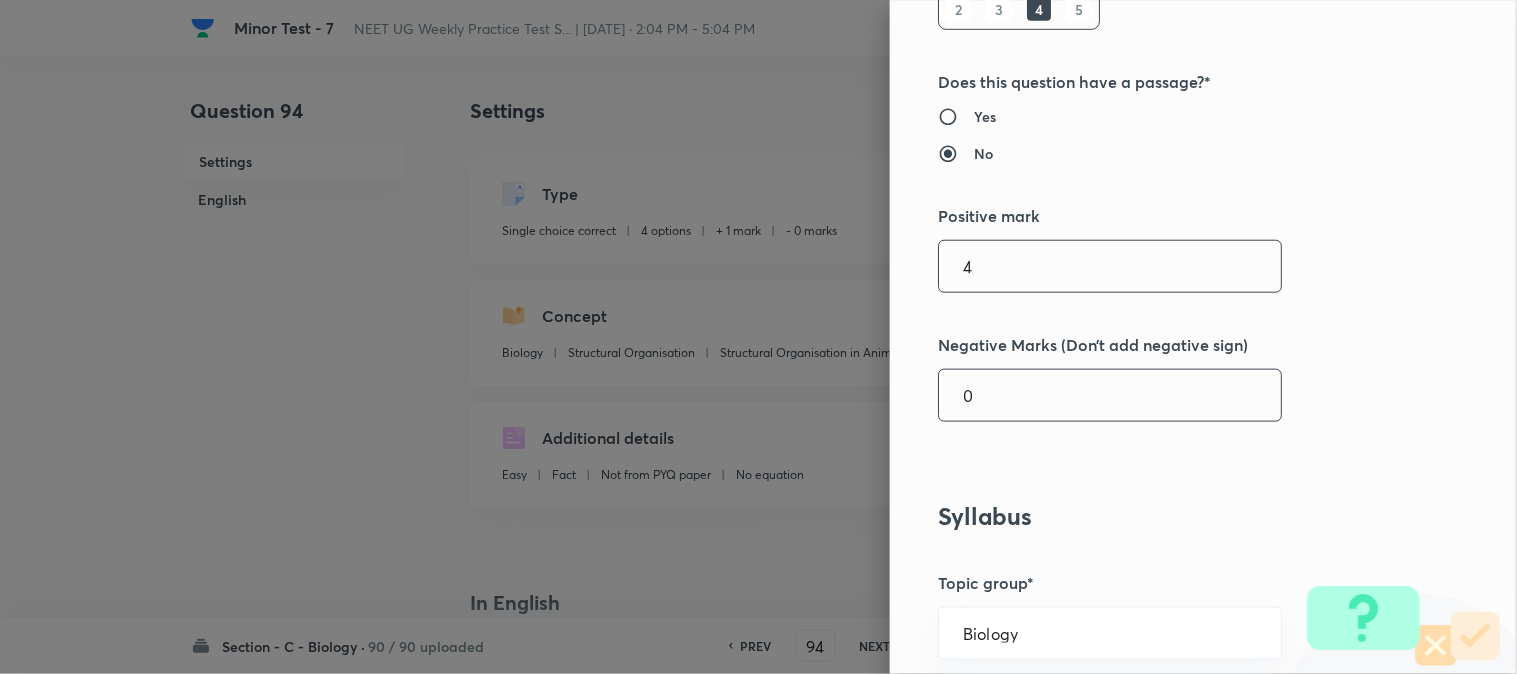 type on "4" 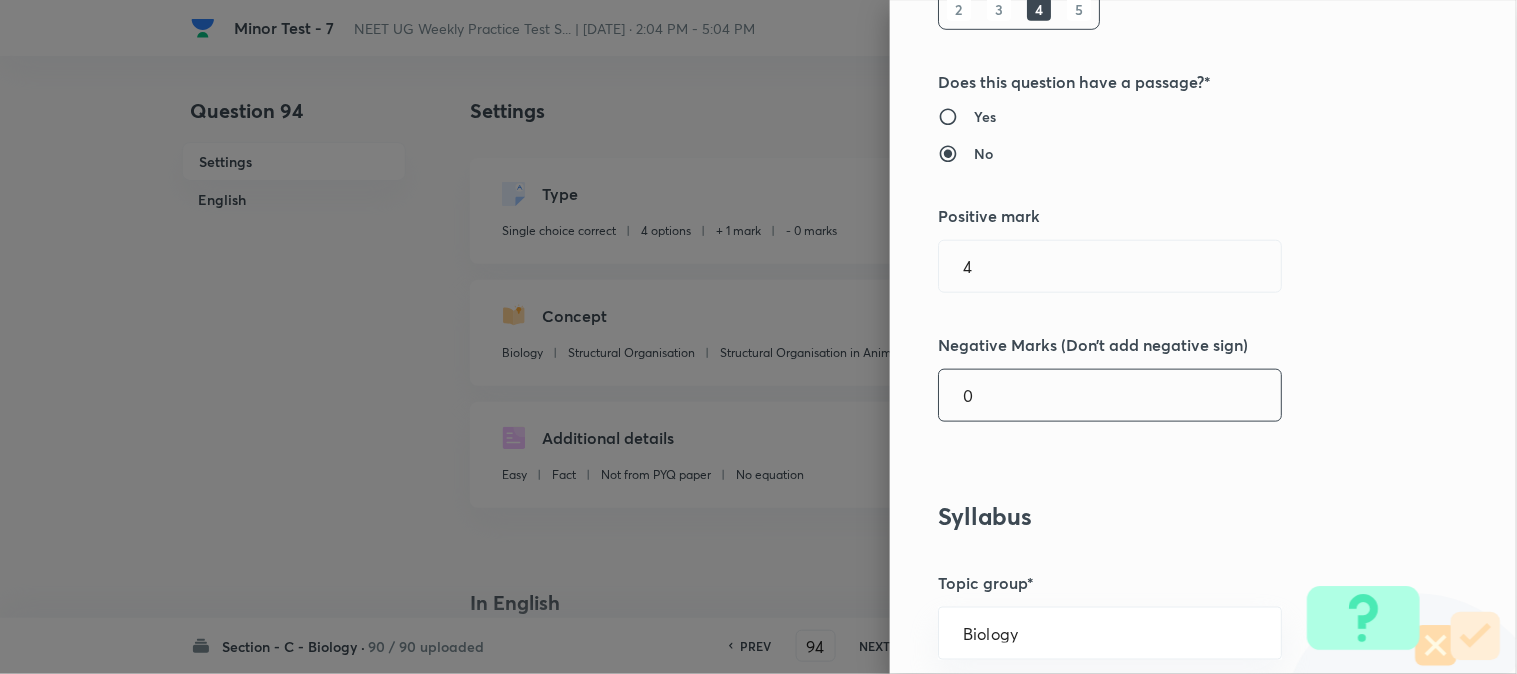 click on "0" at bounding box center [1110, 395] 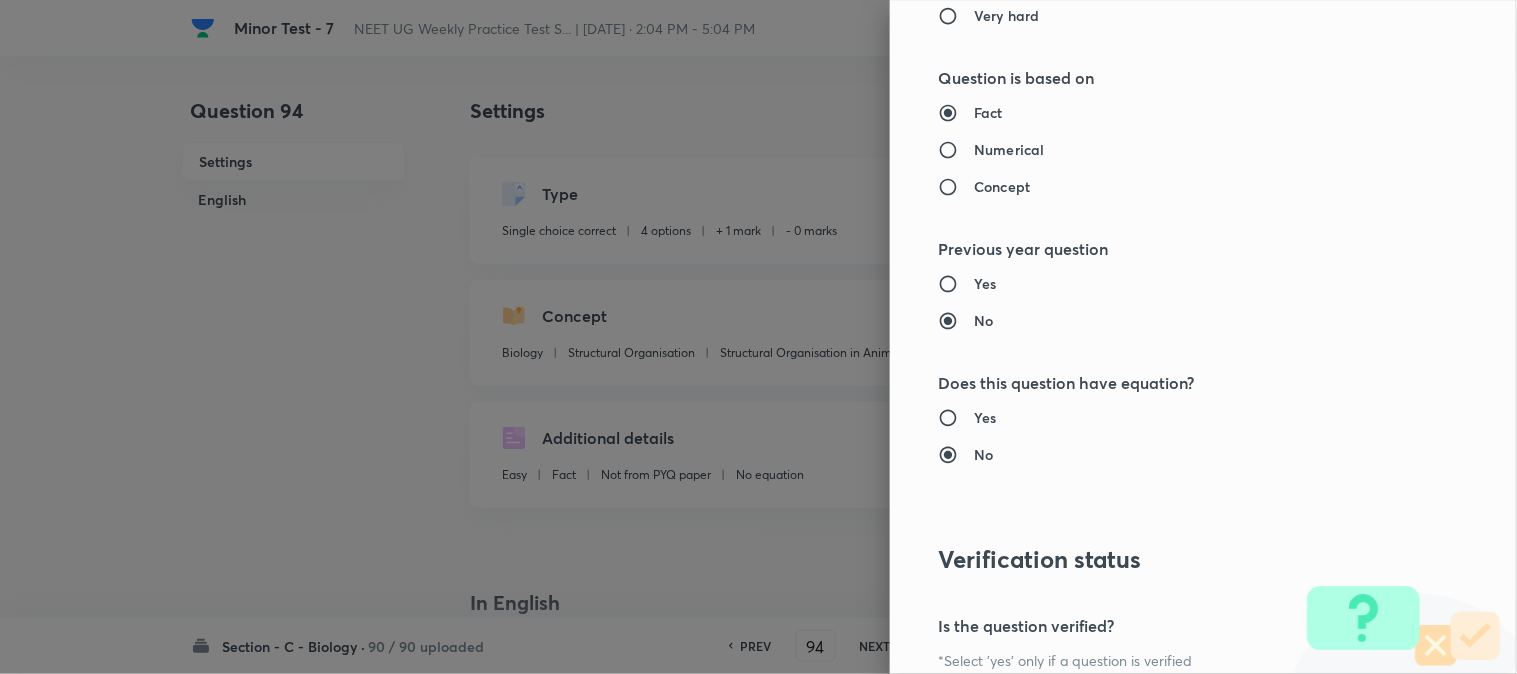 scroll, scrollTop: 2052, scrollLeft: 0, axis: vertical 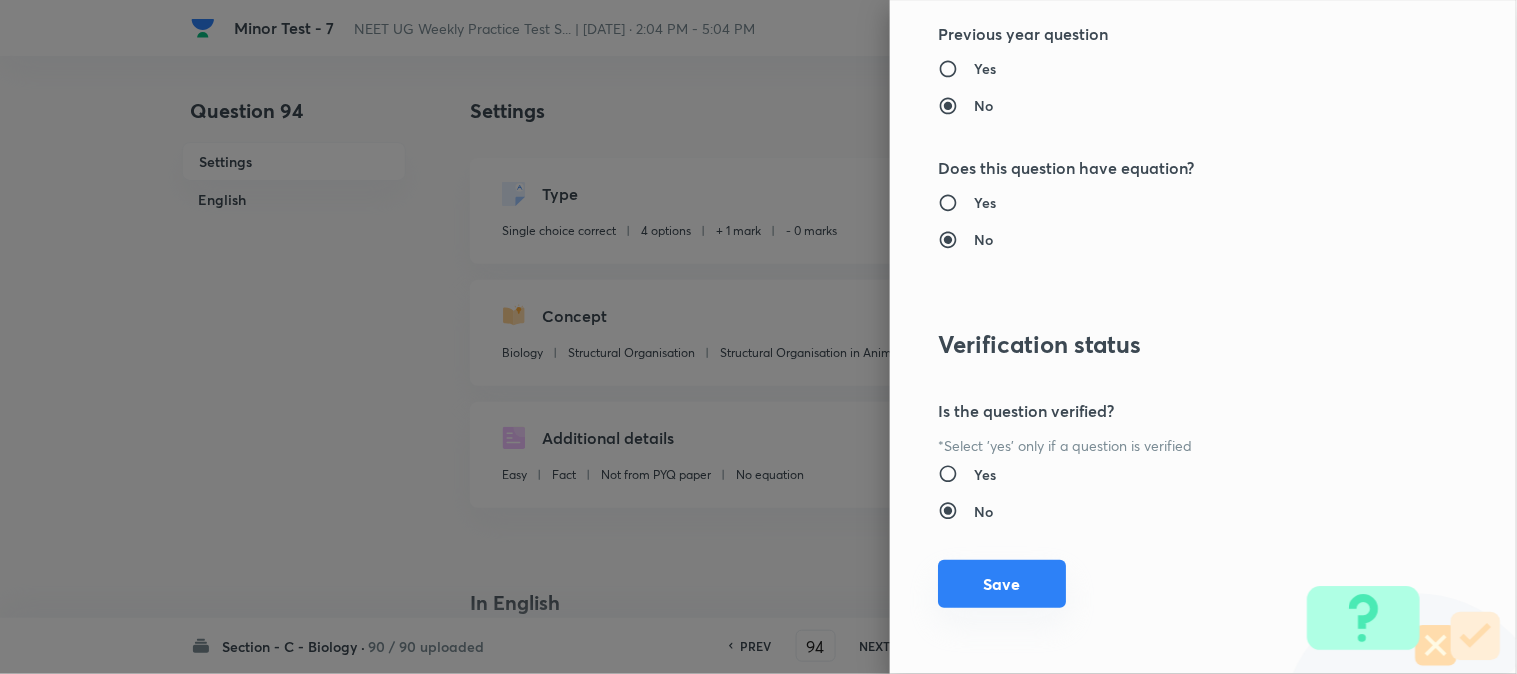 type on "1" 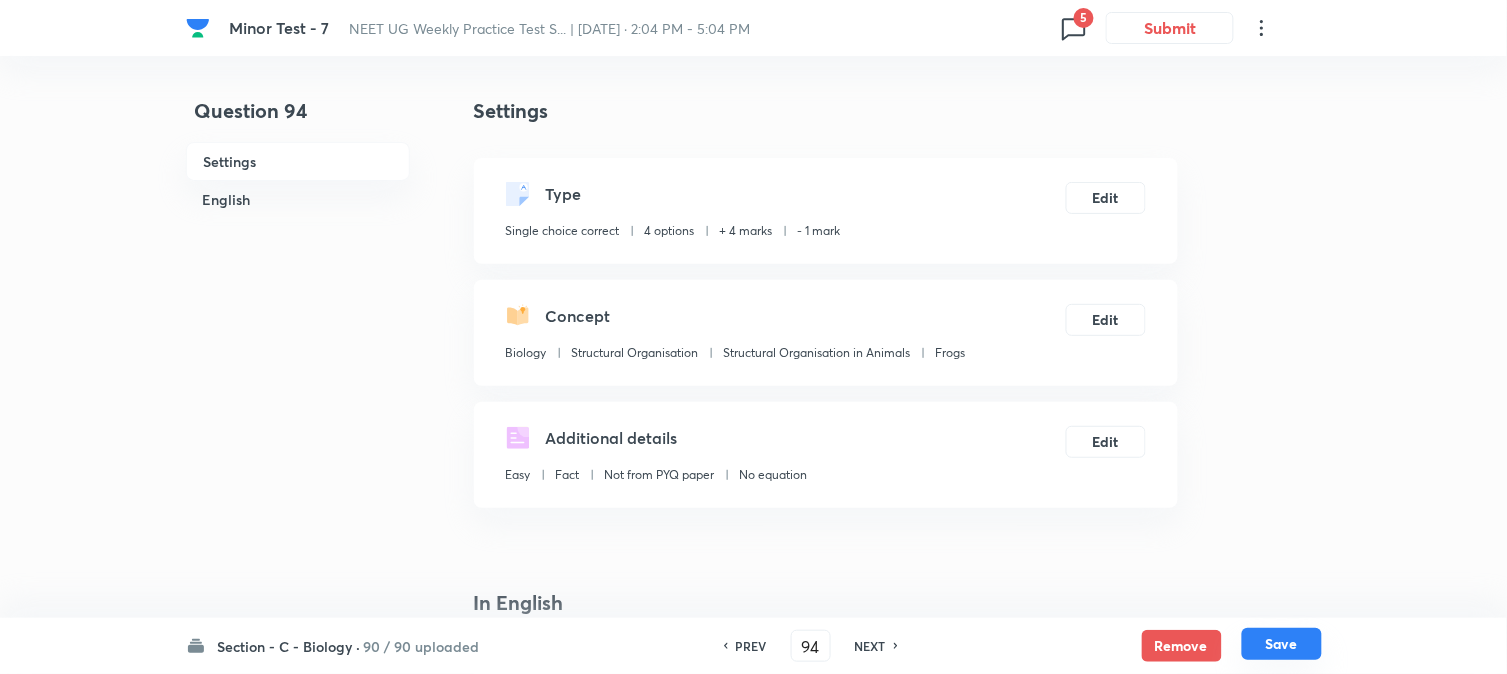 click on "Section - C - Biology ·
90 / 90 uploaded
PREV 94 ​ NEXT Remove Save" at bounding box center [754, 646] 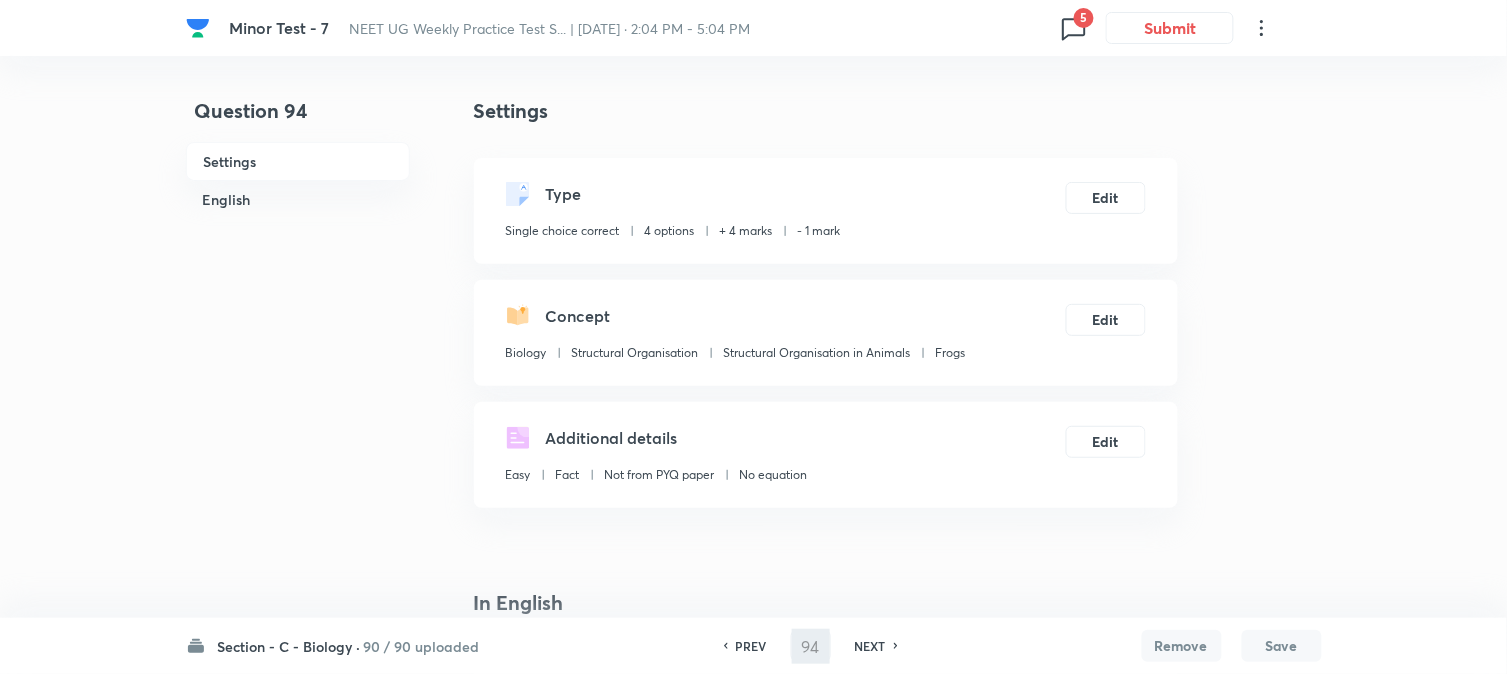 click on "Type Single choice correct 4 options + 4 marks - 1 mark Edit" at bounding box center [826, 211] 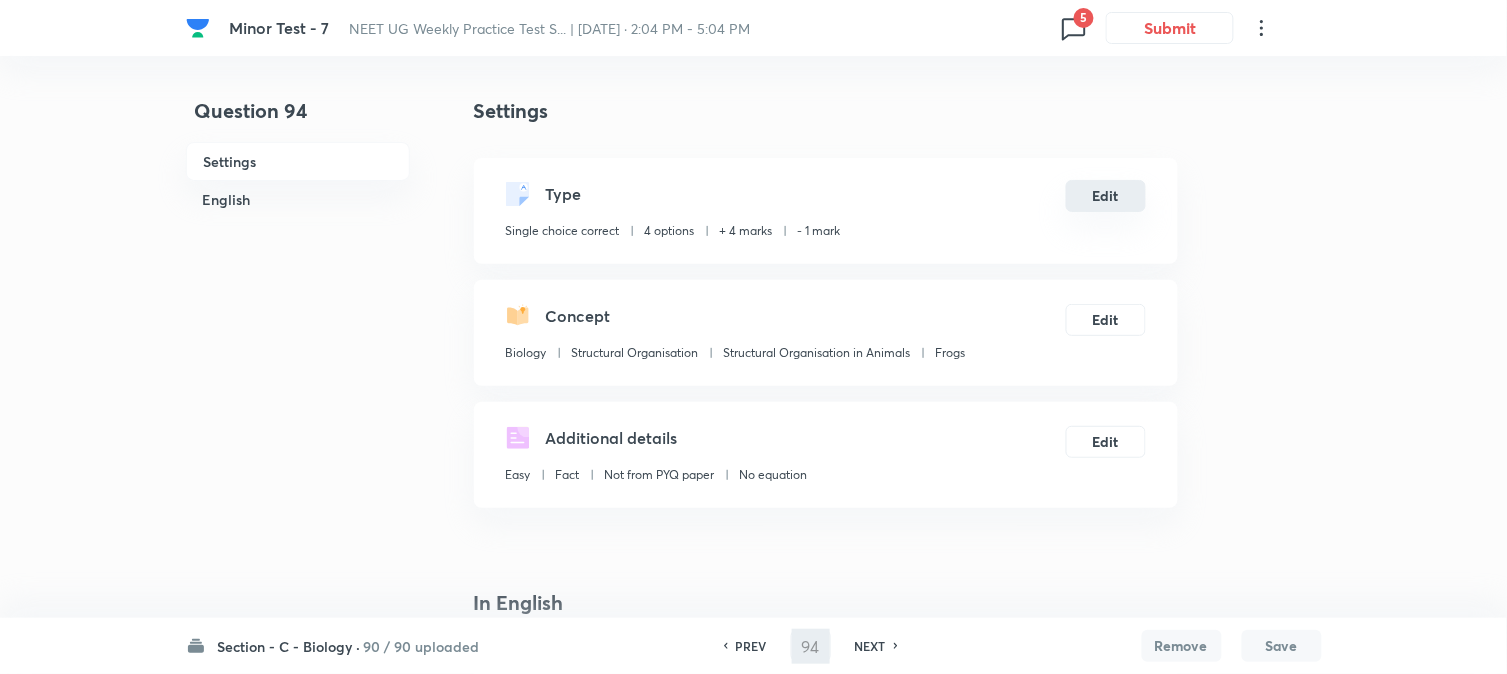 click on "Edit" at bounding box center (1106, 196) 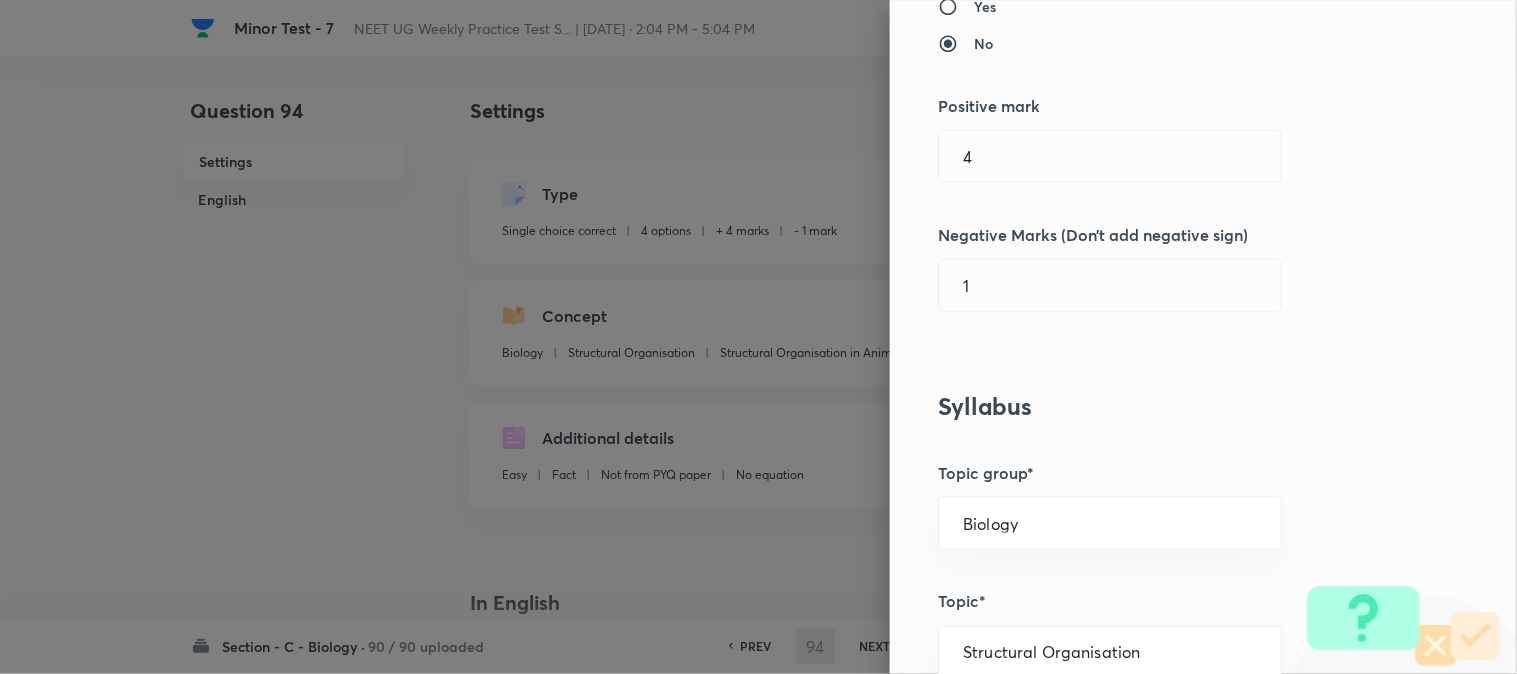 type on "95" 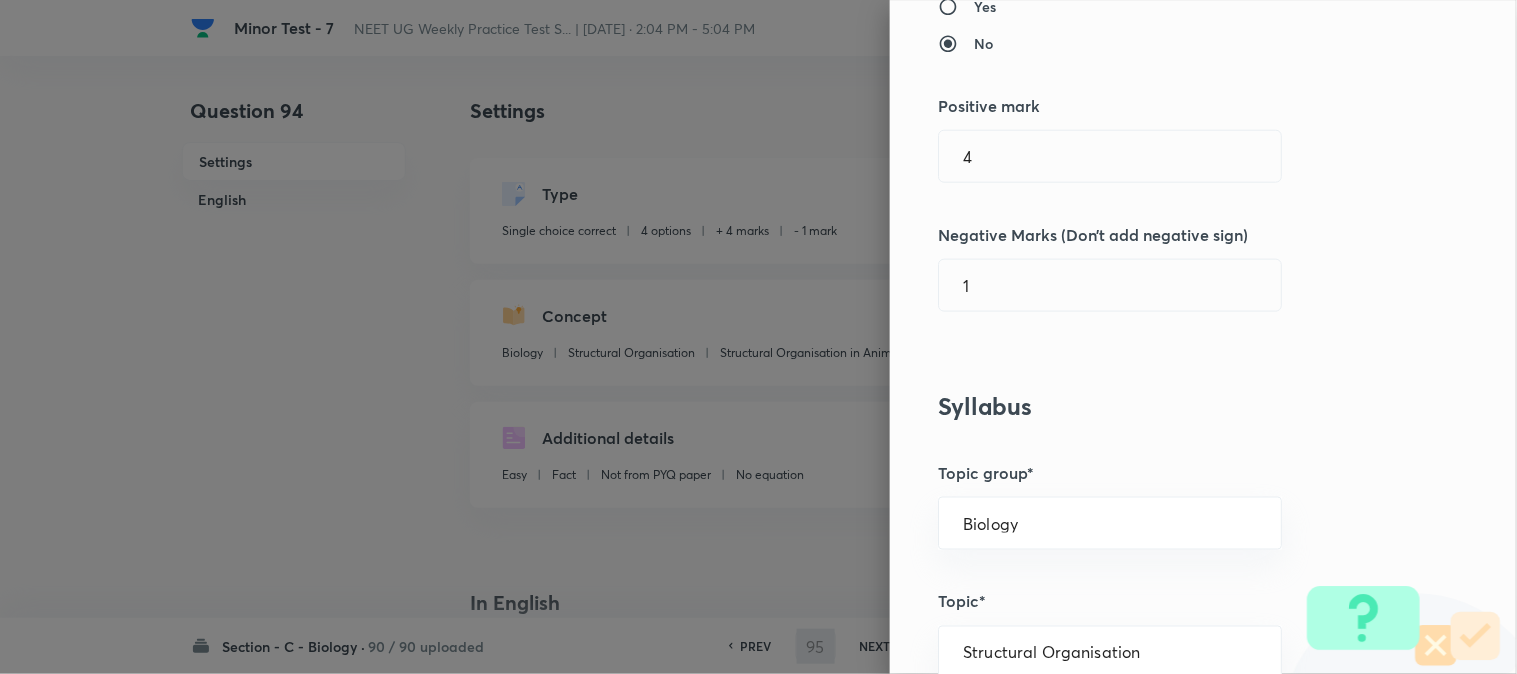 checkbox on "false" 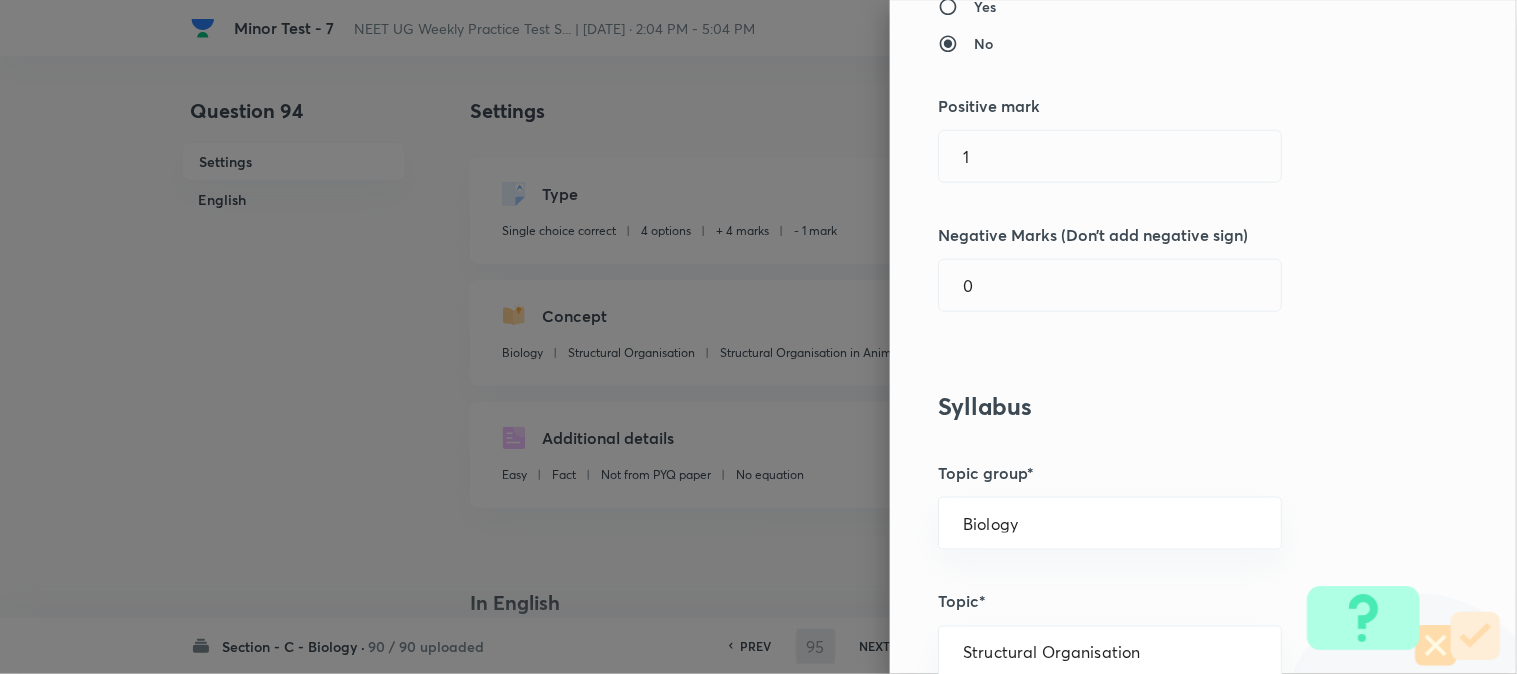 scroll, scrollTop: 444, scrollLeft: 0, axis: vertical 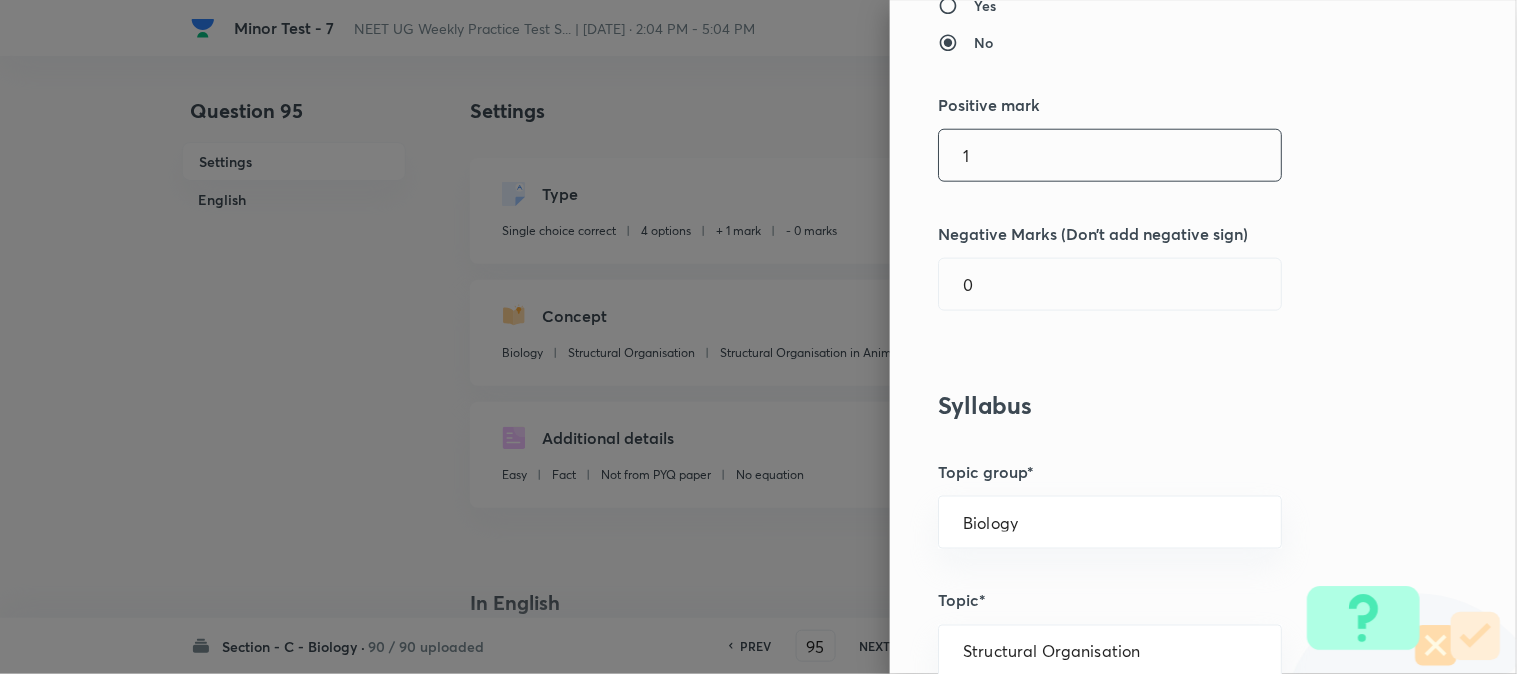 click on "1" at bounding box center (1110, 155) 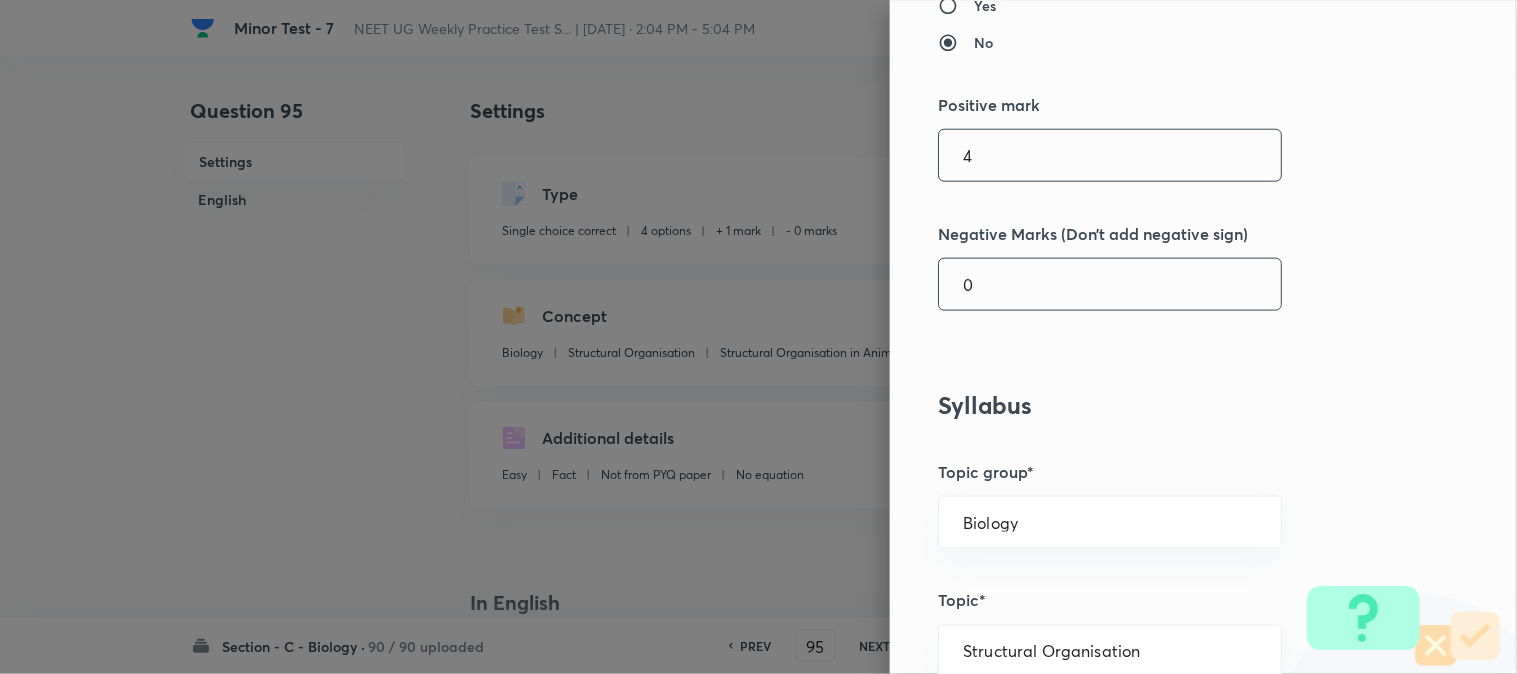 type on "4" 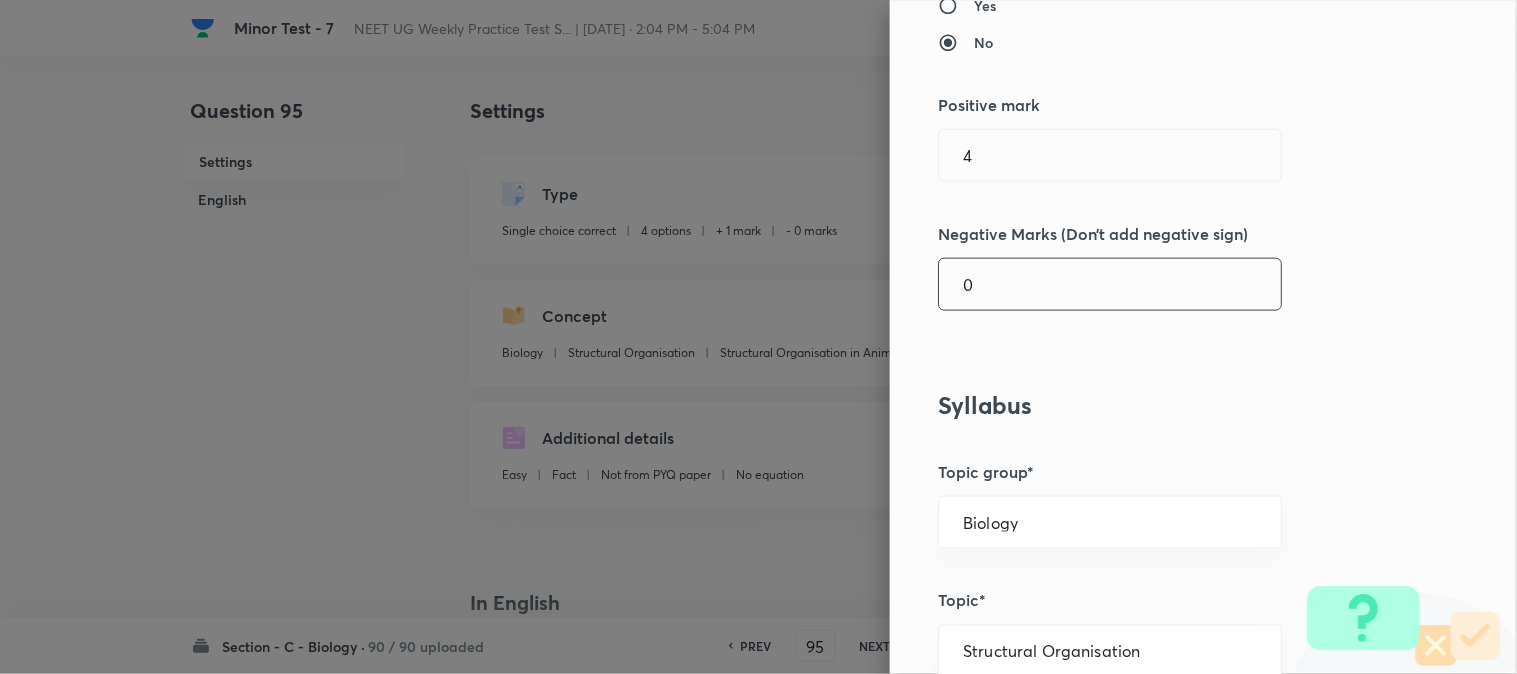 click on "0" at bounding box center (1110, 284) 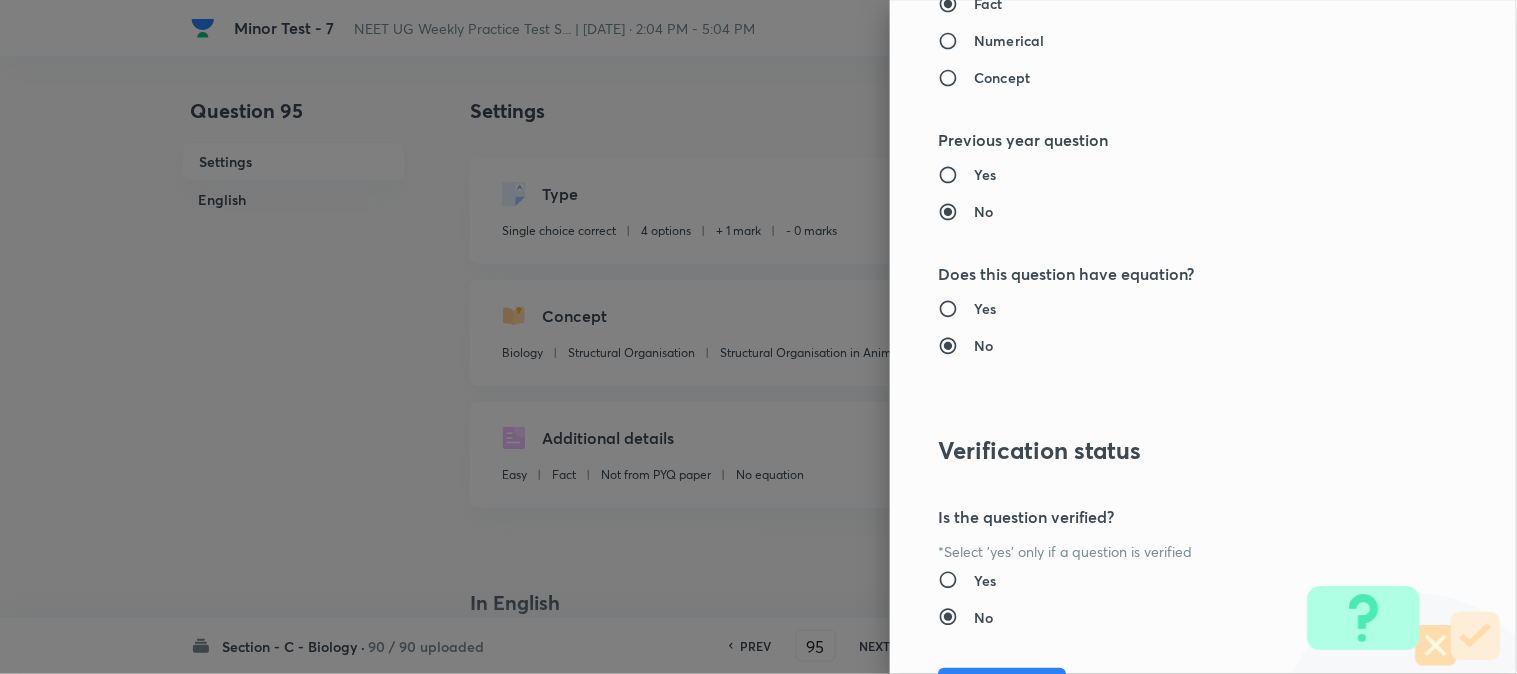 scroll, scrollTop: 2052, scrollLeft: 0, axis: vertical 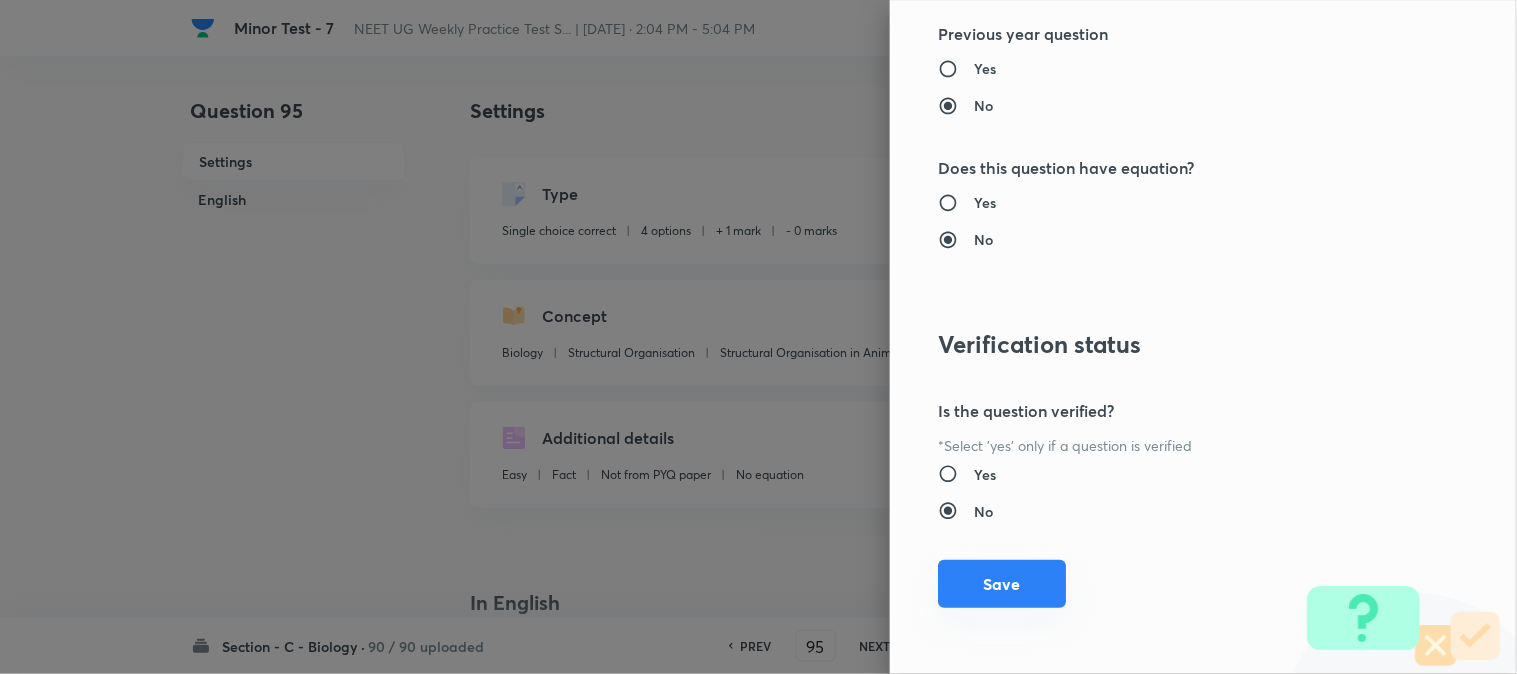 type on "1" 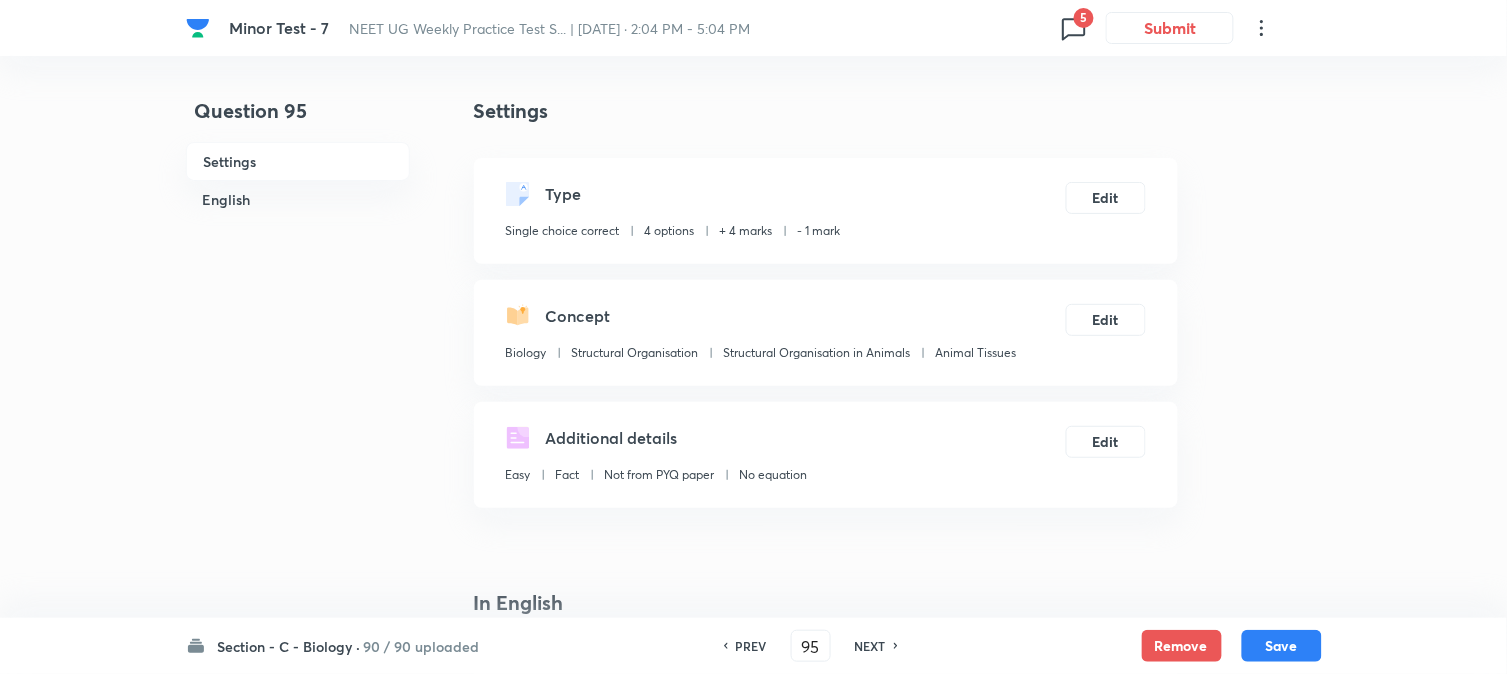 drag, startPoint x: 1298, startPoint y: 651, endPoint x: 1188, endPoint y: 376, distance: 296.18405 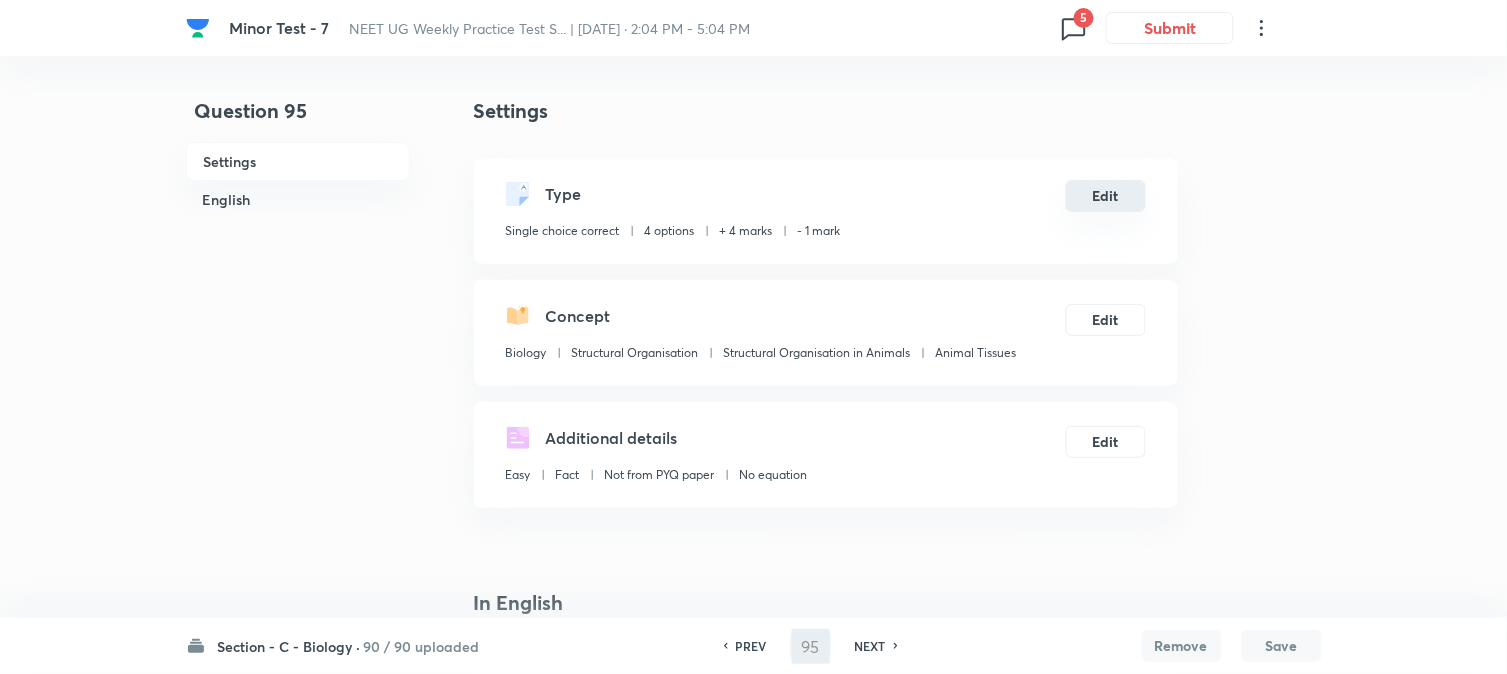 type on "96" 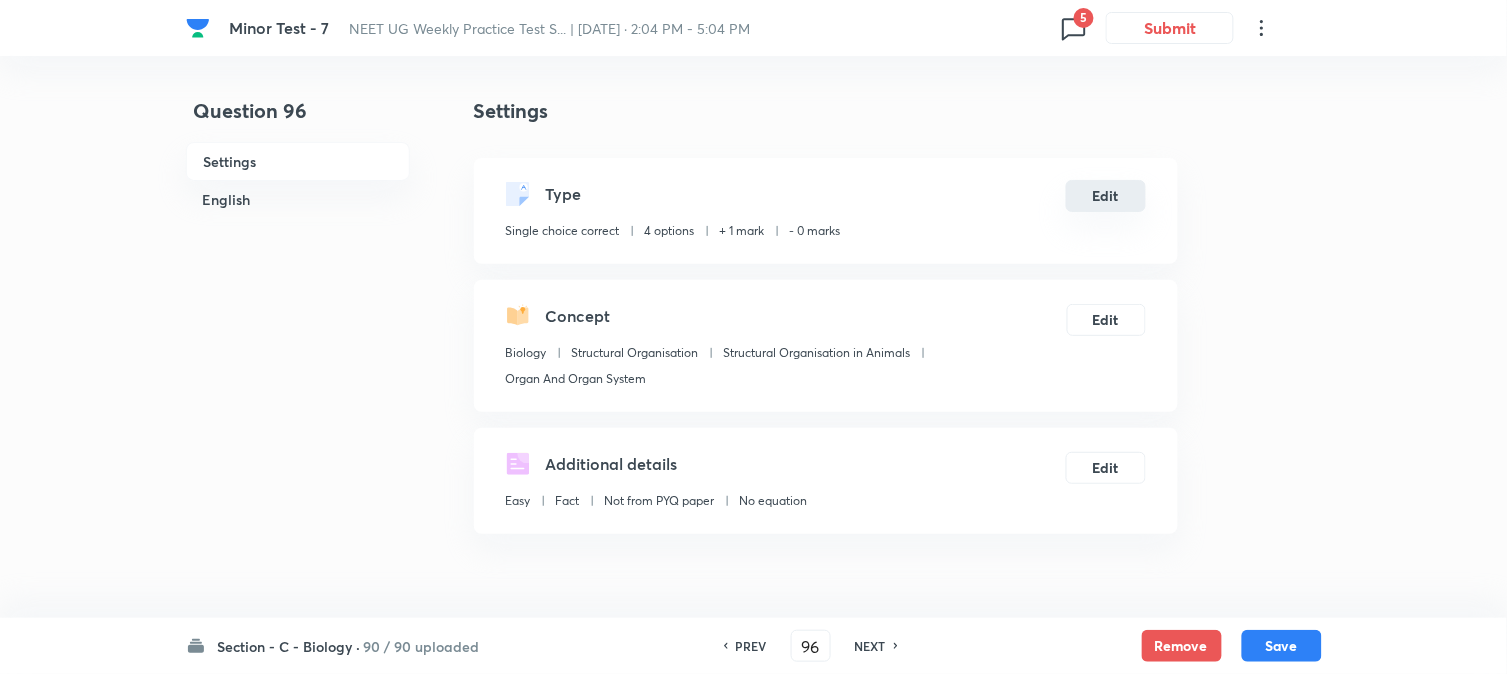 click on "Edit" at bounding box center (1106, 196) 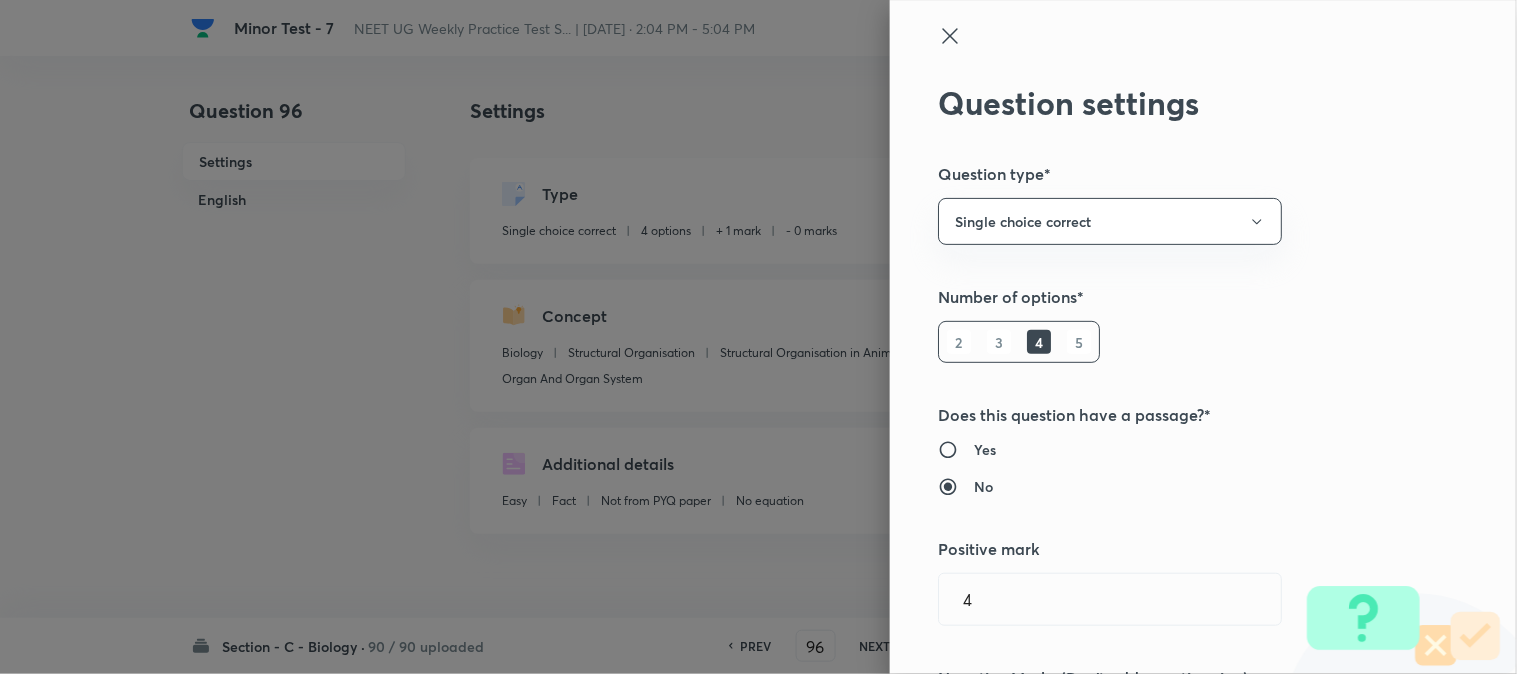 type on "1" 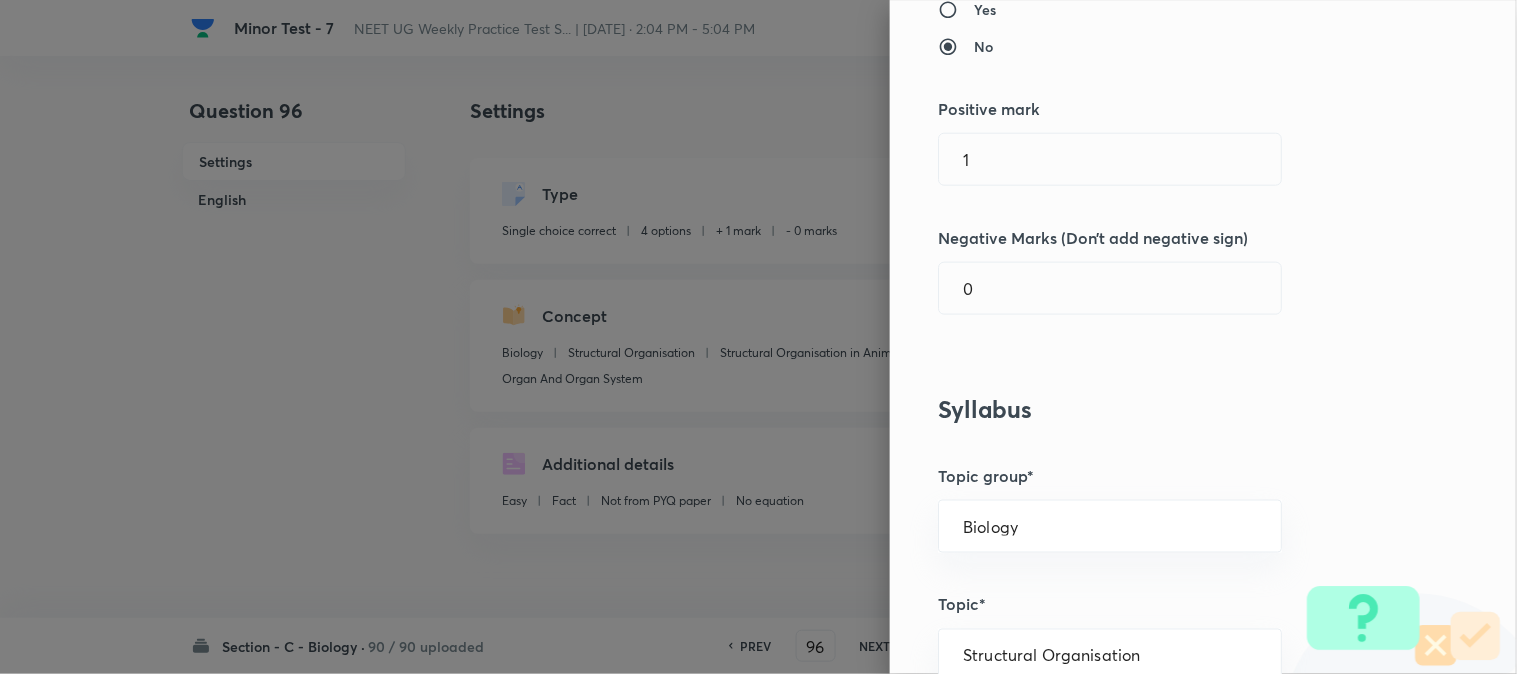 scroll, scrollTop: 444, scrollLeft: 0, axis: vertical 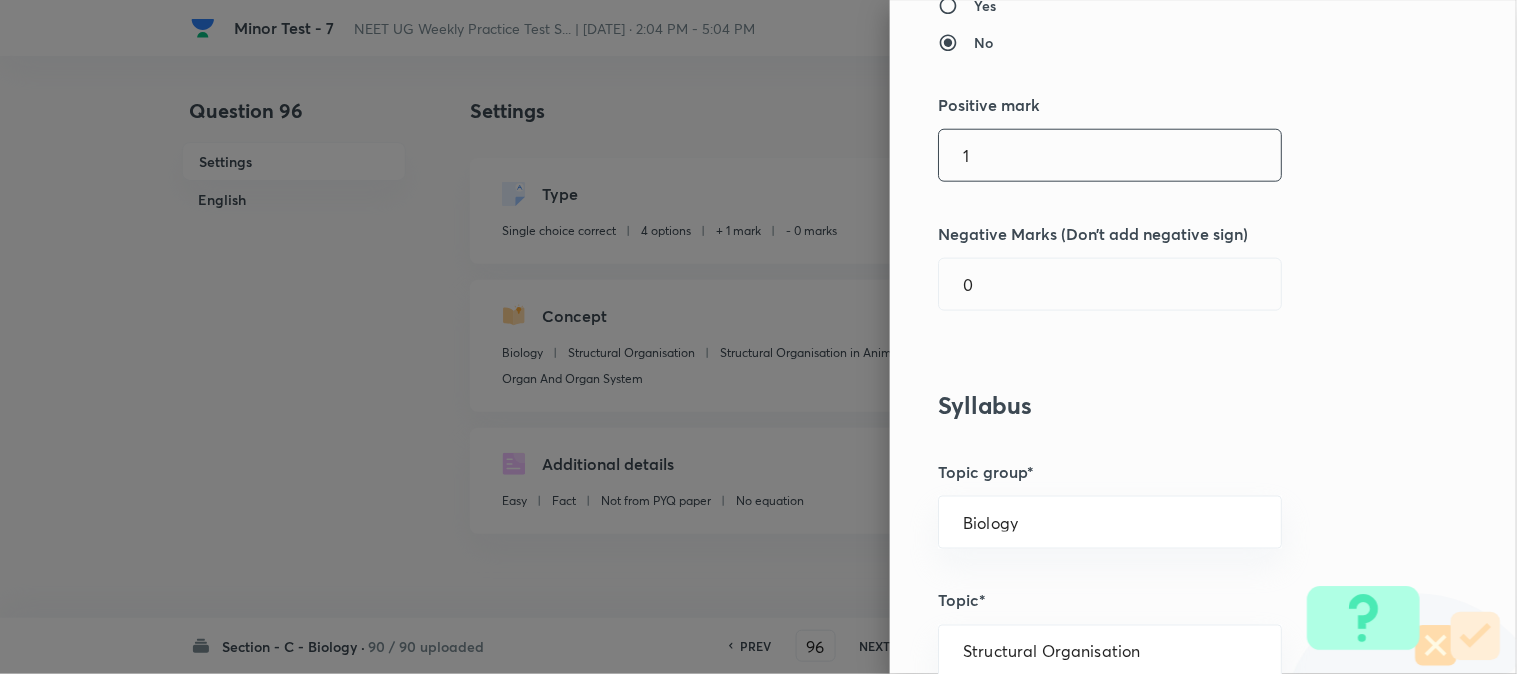 click on "1" at bounding box center [1110, 155] 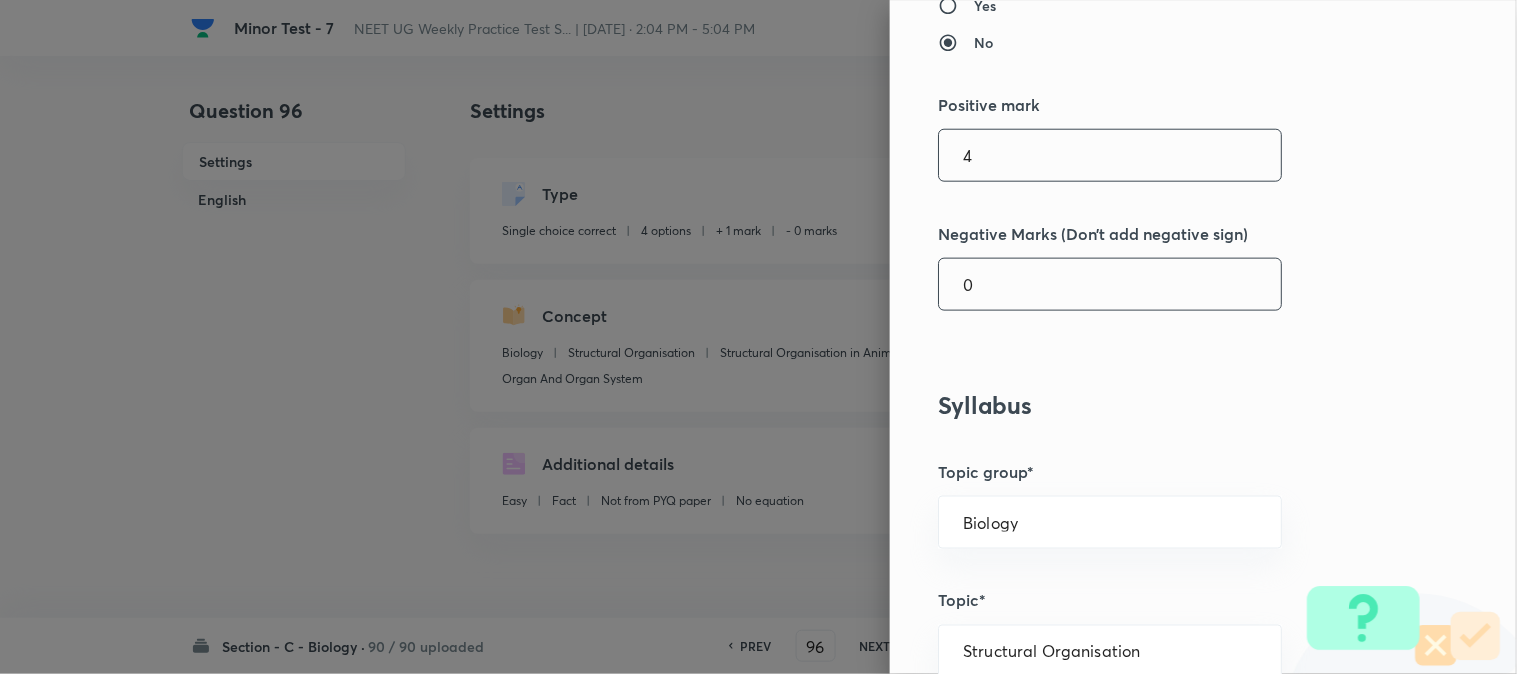 type on "4" 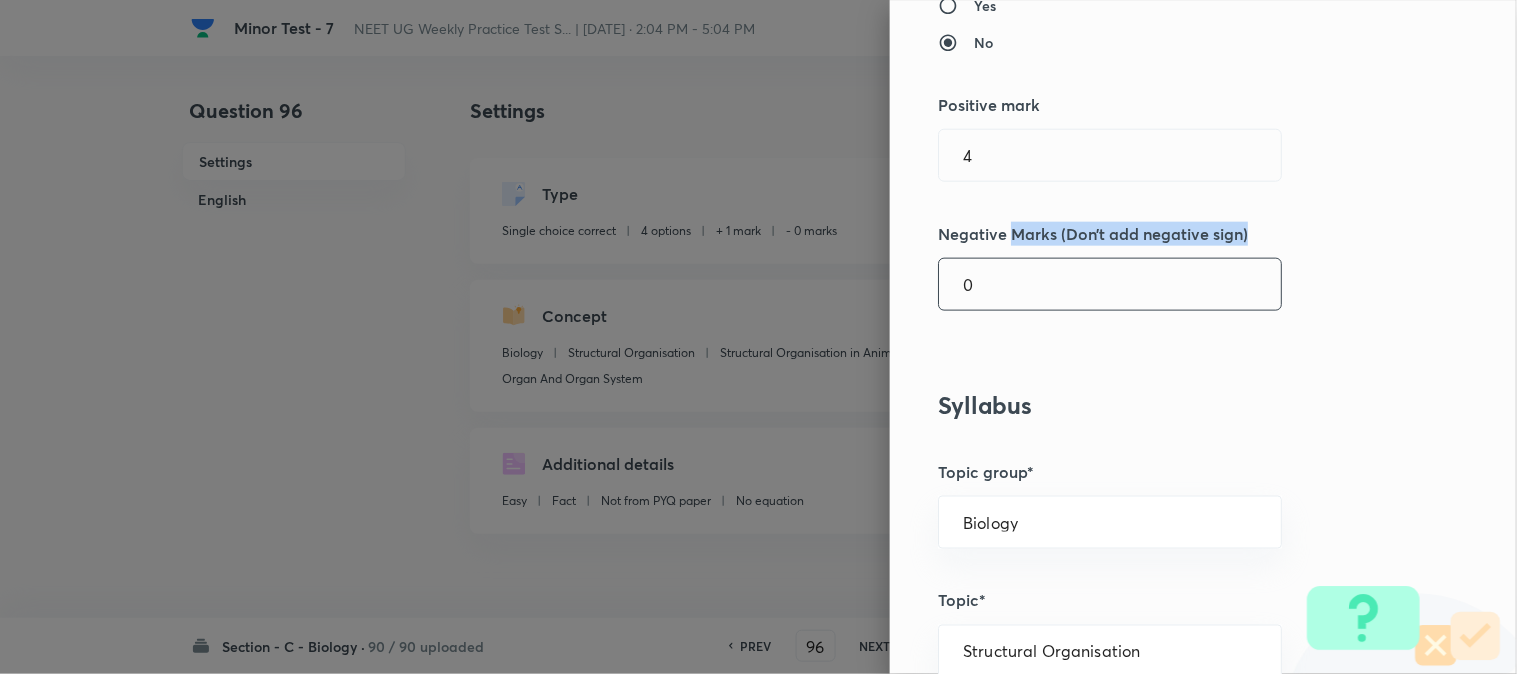 drag, startPoint x: 1000, startPoint y: 266, endPoint x: 1002, endPoint y: 282, distance: 16.124516 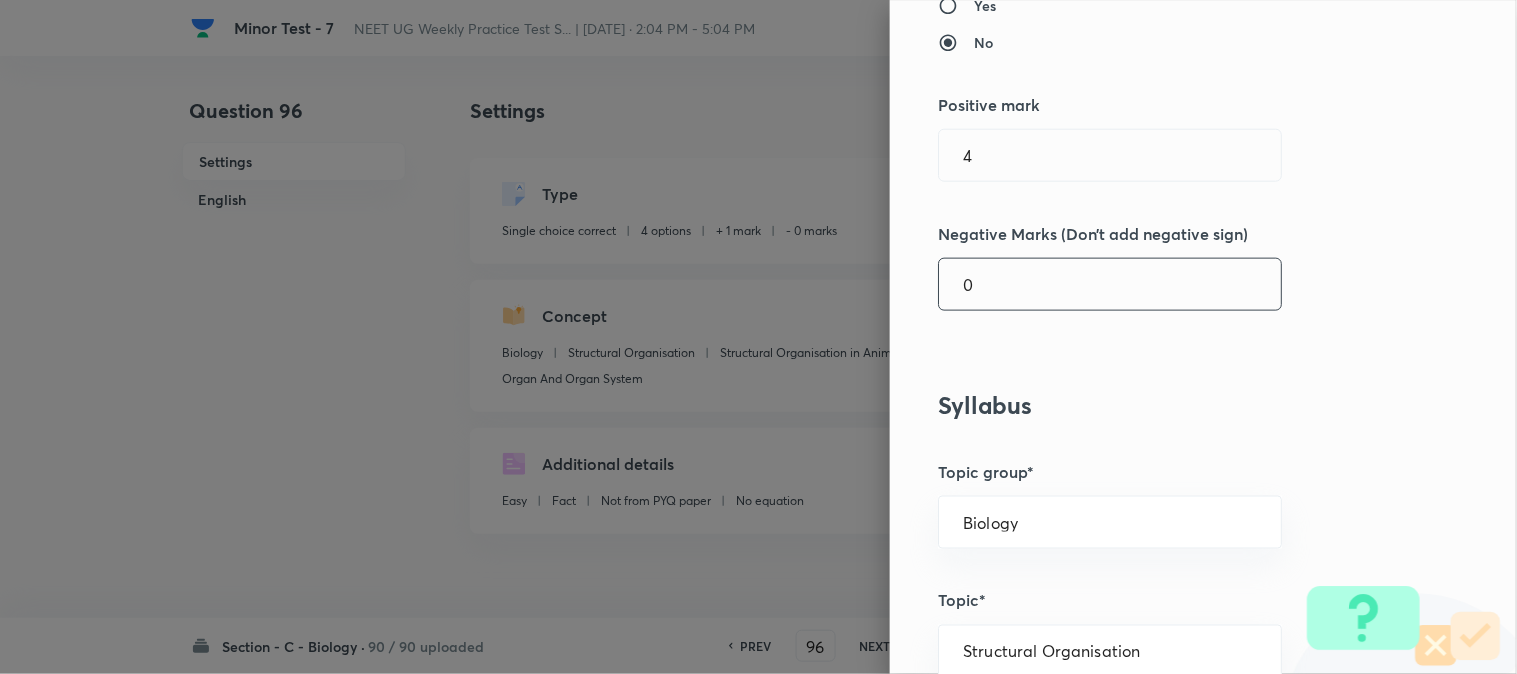 click on "0" at bounding box center (1110, 284) 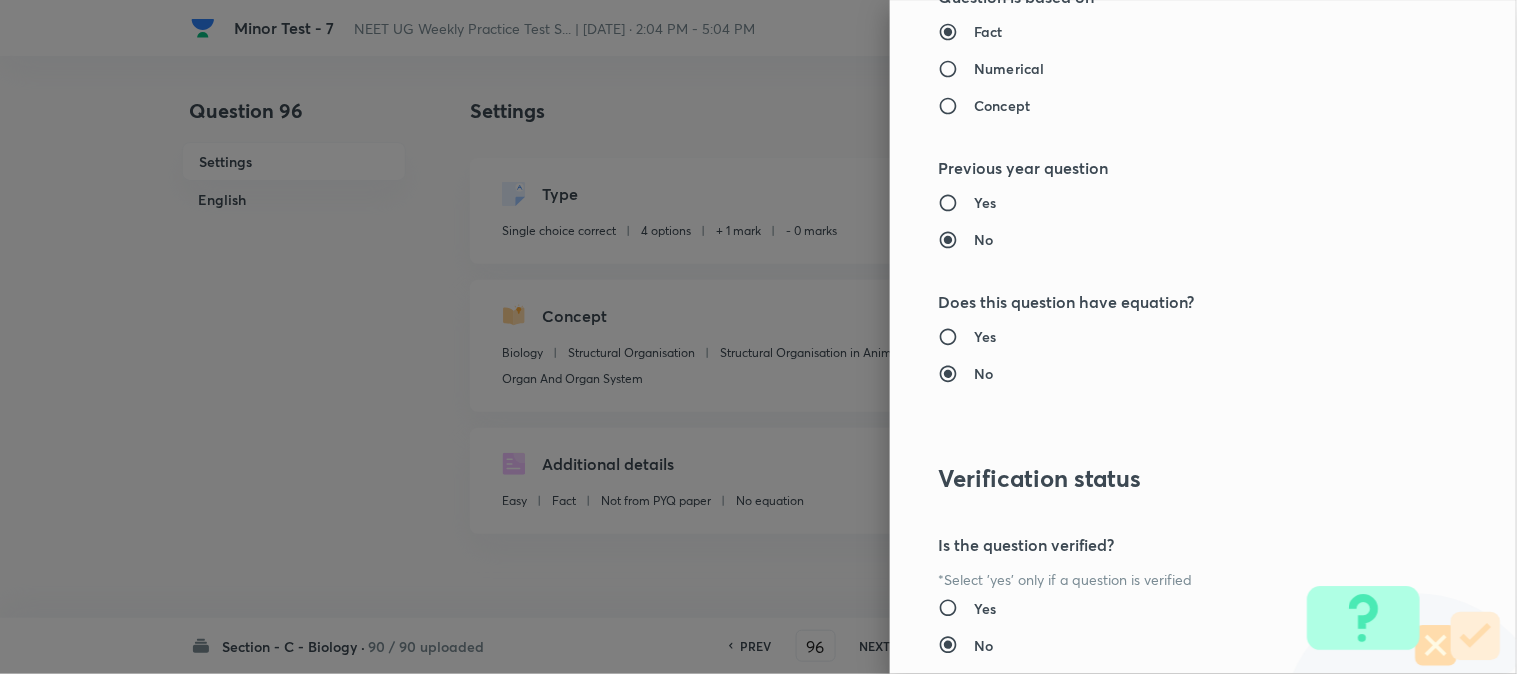 scroll, scrollTop: 2052, scrollLeft: 0, axis: vertical 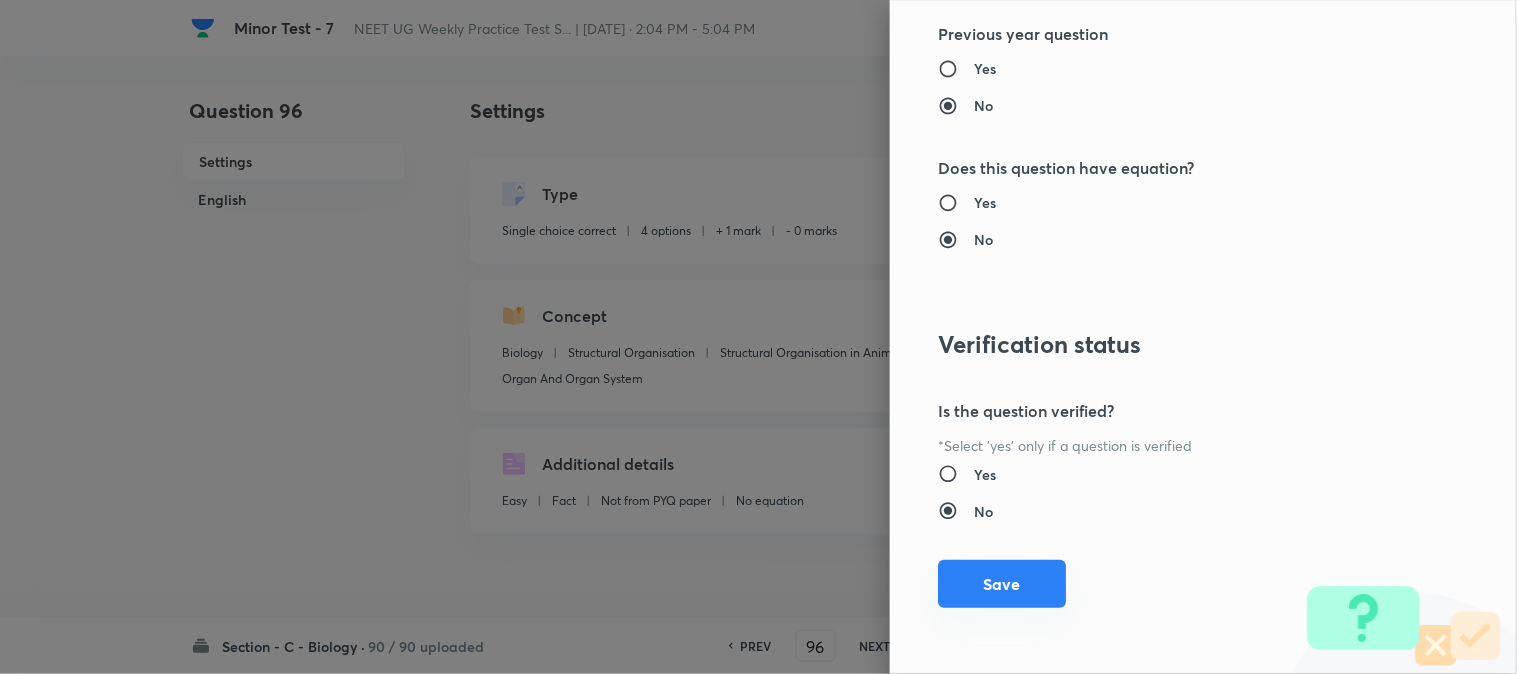 type on "1" 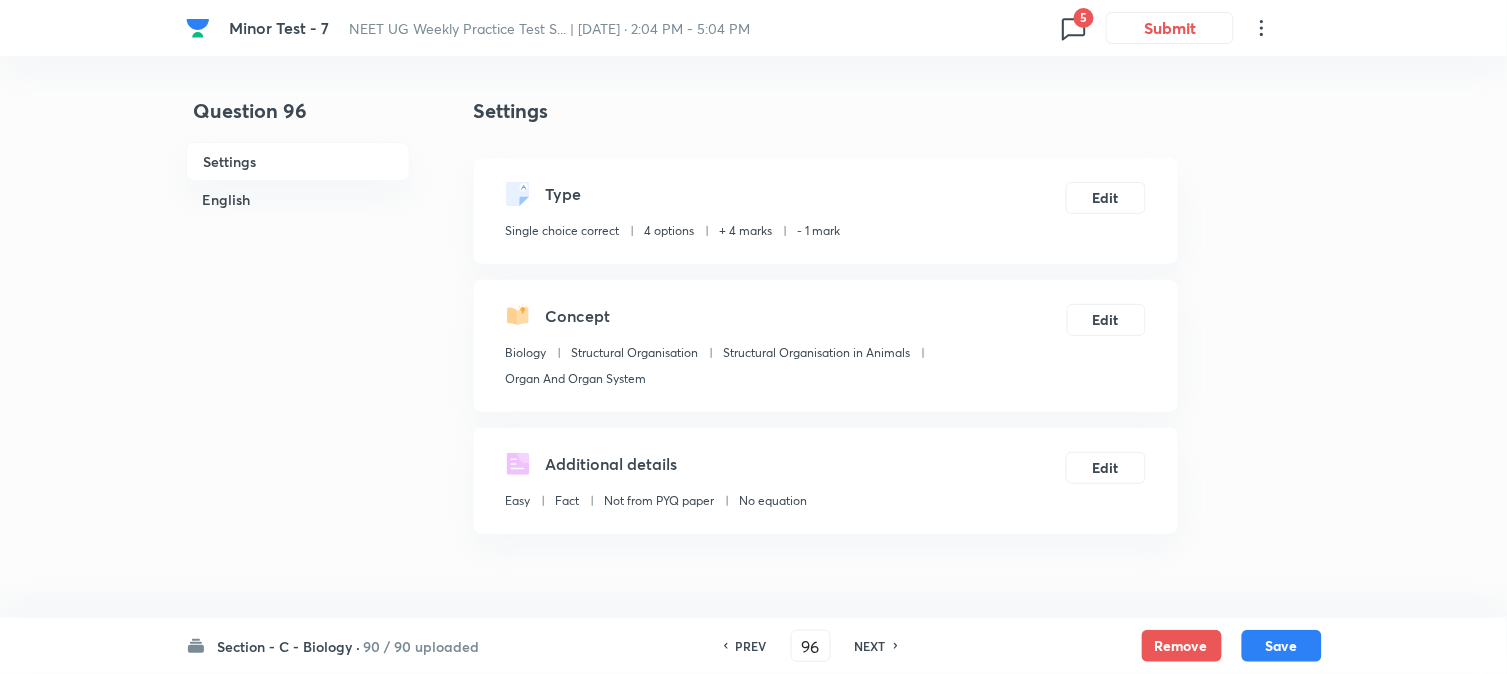 click on "Save" at bounding box center (1282, 646) 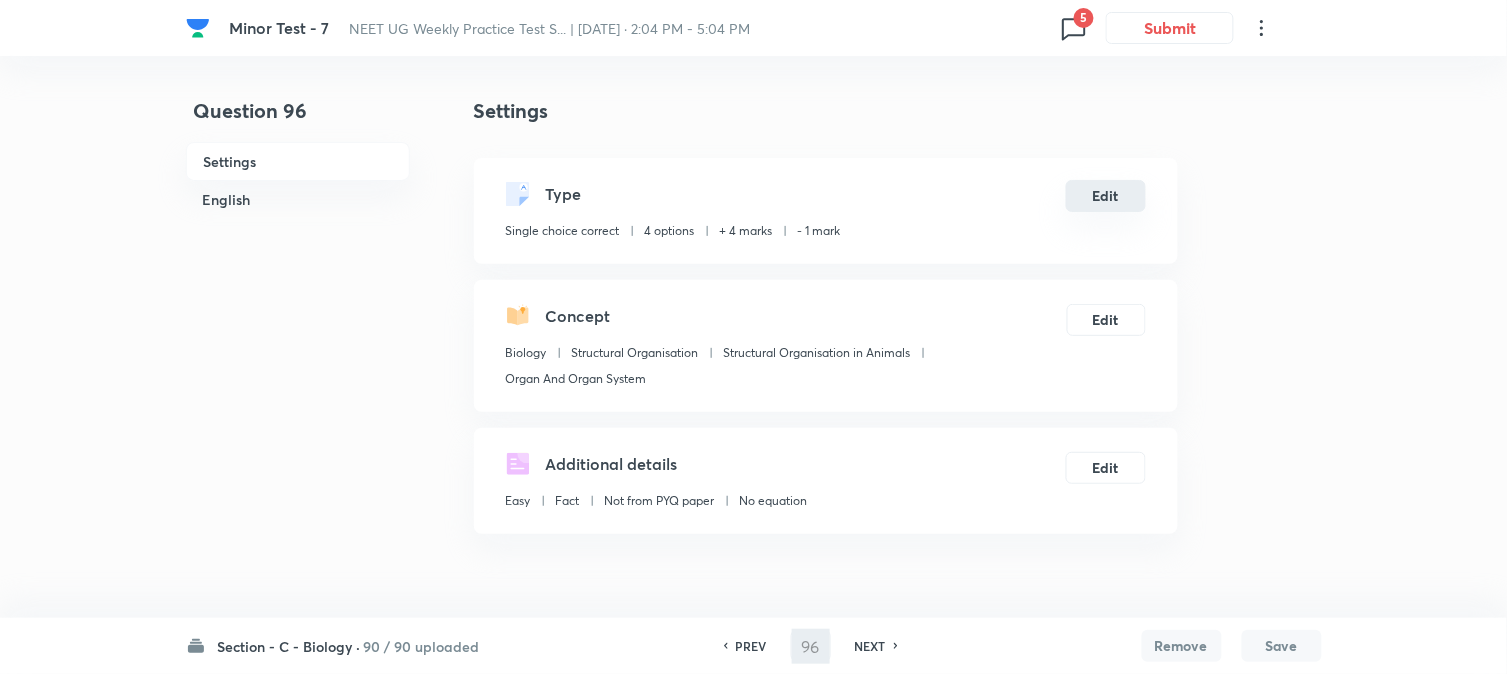 click on "Edit" at bounding box center (1106, 196) 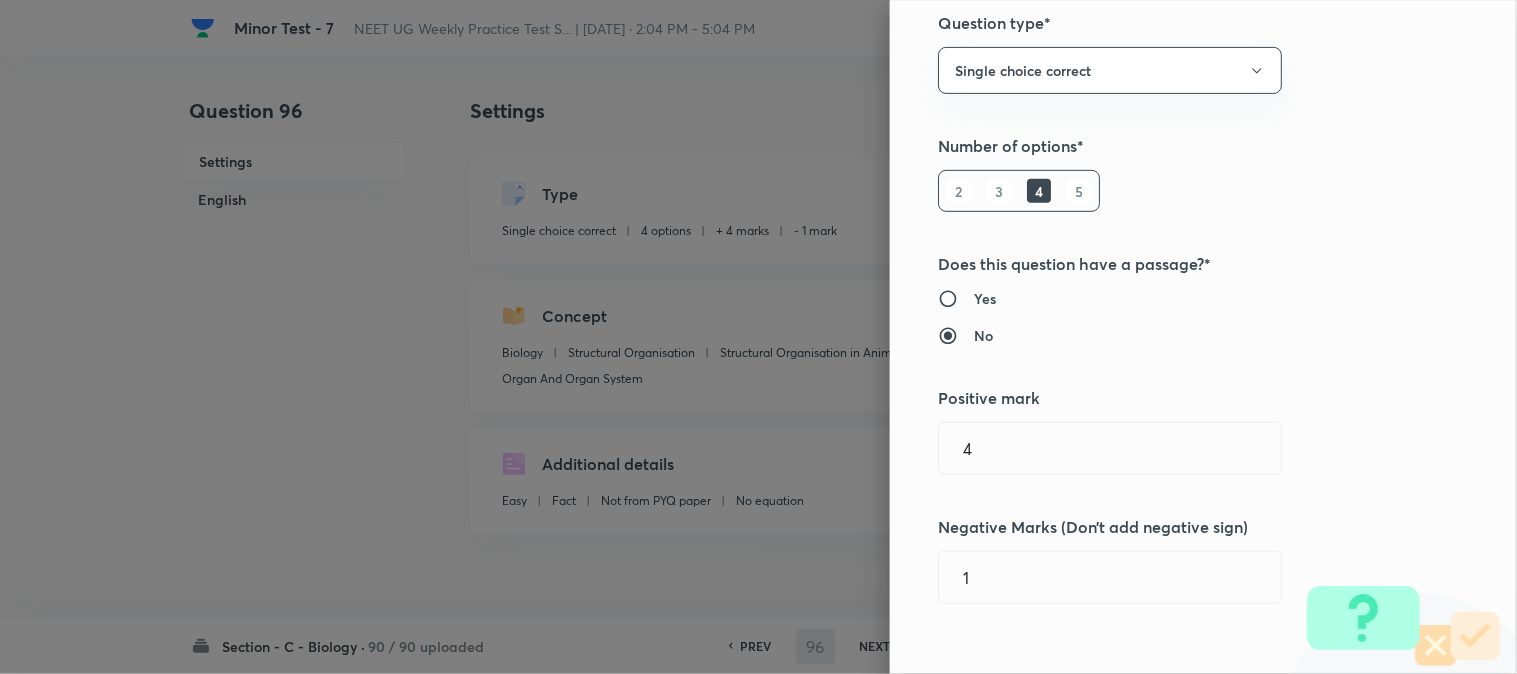 scroll, scrollTop: 444, scrollLeft: 0, axis: vertical 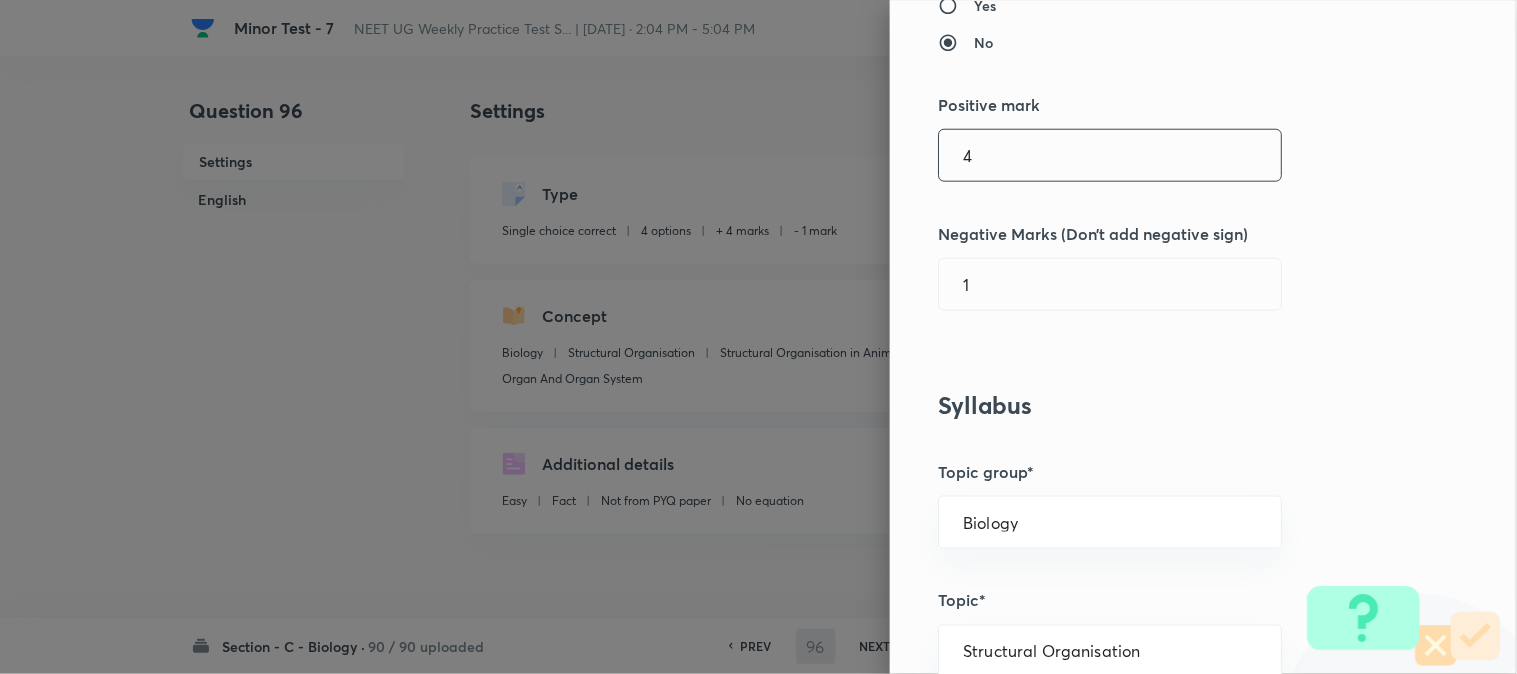 click on "4" at bounding box center [1110, 155] 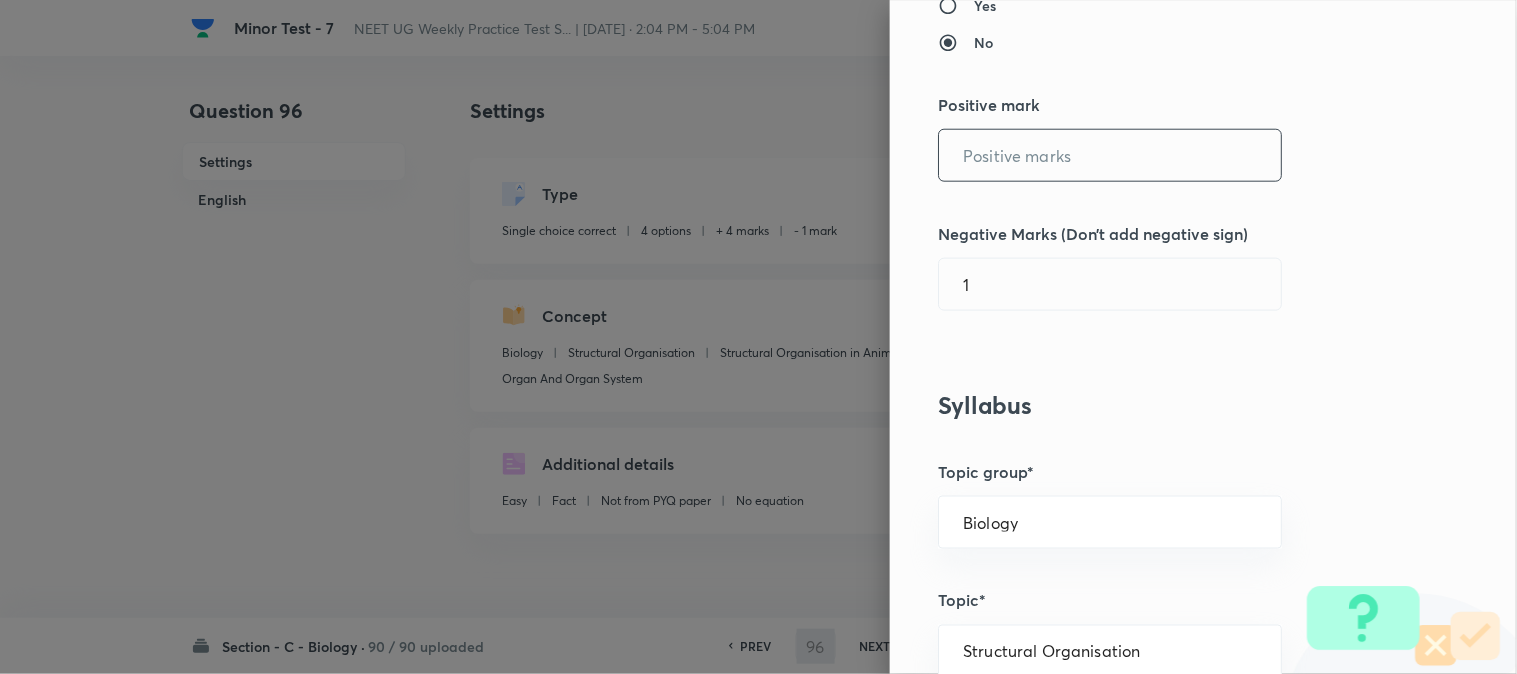 type on "97" 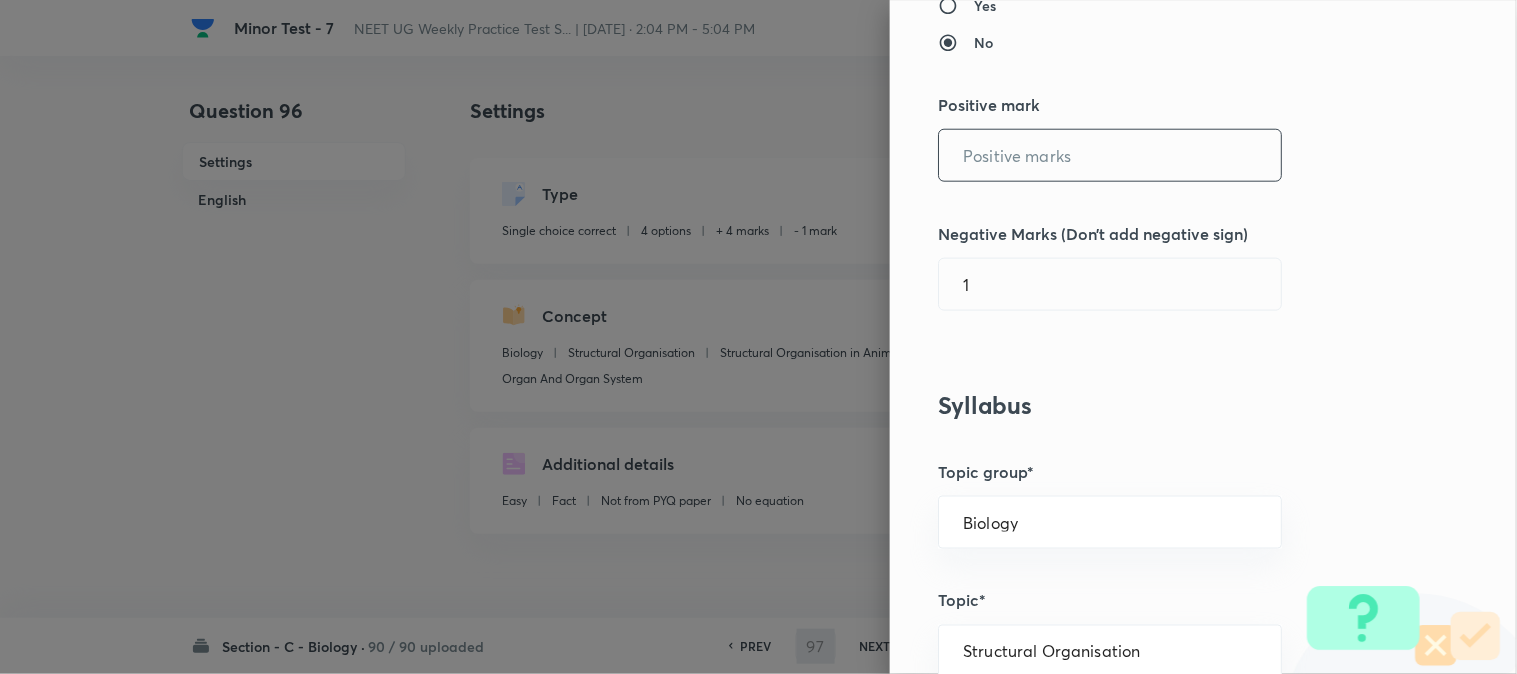 checkbox on "false" 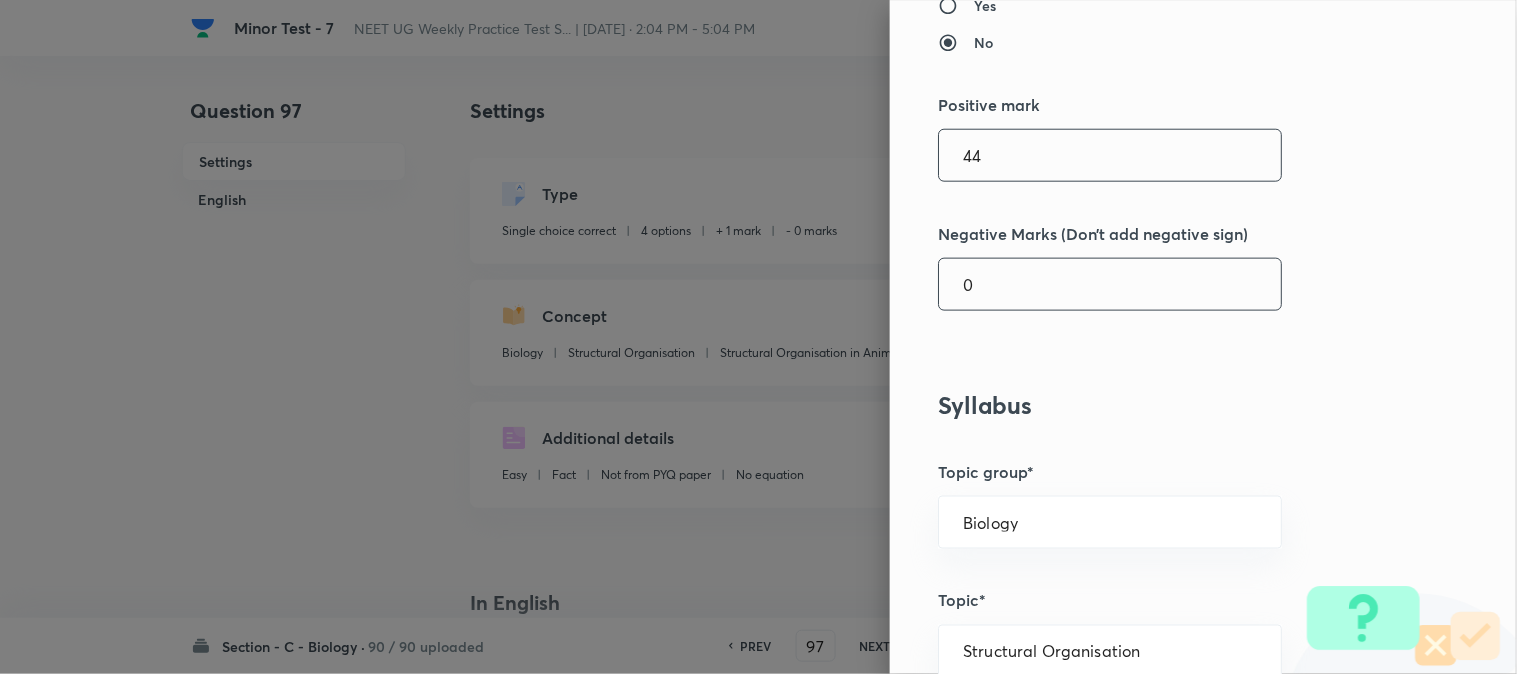 type on "44" 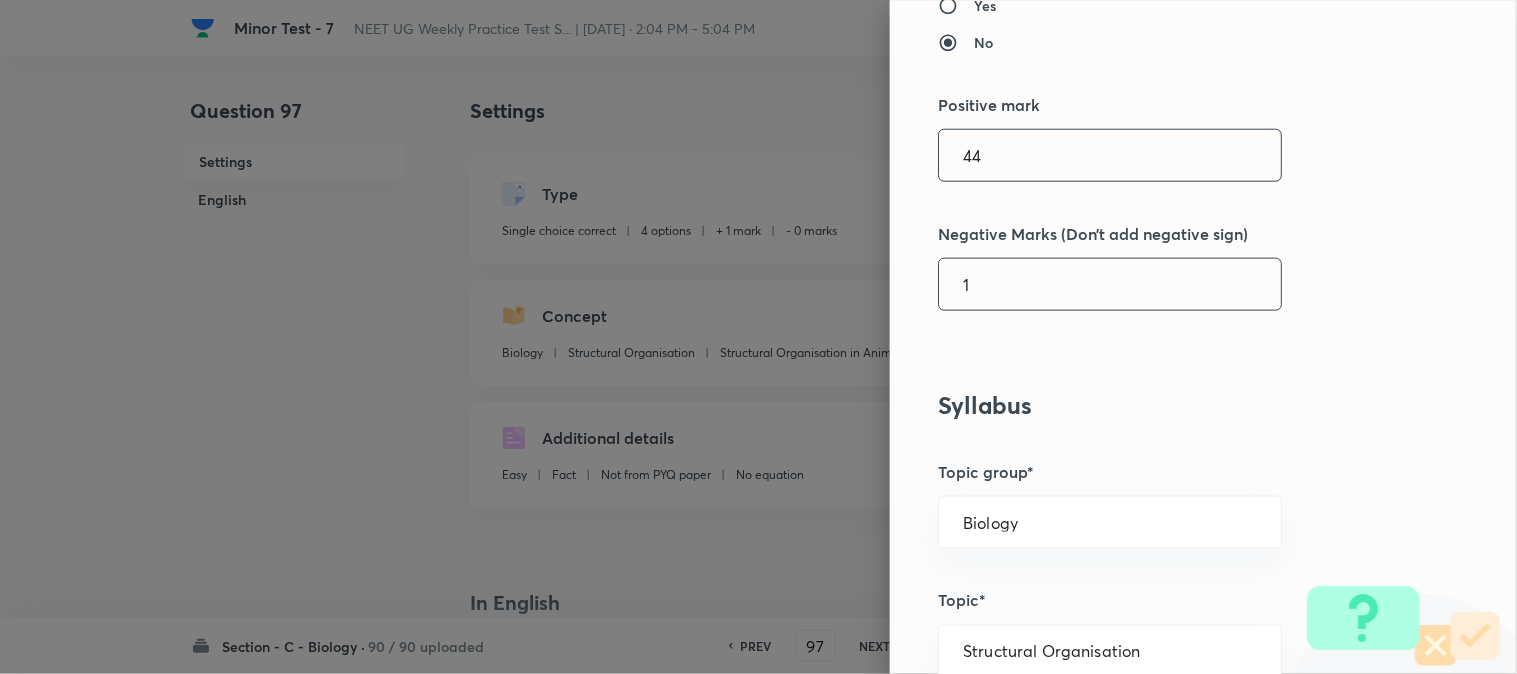 type on "1" 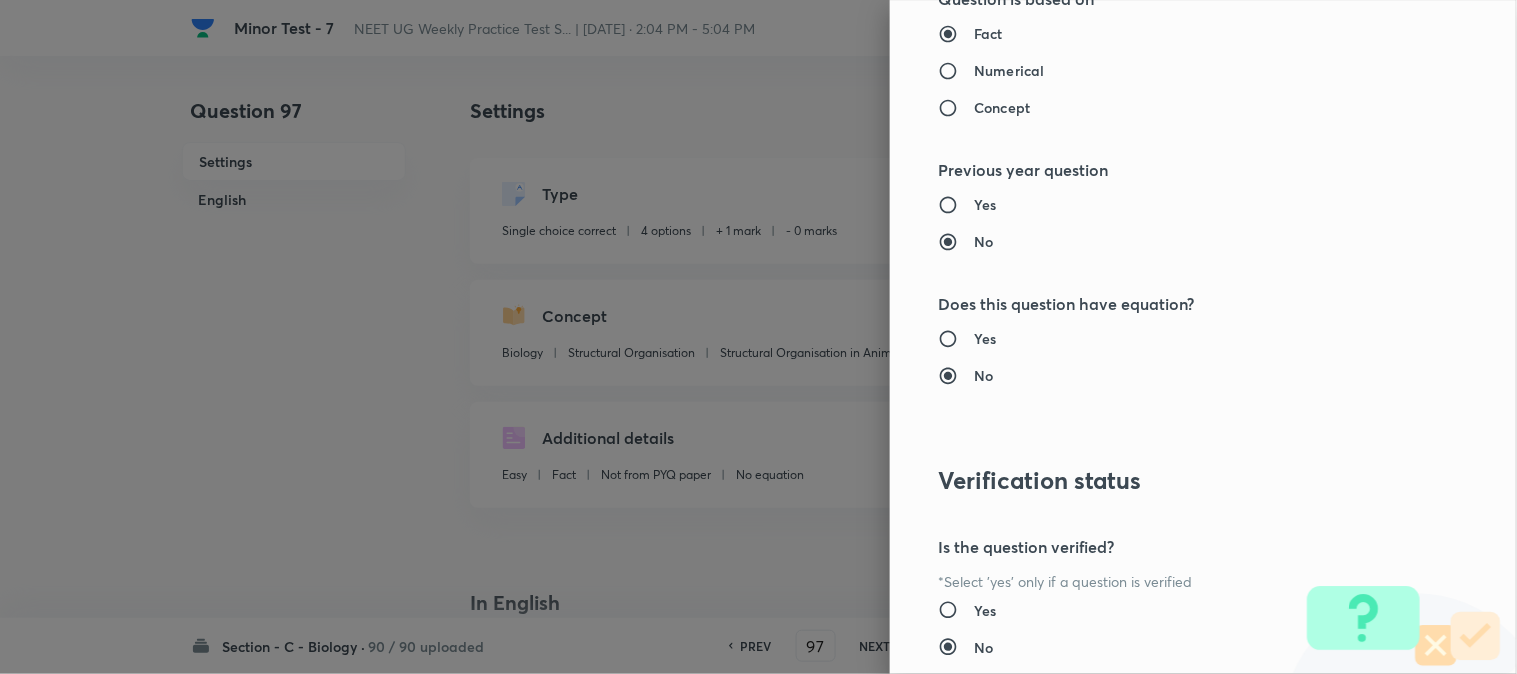scroll, scrollTop: 2052, scrollLeft: 0, axis: vertical 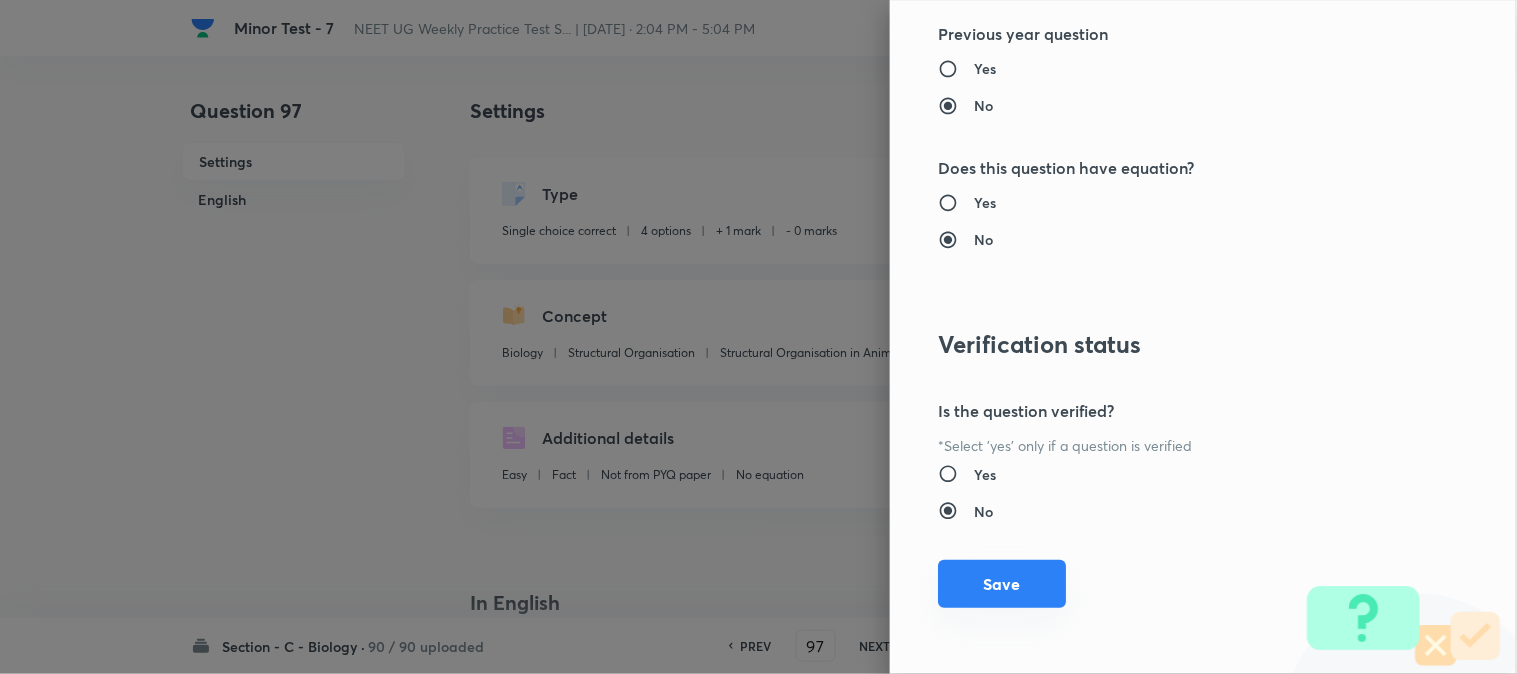 type on "4" 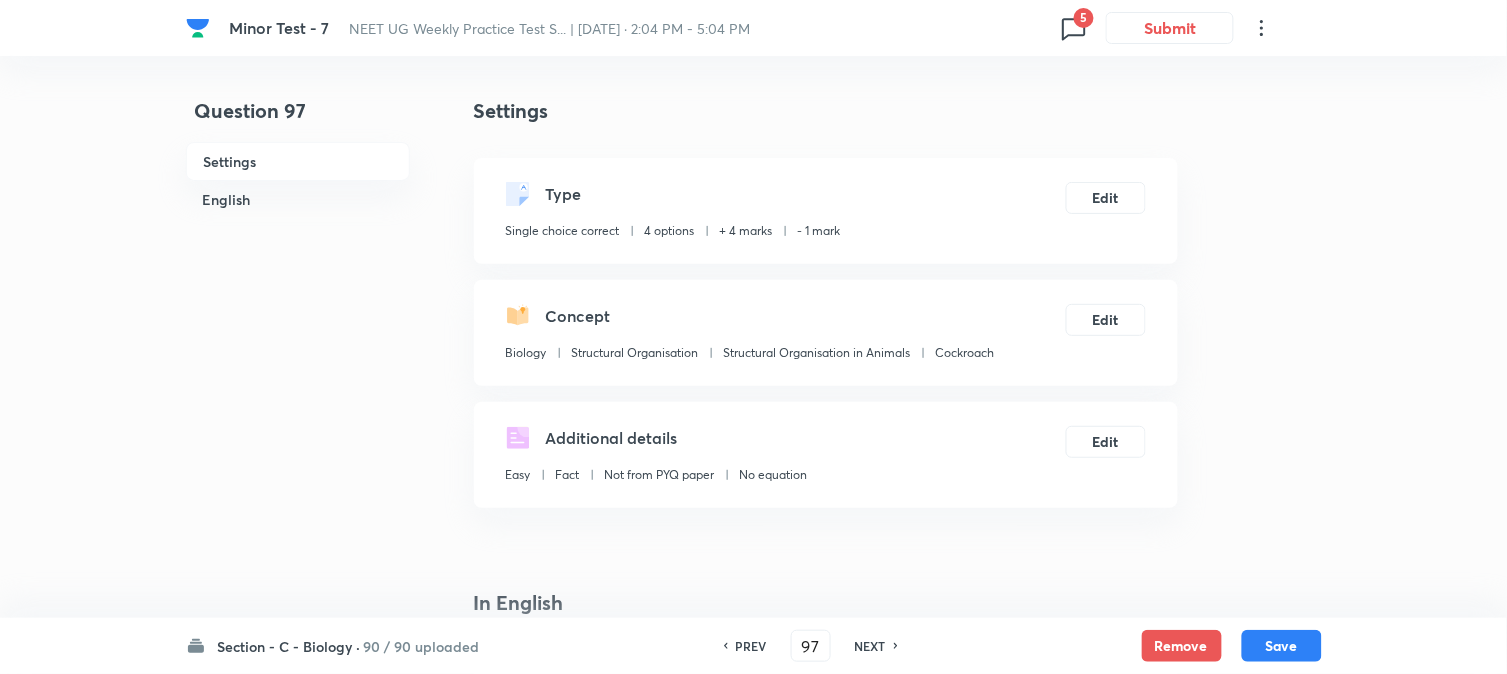 click on "Save" at bounding box center [1282, 646] 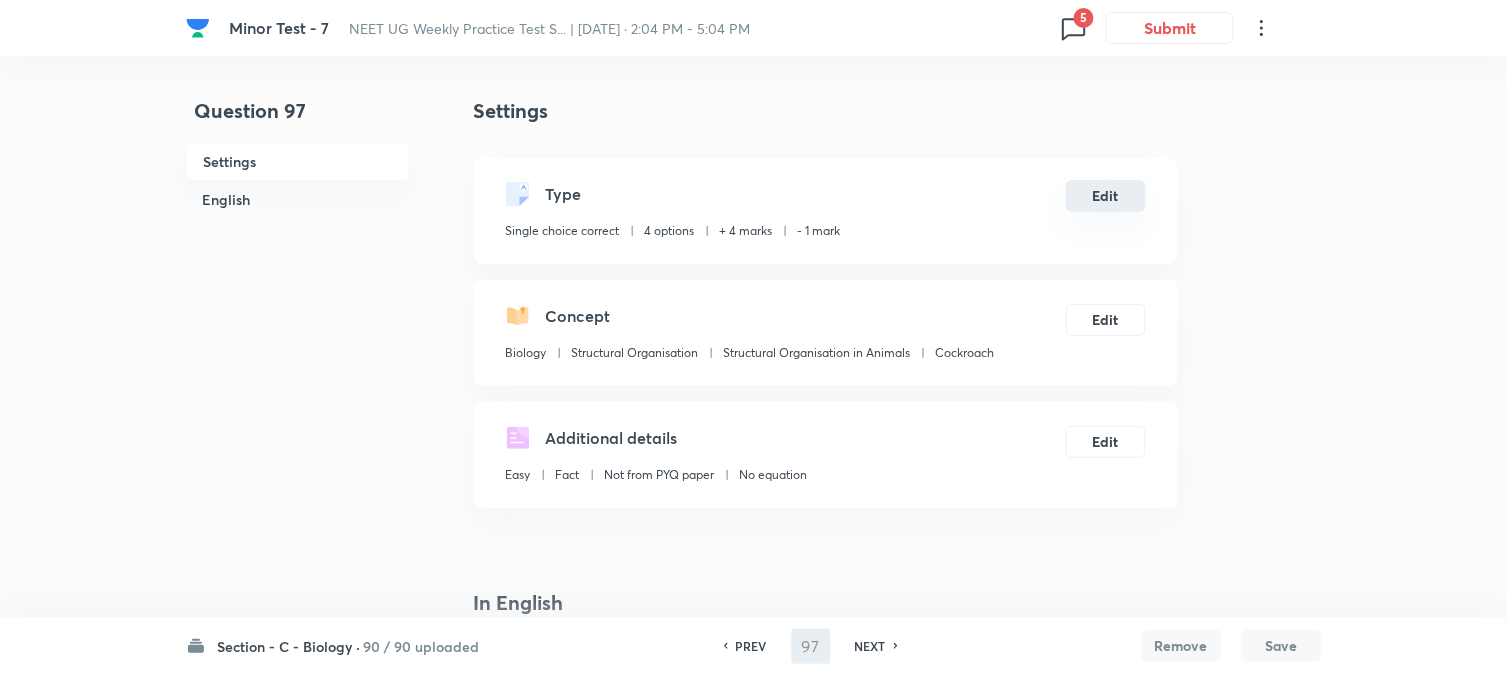 click on "Edit" at bounding box center (1106, 196) 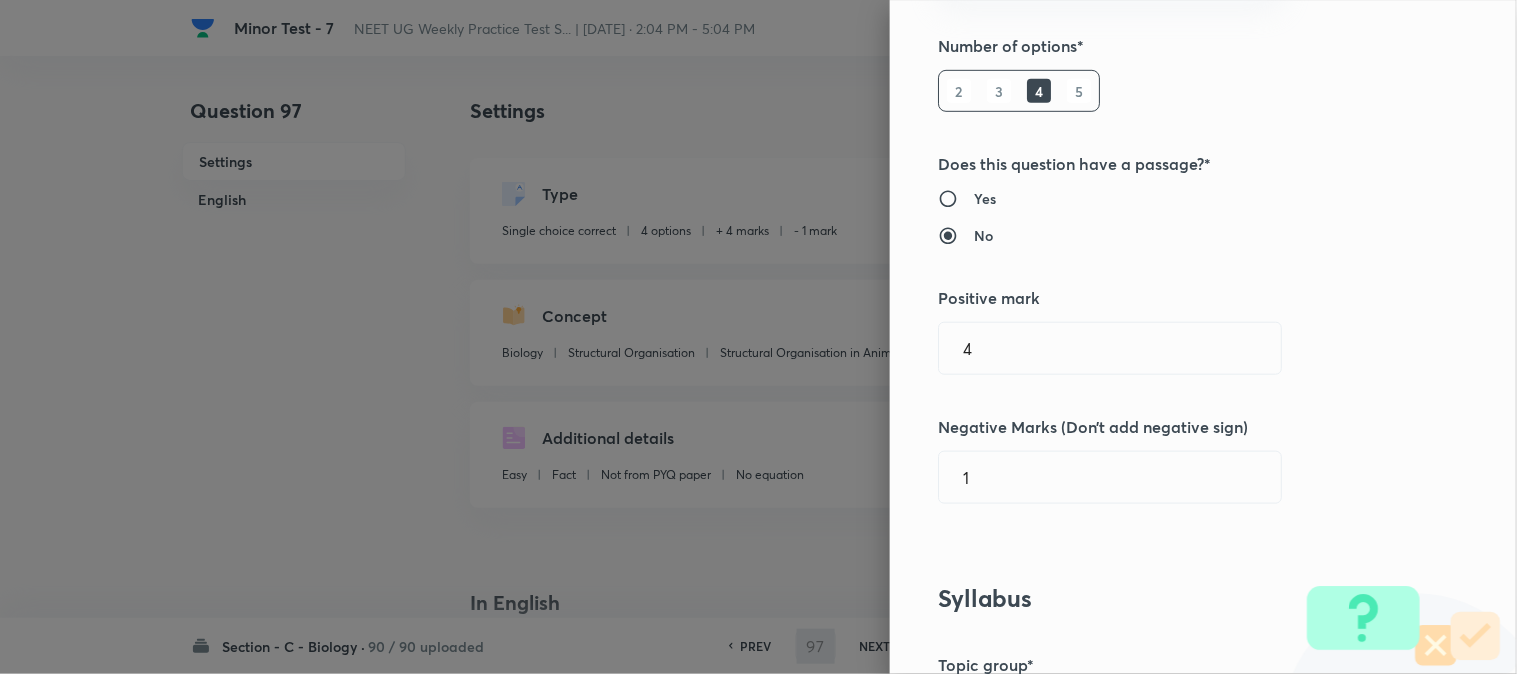scroll, scrollTop: 444, scrollLeft: 0, axis: vertical 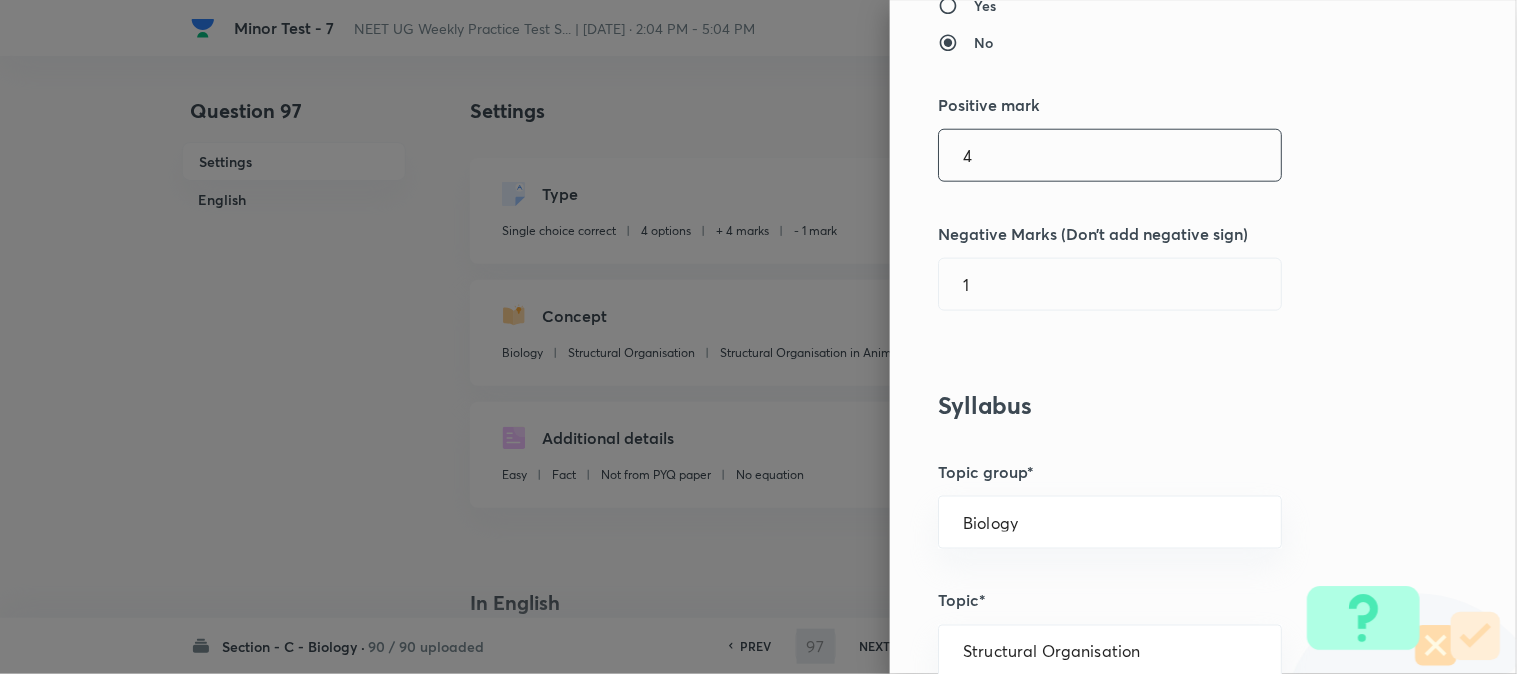click on "4" at bounding box center (1110, 155) 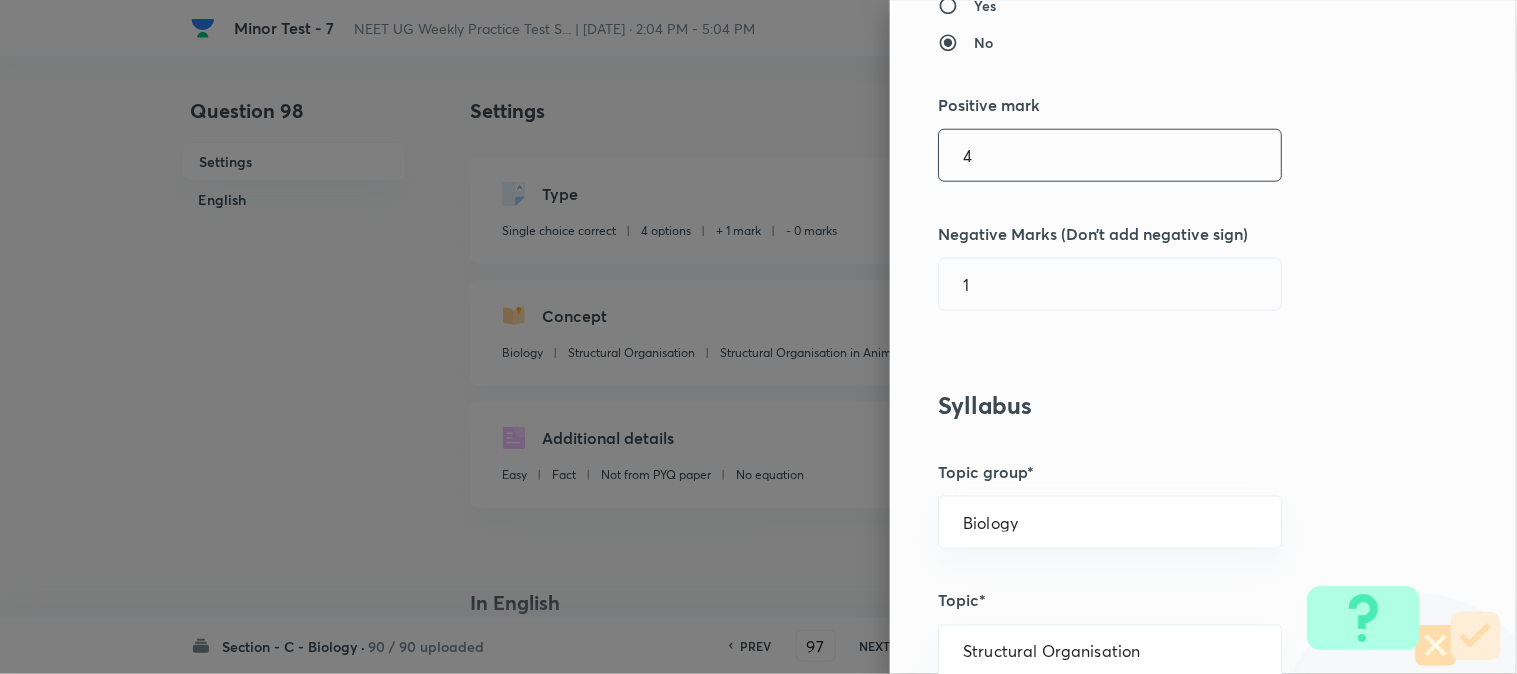 type on "98" 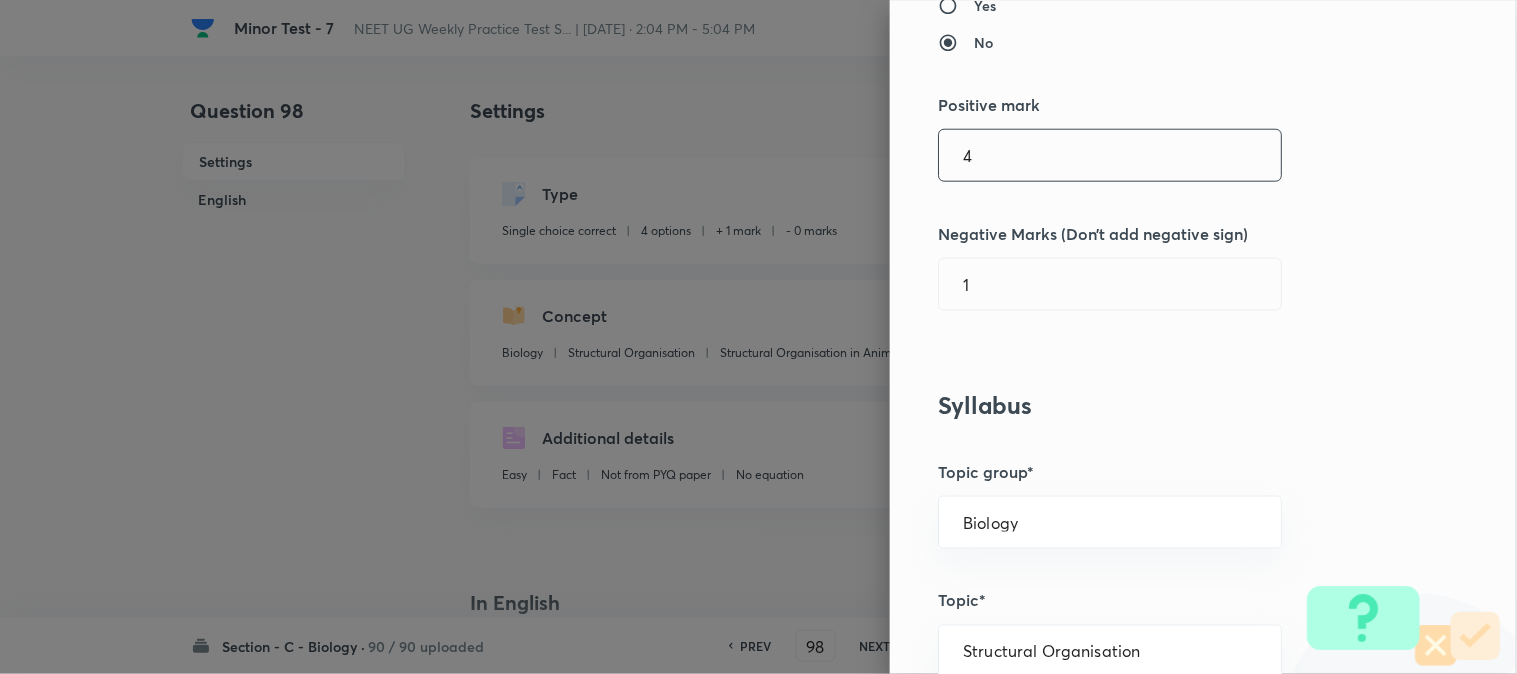 checkbox on "false" 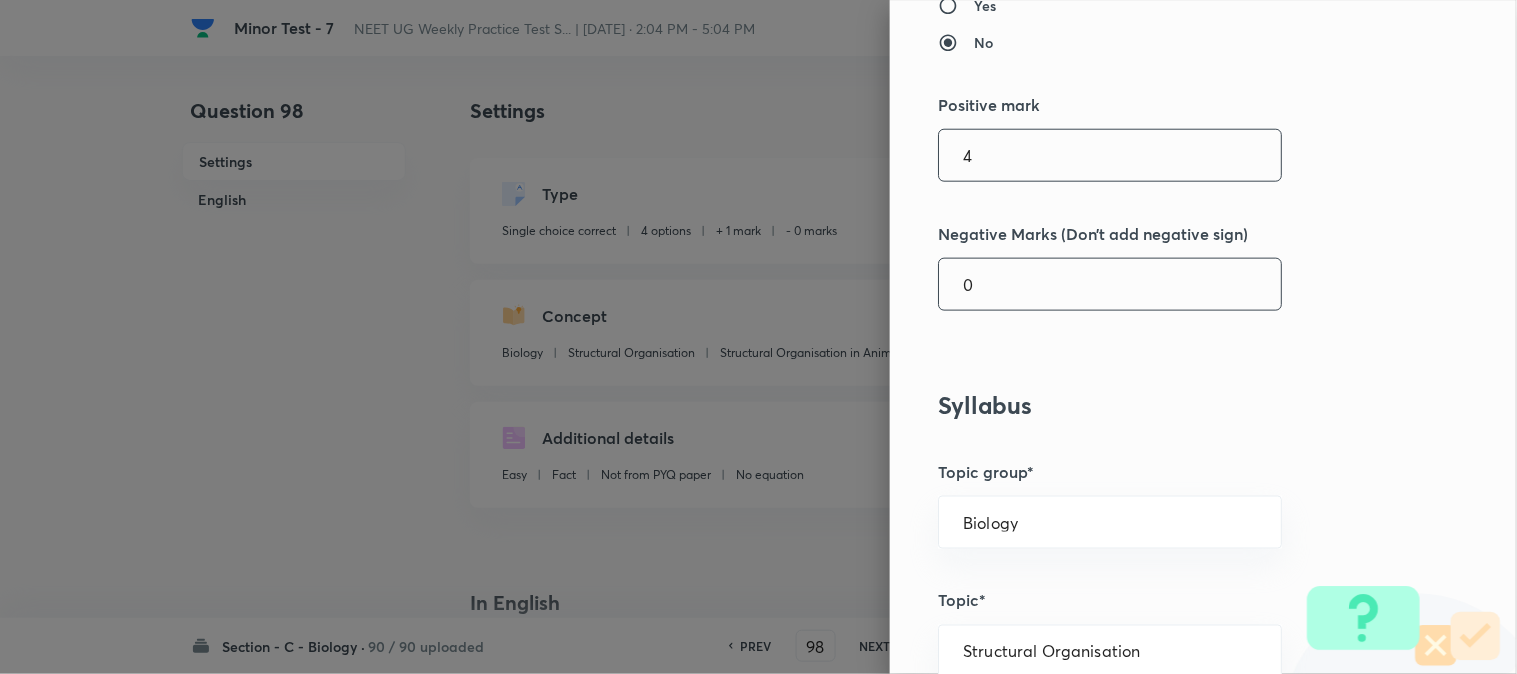 type on "4" 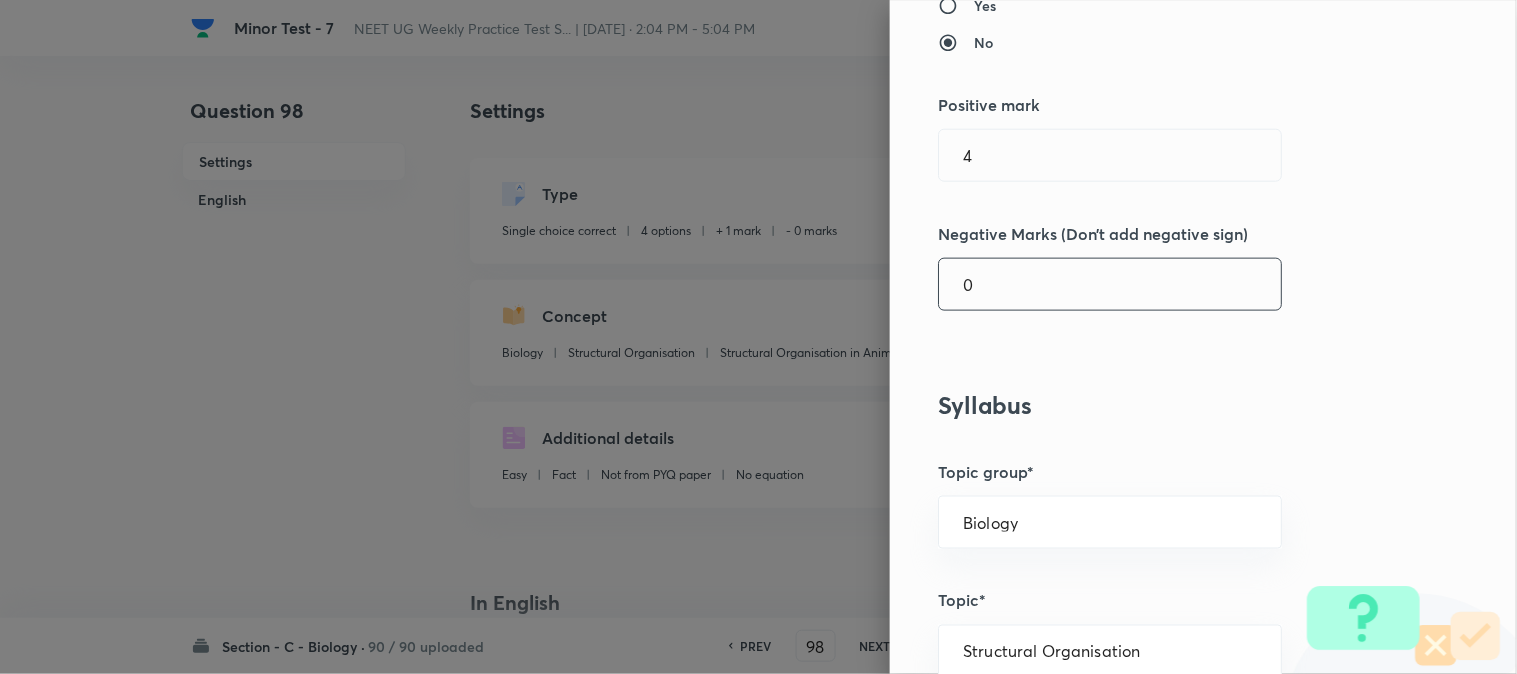click on "0" at bounding box center (1110, 284) 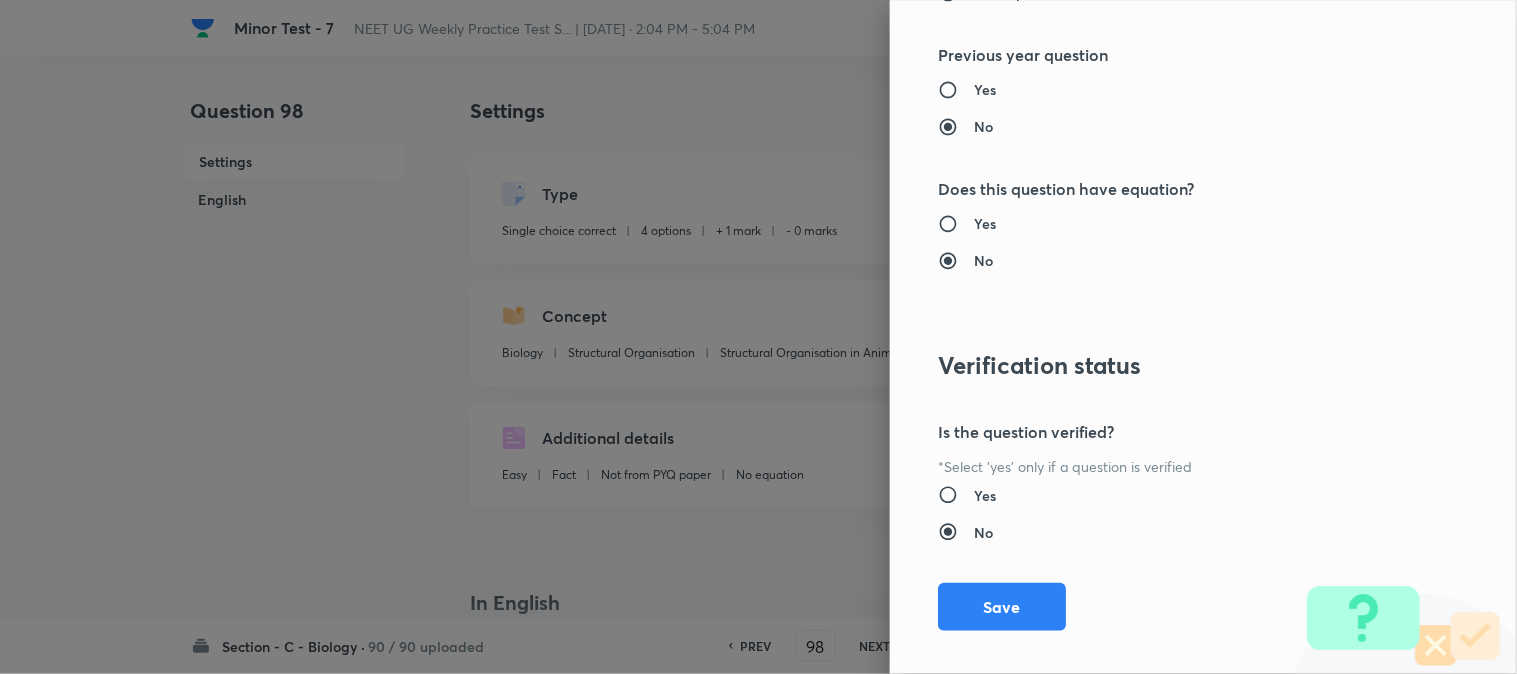 scroll, scrollTop: 2052, scrollLeft: 0, axis: vertical 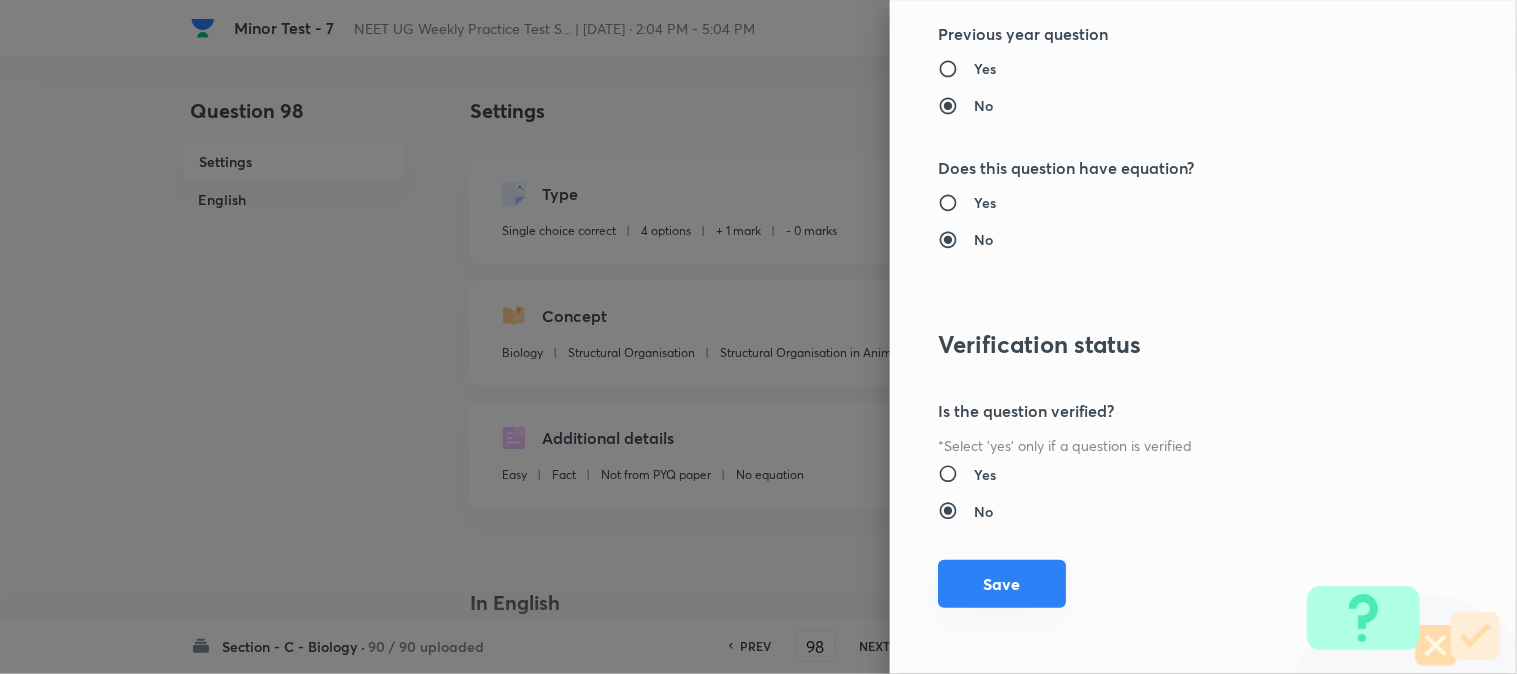 type on "1" 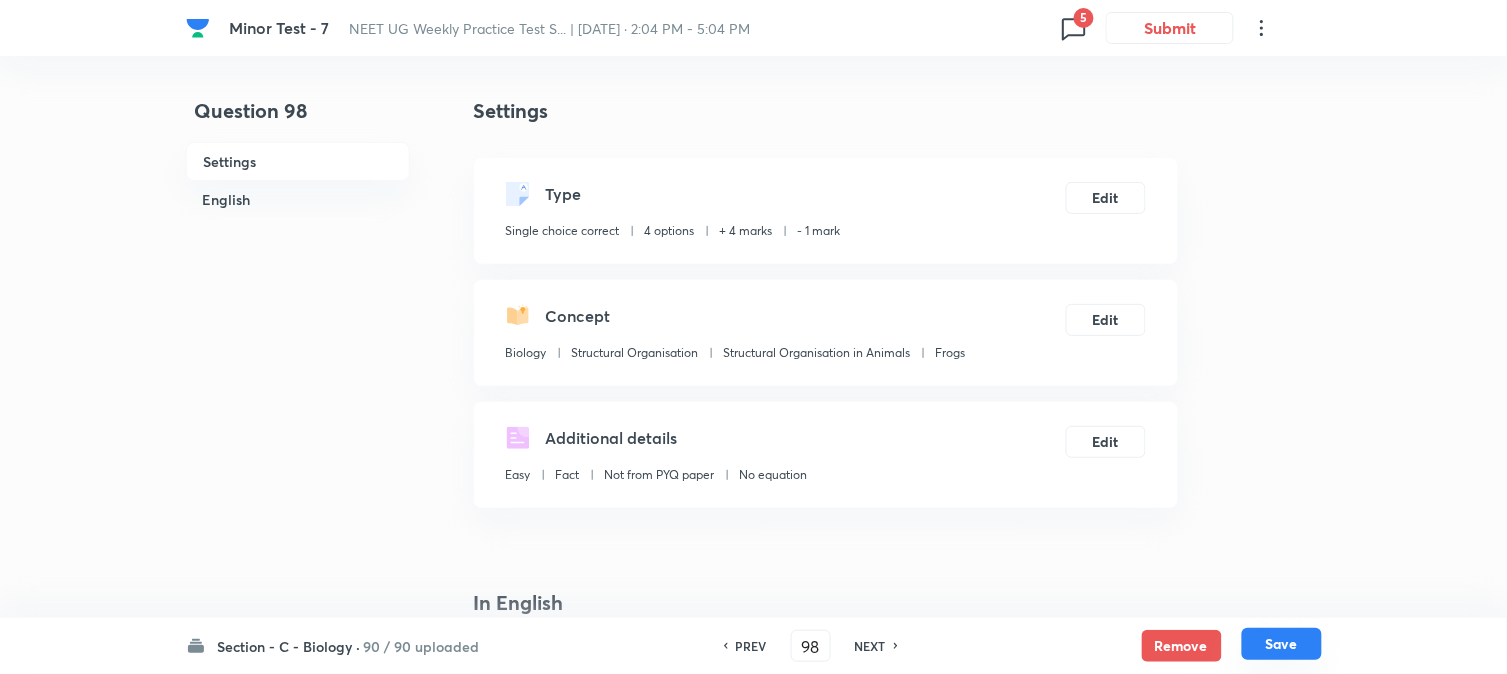 click on "Save" at bounding box center [1282, 644] 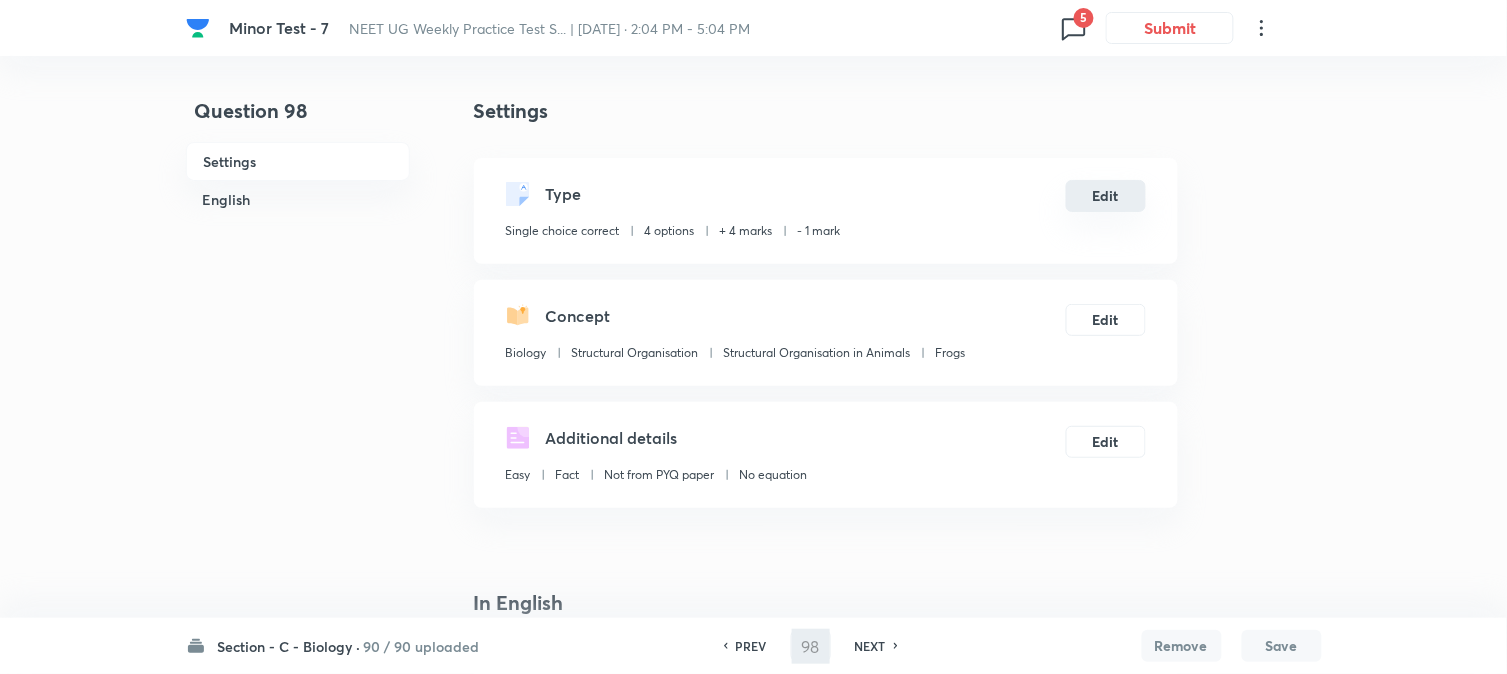 click on "Edit" at bounding box center [1106, 196] 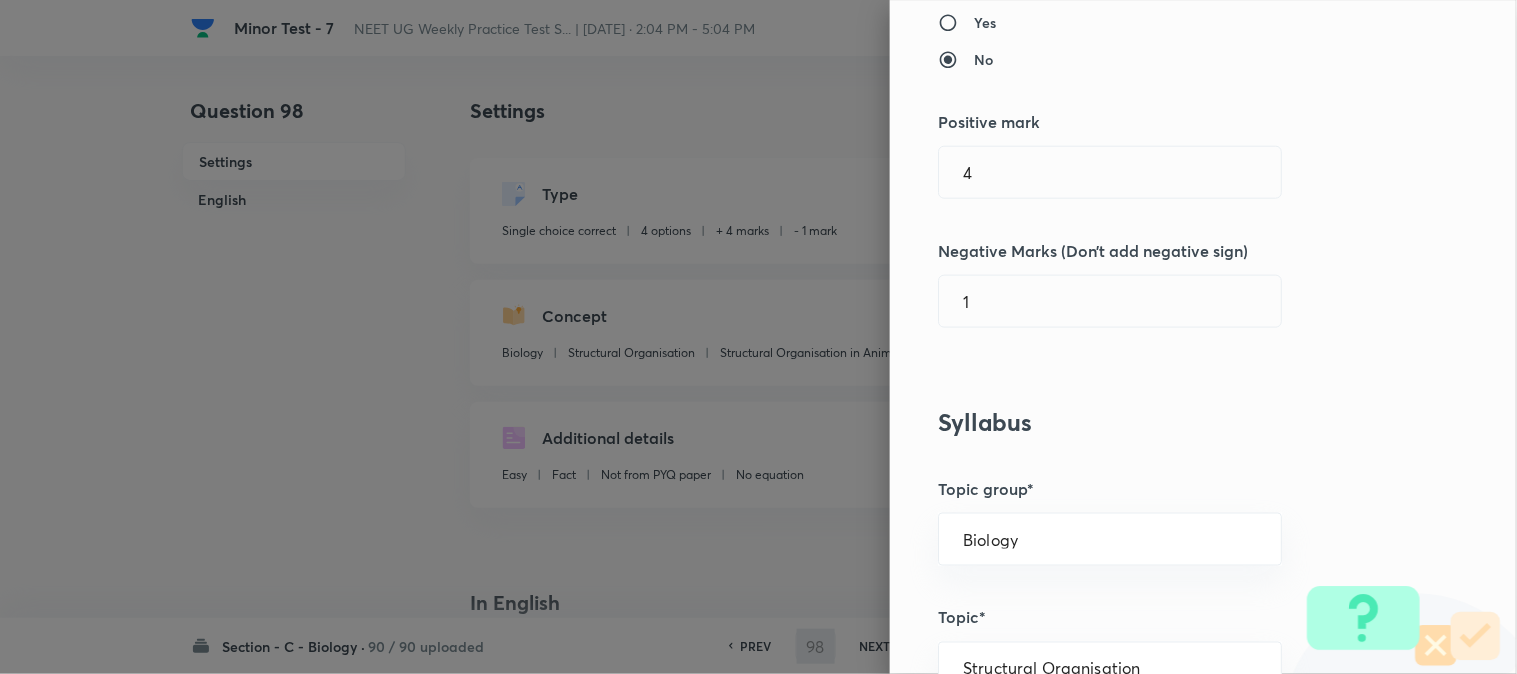 scroll, scrollTop: 444, scrollLeft: 0, axis: vertical 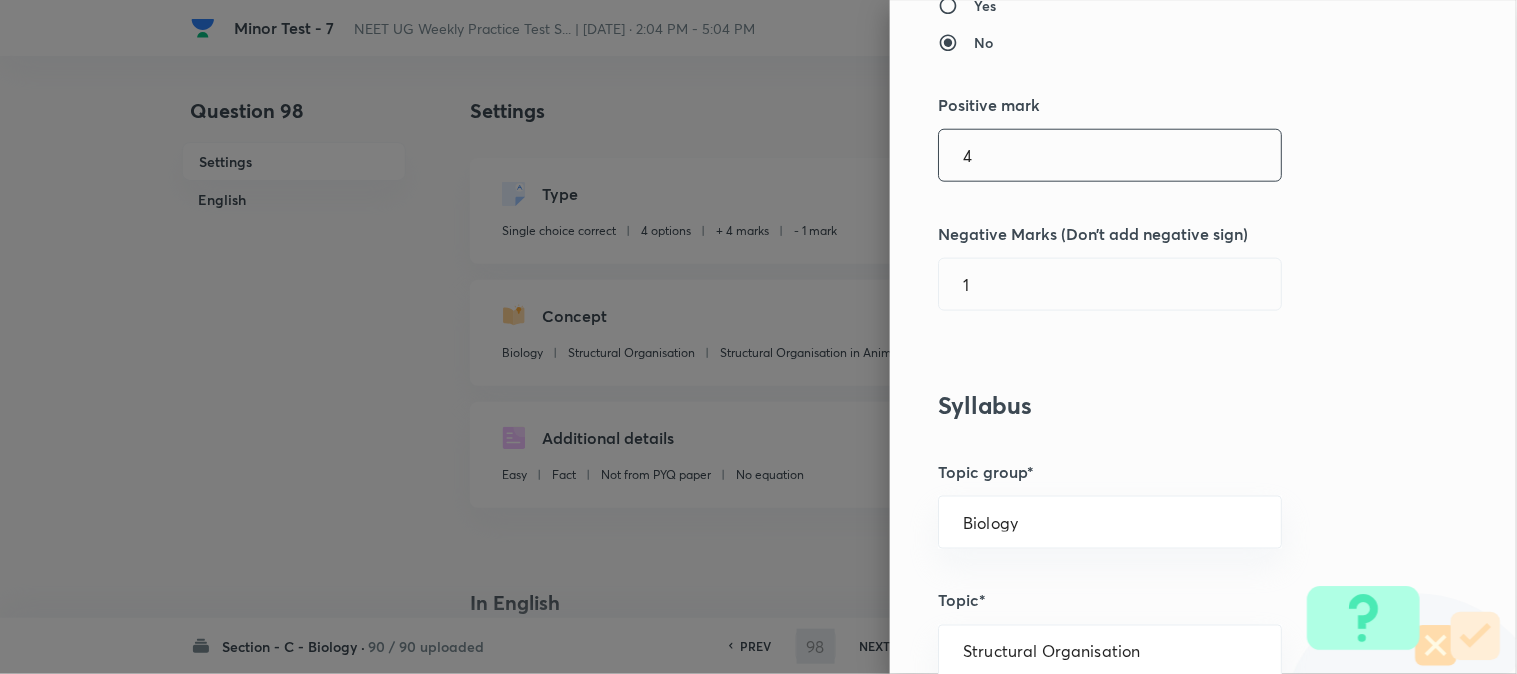 click on "4" at bounding box center [1110, 155] 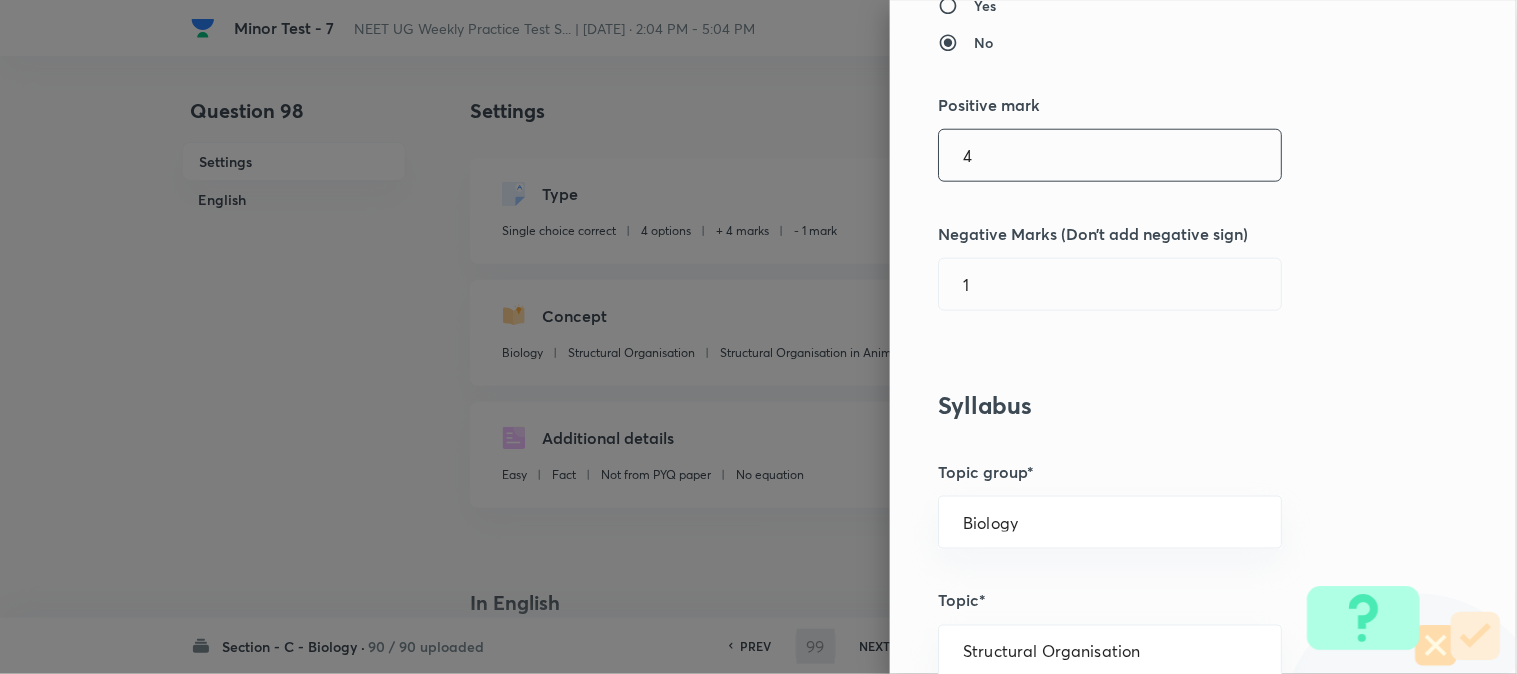 checkbox on "false" 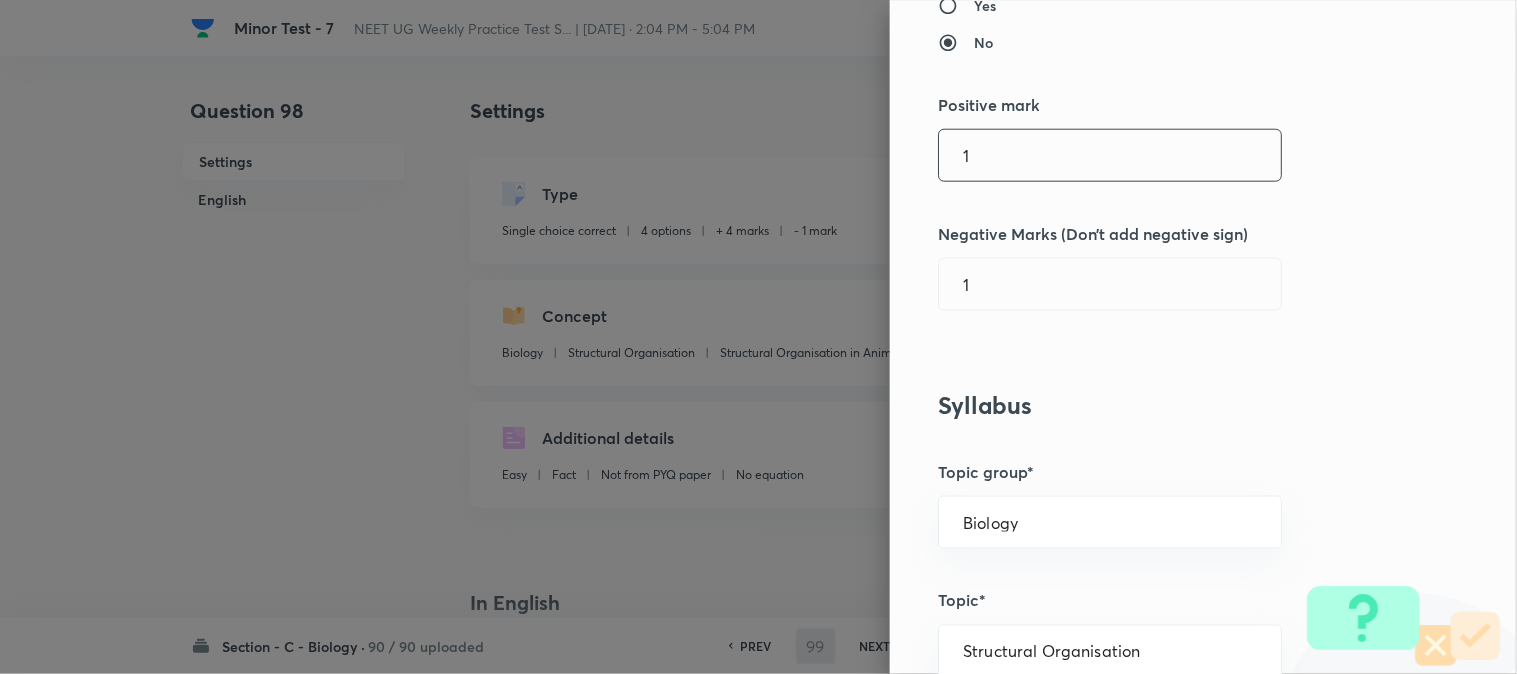 type on "0" 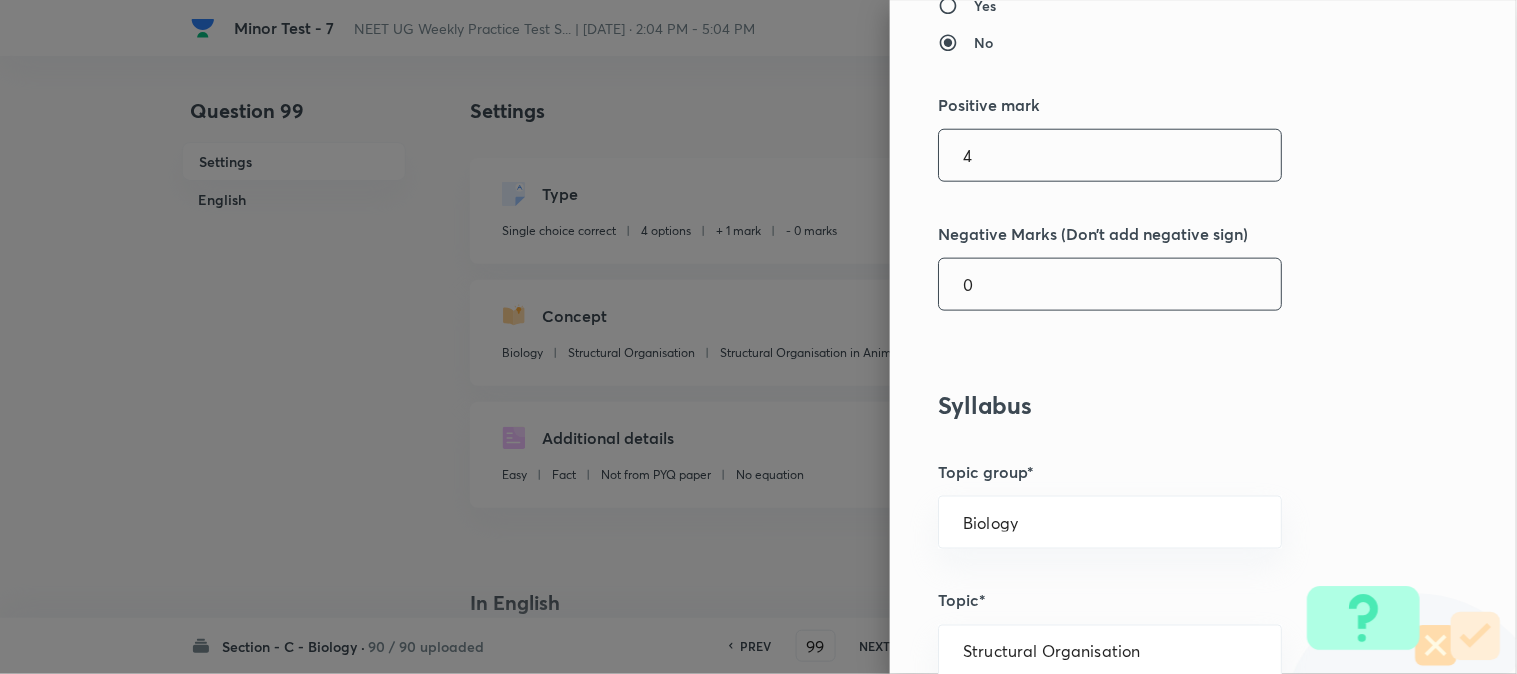 type on "4" 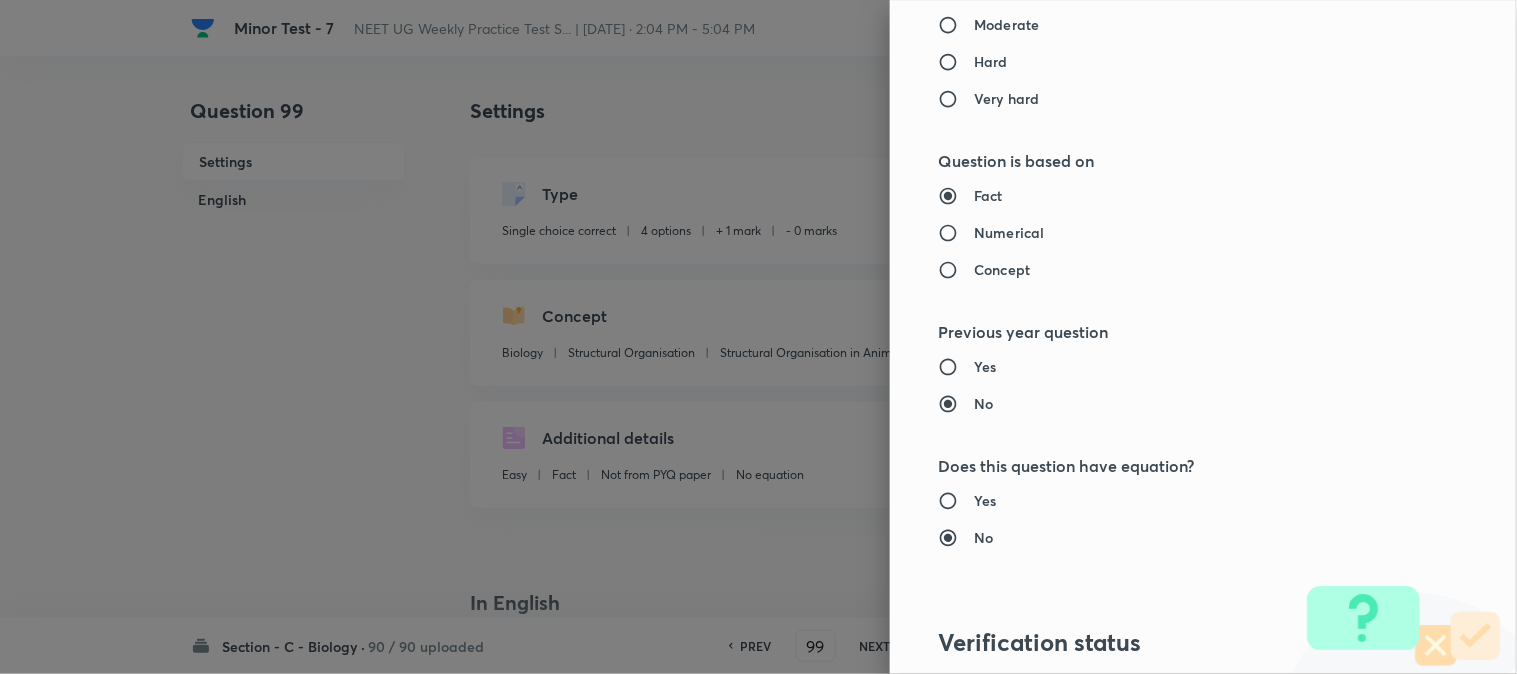 scroll, scrollTop: 2052, scrollLeft: 0, axis: vertical 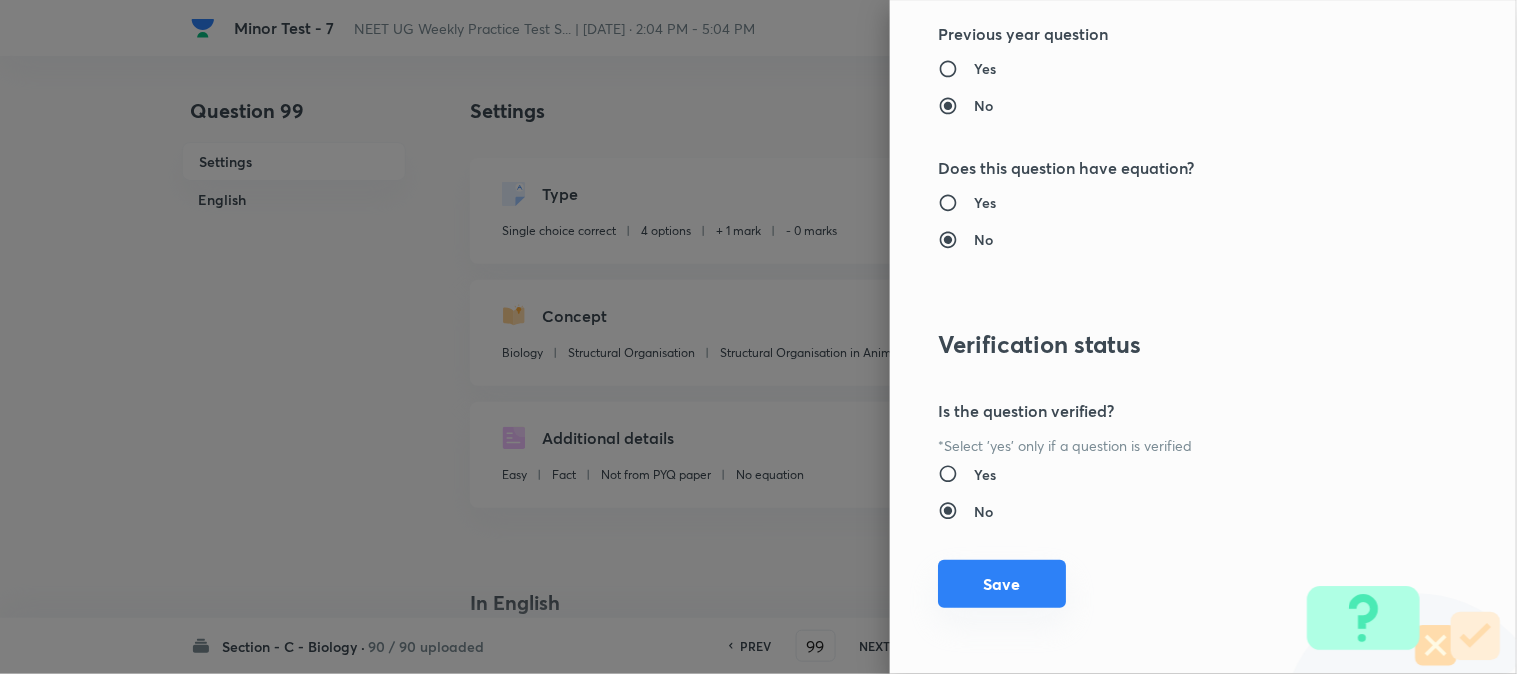 type on "1" 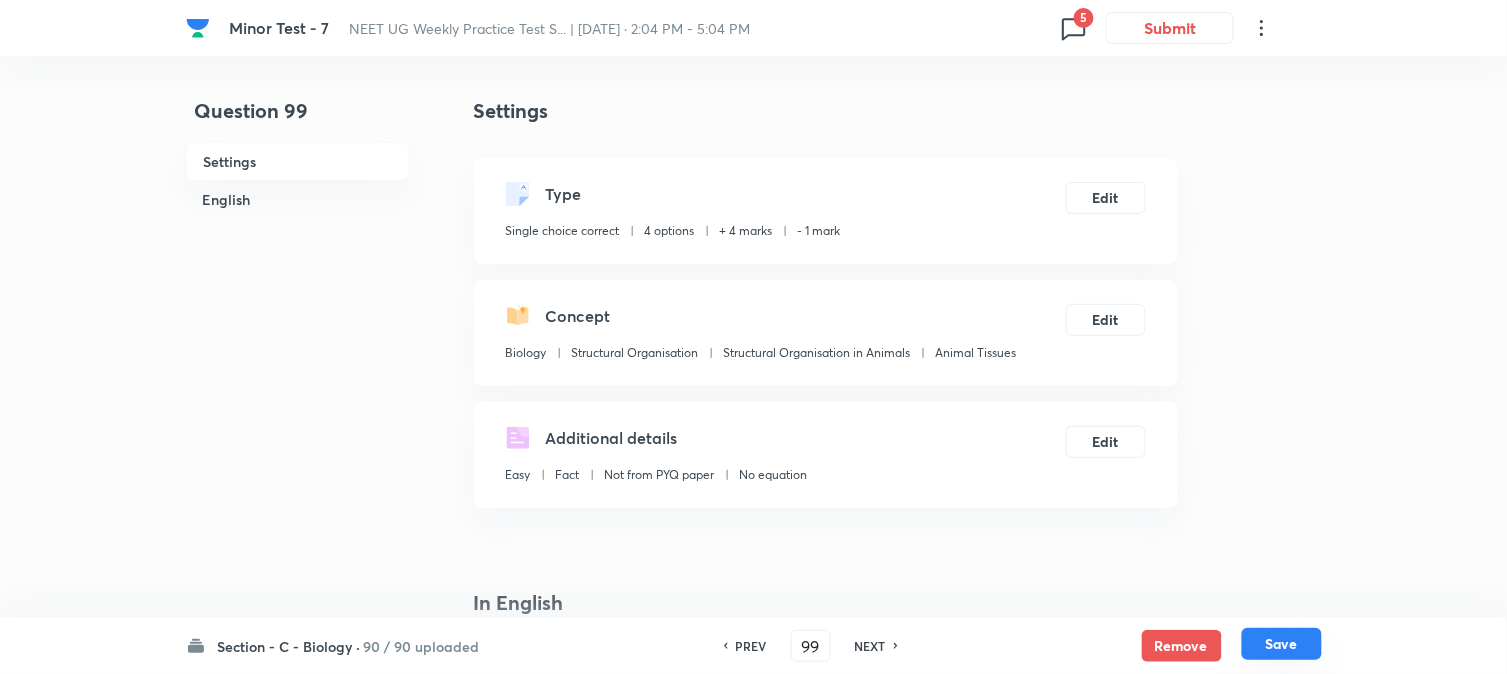click on "Save" at bounding box center [1282, 644] 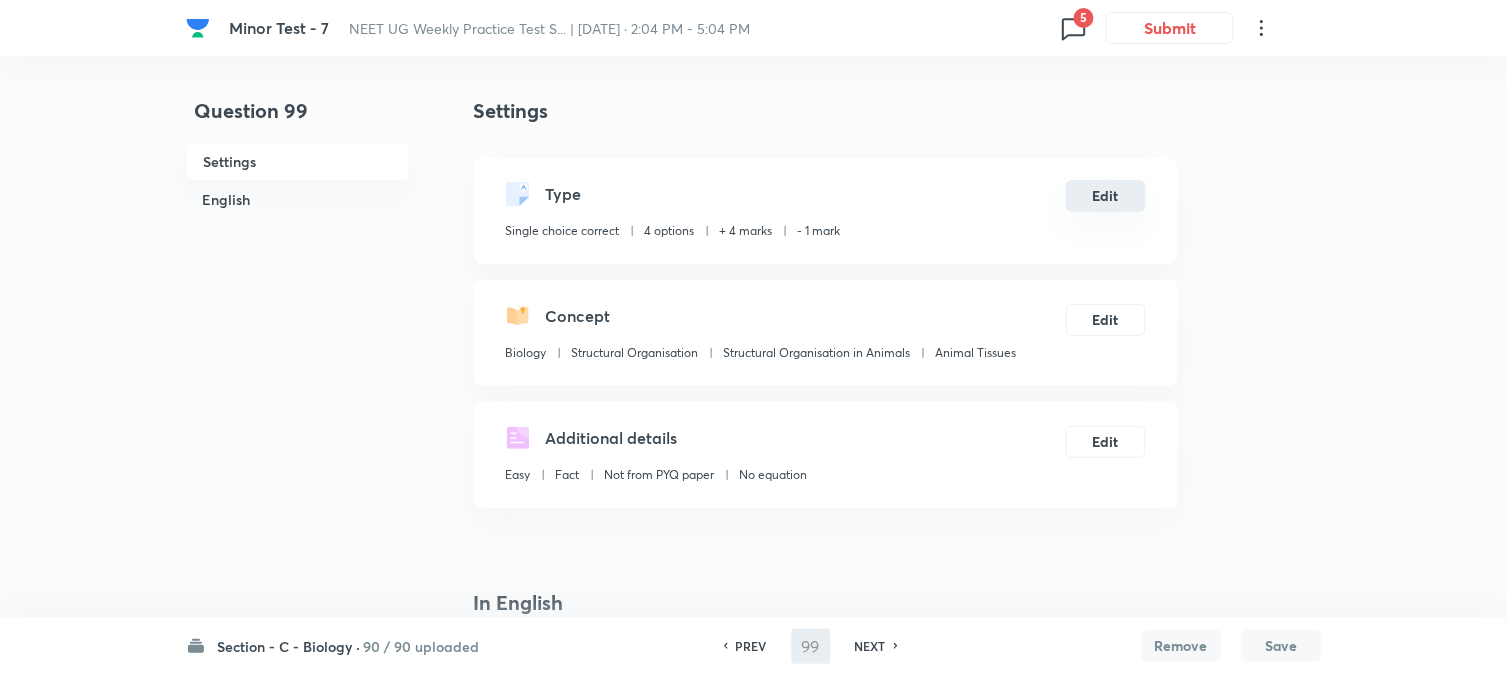click on "Edit" at bounding box center (1106, 196) 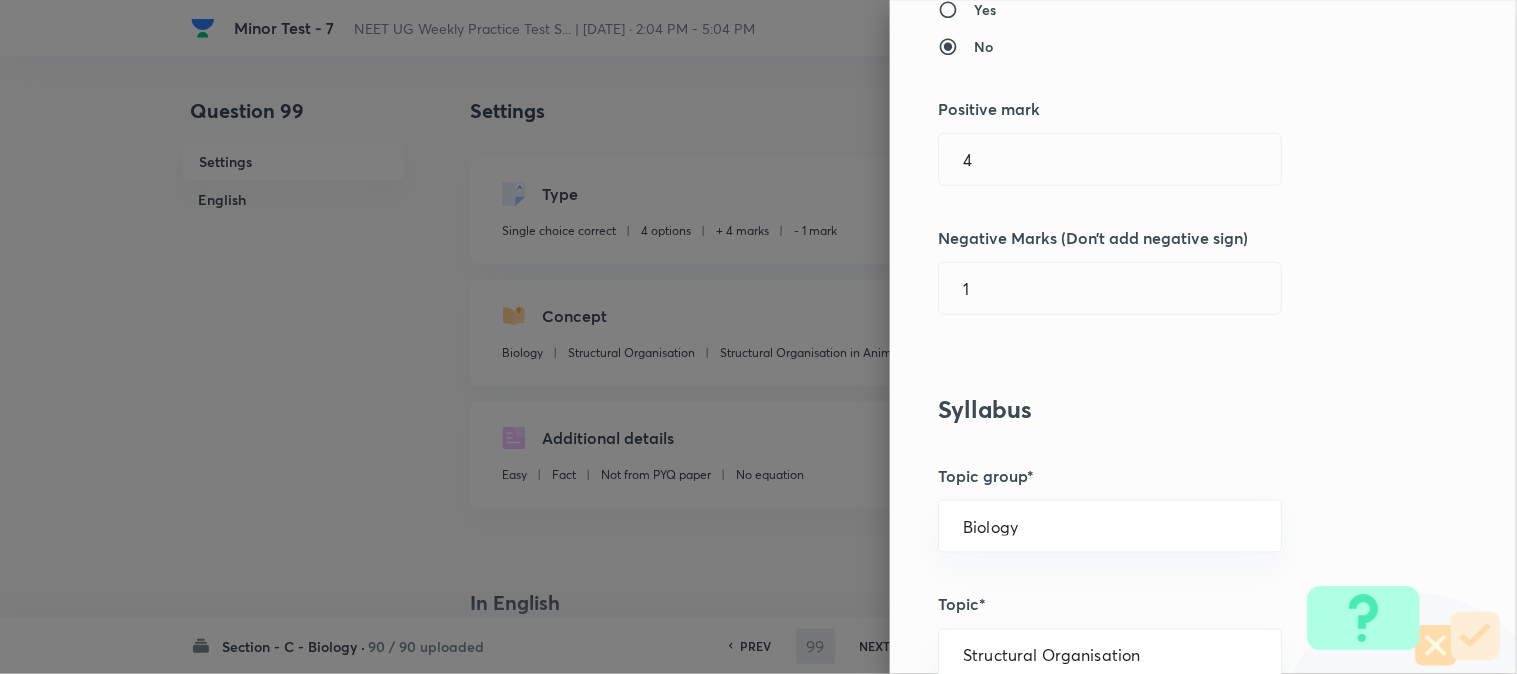 scroll, scrollTop: 444, scrollLeft: 0, axis: vertical 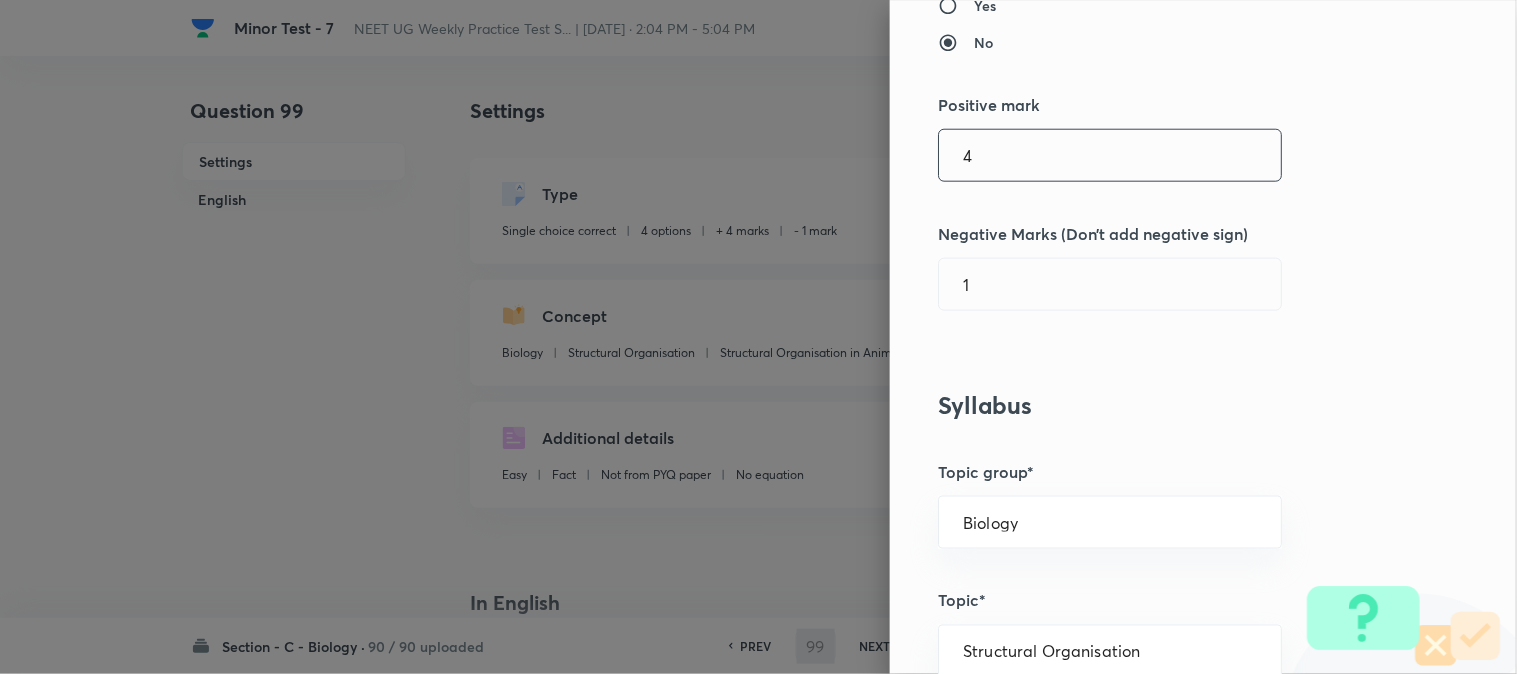 click on "4" at bounding box center [1110, 155] 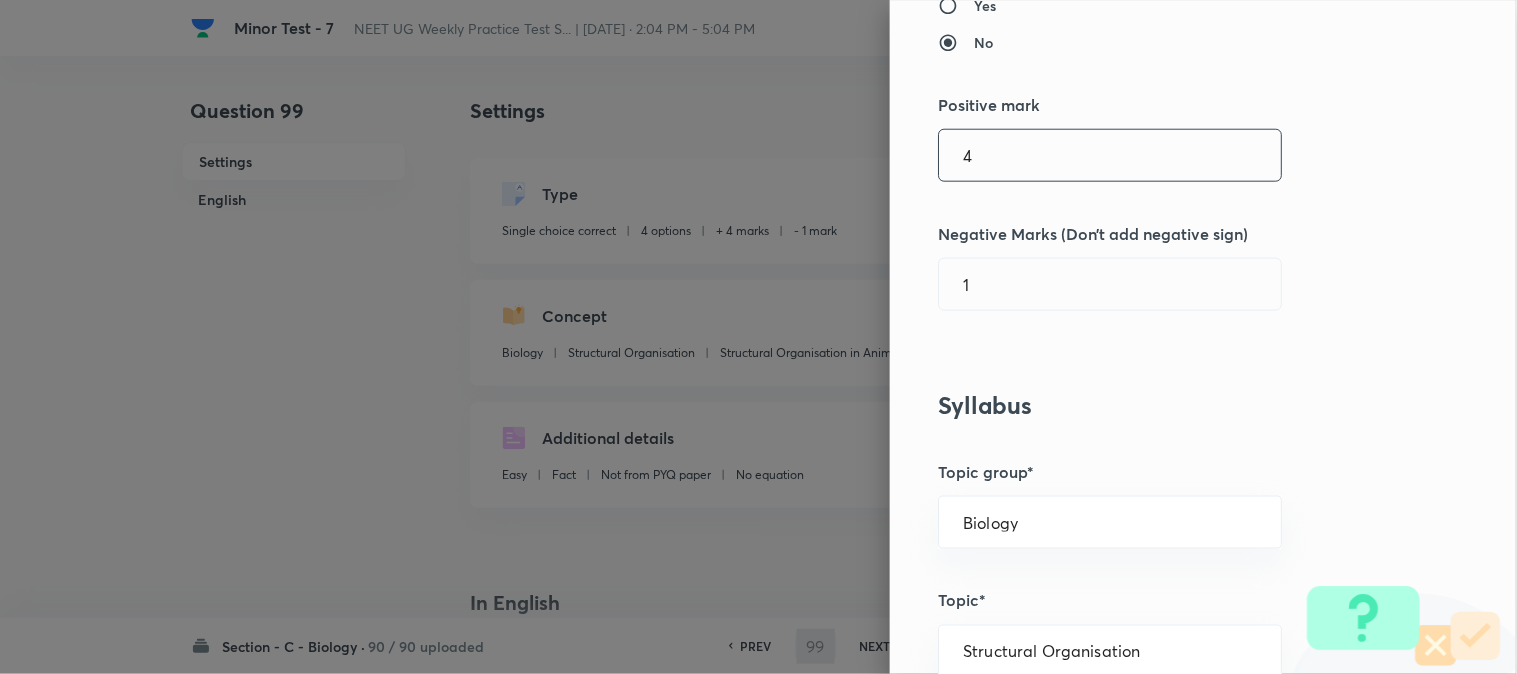 type on "100" 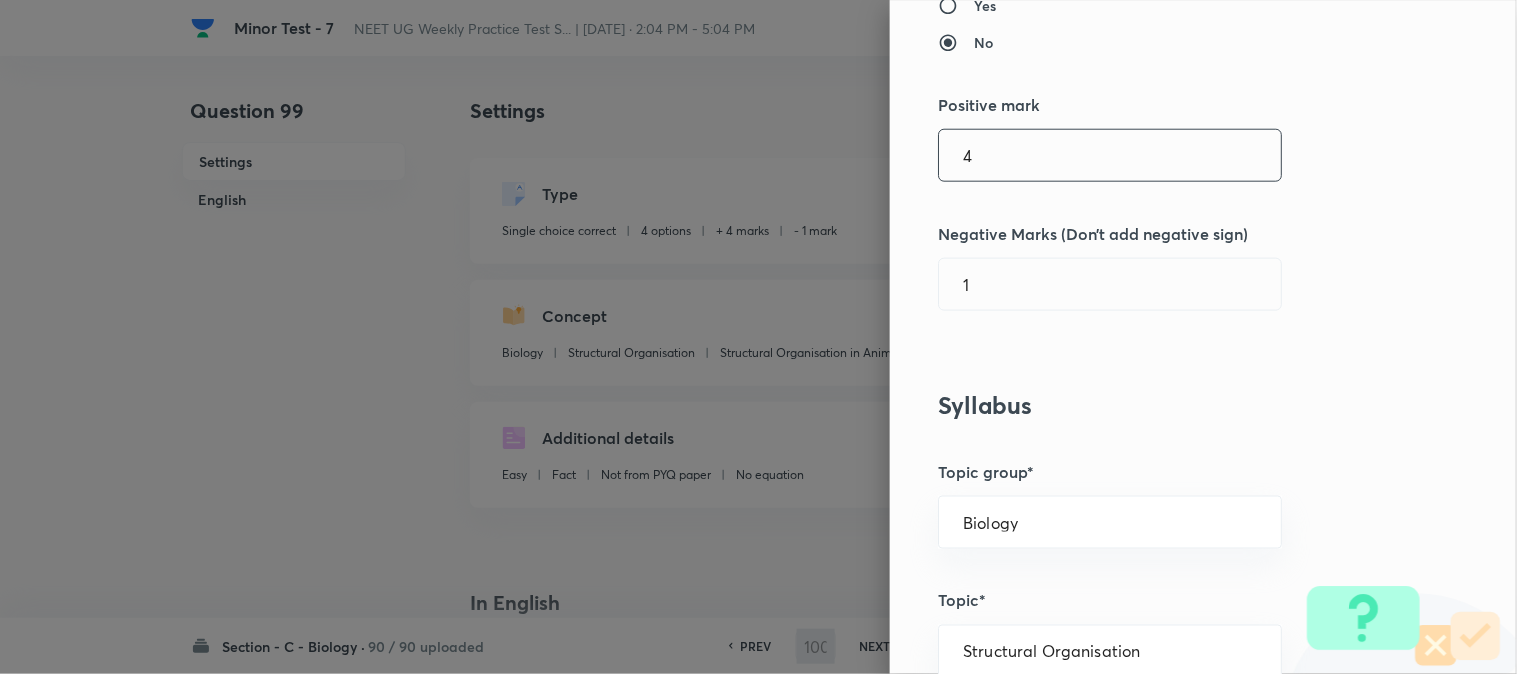 checkbox on "true" 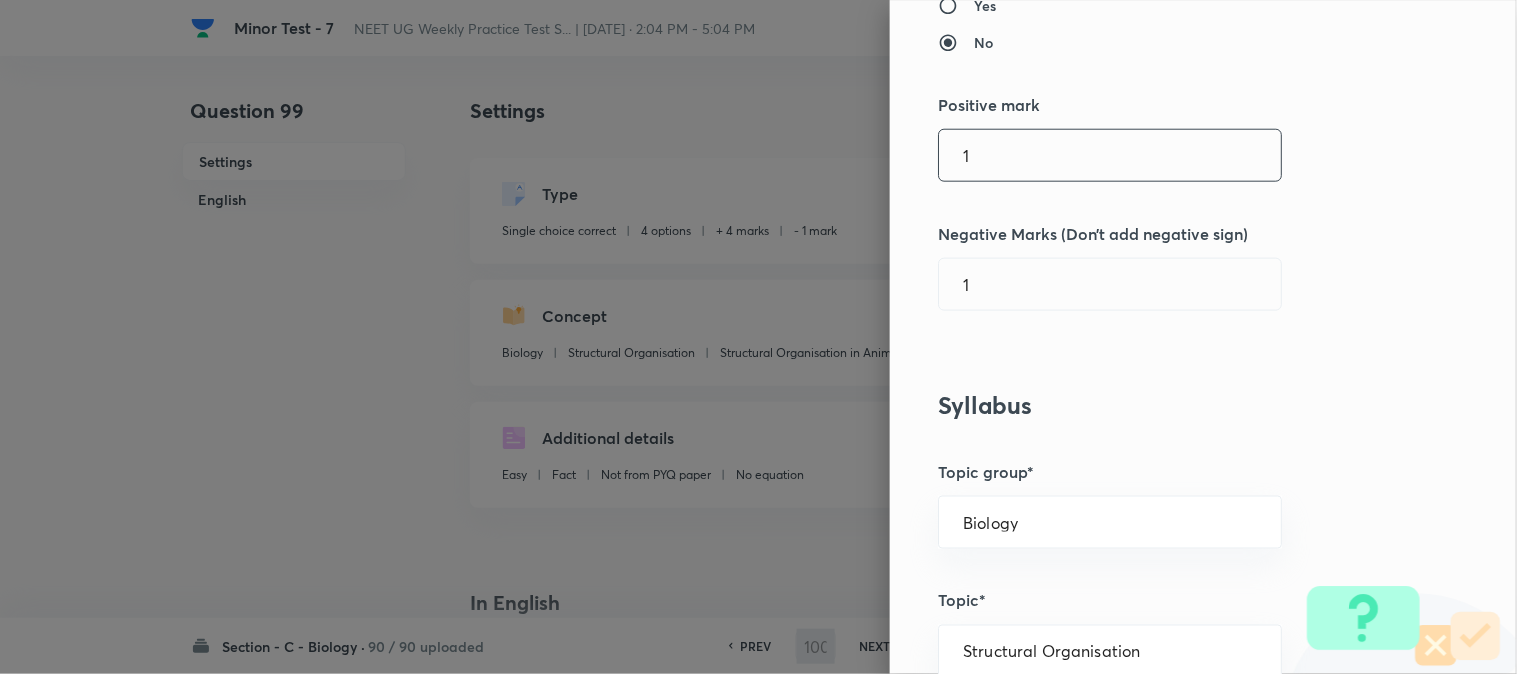 type on "0" 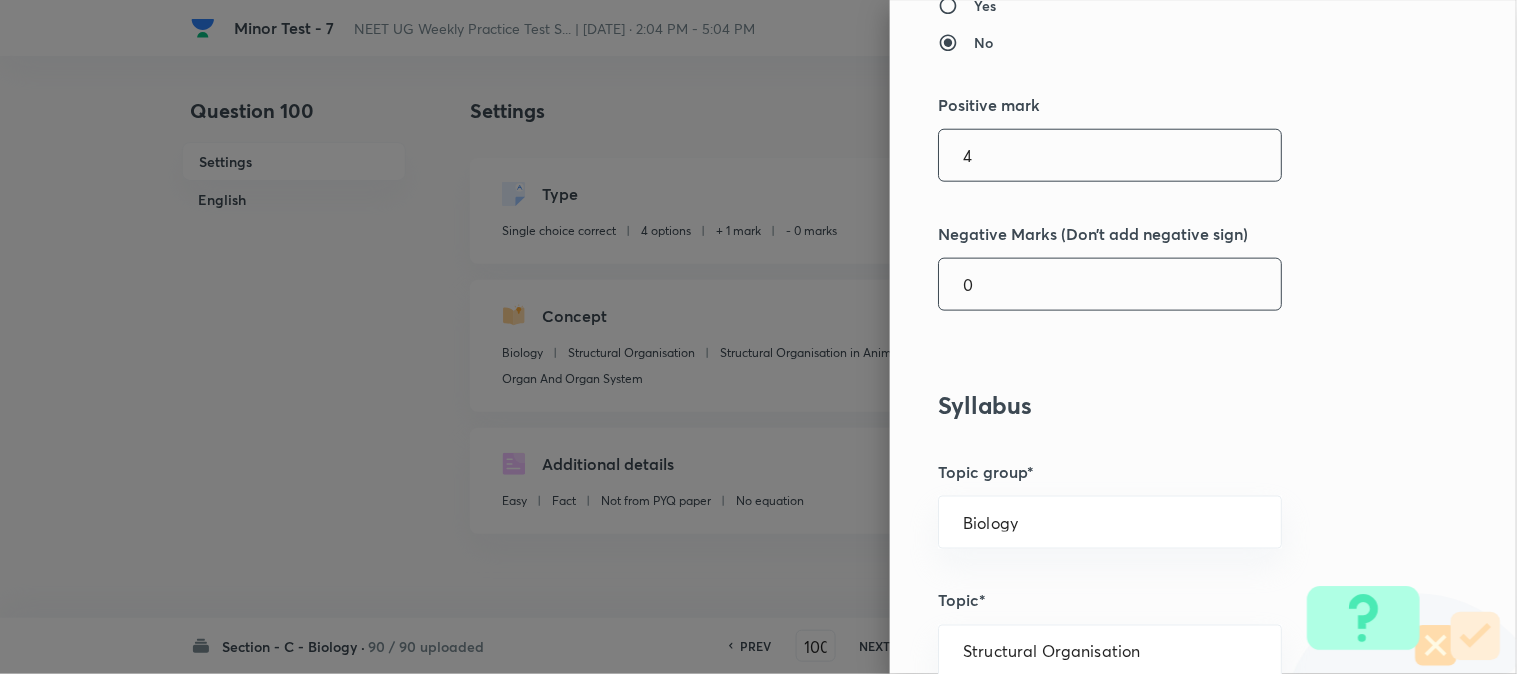type on "4" 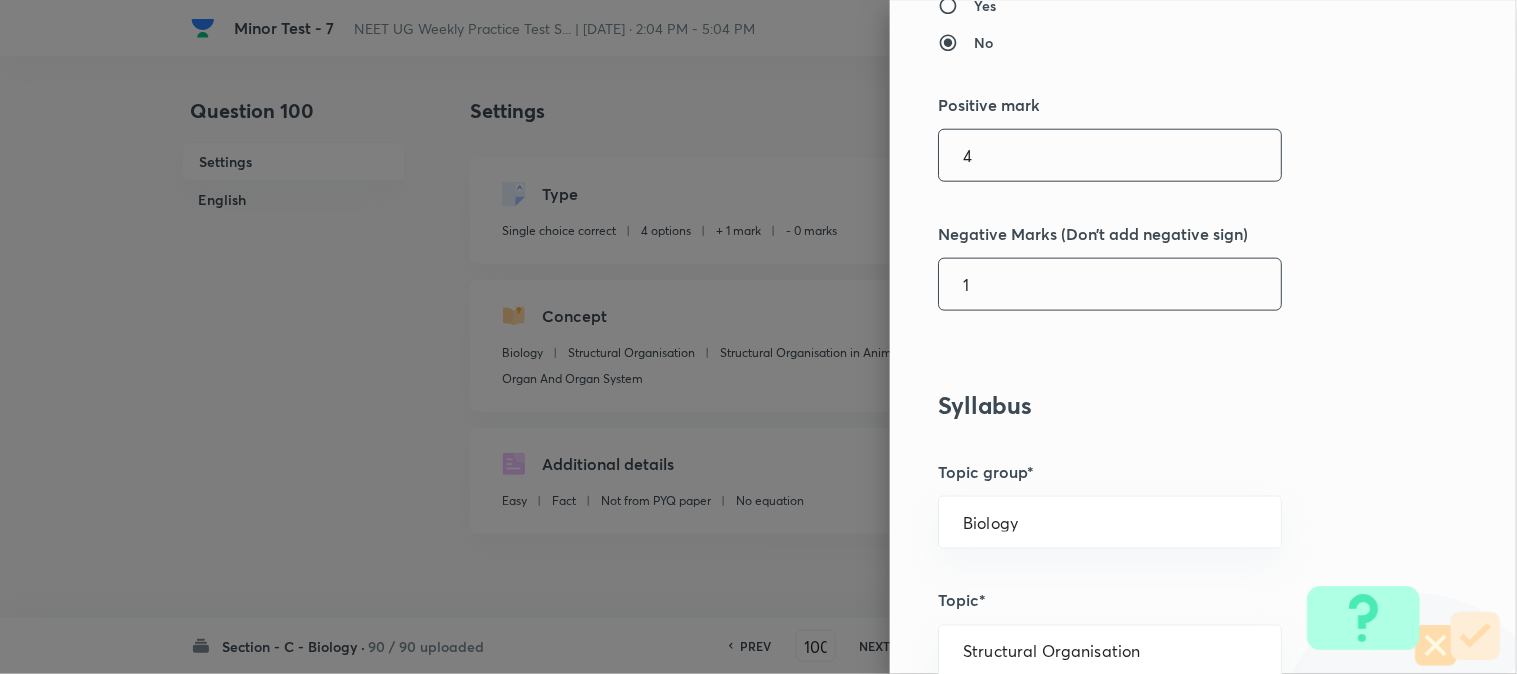 click on "1" at bounding box center [1110, 284] 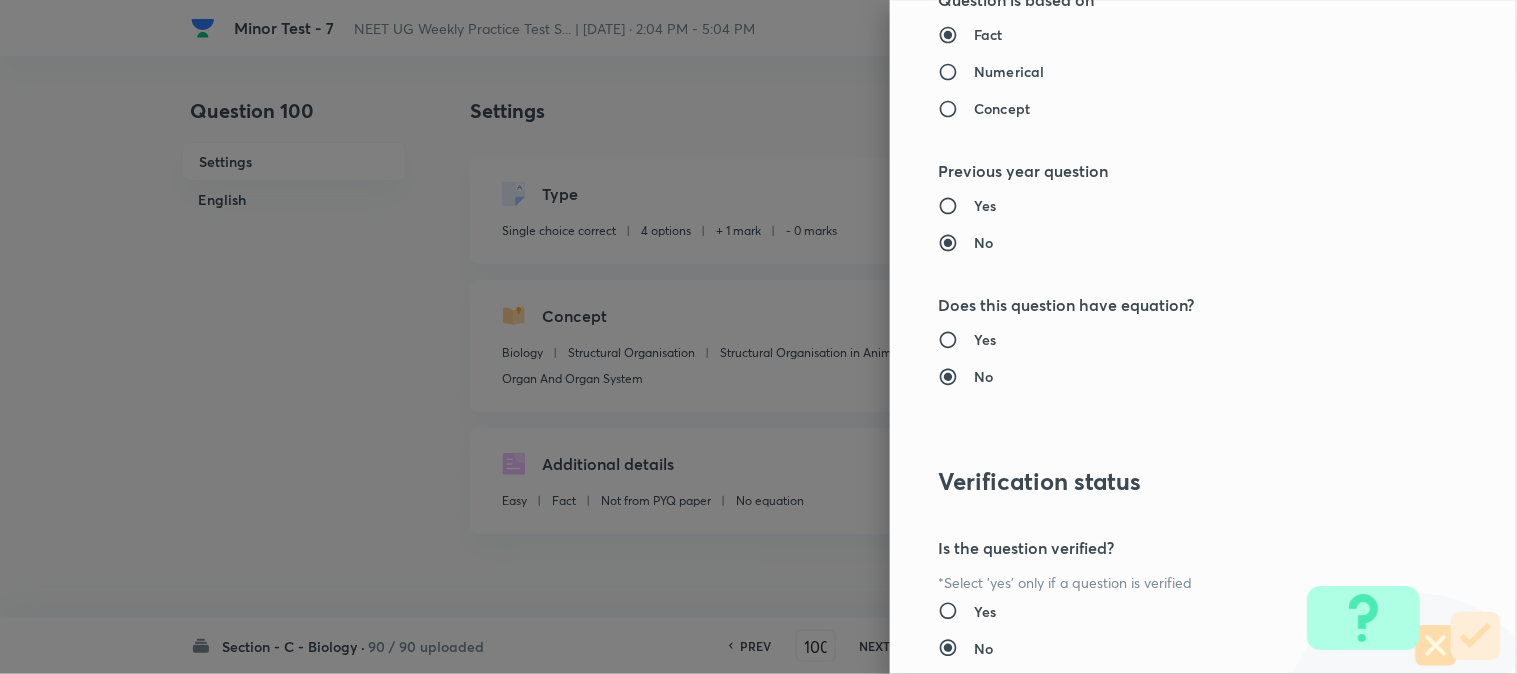 scroll, scrollTop: 2052, scrollLeft: 0, axis: vertical 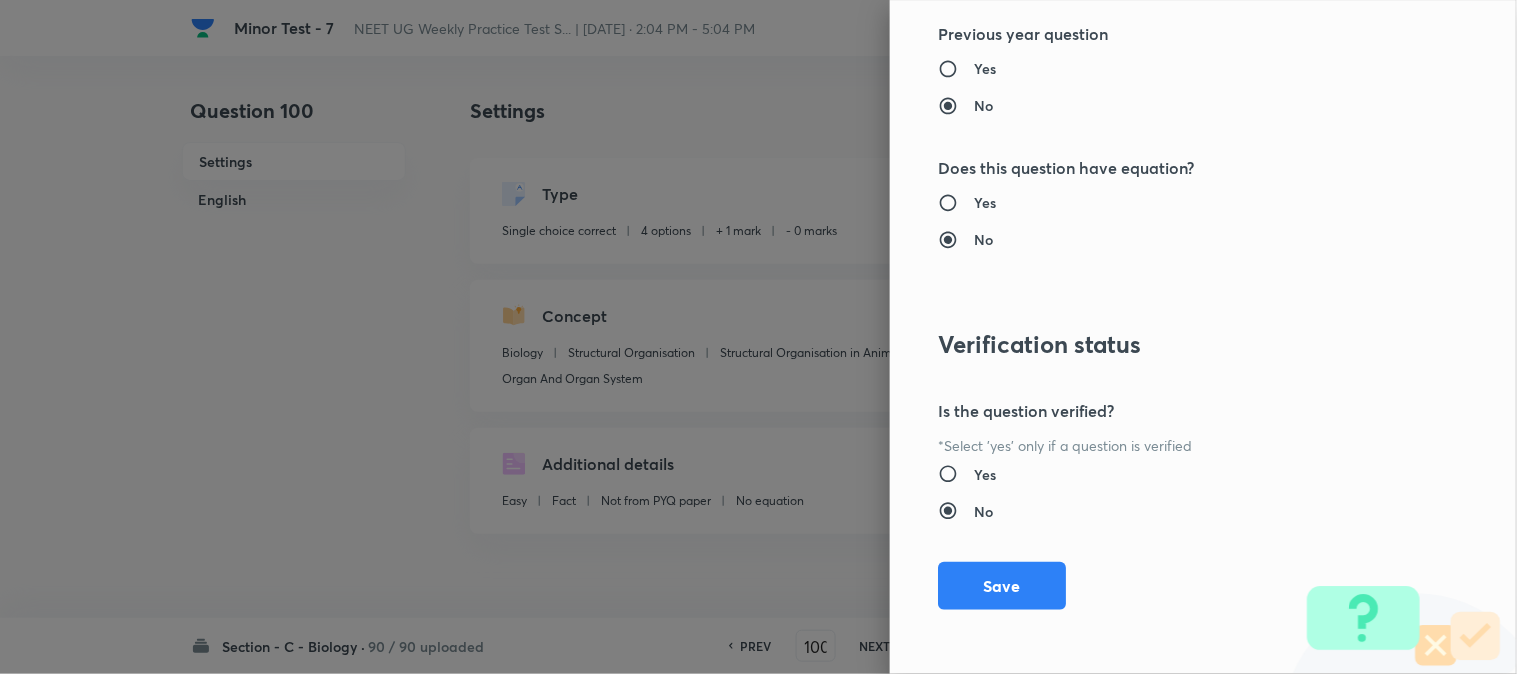 type on "1" 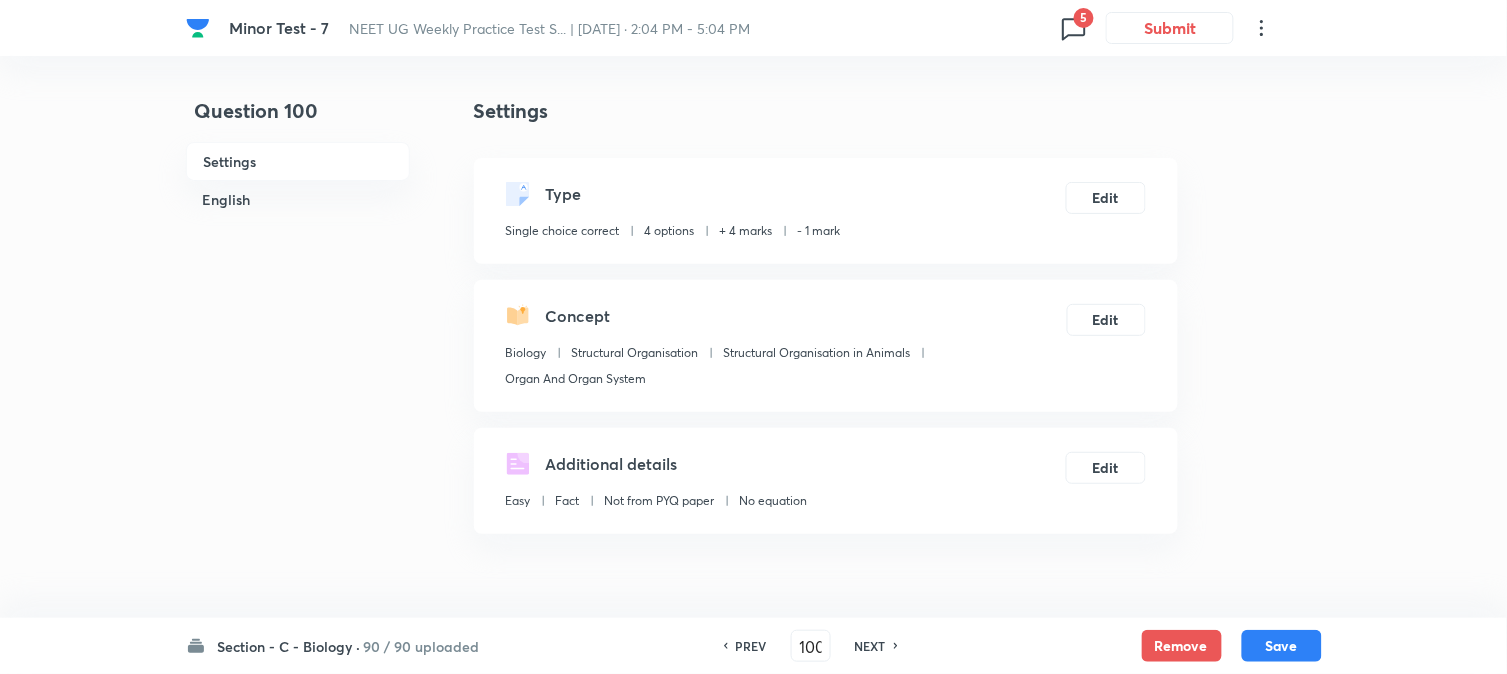 click on "Save" at bounding box center [1282, 646] 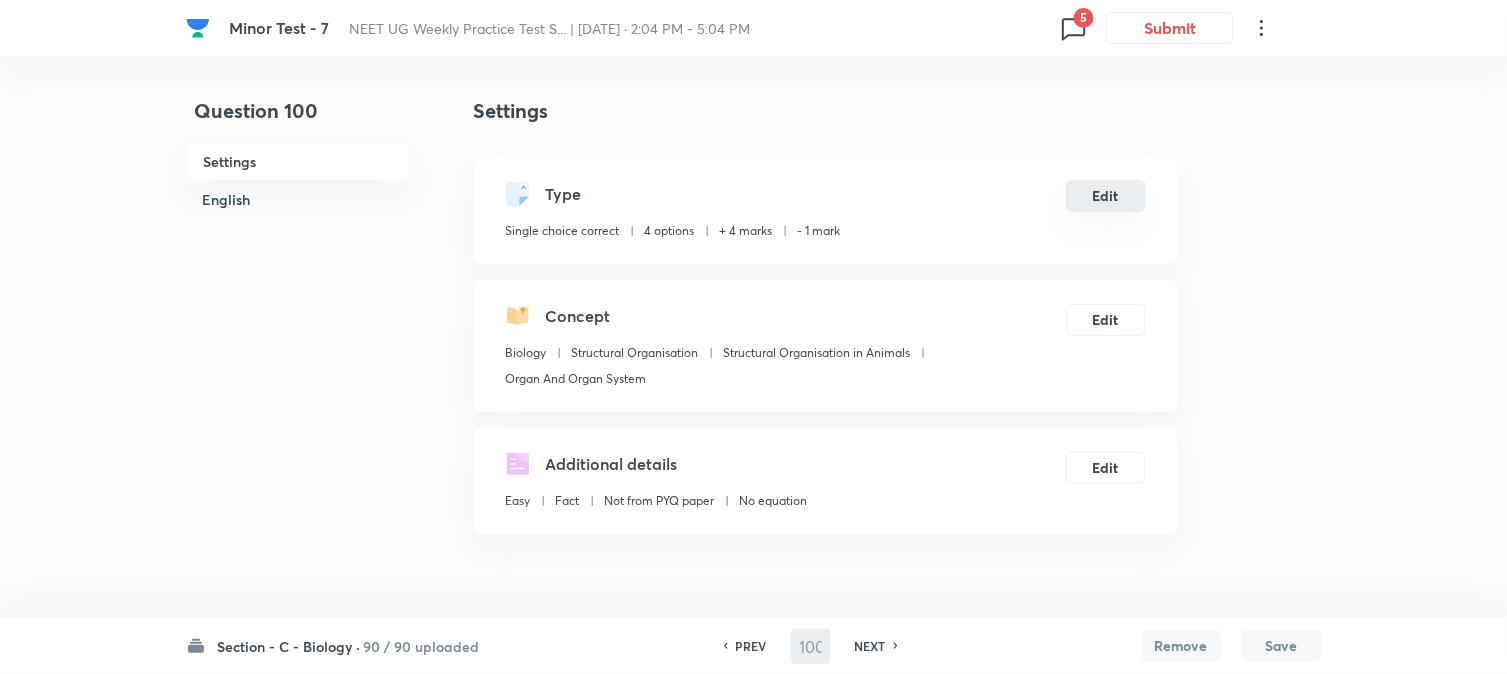 click on "Edit" at bounding box center [1106, 196] 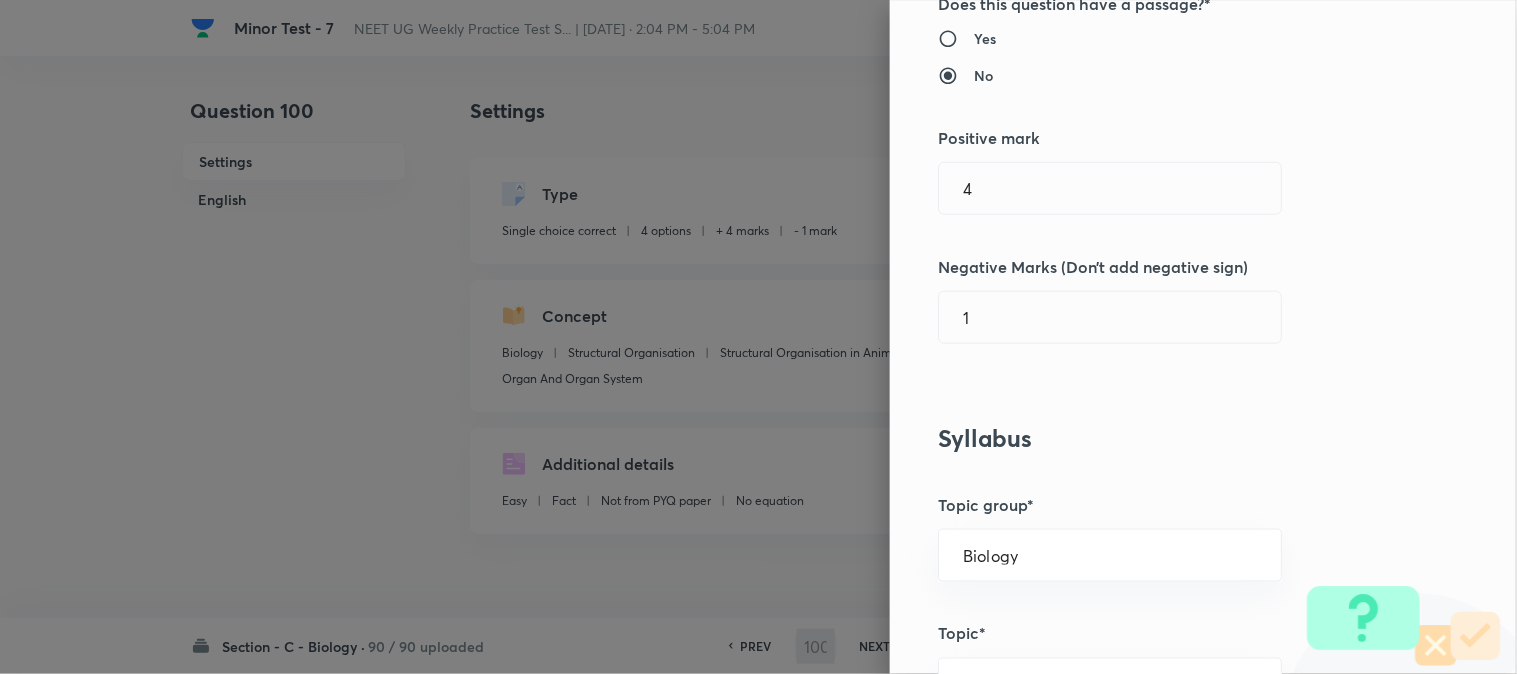 scroll, scrollTop: 444, scrollLeft: 0, axis: vertical 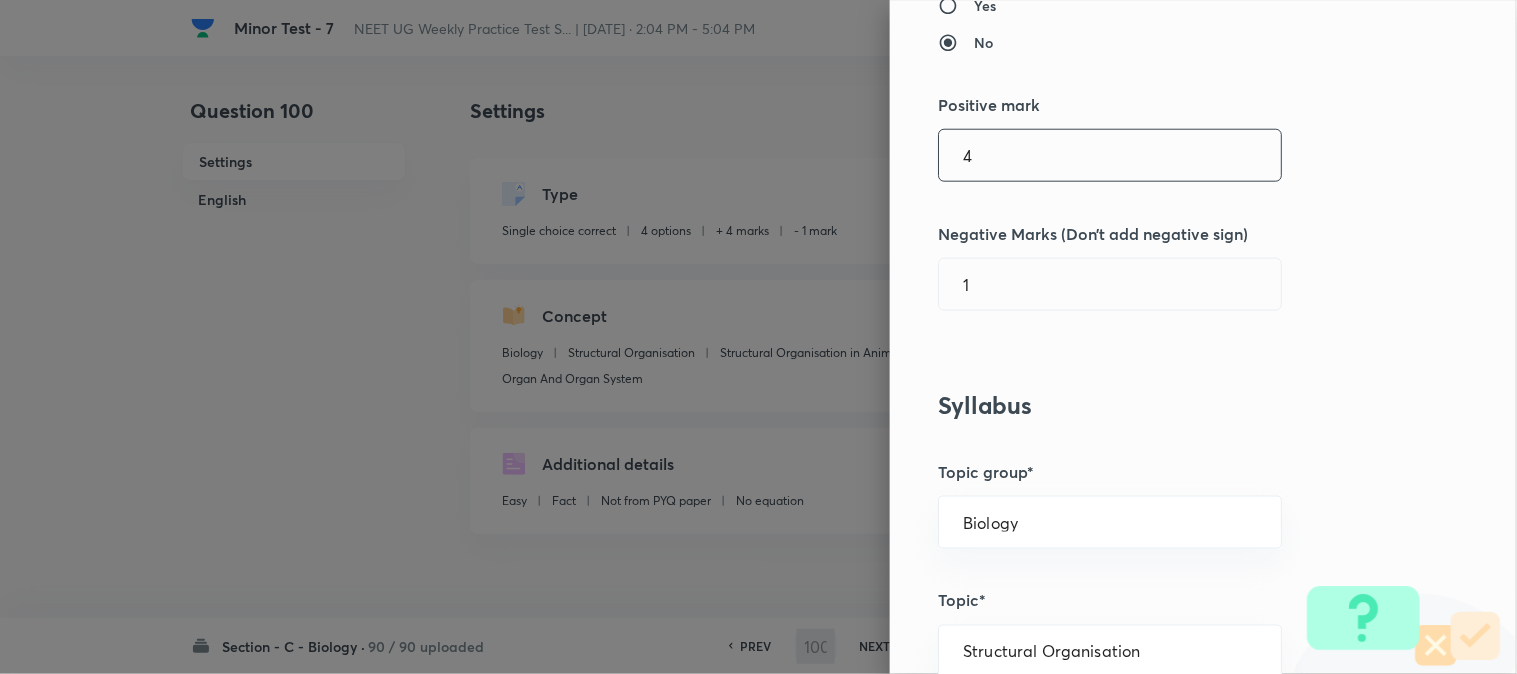 type on "101" 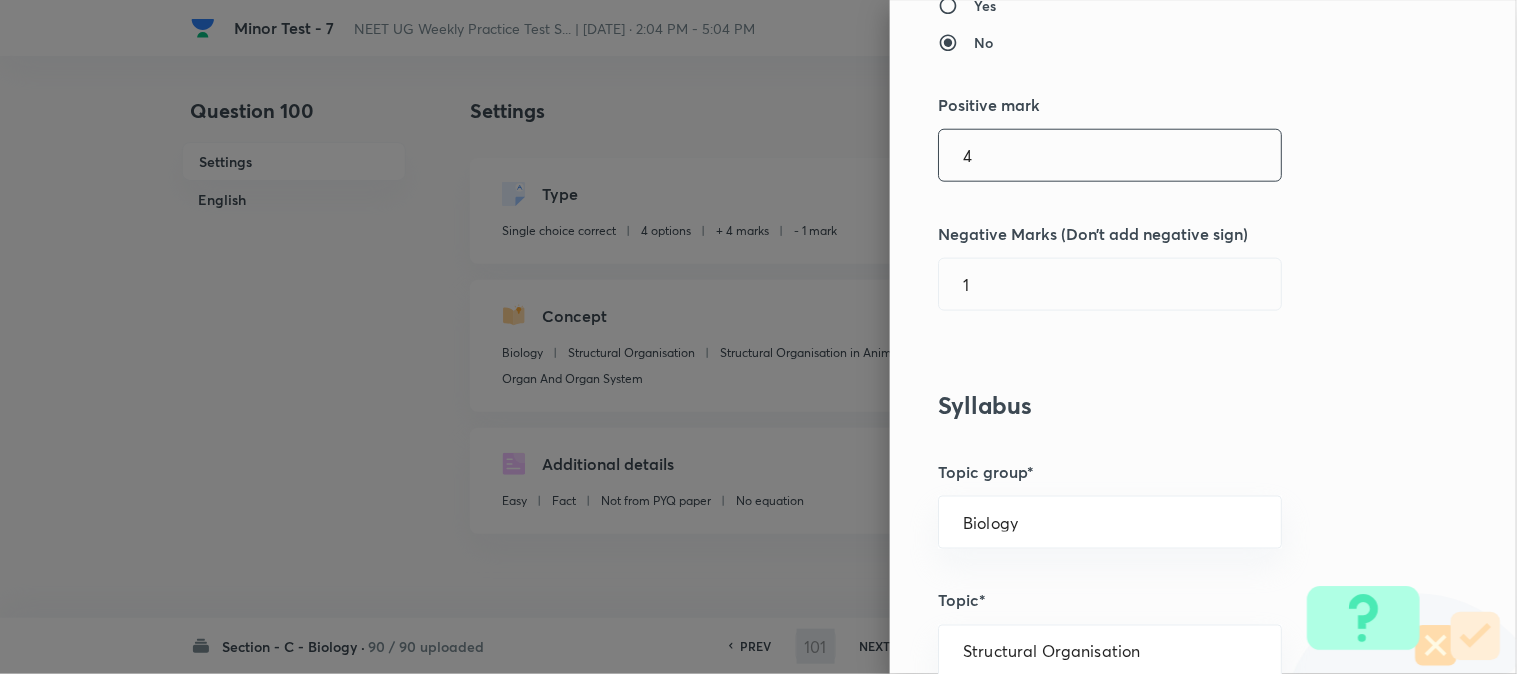 click on "4" at bounding box center [1110, 155] 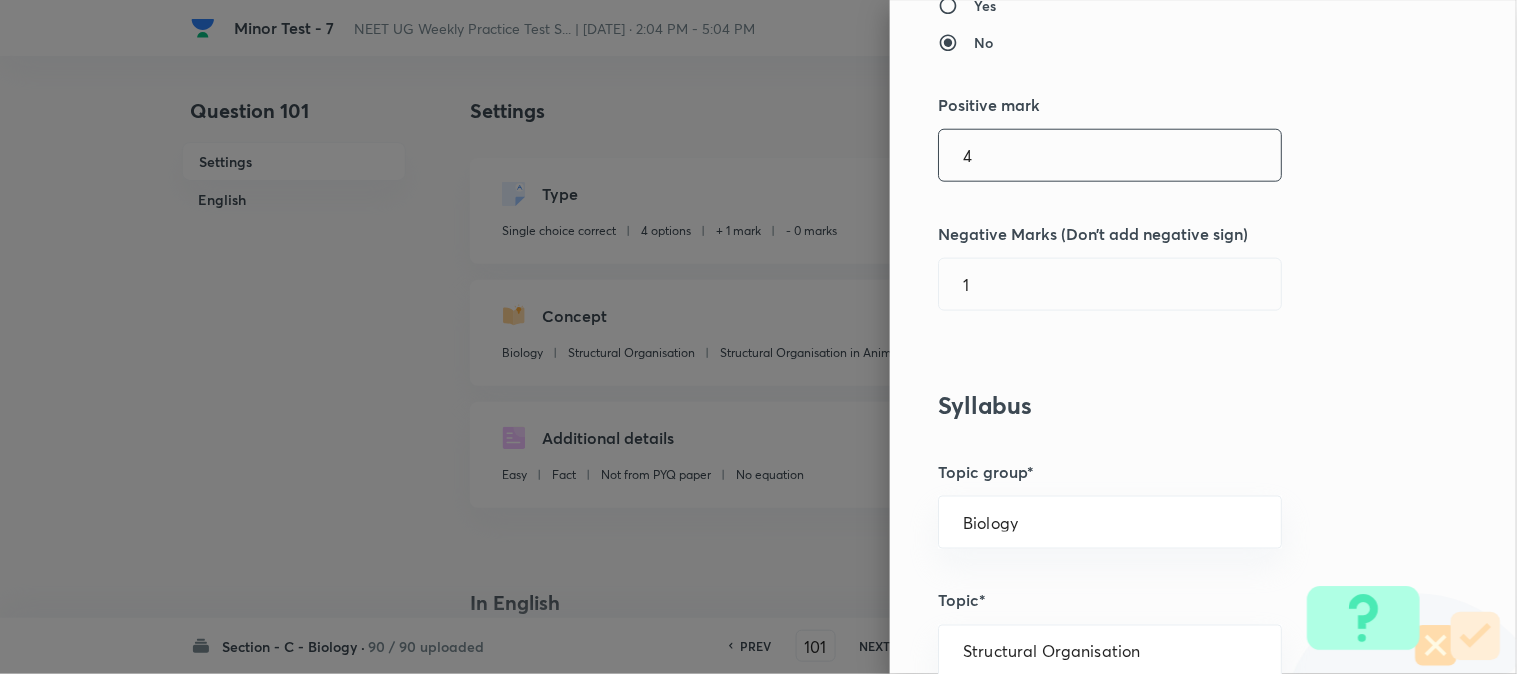 checkbox on "true" 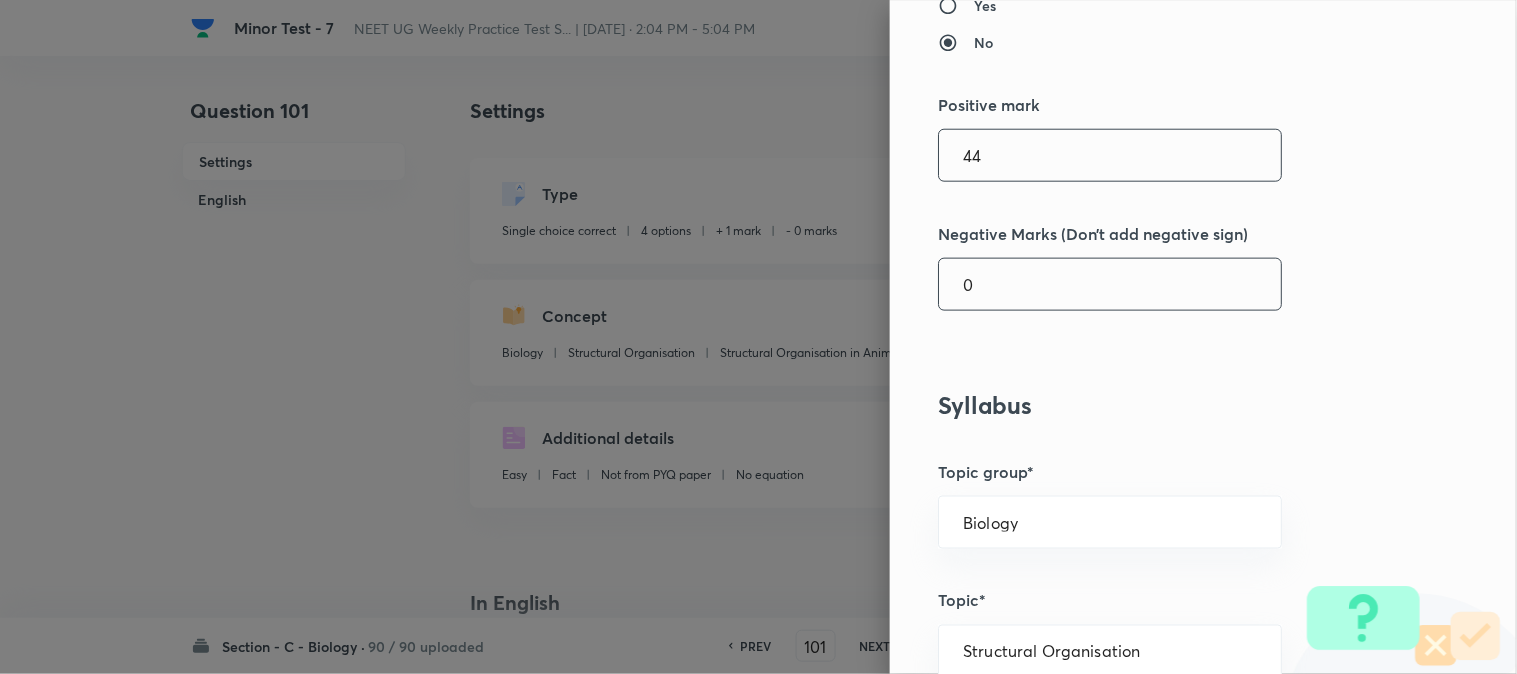 type on "44" 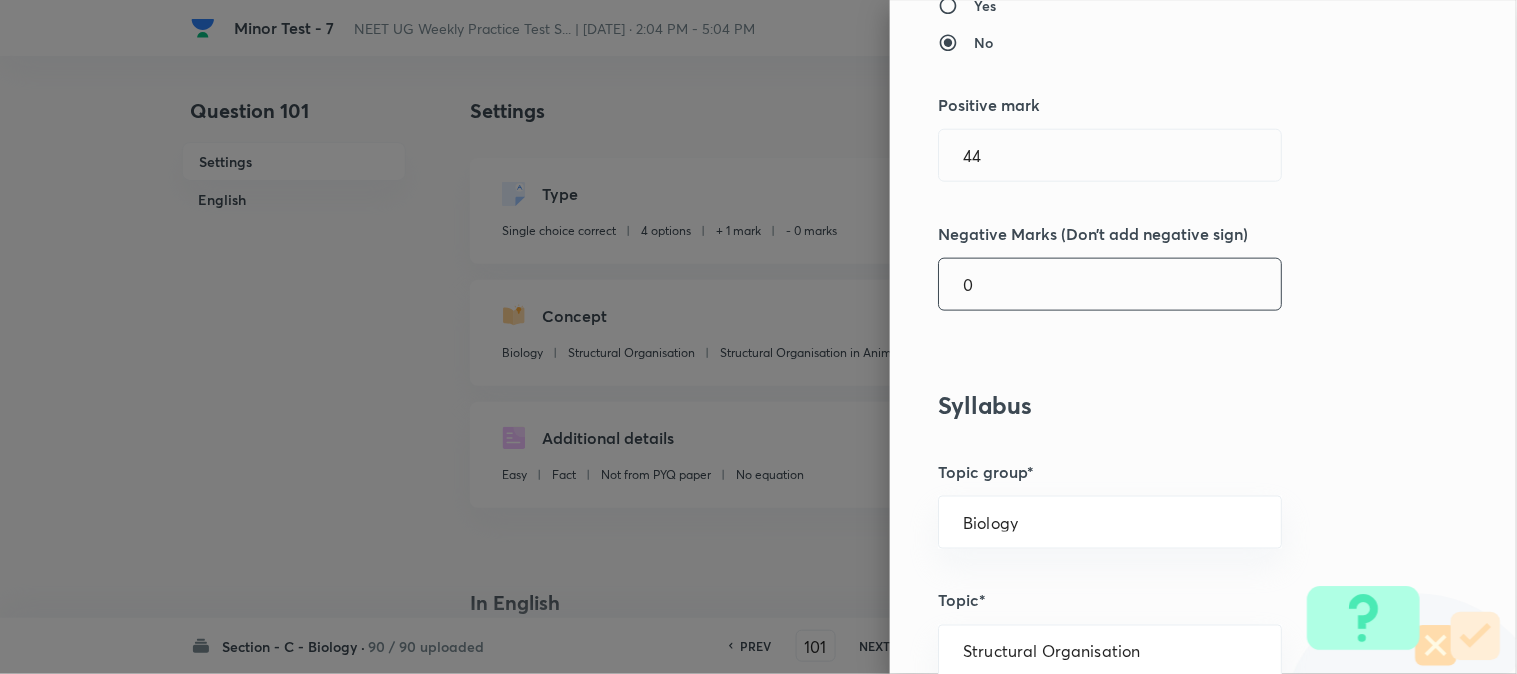 click on "0" at bounding box center (1110, 284) 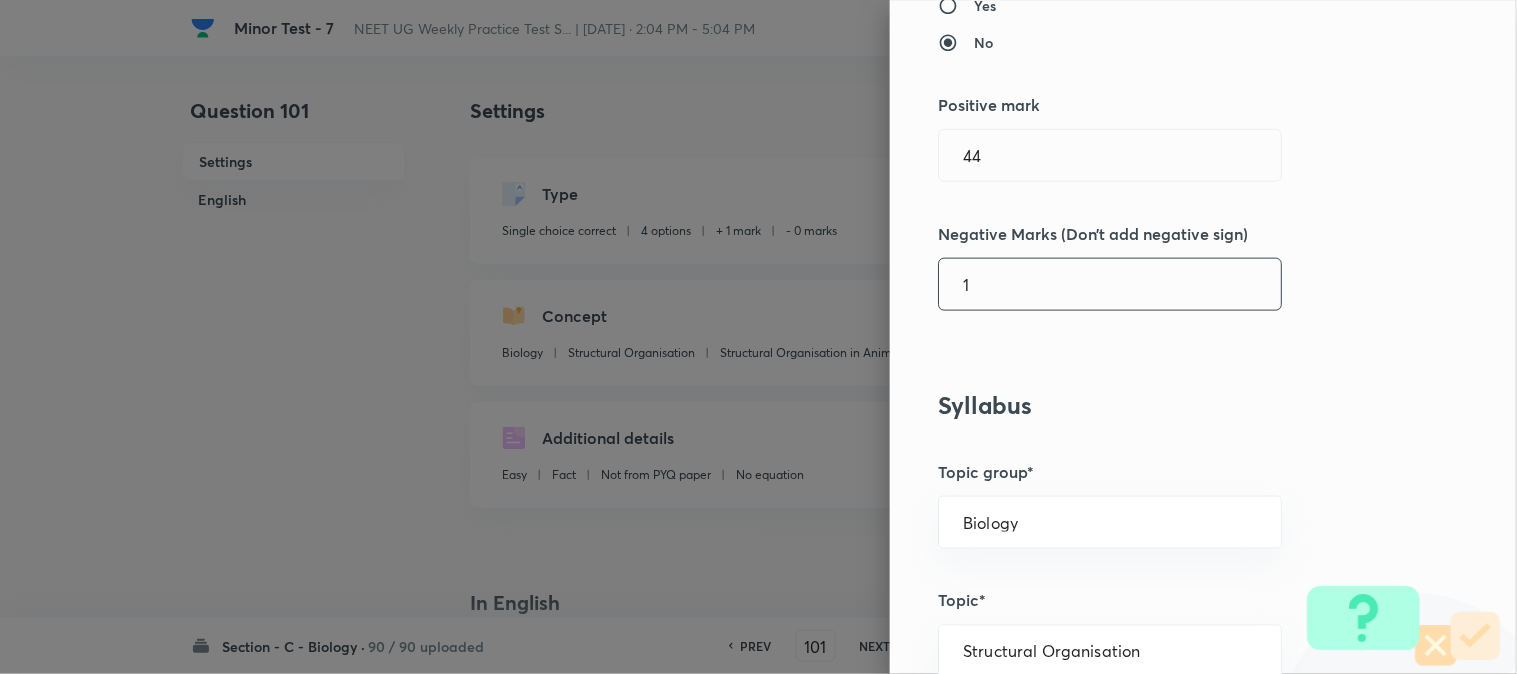 type on "1" 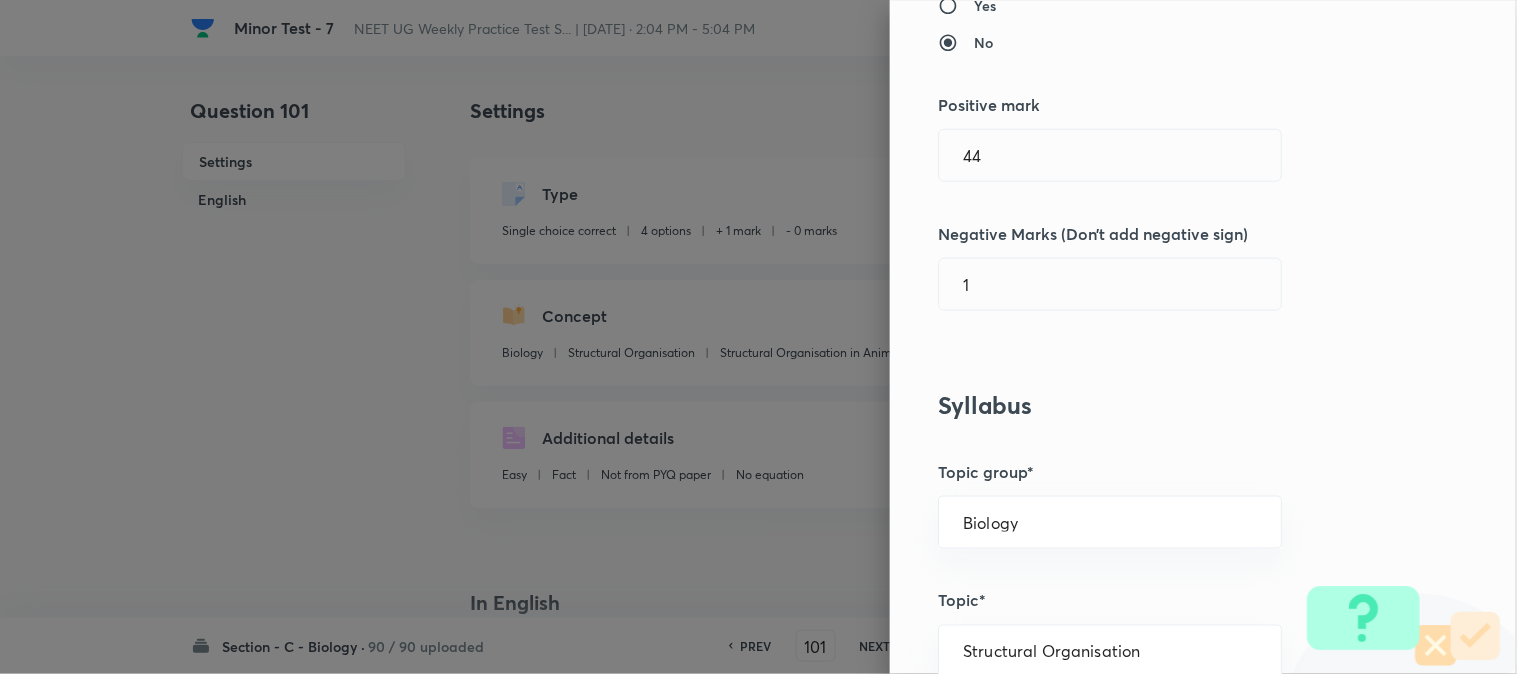 click on "Question settings Question type* Single choice correct Number of options* 2 3 4 5 Does this question have a passage?* Yes No Positive mark 44 ​ Negative Marks (Don’t add negative sign) 1 ​ Syllabus Topic group* Biology ​ Topic* Structural Organisation ​ Concept* Structural Organisation in Animals ​ Sub-concept* Cockroach ​ Concept-field ​ Additional details Question Difficulty Very easy Easy Moderate Hard Very hard Question is based on Fact Numerical Concept Previous year question Yes No Does this question have equation? Yes No Verification status Is the question verified? *Select 'yes' only if a question is verified Yes No Save" at bounding box center [1203, 337] 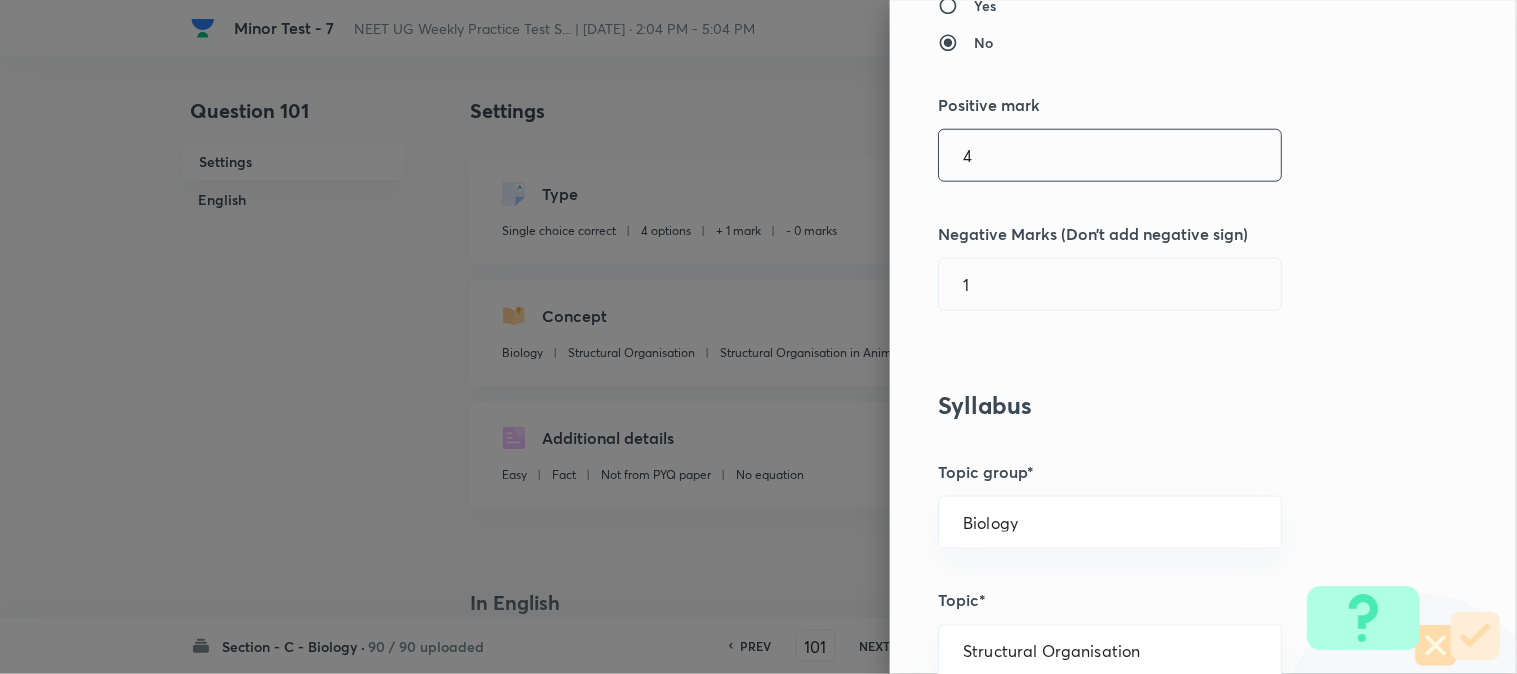click on "4" at bounding box center [1110, 155] 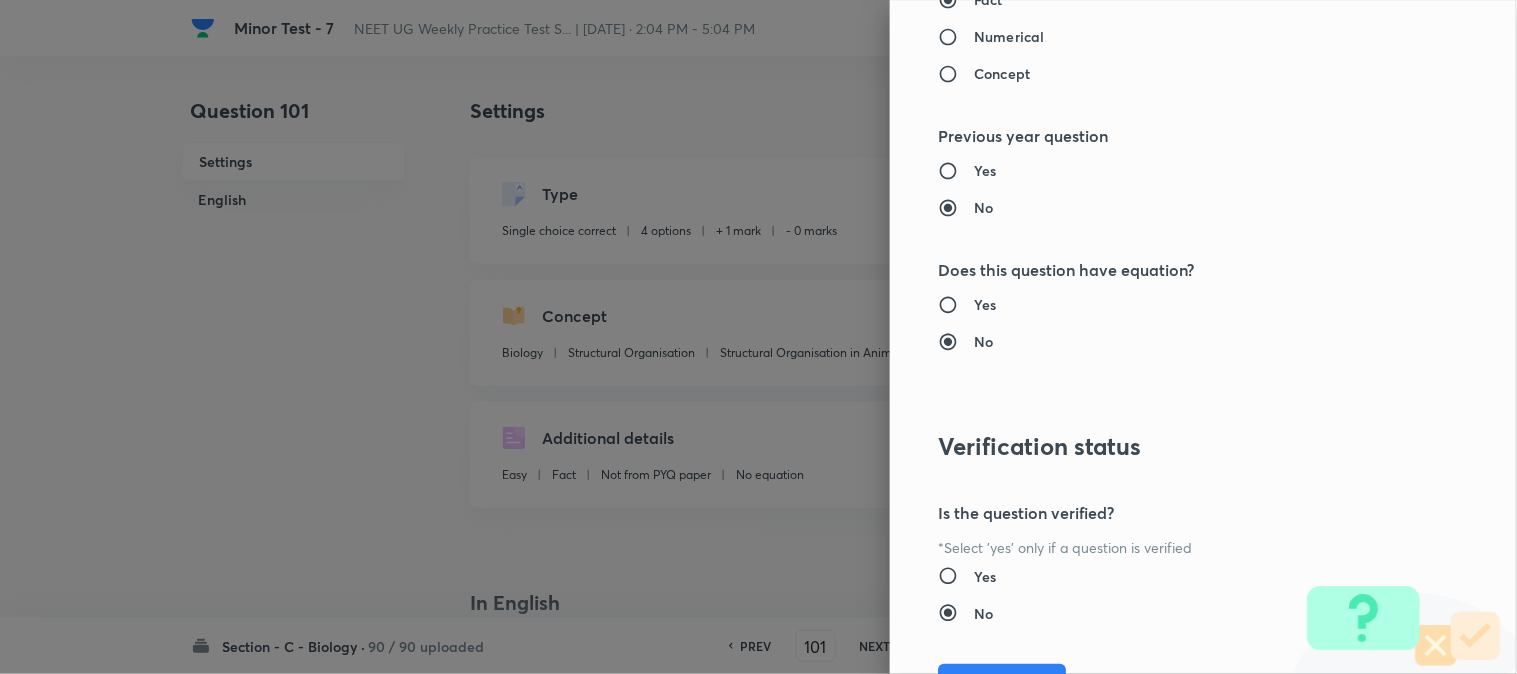 scroll, scrollTop: 2052, scrollLeft: 0, axis: vertical 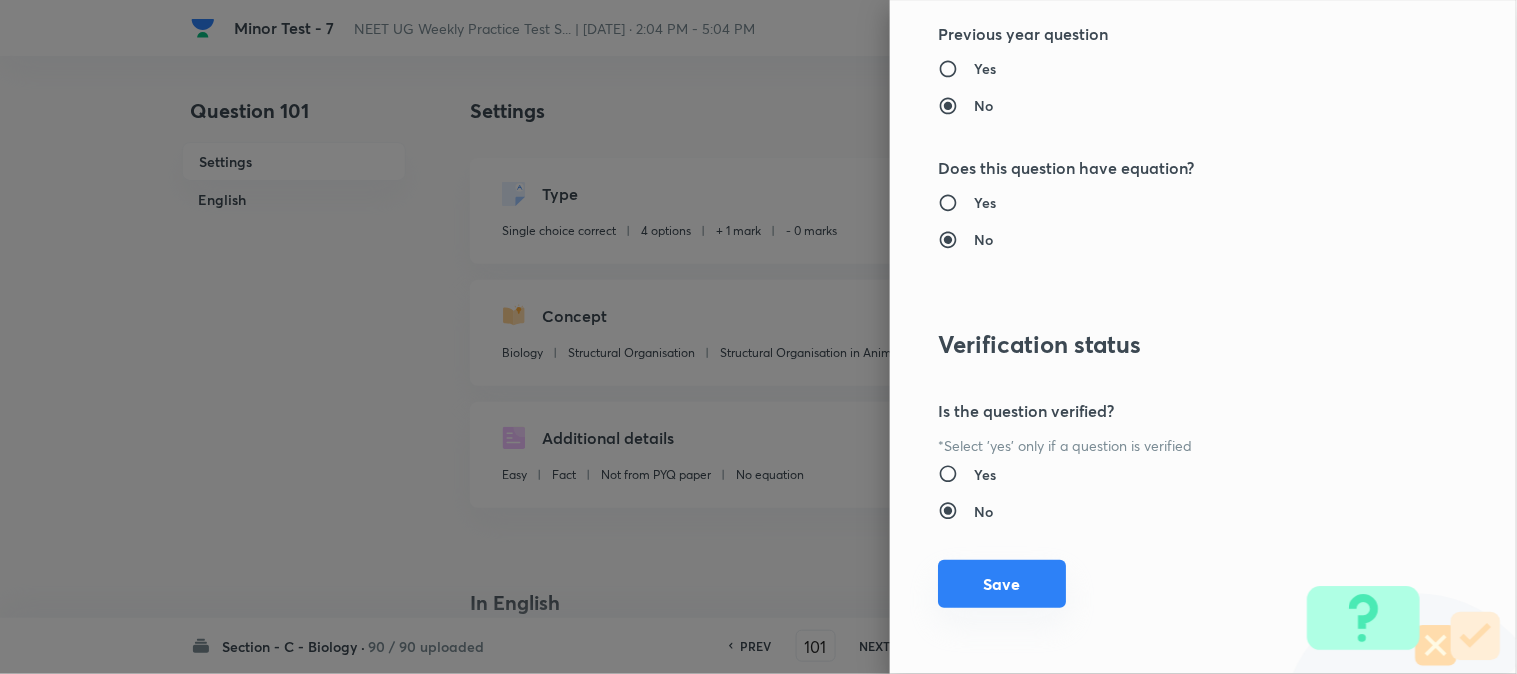 type on "4" 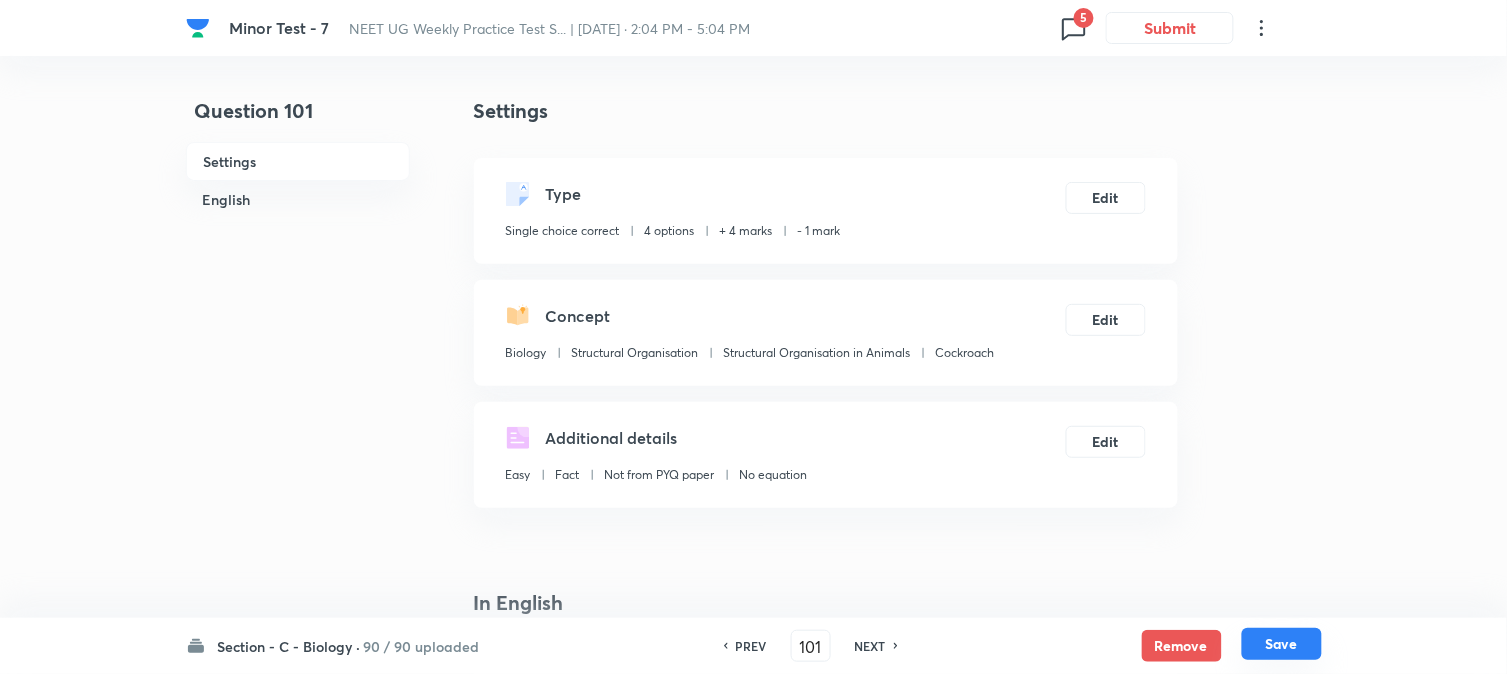 click on "Save" at bounding box center [1282, 644] 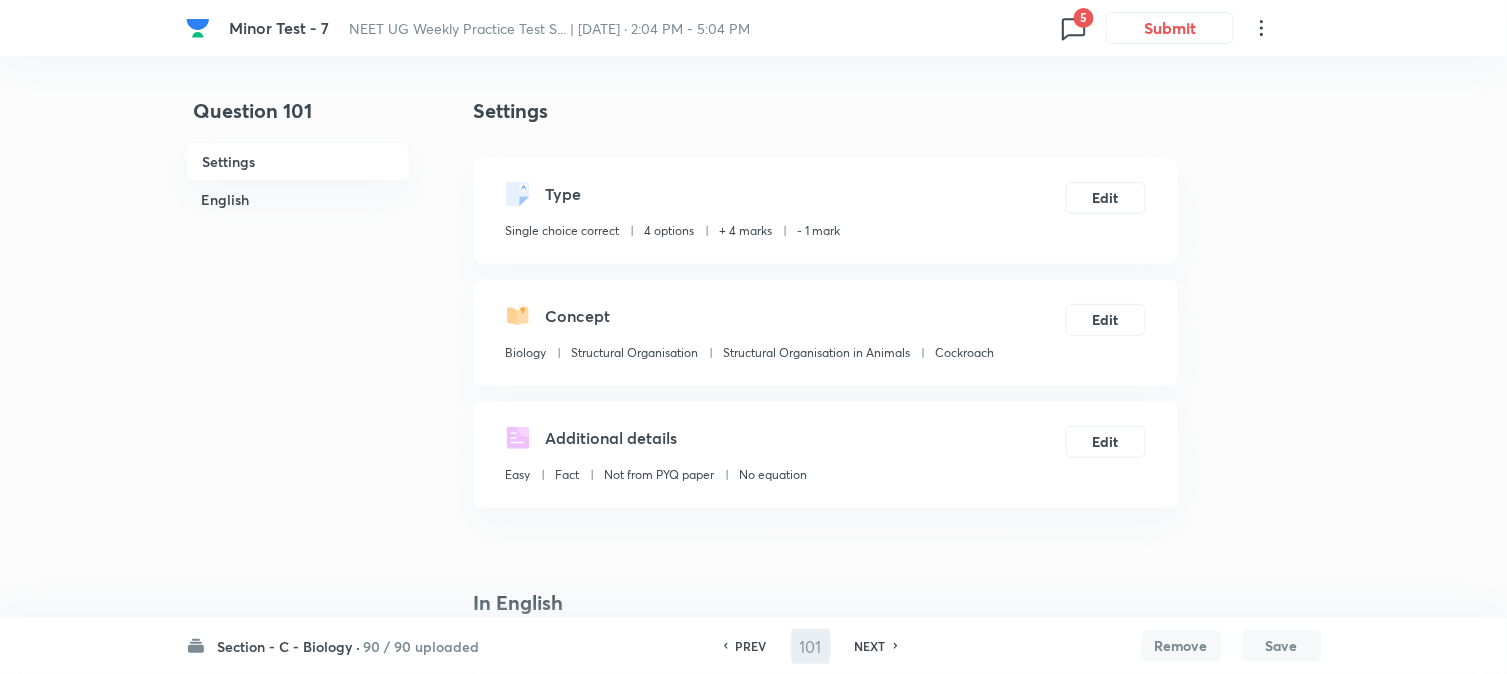 type on "102" 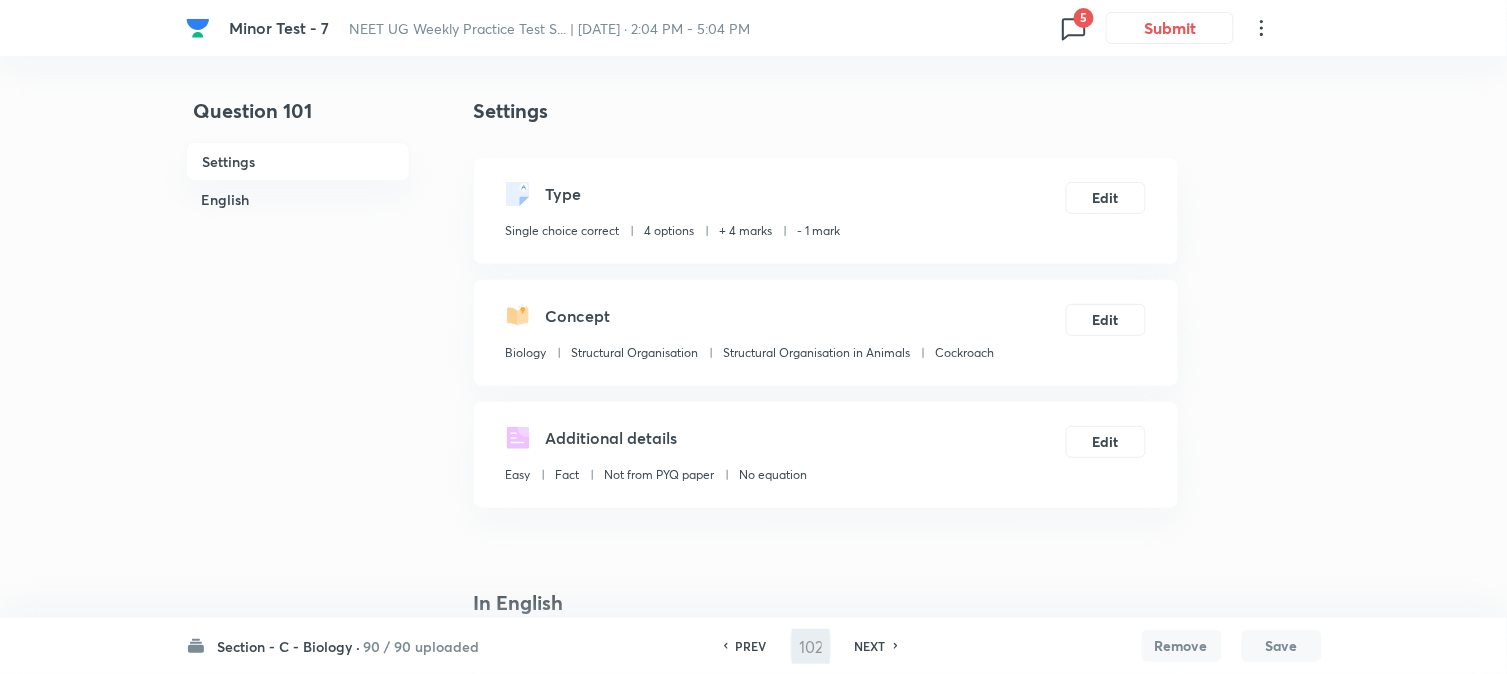 checkbox on "false" 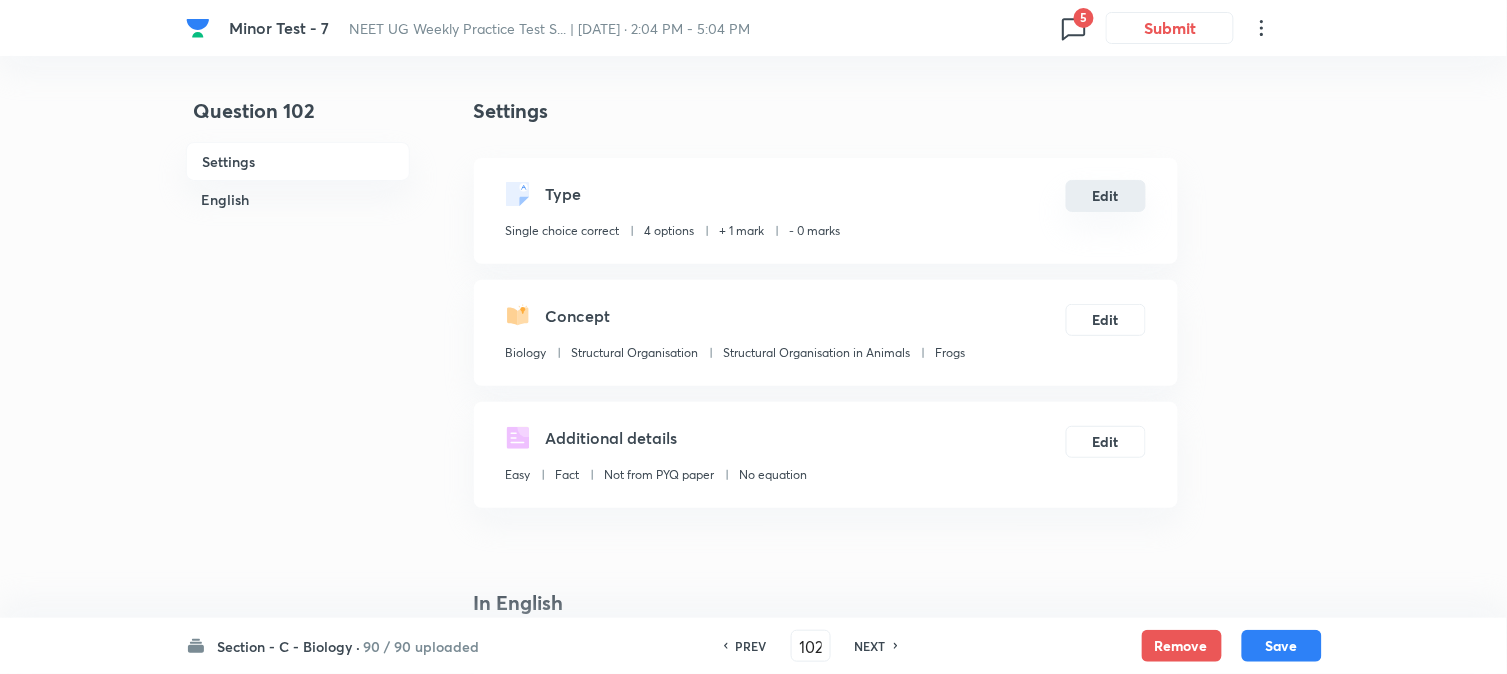 click on "Edit" at bounding box center [1106, 196] 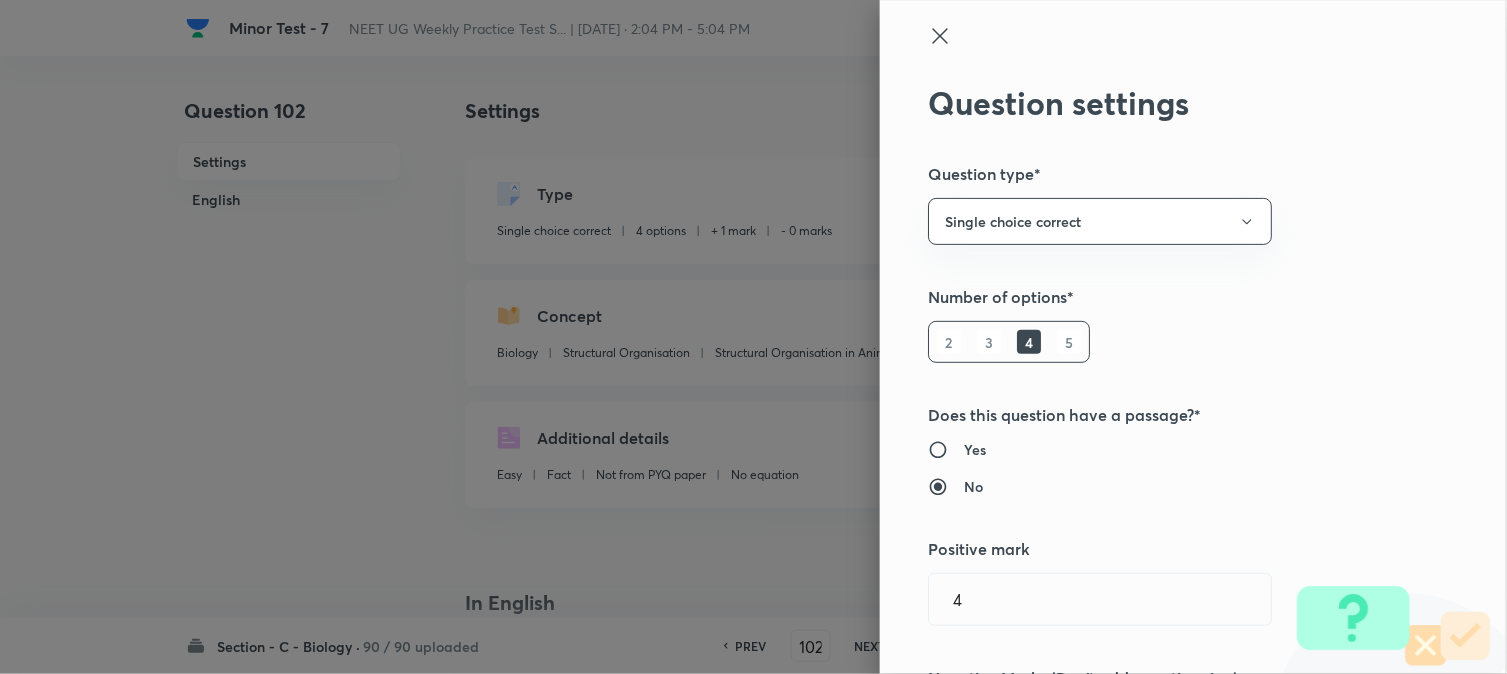 type on "Biology" 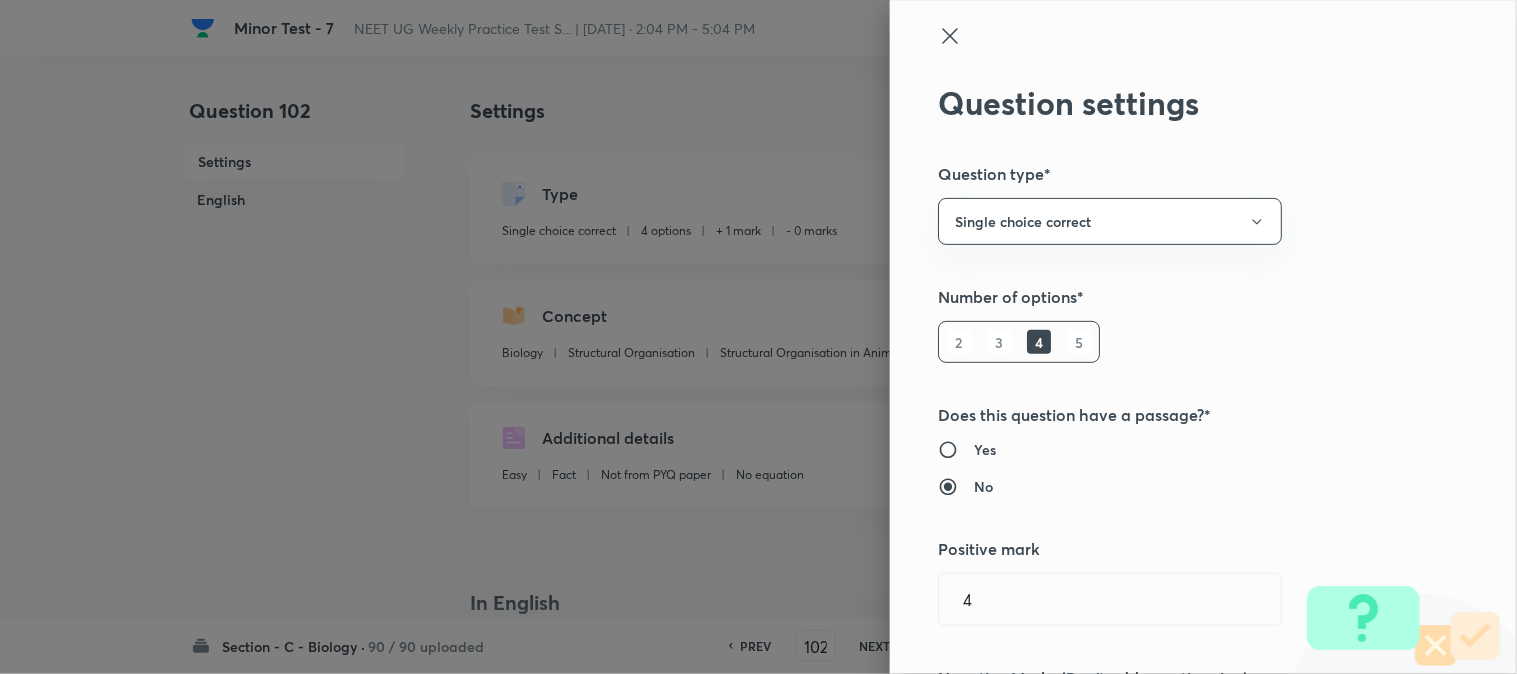 type on "1" 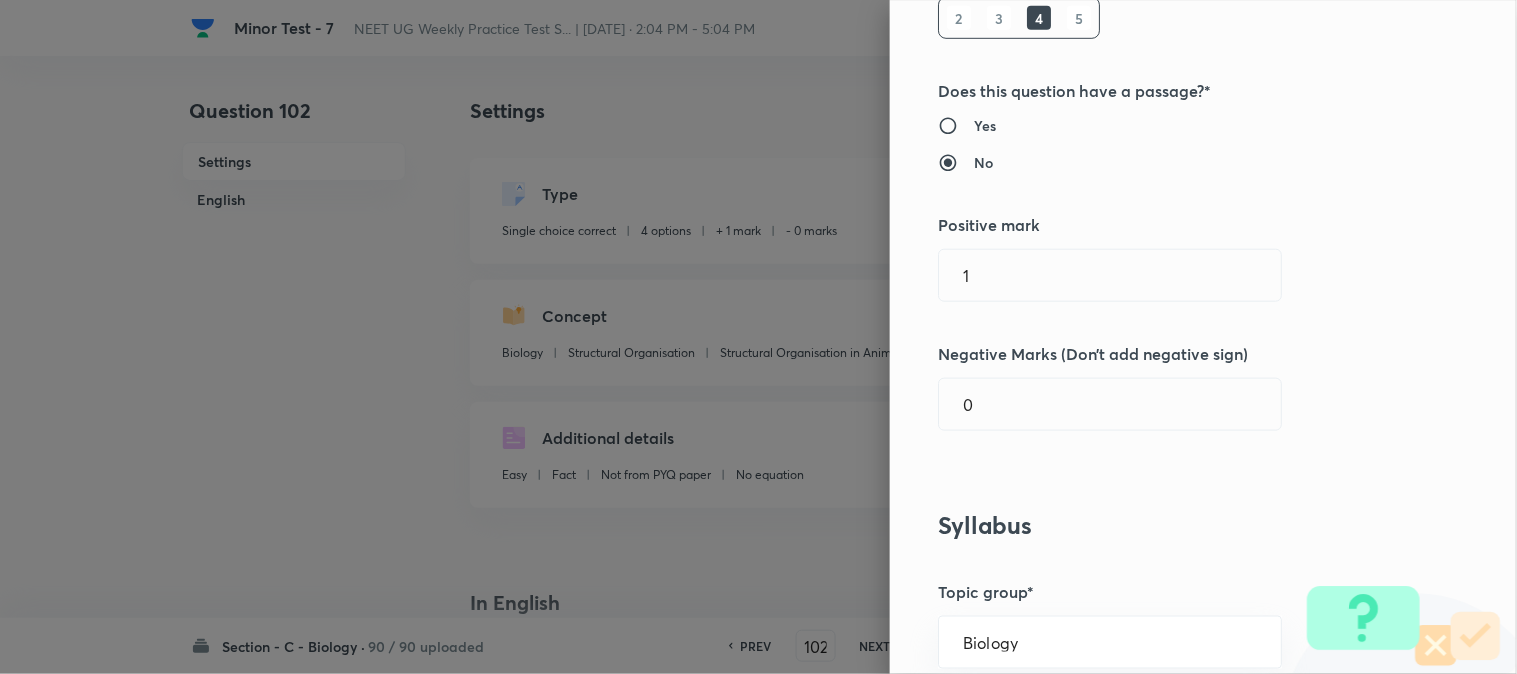 scroll, scrollTop: 333, scrollLeft: 0, axis: vertical 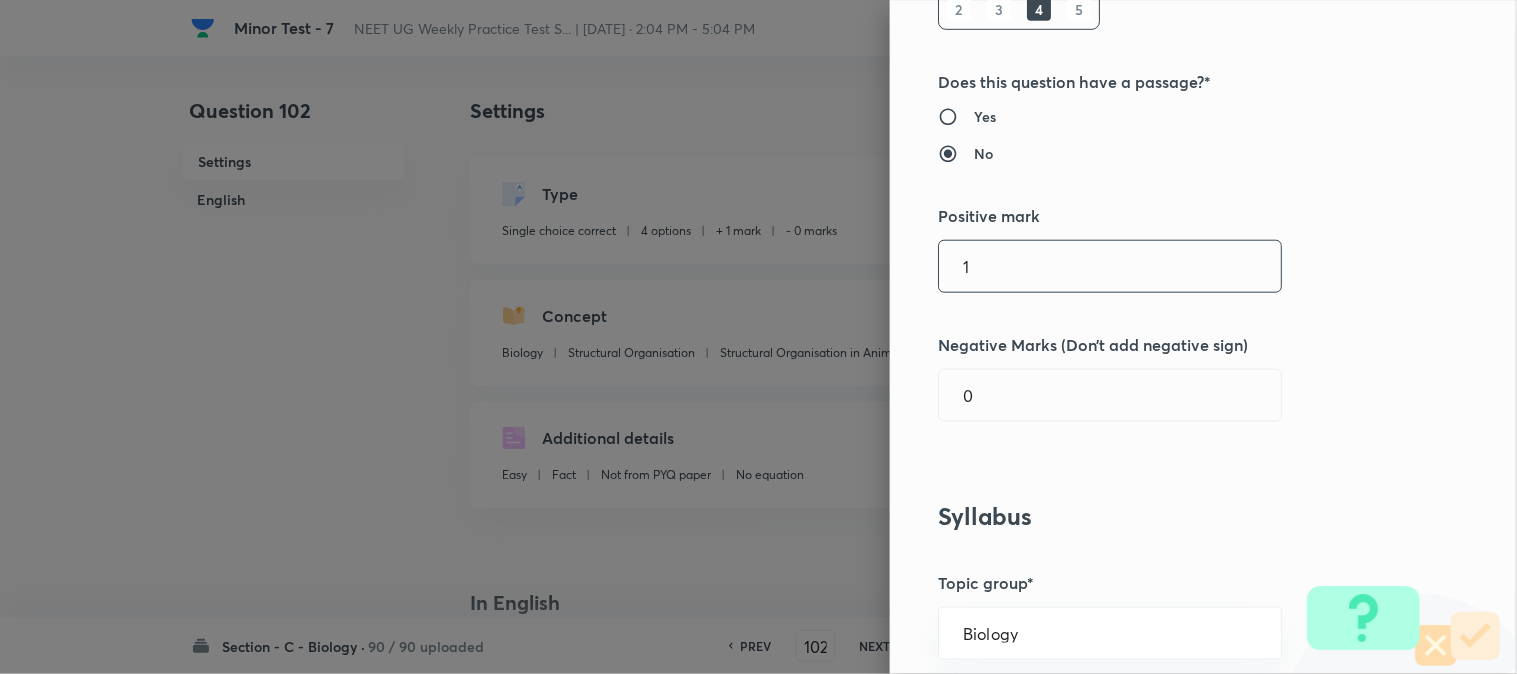 click on "1" at bounding box center (1110, 266) 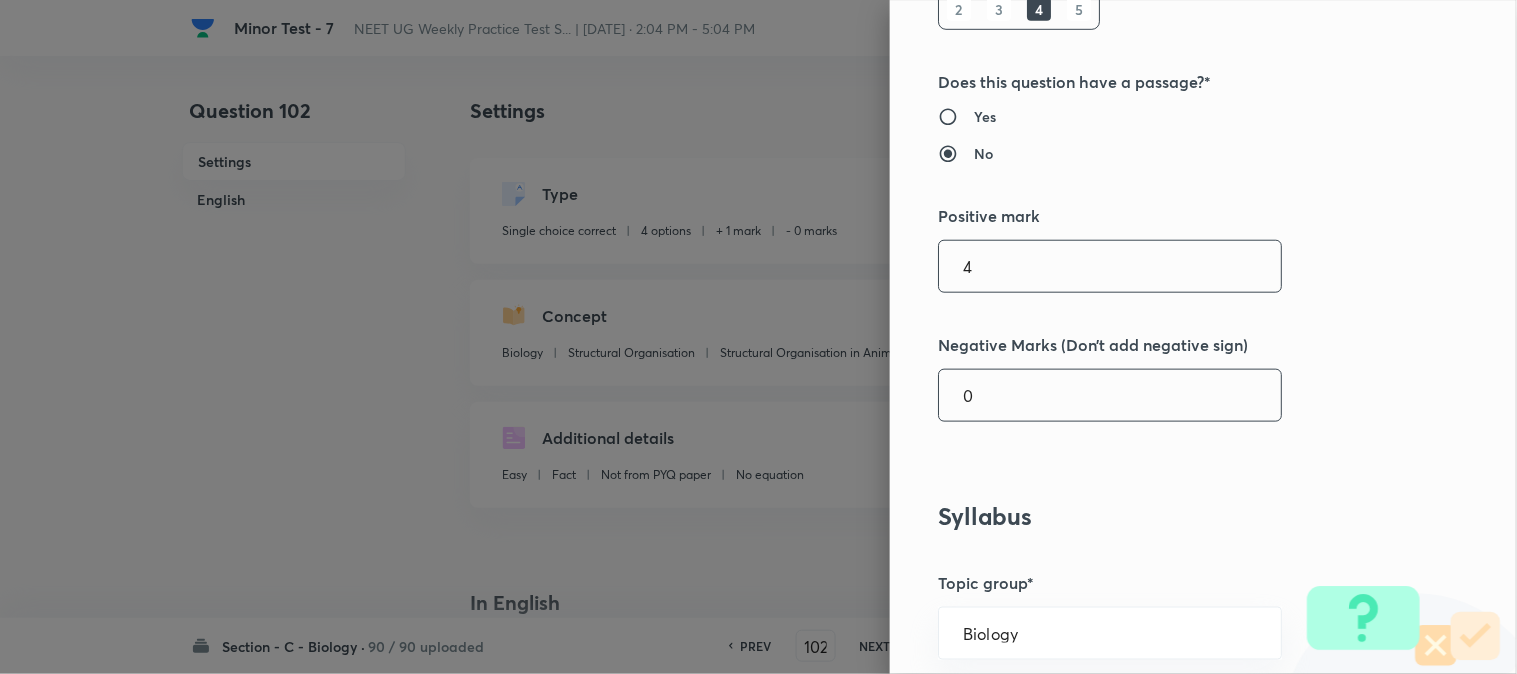 type on "4" 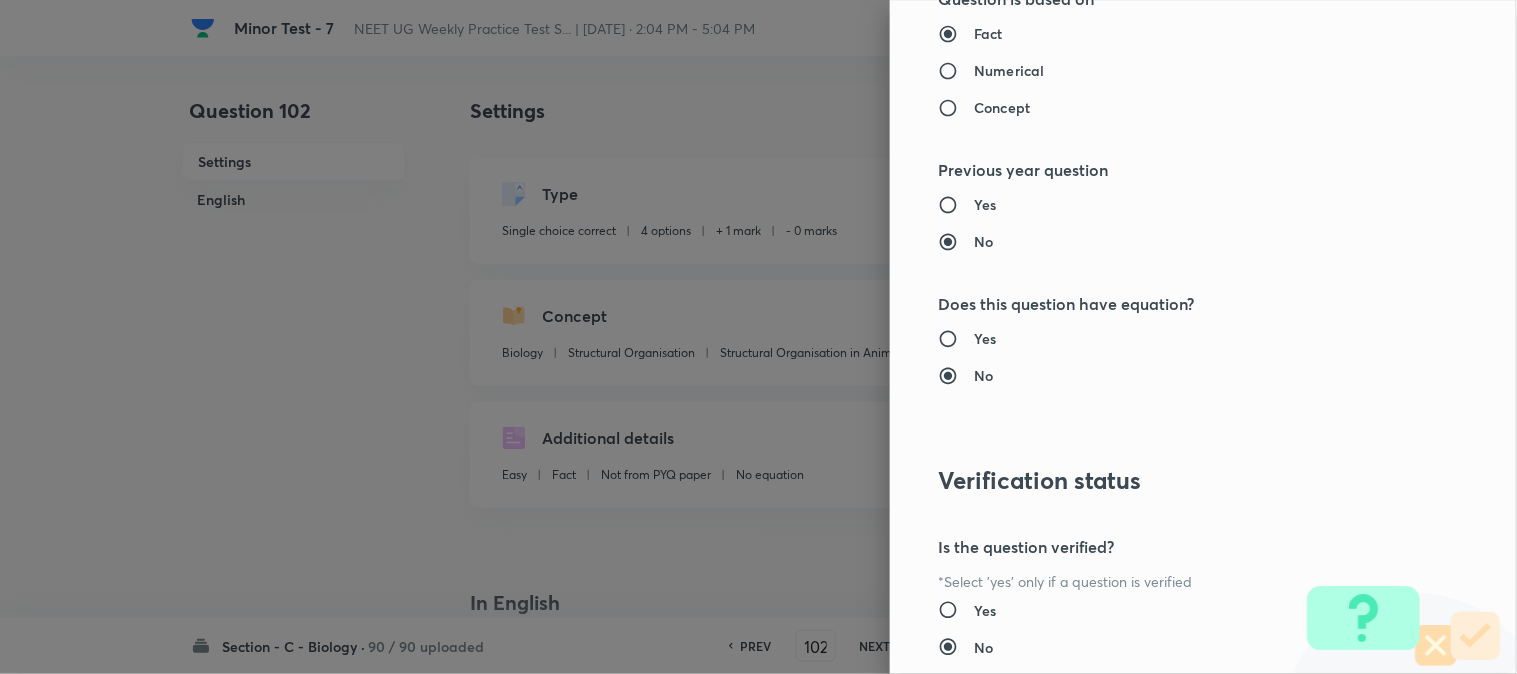 scroll, scrollTop: 2052, scrollLeft: 0, axis: vertical 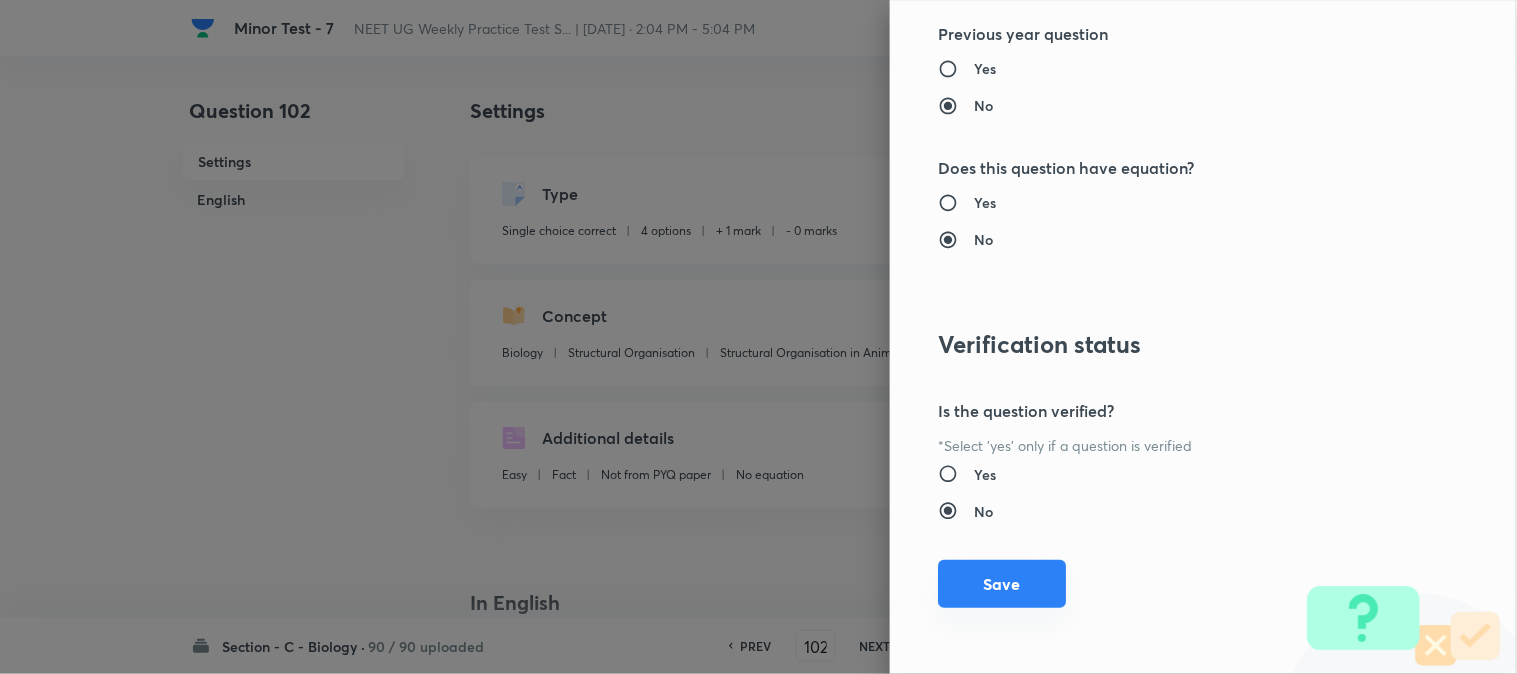 type on "1" 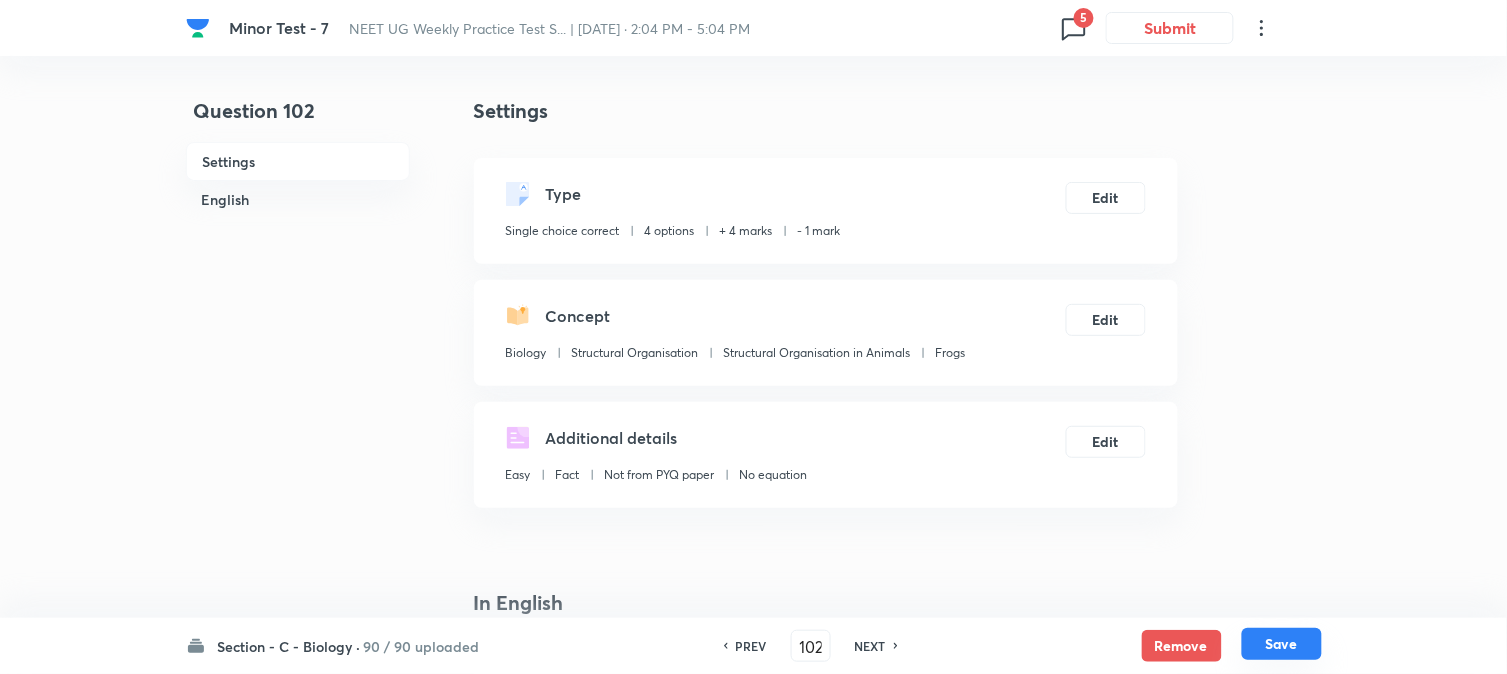 click on "Save" at bounding box center (1282, 644) 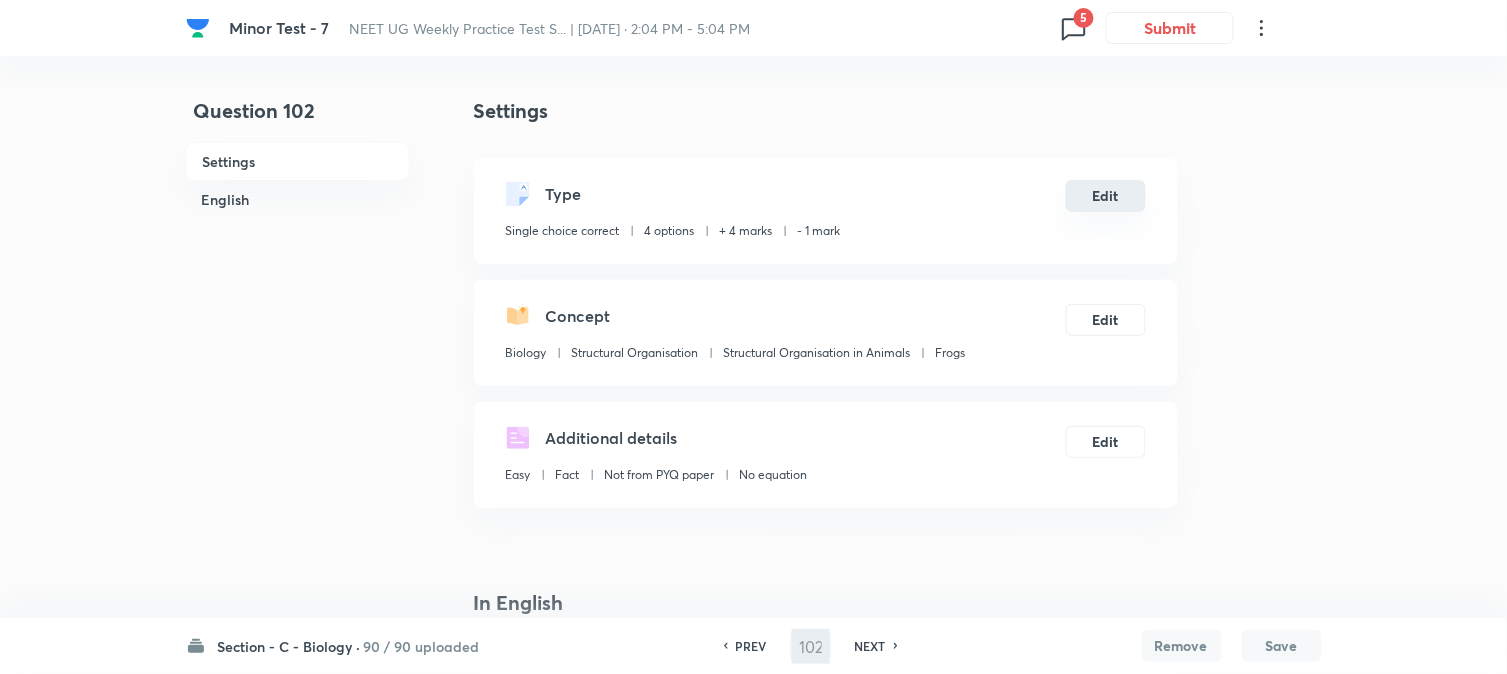 click on "Edit" at bounding box center (1106, 196) 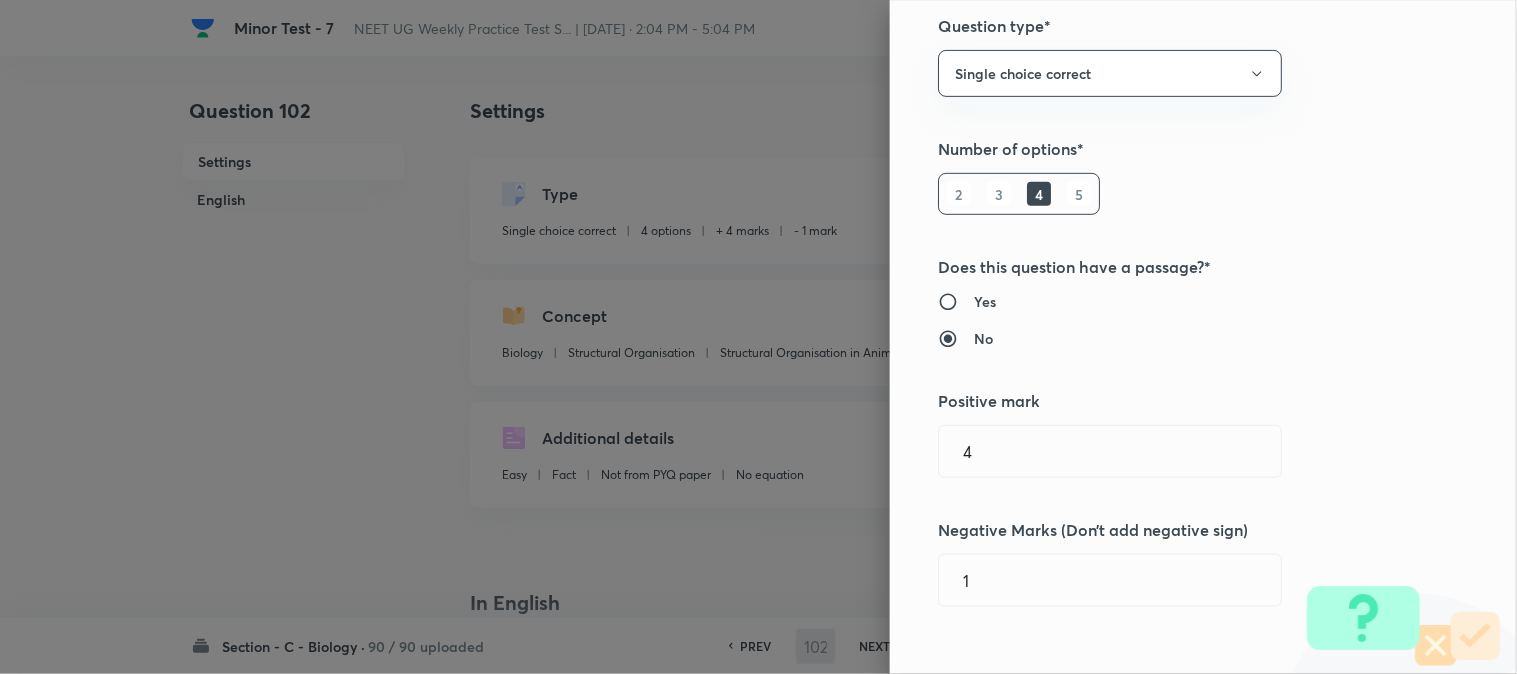 scroll, scrollTop: 444, scrollLeft: 0, axis: vertical 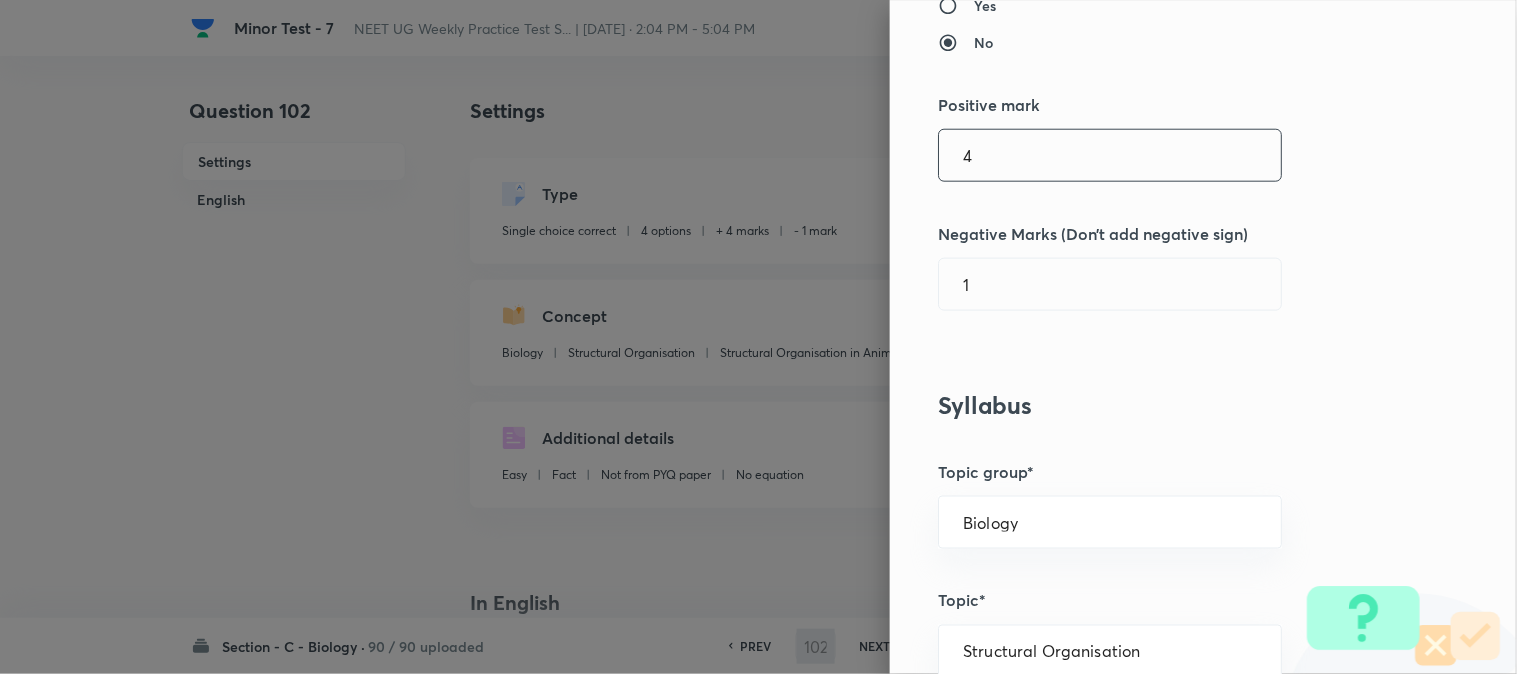 type on "103" 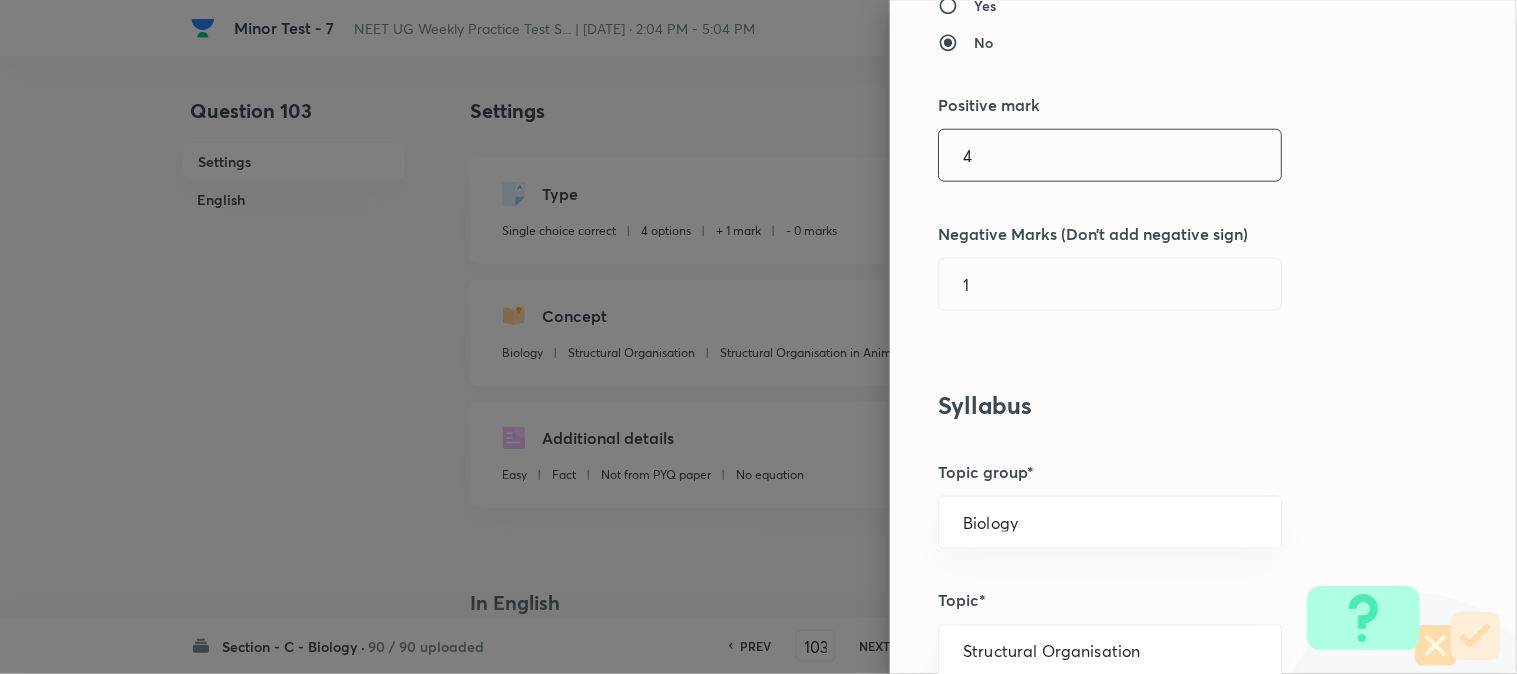 checkbox on "false" 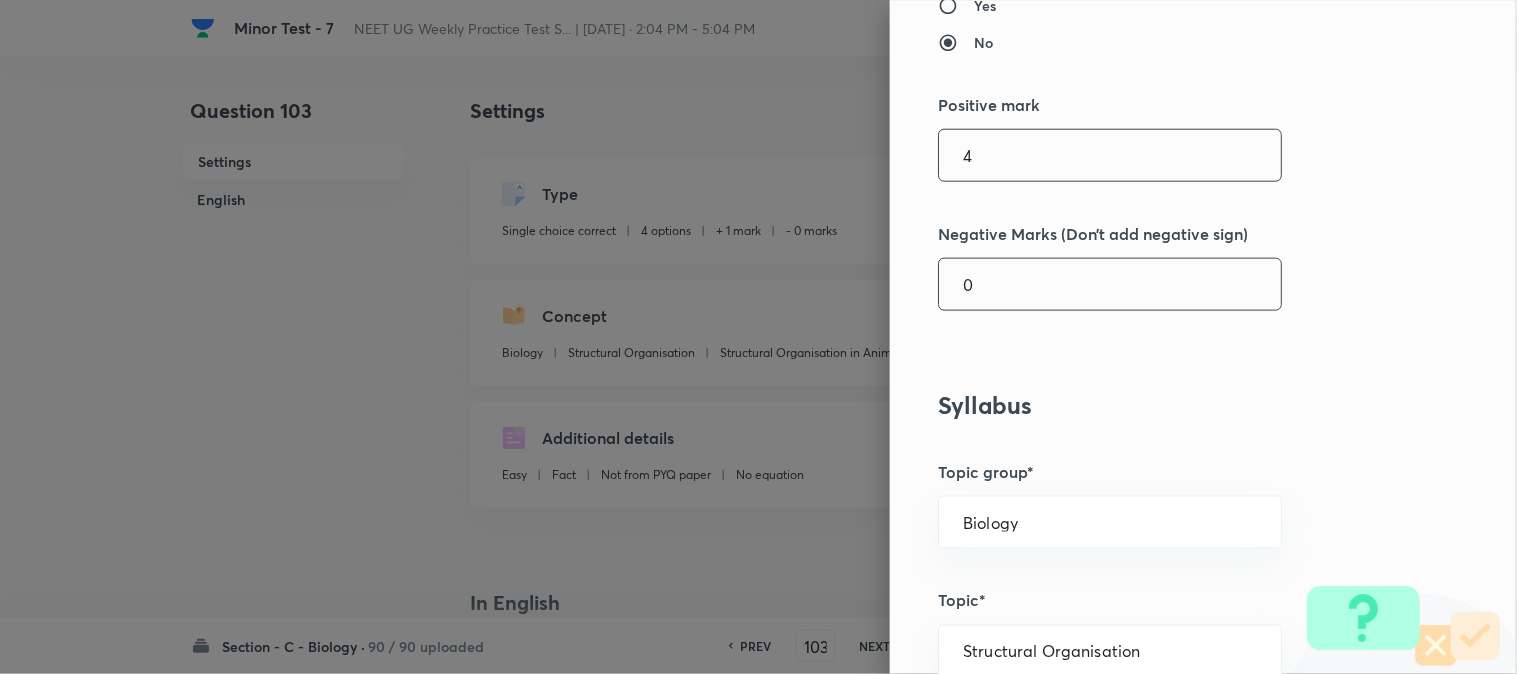 type on "4" 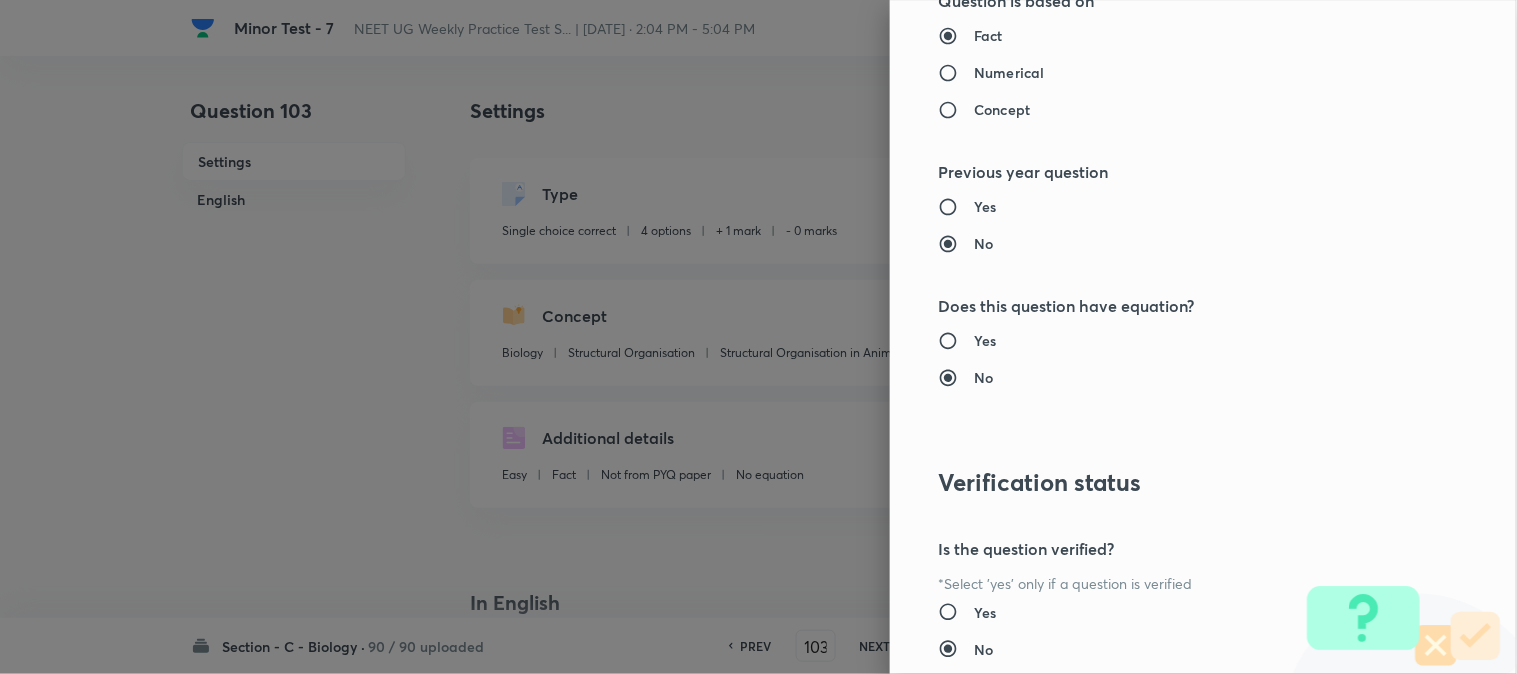 scroll, scrollTop: 2052, scrollLeft: 0, axis: vertical 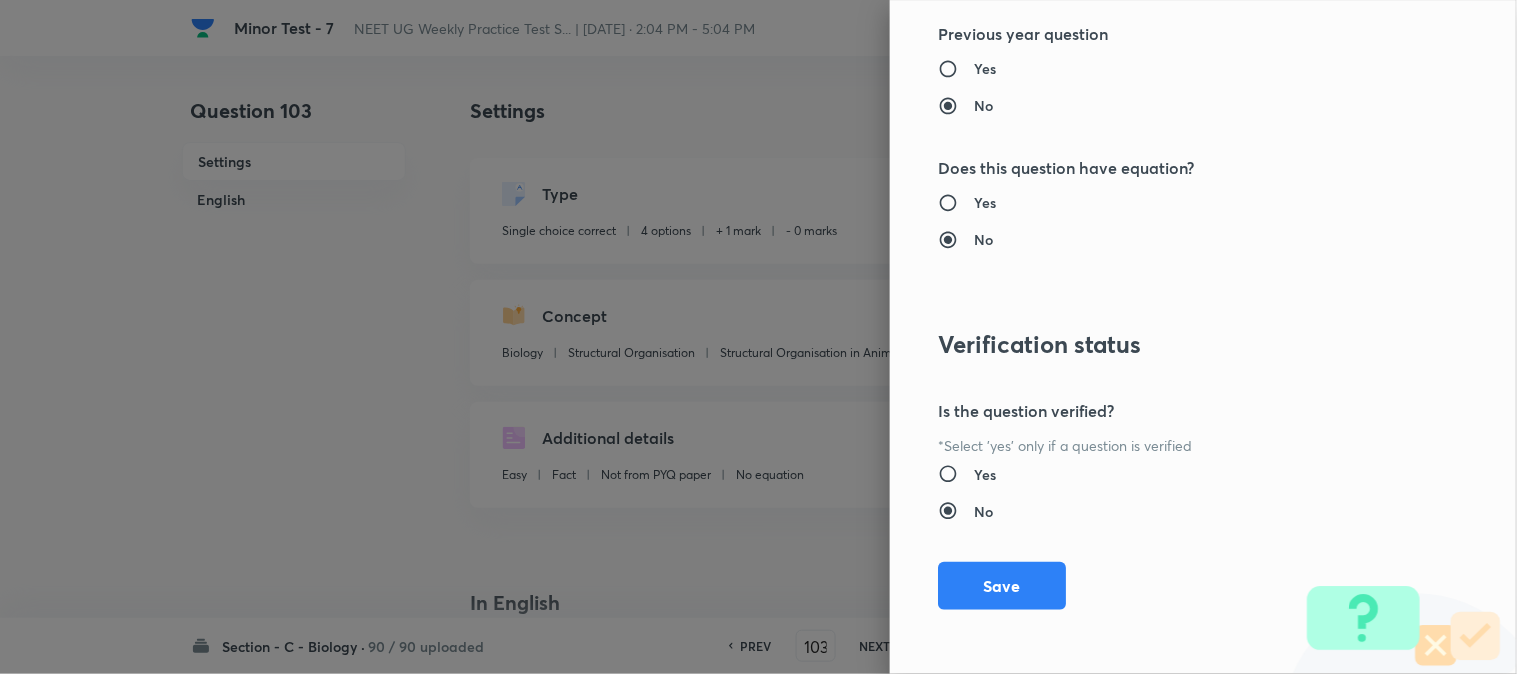 type on "1" 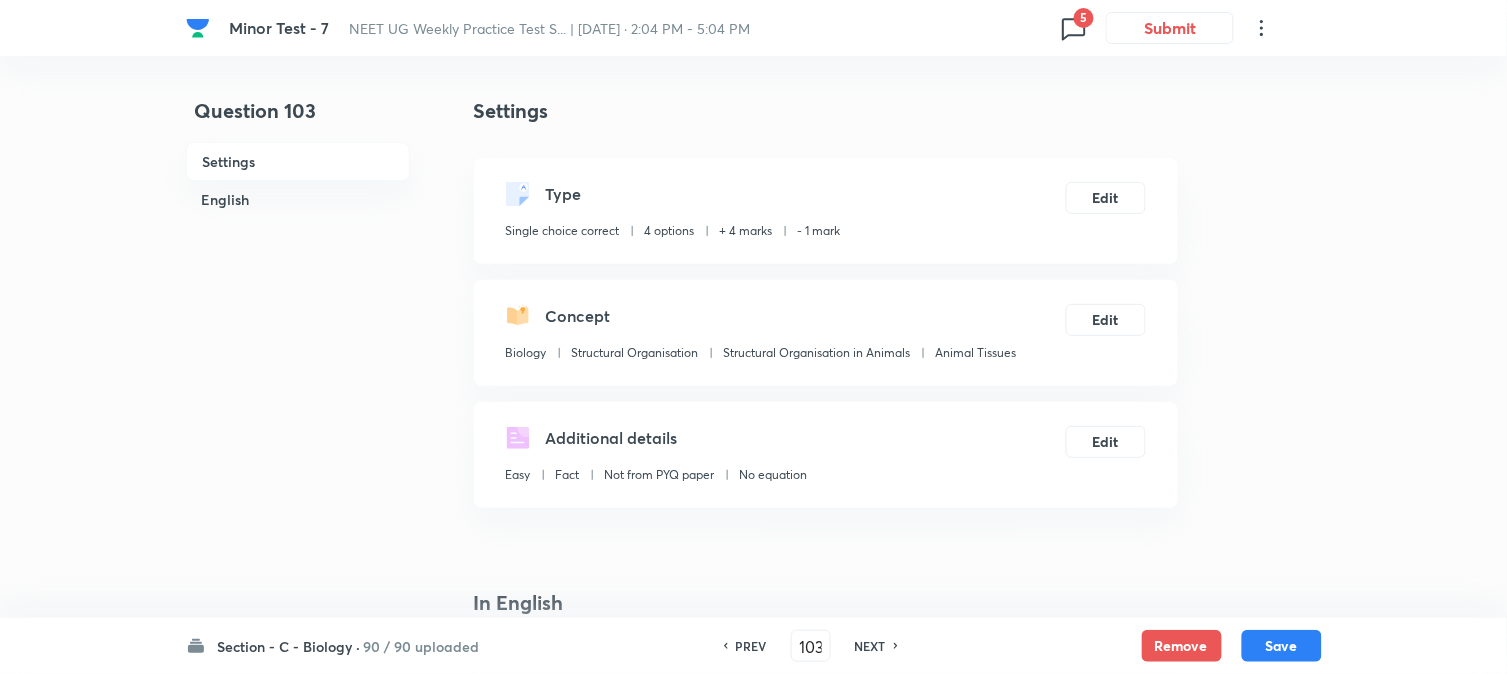 drag, startPoint x: 1306, startPoint y: 642, endPoint x: 1252, endPoint y: 555, distance: 102.396286 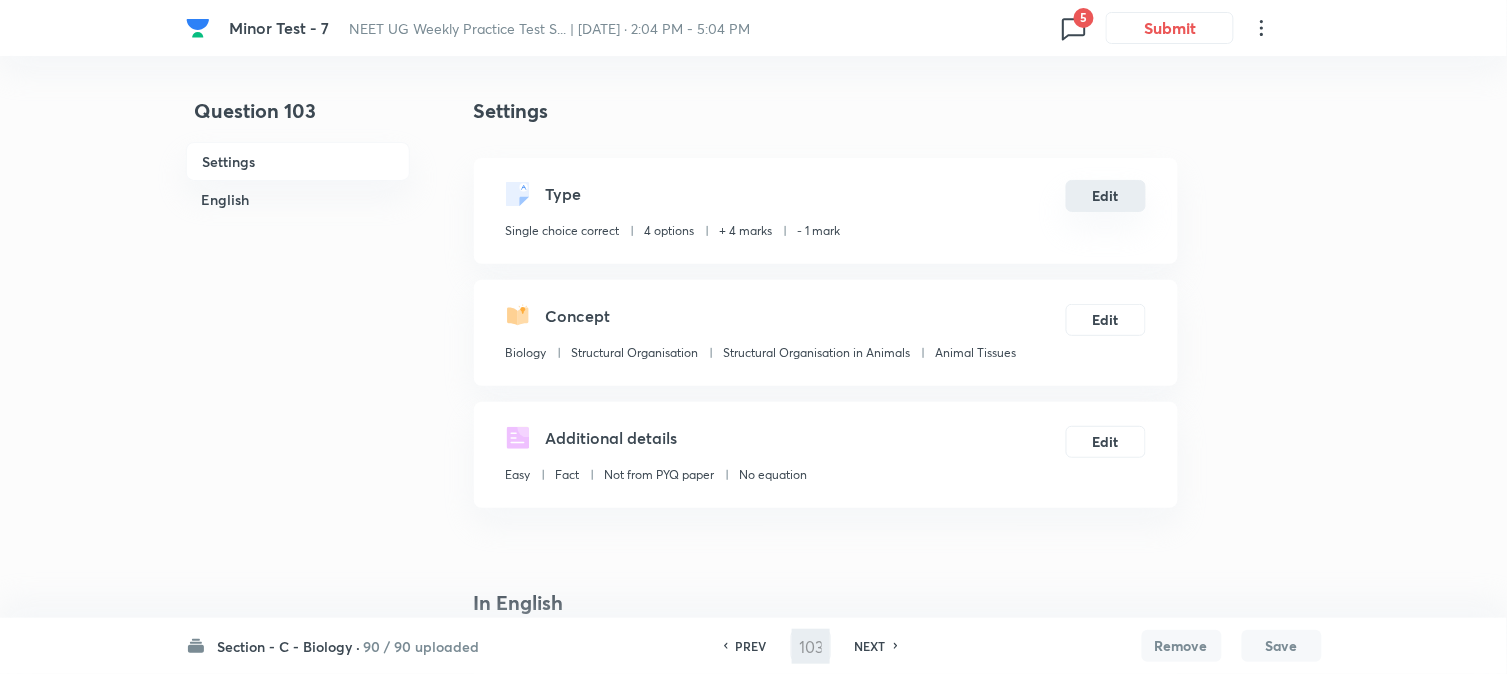 click on "Edit" at bounding box center [1106, 196] 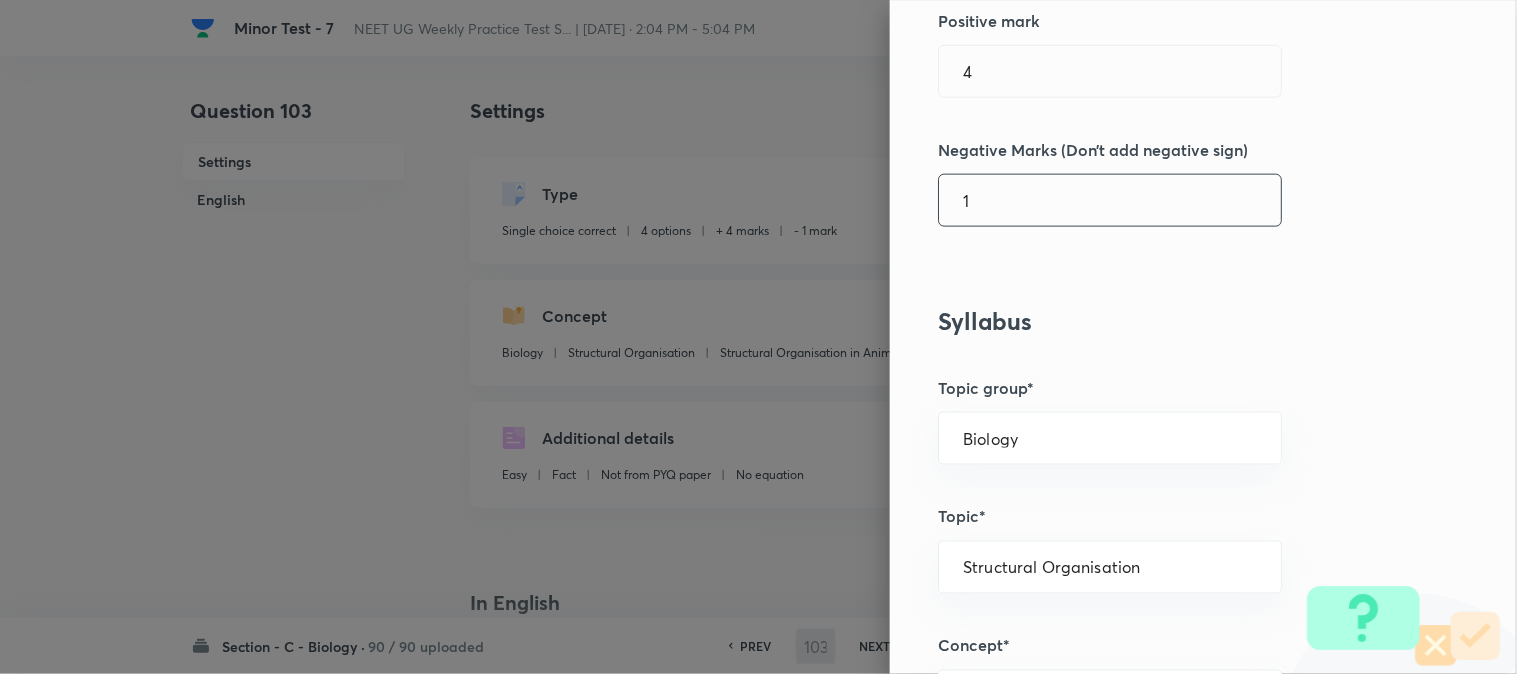 scroll, scrollTop: 555, scrollLeft: 0, axis: vertical 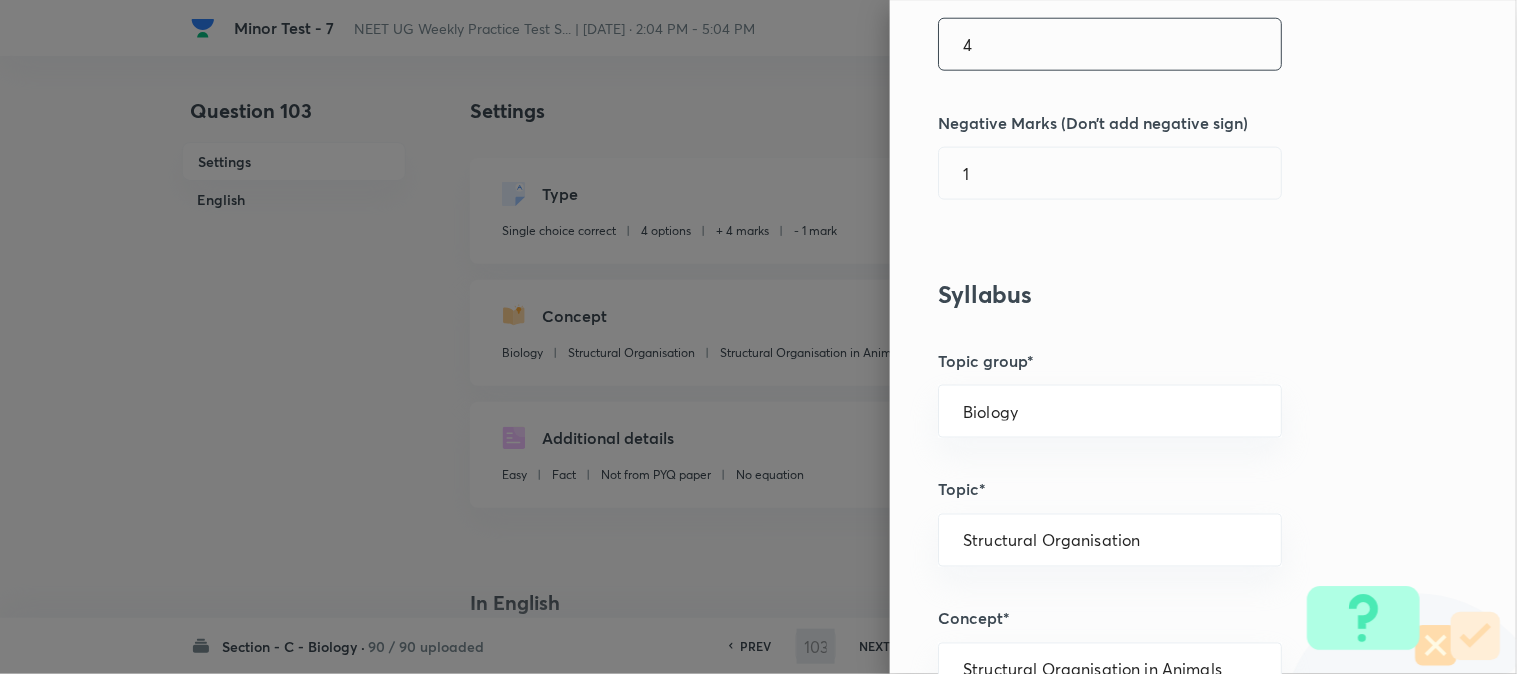 click on "Question settings Question type* Single choice correct Number of options* 2 3 4 5 Does this question have a passage?* Yes No Positive mark 4 ​ Negative Marks (Don’t add negative sign) 1 ​ Syllabus Topic group* Biology ​ Topic* Structural Organisation ​ Concept* Structural Organisation in Animals ​ Sub-concept* Animal Tissues ​ Concept-field ​ Additional details Question Difficulty Very easy Easy Moderate Hard Very hard Question is based on Fact Numerical Concept Previous year question Yes No Does this question have equation? Yes No Verification status Is the question verified? *Select 'yes' only if a question is verified Yes No Save" at bounding box center [1203, 337] 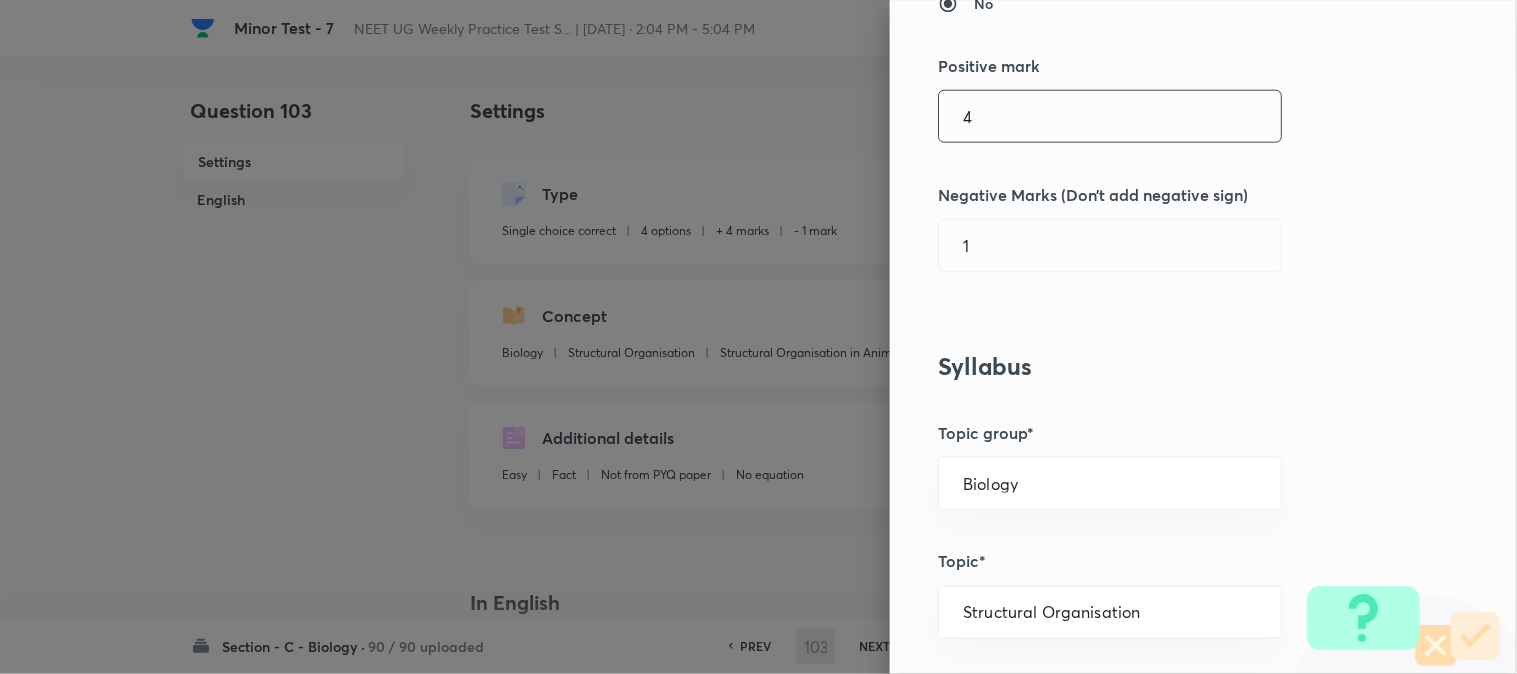 scroll, scrollTop: 444, scrollLeft: 0, axis: vertical 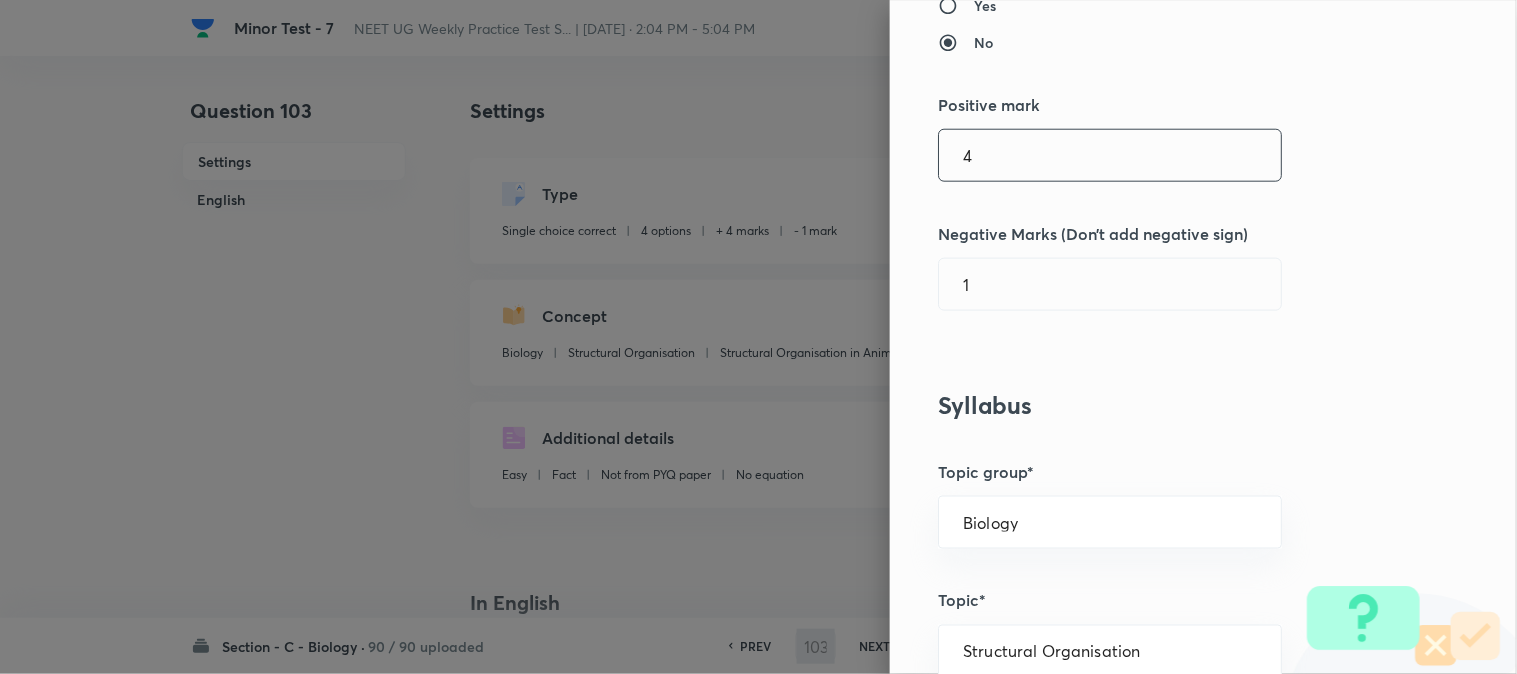 type on "104" 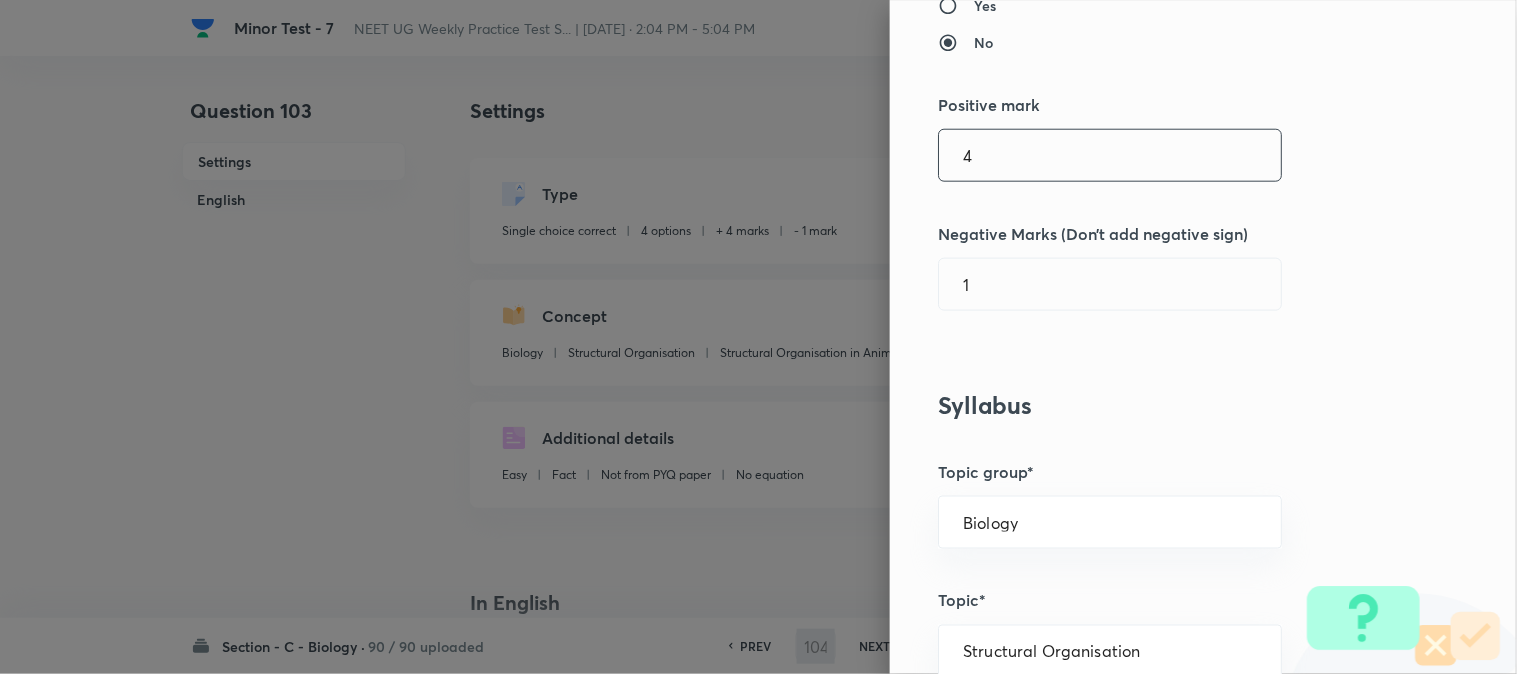 checkbox on "true" 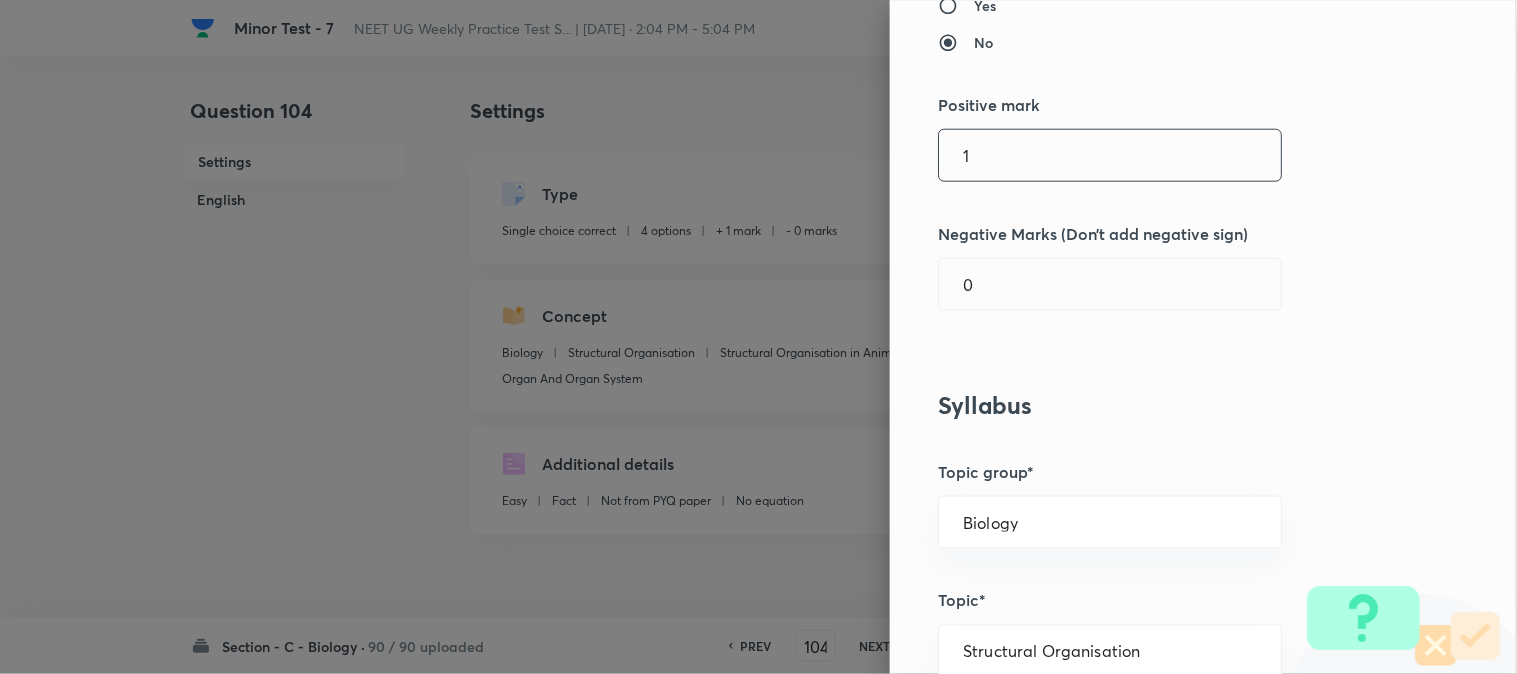 type on "1" 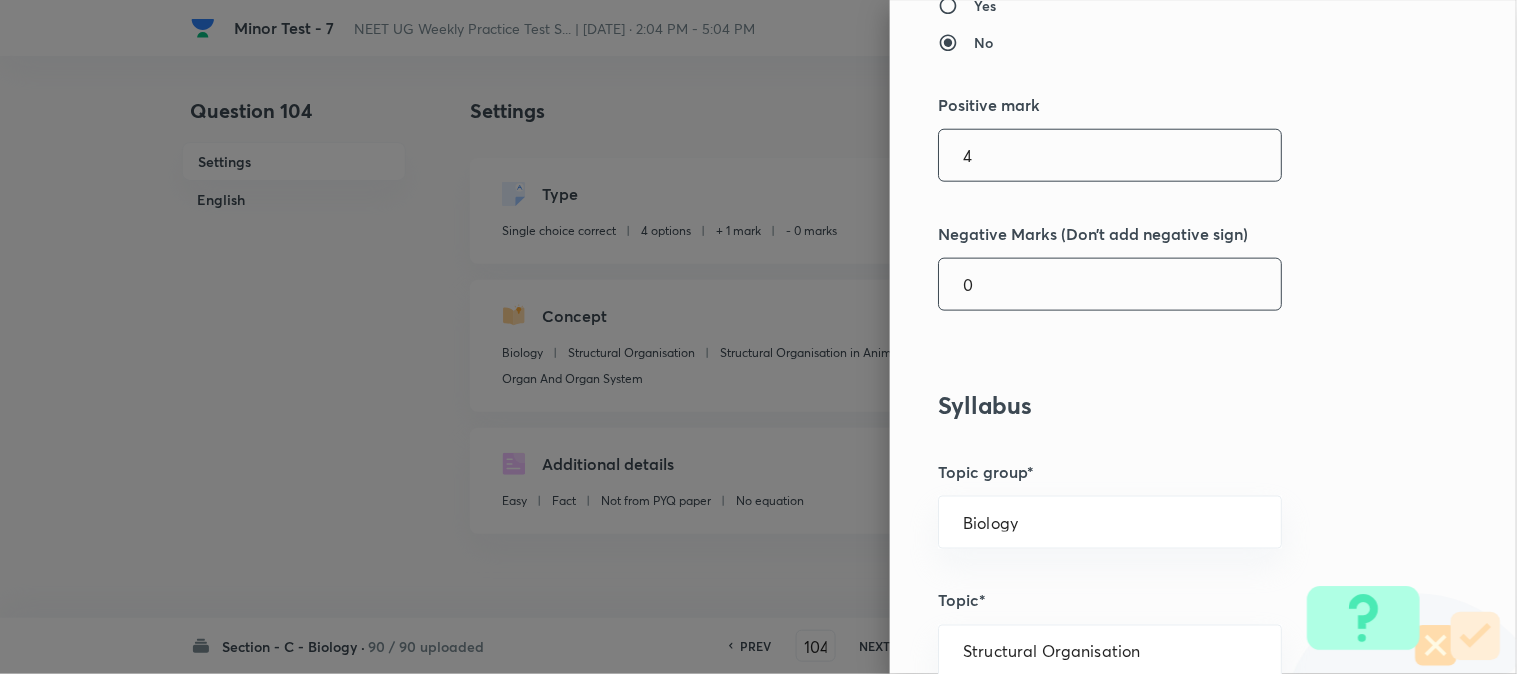 type on "4" 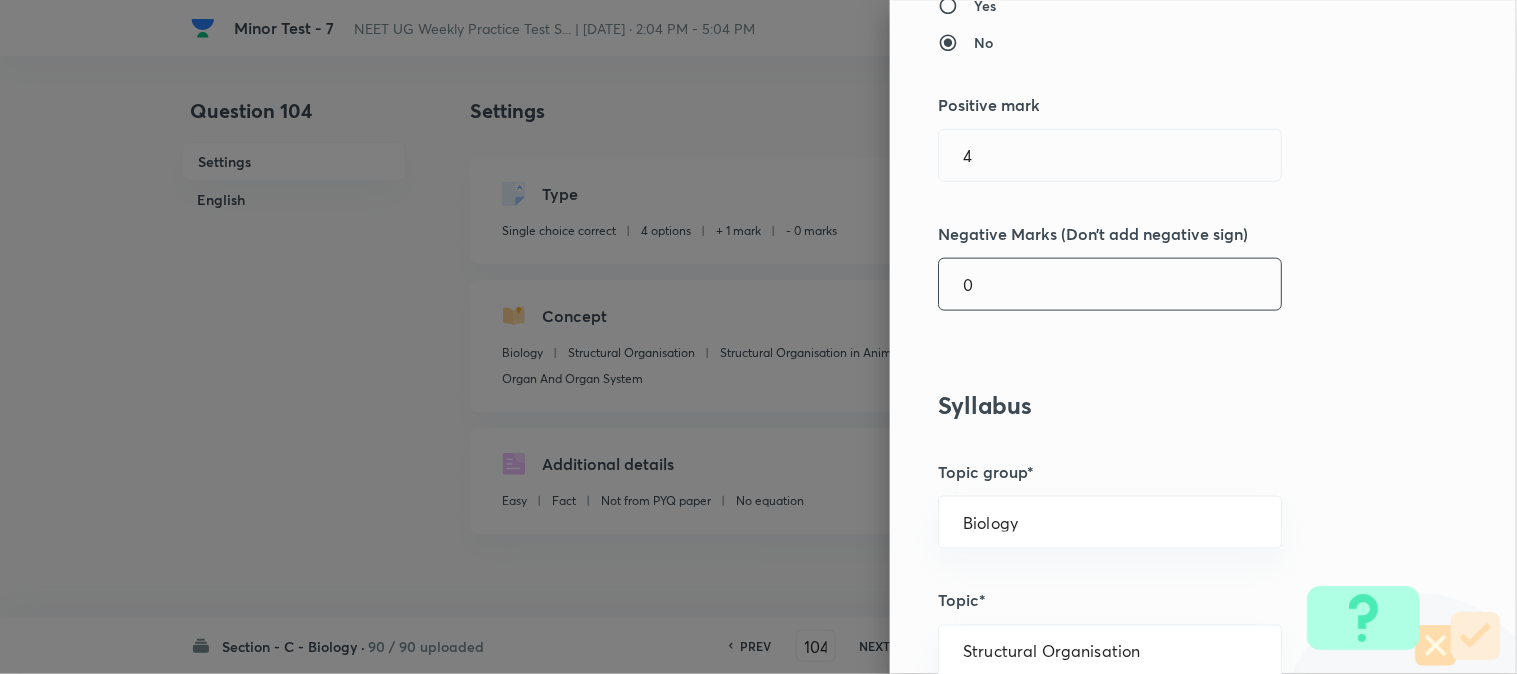 click on "0" at bounding box center (1110, 284) 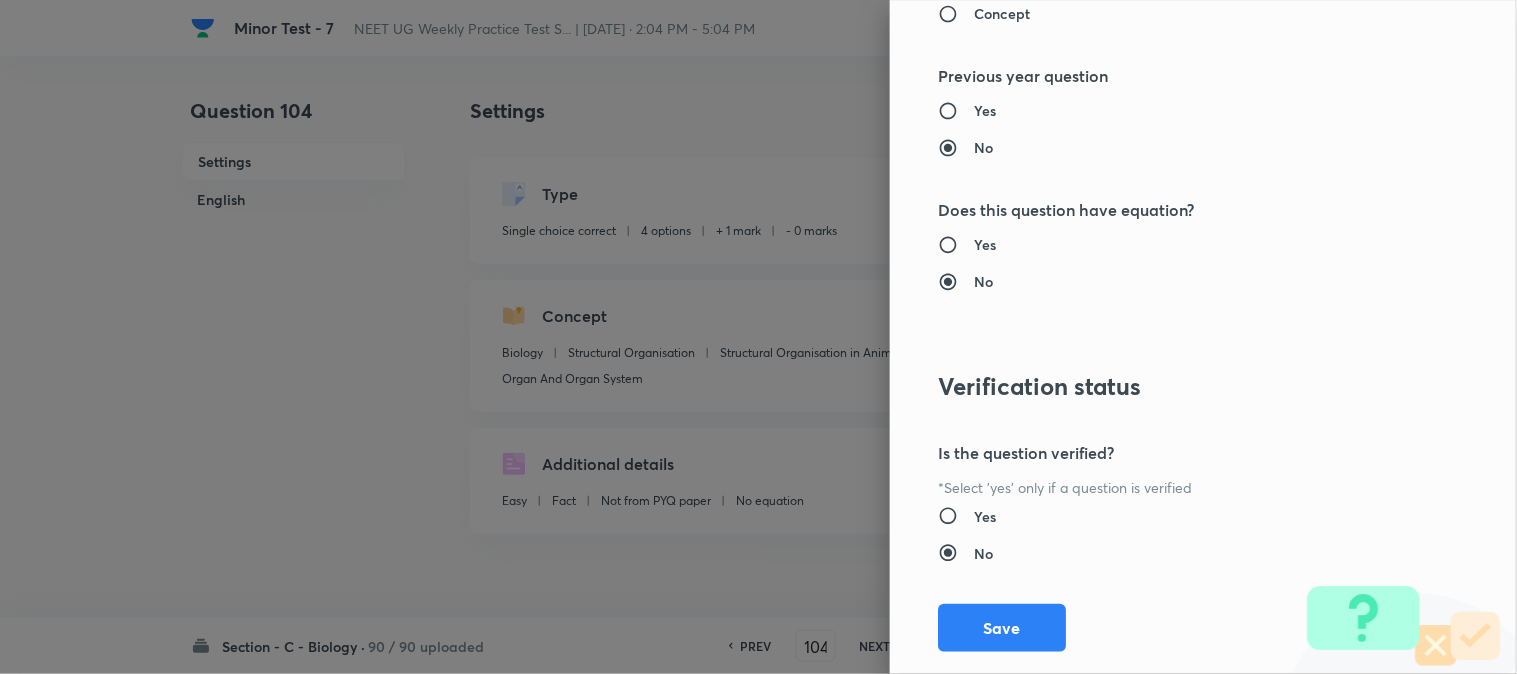 scroll, scrollTop: 2052, scrollLeft: 0, axis: vertical 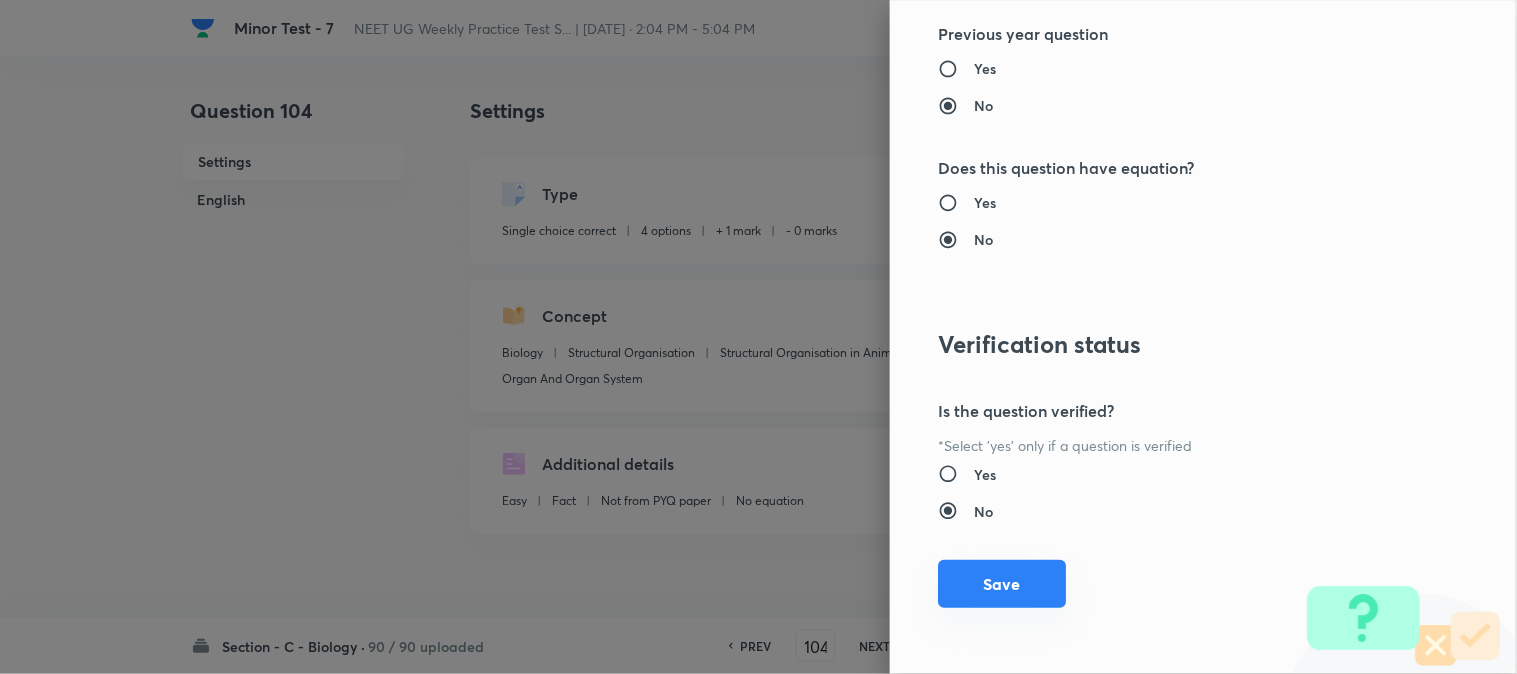 type on "1" 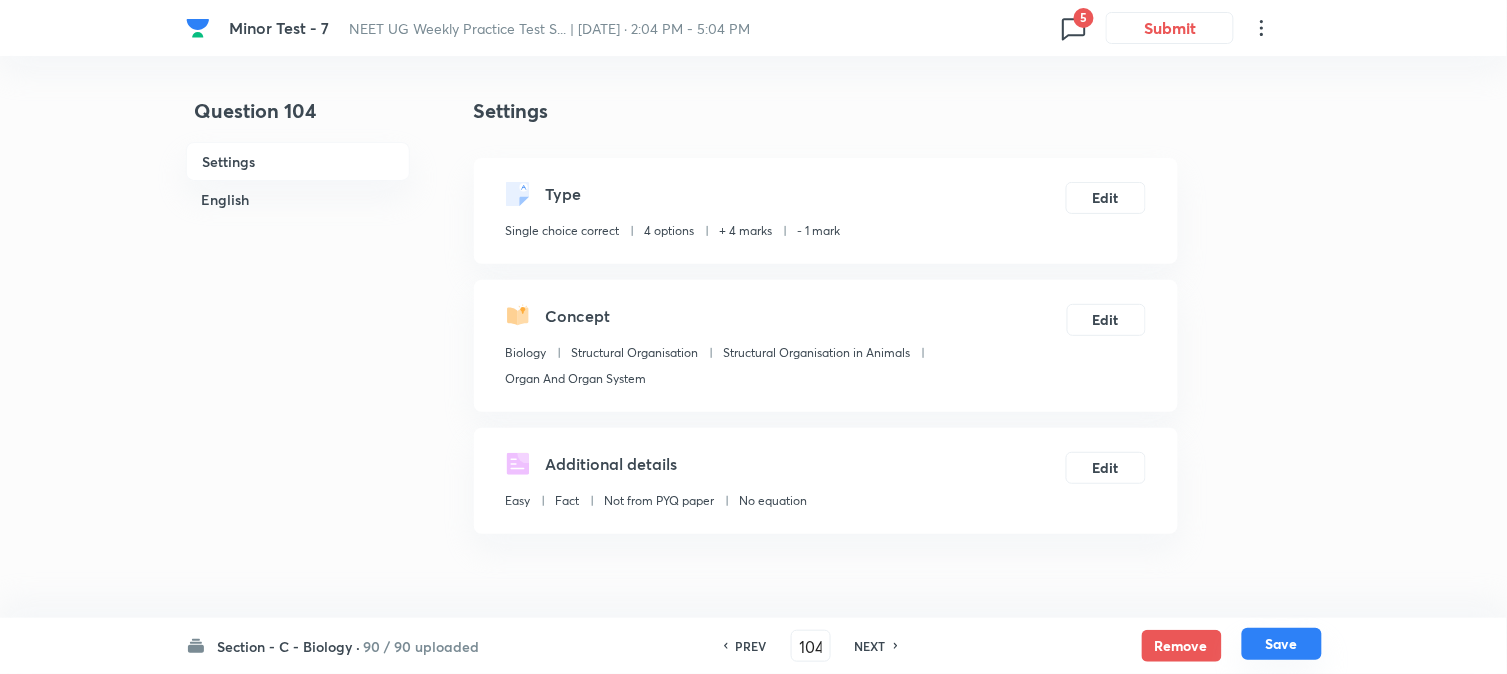 click on "Save" at bounding box center [1282, 644] 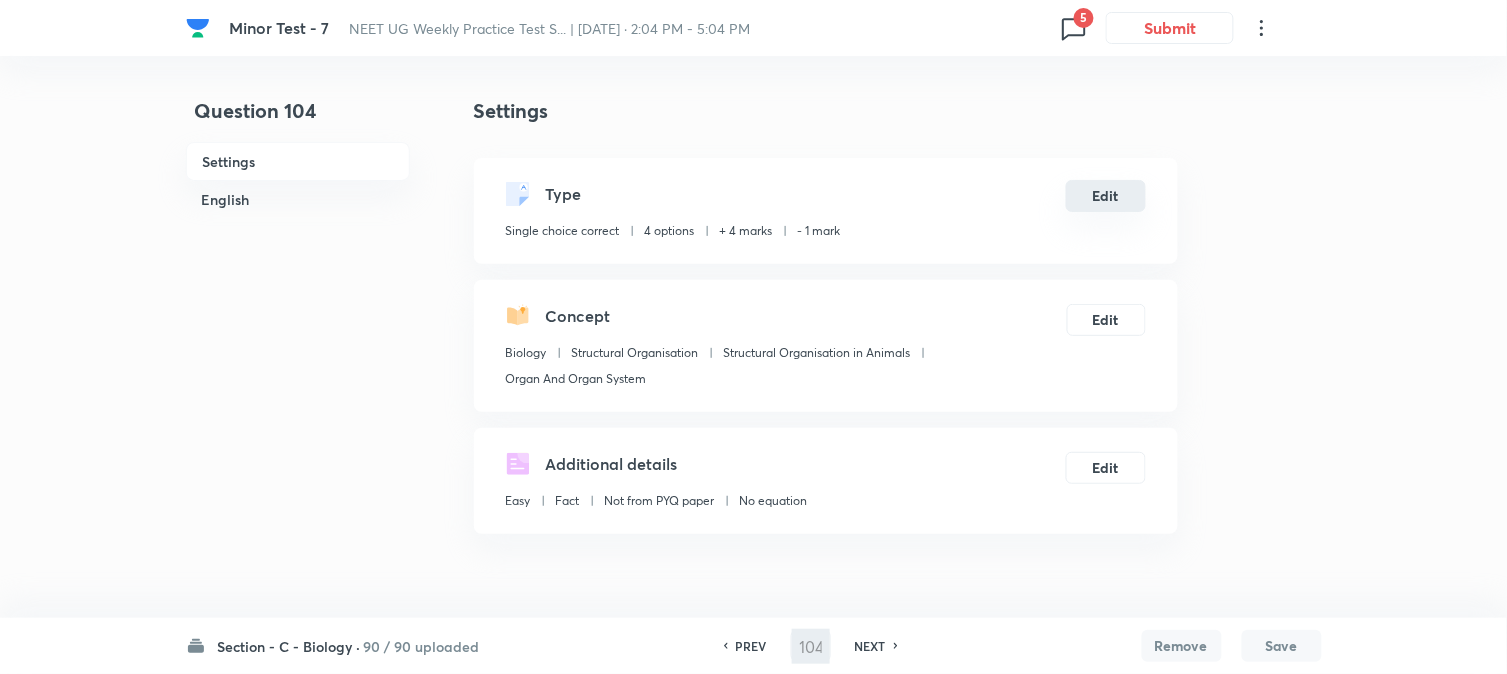 click on "Edit" at bounding box center (1106, 196) 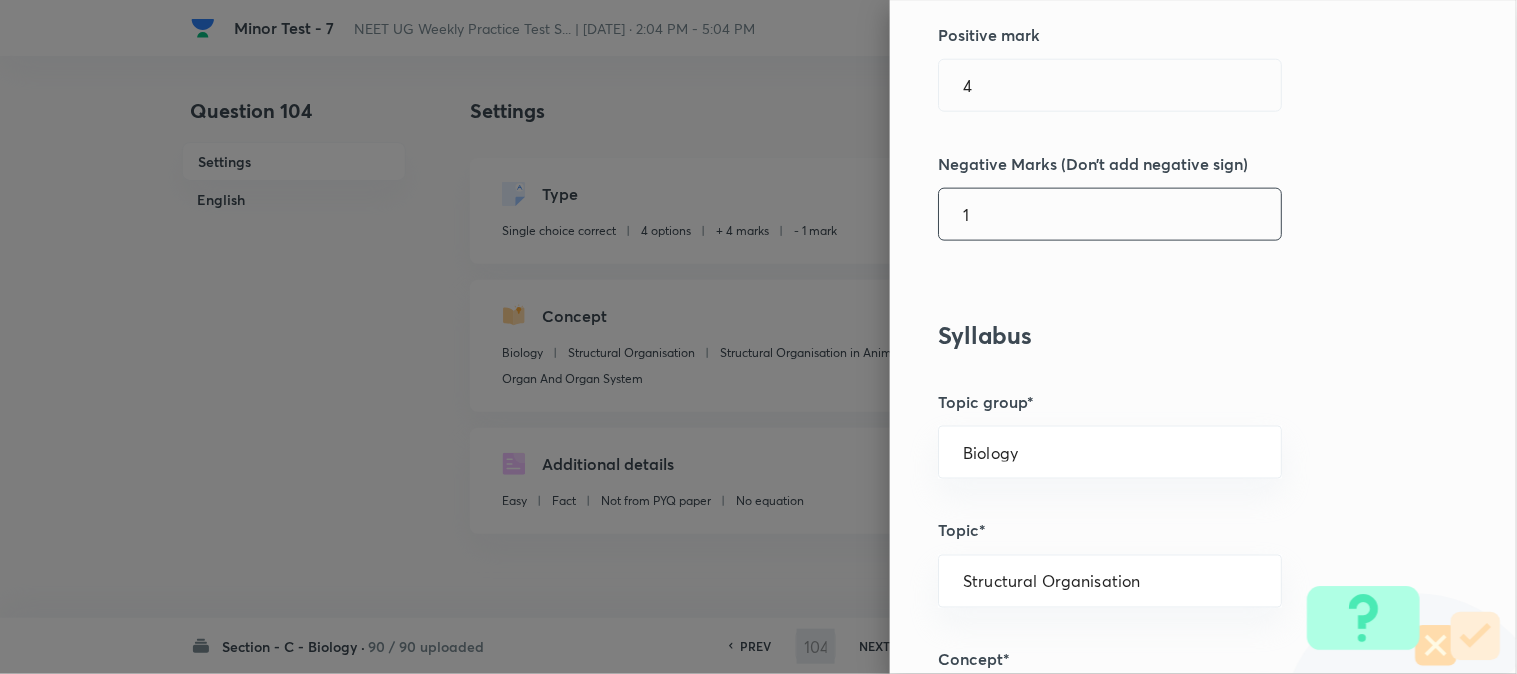 scroll, scrollTop: 555, scrollLeft: 0, axis: vertical 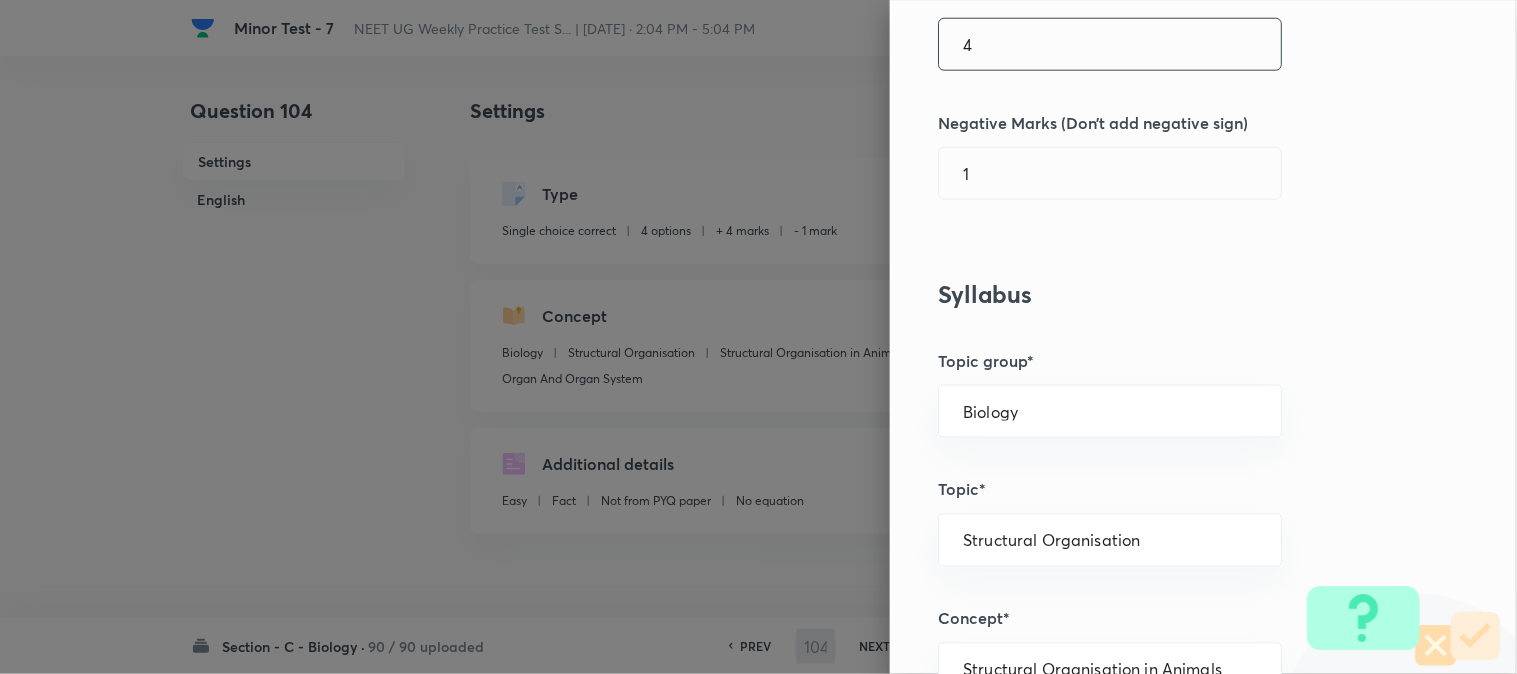 click on "4" at bounding box center [1110, 44] 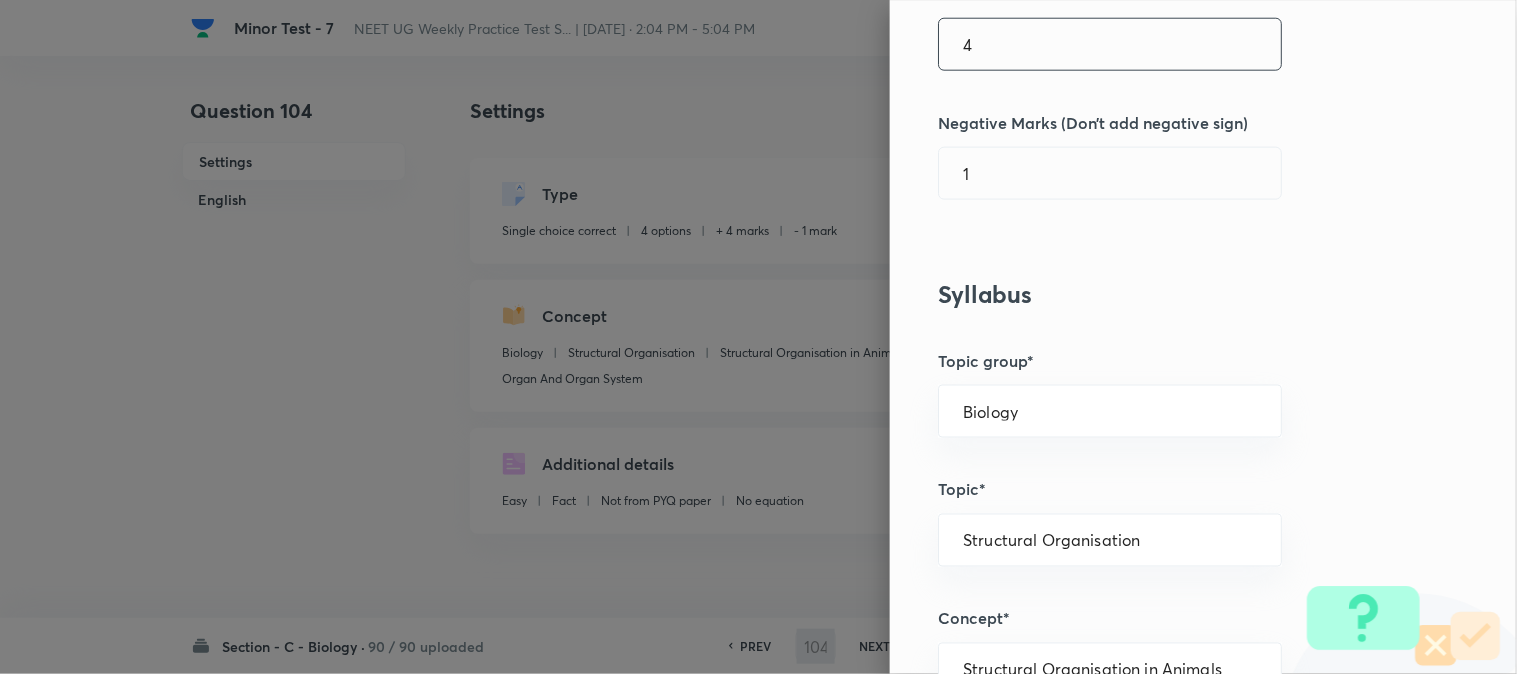 type on "105" 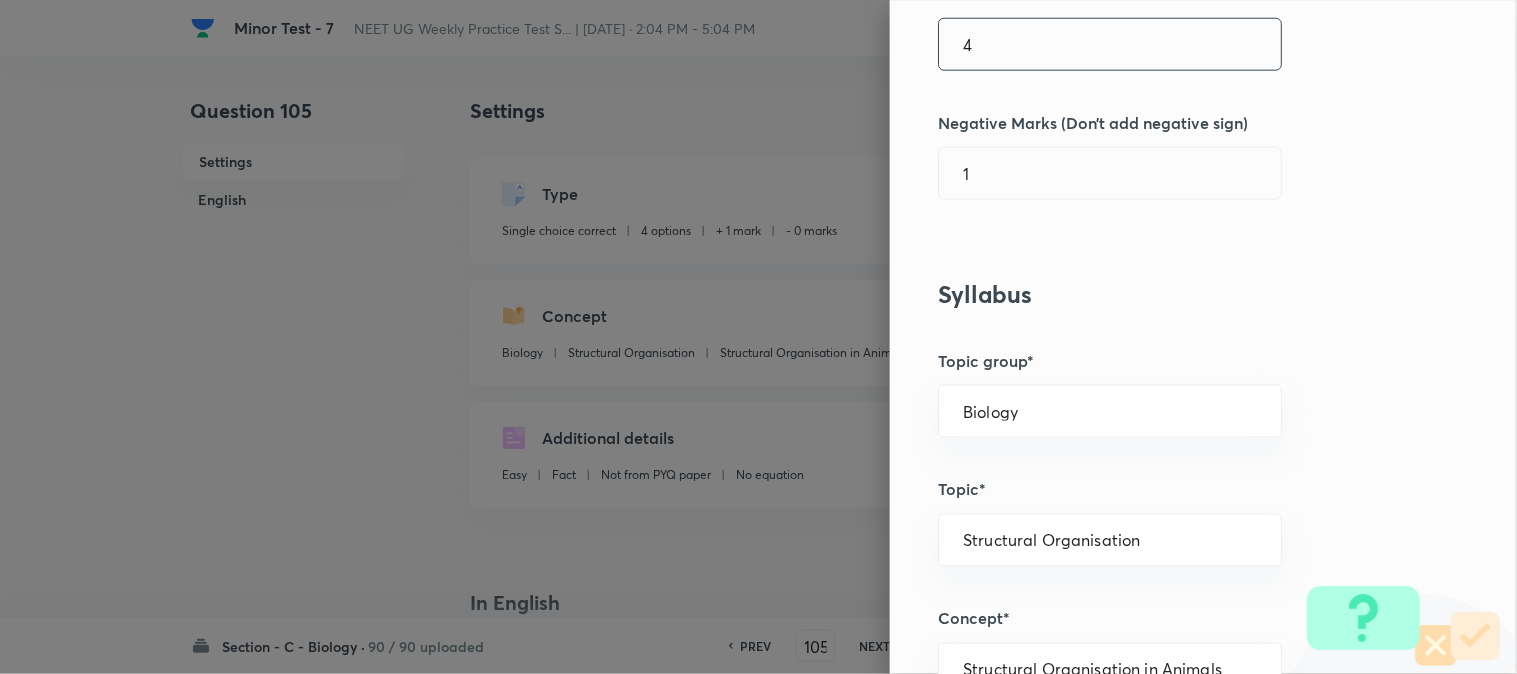 checkbox on "true" 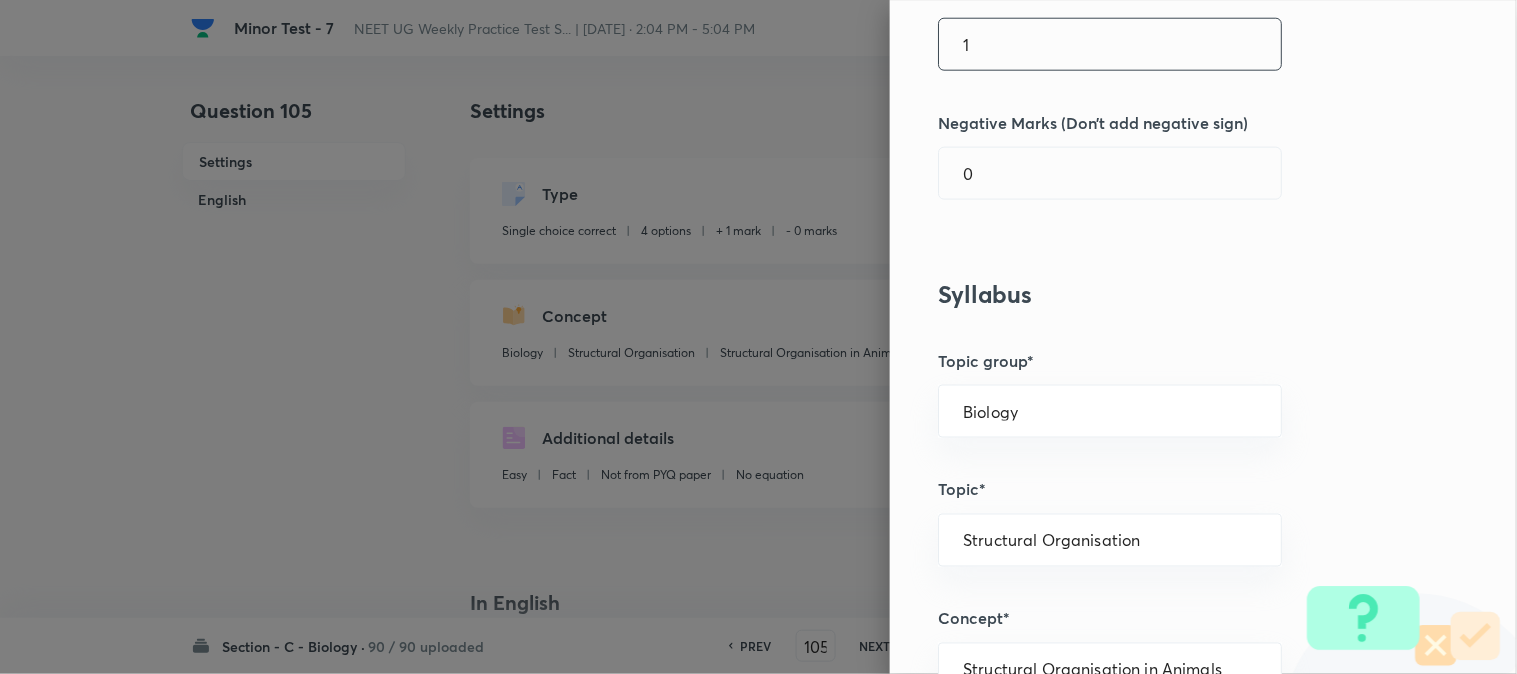 scroll, scrollTop: 444, scrollLeft: 0, axis: vertical 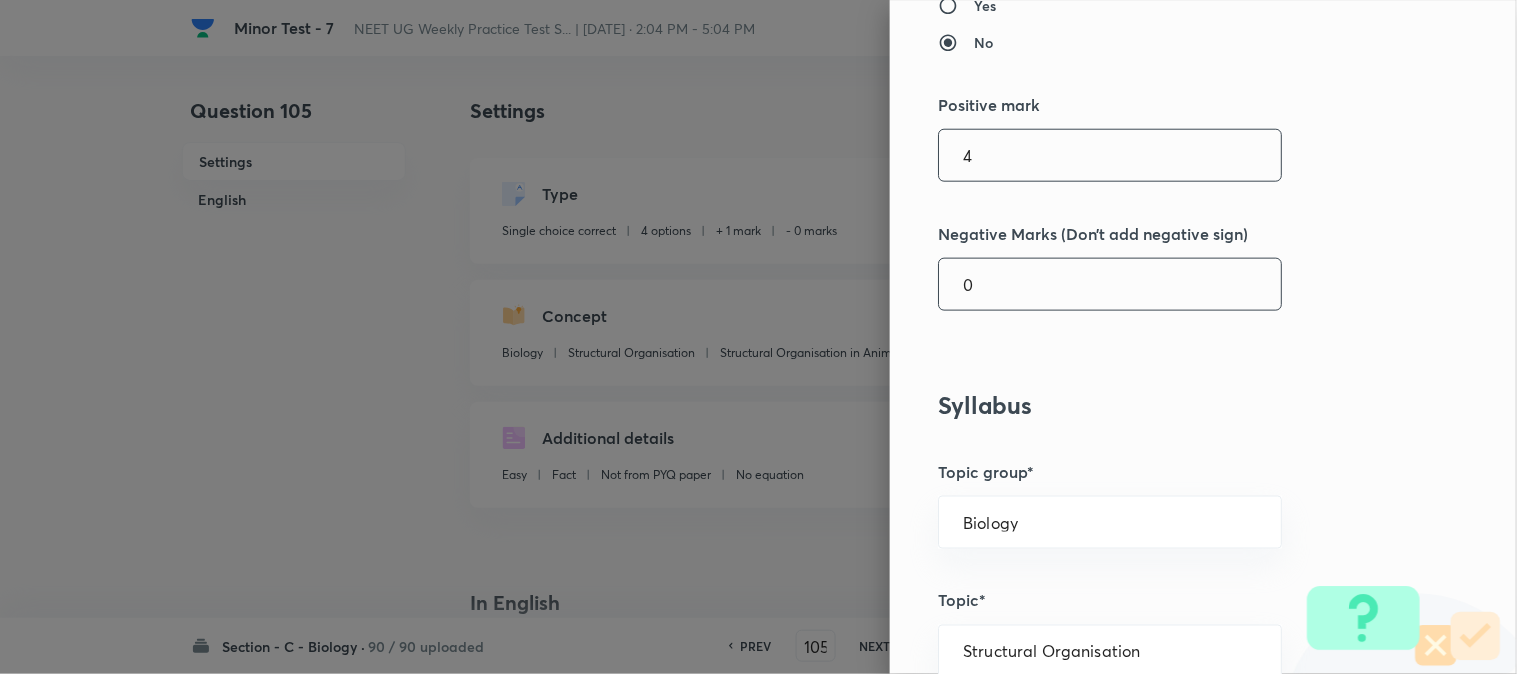 type on "4" 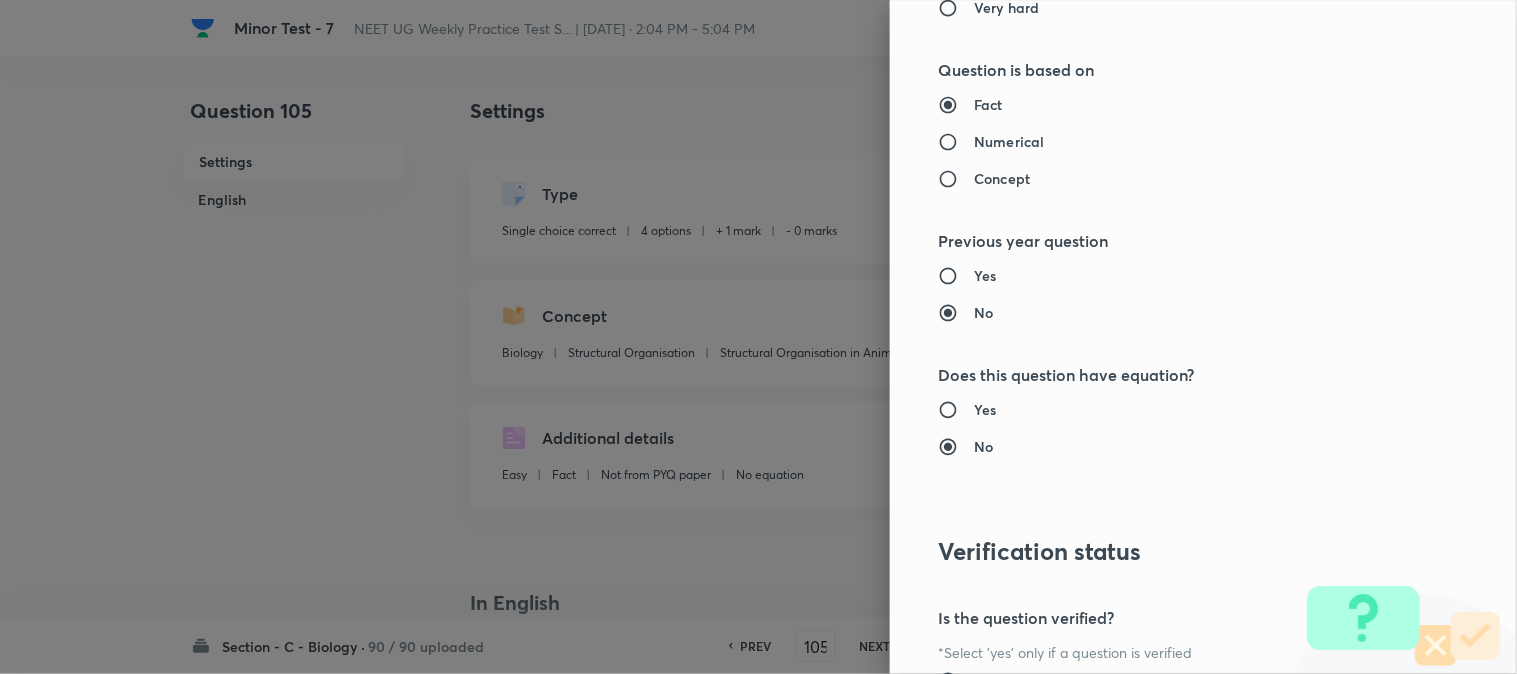 scroll, scrollTop: 2052, scrollLeft: 0, axis: vertical 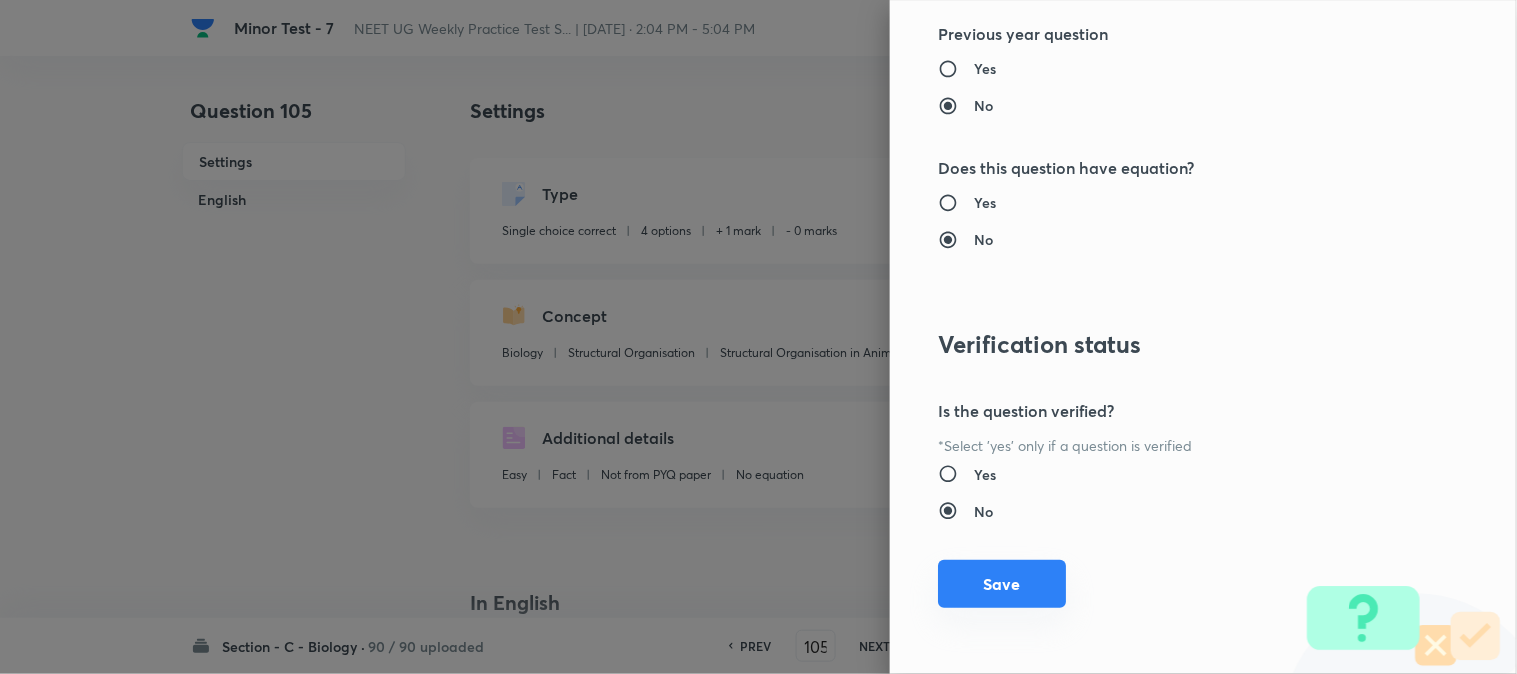 type on "1" 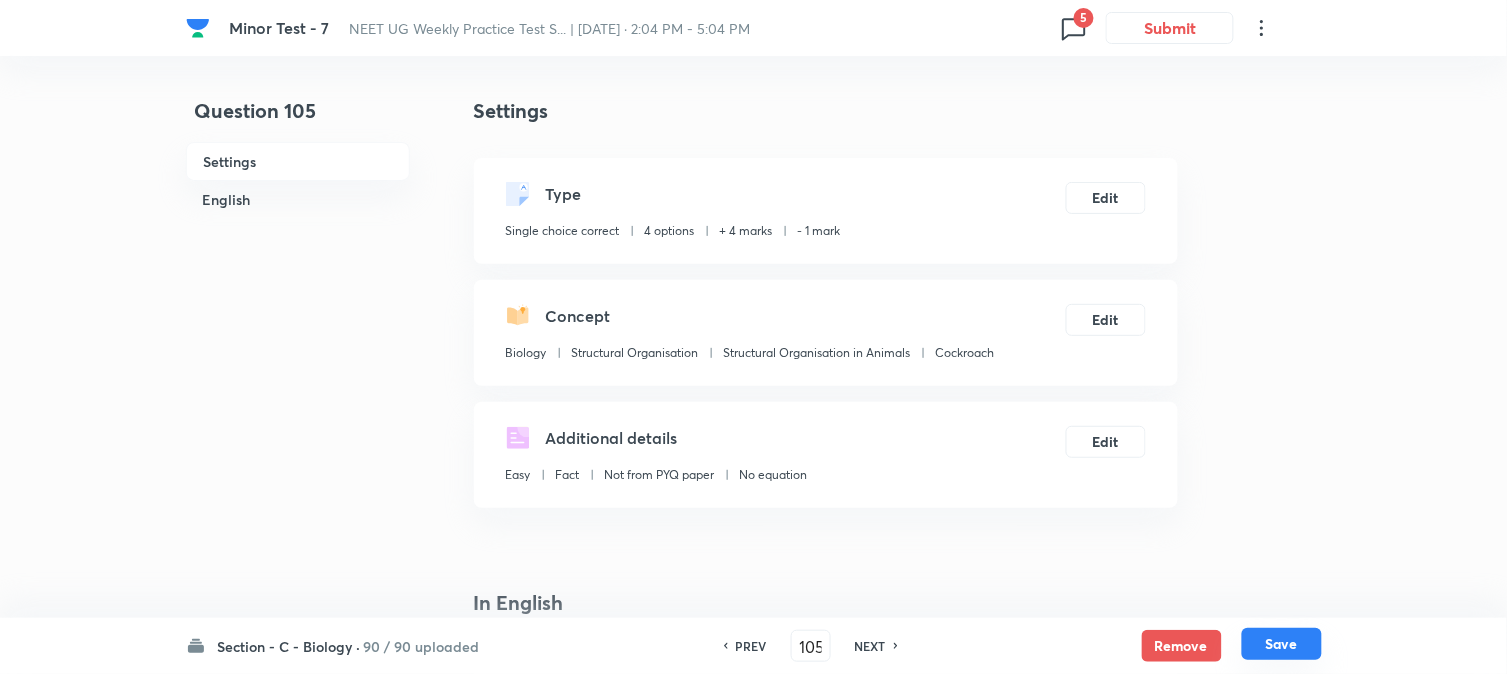 click on "Save" at bounding box center (1282, 644) 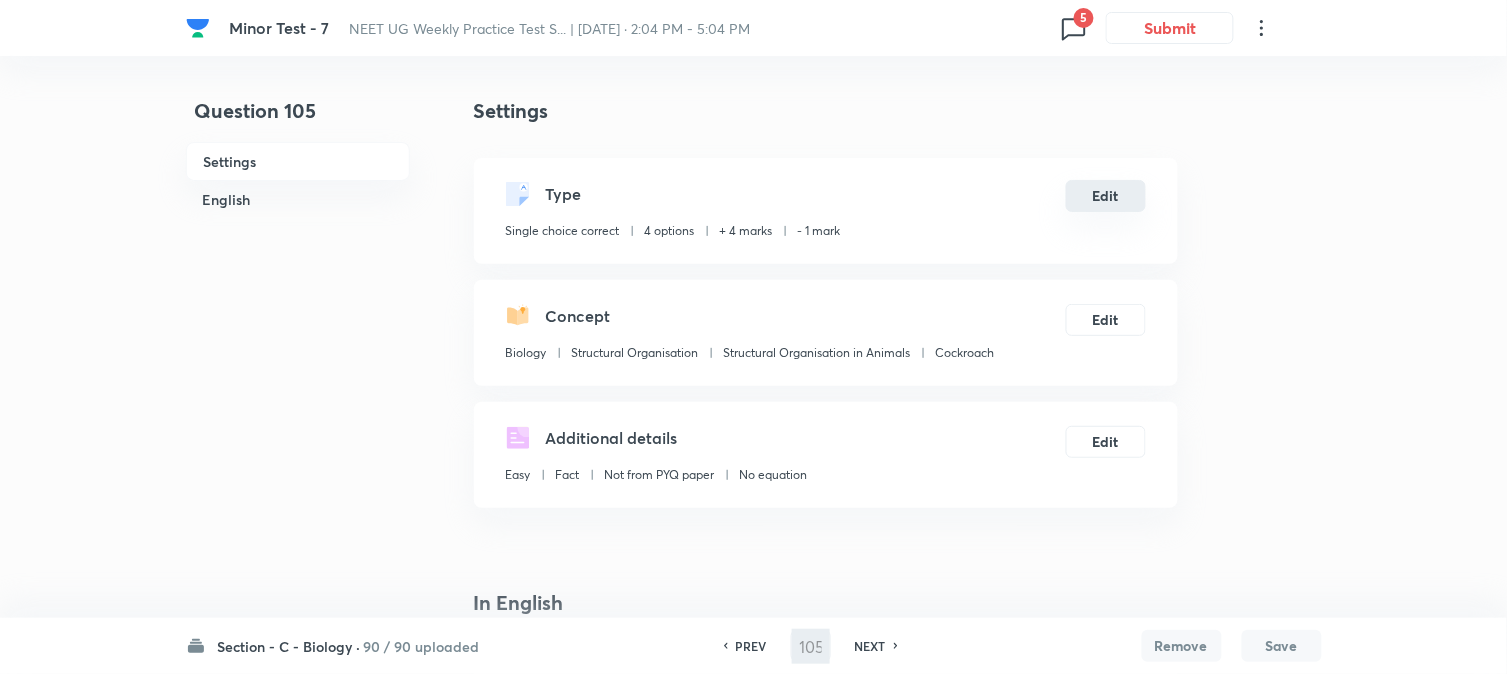 click on "Edit" at bounding box center [1106, 196] 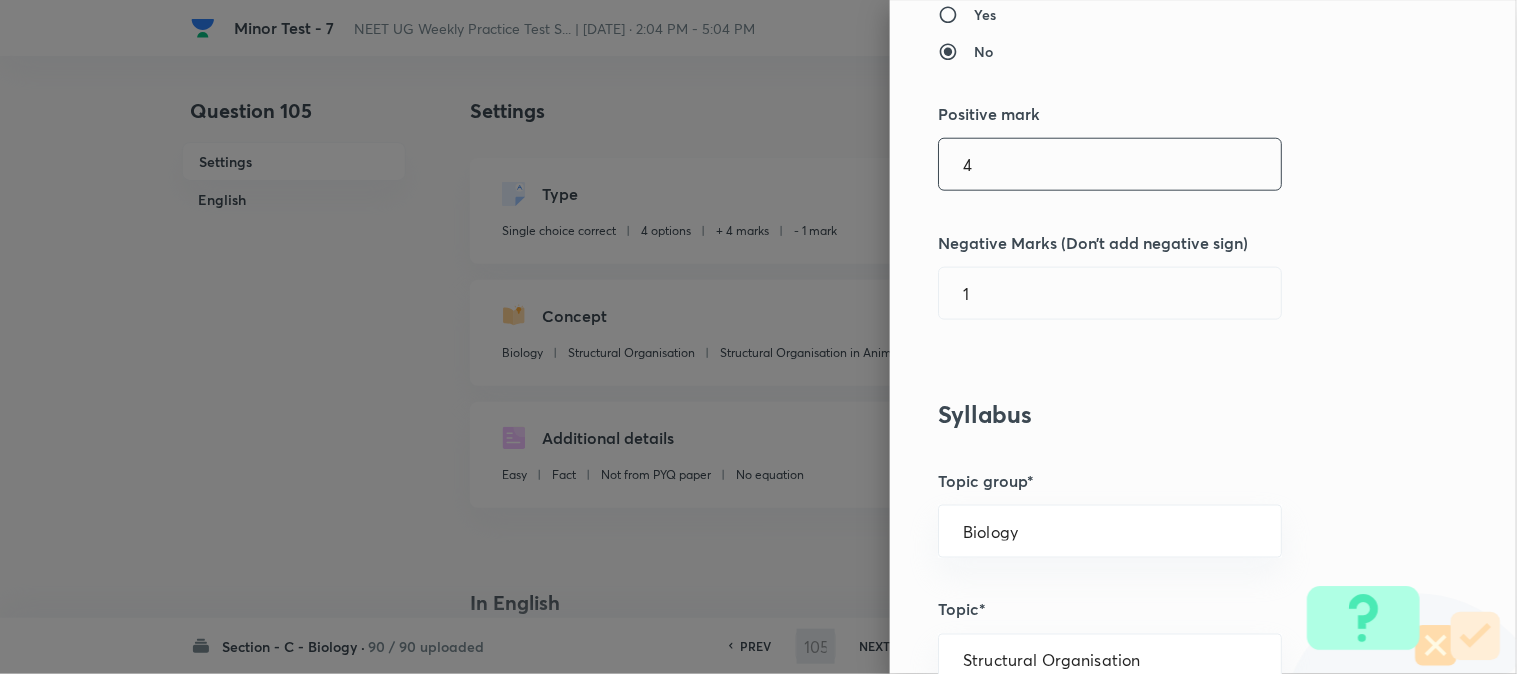 scroll, scrollTop: 444, scrollLeft: 0, axis: vertical 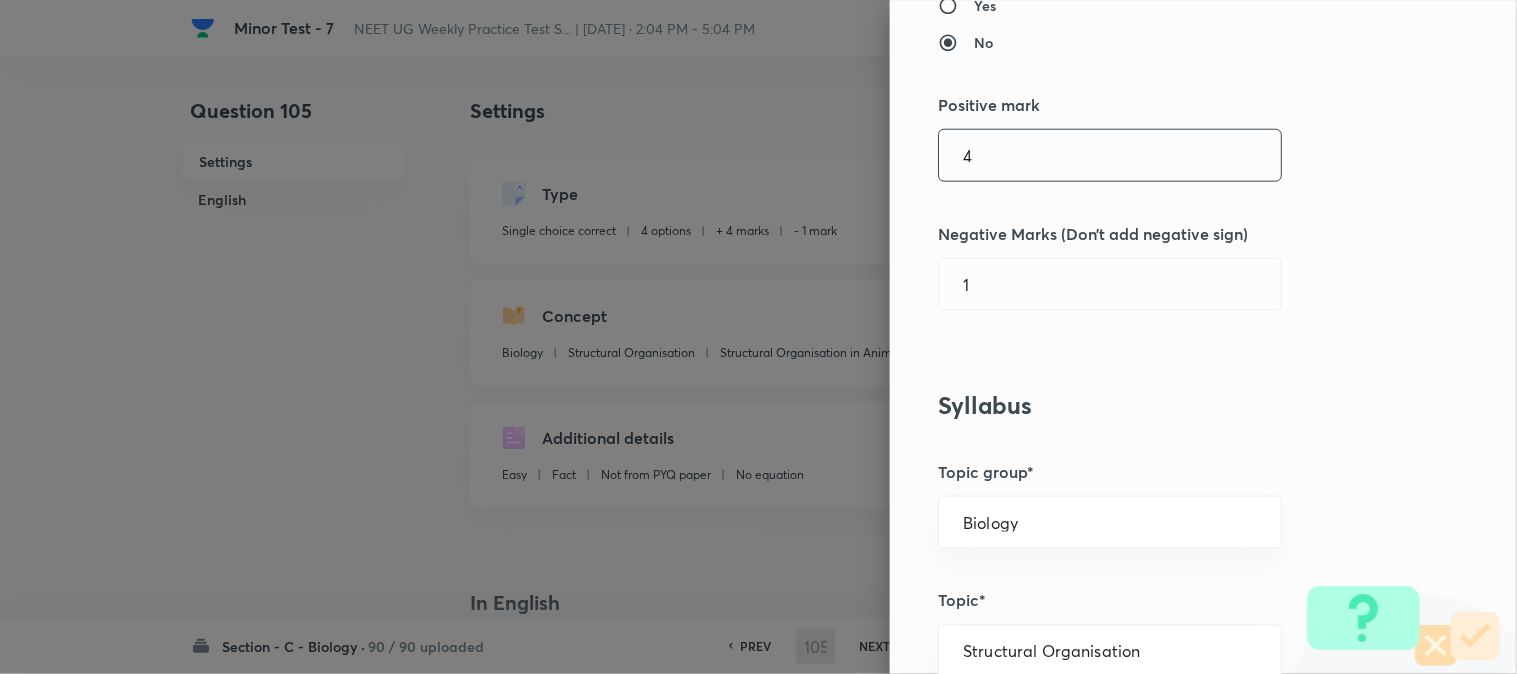 click on "4" at bounding box center [1110, 155] 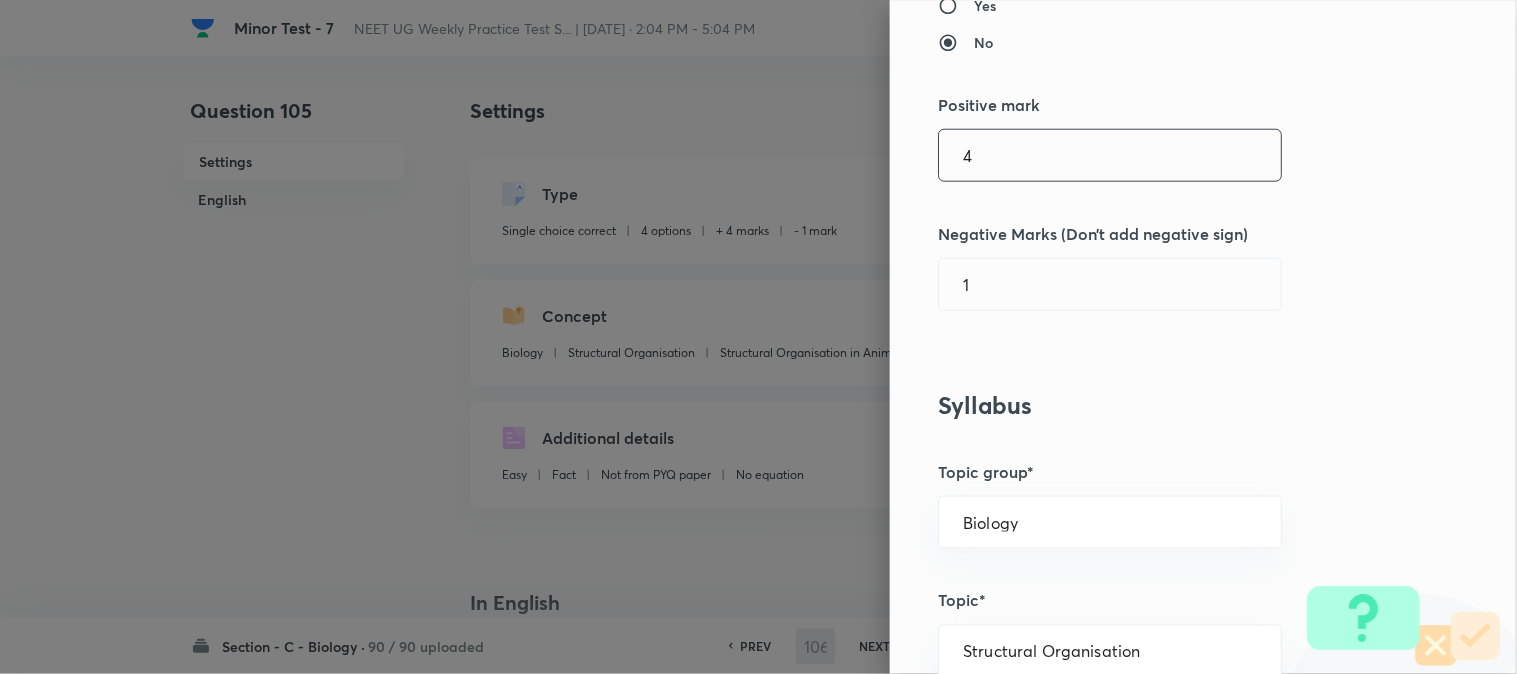 checkbox on "false" 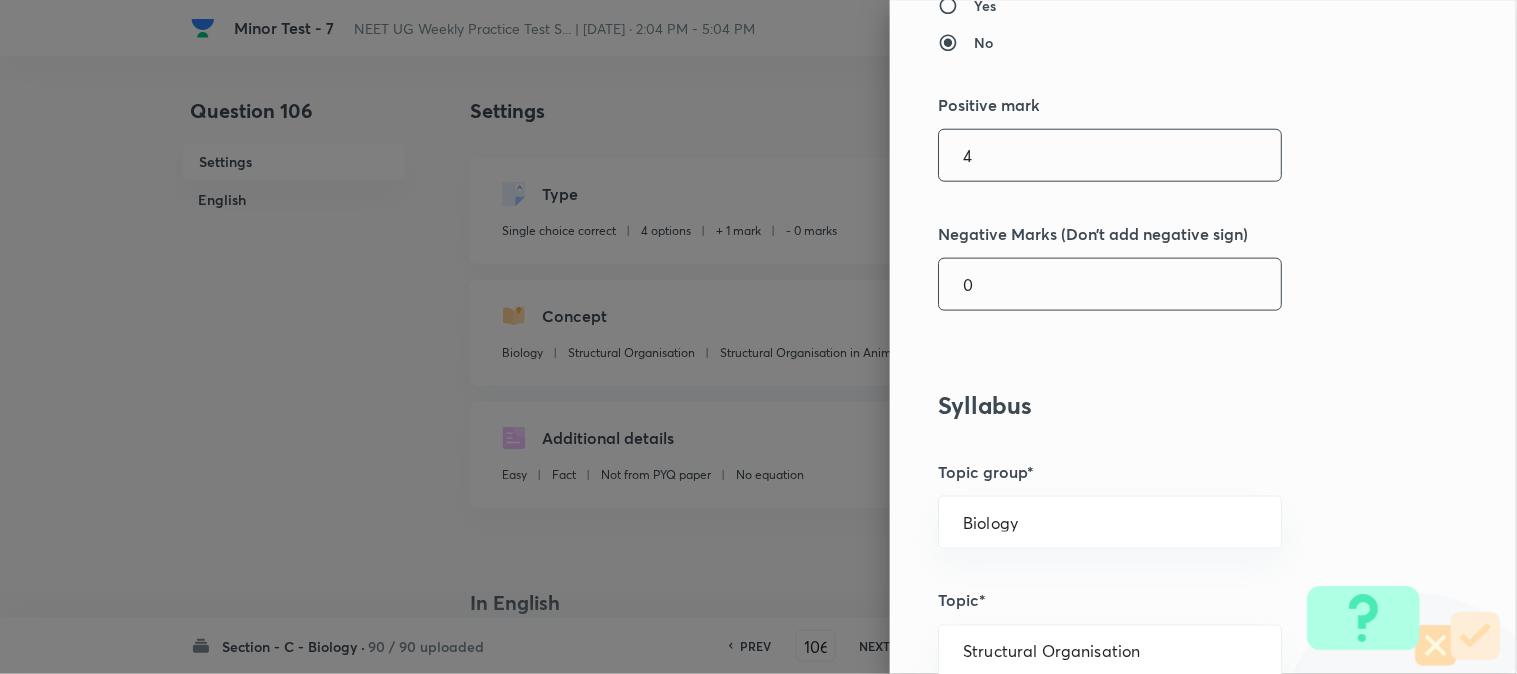 type on "4" 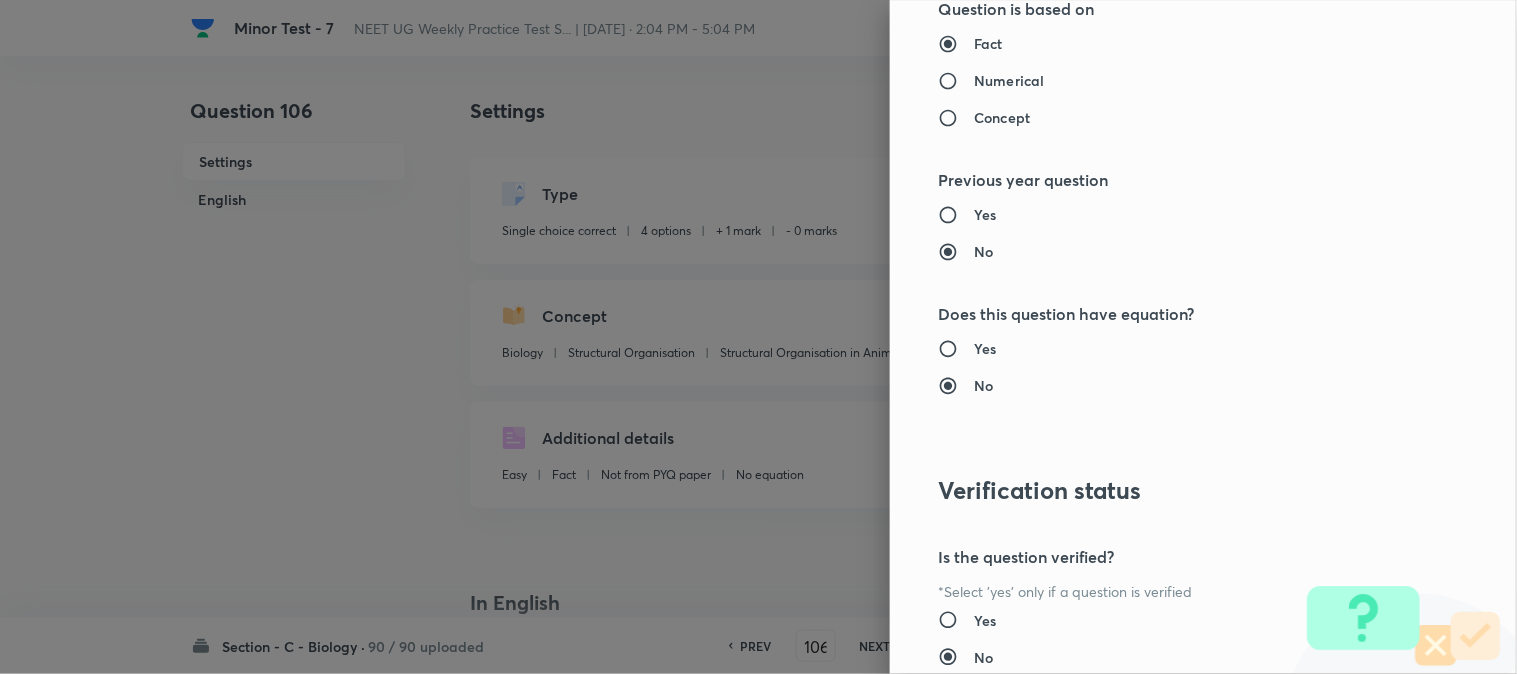 scroll, scrollTop: 2052, scrollLeft: 0, axis: vertical 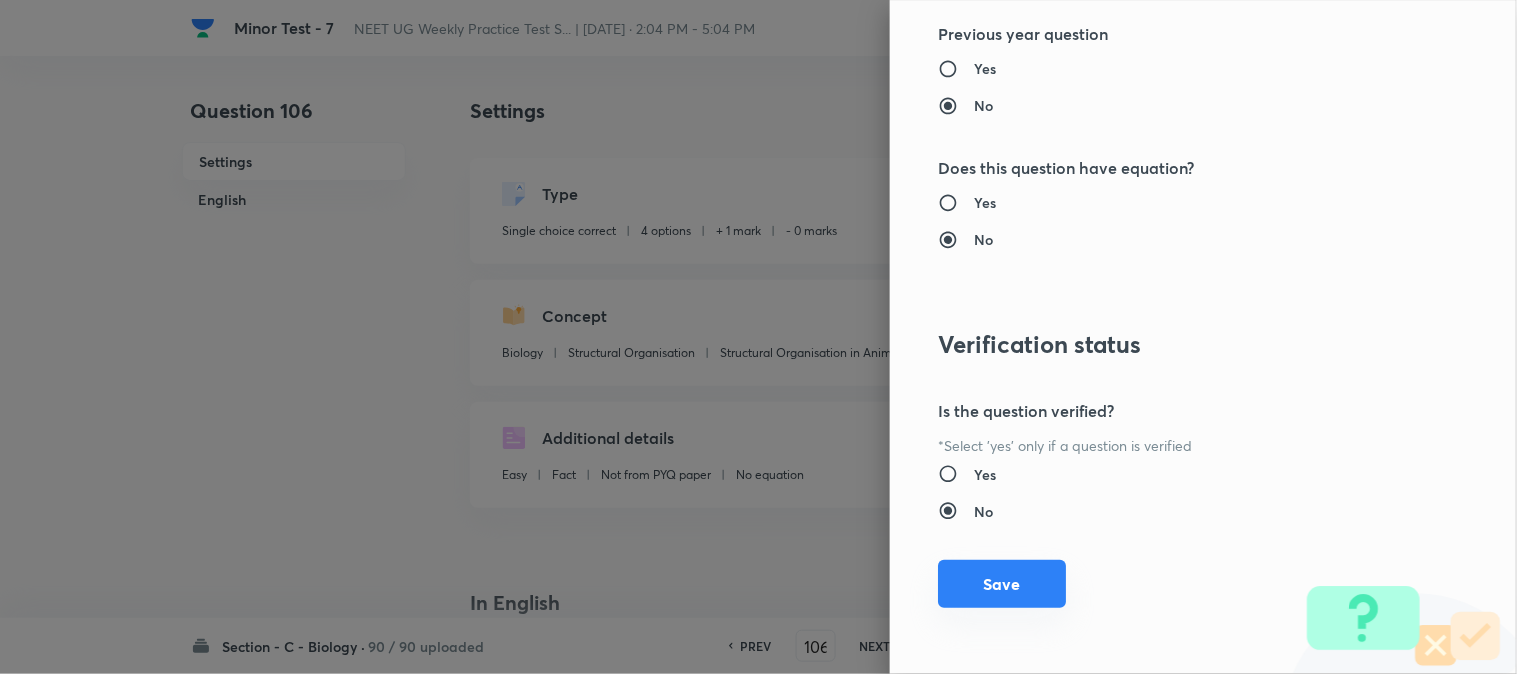 type on "1" 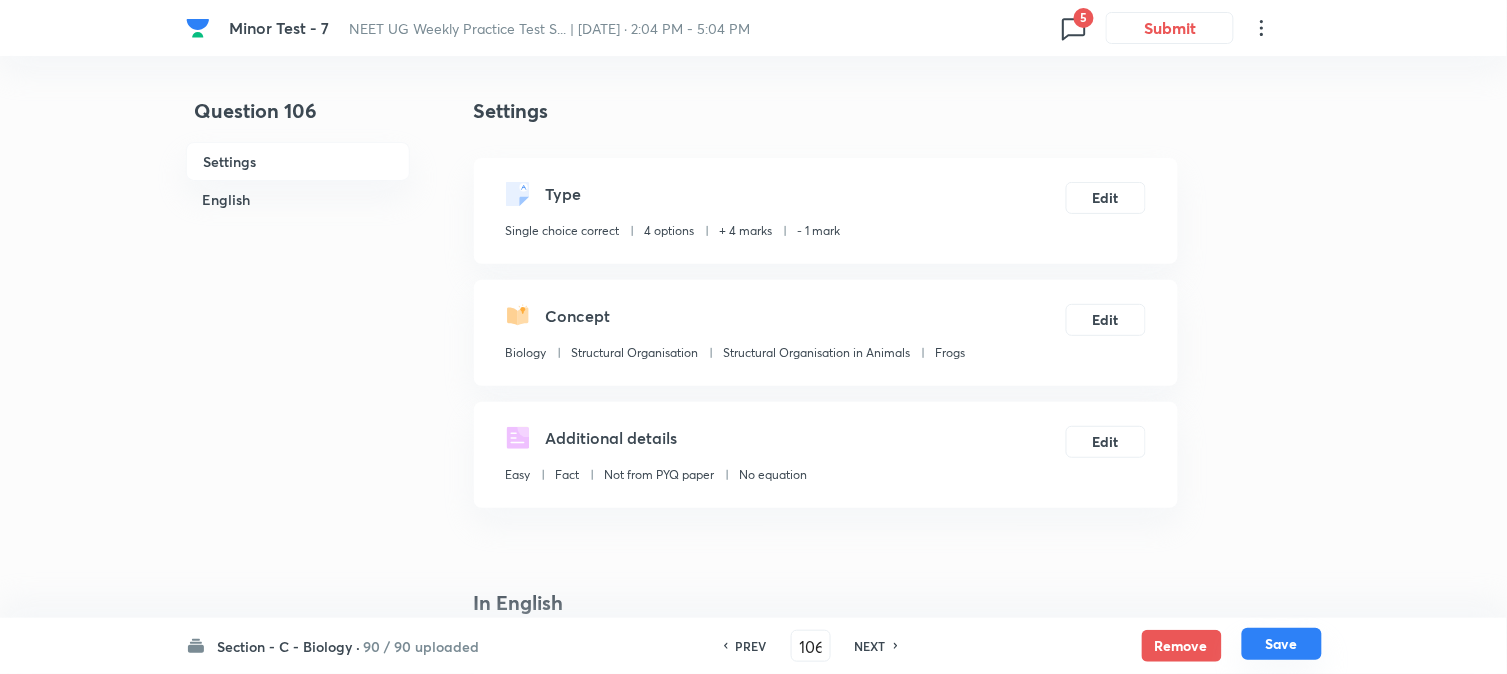 click on "Save" at bounding box center [1282, 644] 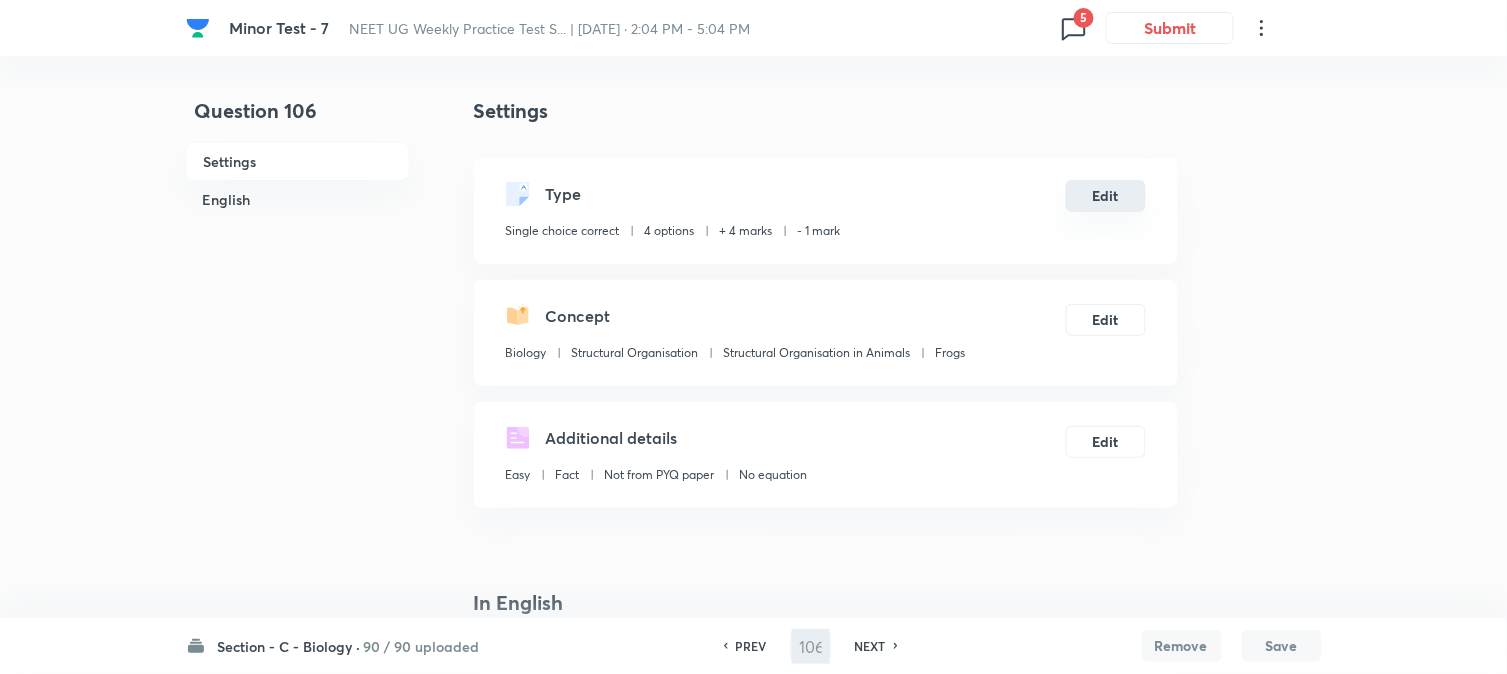 click on "Edit" at bounding box center (1106, 196) 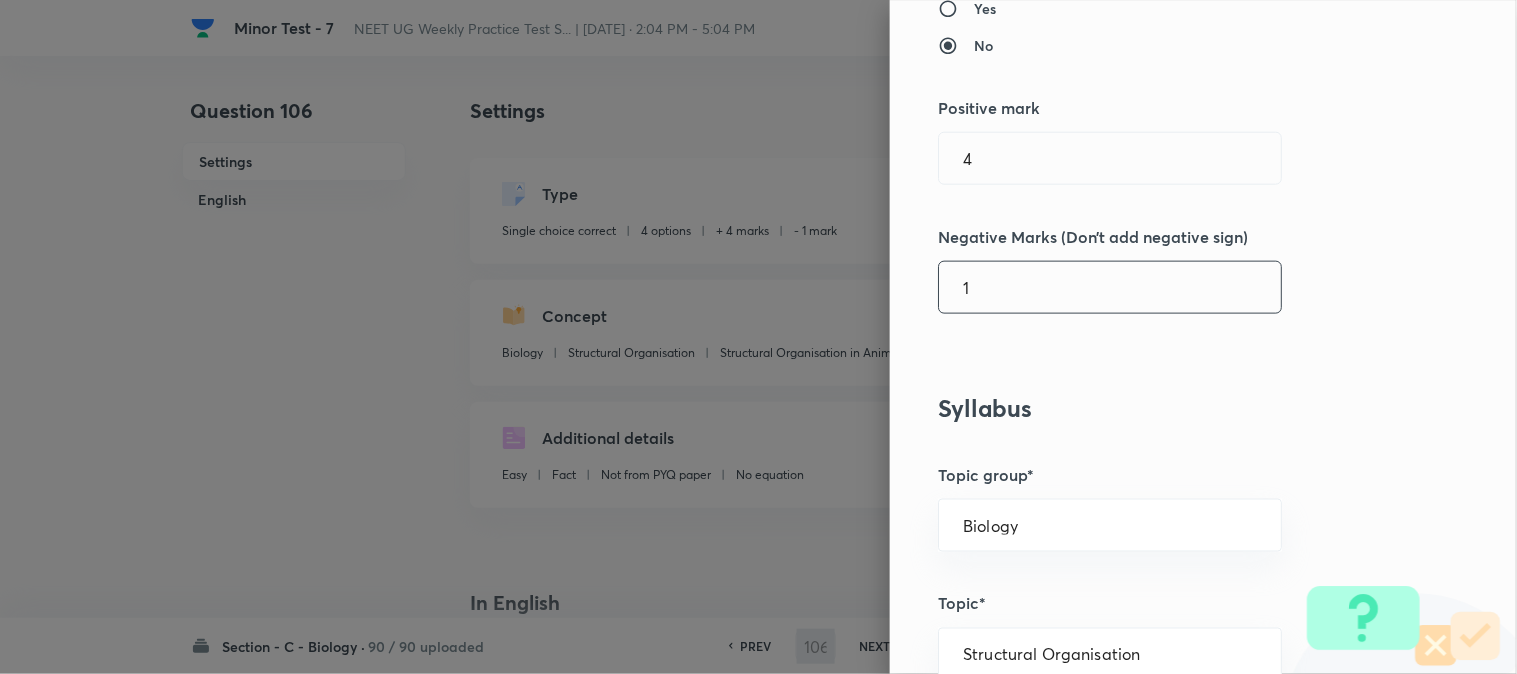 type on "107" 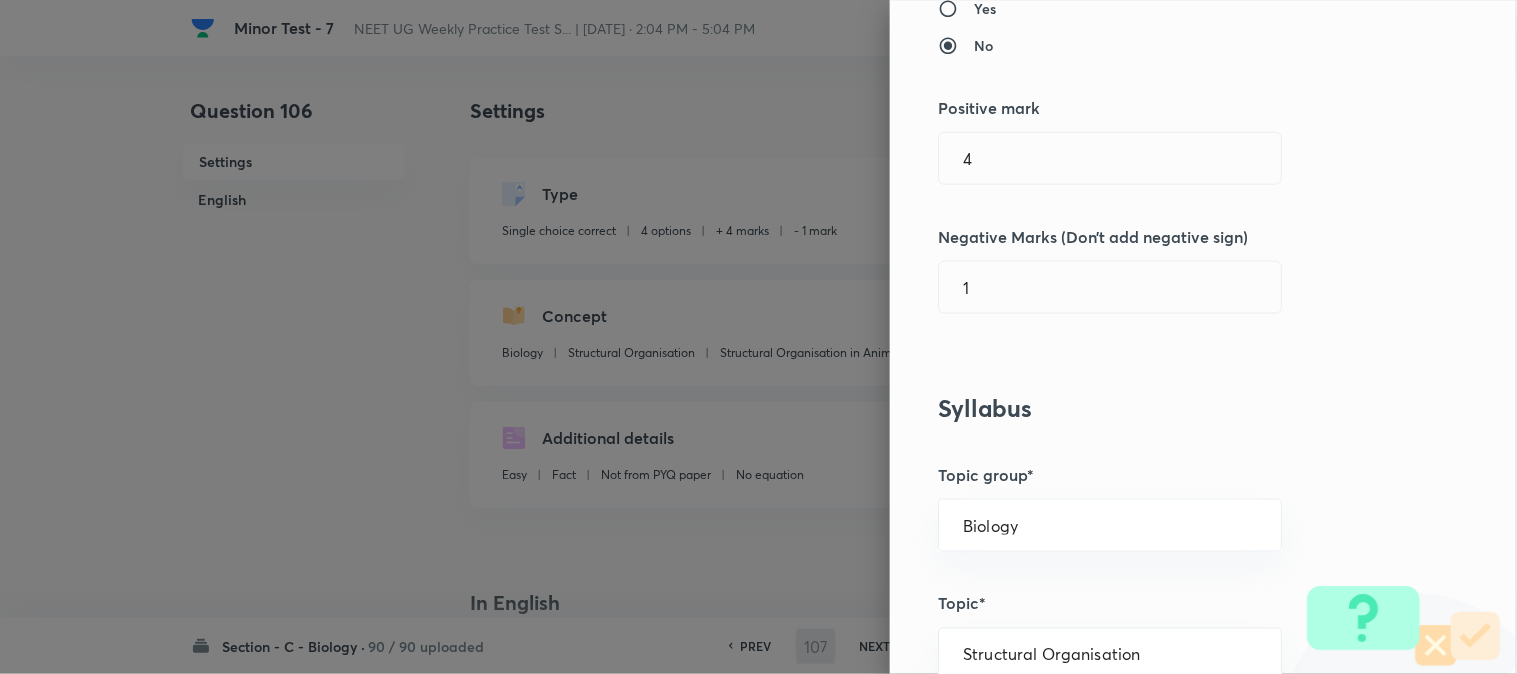 checkbox on "true" 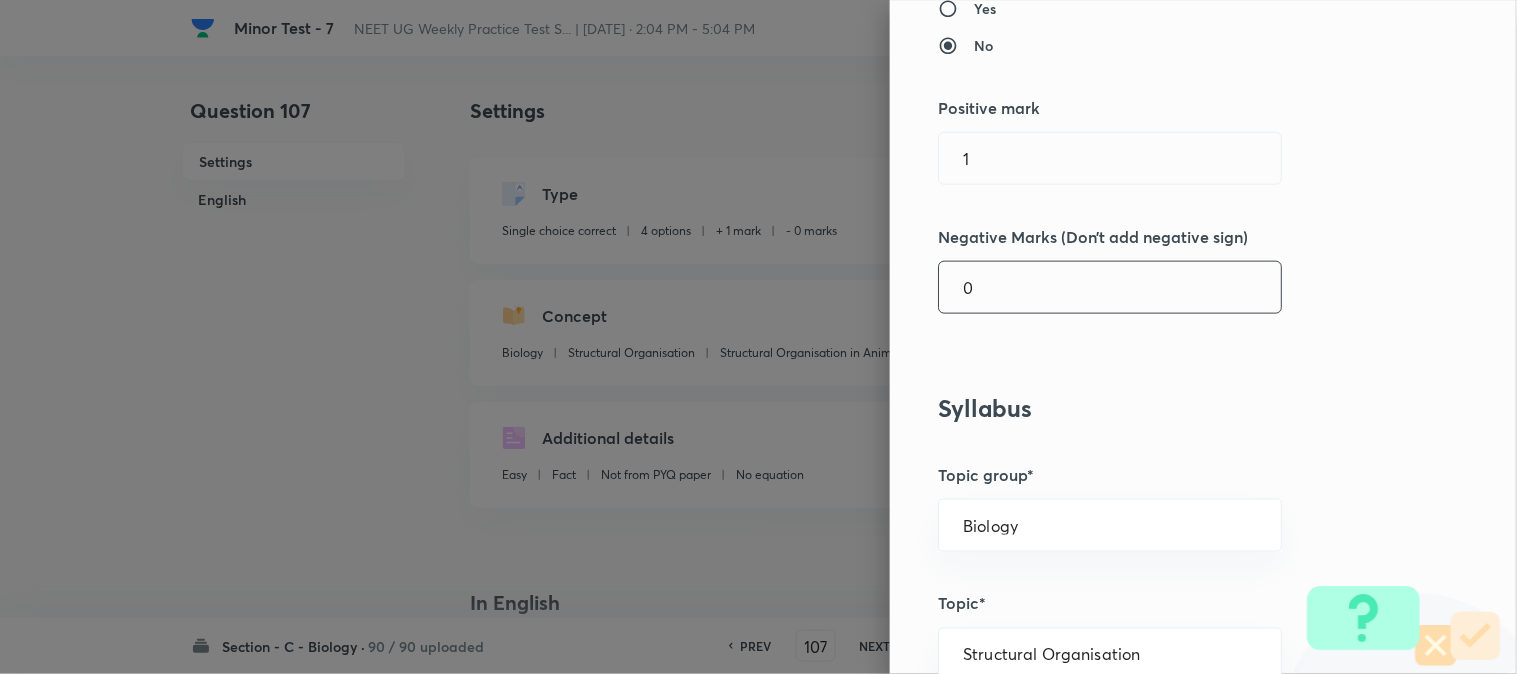 type on "1" 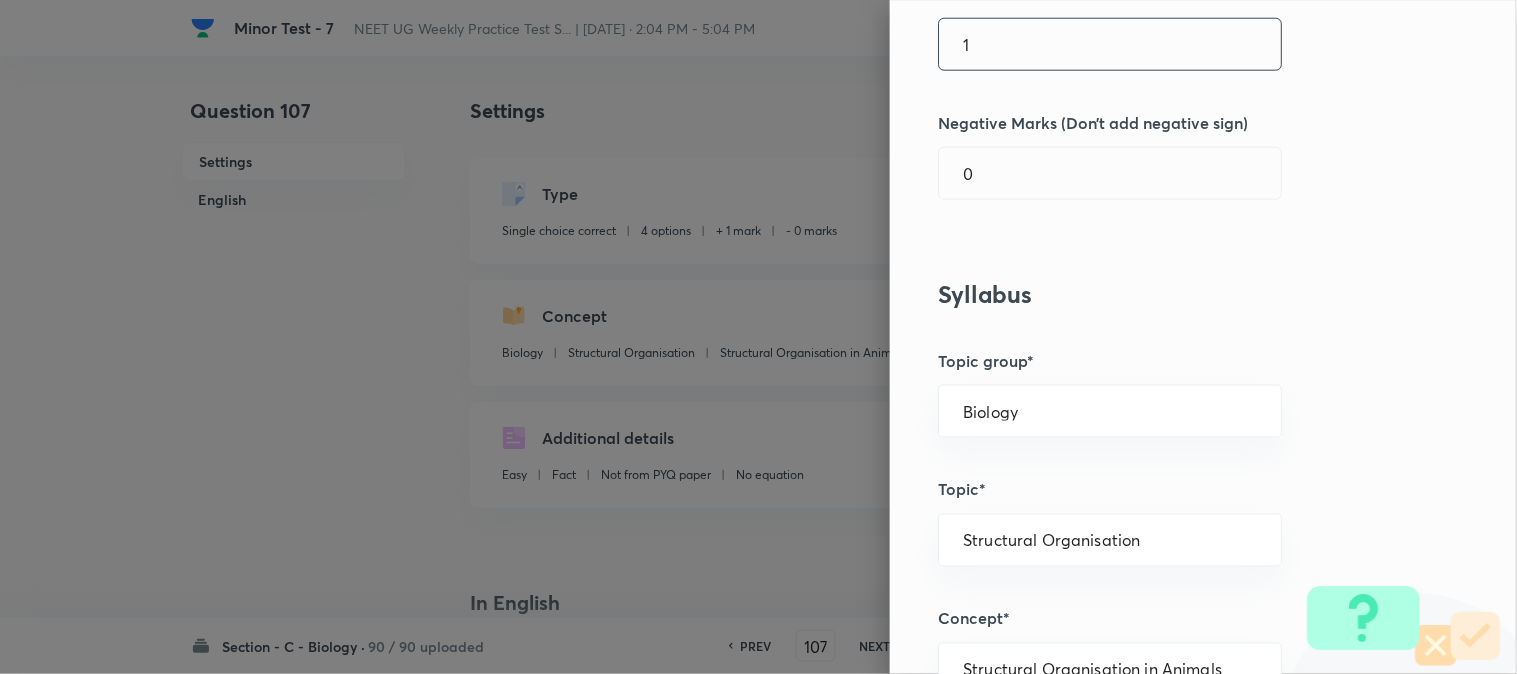 click on "1" at bounding box center (1110, 44) 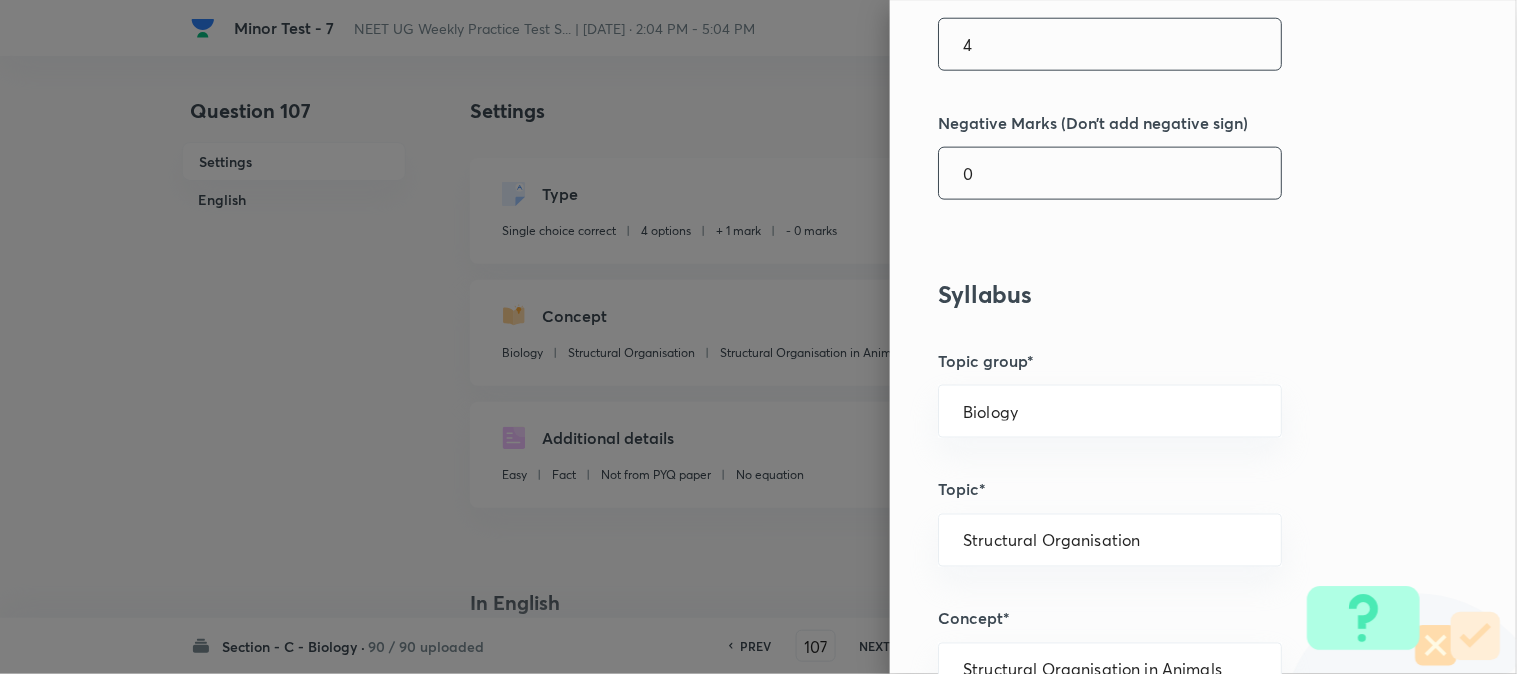 type on "4" 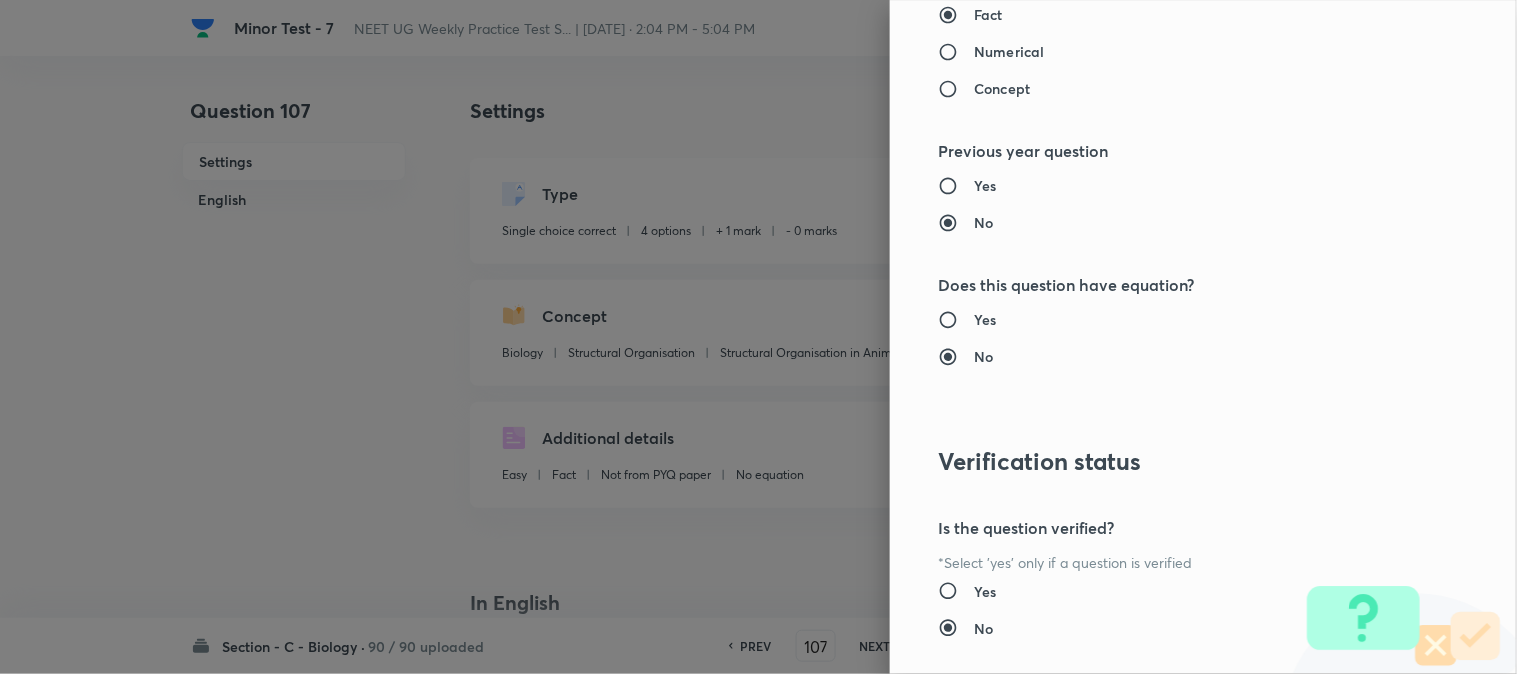 scroll, scrollTop: 2052, scrollLeft: 0, axis: vertical 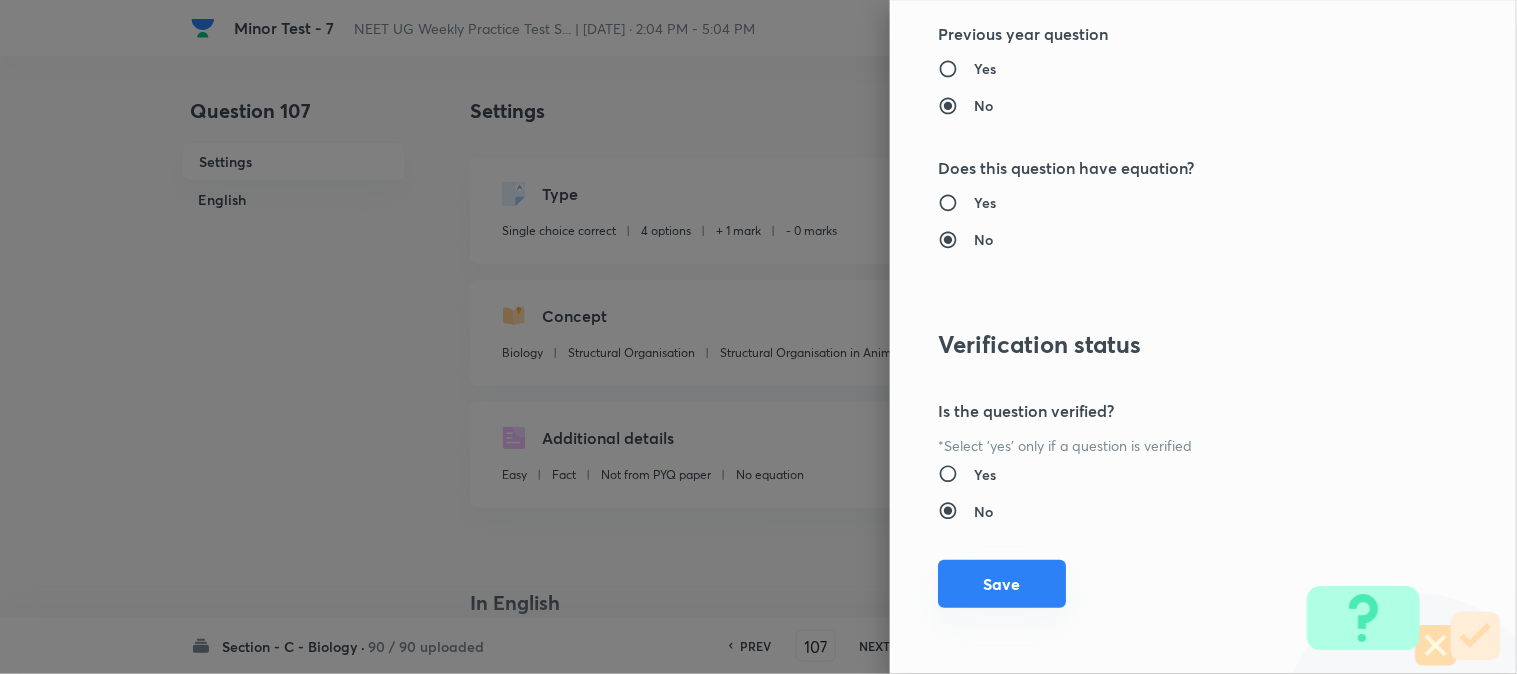 type on "1" 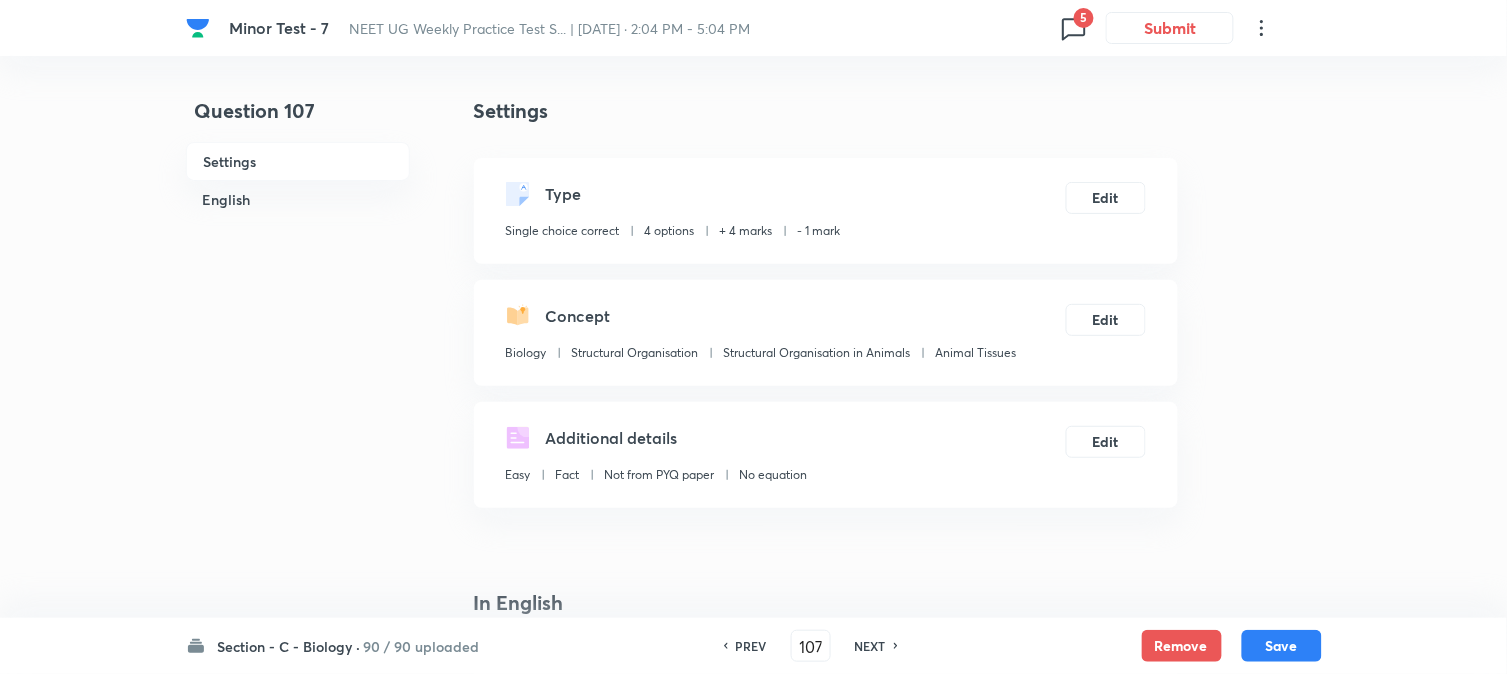 click on "Save" at bounding box center (1282, 646) 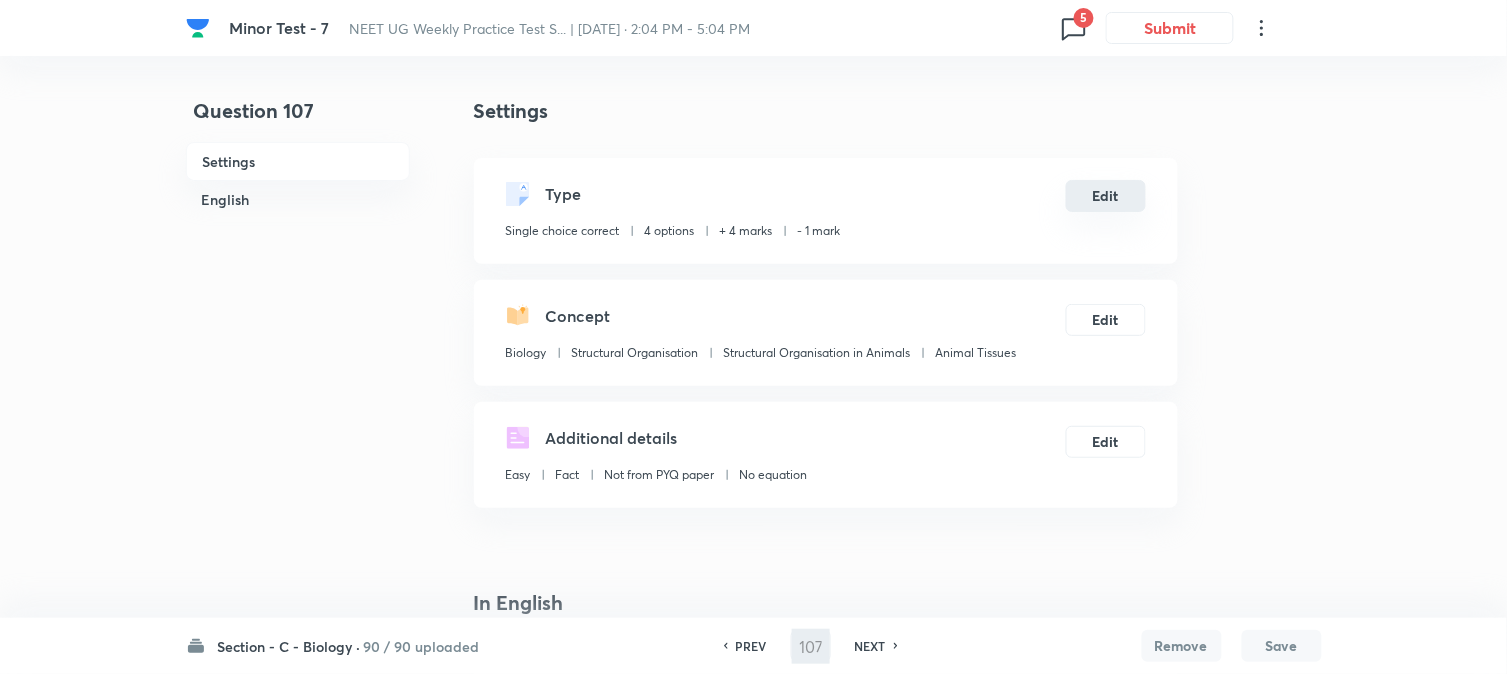 type on "108" 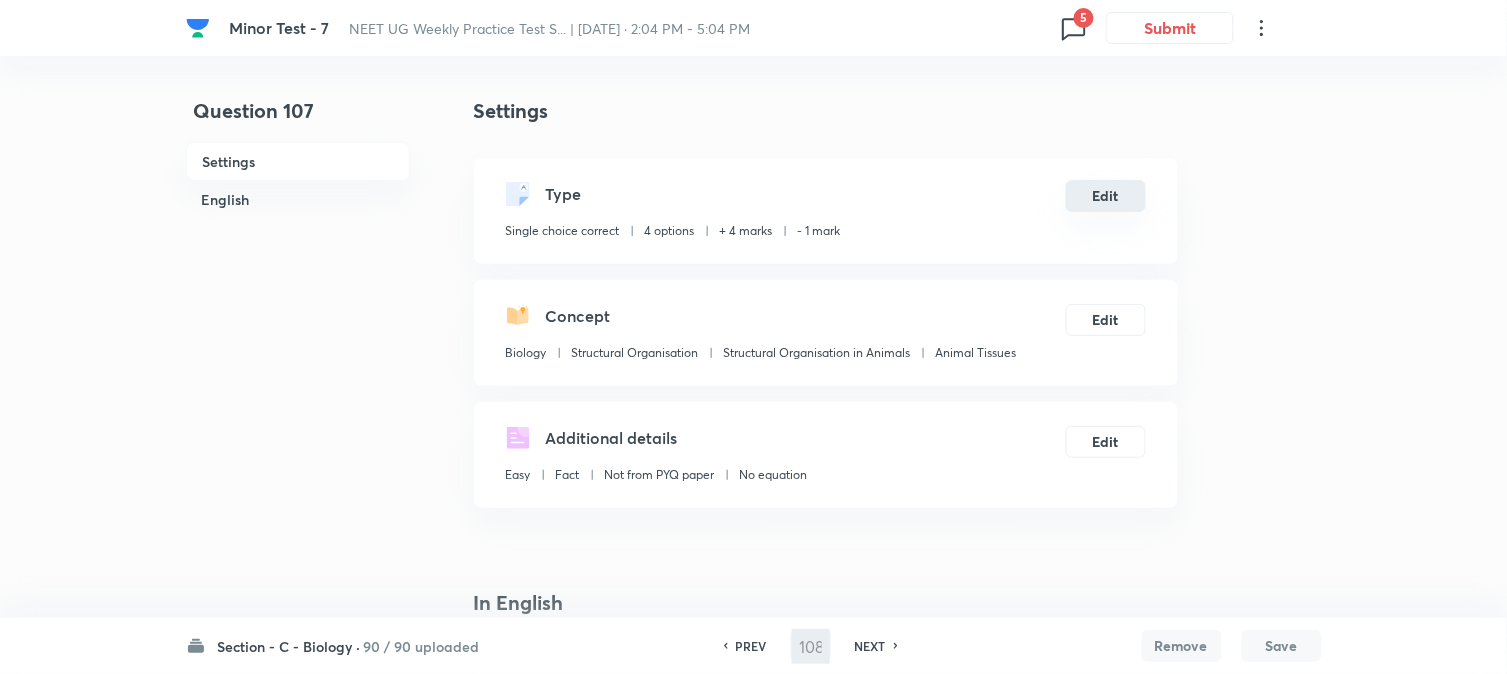 checkbox on "false" 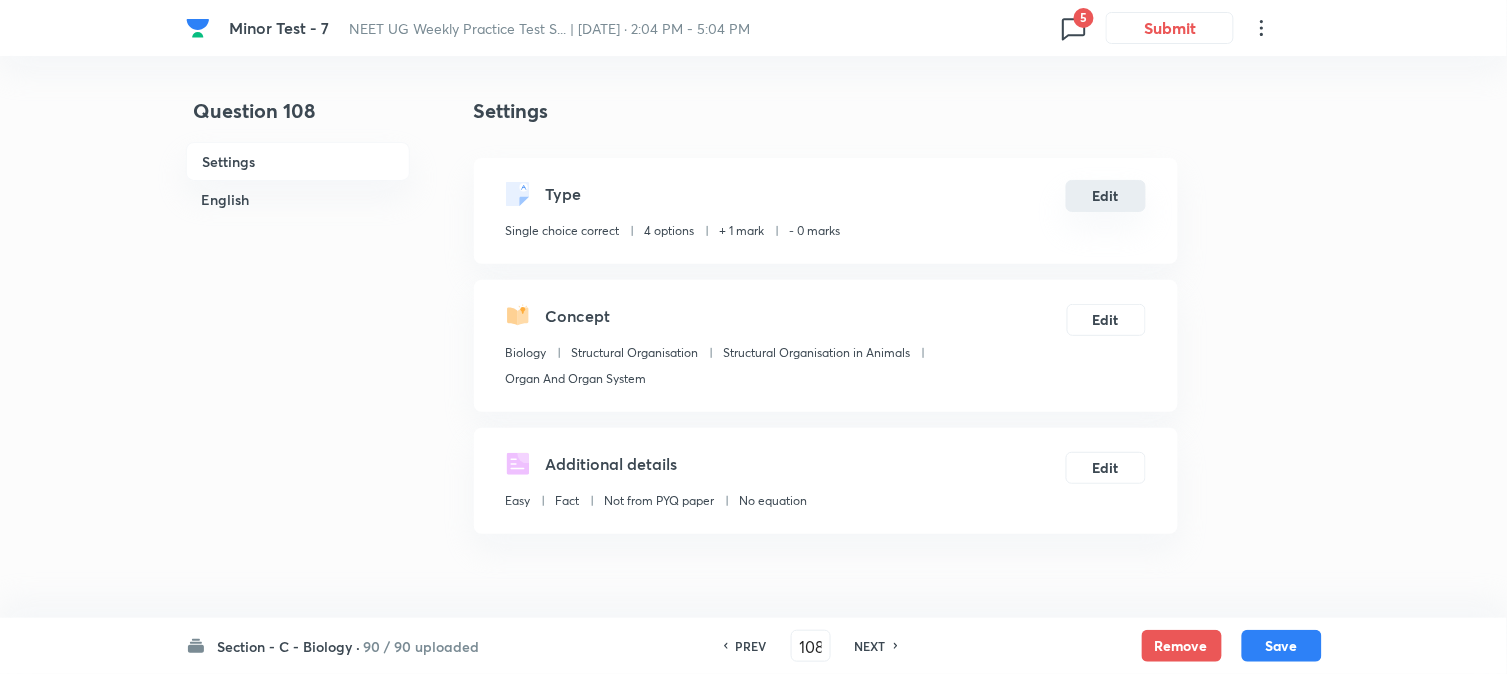 click on "Edit" at bounding box center (1106, 196) 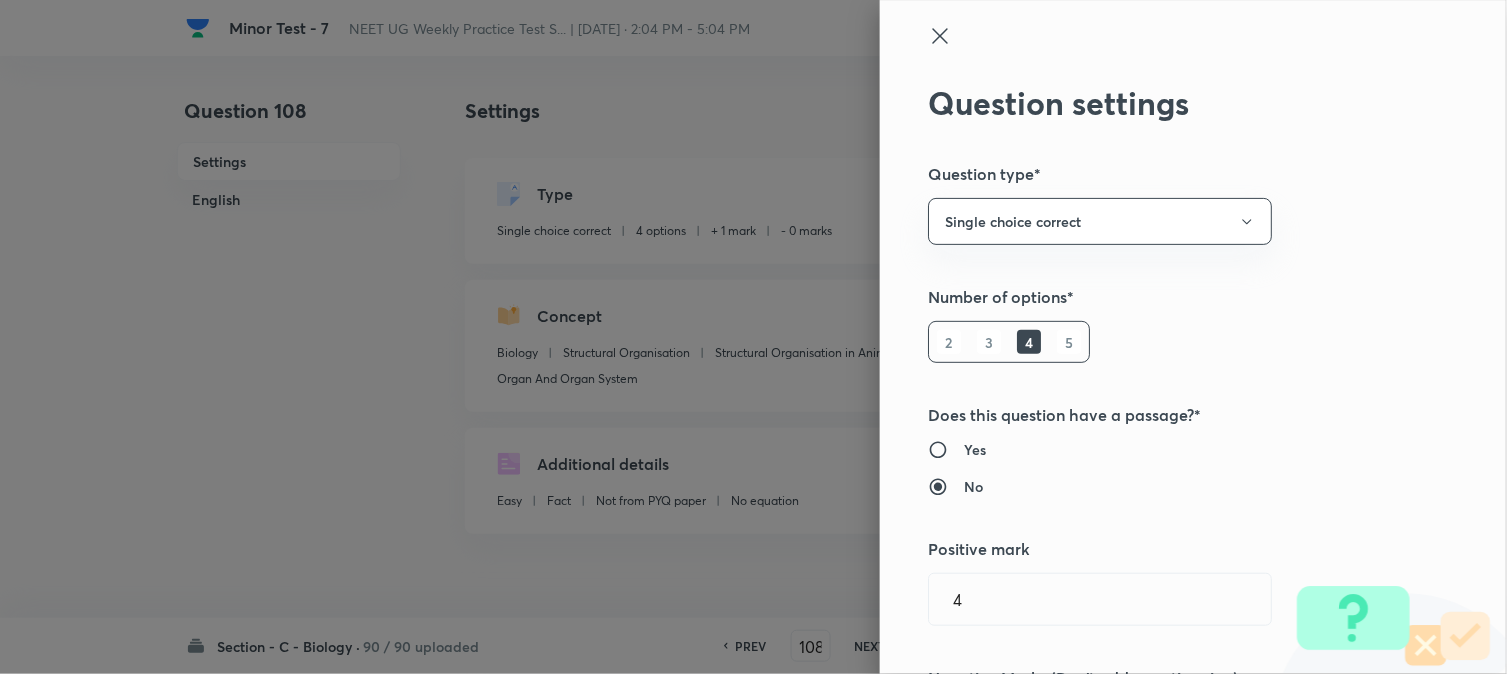 type on "1" 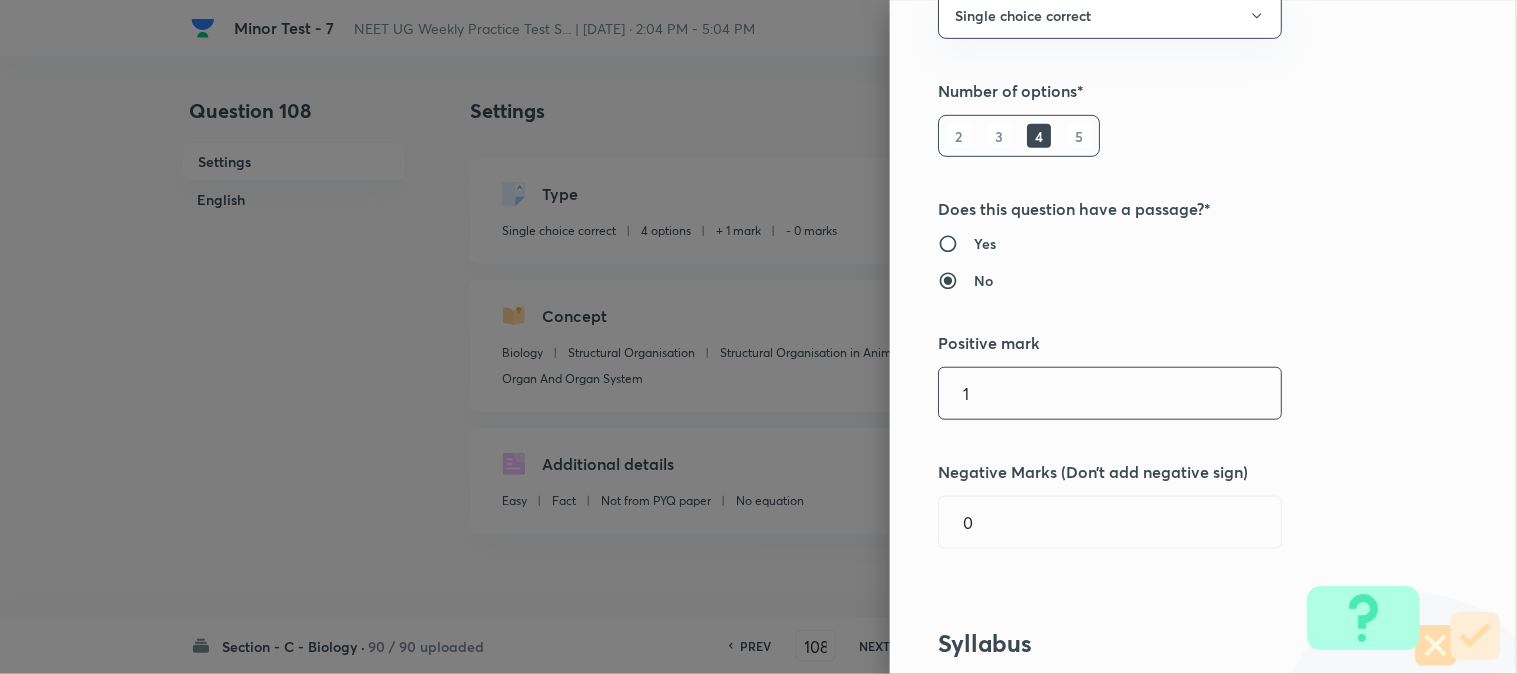 scroll, scrollTop: 333, scrollLeft: 0, axis: vertical 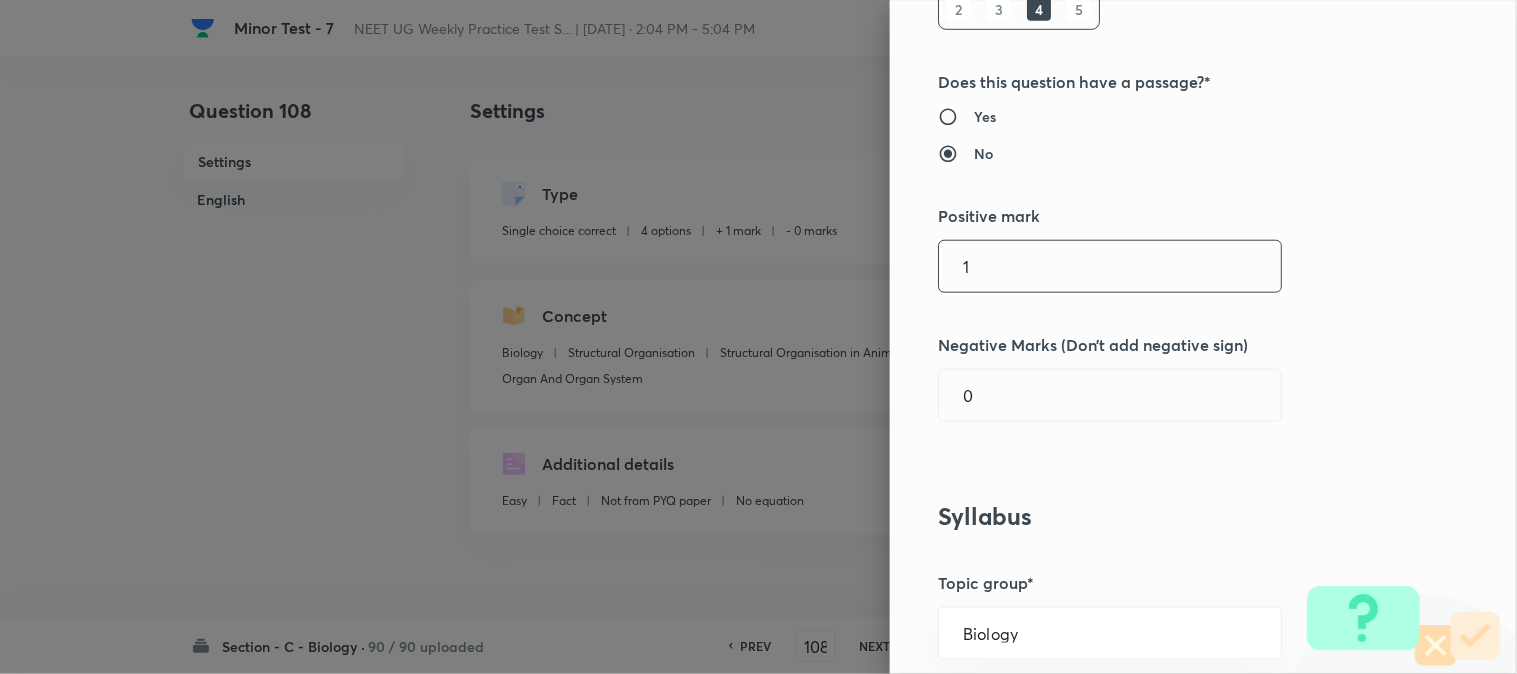 click on "1" at bounding box center (1110, 266) 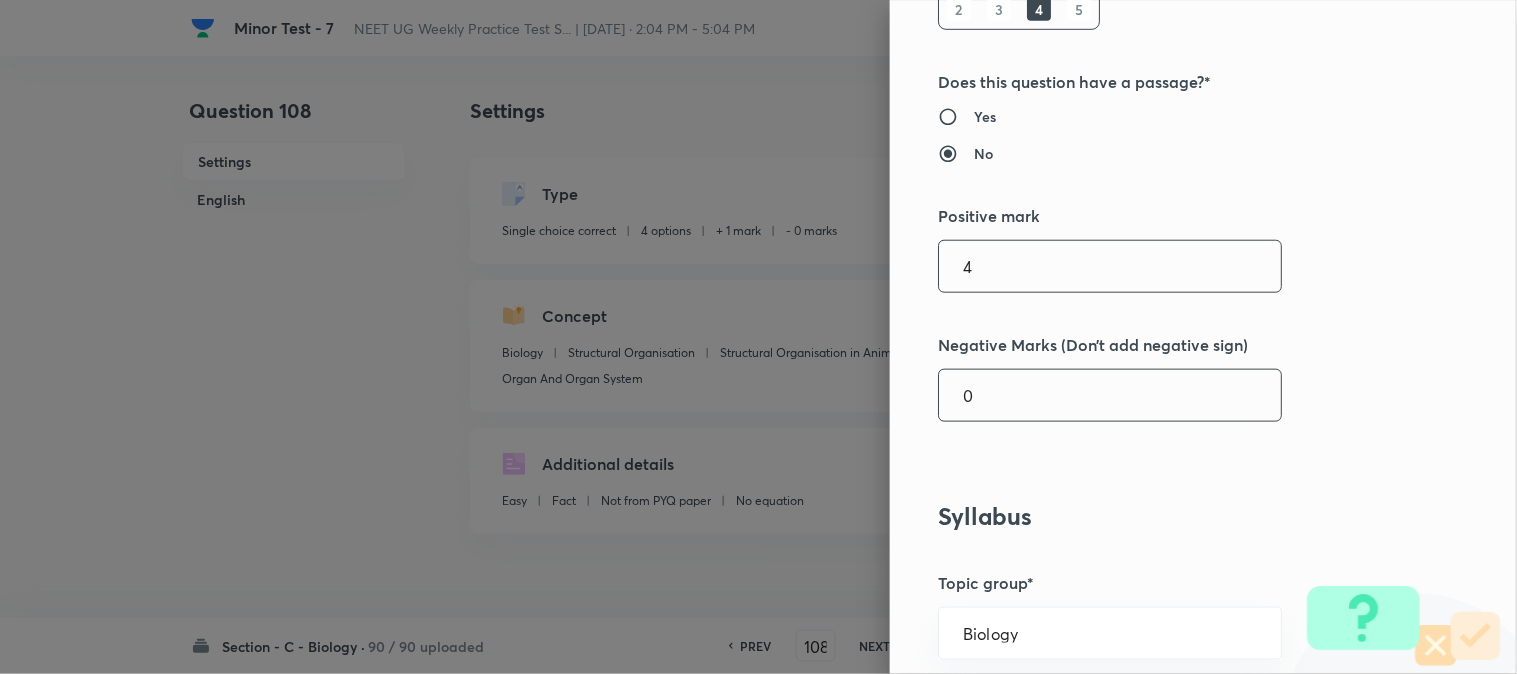type on "4" 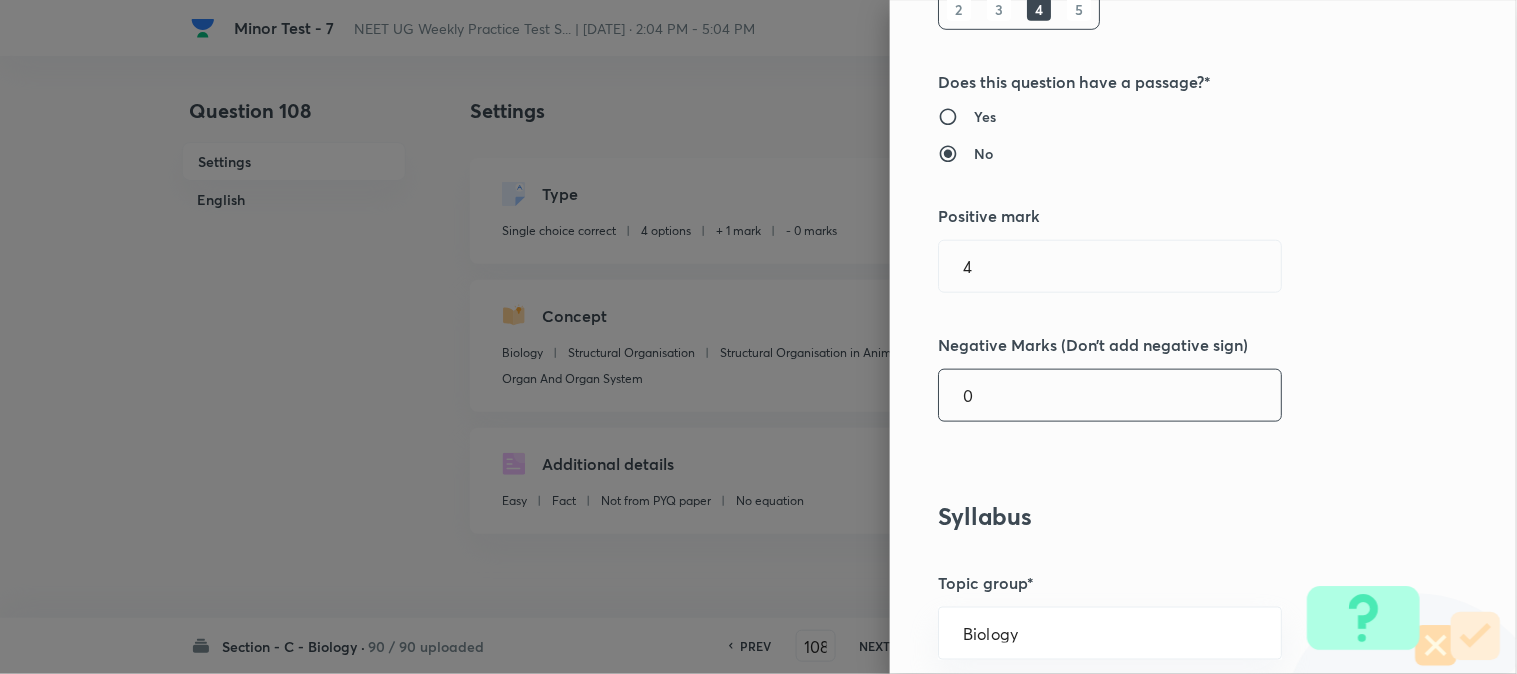 click on "0" at bounding box center [1110, 395] 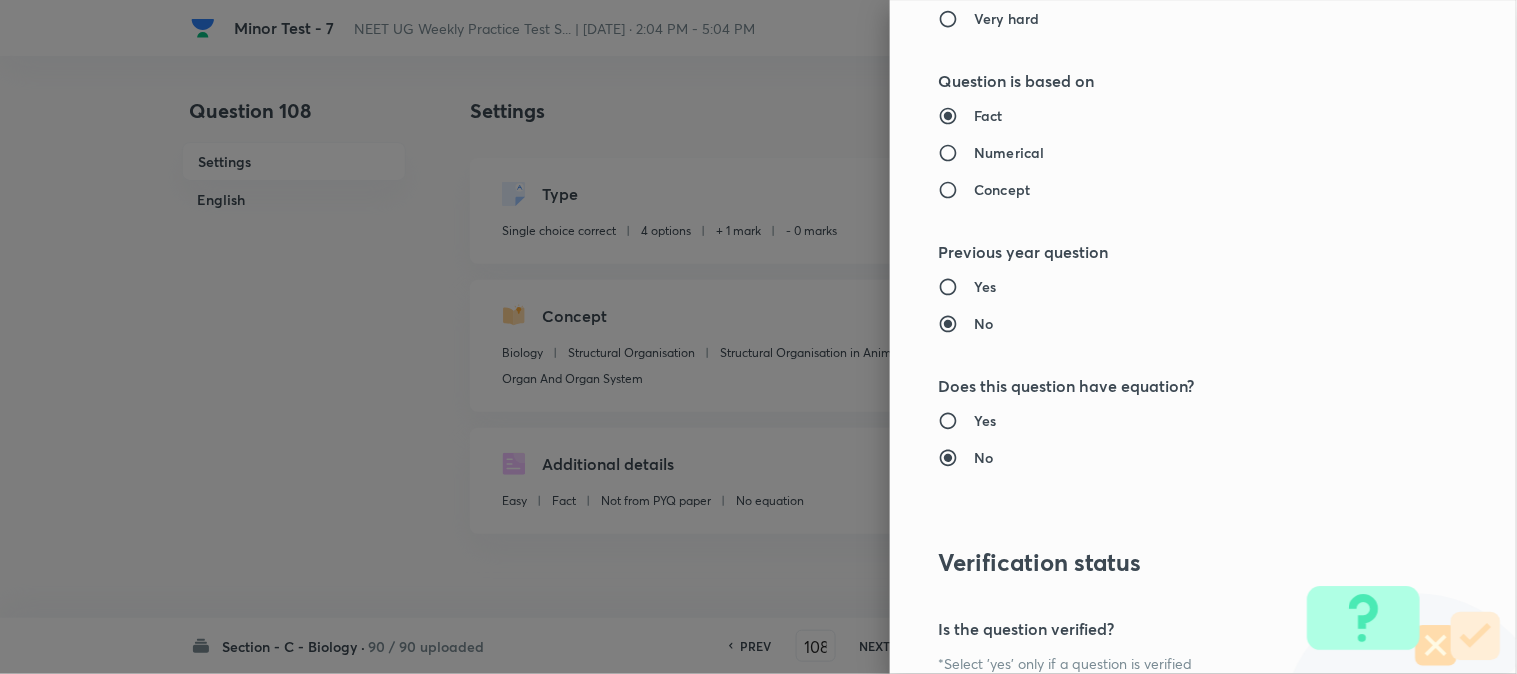 scroll, scrollTop: 2052, scrollLeft: 0, axis: vertical 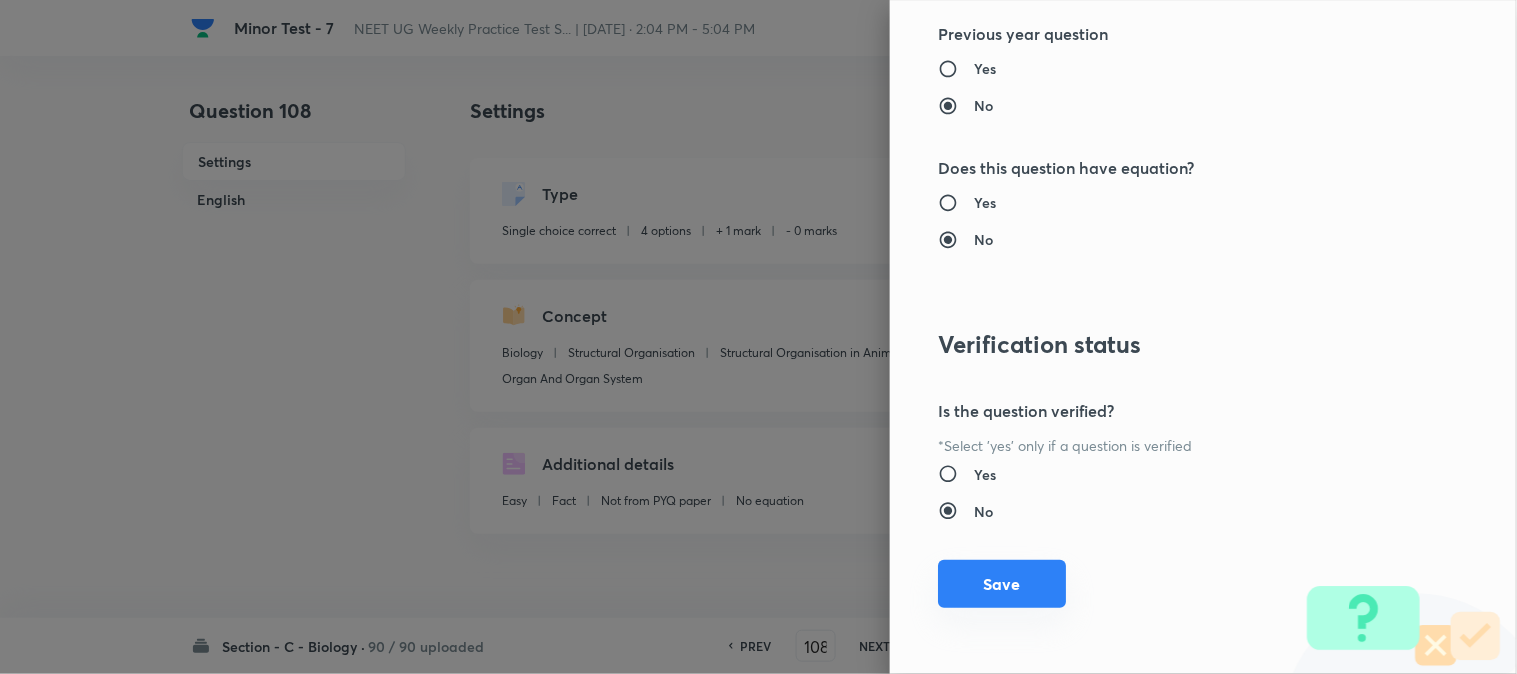 type on "1" 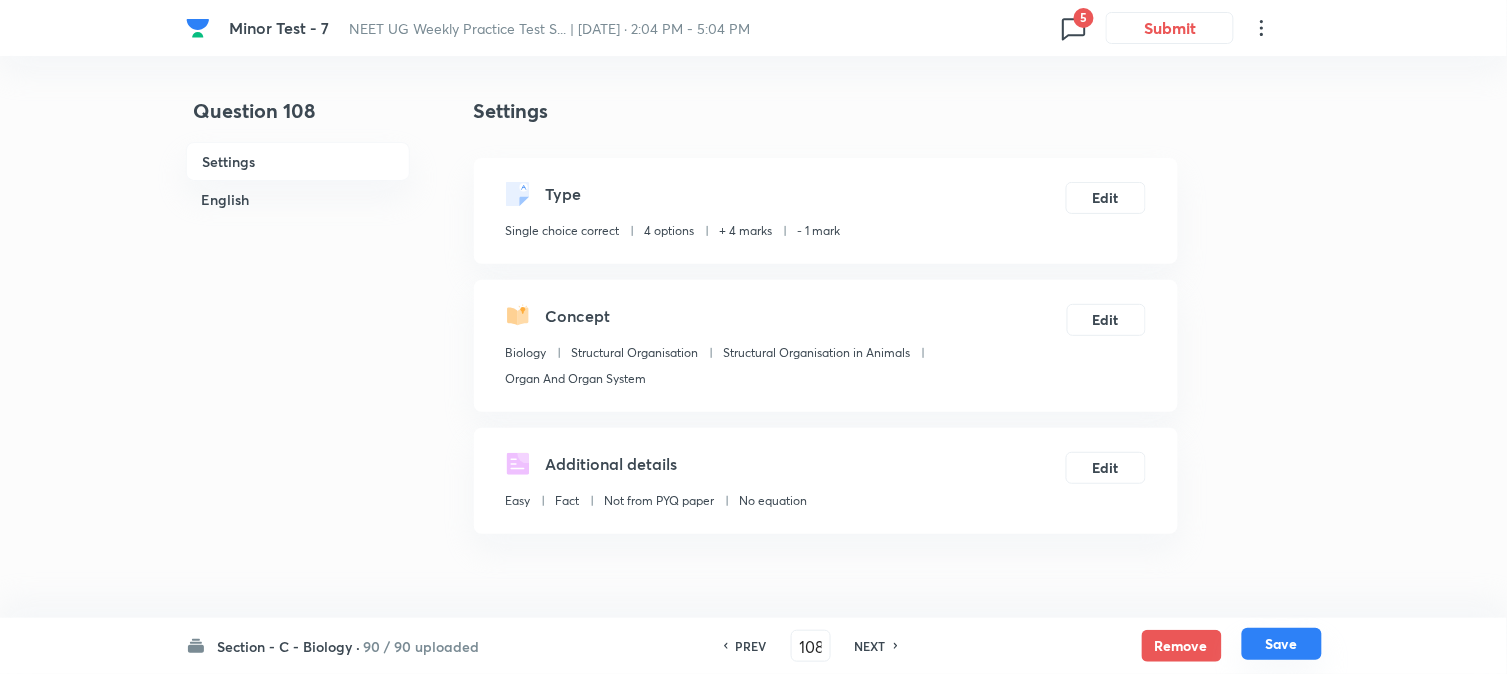click on "Save" at bounding box center [1282, 644] 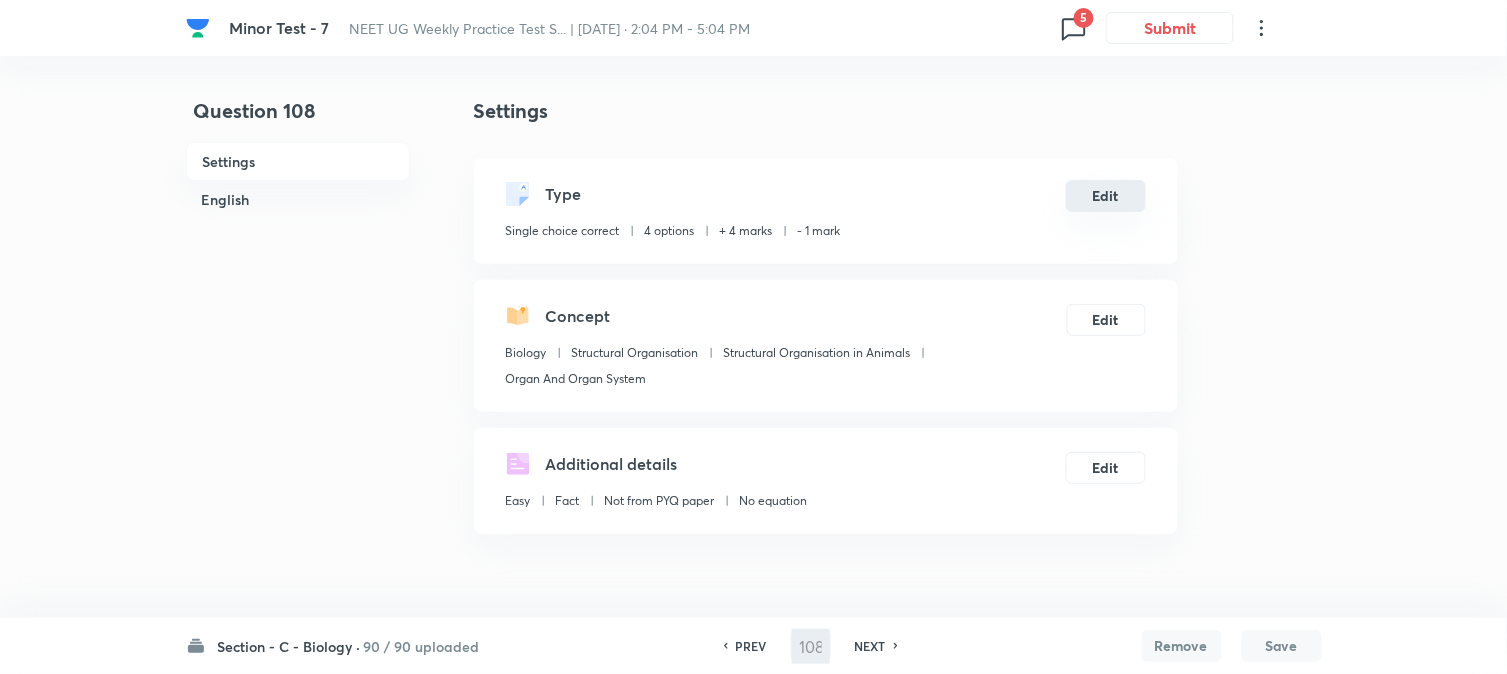 click on "Edit" at bounding box center (1106, 196) 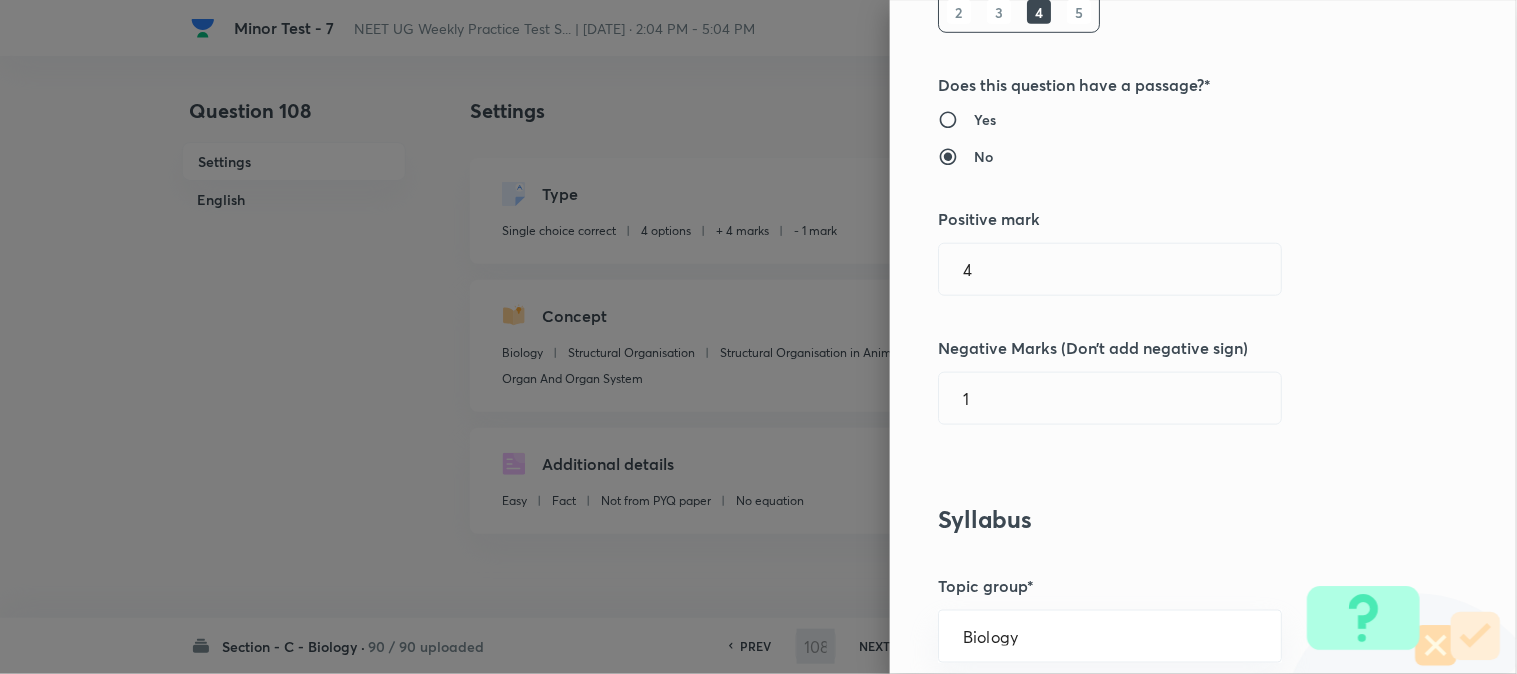scroll, scrollTop: 333, scrollLeft: 0, axis: vertical 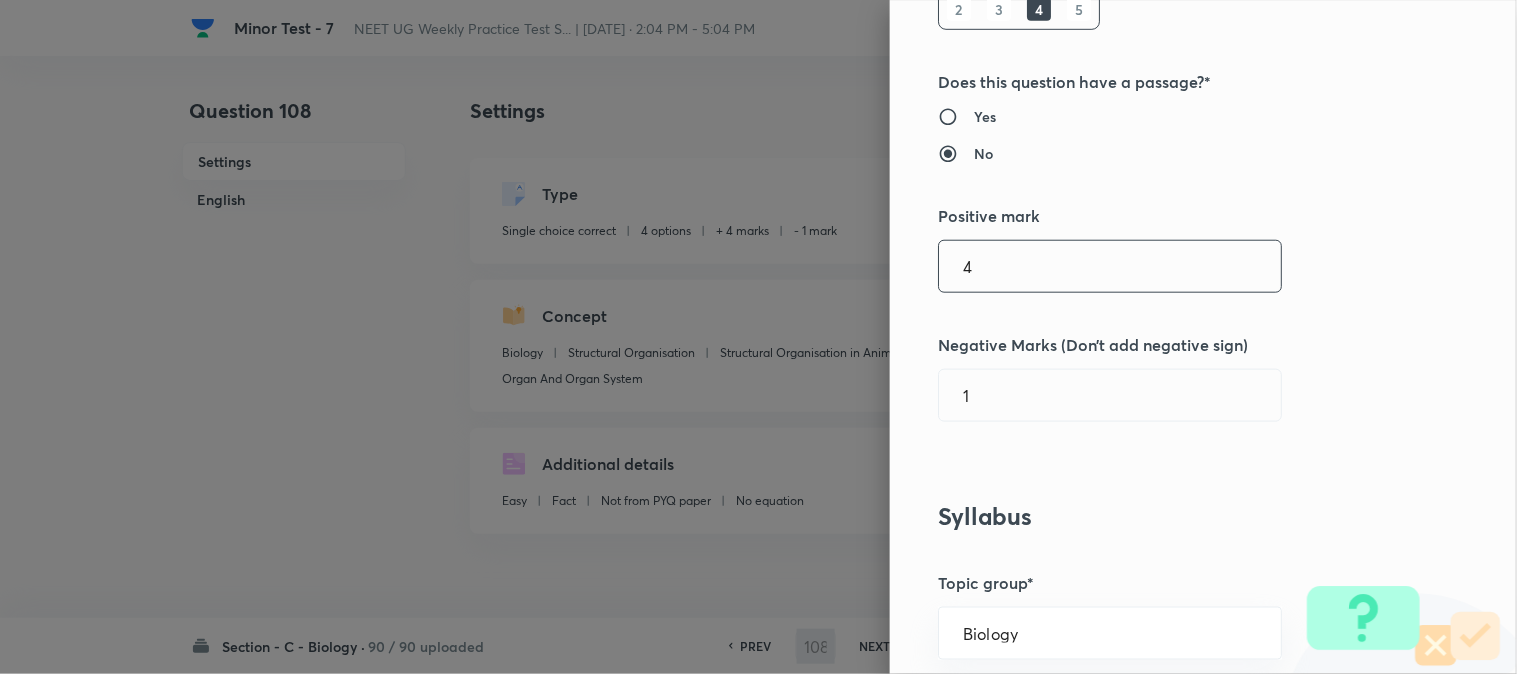 click on "4" at bounding box center (1110, 266) 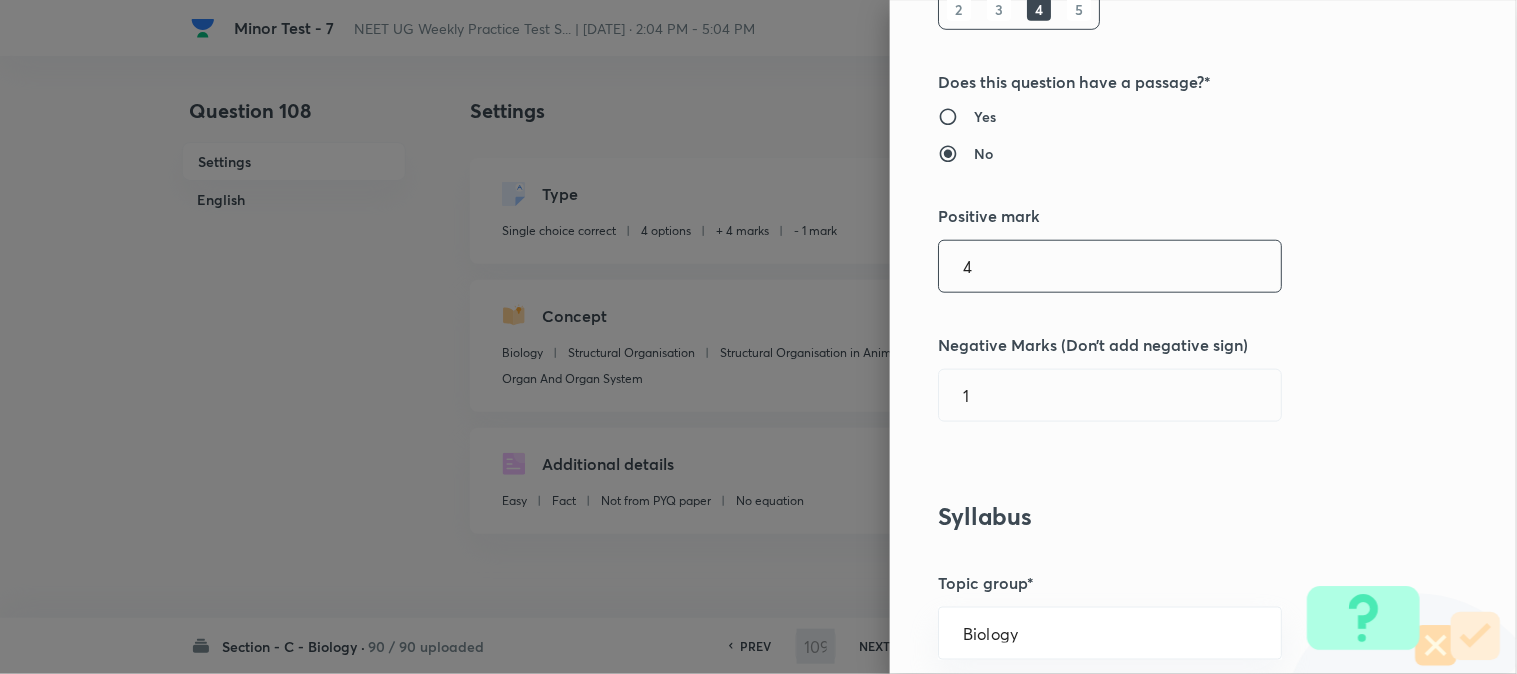 checkbox on "false" 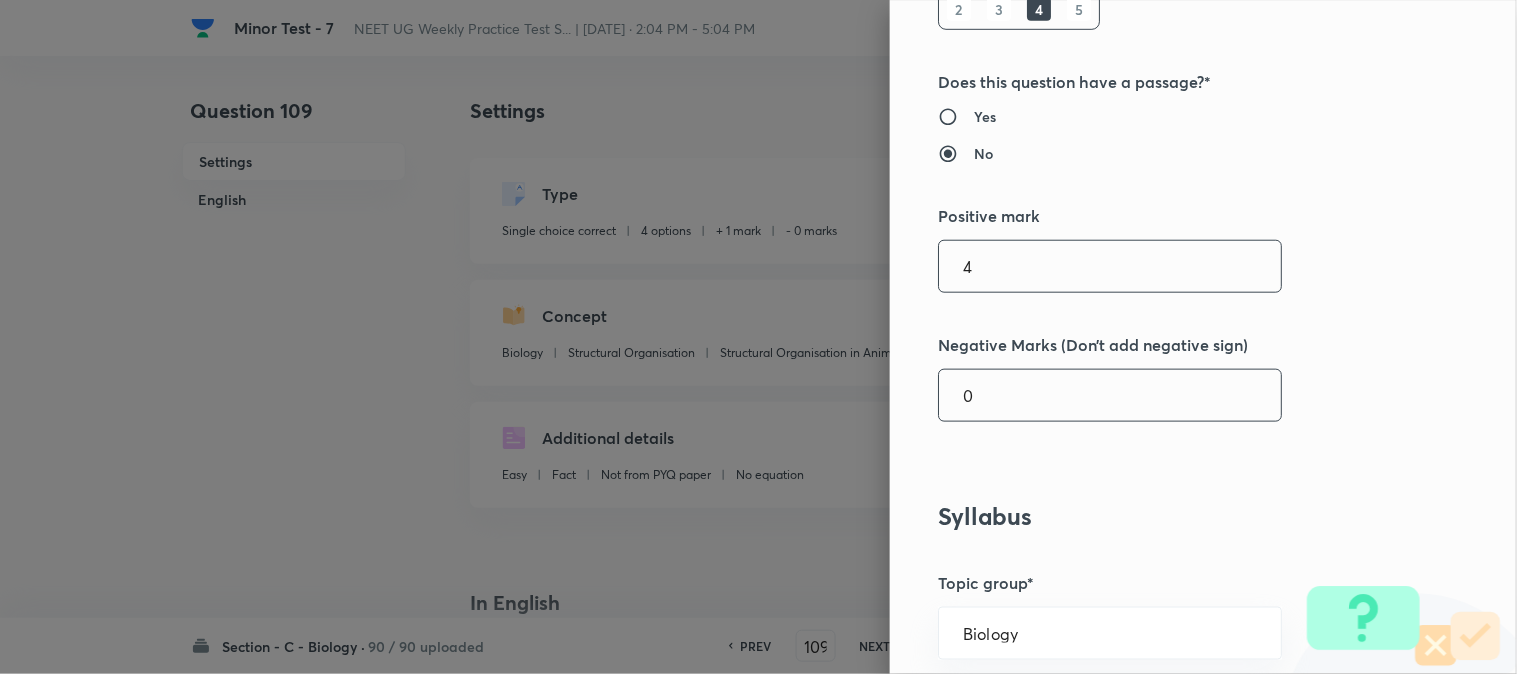 type on "4" 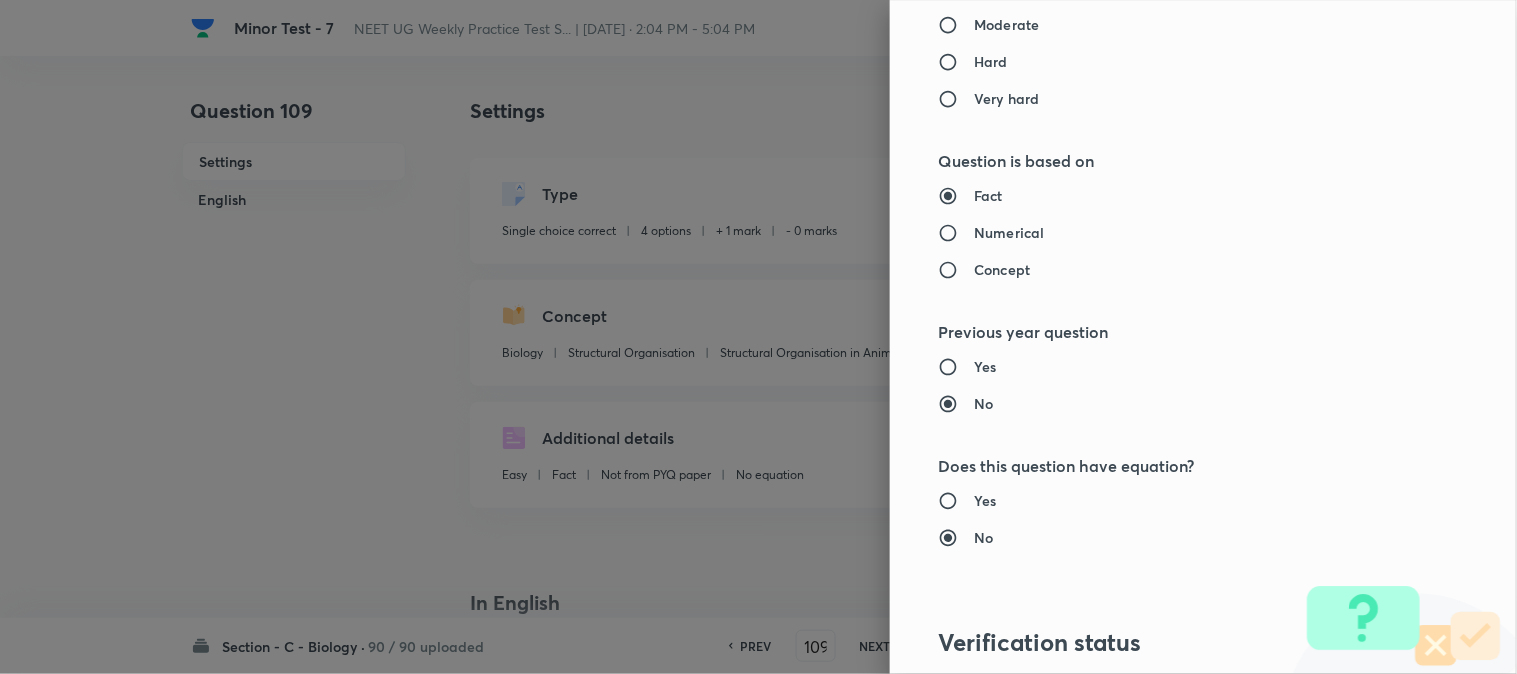 scroll, scrollTop: 2052, scrollLeft: 0, axis: vertical 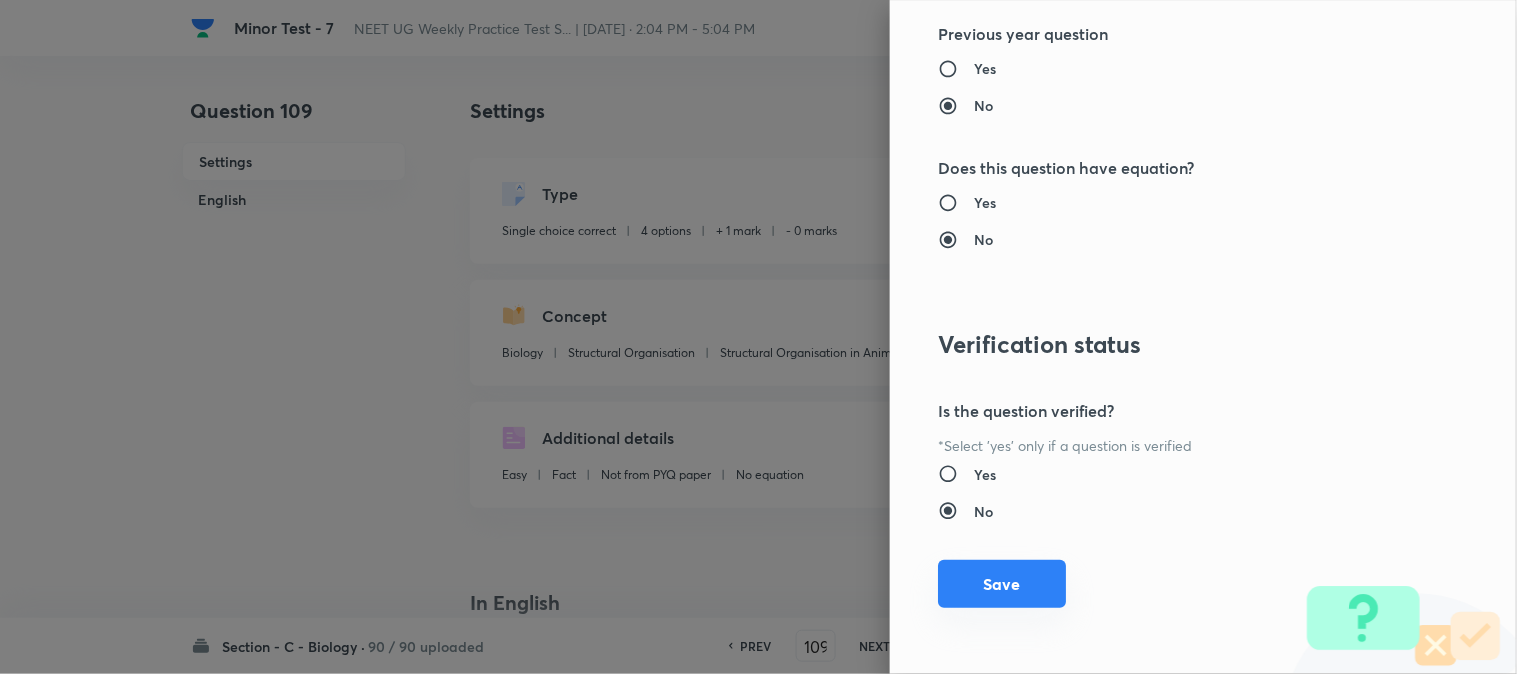 type on "1" 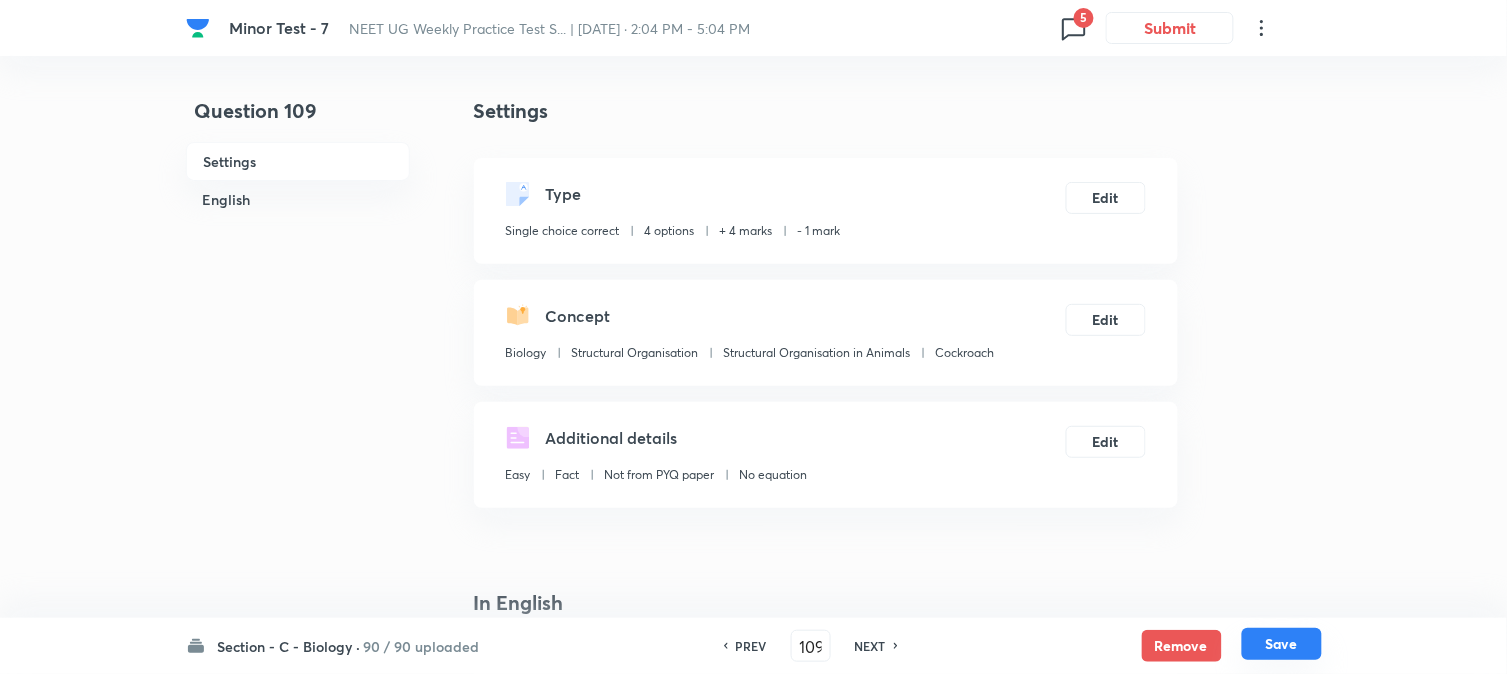 click on "Save" at bounding box center (1282, 644) 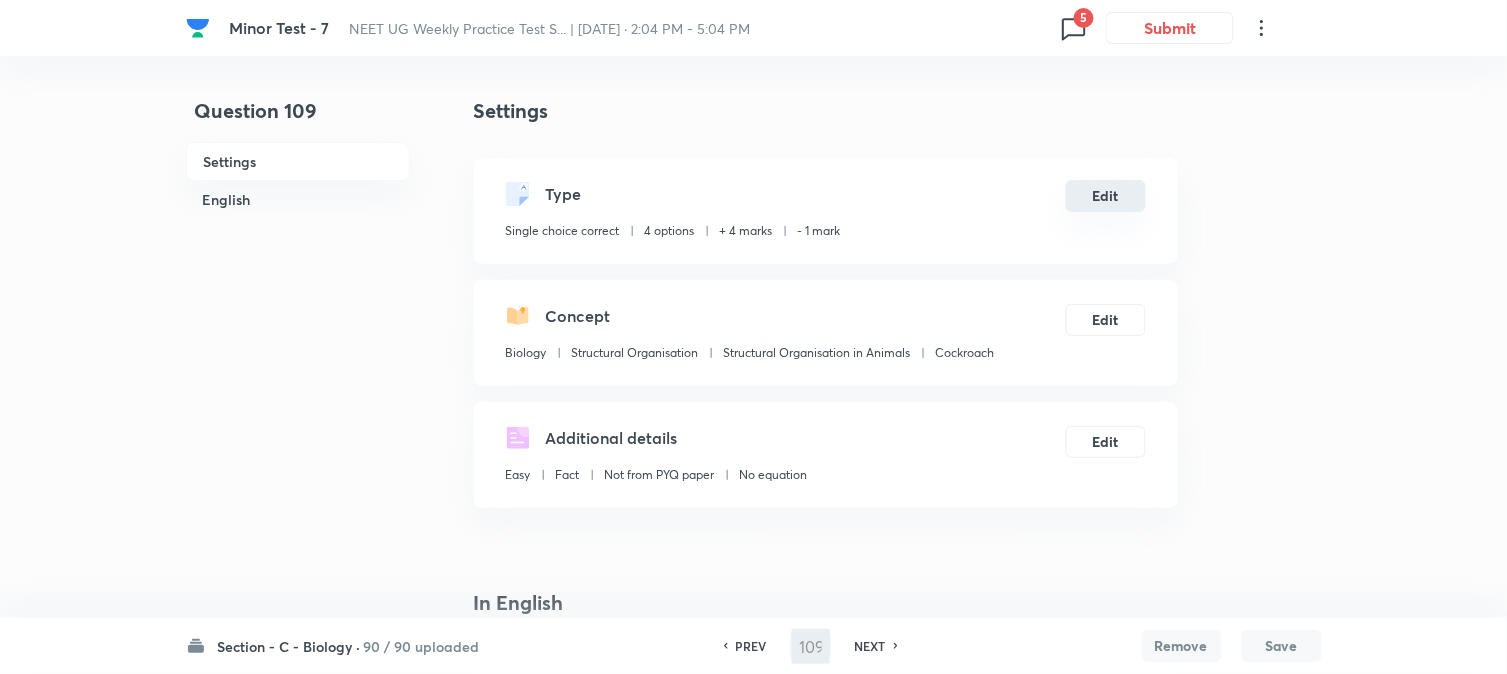 click on "Edit" at bounding box center [1106, 196] 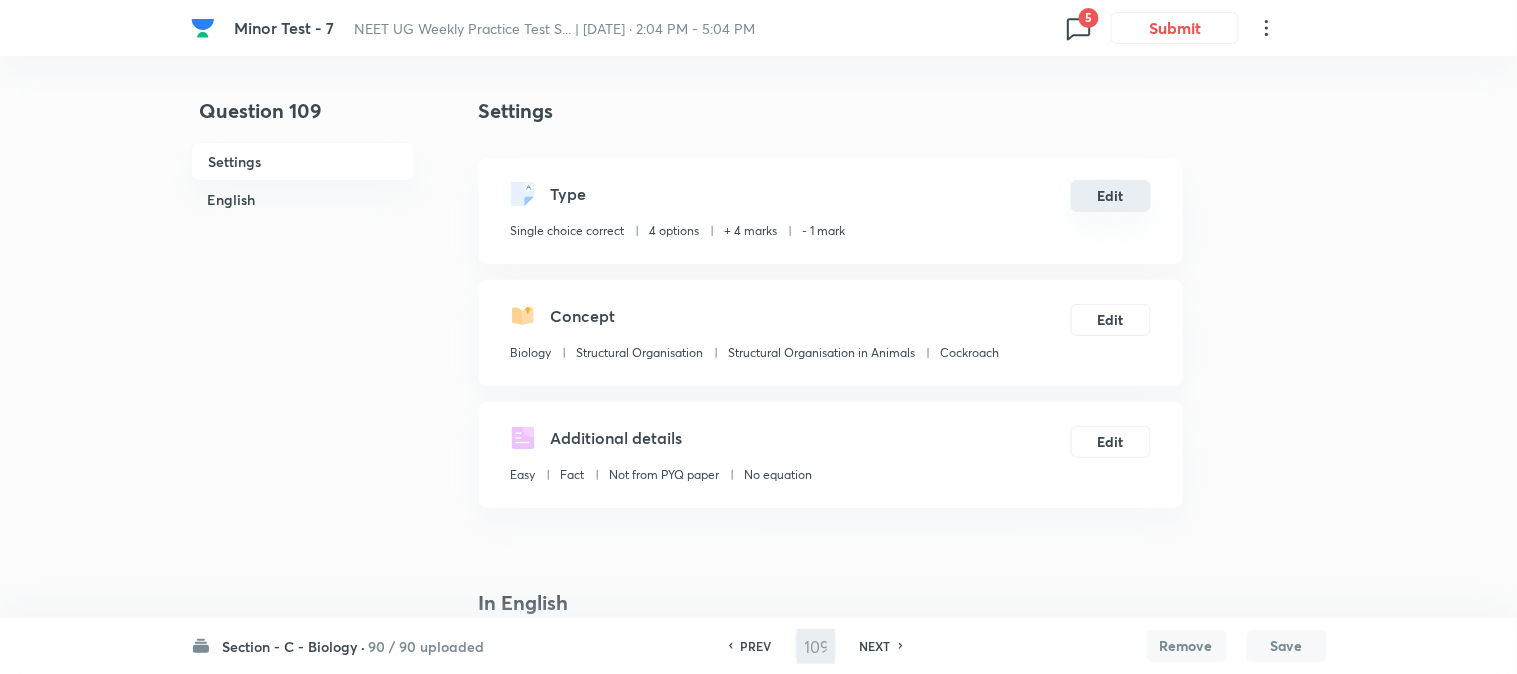 type on "110" 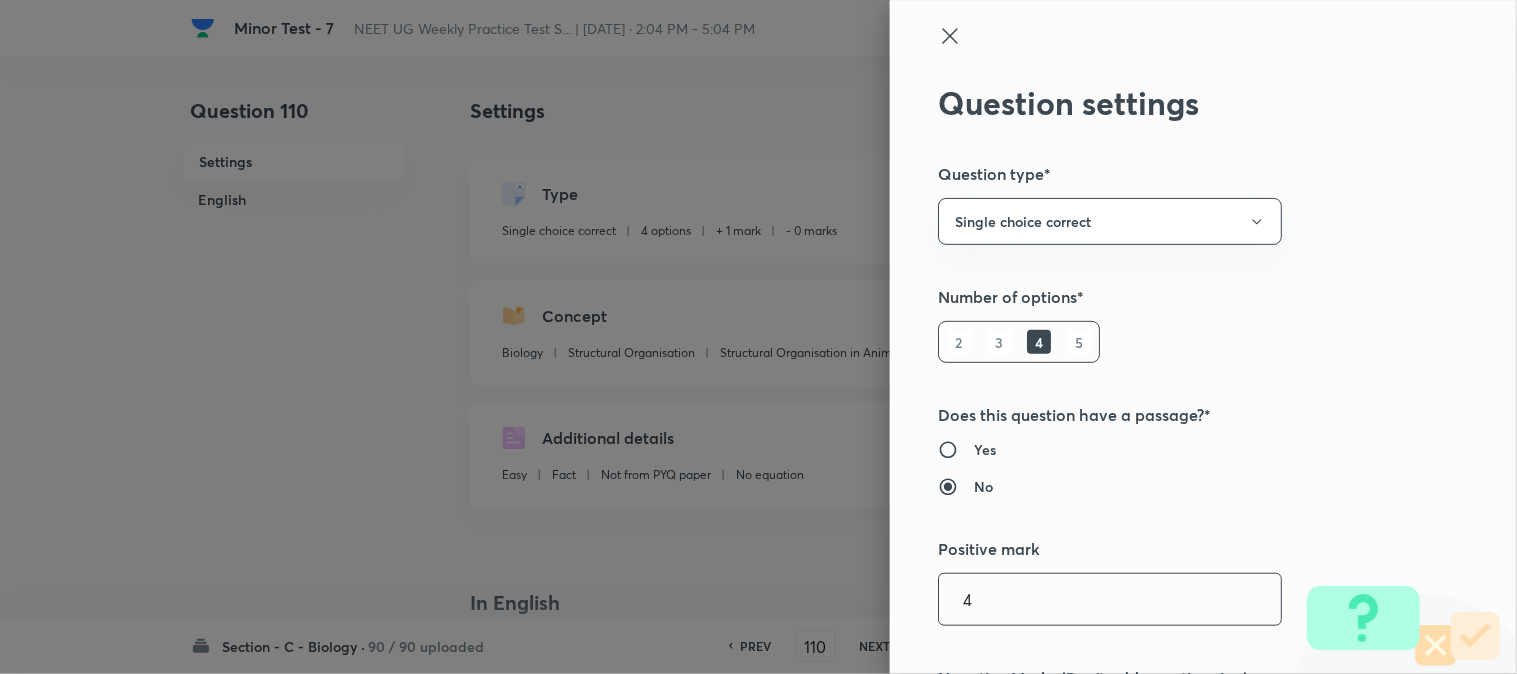 checkbox on "true" 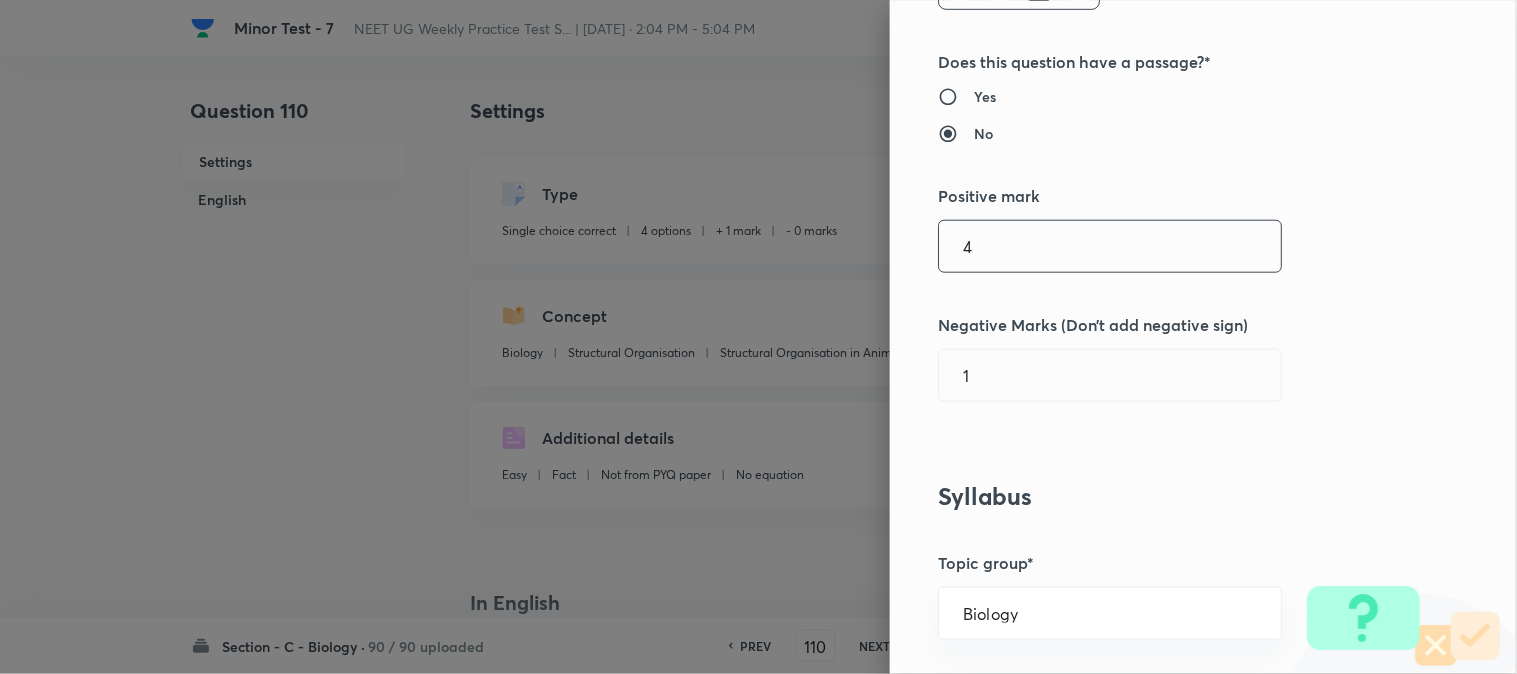 type on "1" 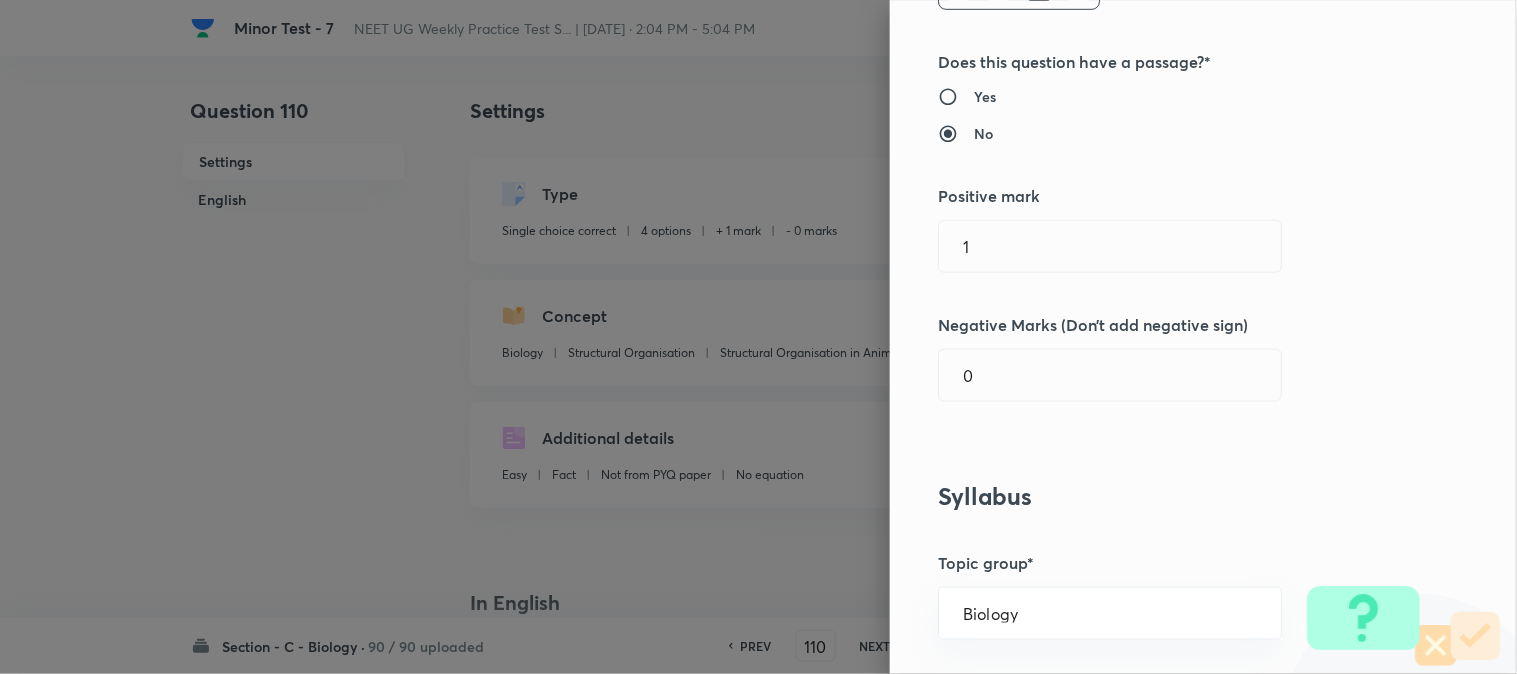 scroll, scrollTop: 444, scrollLeft: 0, axis: vertical 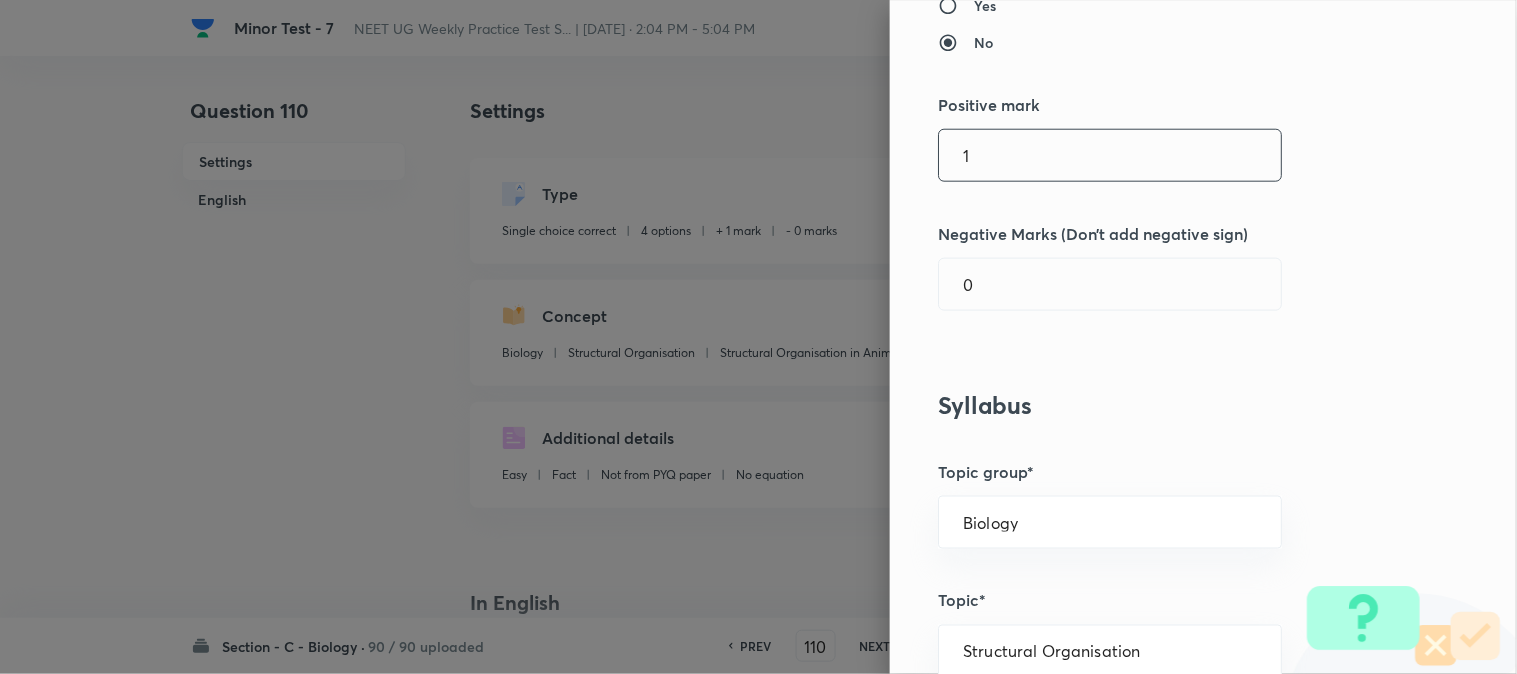 click on "1" at bounding box center [1110, 155] 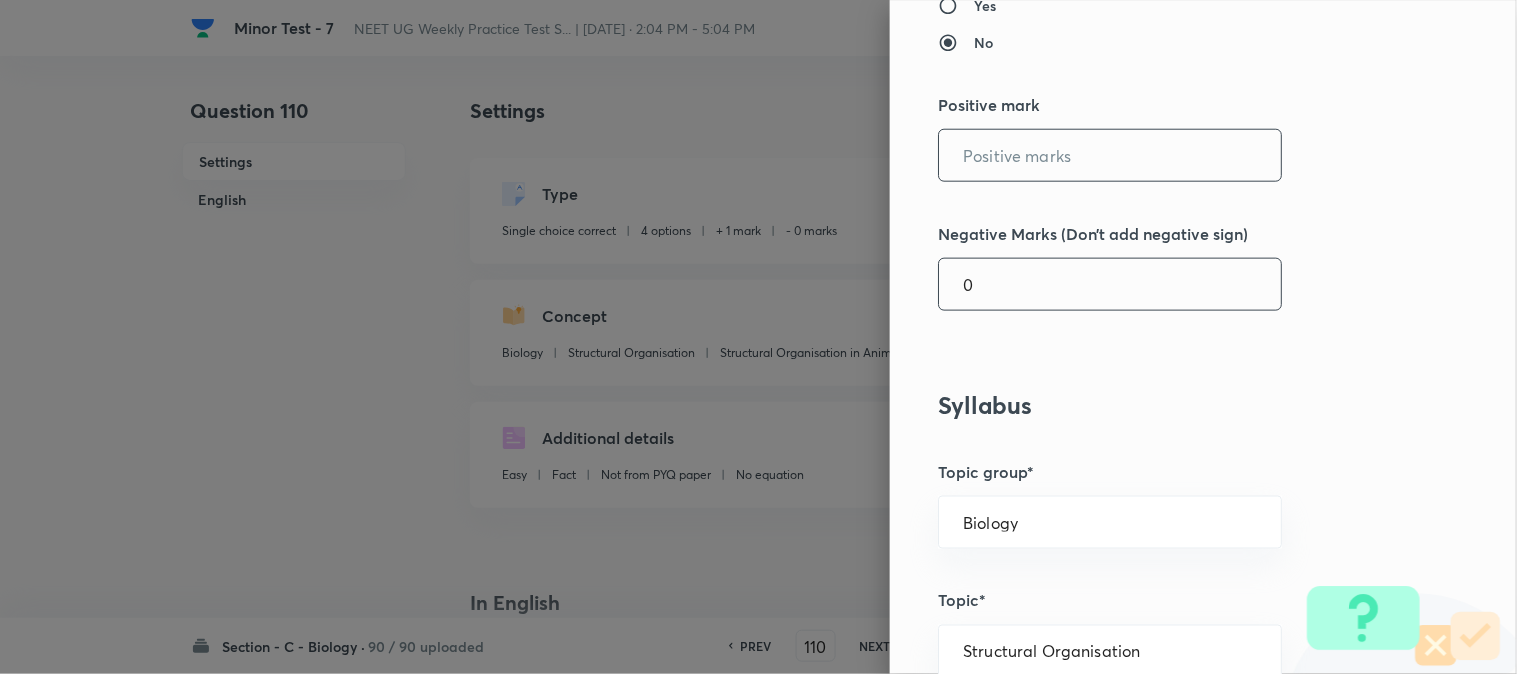 type 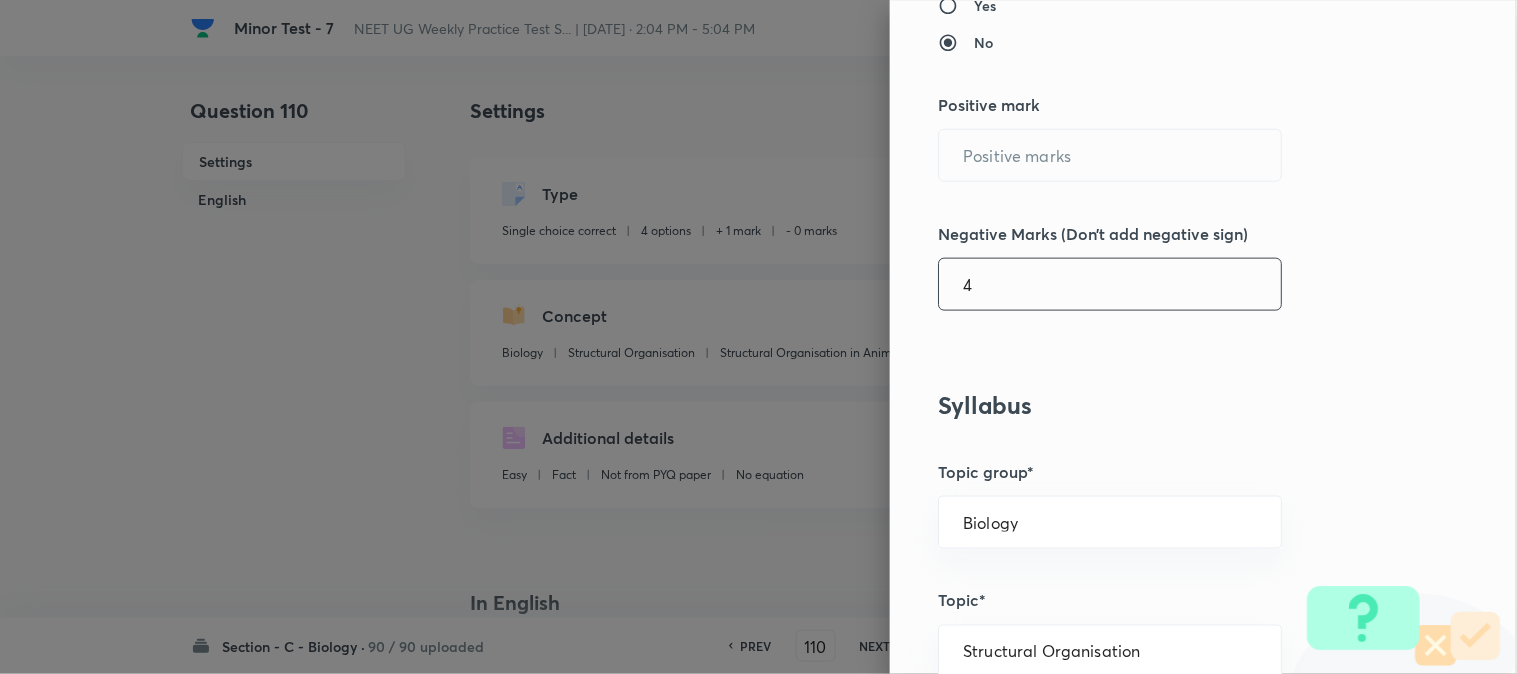 click on "4" at bounding box center [1110, 284] 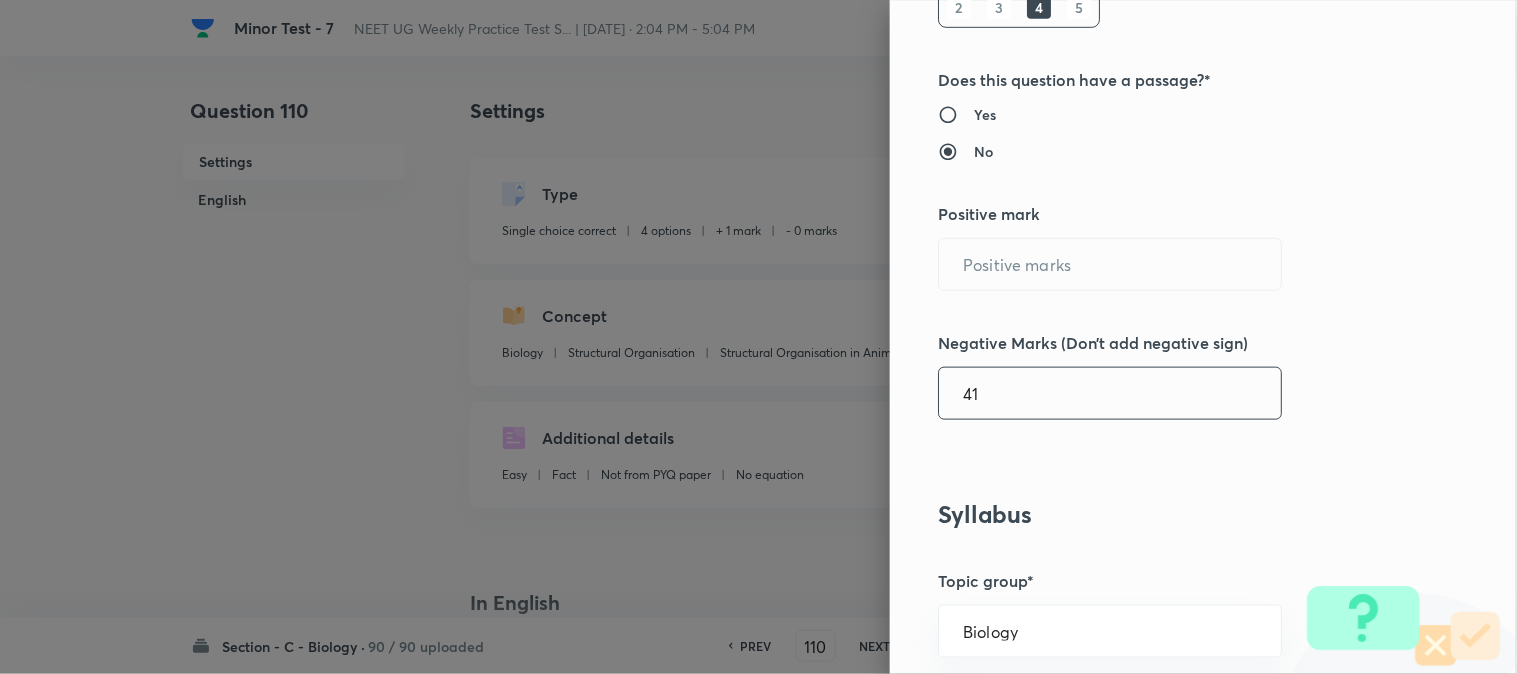 scroll, scrollTop: 333, scrollLeft: 0, axis: vertical 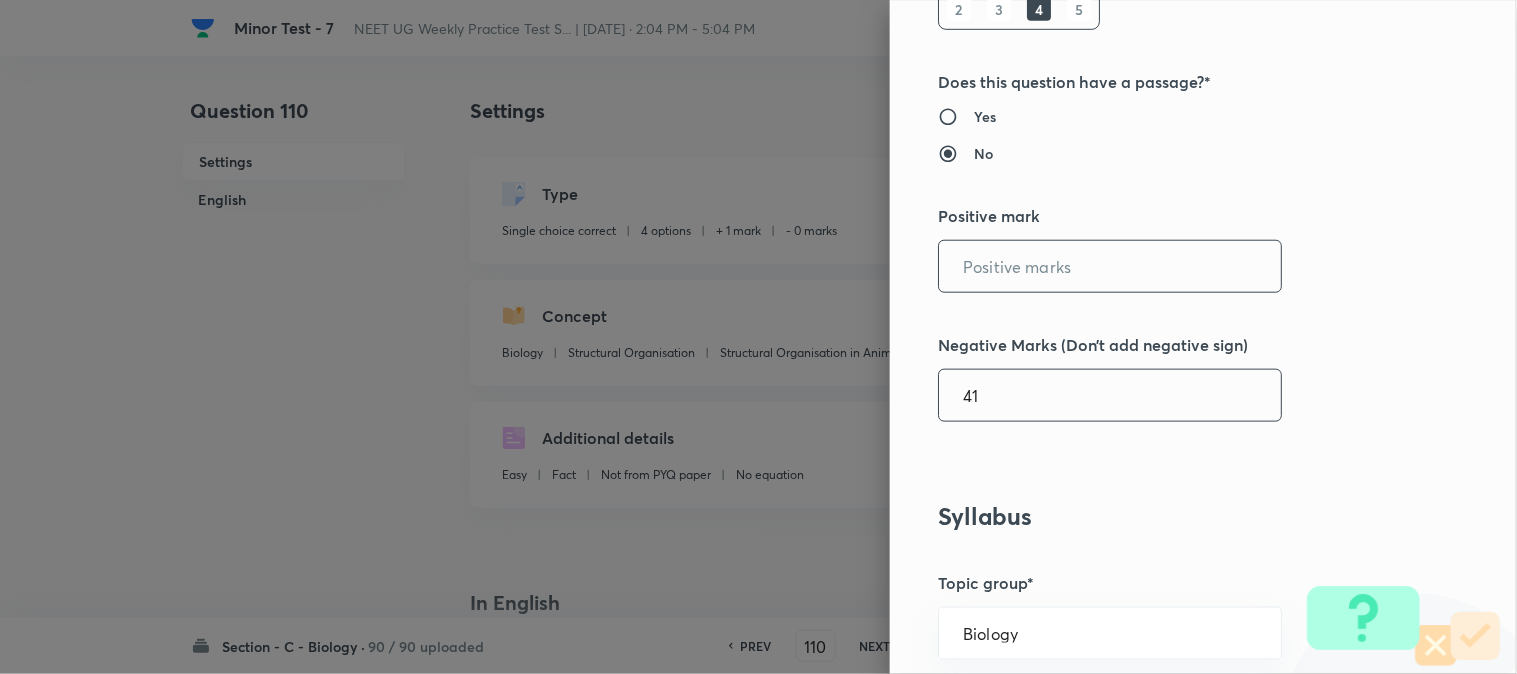 type on "41" 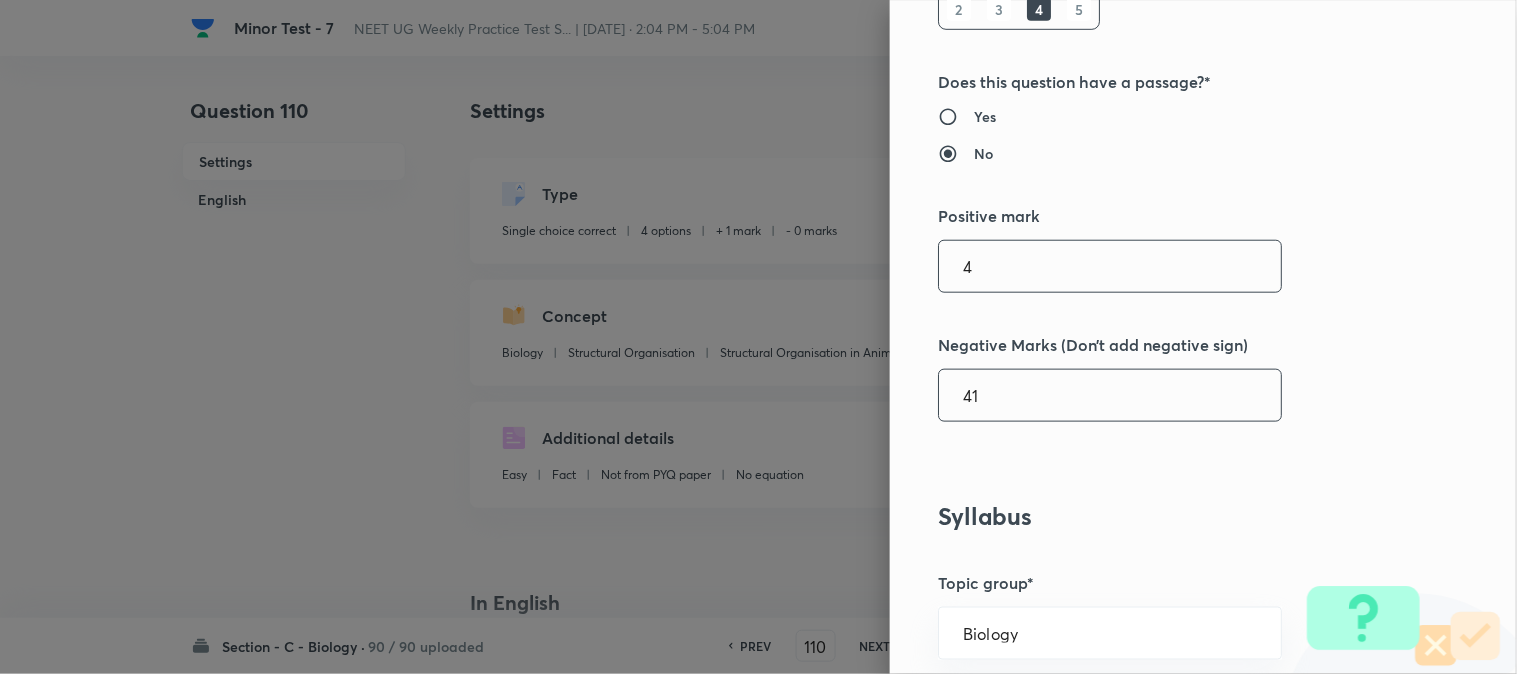 type on "4" 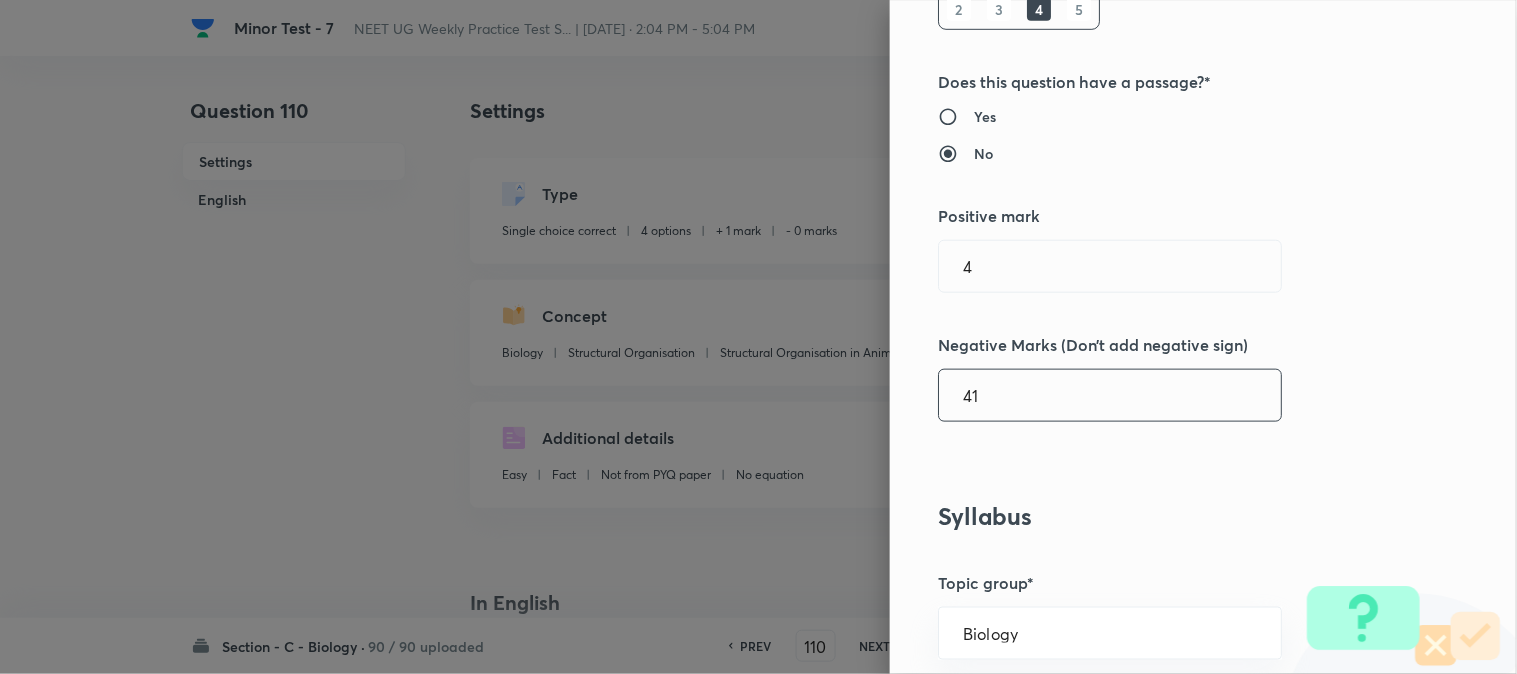 type on "4" 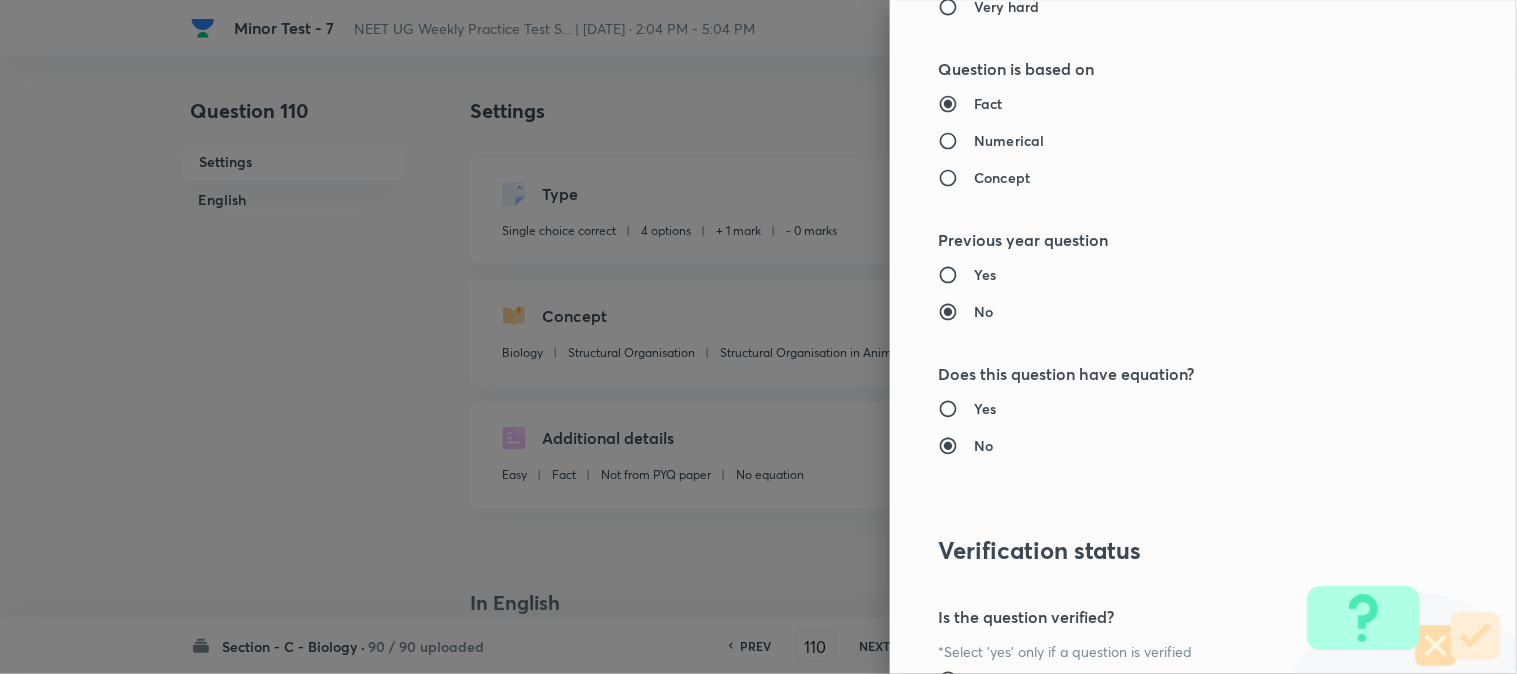 scroll, scrollTop: 2052, scrollLeft: 0, axis: vertical 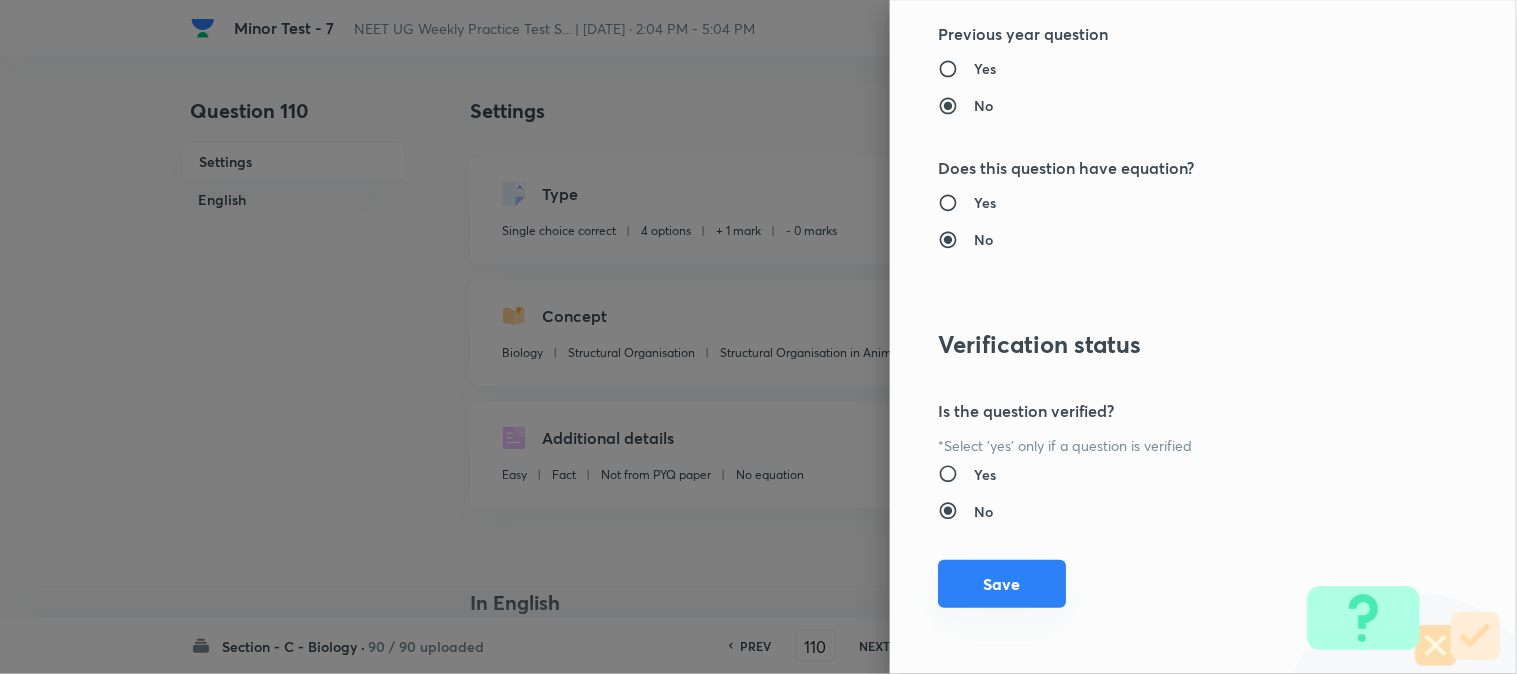 type on "1" 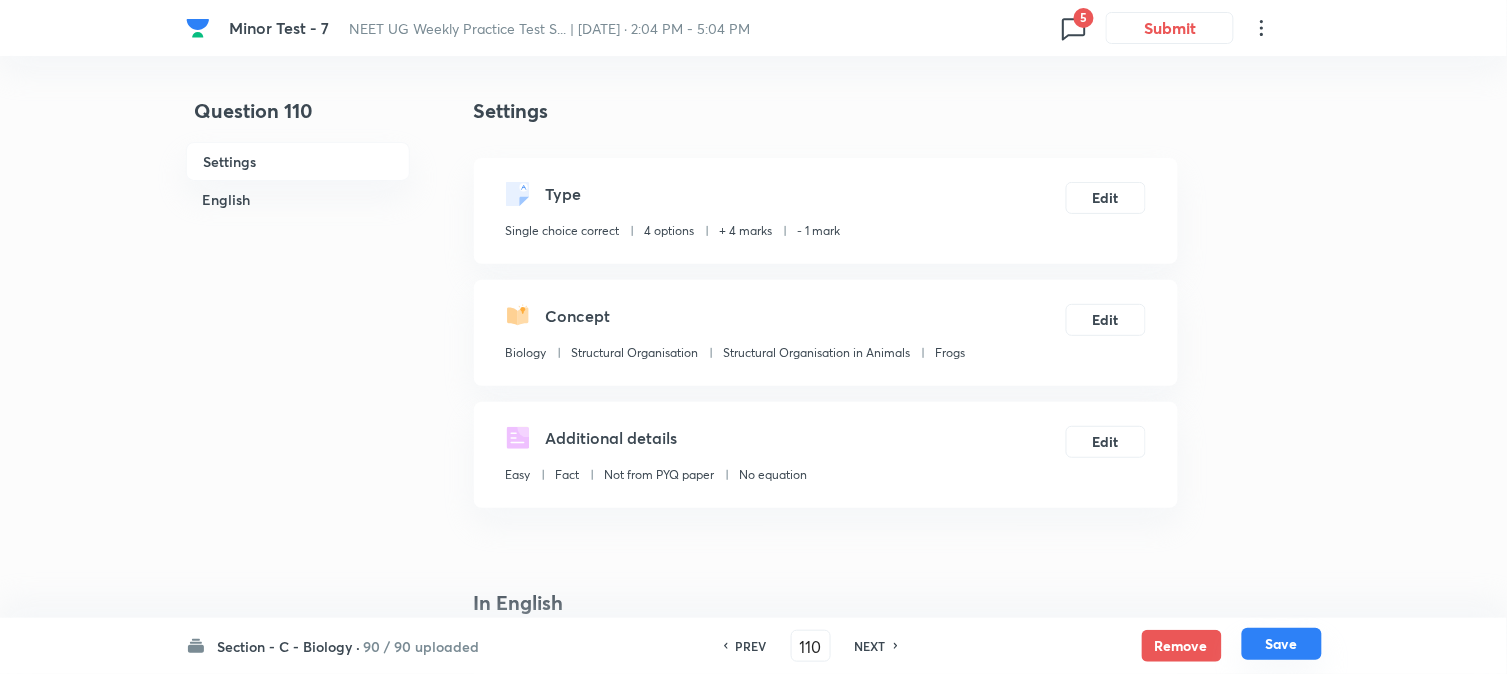 click on "Save" at bounding box center (1282, 644) 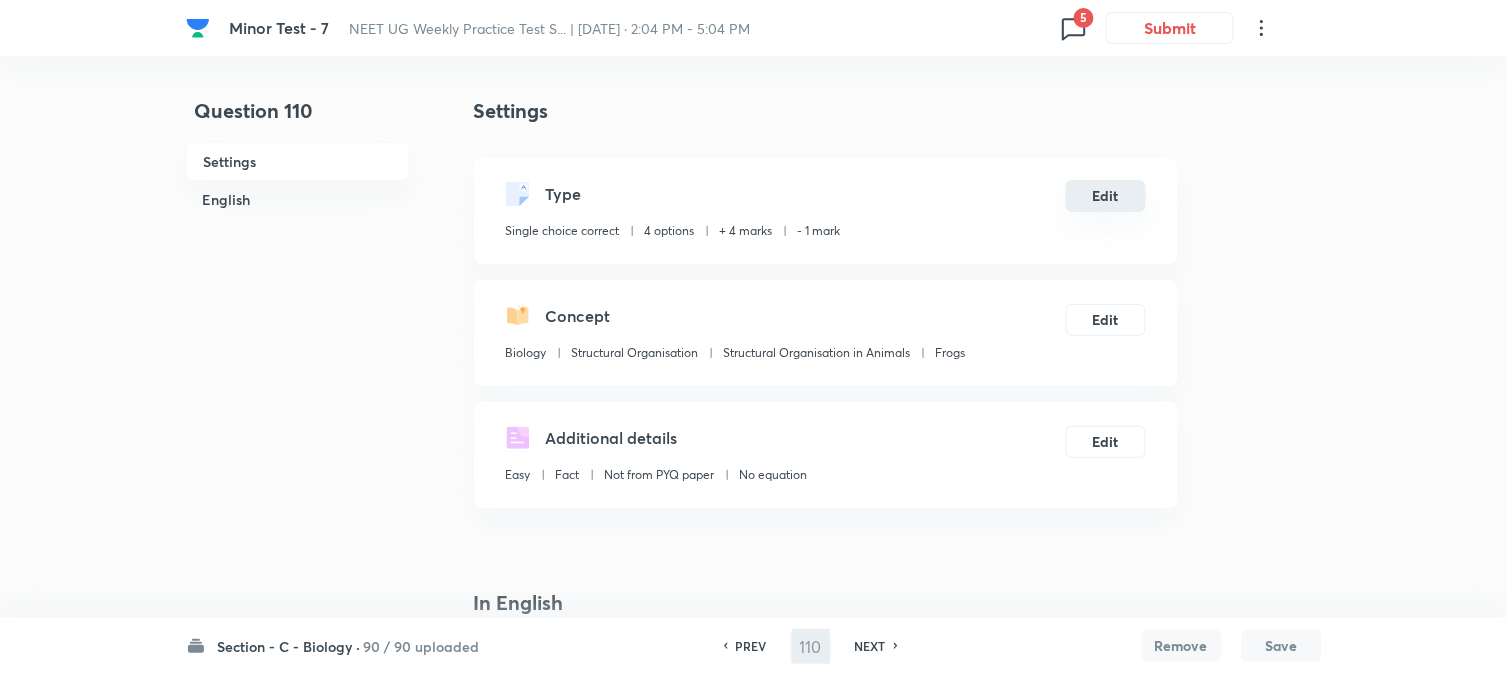 click on "Edit" at bounding box center [1106, 196] 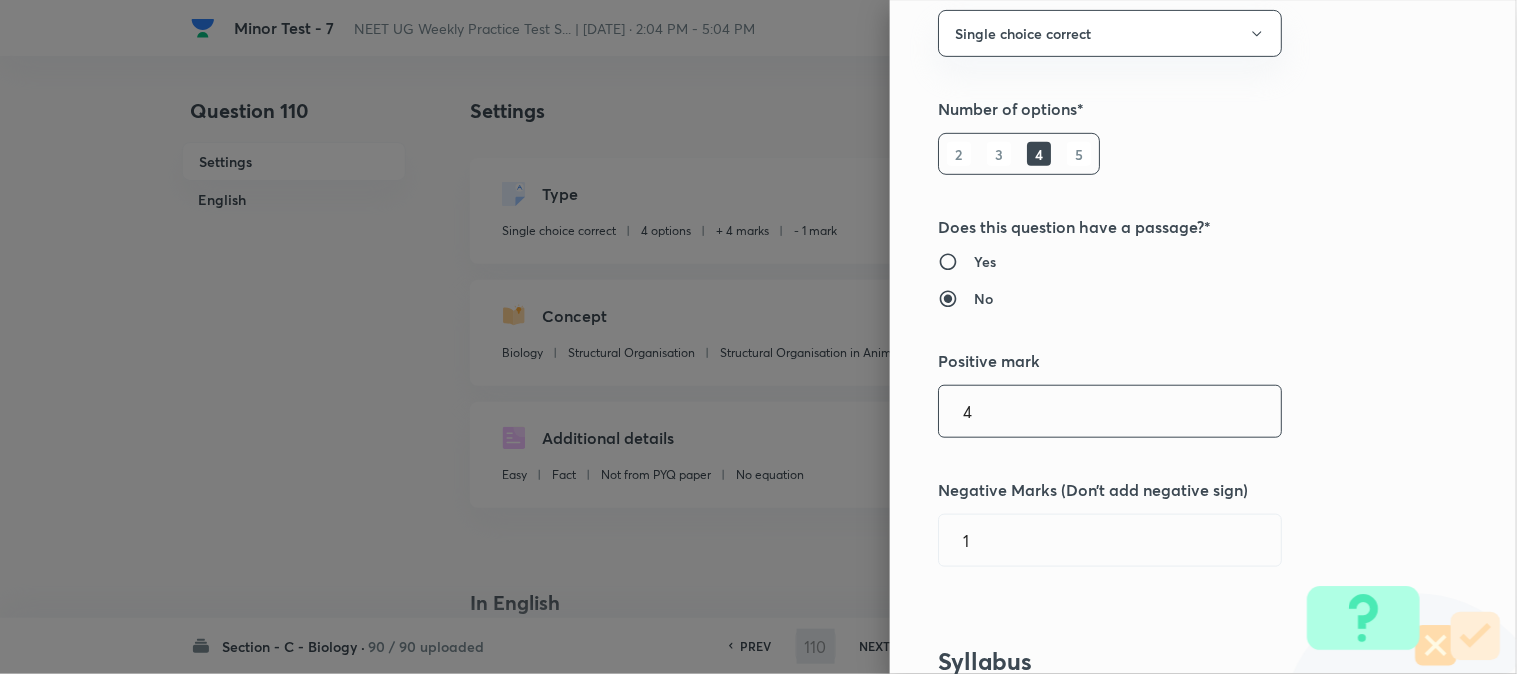 scroll, scrollTop: 444, scrollLeft: 0, axis: vertical 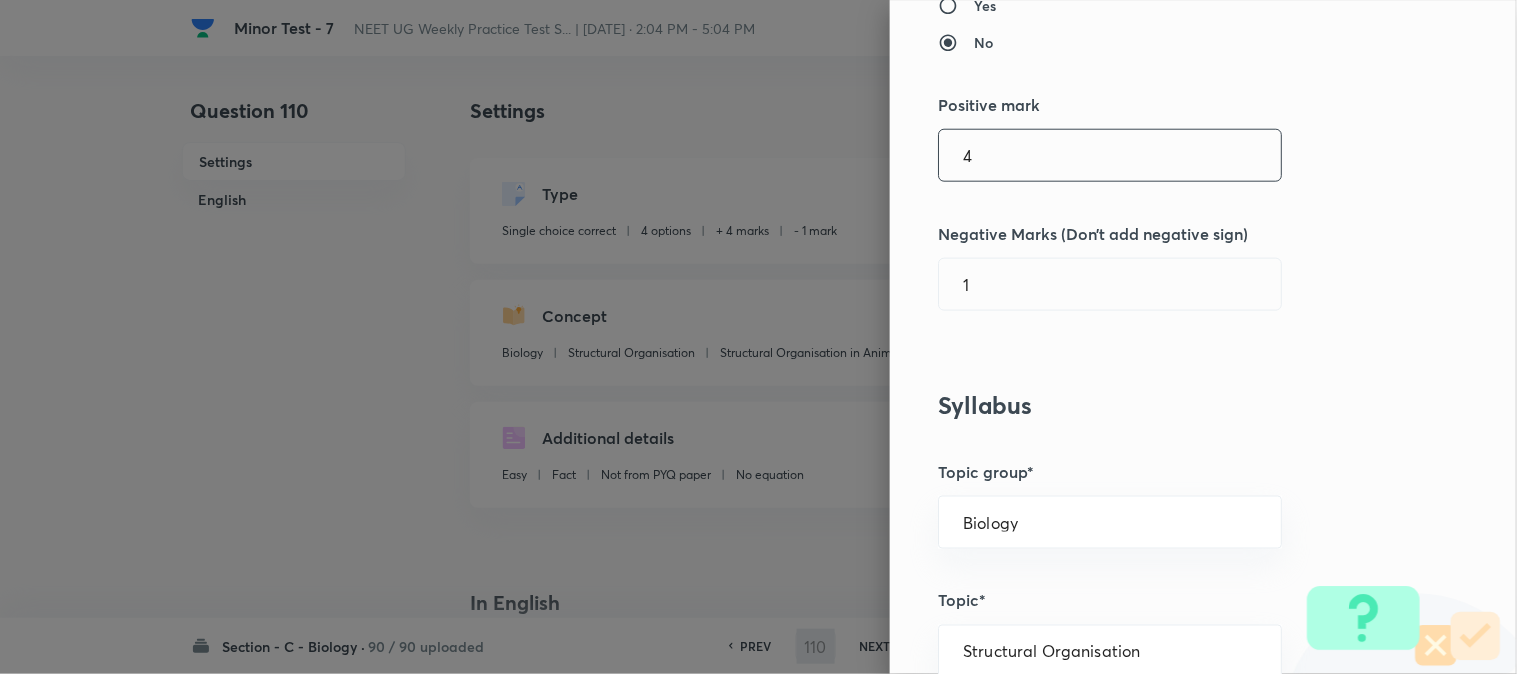 click on "4" at bounding box center [1110, 155] 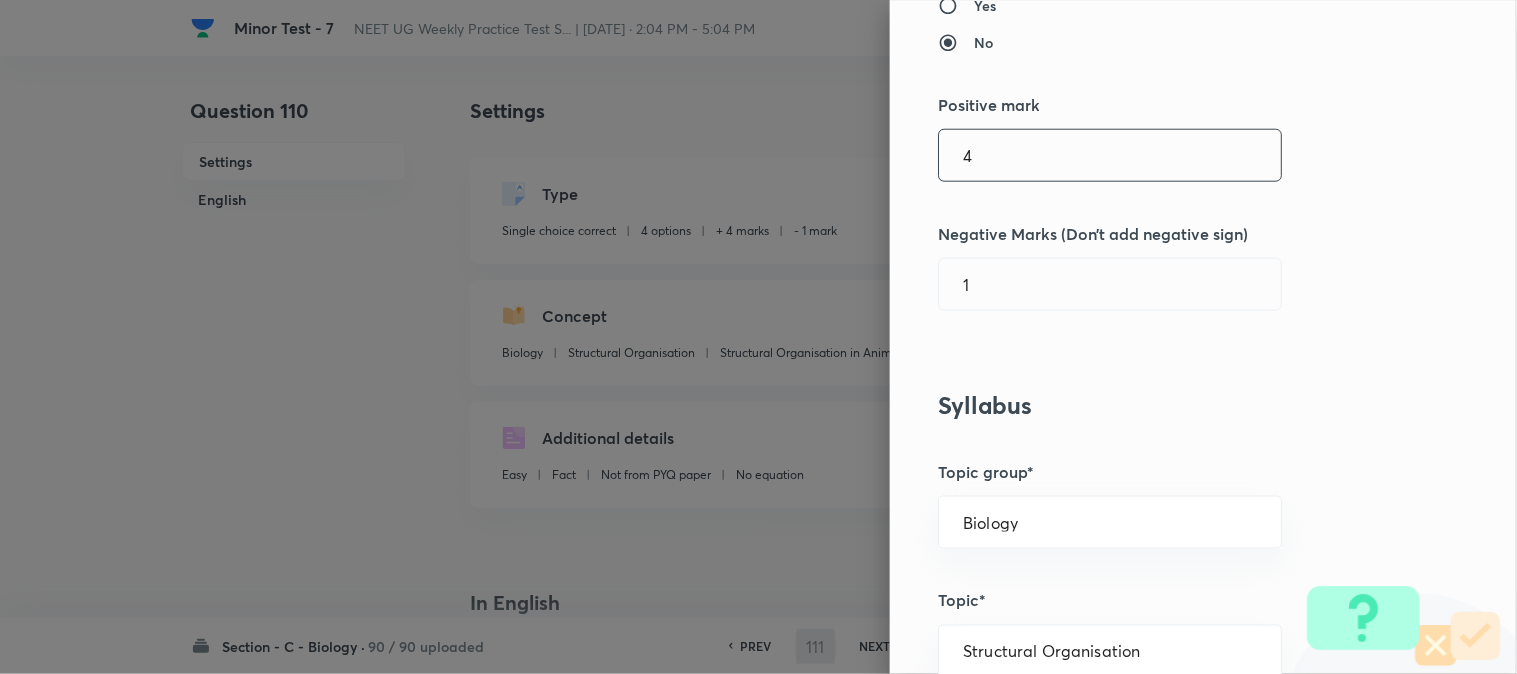 checkbox on "false" 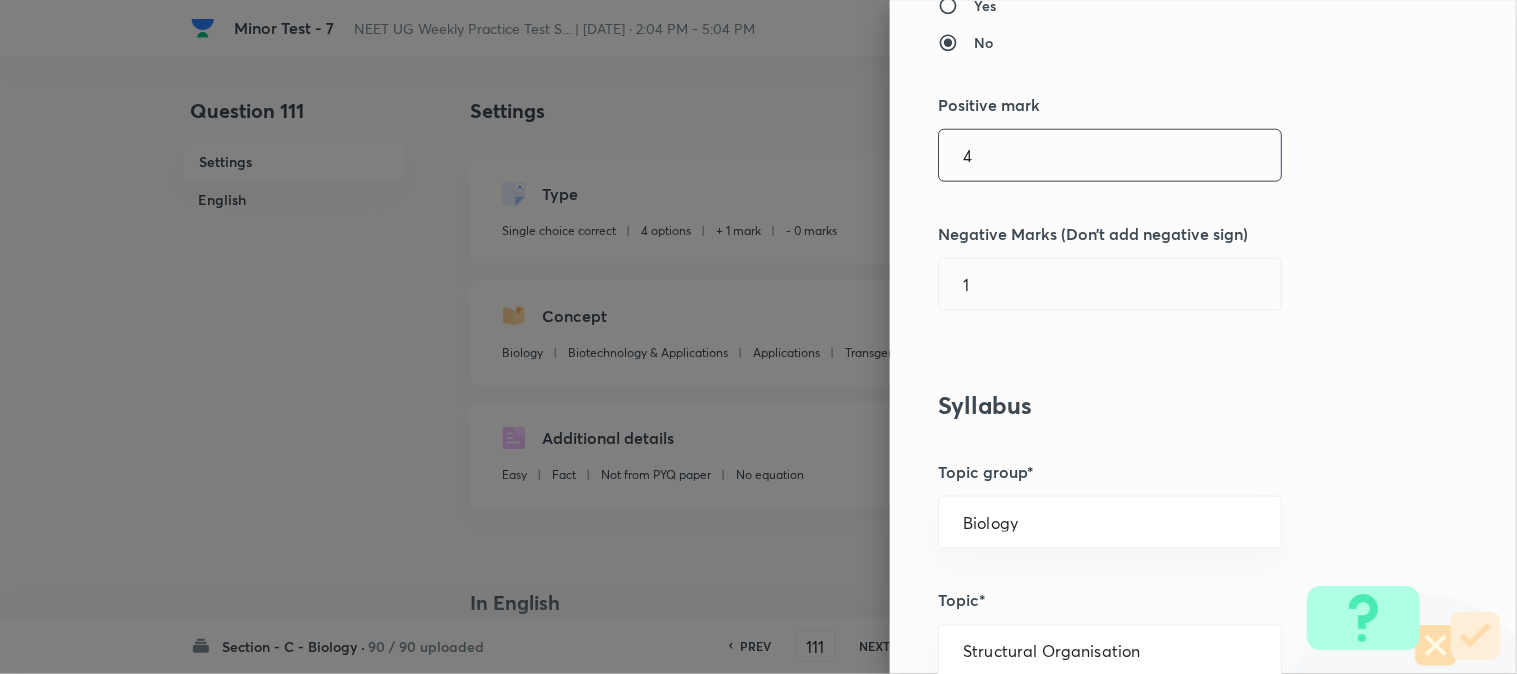 checkbox on "true" 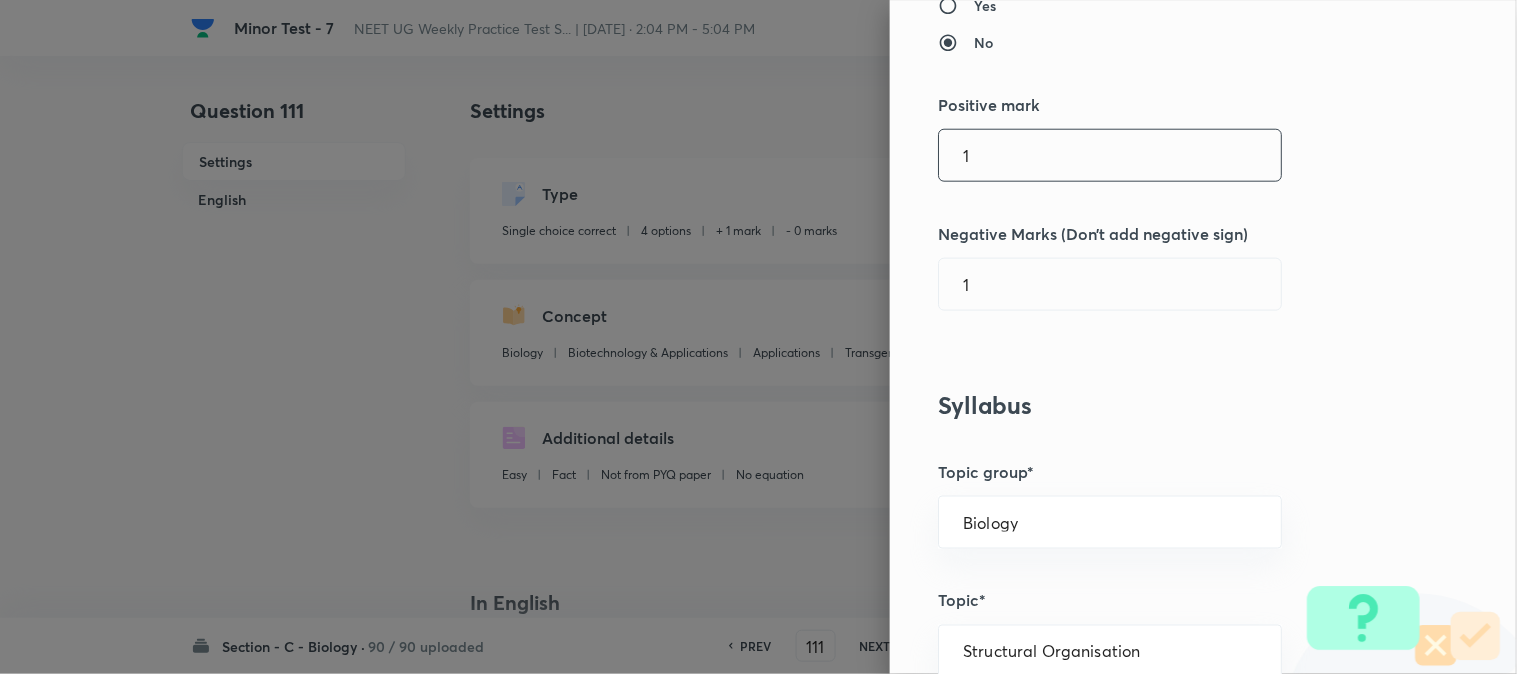 type on "0" 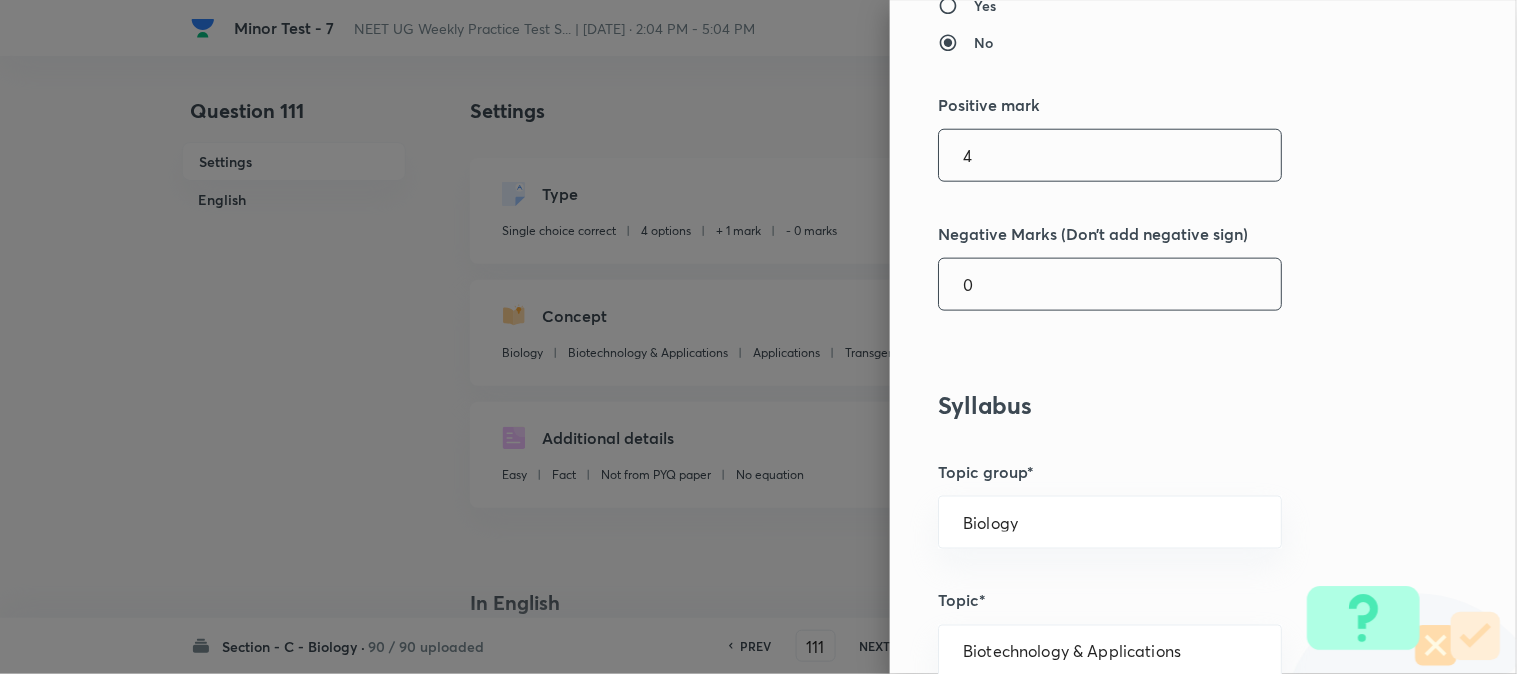 type on "4" 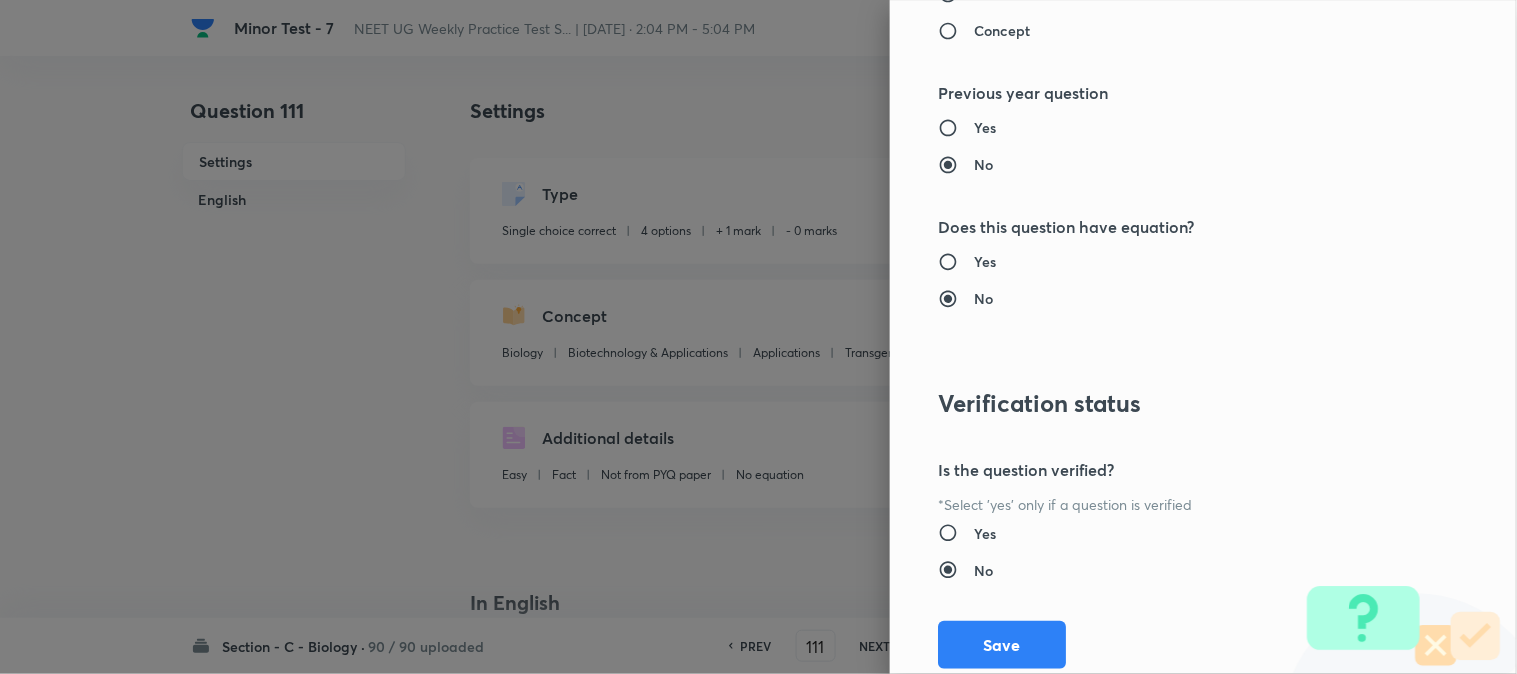 scroll, scrollTop: 2052, scrollLeft: 0, axis: vertical 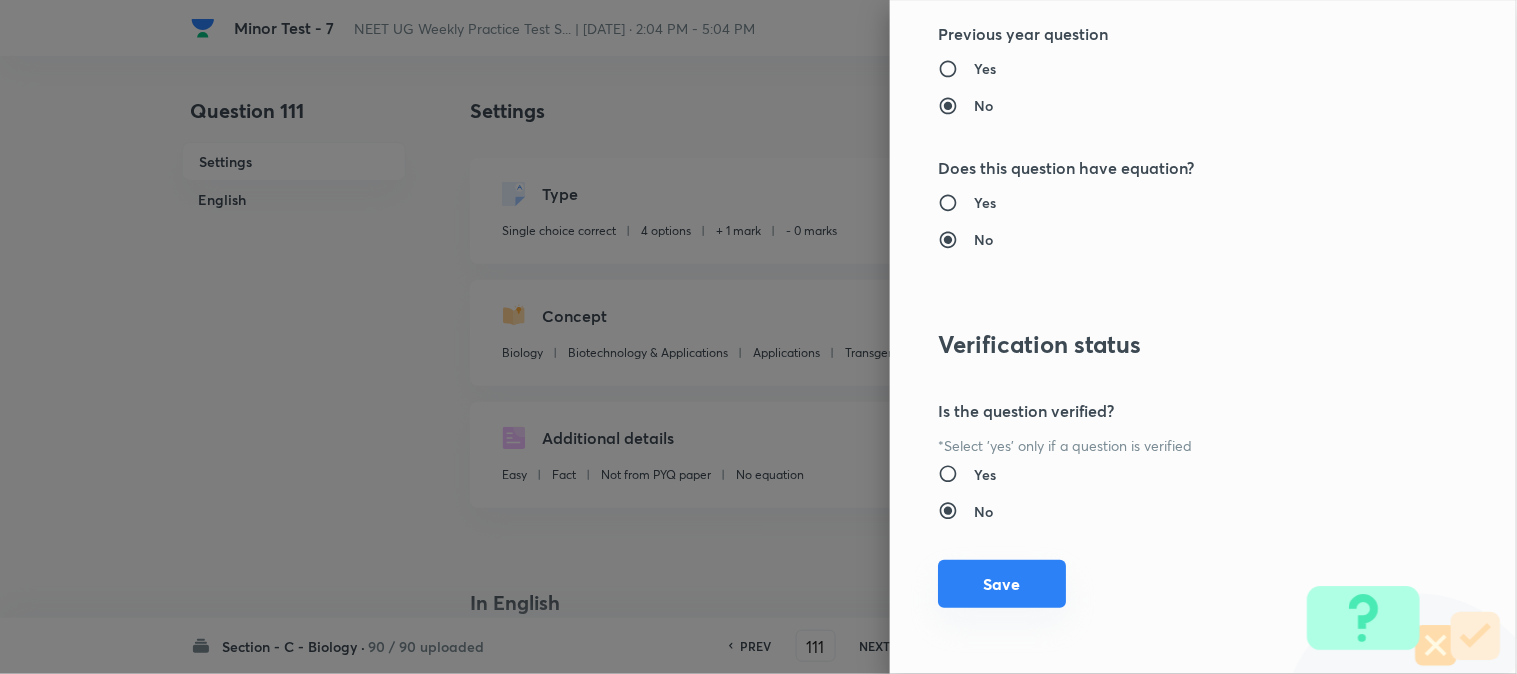 type on "1" 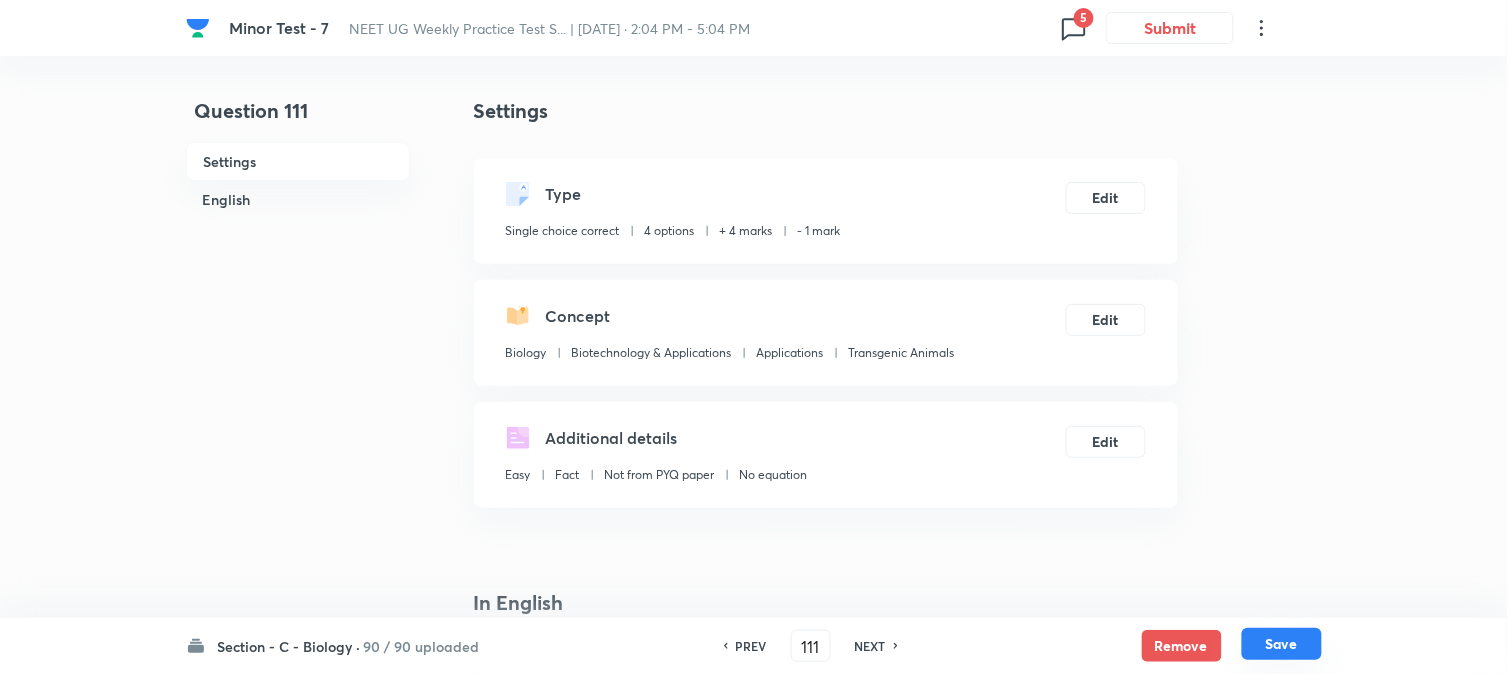 click on "Save" at bounding box center [1282, 644] 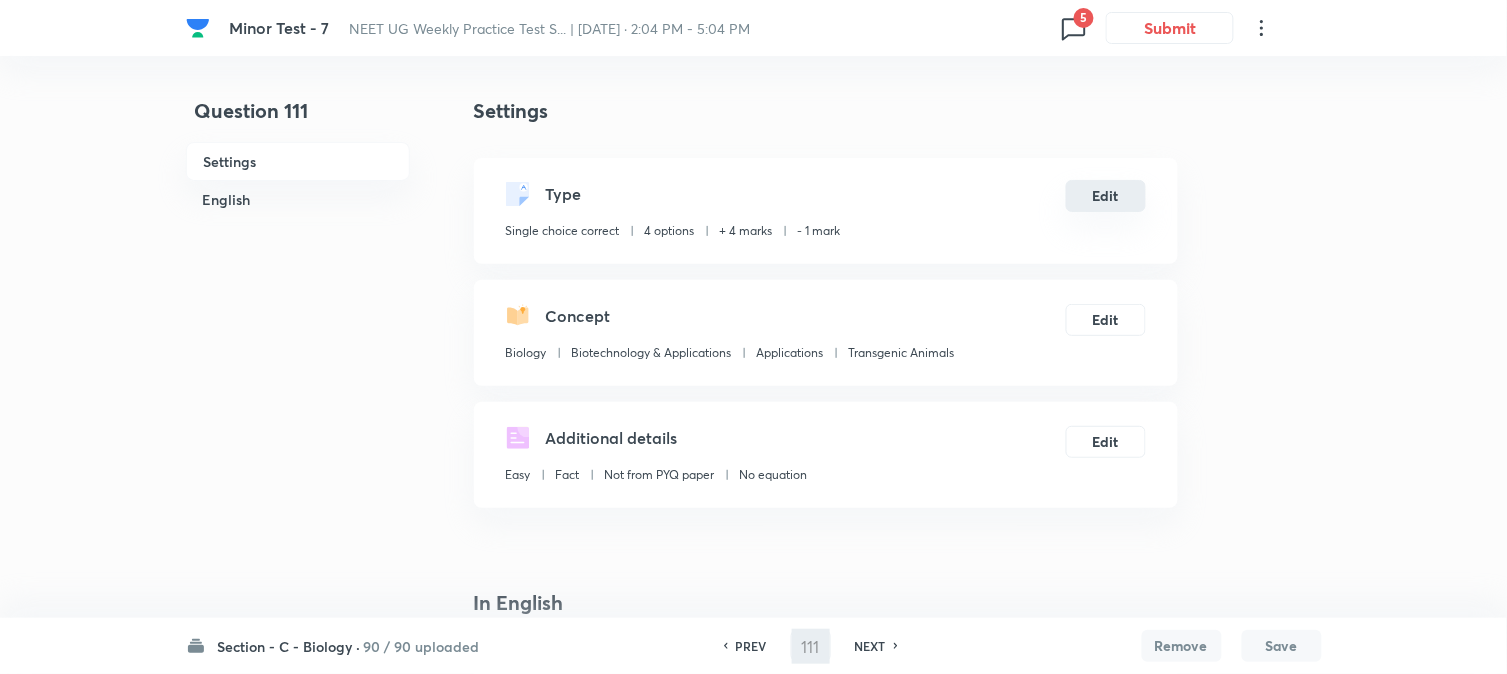 click on "Edit" at bounding box center [1106, 196] 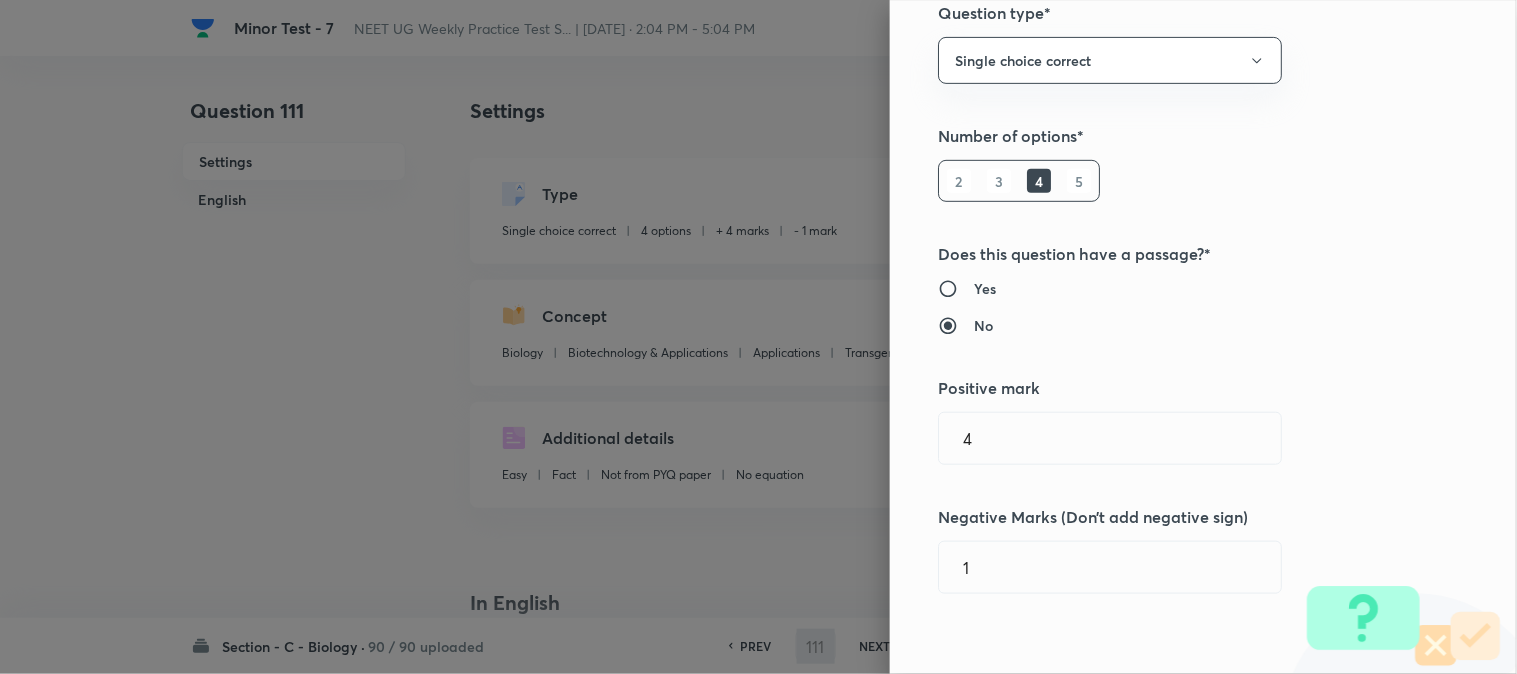scroll, scrollTop: 333, scrollLeft: 0, axis: vertical 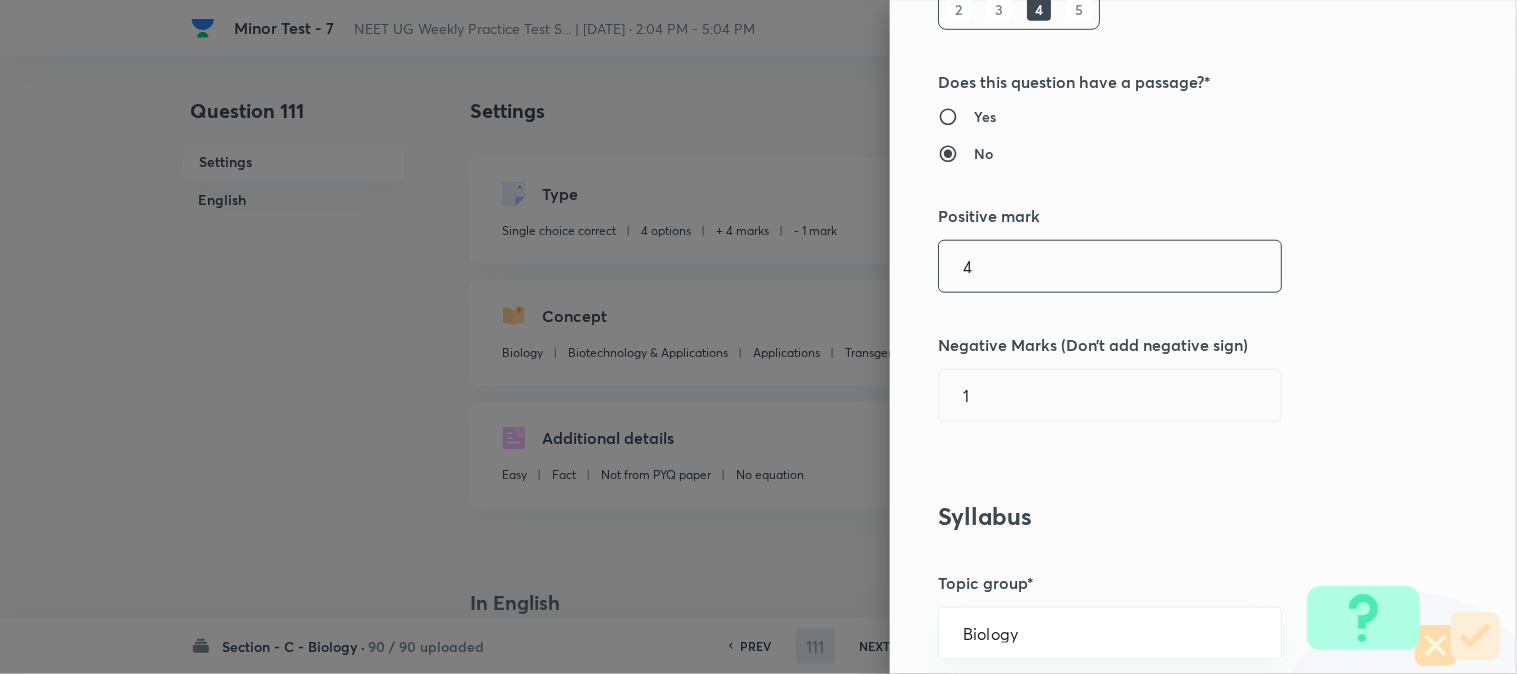 click on "4" at bounding box center (1110, 266) 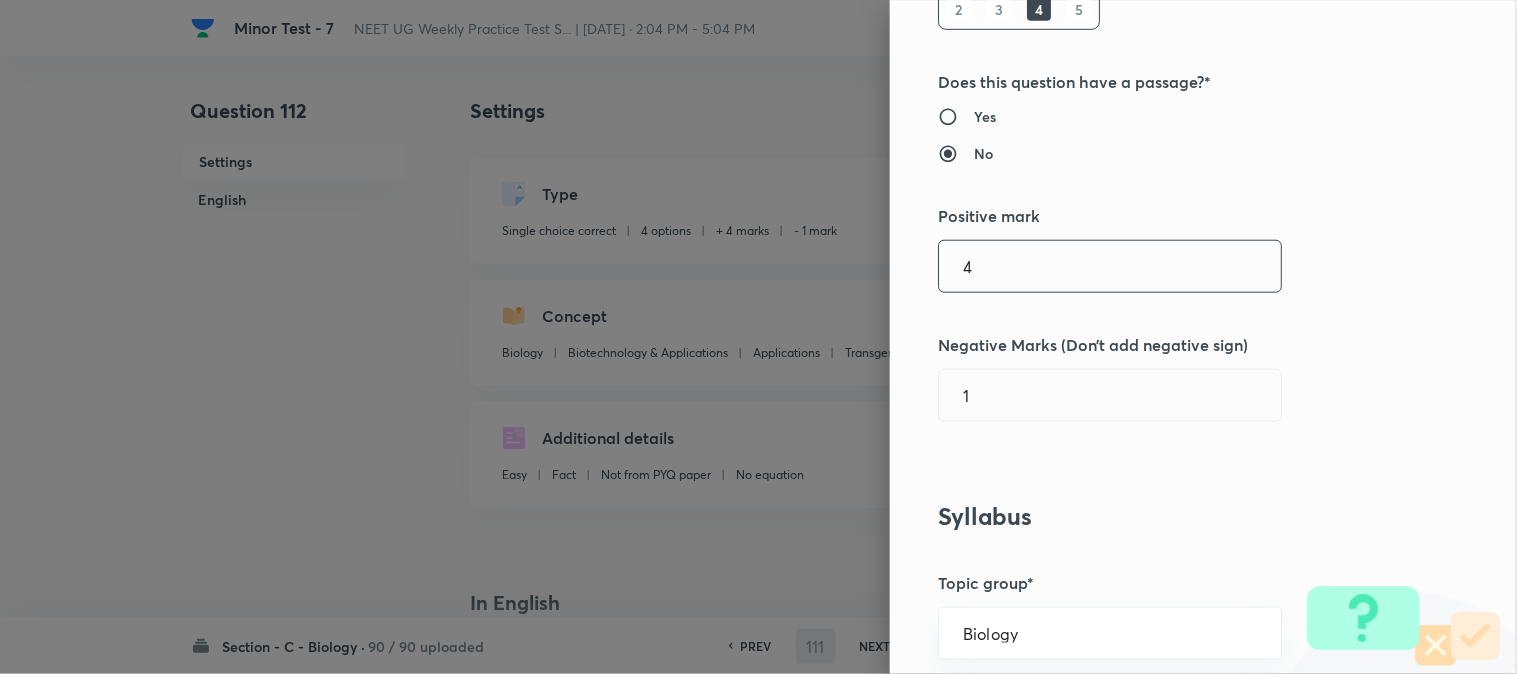 type on "112" 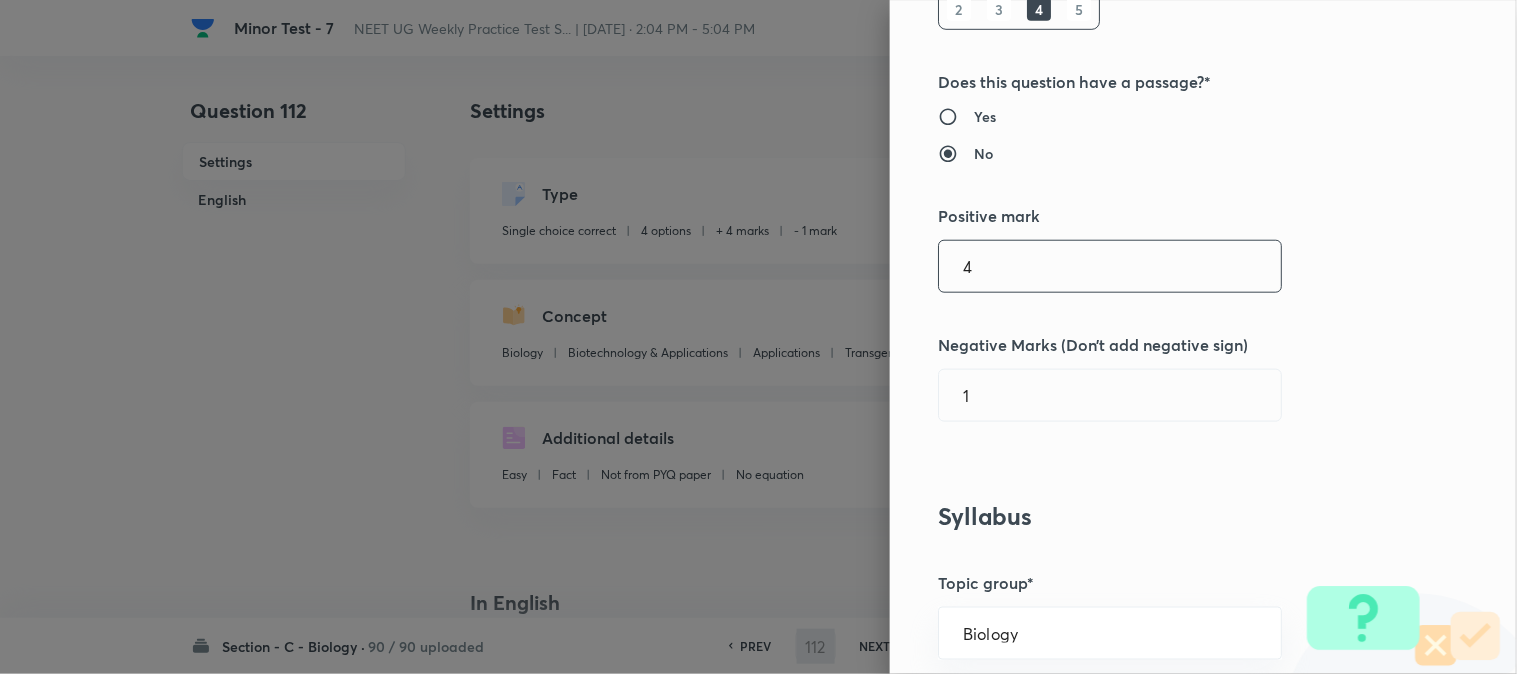 checkbox on "true" 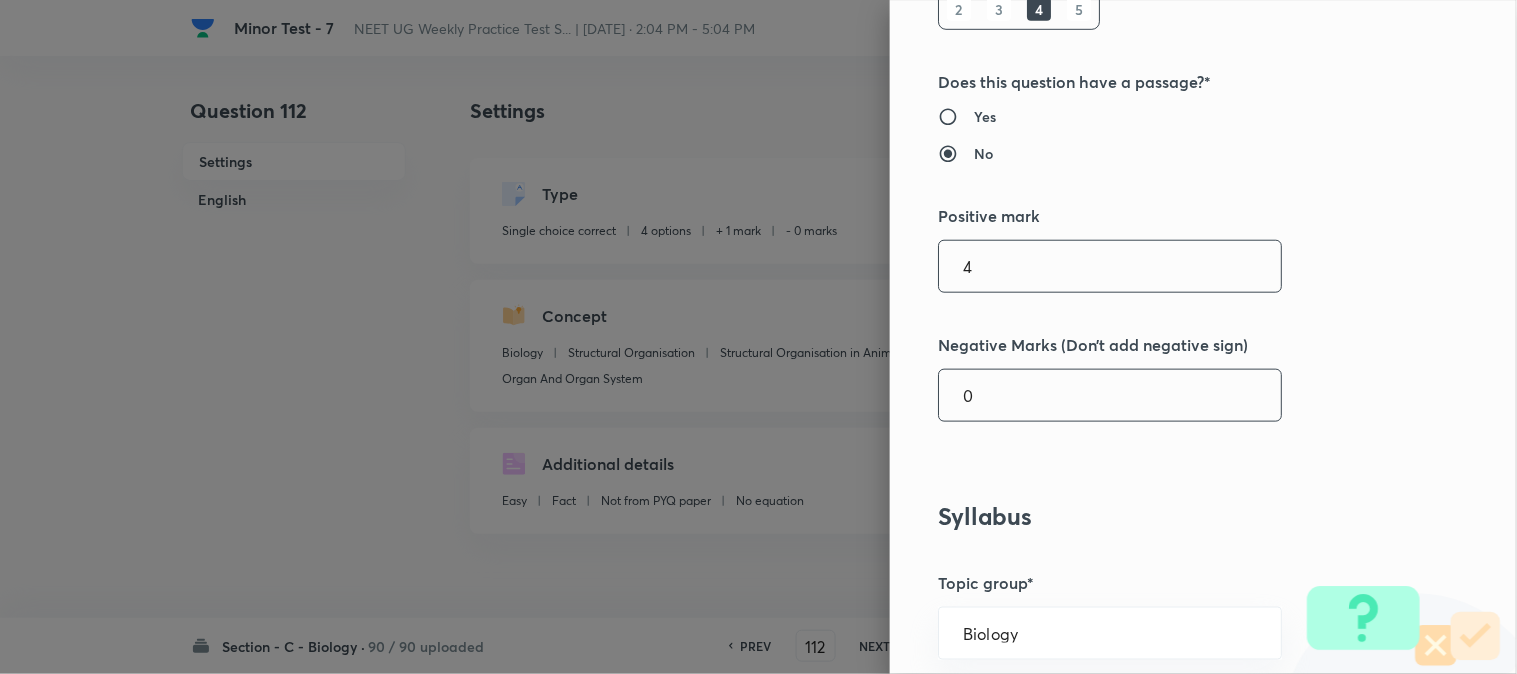 type on "4" 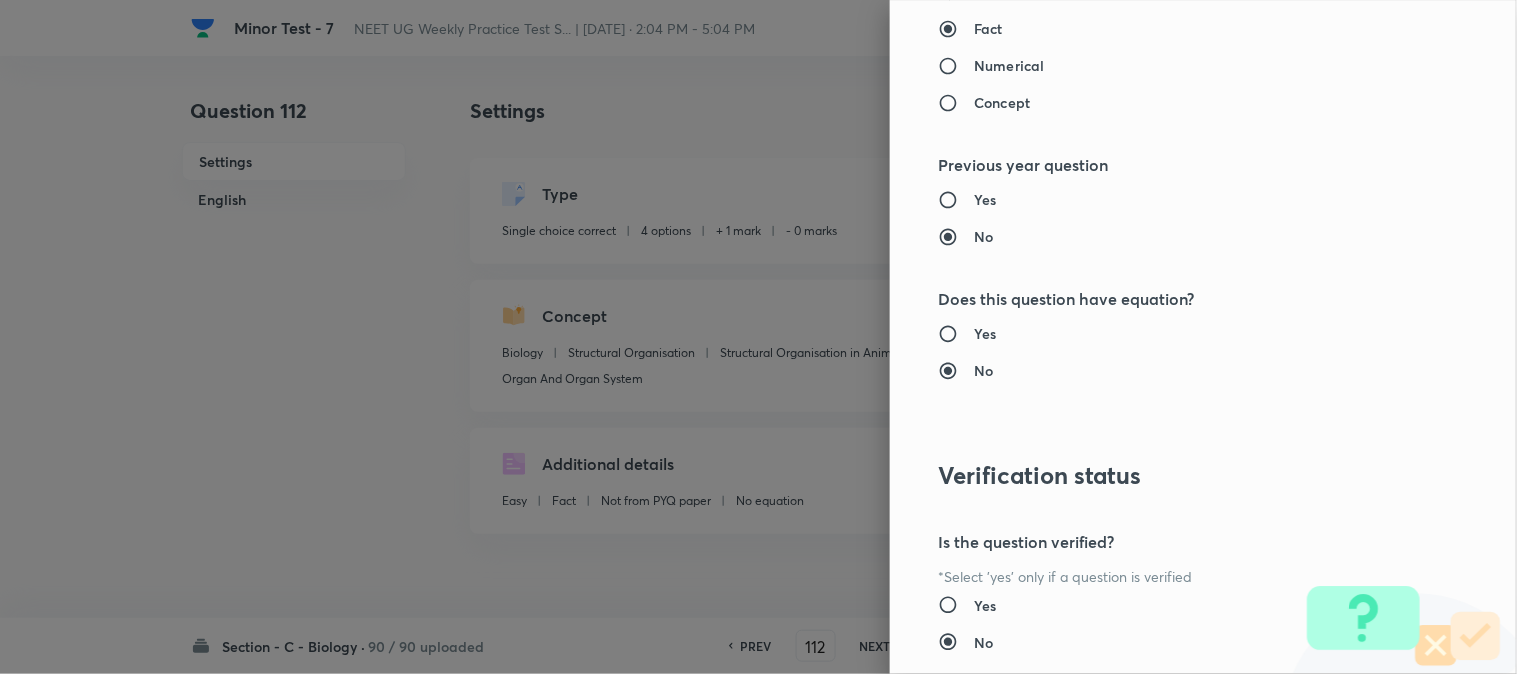 scroll, scrollTop: 2052, scrollLeft: 0, axis: vertical 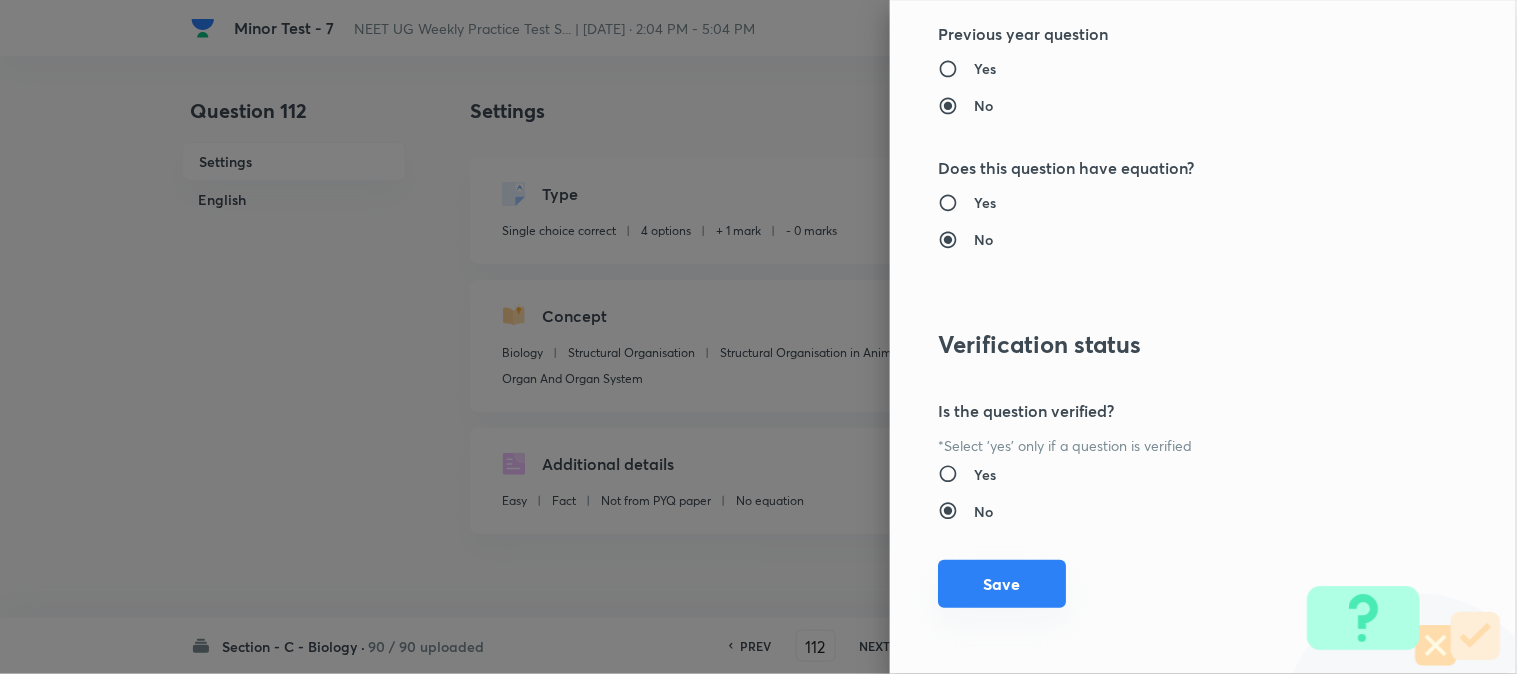 type on "1" 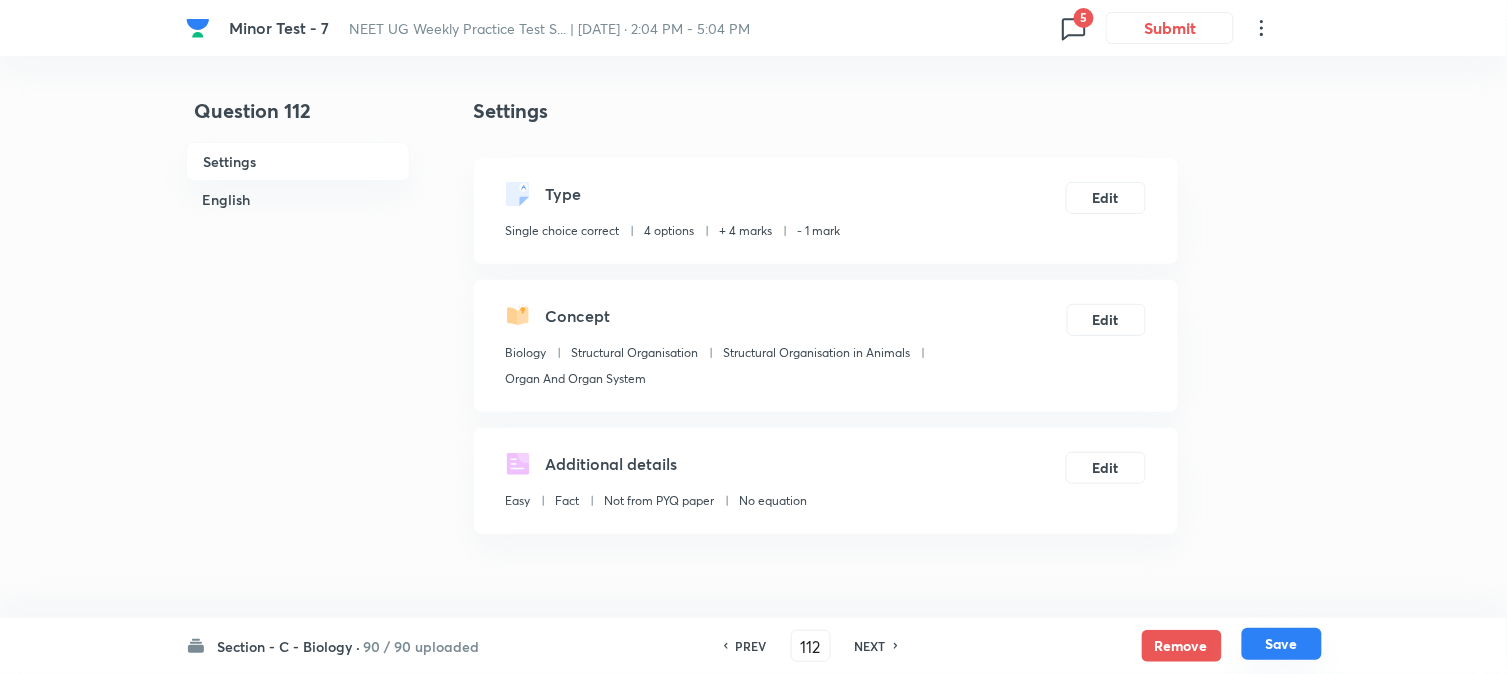 click on "Save" at bounding box center [1282, 644] 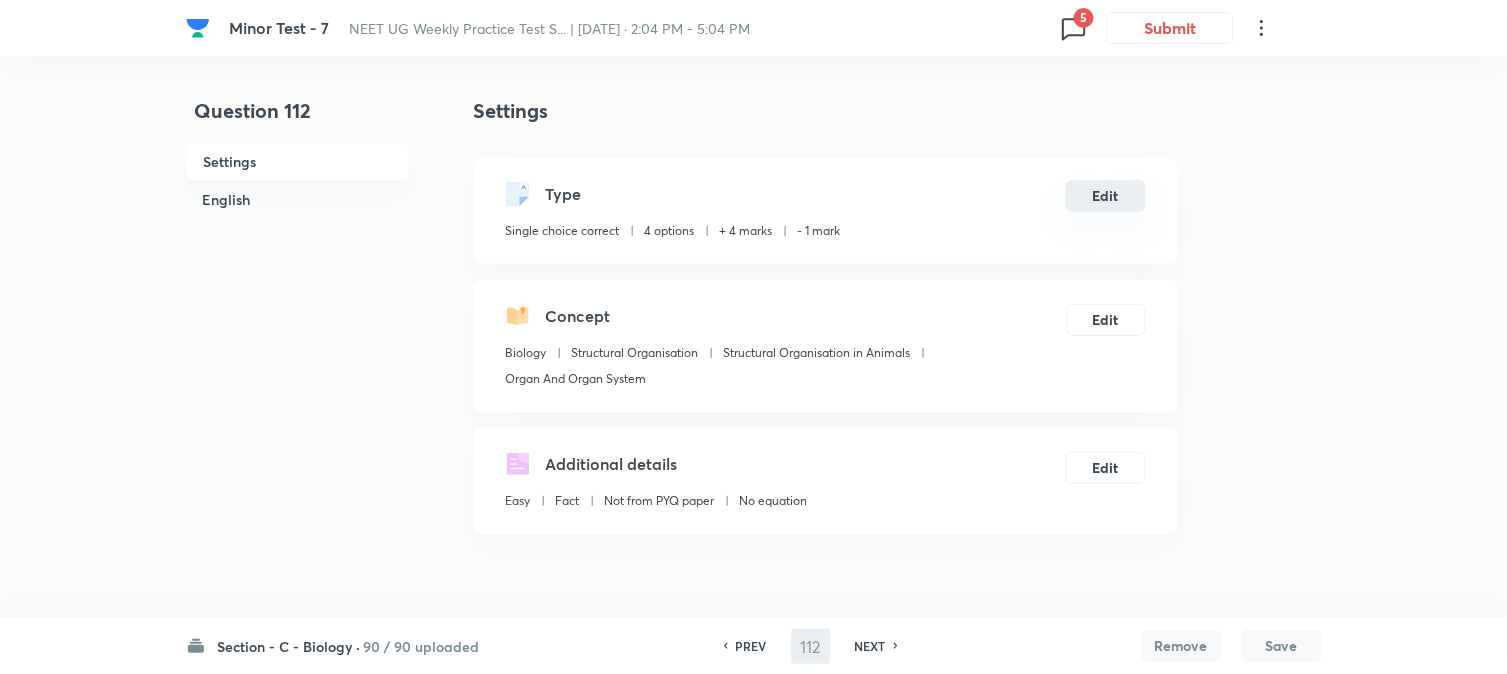 click on "Edit" at bounding box center (1106, 196) 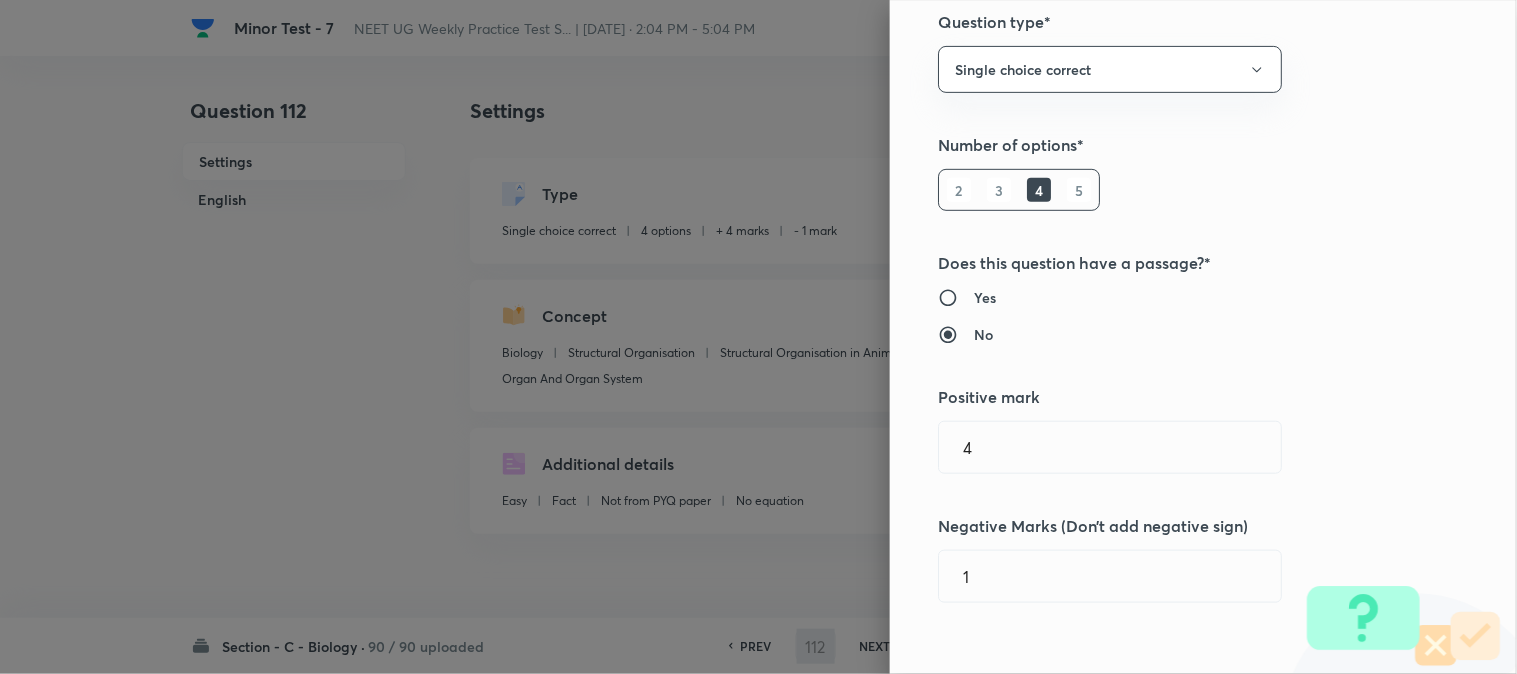 type on "113" 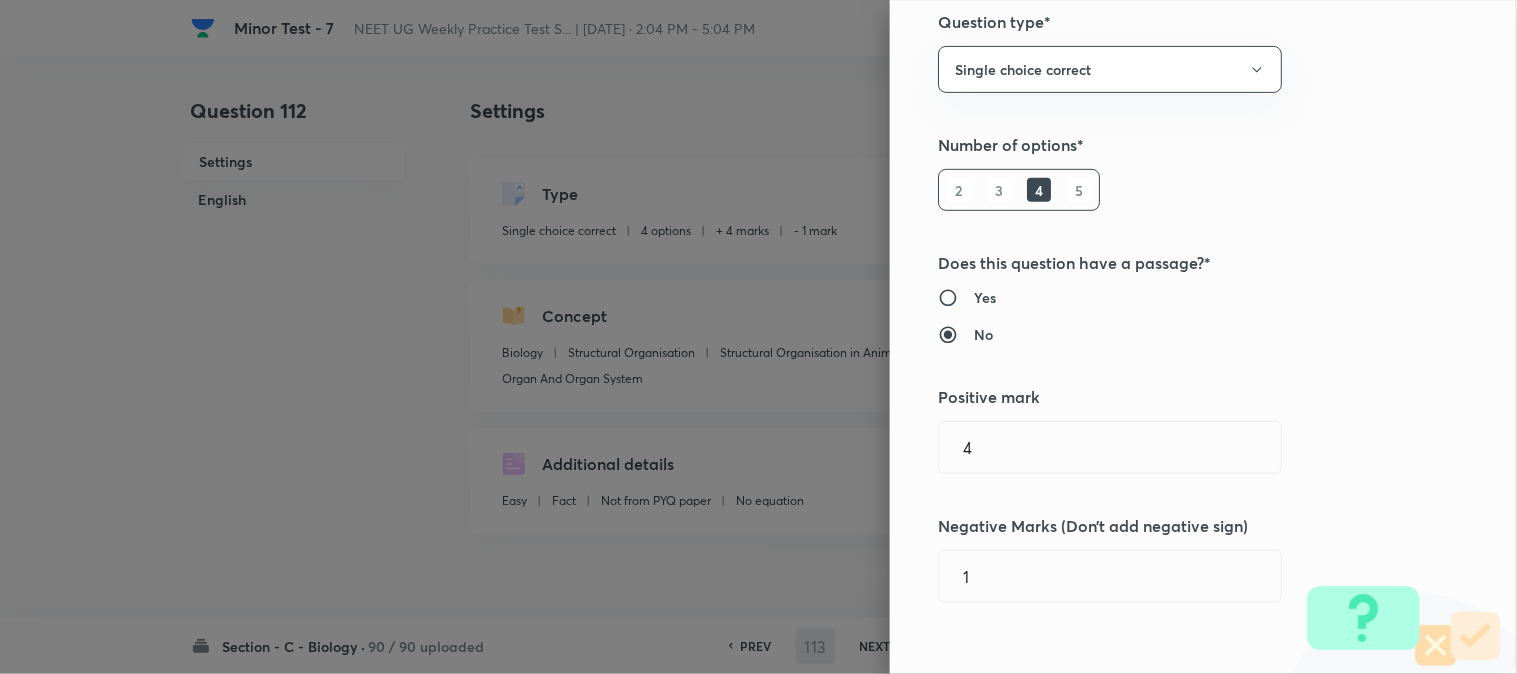 checkbox on "false" 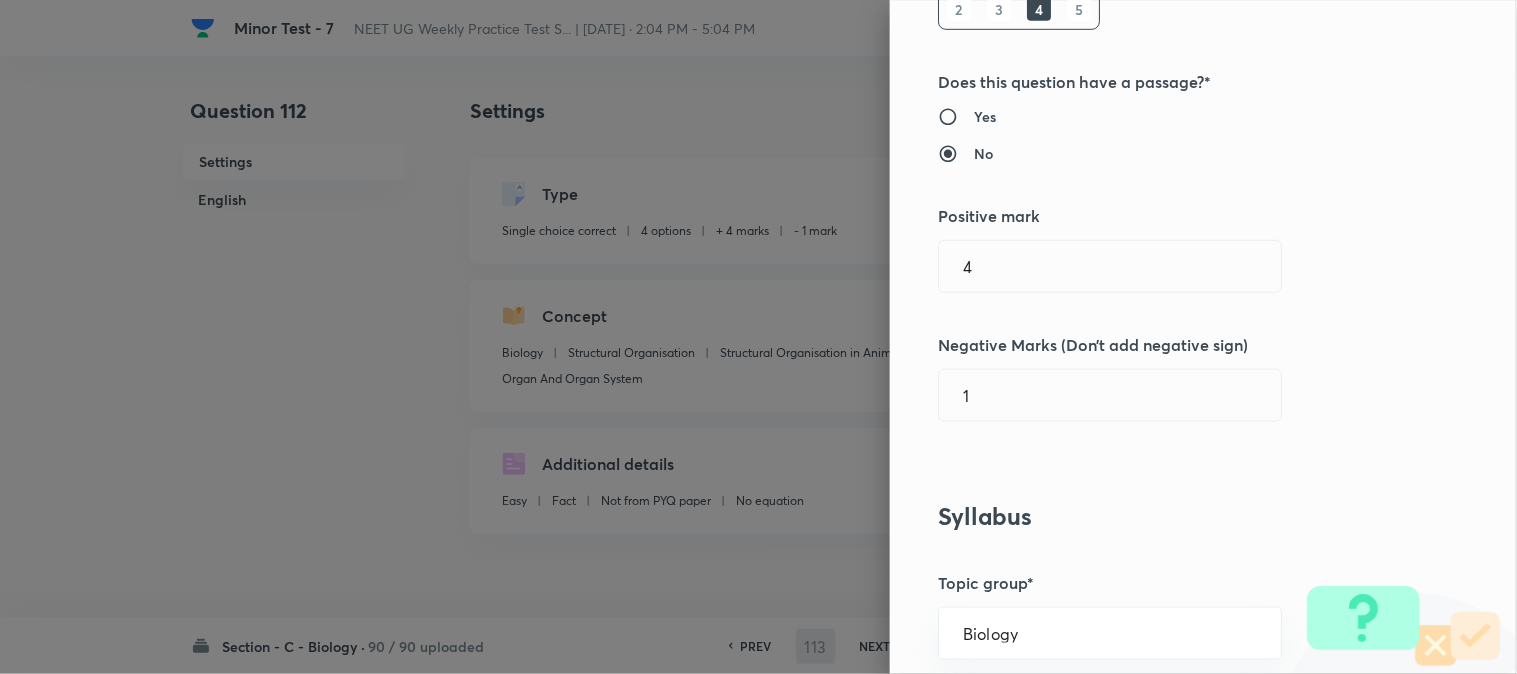 type on "1" 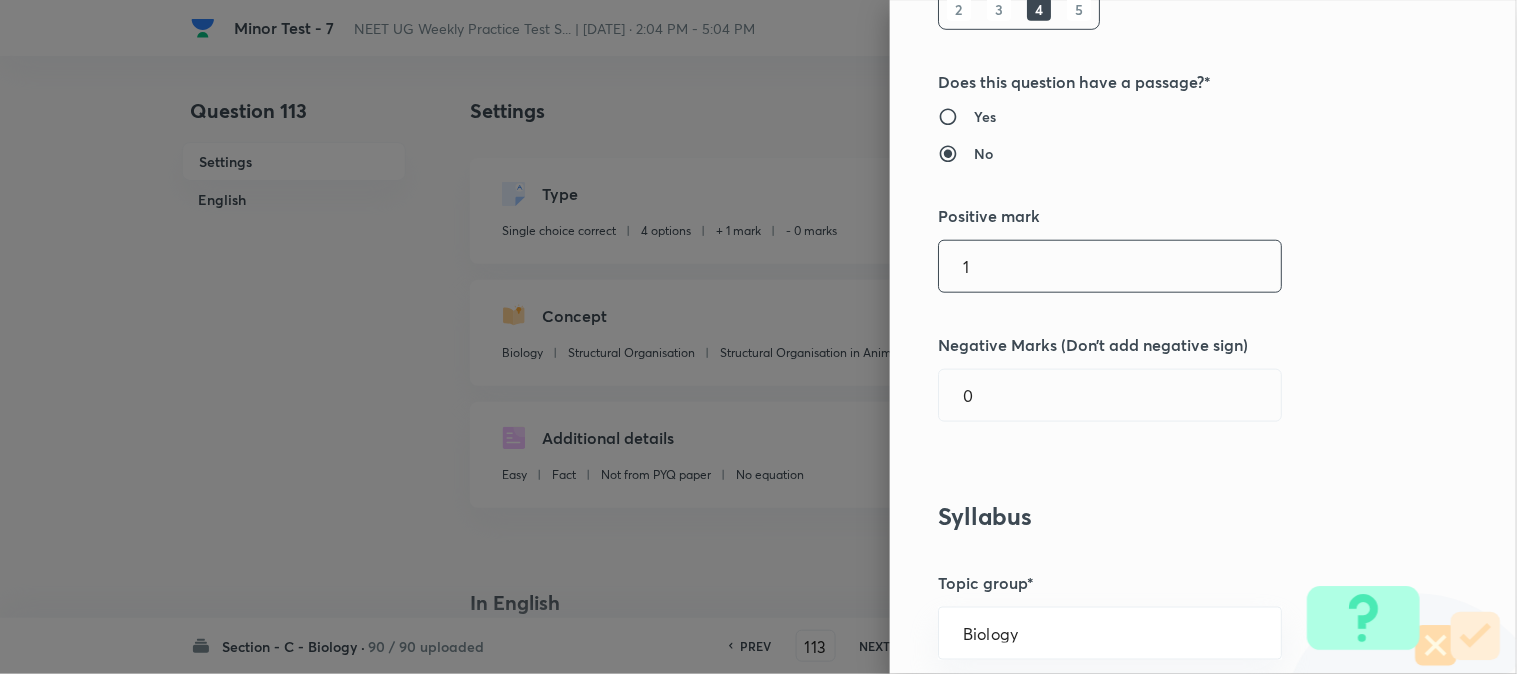 click on "1" at bounding box center [1110, 266] 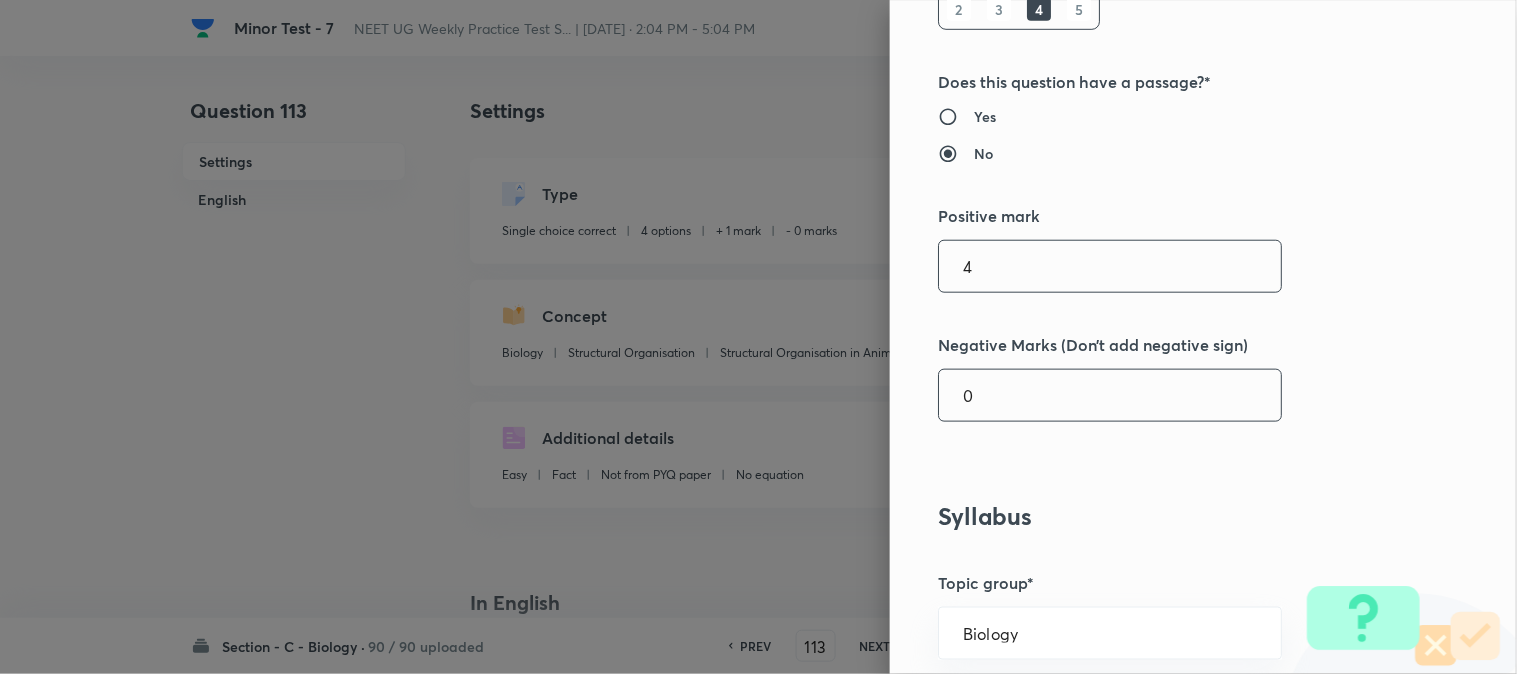 type on "4" 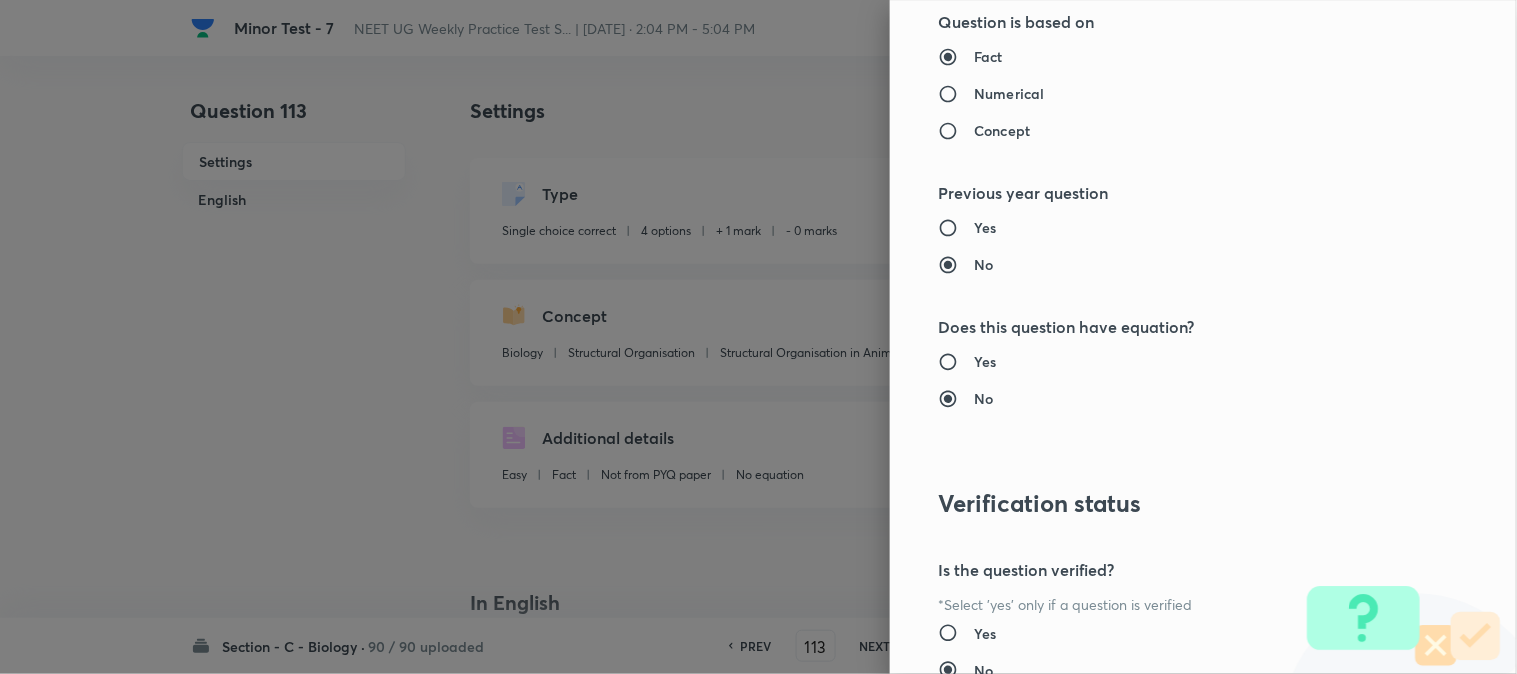 scroll, scrollTop: 2052, scrollLeft: 0, axis: vertical 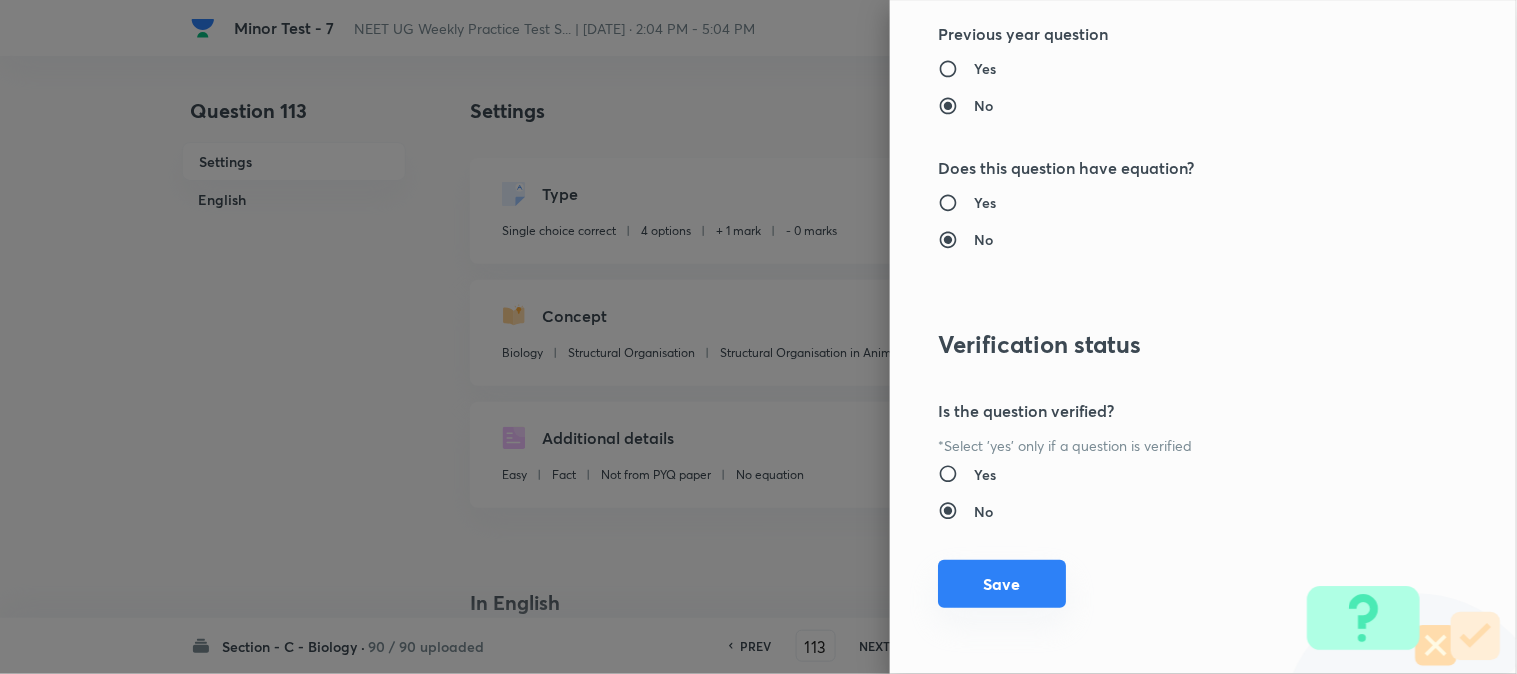 type on "1" 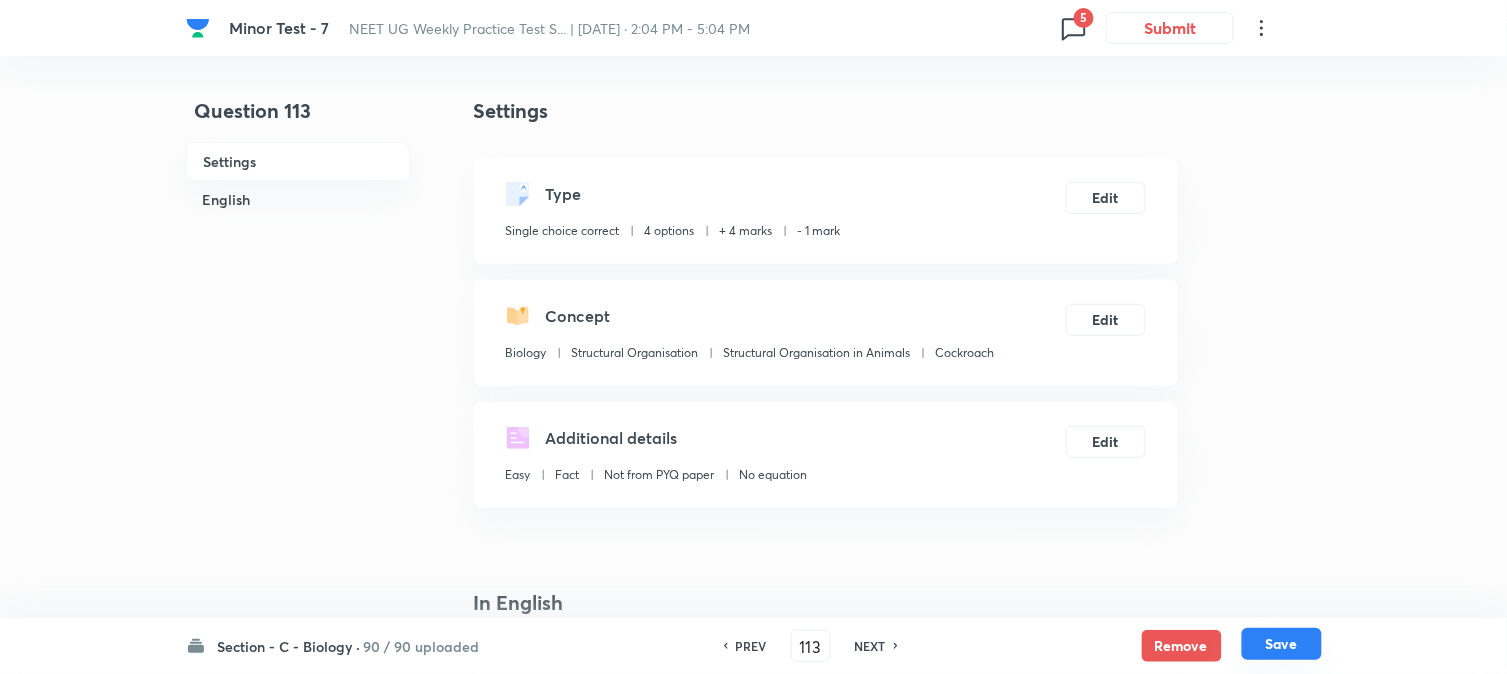 click on "Save" at bounding box center [1282, 644] 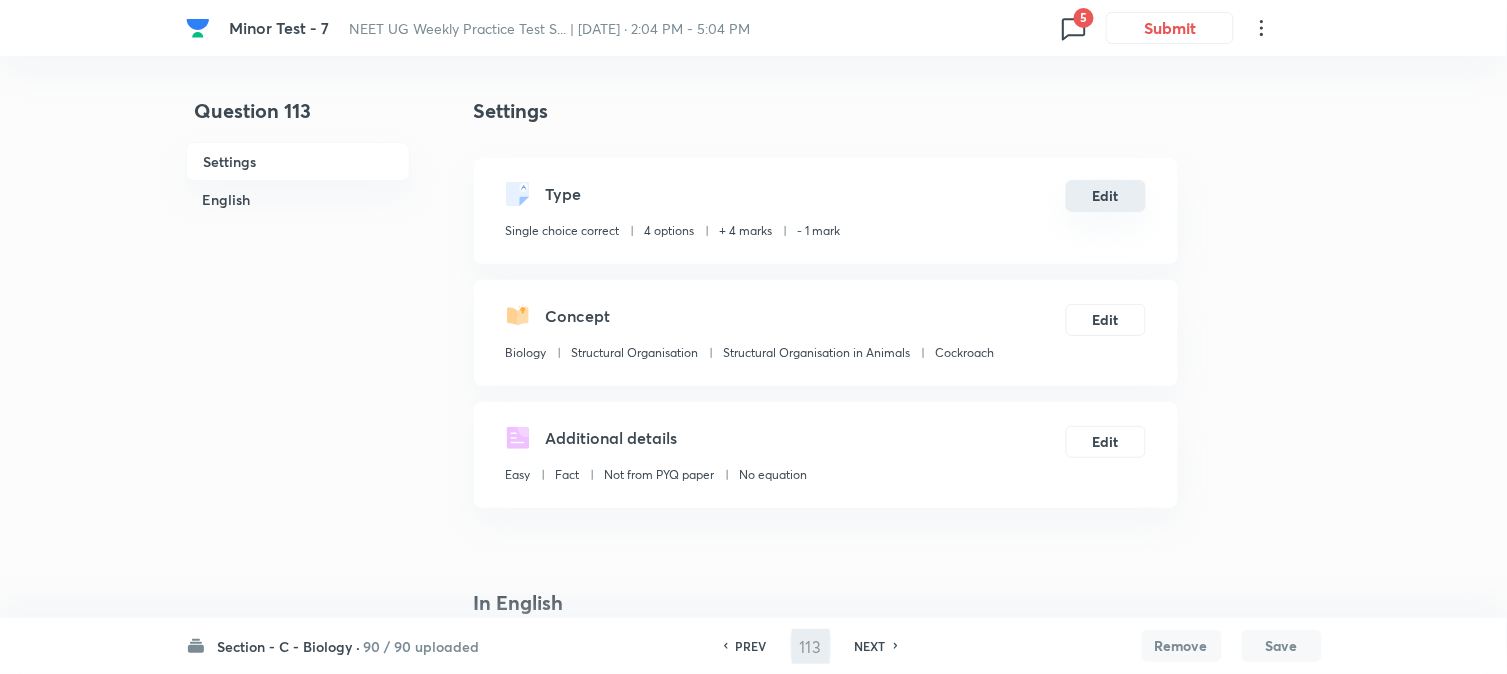 click on "Edit" at bounding box center (1106, 196) 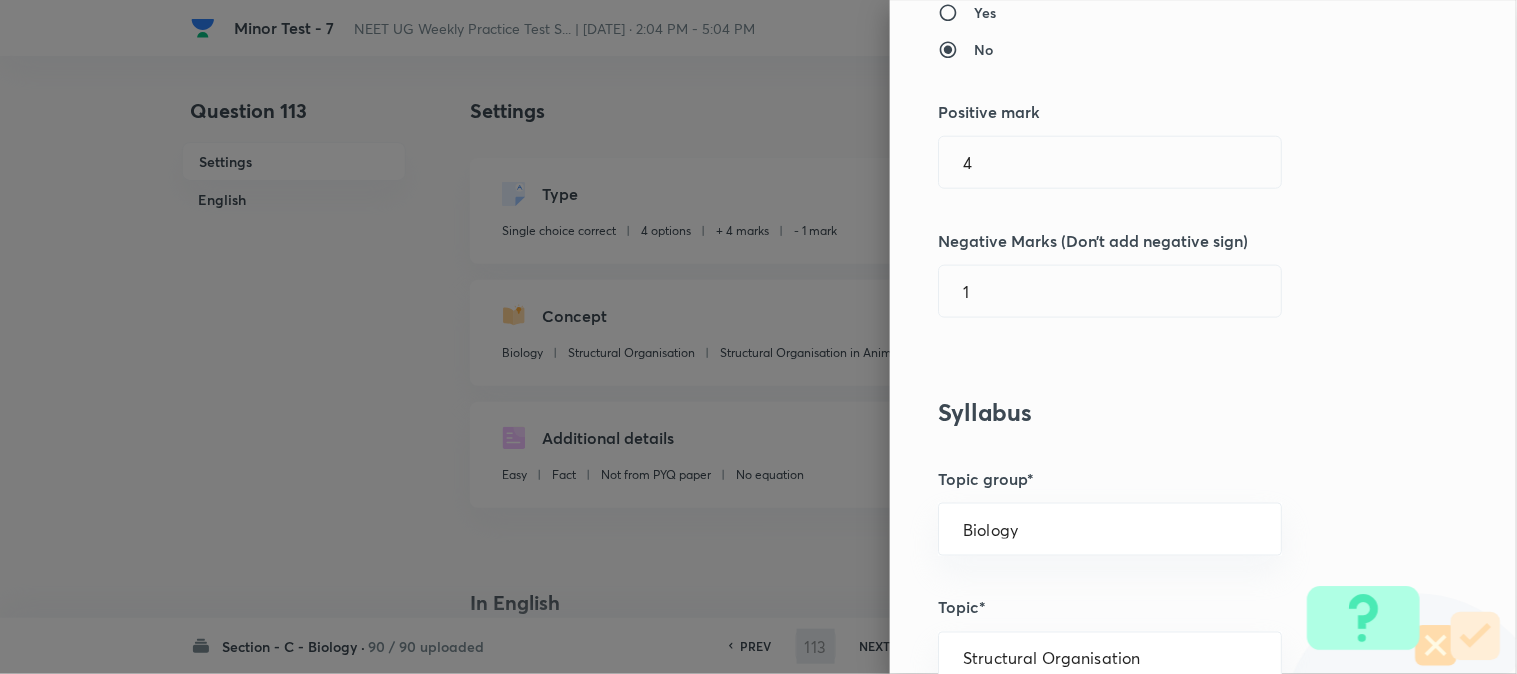 scroll, scrollTop: 444, scrollLeft: 0, axis: vertical 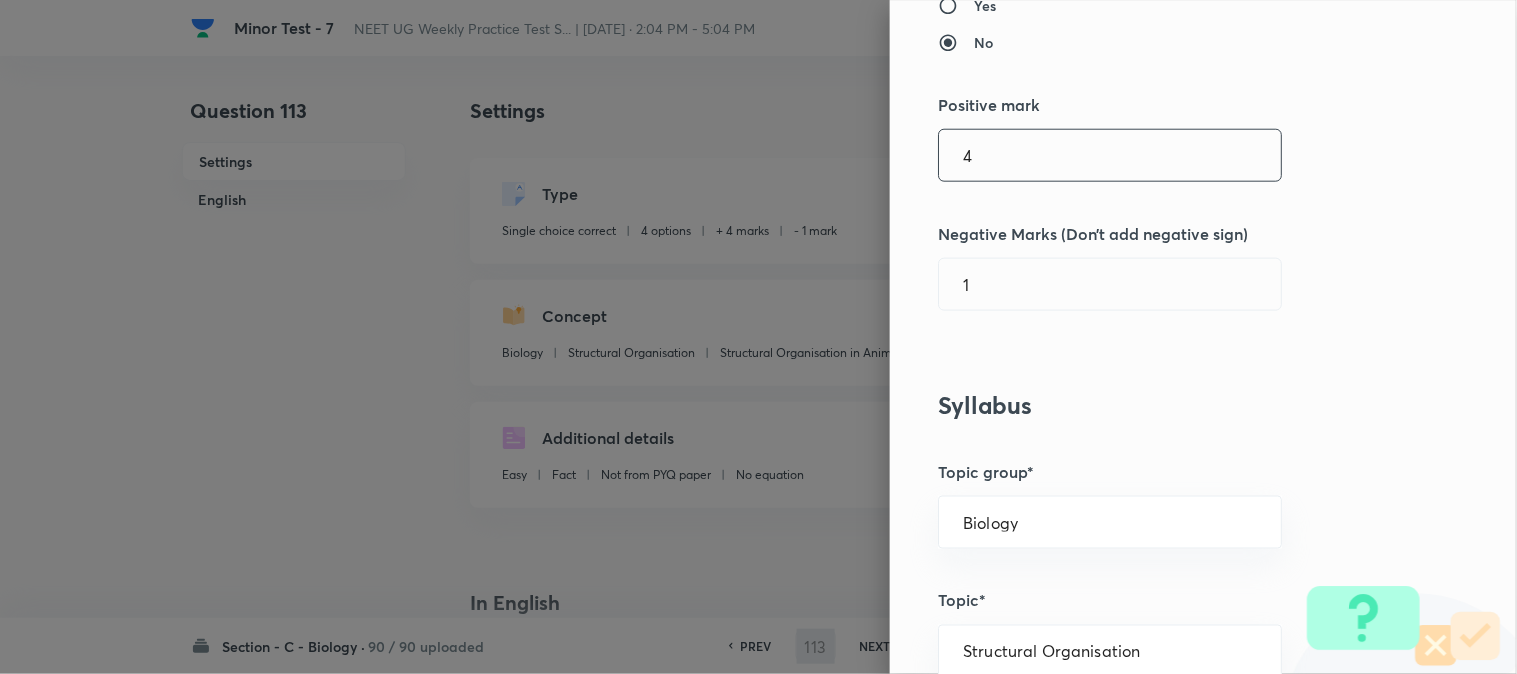 click on "4" at bounding box center [1110, 155] 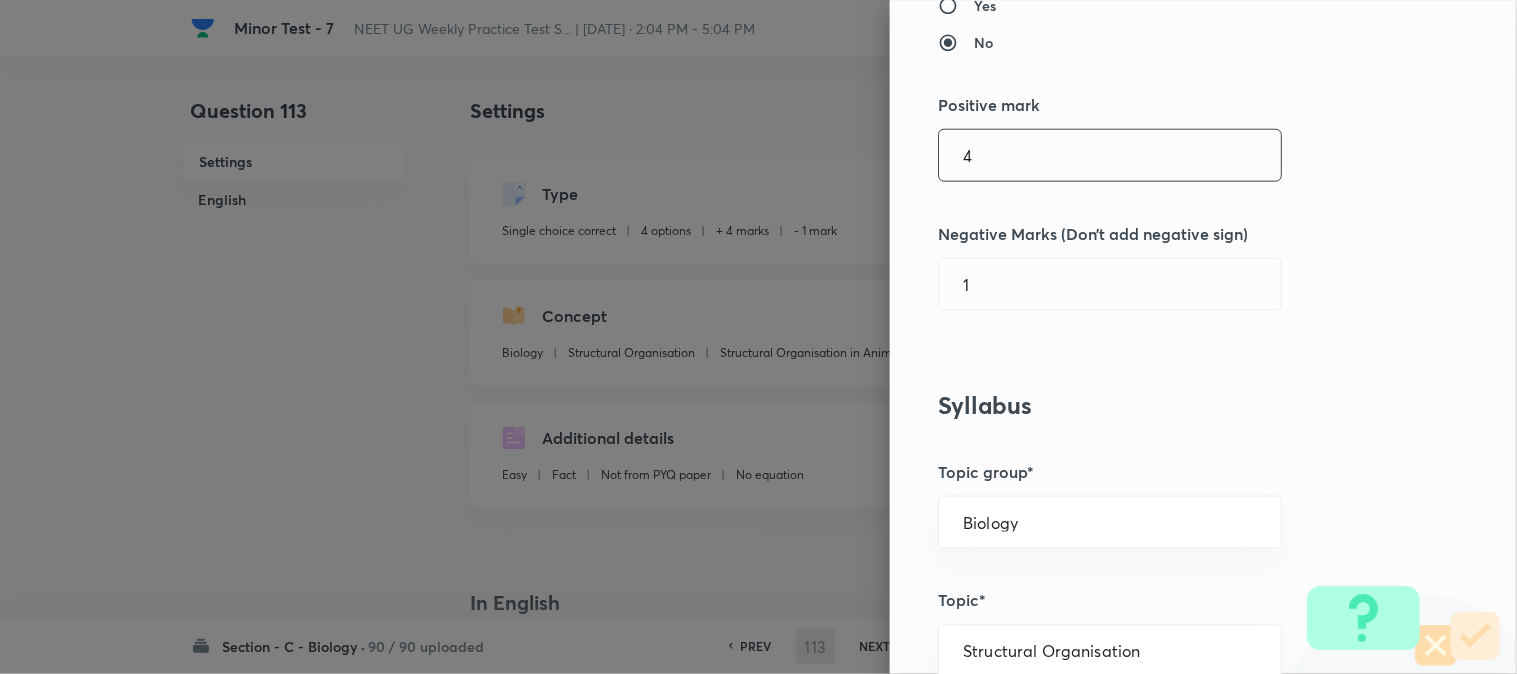 type 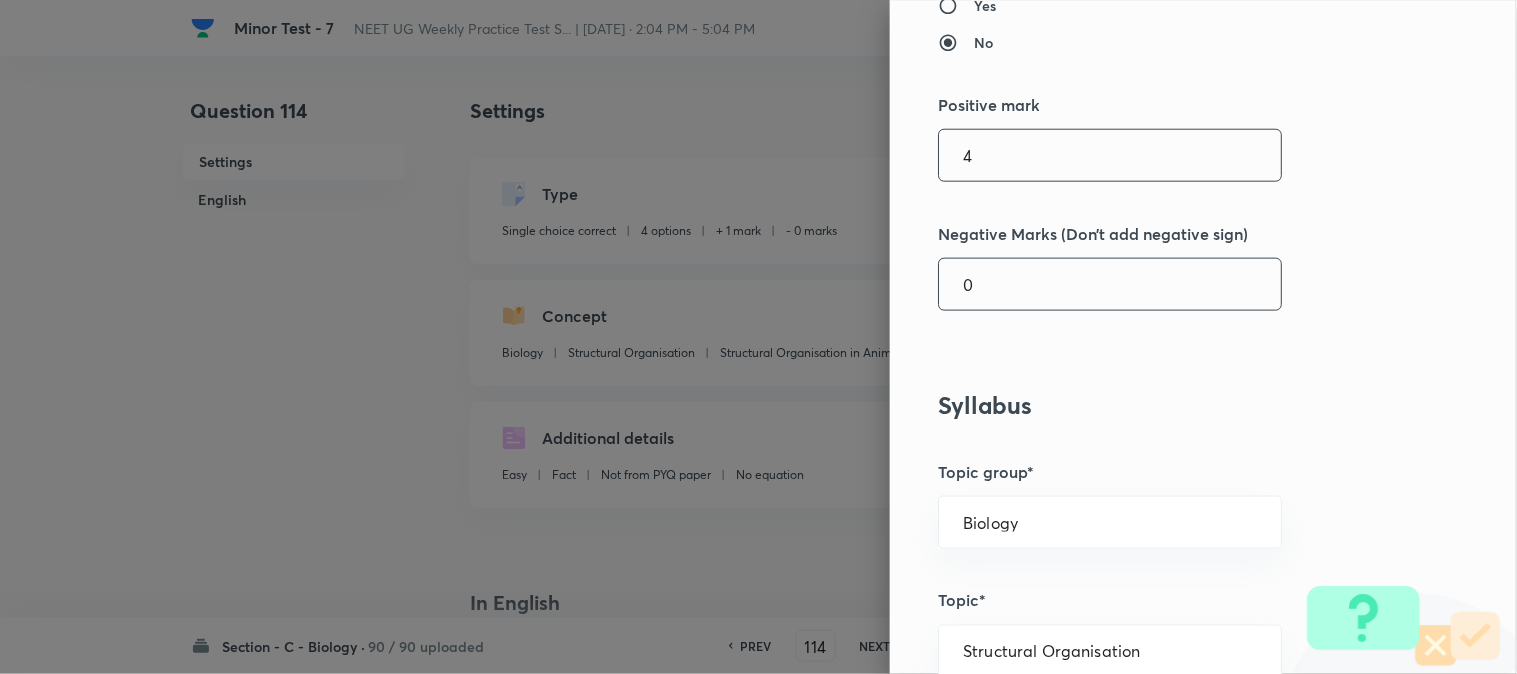 click on "0" at bounding box center (1110, 284) 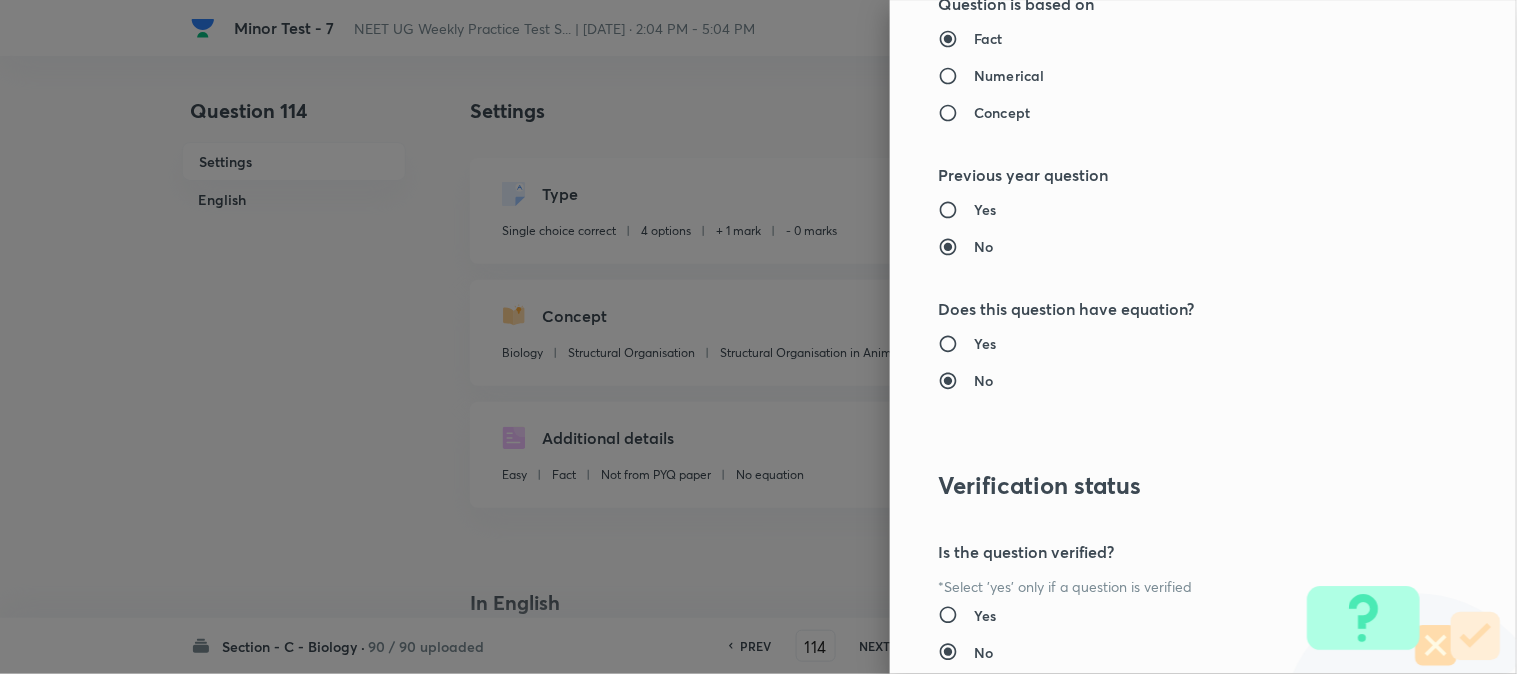 scroll, scrollTop: 2052, scrollLeft: 0, axis: vertical 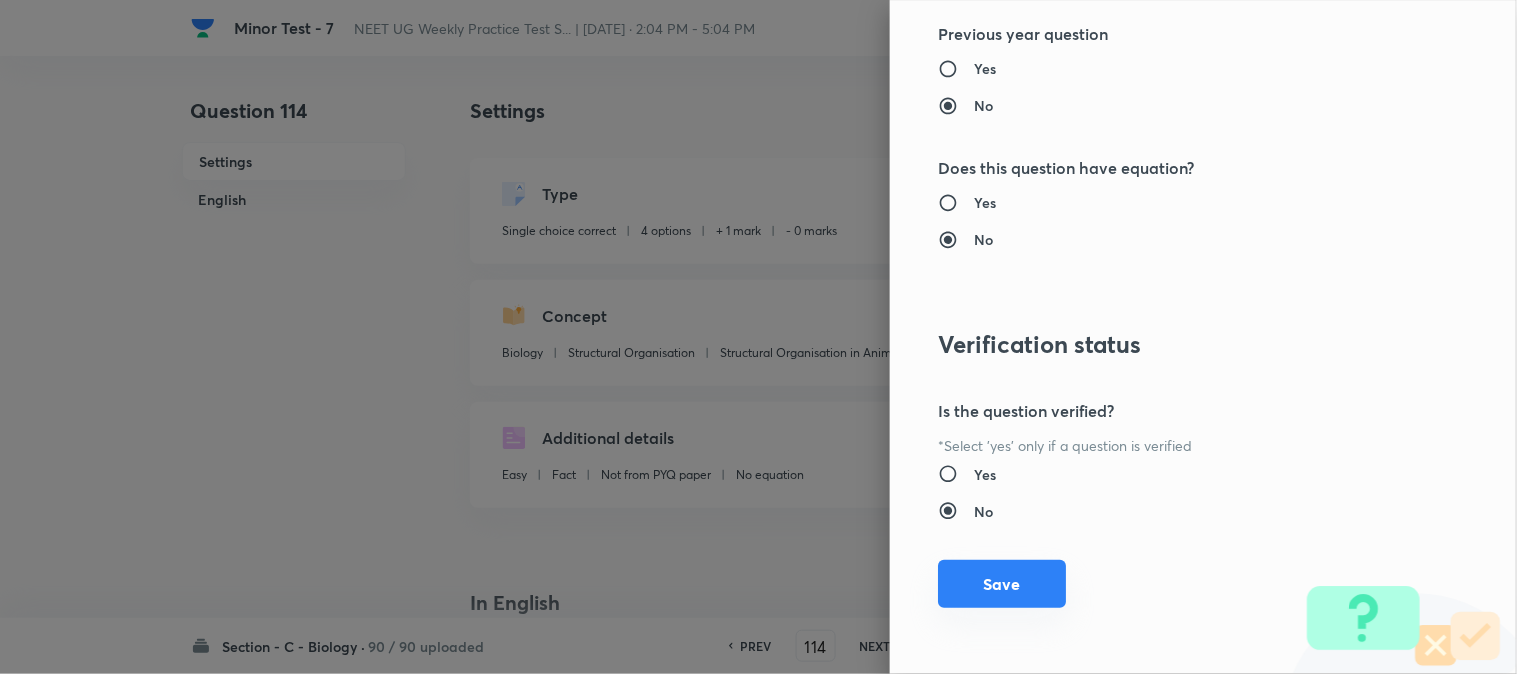 drag, startPoint x: 1020, startPoint y: 572, endPoint x: 1095, endPoint y: 578, distance: 75.23962 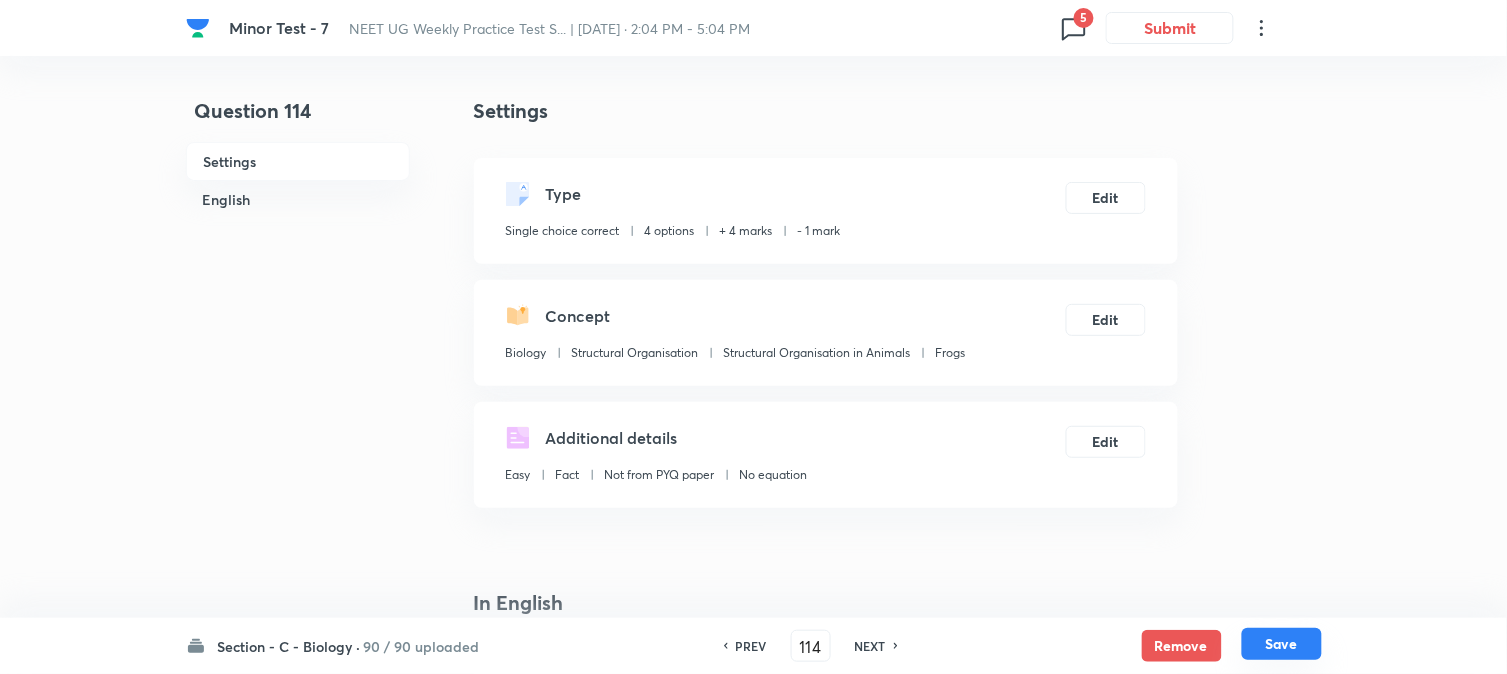 click on "Save" at bounding box center (1282, 644) 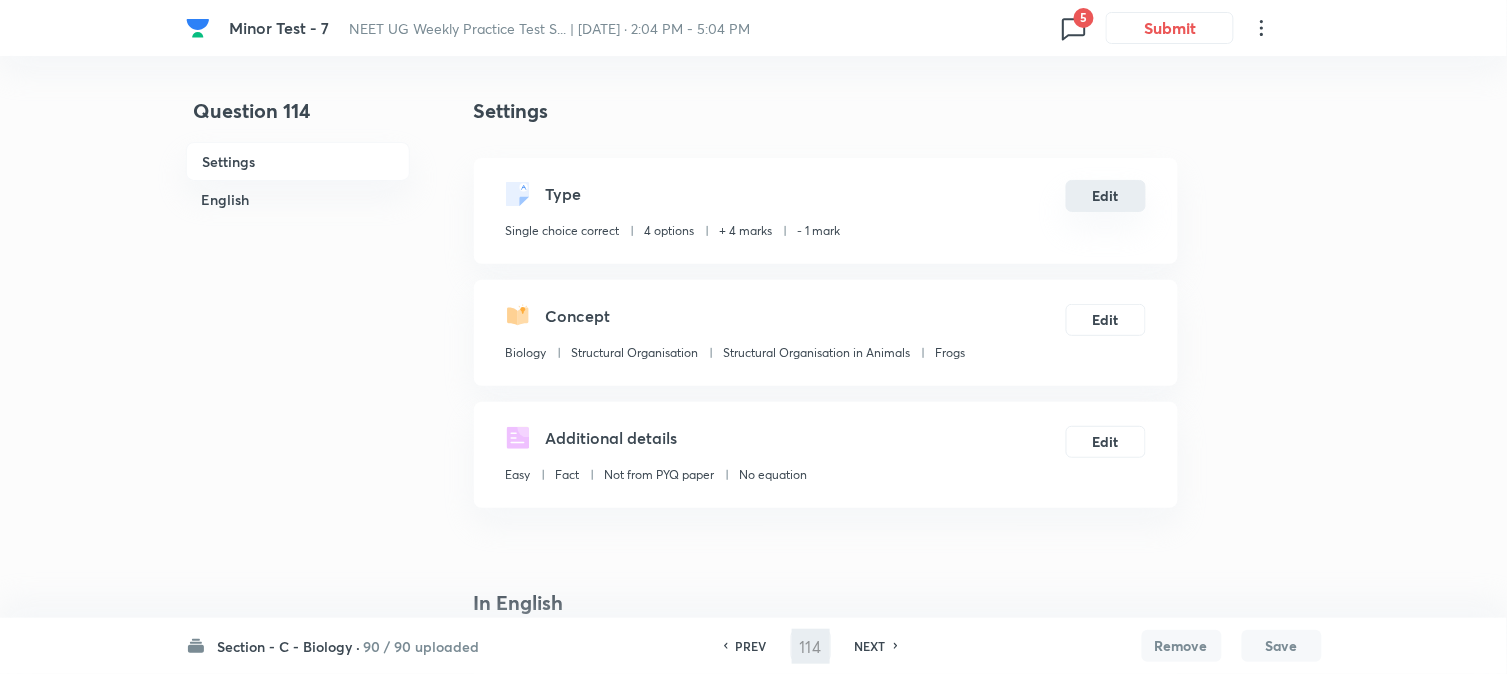 click on "Edit" at bounding box center [1106, 196] 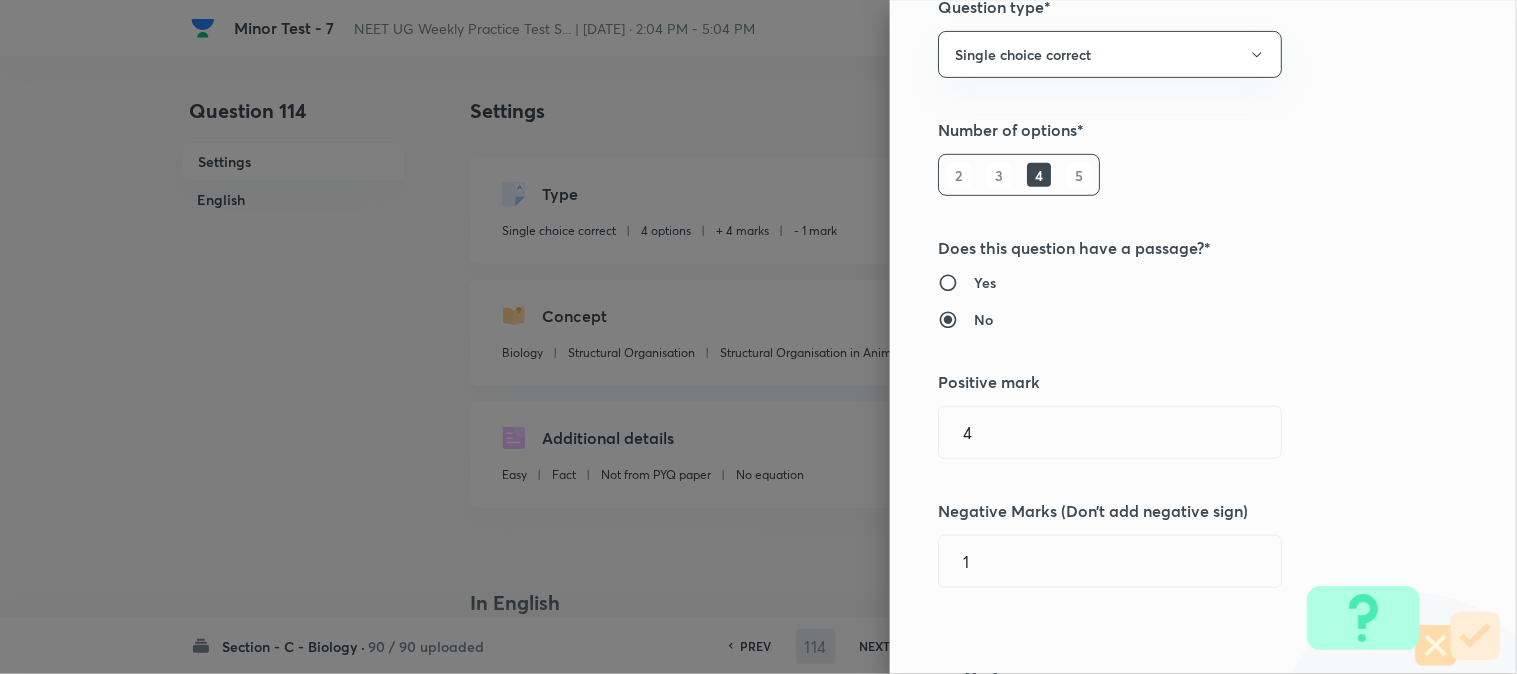 scroll, scrollTop: 444, scrollLeft: 0, axis: vertical 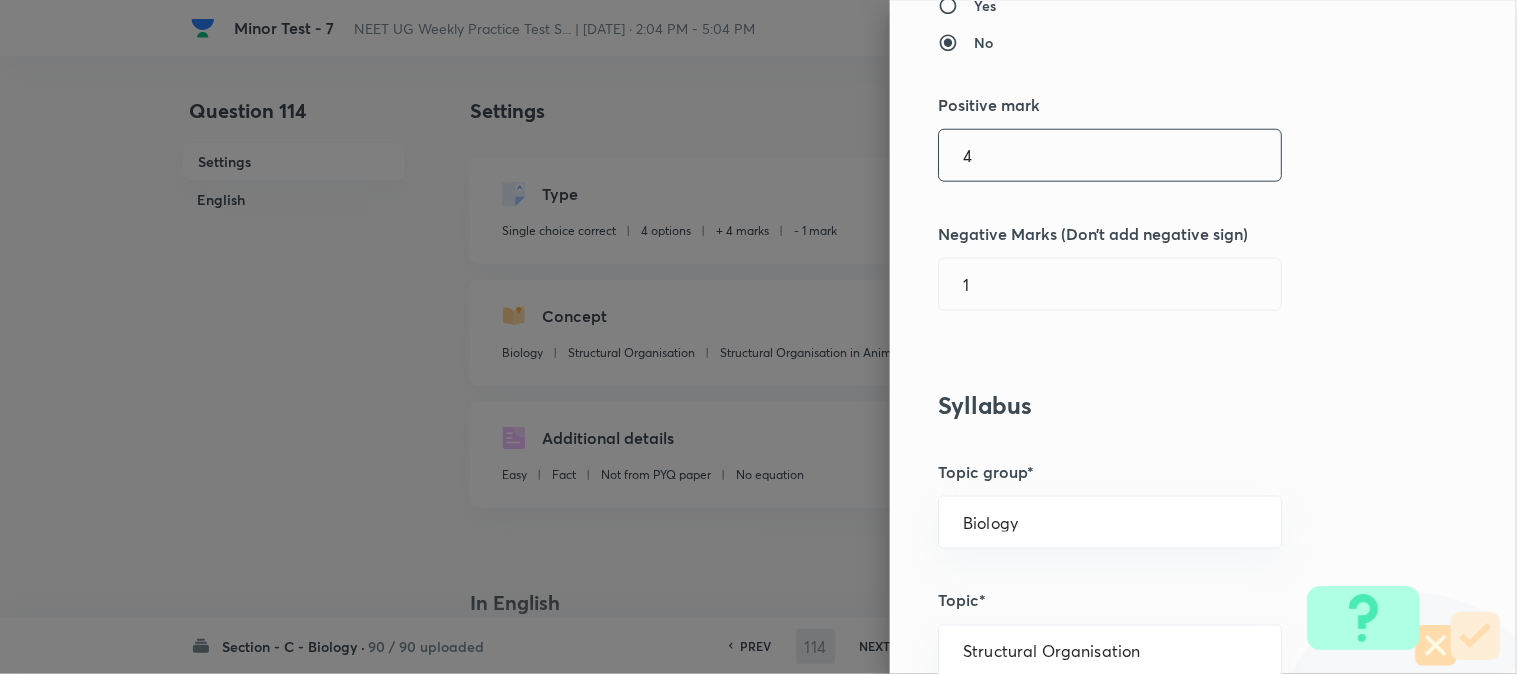 click on "4" at bounding box center (1110, 155) 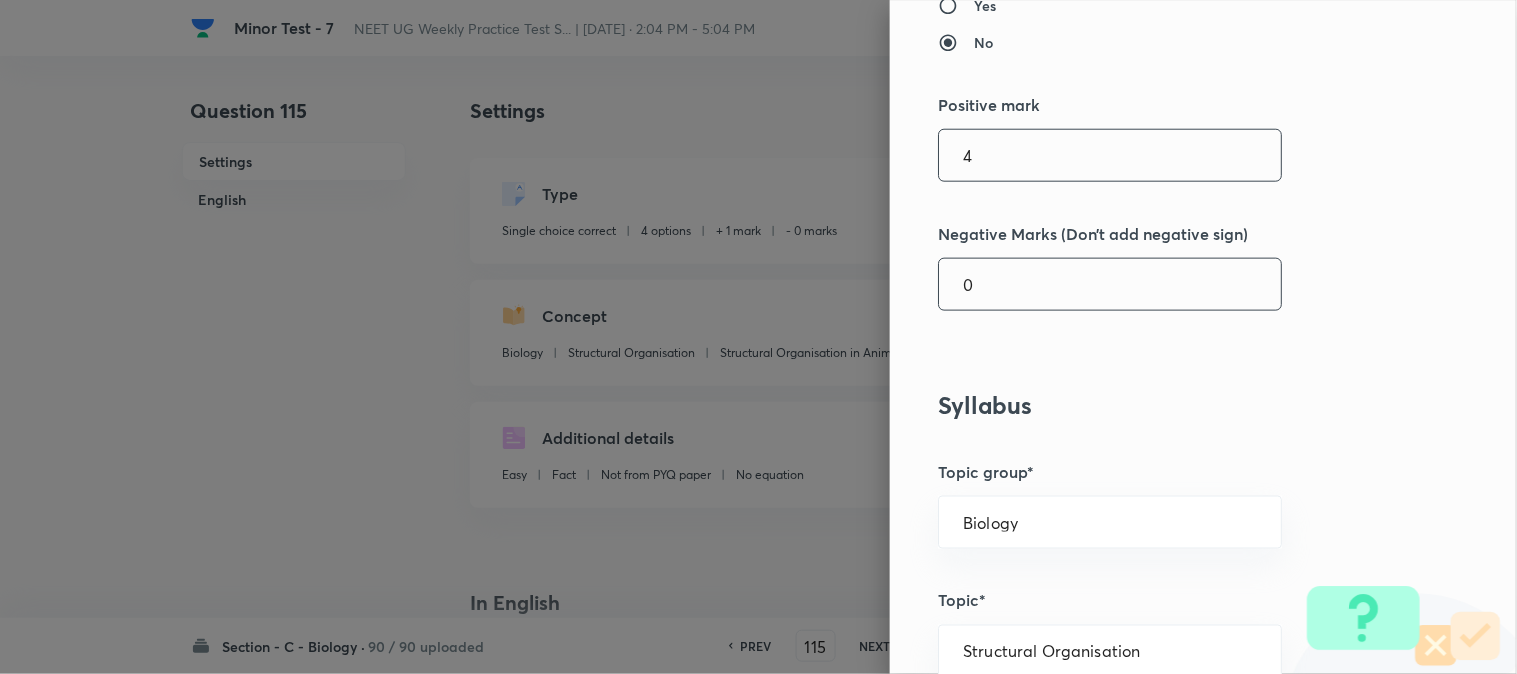 click on "0" at bounding box center [1110, 284] 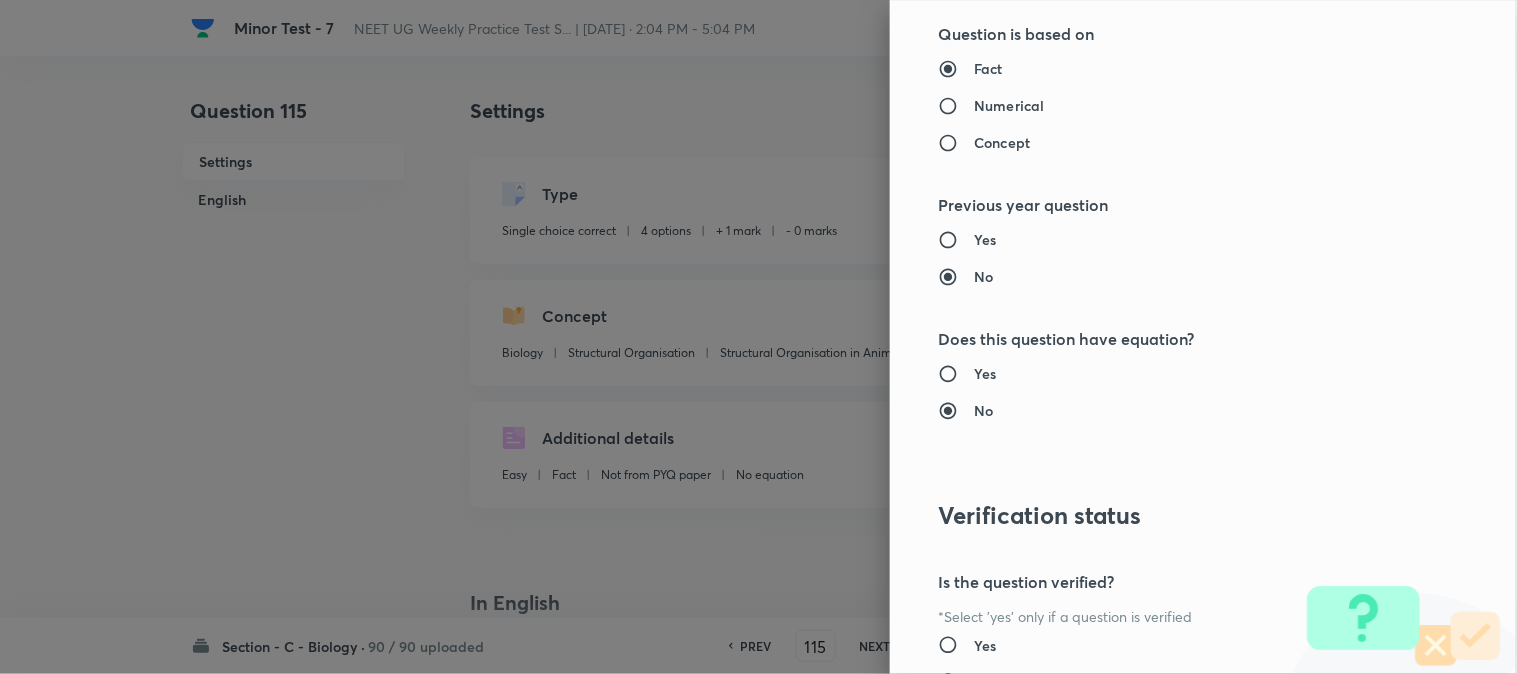 scroll, scrollTop: 2052, scrollLeft: 0, axis: vertical 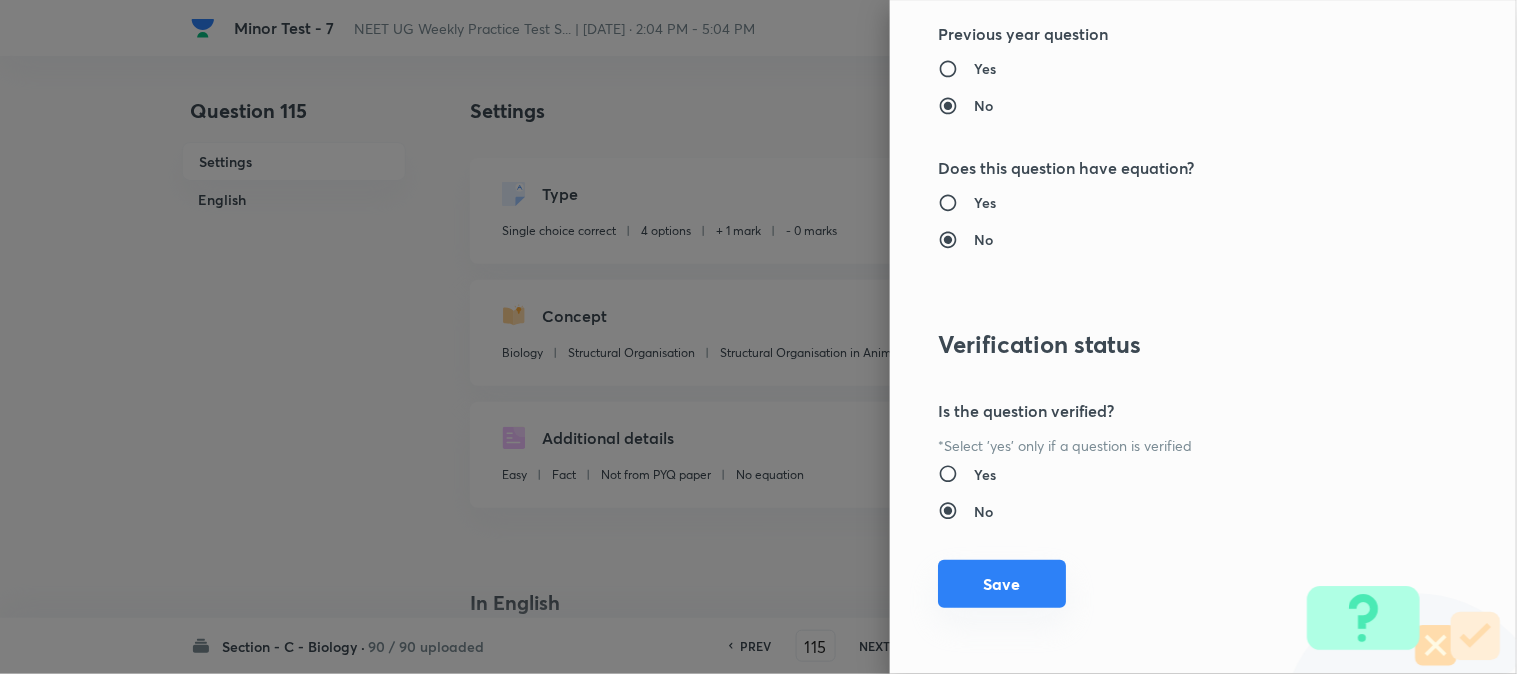 drag, startPoint x: 986, startPoint y: 572, endPoint x: 1001, endPoint y: 578, distance: 16.155495 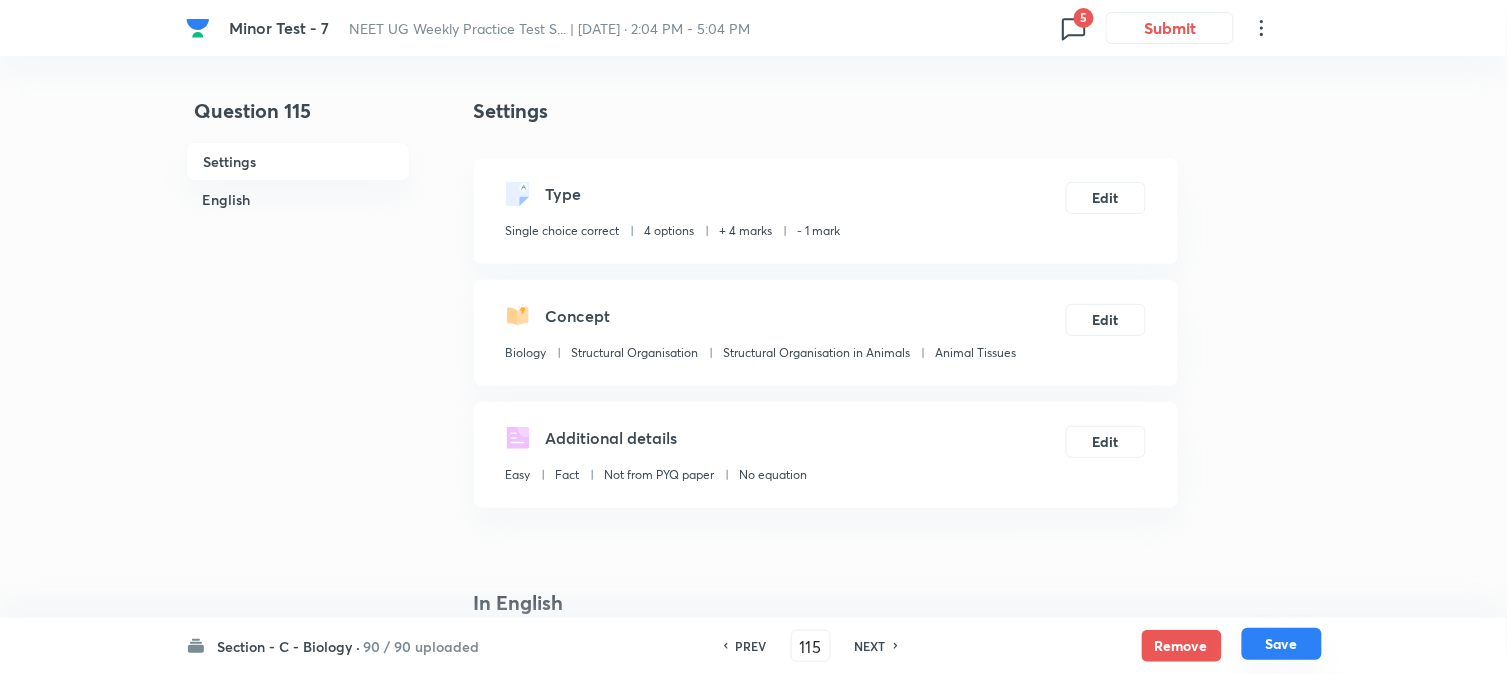 click on "Save" at bounding box center (1282, 644) 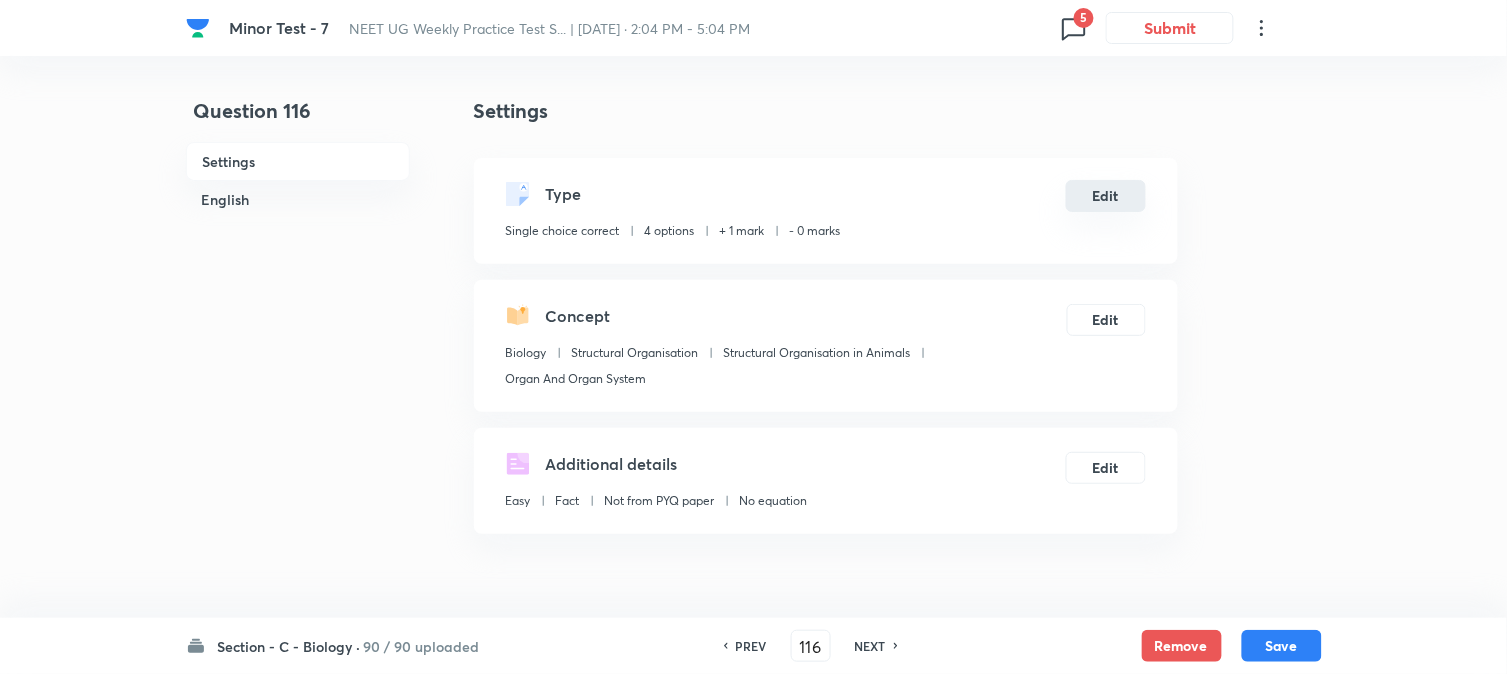 click on "Edit" at bounding box center [1106, 196] 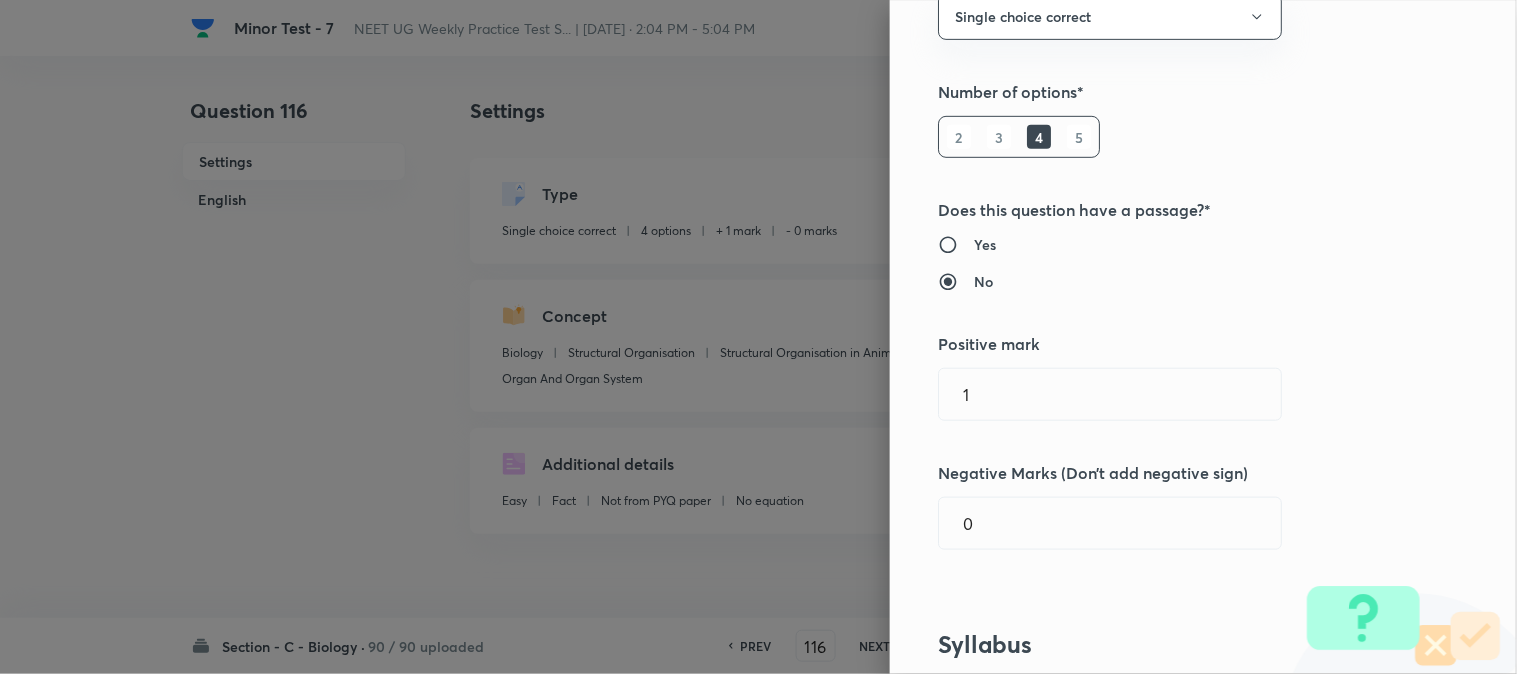 scroll, scrollTop: 222, scrollLeft: 0, axis: vertical 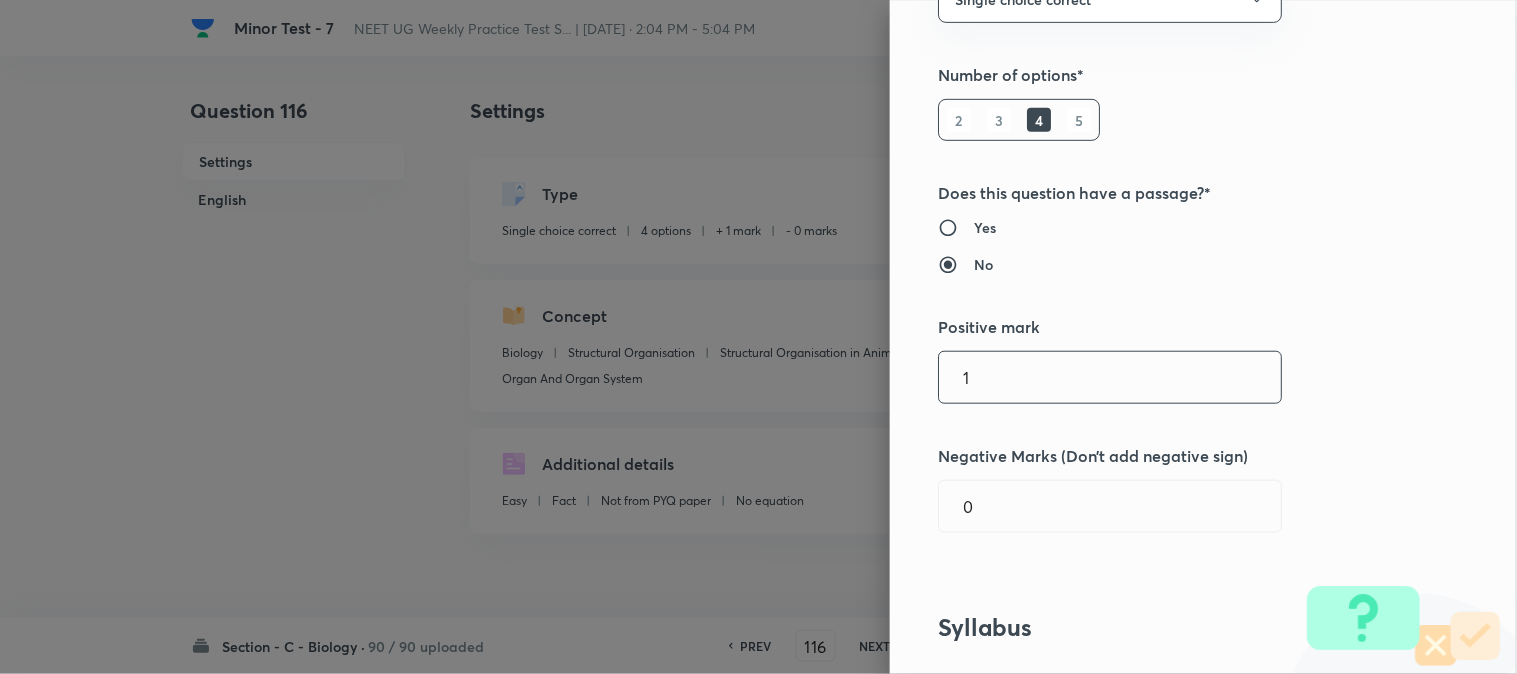 click on "1" at bounding box center [1110, 377] 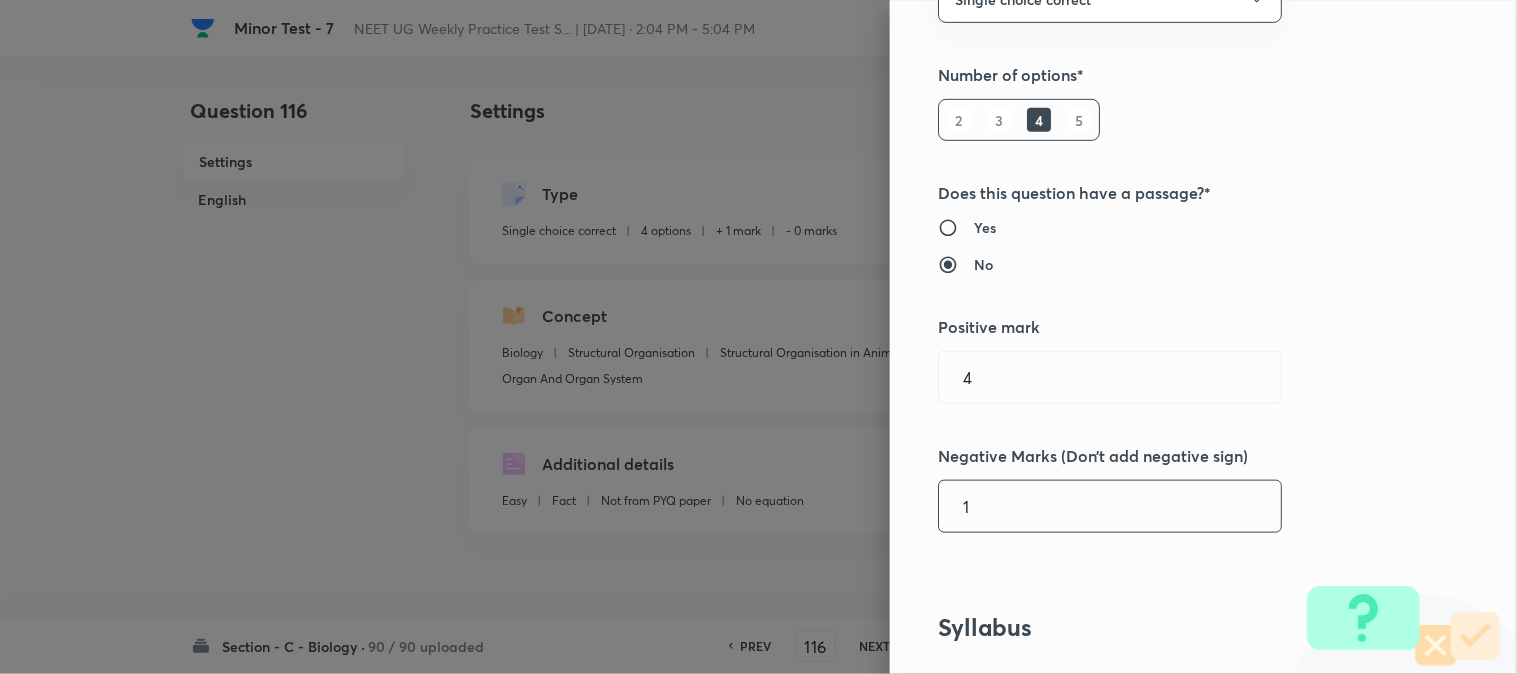 click on "1" at bounding box center (1110, 506) 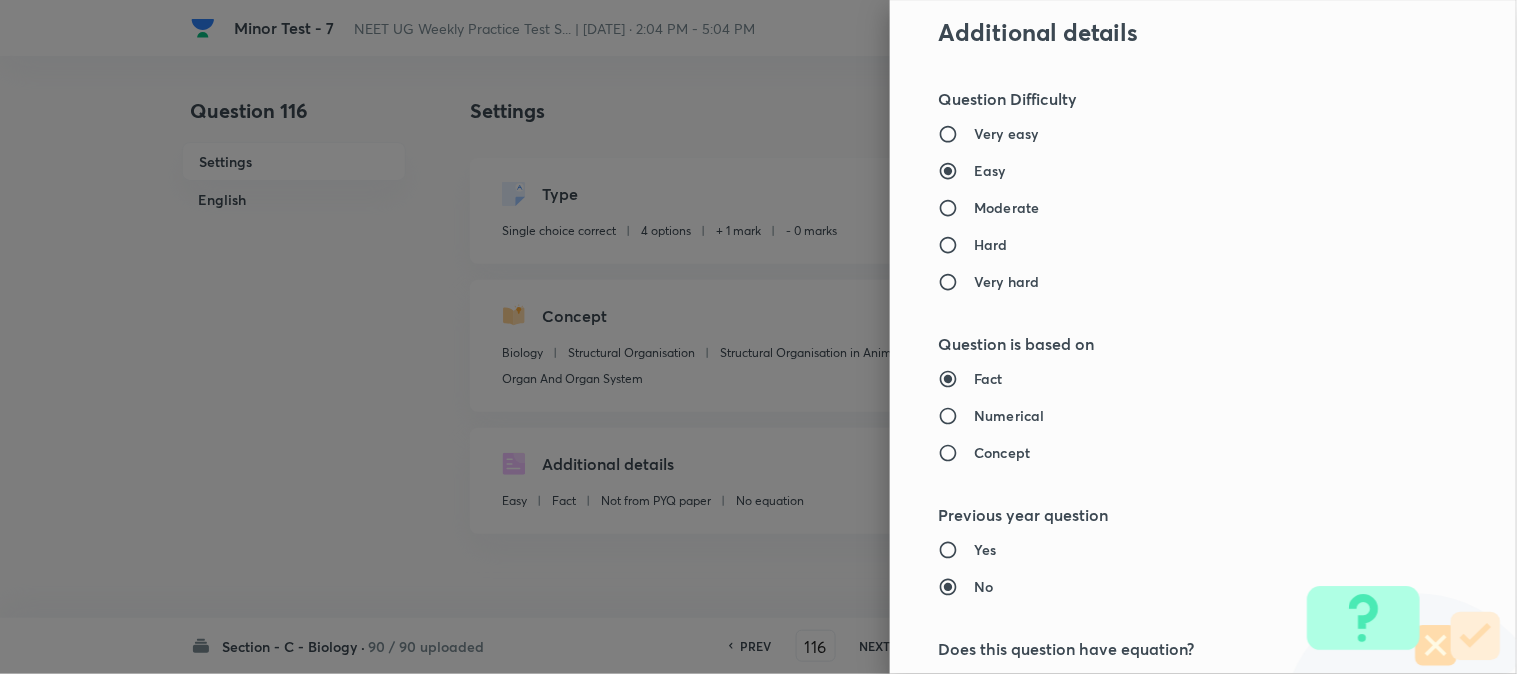 scroll, scrollTop: 2052, scrollLeft: 0, axis: vertical 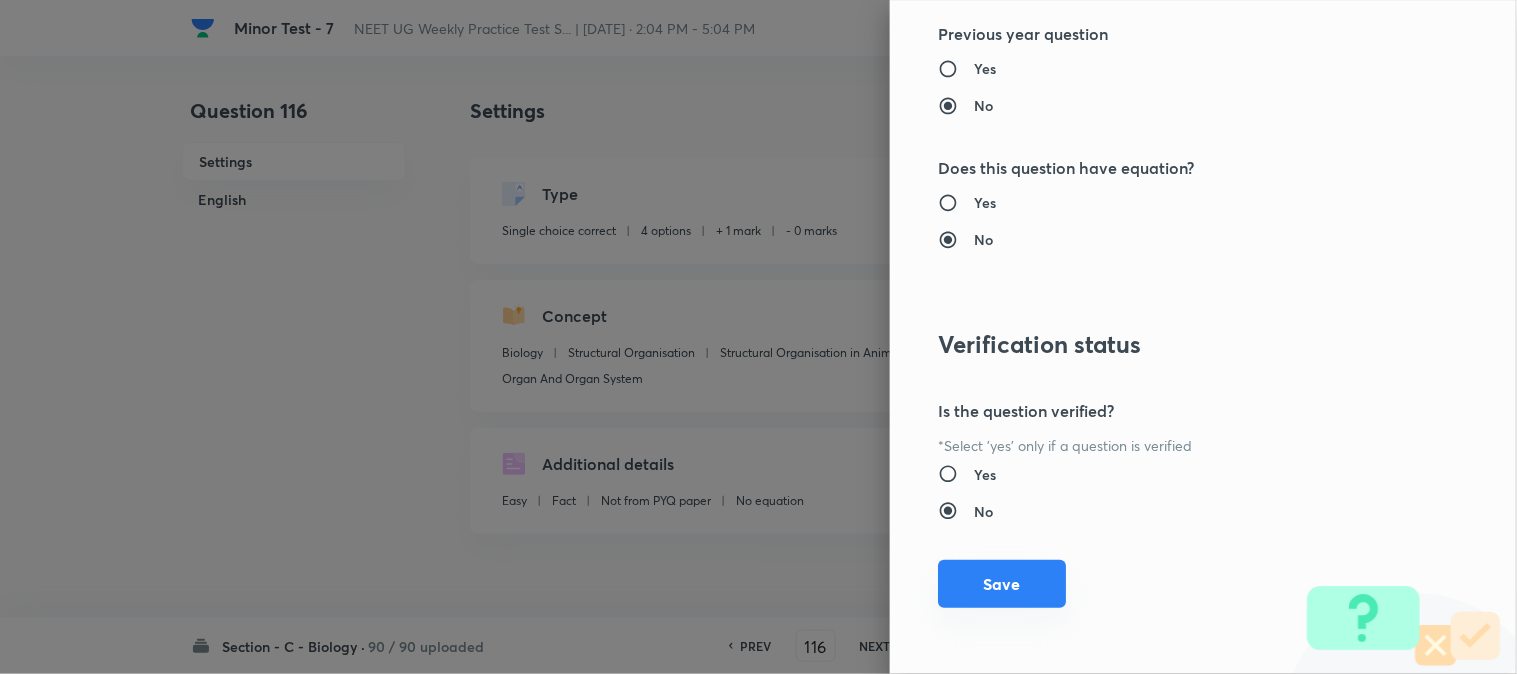 click on "Save" at bounding box center [1002, 584] 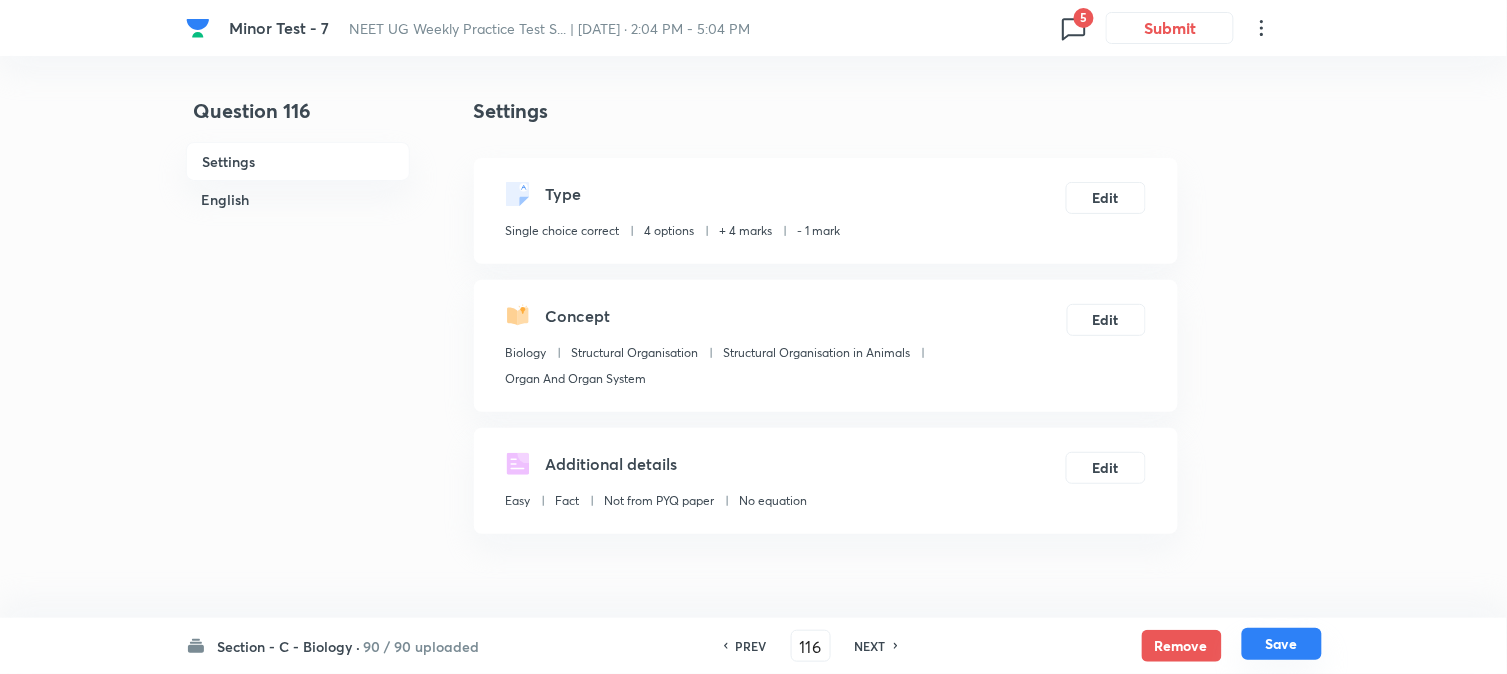click on "Save" at bounding box center (1282, 644) 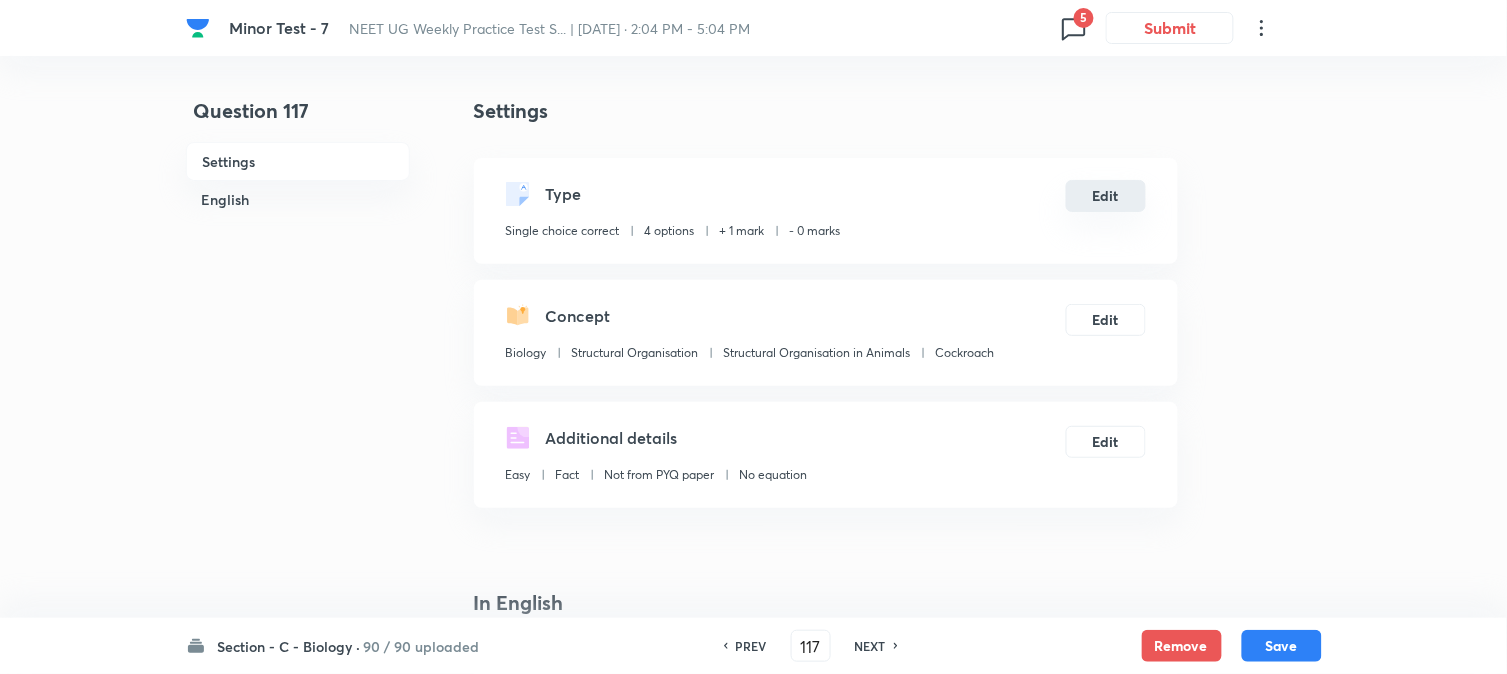 click on "Edit" at bounding box center (1106, 196) 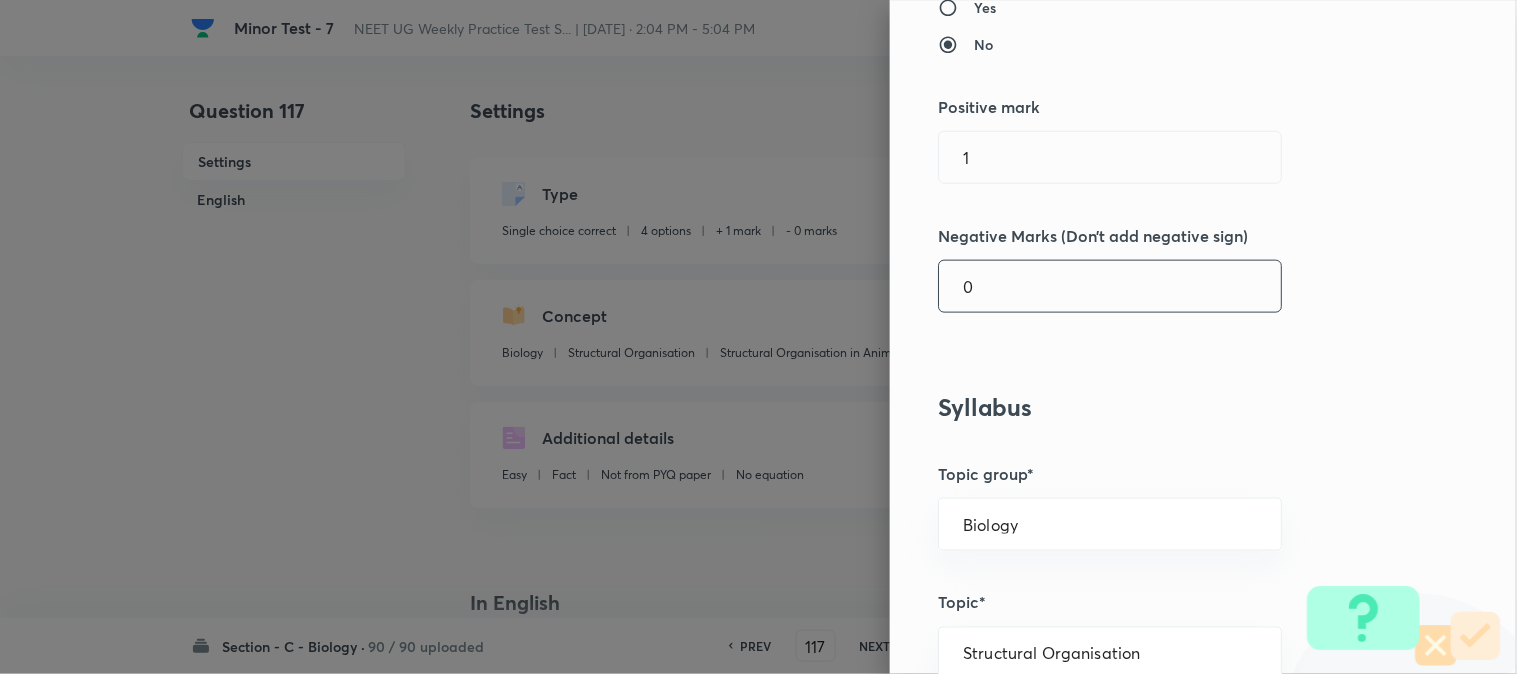 scroll, scrollTop: 444, scrollLeft: 0, axis: vertical 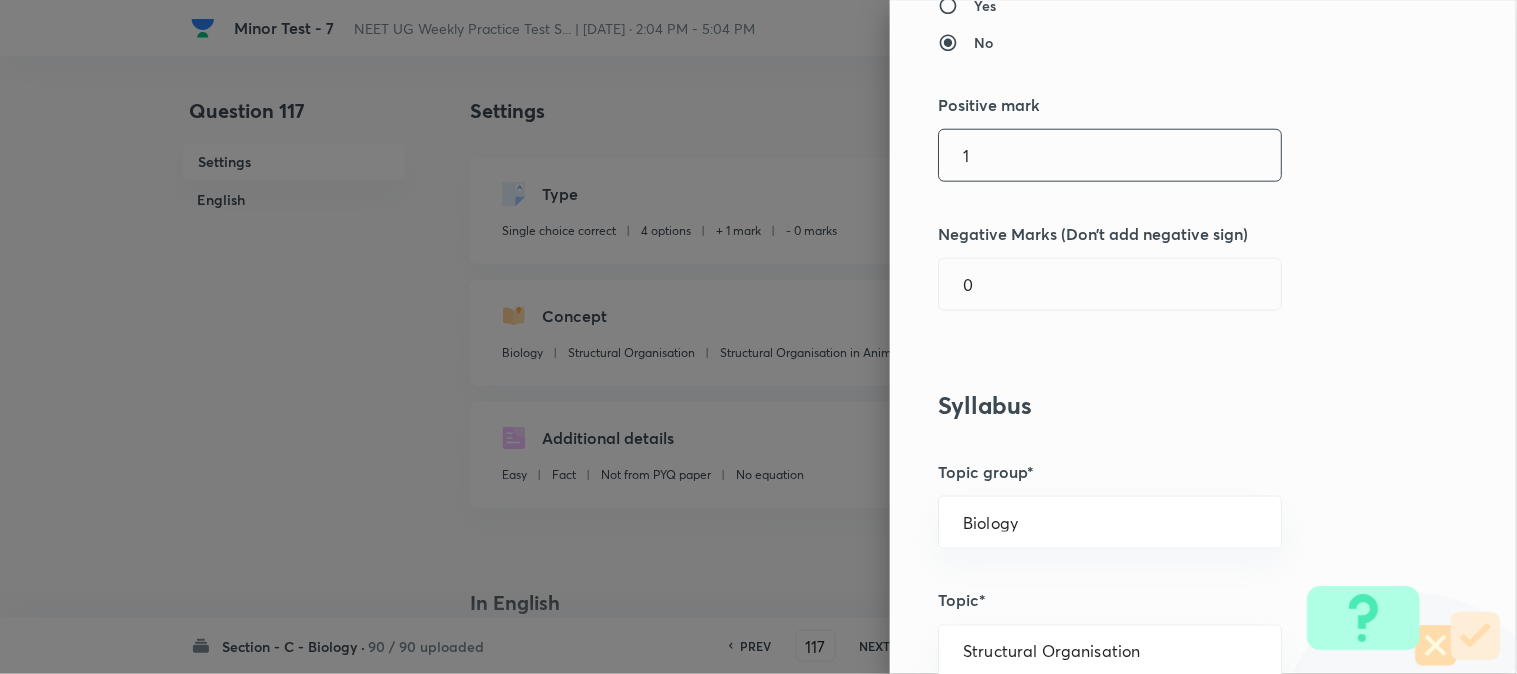click on "1" at bounding box center (1110, 155) 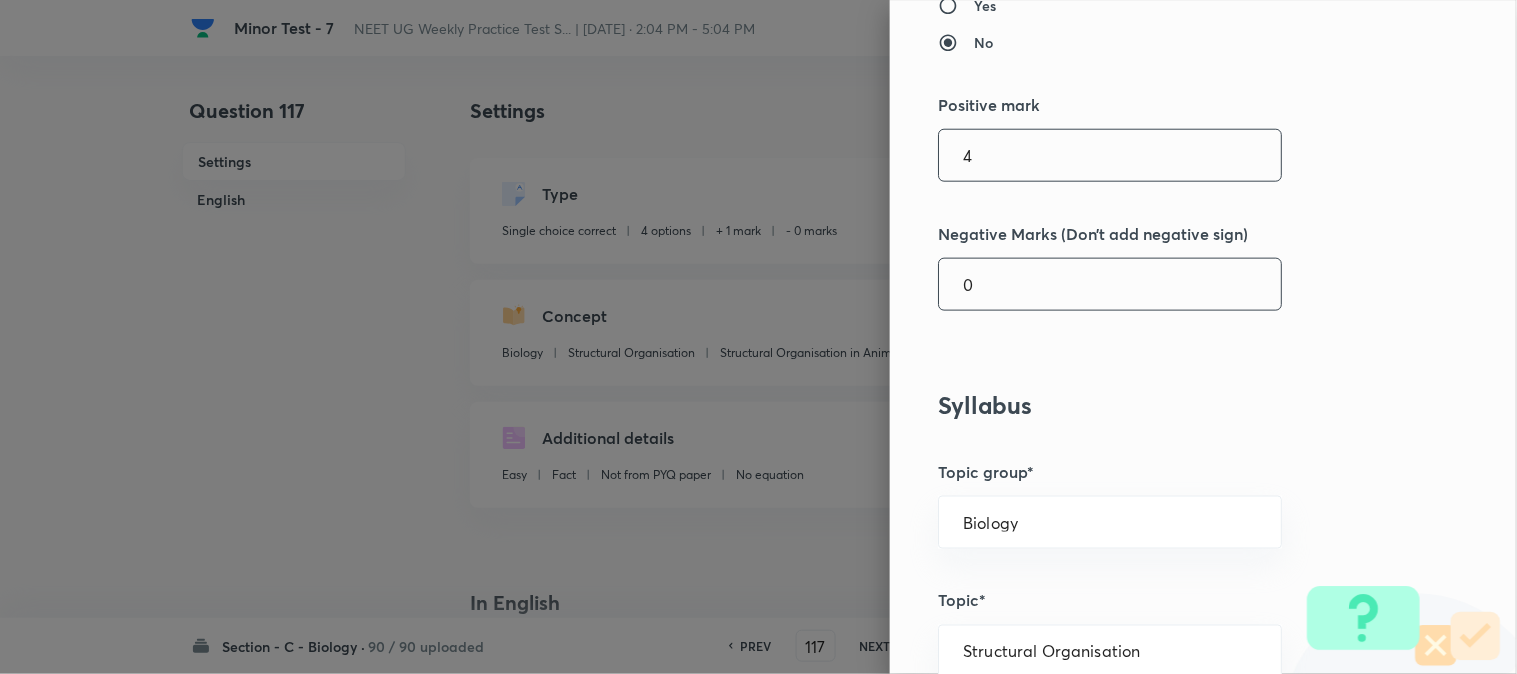 click on "0" at bounding box center [1110, 284] 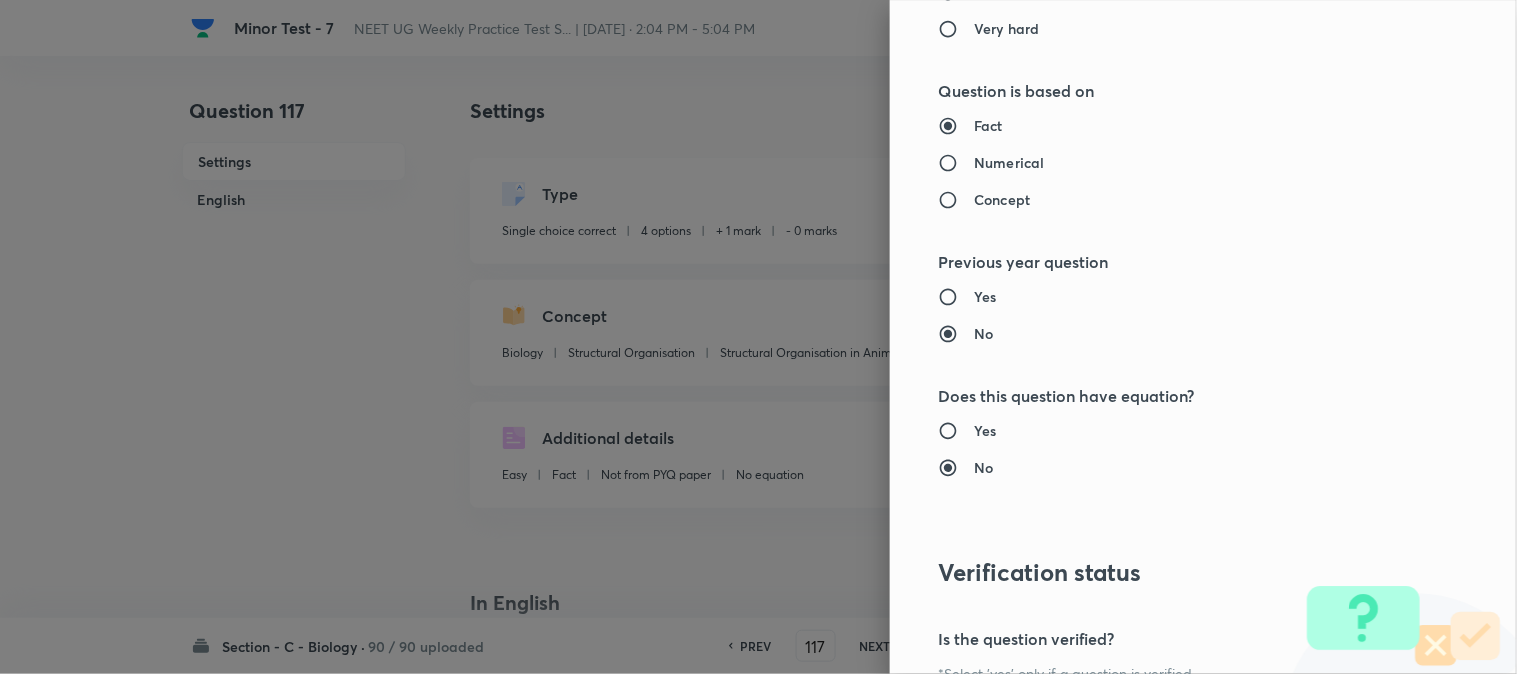 scroll, scrollTop: 2052, scrollLeft: 0, axis: vertical 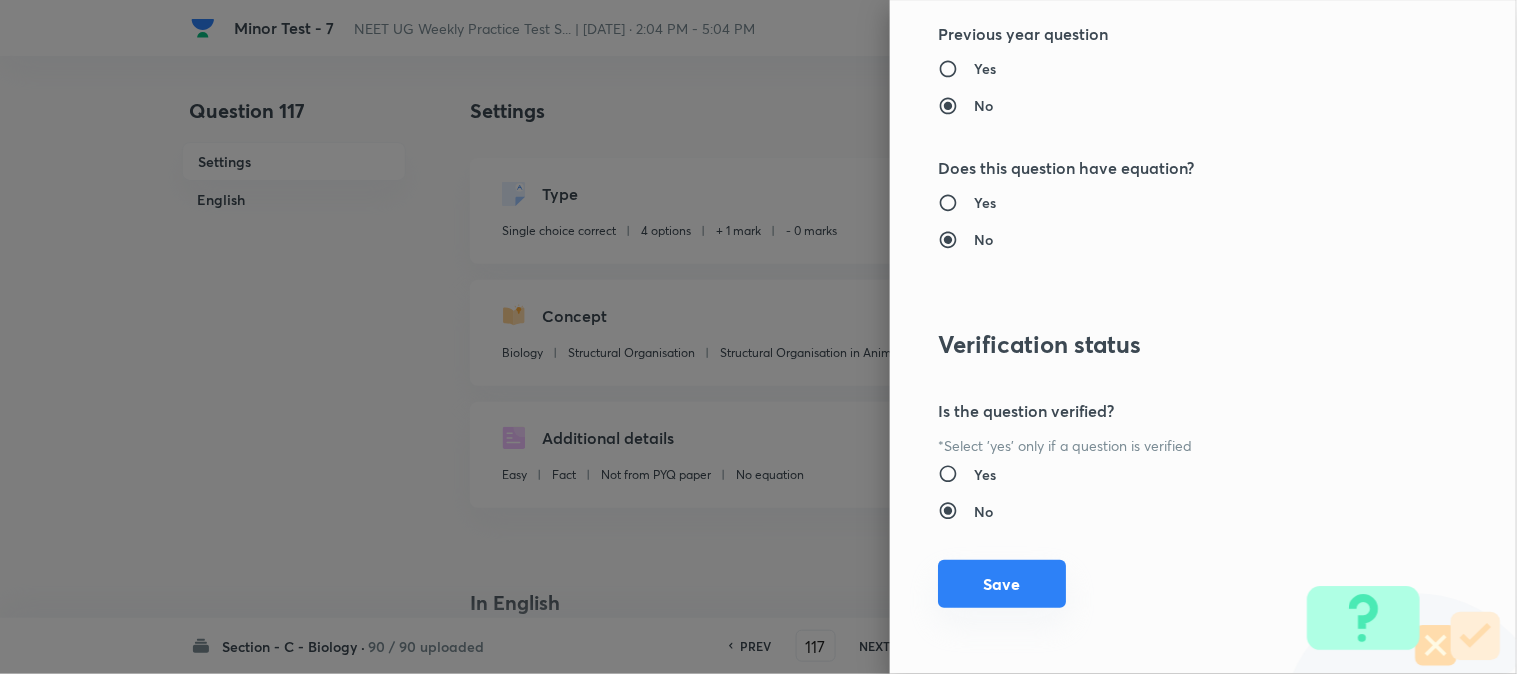 click on "Save" at bounding box center (1002, 584) 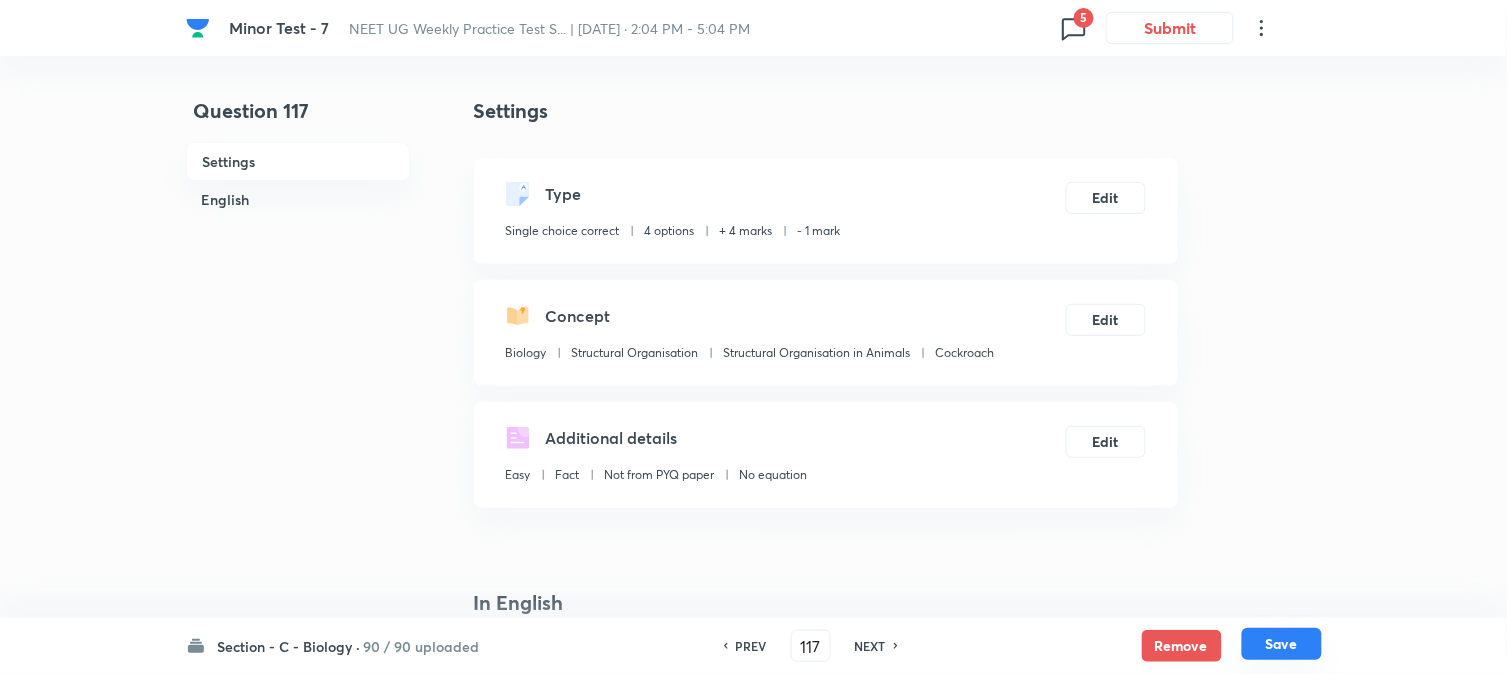 click on "Save" at bounding box center (1282, 644) 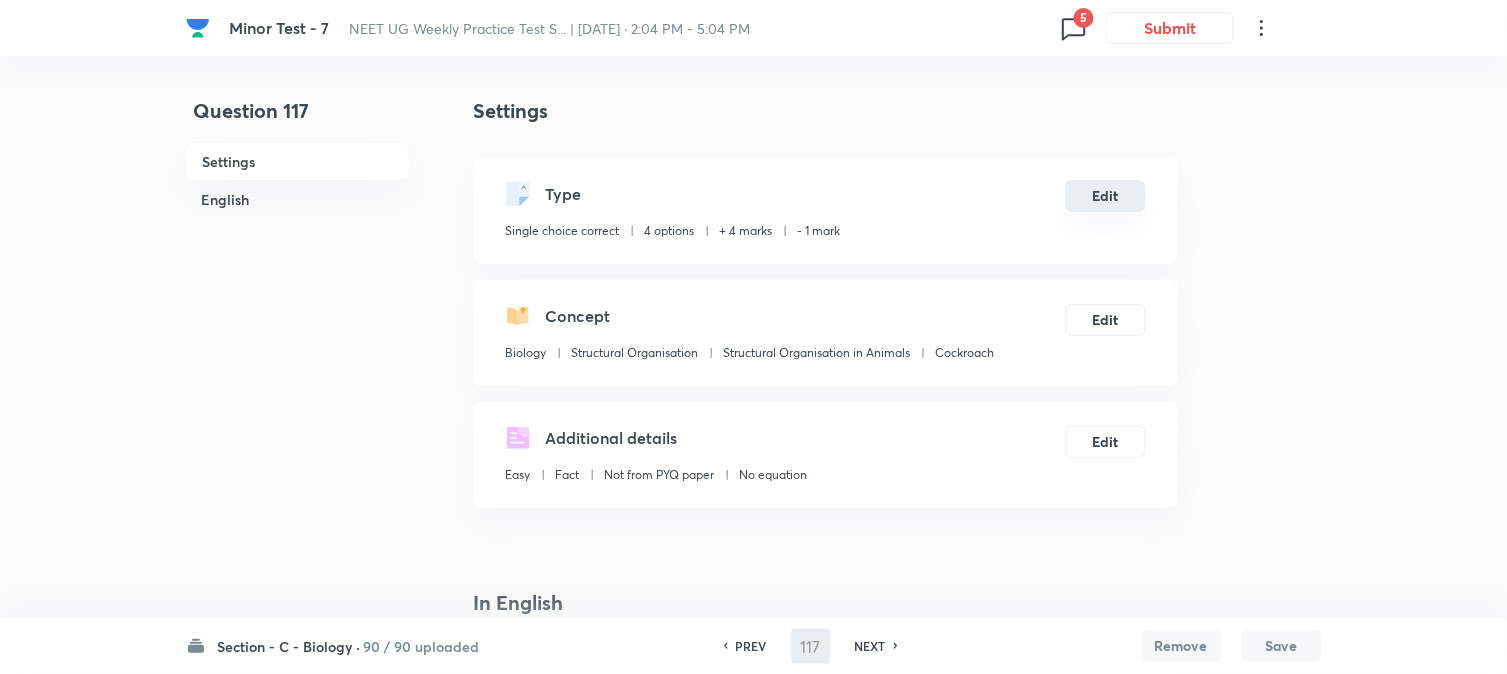 click on "Edit" at bounding box center [1106, 196] 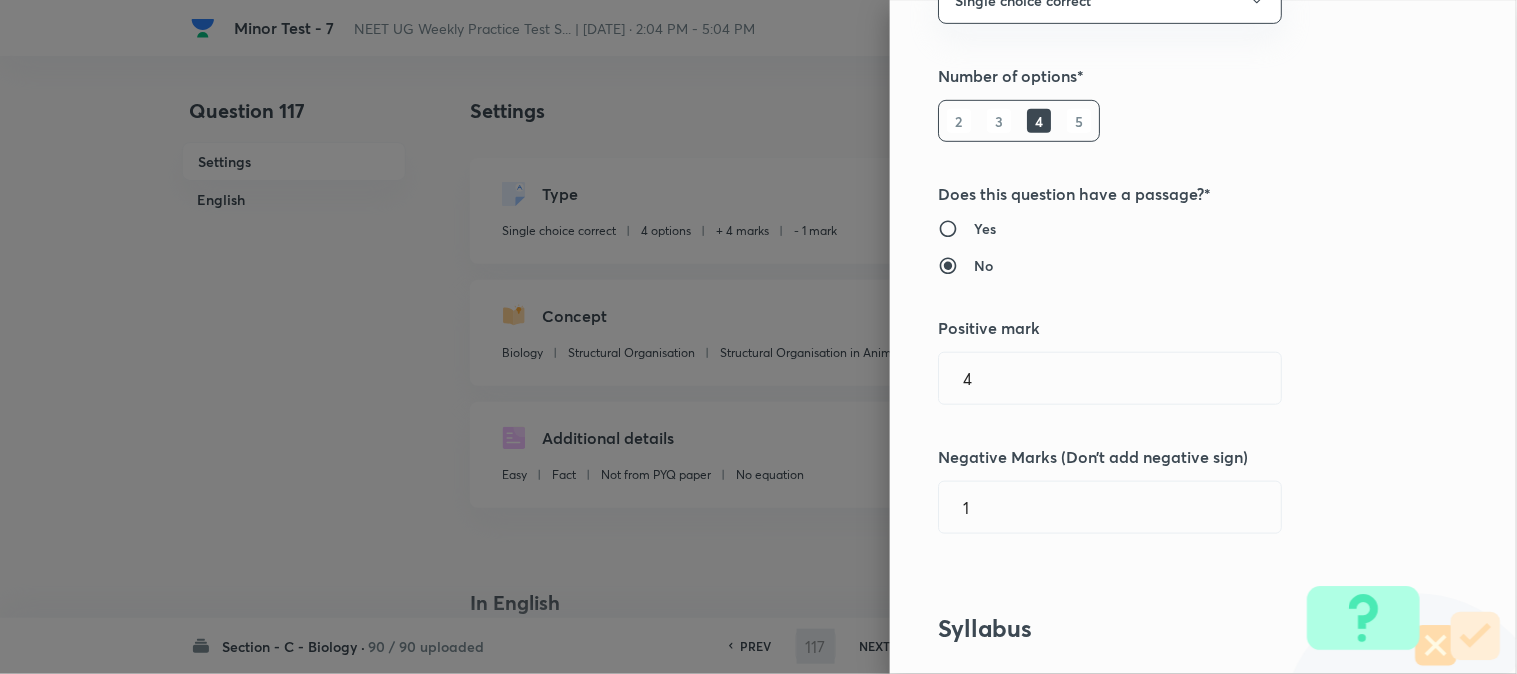 scroll, scrollTop: 333, scrollLeft: 0, axis: vertical 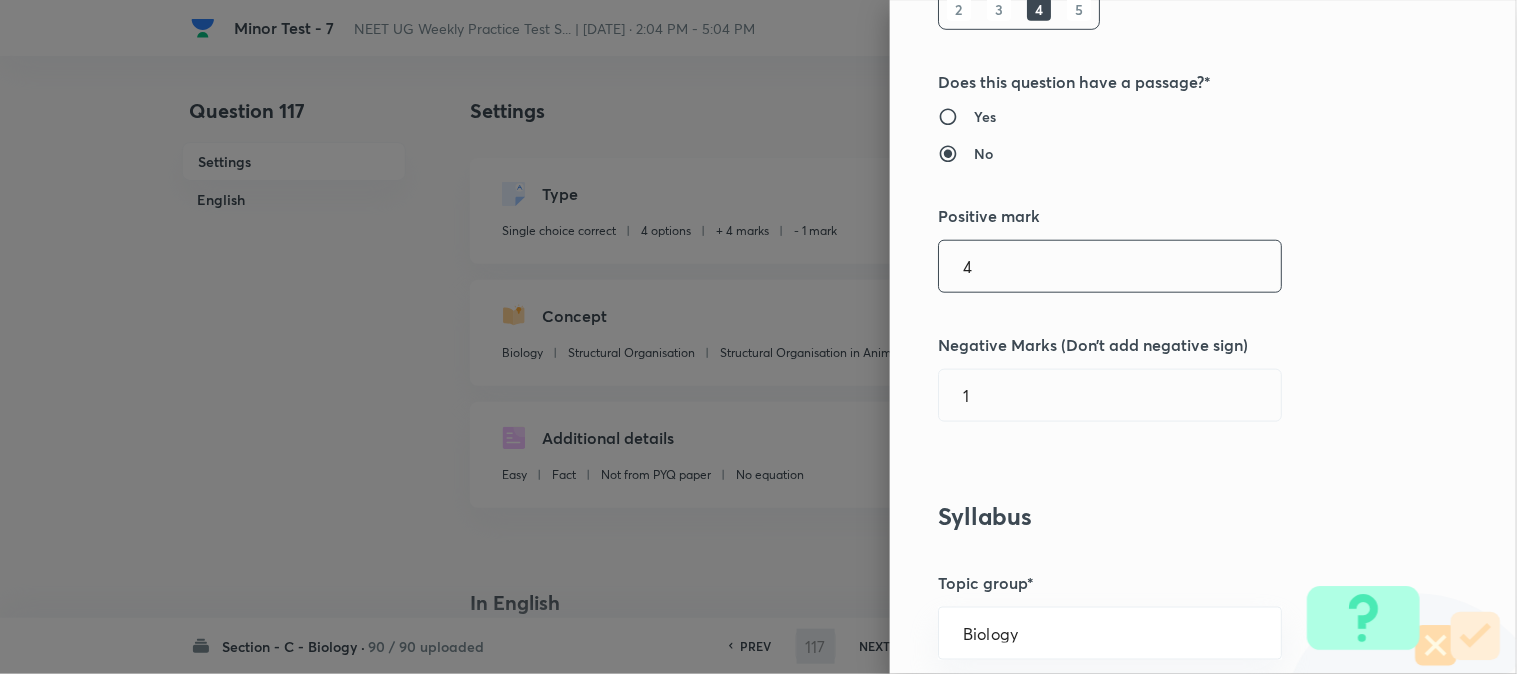 click on "4" at bounding box center (1110, 266) 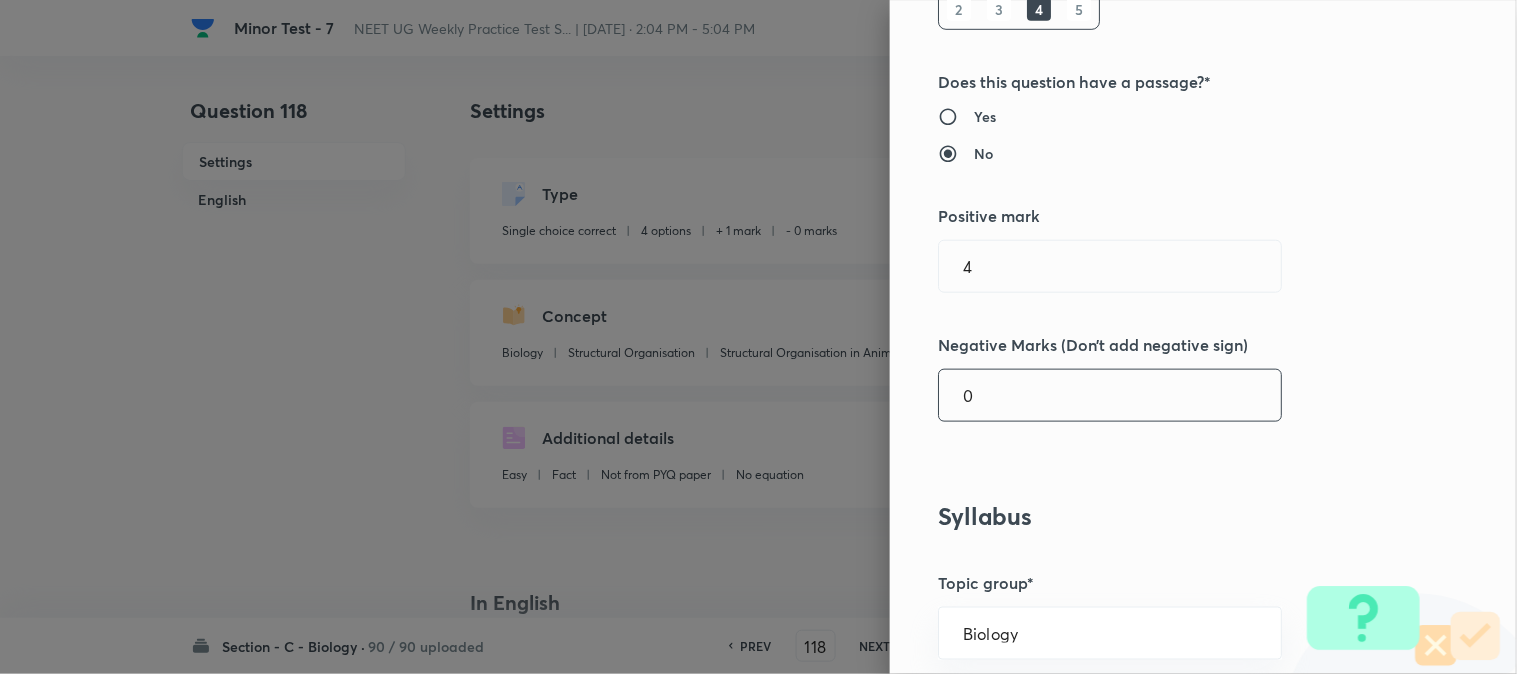 click on "0" at bounding box center [1110, 395] 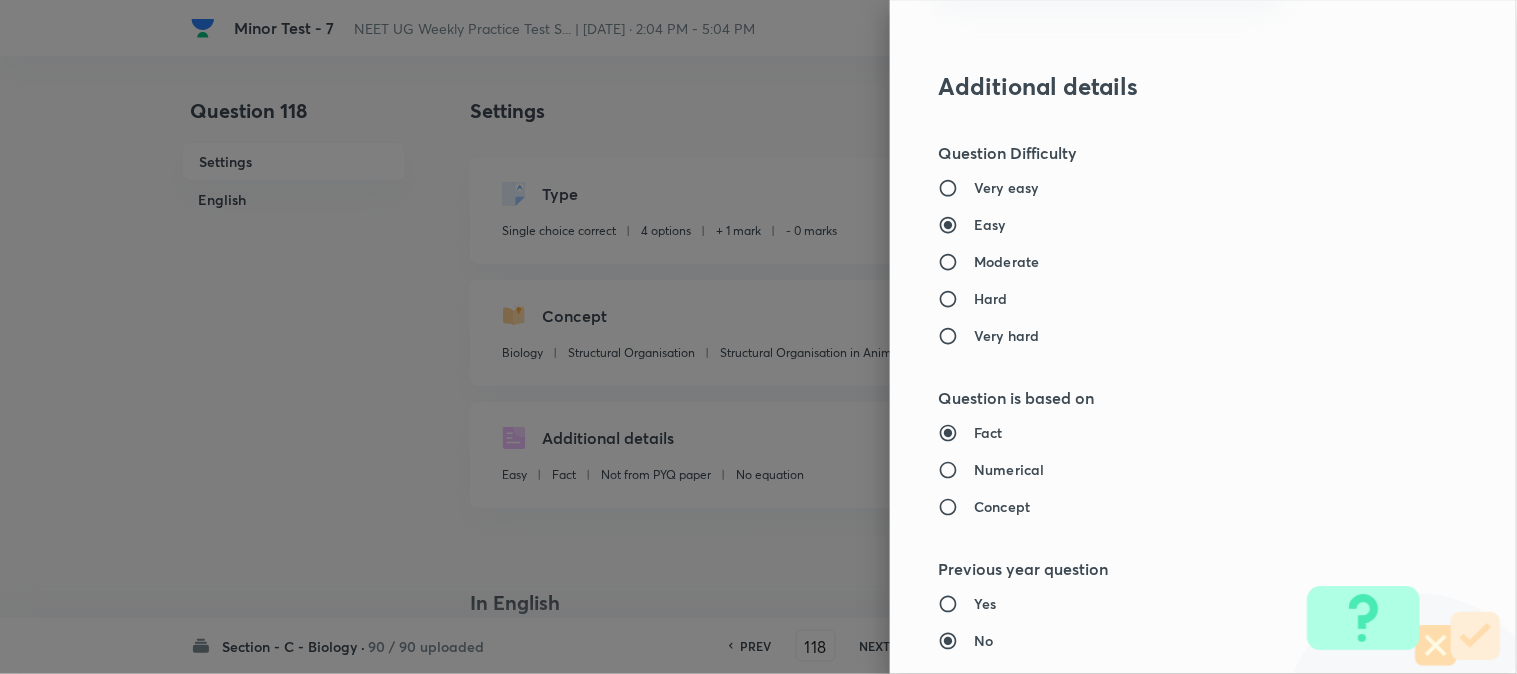 scroll, scrollTop: 2052, scrollLeft: 0, axis: vertical 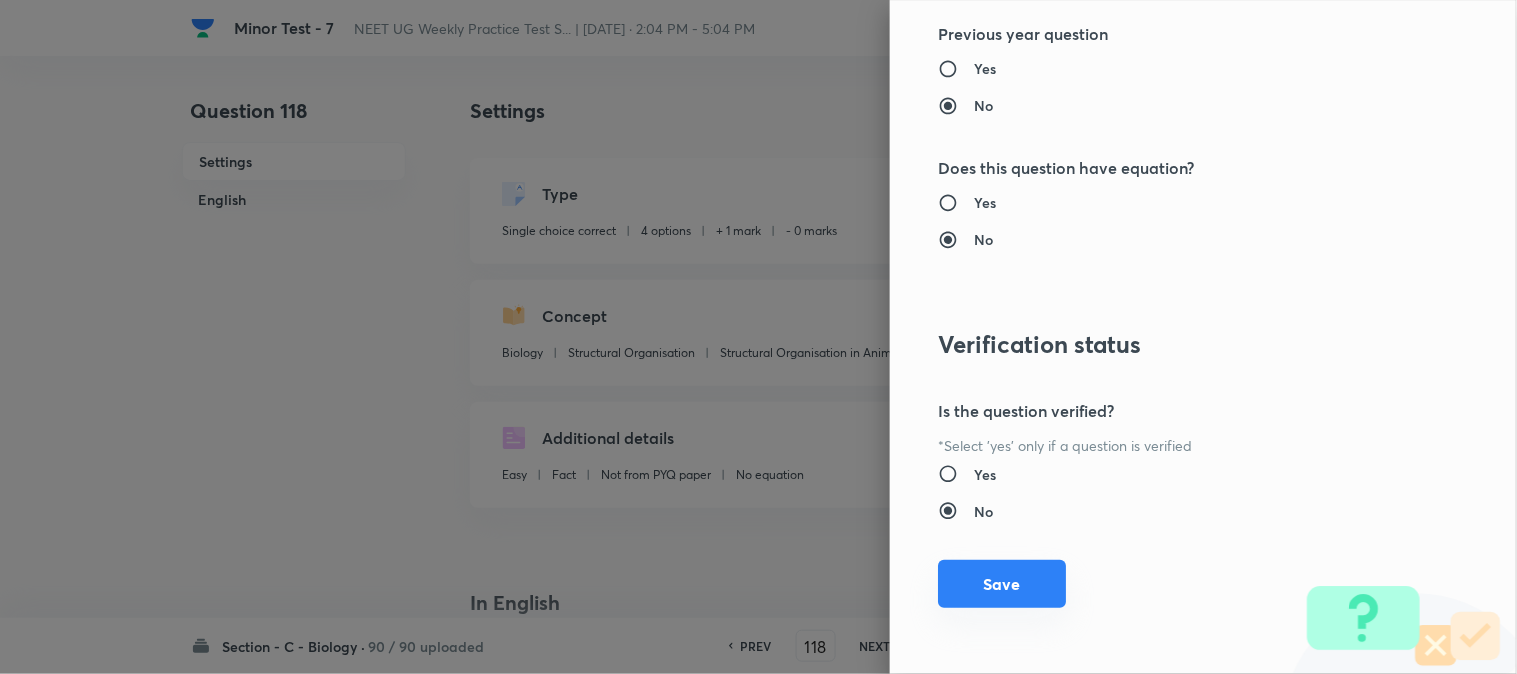 click on "Save" at bounding box center (1002, 584) 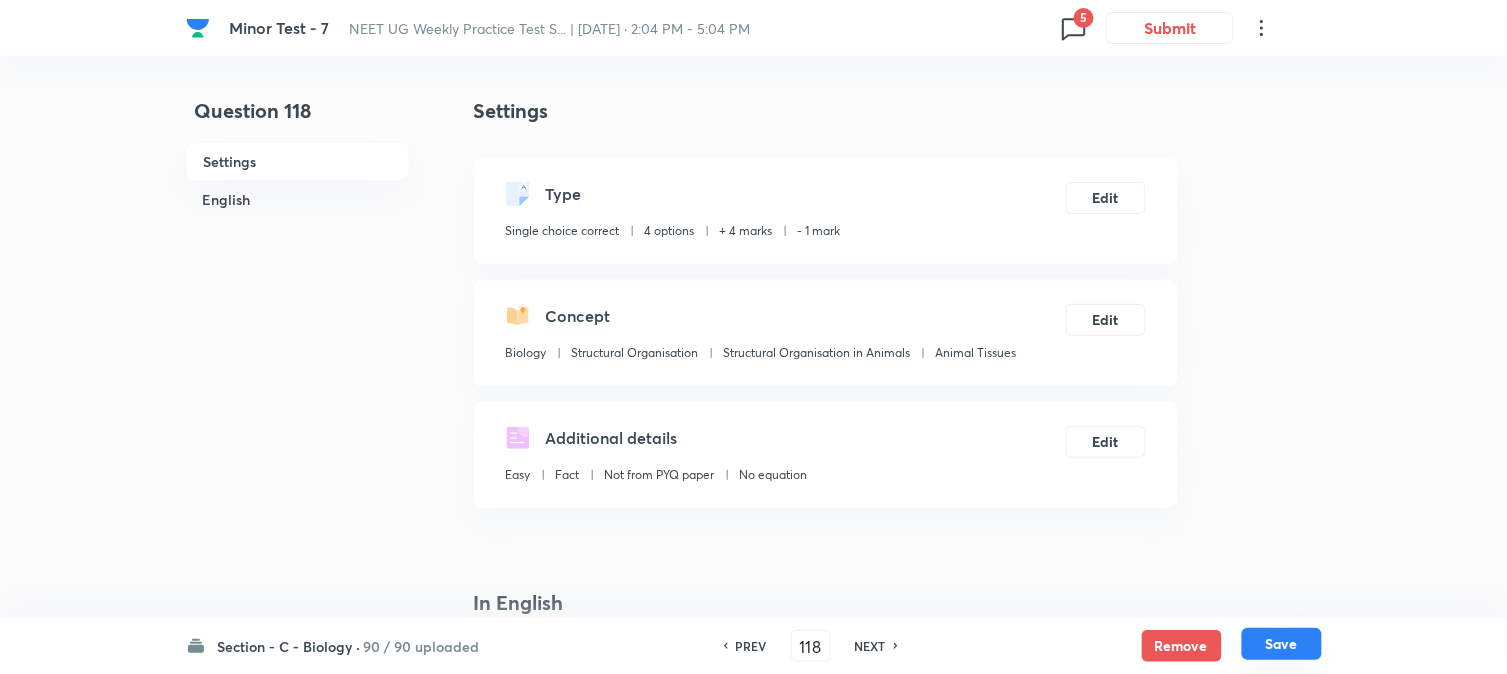 click on "Save" at bounding box center (1282, 644) 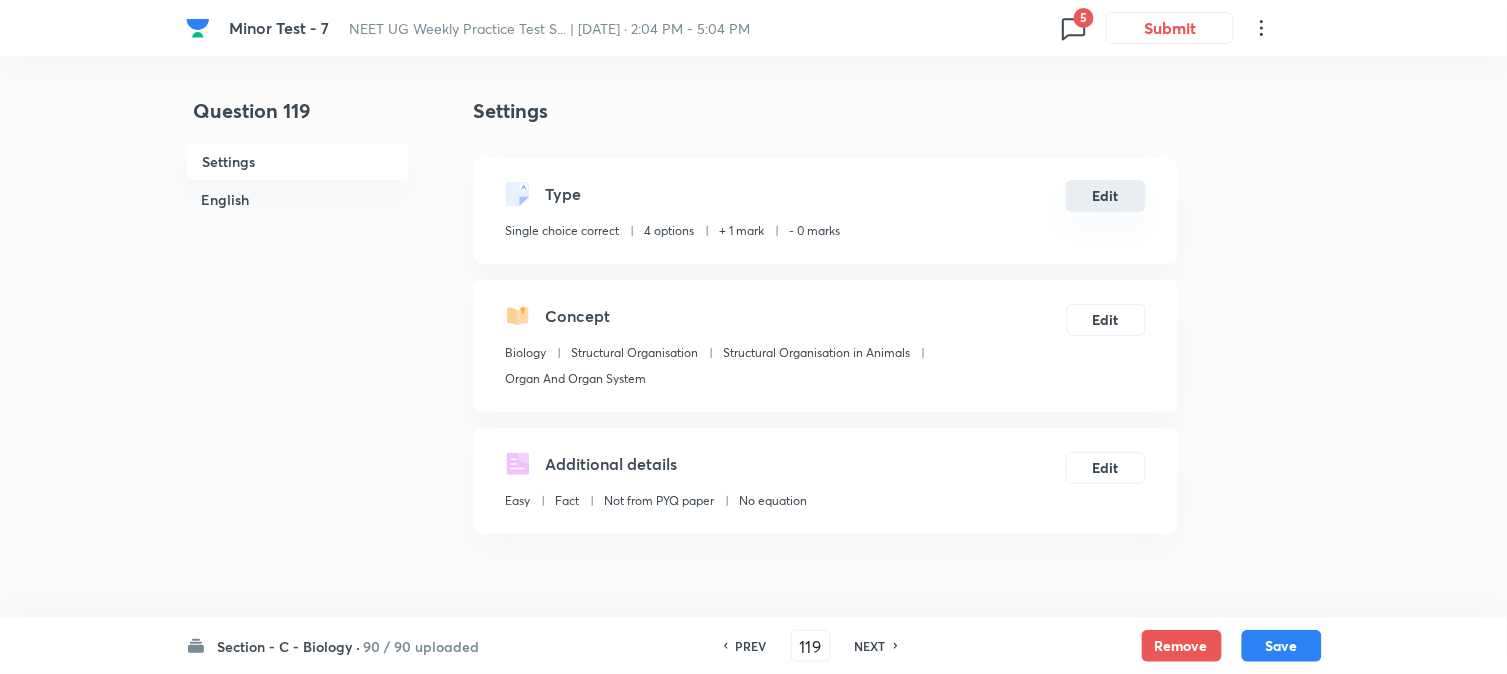 click on "Edit" at bounding box center (1106, 196) 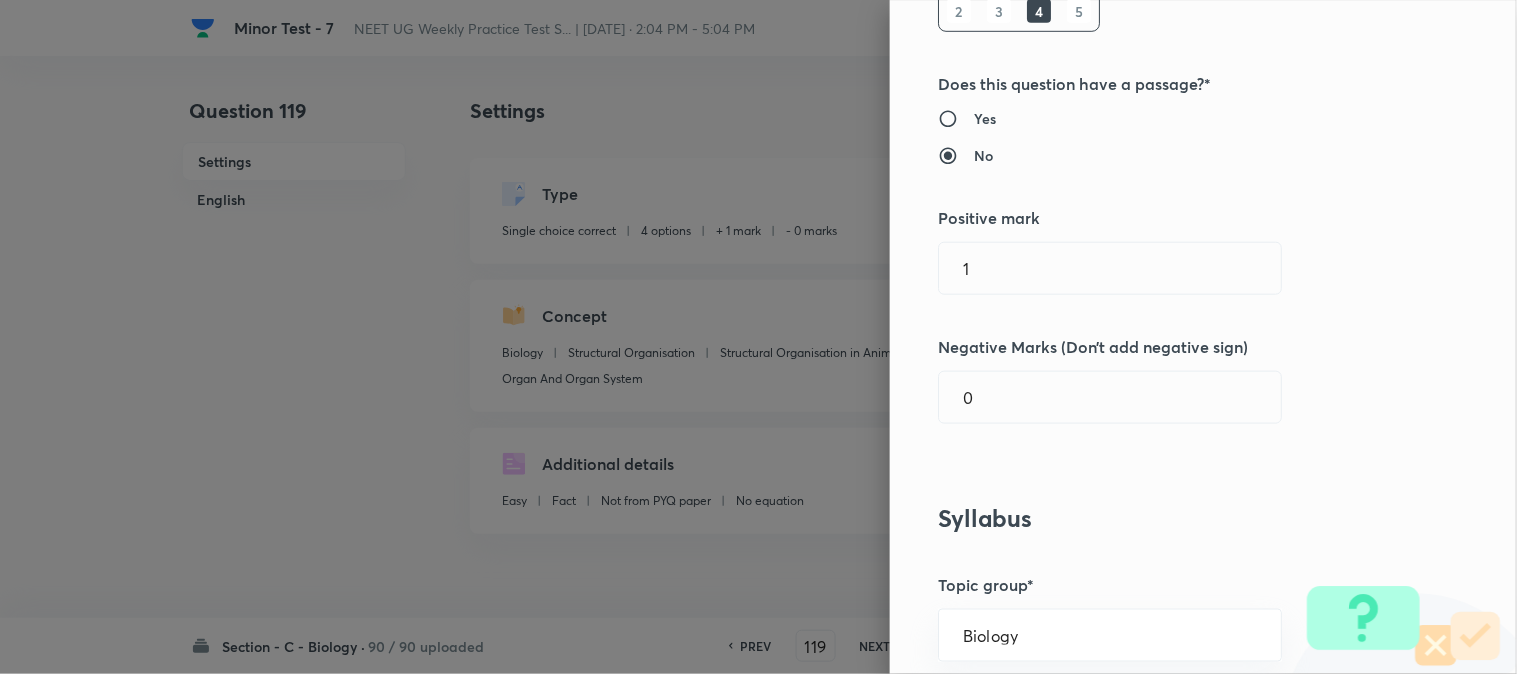 scroll, scrollTop: 333, scrollLeft: 0, axis: vertical 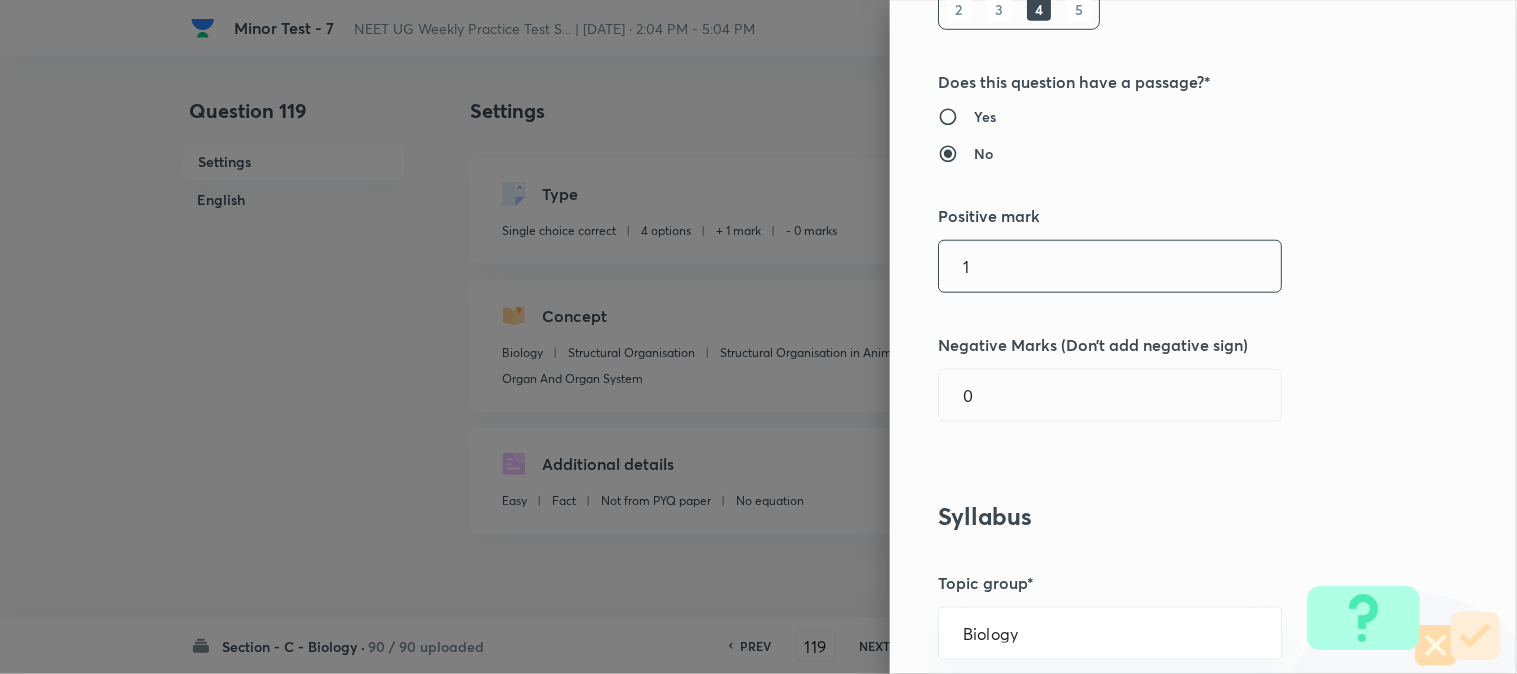 click on "1" at bounding box center (1110, 266) 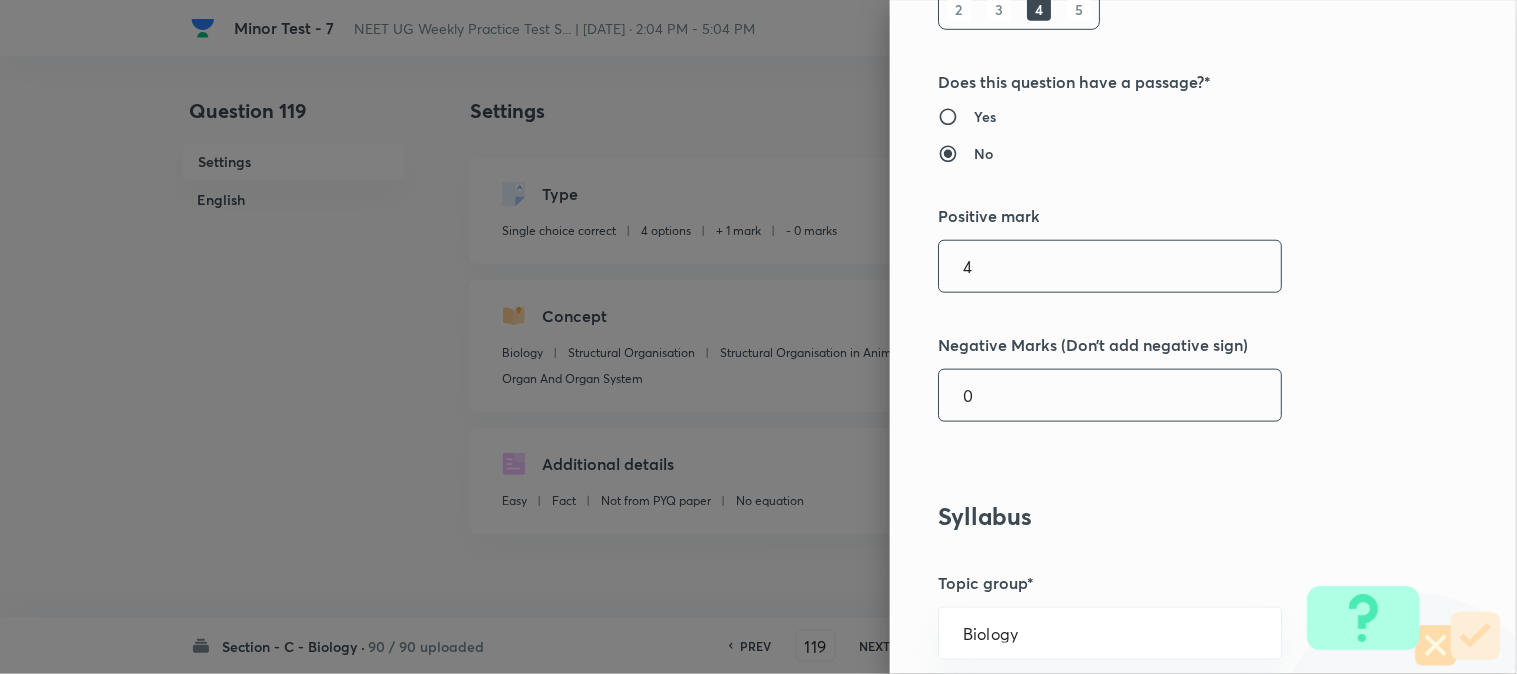 click on "0" at bounding box center (1110, 395) 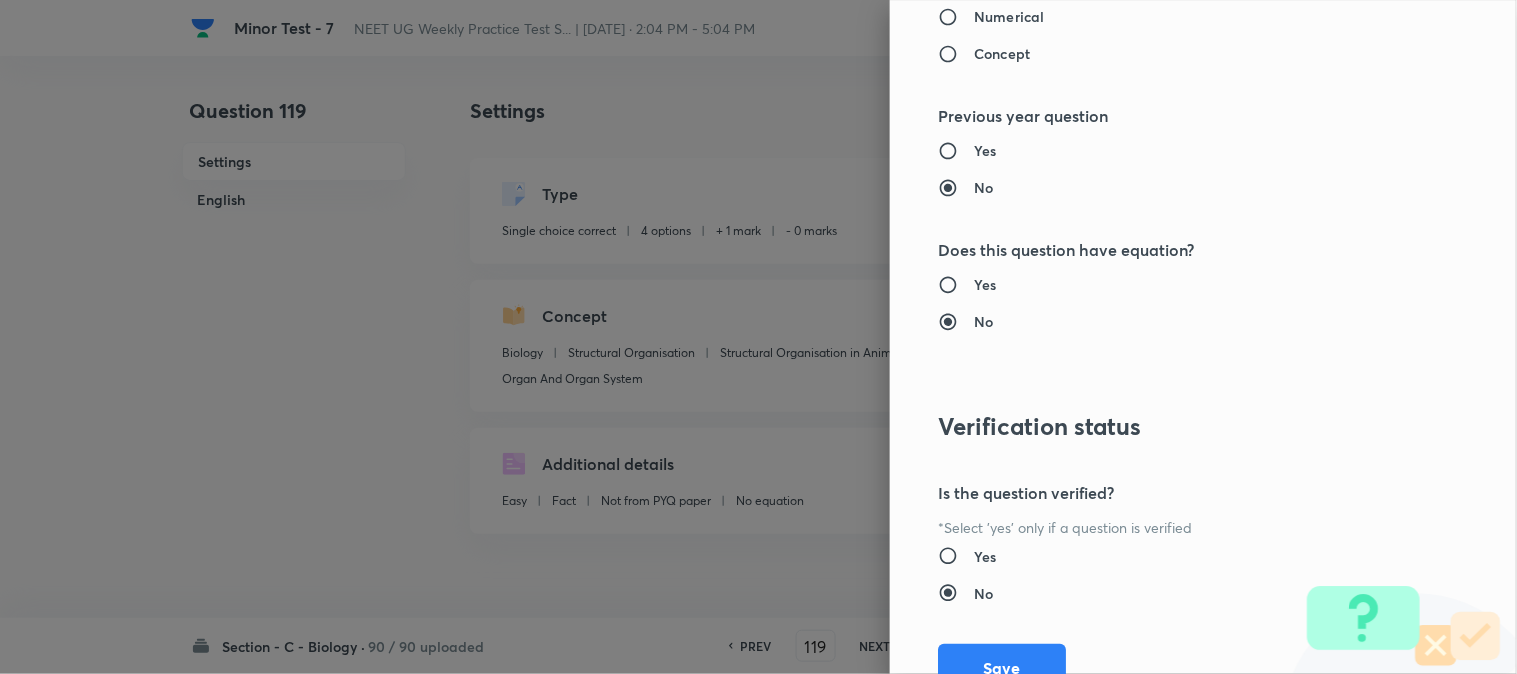 scroll, scrollTop: 2052, scrollLeft: 0, axis: vertical 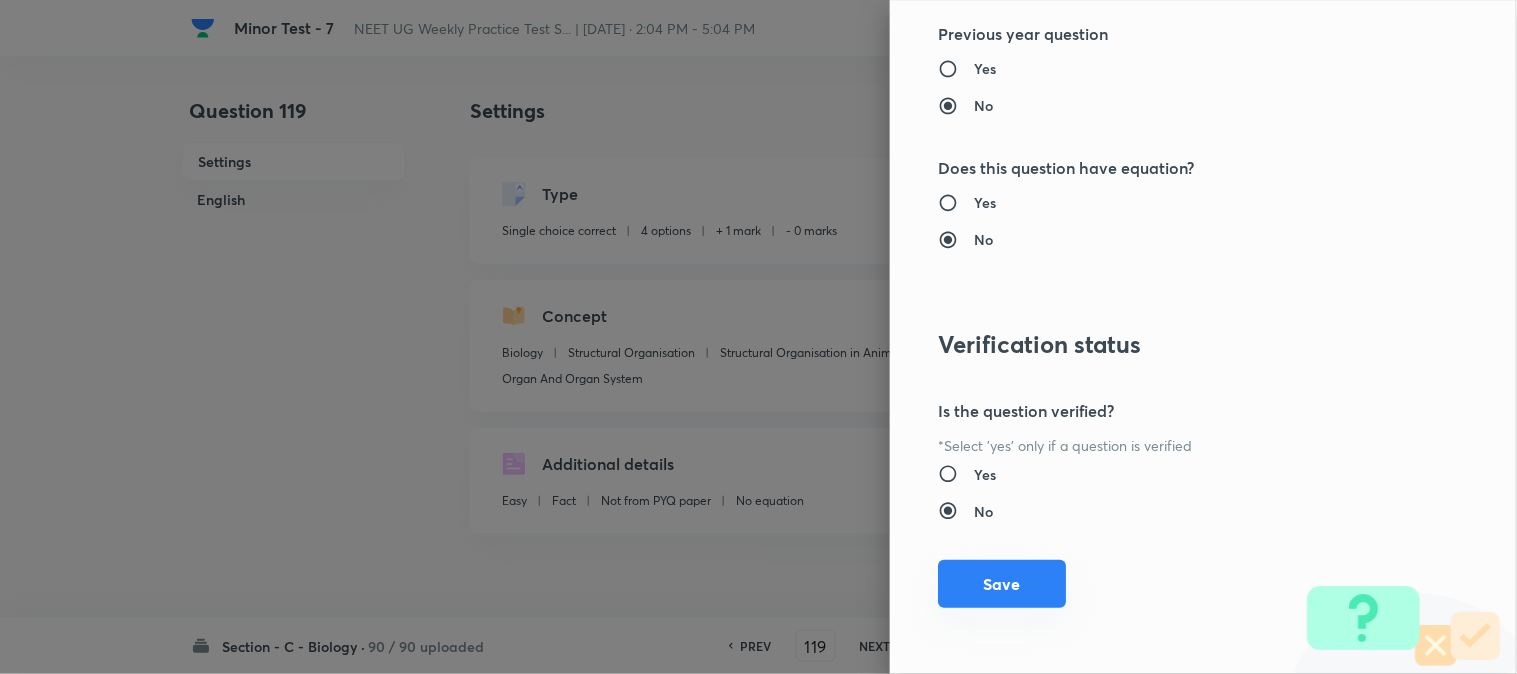 click on "Save" at bounding box center [1002, 584] 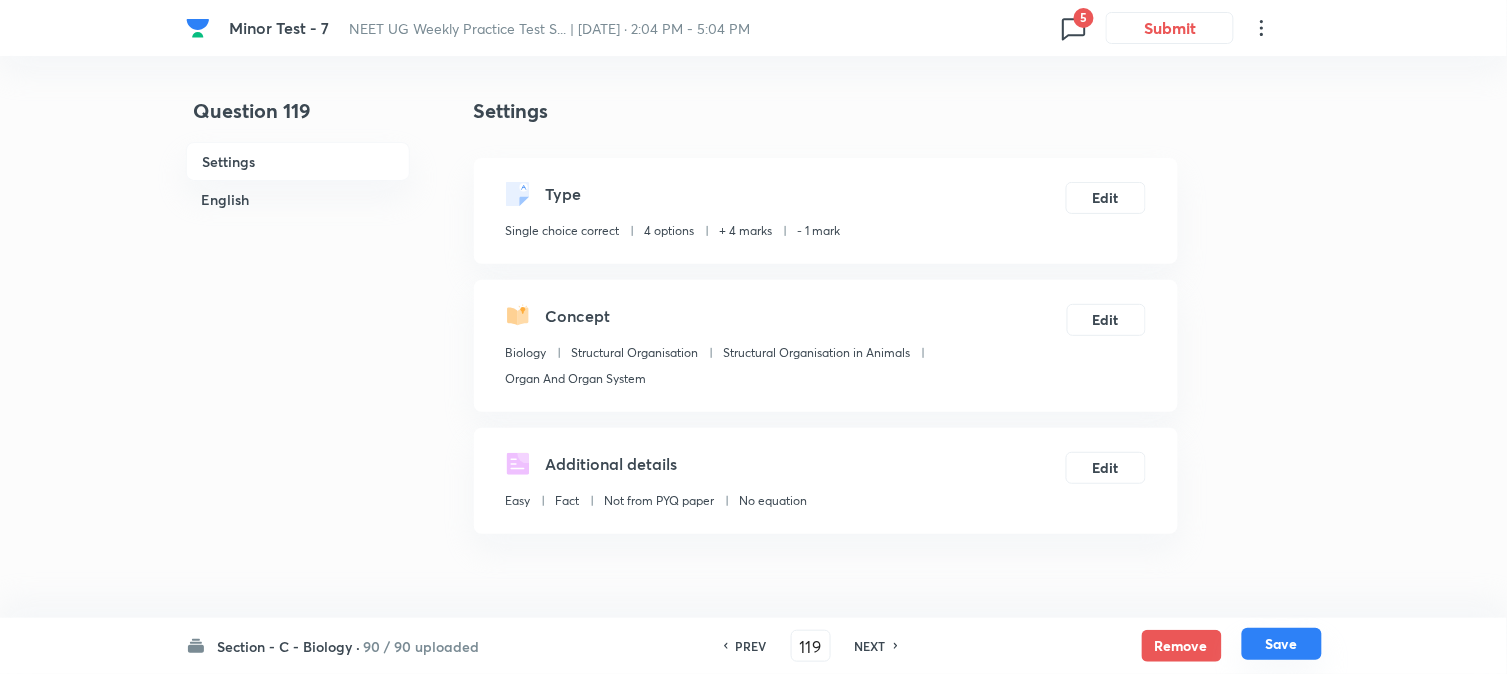 click on "Save" at bounding box center [1282, 644] 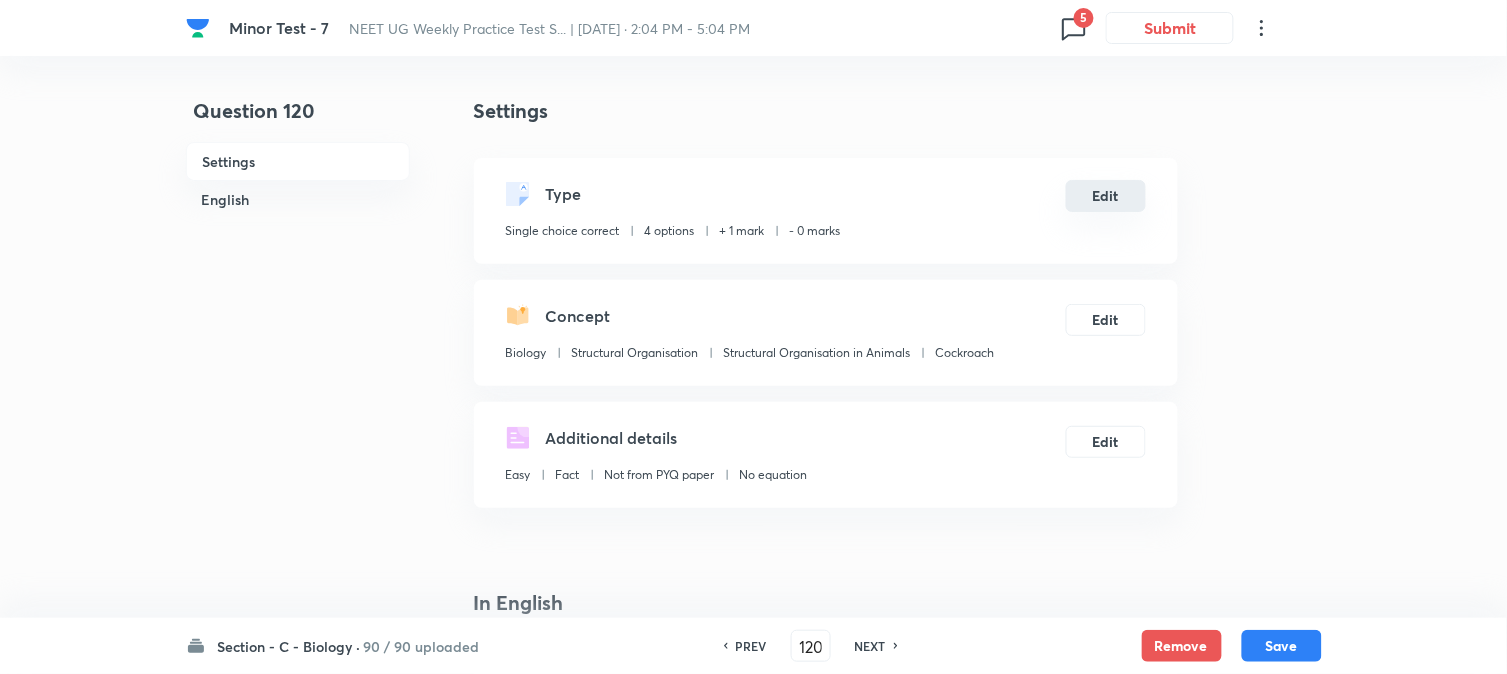 click on "Edit" at bounding box center [1106, 196] 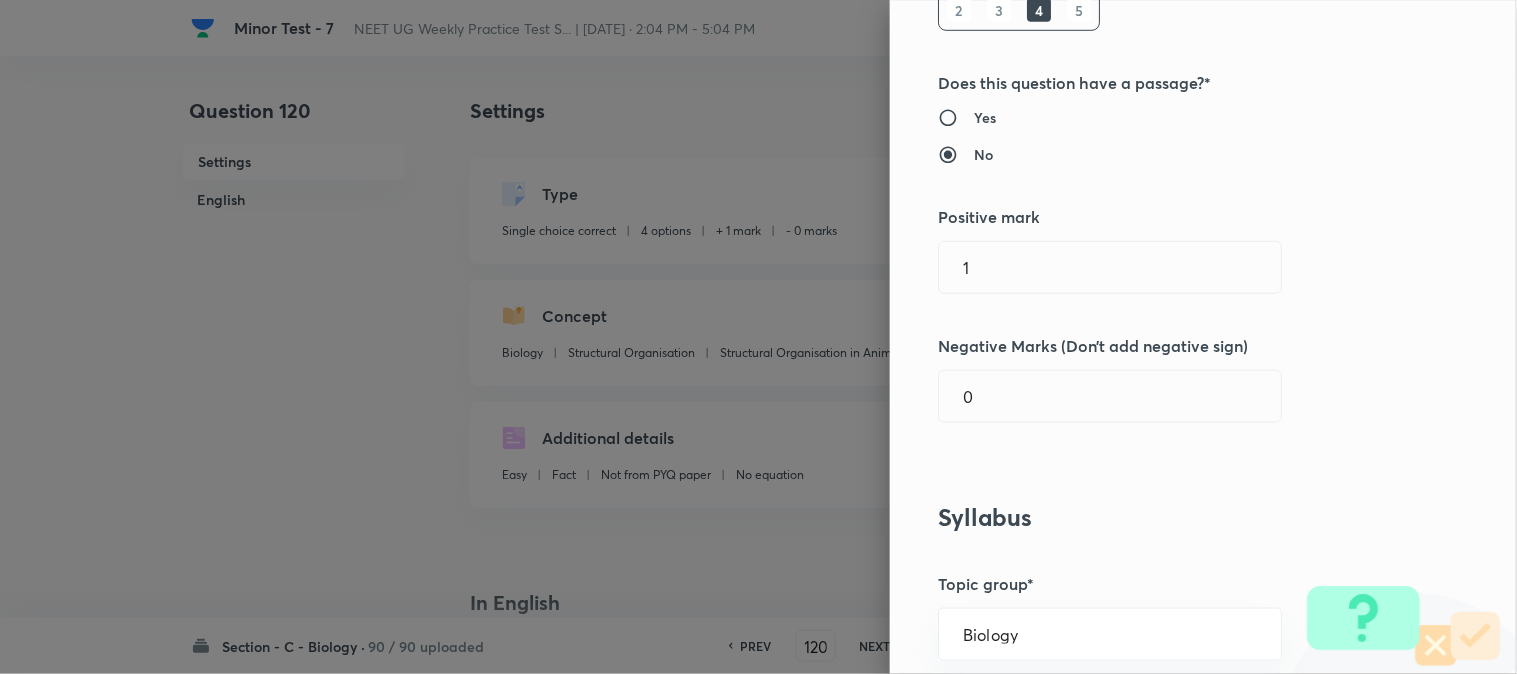 scroll, scrollTop: 333, scrollLeft: 0, axis: vertical 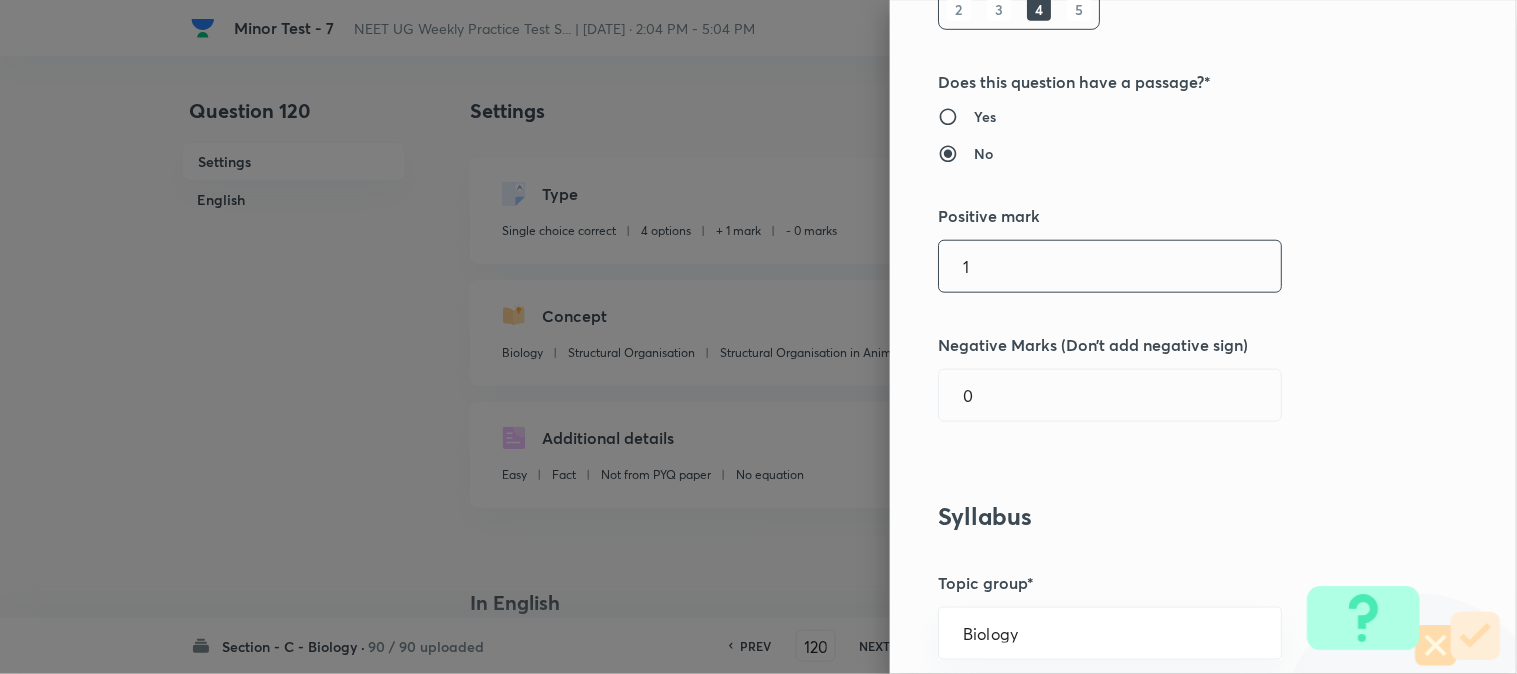 click on "1" at bounding box center [1110, 266] 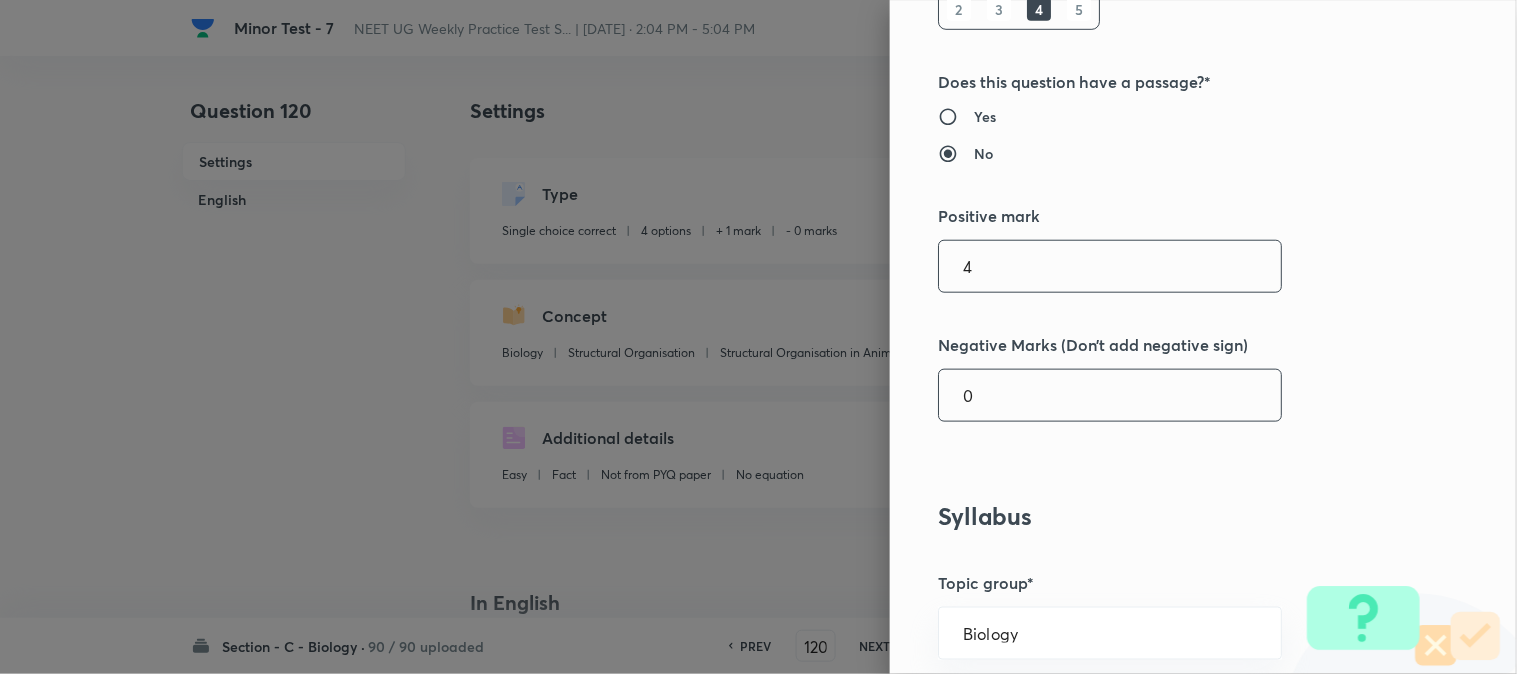 click on "0" at bounding box center [1110, 395] 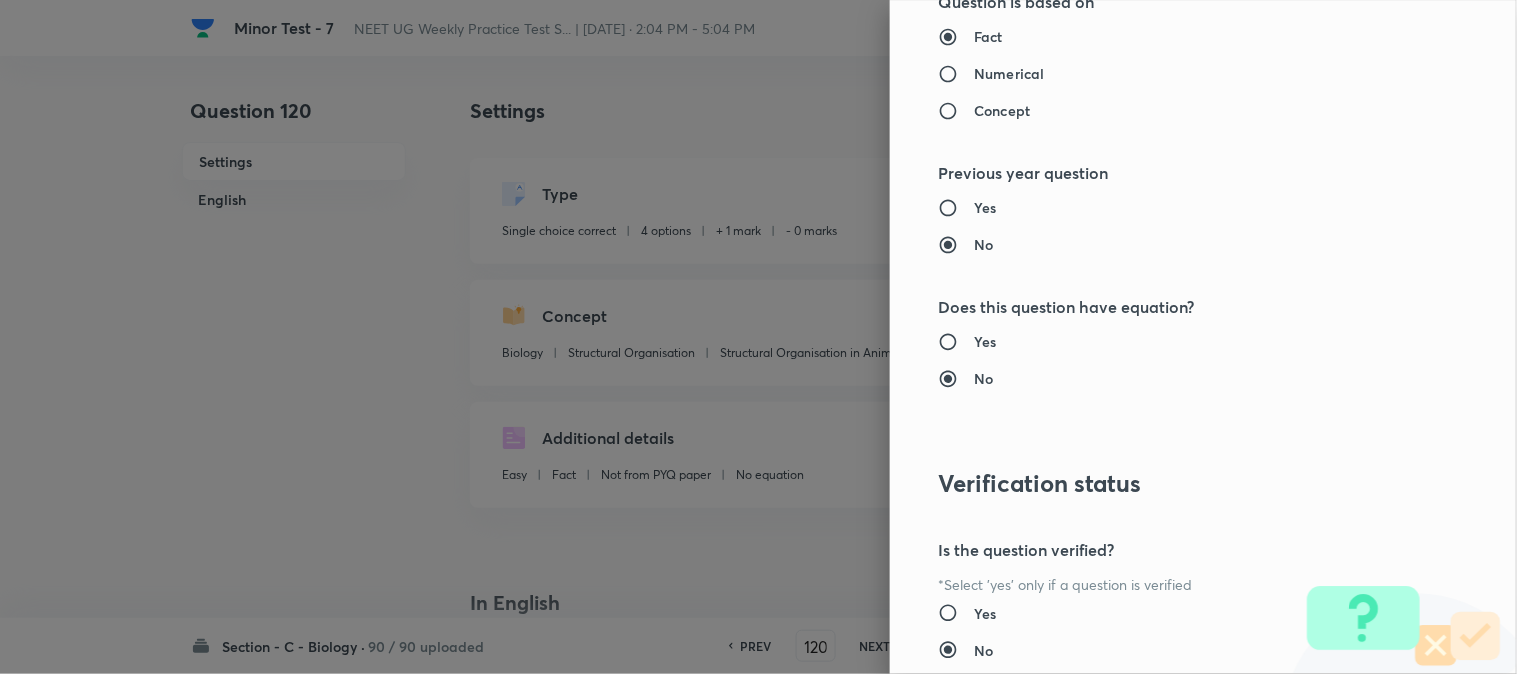 scroll, scrollTop: 2052, scrollLeft: 0, axis: vertical 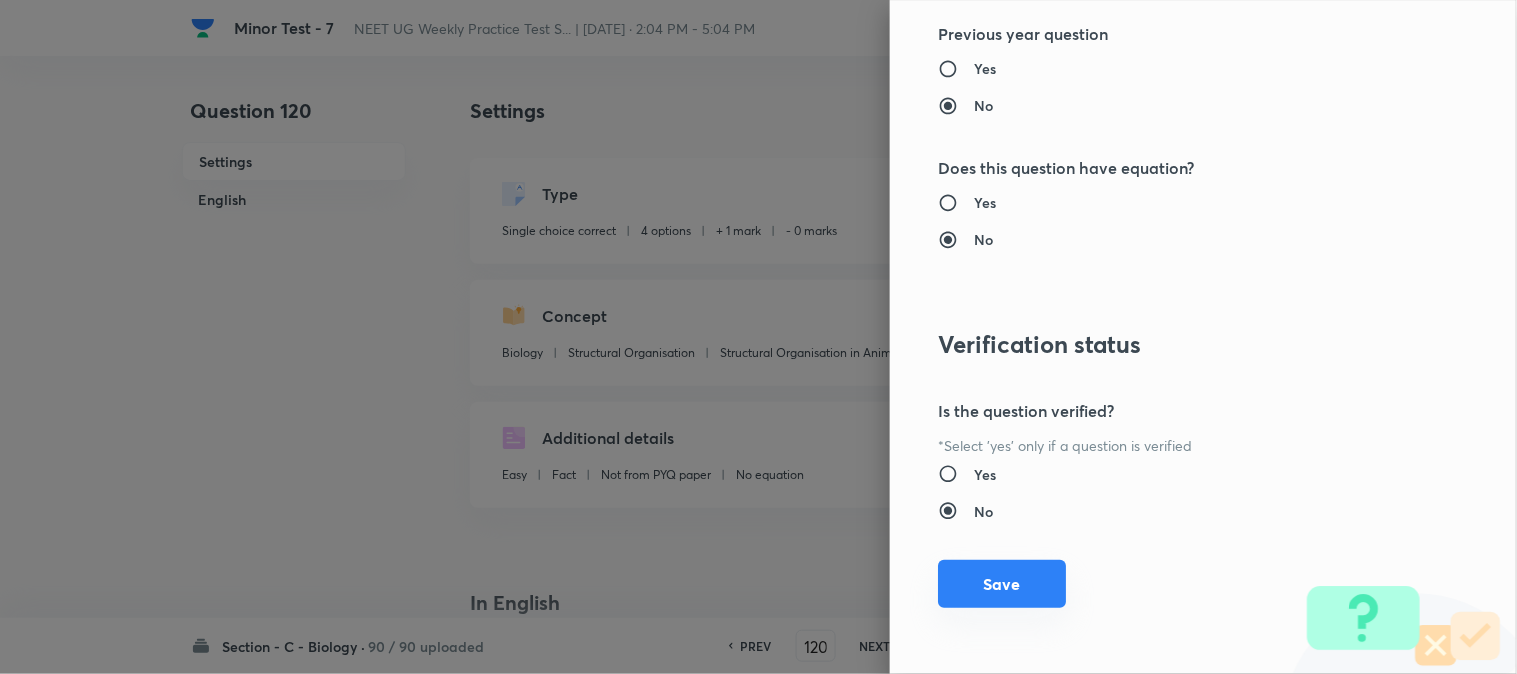click on "Save" at bounding box center [1002, 584] 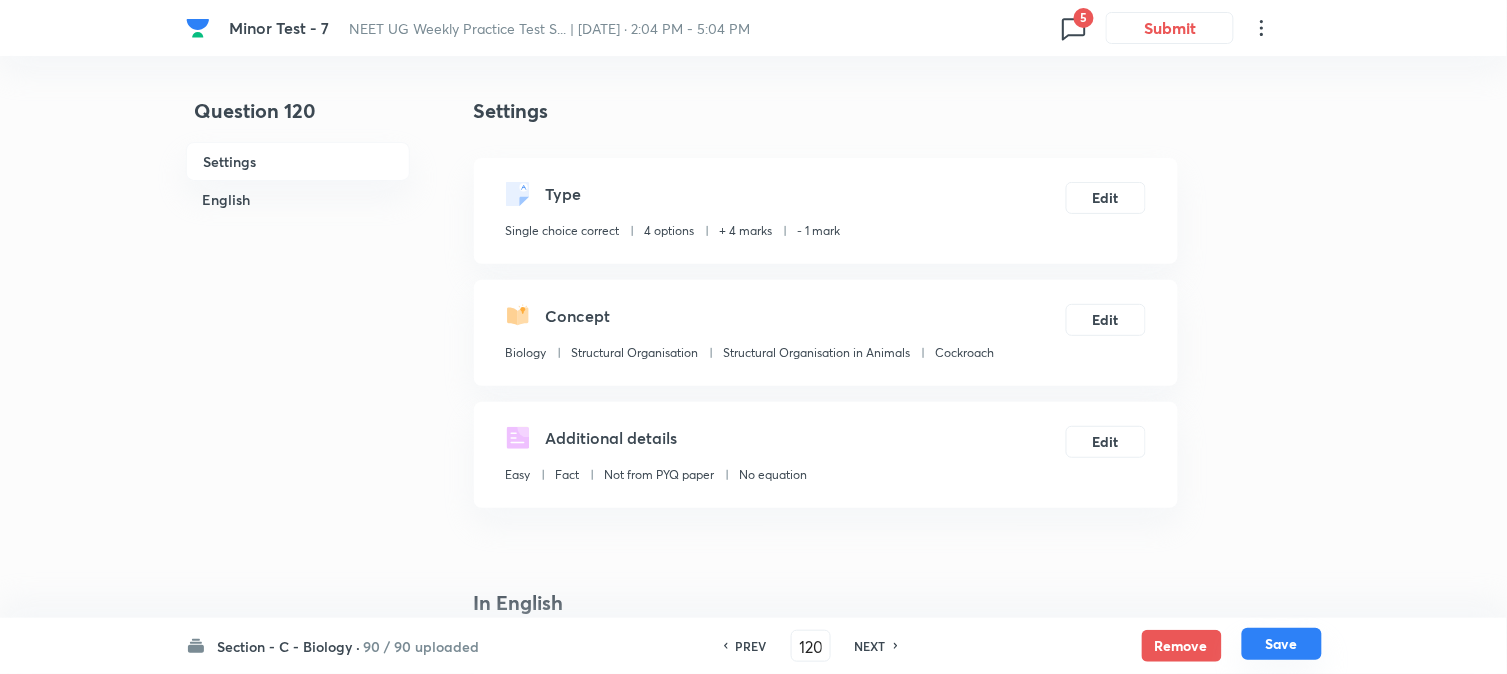 click on "Save" at bounding box center [1282, 644] 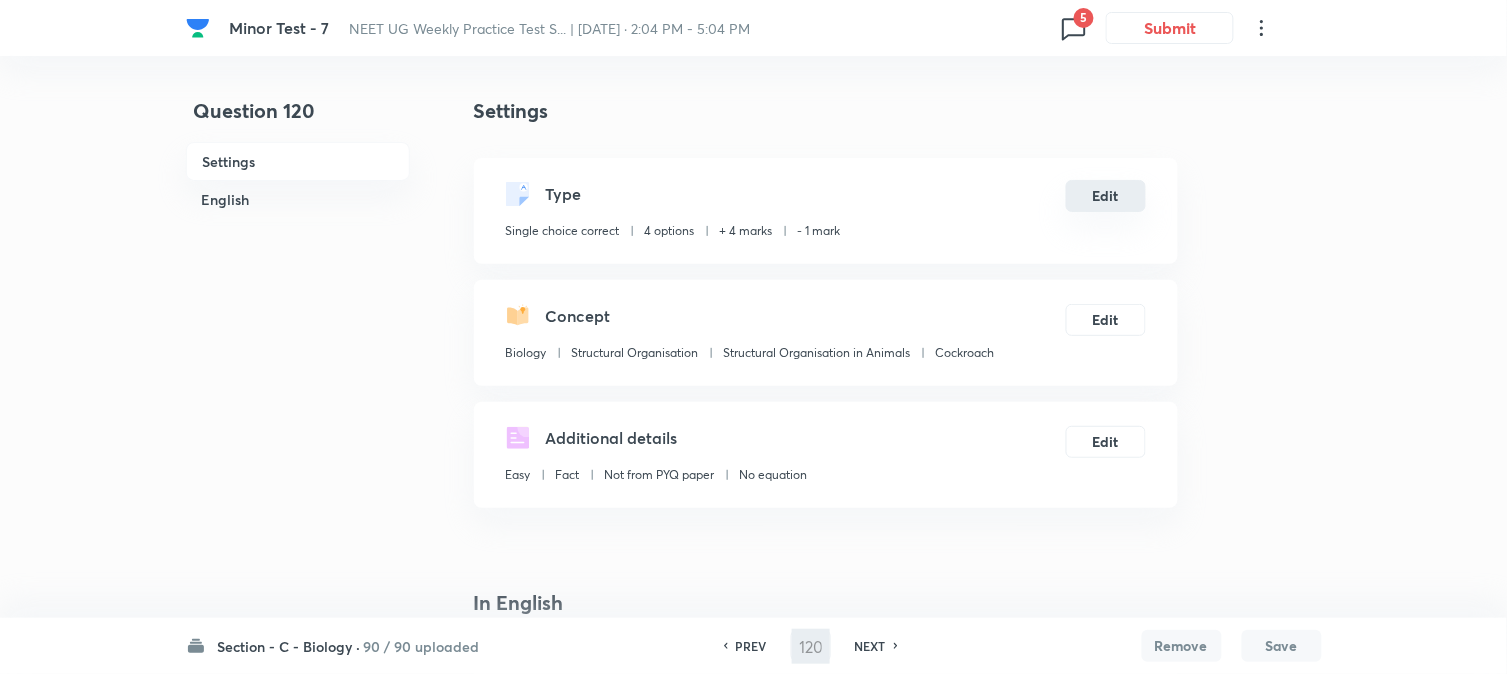 click on "Edit" at bounding box center (1106, 196) 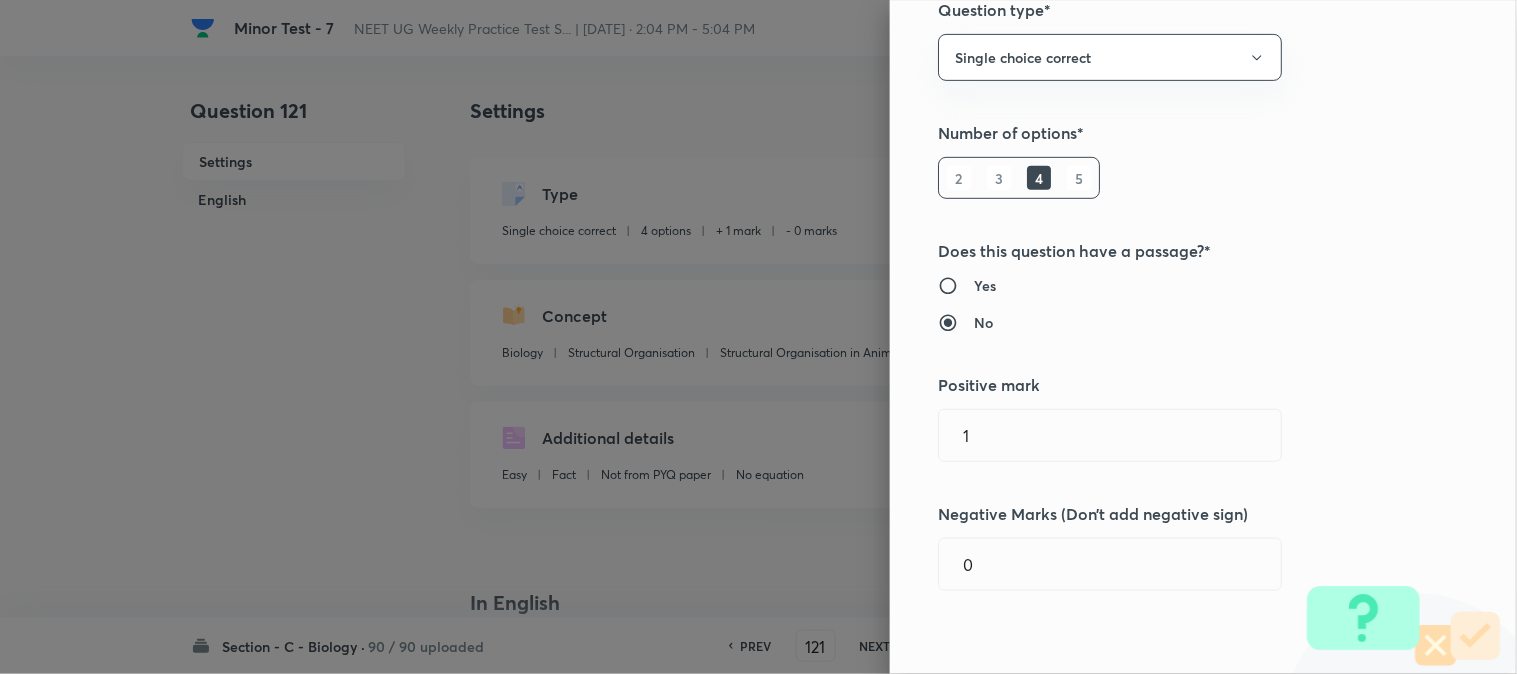 scroll, scrollTop: 222, scrollLeft: 0, axis: vertical 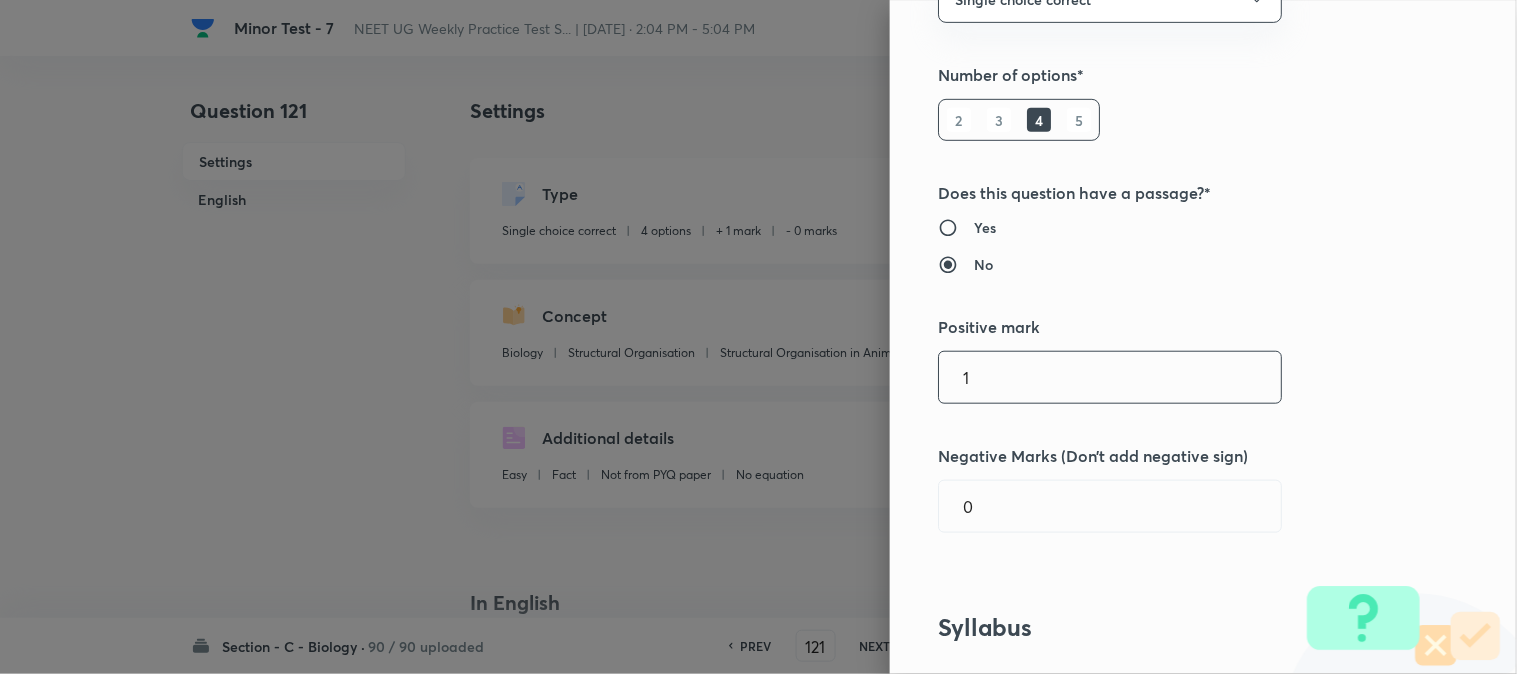 click on "1" at bounding box center [1110, 377] 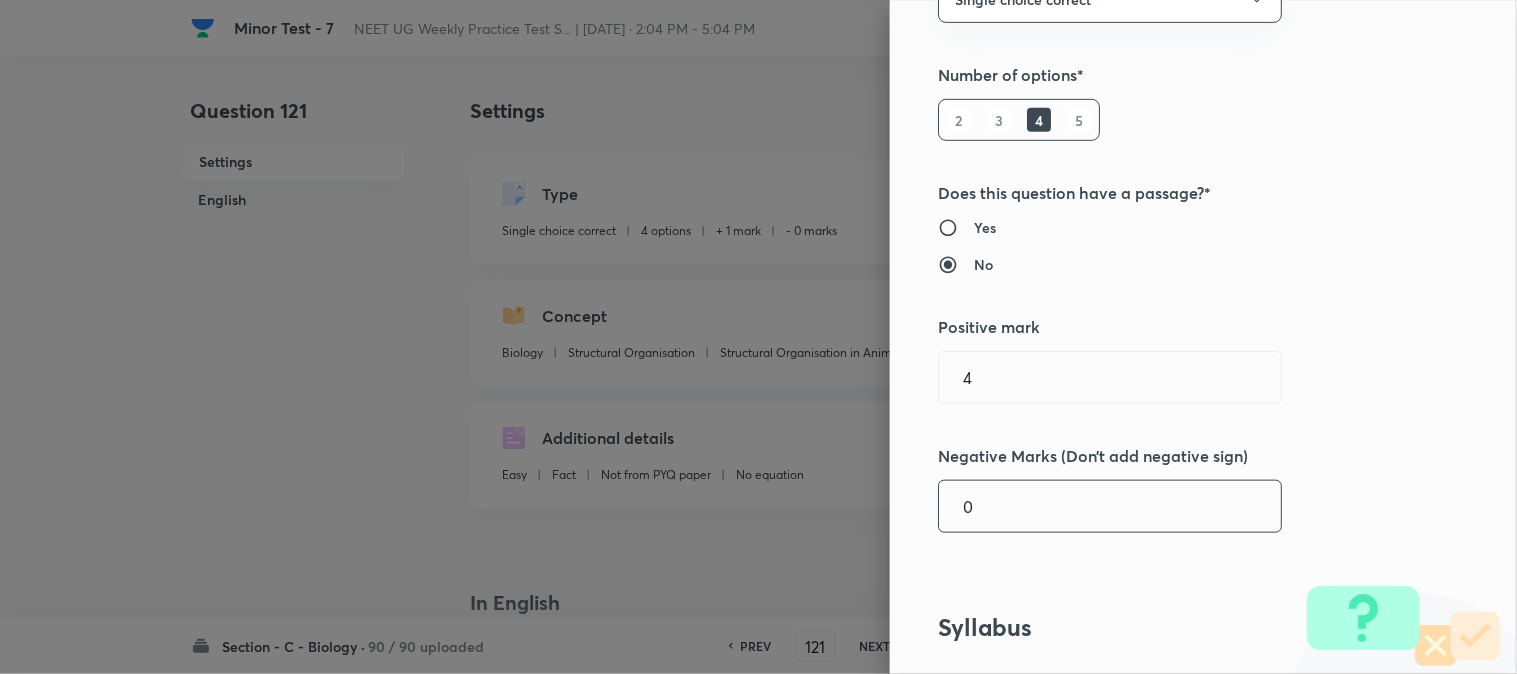 click on "0" at bounding box center (1110, 506) 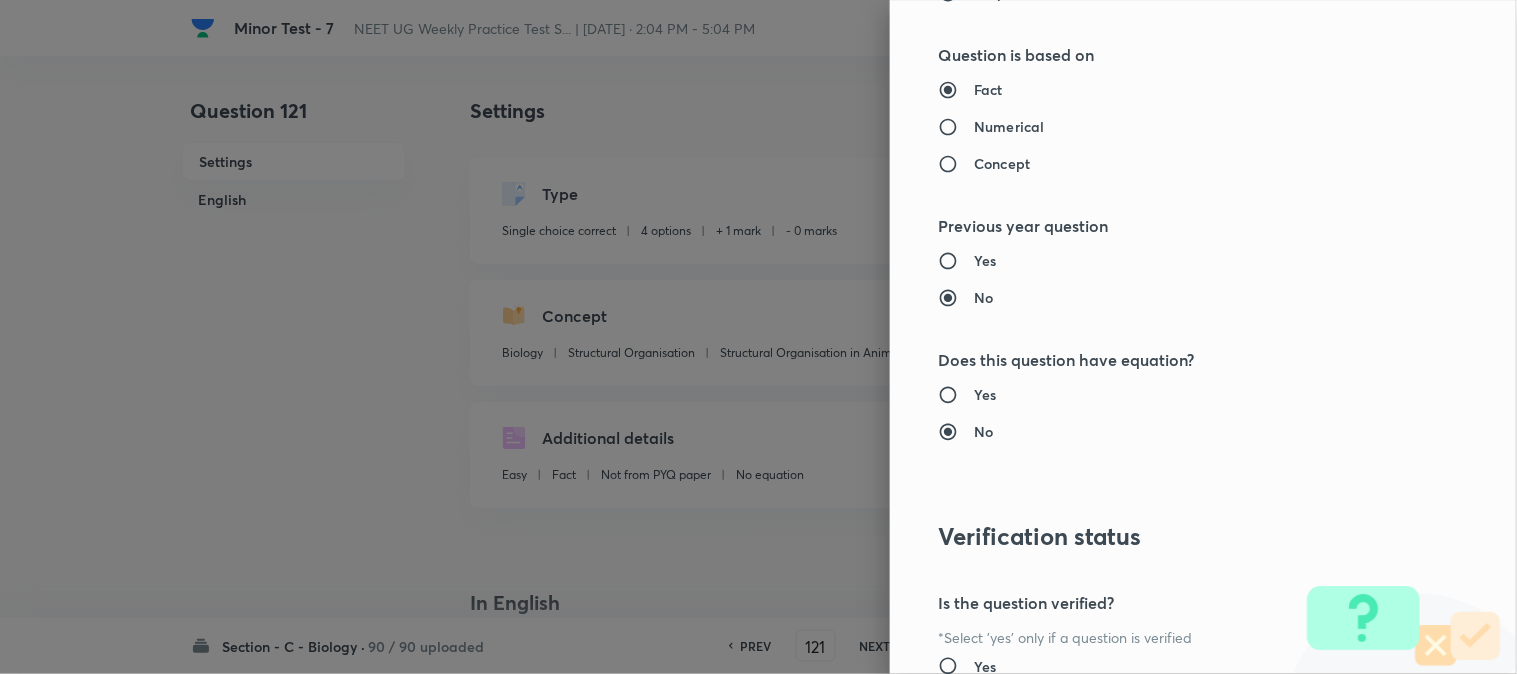 scroll, scrollTop: 2052, scrollLeft: 0, axis: vertical 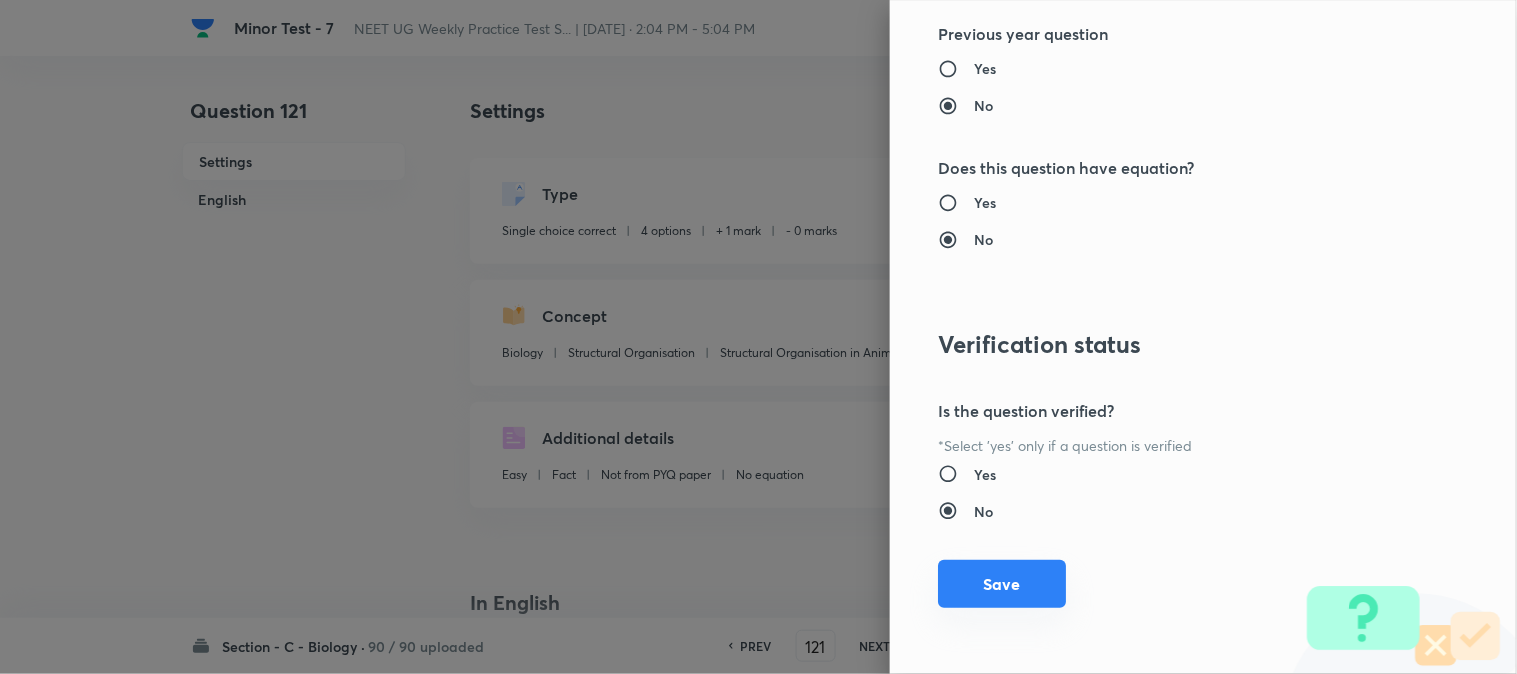click on "Save" at bounding box center (1002, 584) 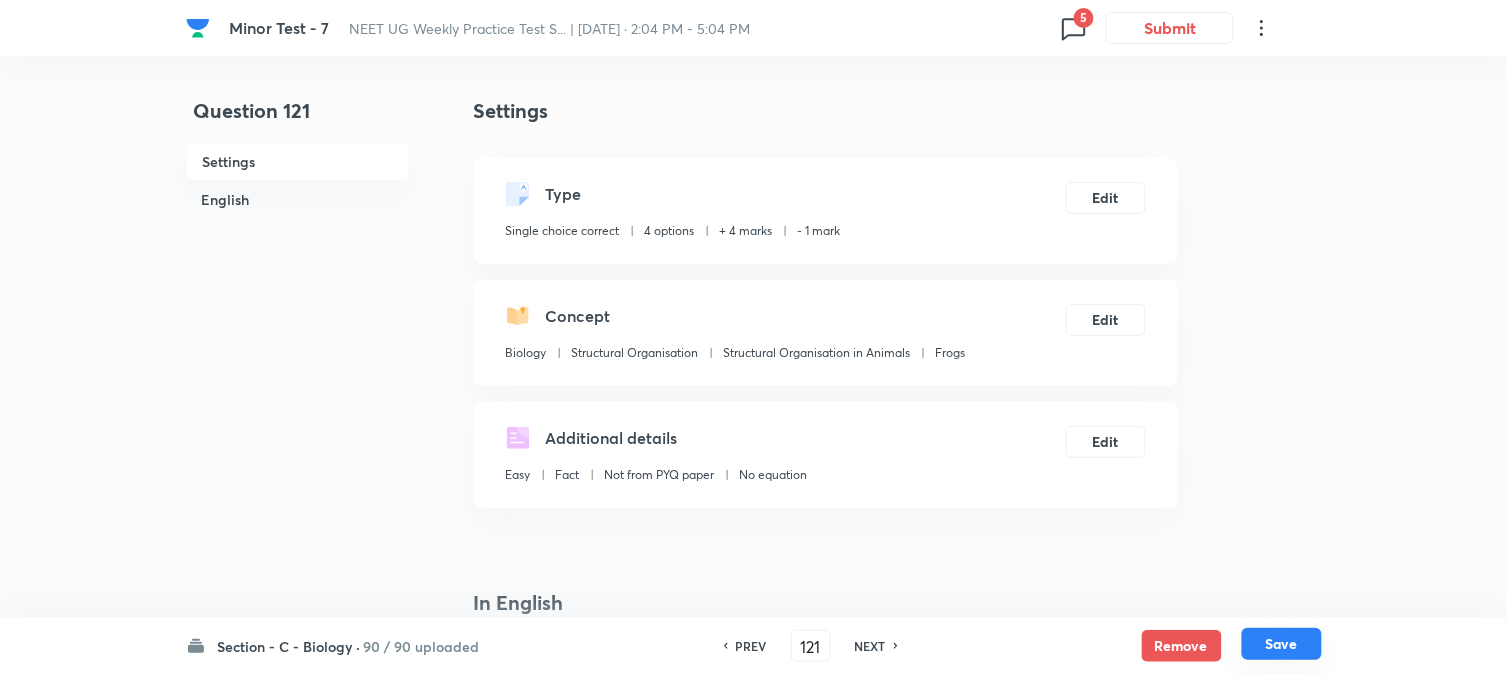 drag, startPoint x: 1265, startPoint y: 654, endPoint x: 1254, endPoint y: 640, distance: 17.804493 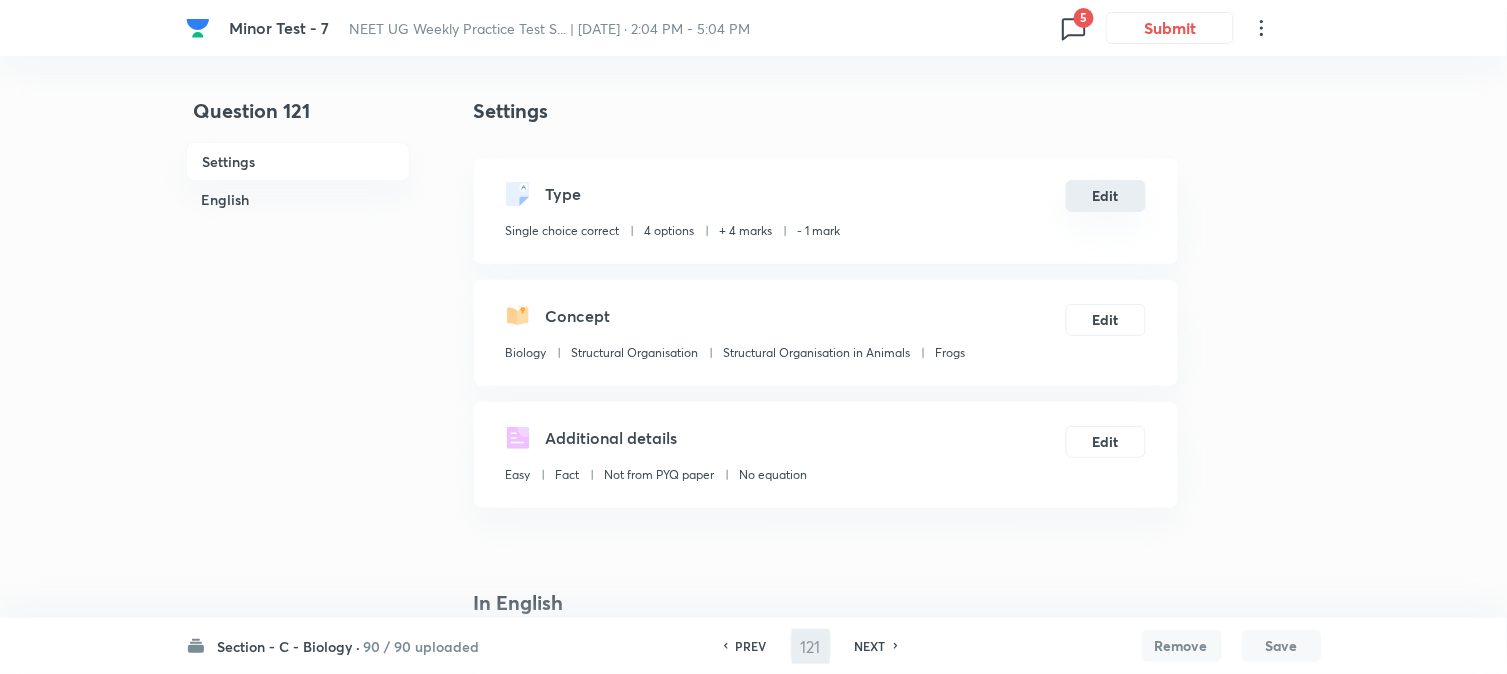 click on "Edit" at bounding box center (1106, 196) 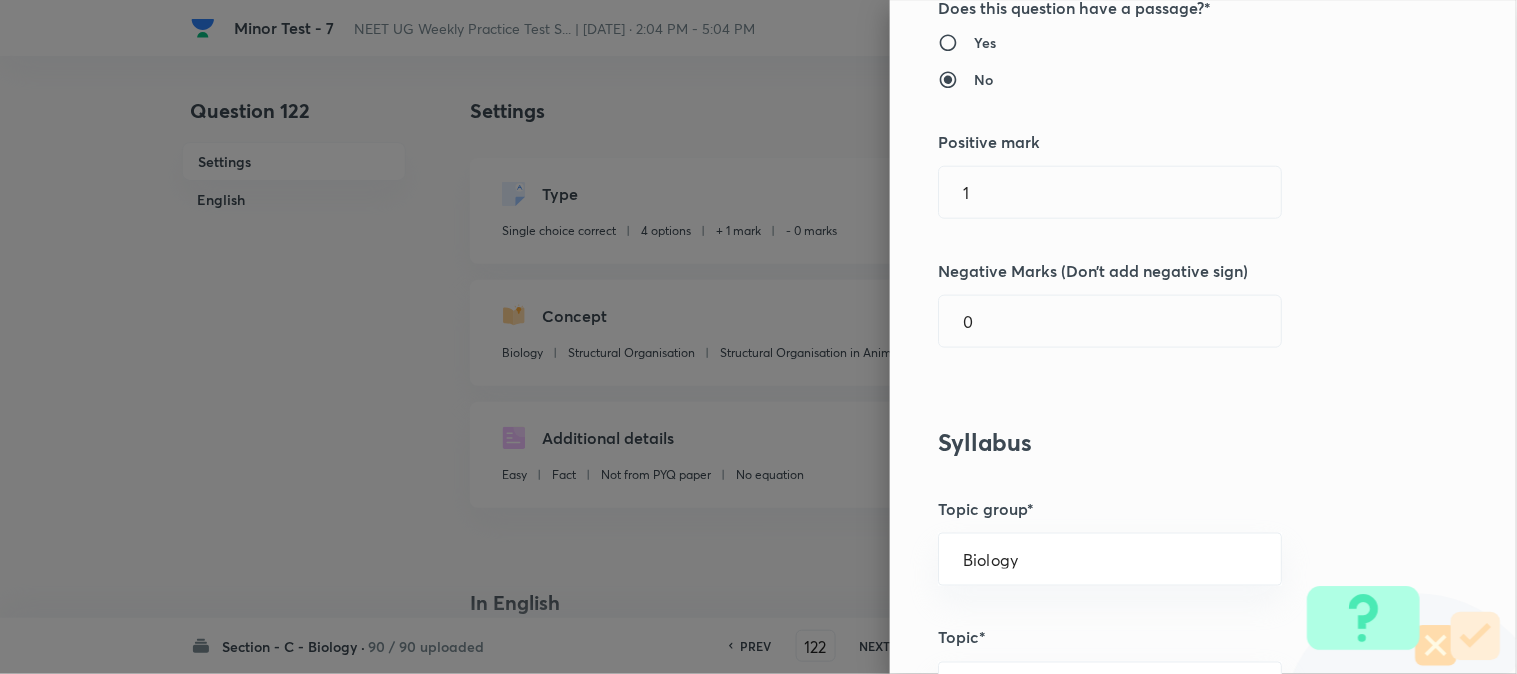 scroll, scrollTop: 444, scrollLeft: 0, axis: vertical 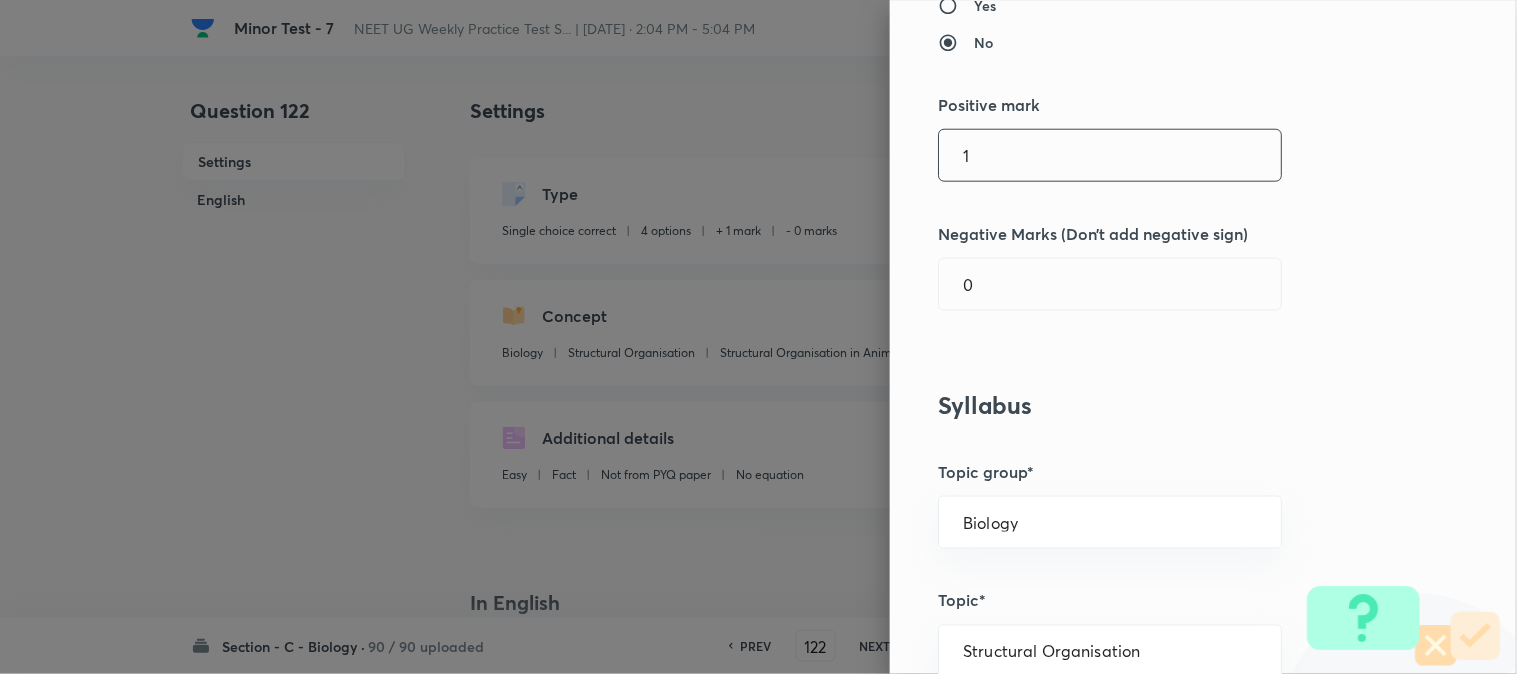 click on "1" at bounding box center [1110, 155] 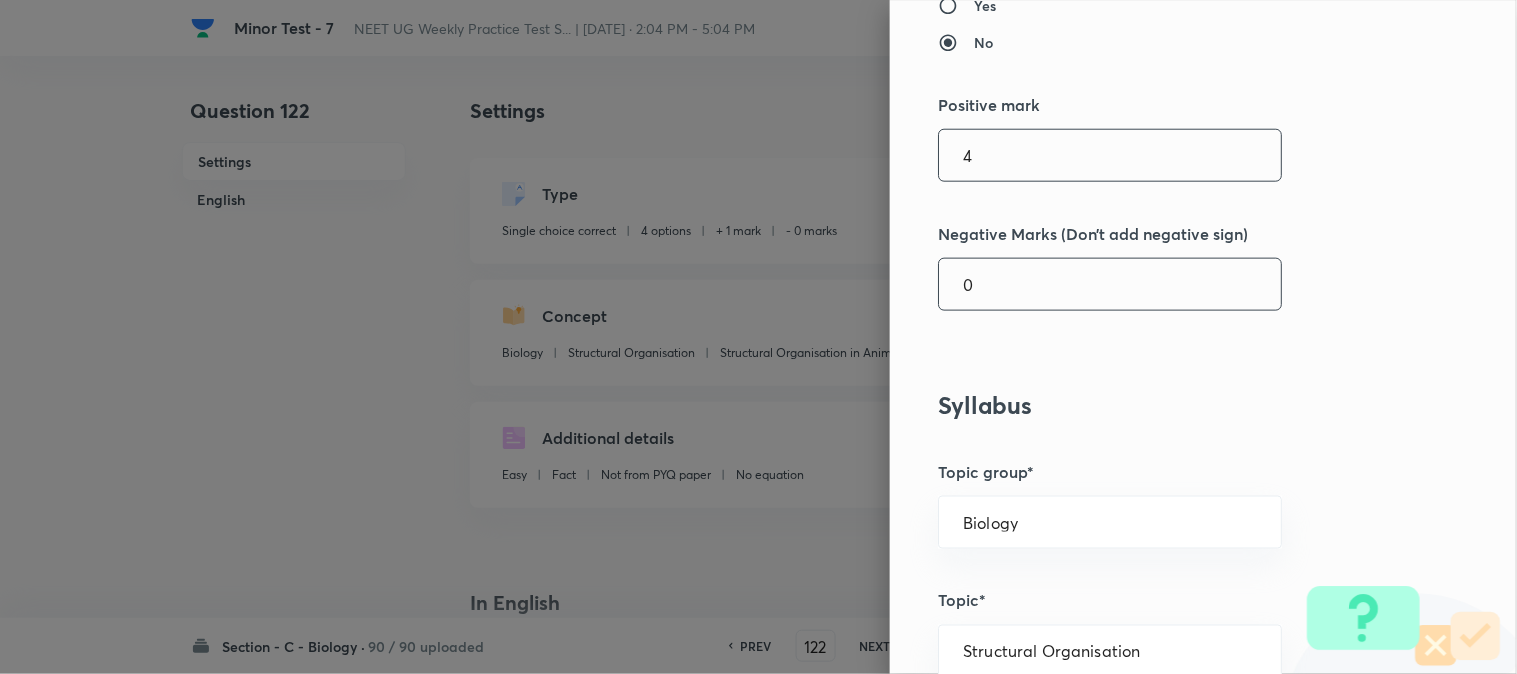 click on "0" at bounding box center [1110, 284] 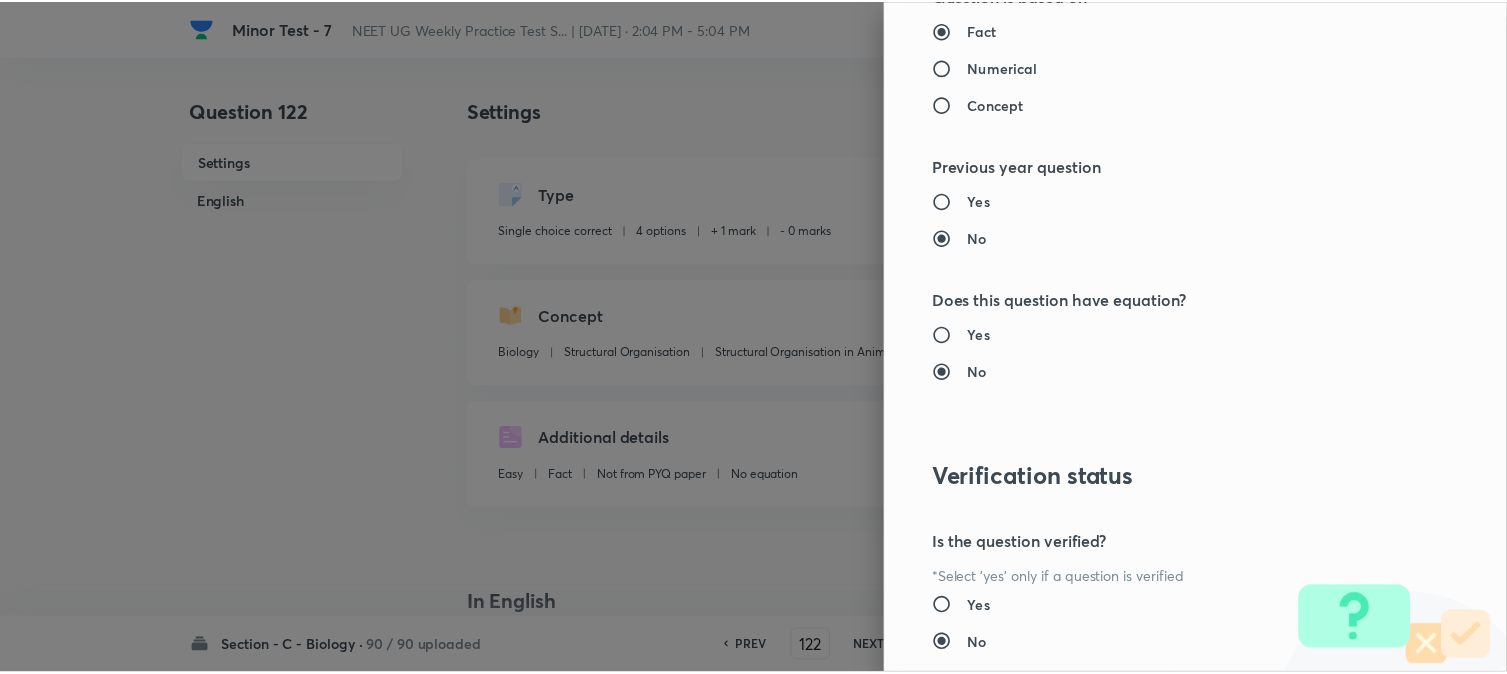 scroll, scrollTop: 2052, scrollLeft: 0, axis: vertical 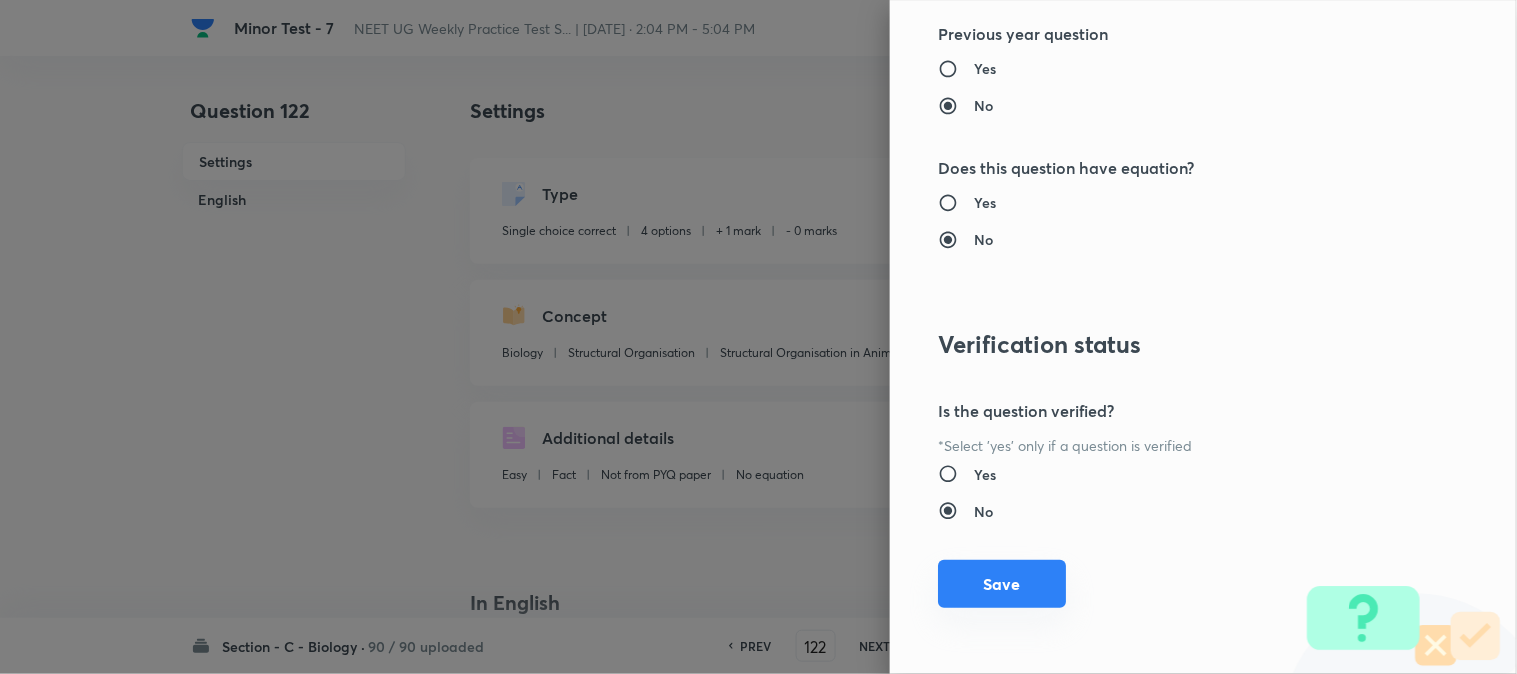 click on "Save" at bounding box center (1002, 584) 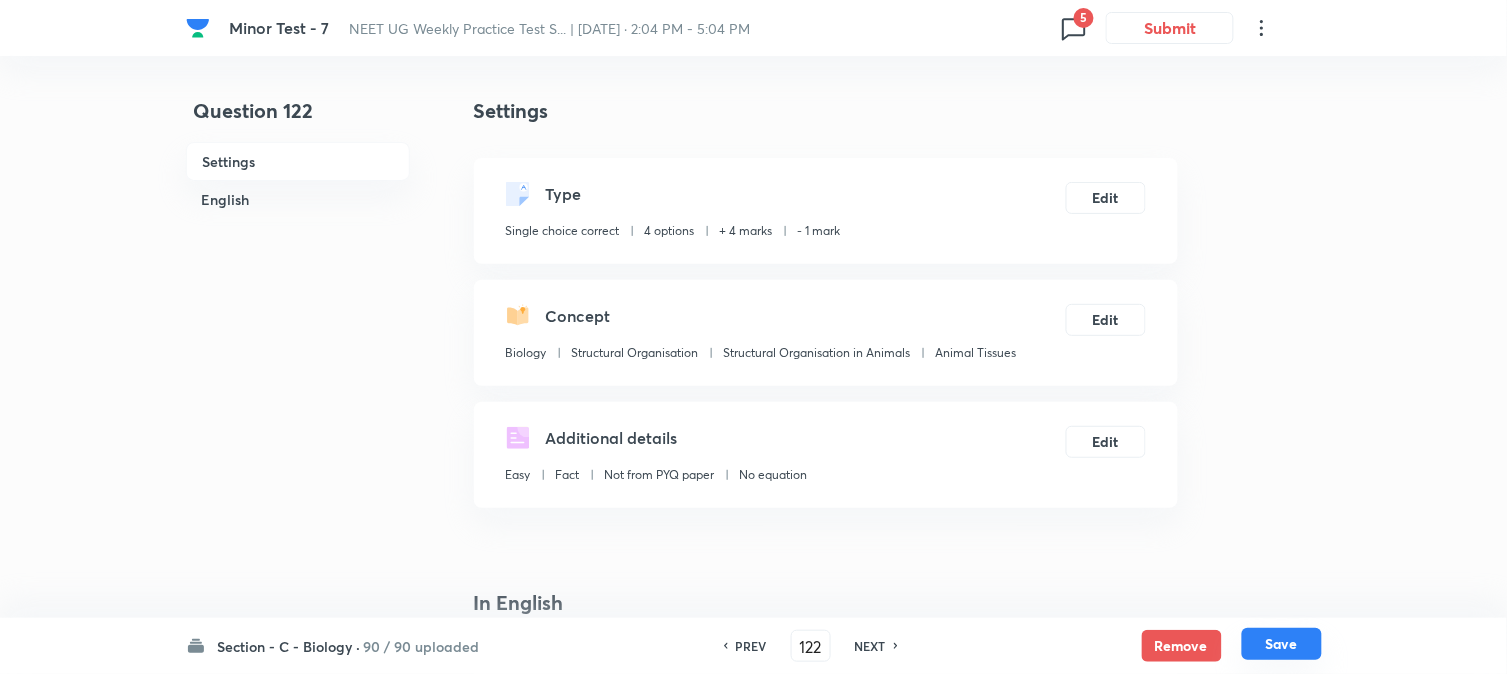 click on "Save" at bounding box center [1282, 644] 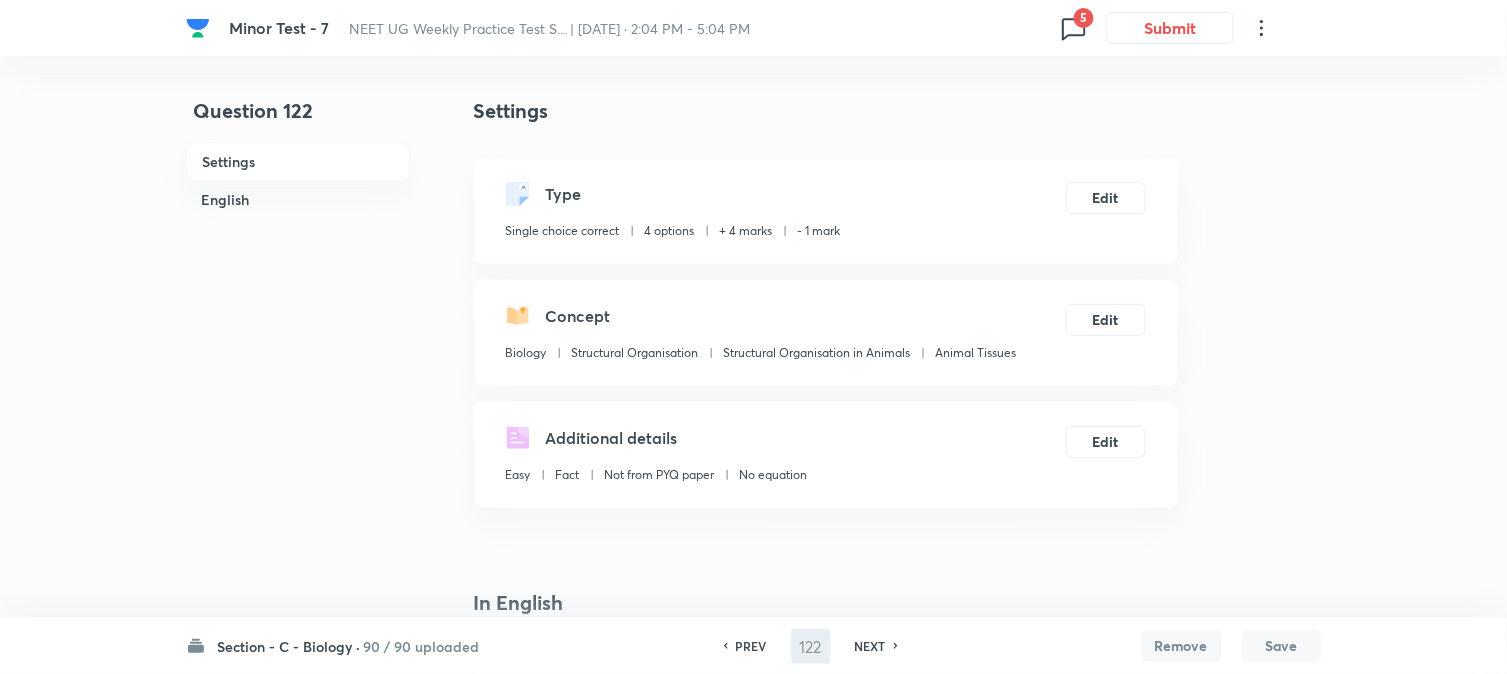 click on "Type Single choice correct 4 options + 4 marks - 1 mark Edit" at bounding box center (826, 211) 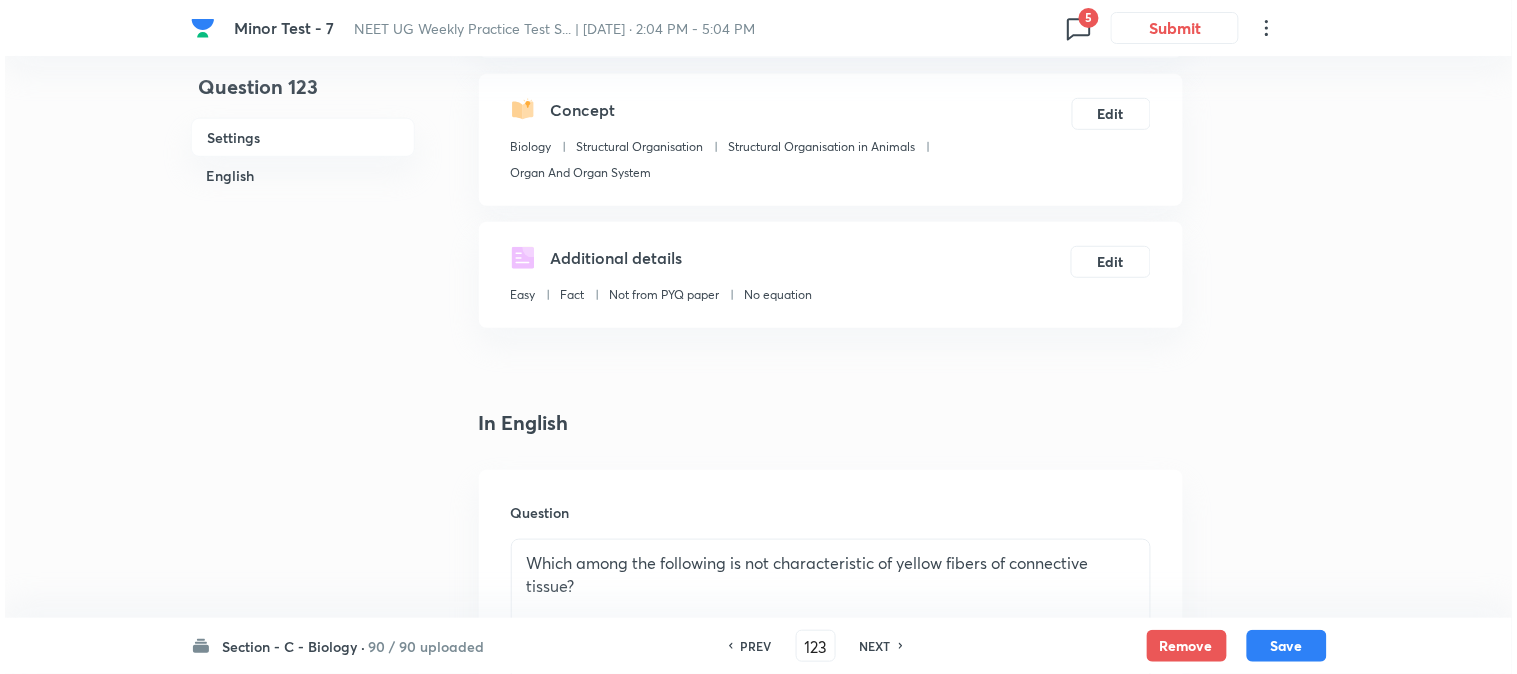 scroll, scrollTop: 0, scrollLeft: 0, axis: both 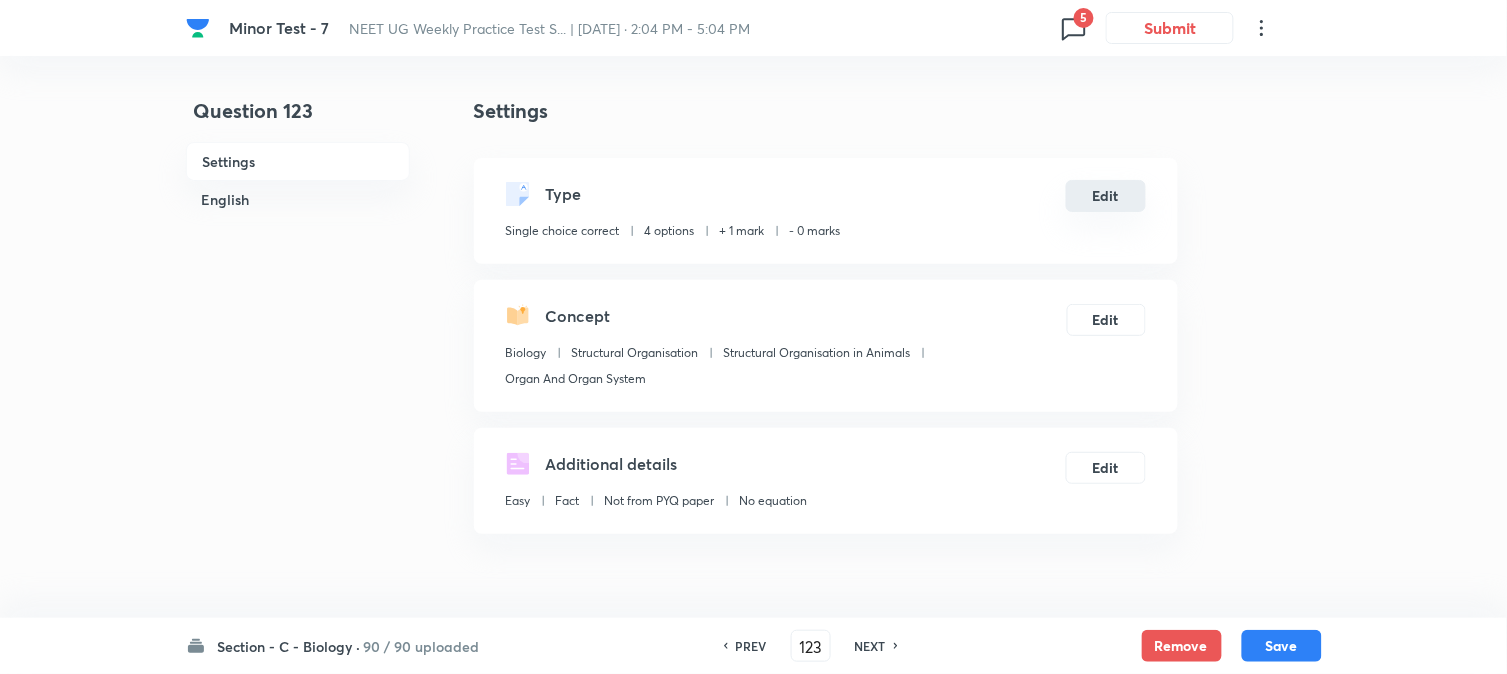 click on "Edit" at bounding box center [1106, 196] 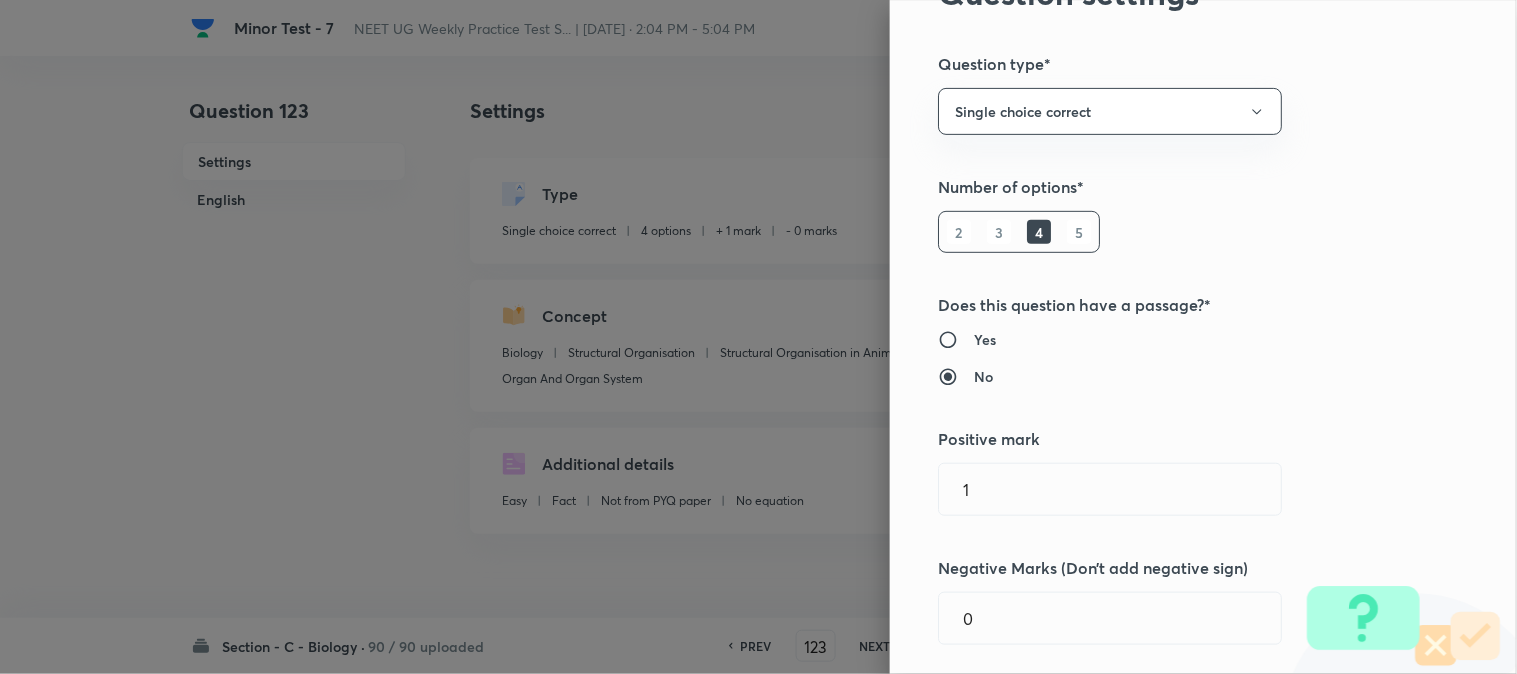scroll, scrollTop: 444, scrollLeft: 0, axis: vertical 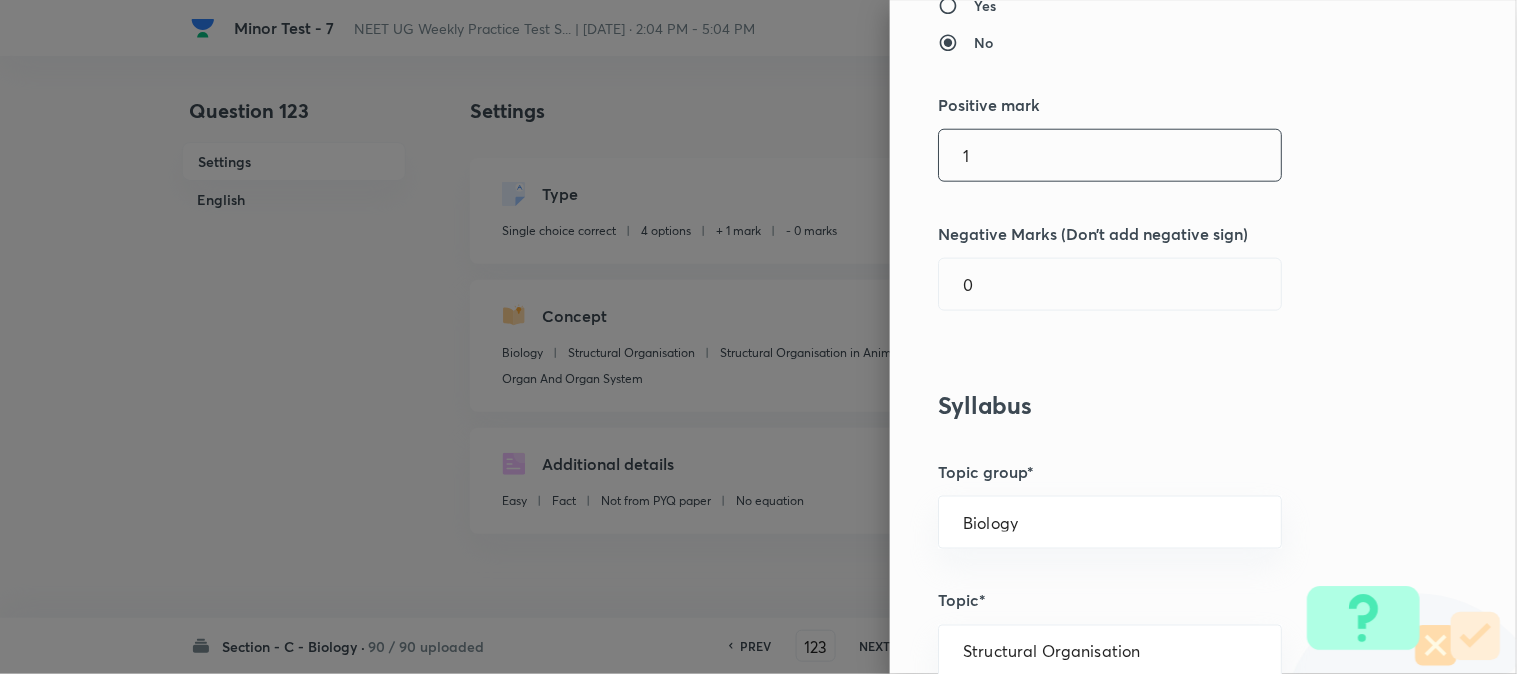 click on "1" at bounding box center [1110, 155] 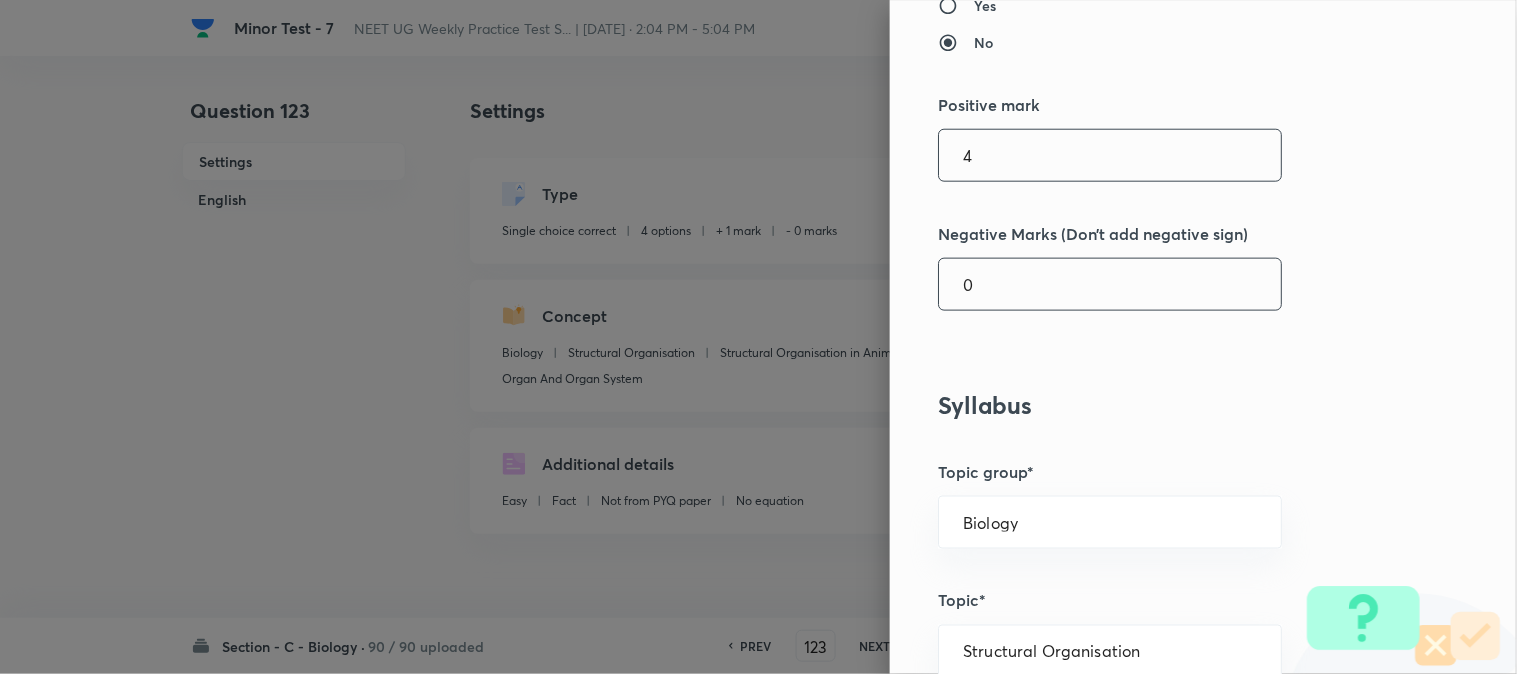 click on "0" at bounding box center (1110, 284) 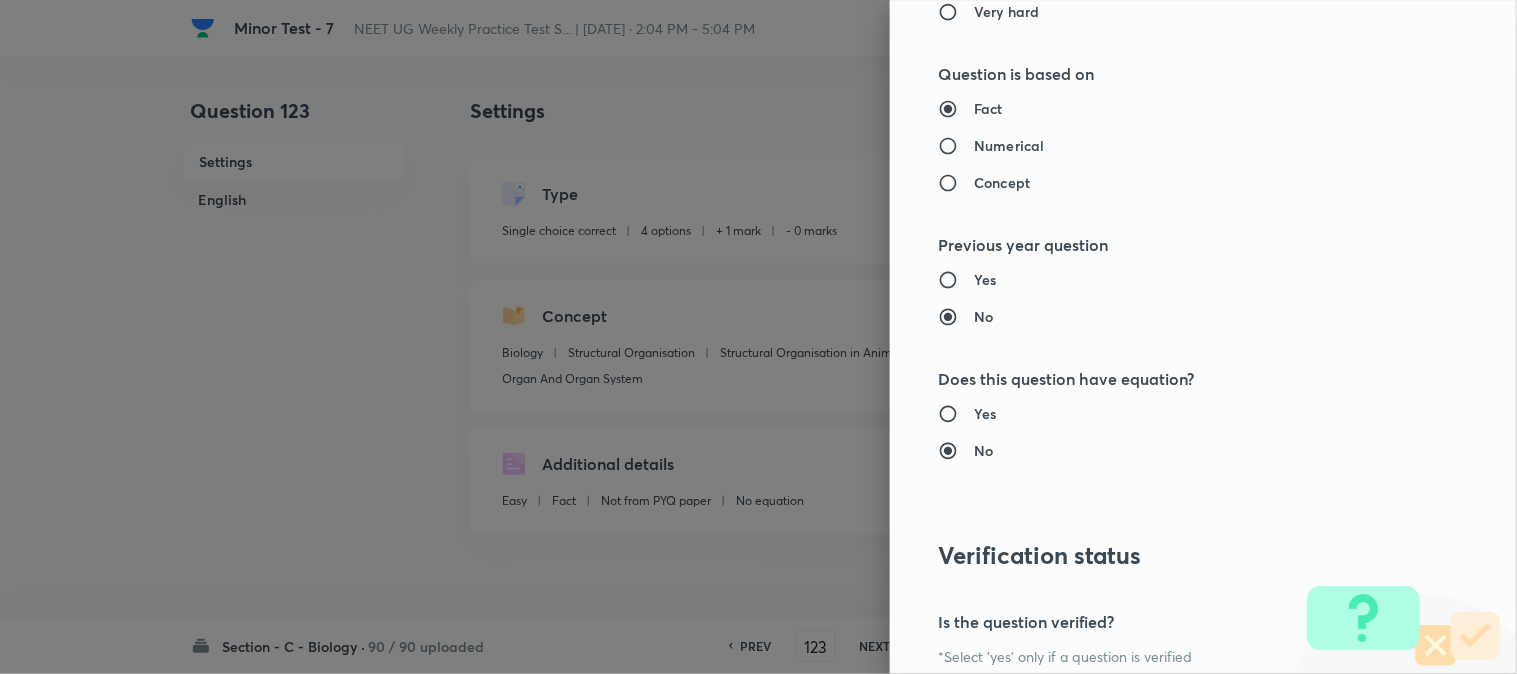 scroll, scrollTop: 2052, scrollLeft: 0, axis: vertical 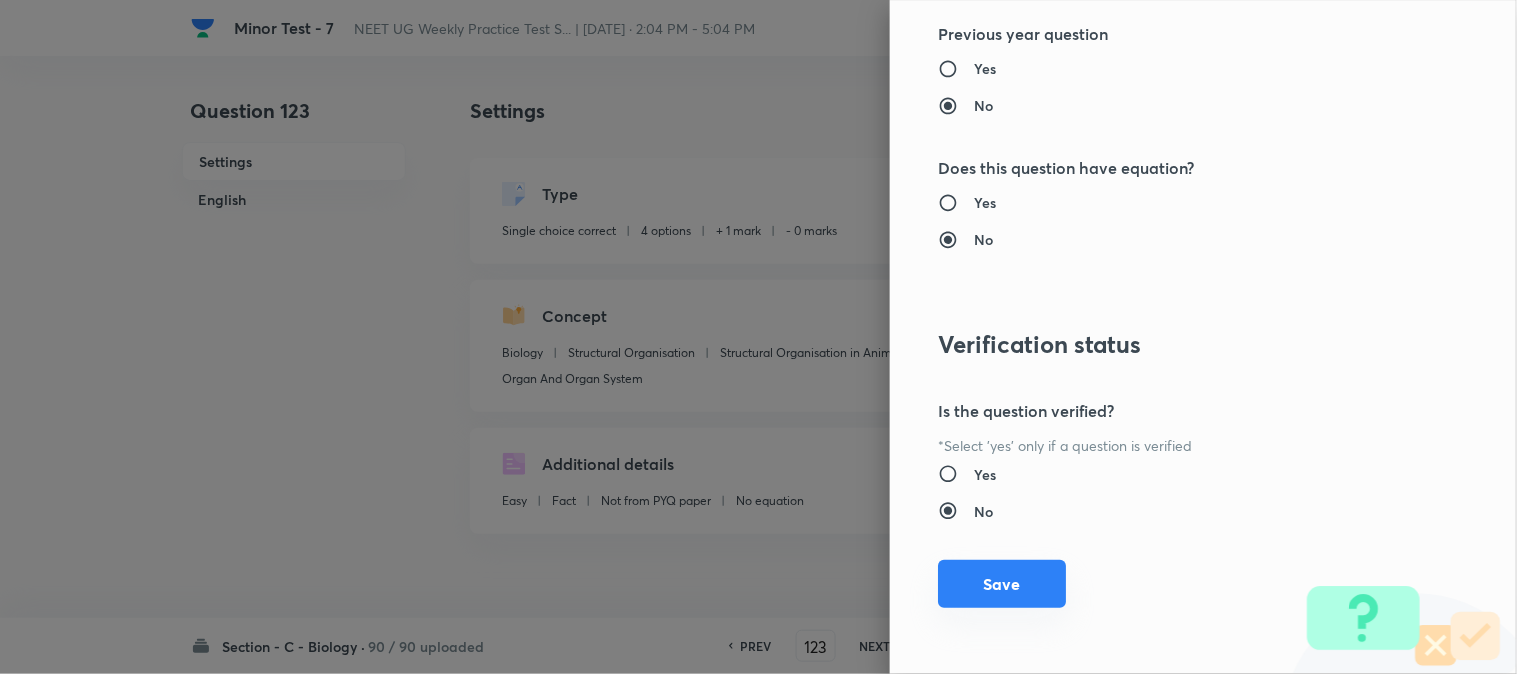 click on "Save" at bounding box center [1002, 584] 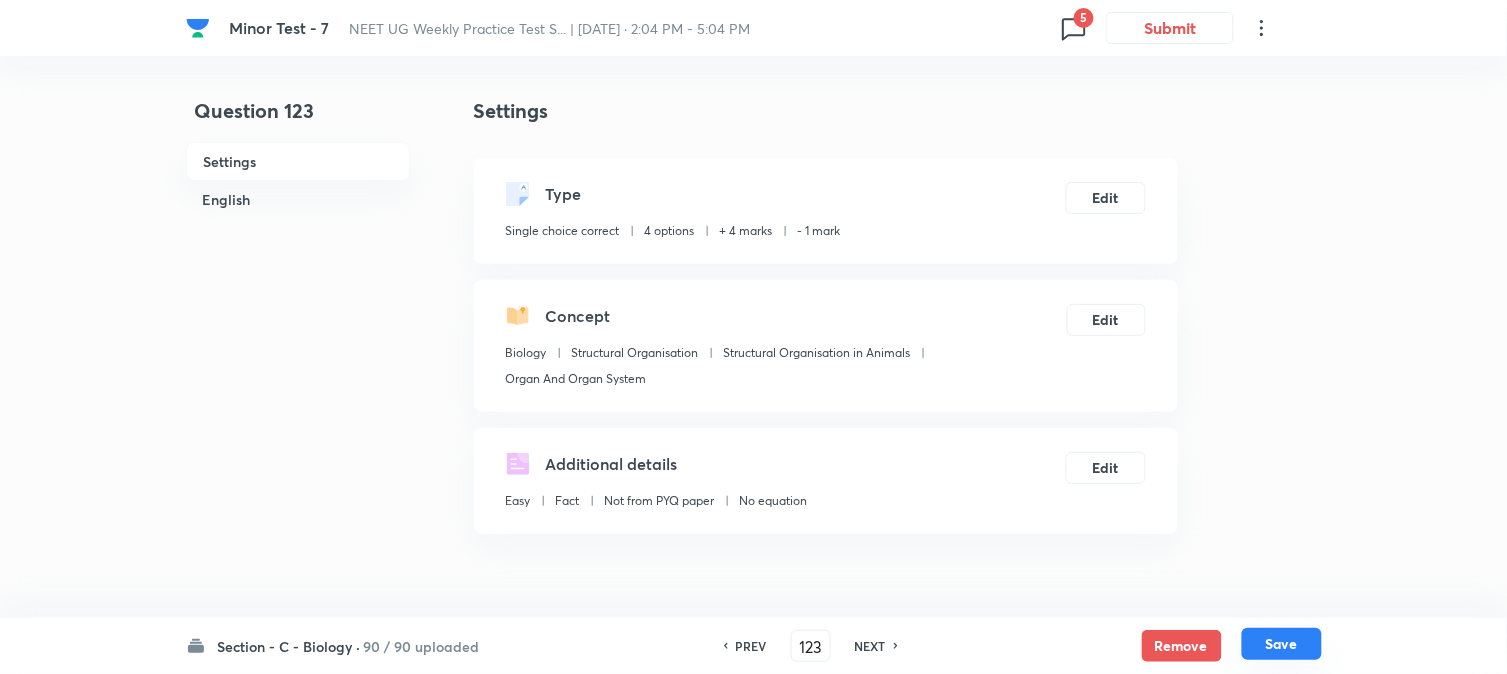 click on "Save" at bounding box center (1282, 644) 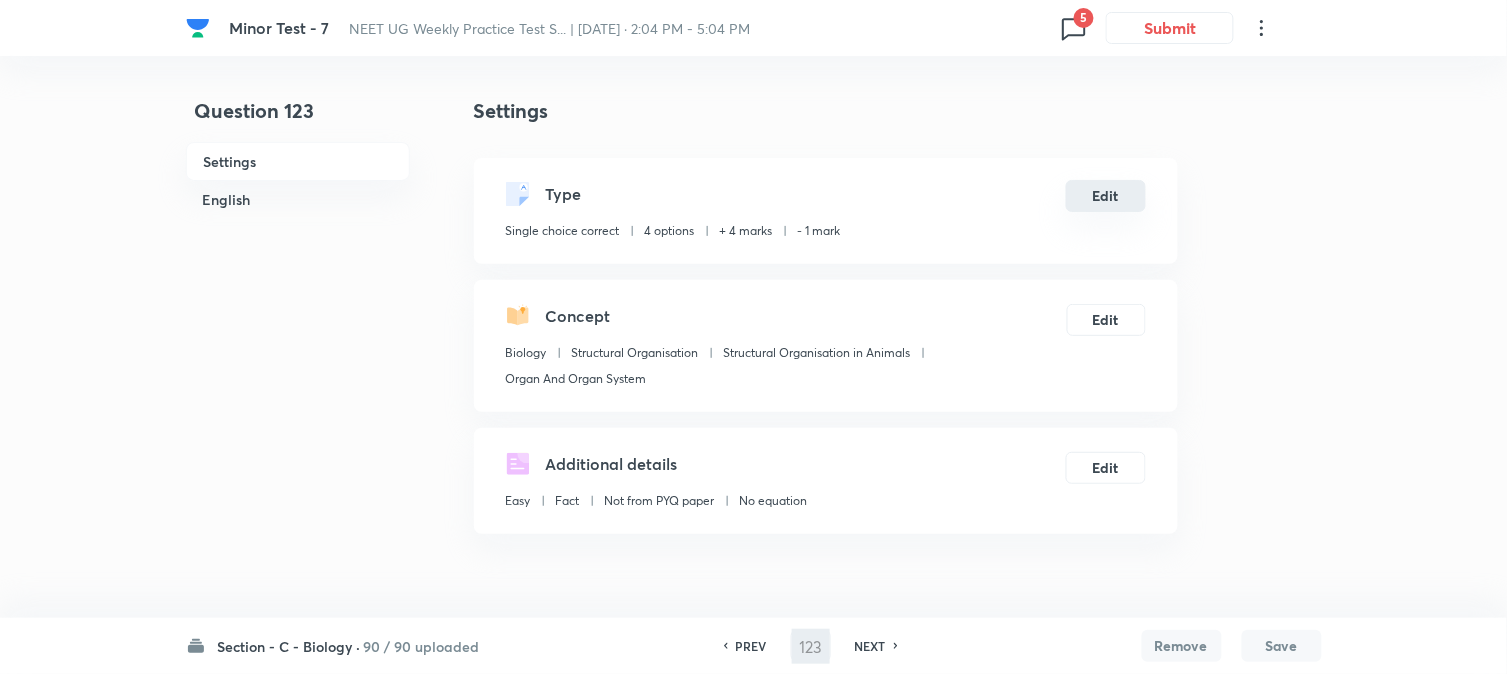 click on "Edit" at bounding box center (1106, 196) 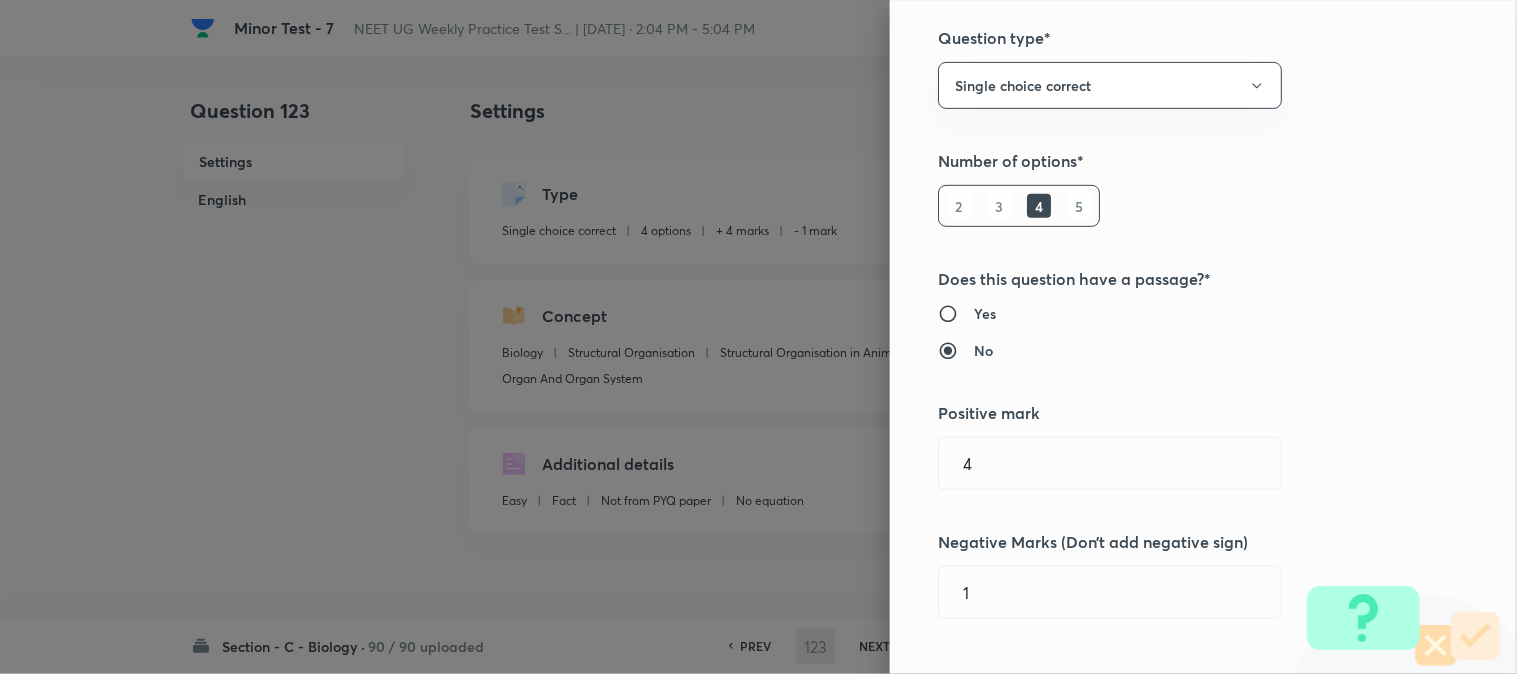 scroll, scrollTop: 444, scrollLeft: 0, axis: vertical 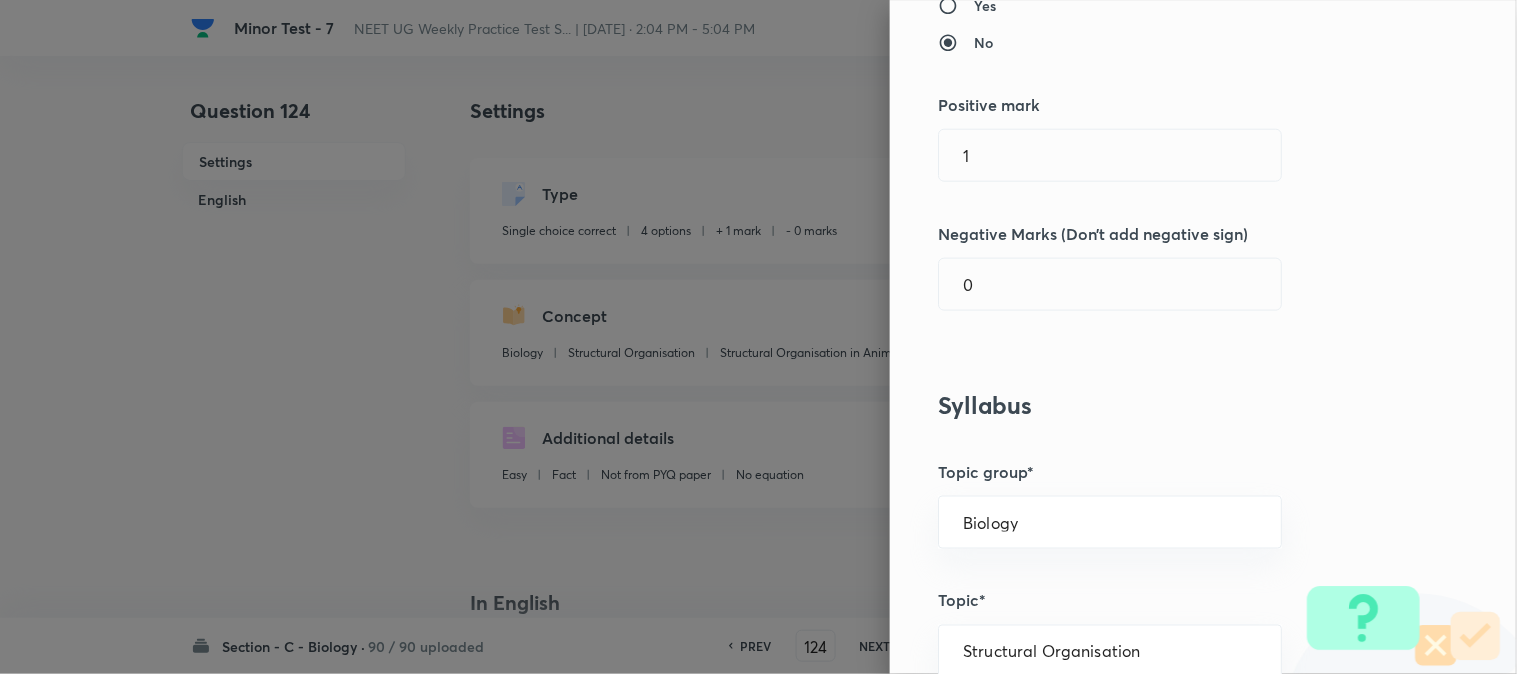 click on "Question settings Question type* Single choice correct Number of options* 2 3 4 5 Does this question have a passage?* Yes No Positive mark 1 ​ Negative Marks (Don’t add negative sign) 0 ​ Syllabus Topic group* Biology ​ Topic* Structural Organisation ​ Concept* Structural Organisation in Animals ​ Sub-concept* Cockroach ​ Concept-field ​ Additional details Question Difficulty Very easy Easy Moderate Hard Very hard Question is based on Fact Numerical Concept Previous year question Yes No Does this question have equation? Yes No Verification status Is the question verified? *Select 'yes' only if a question is verified Yes No Save" at bounding box center (1203, 337) 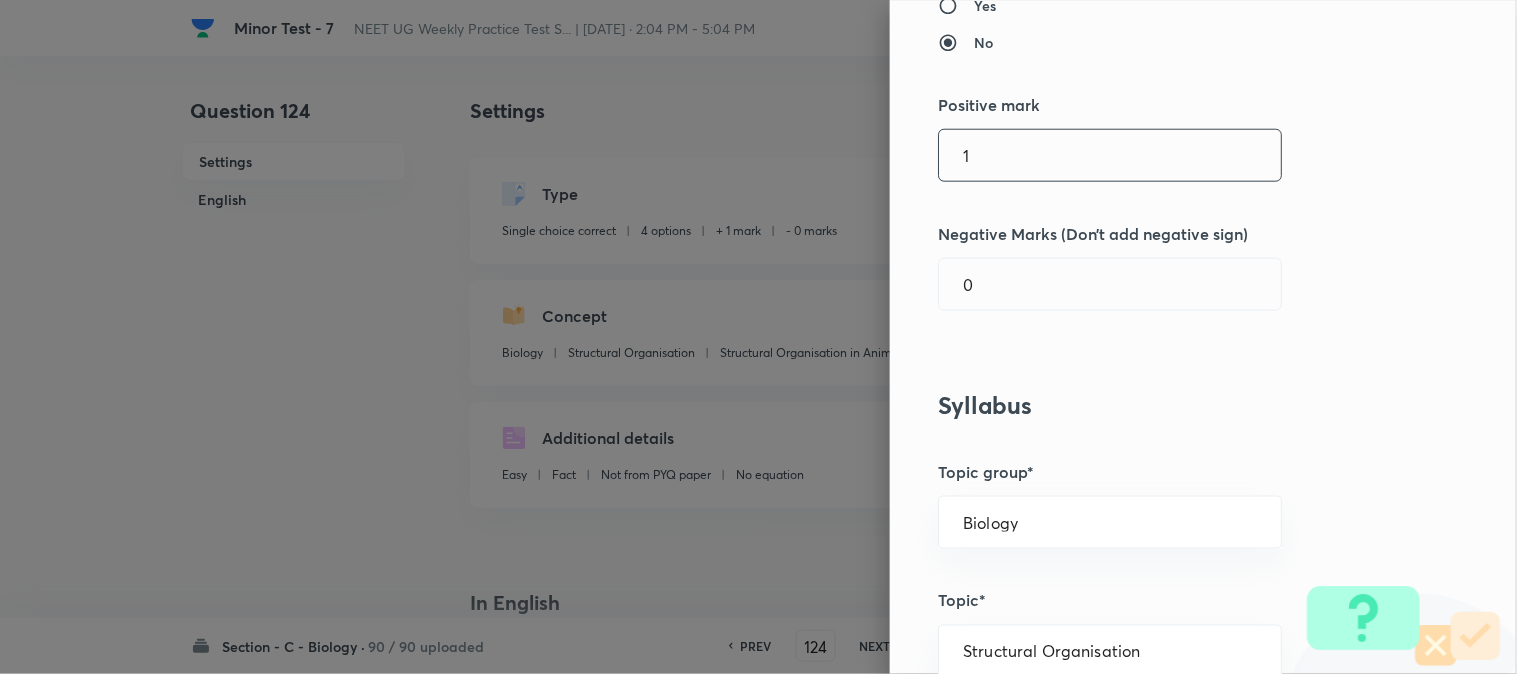 click on "1" at bounding box center (1110, 155) 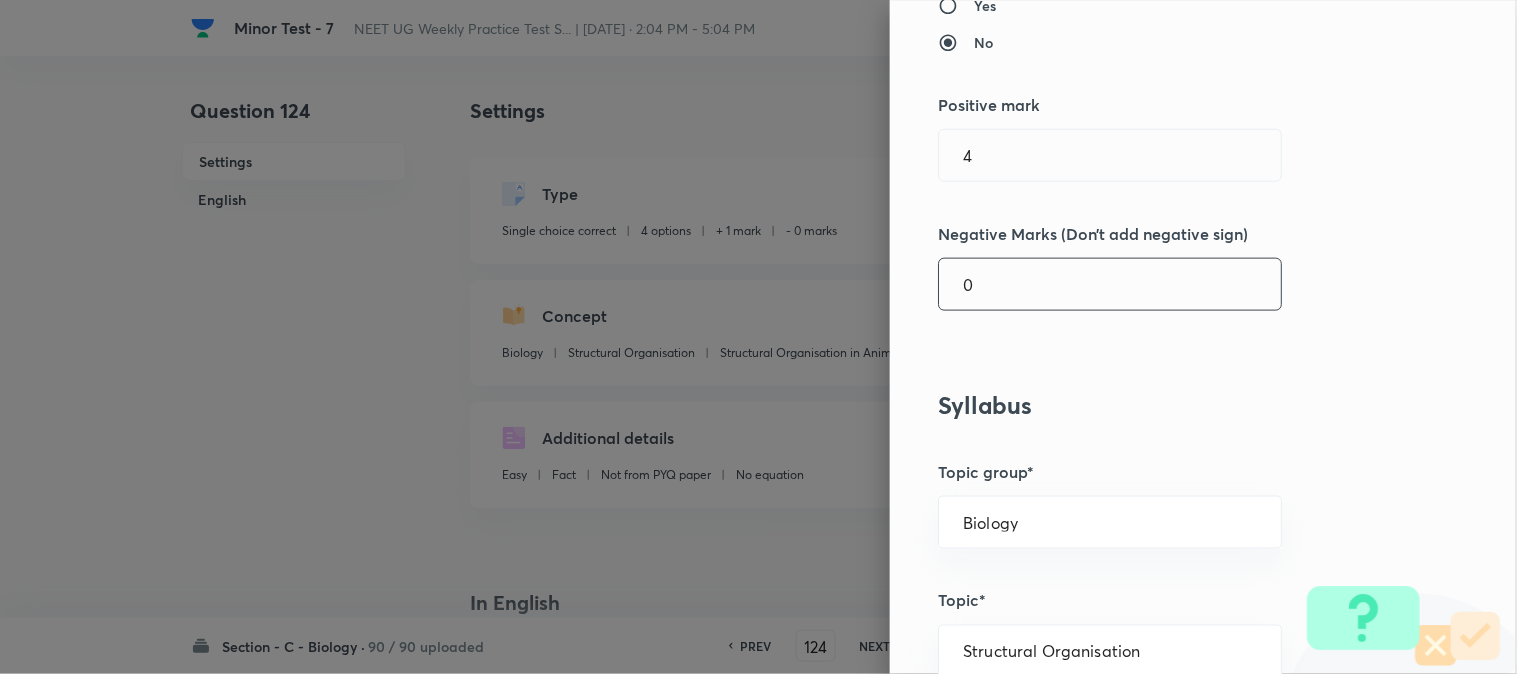 click on "0" at bounding box center [1110, 284] 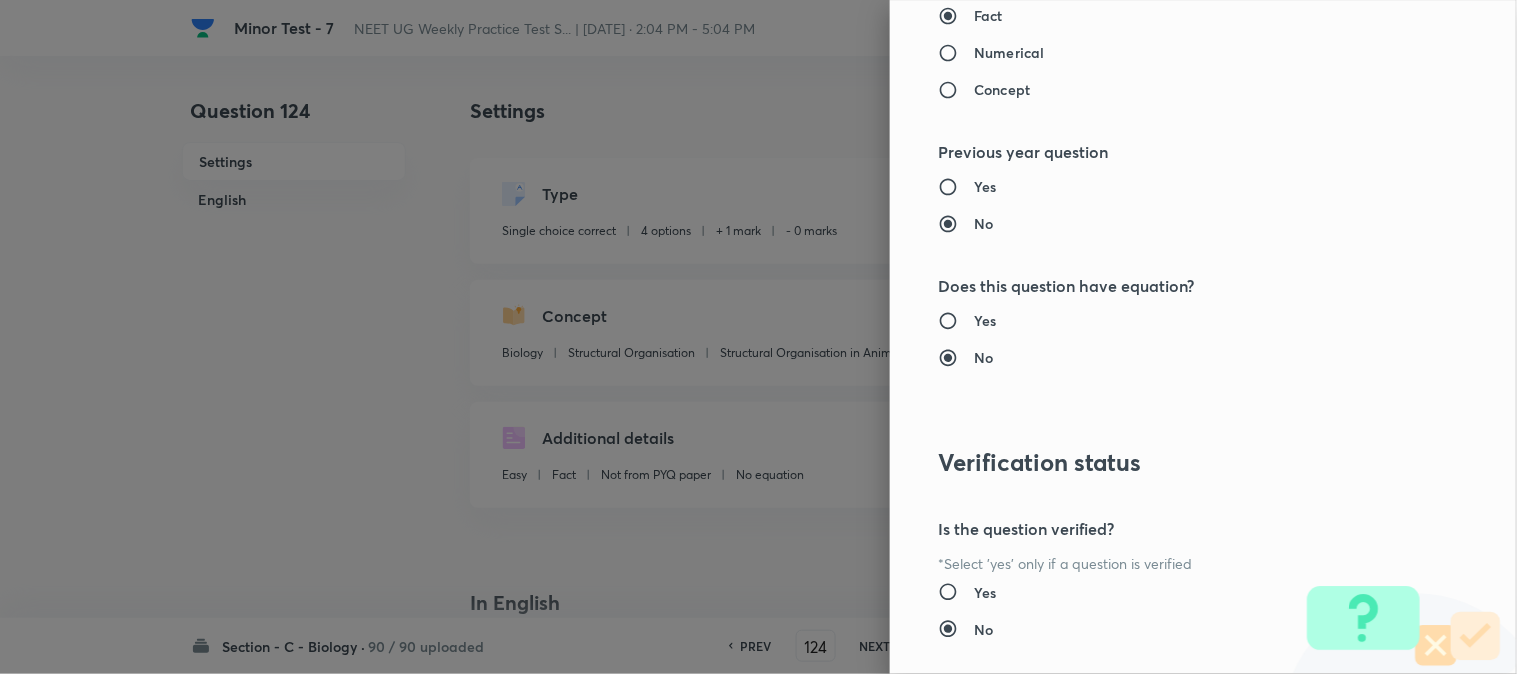 scroll, scrollTop: 2052, scrollLeft: 0, axis: vertical 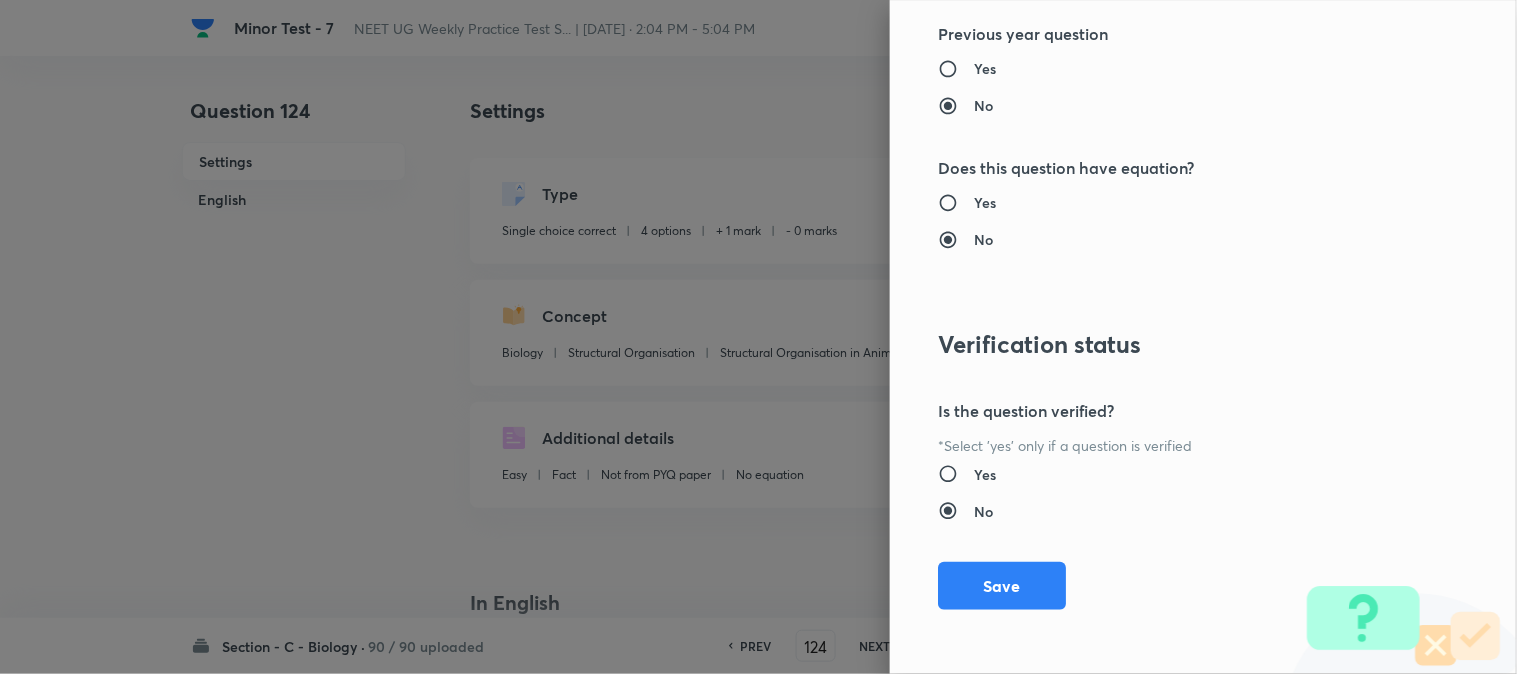 click on "Question settings Question type* Single choice correct Number of options* 2 3 4 5 Does this question have a passage?* Yes No Positive mark 4 ​ Negative Marks (Don’t add negative sign) 1 ​ Syllabus Topic group* Biology ​ Topic* Structural Organisation ​ Concept* Structural Organisation in Animals ​ Sub-concept* Cockroach ​ Concept-field ​ Additional details Question Difficulty Very easy Easy Moderate Hard Very hard Question is based on Fact Numerical Concept Previous year question Yes No Does this question have equation? Yes No Verification status Is the question verified? *Select 'yes' only if a question is verified Yes No Save" at bounding box center [1203, 337] 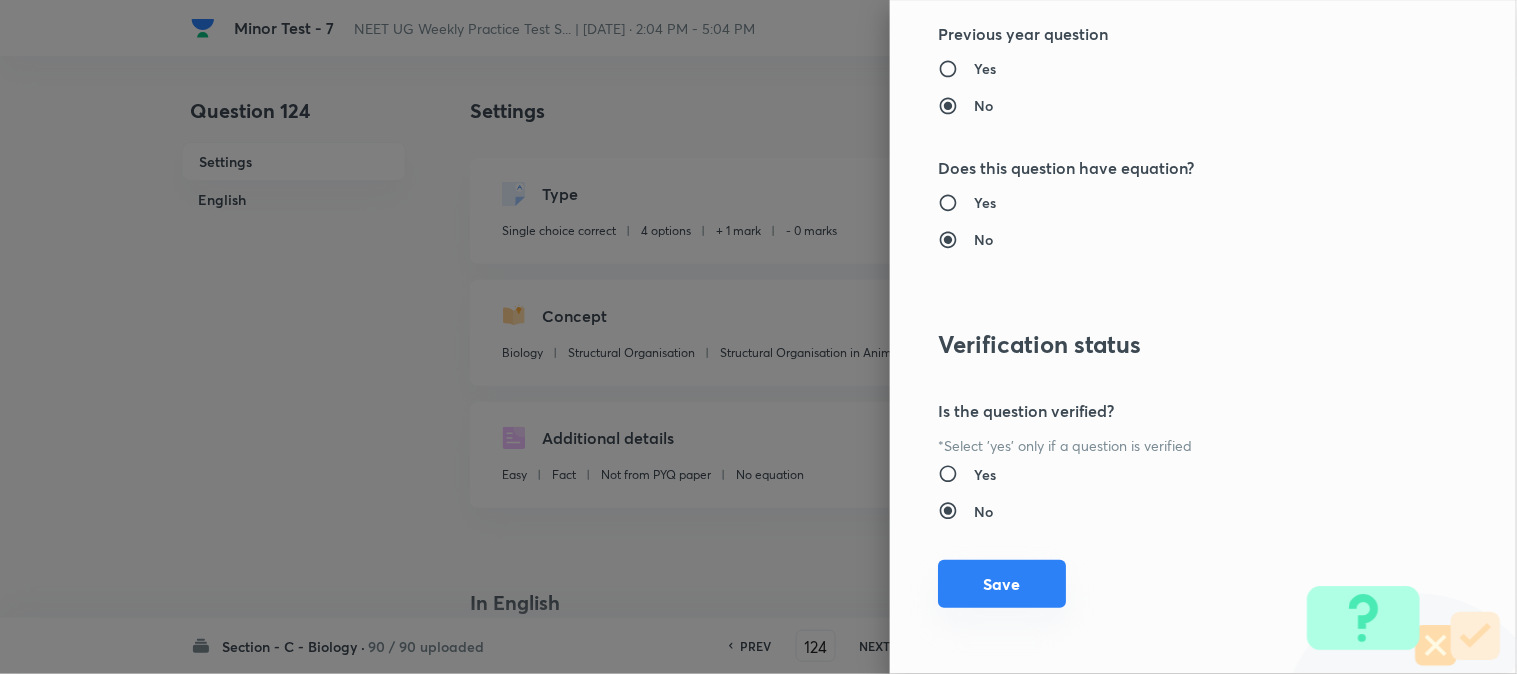 click on "Save" at bounding box center (1002, 584) 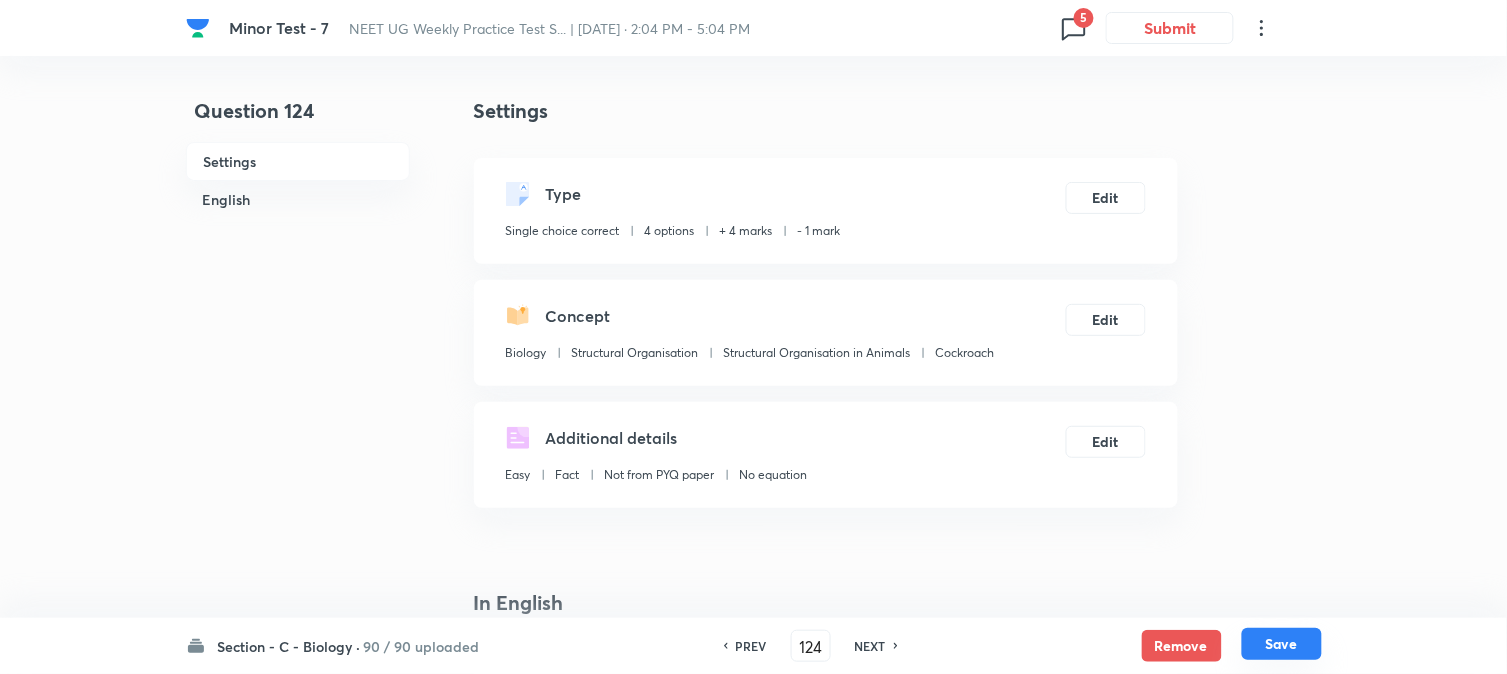 click on "Save" at bounding box center [1282, 644] 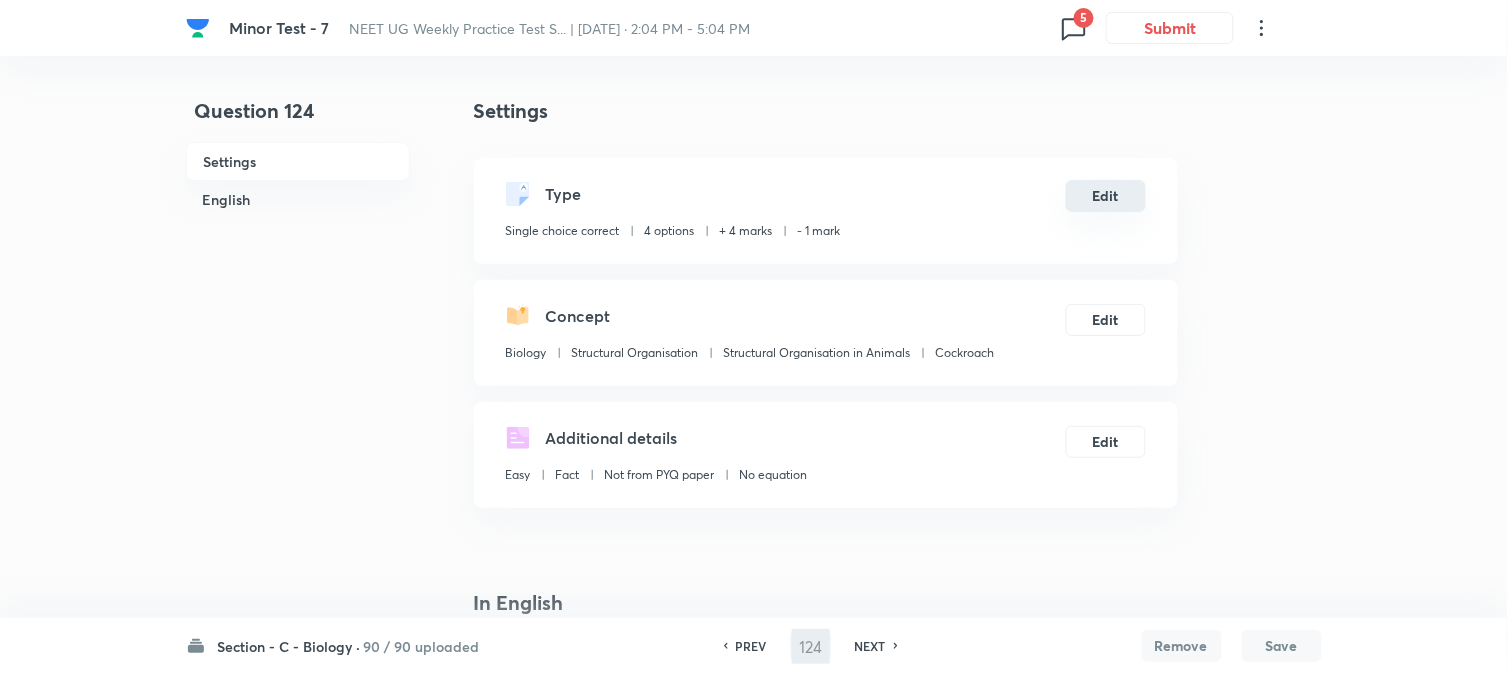 click on "Edit" at bounding box center [1106, 196] 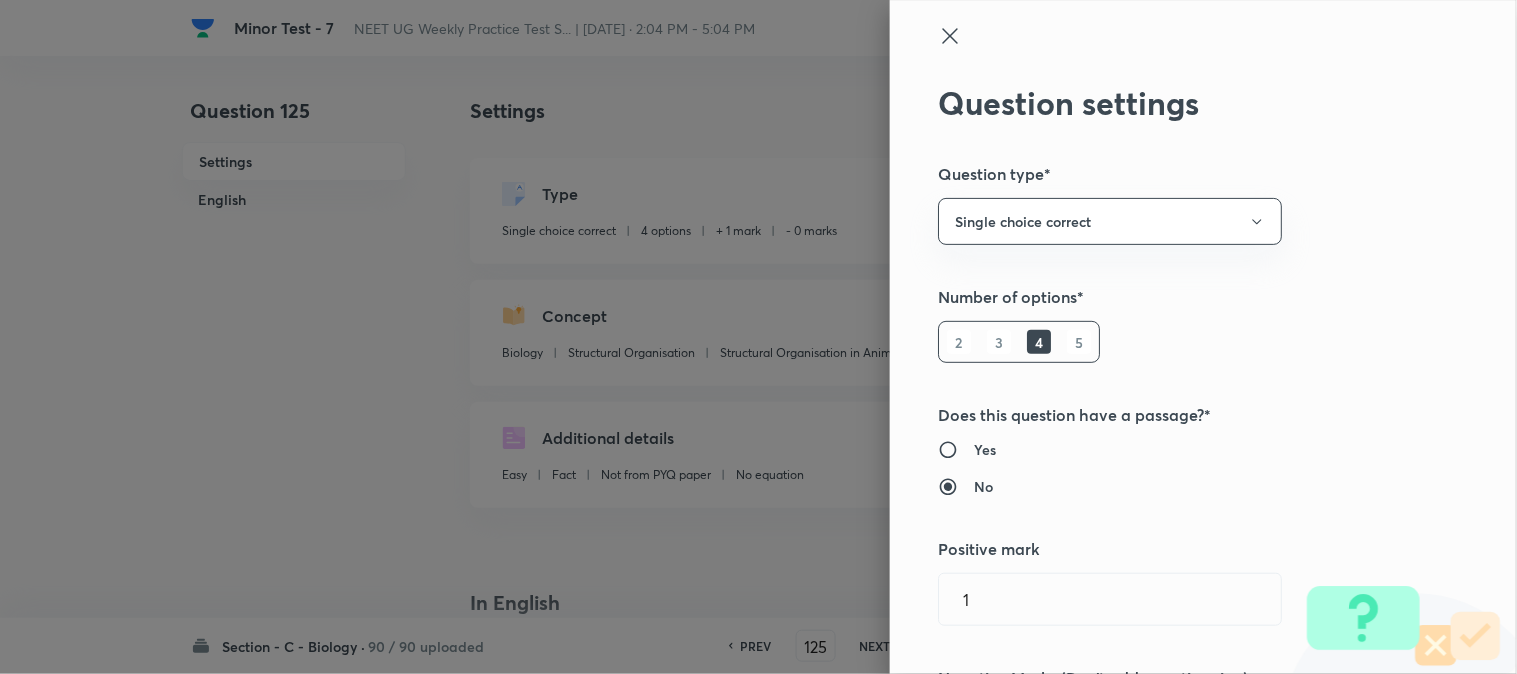 scroll, scrollTop: 333, scrollLeft: 0, axis: vertical 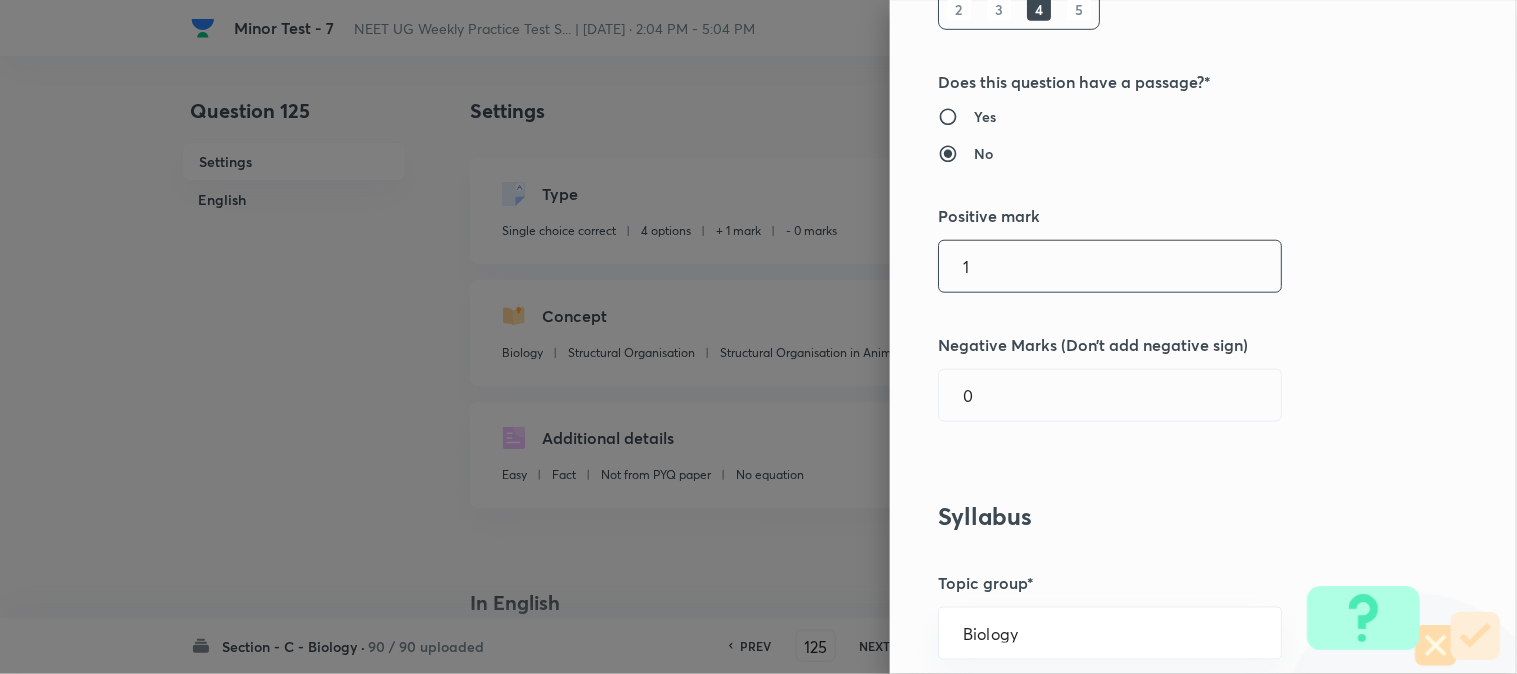 click on "1" at bounding box center [1110, 266] 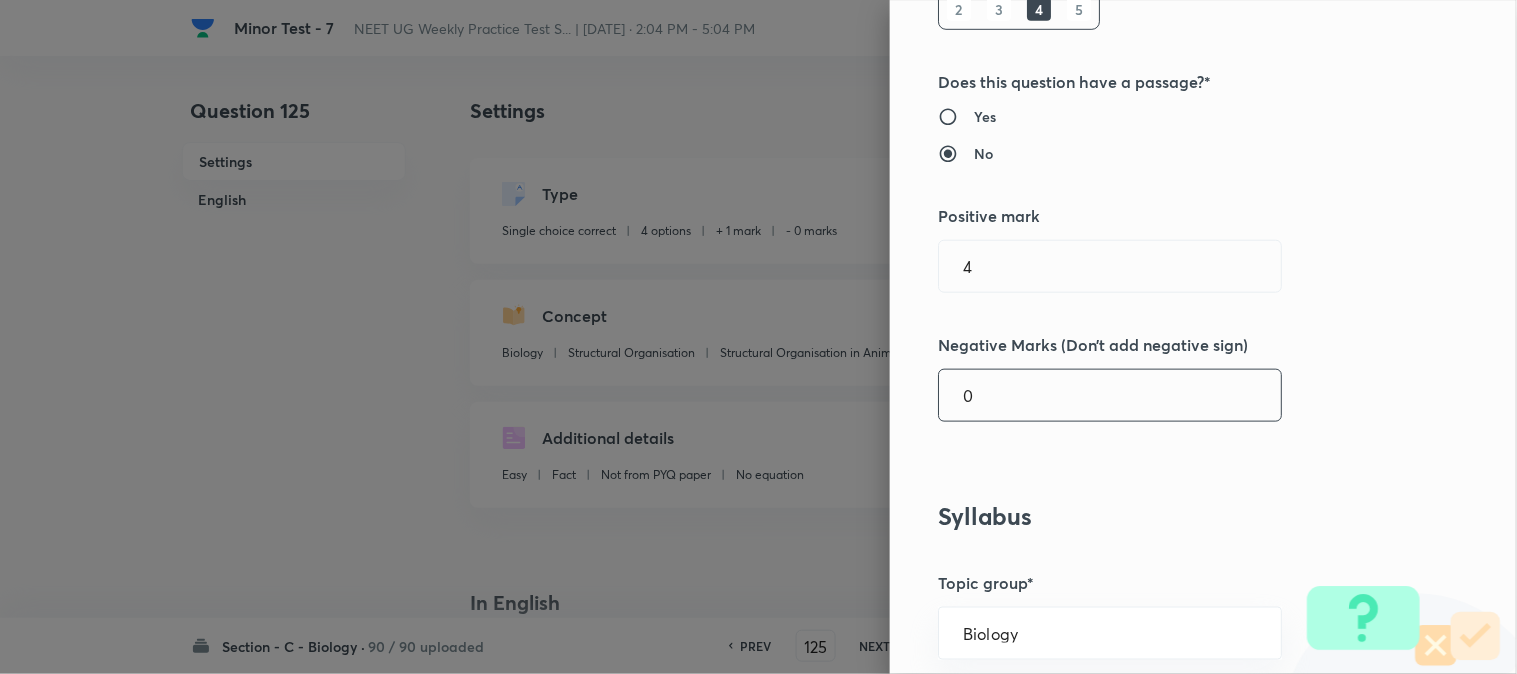 click on "0" at bounding box center (1110, 395) 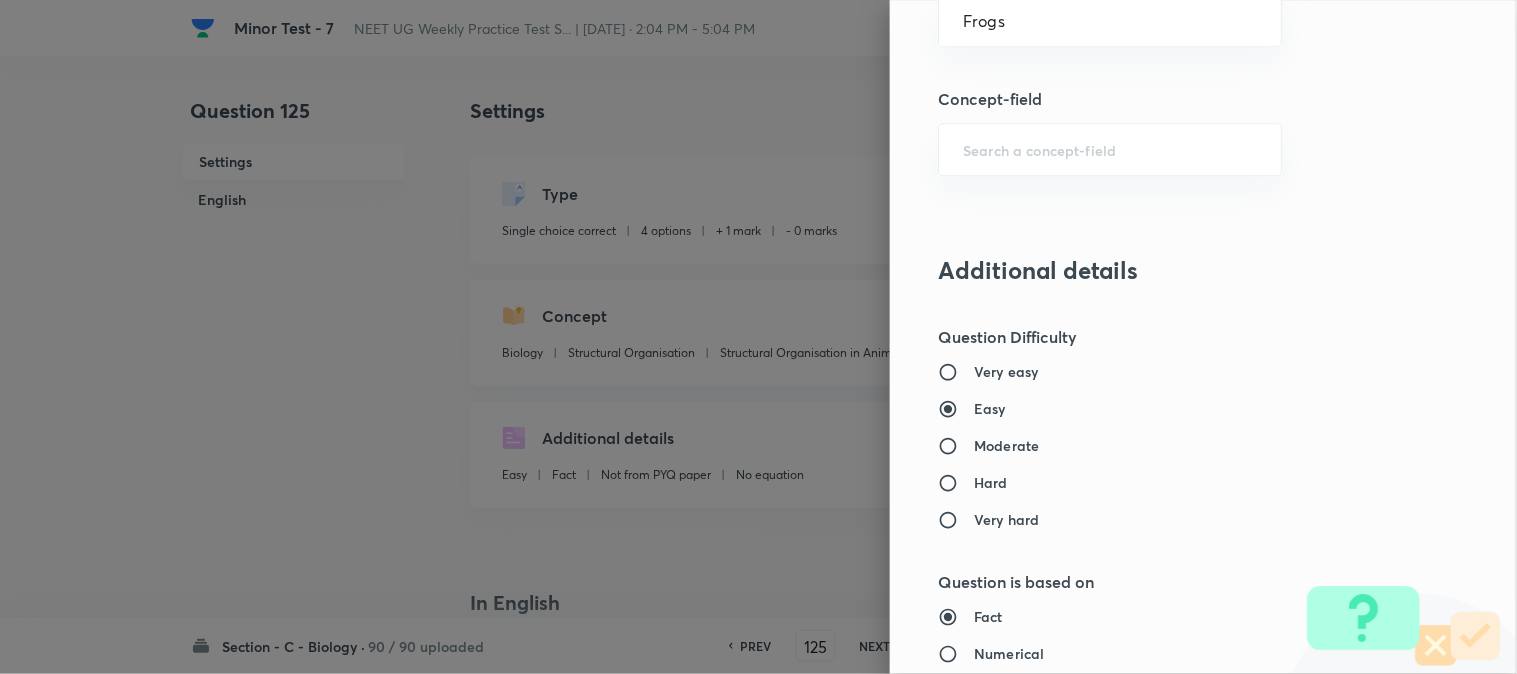 scroll, scrollTop: 2052, scrollLeft: 0, axis: vertical 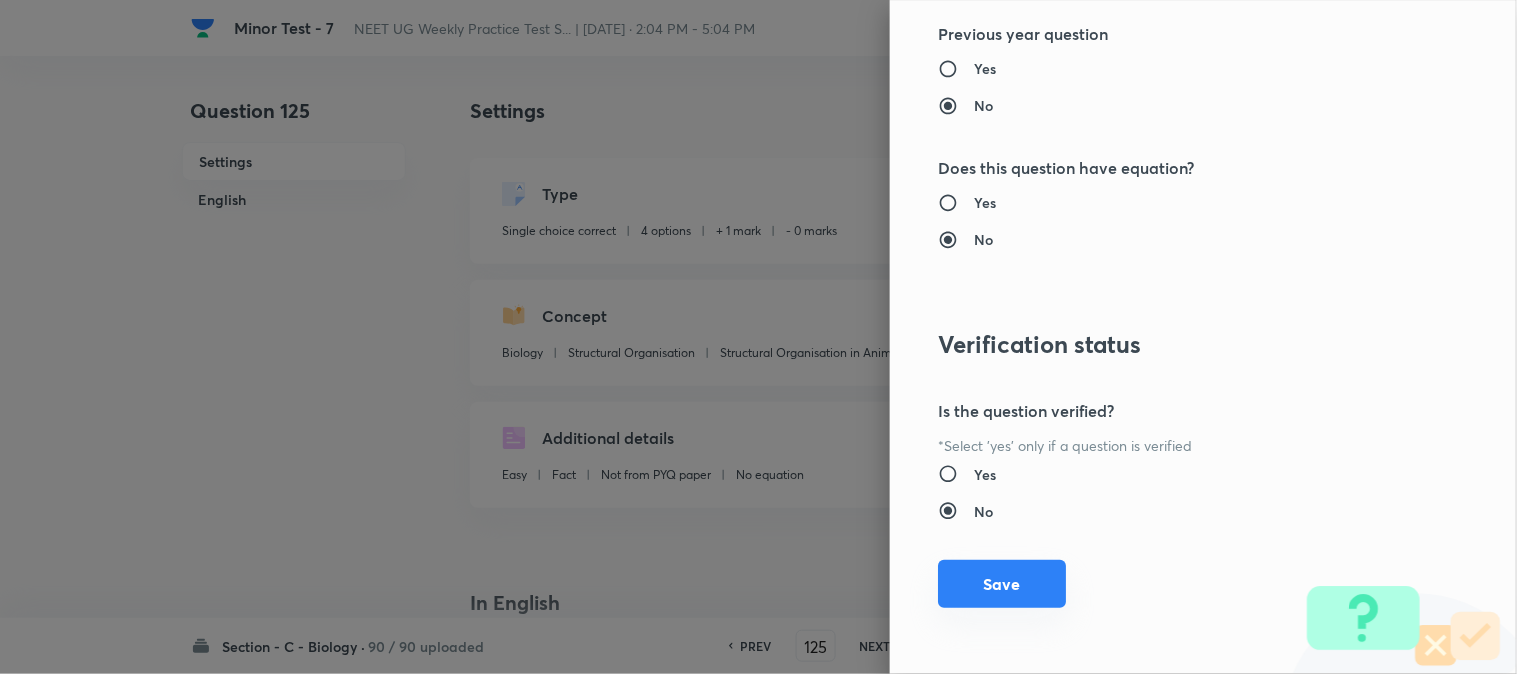click on "Save" at bounding box center [1002, 584] 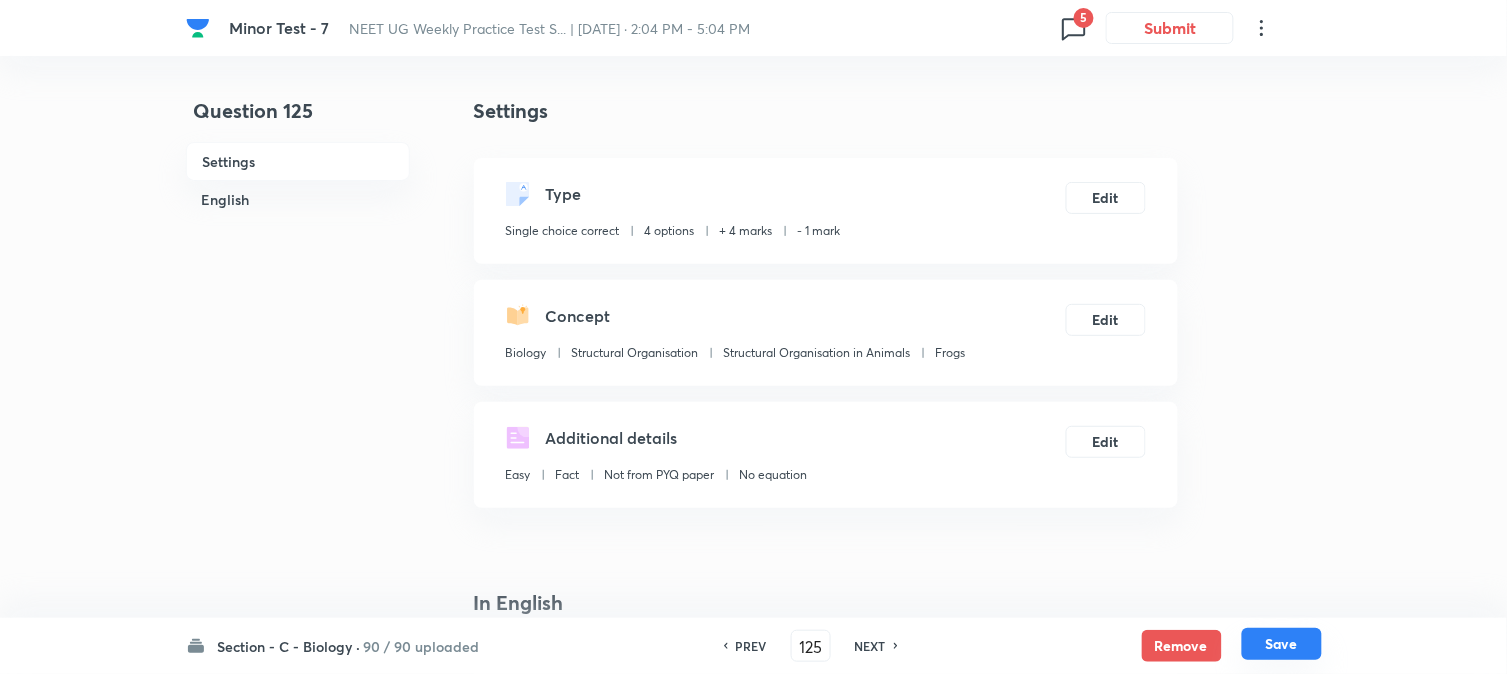click on "Save" at bounding box center [1282, 644] 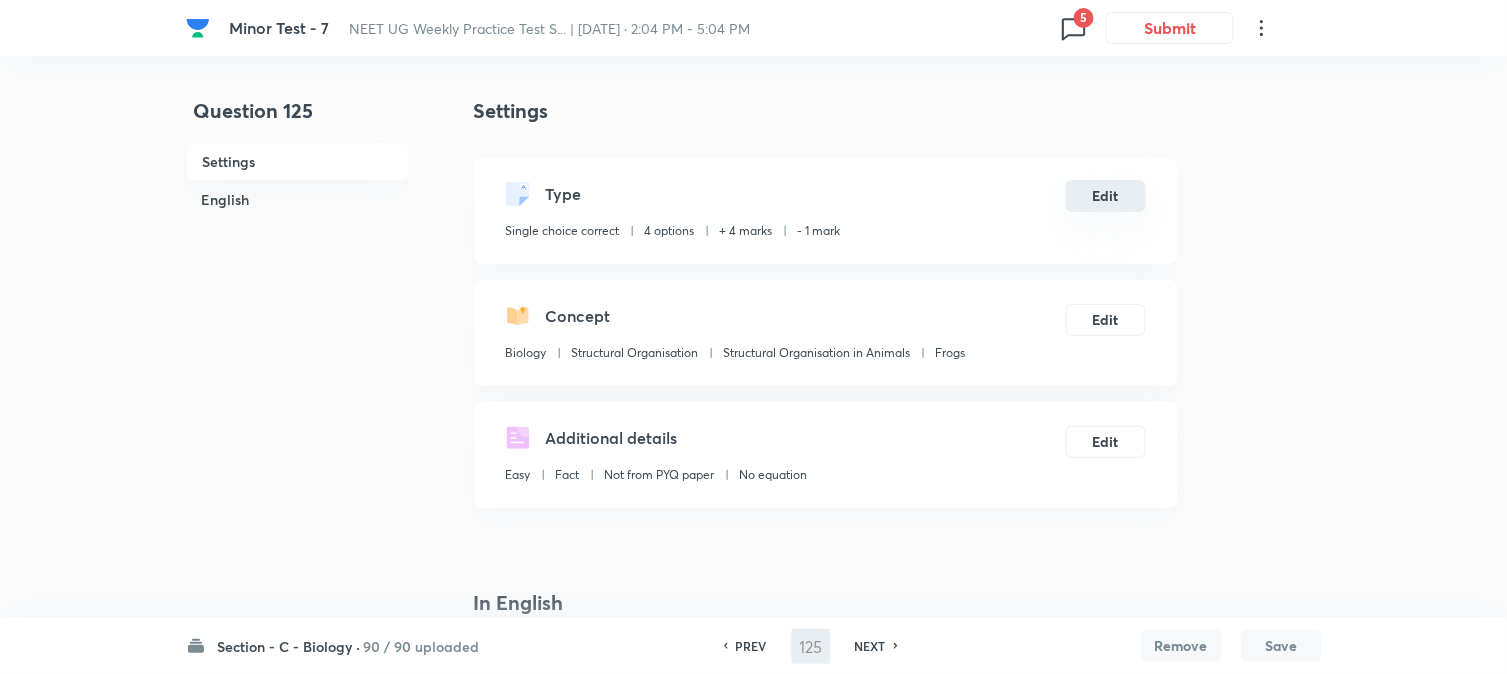 click on "Edit" at bounding box center [1106, 196] 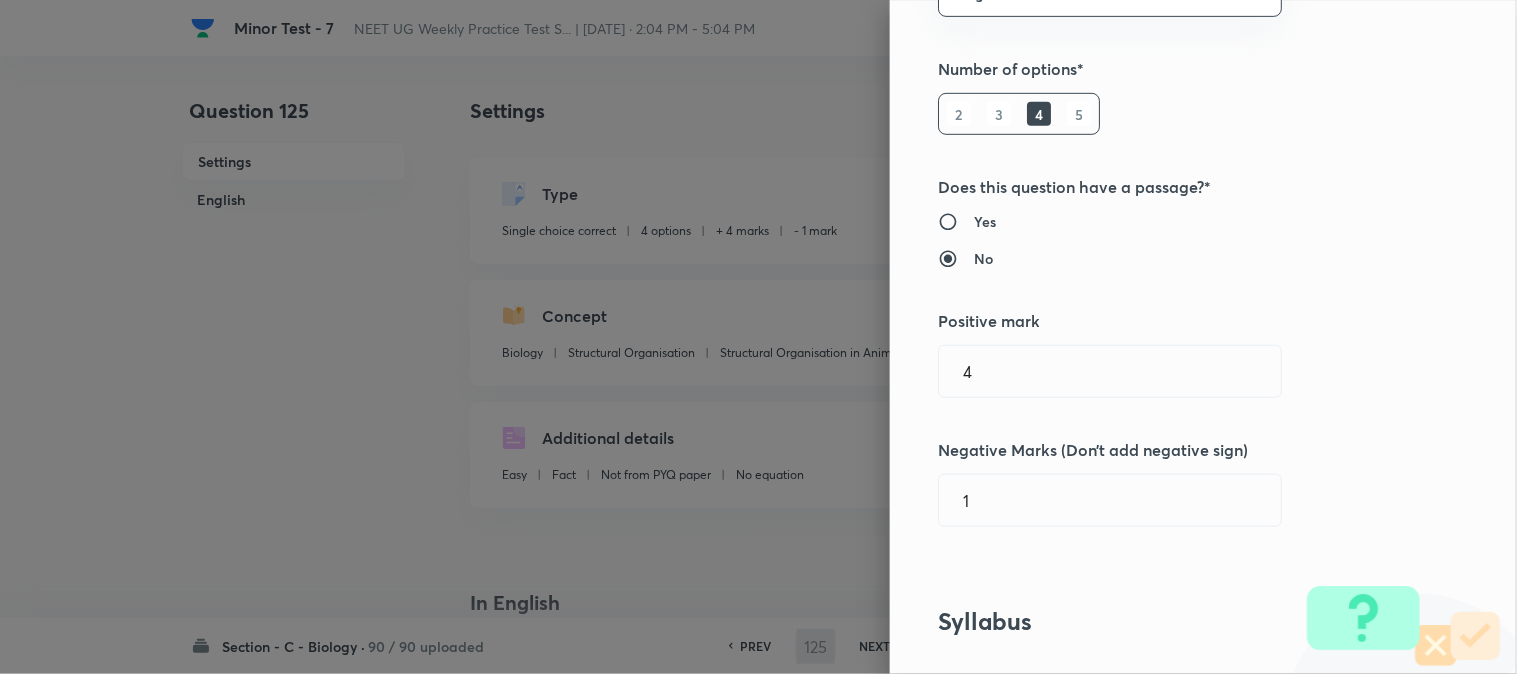 scroll, scrollTop: 444, scrollLeft: 0, axis: vertical 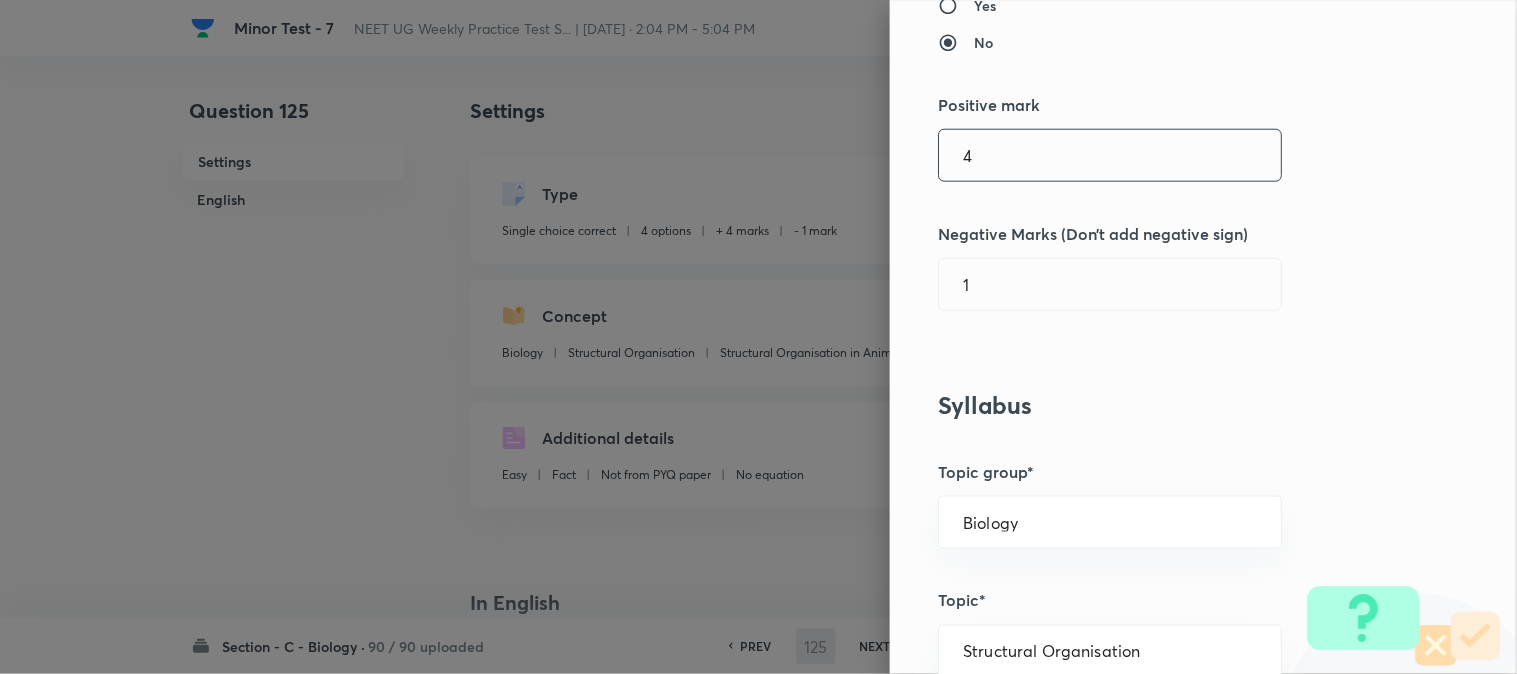 click on "4" at bounding box center [1110, 155] 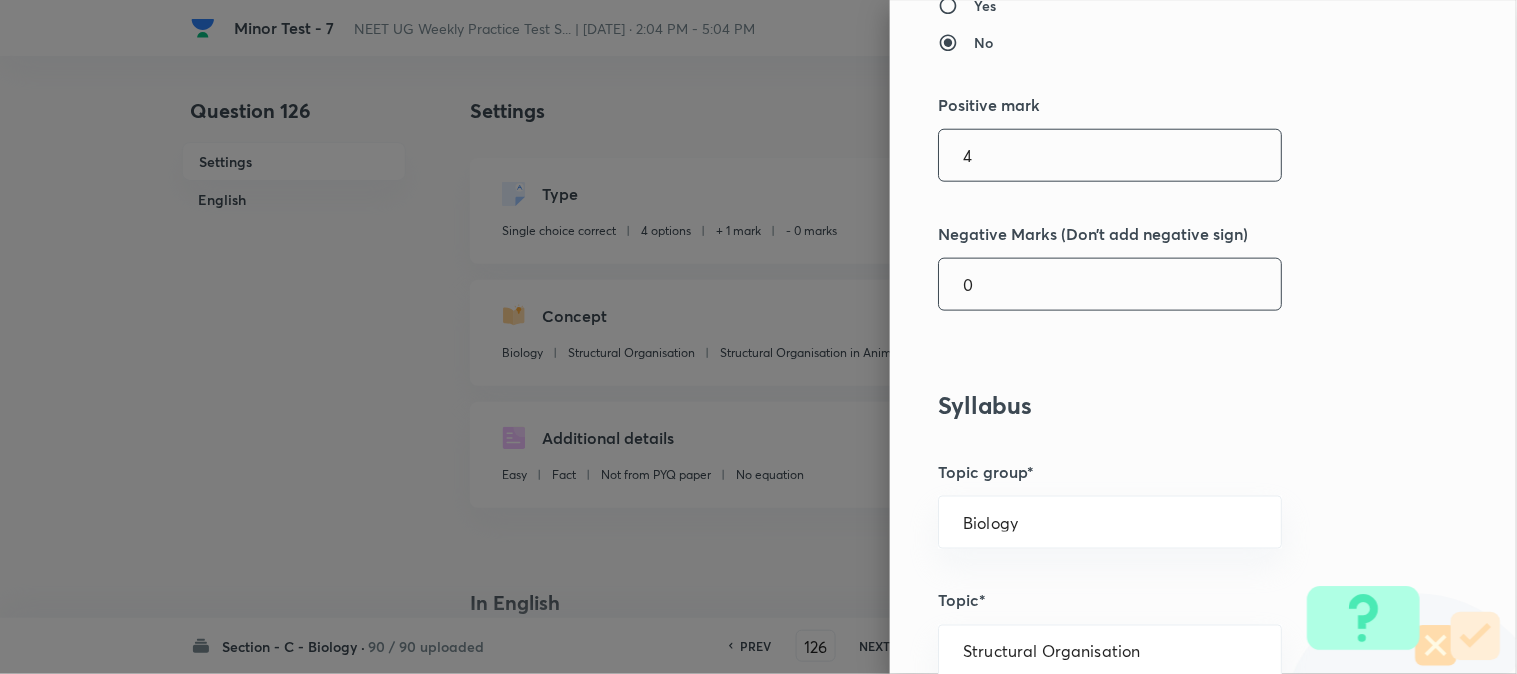 click on "0" at bounding box center (1110, 284) 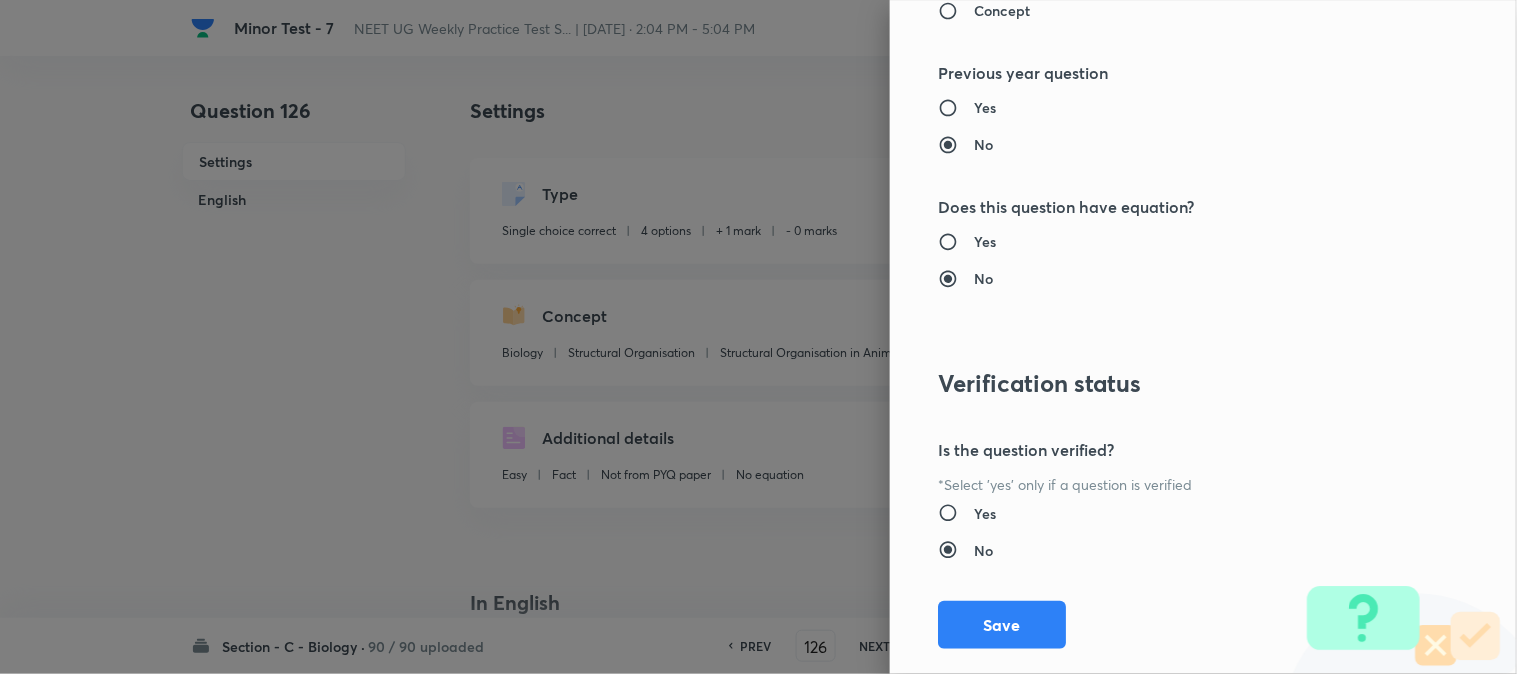 scroll, scrollTop: 2052, scrollLeft: 0, axis: vertical 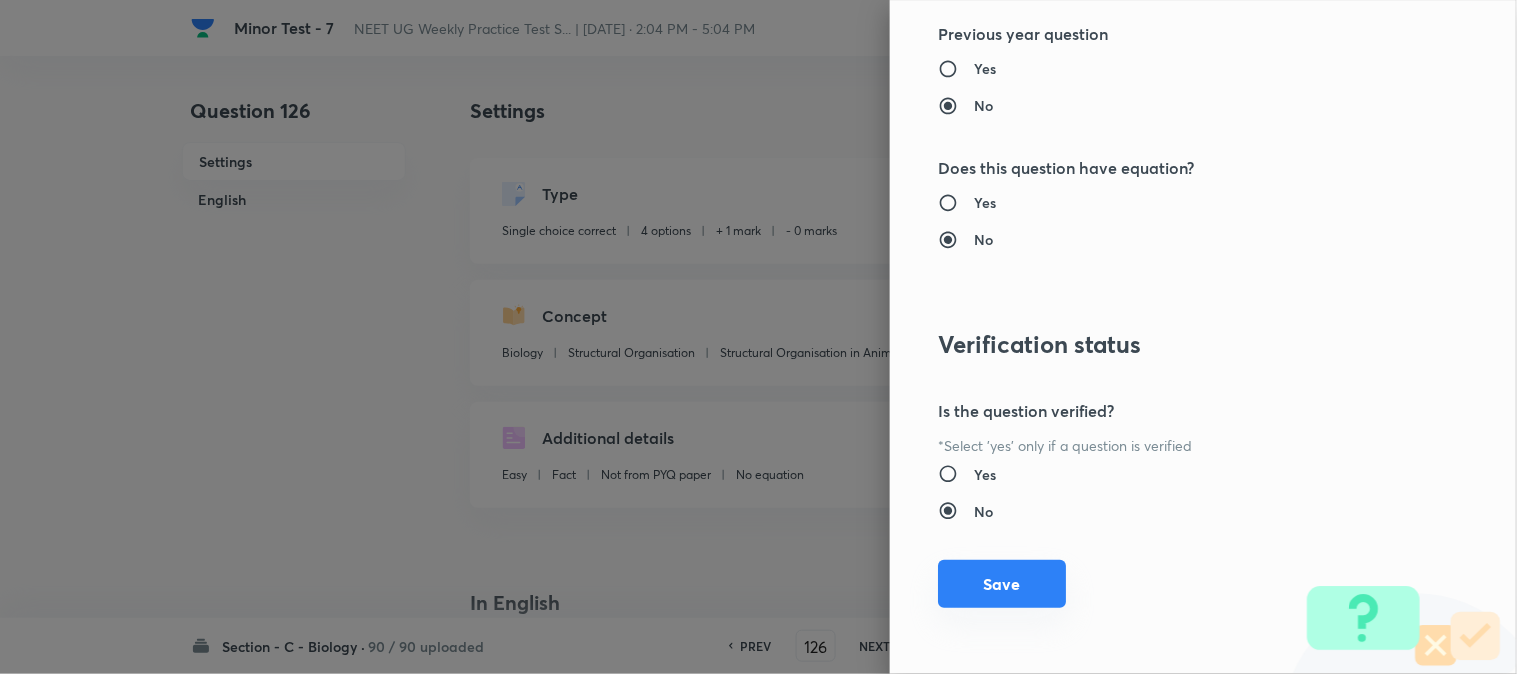 click on "Save" at bounding box center (1002, 584) 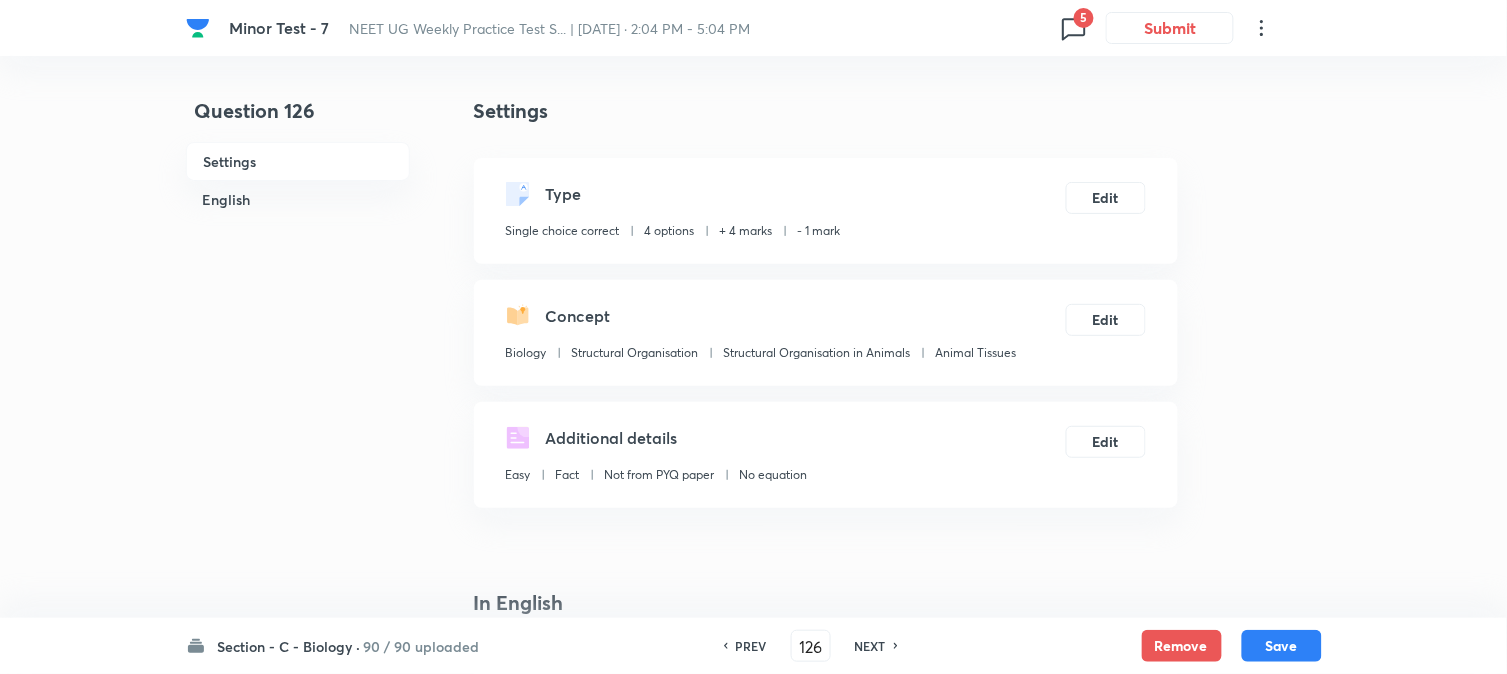 click on "Remove Save" at bounding box center [1232, 646] 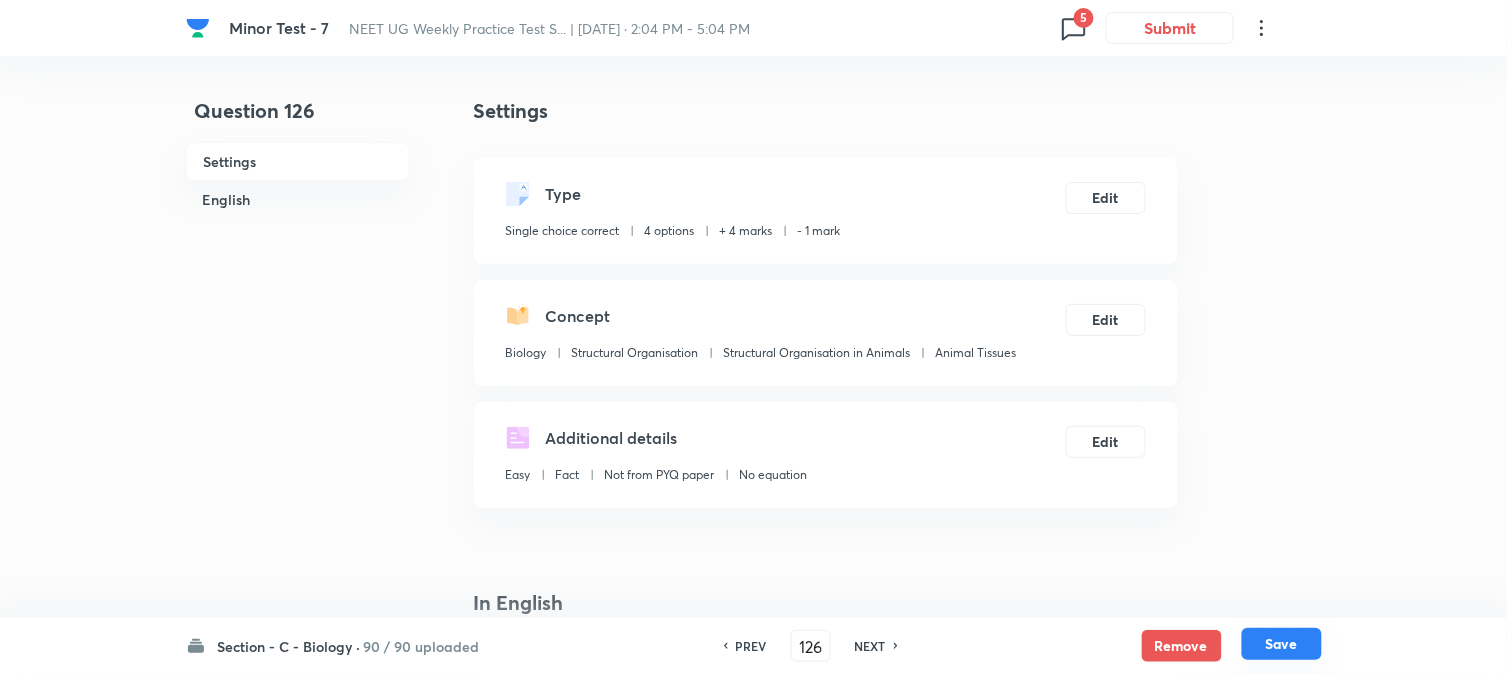 click on "Save" at bounding box center (1282, 644) 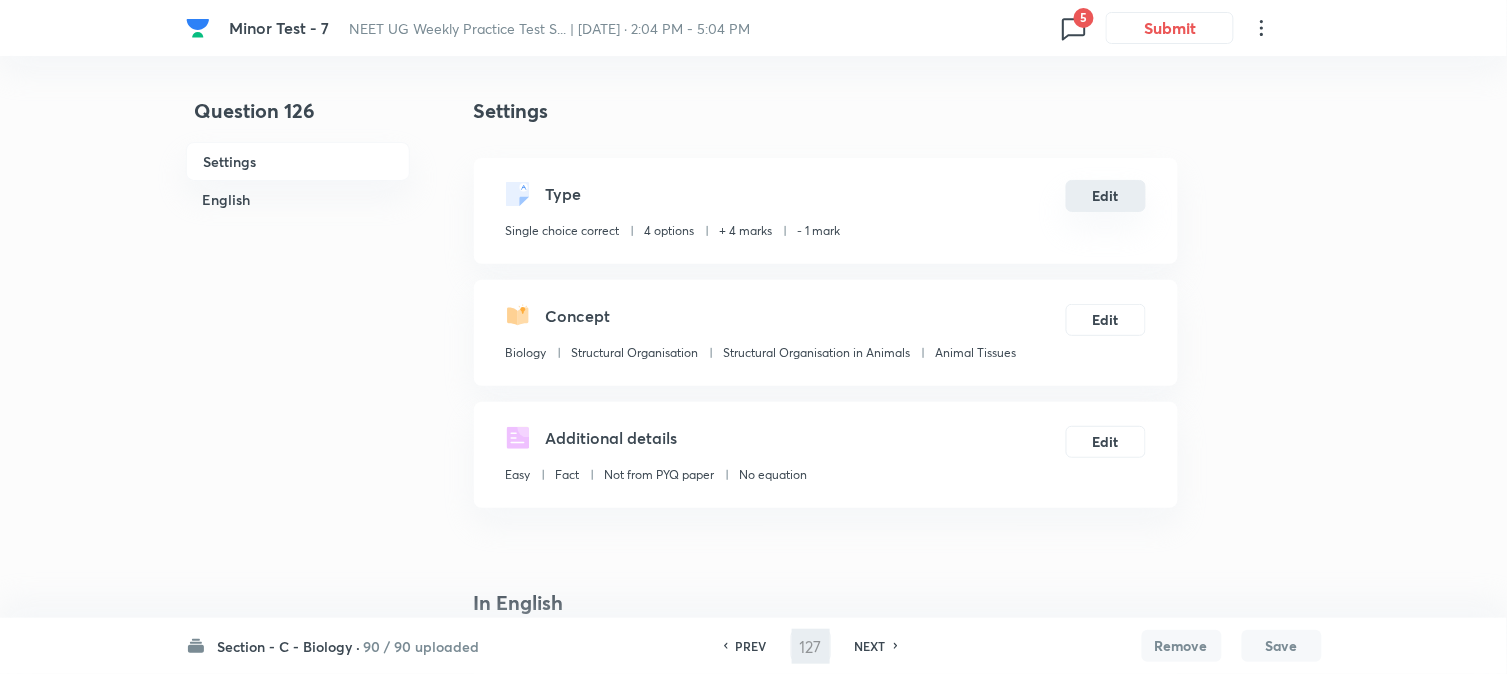click on "Edit" at bounding box center [1106, 196] 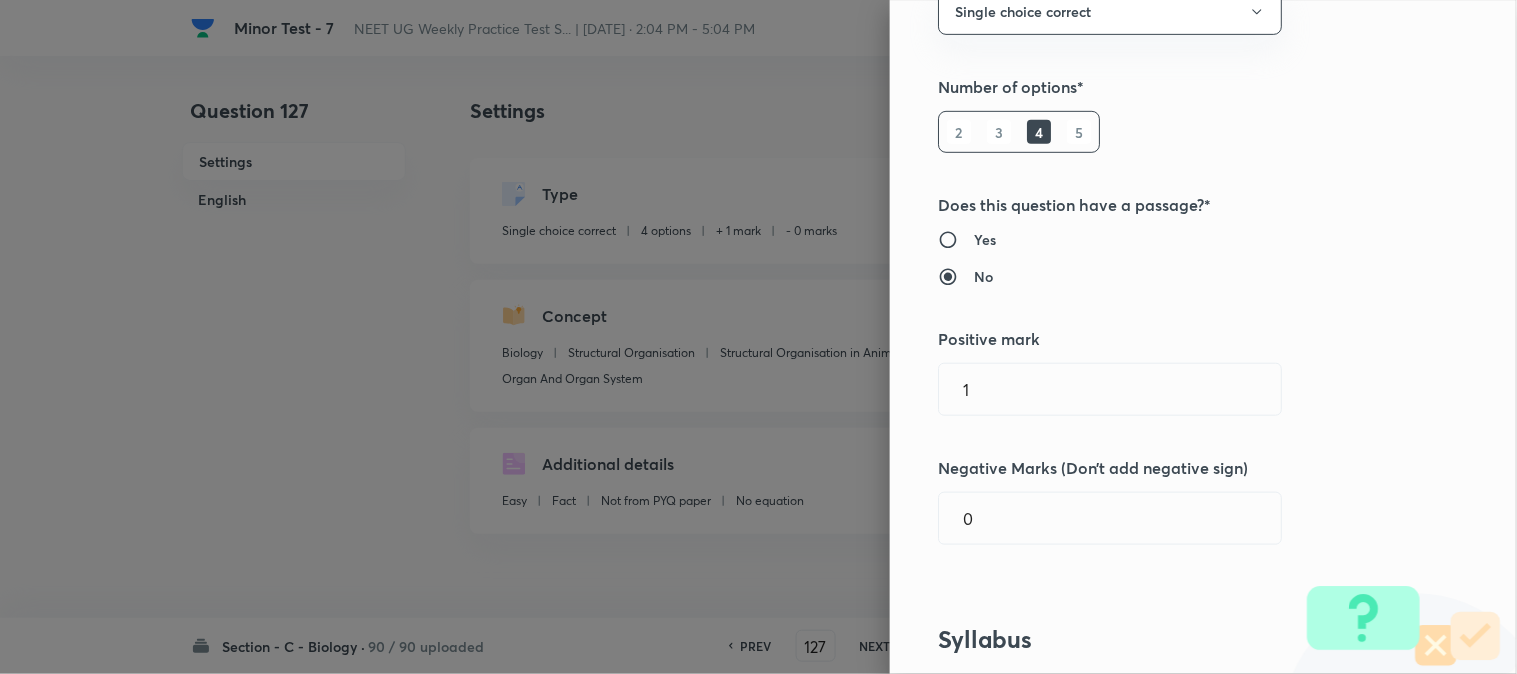 scroll, scrollTop: 444, scrollLeft: 0, axis: vertical 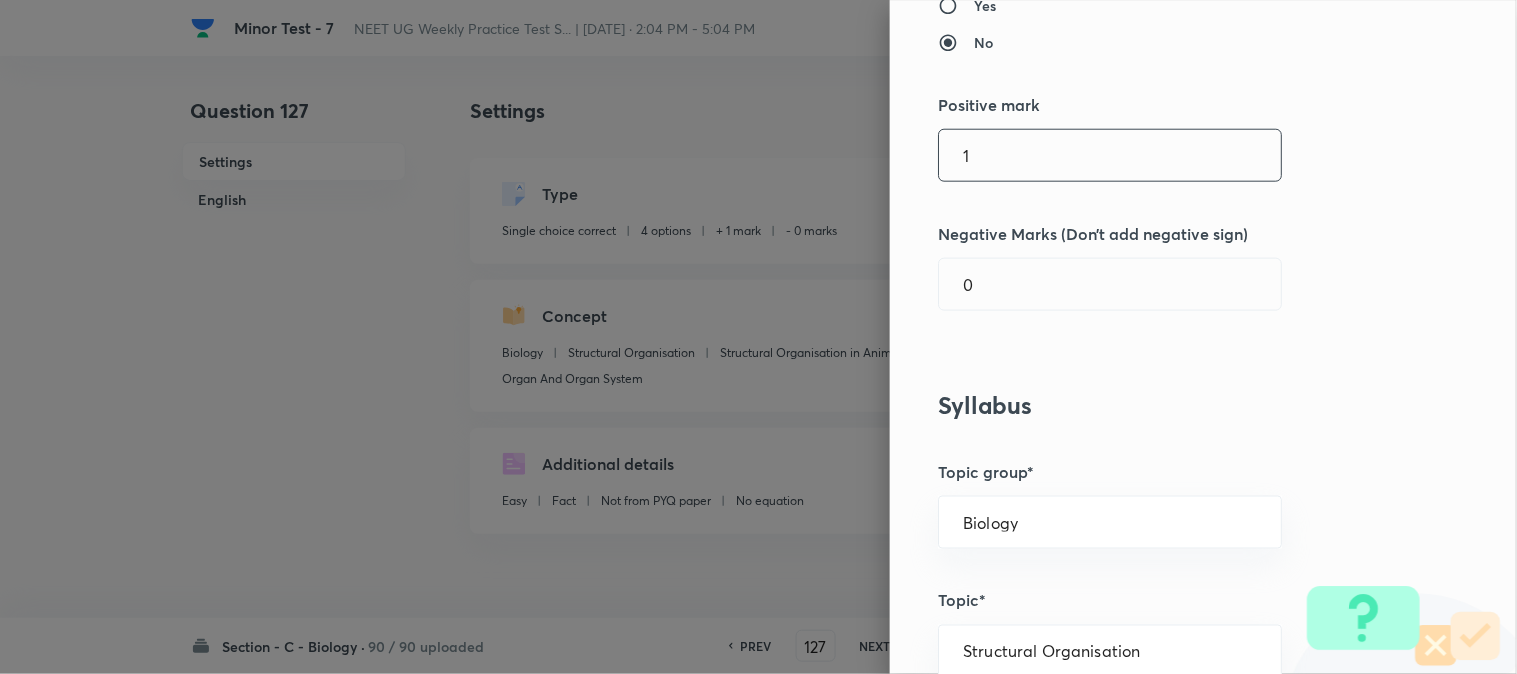 click on "1" at bounding box center [1110, 155] 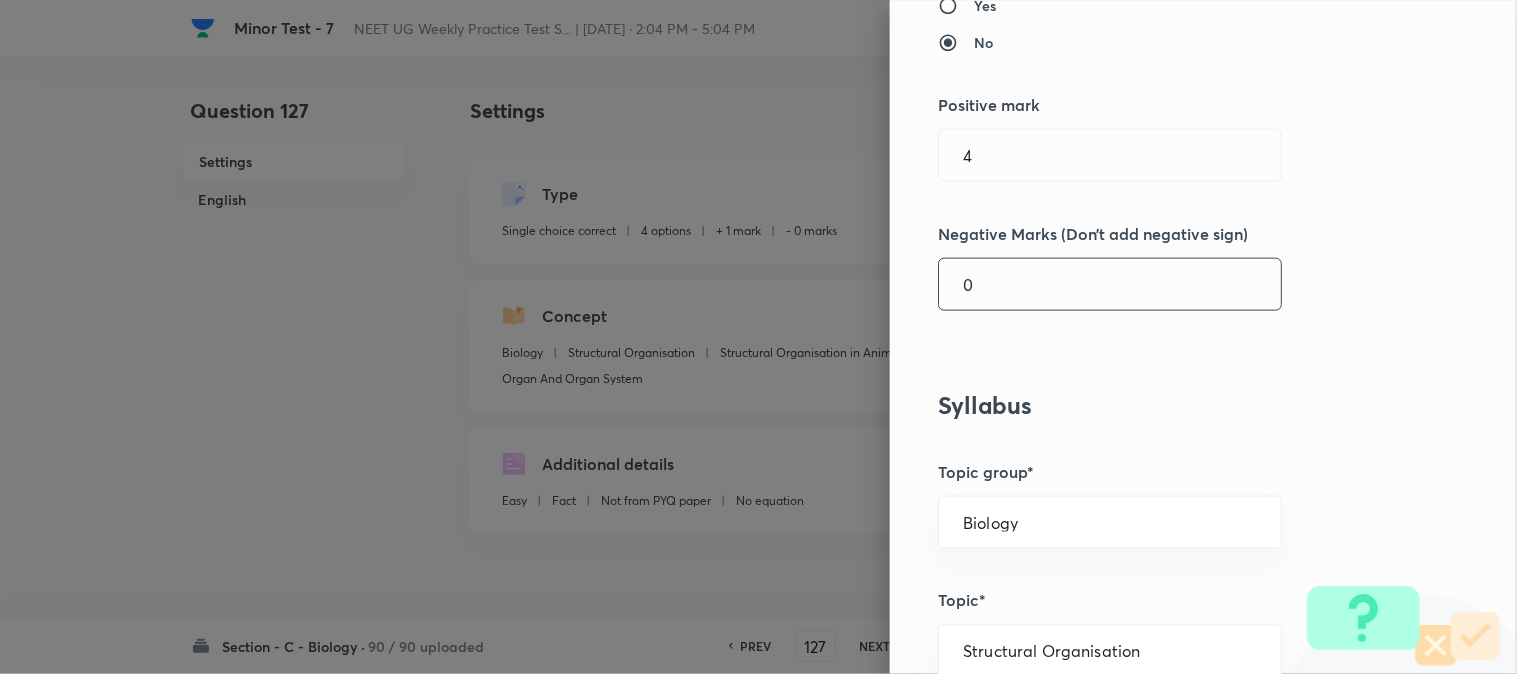 click on "0" at bounding box center (1110, 284) 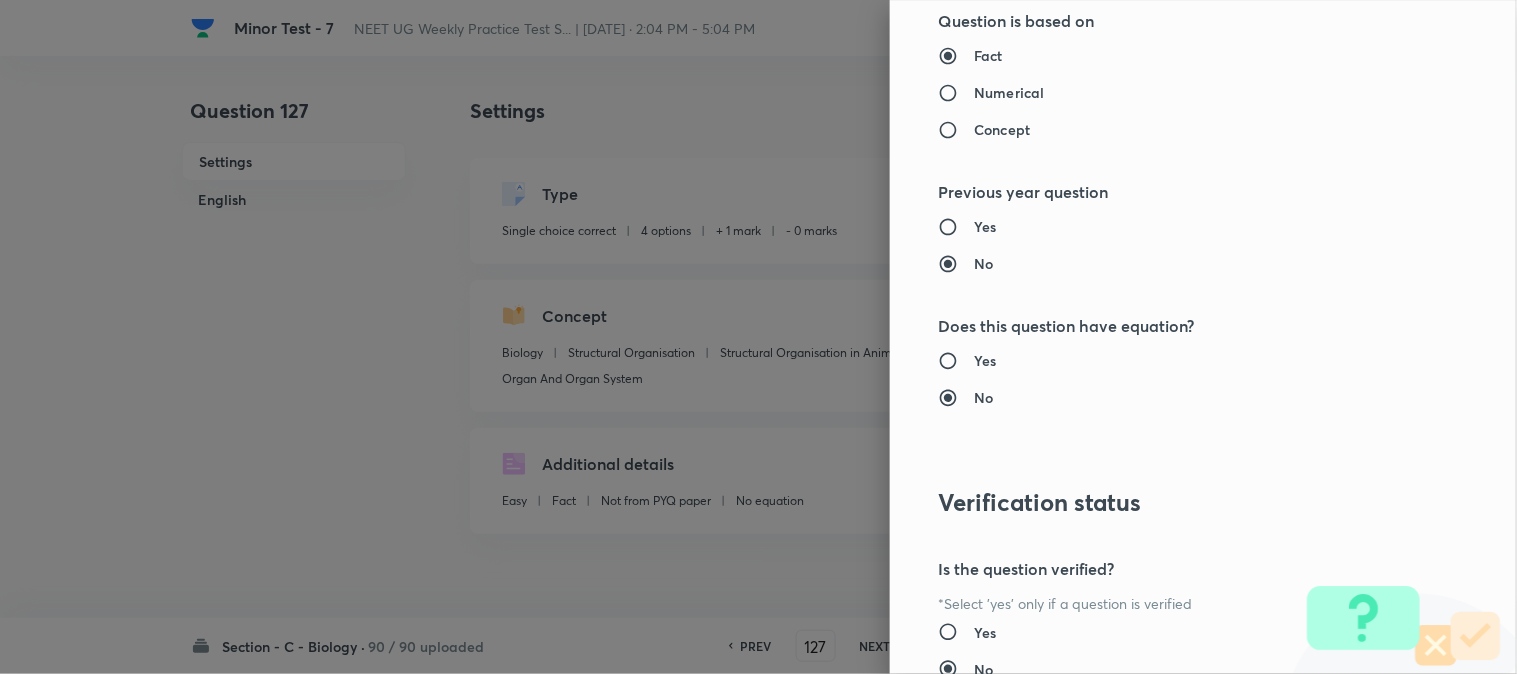 scroll, scrollTop: 2052, scrollLeft: 0, axis: vertical 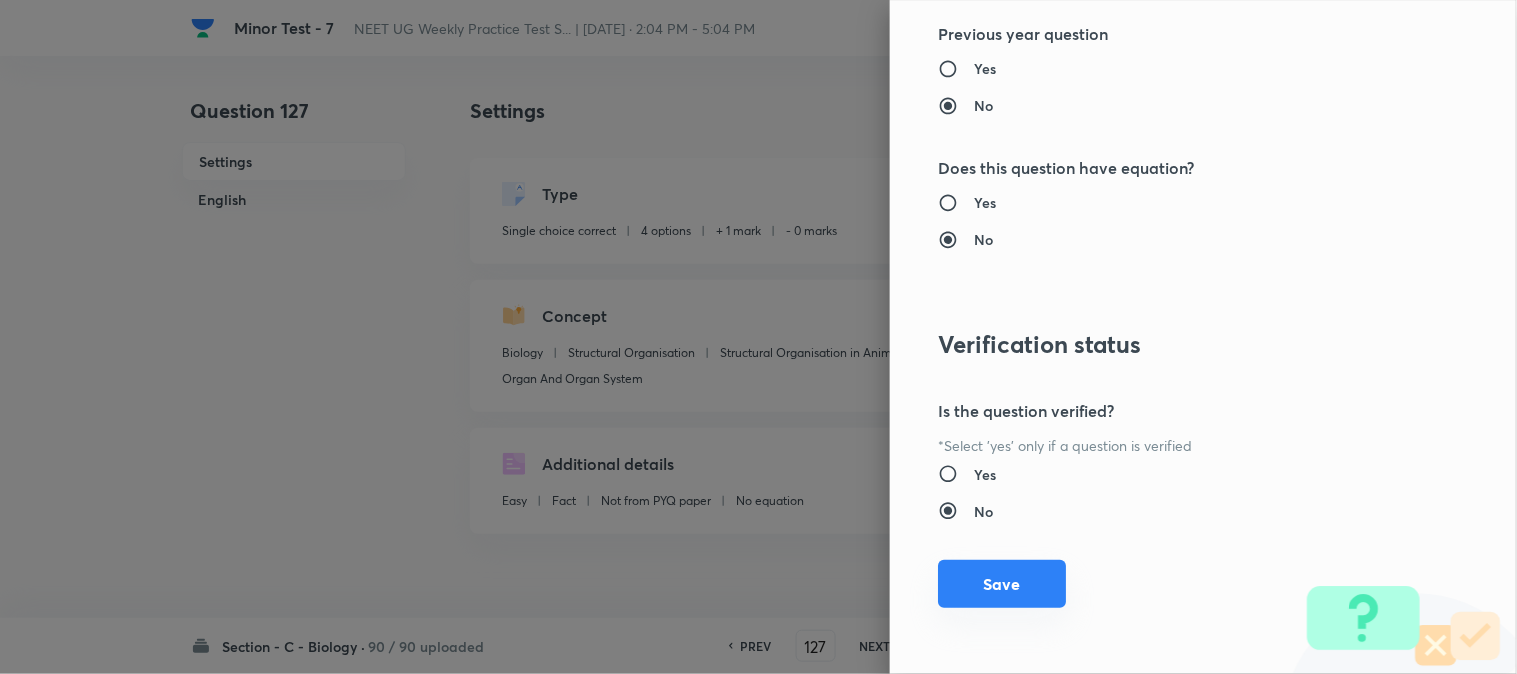 click on "Save" at bounding box center [1002, 584] 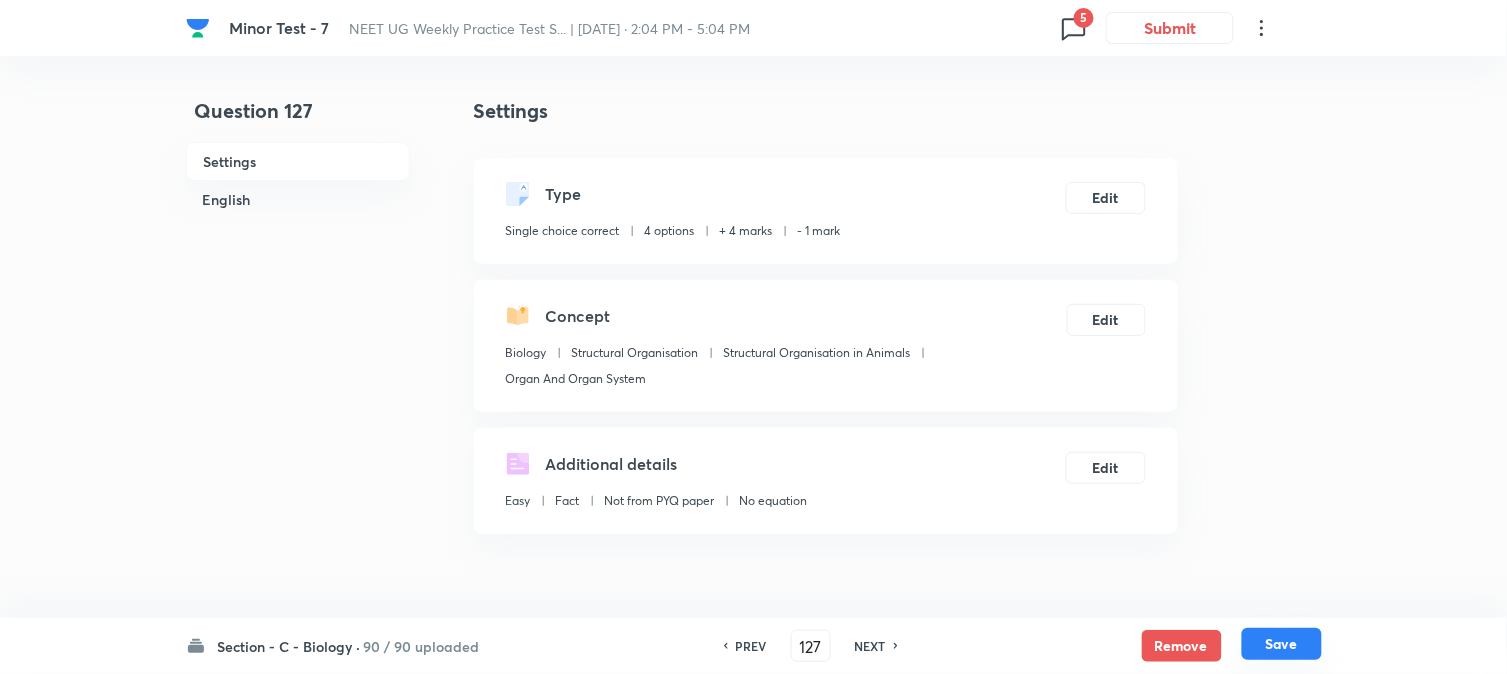 click on "Save" at bounding box center (1282, 644) 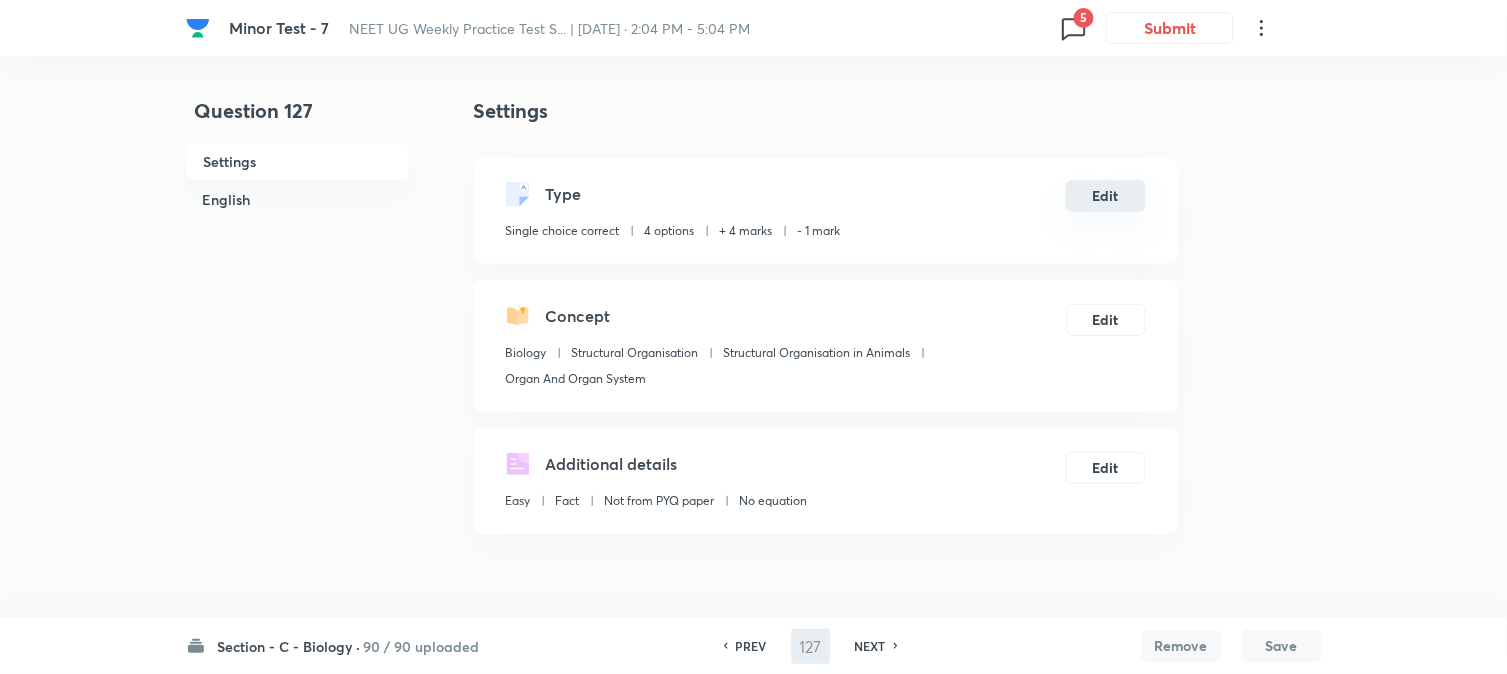 click on "Edit" at bounding box center [1106, 196] 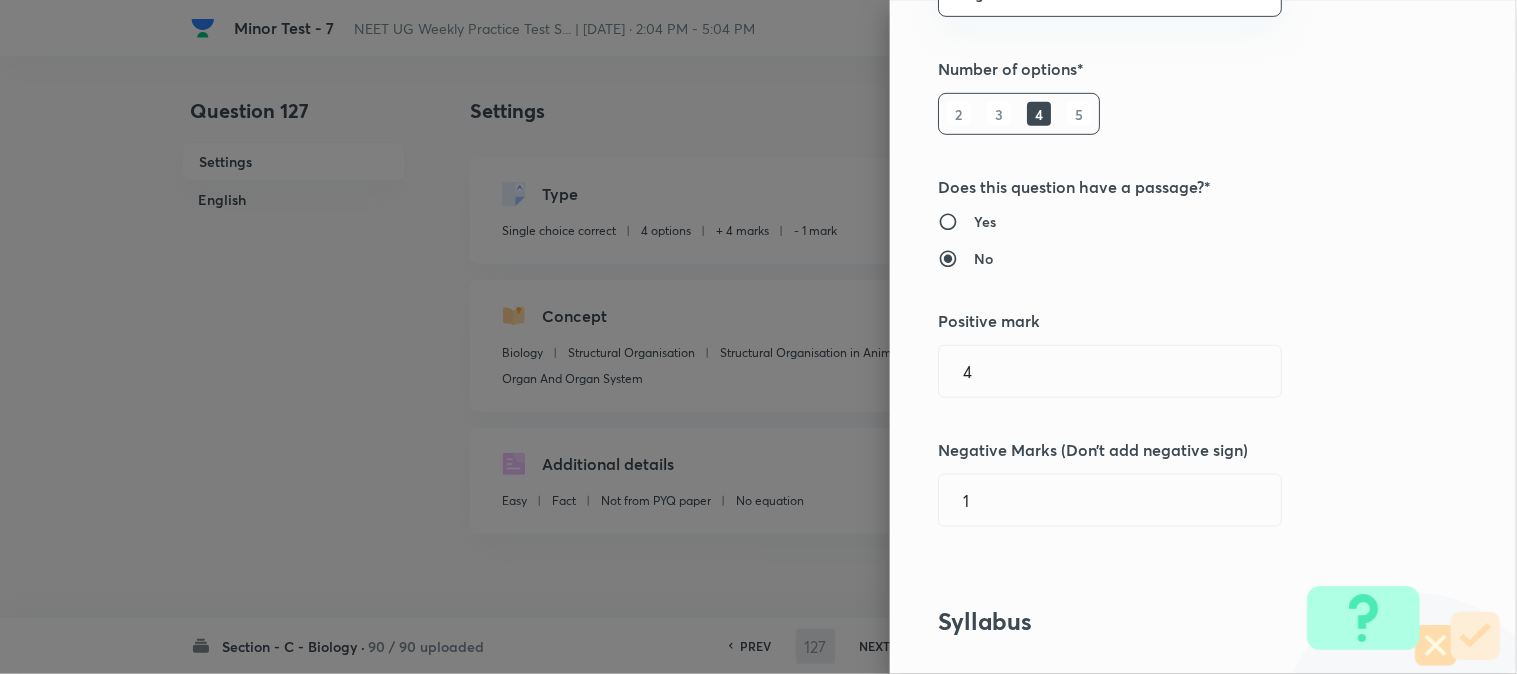 scroll, scrollTop: 444, scrollLeft: 0, axis: vertical 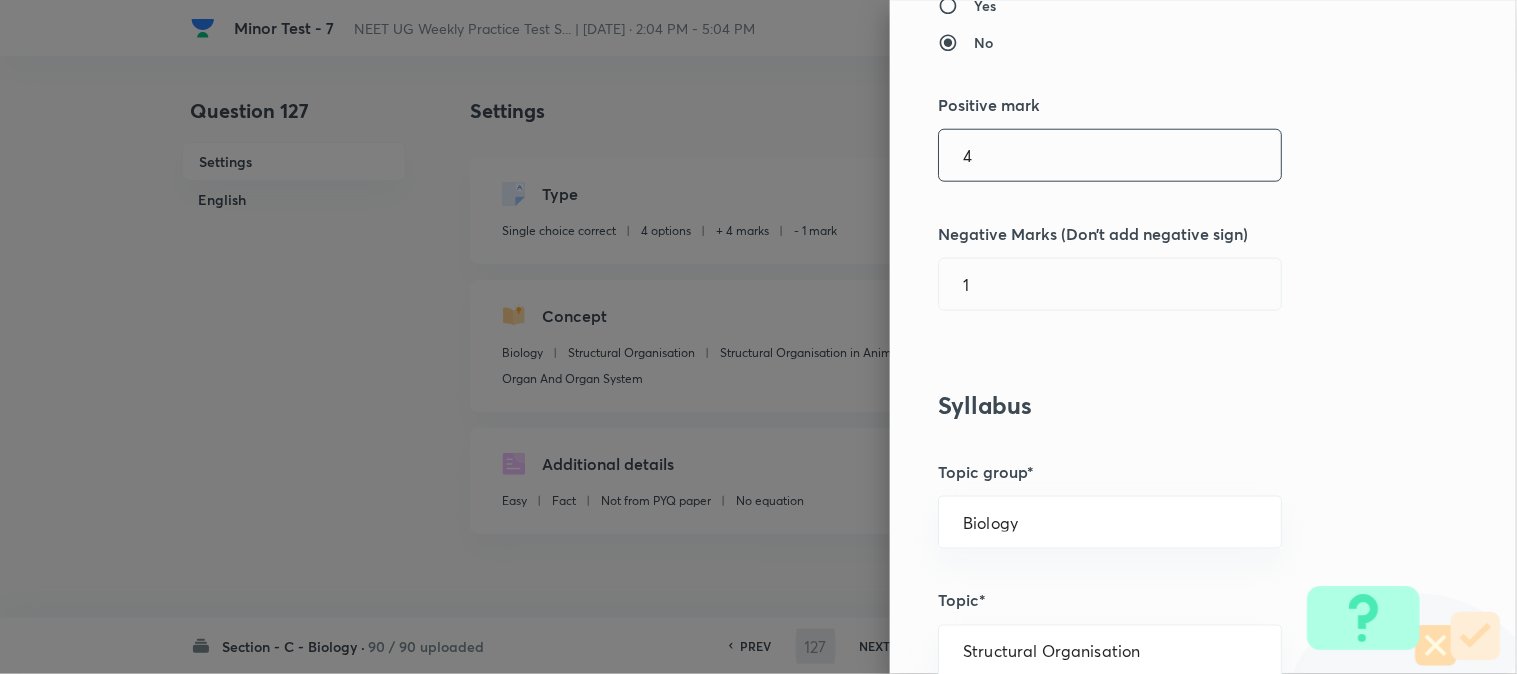 click on "4" at bounding box center [1110, 155] 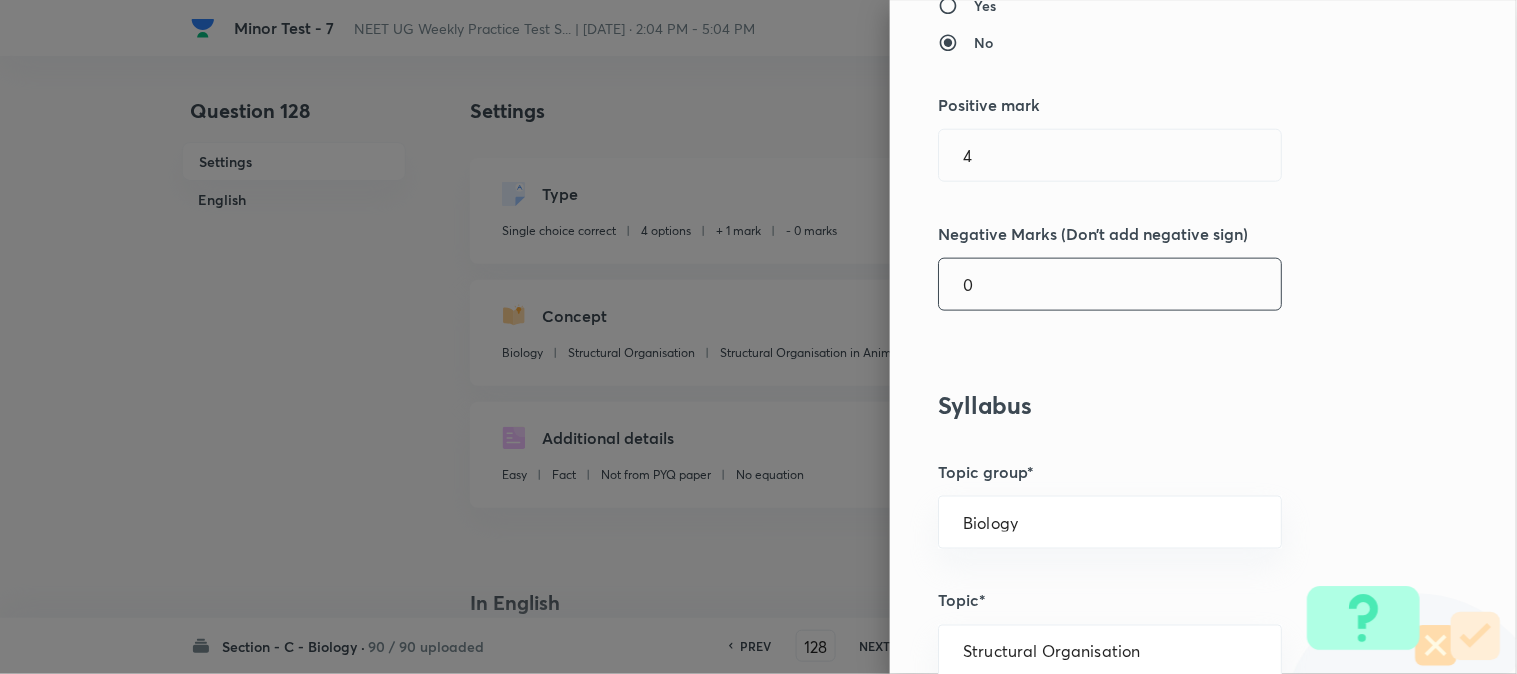 click on "0" at bounding box center (1110, 284) 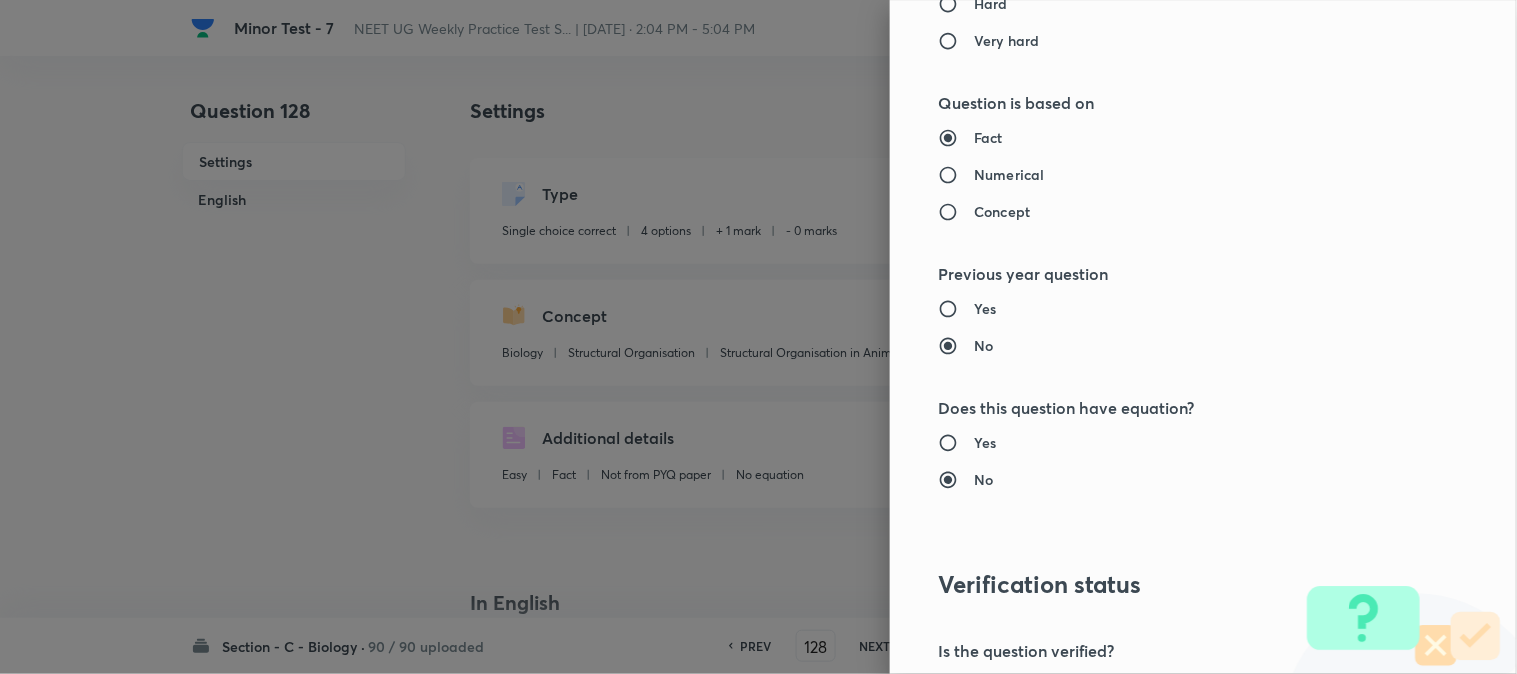 scroll, scrollTop: 2052, scrollLeft: 0, axis: vertical 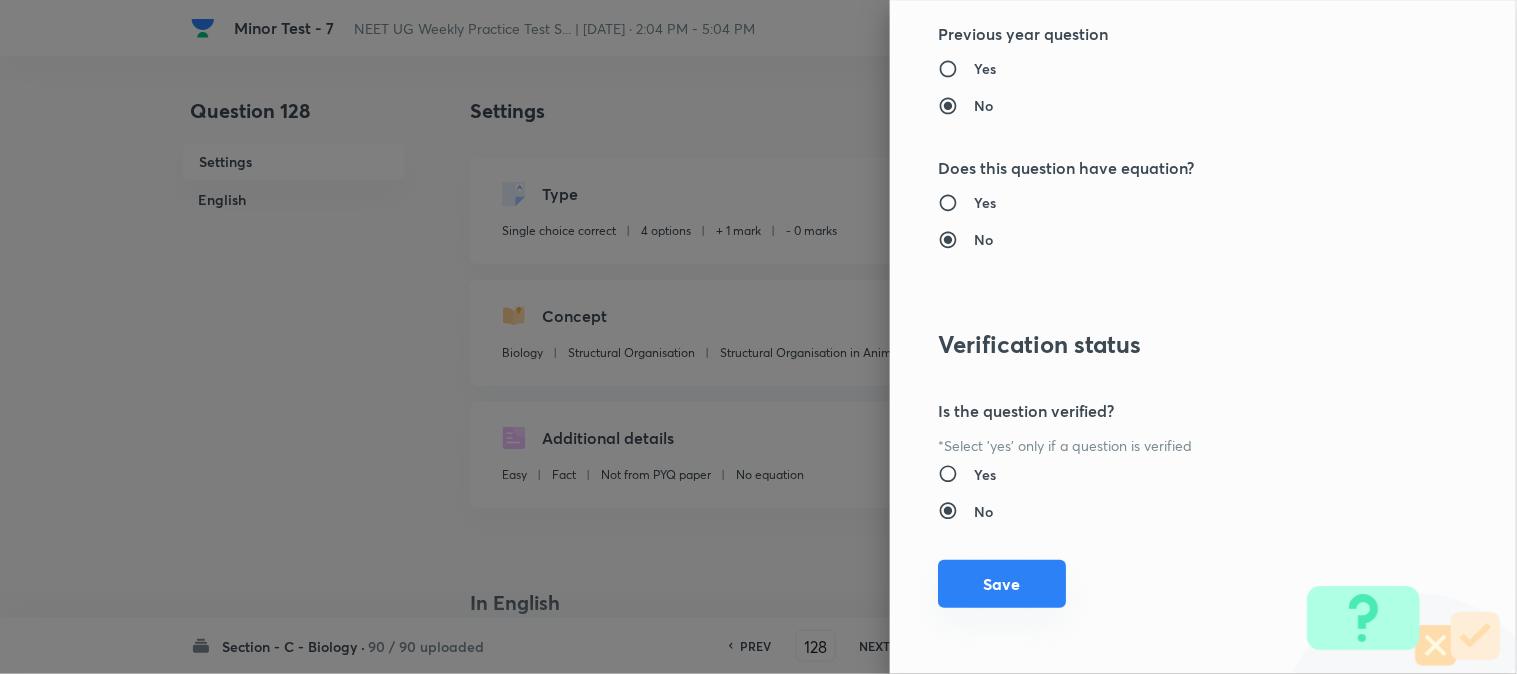 click on "Save" at bounding box center (1002, 584) 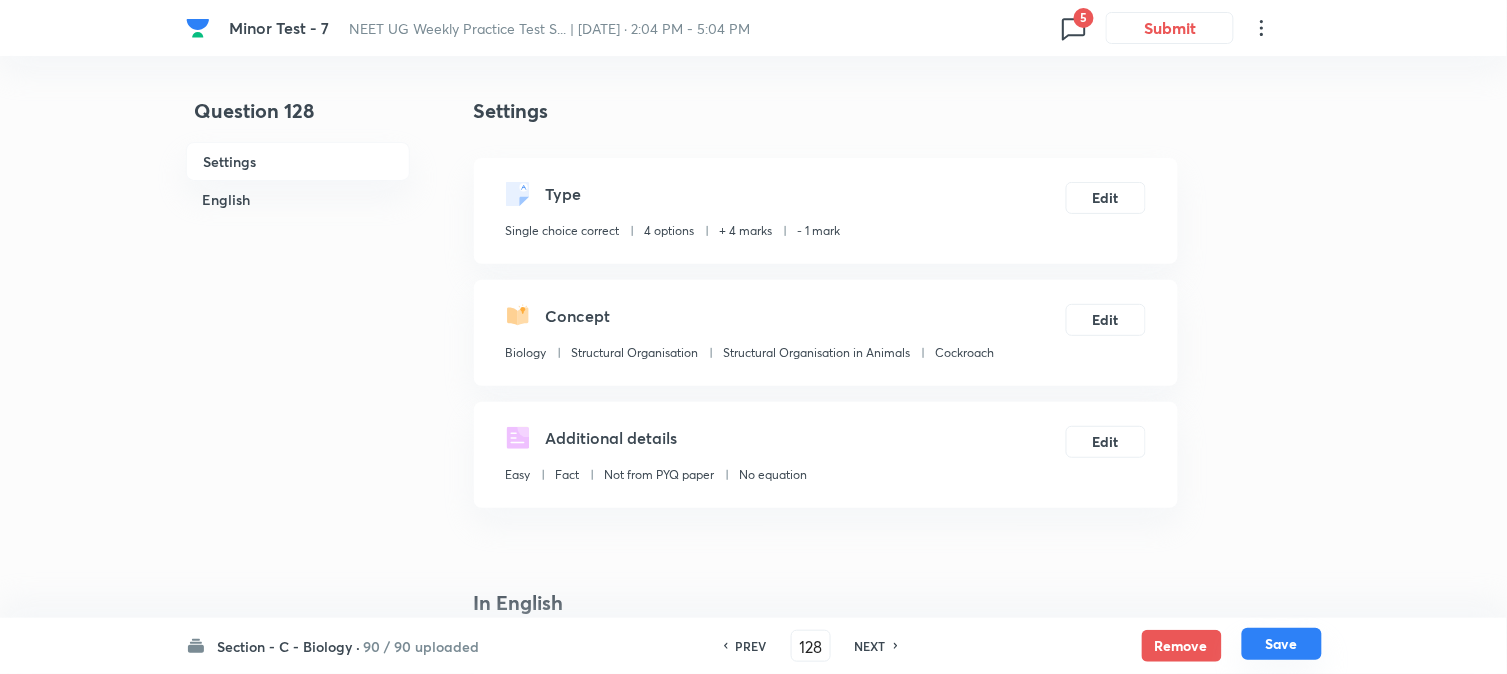 click on "Save" at bounding box center [1282, 644] 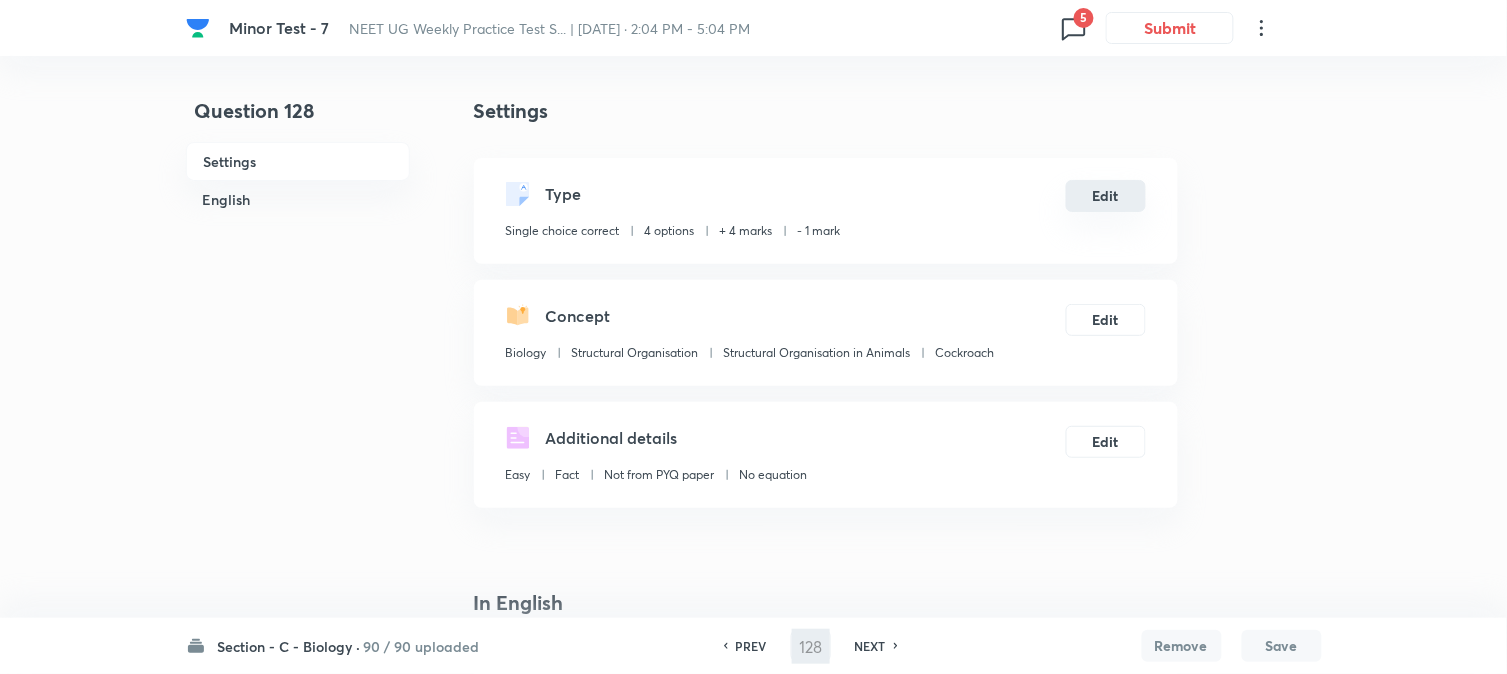 click on "Edit" at bounding box center (1106, 196) 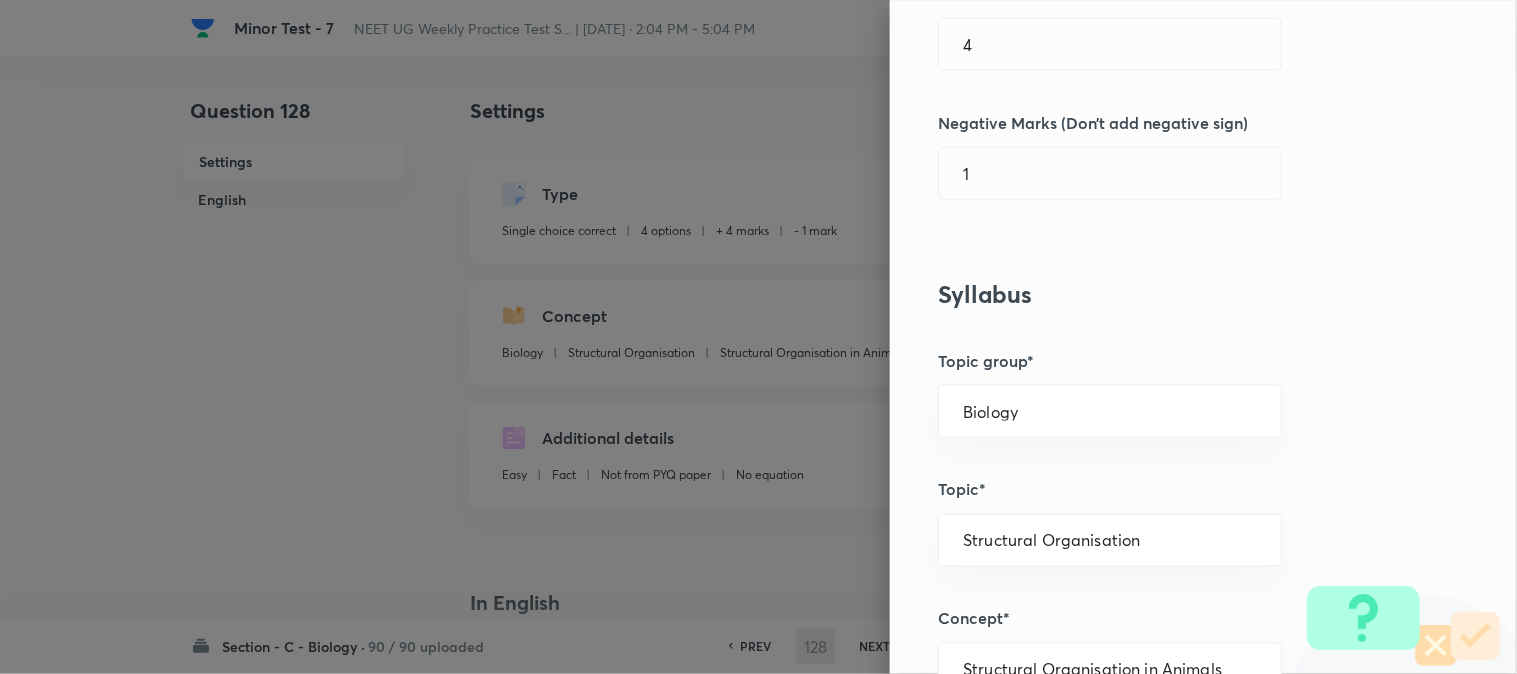 scroll, scrollTop: 444, scrollLeft: 0, axis: vertical 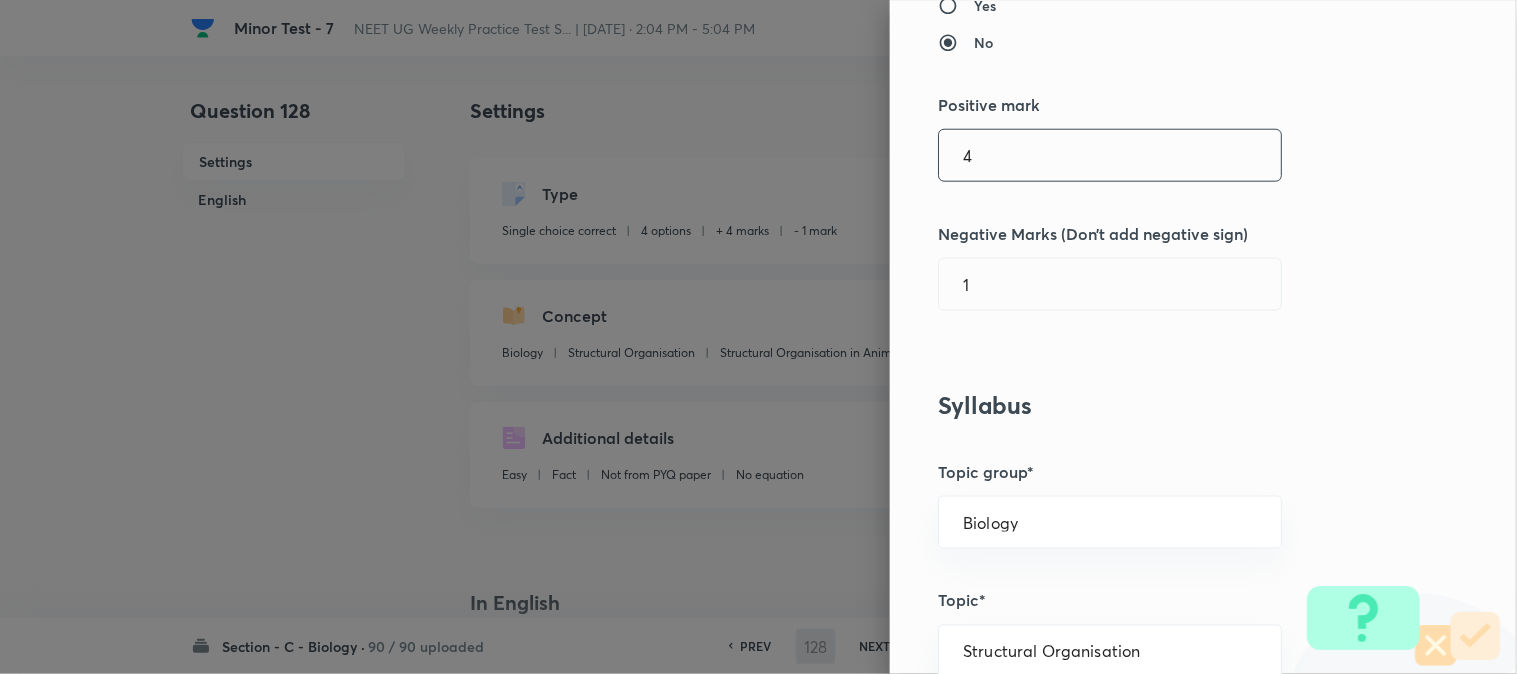 click on "4" at bounding box center (1110, 155) 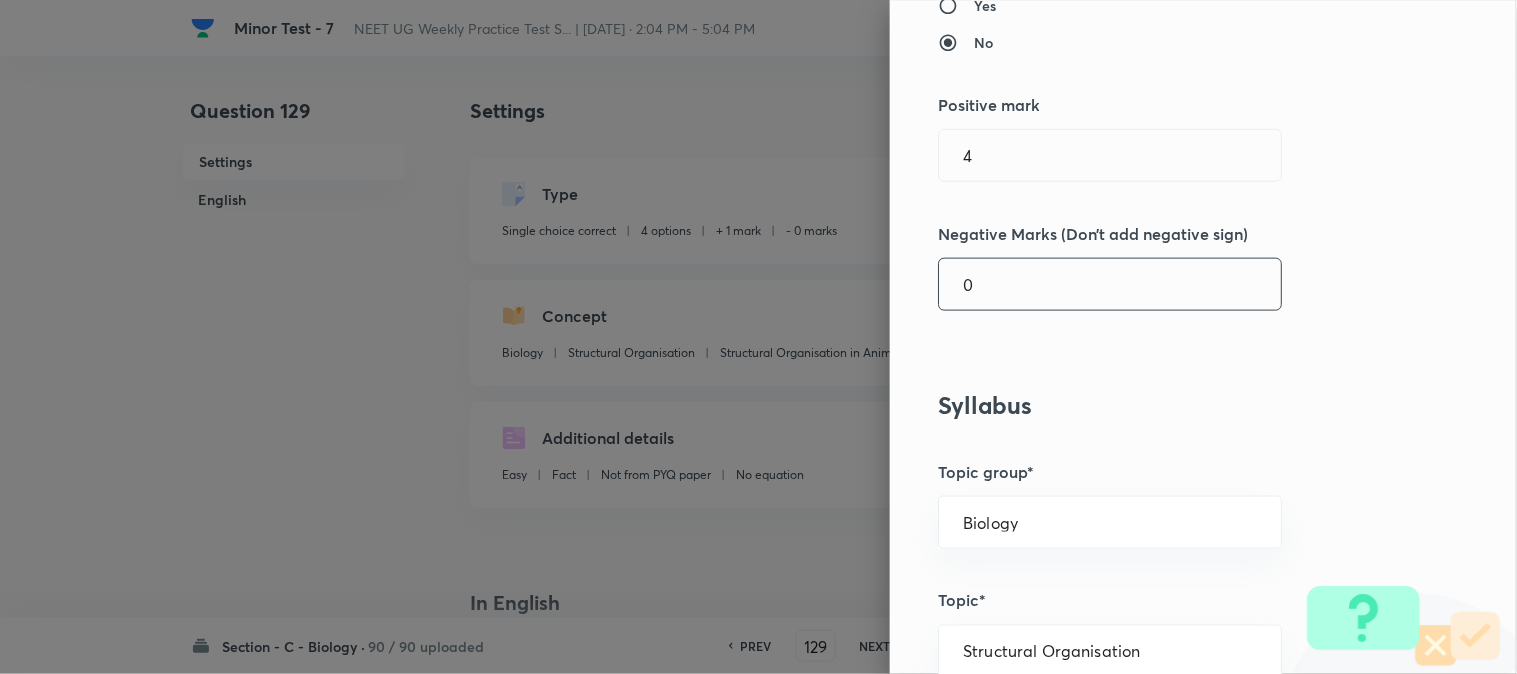 drag, startPoint x: 1012, startPoint y: 287, endPoint x: 1018, endPoint y: 298, distance: 12.529964 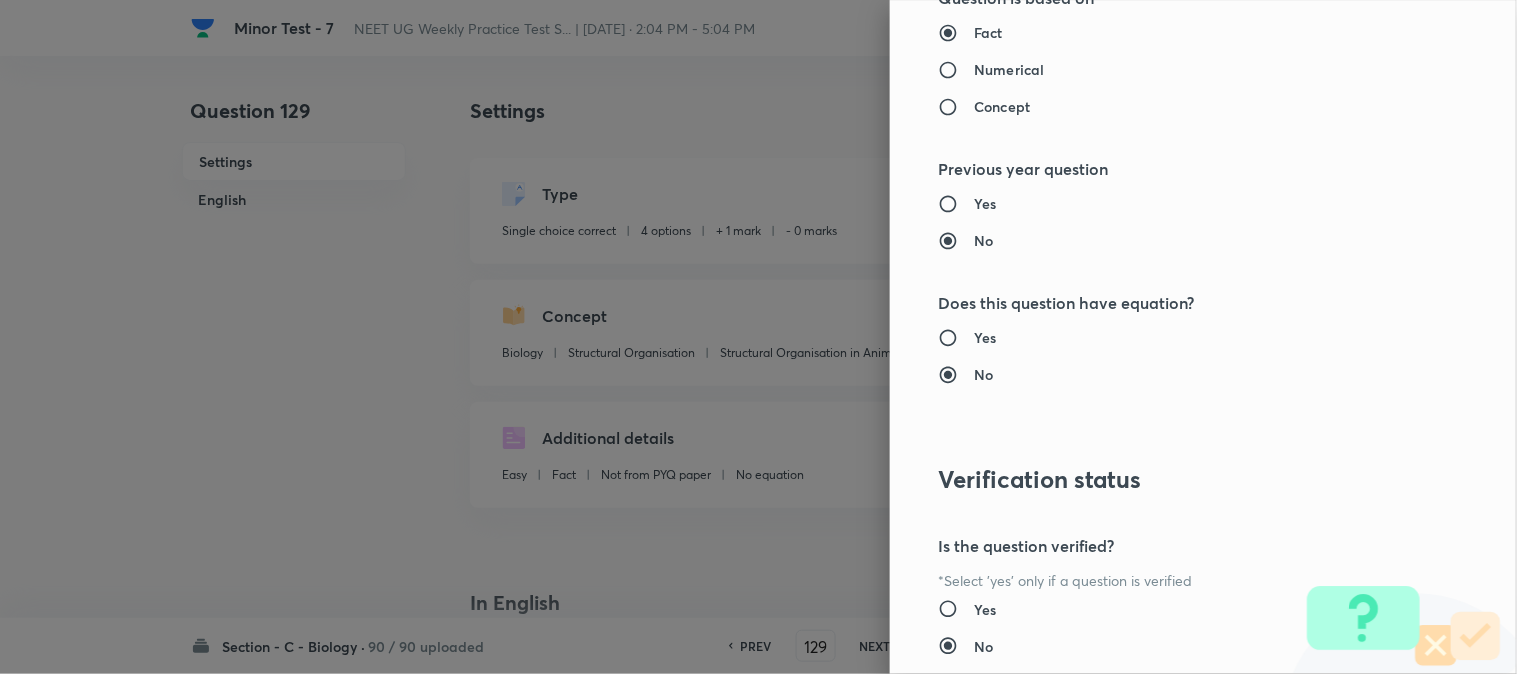 scroll, scrollTop: 2052, scrollLeft: 0, axis: vertical 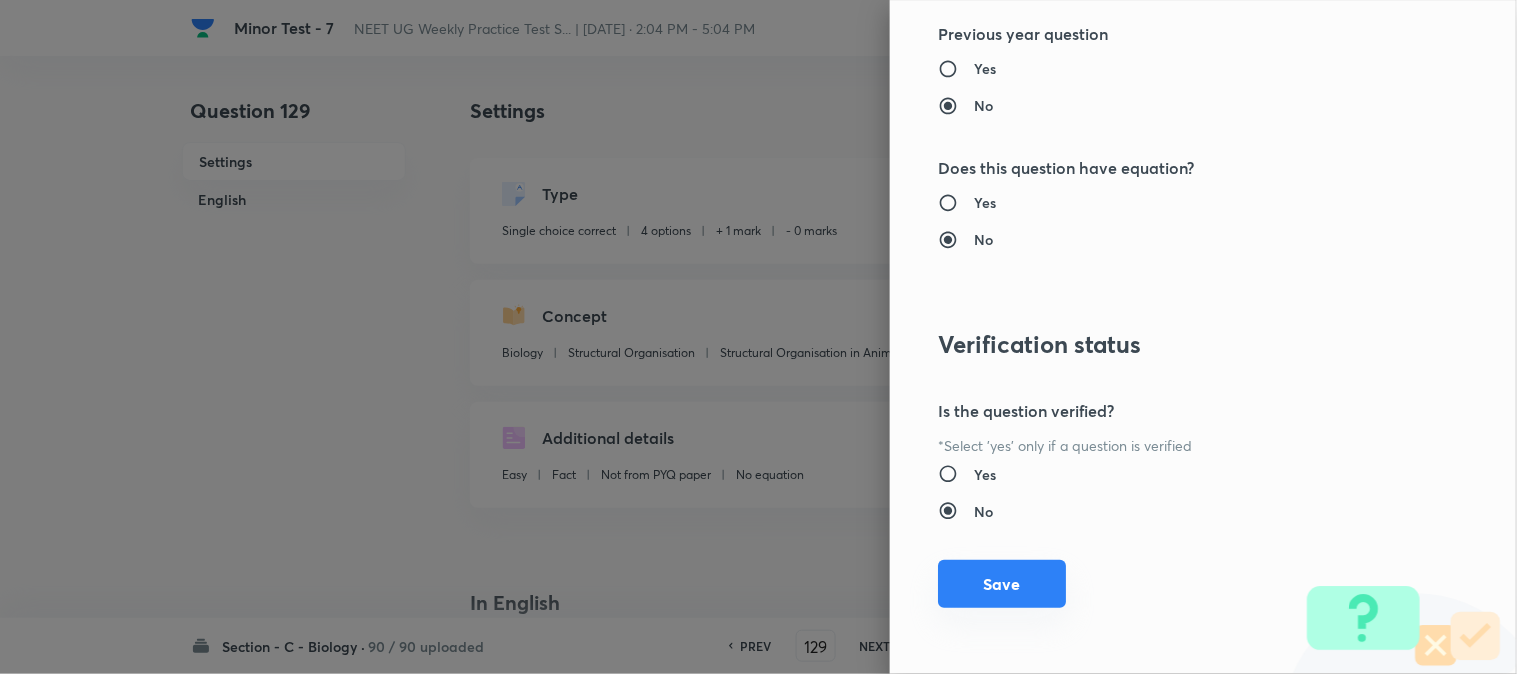 drag, startPoint x: 988, startPoint y: 581, endPoint x: 1014, endPoint y: 588, distance: 26.925823 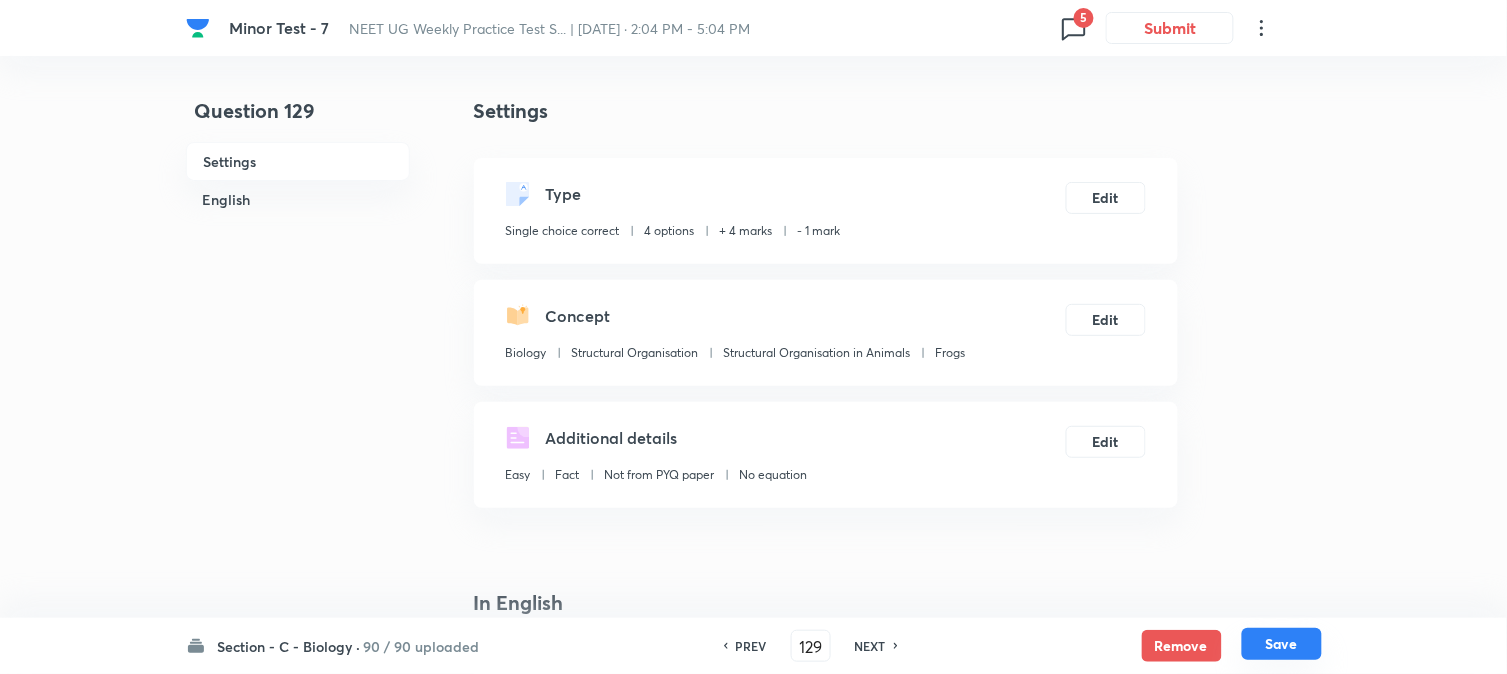 click on "Save" at bounding box center [1282, 644] 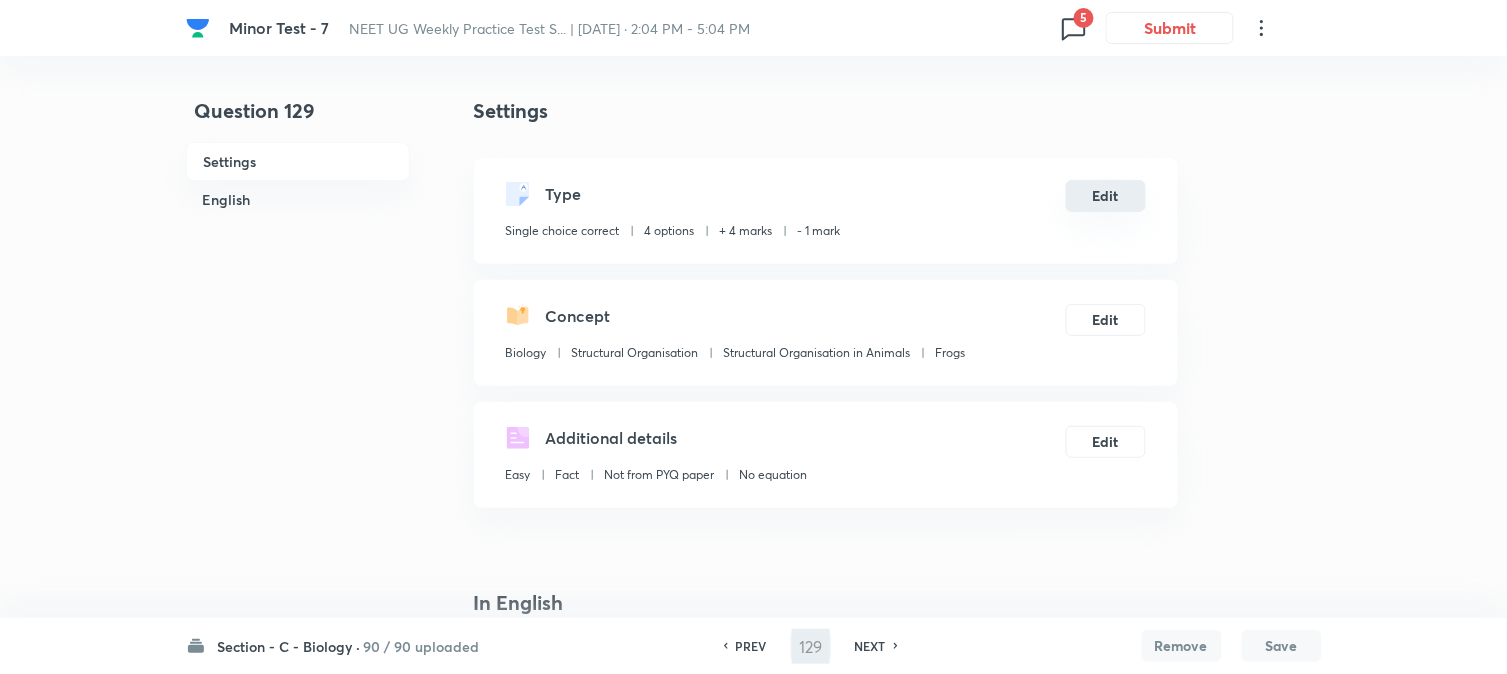 click on "Edit" at bounding box center (1106, 196) 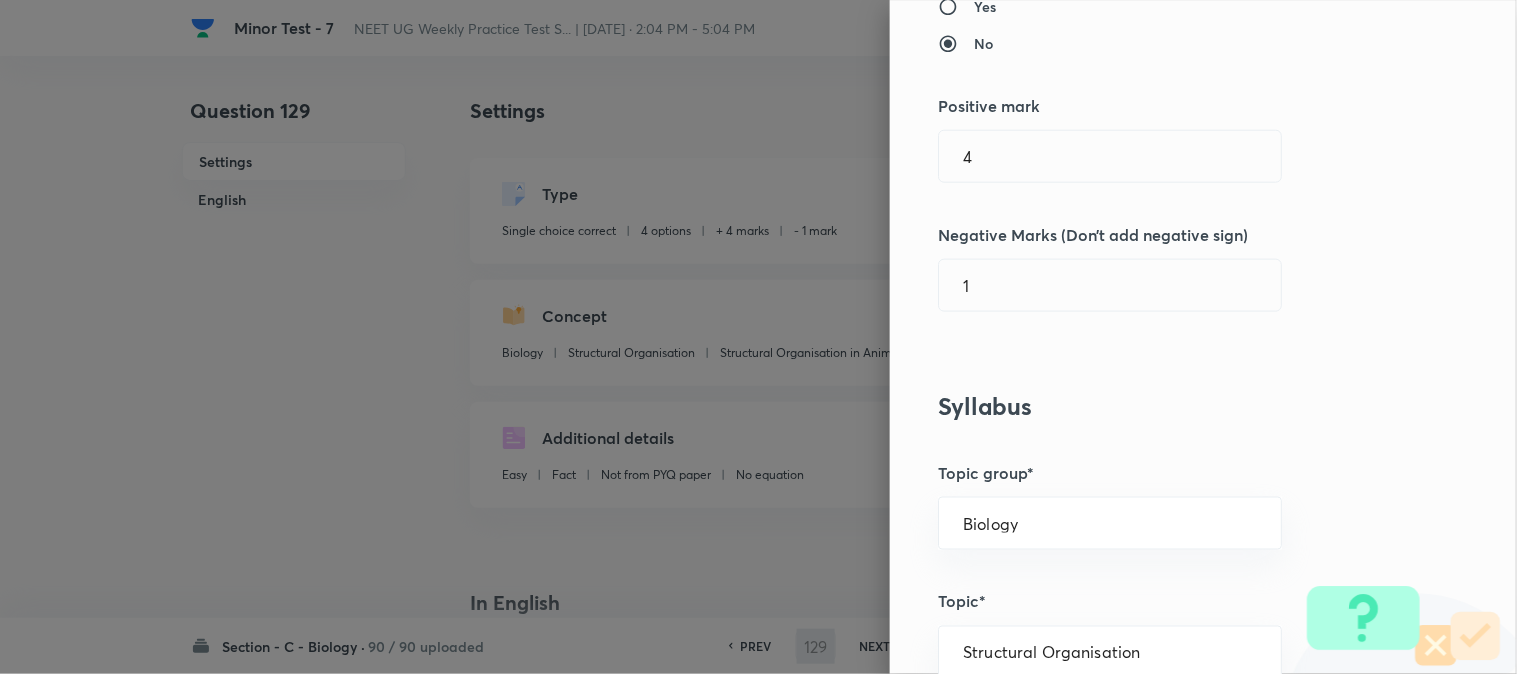 scroll, scrollTop: 444, scrollLeft: 0, axis: vertical 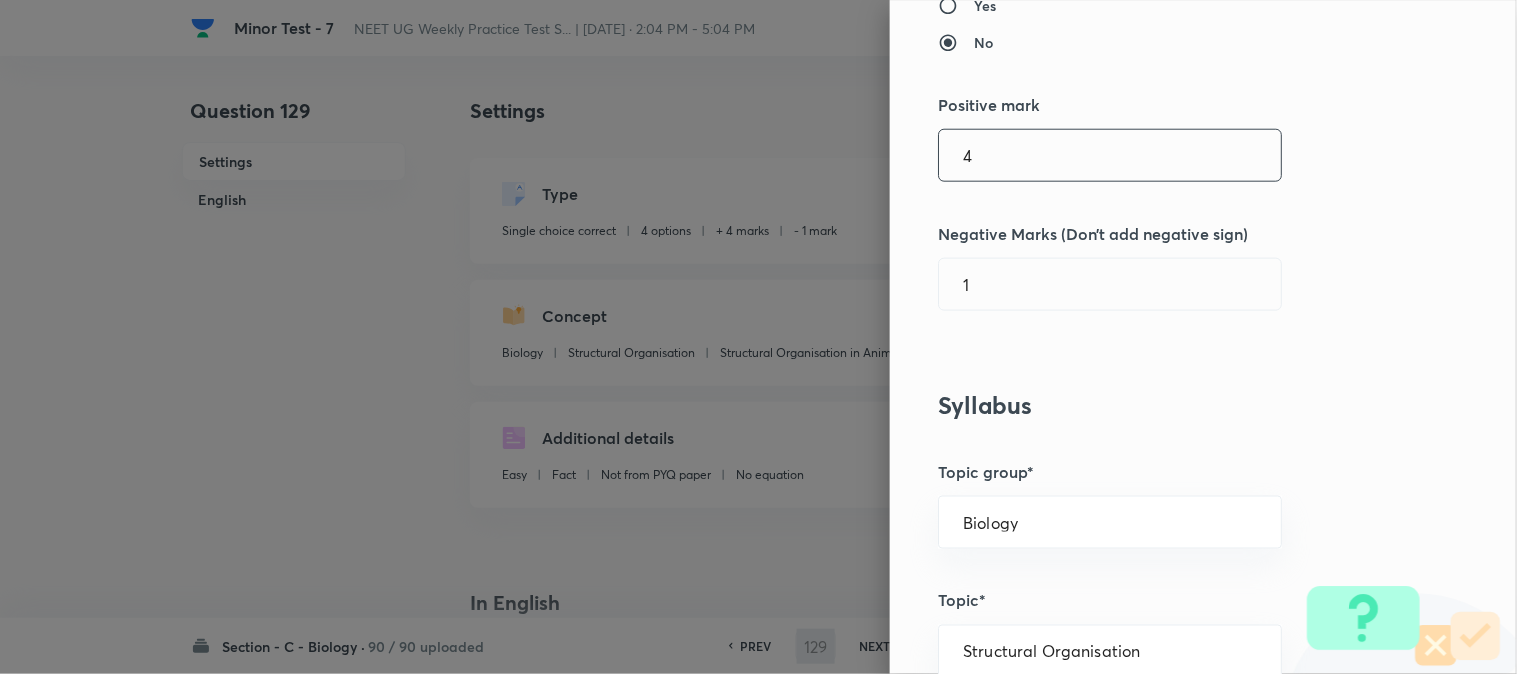 click on "4" at bounding box center (1110, 155) 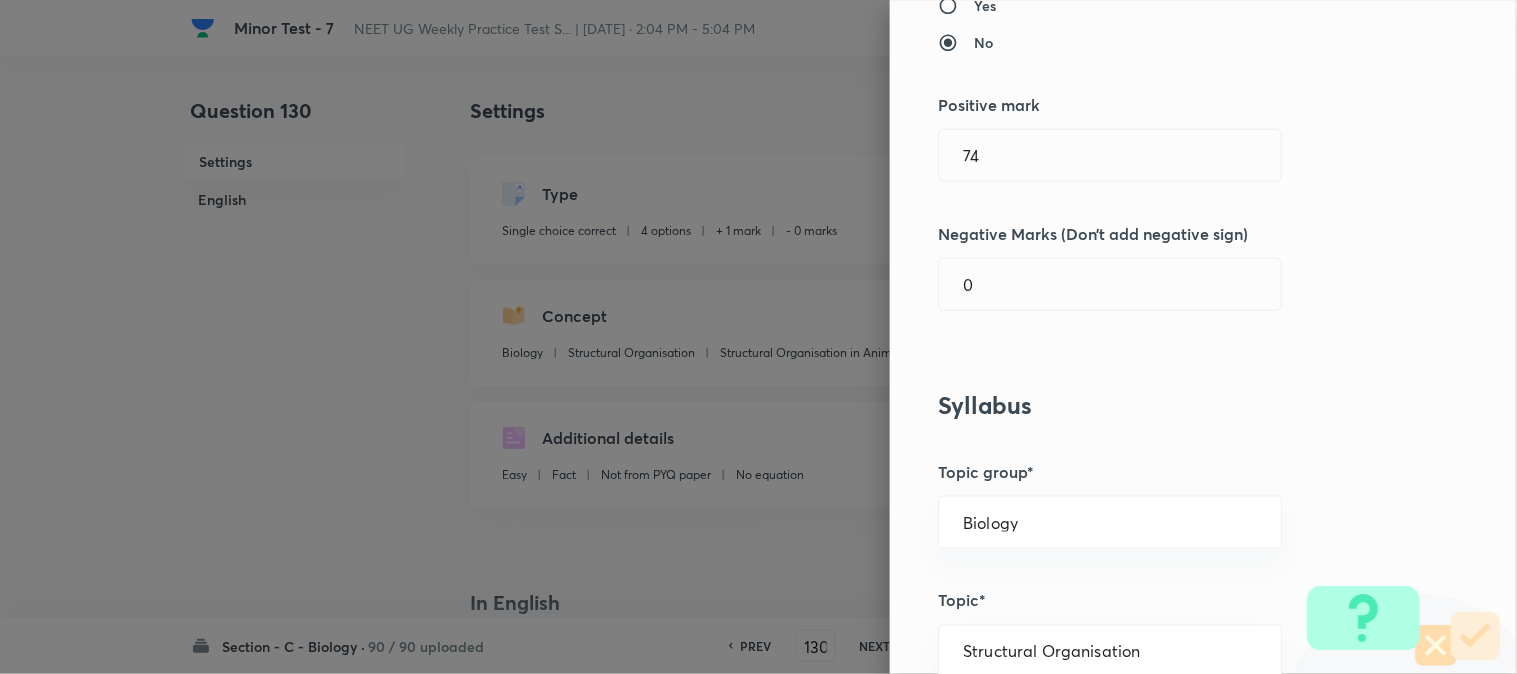 click on "Question settings Question type* Single choice correct Number of options* 2 3 4 5 Does this question have a passage?* Yes No Positive mark 74 ​ Negative Marks (Don’t add negative sign) 0 ​ Syllabus Topic group* Biology ​ Topic* Structural Organisation ​ Concept* Structural Organisation in Animals ​ Sub-concept* Animal Tissues ​ Concept-field ​ Additional details Question Difficulty Very easy Easy Moderate Hard Very hard Question is based on Fact Numerical Concept Previous year question Yes No Does this question have equation? Yes No Verification status Is the question verified? *Select 'yes' only if a question is verified Yes No Save" at bounding box center [1203, 337] 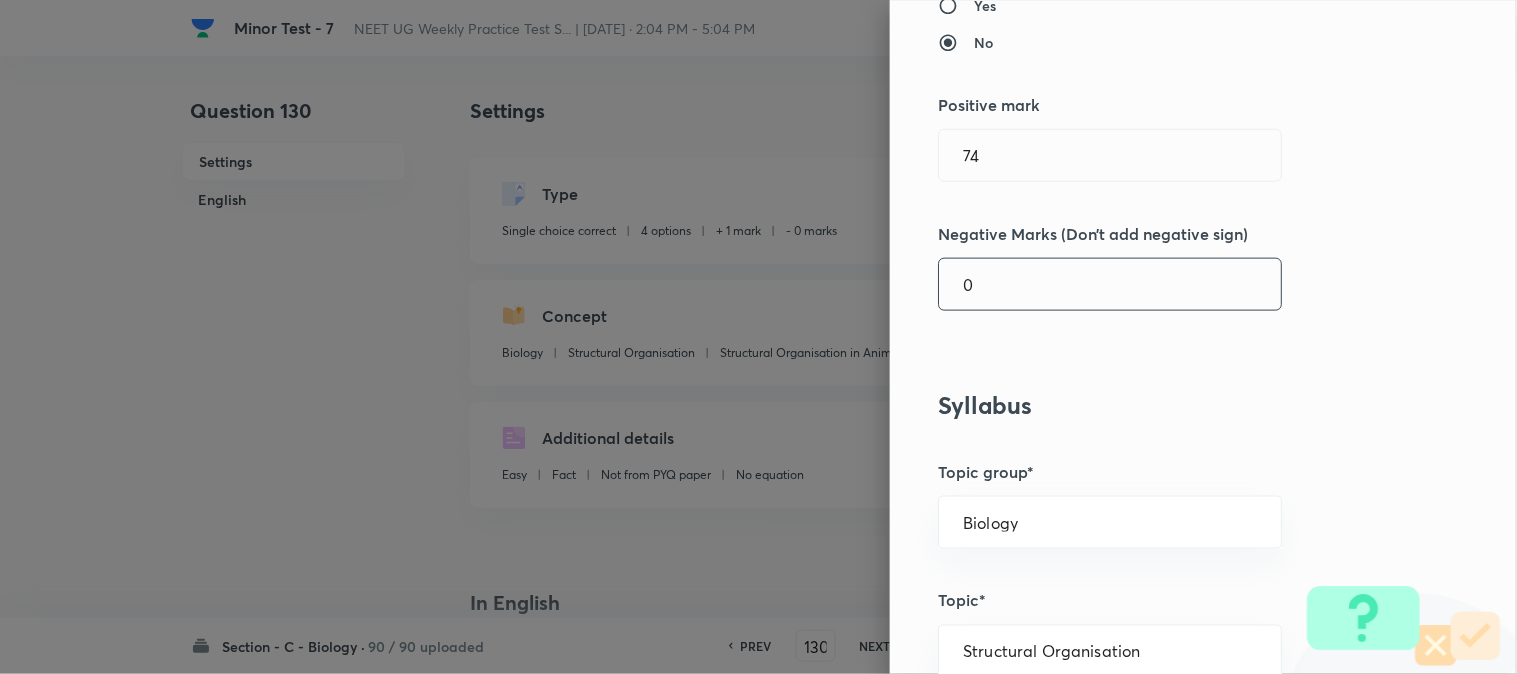 click on "0" at bounding box center (1110, 284) 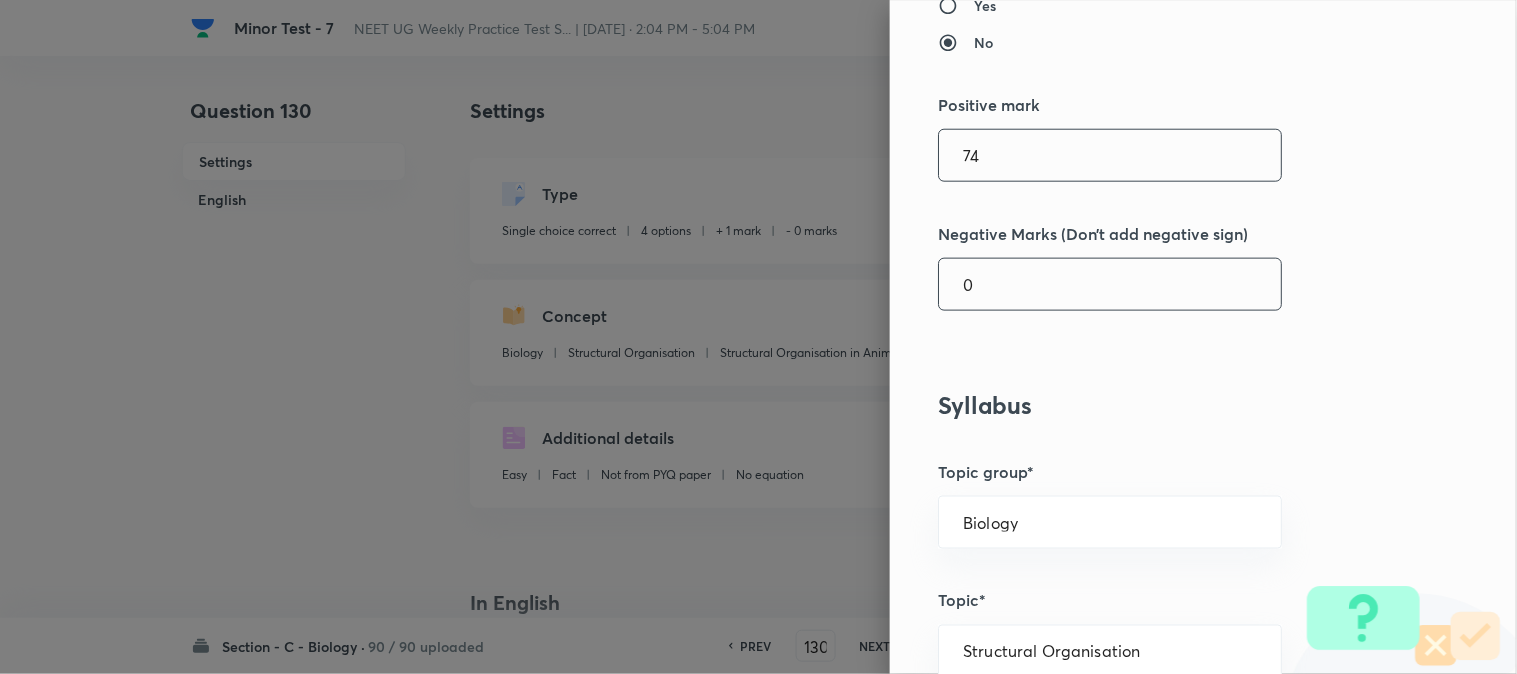 click on "74" at bounding box center [1110, 155] 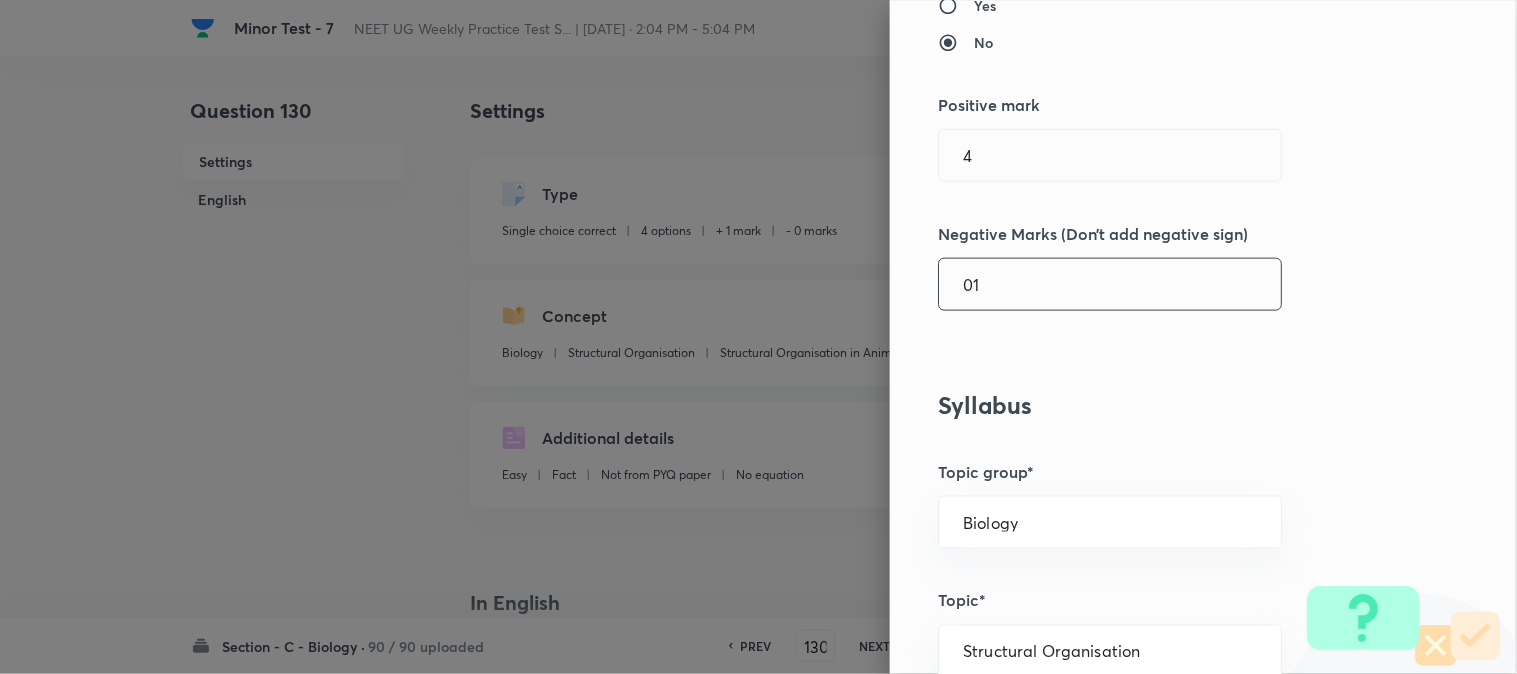 click on "01" at bounding box center [1110, 284] 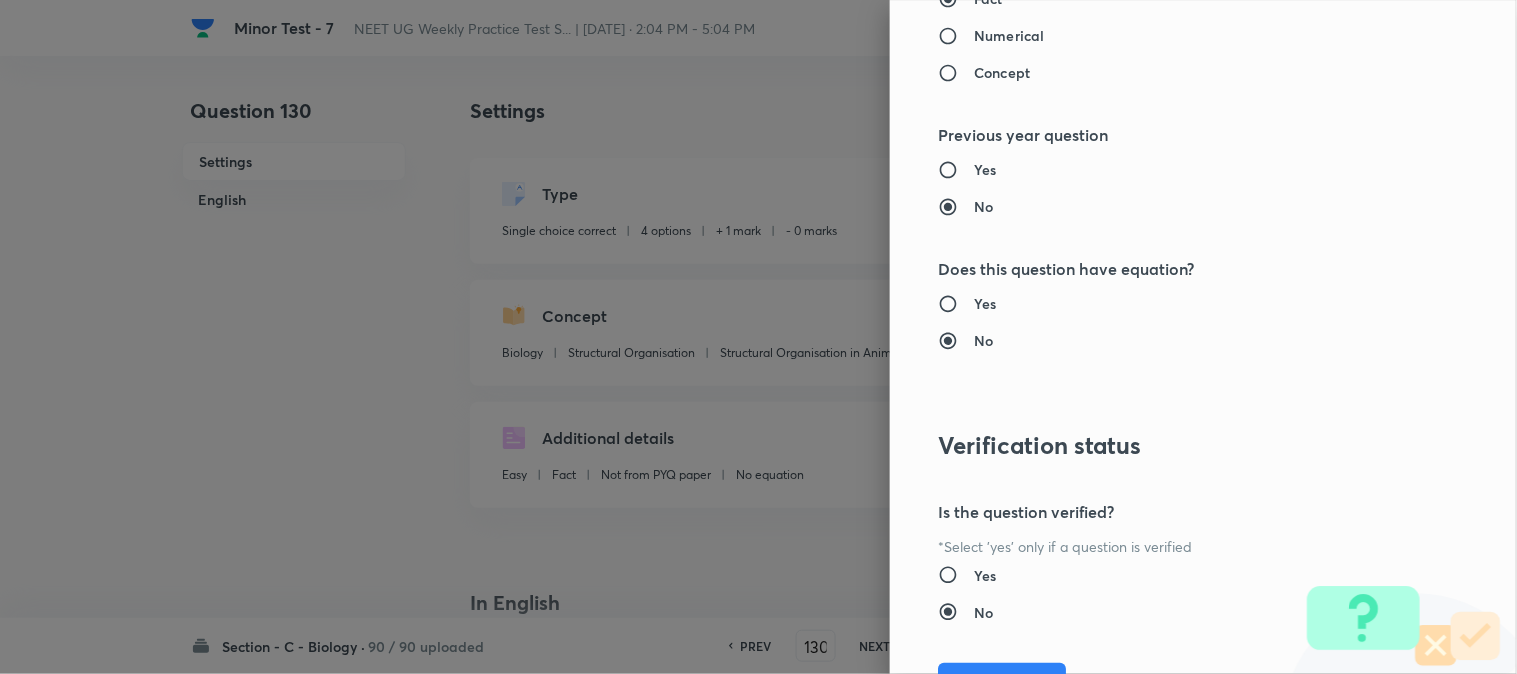 scroll, scrollTop: 2052, scrollLeft: 0, axis: vertical 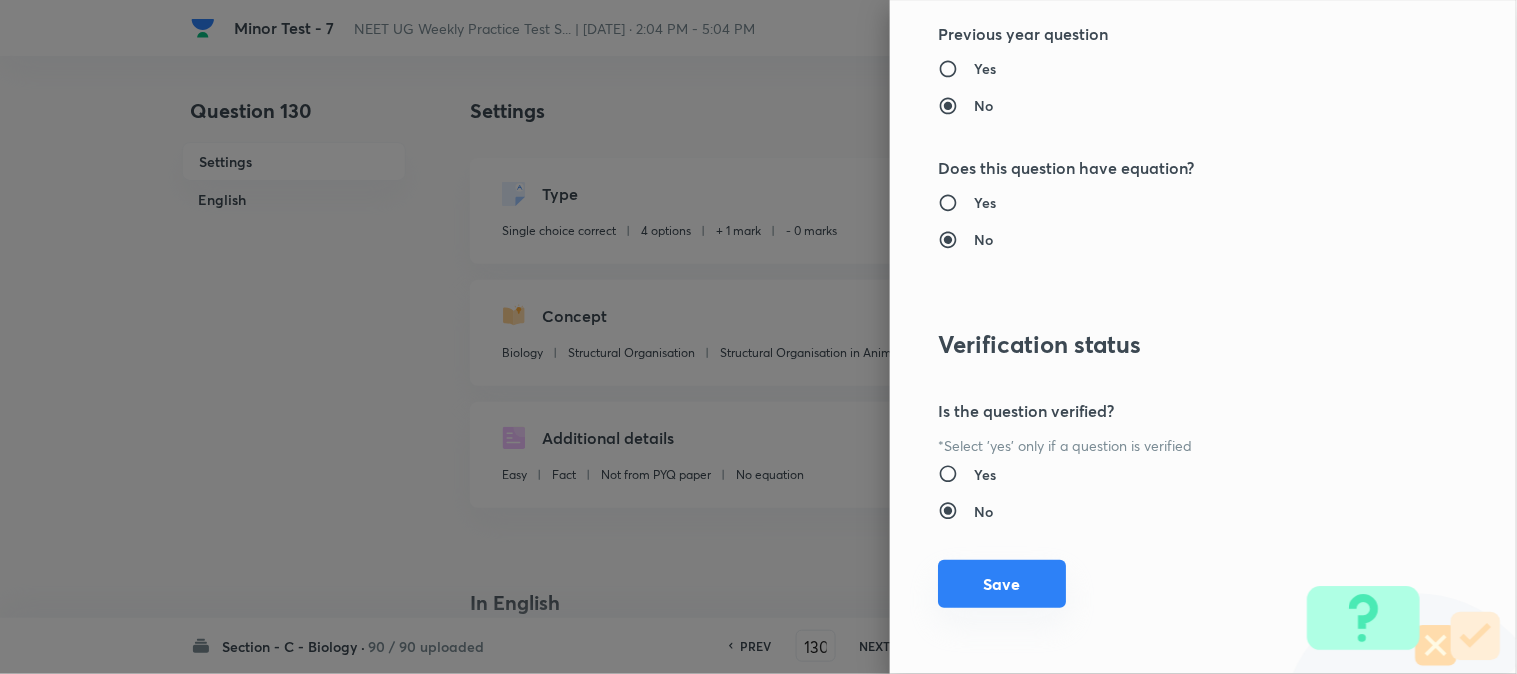 click on "Save" at bounding box center (1002, 584) 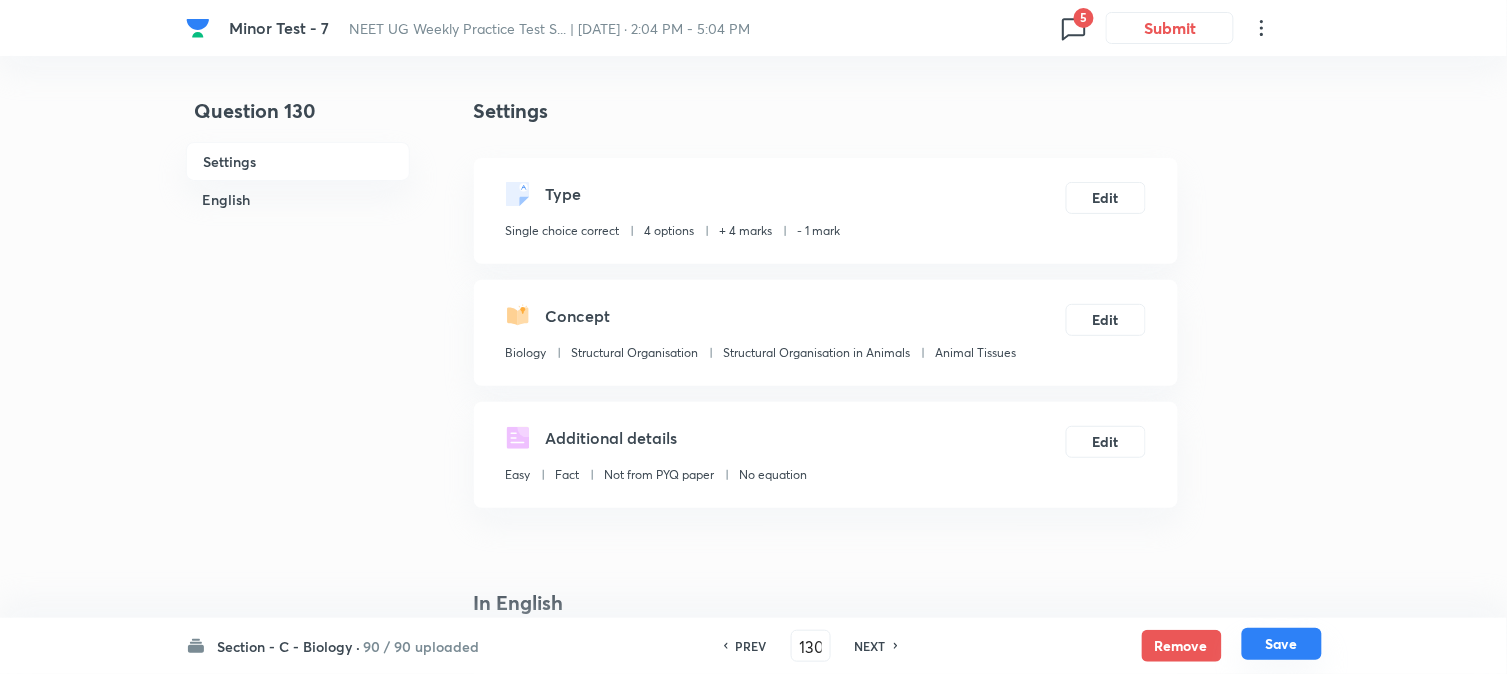 click on "Save" at bounding box center [1282, 644] 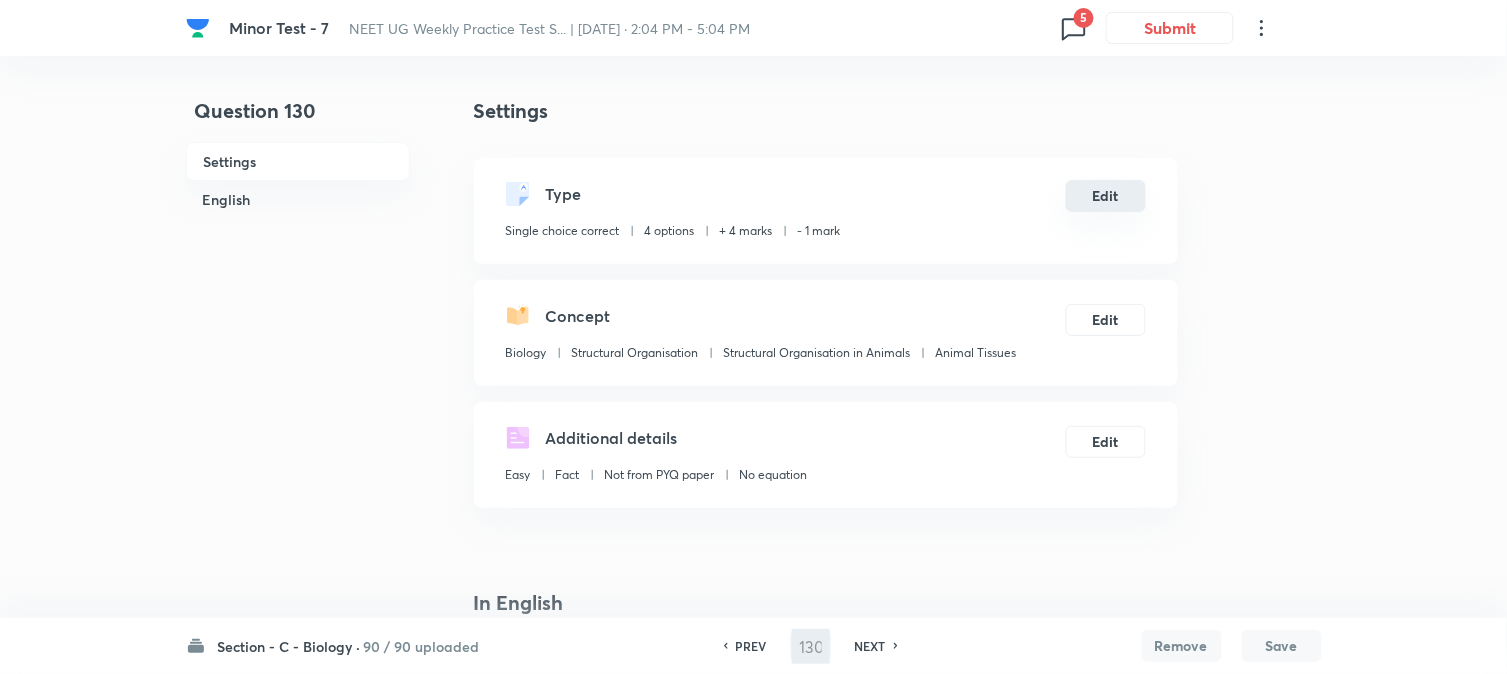 click on "Edit" at bounding box center [1106, 196] 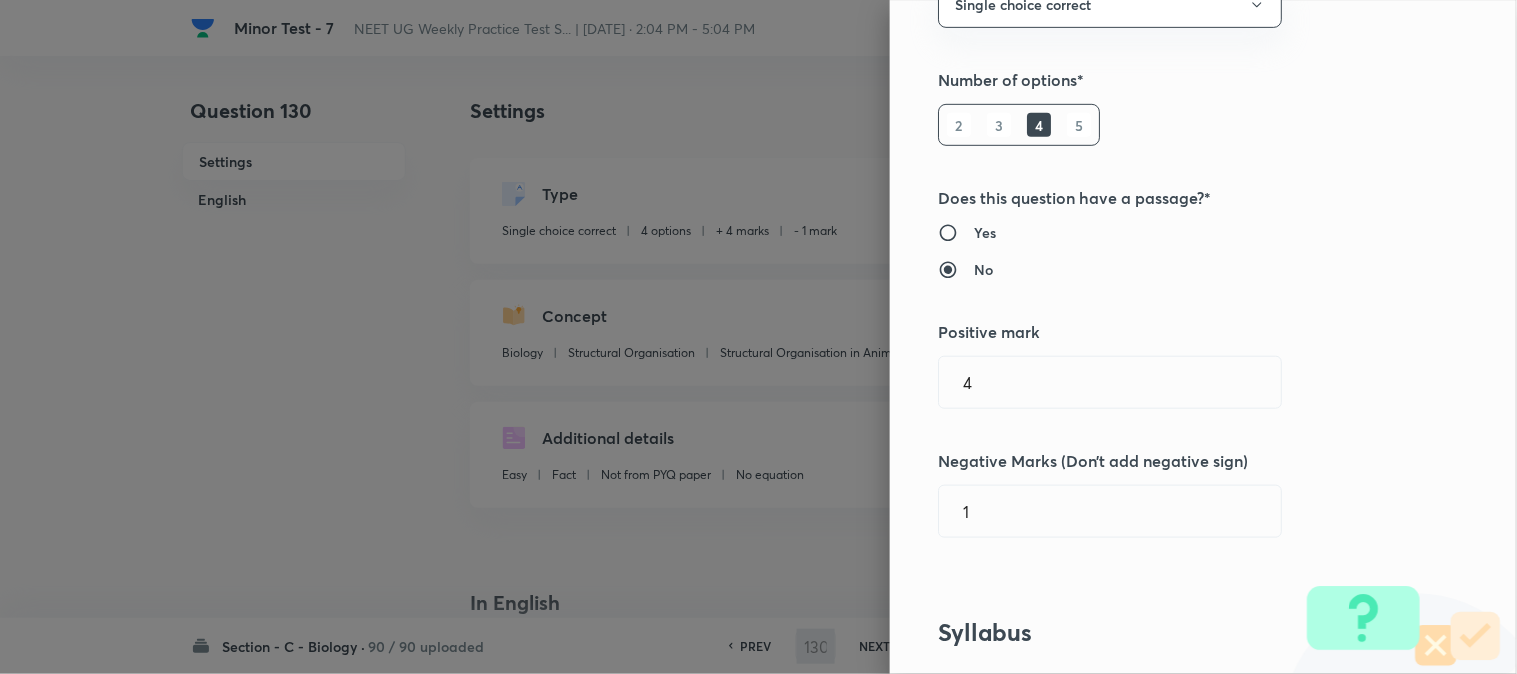 scroll, scrollTop: 333, scrollLeft: 0, axis: vertical 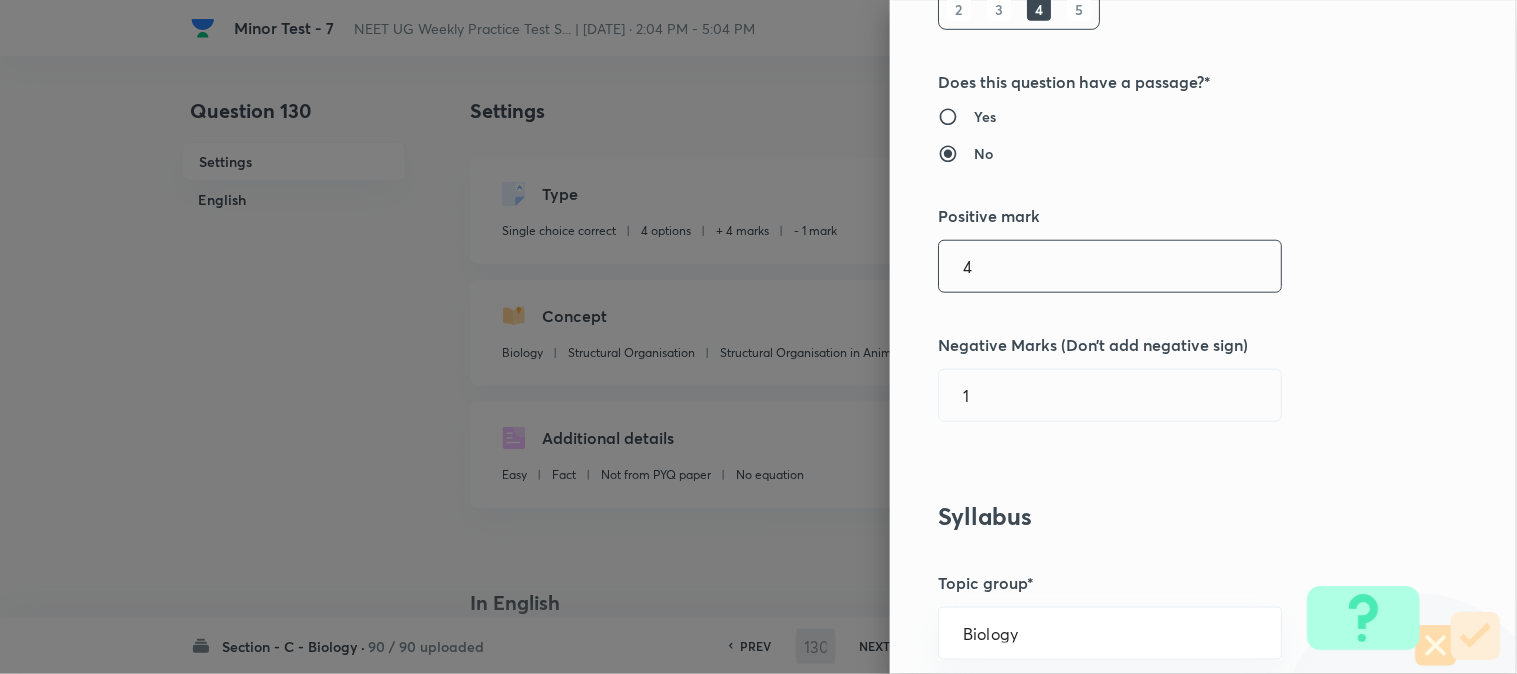 click on "4" at bounding box center [1110, 266] 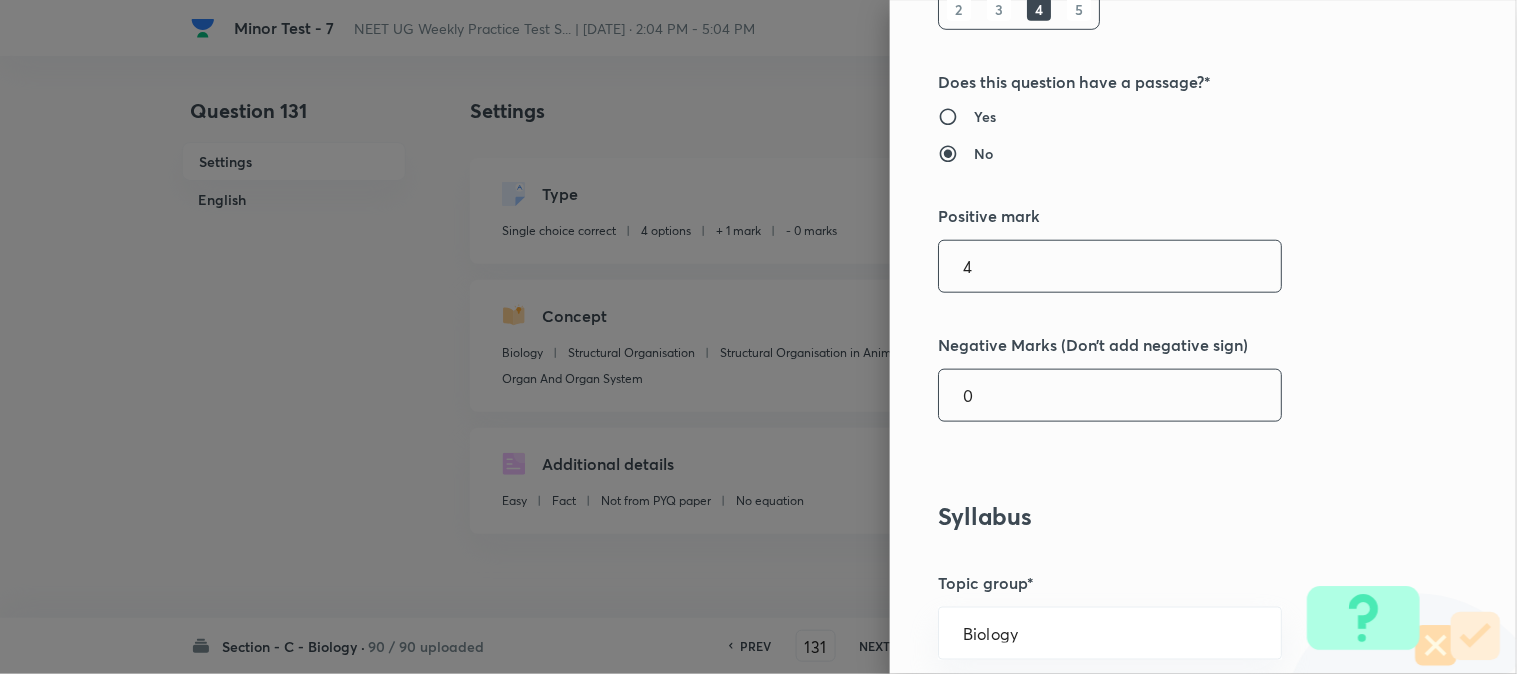 click on "0" at bounding box center (1110, 395) 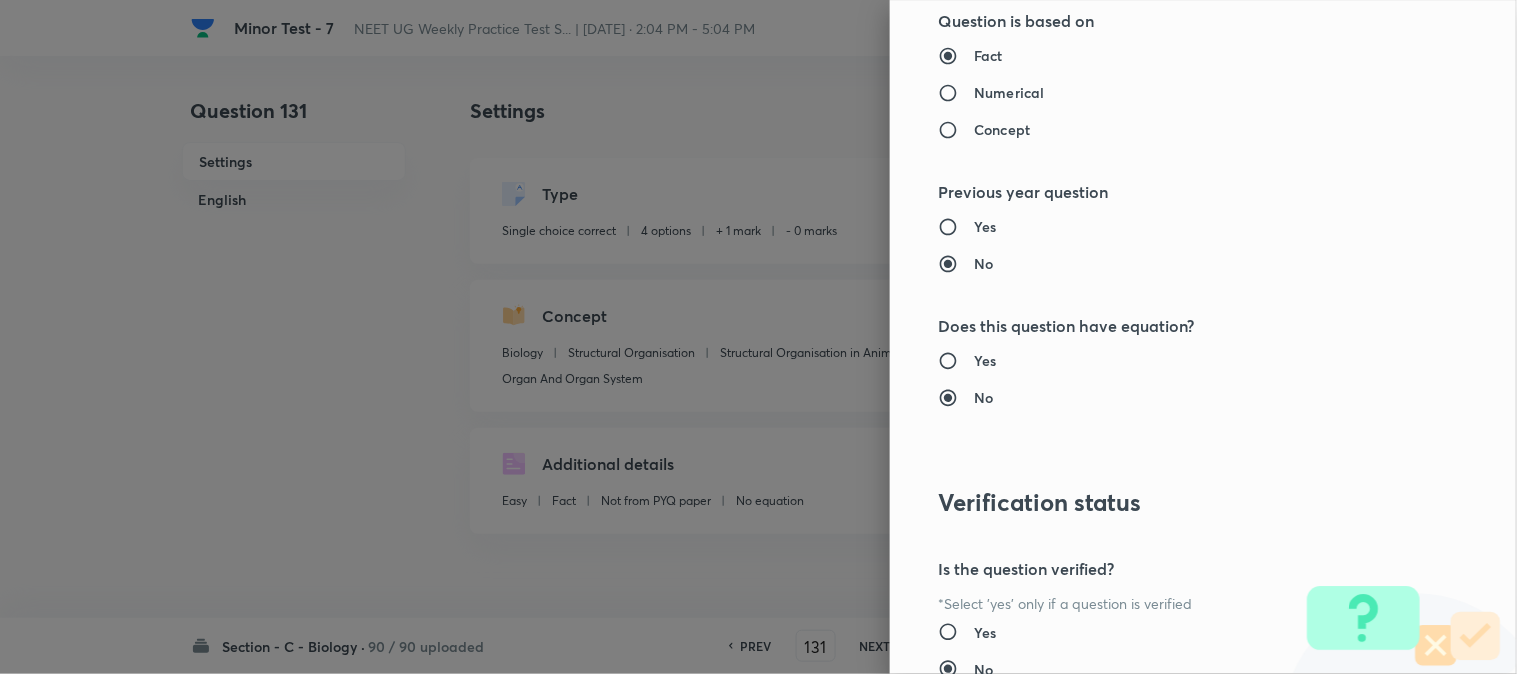 scroll, scrollTop: 2052, scrollLeft: 0, axis: vertical 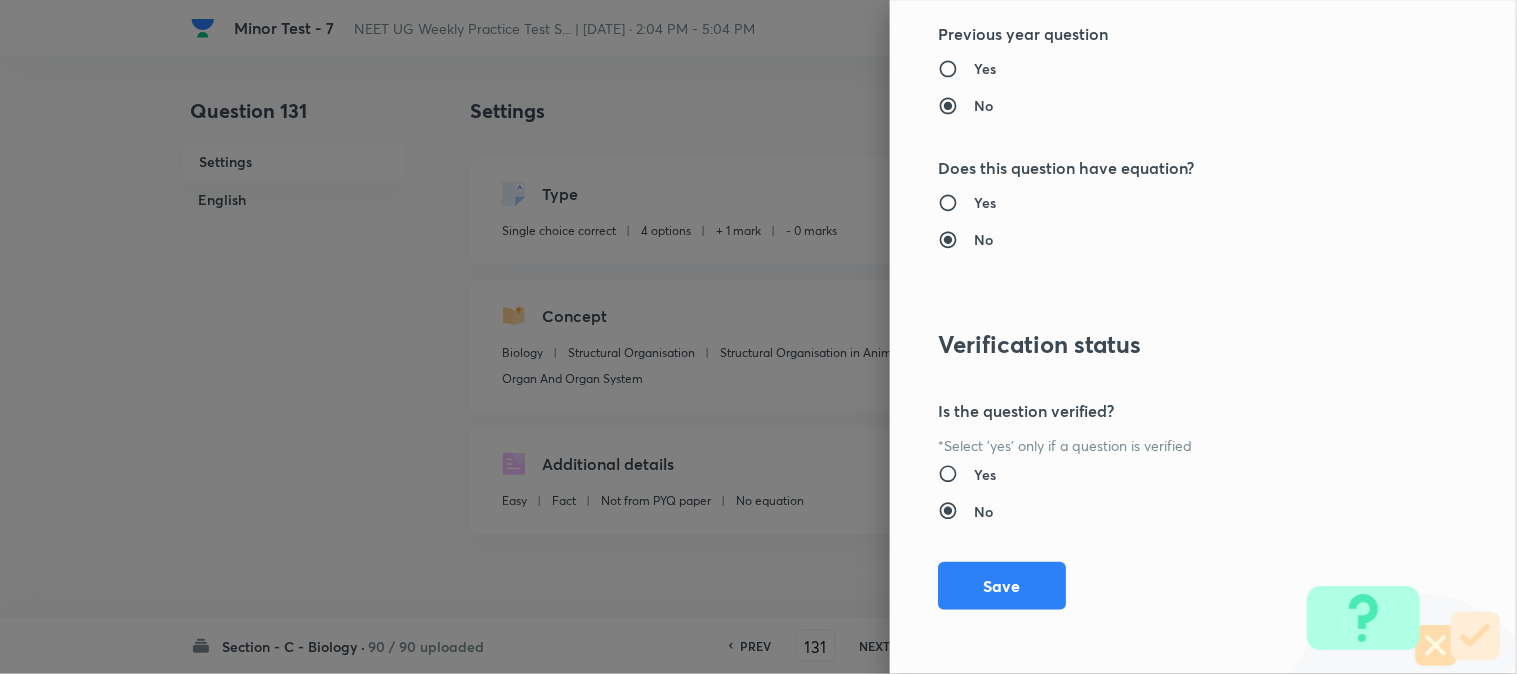 drag, startPoint x: 1000, startPoint y: 585, endPoint x: 1053, endPoint y: 591, distance: 53.338543 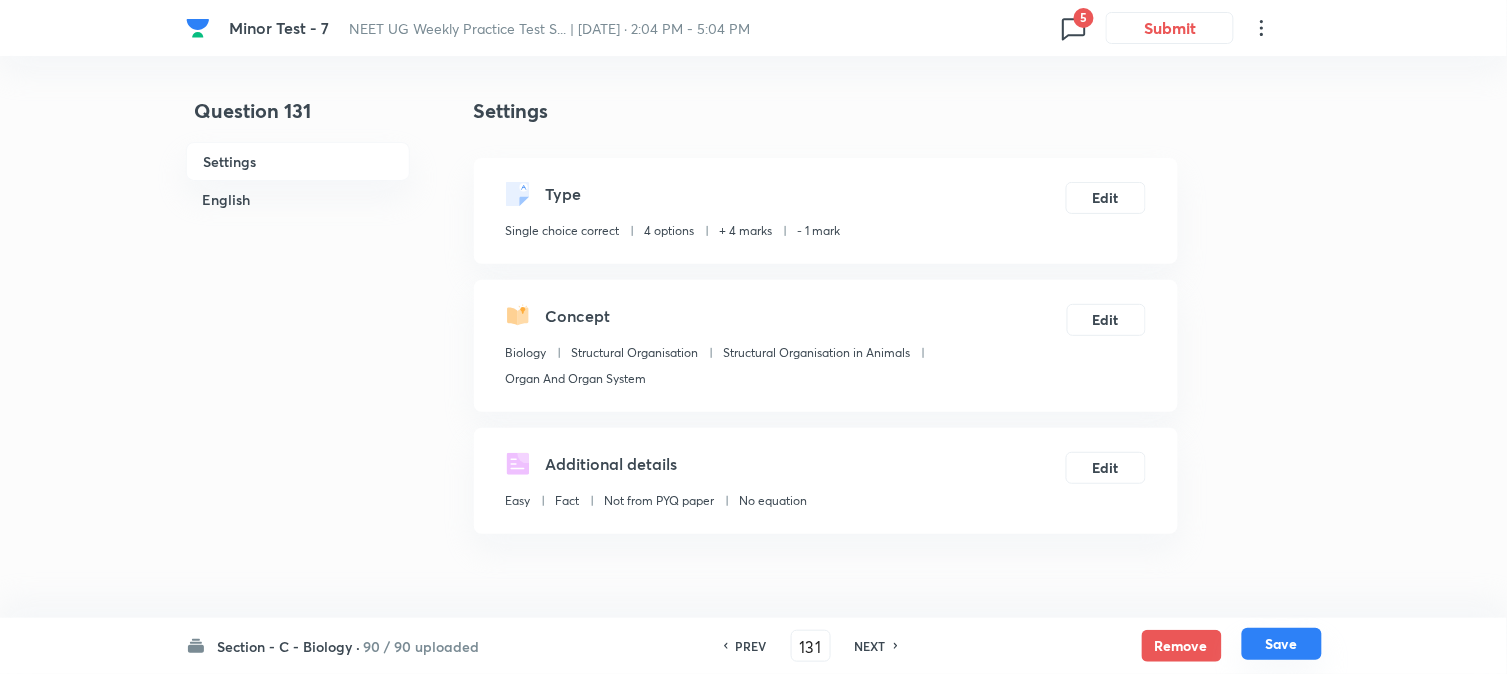 click on "Save" at bounding box center [1282, 644] 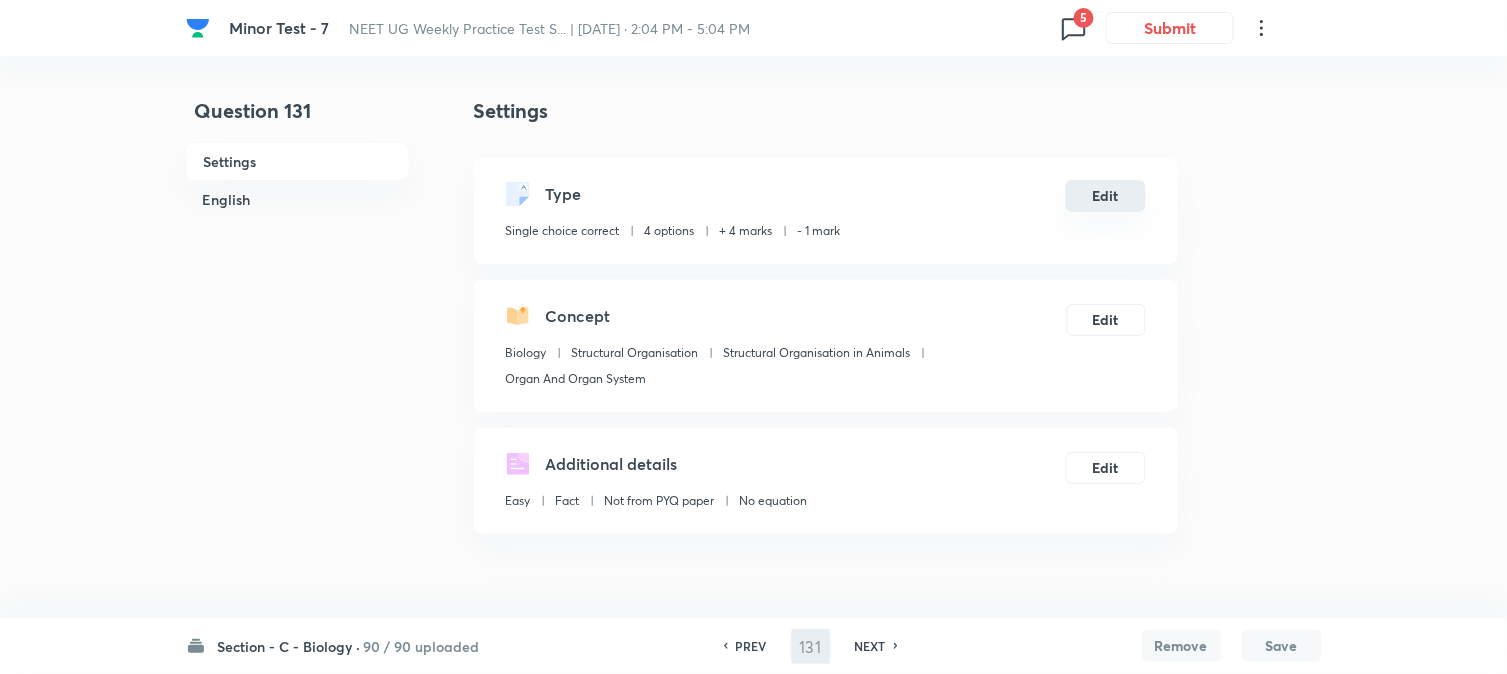 click on "Edit" at bounding box center [1106, 196] 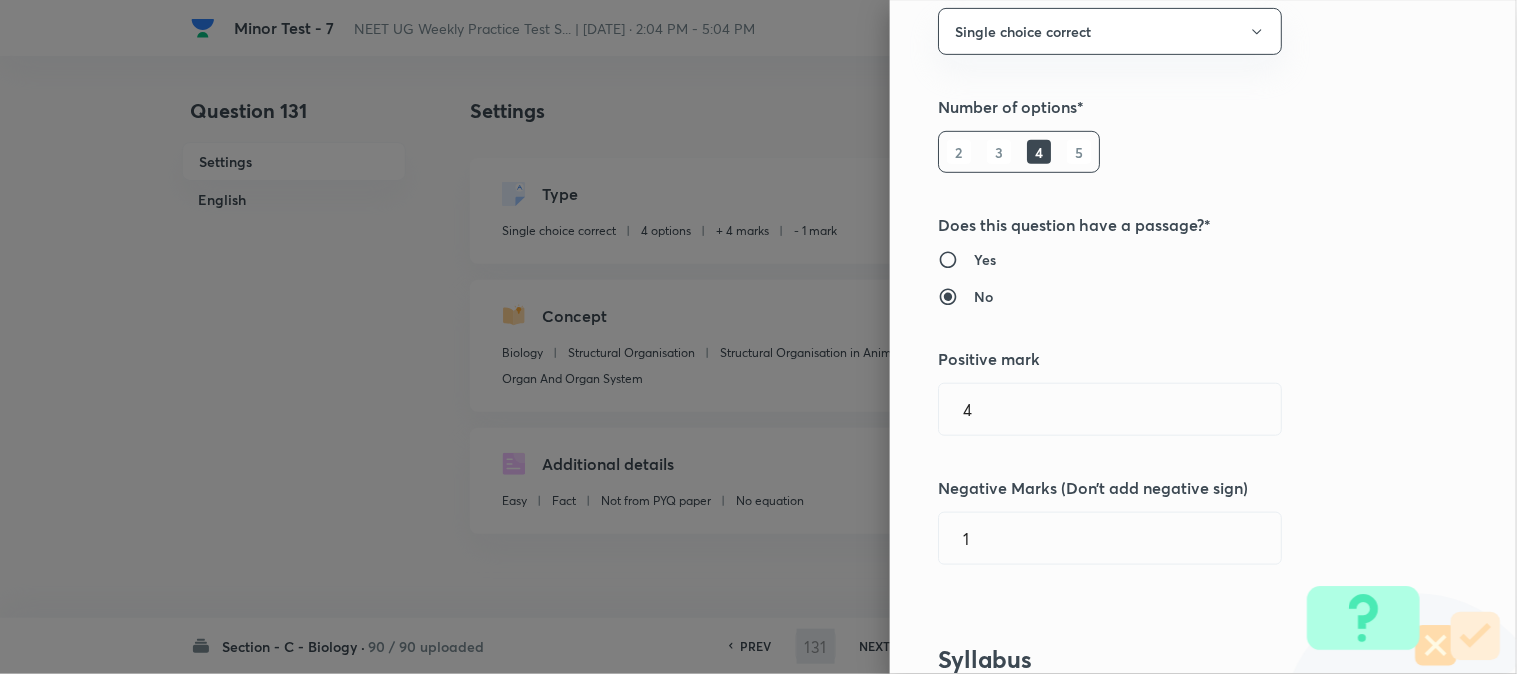 scroll, scrollTop: 444, scrollLeft: 0, axis: vertical 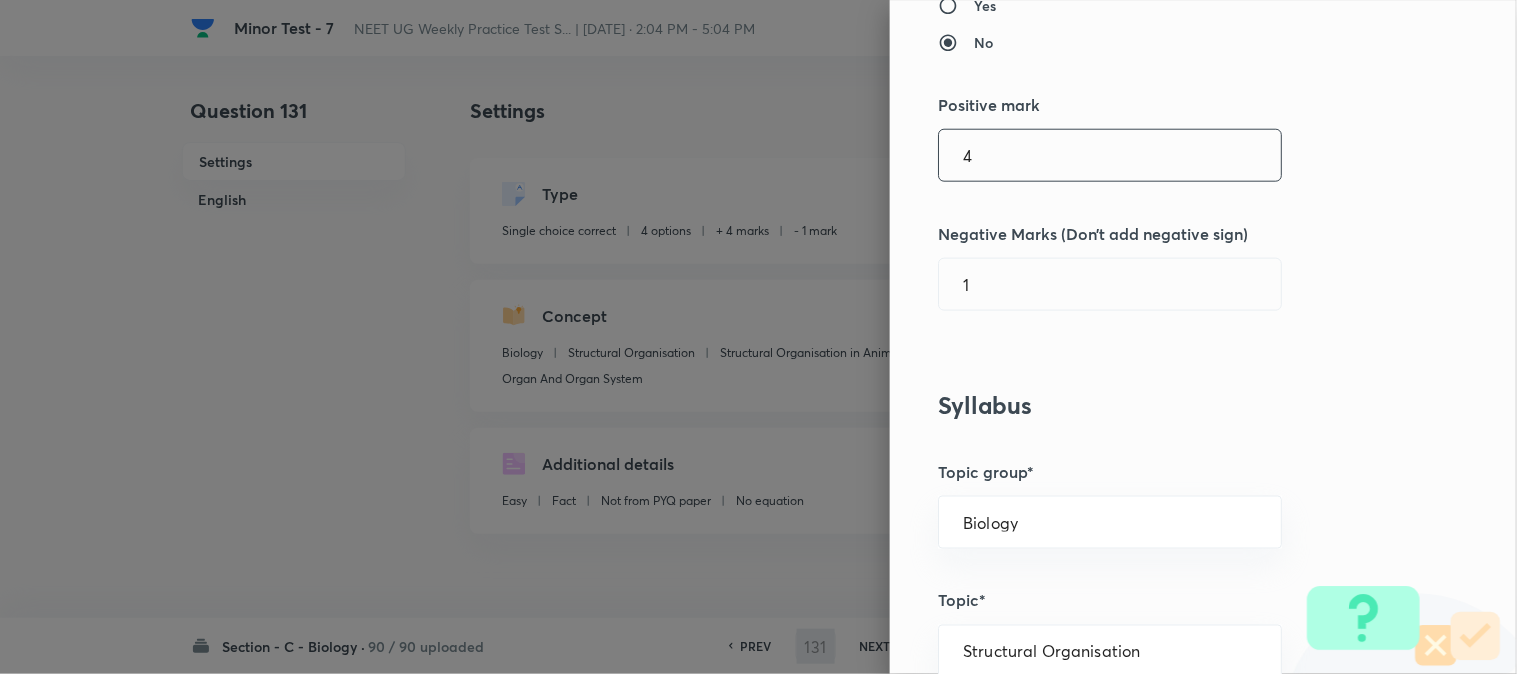click on "4" at bounding box center (1110, 155) 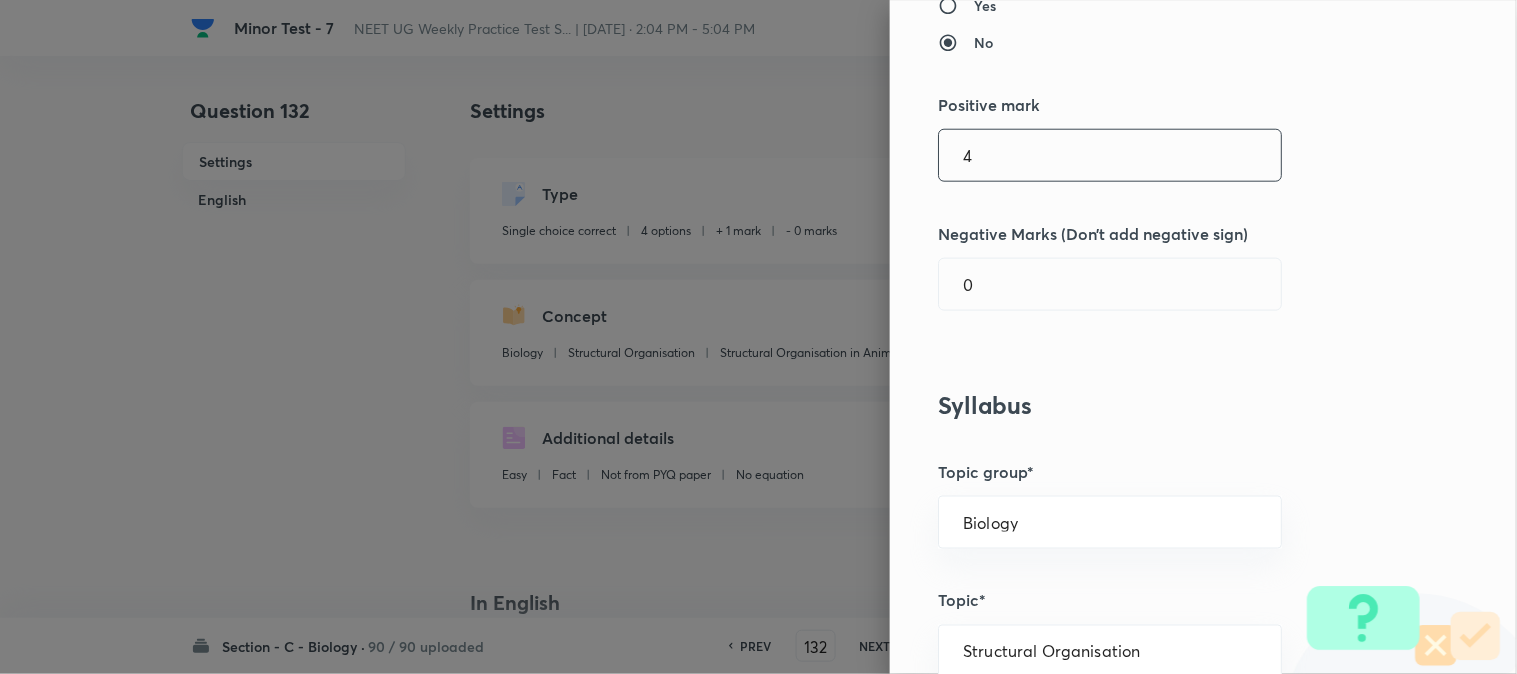 click on "Question settings Question type* Single choice correct Number of options* 2 3 4 5 Does this question have a passage?* Yes No Positive mark 4 ​ Negative Marks (Don’t add negative sign) 0 ​ Syllabus Topic group* Biology ​ Topic* Structural Organisation ​ Concept* Structural Organisation in Animals ​ Sub-concept* Cockroach ​ Concept-field ​ Additional details Question Difficulty Very easy Easy Moderate Hard Very hard Question is based on Fact Numerical Concept Previous year question Yes No Does this question have equation? Yes No Verification status Is the question verified? *Select 'yes' only if a question is verified Yes No Save" at bounding box center [1203, 337] 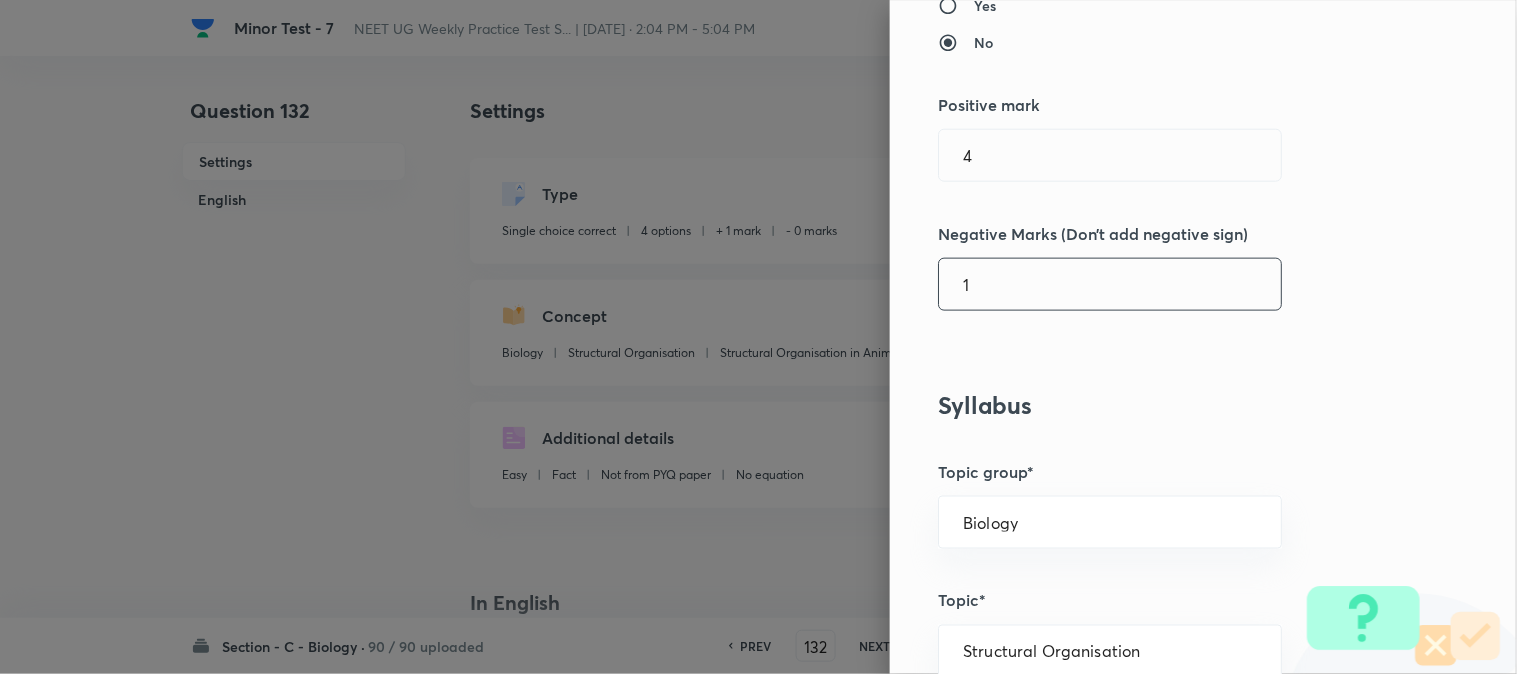click on "1" at bounding box center [1110, 284] 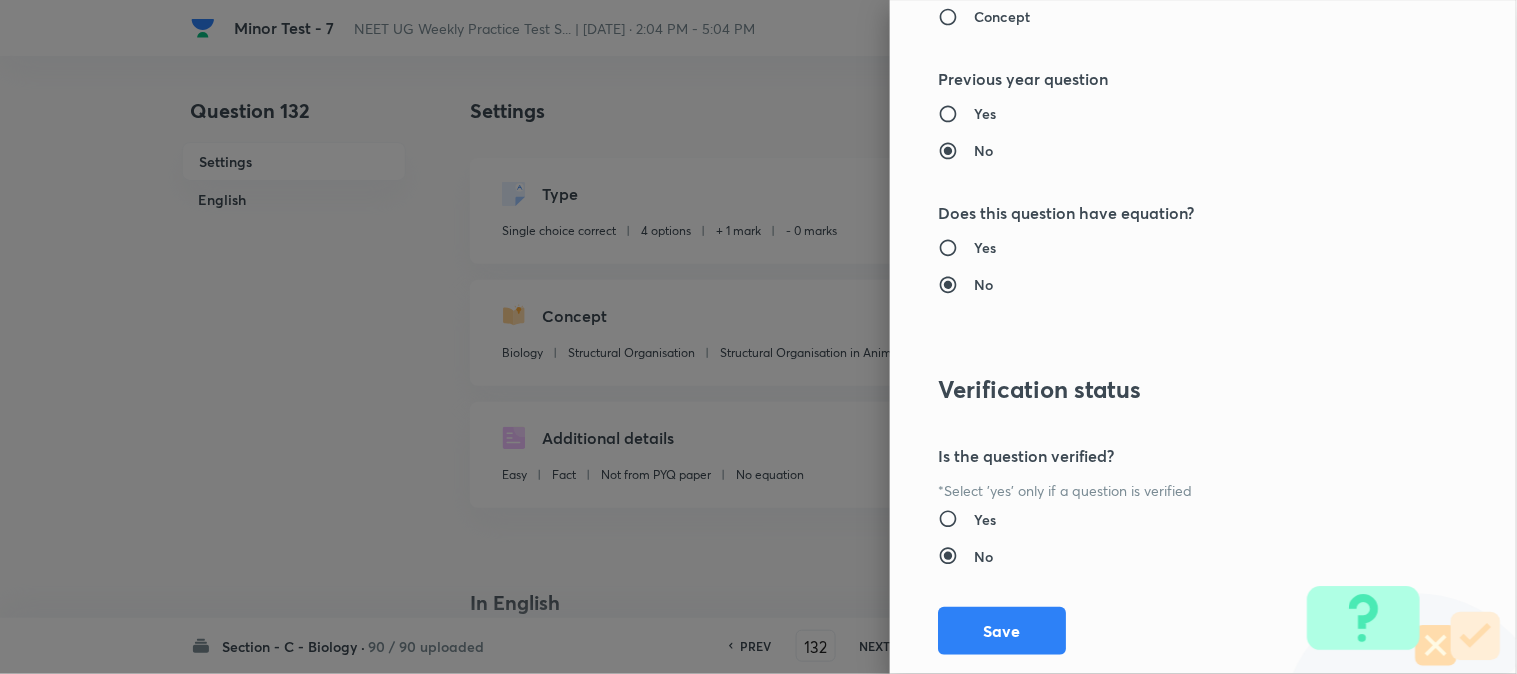 scroll, scrollTop: 2052, scrollLeft: 0, axis: vertical 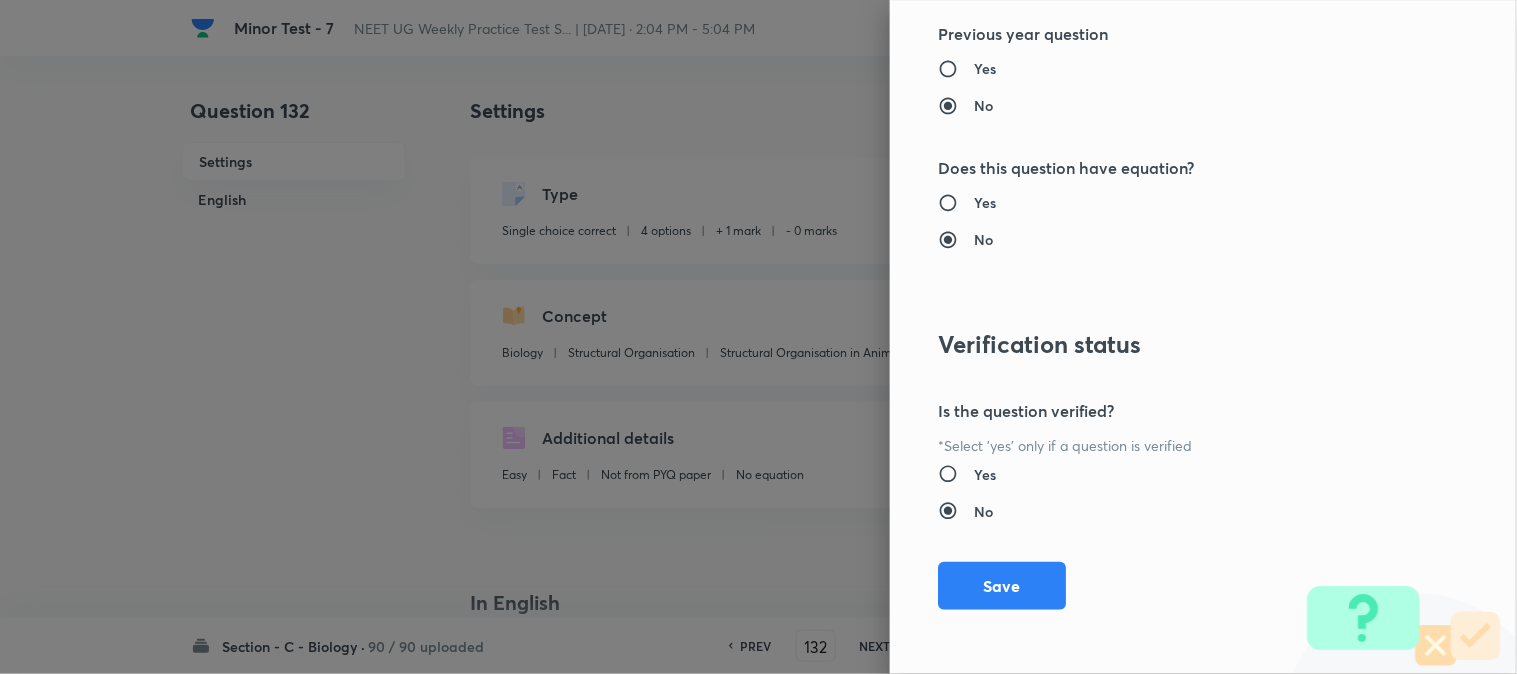 click on "Save" at bounding box center [1002, 586] 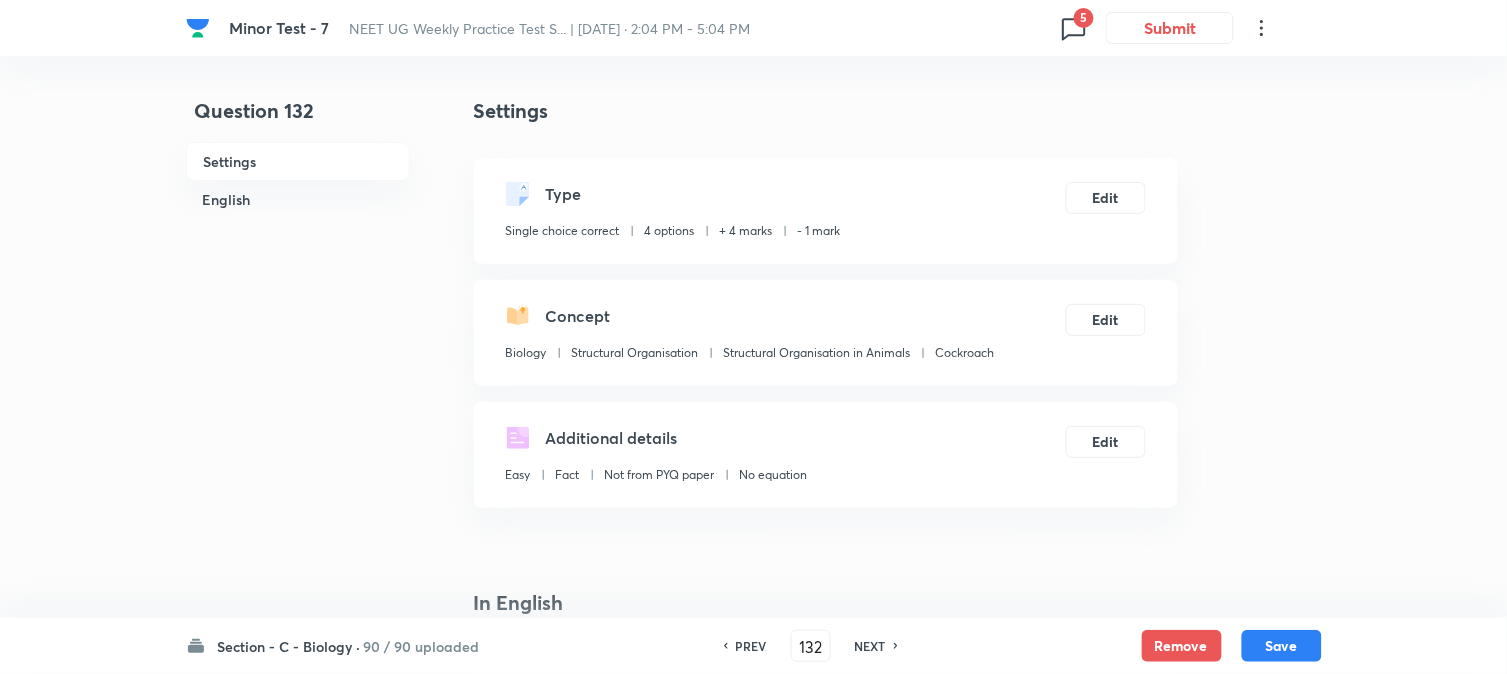 click on "Save" at bounding box center (1282, 646) 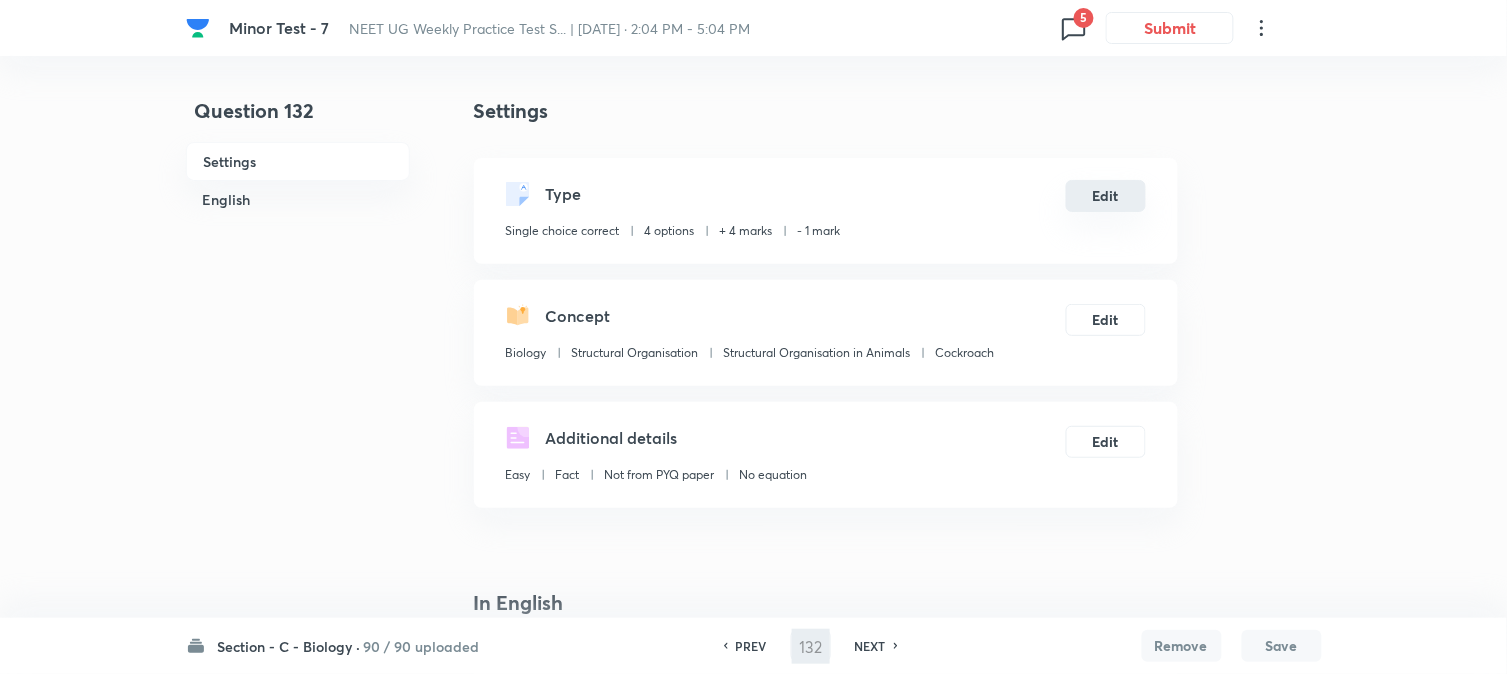 click on "Edit" at bounding box center (1106, 196) 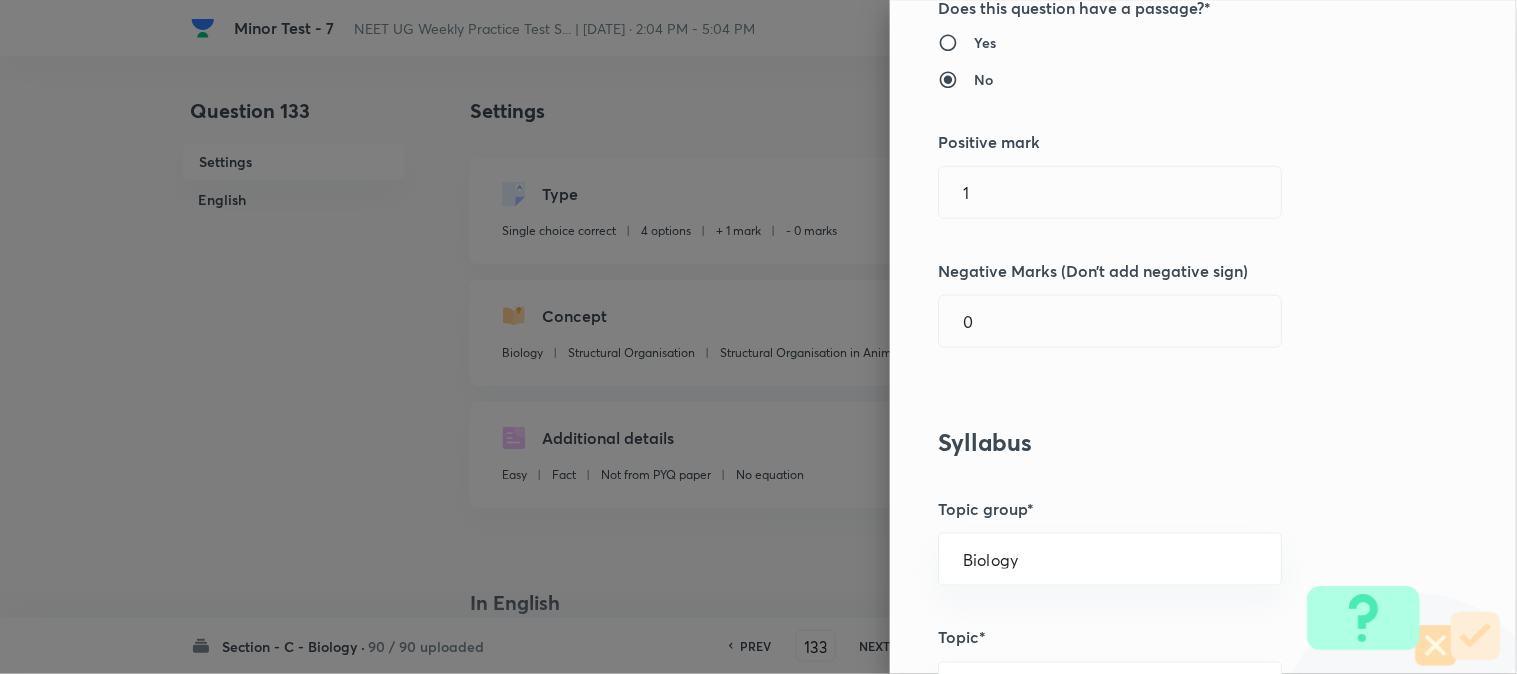 scroll, scrollTop: 444, scrollLeft: 0, axis: vertical 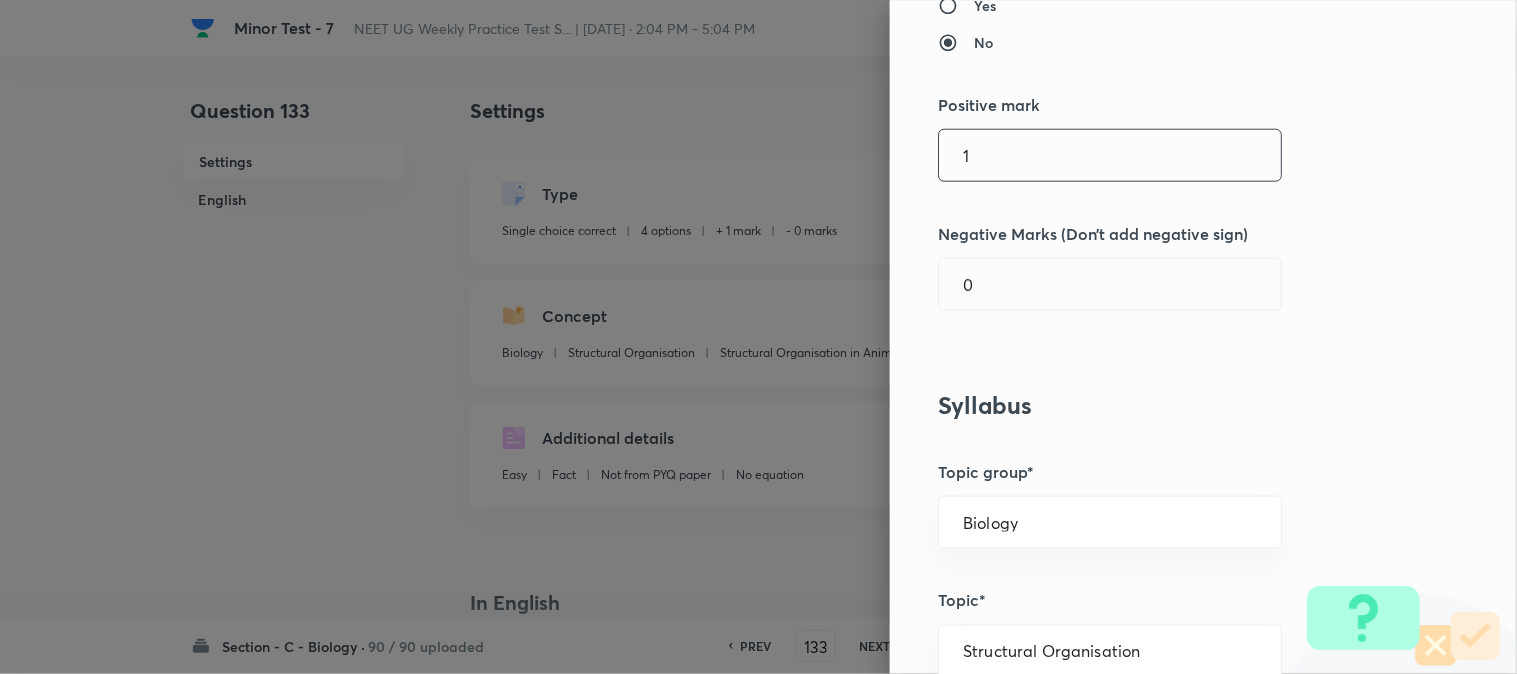 click on "1" at bounding box center (1110, 155) 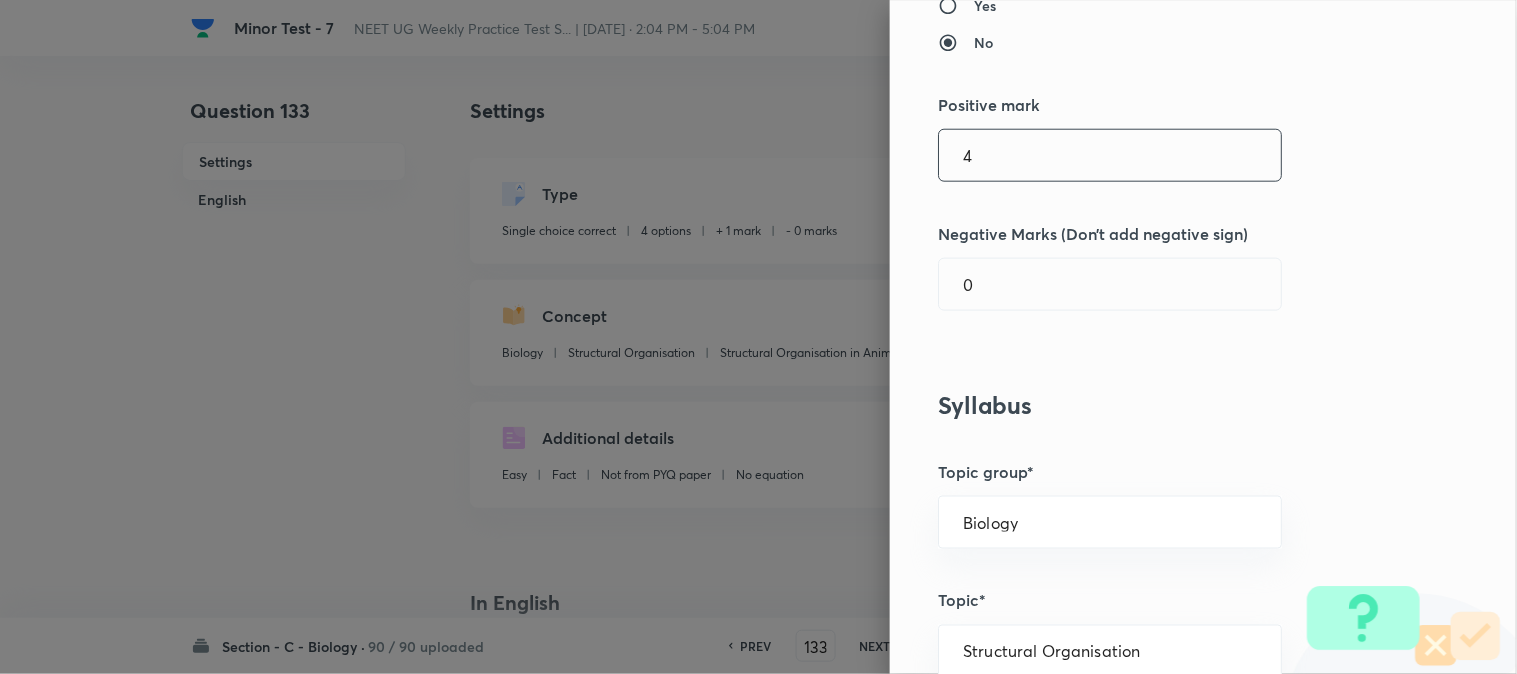 click on "Question settings Question type* Single choice correct Number of options* 2 3 4 5 Does this question have a passage?* Yes No Positive mark 4 ​ Negative Marks (Don’t add negative sign) 0 ​ Syllabus Topic group* Biology ​ Topic* Structural Organisation ​ Concept* Structural Organisation in Animals ​ Sub-concept* Frogs ​ Concept-field ​ Additional details Question Difficulty Very easy Easy Moderate Hard Very hard Question is based on Fact Numerical Concept Previous year question Yes No Does this question have equation? Yes No Verification status Is the question verified? *Select 'yes' only if a question is verified Yes No Save" at bounding box center (1203, 337) 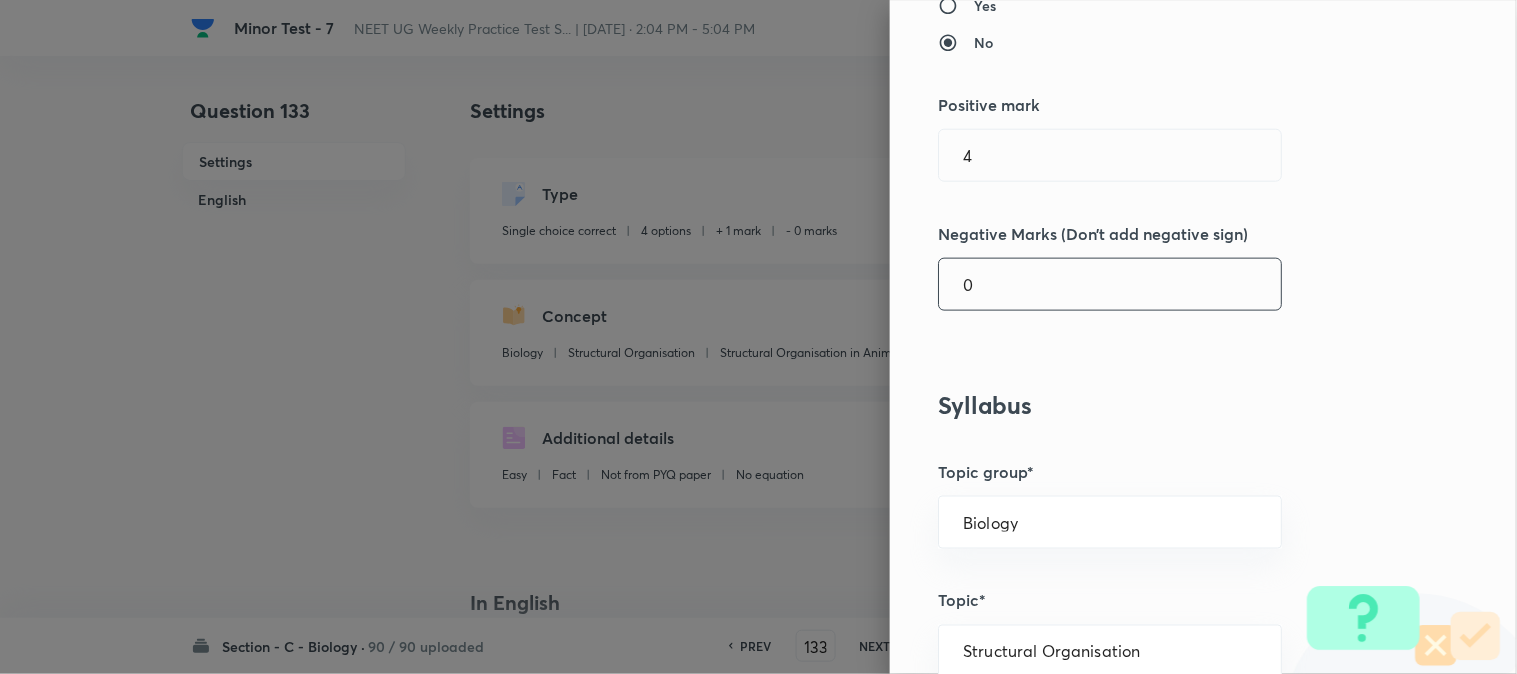 click on "0" at bounding box center (1110, 284) 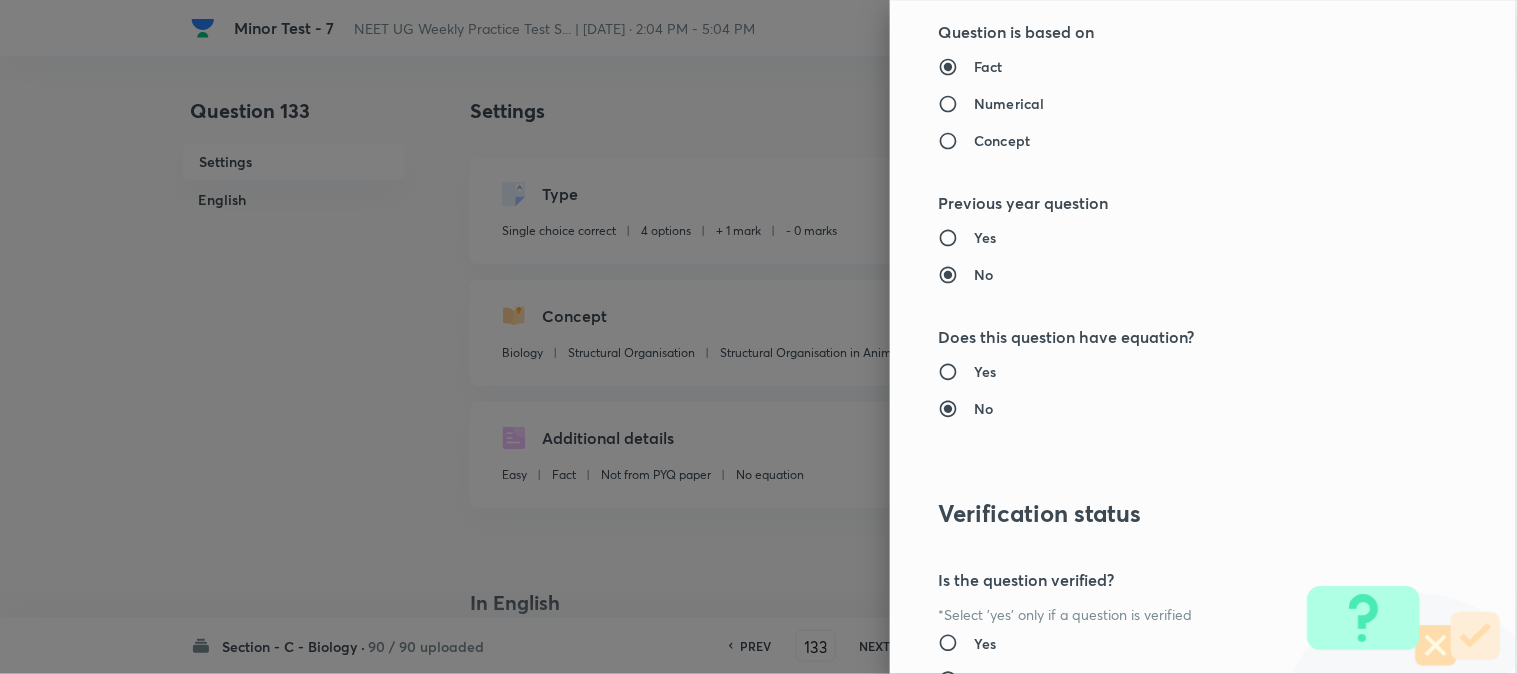 scroll, scrollTop: 2052, scrollLeft: 0, axis: vertical 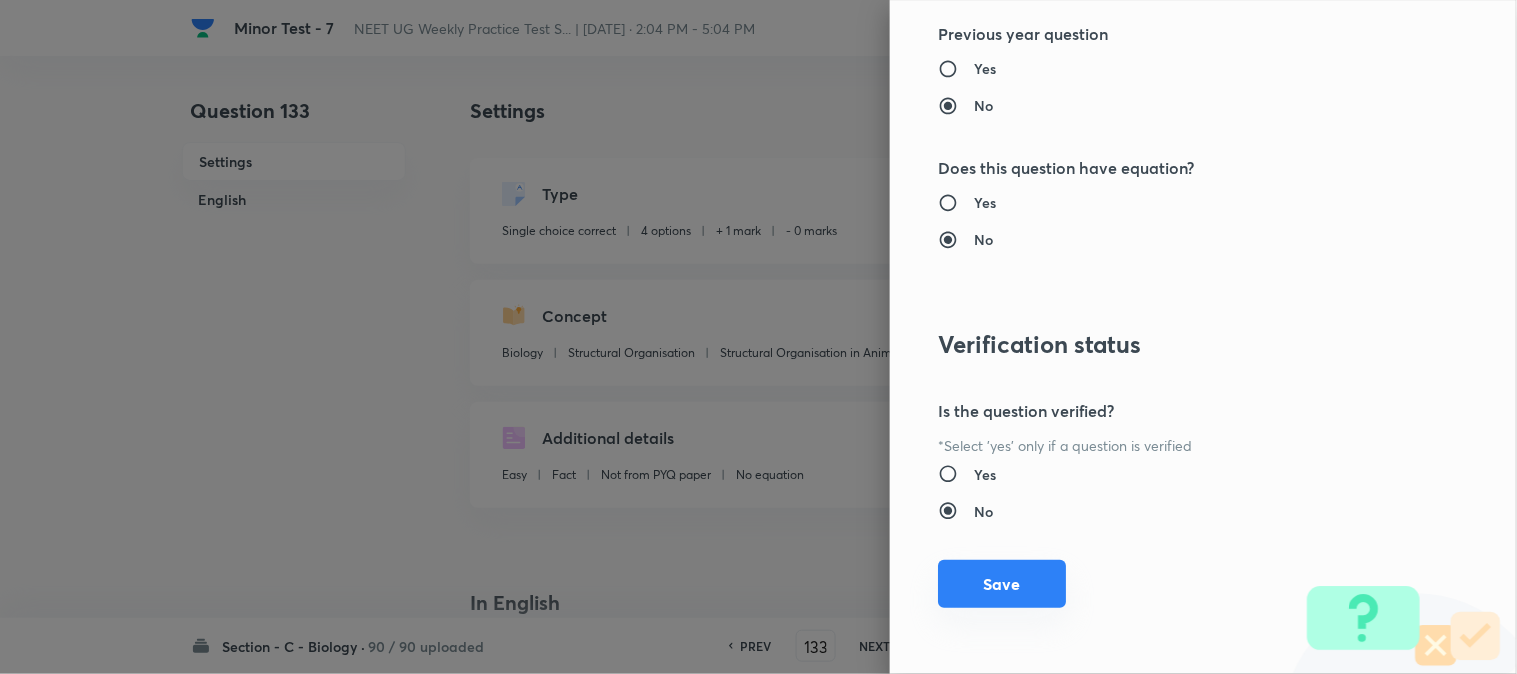 click on "Save" at bounding box center [1002, 584] 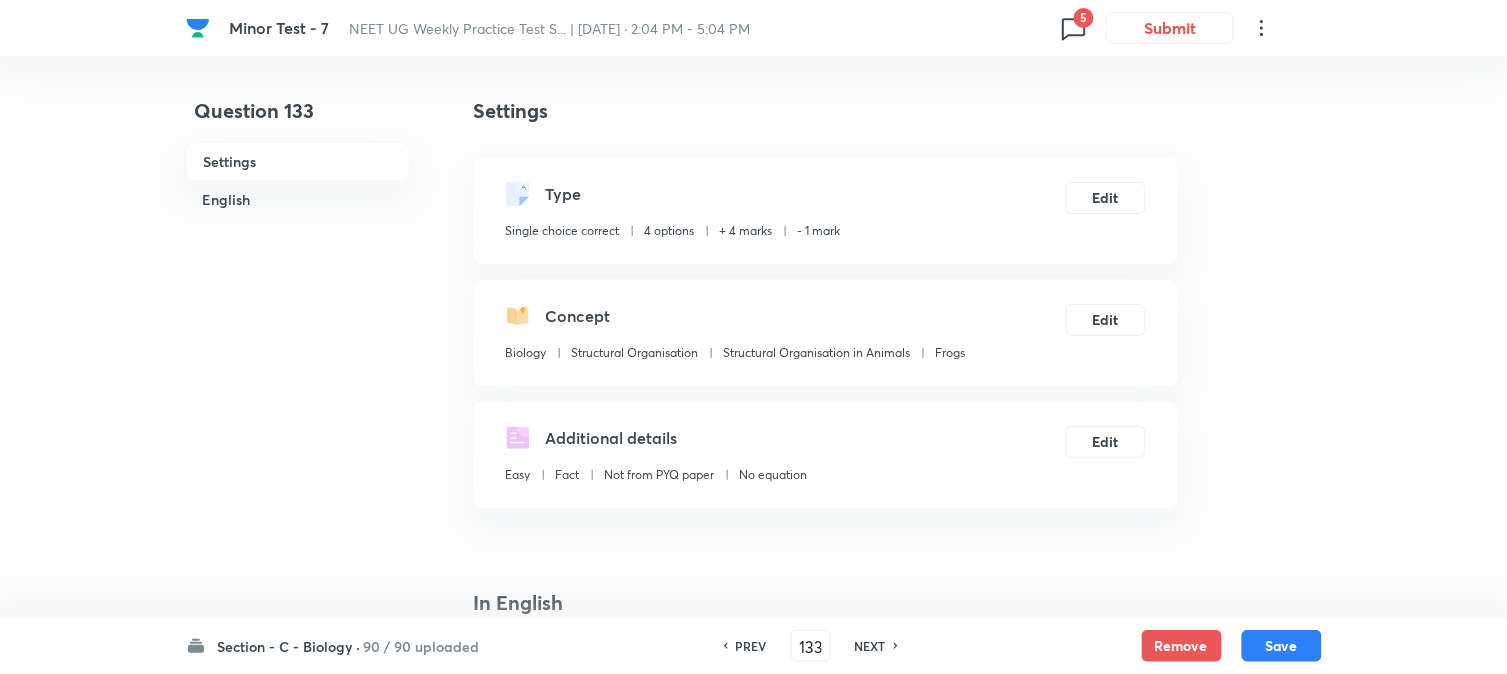 click on "Save" at bounding box center [1282, 646] 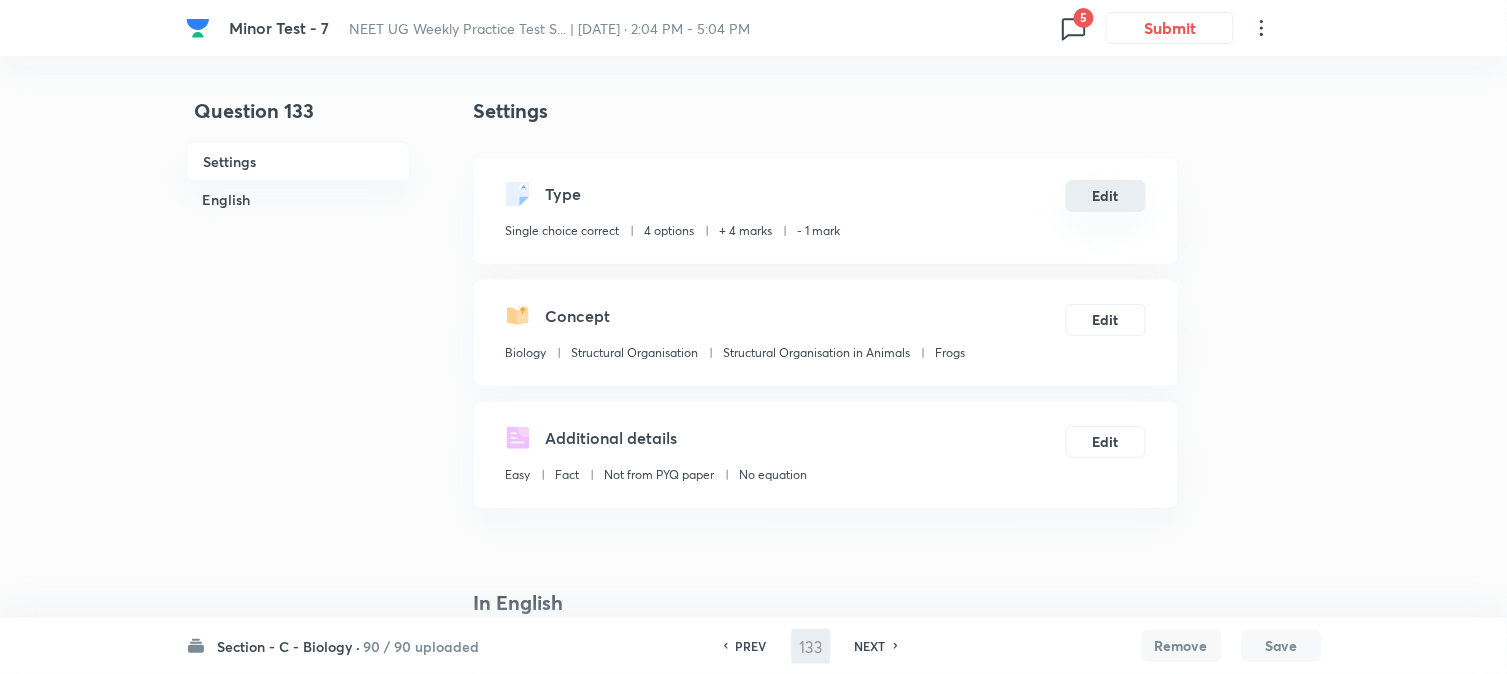 click on "Edit" at bounding box center [1106, 196] 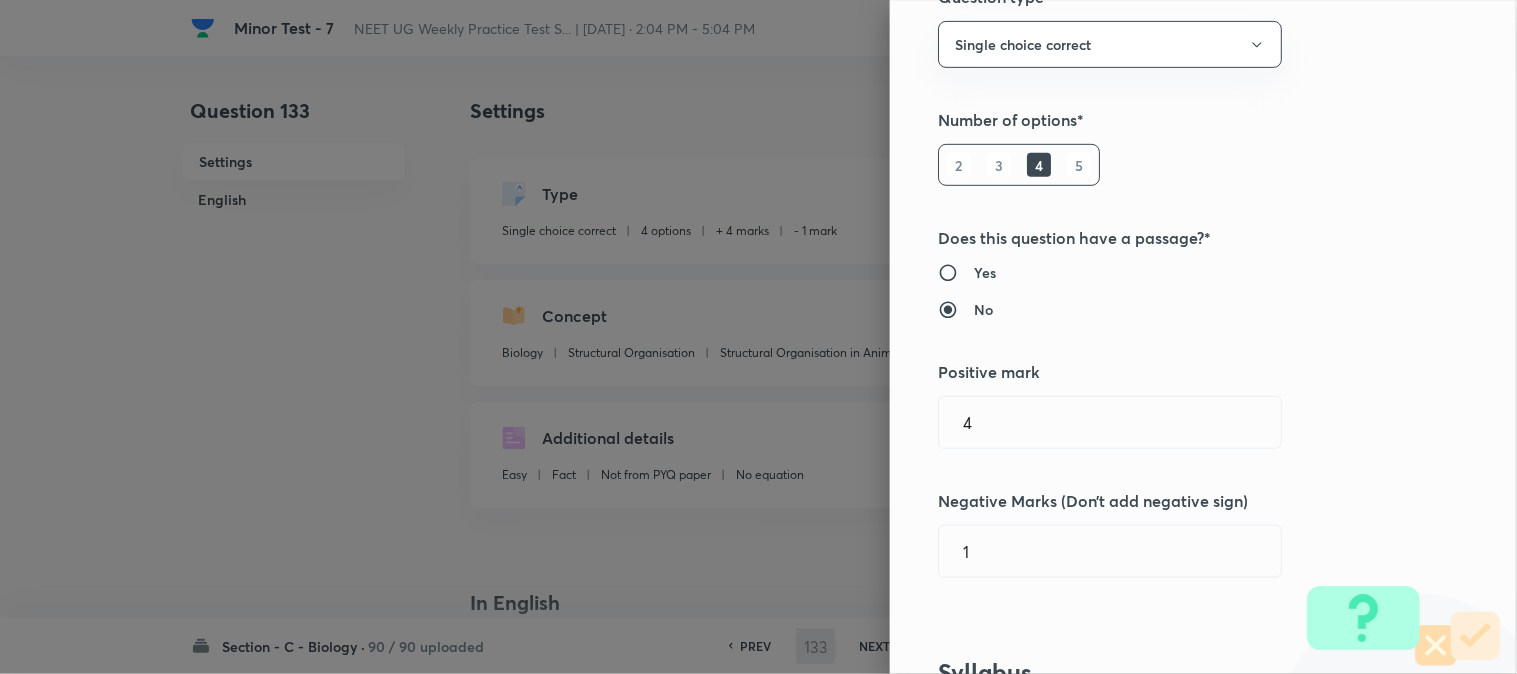 scroll, scrollTop: 333, scrollLeft: 0, axis: vertical 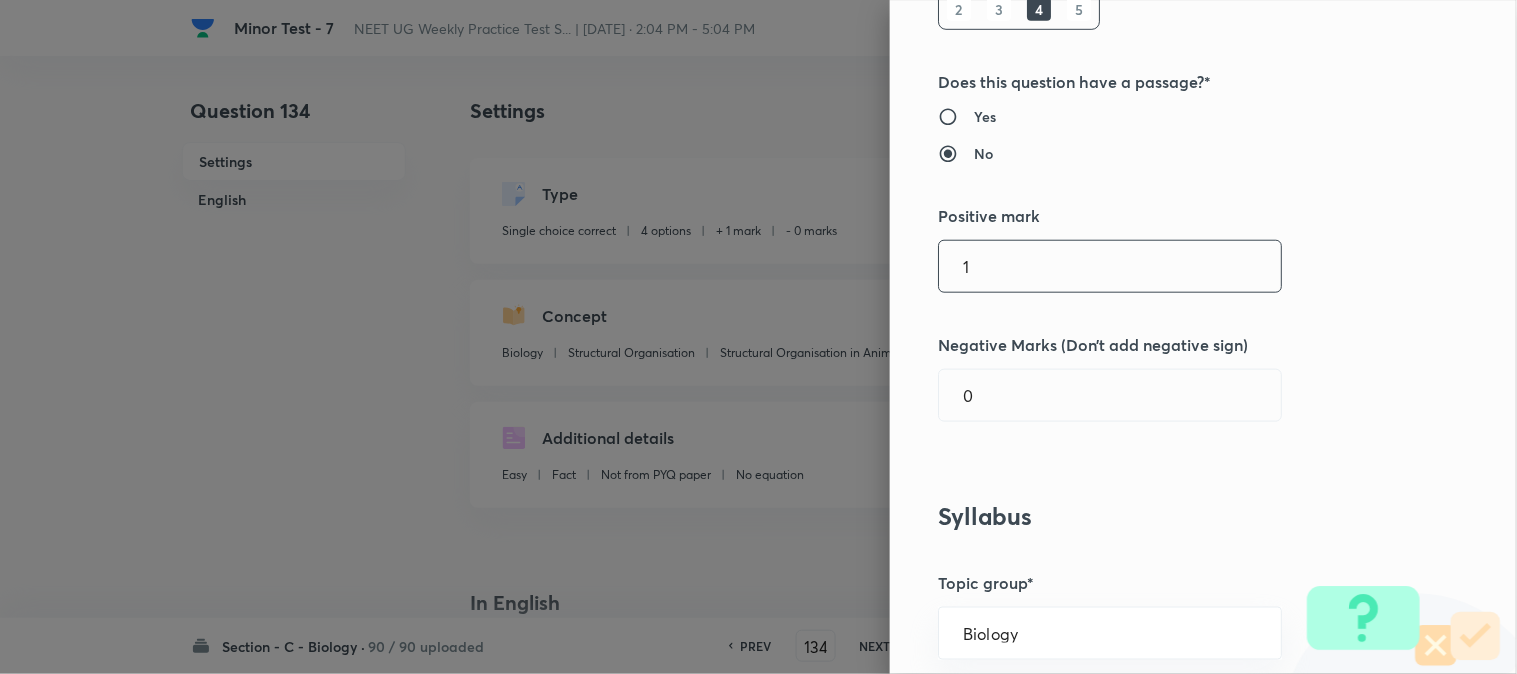 click on "1" at bounding box center (1110, 266) 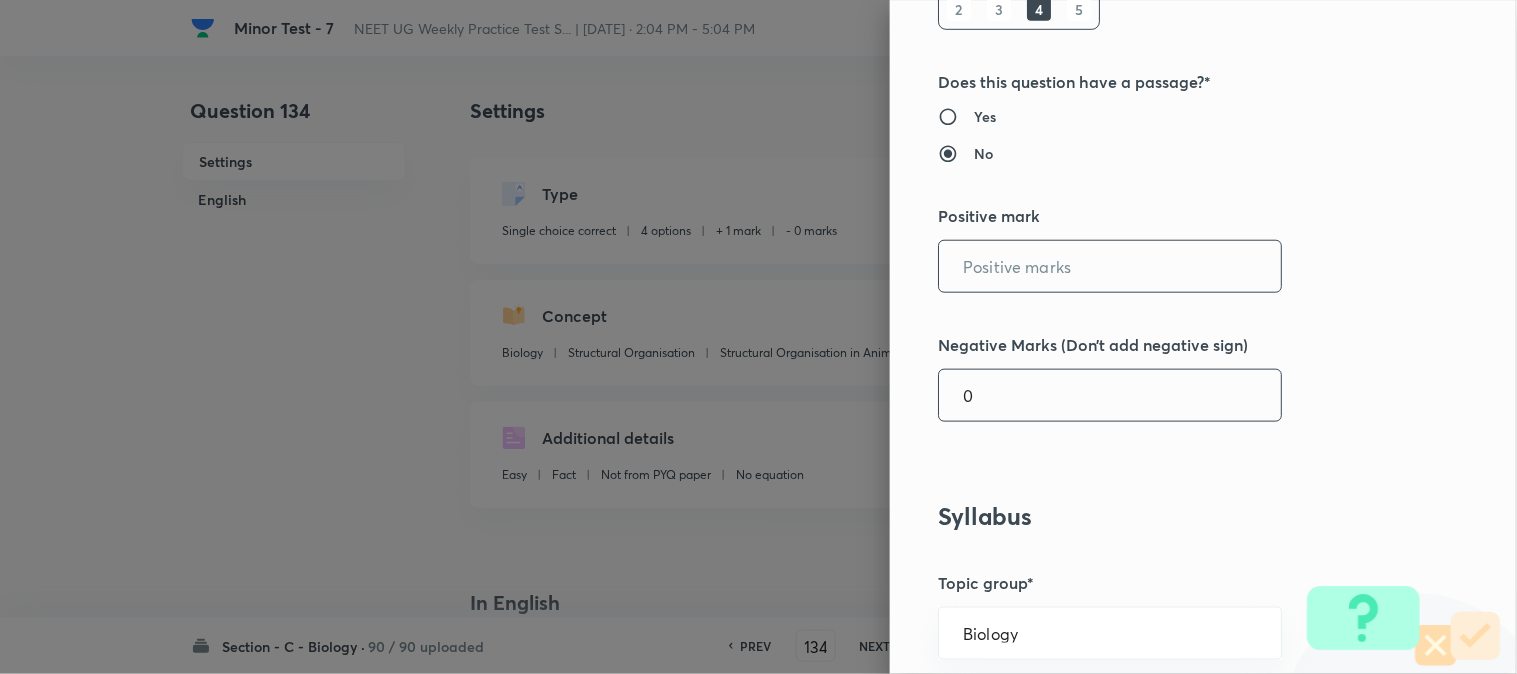 click on "0" at bounding box center [1110, 395] 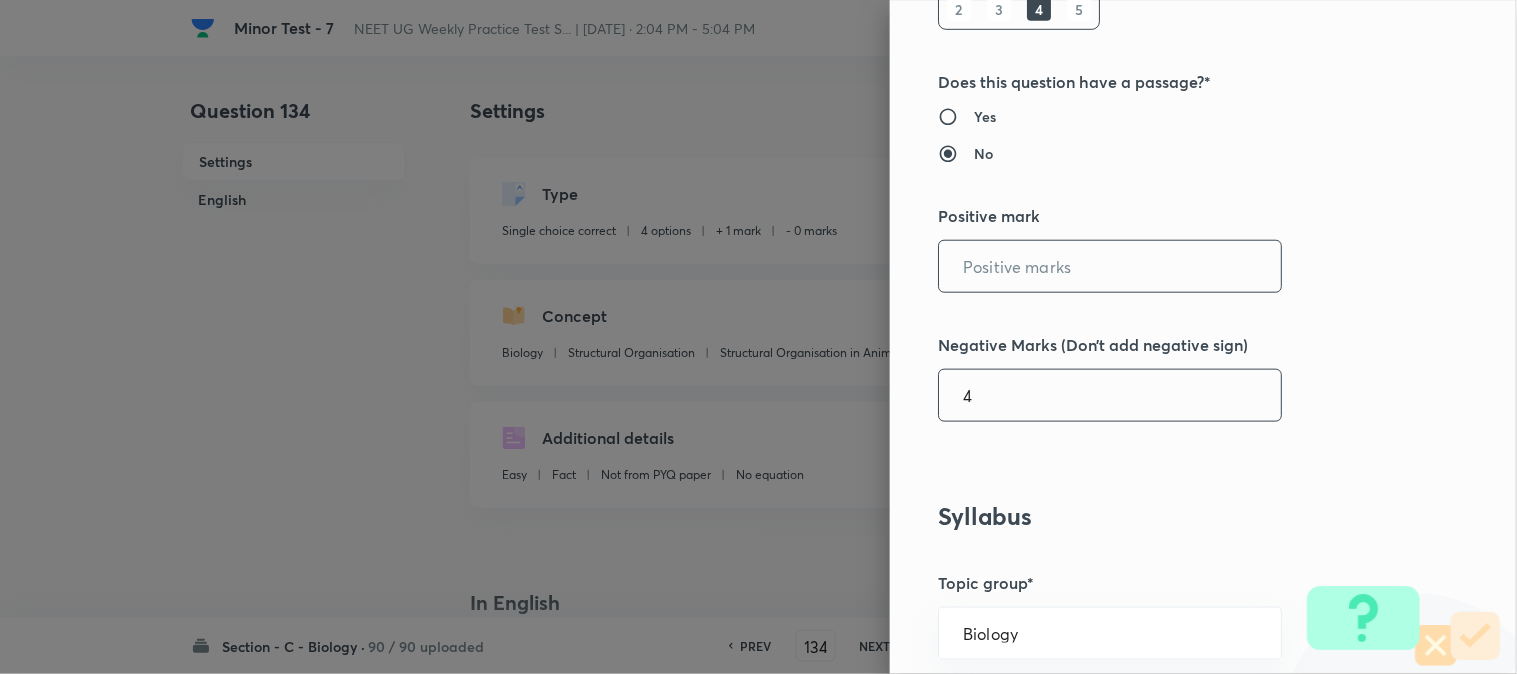 click at bounding box center (1110, 266) 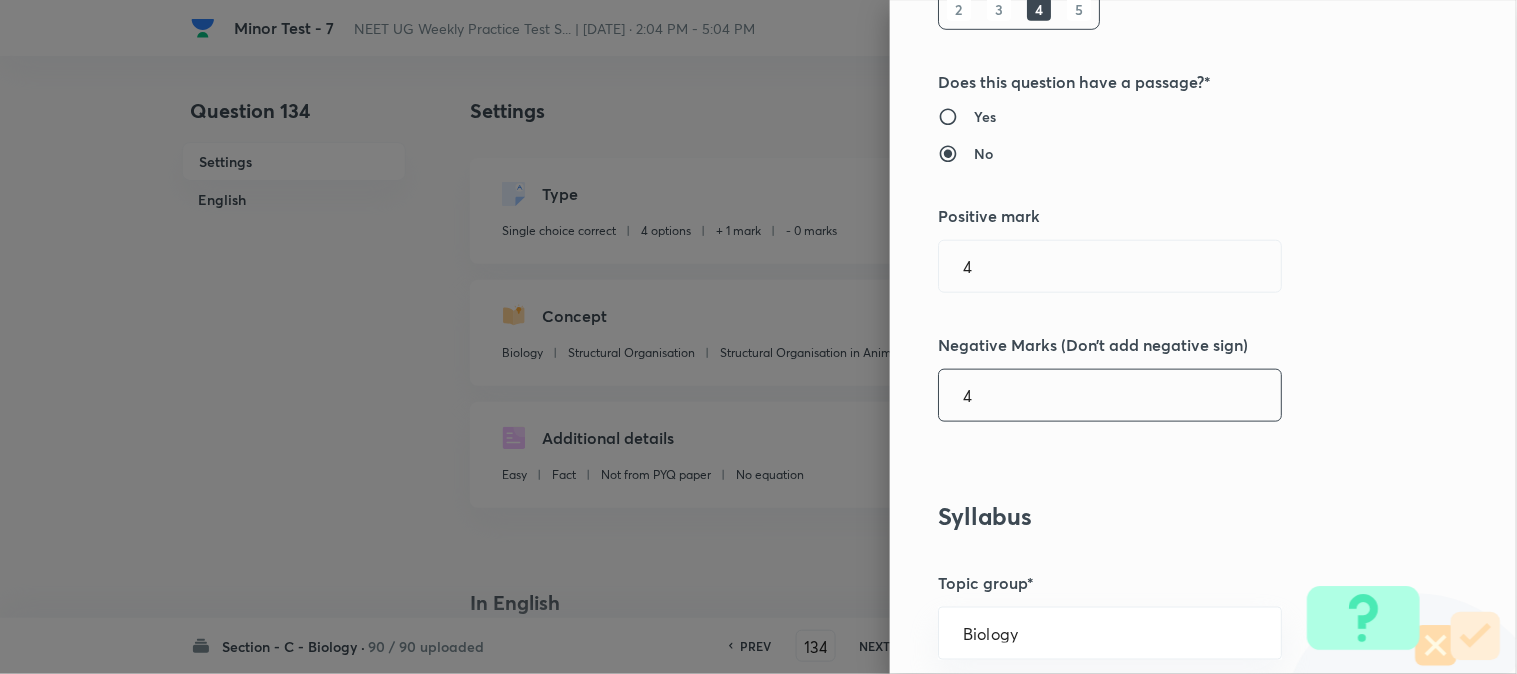 click on "4" at bounding box center [1110, 395] 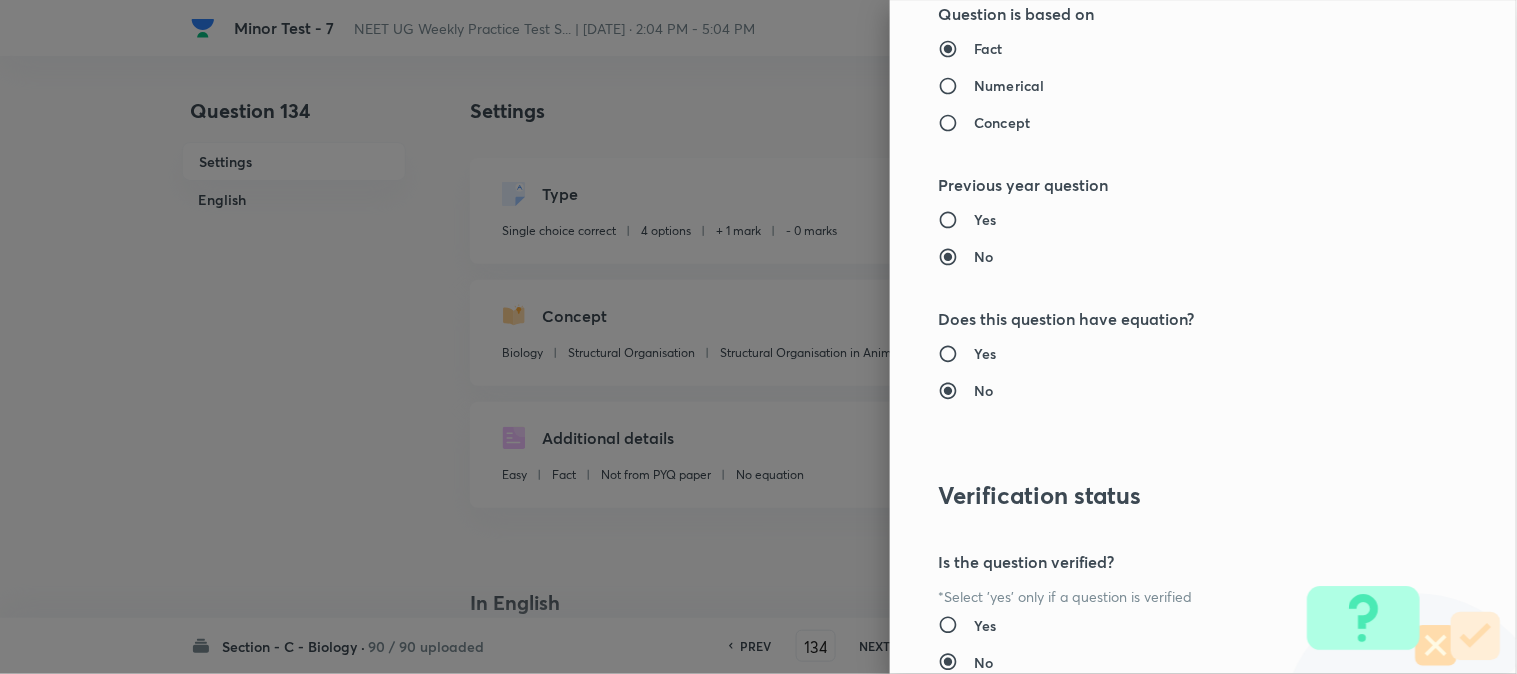 scroll, scrollTop: 2052, scrollLeft: 0, axis: vertical 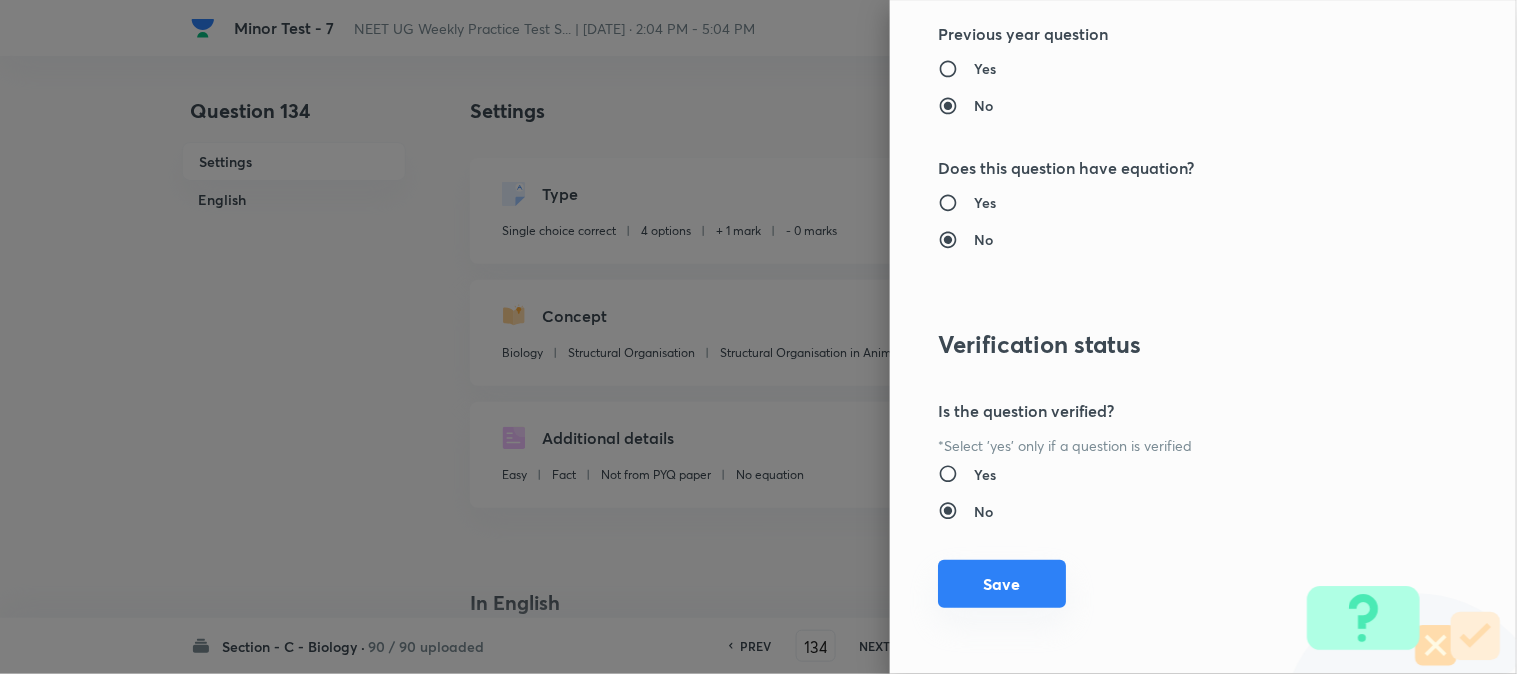 click on "Save" at bounding box center (1002, 584) 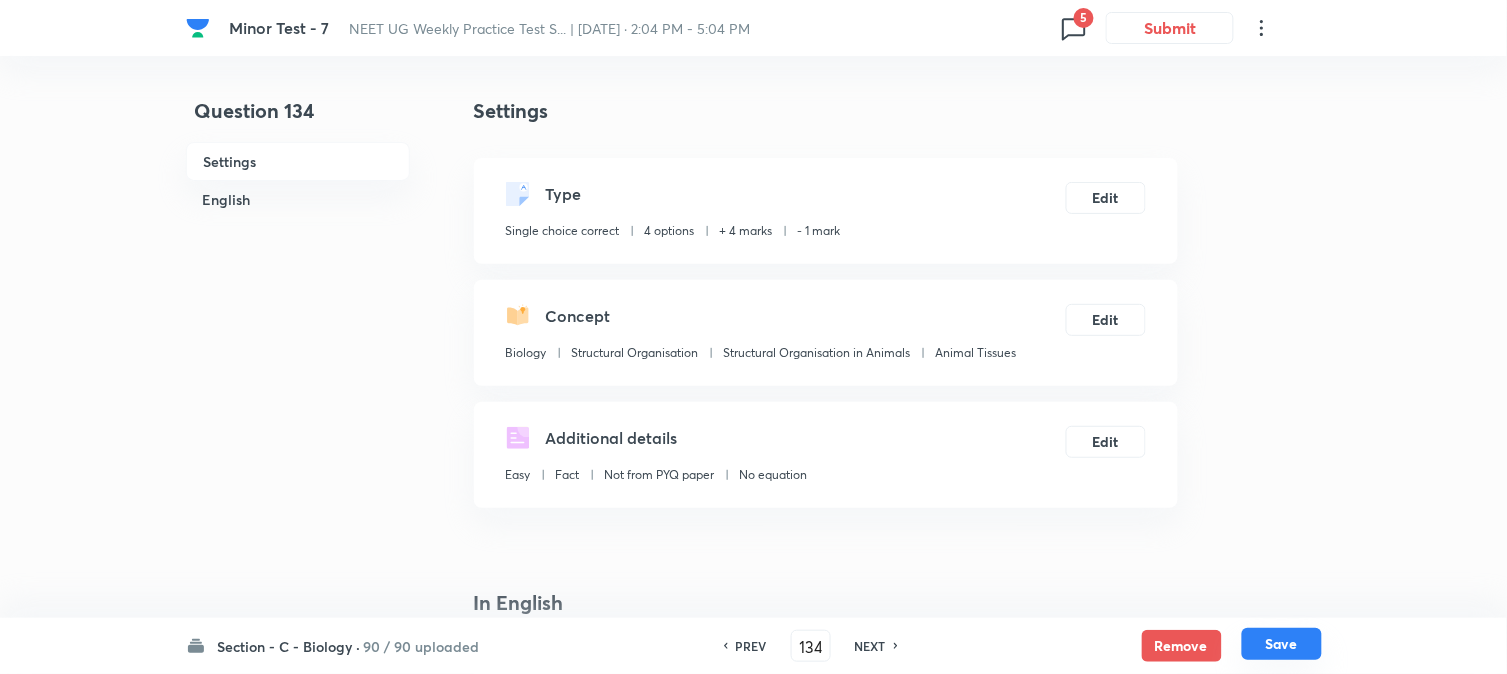 click on "Save" at bounding box center (1282, 644) 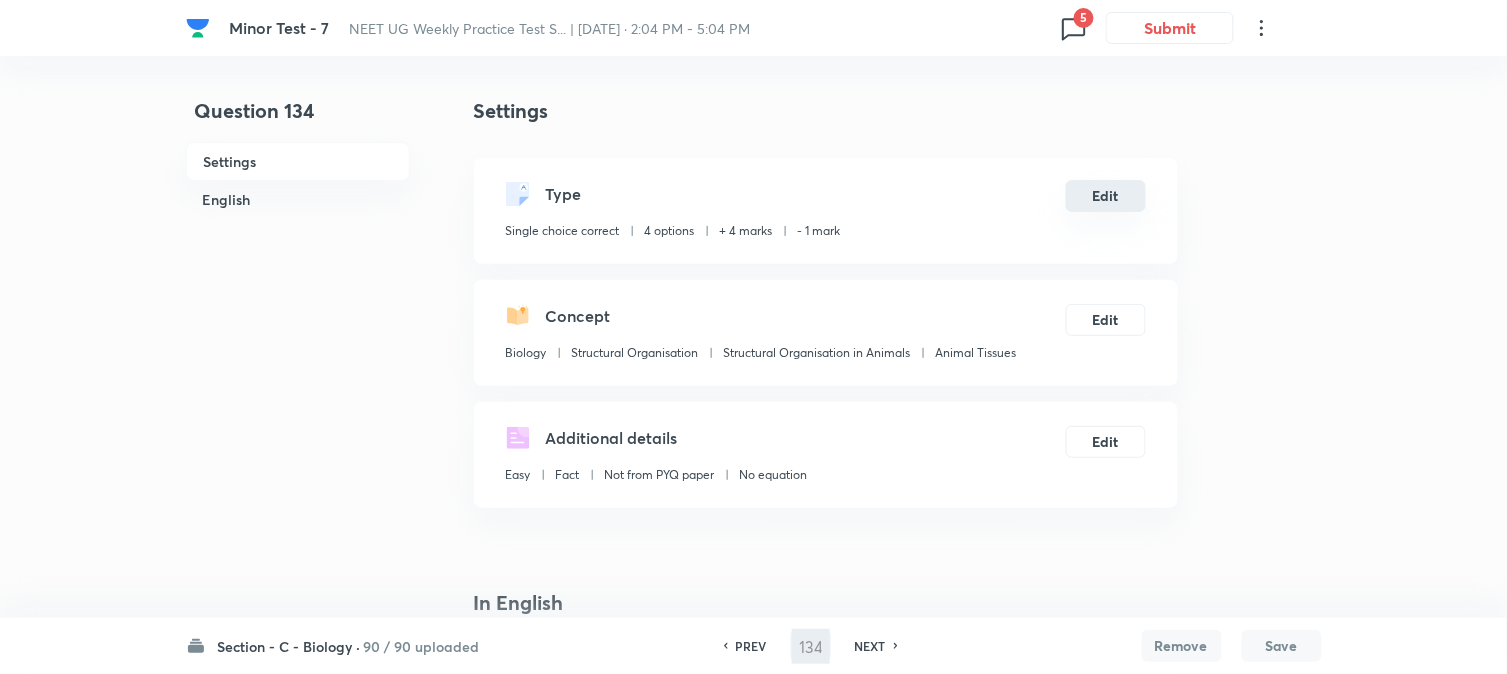 click on "Edit" at bounding box center (1106, 196) 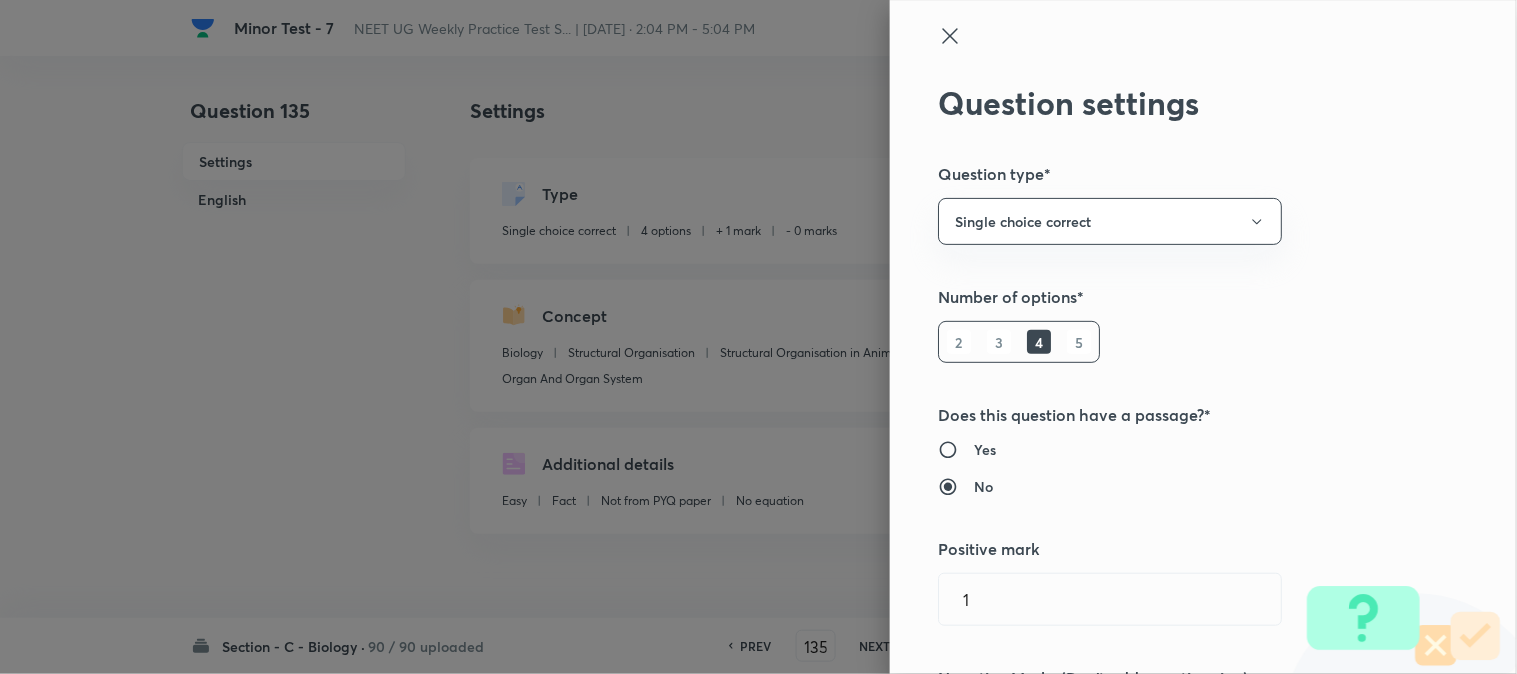 scroll, scrollTop: 444, scrollLeft: 0, axis: vertical 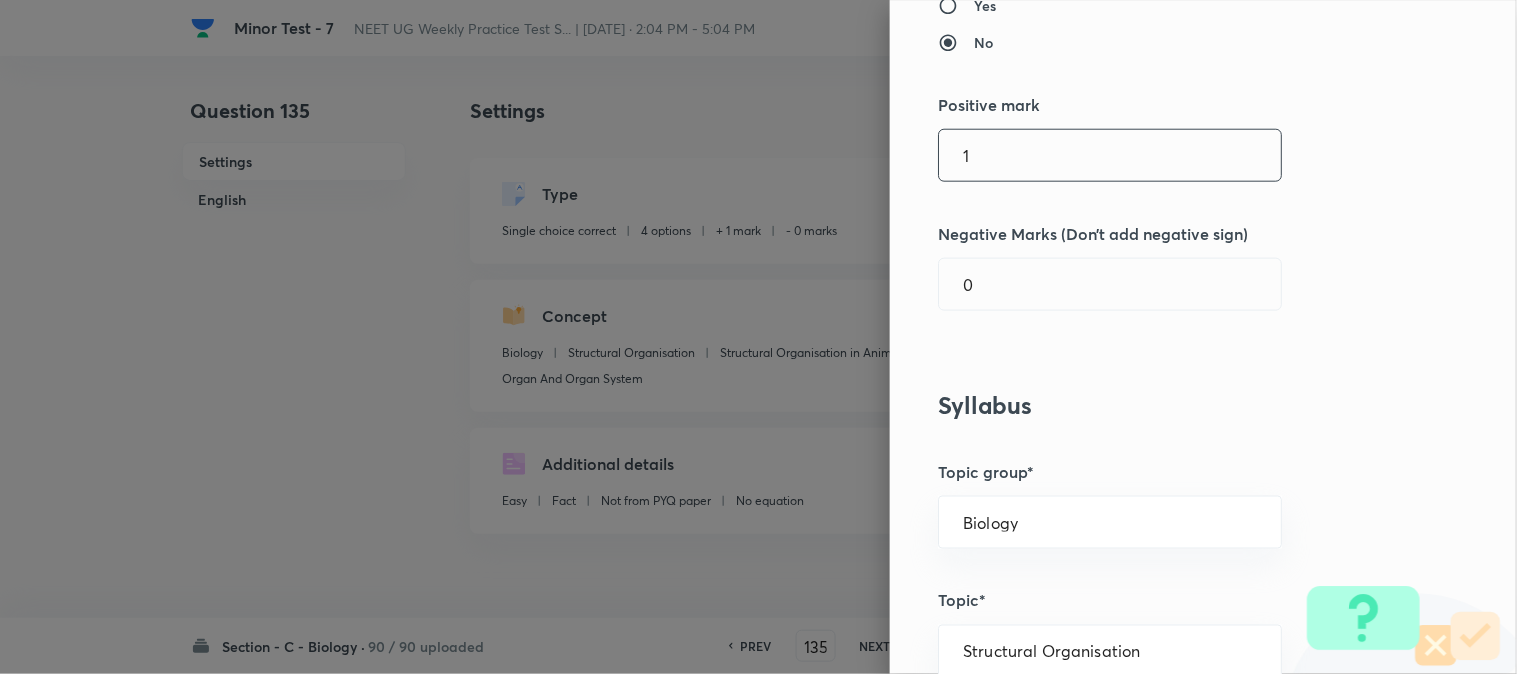 click on "1" at bounding box center (1110, 155) 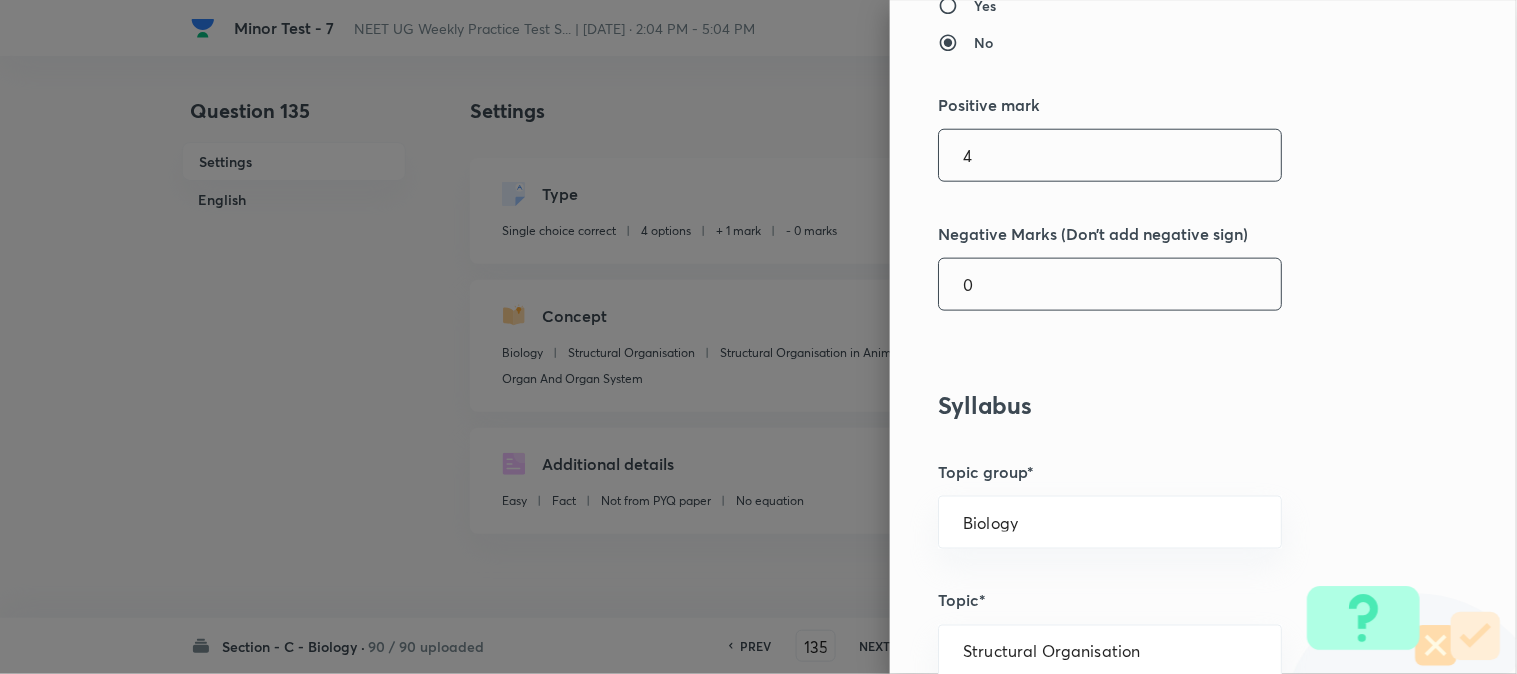 click on "0" at bounding box center [1110, 284] 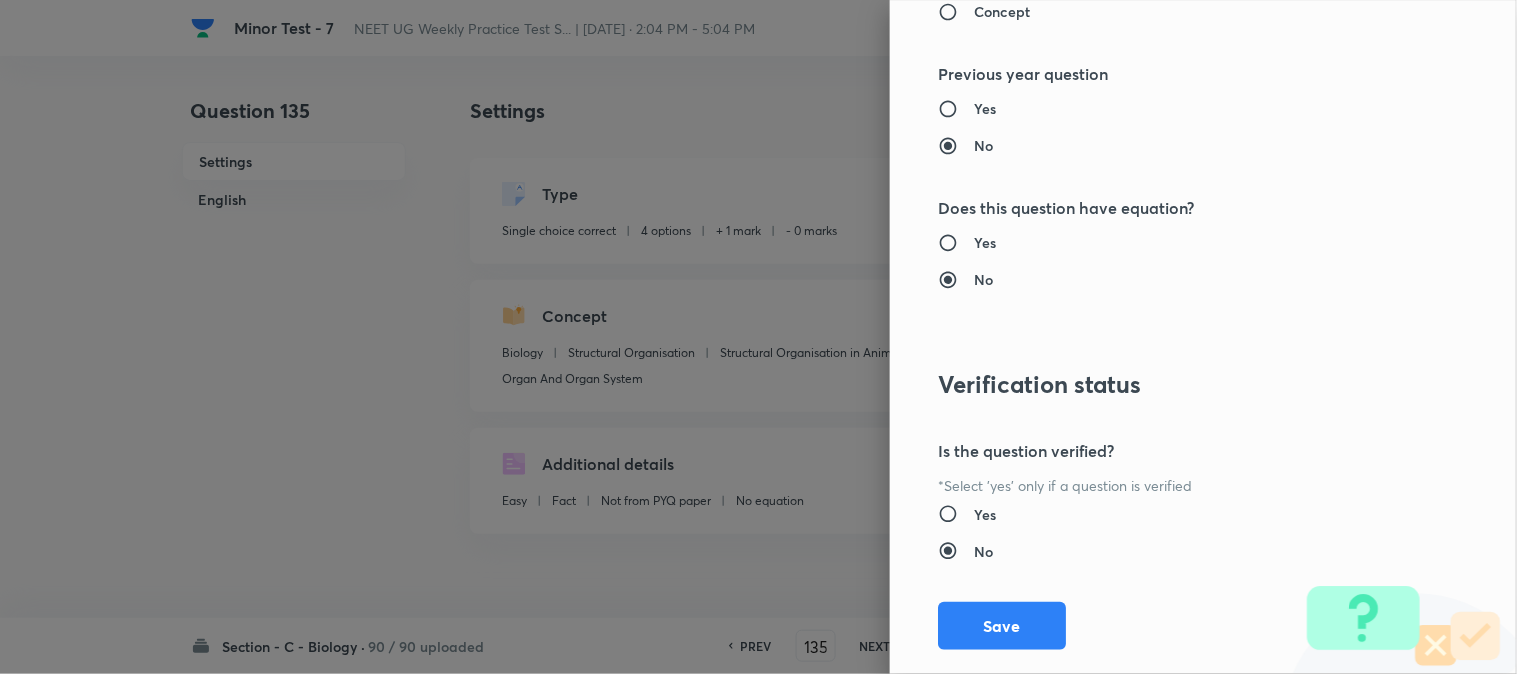 scroll, scrollTop: 2052, scrollLeft: 0, axis: vertical 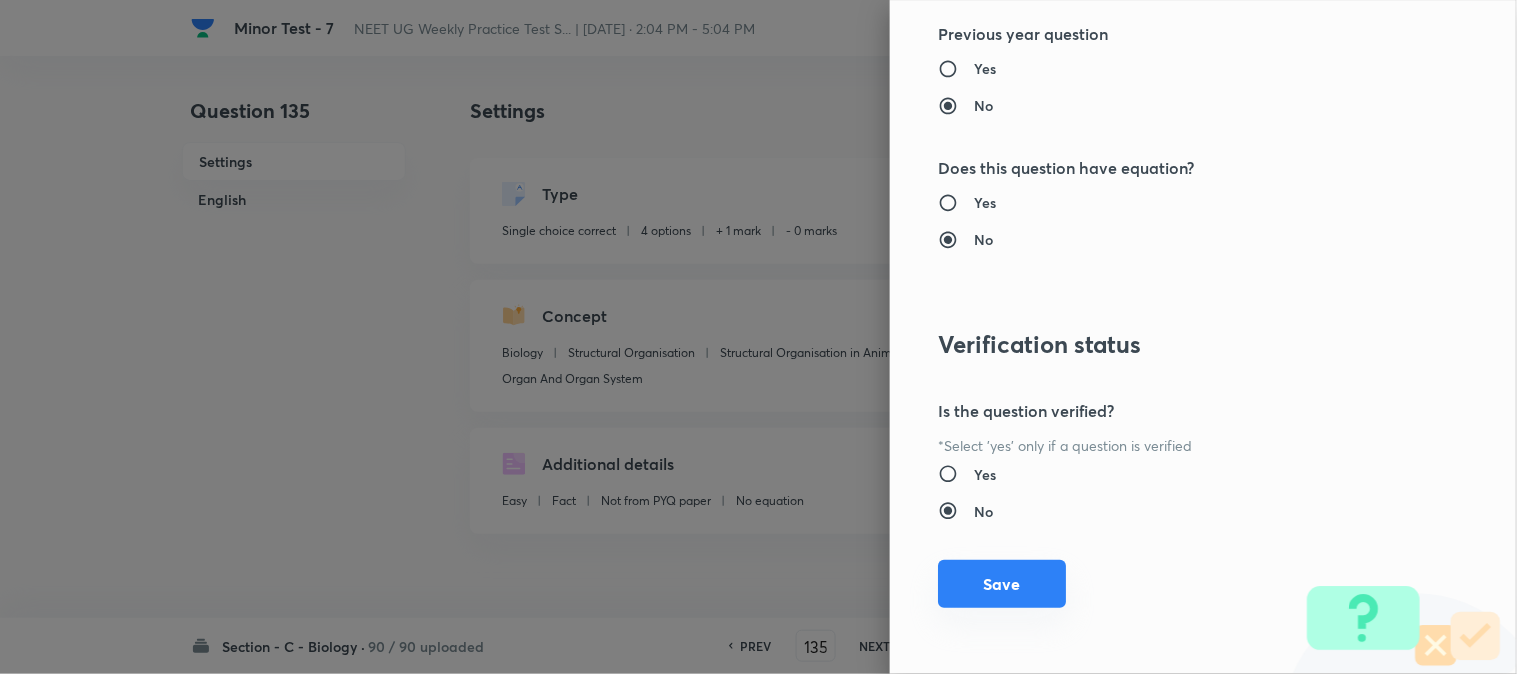 click on "Save" at bounding box center [1002, 584] 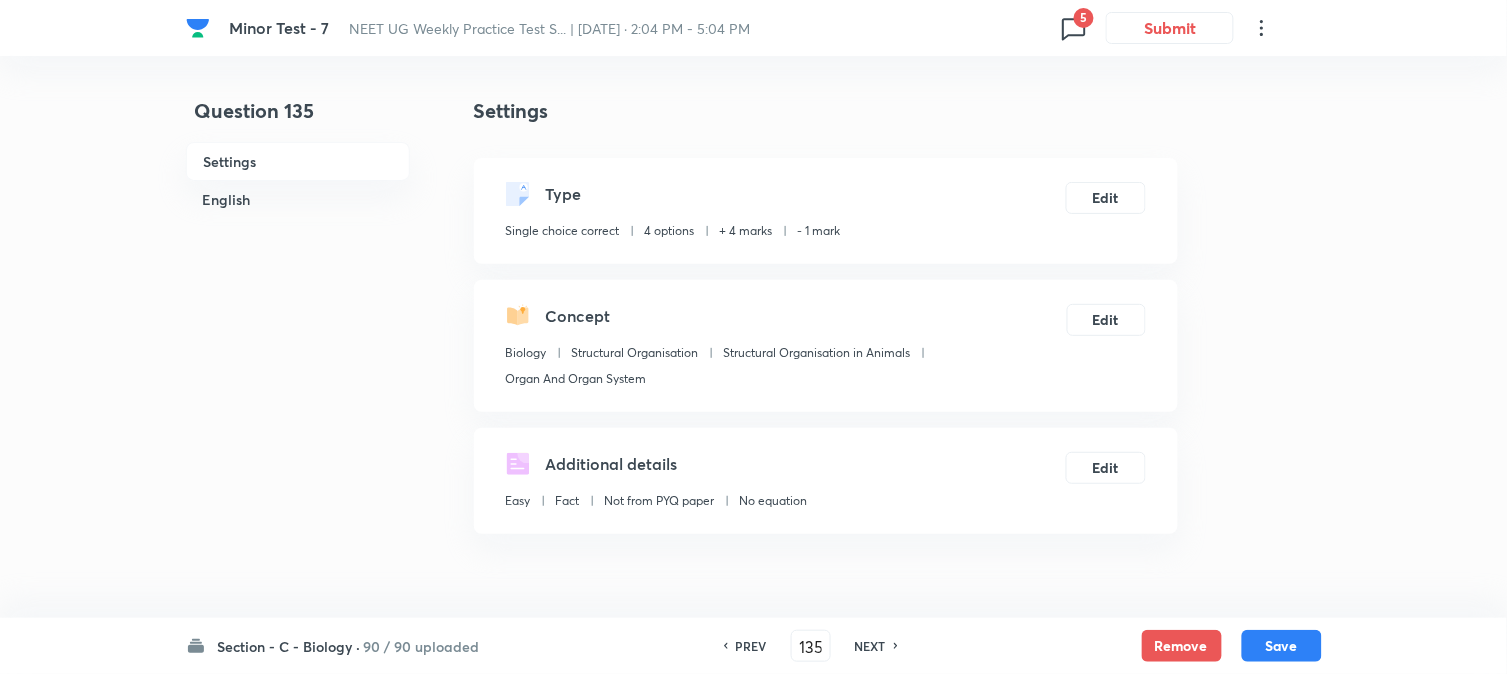 drag, startPoint x: 1270, startPoint y: 643, endPoint x: 1243, endPoint y: 538, distance: 108.41586 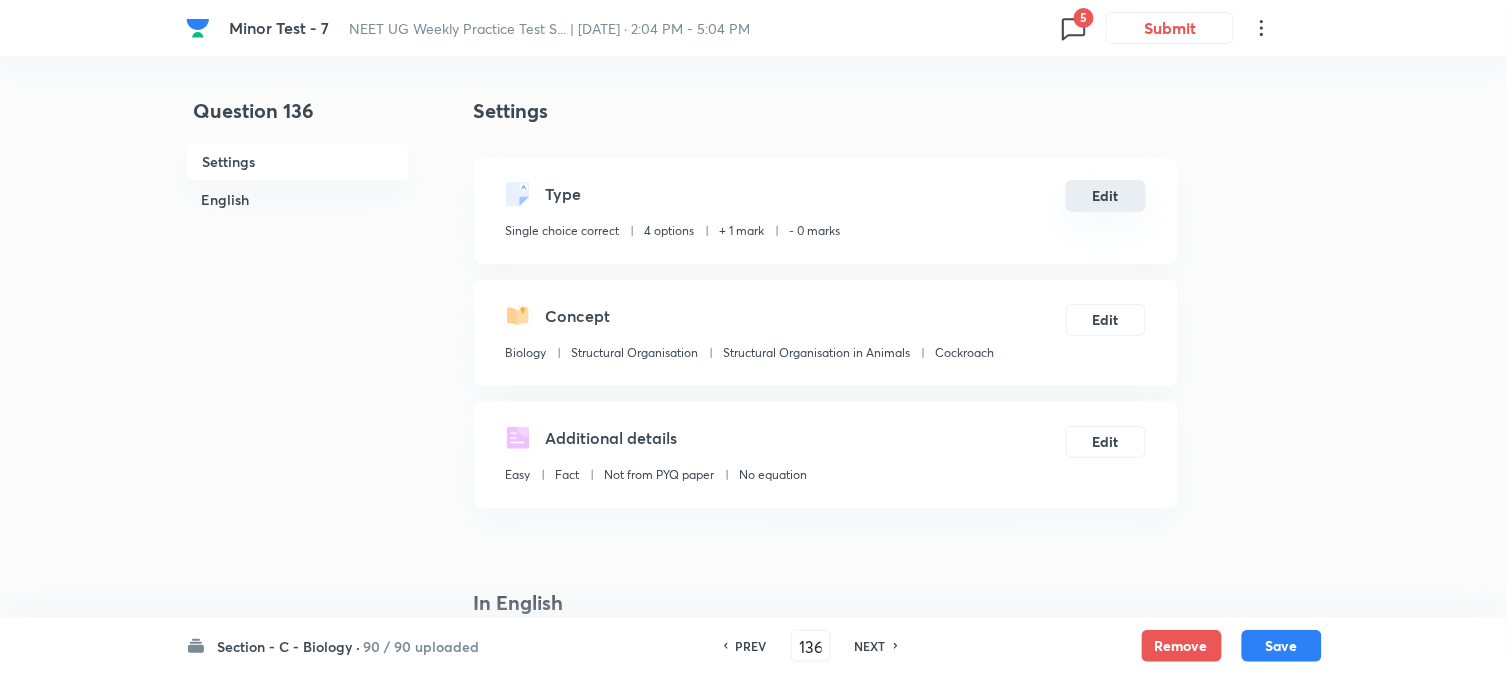 click on "Edit" at bounding box center (1106, 196) 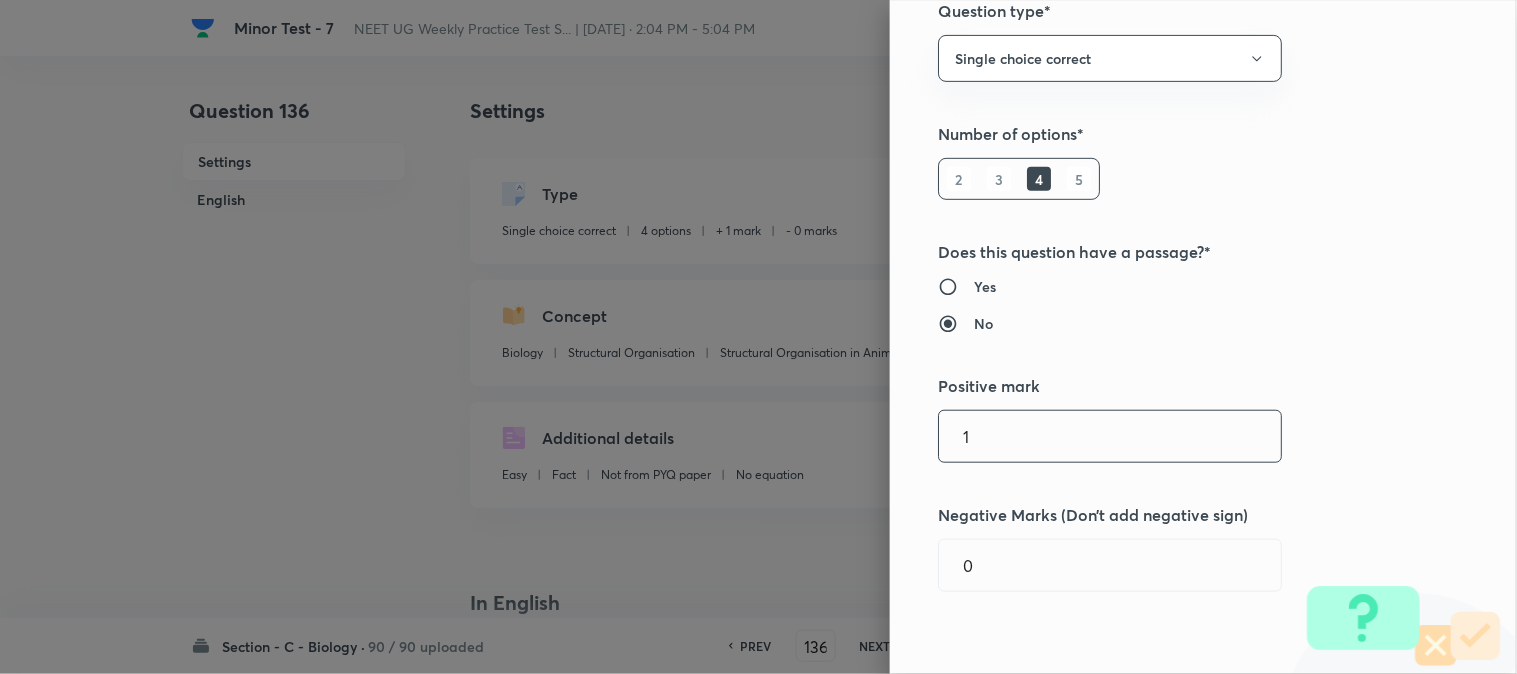 scroll, scrollTop: 333, scrollLeft: 0, axis: vertical 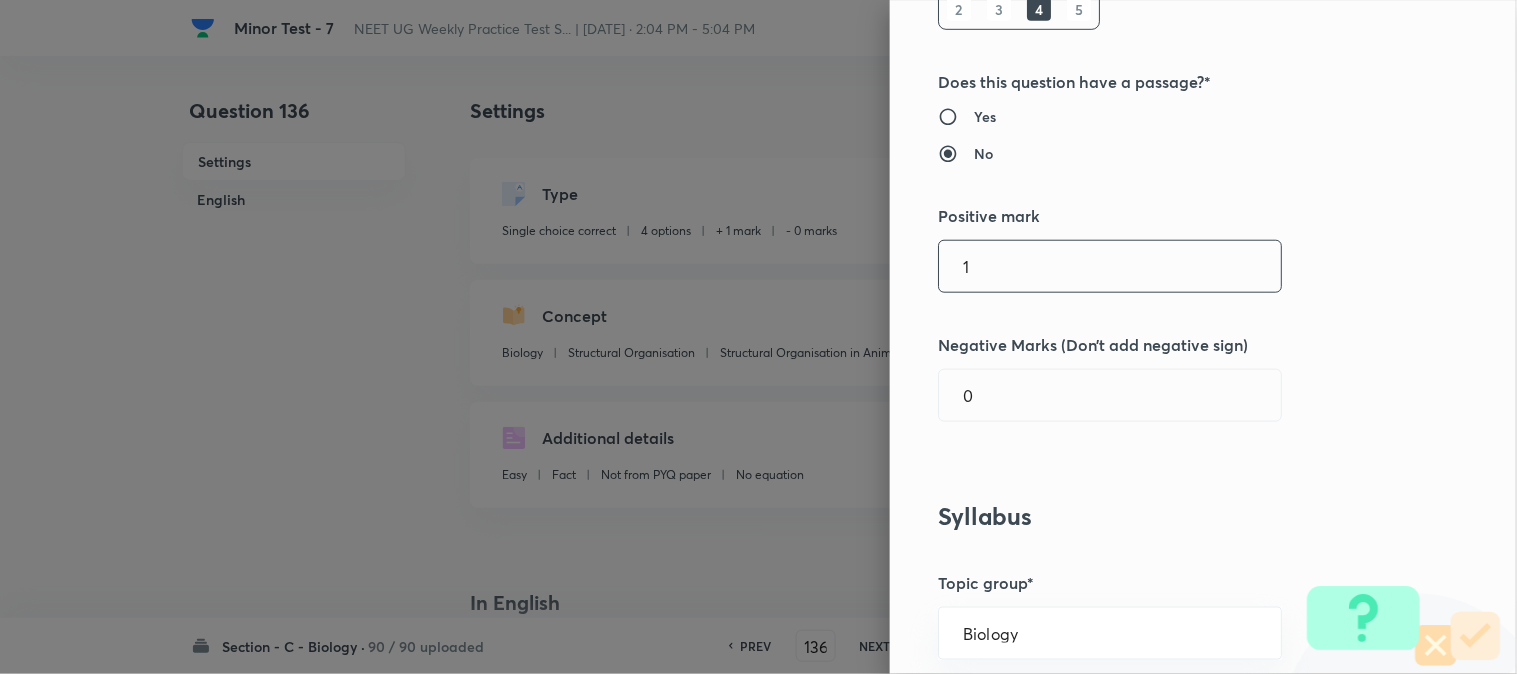 click on "1" at bounding box center [1110, 266] 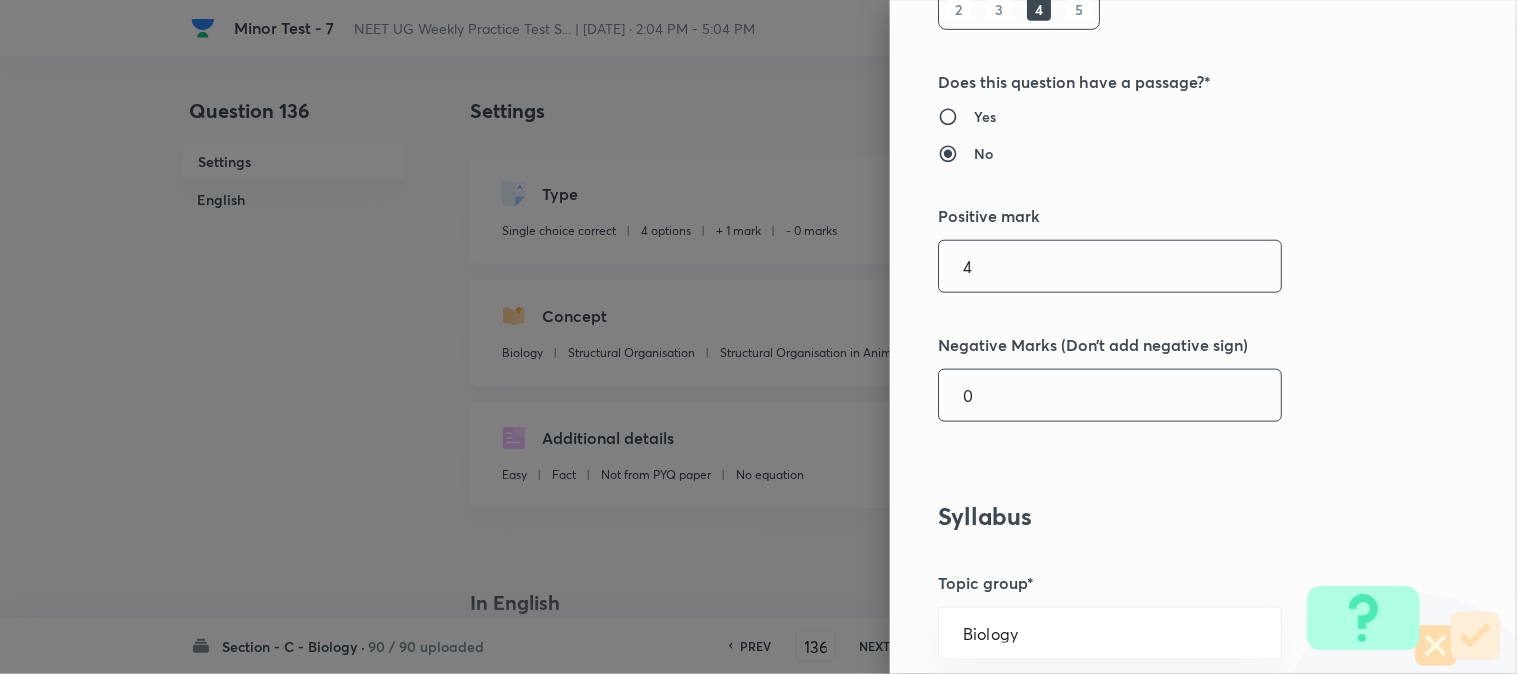click on "0" at bounding box center (1110, 395) 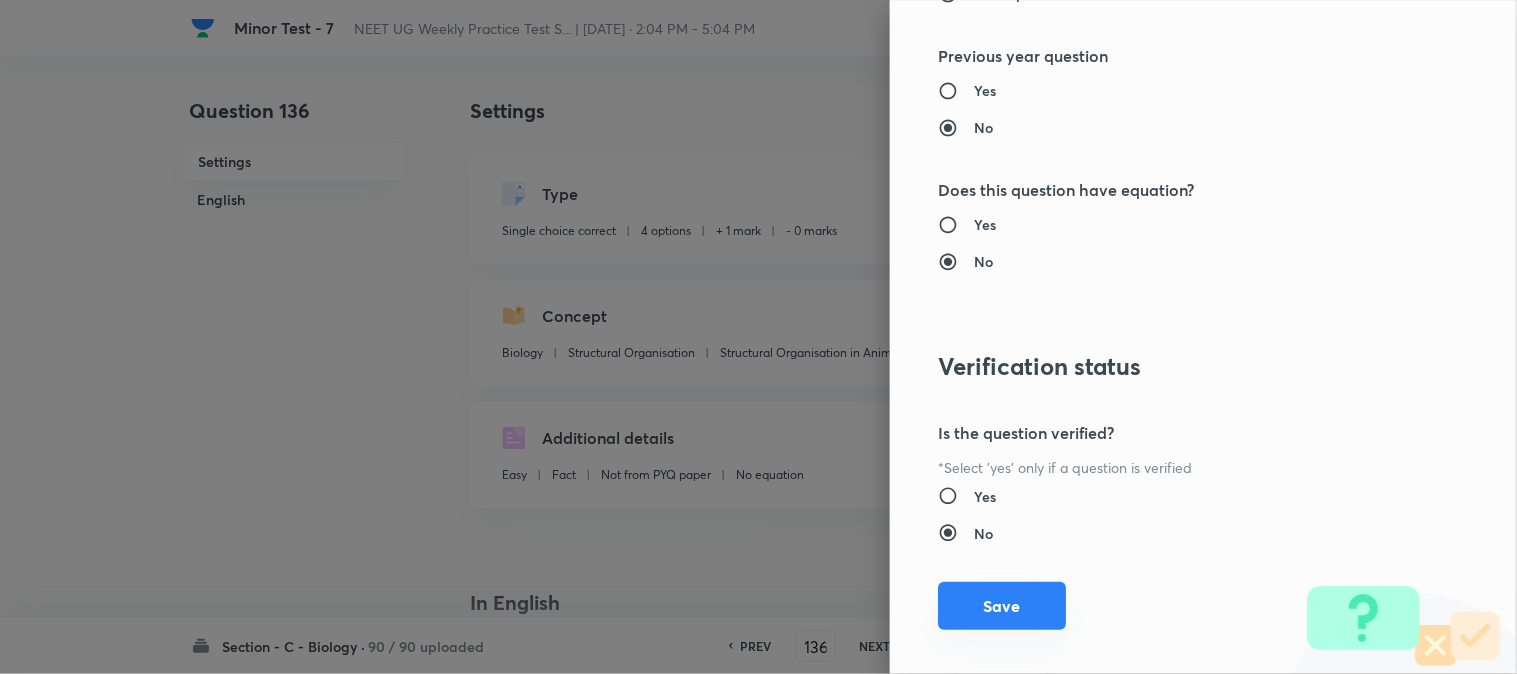 scroll, scrollTop: 2052, scrollLeft: 0, axis: vertical 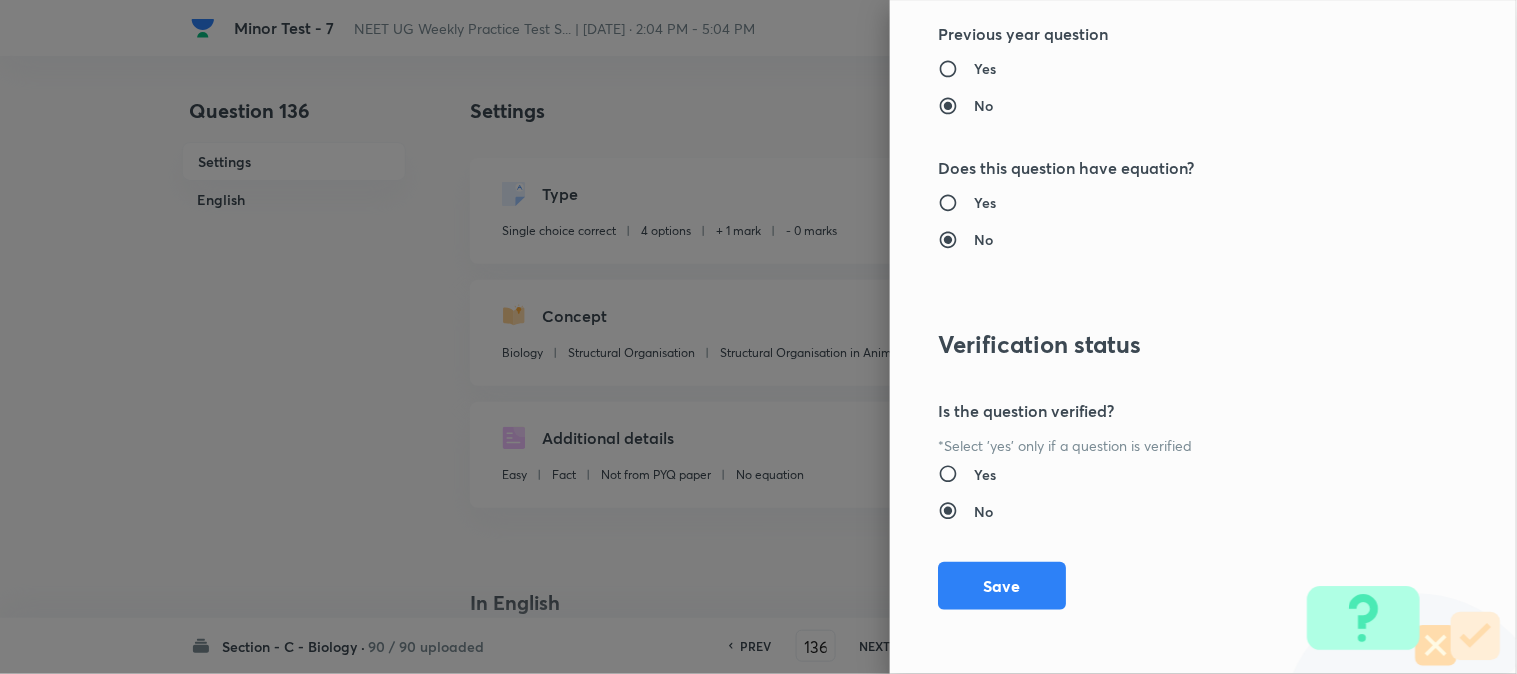 click on "Save" at bounding box center [1002, 586] 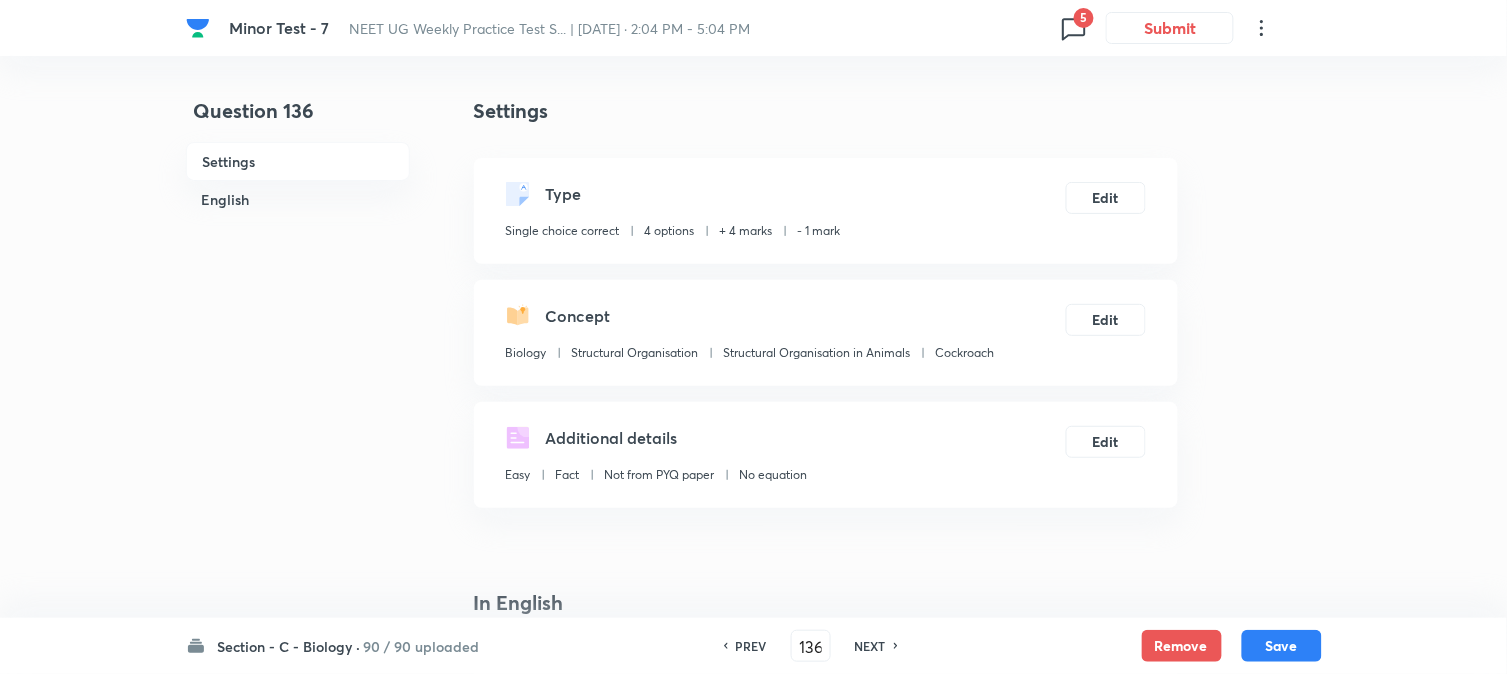 click on "Settings Type Single choice correct 4 options + 4 marks - 1 mark Edit Concept Biology Structural Organisation Structural Organisation in Animals Cockroach Edit Additional details Easy Fact Not from PYQ paper No equation Edit In English Question Match the columns I, II and III and choose the correct combination from the options given. Option A a–1–M, b–2–N, c–4–K, d–3–L Mark as correct answer Option B a–2–N, b–1–M, c–3–L, d–2–K Mark as correct answer Option C a–1–M, b–2–N, c–3–K, d–2–L Mark as correct answer Option D a–2–N, b–1–M, c–4–L, D–3–K Marked as correct Solution Ans. (d) Sol. a–2–N, b–1–M, c–4–L, D–3–K. is the correct option. -The figure (a) is of Adipose tissue. It stores fat.             -The figure (b) is of Areolar tissue. It is present beneath the skin.       -The figure (c) is of Dense irregular connective tissue. Skin is an example of dense irregular connective tissue." at bounding box center (826, 1882) 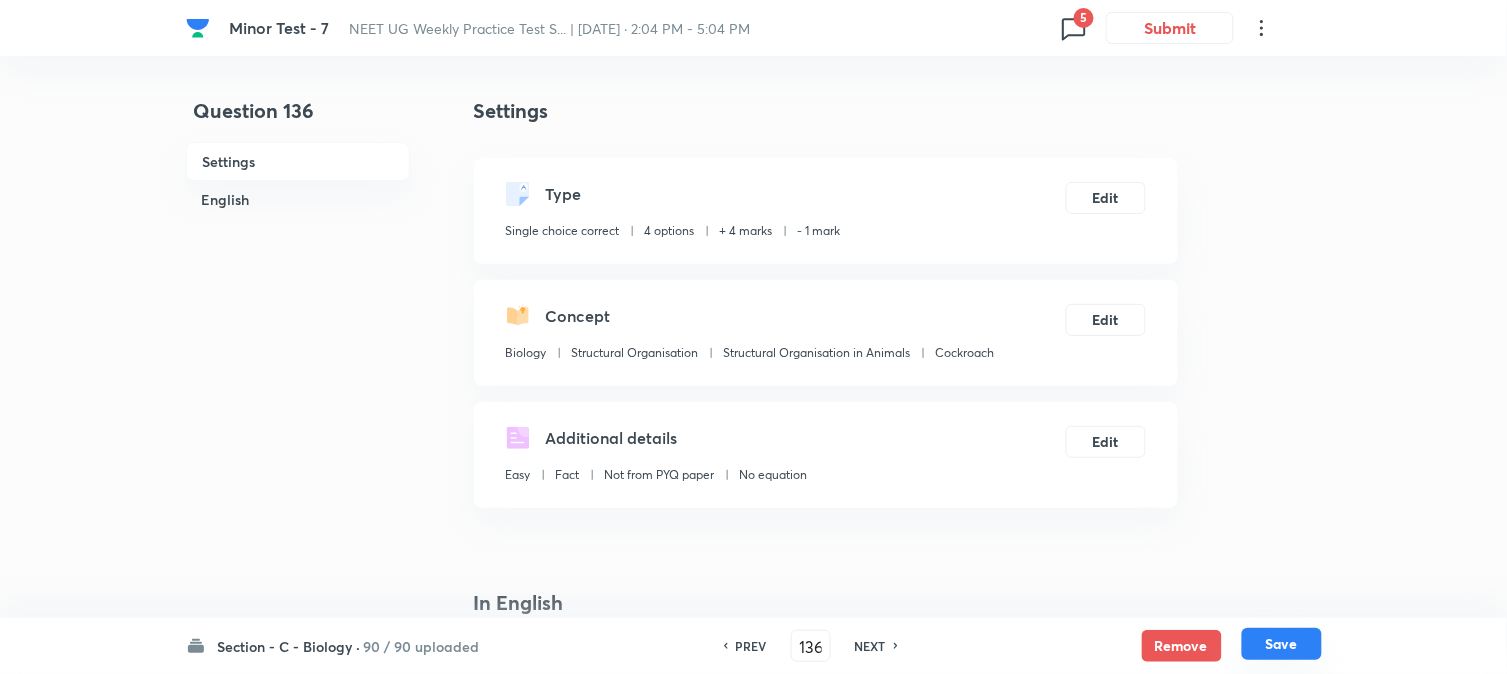 click on "Save" at bounding box center [1282, 644] 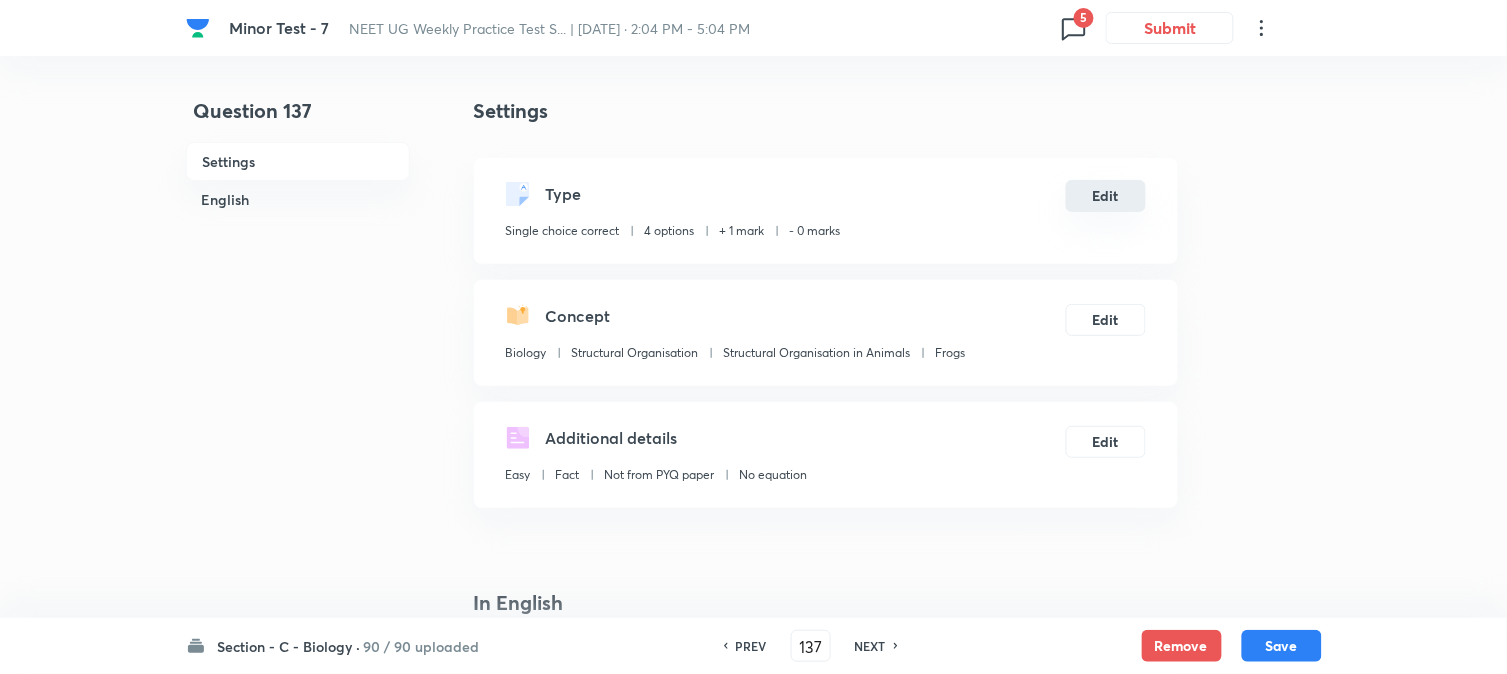 click on "Edit" at bounding box center (1106, 196) 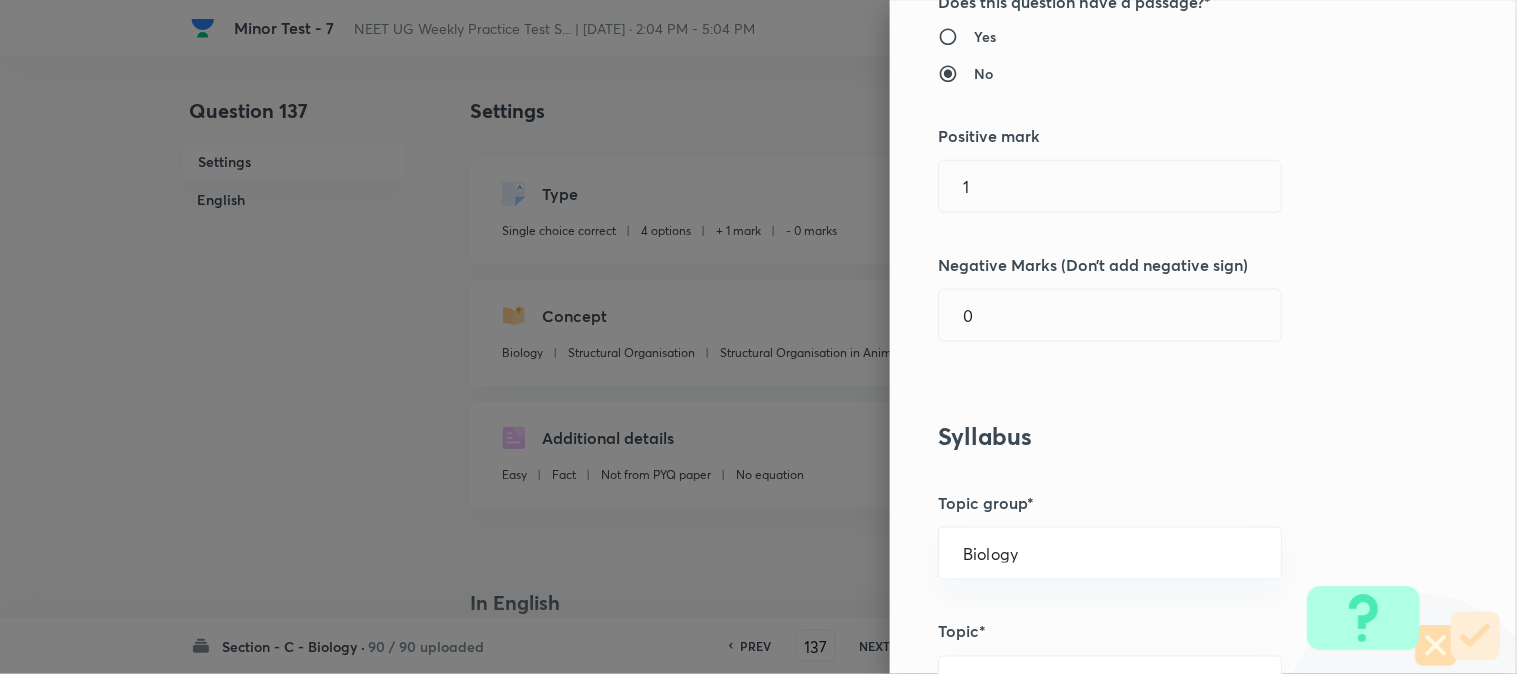 scroll, scrollTop: 444, scrollLeft: 0, axis: vertical 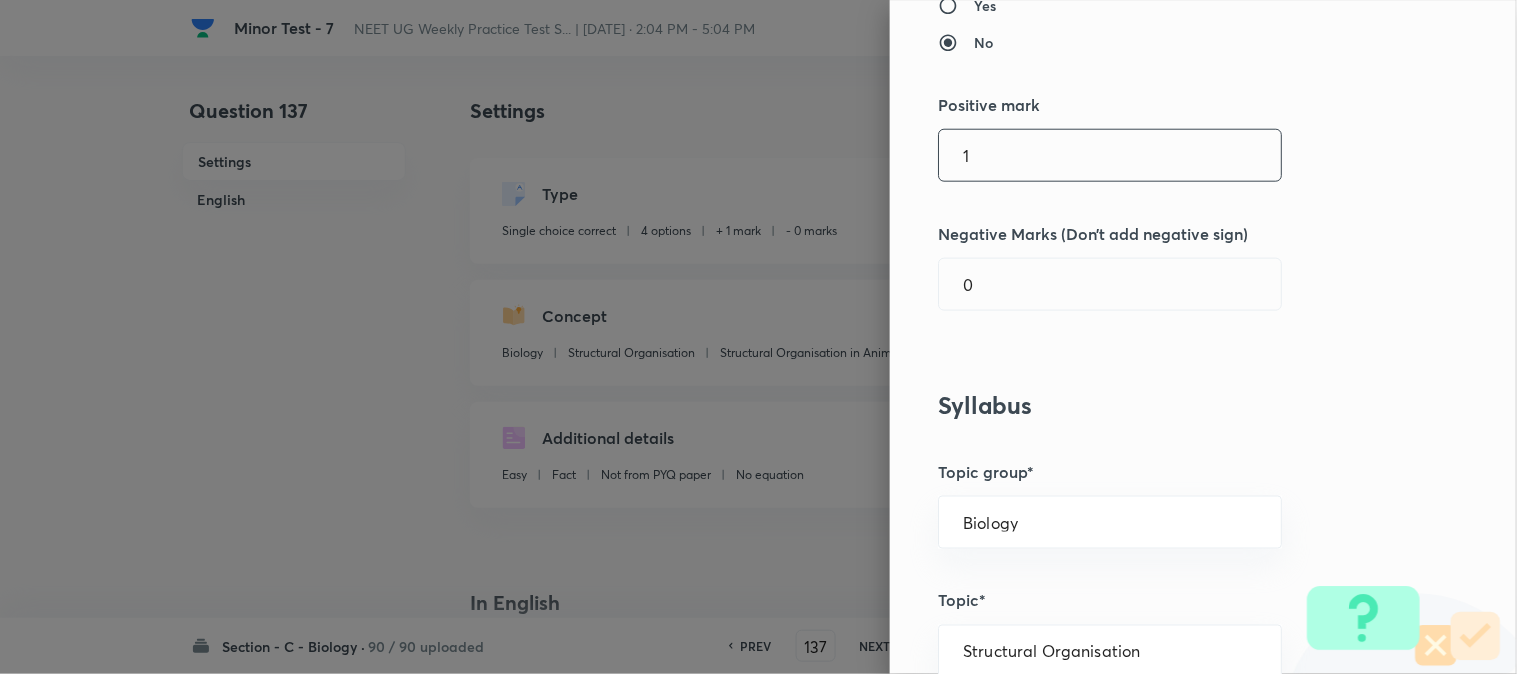drag, startPoint x: 1008, startPoint y: 181, endPoint x: 1011, endPoint y: 167, distance: 14.3178215 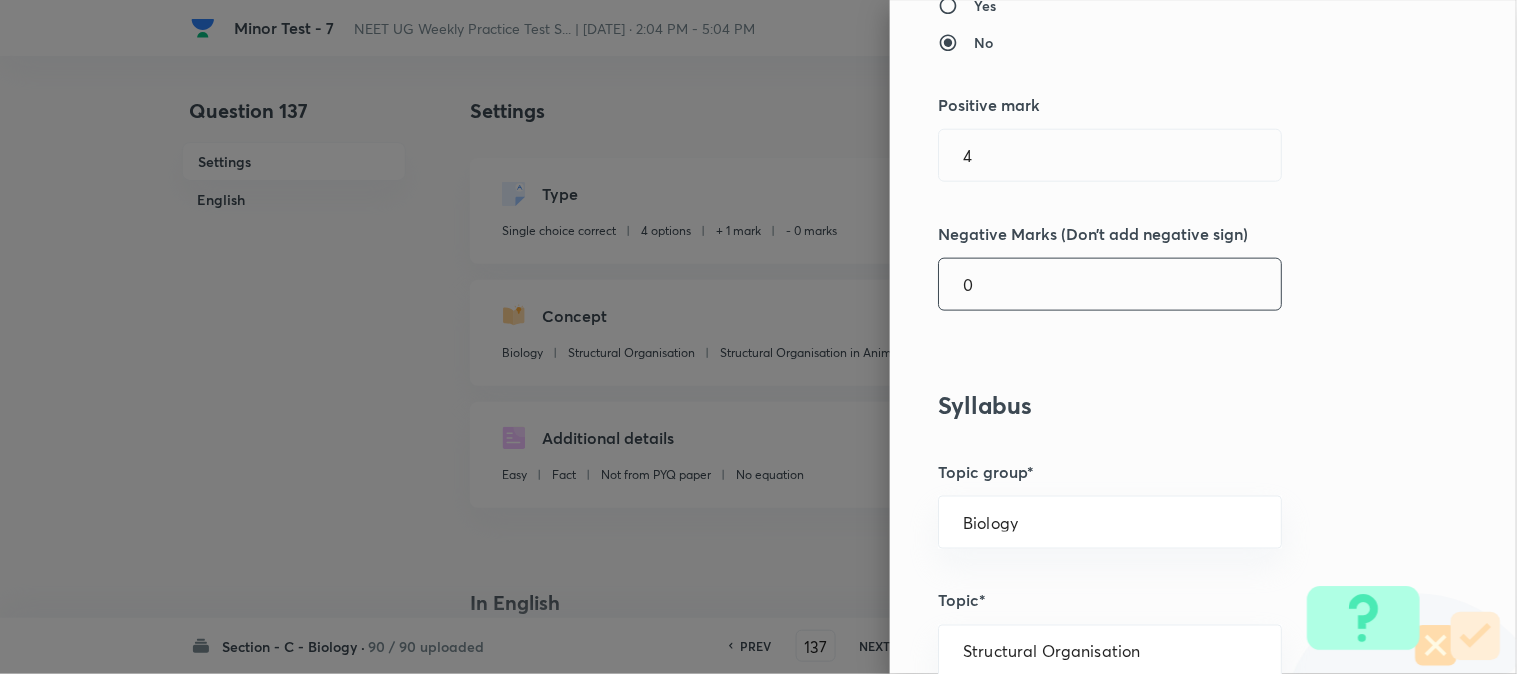 click on "0" at bounding box center [1110, 284] 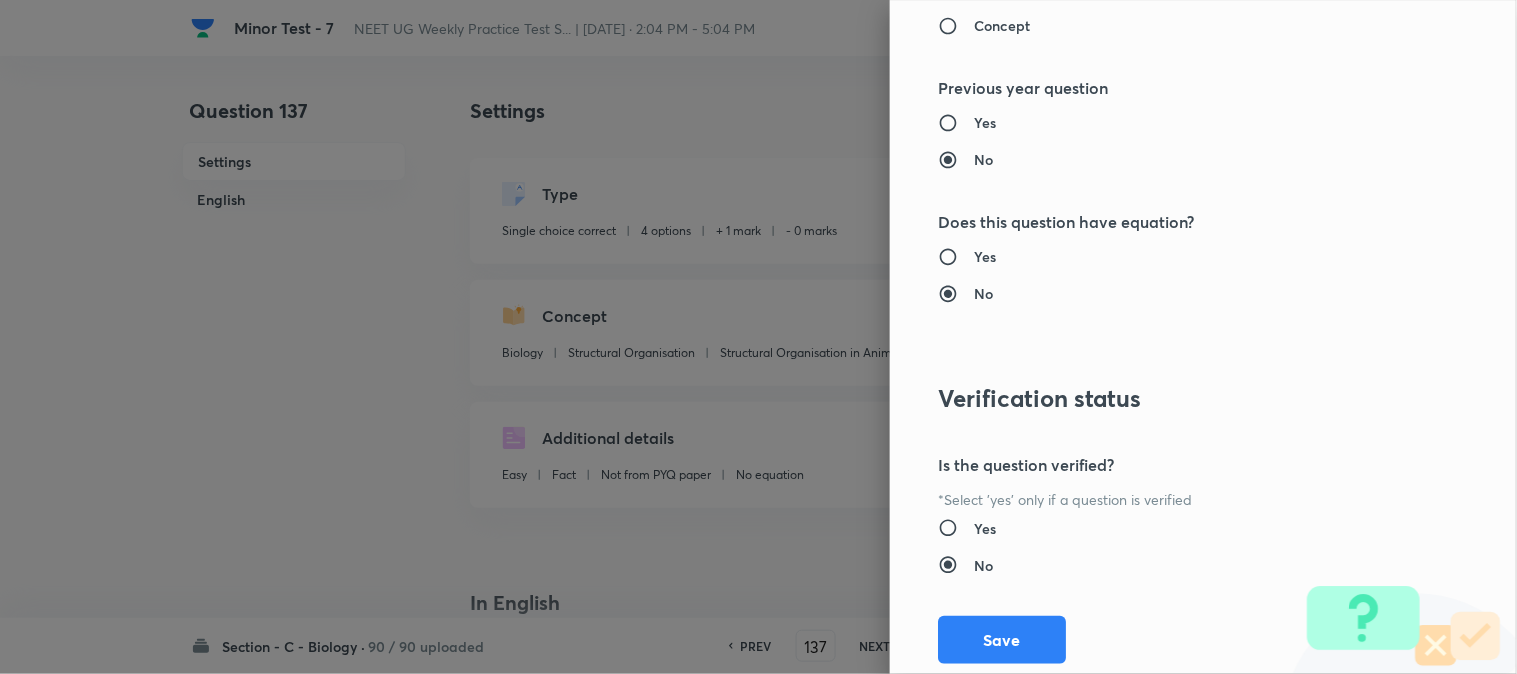 scroll, scrollTop: 2052, scrollLeft: 0, axis: vertical 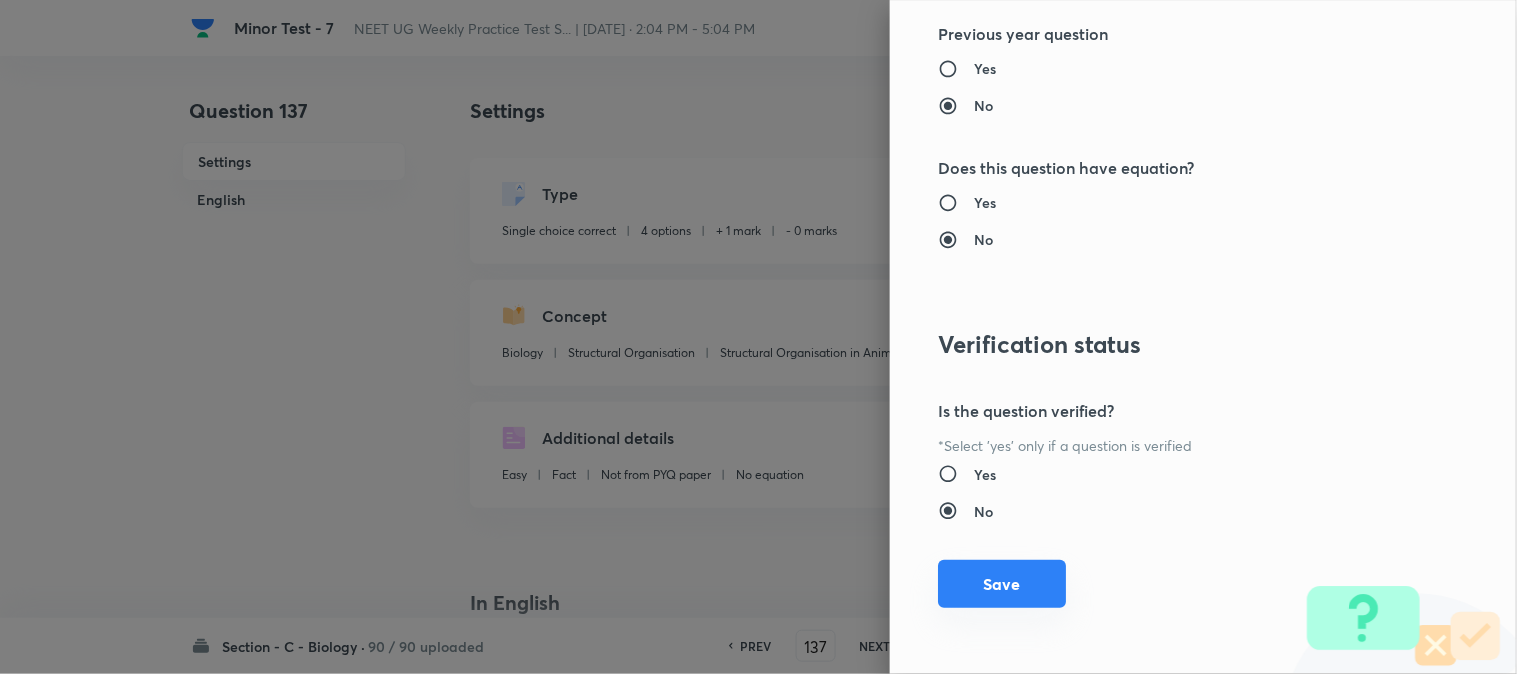 click on "Save" at bounding box center [1002, 584] 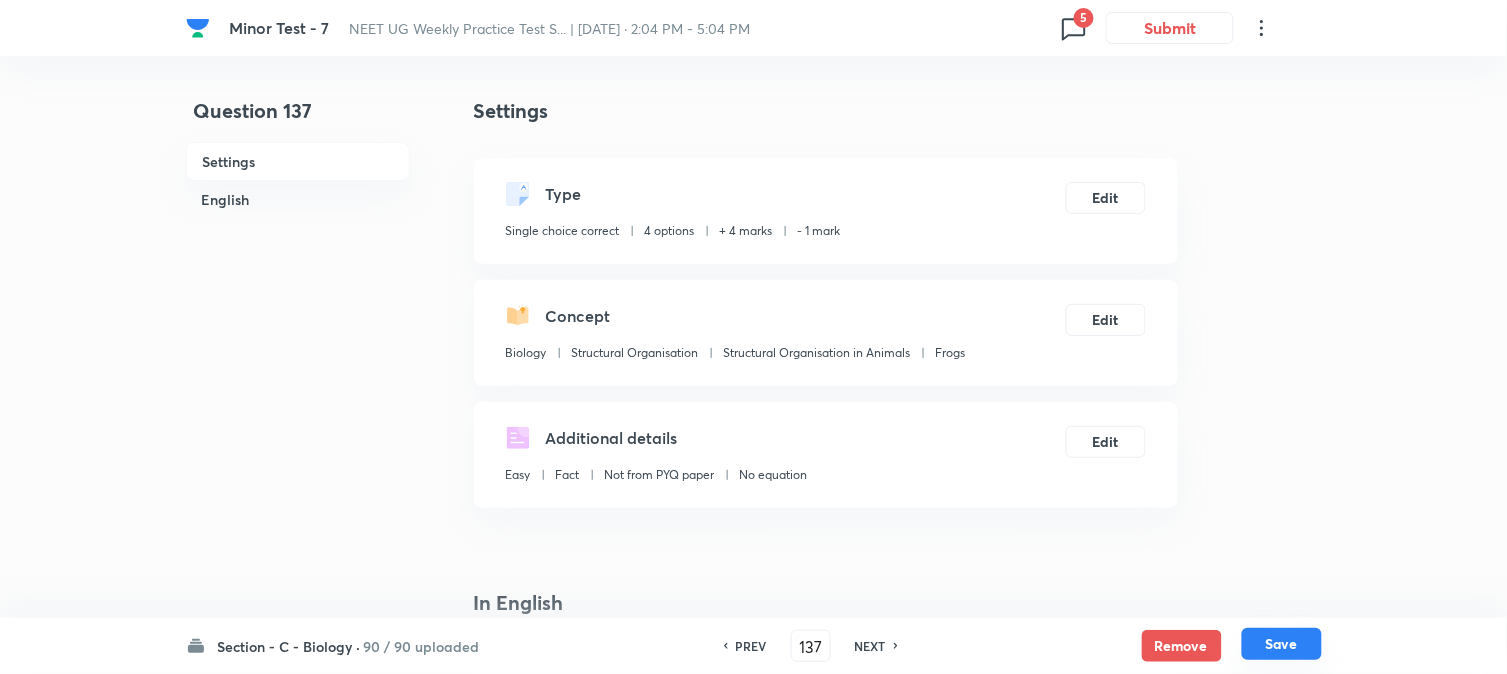 click on "Save" at bounding box center [1282, 644] 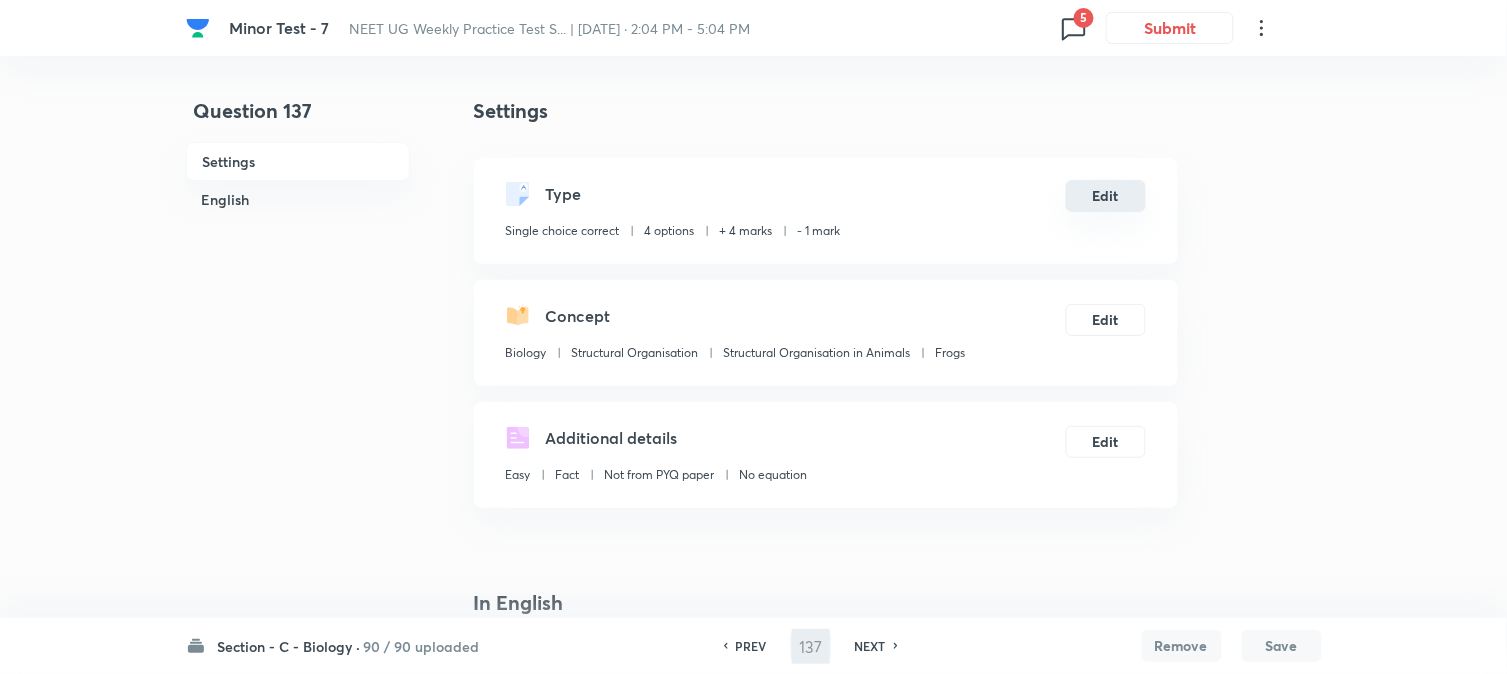 click on "Edit" at bounding box center (1106, 196) 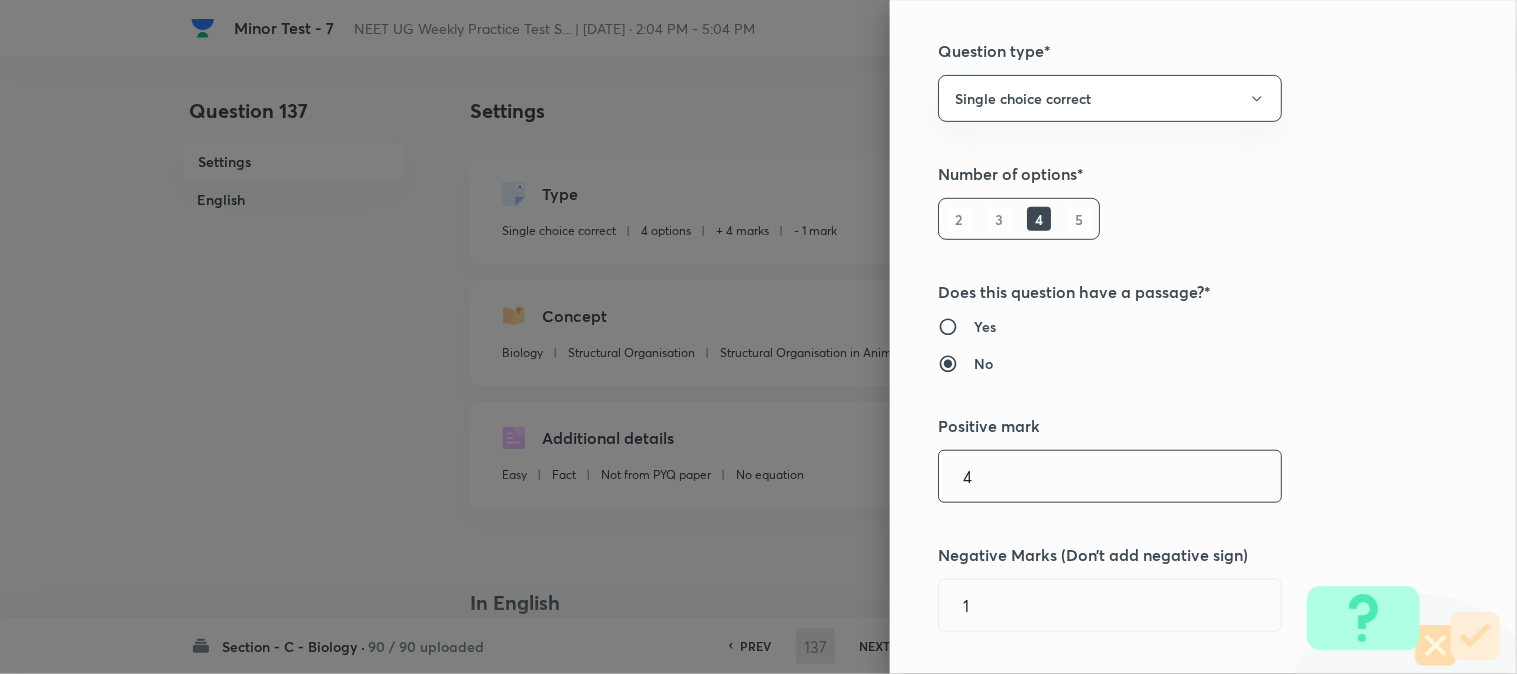 scroll, scrollTop: 333, scrollLeft: 0, axis: vertical 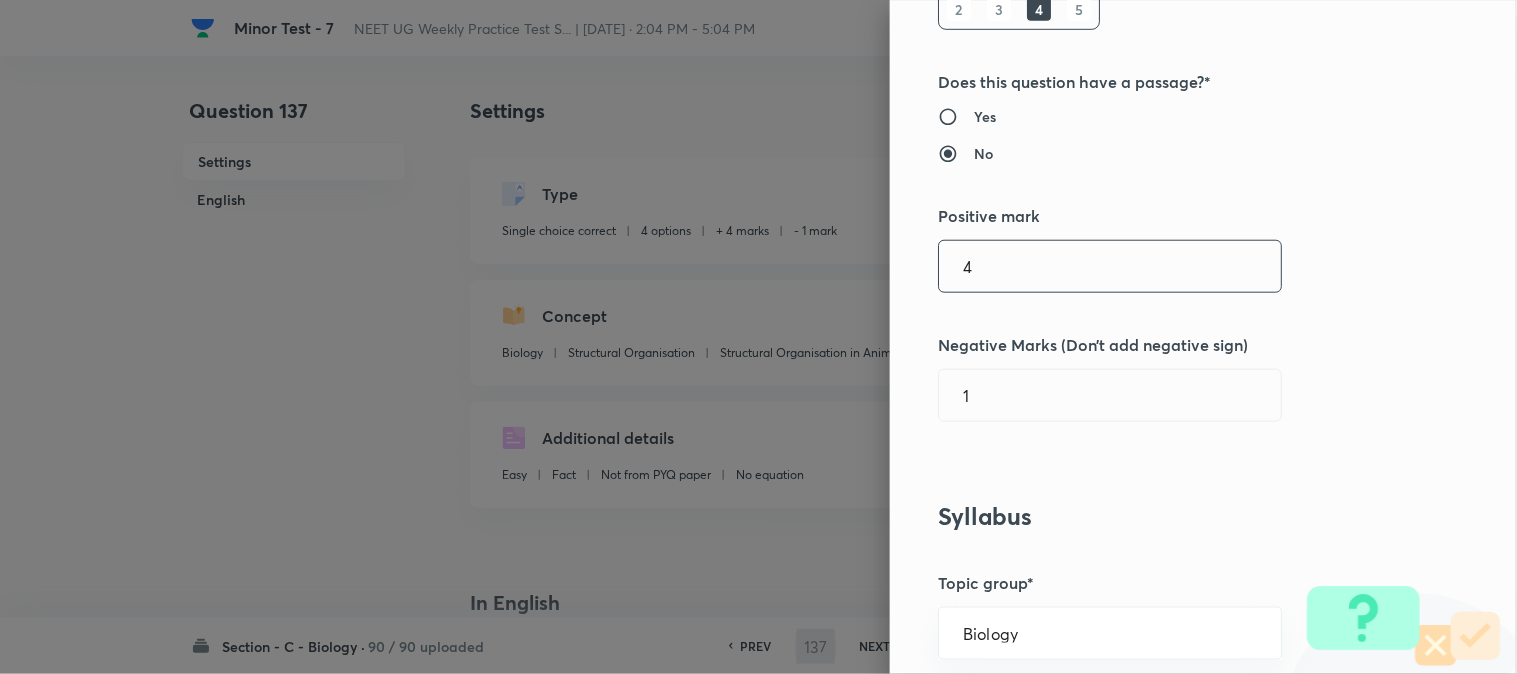 click on "4" at bounding box center [1110, 266] 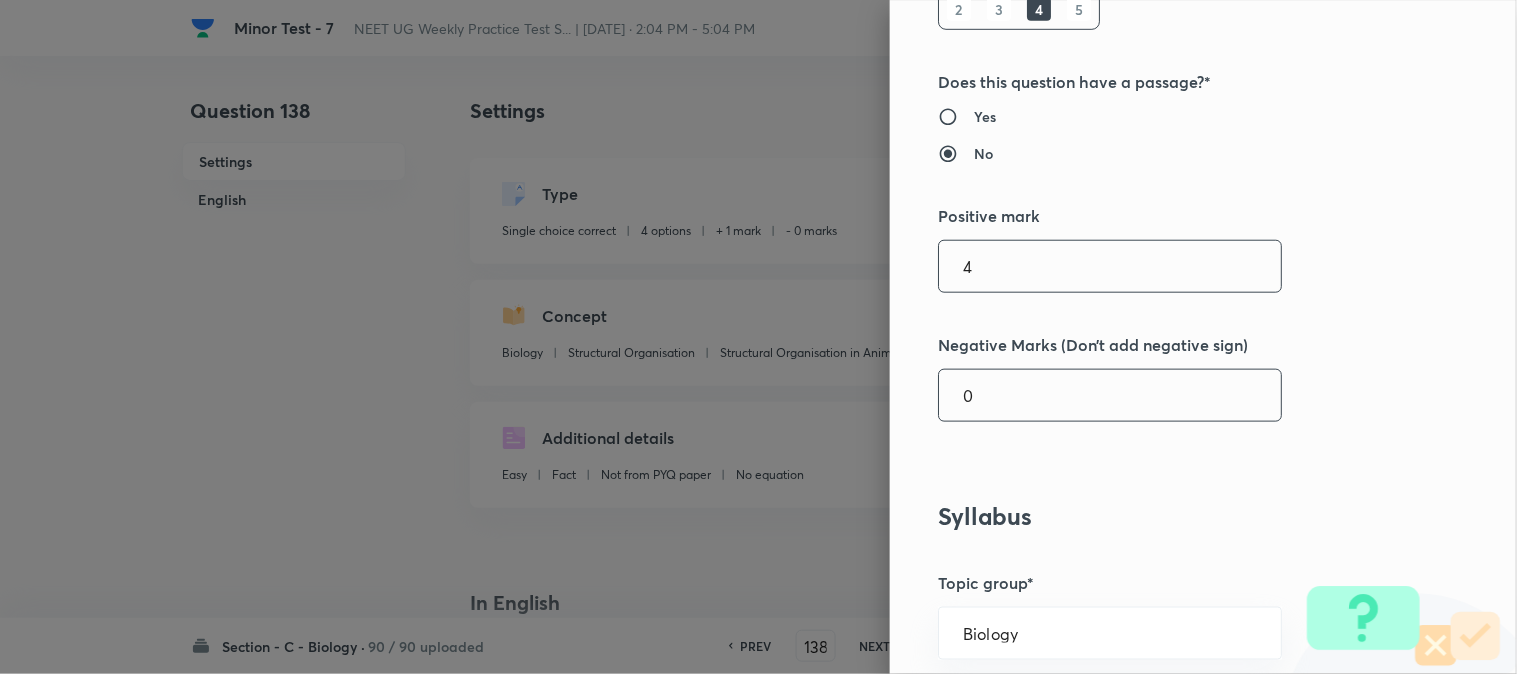 click on "0" at bounding box center [1110, 395] 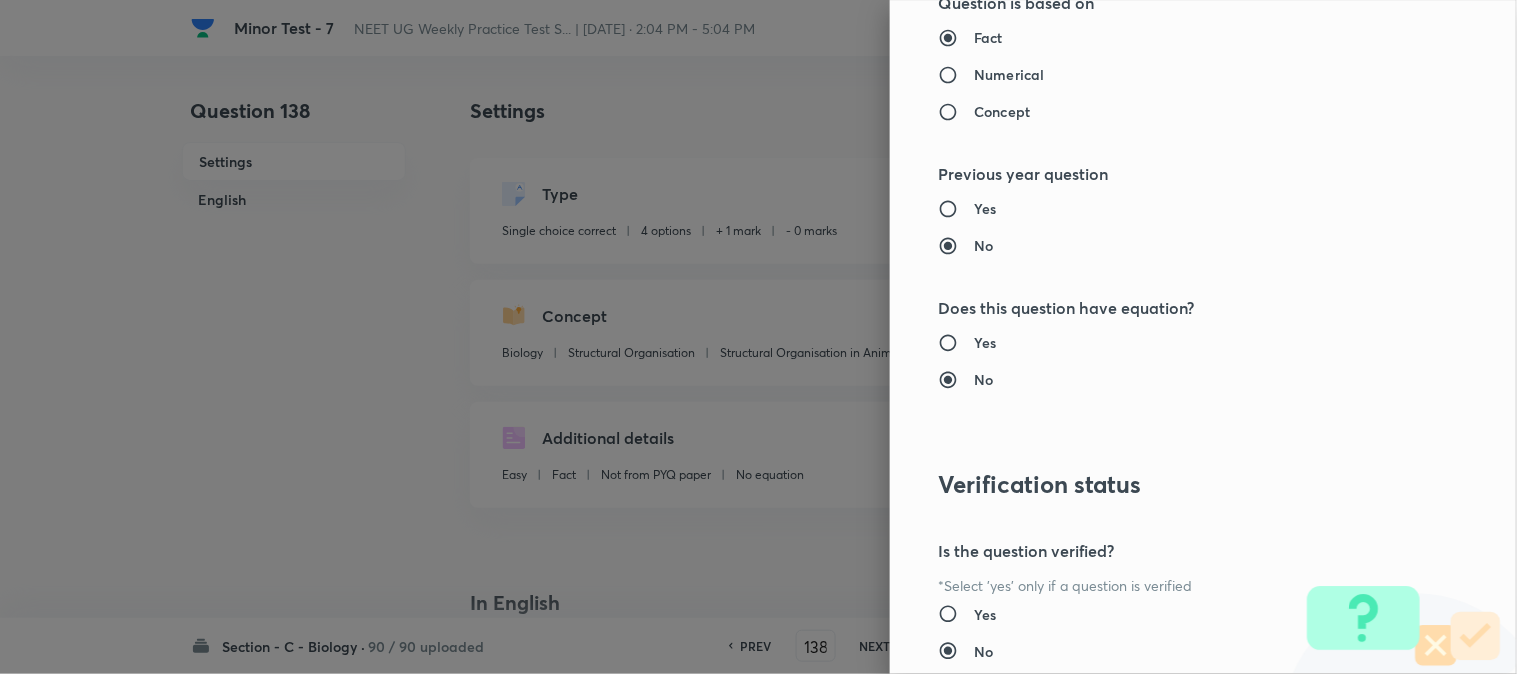 scroll, scrollTop: 2052, scrollLeft: 0, axis: vertical 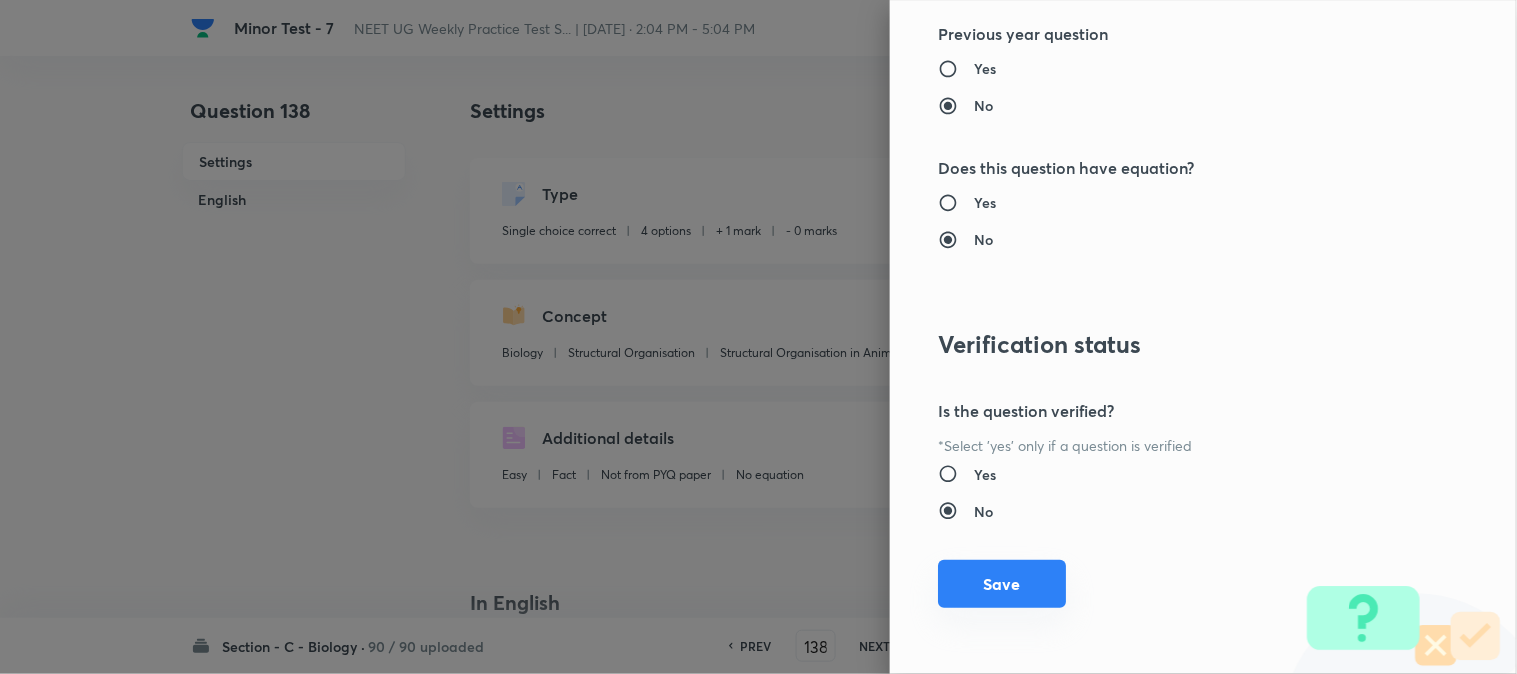 click on "Save" at bounding box center [1002, 584] 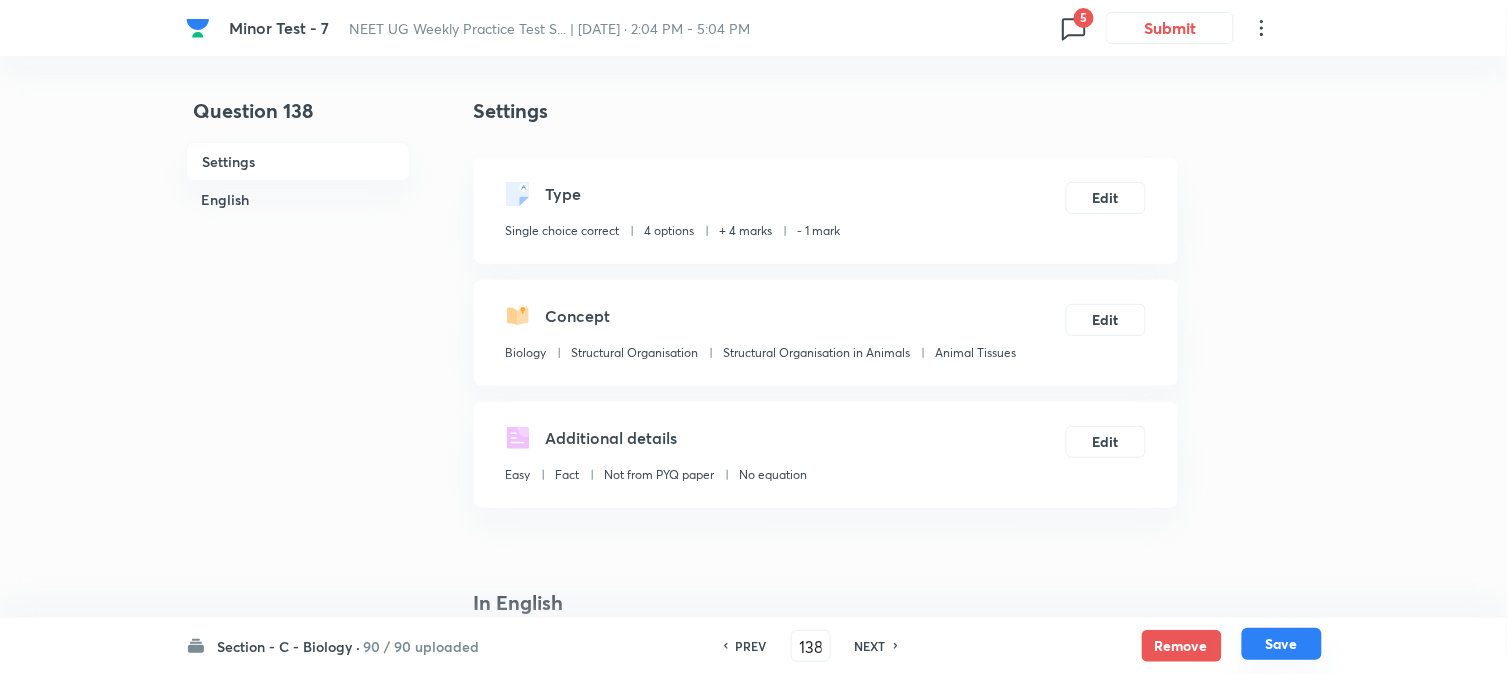 click on "Save" at bounding box center (1282, 644) 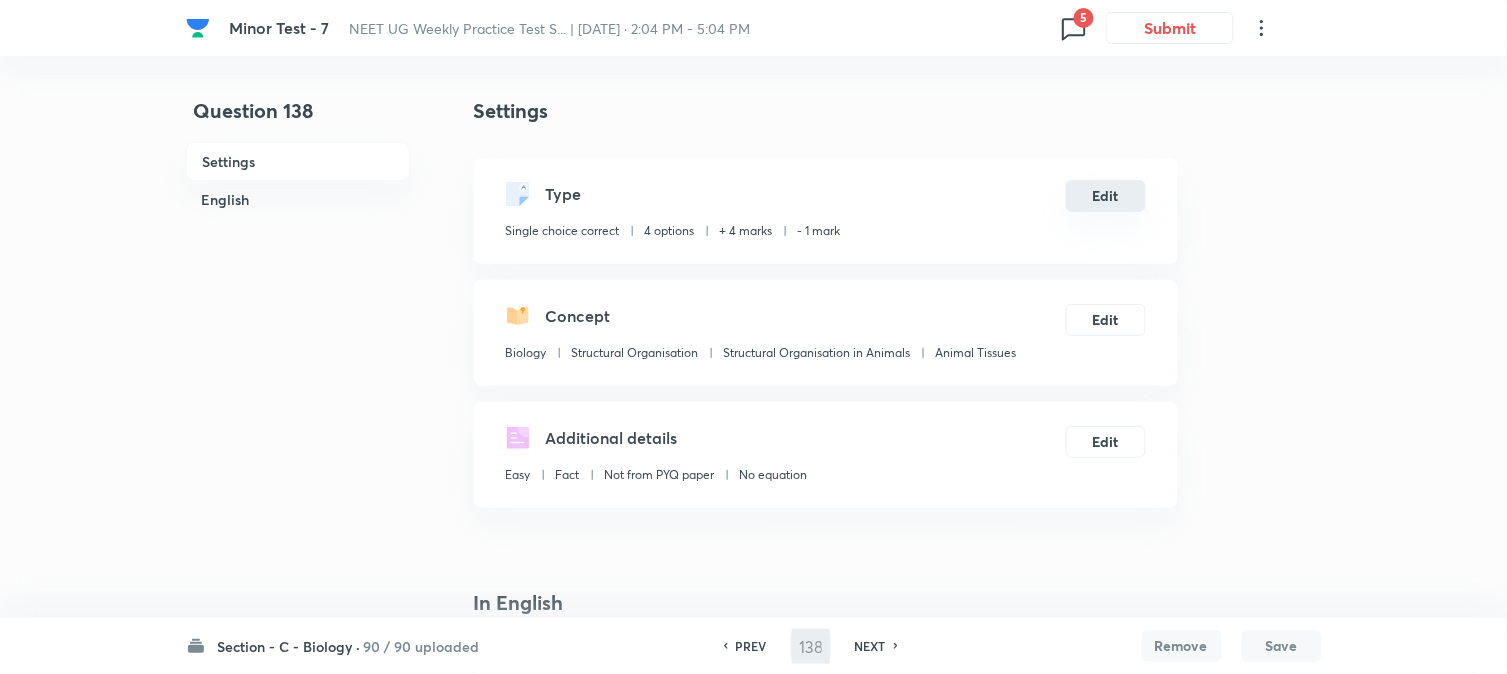 click on "Edit" at bounding box center (1106, 196) 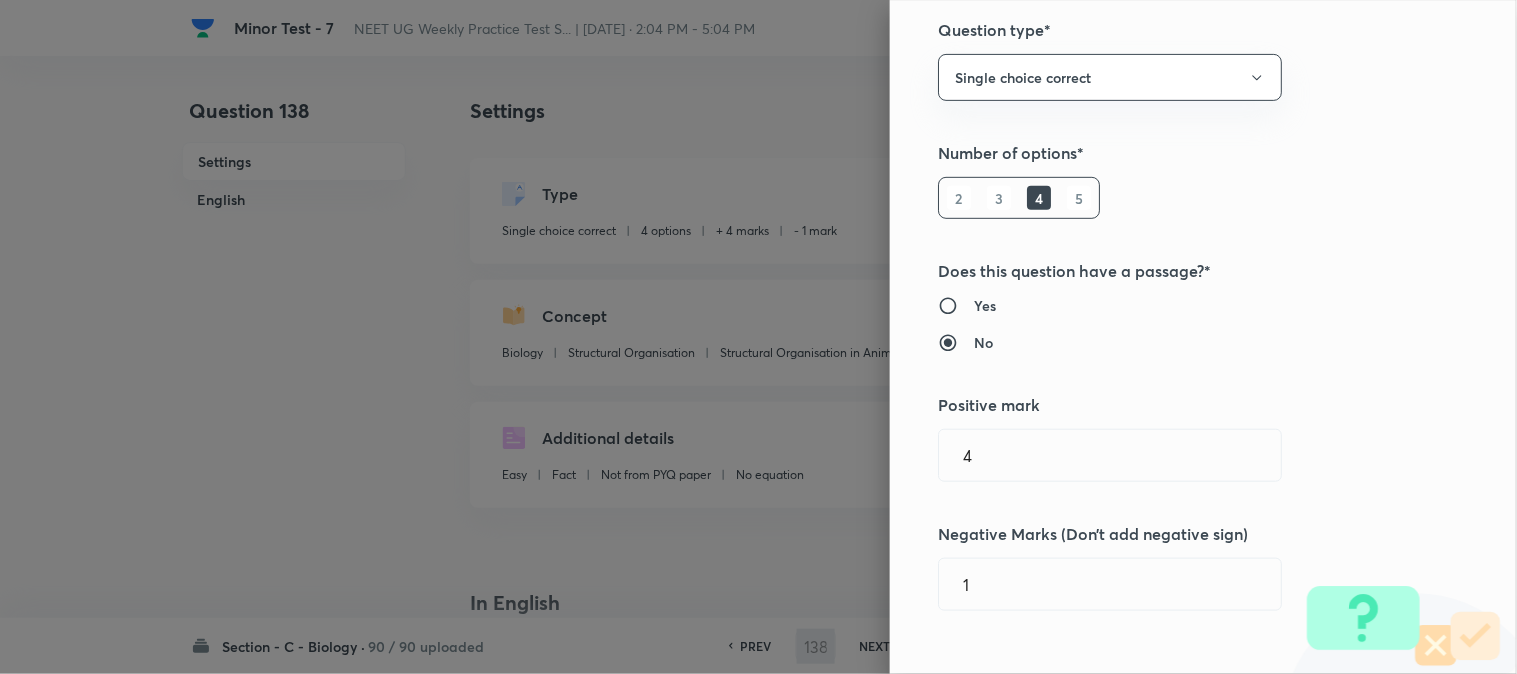 scroll, scrollTop: 444, scrollLeft: 0, axis: vertical 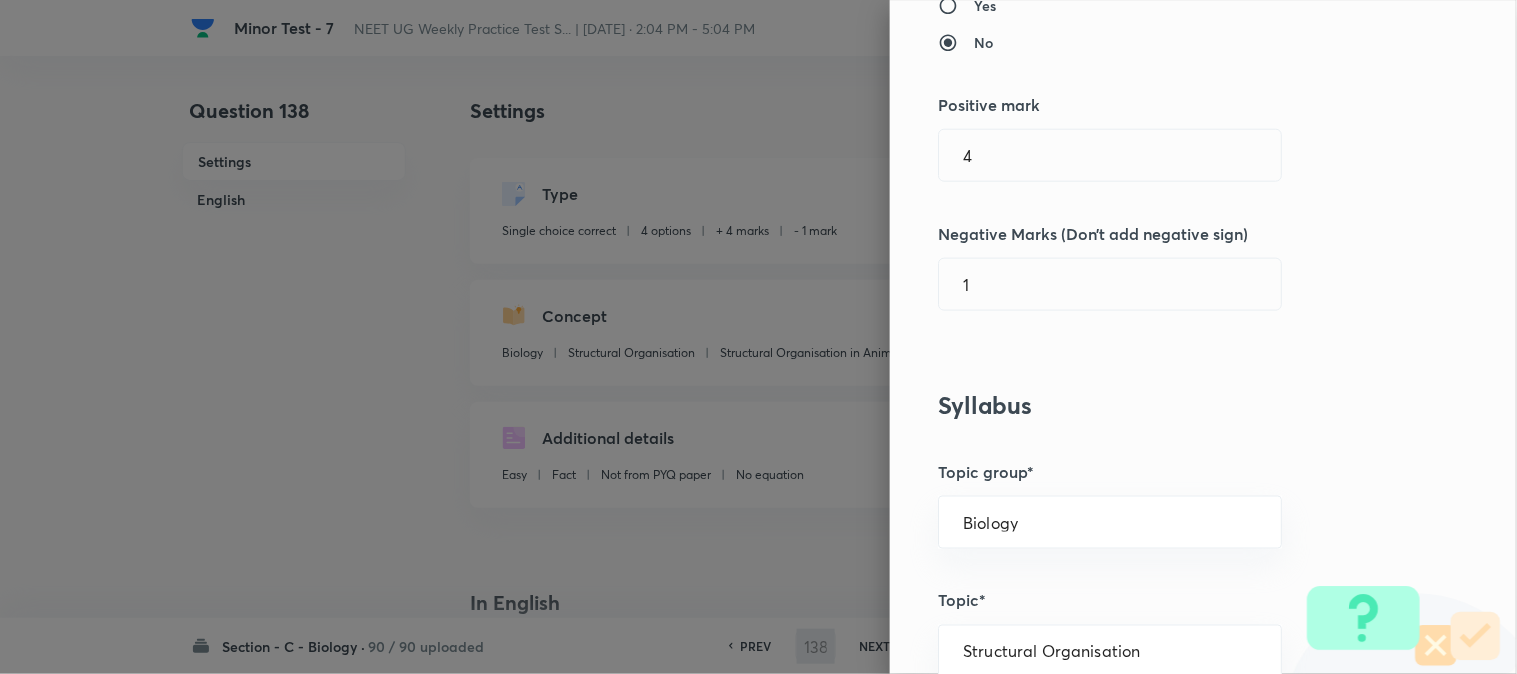 click on "Question settings Question type* Single choice correct Number of options* 2 3 4 5 Does this question have a passage?* Yes No Positive mark 4 ​ Negative Marks (Don’t add negative sign) 1 ​ Syllabus Topic group* Biology ​ Topic* Structural Organisation ​ Concept* Structural Organisation in Animals ​ Sub-concept* Animal Tissues ​ Concept-field ​ Additional details Question Difficulty Very easy Easy Moderate Hard Very hard Question is based on Fact Numerical Concept Previous year question Yes No Does this question have equation? Yes No Verification status Is the question verified? *Select 'yes' only if a question is verified Yes No Save" at bounding box center (1203, 337) 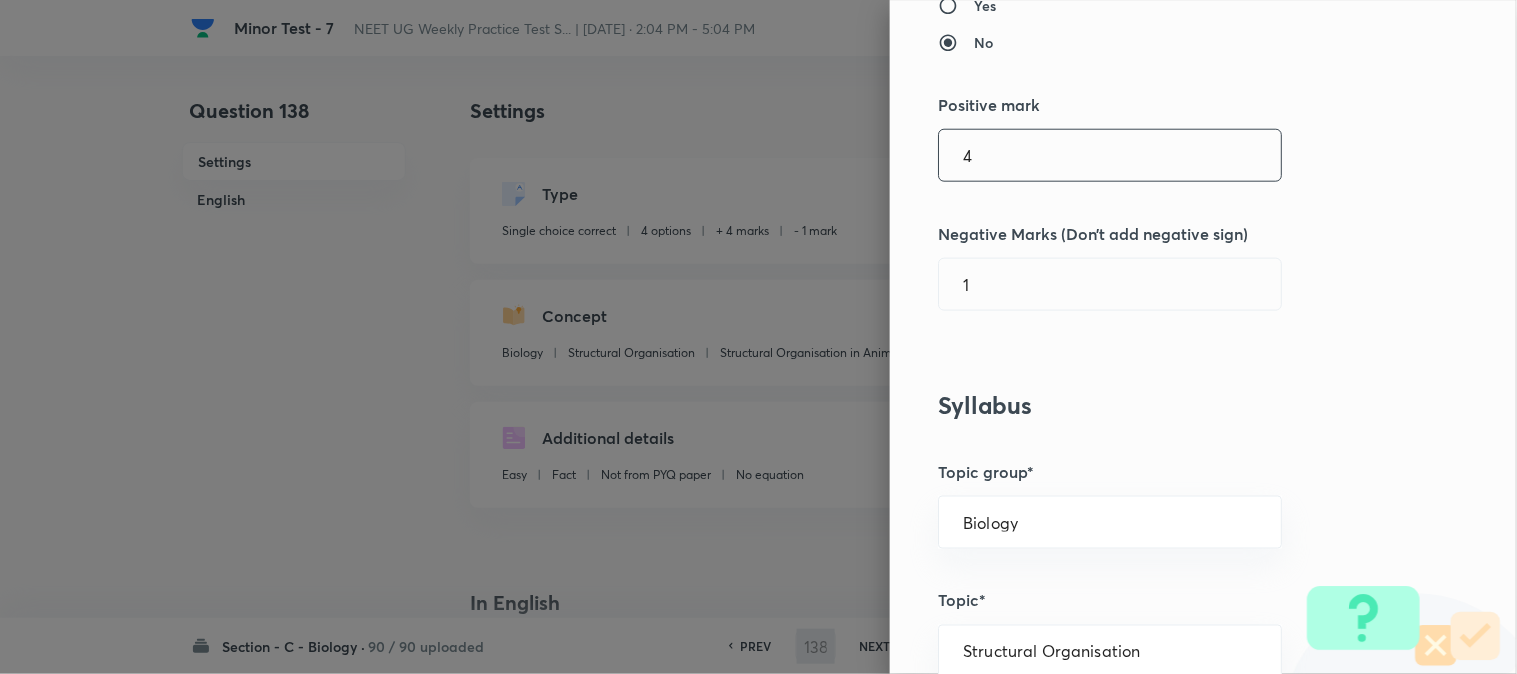 click on "4" at bounding box center (1110, 155) 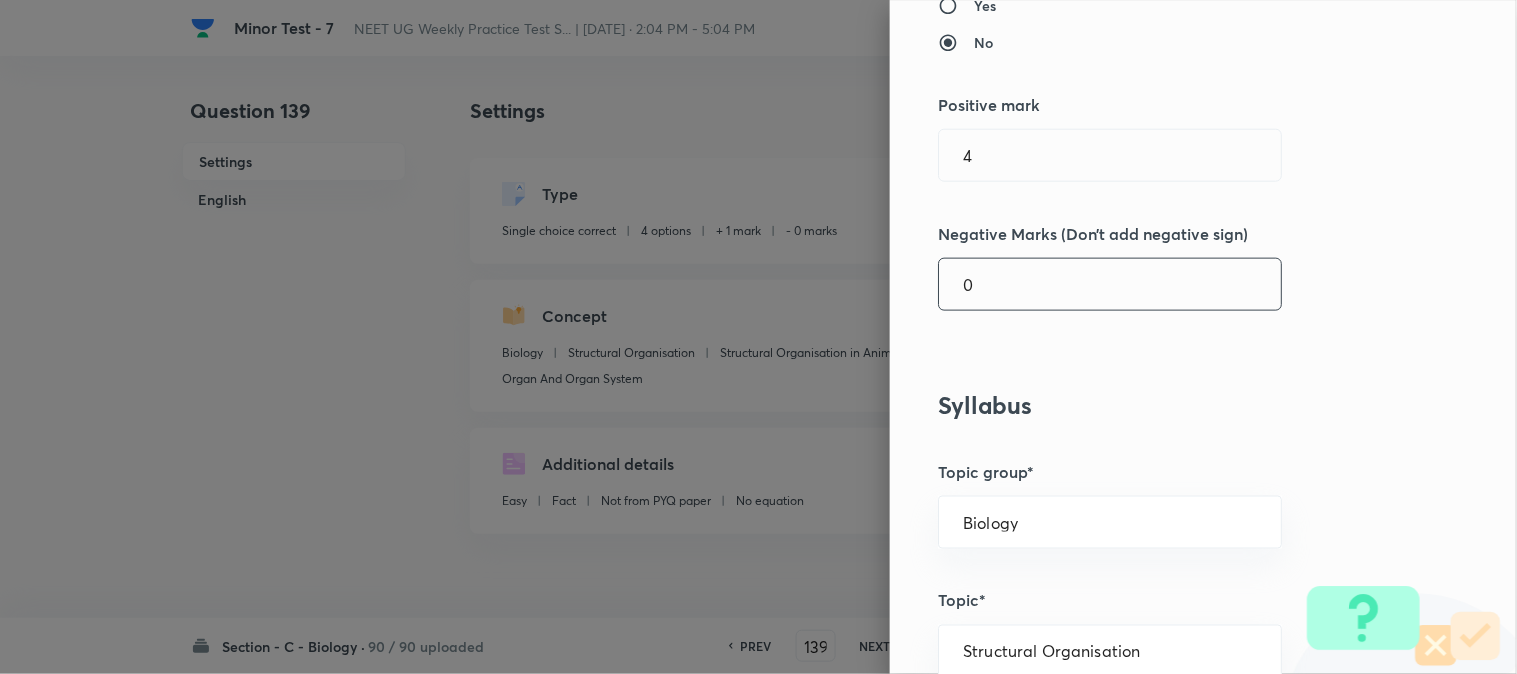 click on "0" at bounding box center (1110, 284) 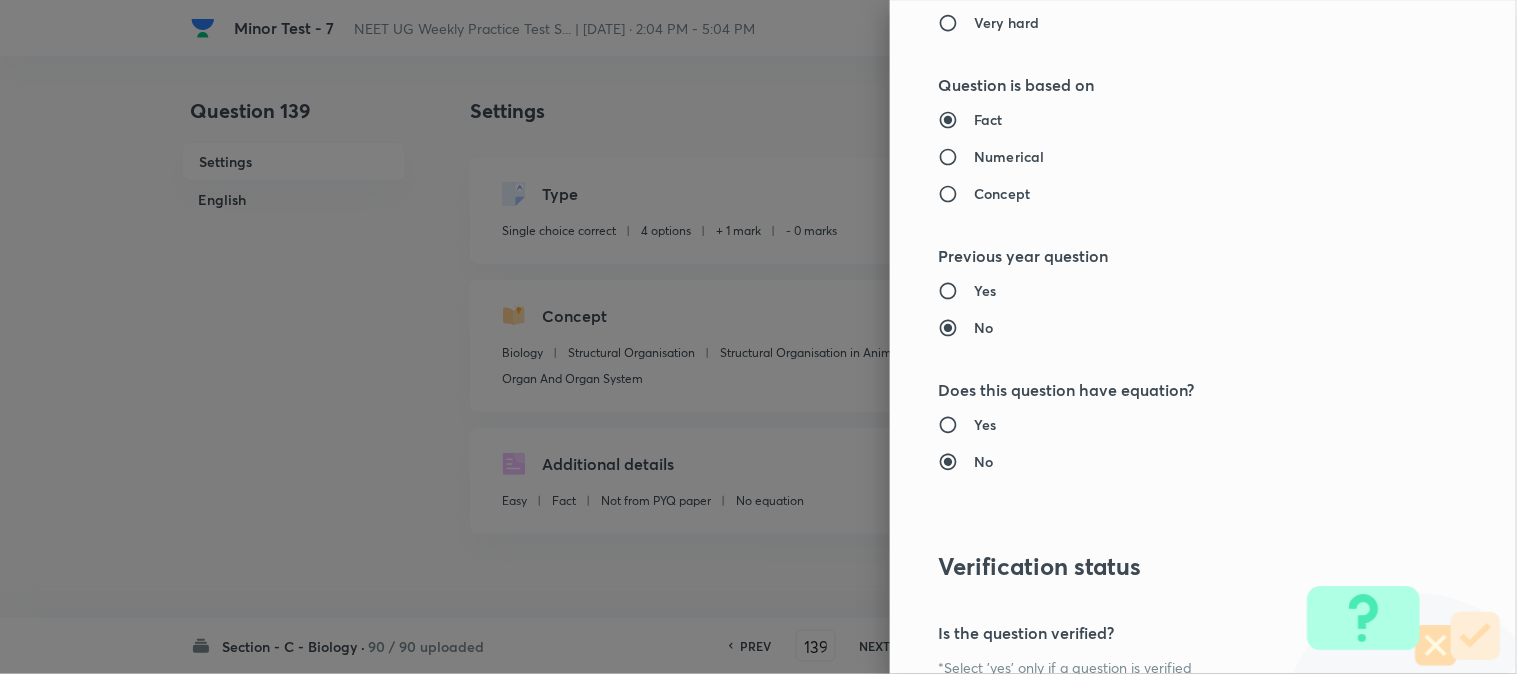 scroll, scrollTop: 2052, scrollLeft: 0, axis: vertical 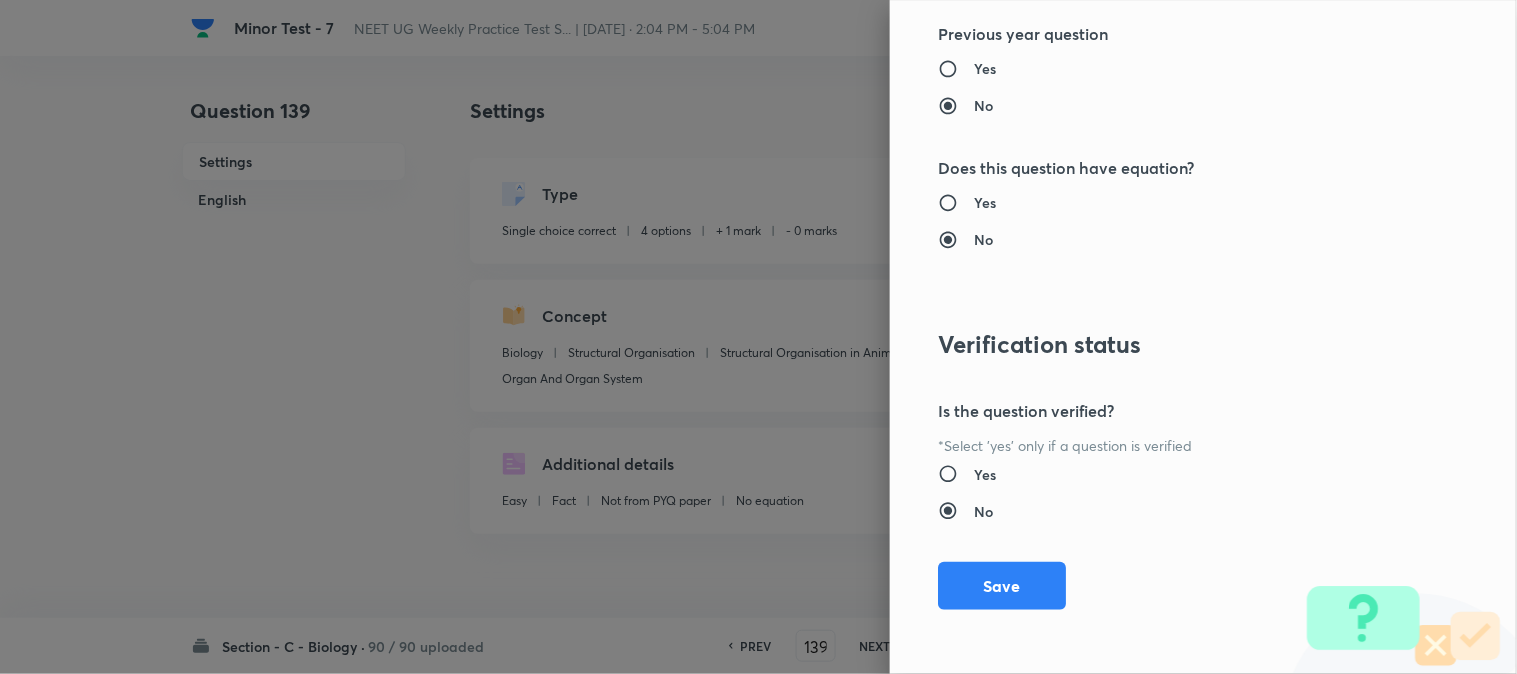 drag, startPoint x: 993, startPoint y: 567, endPoint x: 1053, endPoint y: 570, distance: 60.074955 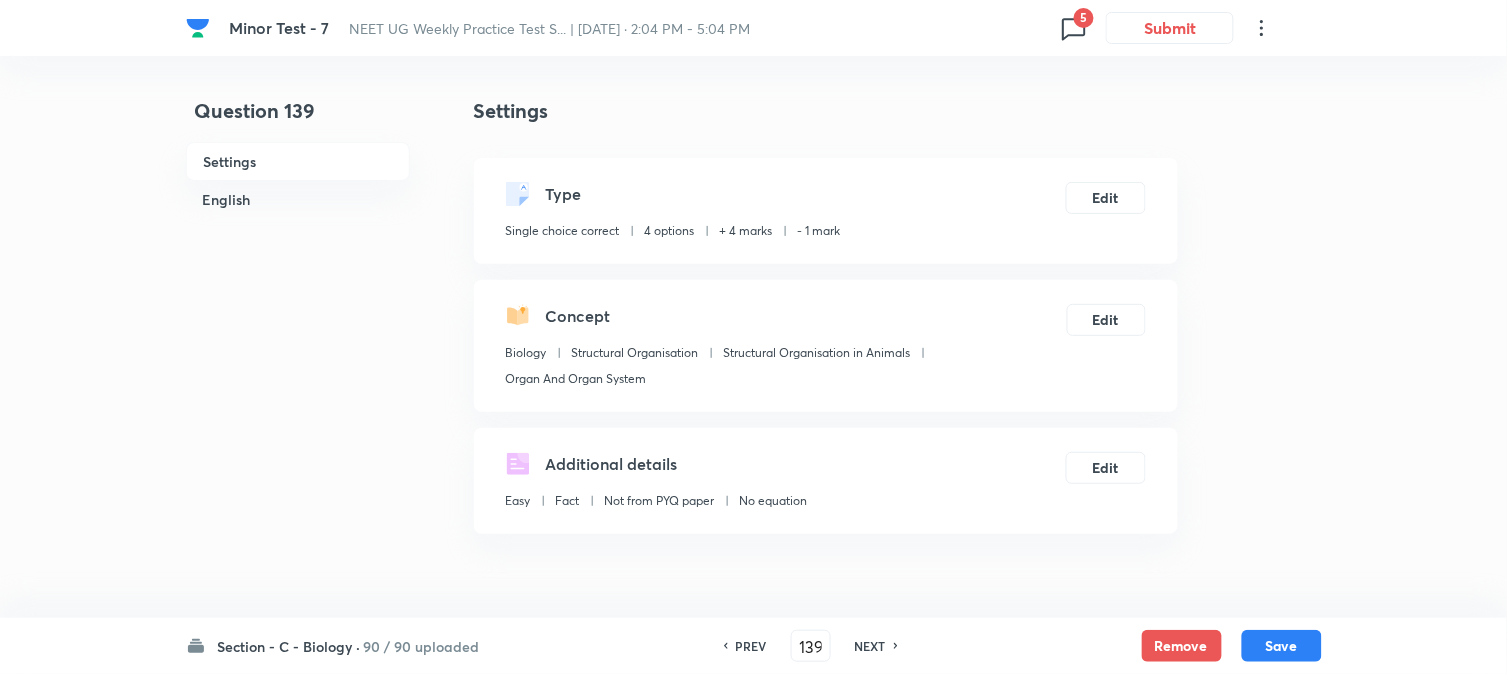 drag, startPoint x: 1282, startPoint y: 648, endPoint x: 1234, endPoint y: 512, distance: 144.22205 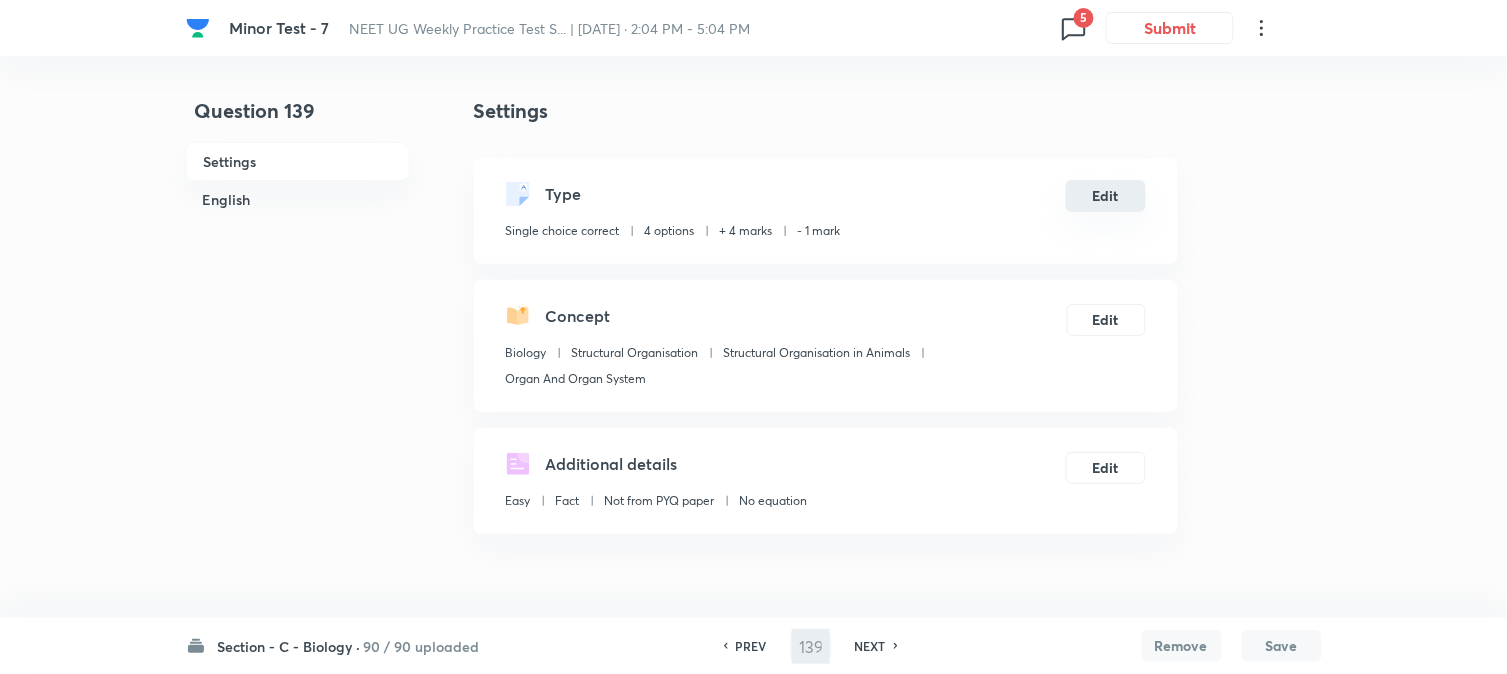 click on "Edit" at bounding box center (1106, 196) 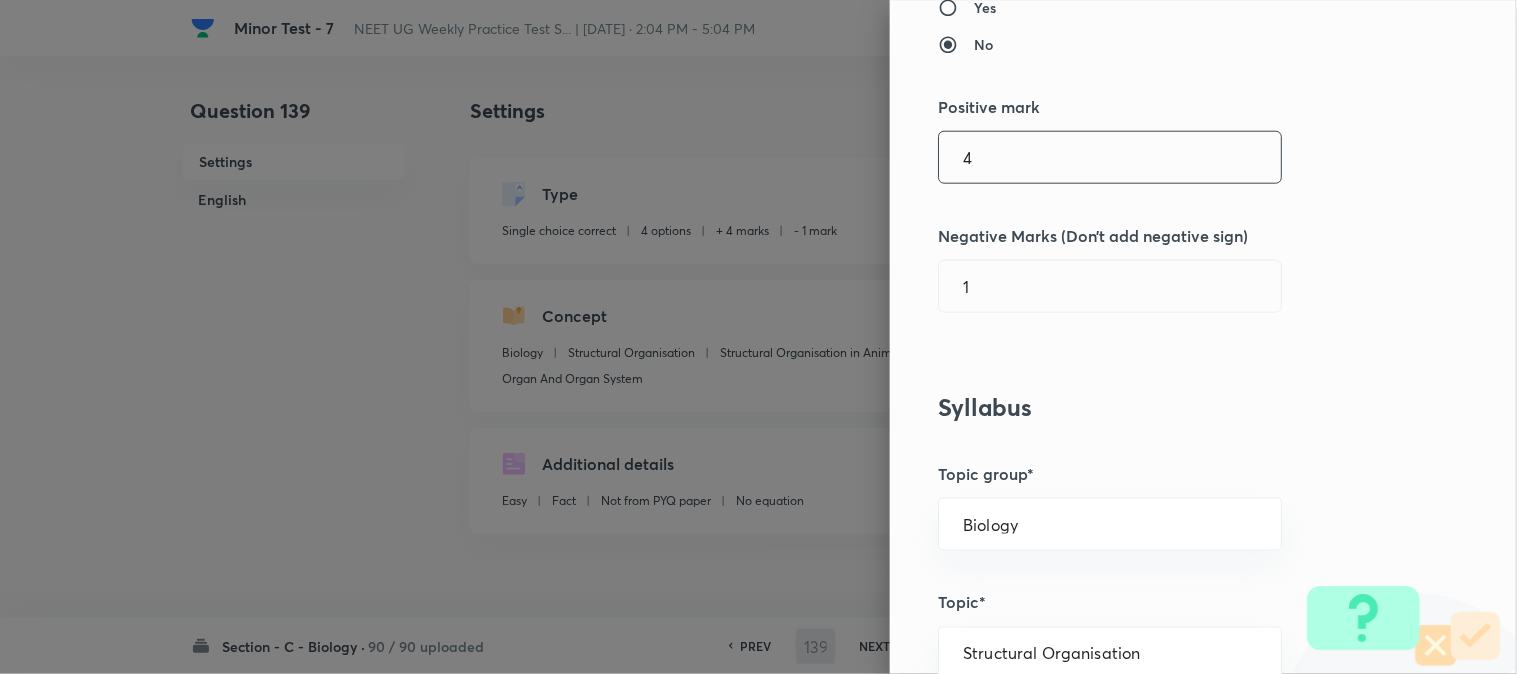 scroll, scrollTop: 444, scrollLeft: 0, axis: vertical 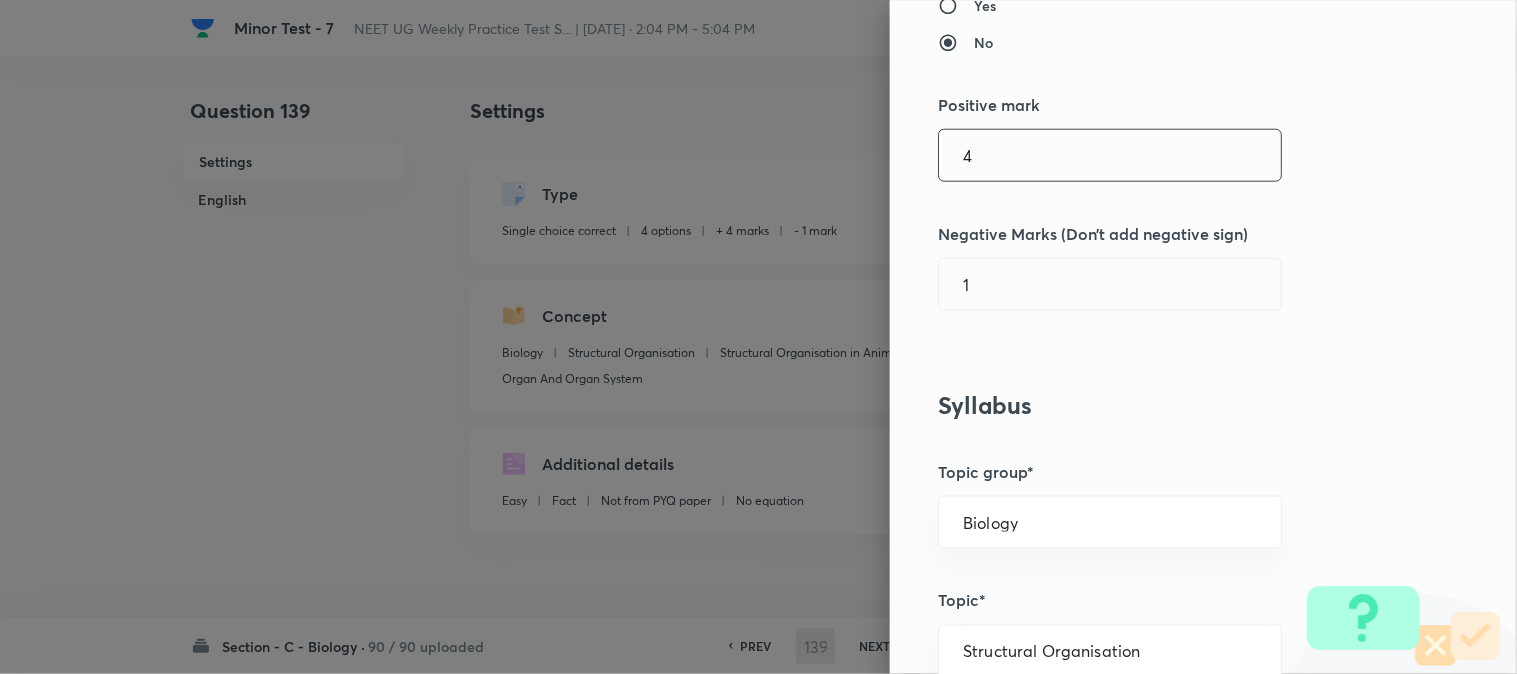 click on "4" at bounding box center (1110, 155) 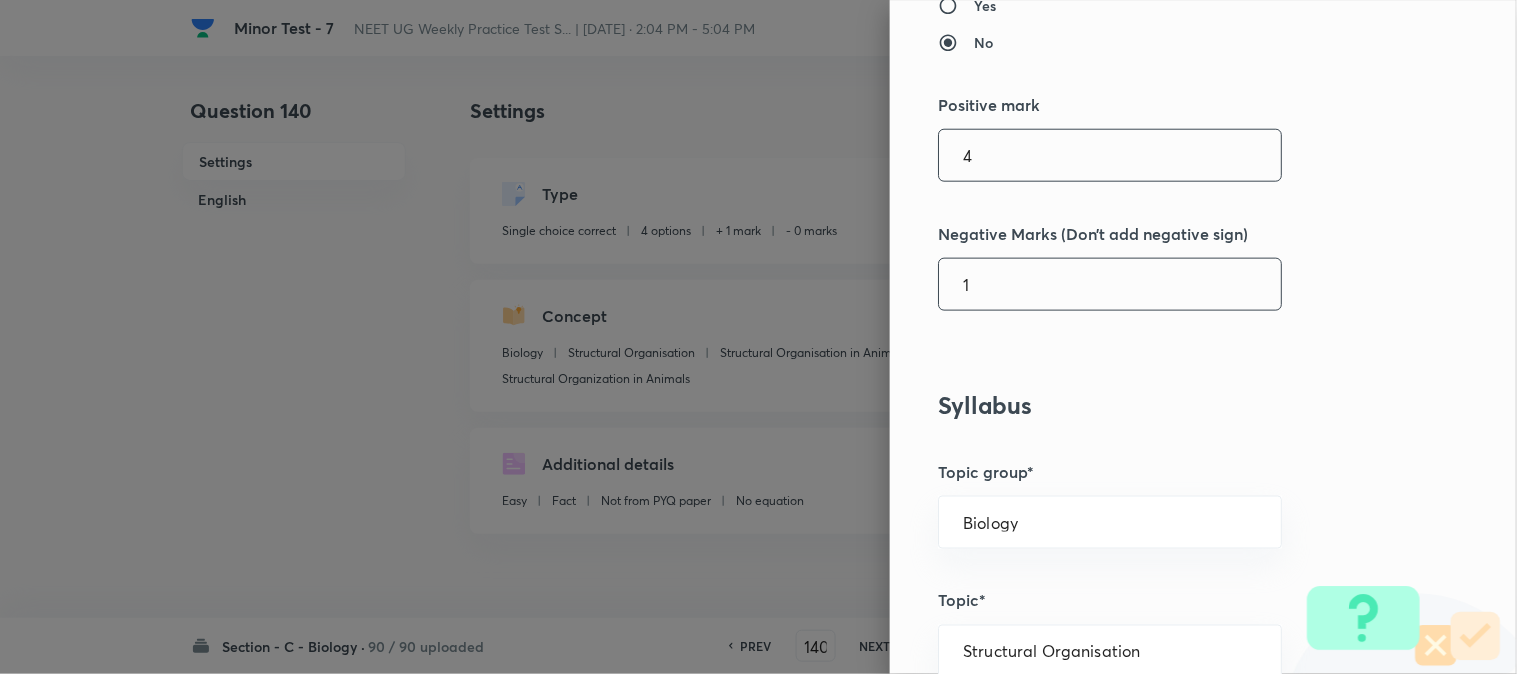 click on "1" at bounding box center [1110, 284] 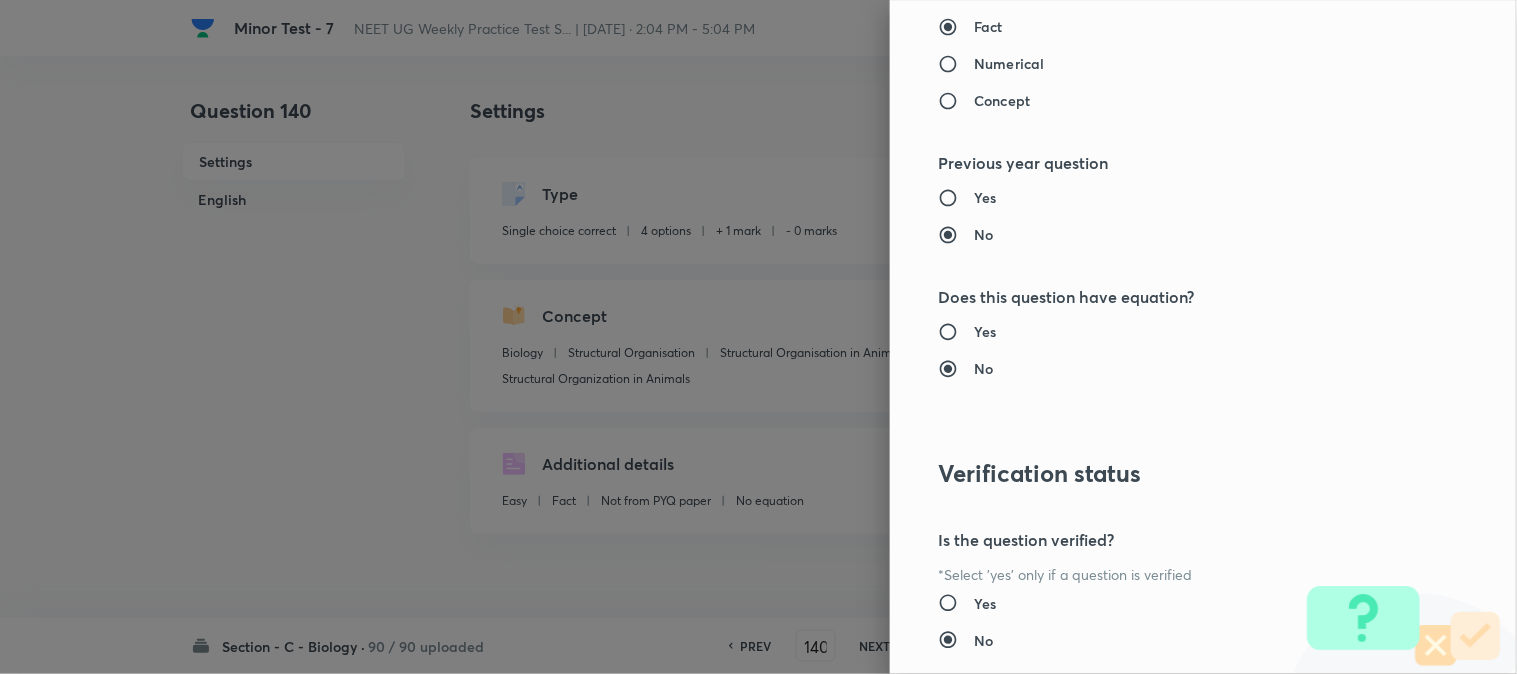 scroll, scrollTop: 2052, scrollLeft: 0, axis: vertical 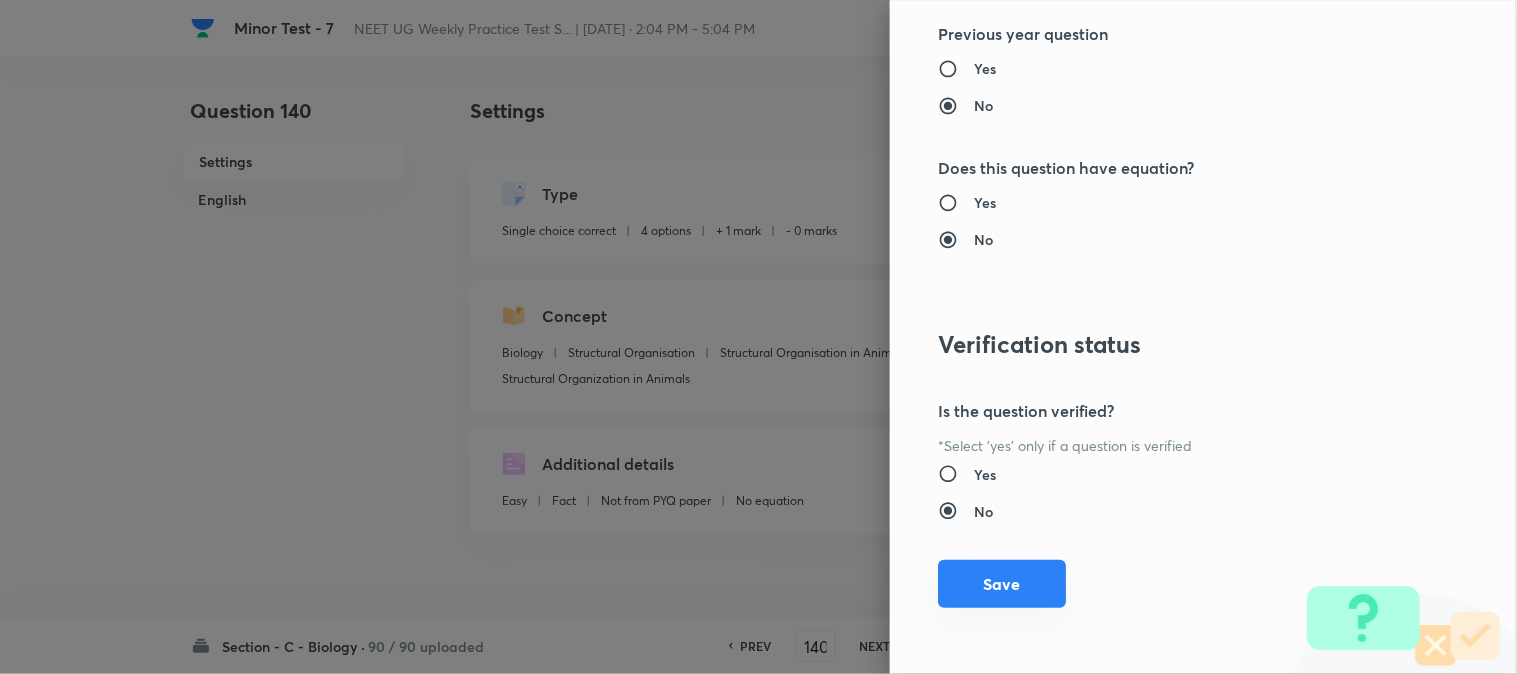 click on "Save" at bounding box center [1002, 584] 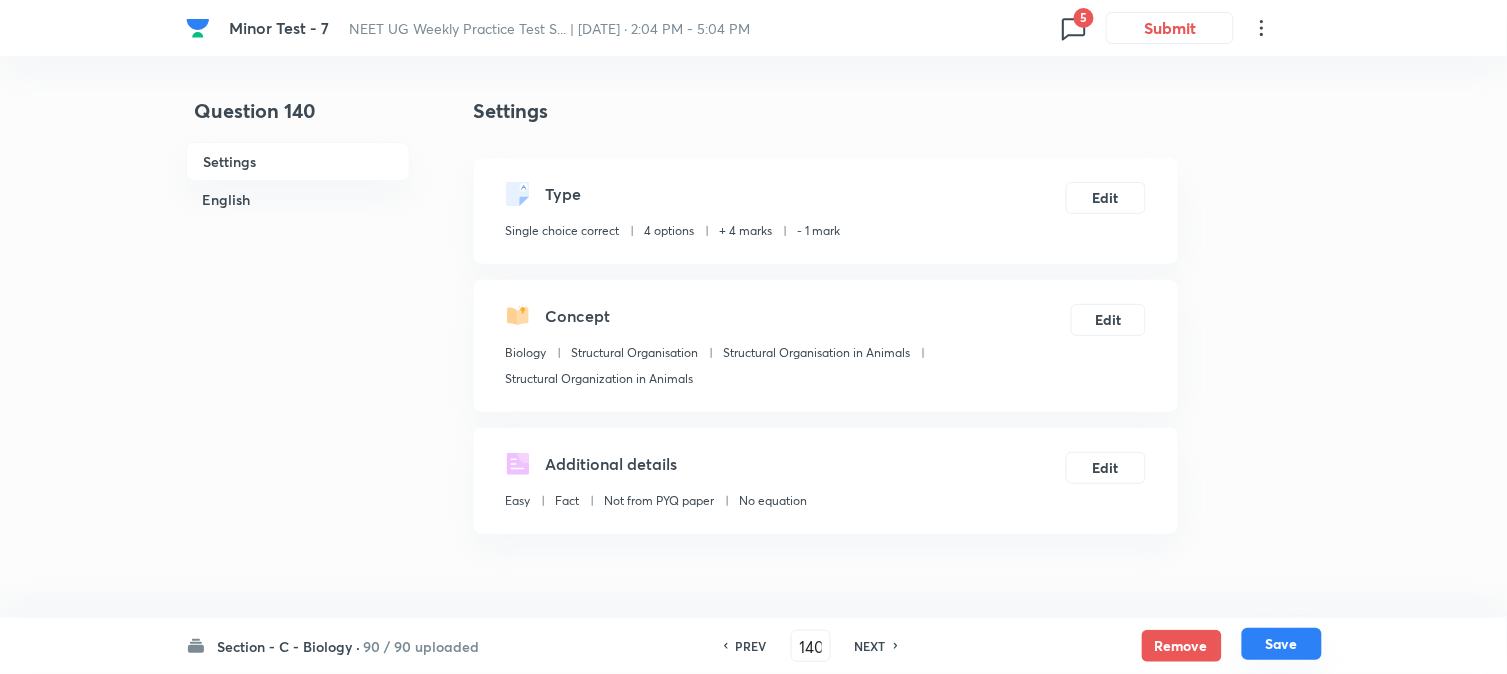 click on "Save" at bounding box center (1282, 644) 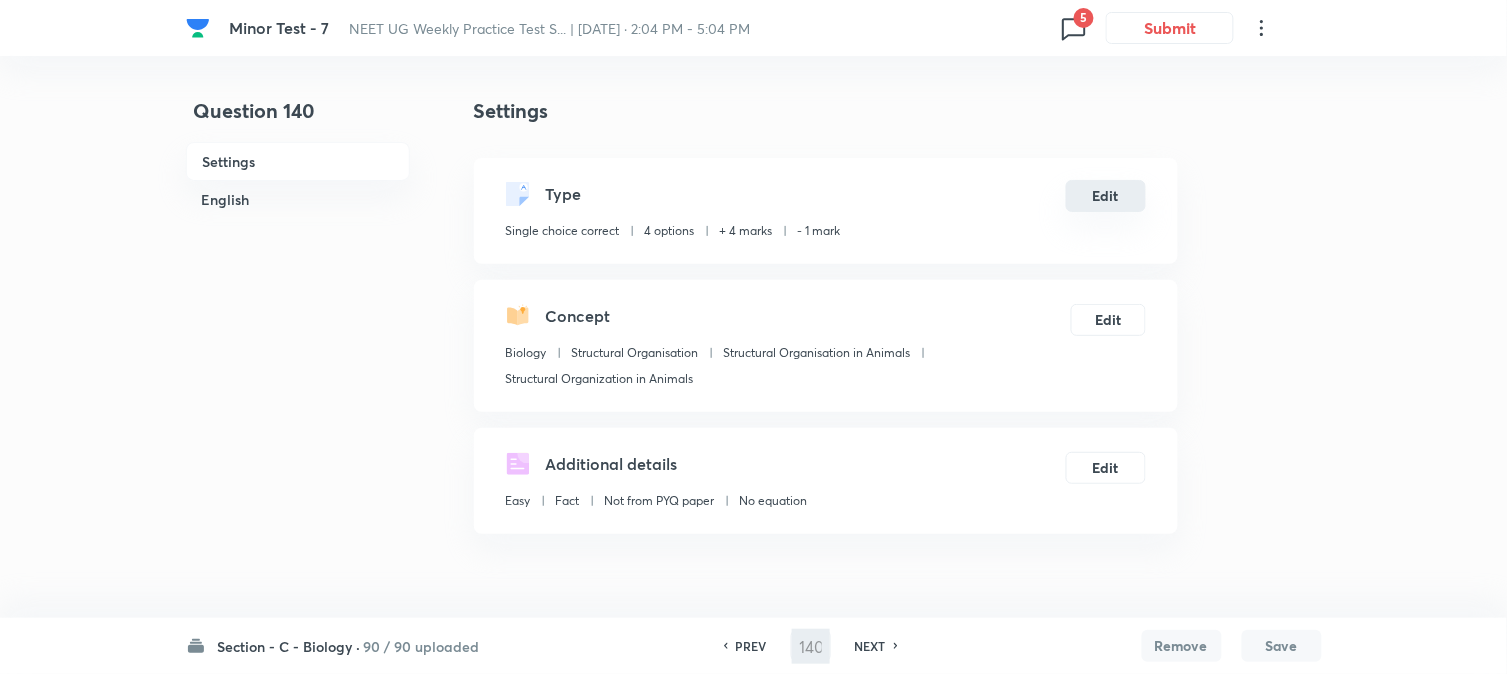 click on "Edit" at bounding box center [1106, 196] 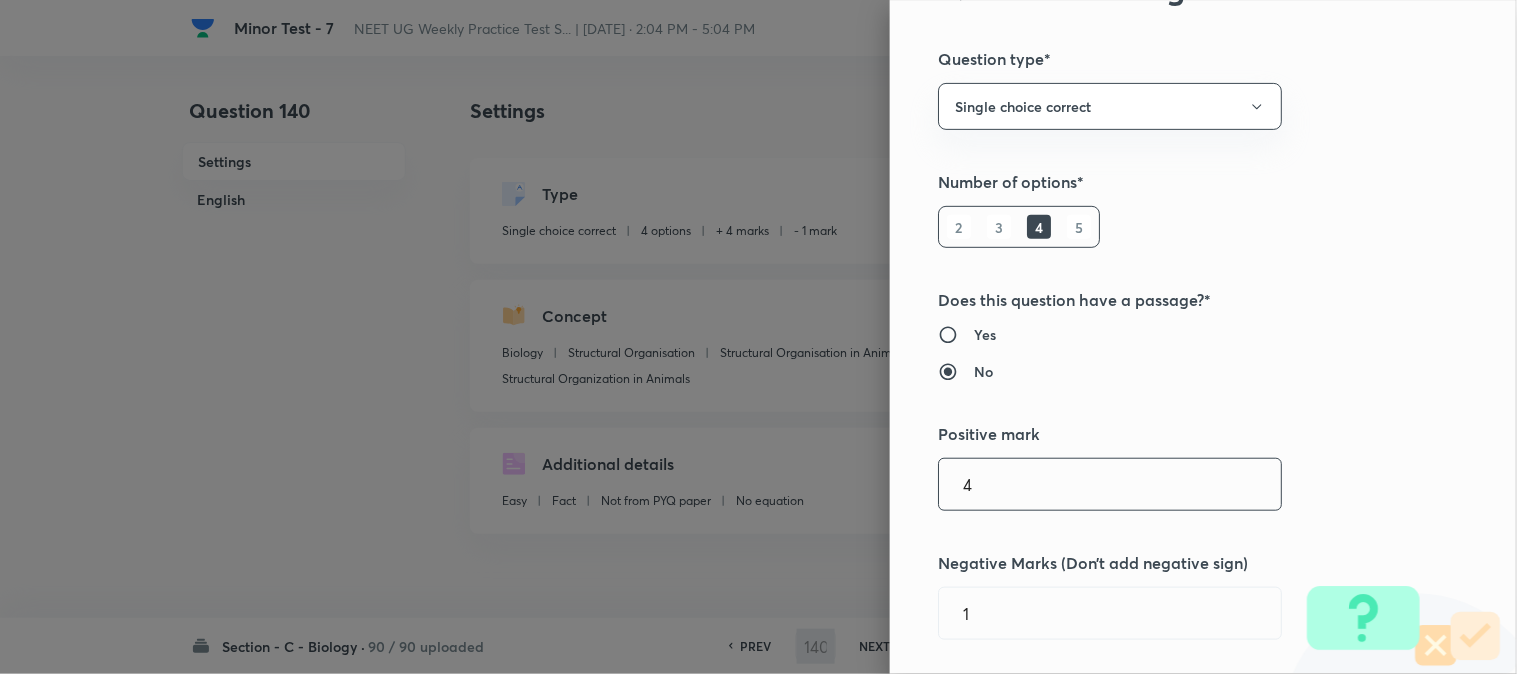 scroll, scrollTop: 333, scrollLeft: 0, axis: vertical 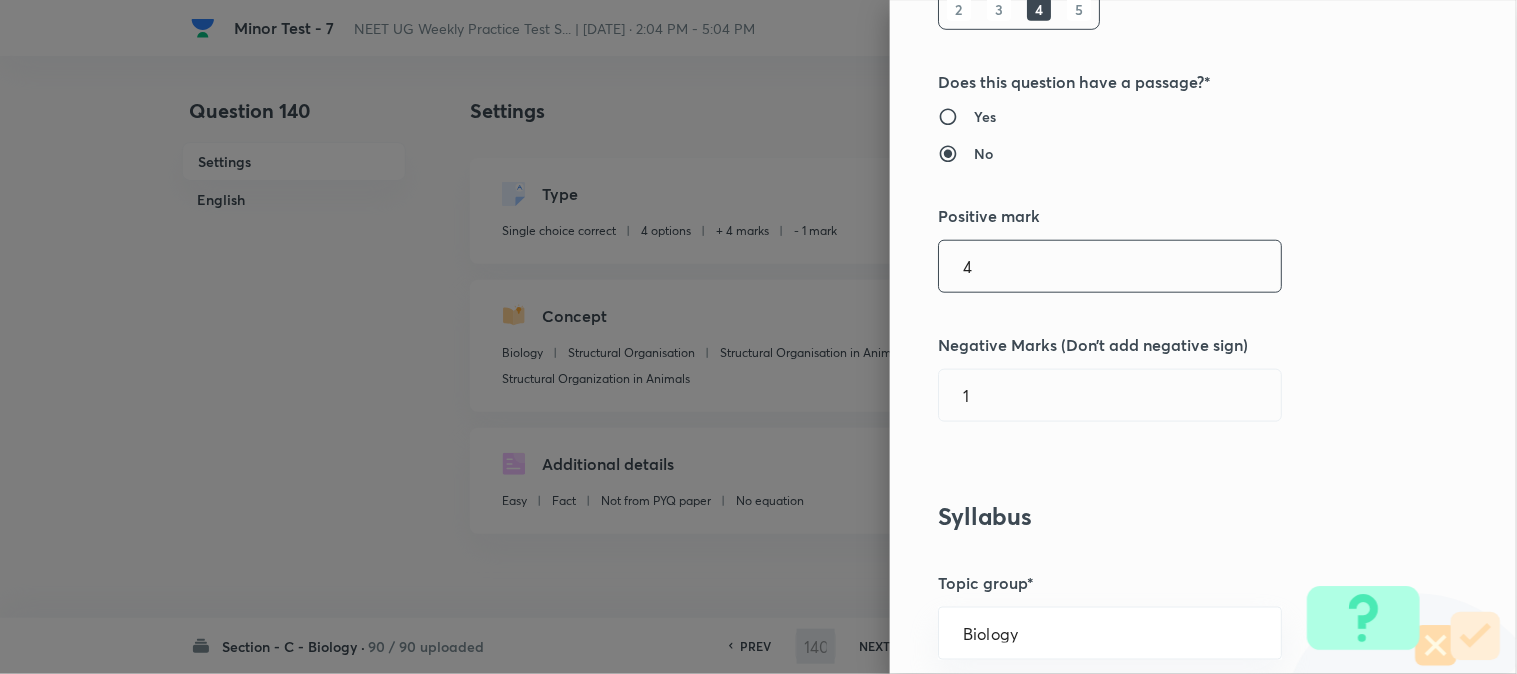 click on "4" at bounding box center (1110, 266) 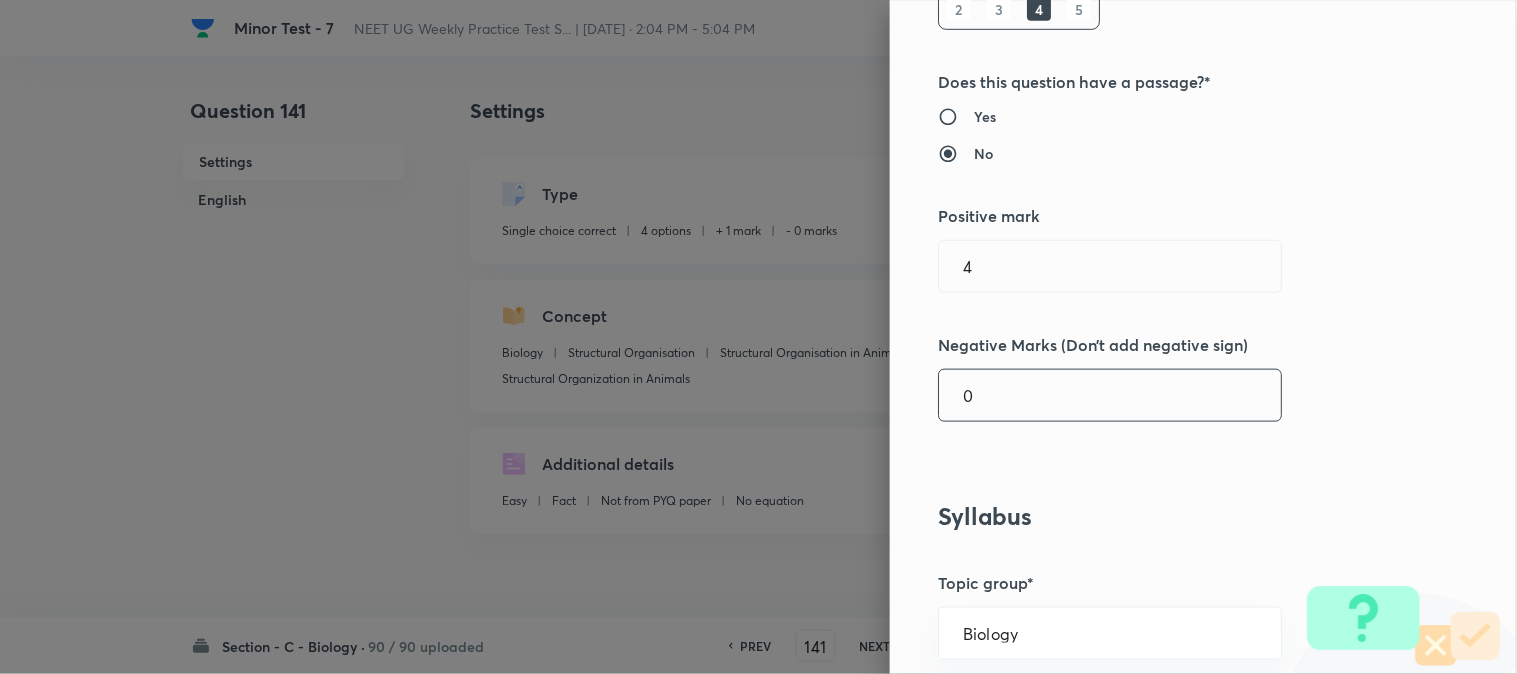click on "0" at bounding box center (1110, 395) 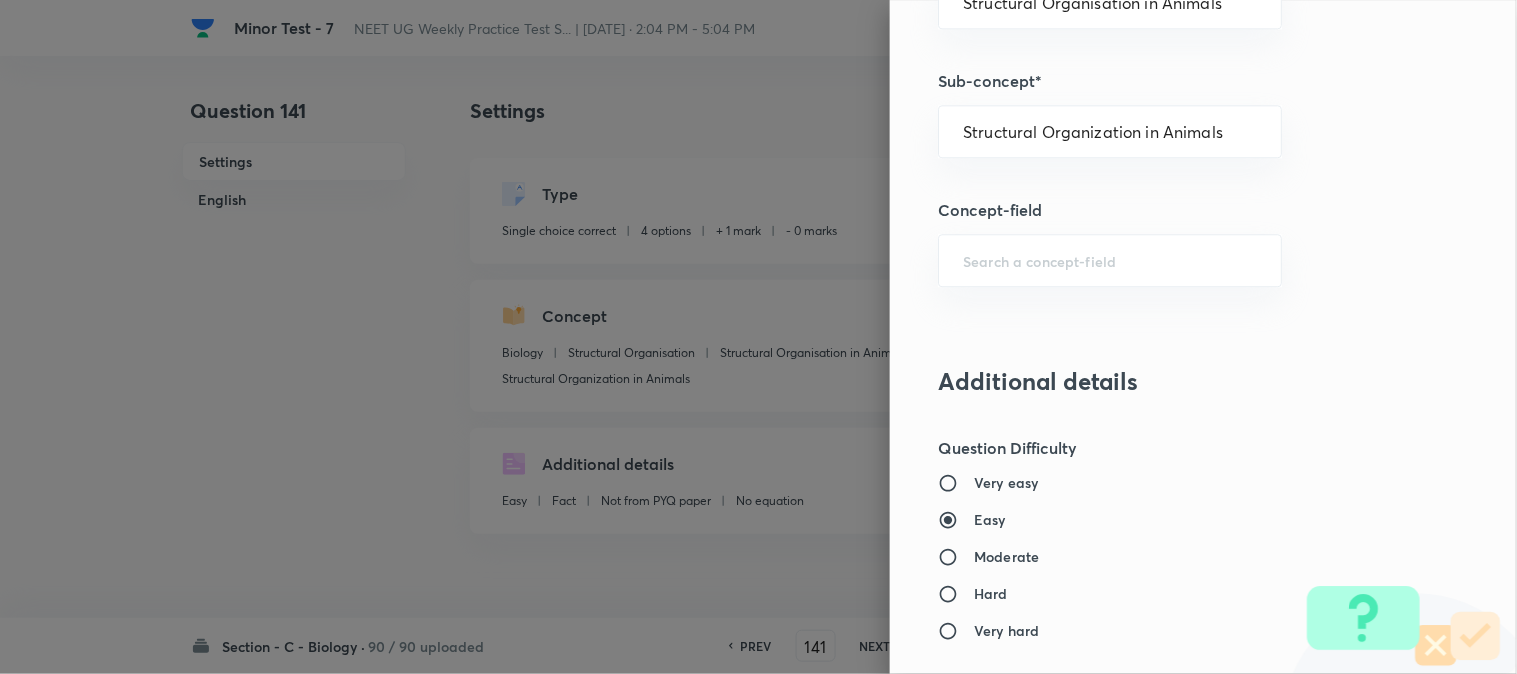 scroll, scrollTop: 2052, scrollLeft: 0, axis: vertical 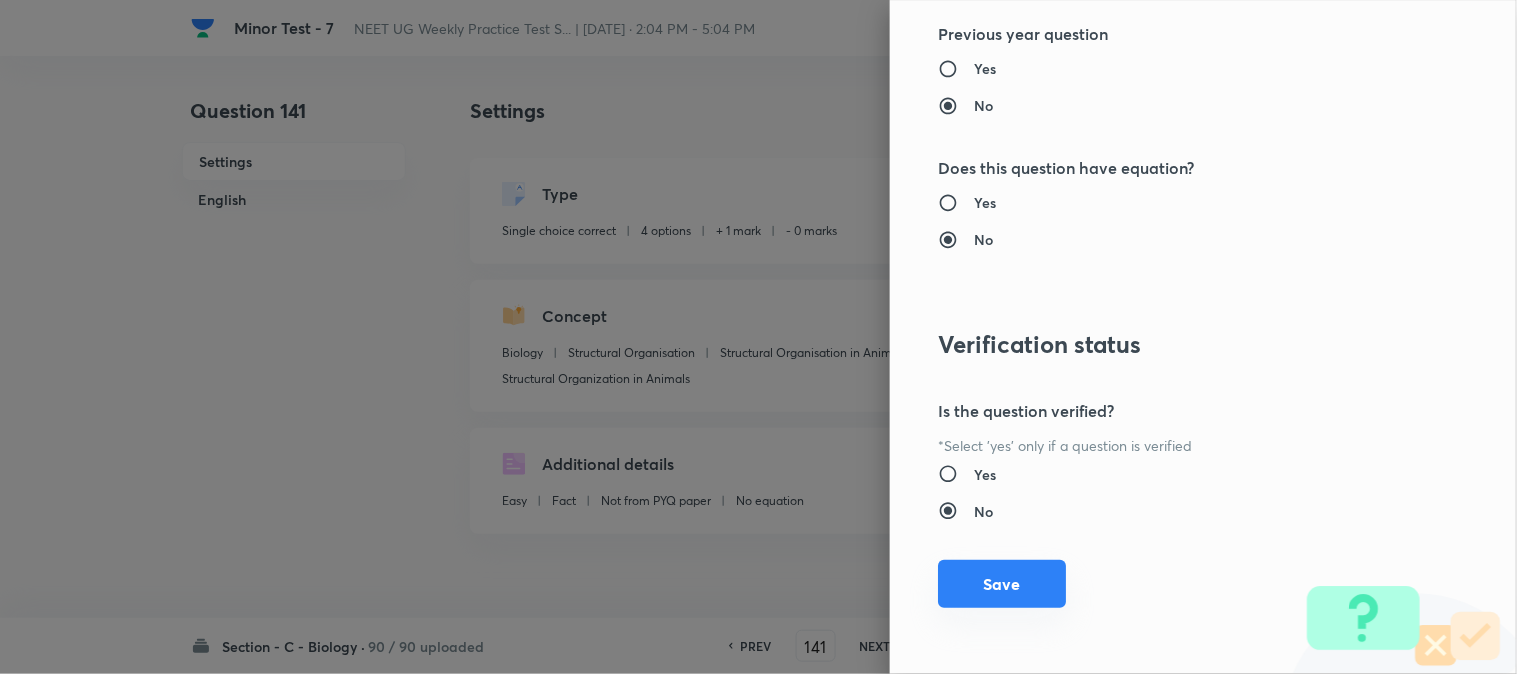 click on "Save" at bounding box center (1002, 584) 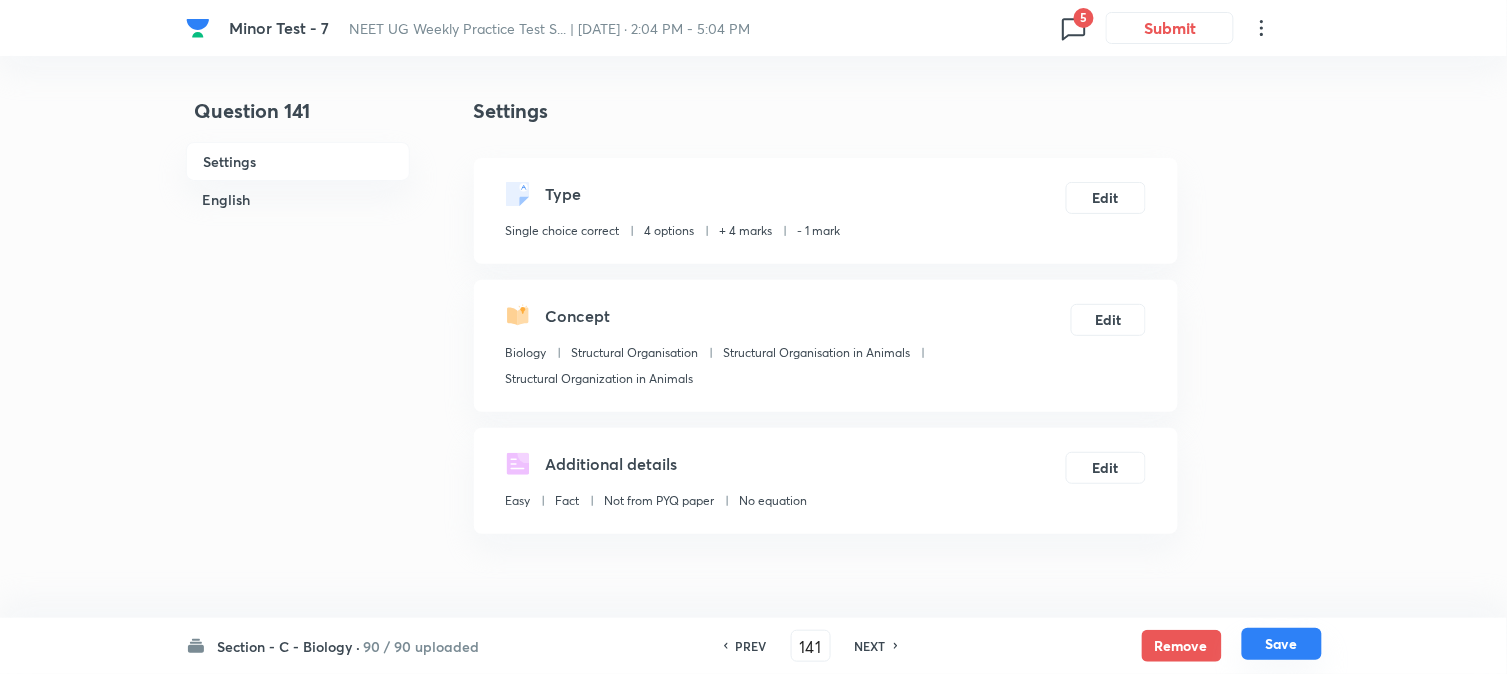 click on "Save" at bounding box center [1282, 644] 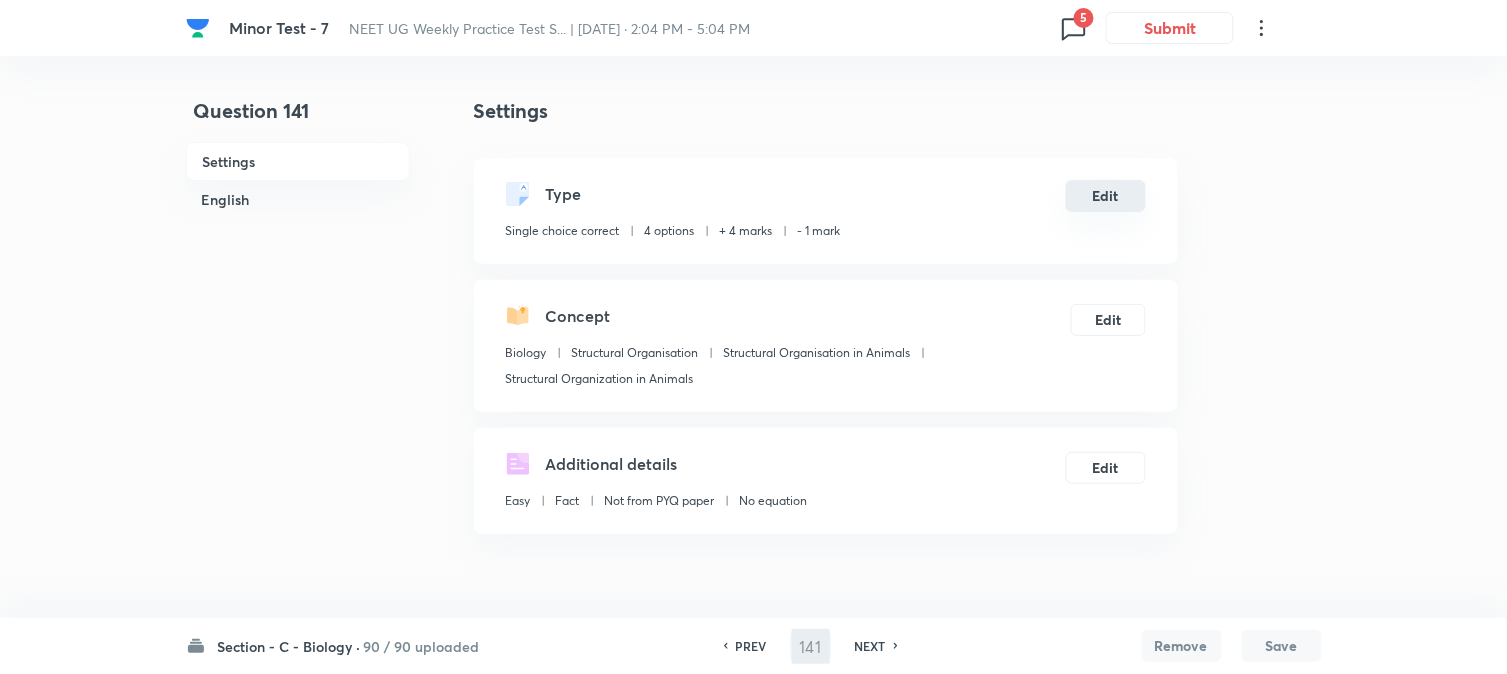 click on "Edit" at bounding box center (1106, 196) 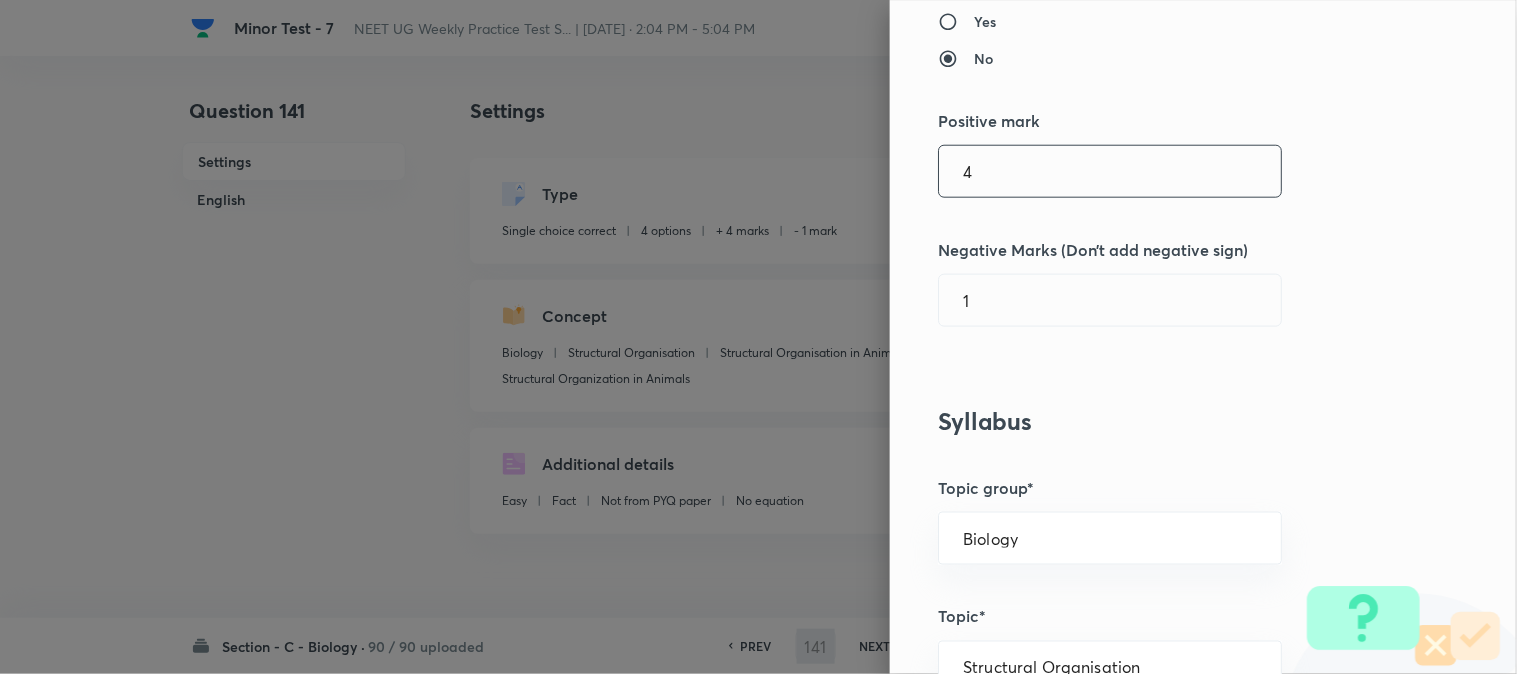 scroll, scrollTop: 444, scrollLeft: 0, axis: vertical 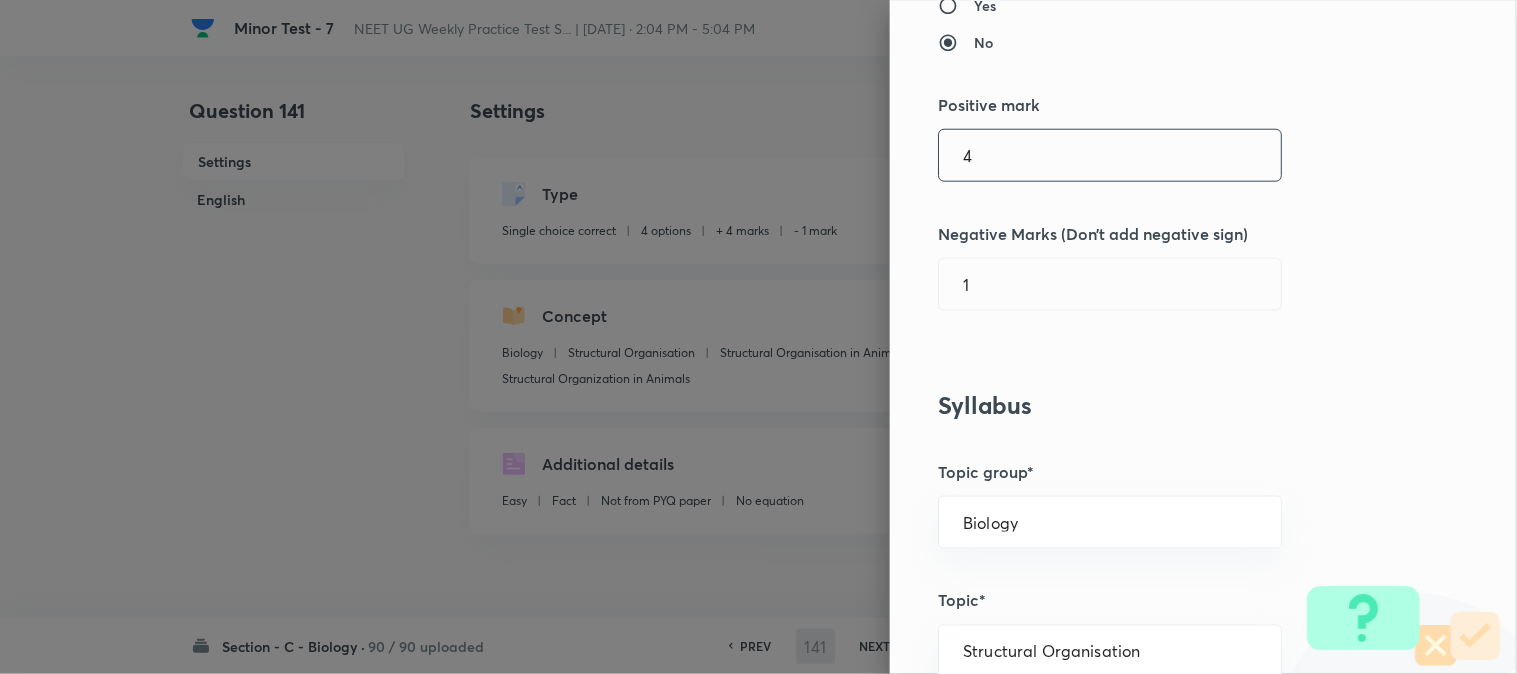 click on "4" at bounding box center (1110, 155) 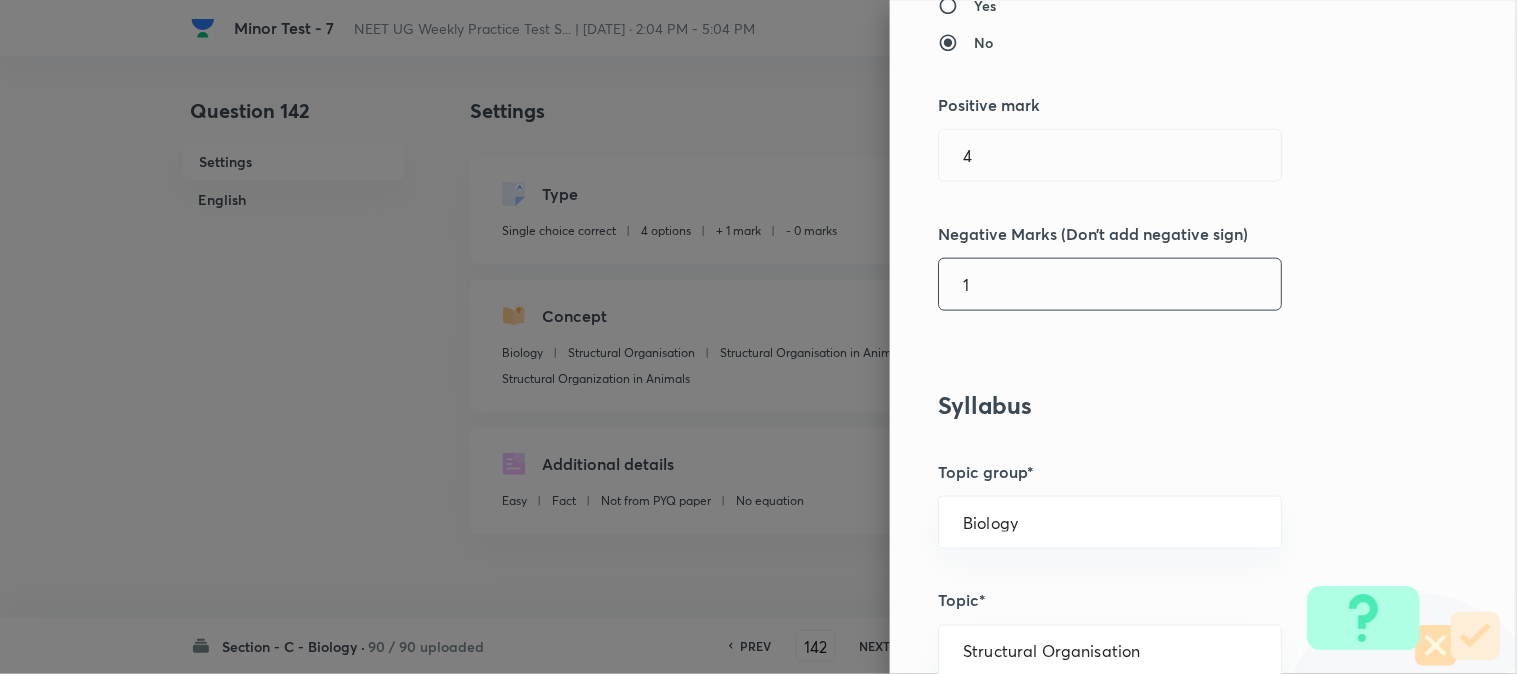 click on "1" at bounding box center (1110, 284) 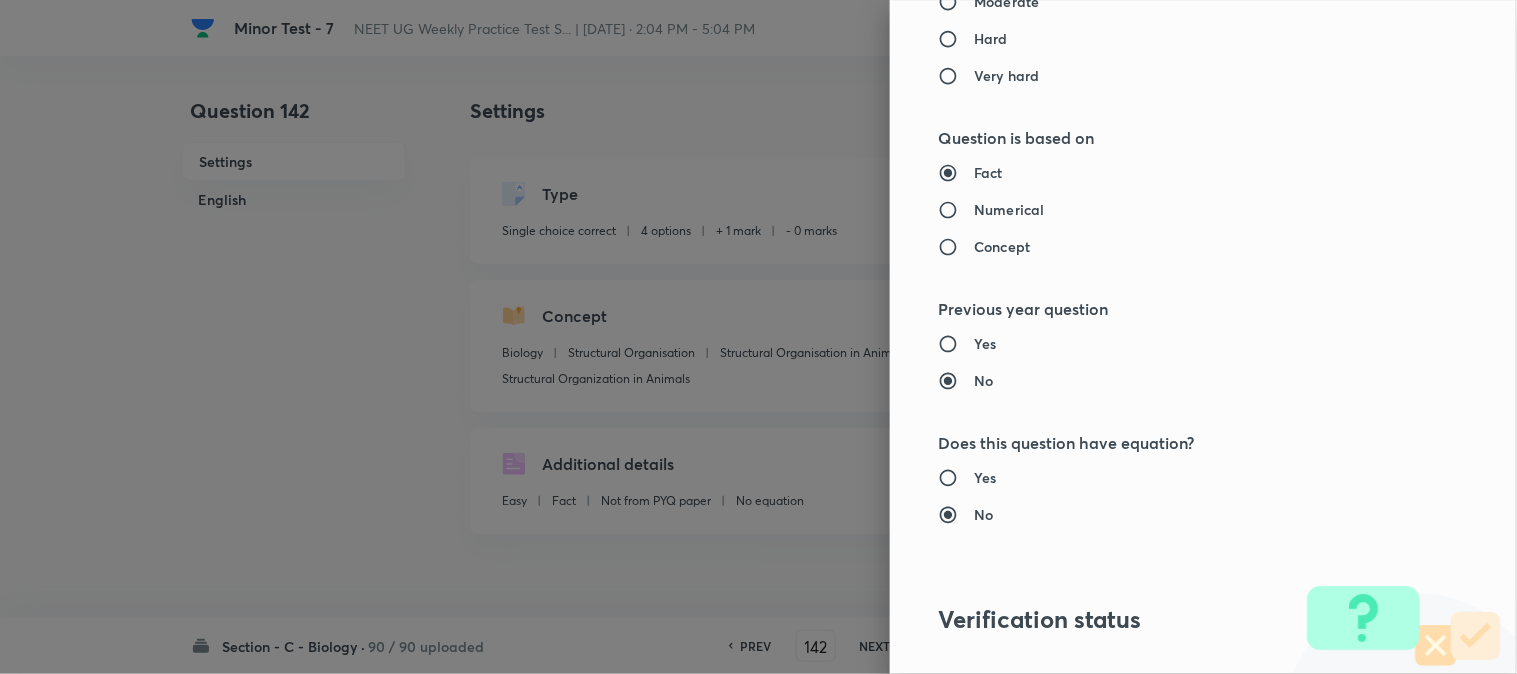 scroll, scrollTop: 2052, scrollLeft: 0, axis: vertical 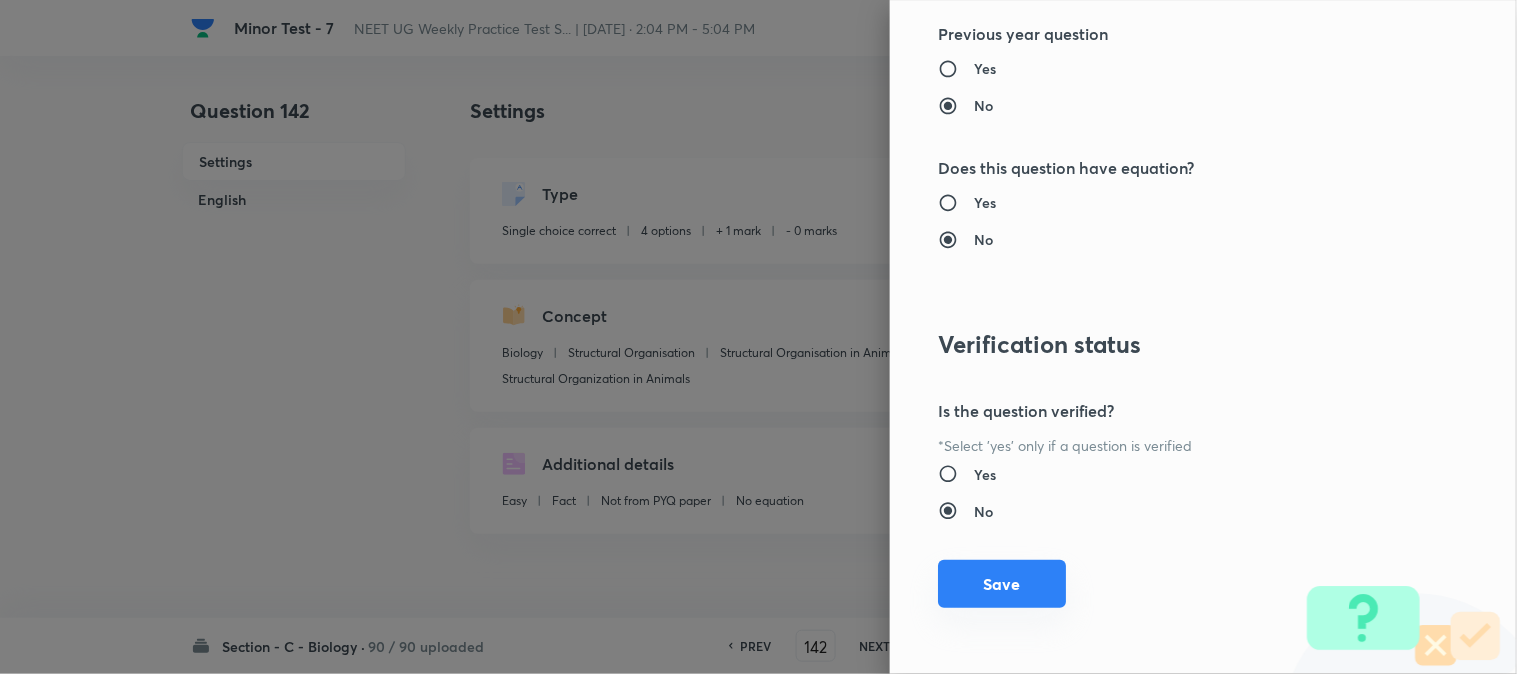click on "Save" at bounding box center [1002, 584] 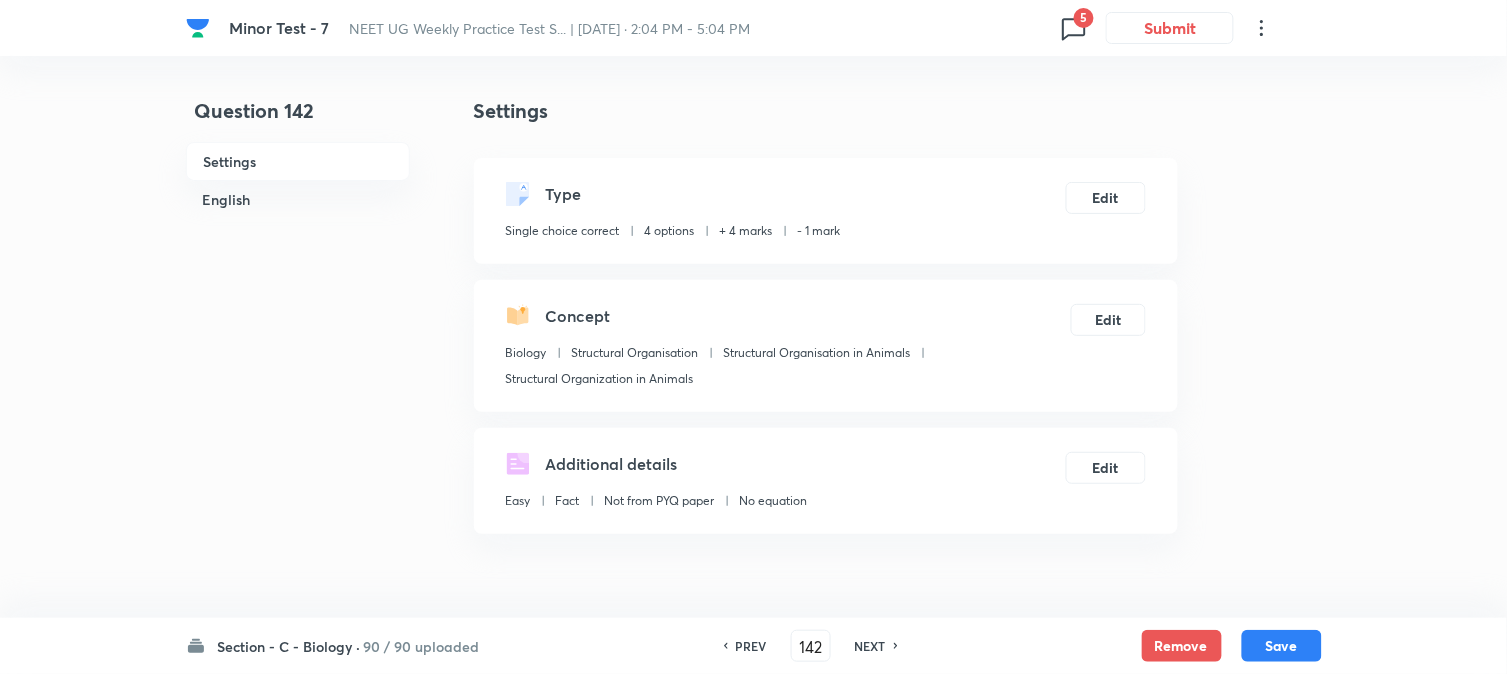 click on "Section - C - Biology ·
90 / 90 uploaded
PREV 142 ​ NEXT Remove Save" at bounding box center [754, 646] 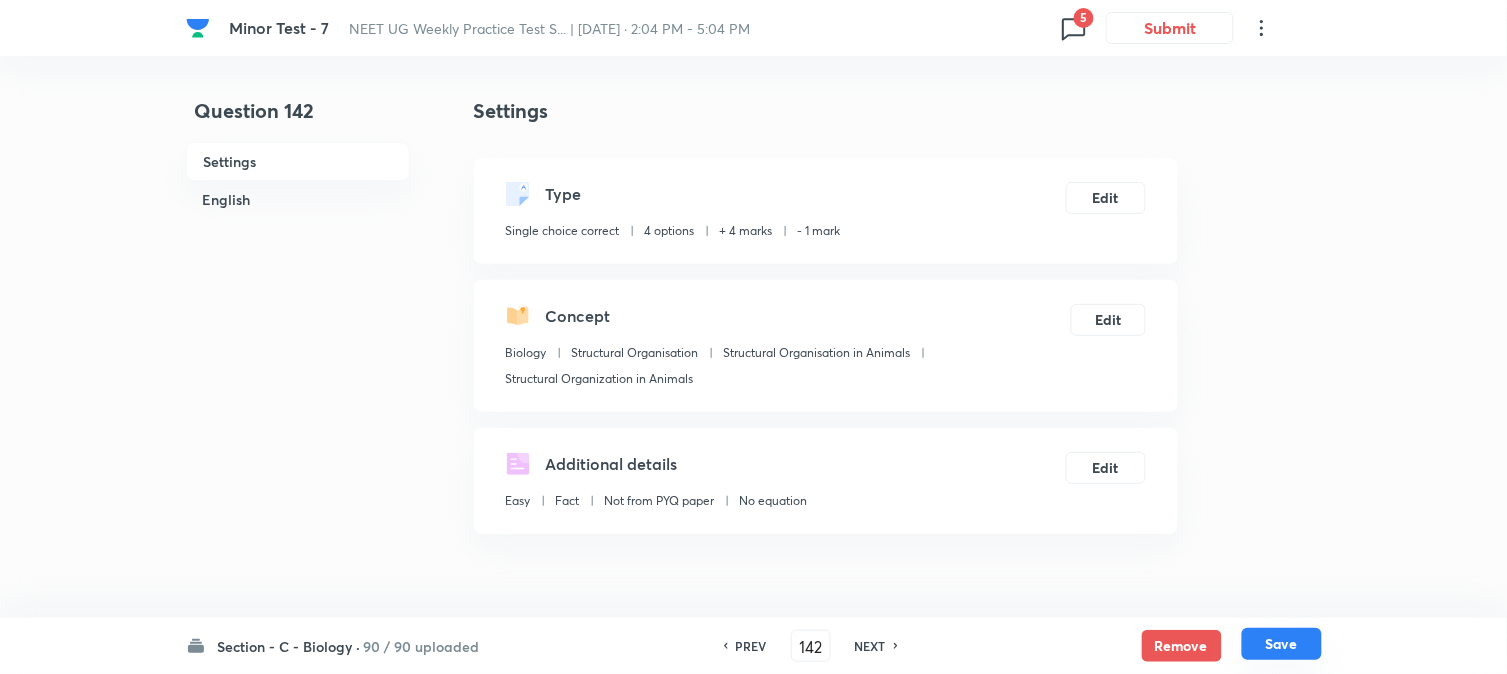 click on "Save" at bounding box center (1282, 644) 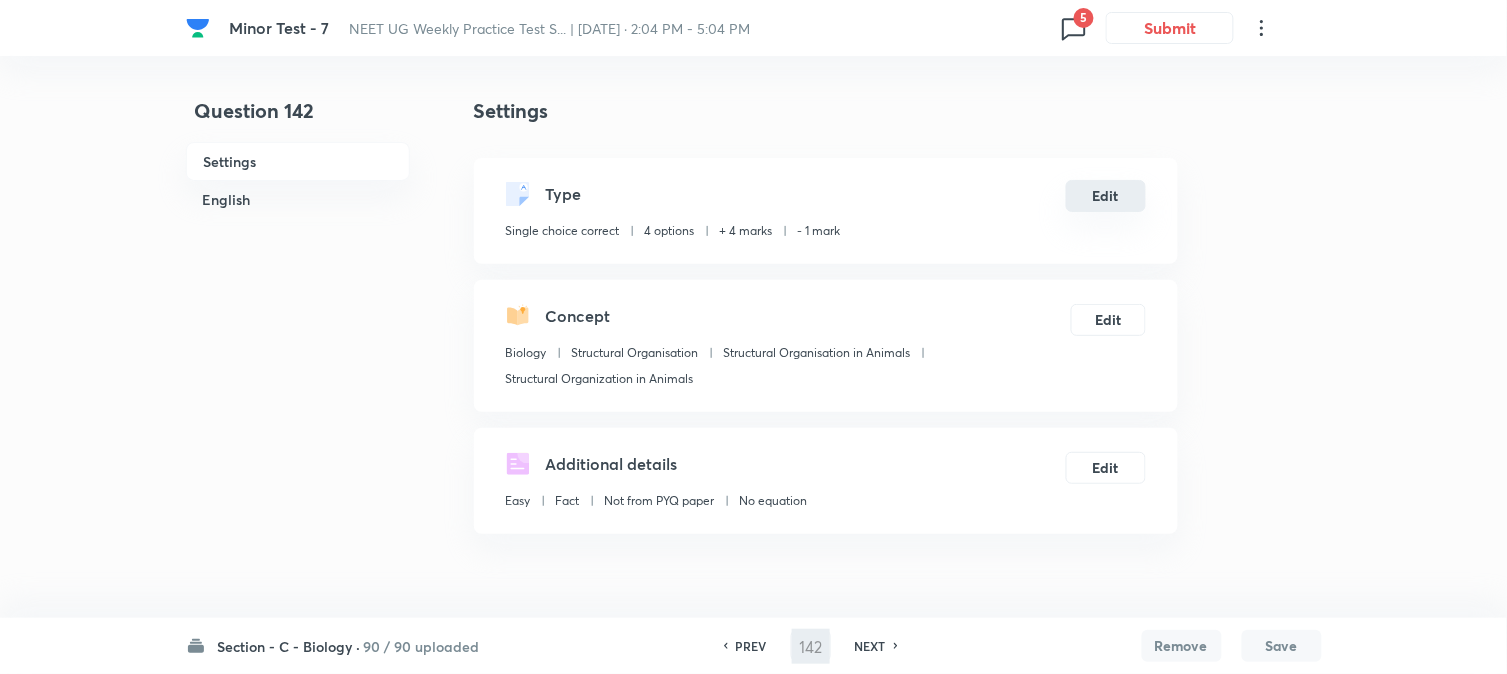 click on "Edit" at bounding box center [1106, 196] 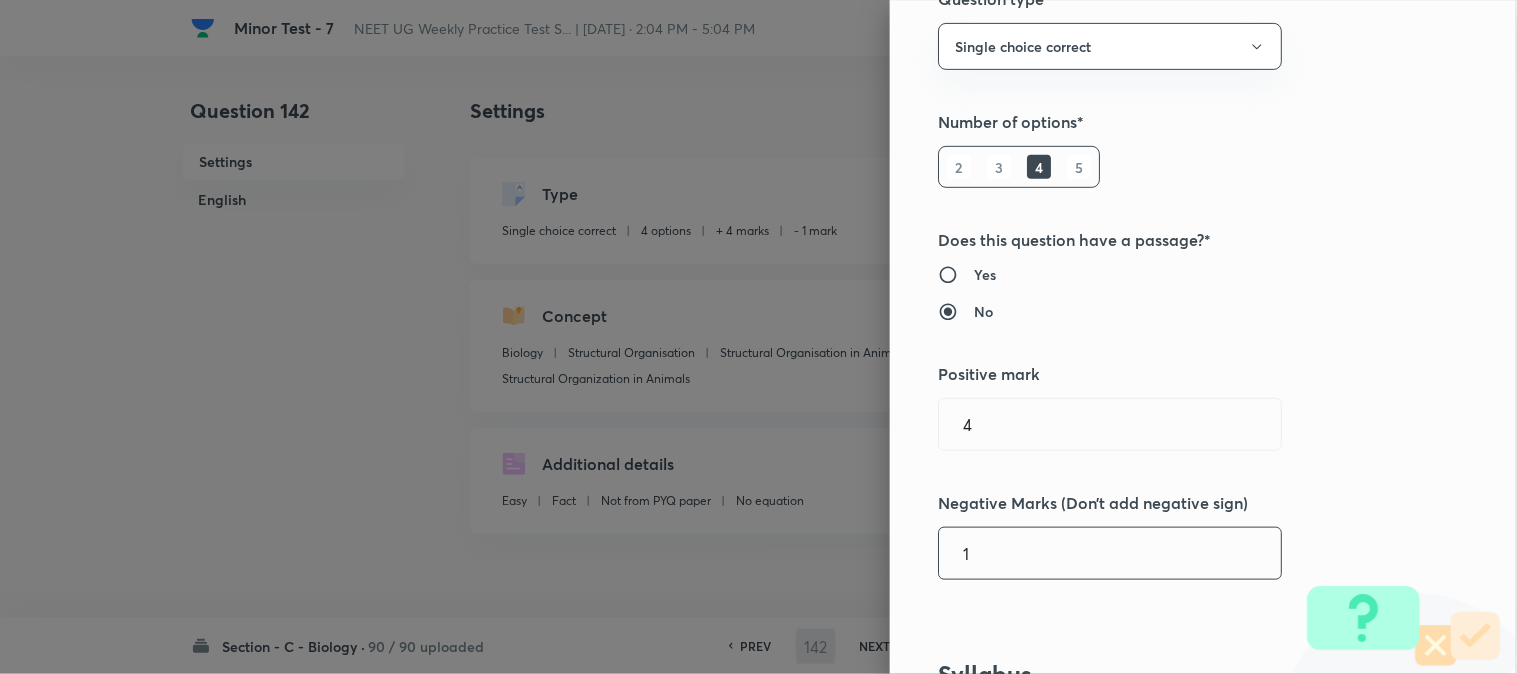 scroll, scrollTop: 444, scrollLeft: 0, axis: vertical 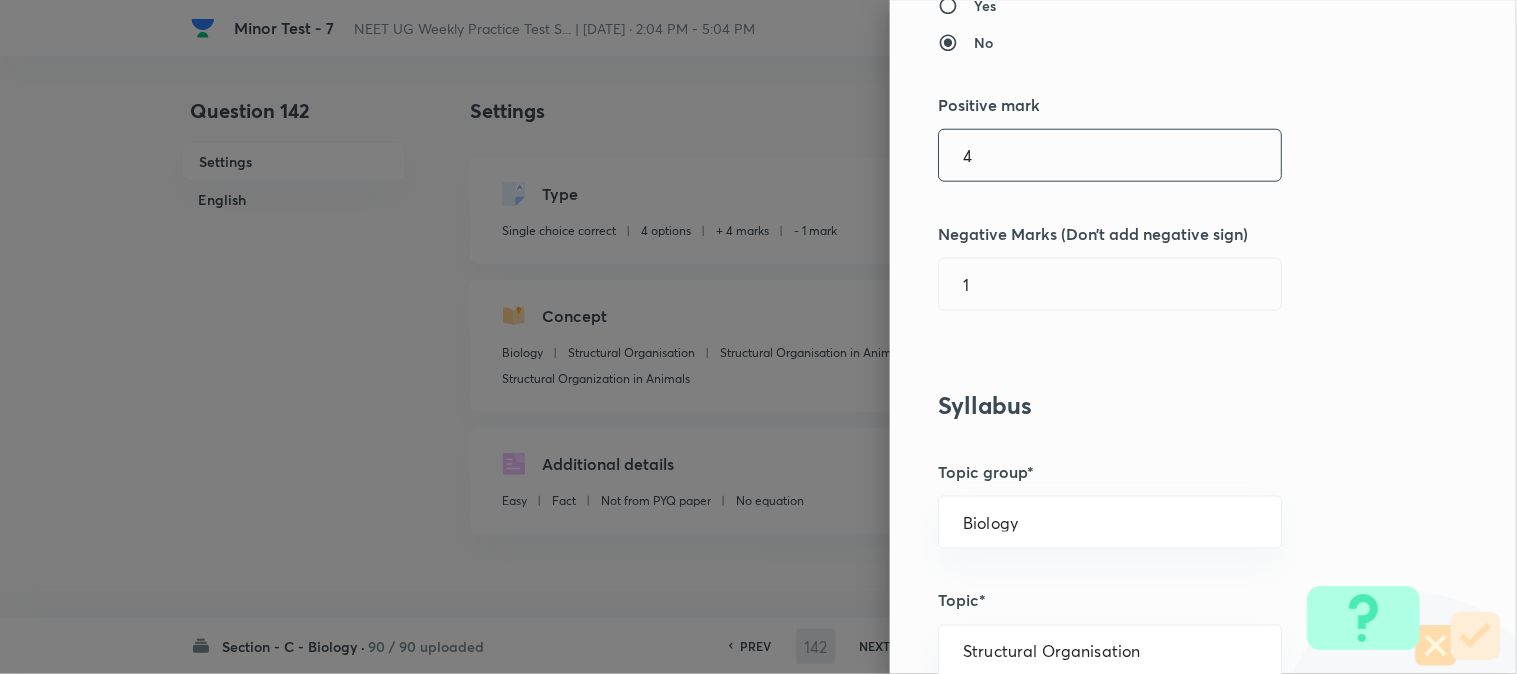 click on "4" at bounding box center (1110, 155) 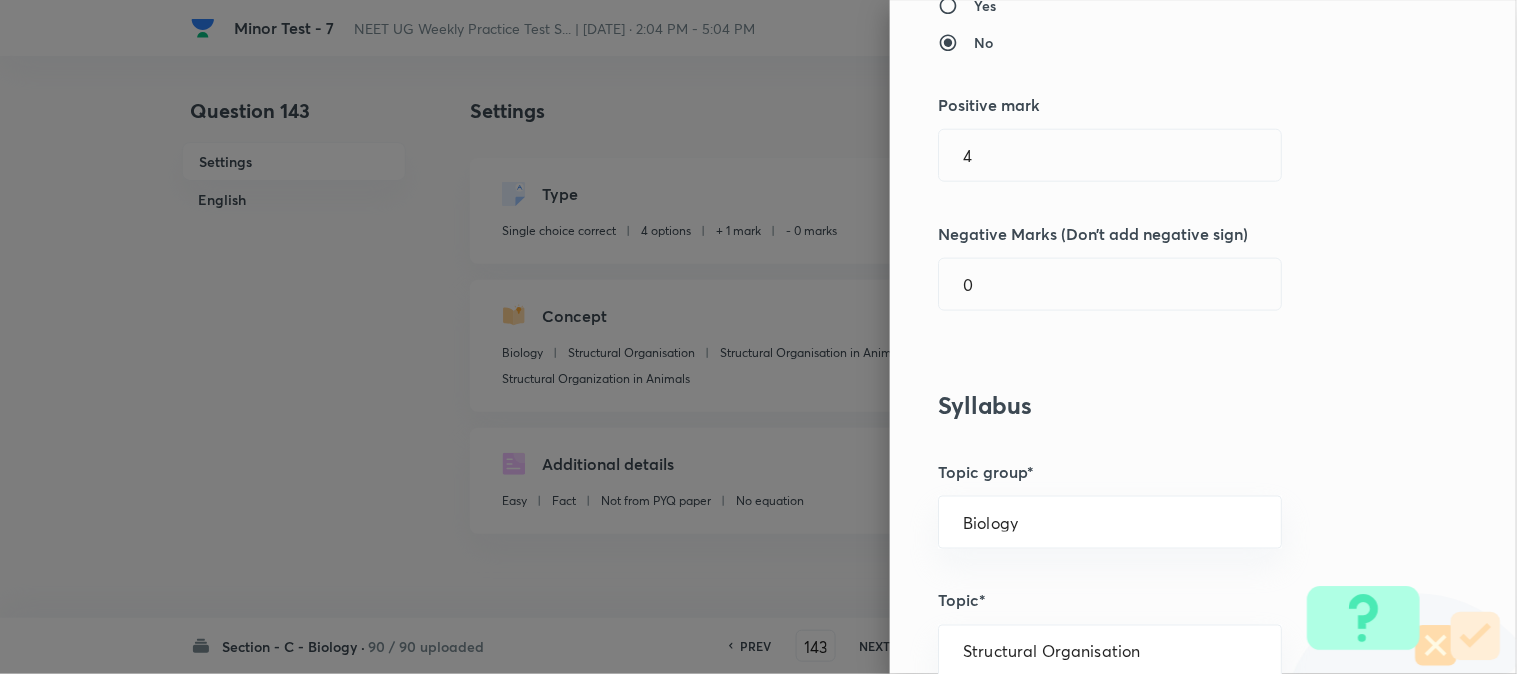click on "Question settings Question type* Single choice correct Number of options* 2 3 4 5 Does this question have a passage?* Yes No Positive mark 4 ​ Negative Marks (Don’t add negative sign) 0 ​ Syllabus Topic group* Biology ​ Topic* Structural Organisation ​ Concept* Structural Organisation in Animals ​ Sub-concept* Structural Organization in Animals ​ Concept-field ​ Additional details Question Difficulty Very easy Easy Moderate Hard Very hard Question is based on Fact Numerical Concept Previous year question Yes No Does this question have equation? Yes No Verification status Is the question verified? *Select 'yes' only if a question is verified Yes No Save" at bounding box center [1203, 337] 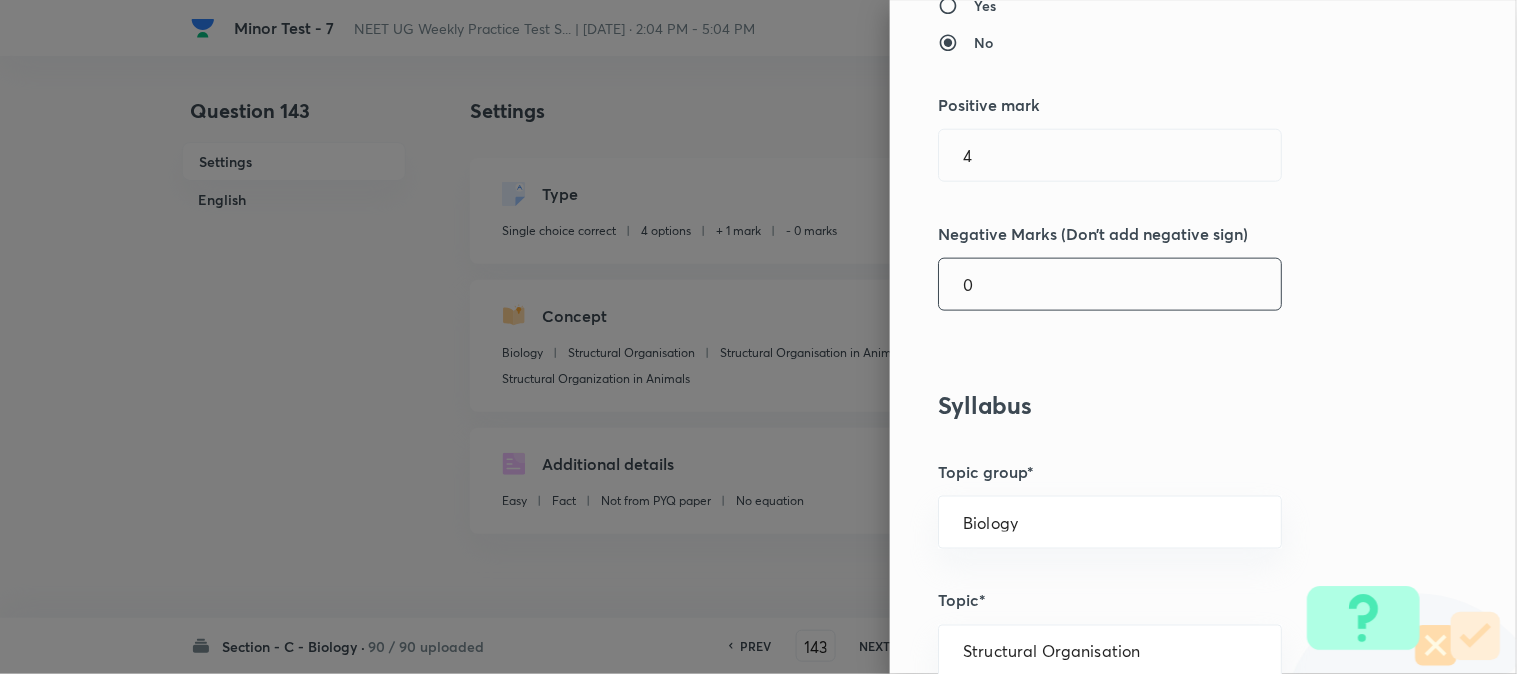 click on "0" at bounding box center [1110, 284] 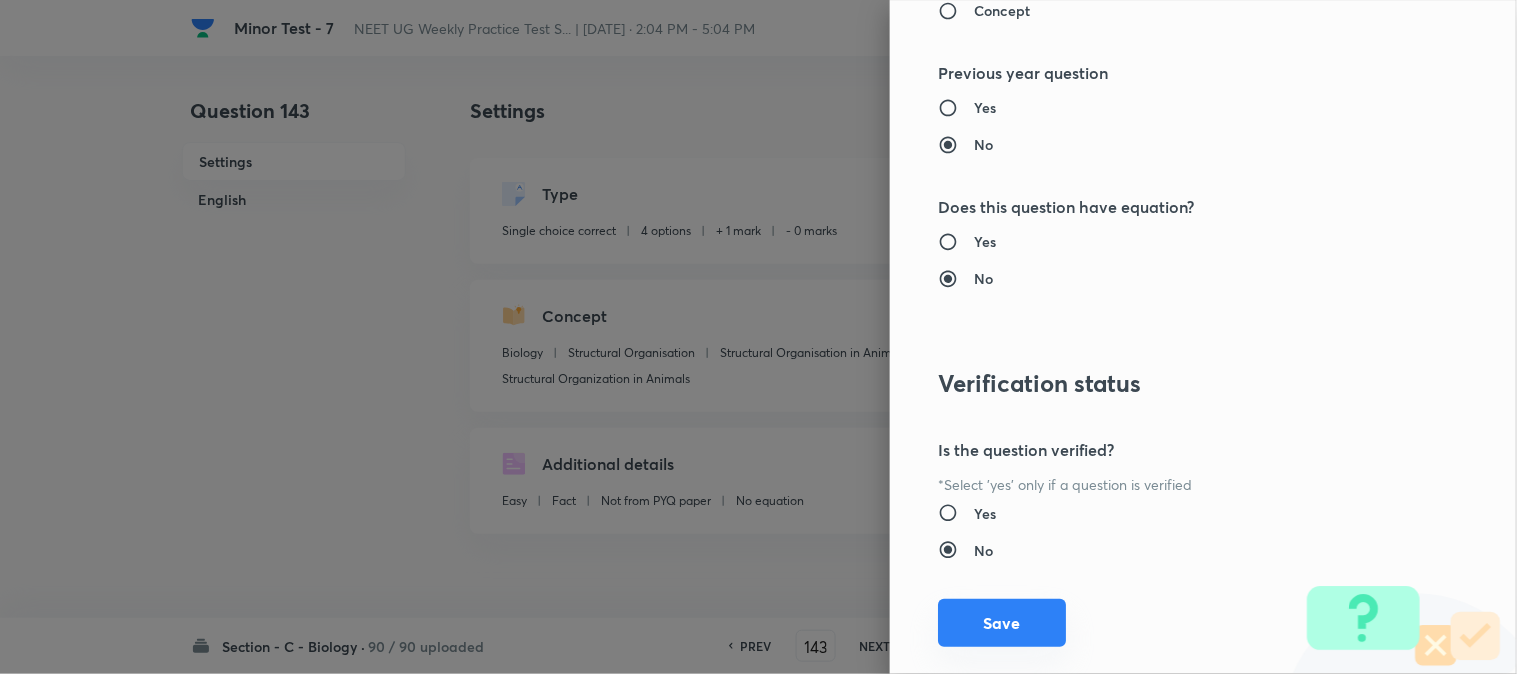 scroll, scrollTop: 2052, scrollLeft: 0, axis: vertical 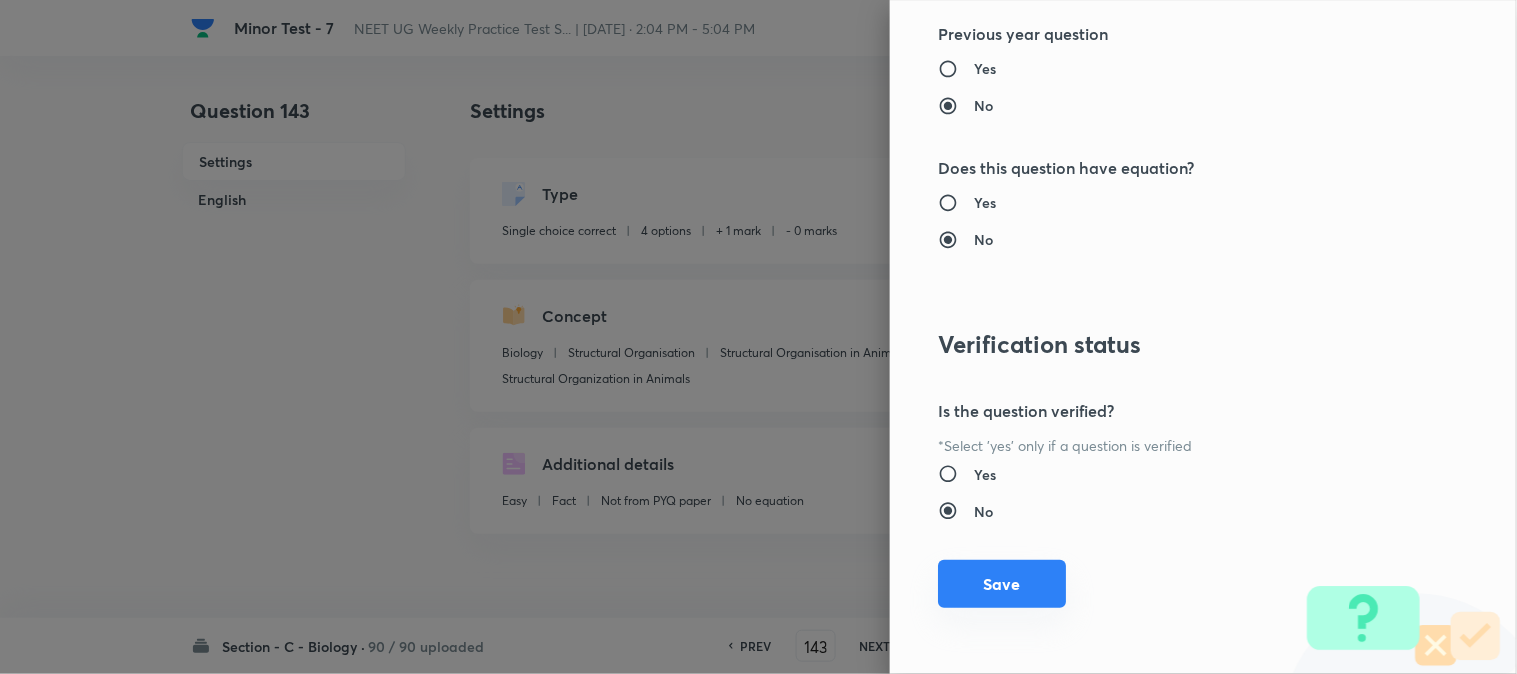 click on "Save" at bounding box center [1002, 584] 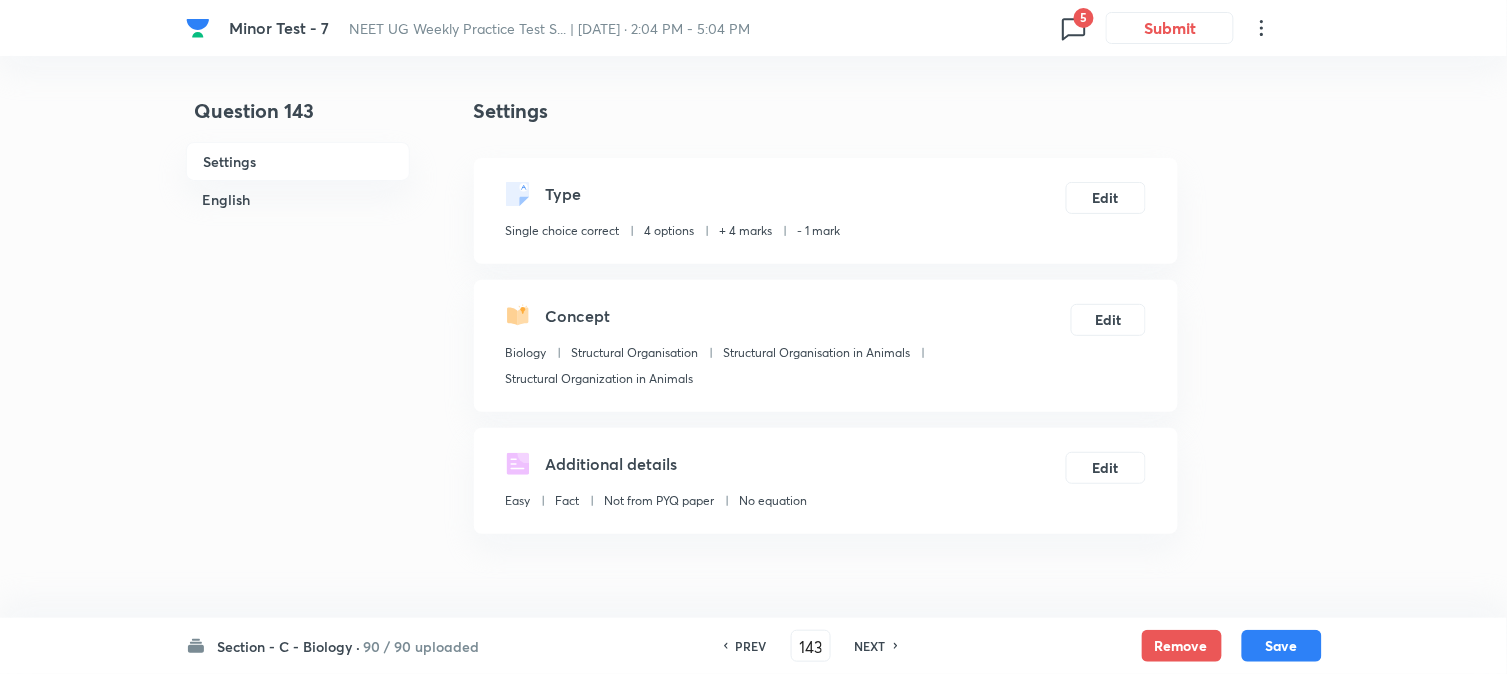 click on "Save" at bounding box center [1282, 646] 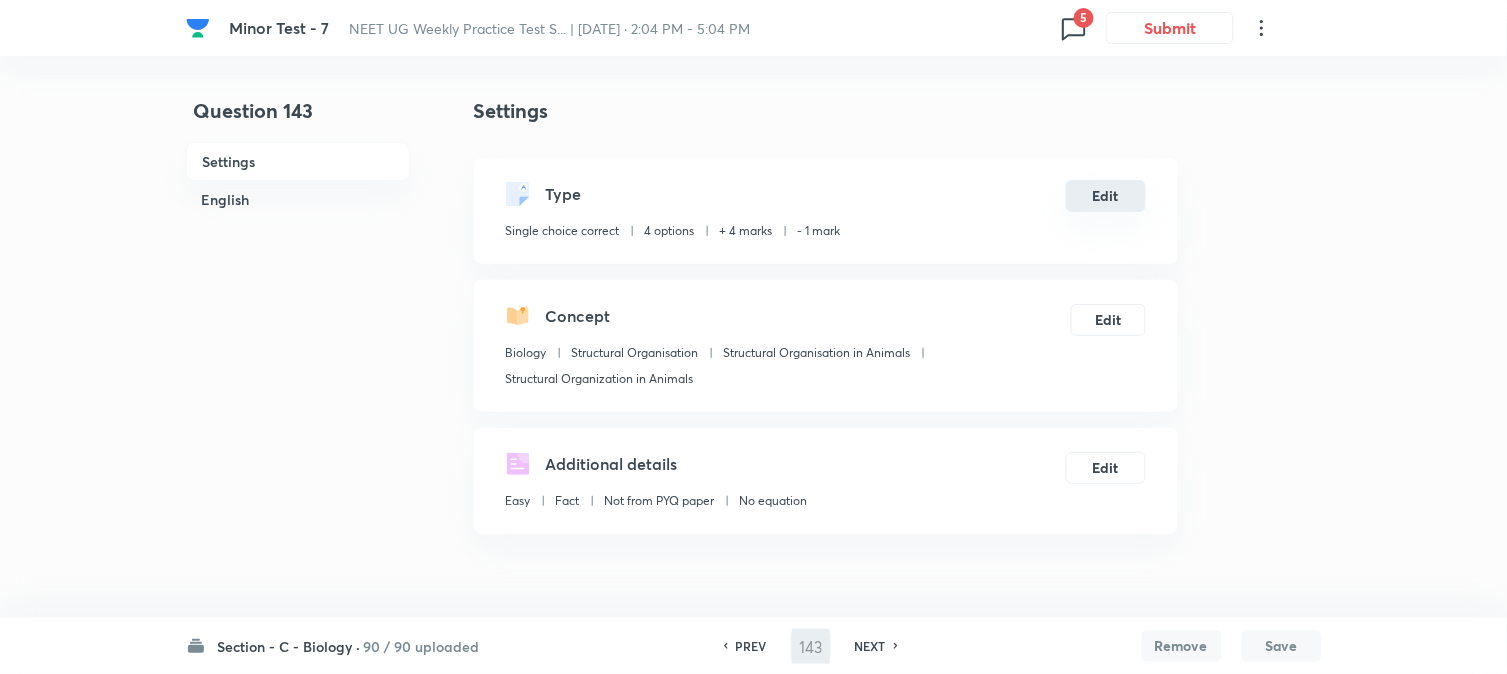 click on "Edit" at bounding box center [1106, 196] 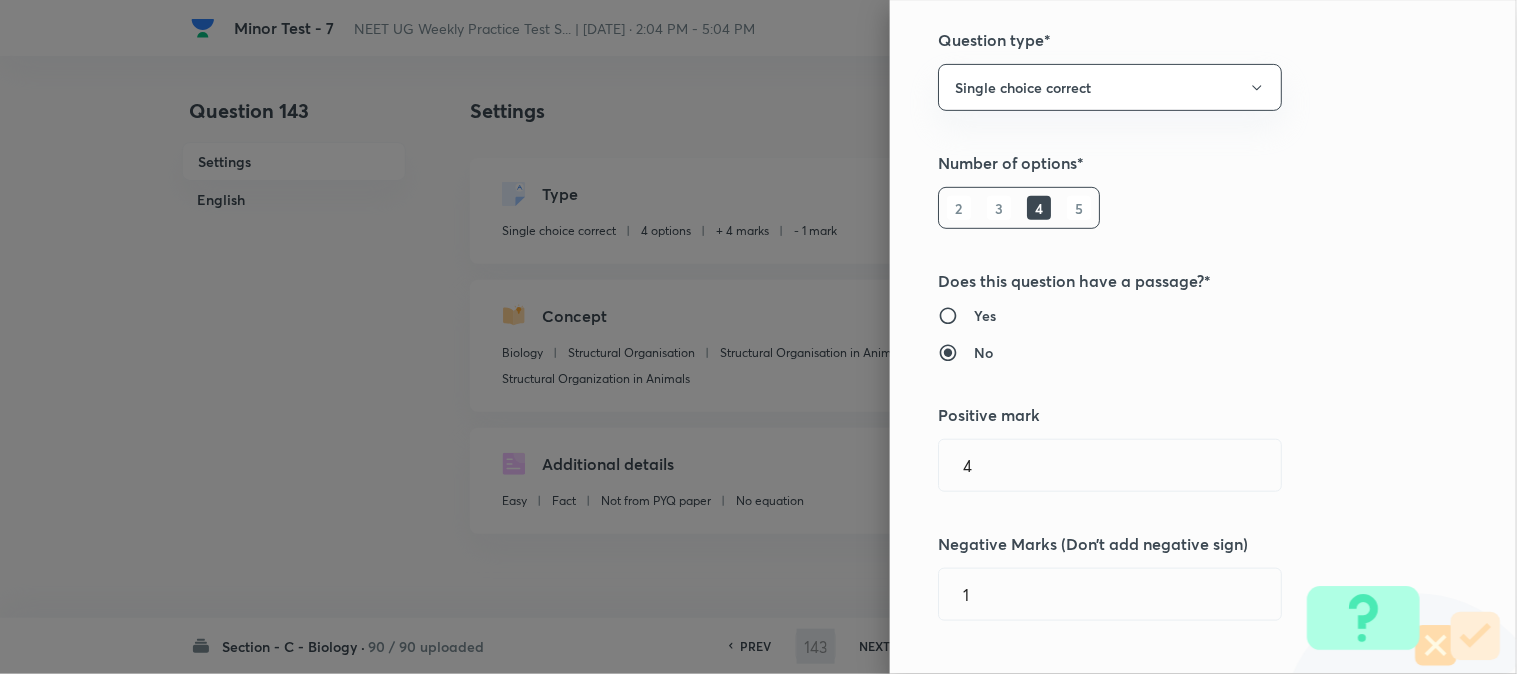 scroll, scrollTop: 333, scrollLeft: 0, axis: vertical 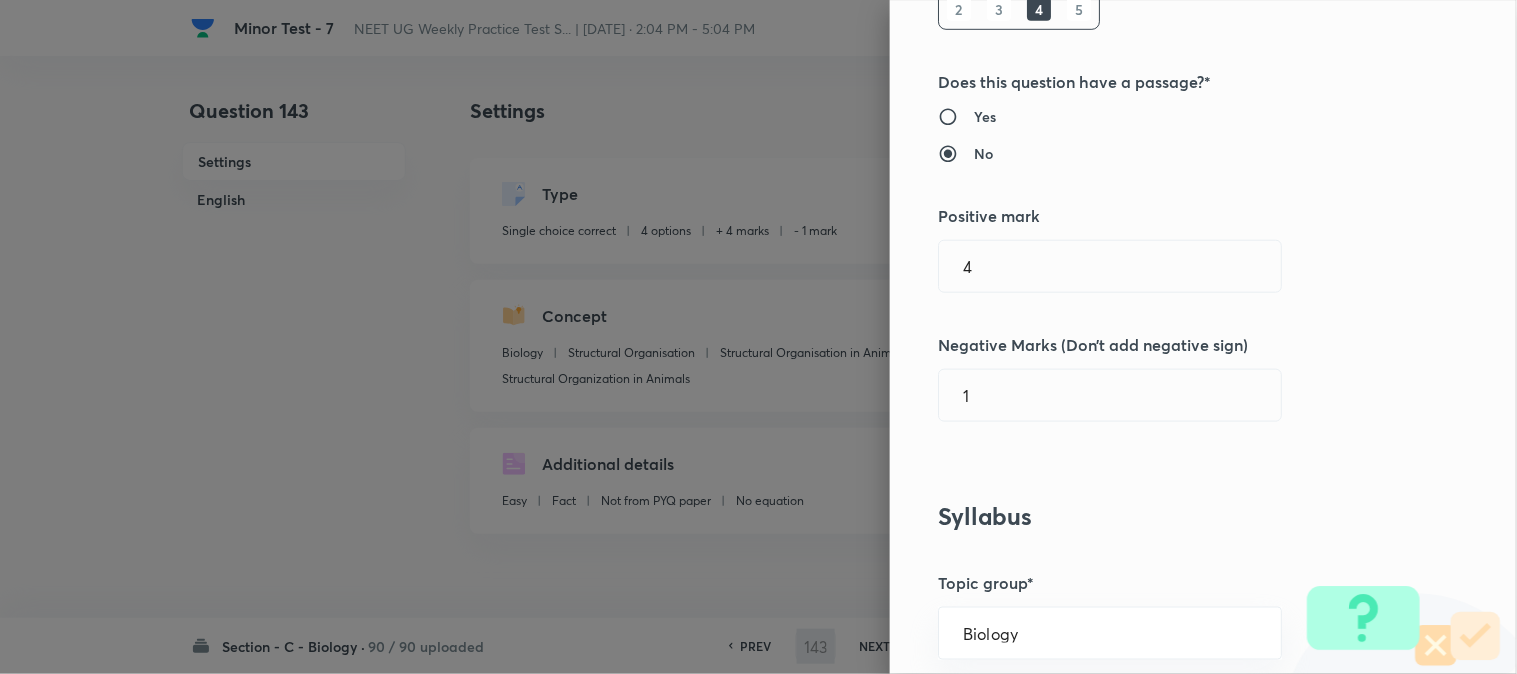 click on "Question settings Question type* Single choice correct Number of options* 2 3 4 5 Does this question have a passage?* Yes No Positive mark 4 ​ Negative Marks (Don’t add negative sign) 1 ​ Syllabus Topic group* Biology ​ Topic* Structural Organisation ​ Concept* Structural Organisation in Animals ​ Sub-concept* Structural Organization in Animals ​ Concept-field ​ Additional details Question Difficulty Very easy Easy Moderate Hard Very hard Question is based on Fact Numerical Concept Previous year question Yes No Does this question have equation? Yes No Verification status Is the question verified? *Select 'yes' only if a question is verified Yes No Save" at bounding box center (1203, 337) 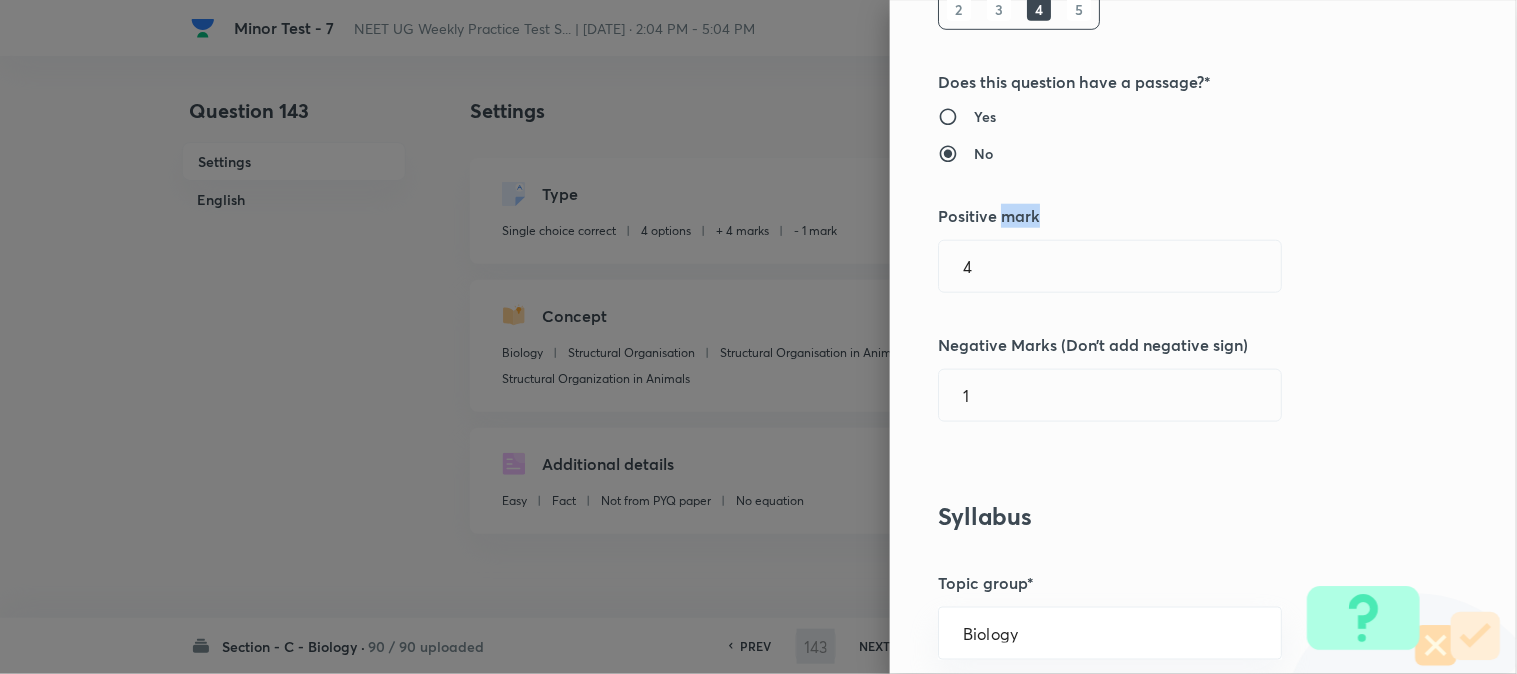 click on "Question settings Question type* Single choice correct Number of options* 2 3 4 5 Does this question have a passage?* Yes No Positive mark 4 ​ Negative Marks (Don’t add negative sign) 1 ​ Syllabus Topic group* Biology ​ Topic* Structural Organisation ​ Concept* Structural Organisation in Animals ​ Sub-concept* Structural Organization in Animals ​ Concept-field ​ Additional details Question Difficulty Very easy Easy Moderate Hard Very hard Question is based on Fact Numerical Concept Previous year question Yes No Does this question have equation? Yes No Verification status Is the question verified? *Select 'yes' only if a question is verified Yes No Save" at bounding box center (1203, 337) 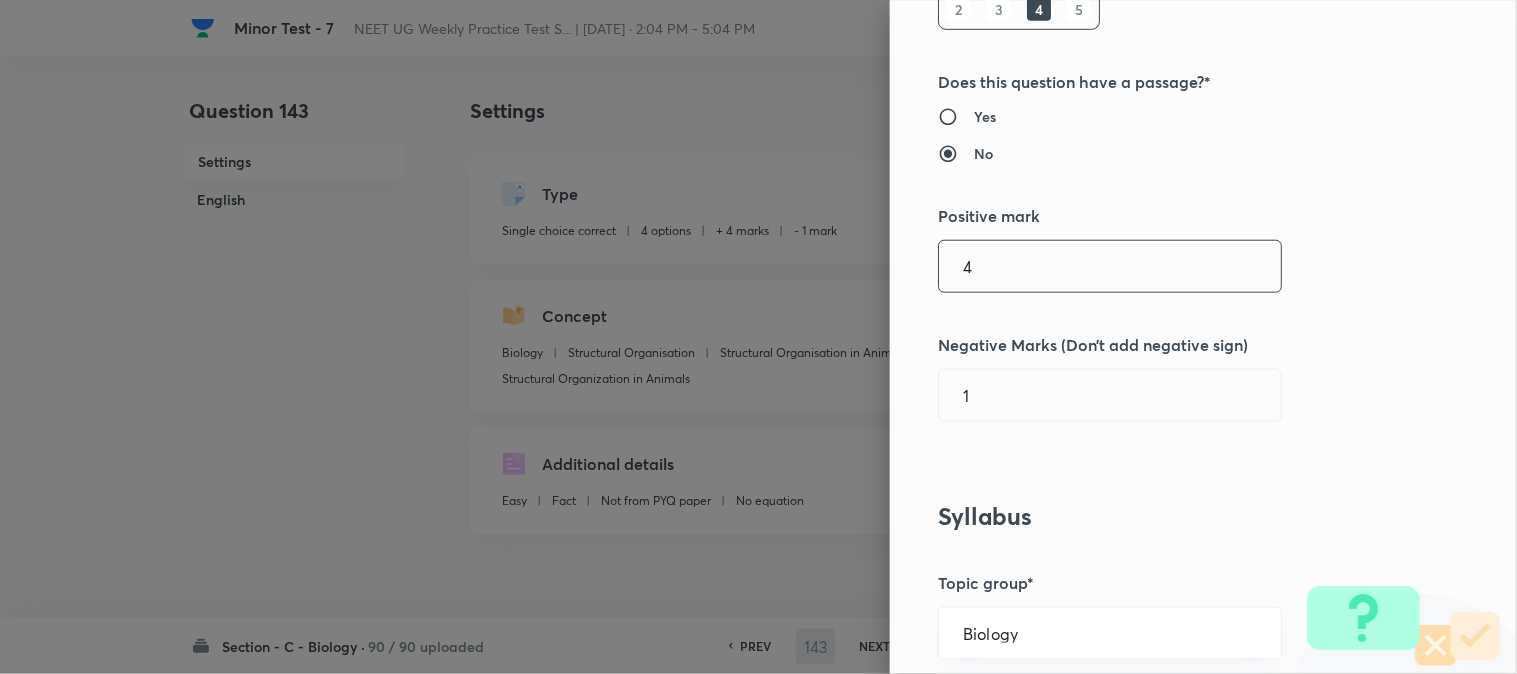 click on "4" at bounding box center (1110, 266) 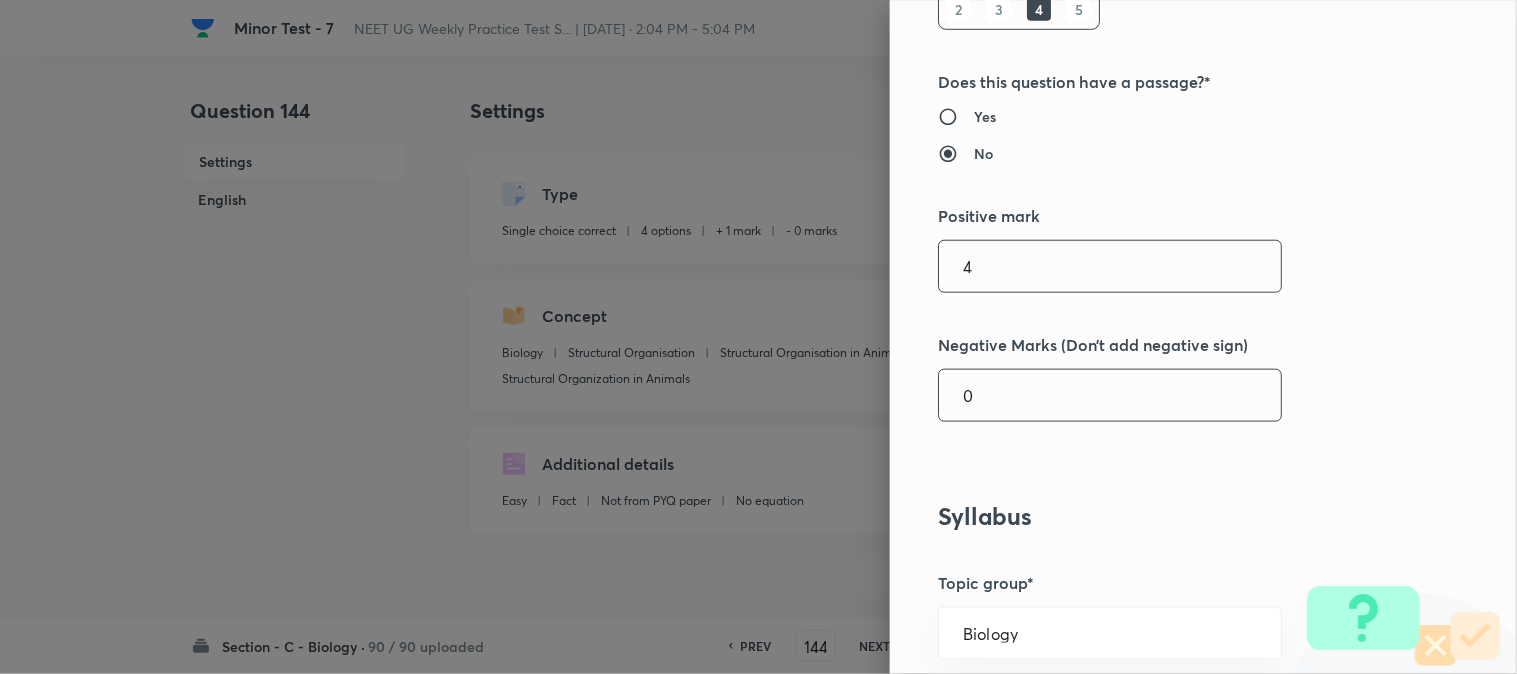 click on "0" at bounding box center [1110, 395] 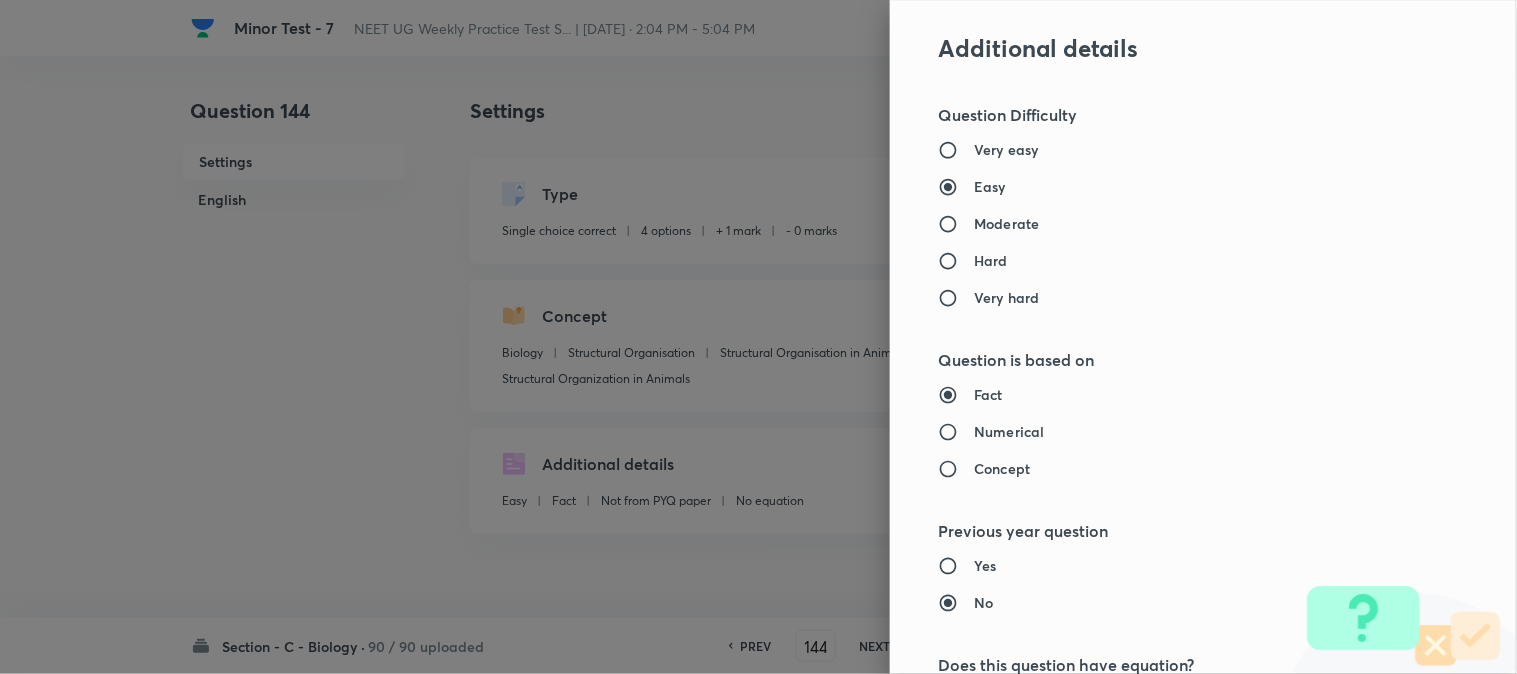 scroll, scrollTop: 2052, scrollLeft: 0, axis: vertical 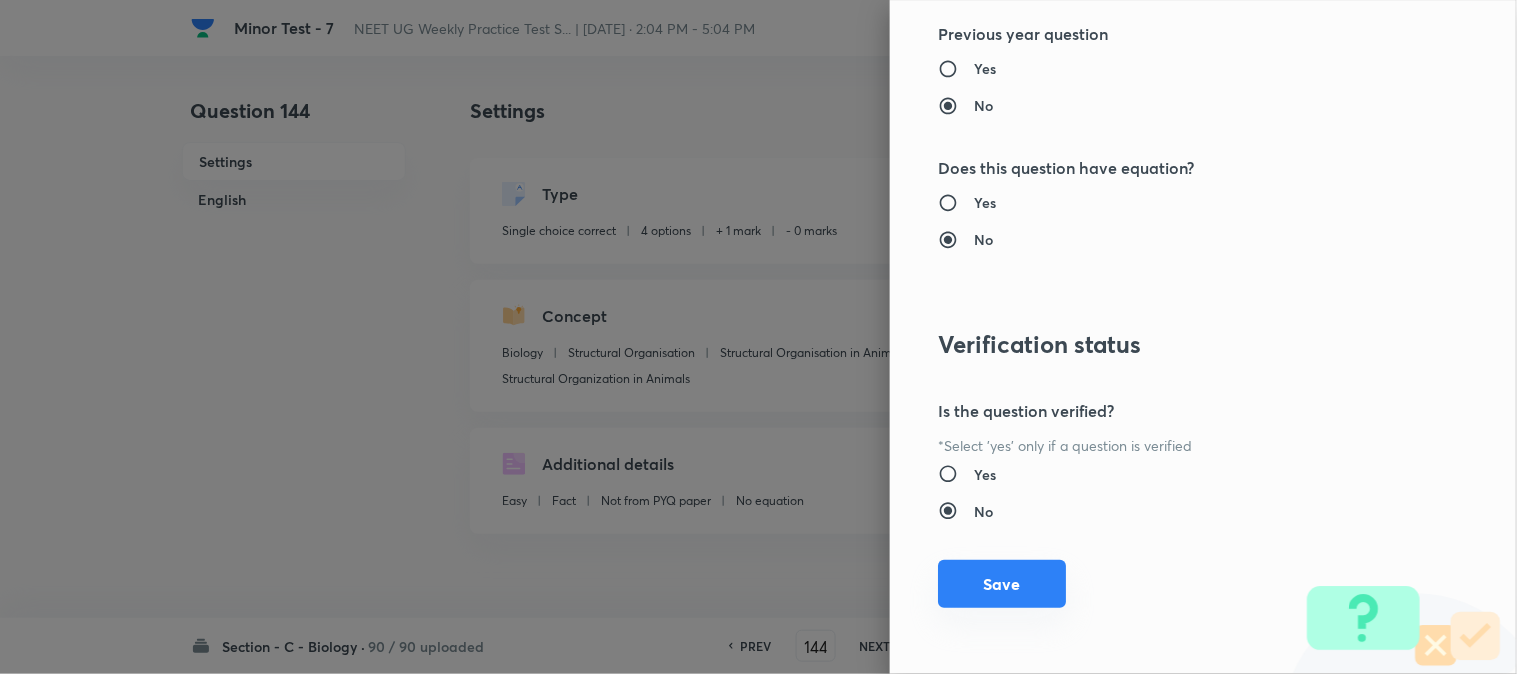 click on "Save" at bounding box center [1002, 584] 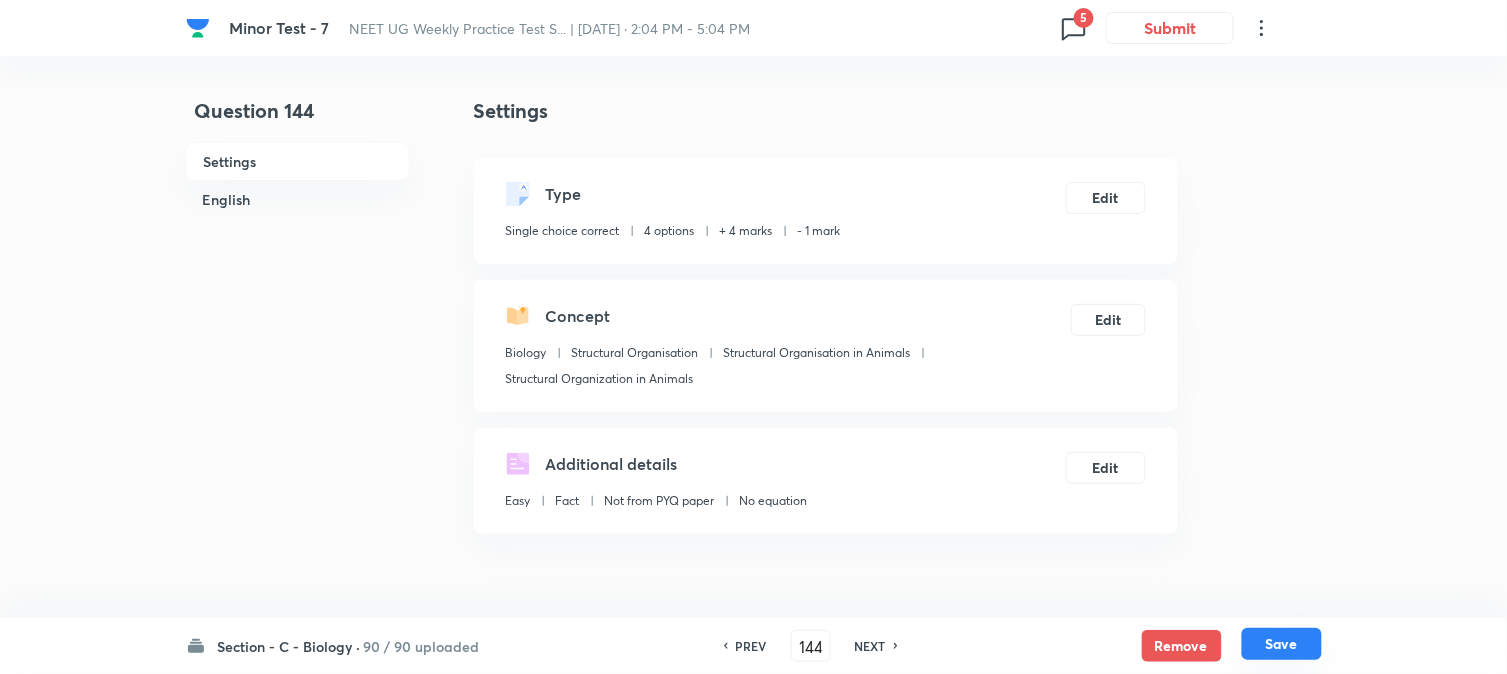 click on "Save" at bounding box center (1282, 644) 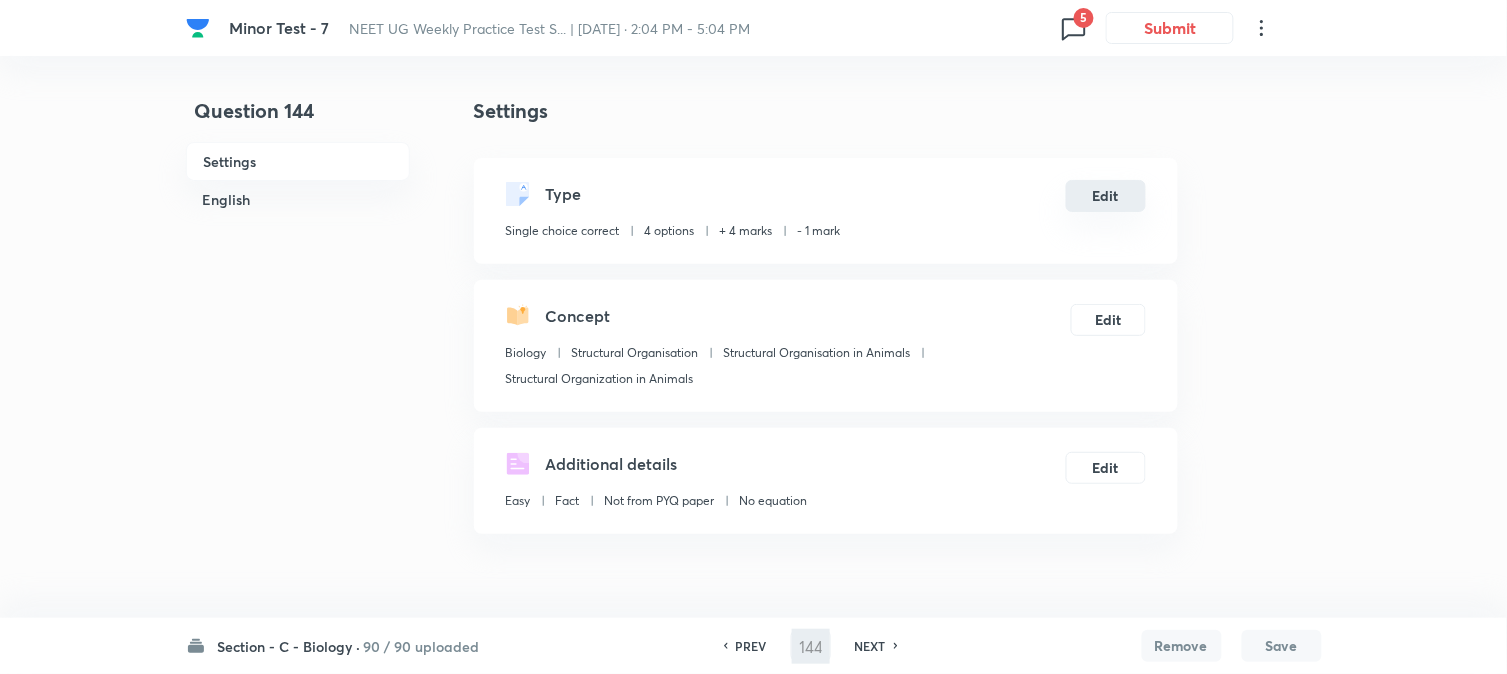 click on "Edit" at bounding box center (1106, 196) 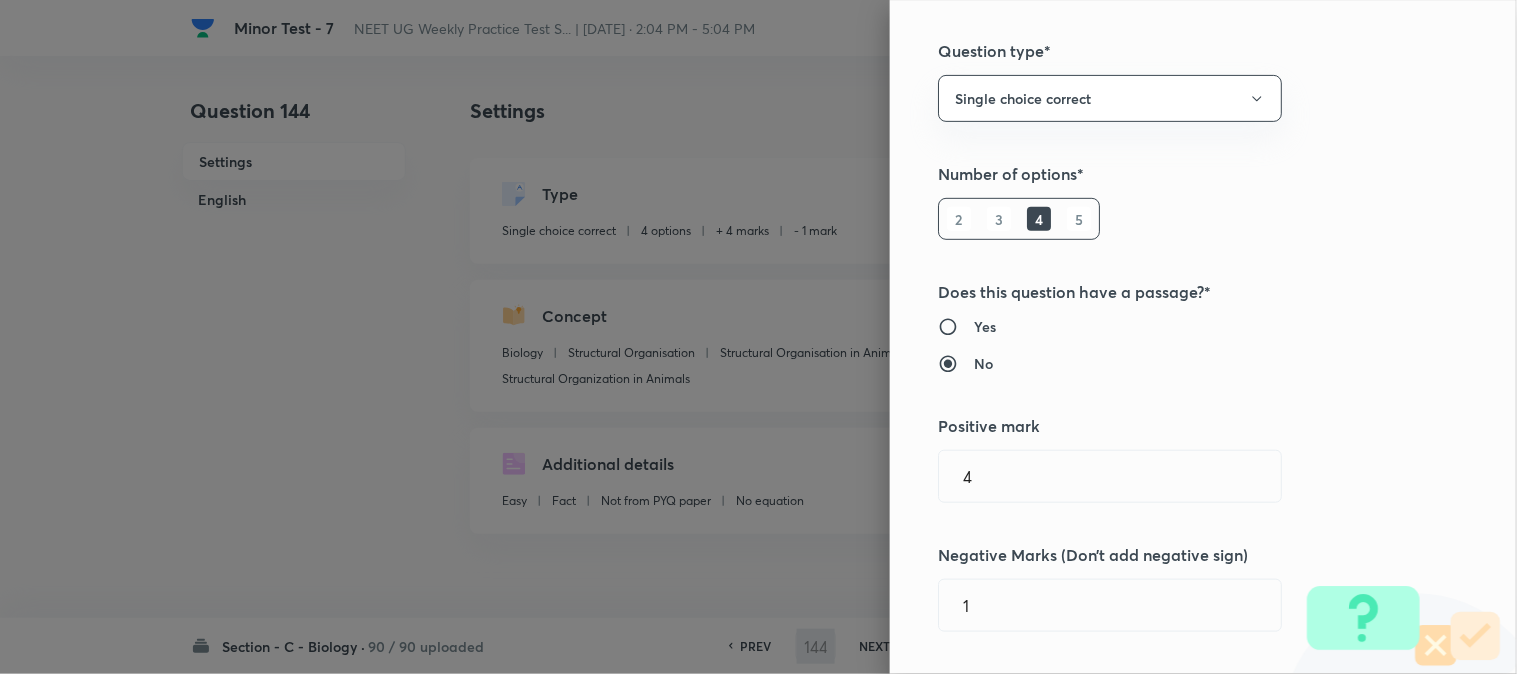 scroll, scrollTop: 333, scrollLeft: 0, axis: vertical 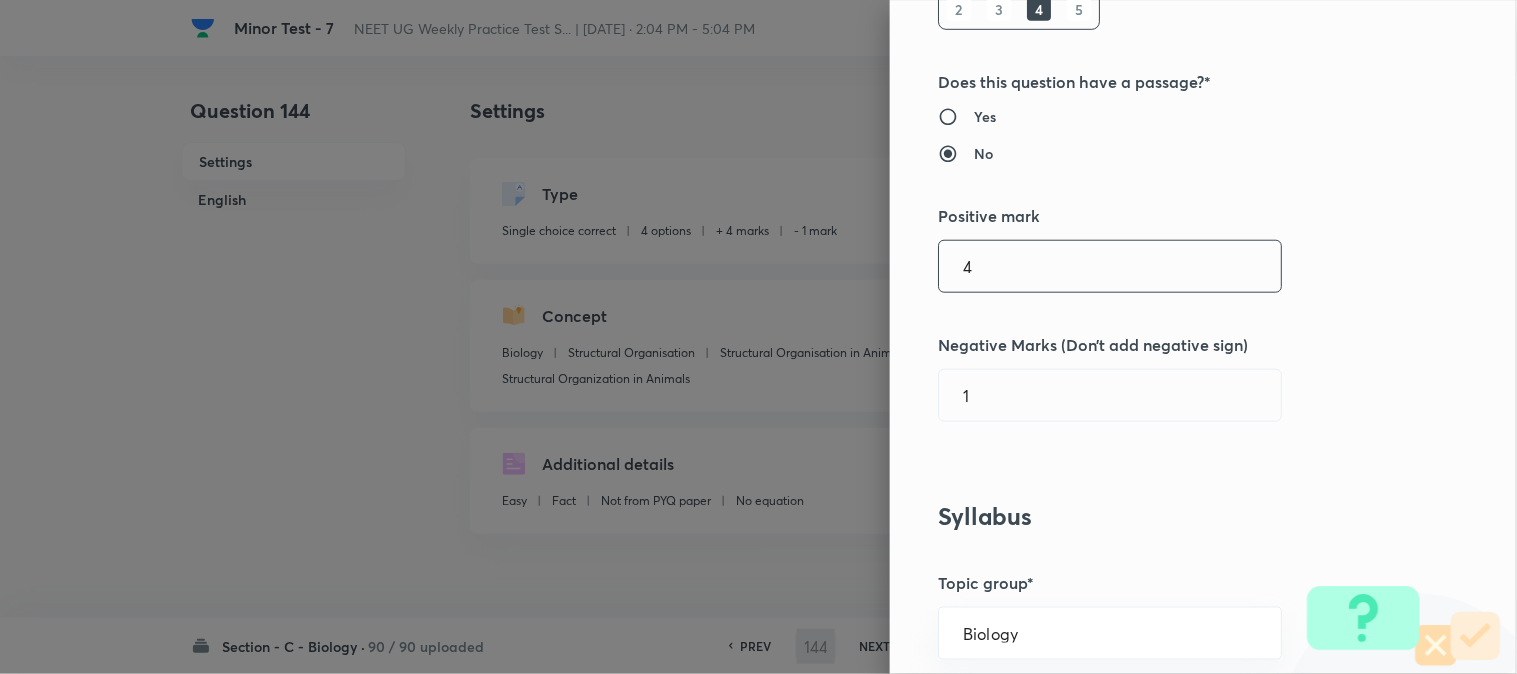 click on "4" at bounding box center (1110, 266) 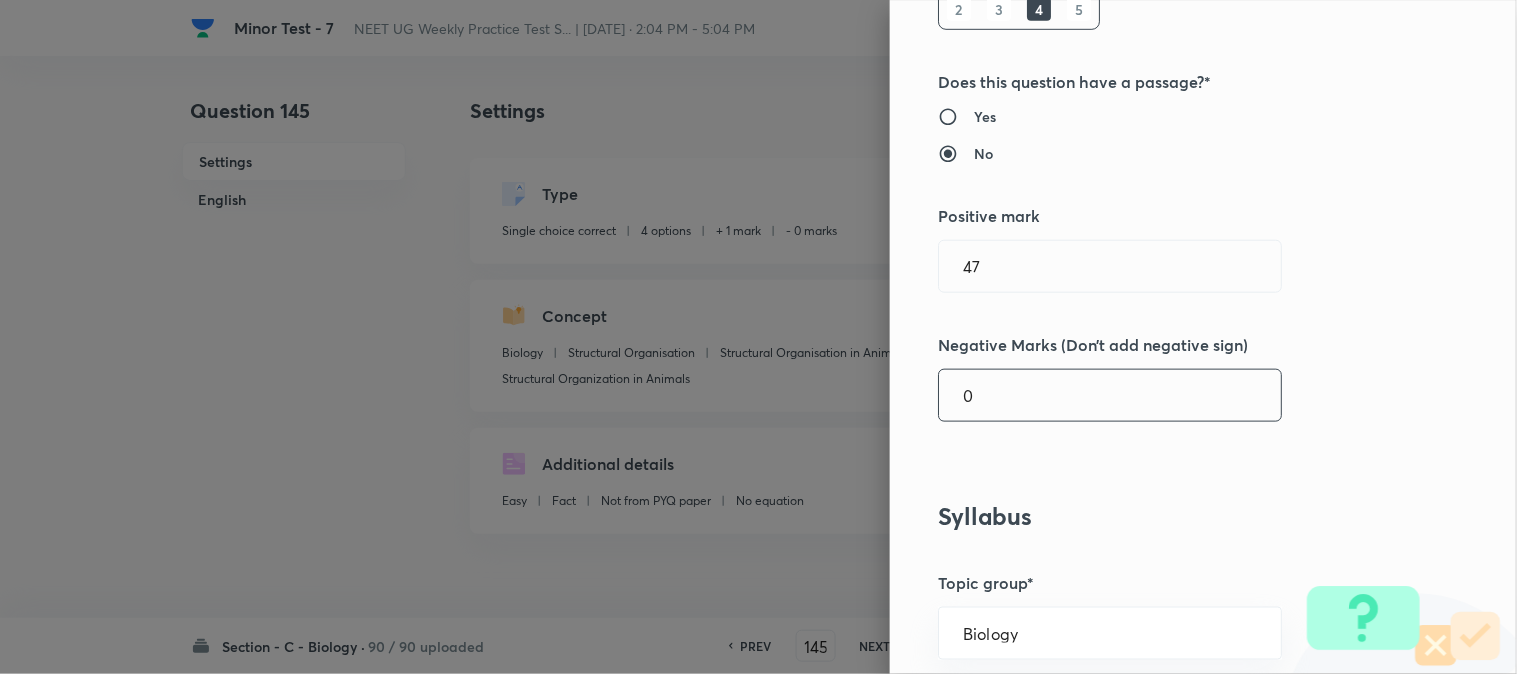 click on "0" at bounding box center [1110, 395] 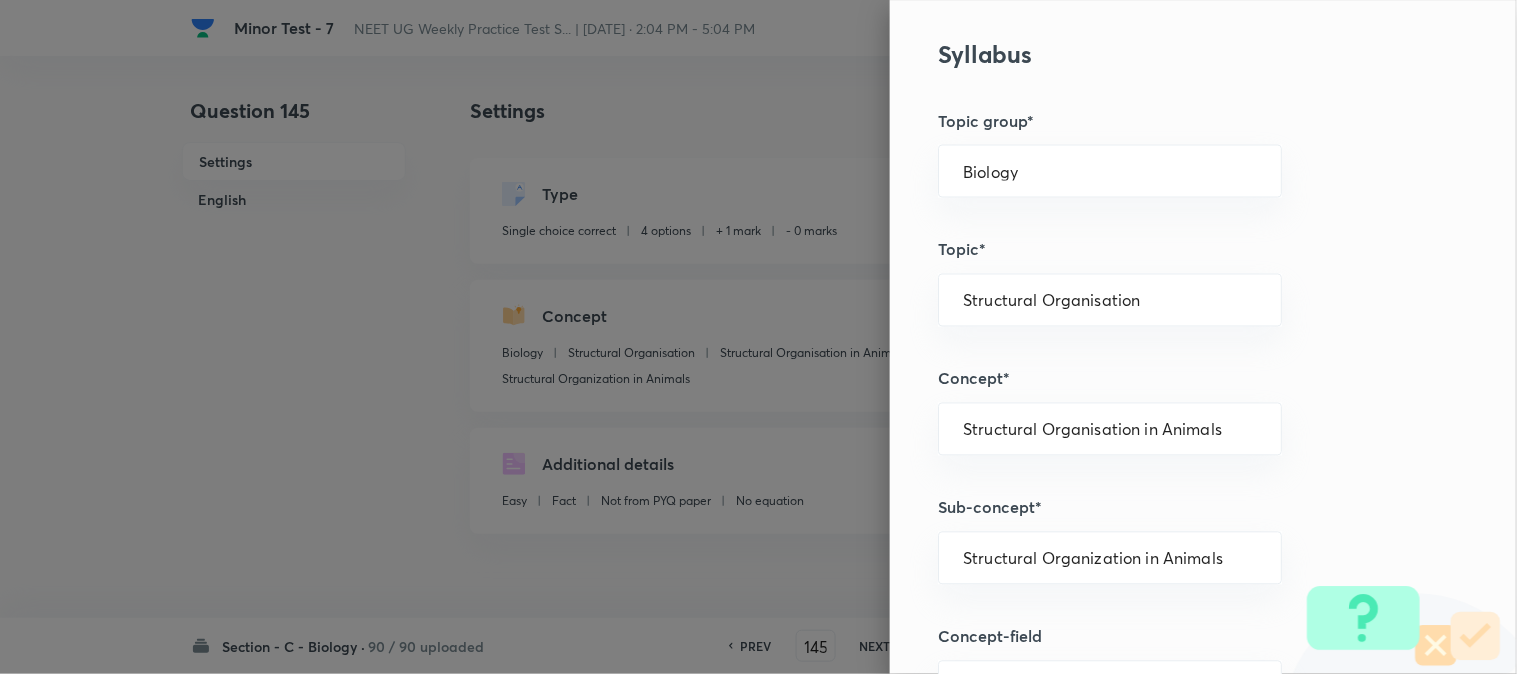 scroll, scrollTop: 444, scrollLeft: 0, axis: vertical 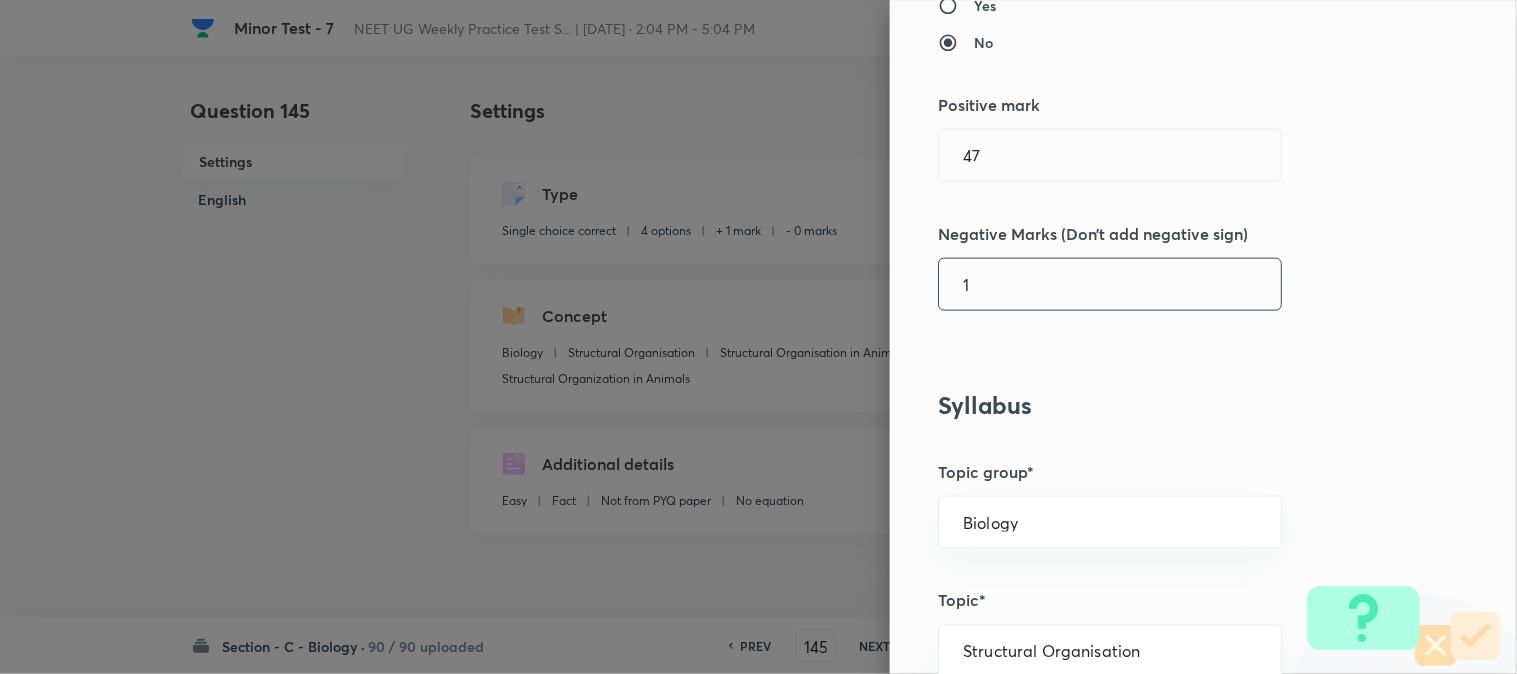 drag, startPoint x: 1038, startPoint y: 191, endPoint x: 1042, endPoint y: 164, distance: 27.294687 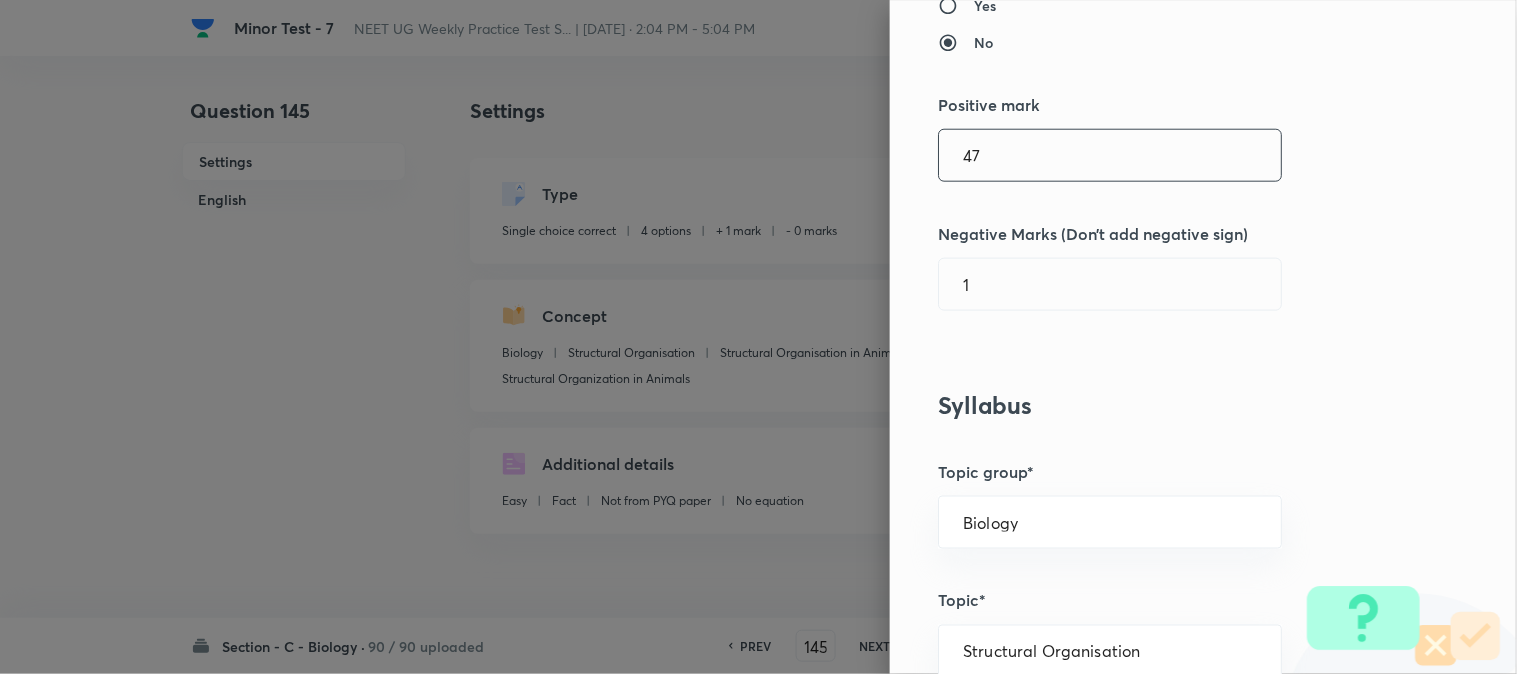 click on "47" at bounding box center (1110, 155) 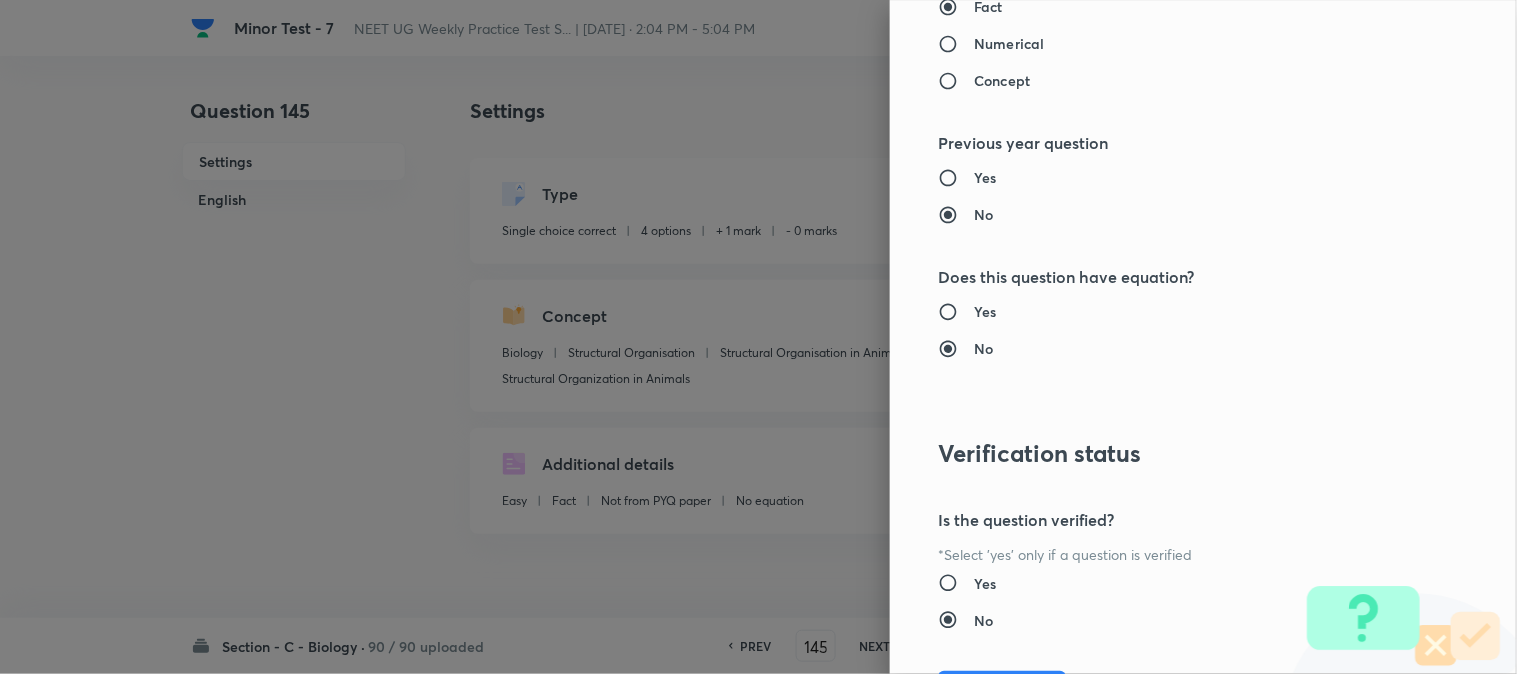 scroll, scrollTop: 2052, scrollLeft: 0, axis: vertical 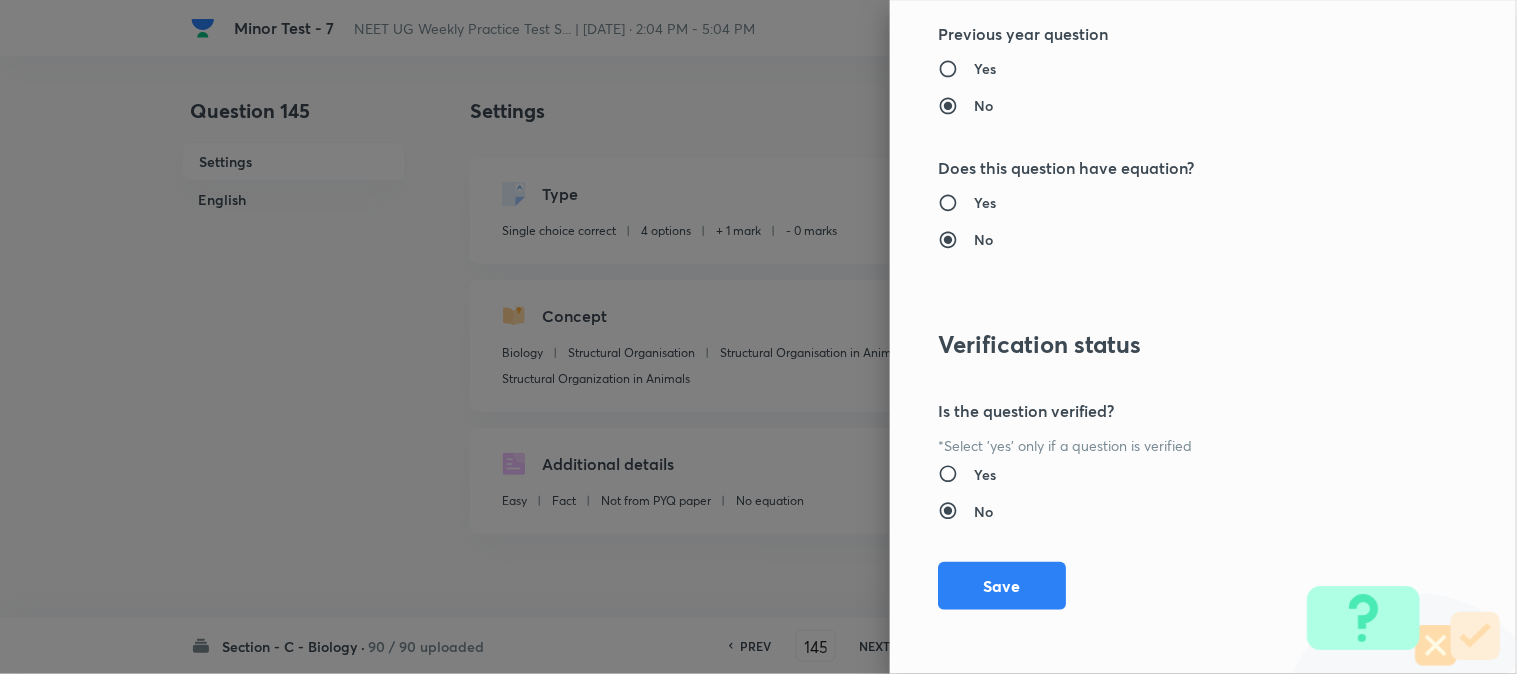 drag, startPoint x: 1020, startPoint y: 567, endPoint x: 1044, endPoint y: 575, distance: 25.298222 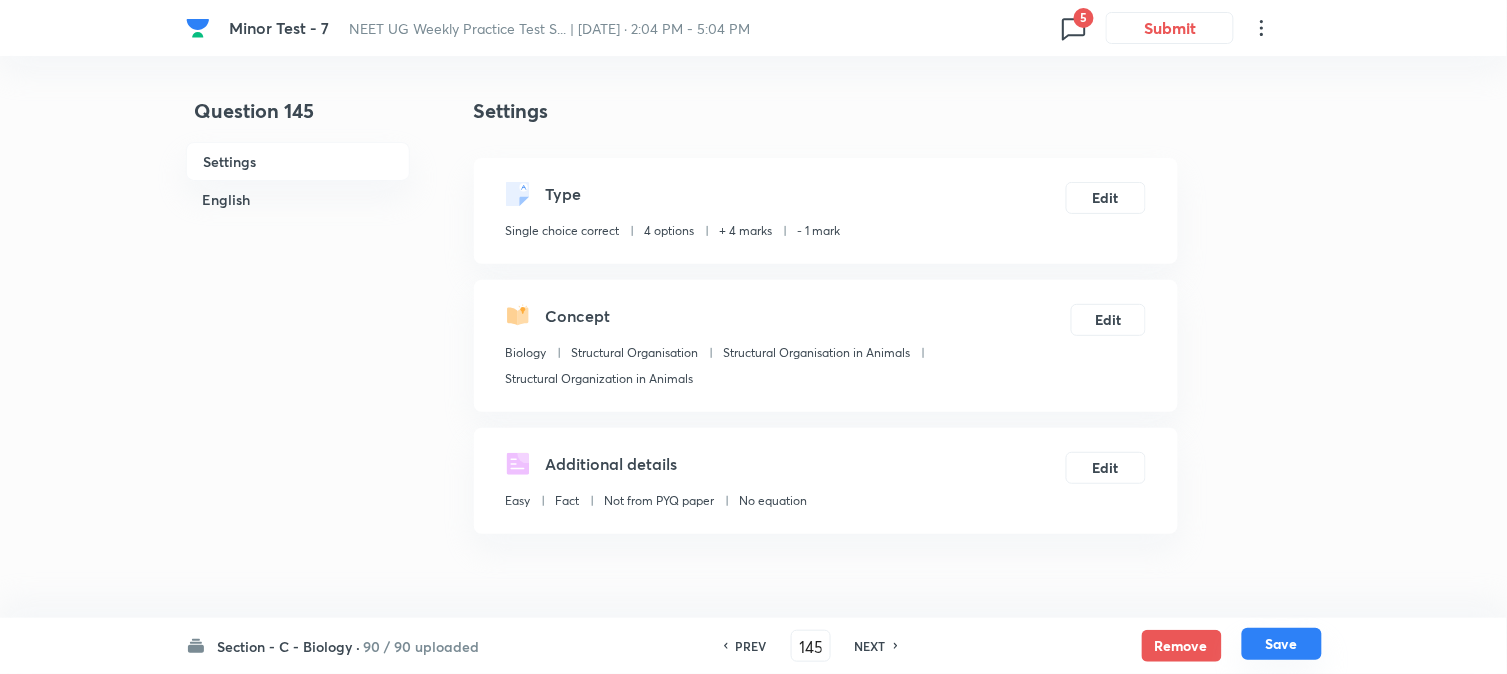 drag, startPoint x: 1300, startPoint y: 638, endPoint x: 1196, endPoint y: 386, distance: 272.61694 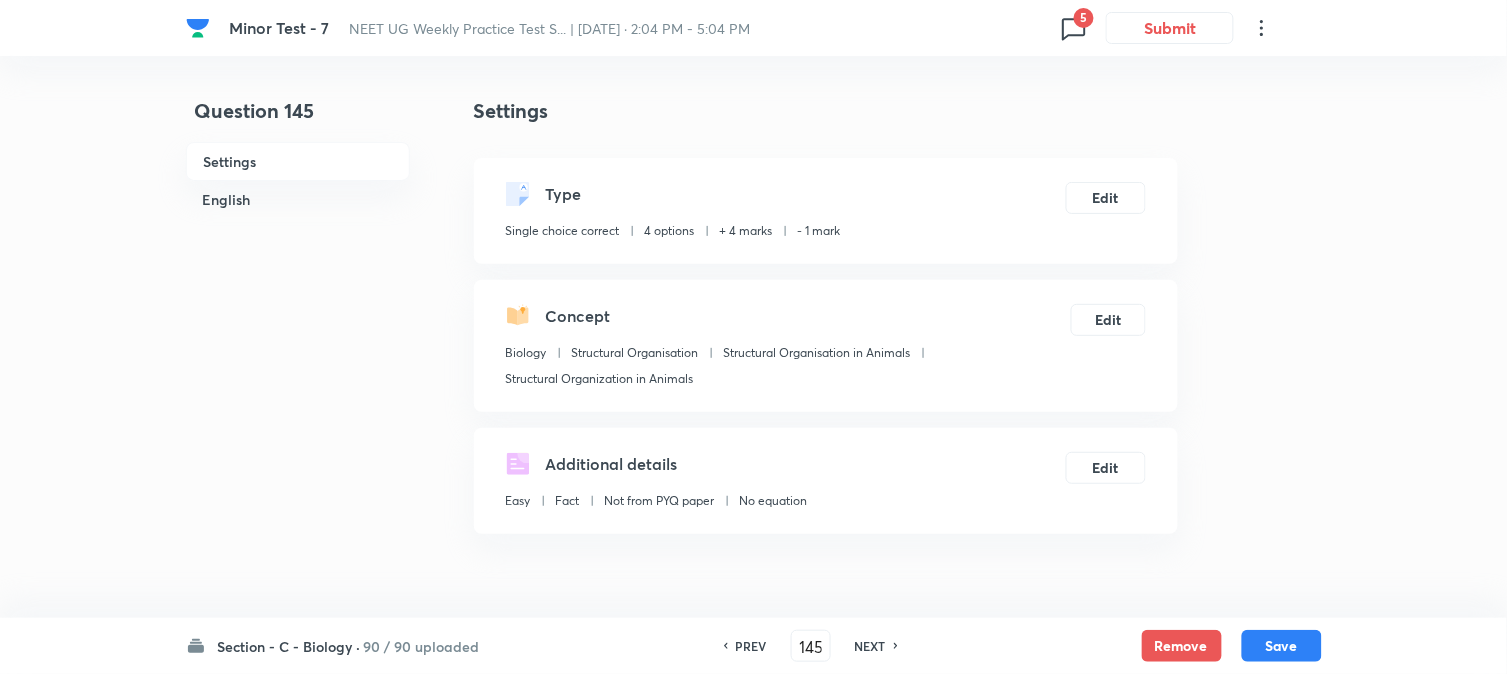 click on "Save" at bounding box center [1282, 646] 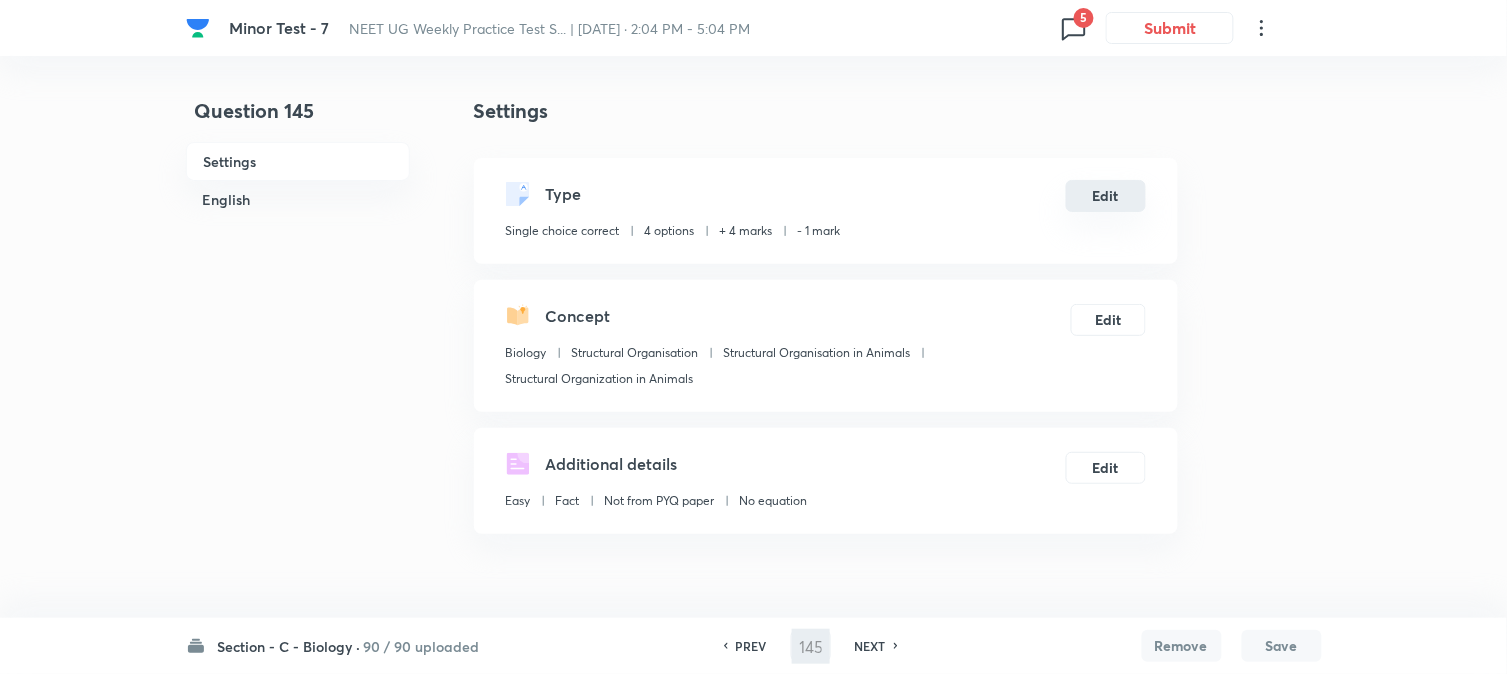 click on "Edit" at bounding box center (1106, 196) 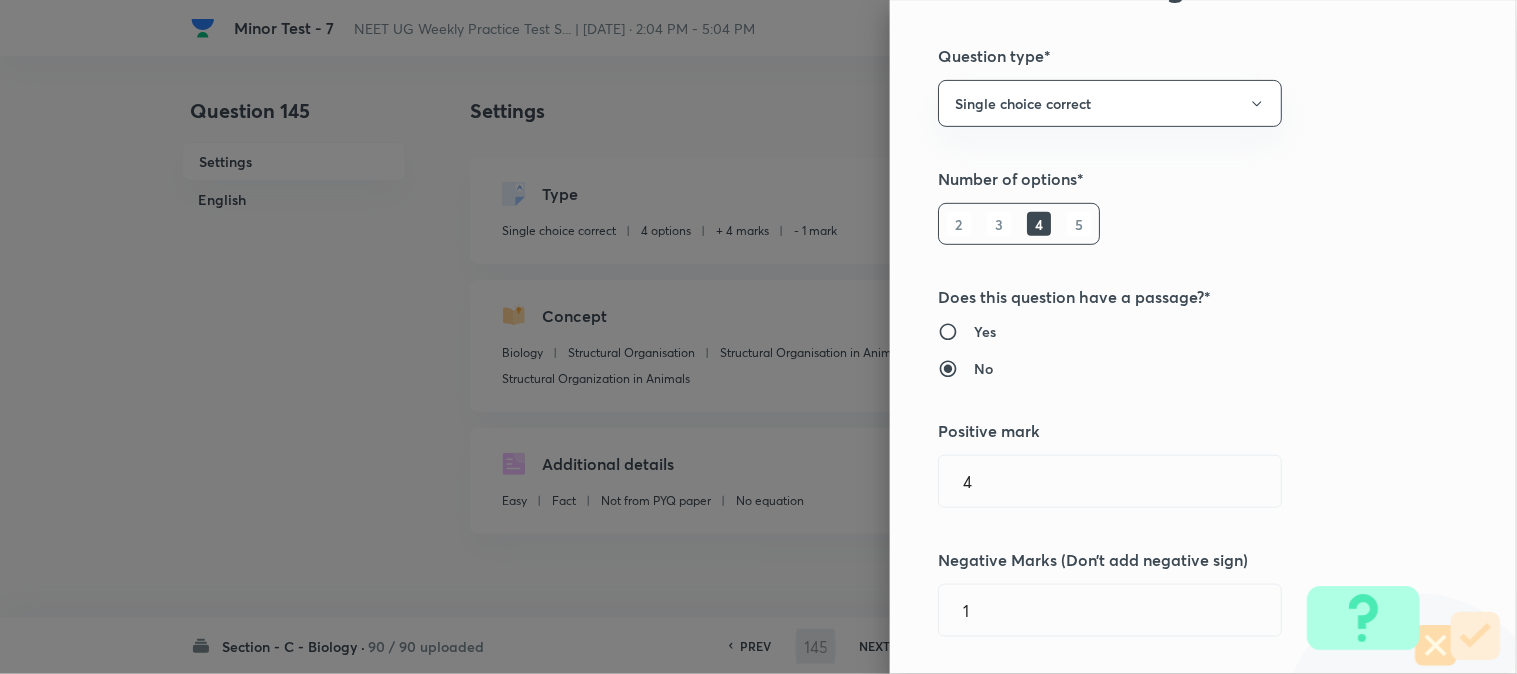 scroll, scrollTop: 333, scrollLeft: 0, axis: vertical 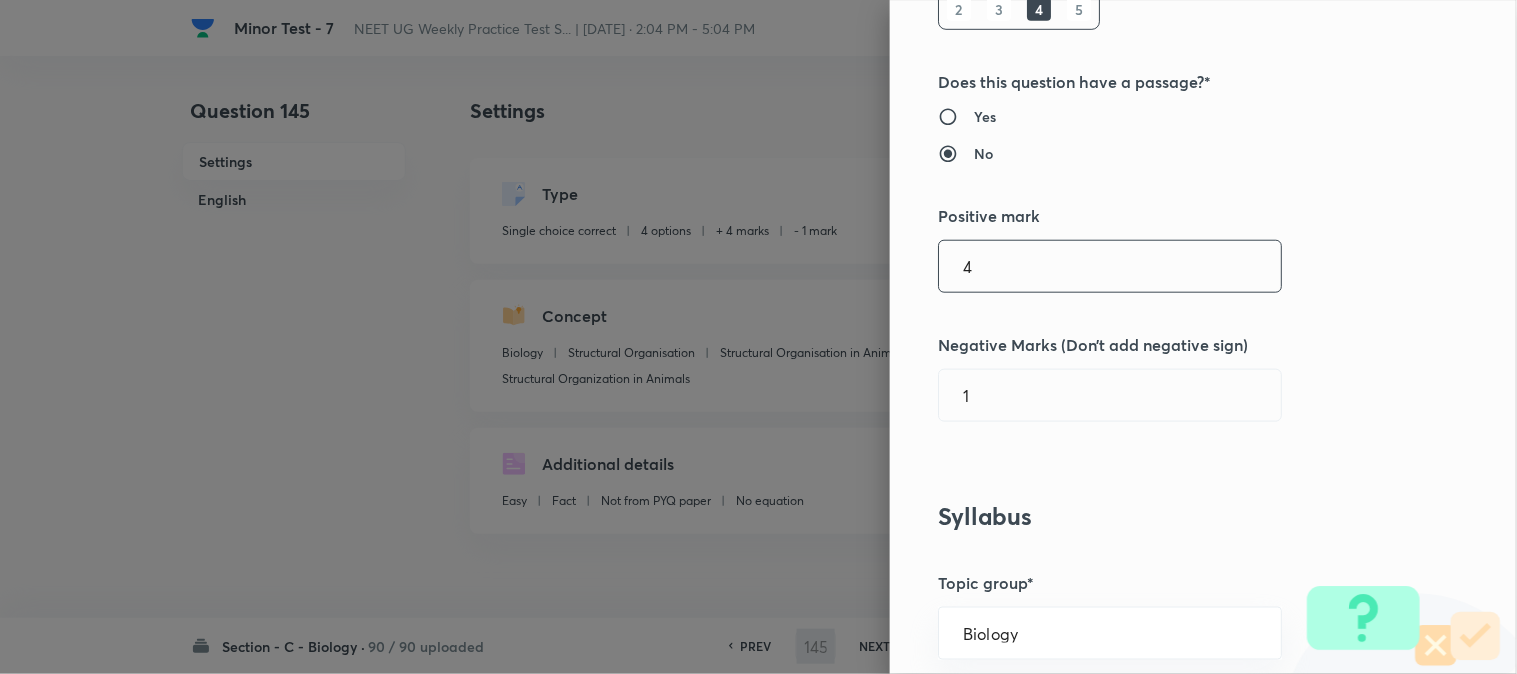 click on "4" at bounding box center [1110, 266] 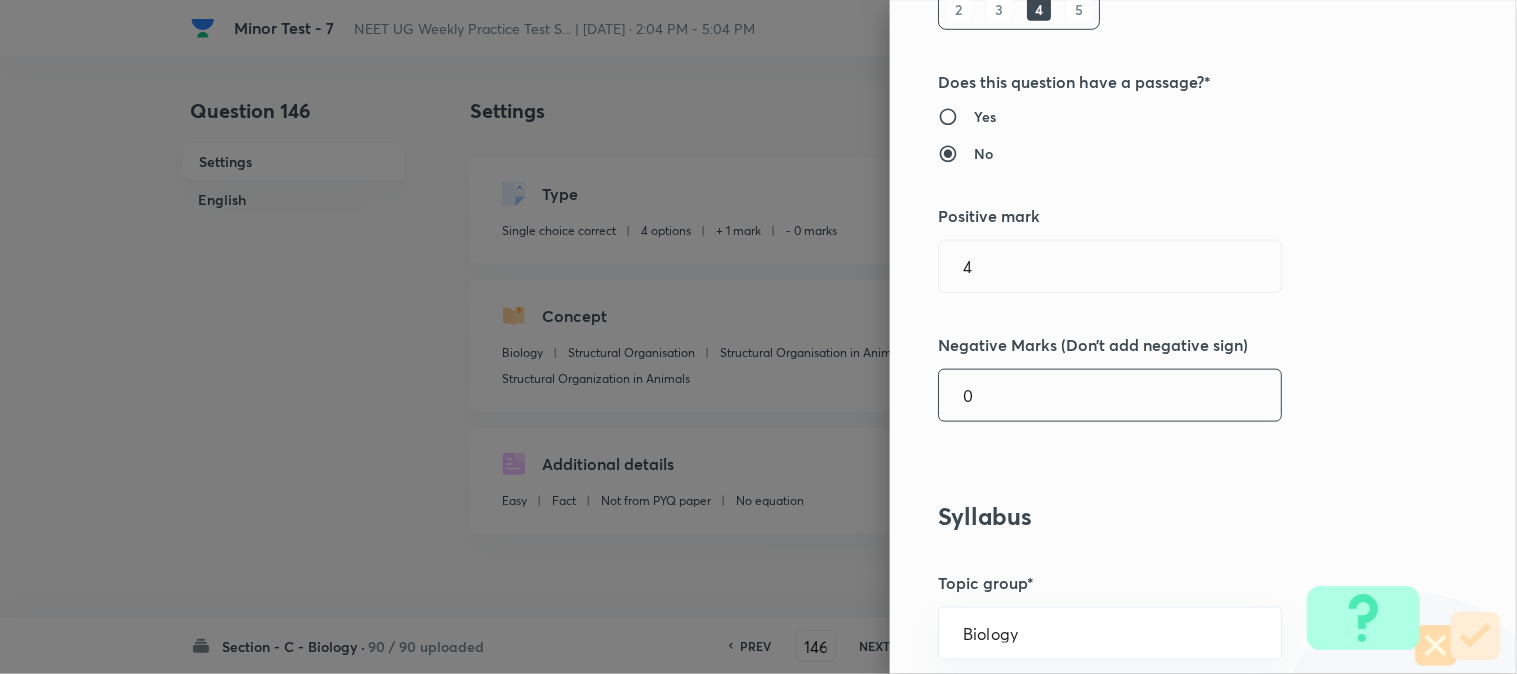 drag, startPoint x: 983, startPoint y: 382, endPoint x: 985, endPoint y: 393, distance: 11.18034 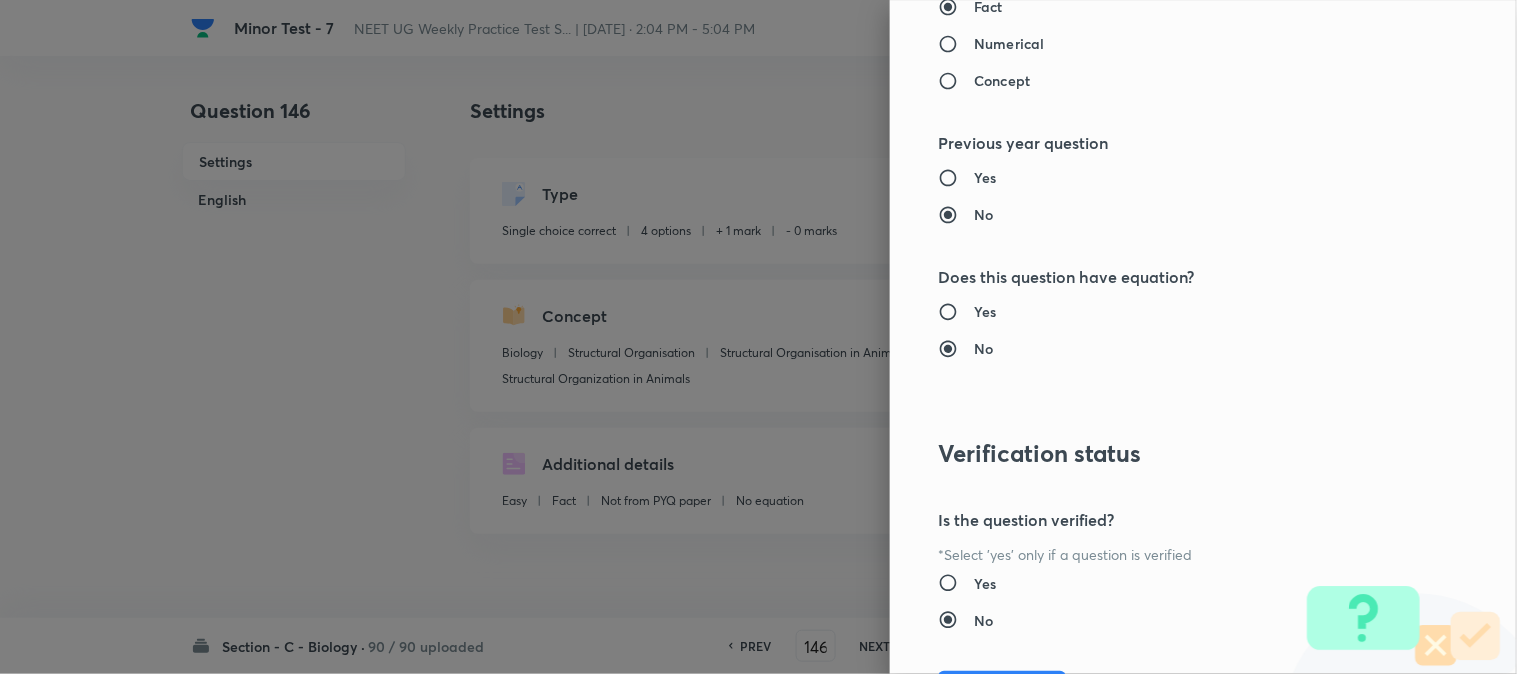 scroll, scrollTop: 2052, scrollLeft: 0, axis: vertical 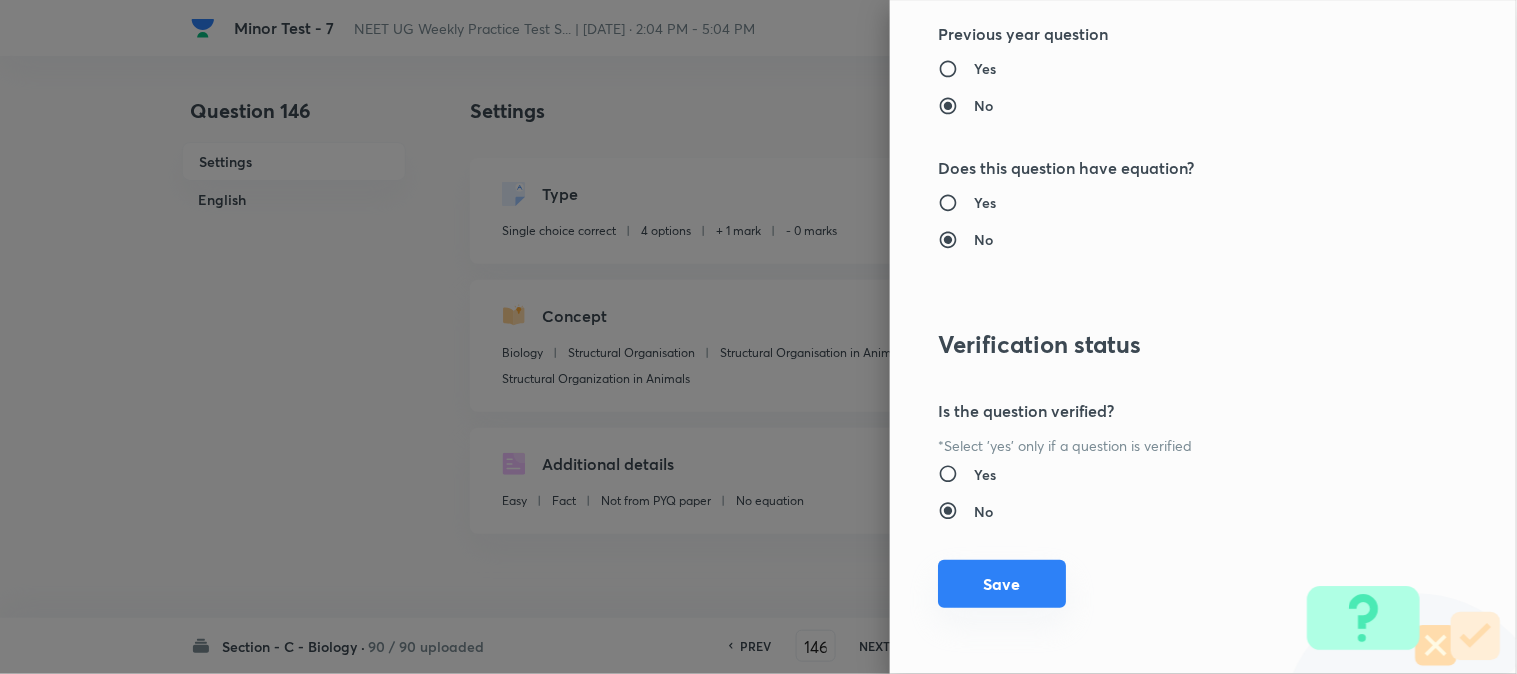 click on "Save" at bounding box center (1002, 584) 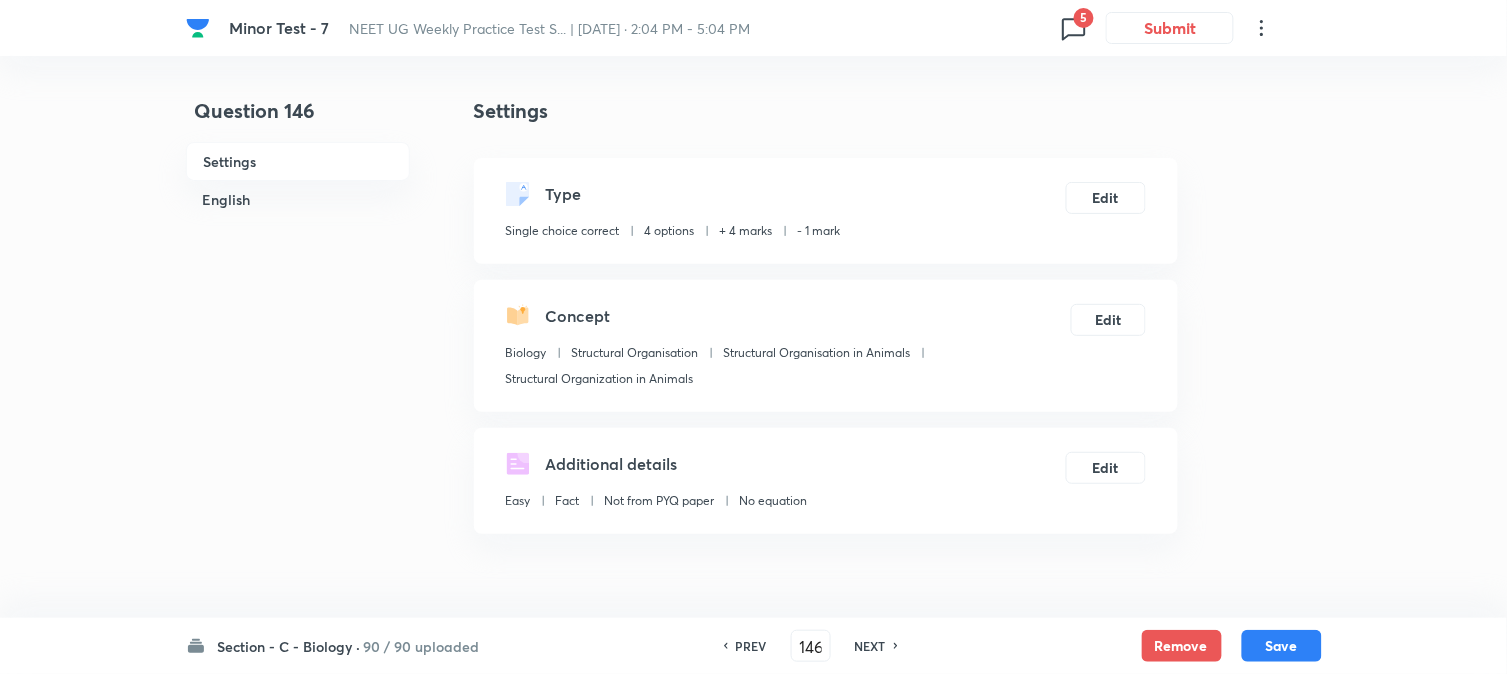 drag, startPoint x: 1264, startPoint y: 642, endPoint x: 1183, endPoint y: 380, distance: 274.2353 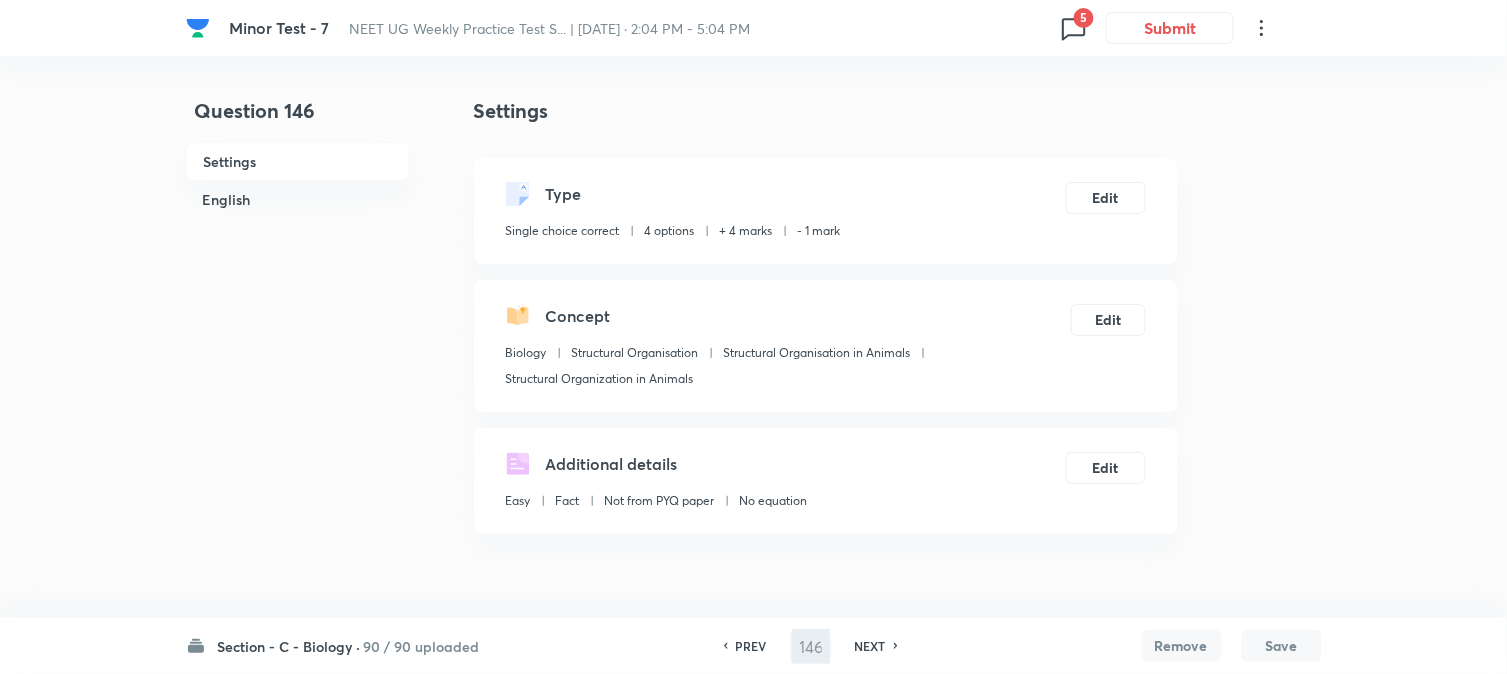 click on "Type Single choice correct 4 options + 4 marks - 1 mark Edit" at bounding box center (826, 211) 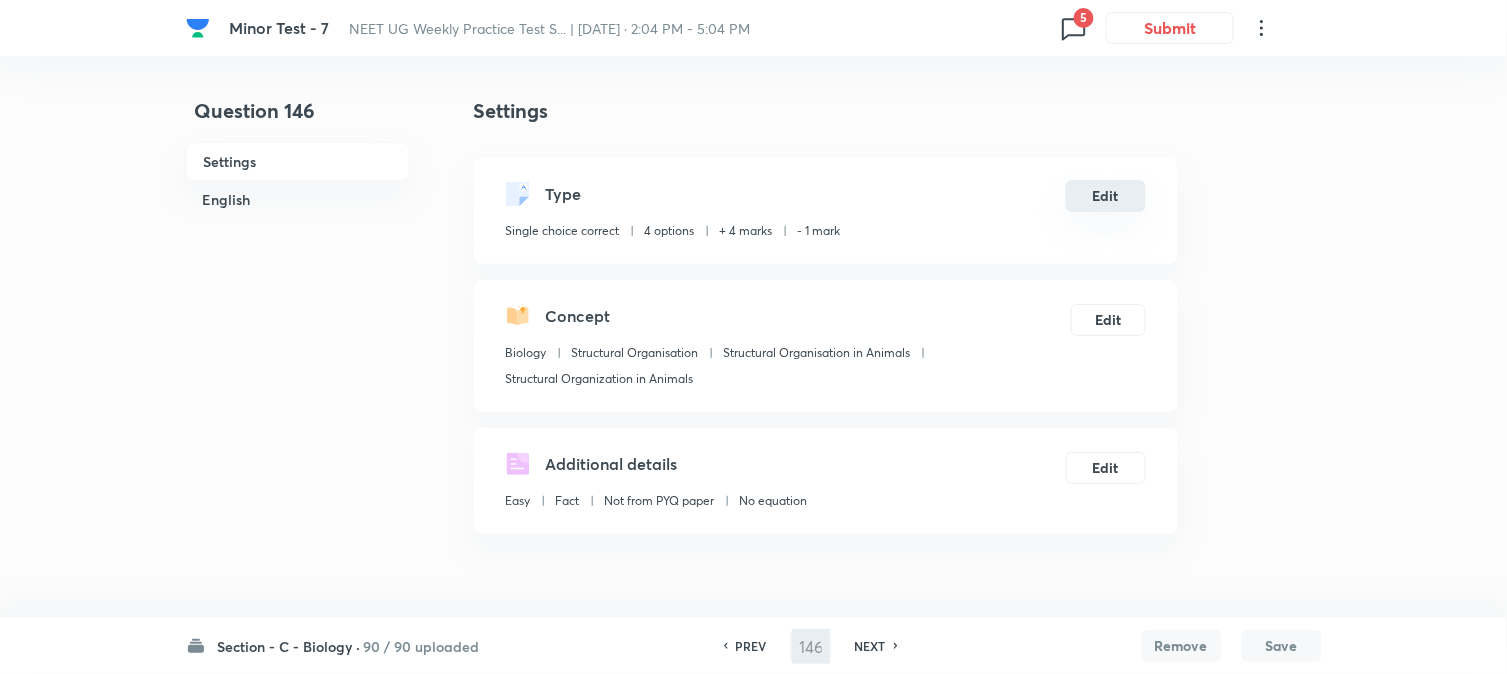 click on "Edit" at bounding box center [1106, 196] 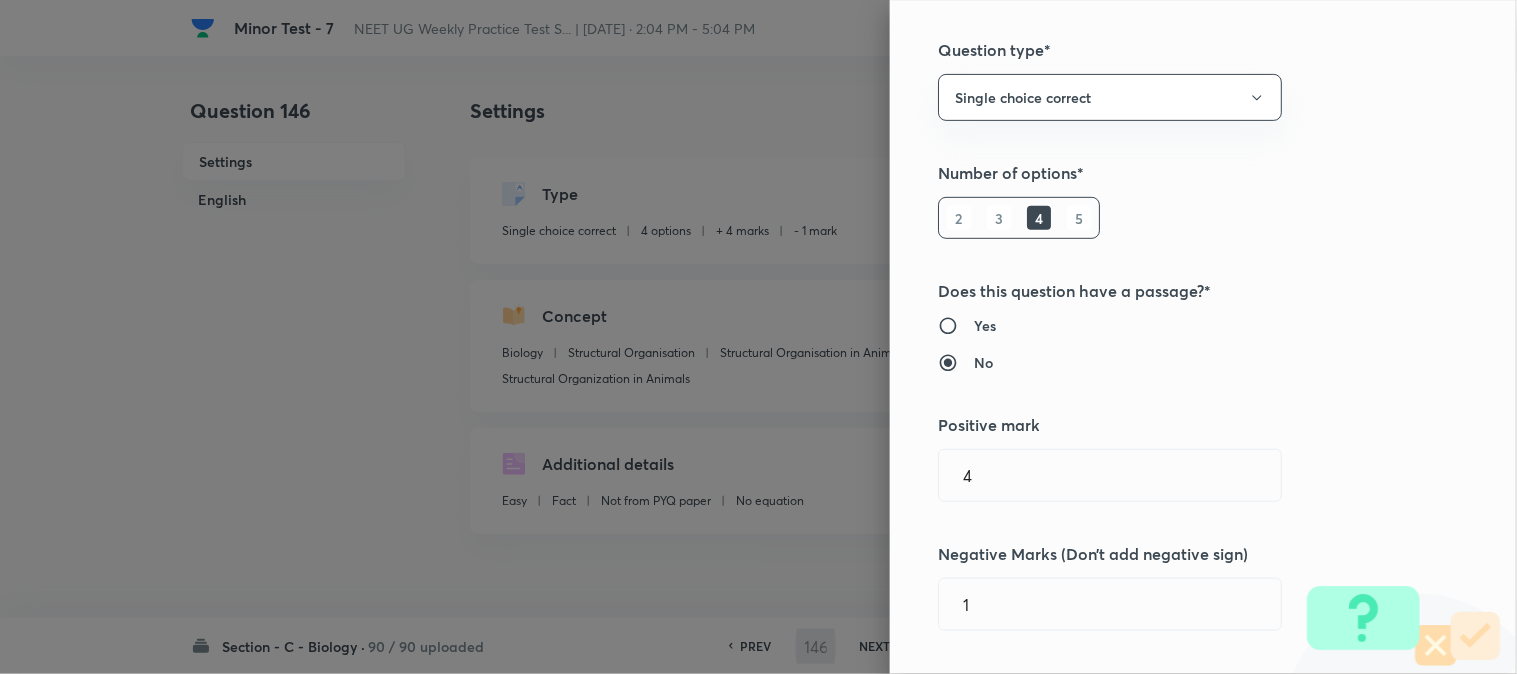 scroll, scrollTop: 333, scrollLeft: 0, axis: vertical 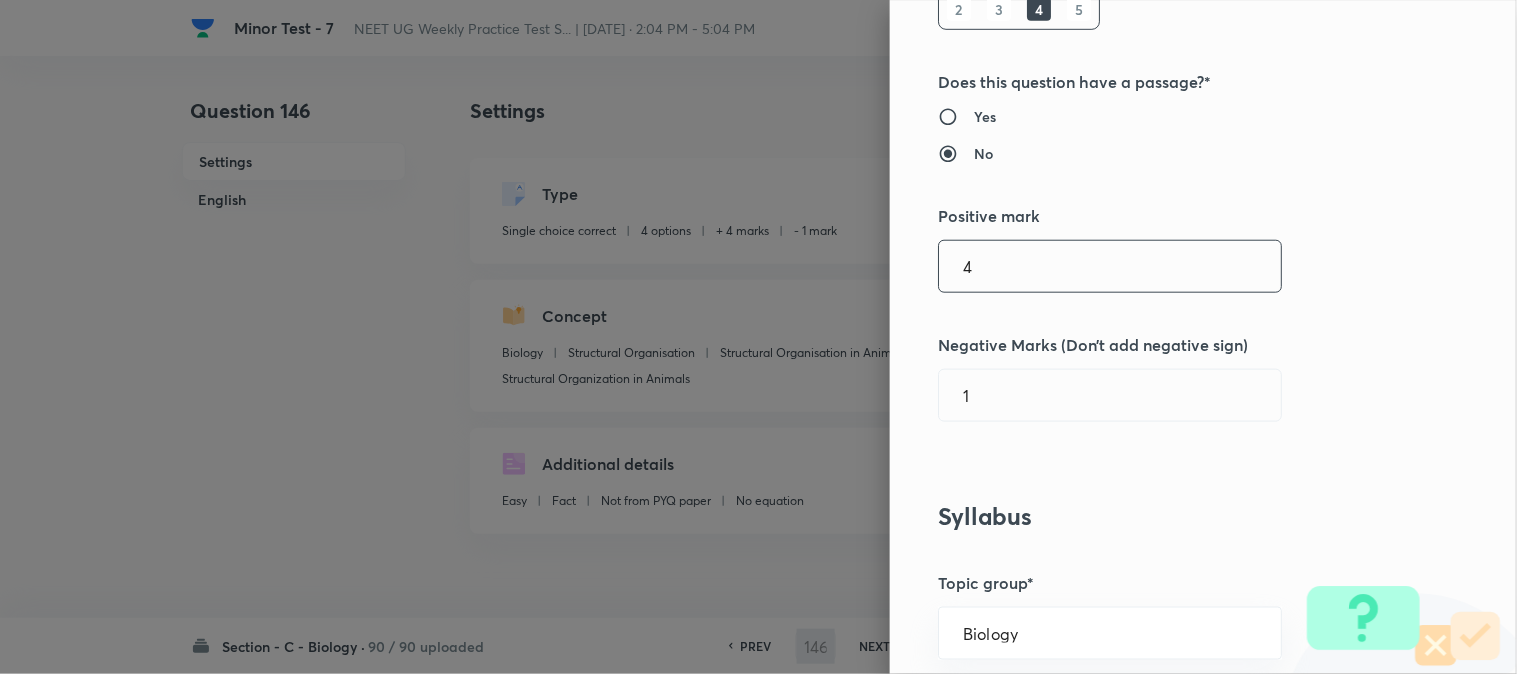 click on "4" at bounding box center [1110, 266] 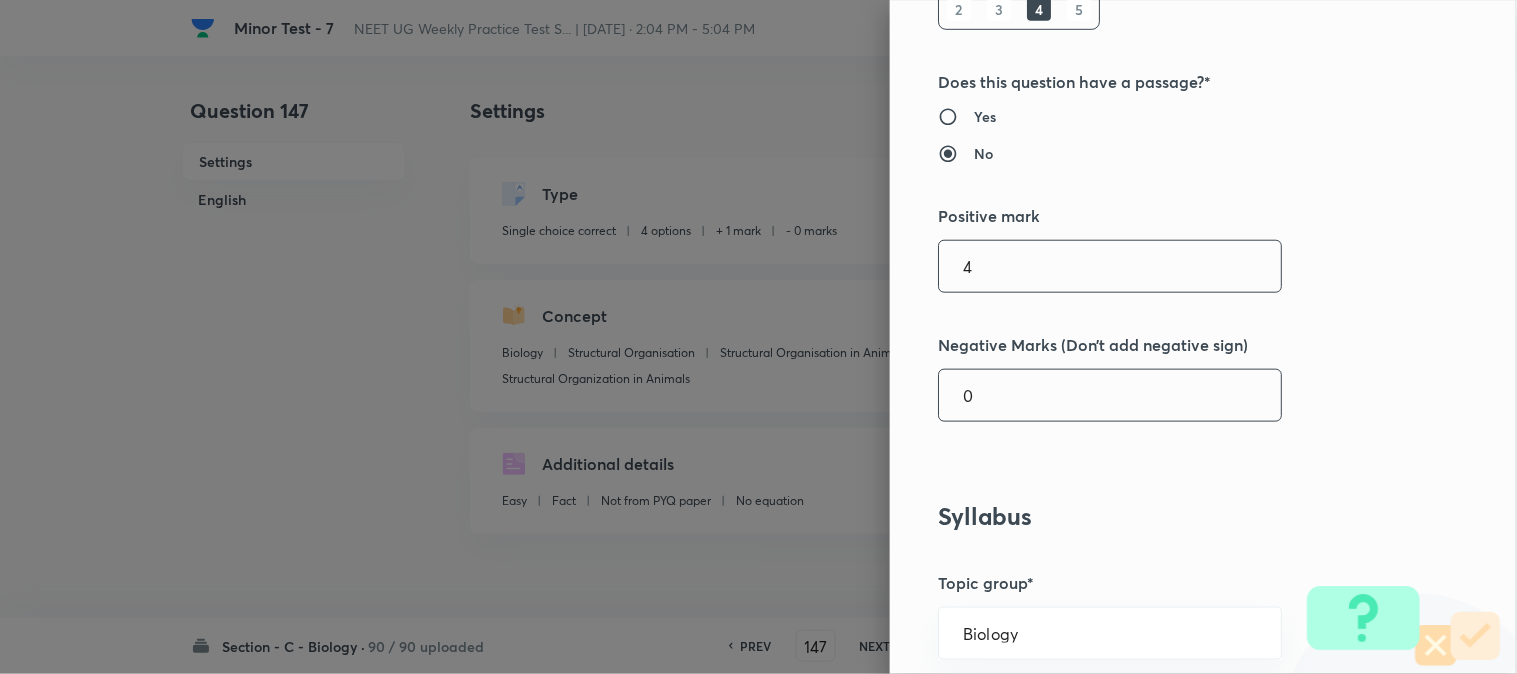 click on "0" at bounding box center [1110, 395] 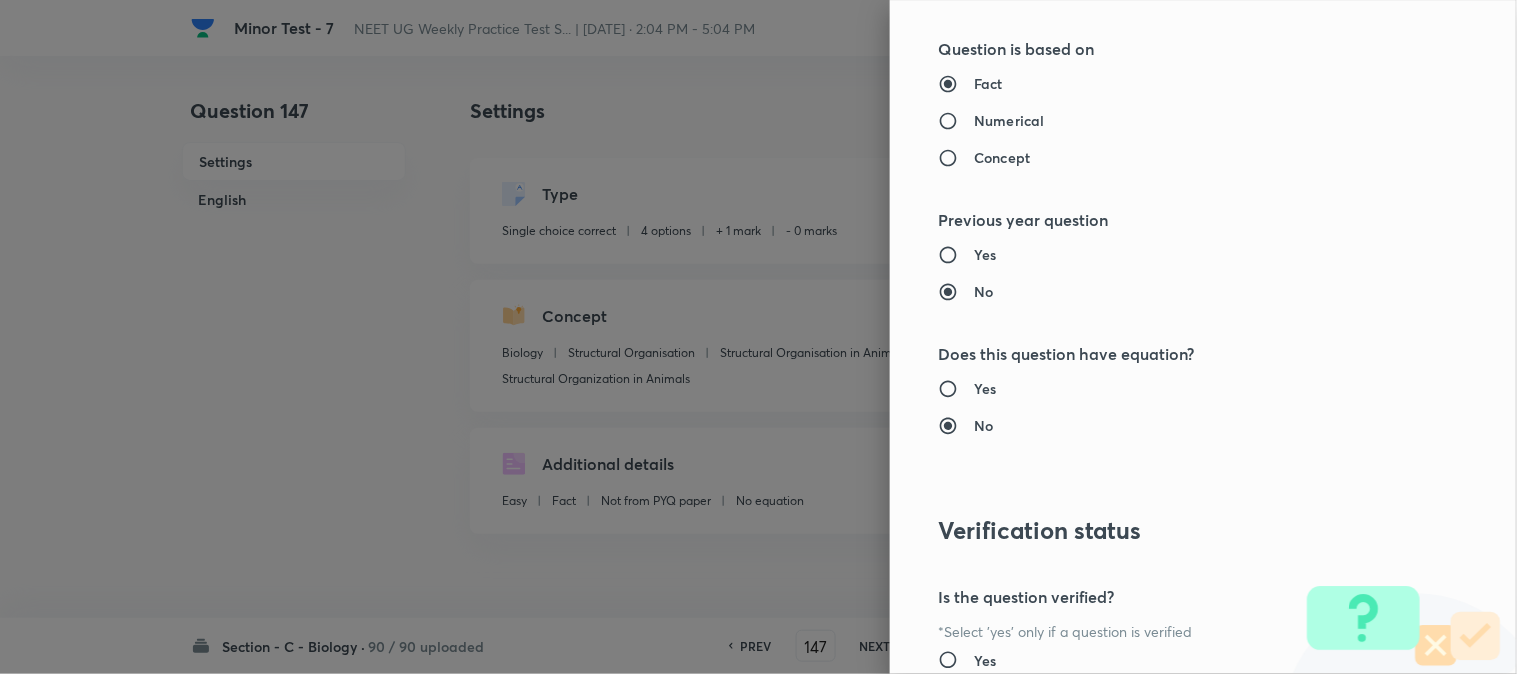 scroll, scrollTop: 2052, scrollLeft: 0, axis: vertical 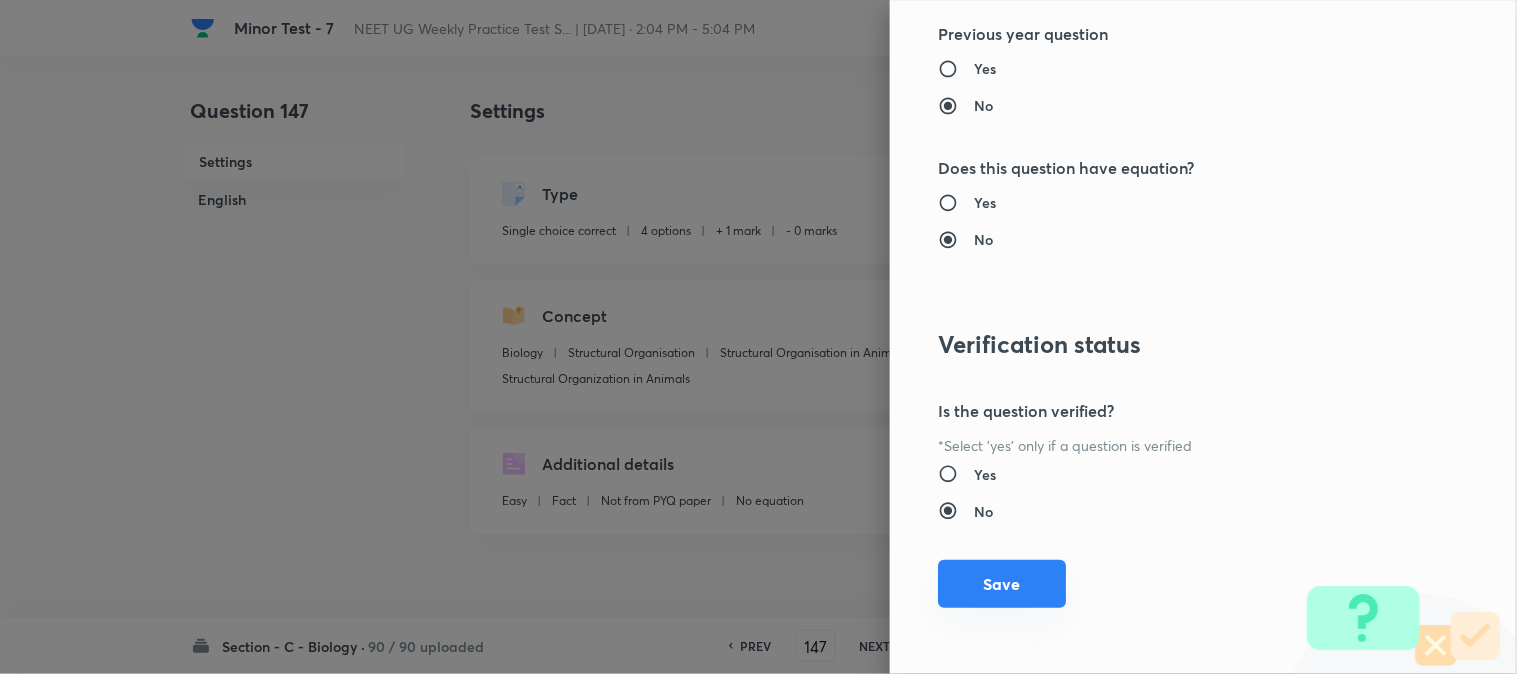 click on "Save" at bounding box center (1002, 584) 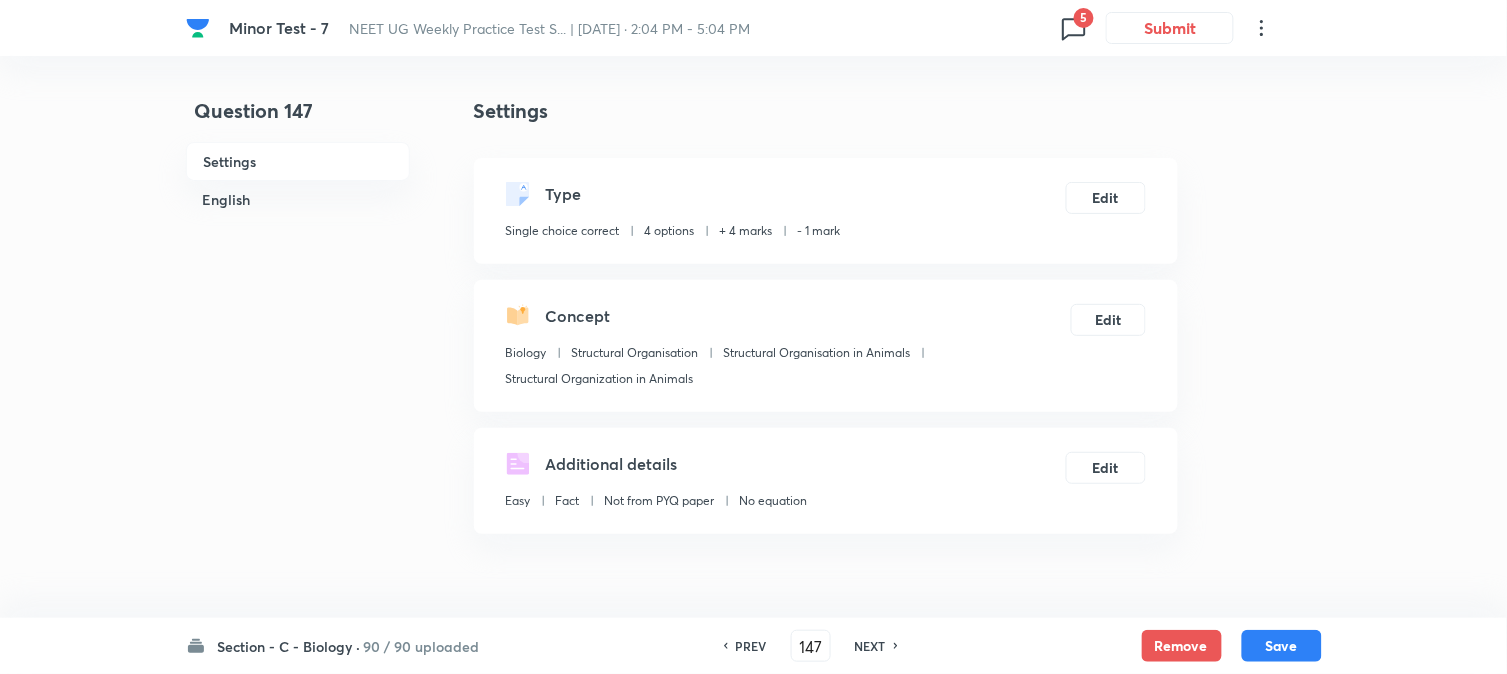 click on "Save" at bounding box center [1282, 646] 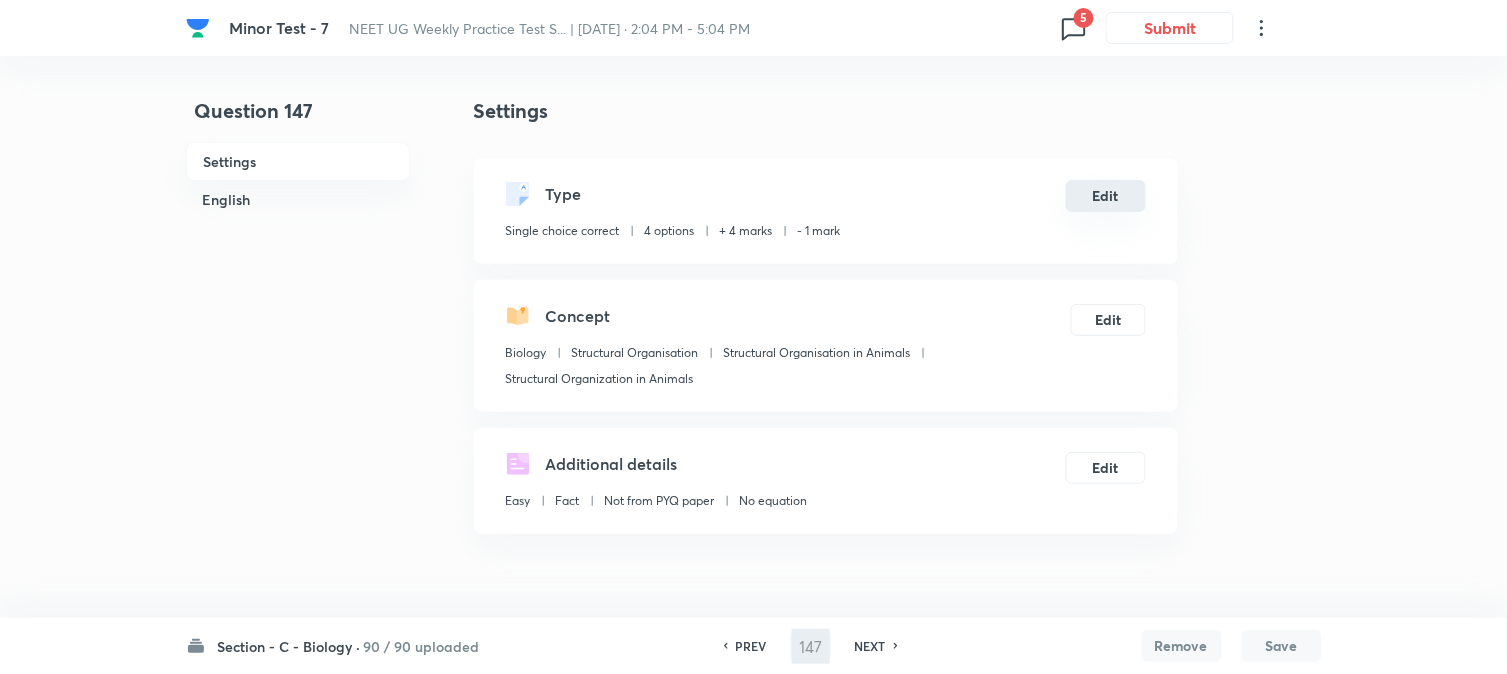 click on "Edit" at bounding box center [1106, 196] 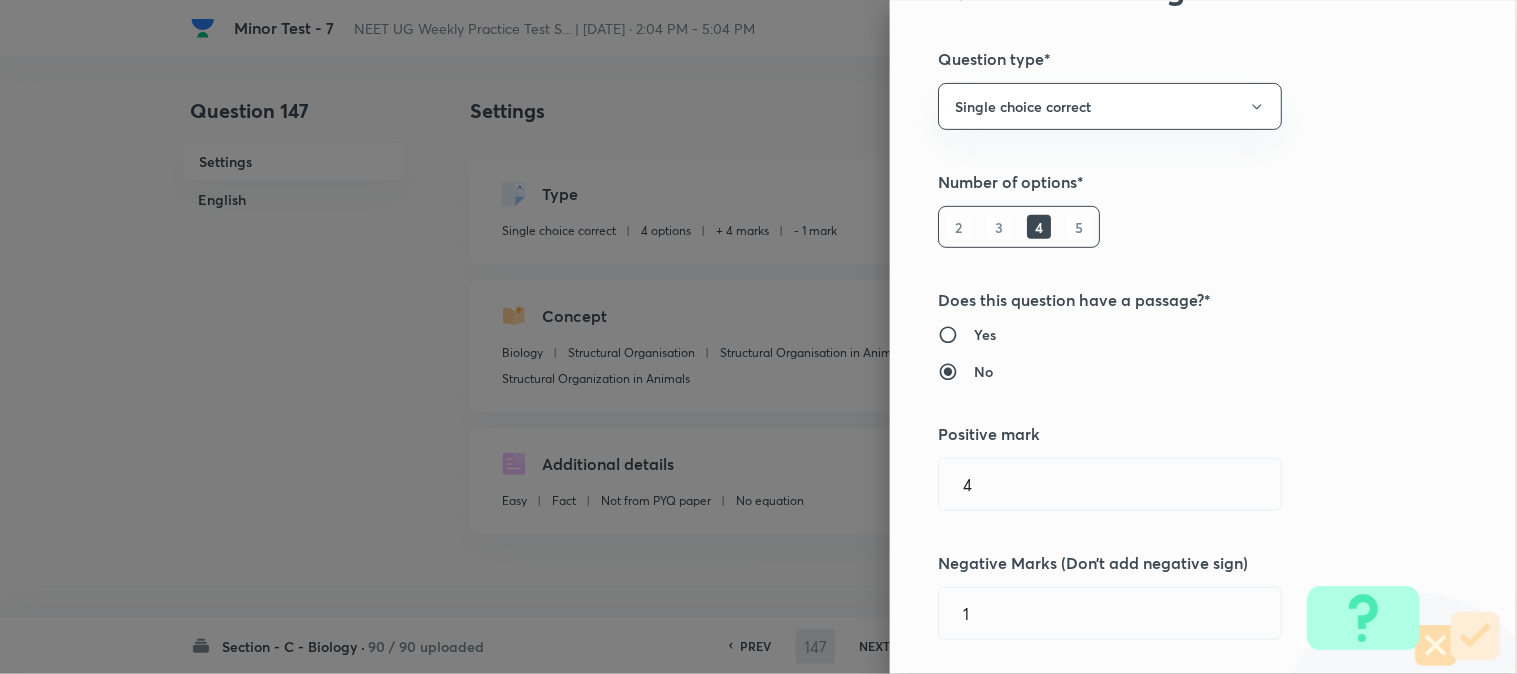 scroll, scrollTop: 333, scrollLeft: 0, axis: vertical 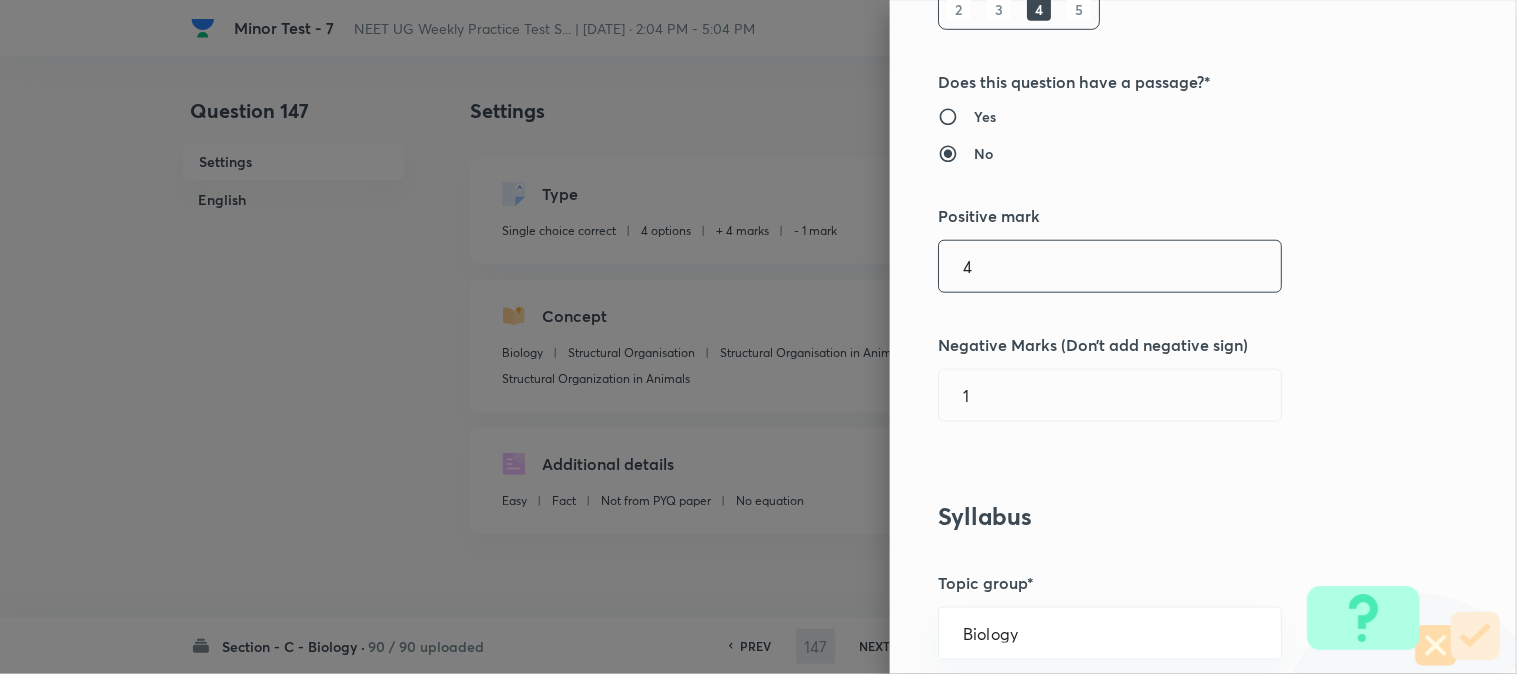 click on "4" at bounding box center (1110, 266) 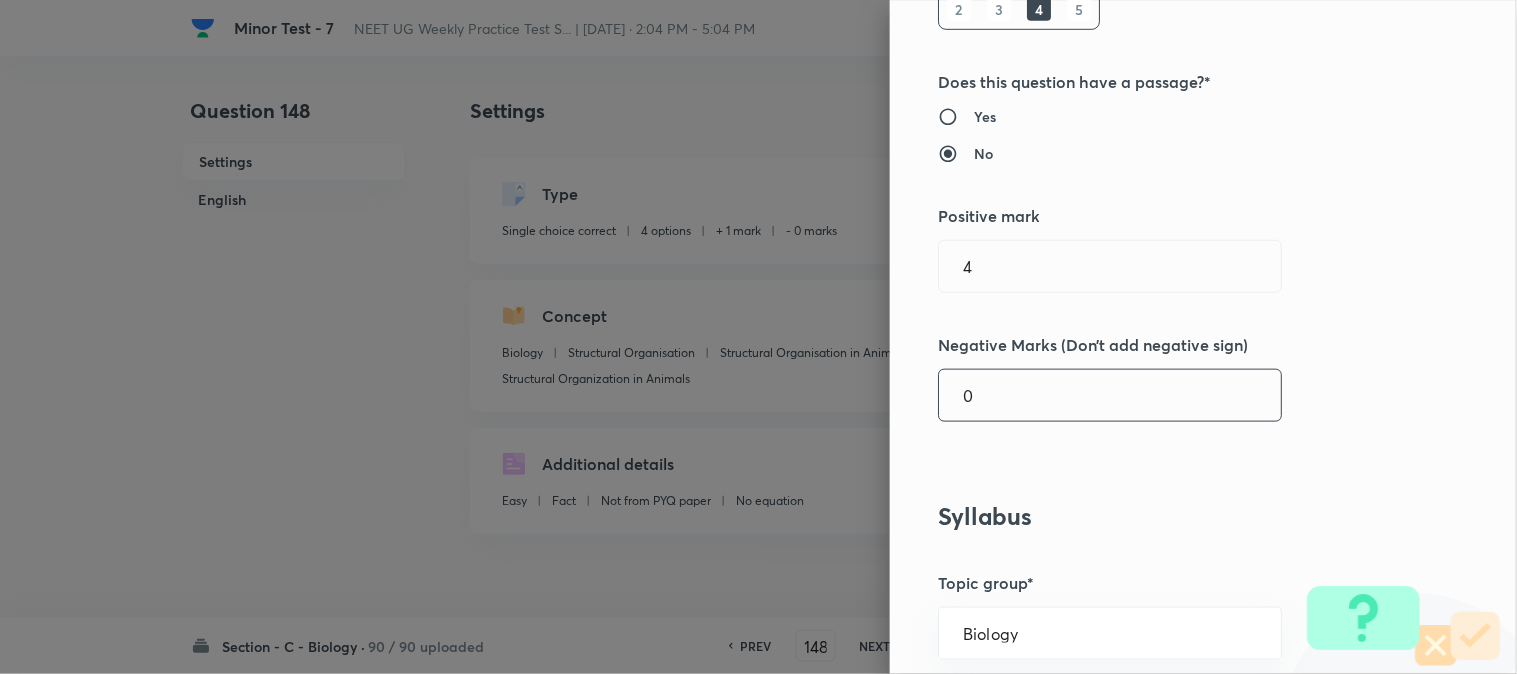 click on "0" at bounding box center (1110, 395) 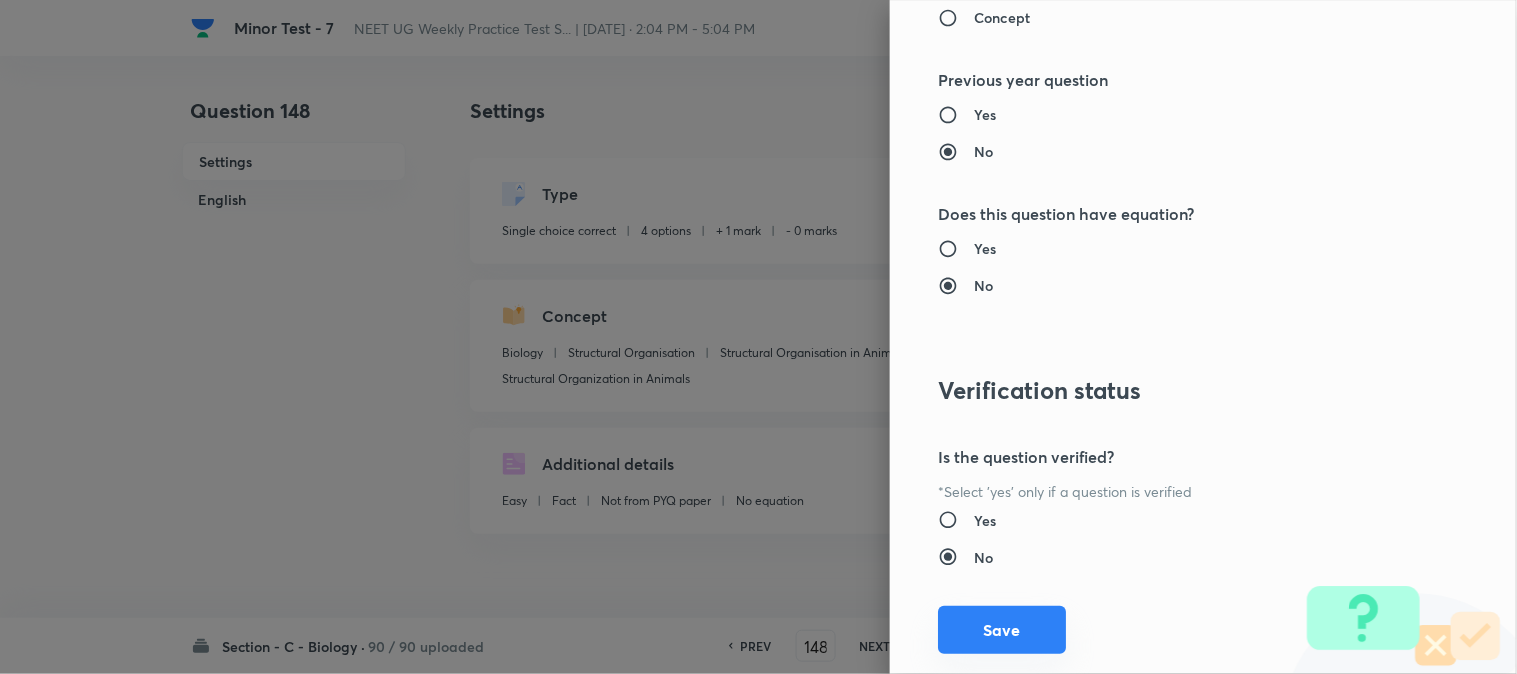 scroll, scrollTop: 2052, scrollLeft: 0, axis: vertical 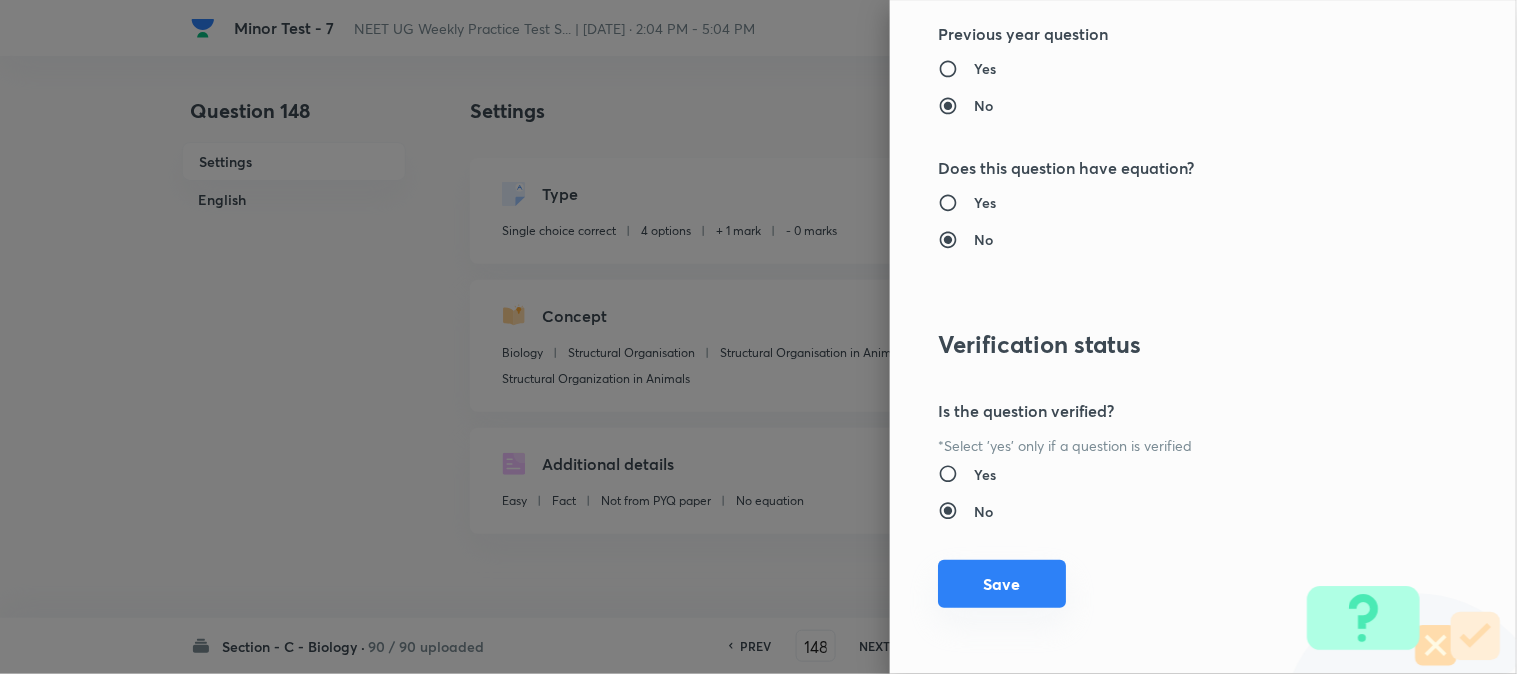 click on "Save" at bounding box center (1002, 584) 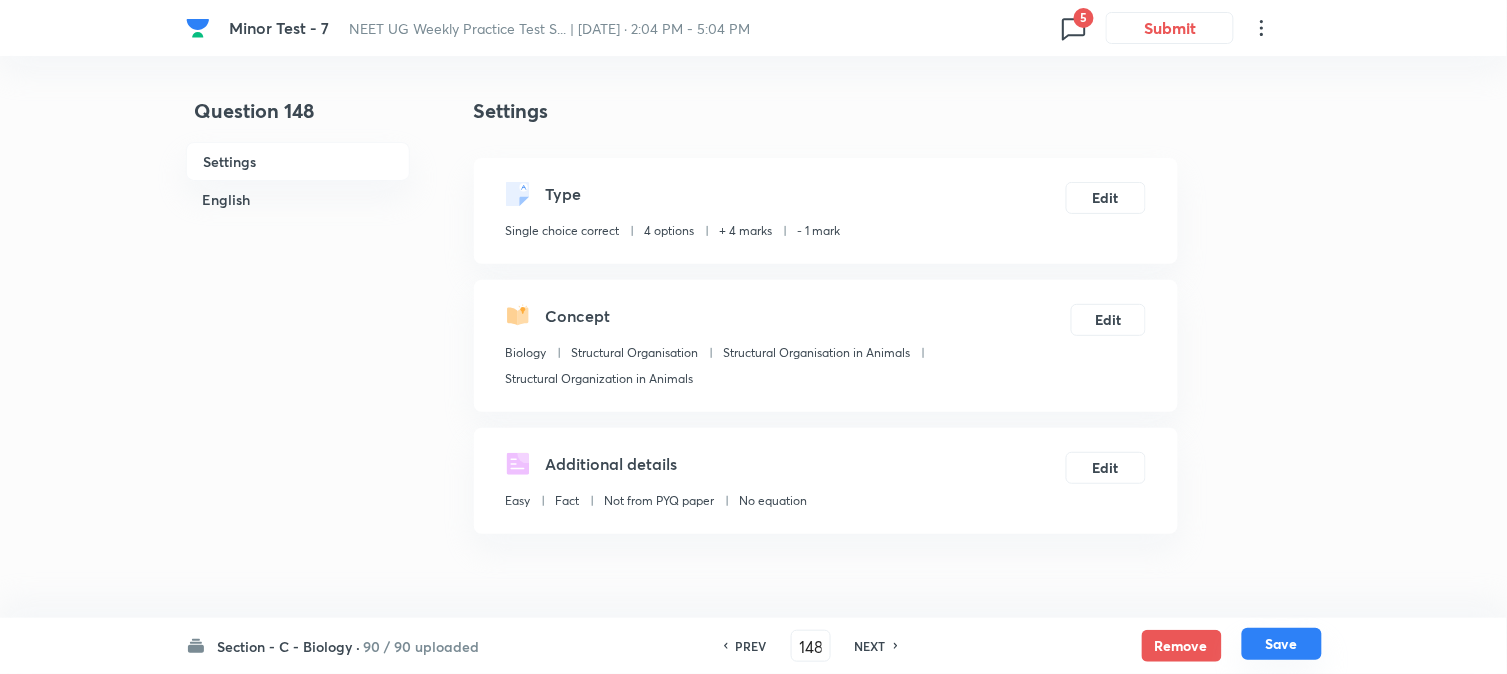 click on "Save" at bounding box center [1282, 644] 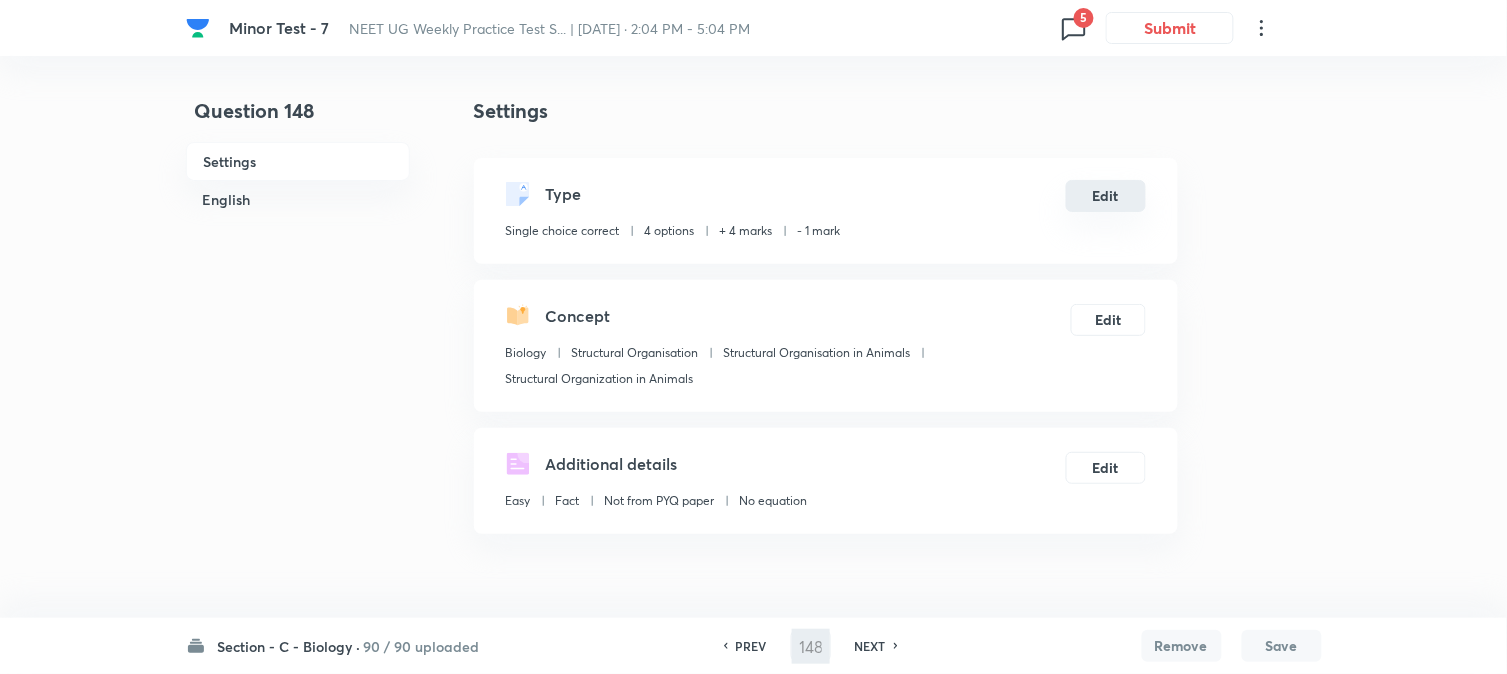 click on "Edit" at bounding box center (1106, 196) 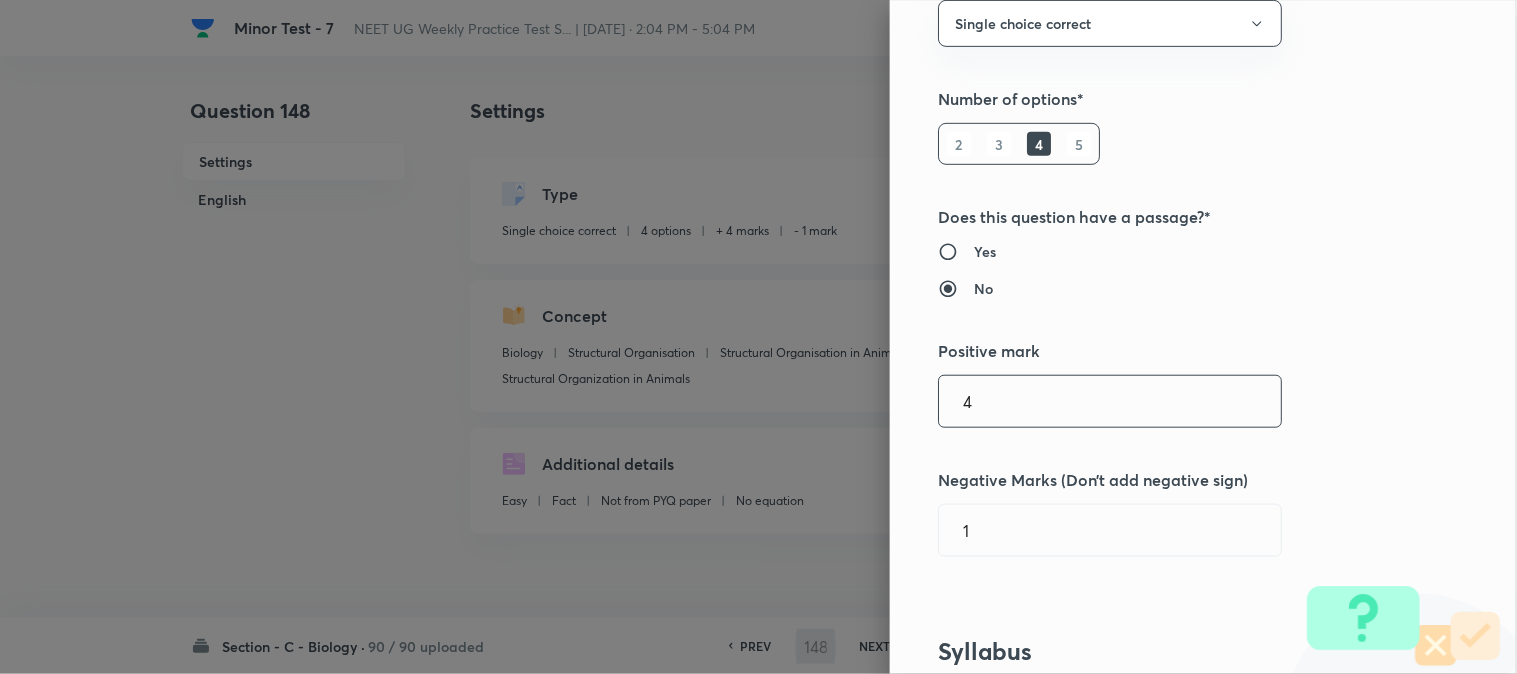 scroll, scrollTop: 444, scrollLeft: 0, axis: vertical 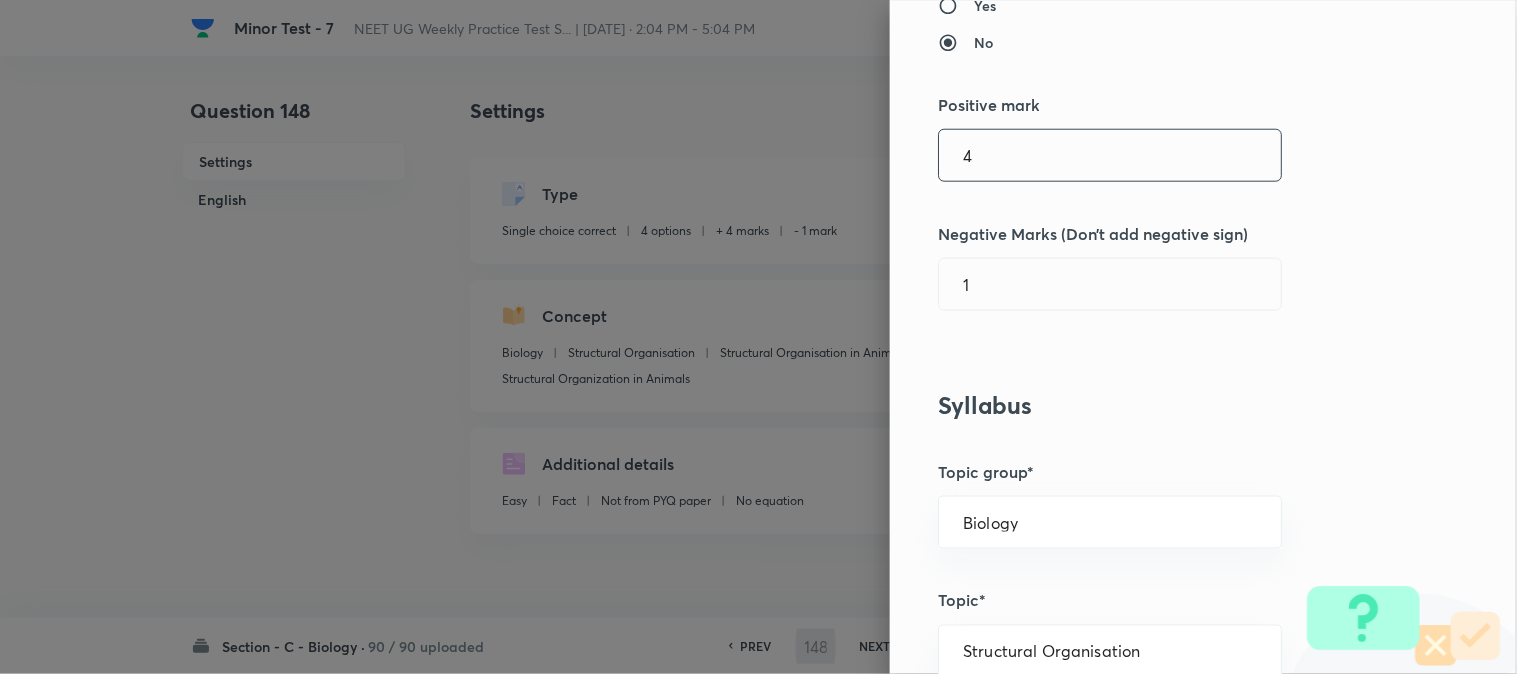 click on "4" at bounding box center (1110, 155) 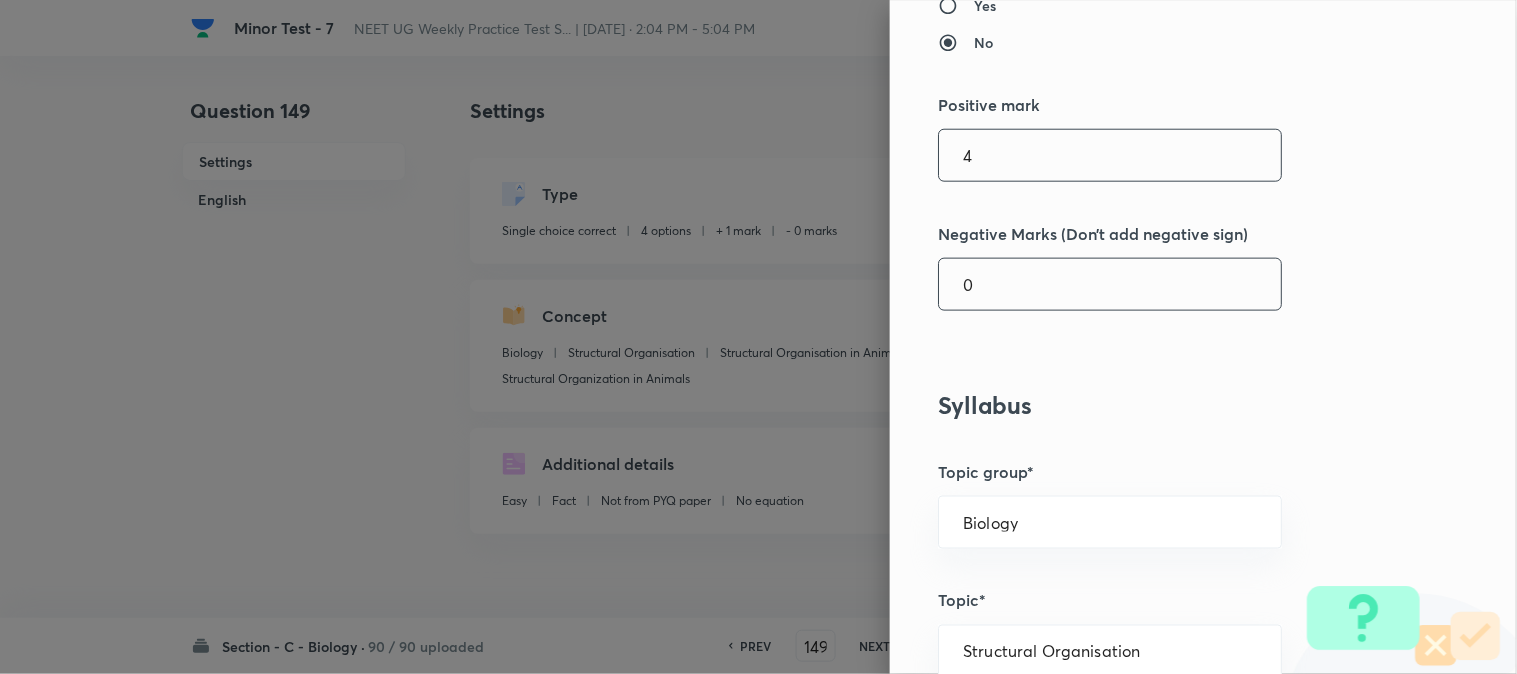 click on "0" at bounding box center (1110, 284) 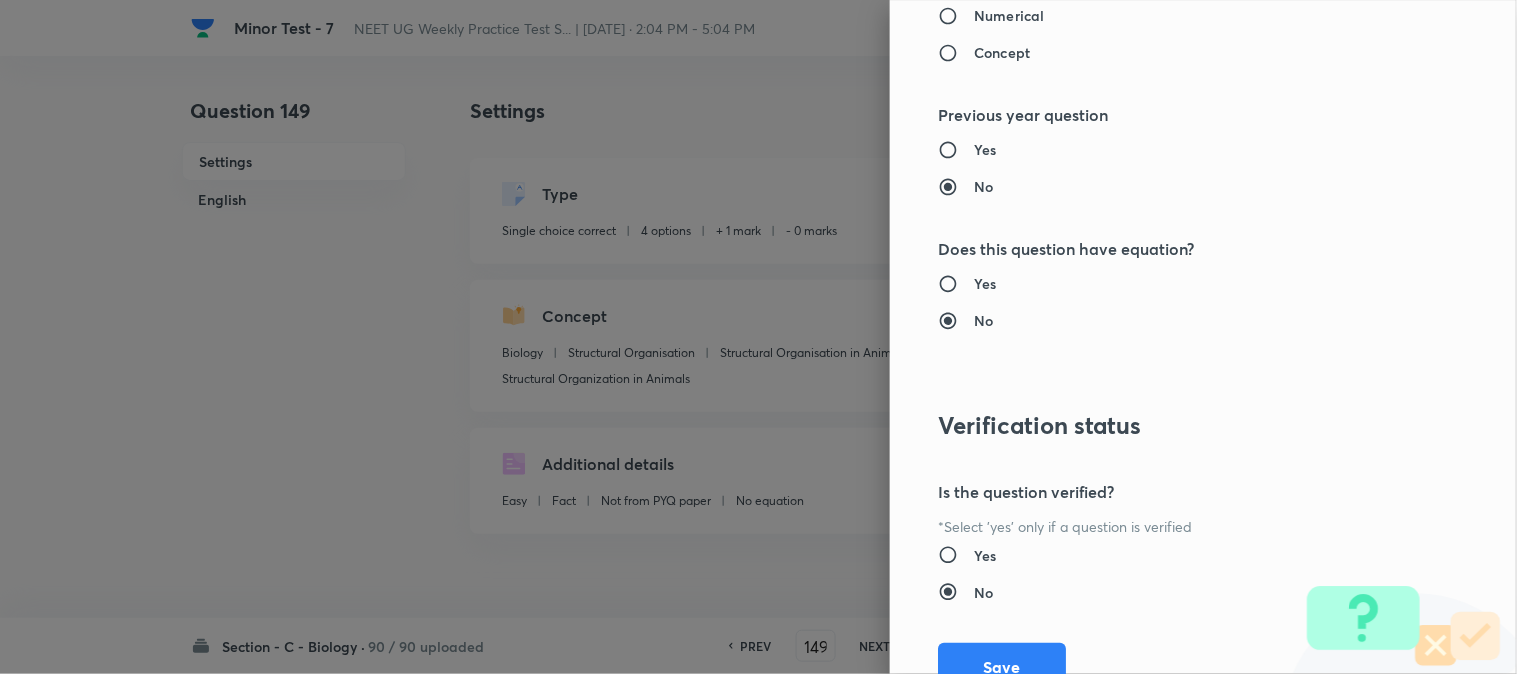 scroll, scrollTop: 2052, scrollLeft: 0, axis: vertical 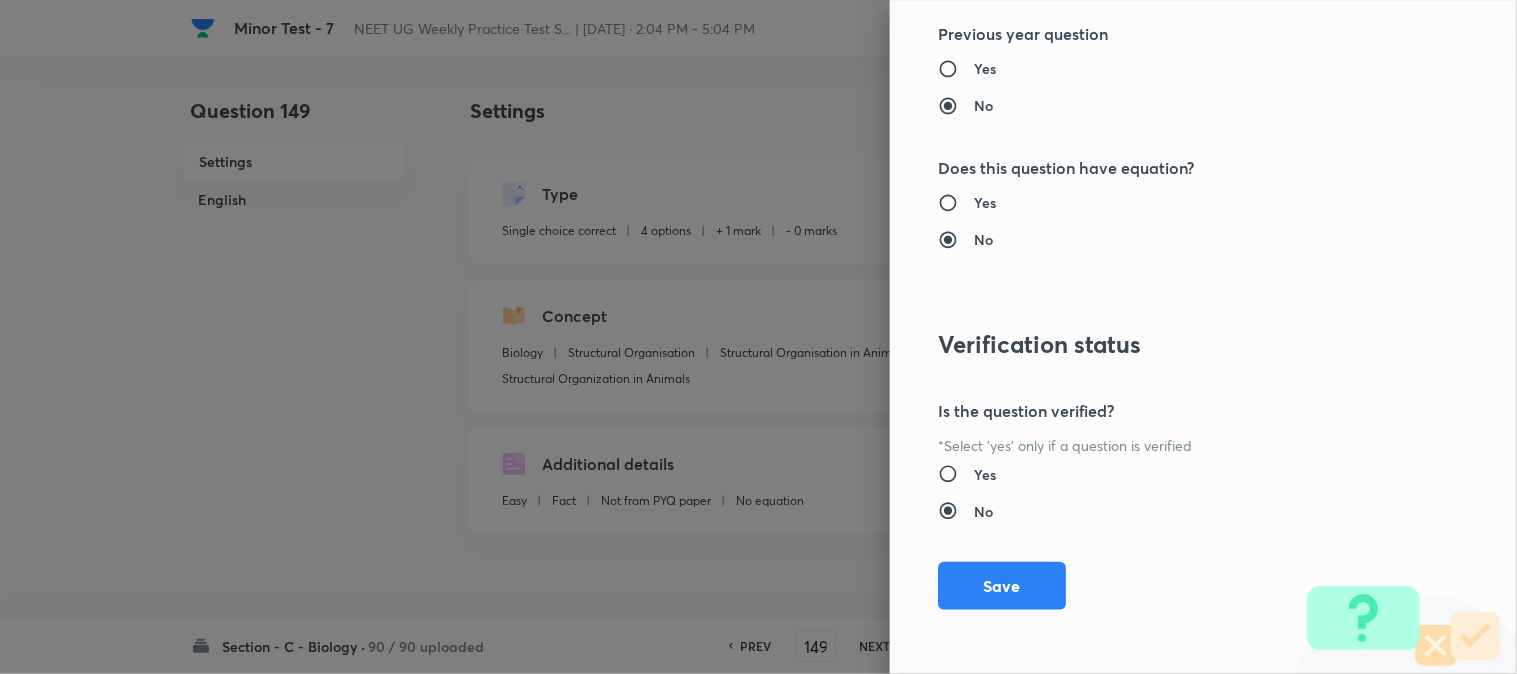 click on "Question settings Question type* Single choice correct Number of options* 2 3 4 5 Does this question have a passage?* Yes No Positive mark 4 ​ Negative Marks (Don’t add negative sign) 1 ​ Syllabus Topic group* Biology ​ Topic* Structural Organisation ​ Concept* Structural Organisation in Animals ​ Sub-concept* Structural Organization in Animals ​ Concept-field ​ Additional details Question Difficulty Very easy Easy Moderate Hard Very hard Question is based on Fact Numerical Concept Previous year question Yes No Does this question have equation? Yes No Verification status Is the question verified? *Select 'yes' only if a question is verified Yes No Save" at bounding box center [1203, 337] 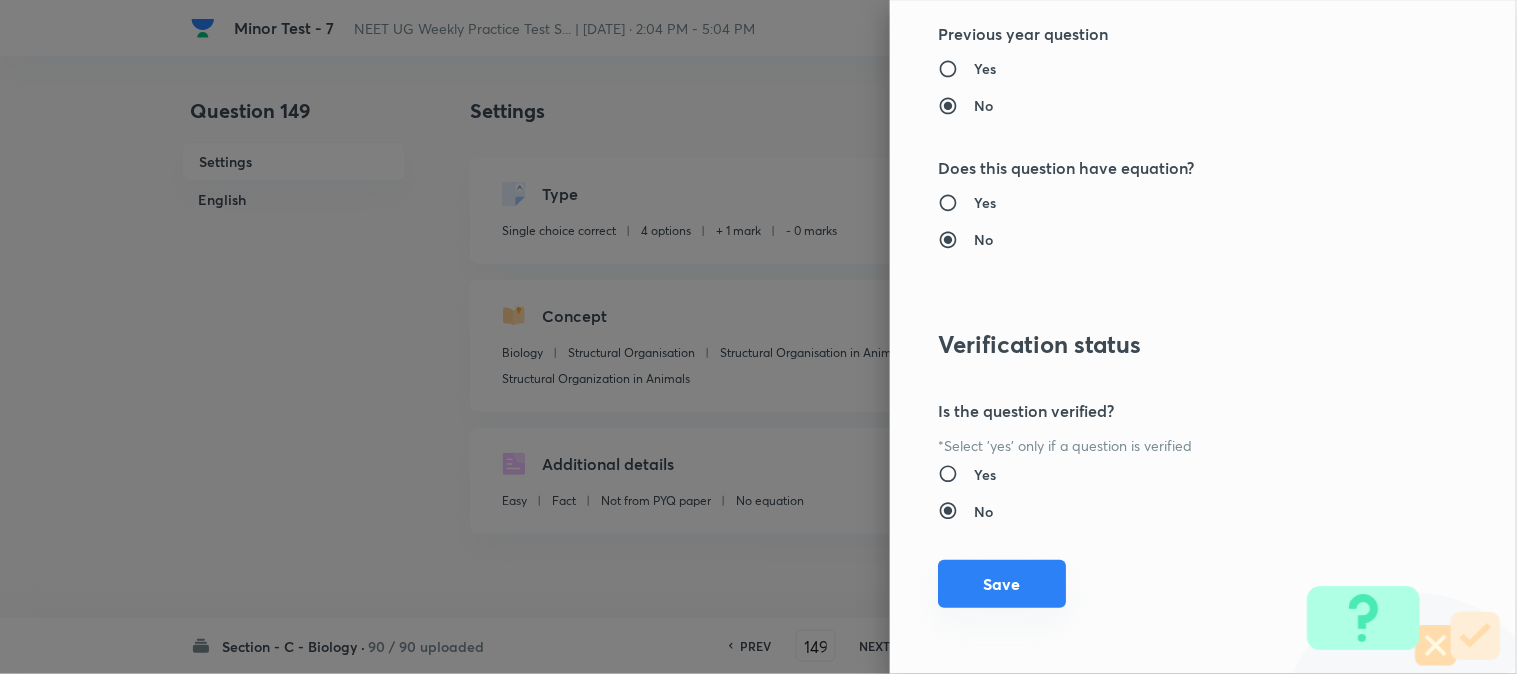 click on "Save" at bounding box center [1002, 584] 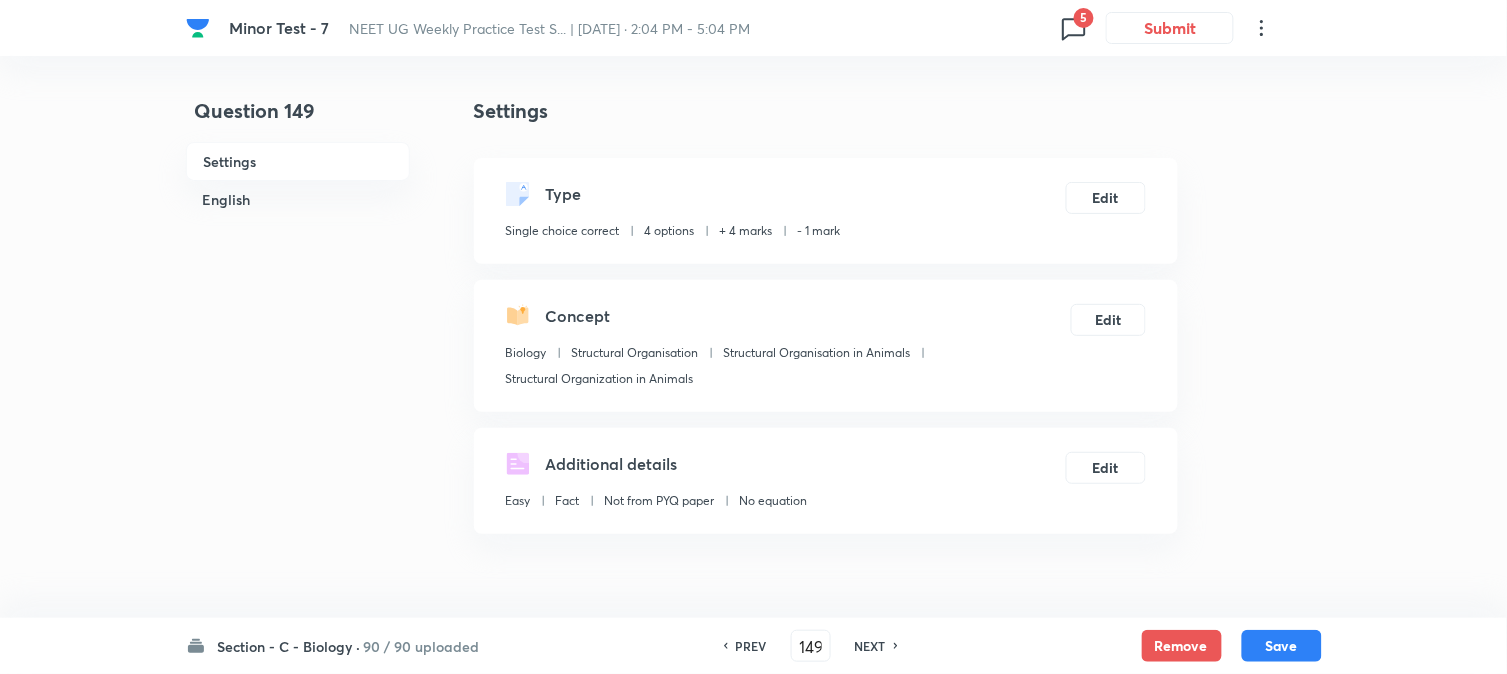 click on "Save" at bounding box center (1282, 646) 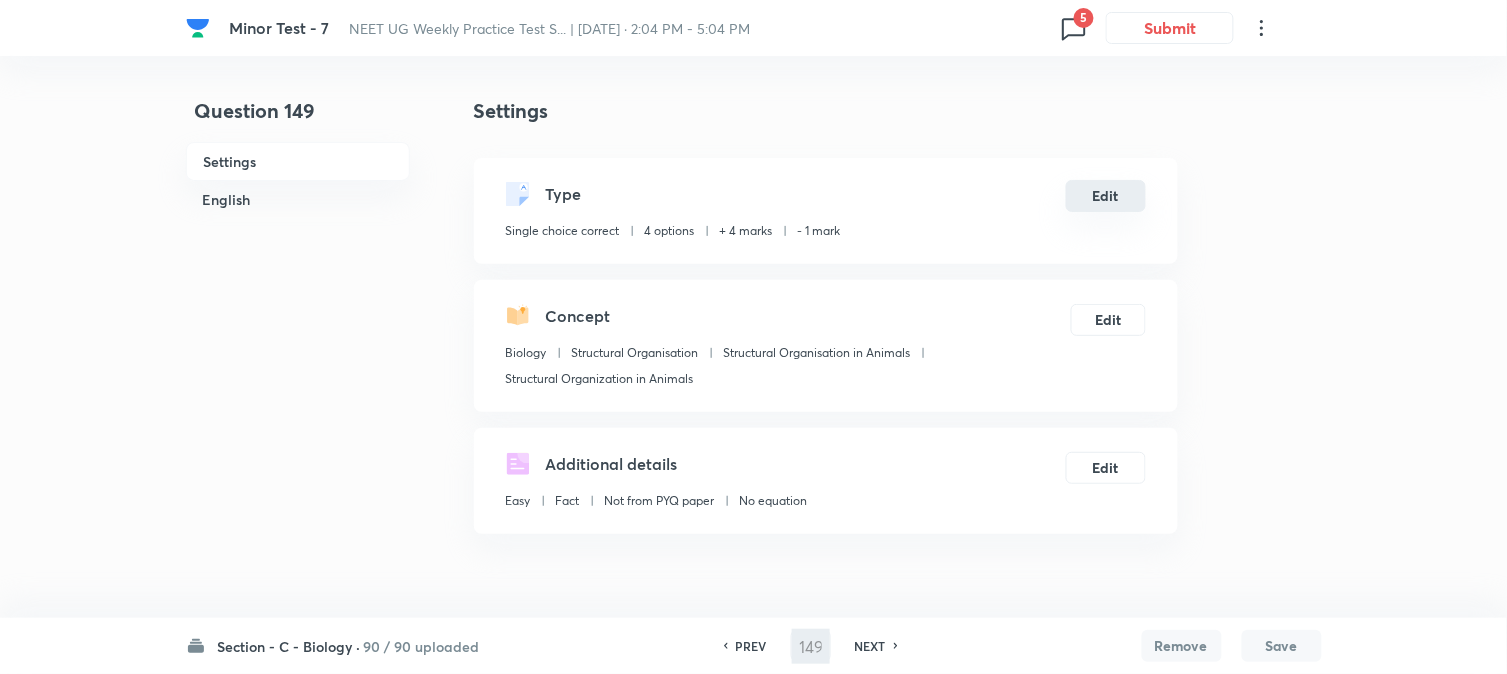 click on "Edit" at bounding box center (1106, 196) 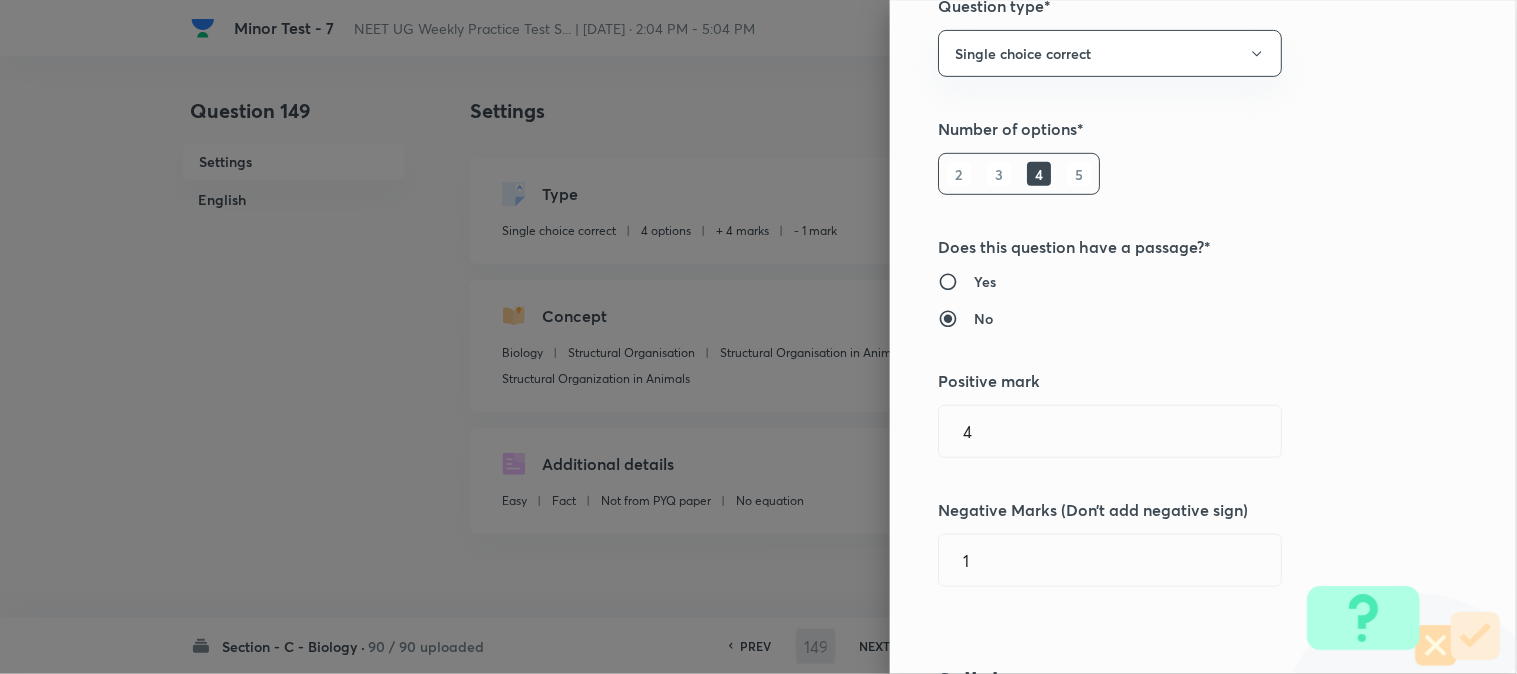 scroll, scrollTop: 333, scrollLeft: 0, axis: vertical 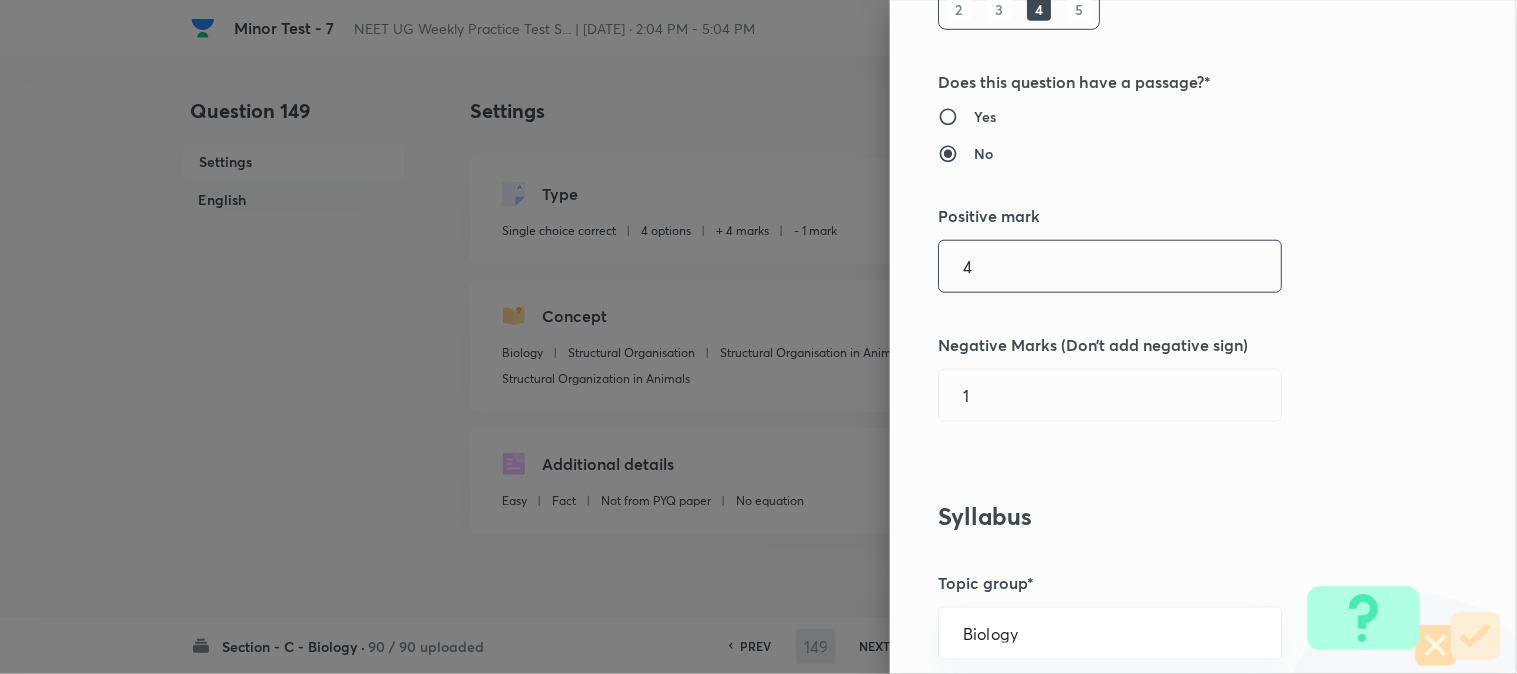 click on "4" at bounding box center [1110, 266] 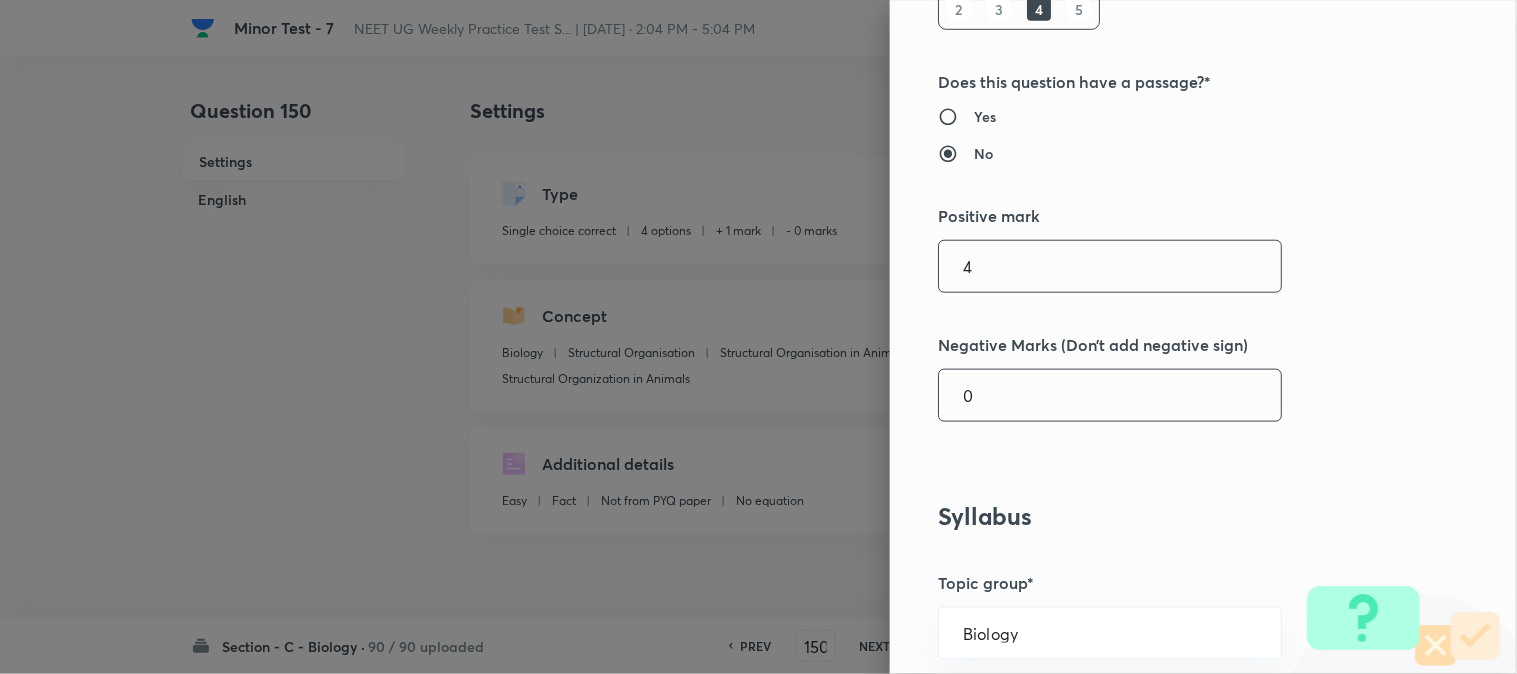 click on "0" at bounding box center [1110, 395] 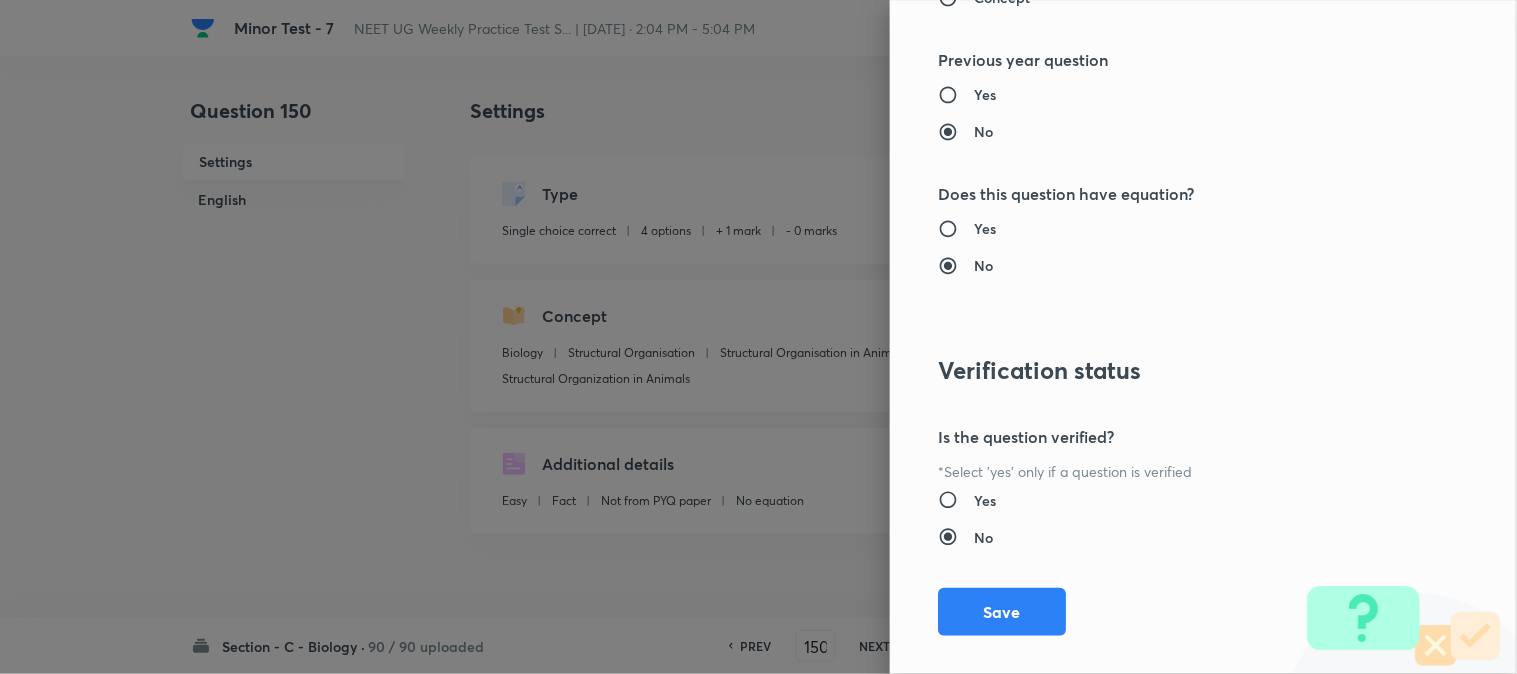 scroll, scrollTop: 2052, scrollLeft: 0, axis: vertical 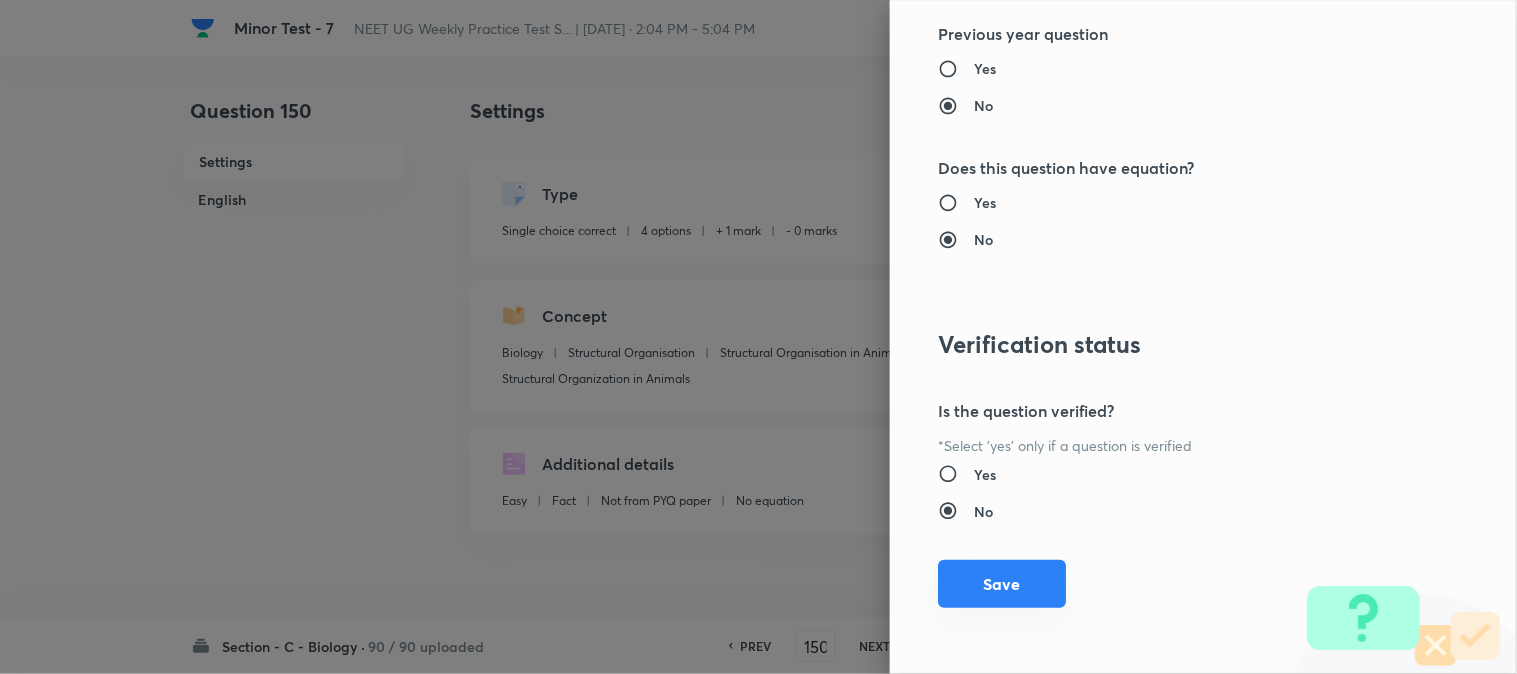 click on "Save" at bounding box center (1002, 584) 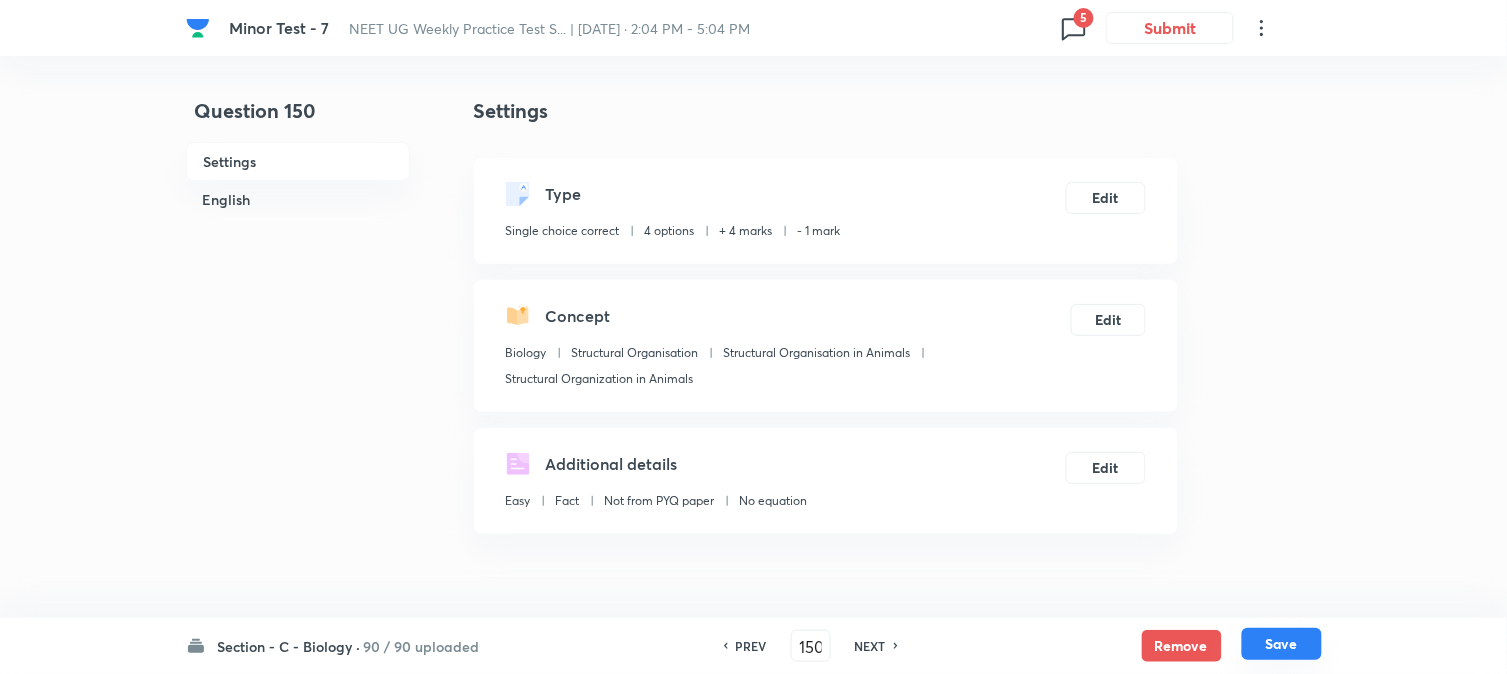click on "Save" at bounding box center [1282, 644] 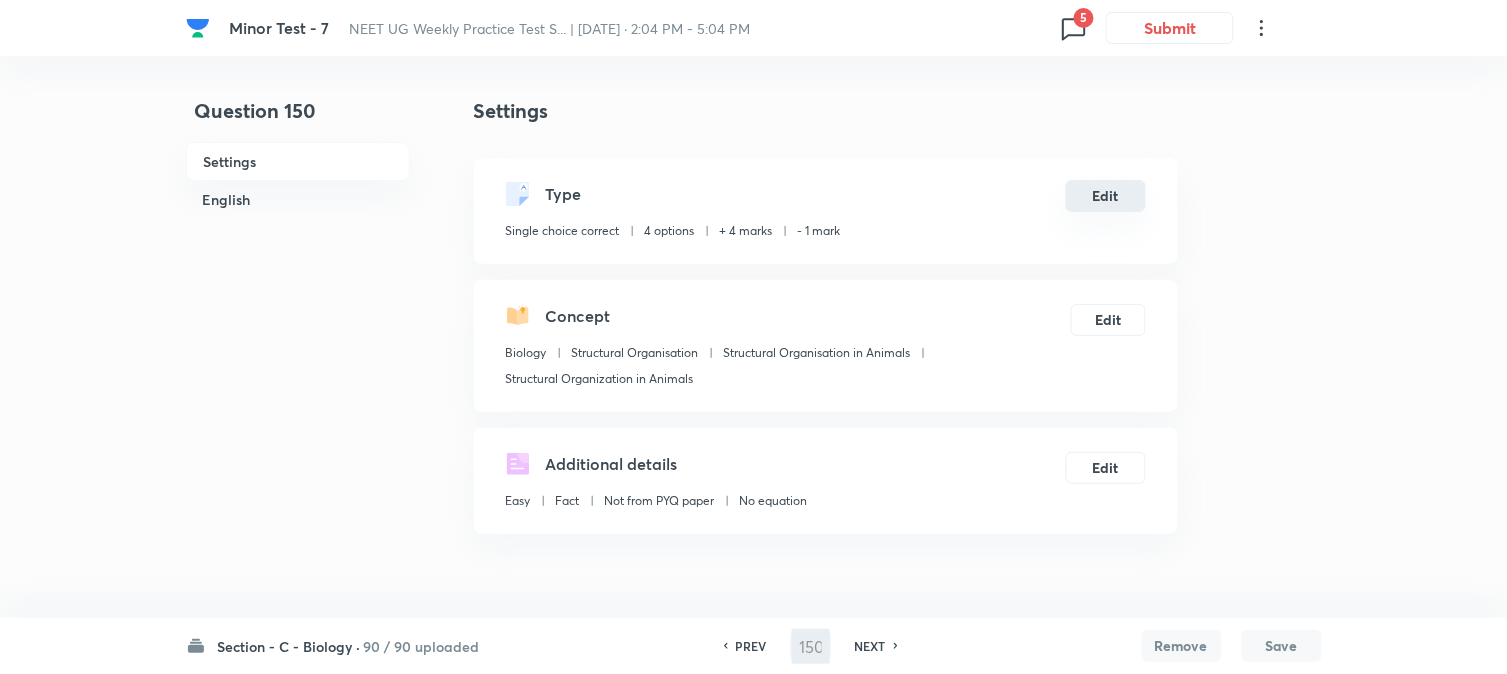 click on "Edit" at bounding box center [1106, 196] 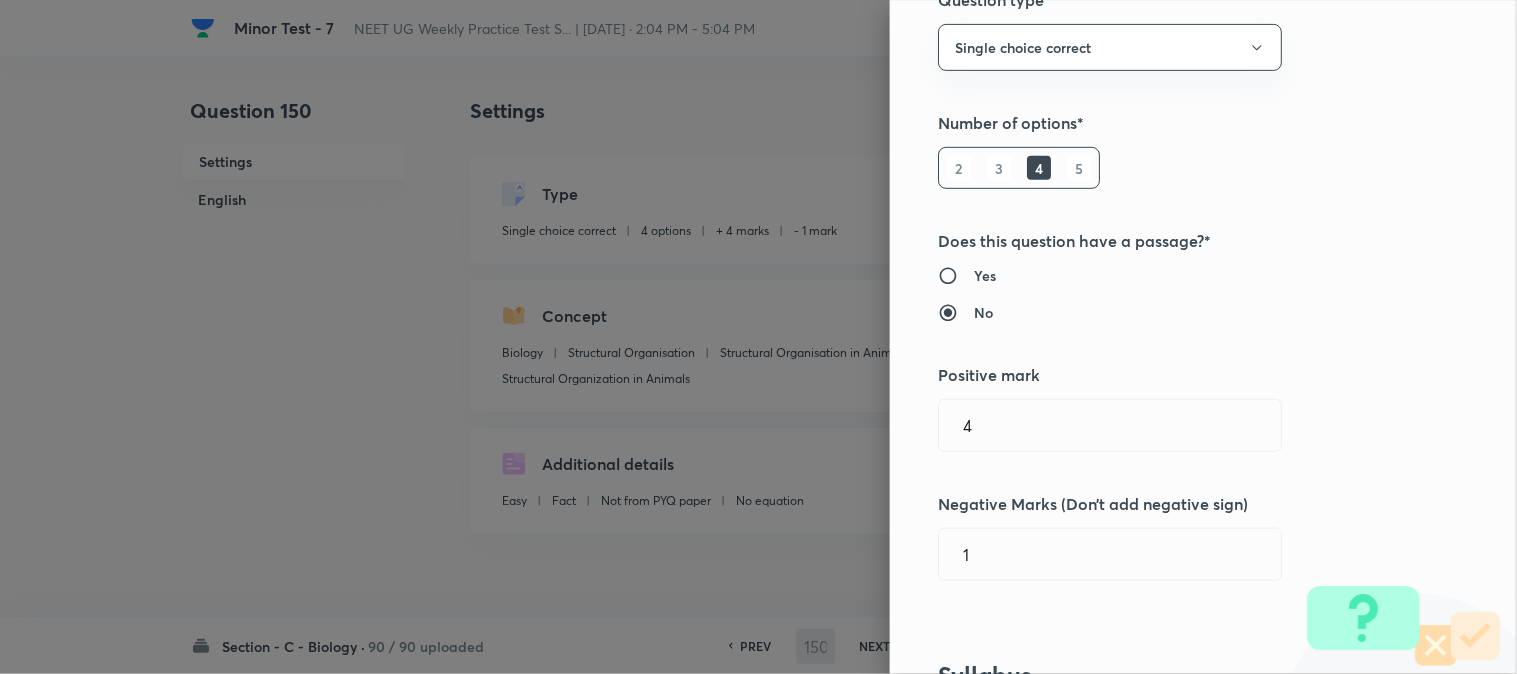 scroll, scrollTop: 333, scrollLeft: 0, axis: vertical 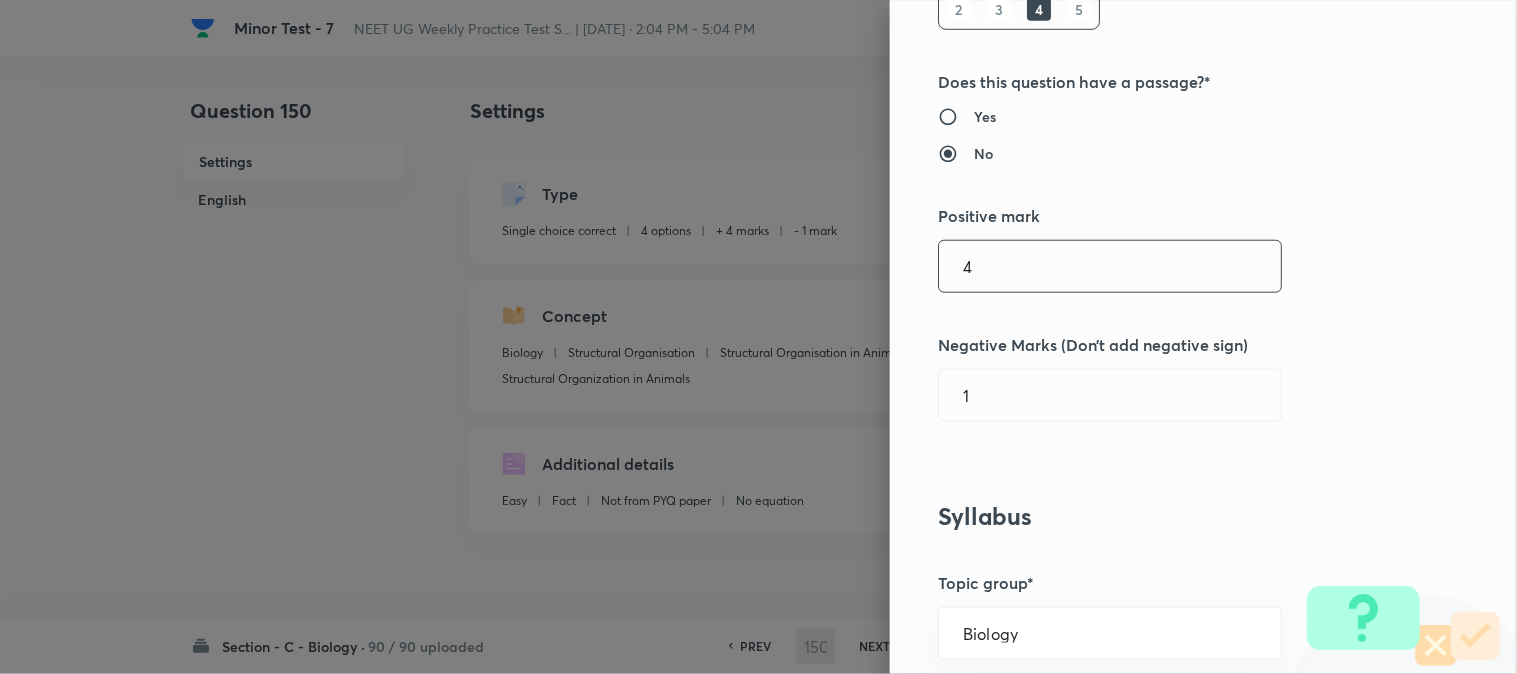 click on "4" at bounding box center [1110, 266] 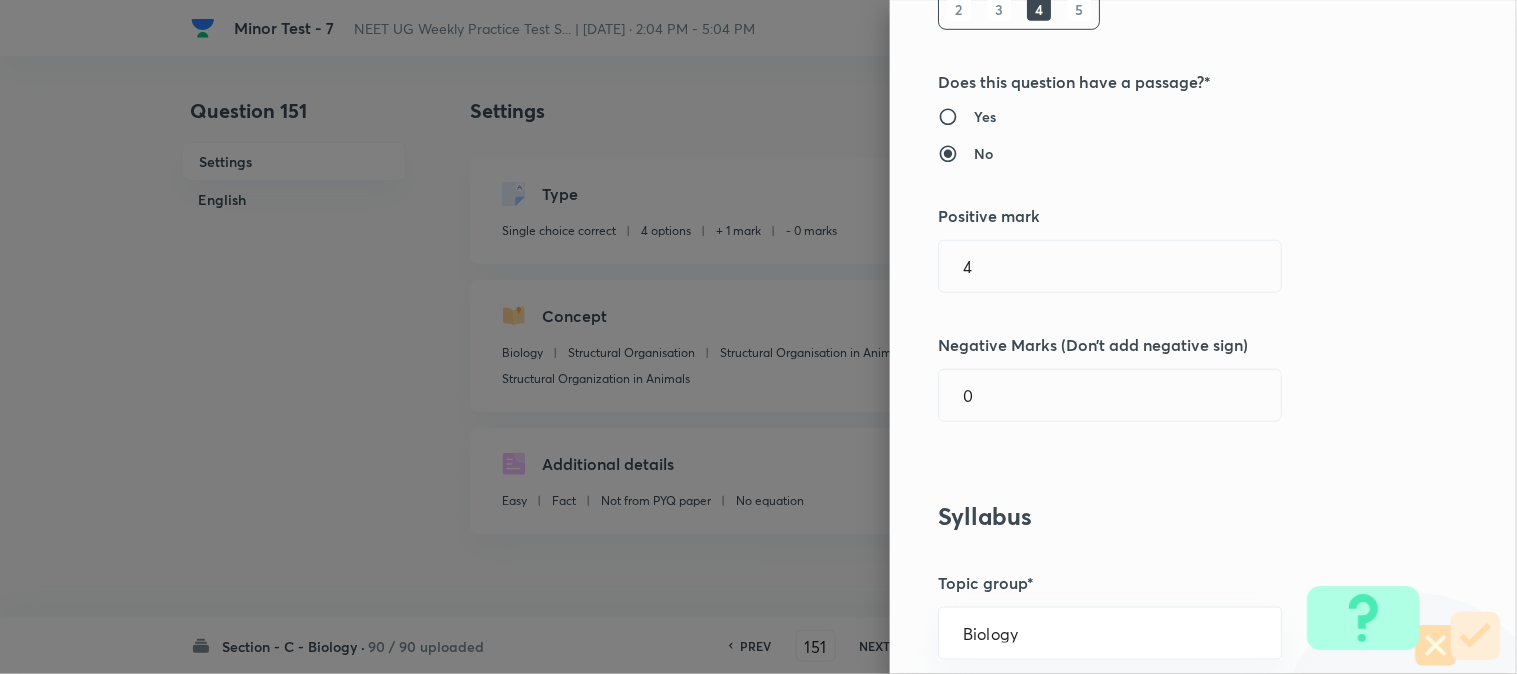 click on "Negative Marks (Don’t add negative sign)" at bounding box center [1170, 345] 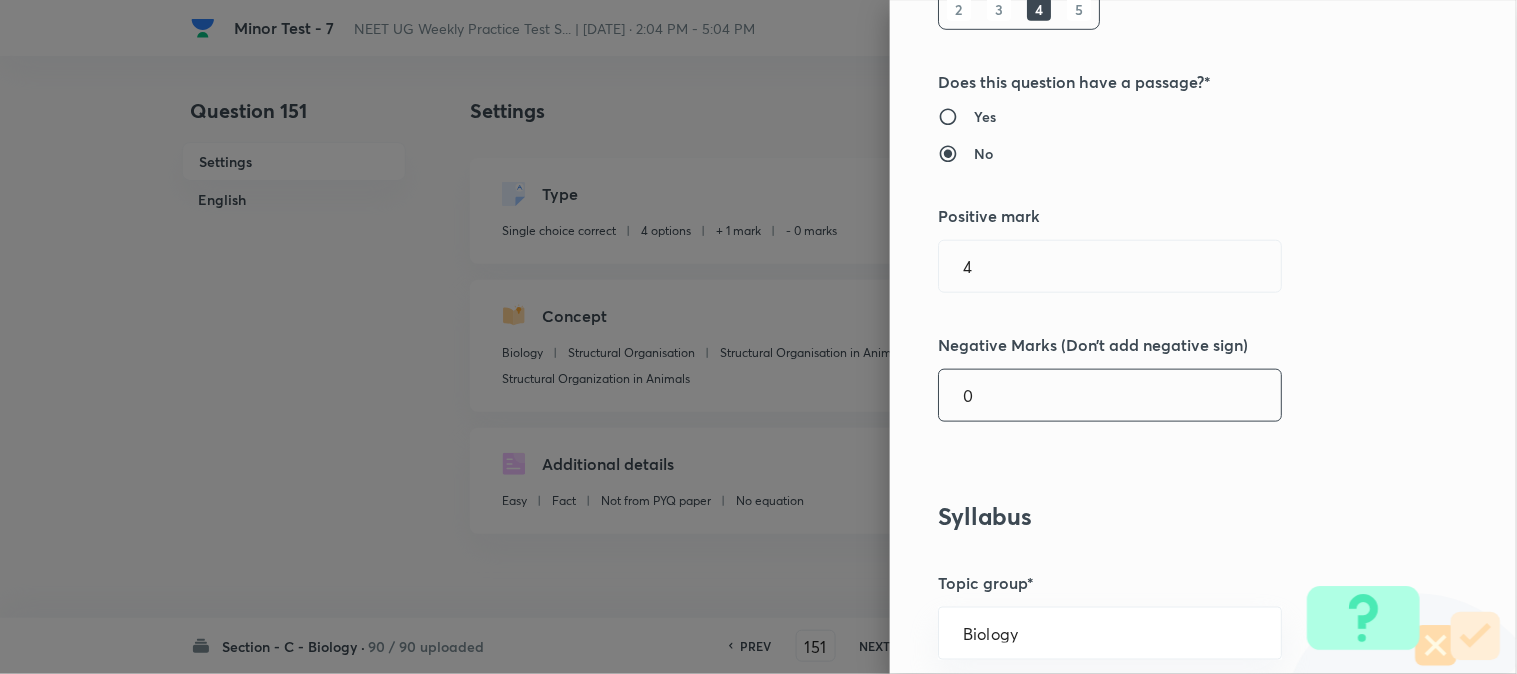 click on "0" at bounding box center (1110, 395) 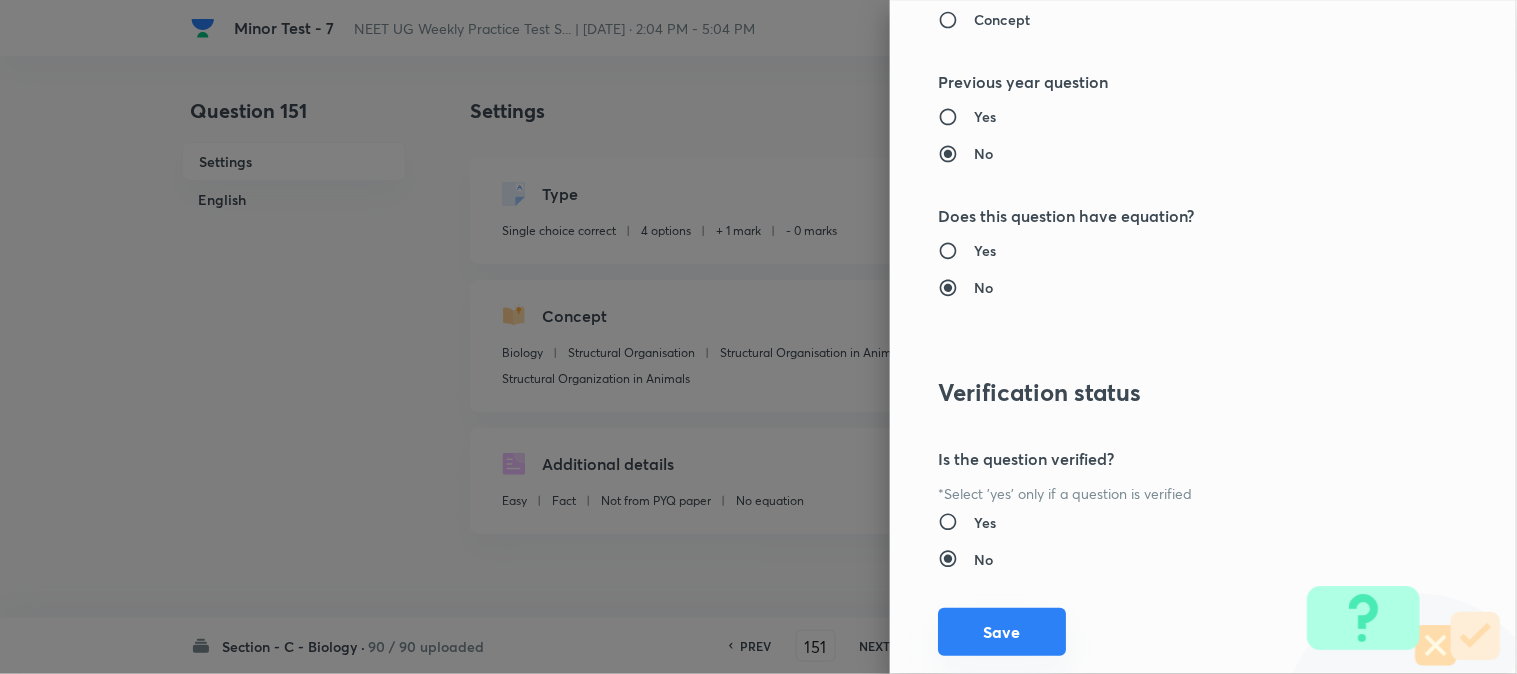 scroll, scrollTop: 2052, scrollLeft: 0, axis: vertical 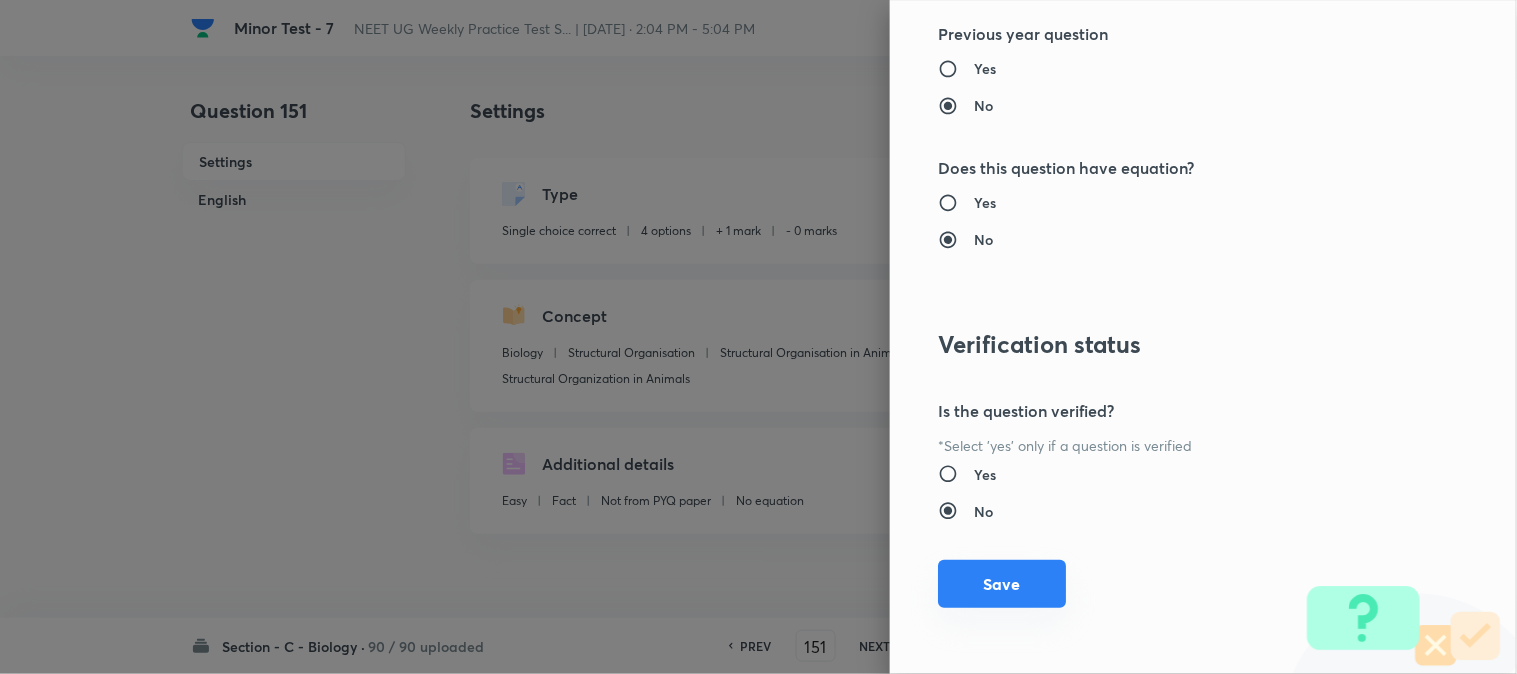 click on "Save" at bounding box center (1002, 584) 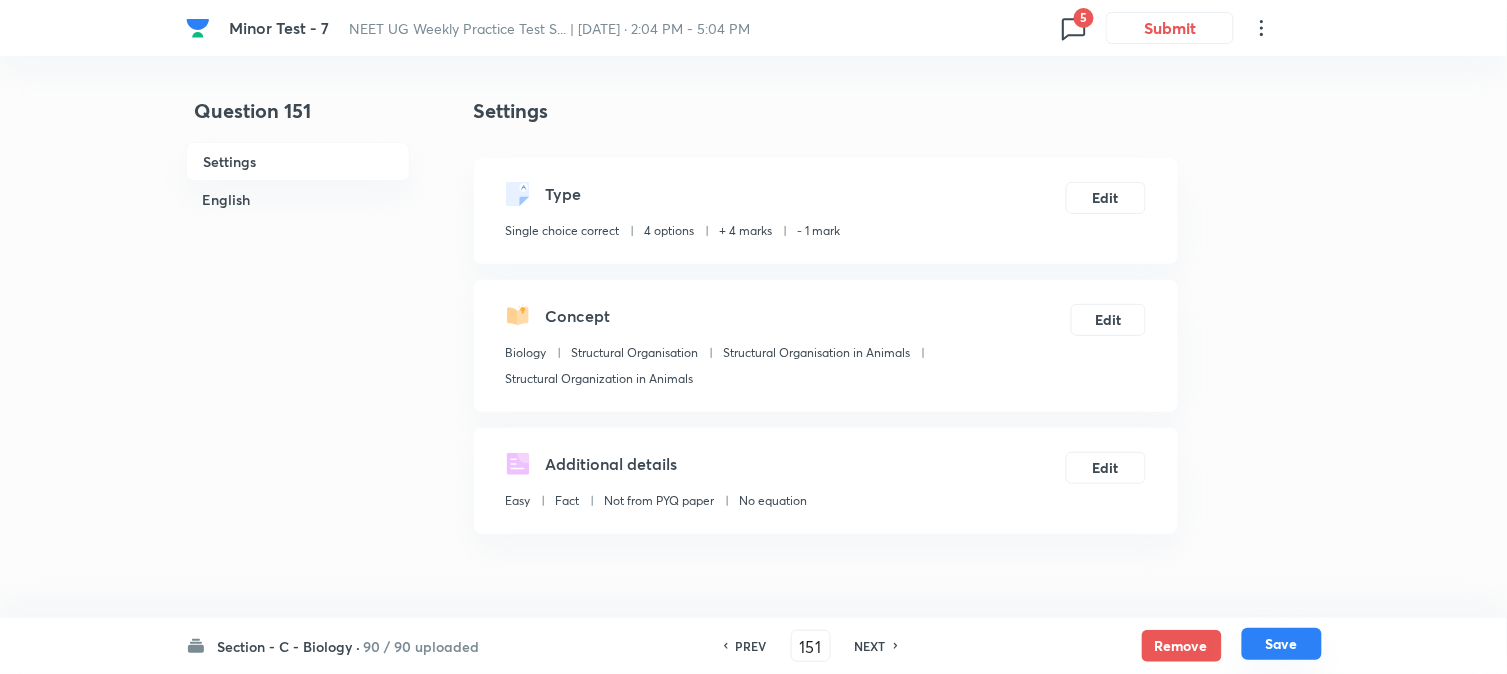 click on "Save" at bounding box center (1282, 644) 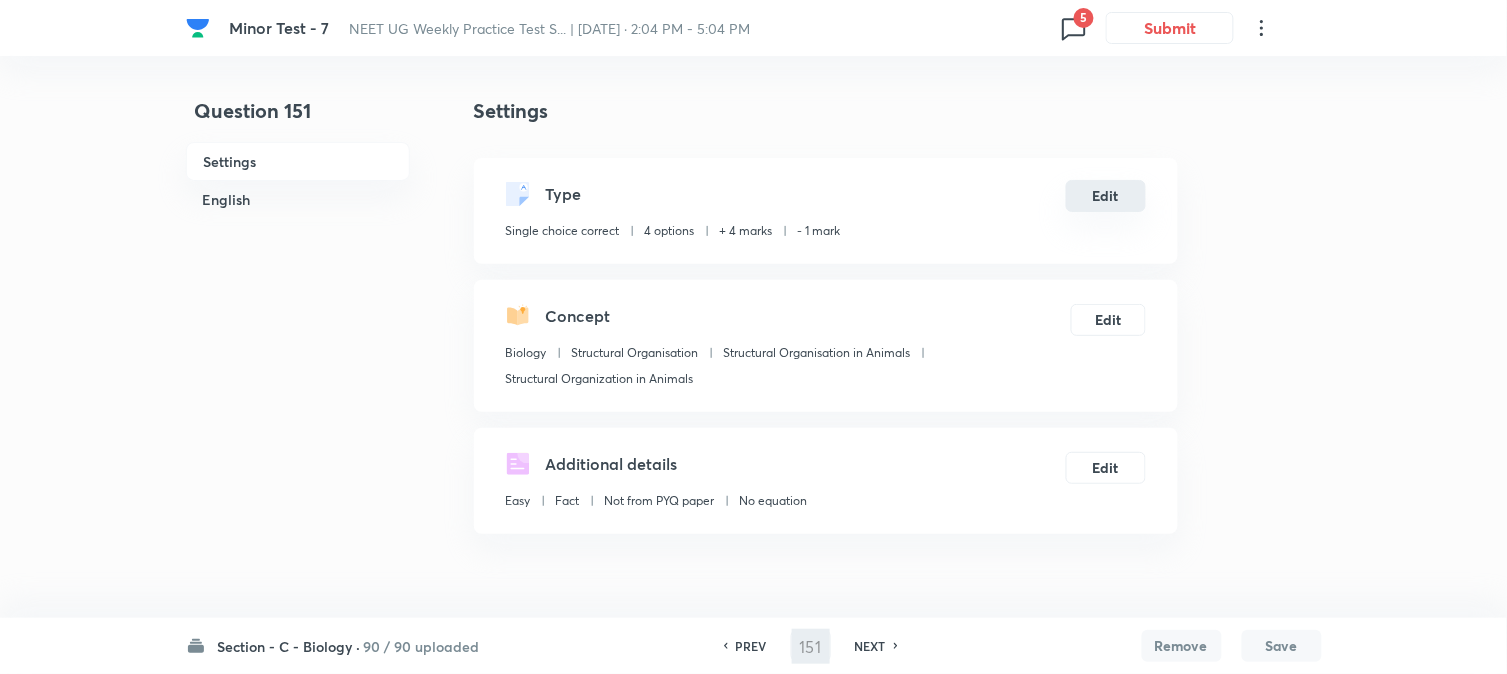 click on "Edit" at bounding box center (1106, 196) 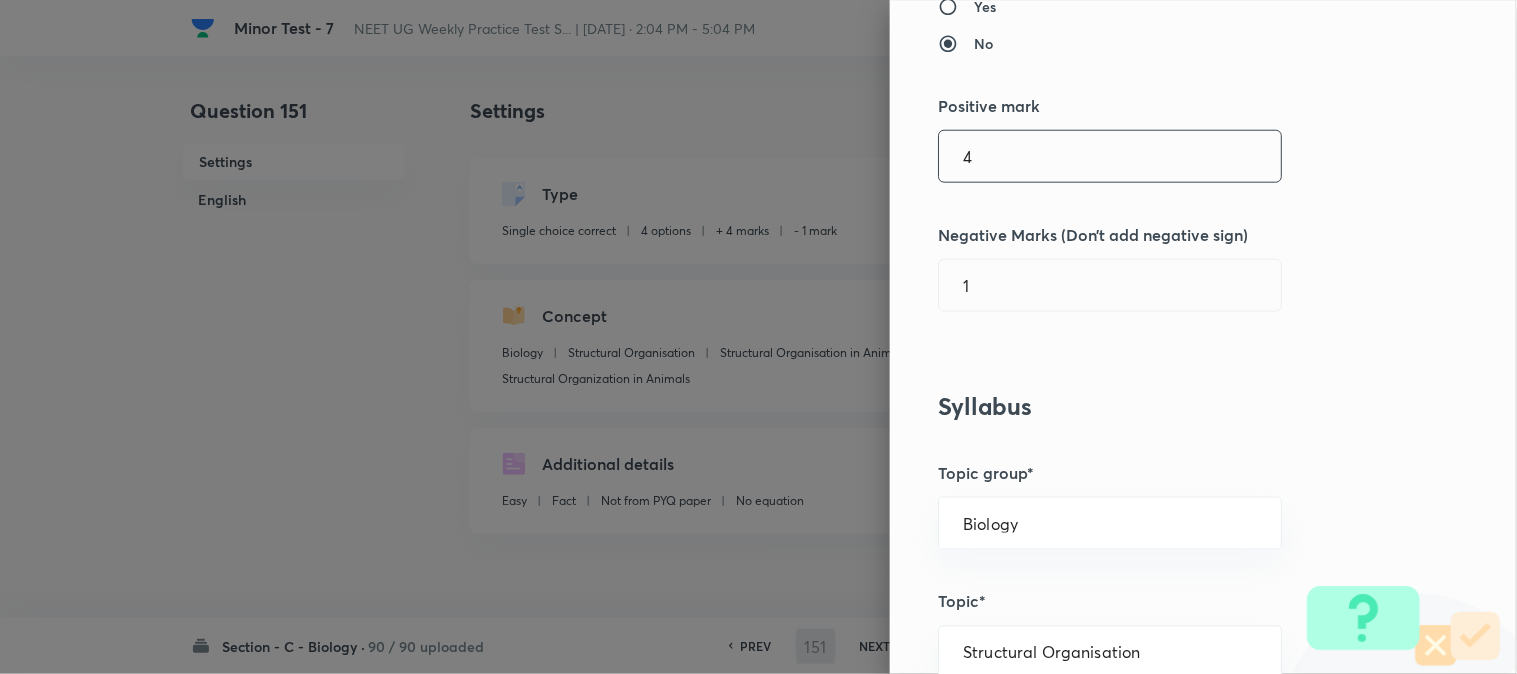 scroll, scrollTop: 444, scrollLeft: 0, axis: vertical 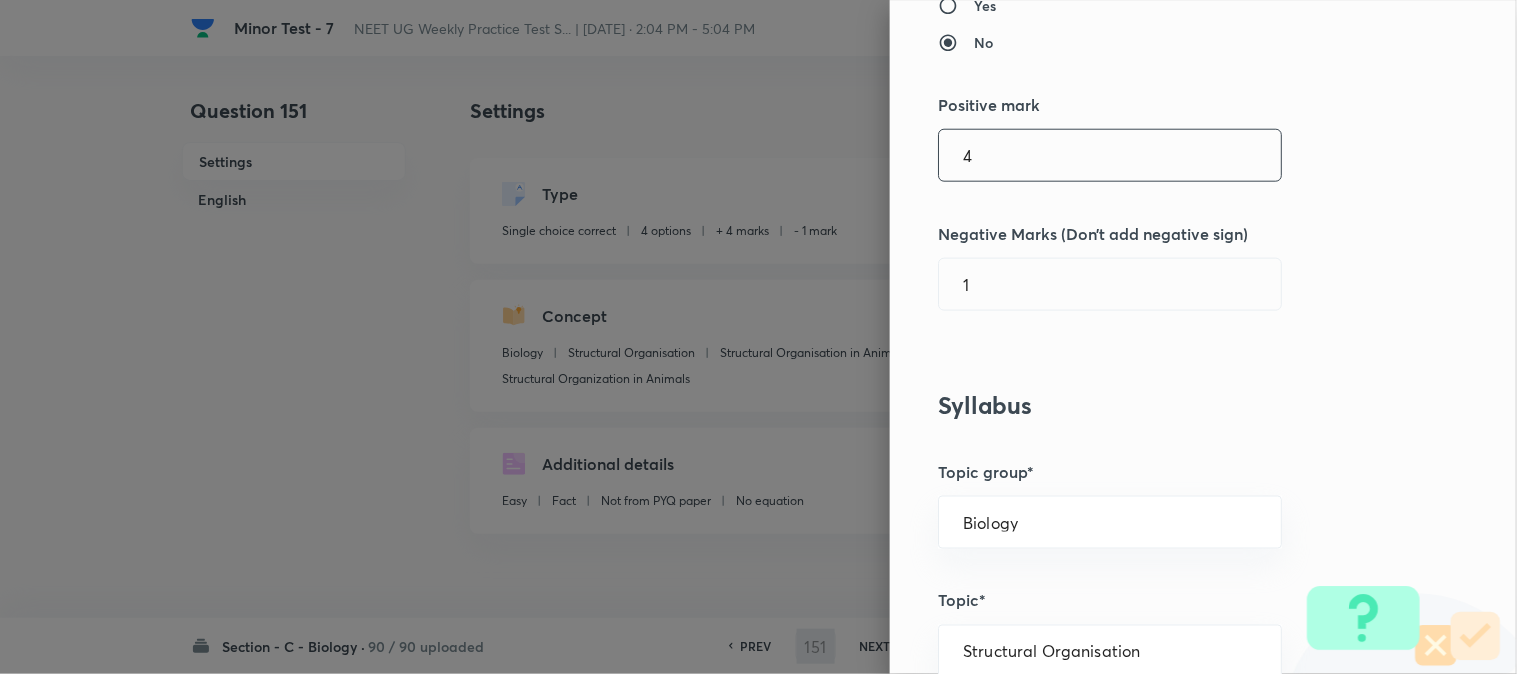 click on "4" at bounding box center (1110, 155) 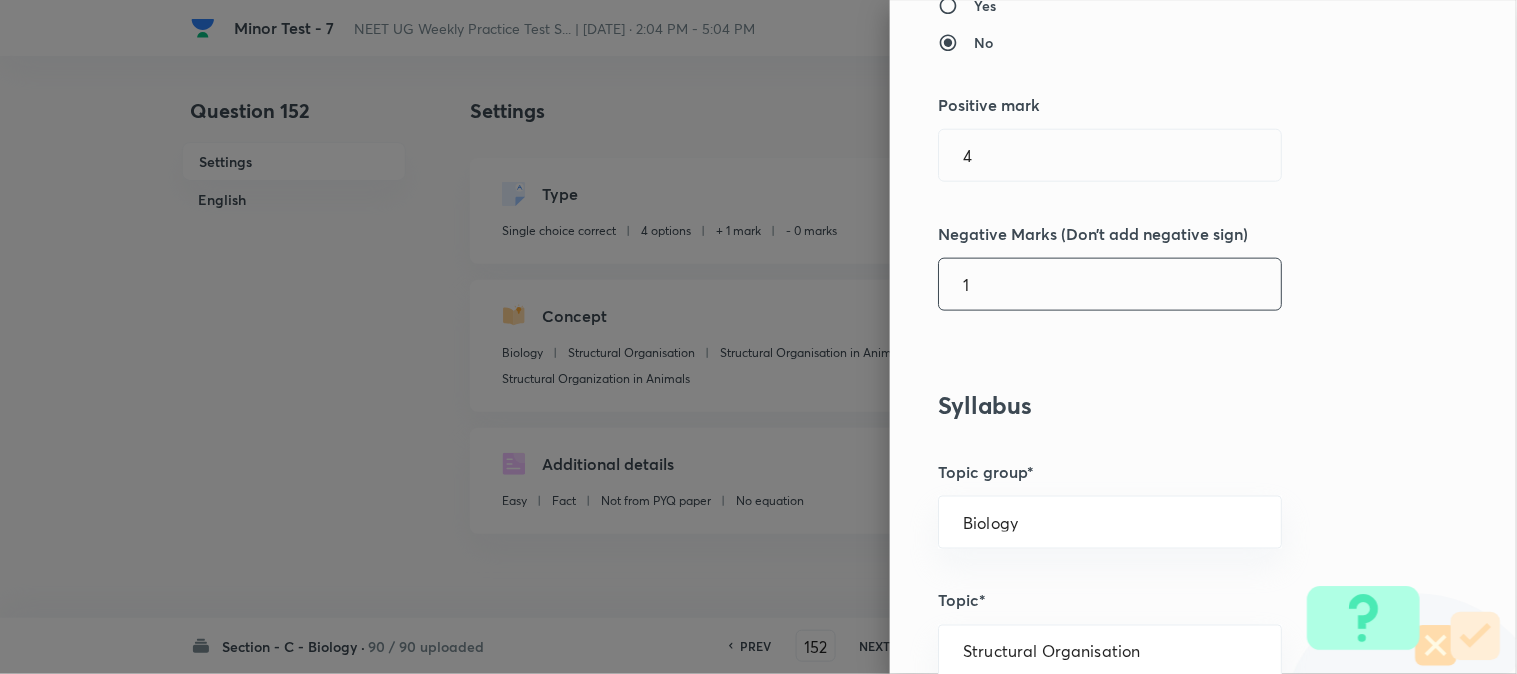 click on "1" at bounding box center [1110, 284] 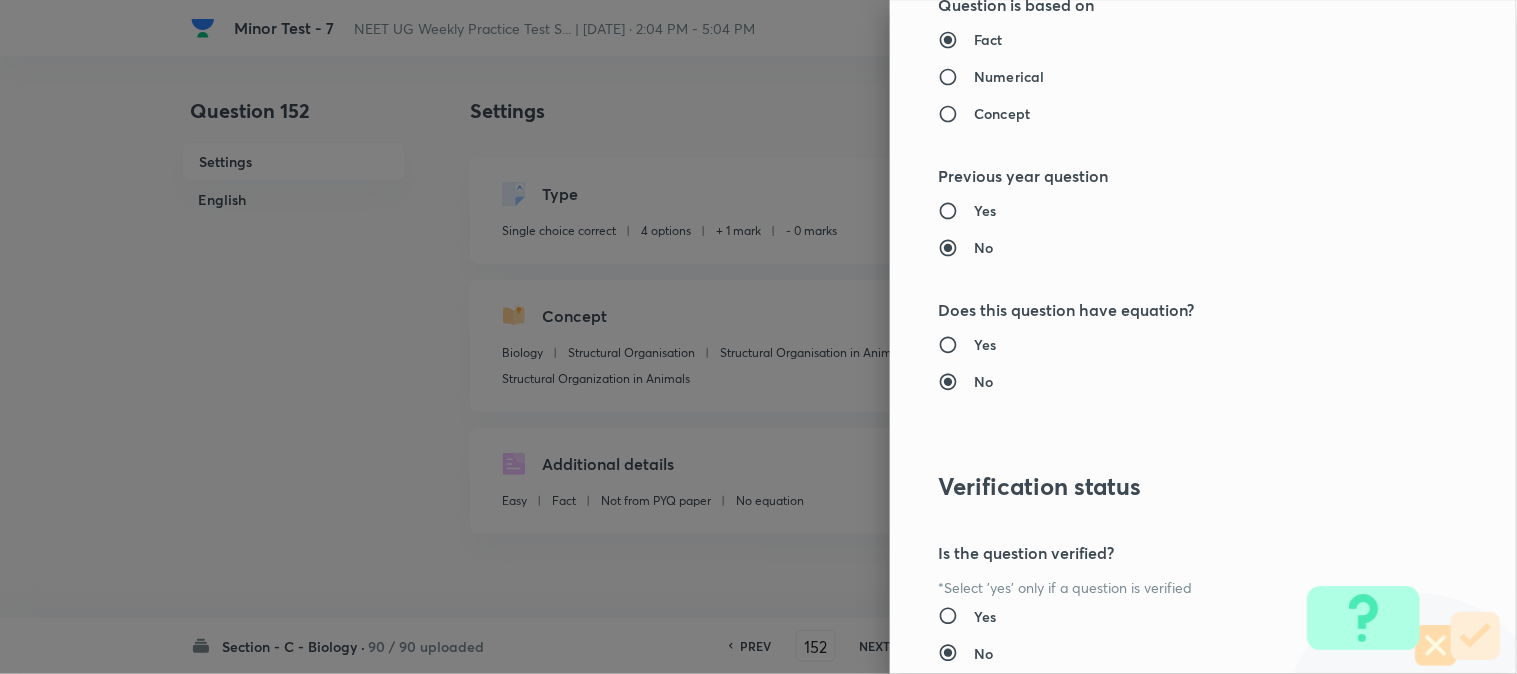 scroll, scrollTop: 2052, scrollLeft: 0, axis: vertical 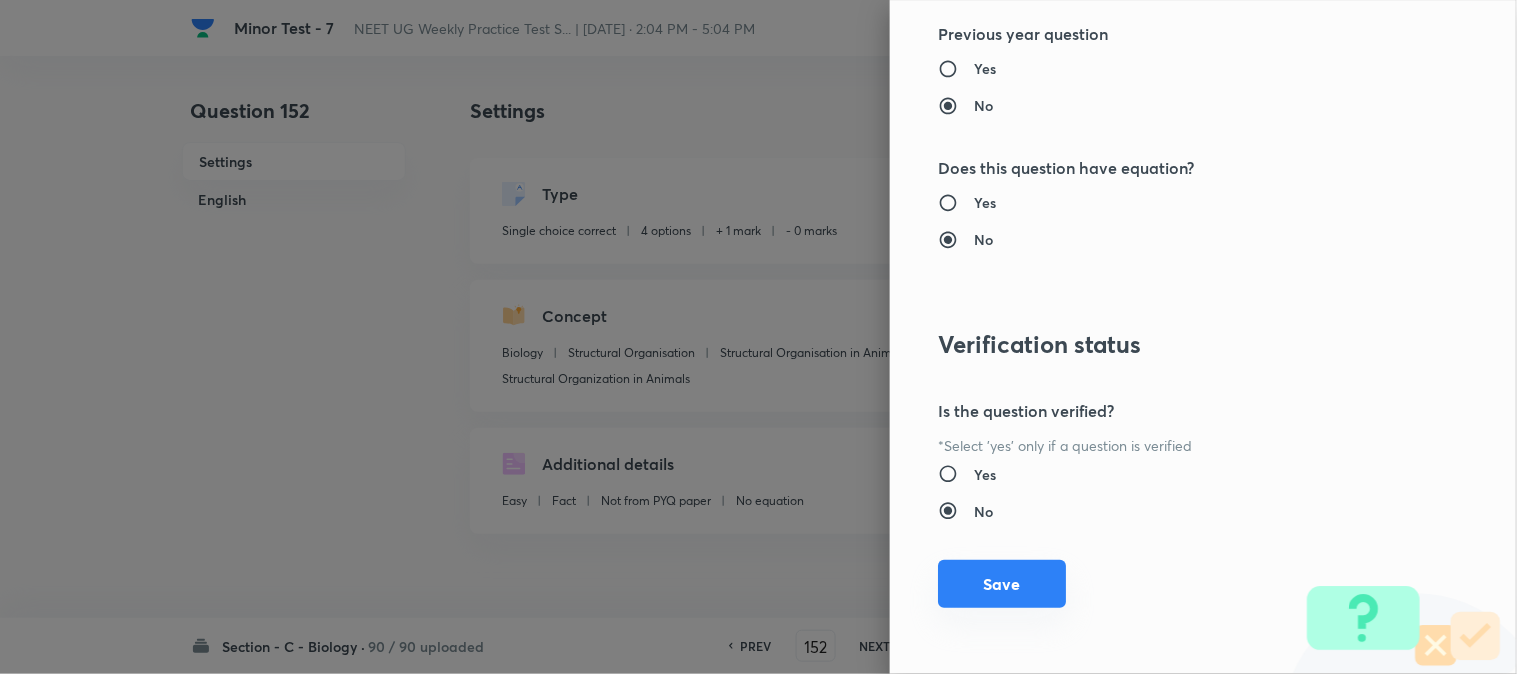 click on "Save" at bounding box center [1002, 584] 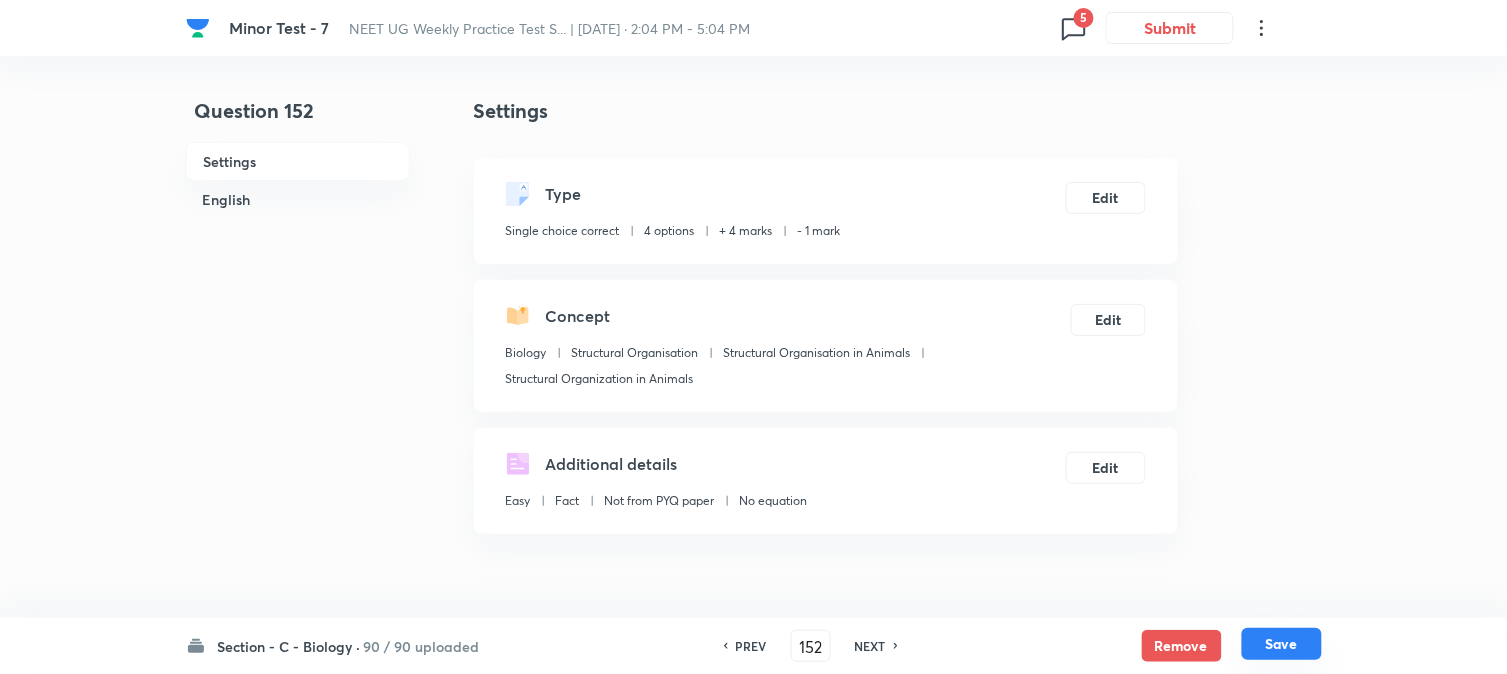 click on "Save" at bounding box center (1282, 644) 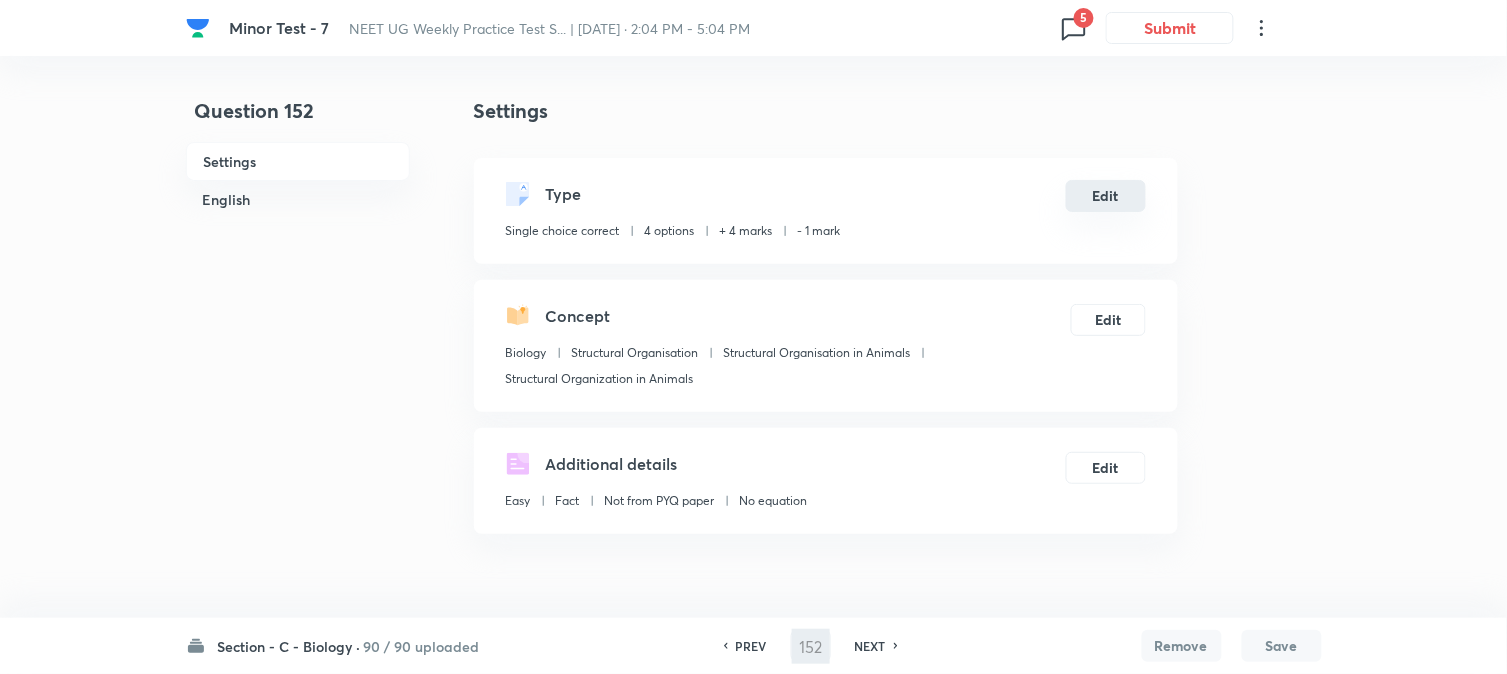 click on "Edit" at bounding box center (1106, 196) 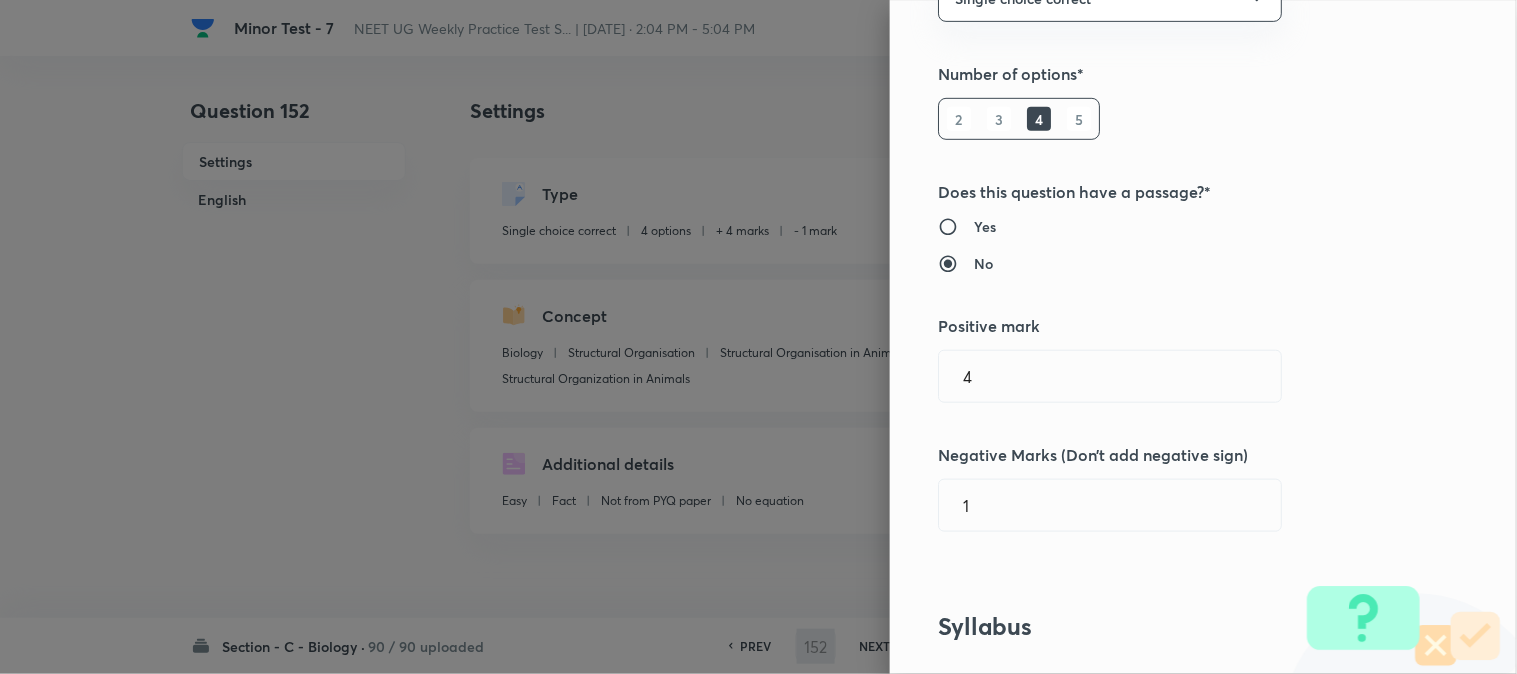 scroll, scrollTop: 444, scrollLeft: 0, axis: vertical 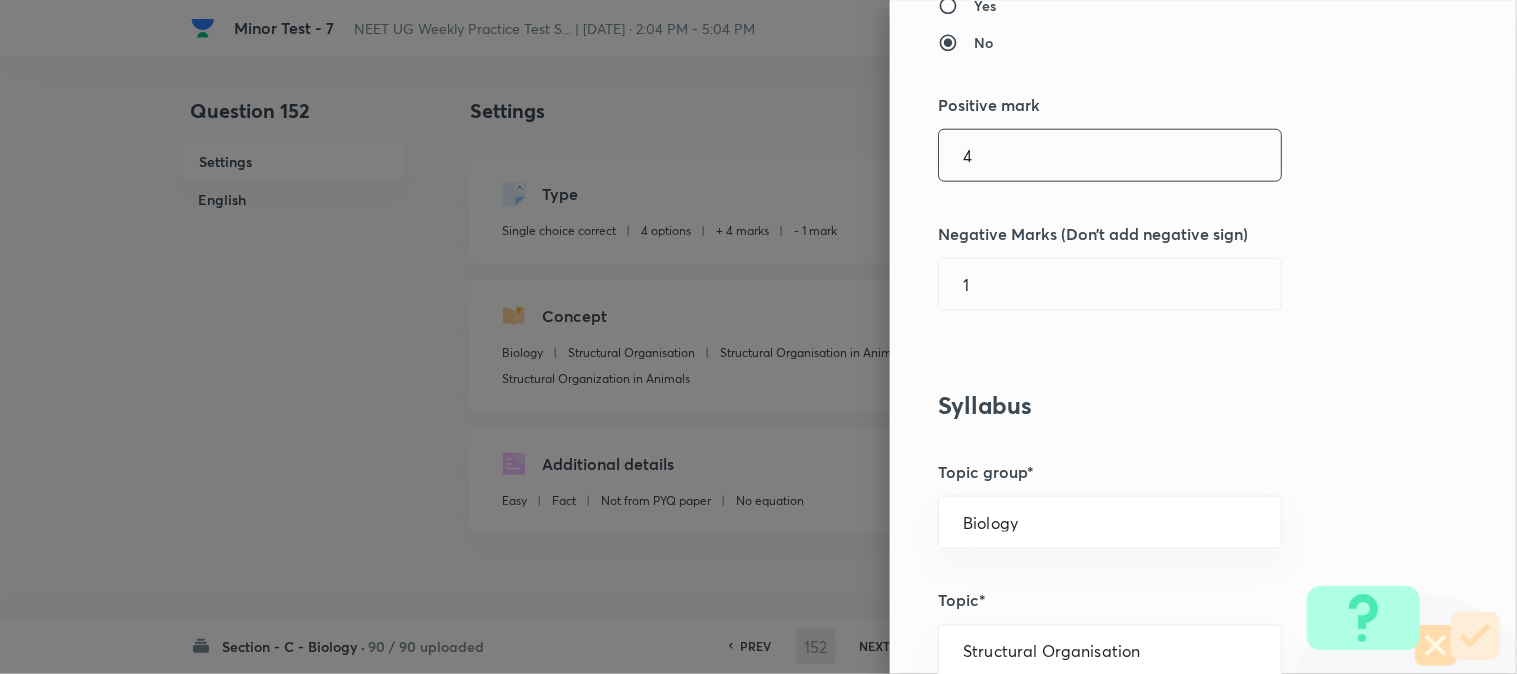 click on "4" at bounding box center [1110, 155] 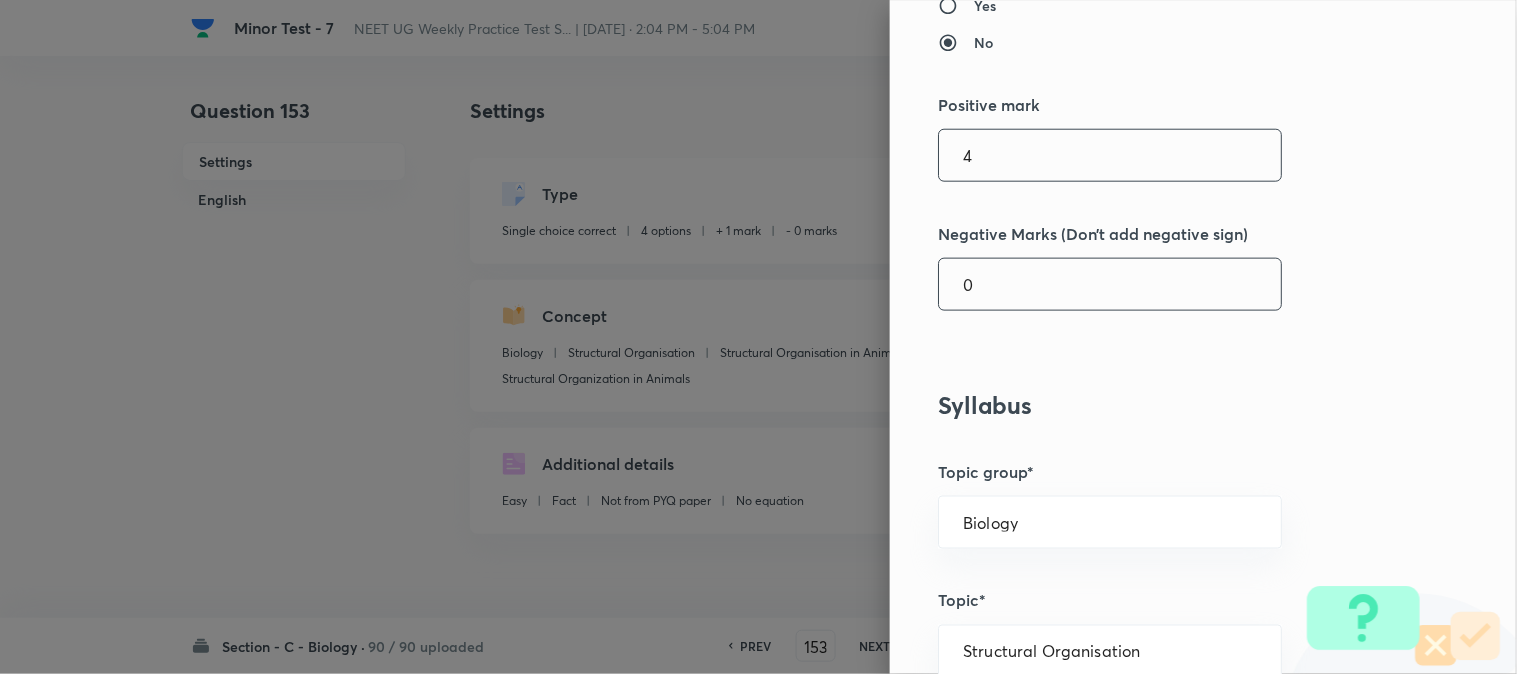 click on "0" at bounding box center (1110, 284) 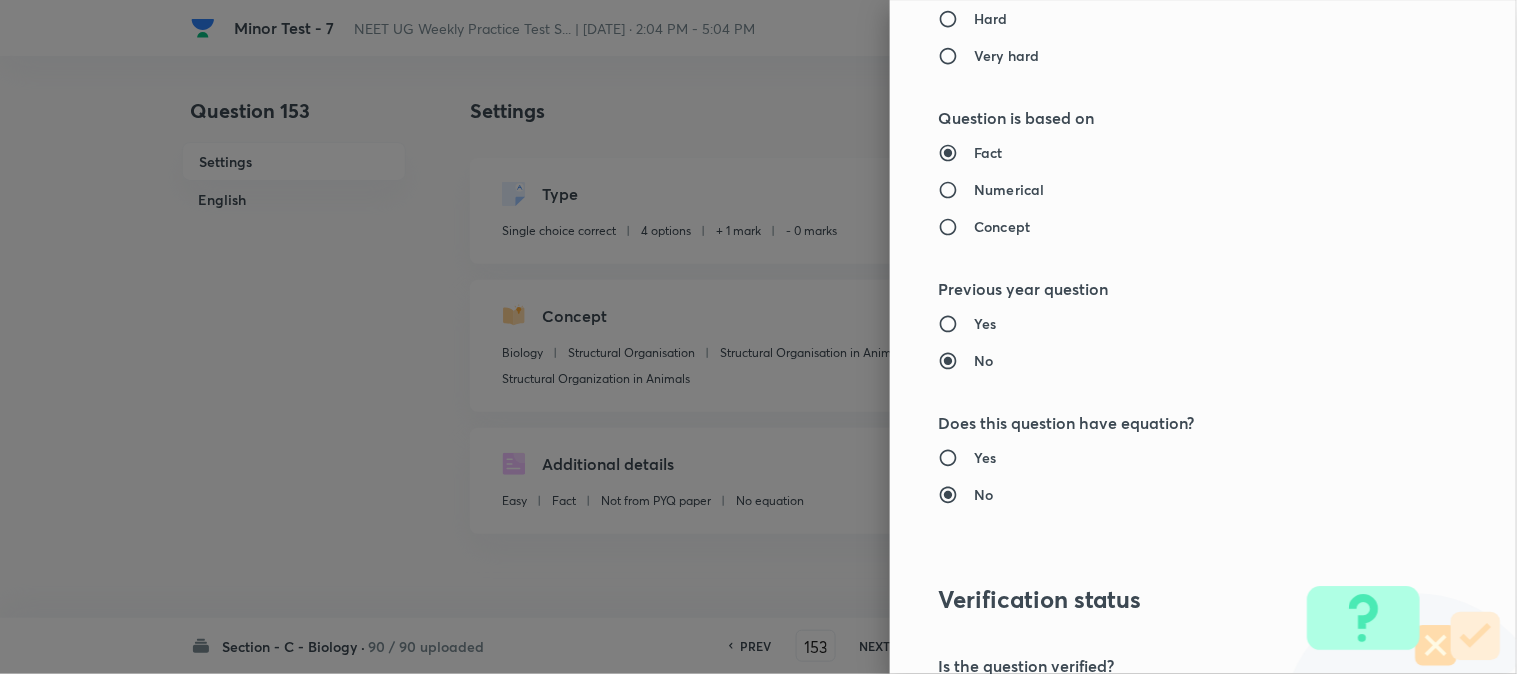 scroll, scrollTop: 2052, scrollLeft: 0, axis: vertical 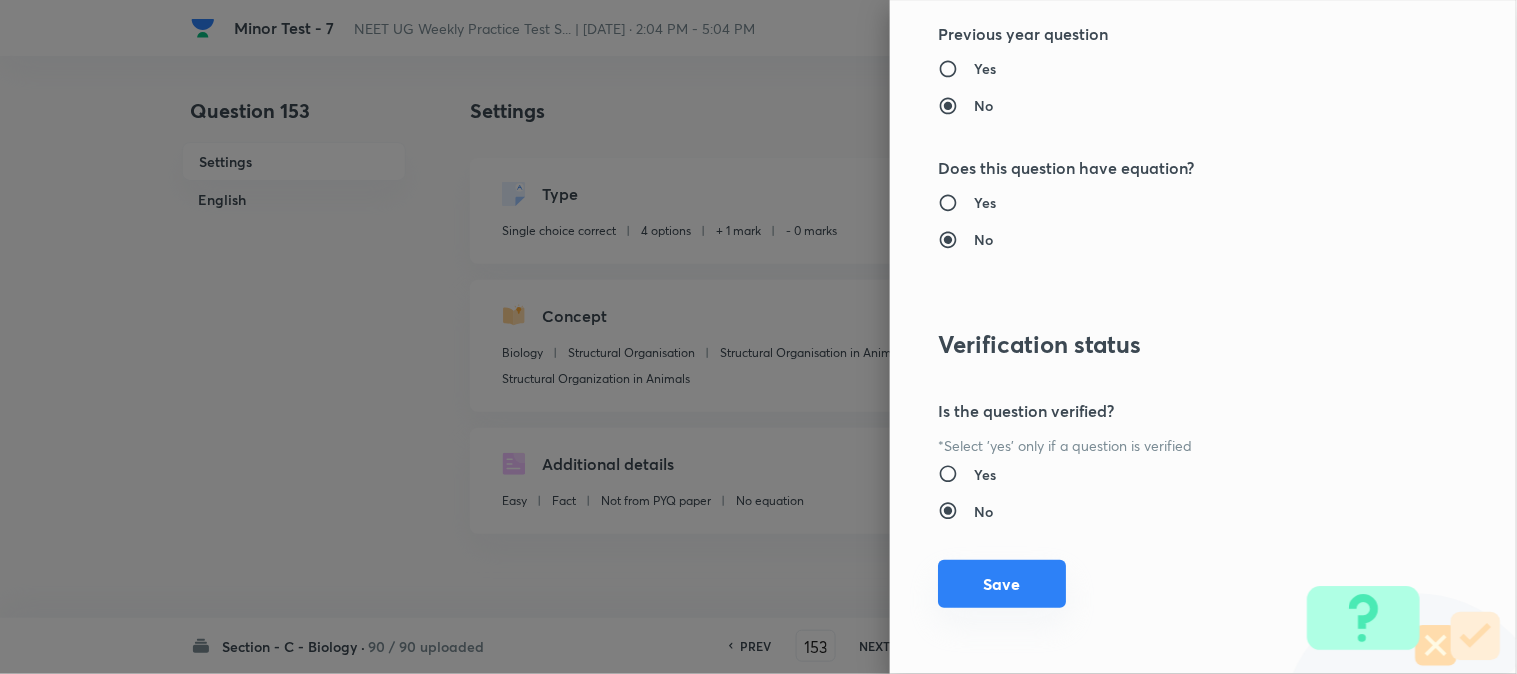 click on "Save" at bounding box center [1002, 584] 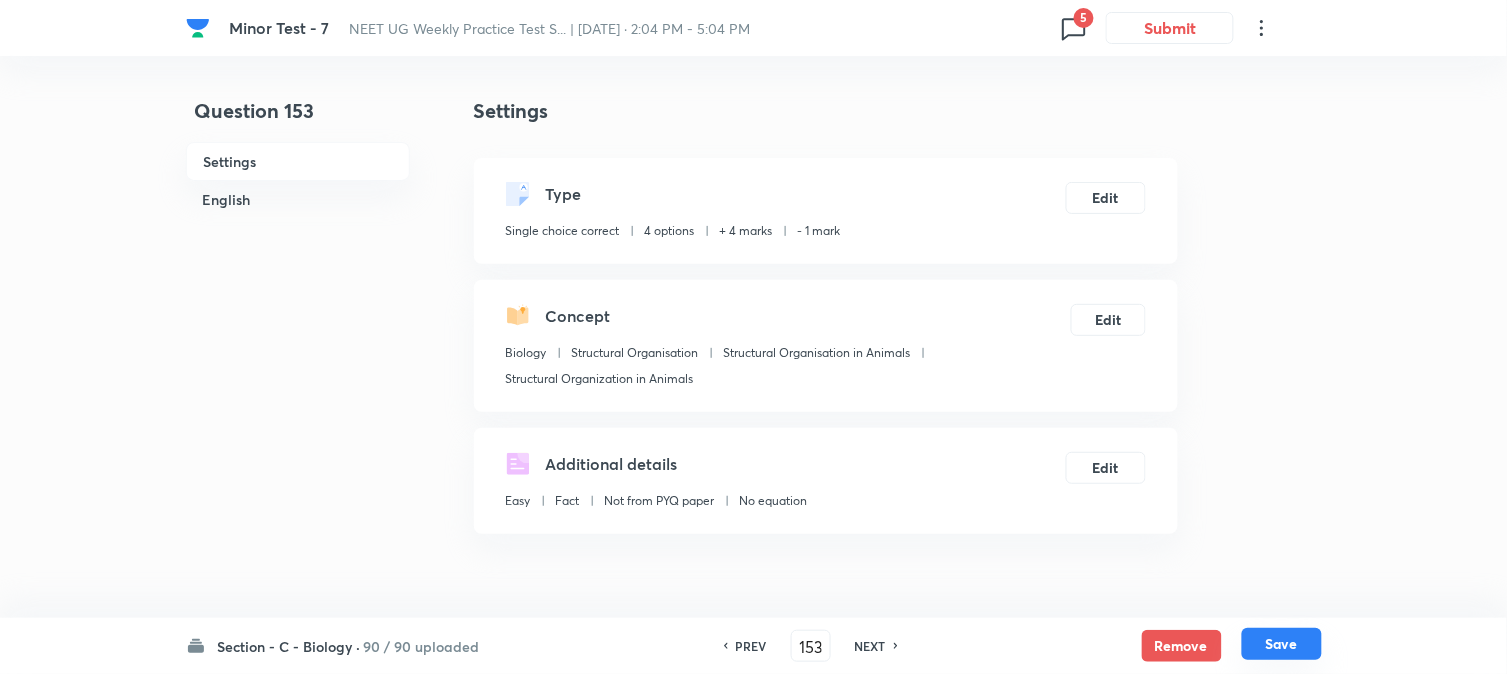 click on "Save" at bounding box center [1282, 644] 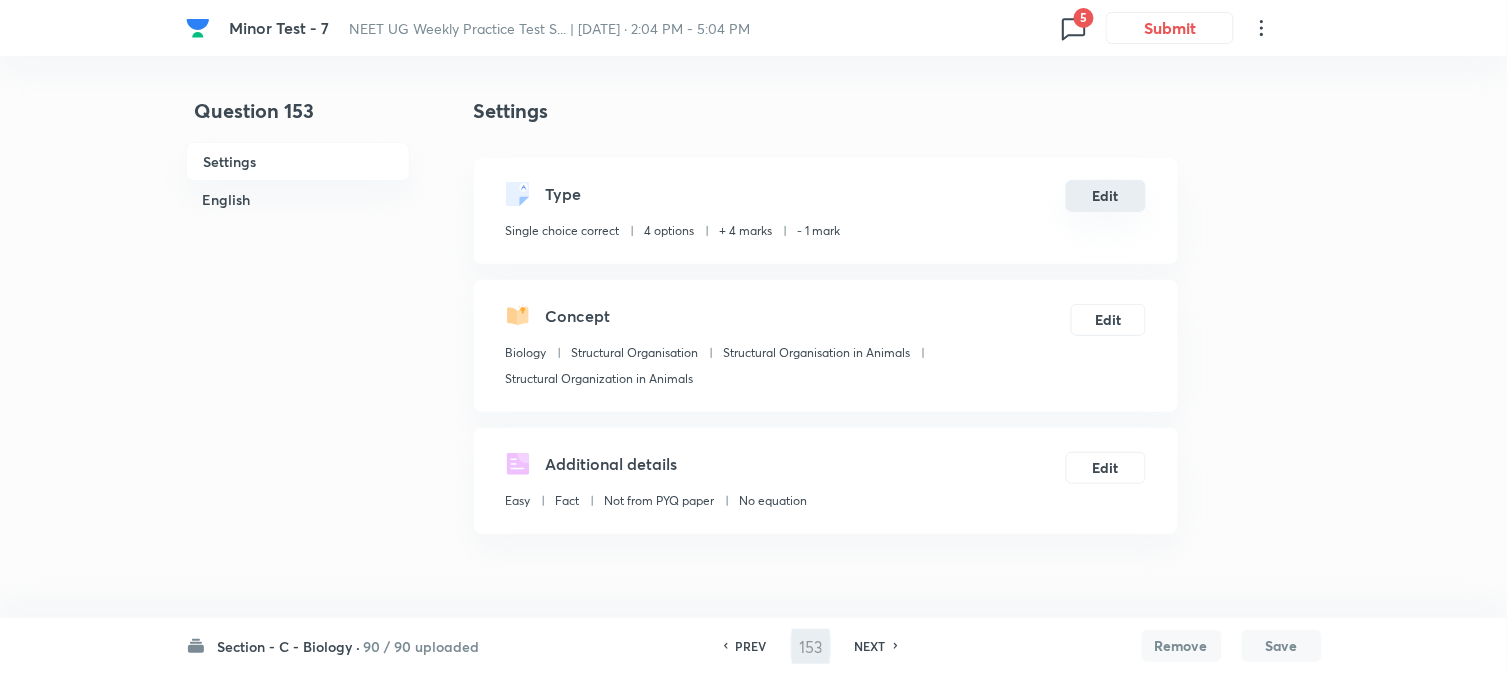 click on "Edit" at bounding box center [1106, 196] 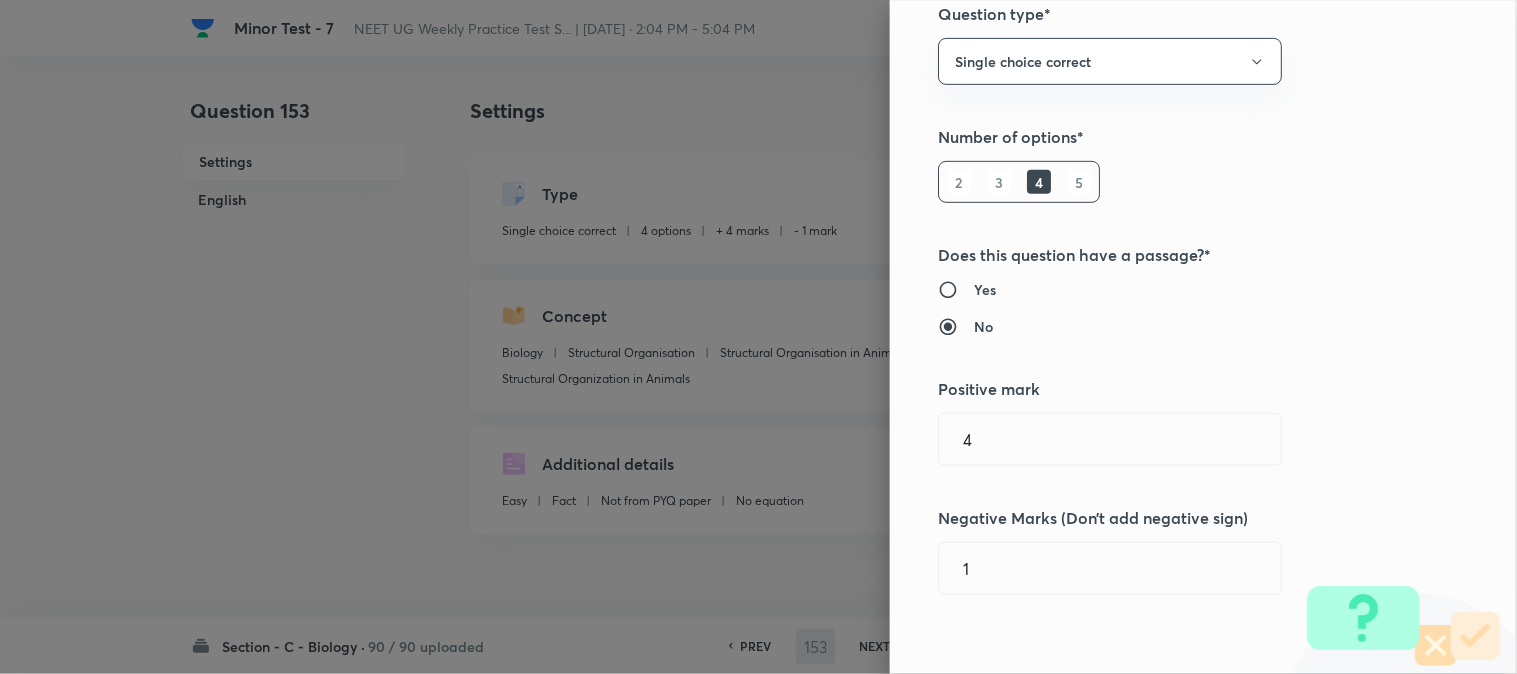 scroll, scrollTop: 444, scrollLeft: 0, axis: vertical 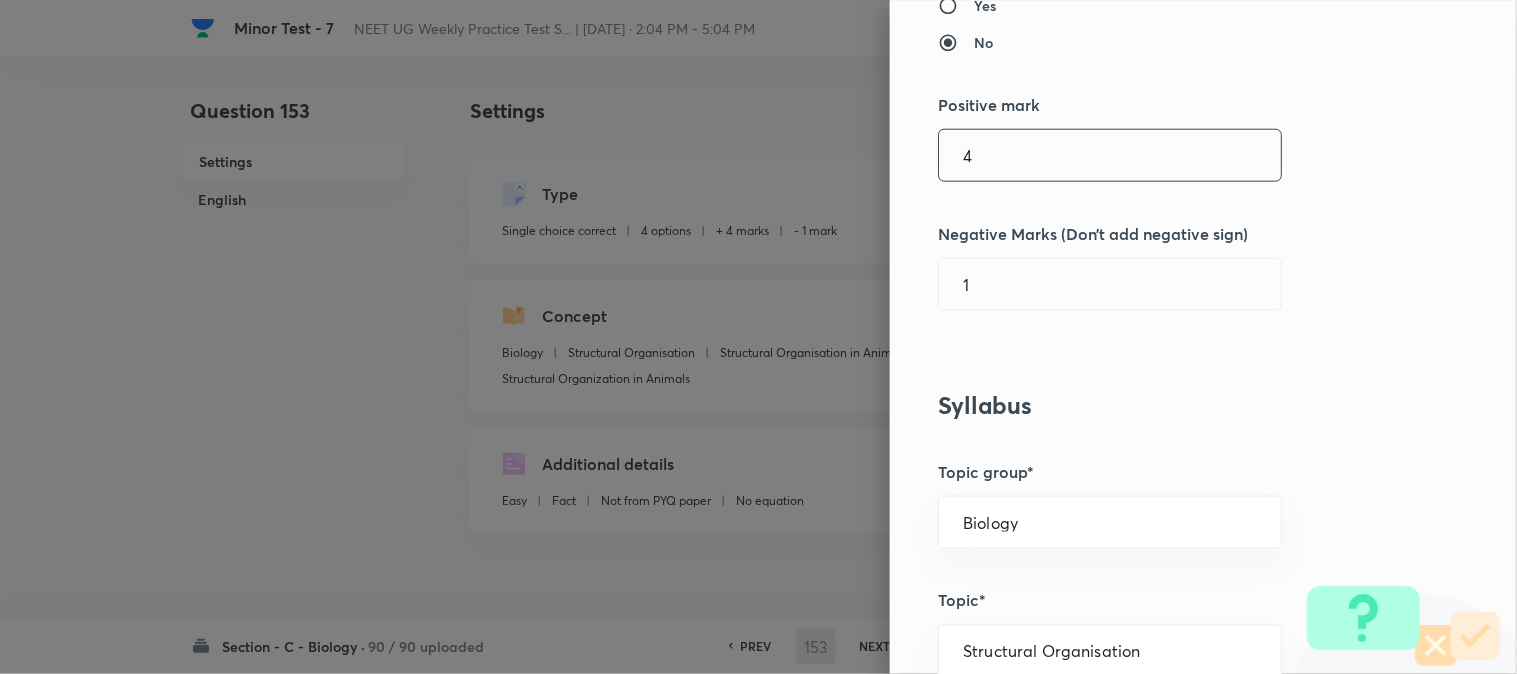 click on "4" at bounding box center [1110, 155] 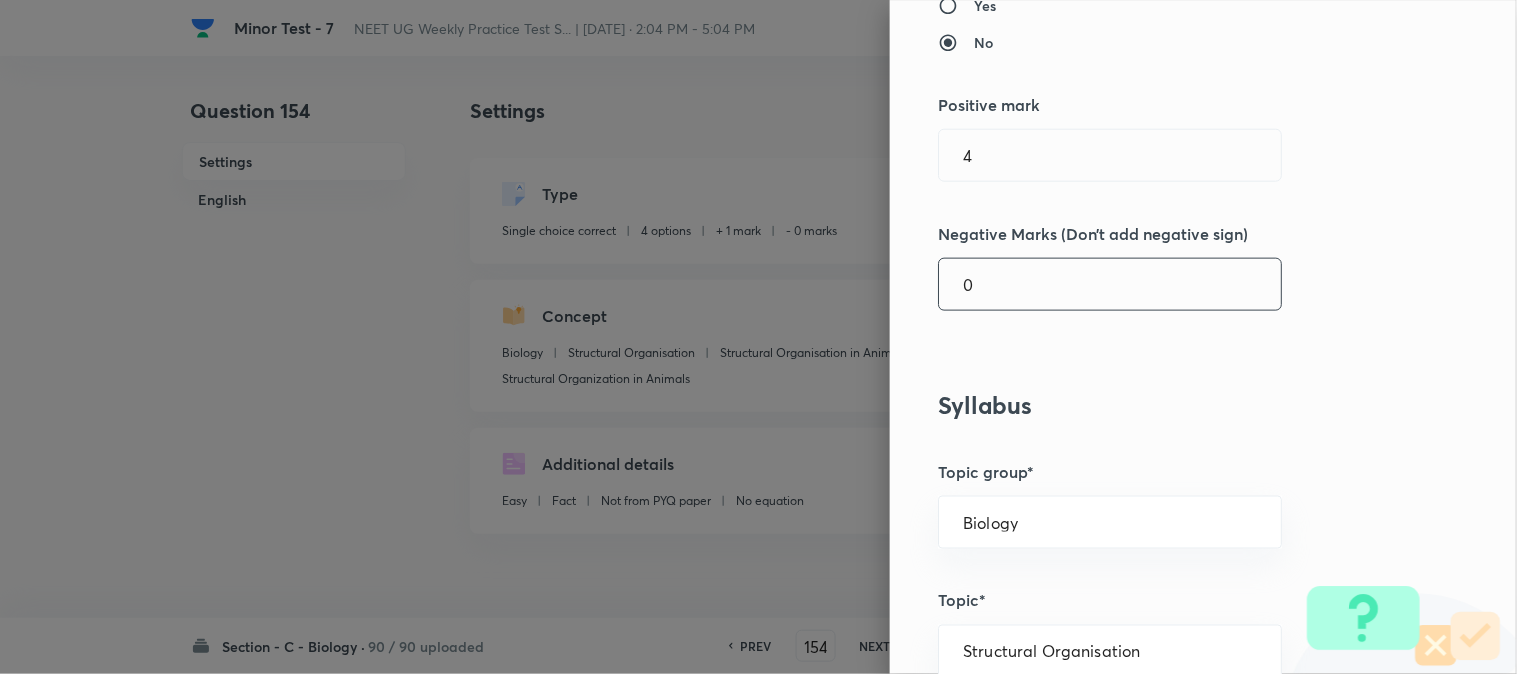 click on "0" at bounding box center [1110, 284] 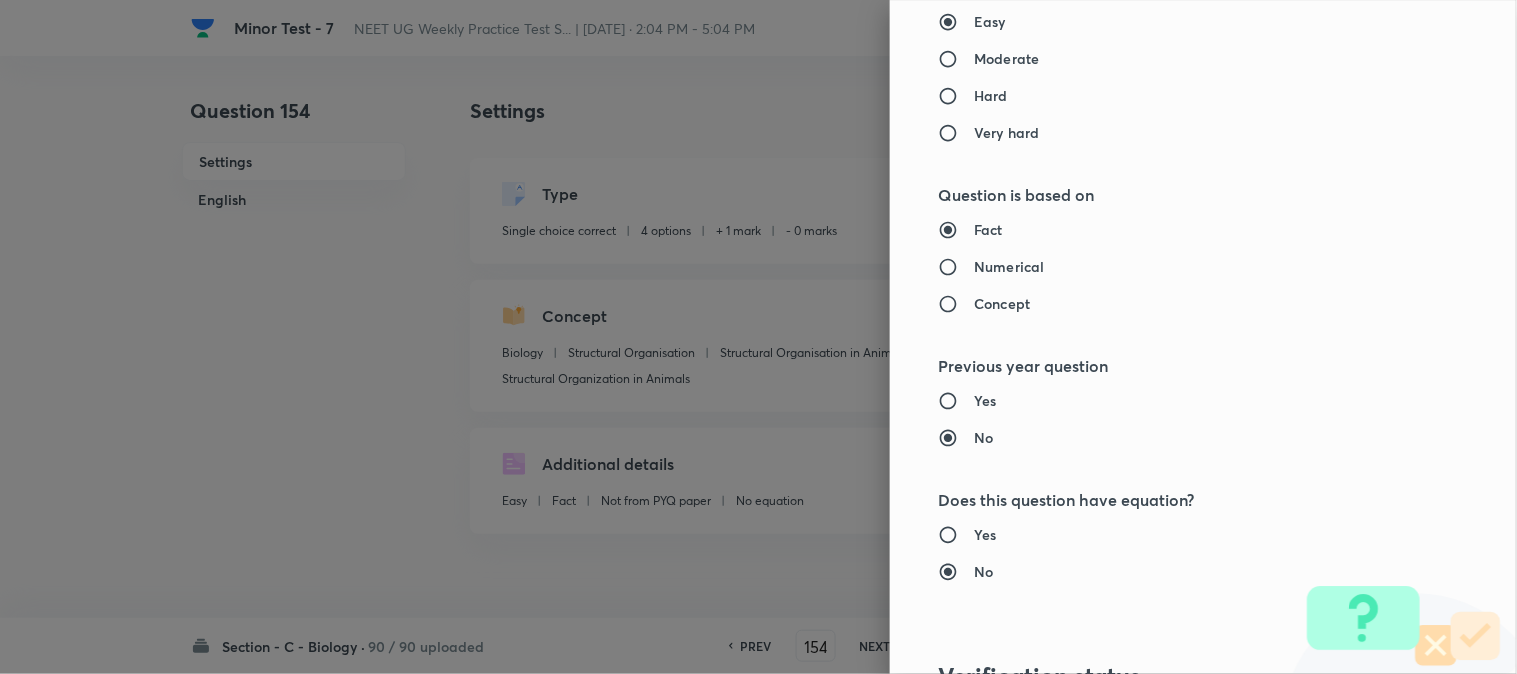 scroll, scrollTop: 2052, scrollLeft: 0, axis: vertical 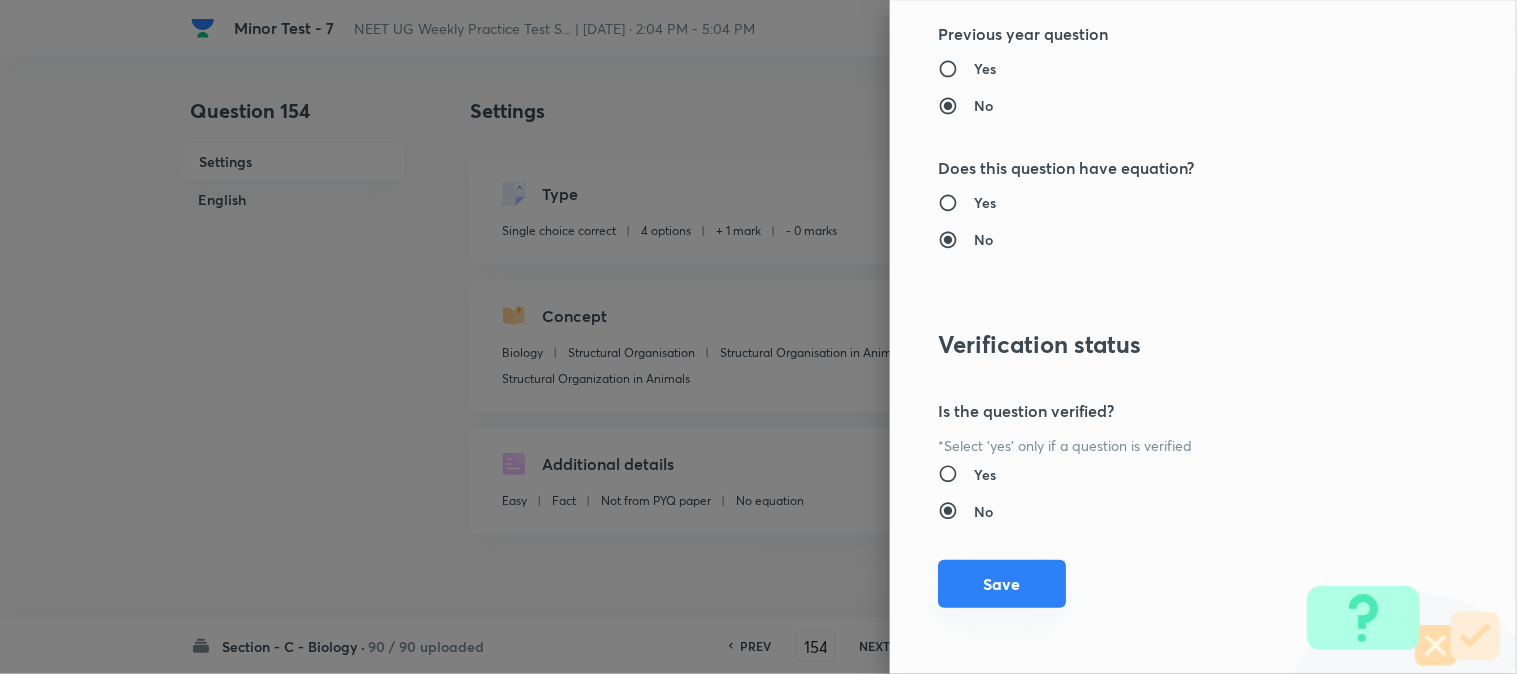 click on "Save" at bounding box center (1002, 584) 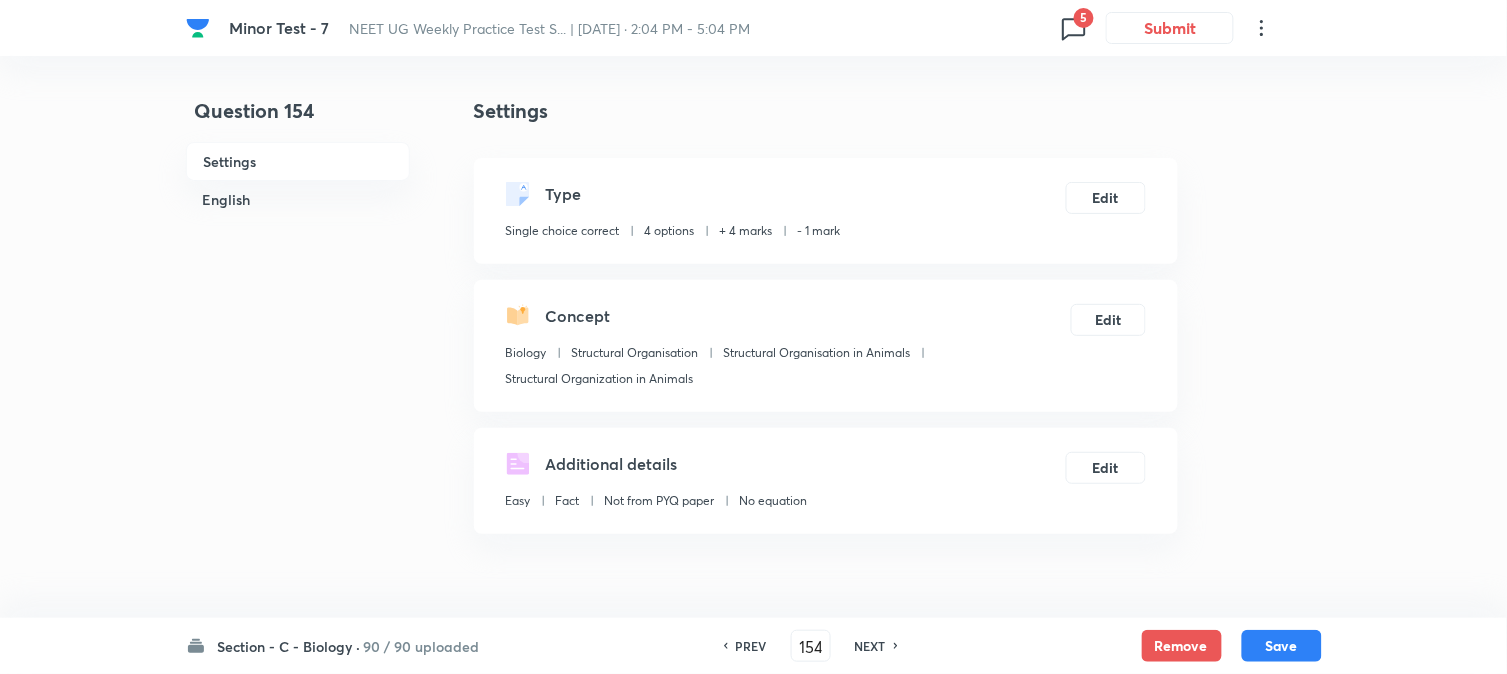 drag, startPoint x: 1270, startPoint y: 638, endPoint x: 1268, endPoint y: 620, distance: 18.110771 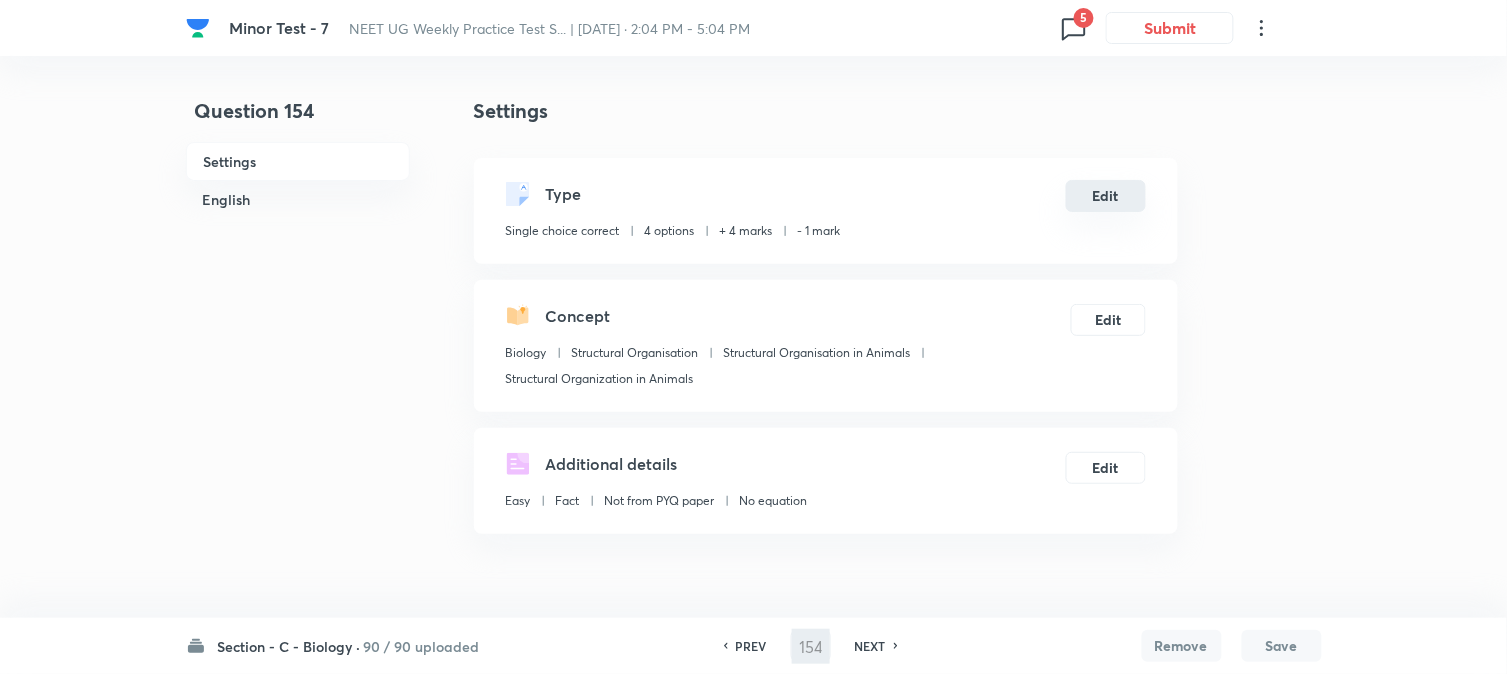 click on "Edit" at bounding box center (1106, 196) 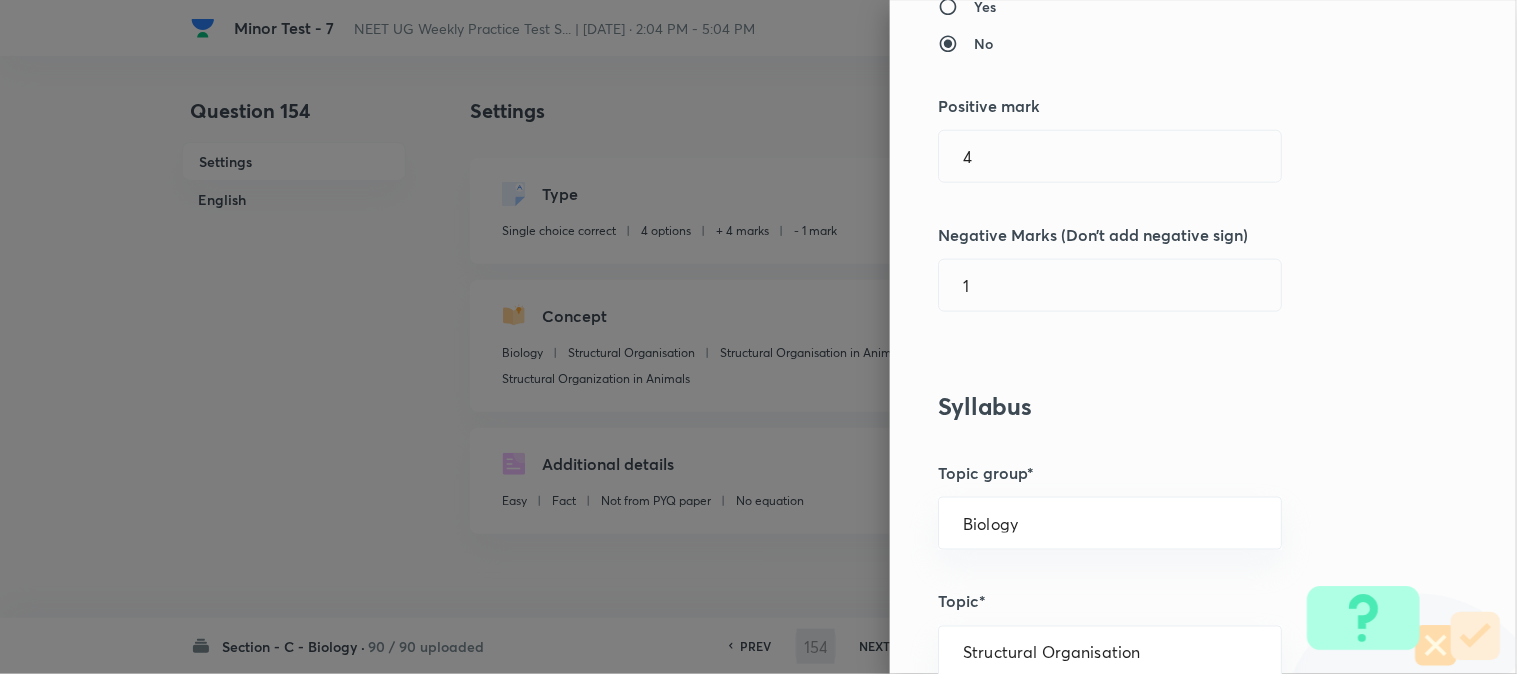 scroll, scrollTop: 444, scrollLeft: 0, axis: vertical 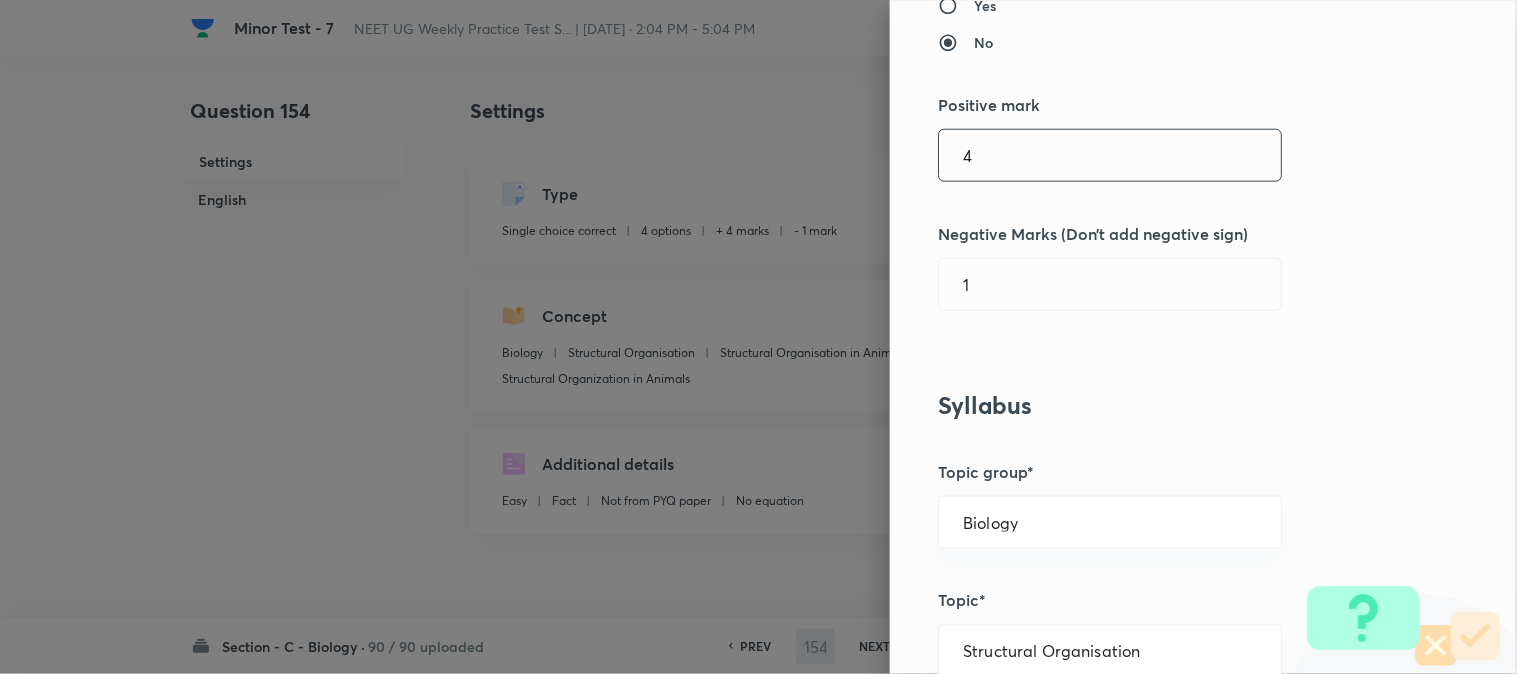 click on "4" at bounding box center [1110, 155] 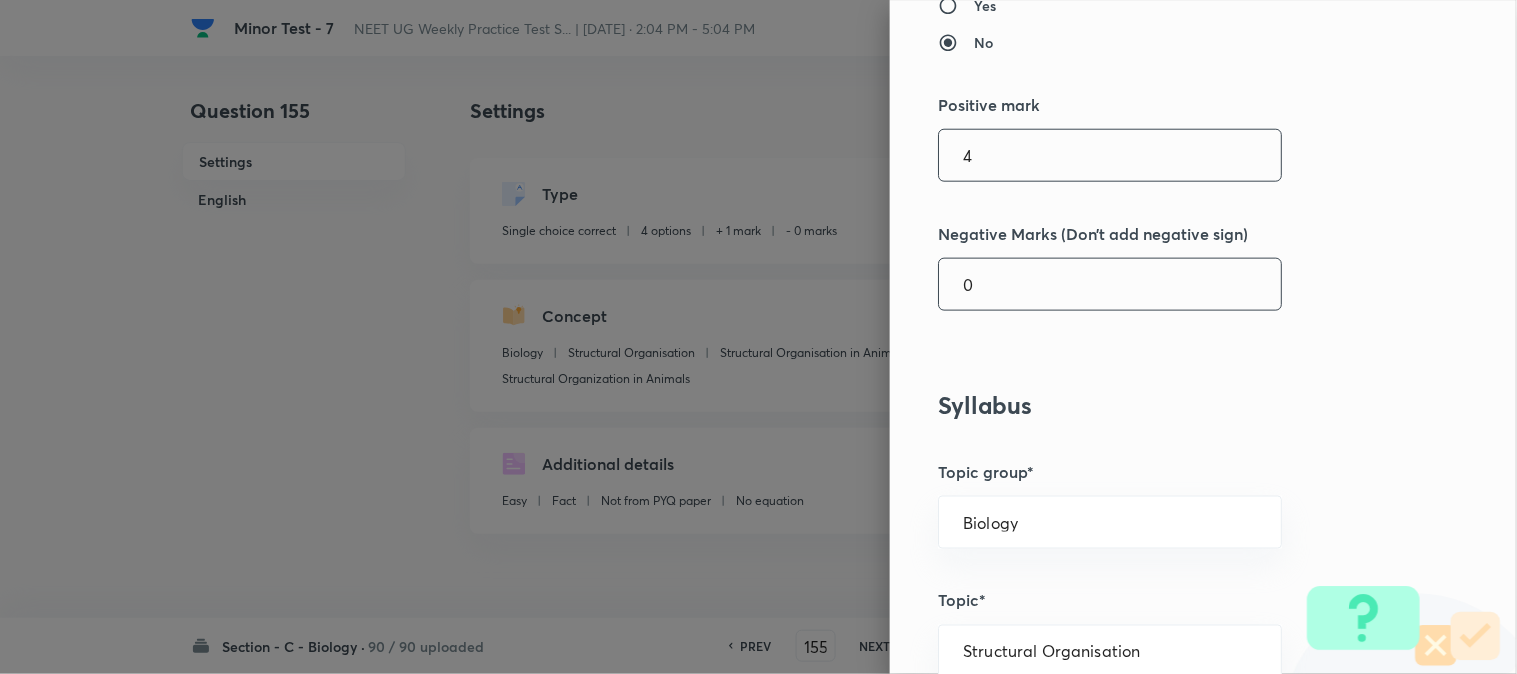 click on "0" at bounding box center [1110, 284] 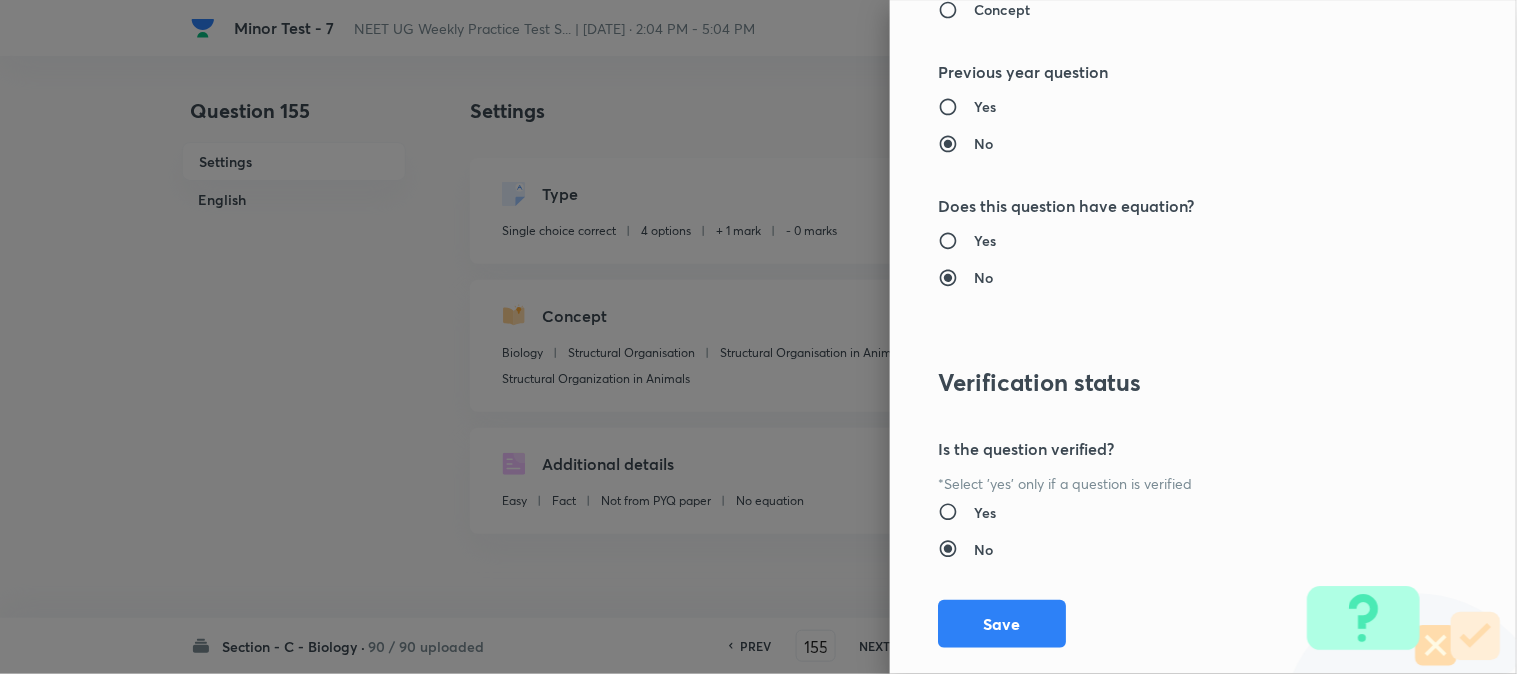 scroll, scrollTop: 2052, scrollLeft: 0, axis: vertical 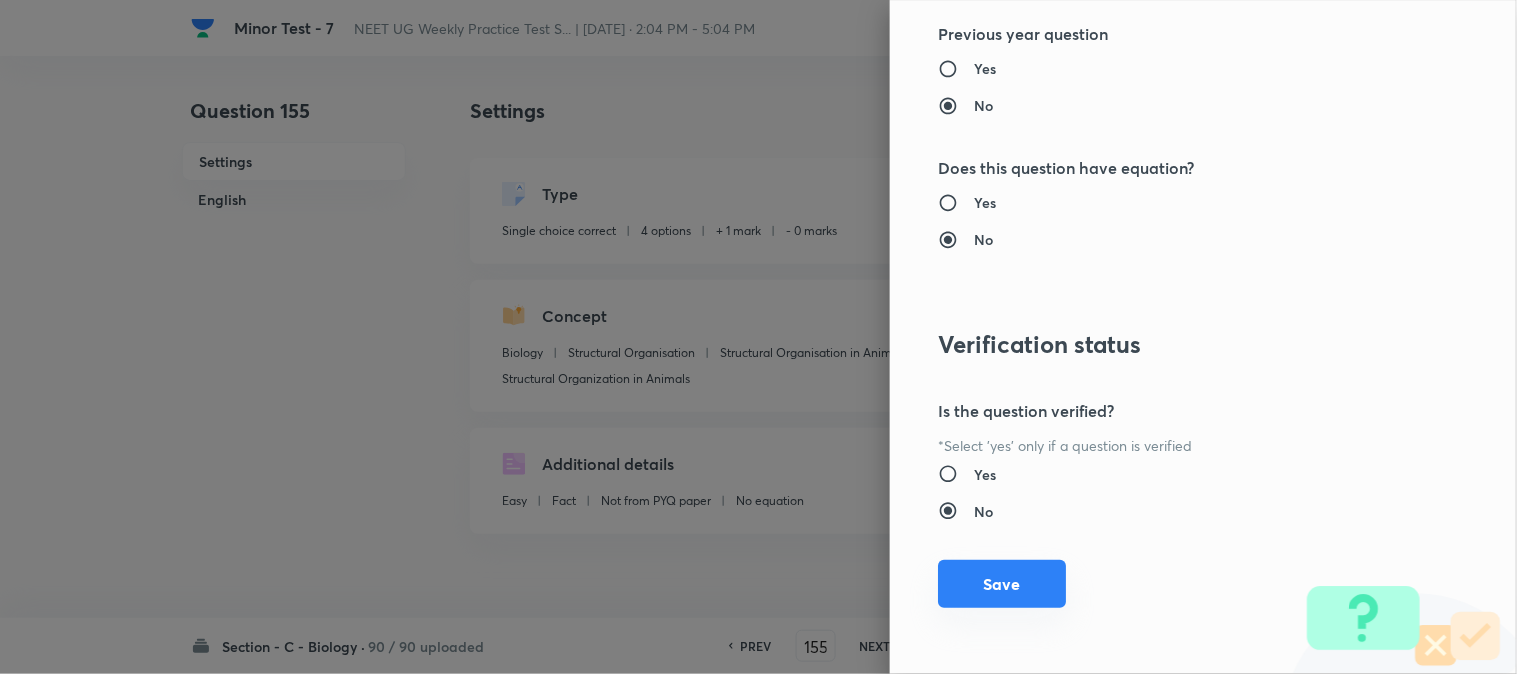 click on "Save" at bounding box center [1002, 584] 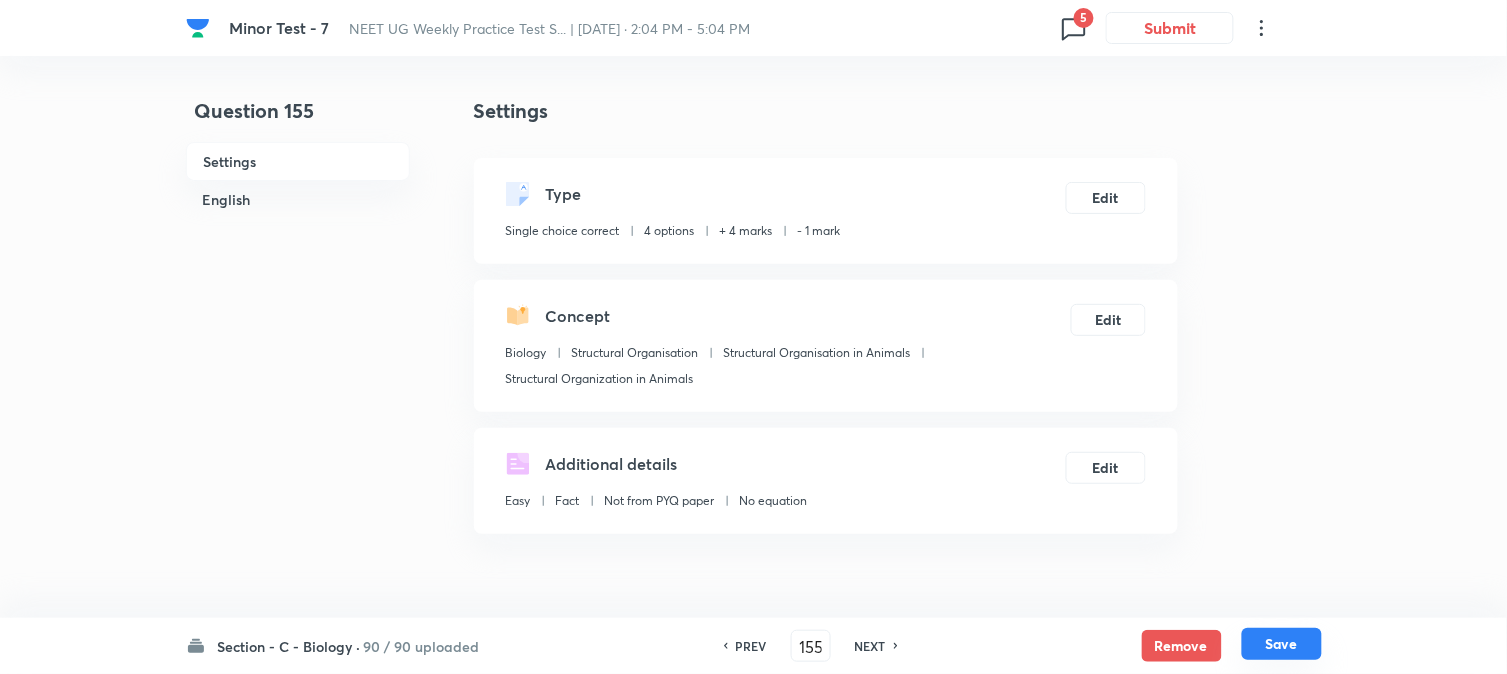 click on "Save" at bounding box center (1282, 644) 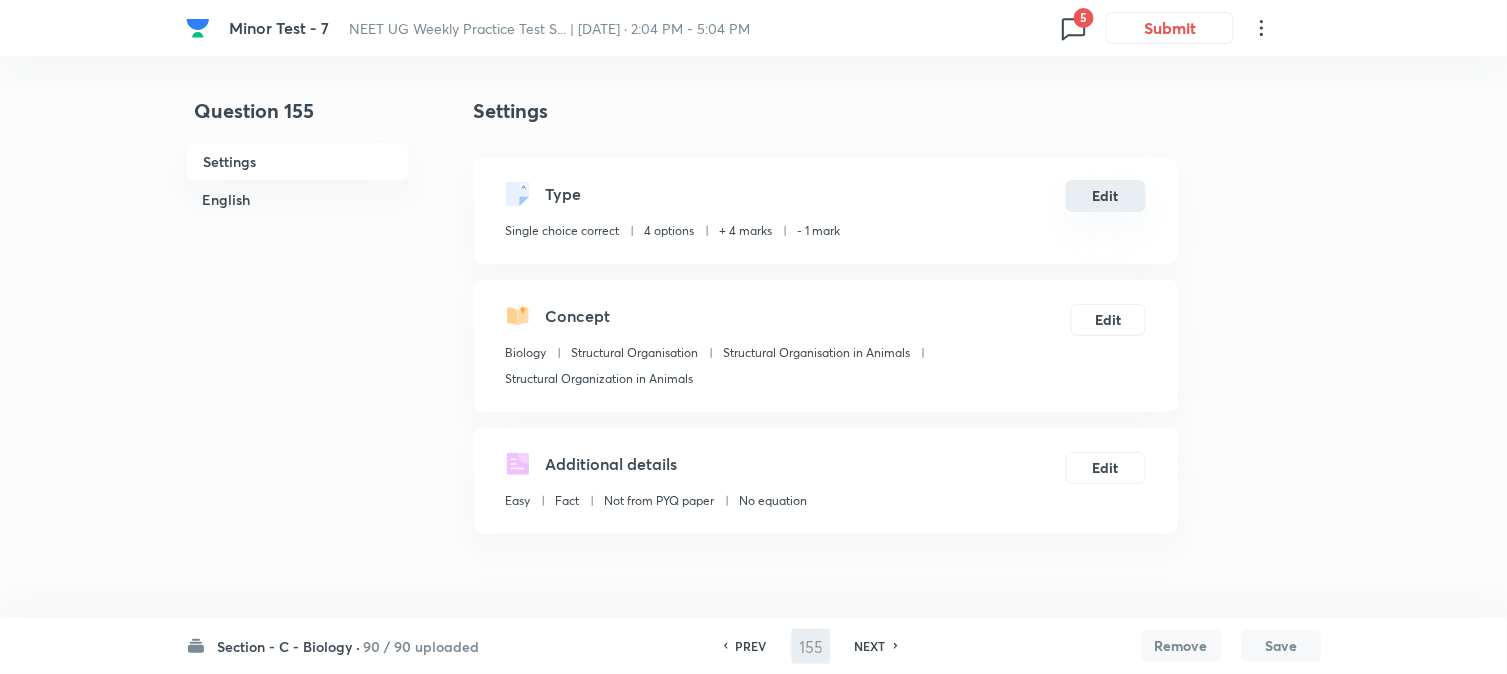 click on "Edit" at bounding box center [1106, 196] 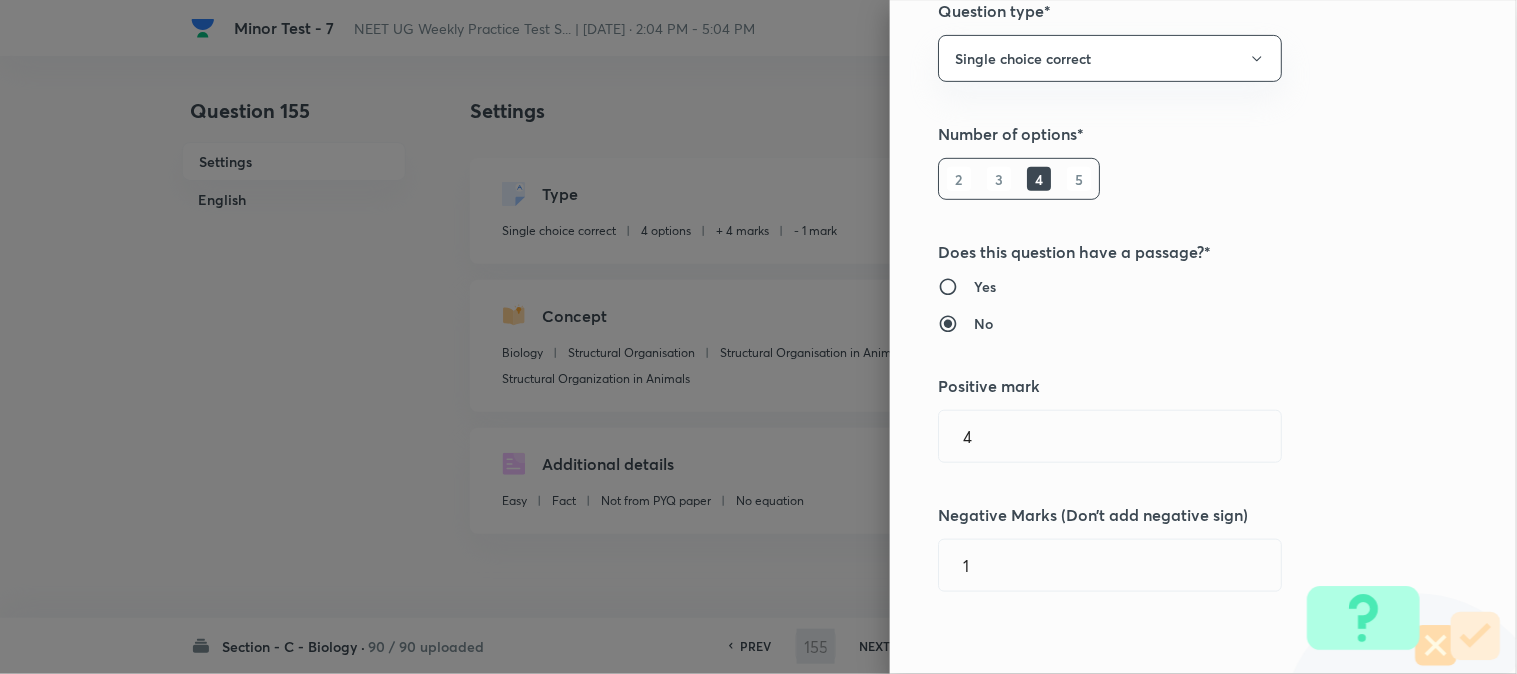 scroll, scrollTop: 444, scrollLeft: 0, axis: vertical 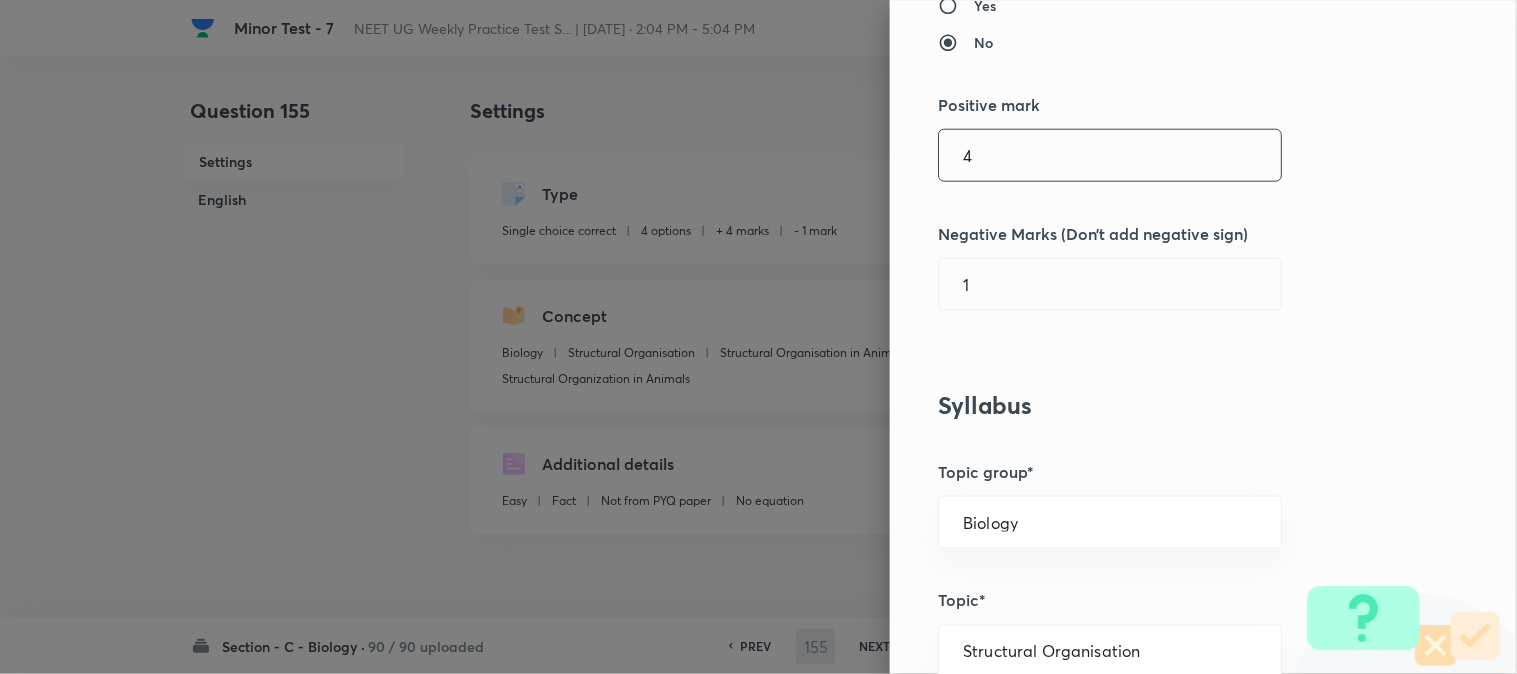 click on "4" at bounding box center (1110, 155) 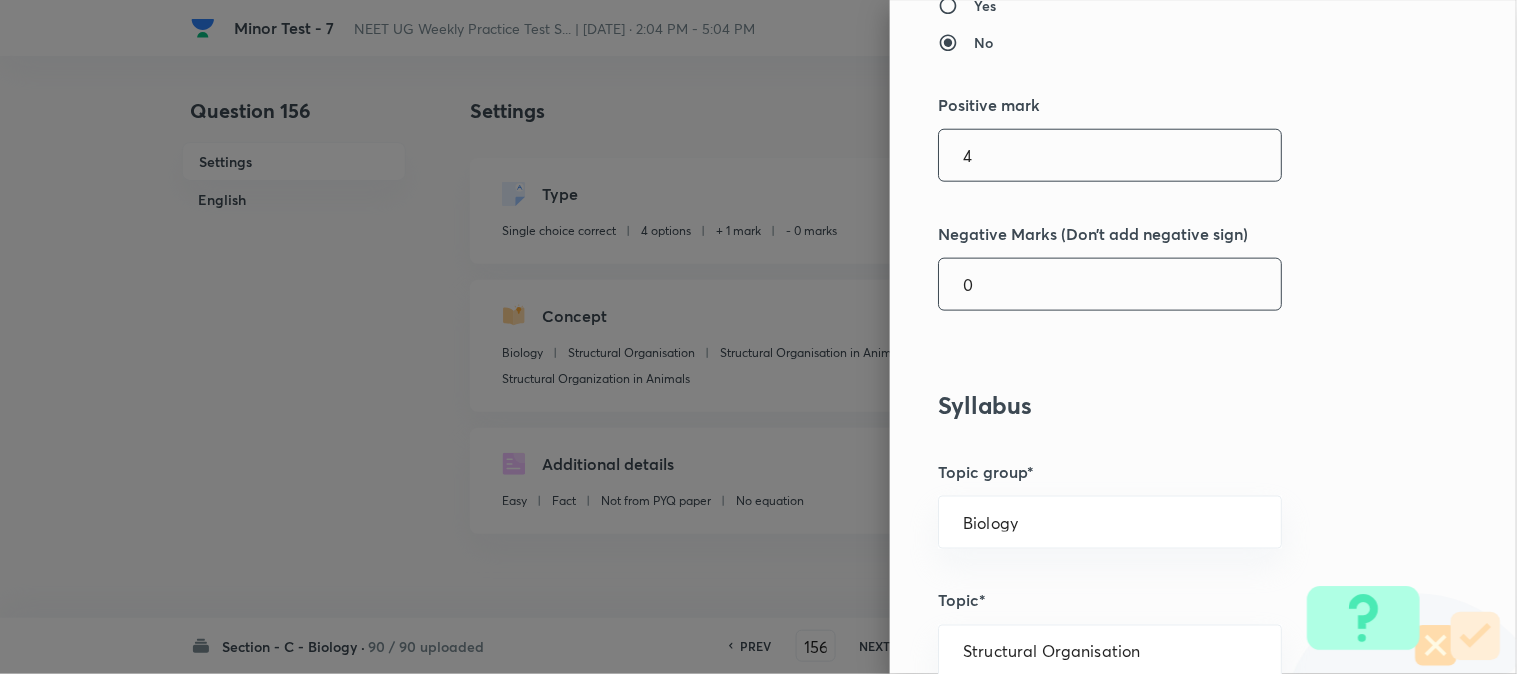 click on "0" at bounding box center [1110, 284] 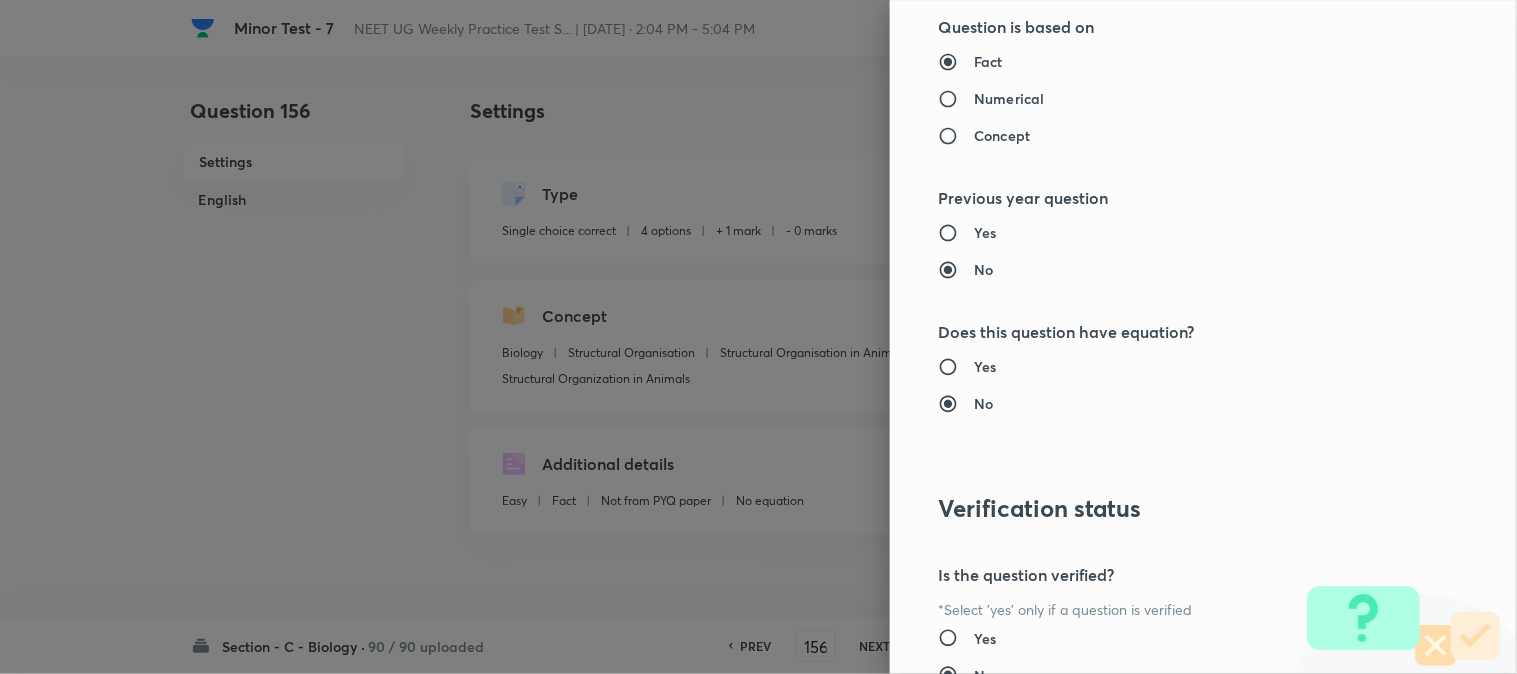 scroll, scrollTop: 2052, scrollLeft: 0, axis: vertical 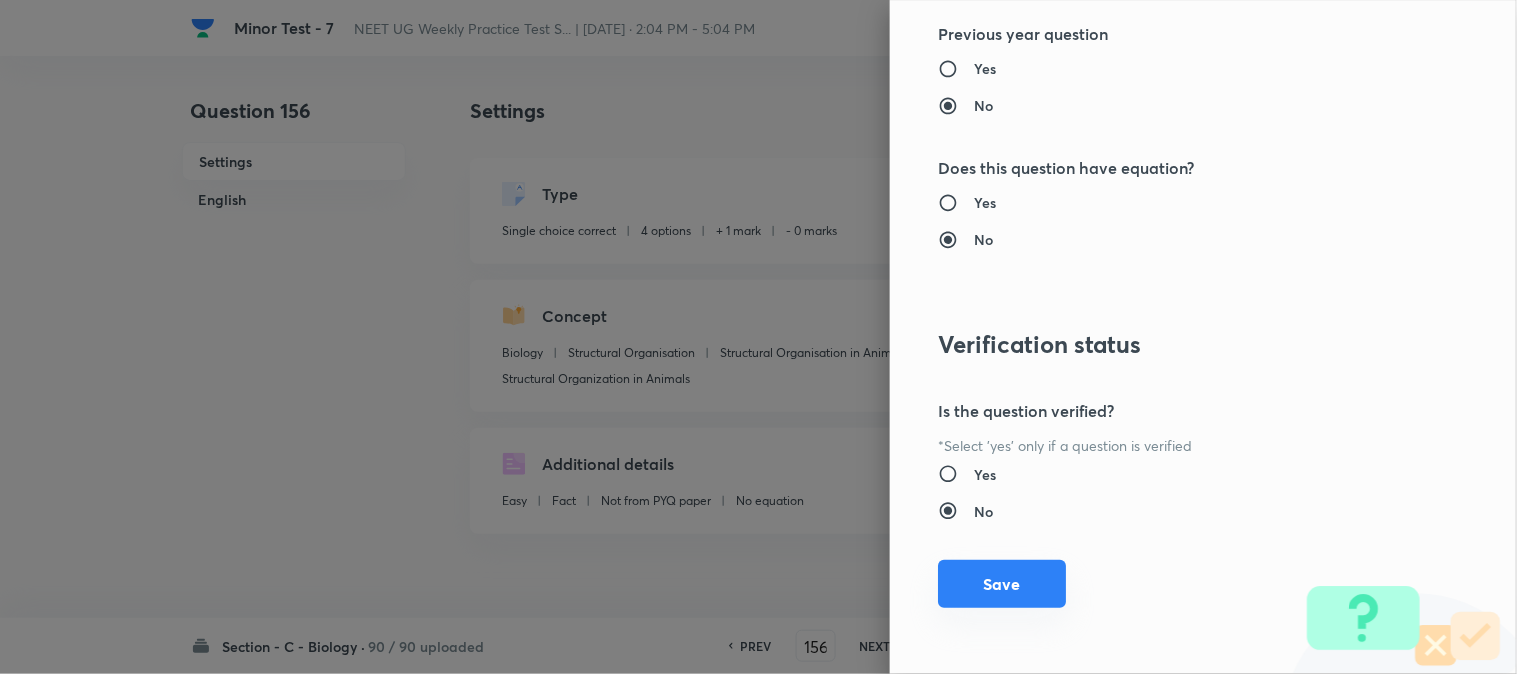 click on "Save" at bounding box center (1002, 584) 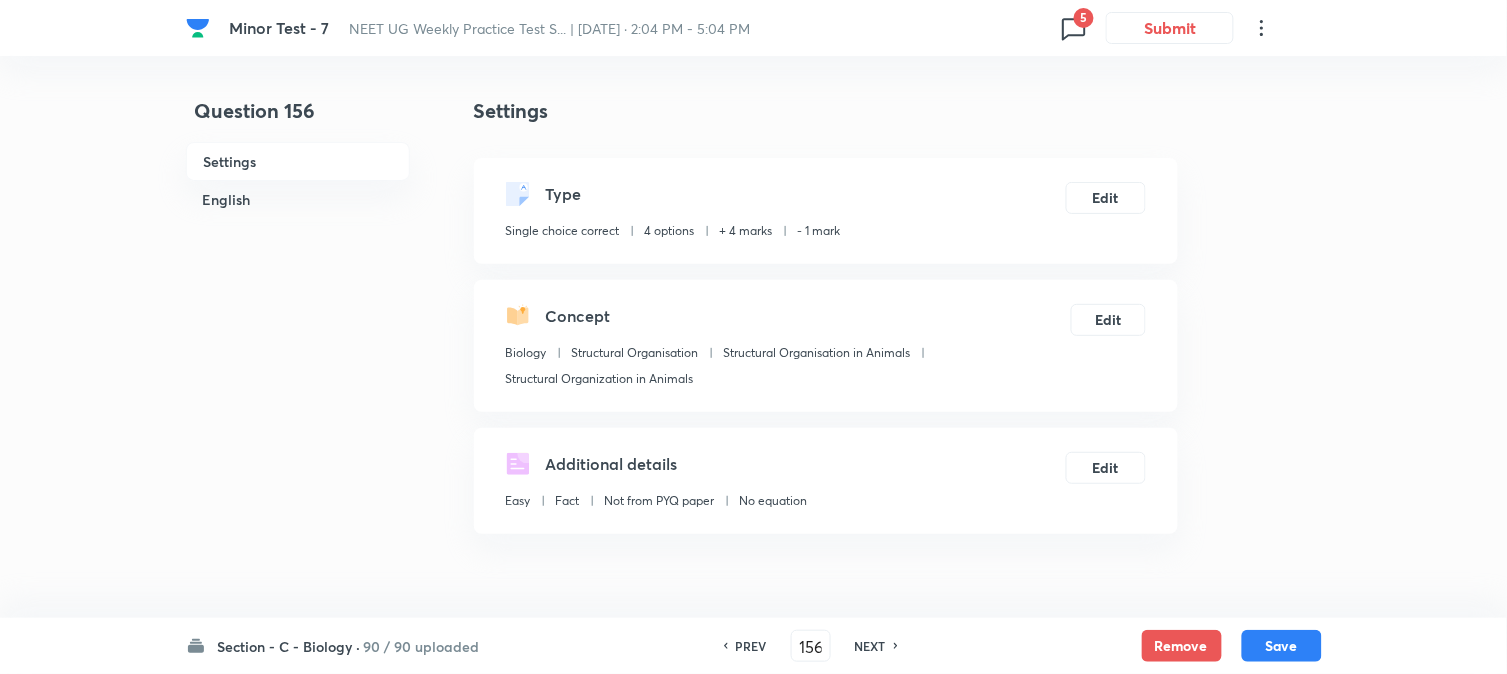 drag, startPoint x: 1282, startPoint y: 636, endPoint x: 1281, endPoint y: 622, distance: 14.035668 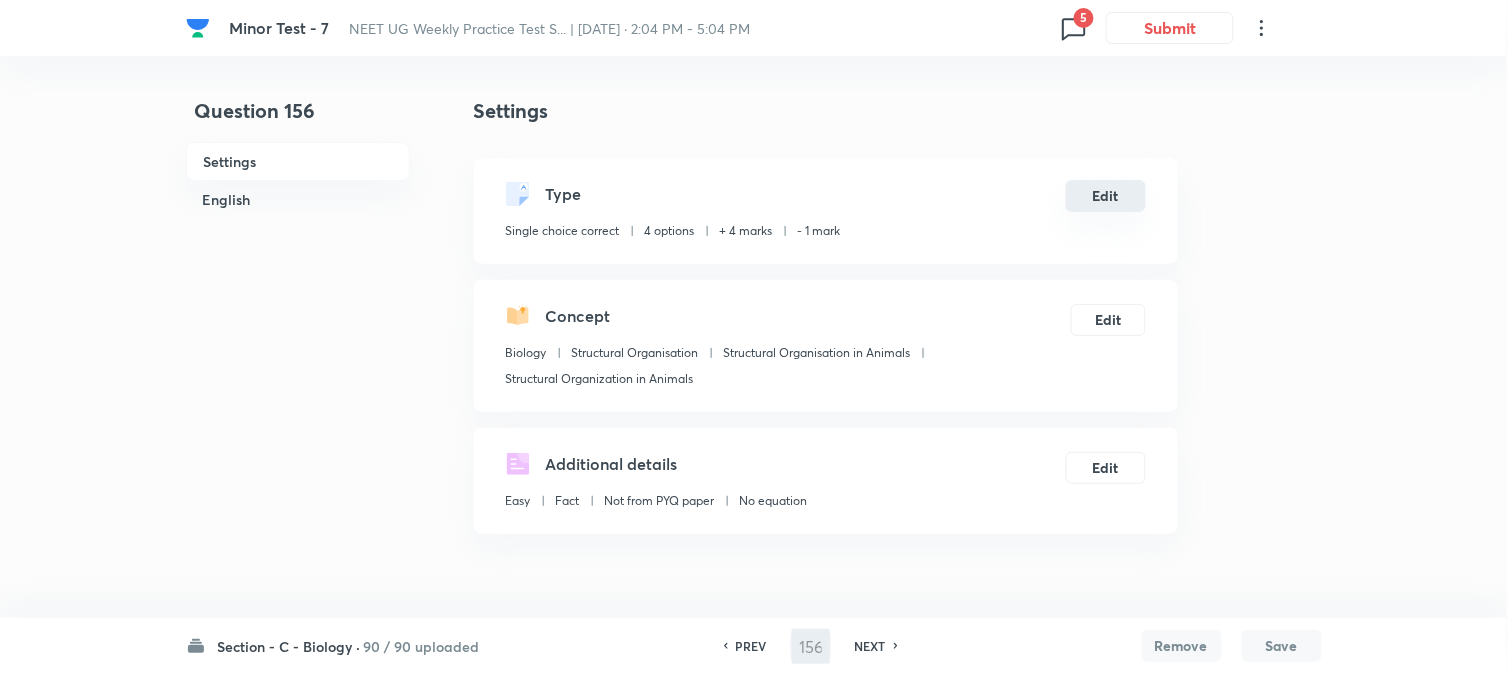 click on "Edit" at bounding box center [1106, 196] 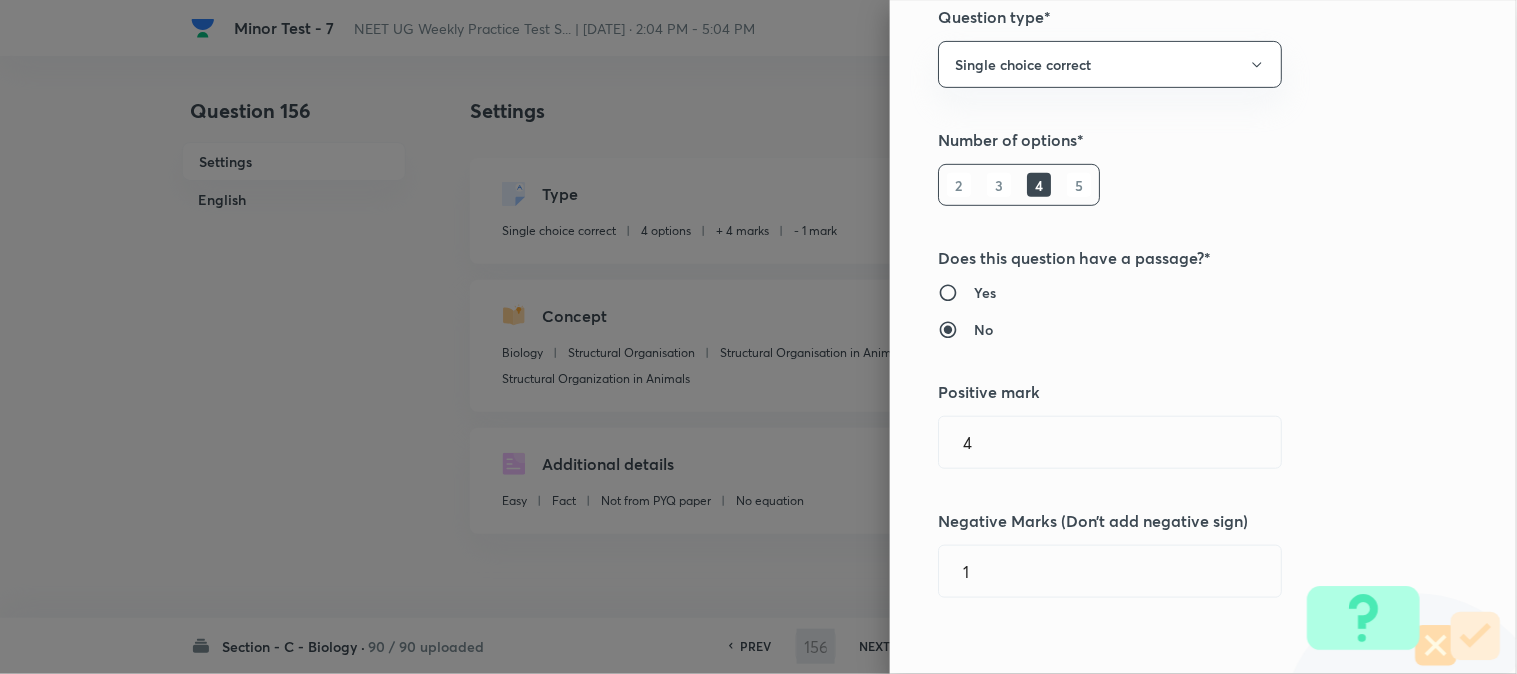 scroll, scrollTop: 444, scrollLeft: 0, axis: vertical 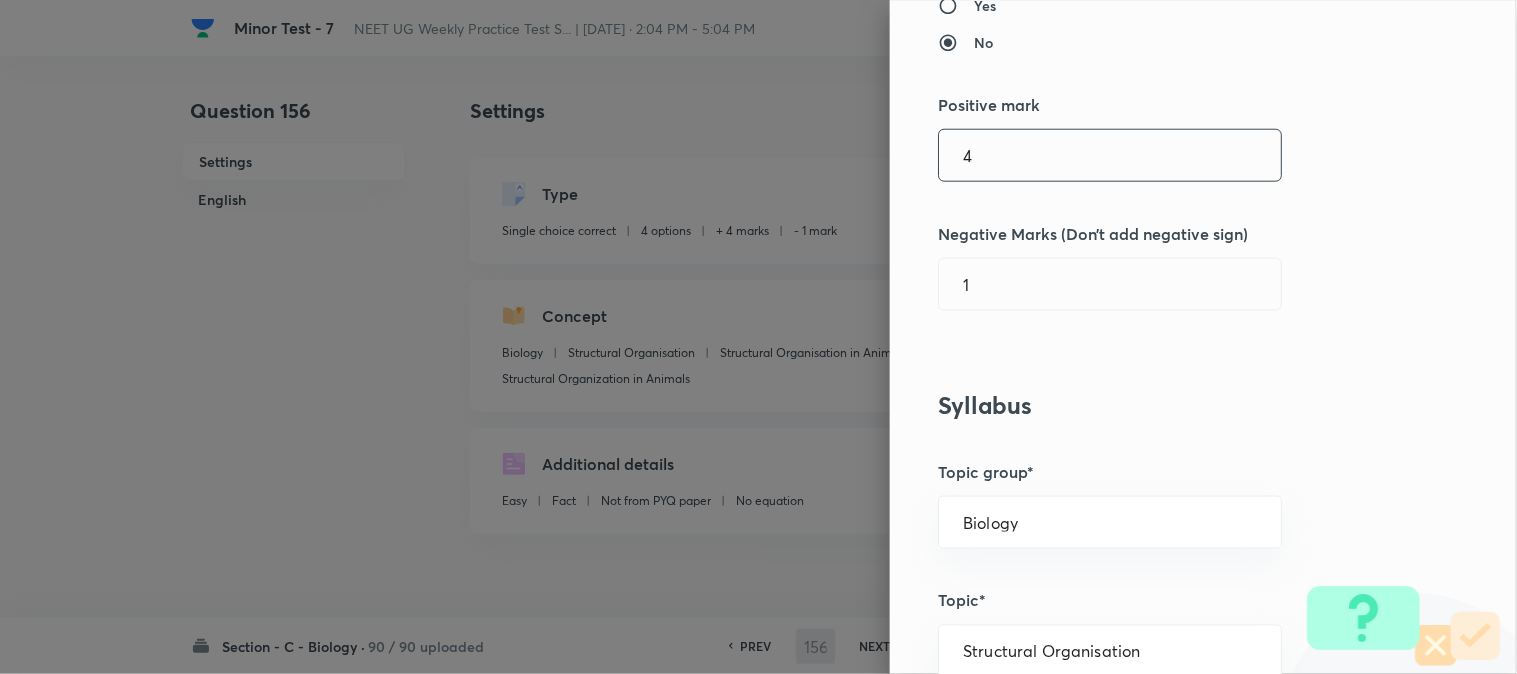 click on "4" at bounding box center [1110, 155] 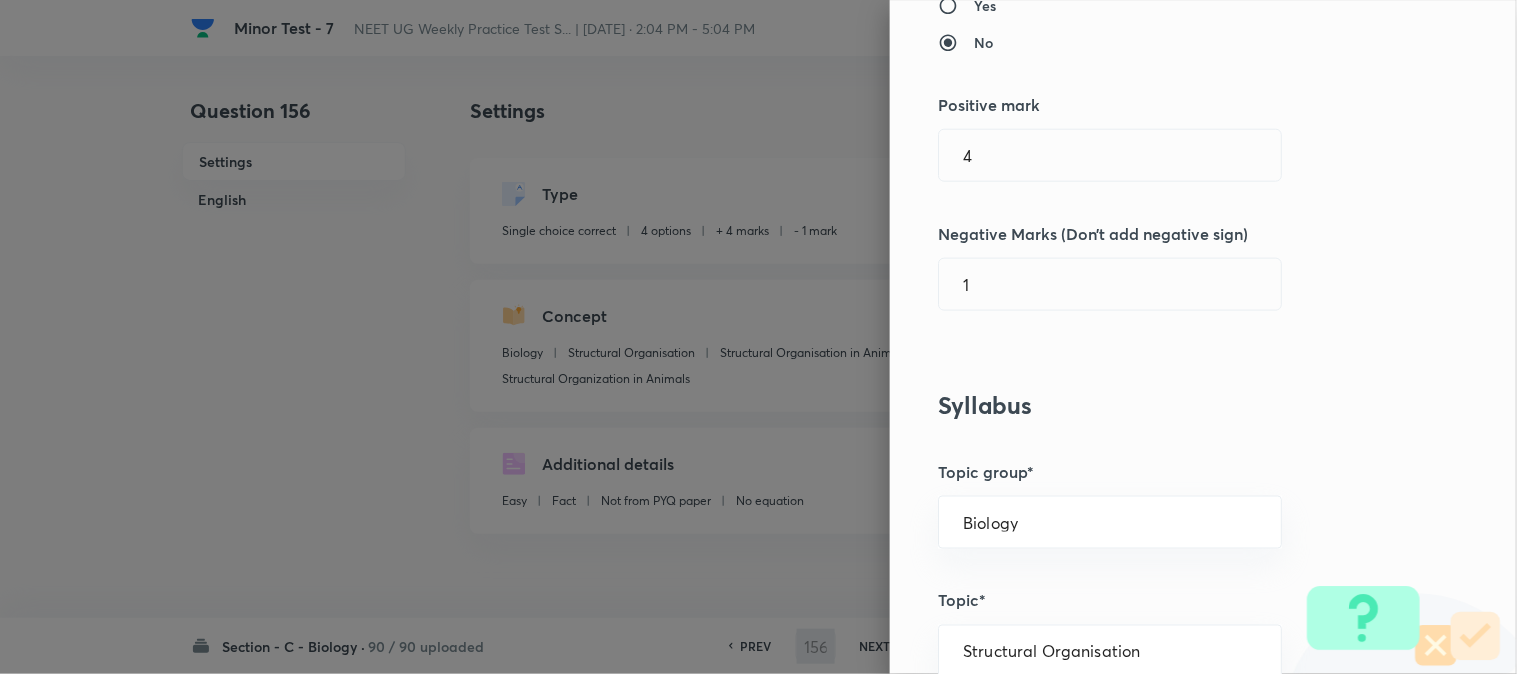 click at bounding box center (758, 337) 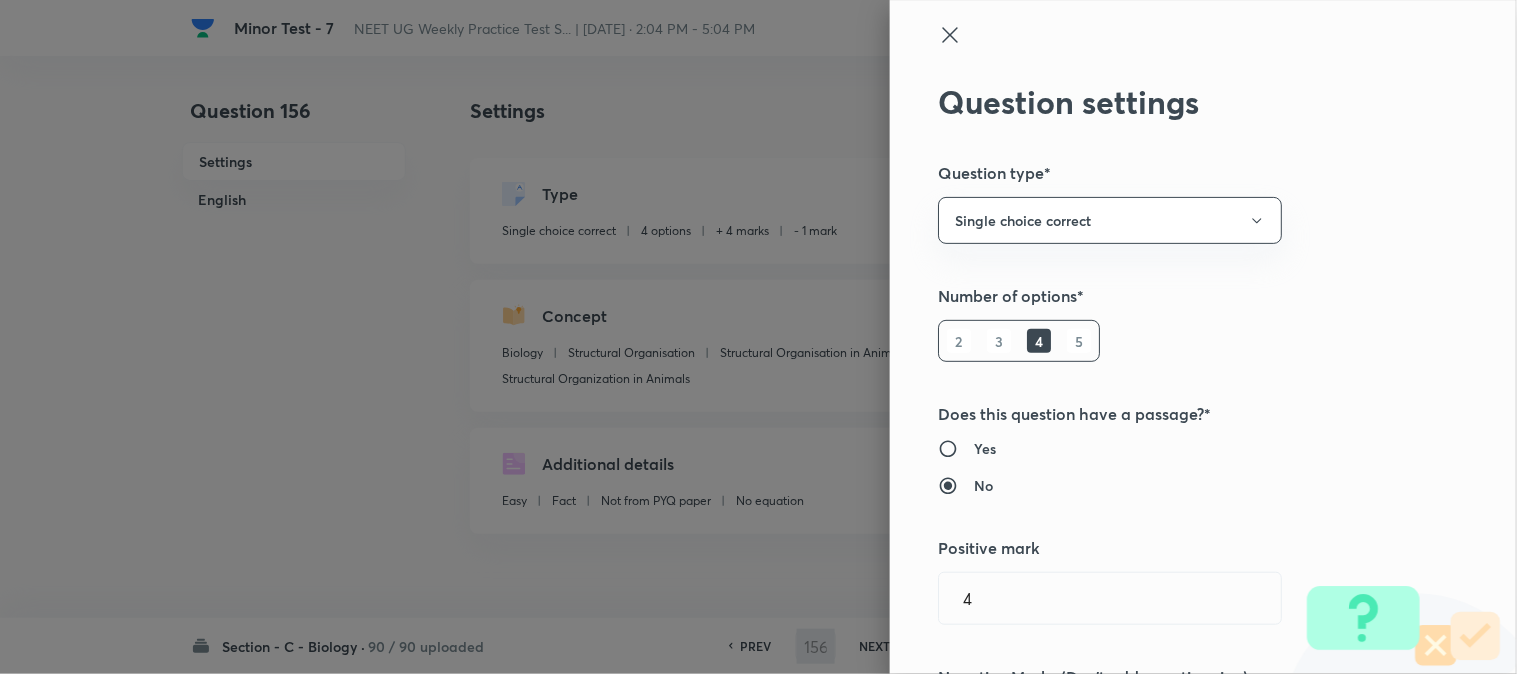 scroll, scrollTop: 0, scrollLeft: 0, axis: both 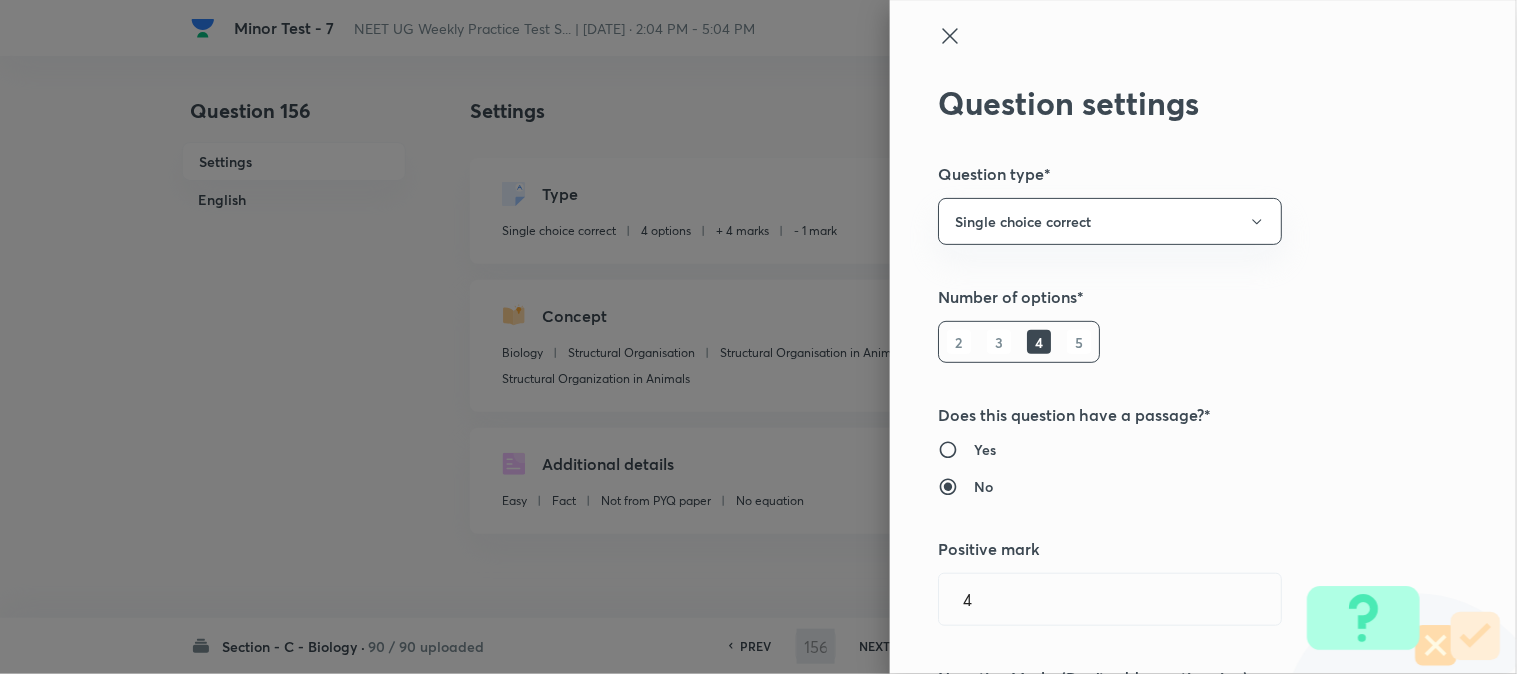 click 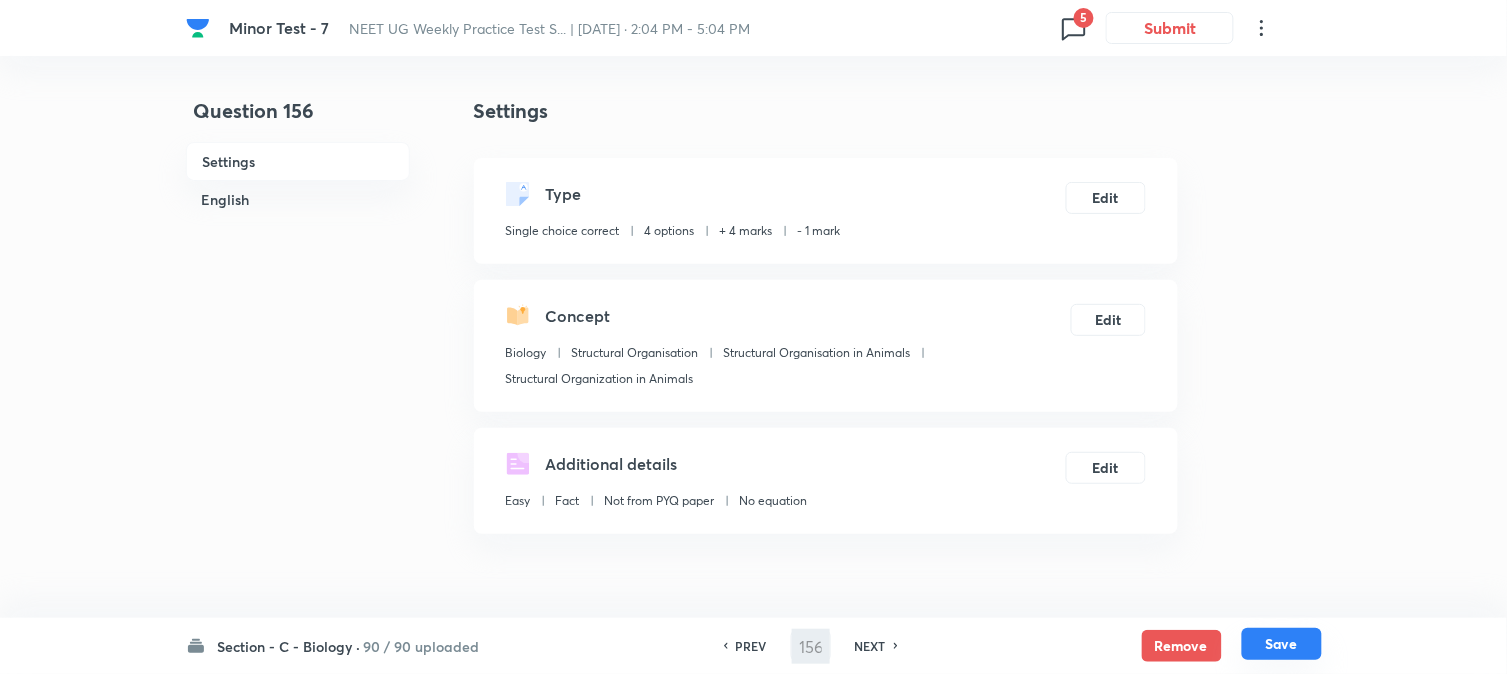 click on "Save" at bounding box center (1282, 644) 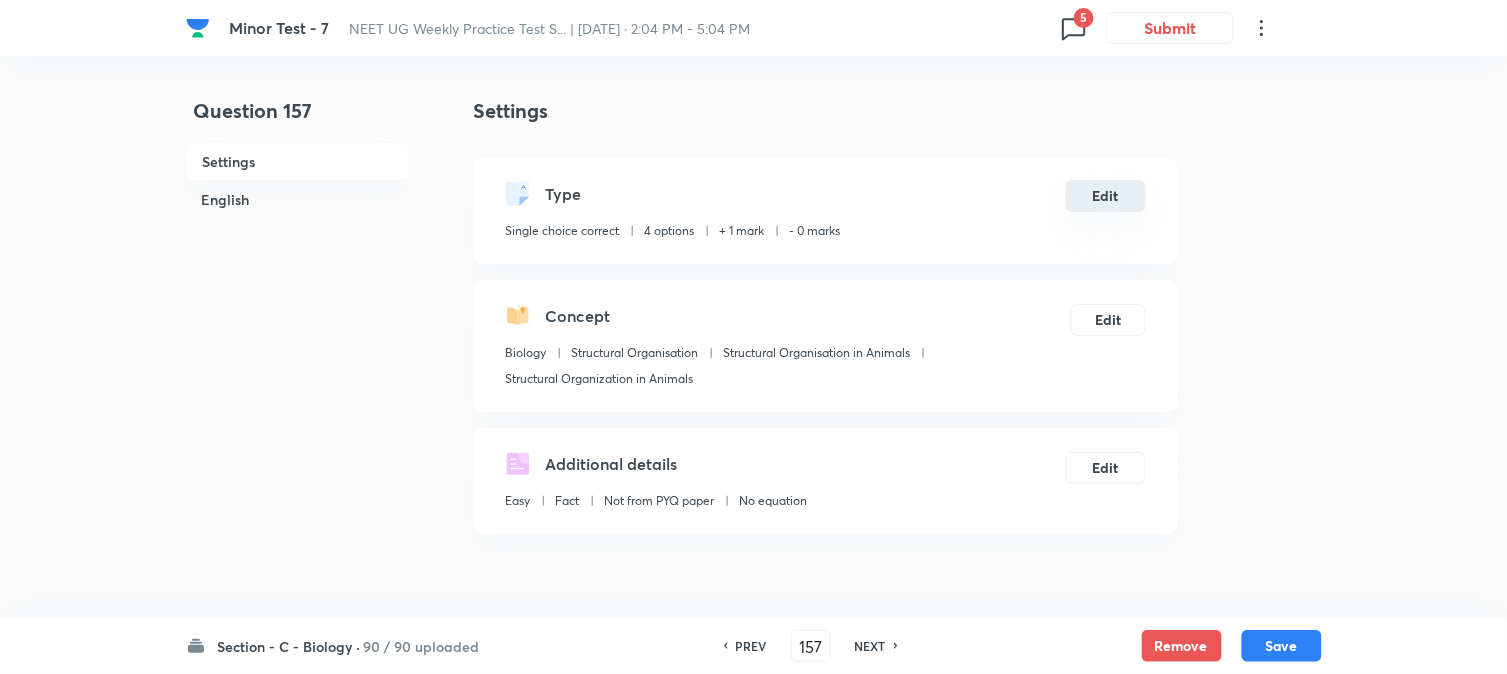 click on "Edit" at bounding box center [1106, 196] 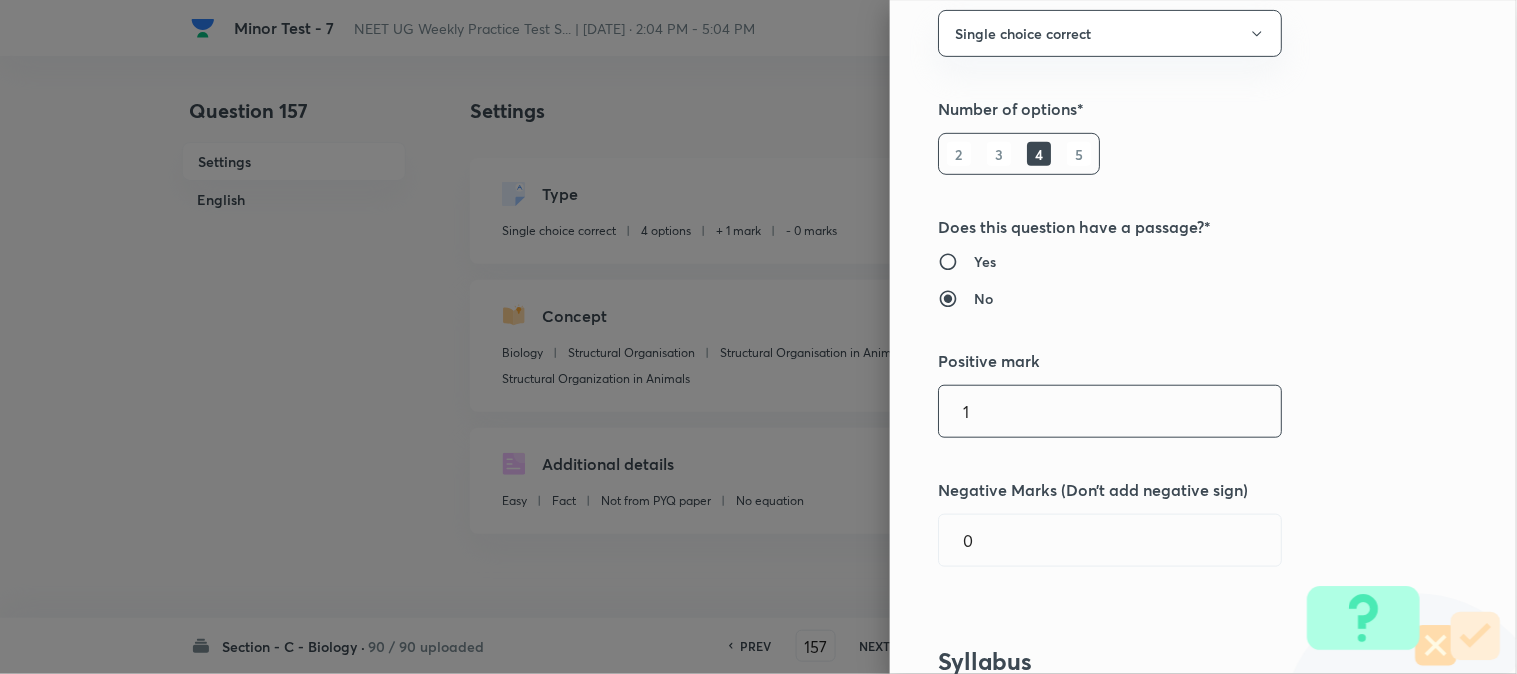 scroll, scrollTop: 333, scrollLeft: 0, axis: vertical 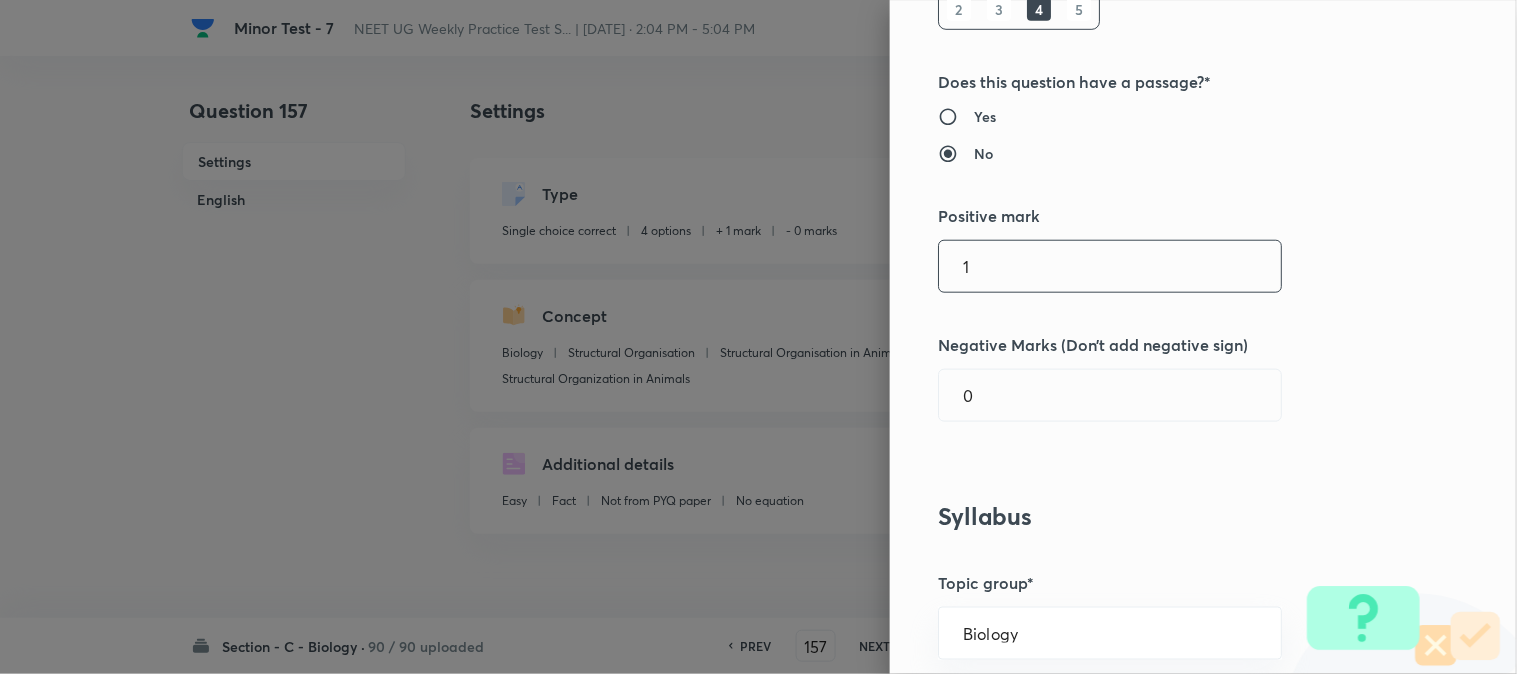 click on "1" at bounding box center [1110, 266] 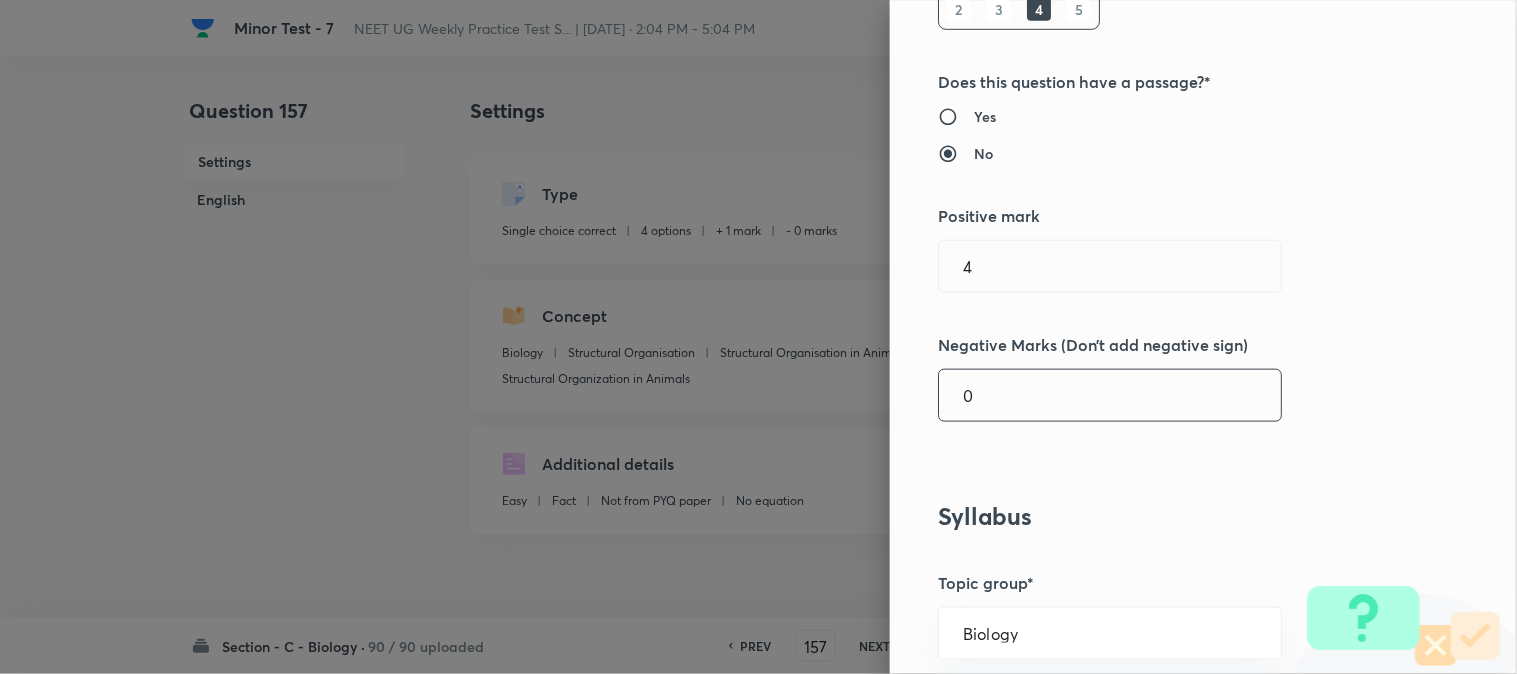 click on "0" at bounding box center (1110, 395) 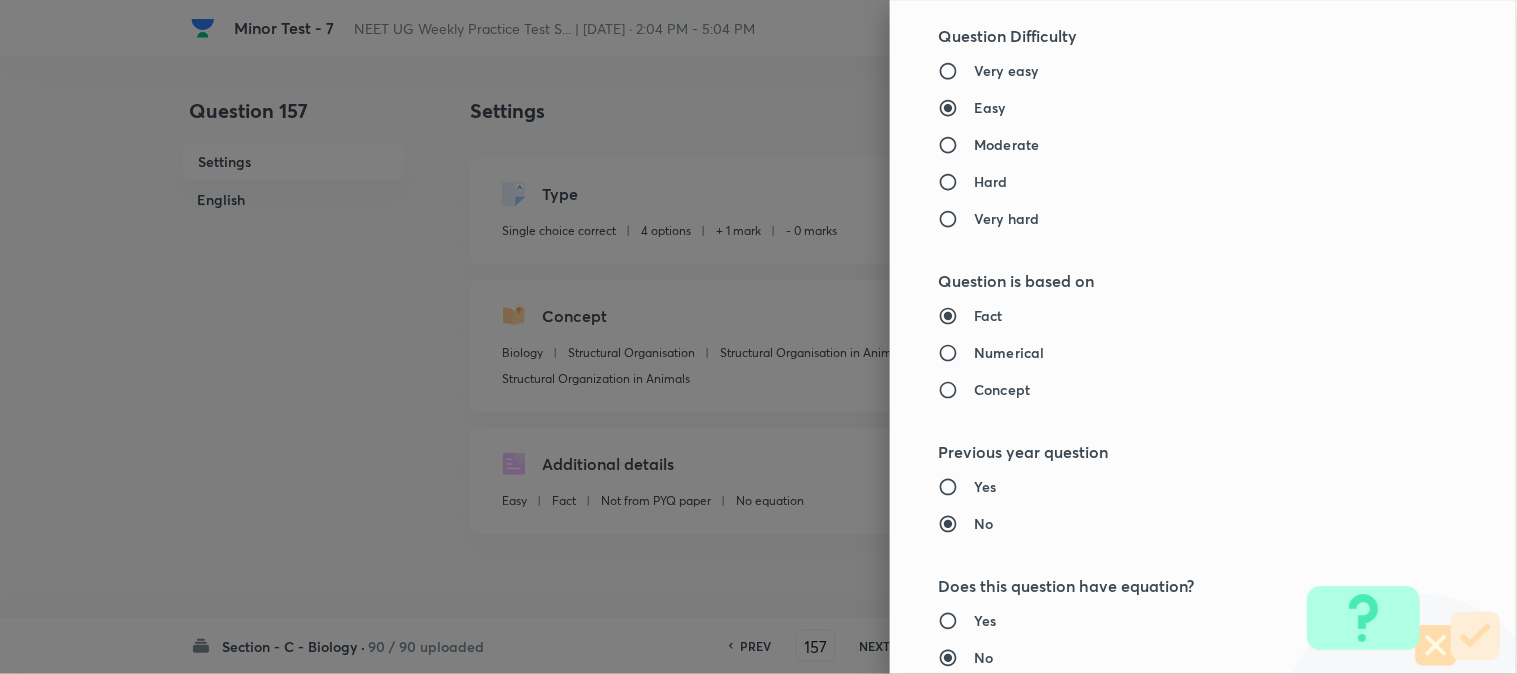 scroll, scrollTop: 2052, scrollLeft: 0, axis: vertical 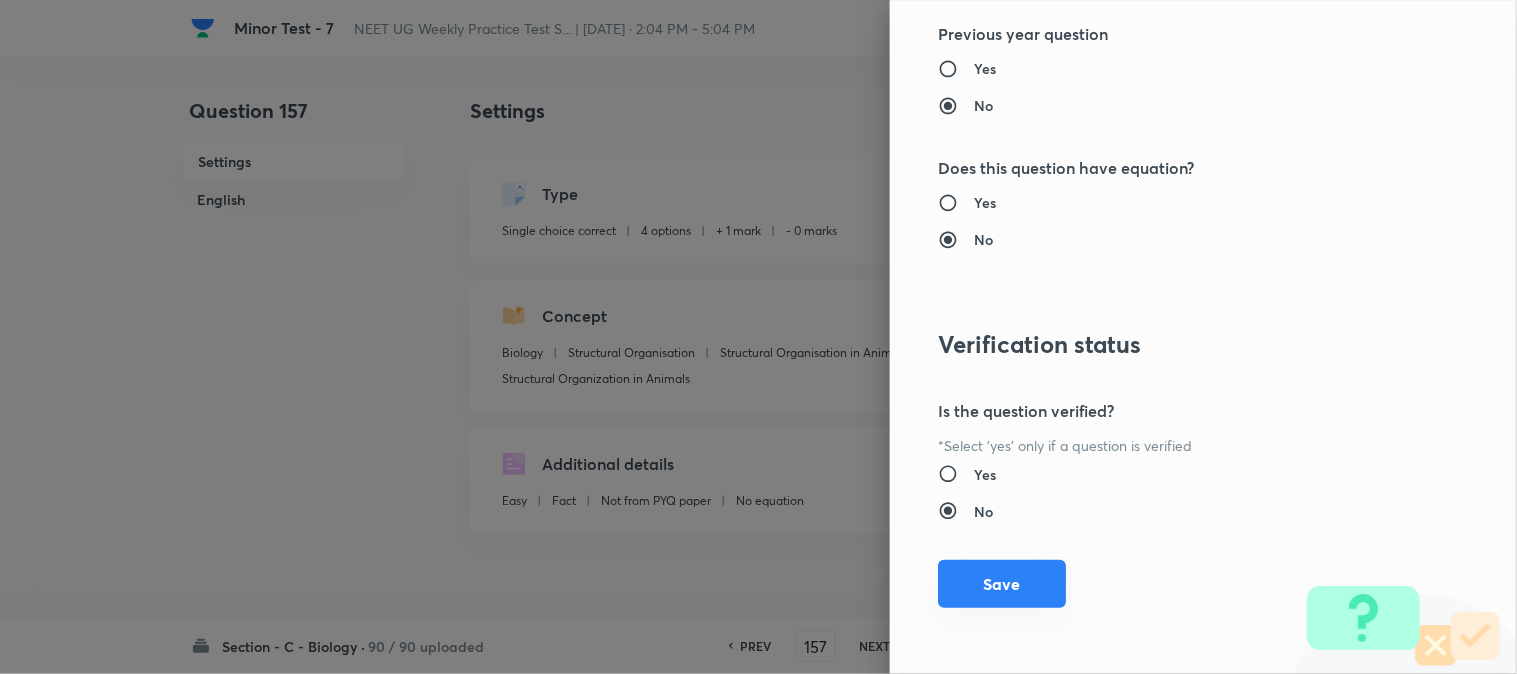 click on "Save" at bounding box center [1002, 584] 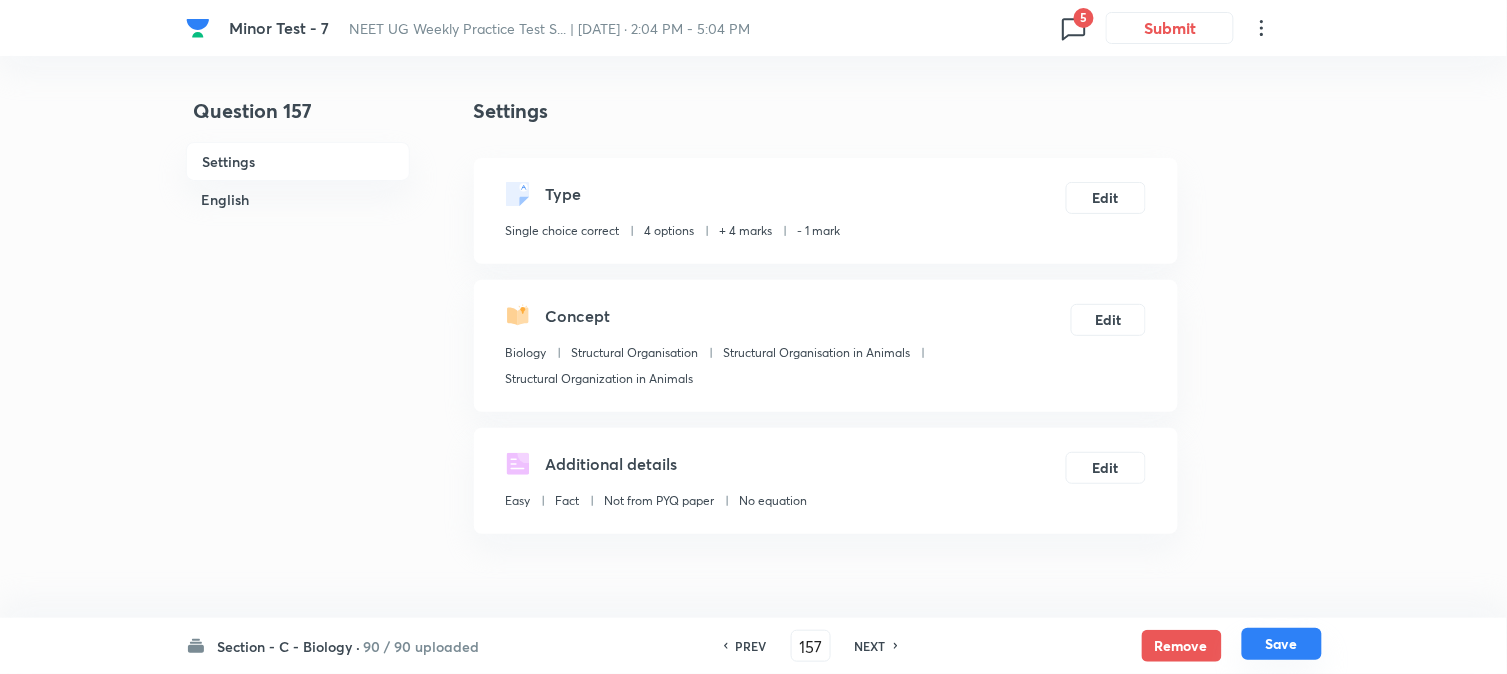 click on "Save" at bounding box center [1282, 644] 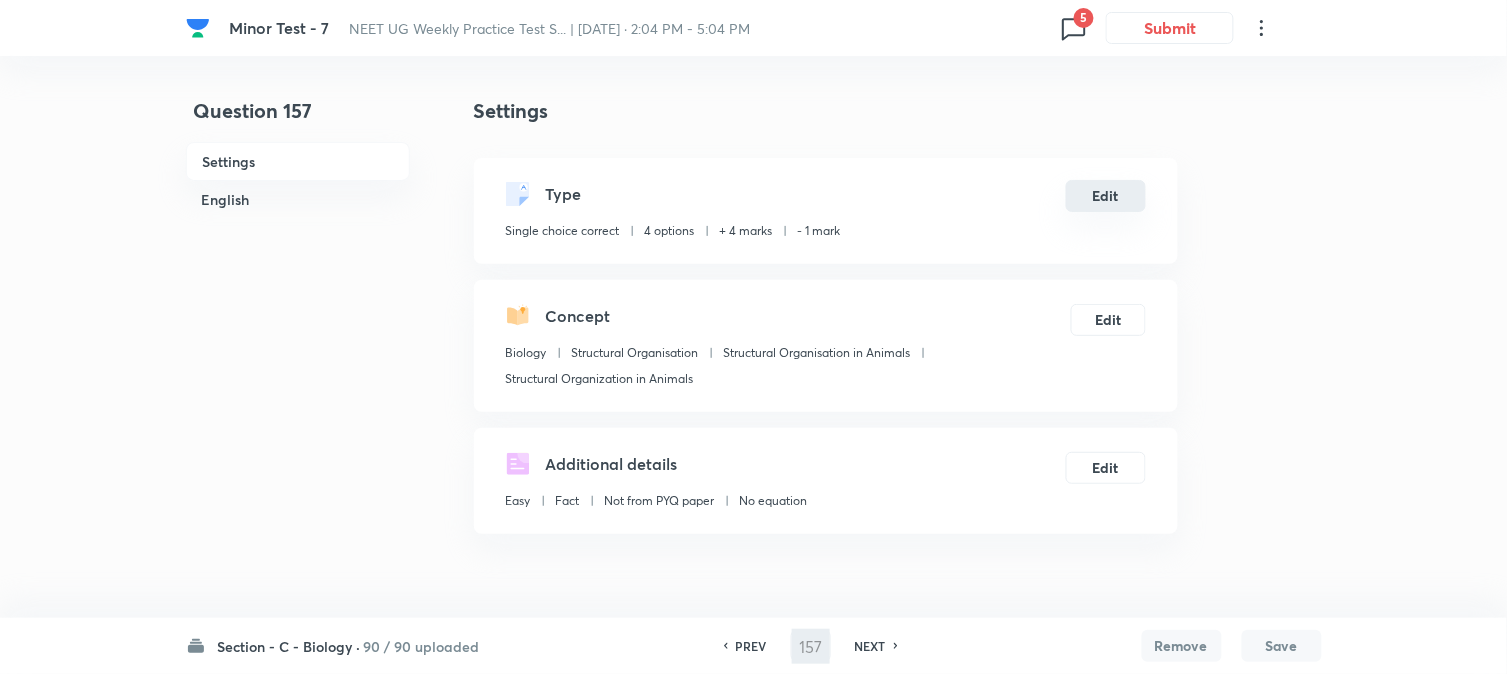 click on "Edit" at bounding box center [1106, 196] 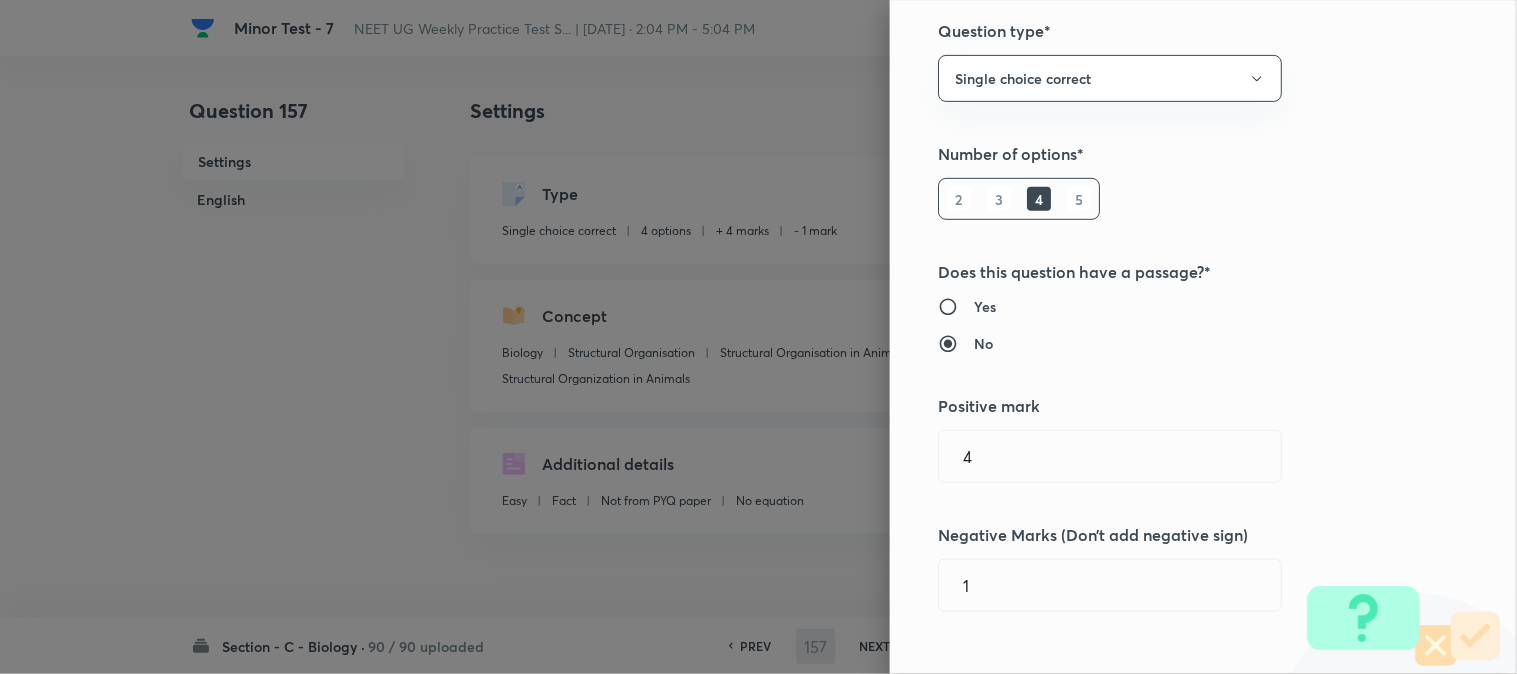 scroll, scrollTop: 444, scrollLeft: 0, axis: vertical 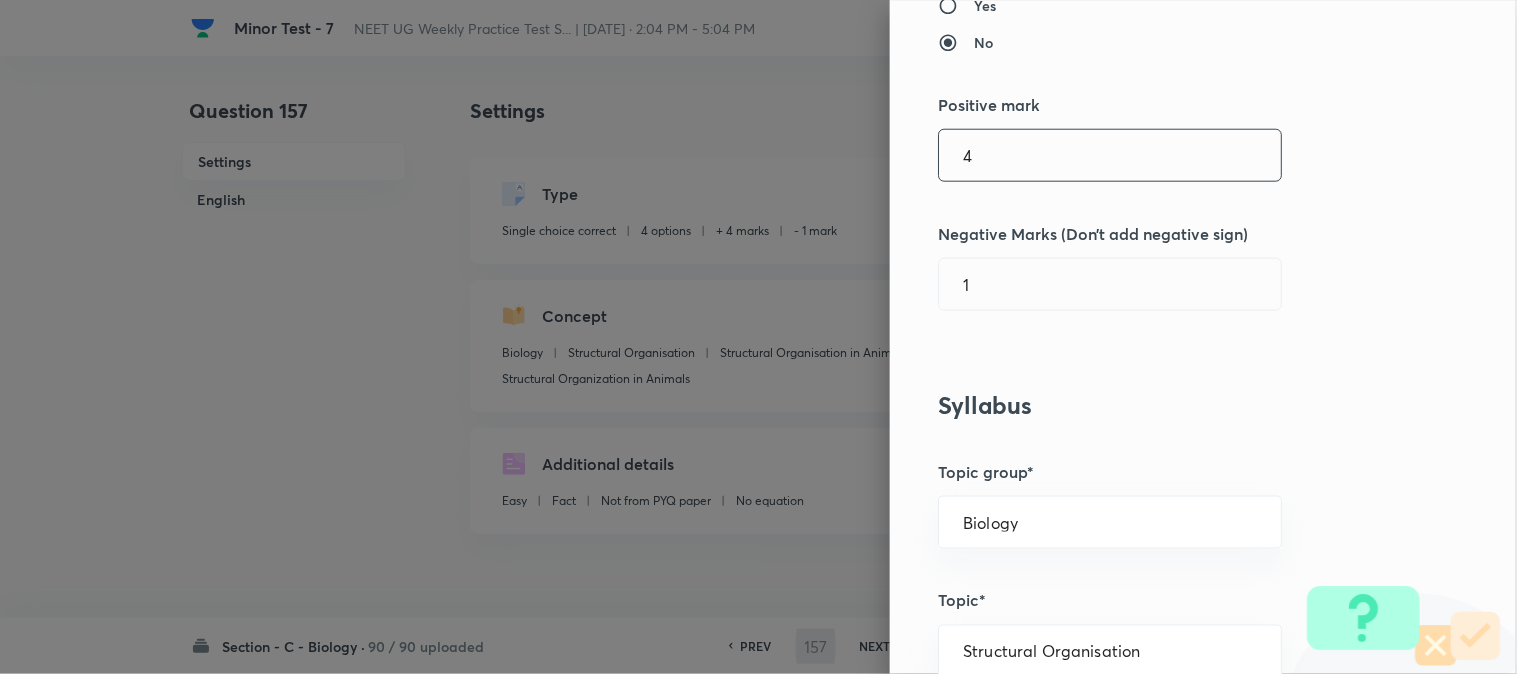 click on "4" at bounding box center (1110, 155) 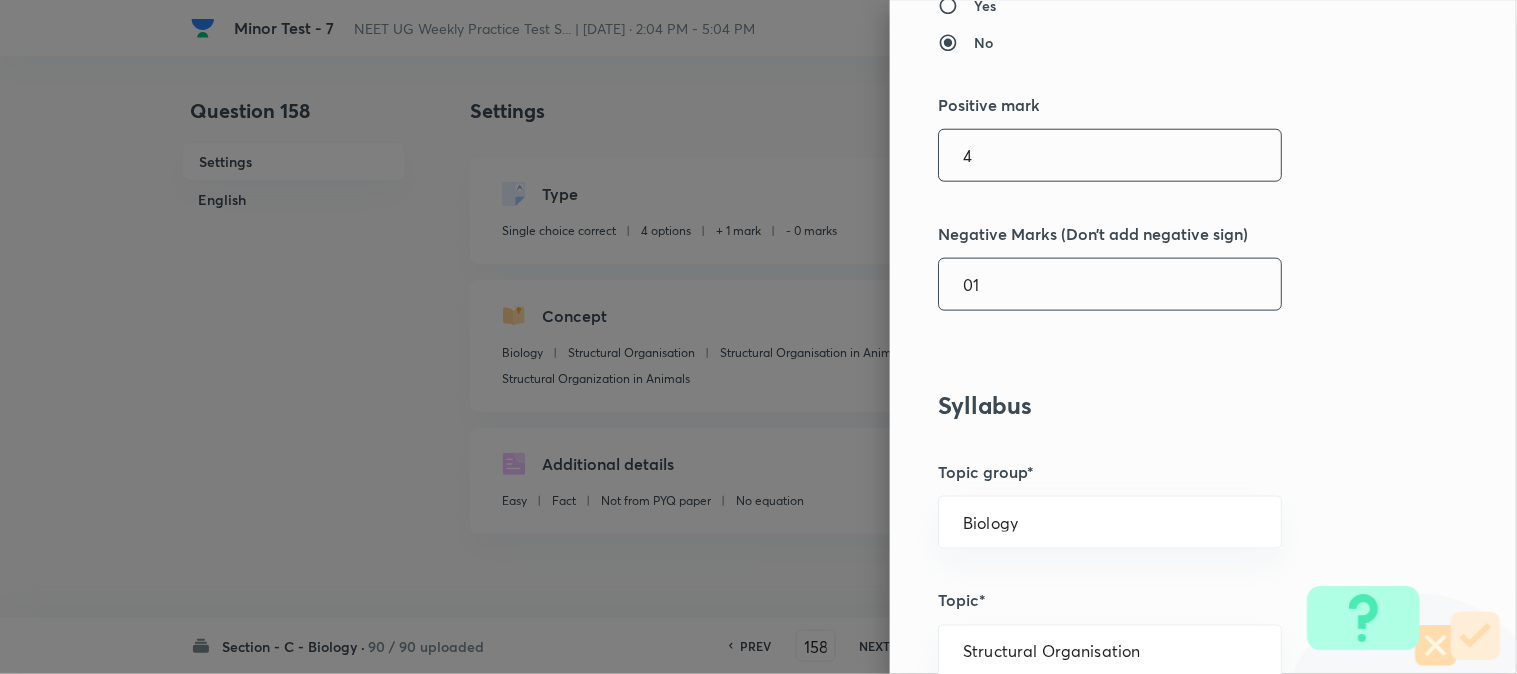 click on "01" at bounding box center (1110, 284) 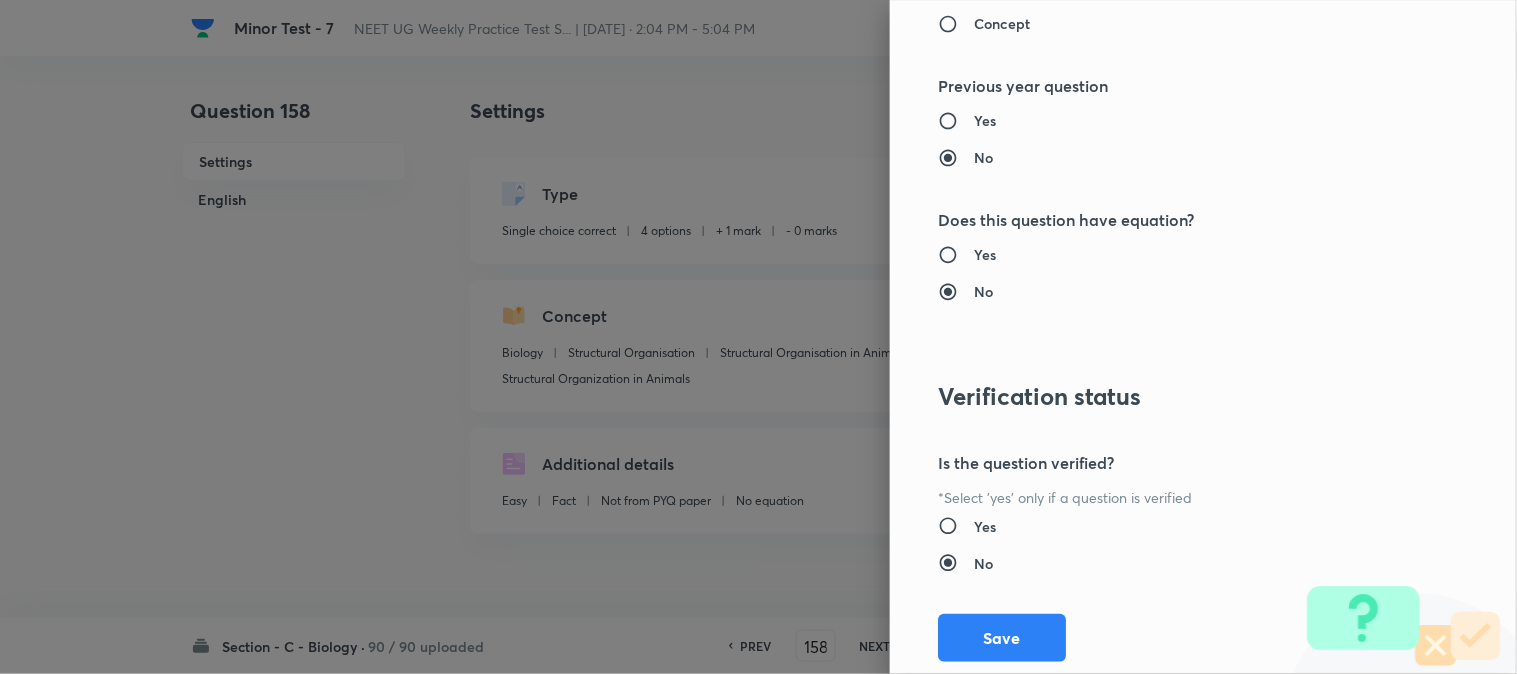 scroll, scrollTop: 2052, scrollLeft: 0, axis: vertical 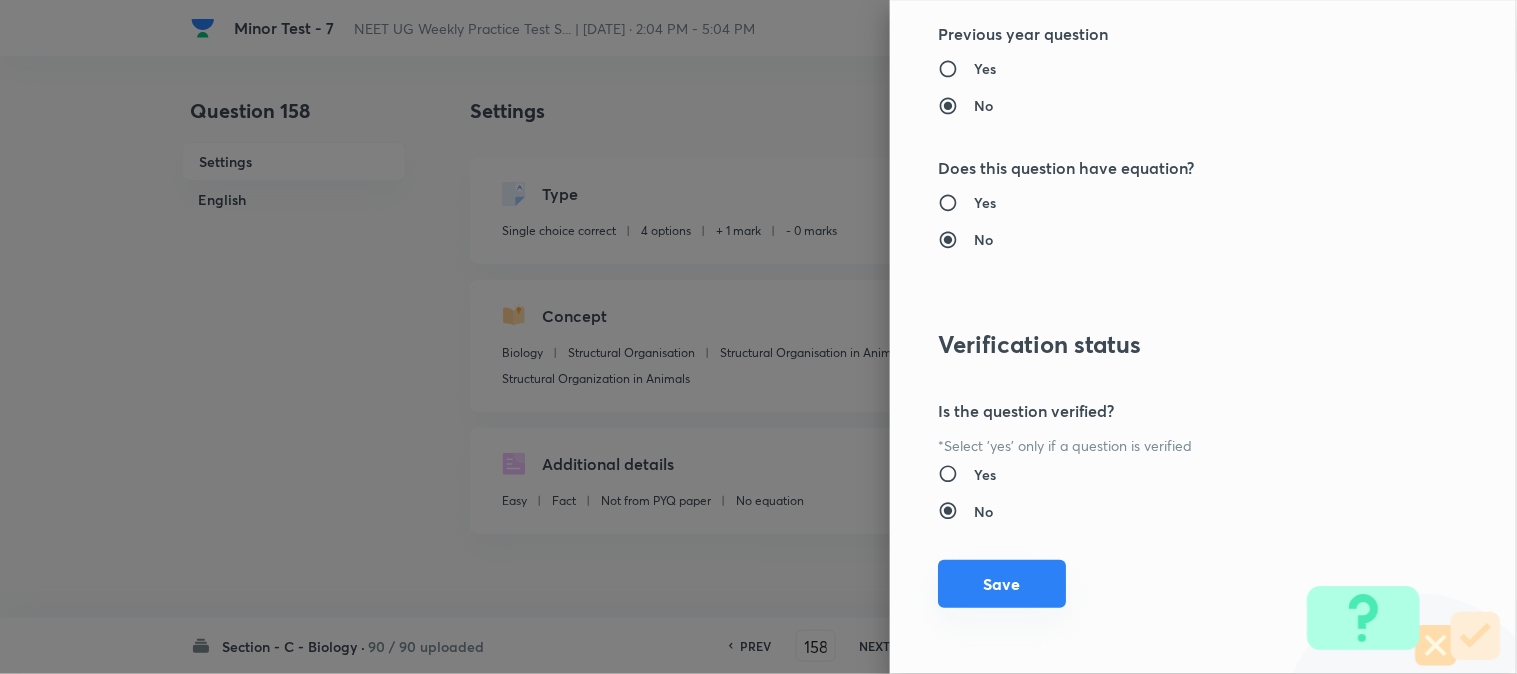 click on "Save" at bounding box center (1002, 584) 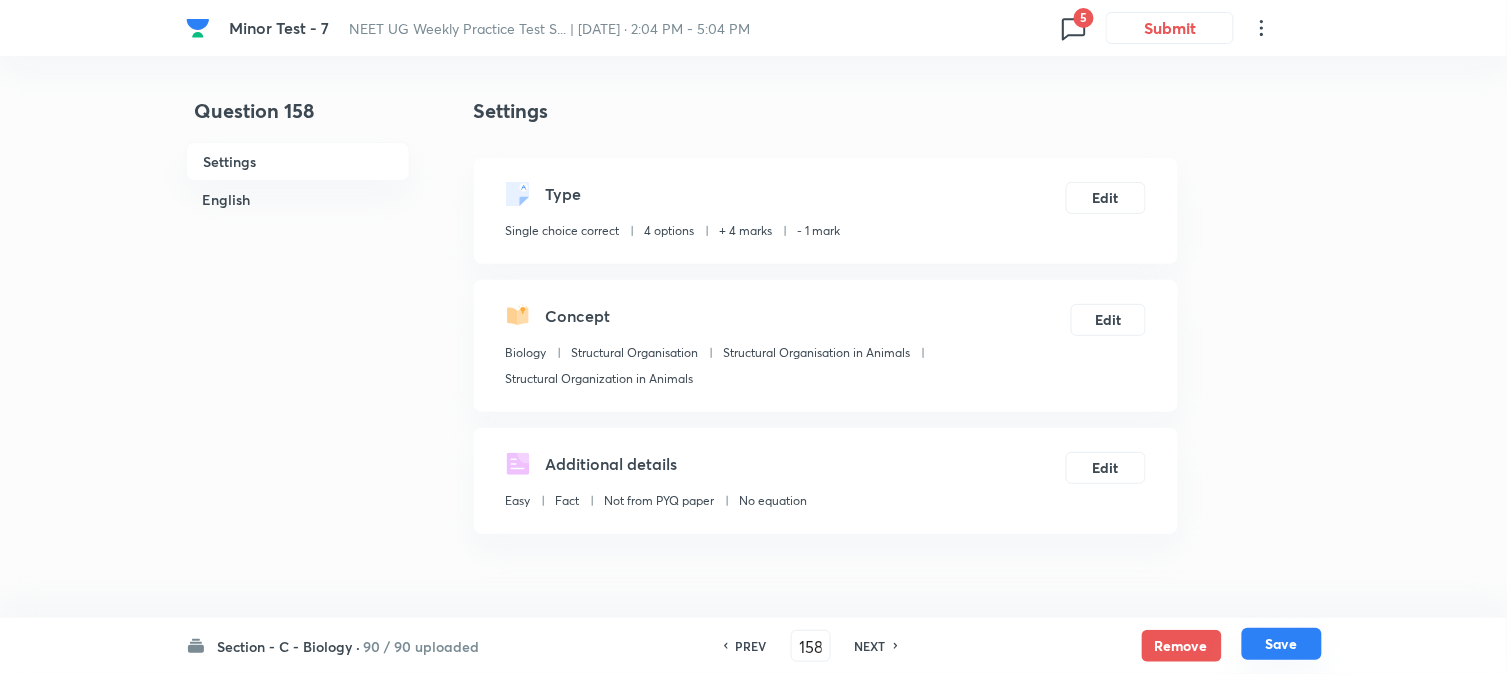 click on "Save" at bounding box center [1282, 644] 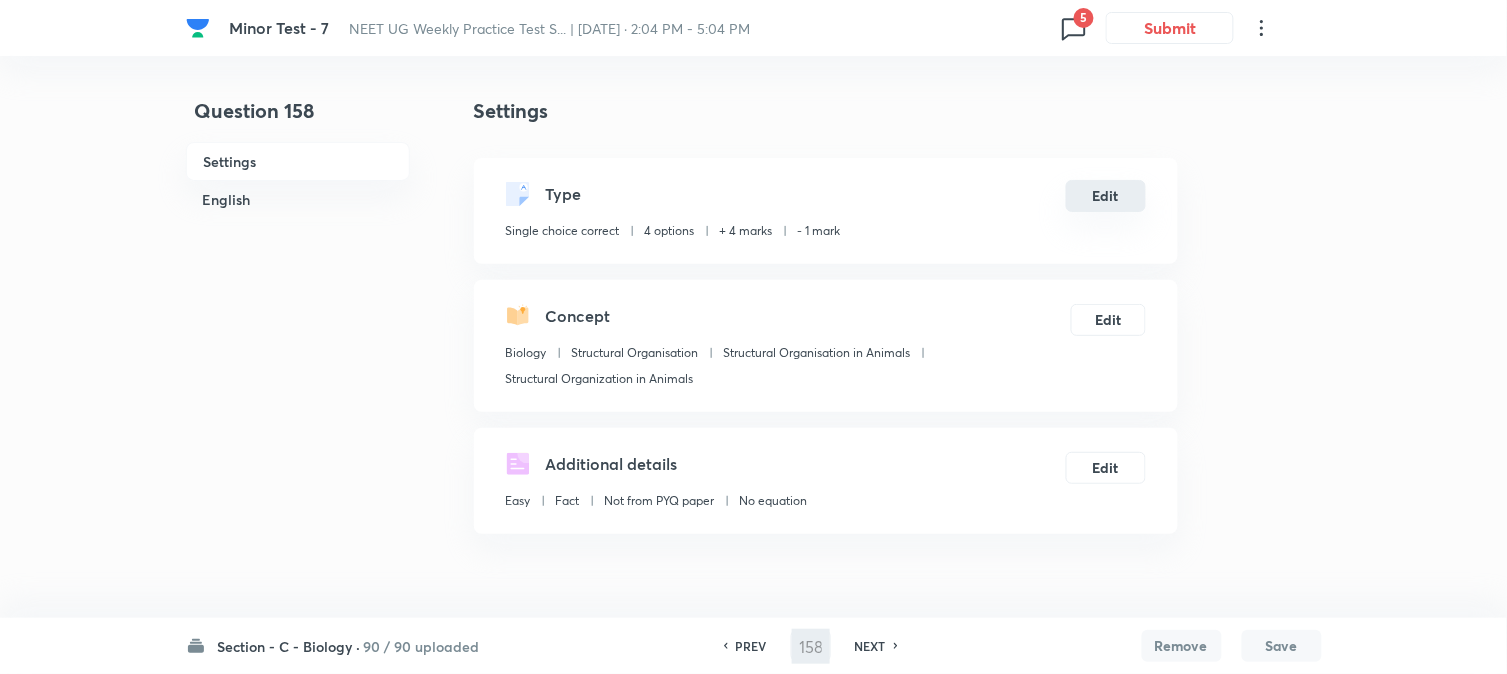 click on "Edit" at bounding box center (1106, 196) 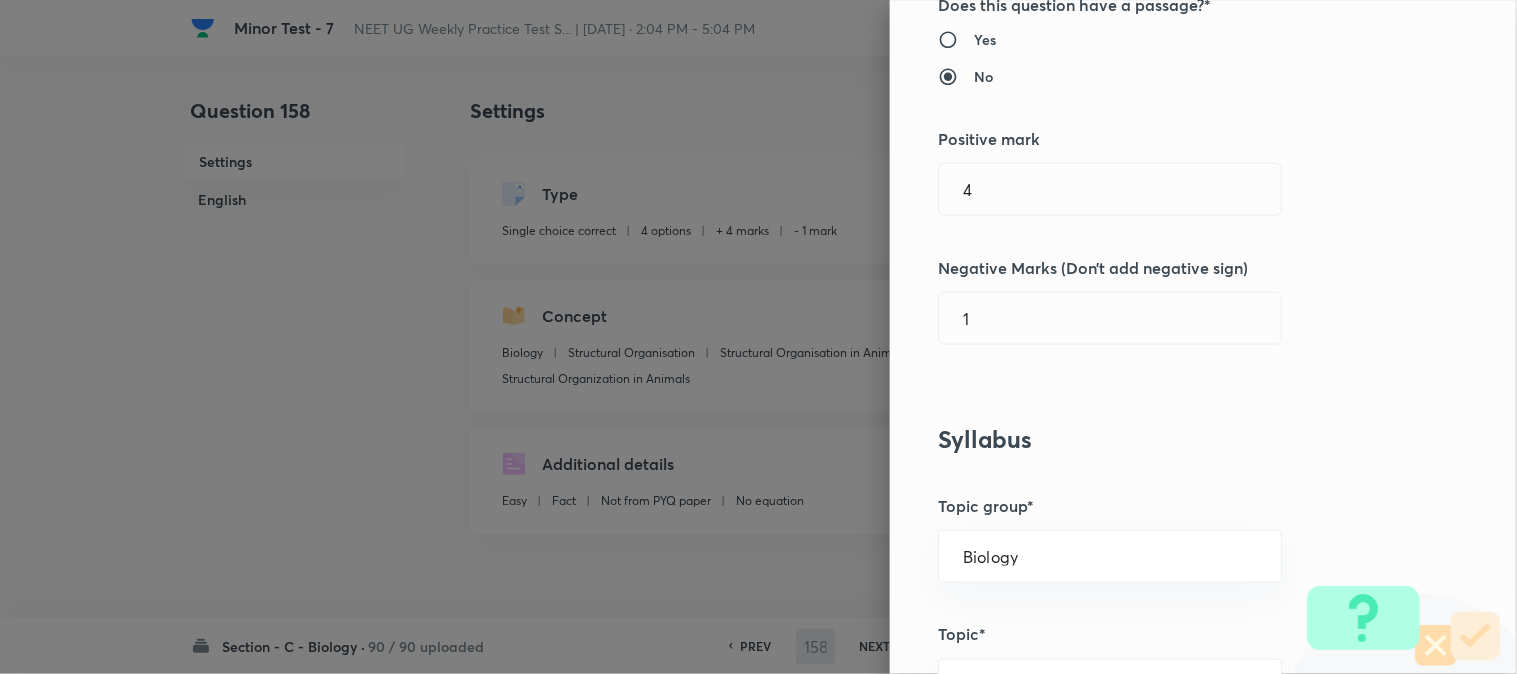 scroll, scrollTop: 444, scrollLeft: 0, axis: vertical 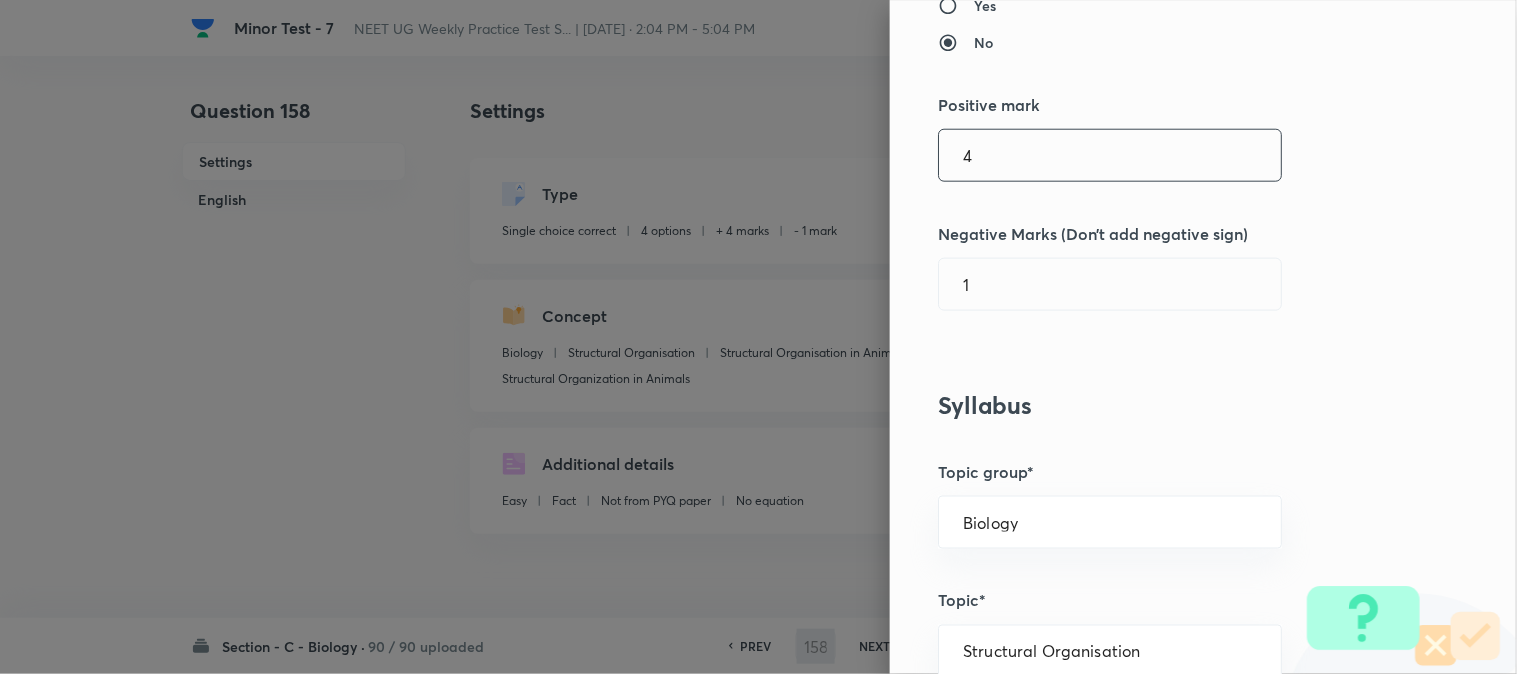click on "4" at bounding box center (1110, 155) 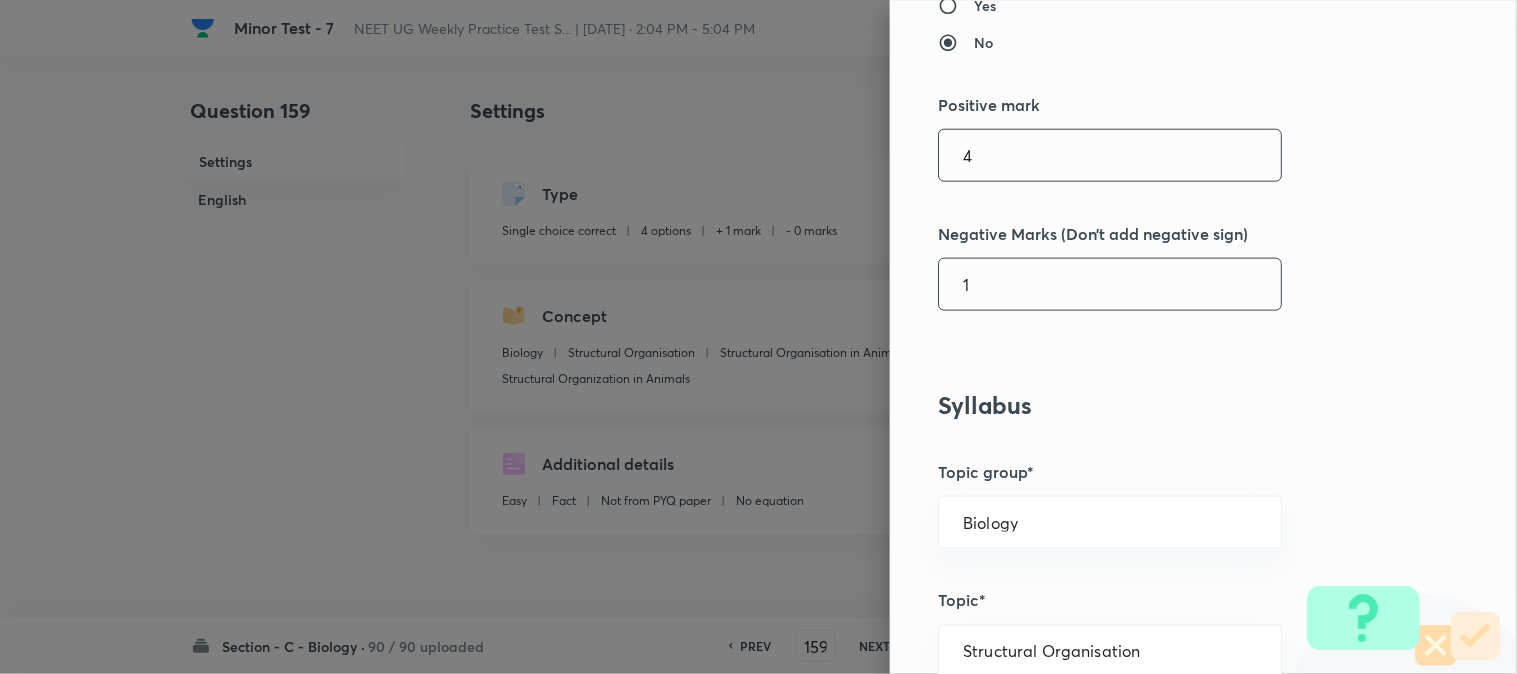 click on "1" at bounding box center [1110, 284] 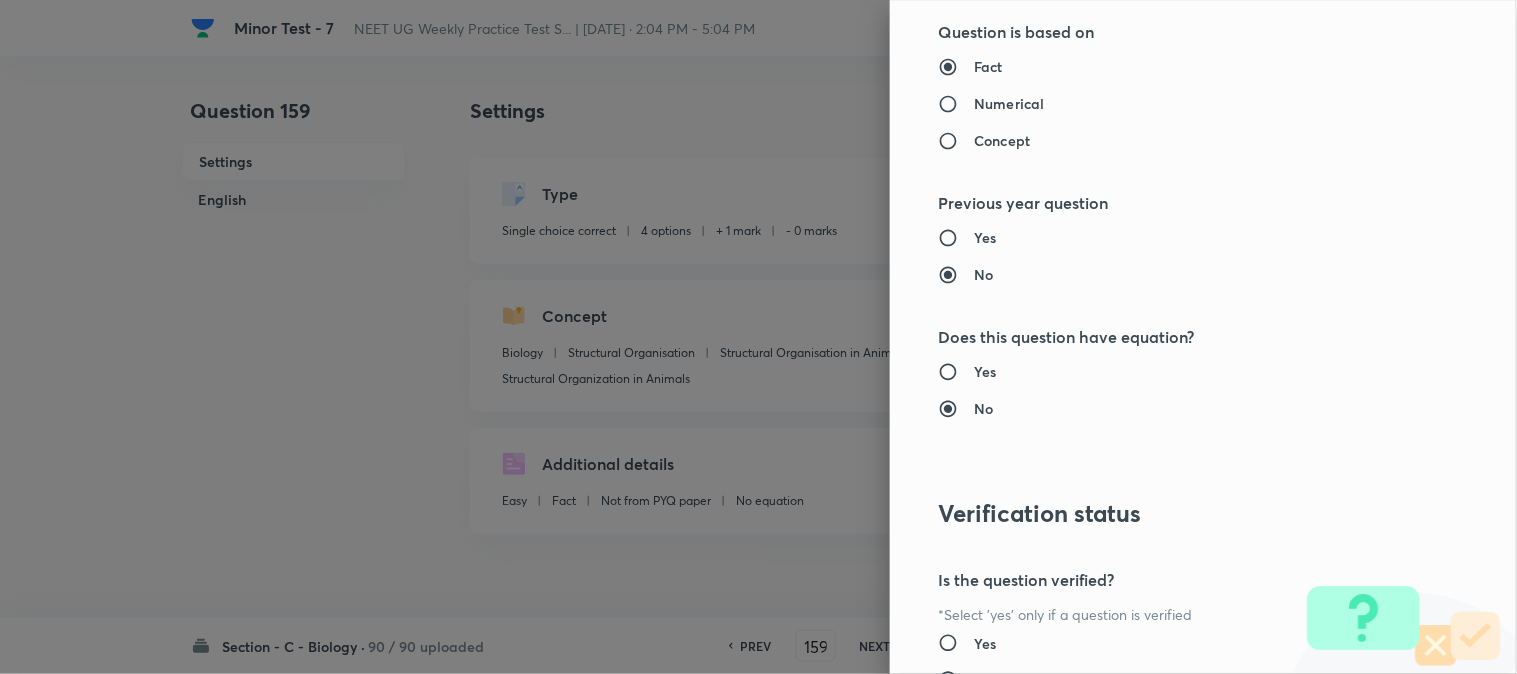 scroll, scrollTop: 2052, scrollLeft: 0, axis: vertical 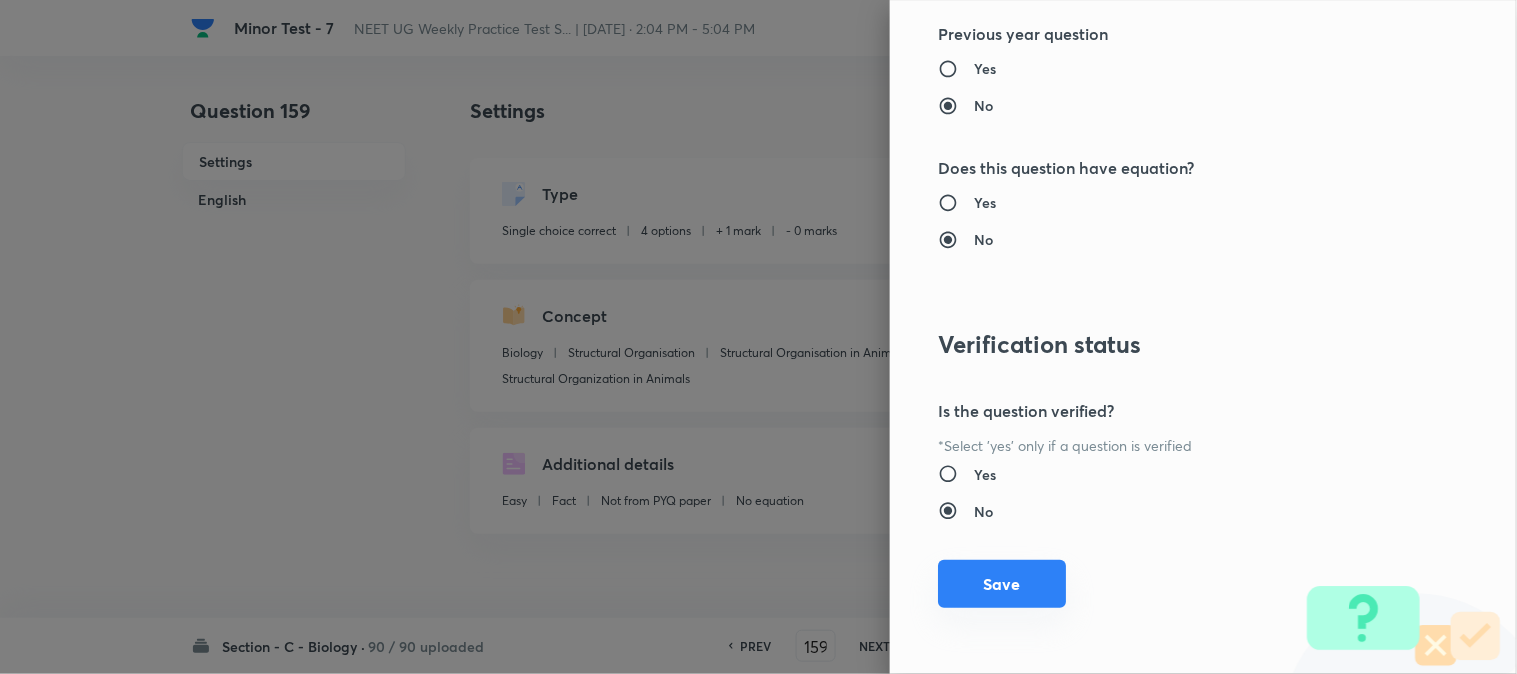 drag, startPoint x: 1003, startPoint y: 577, endPoint x: 1021, endPoint y: 582, distance: 18.681541 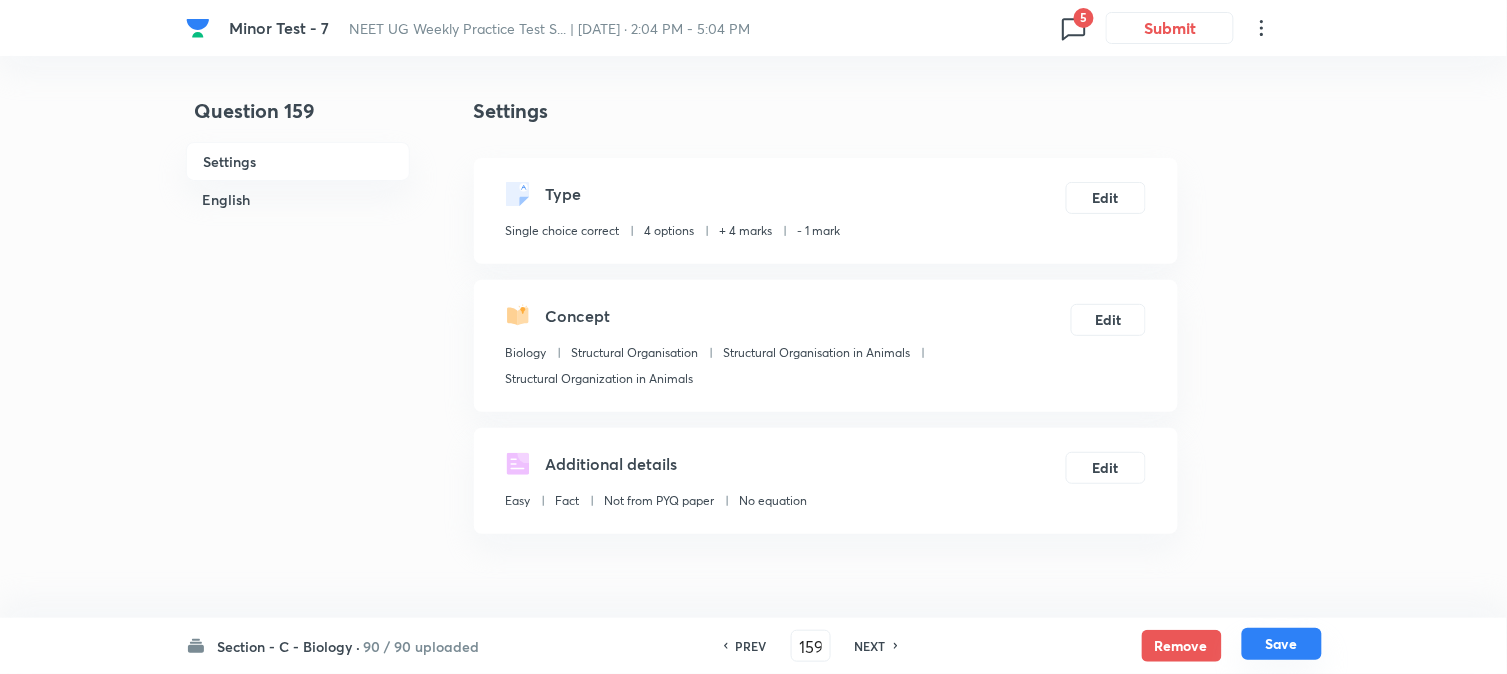click on "Save" at bounding box center (1282, 644) 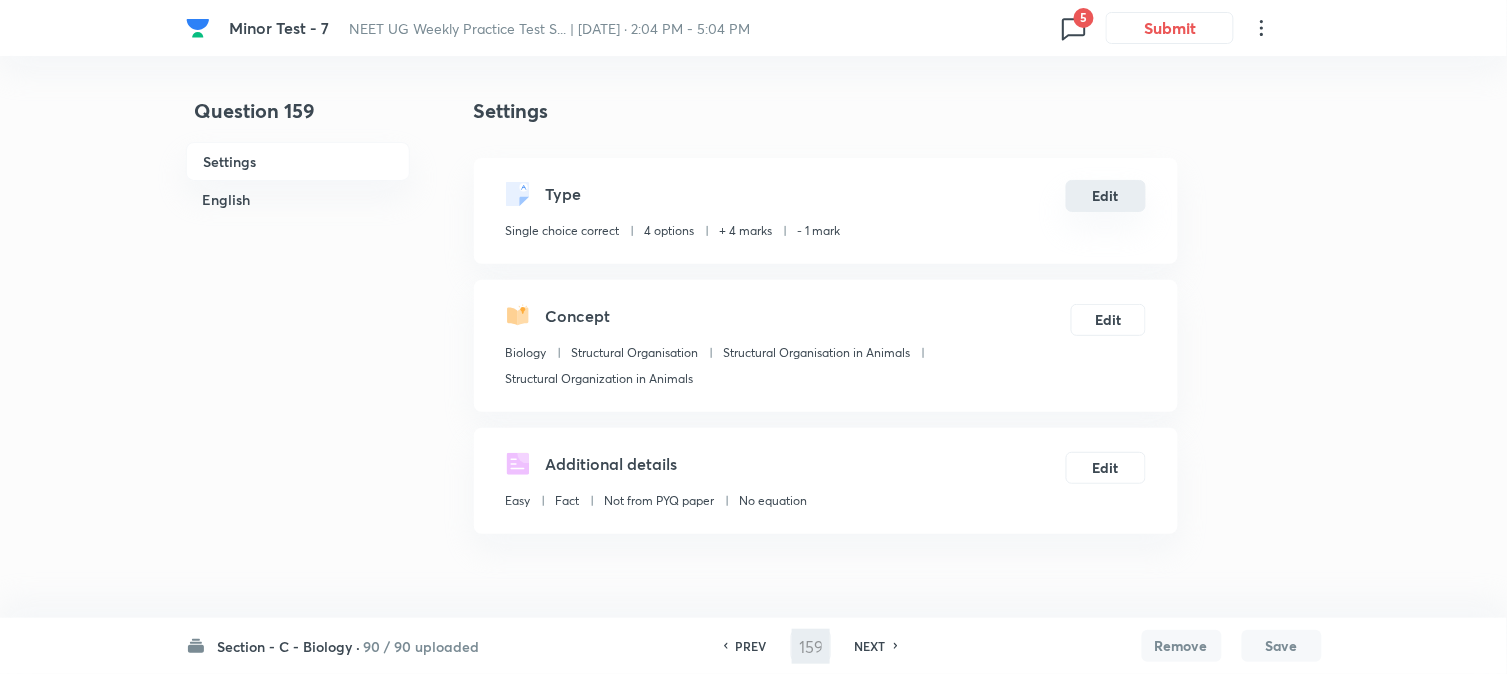 click on "Edit" at bounding box center [1106, 196] 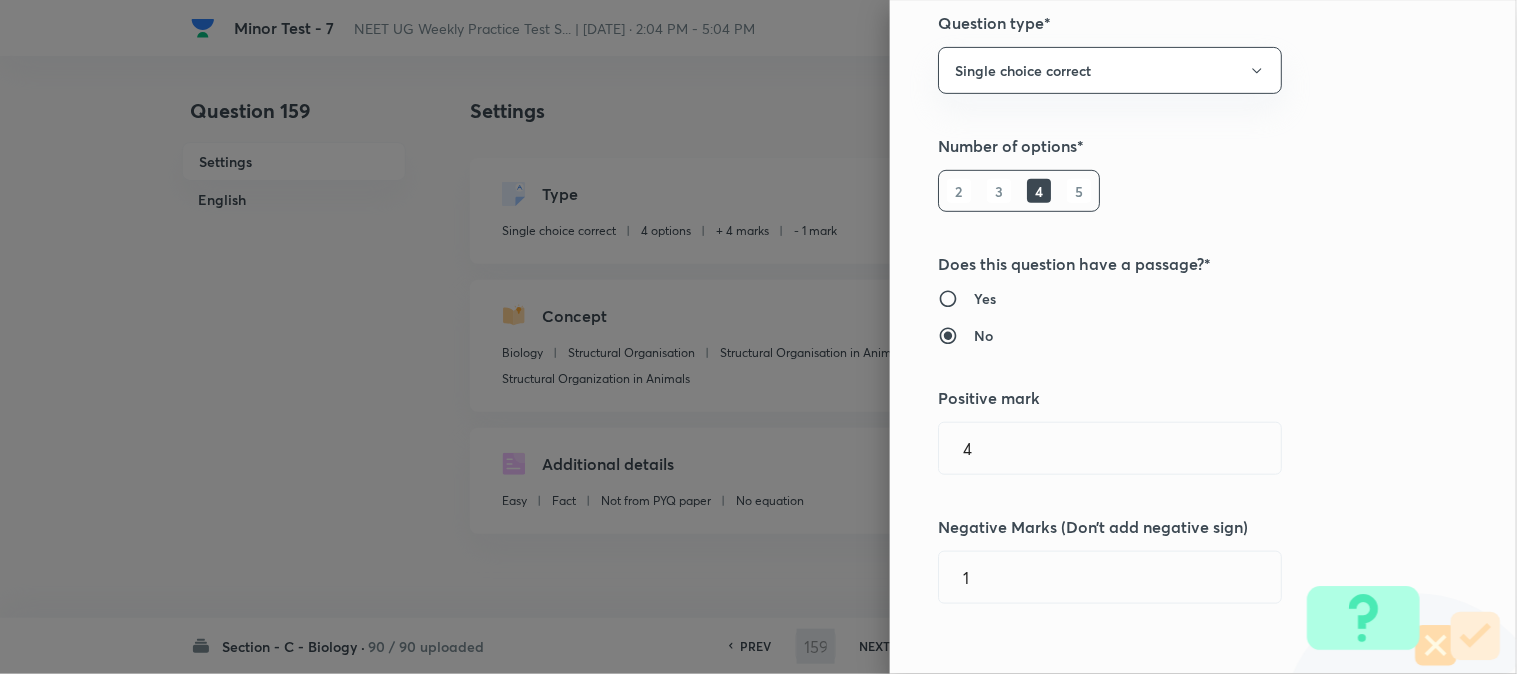 scroll, scrollTop: 444, scrollLeft: 0, axis: vertical 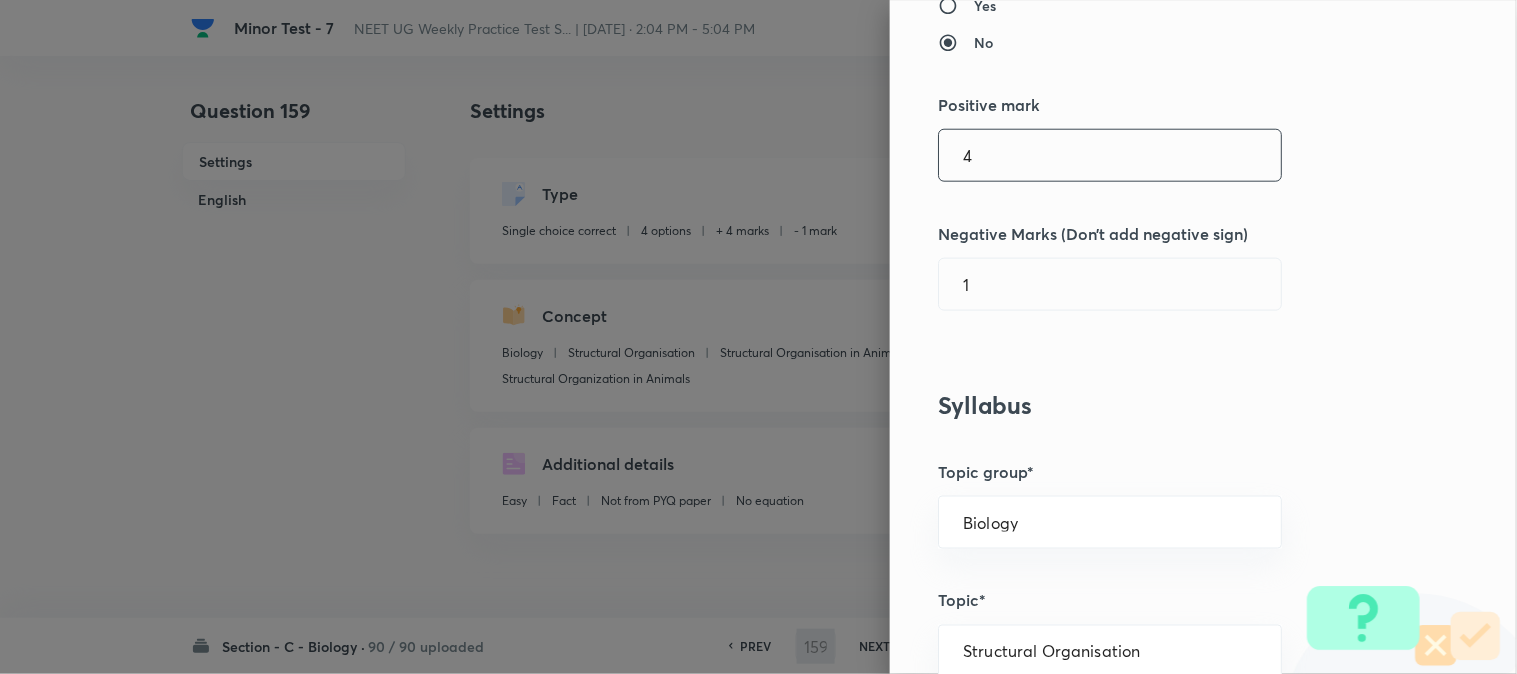click on "4" at bounding box center (1110, 155) 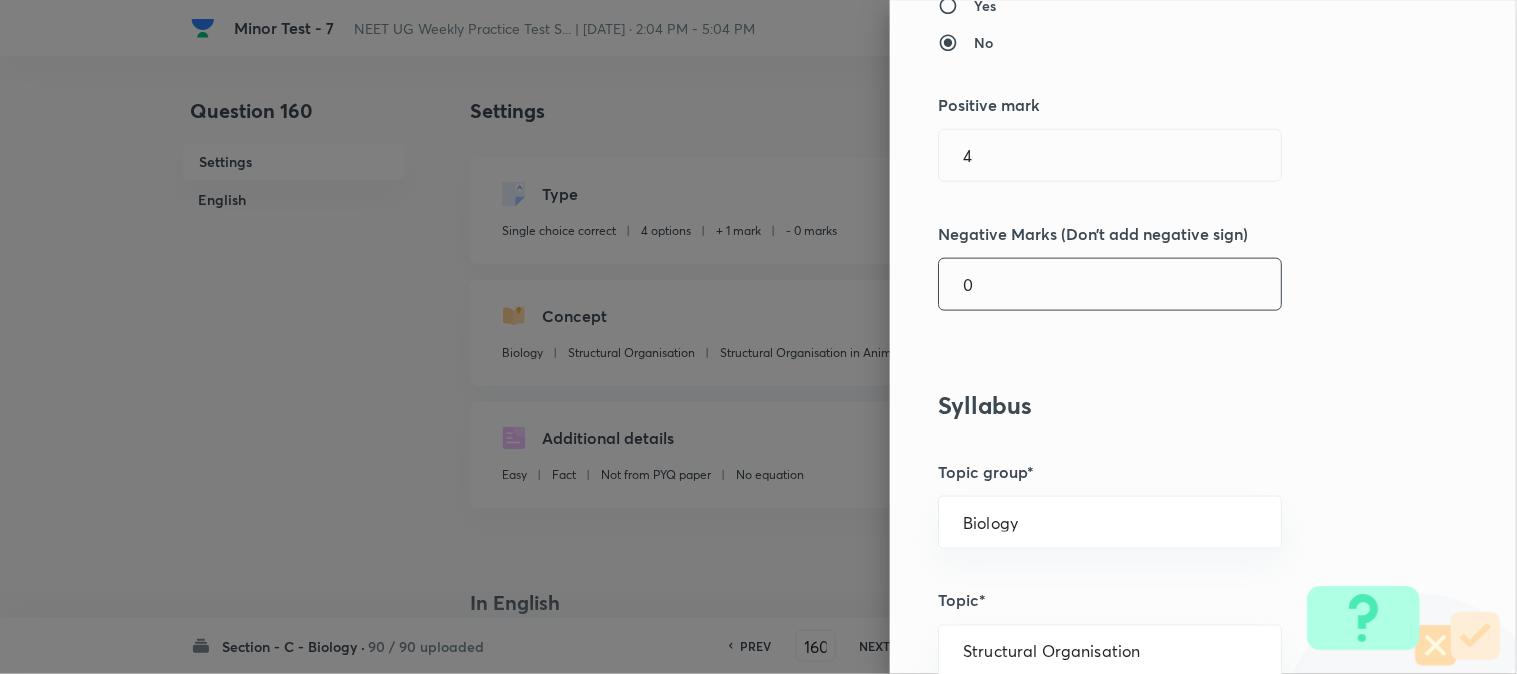 click on "0" at bounding box center (1110, 284) 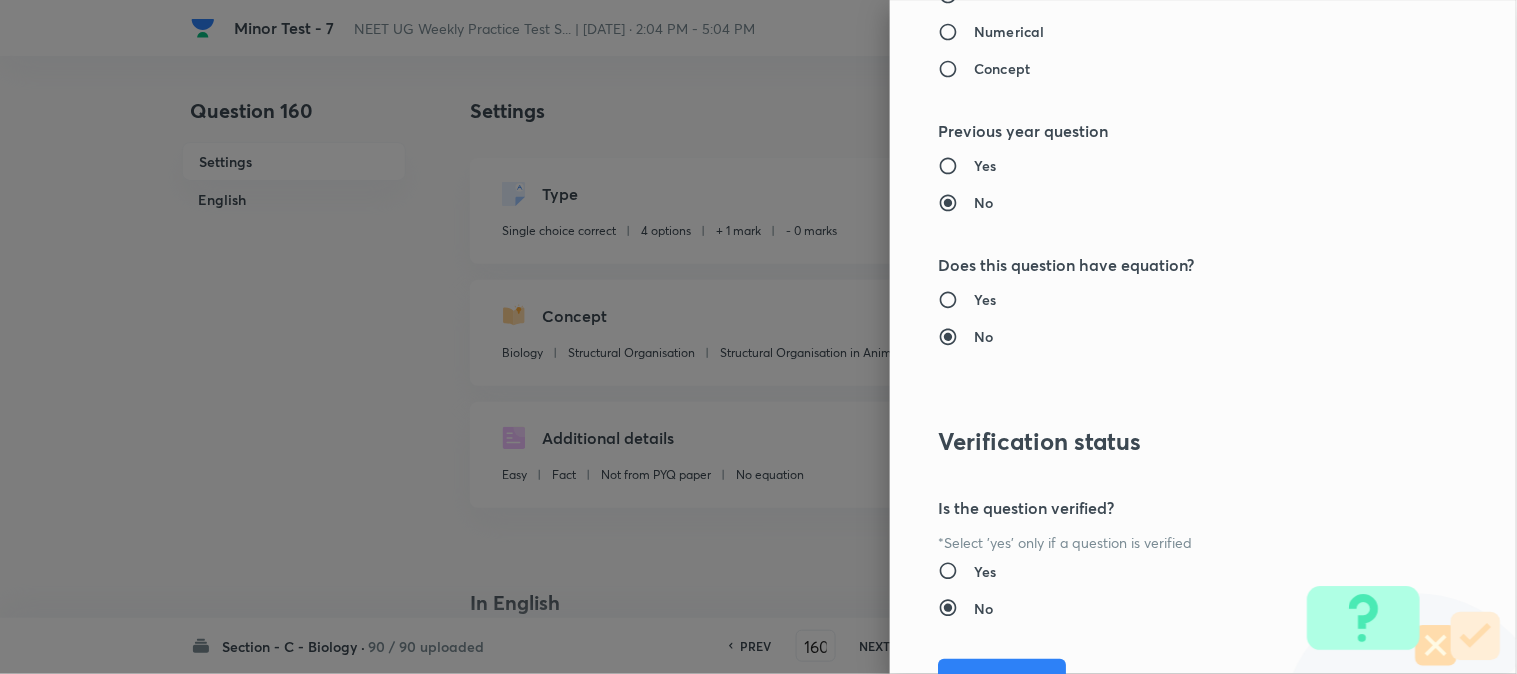 scroll, scrollTop: 2052, scrollLeft: 0, axis: vertical 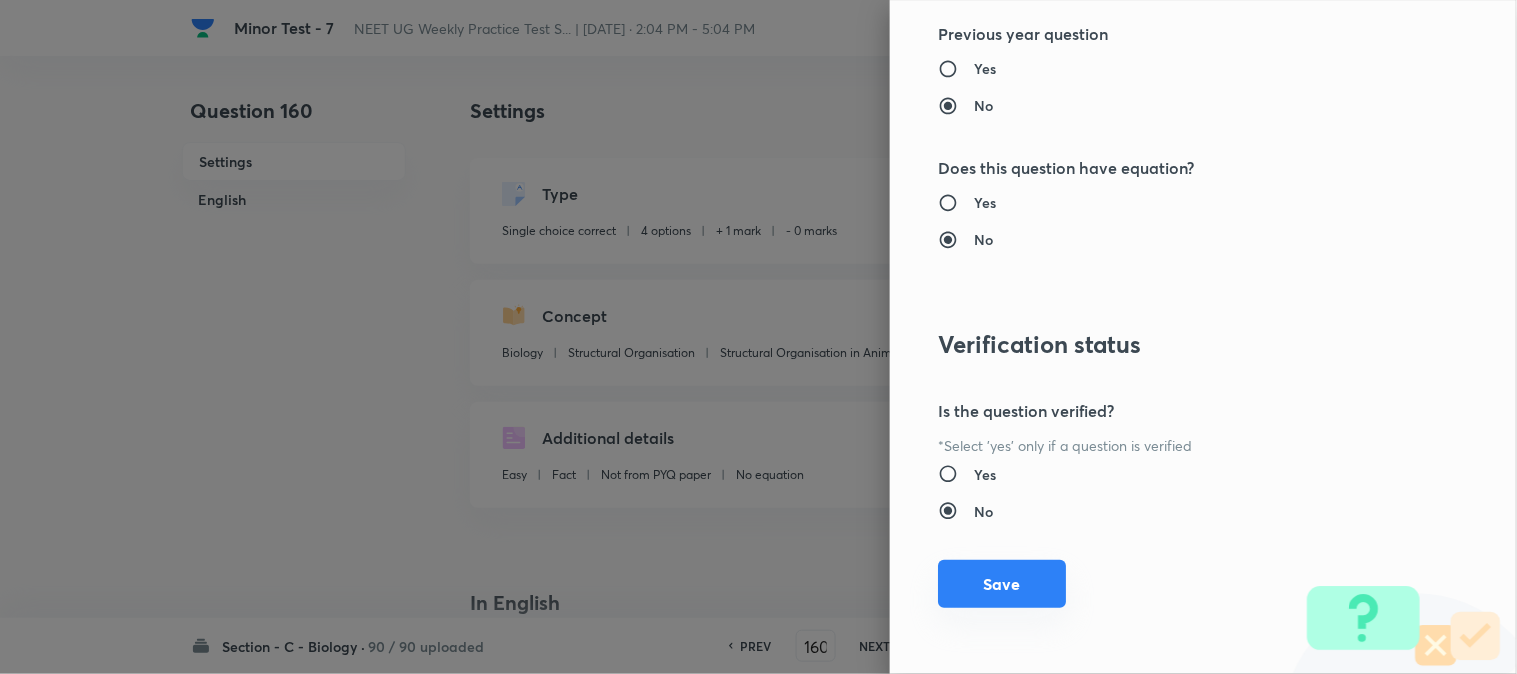 click on "Save" at bounding box center (1002, 584) 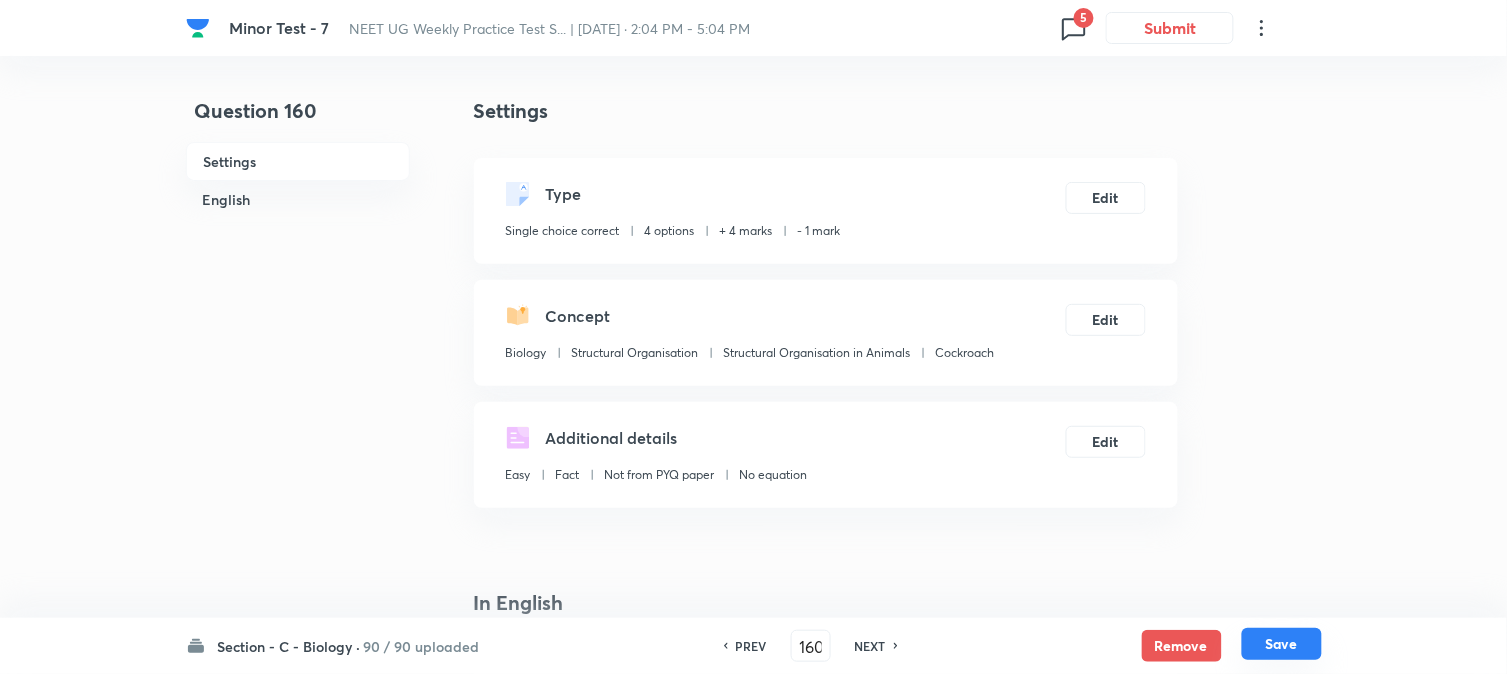 click on "Save" at bounding box center [1282, 644] 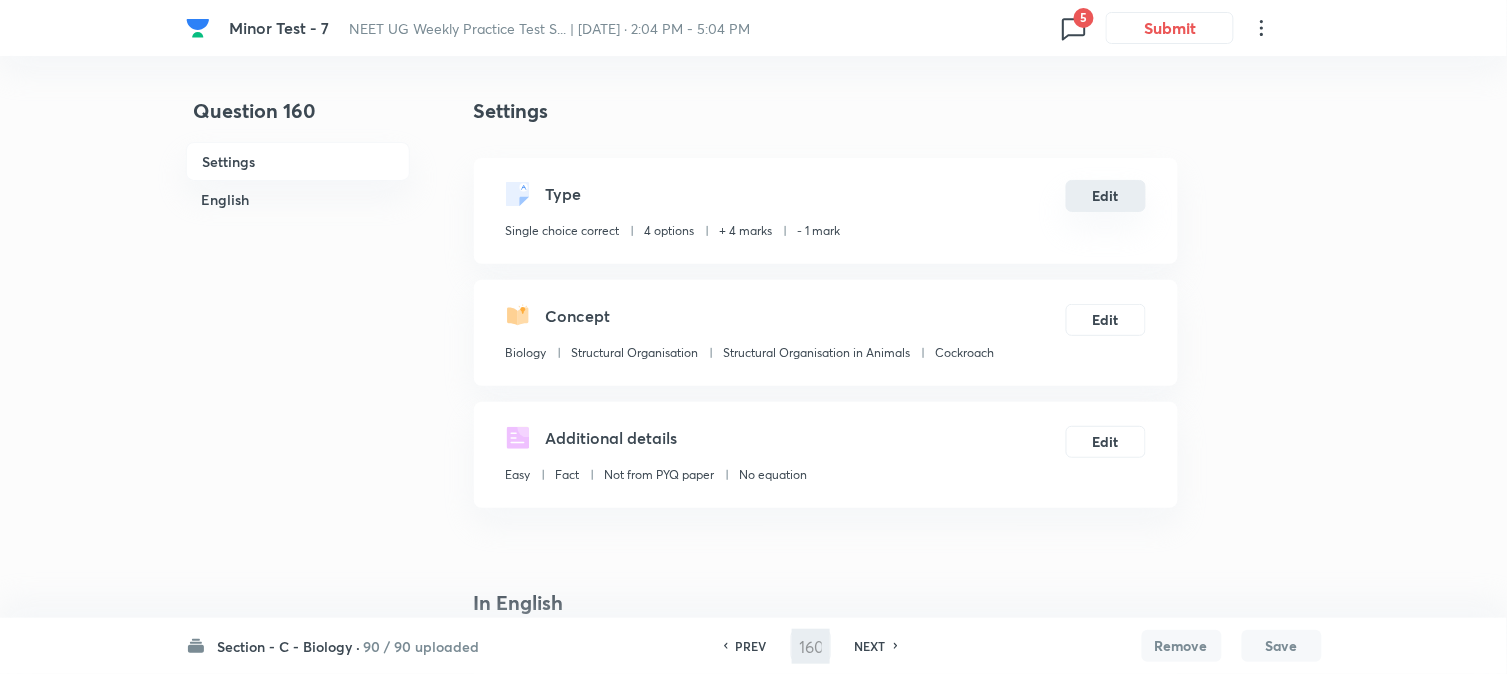 click on "Edit" at bounding box center (1106, 196) 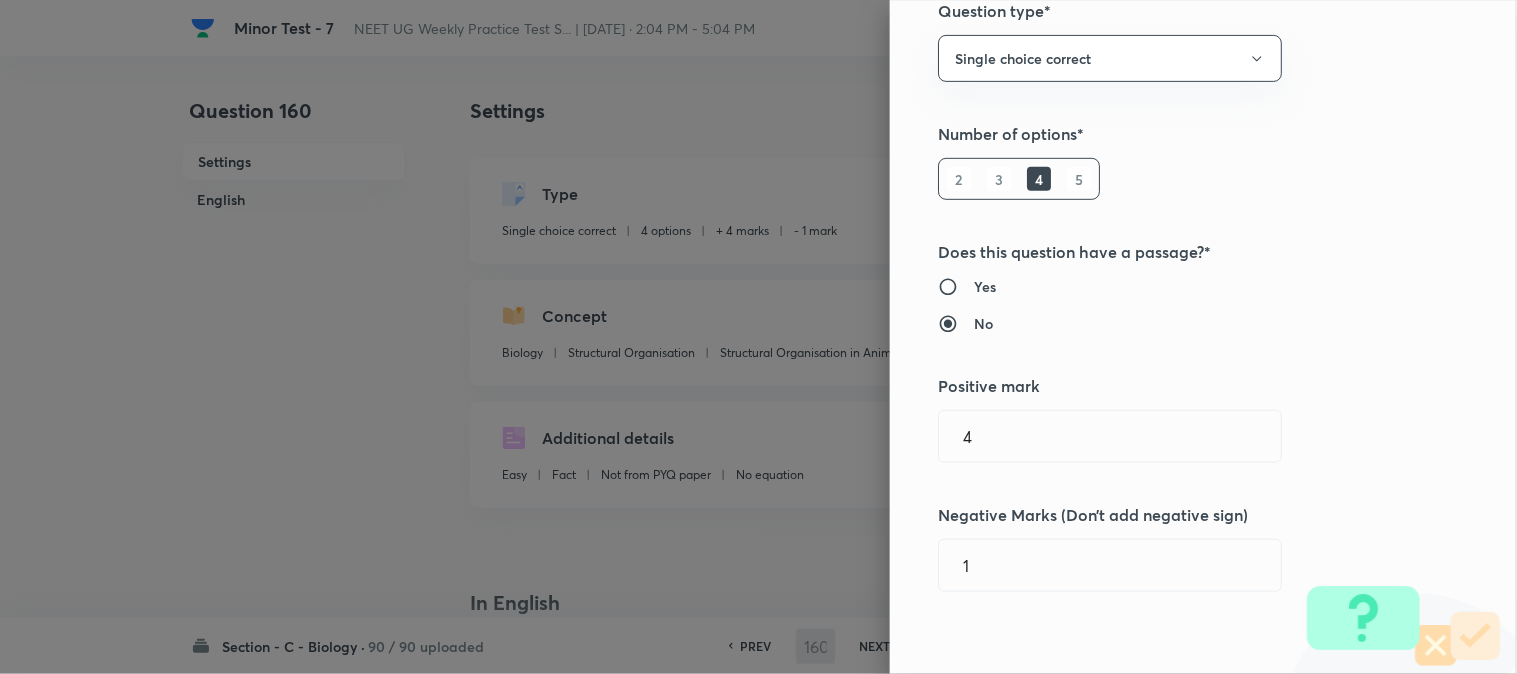 scroll, scrollTop: 444, scrollLeft: 0, axis: vertical 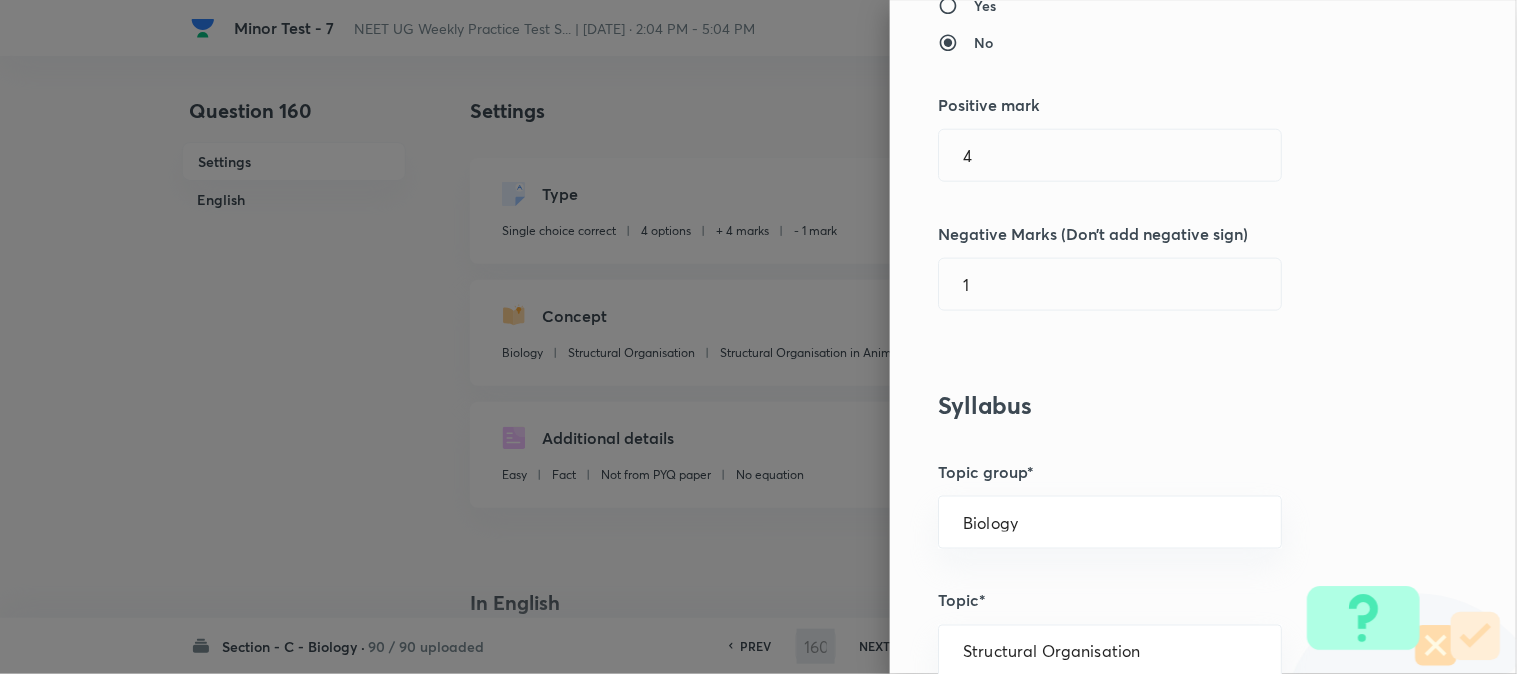 click on "Question settings Question type* Single choice correct Number of options* 2 3 4 5 Does this question have a passage?* Yes No Positive mark 4 ​ Negative Marks (Don’t add negative sign) 1 ​ Syllabus Topic group* Biology ​ Topic* Structural Organisation ​ Concept* Structural Organisation in Animals ​ Sub-concept* Cockroach ​ Concept-field ​ Additional details Question Difficulty Very easy Easy Moderate Hard Very hard Question is based on Fact Numerical Concept Previous year question Yes No Does this question have equation? Yes No Verification status Is the question verified? *Select 'yes' only if a question is verified Yes No Save" at bounding box center (1203, 337) 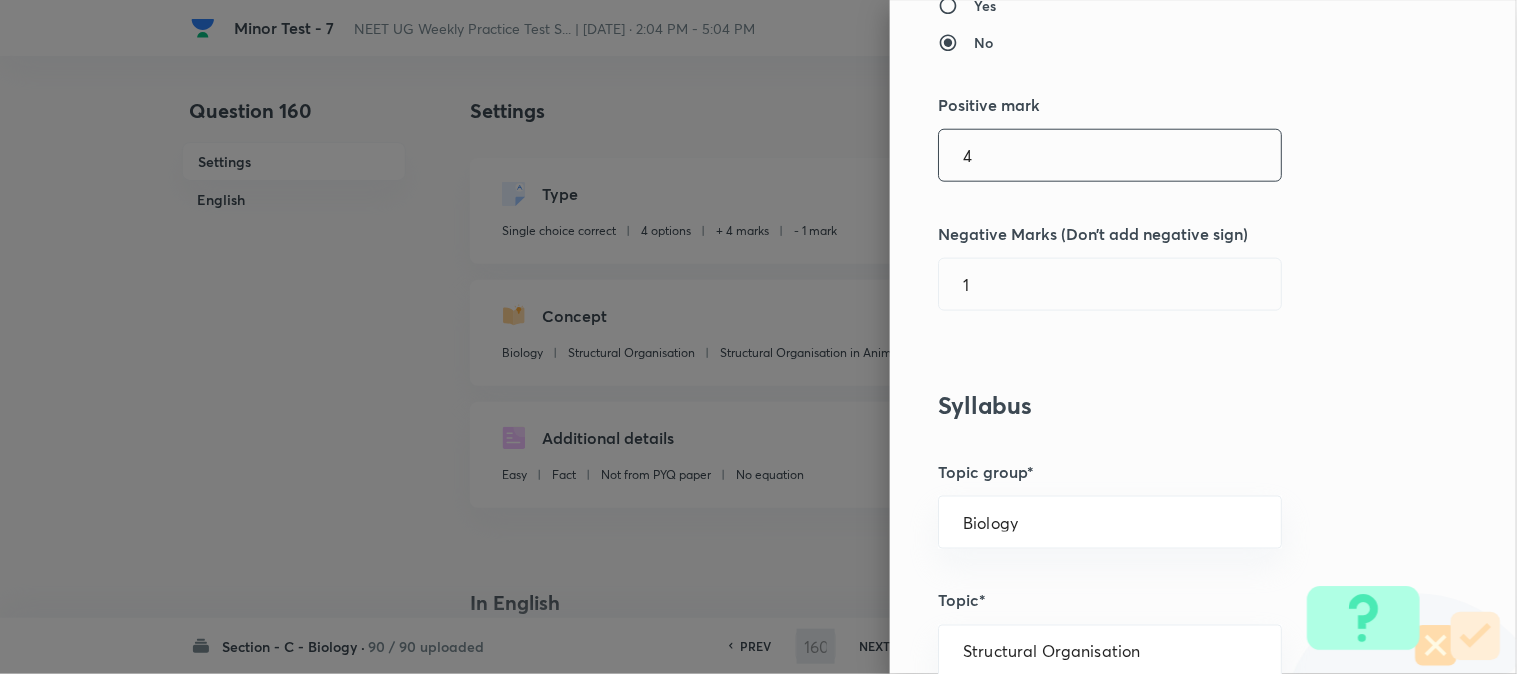 click on "4" at bounding box center [1110, 155] 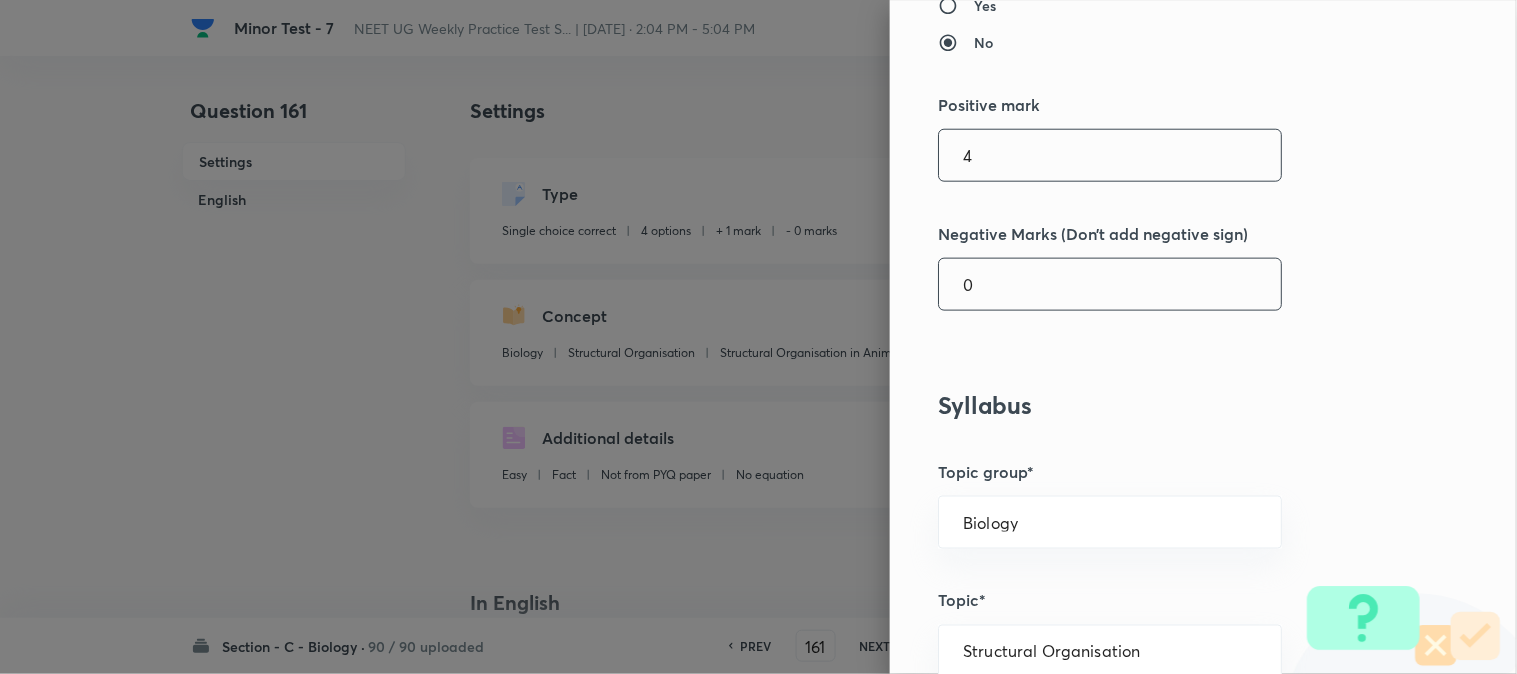 click on "0" at bounding box center [1110, 284] 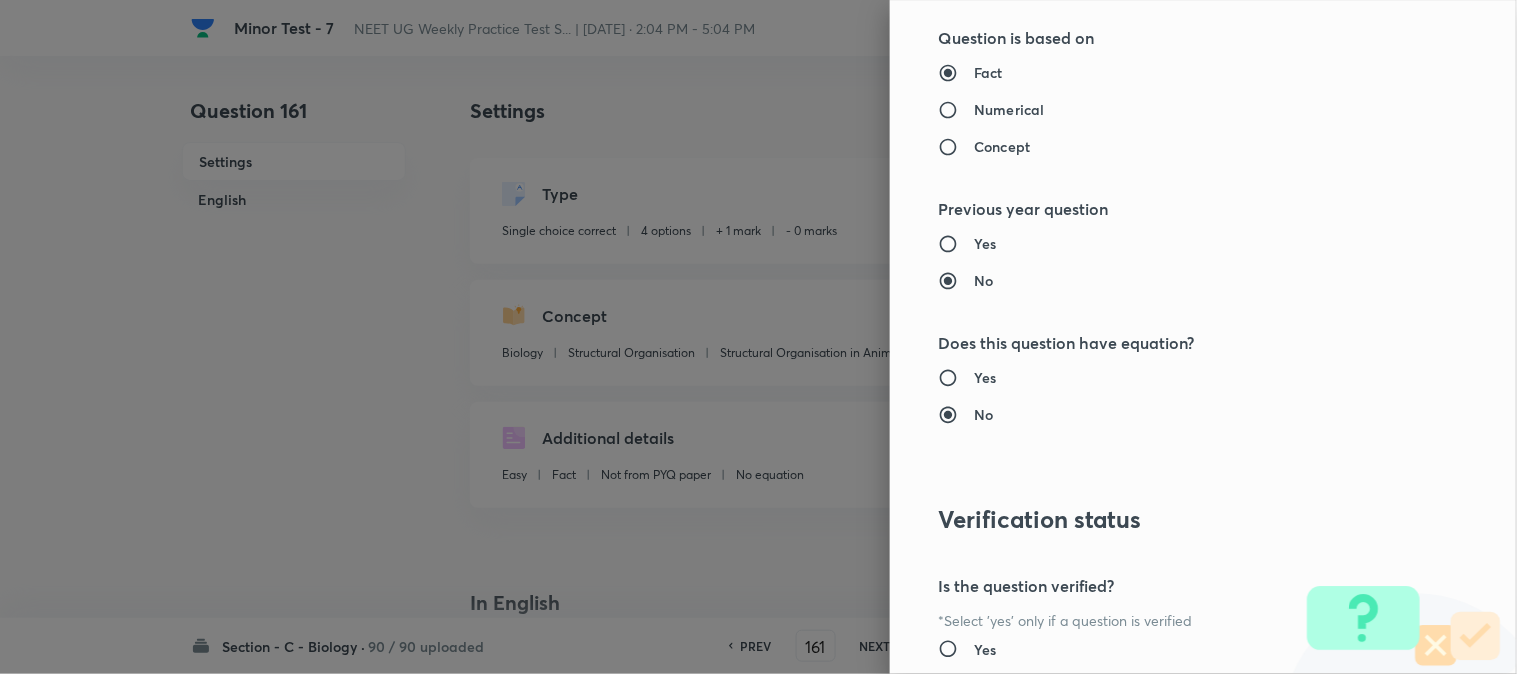 scroll, scrollTop: 2052, scrollLeft: 0, axis: vertical 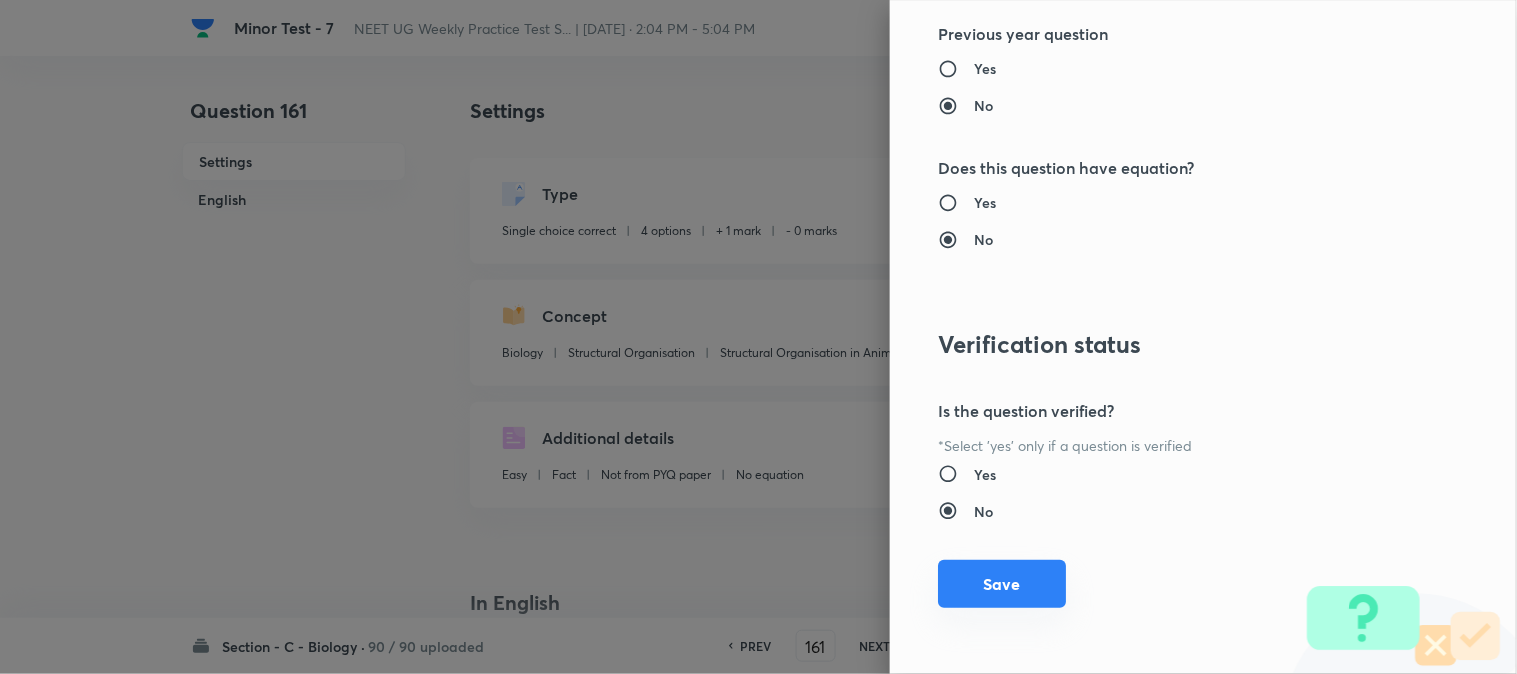 click on "Save" at bounding box center (1002, 584) 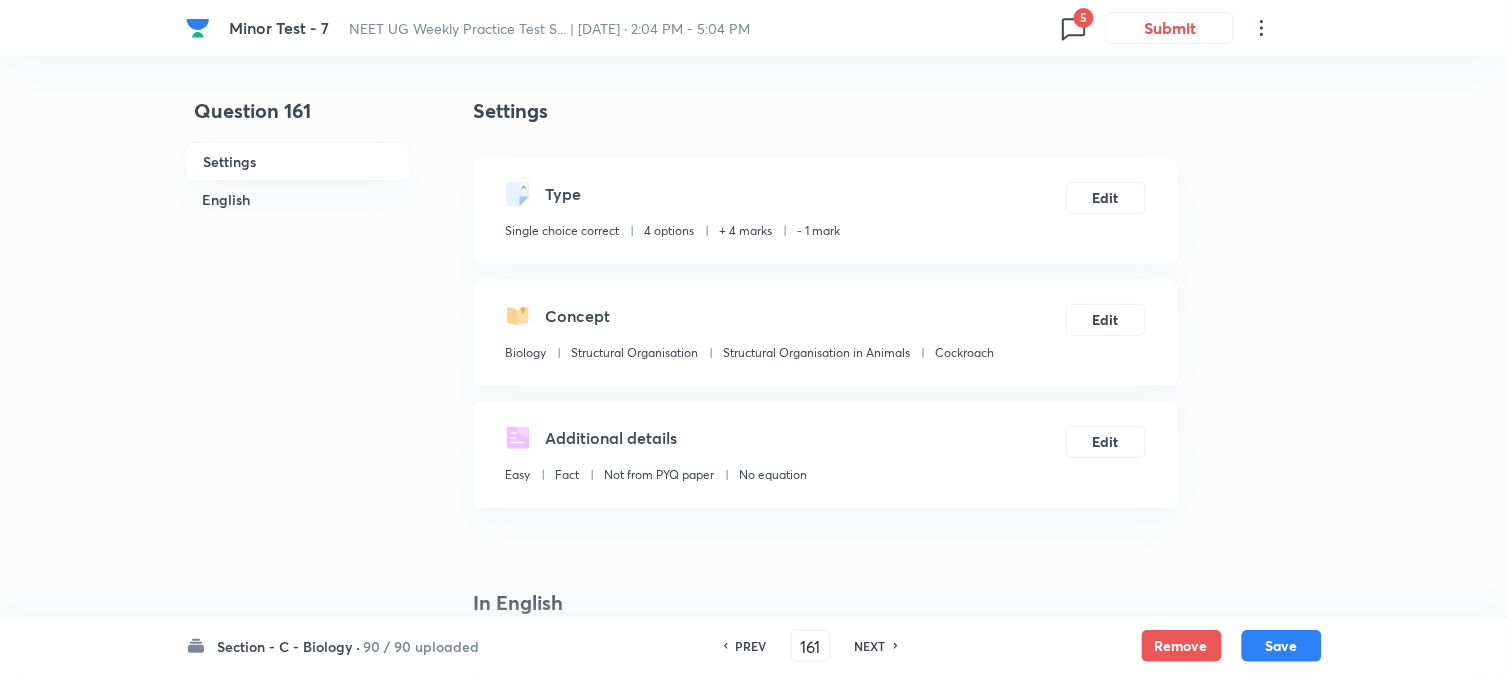 drag, startPoint x: 1311, startPoint y: 647, endPoint x: 1243, endPoint y: 470, distance: 189.61276 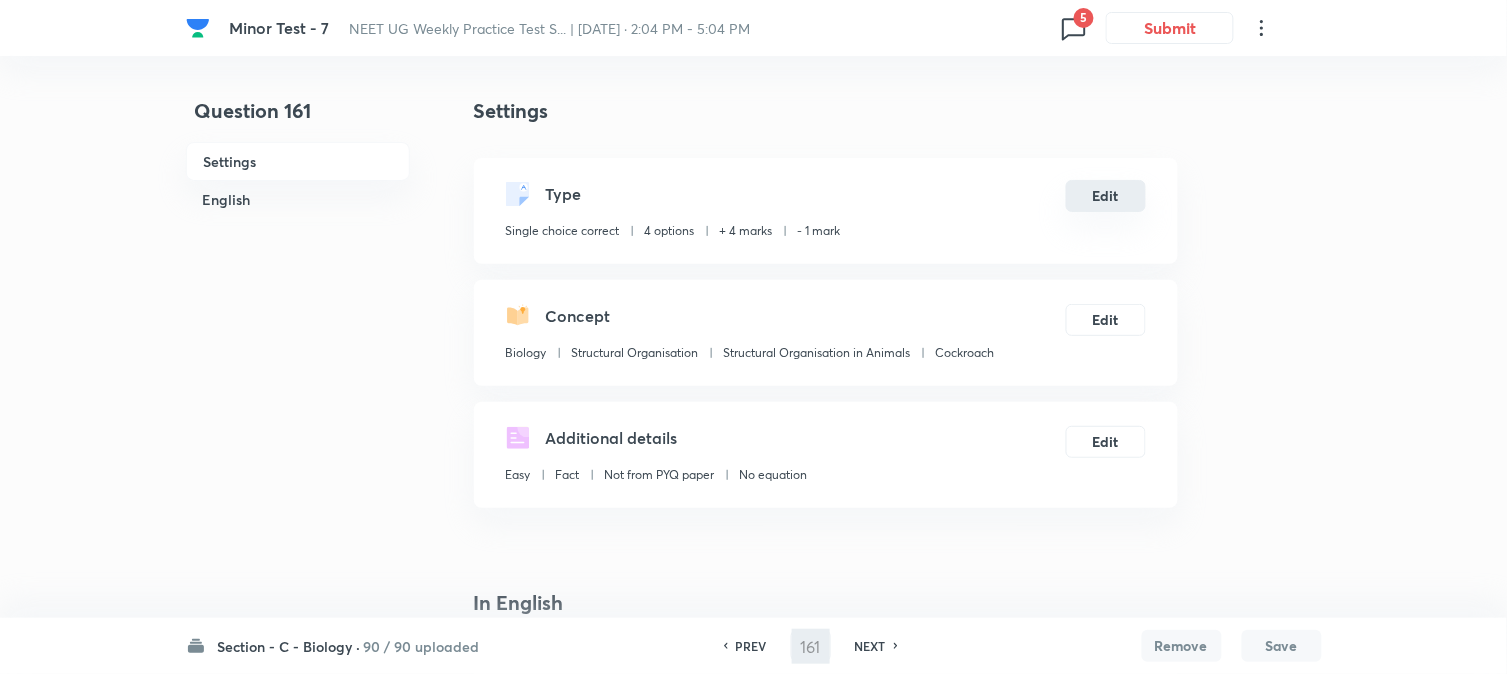 click on "Edit" at bounding box center [1106, 196] 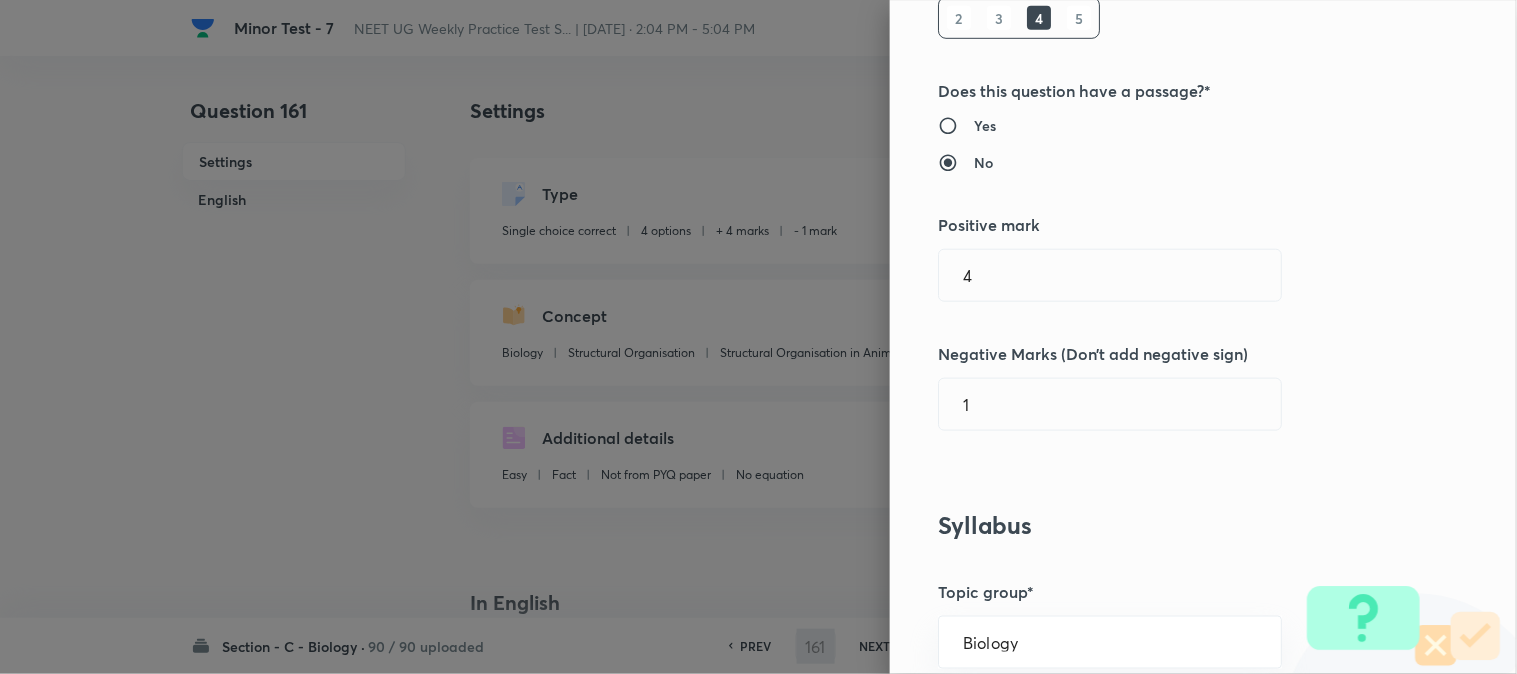 scroll, scrollTop: 444, scrollLeft: 0, axis: vertical 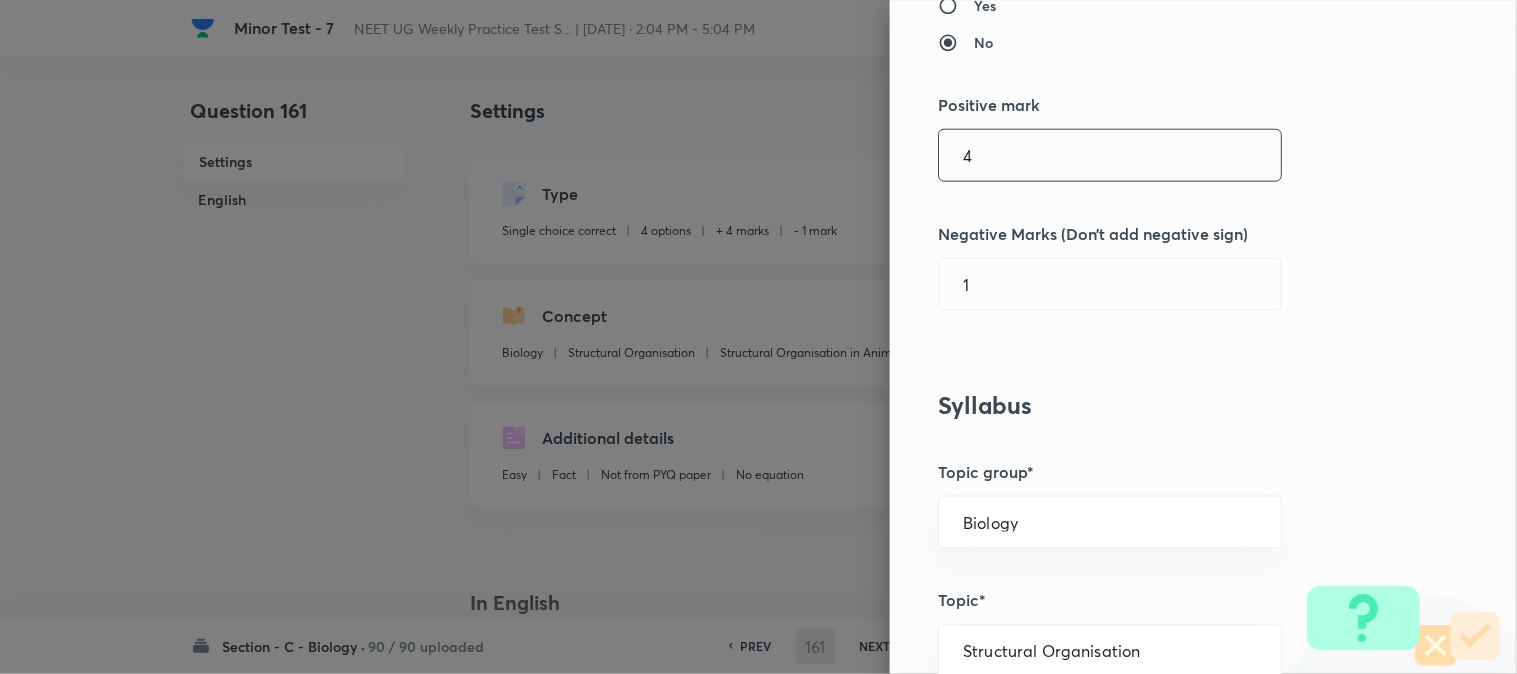 click on "4" at bounding box center (1110, 155) 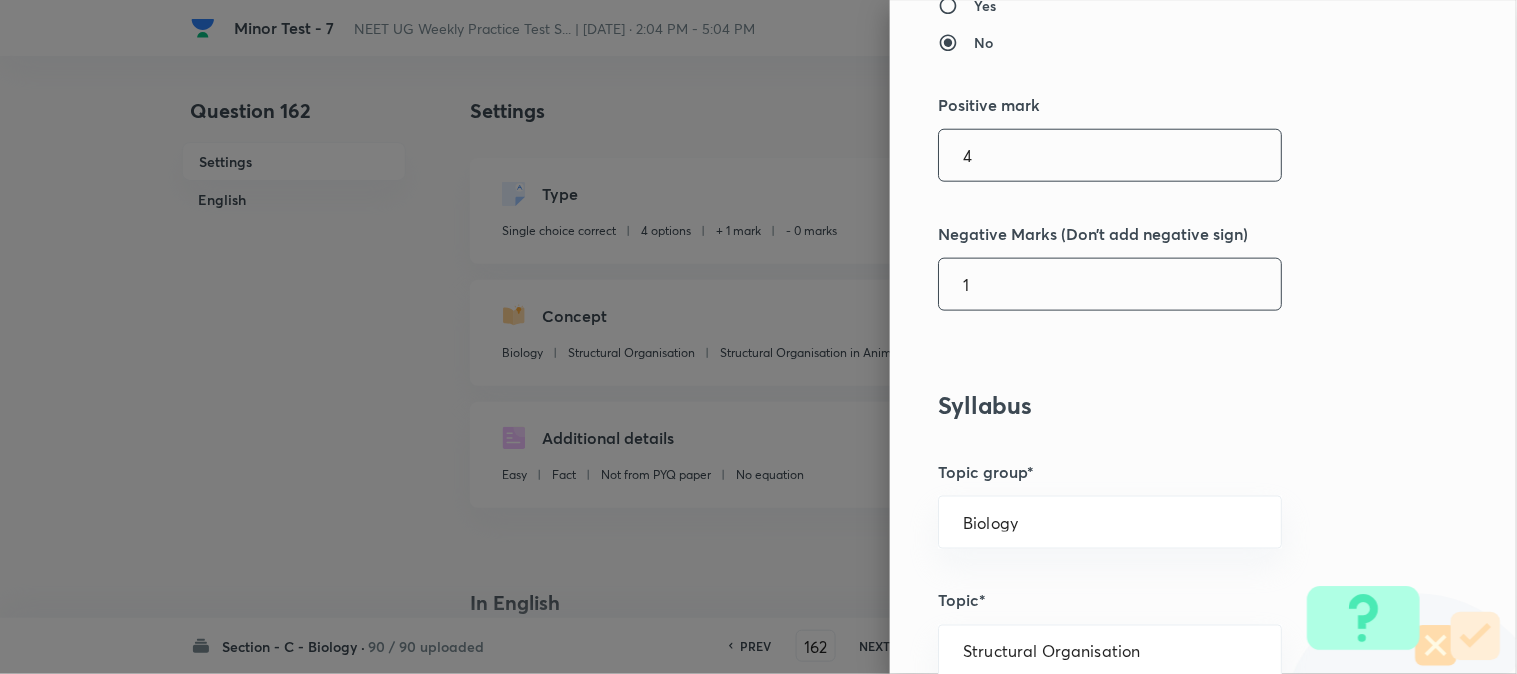 click on "1" at bounding box center [1110, 284] 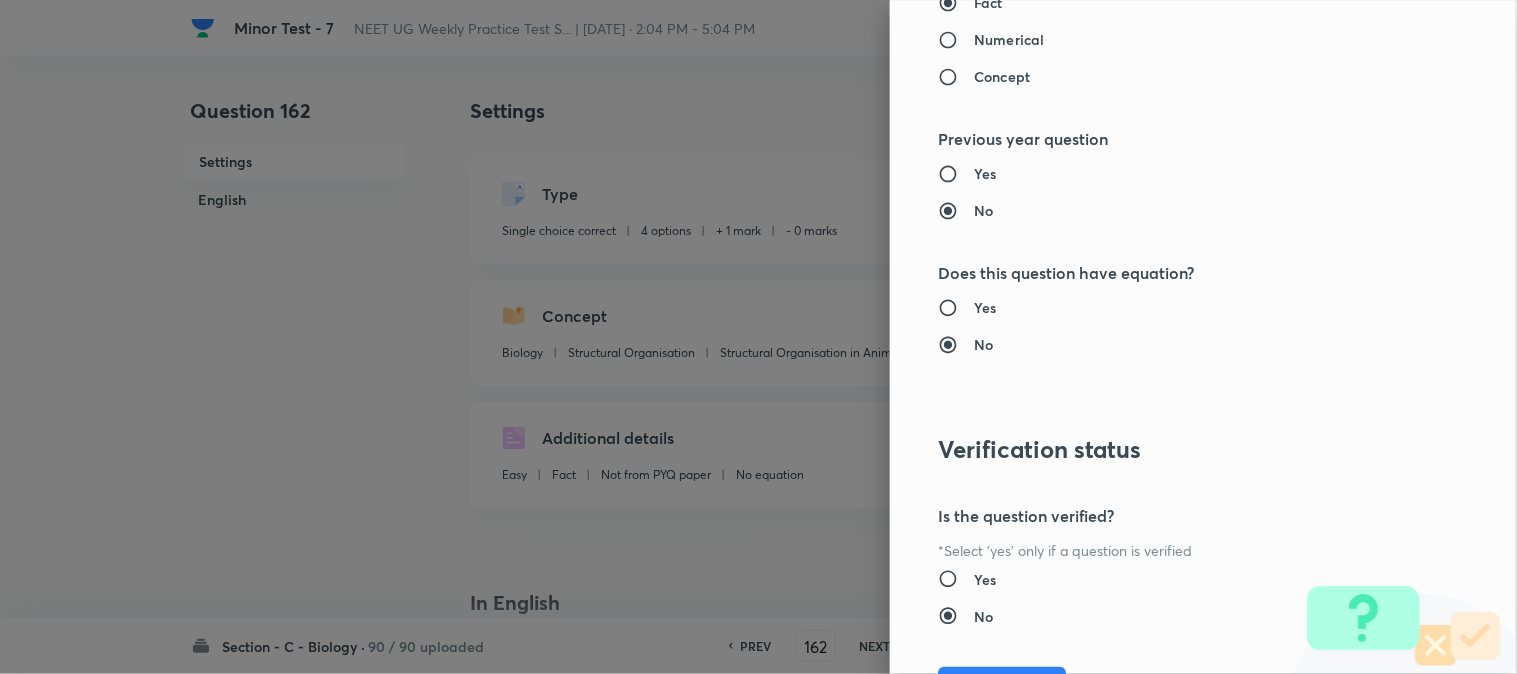 scroll, scrollTop: 2052, scrollLeft: 0, axis: vertical 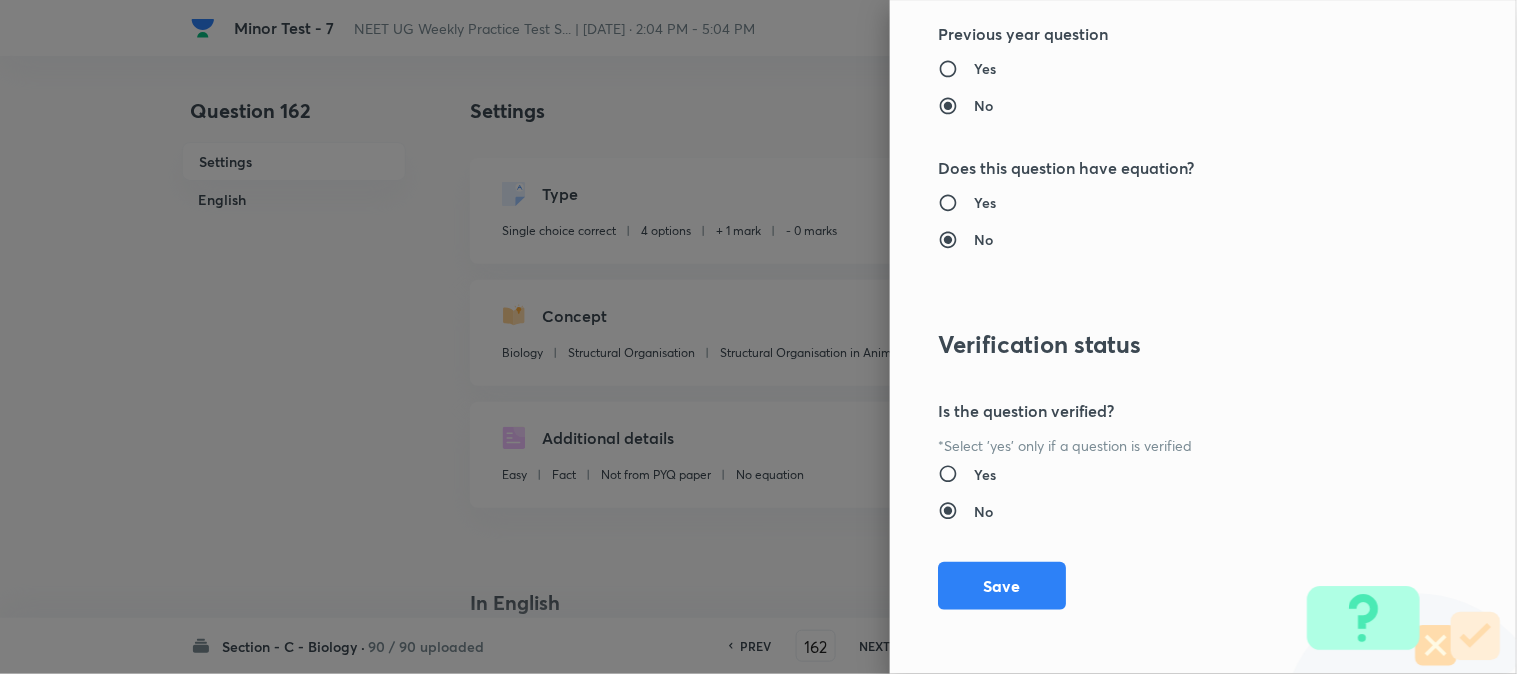 drag, startPoint x: 1007, startPoint y: 563, endPoint x: 1140, endPoint y: 583, distance: 134.49535 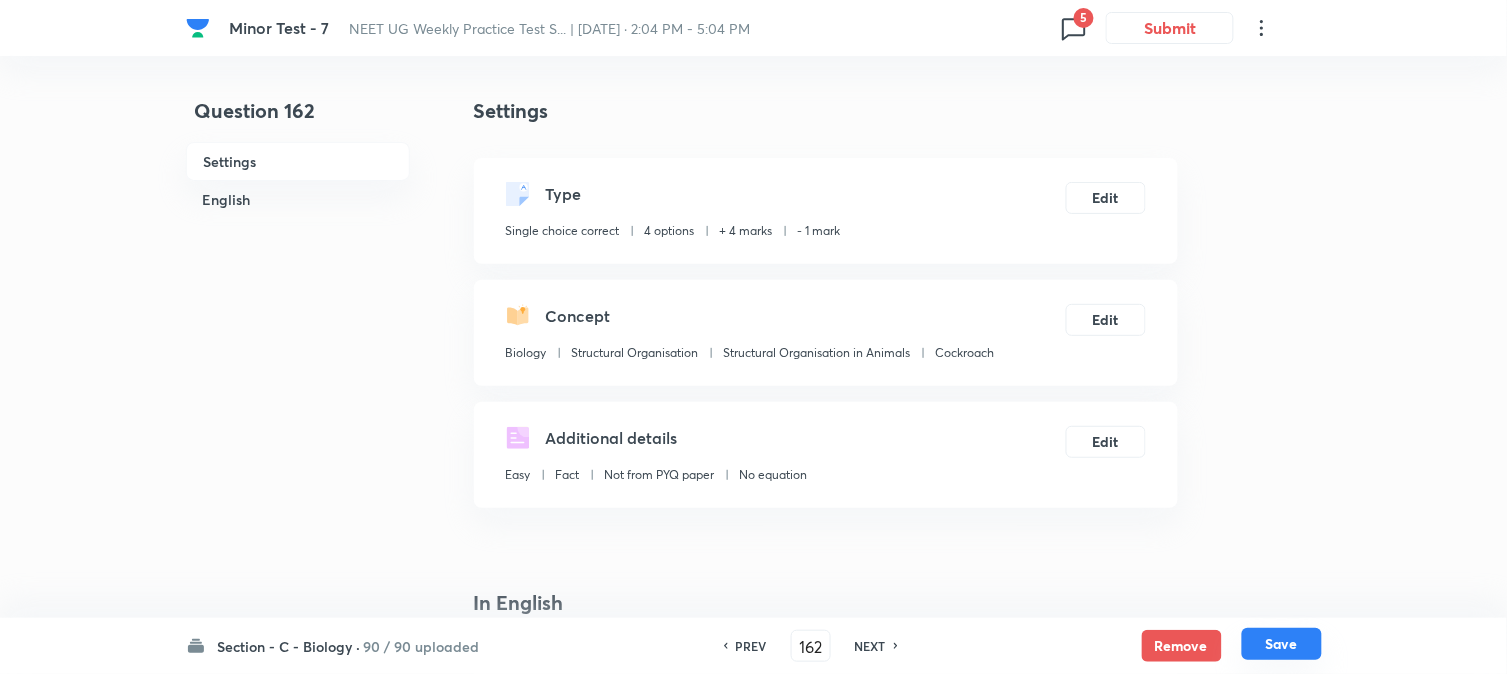 click on "Save" at bounding box center [1282, 644] 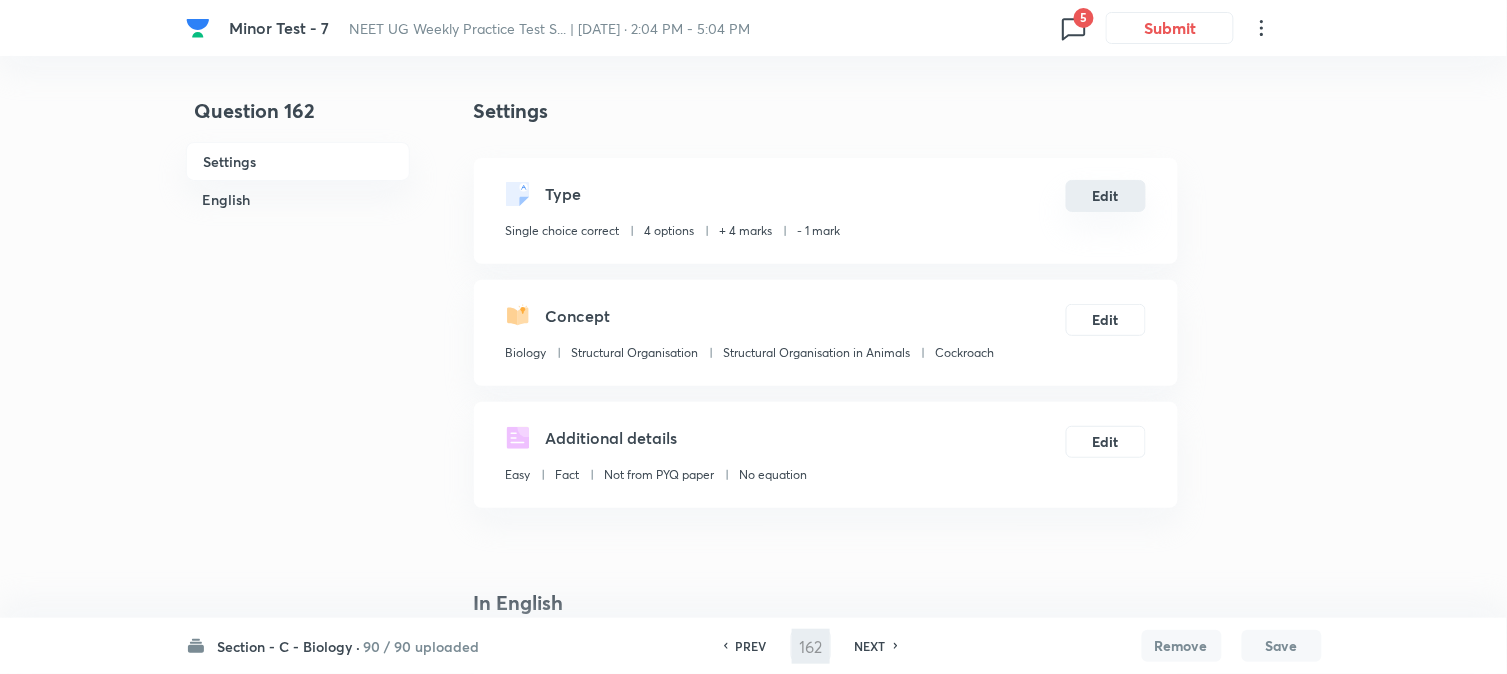 click on "Edit" at bounding box center (1106, 196) 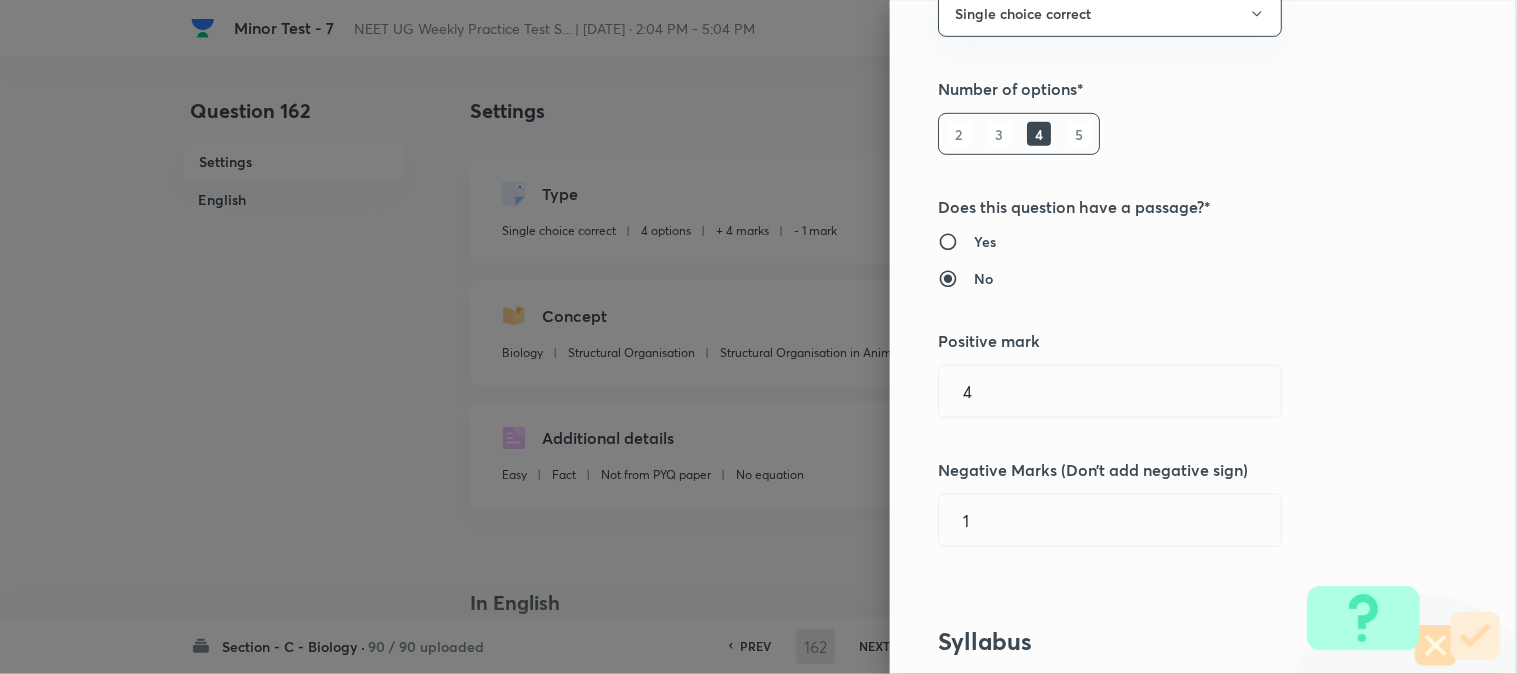 scroll, scrollTop: 444, scrollLeft: 0, axis: vertical 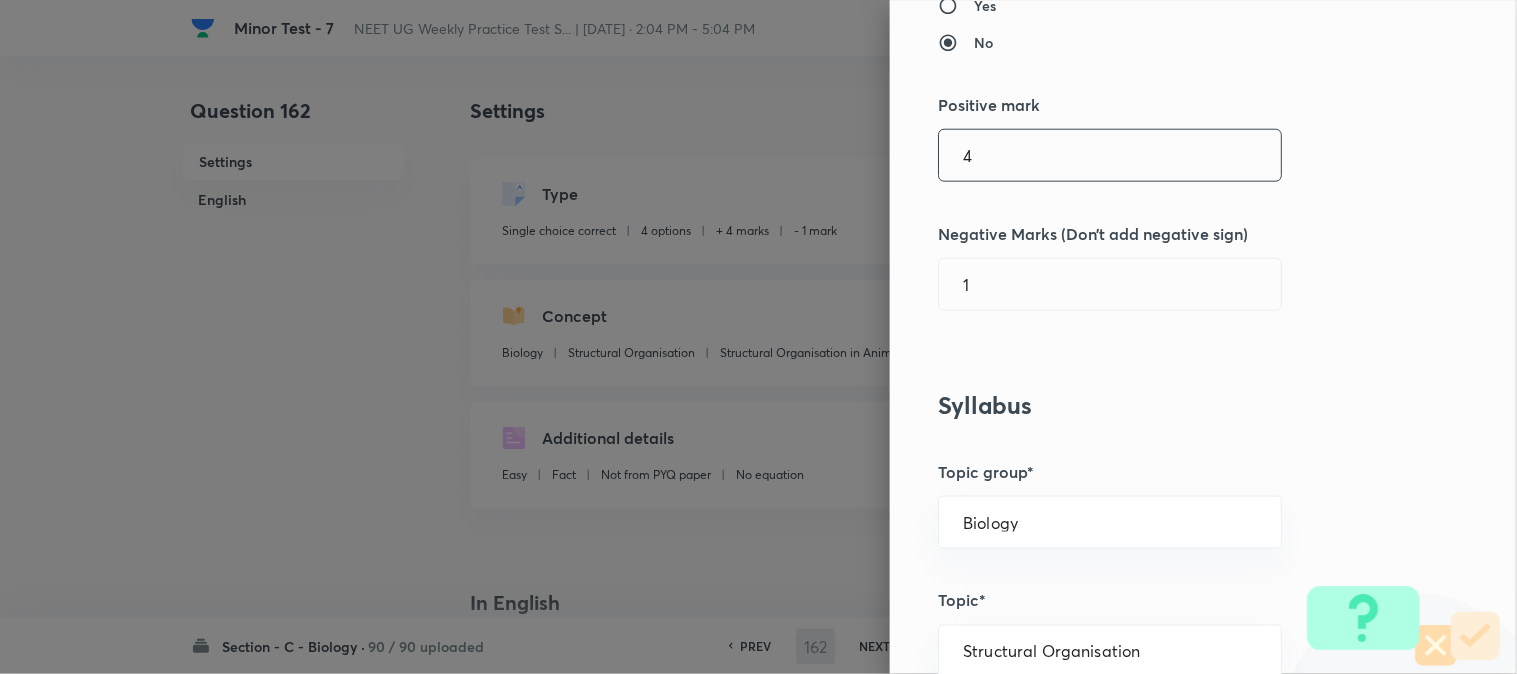 click on "4" at bounding box center [1110, 155] 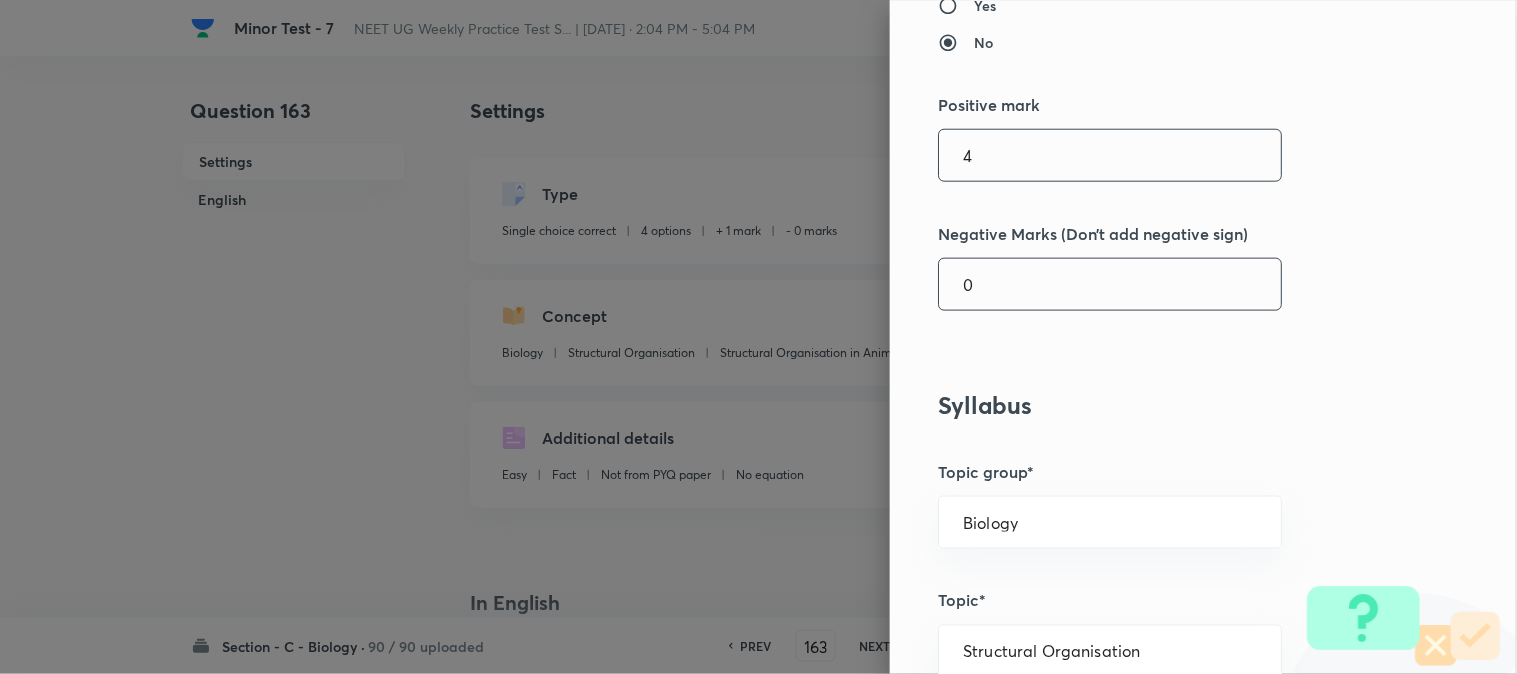 click on "0" at bounding box center (1110, 284) 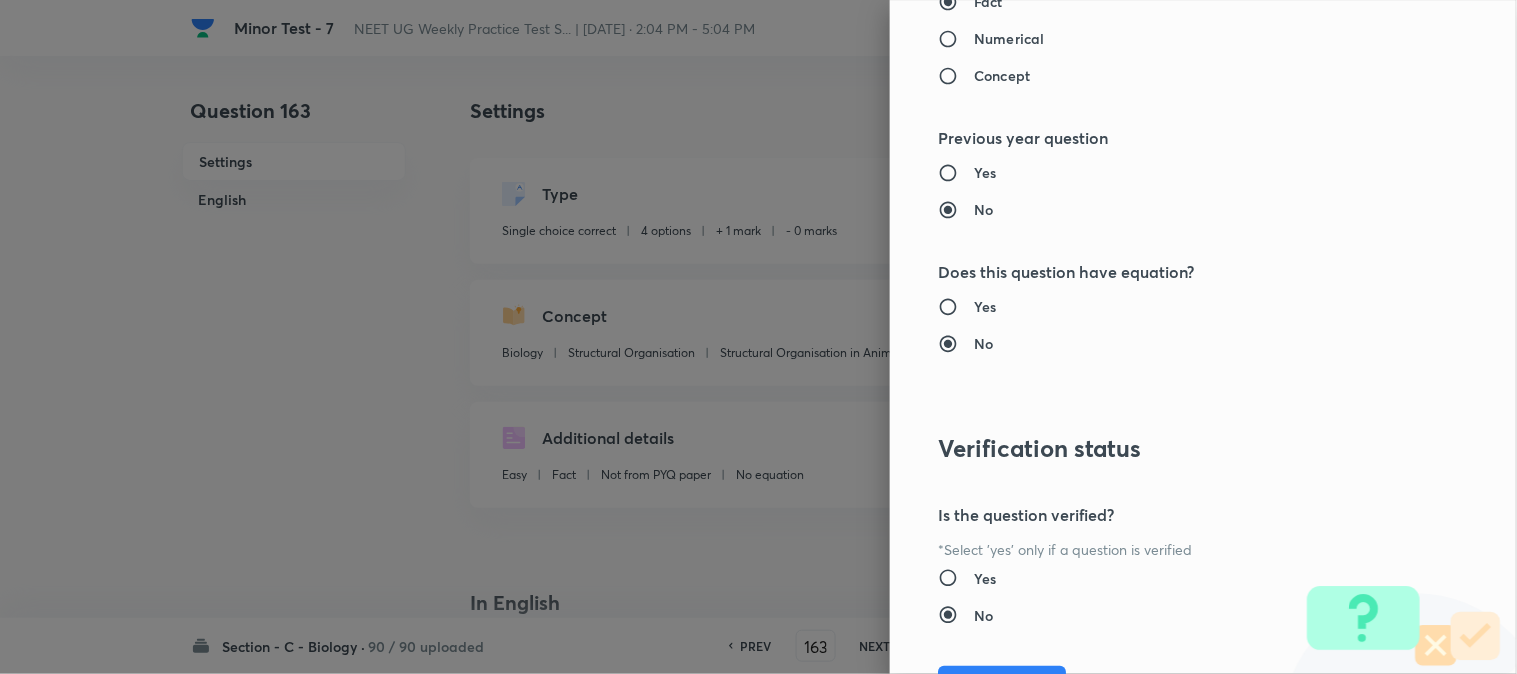 scroll, scrollTop: 2052, scrollLeft: 0, axis: vertical 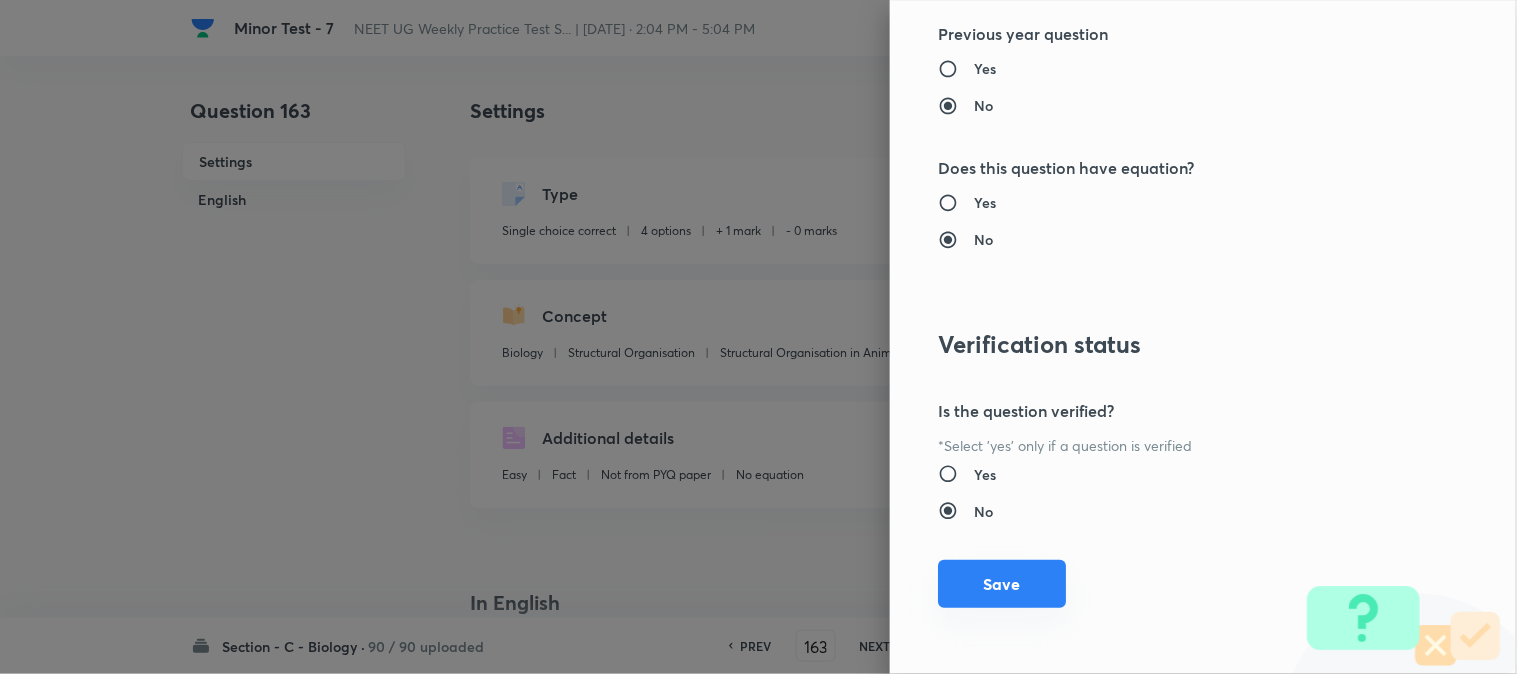 click on "Save" at bounding box center (1002, 584) 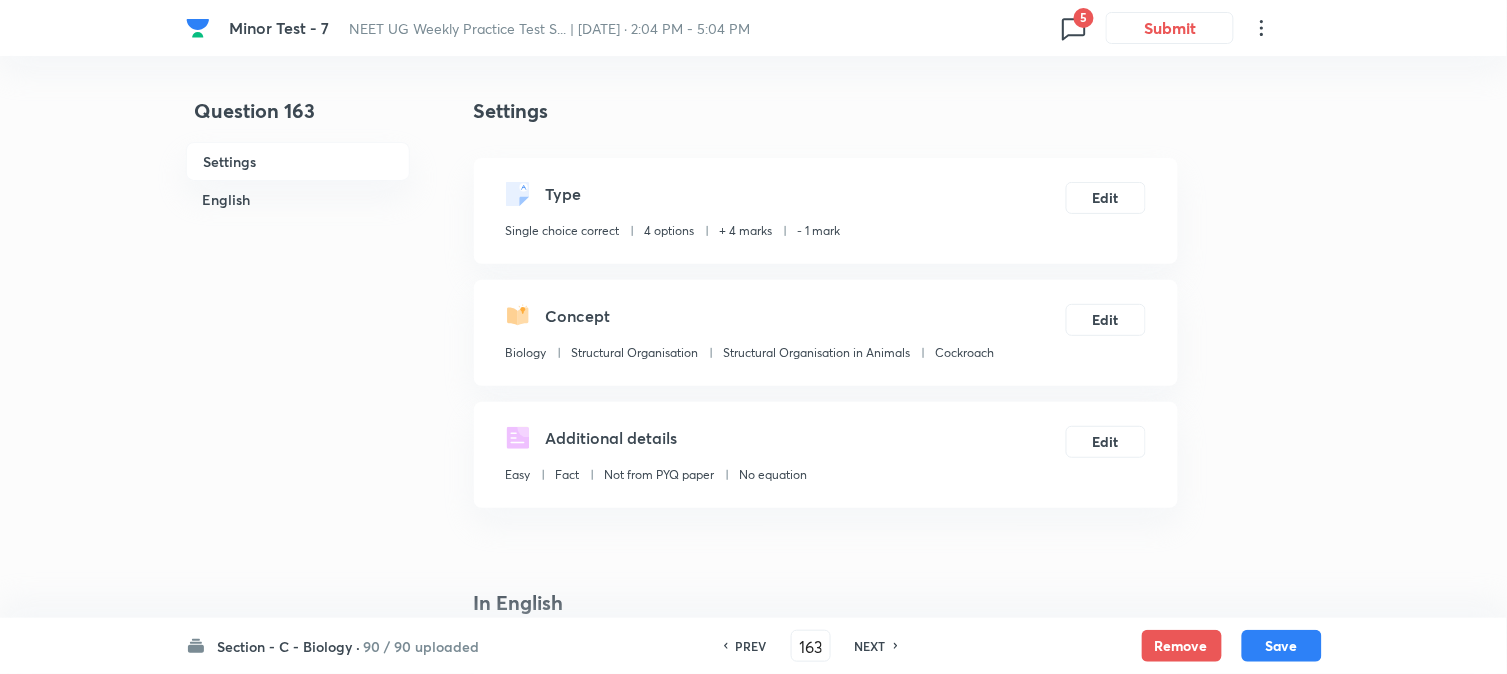 drag, startPoint x: 1262, startPoint y: 638, endPoint x: 1230, endPoint y: 500, distance: 141.66158 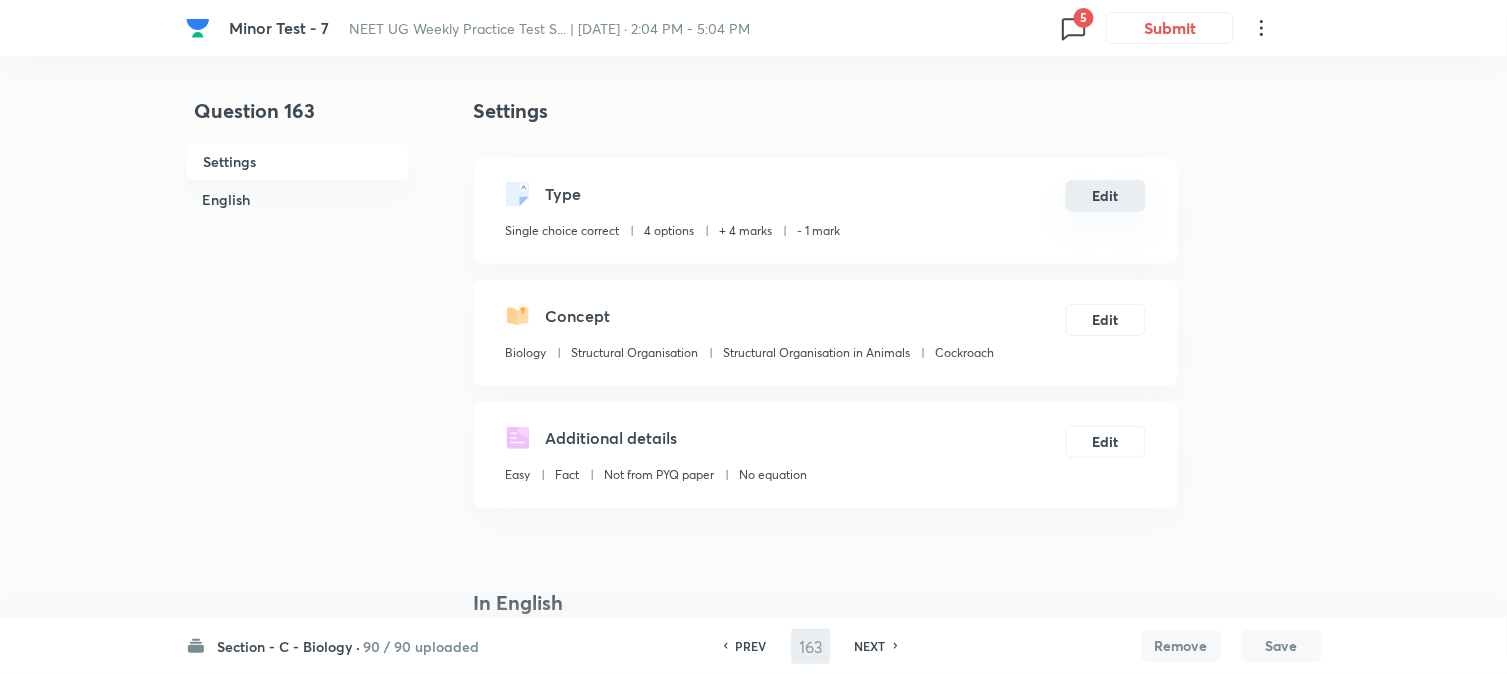 click on "Edit" at bounding box center (1106, 196) 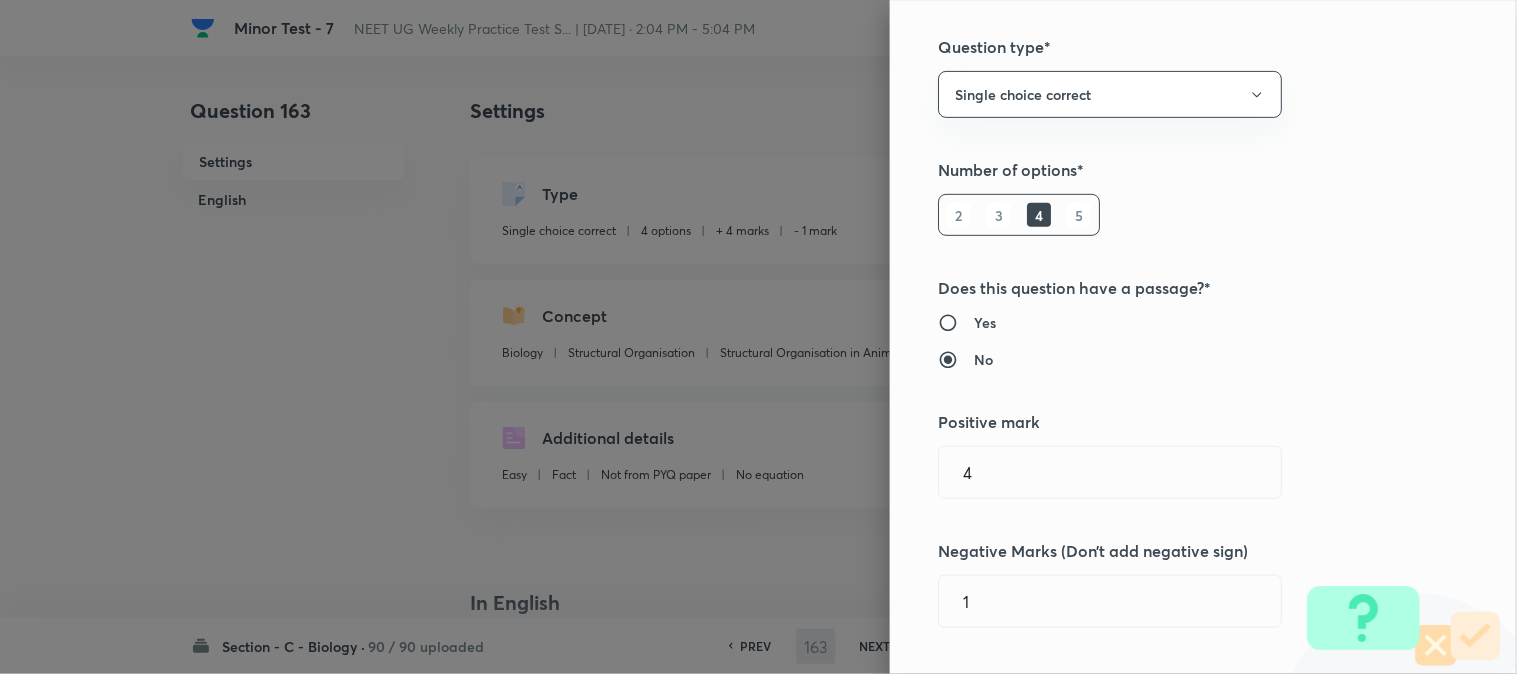 scroll, scrollTop: 444, scrollLeft: 0, axis: vertical 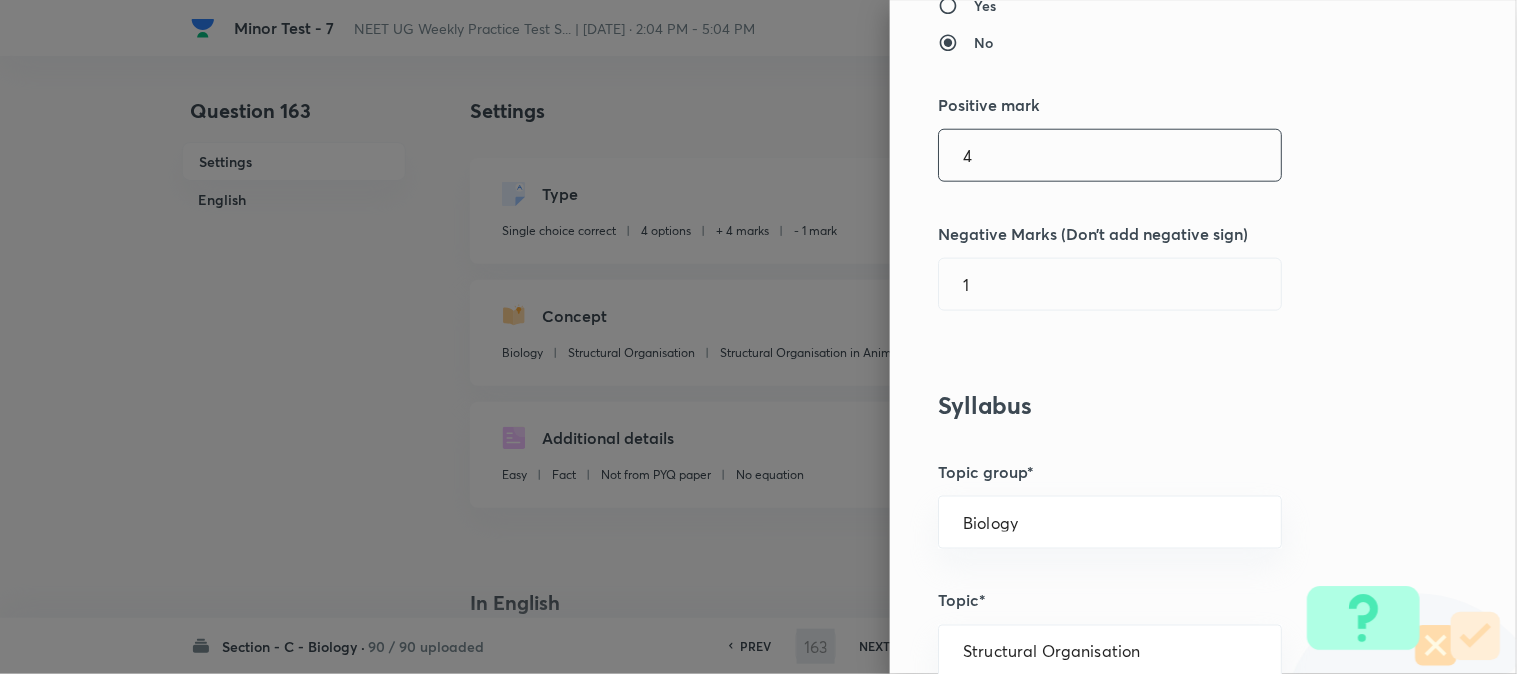click on "4" at bounding box center [1110, 155] 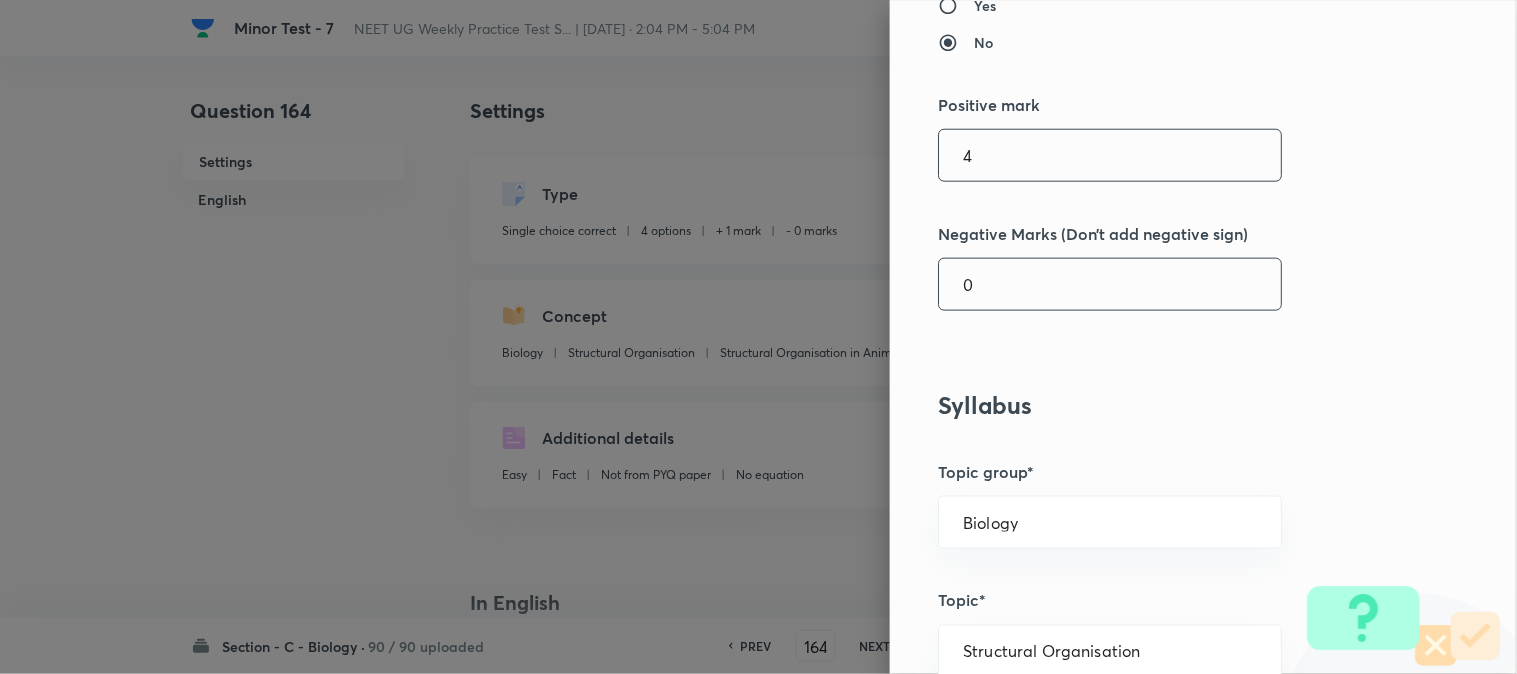 click on "0" at bounding box center (1110, 284) 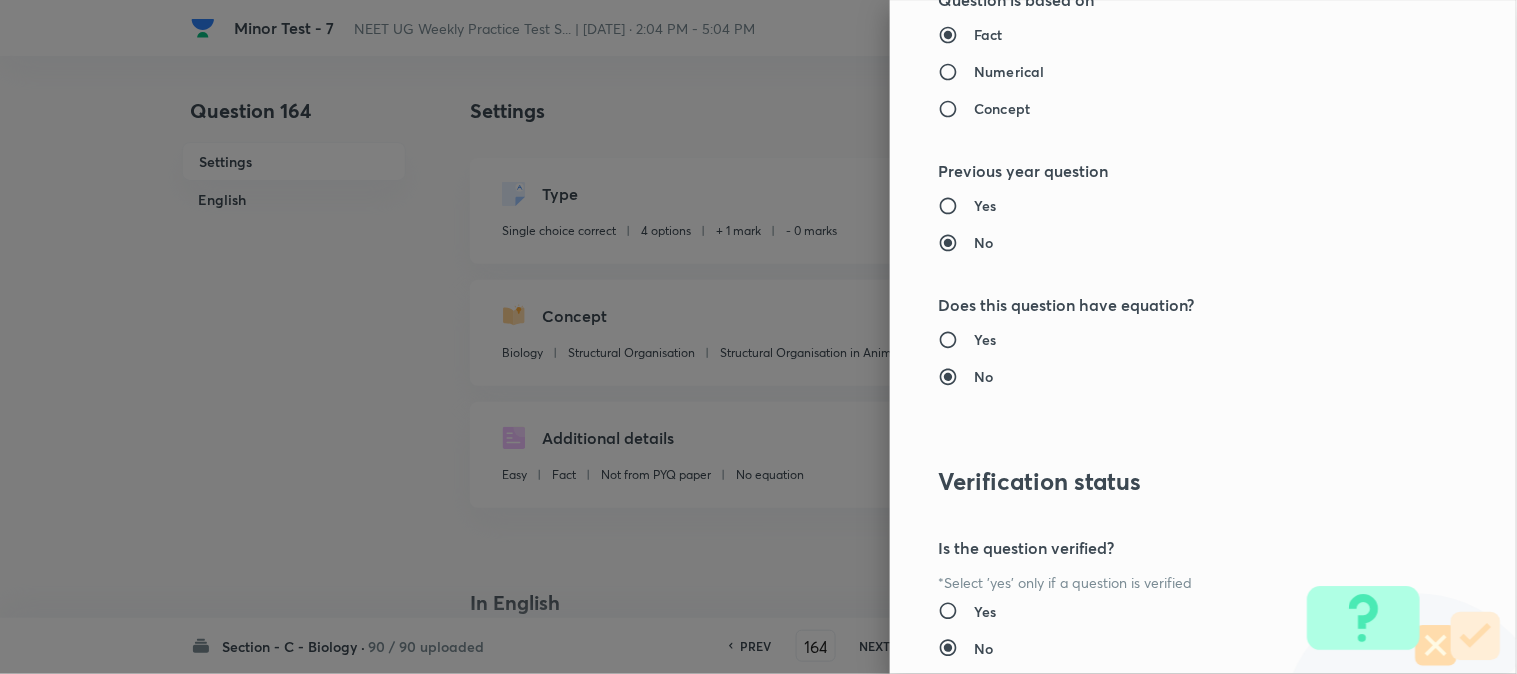 scroll, scrollTop: 2052, scrollLeft: 0, axis: vertical 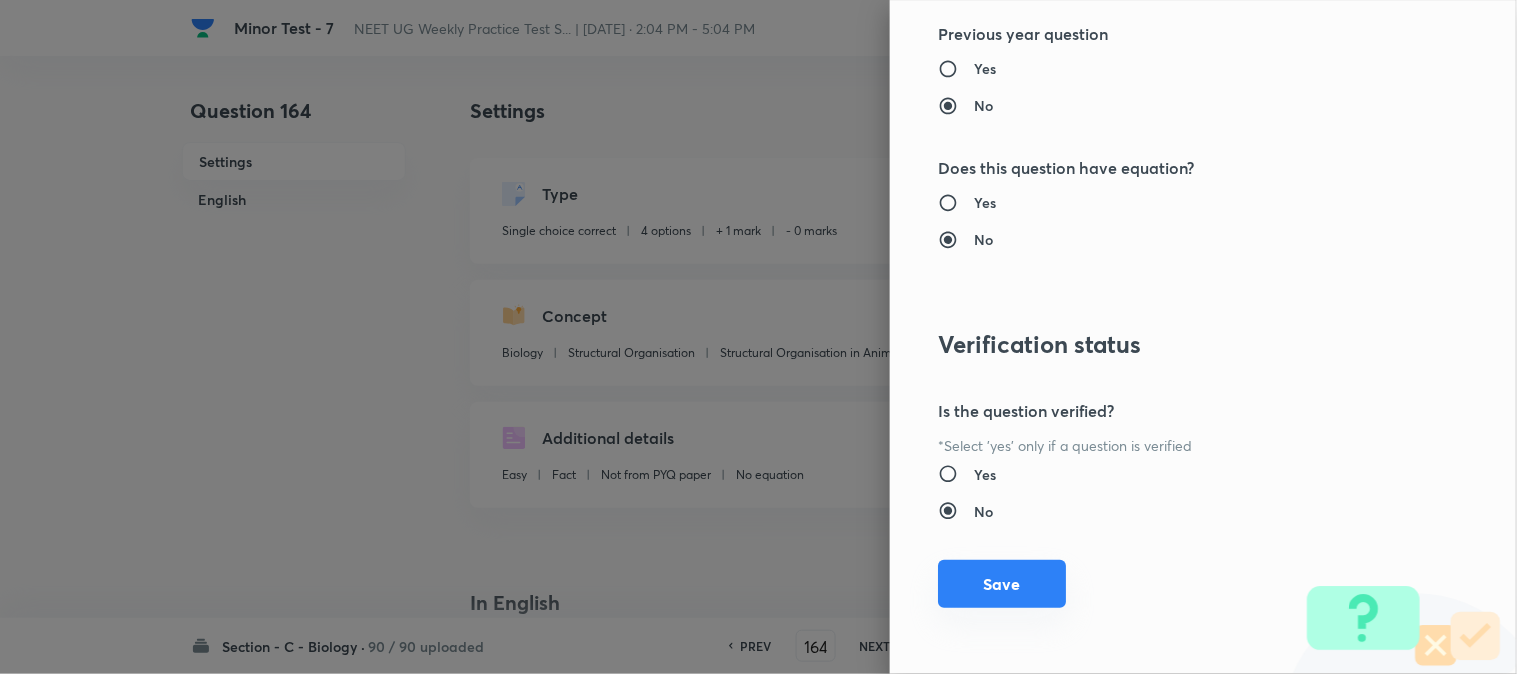 click on "Save" at bounding box center [1002, 584] 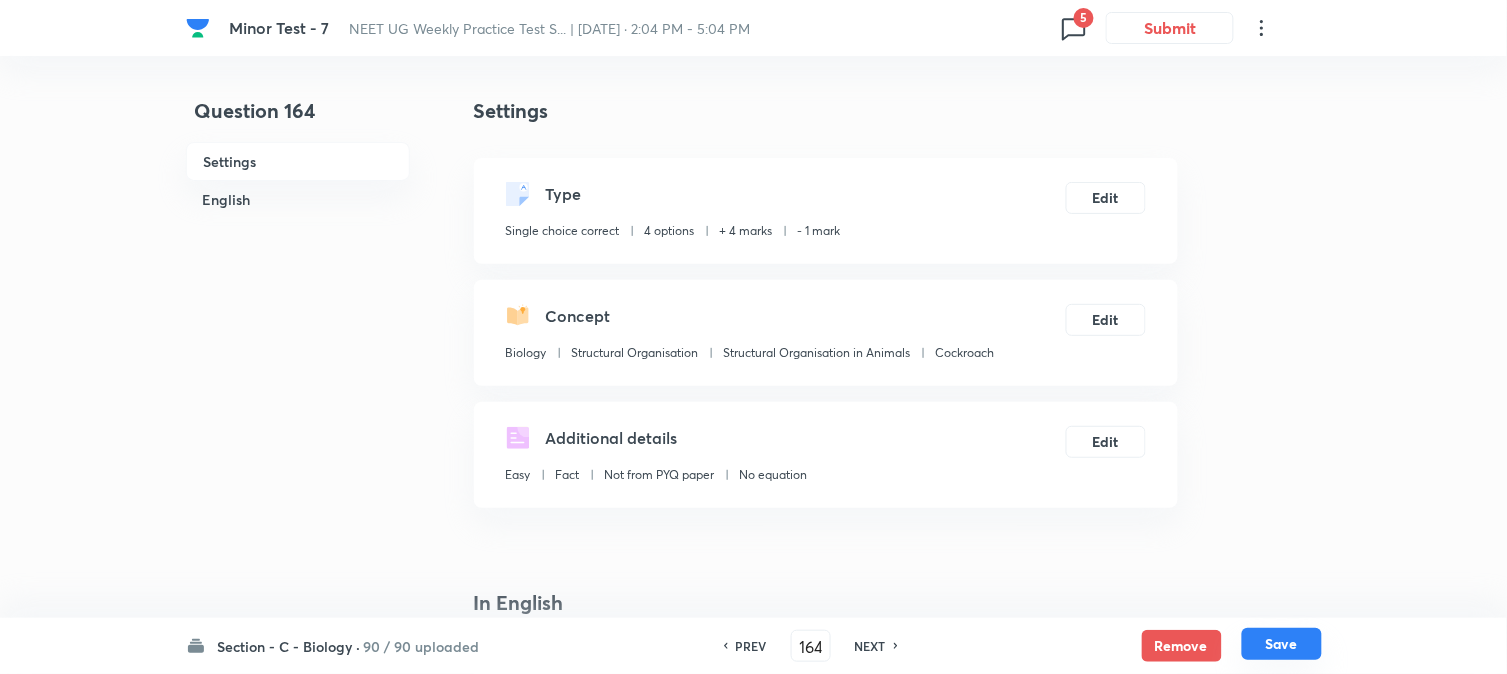 click on "Save" at bounding box center [1282, 644] 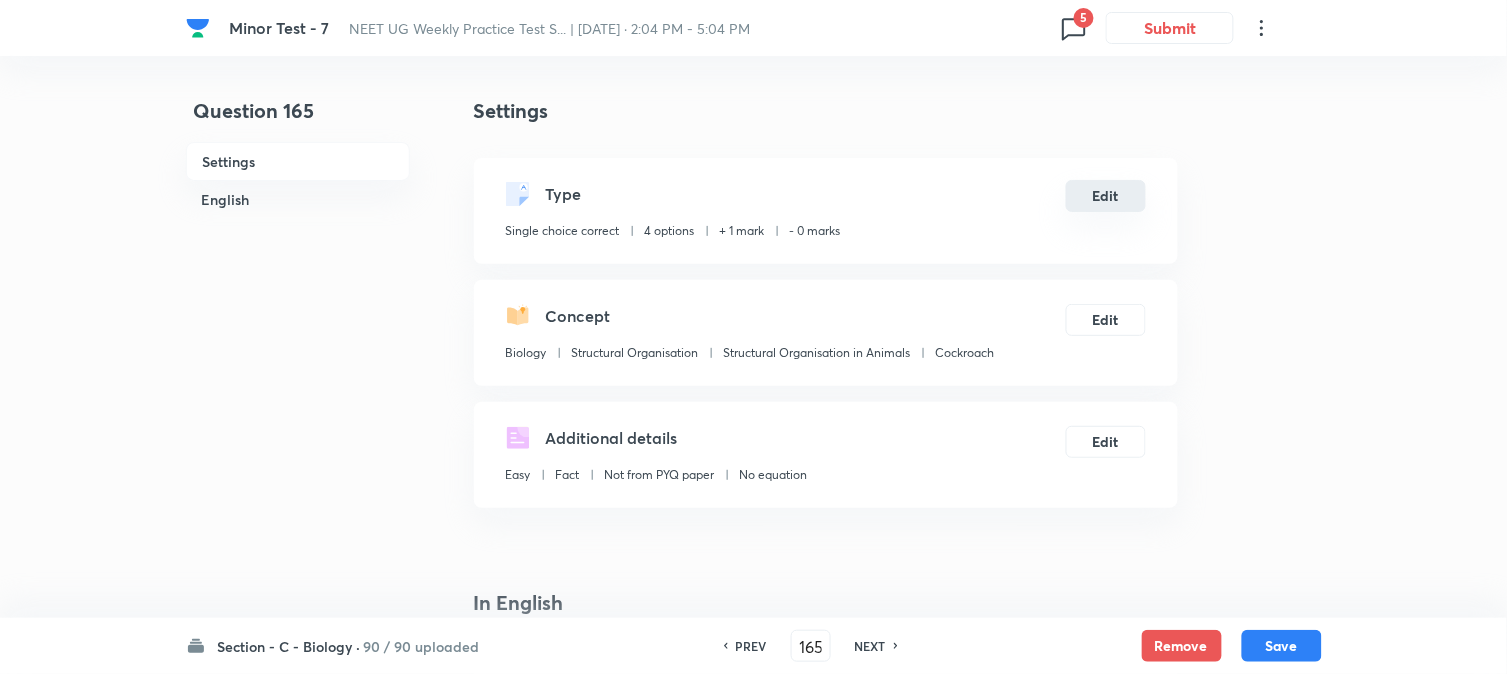 click on "Edit" at bounding box center [1106, 196] 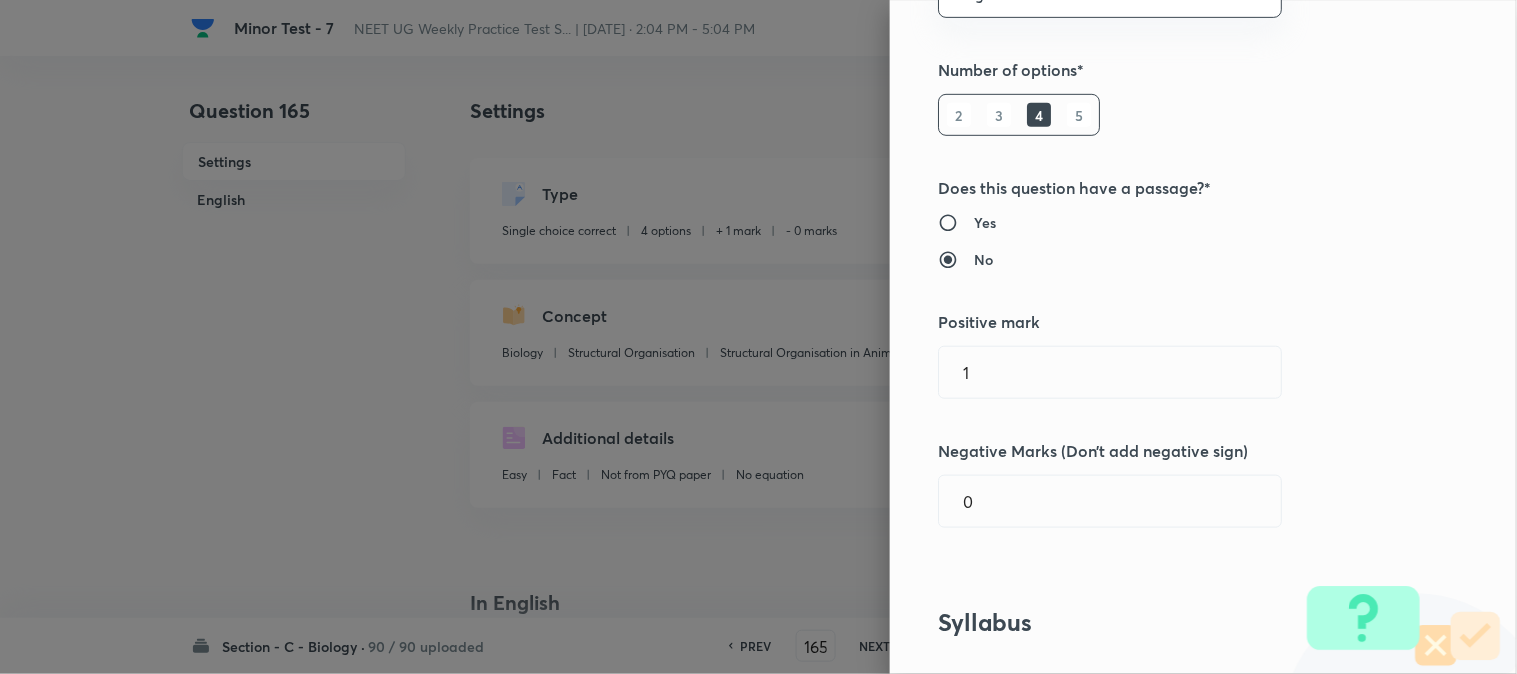 scroll, scrollTop: 444, scrollLeft: 0, axis: vertical 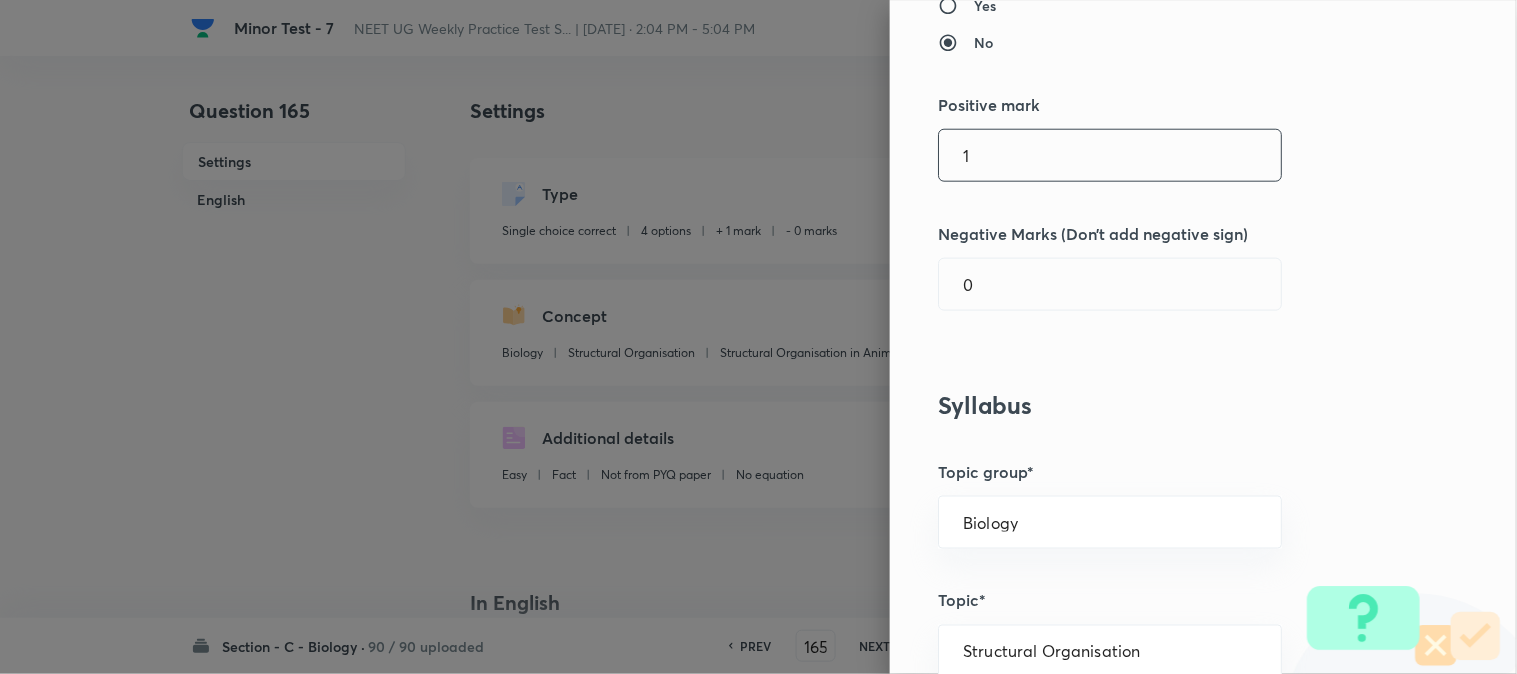 click on "1" at bounding box center [1110, 155] 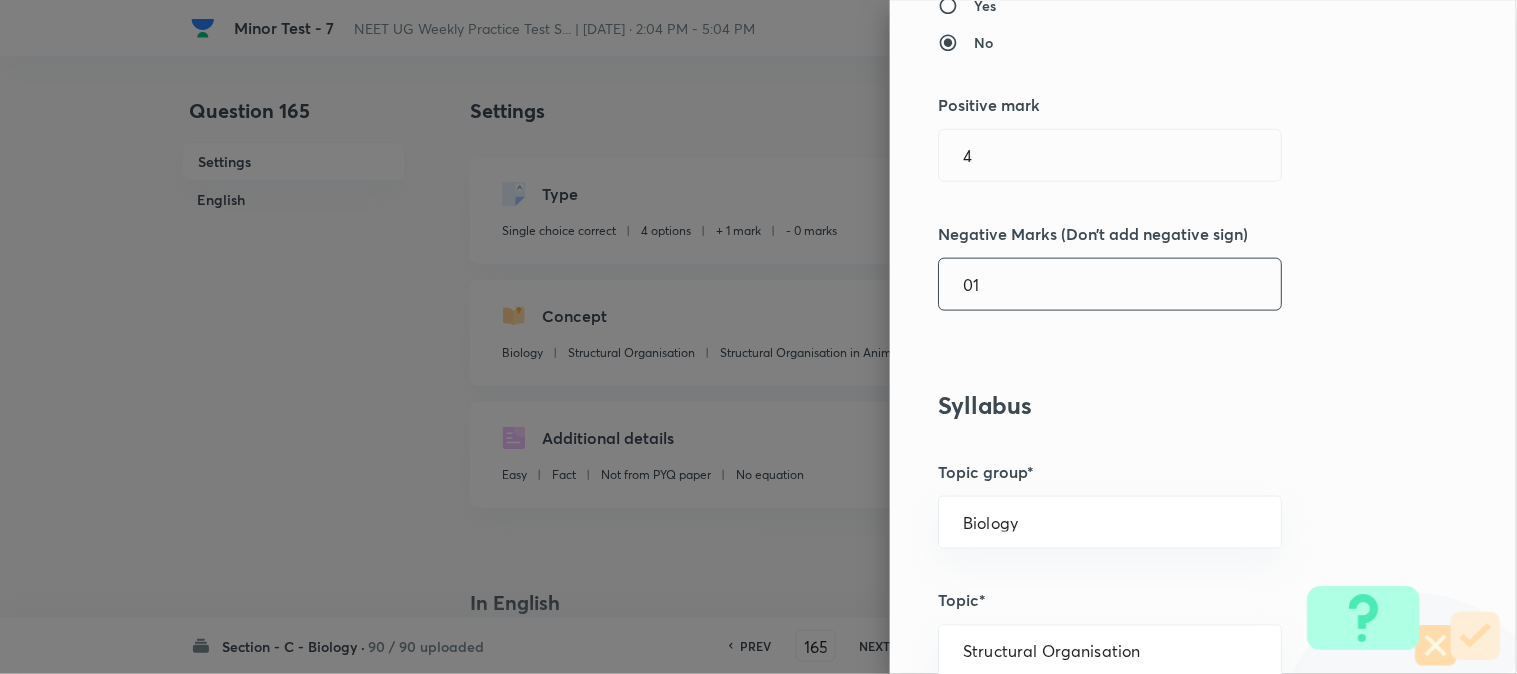 click on "01" at bounding box center (1110, 284) 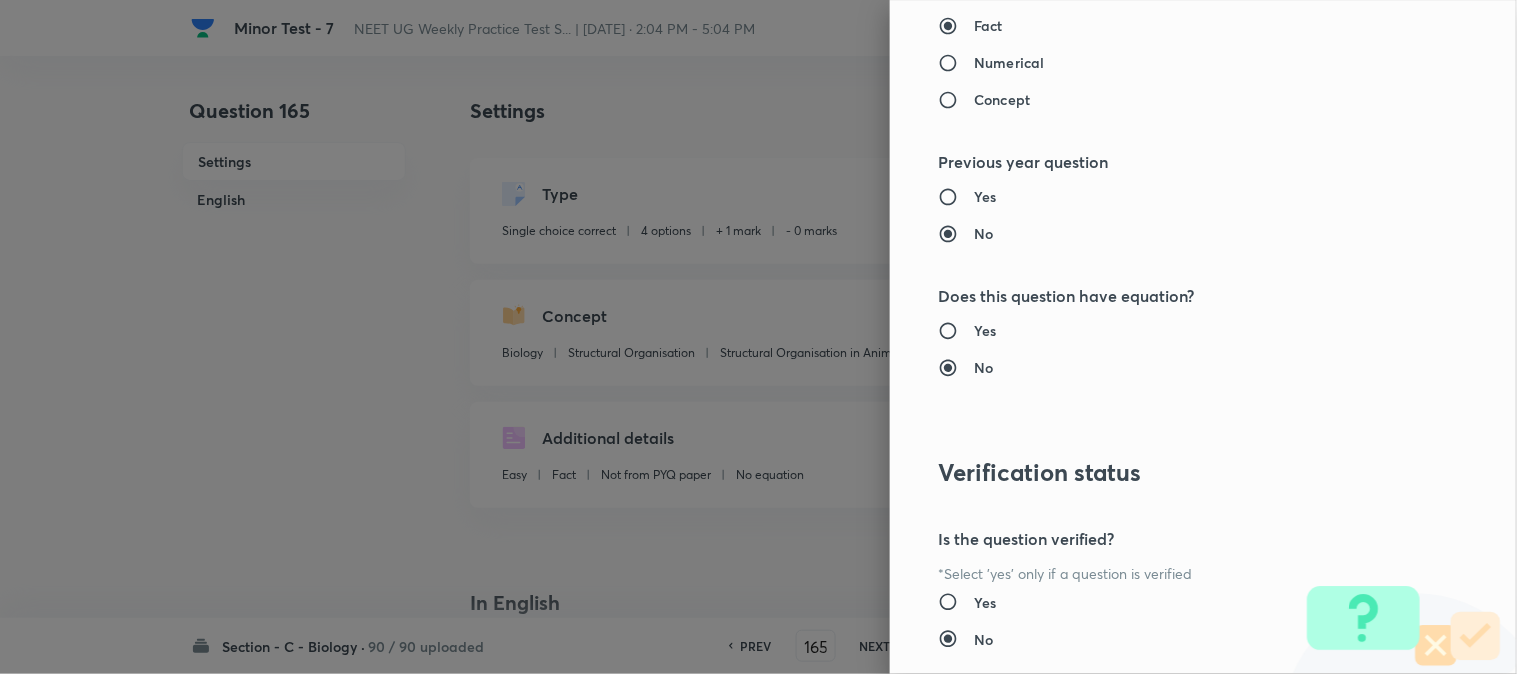 scroll, scrollTop: 2052, scrollLeft: 0, axis: vertical 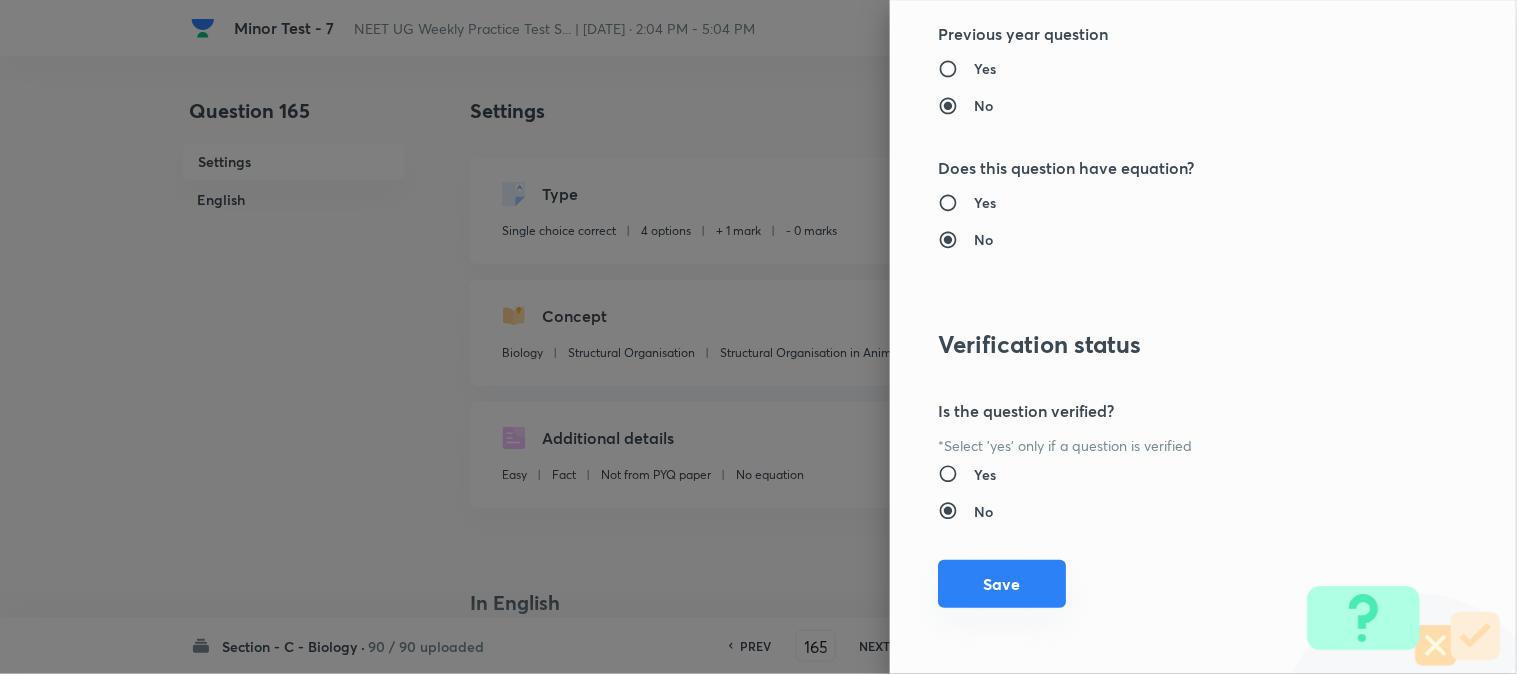 click on "Save" at bounding box center (1002, 584) 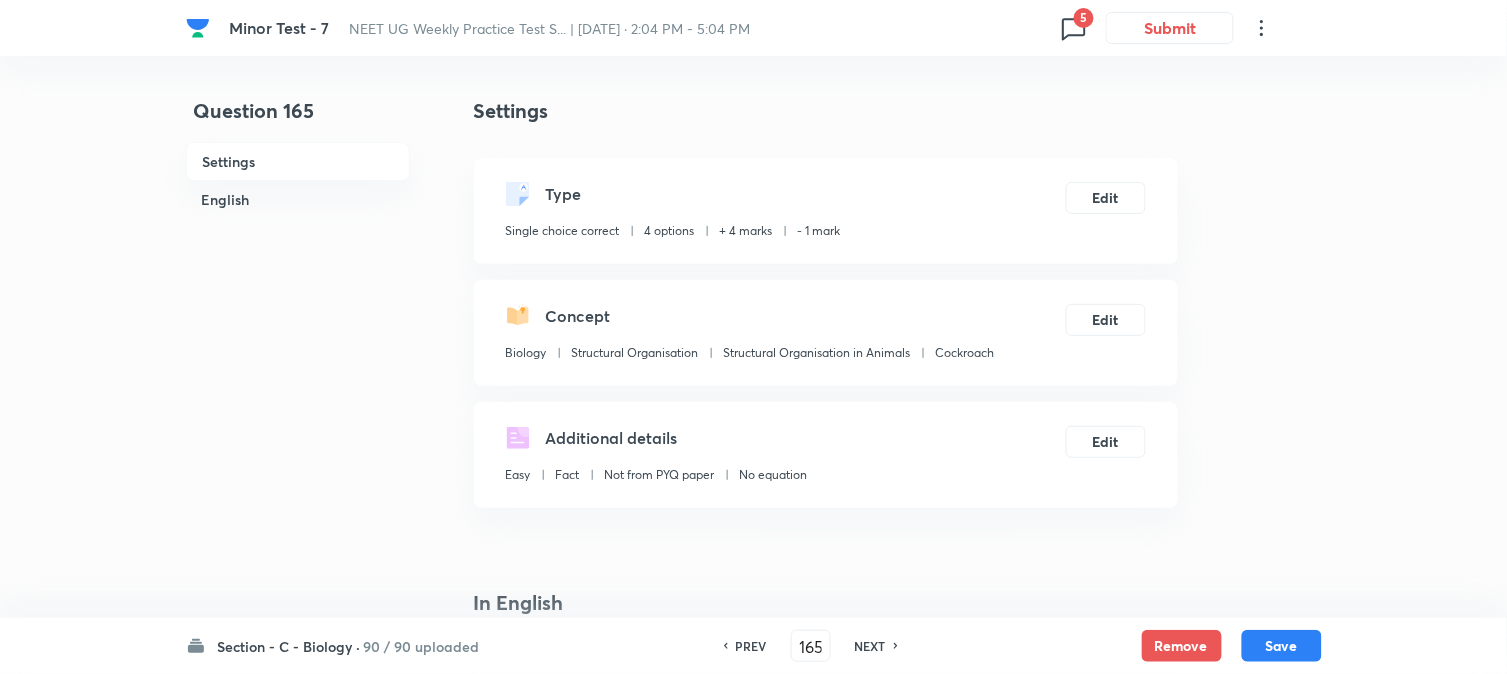 drag, startPoint x: 1294, startPoint y: 658, endPoint x: 1247, endPoint y: 527, distance: 139.17615 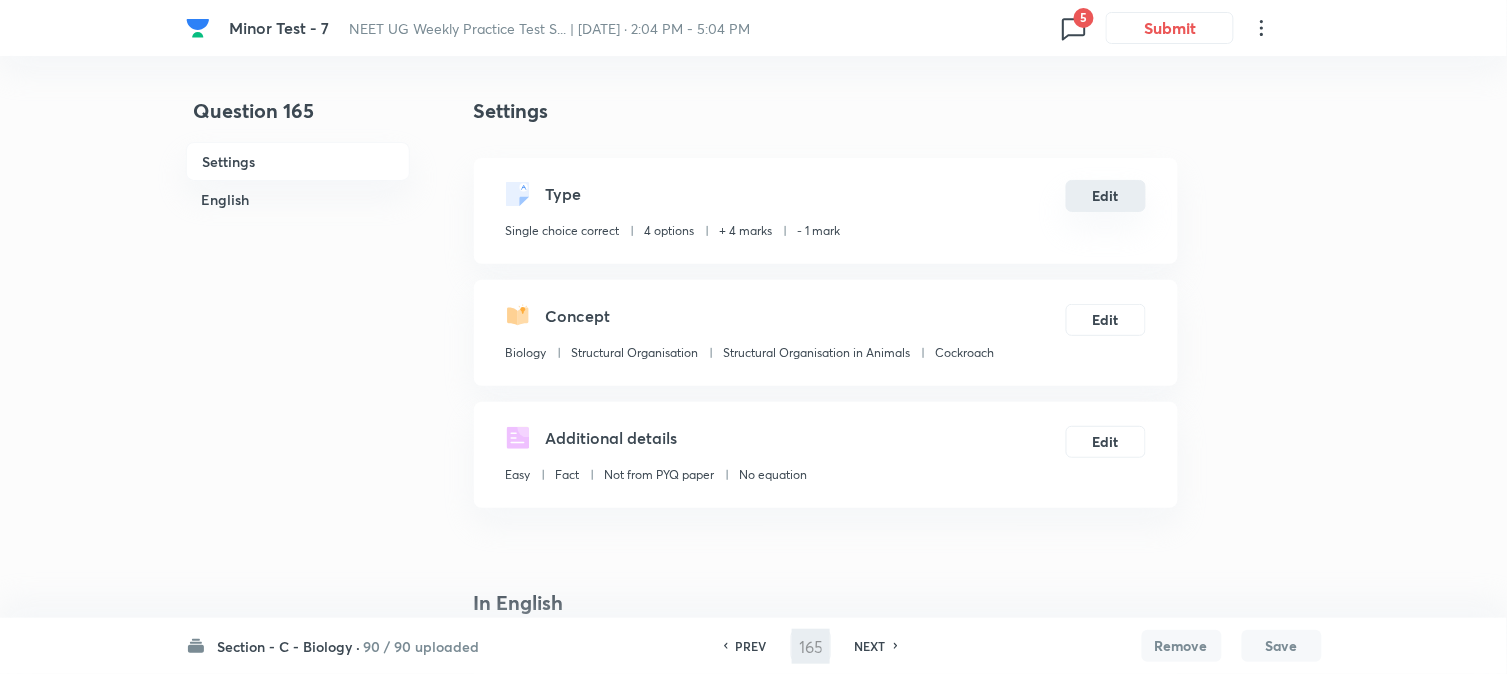 click on "Edit" at bounding box center [1106, 196] 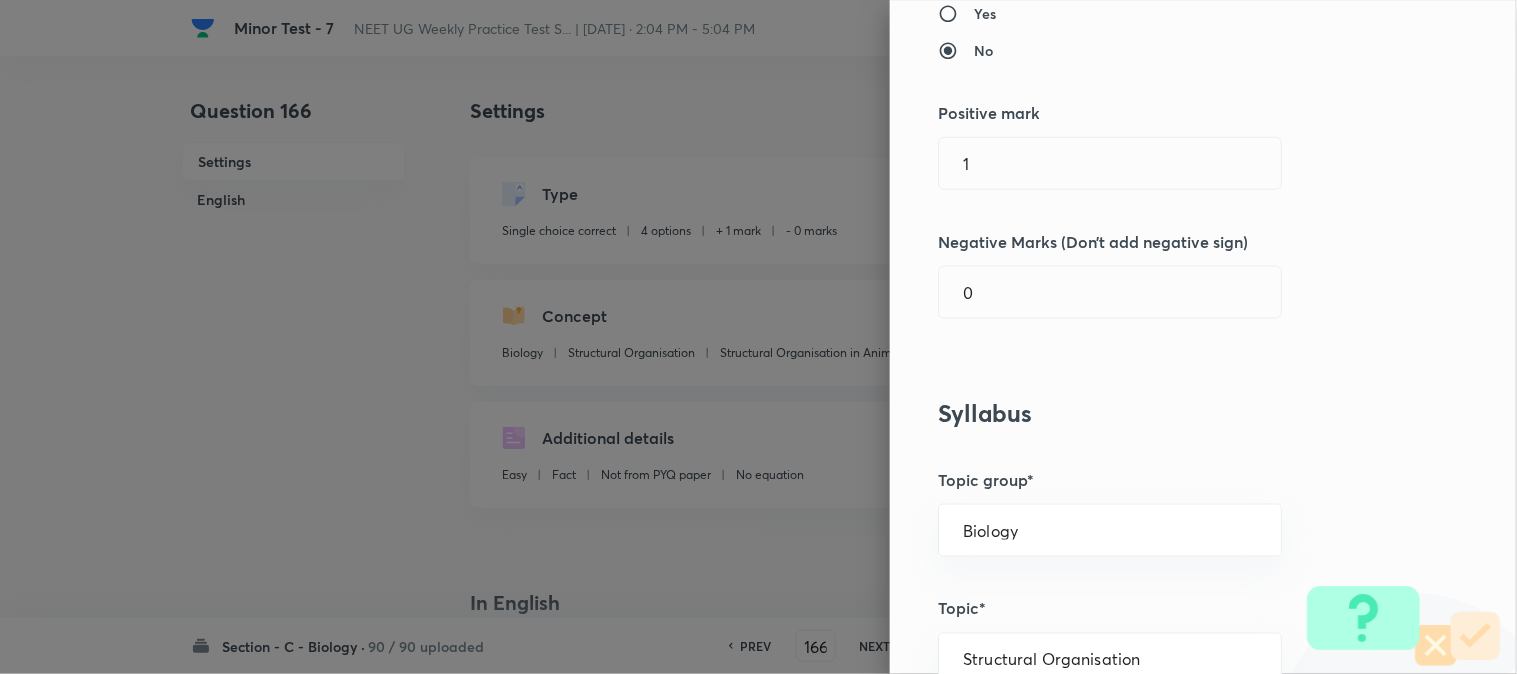 scroll, scrollTop: 444, scrollLeft: 0, axis: vertical 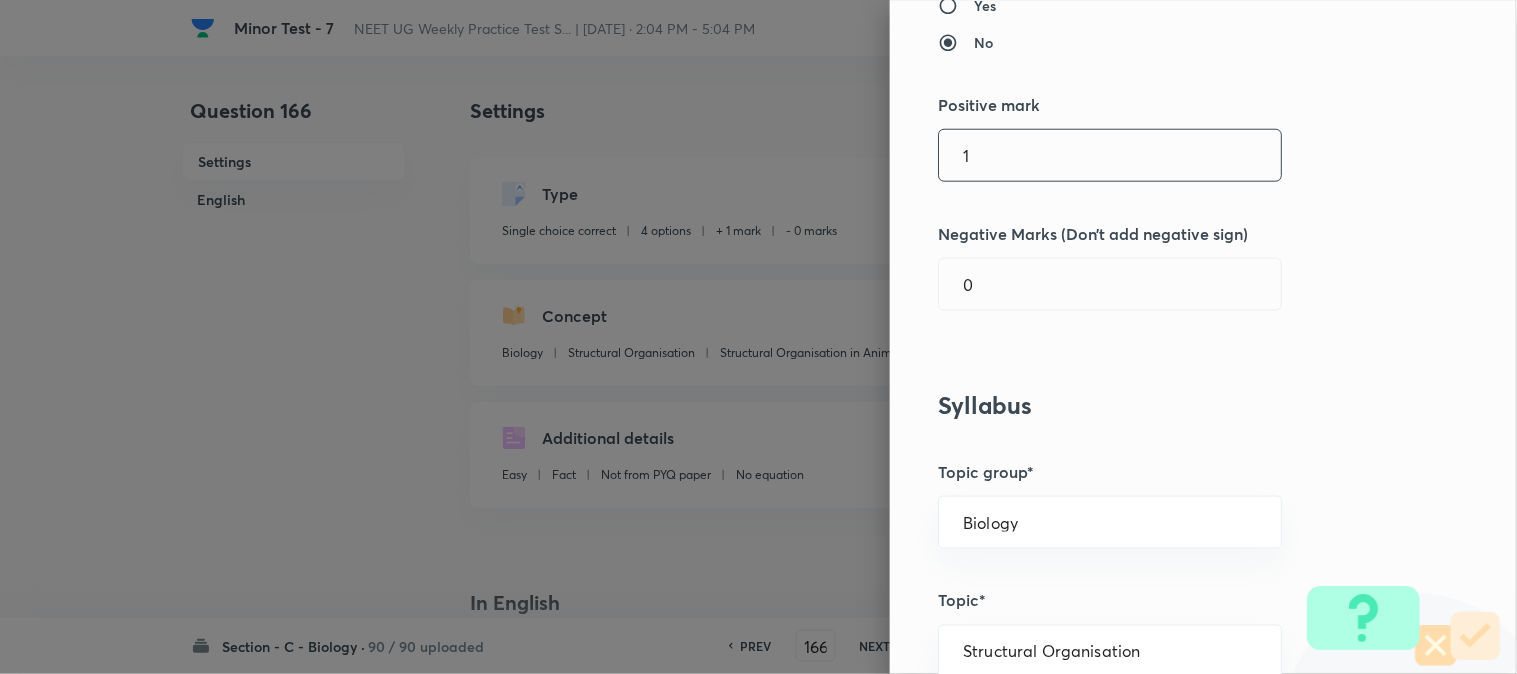 click on "1" at bounding box center (1110, 155) 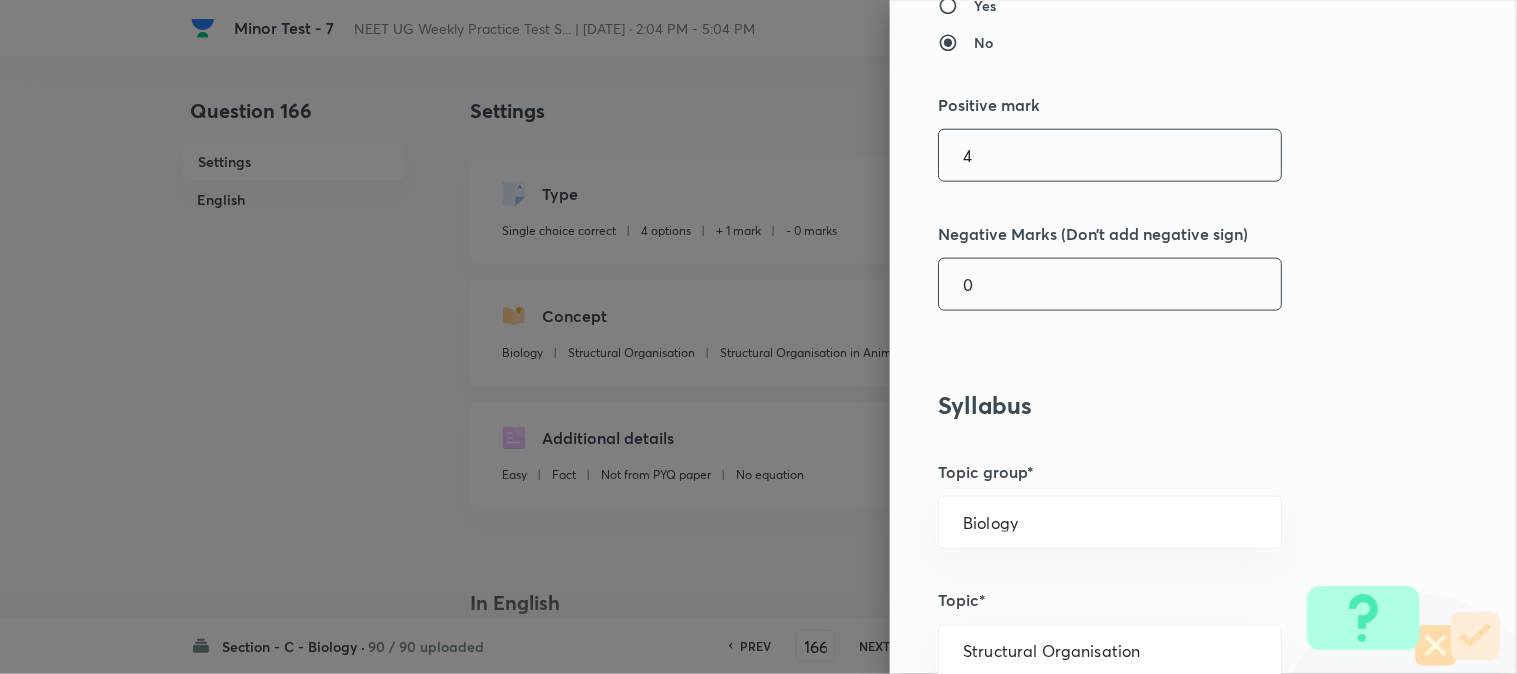 click on "0" at bounding box center [1110, 284] 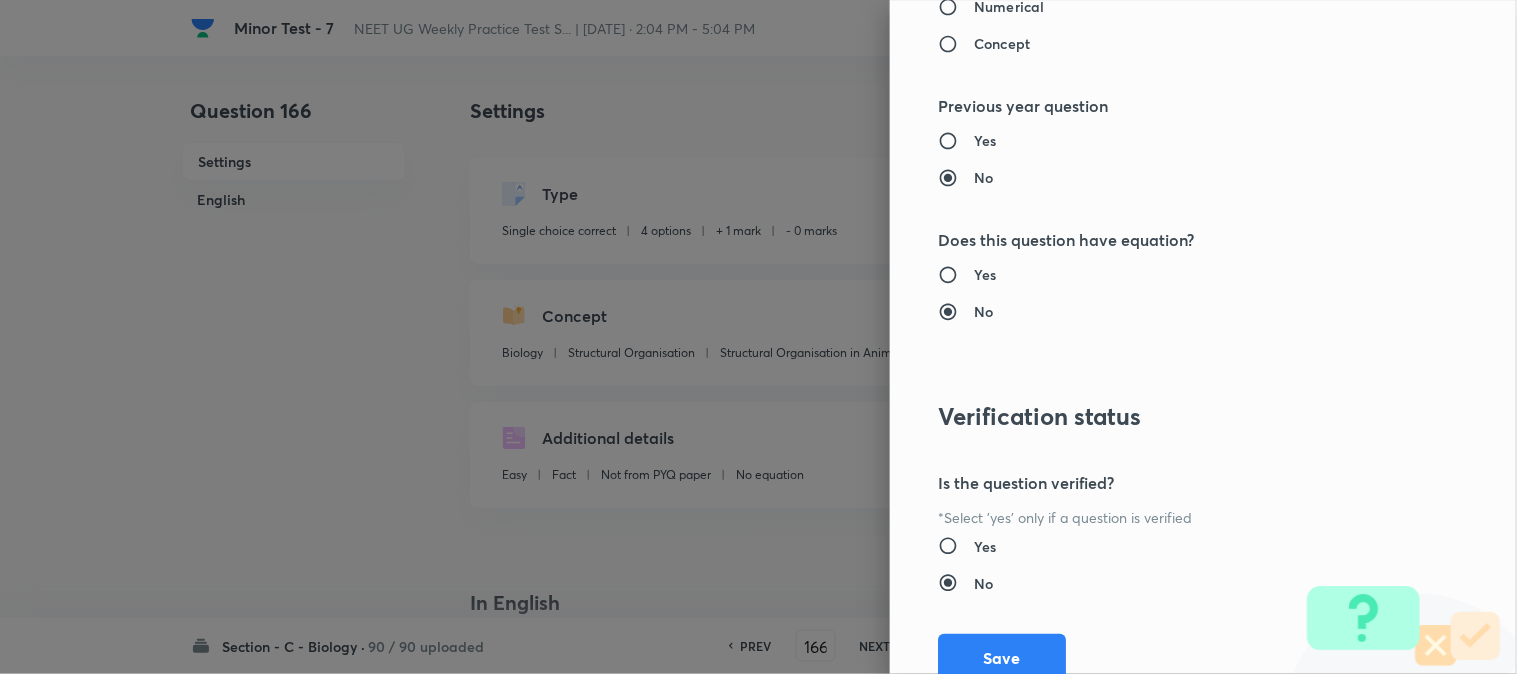scroll, scrollTop: 2052, scrollLeft: 0, axis: vertical 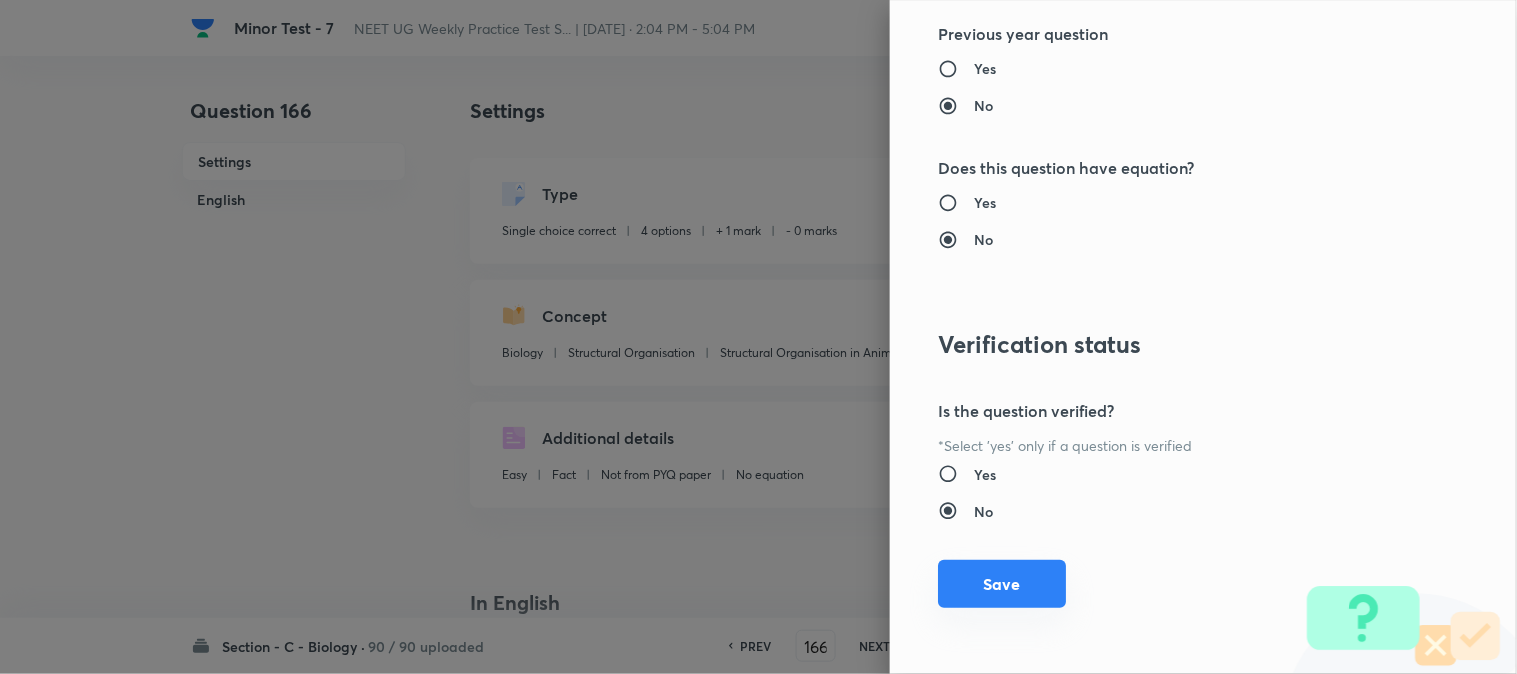 click on "Save" at bounding box center (1002, 584) 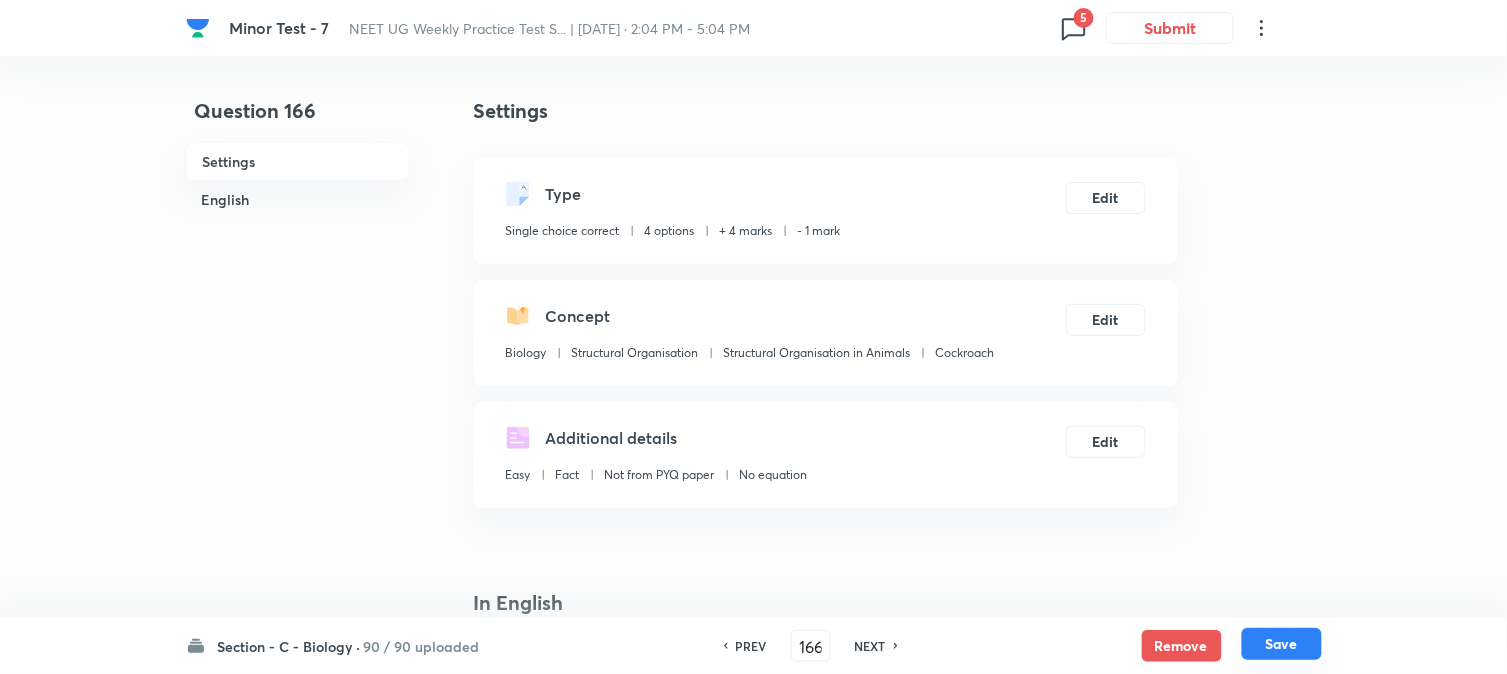 click on "Remove Save" at bounding box center (1232, 646) 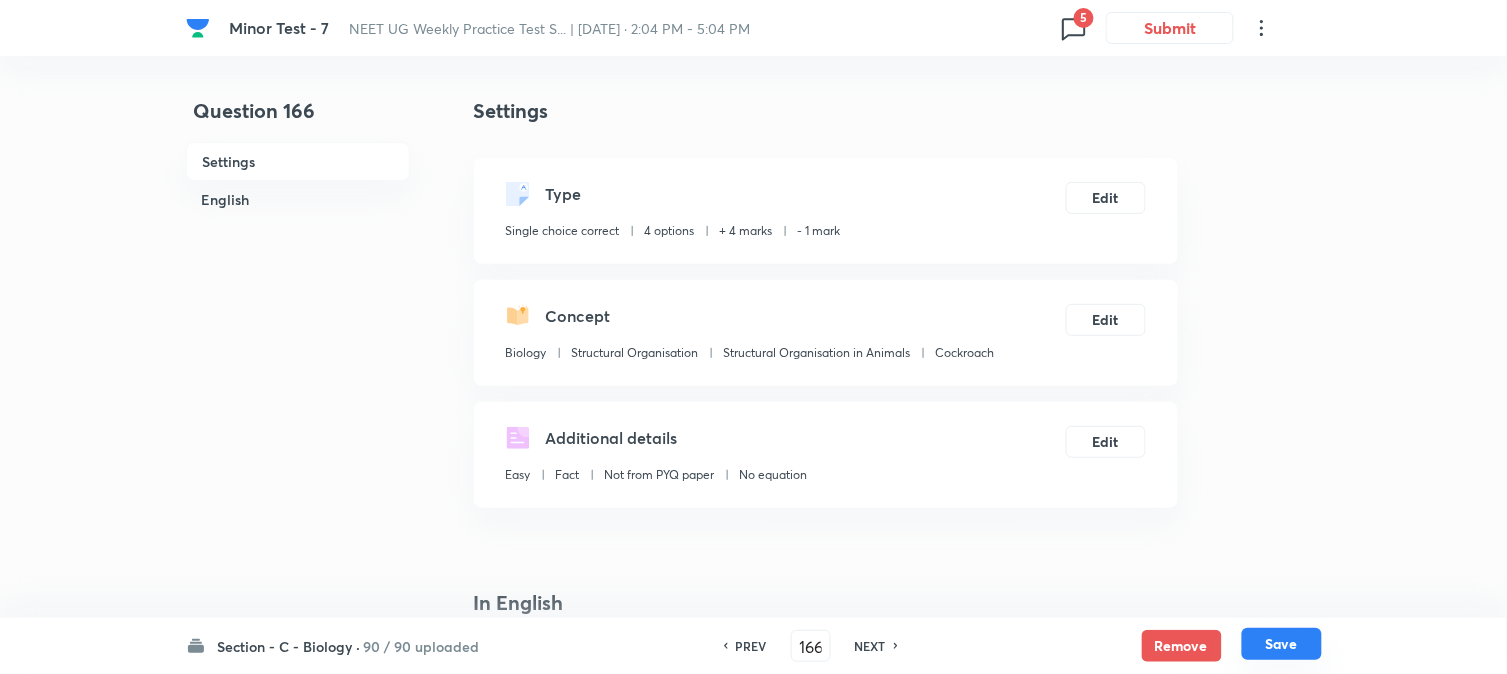 click on "Save" at bounding box center (1282, 644) 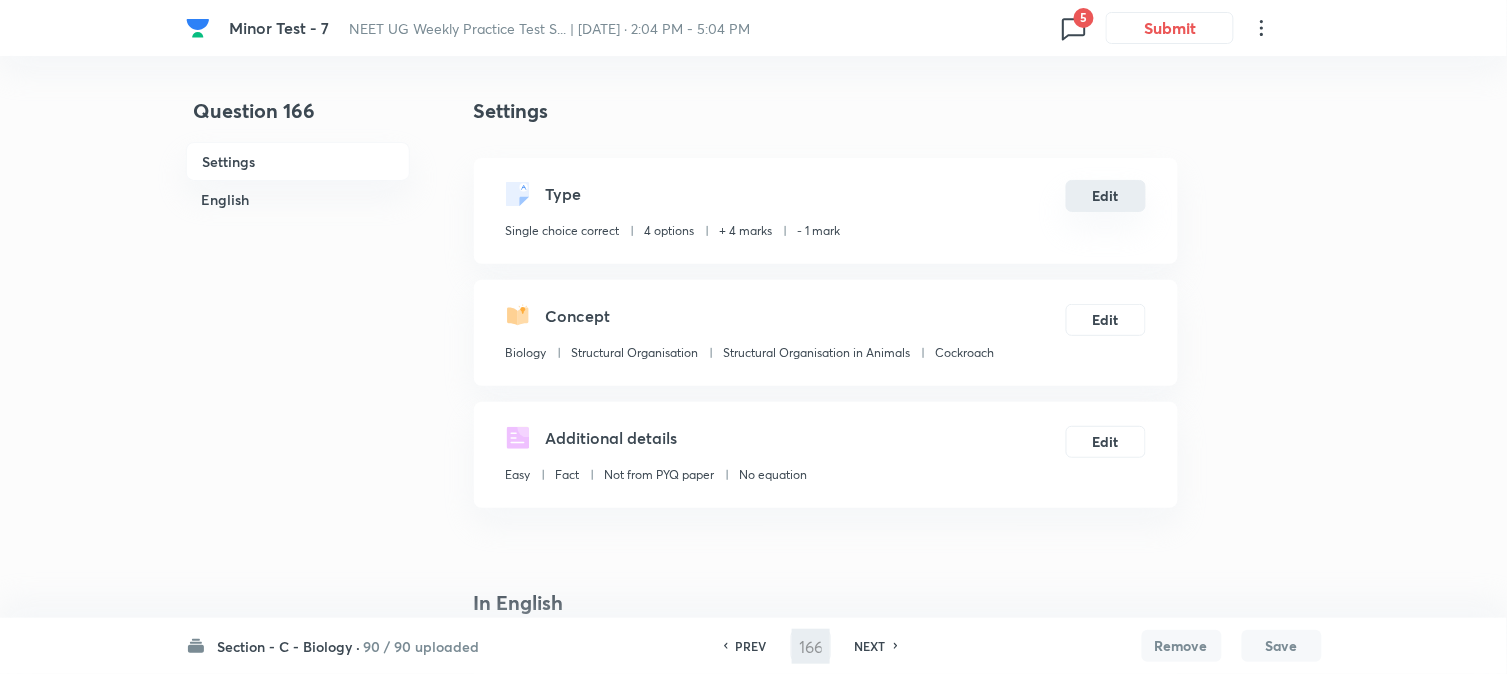 click on "Edit" at bounding box center (1106, 196) 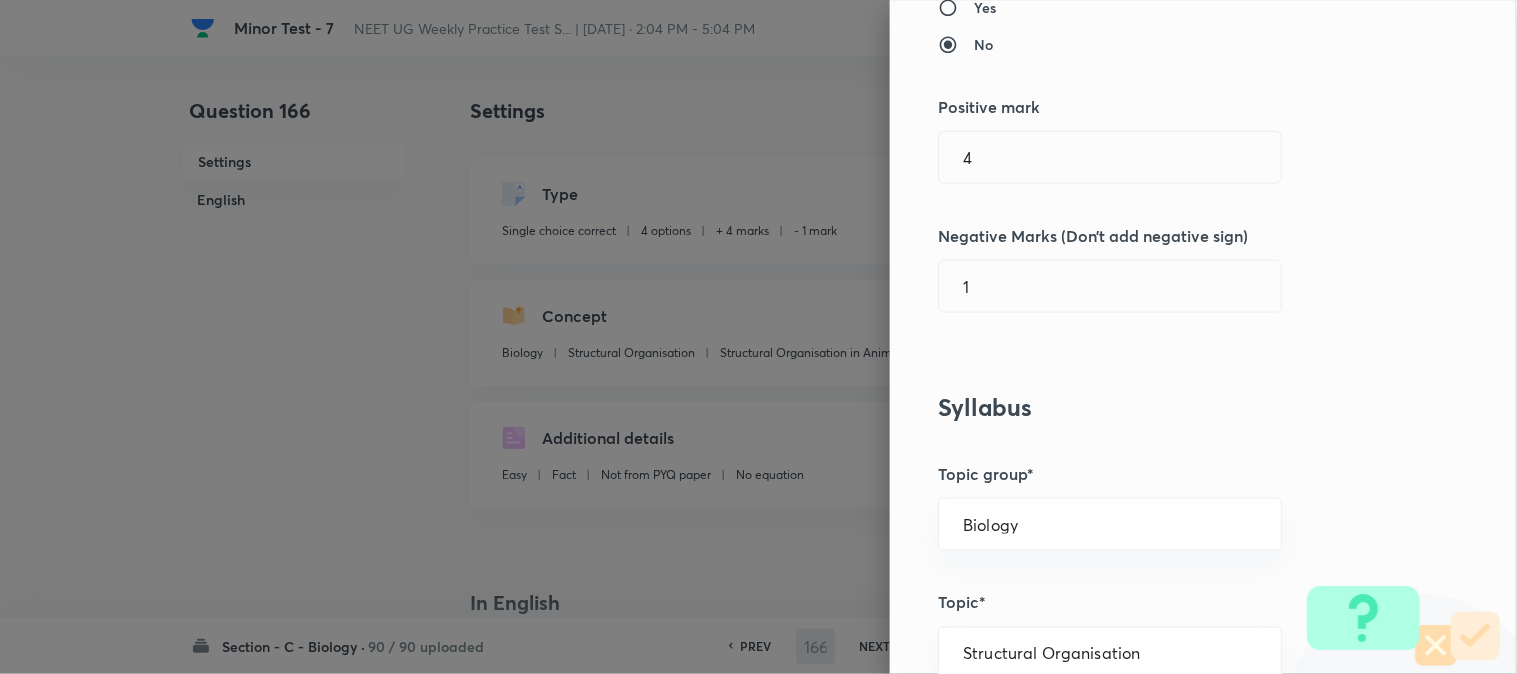 scroll, scrollTop: 444, scrollLeft: 0, axis: vertical 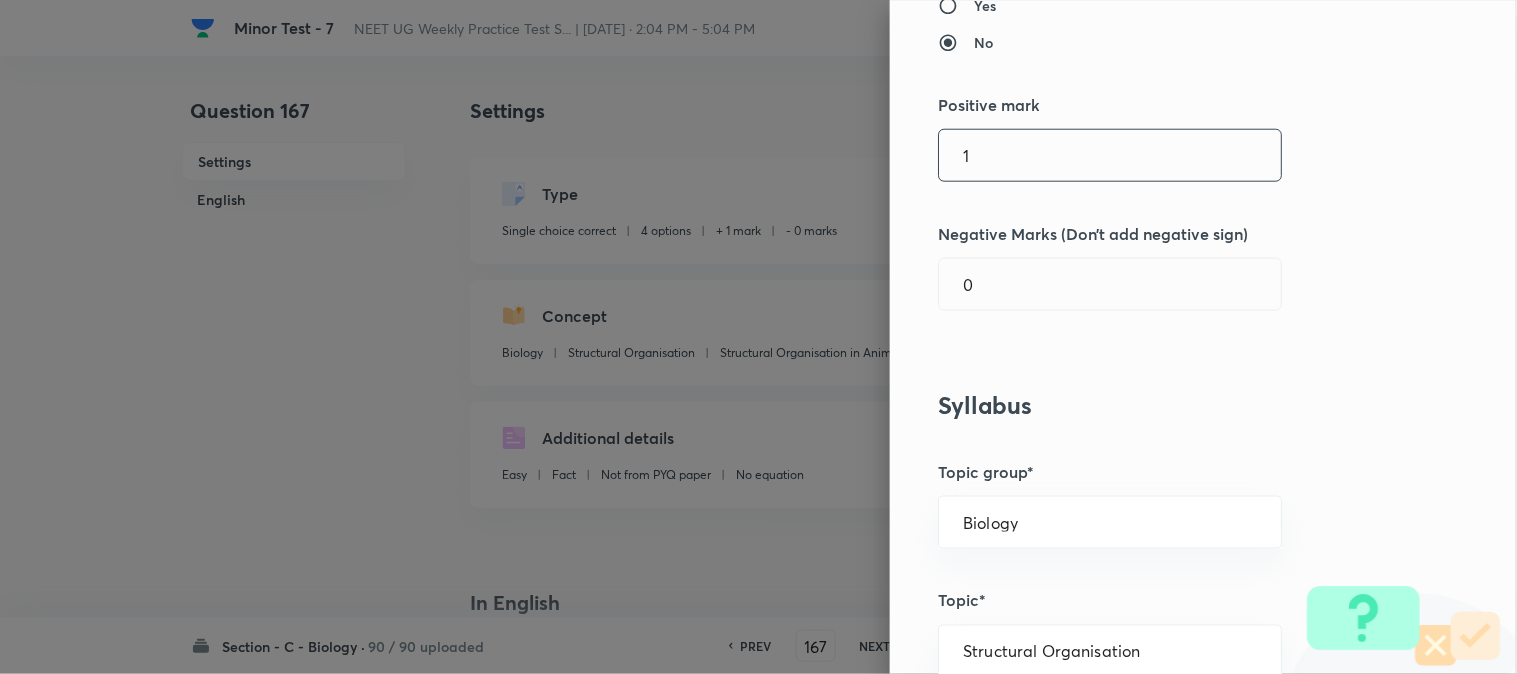 click on "1" at bounding box center [1110, 155] 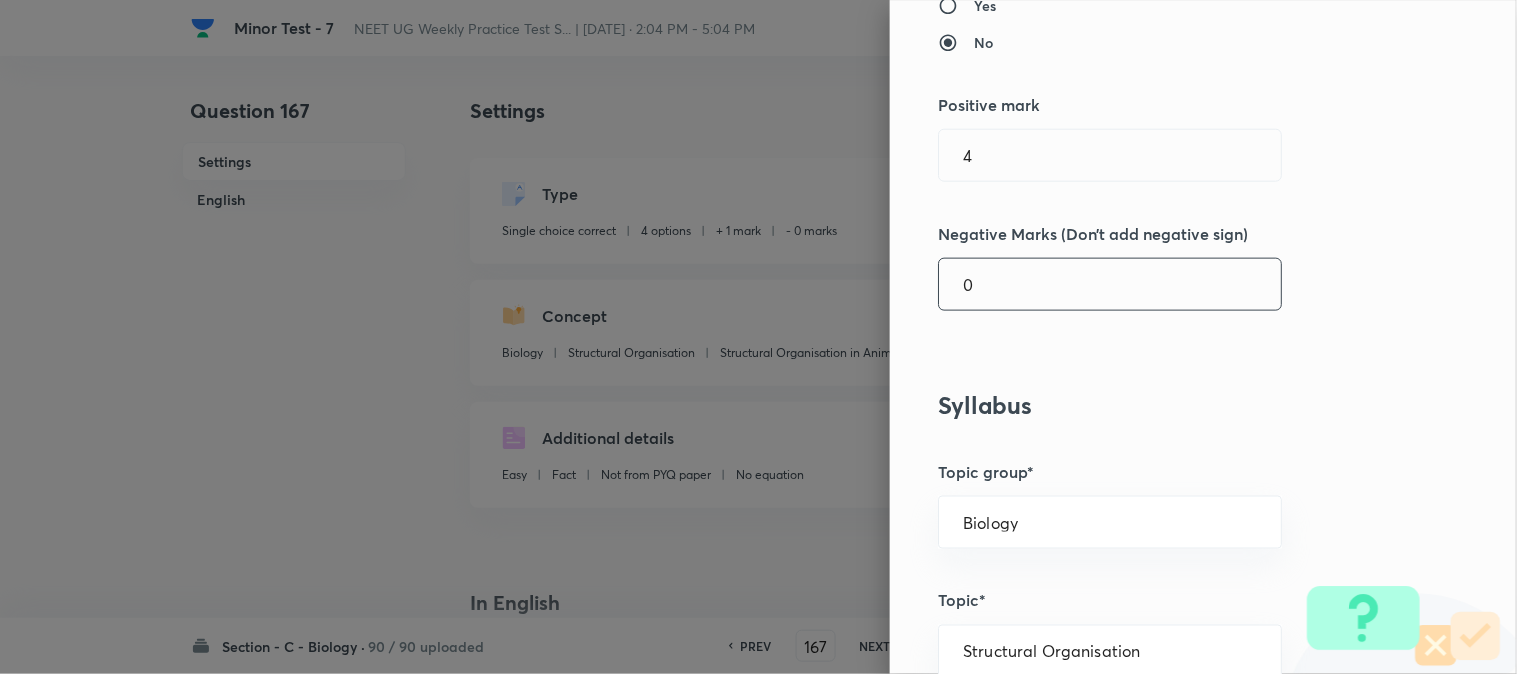 click on "0" at bounding box center [1110, 284] 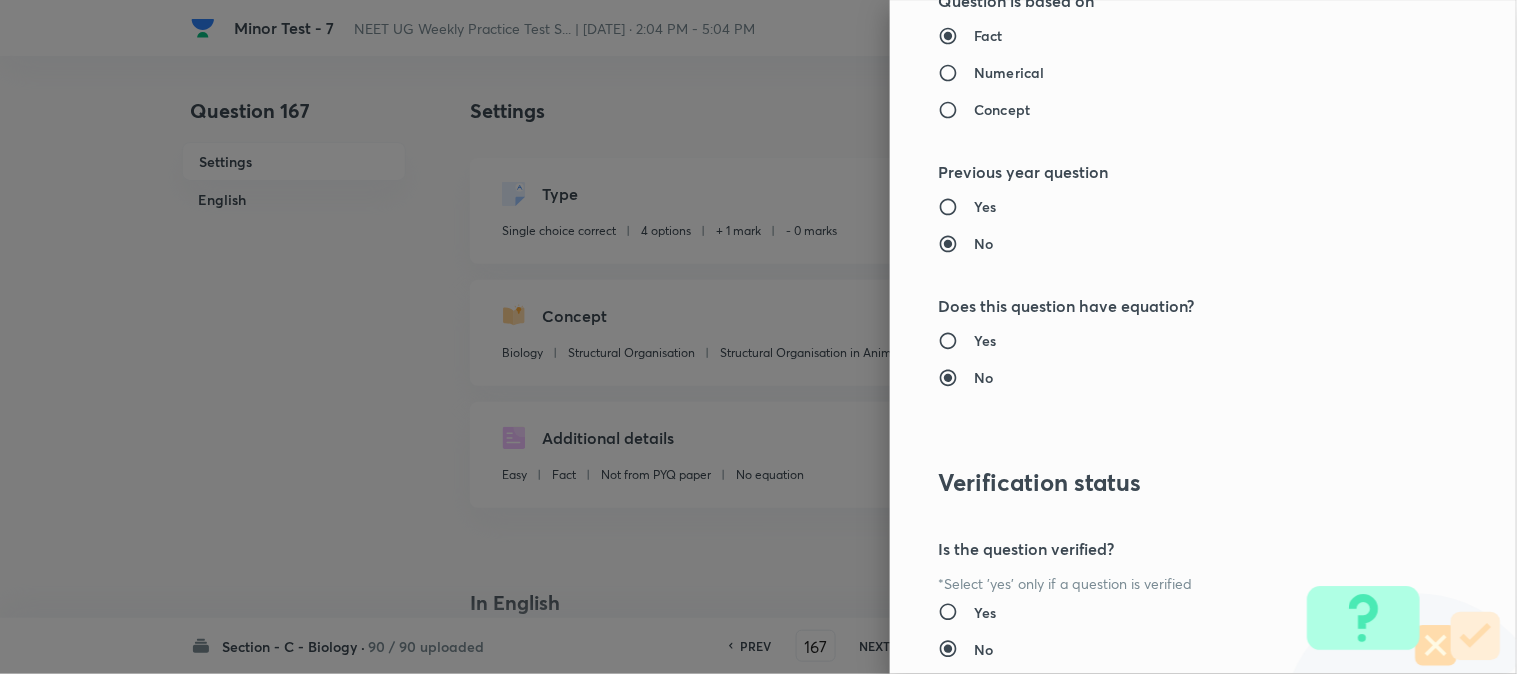 scroll, scrollTop: 2052, scrollLeft: 0, axis: vertical 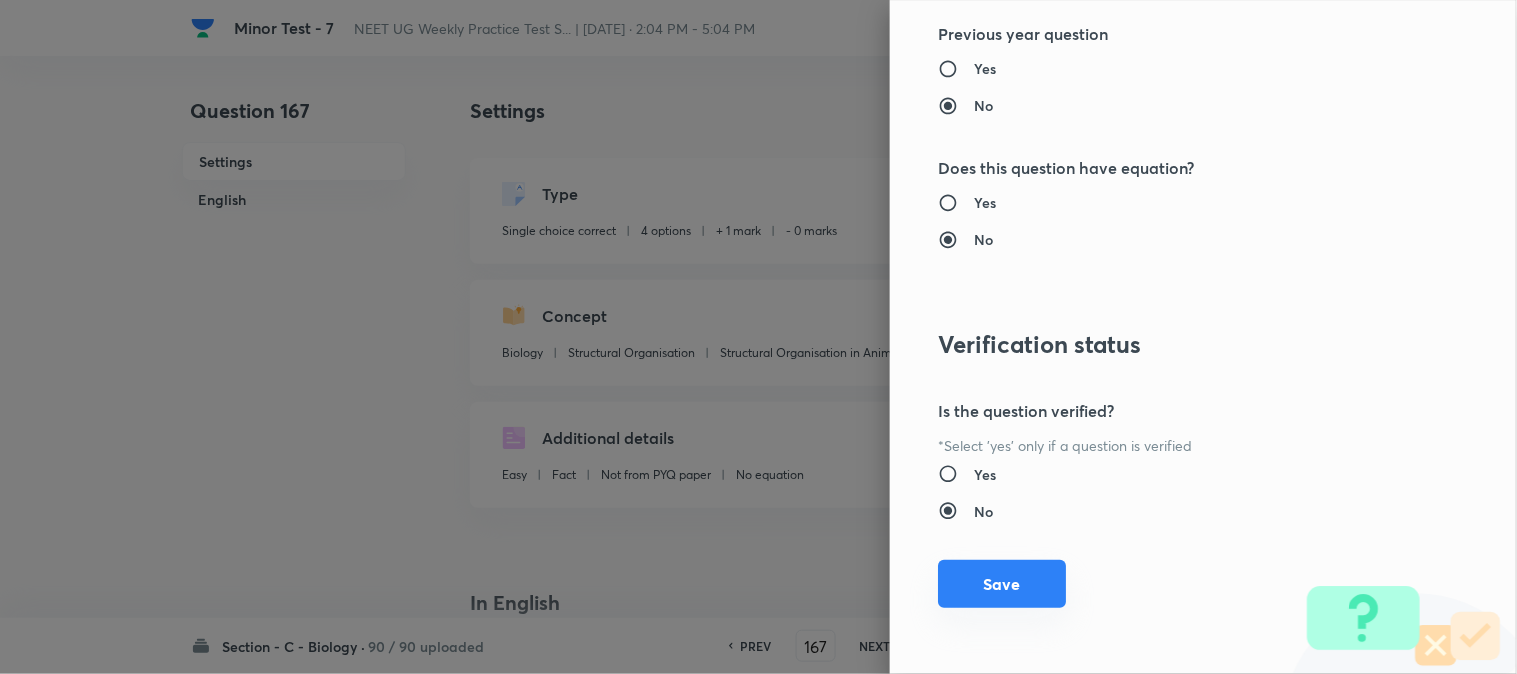 click on "Save" at bounding box center (1002, 584) 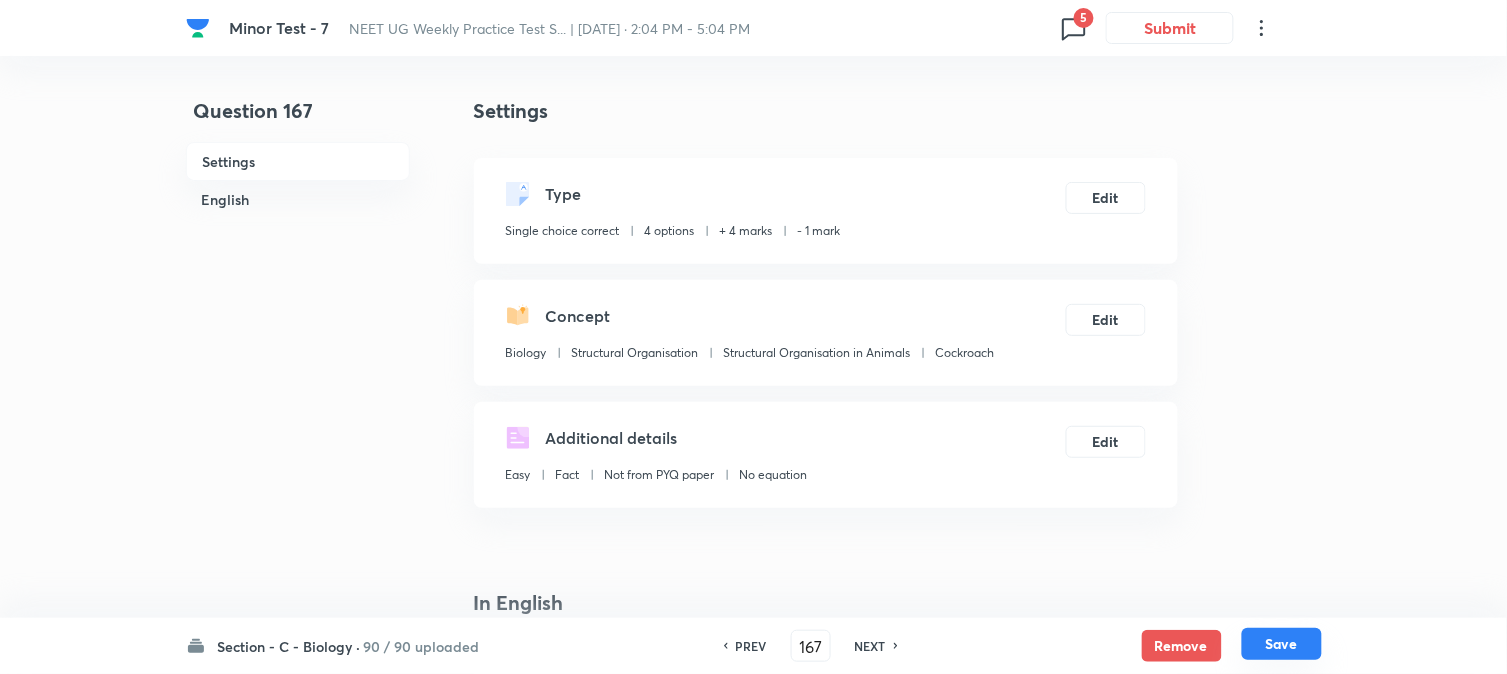 click on "Save" at bounding box center [1282, 644] 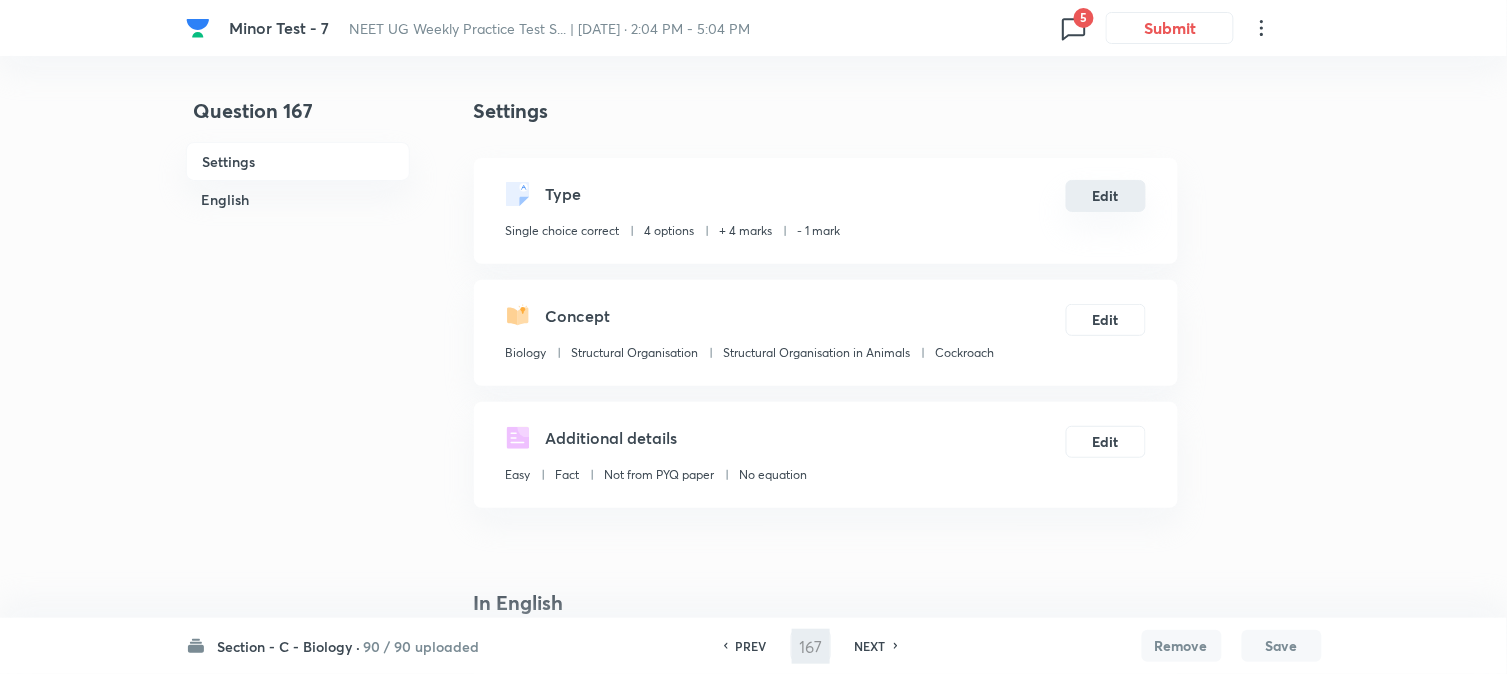 click on "Edit" at bounding box center (1106, 196) 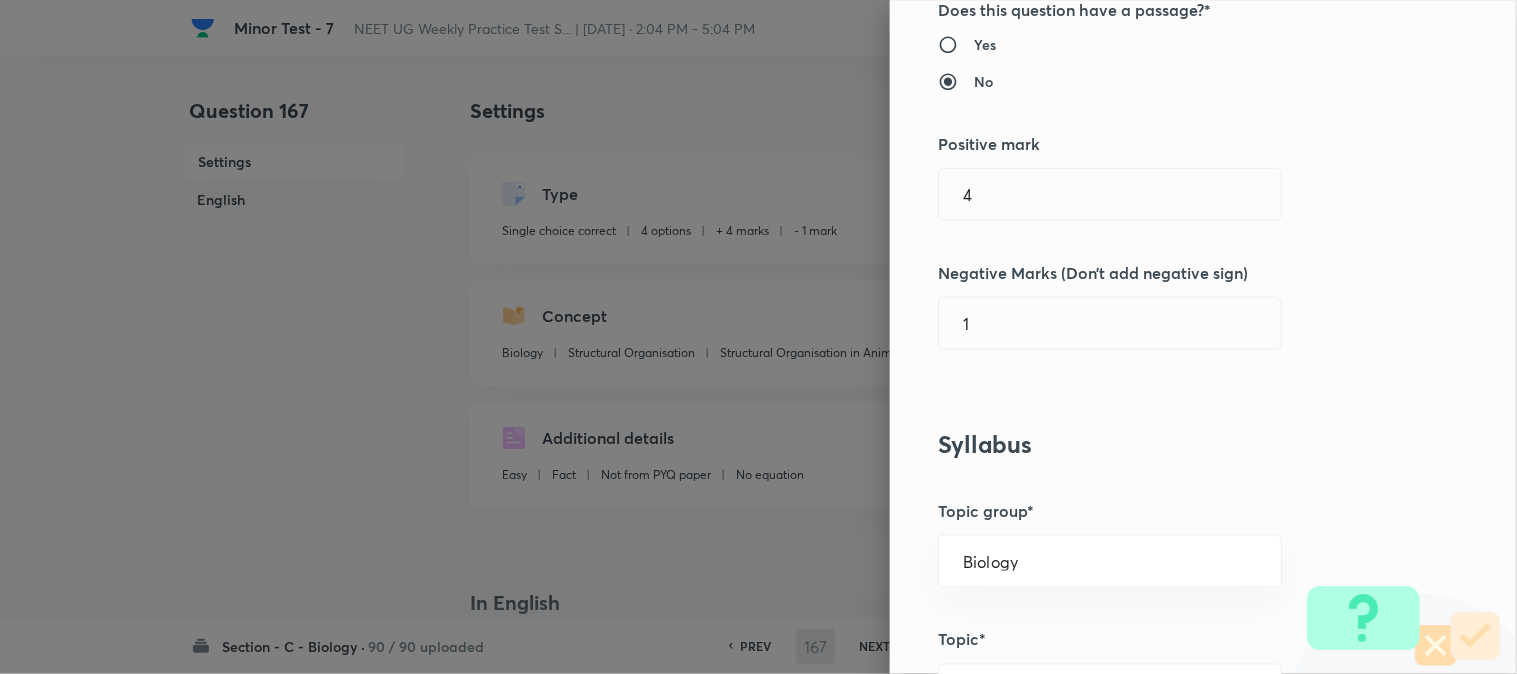 scroll, scrollTop: 444, scrollLeft: 0, axis: vertical 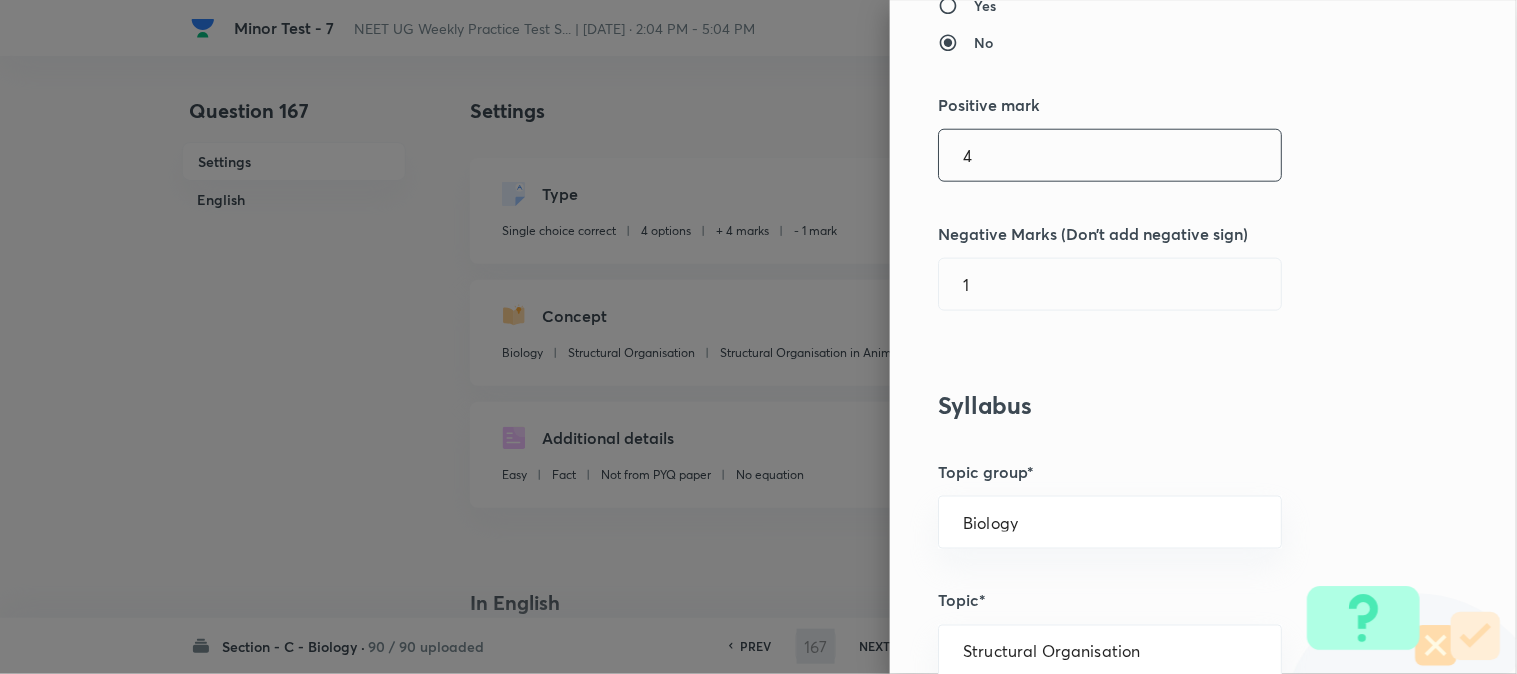 click on "4" at bounding box center (1110, 155) 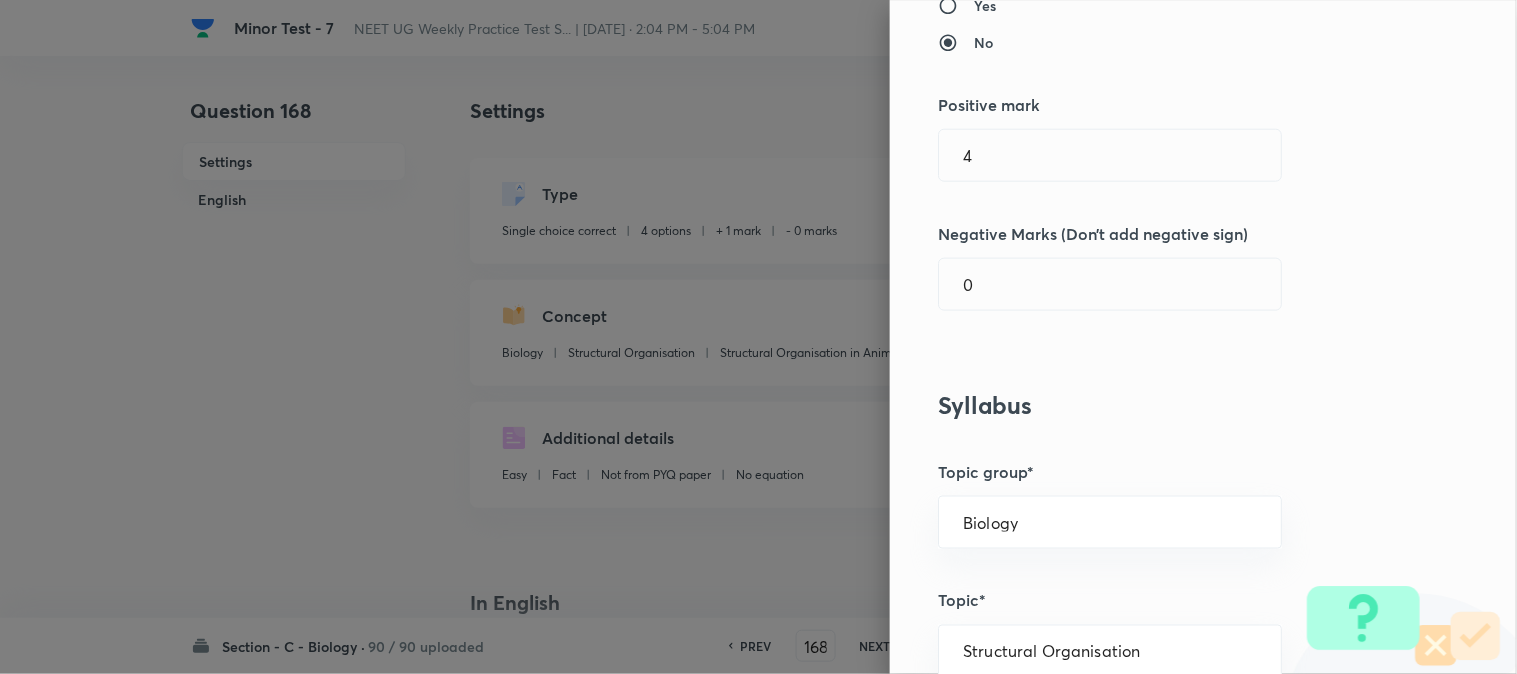 click on "Question settings Question type* Single choice correct Number of options* 2 3 4 5 Does this question have a passage?* Yes No Positive mark 4 ​ Negative Marks (Don’t add negative sign) 0 ​ Syllabus Topic group* Biology ​ Topic* Structural Organisation ​ Concept* Structural Organisation in Animals ​ Sub-concept* Cockroach ​ Concept-field ​ Additional details Question Difficulty Very easy Easy Moderate Hard Very hard Question is based on Fact Numerical Concept Previous year question Yes No Does this question have equation? Yes No Verification status Is the question verified? *Select 'yes' only if a question is verified Yes No Save" at bounding box center [1203, 337] 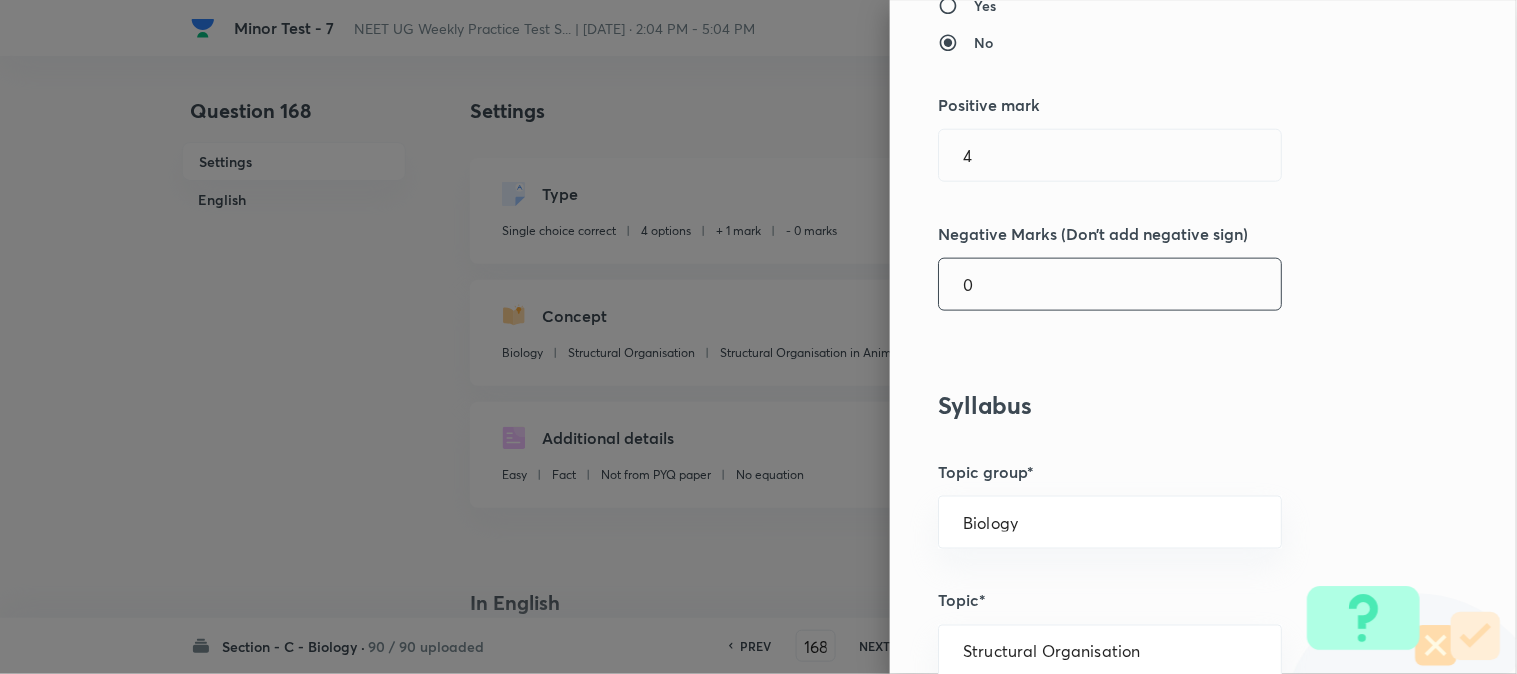 click on "0" at bounding box center (1110, 284) 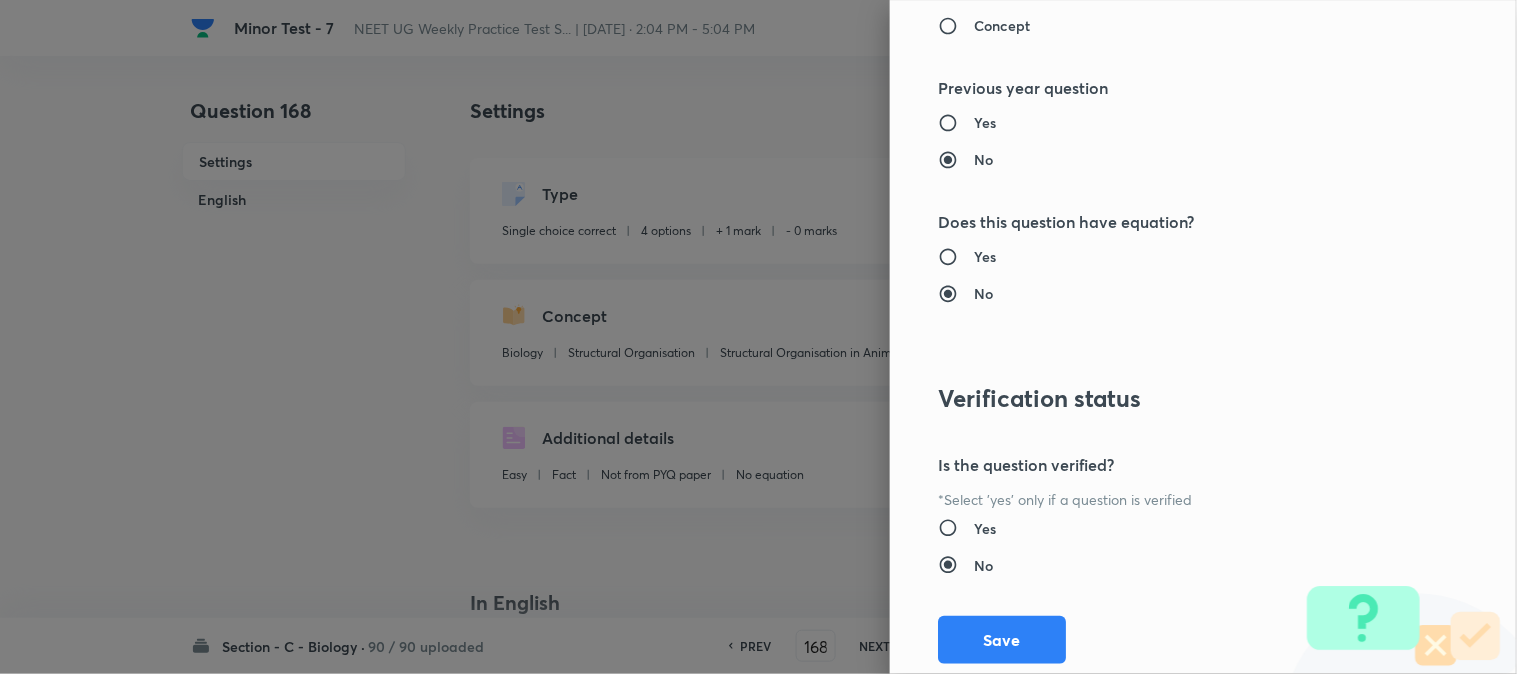 scroll, scrollTop: 2052, scrollLeft: 0, axis: vertical 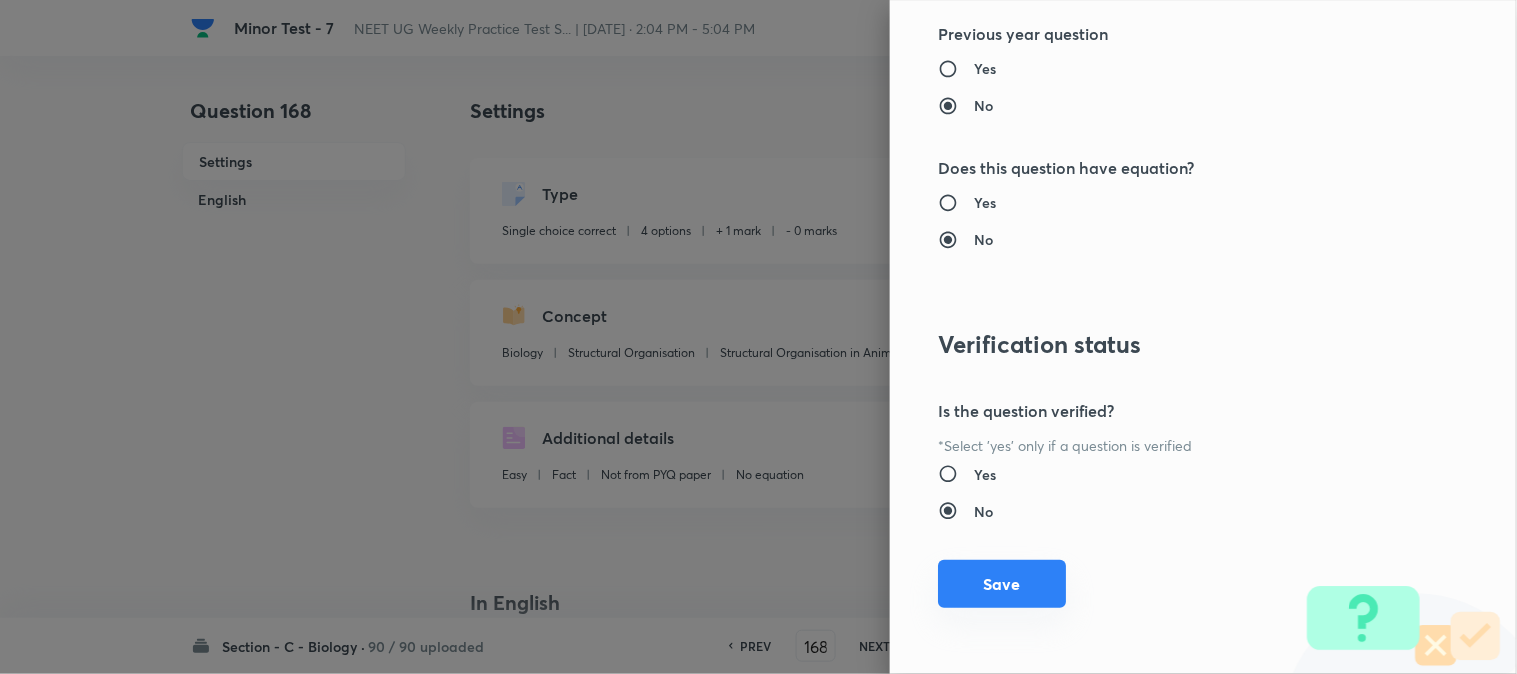 click on "Save" at bounding box center (1002, 584) 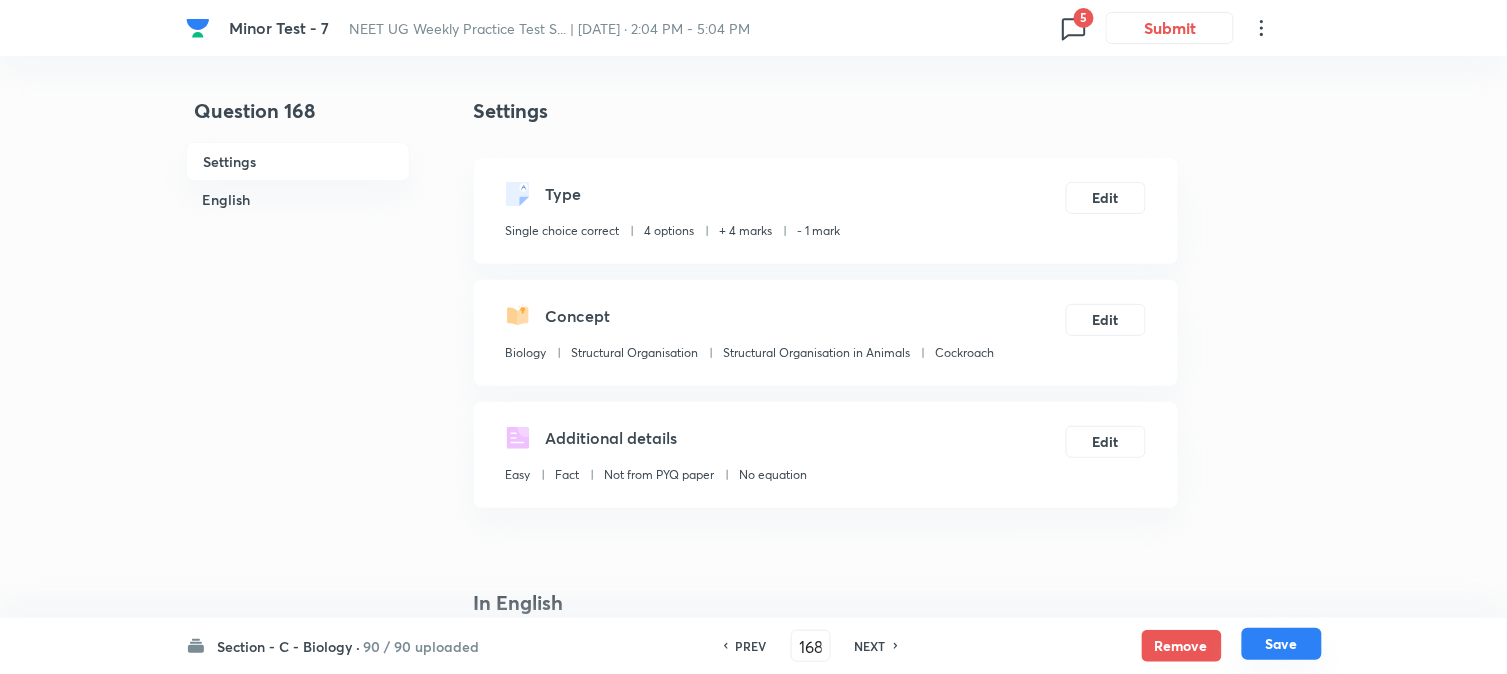 click on "Save" at bounding box center (1282, 644) 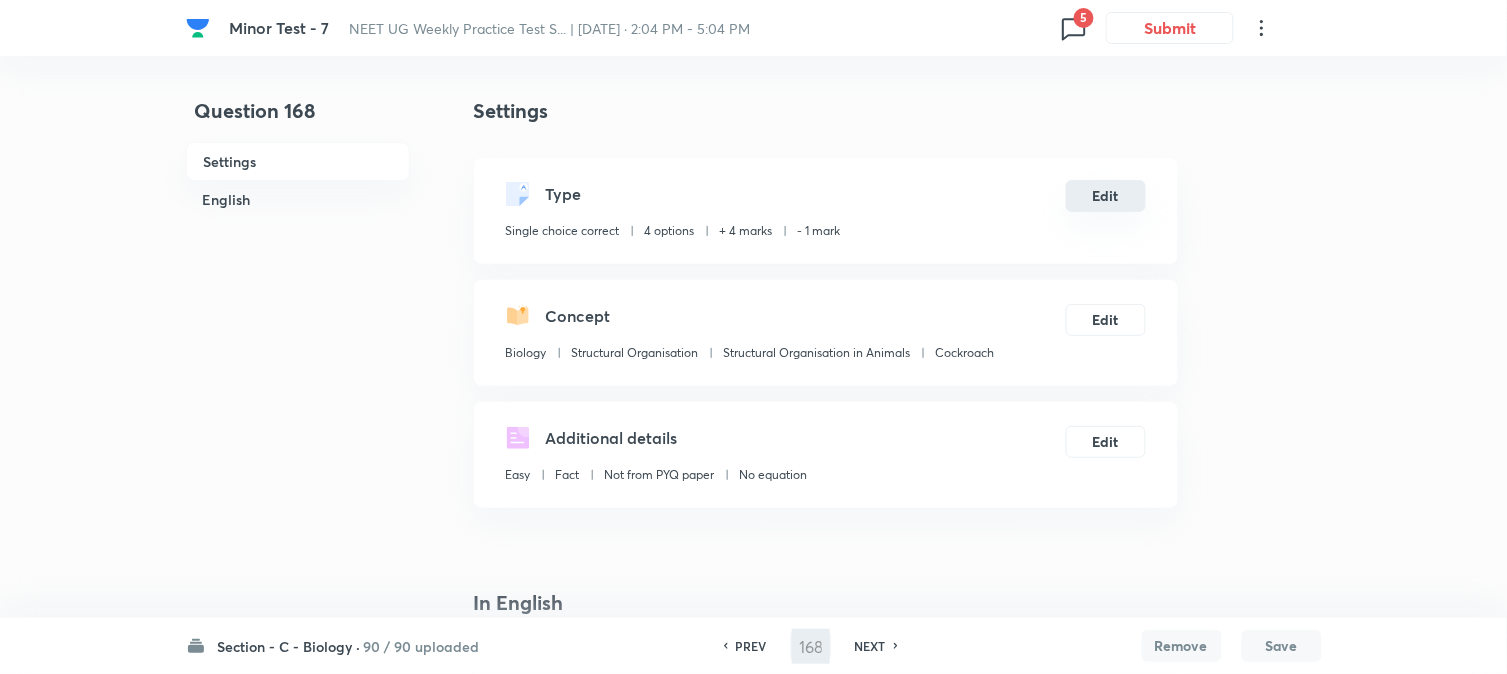 click on "Edit" at bounding box center [1106, 196] 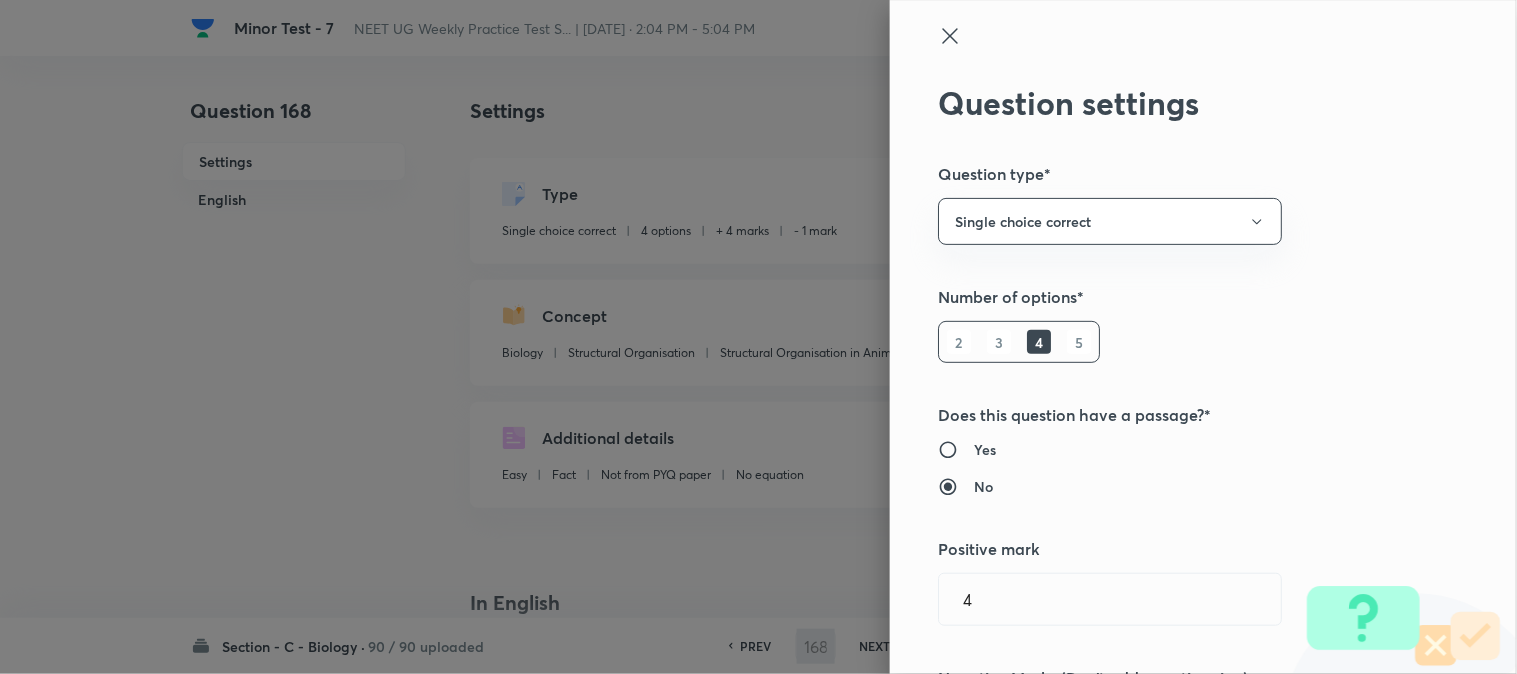 scroll, scrollTop: 333, scrollLeft: 0, axis: vertical 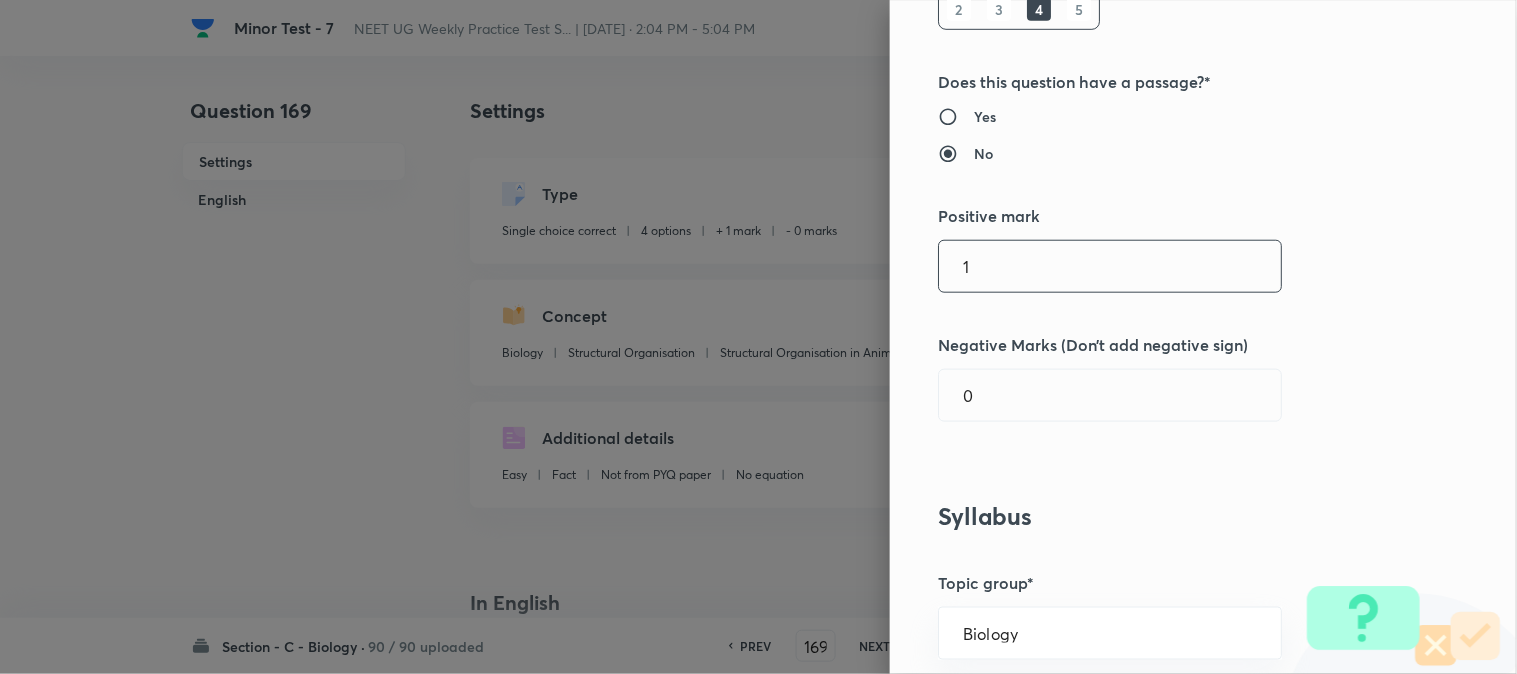 click on "1" at bounding box center [1110, 266] 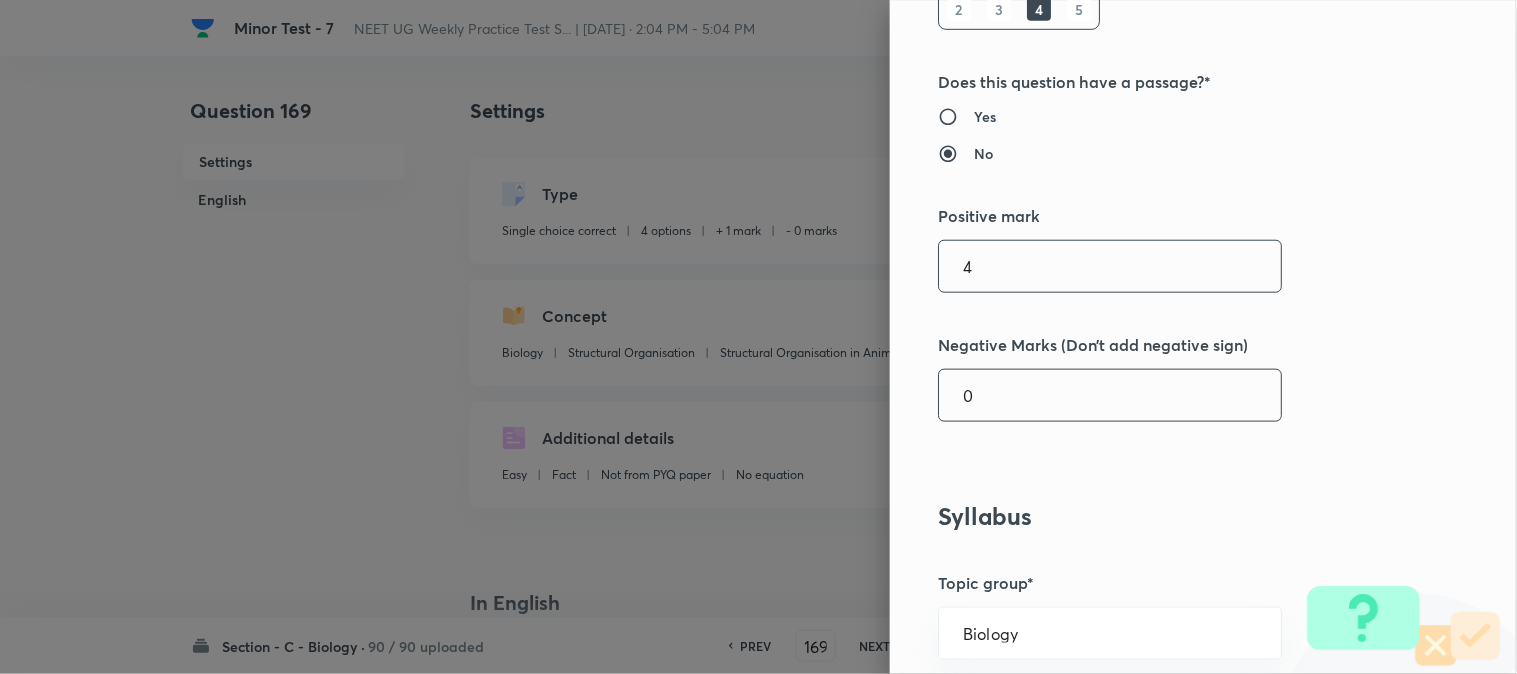 click on "0" at bounding box center (1110, 395) 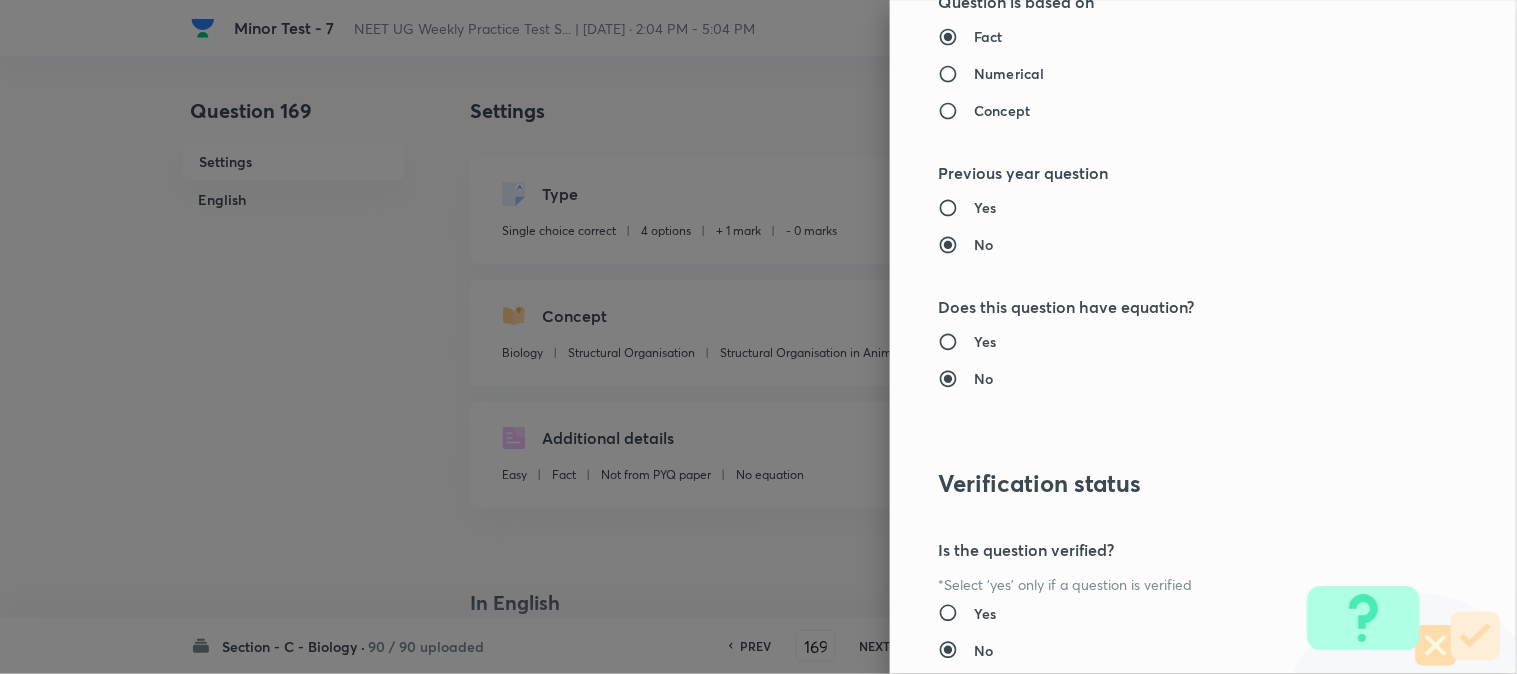 scroll, scrollTop: 2052, scrollLeft: 0, axis: vertical 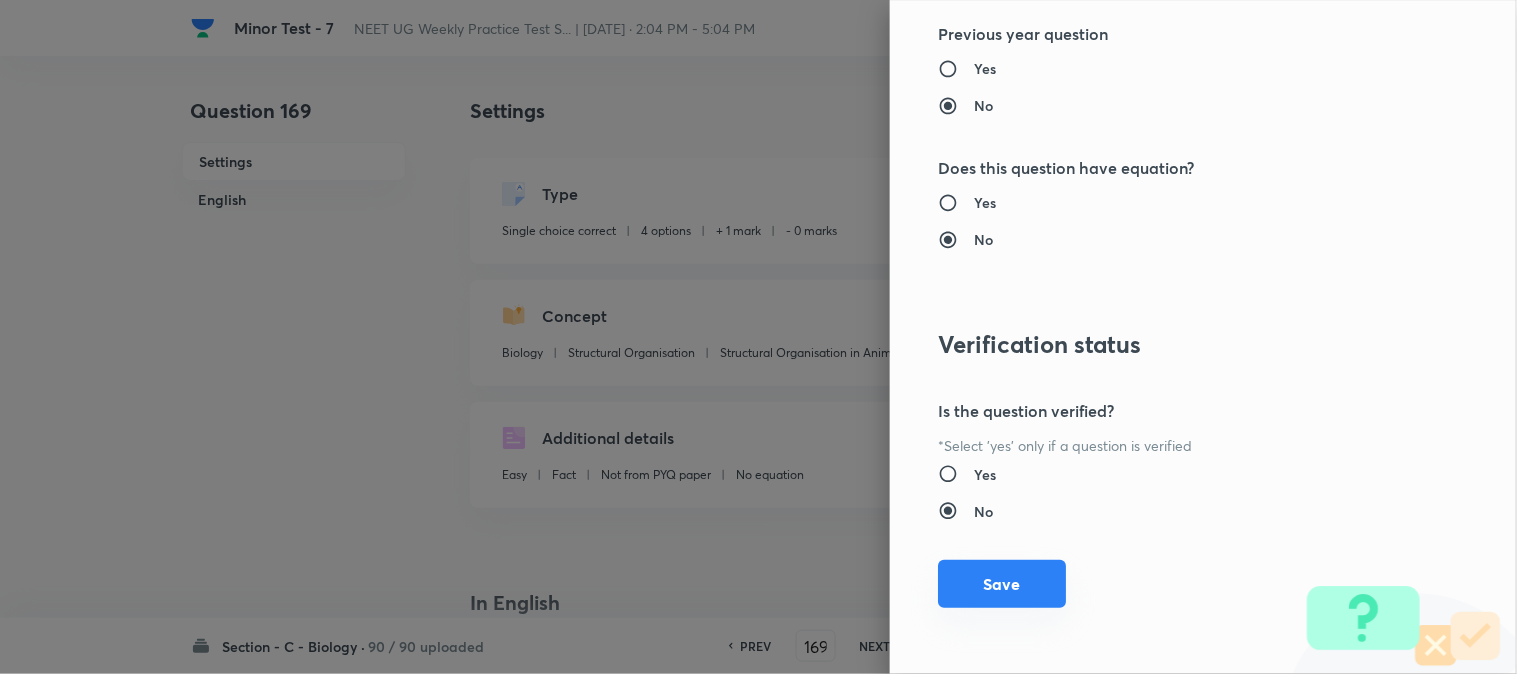 click on "Save" at bounding box center (1002, 584) 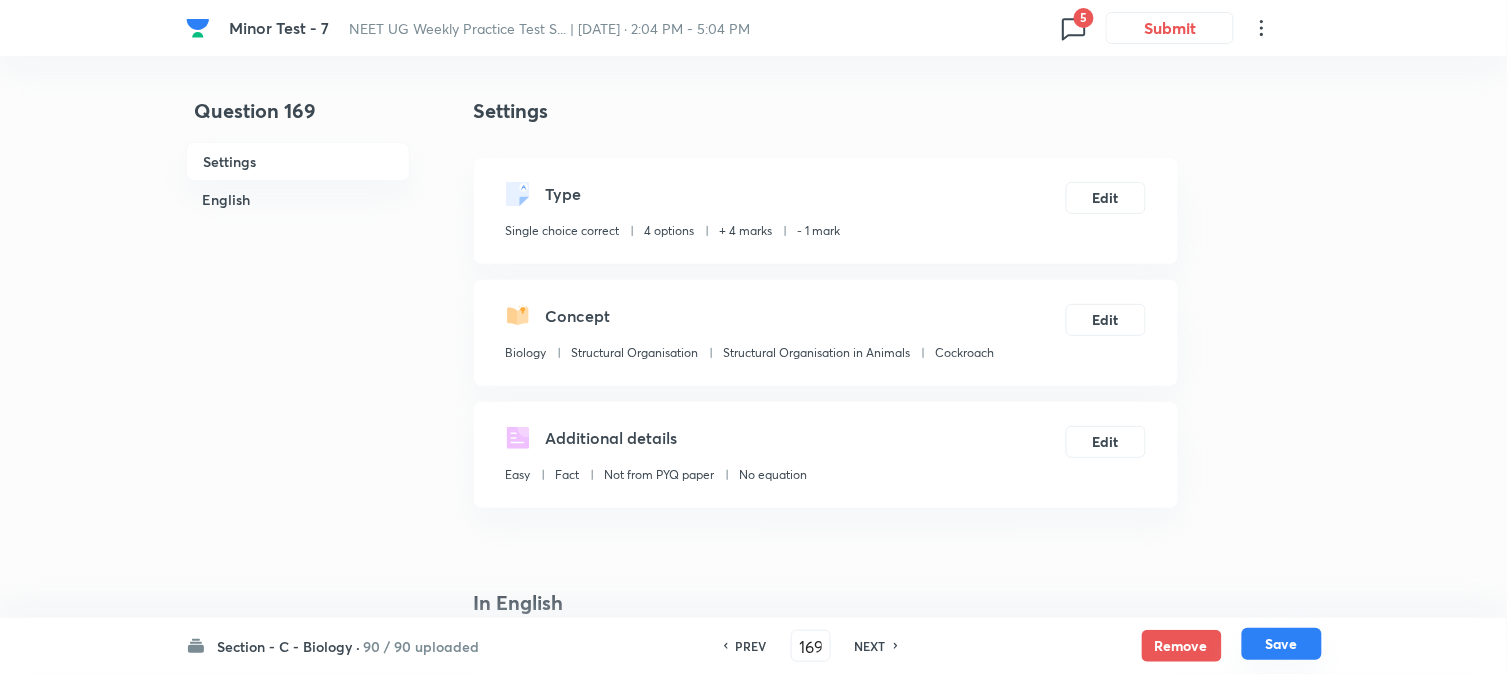 click on "Save" at bounding box center [1282, 644] 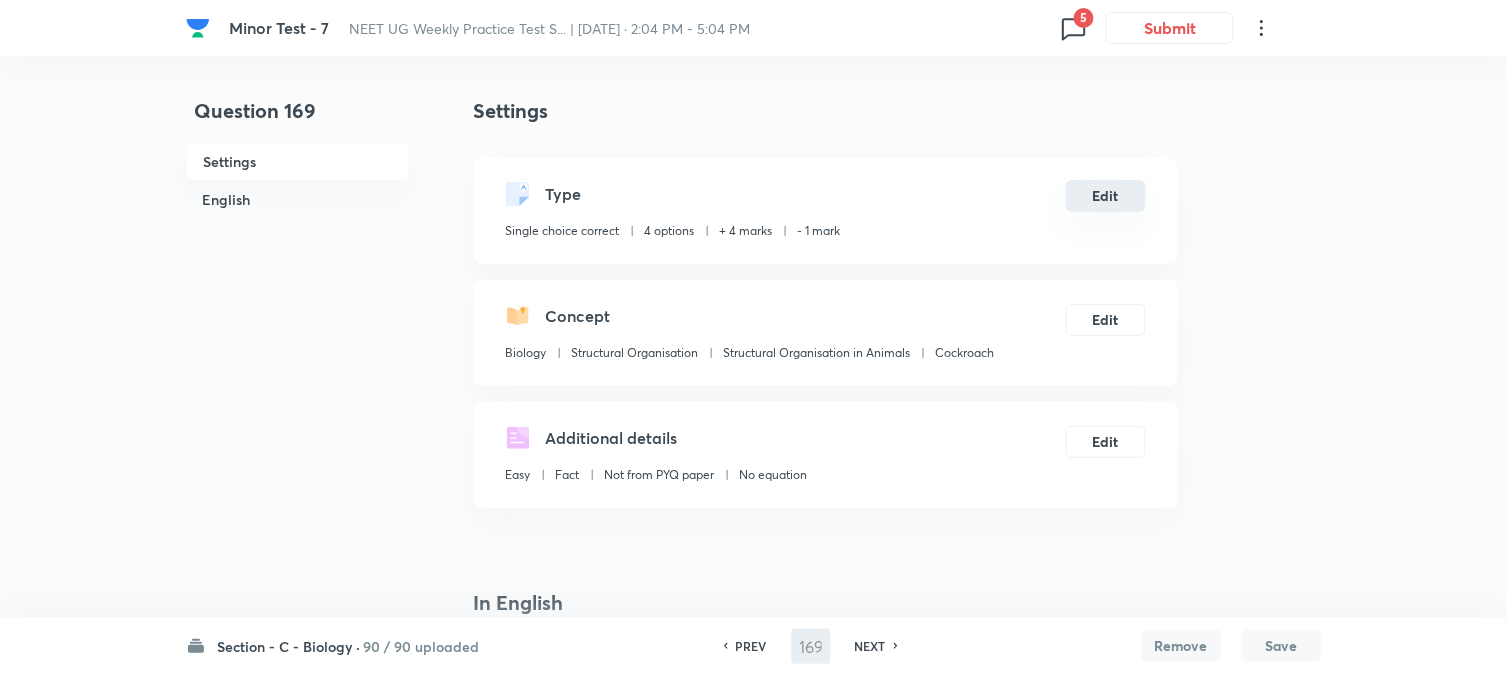 click on "Edit" at bounding box center [1106, 196] 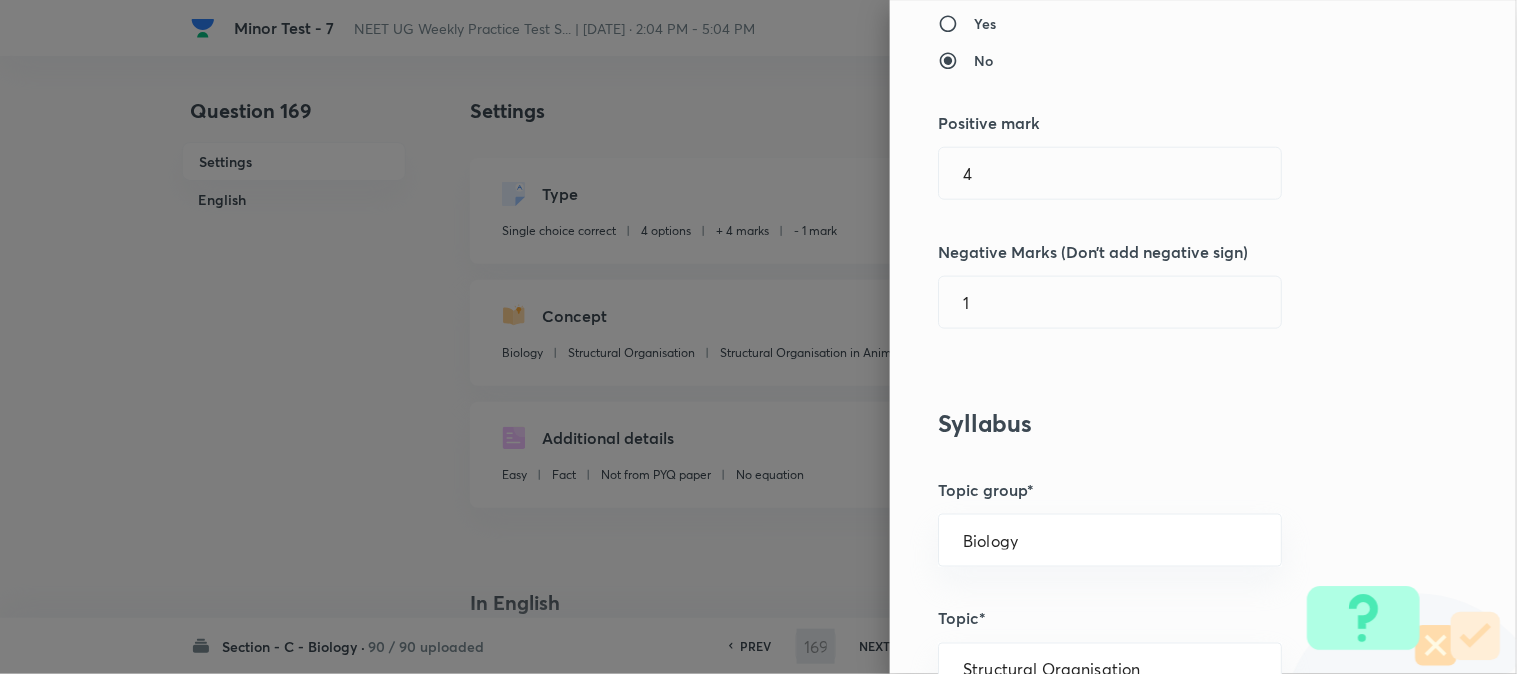 scroll, scrollTop: 444, scrollLeft: 0, axis: vertical 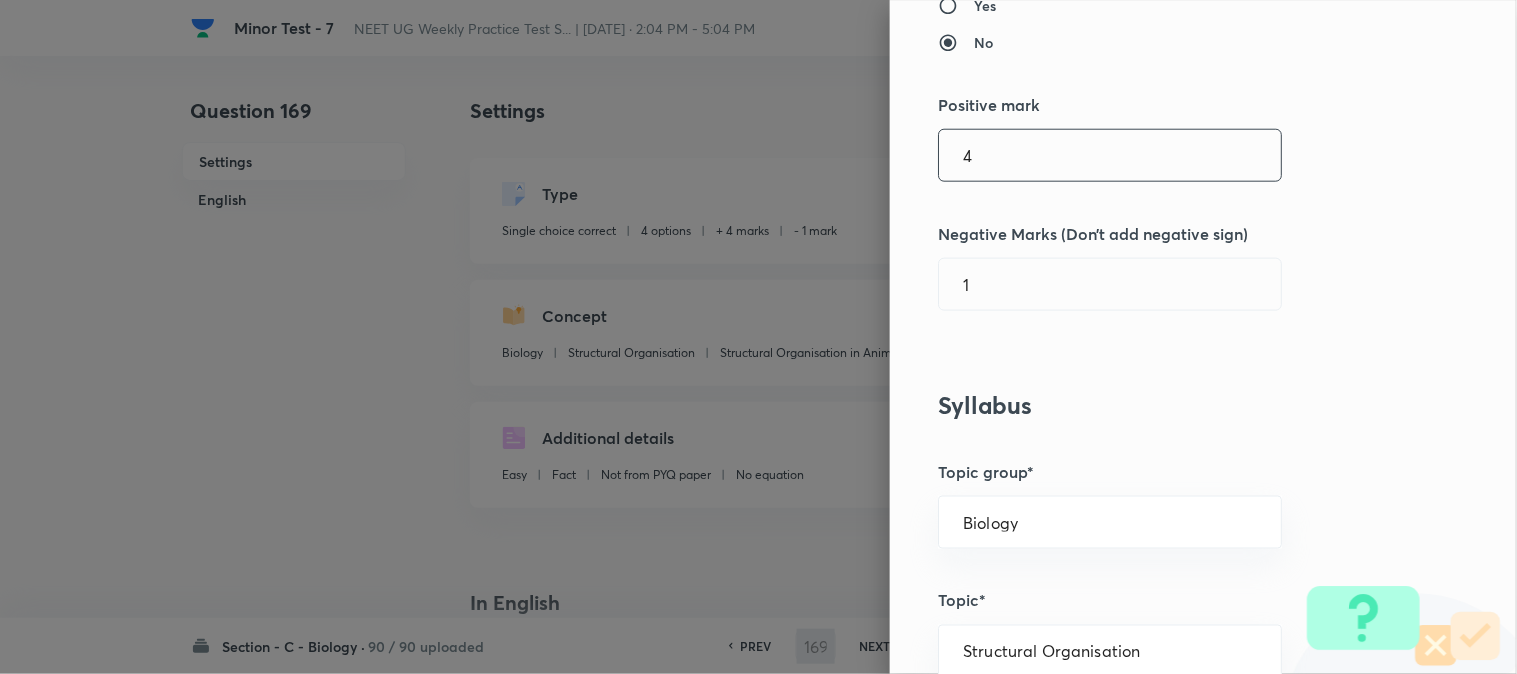 click on "4" at bounding box center [1110, 155] 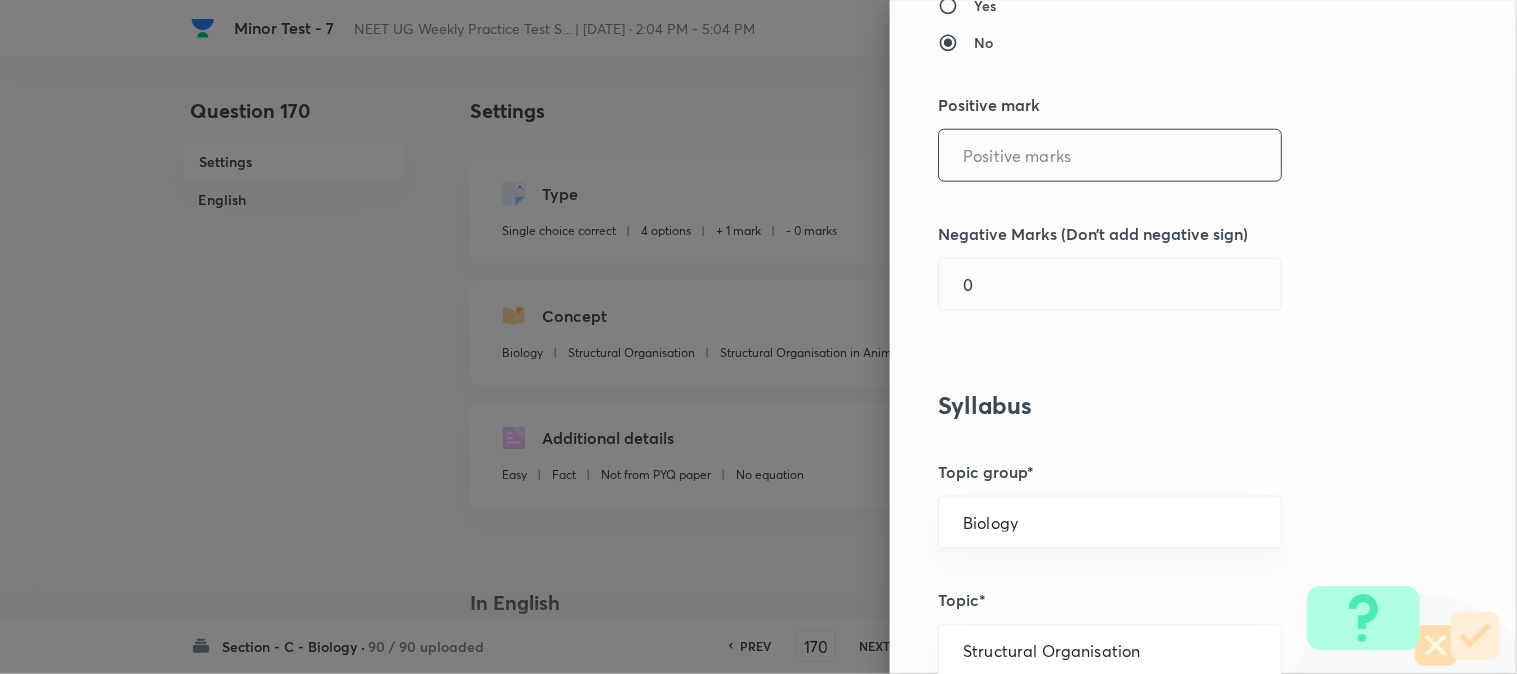 click at bounding box center (1110, 155) 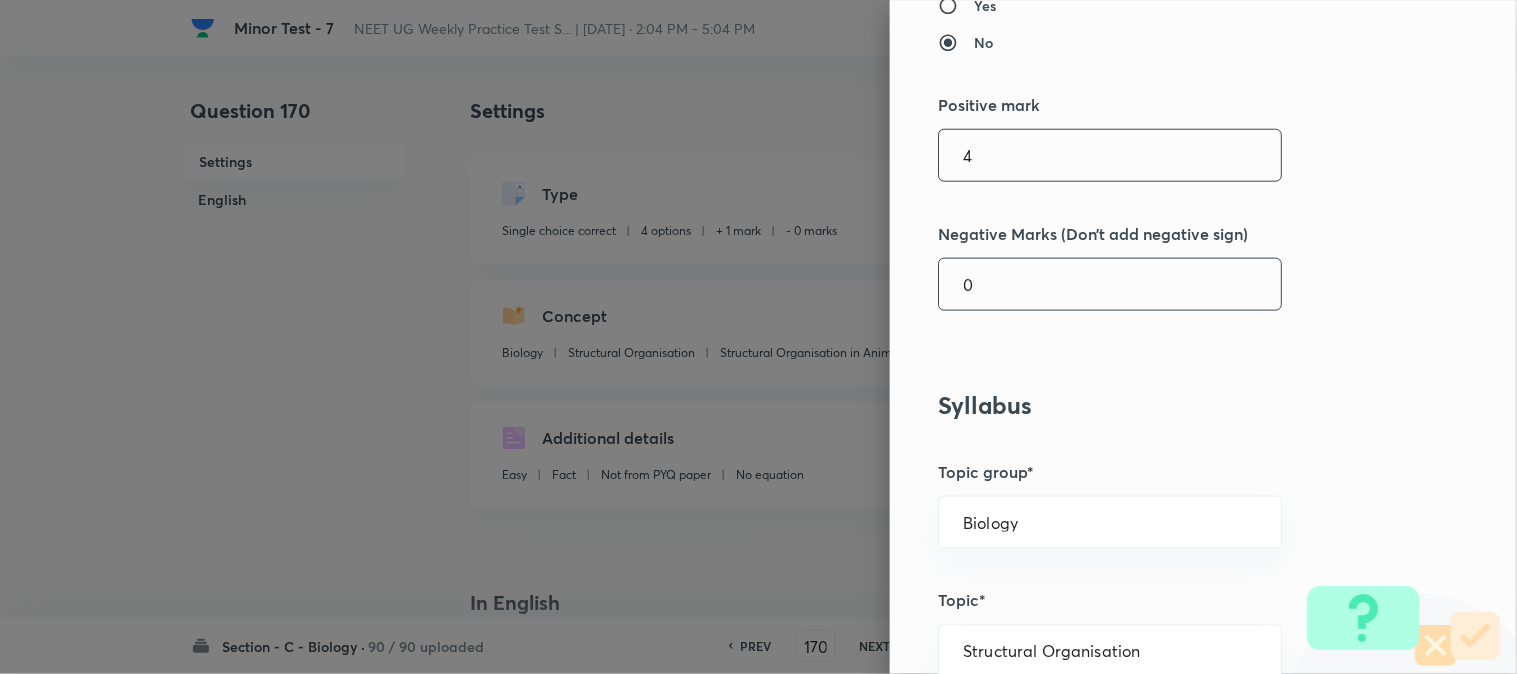 click on "0" at bounding box center [1110, 284] 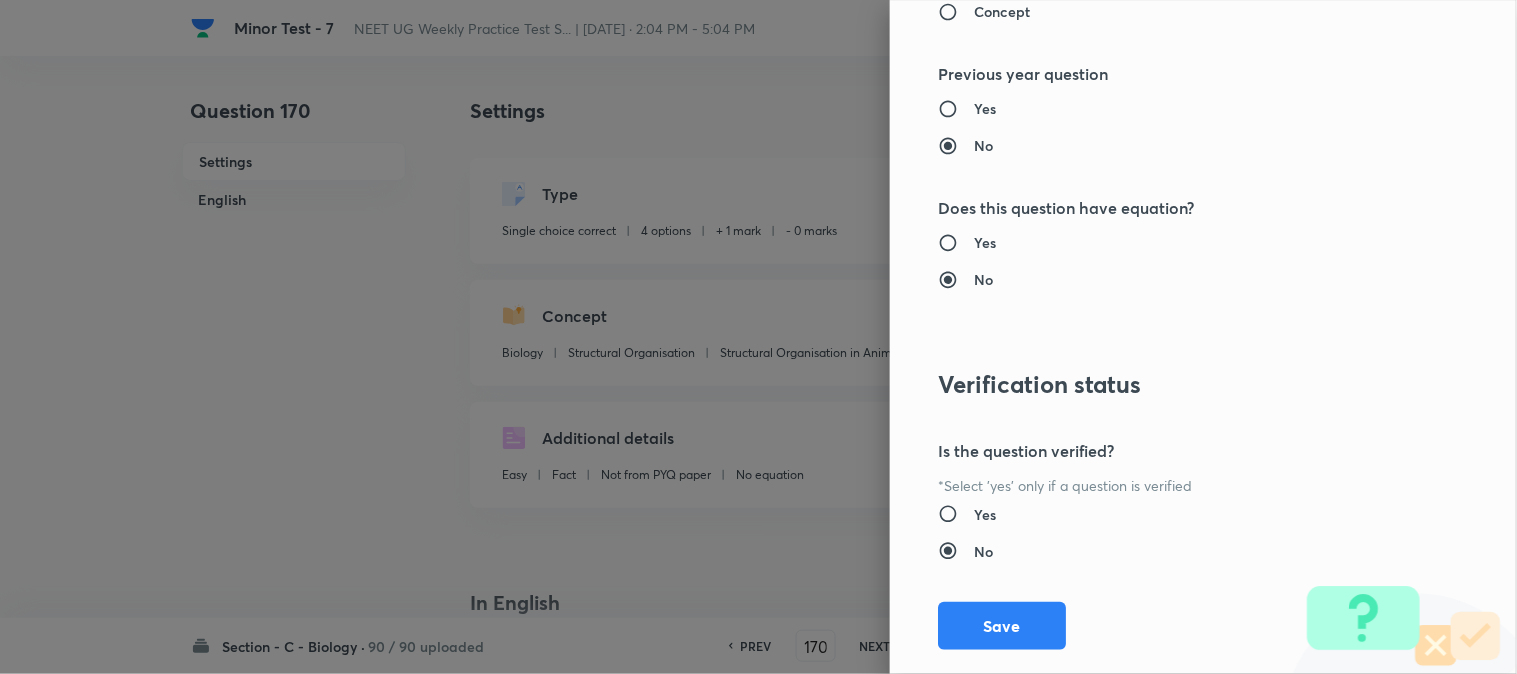 scroll, scrollTop: 2052, scrollLeft: 0, axis: vertical 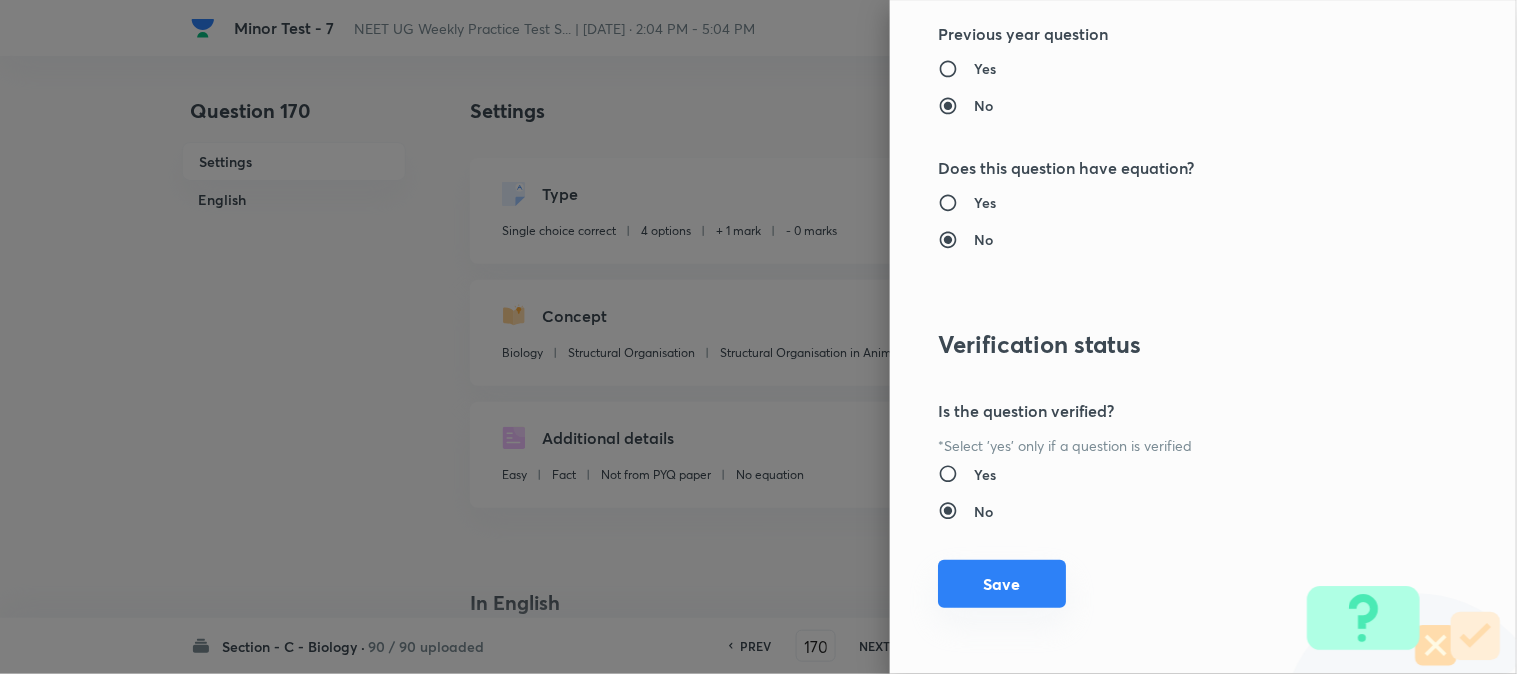 click on "Save" at bounding box center [1002, 584] 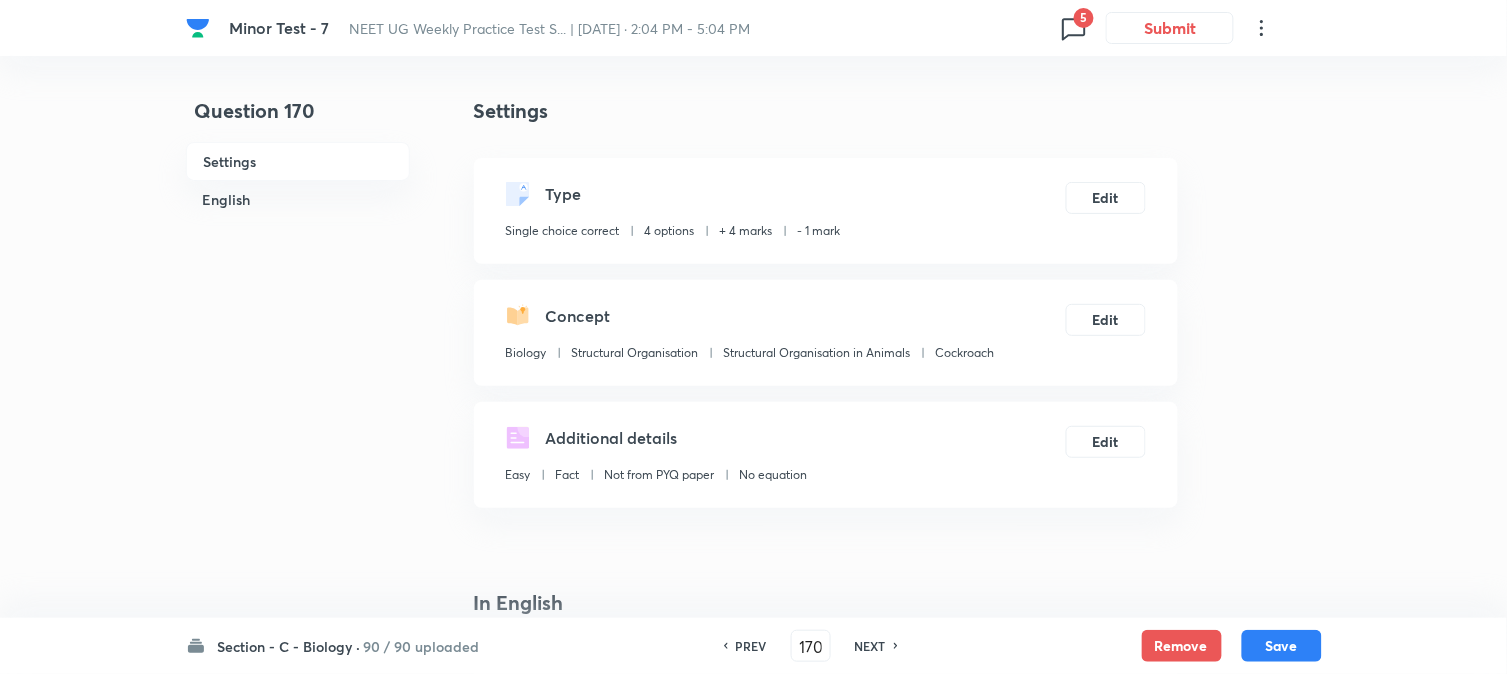drag, startPoint x: 1254, startPoint y: 634, endPoint x: 1236, endPoint y: 568, distance: 68.41052 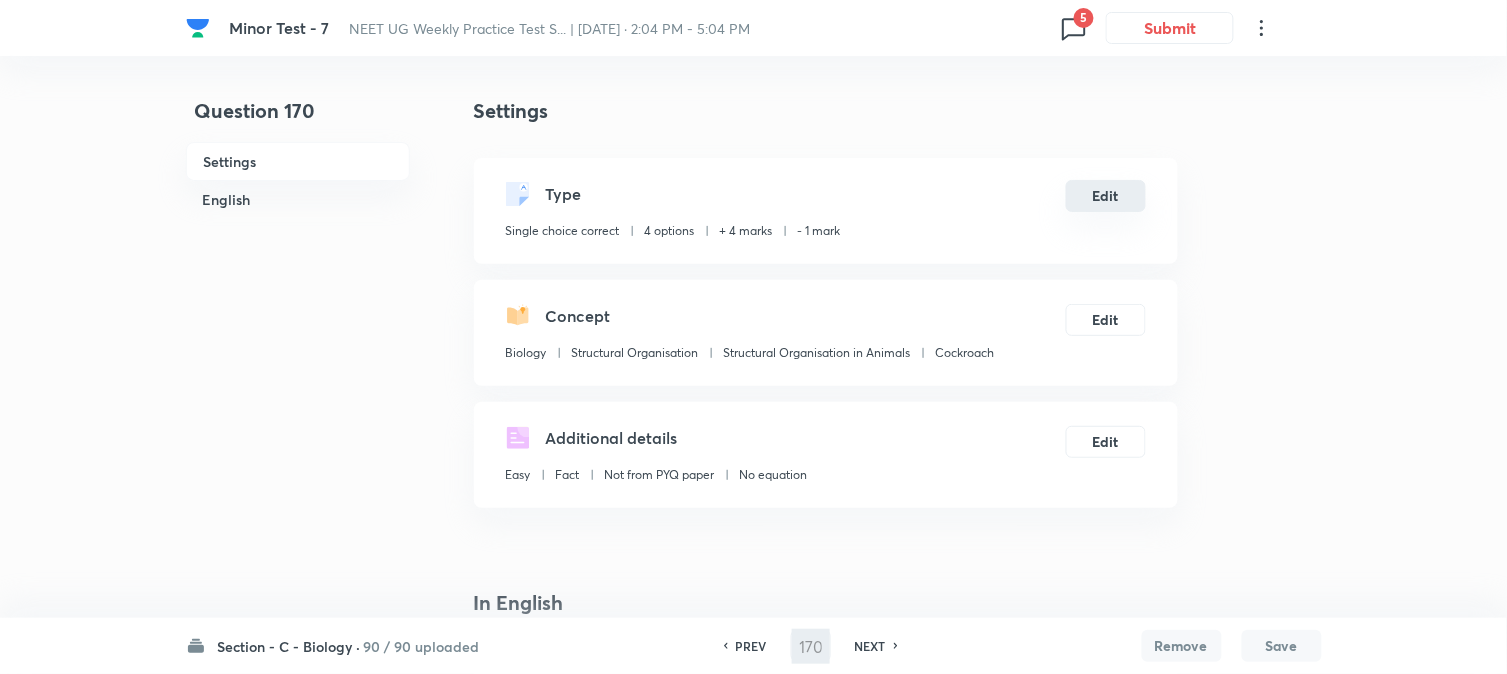 click on "Edit" at bounding box center [1106, 196] 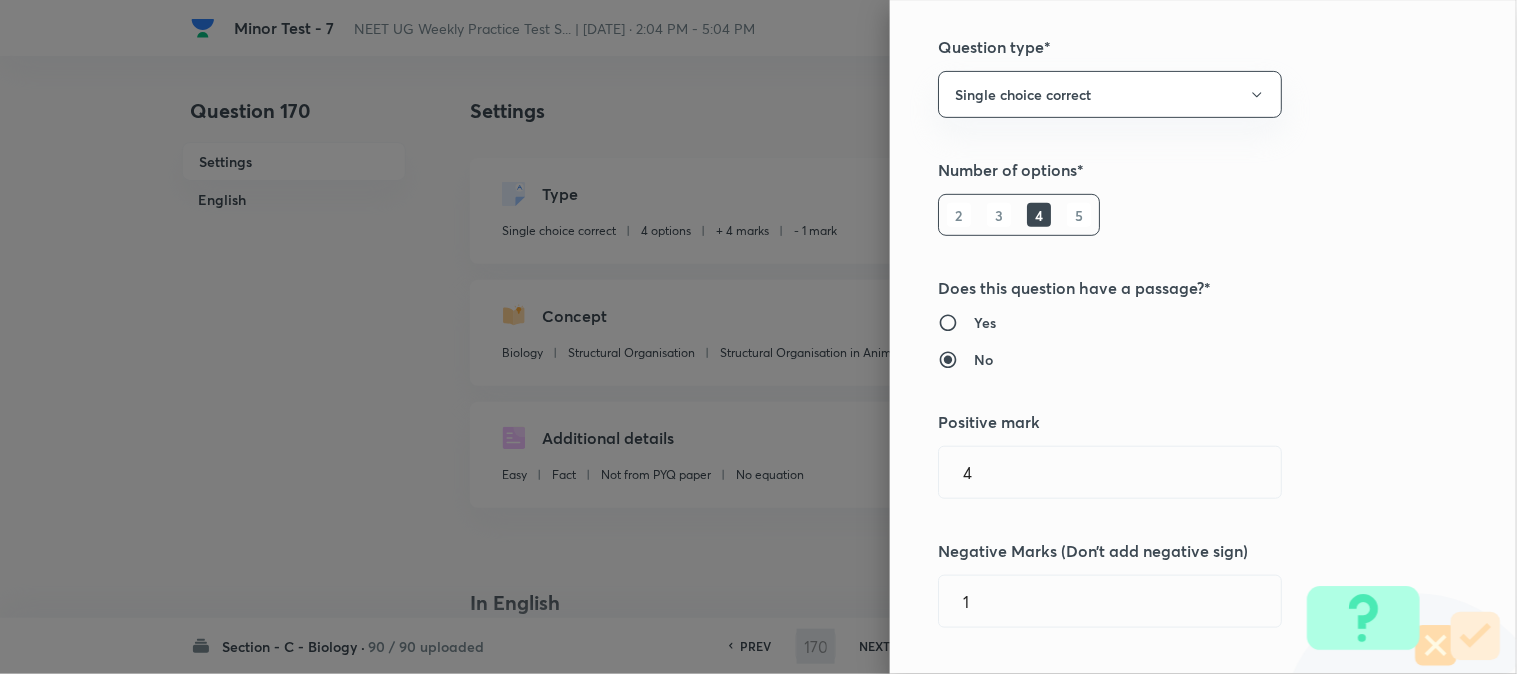 scroll, scrollTop: 444, scrollLeft: 0, axis: vertical 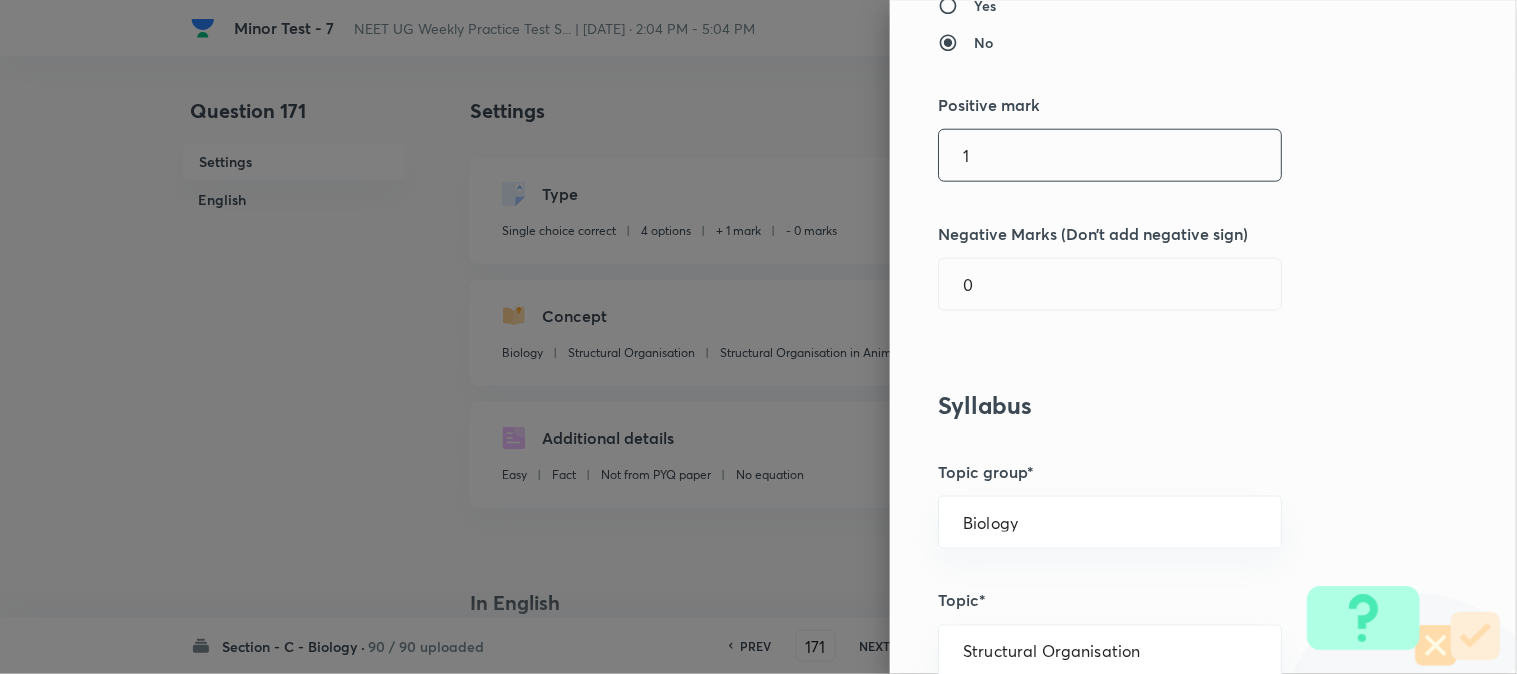 click on "1" at bounding box center [1110, 155] 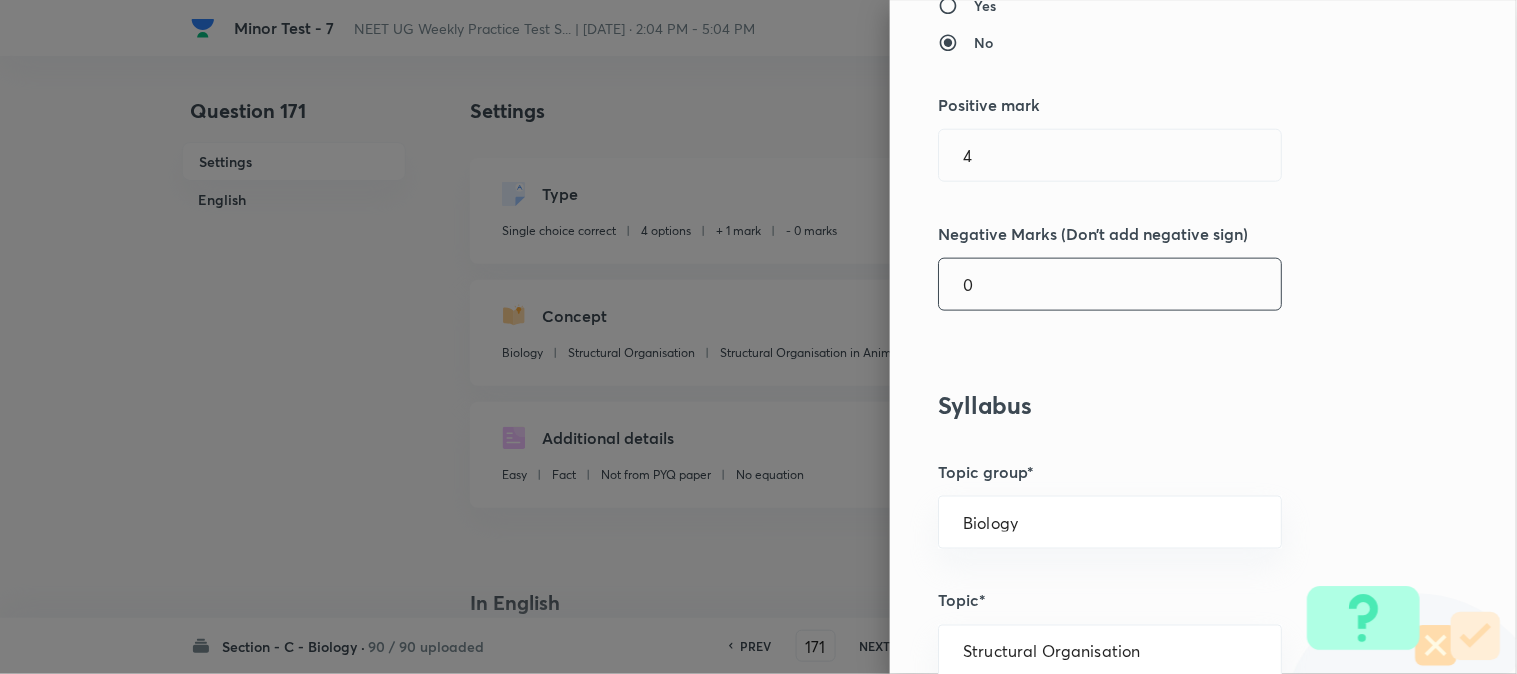 click on "0" at bounding box center (1110, 284) 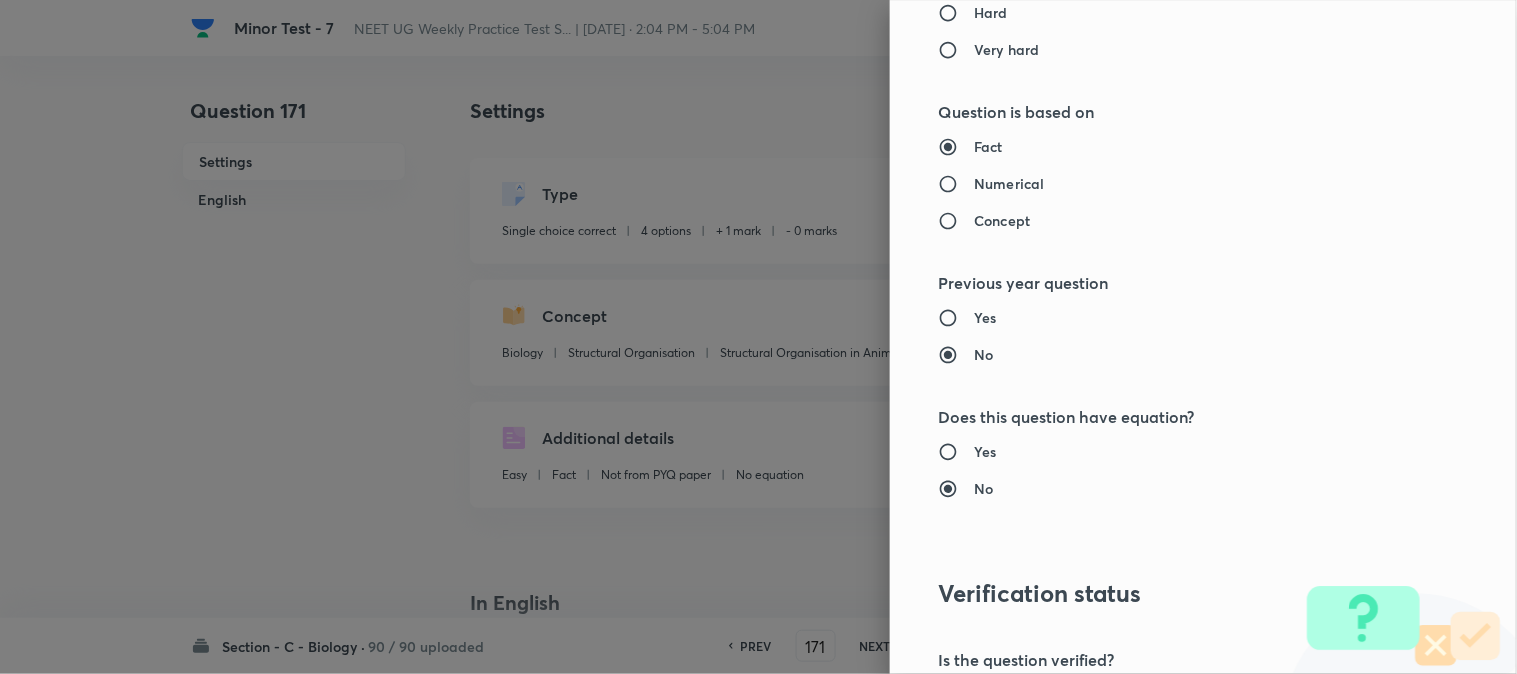 scroll, scrollTop: 2052, scrollLeft: 0, axis: vertical 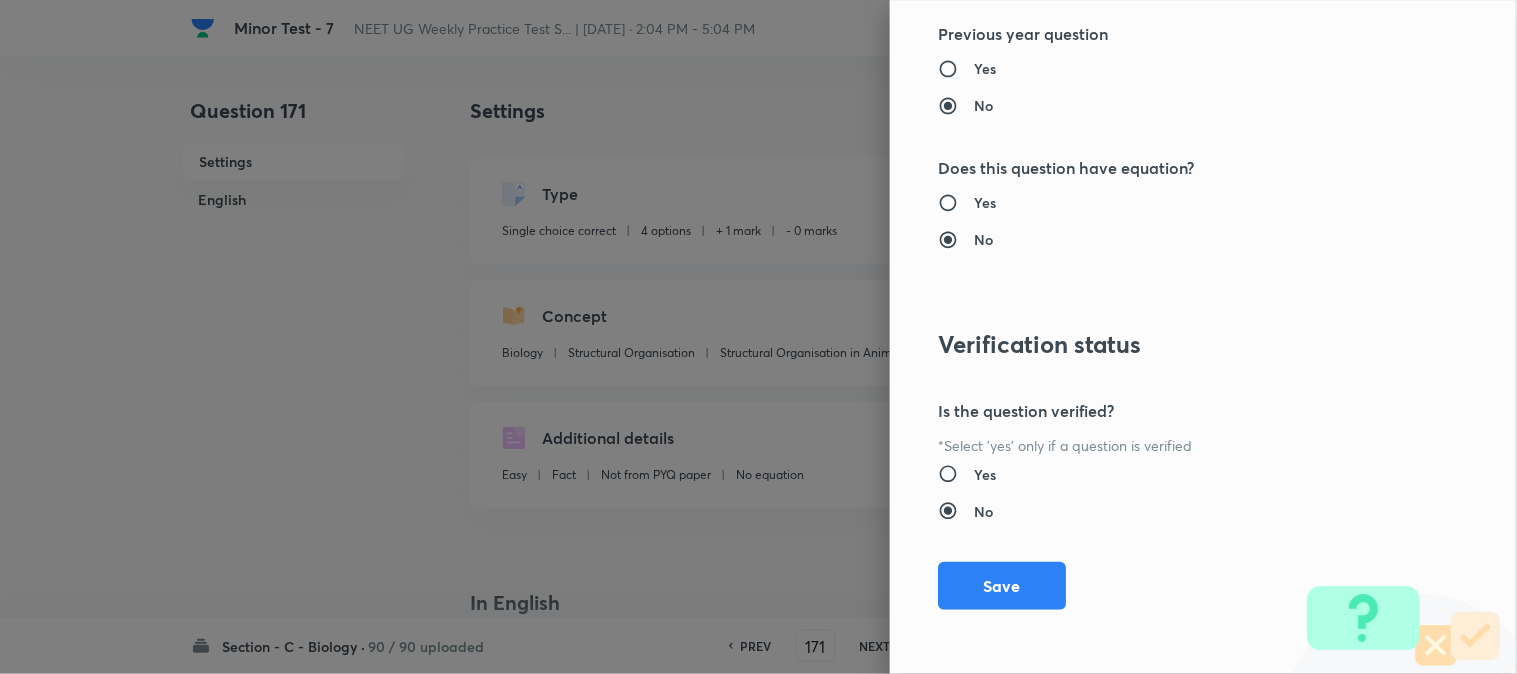 drag, startPoint x: 1018, startPoint y: 590, endPoint x: 1115, endPoint y: 593, distance: 97.04638 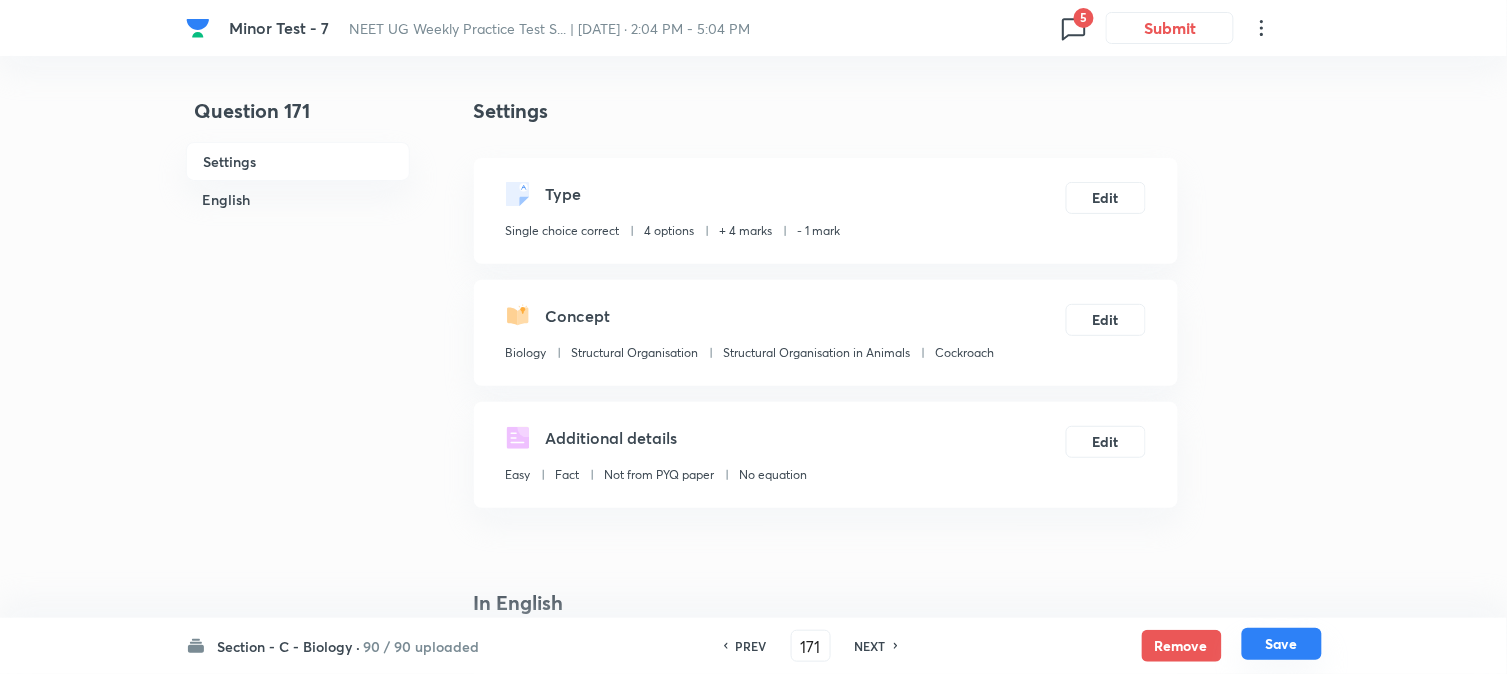 click on "Save" at bounding box center [1282, 644] 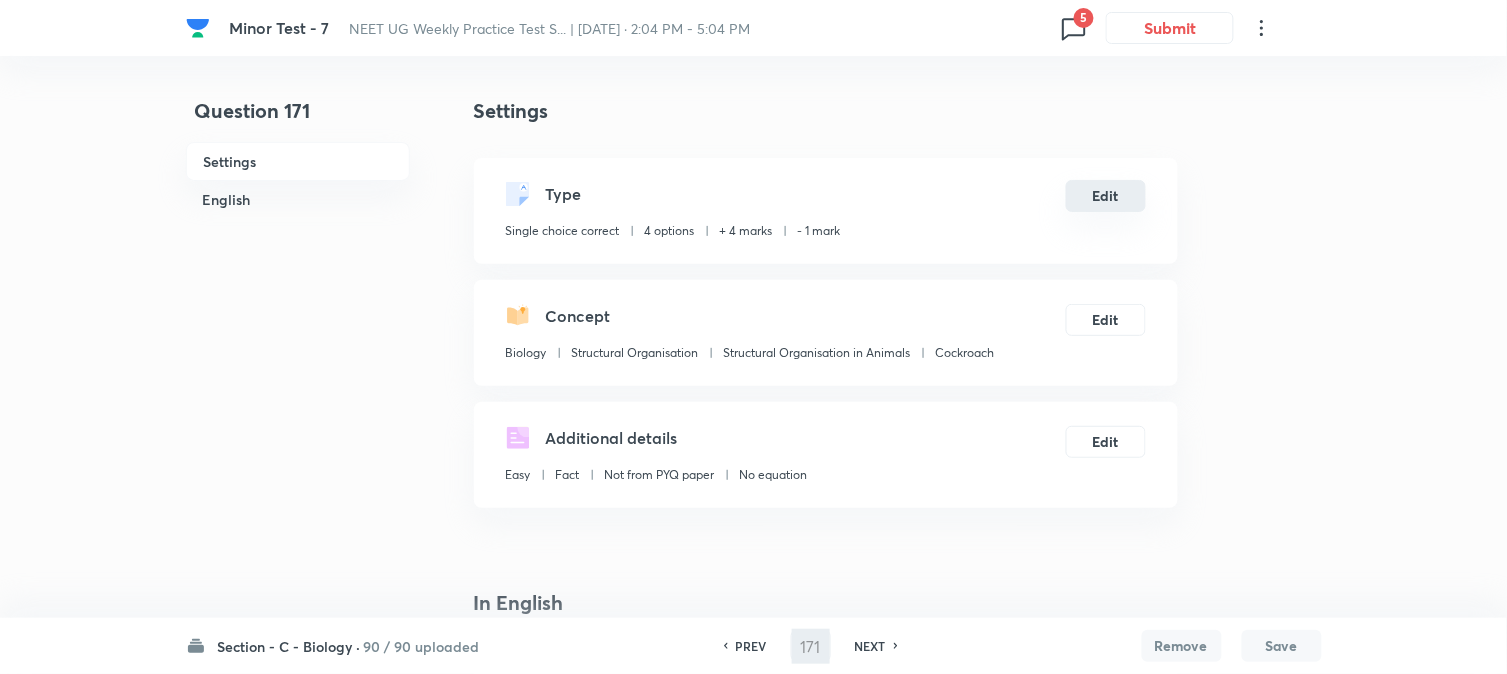 click on "Edit" at bounding box center [1106, 196] 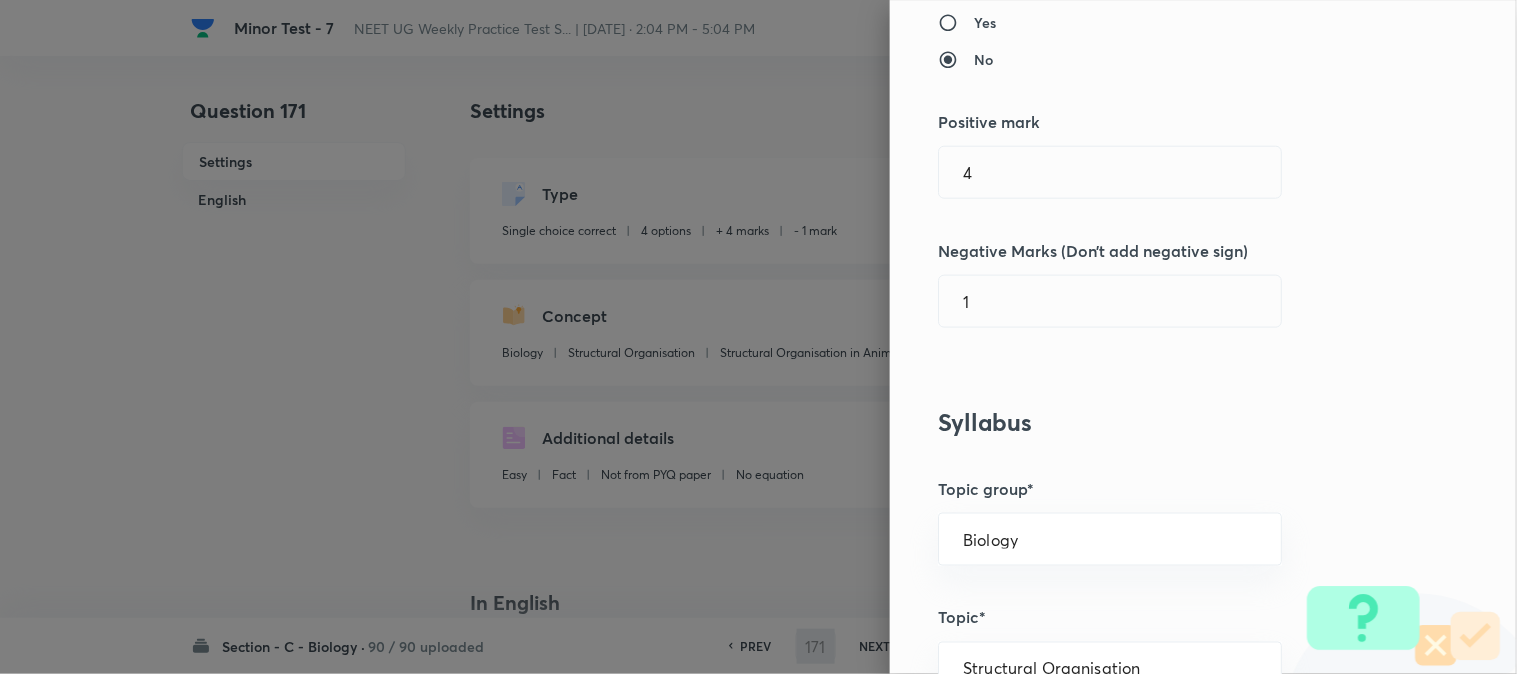 scroll, scrollTop: 444, scrollLeft: 0, axis: vertical 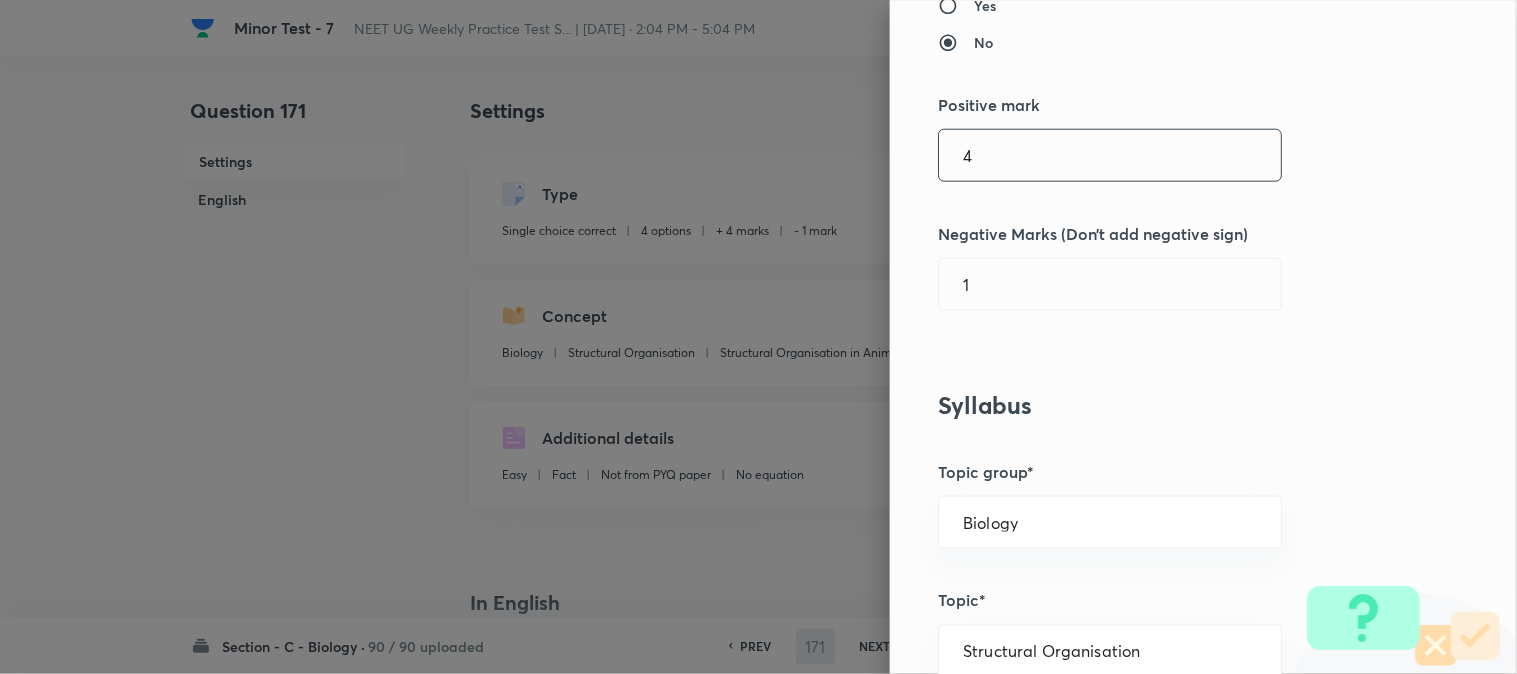 click on "4" at bounding box center (1110, 155) 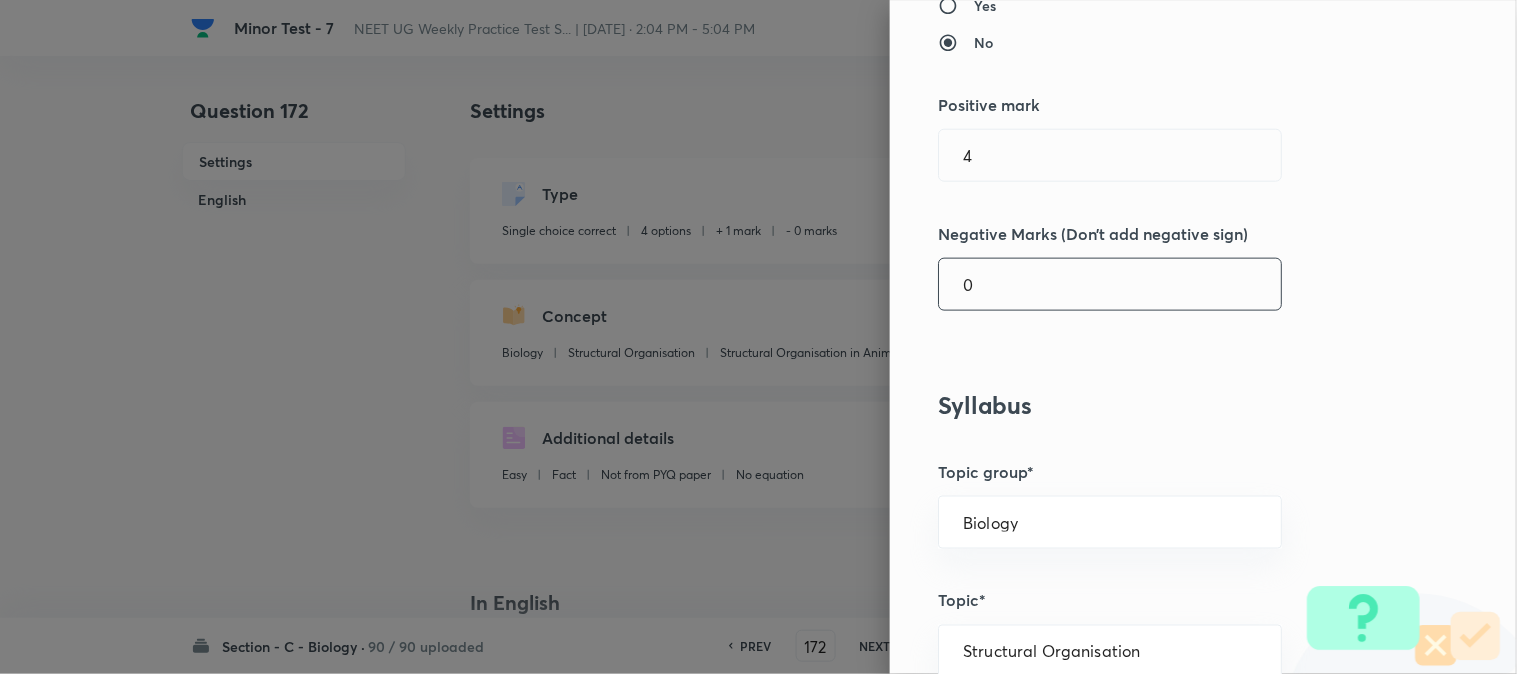 click on "0" at bounding box center (1110, 284) 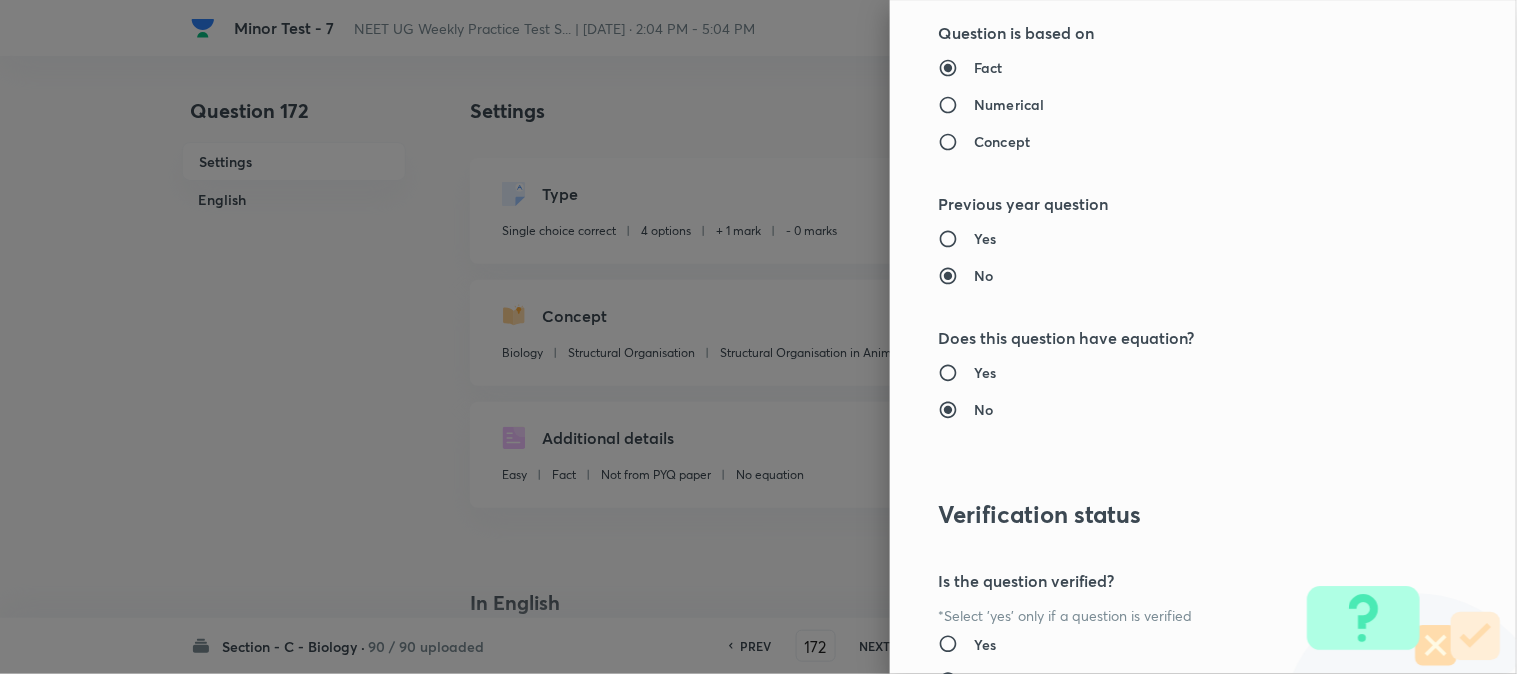 scroll, scrollTop: 2052, scrollLeft: 0, axis: vertical 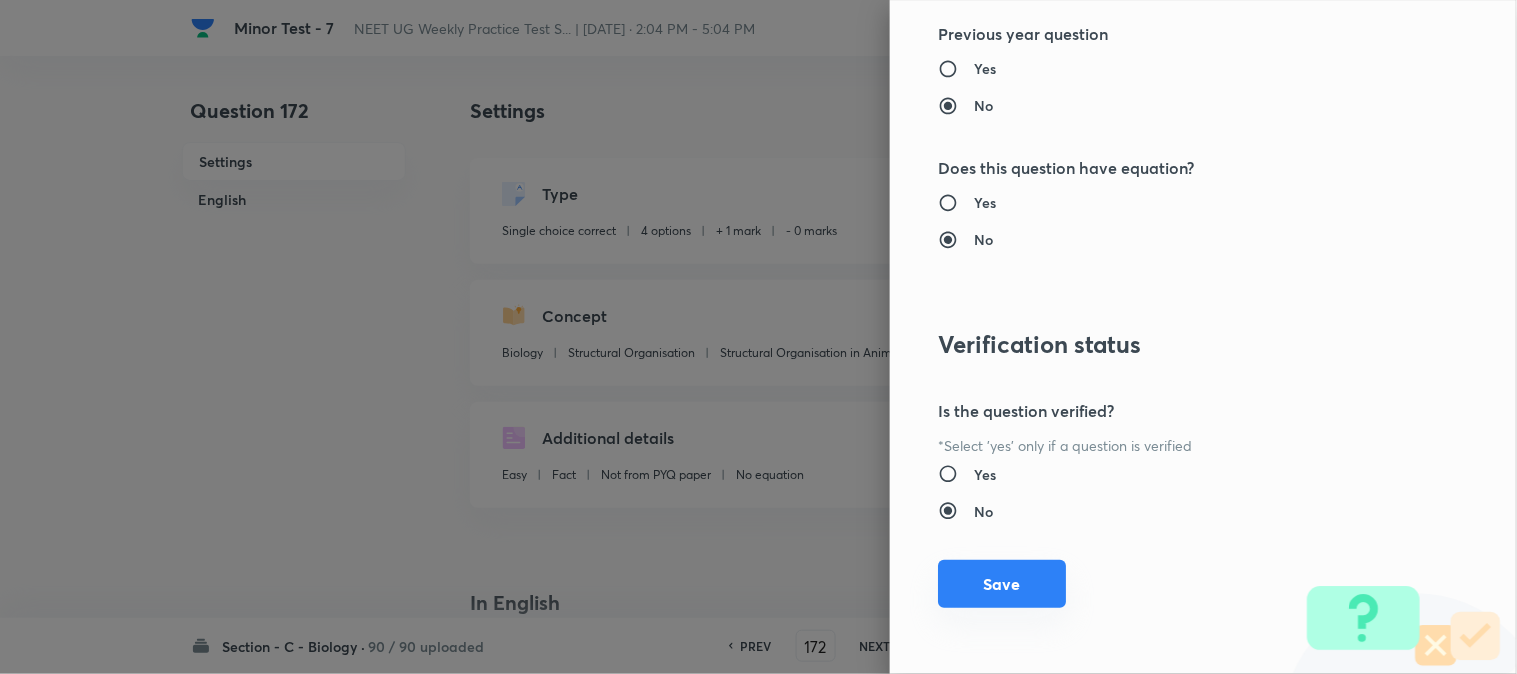 click on "Save" at bounding box center [1002, 584] 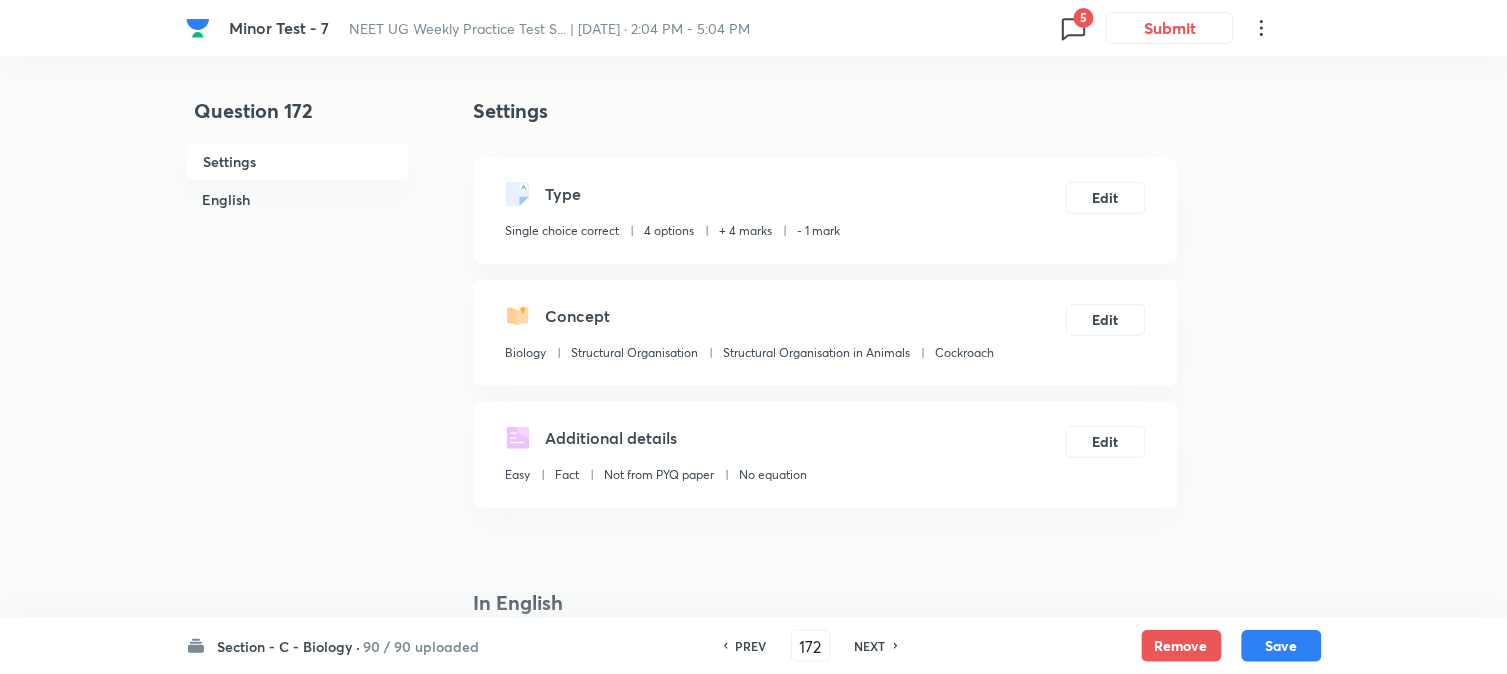 click on "Save" at bounding box center [1282, 646] 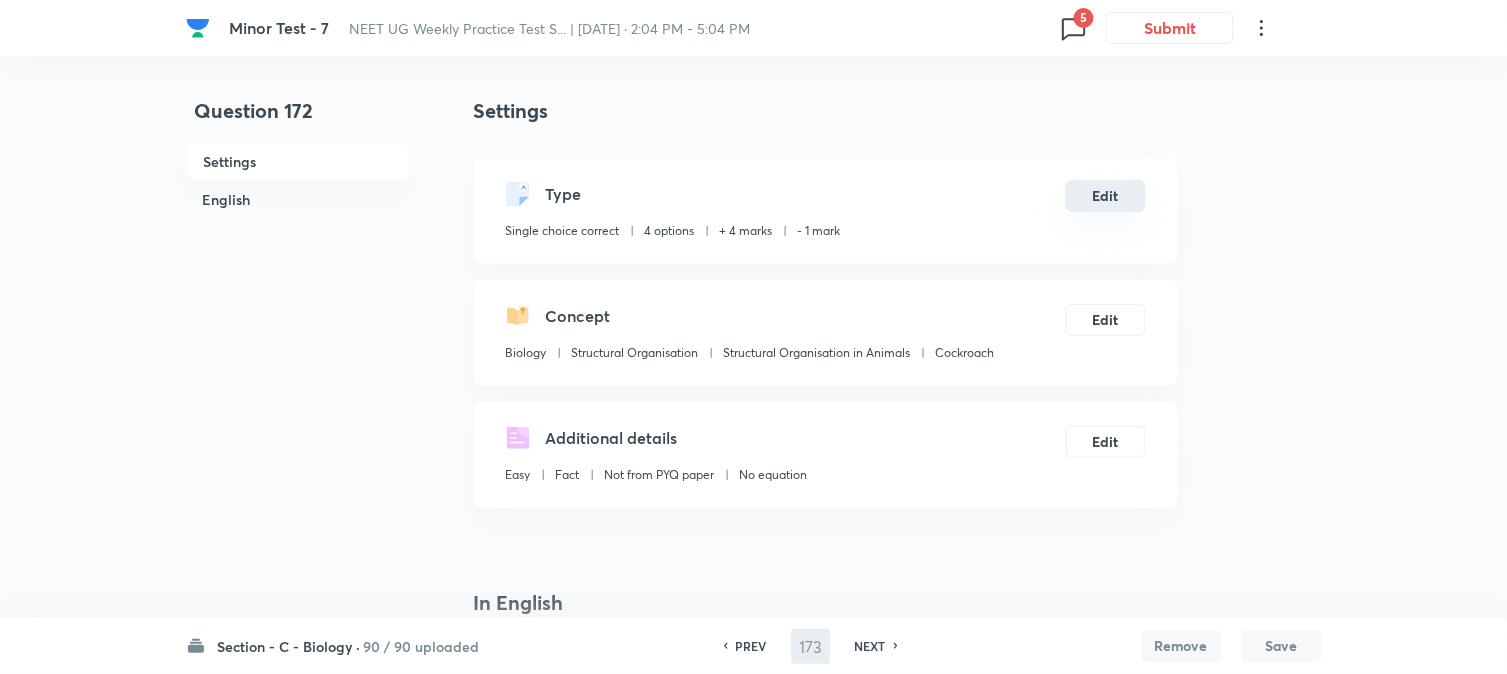 click on "Edit" at bounding box center [1106, 196] 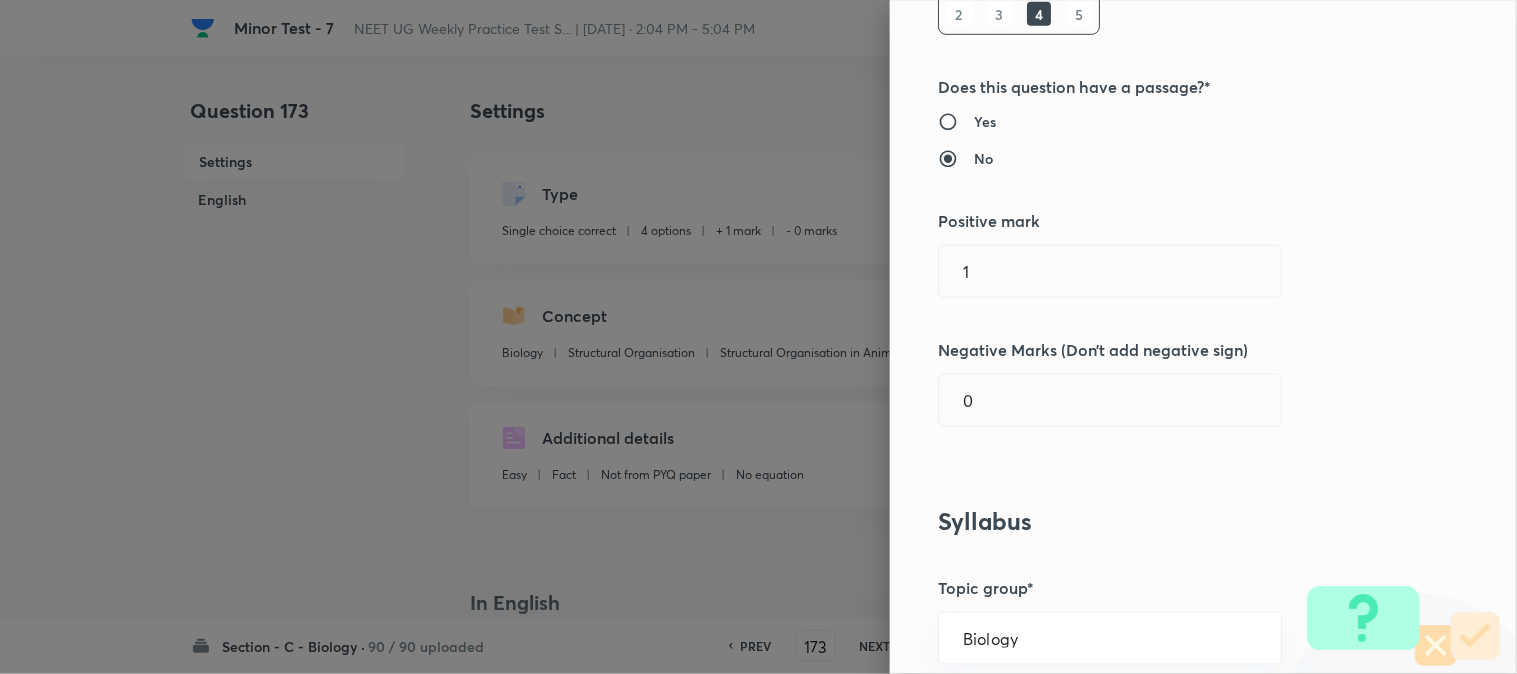 scroll, scrollTop: 333, scrollLeft: 0, axis: vertical 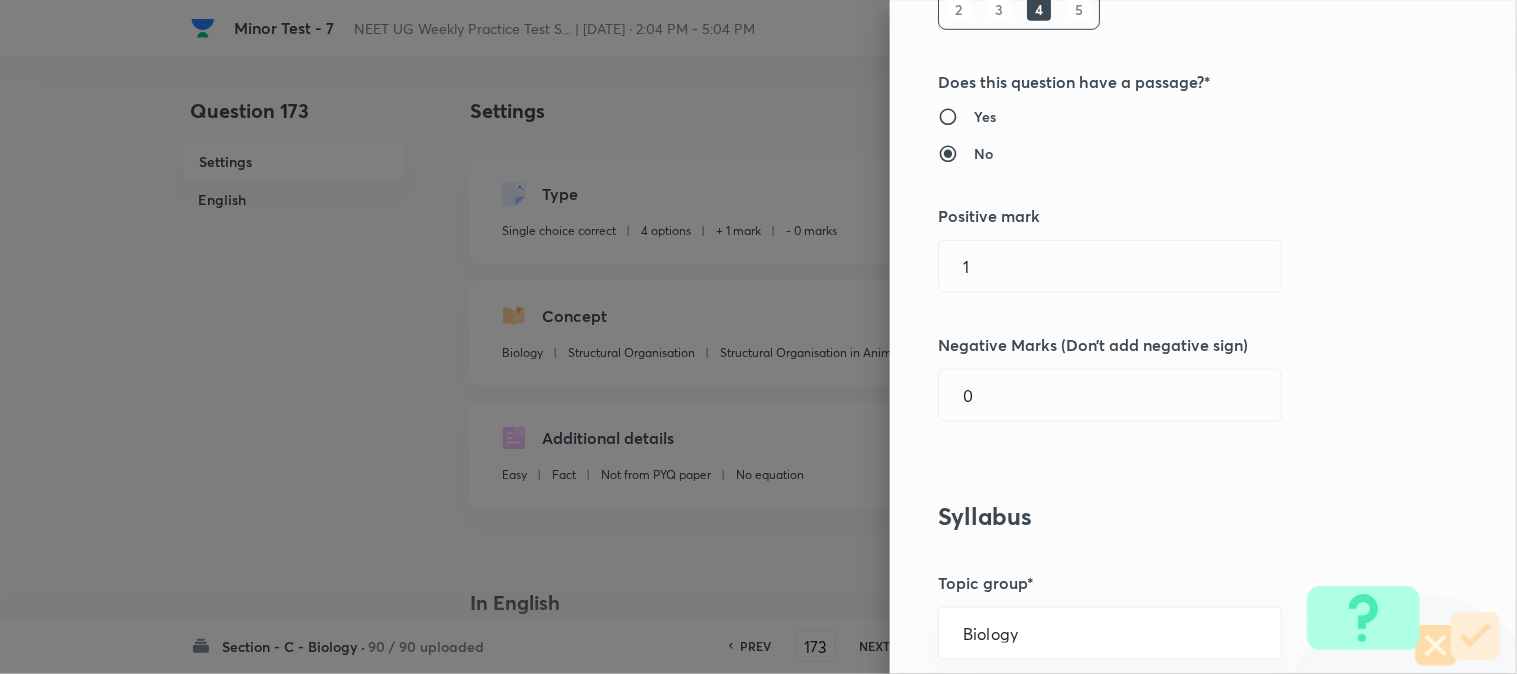 click on "Question settings Question type* Single choice correct Number of options* 2 3 4 5 Does this question have a passage?* Yes No Positive mark 1 ​ Negative Marks (Don’t add negative sign) 0 ​ Syllabus Topic group* Biology ​ Topic* Structural Organisation ​ Concept* Structural Organisation in Animals ​ Sub-concept* Cockroach ​ Concept-field ​ Additional details Question Difficulty Very easy Easy Moderate Hard Very hard Question is based on Fact Numerical Concept Previous year question Yes No Does this question have equation? Yes No Verification status Is the question verified? *Select 'yes' only if a question is verified Yes No Save" at bounding box center [1203, 337] 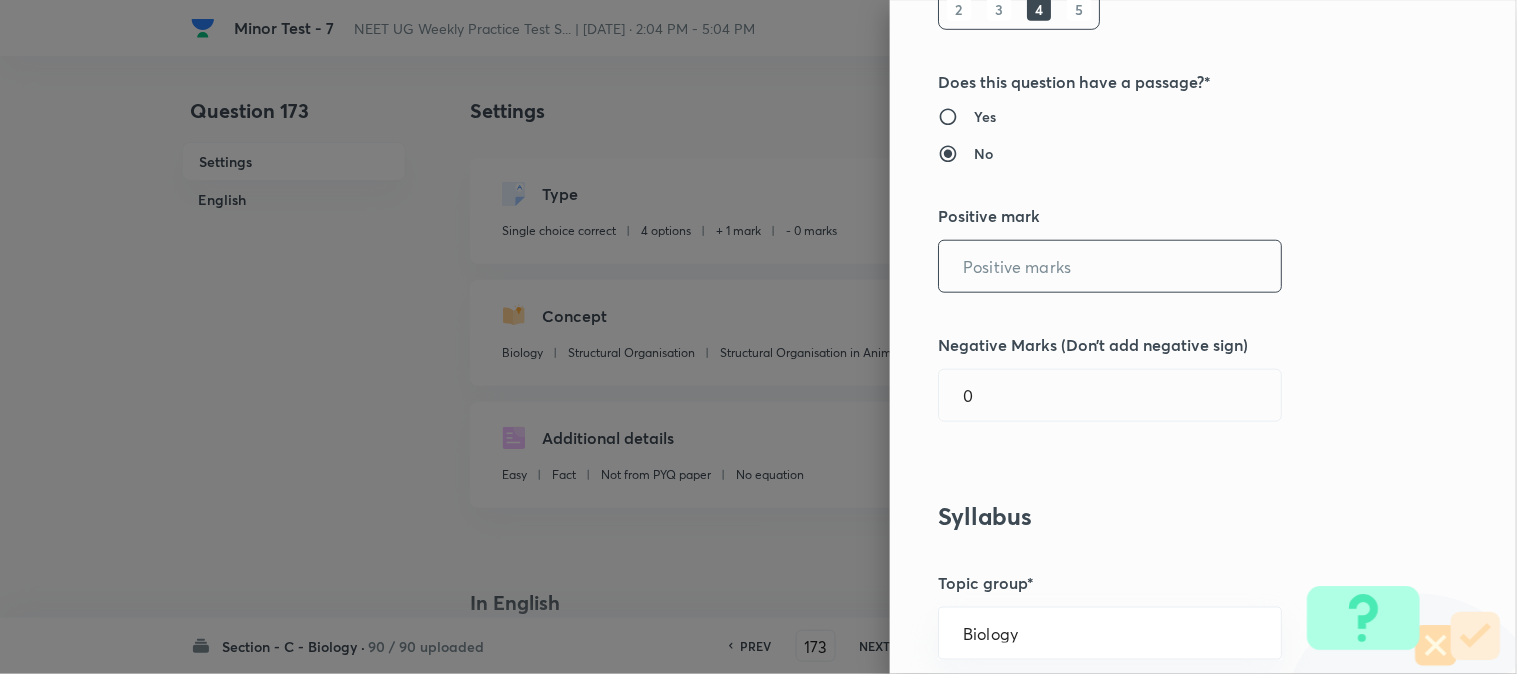 click at bounding box center [1110, 266] 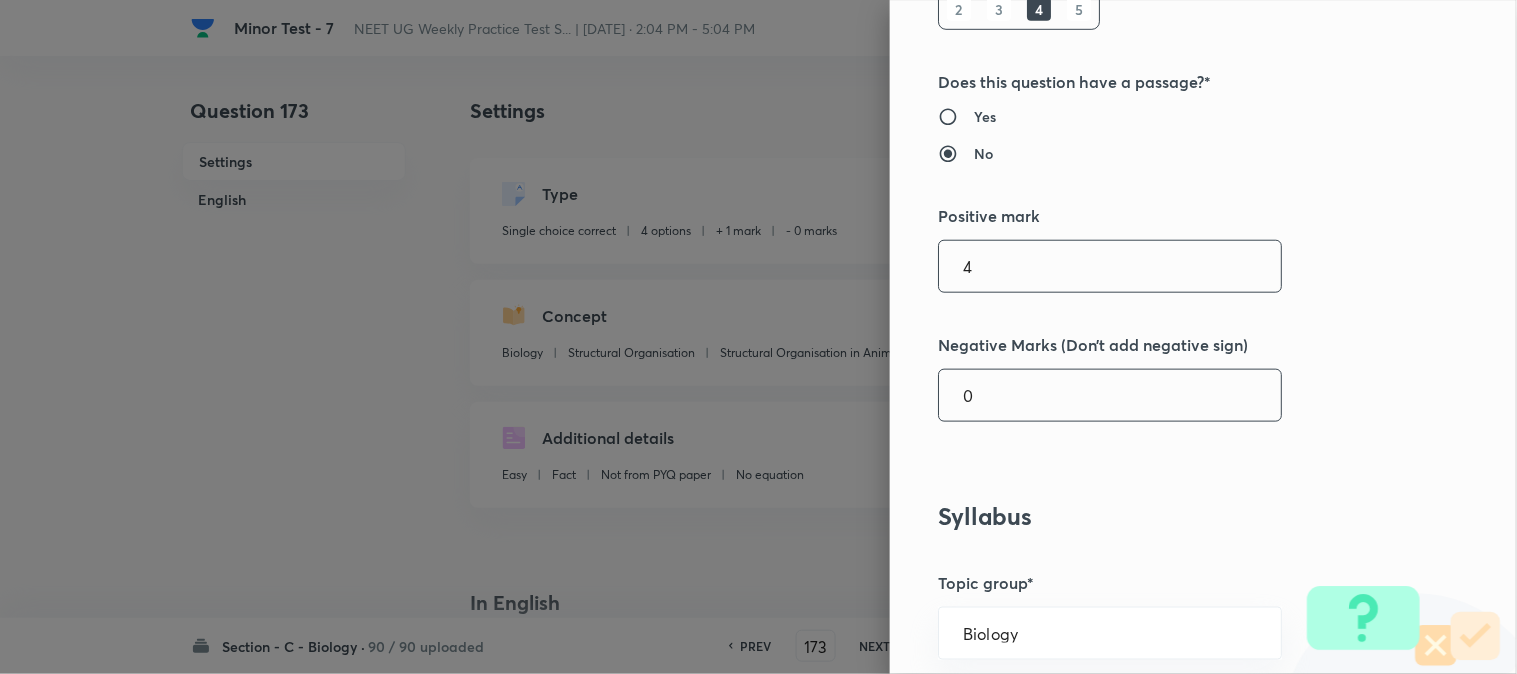 click on "0" at bounding box center (1110, 395) 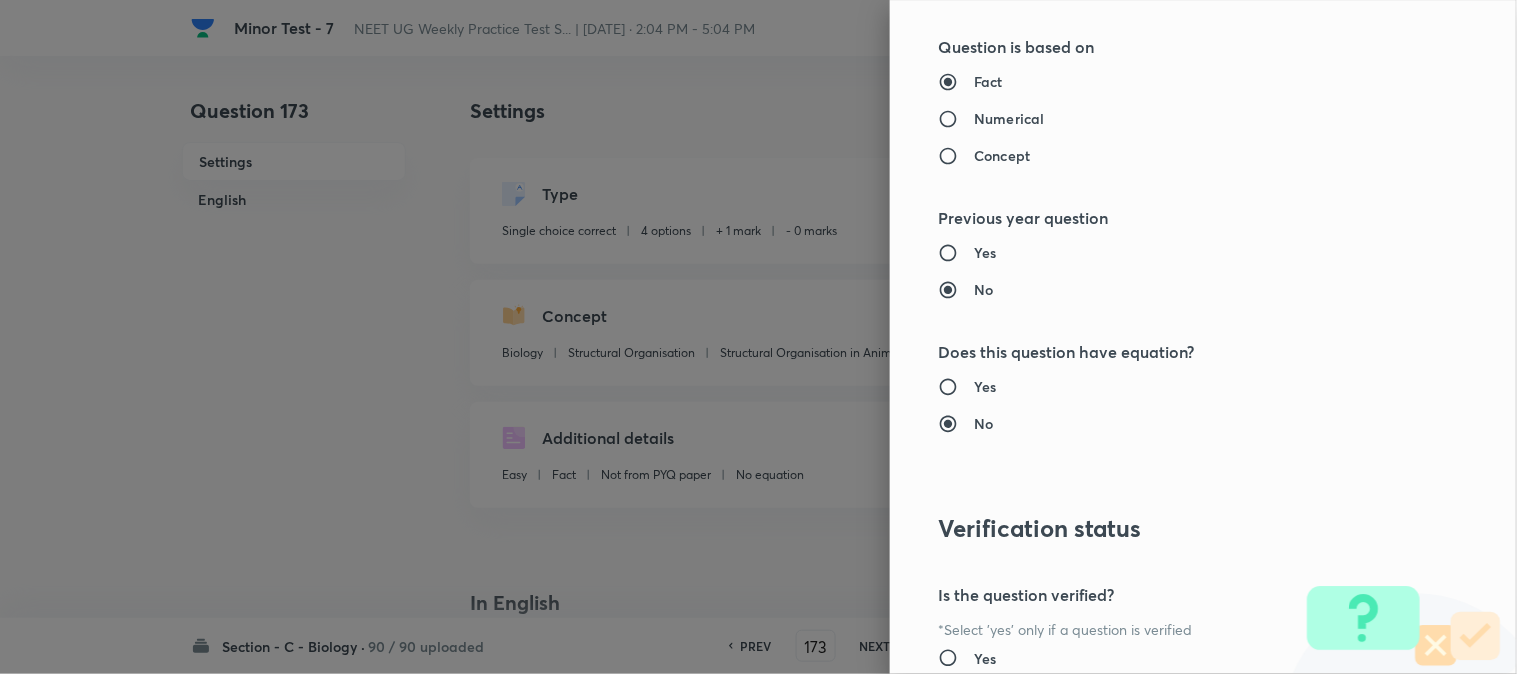 scroll, scrollTop: 2052, scrollLeft: 0, axis: vertical 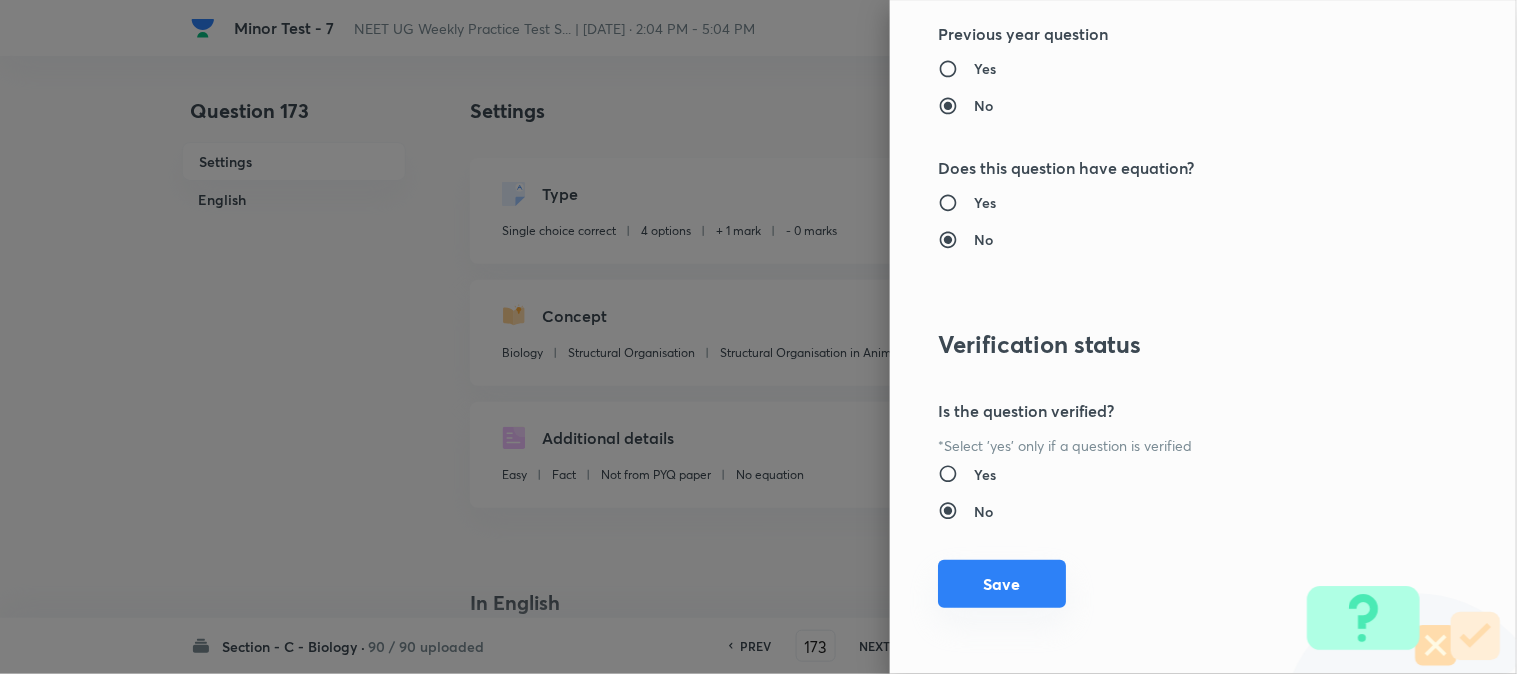 drag, startPoint x: 1012, startPoint y: 591, endPoint x: 1033, endPoint y: 585, distance: 21.84033 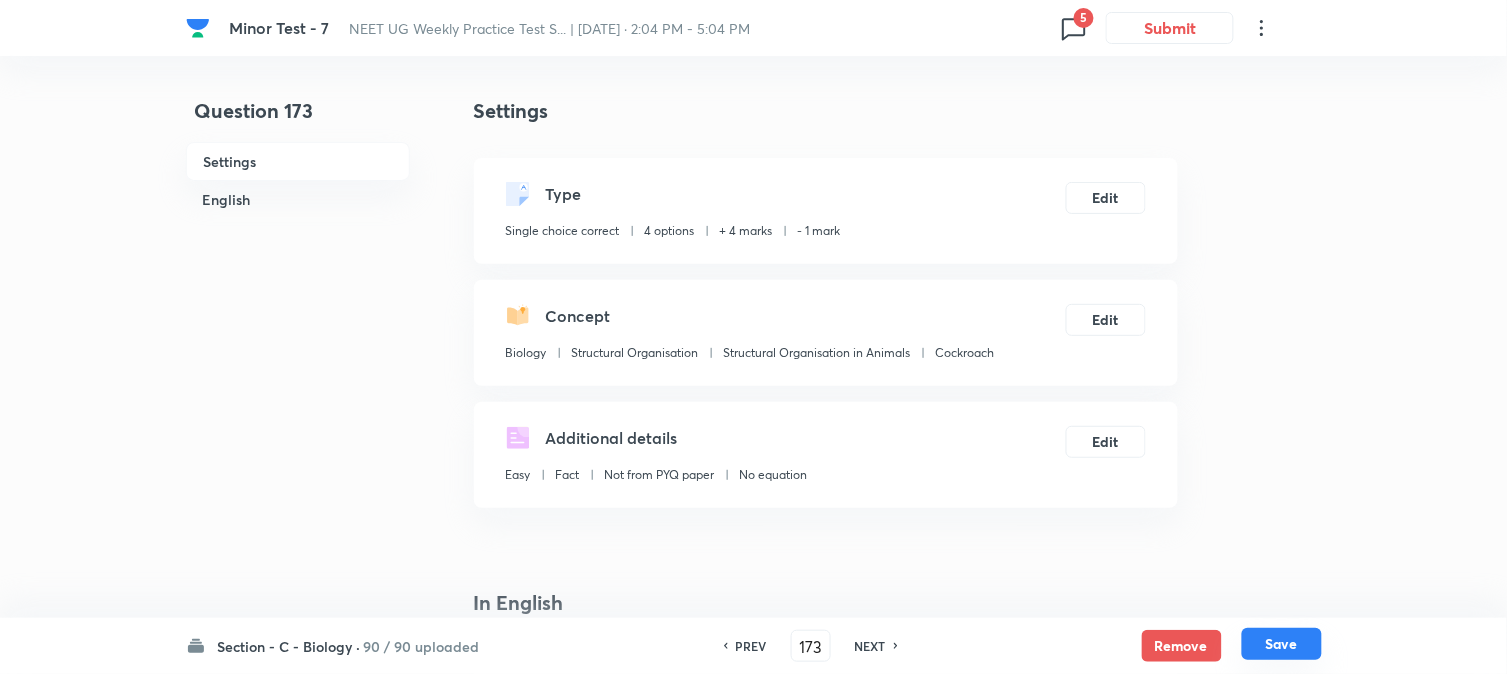 click on "Save" at bounding box center (1282, 644) 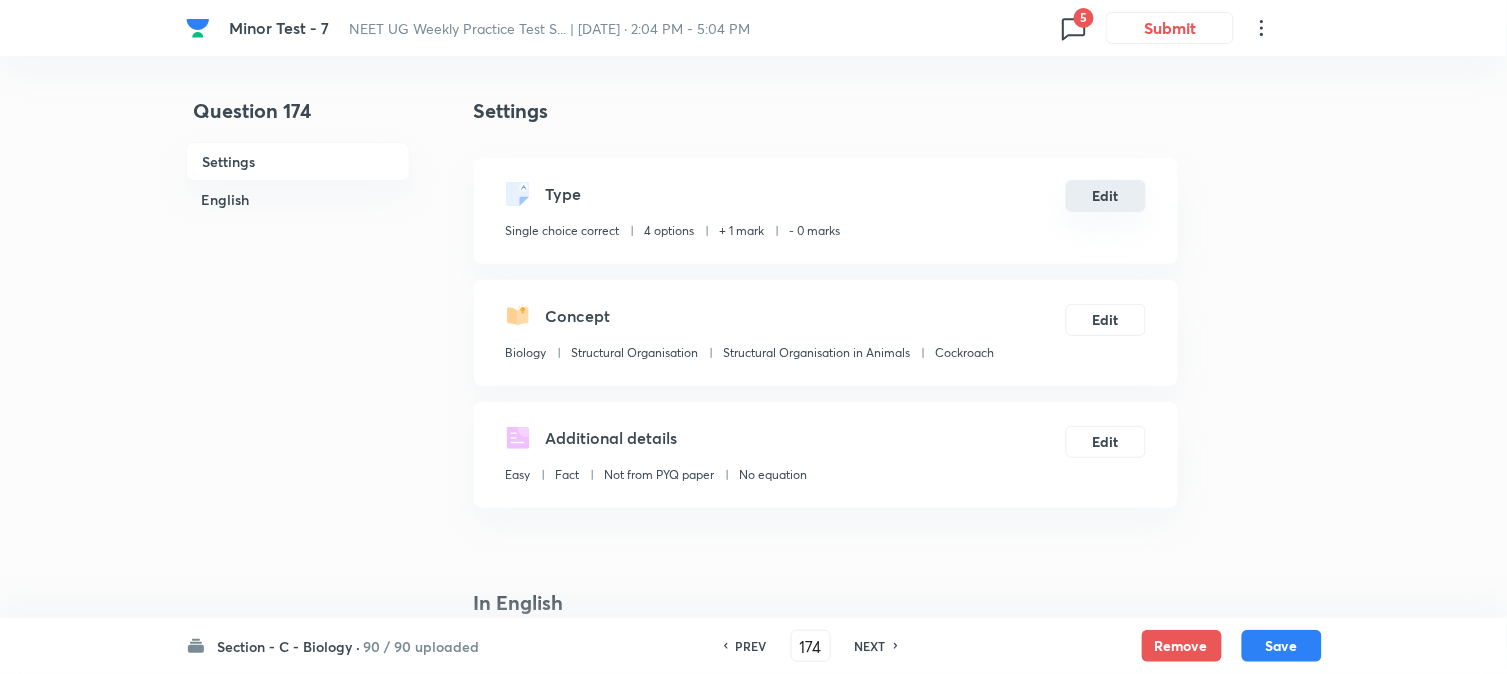 click on "Edit" at bounding box center (1106, 196) 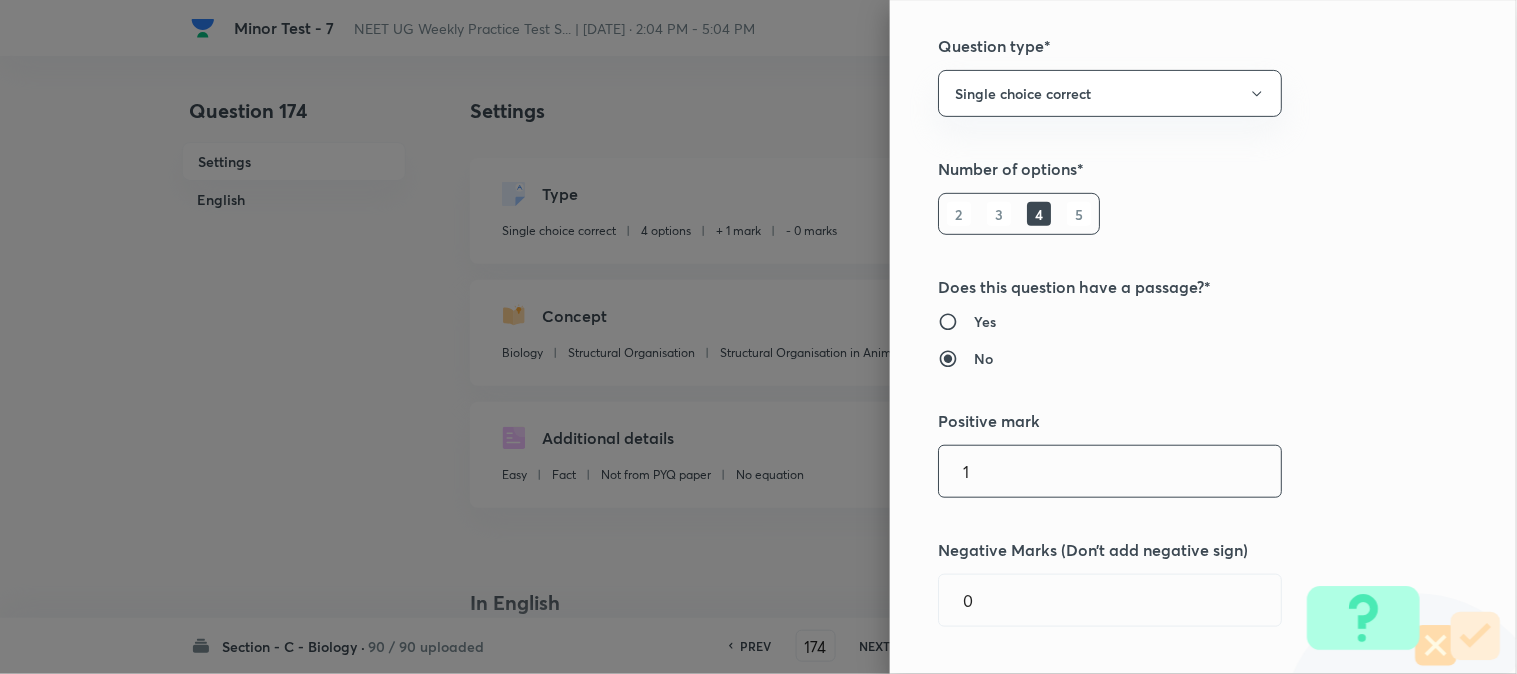scroll, scrollTop: 333, scrollLeft: 0, axis: vertical 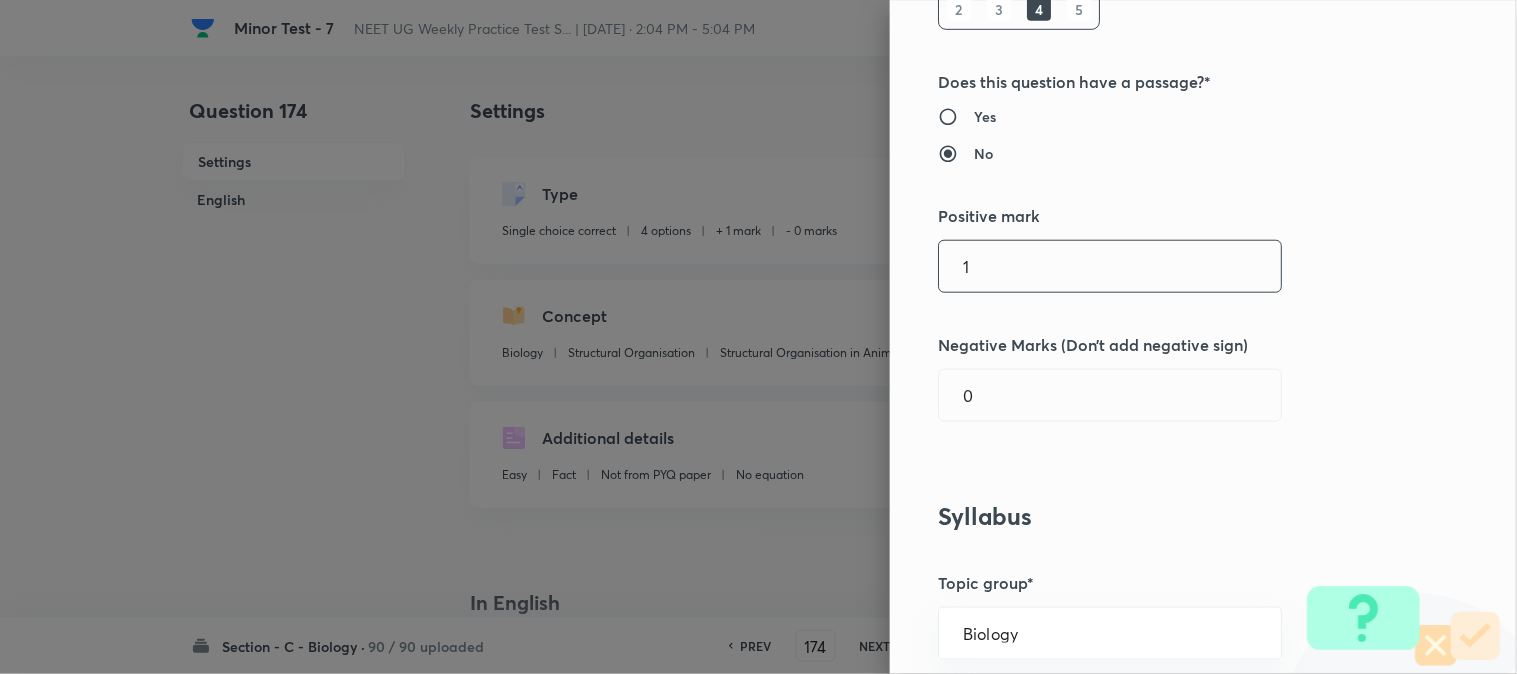 drag, startPoint x: 996, startPoint y: 256, endPoint x: 996, endPoint y: 293, distance: 37 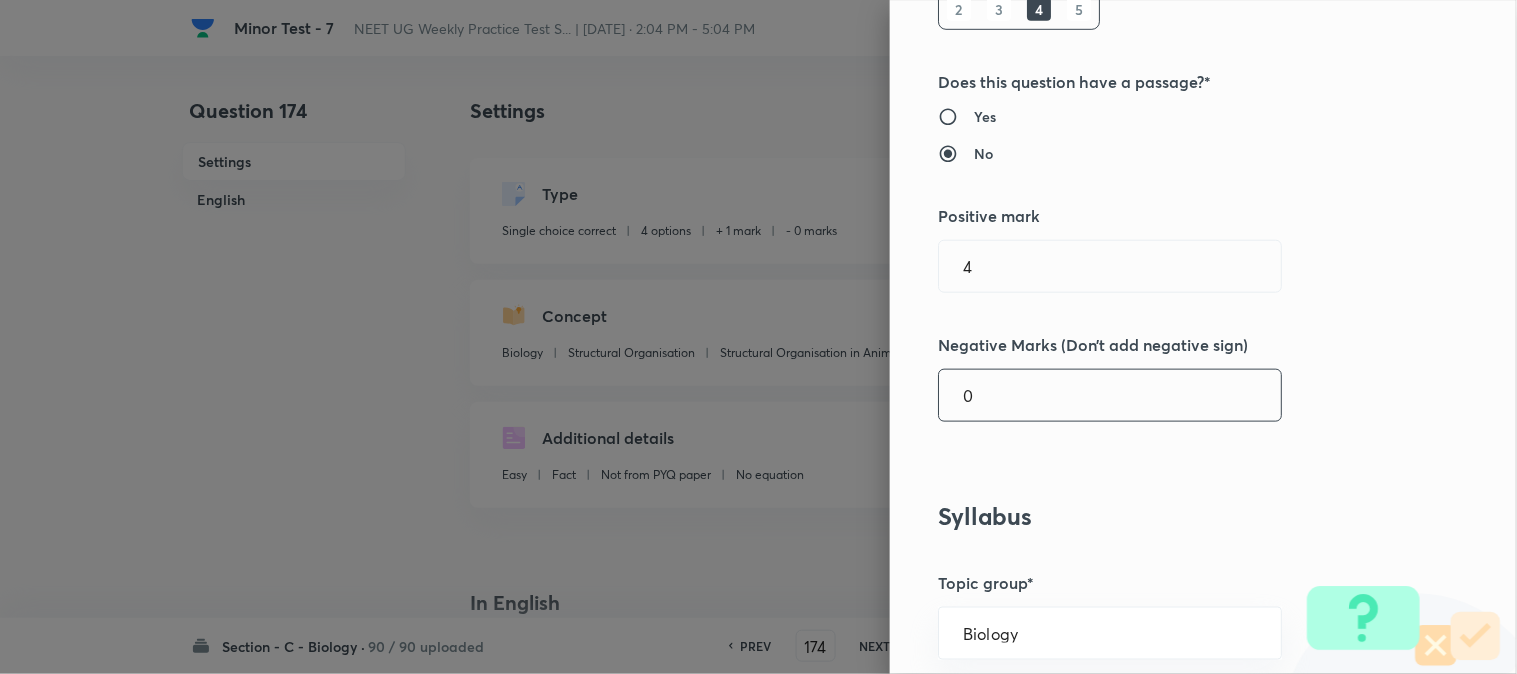 click on "0" at bounding box center (1110, 395) 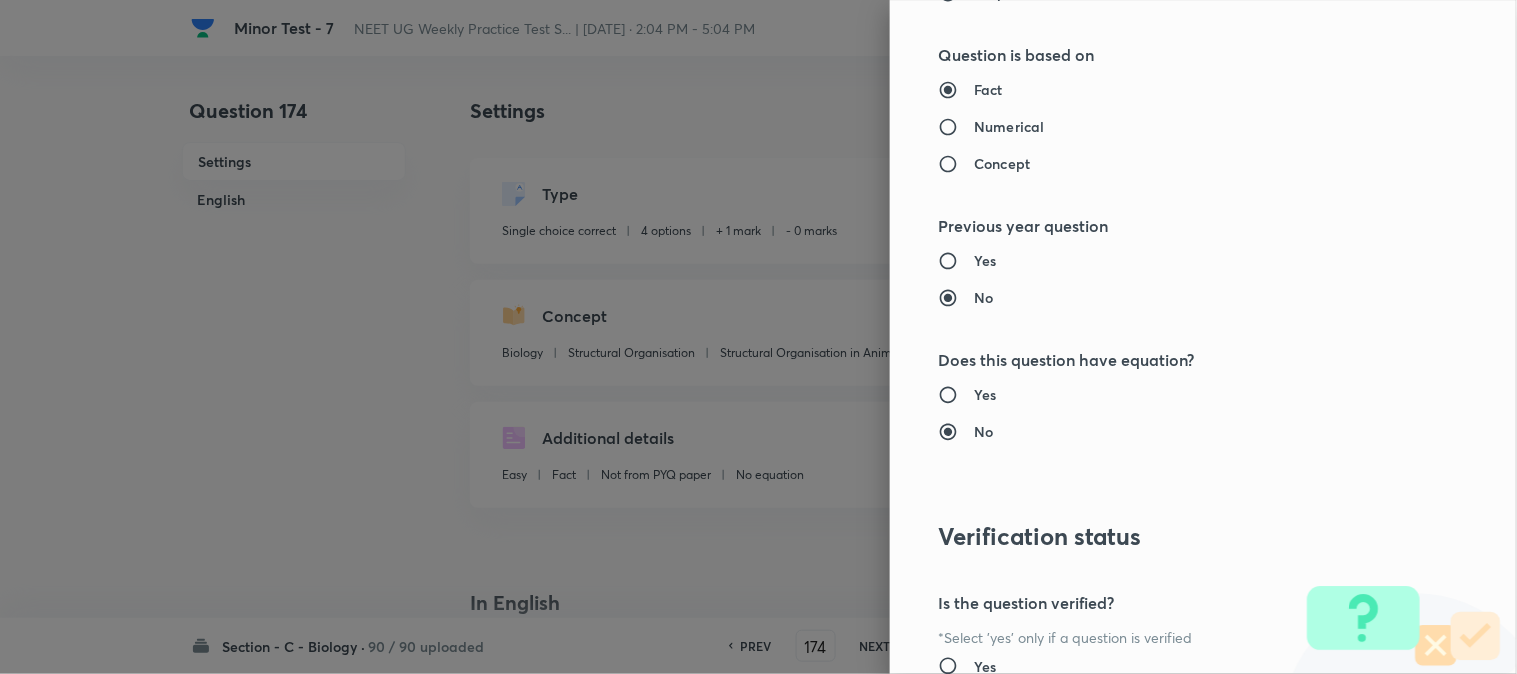 scroll, scrollTop: 2052, scrollLeft: 0, axis: vertical 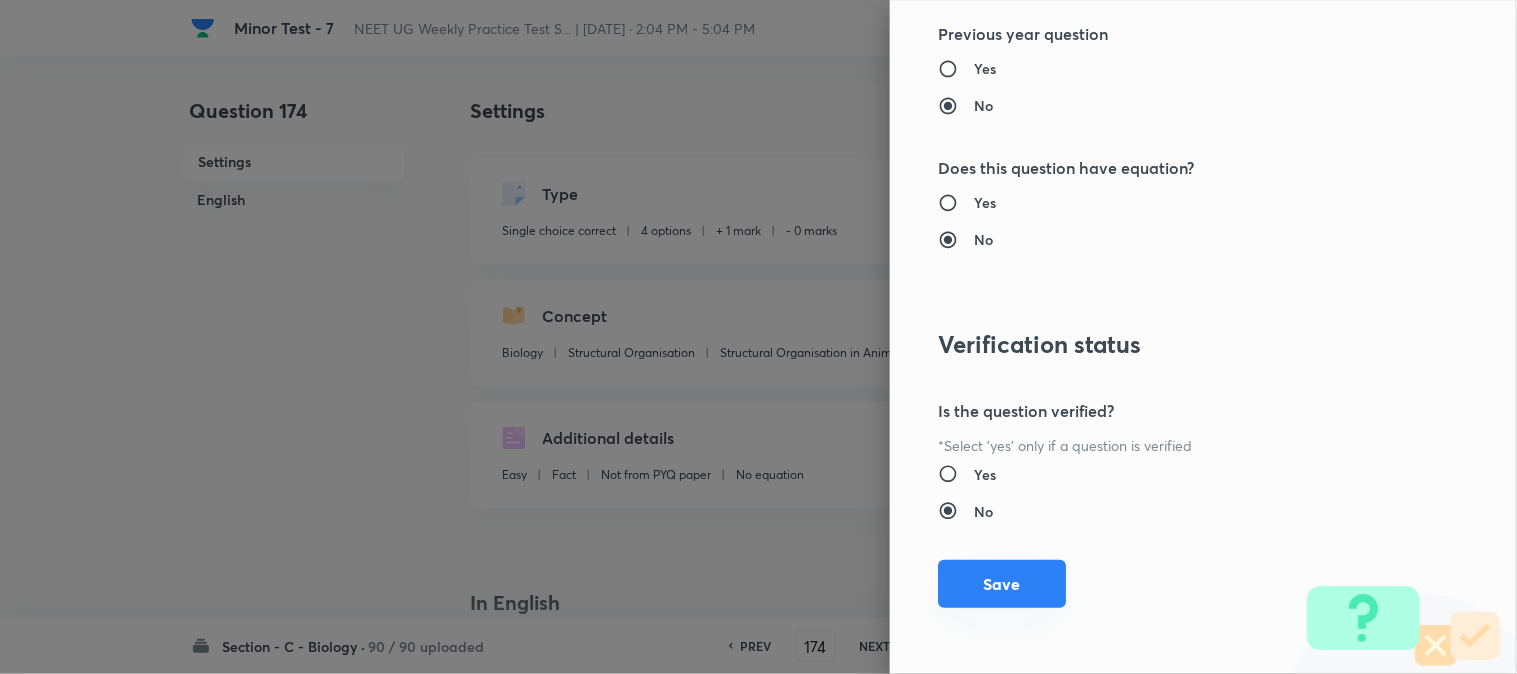 click on "Save" at bounding box center [1002, 584] 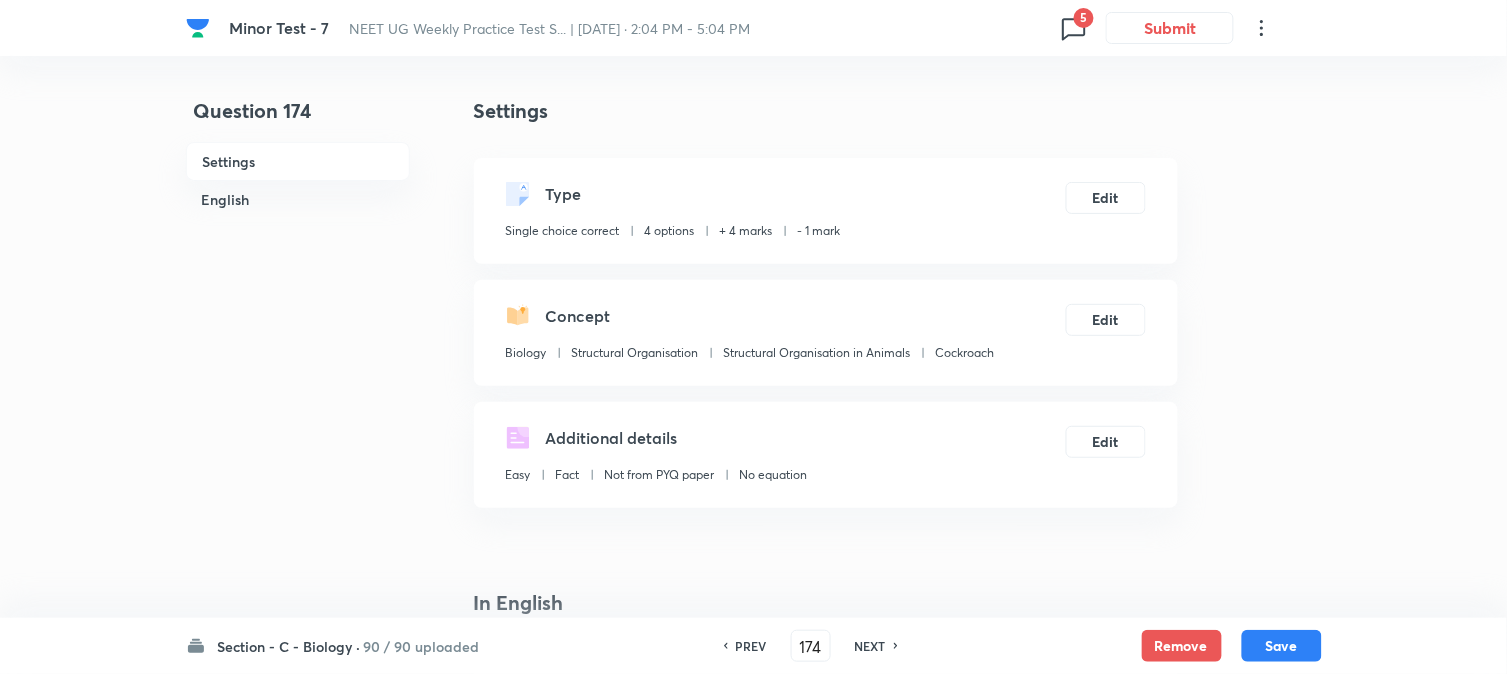 click on "Save" at bounding box center (1282, 646) 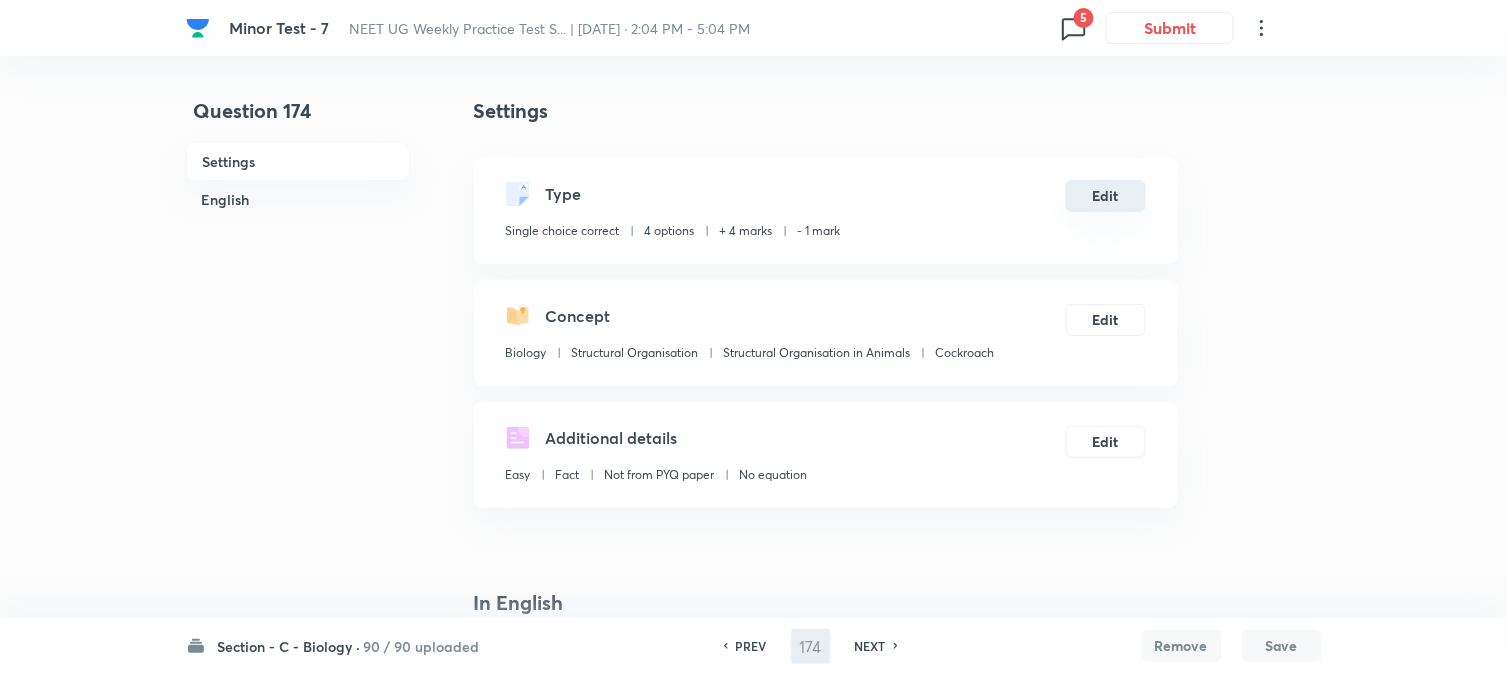 click on "Edit" at bounding box center [1106, 196] 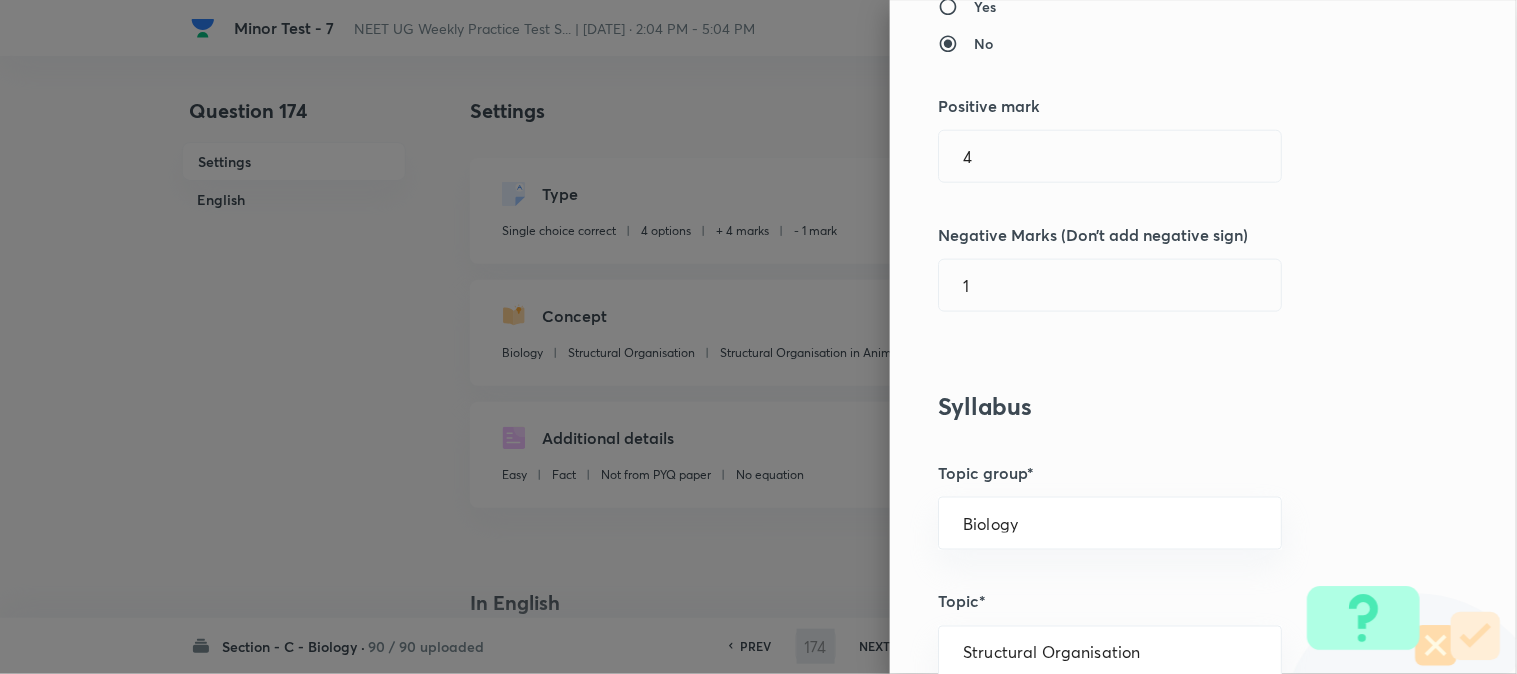 scroll, scrollTop: 444, scrollLeft: 0, axis: vertical 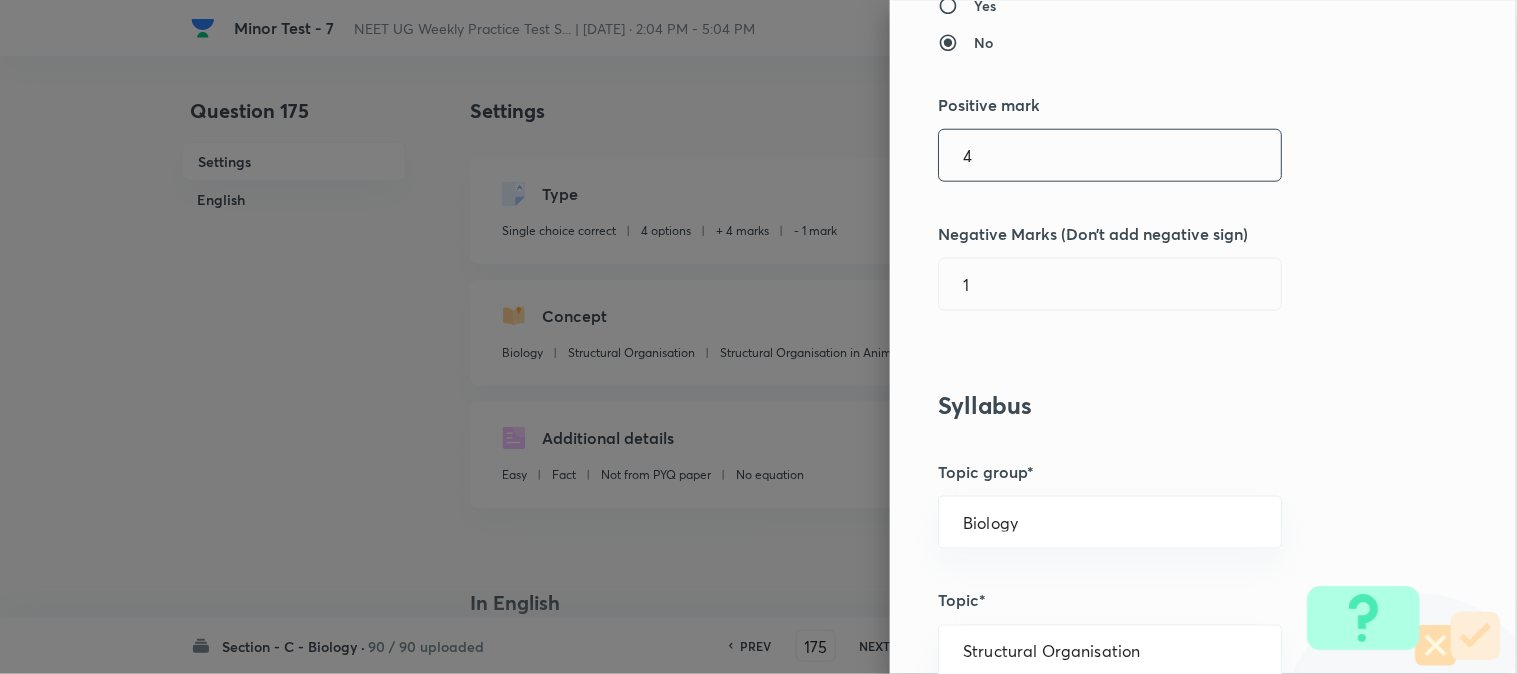 click on "4" at bounding box center (1110, 155) 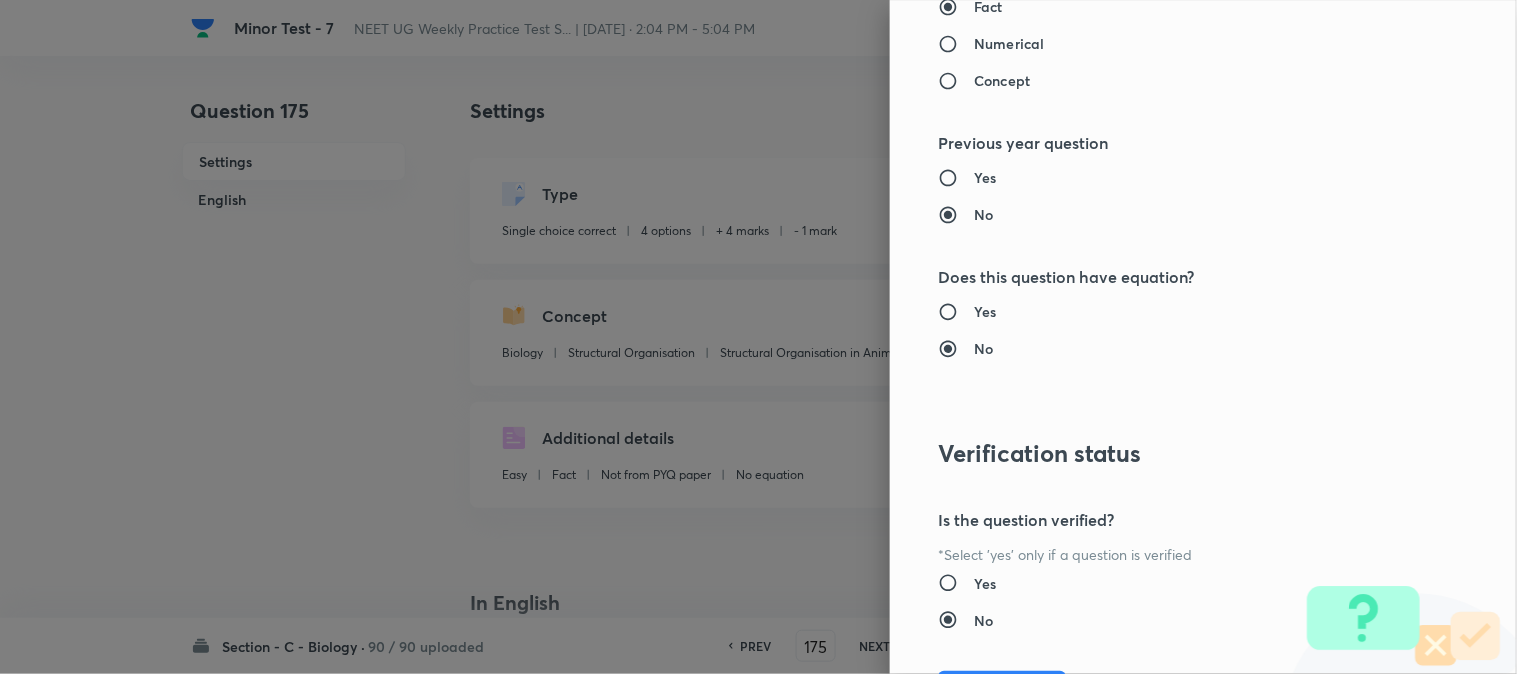 scroll, scrollTop: 2052, scrollLeft: 0, axis: vertical 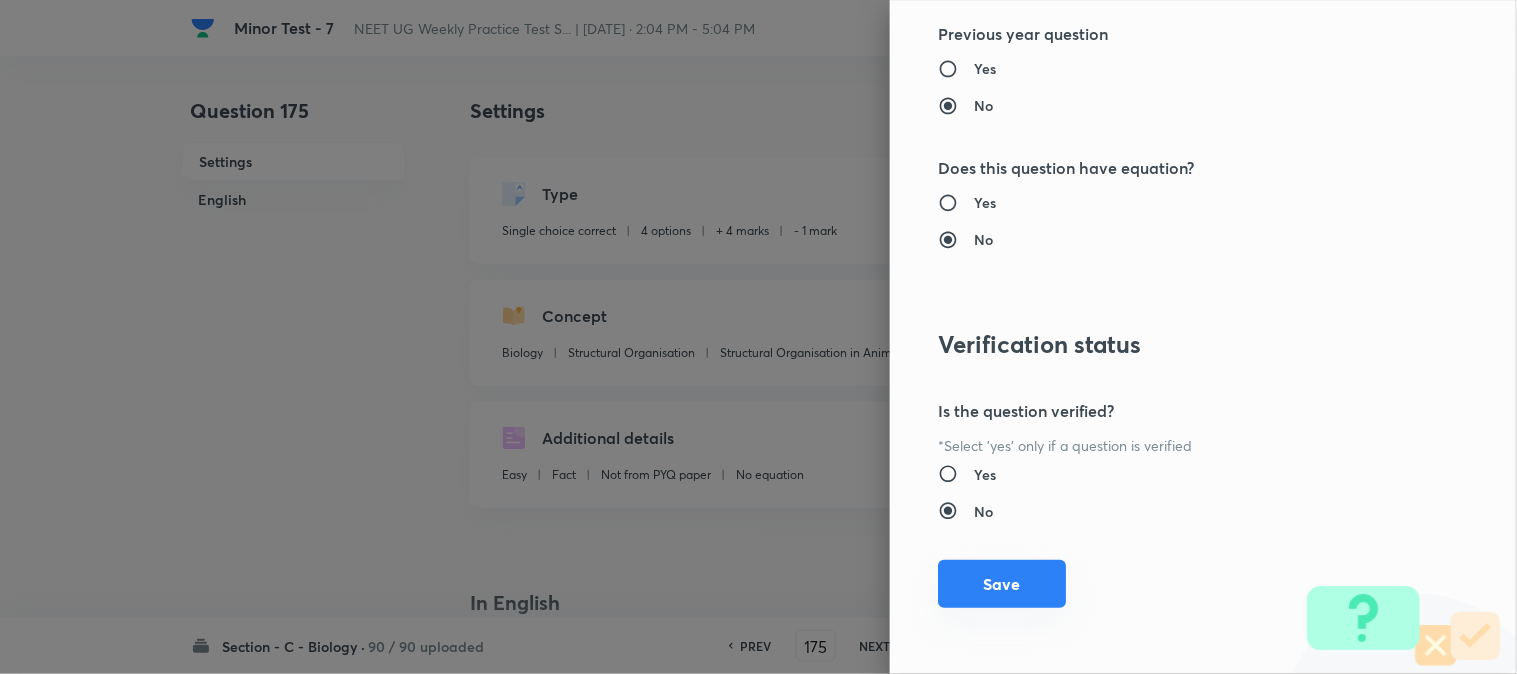 drag, startPoint x: 1010, startPoint y: 583, endPoint x: 1022, endPoint y: 583, distance: 12 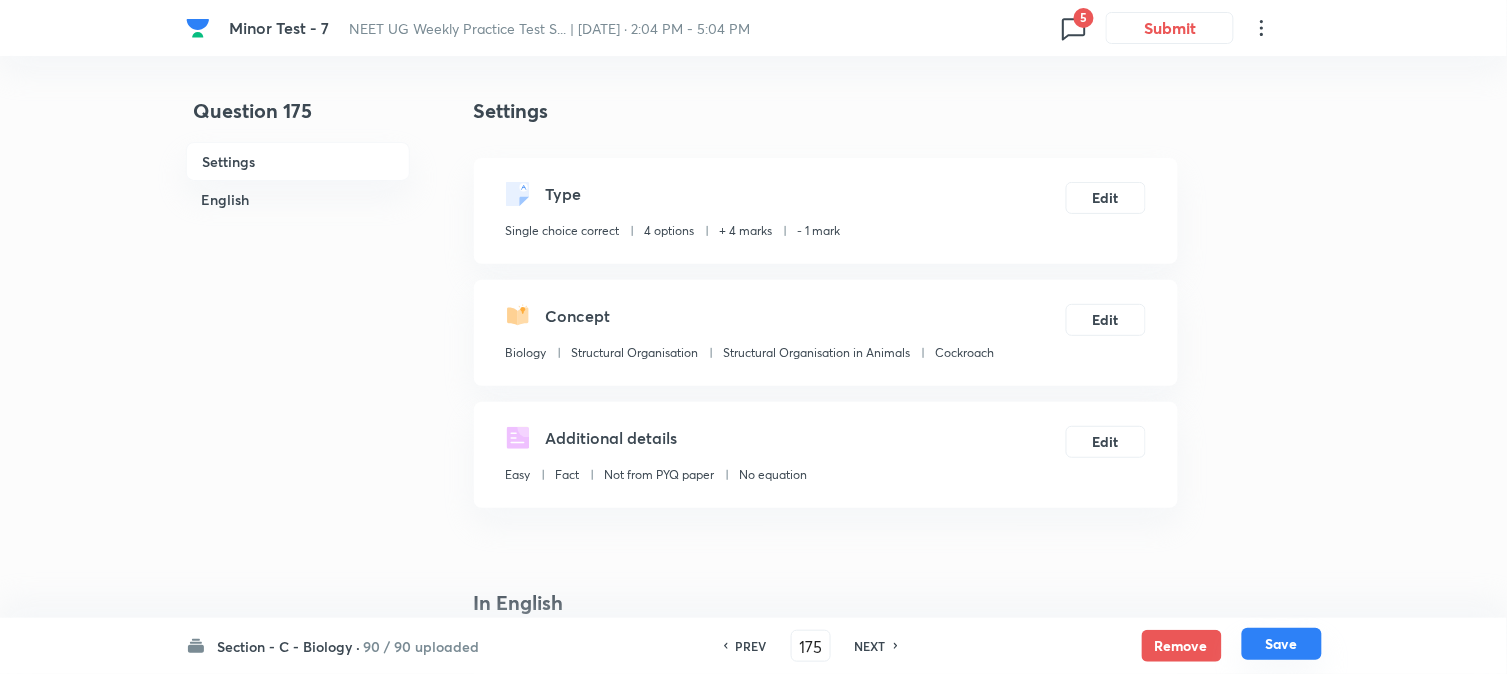 click on "Save" at bounding box center [1282, 644] 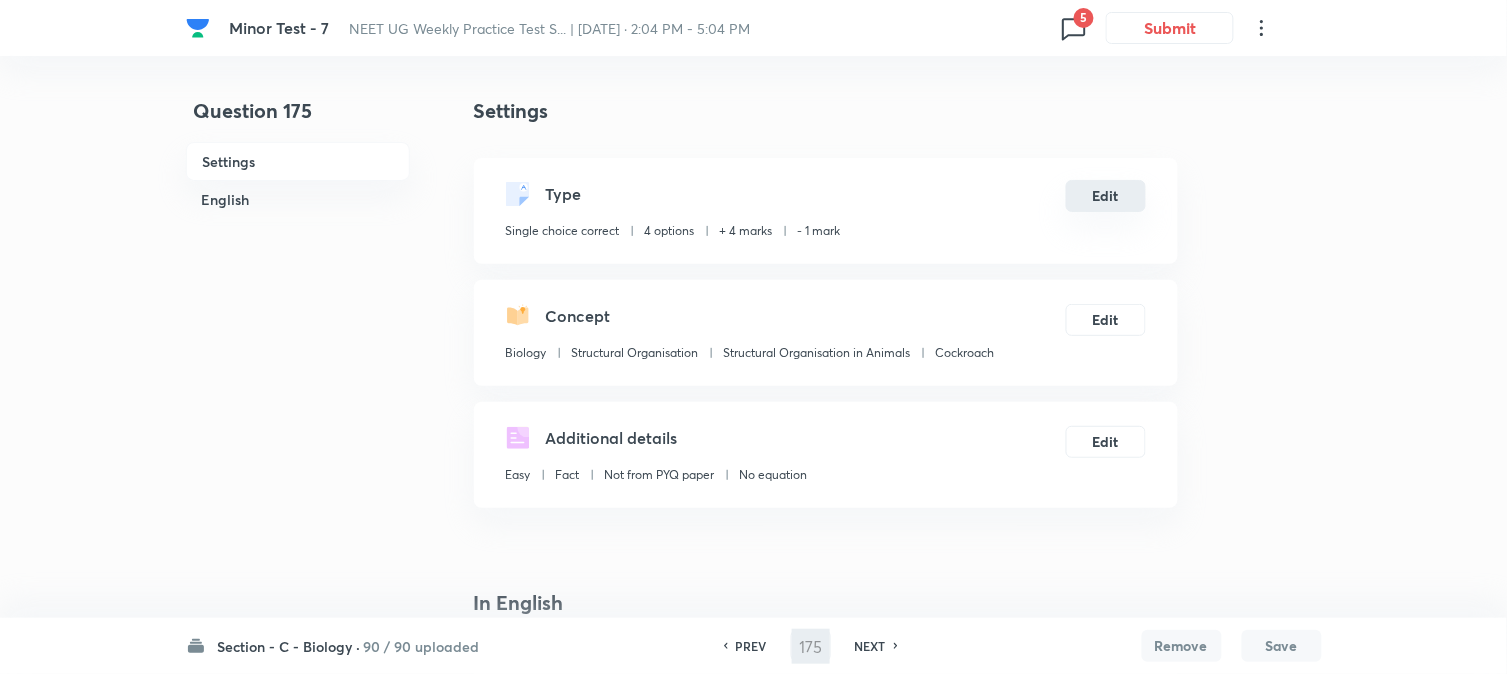 click on "Edit" at bounding box center [1106, 196] 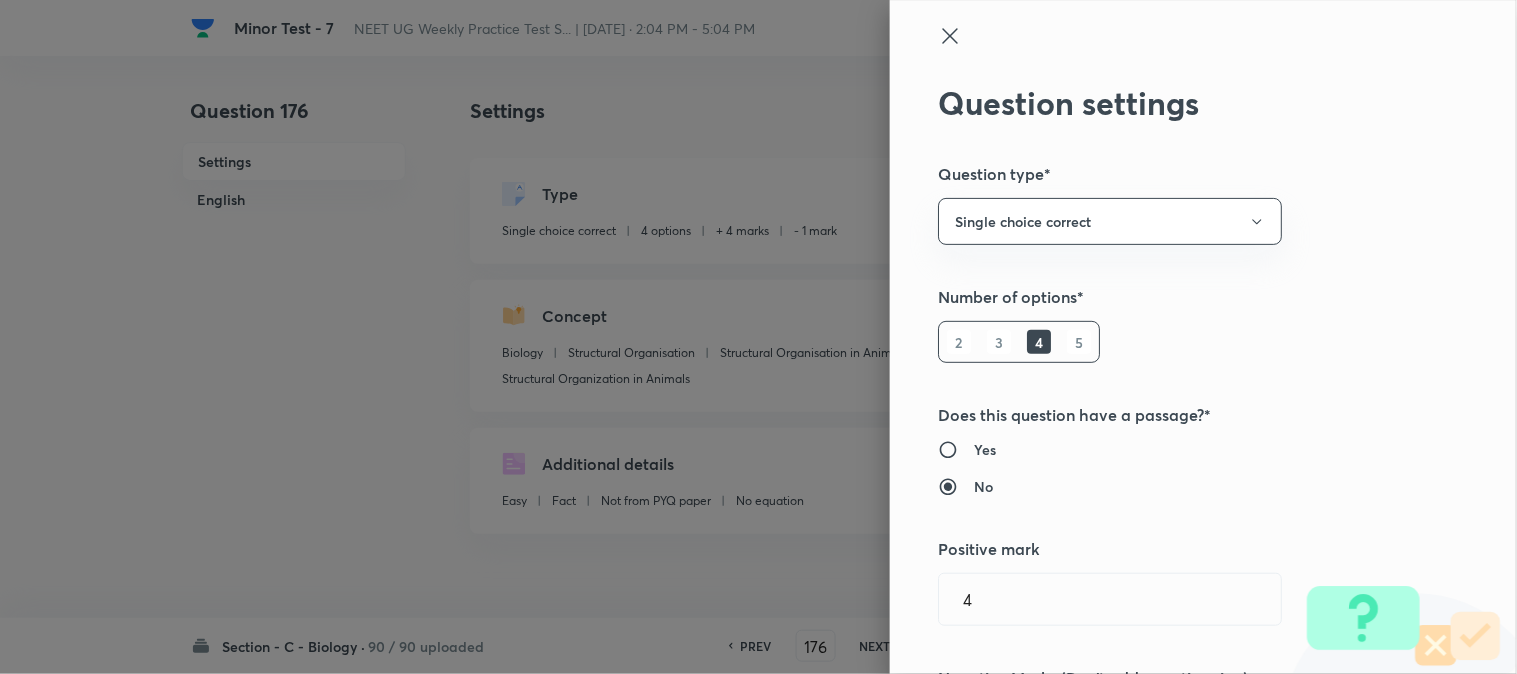 scroll, scrollTop: 444, scrollLeft: 0, axis: vertical 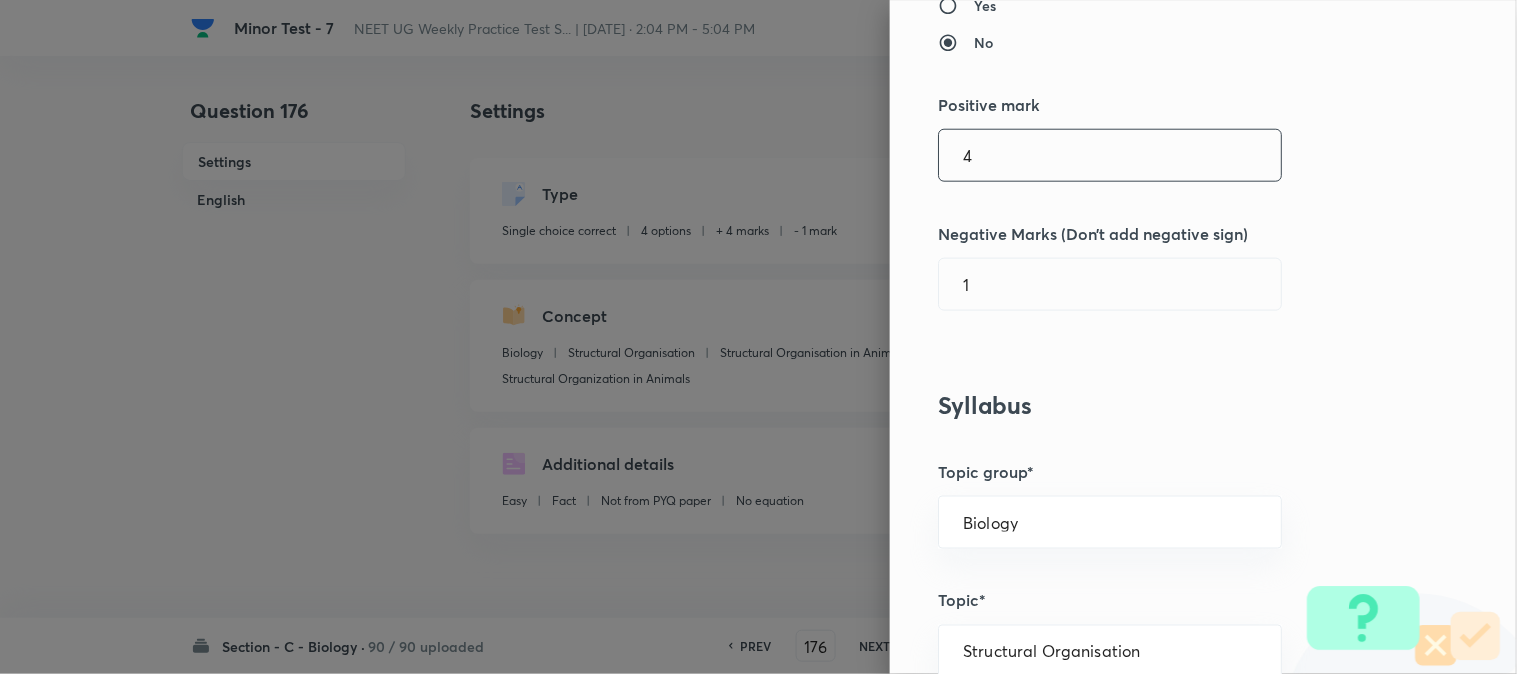 click on "4" at bounding box center [1110, 155] 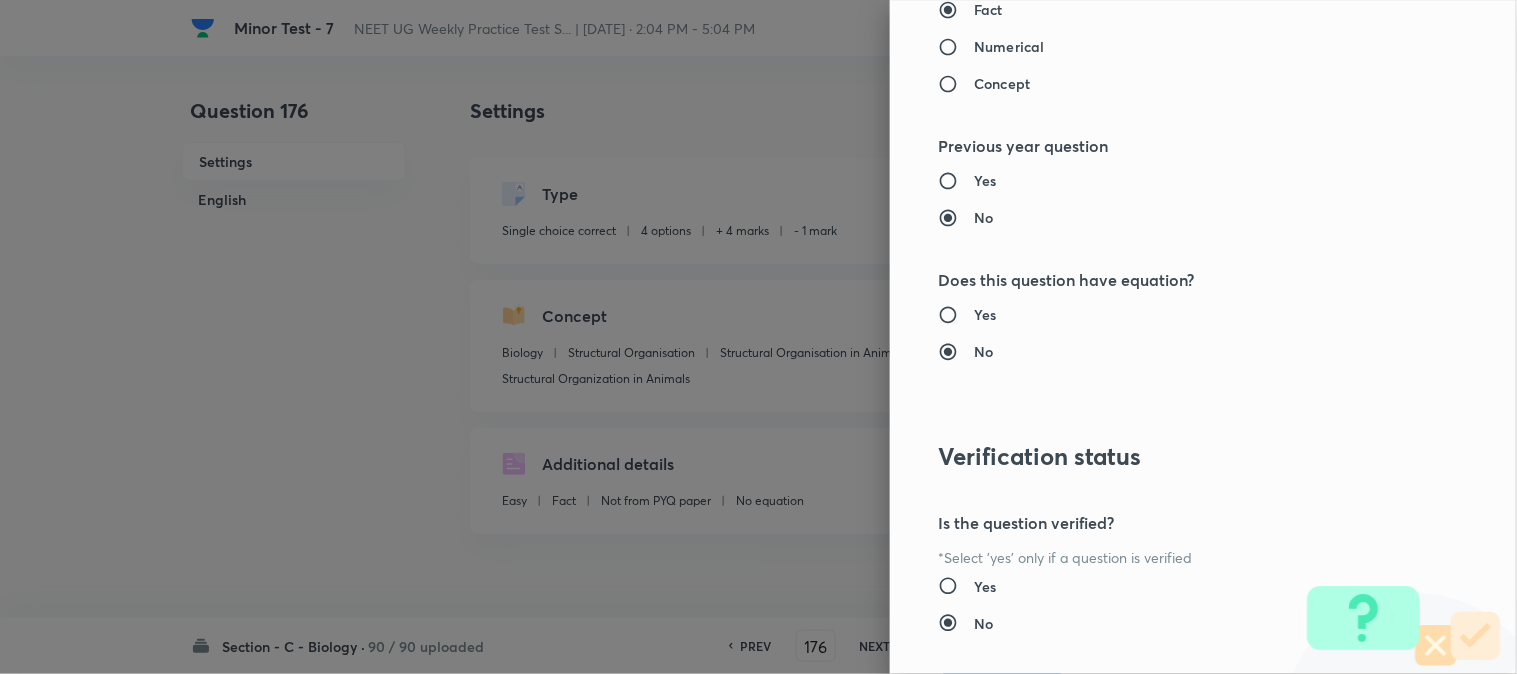 scroll, scrollTop: 2052, scrollLeft: 0, axis: vertical 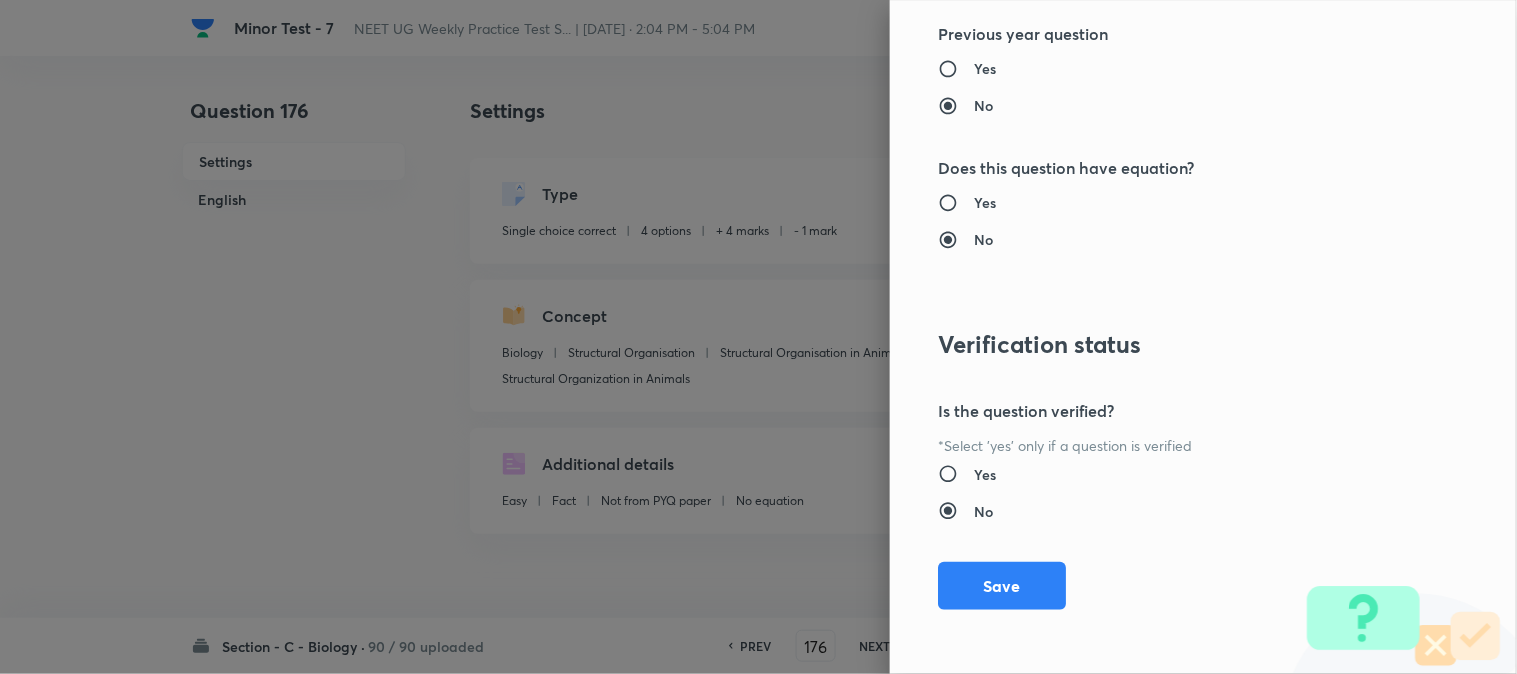 drag, startPoint x: 1017, startPoint y: 588, endPoint x: 1042, endPoint y: 597, distance: 26.57066 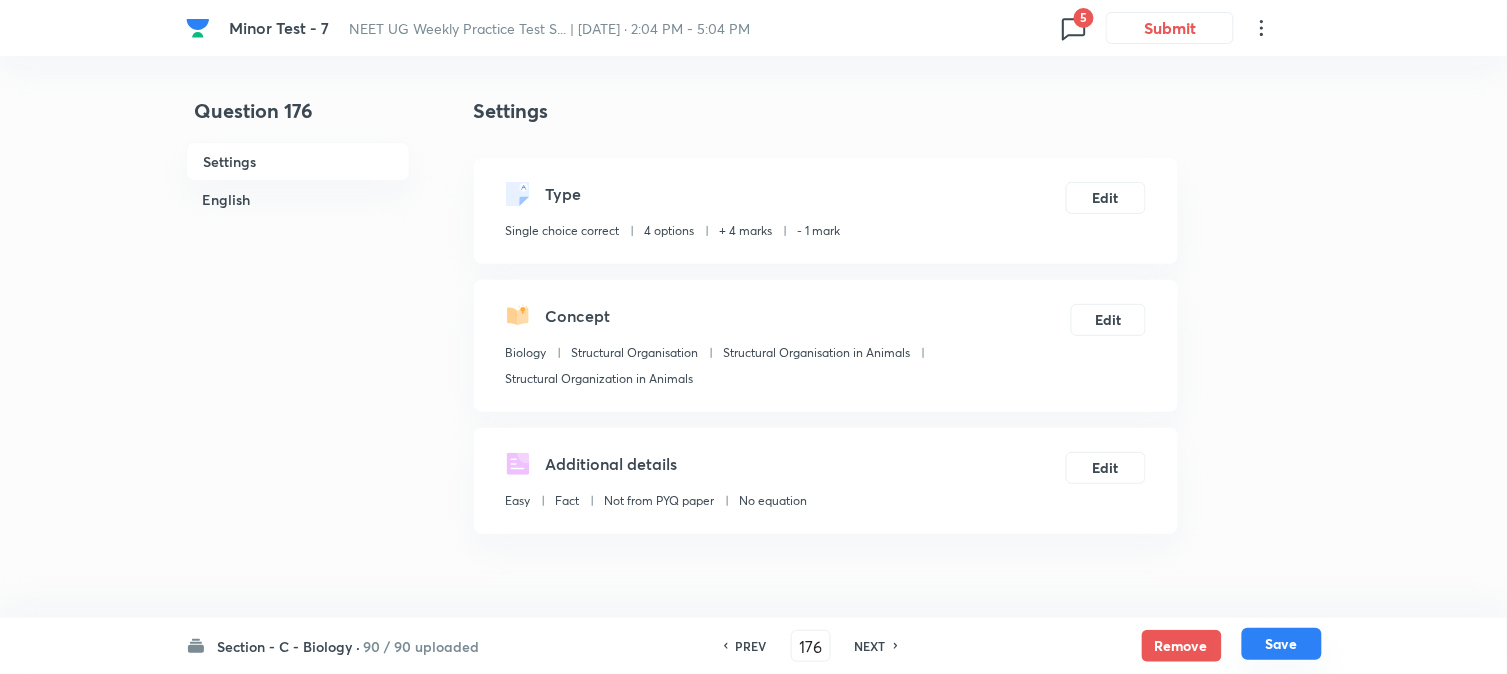 click on "Save" at bounding box center (1282, 644) 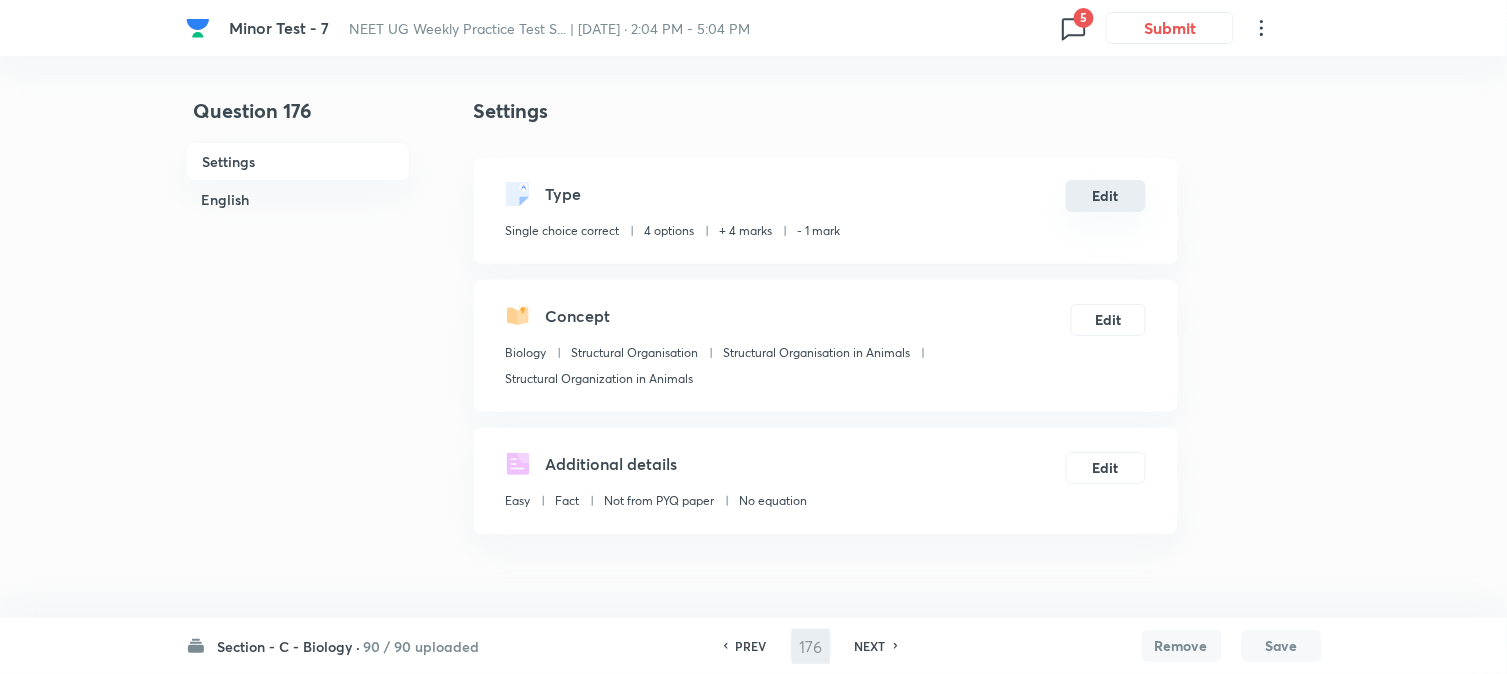 click on "Edit" at bounding box center (1106, 196) 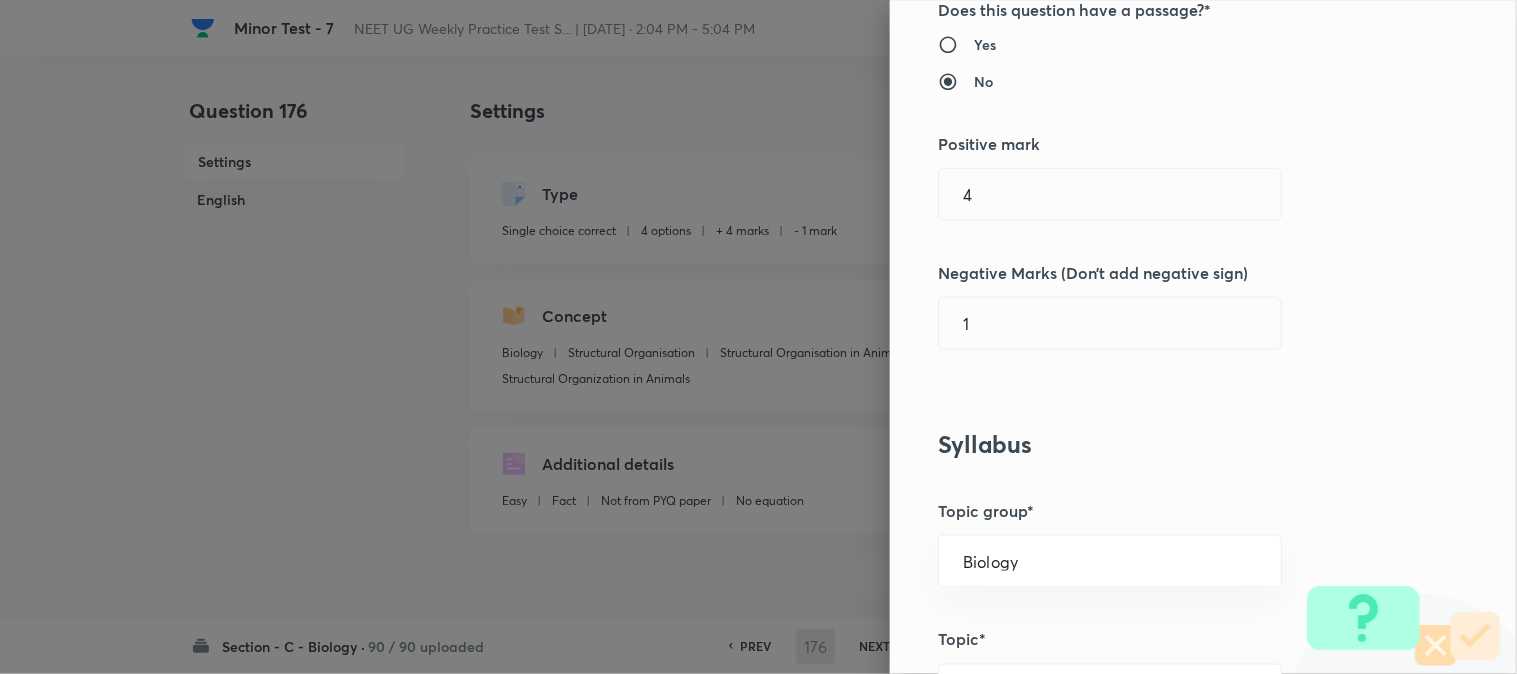 scroll, scrollTop: 444, scrollLeft: 0, axis: vertical 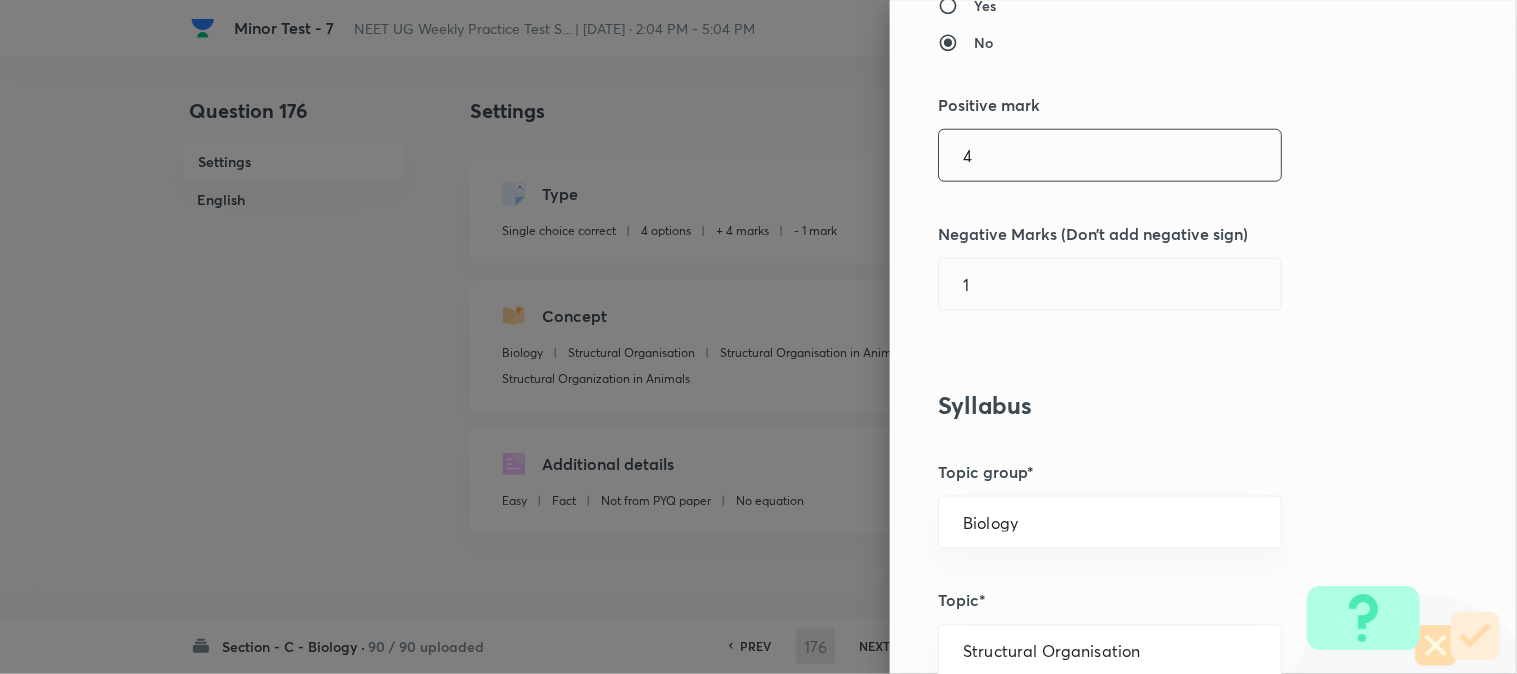 click on "4" at bounding box center (1110, 155) 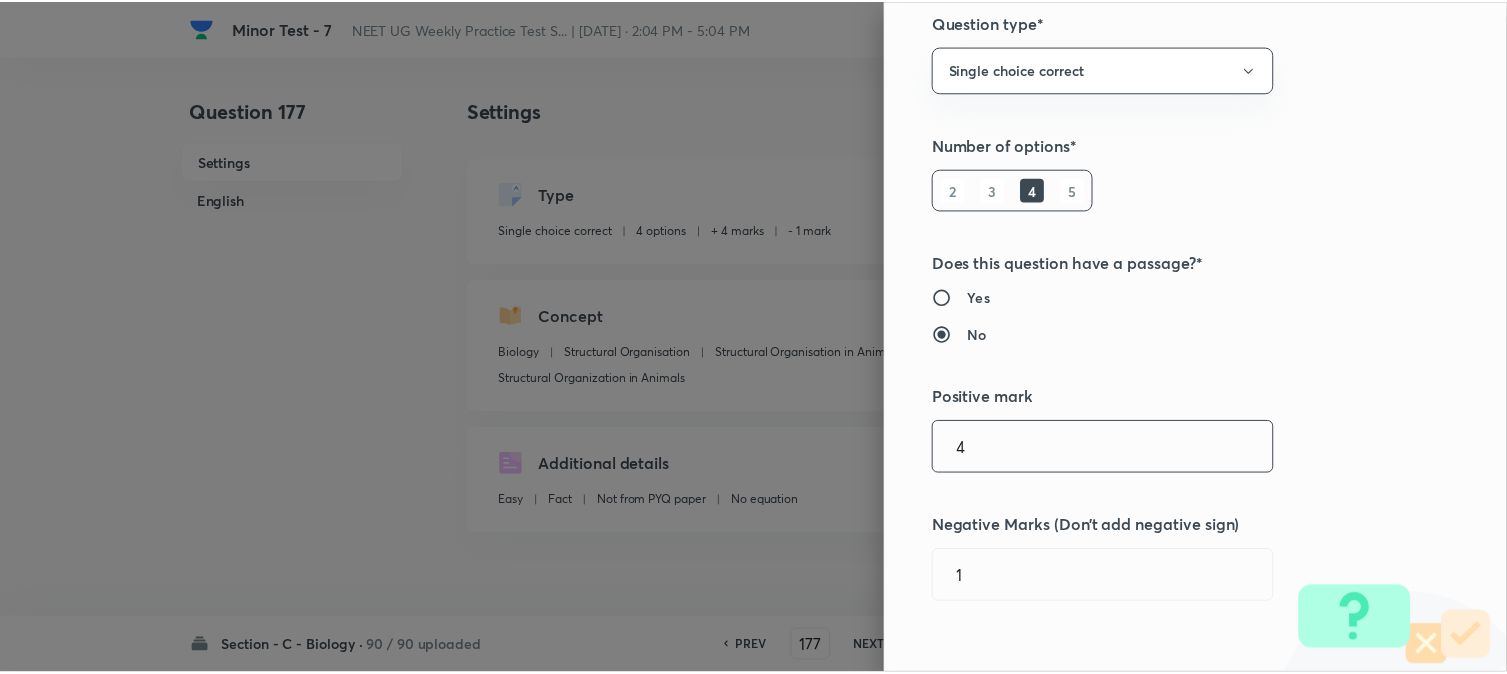 scroll, scrollTop: 0, scrollLeft: 0, axis: both 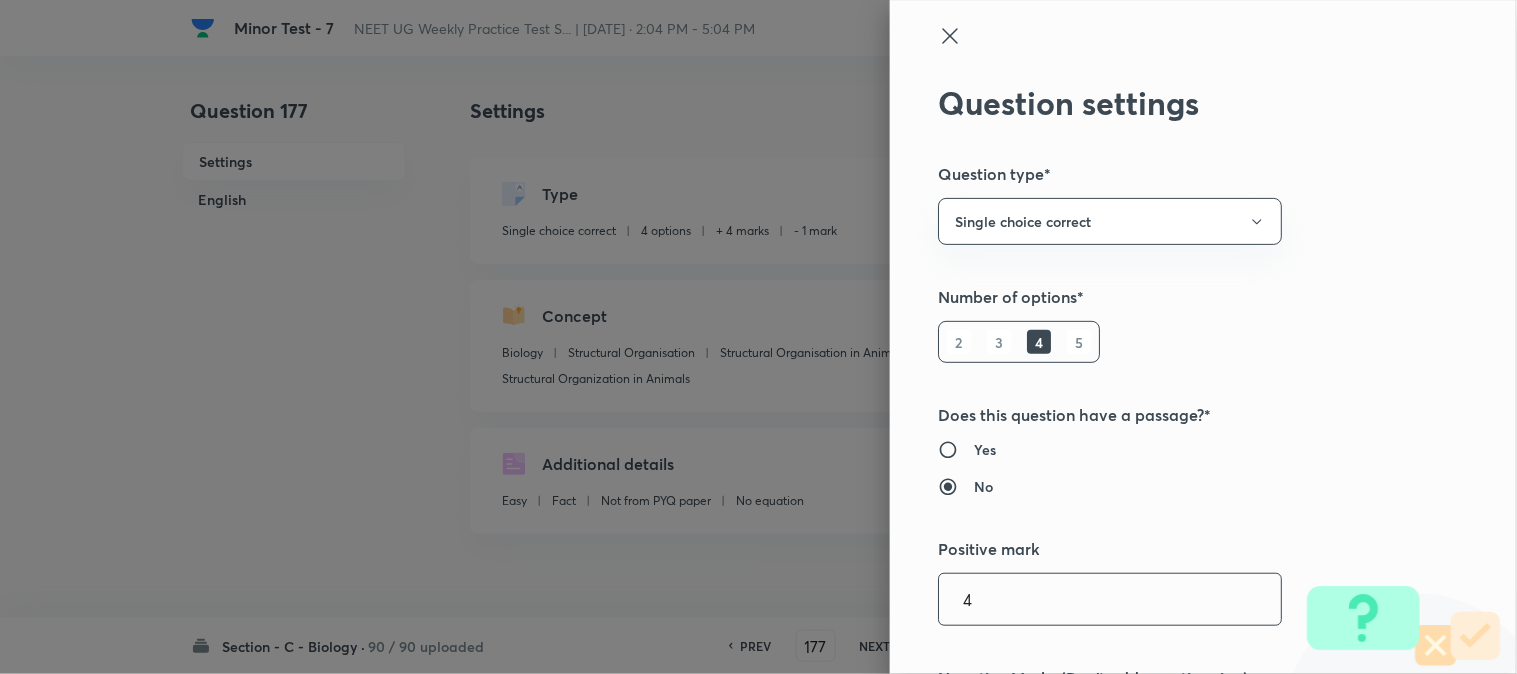 click 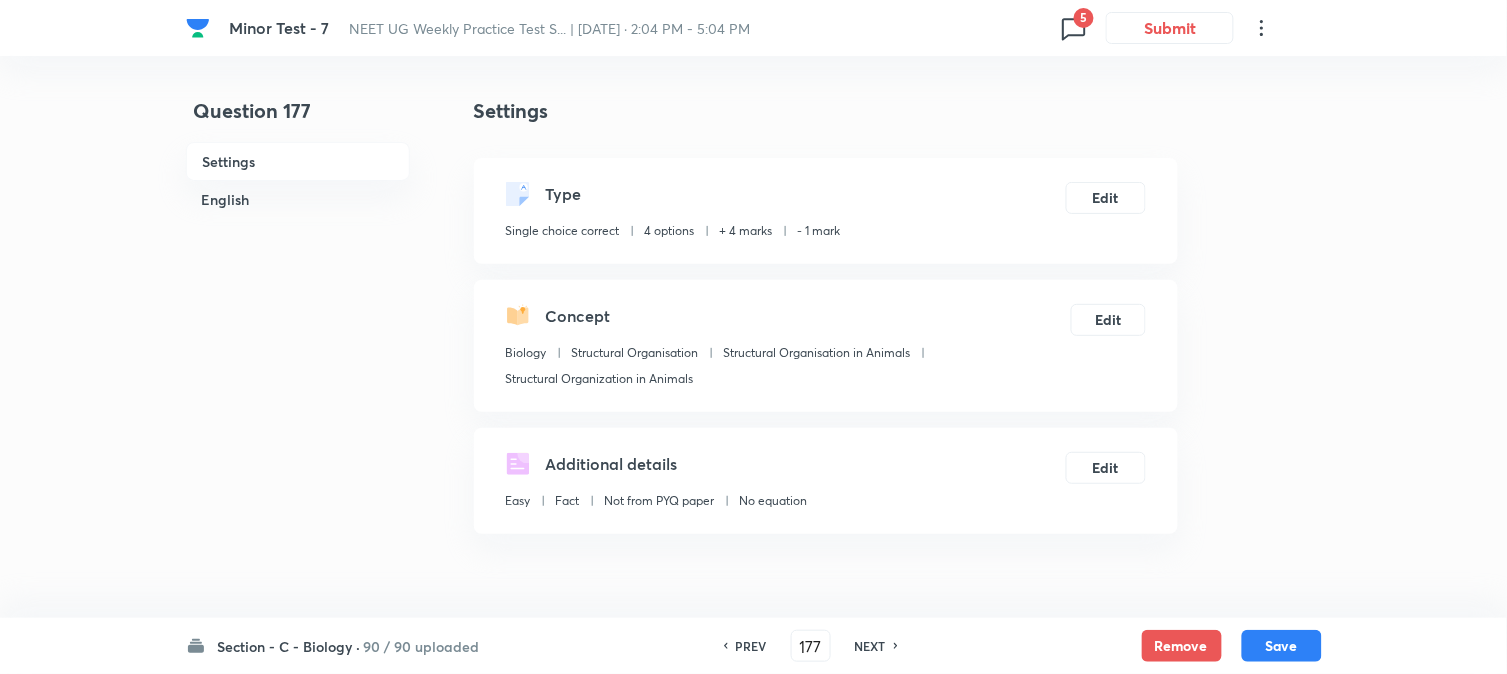 click on "NEXT" at bounding box center (870, 646) 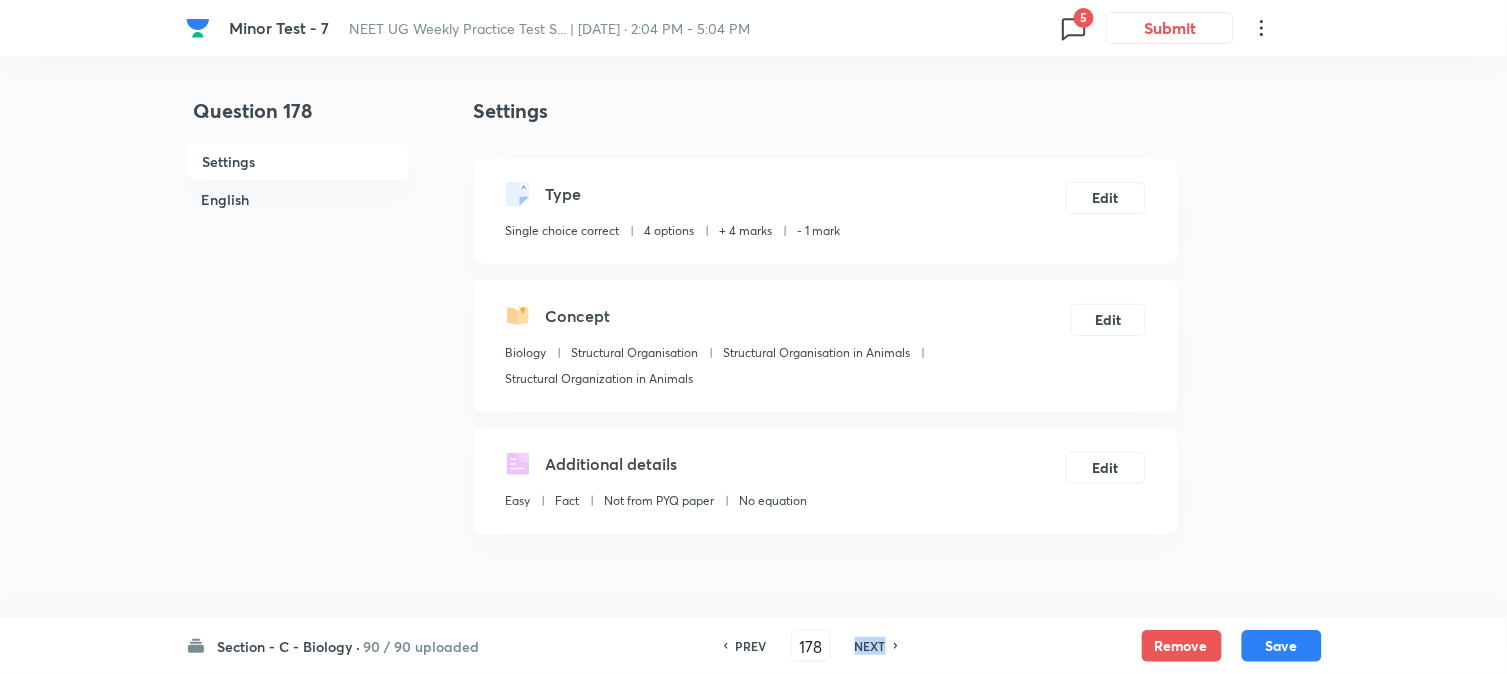 click on "NEXT" at bounding box center [870, 646] 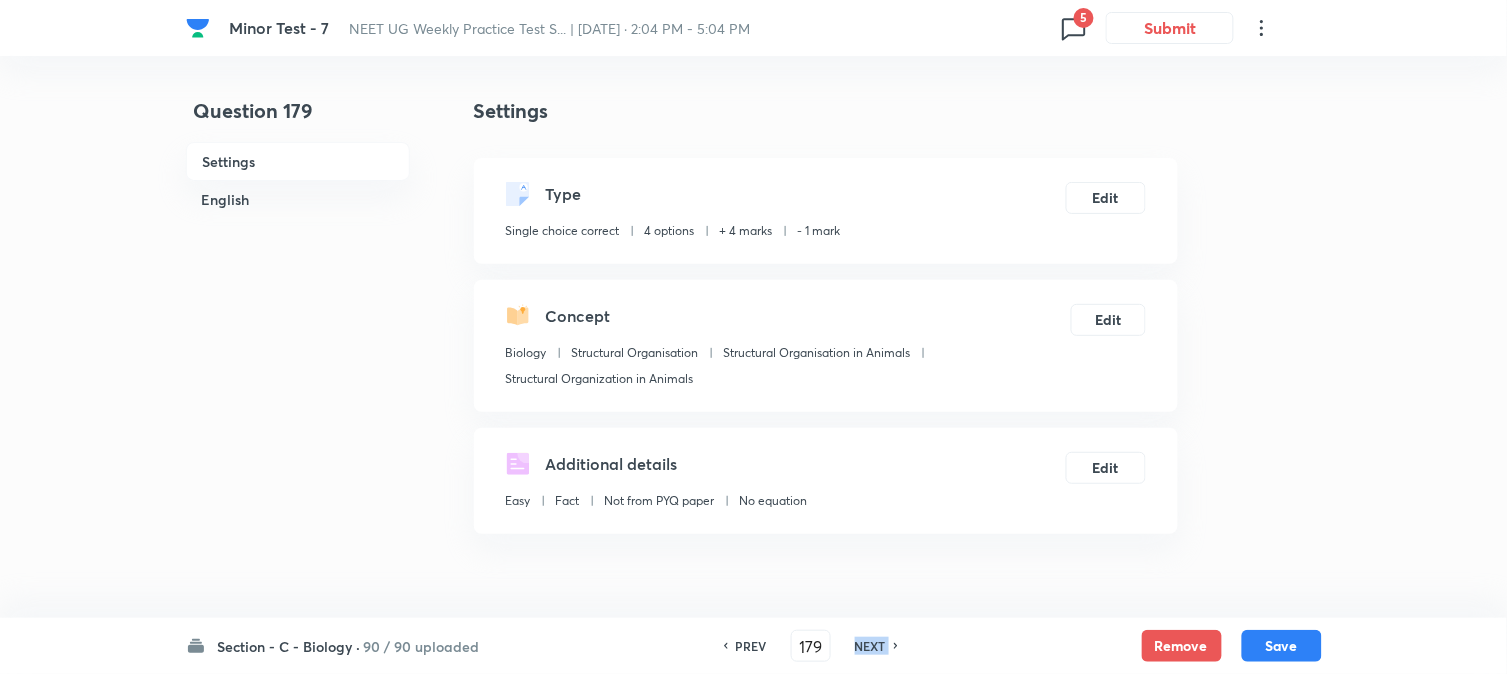 click on "NEXT" at bounding box center [870, 646] 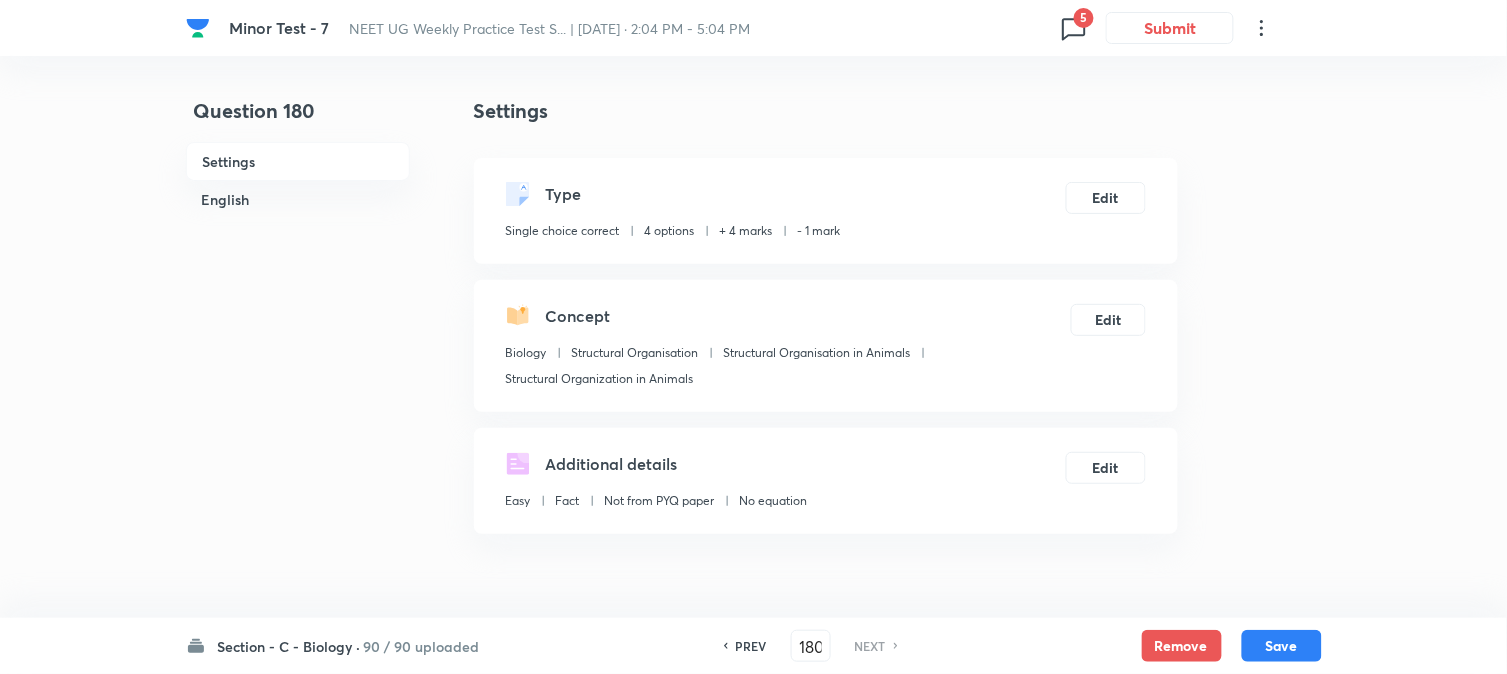 click on "PREV" at bounding box center [751, 646] 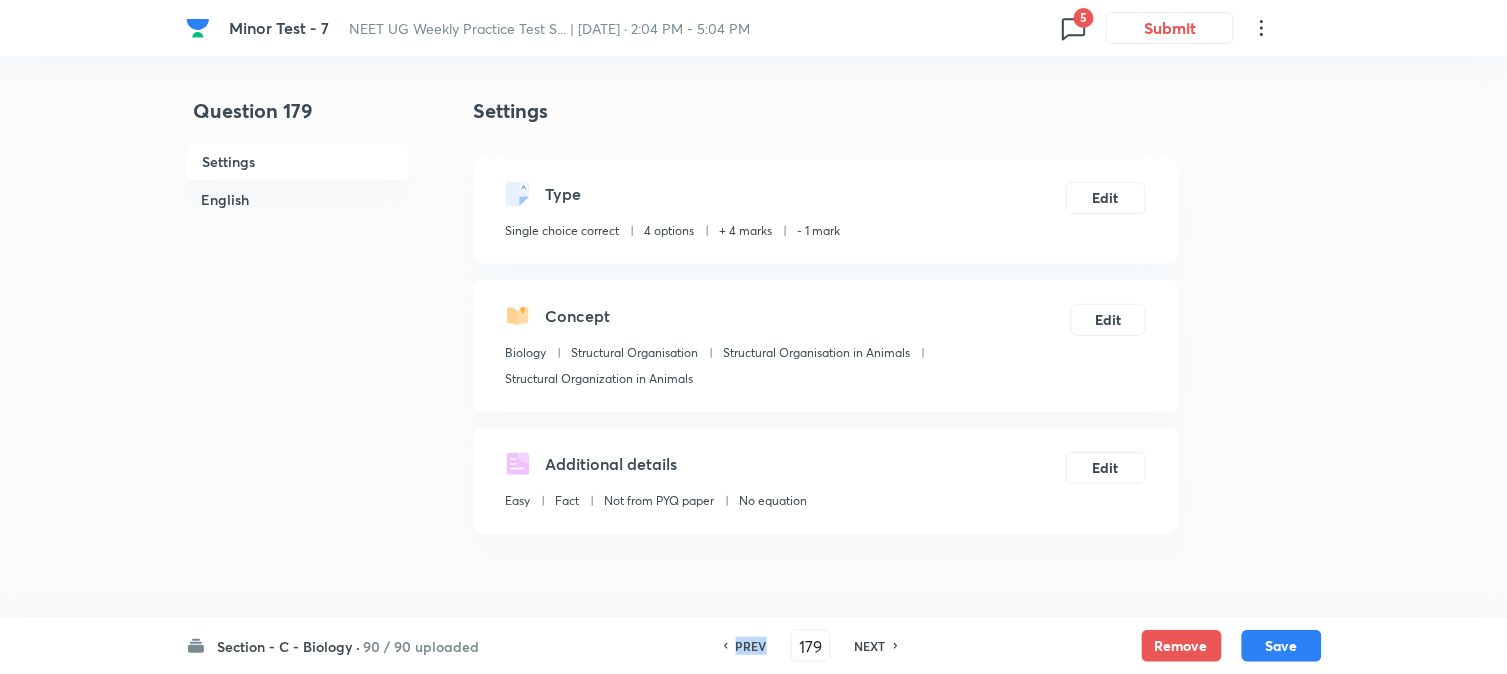 click on "PREV" at bounding box center [751, 646] 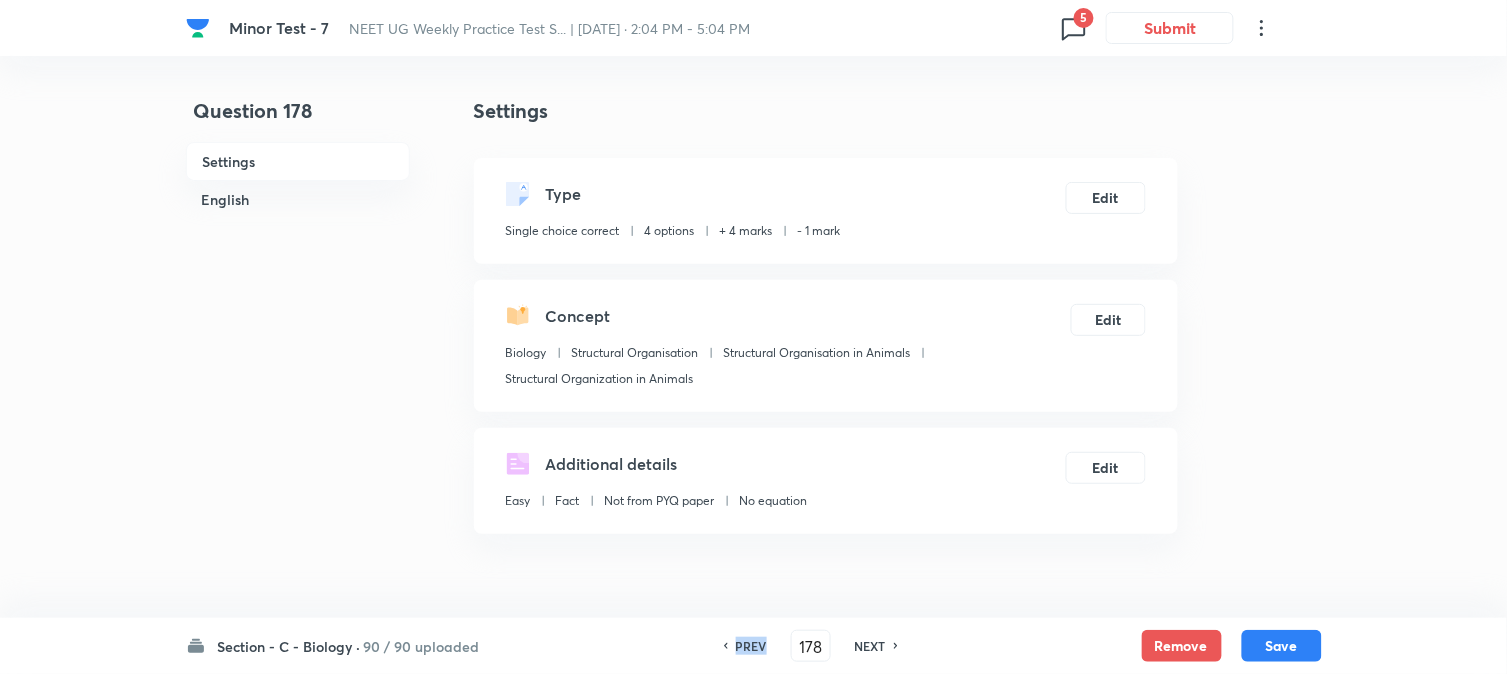click on "PREV" at bounding box center (751, 646) 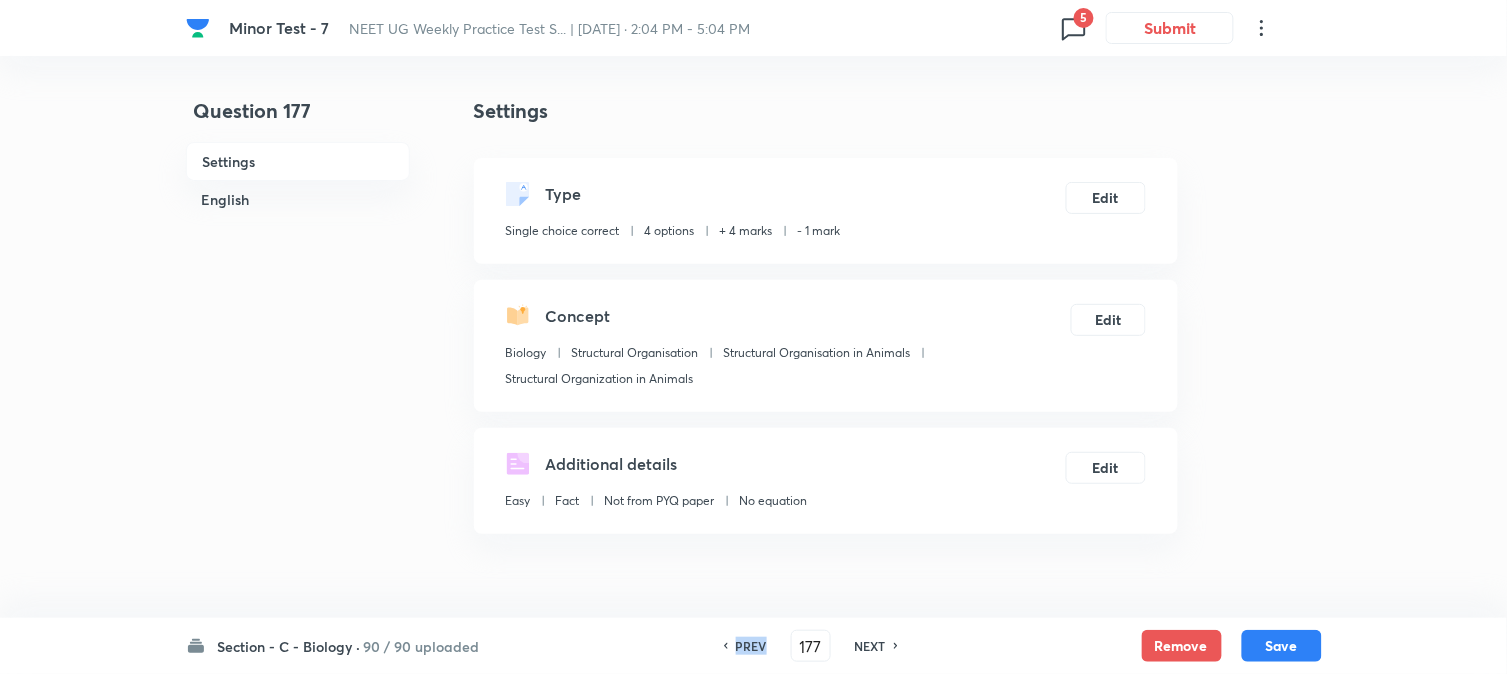 click on "PREV" at bounding box center [751, 646] 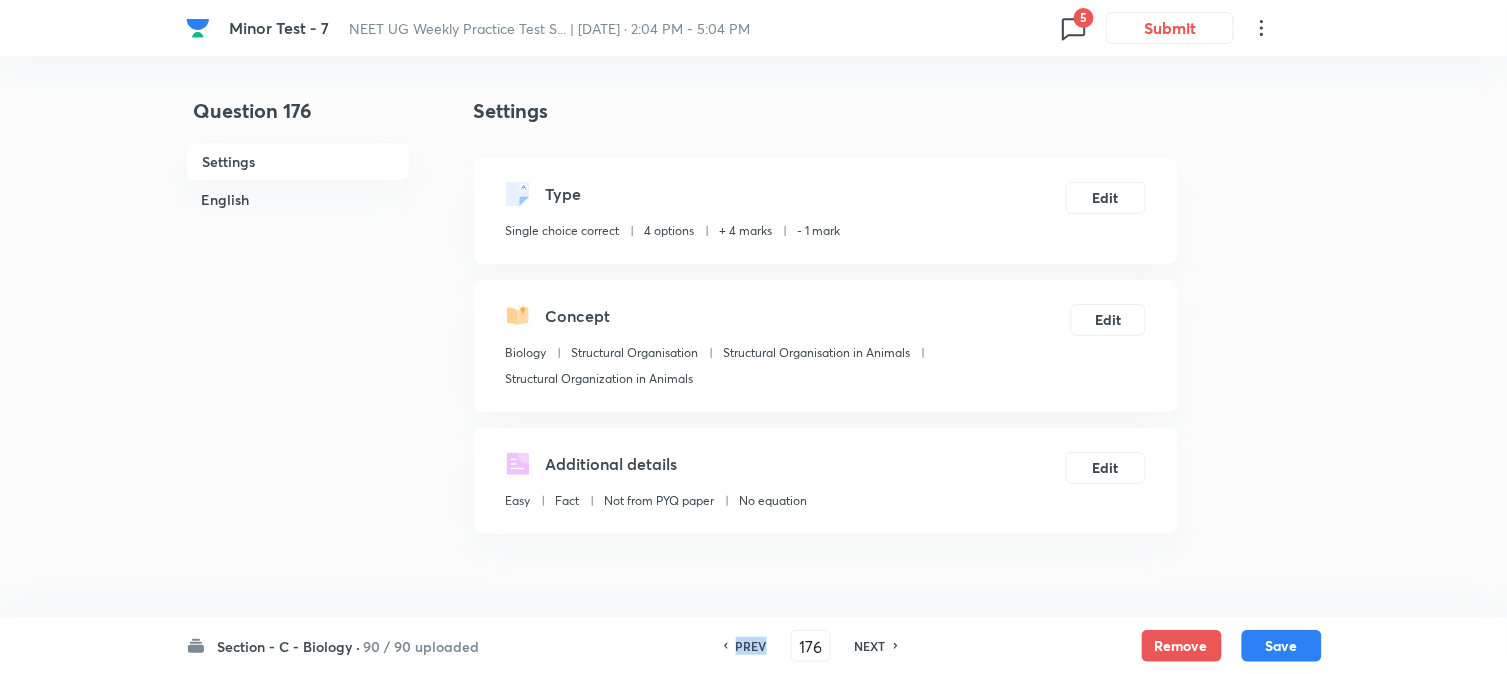 click on "PREV" at bounding box center (751, 646) 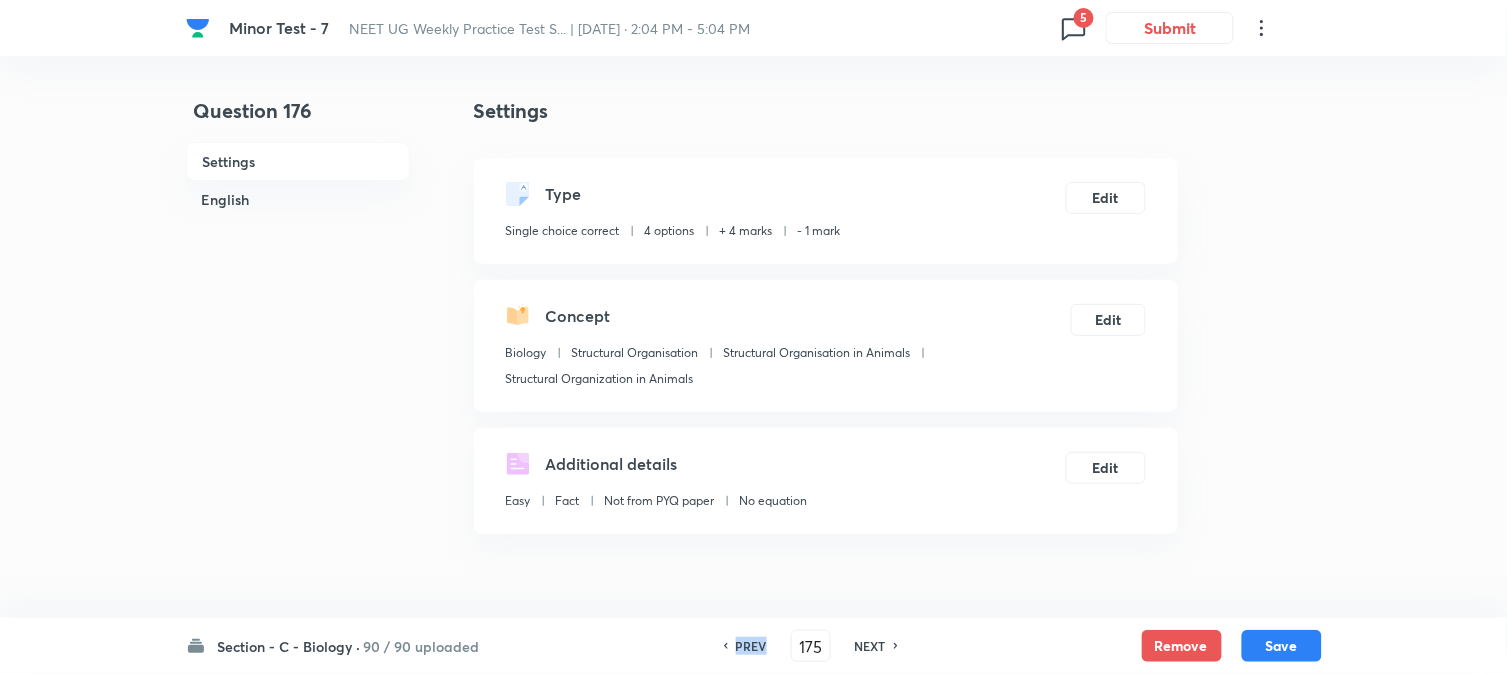 click on "PREV" at bounding box center [751, 646] 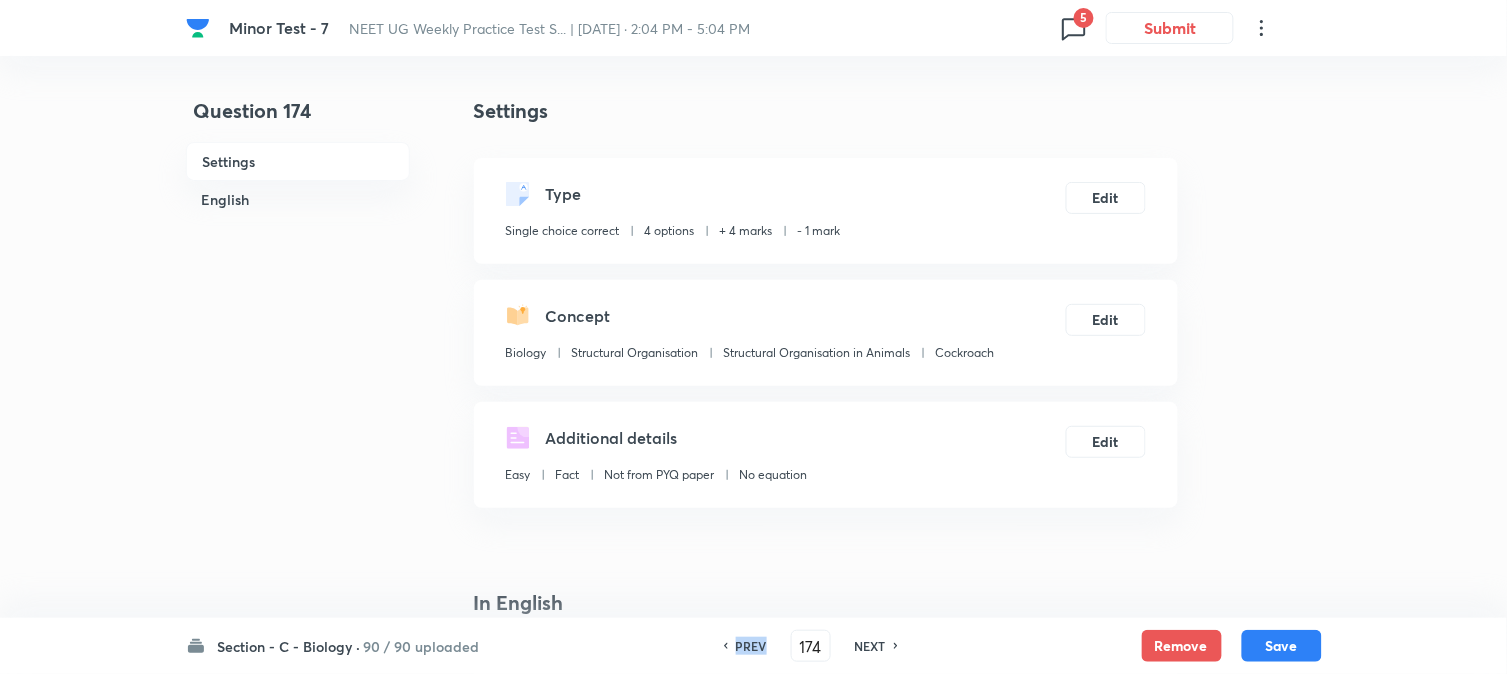 click on "PREV" at bounding box center [751, 646] 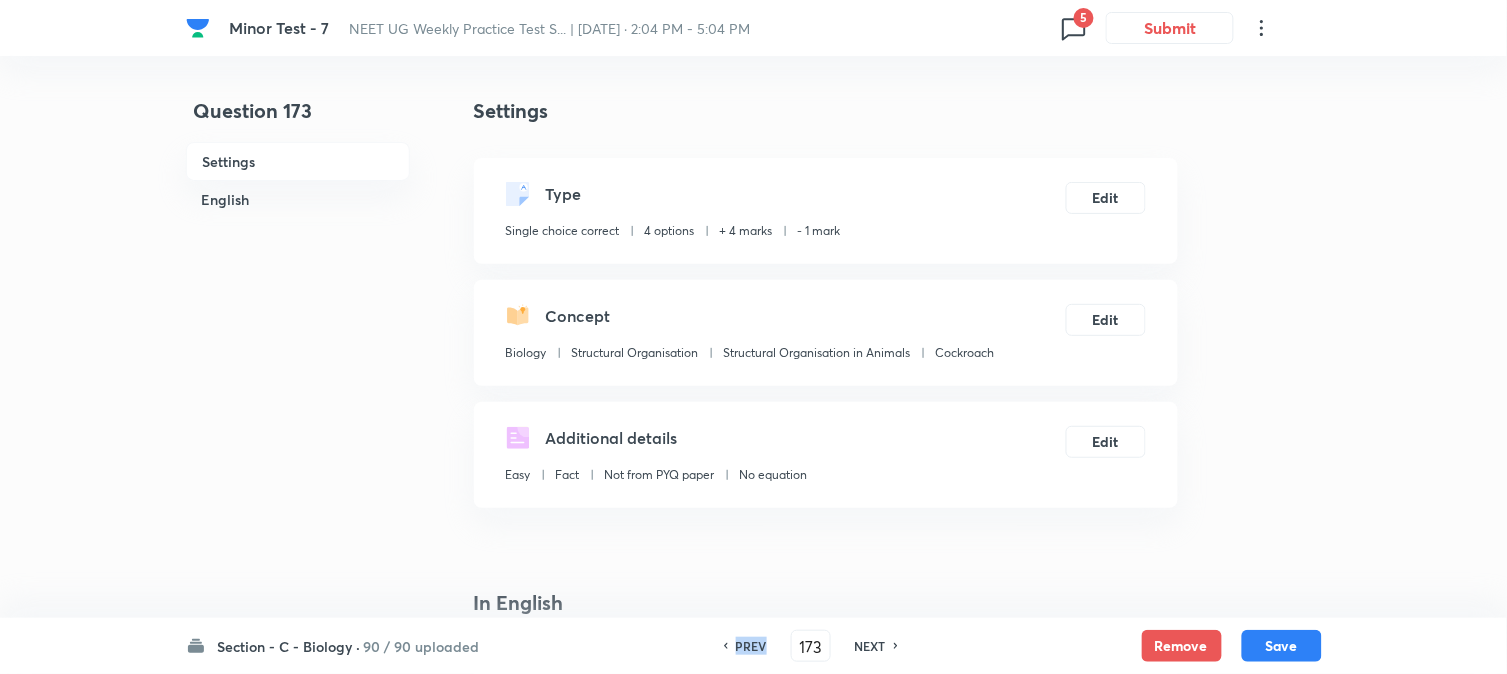 click on "PREV" at bounding box center [751, 646] 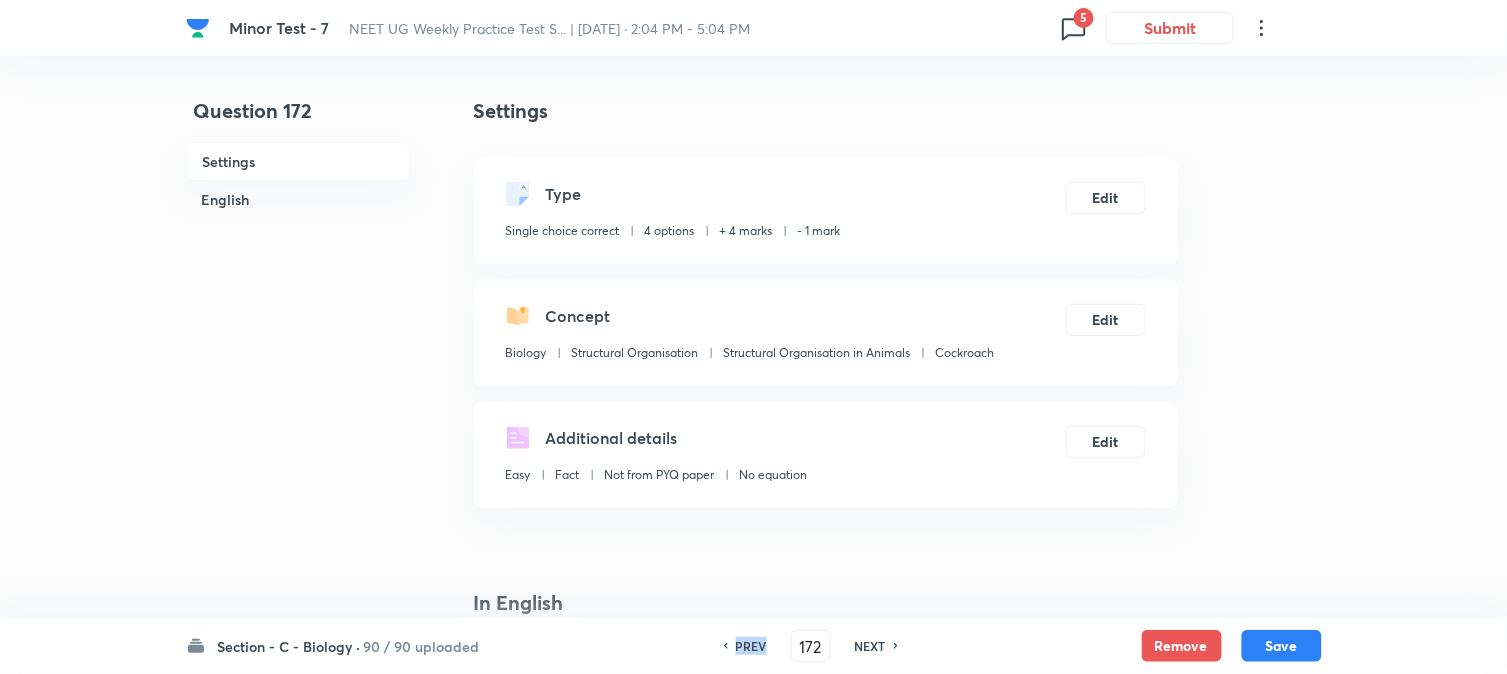 click on "PREV" at bounding box center [751, 646] 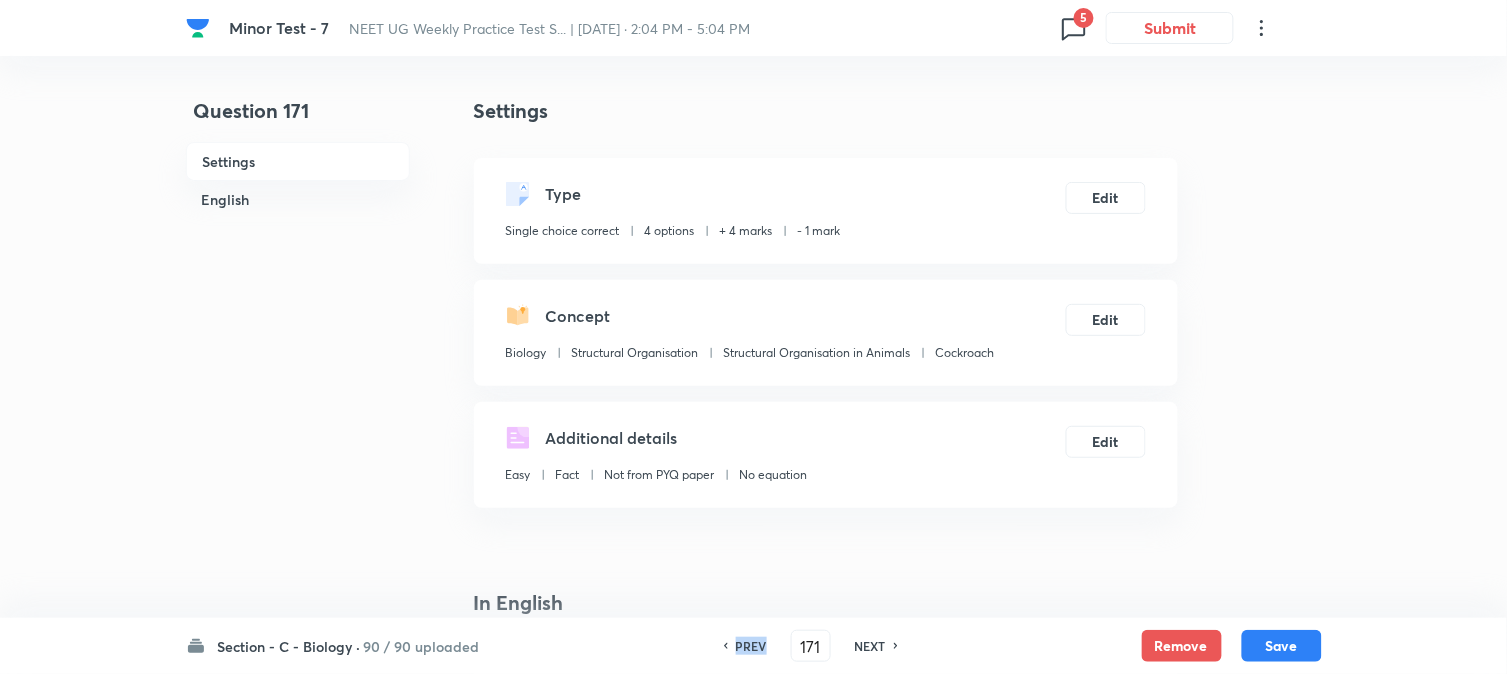 click on "PREV" at bounding box center (751, 646) 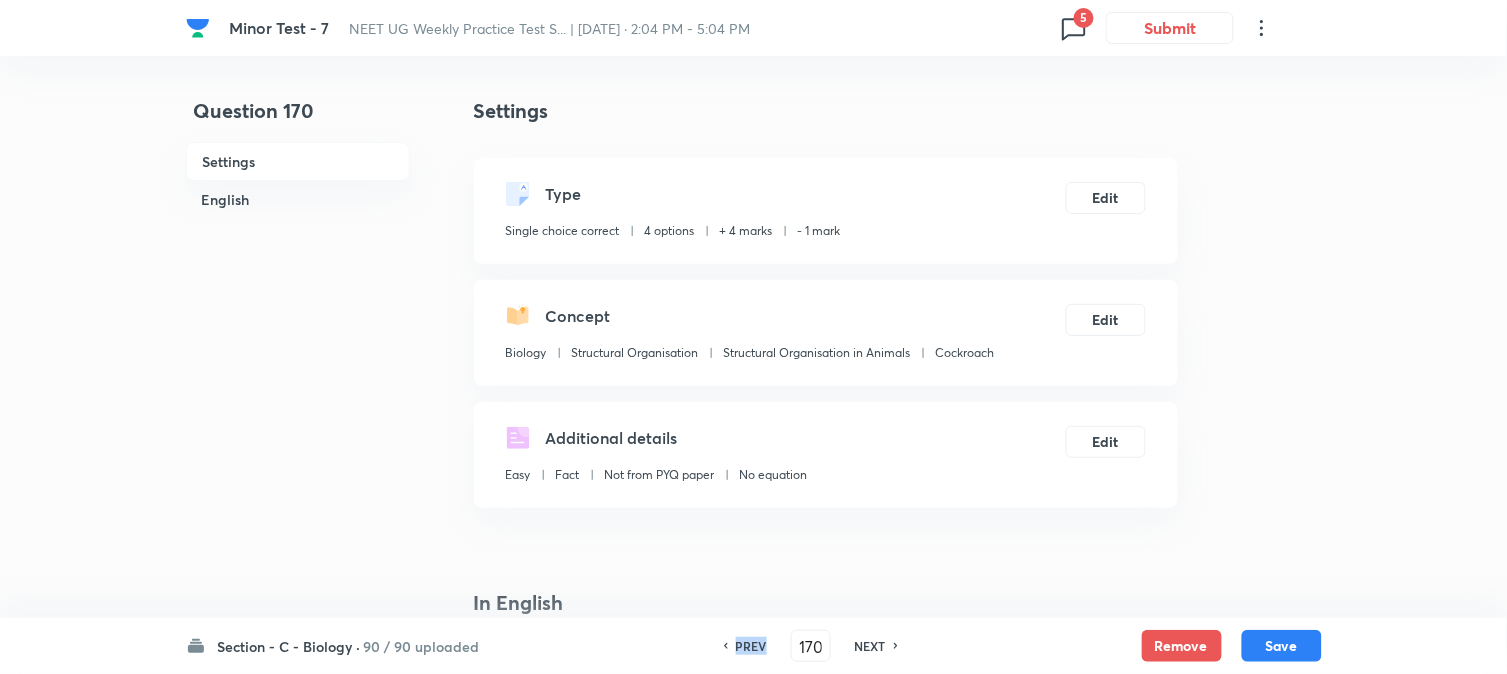 click on "PREV" at bounding box center (751, 646) 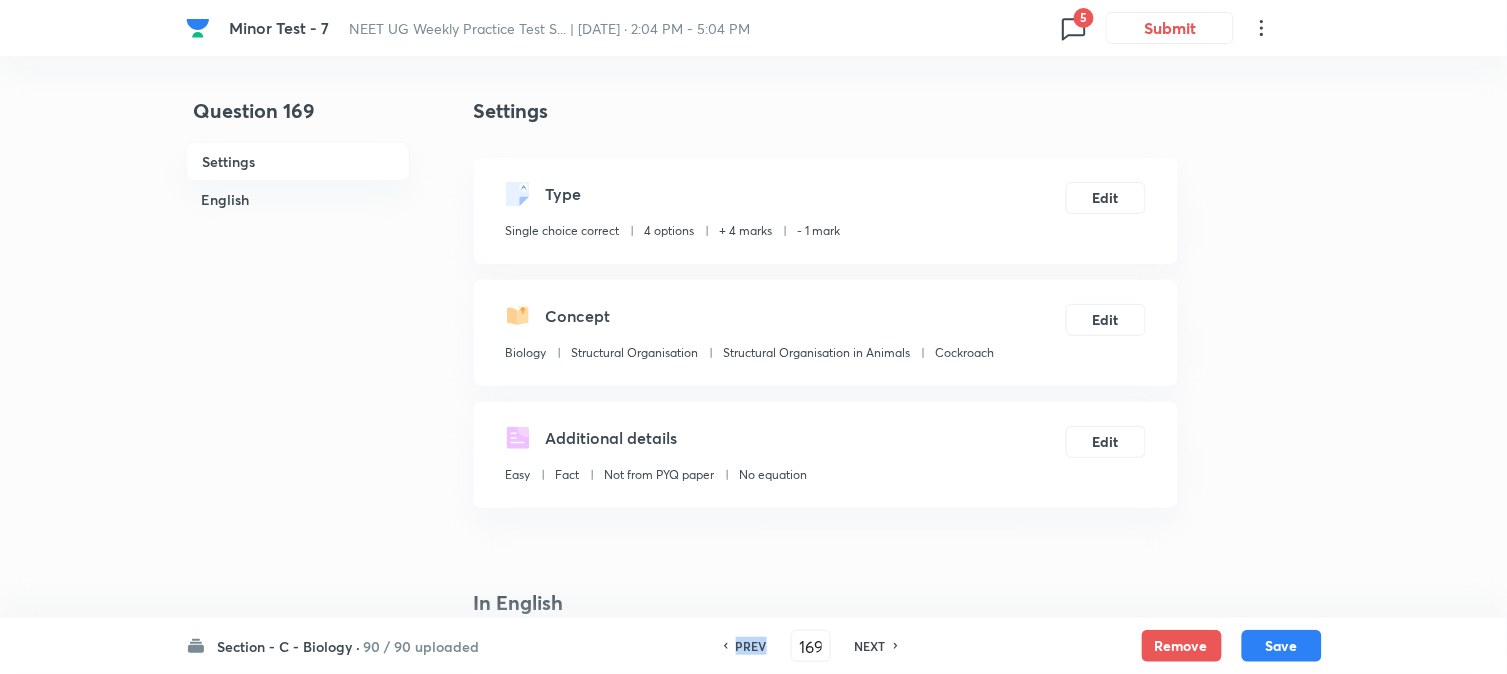 click on "PREV" at bounding box center (751, 646) 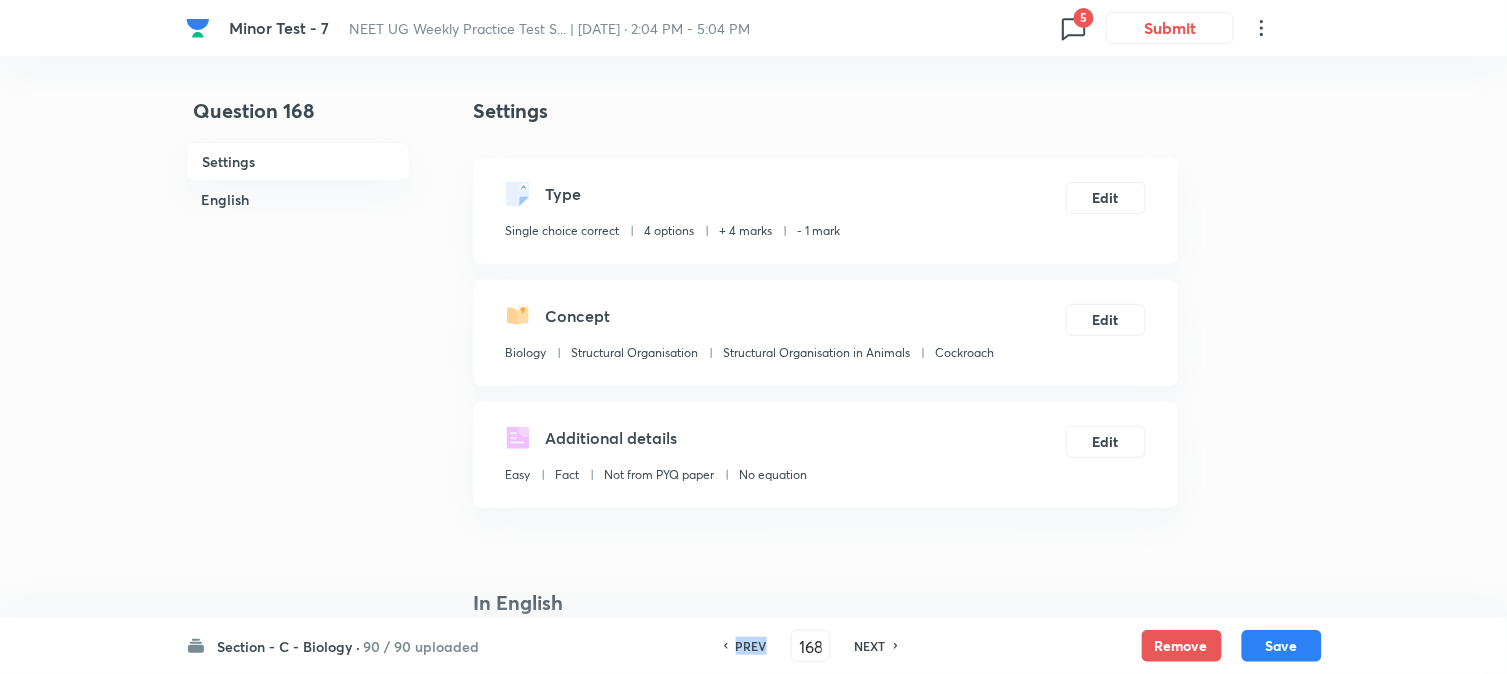 click on "PREV" at bounding box center [751, 646] 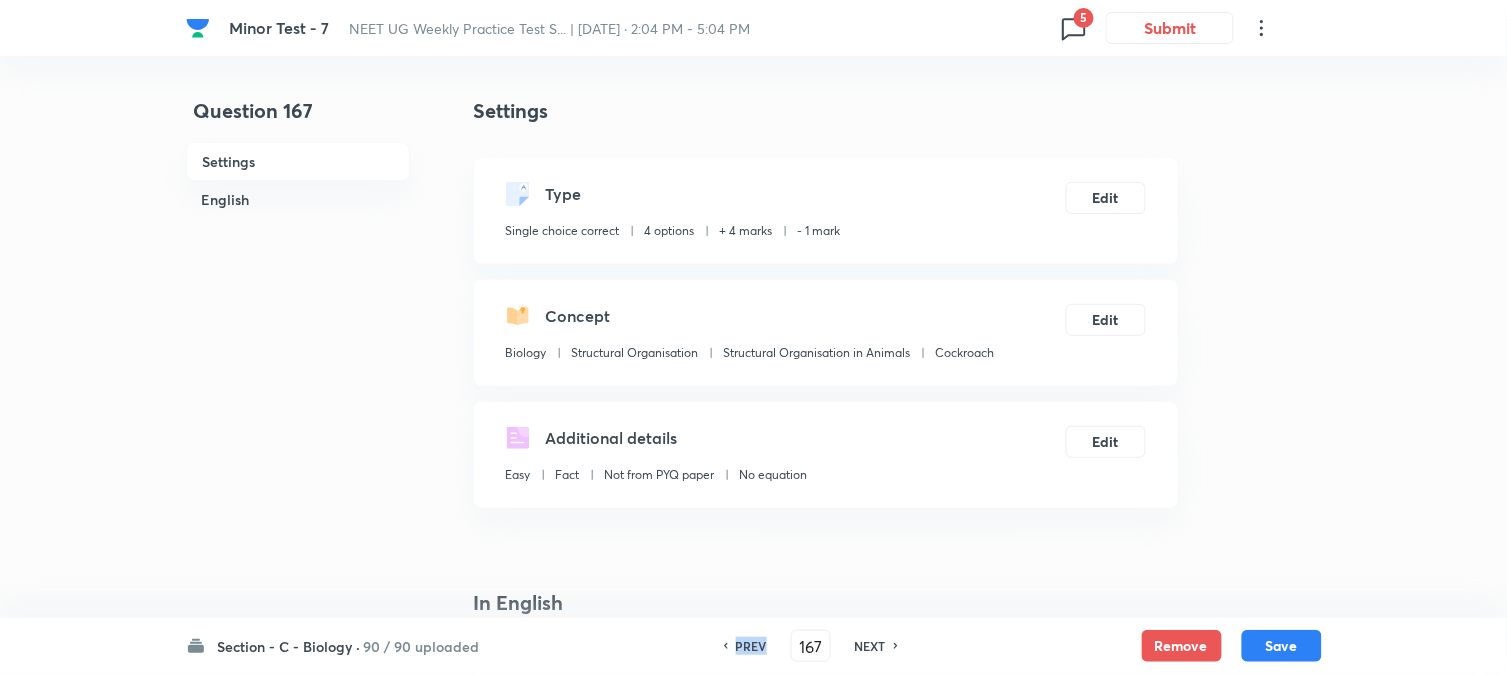 click on "PREV" at bounding box center [751, 646] 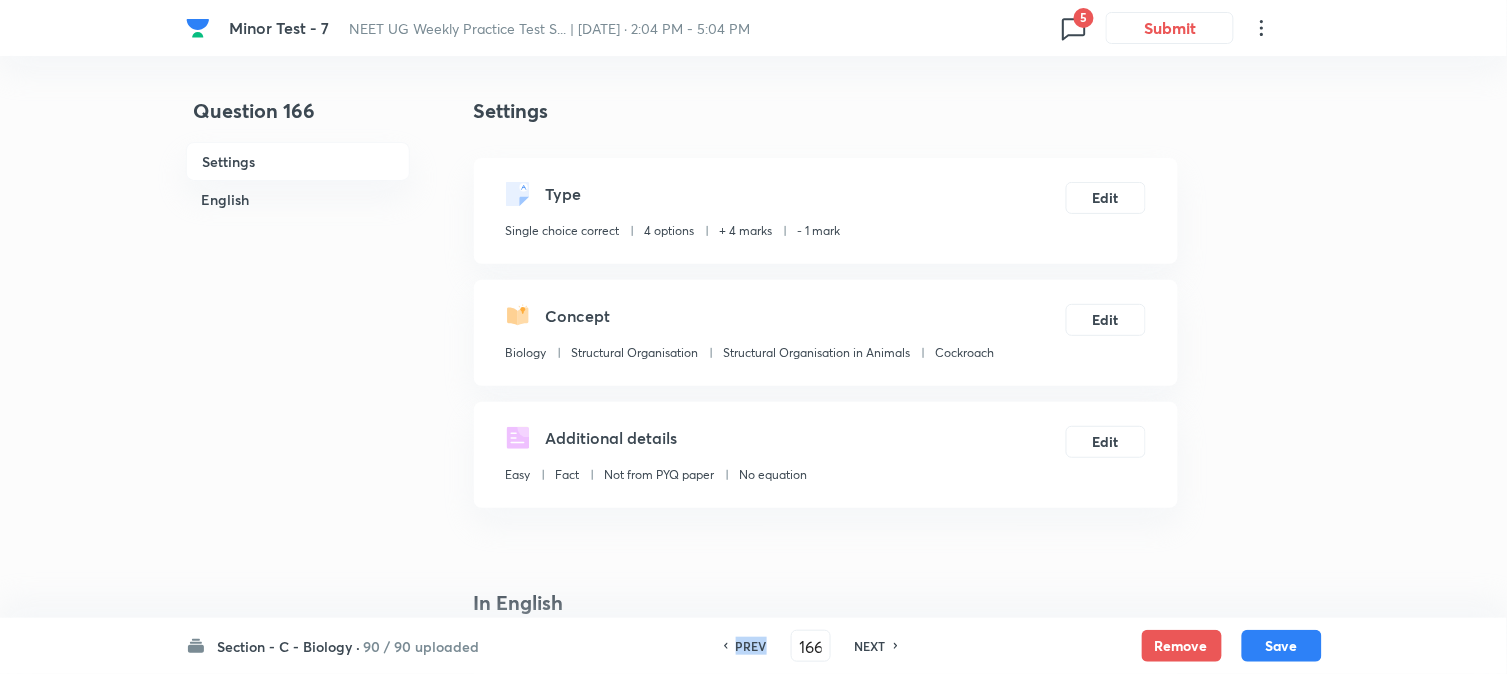 click on "PREV" at bounding box center [751, 646] 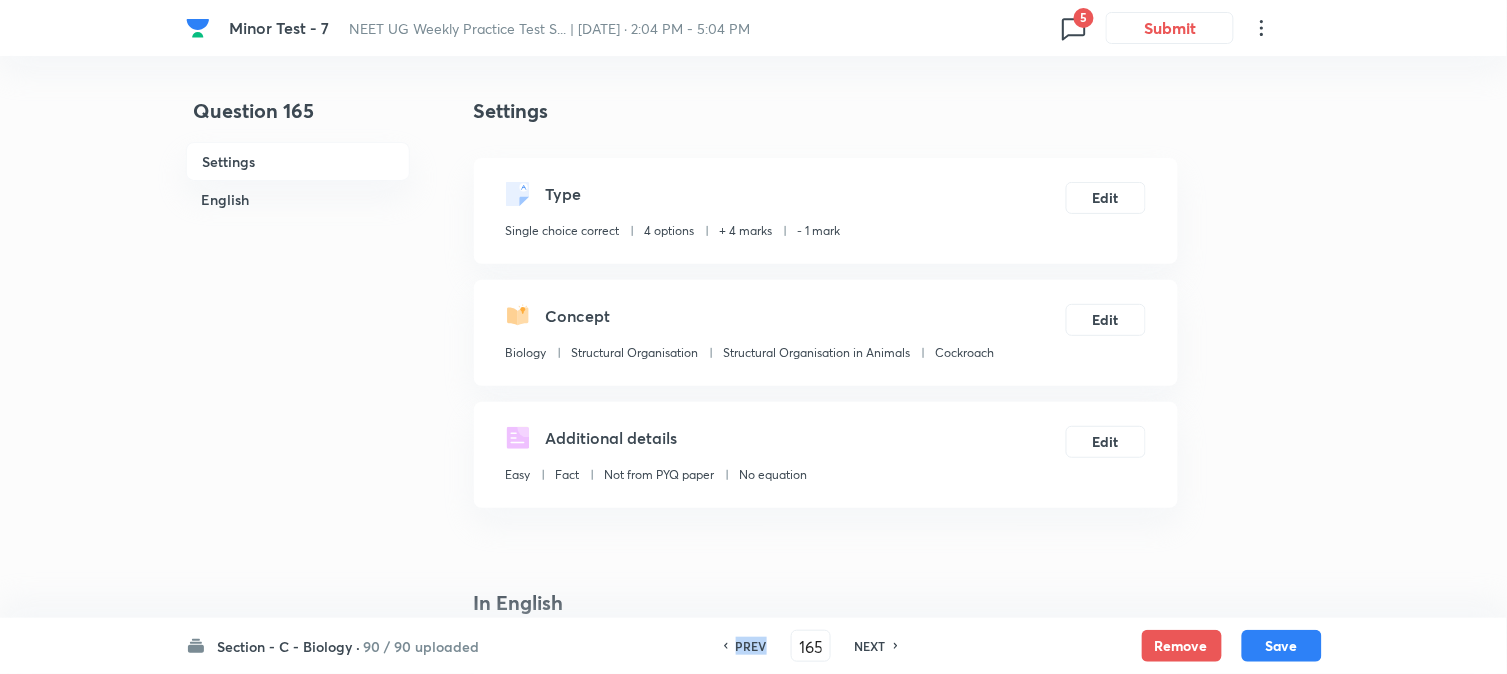 click on "PREV" at bounding box center (751, 646) 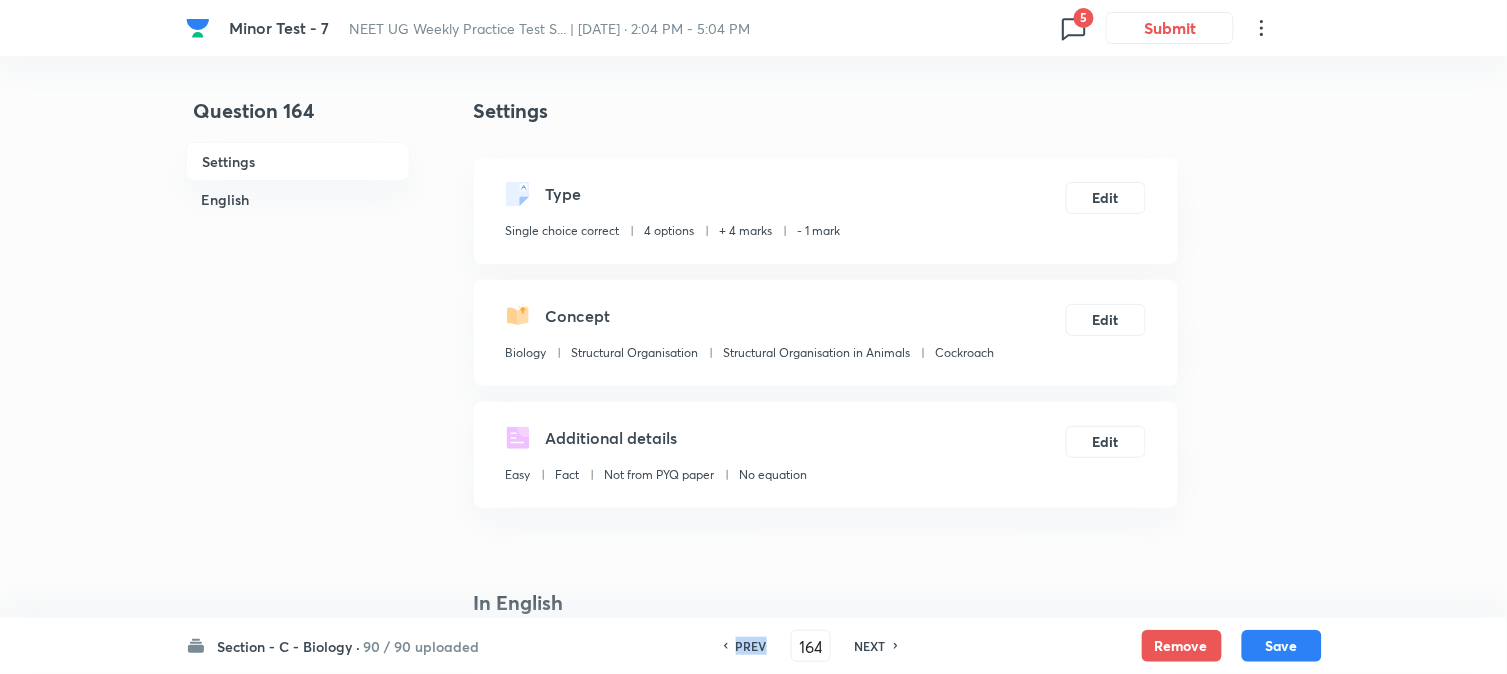 click on "PREV" at bounding box center (751, 646) 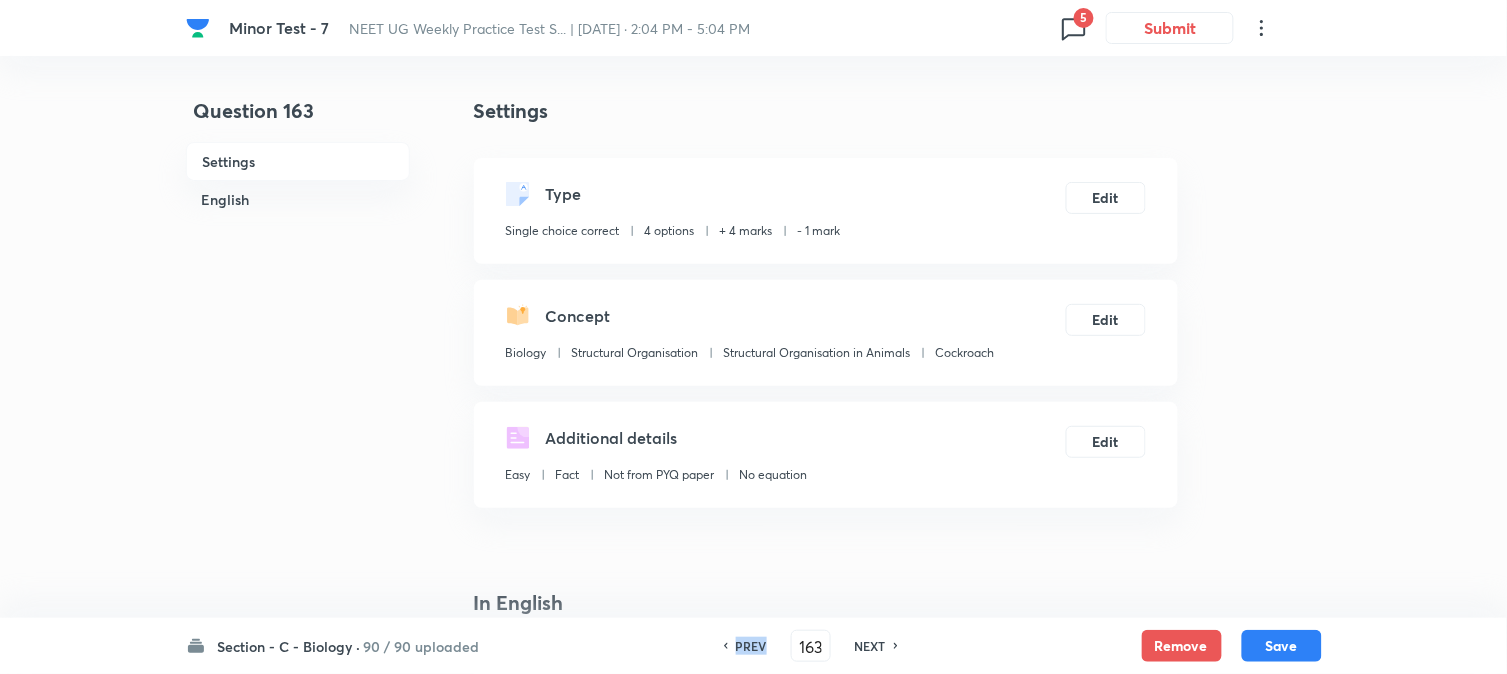 click on "PREV" at bounding box center [751, 646] 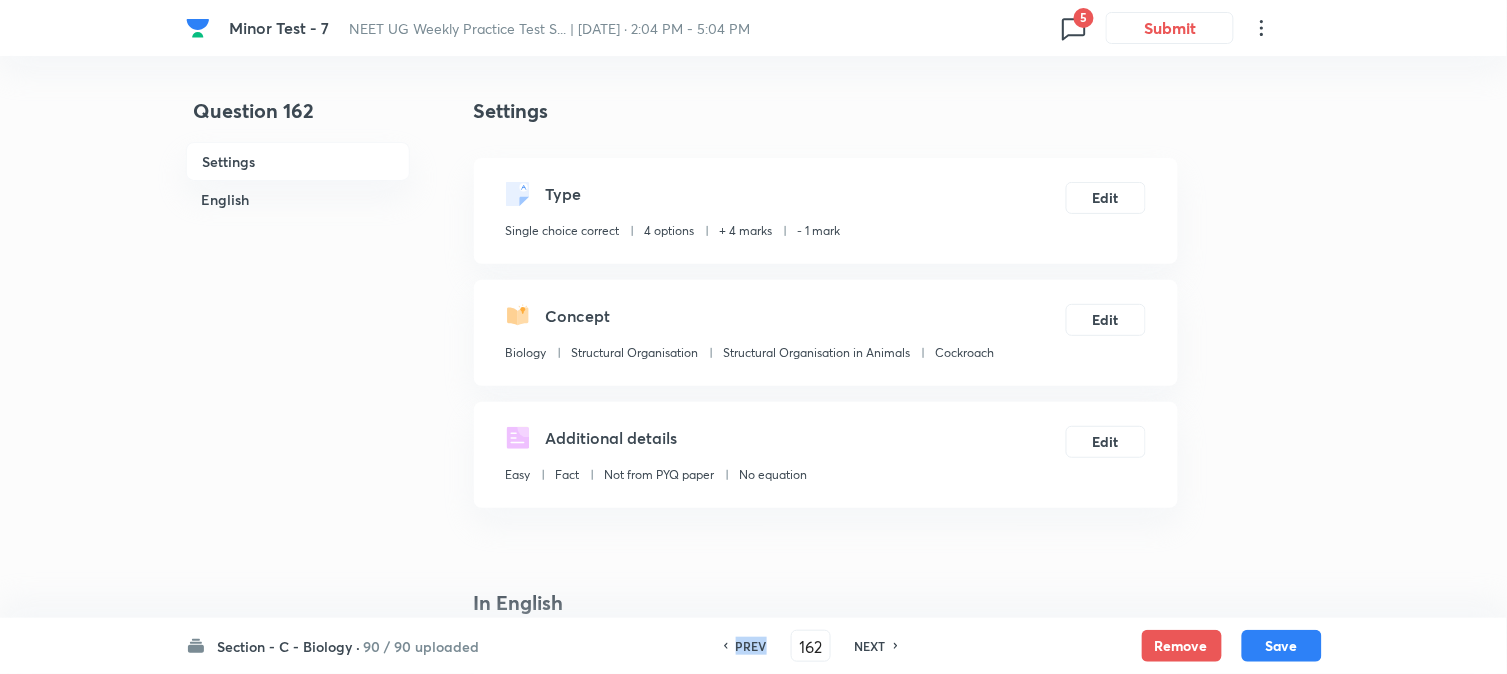 click on "PREV" at bounding box center (751, 646) 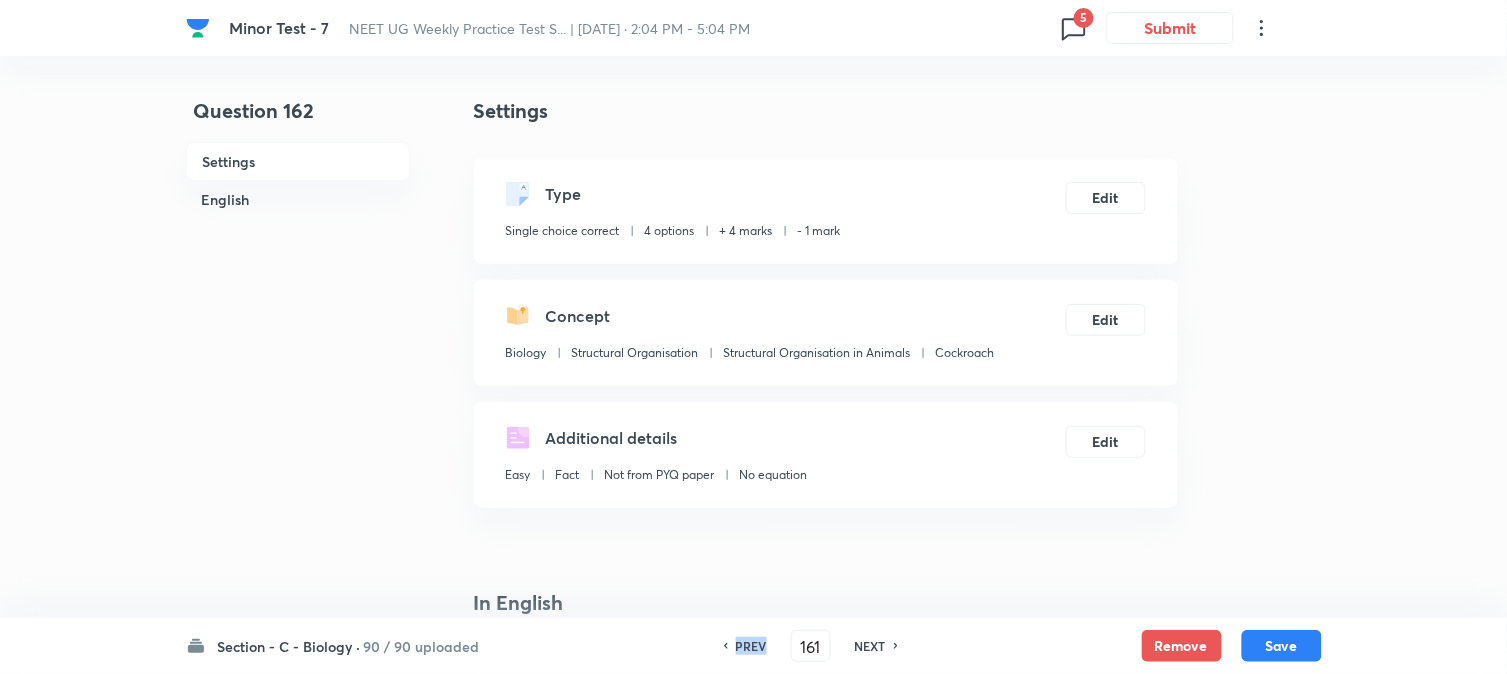 click on "PREV" at bounding box center (751, 646) 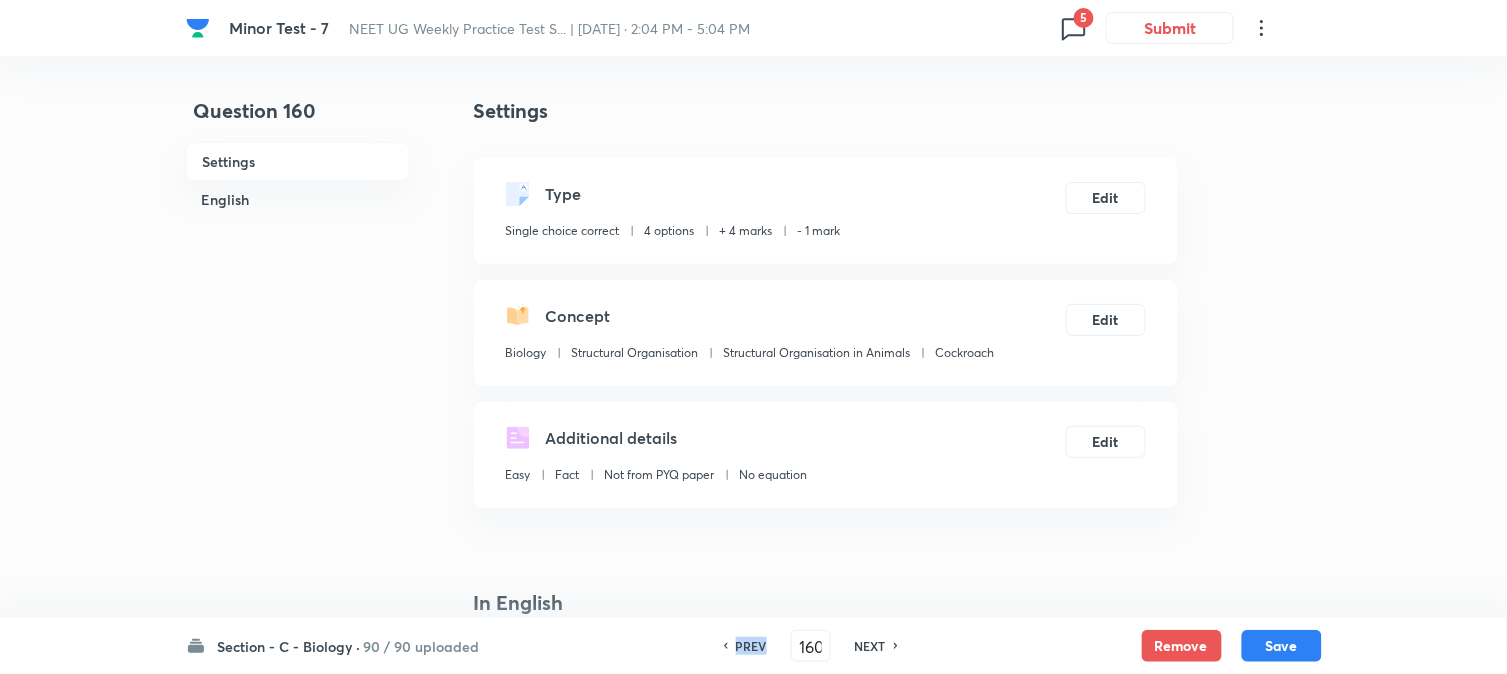 click on "PREV" at bounding box center [751, 646] 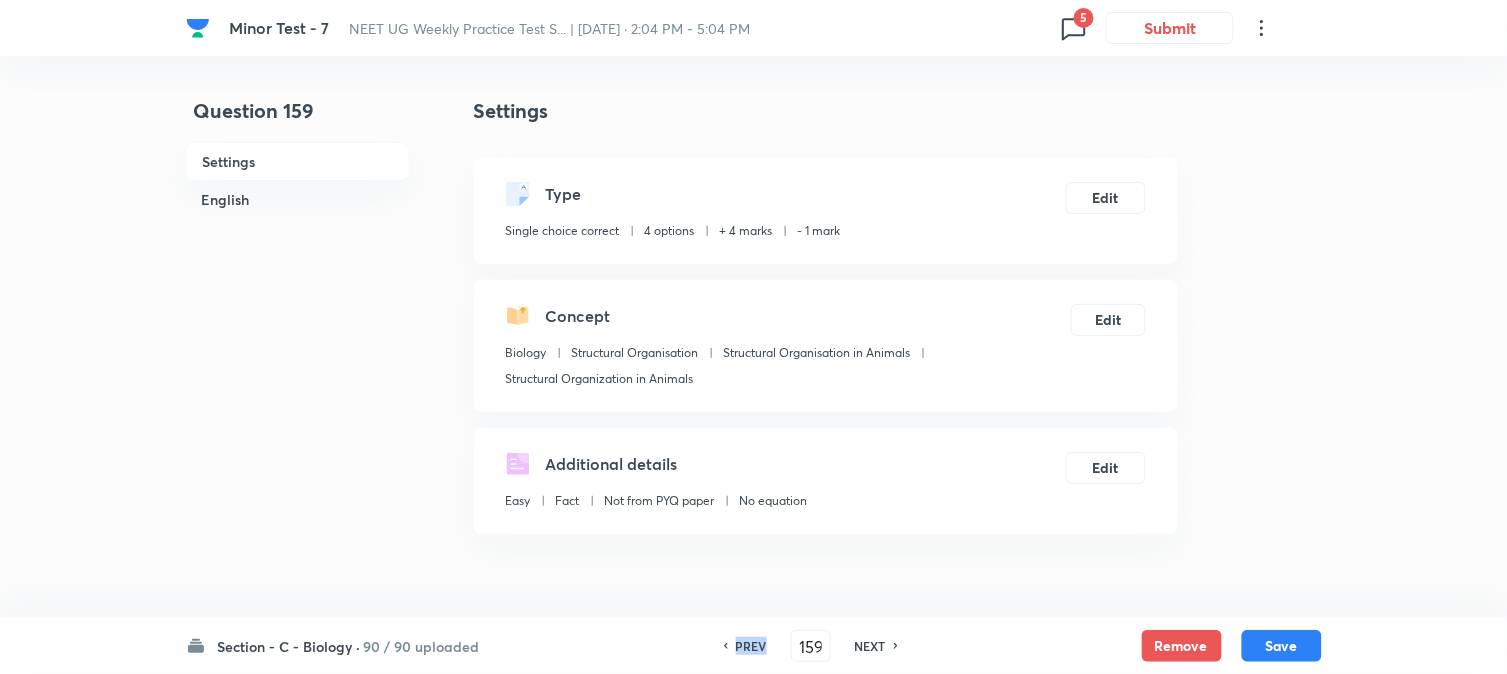 click on "PREV" at bounding box center (751, 646) 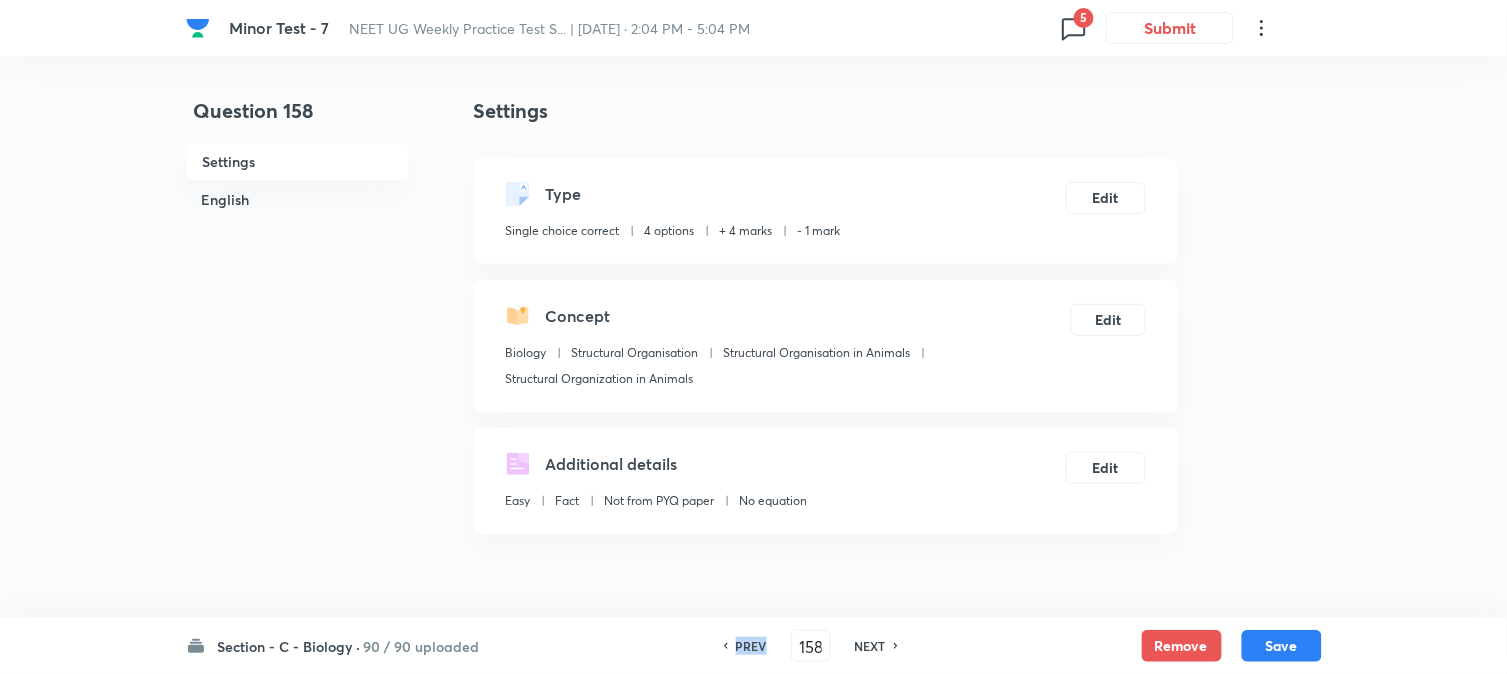 click on "PREV" at bounding box center [751, 646] 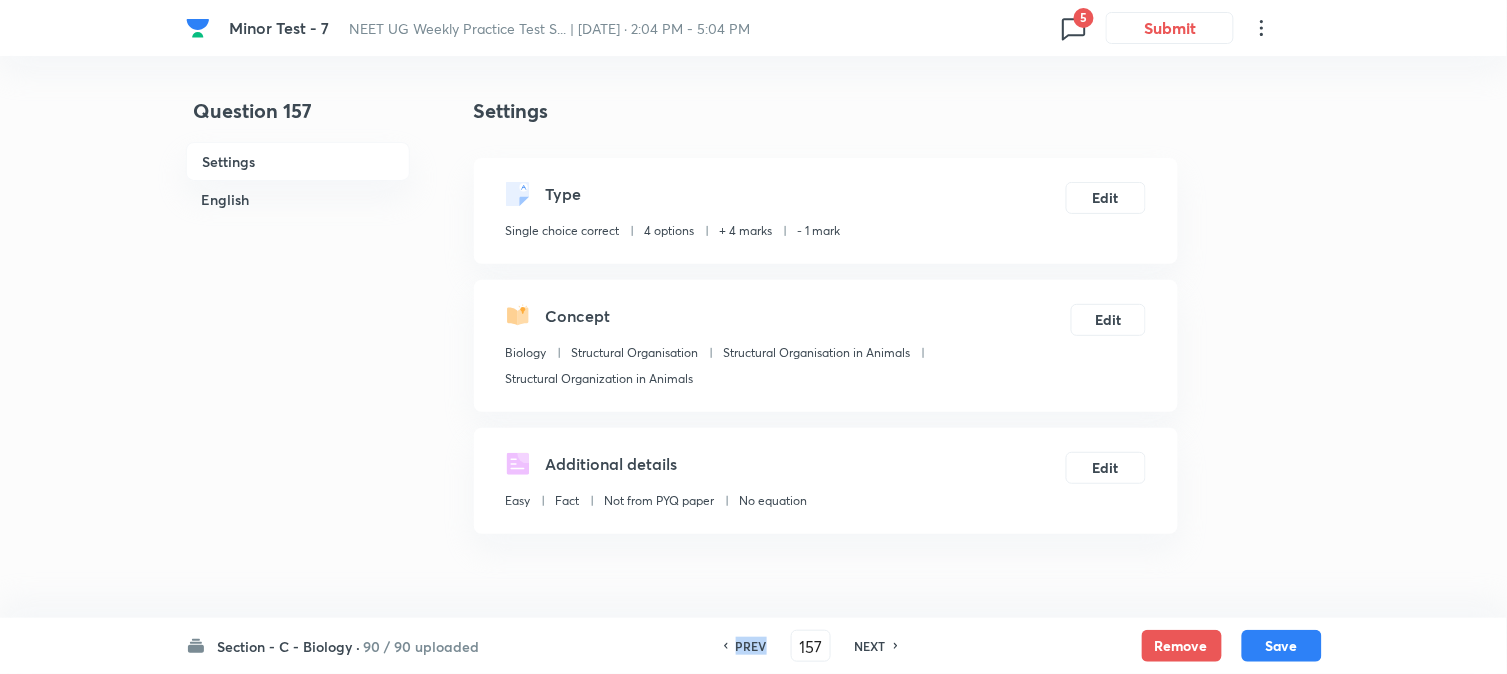 click on "PREV" at bounding box center (751, 646) 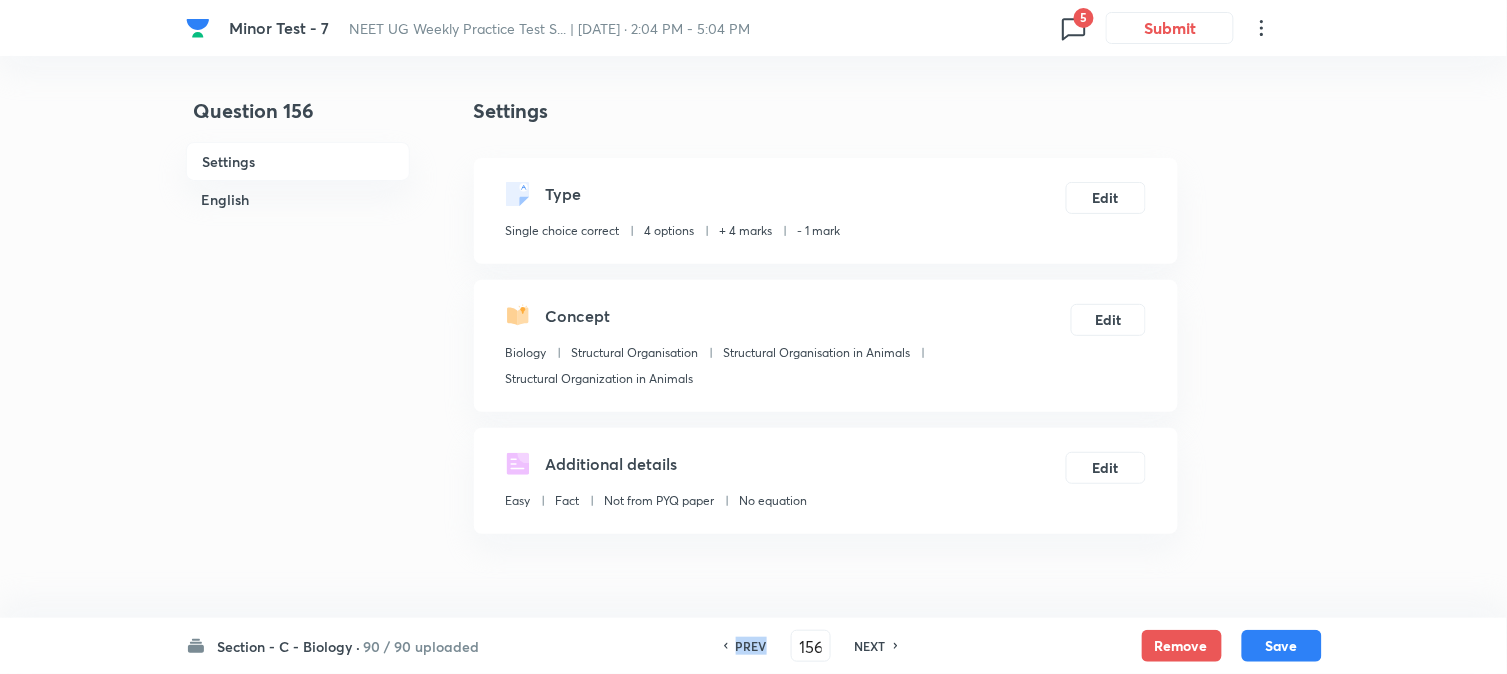 click on "PREV" at bounding box center [751, 646] 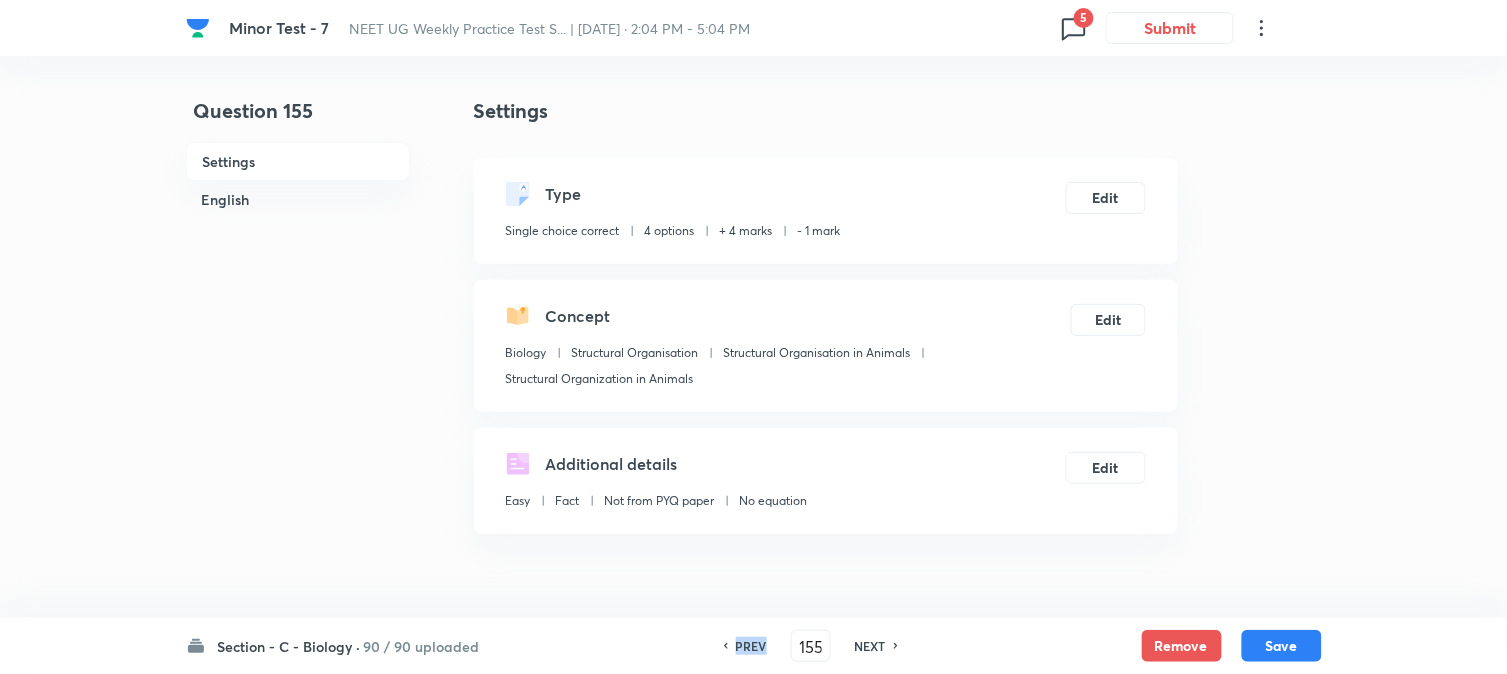 click on "PREV" at bounding box center (751, 646) 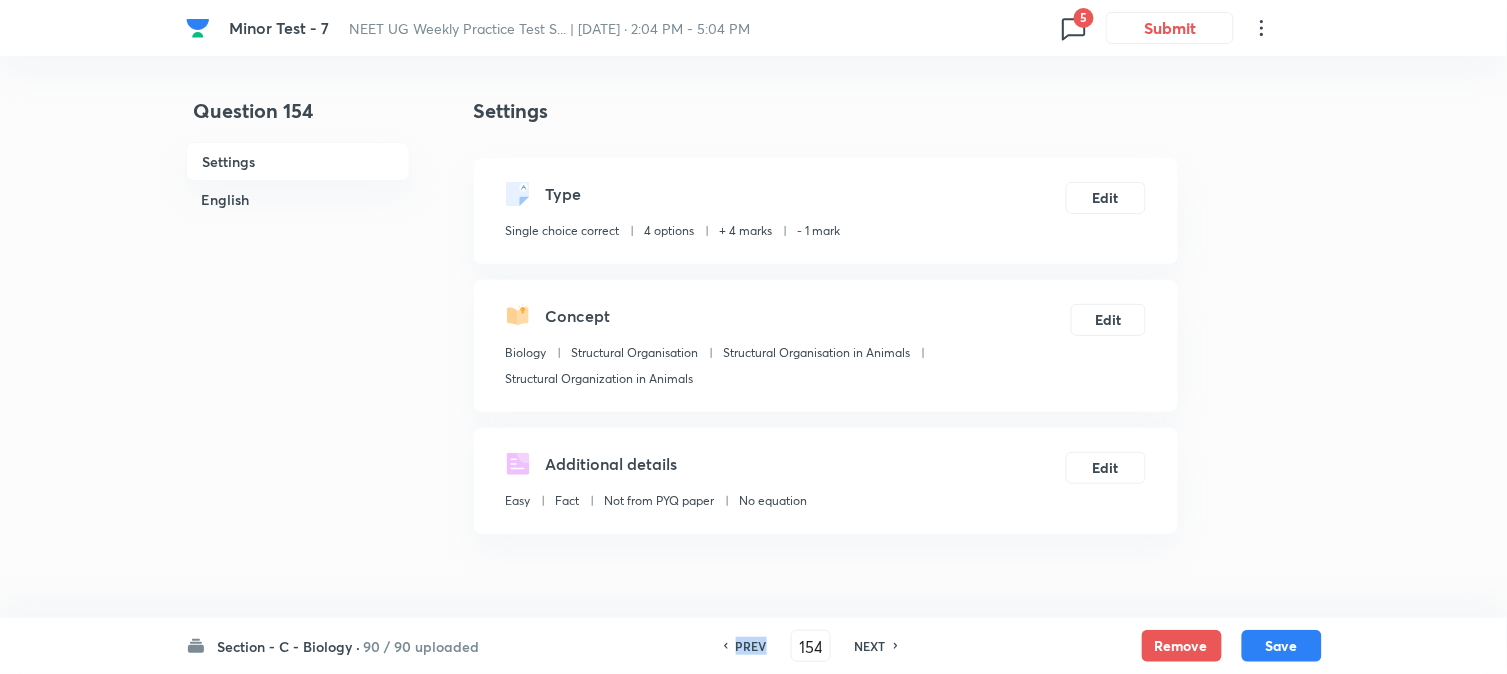 click on "PREV" at bounding box center (751, 646) 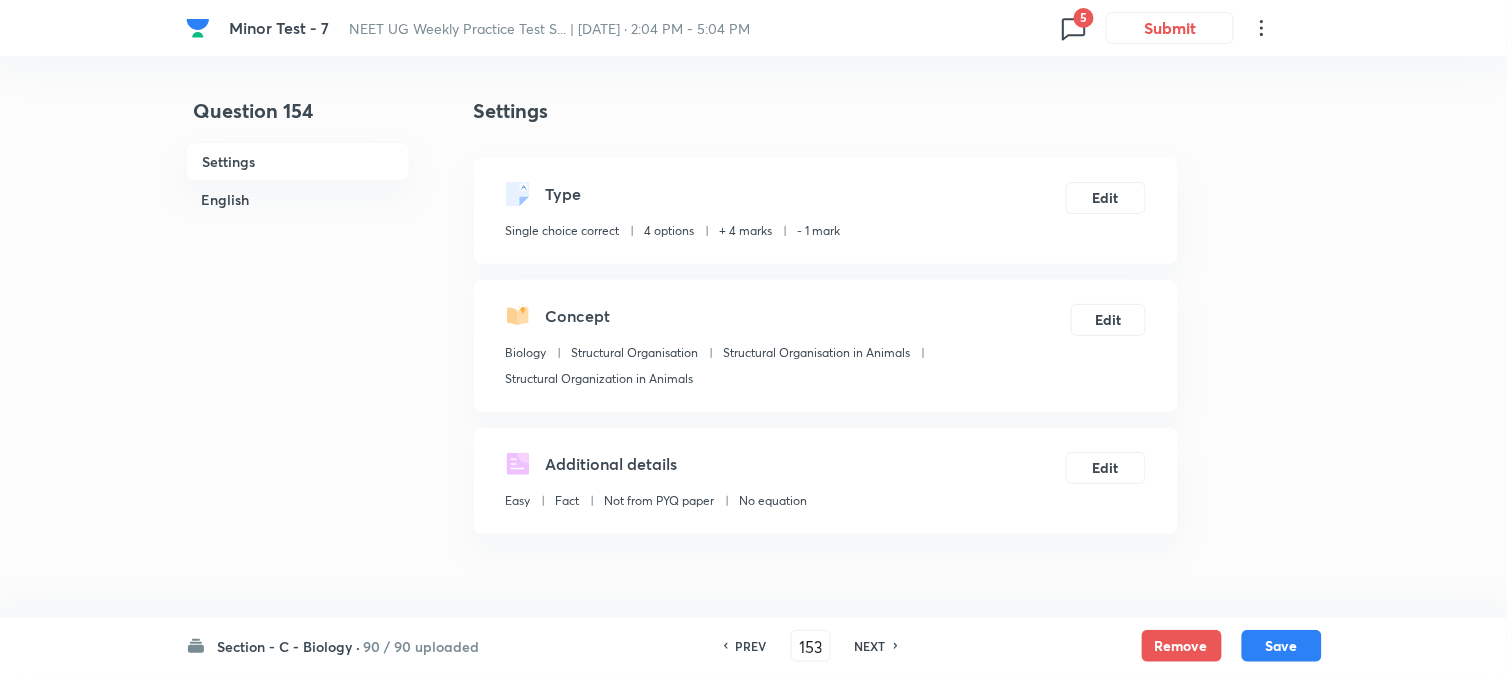 click on "PREV" at bounding box center [751, 646] 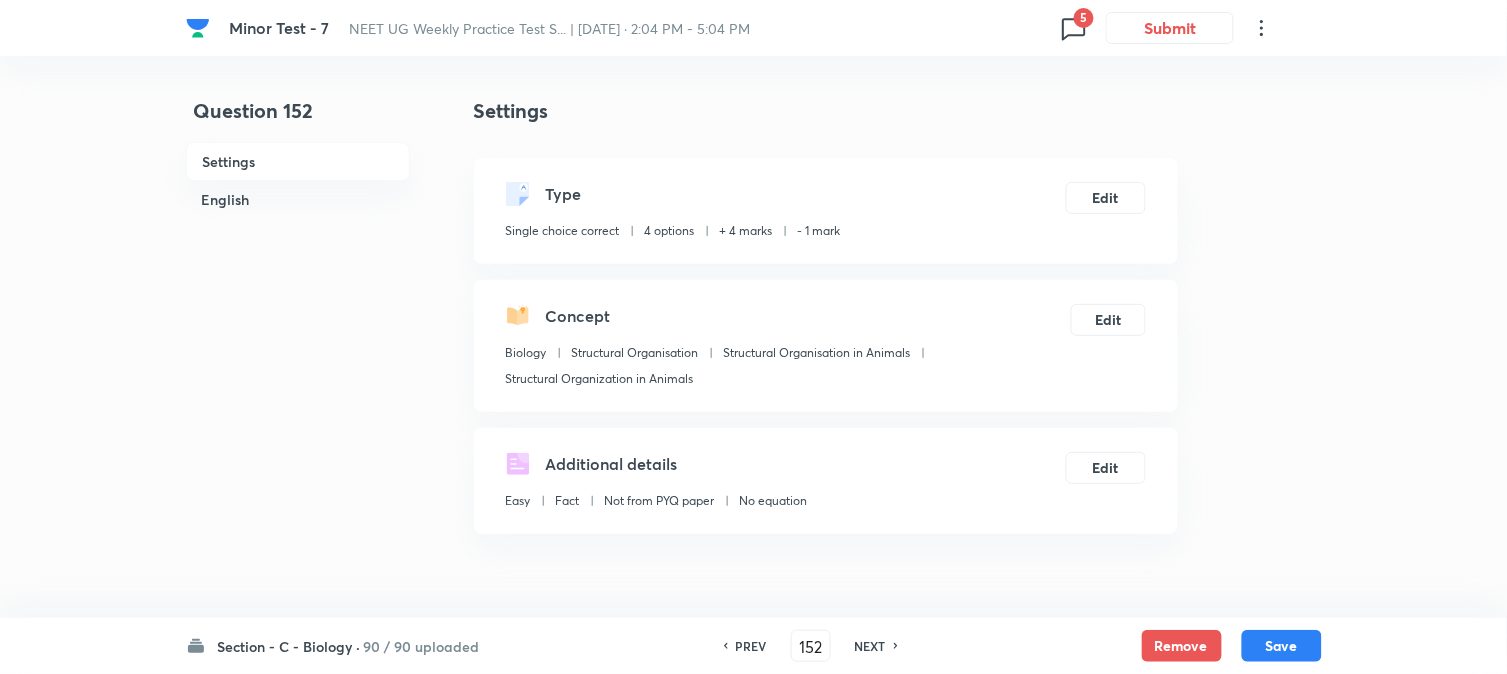 click on "PREV" at bounding box center [751, 646] 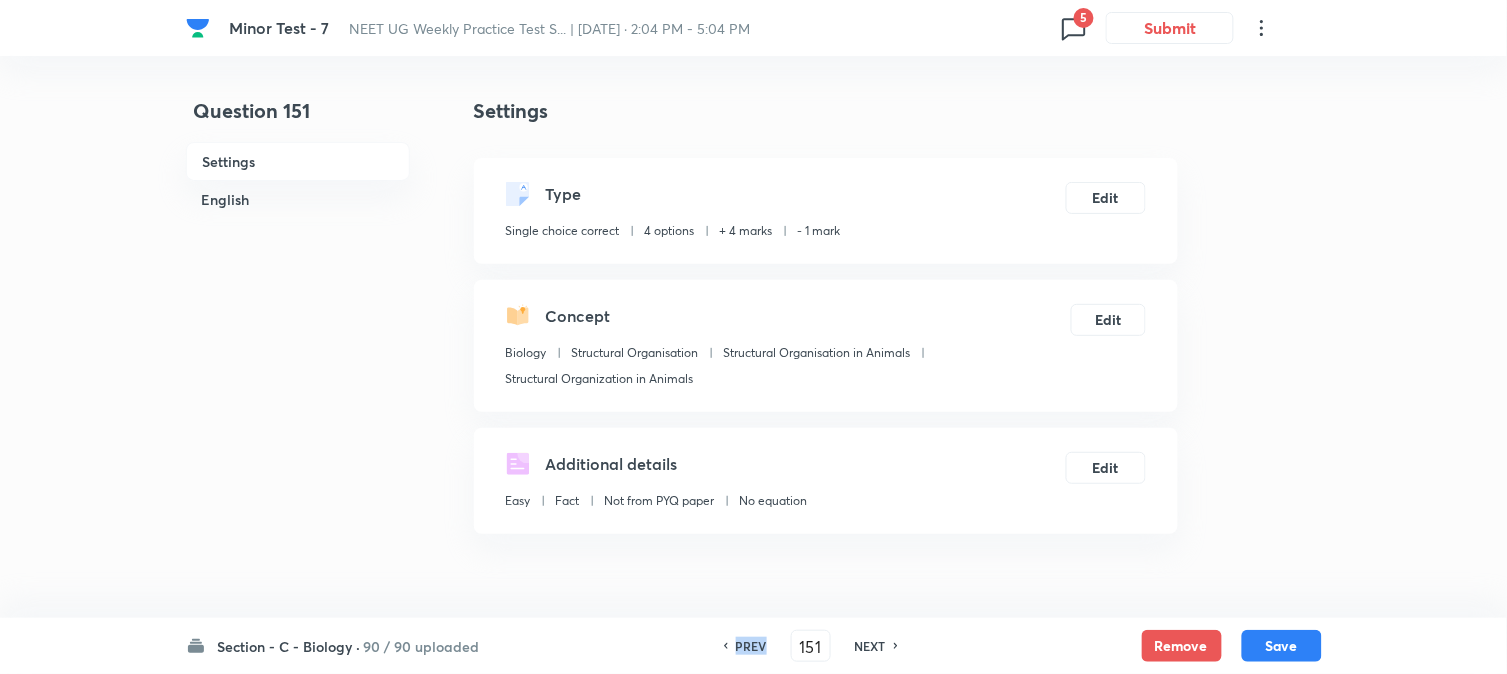 click on "PREV" at bounding box center [751, 646] 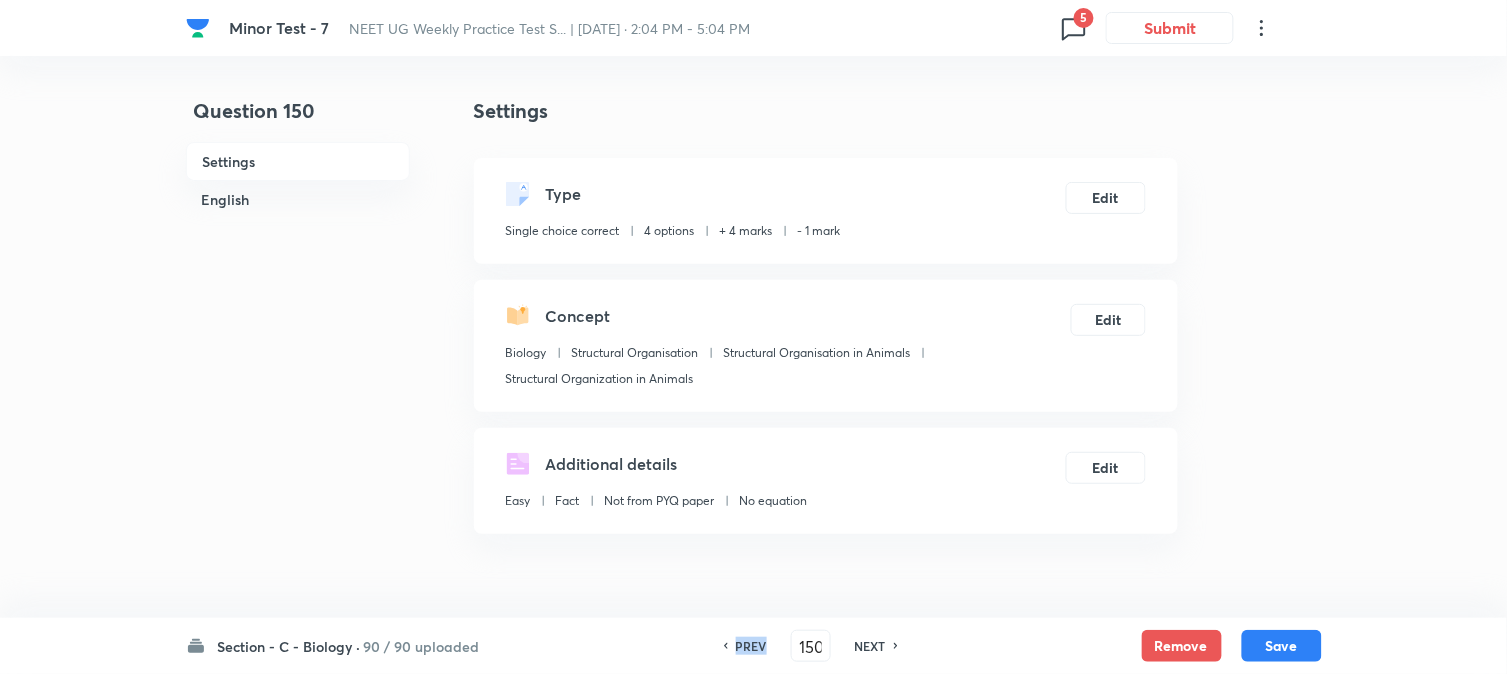 click on "PREV" at bounding box center [751, 646] 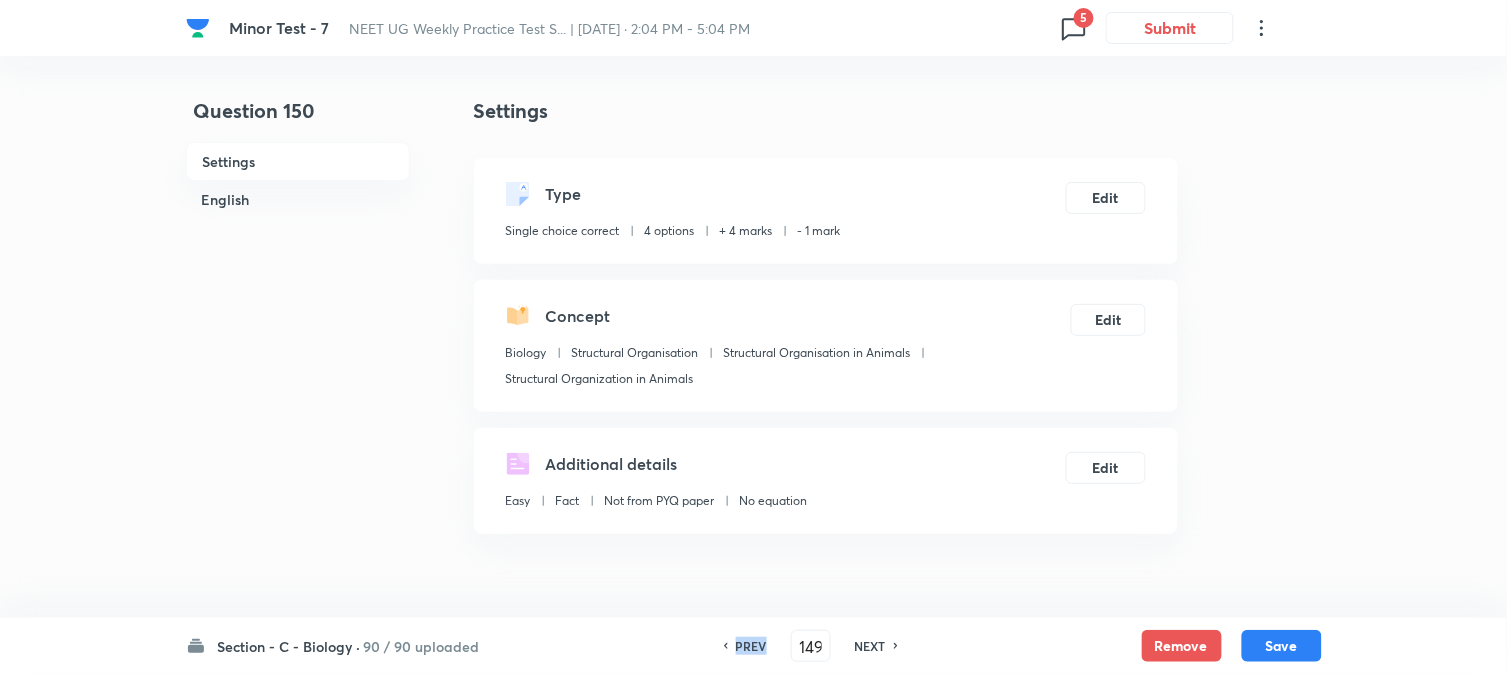 click on "PREV" at bounding box center [751, 646] 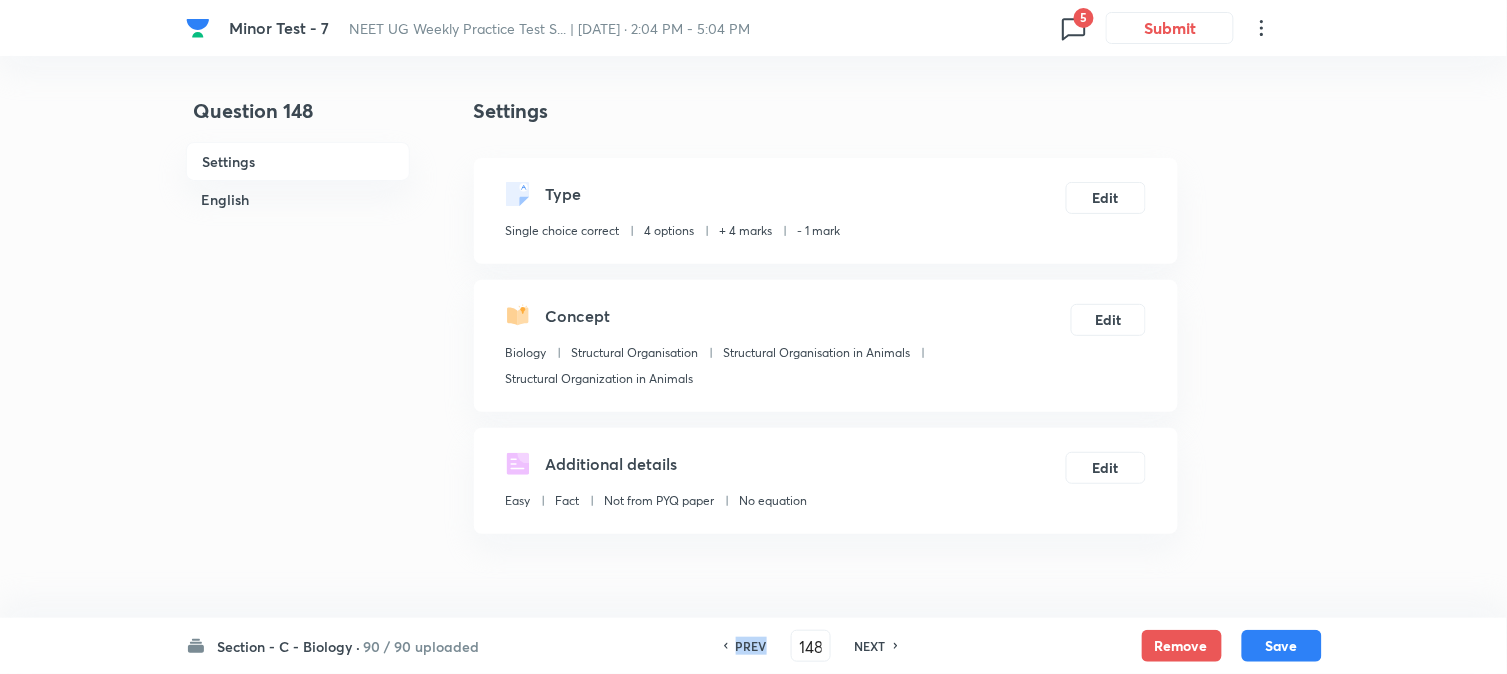 click on "PREV" at bounding box center (751, 646) 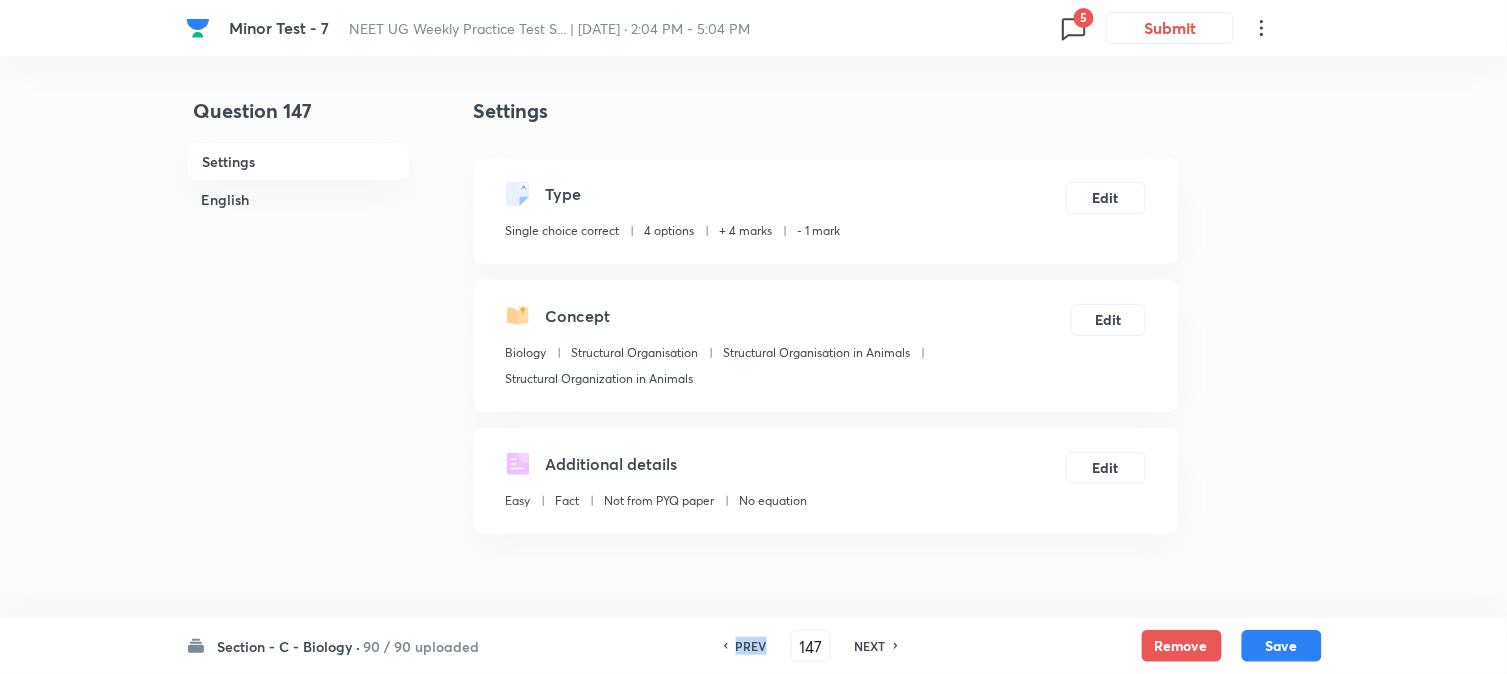 click on "PREV" at bounding box center [751, 646] 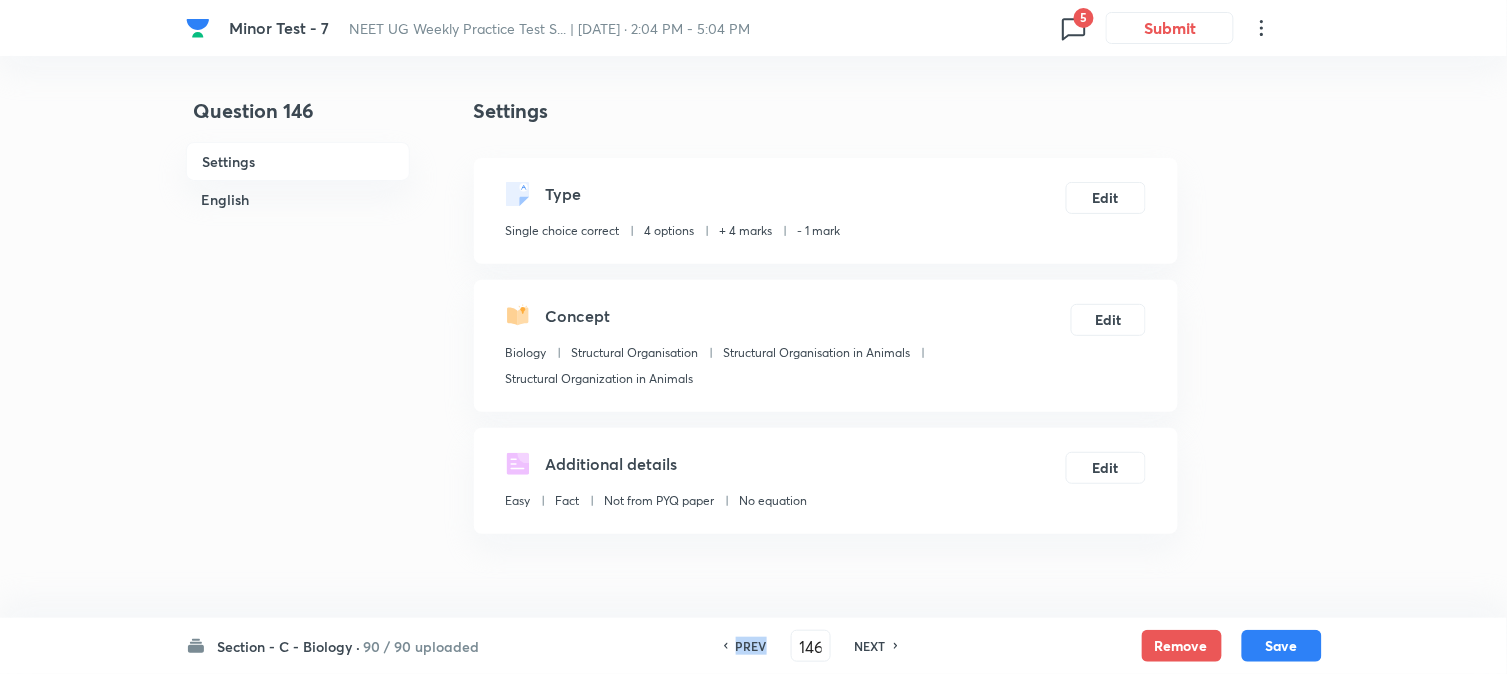 click on "PREV" at bounding box center (751, 646) 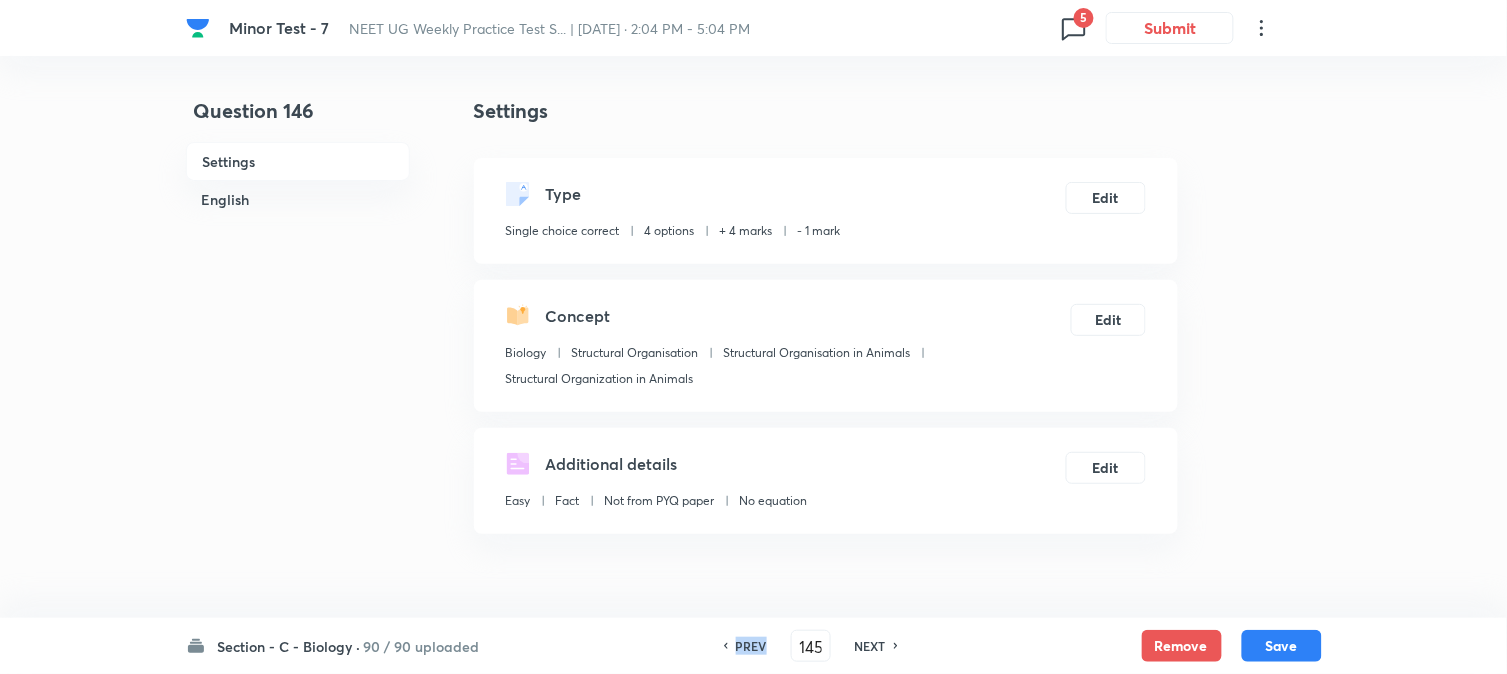 click on "PREV" at bounding box center [751, 646] 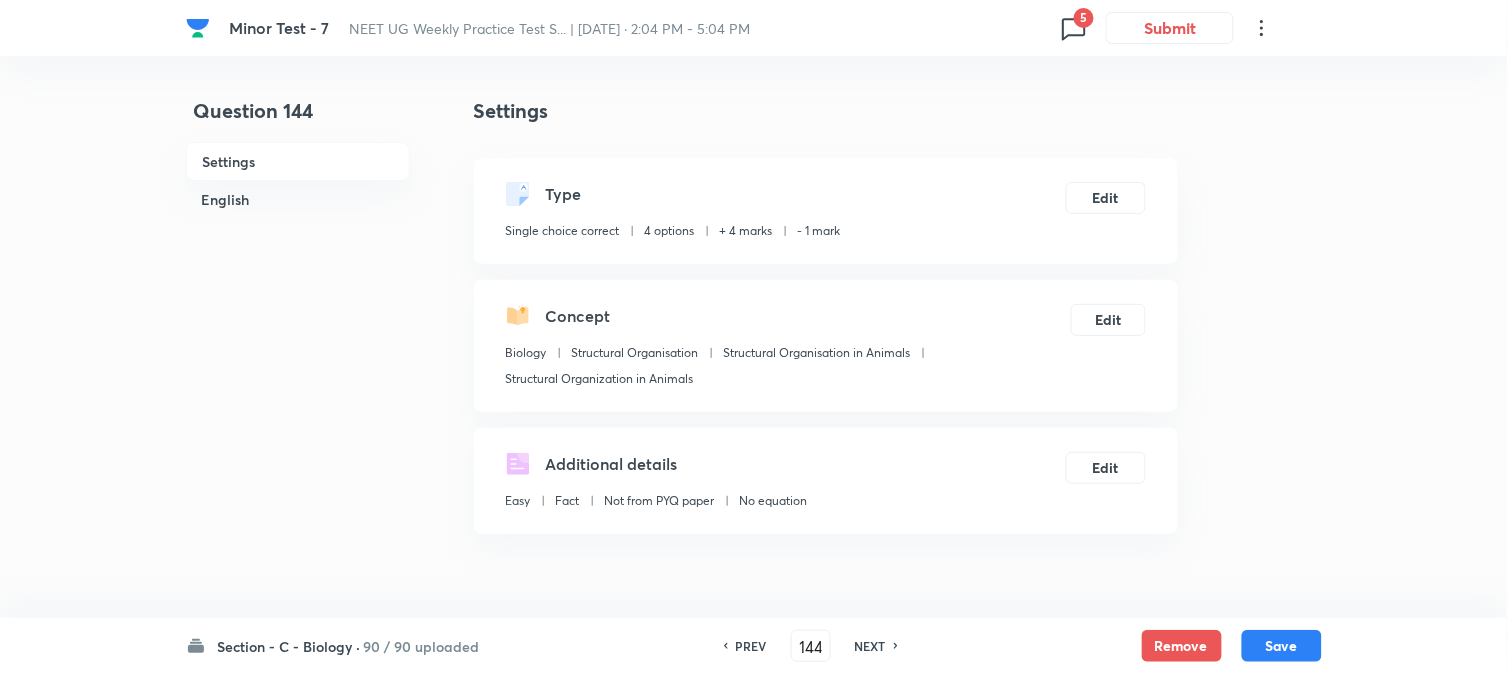 click on "PREV" at bounding box center [751, 646] 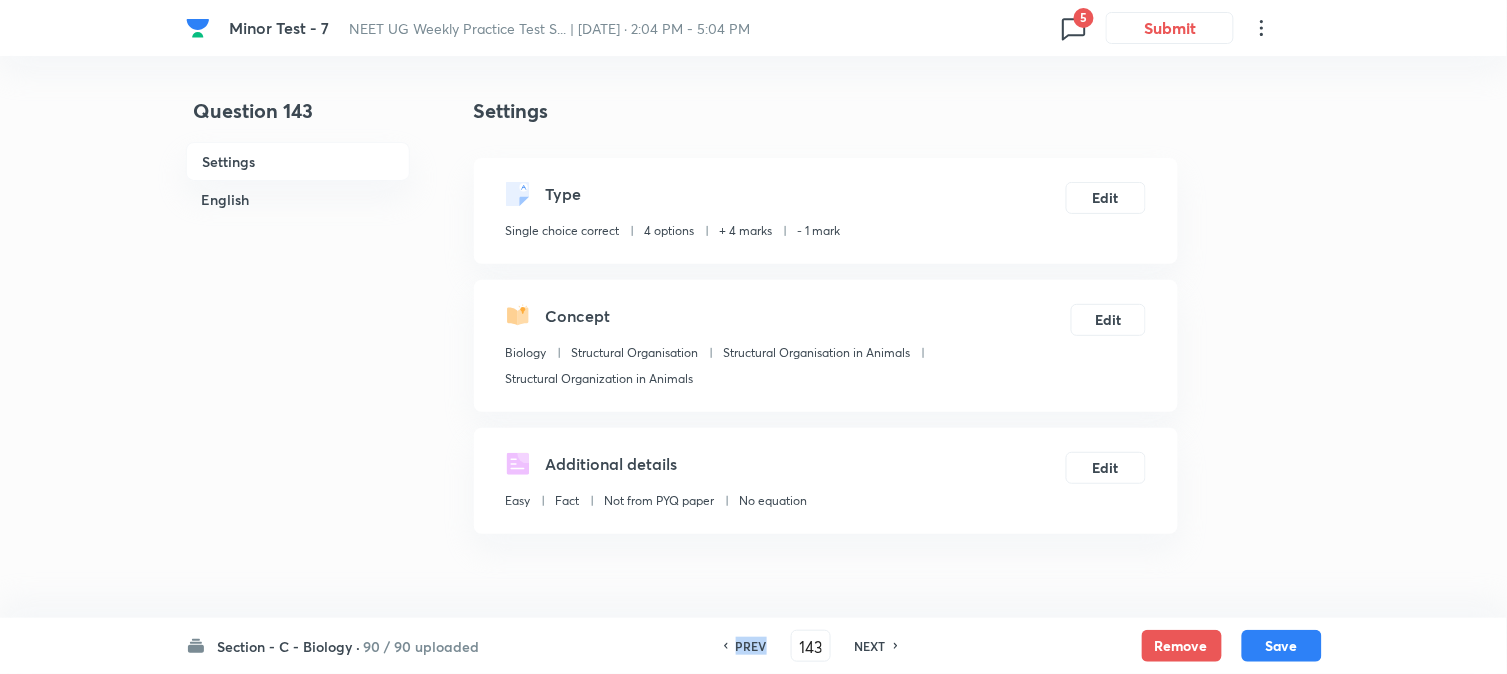 click on "PREV" at bounding box center (751, 646) 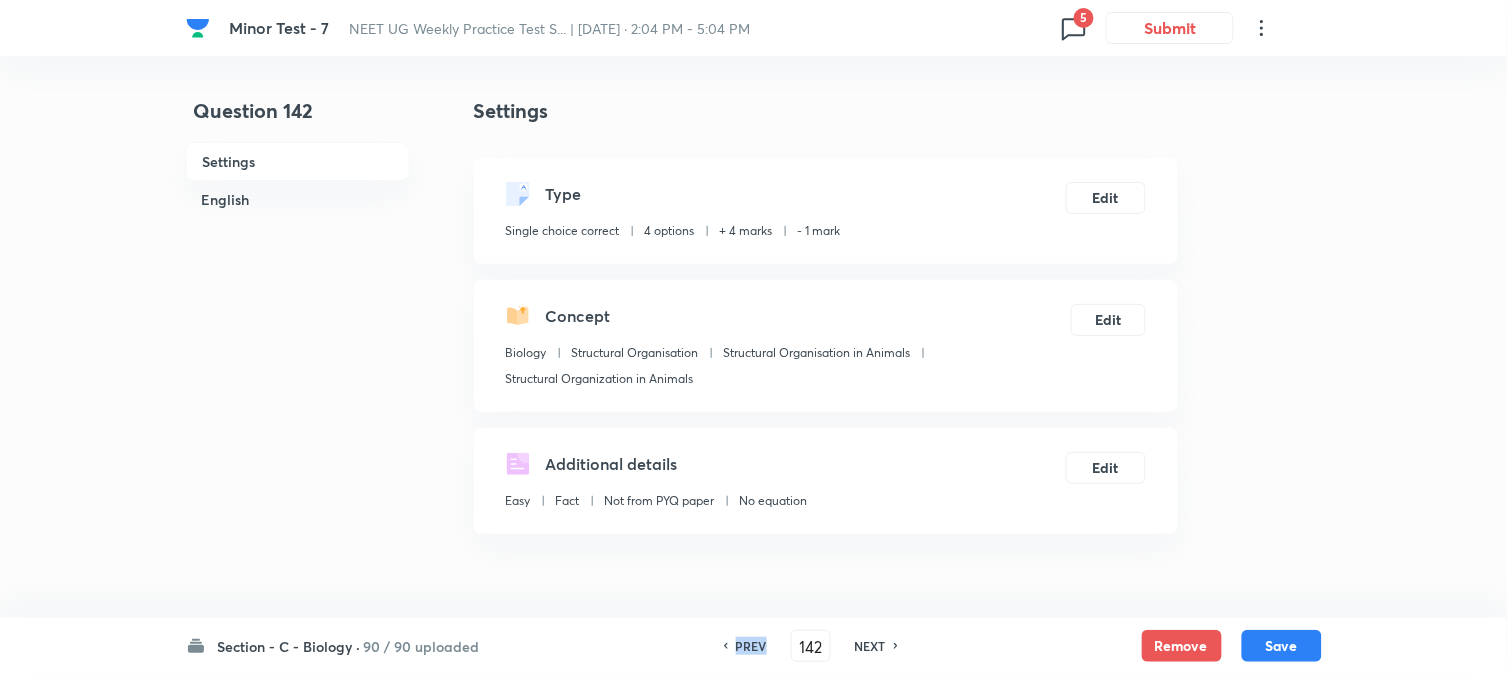 click on "PREV" at bounding box center [751, 646] 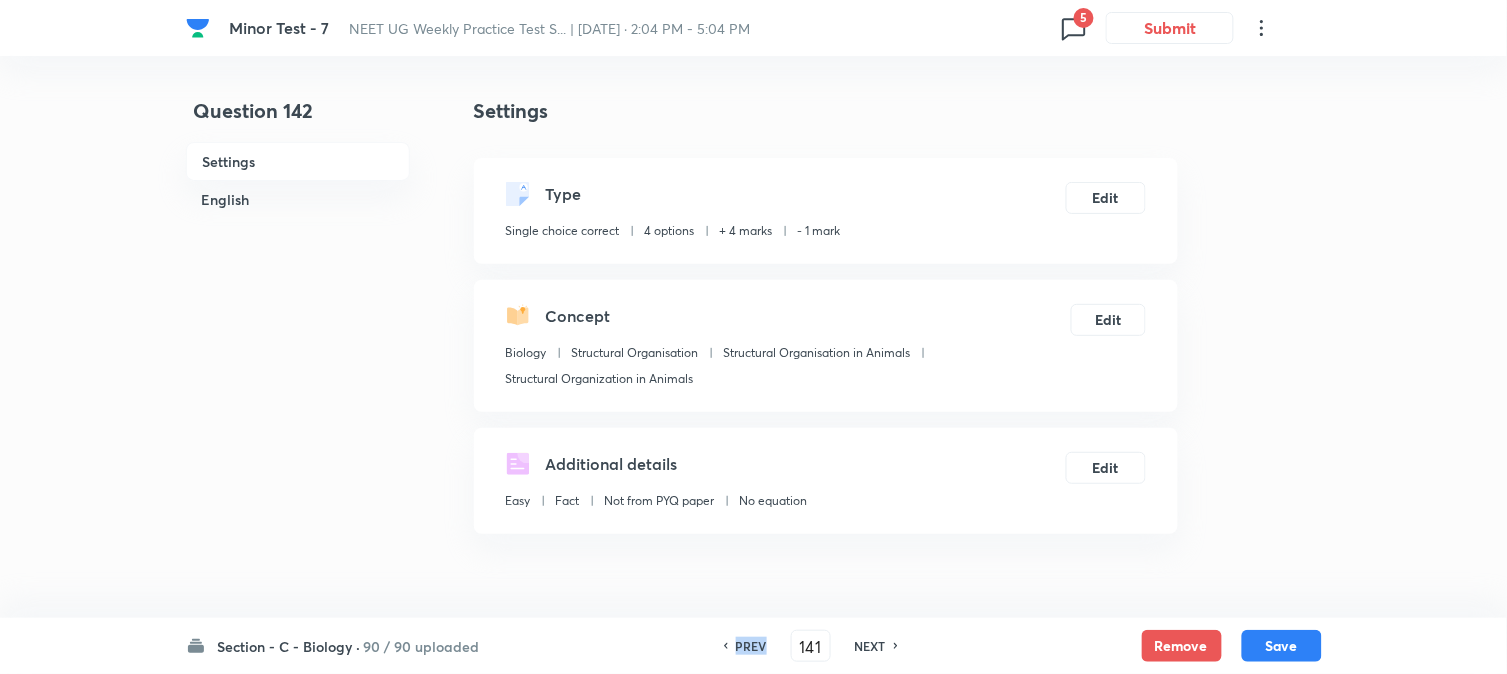 click on "PREV" at bounding box center (751, 646) 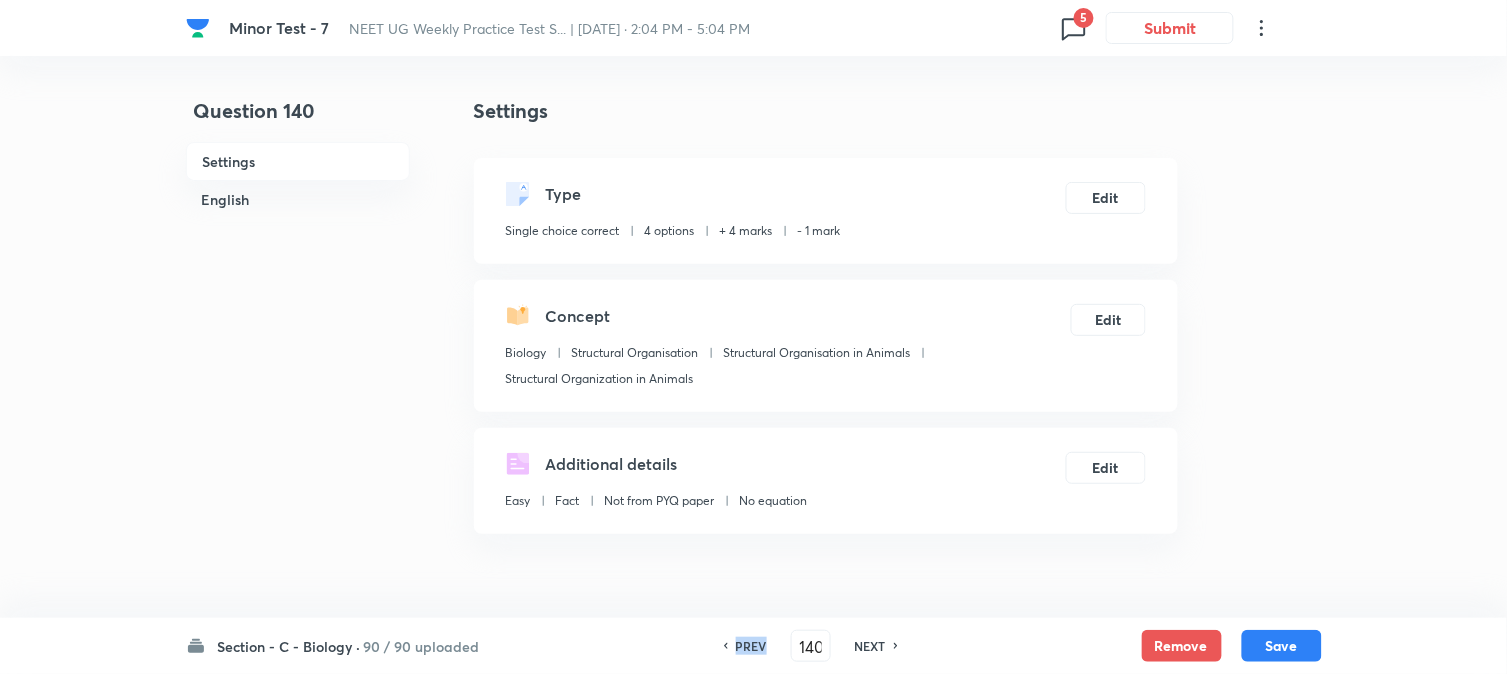 click on "PREV" at bounding box center [751, 646] 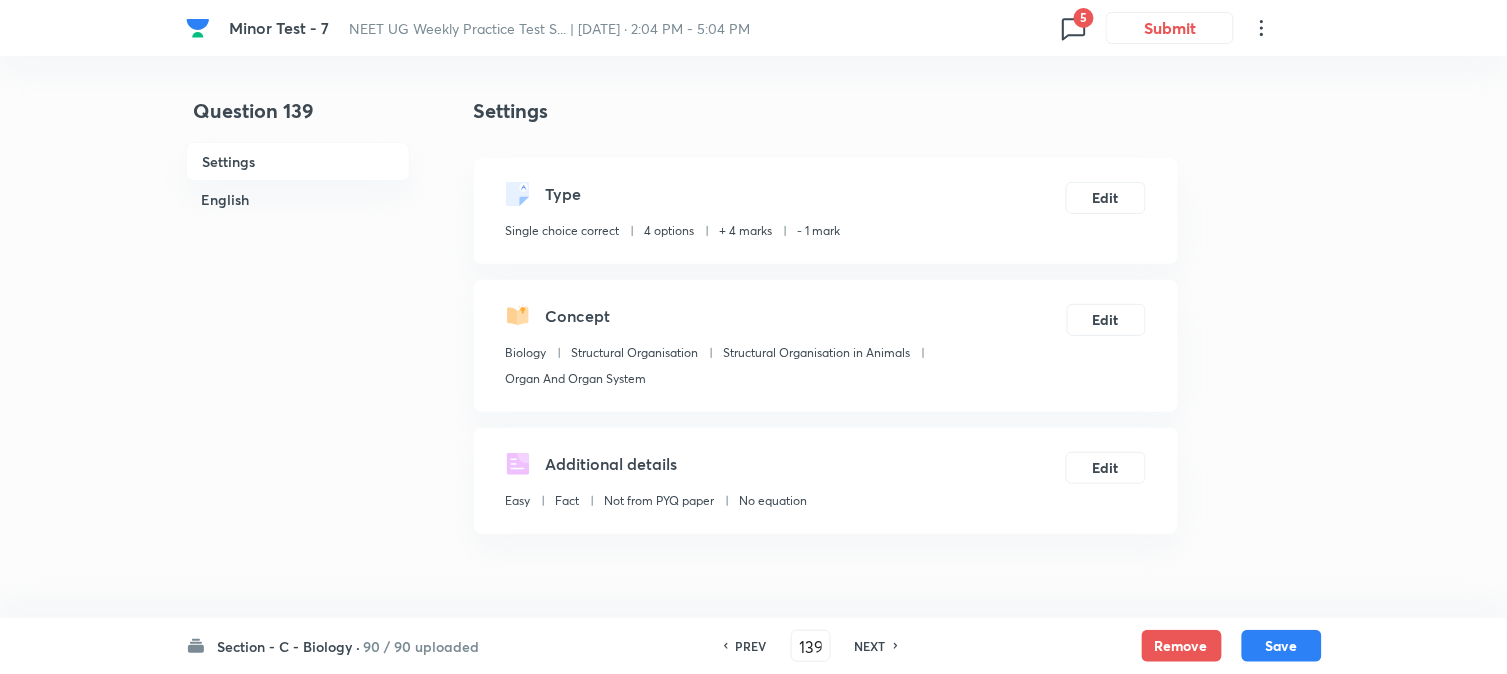 click on "PREV" at bounding box center (751, 646) 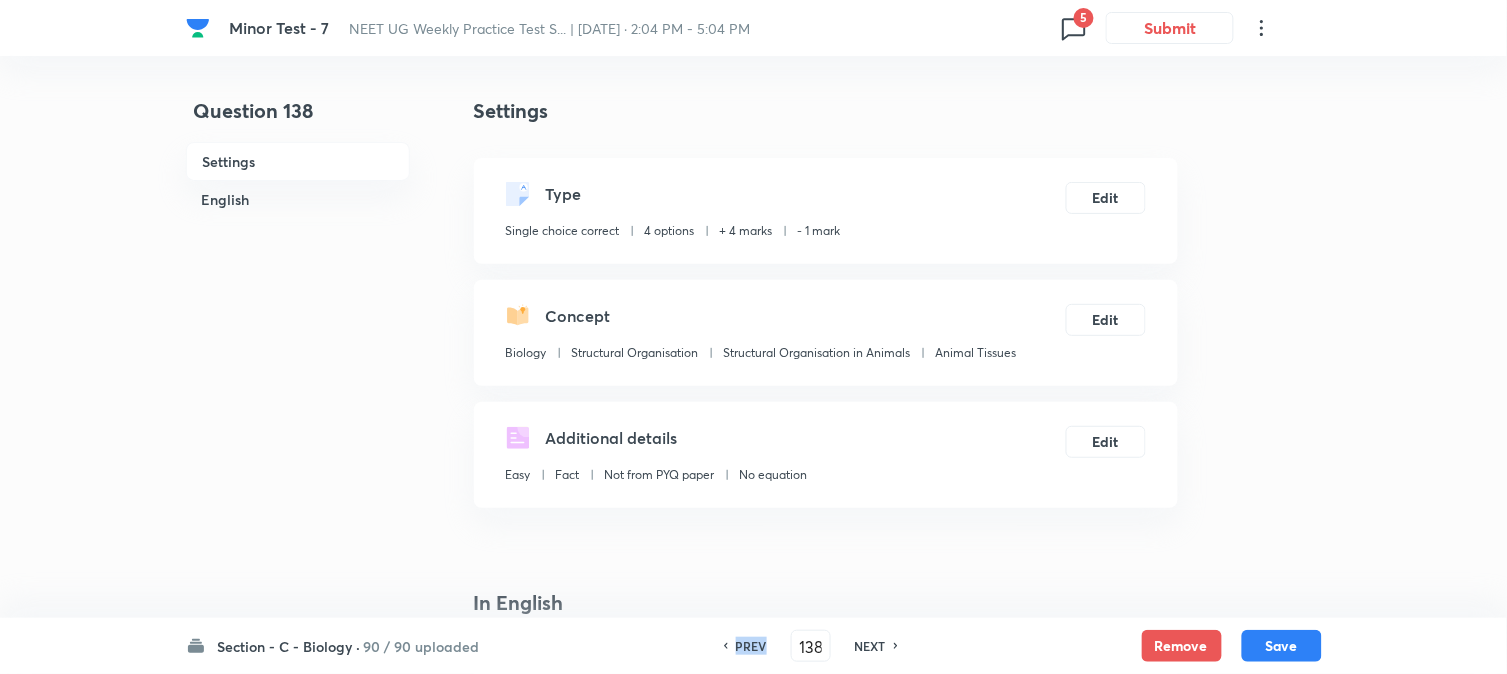 click on "PREV" at bounding box center [751, 646] 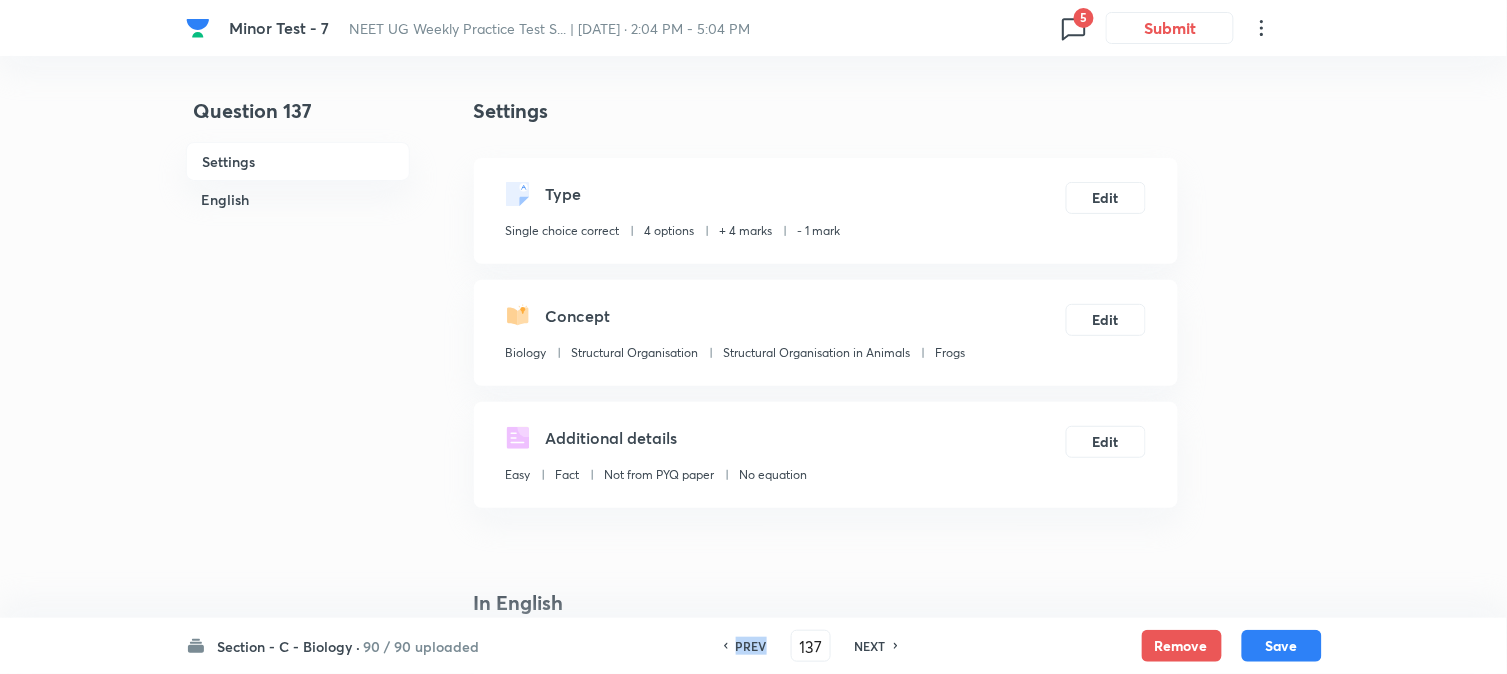 click on "PREV" at bounding box center [751, 646] 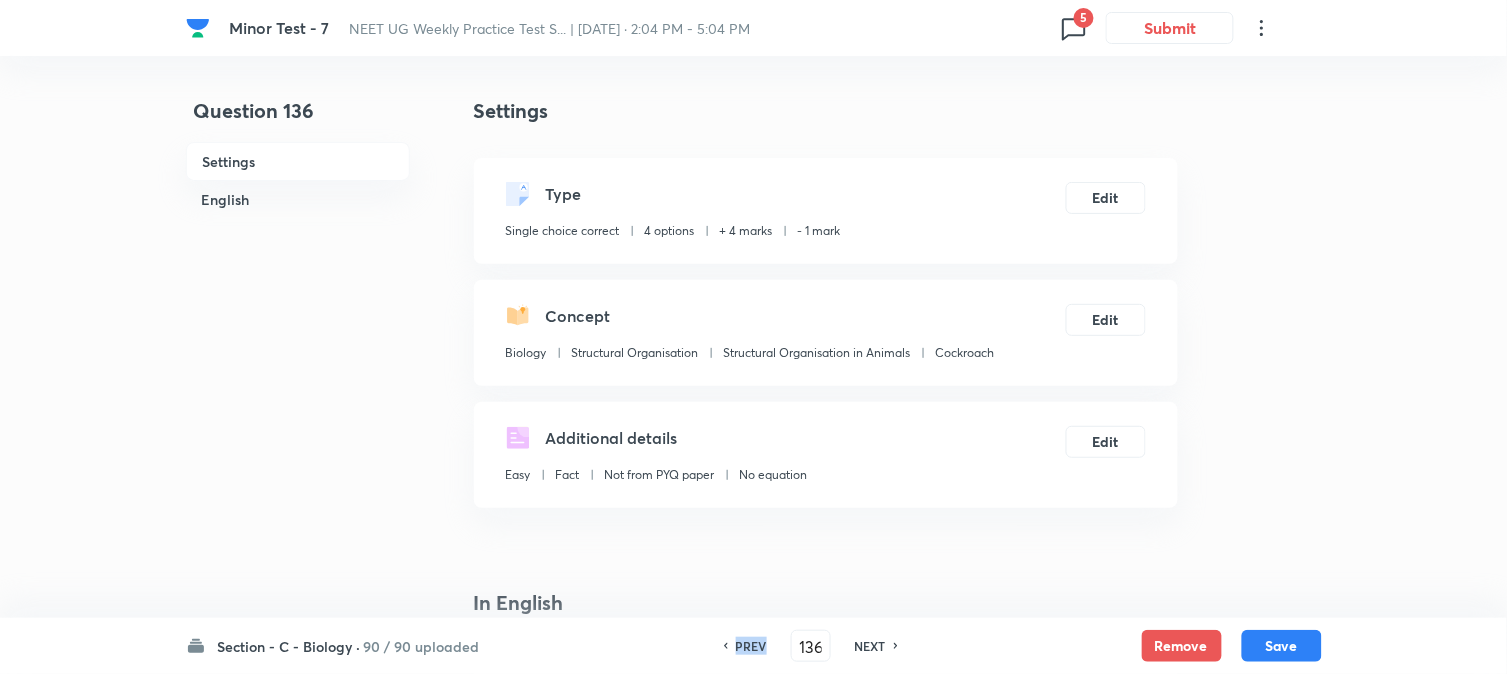 click on "PREV" at bounding box center (751, 646) 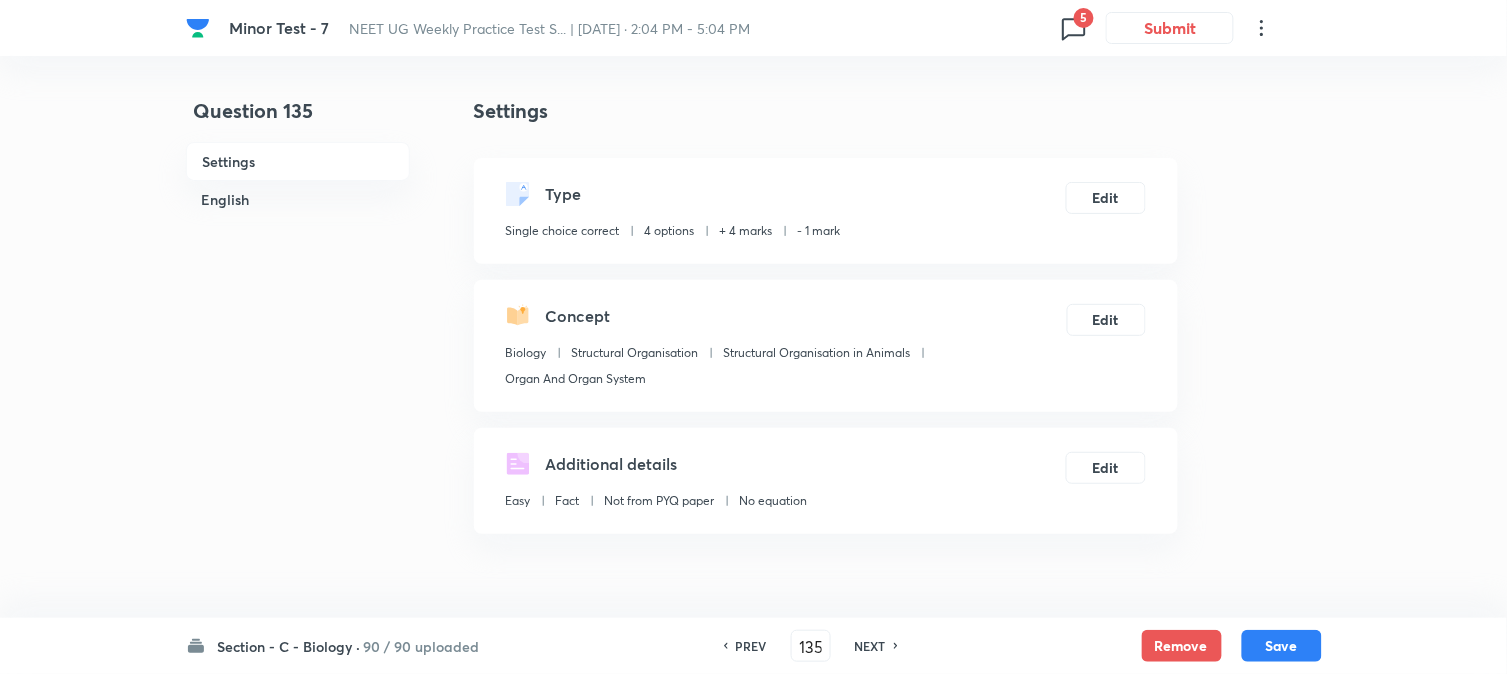 click on "PREV" at bounding box center (751, 646) 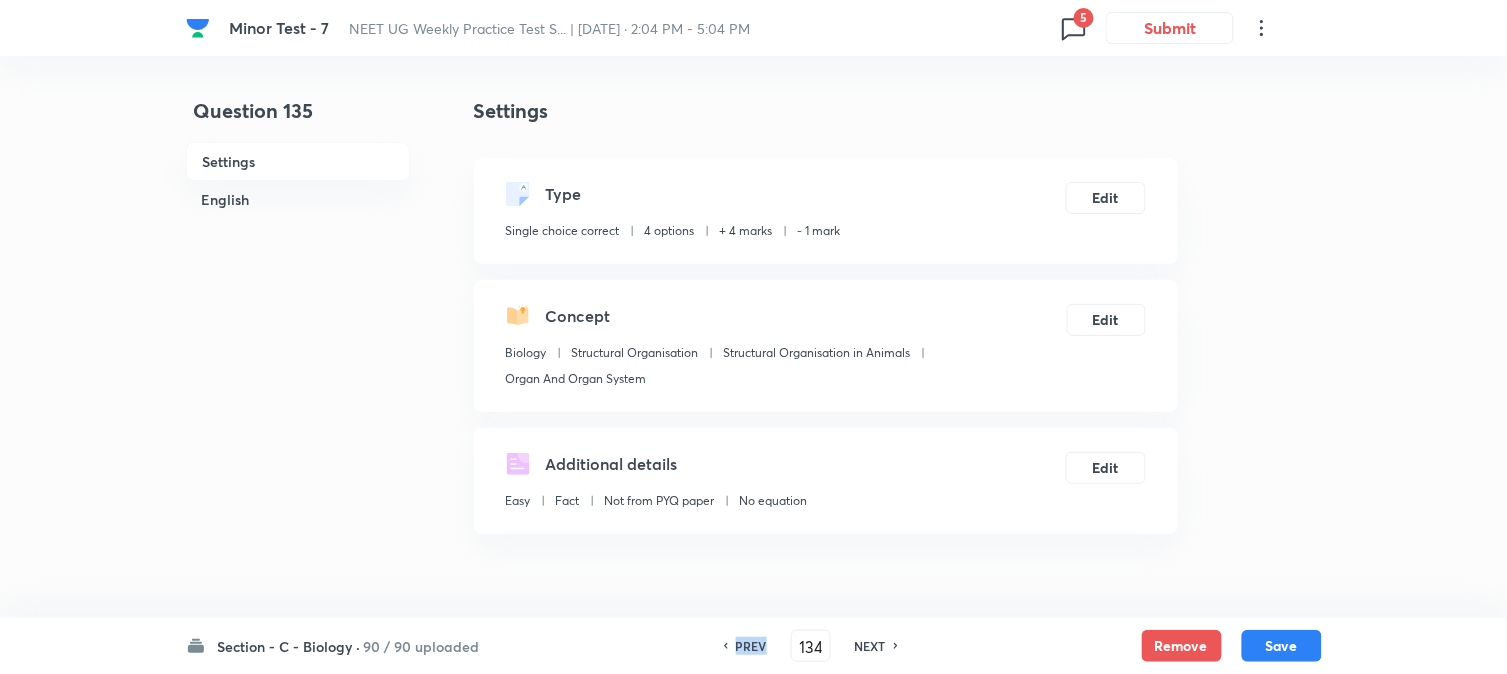 click on "PREV" at bounding box center [751, 646] 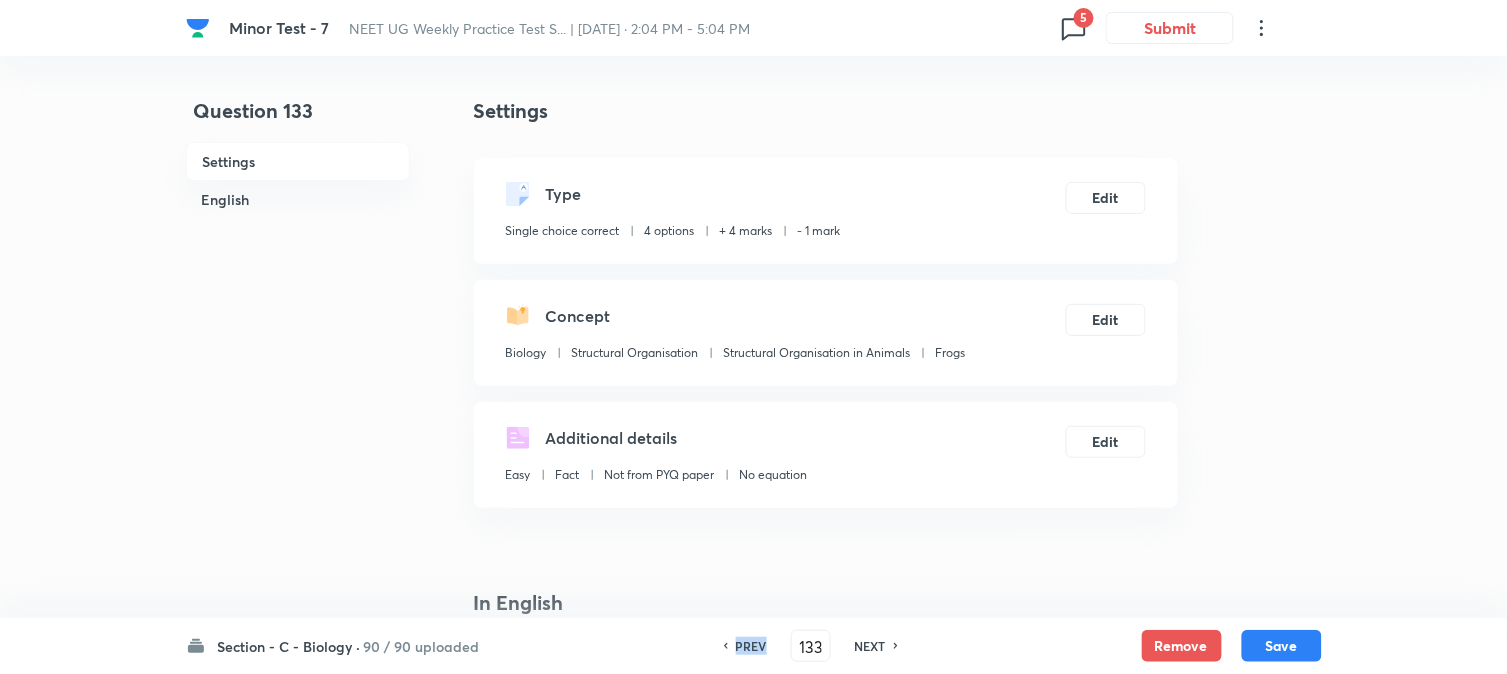 click on "PREV" at bounding box center (751, 646) 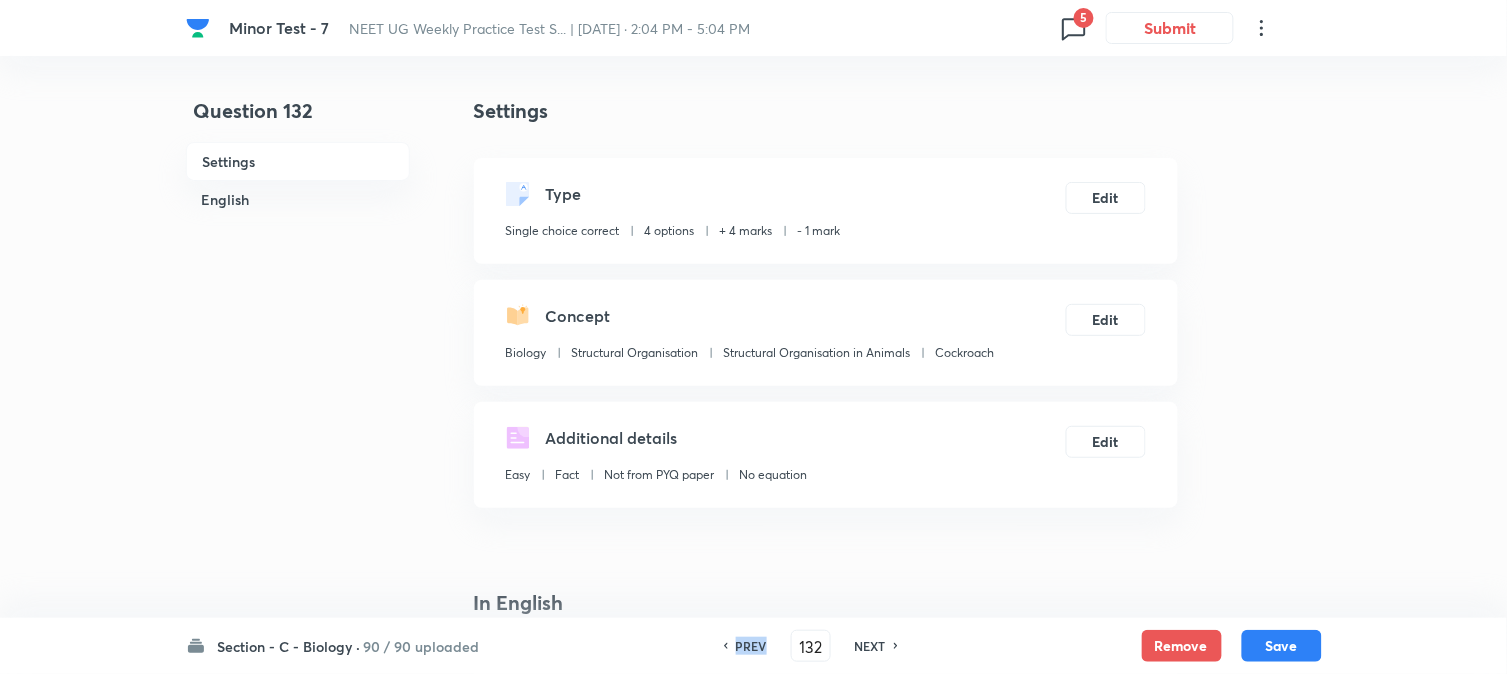 click on "PREV" at bounding box center (751, 646) 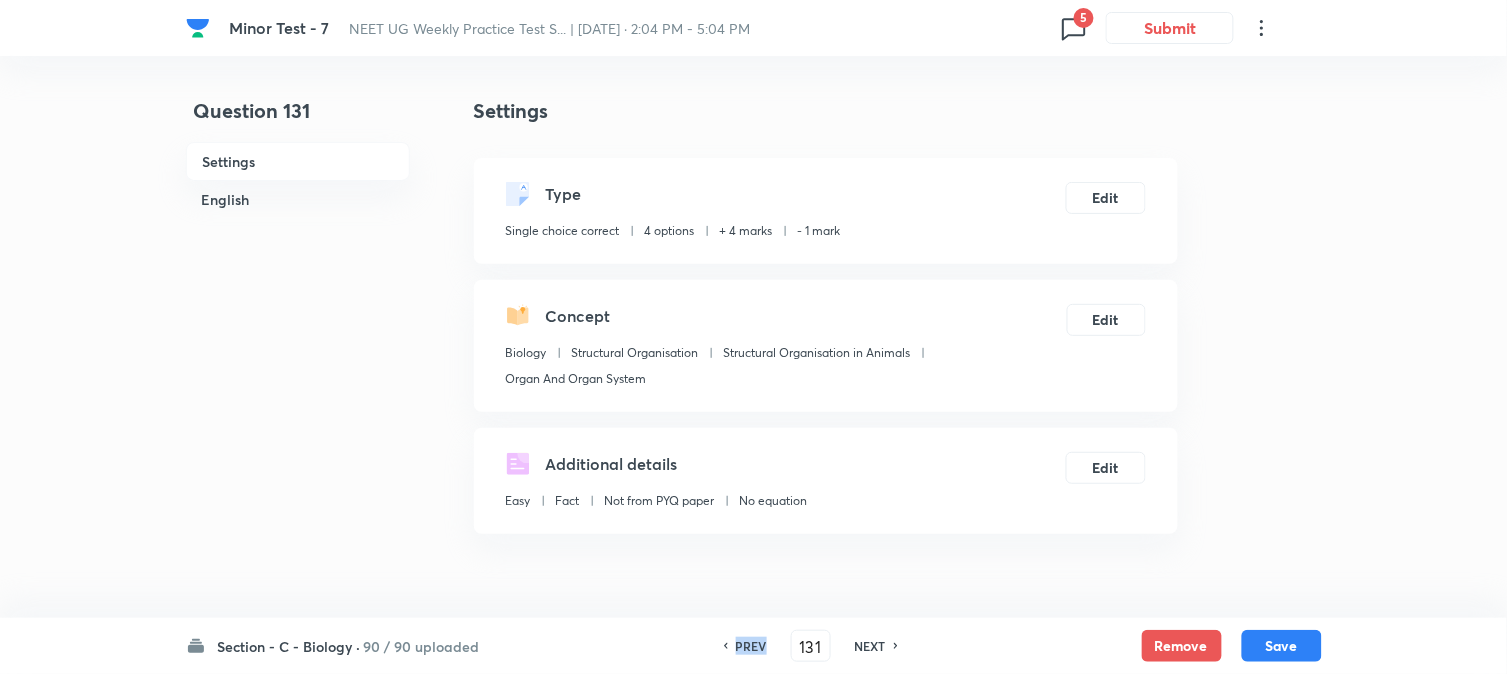 click on "PREV" at bounding box center [751, 646] 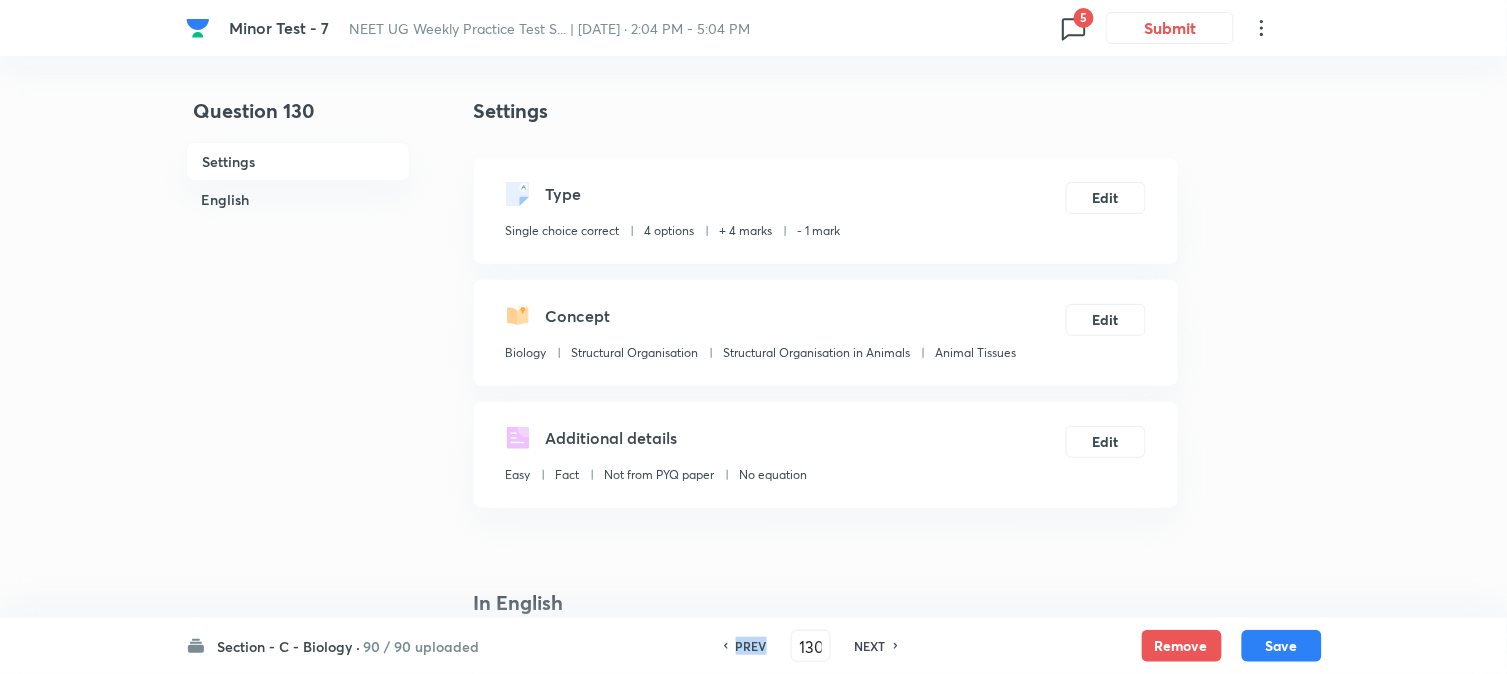 click on "PREV" at bounding box center (751, 646) 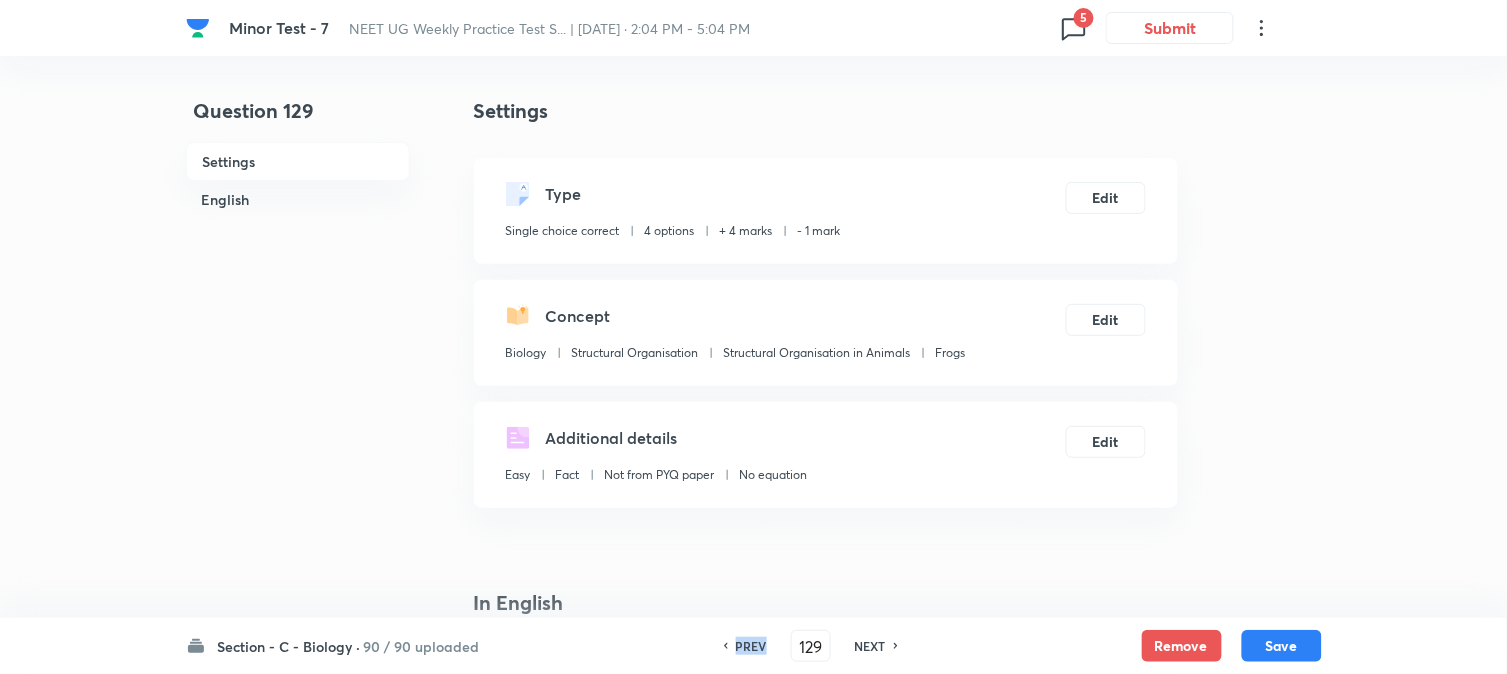 click on "PREV" at bounding box center [751, 646] 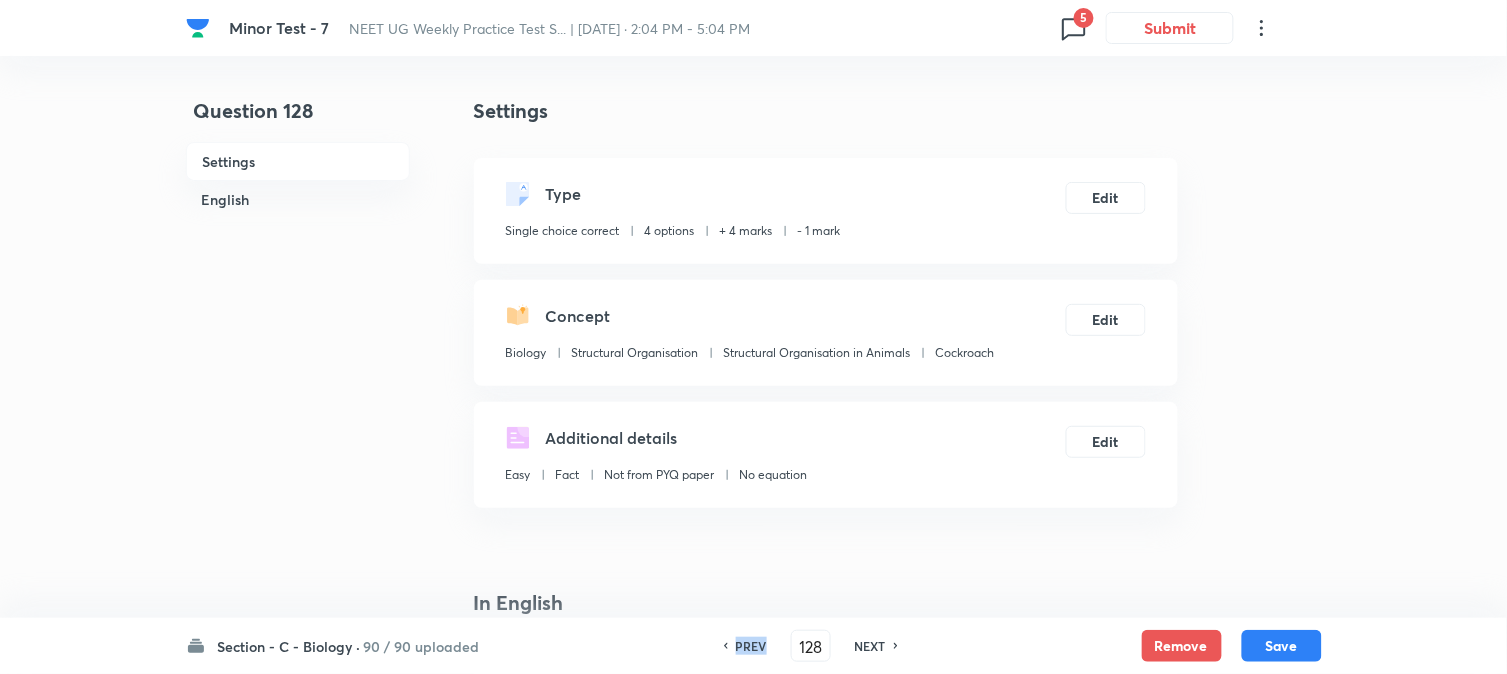 click on "PREV" at bounding box center [751, 646] 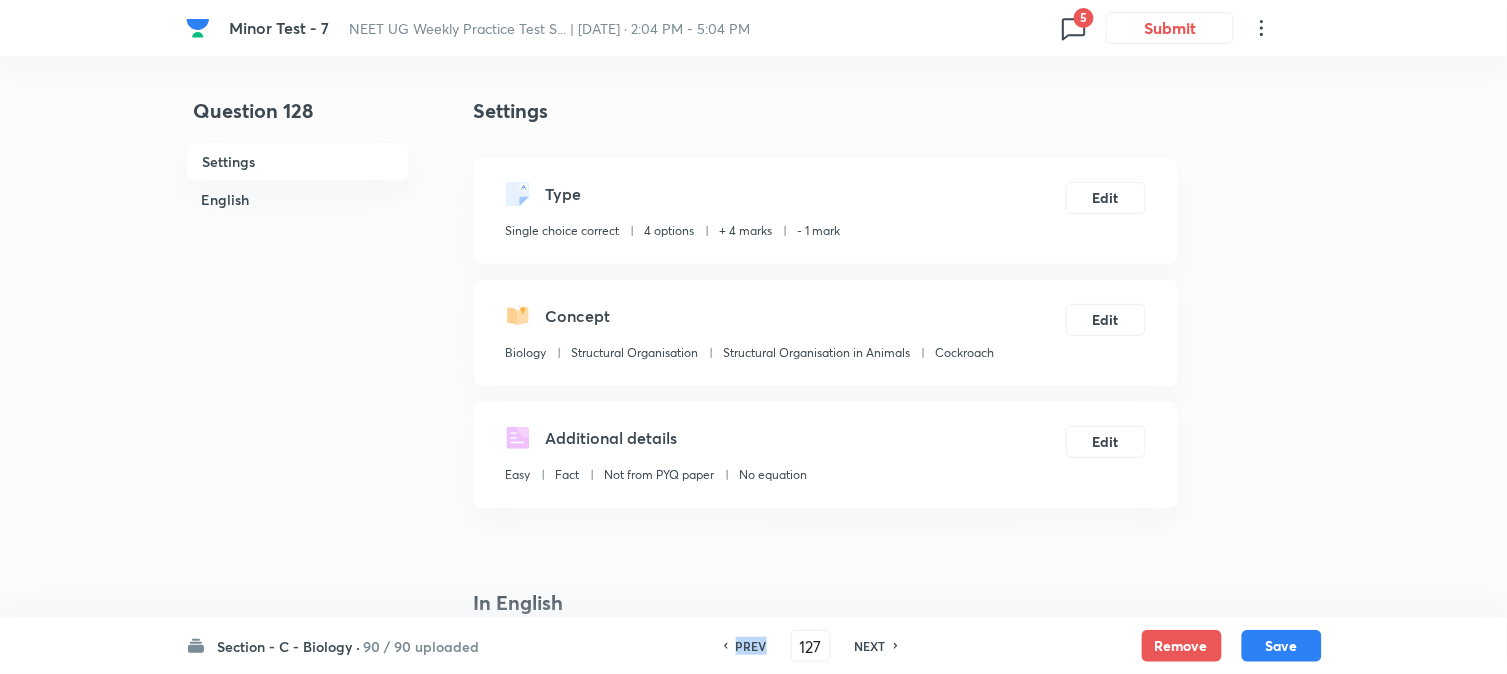 click on "PREV" at bounding box center [751, 646] 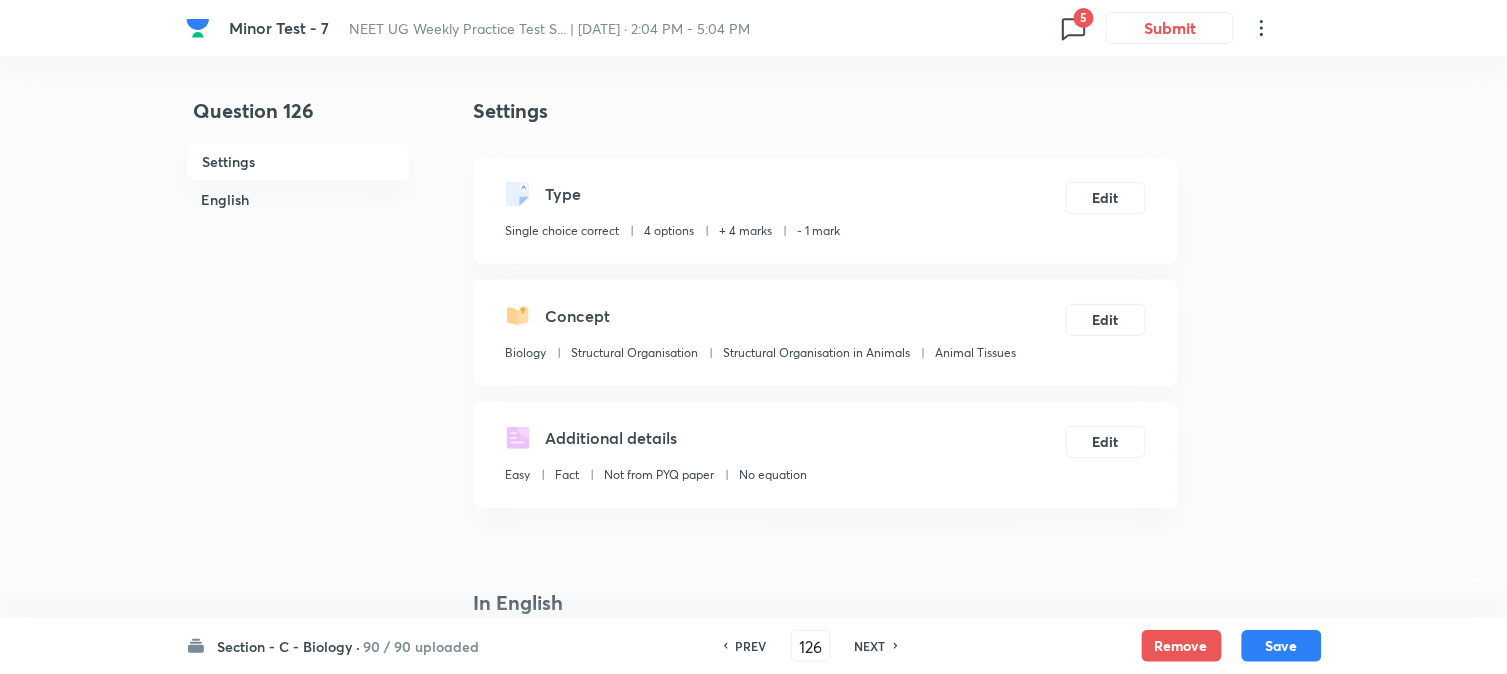 click on "PREV" at bounding box center (751, 646) 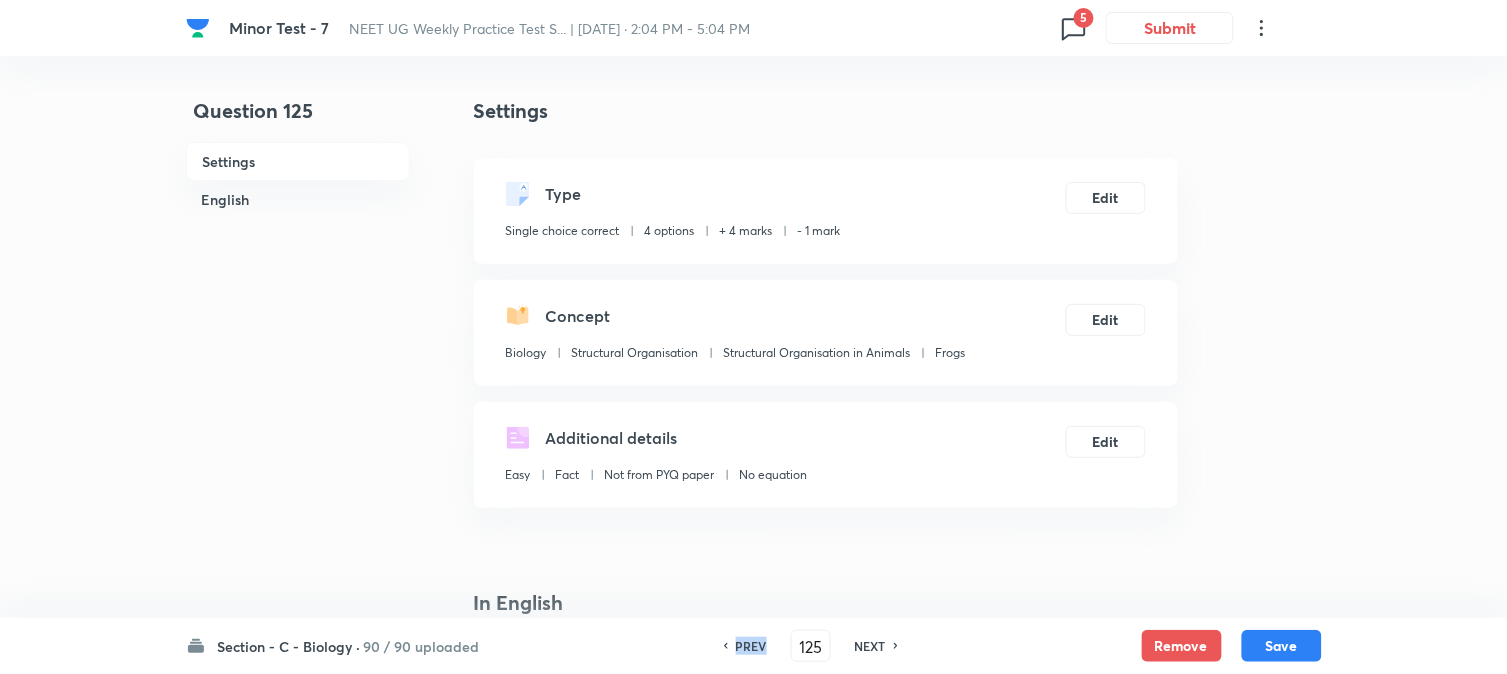 click on "PREV" at bounding box center [751, 646] 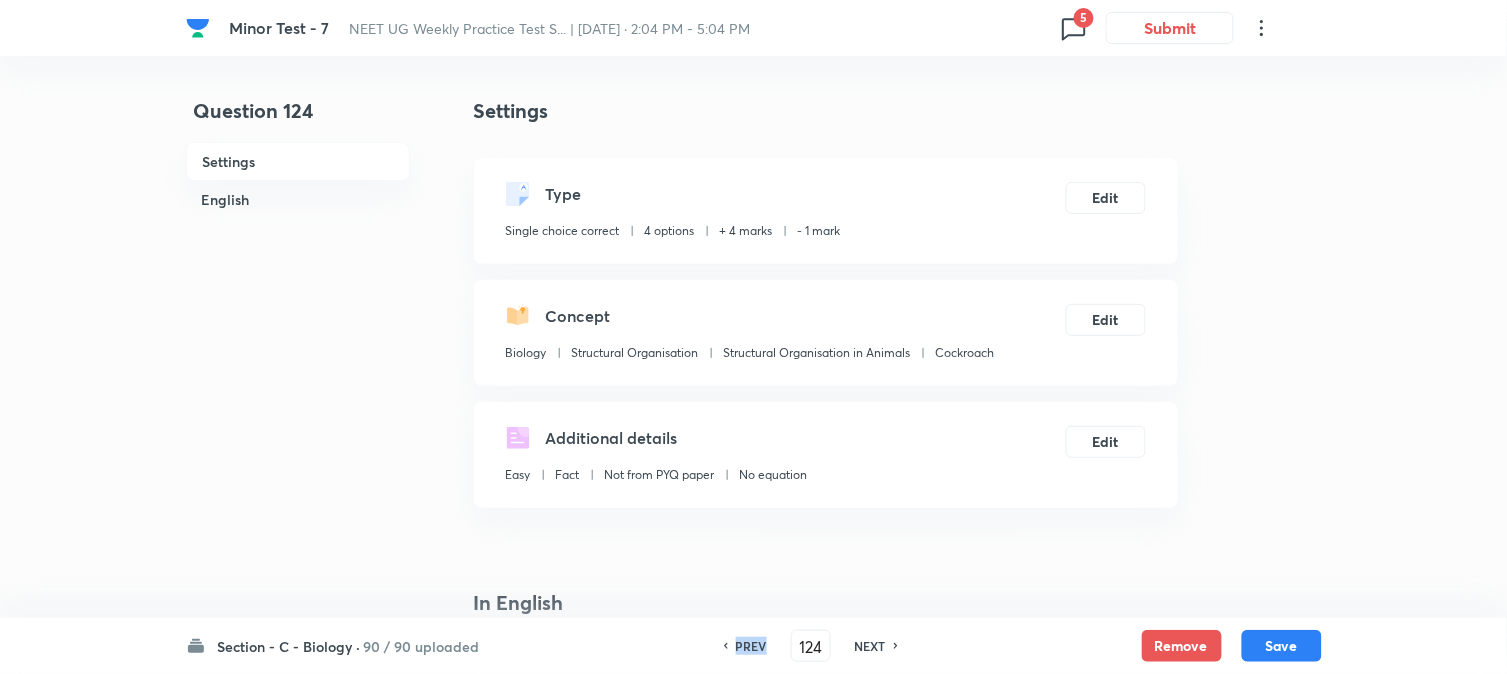 click on "PREV" at bounding box center (751, 646) 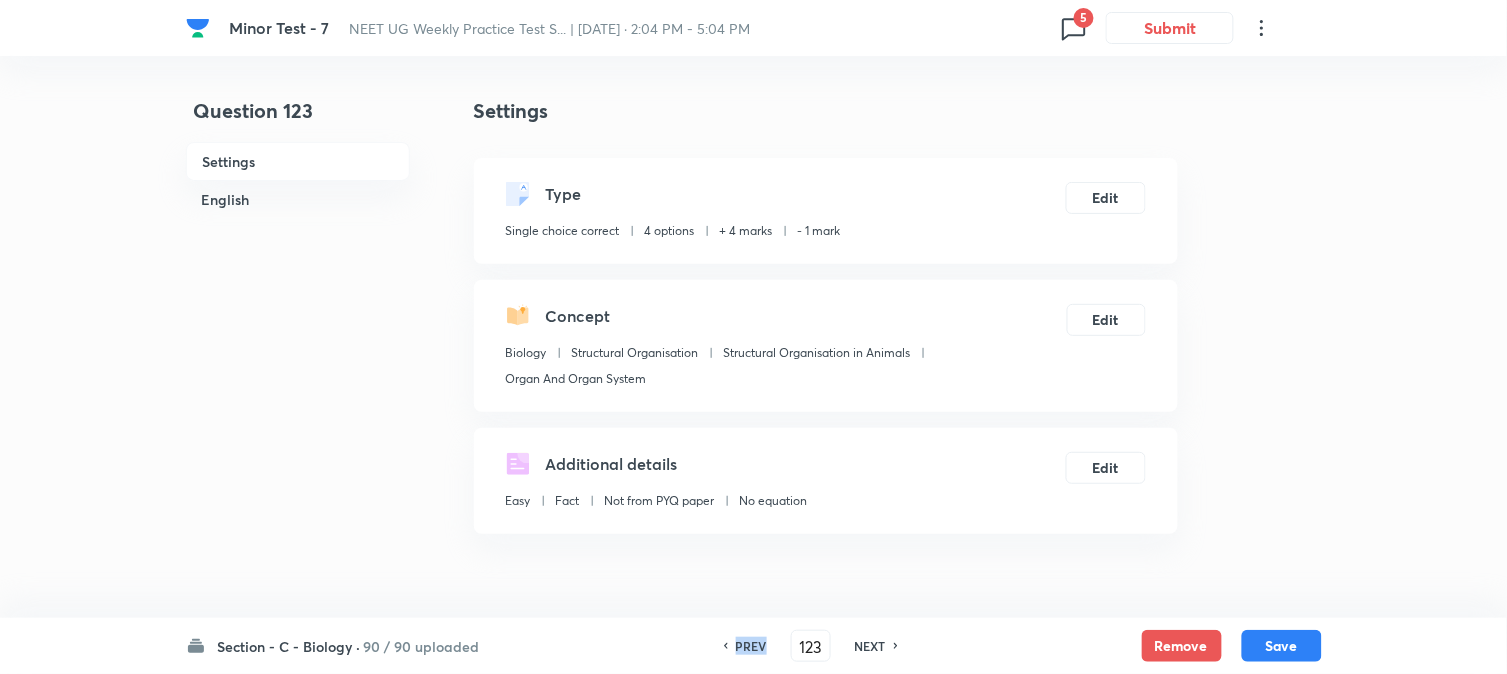 click on "PREV" at bounding box center (751, 646) 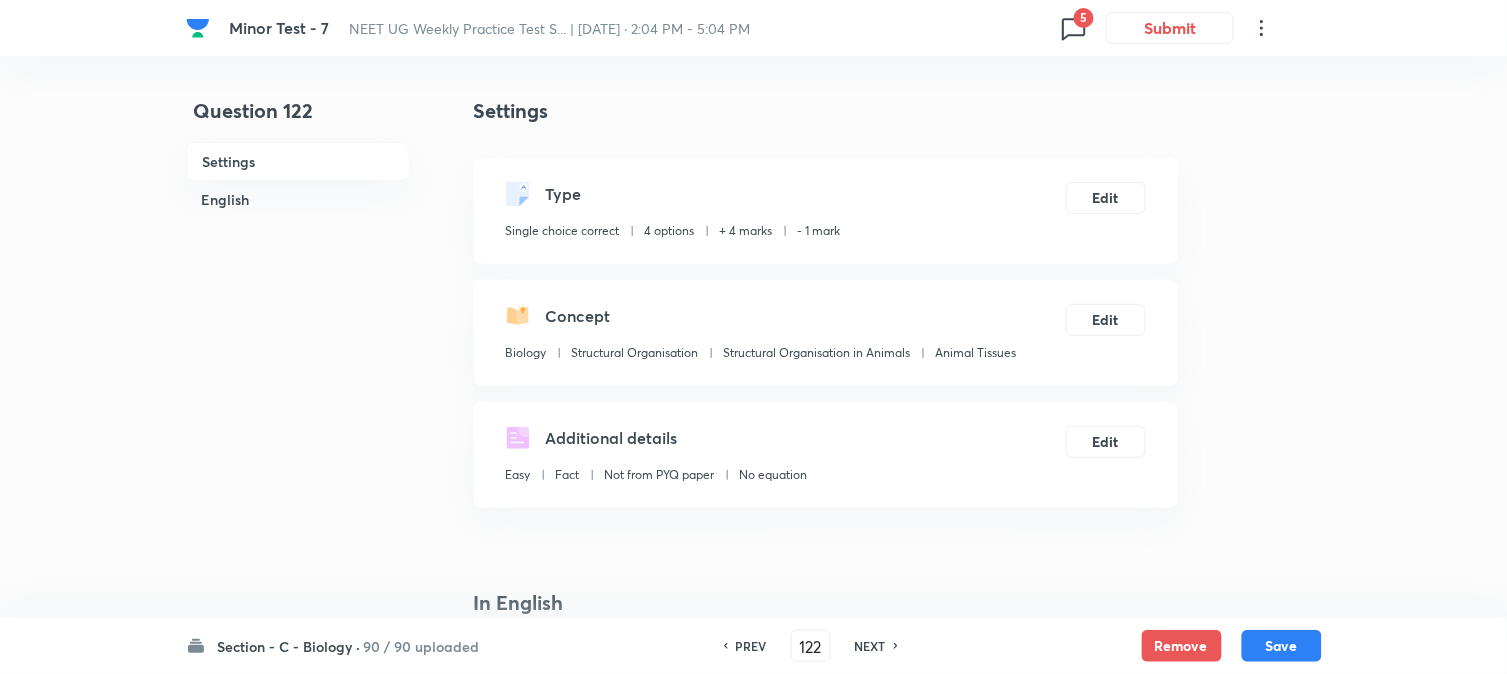 click on "PREV" at bounding box center [751, 646] 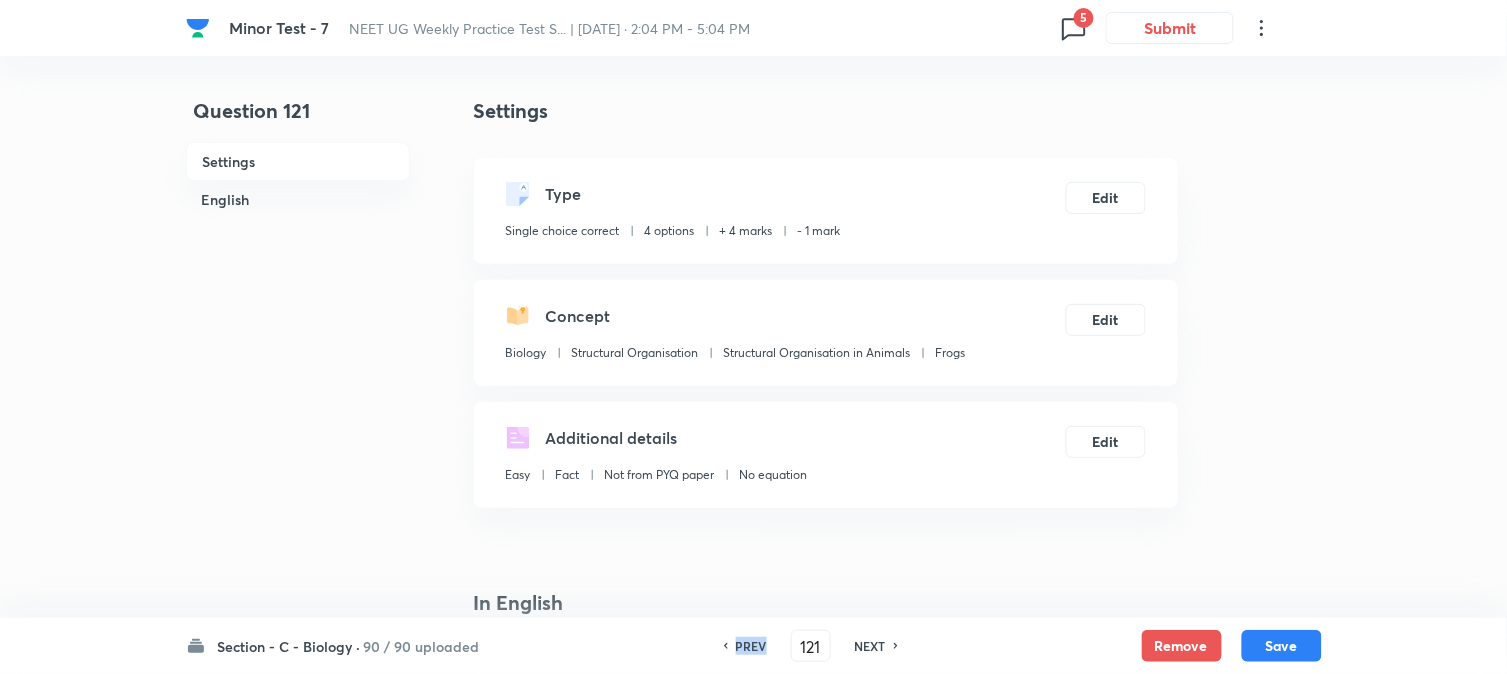 click on "PREV" at bounding box center [751, 646] 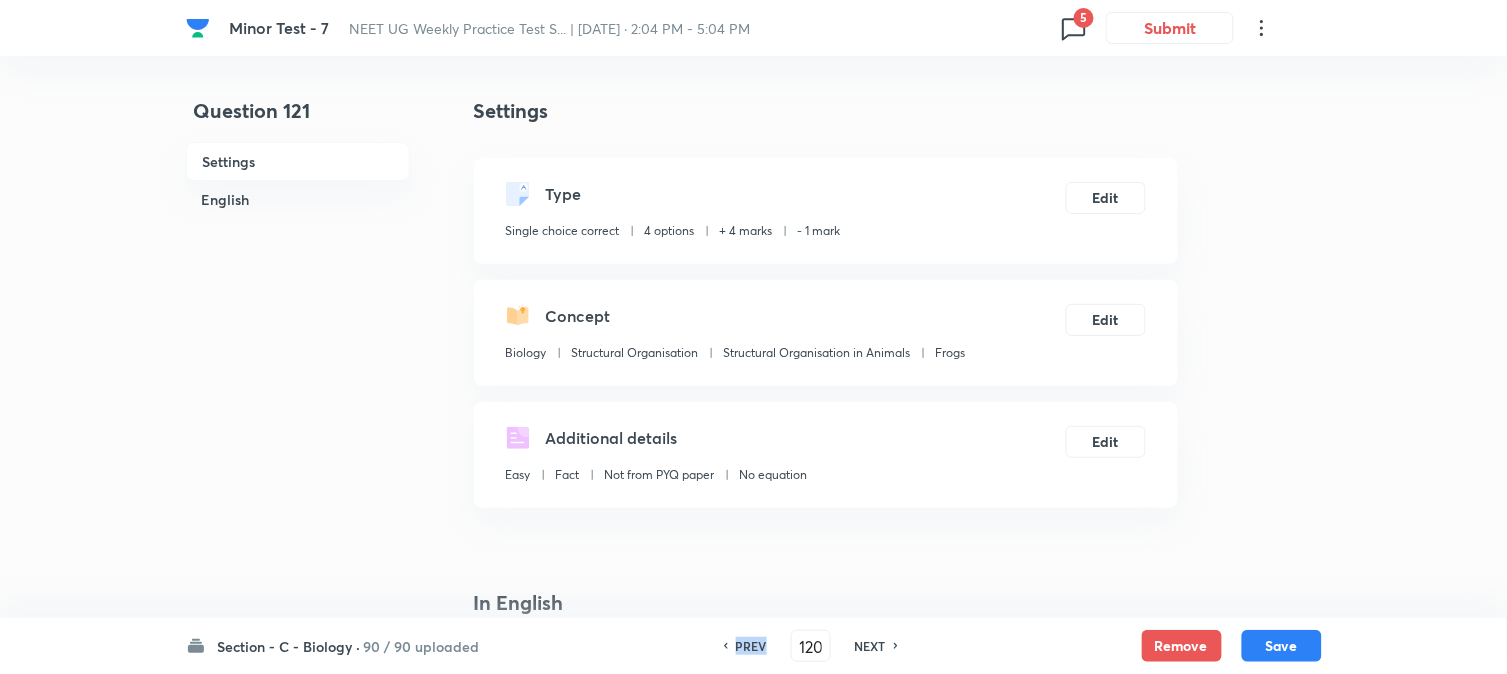 click on "PREV" at bounding box center (751, 646) 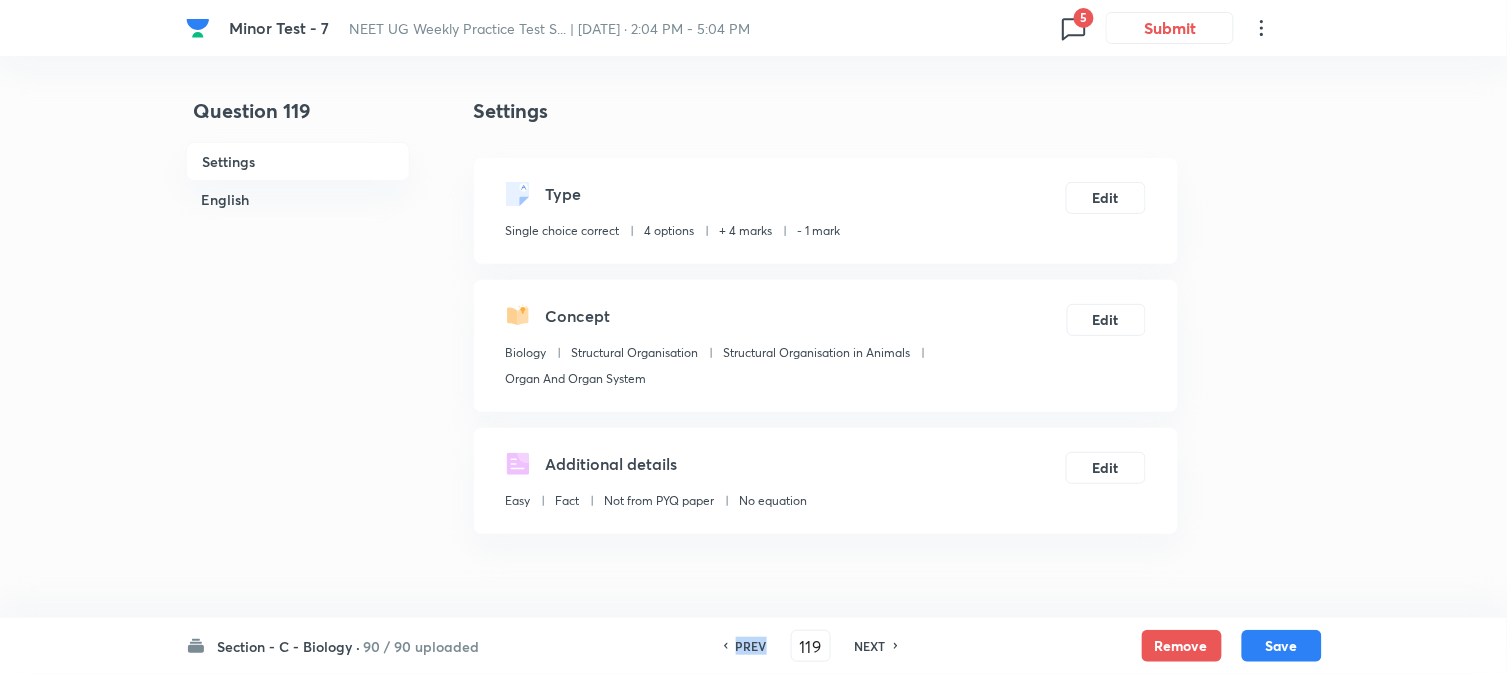 click on "PREV" at bounding box center [751, 646] 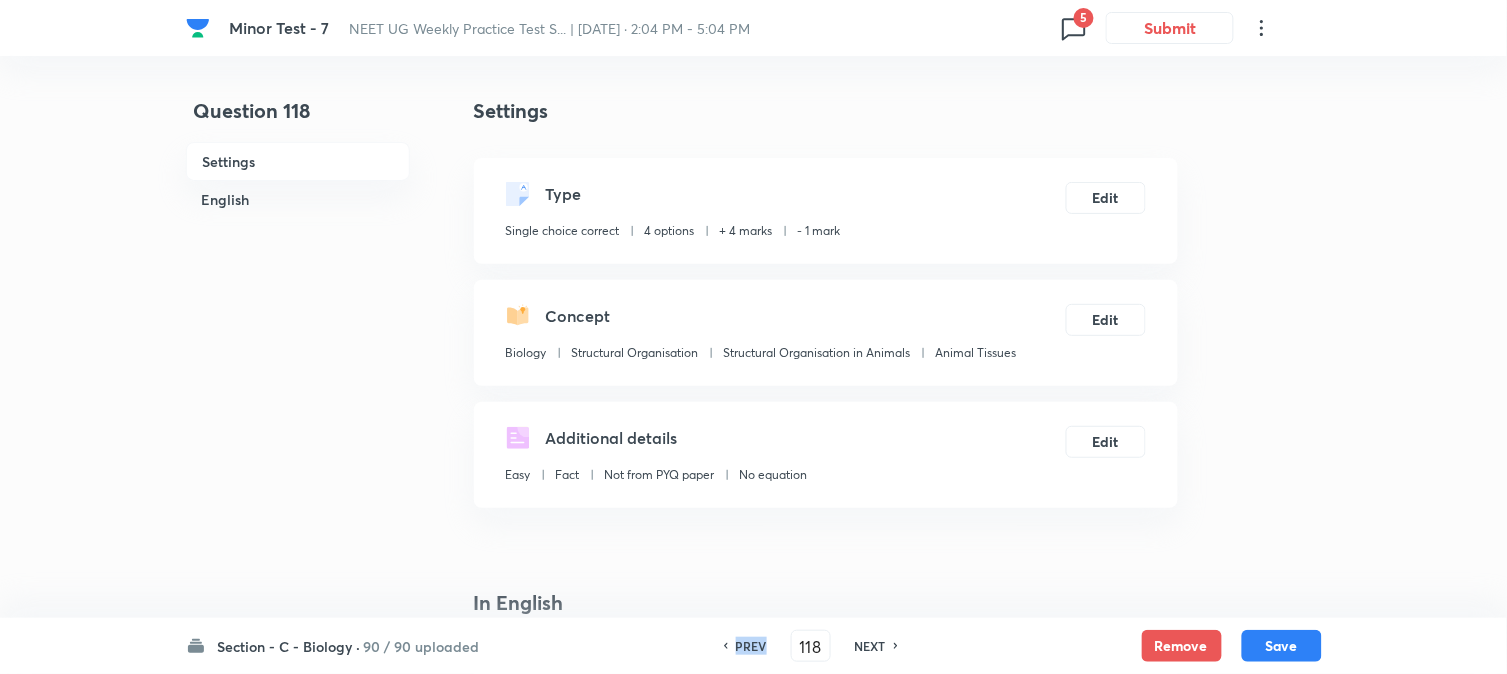 click on "PREV" at bounding box center (751, 646) 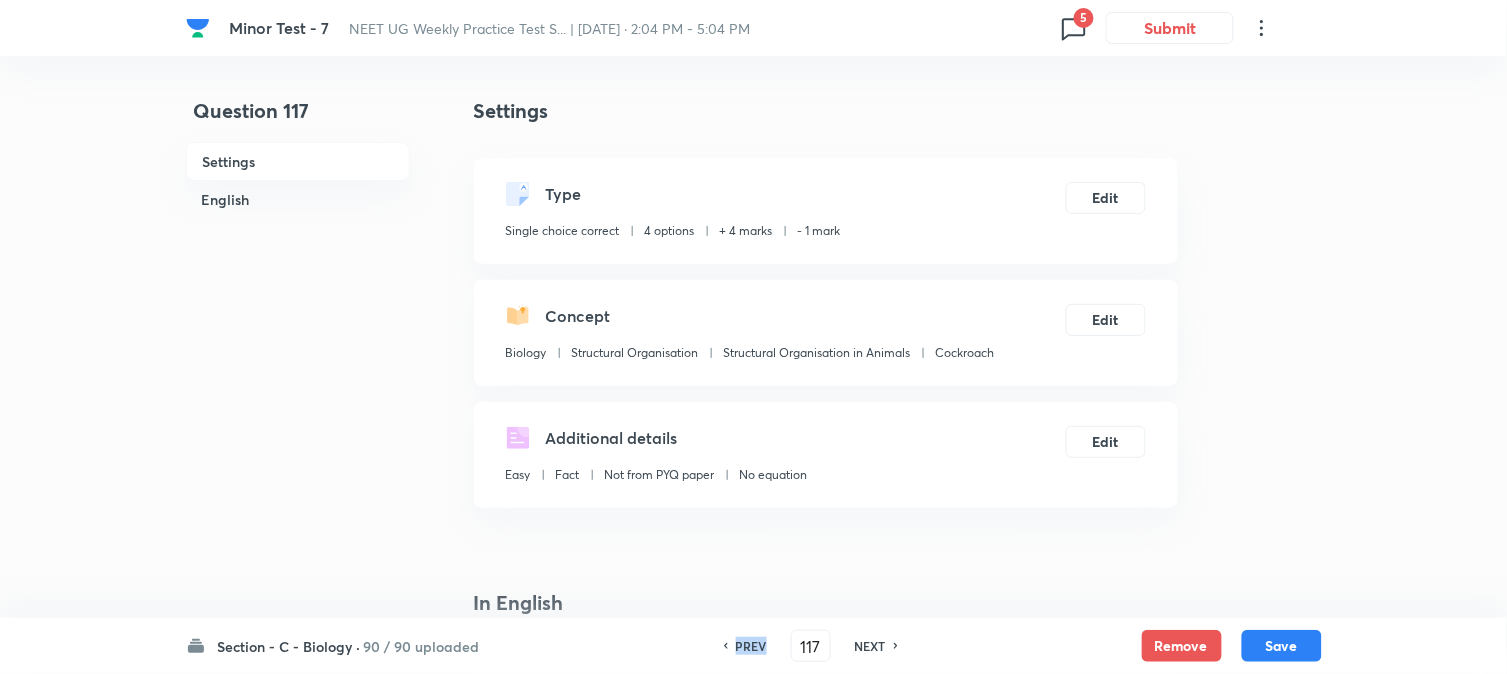click on "PREV" at bounding box center [751, 646] 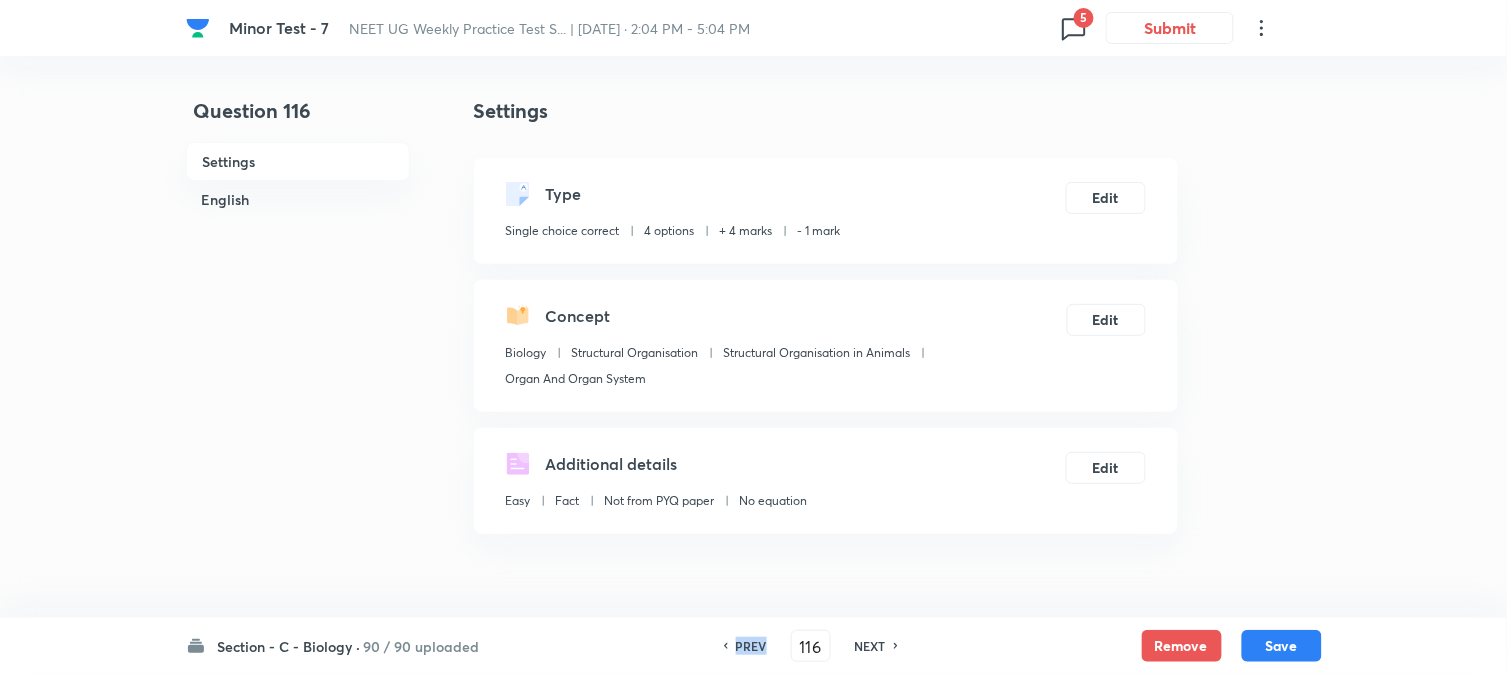 click on "PREV" at bounding box center (751, 646) 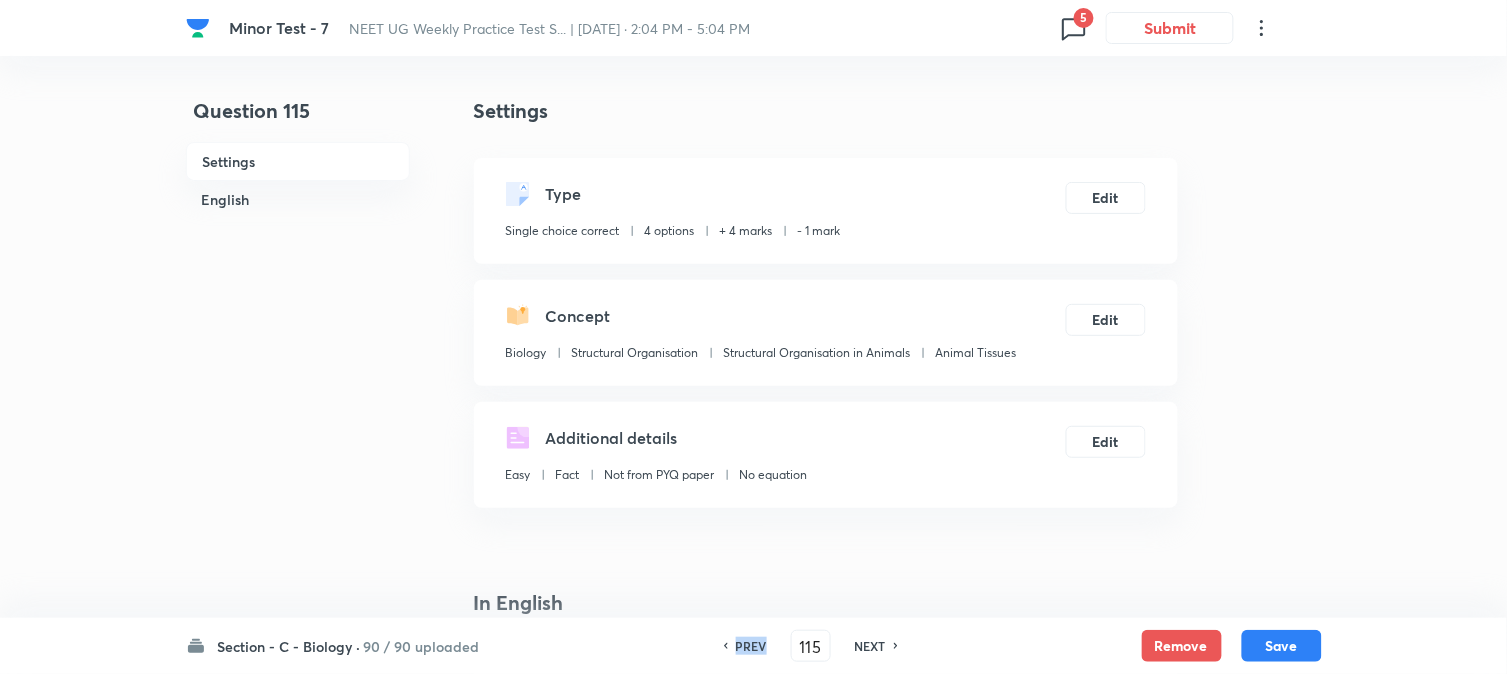click on "PREV" at bounding box center [751, 646] 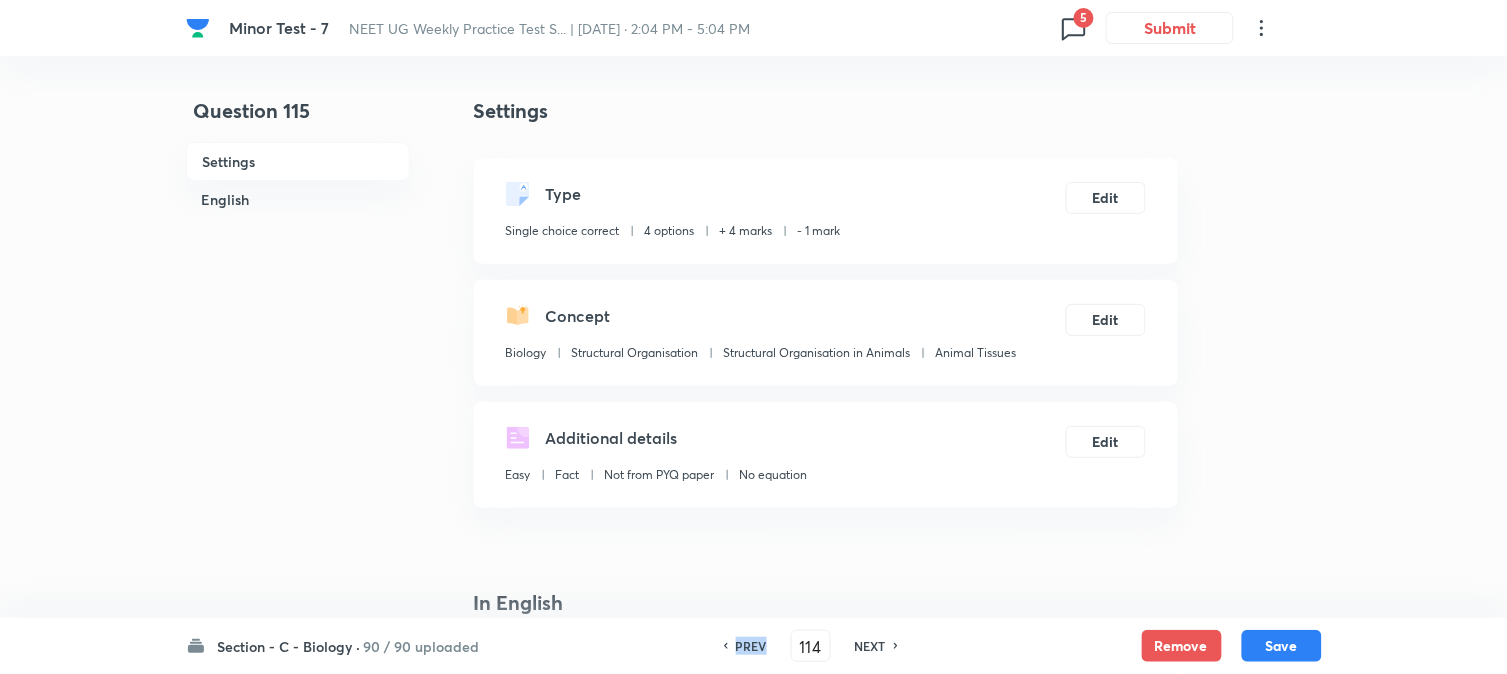 click on "PREV" at bounding box center (751, 646) 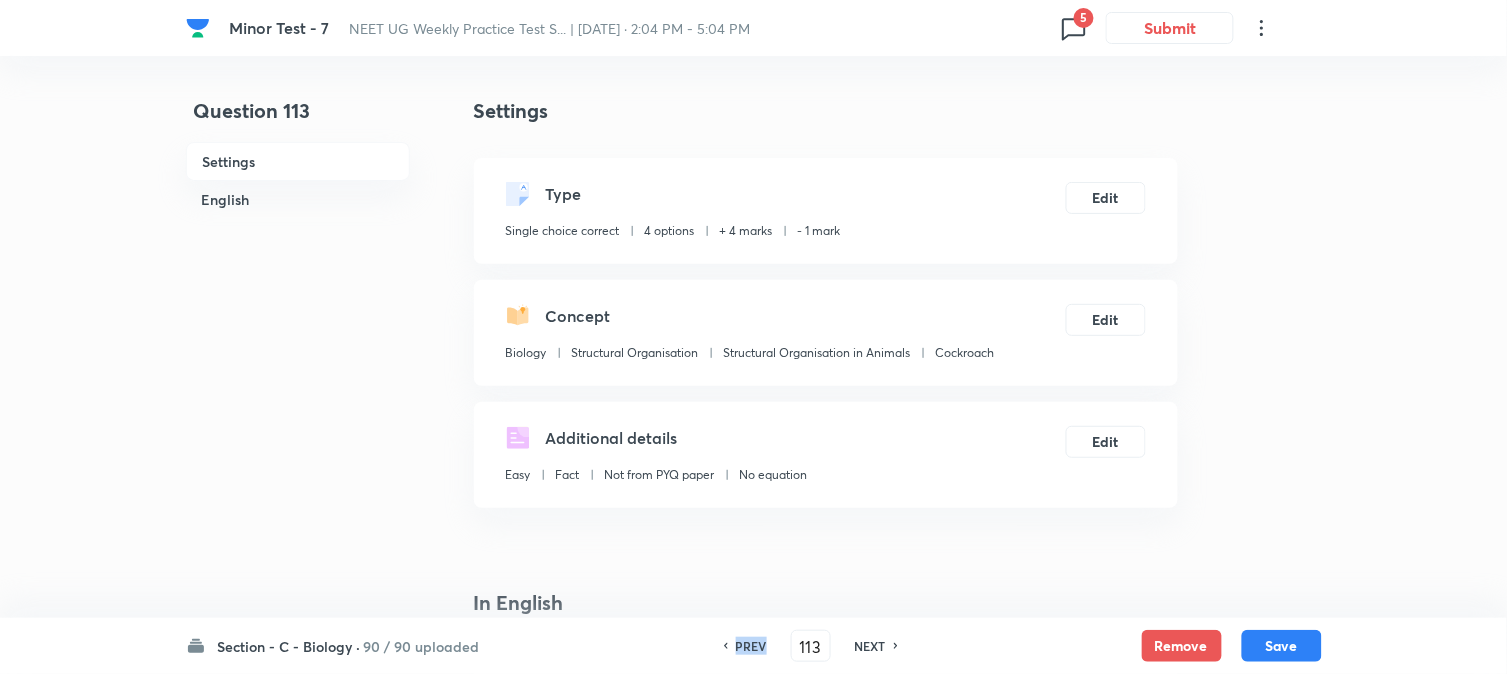 click on "PREV" at bounding box center [751, 646] 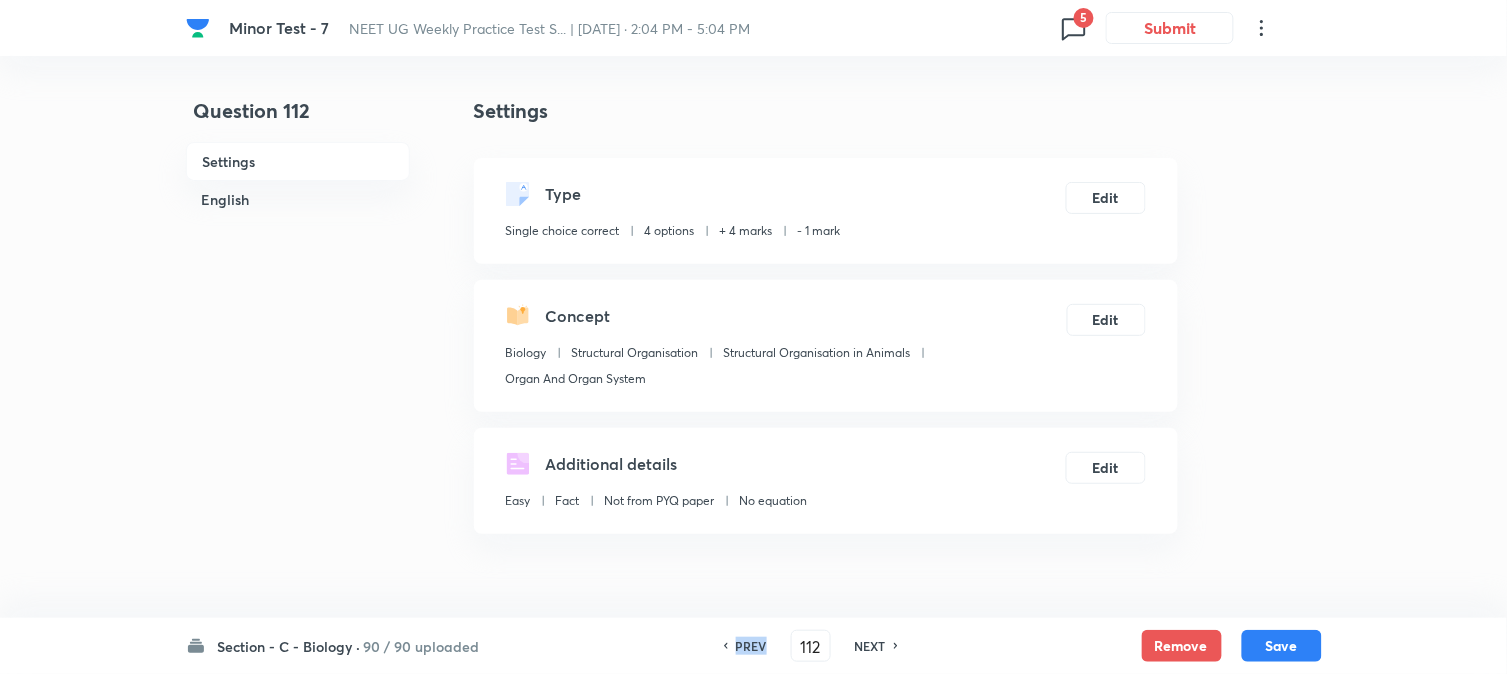 click on "PREV" at bounding box center [751, 646] 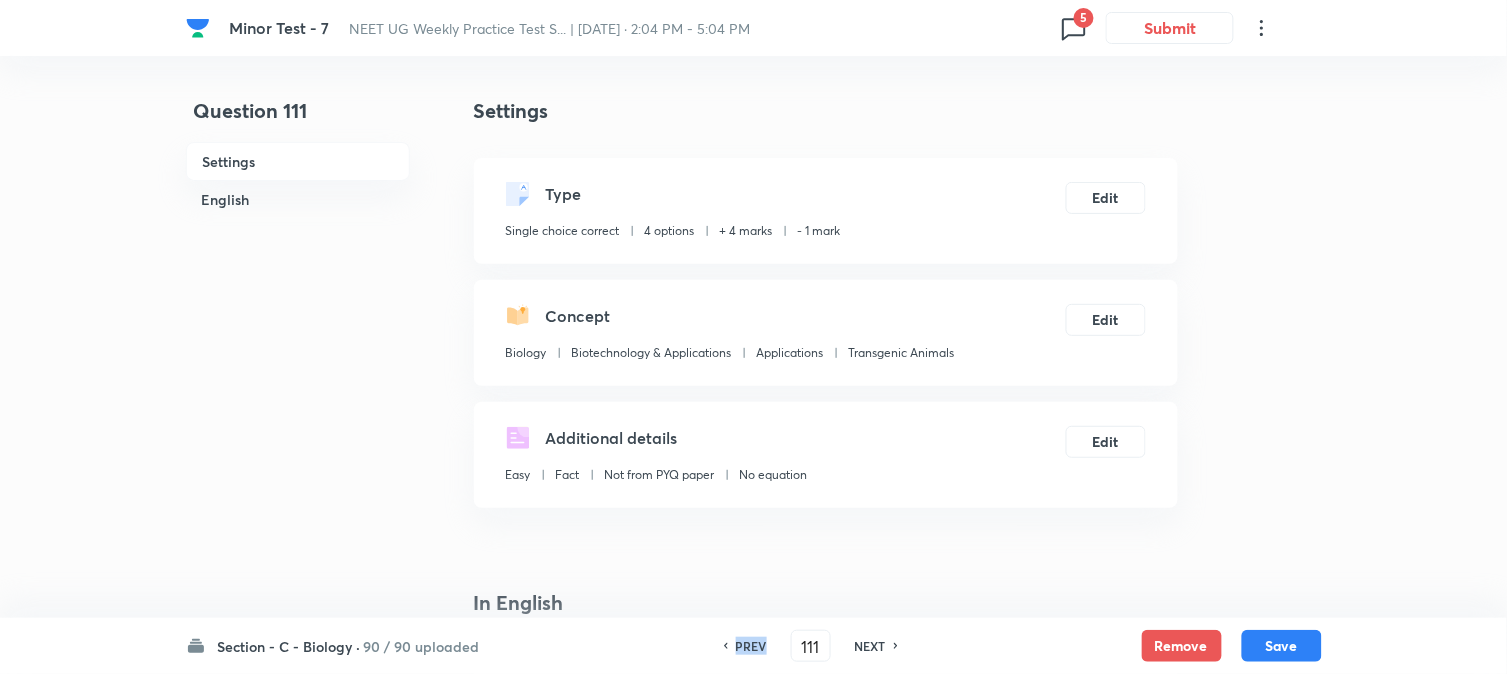 click on "PREV" at bounding box center (751, 646) 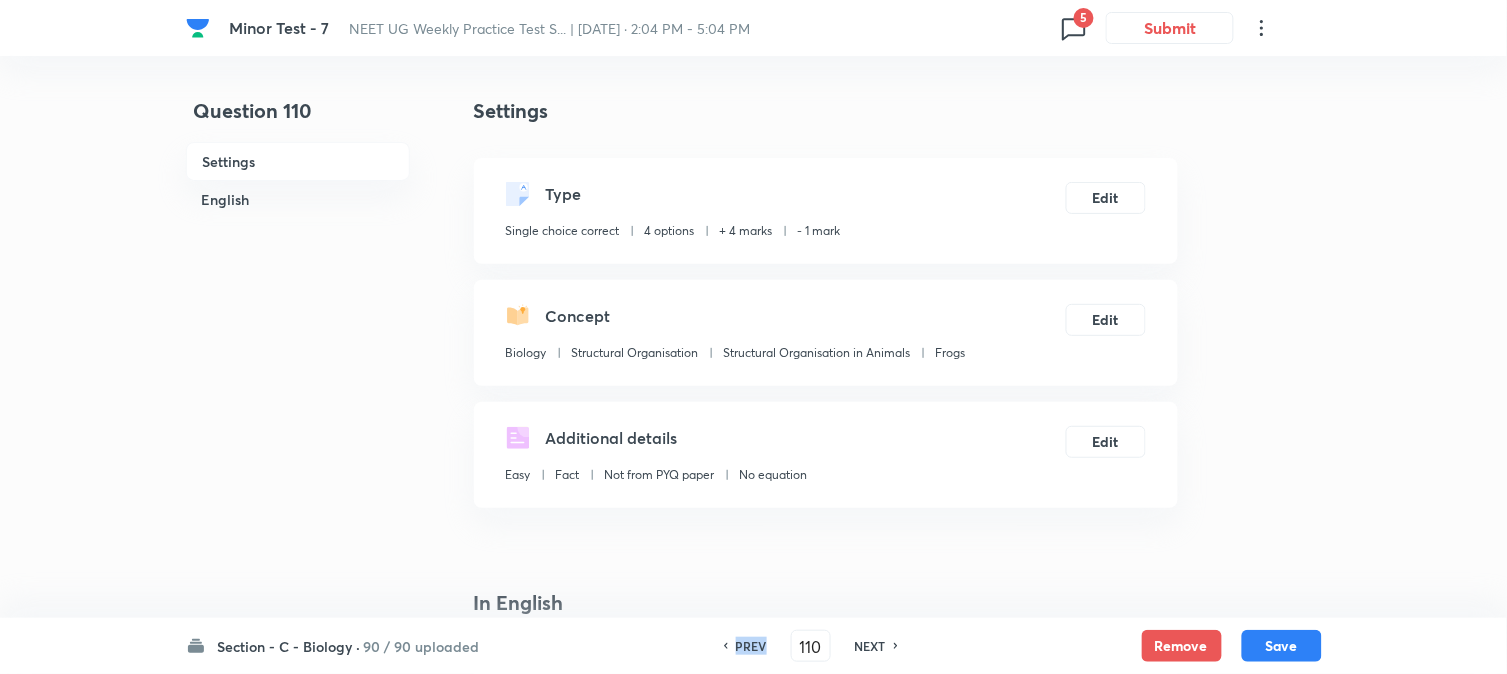 click on "PREV" at bounding box center [751, 646] 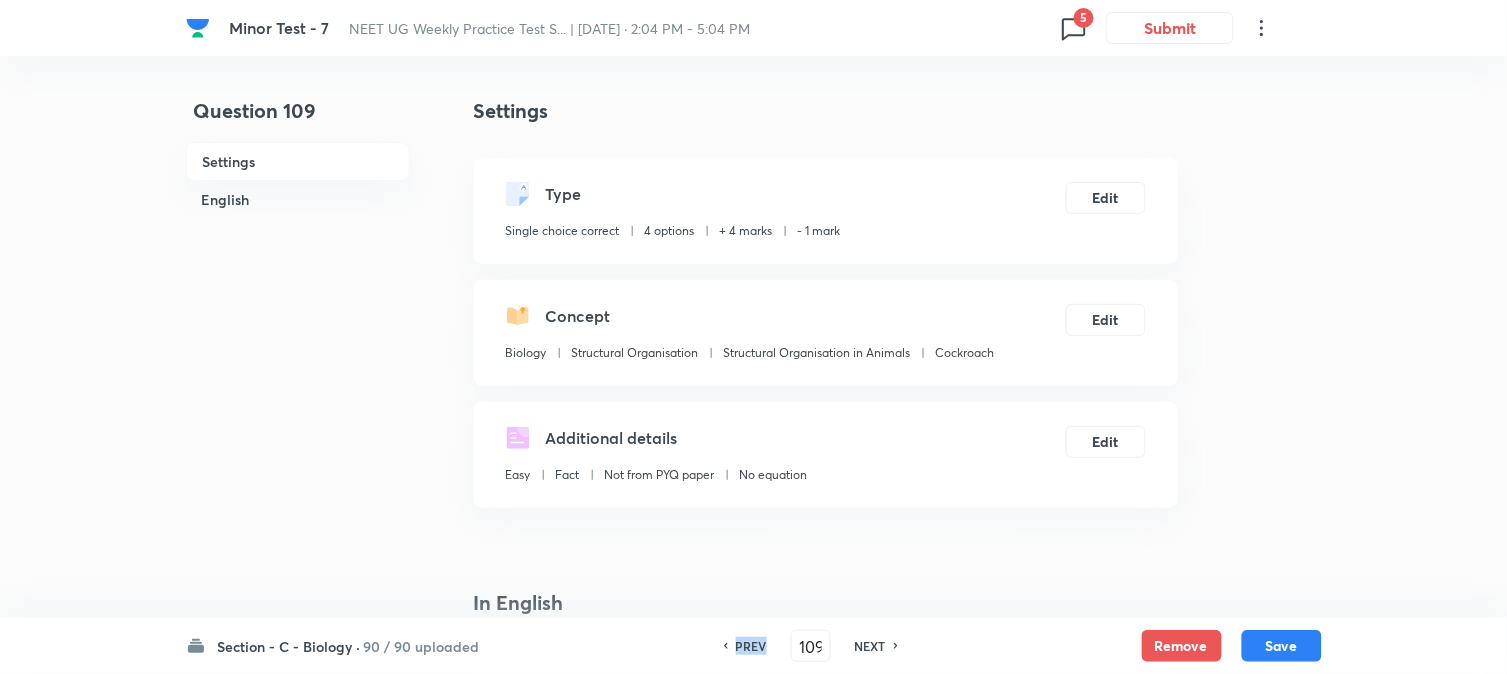 click on "PREV" at bounding box center (751, 646) 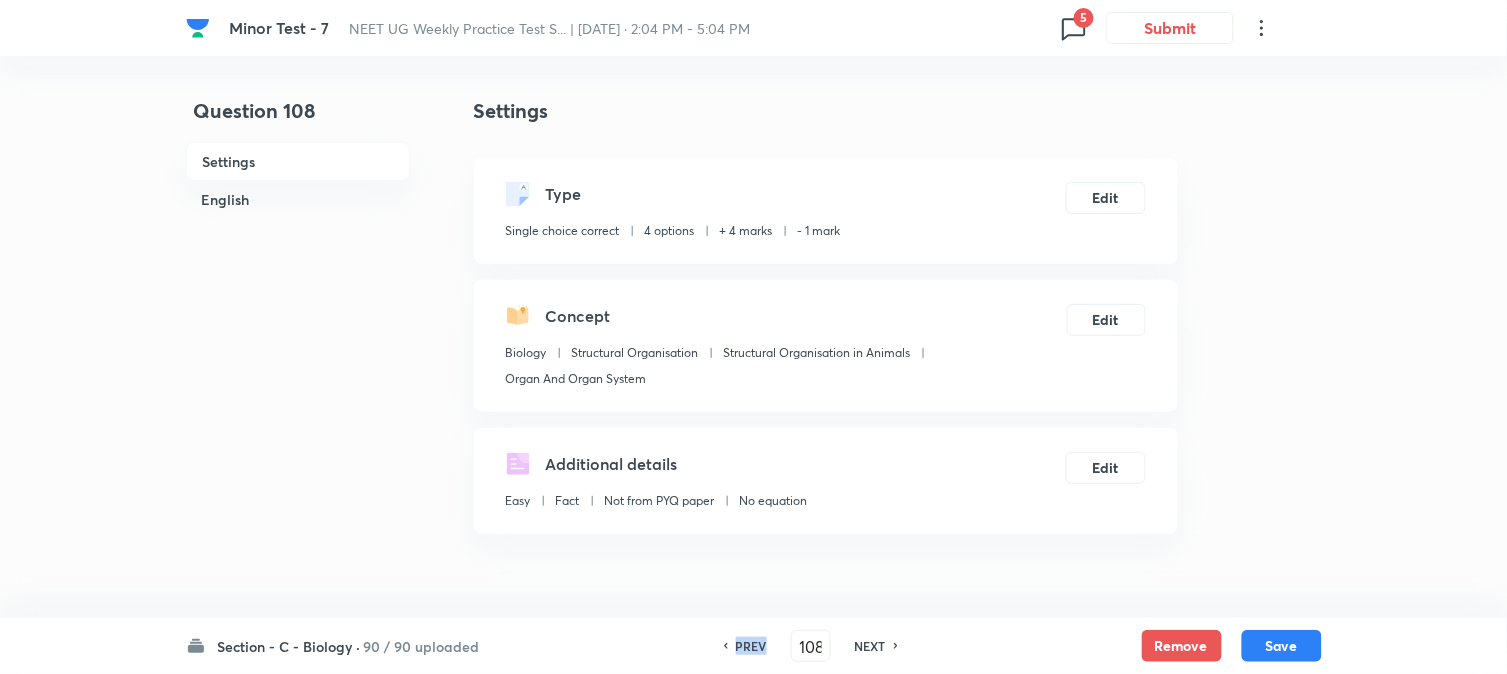 click on "PREV" at bounding box center (751, 646) 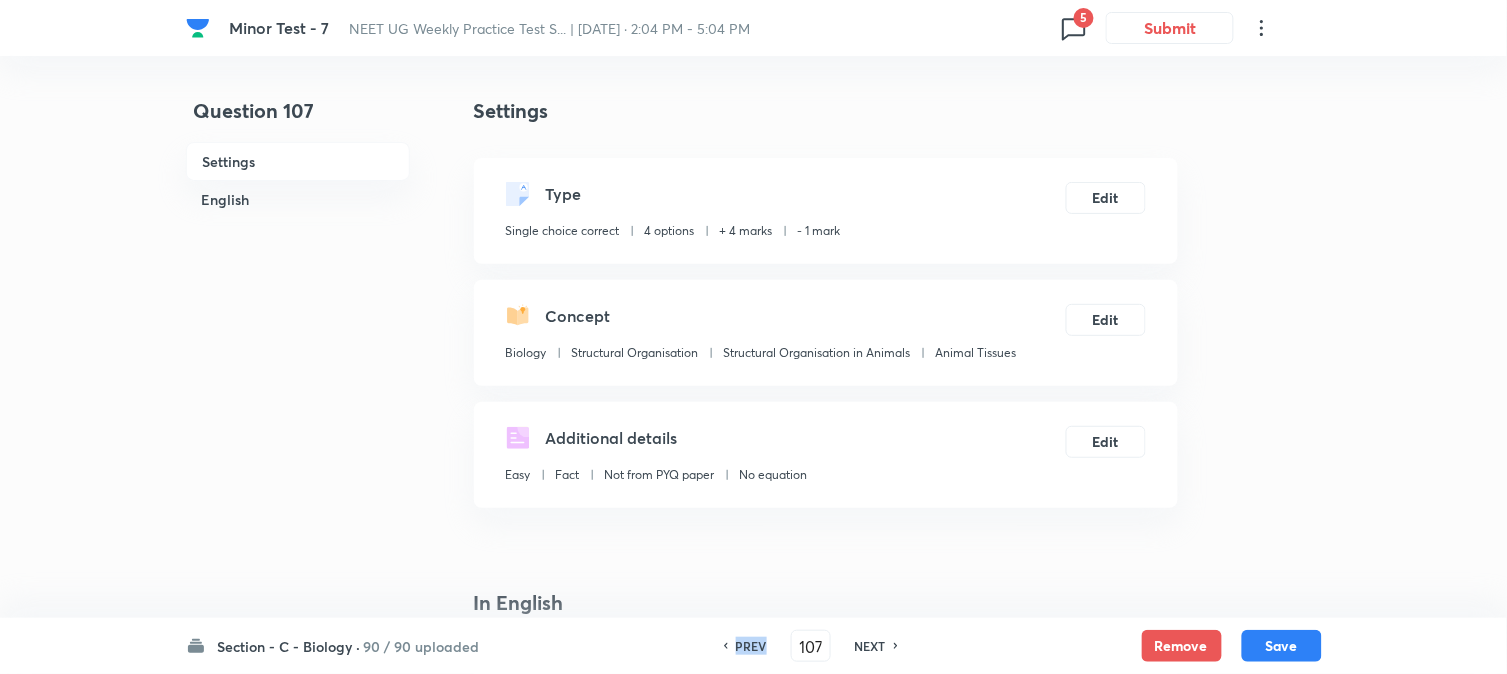 click on "PREV" at bounding box center [751, 646] 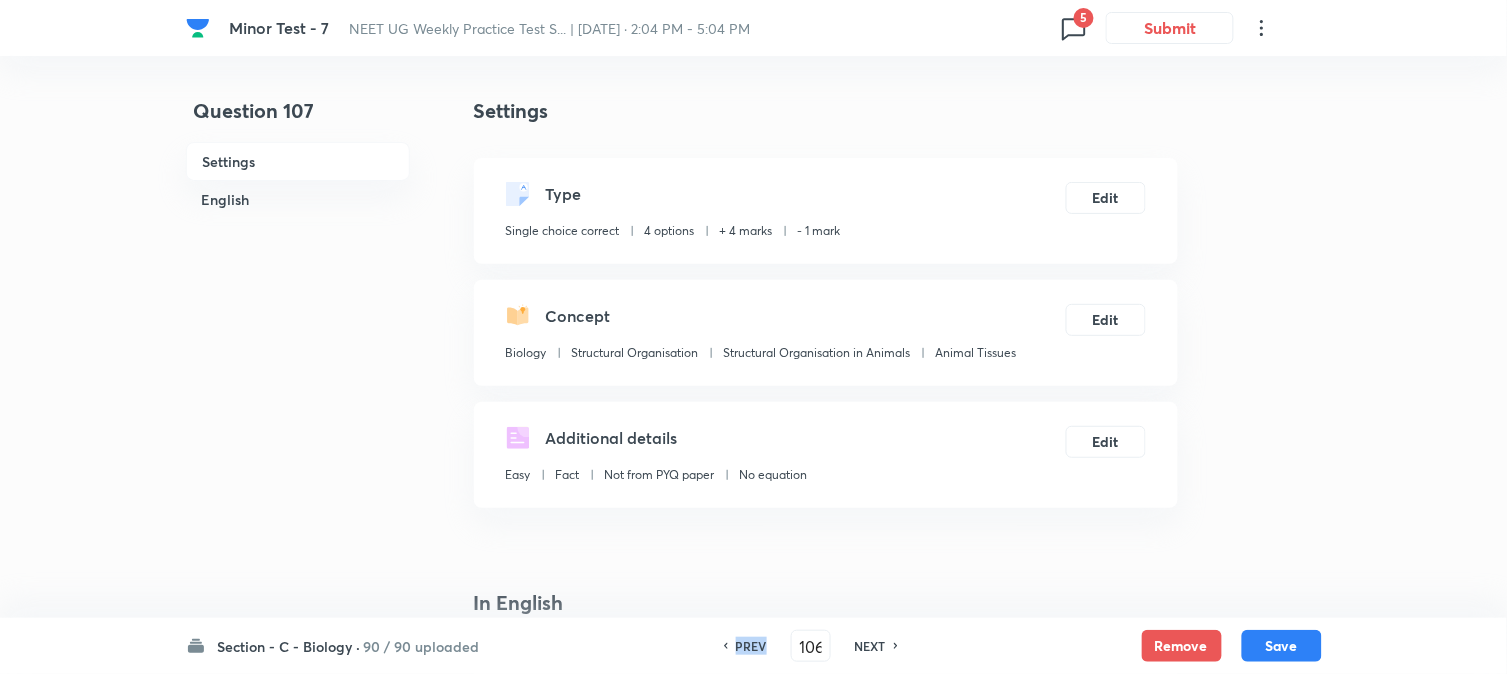 click on "PREV" at bounding box center (751, 646) 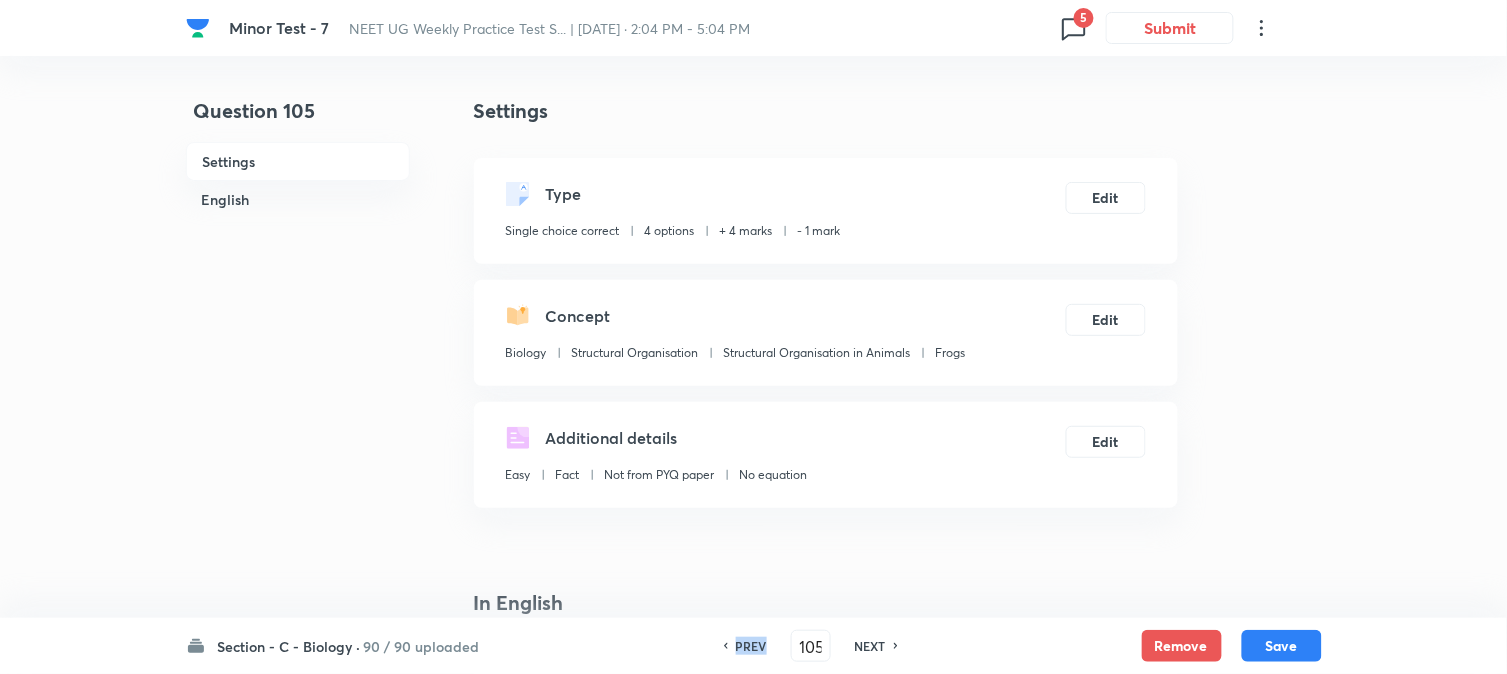 click on "PREV" at bounding box center (751, 646) 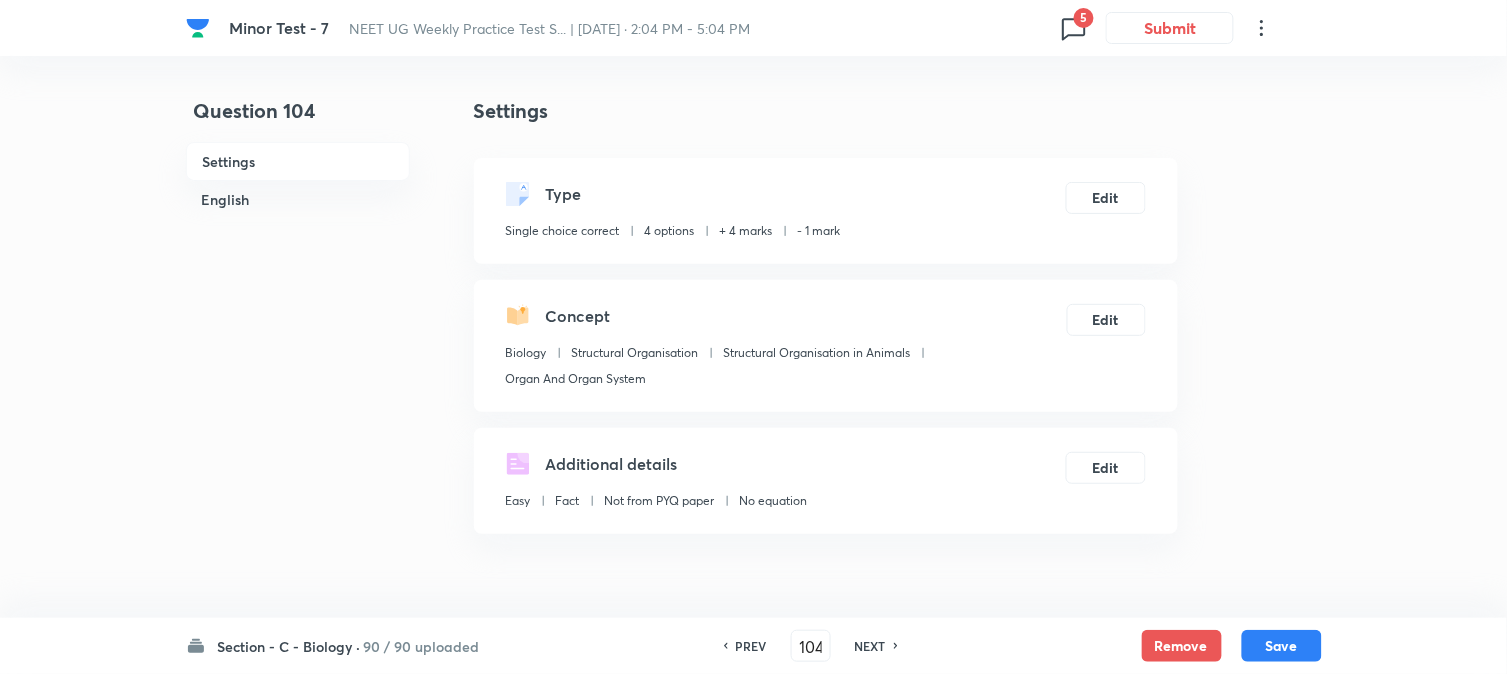 click on "PREV" at bounding box center [751, 646] 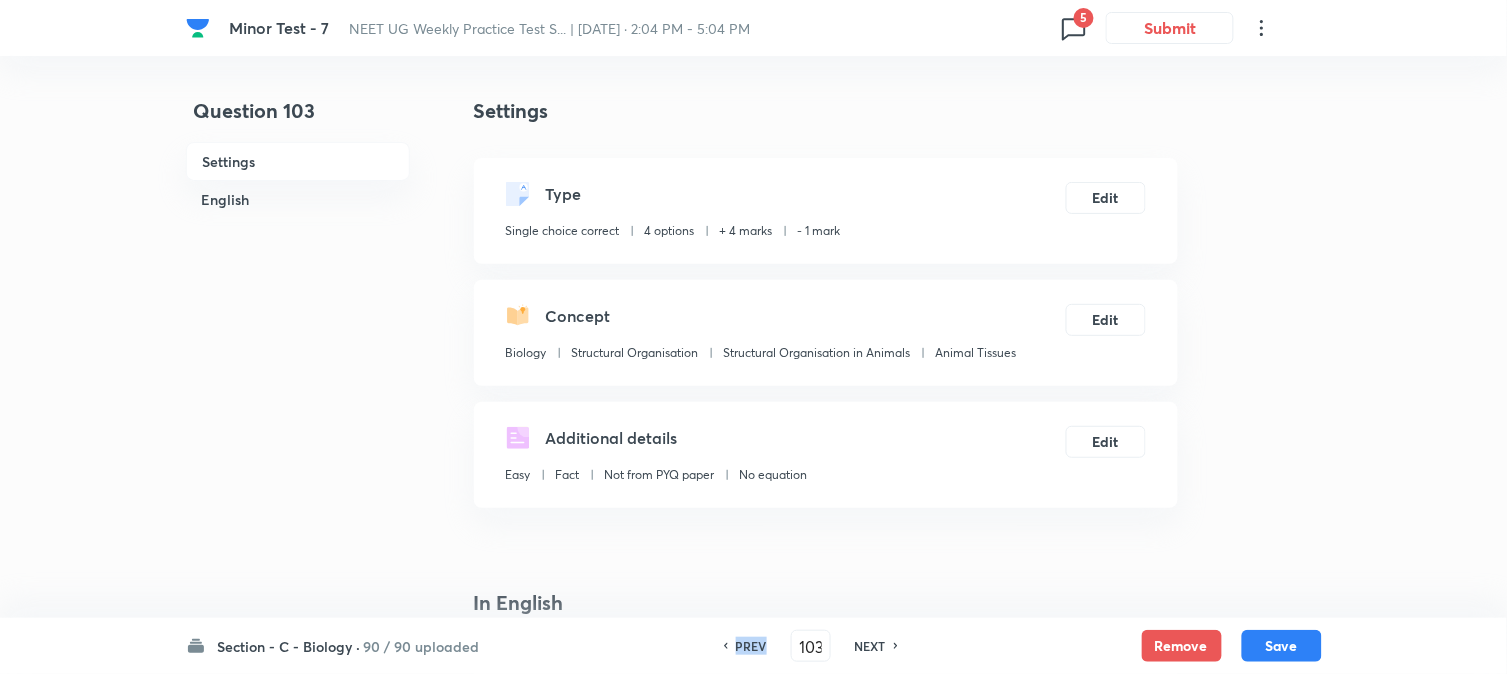click on "PREV" at bounding box center (751, 646) 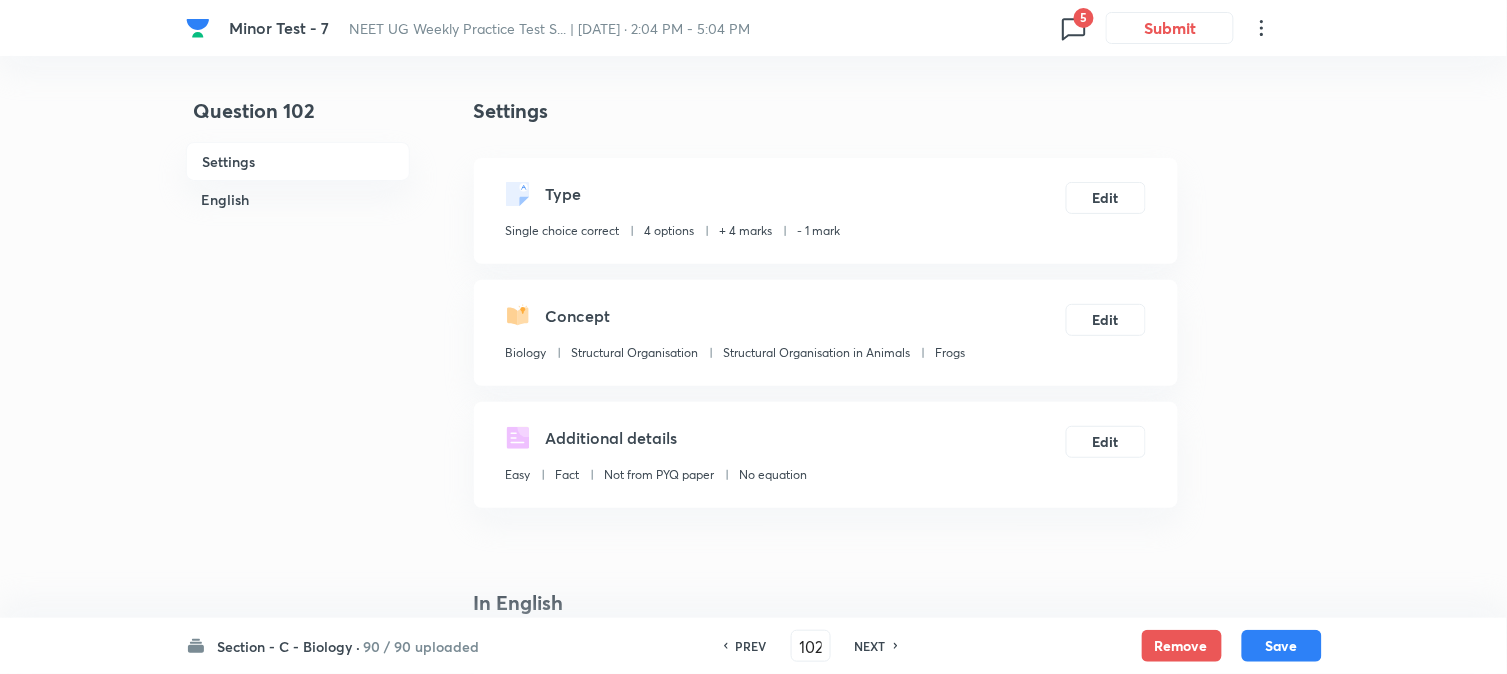 click on "PREV" at bounding box center (751, 646) 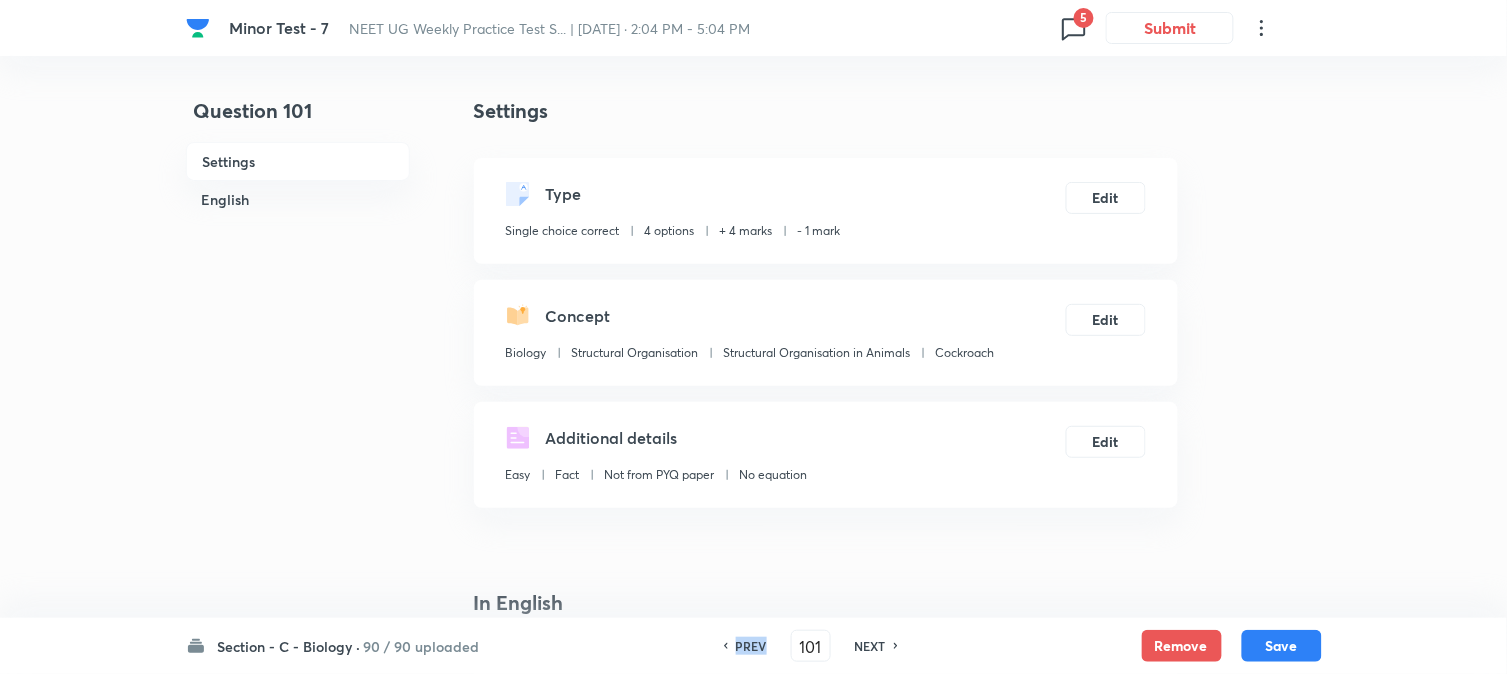 click on "PREV" at bounding box center [751, 646] 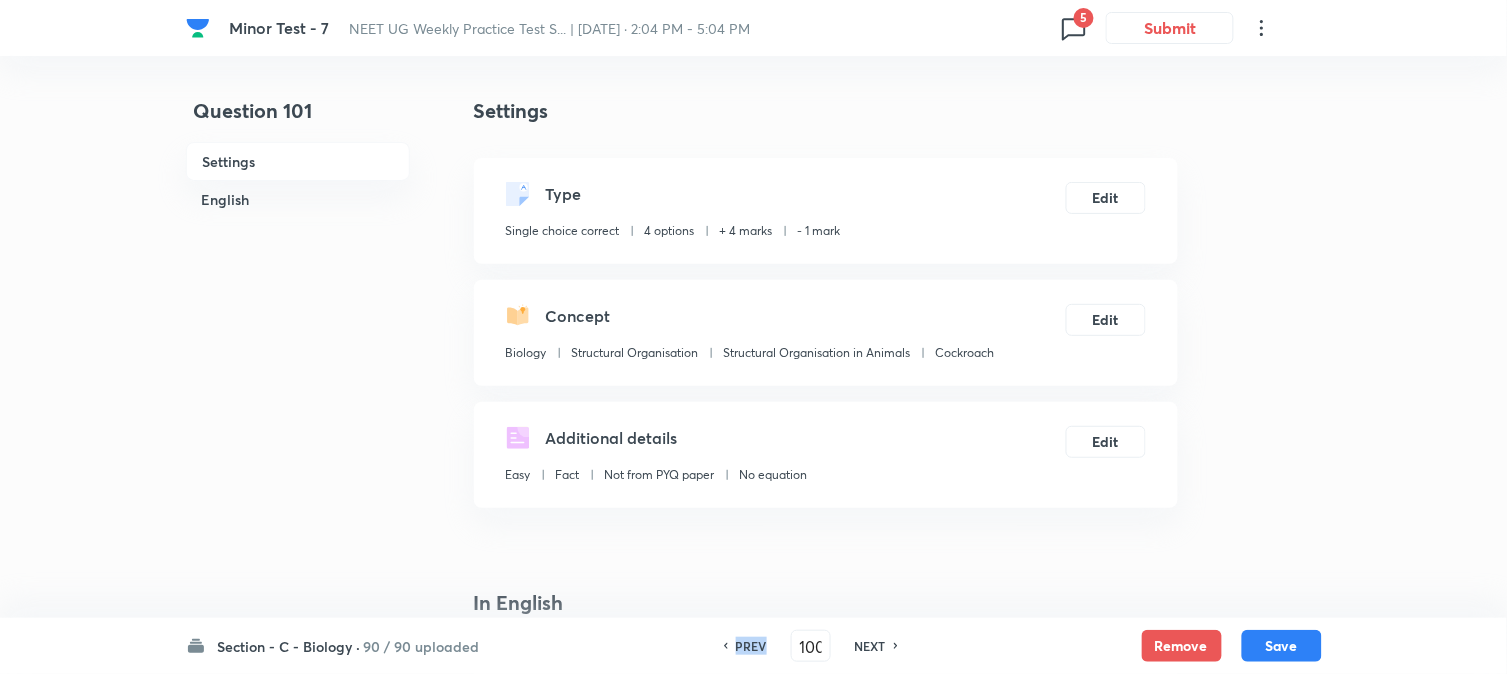 click on "PREV" at bounding box center [751, 646] 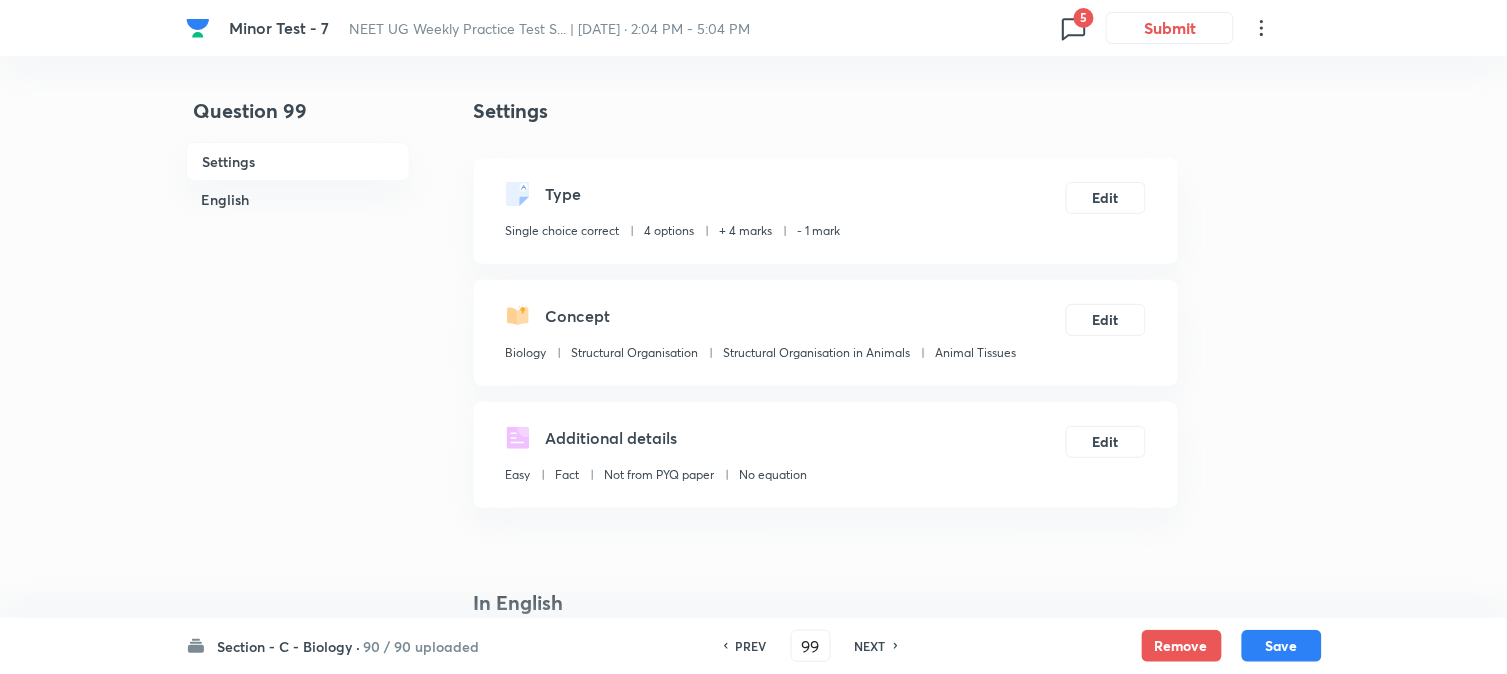 click on "PREV" at bounding box center (751, 646) 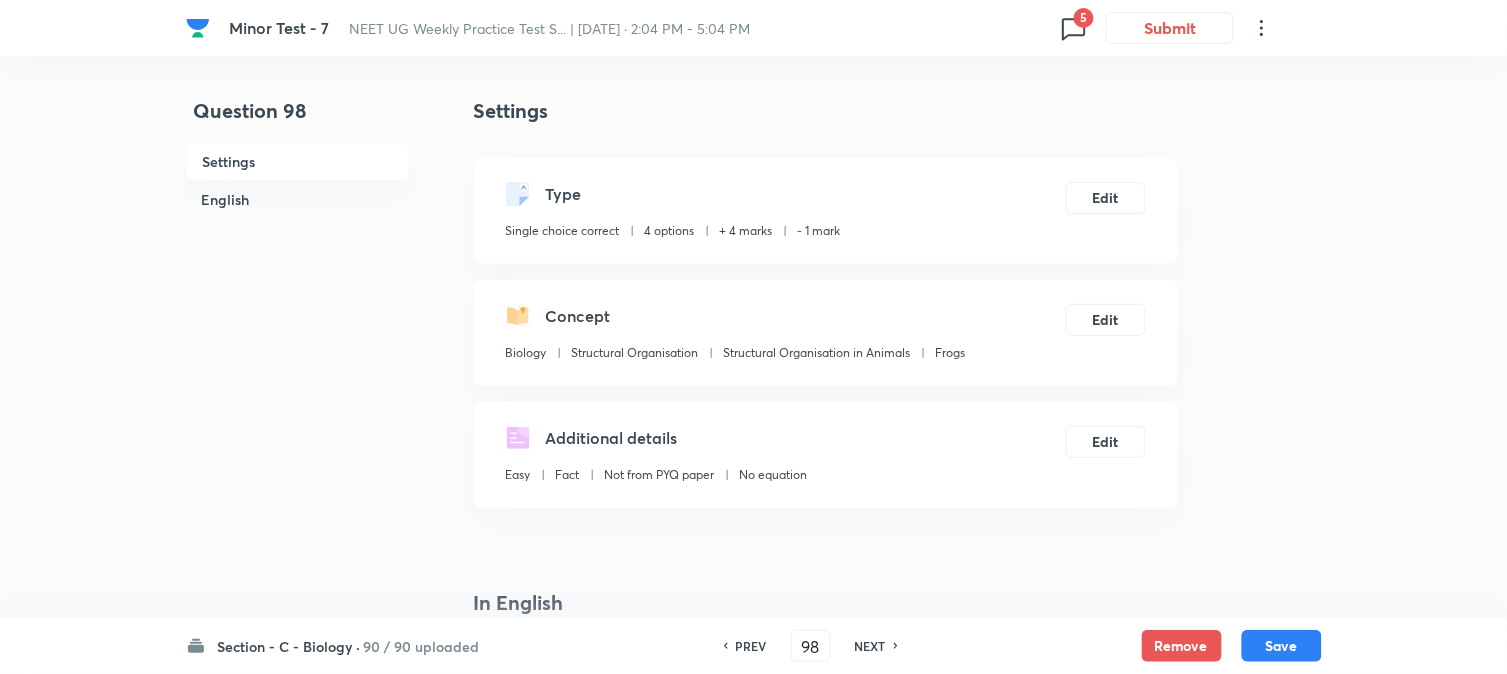 click on "PREV" at bounding box center [751, 646] 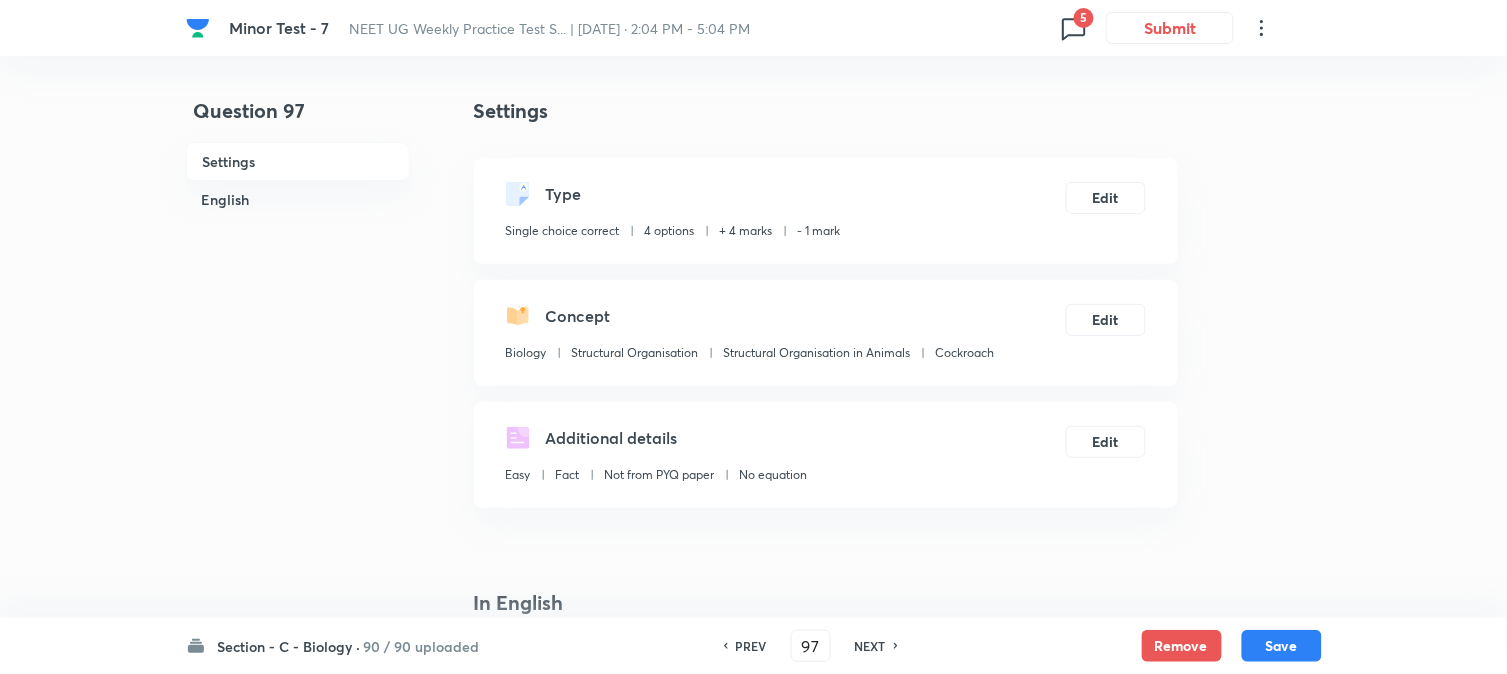 click on "PREV" at bounding box center (751, 646) 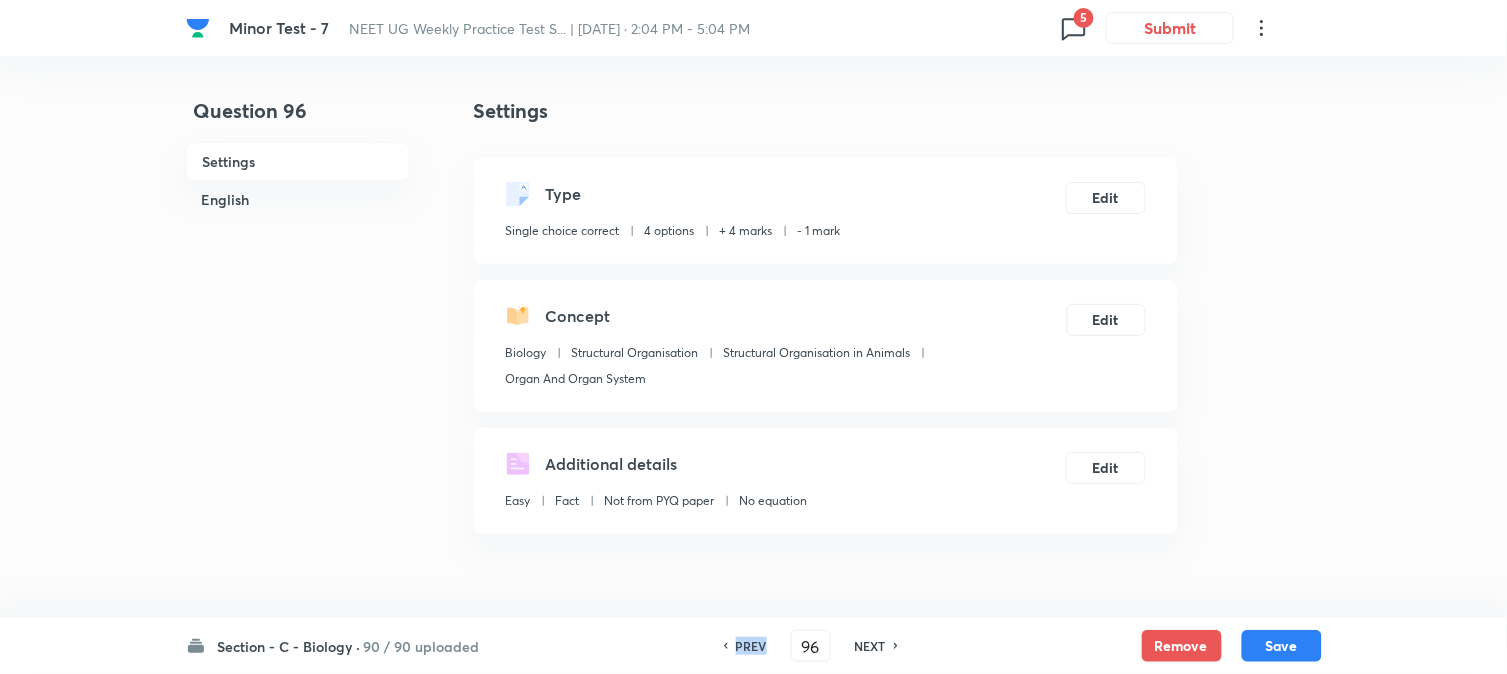 click on "PREV" at bounding box center (751, 646) 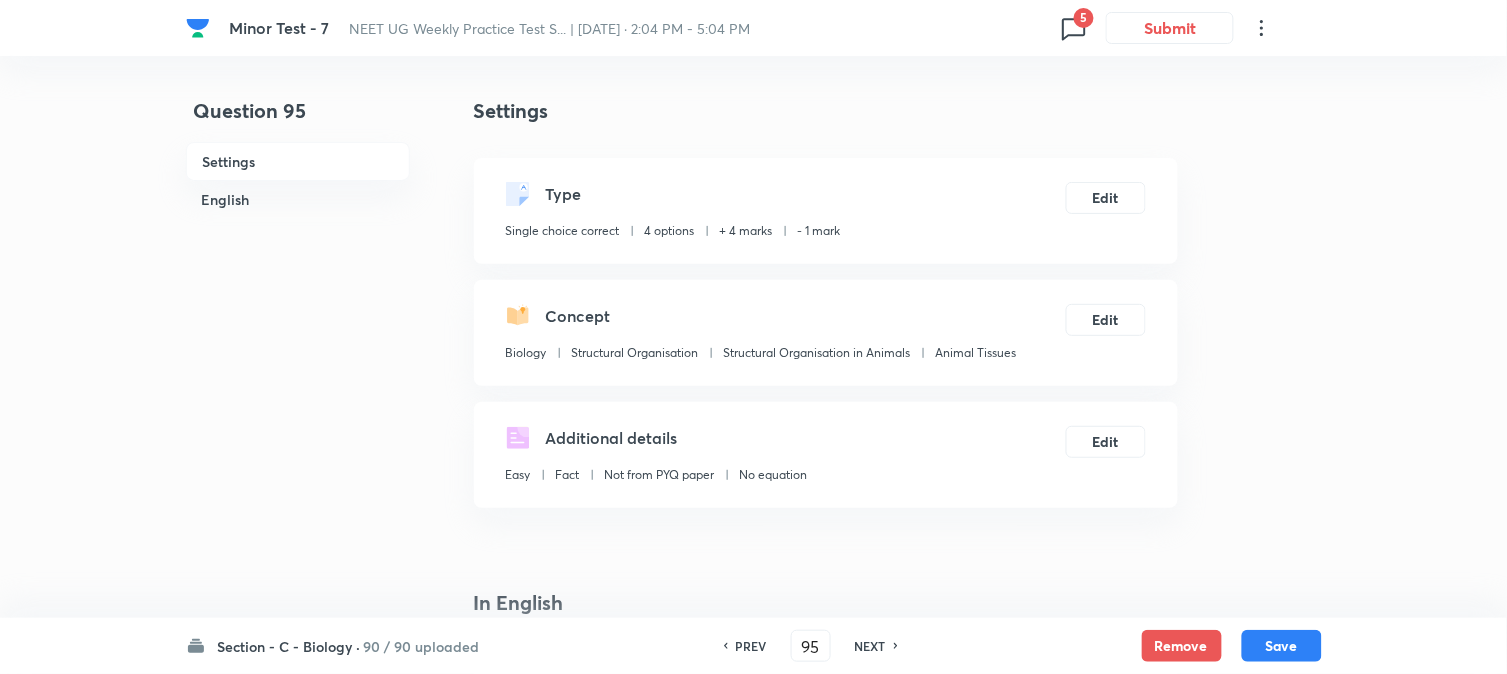 click on "NEXT" at bounding box center (870, 646) 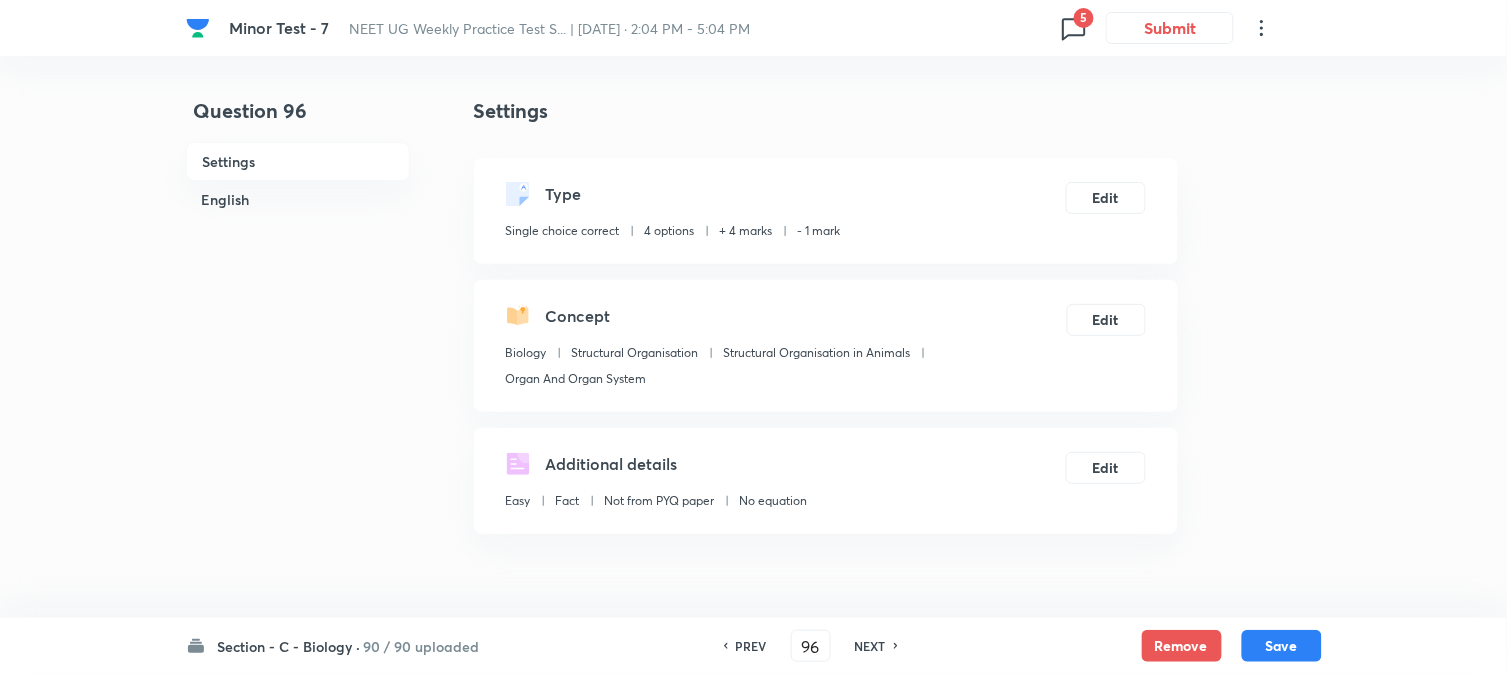 click on "NEXT" at bounding box center [870, 646] 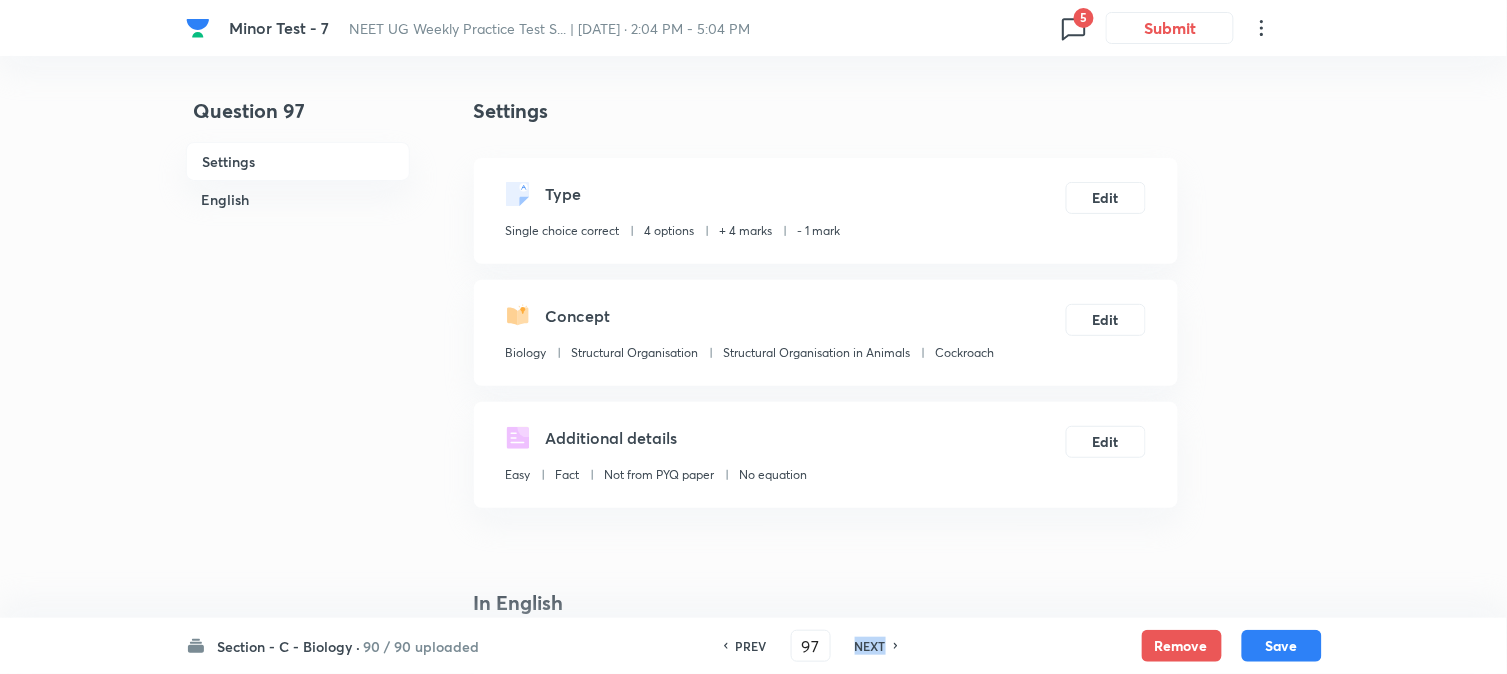 click on "NEXT" at bounding box center (870, 646) 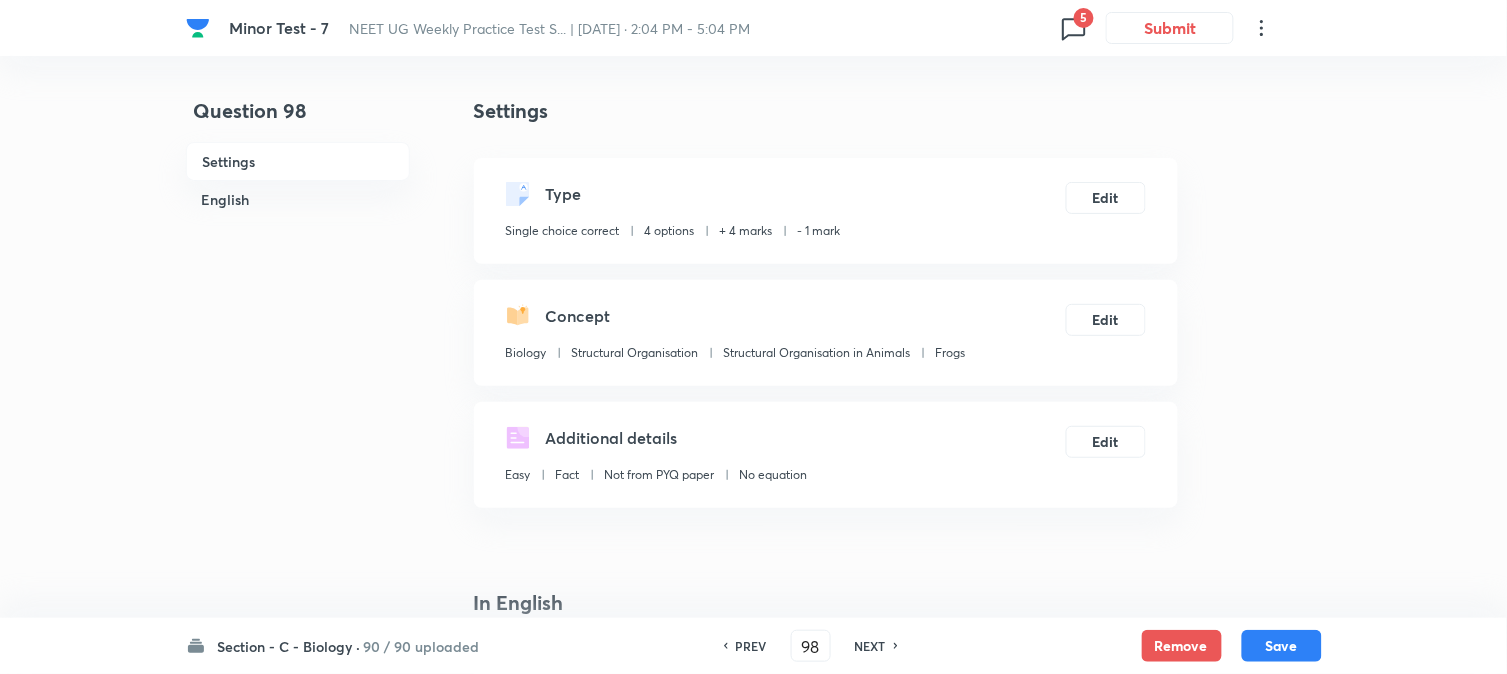 click on "PREV" at bounding box center (751, 646) 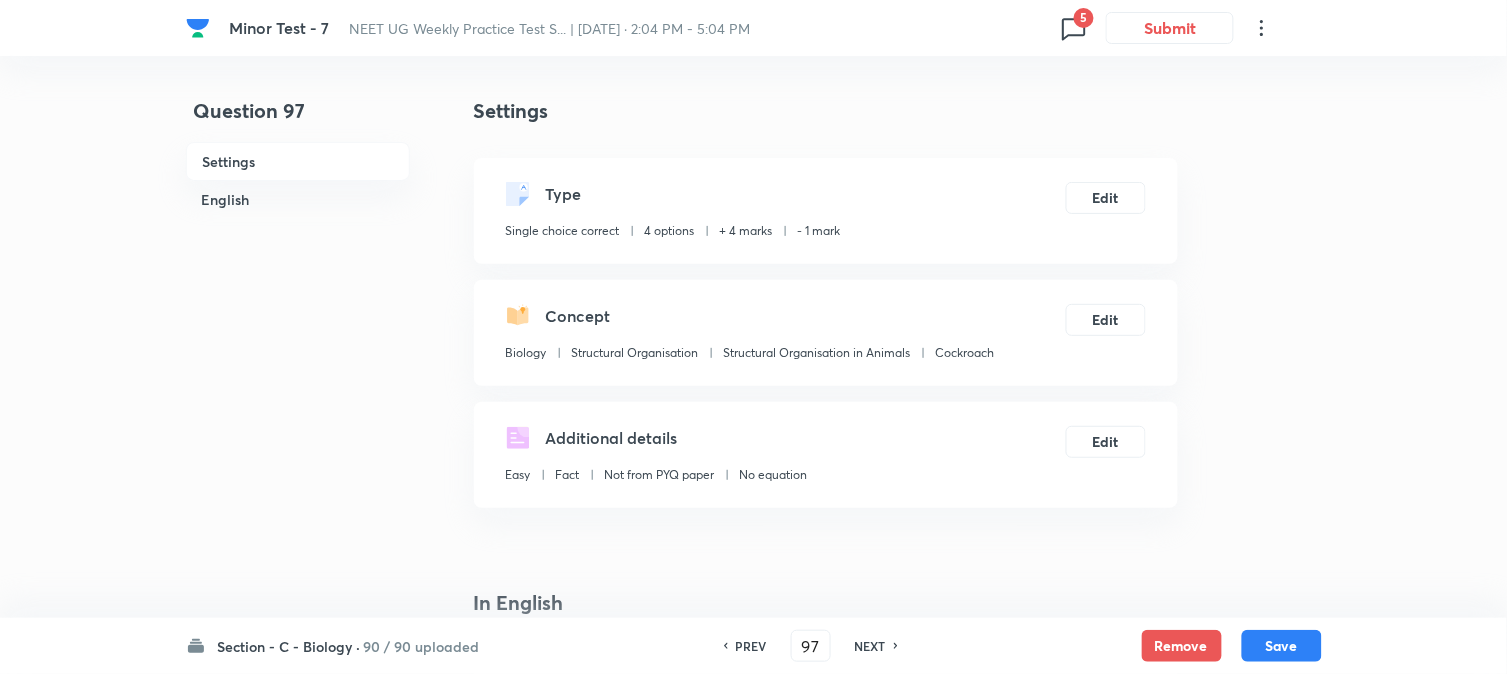 click on "PREV" at bounding box center [751, 646] 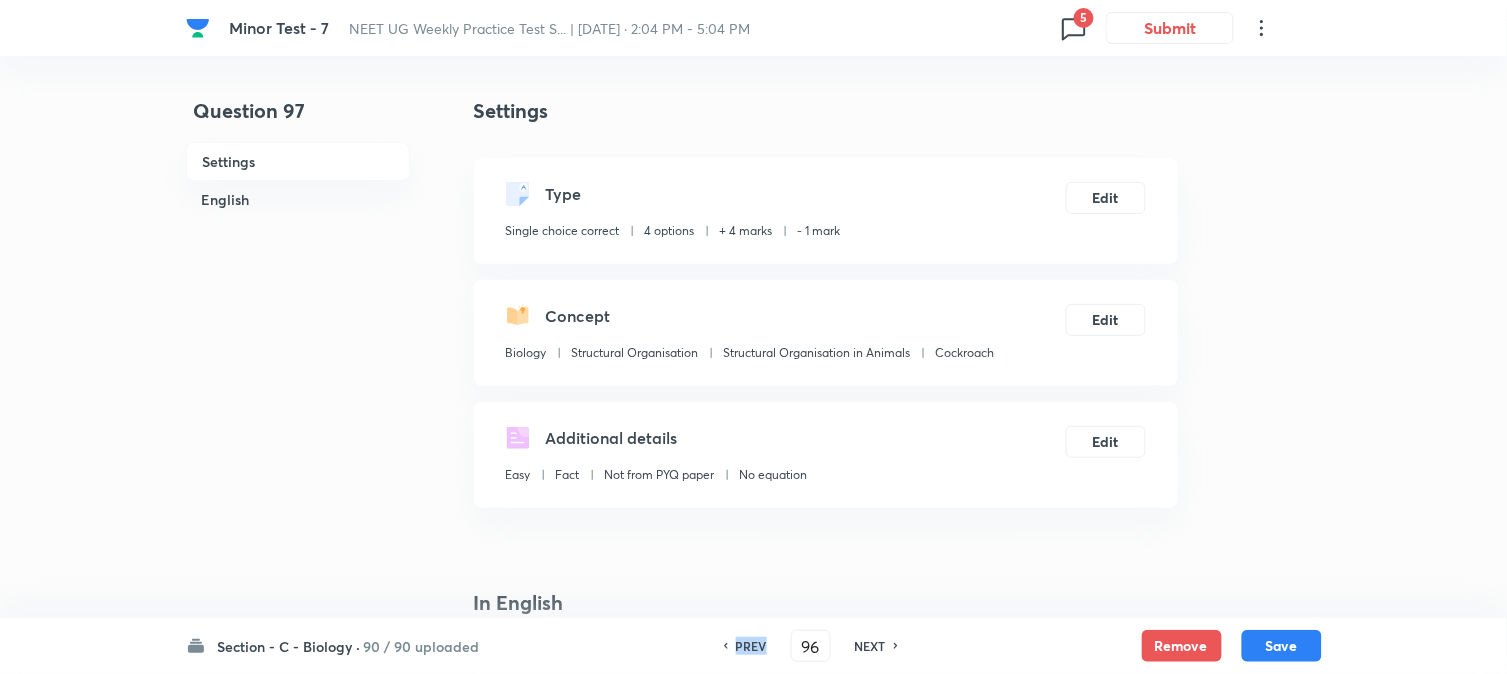 click on "PREV" at bounding box center [751, 646] 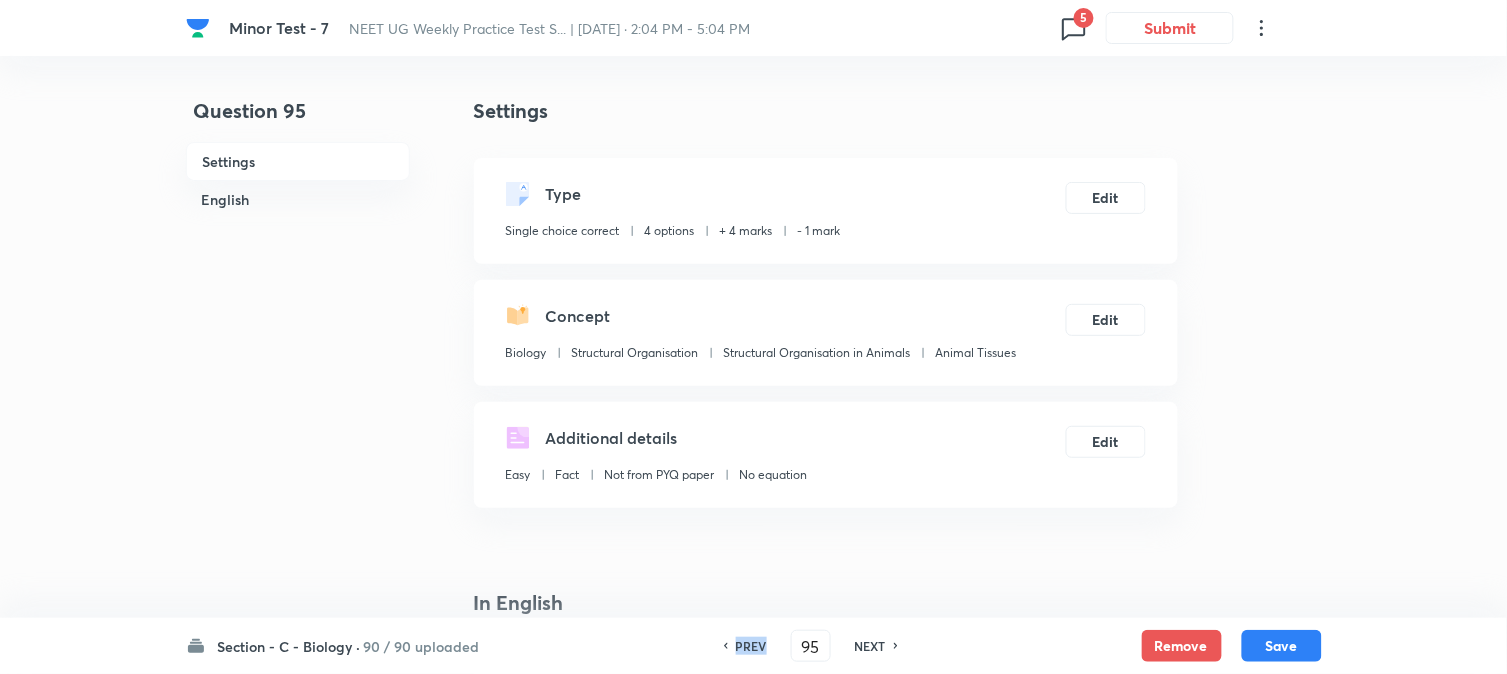 click on "PREV" at bounding box center (751, 646) 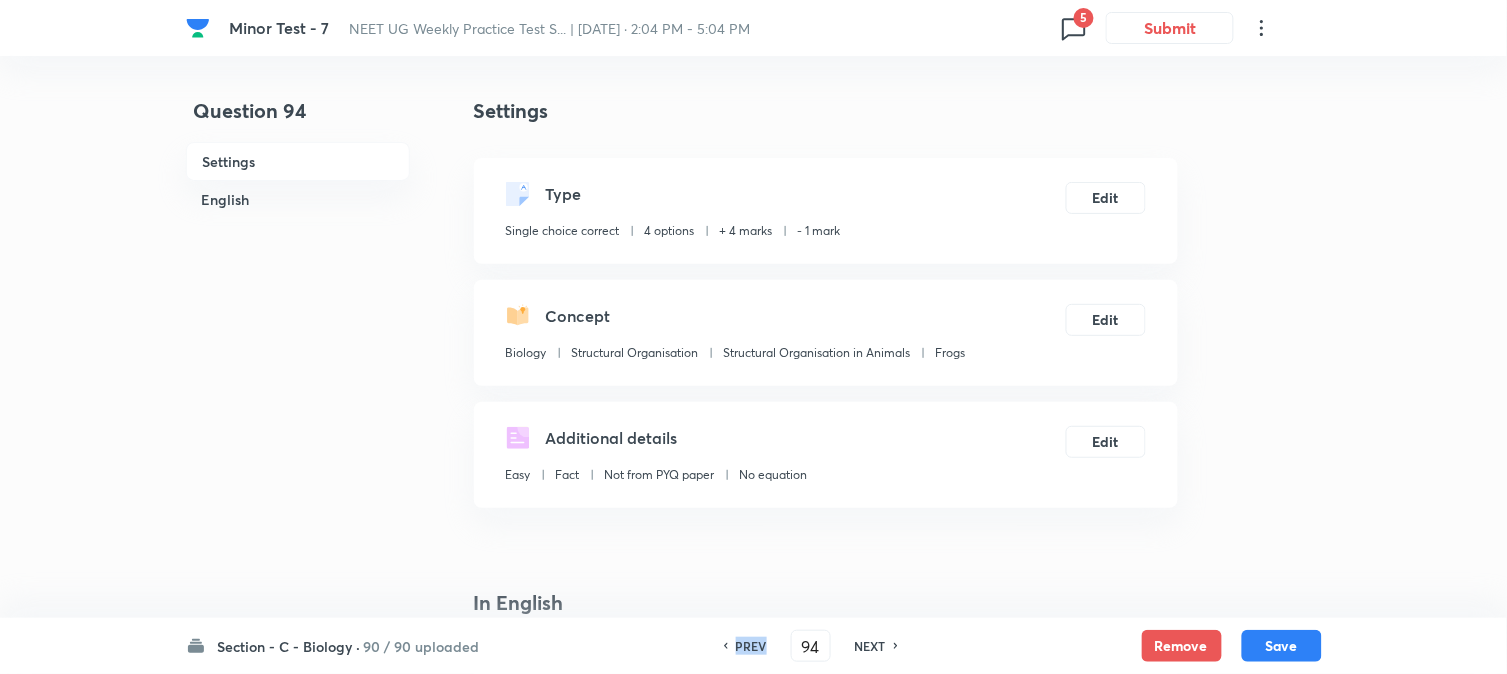 click on "PREV" at bounding box center (751, 646) 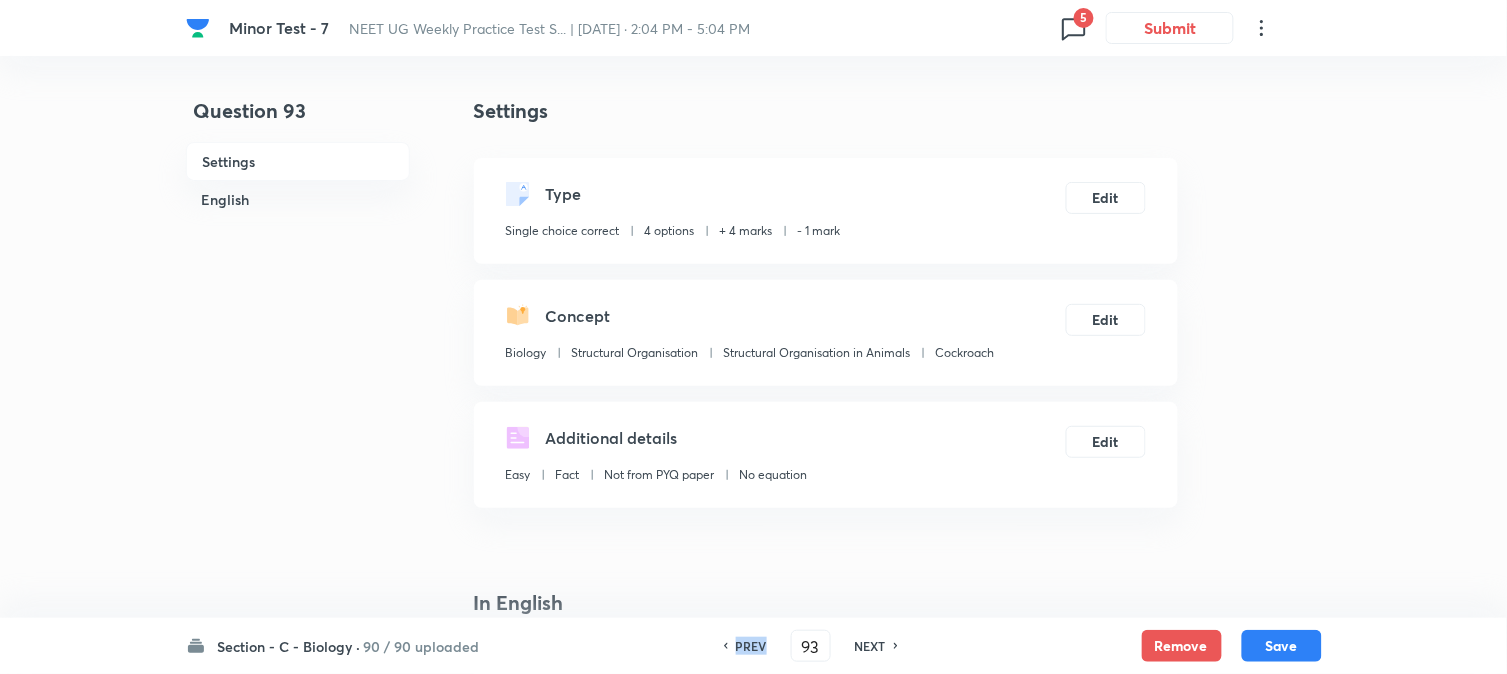 click on "PREV" at bounding box center (751, 646) 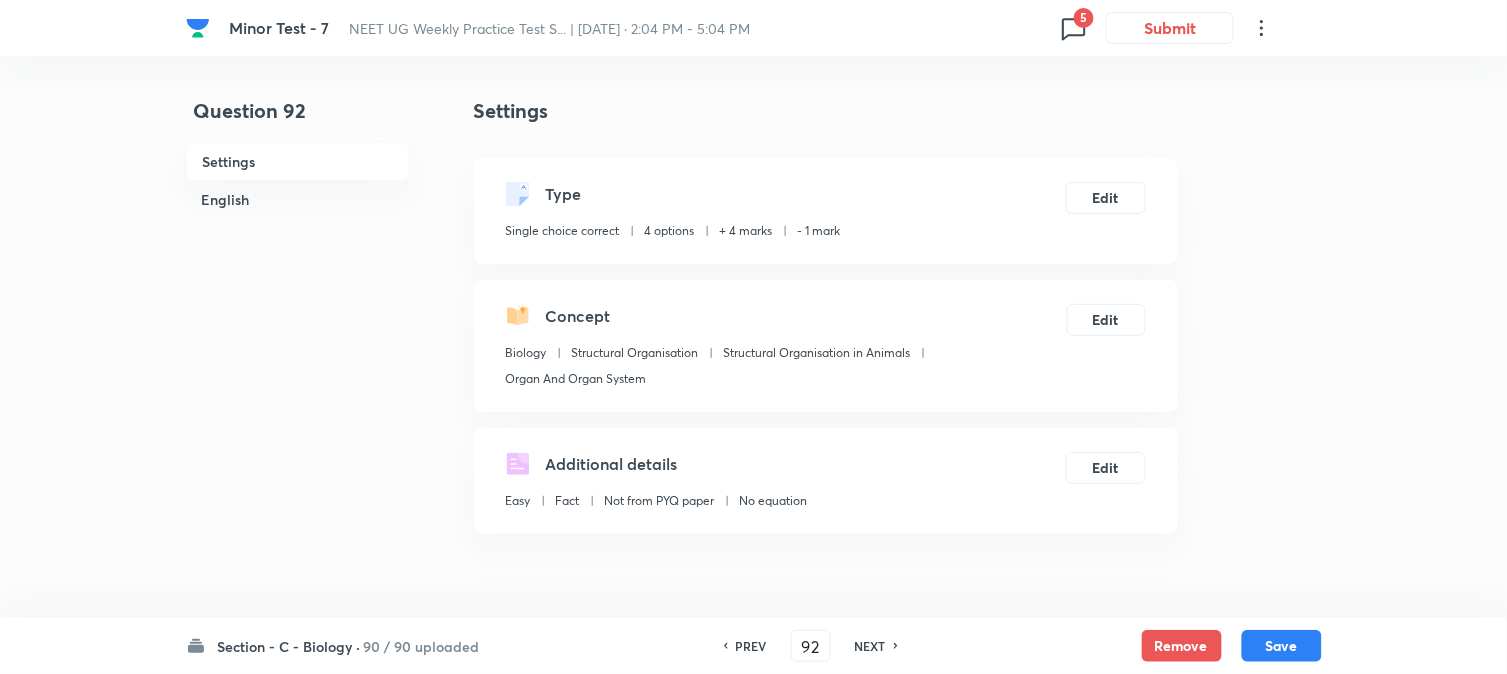 click on "PREV" at bounding box center (751, 646) 